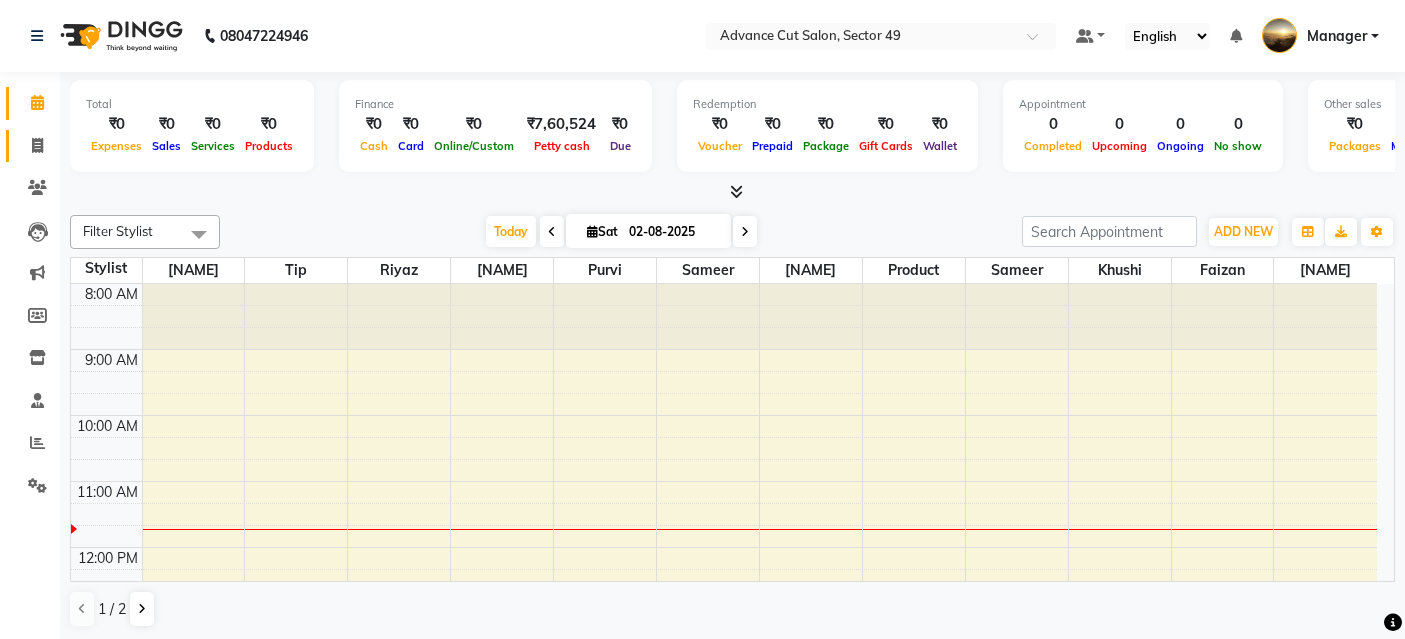 drag, startPoint x: 0, startPoint y: 0, endPoint x: 41, endPoint y: 149, distance: 154.53802 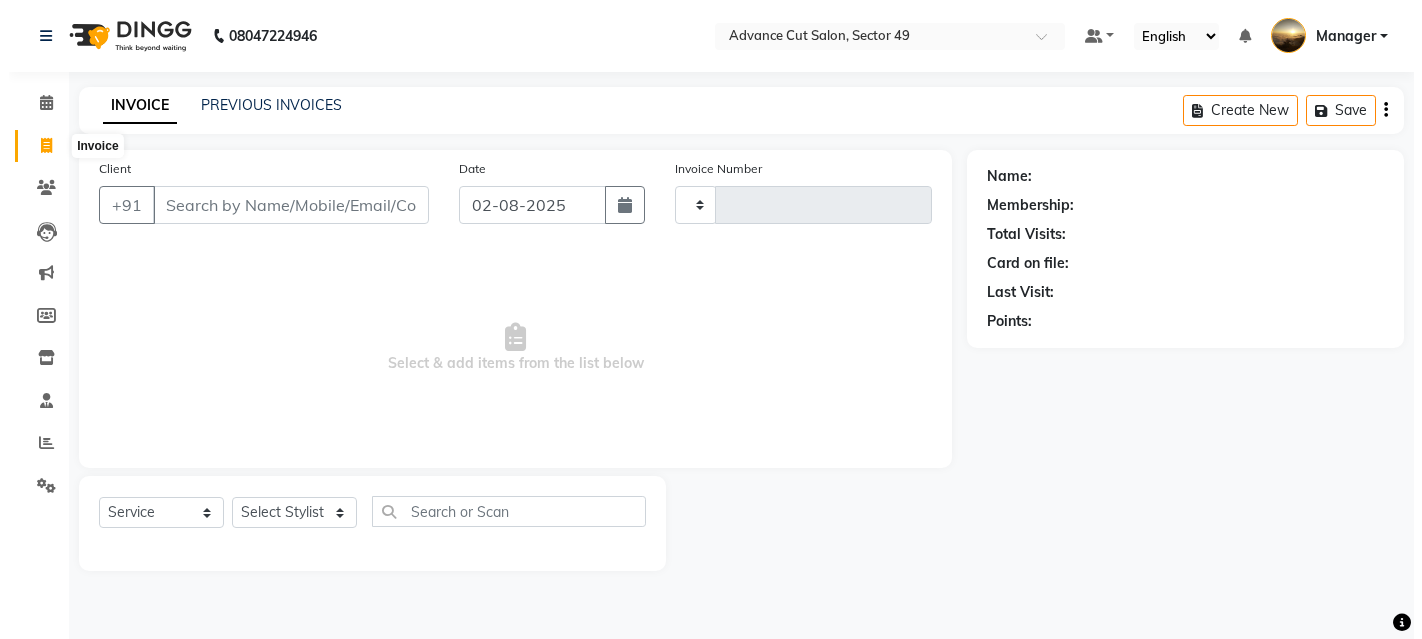 scroll, scrollTop: 0, scrollLeft: 0, axis: both 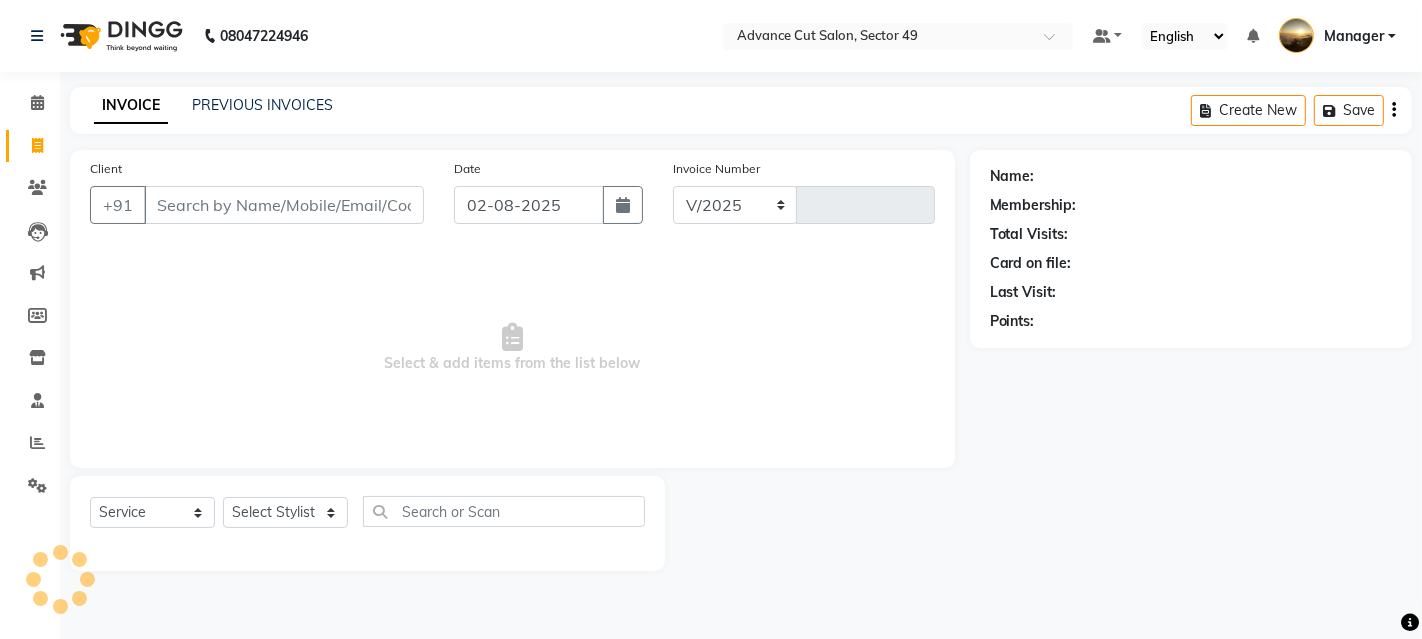 select on "4616" 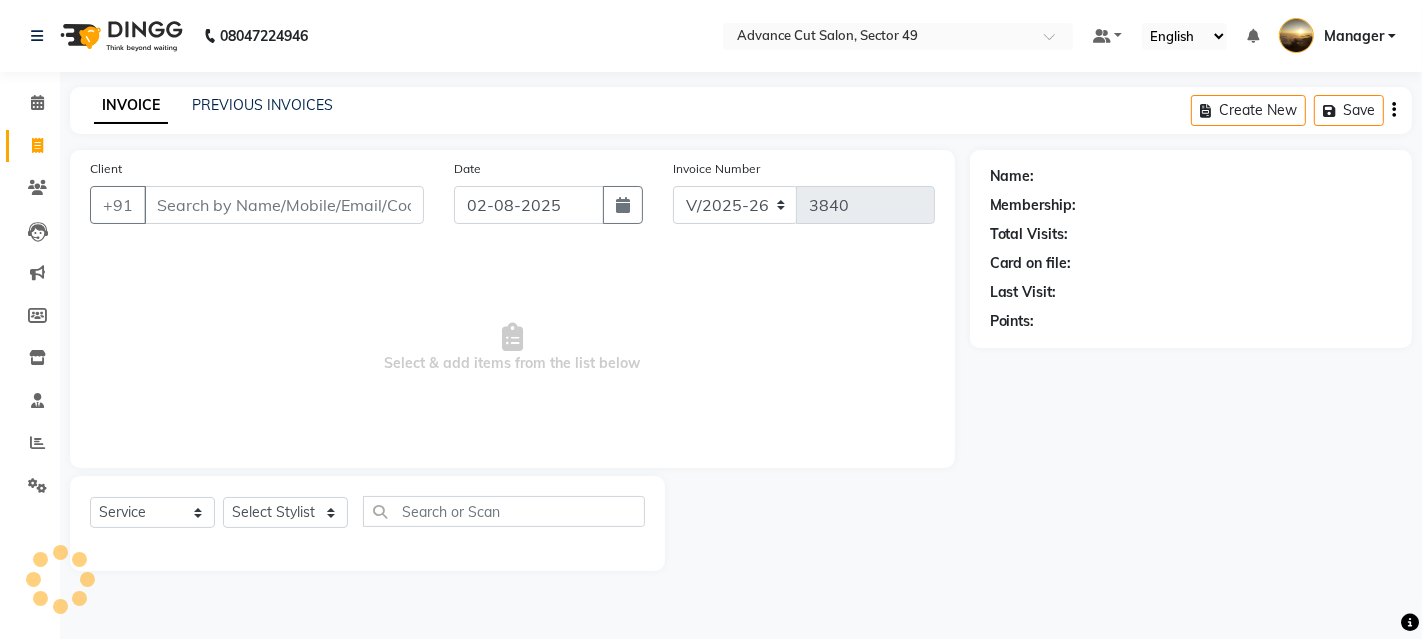 click on "Client" at bounding box center [284, 205] 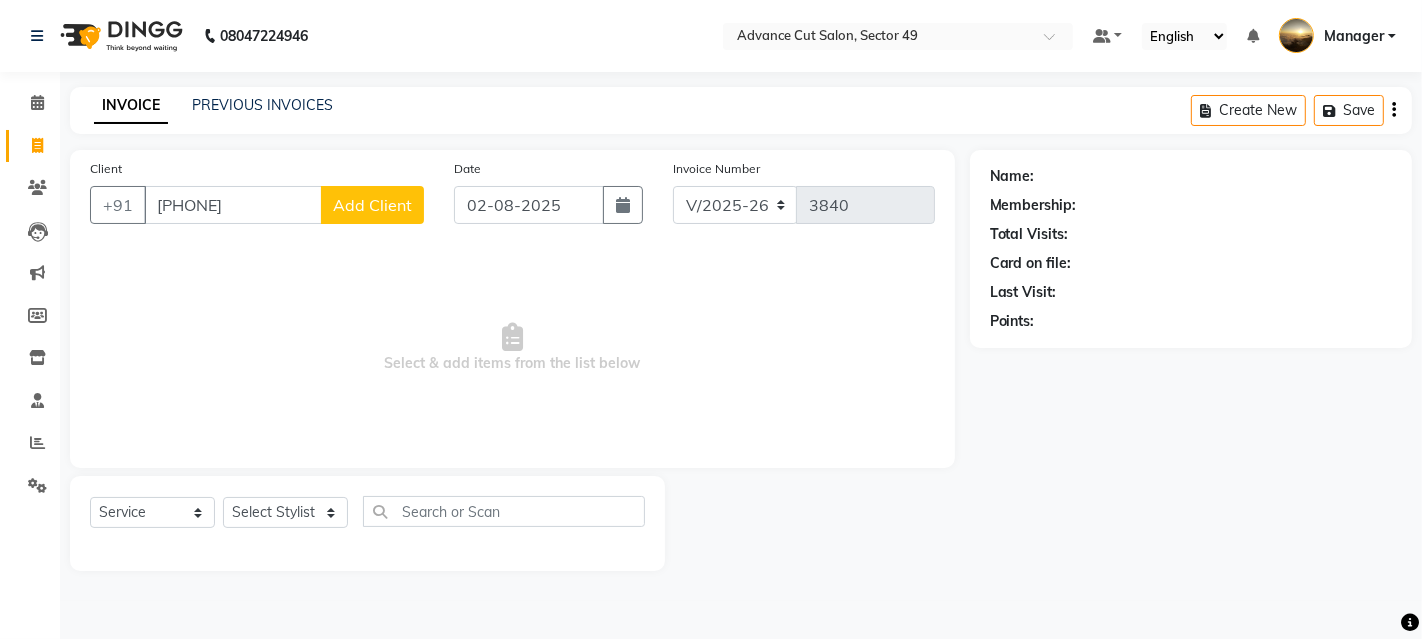 type on "[PHONE]" 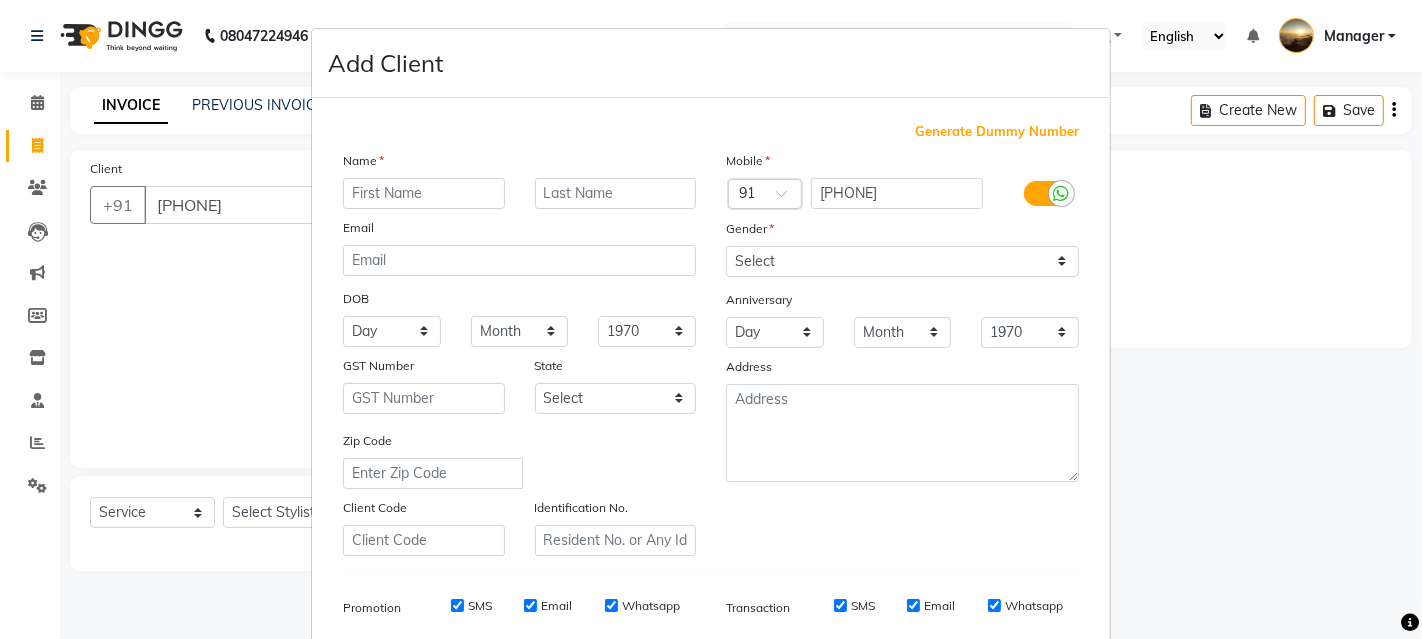 click at bounding box center [424, 193] 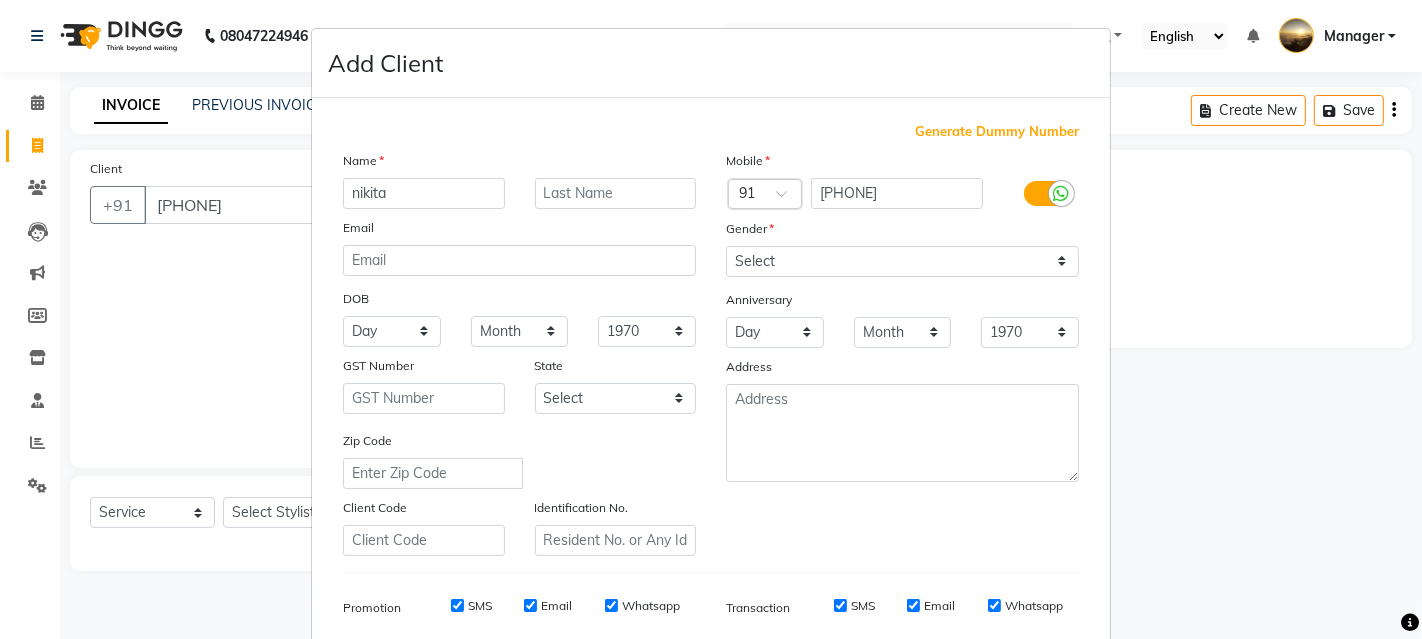 type on "nikita" 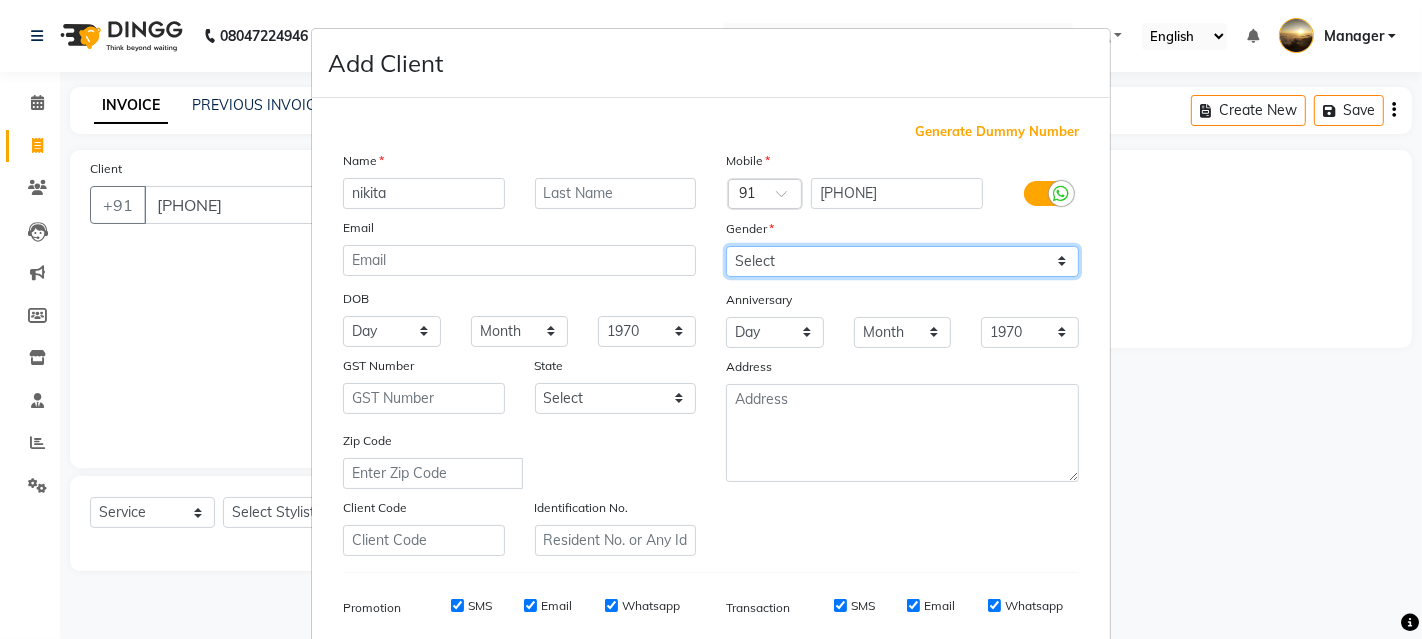 click on "Select Male Female Other Prefer Not To Say" at bounding box center (902, 261) 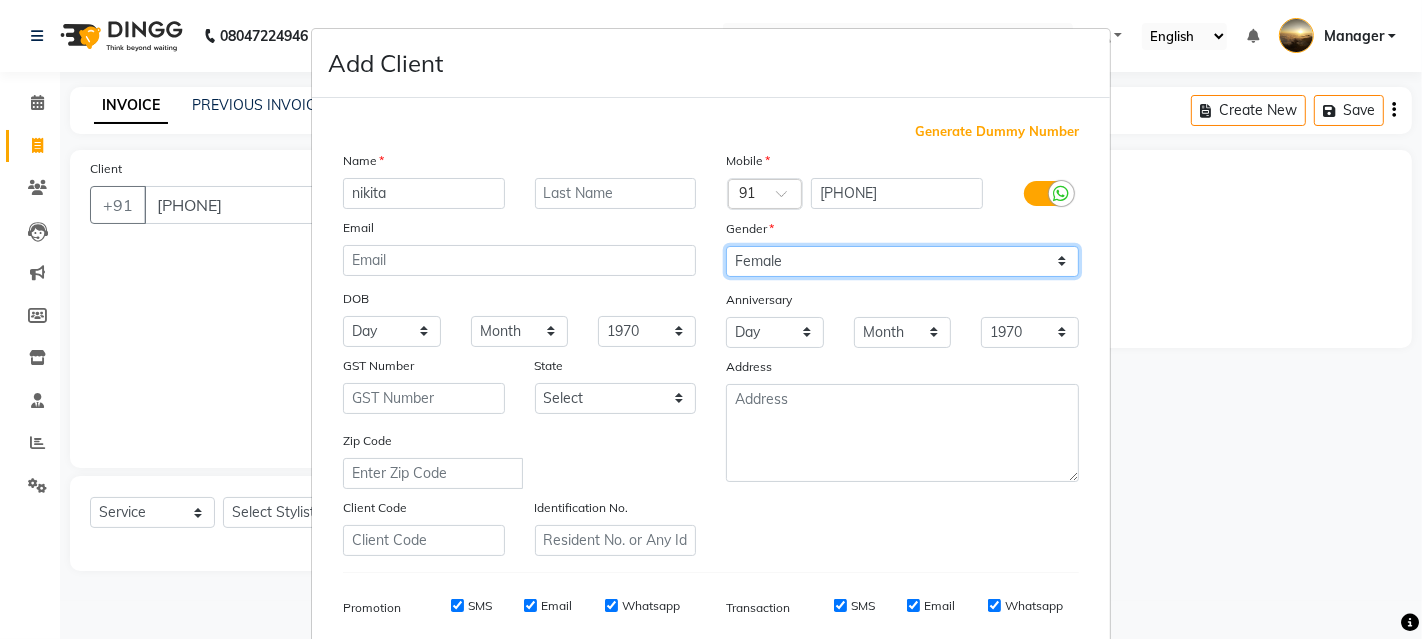 click on "Select Male Female Other Prefer Not To Say" at bounding box center (902, 261) 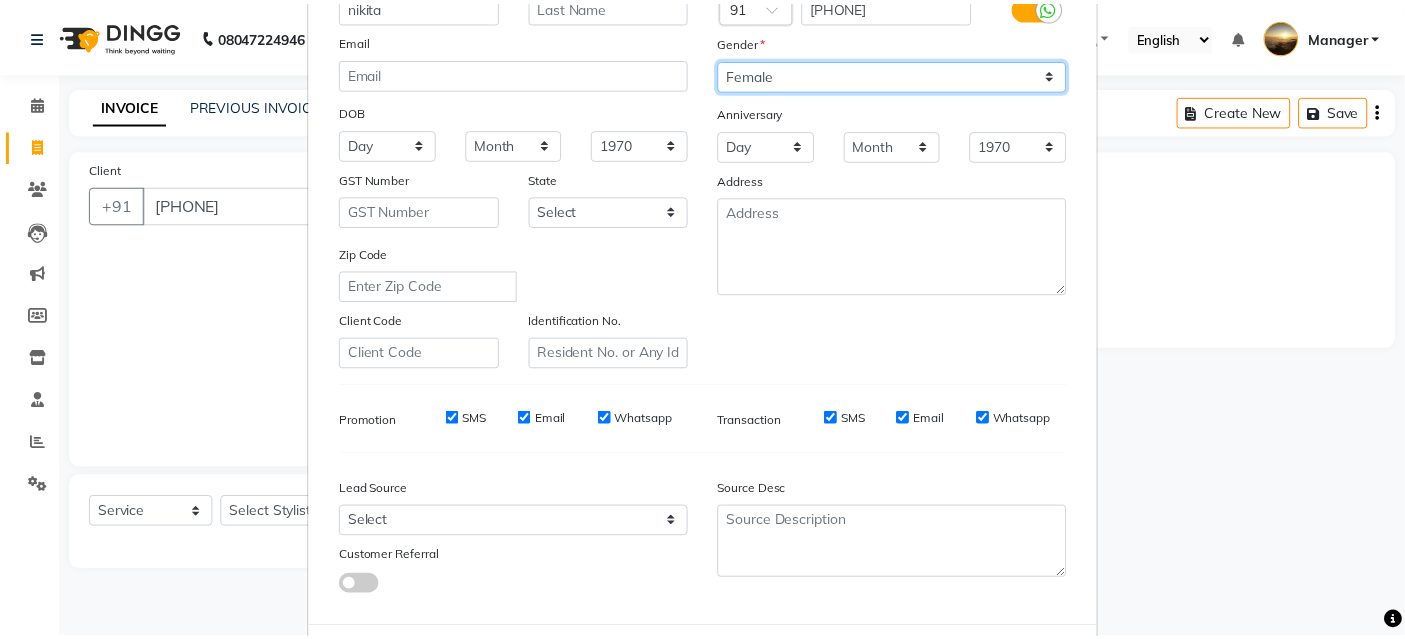 scroll, scrollTop: 282, scrollLeft: 0, axis: vertical 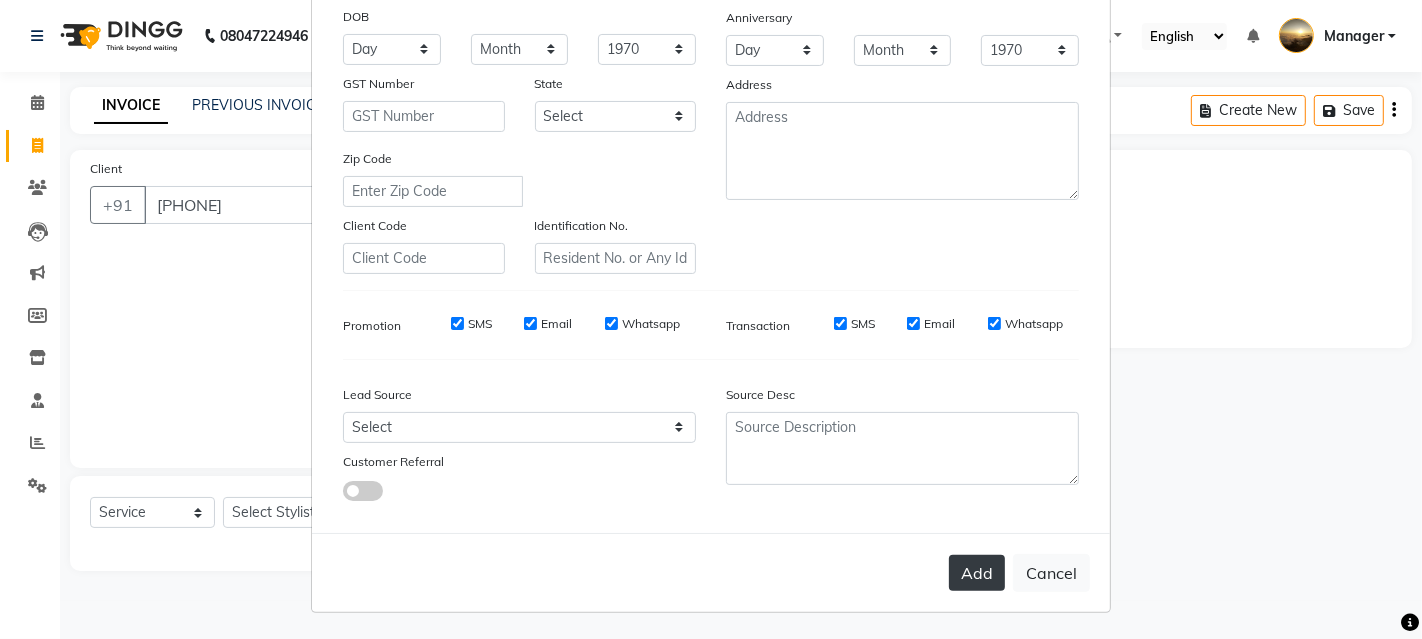 drag, startPoint x: 971, startPoint y: 568, endPoint x: 646, endPoint y: 526, distance: 327.7026 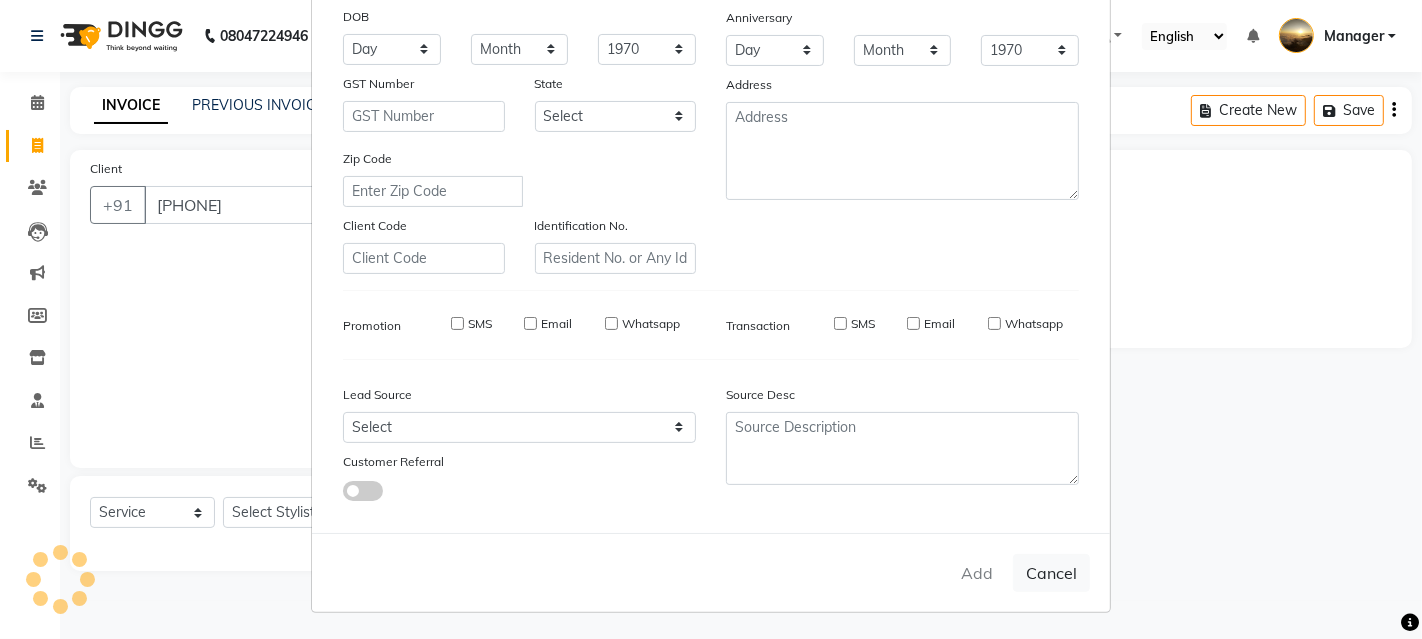 type 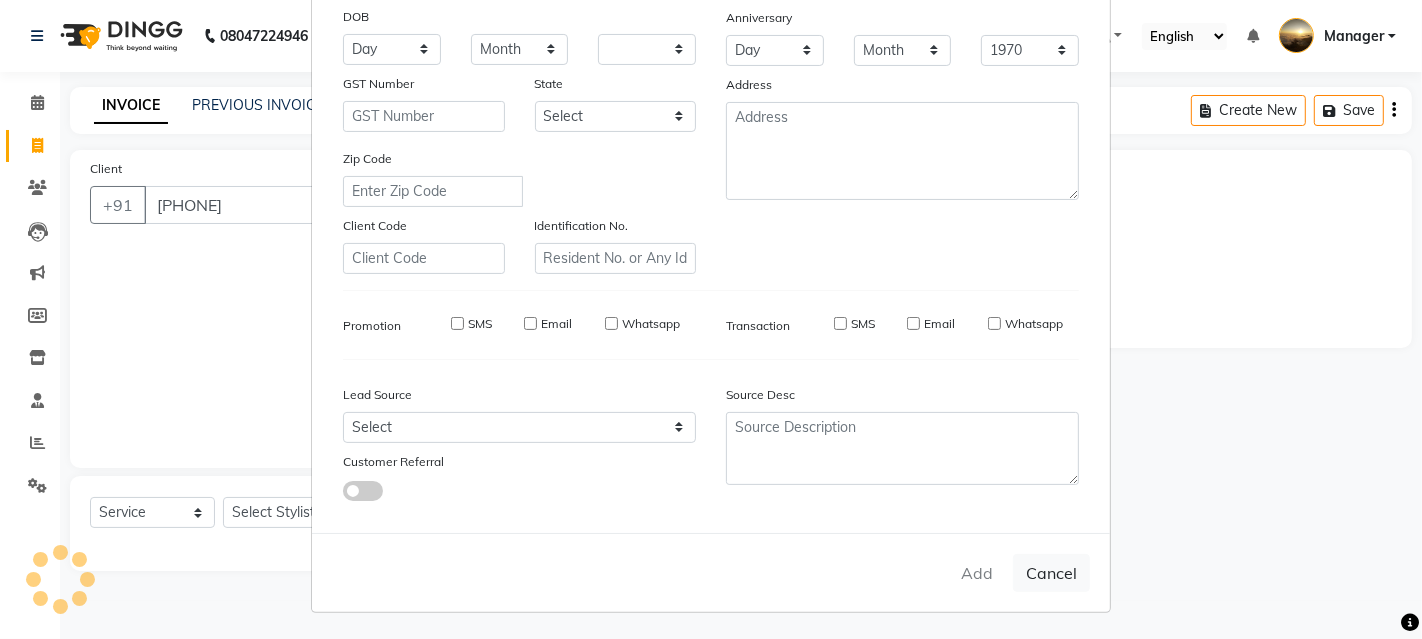select 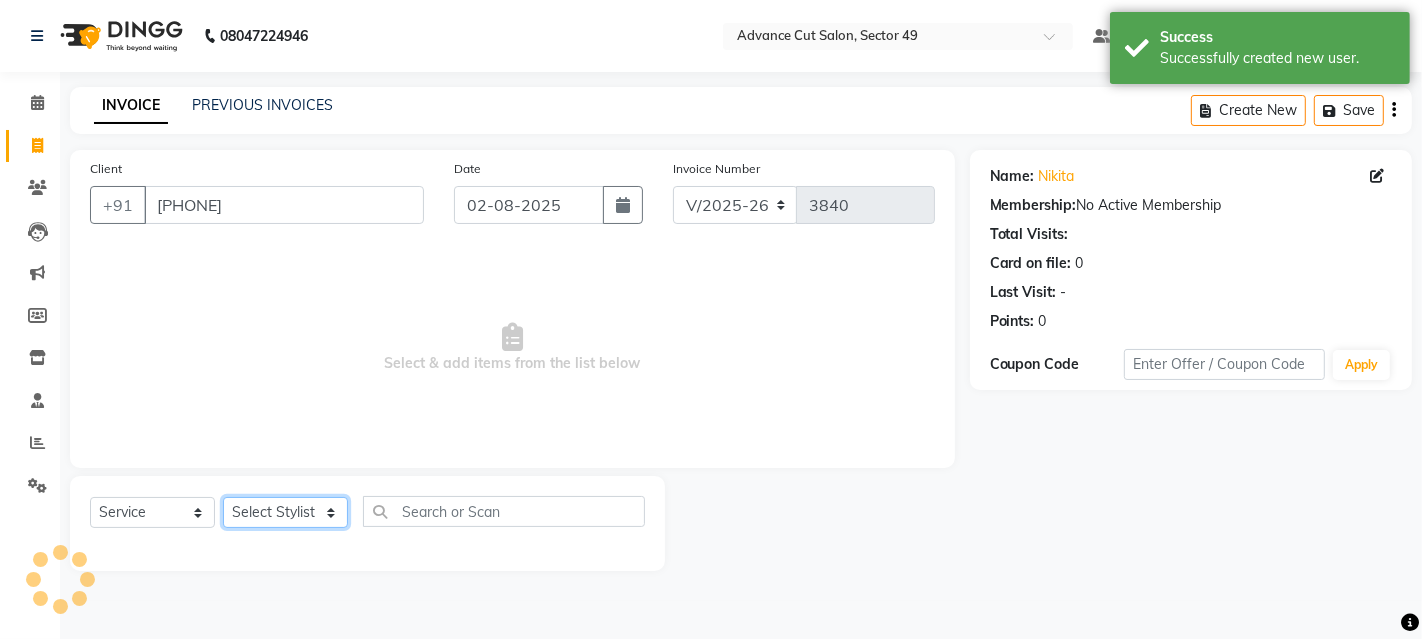 drag, startPoint x: 297, startPoint y: 513, endPoint x: 294, endPoint y: 502, distance: 11.401754 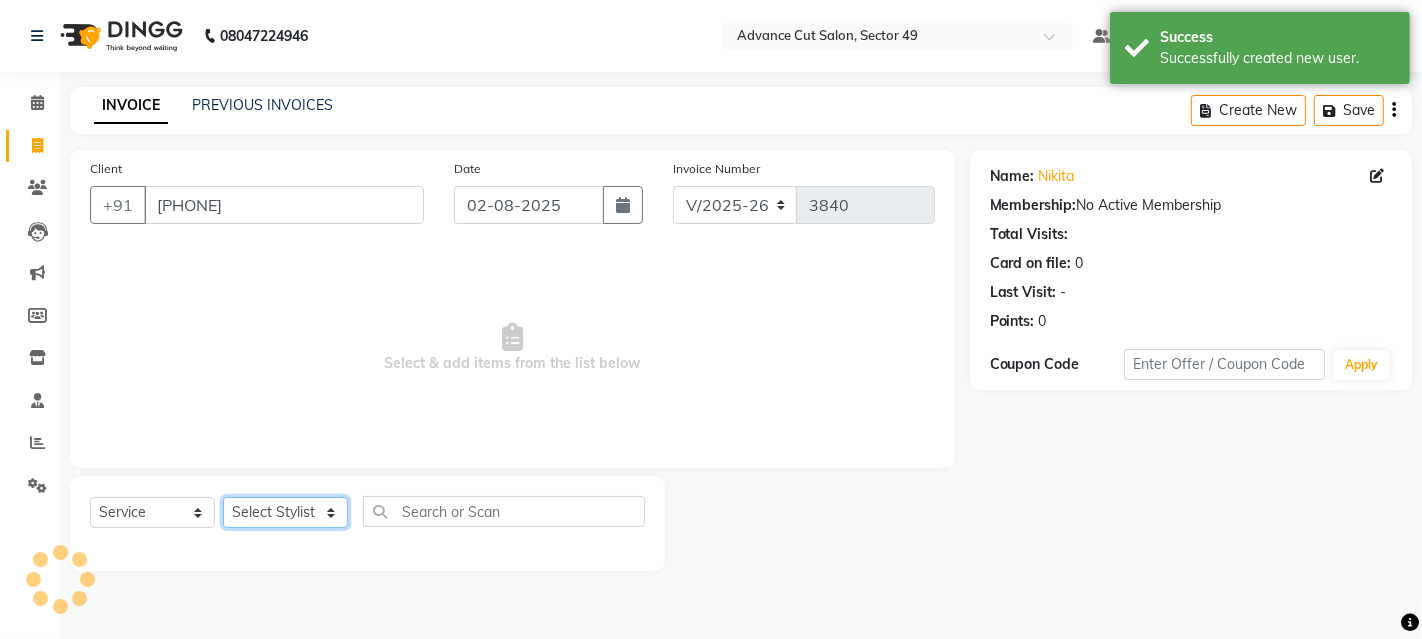 click on "Select Stylist Aashu Banty danish ali david faizan khushi Manager product purvi riyaz sameer sameer Tip vishal" 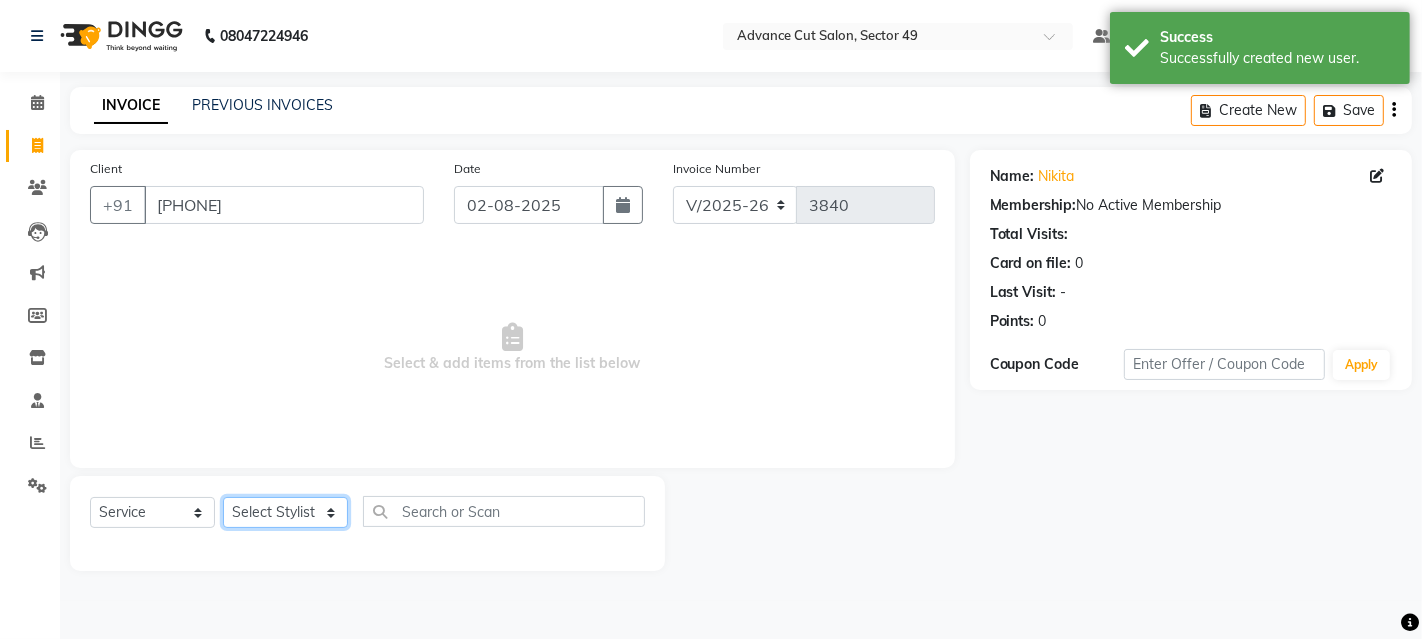 select on "85443" 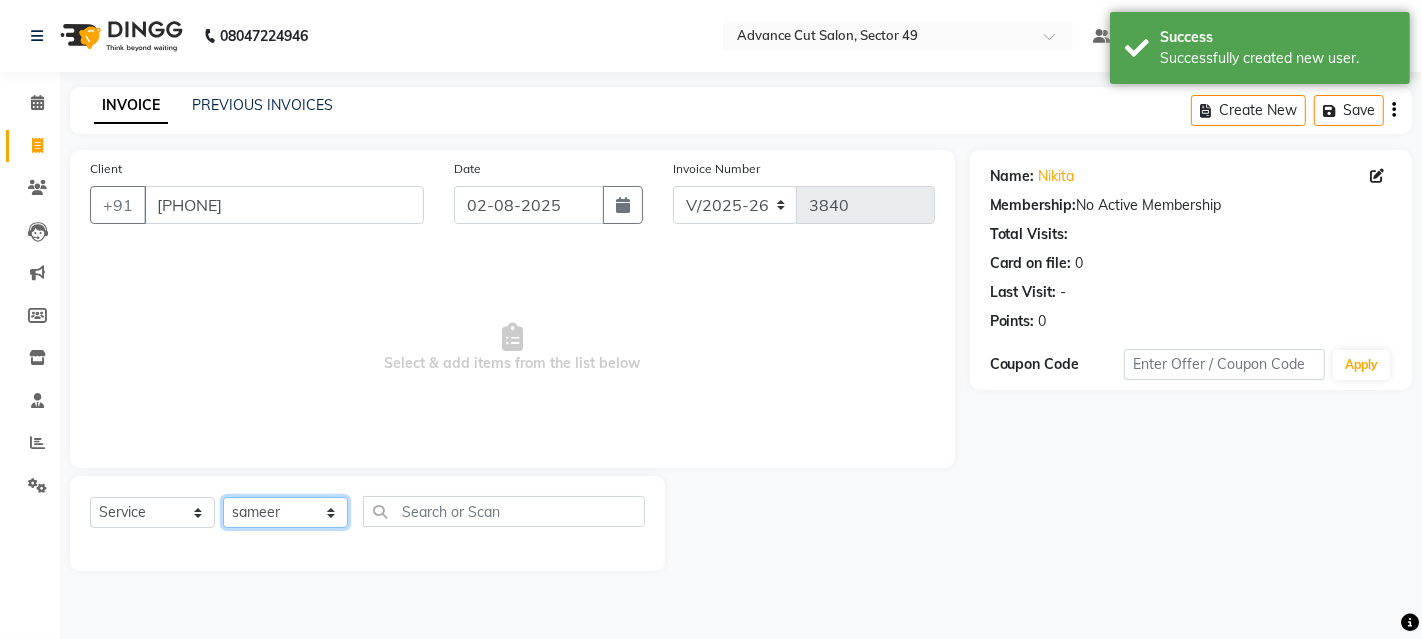 click on "Select Stylist Aashu Banty danish ali david faizan khushi Manager product purvi riyaz sameer sameer Tip vishal" 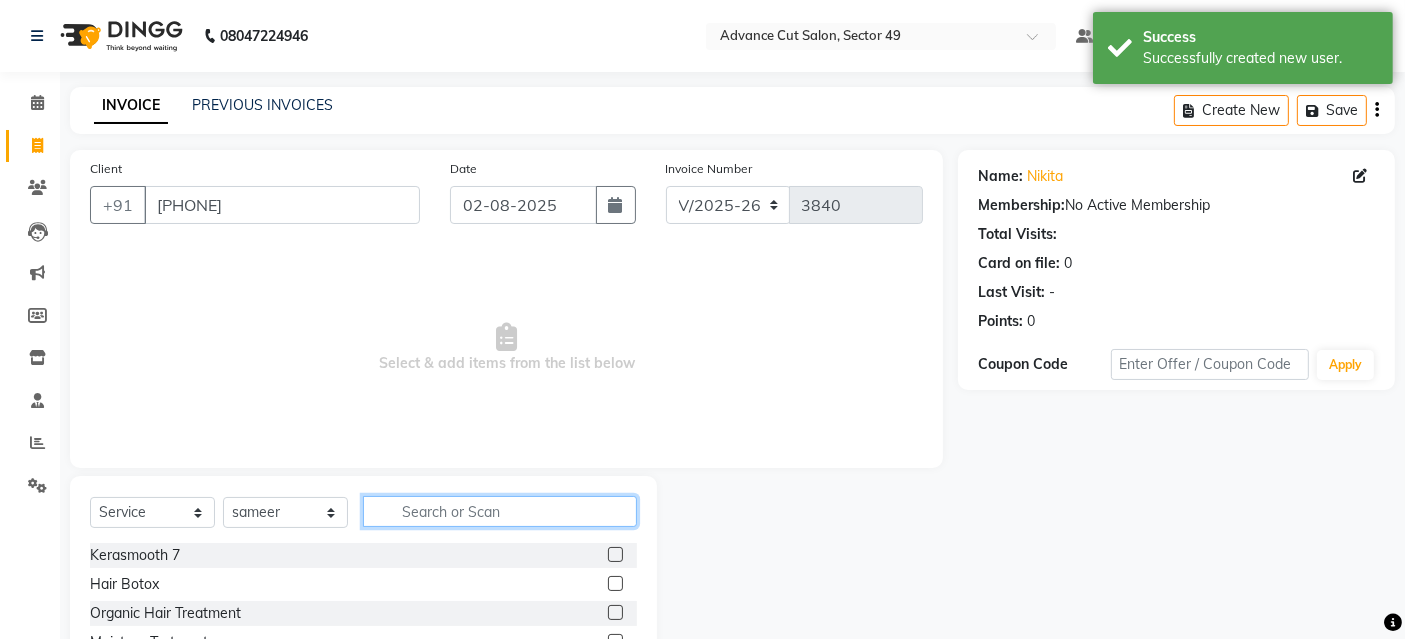 click 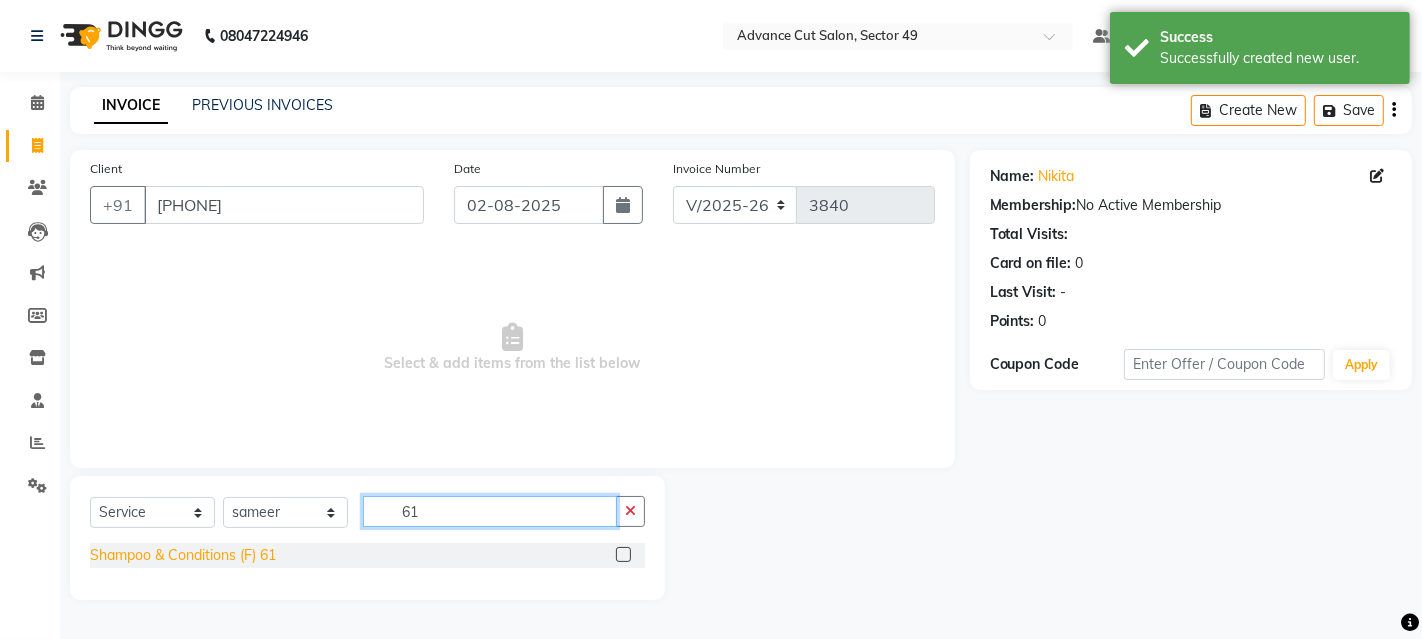 type on "61" 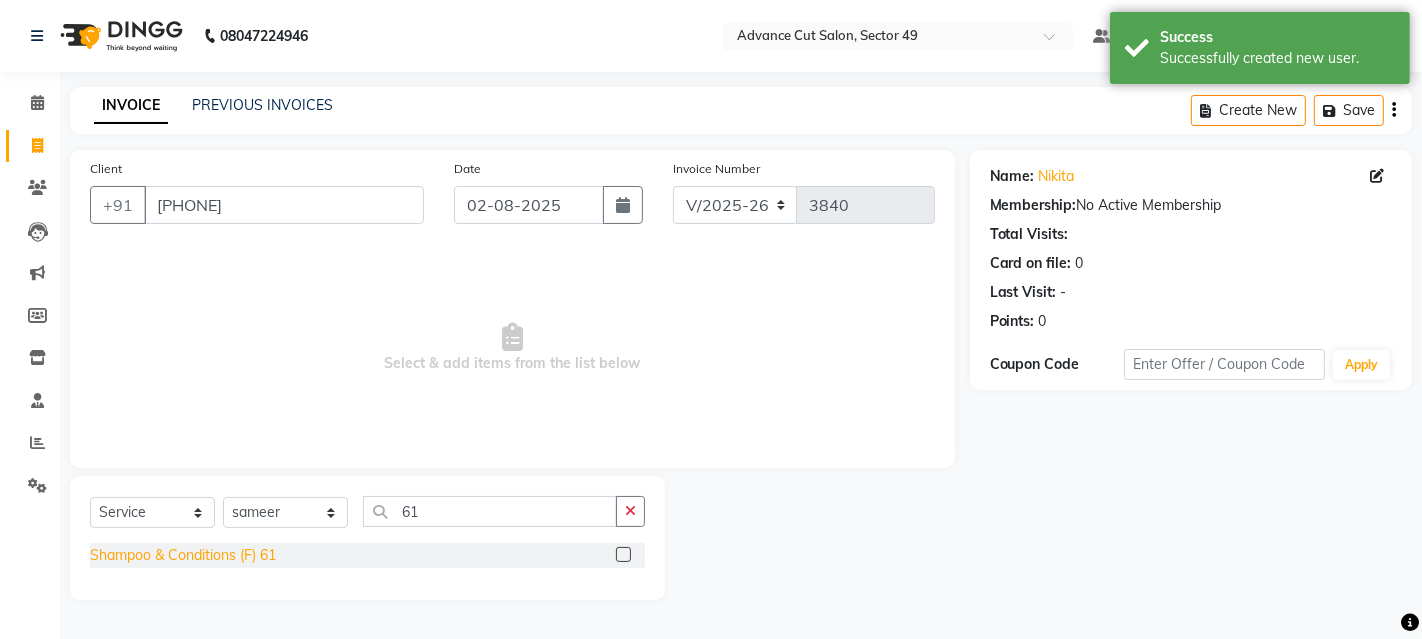 drag, startPoint x: 234, startPoint y: 552, endPoint x: 382, endPoint y: 529, distance: 149.7765 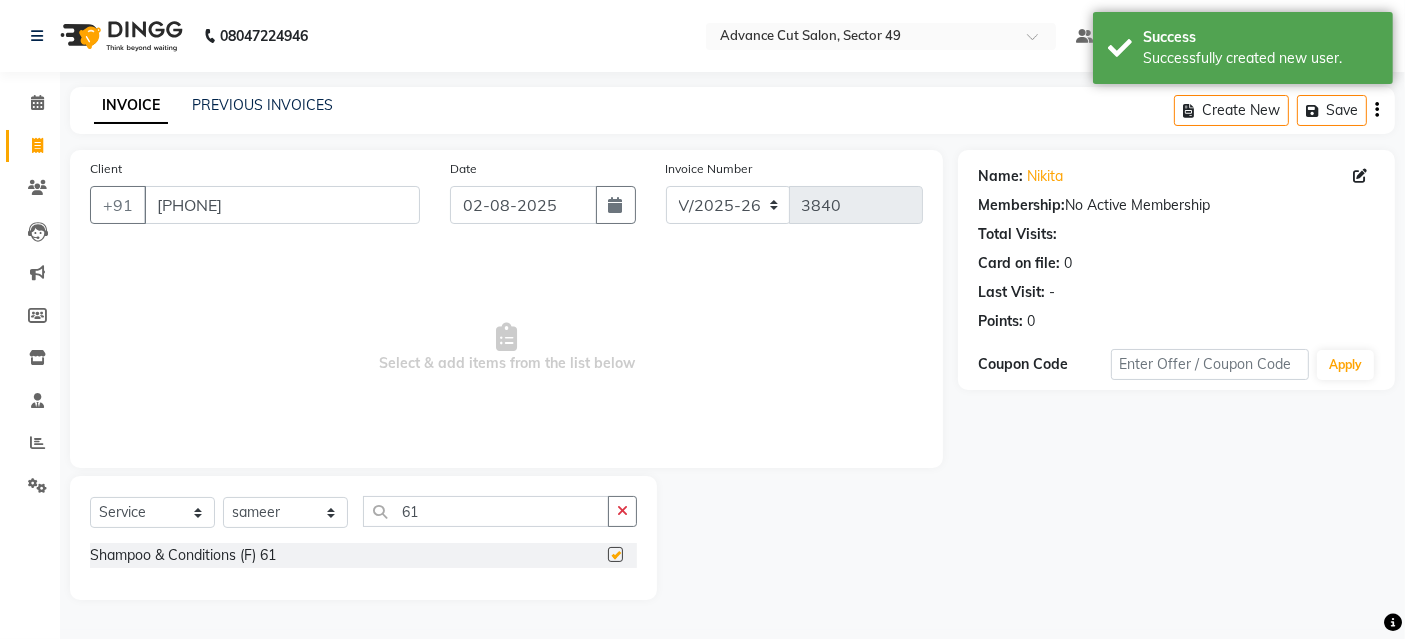 checkbox on "false" 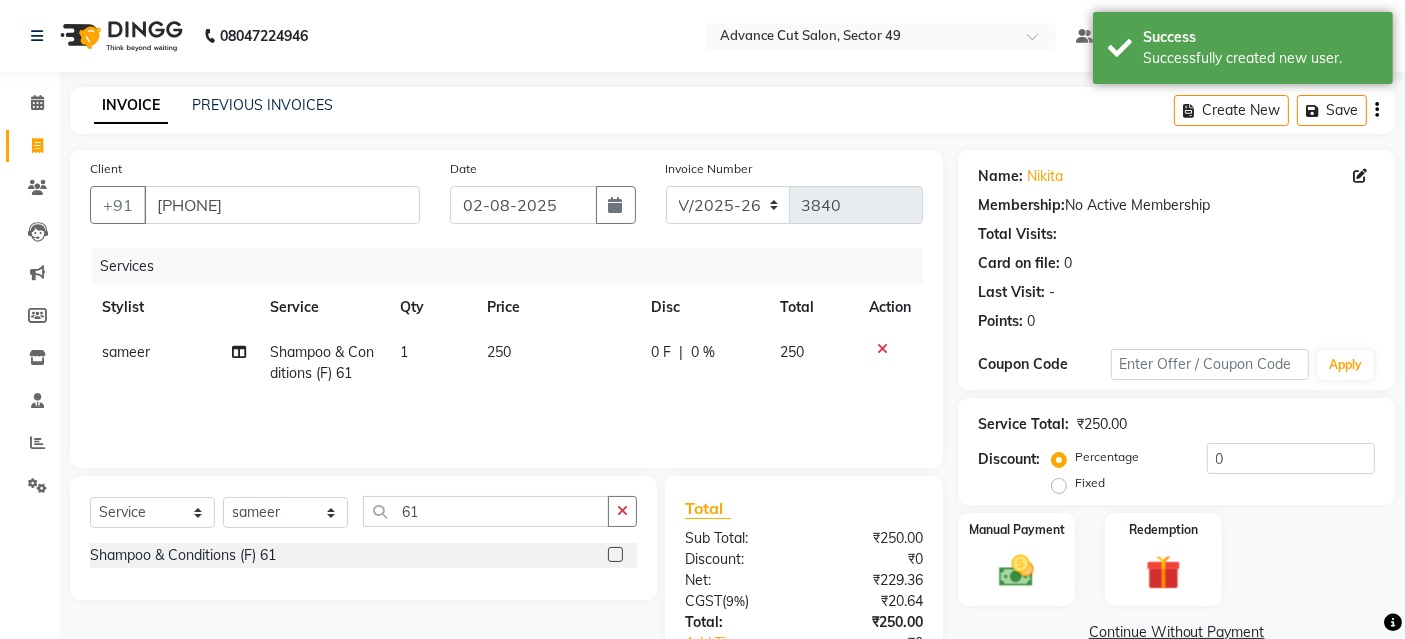 click on "Select  Service  Product  Membership  Package Voucher Prepaid Gift Card  Select Stylist Aashu Banty danish ali david faizan khushi Manager product purvi riyaz sameer sameer Tip vishal 61" 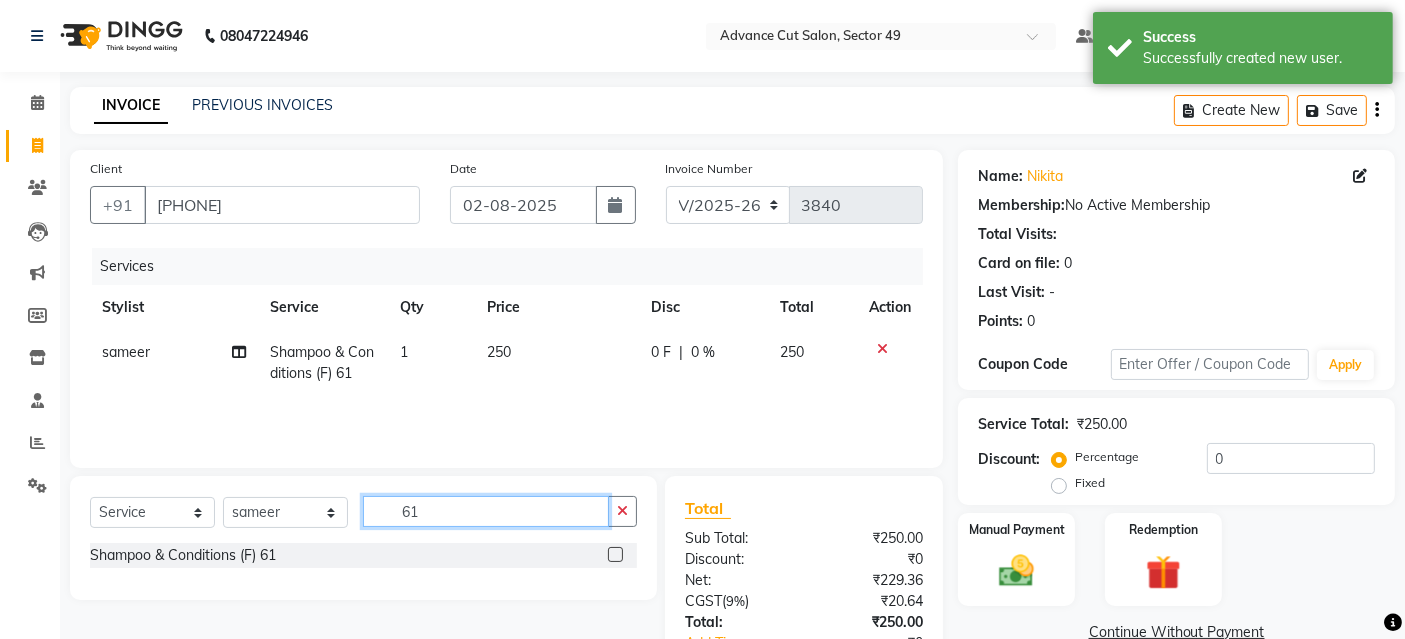 drag, startPoint x: 464, startPoint y: 515, endPoint x: 323, endPoint y: 493, distance: 142.706 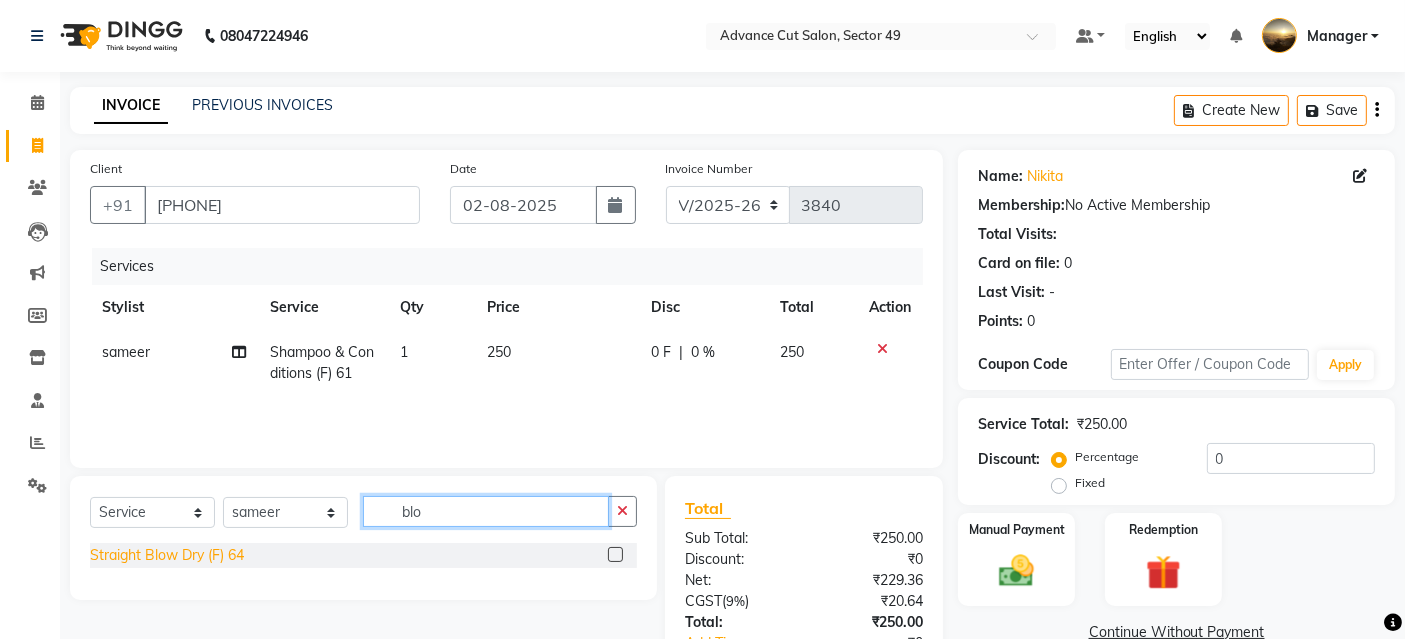 type on "blo" 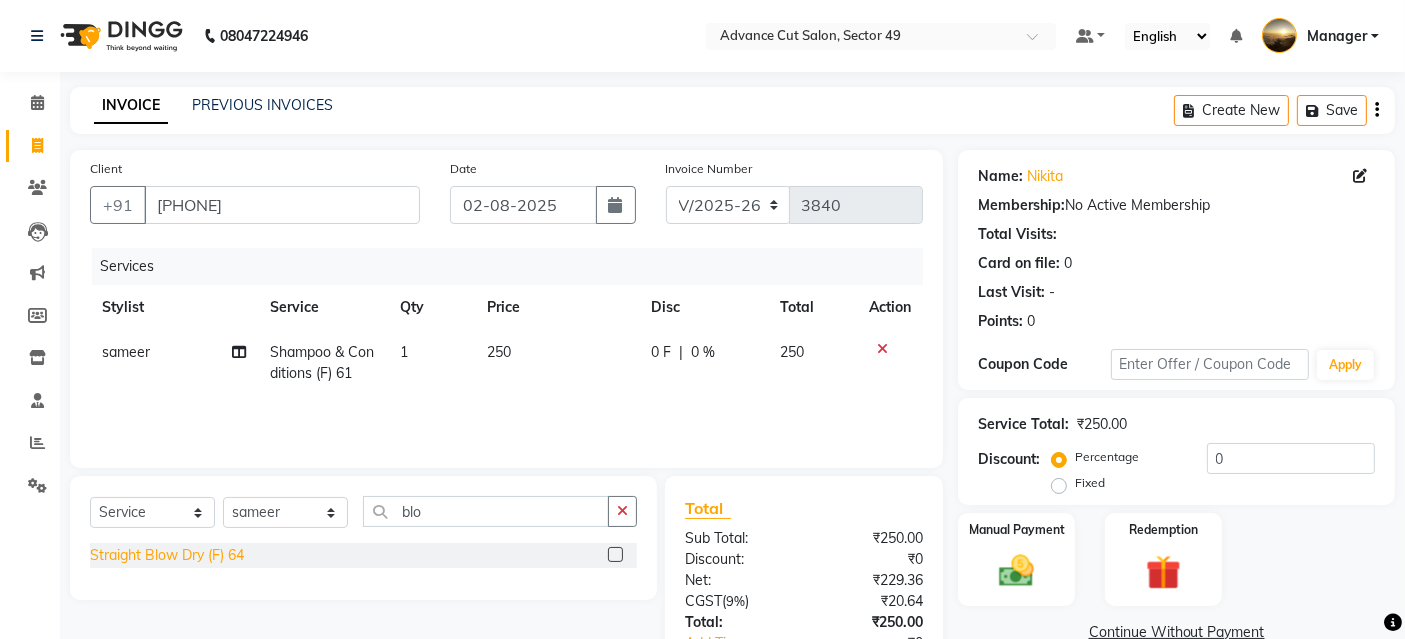 click on "Straight Blow Dry (F) 64" 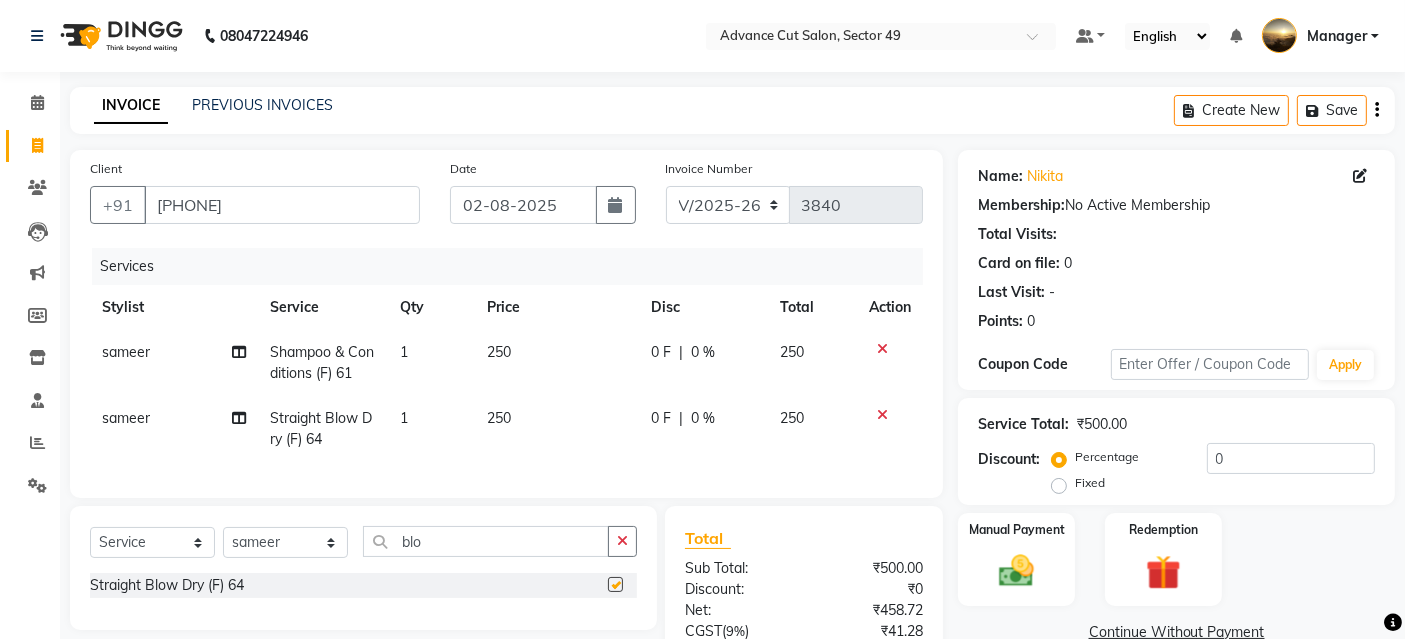 checkbox on "false" 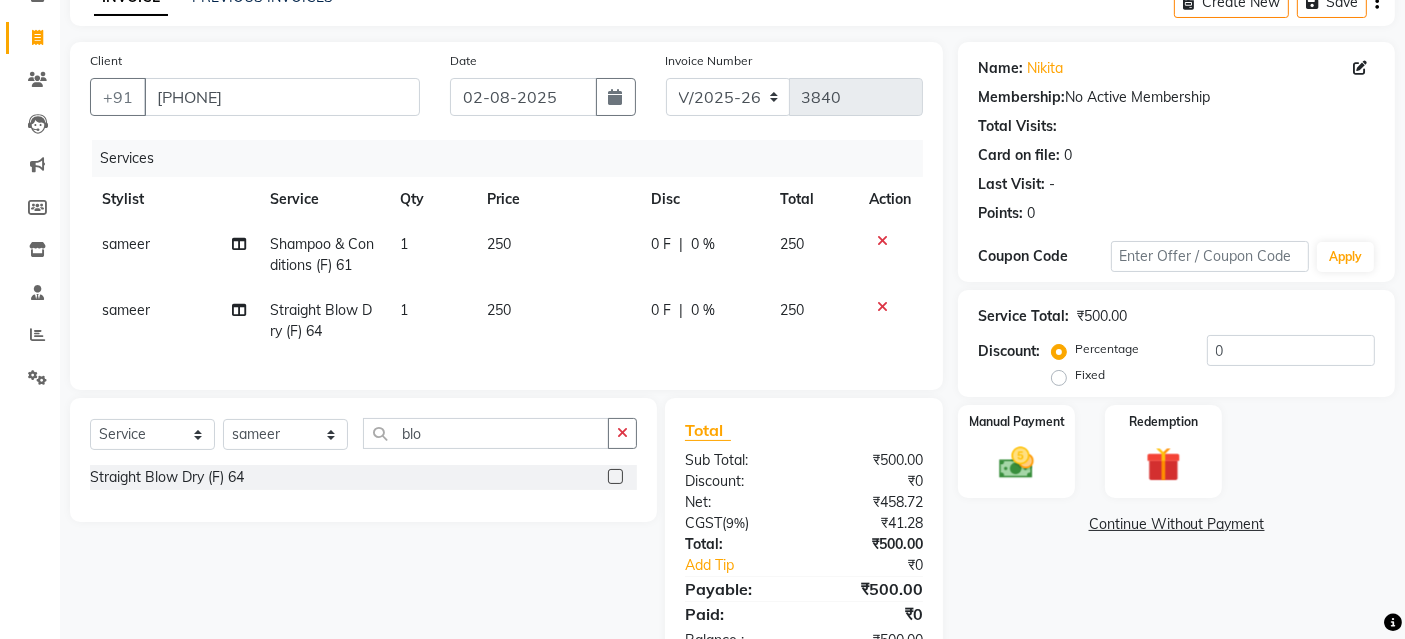 scroll, scrollTop: 185, scrollLeft: 0, axis: vertical 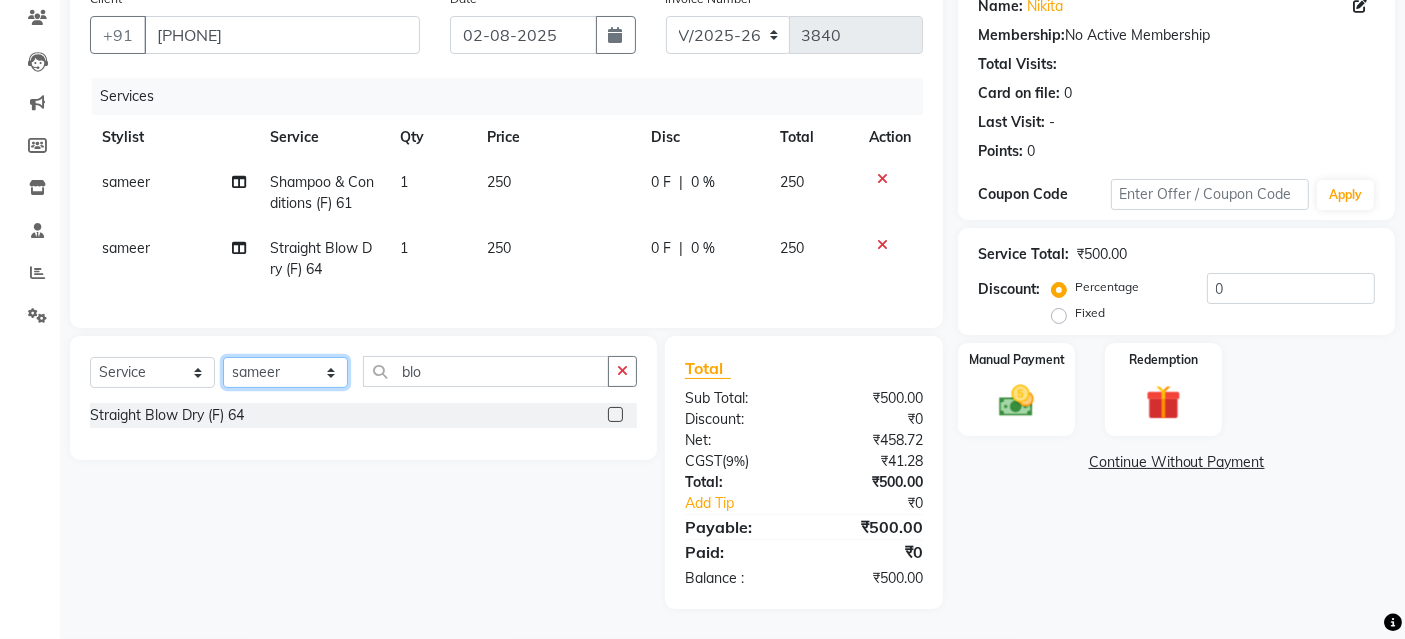 drag, startPoint x: 270, startPoint y: 374, endPoint x: 263, endPoint y: 350, distance: 25 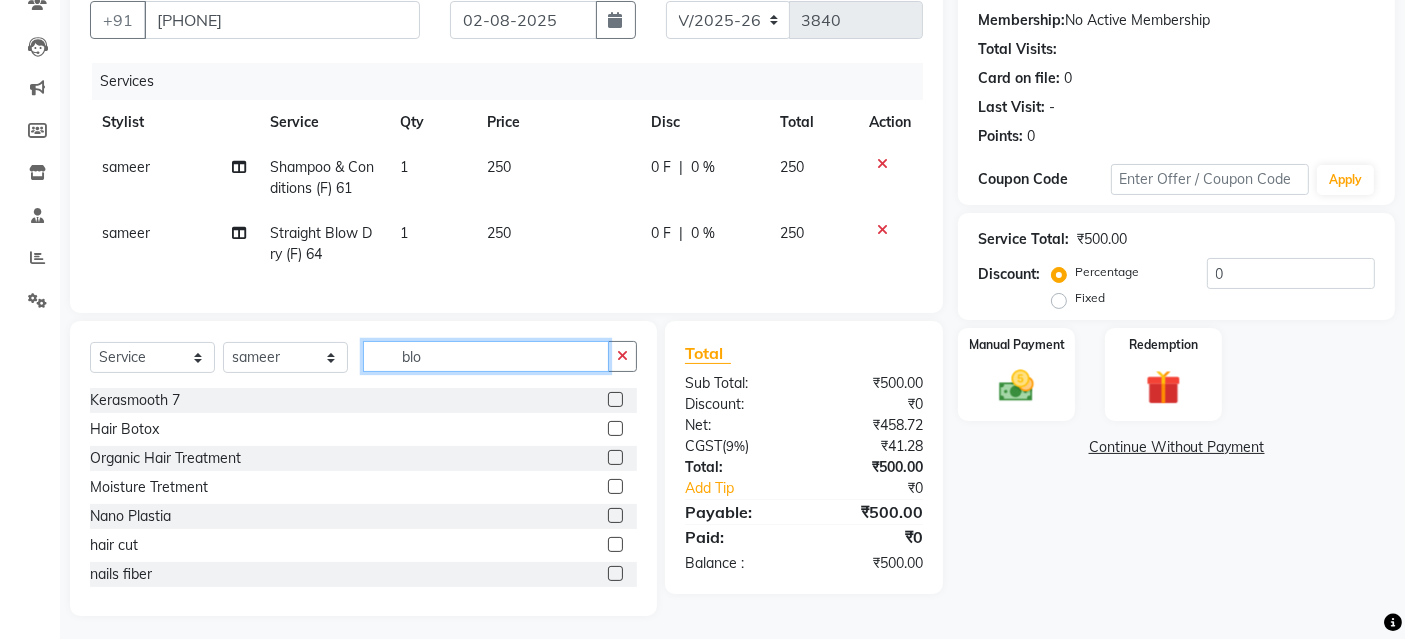 drag, startPoint x: 438, startPoint y: 369, endPoint x: 280, endPoint y: 350, distance: 159.1383 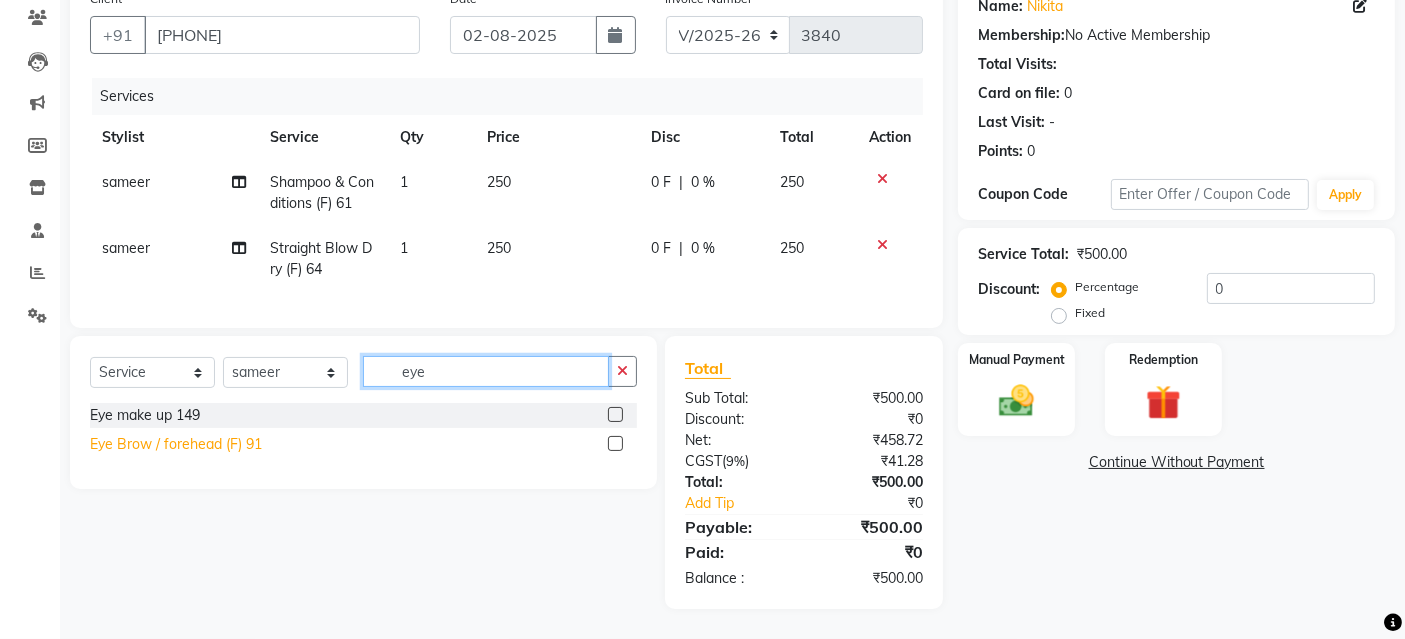 type on "eye" 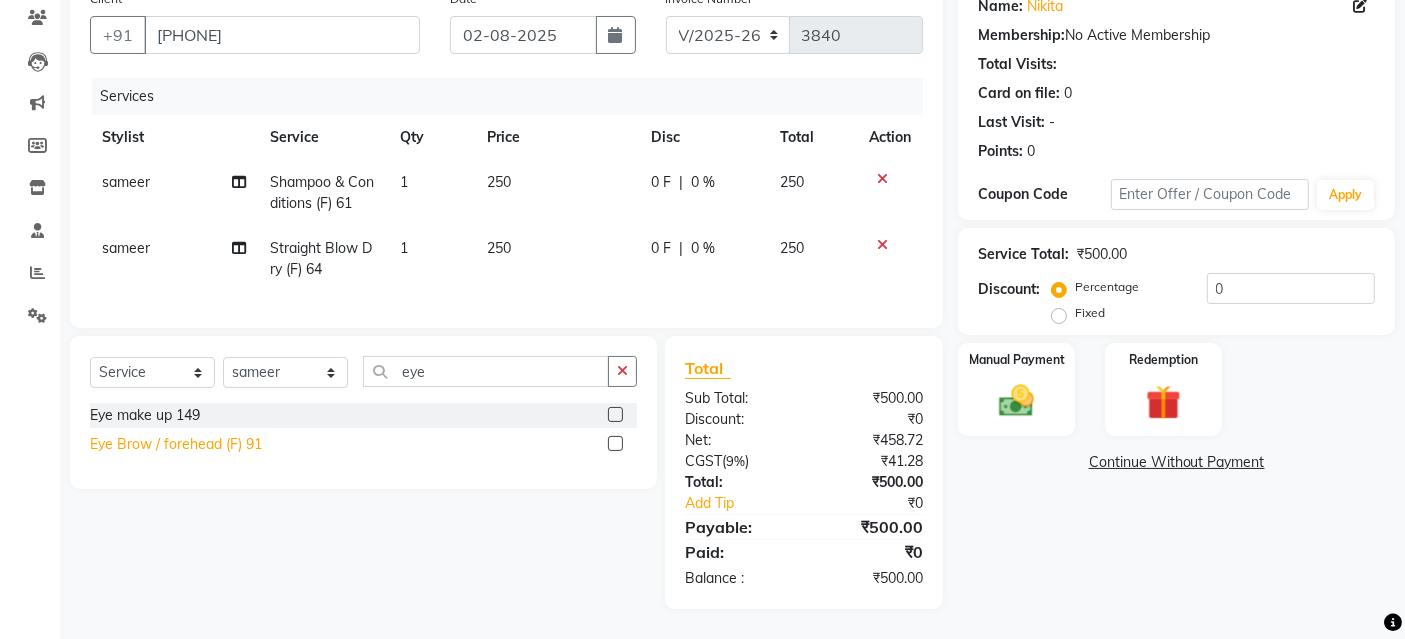 click on "Eye Brow / forehead (F) 91" 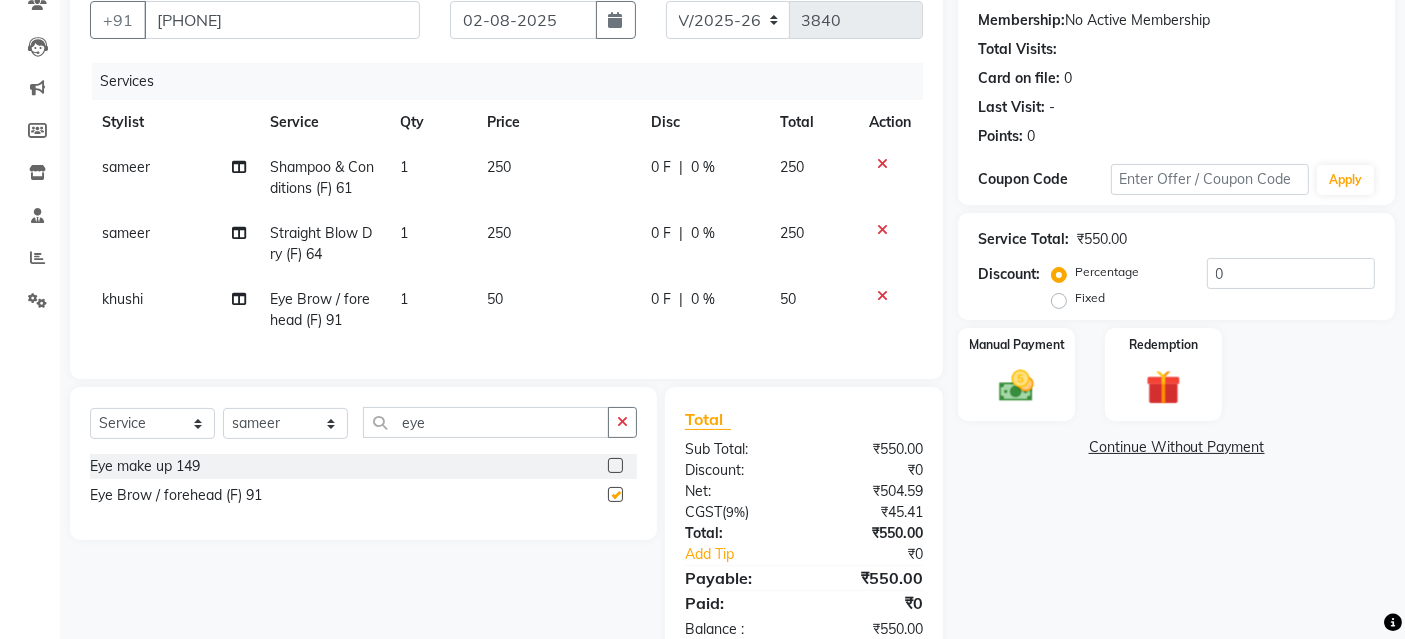checkbox on "false" 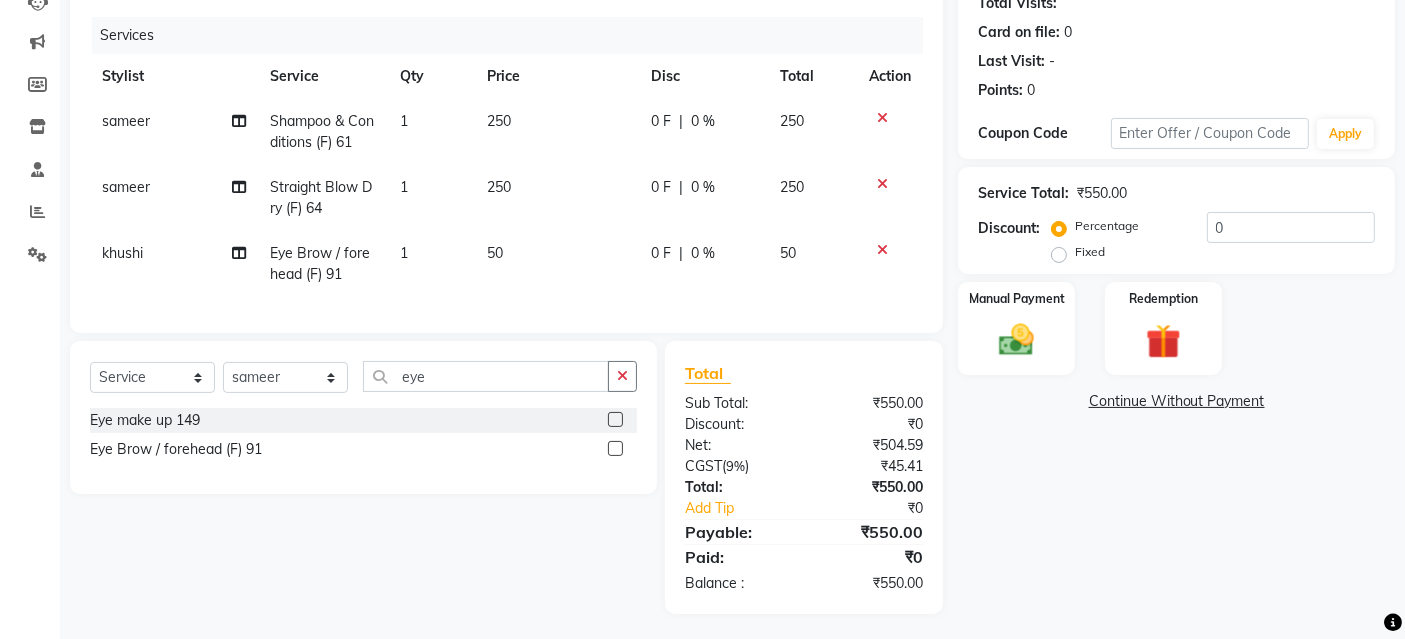 scroll, scrollTop: 251, scrollLeft: 0, axis: vertical 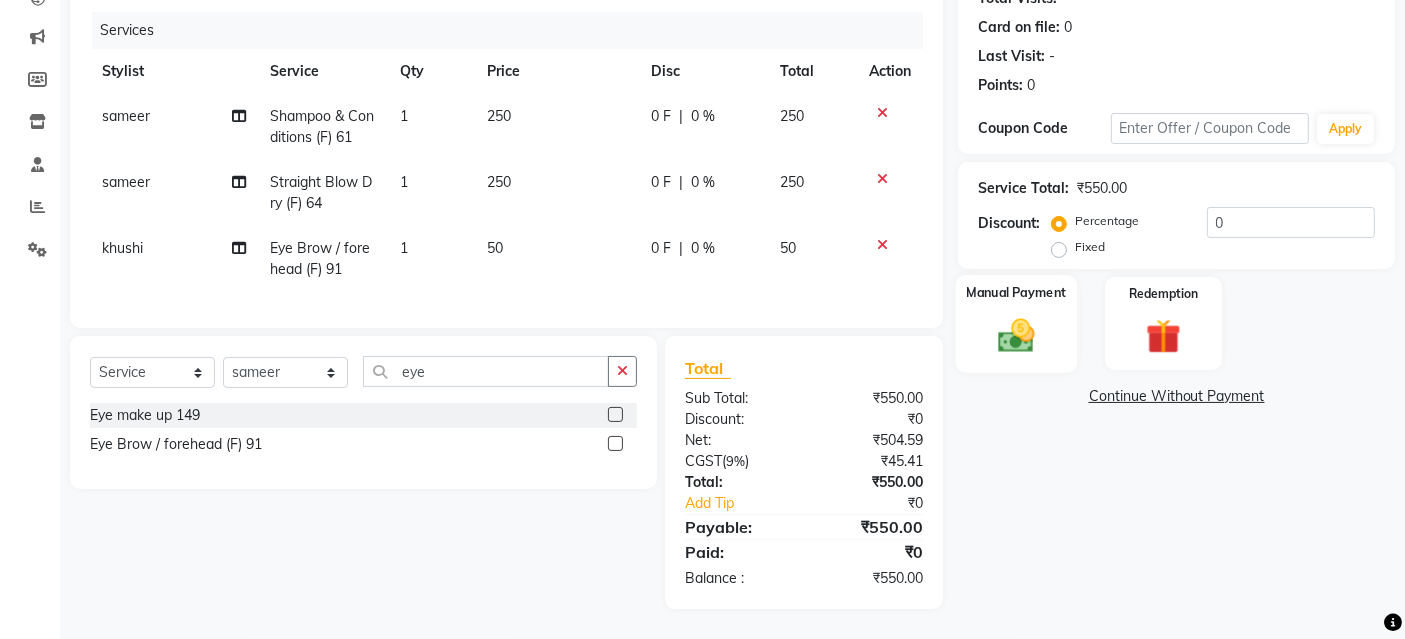 click 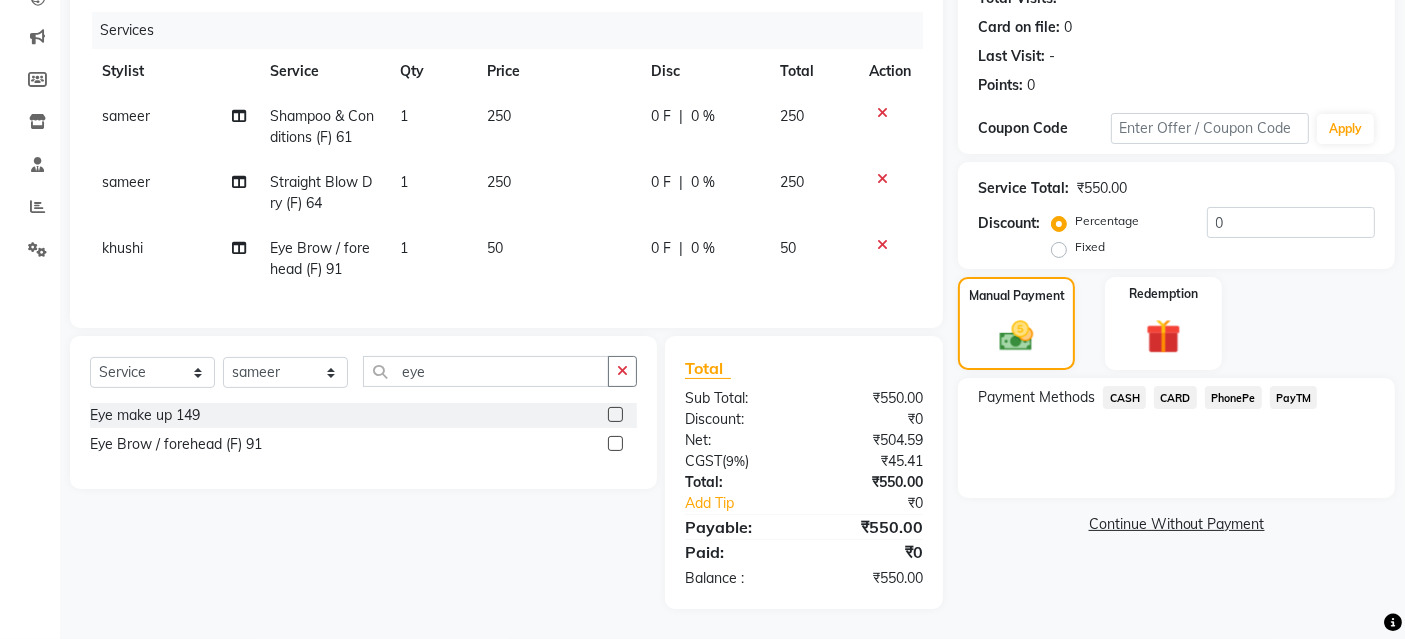 click on "PayTM" 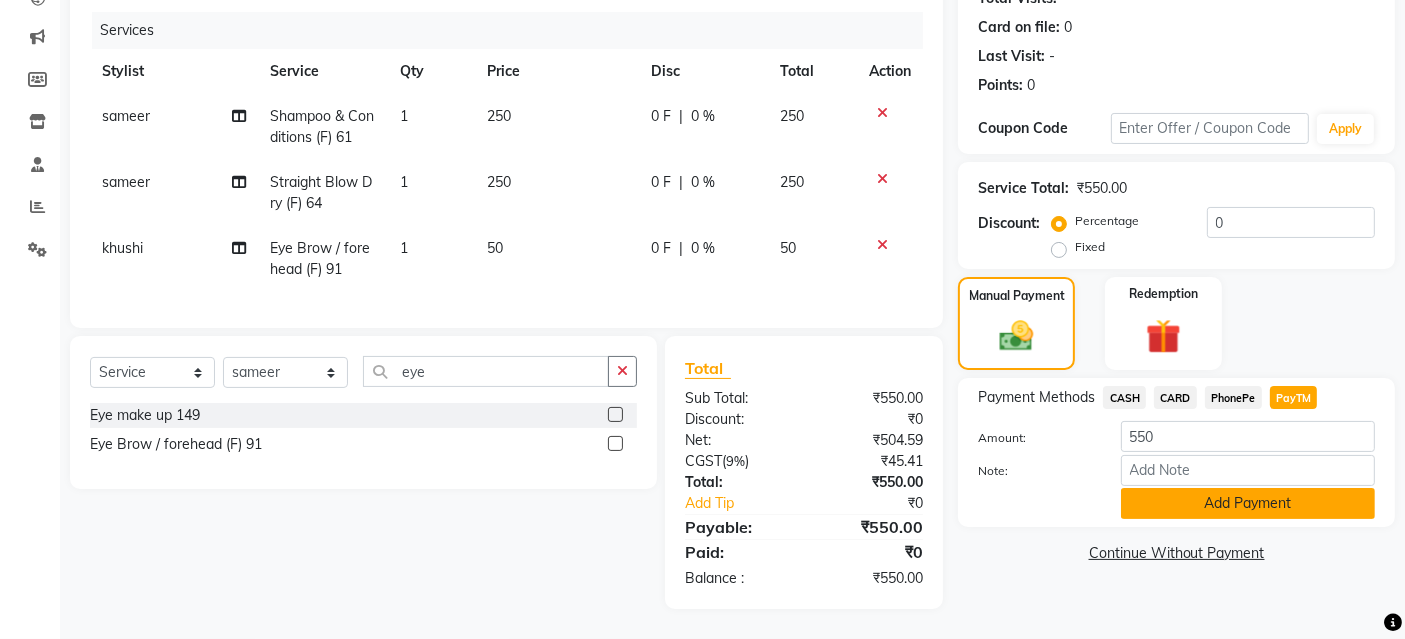 click on "Add Payment" 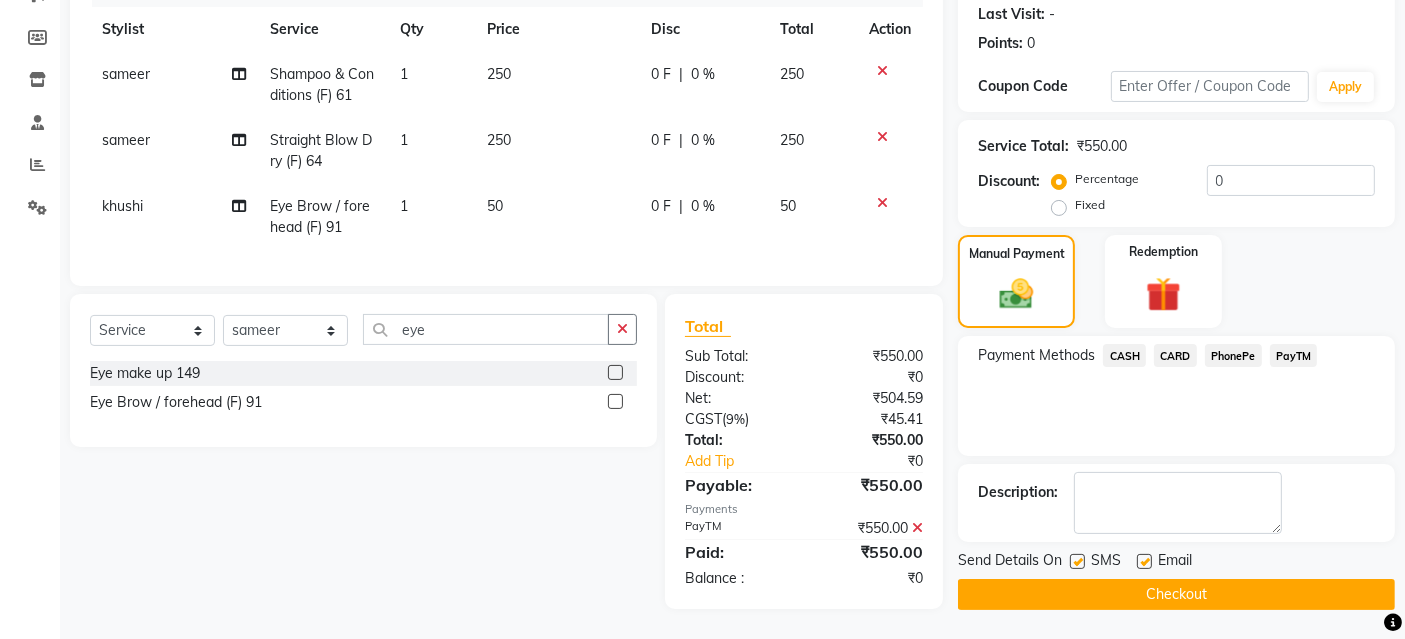 scroll, scrollTop: 293, scrollLeft: 0, axis: vertical 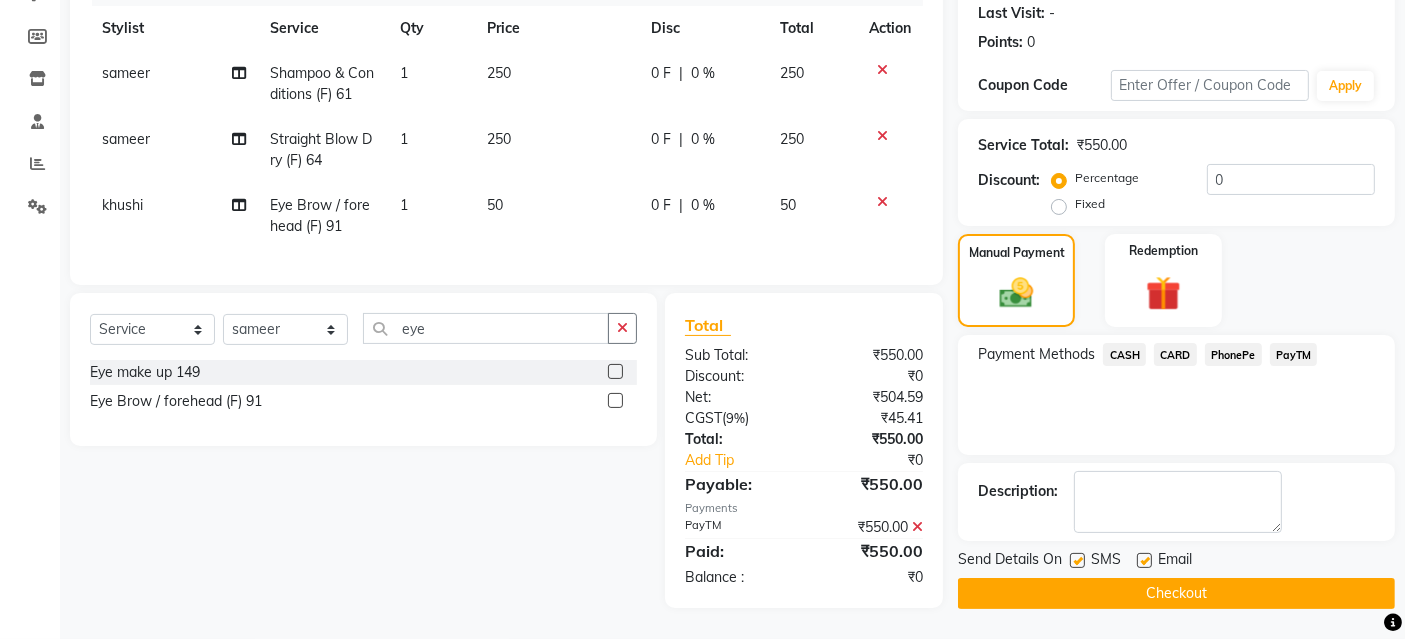 click on "Checkout" 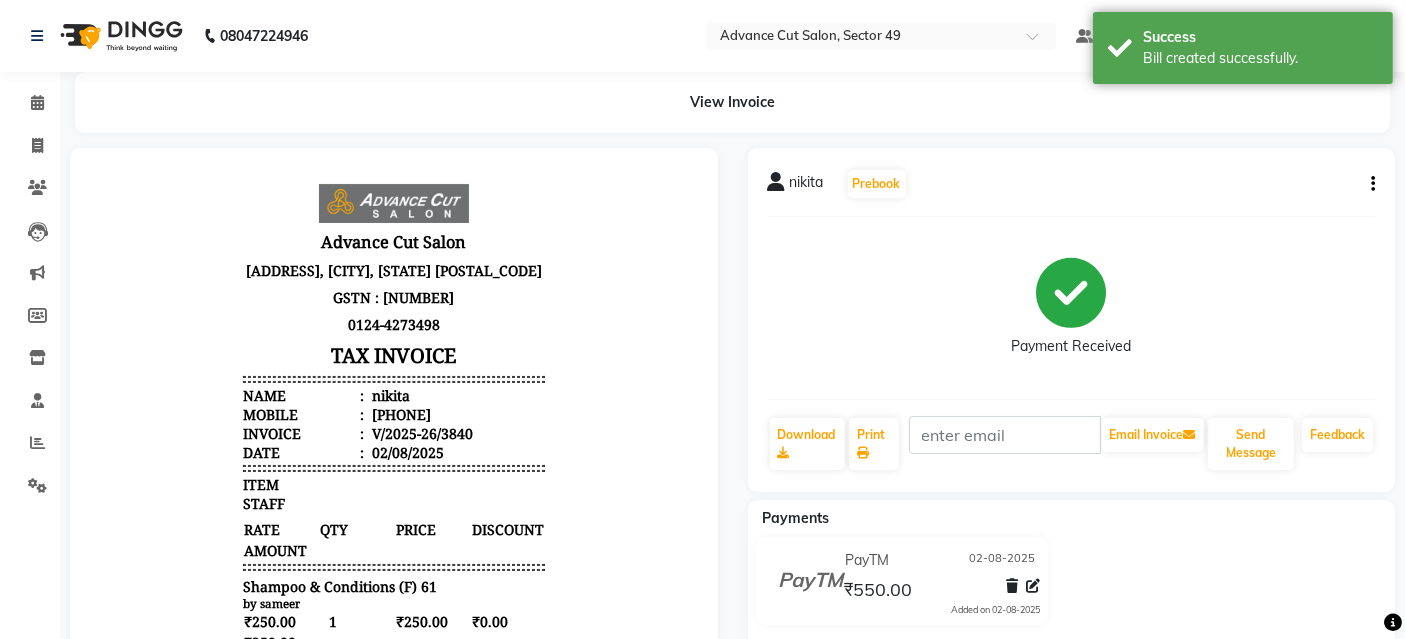 scroll, scrollTop: 0, scrollLeft: 0, axis: both 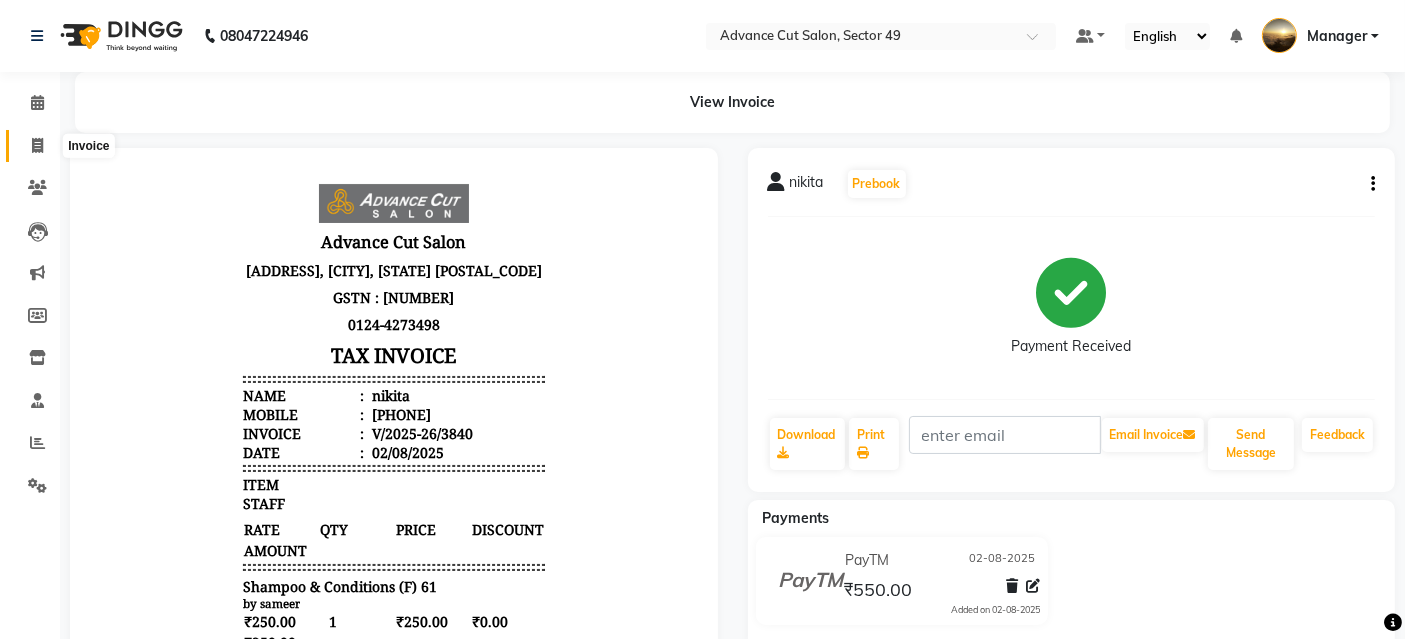 click 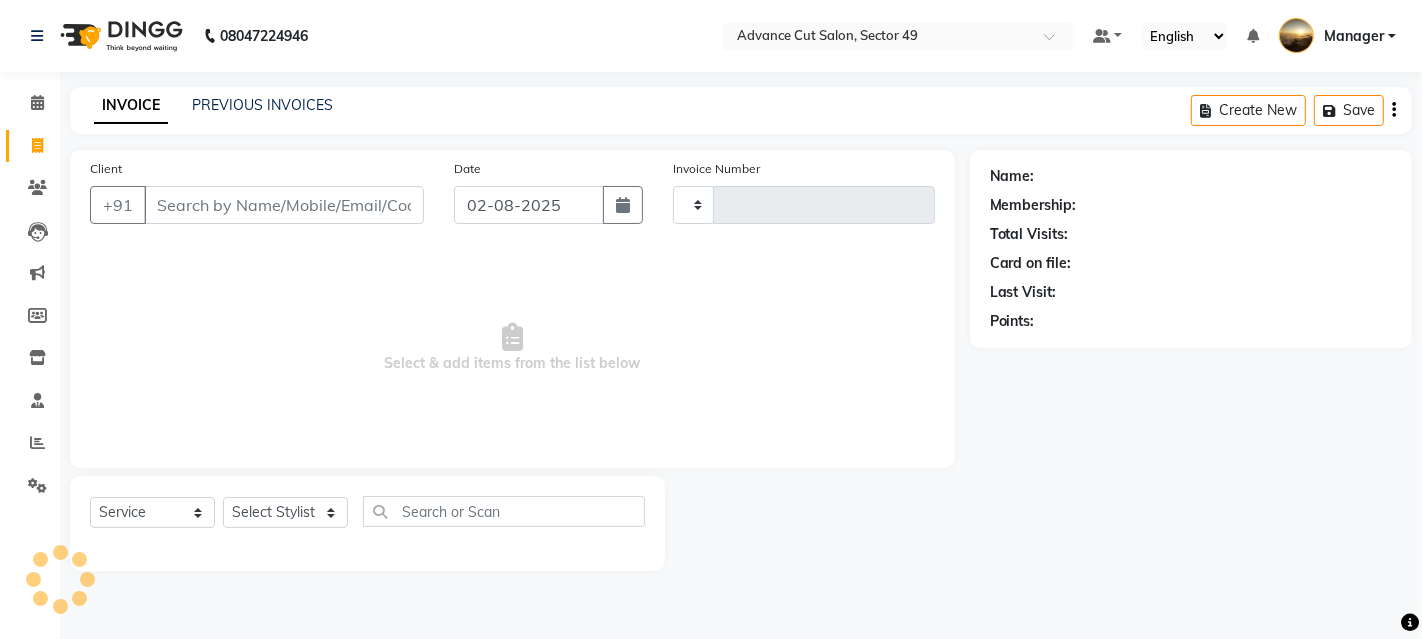 type on "3841" 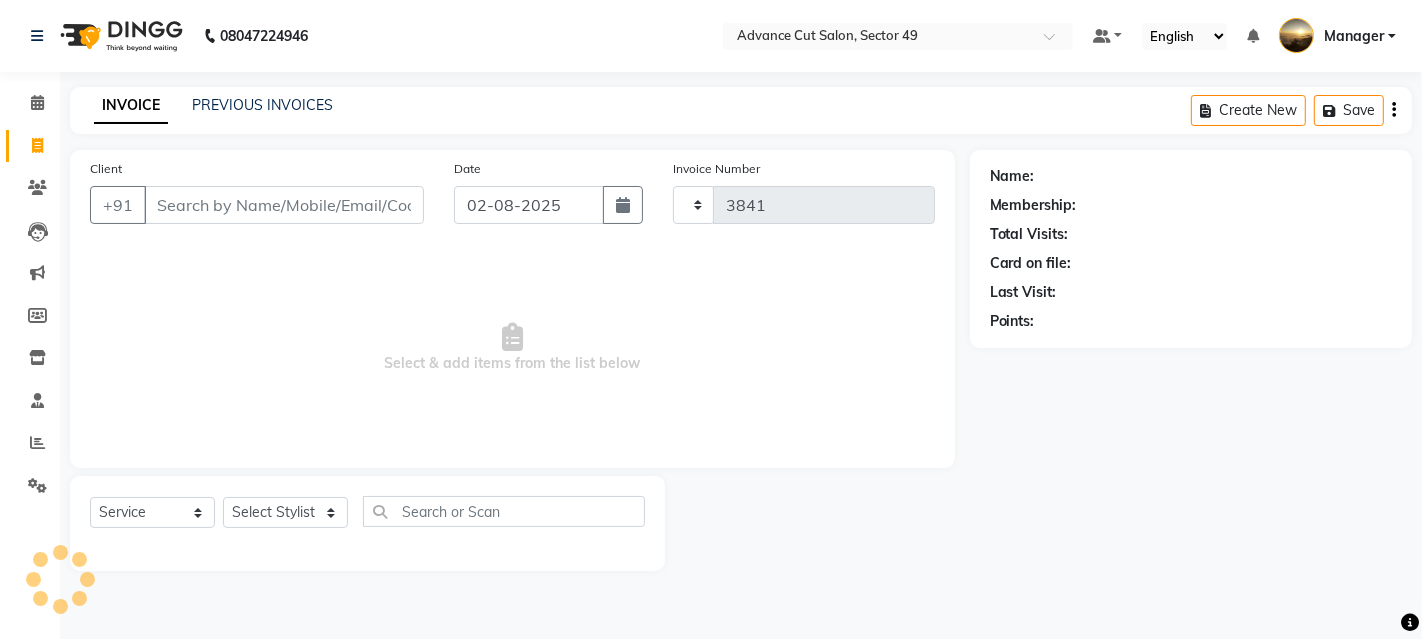 select on "4616" 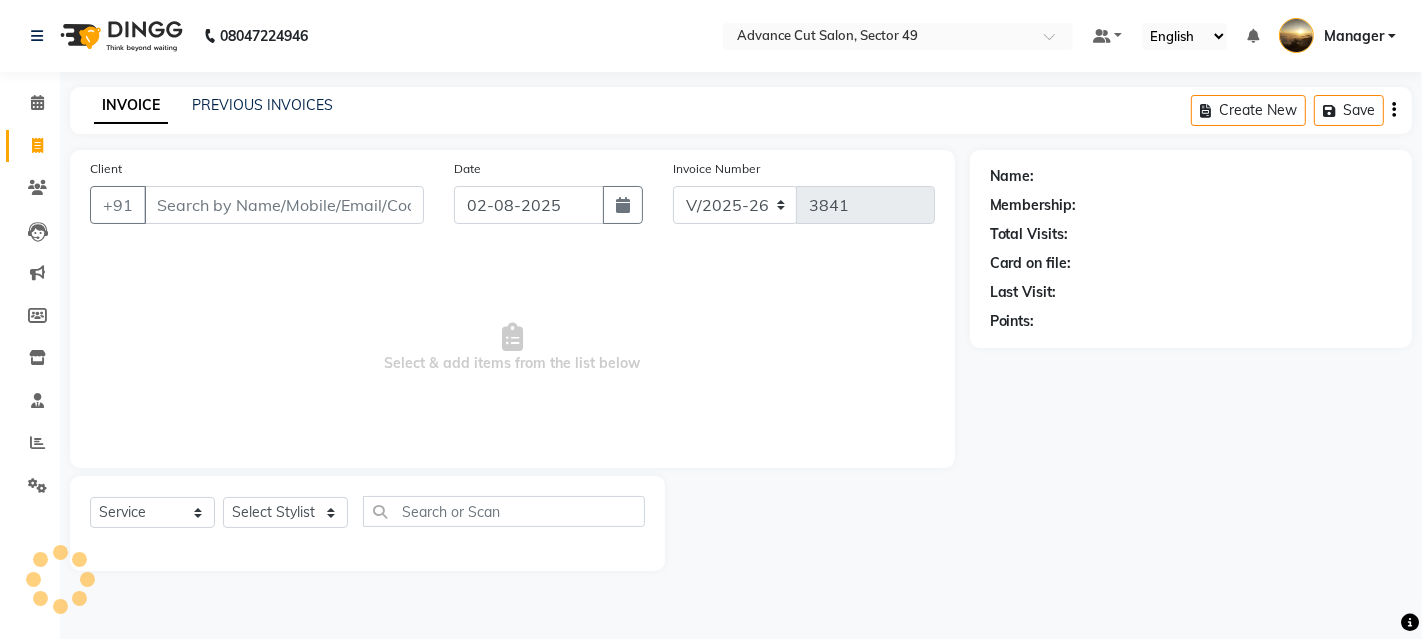 click on "Client" at bounding box center (284, 205) 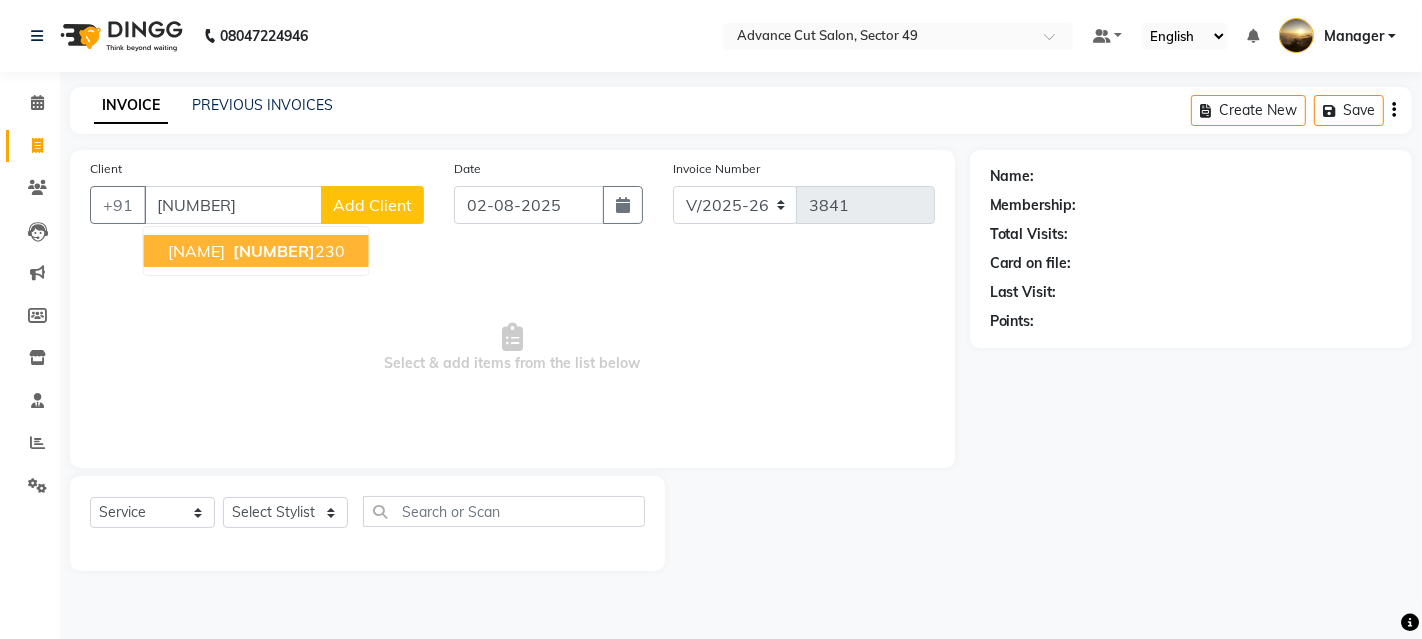 click on "9711255" at bounding box center [274, 251] 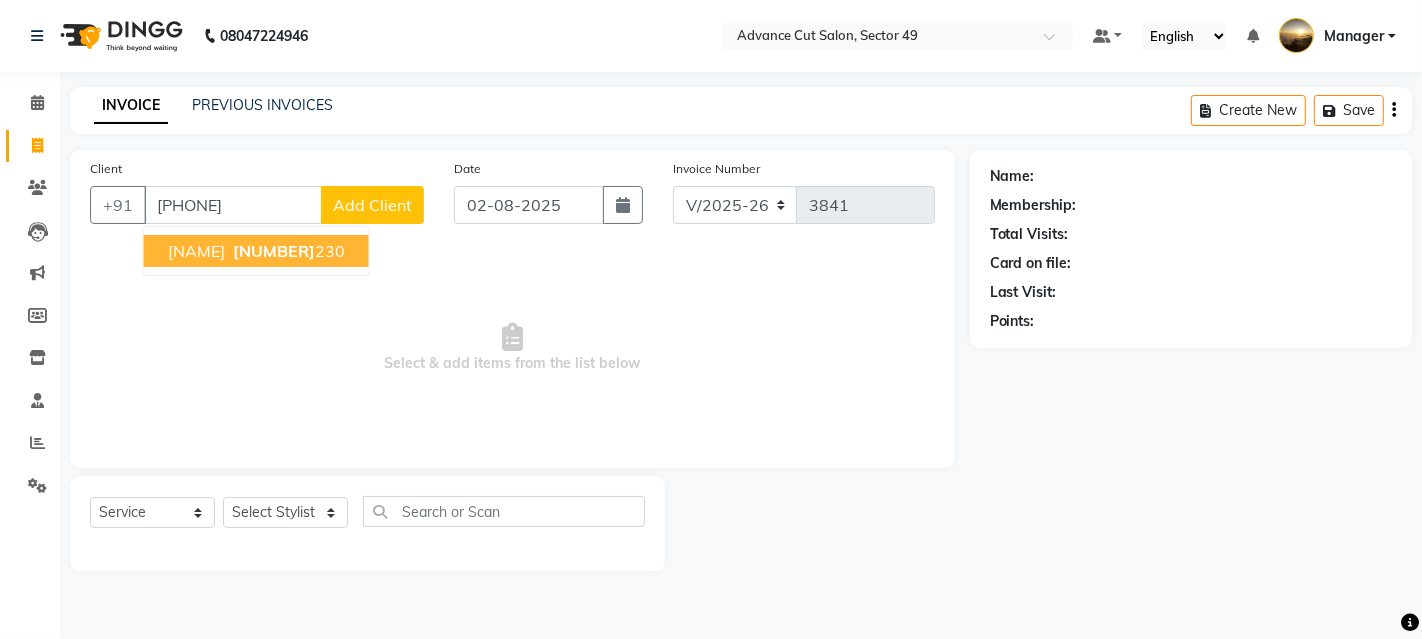 type on "9711255230" 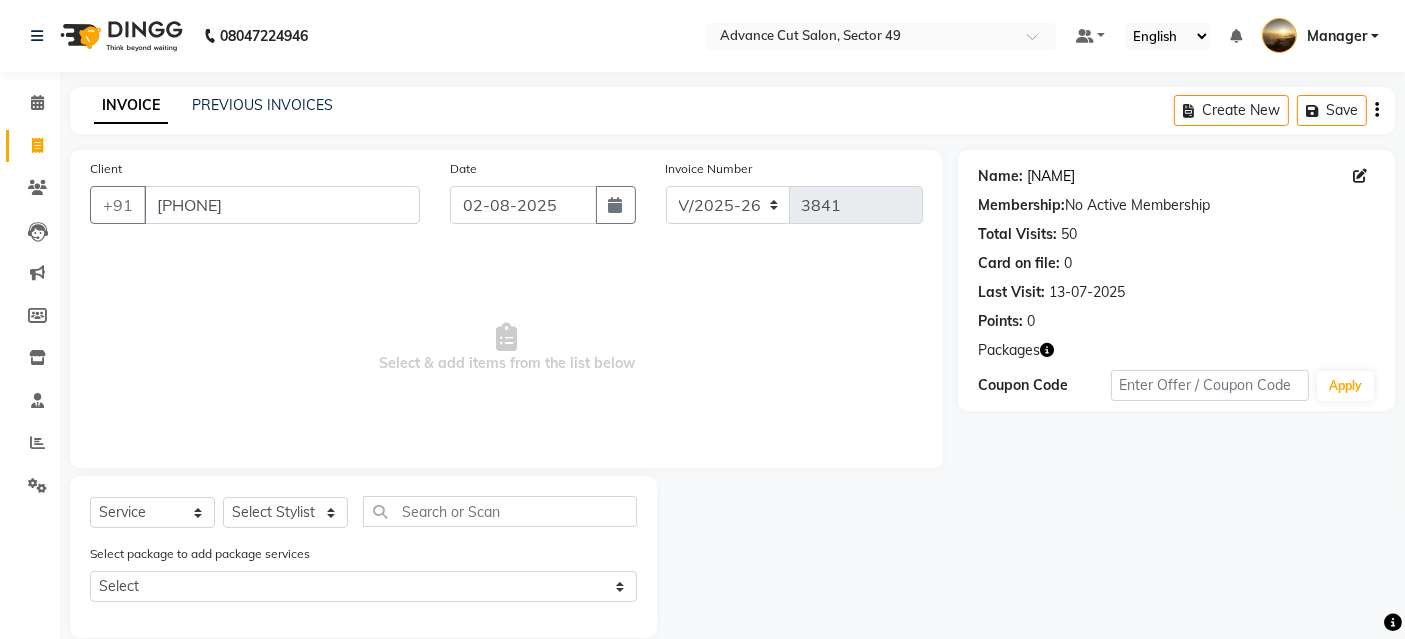 click on "Niraj" 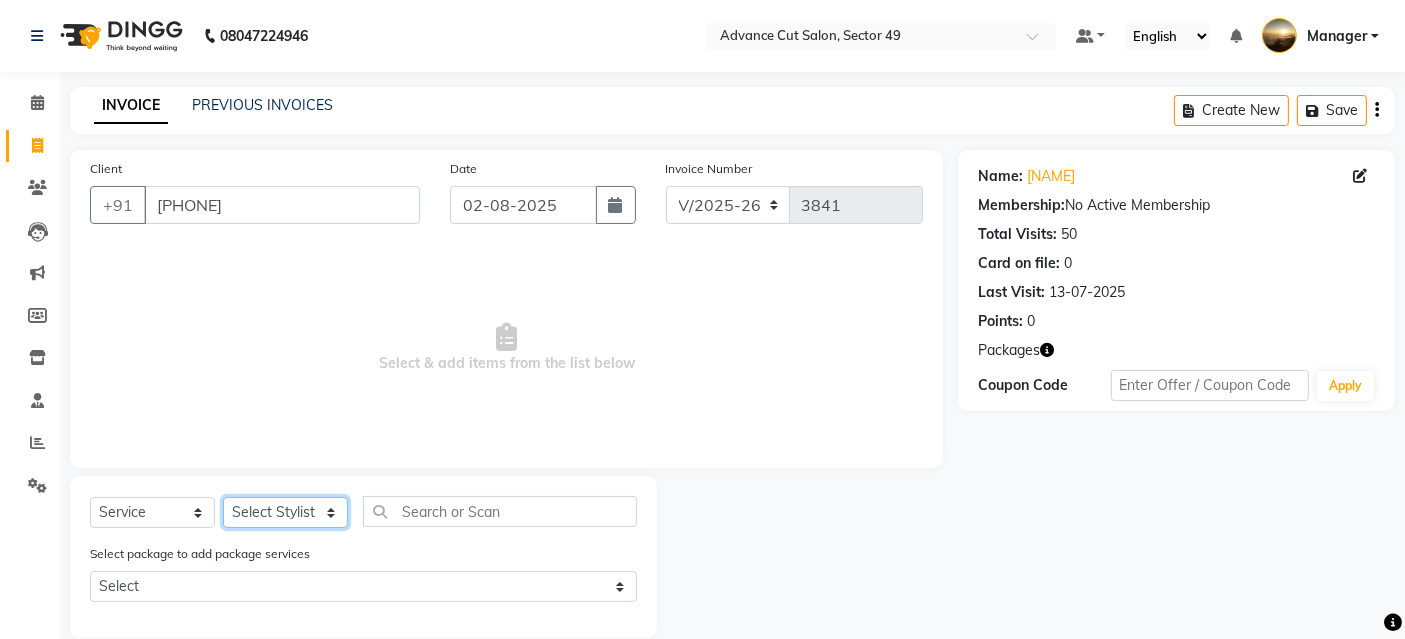 click on "Select Stylist [FIRST] [LAST] [FIRST] [FIRST] [FIRST] [FIRST] [FIRST] Manager product [LAST] [FIRST] [FIRST] Tip [FIRST]" 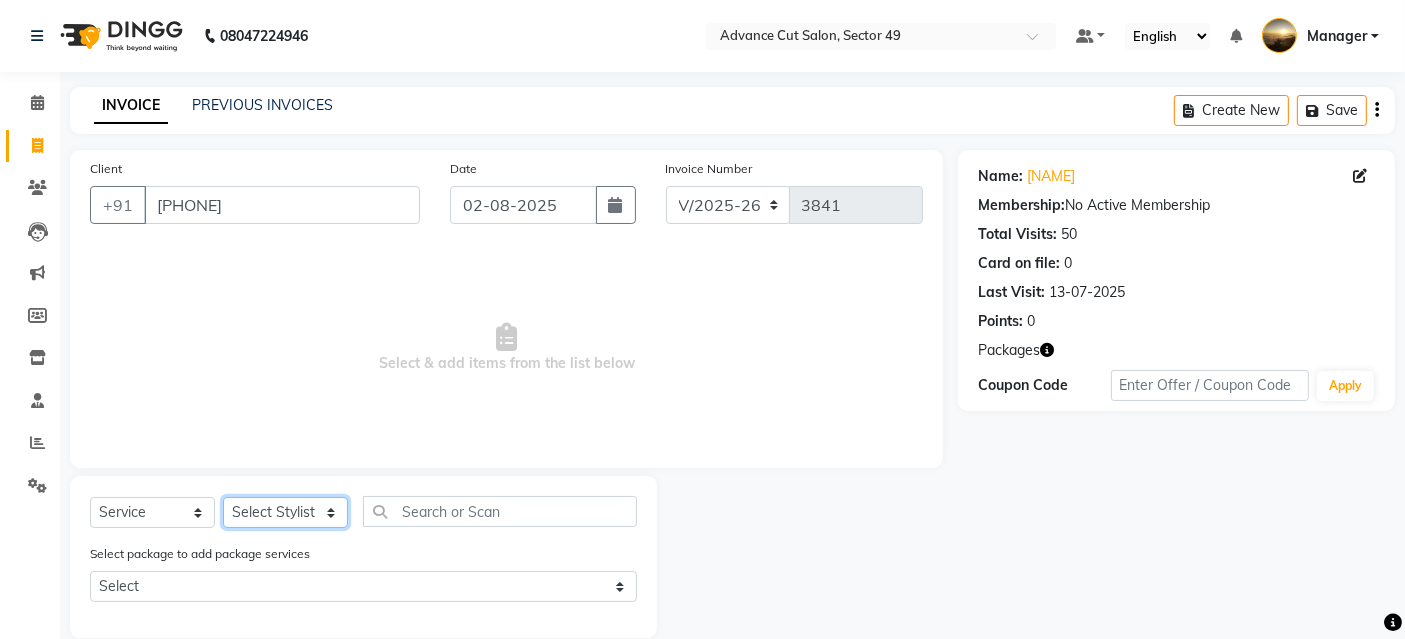 select on "66368" 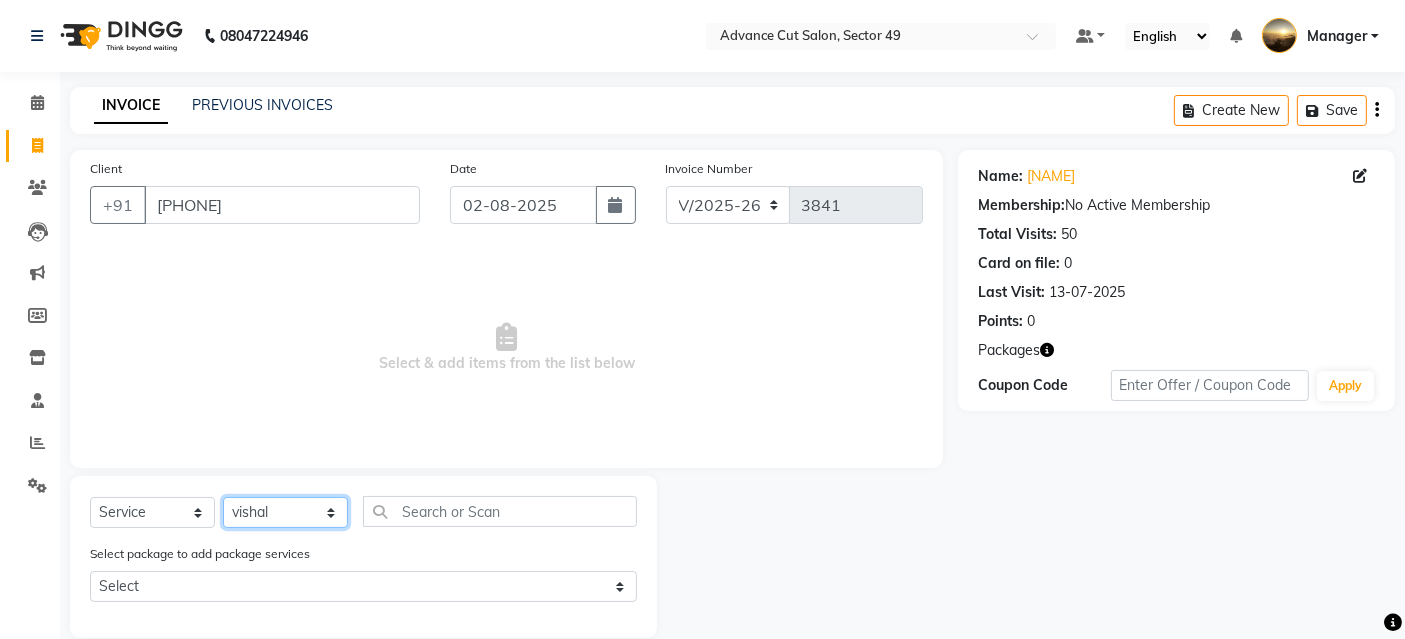 click on "Select Stylist [FIRST] [LAST] [FIRST] [FIRST] [FIRST] [FIRST] [FIRST] Manager product [LAST] [FIRST] [FIRST] Tip [FIRST]" 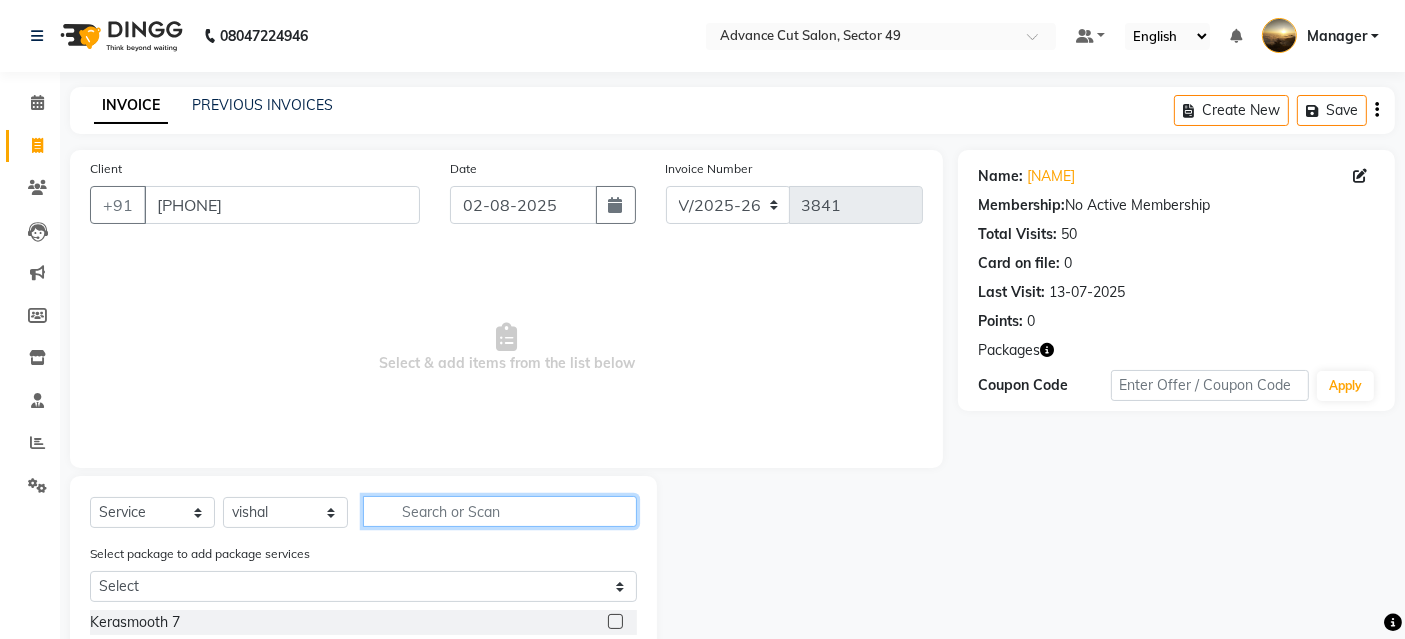 click 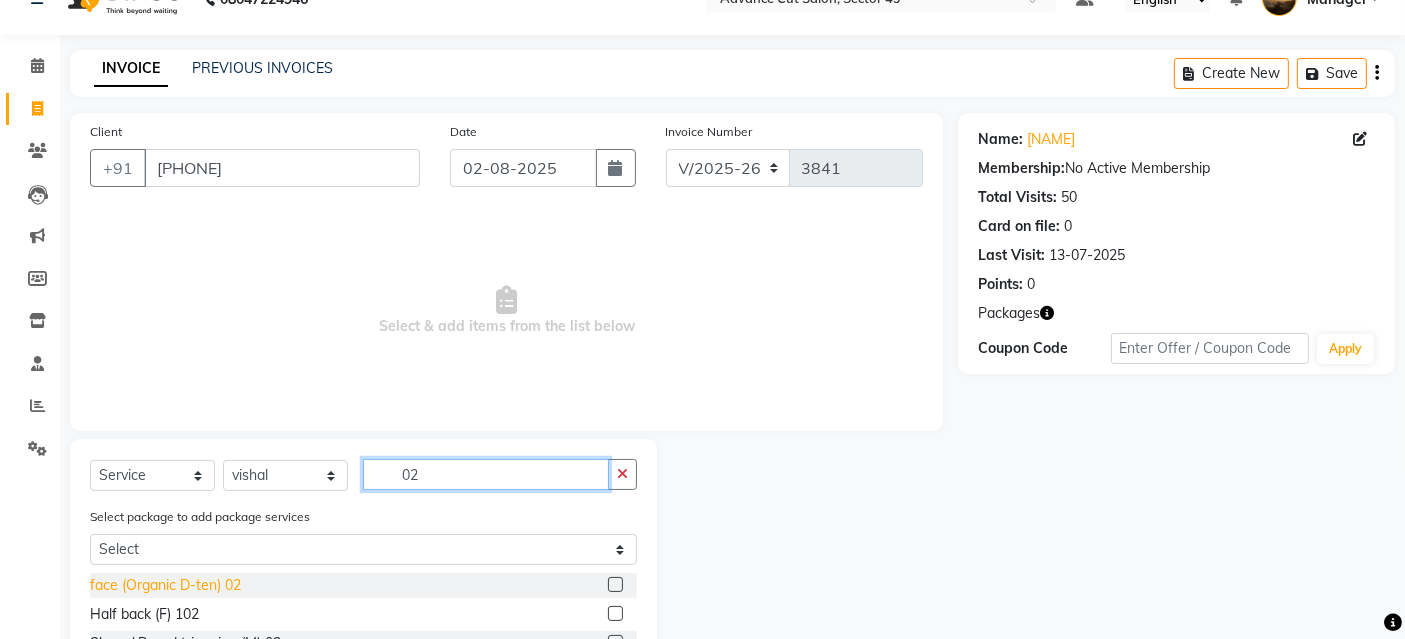 scroll, scrollTop: 115, scrollLeft: 0, axis: vertical 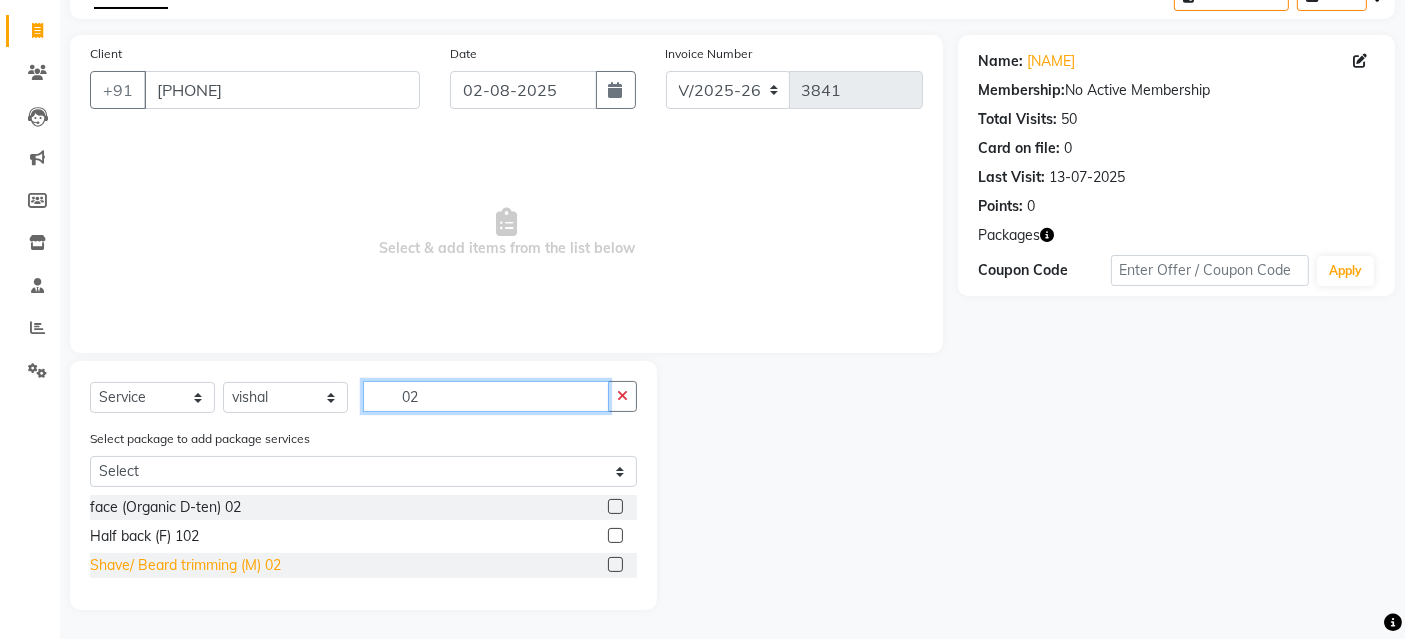type on "02" 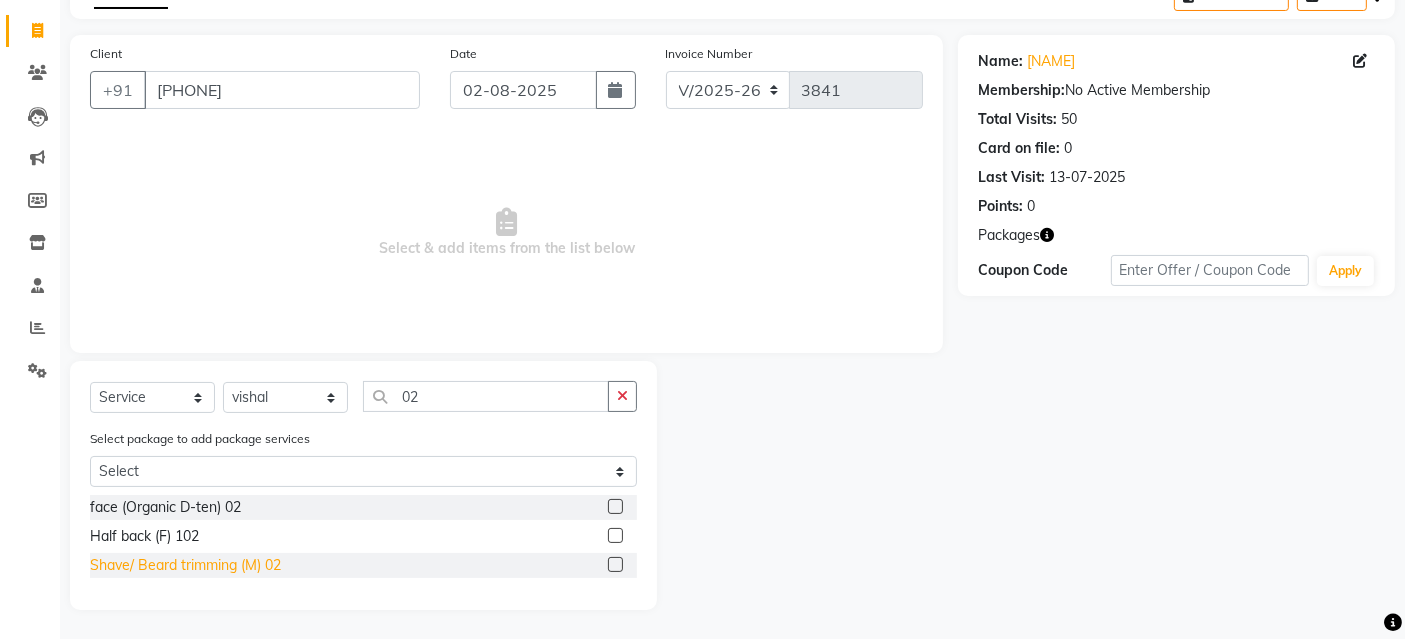 click on "Shave/ Beard trimming (M) 02" 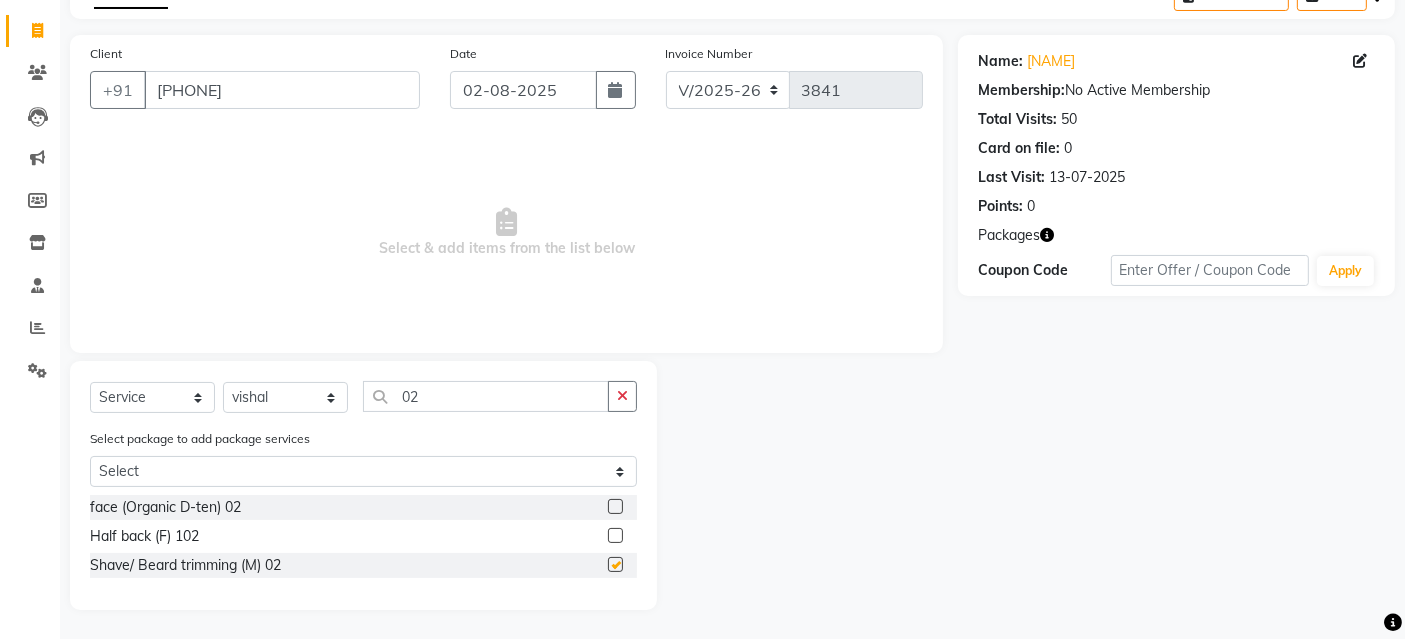 checkbox on "false" 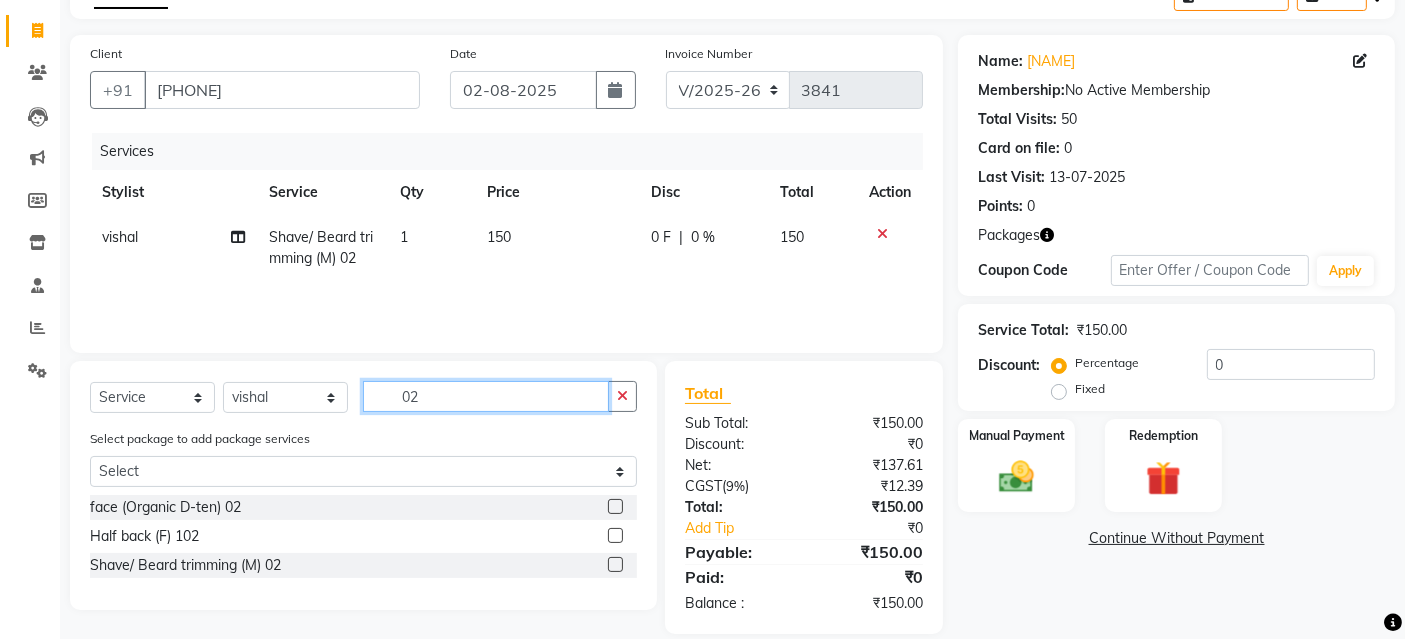 drag, startPoint x: 440, startPoint y: 401, endPoint x: 333, endPoint y: 405, distance: 107.07474 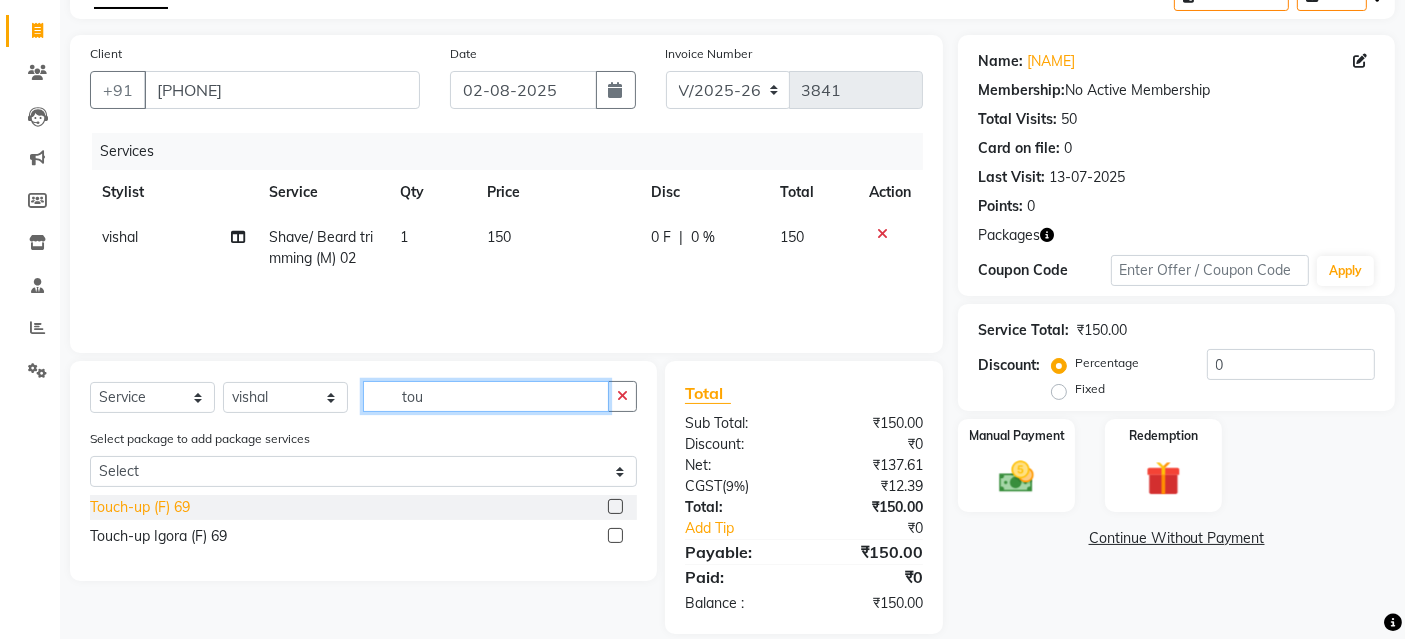 type on "tou" 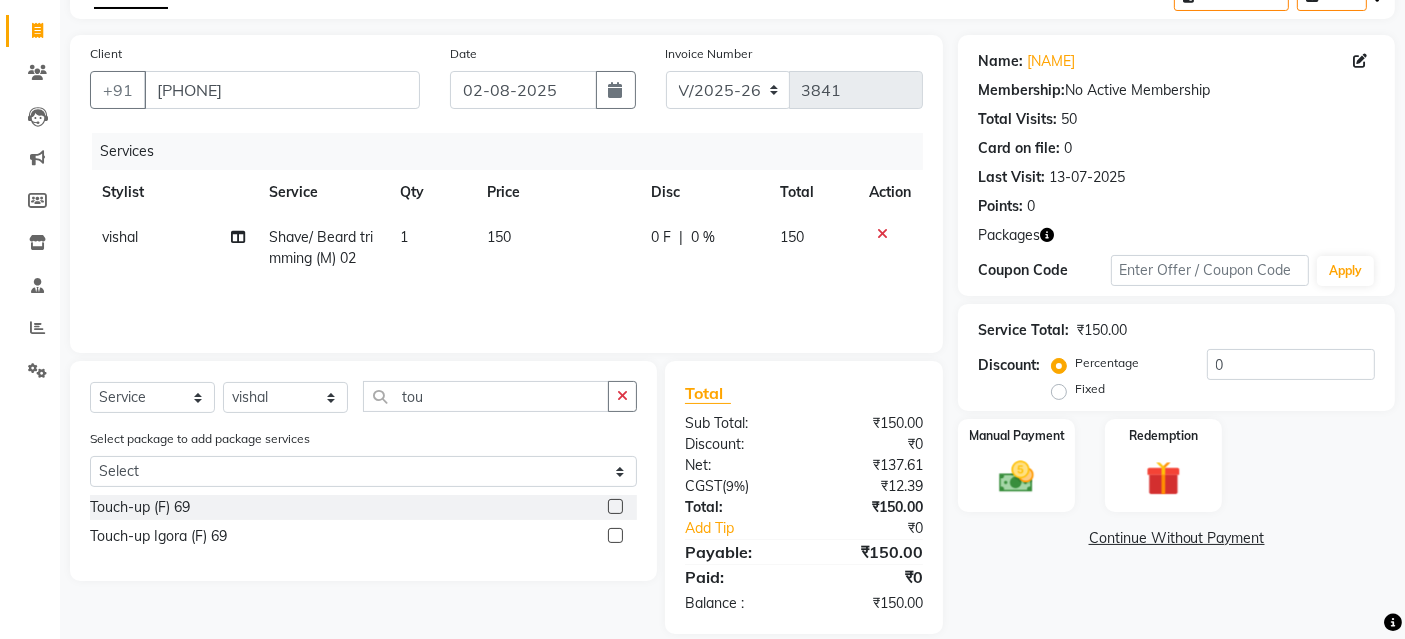 click on "Touch-up (F) 69" 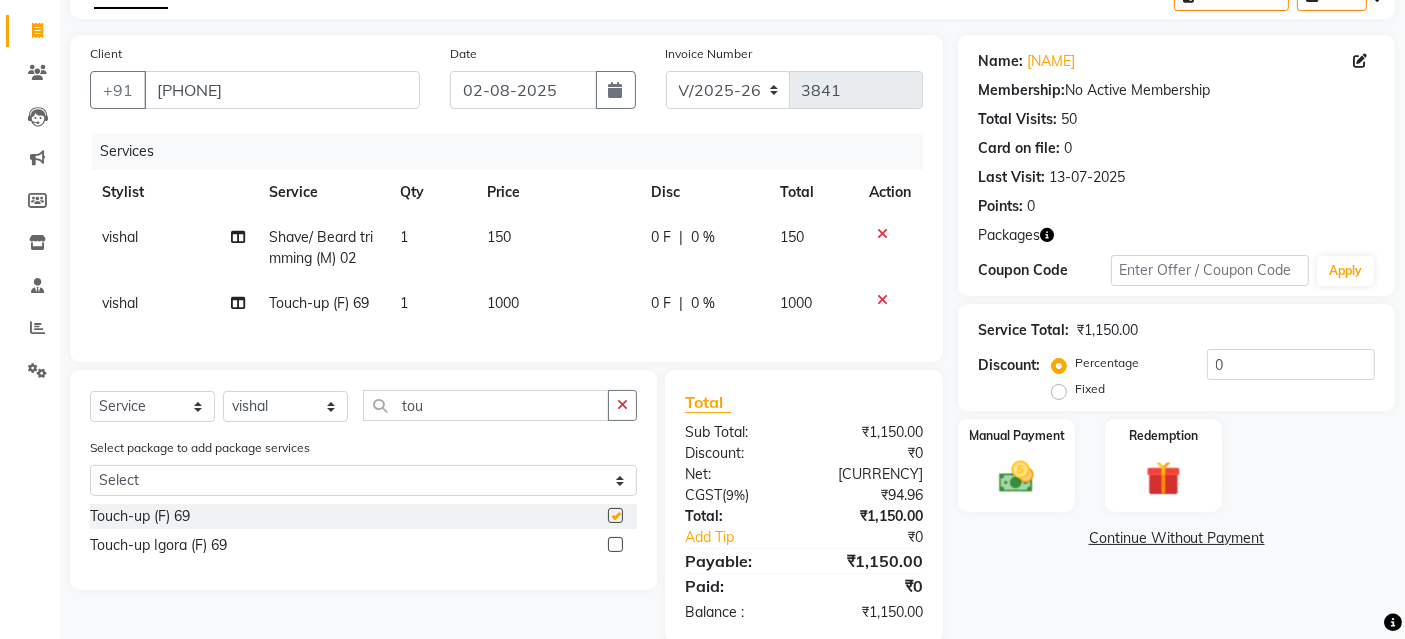 checkbox on "false" 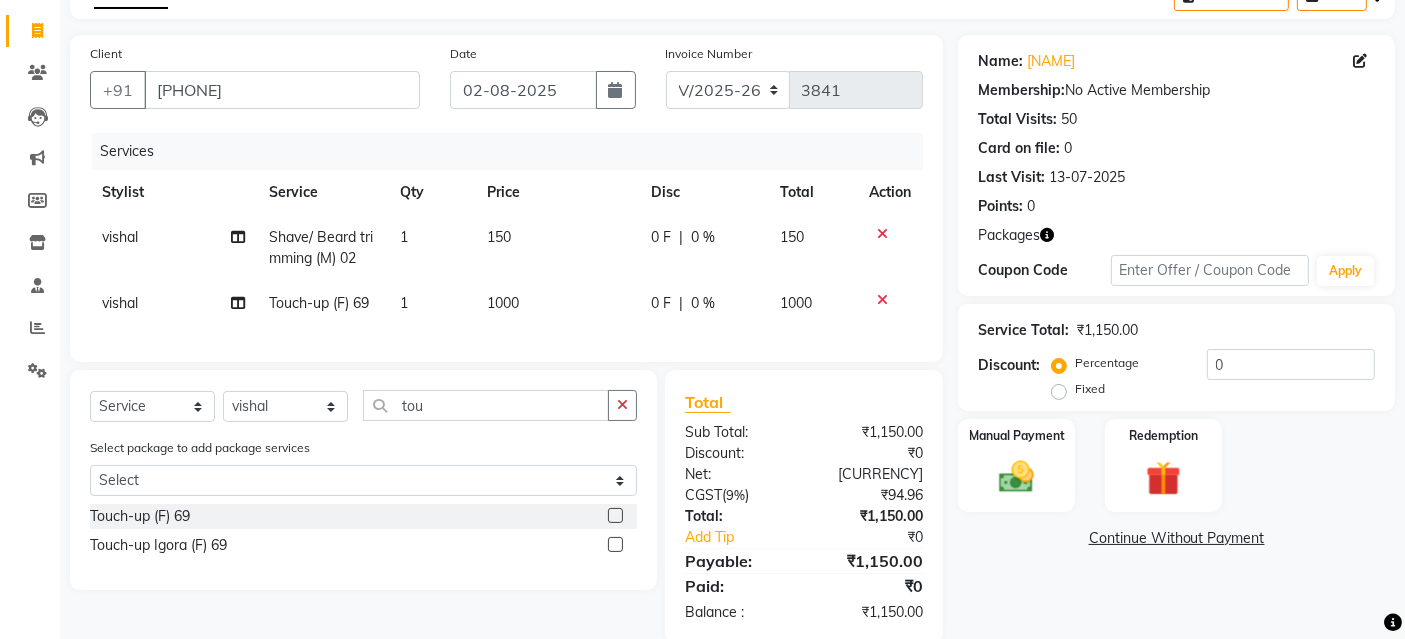 click on "1000" 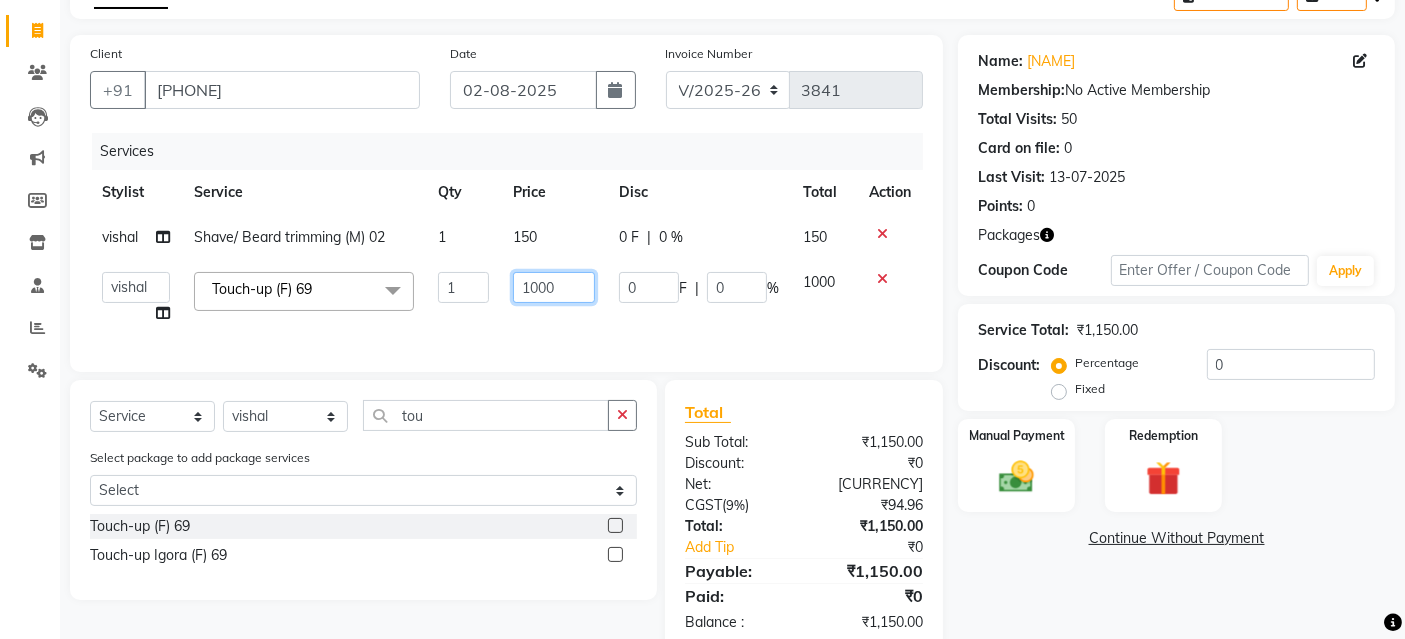 drag, startPoint x: 482, startPoint y: 303, endPoint x: 322, endPoint y: 293, distance: 160.3122 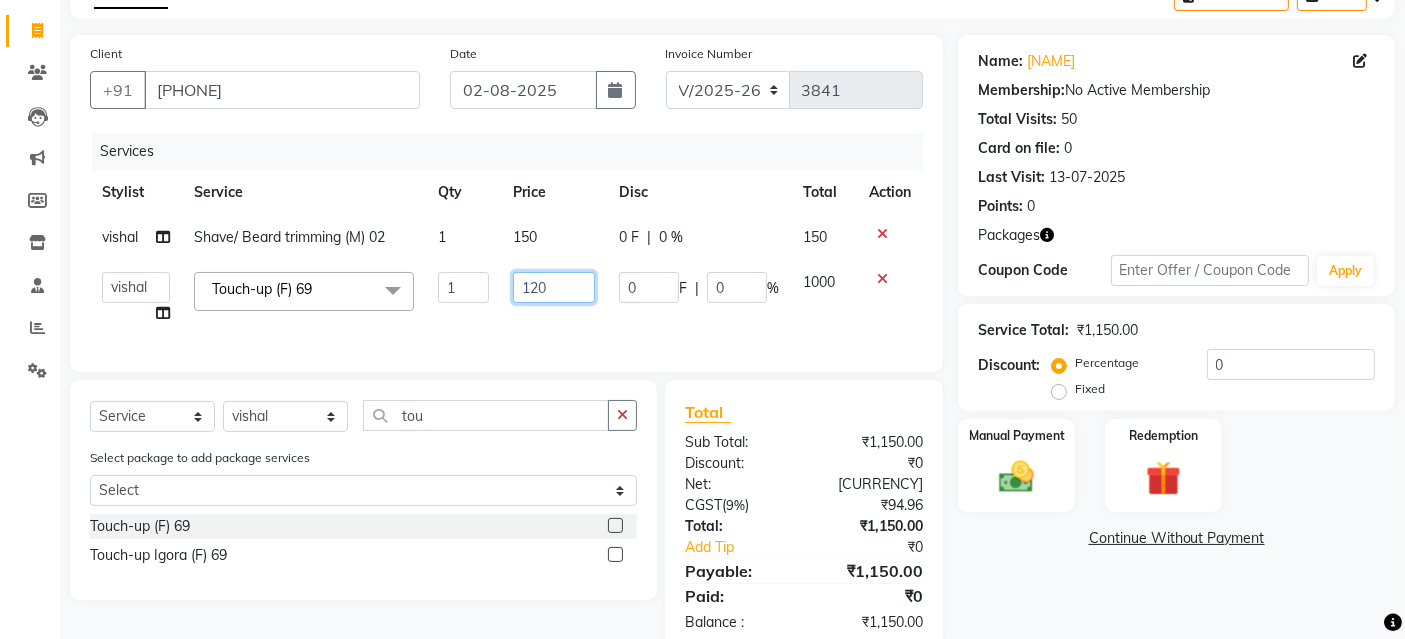 type on "1200" 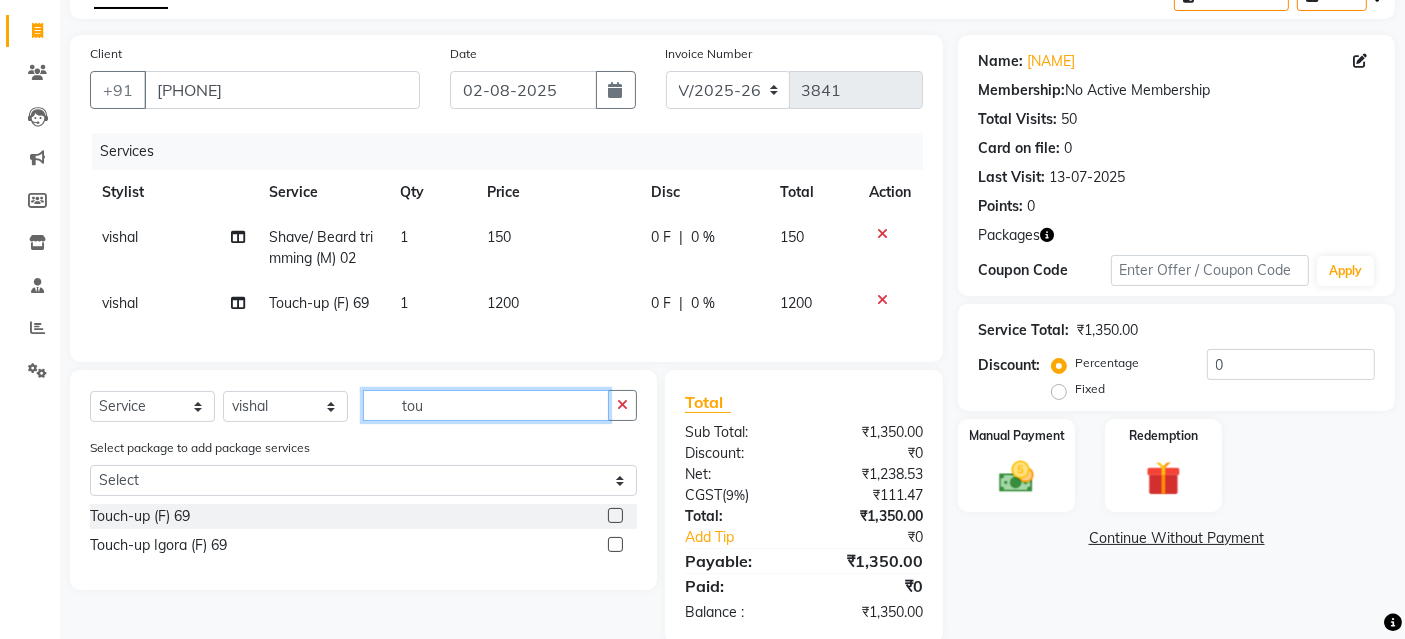 drag, startPoint x: 431, startPoint y: 425, endPoint x: 290, endPoint y: 447, distance: 142.706 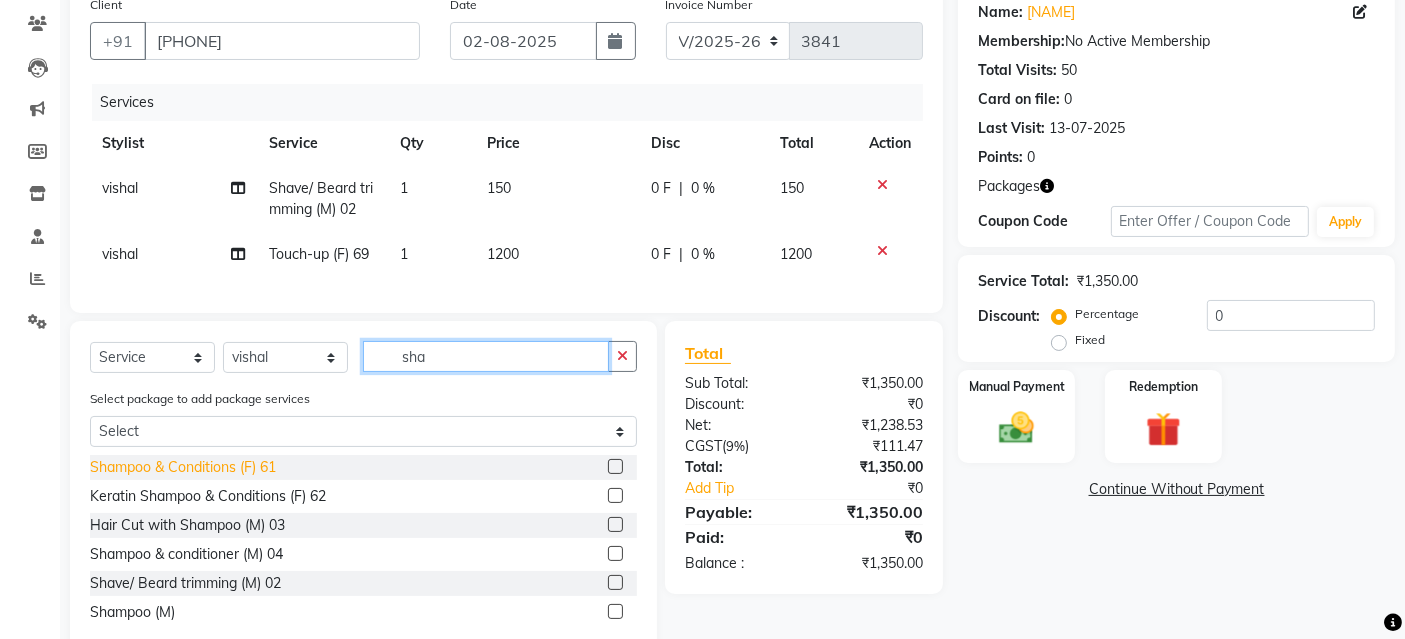 scroll, scrollTop: 228, scrollLeft: 0, axis: vertical 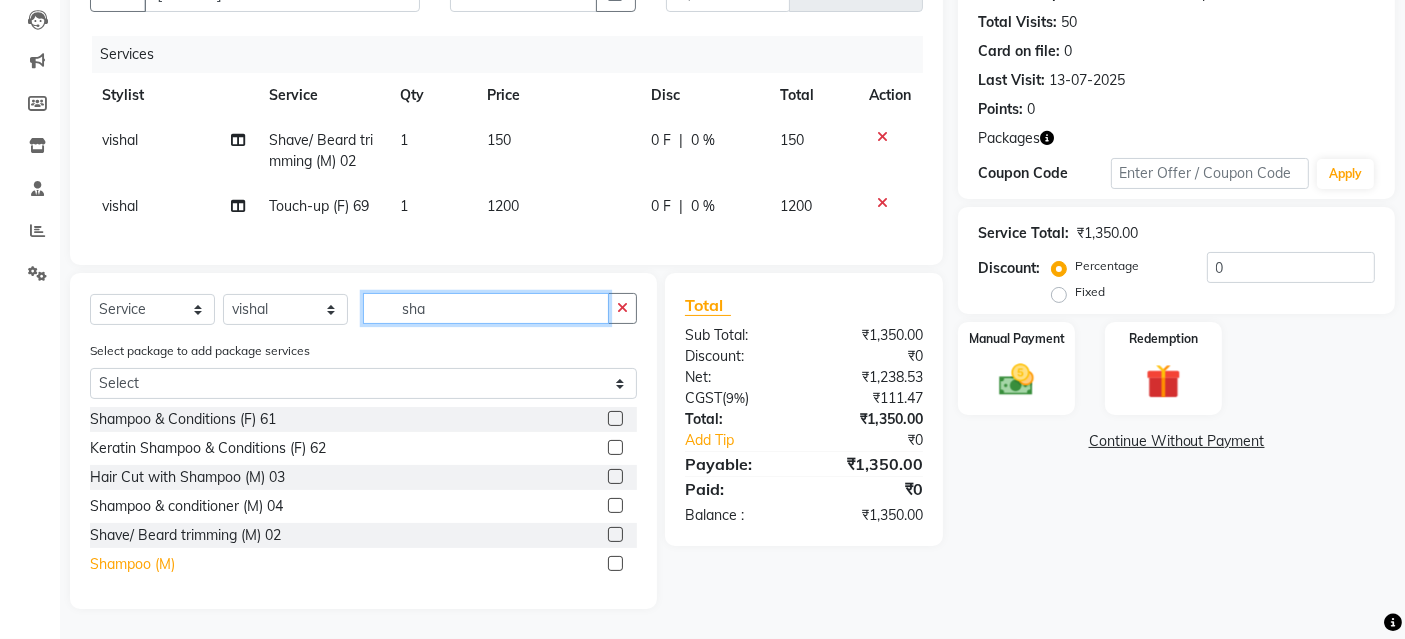 type on "sha" 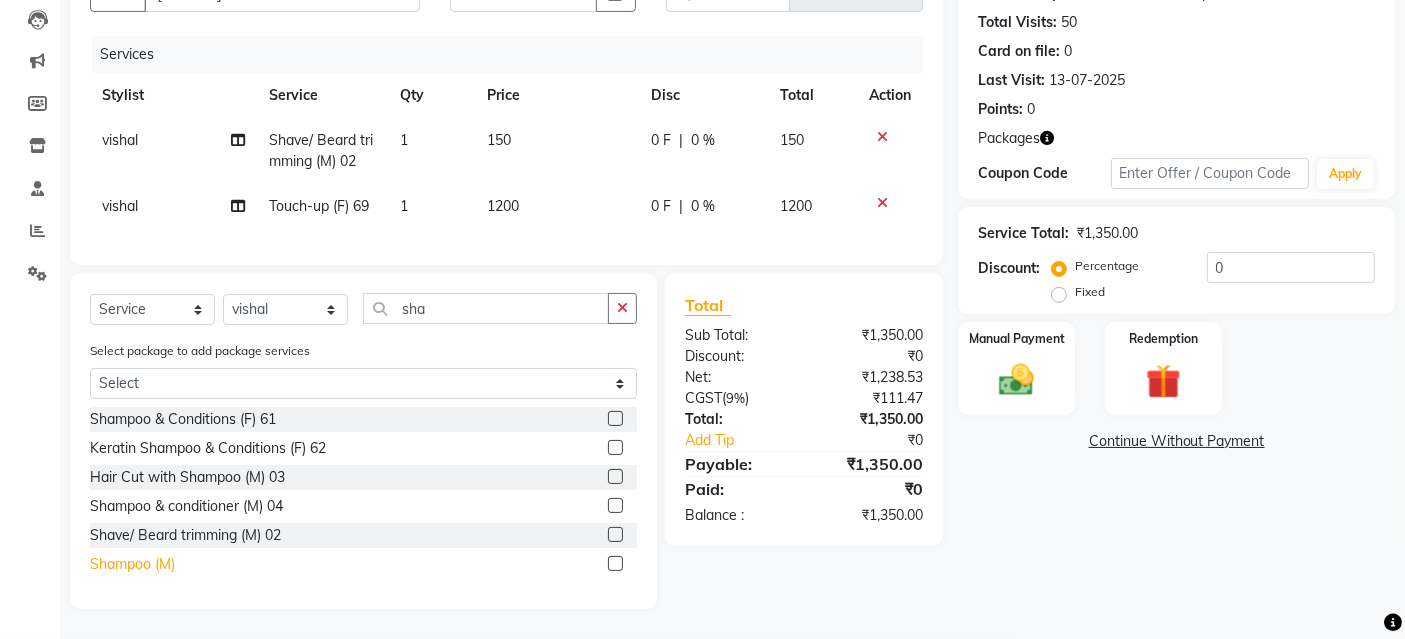 click on "Shampoo (M)" 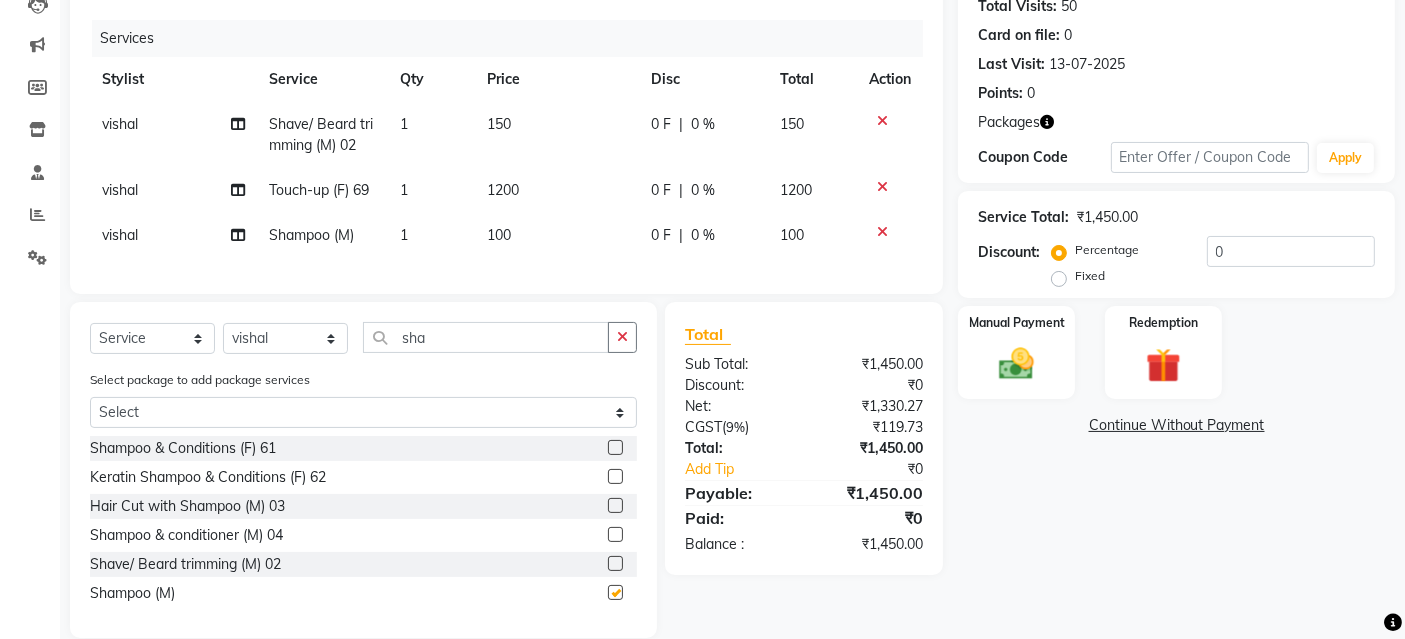 checkbox on "false" 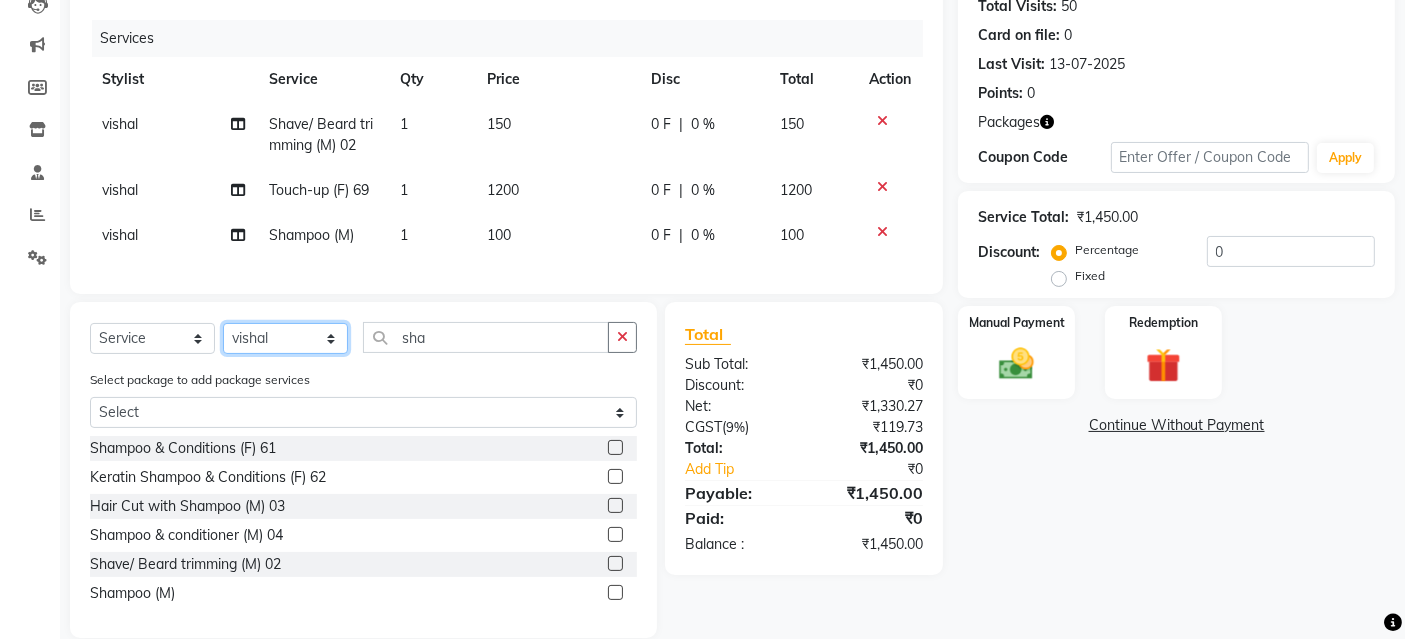 click on "Select Stylist [FIRST] [LAST] [FIRST] [FIRST] [FIRST] [FIRST] [FIRST] Manager product [LAST] [FIRST] [FIRST] Tip [FIRST]" 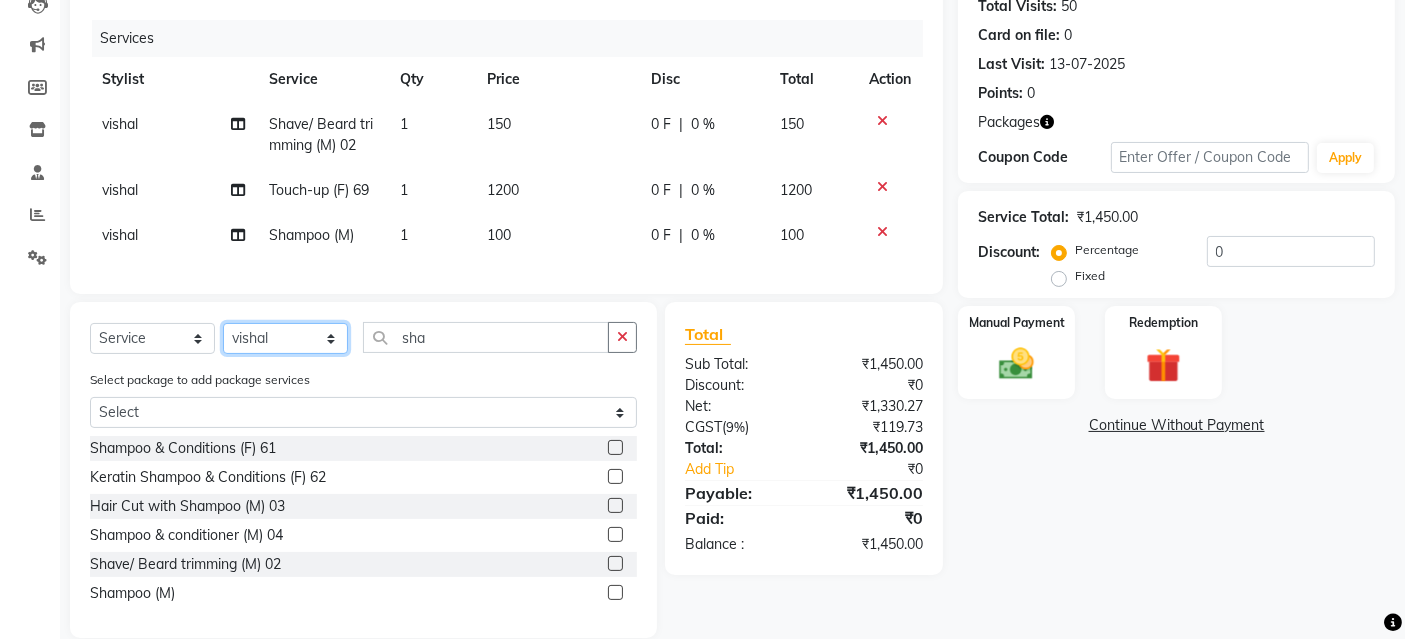 select on "87400" 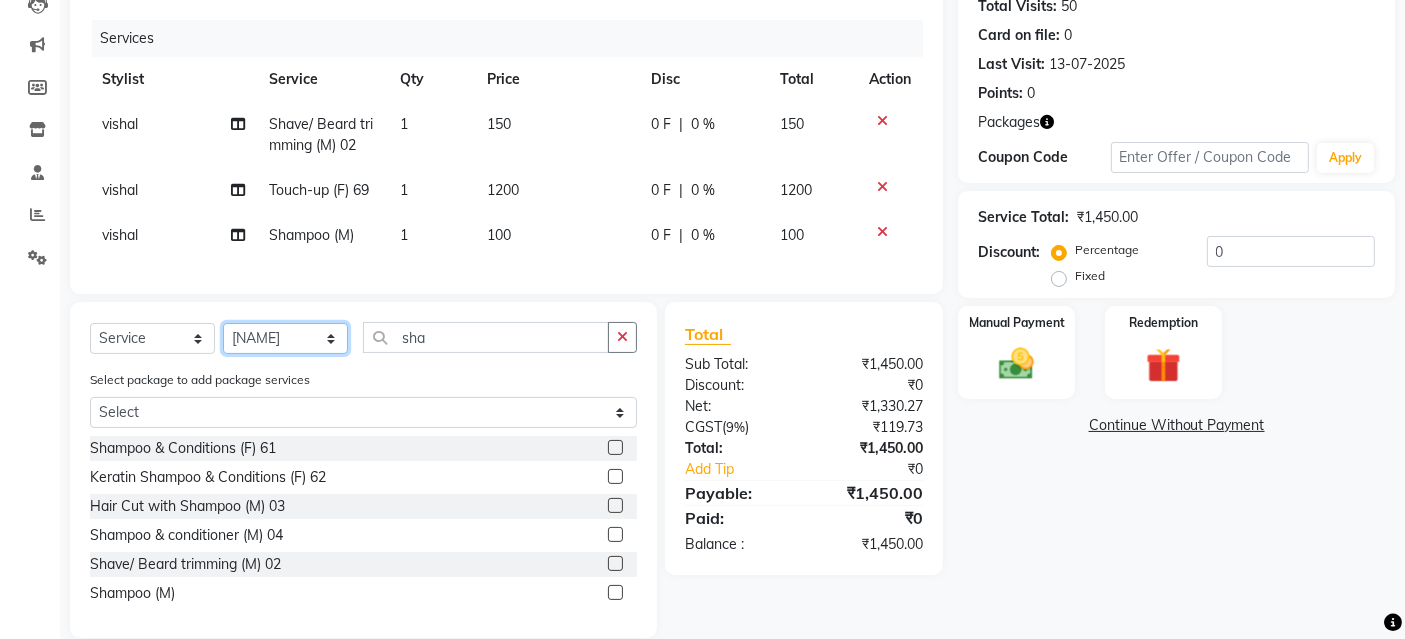 click on "Select Stylist [FIRST] [LAST] [FIRST] [FIRST] [FIRST] [FIRST] [FIRST] Manager product [LAST] [FIRST] [FIRST] Tip [FIRST]" 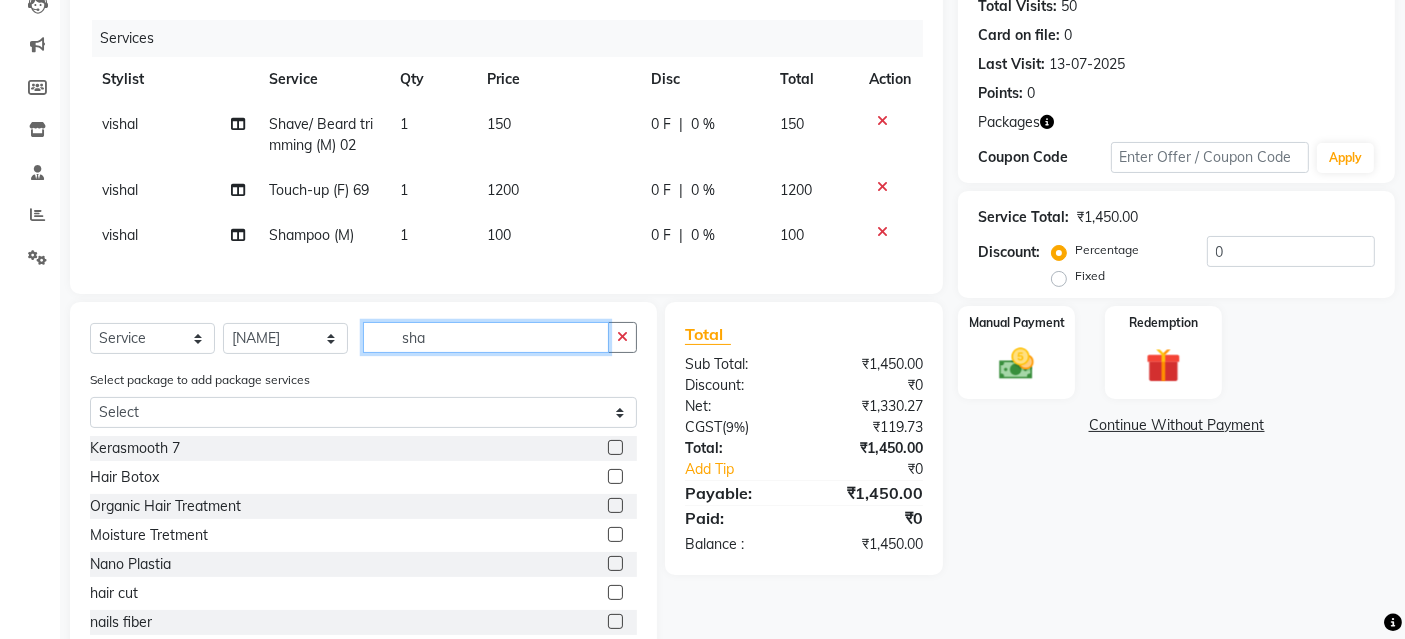 drag, startPoint x: 441, startPoint y: 364, endPoint x: 257, endPoint y: 368, distance: 184.04347 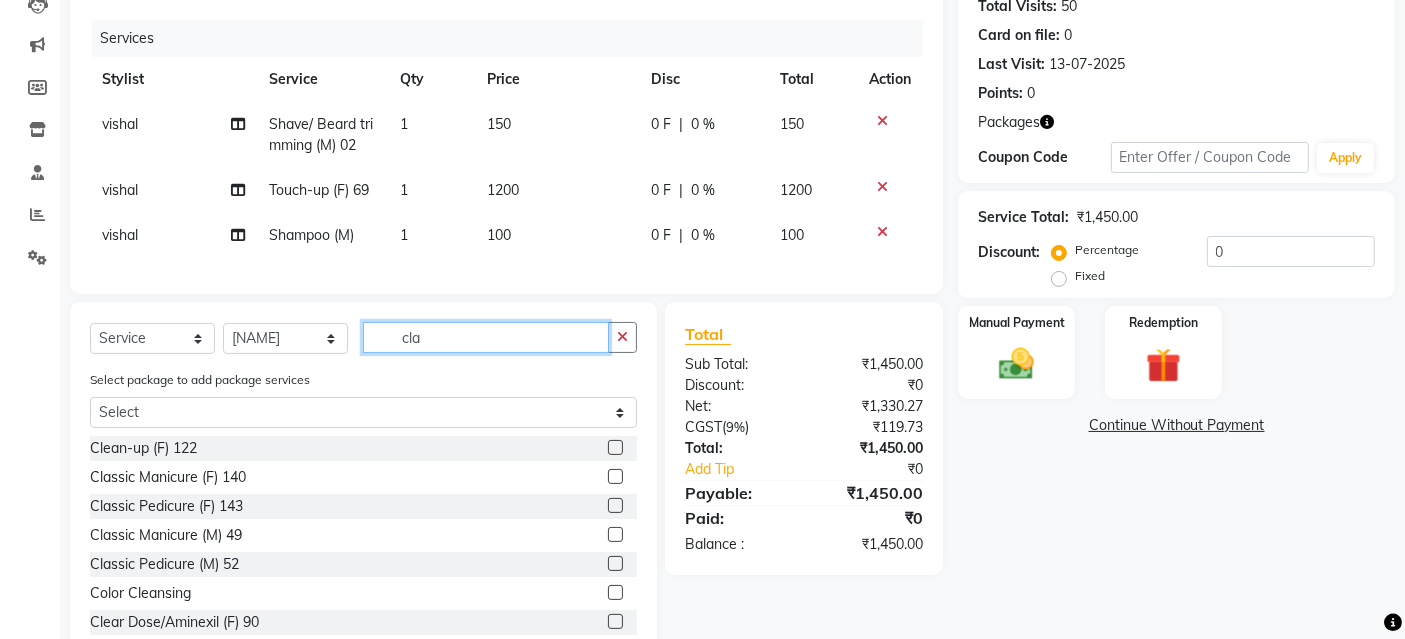 scroll, scrollTop: 215, scrollLeft: 0, axis: vertical 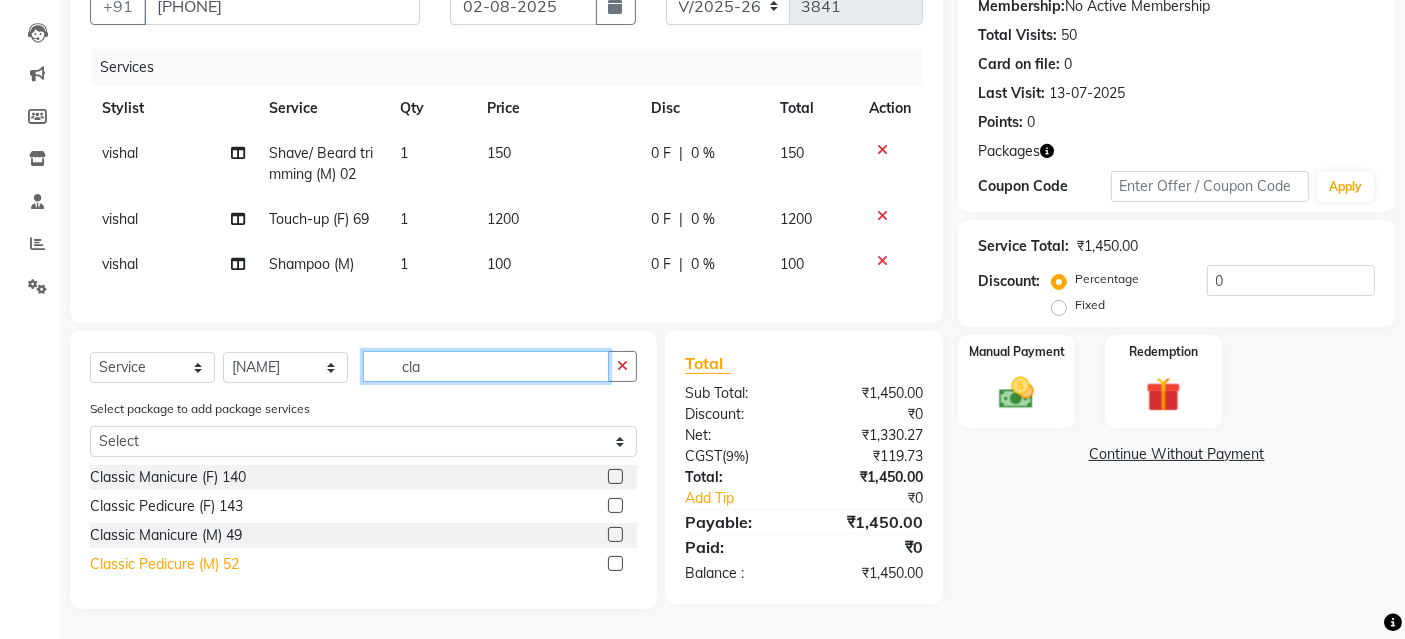 type on "cla" 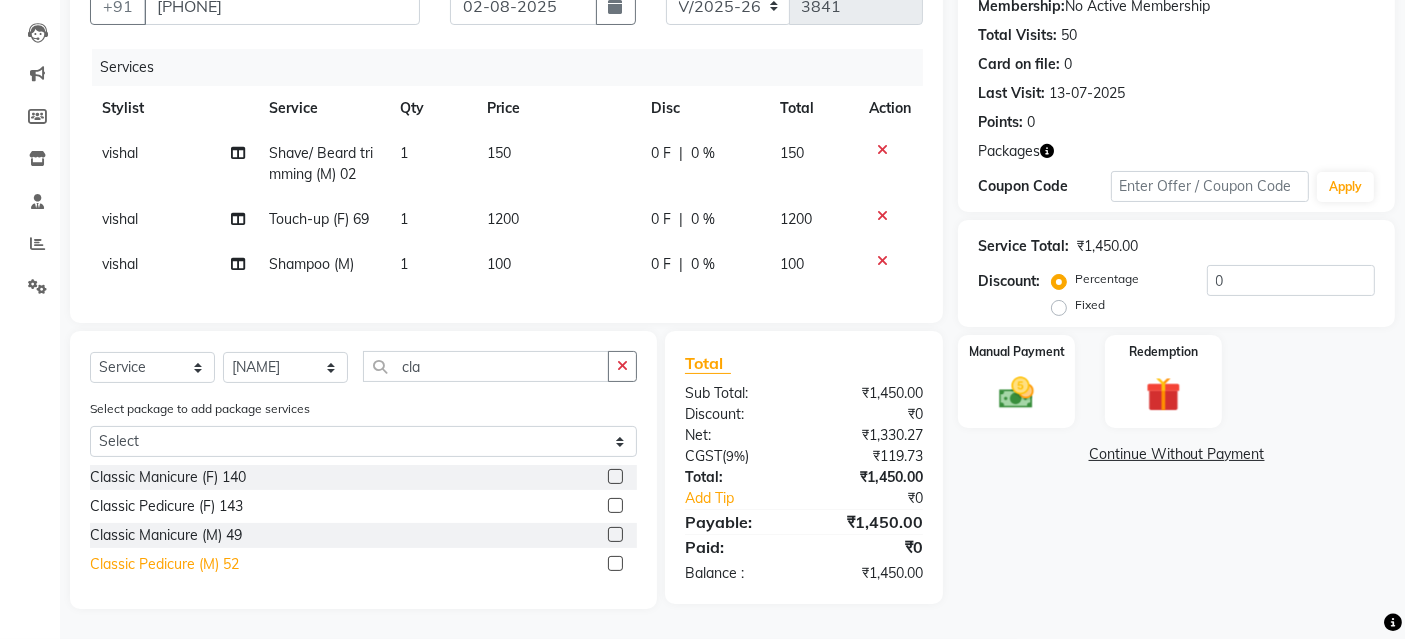 click on "Classic Pedicure (M) 52" 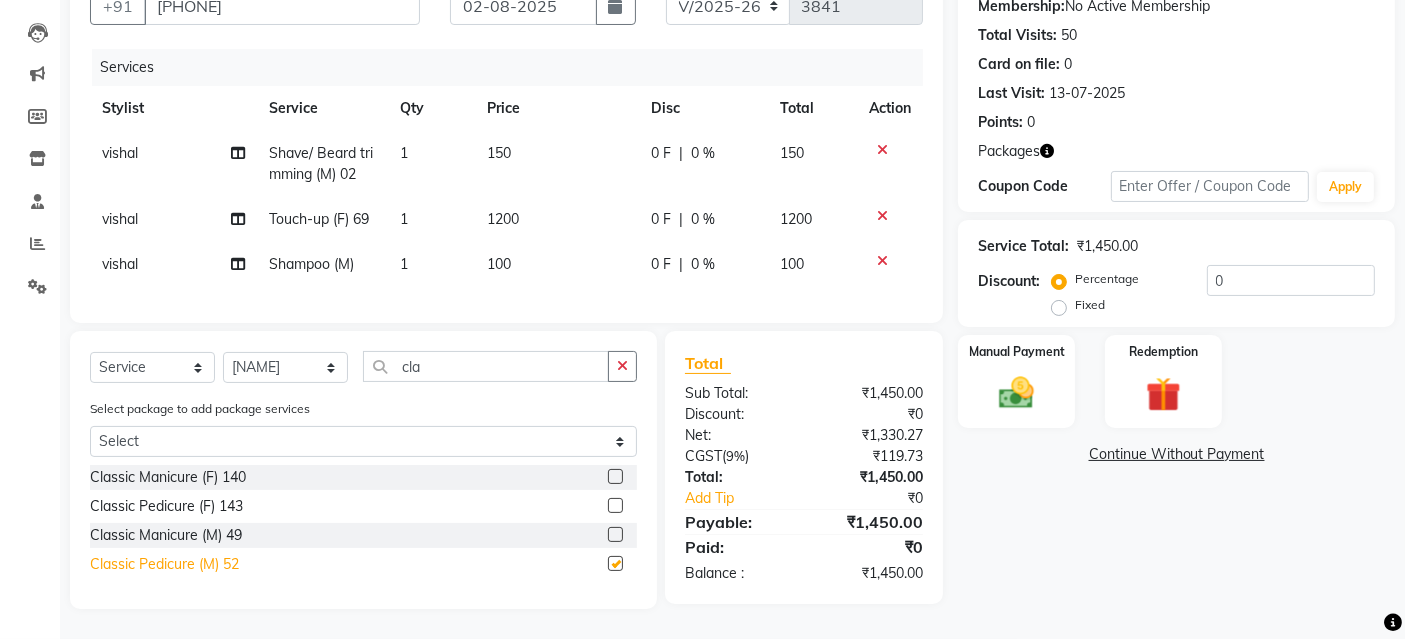checkbox on "false" 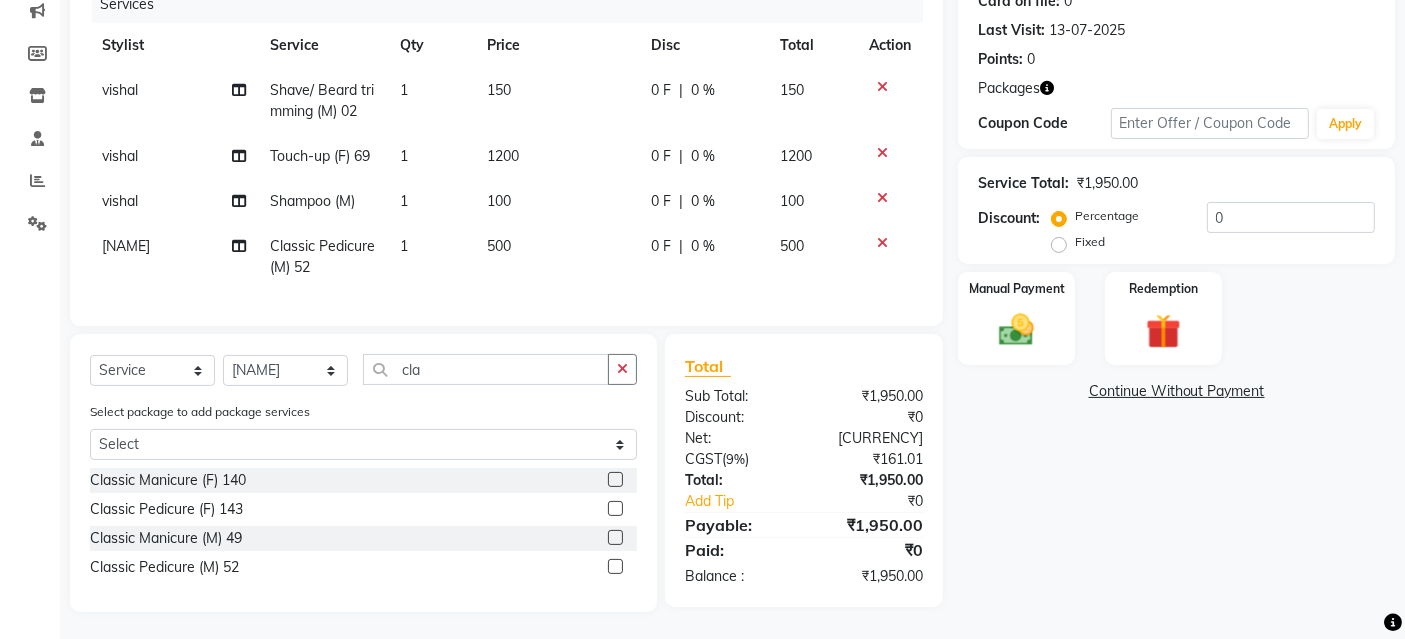 scroll, scrollTop: 281, scrollLeft: 0, axis: vertical 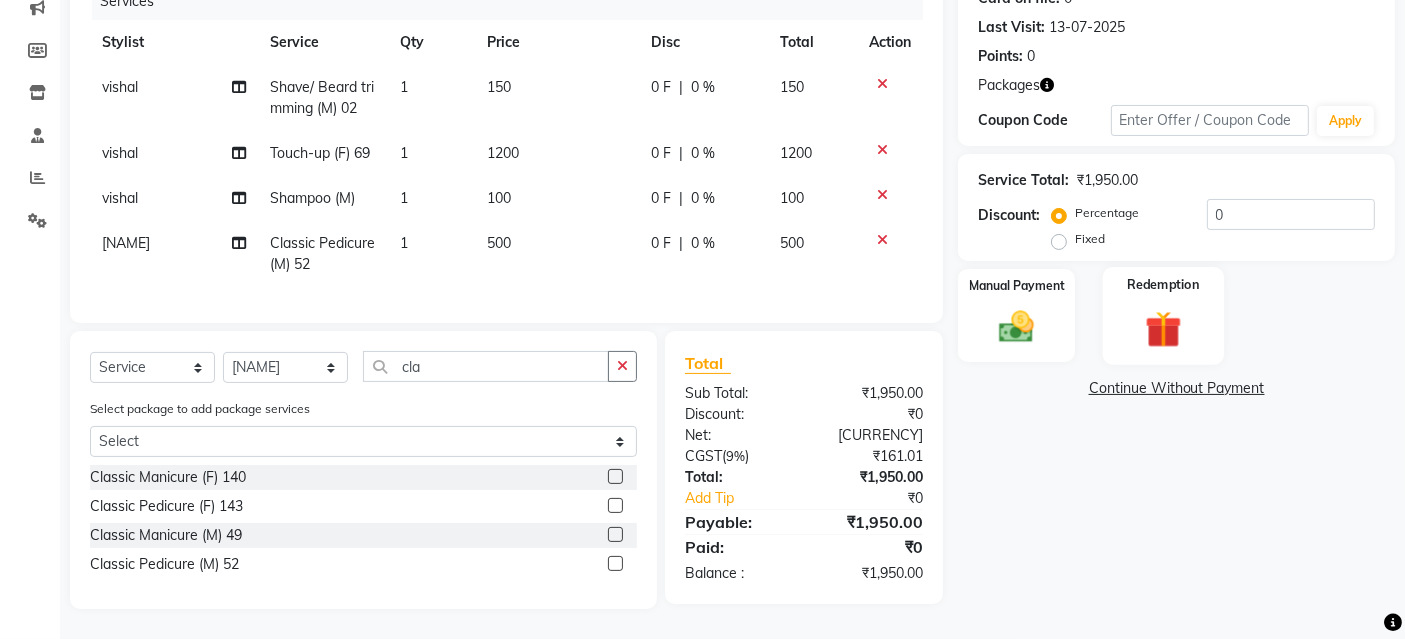 click 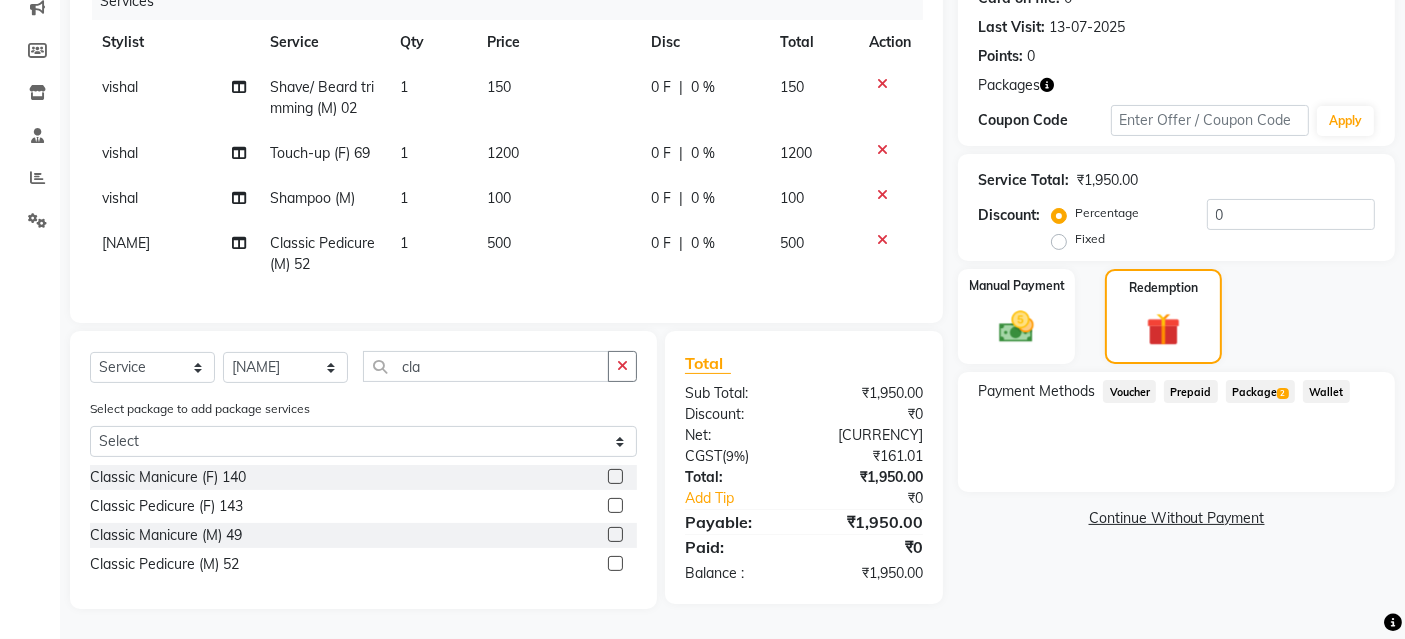 click on "Package  2" 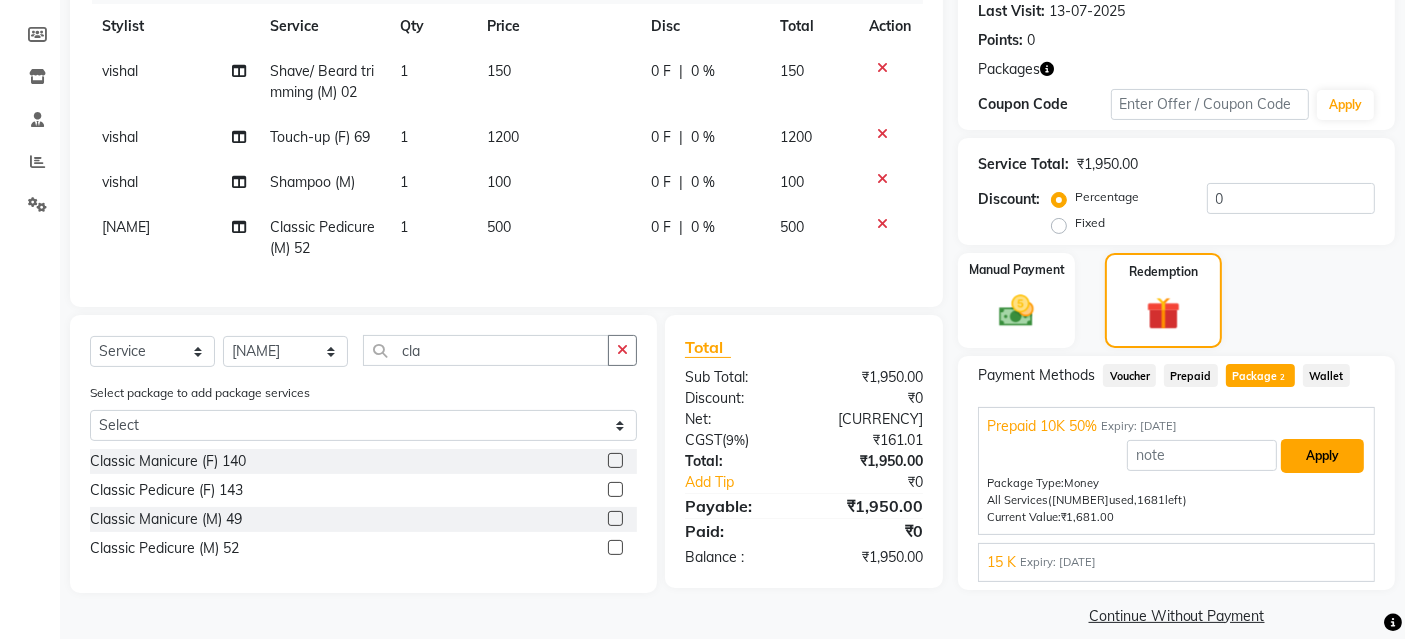 click on "Apply" at bounding box center [1322, 456] 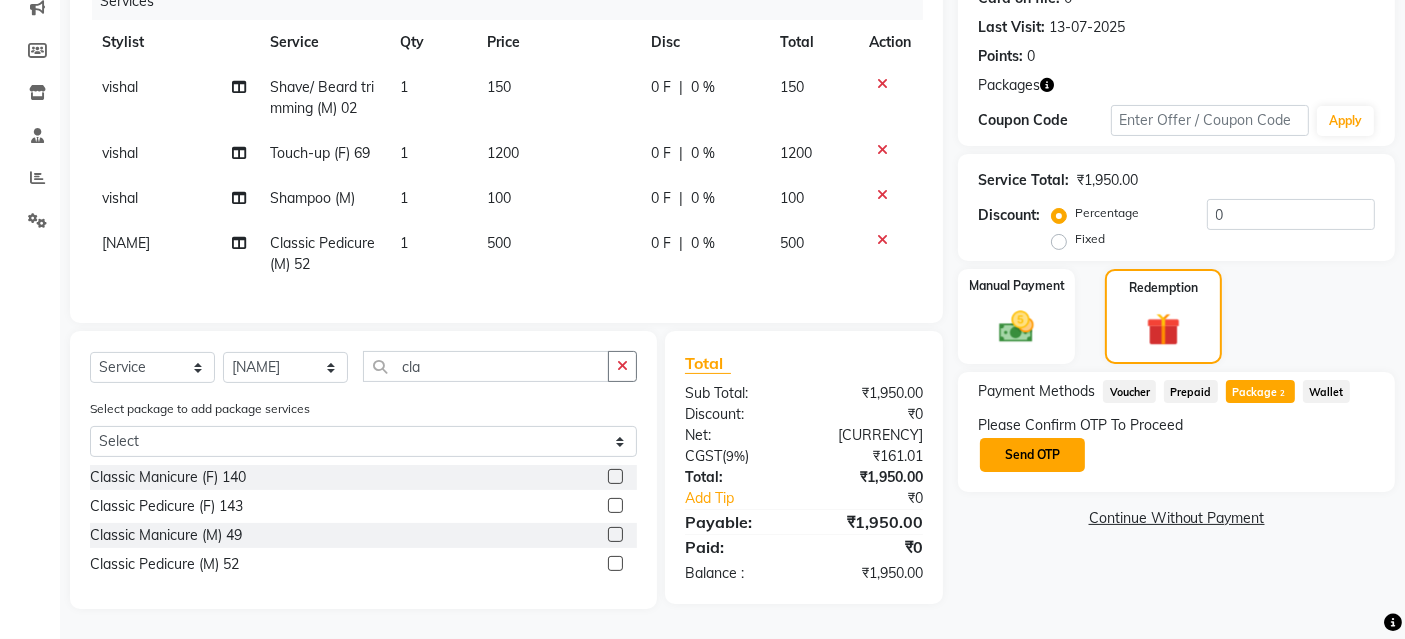 click on "Send OTP" 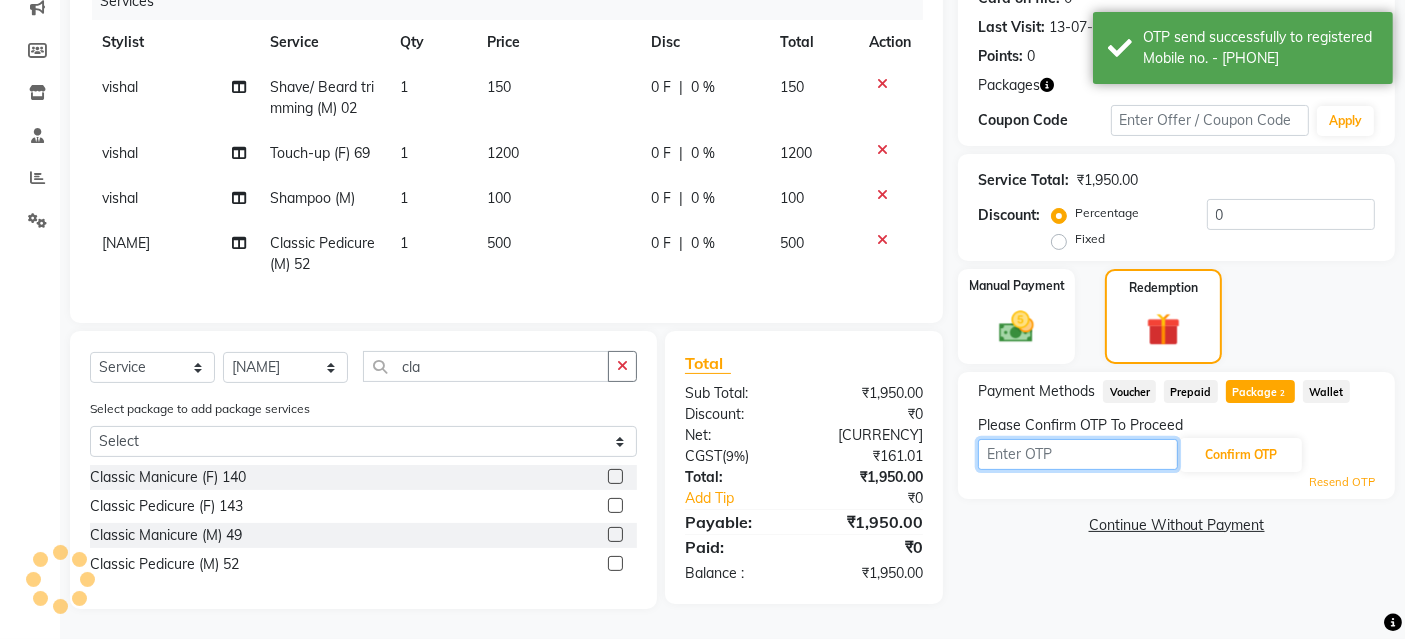 drag, startPoint x: 1061, startPoint y: 435, endPoint x: 1091, endPoint y: 452, distance: 34.48188 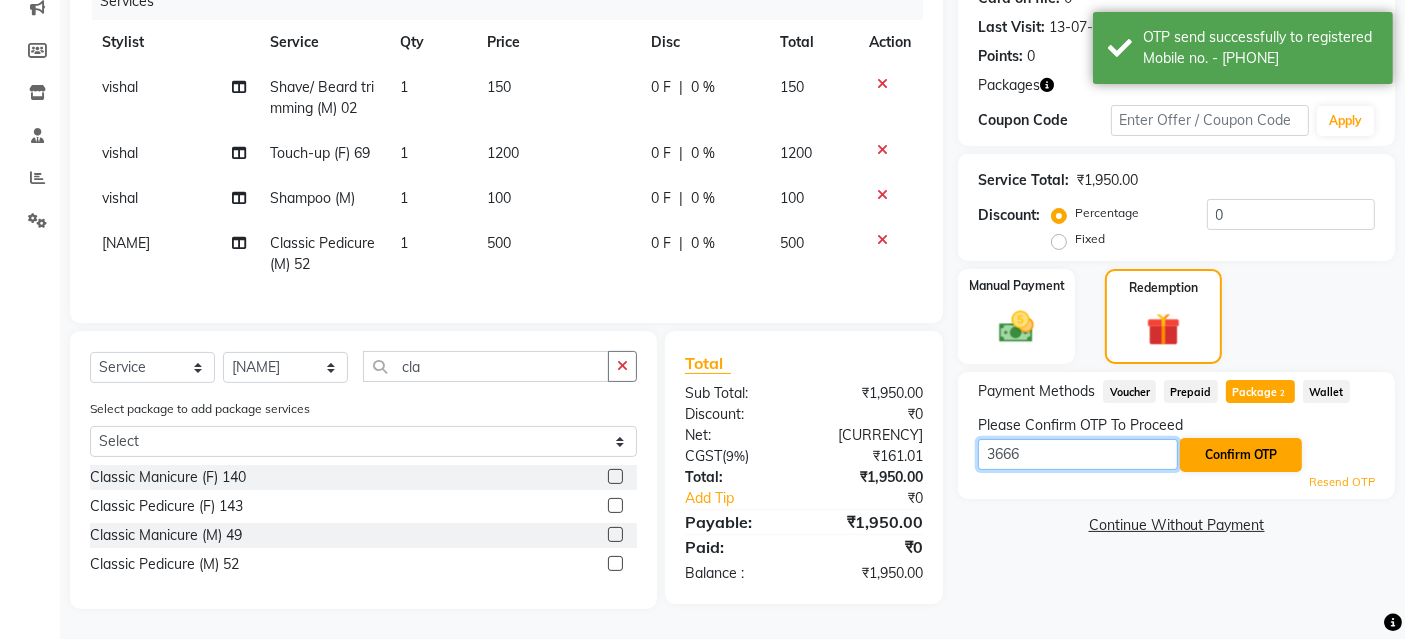 type on "3666" 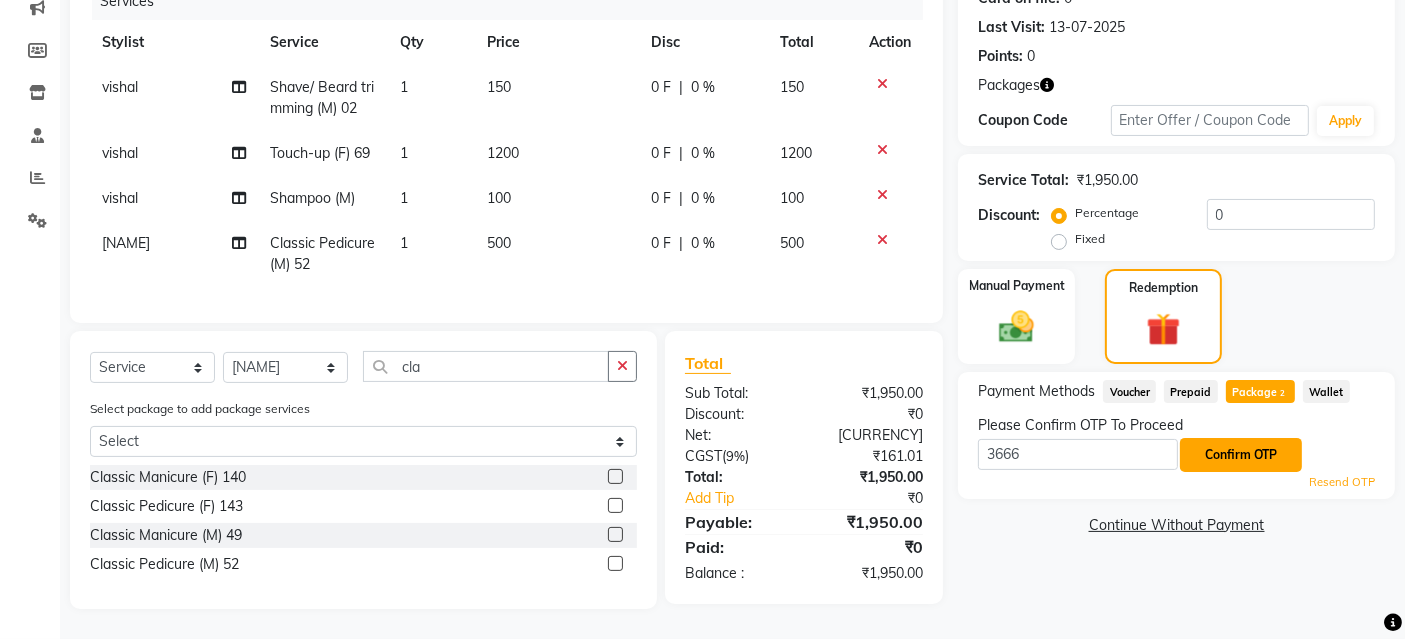 click on "Confirm OTP" 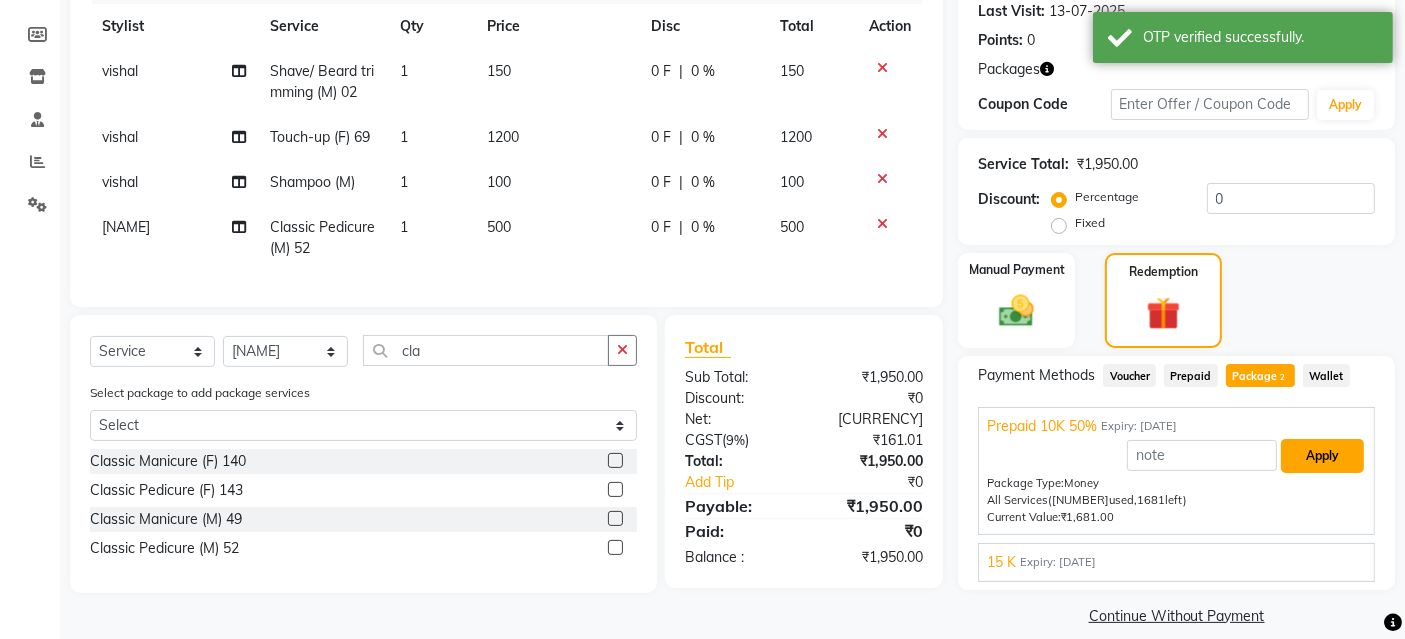 click on "Apply" at bounding box center (1322, 456) 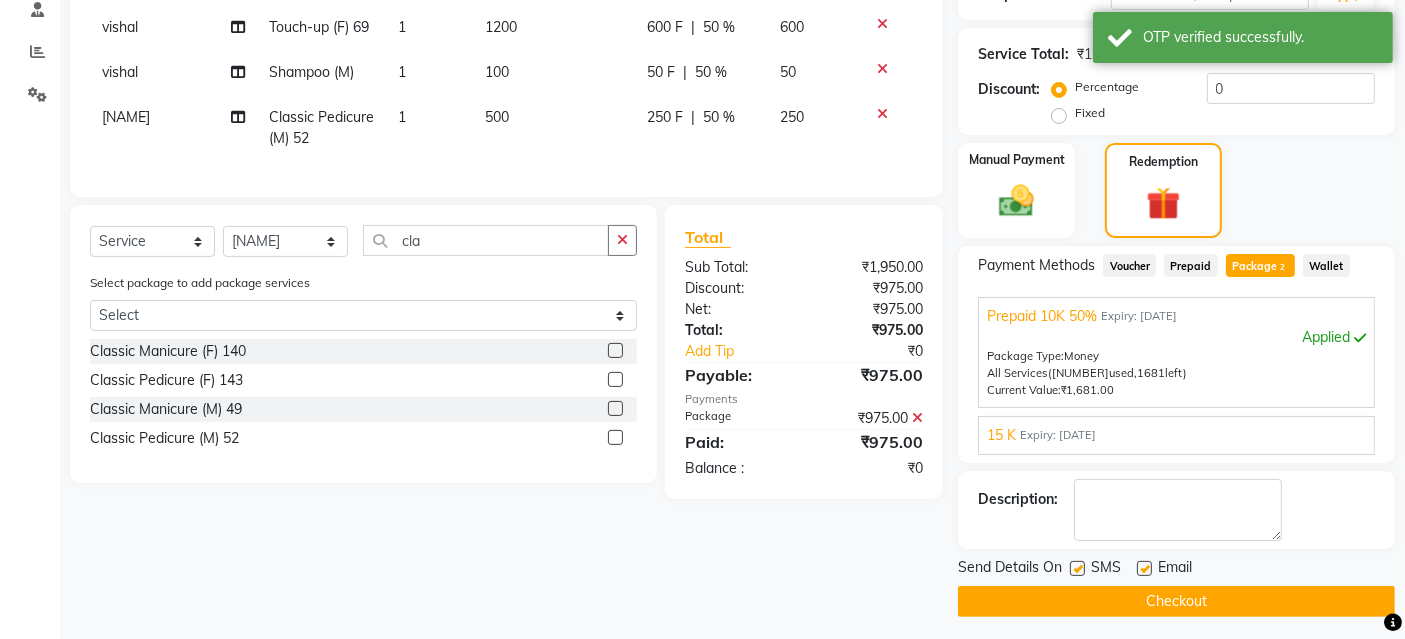 scroll, scrollTop: 395, scrollLeft: 0, axis: vertical 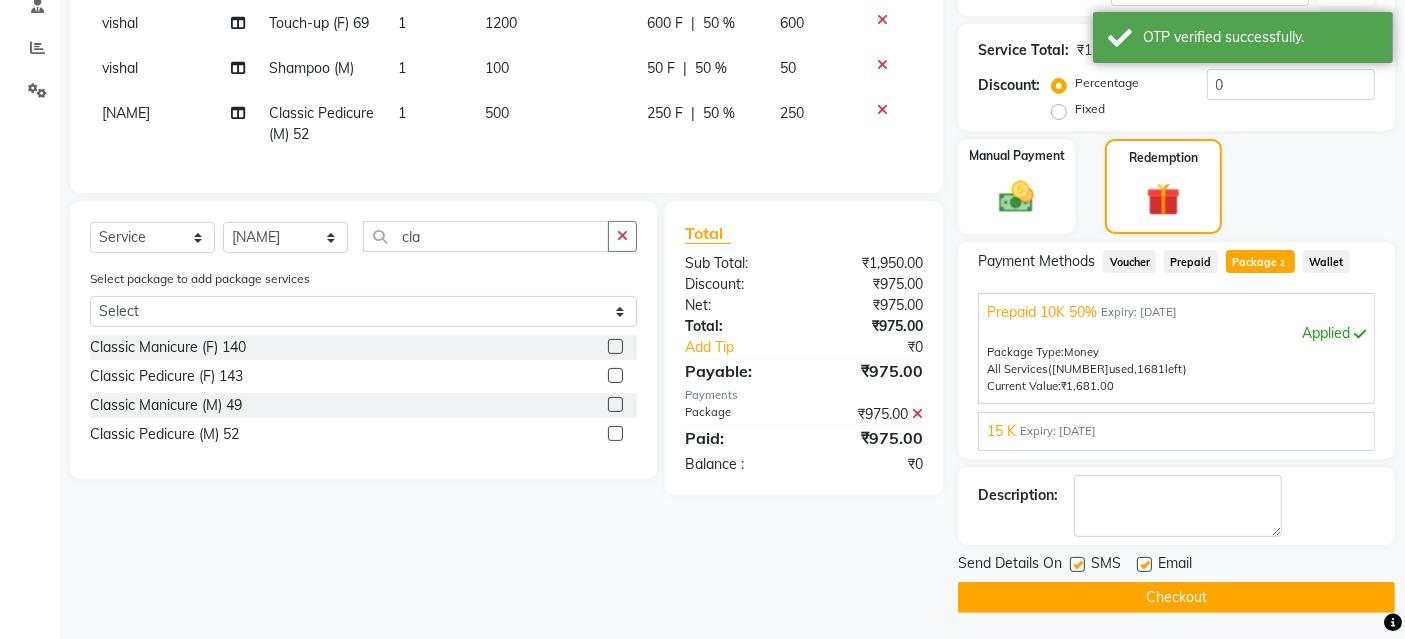 click on "Checkout" 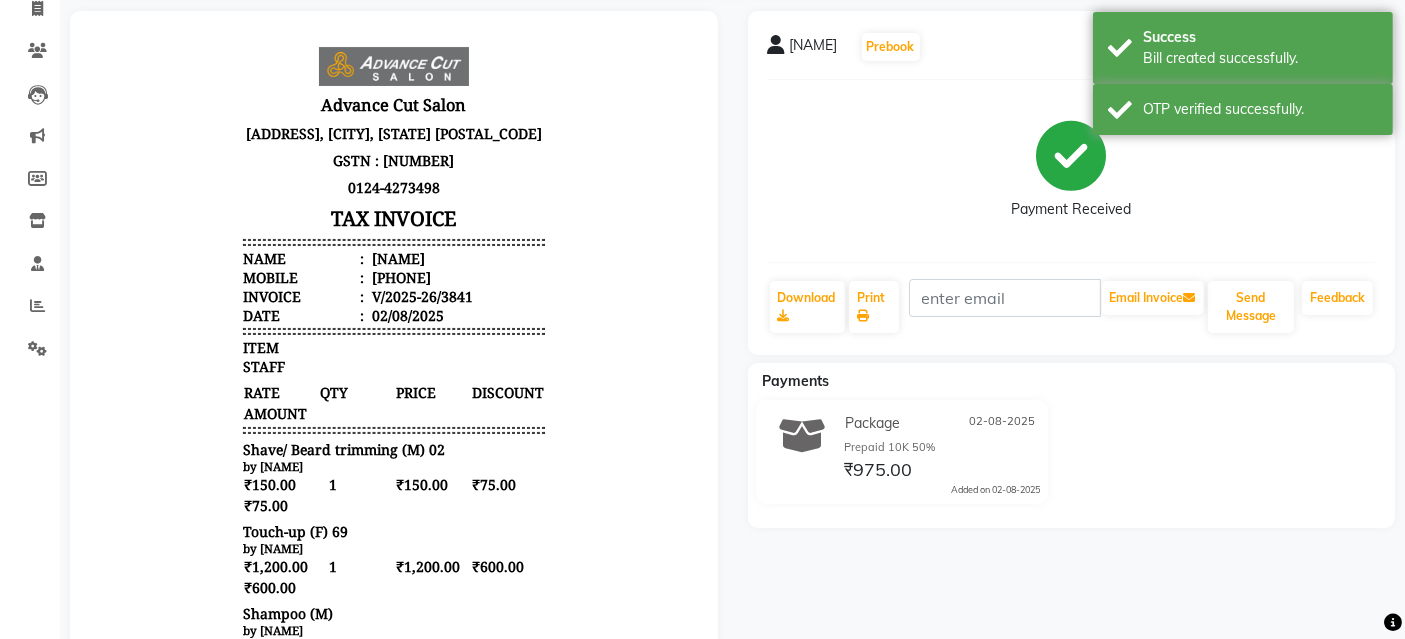 scroll, scrollTop: 0, scrollLeft: 0, axis: both 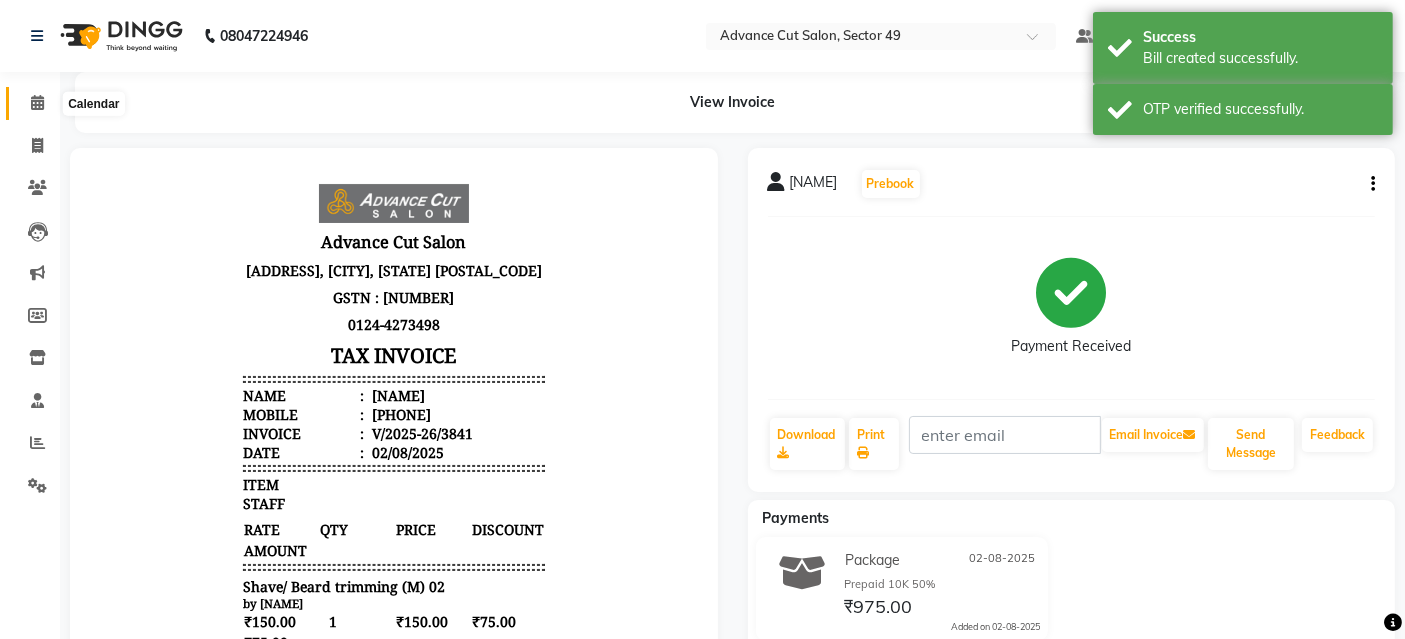 click 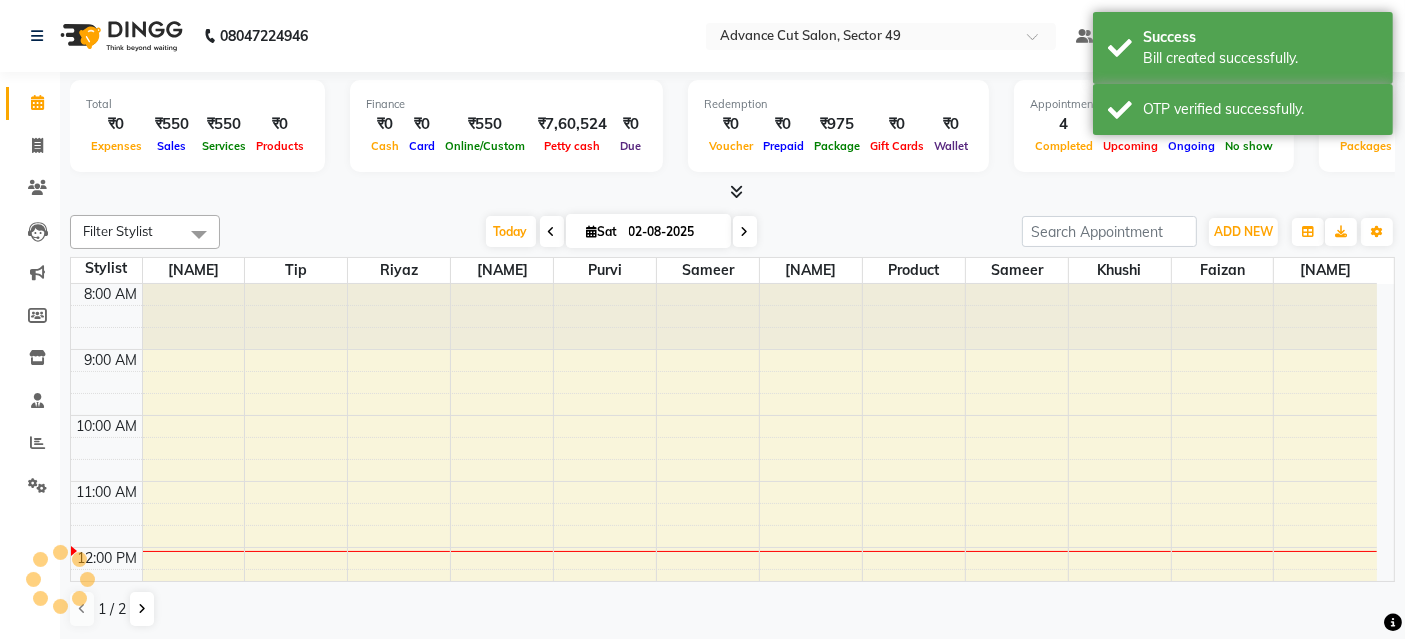 scroll, scrollTop: 0, scrollLeft: 0, axis: both 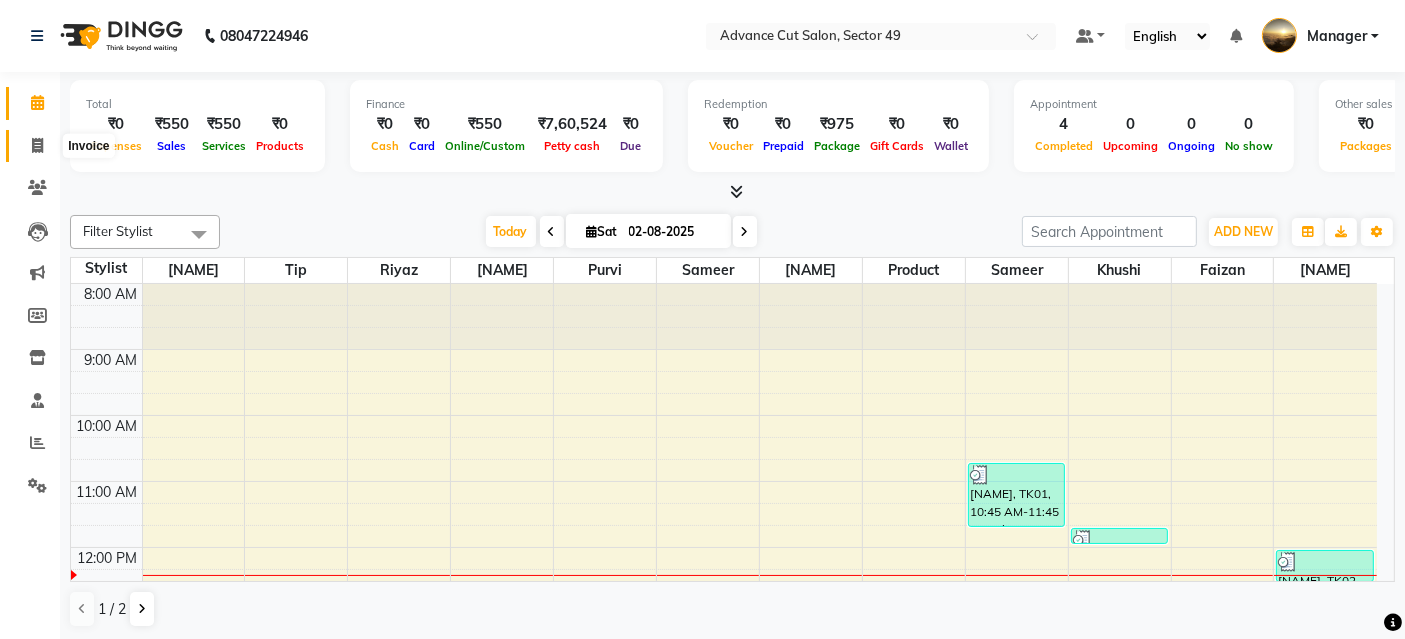 click 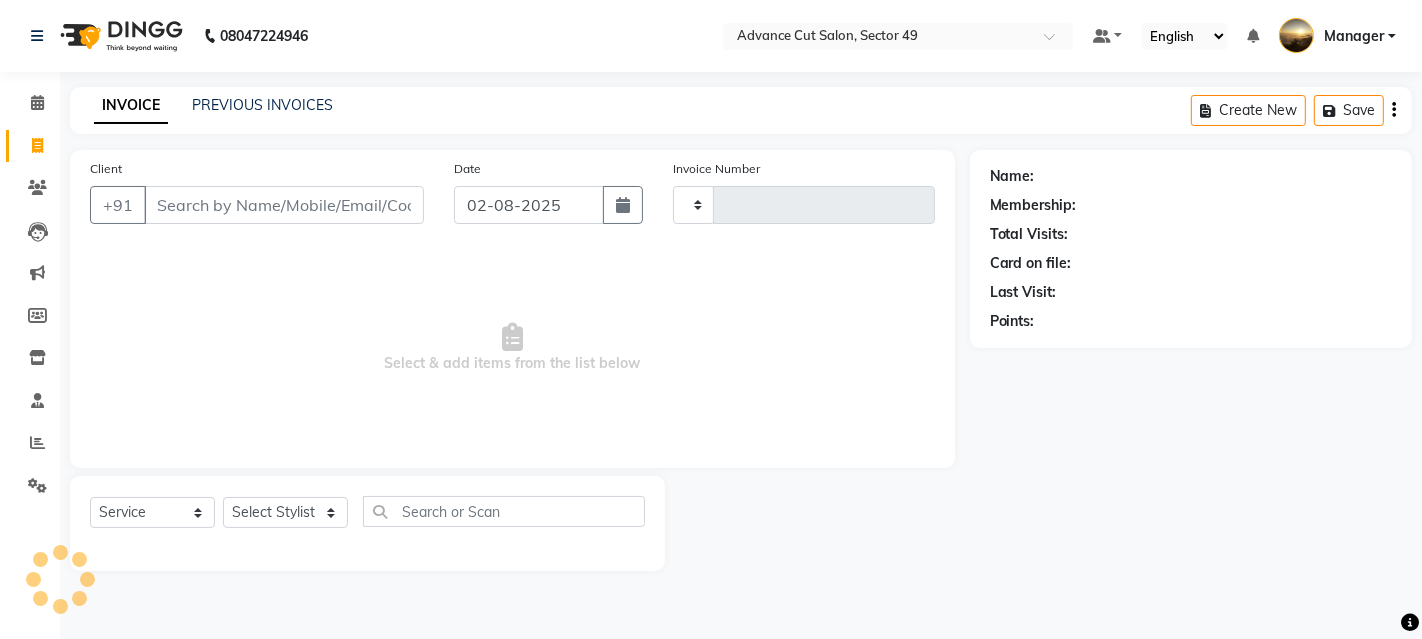 type on "3842" 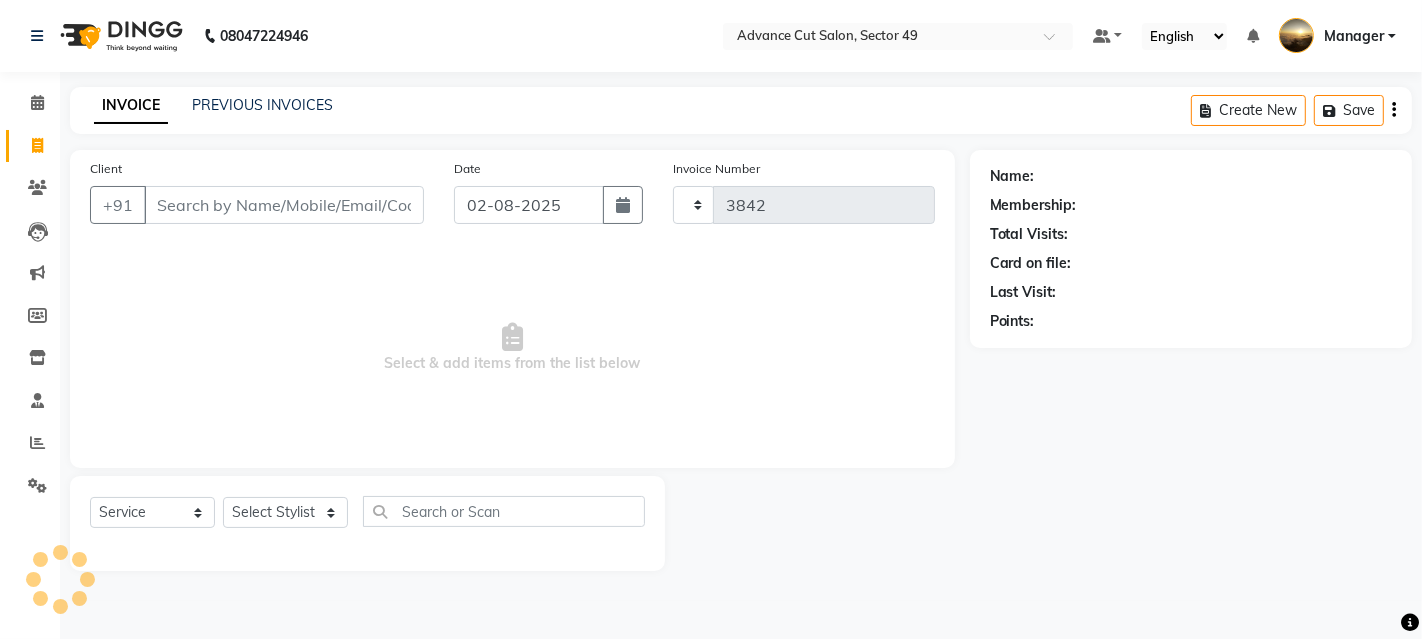 select on "4616" 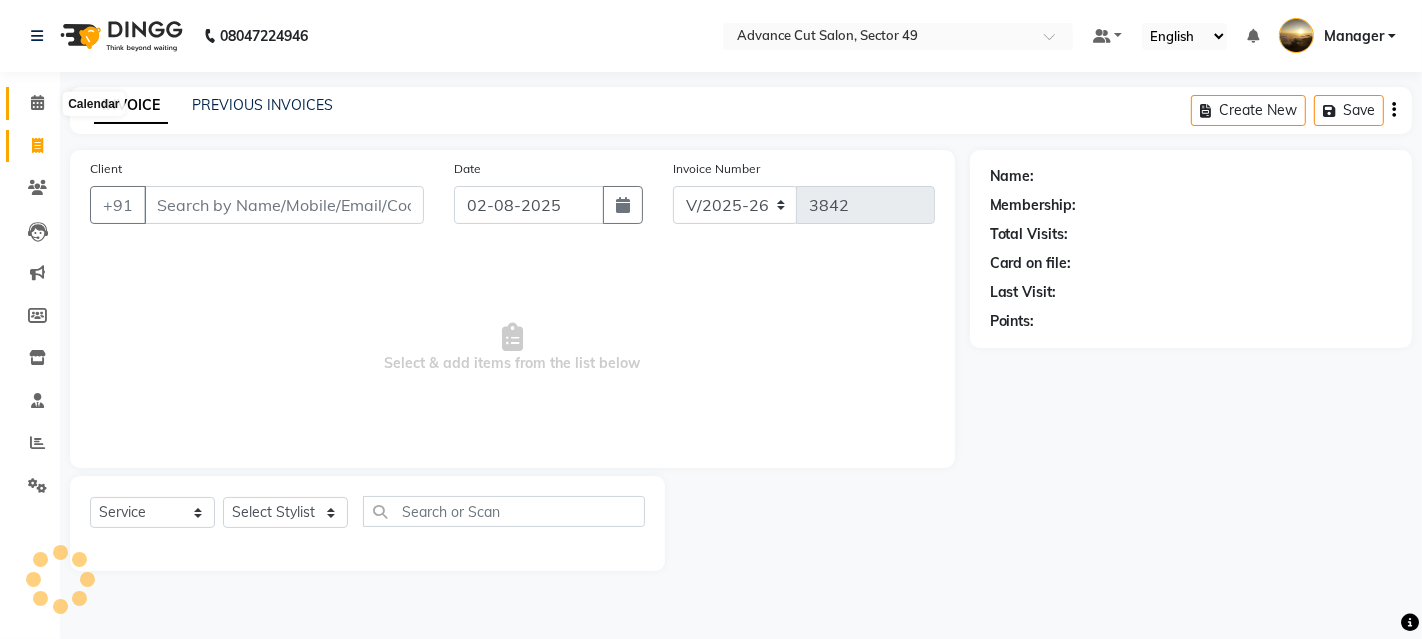 click 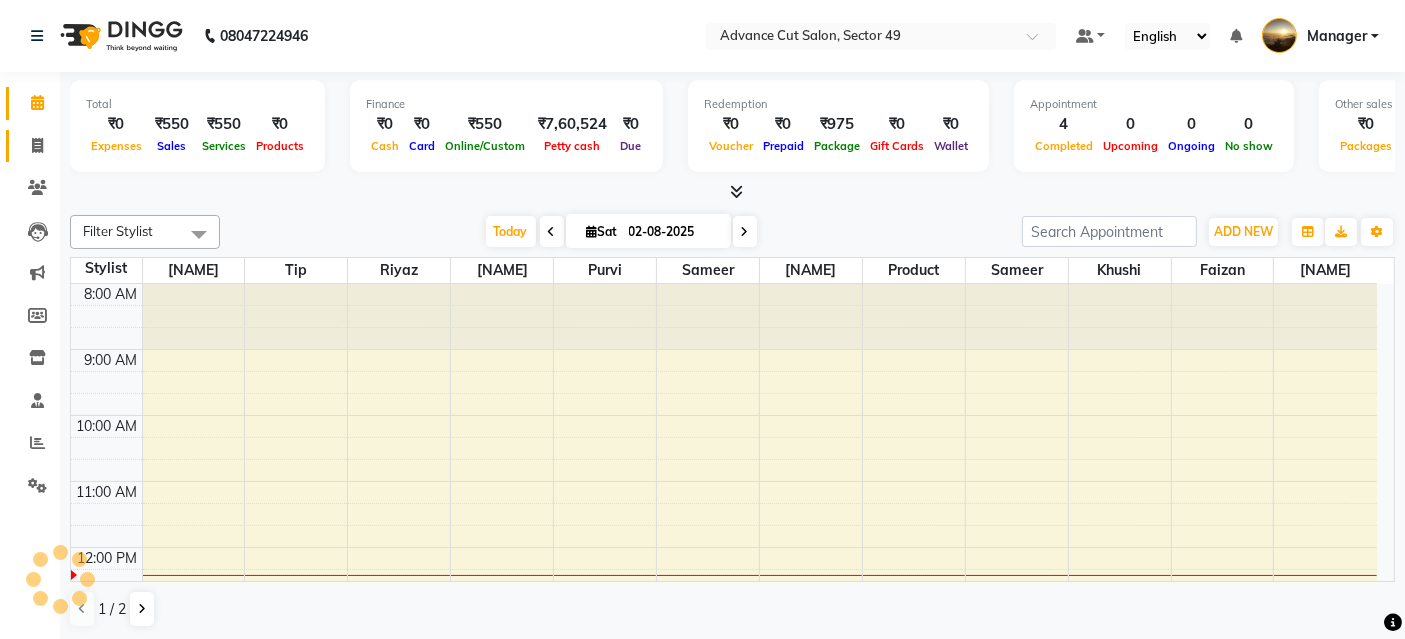 scroll, scrollTop: 0, scrollLeft: 0, axis: both 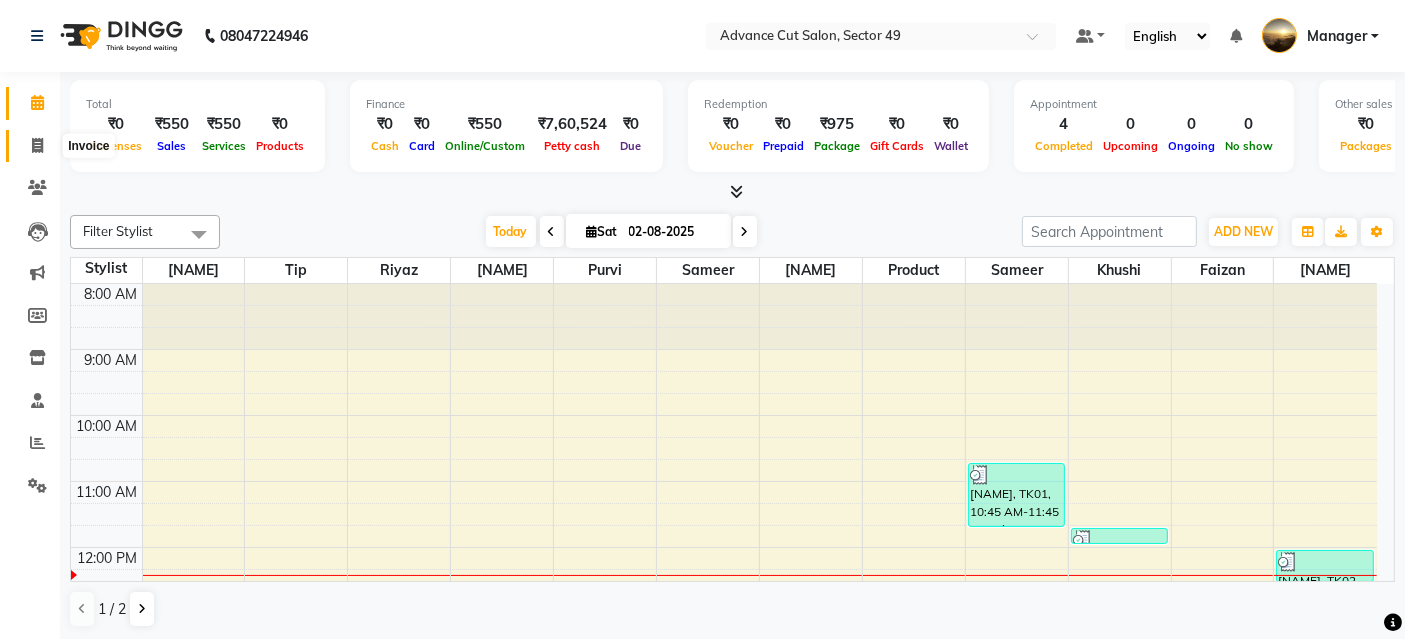click 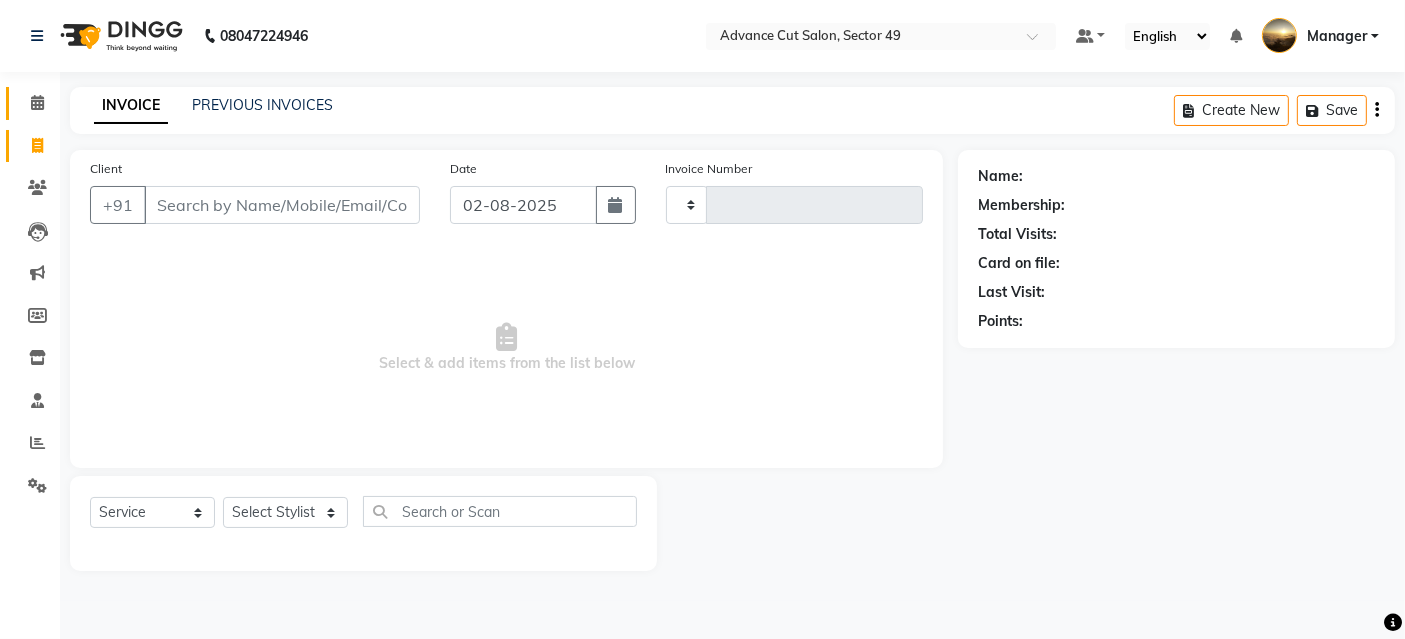 type on "3842" 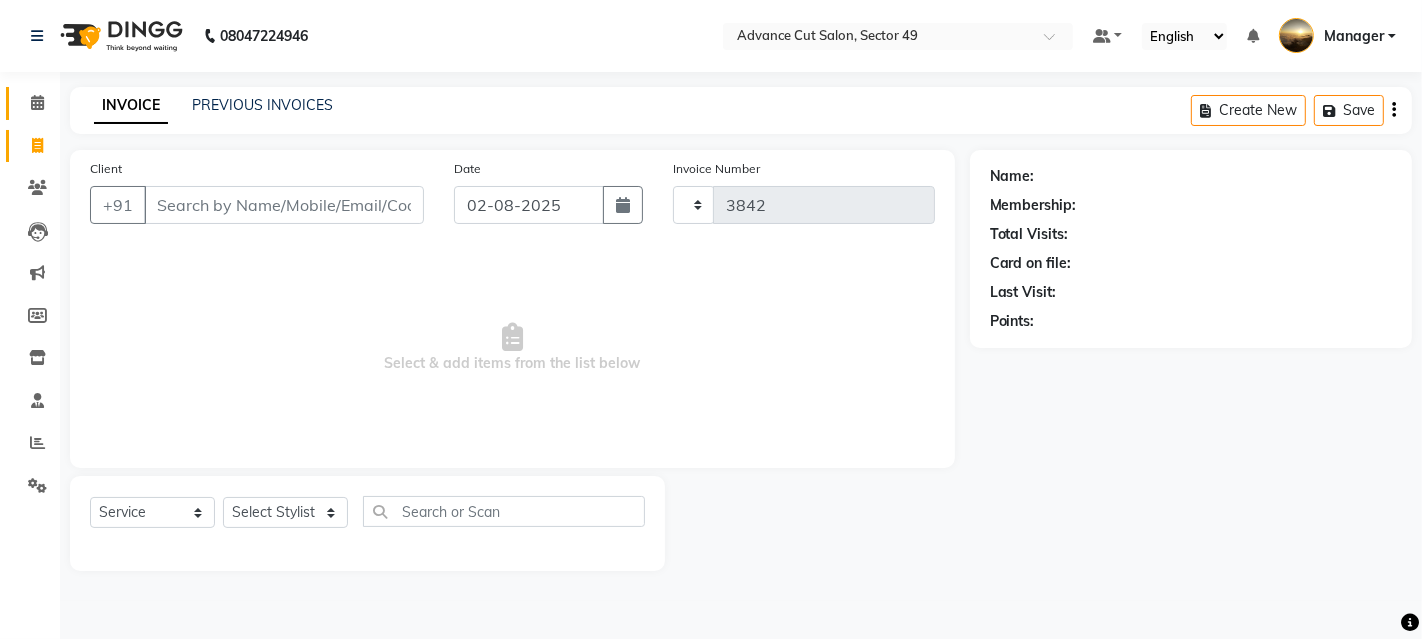 select on "4616" 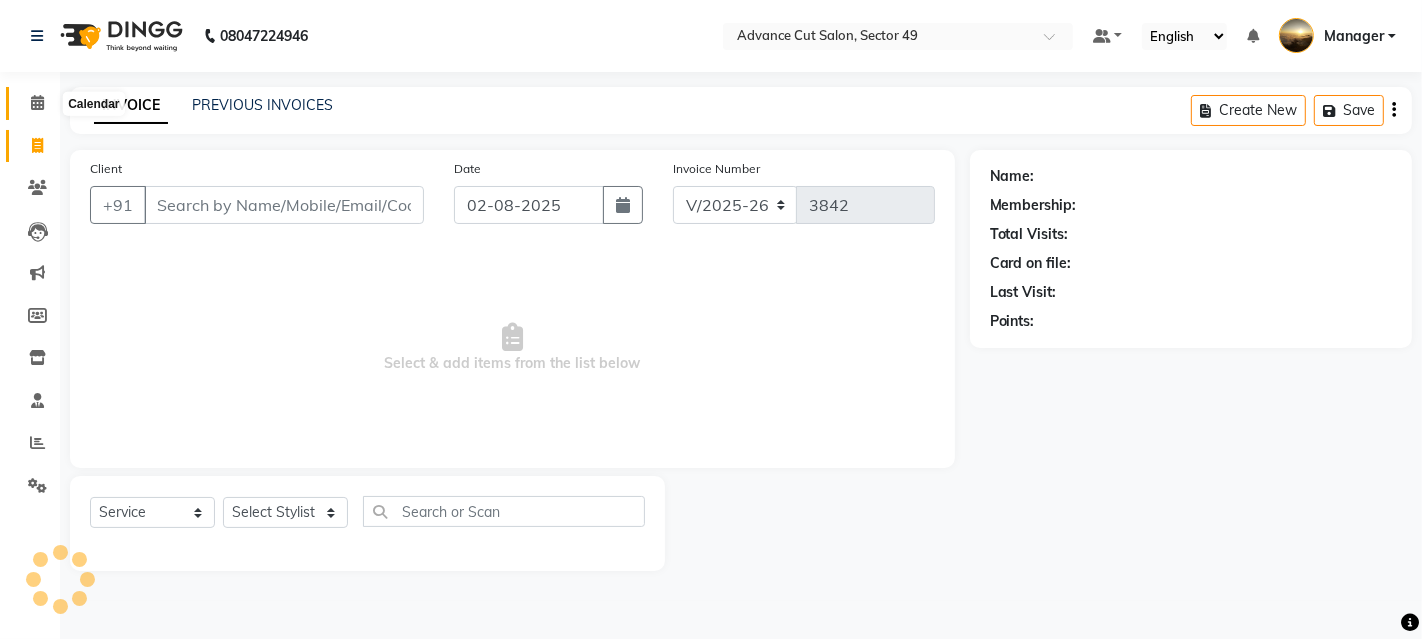 click 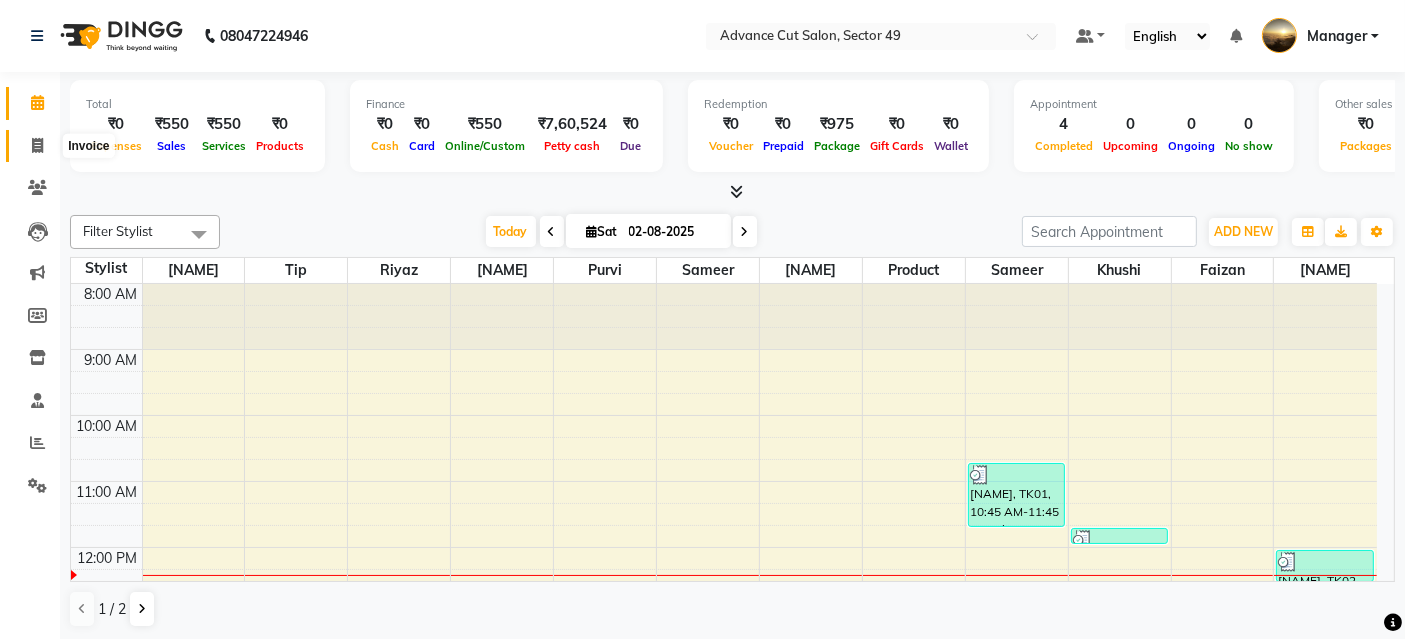 click 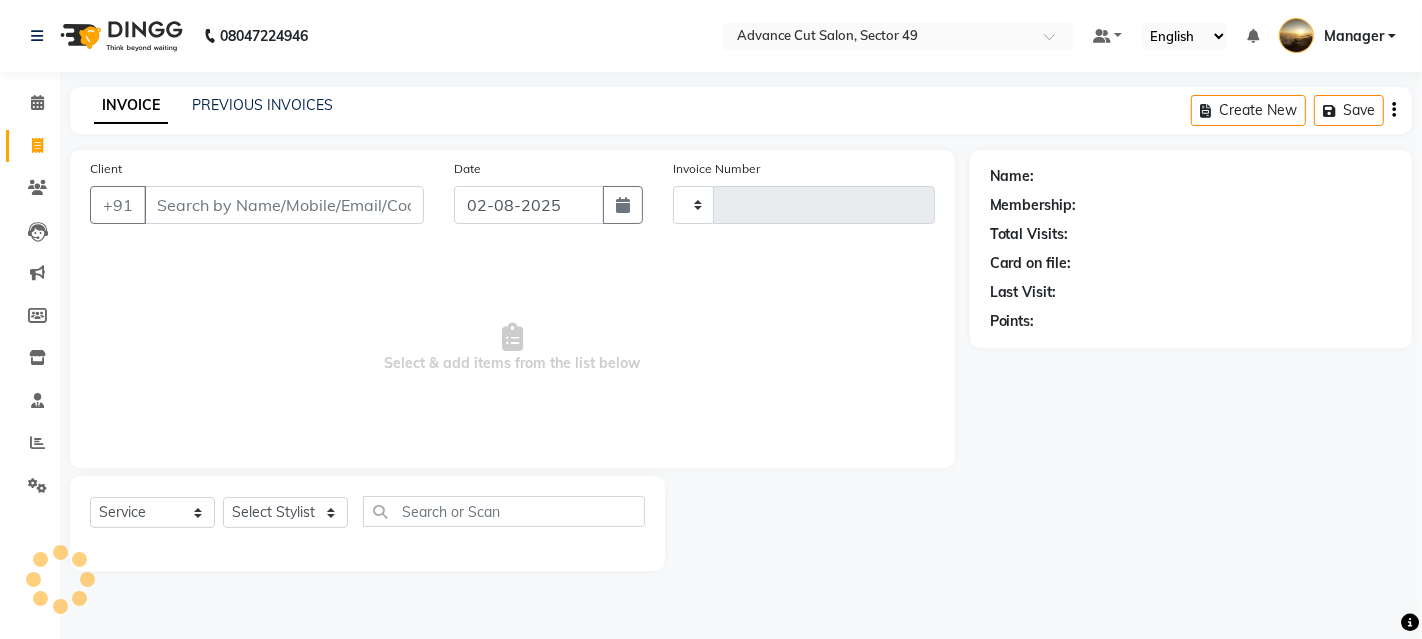 type on "3842" 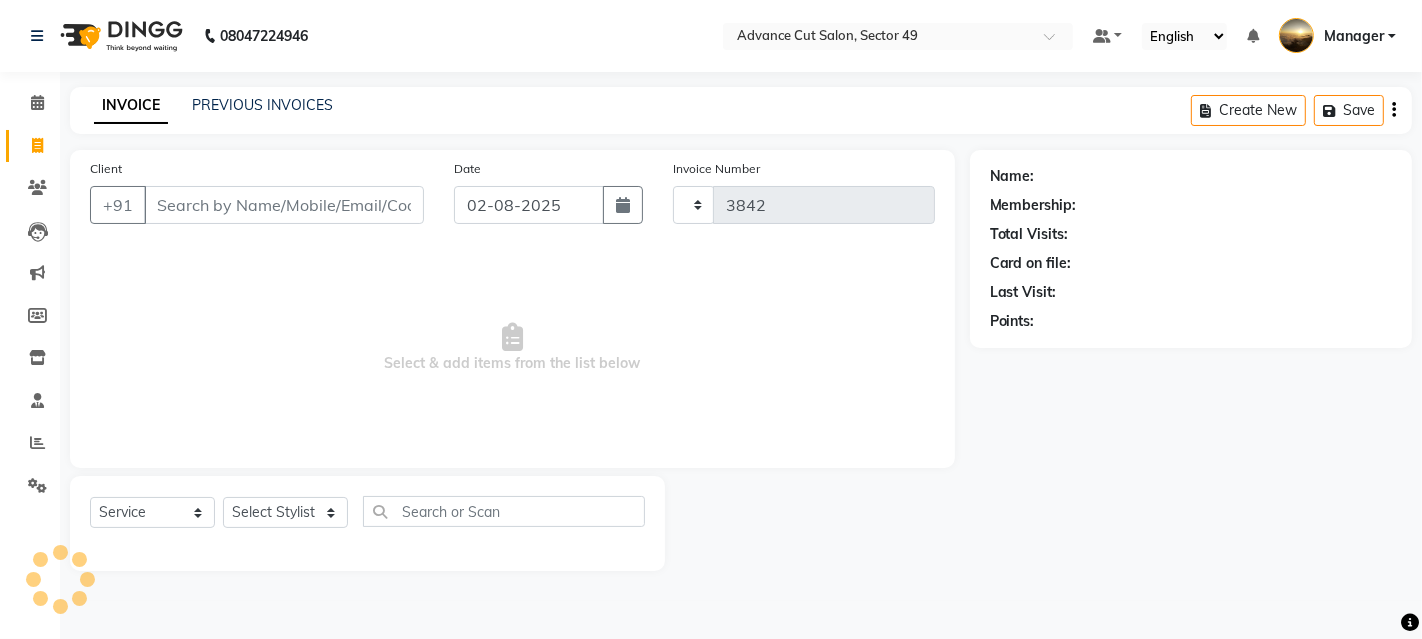 select on "4616" 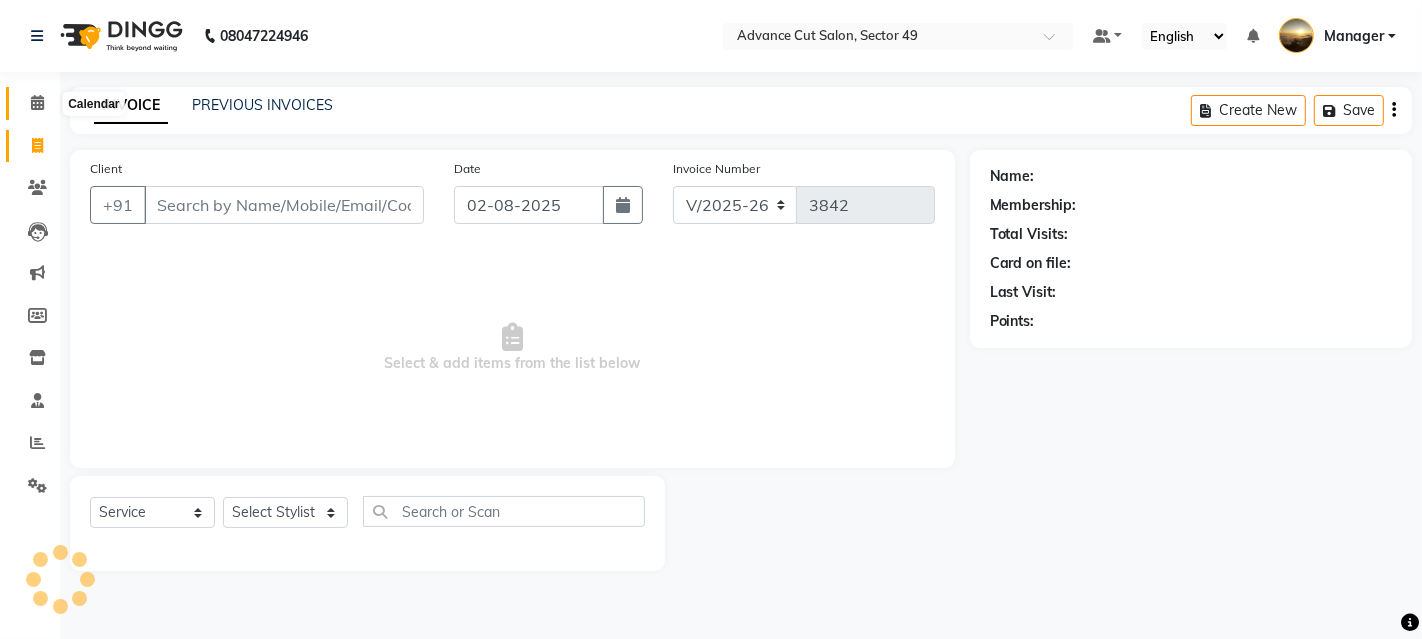 click 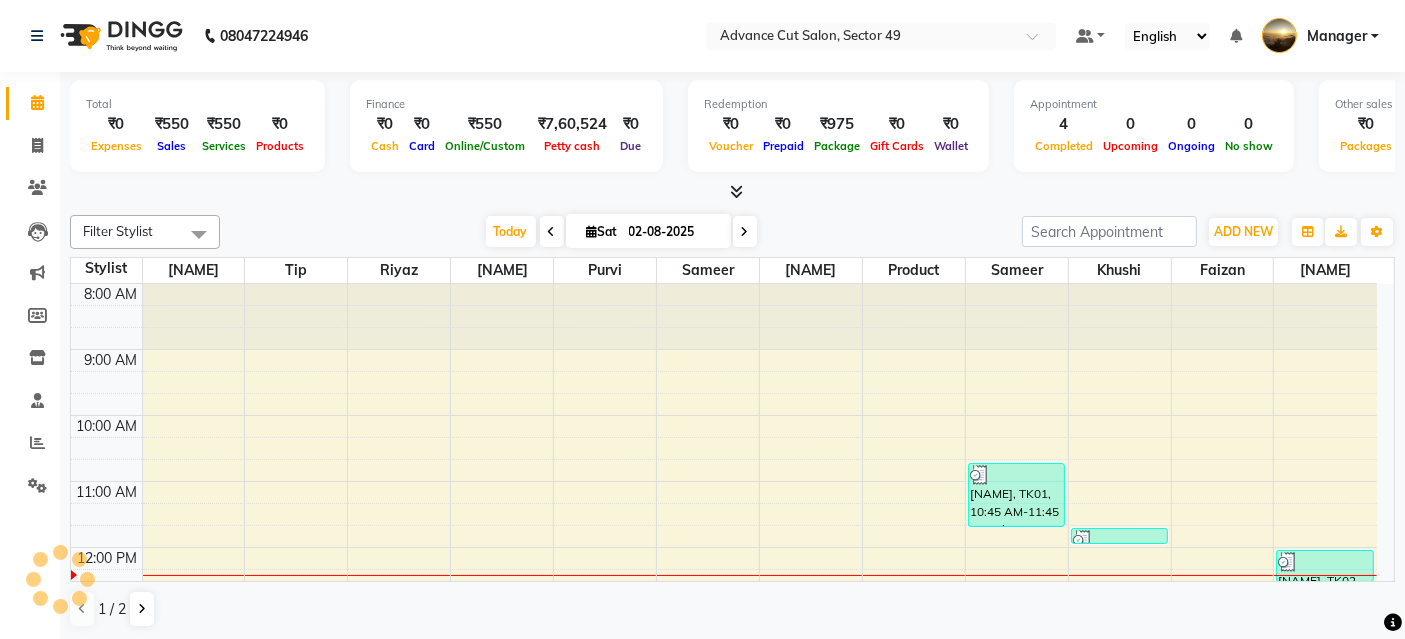 scroll, scrollTop: 0, scrollLeft: 0, axis: both 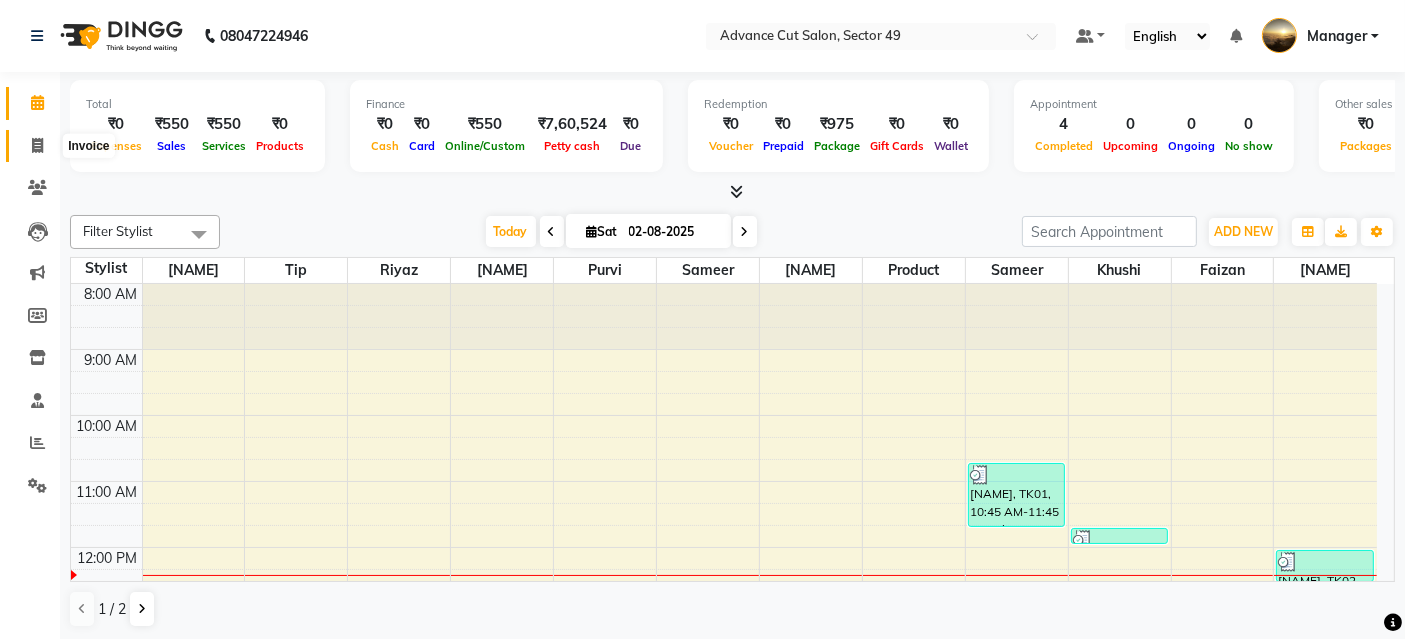 click 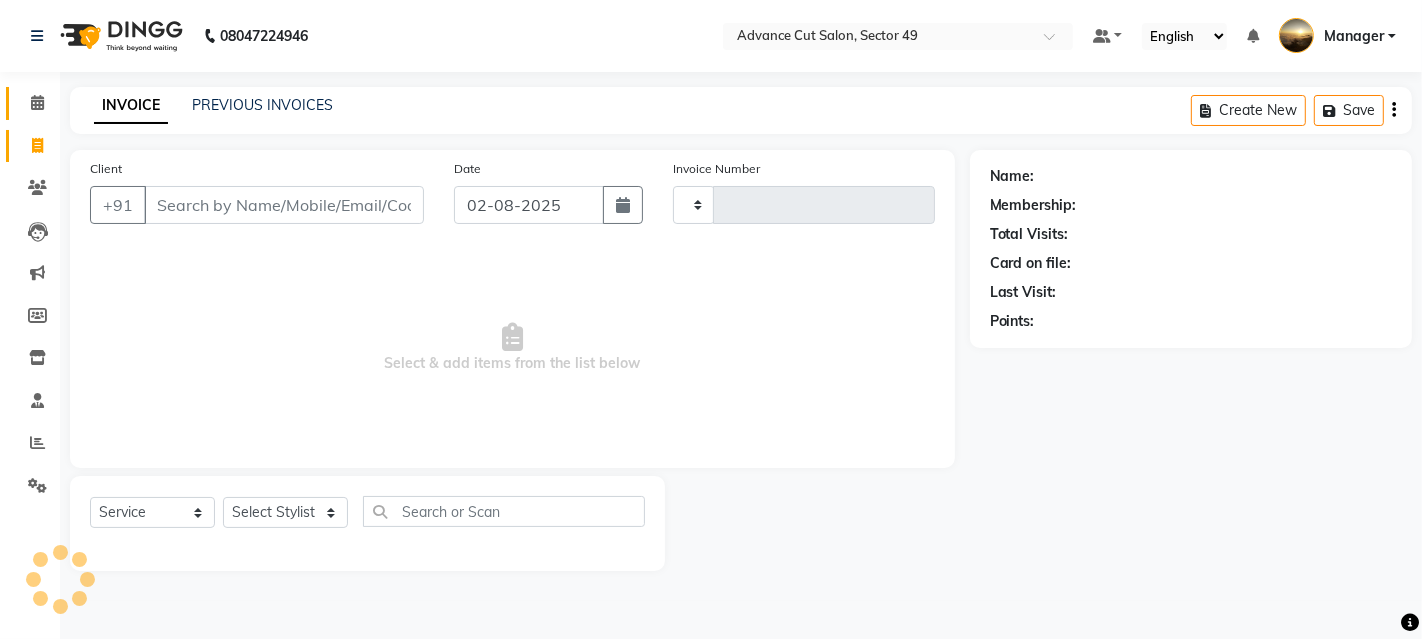 type on "3842" 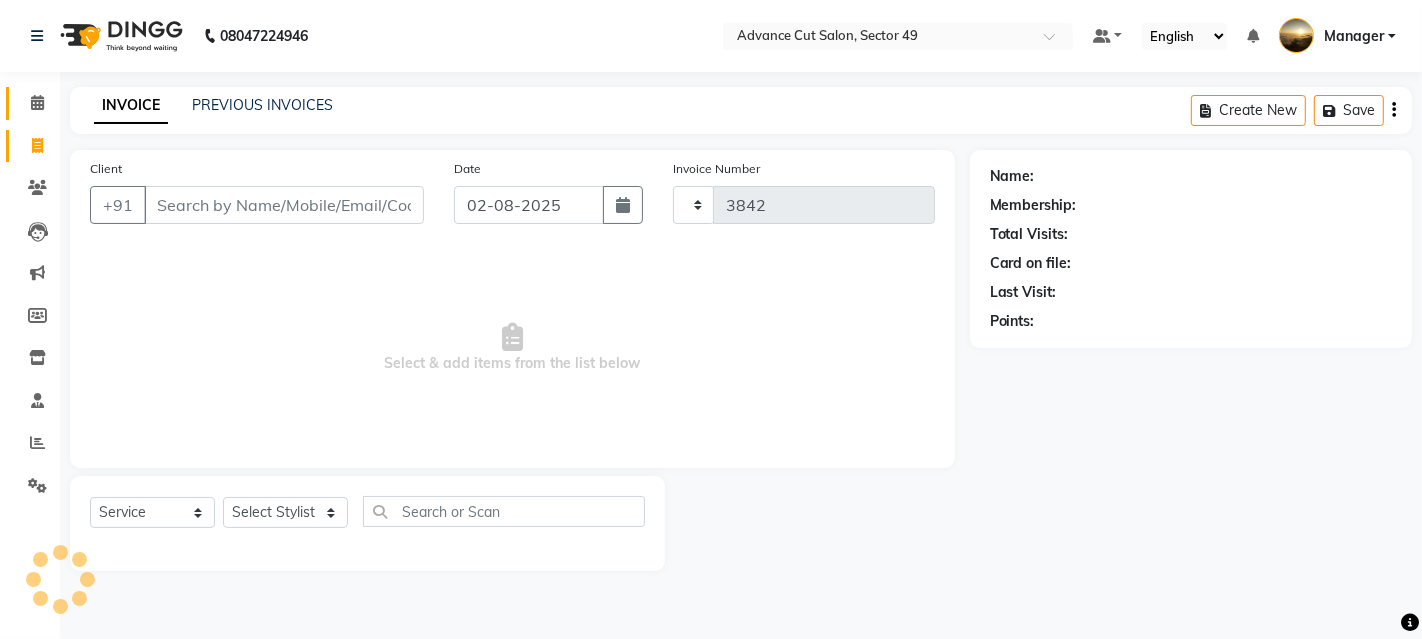 select on "4616" 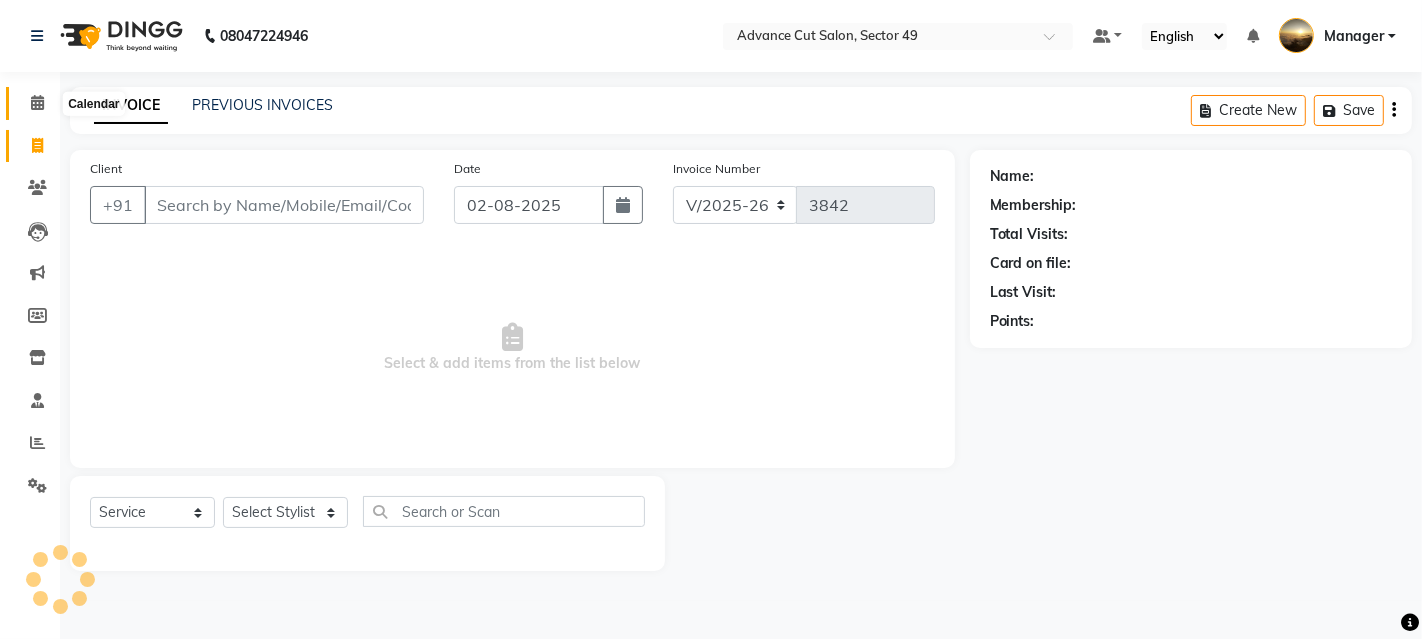 click 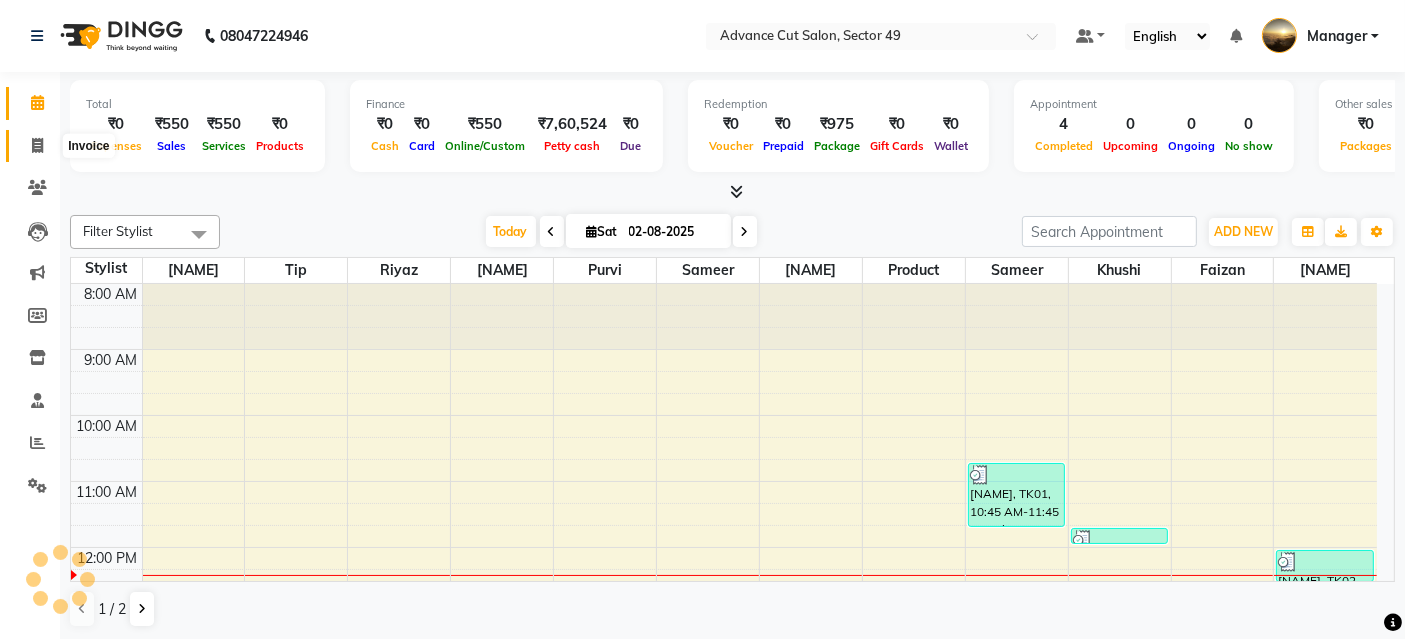 scroll, scrollTop: 262, scrollLeft: 0, axis: vertical 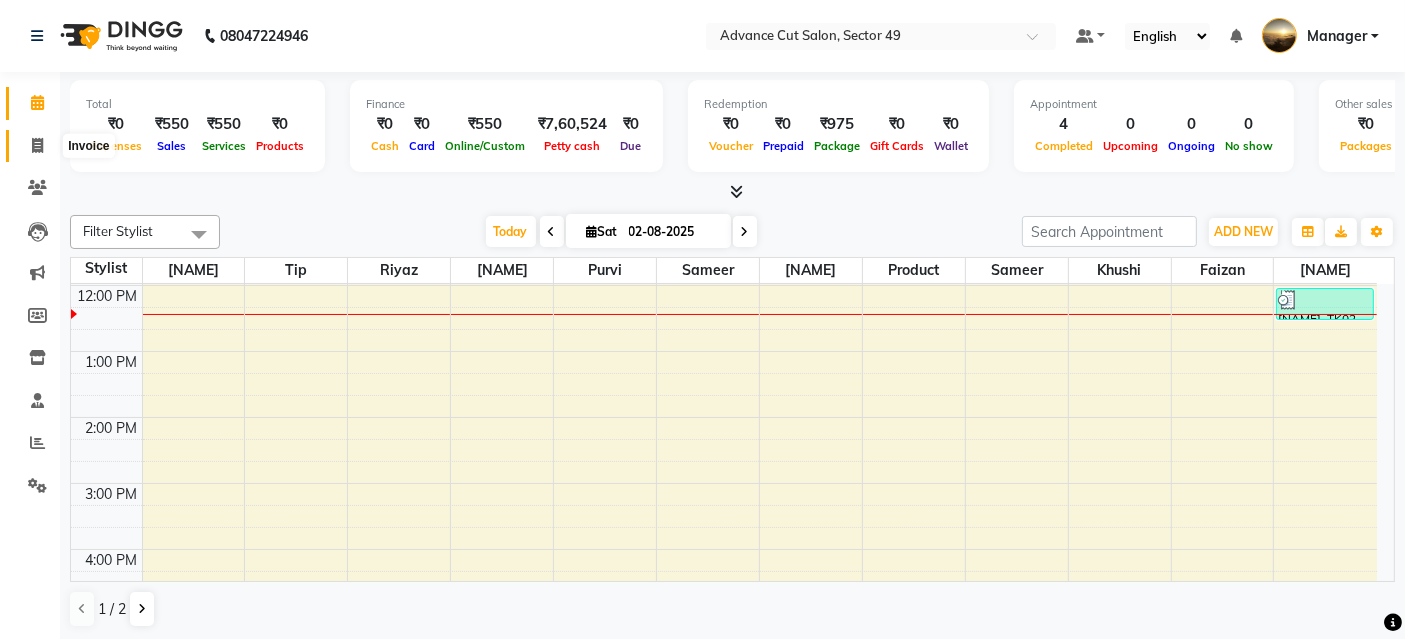 click 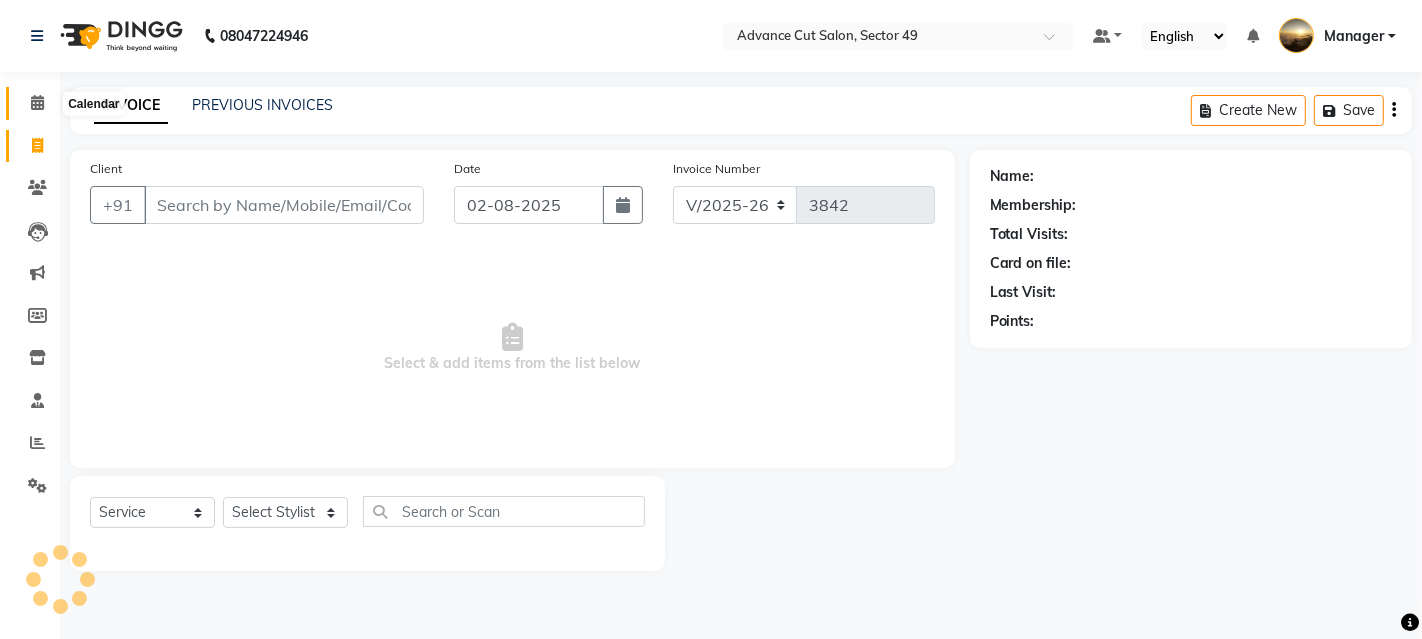 click 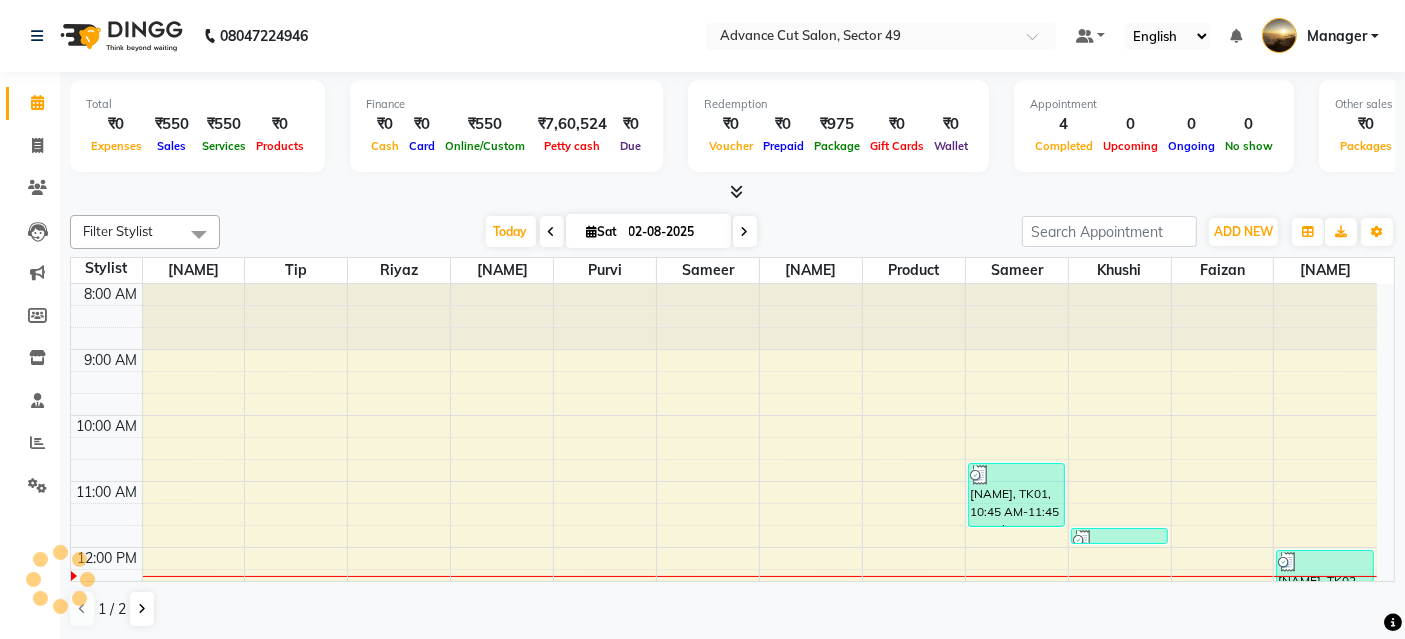 scroll, scrollTop: 0, scrollLeft: 0, axis: both 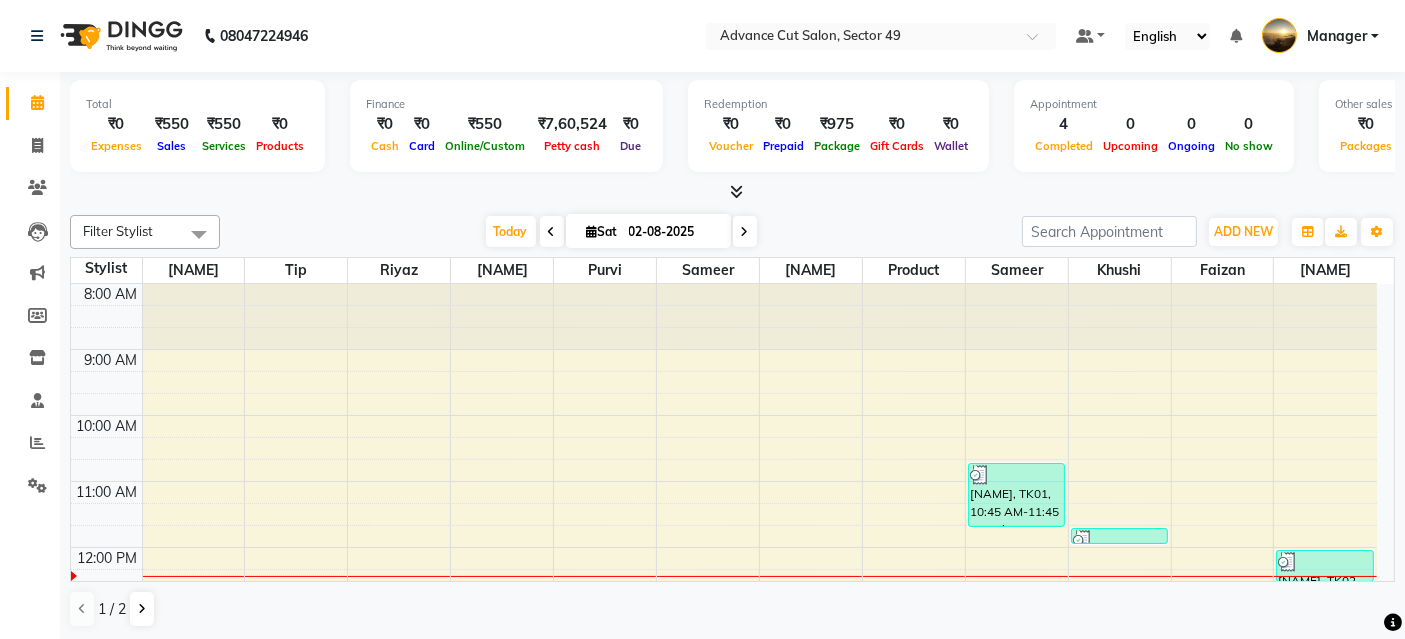 click at bounding box center [736, 191] 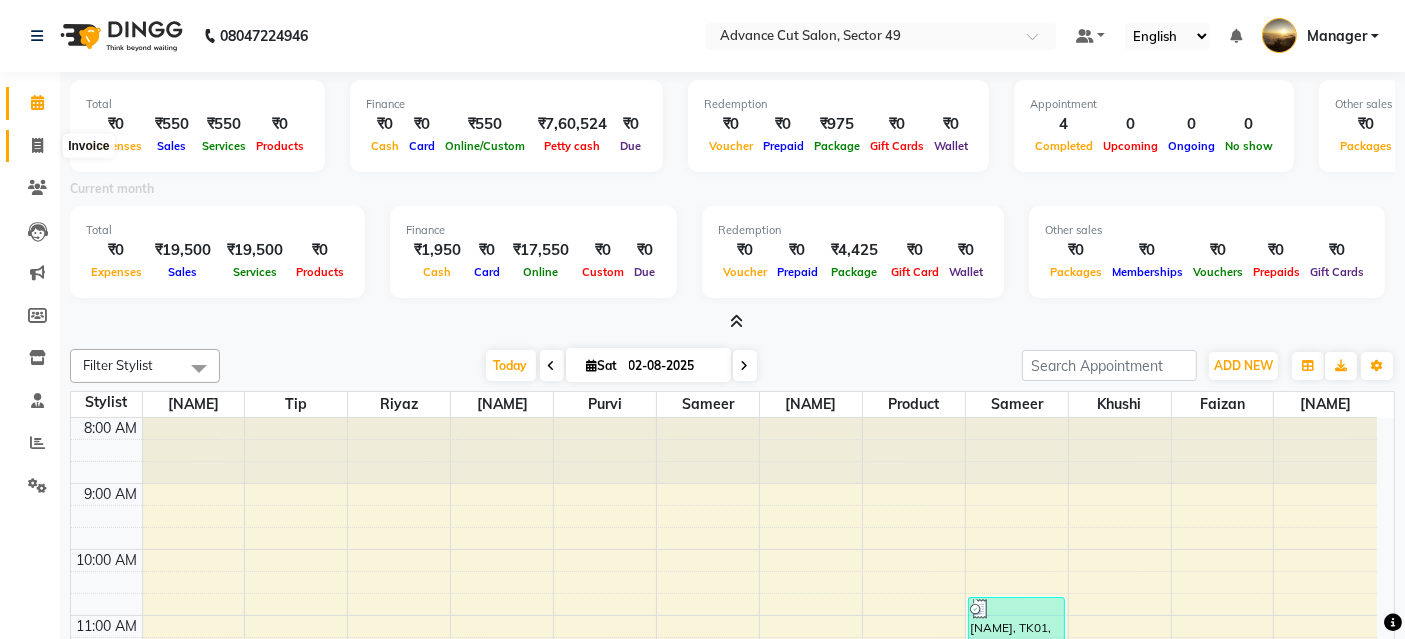 click 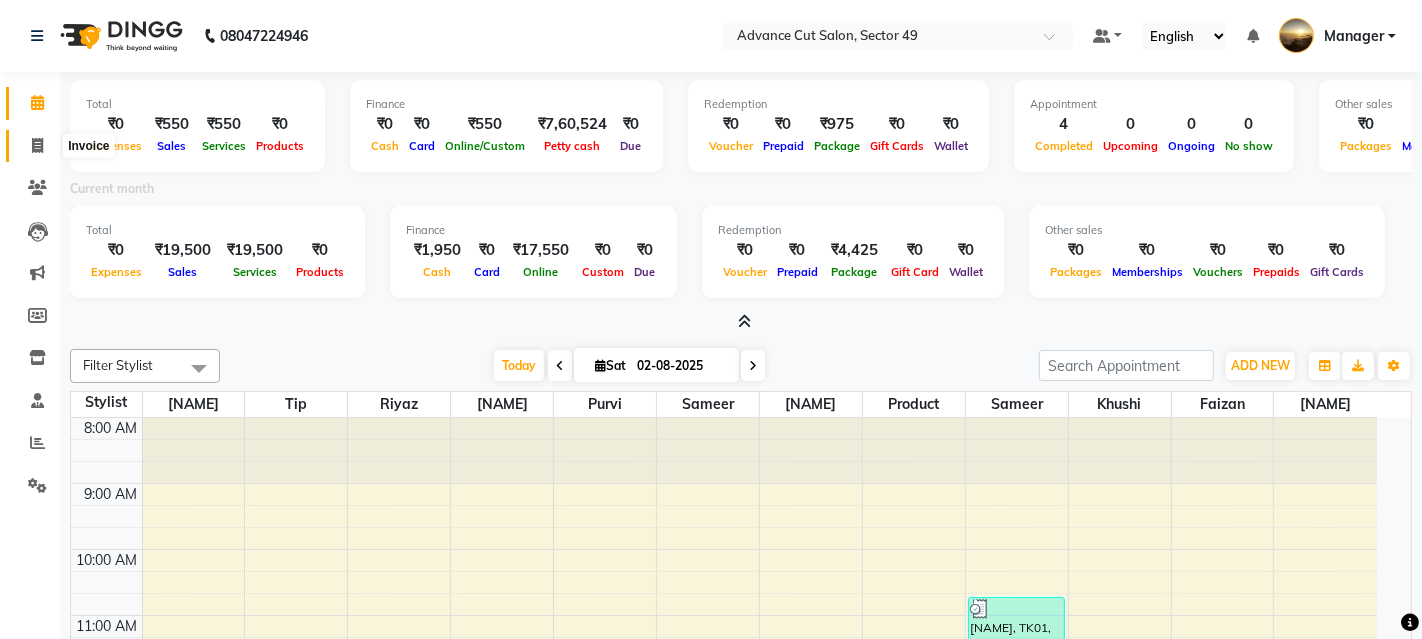 select on "service" 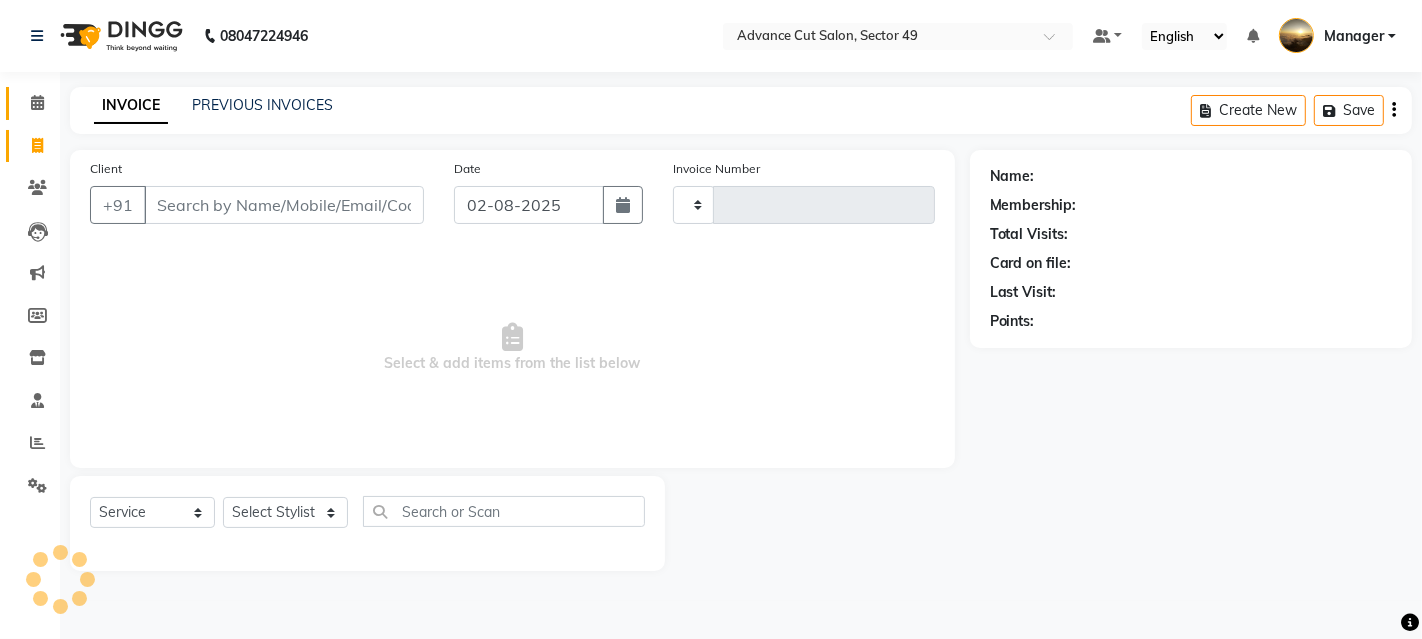type on "3842" 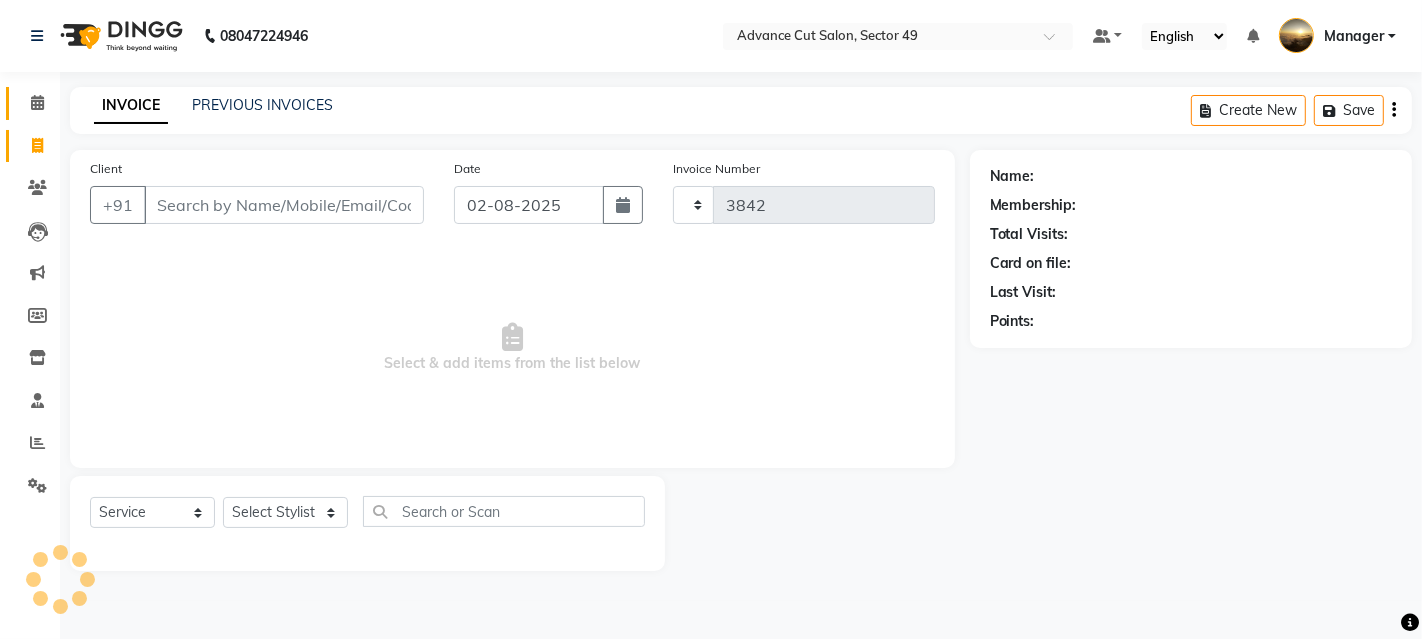 select on "4616" 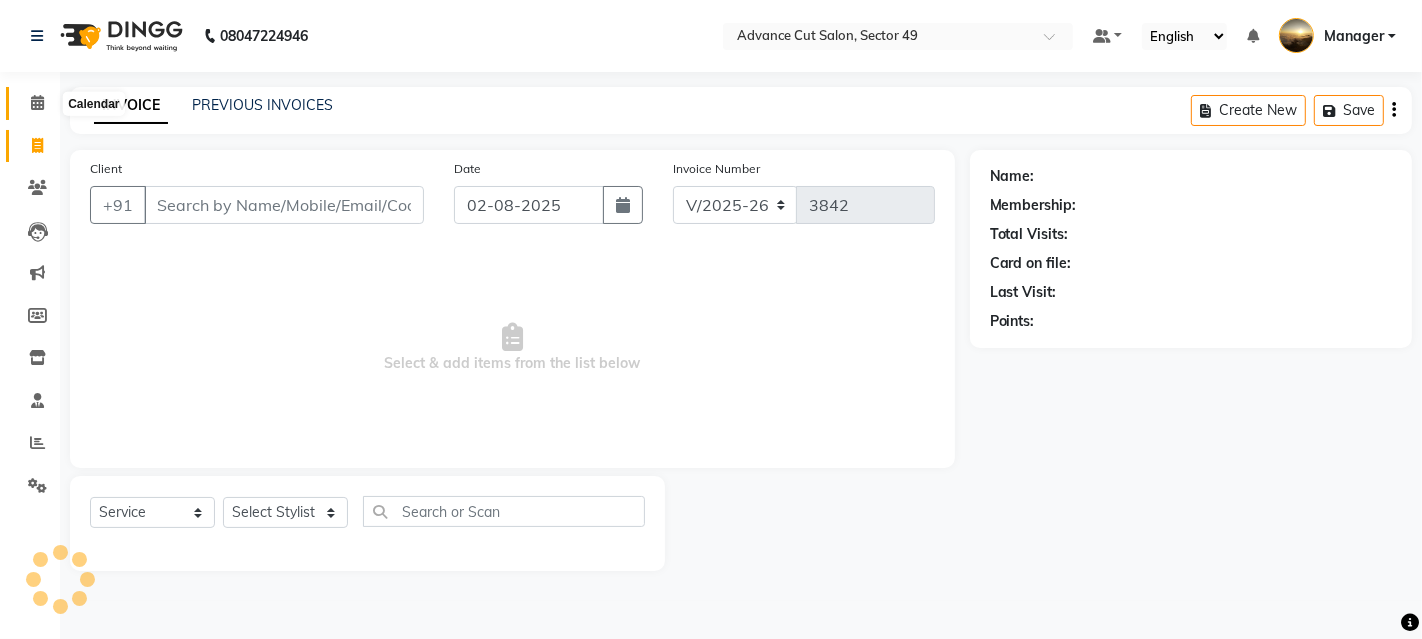 click 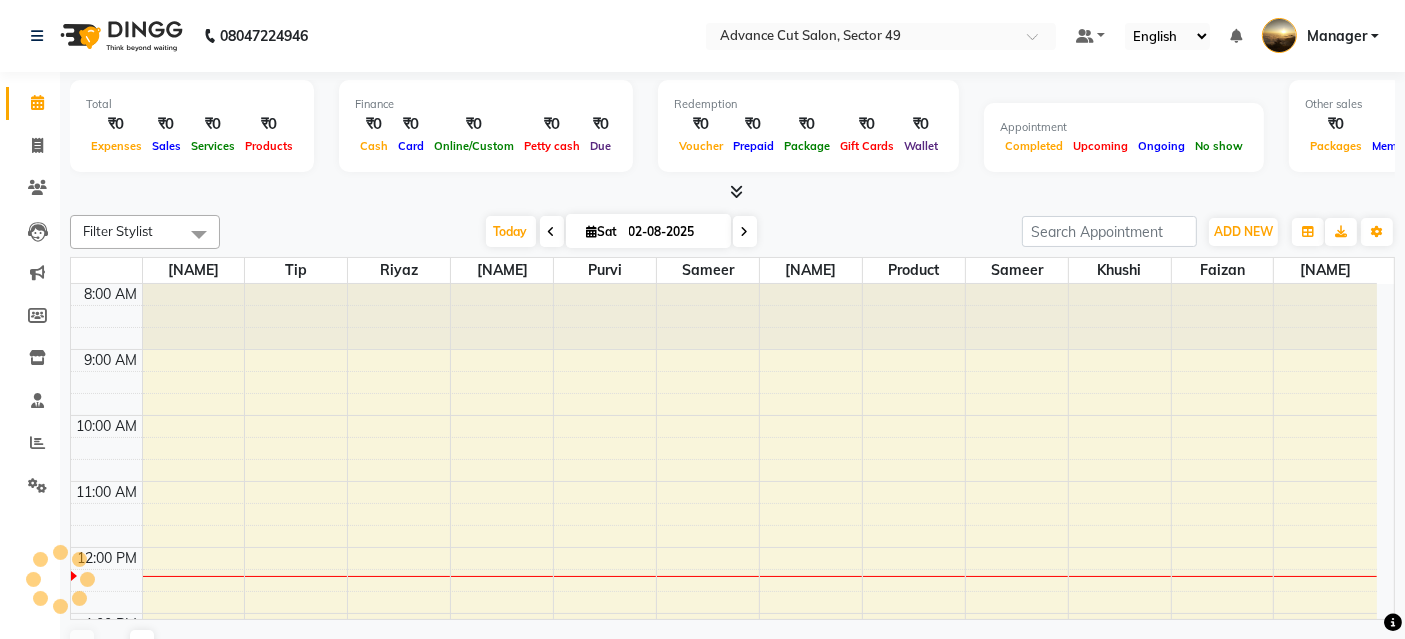 scroll, scrollTop: 0, scrollLeft: 0, axis: both 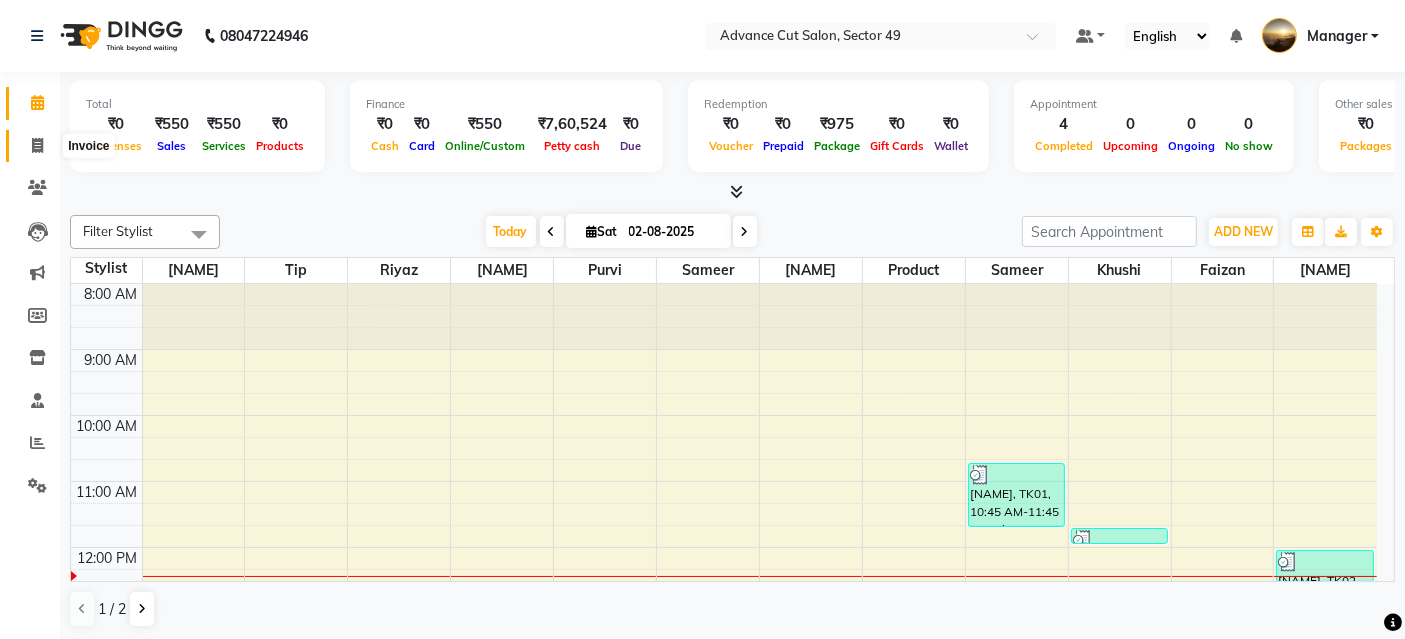 click 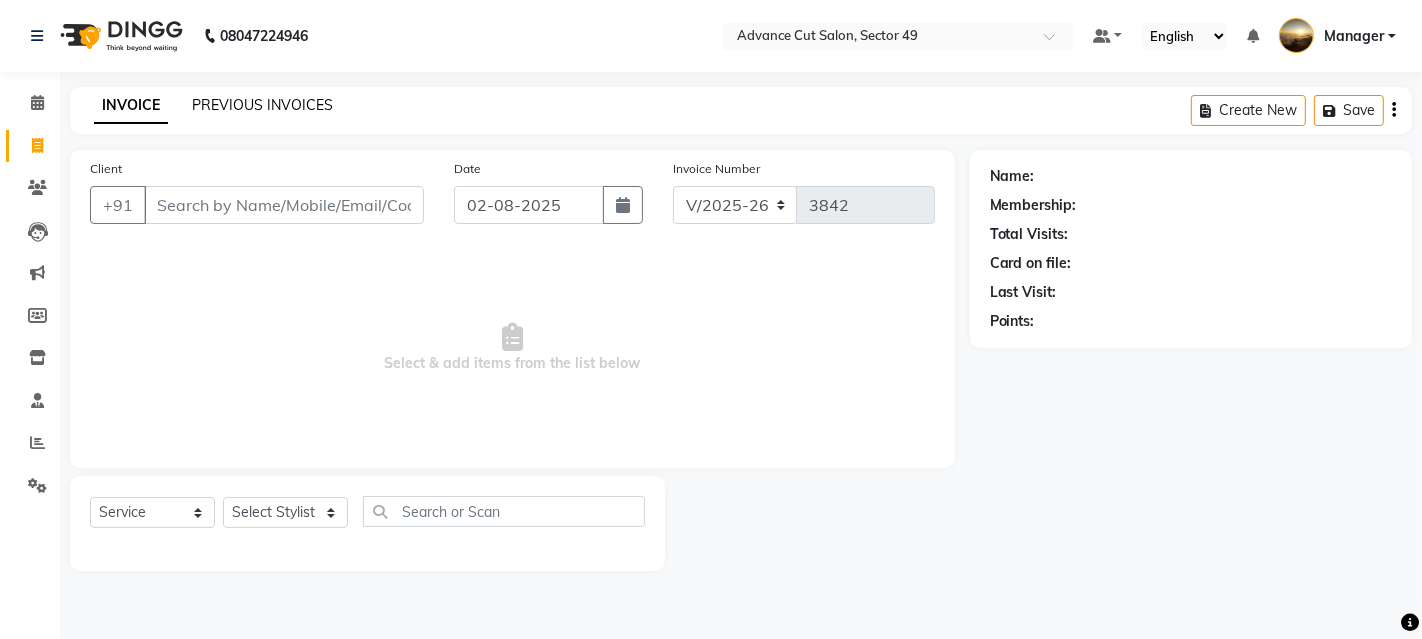 click on "PREVIOUS INVOICES" 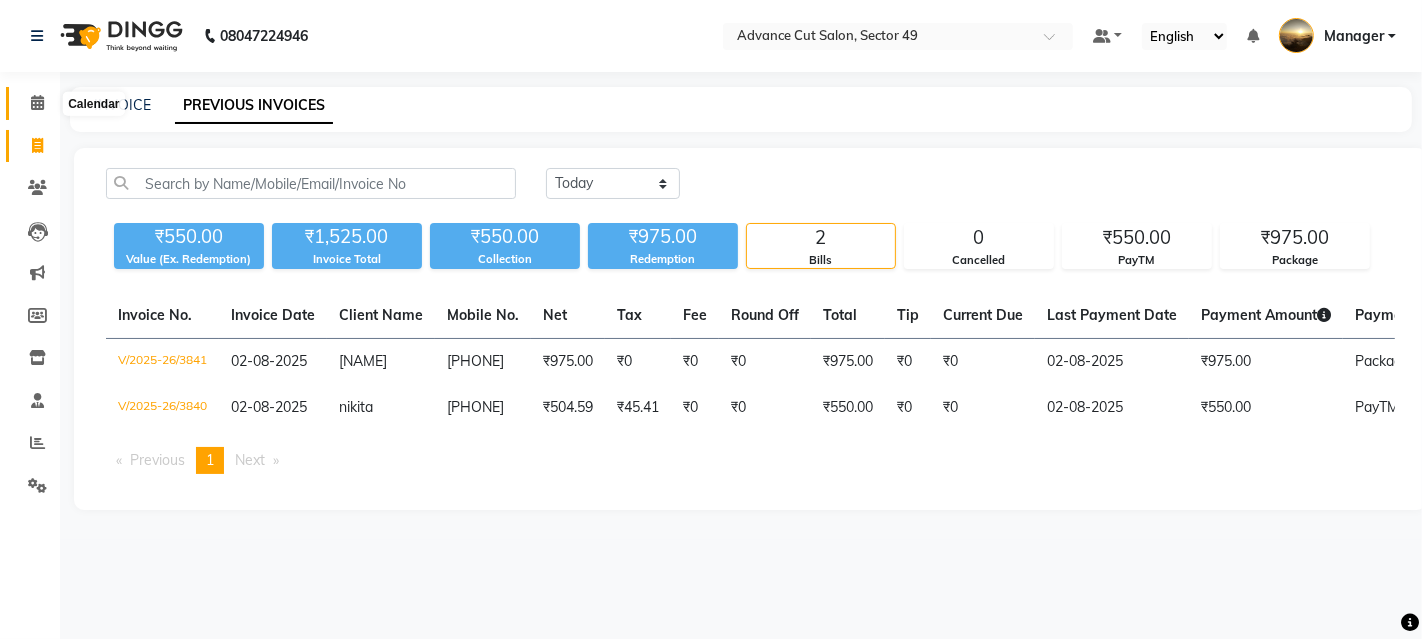 click 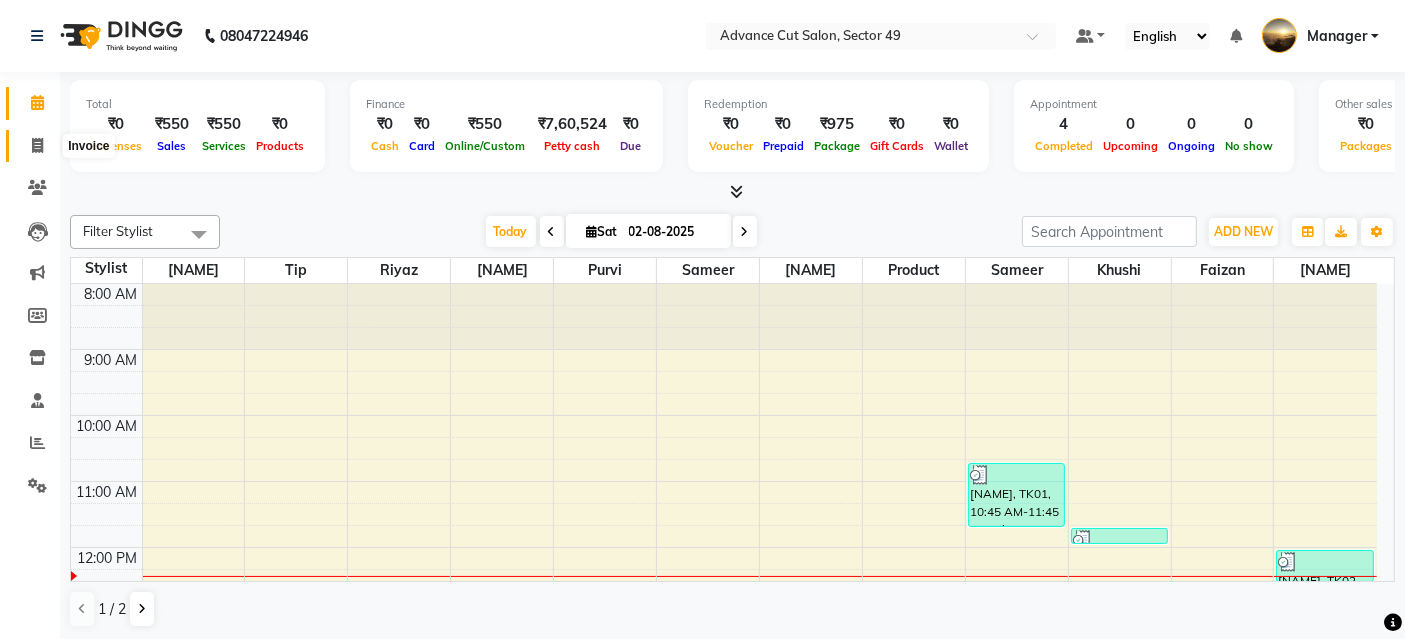 click 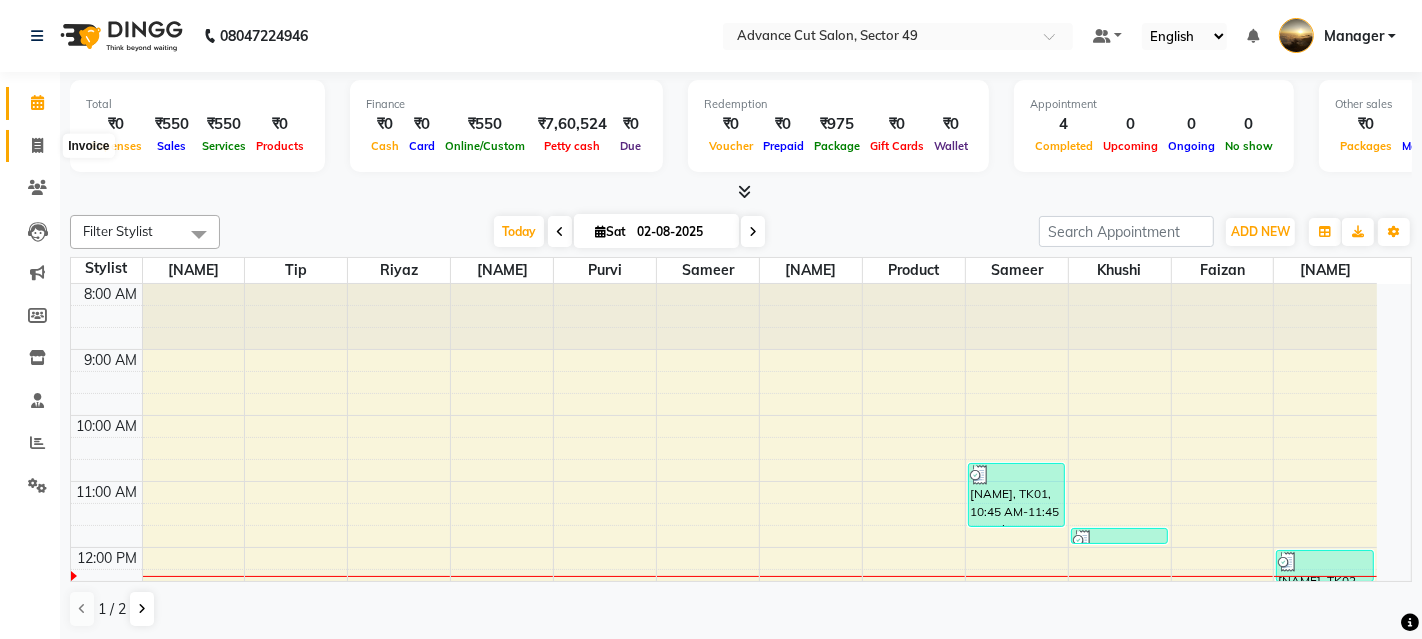 select on "4616" 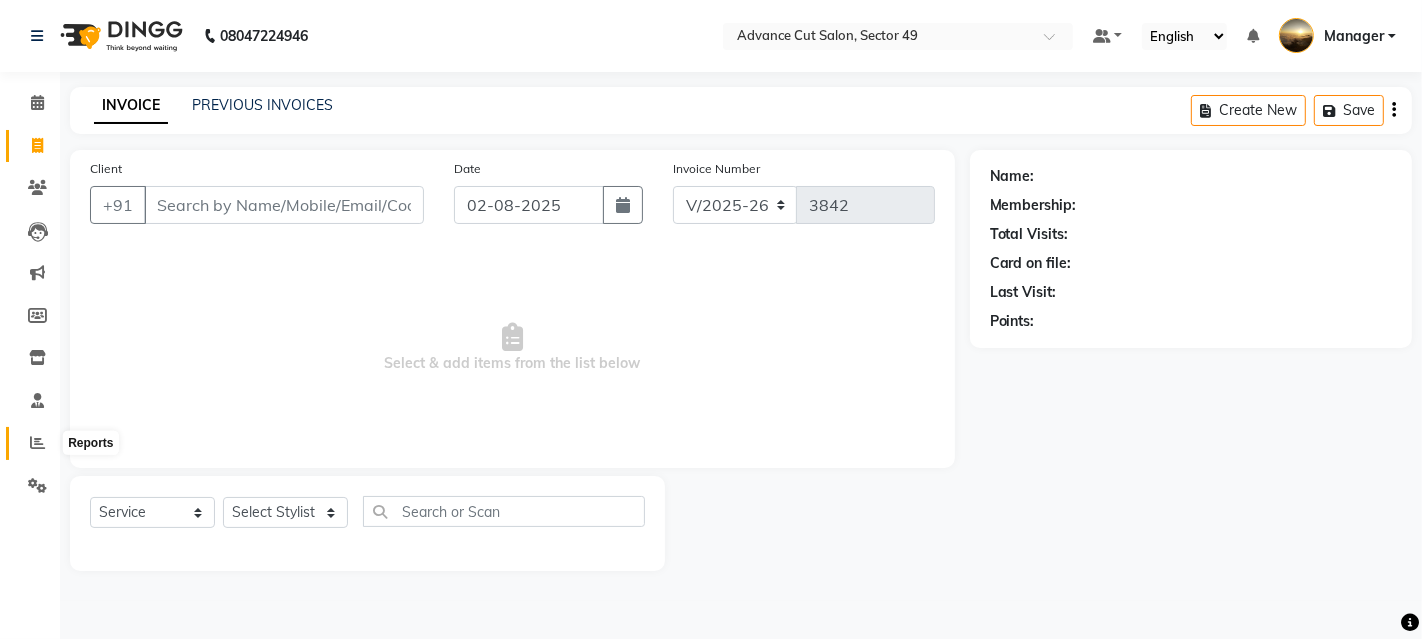 click 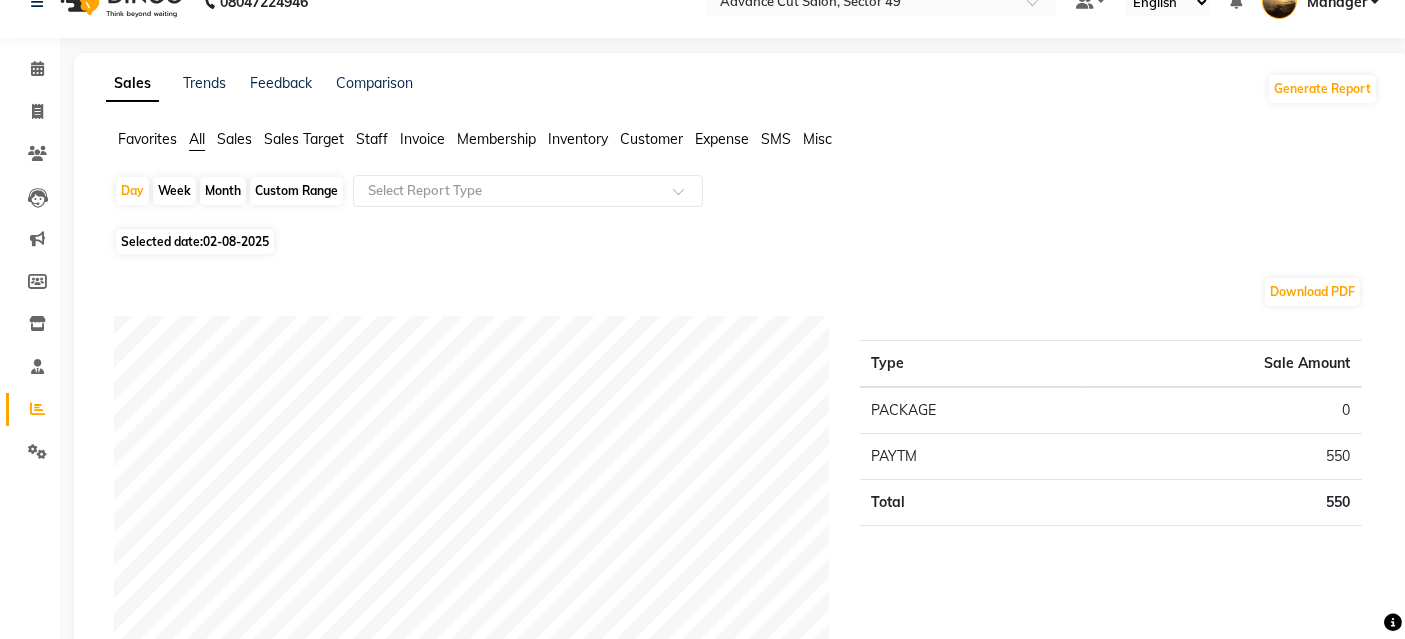 scroll, scrollTop: 0, scrollLeft: 0, axis: both 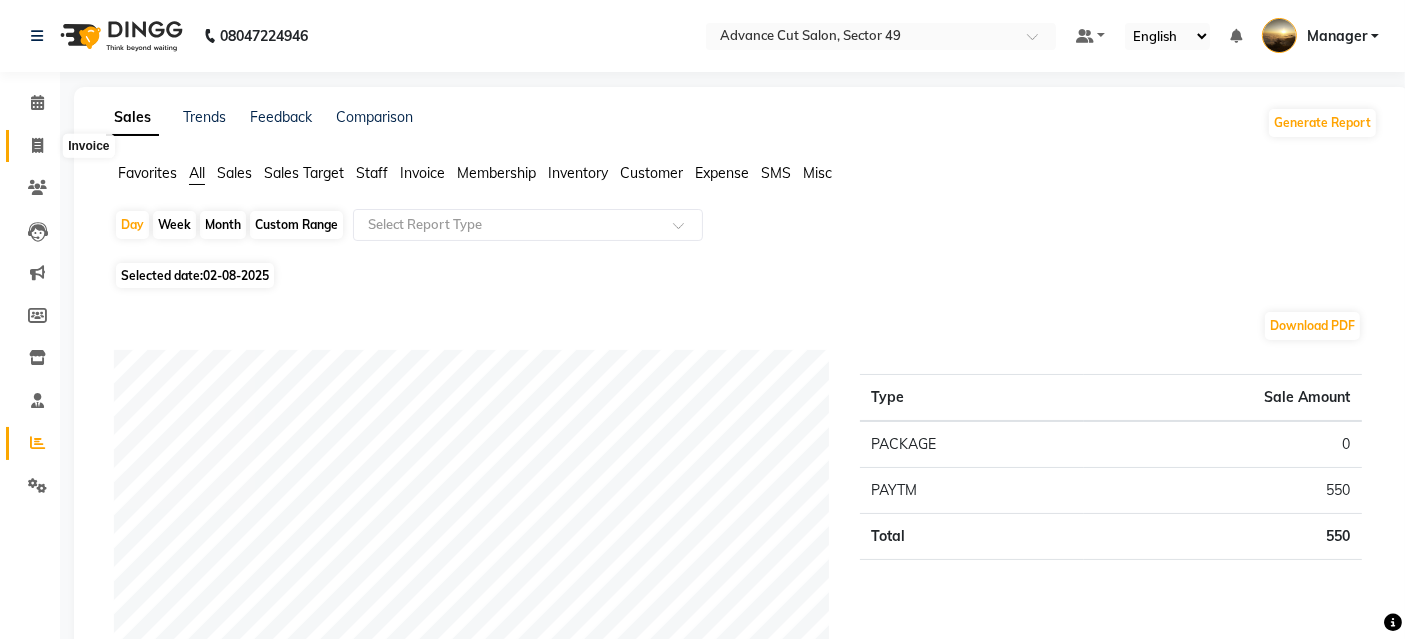click 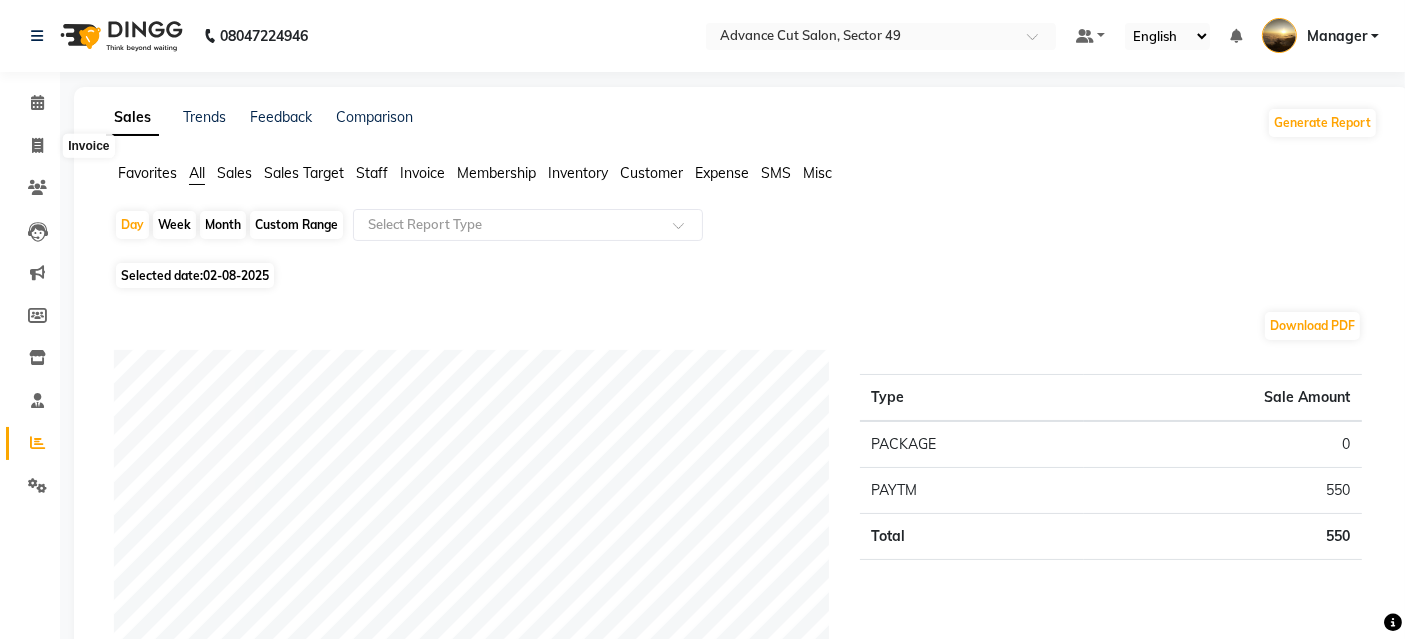 select on "service" 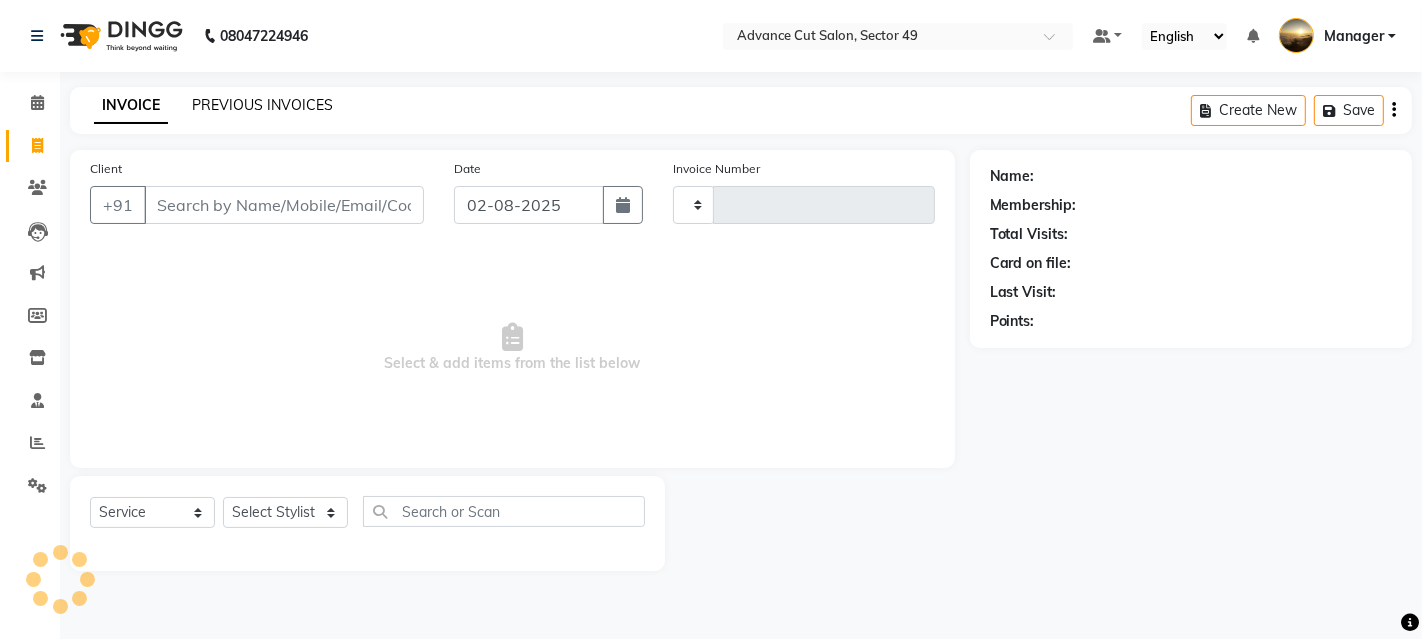 type on "3842" 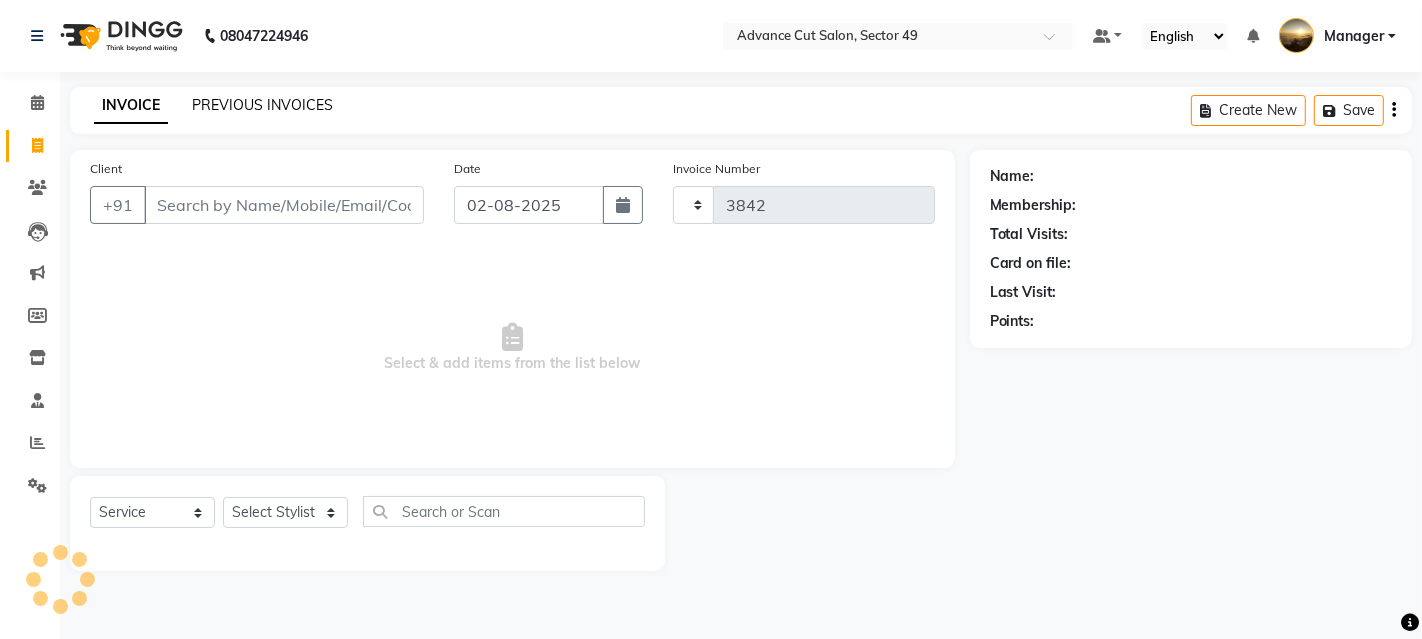 select on "4616" 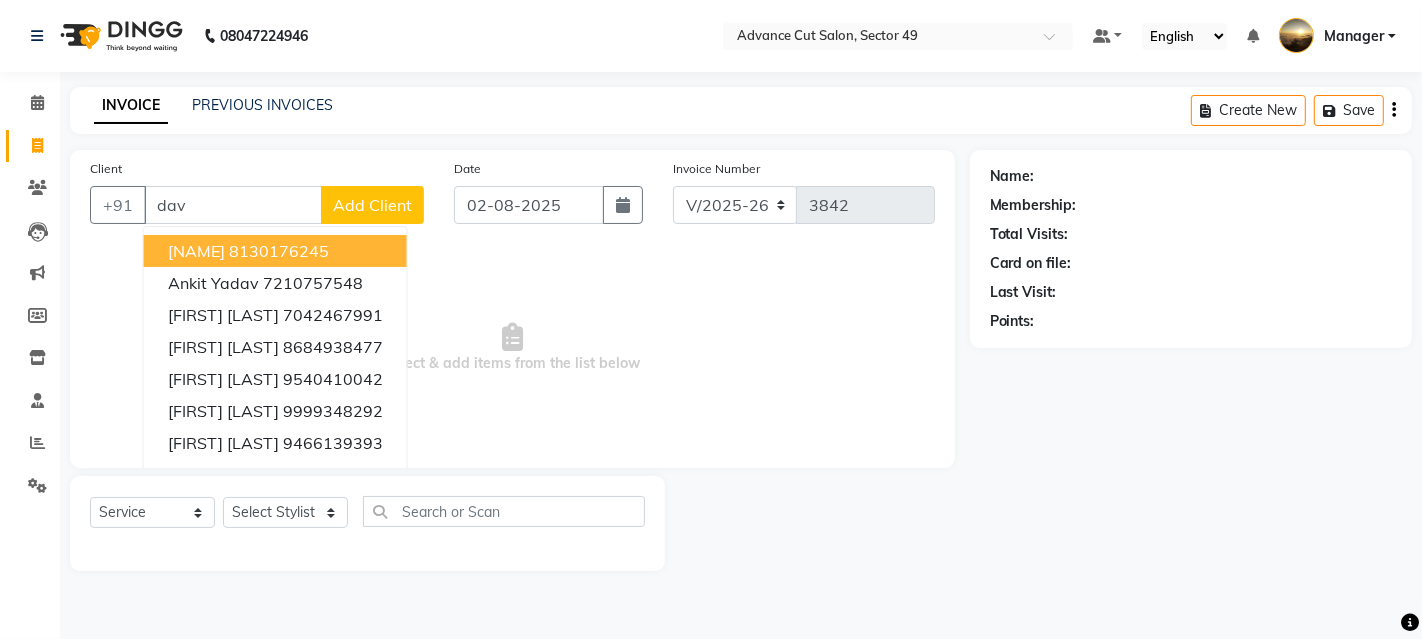 drag, startPoint x: 359, startPoint y: 252, endPoint x: 346, endPoint y: 238, distance: 19.104973 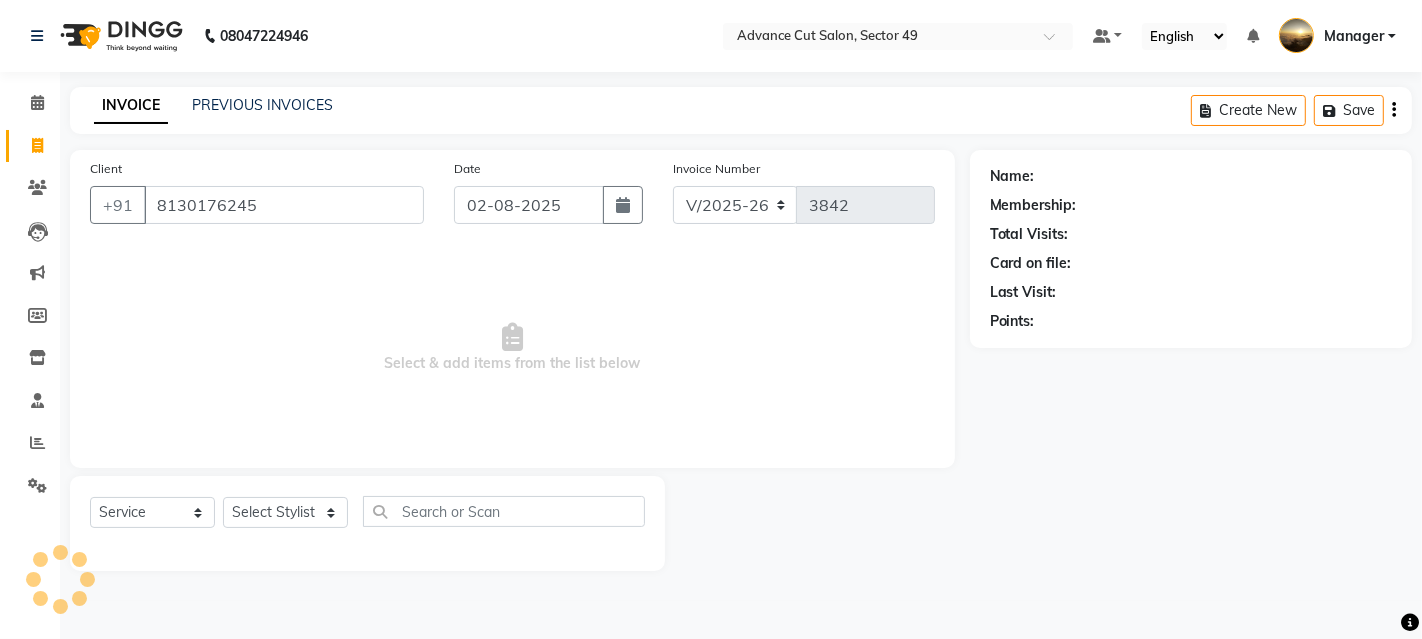 type on "8130176245" 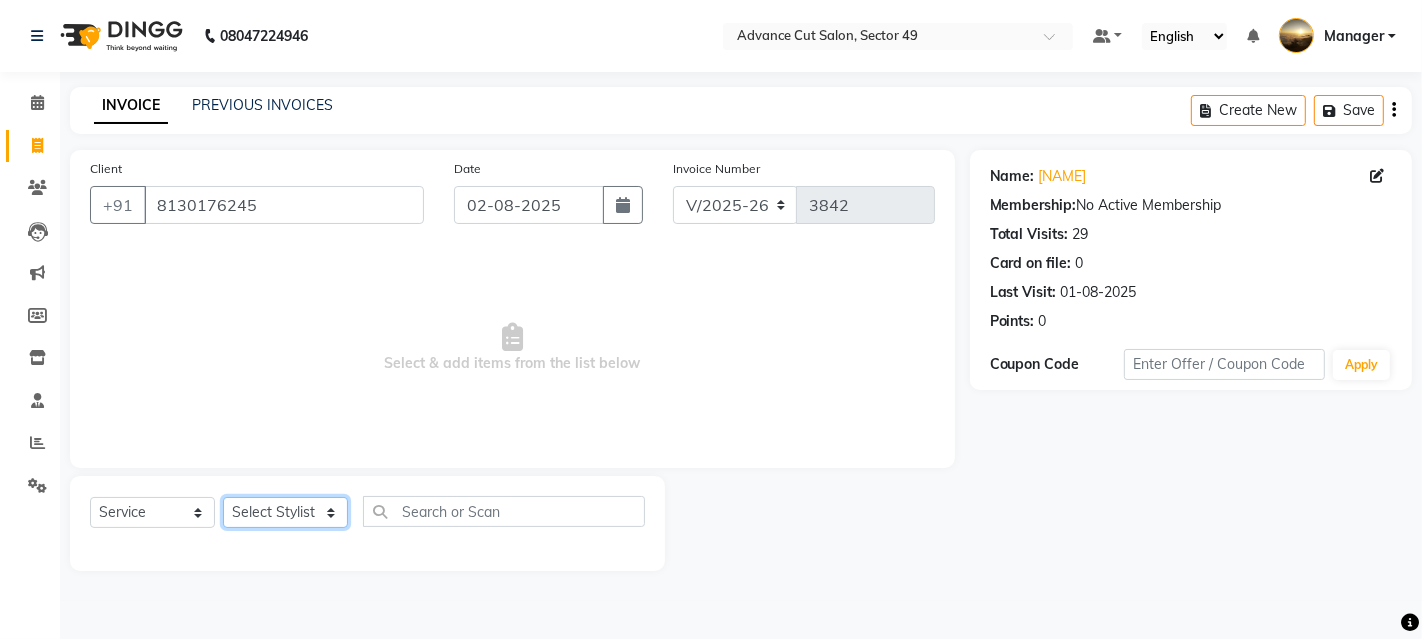 click on "Select Stylist Aashu Banty danish ali david faizan khushi Manager product purvi riyaz sameer sameer Tip vishal" 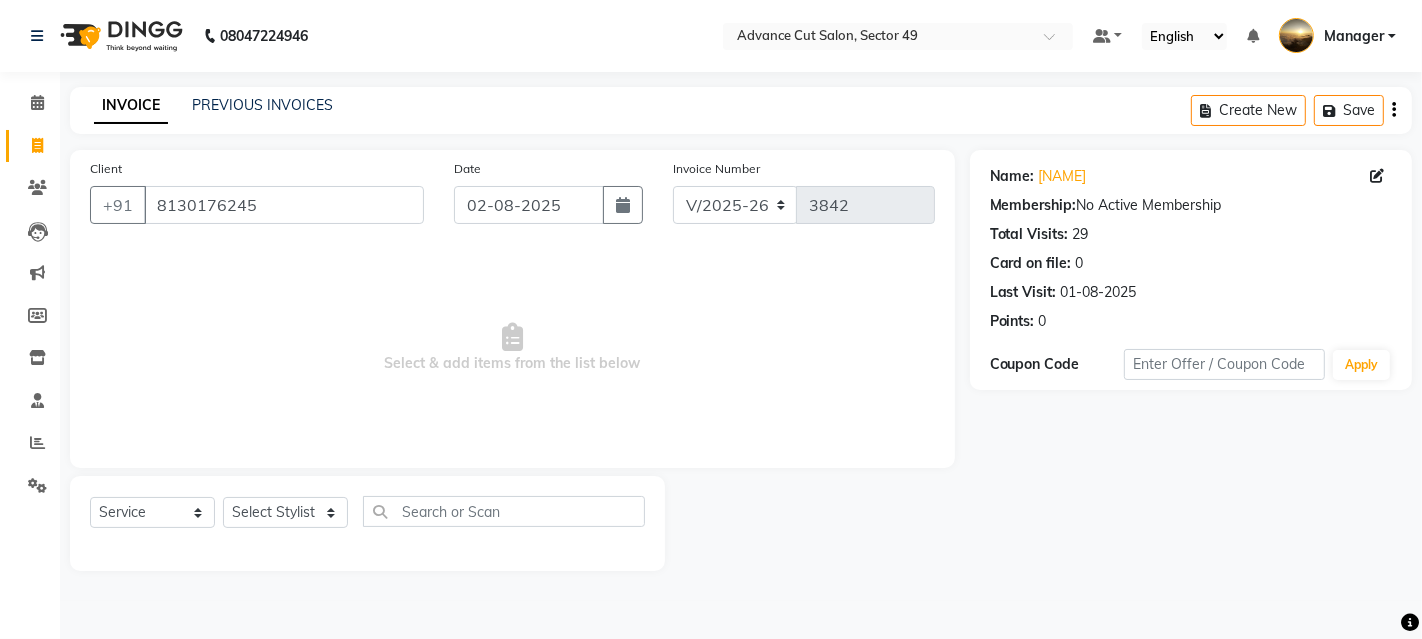 click on "Select & add items from the list below" at bounding box center [512, 348] 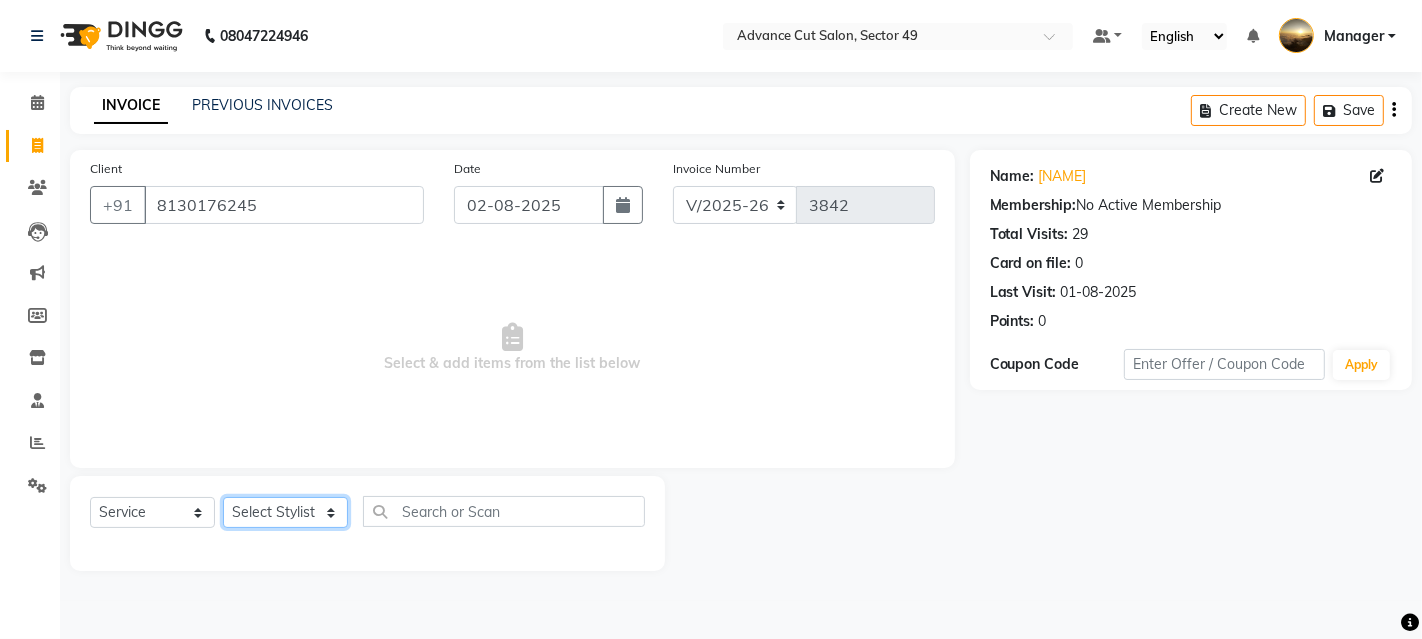 click on "Select Stylist Aashu Banty danish ali david faizan khushi Manager product purvi riyaz sameer sameer Tip vishal" 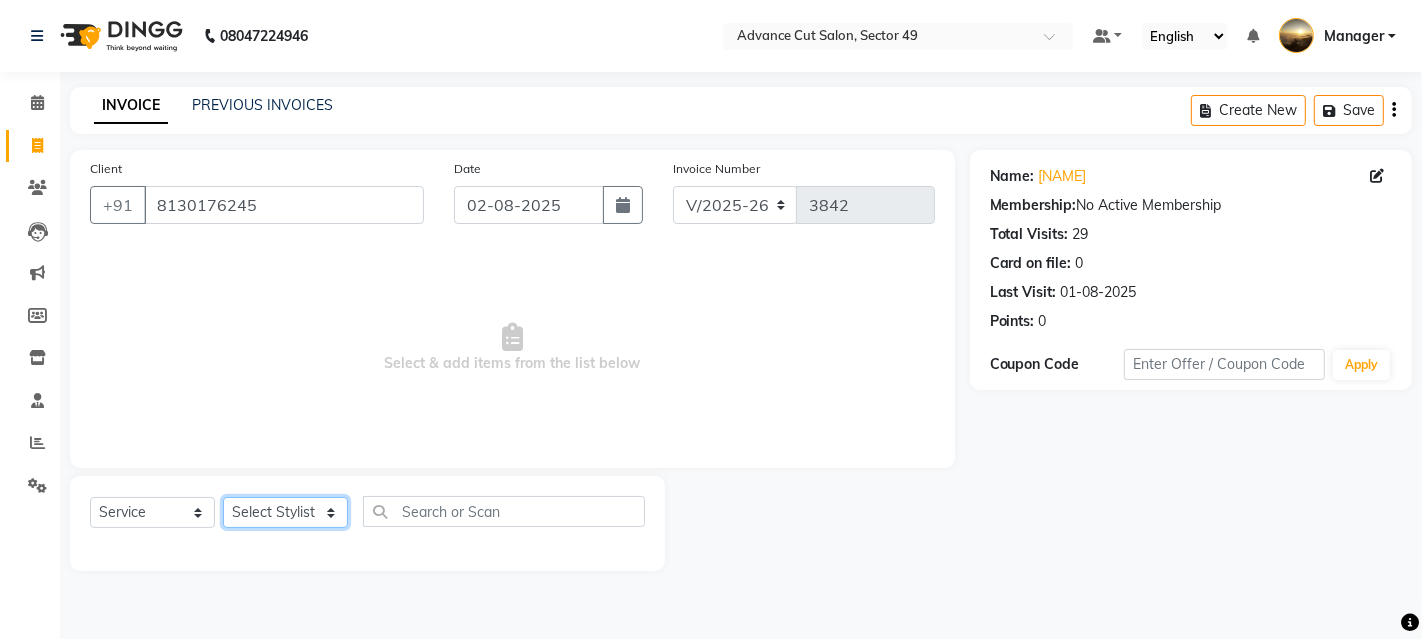 select on "[POSTAL_CODE]" 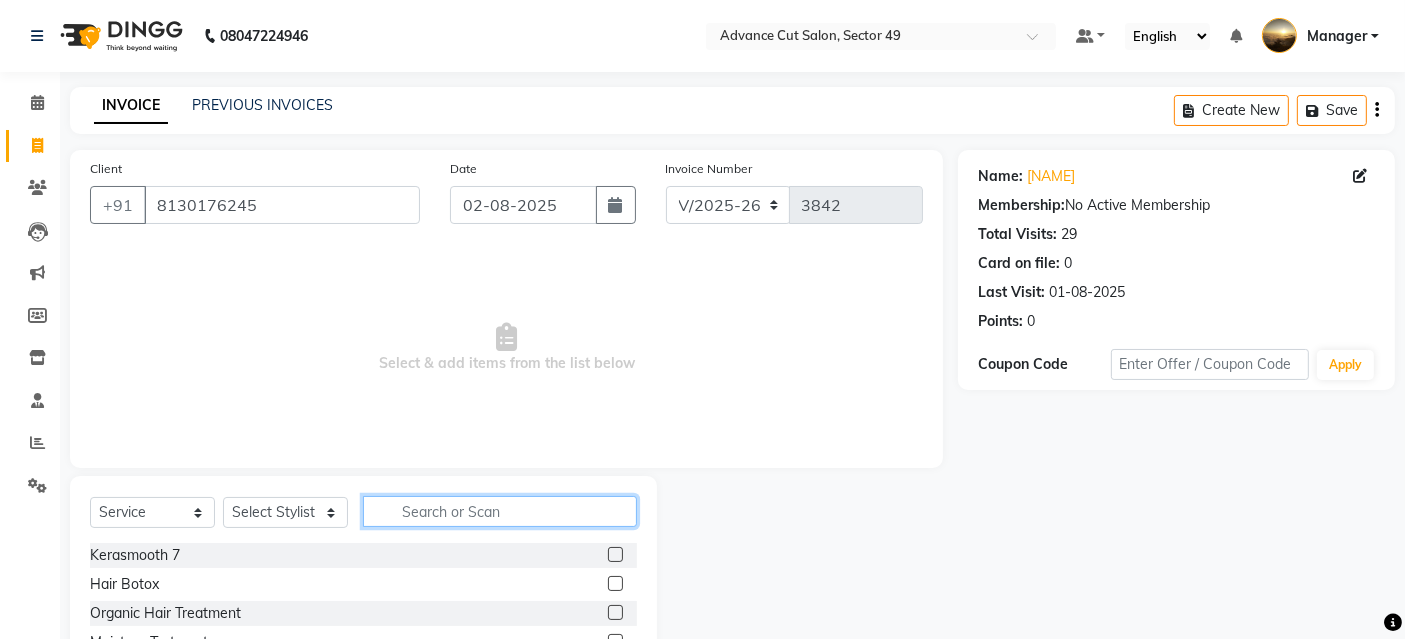 click 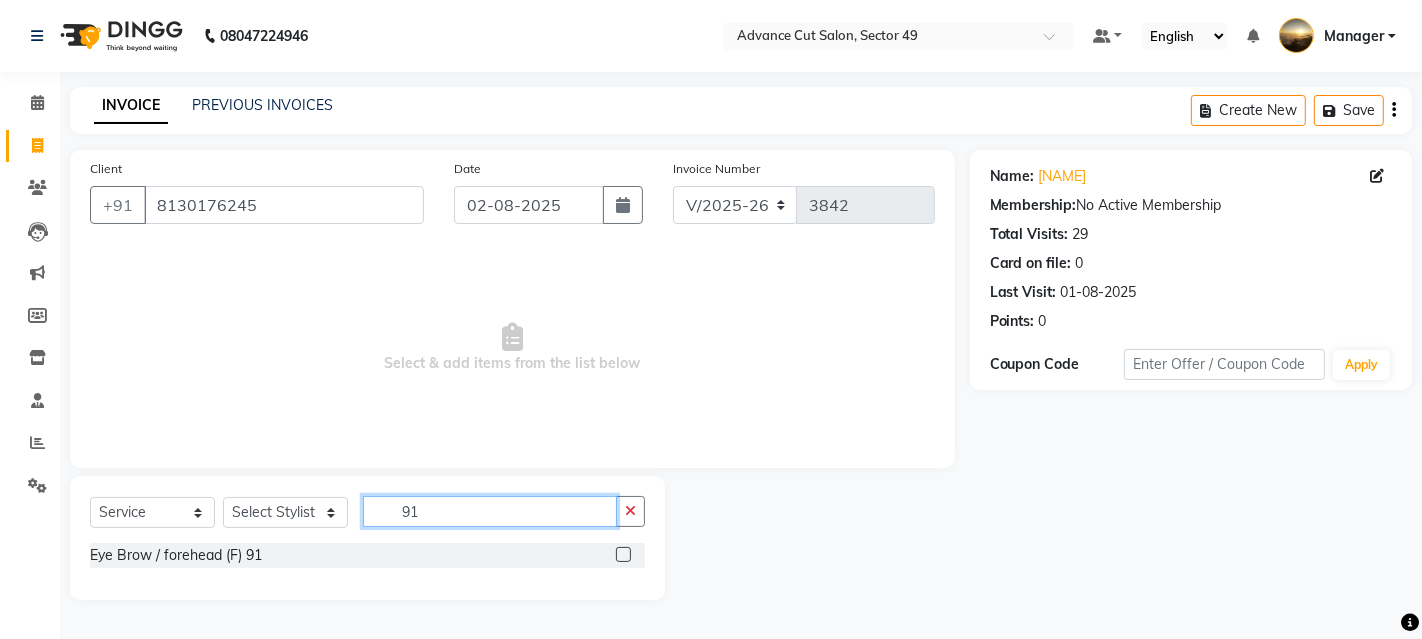 type on "91" 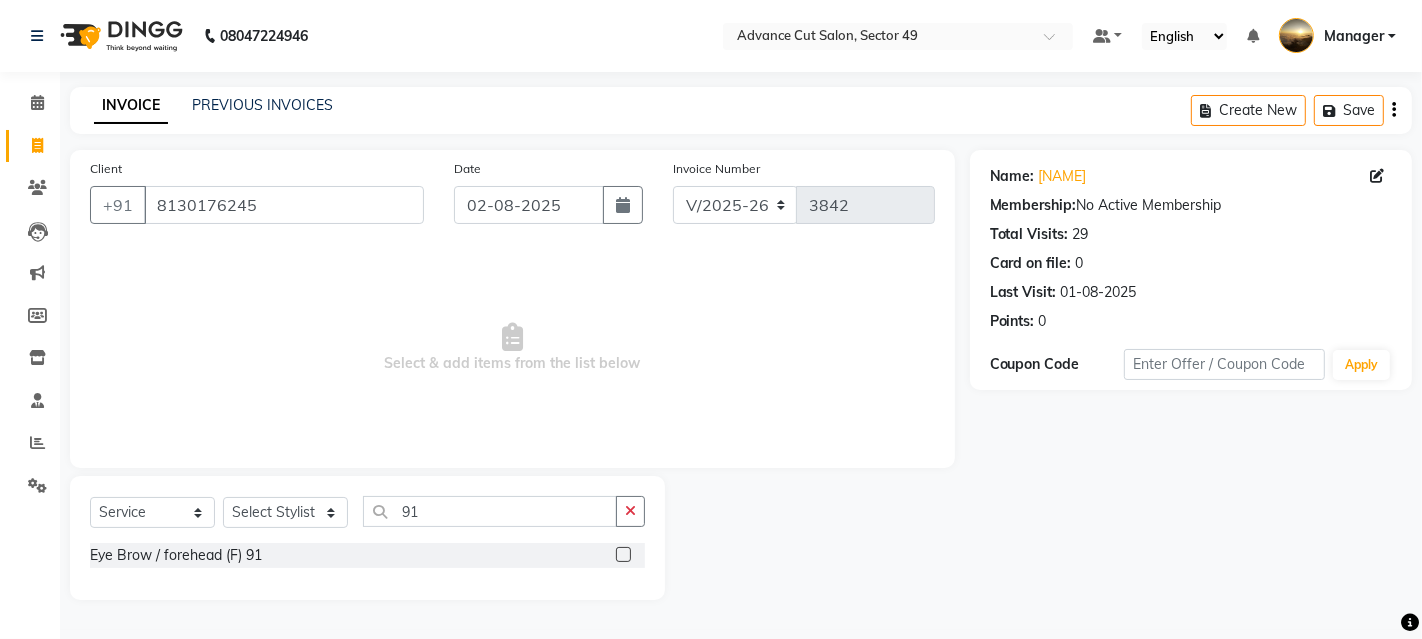 click 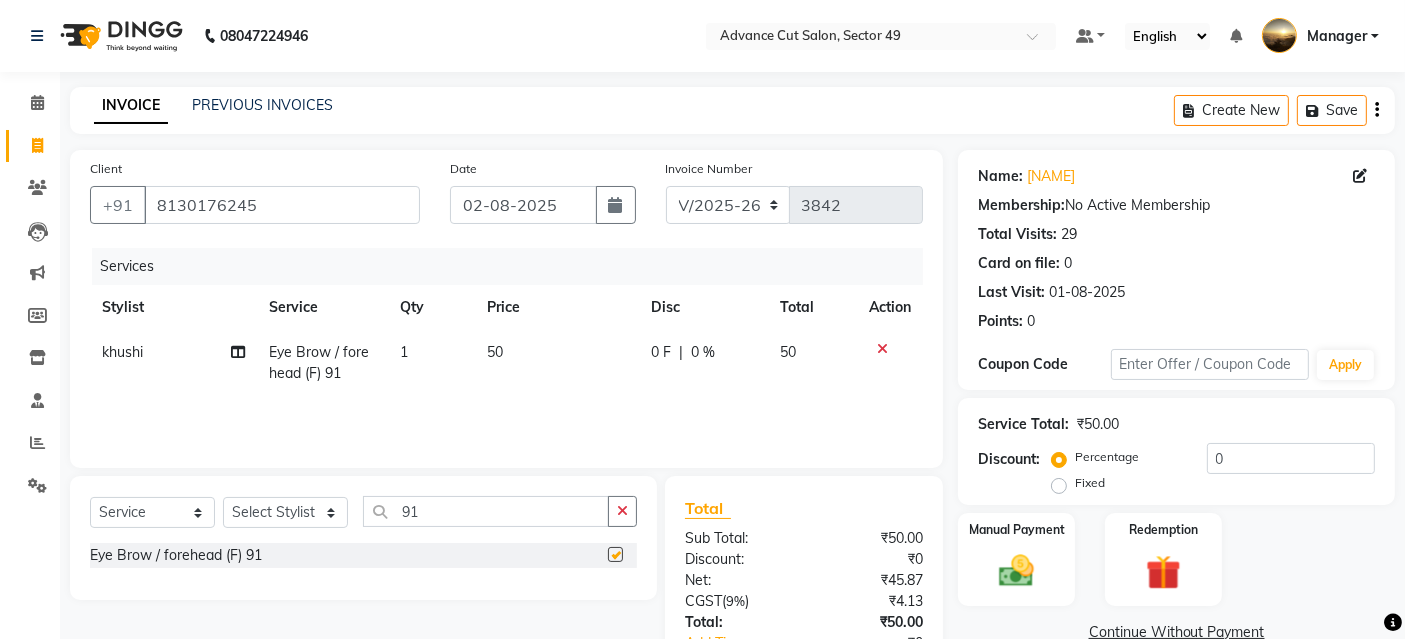 checkbox on "false" 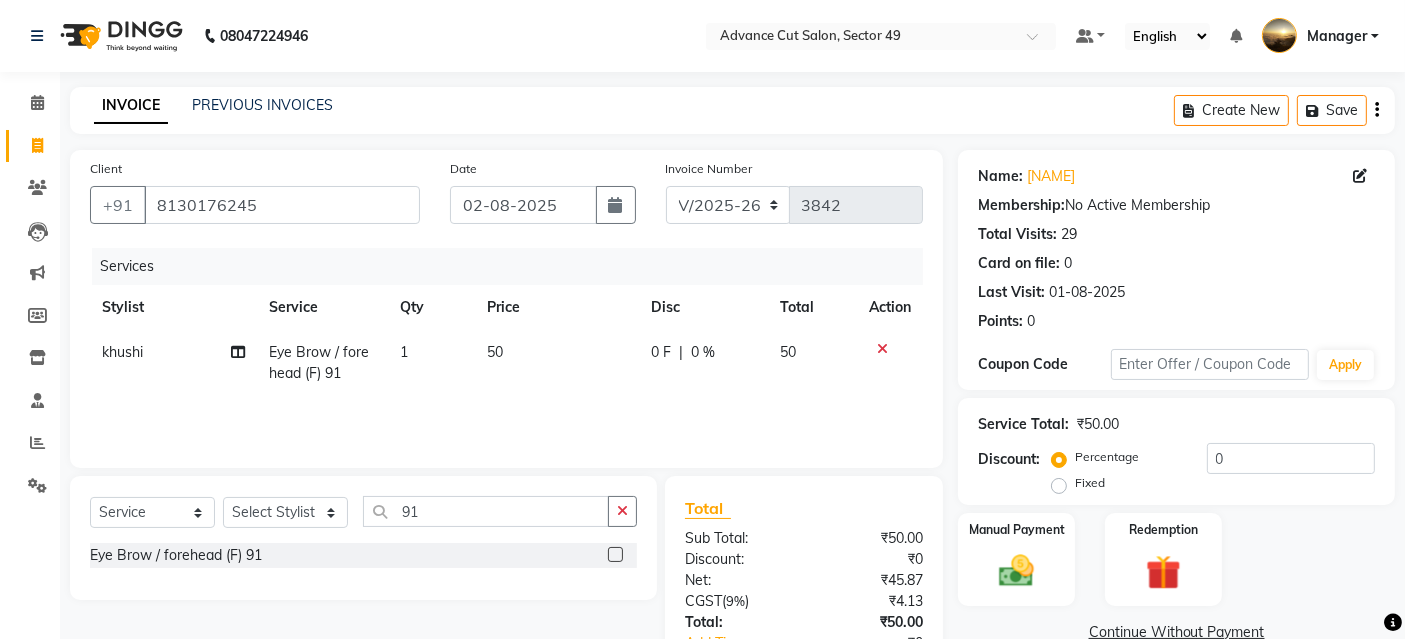 click on "1" 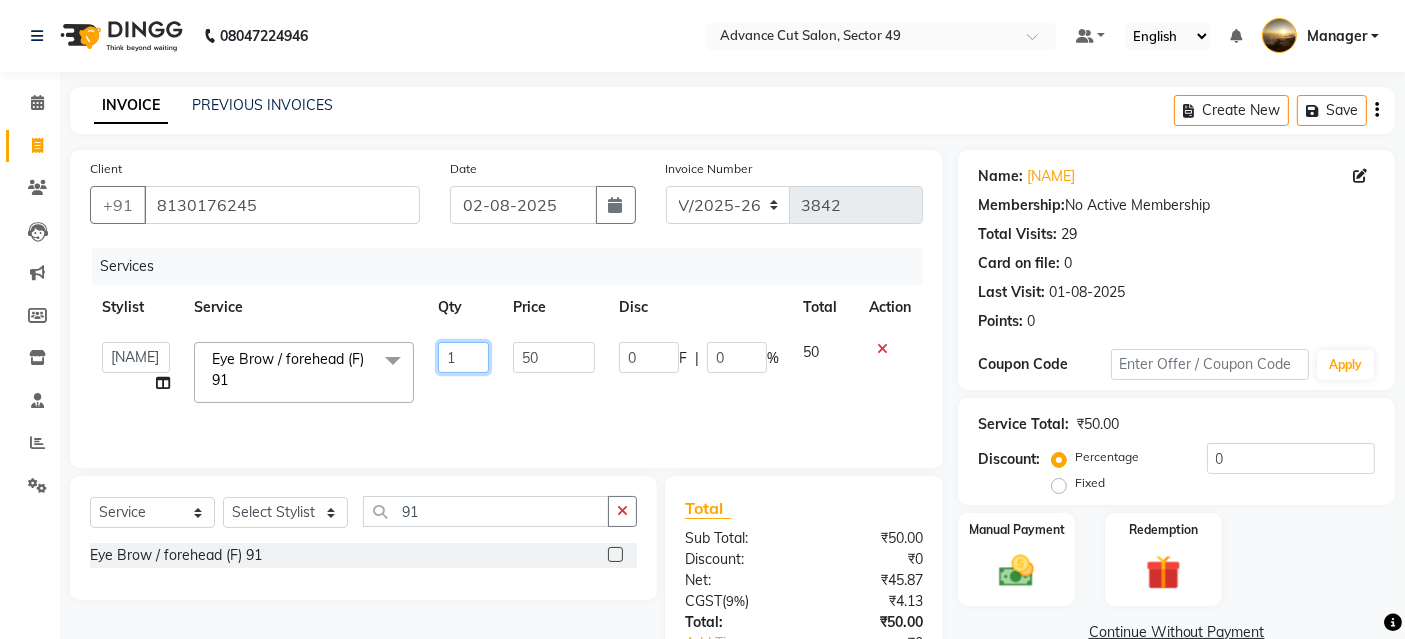 click on "1" 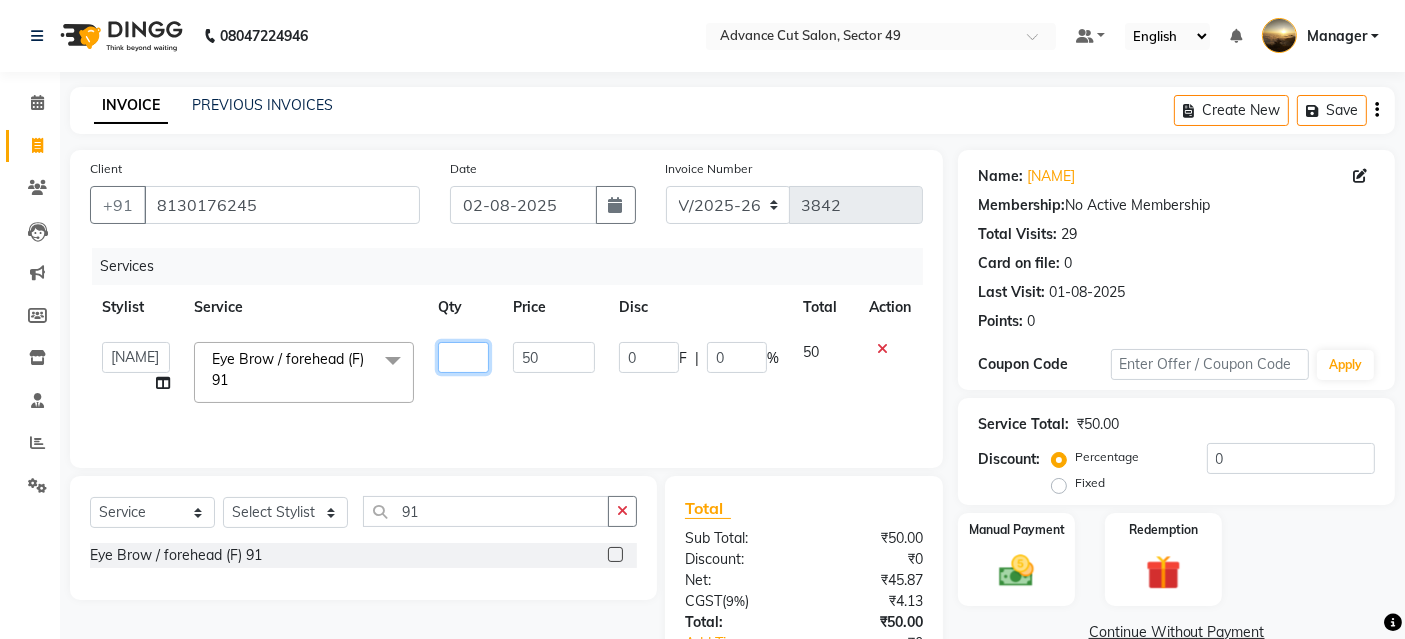 type on "2" 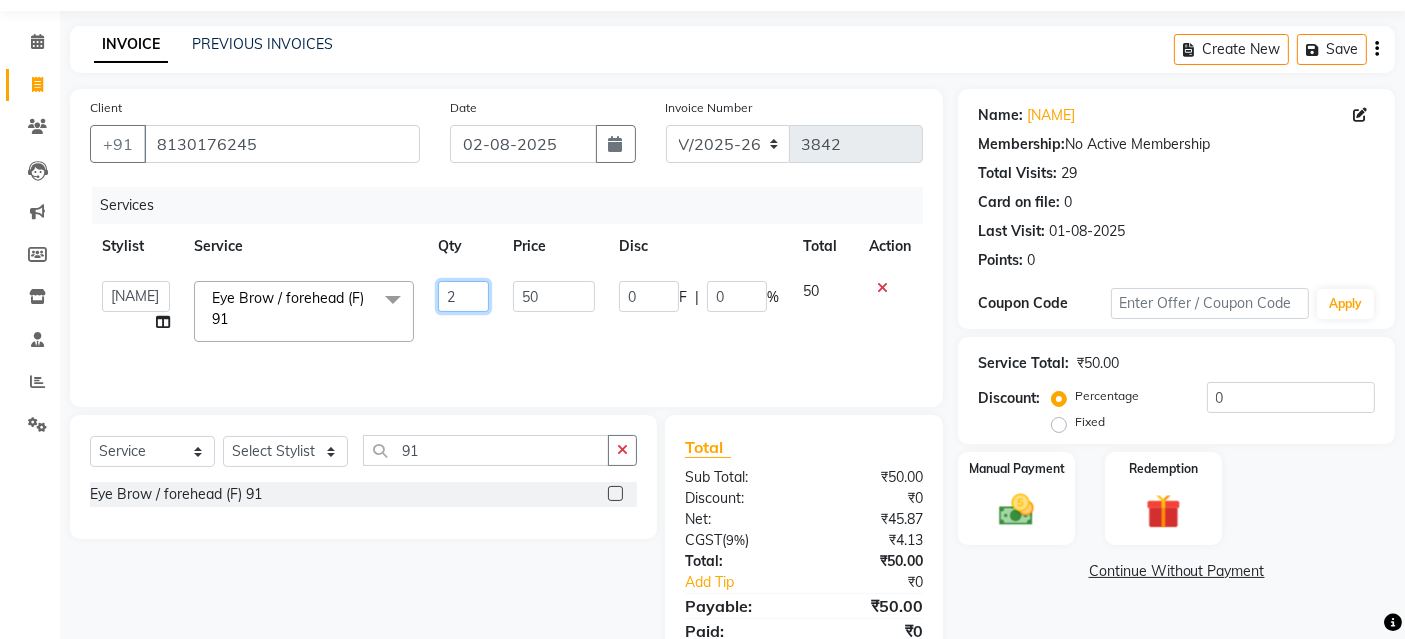 scroll, scrollTop: 111, scrollLeft: 0, axis: vertical 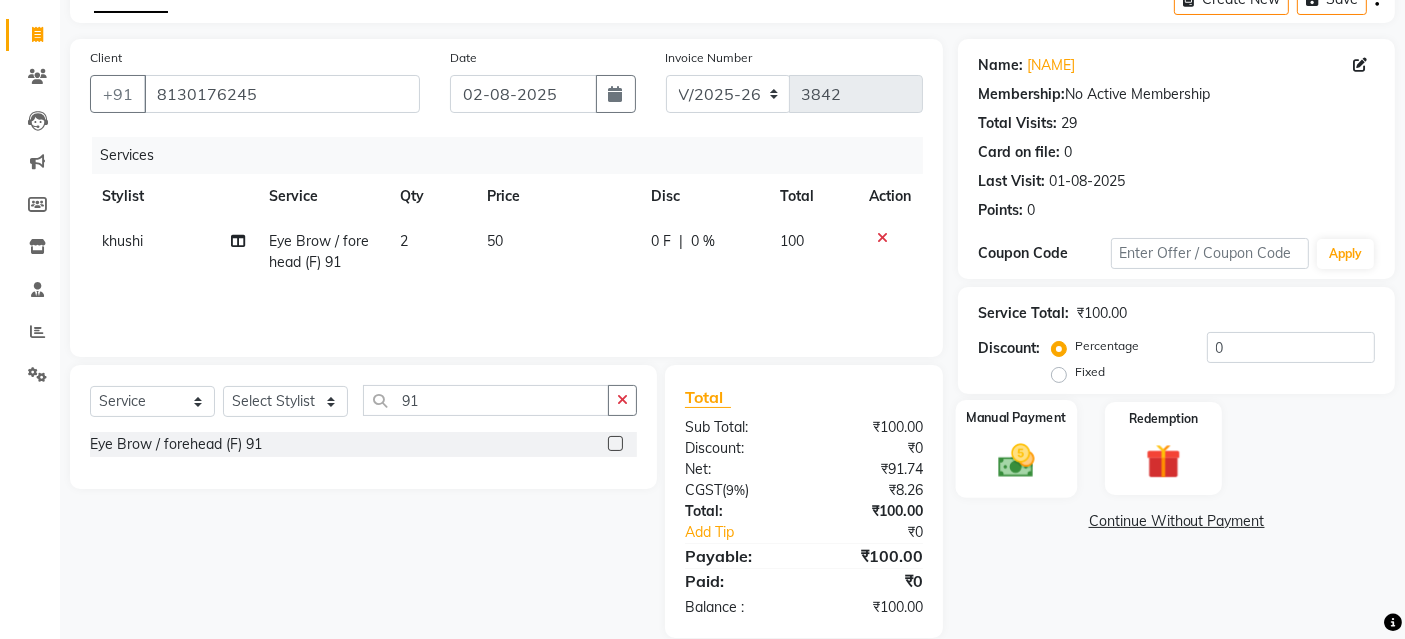 click on "Manual Payment" 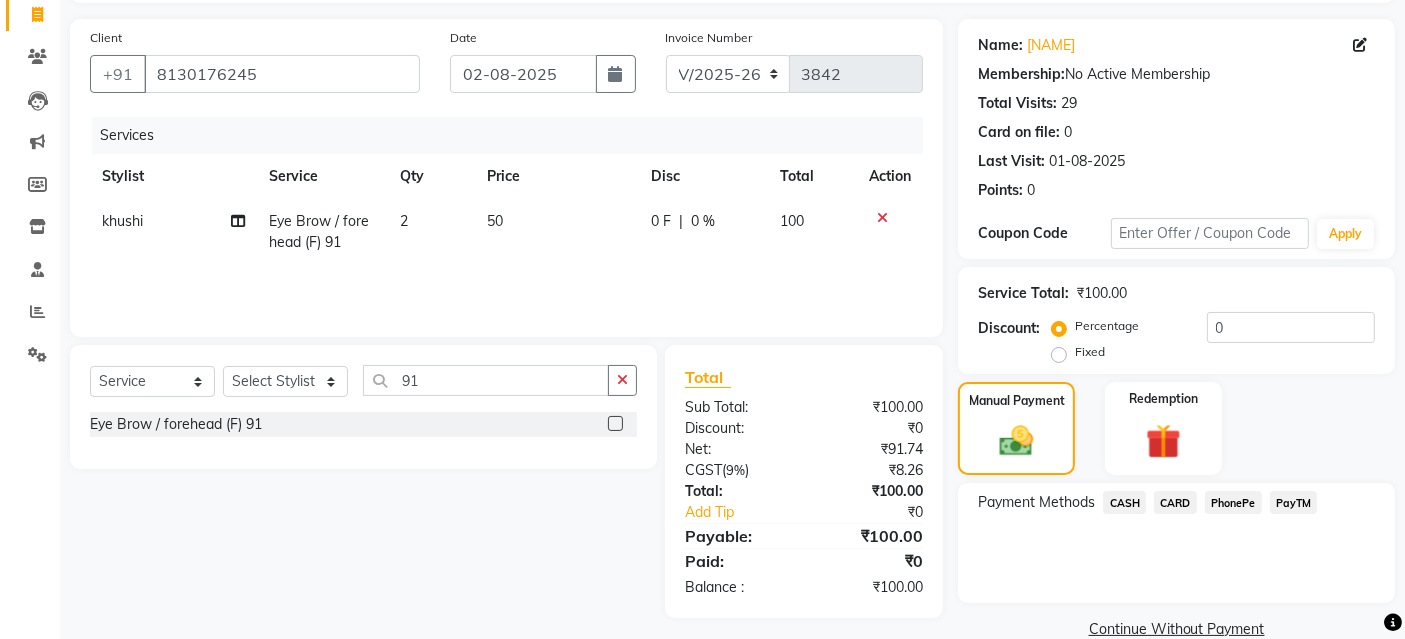 scroll, scrollTop: 165, scrollLeft: 0, axis: vertical 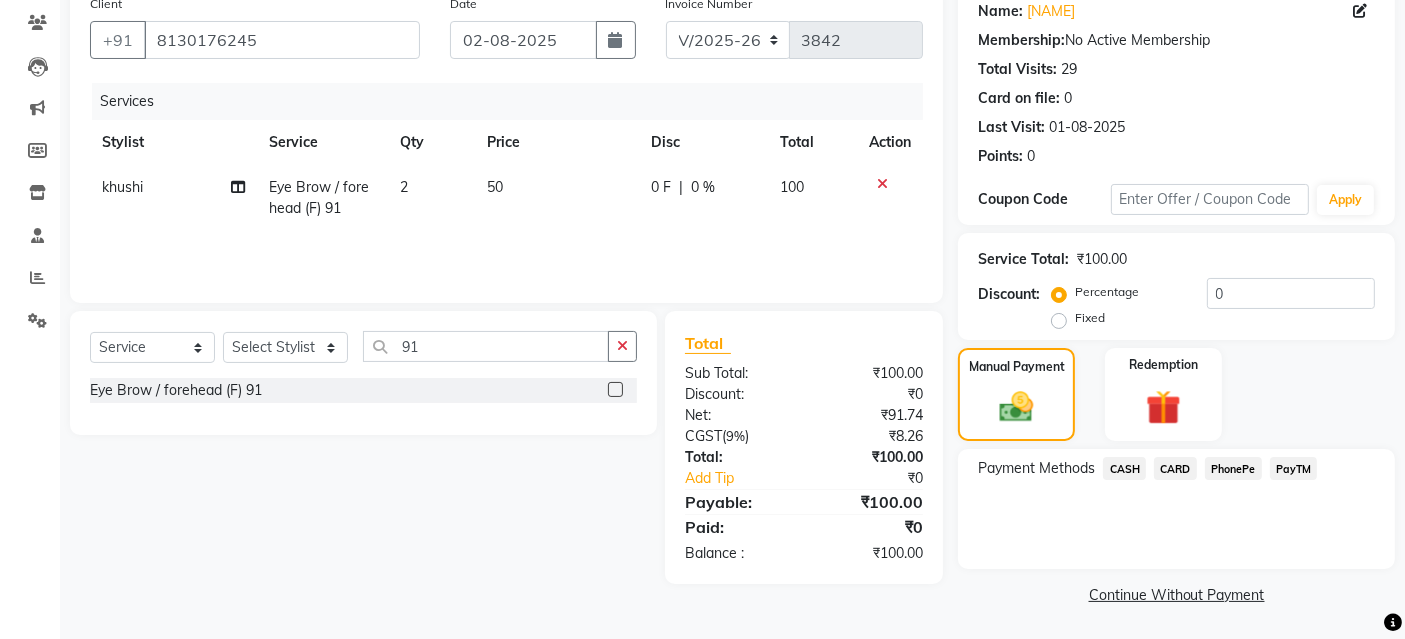 click on "PayTM" 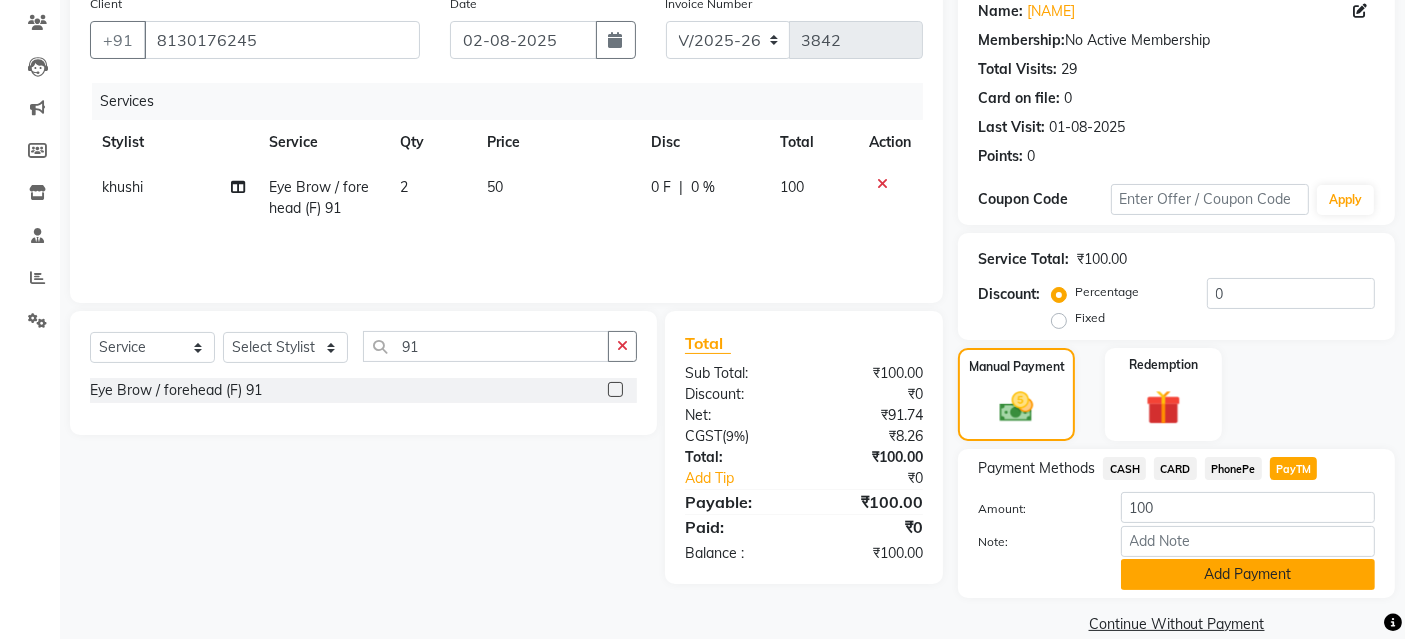 click on "Add Payment" 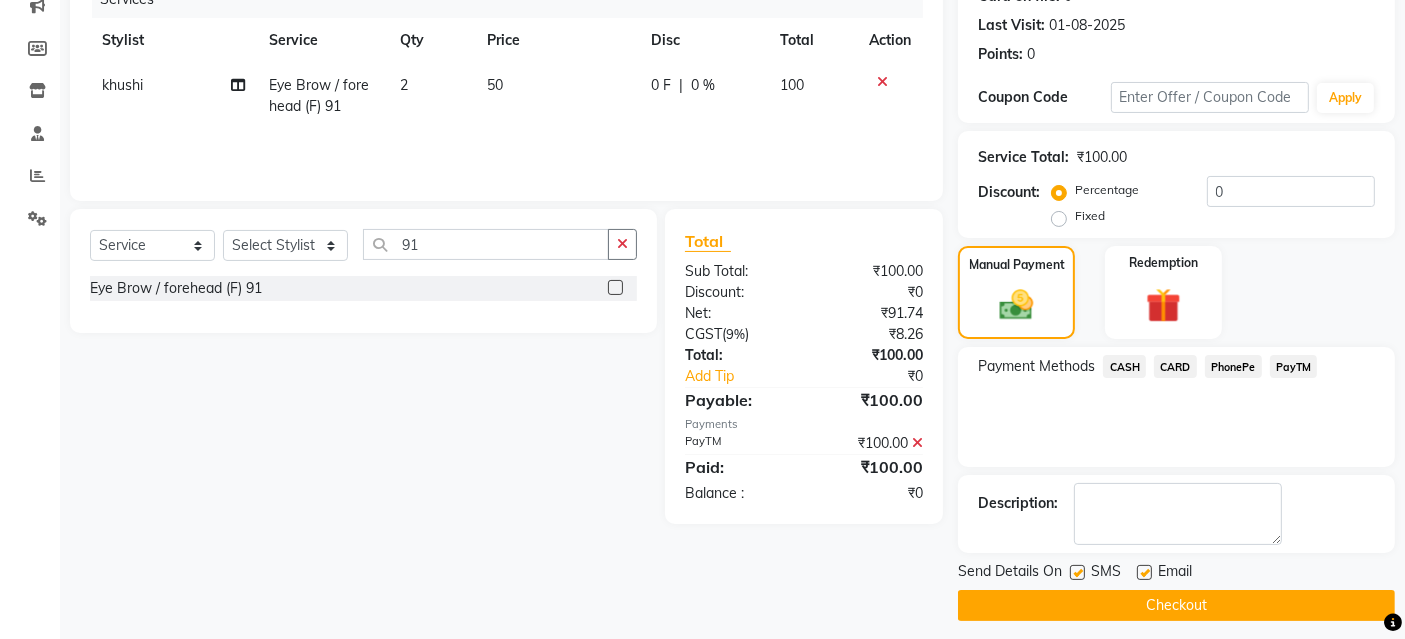 scroll, scrollTop: 277, scrollLeft: 0, axis: vertical 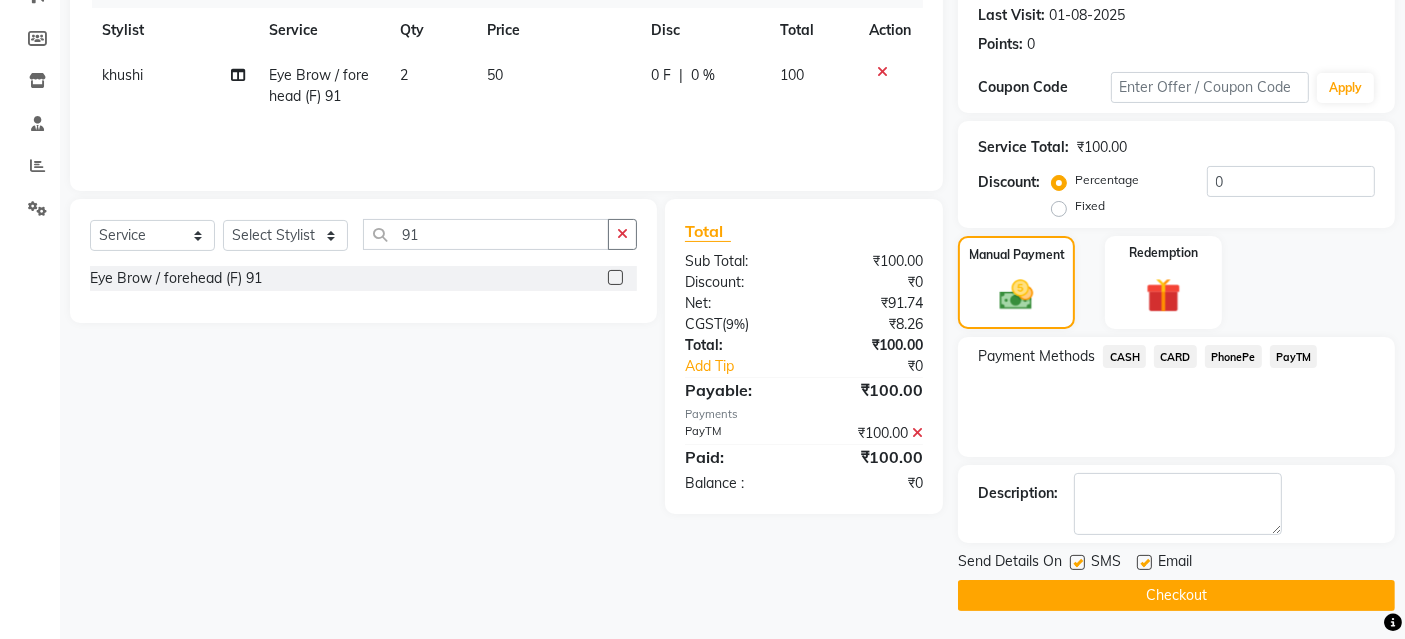click on "Checkout" 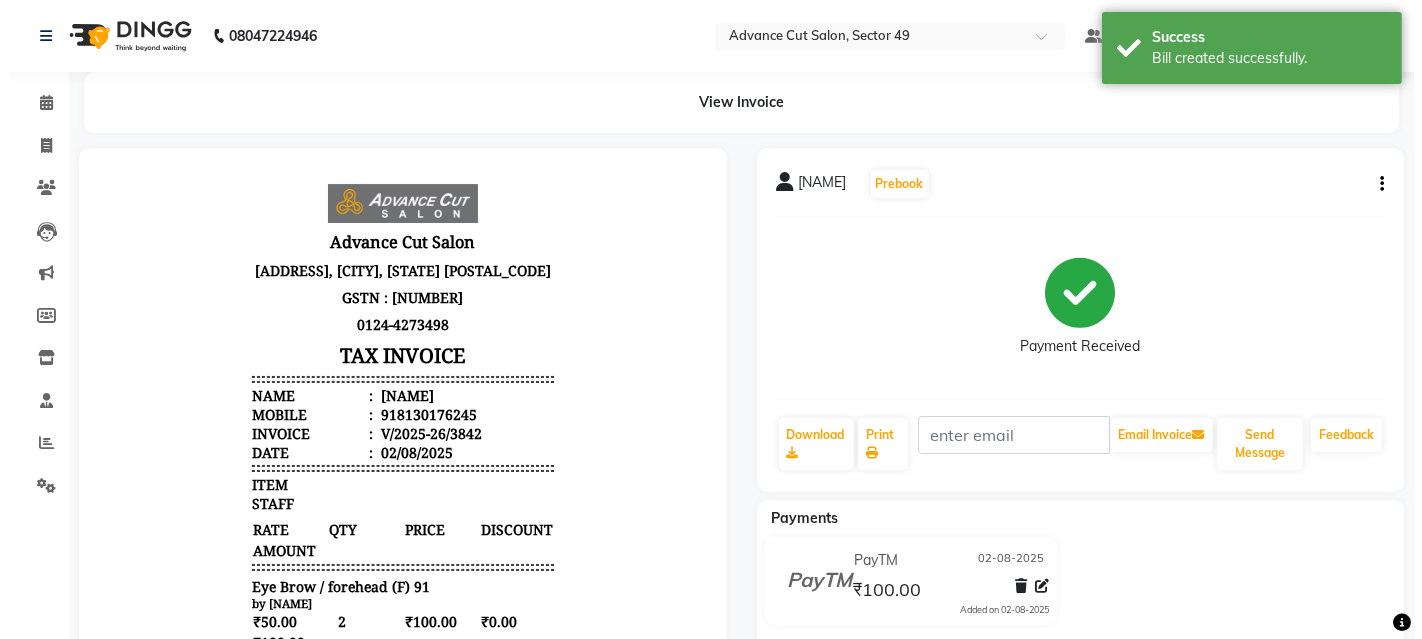scroll, scrollTop: 0, scrollLeft: 0, axis: both 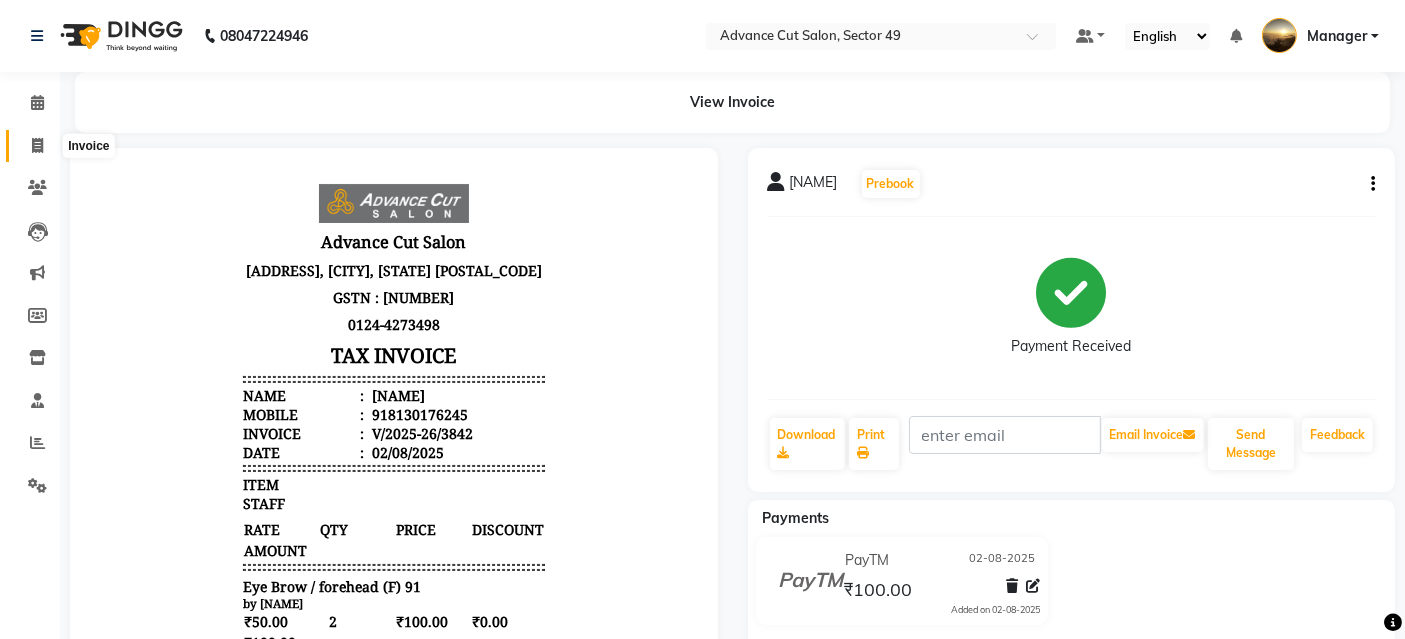 click 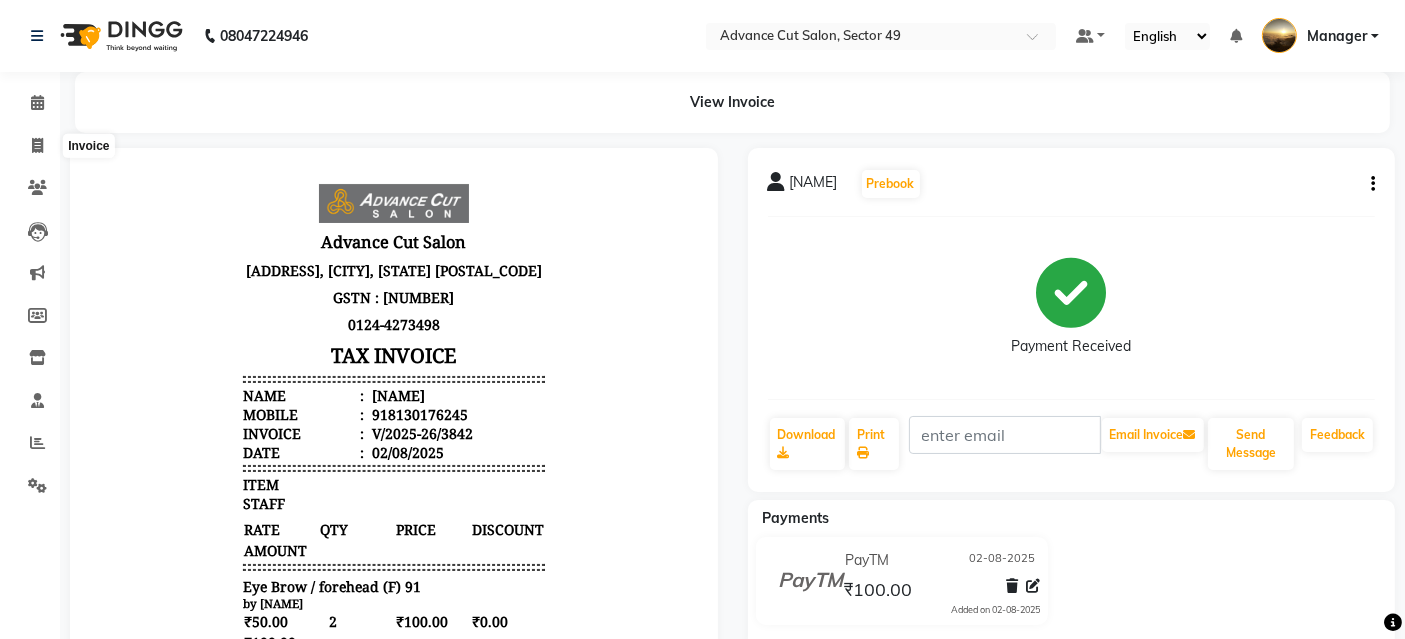 select on "service" 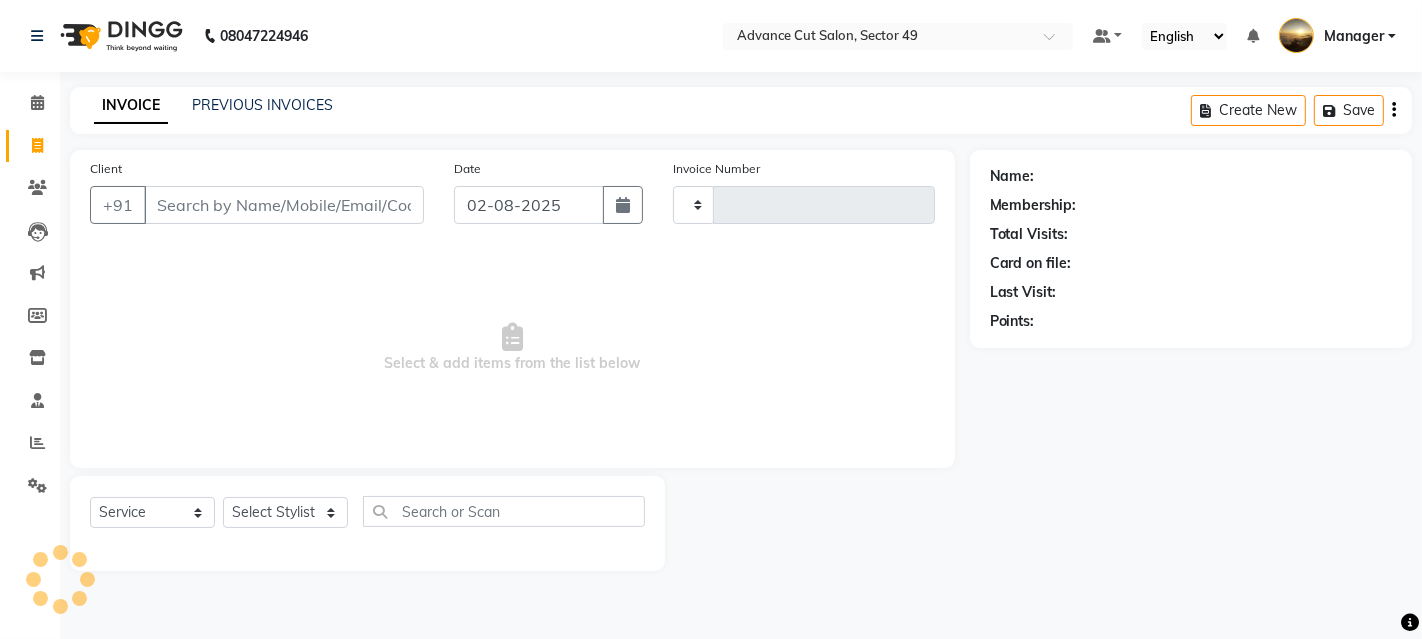 type on "3843" 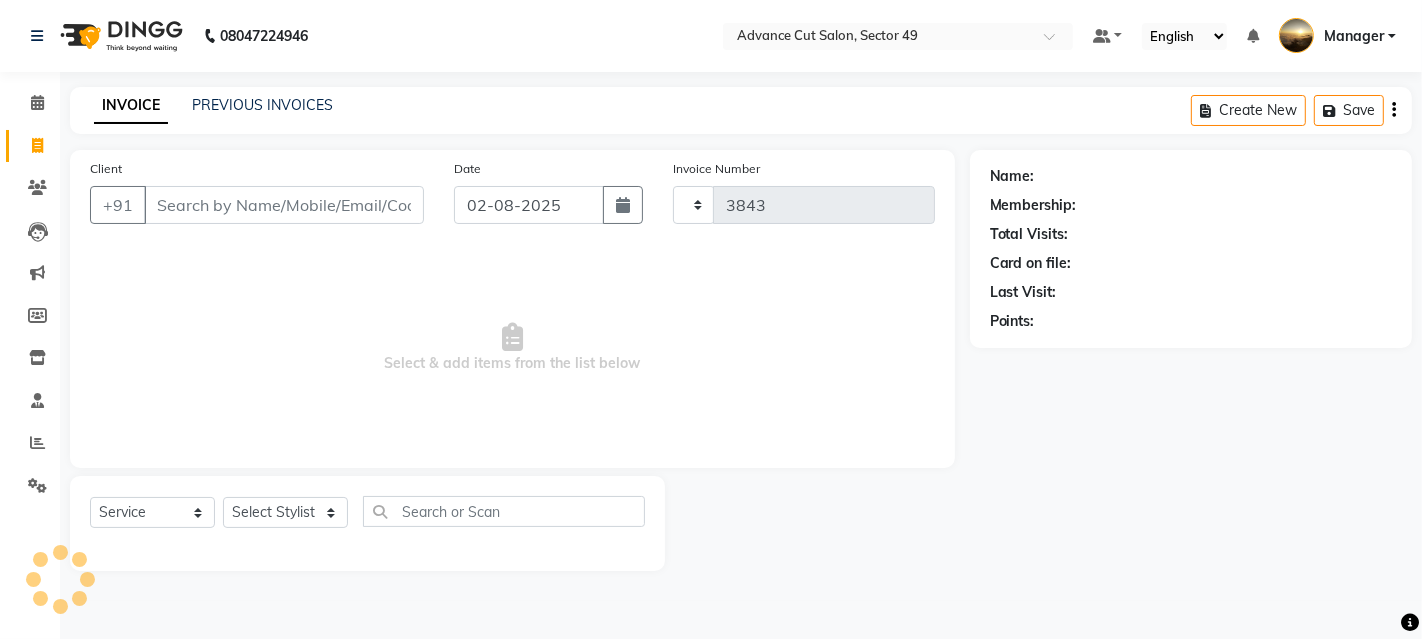 select on "4616" 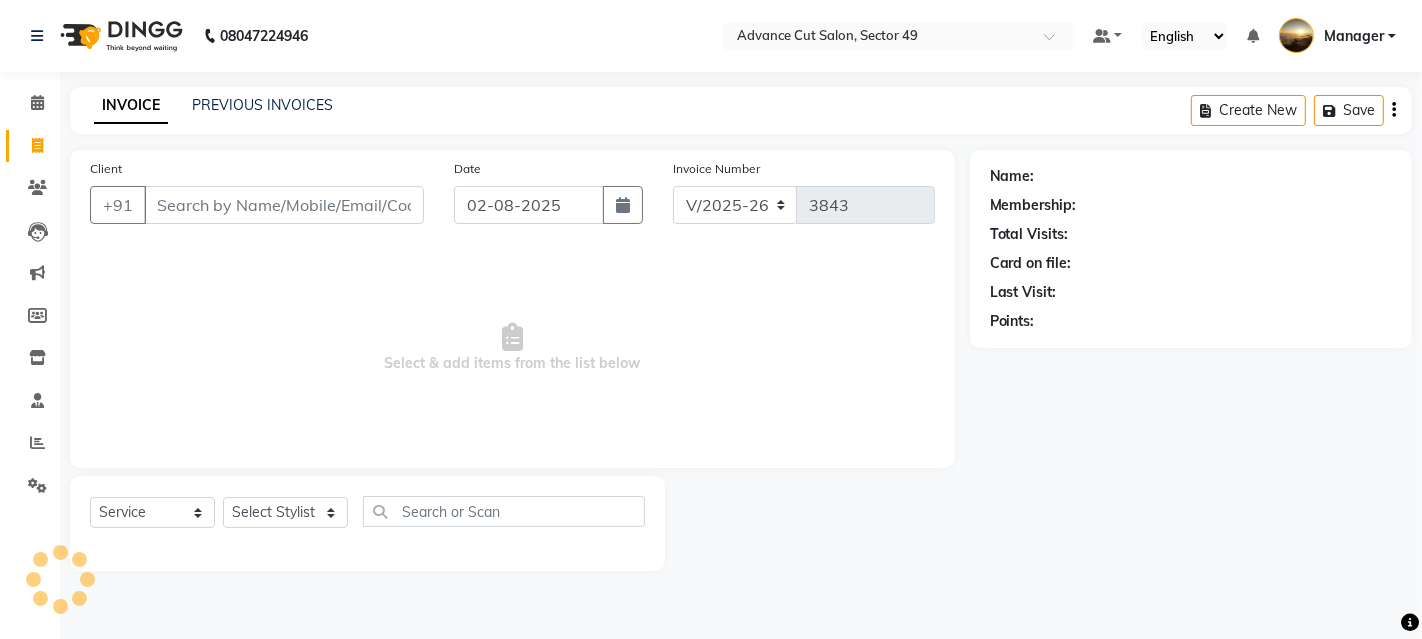 click on "Client" at bounding box center [284, 205] 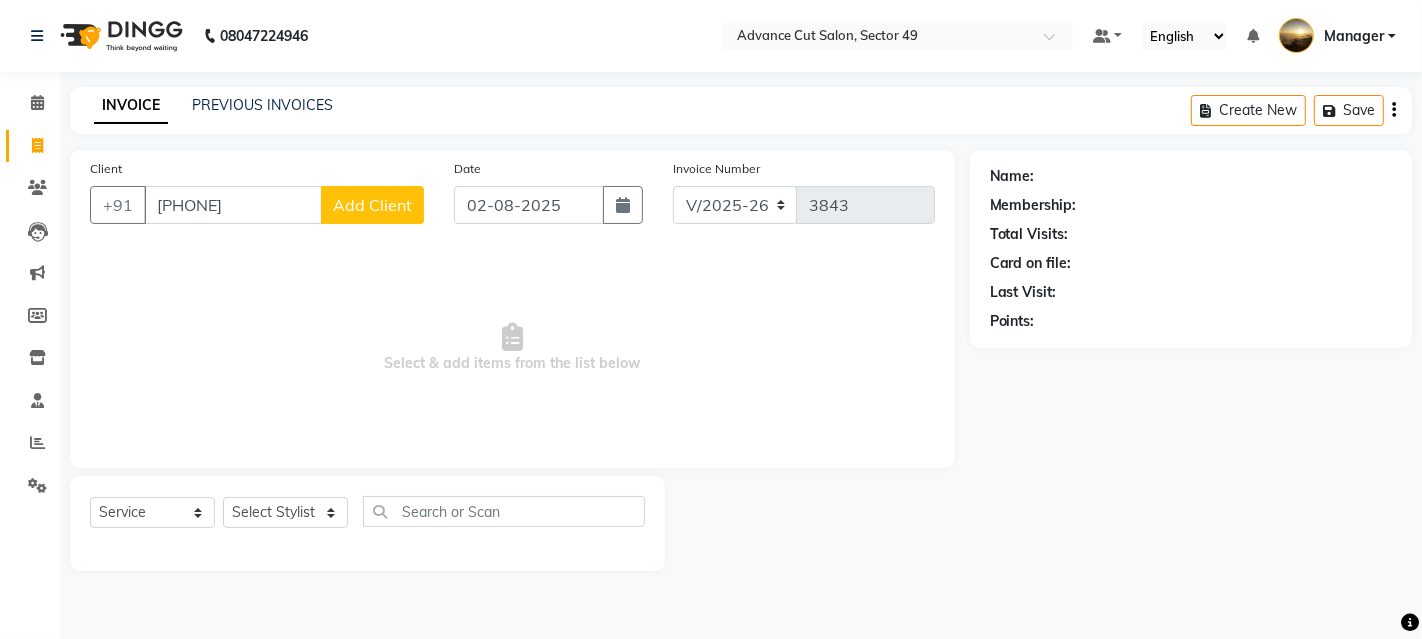 type on "[PHONE]" 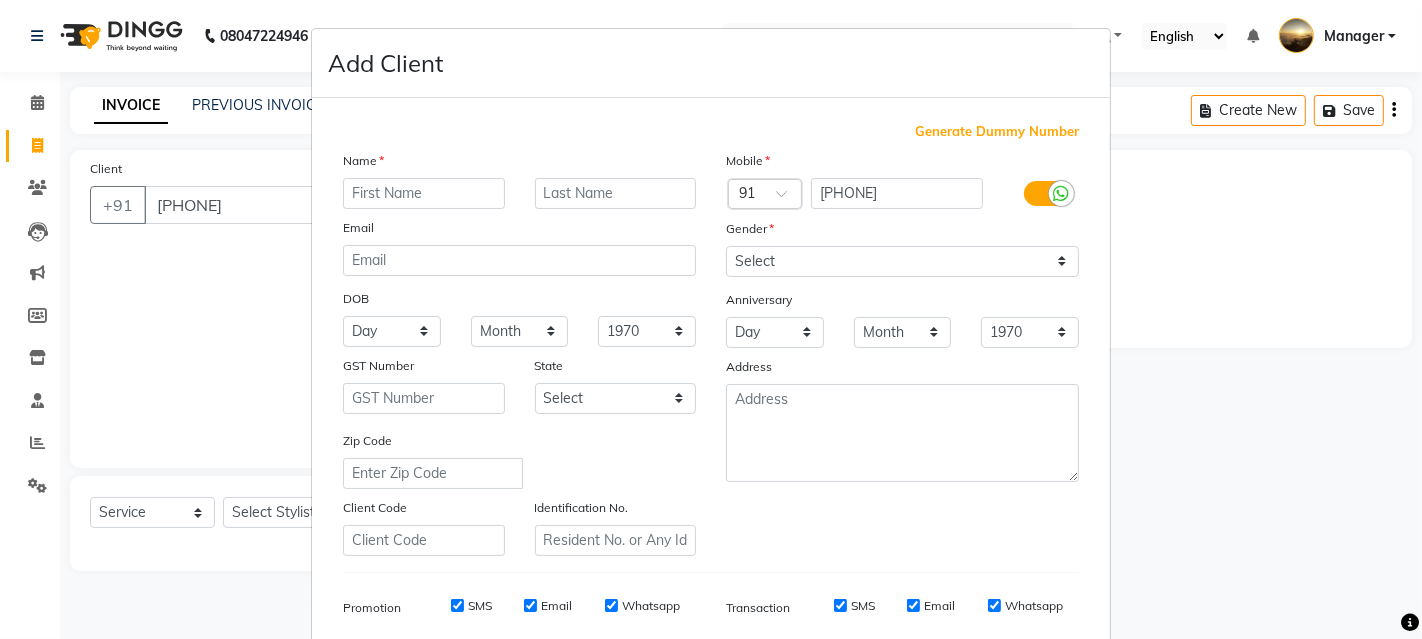 click at bounding box center (424, 193) 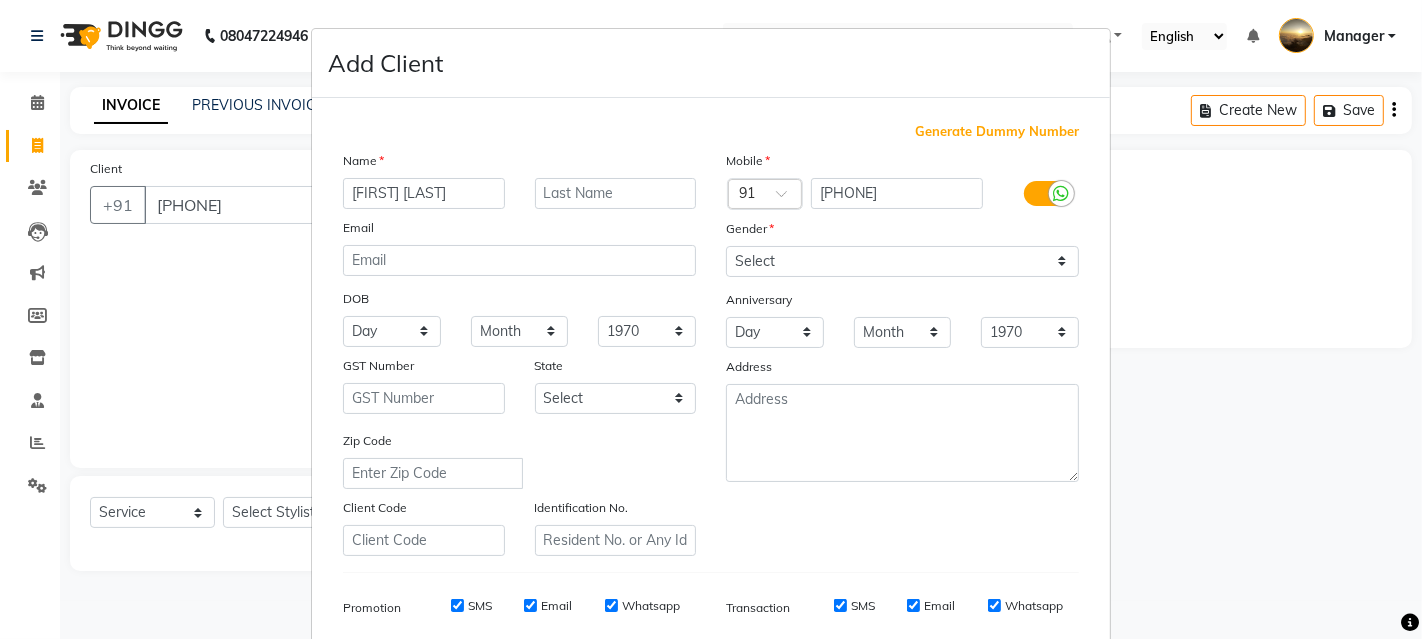 type on "[NAME]" 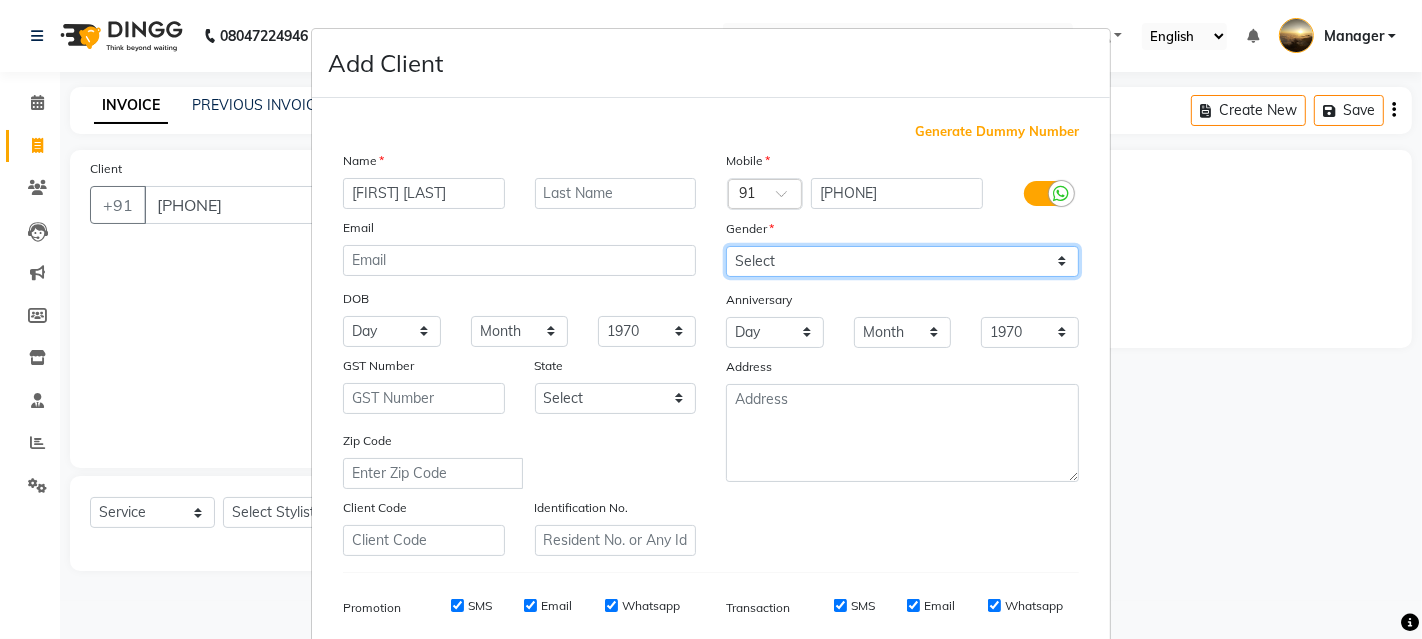 click on "Select Male Female Other Prefer Not To Say" at bounding box center [902, 261] 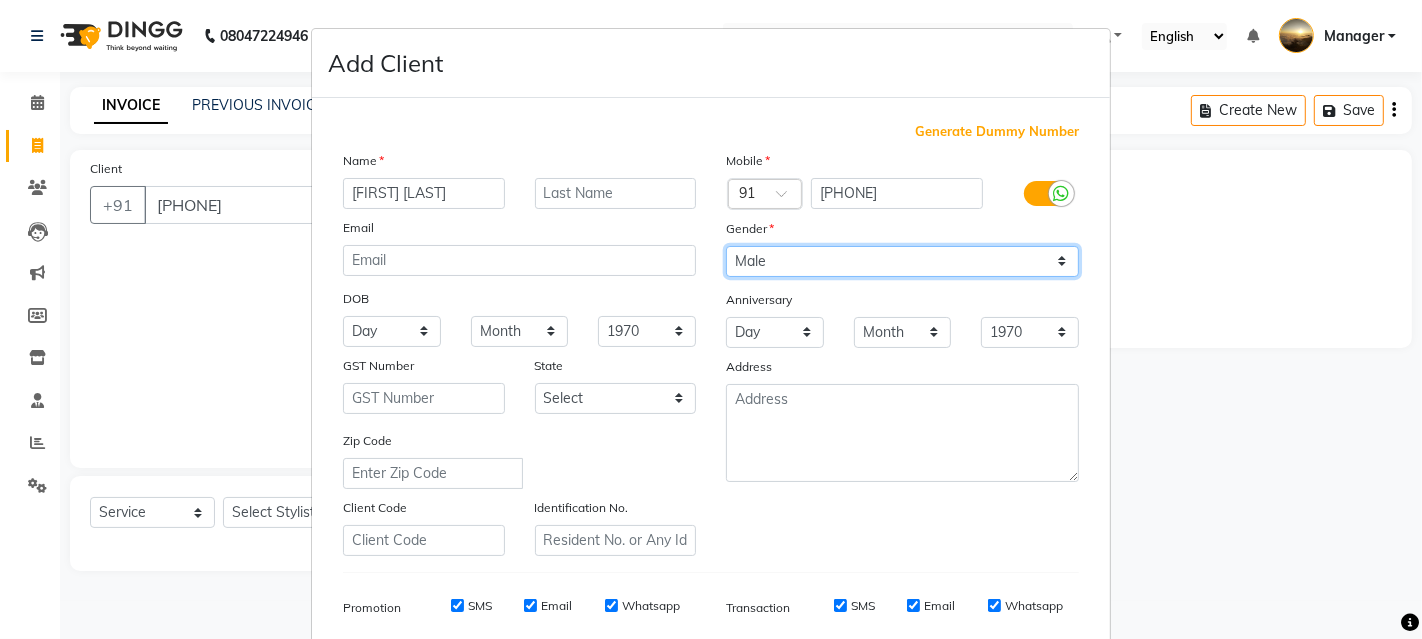 click on "Select Male Female Other Prefer Not To Say" at bounding box center (902, 261) 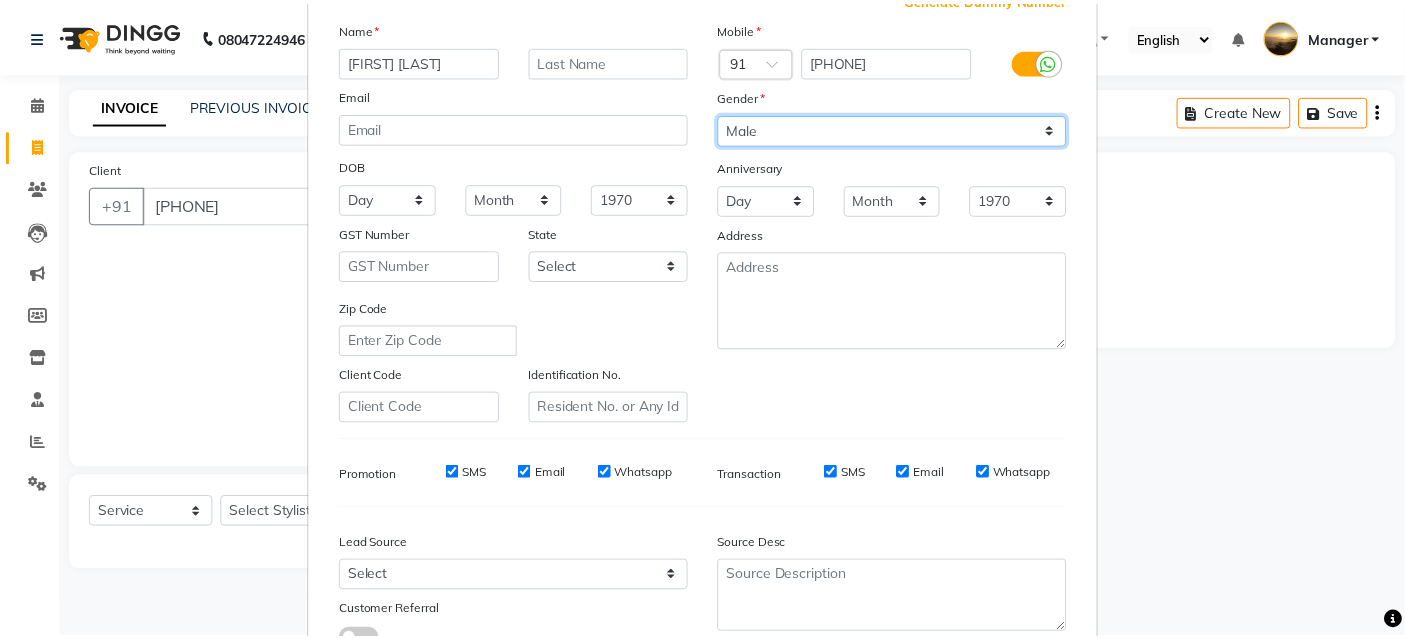 scroll, scrollTop: 282, scrollLeft: 0, axis: vertical 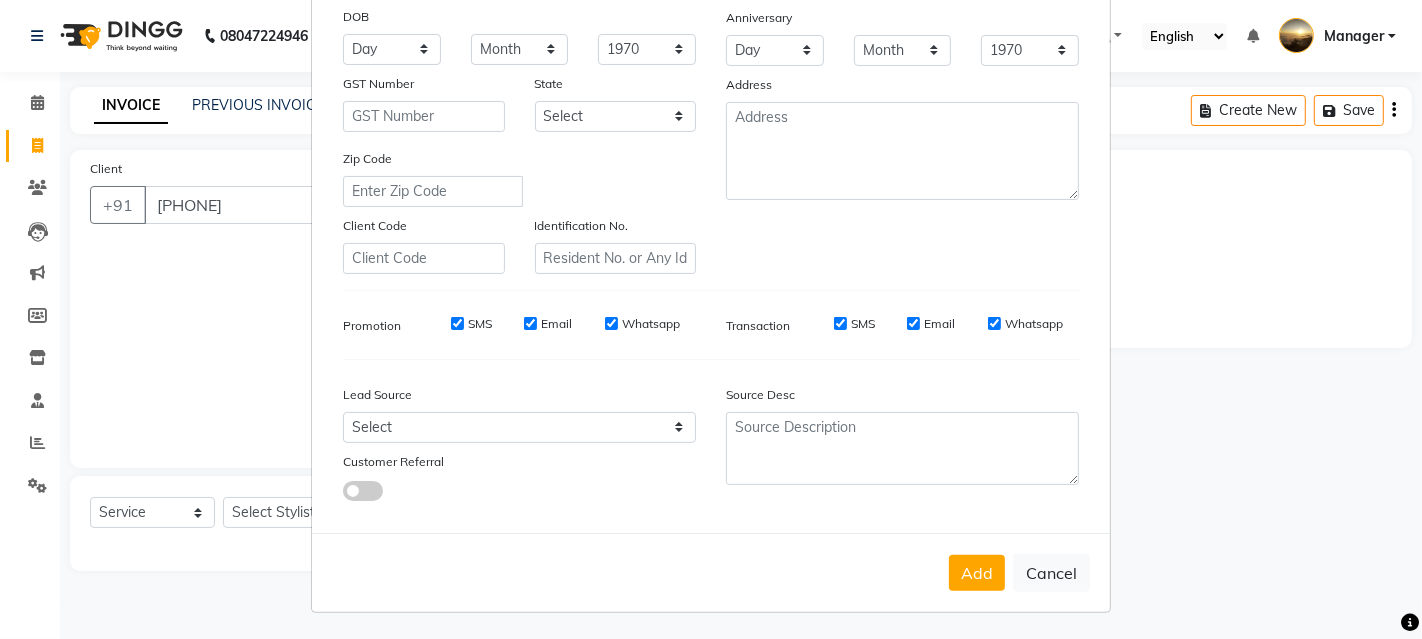 drag, startPoint x: 960, startPoint y: 575, endPoint x: 945, endPoint y: 566, distance: 17.492855 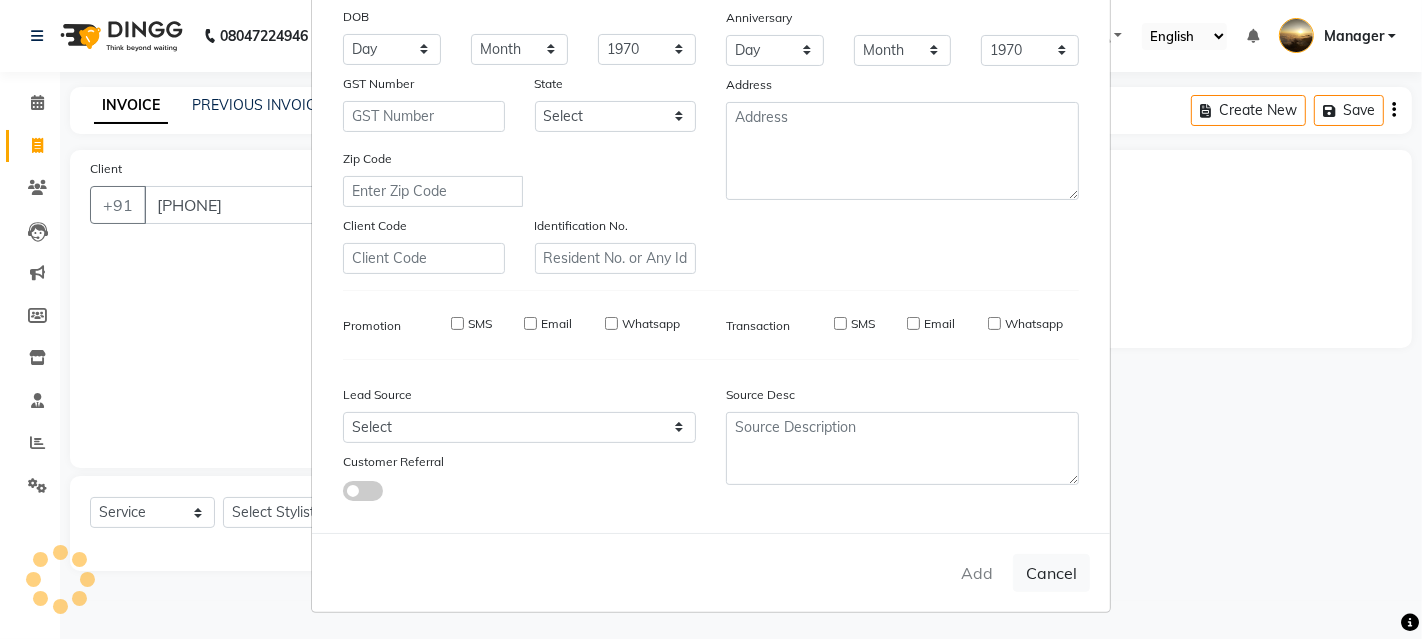 type 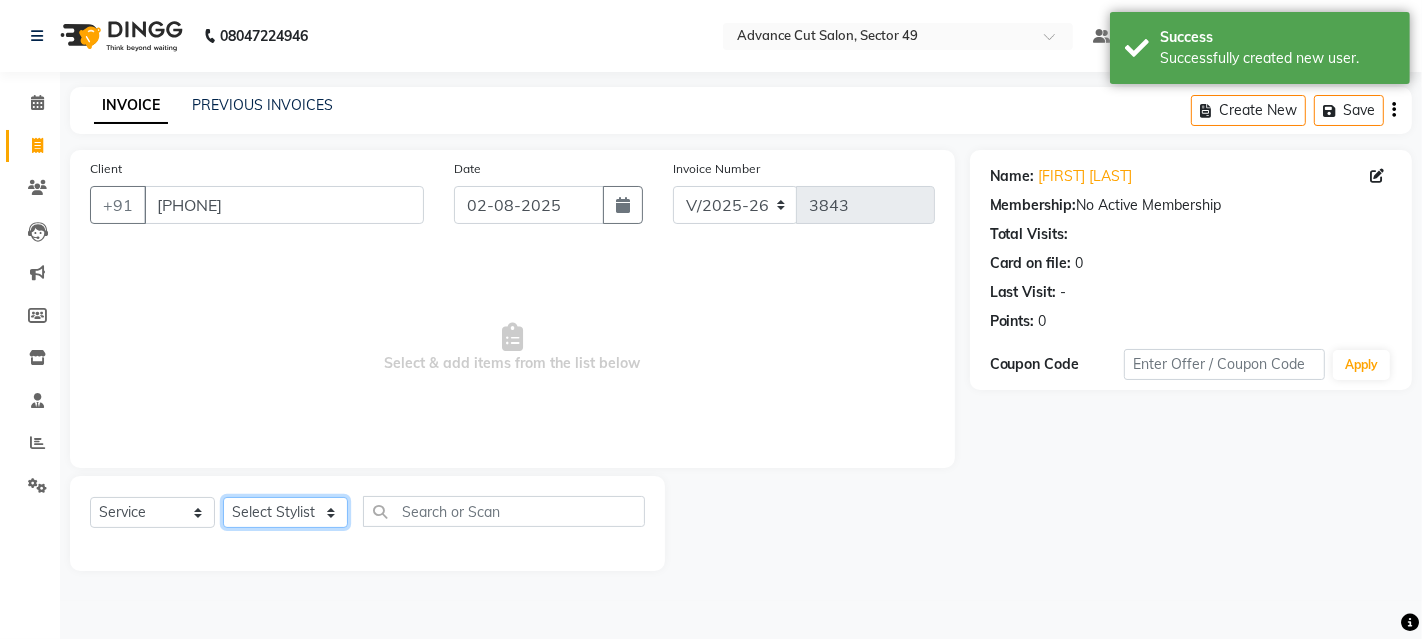 click on "Select Stylist Aashu Banty danish ali david faizan khushi Manager product purvi riyaz sameer sameer Tip vishal" 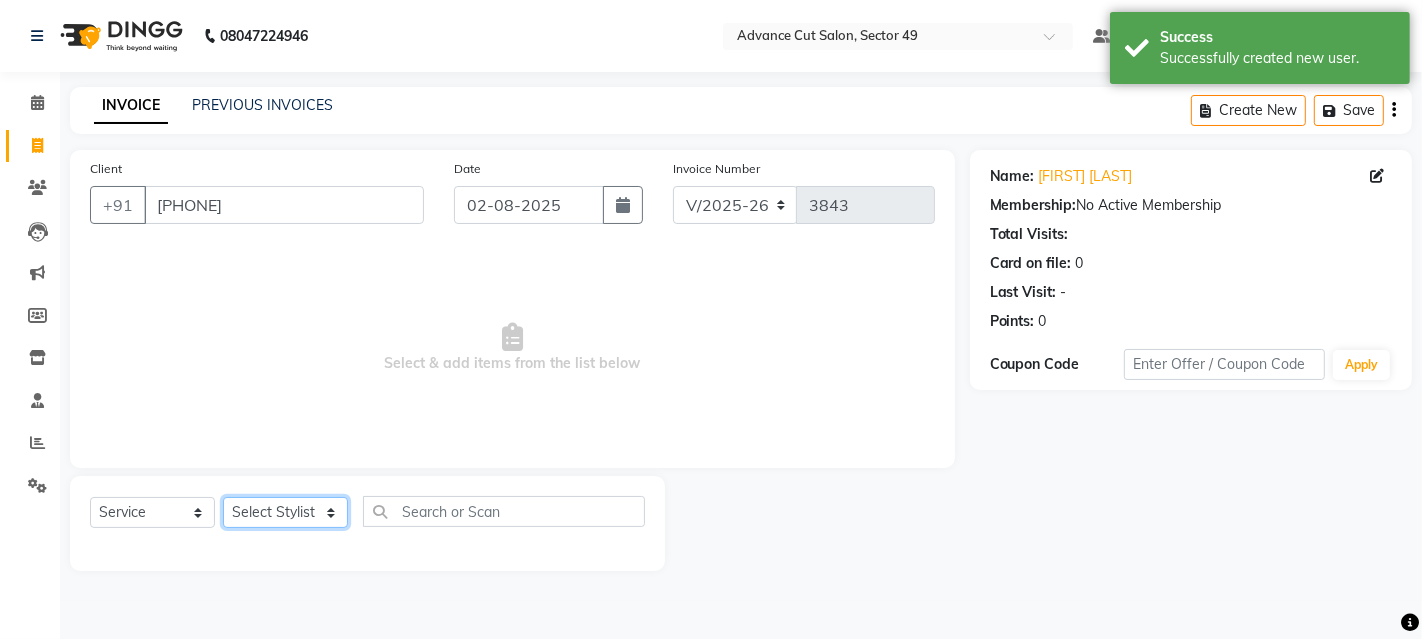 select on "74206" 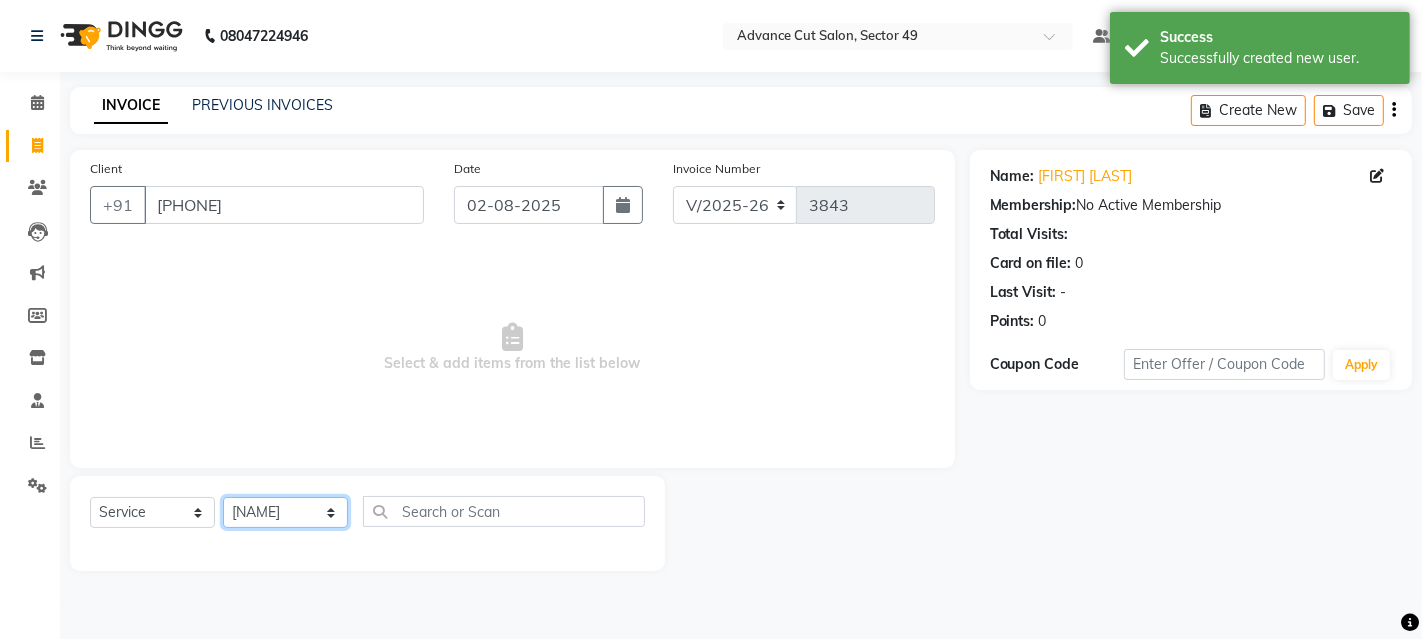 click on "Select Stylist Aashu Banty danish ali david faizan khushi Manager product purvi riyaz sameer sameer Tip vishal" 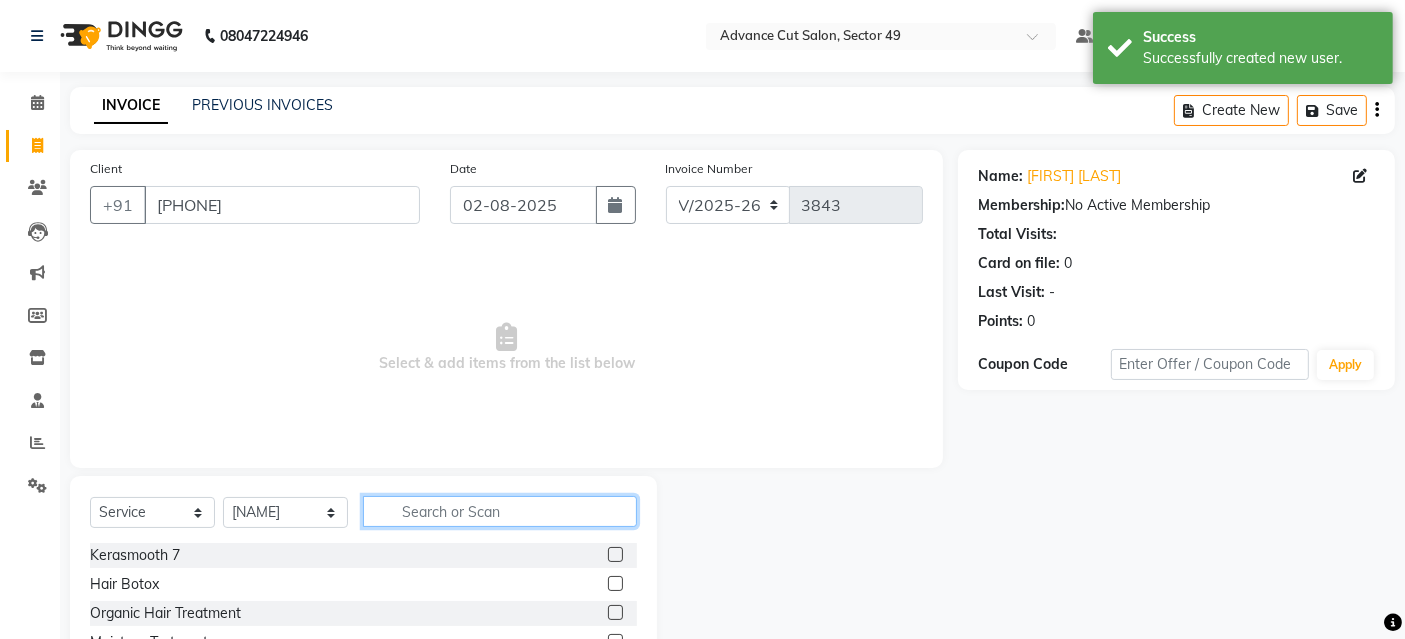 drag, startPoint x: 519, startPoint y: 507, endPoint x: 503, endPoint y: 498, distance: 18.35756 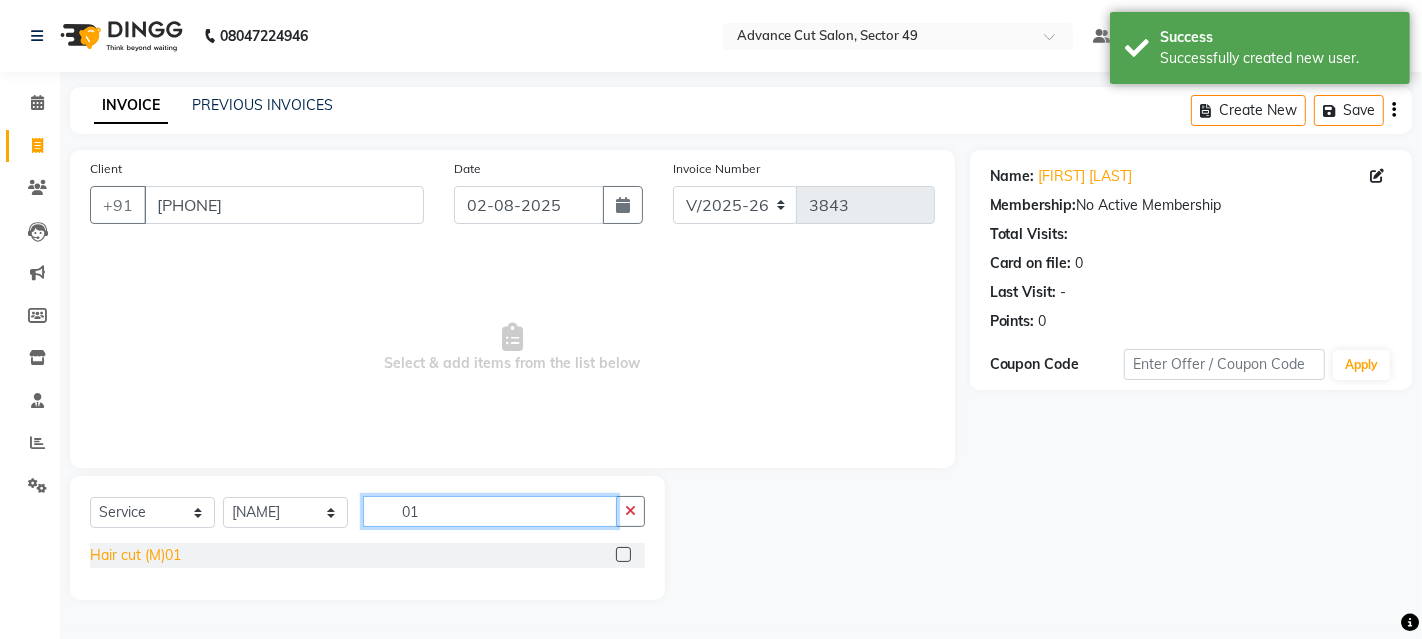 type on "01" 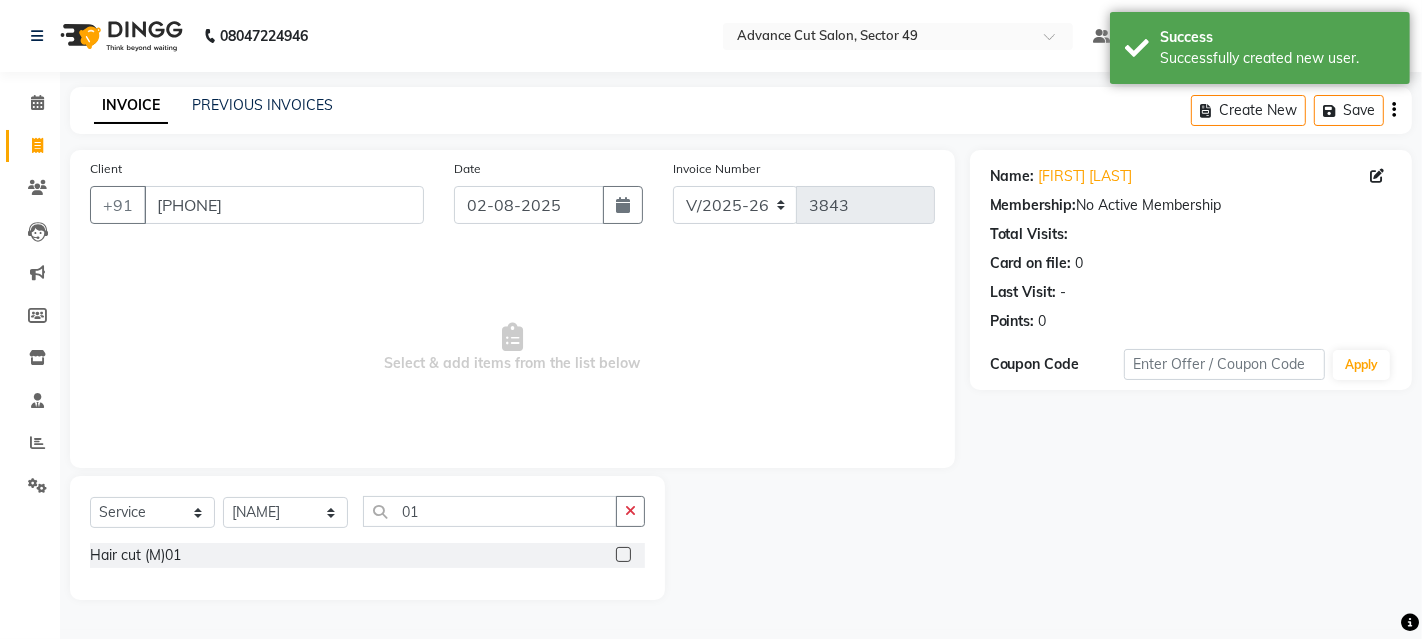 drag, startPoint x: 138, startPoint y: 551, endPoint x: 475, endPoint y: 556, distance: 337.03708 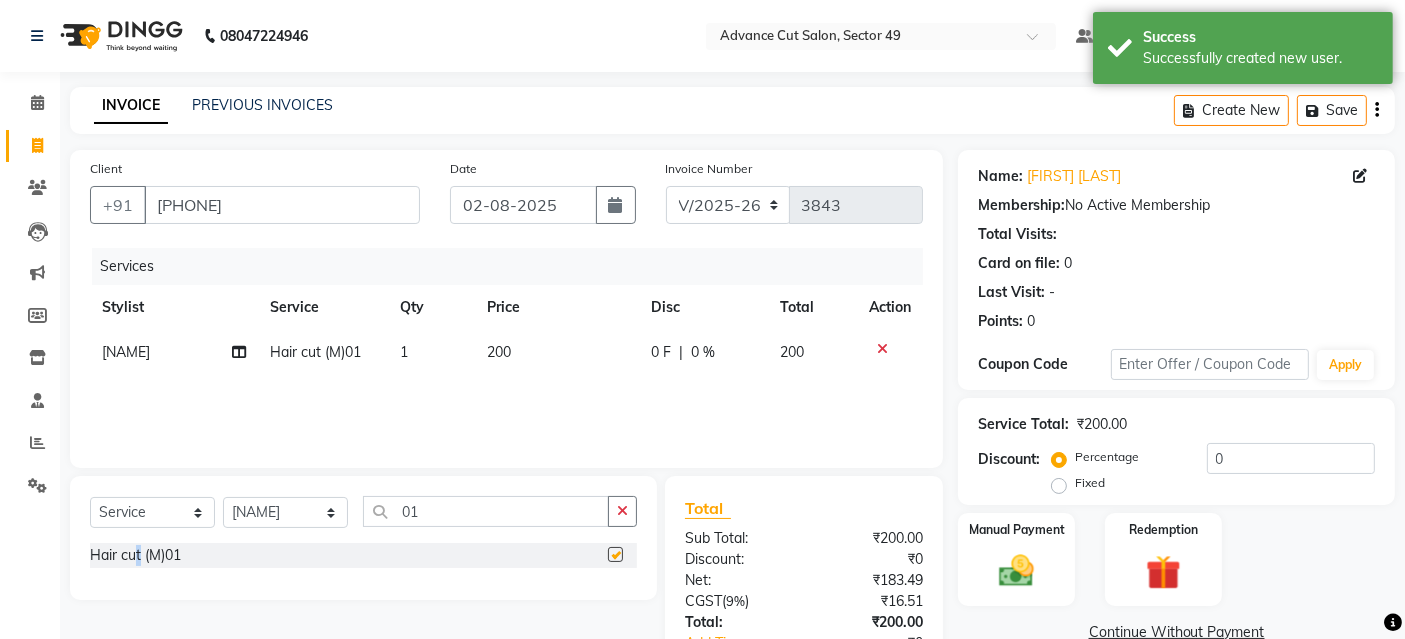 checkbox on "false" 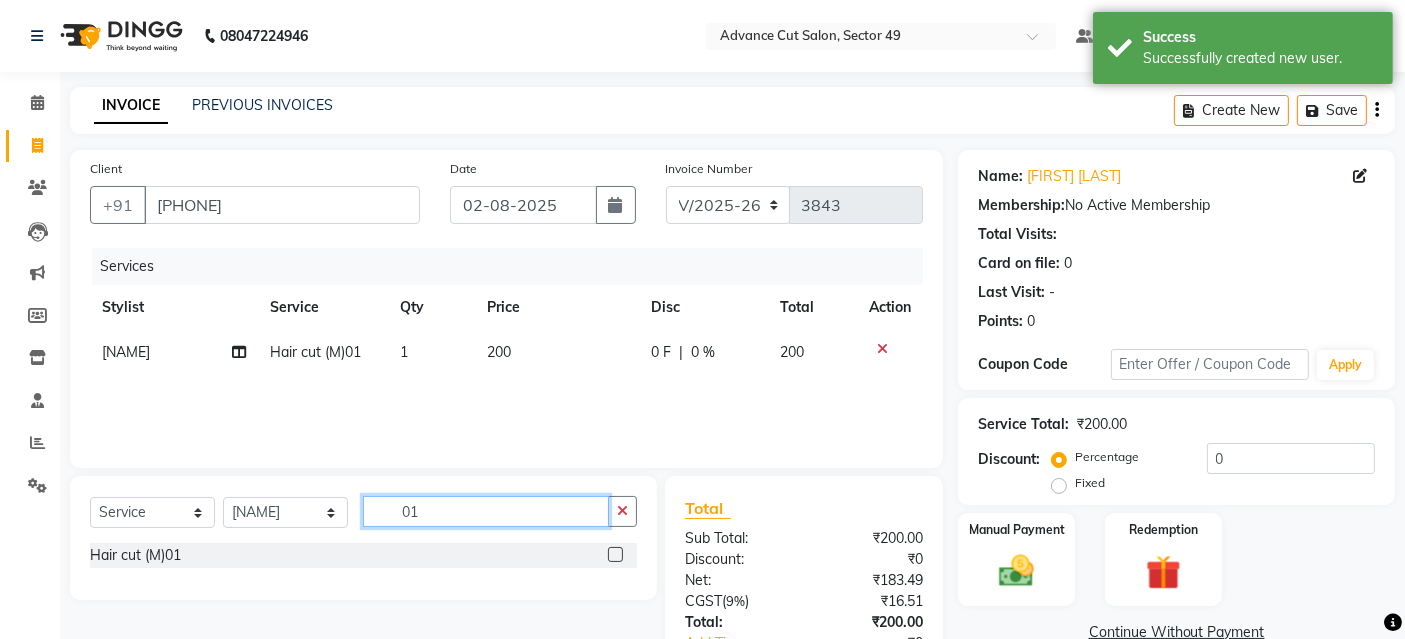 click on "01" 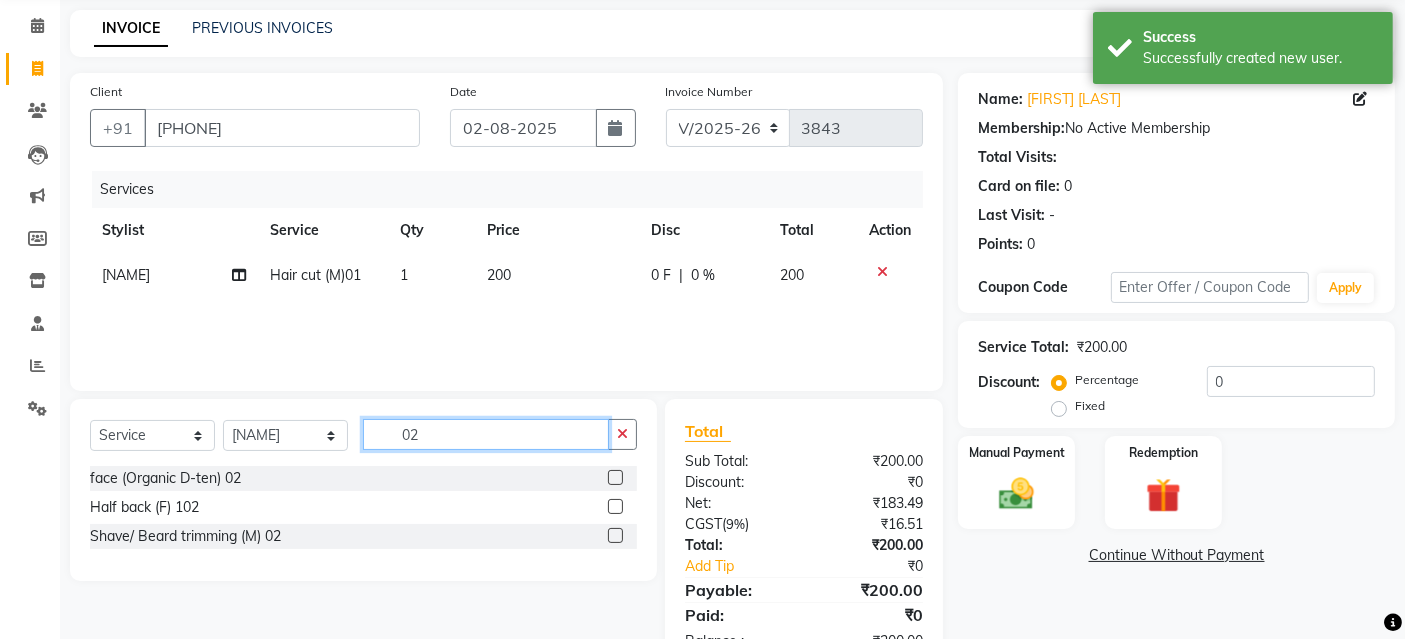 scroll, scrollTop: 138, scrollLeft: 0, axis: vertical 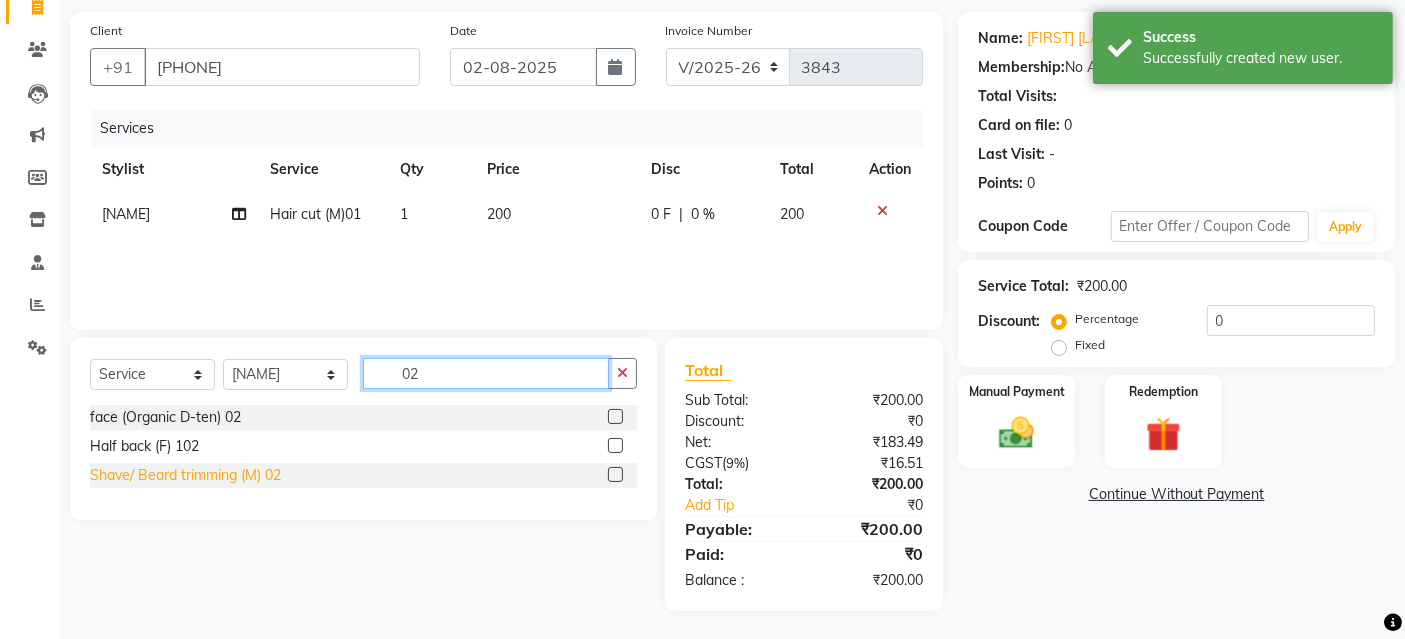 type on "02" 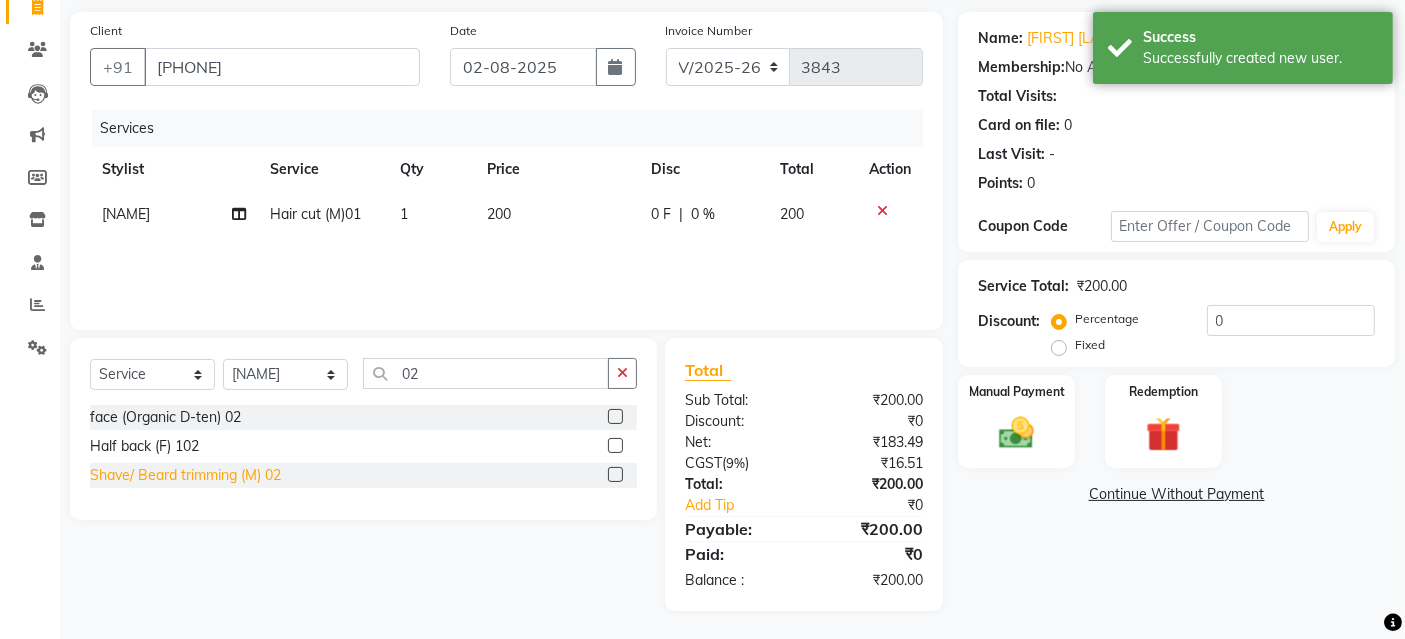 click on "Shave/ Beard trimming (M) 02" 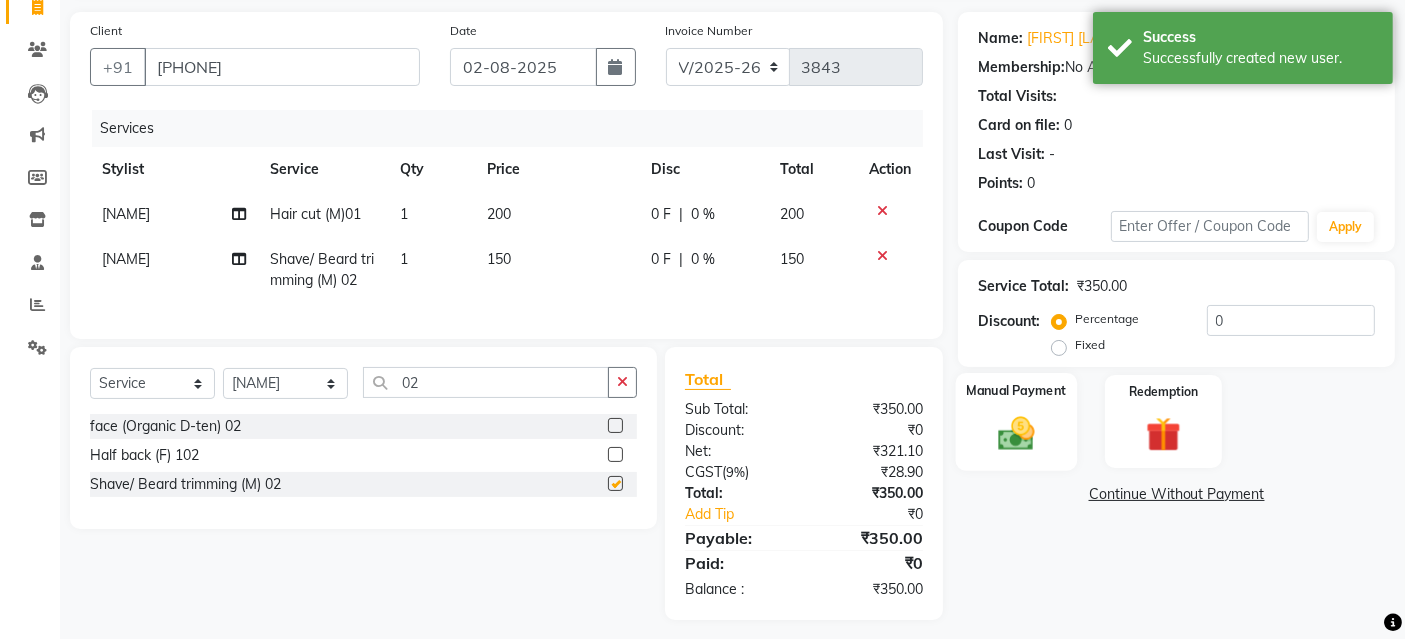 checkbox on "false" 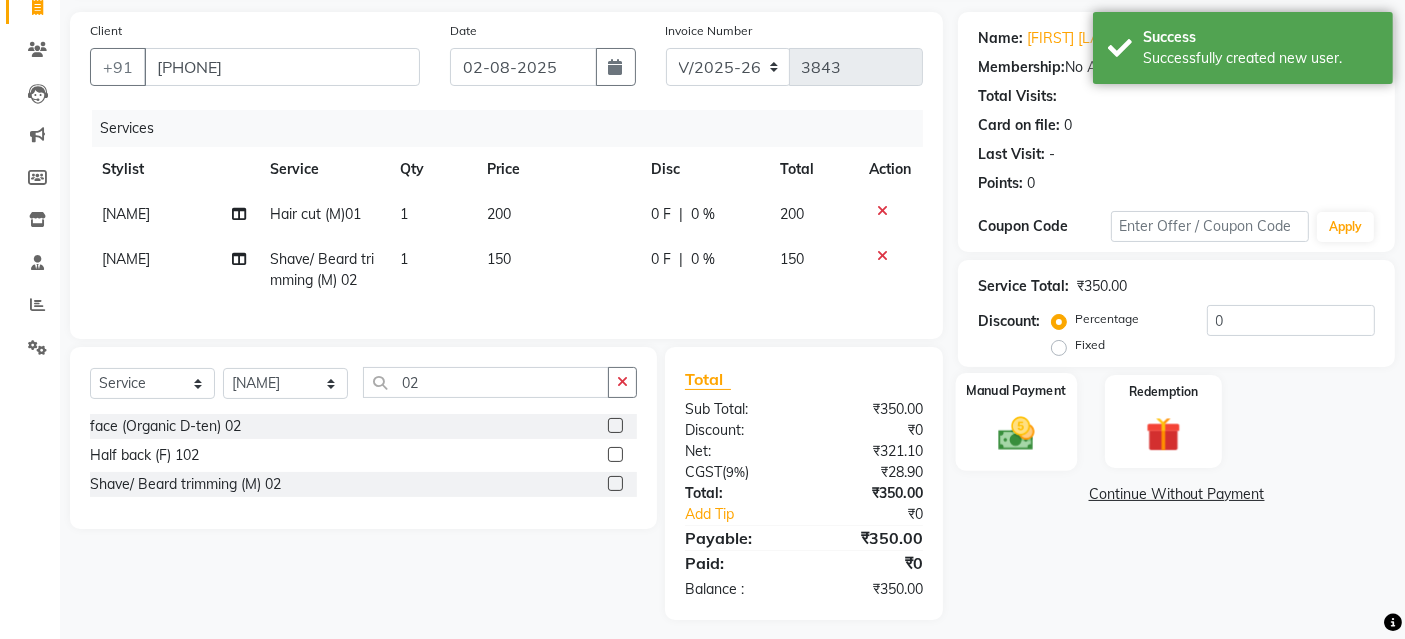 scroll, scrollTop: 165, scrollLeft: 0, axis: vertical 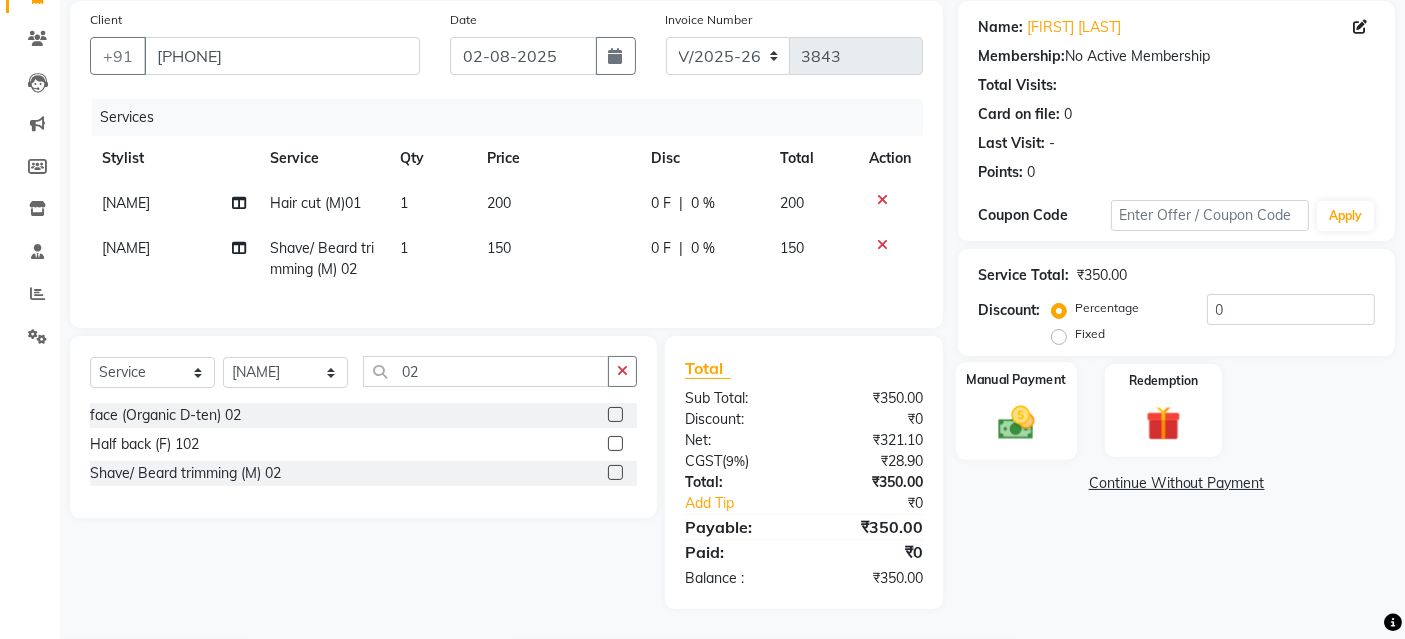 click 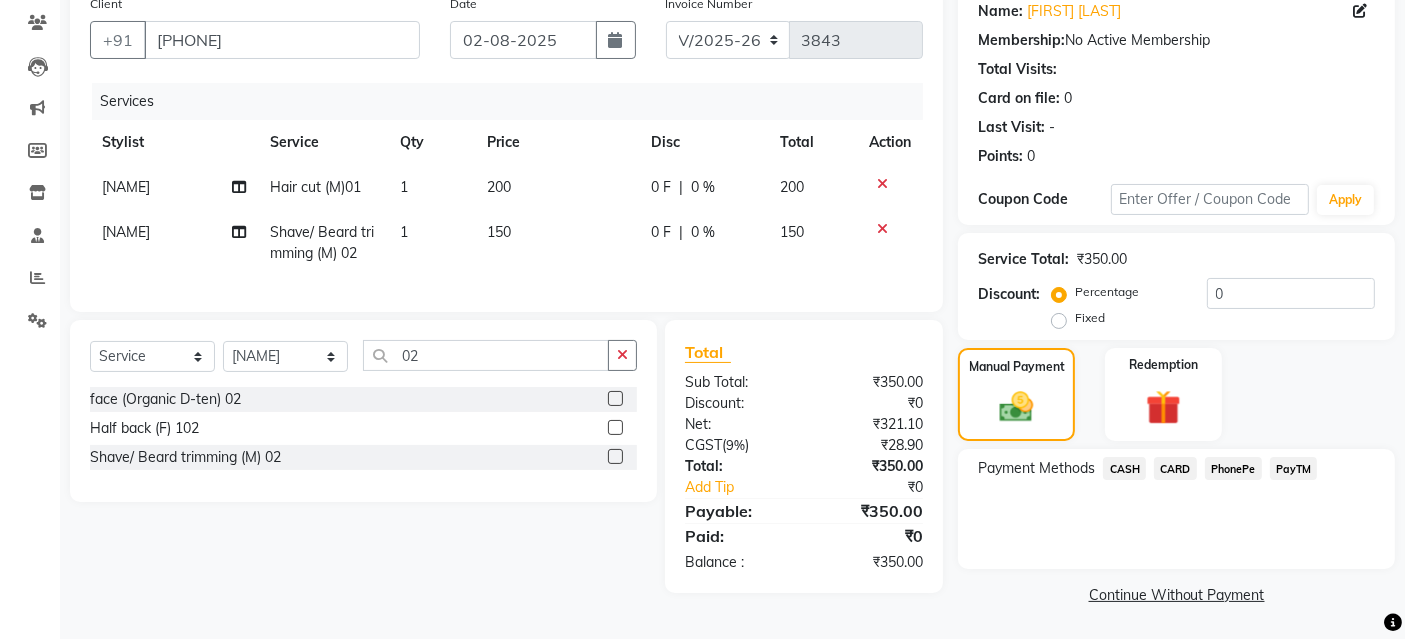 click on "PayTM" 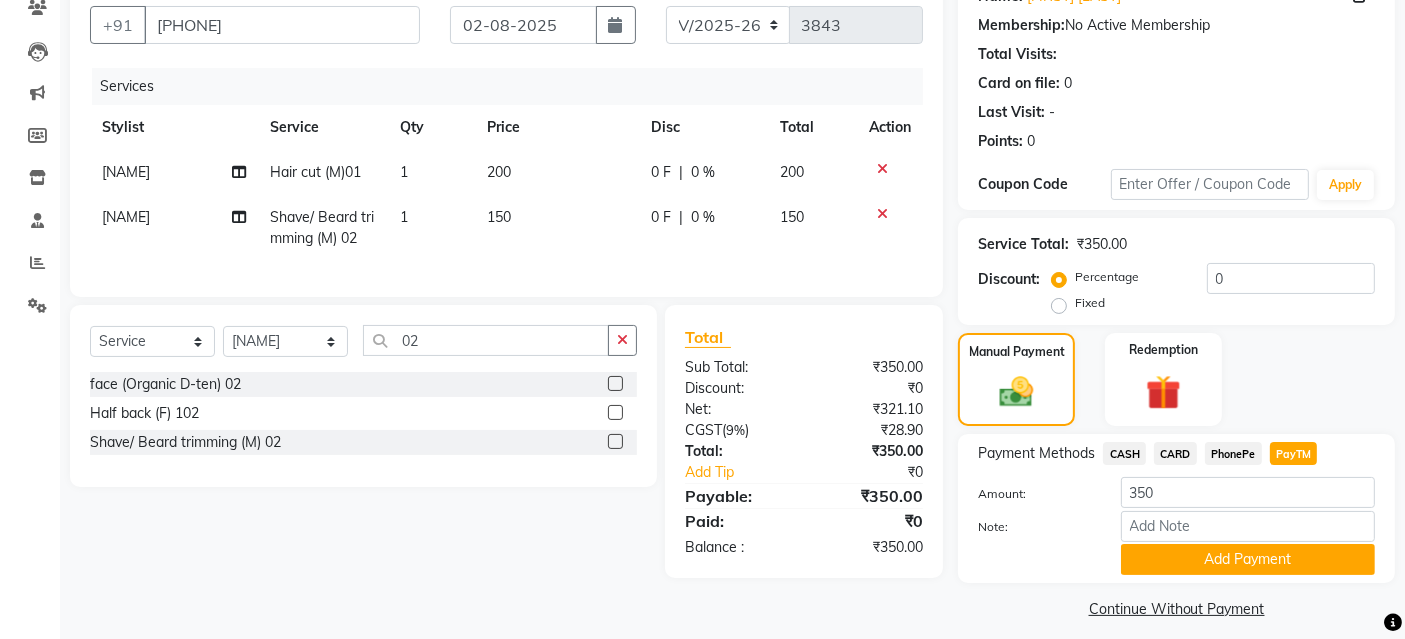 scroll, scrollTop: 194, scrollLeft: 0, axis: vertical 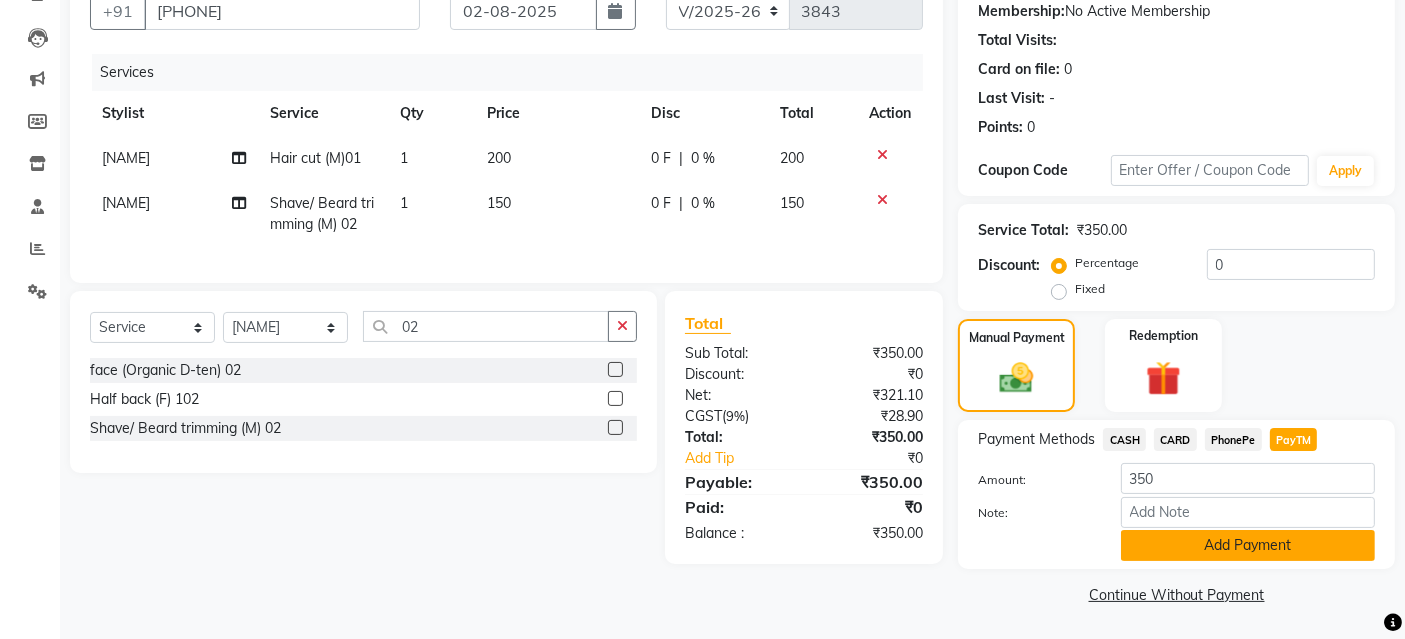 click on "Add Payment" 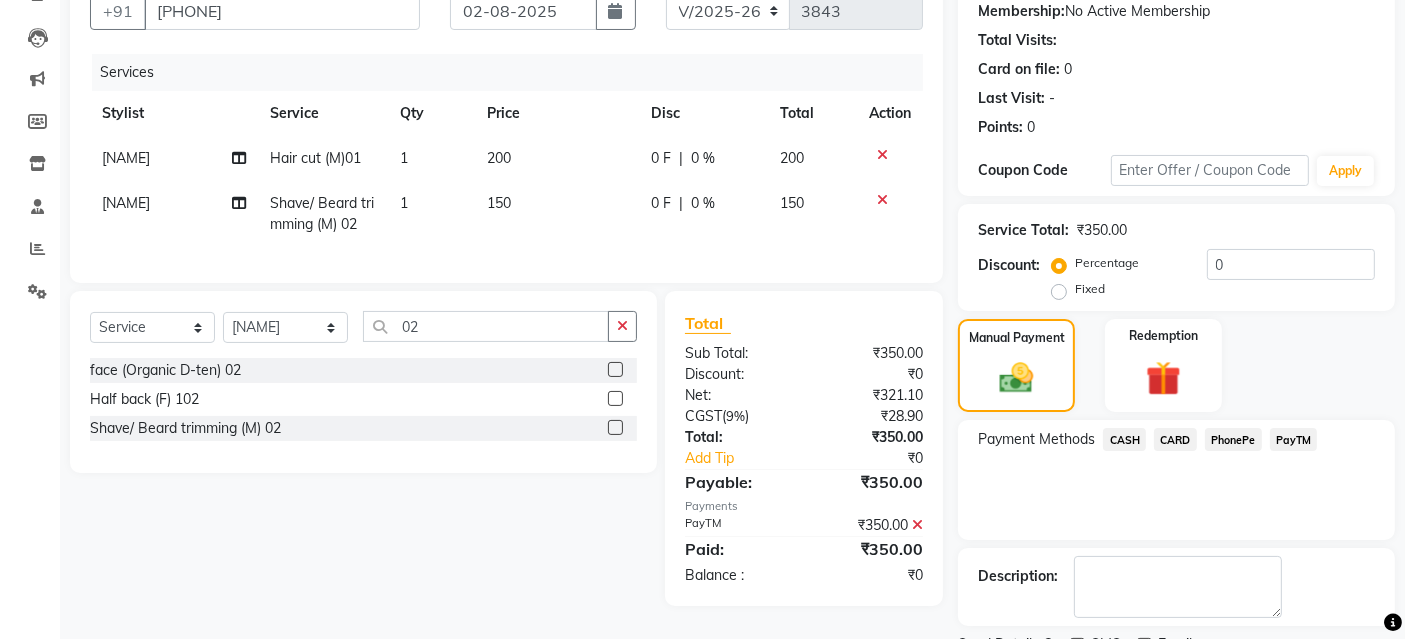 scroll, scrollTop: 277, scrollLeft: 0, axis: vertical 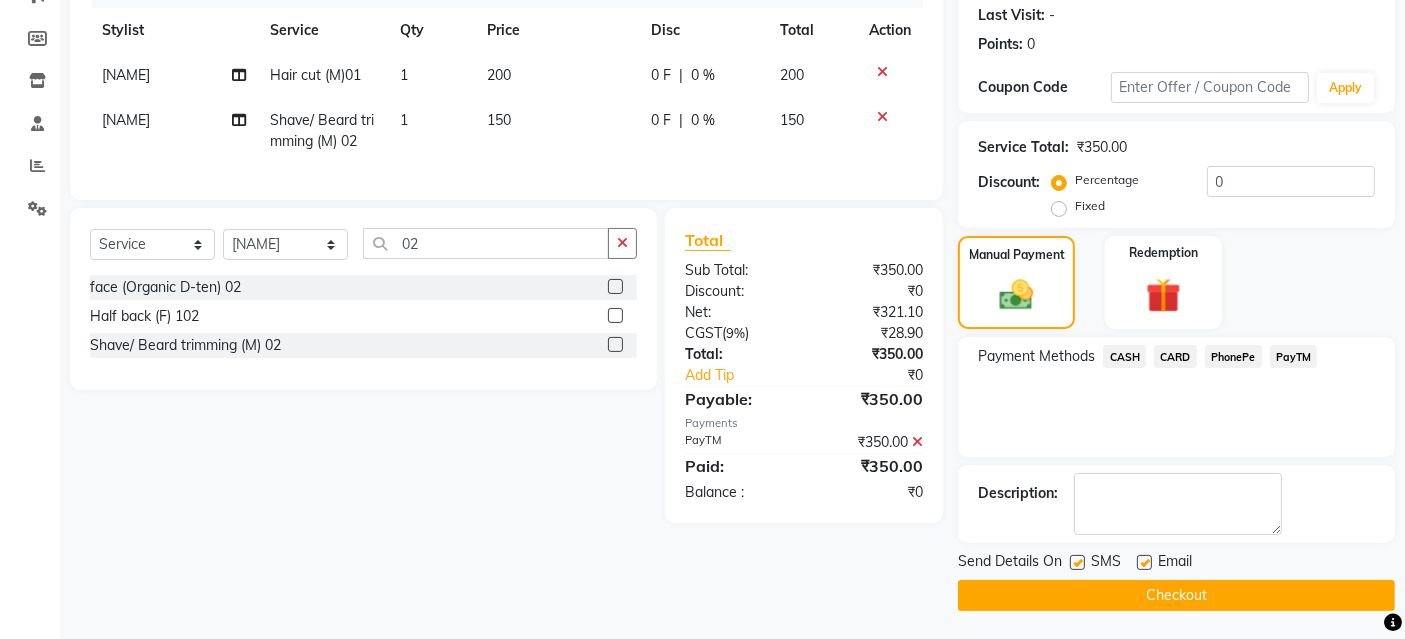 click on "Checkout" 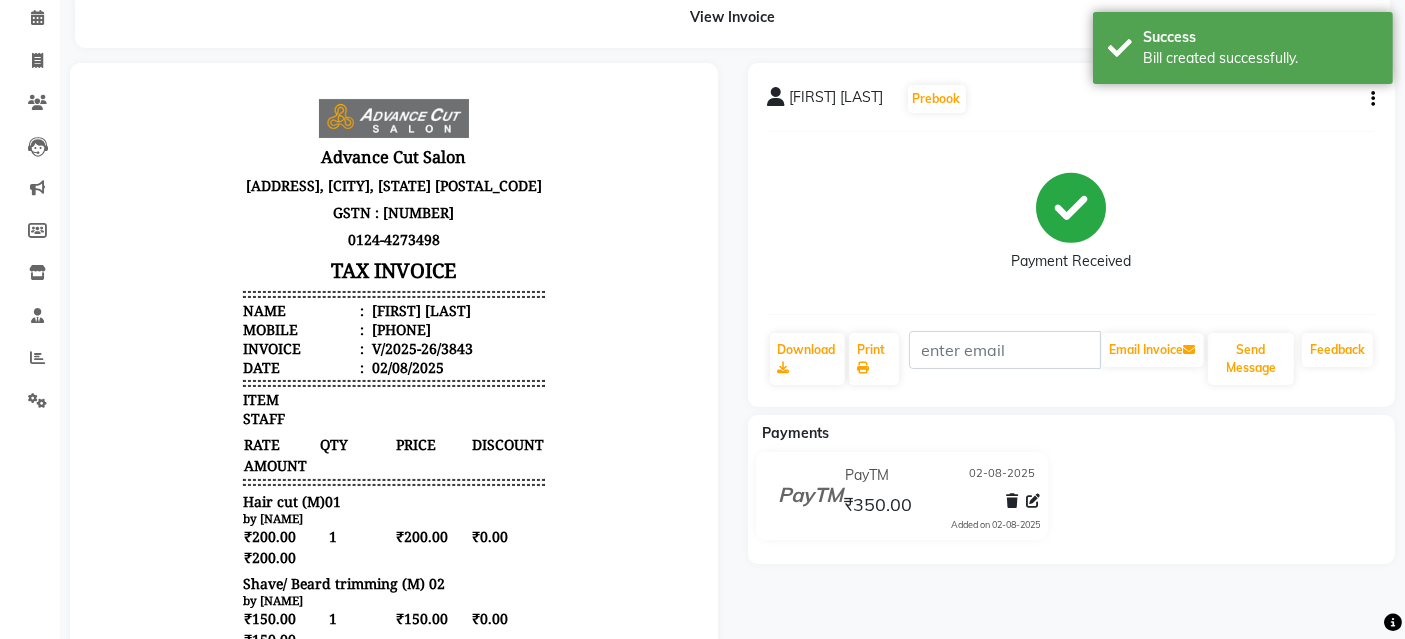 scroll, scrollTop: 0, scrollLeft: 0, axis: both 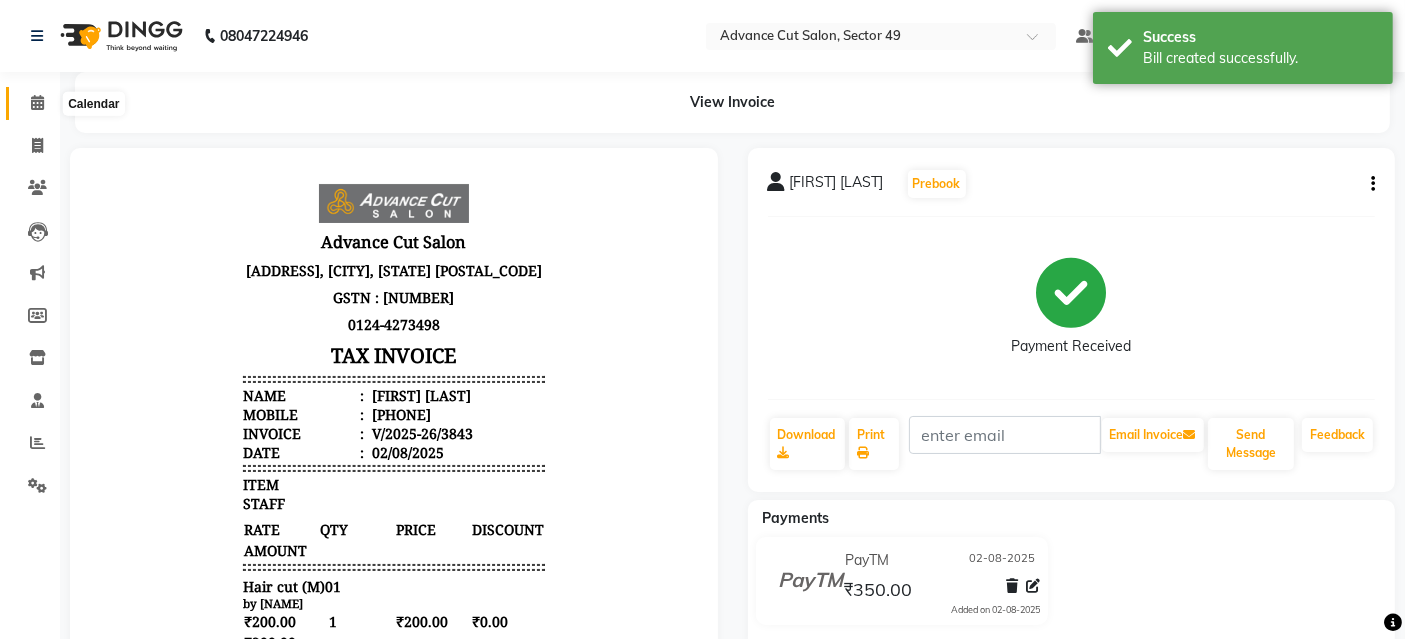 click 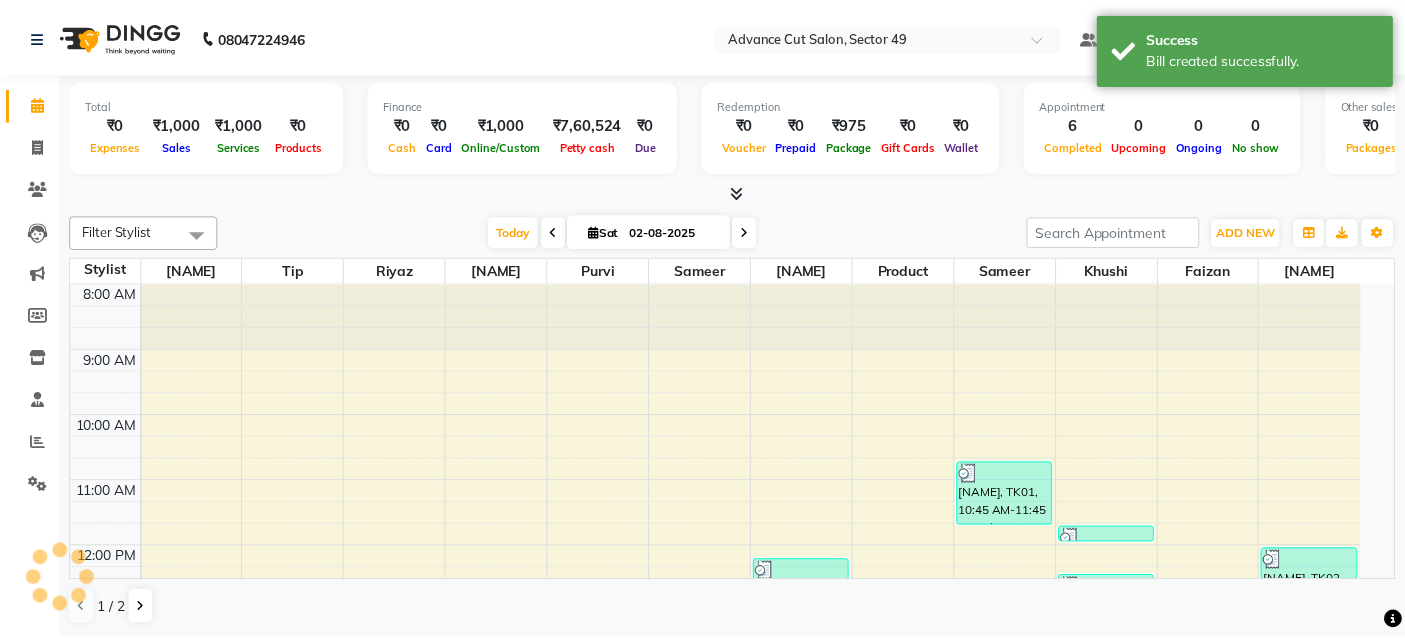 scroll, scrollTop: 0, scrollLeft: 0, axis: both 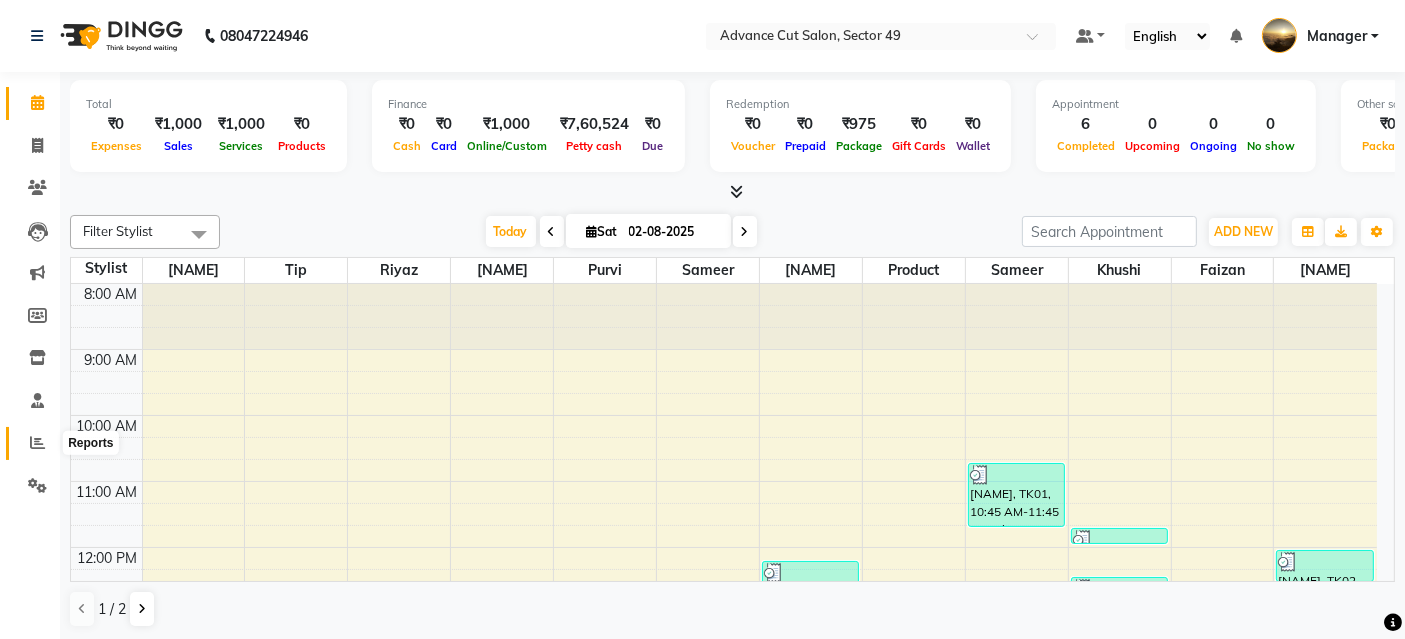 drag, startPoint x: 39, startPoint y: 435, endPoint x: 31, endPoint y: 428, distance: 10.630146 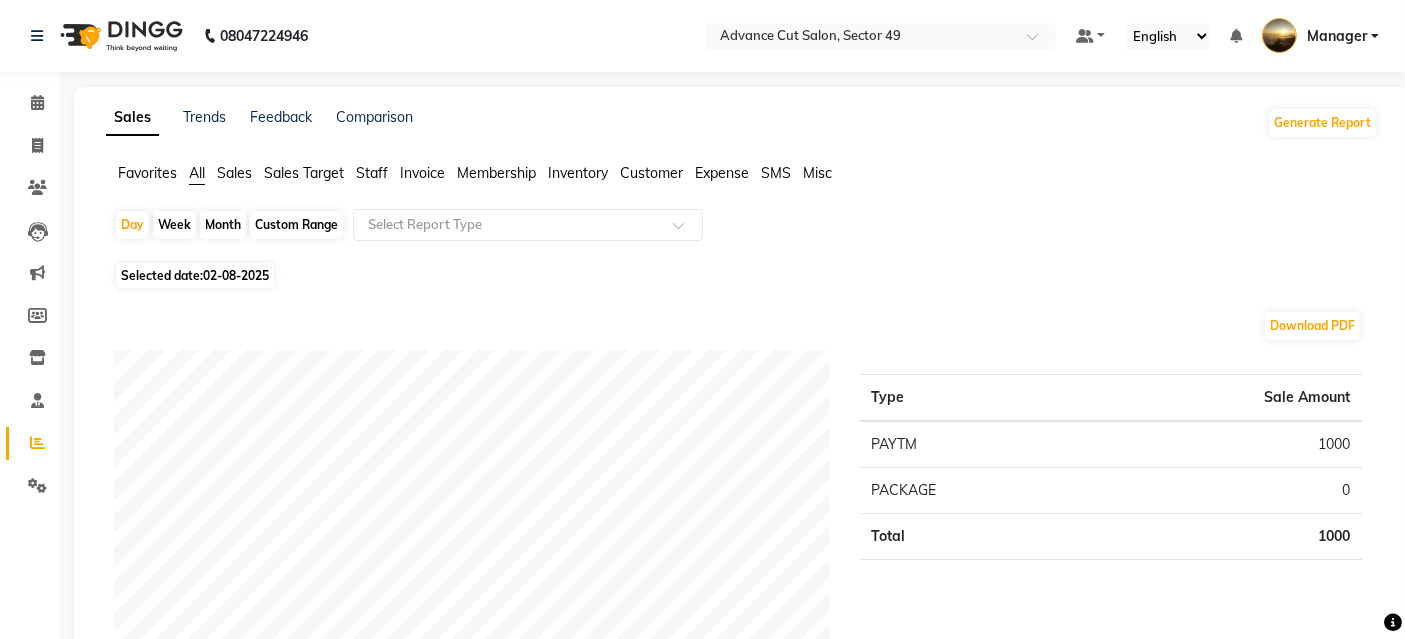 click 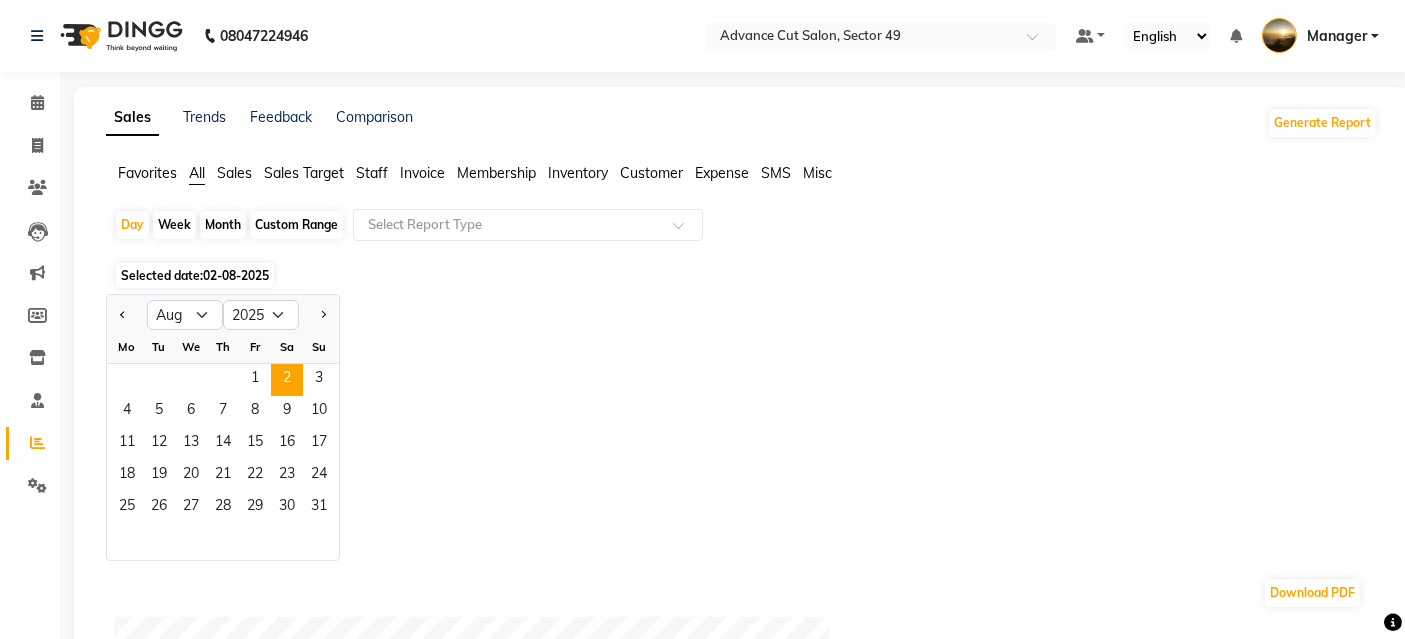 click 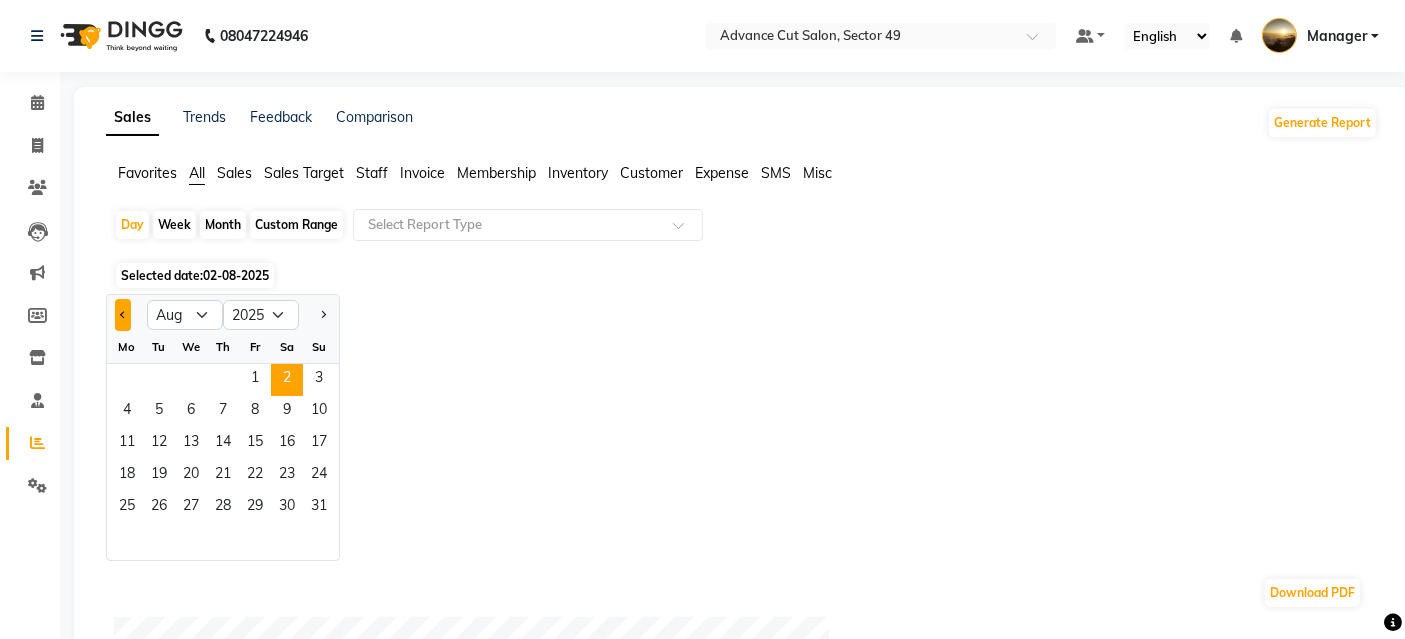 click 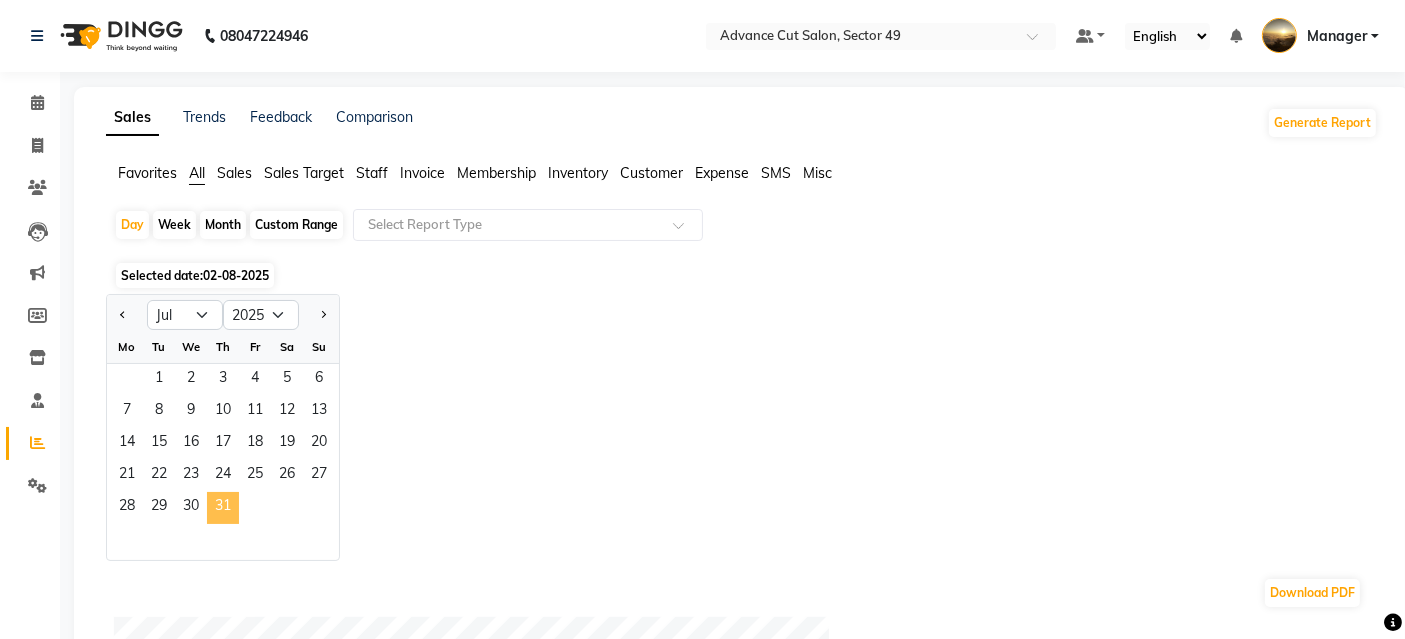 click on "31" 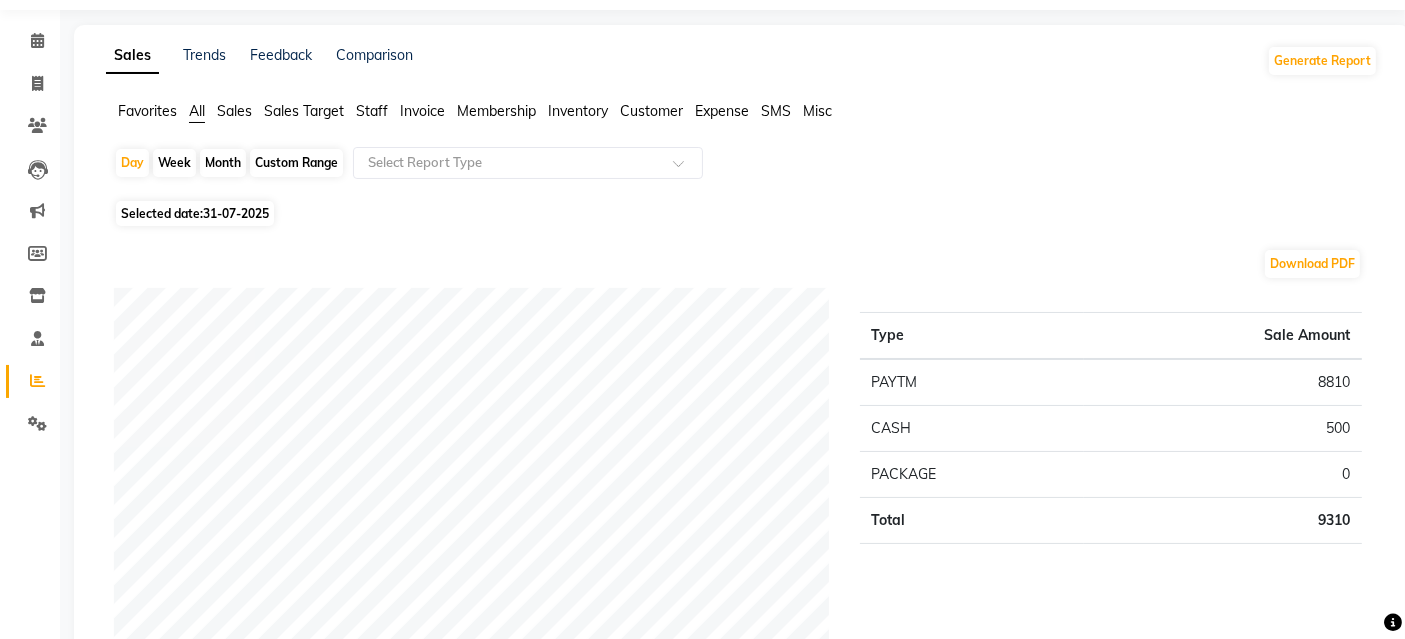 scroll, scrollTop: 111, scrollLeft: 0, axis: vertical 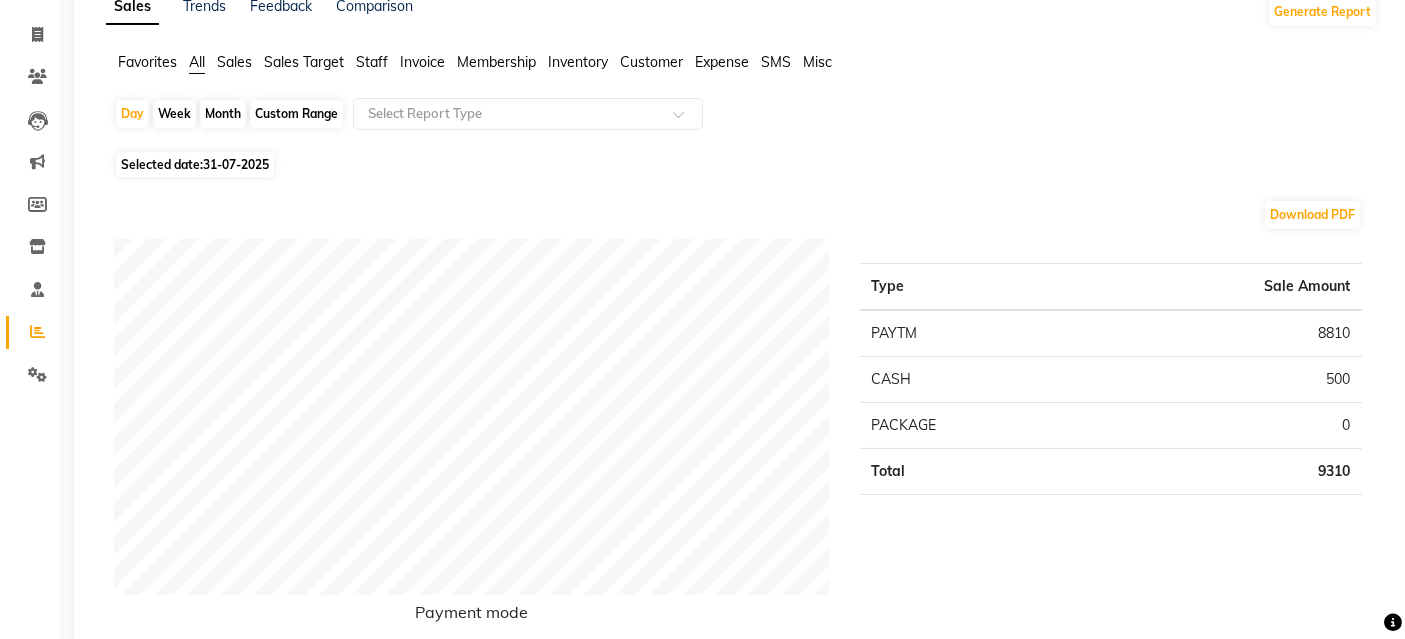 click on "Sales" 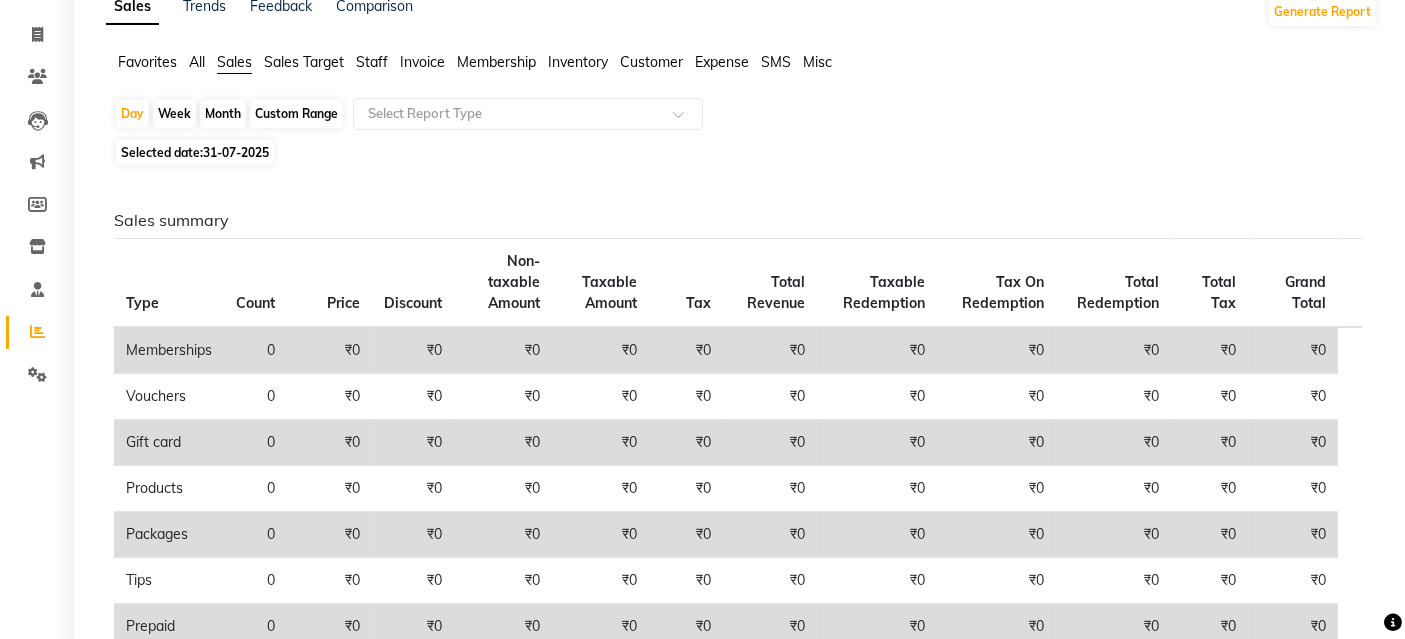 scroll, scrollTop: 0, scrollLeft: 0, axis: both 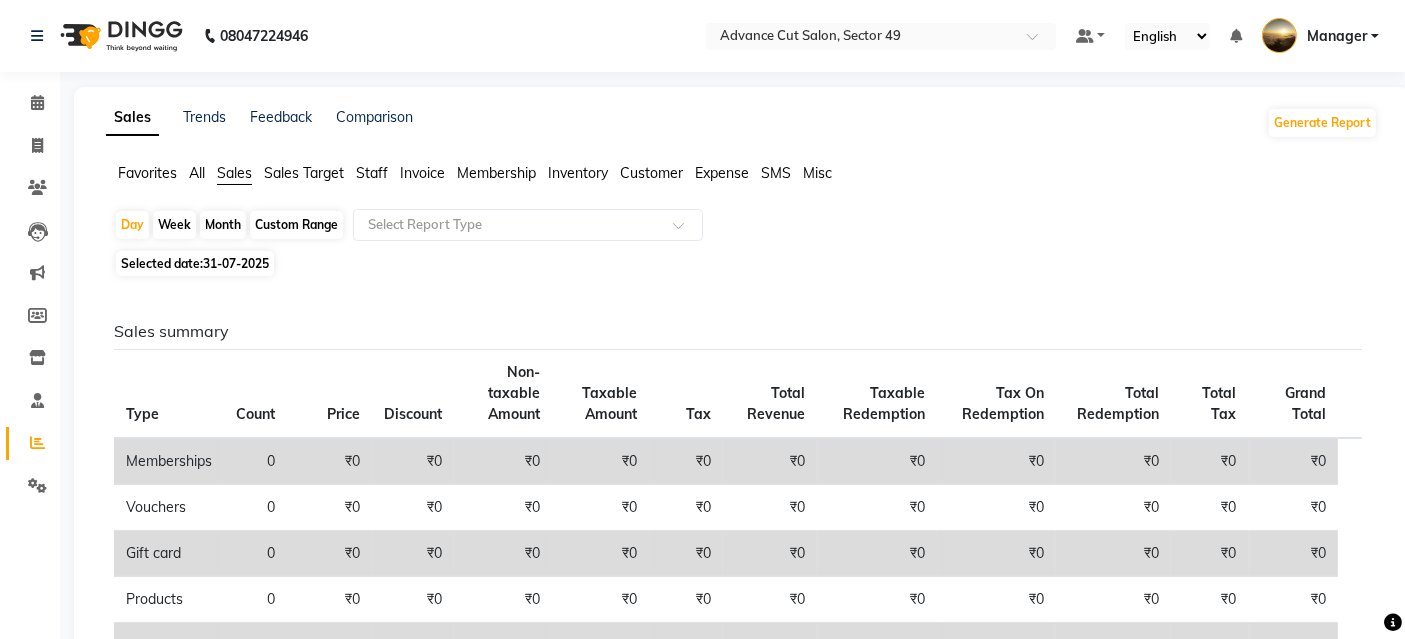 click on "All" 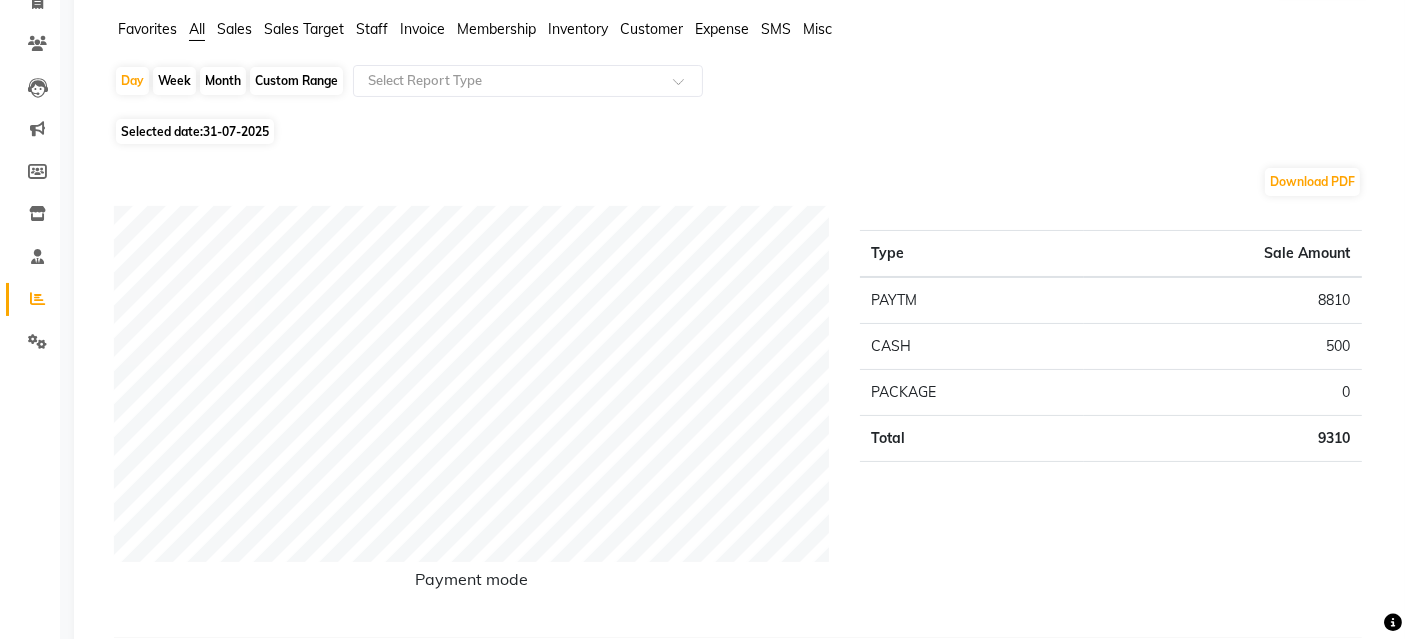 scroll, scrollTop: 0, scrollLeft: 0, axis: both 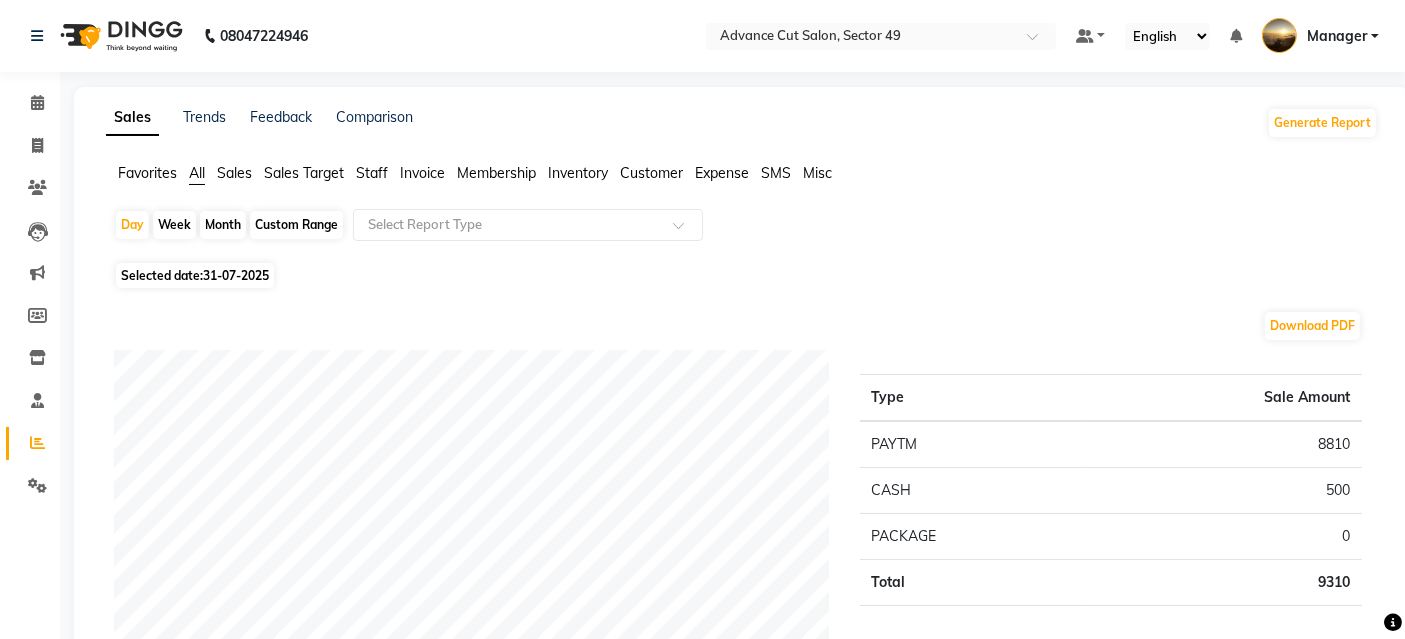 click on "Month" 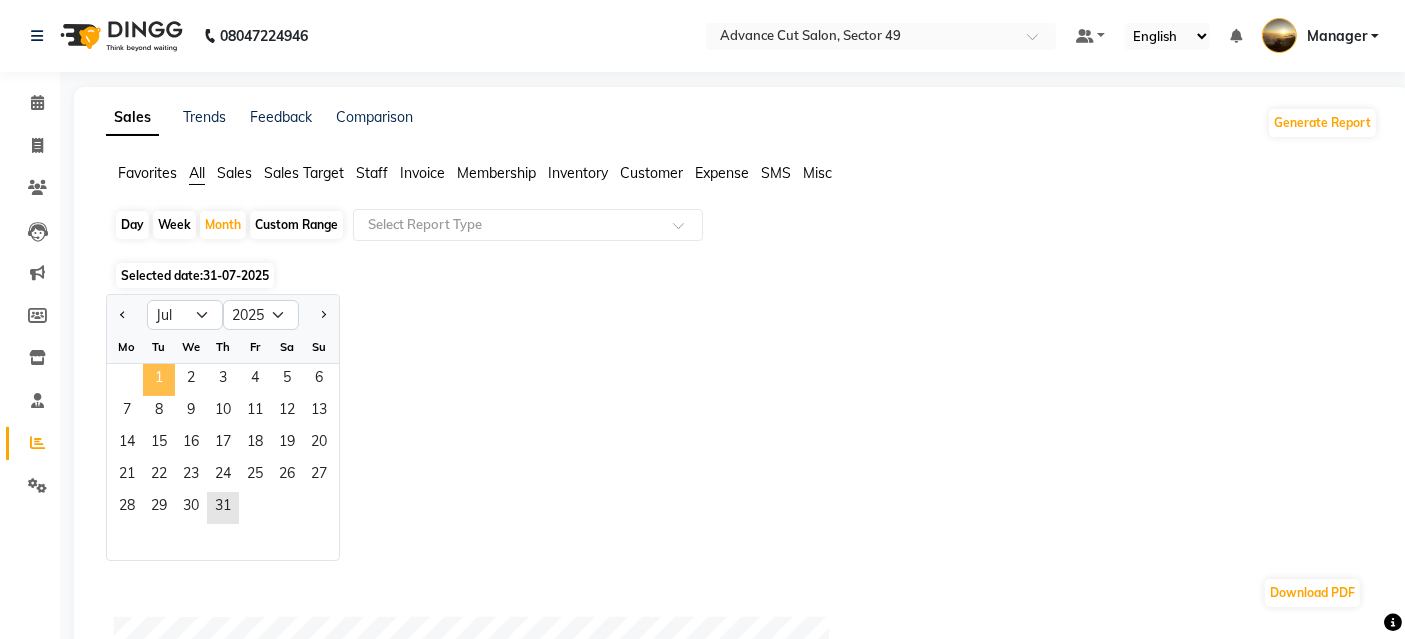 click on "1" 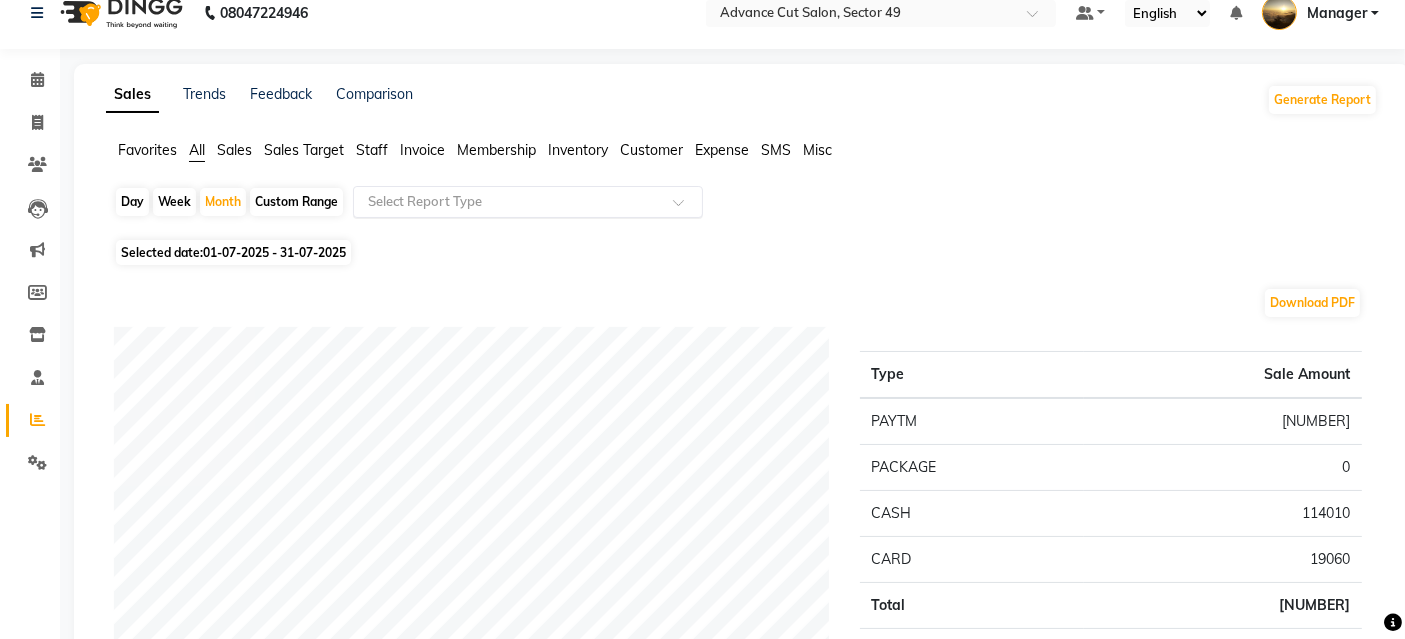 scroll, scrollTop: 0, scrollLeft: 0, axis: both 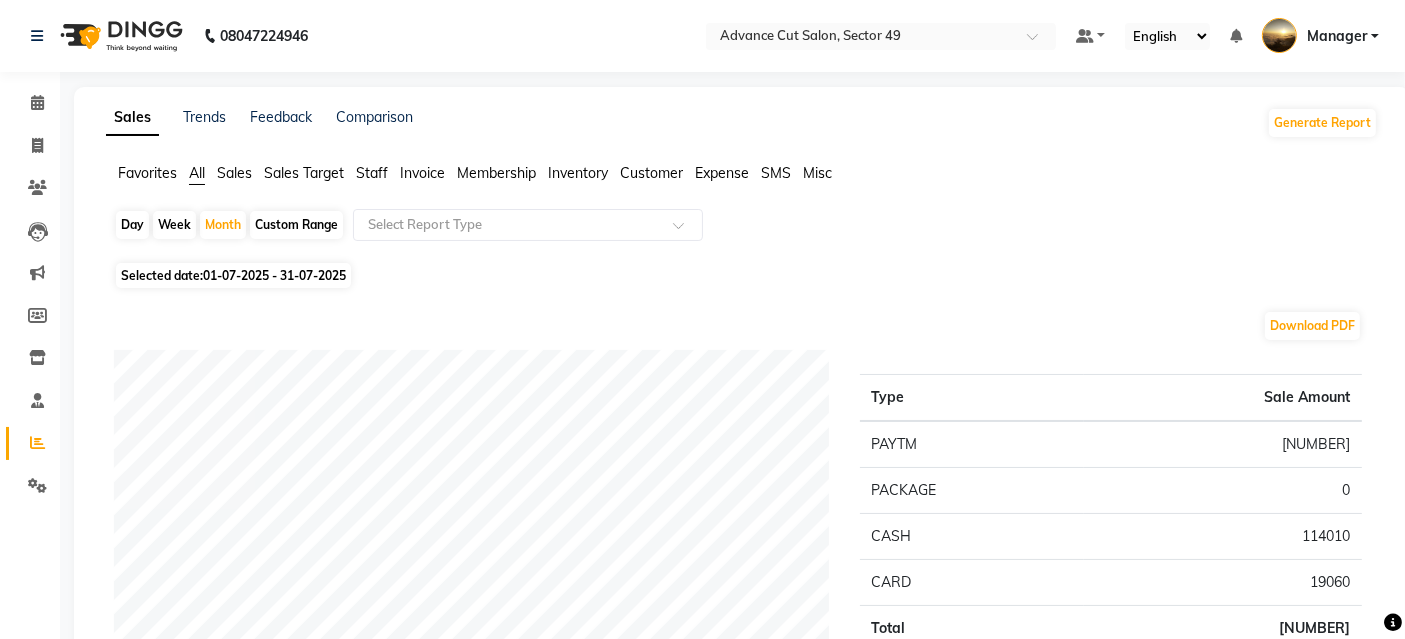 click on "Sales" 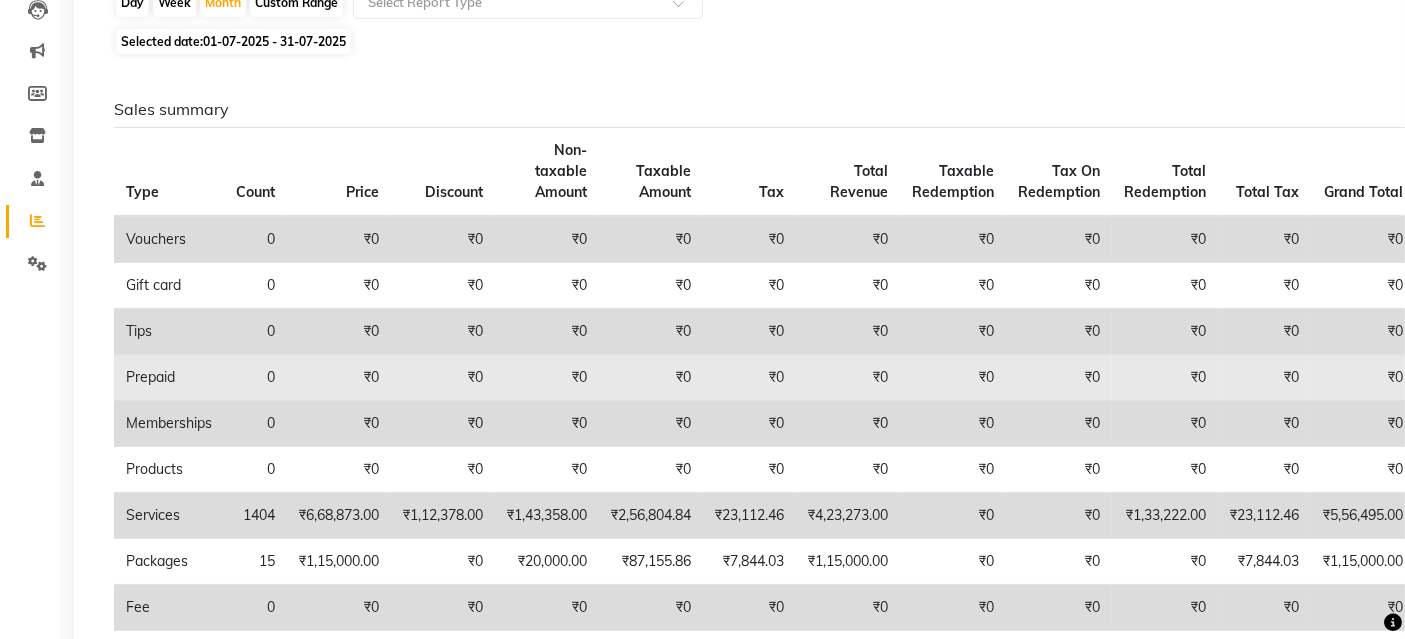 scroll, scrollTop: 333, scrollLeft: 0, axis: vertical 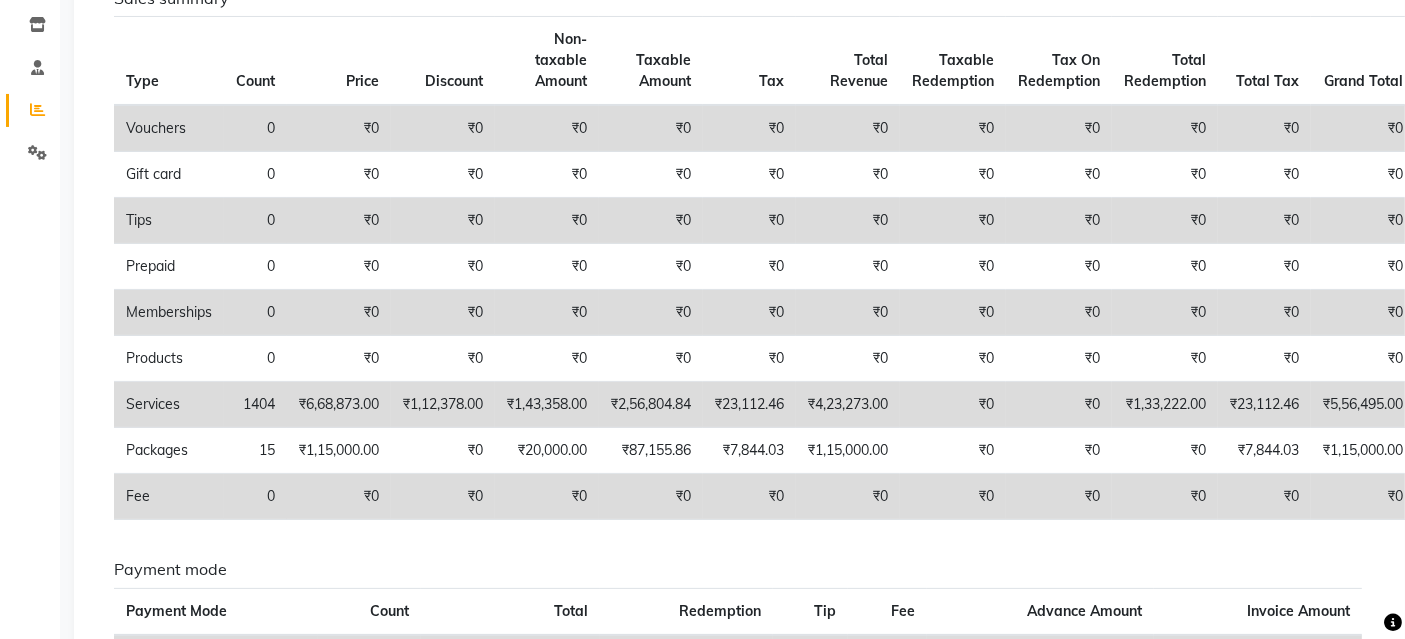 click on "Favorites All Sales Sales Target Staff Invoice Membership Inventory Customer Expense SMS Misc  Day   Week   Month   Custom Range  Select Report Type Selected date:  01-07-2025 - 31-07-2025  Sales summary Type Count Price Discount Non-taxable Amount Taxable Amount Tax Total Revenue Taxable Redemption Tax On Redemption Total Redemption Total Tax Grand Total  Vouchers 0 ₹0 ₹0 ₹0 ₹0 ₹0 ₹0 ₹0 ₹0 ₹0 ₹0 ₹0  Gift card 0 ₹0 ₹0 ₹0 ₹0 ₹0 ₹0 ₹0 ₹0 ₹0 ₹0 ₹0  Tips 0 ₹0 ₹0 ₹0 ₹0 ₹0 ₹0 ₹0 ₹0 ₹0 ₹0 ₹0  Prepaid 0 ₹0 ₹0 ₹0 ₹0 ₹0 ₹0 ₹0 ₹0 ₹0 ₹0 ₹0  Memberships 0 ₹0 ₹0 ₹0 ₹0 ₹0 ₹0 ₹0 ₹0 ₹0 ₹0 ₹0  Products 0 ₹0 ₹0 ₹0 ₹0 ₹0 ₹0 ₹0 ₹0 ₹0 ₹0 ₹0  Services 1404 ₹6,68,873.00 ₹1,12,378.00 ₹1,43,358.00 ₹2,56,804.84 ₹23,112.46 ₹4,23,273.00 ₹0 ₹0 ₹1,33,222.00 ₹23,112.46 ₹5,56,495.00  Packages 15 ₹1,15,000.00 ₹0 ₹20,000.00 ₹87,155.86 ₹7,844.03 ₹1,15,000.00 ₹0 ₹0 ₹0  Fee 0" 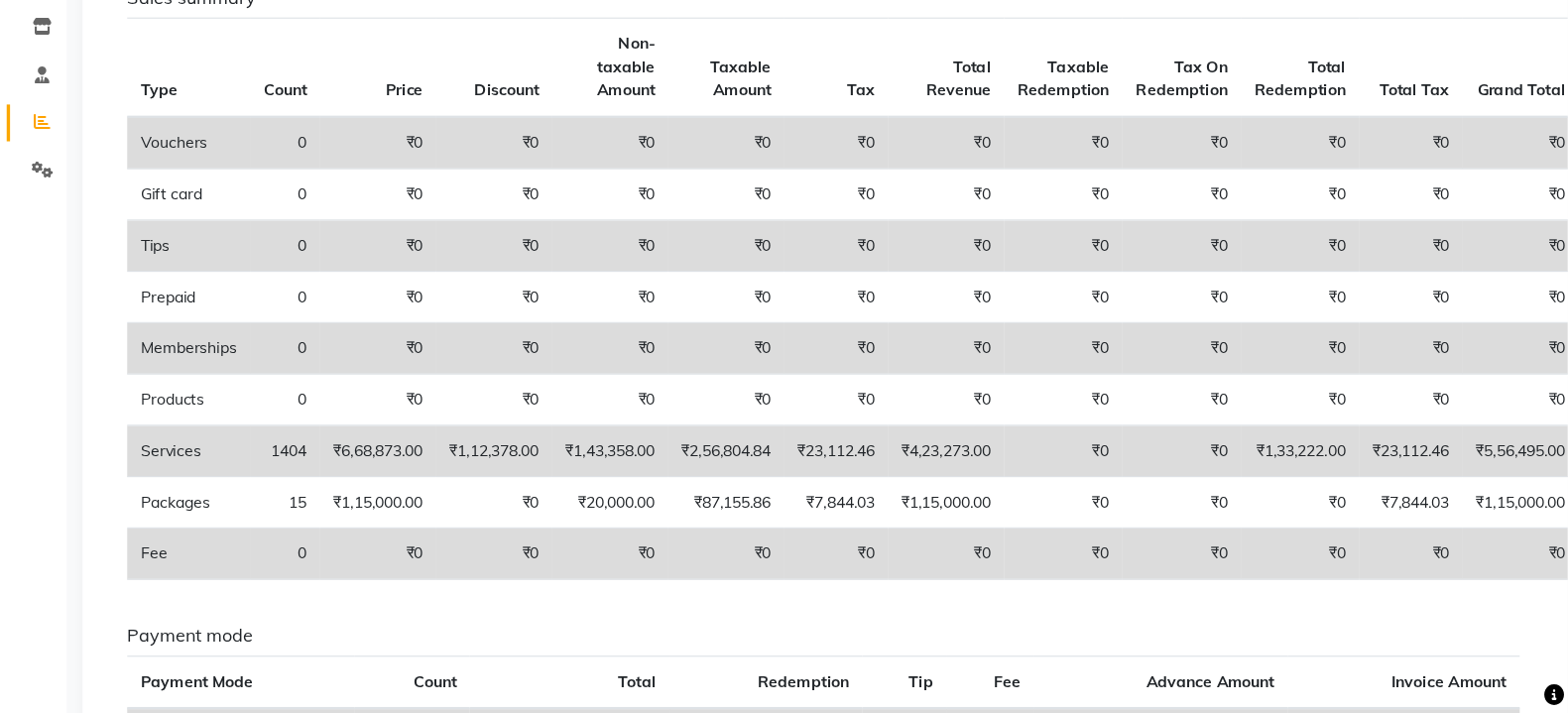 scroll, scrollTop: 330, scrollLeft: 0, axis: vertical 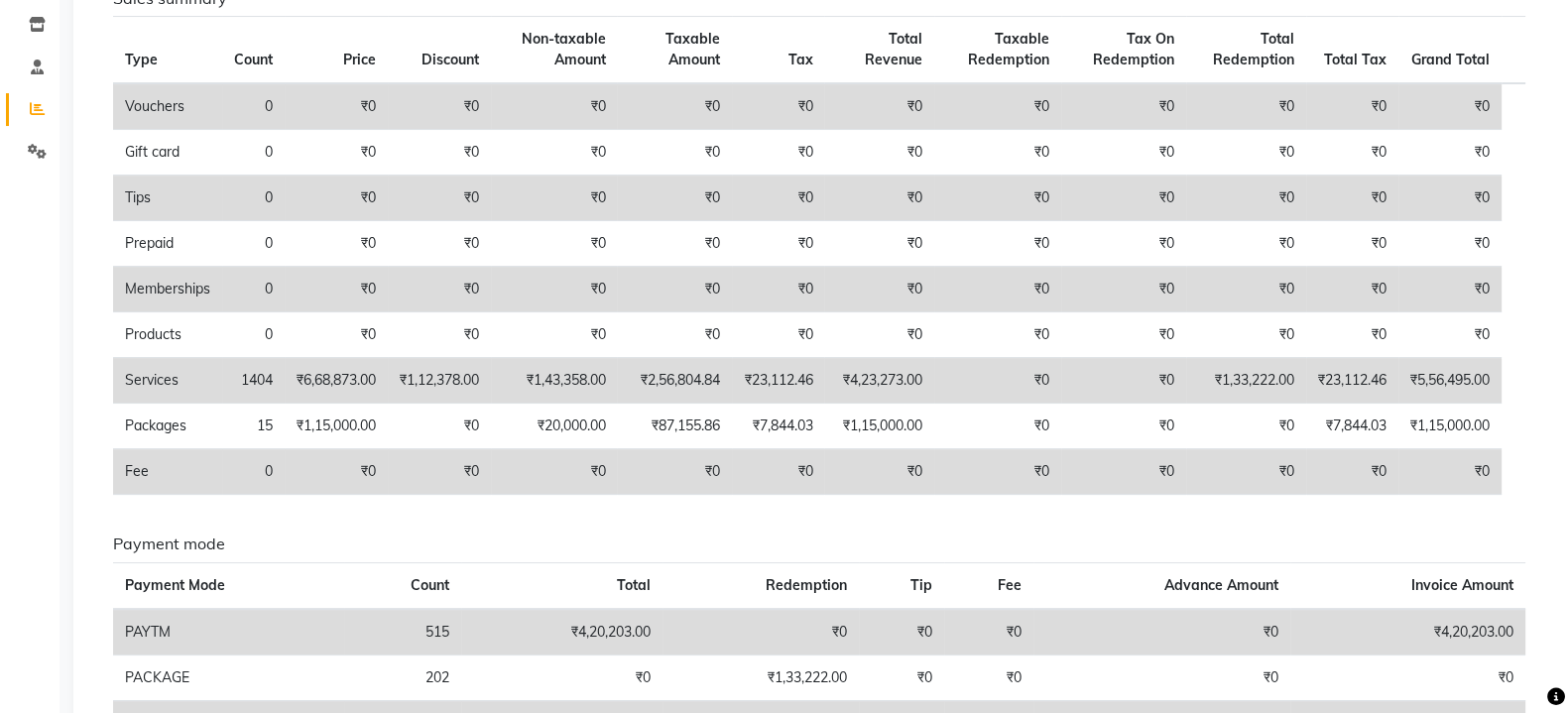 drag, startPoint x: 1393, startPoint y: 0, endPoint x: 1120, endPoint y: 508, distance: 576.70877 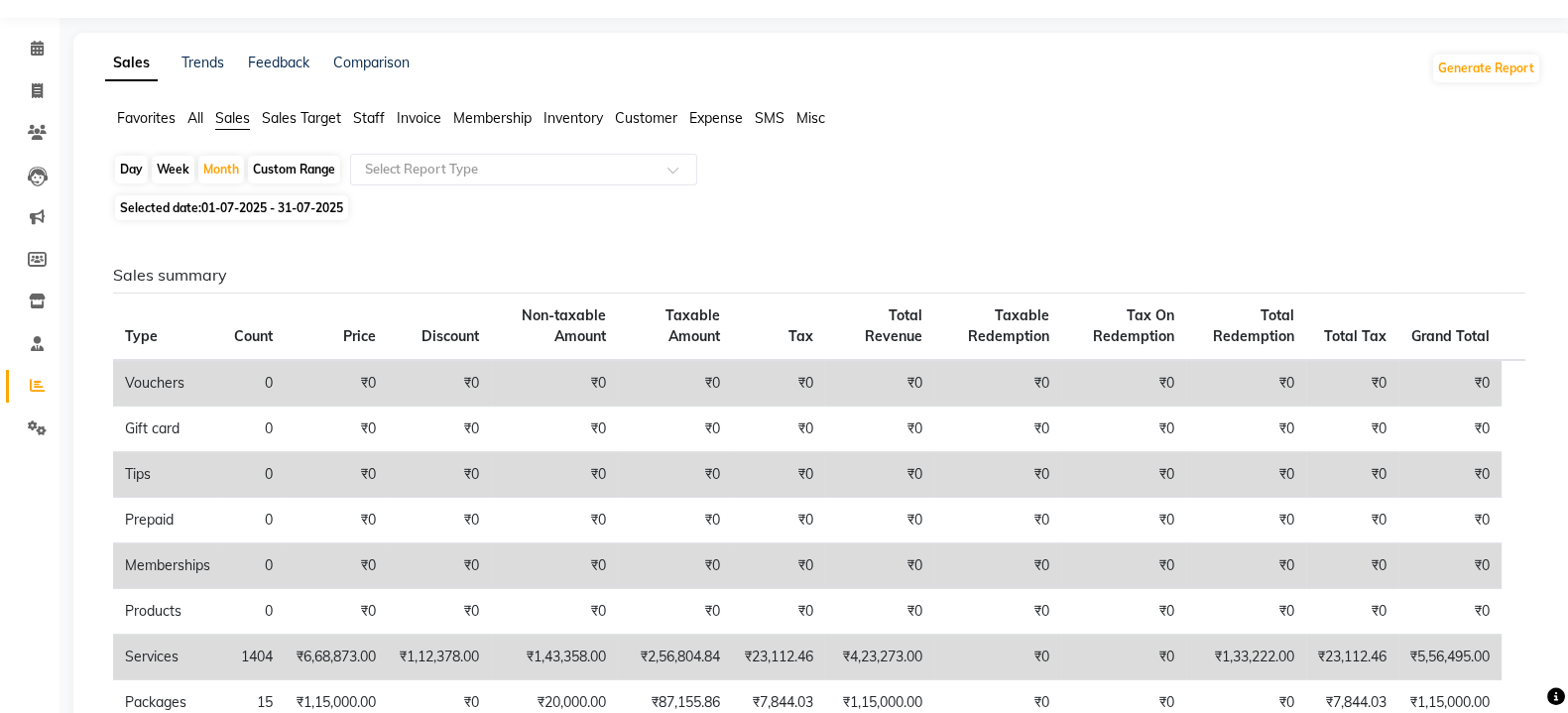 scroll, scrollTop: 14, scrollLeft: 0, axis: vertical 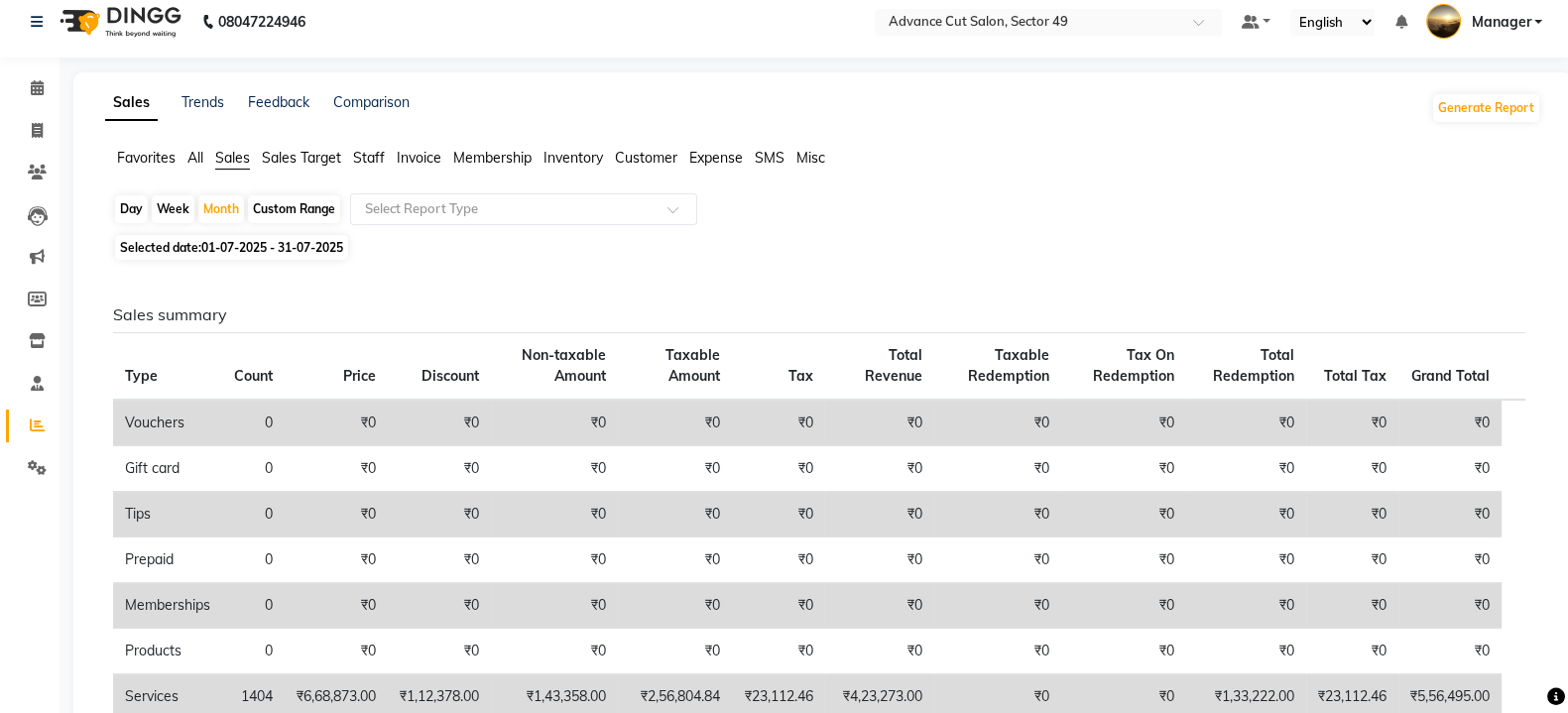 click on "Day" 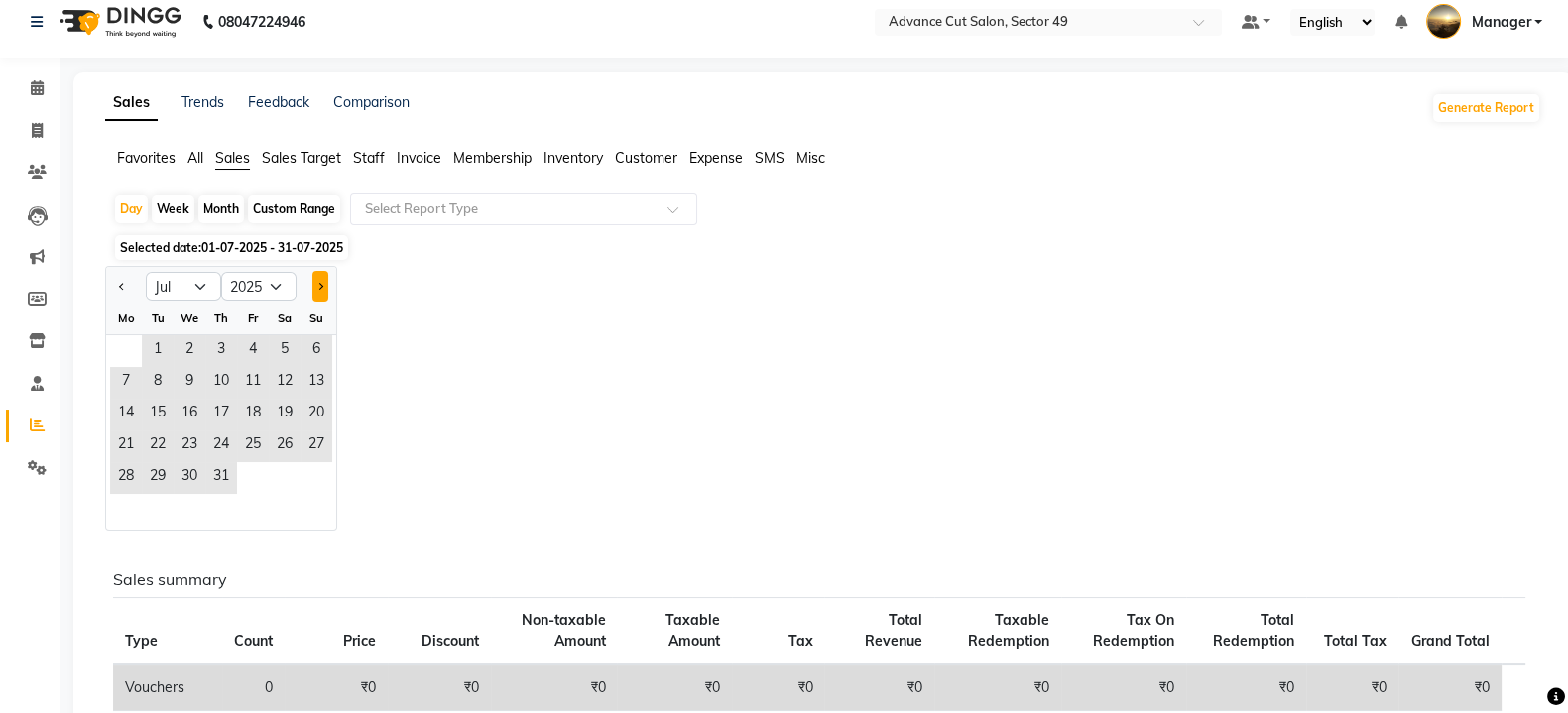 click 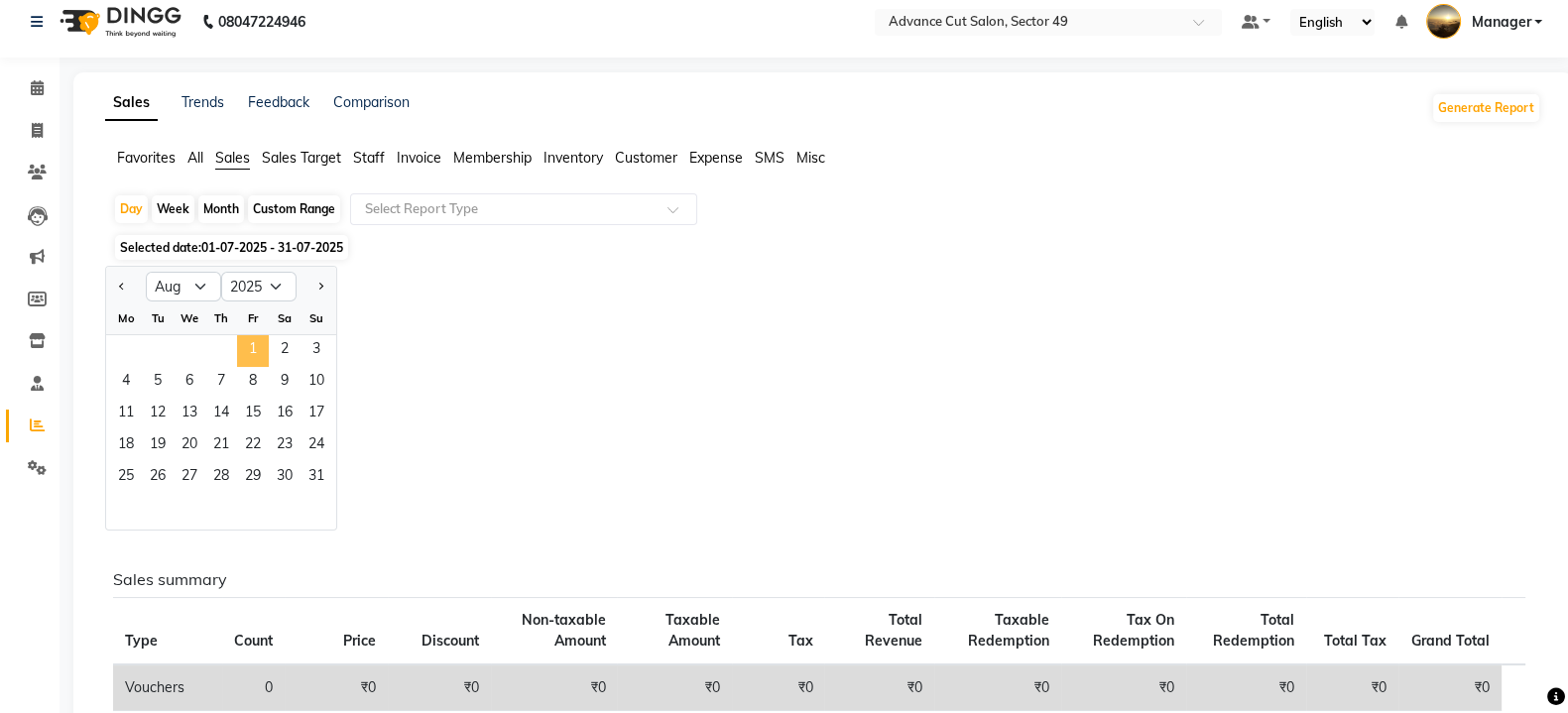 click on "1" 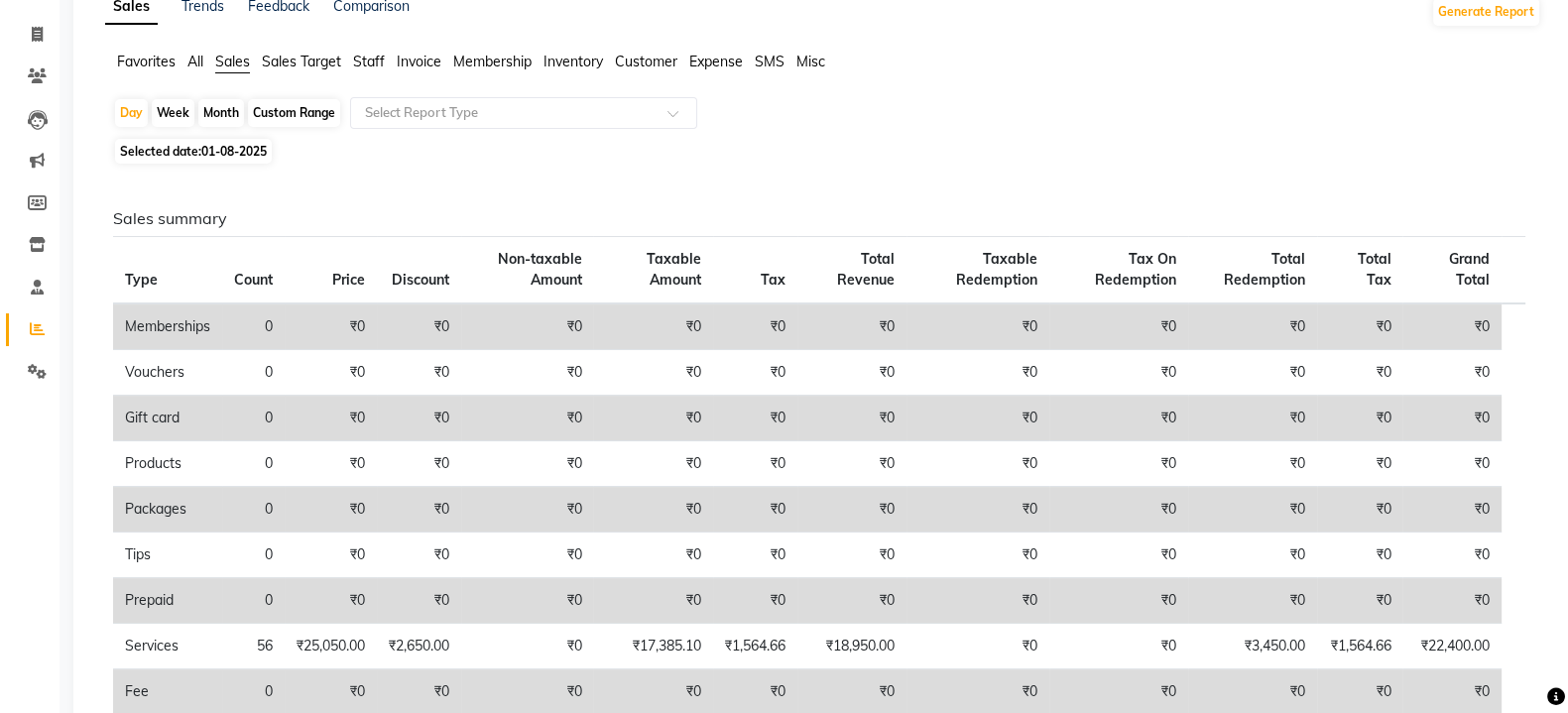 scroll, scrollTop: 0, scrollLeft: 0, axis: both 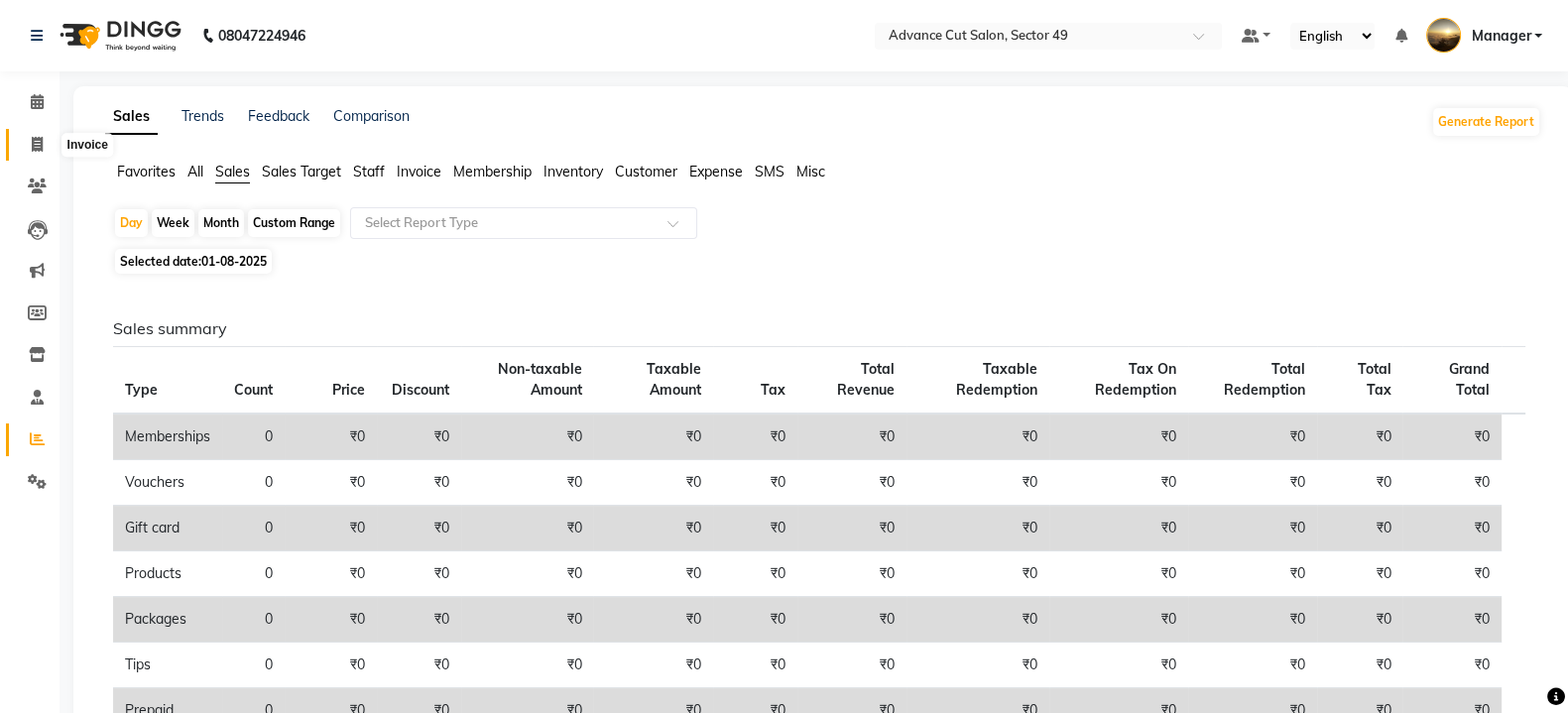 click 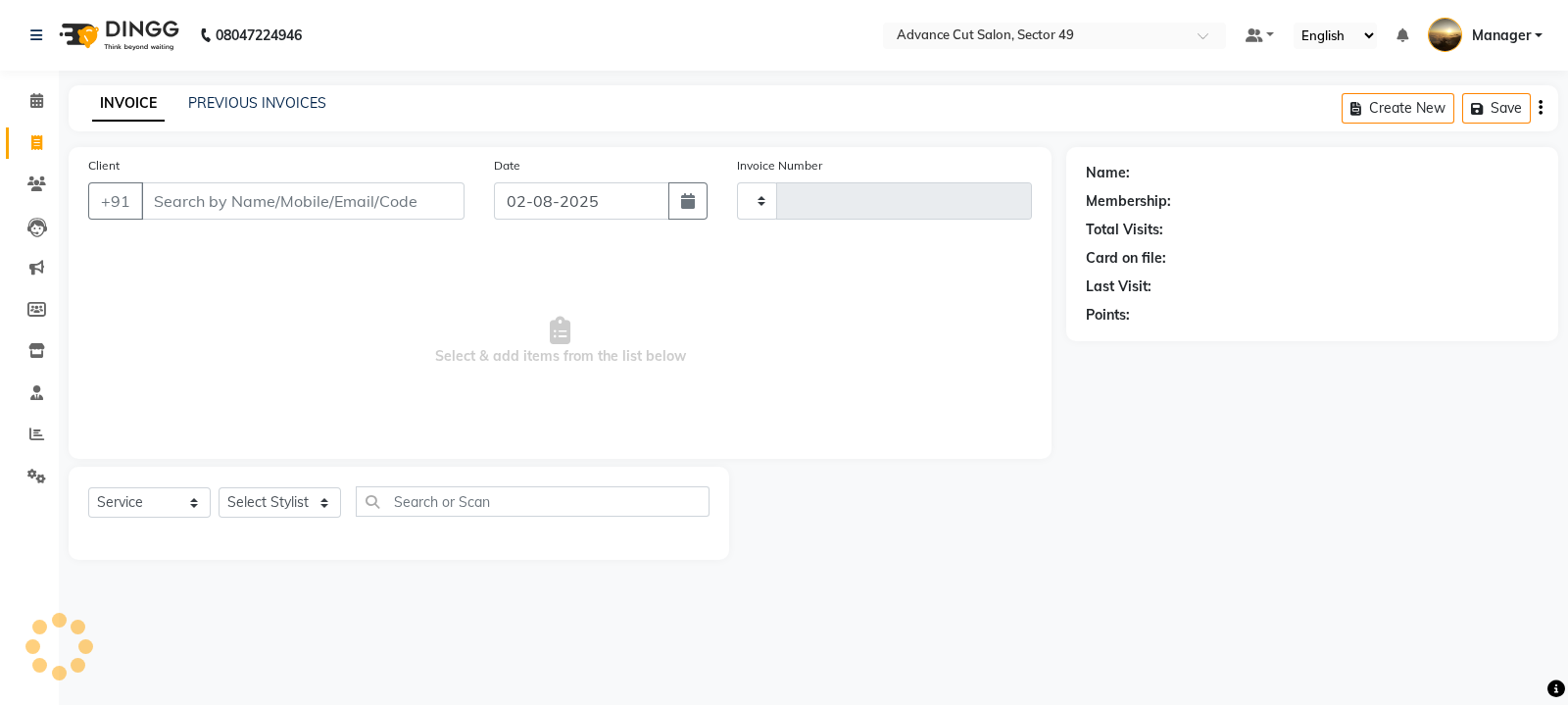 type on "3844" 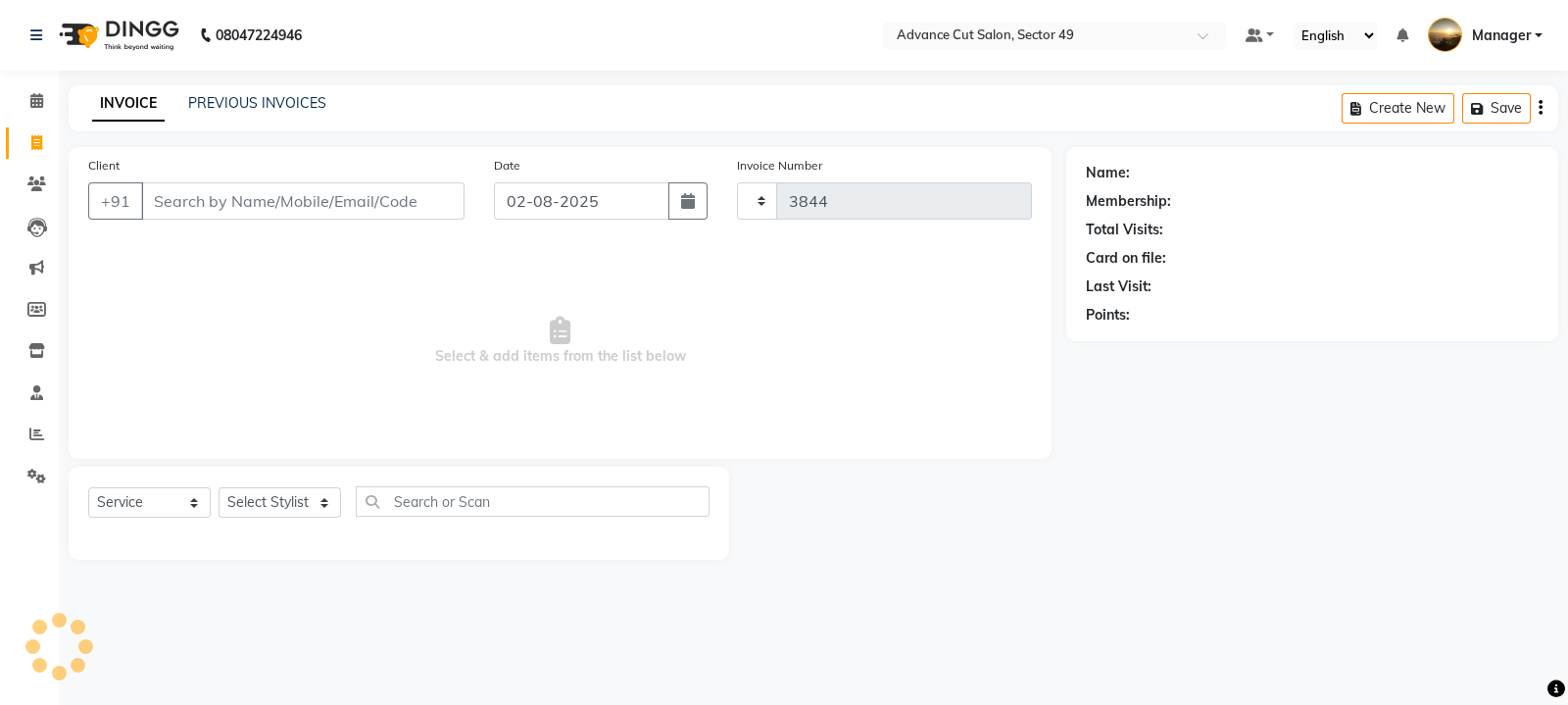 select on "4616" 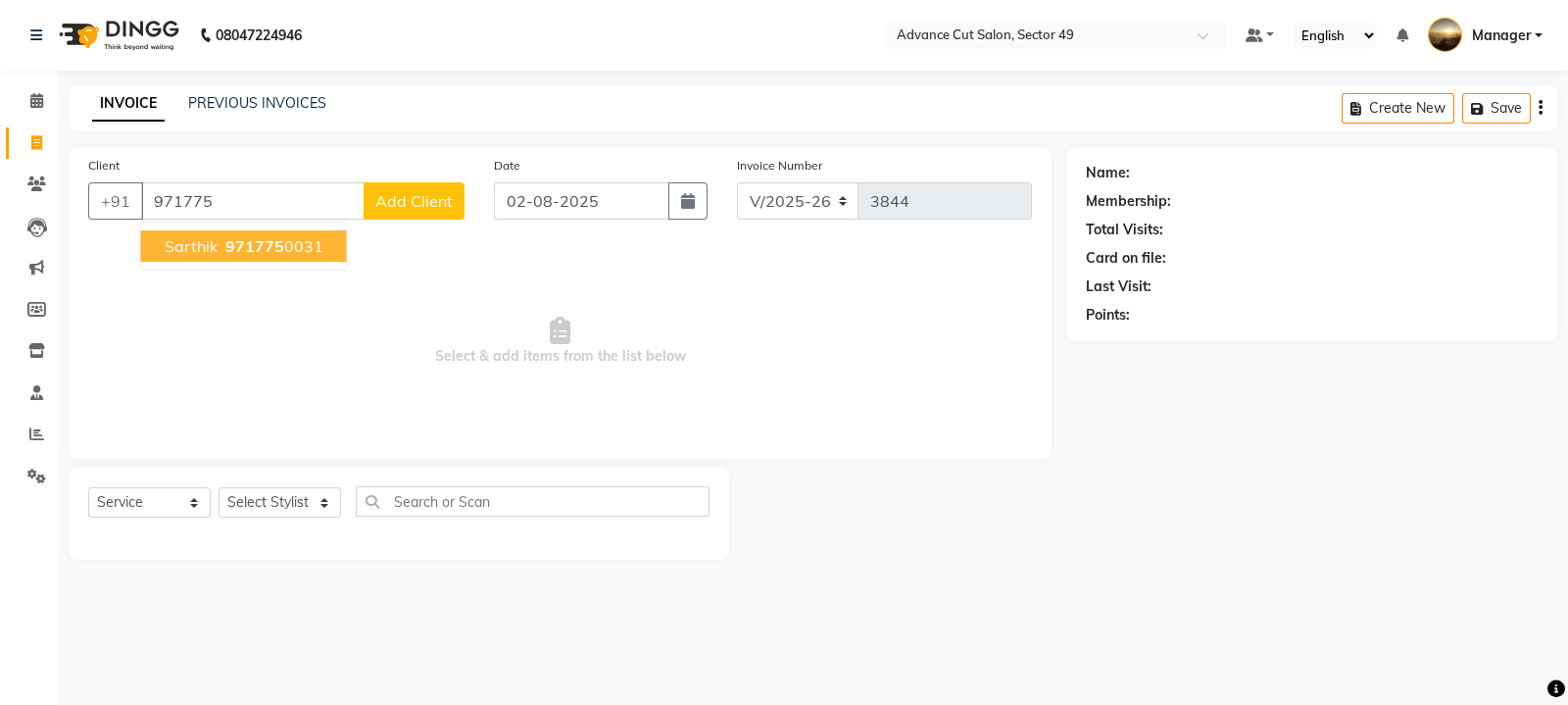 click on "971775 0031" at bounding box center [272, 246] 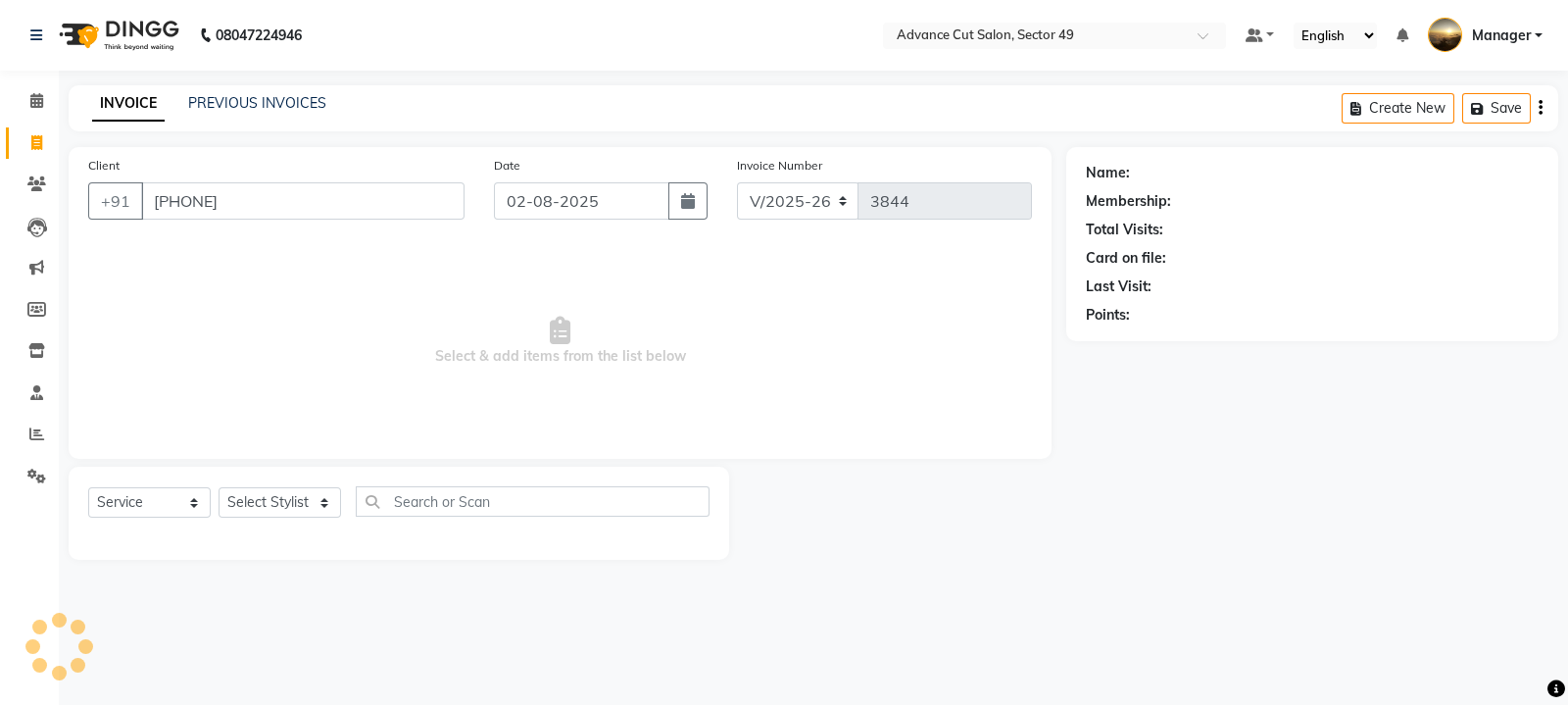 type on "[PHONE]" 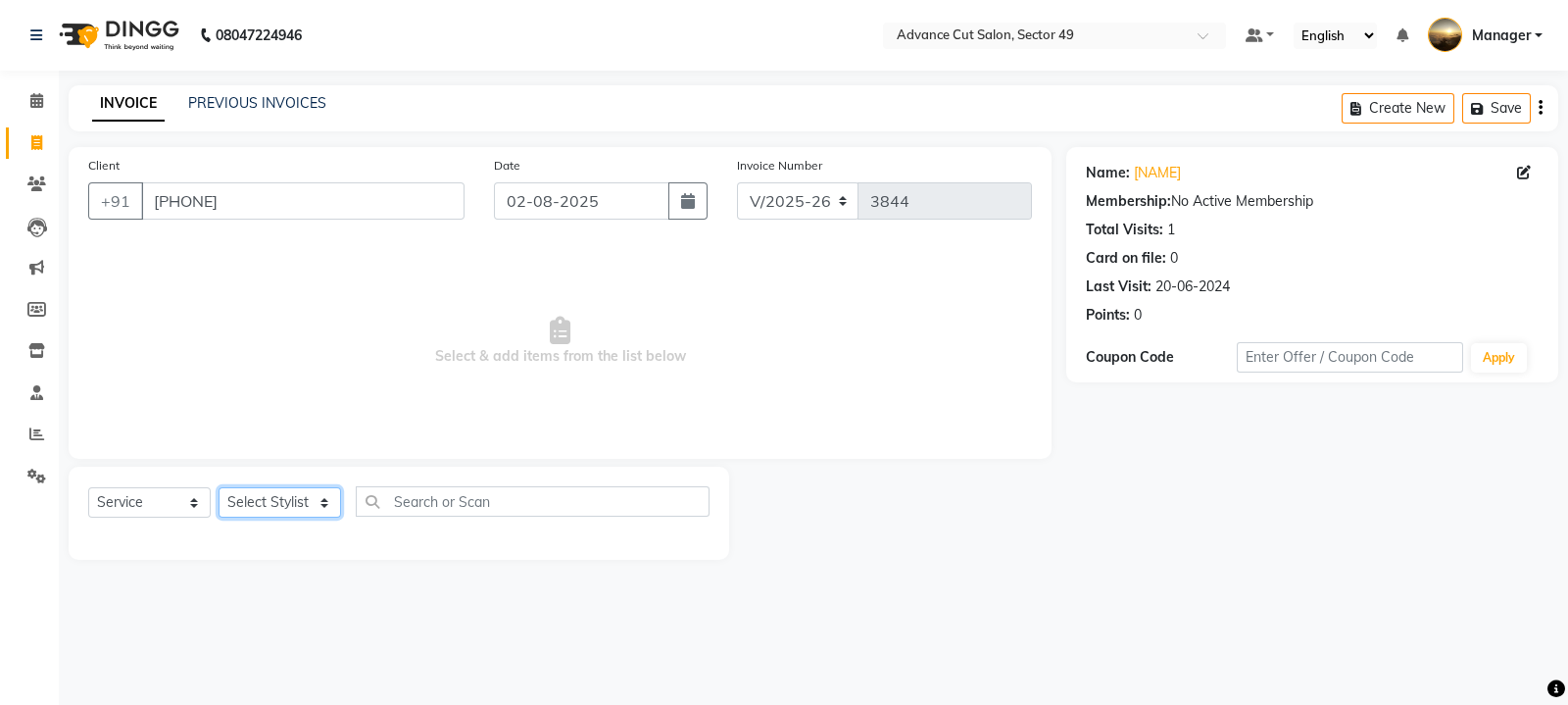 click on "Select Stylist Aashu Banty danish ali david faizan khushi Manager product purvi riyaz sameer sameer Tip vishal" 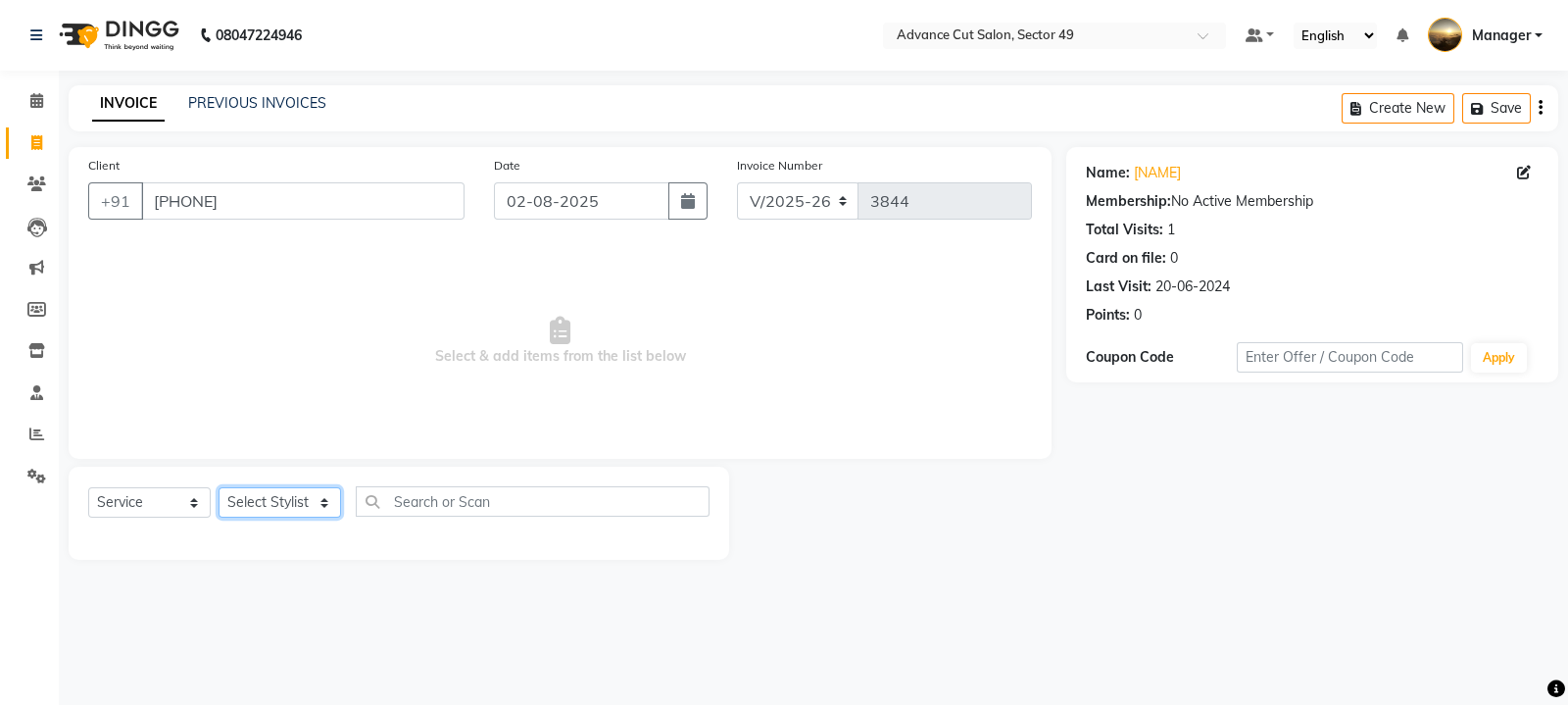 select on "86828" 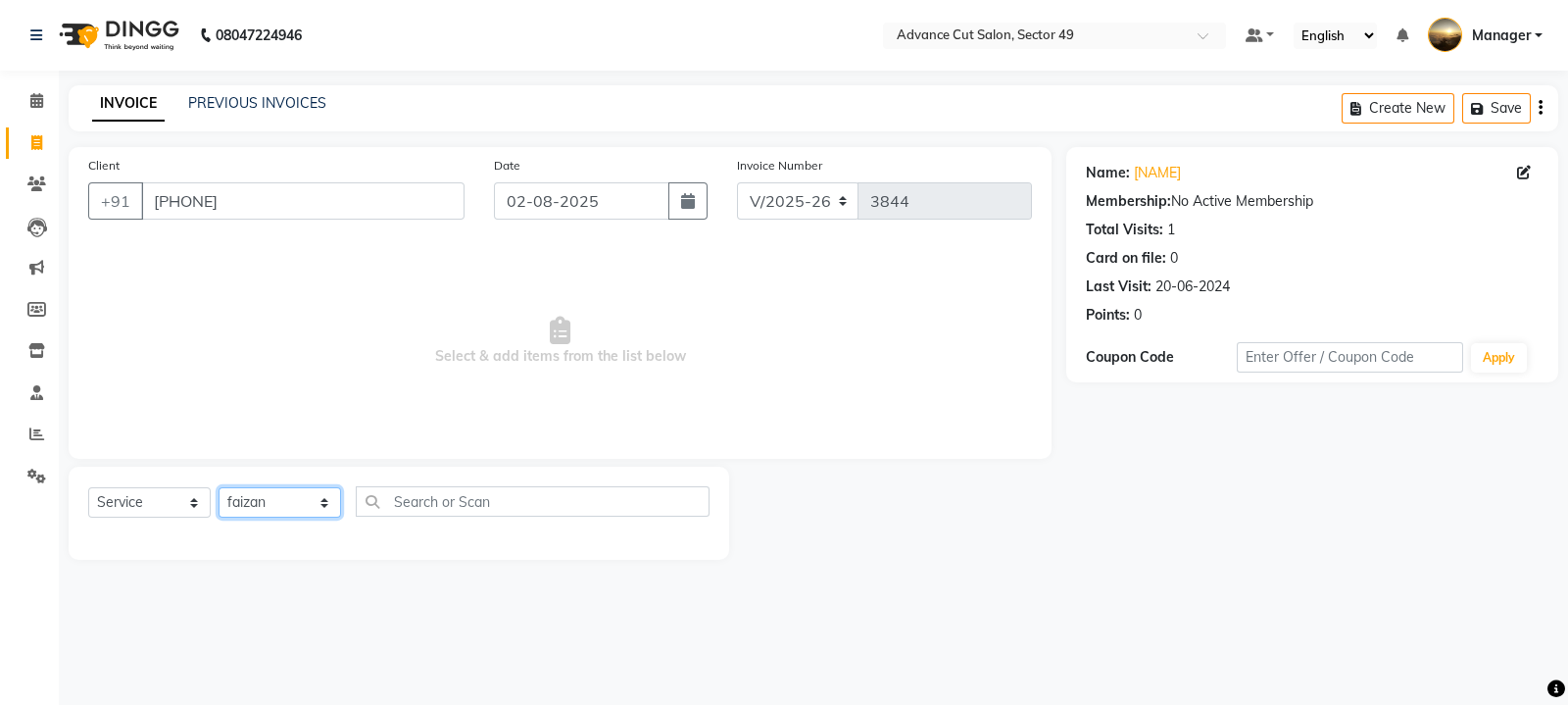 click on "Select Stylist Aashu Banty danish ali david faizan khushi Manager product purvi riyaz sameer sameer Tip vishal" 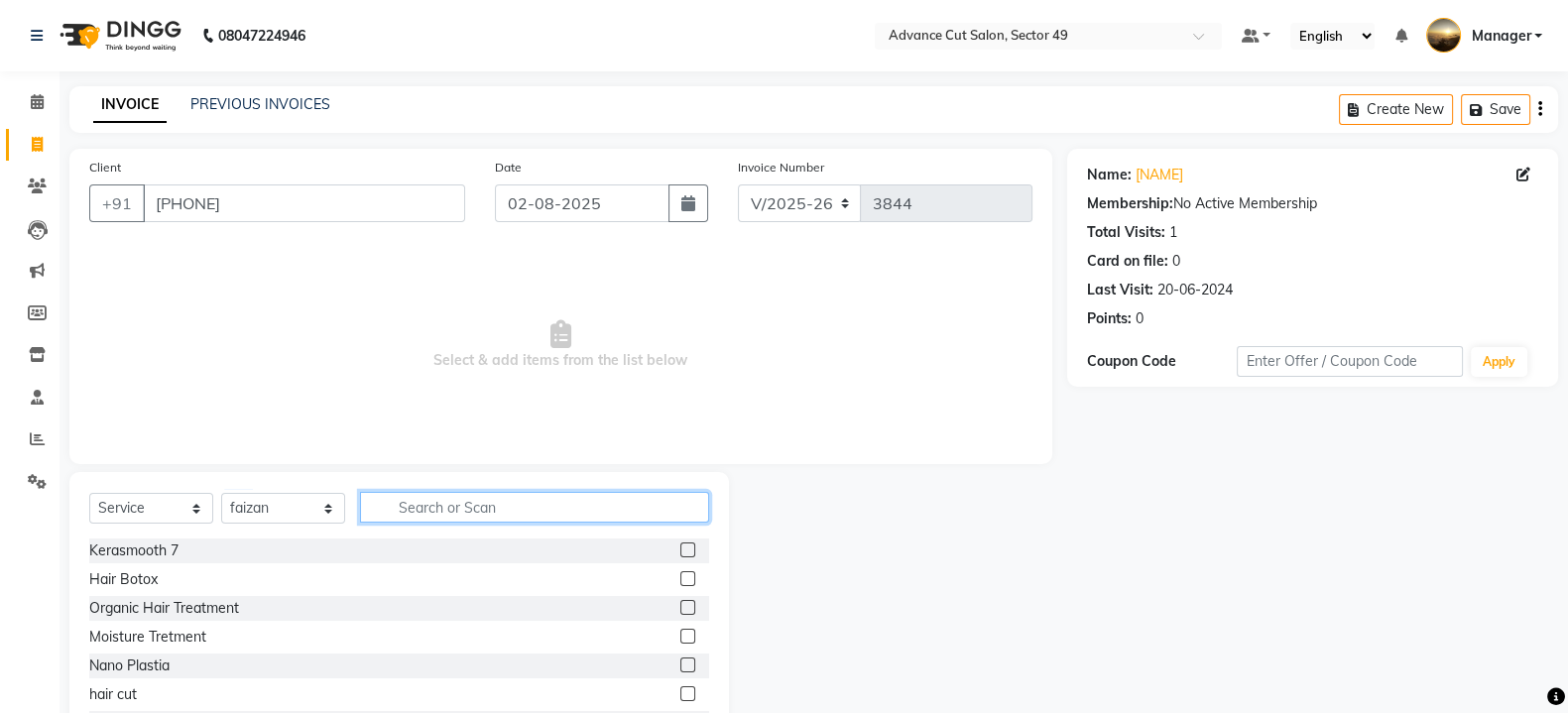 click 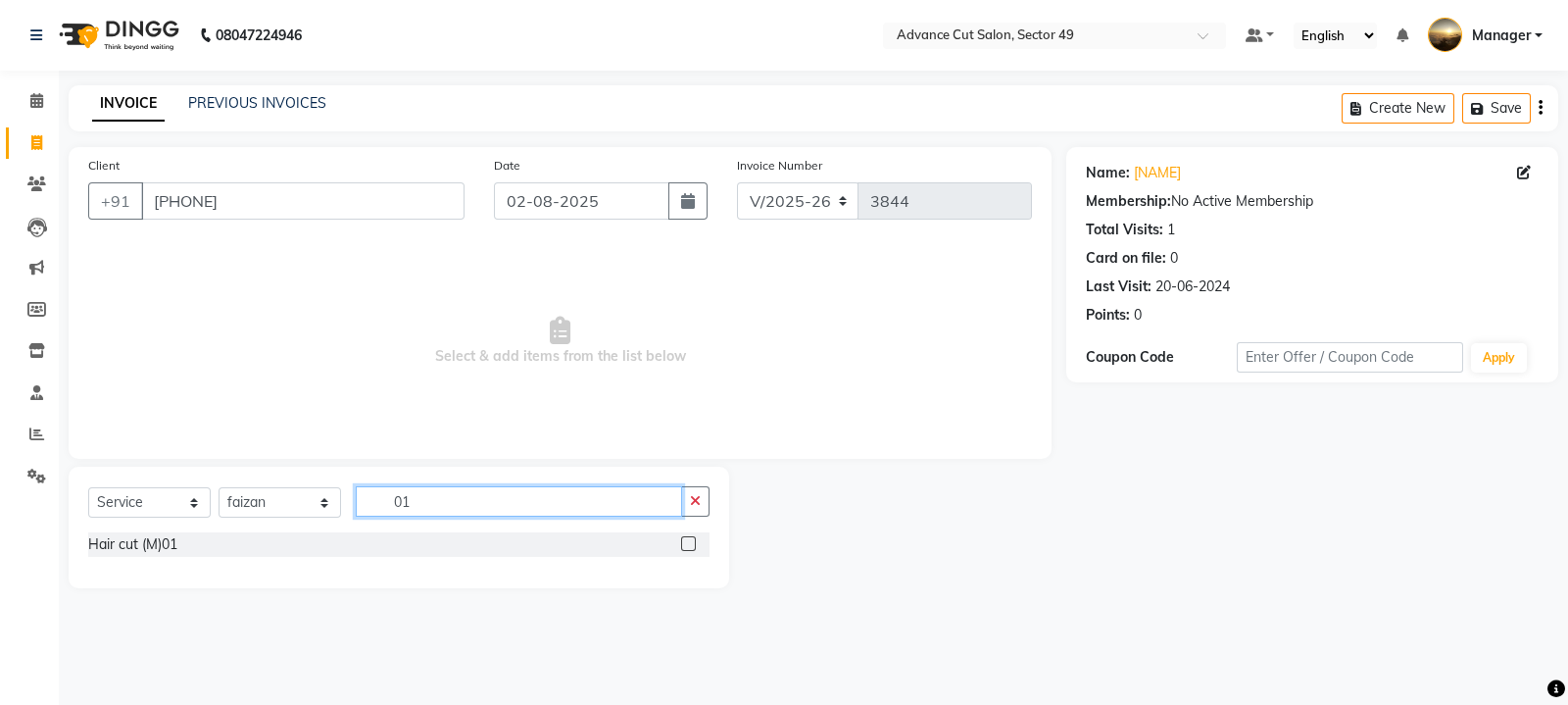 type on "01" 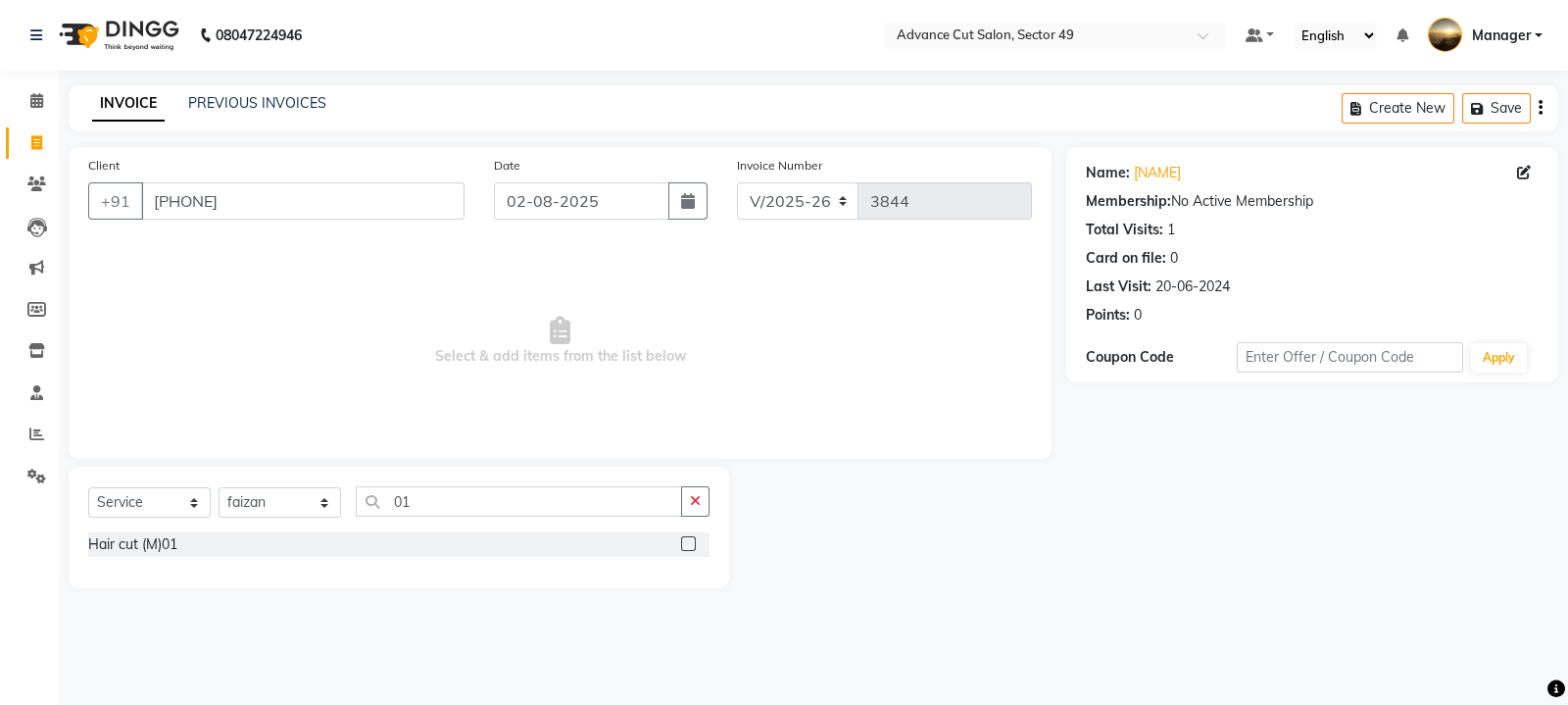 click 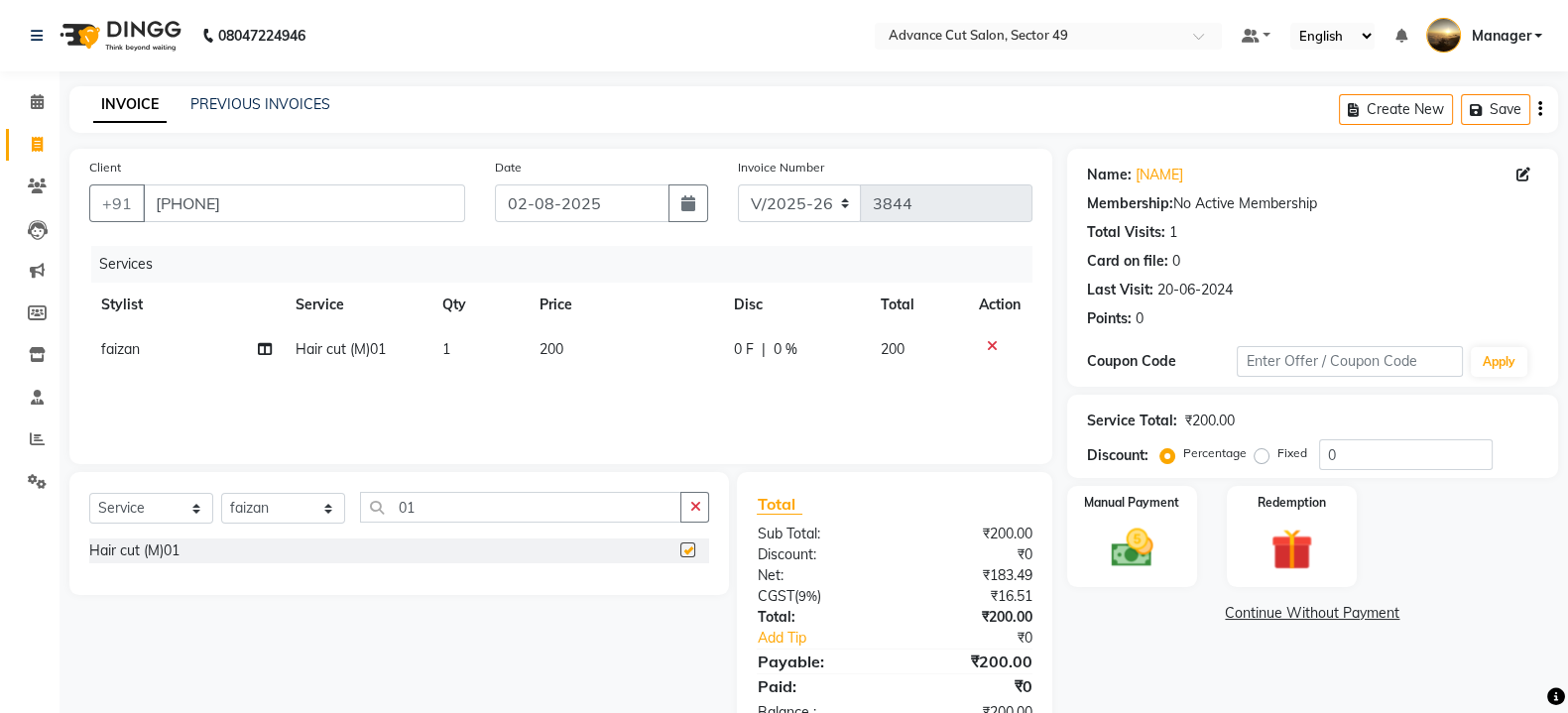 checkbox on "false" 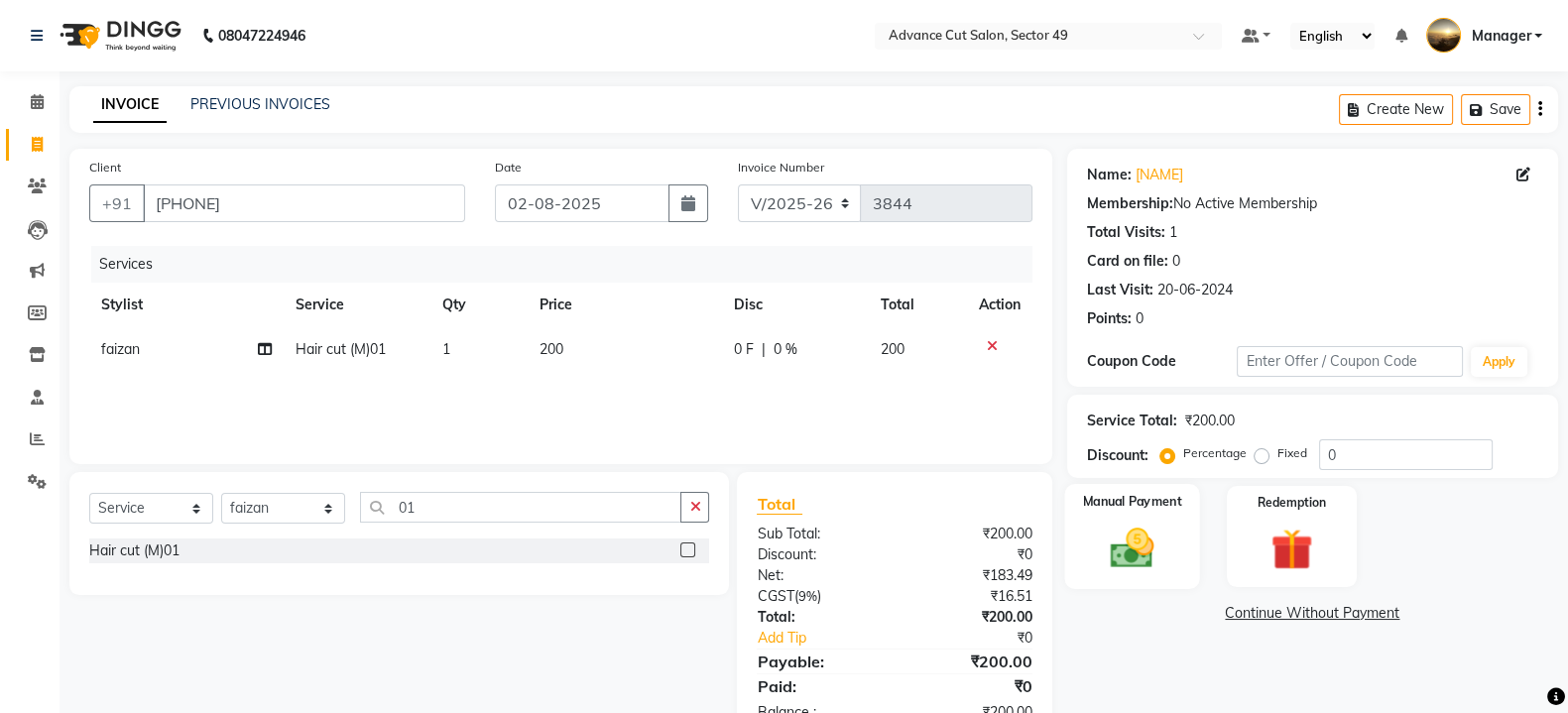 click 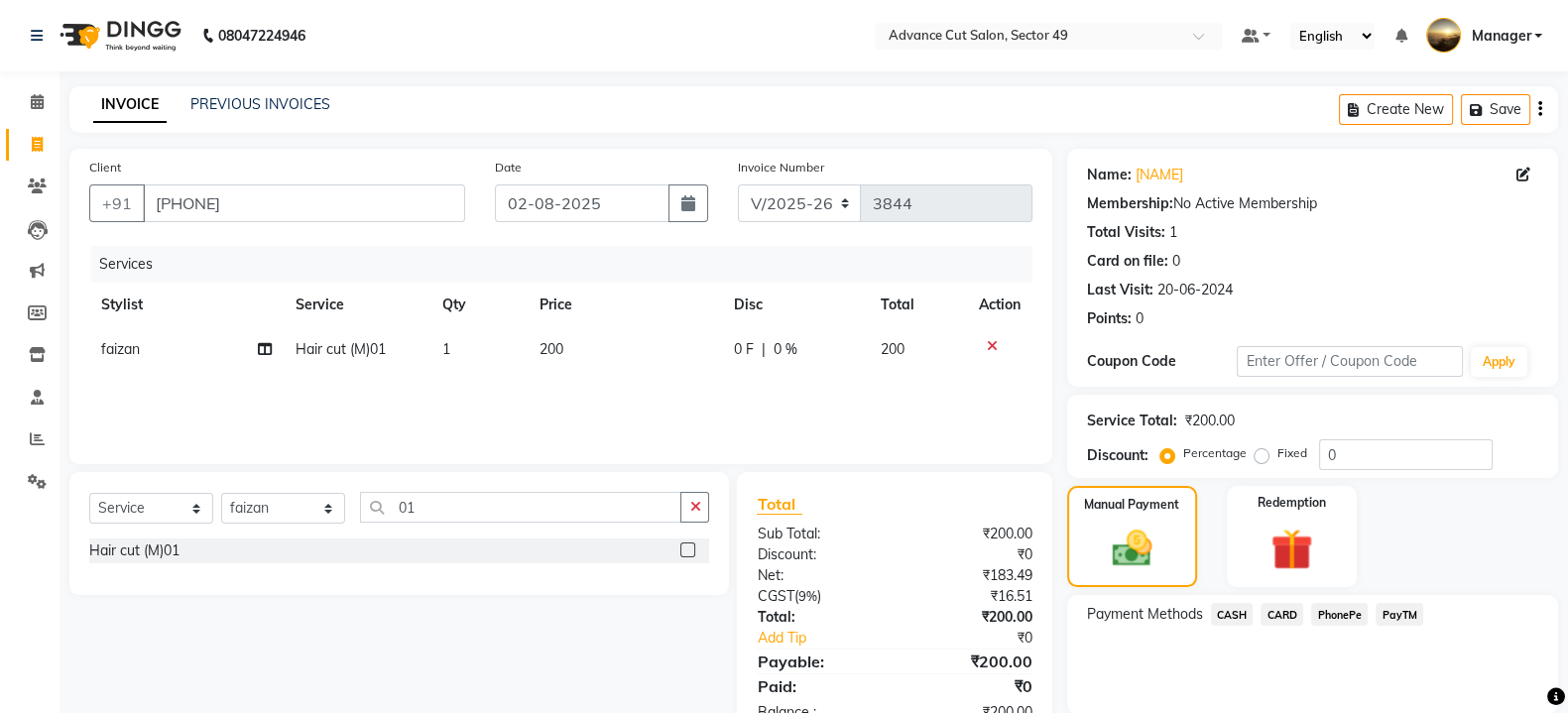 click on "CASH" 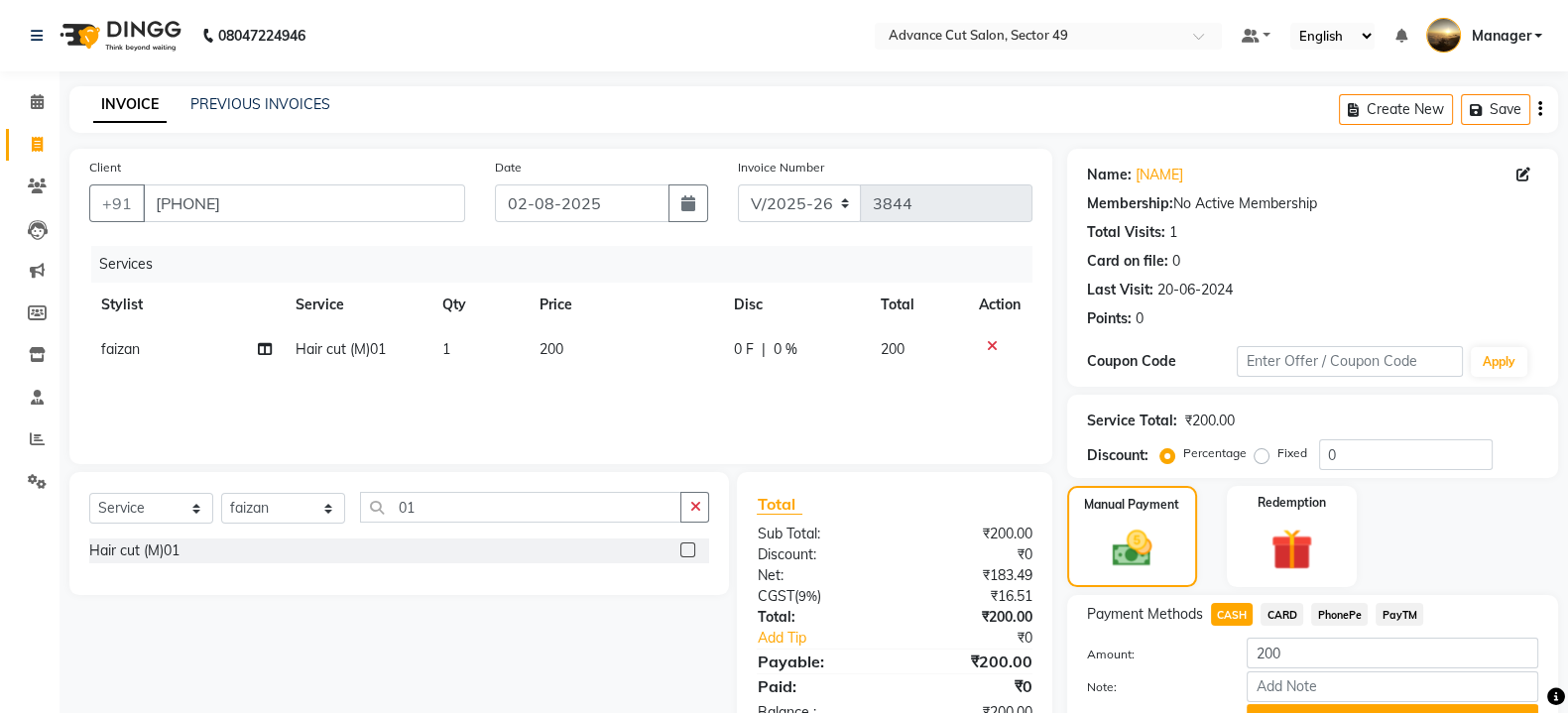 scroll, scrollTop: 101, scrollLeft: 0, axis: vertical 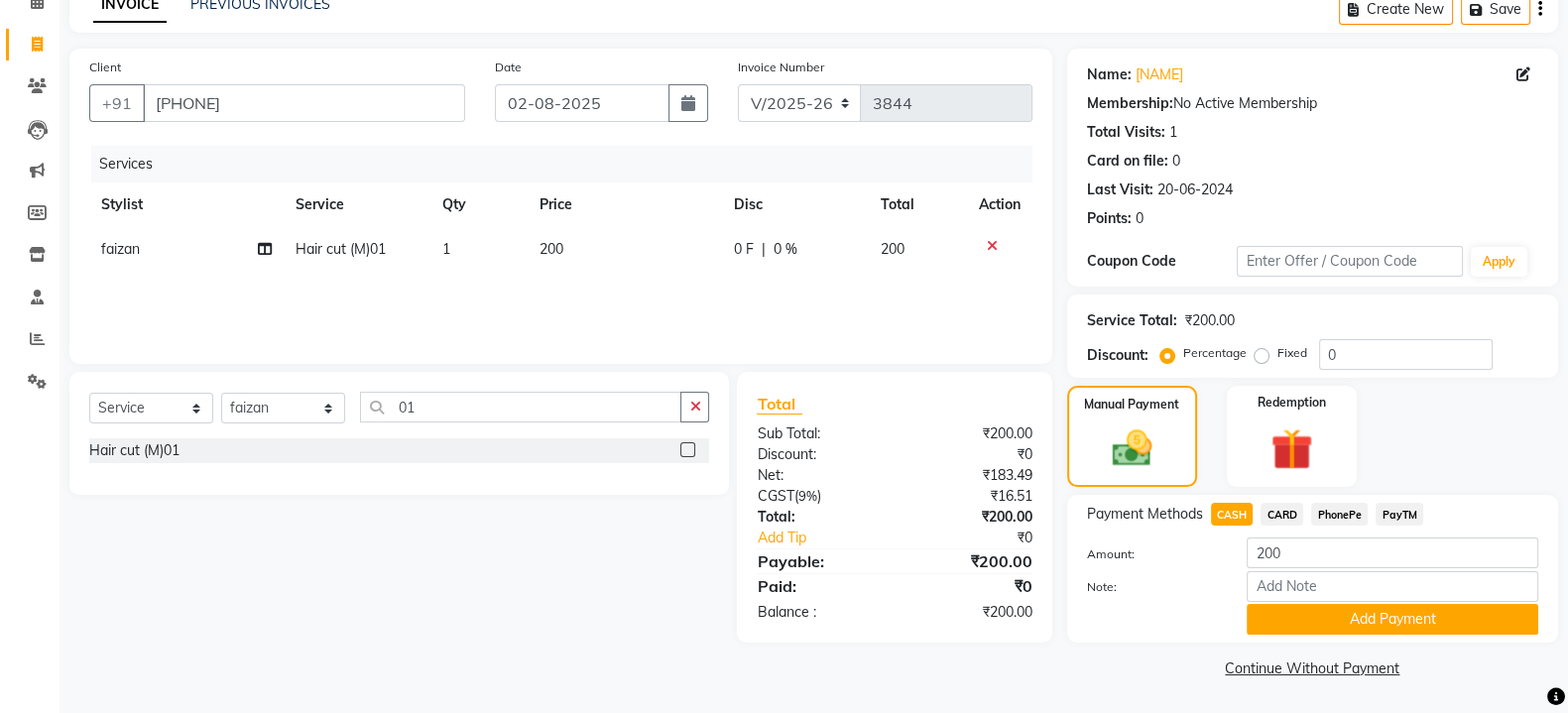 drag, startPoint x: 1304, startPoint y: 614, endPoint x: 1307, endPoint y: 642, distance: 28.160256 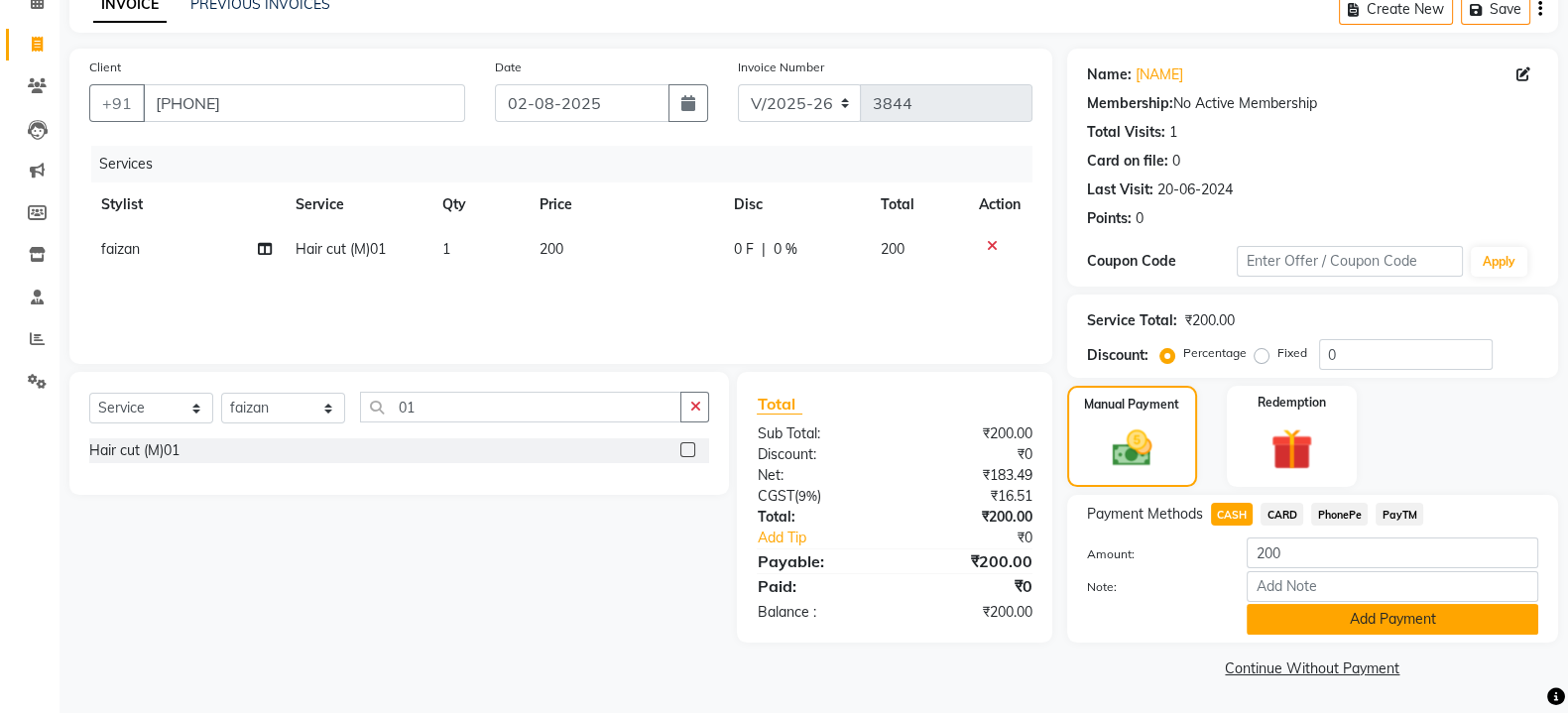 click on "Add Payment" 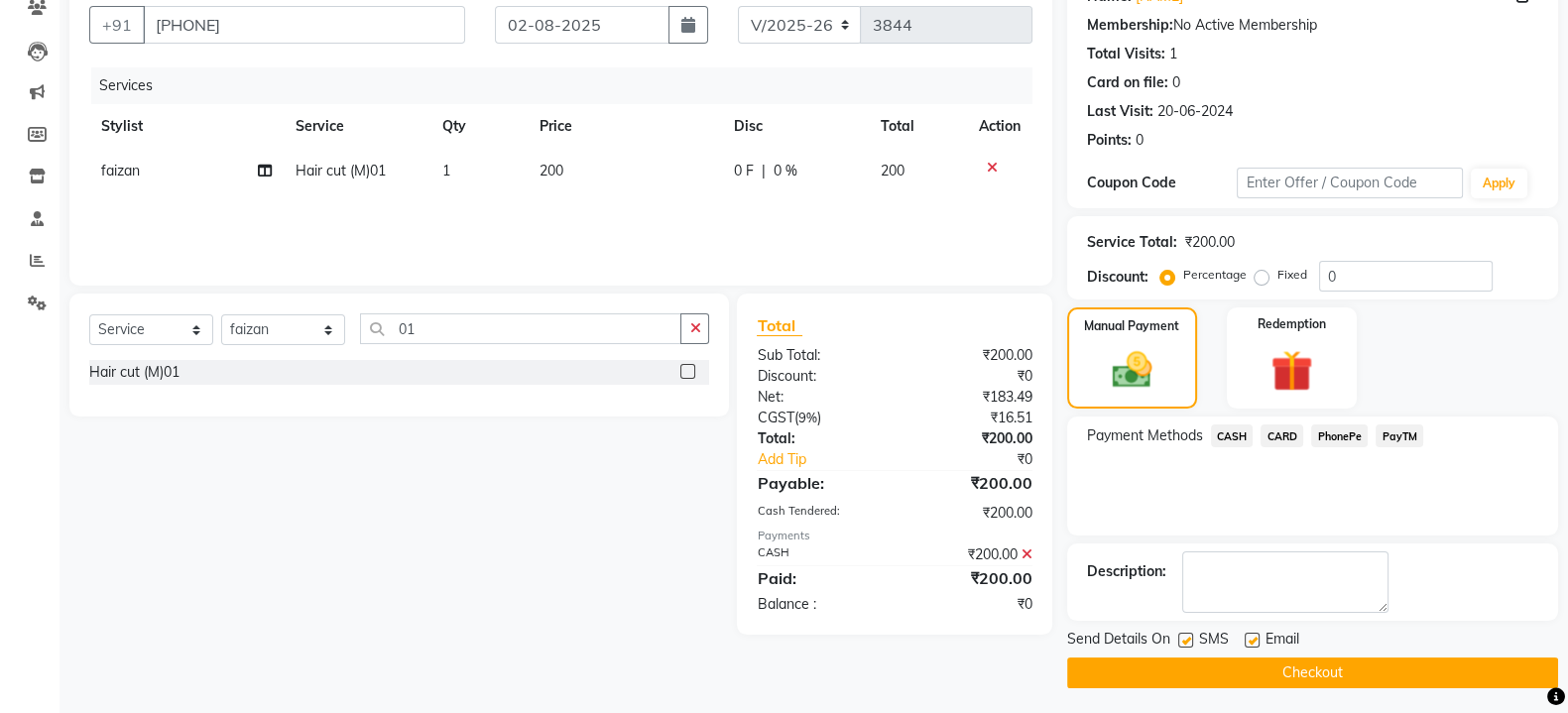 scroll, scrollTop: 182, scrollLeft: 0, axis: vertical 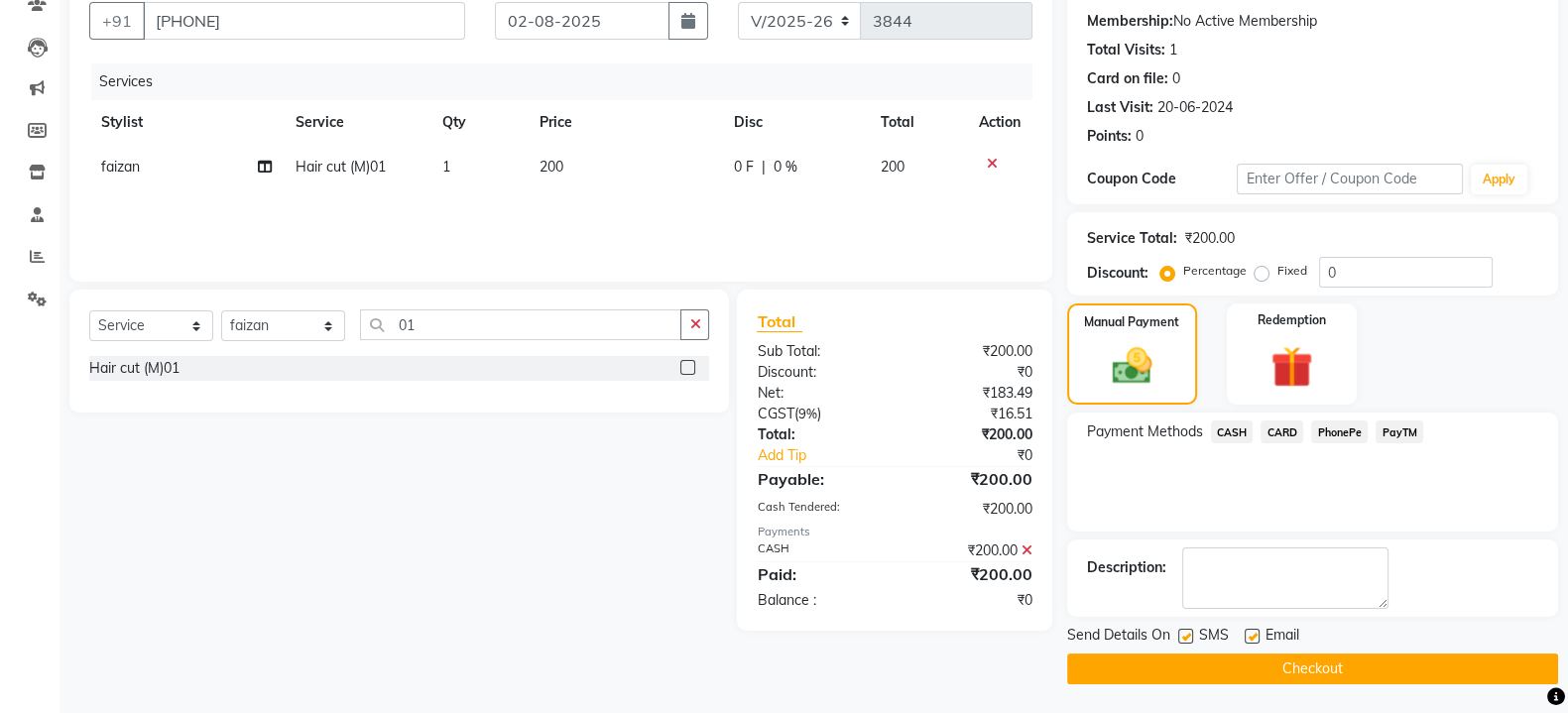 click on "Checkout" 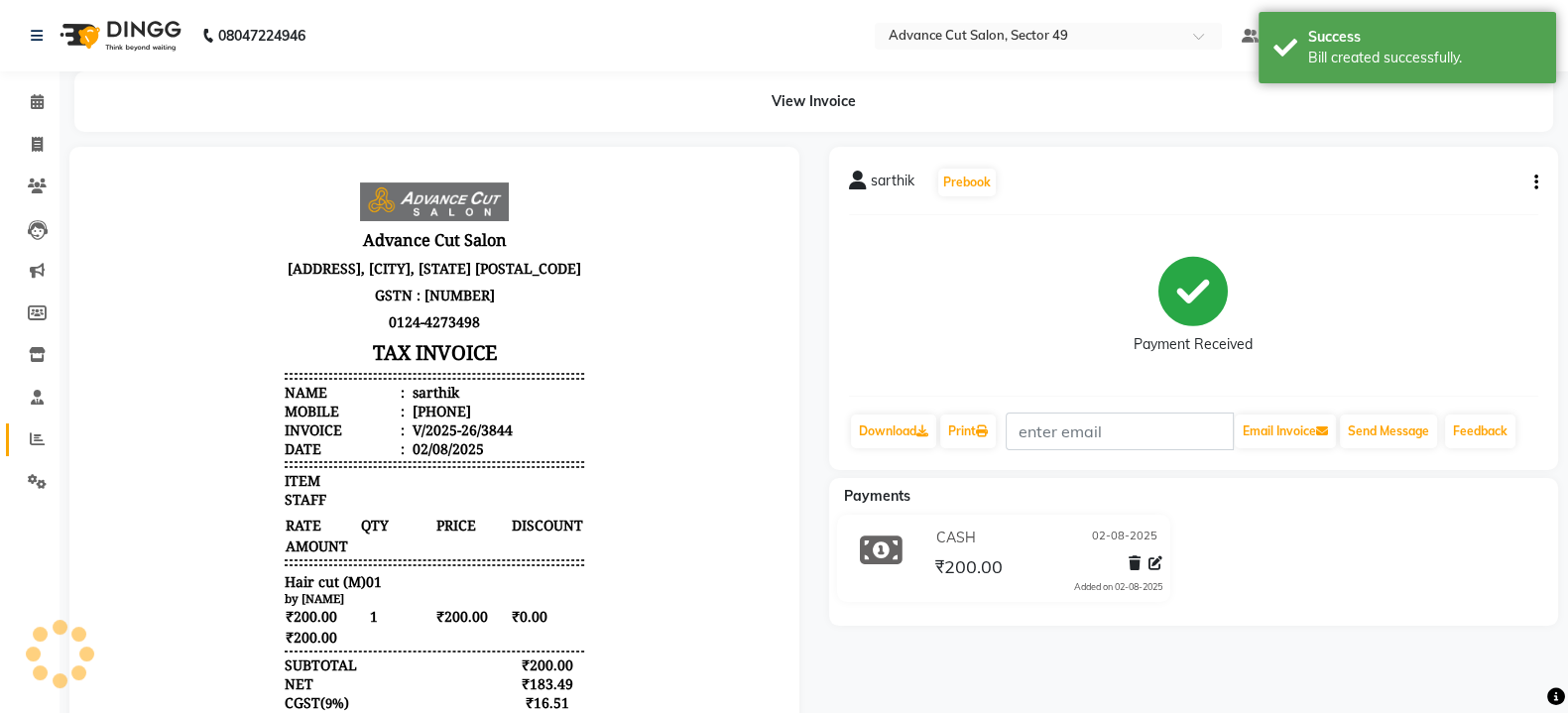 scroll, scrollTop: 0, scrollLeft: 0, axis: both 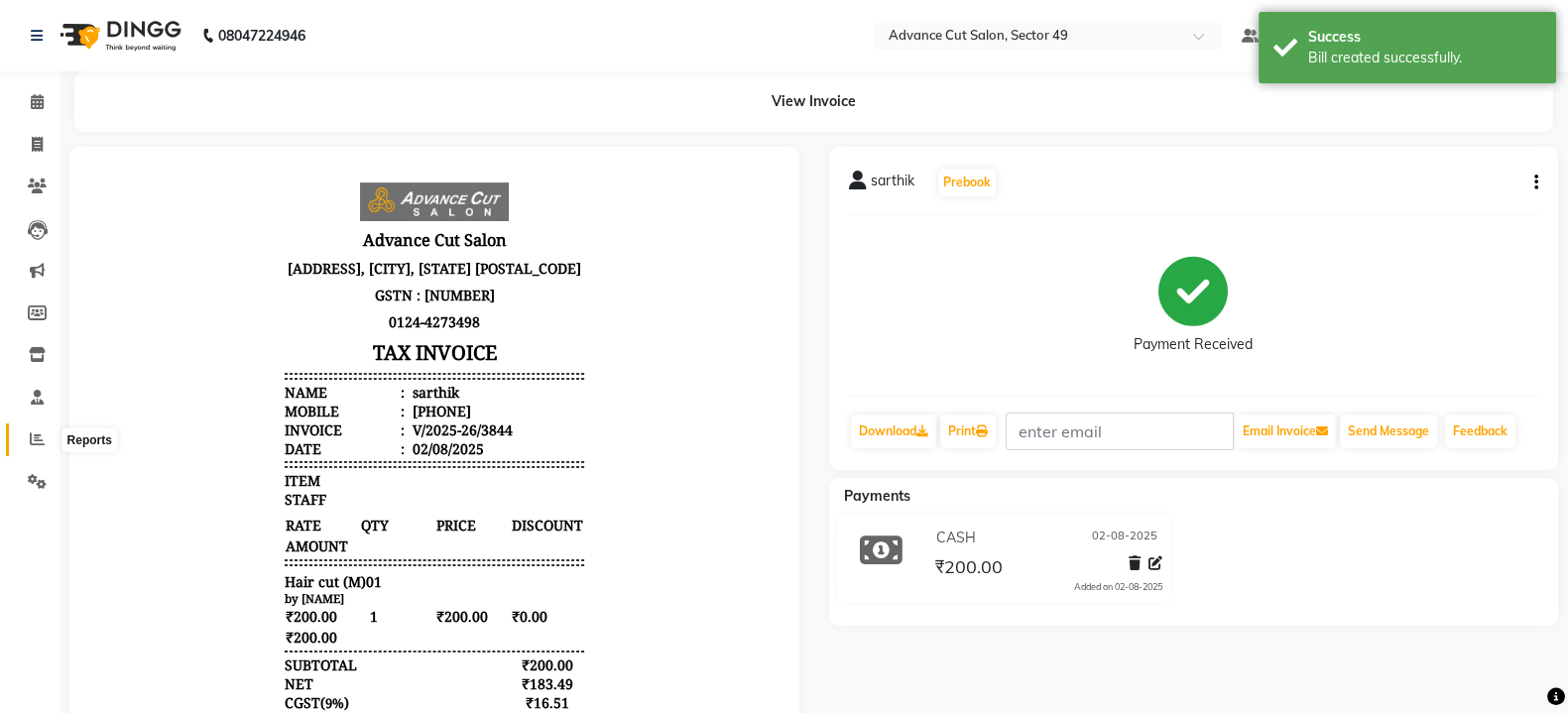 click 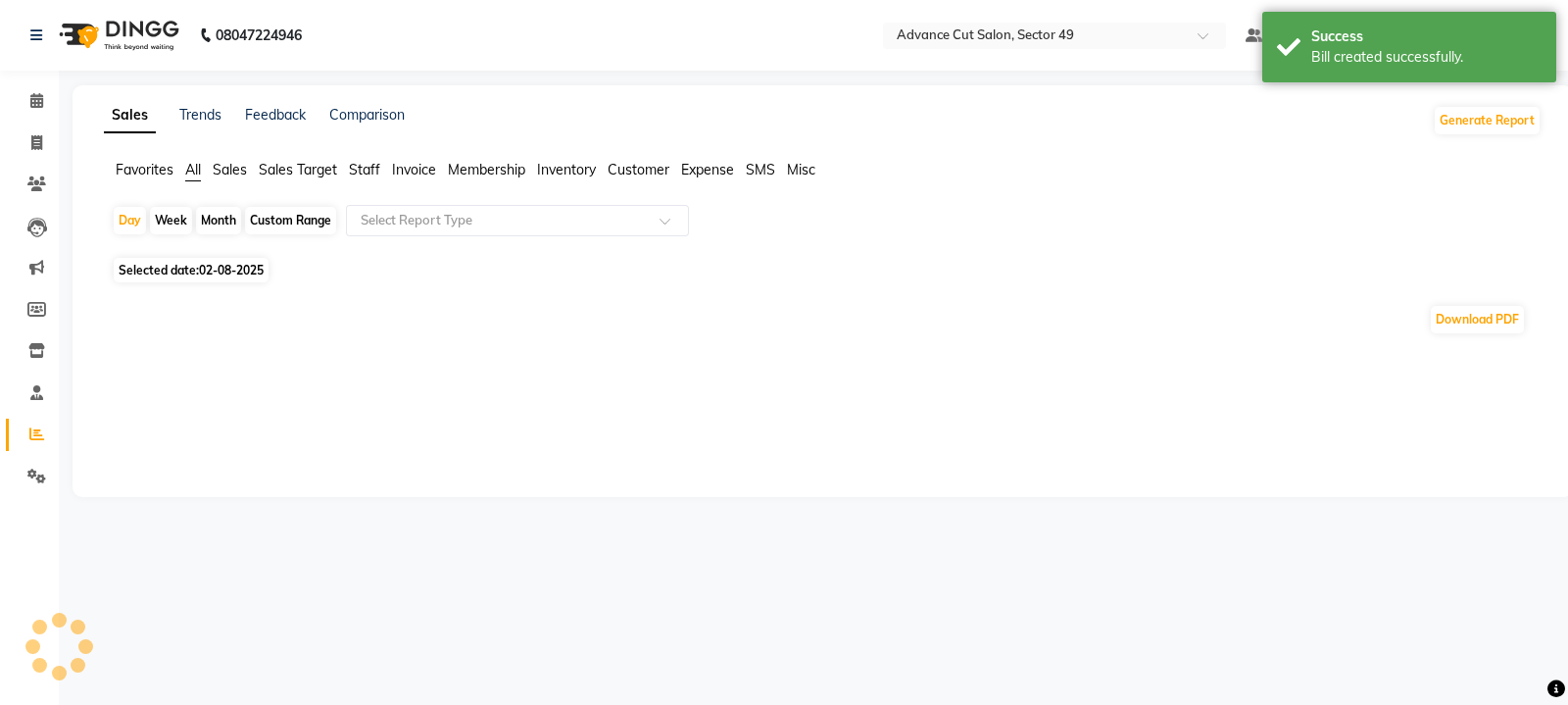 click on "02-08-2025" 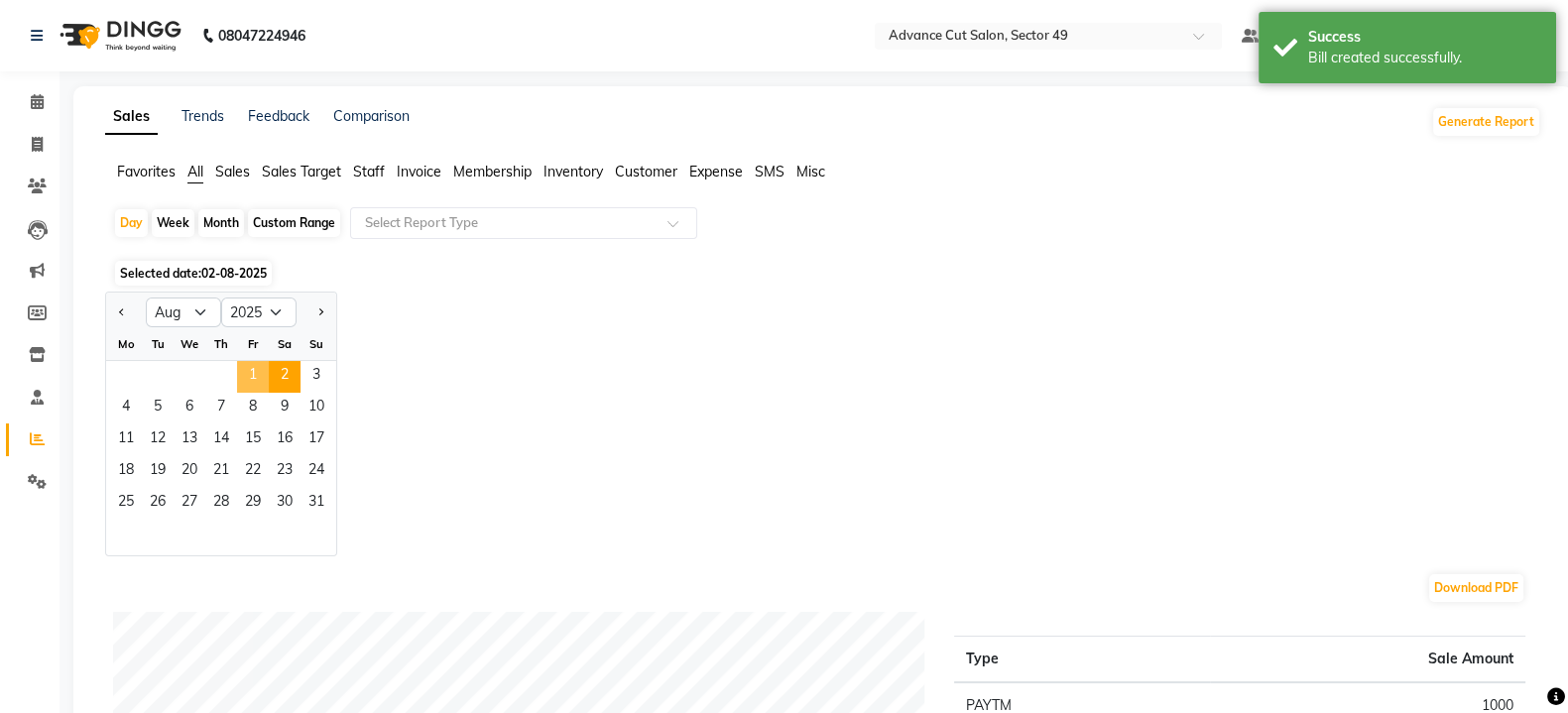click on "1" 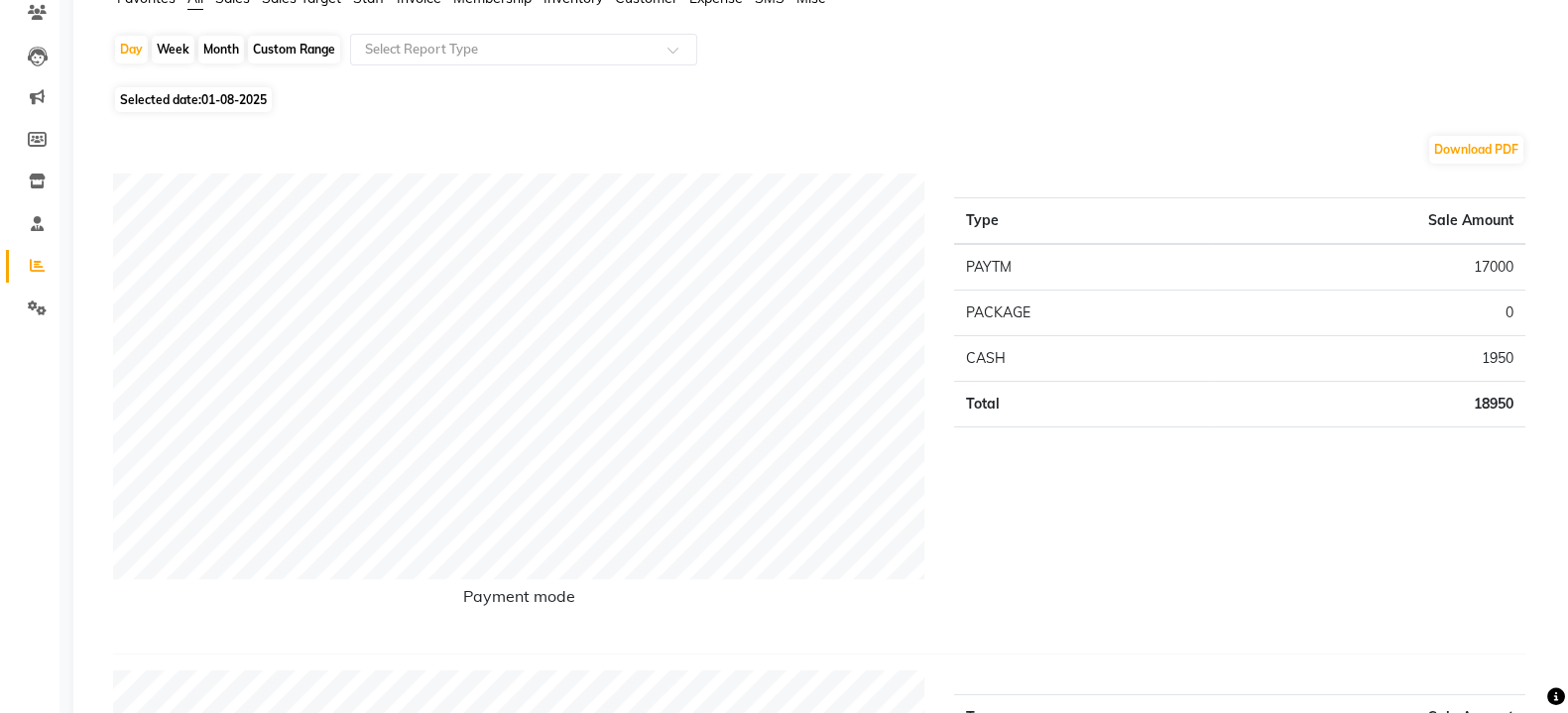 scroll, scrollTop: 123, scrollLeft: 0, axis: vertical 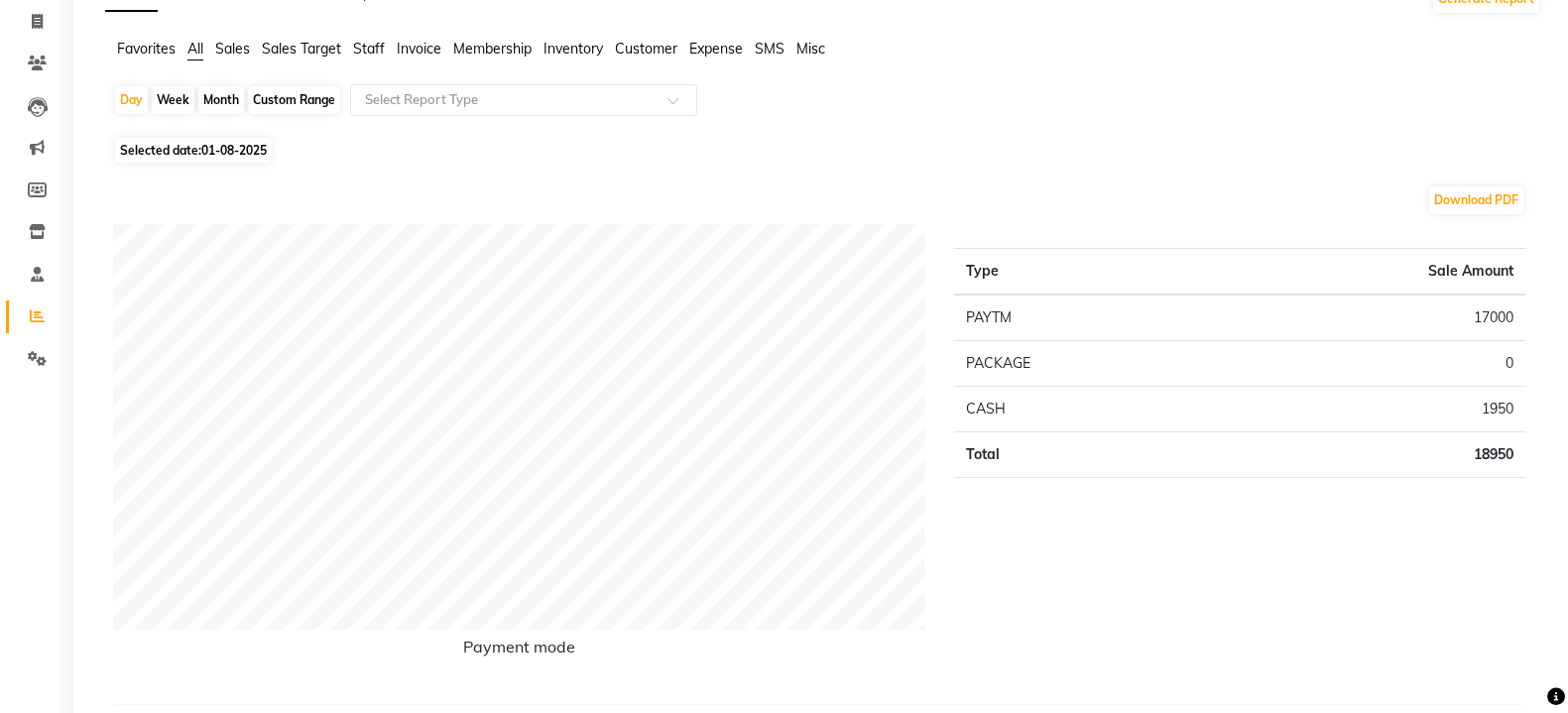 click on "Sales" 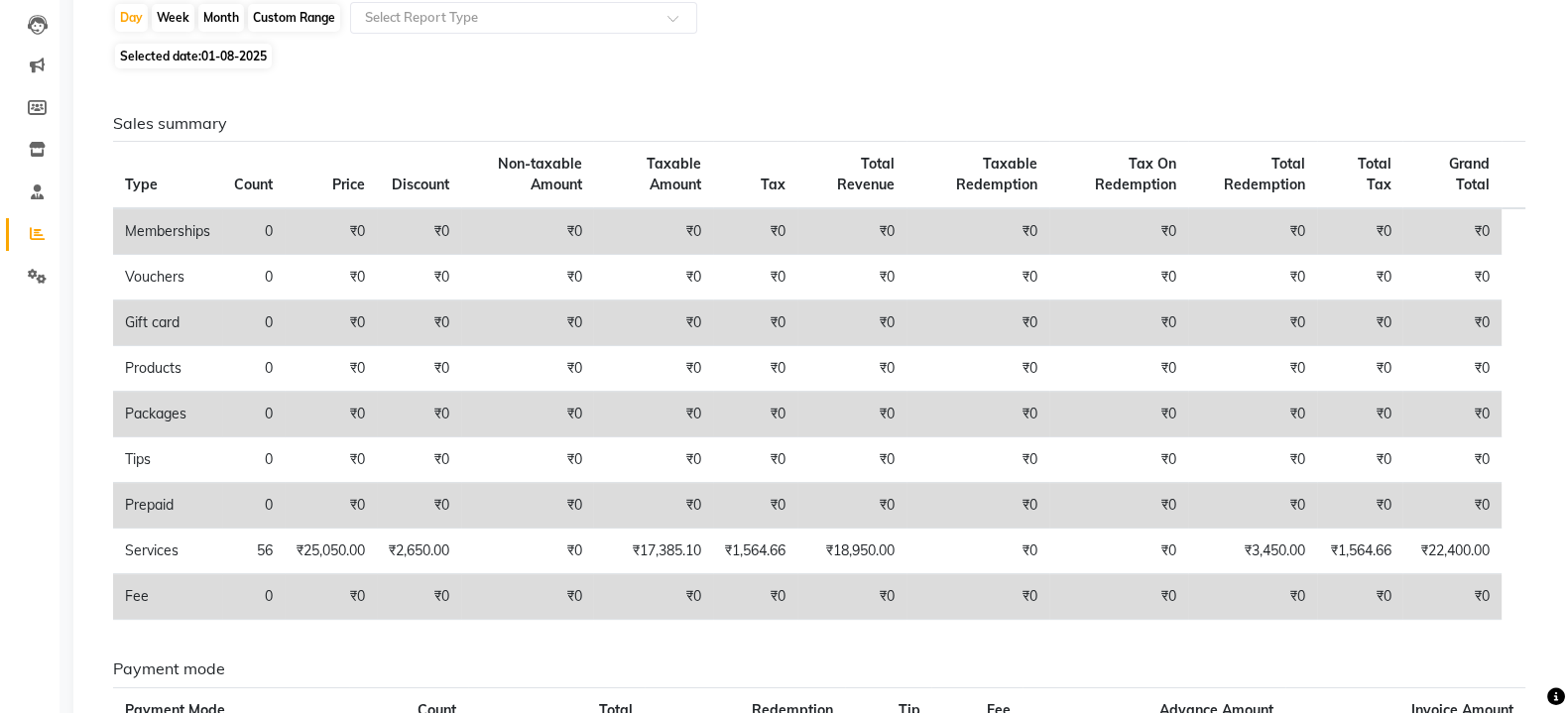scroll, scrollTop: 0, scrollLeft: 0, axis: both 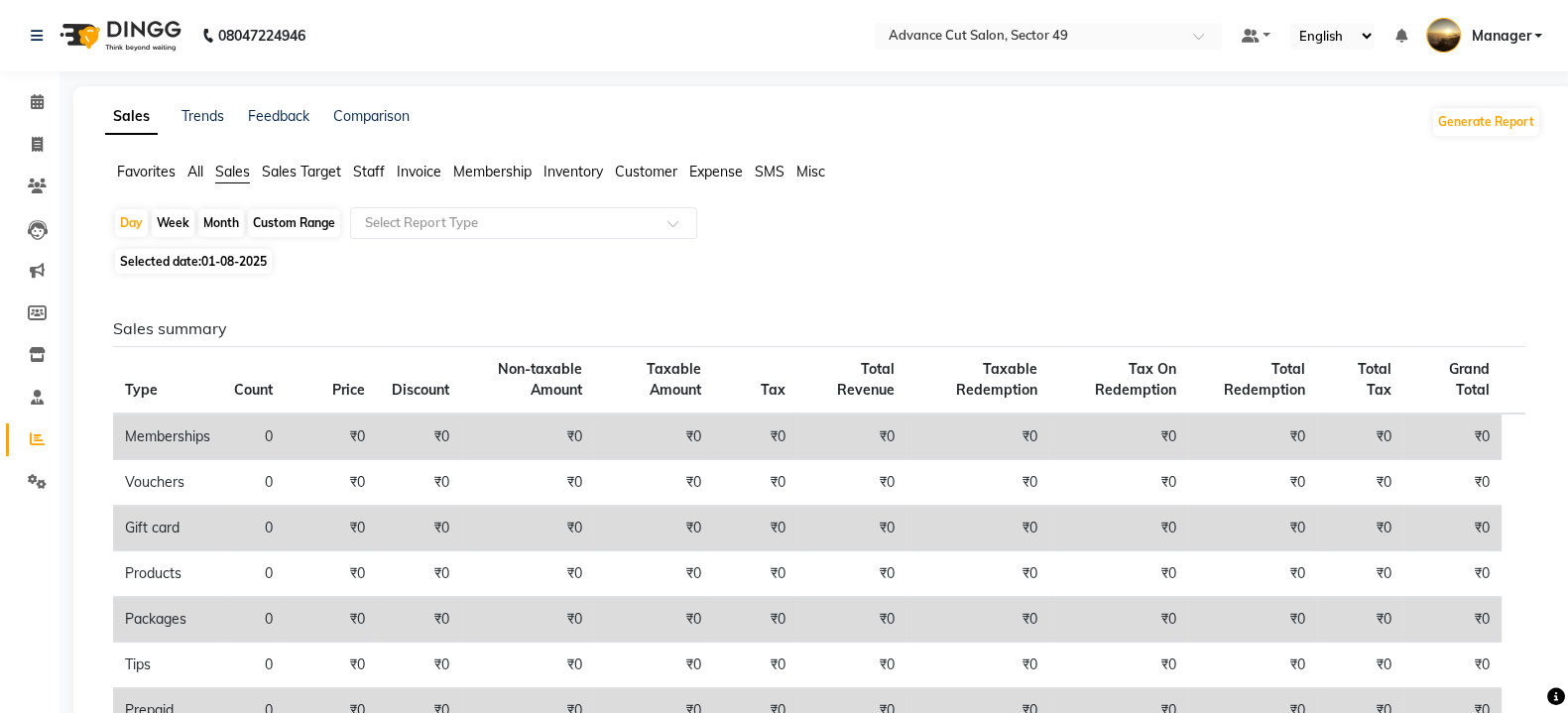 click on "Staff" 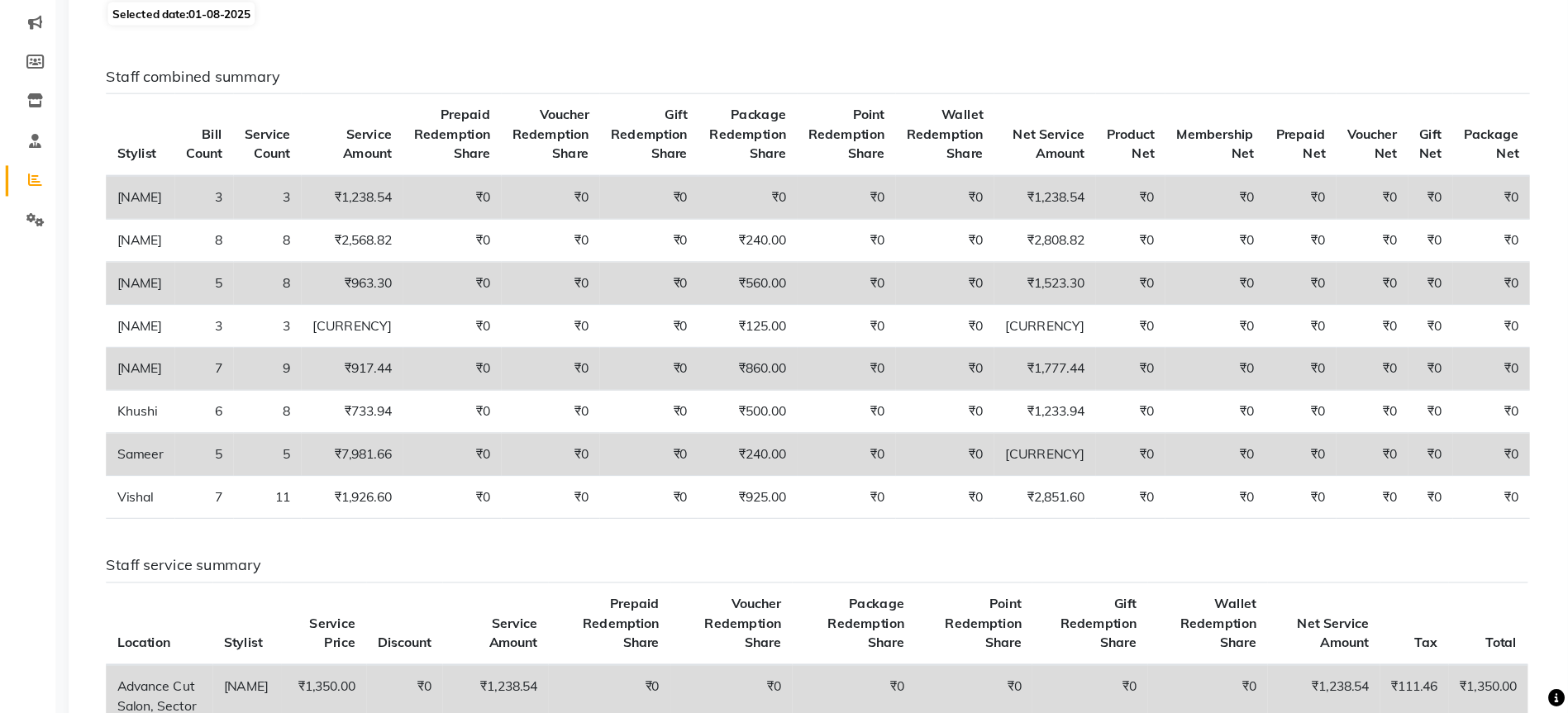 scroll, scrollTop: 207, scrollLeft: 0, axis: vertical 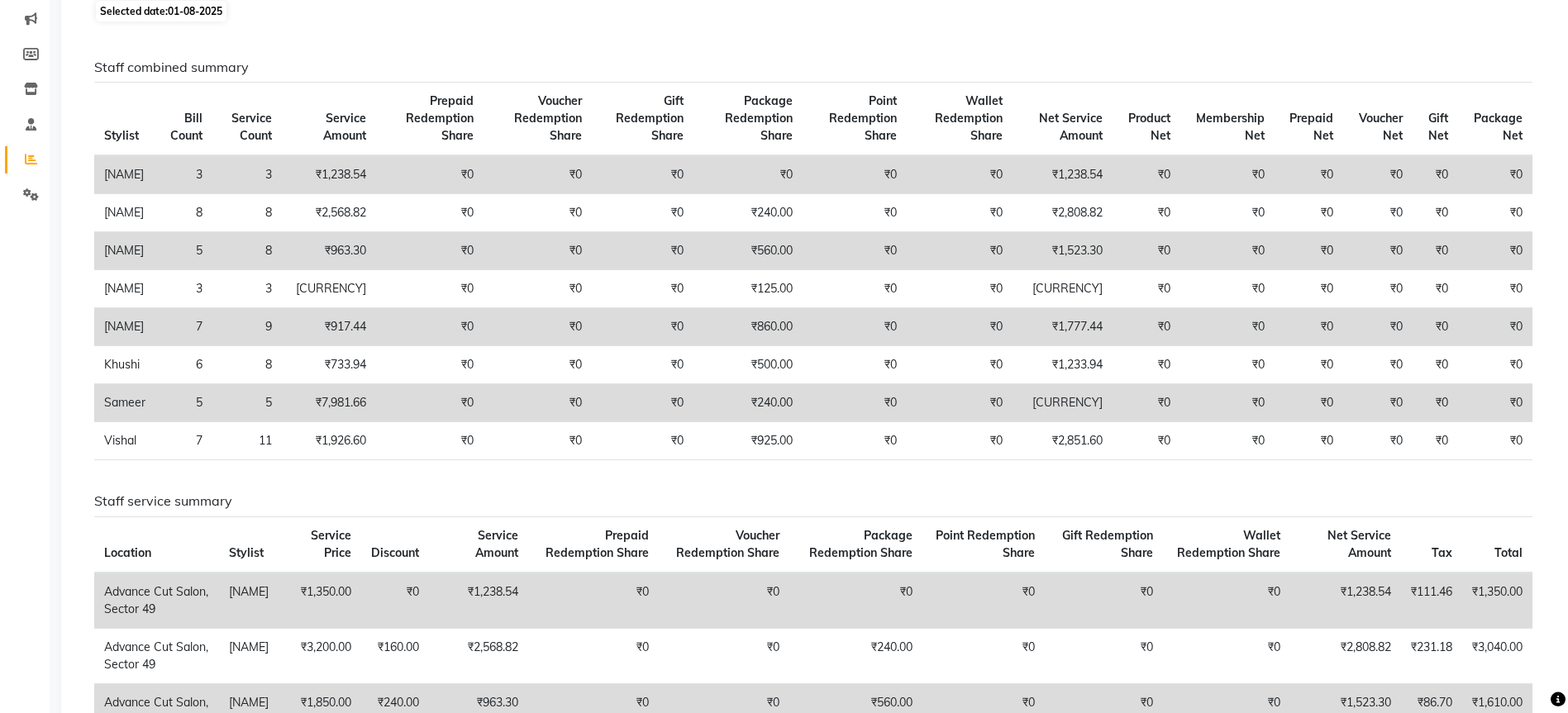 drag, startPoint x: 1252, startPoint y: 0, endPoint x: 989, endPoint y: 34, distance: 265.189 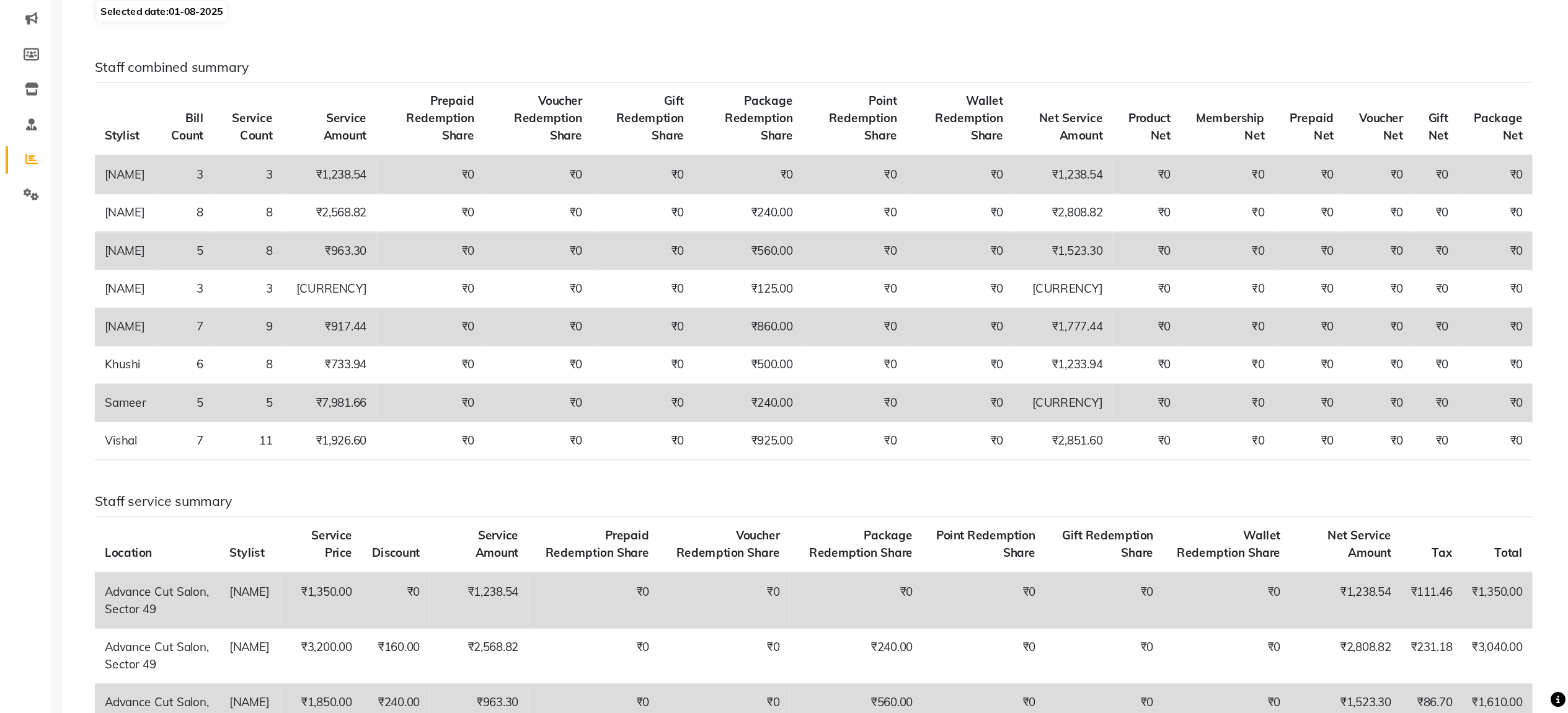 scroll, scrollTop: 155, scrollLeft: 0, axis: vertical 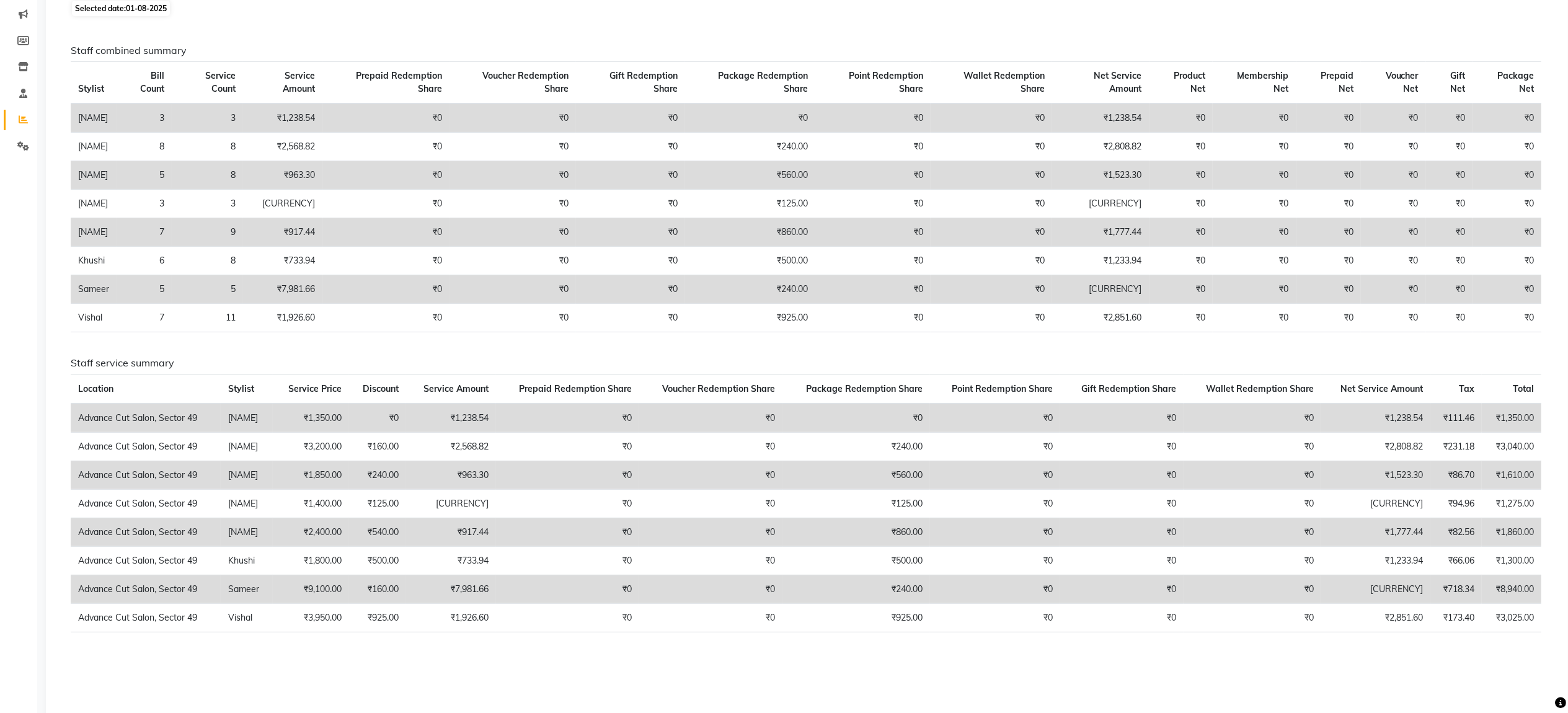 drag, startPoint x: 1140, startPoint y: 0, endPoint x: 1094, endPoint y: 24, distance: 51.88449 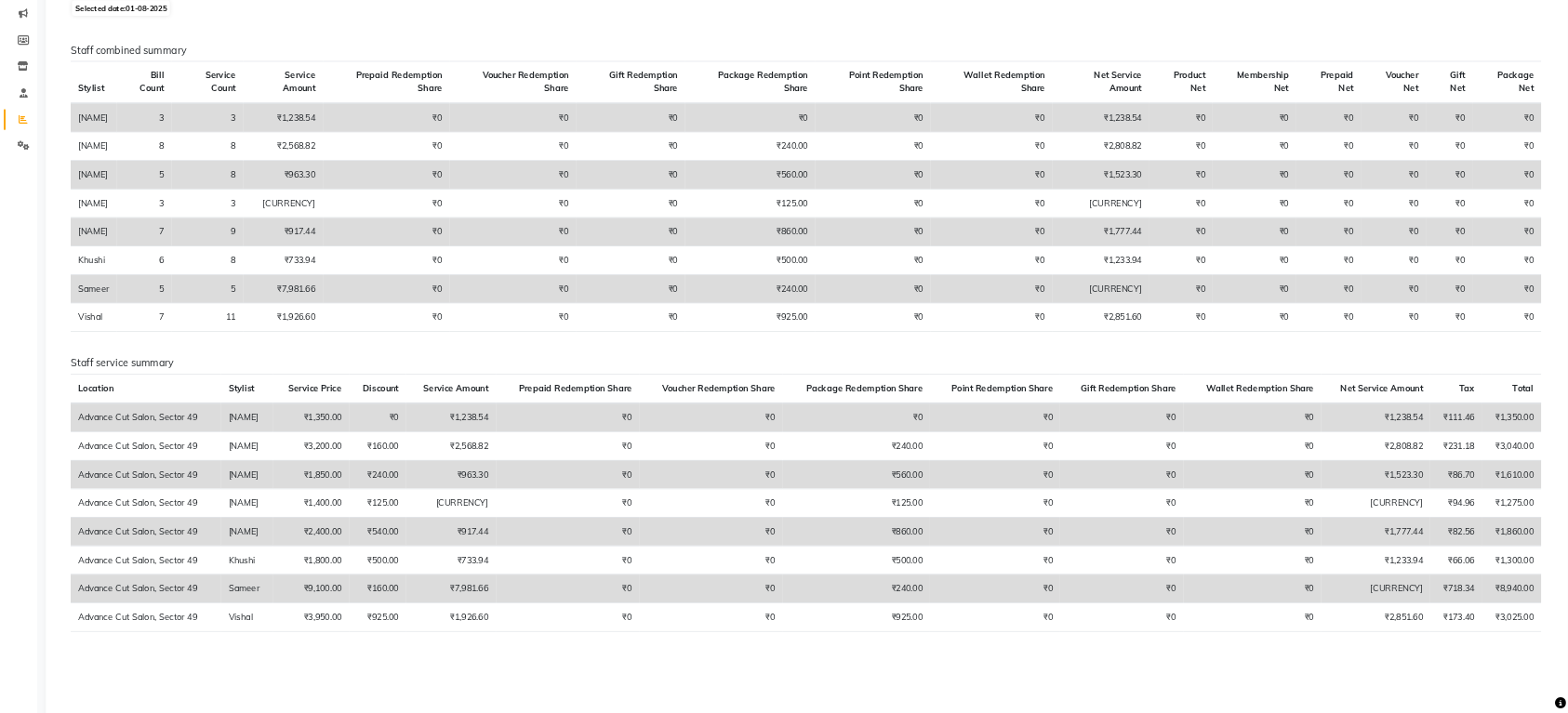 scroll, scrollTop: 0, scrollLeft: 0, axis: both 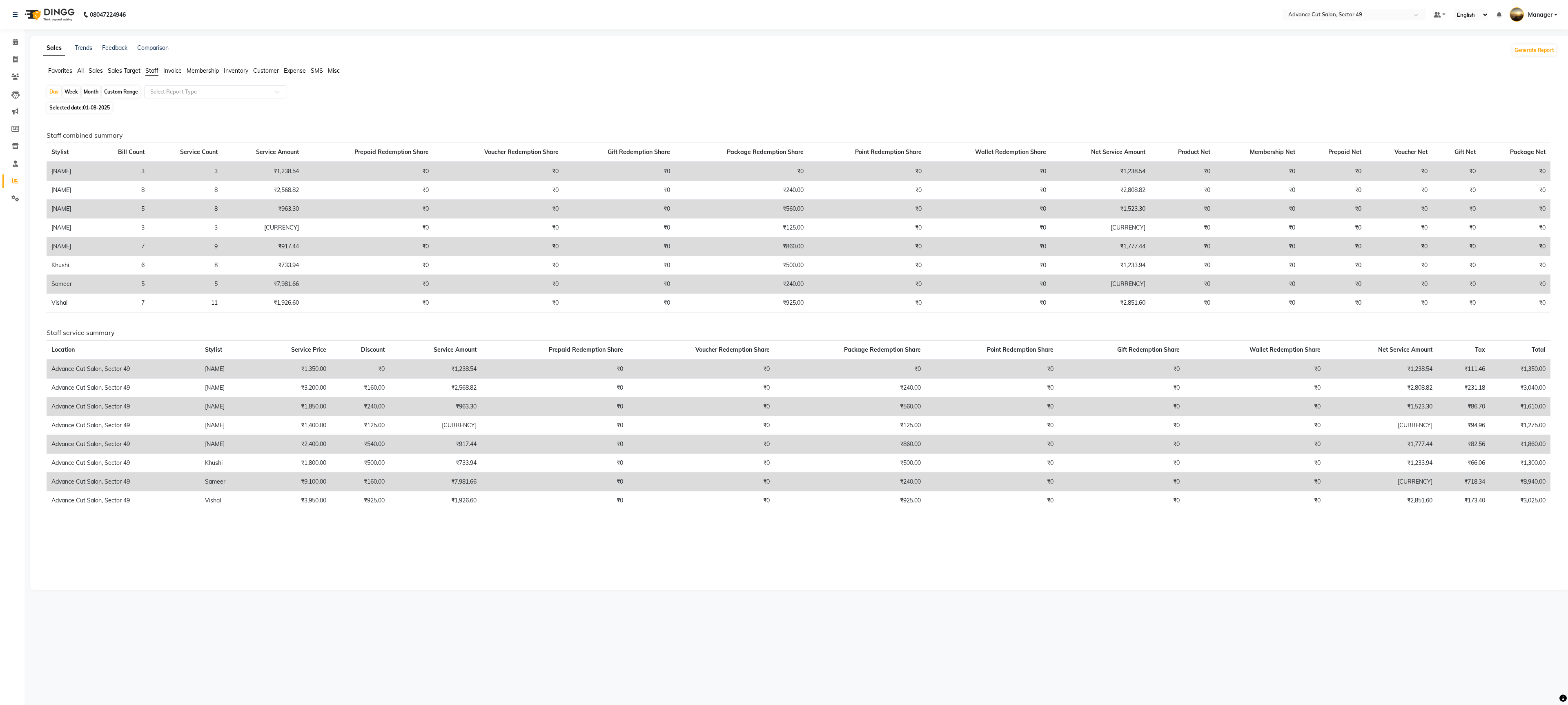 drag, startPoint x: 1000, startPoint y: 0, endPoint x: 1088, endPoint y: 540, distance: 547.1234 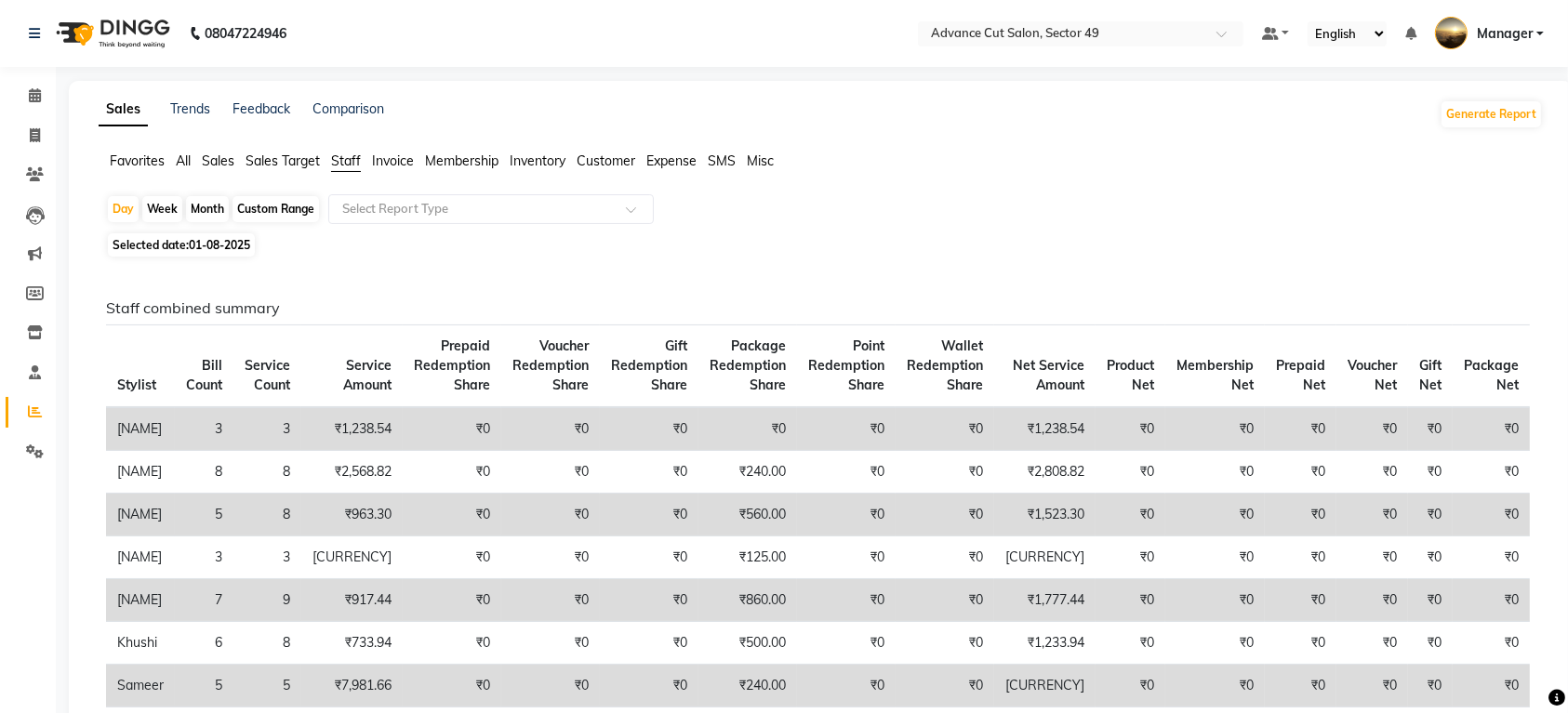 drag, startPoint x: 3419, startPoint y: 1, endPoint x: 1094, endPoint y: 250, distance: 2338.2955 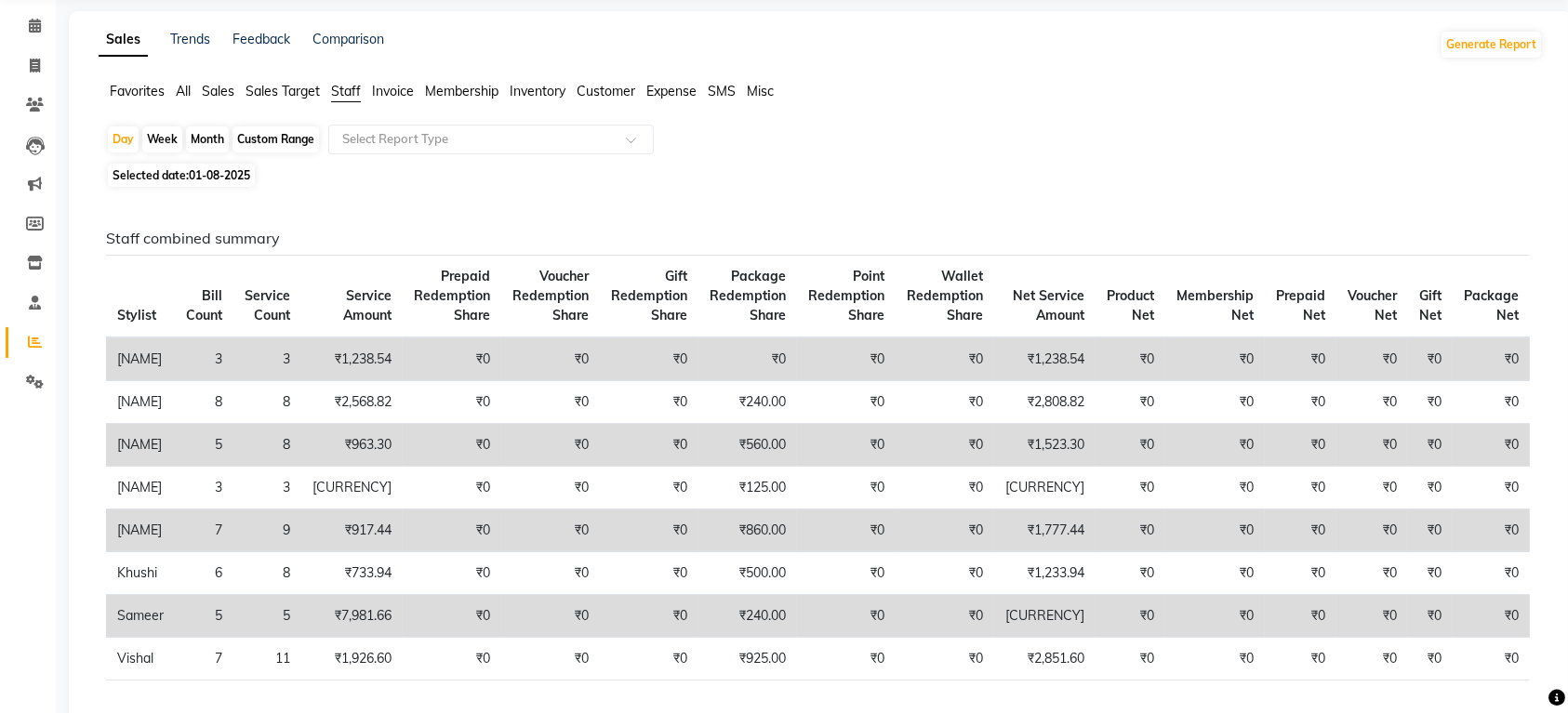 scroll, scrollTop: 0, scrollLeft: 0, axis: both 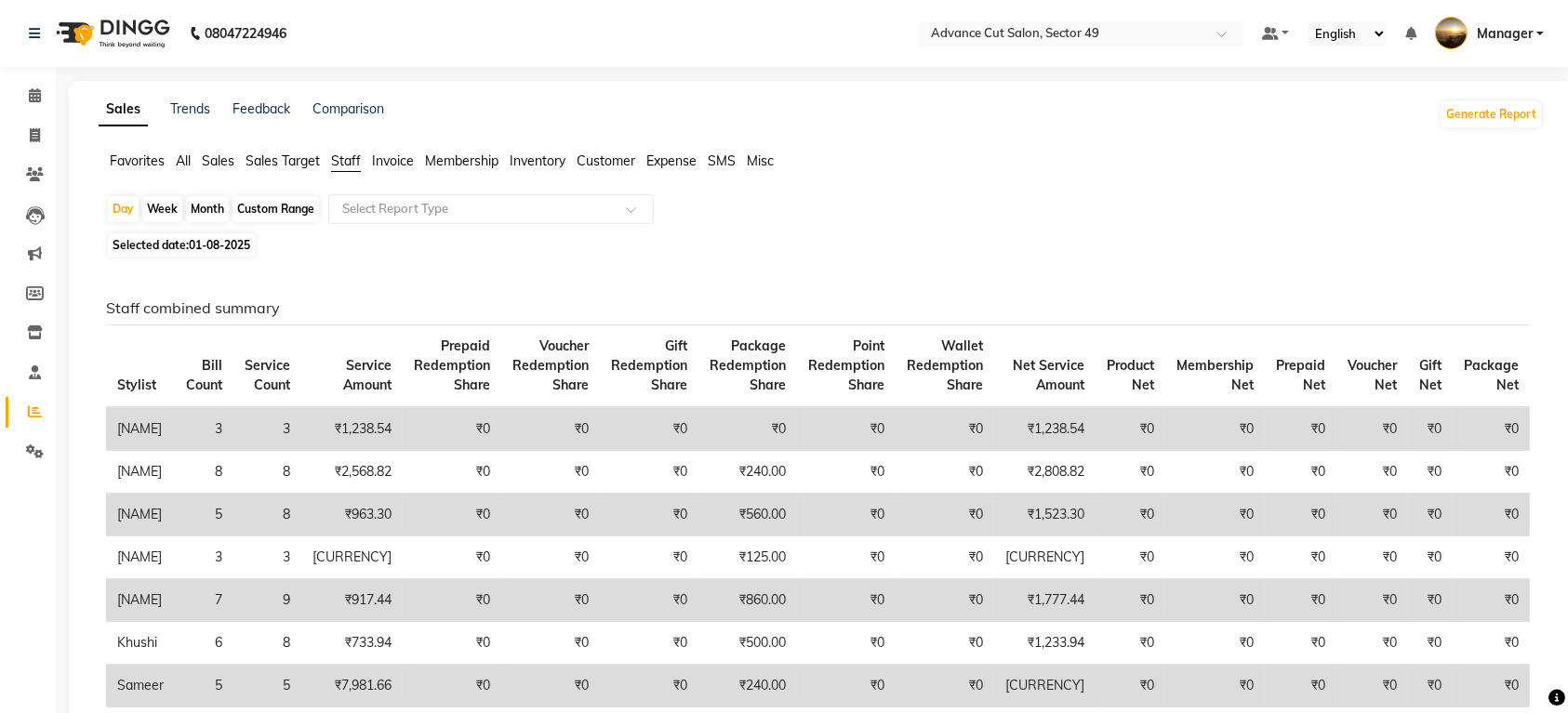 click on "Sales" 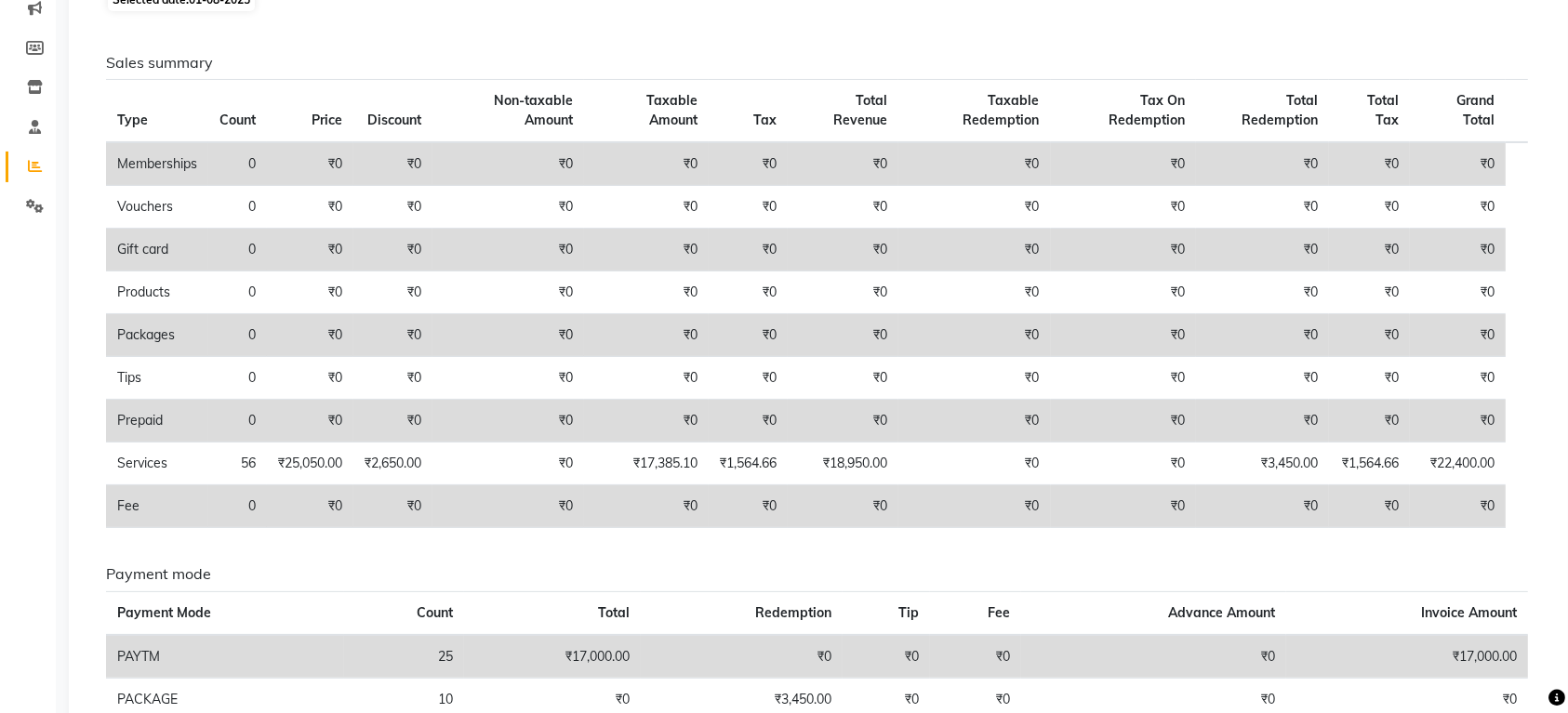 scroll, scrollTop: 0, scrollLeft: 0, axis: both 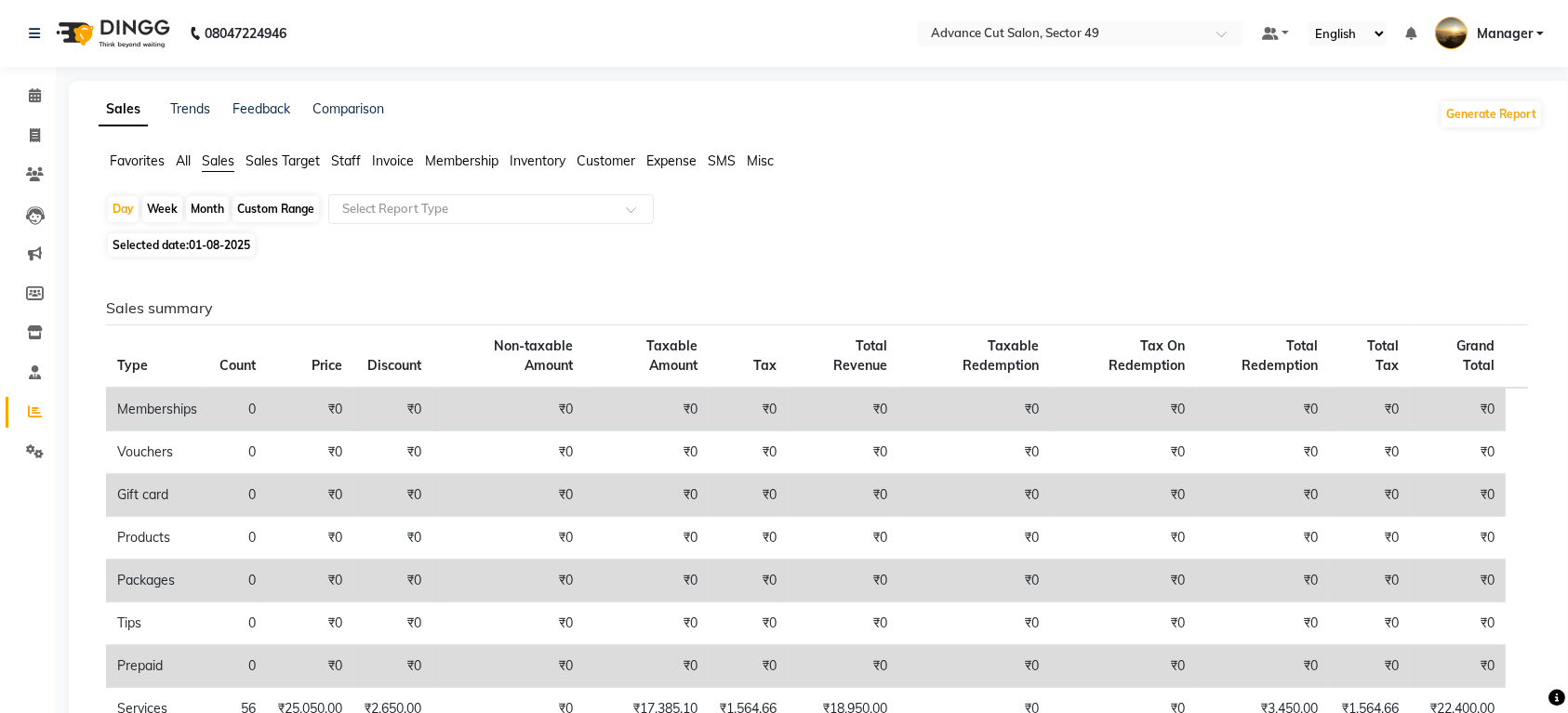 click on "Staff" 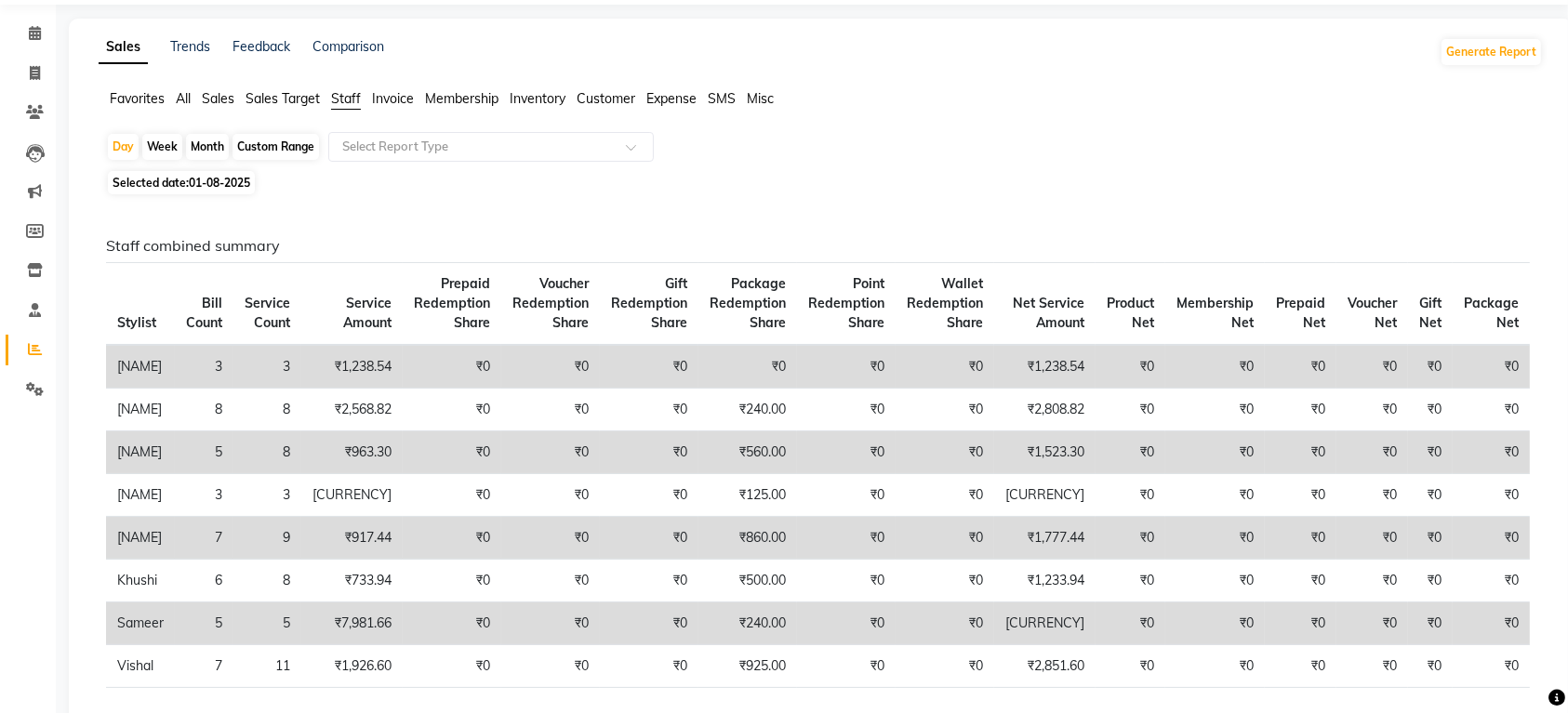 scroll, scrollTop: 0, scrollLeft: 0, axis: both 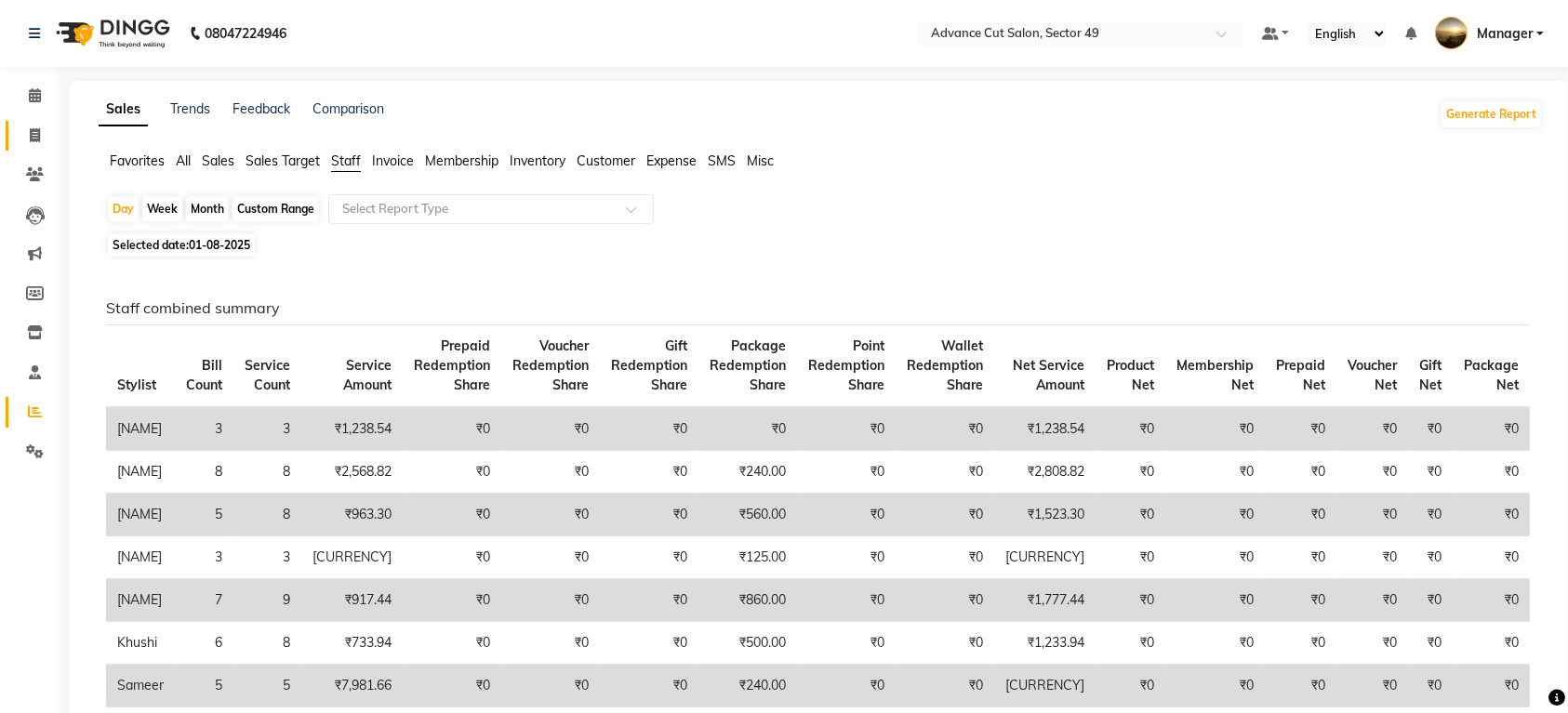 drag, startPoint x: 53, startPoint y: 121, endPoint x: 31, endPoint y: 130, distance: 24 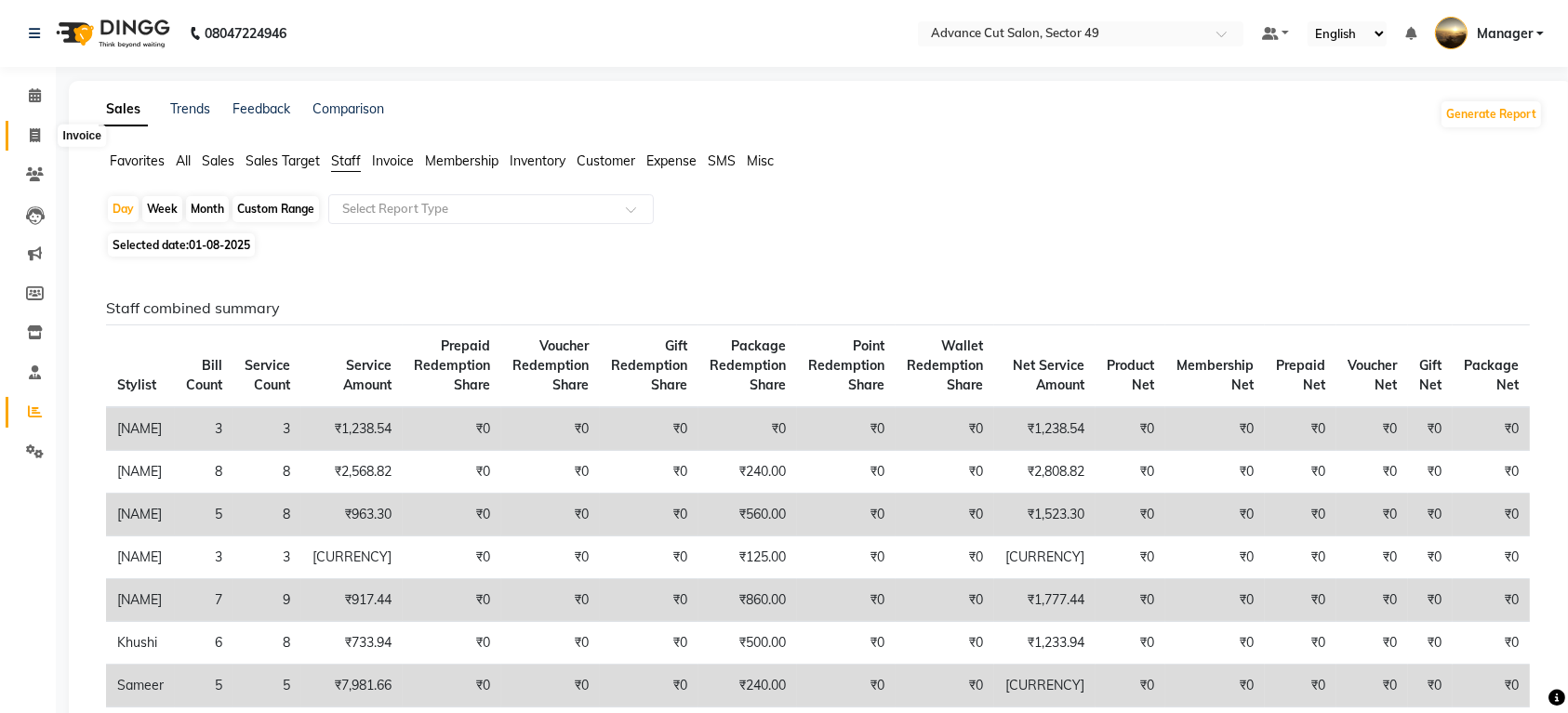 click 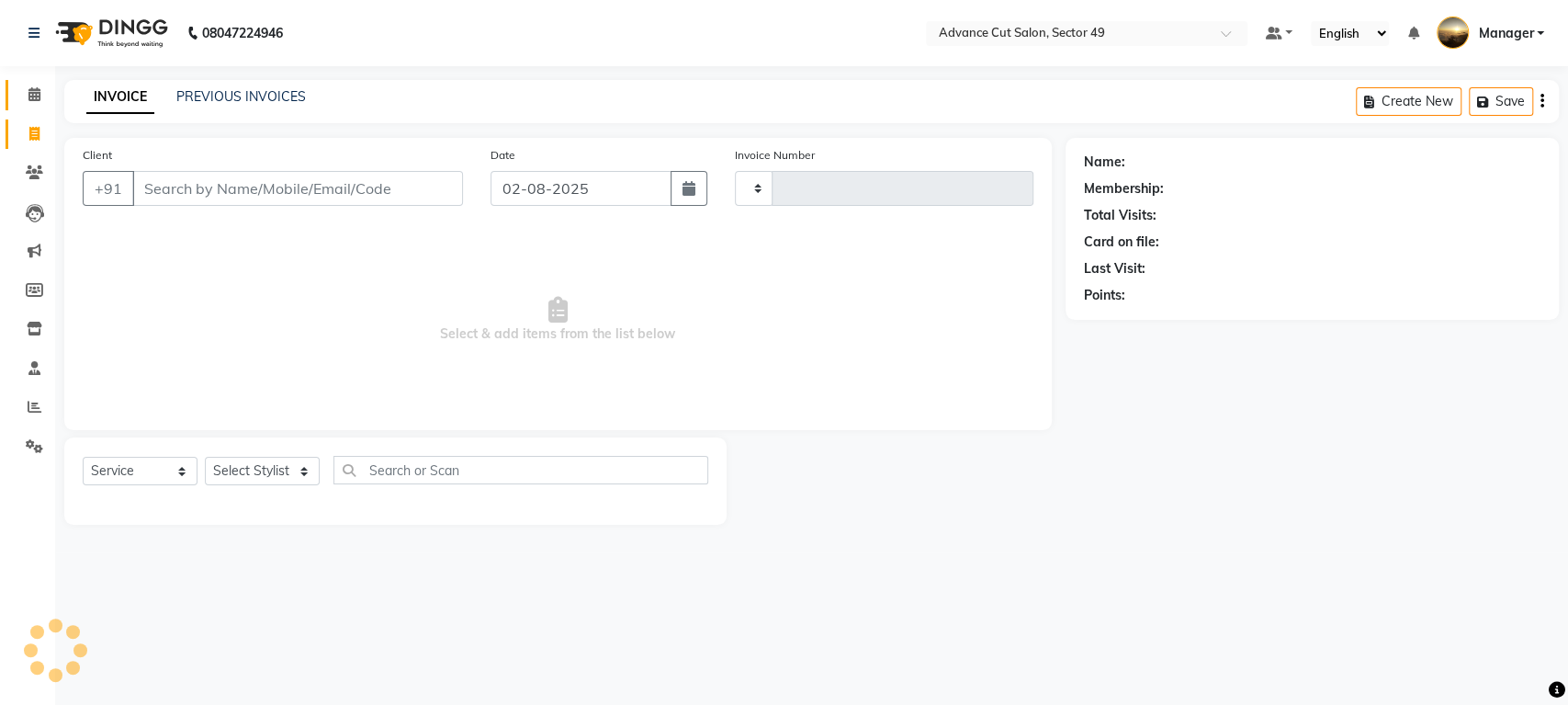 type on "3846" 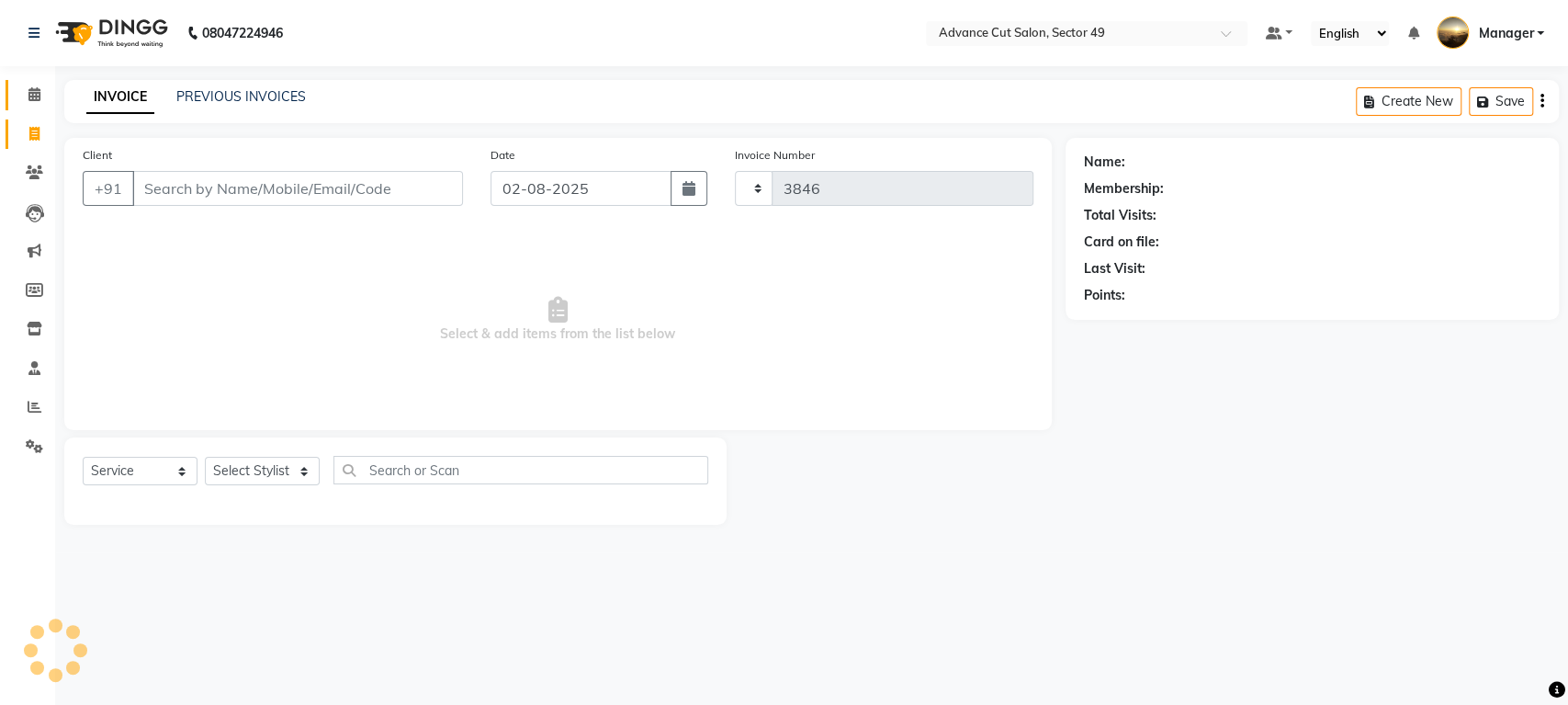 select on "4616" 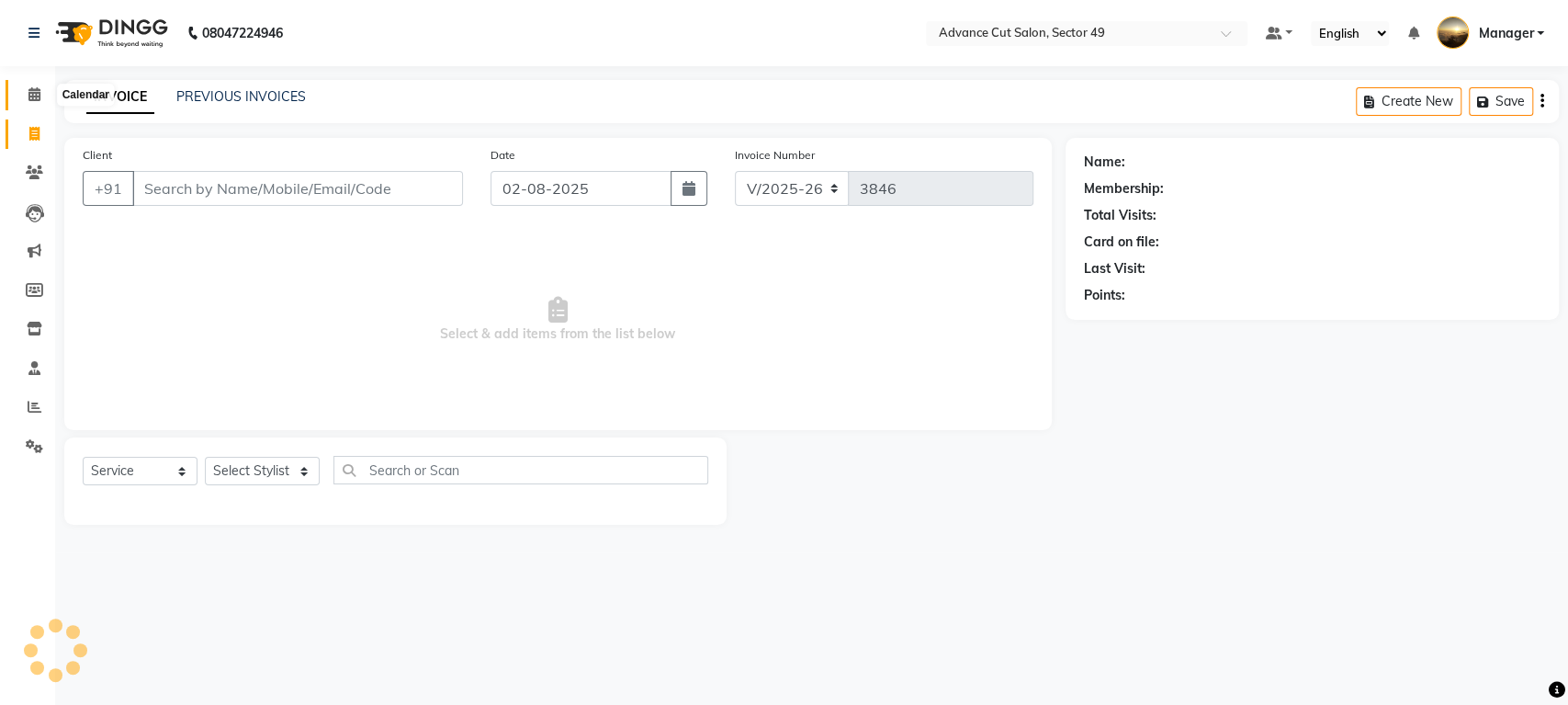 click 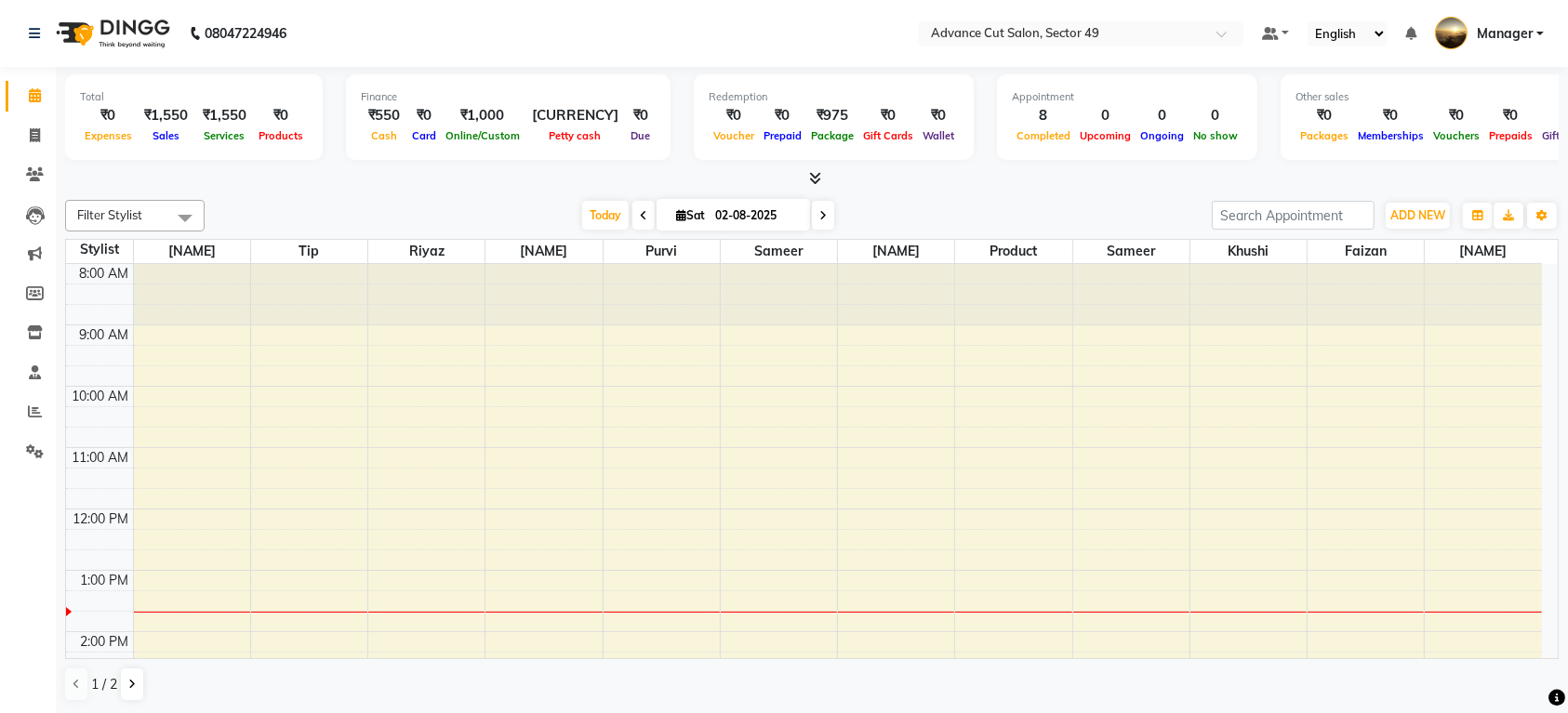 scroll, scrollTop: 0, scrollLeft: 0, axis: both 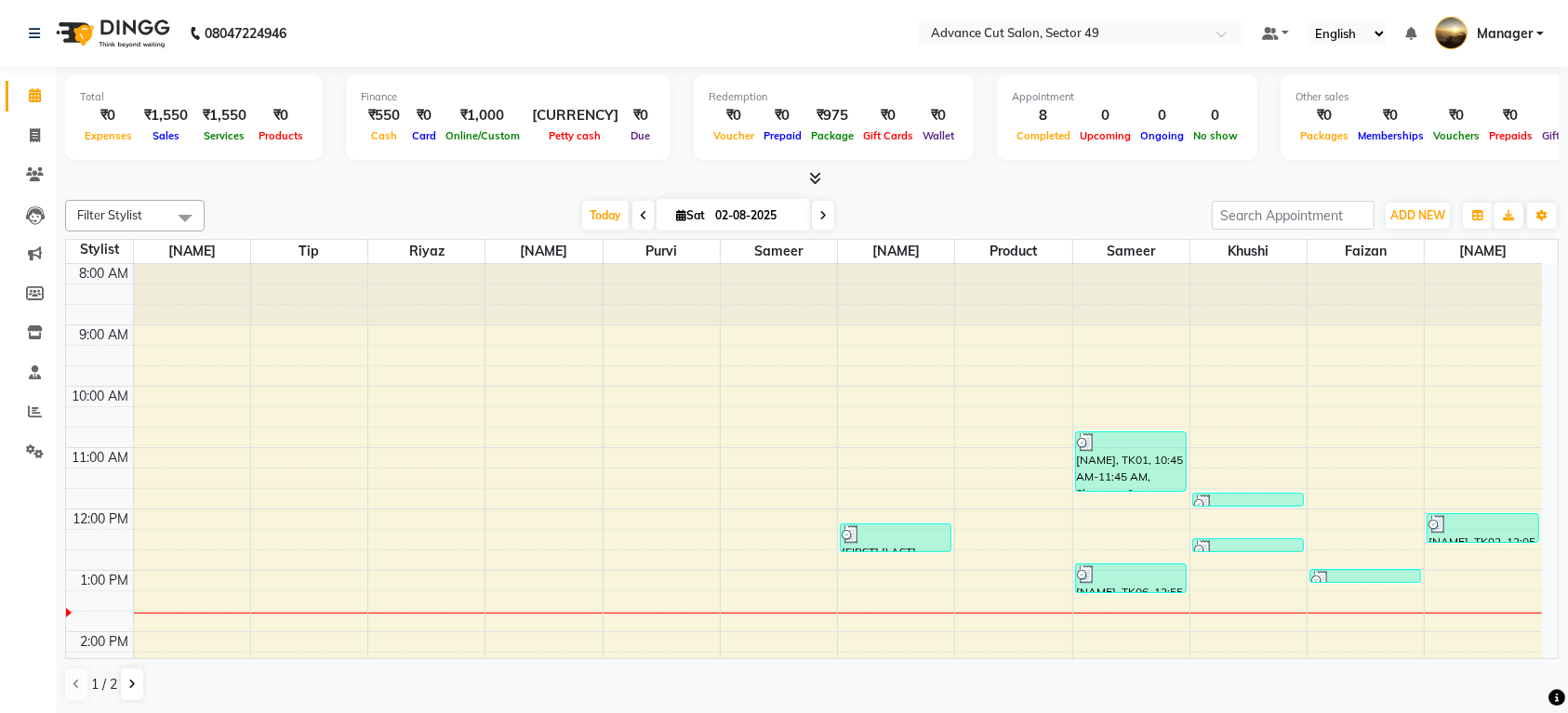 click at bounding box center (644, 216) 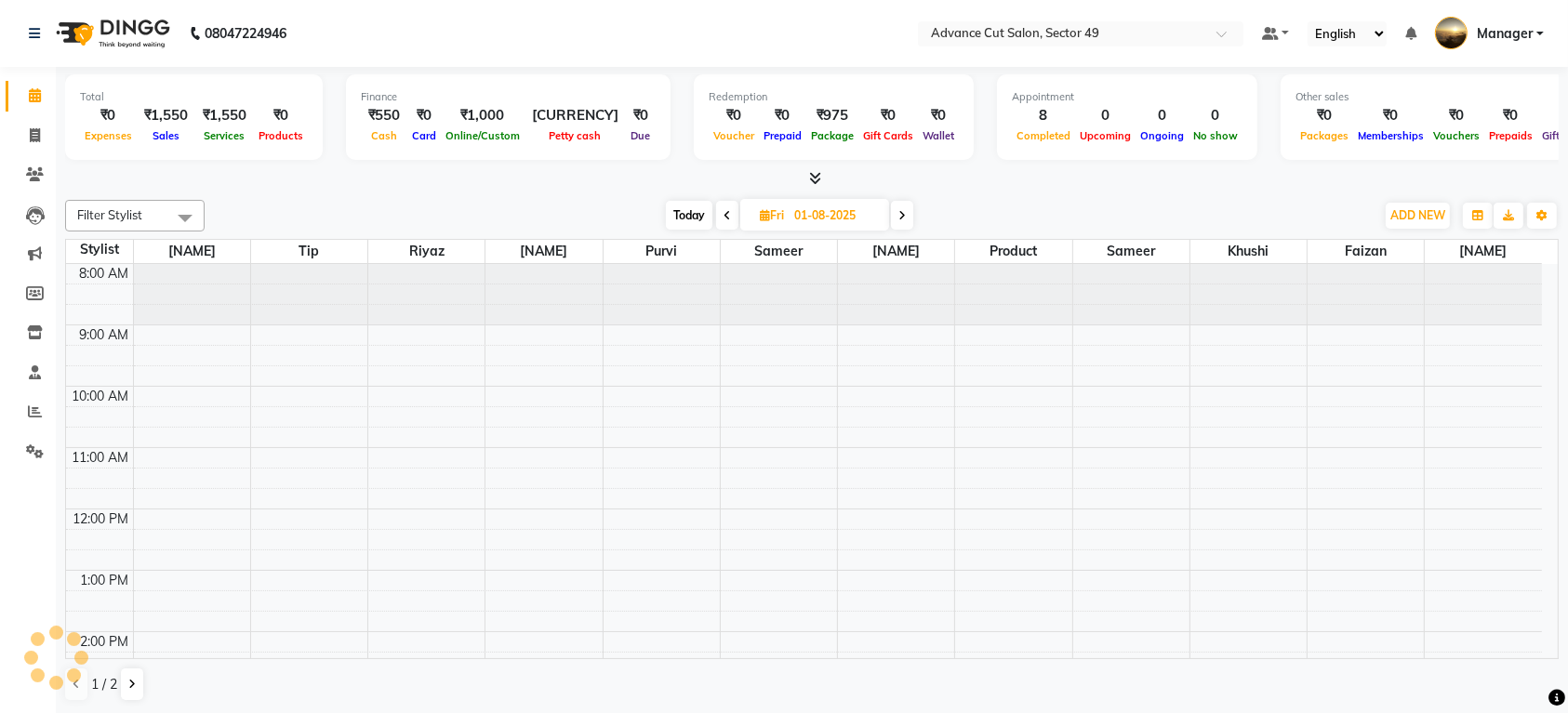 scroll, scrollTop: 305, scrollLeft: 0, axis: vertical 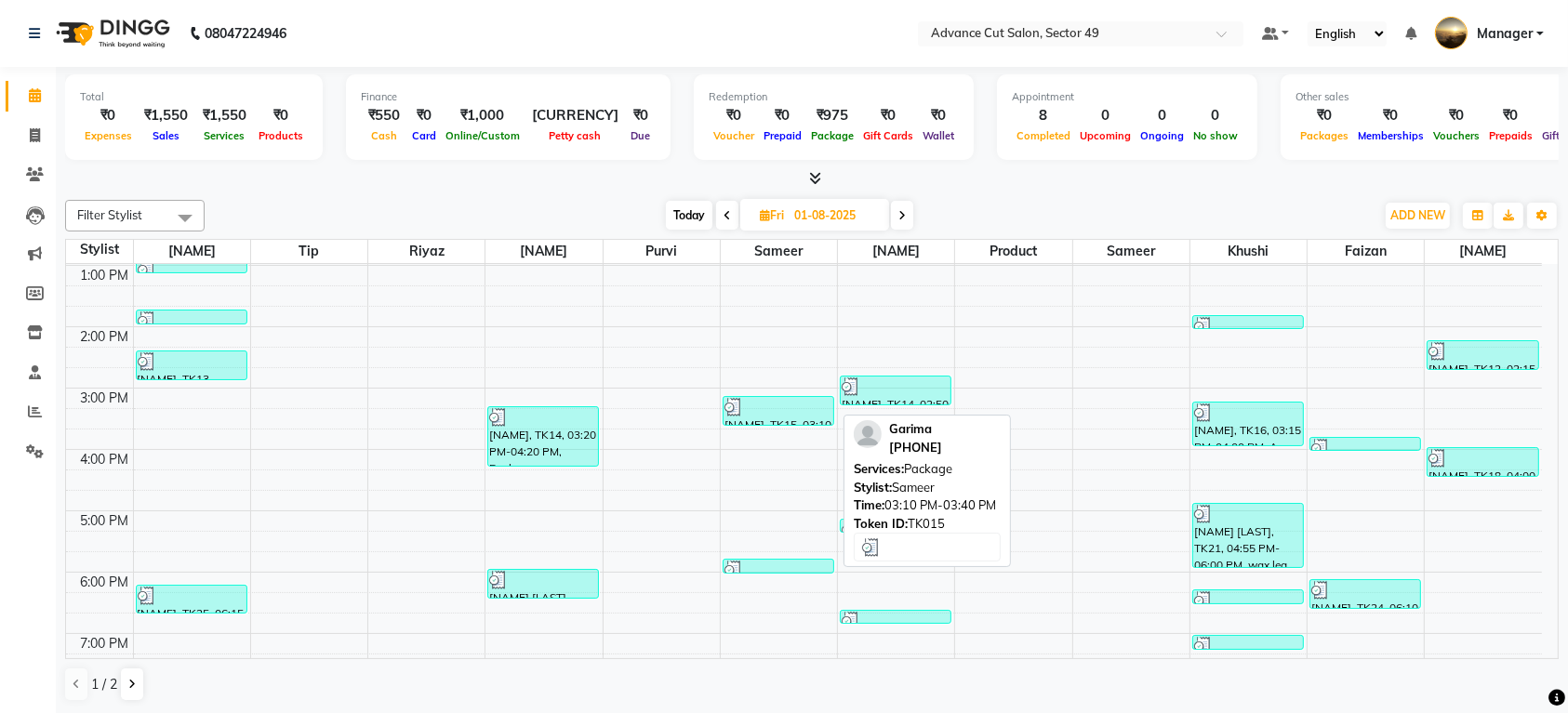 click at bounding box center [778, 407] 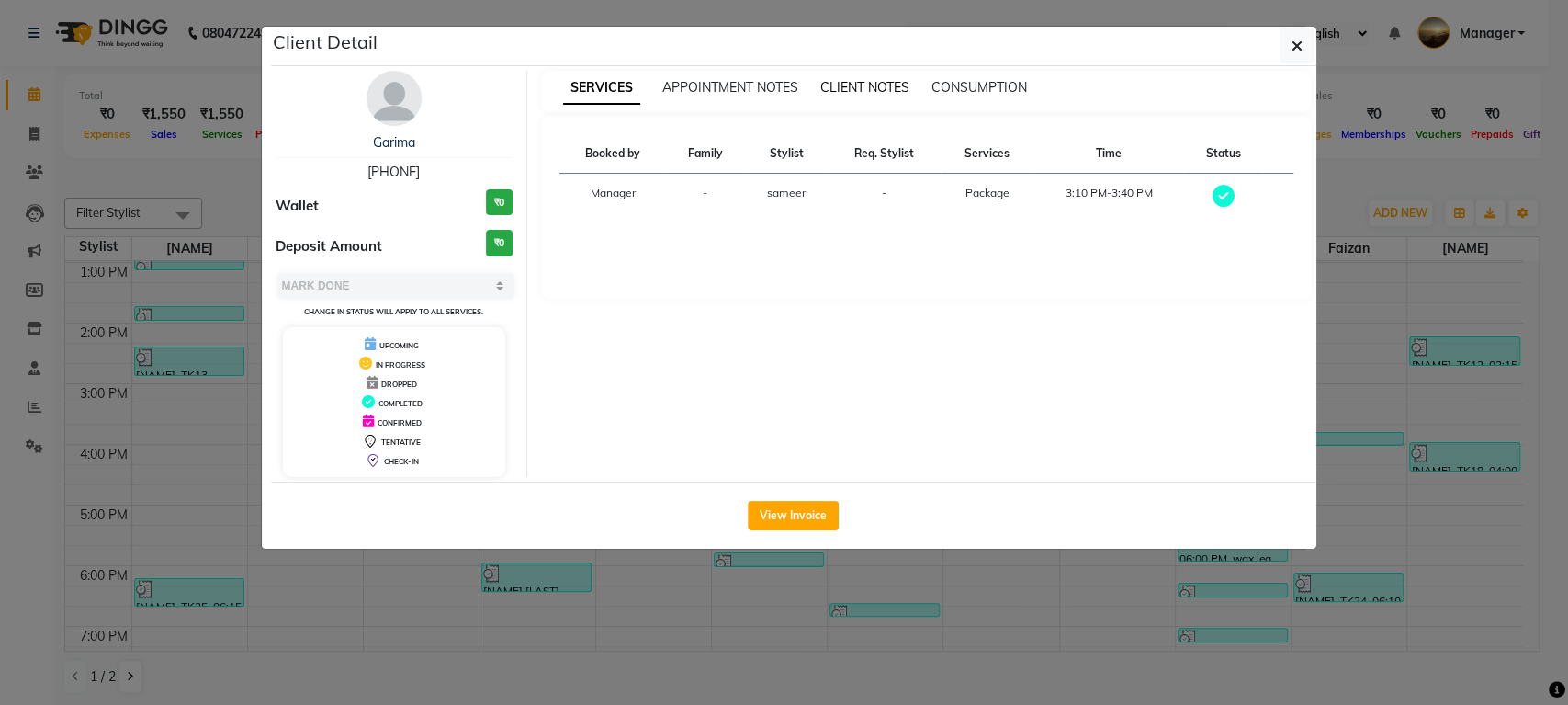 click on "CLIENT NOTES" at bounding box center (864, 87) 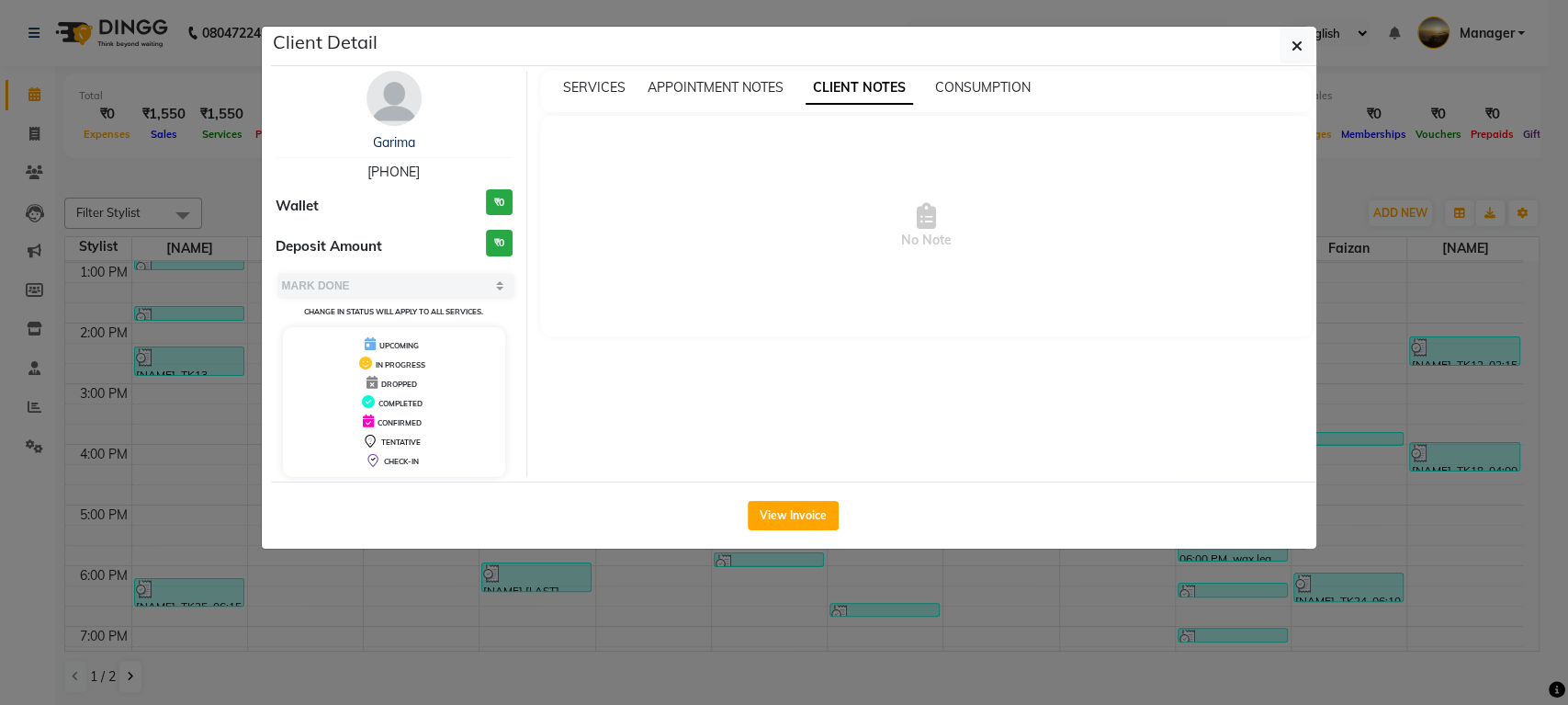 click on "Client Detail  Garima    8448771246 Wallet ₹0 Deposit Amount  ₹0  Select MARK DONE UPCOMING Change in status will apply to all services. UPCOMING IN PROGRESS DROPPED COMPLETED CONFIRMED TENTATIVE CHECK-IN SERVICES APPOINTMENT NOTES CLIENT NOTES CONSUMPTION  No Note   View Invoice" 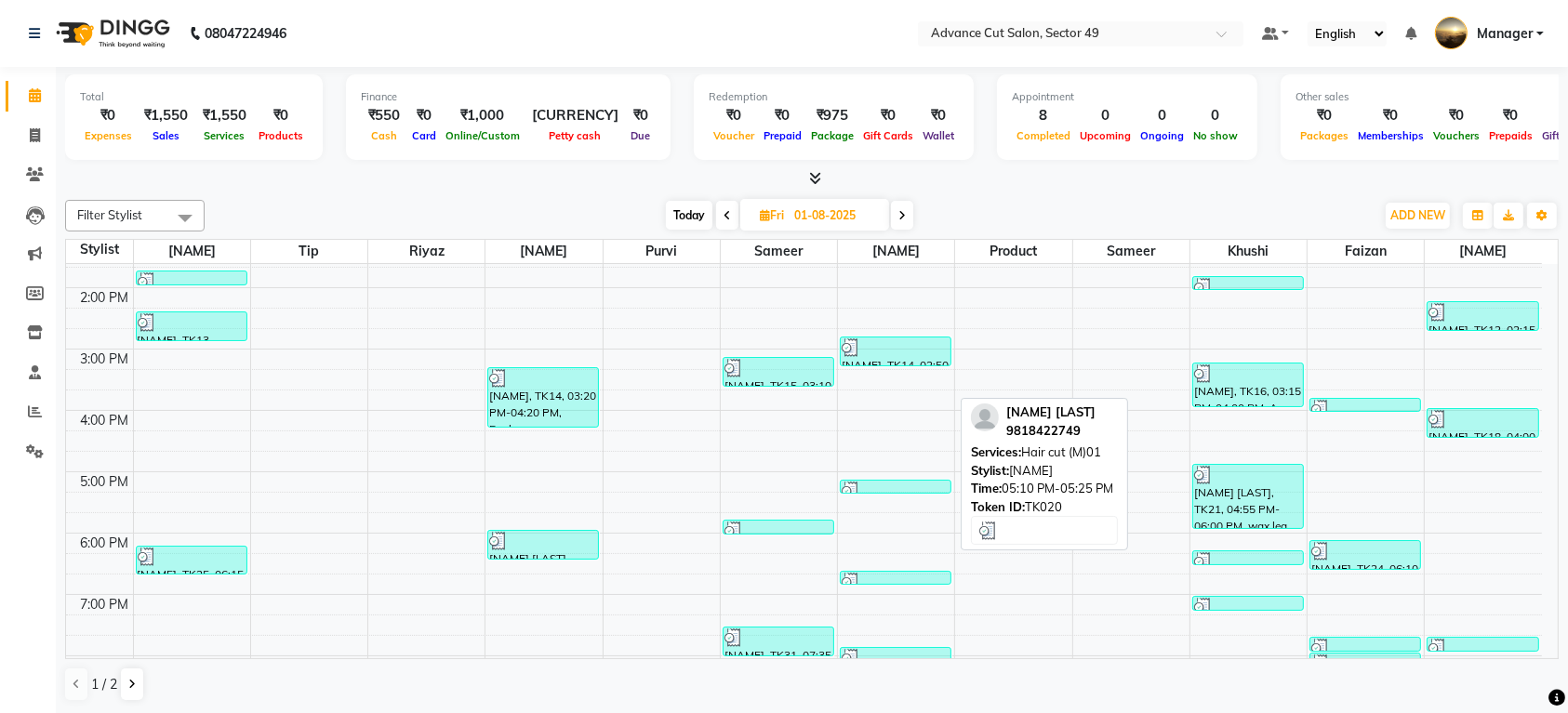 scroll, scrollTop: 305, scrollLeft: 0, axis: vertical 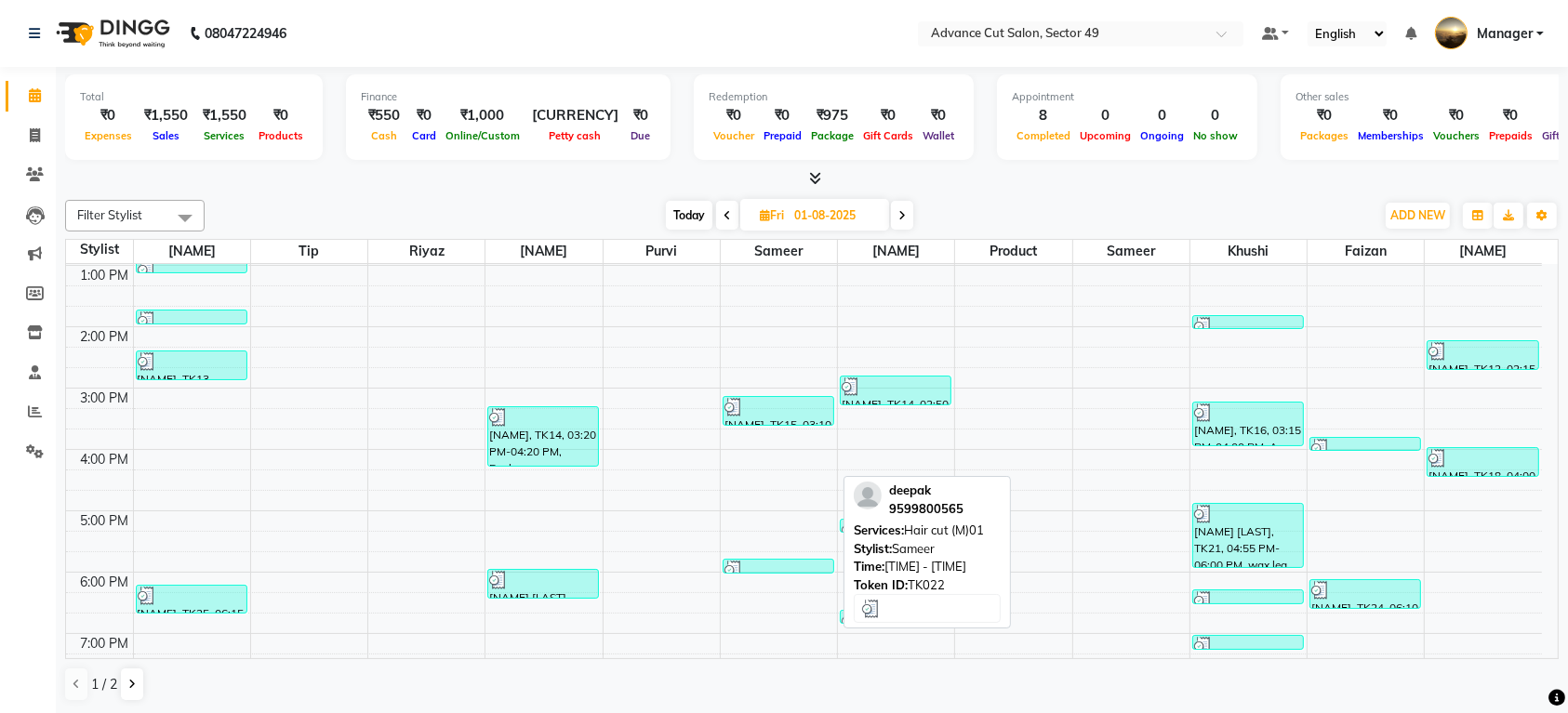 click at bounding box center (778, 570) 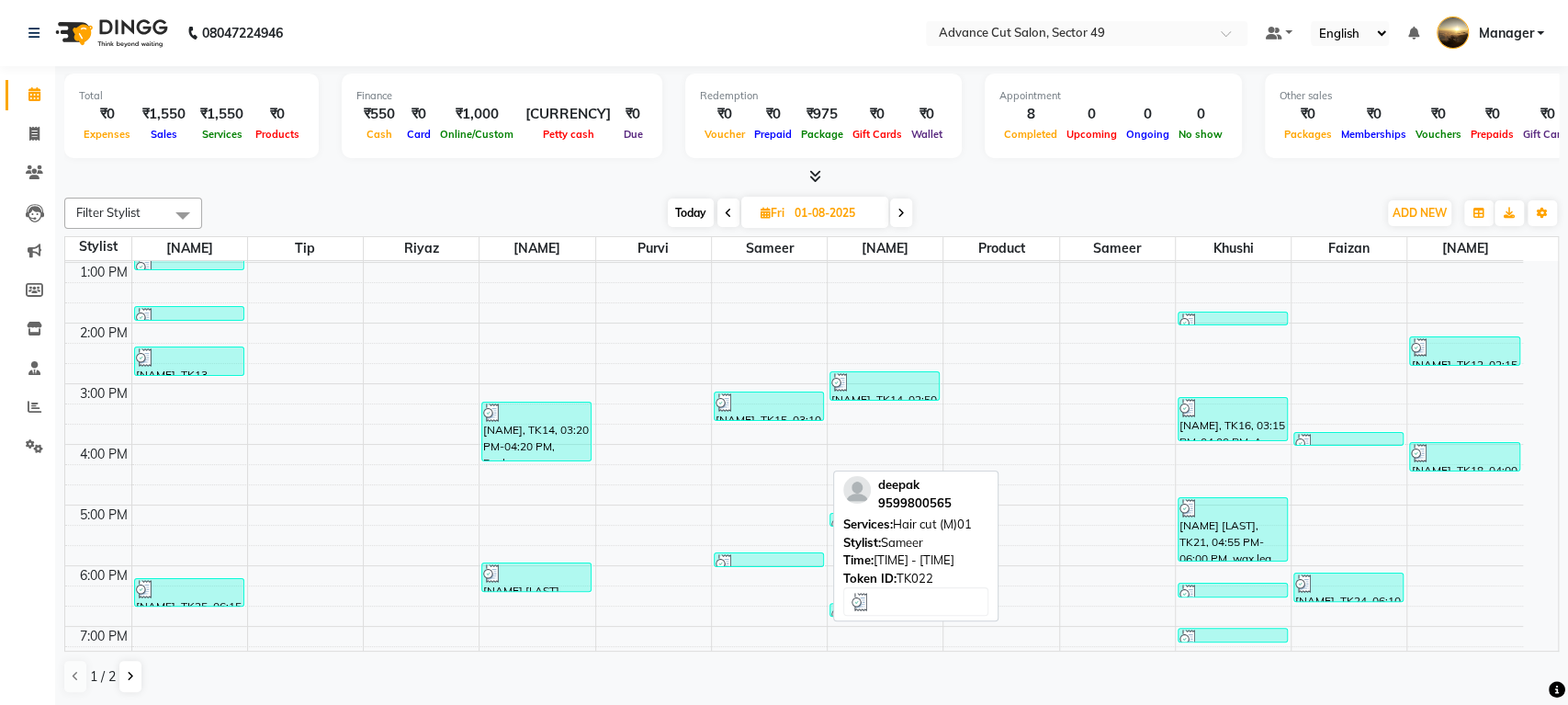select on "3" 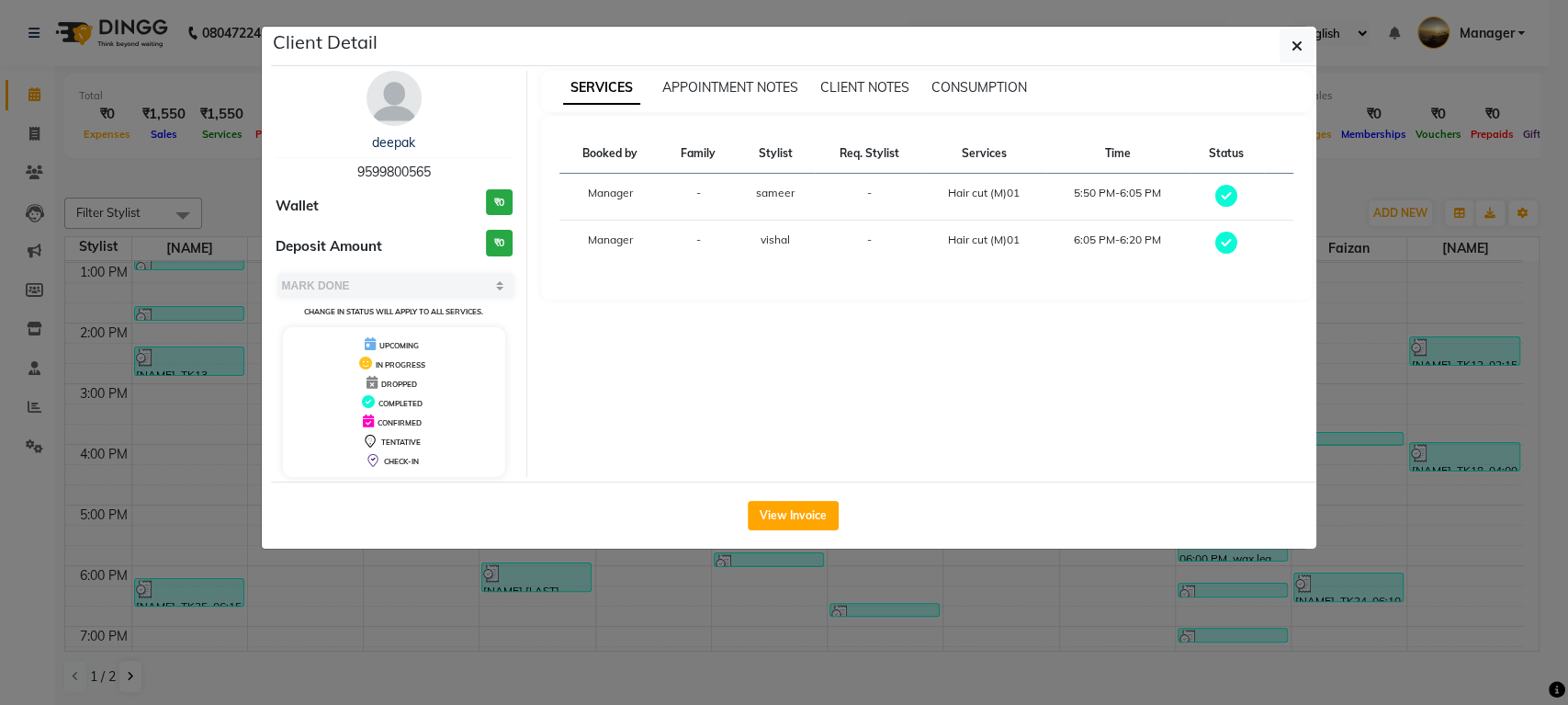 click on "Client Detail  deepak    9599800565 Wallet ₹0 Deposit Amount  ₹0  Select MARK DONE UPCOMING Change in status will apply to all services. UPCOMING IN PROGRESS DROPPED COMPLETED CONFIRMED TENTATIVE CHECK-IN SERVICES APPOINTMENT NOTES CLIENT NOTES CONSUMPTION Booked by Family Stylist Req. Stylist Services Time Status  Manager  - sameer -  Hair cut (M)01   5:50 PM-6:05 PM   Manager  - vishal -  Hair cut (M)01   6:05 PM-6:20 PM   View Invoice" 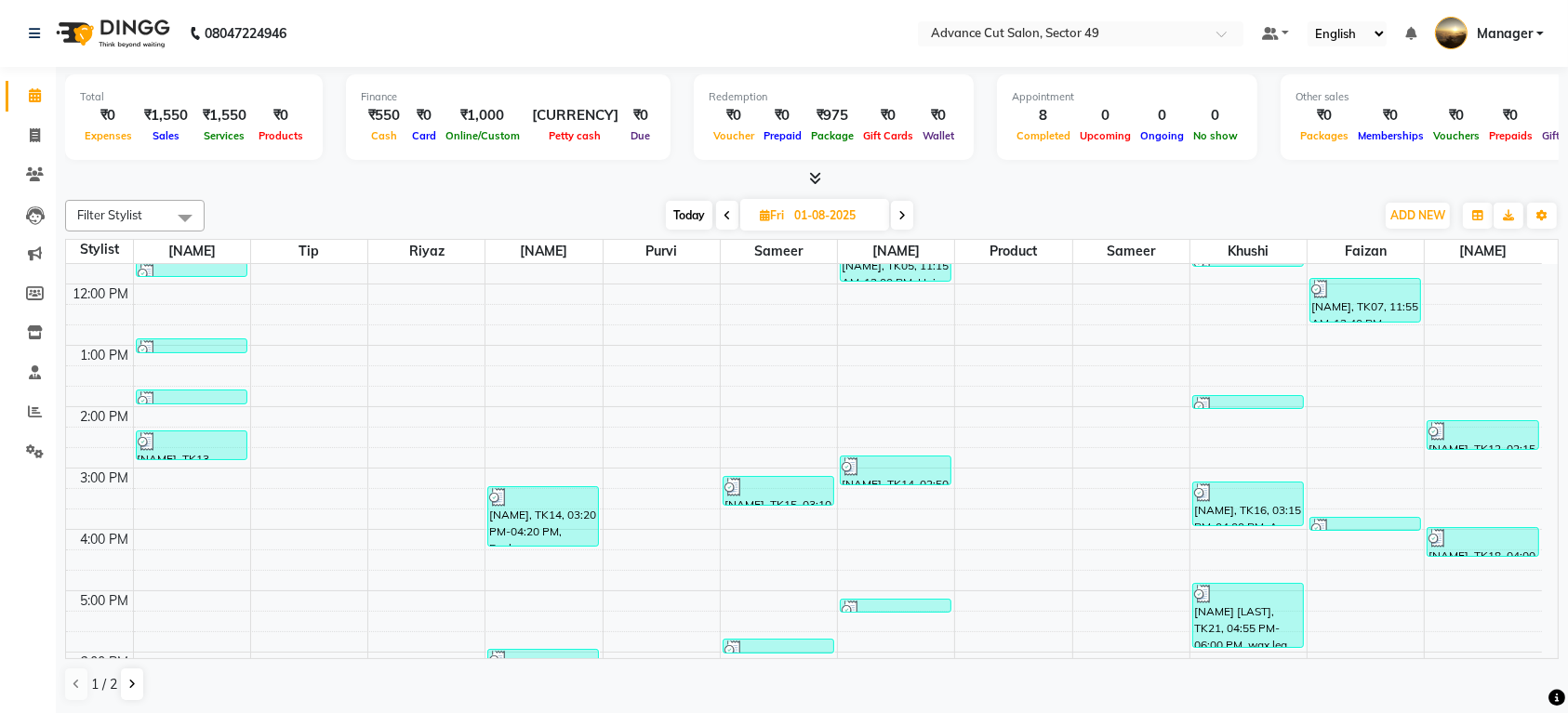 scroll, scrollTop: 247, scrollLeft: 0, axis: vertical 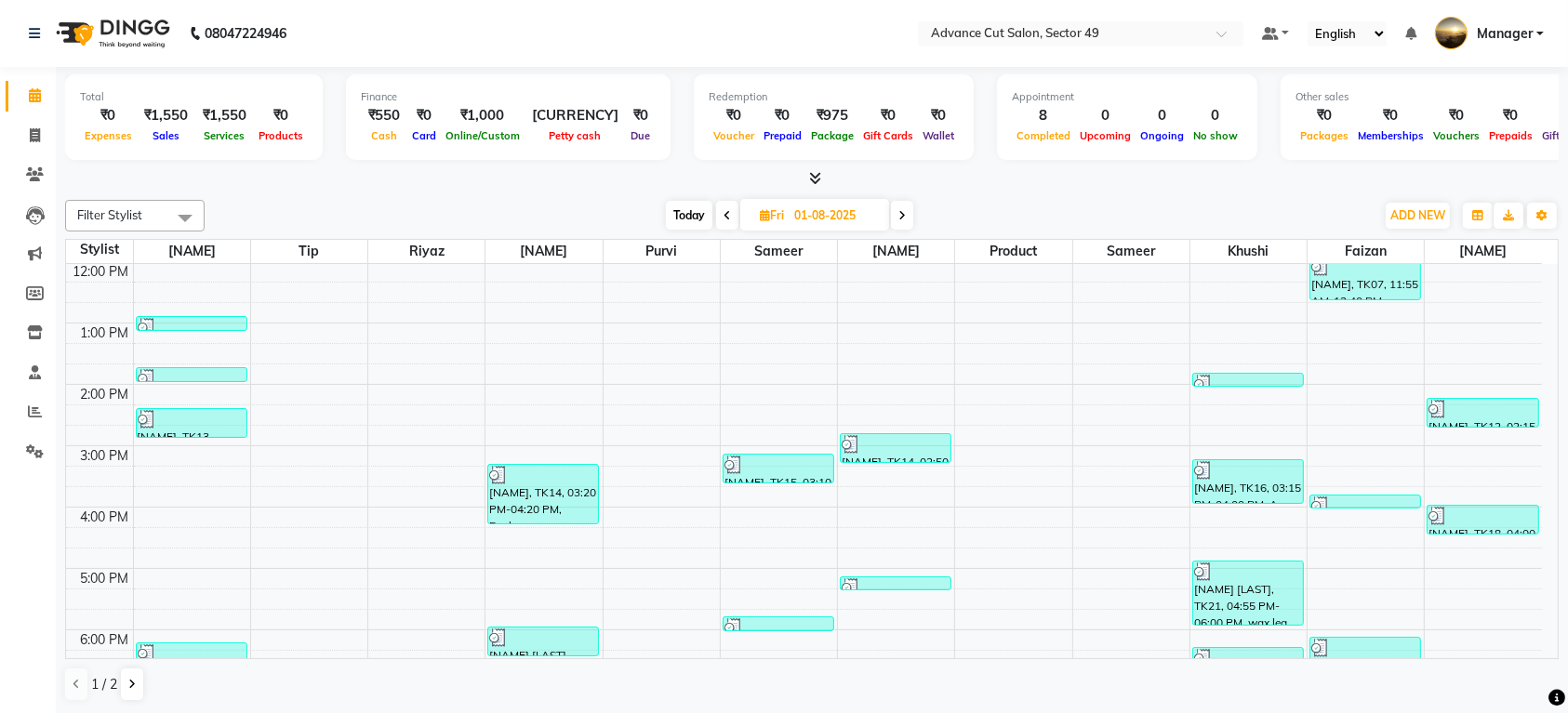 click at bounding box center [727, 216] 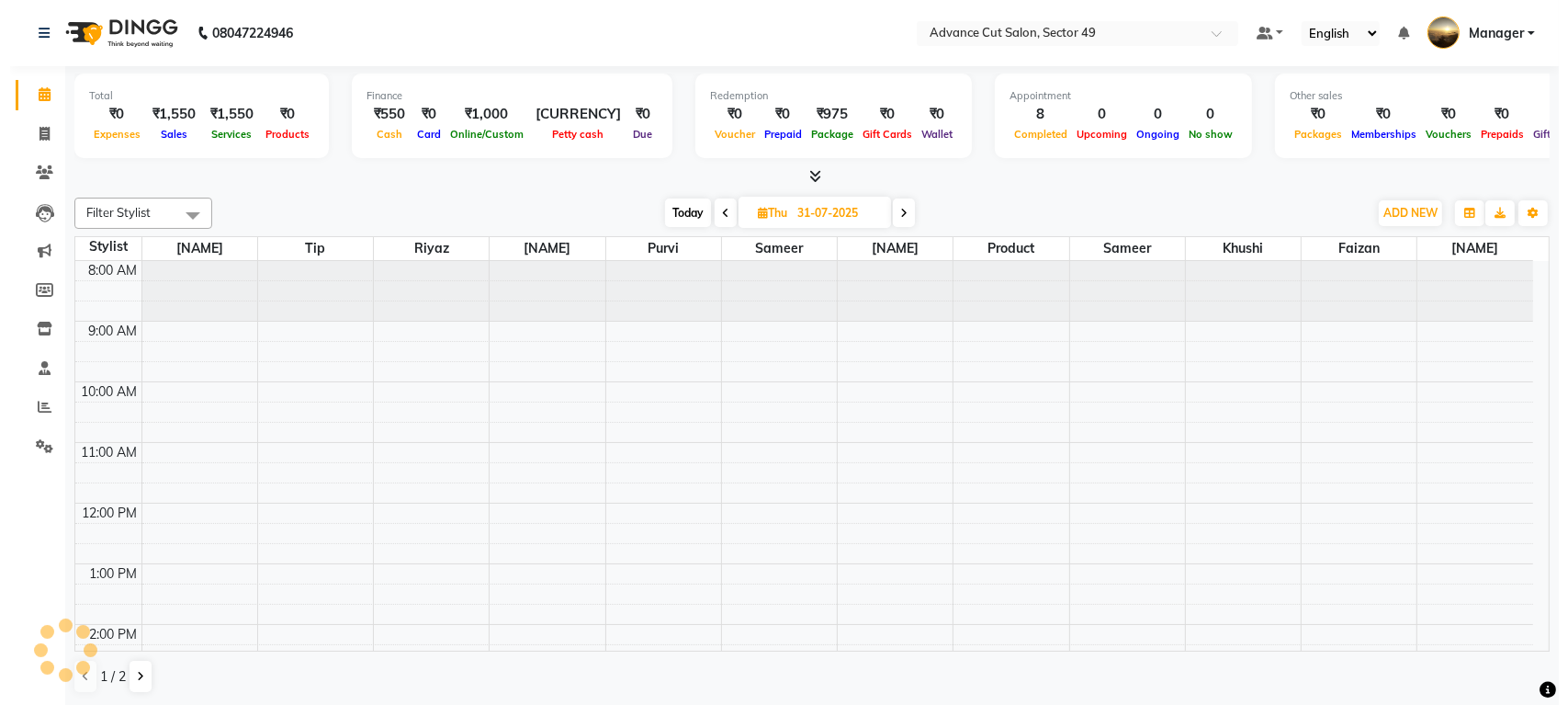 scroll, scrollTop: 301, scrollLeft: 0, axis: vertical 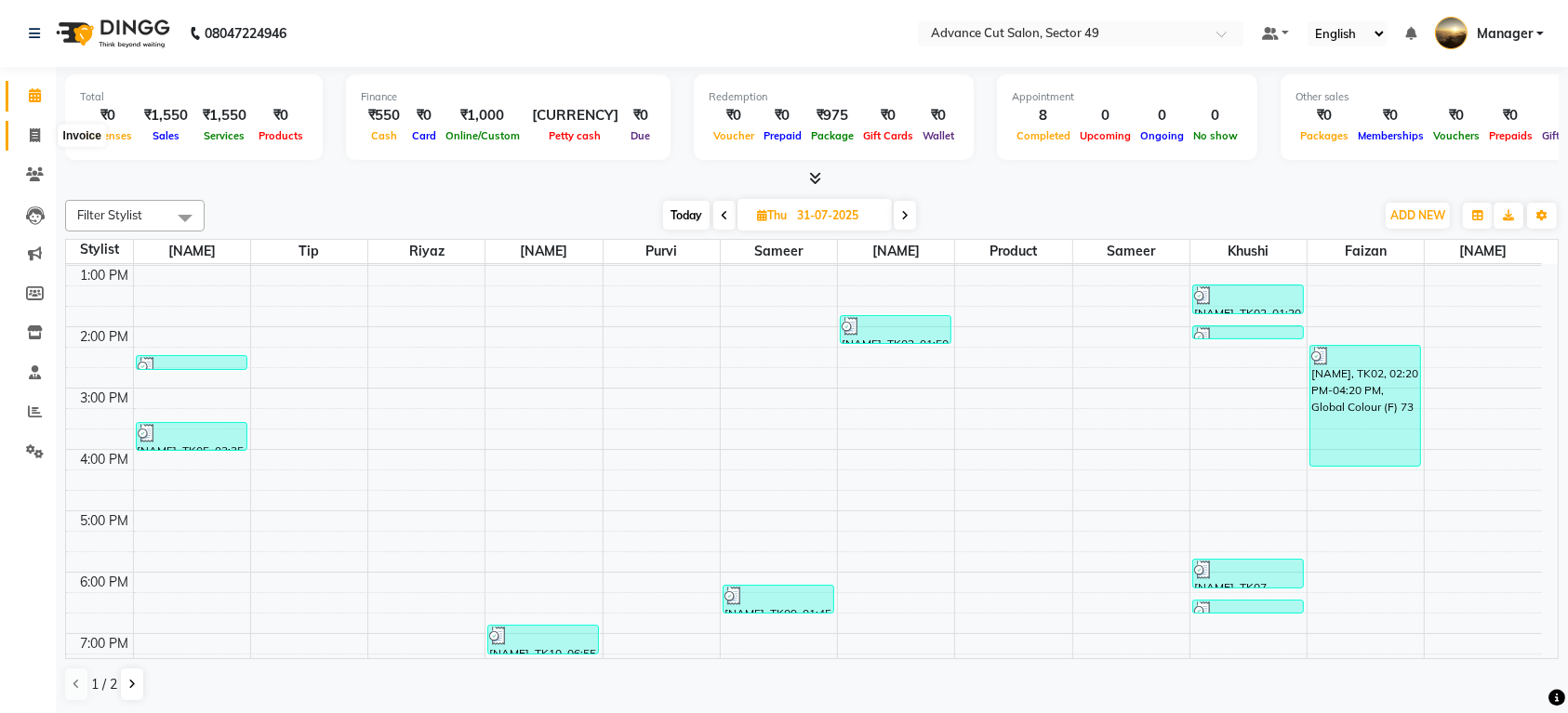 click 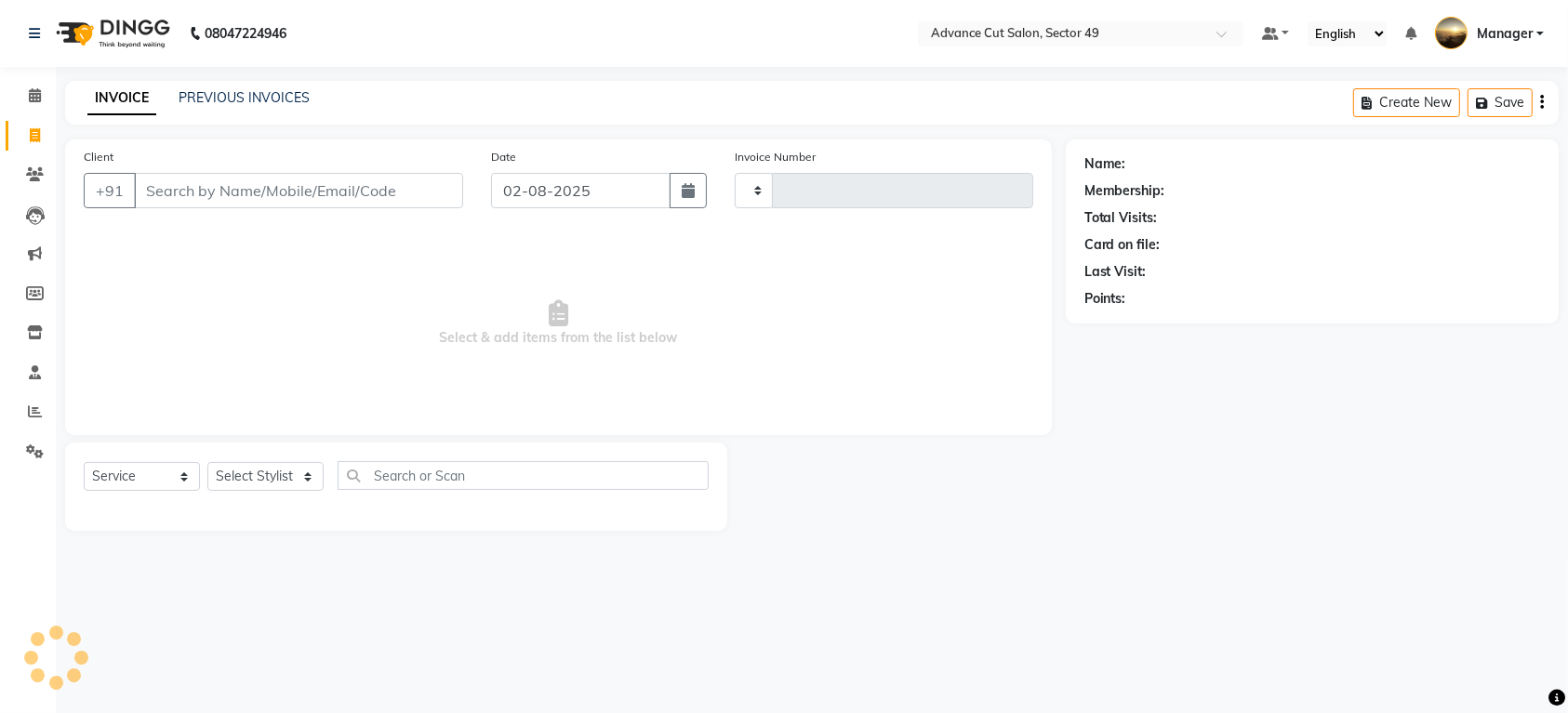 type on "3846" 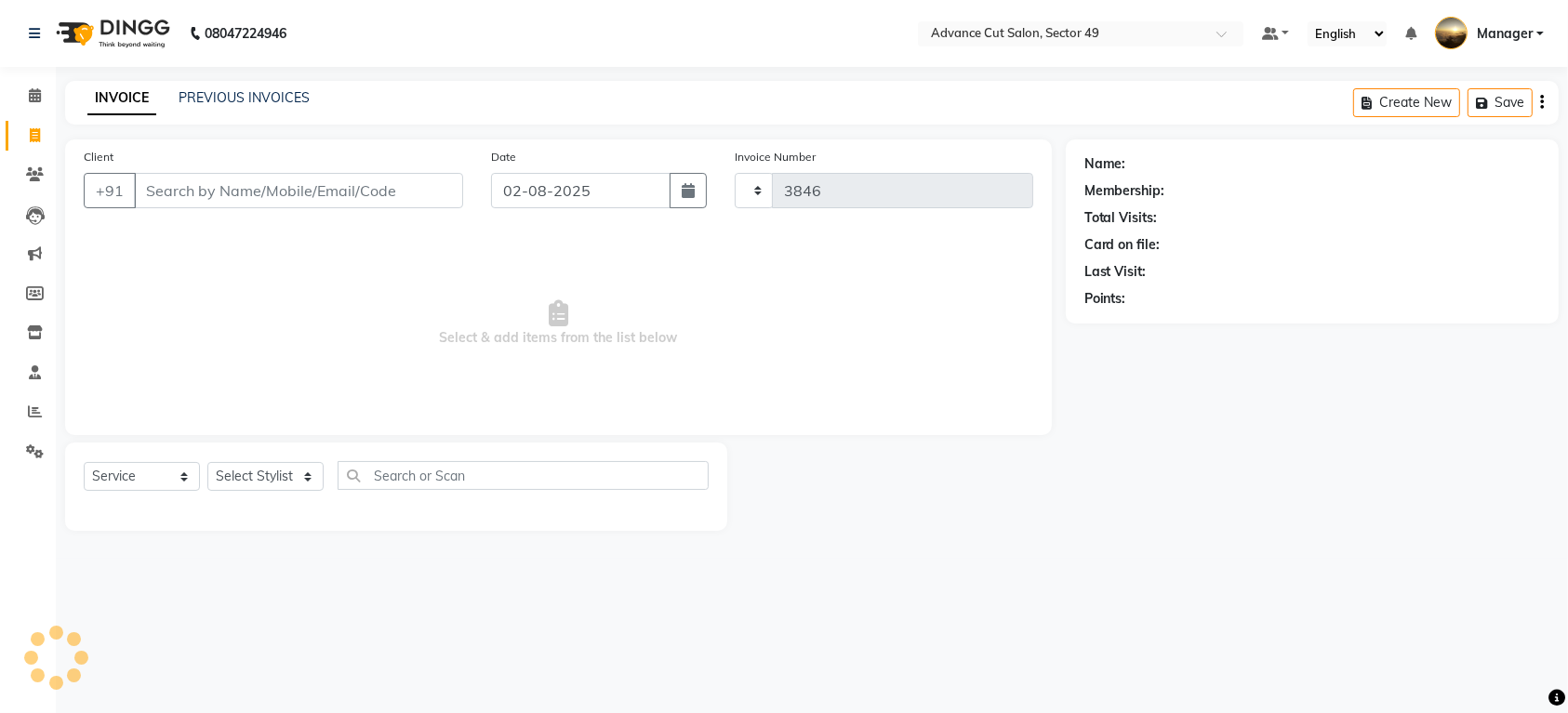 select on "4616" 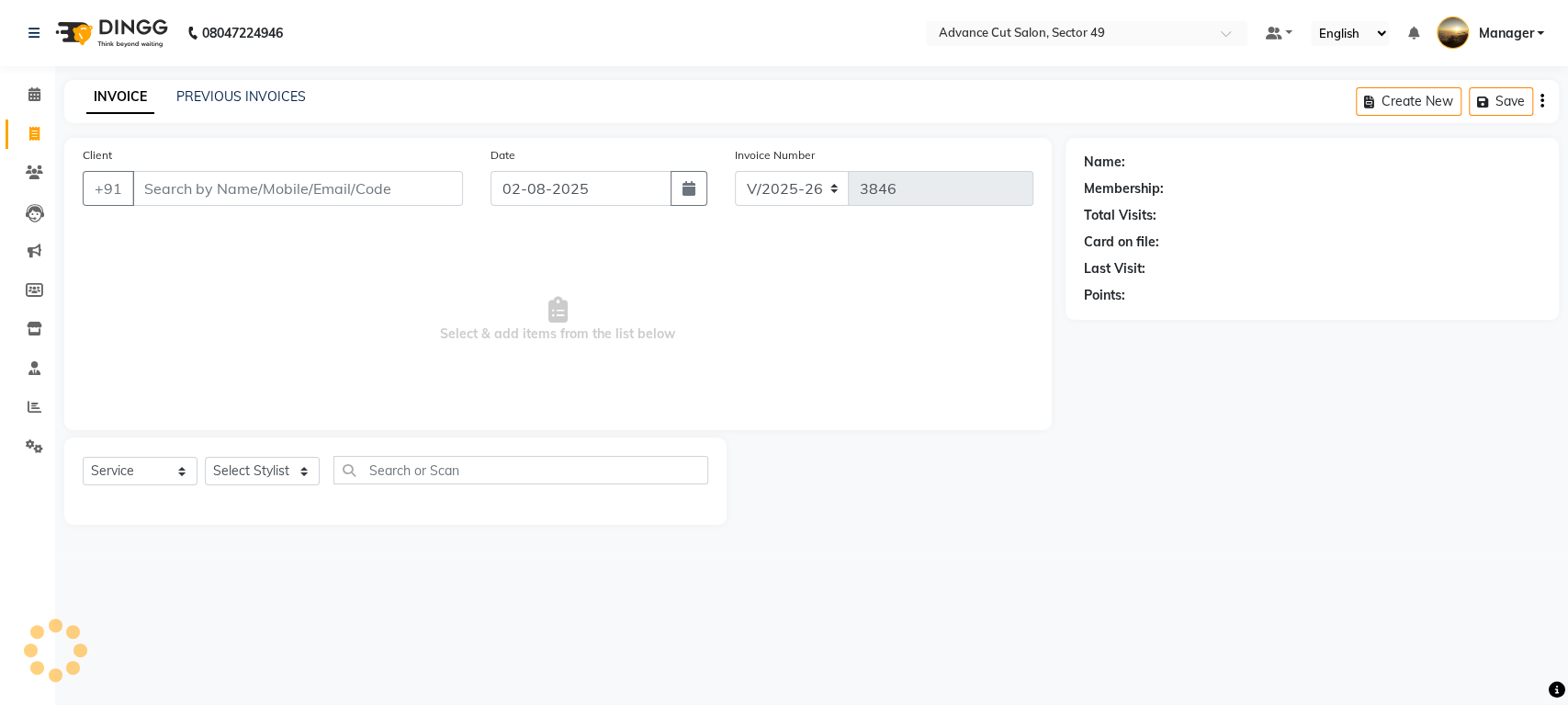 click on "Client" at bounding box center [298, 188] 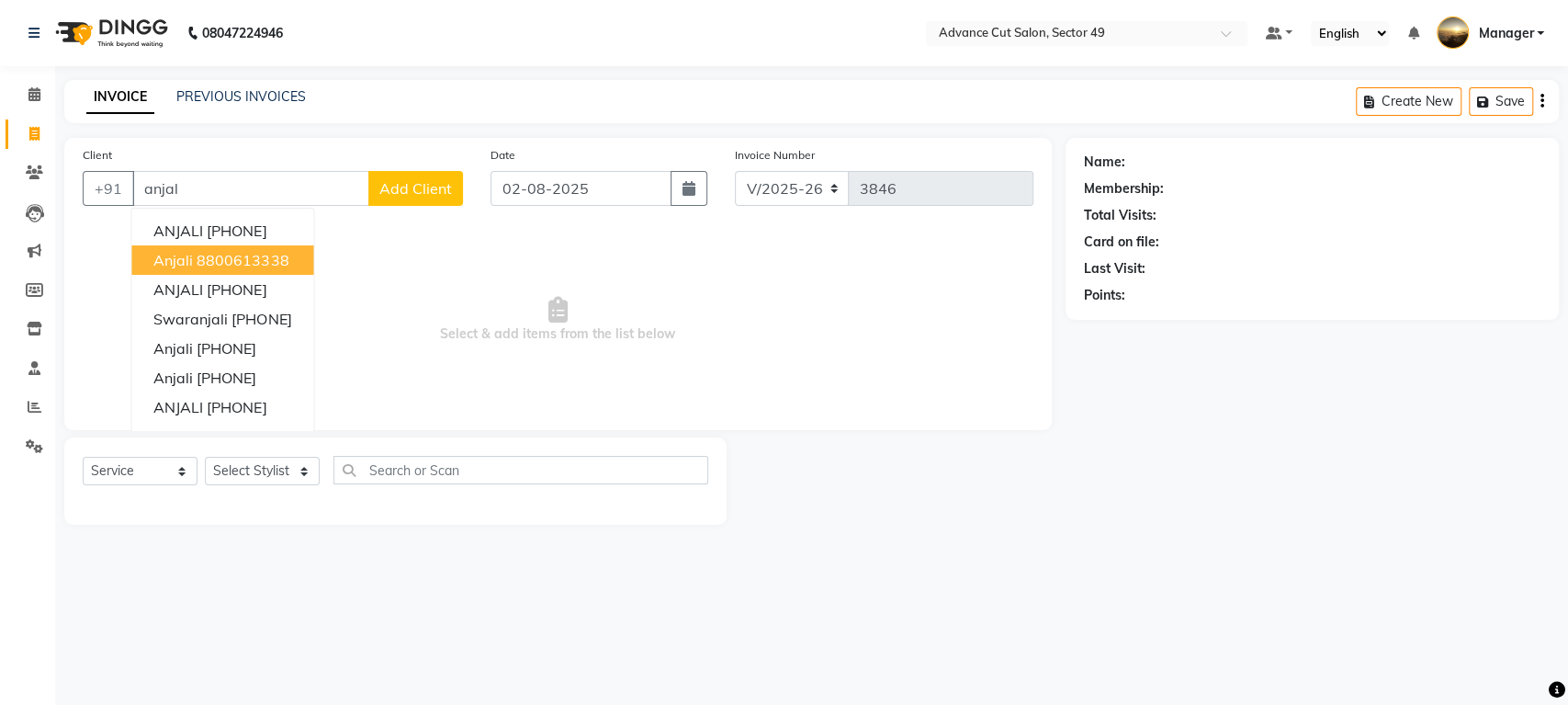click on "8800613338" at bounding box center [243, 260] 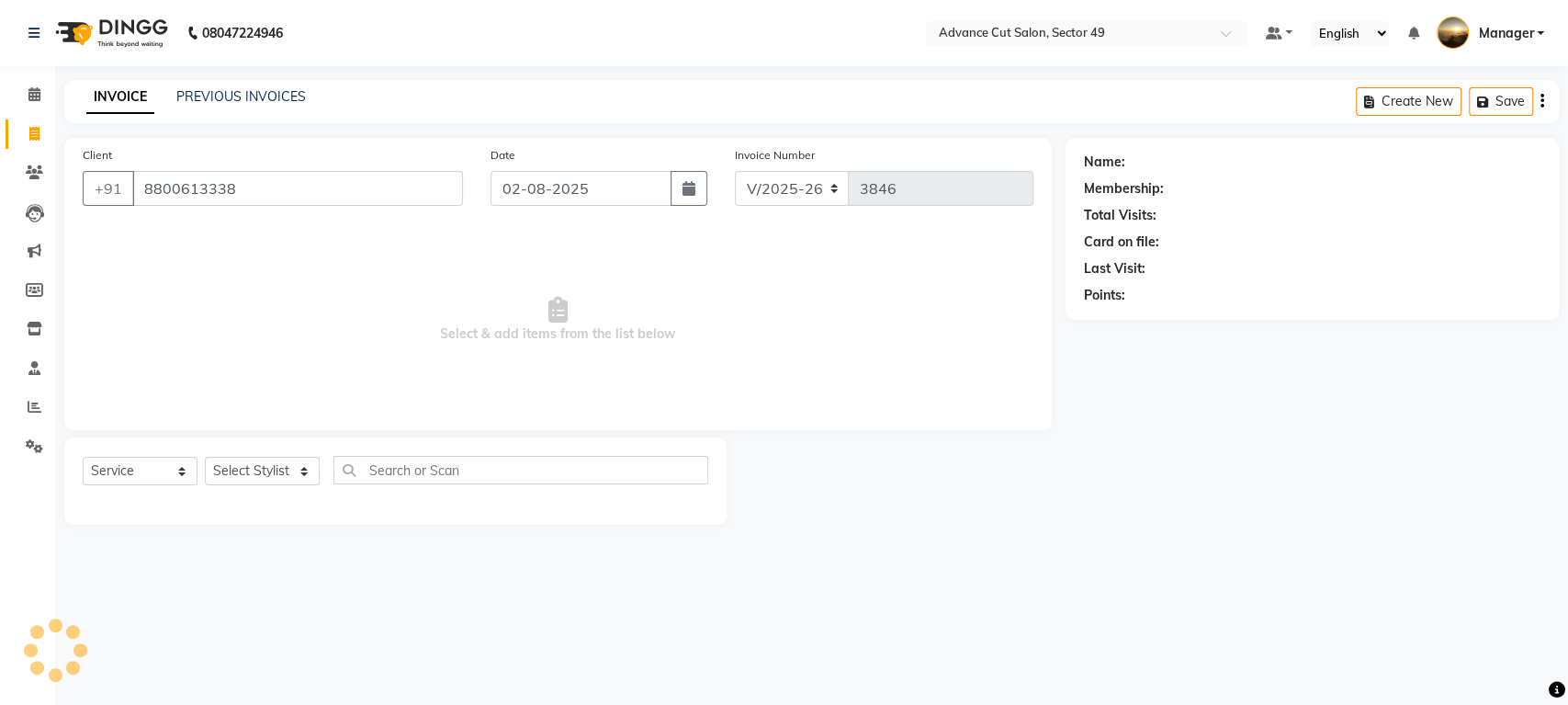 type on "8800613338" 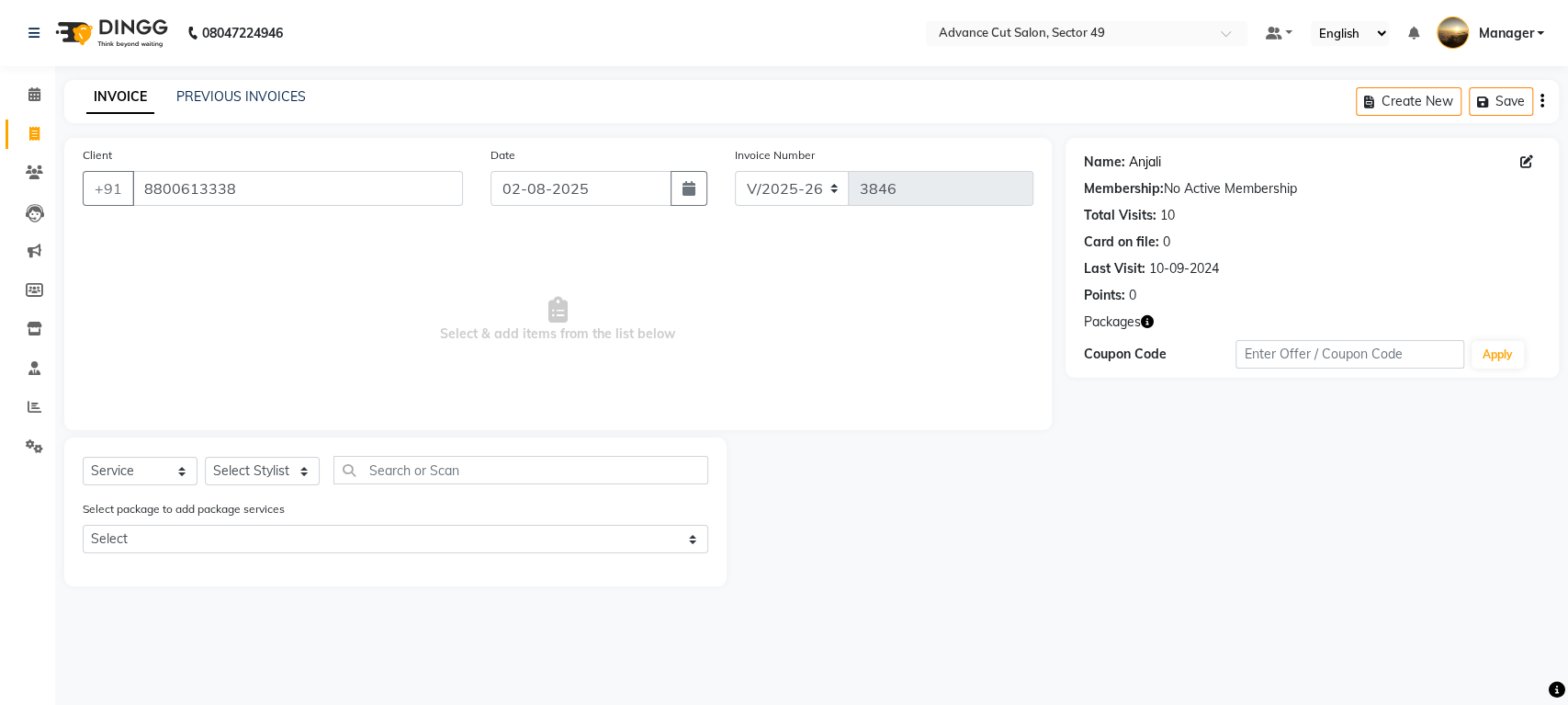 click on "Anjali" 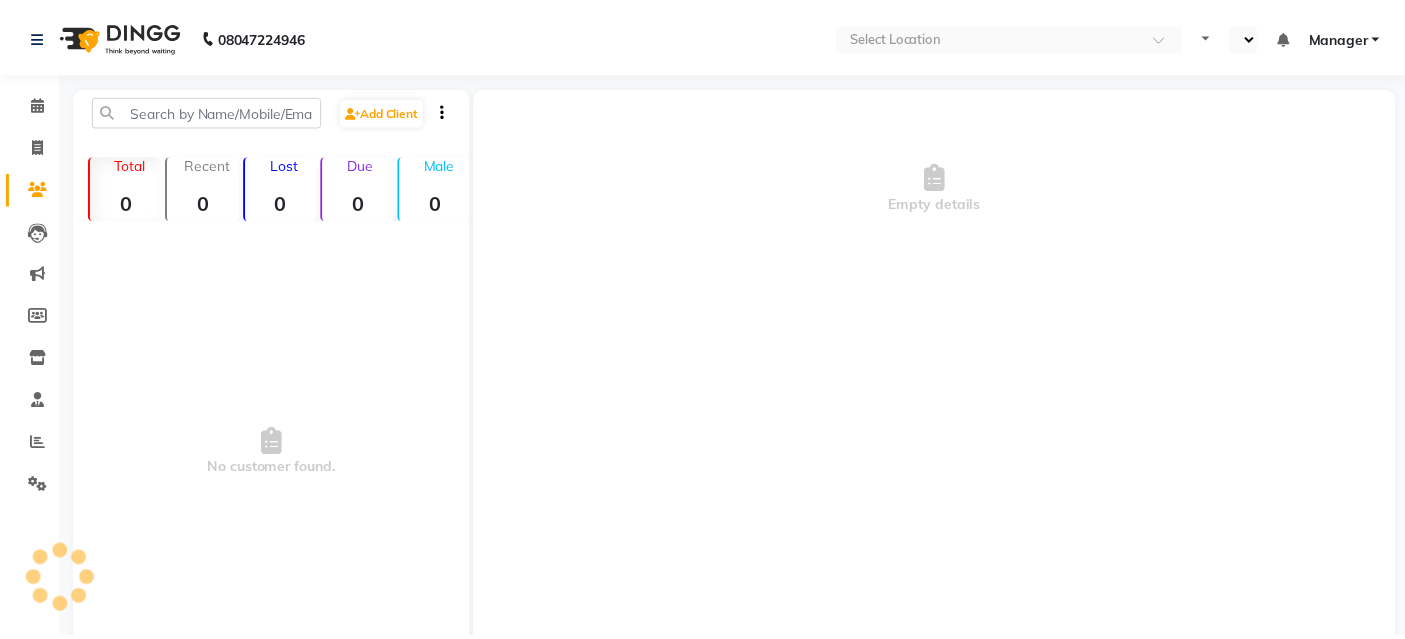 scroll, scrollTop: 0, scrollLeft: 0, axis: both 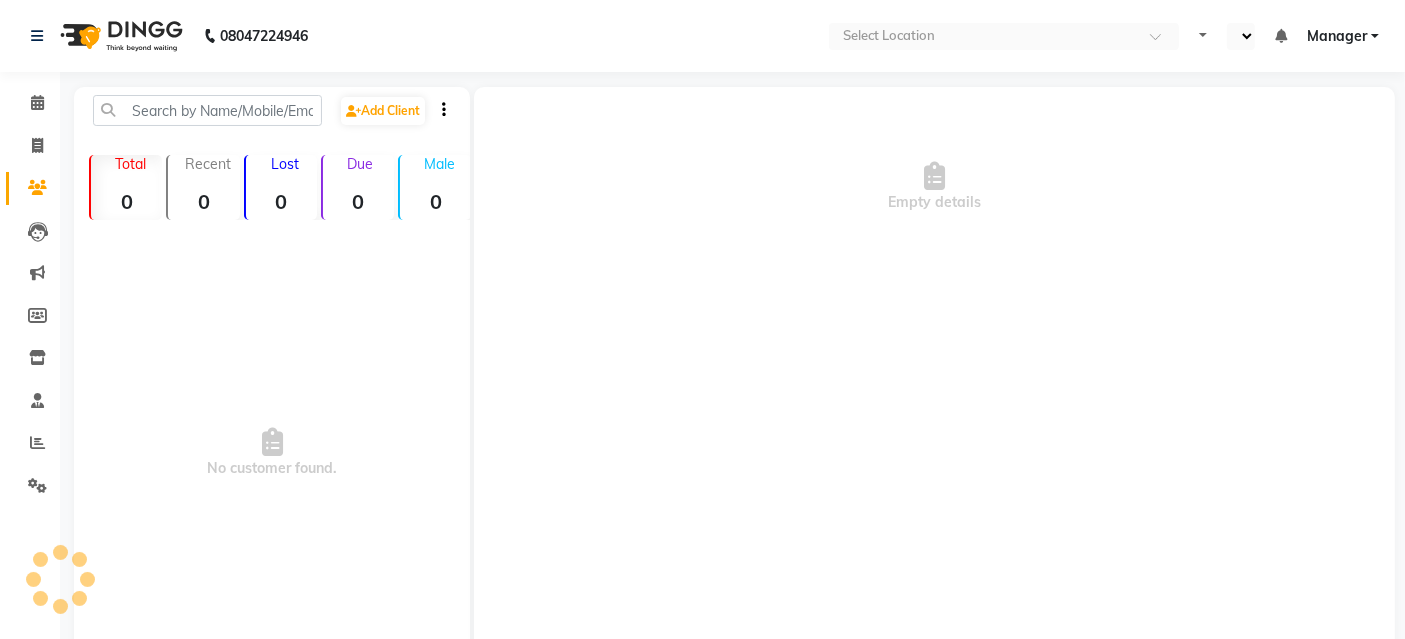 select on "en" 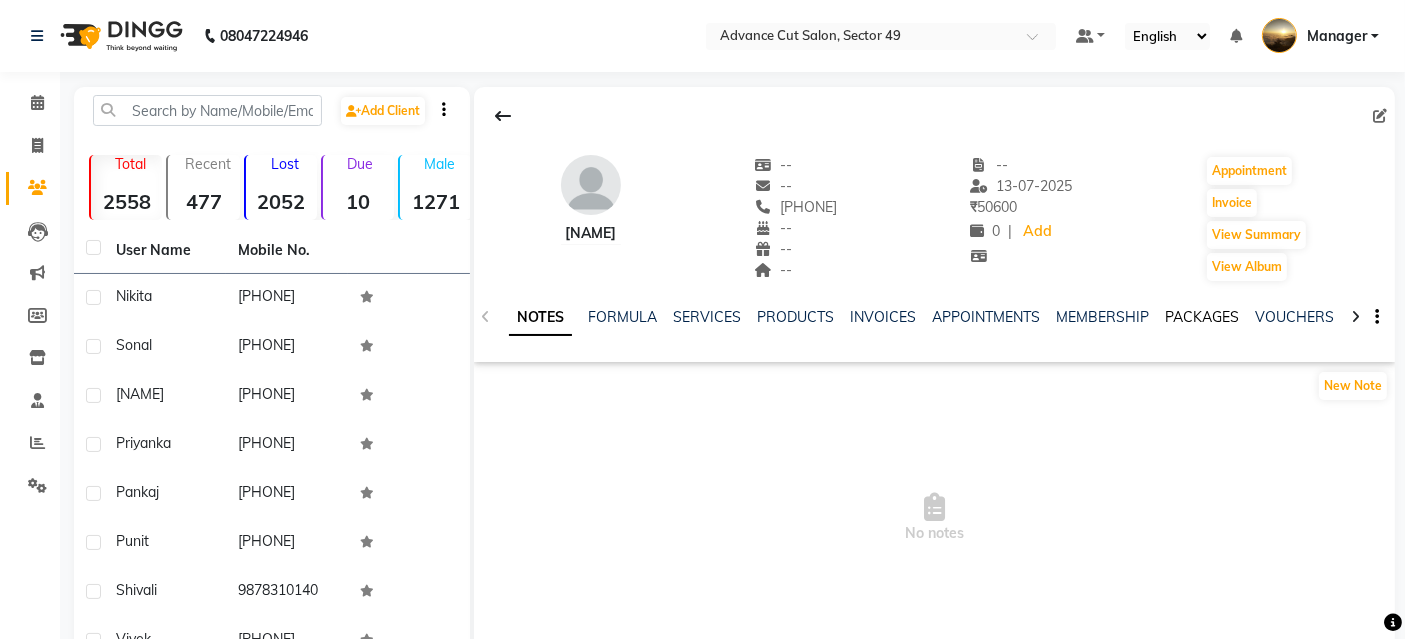 click on "PACKAGES" 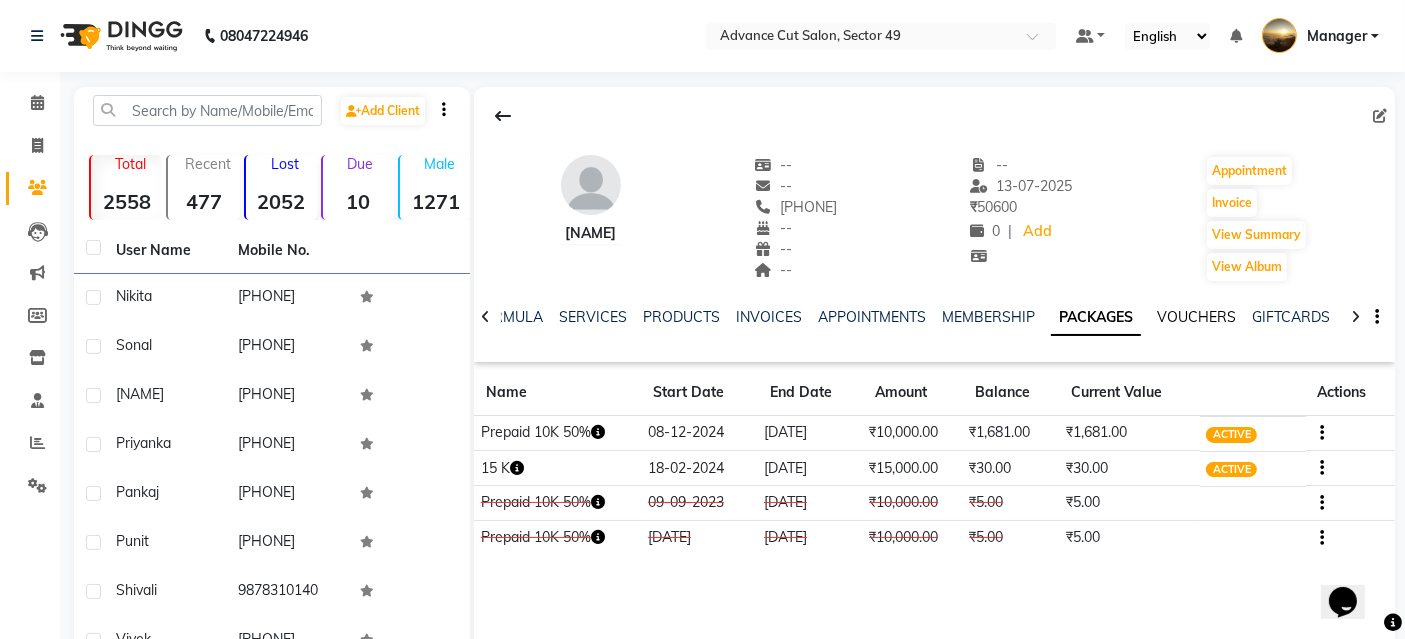 scroll, scrollTop: 0, scrollLeft: 0, axis: both 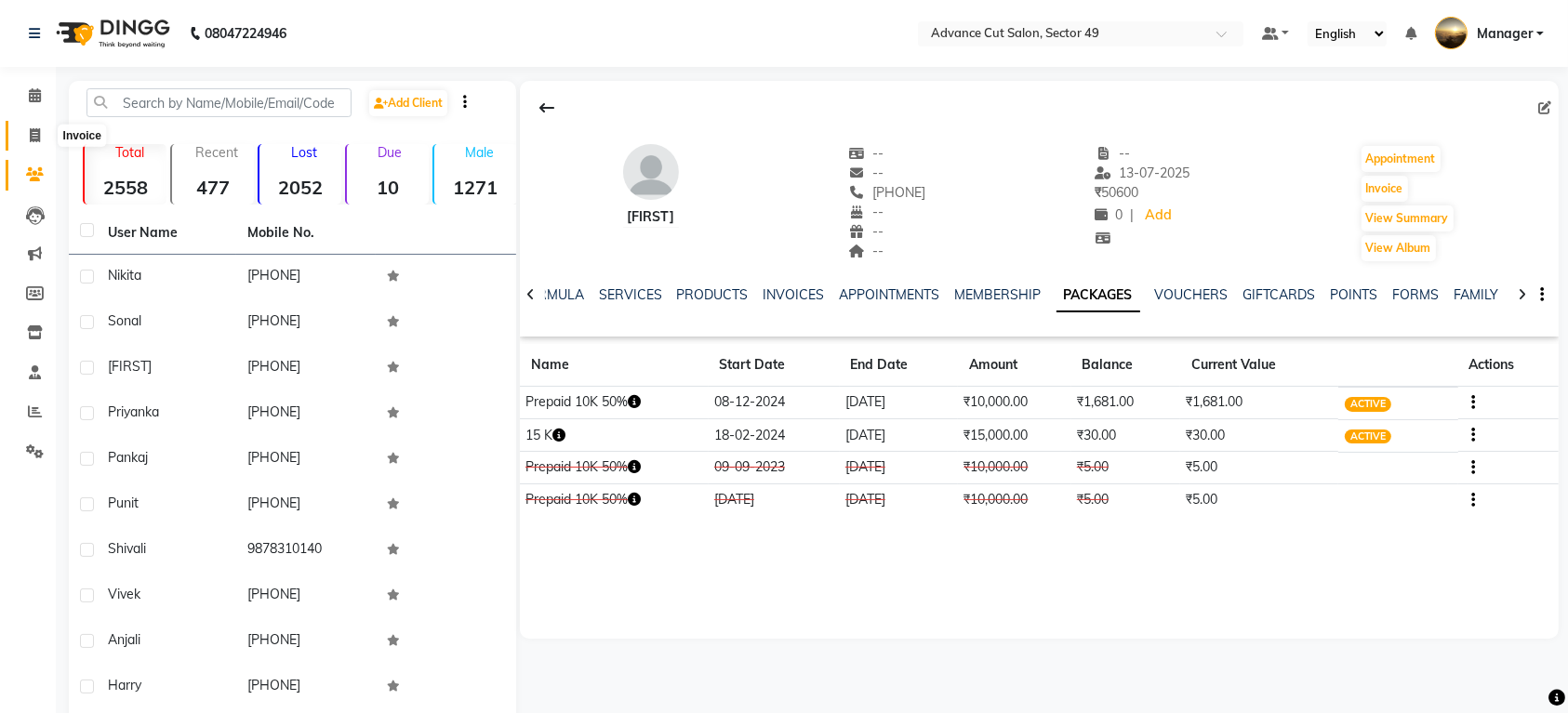 click 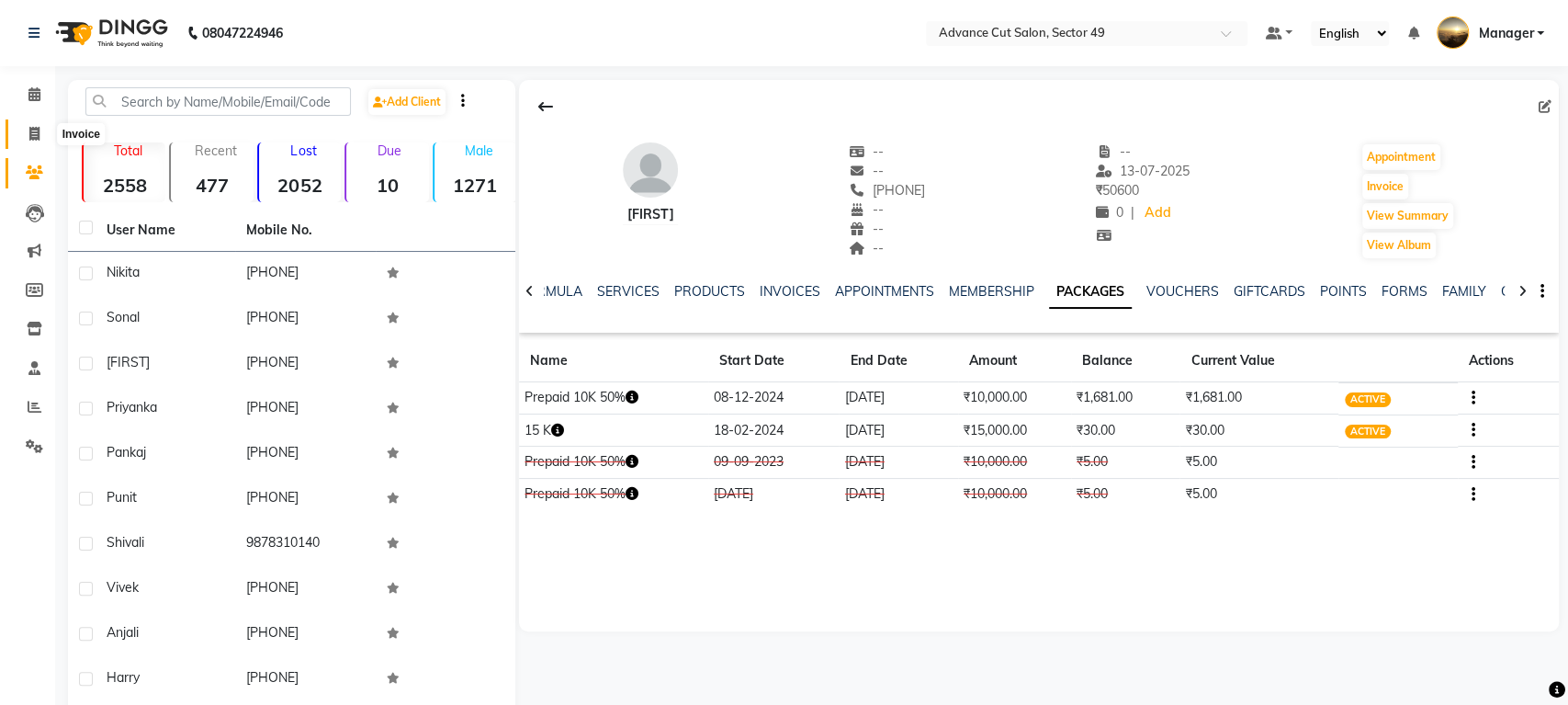 select on "service" 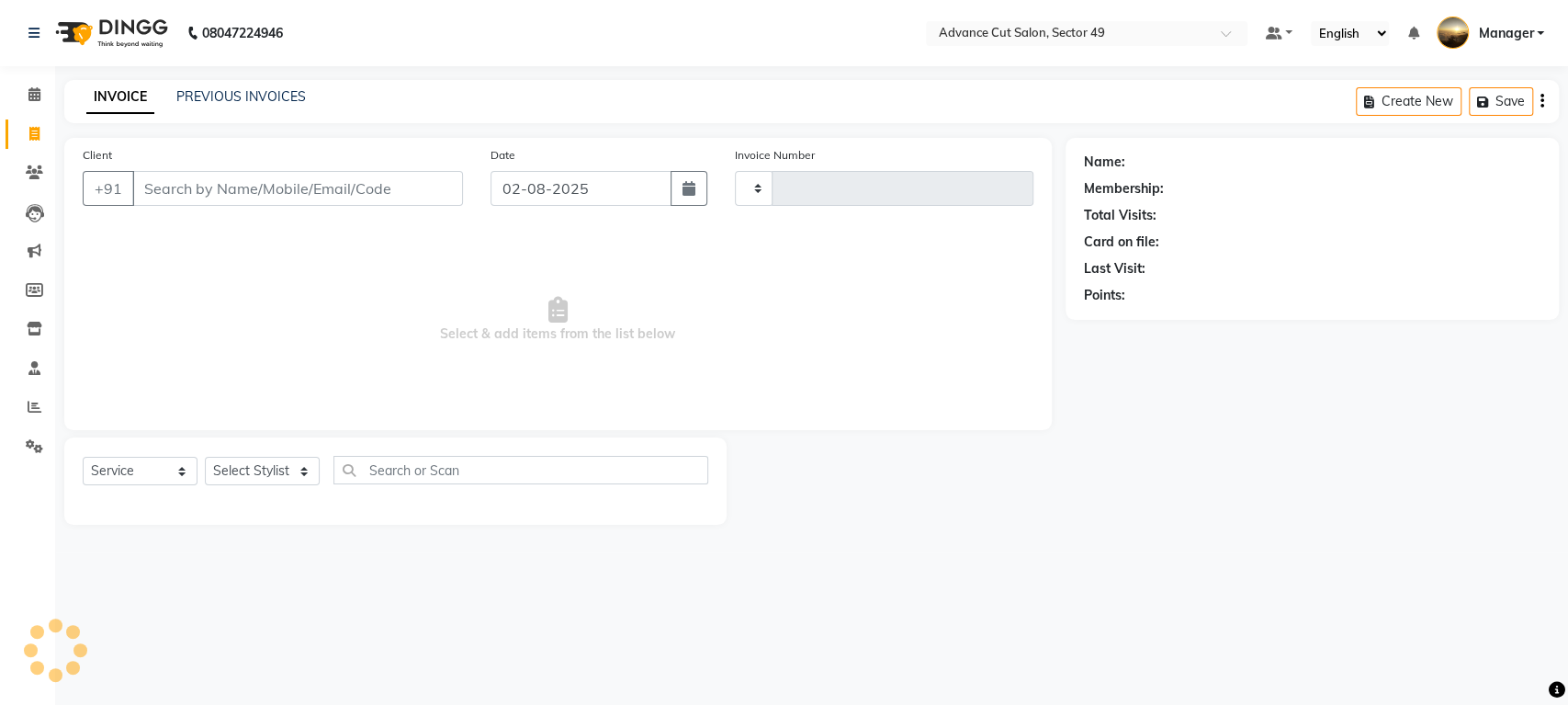type on "3845" 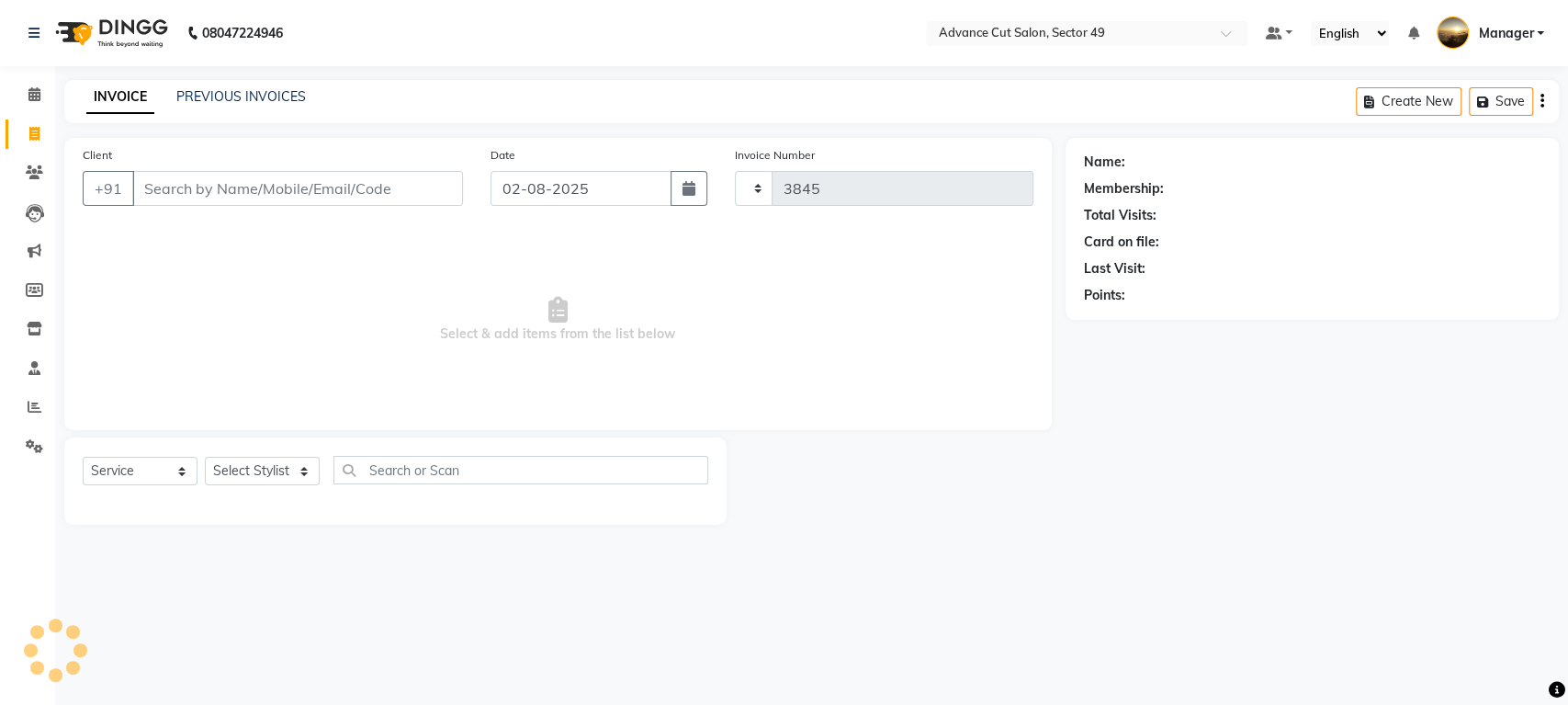 select on "4616" 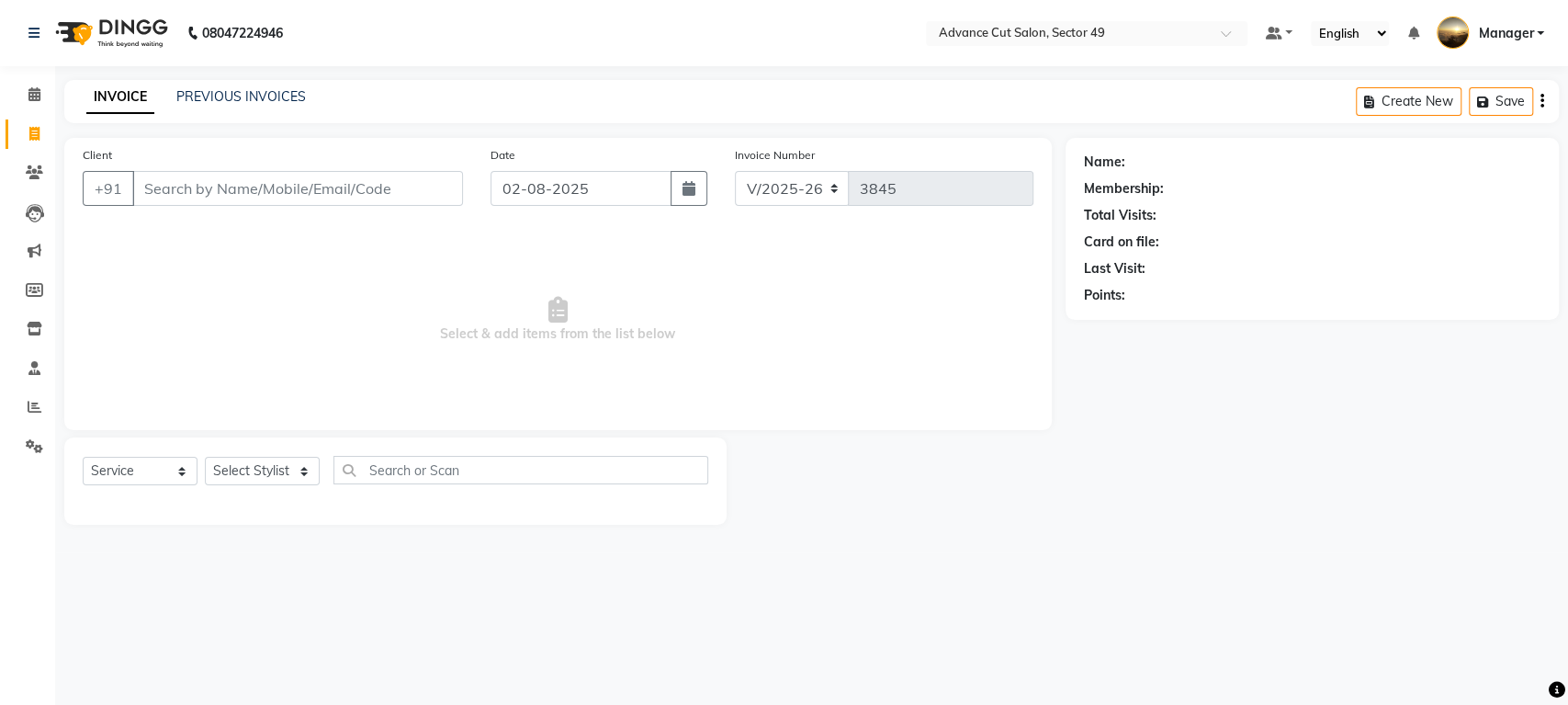click on "Client" at bounding box center [298, 188] 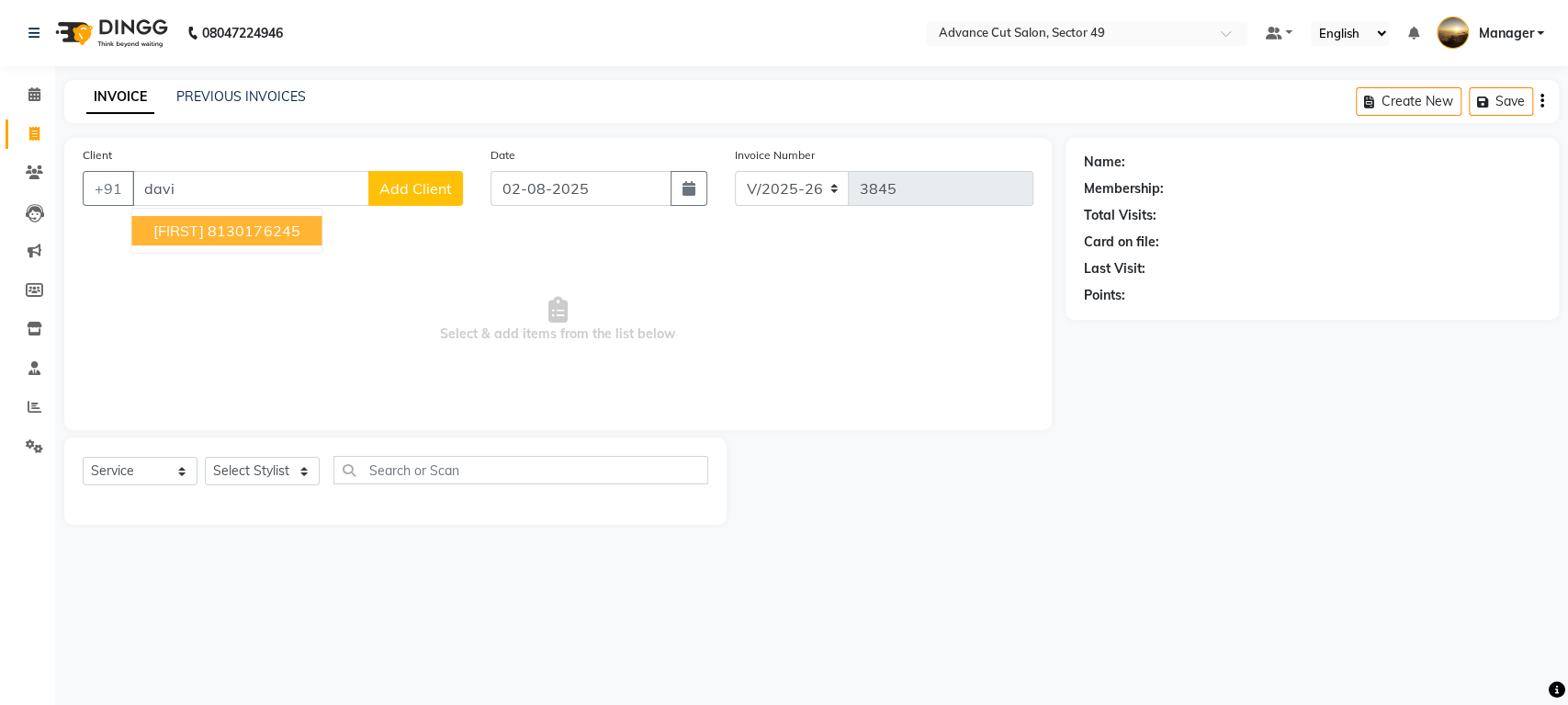 click on "8130176245" at bounding box center [254, 231] 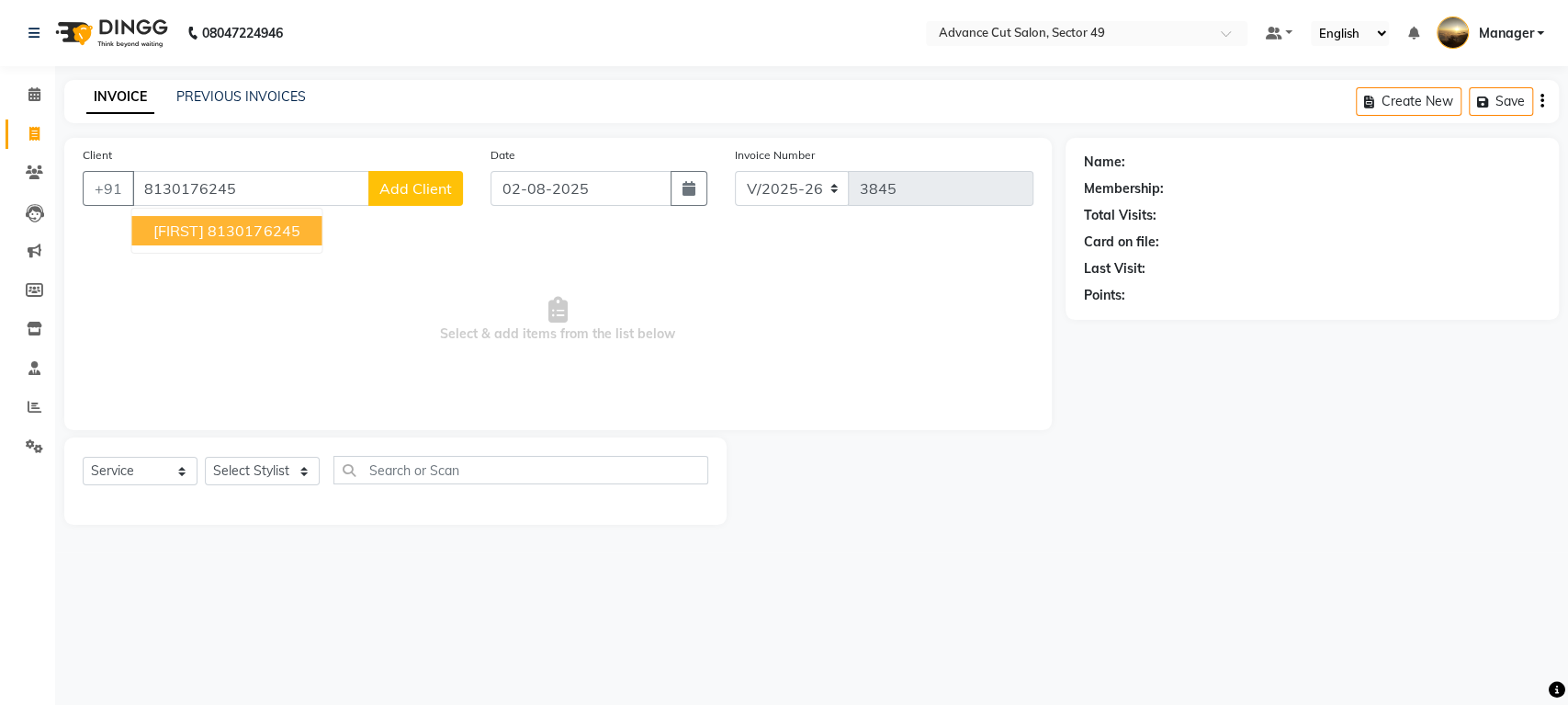 type on "8130176245" 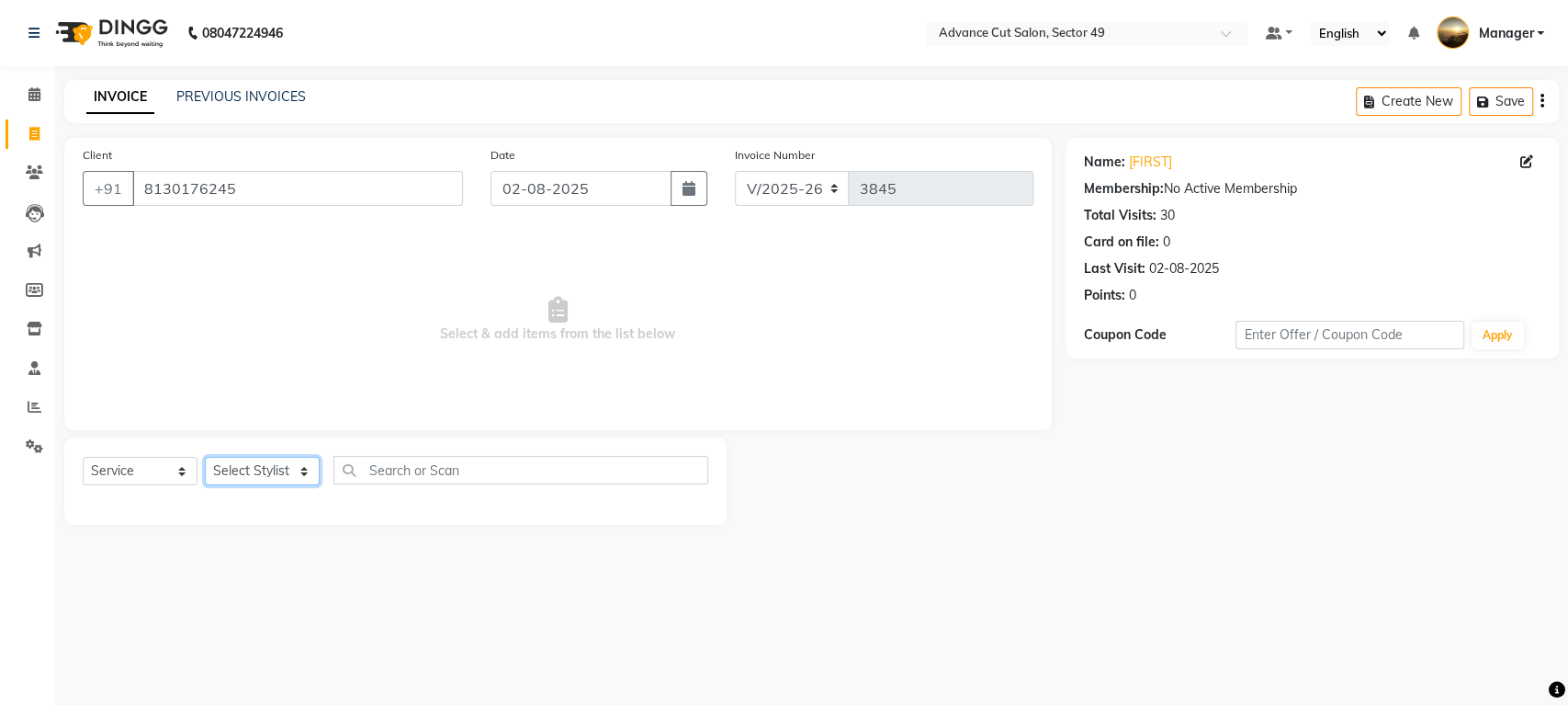 drag, startPoint x: 254, startPoint y: 466, endPoint x: 246, endPoint y: 428, distance: 38.832976 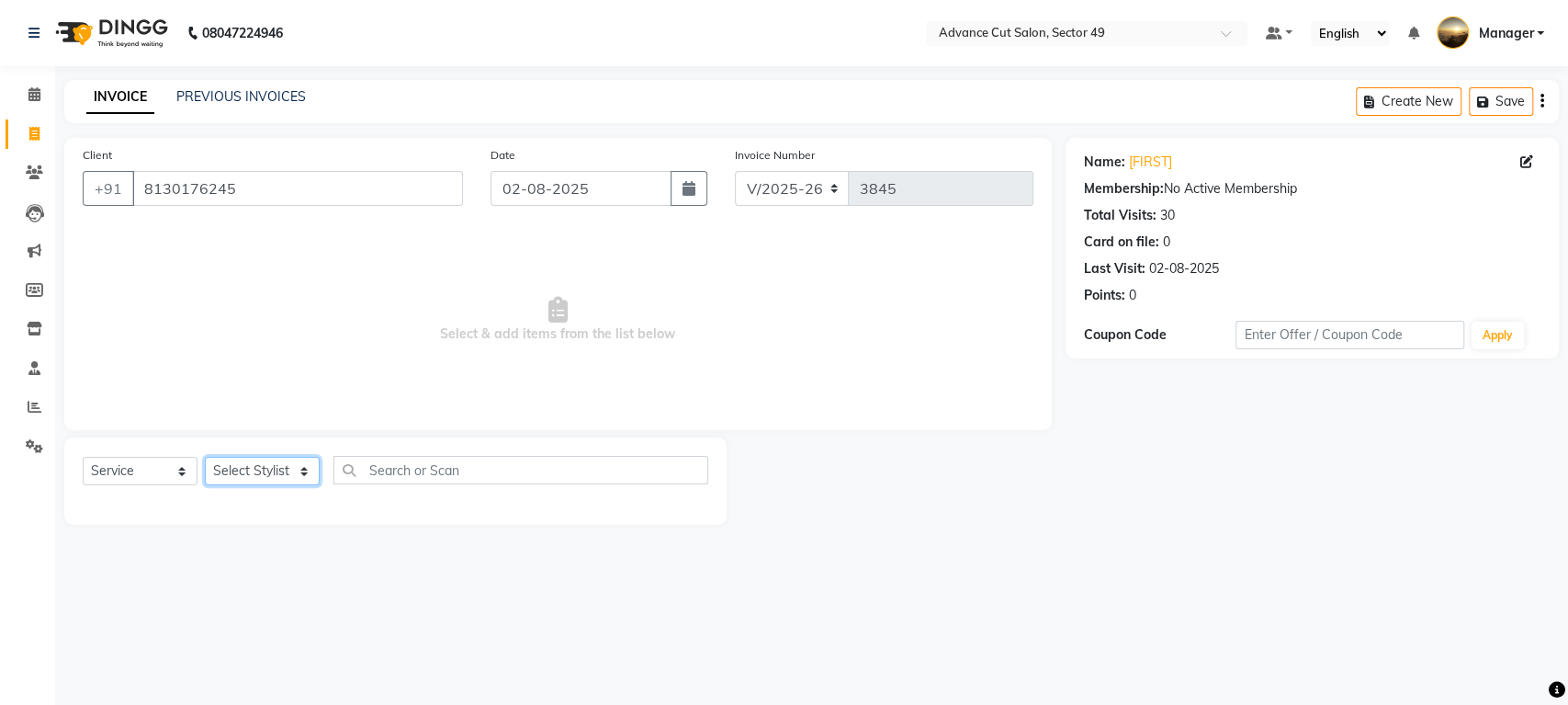 select on "85443" 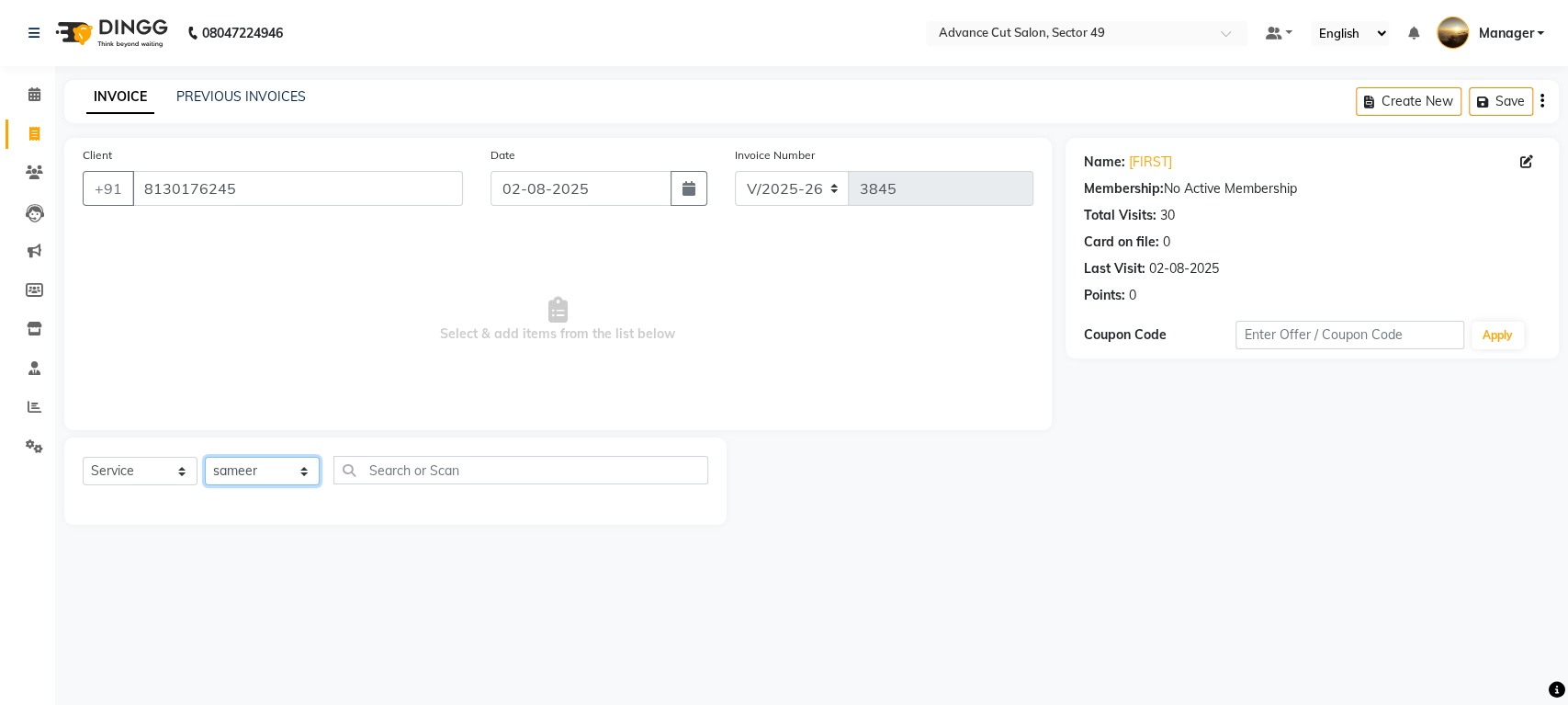 click on "Select Stylist [FIRST] [LAST] [FIRST] [FIRST] [FIRST] [FIRST] [FIRST] Manager product [LAST] [FIRST] [FIRST] Tip [FIRST]" 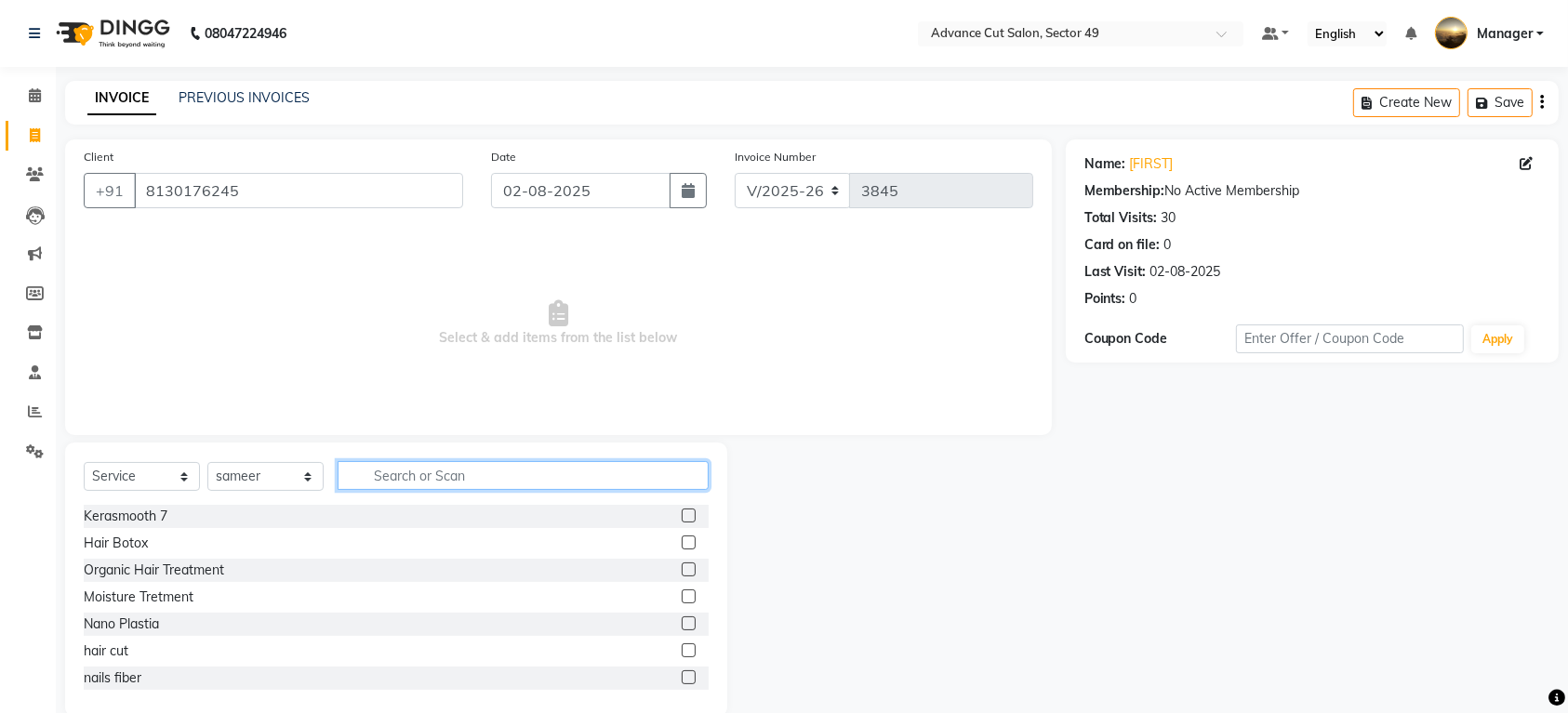 click 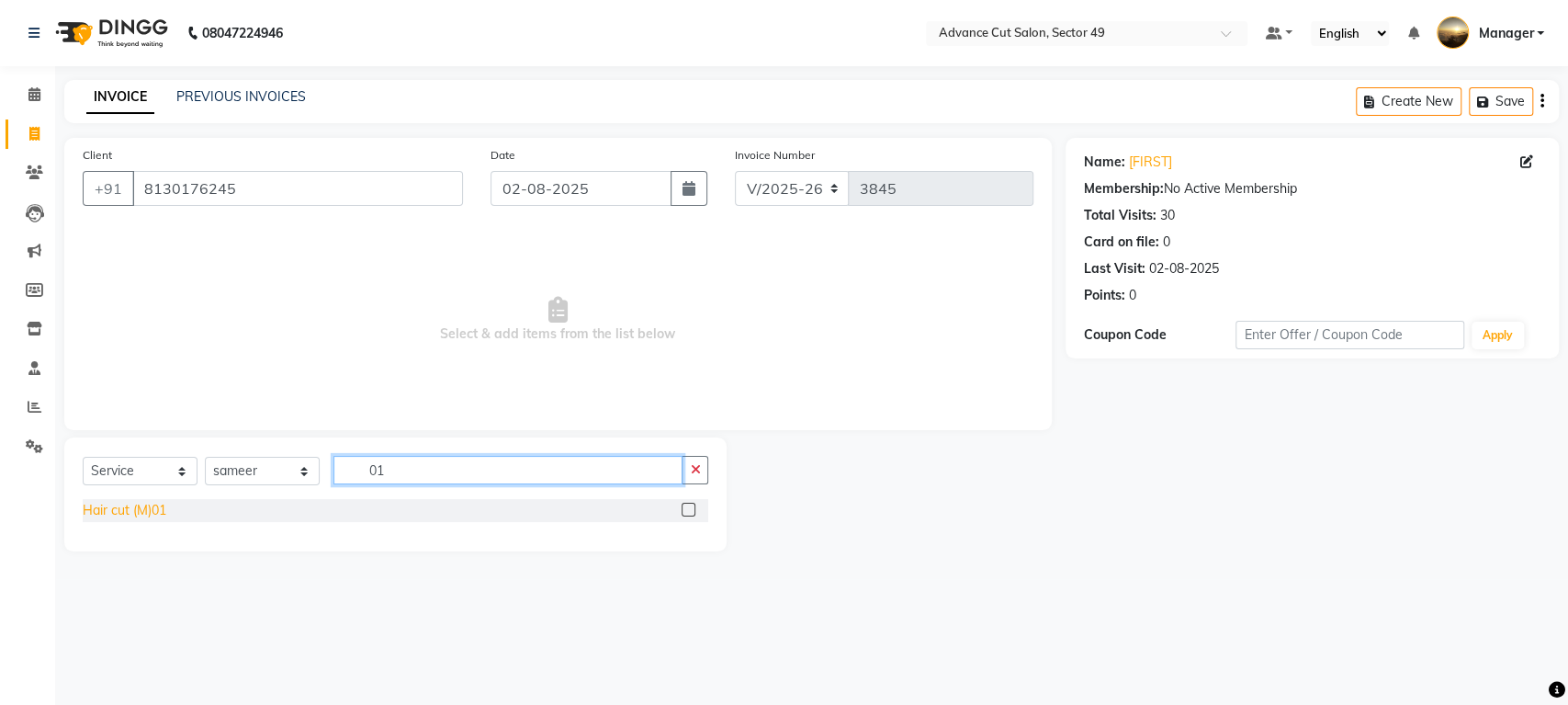 type on "01" 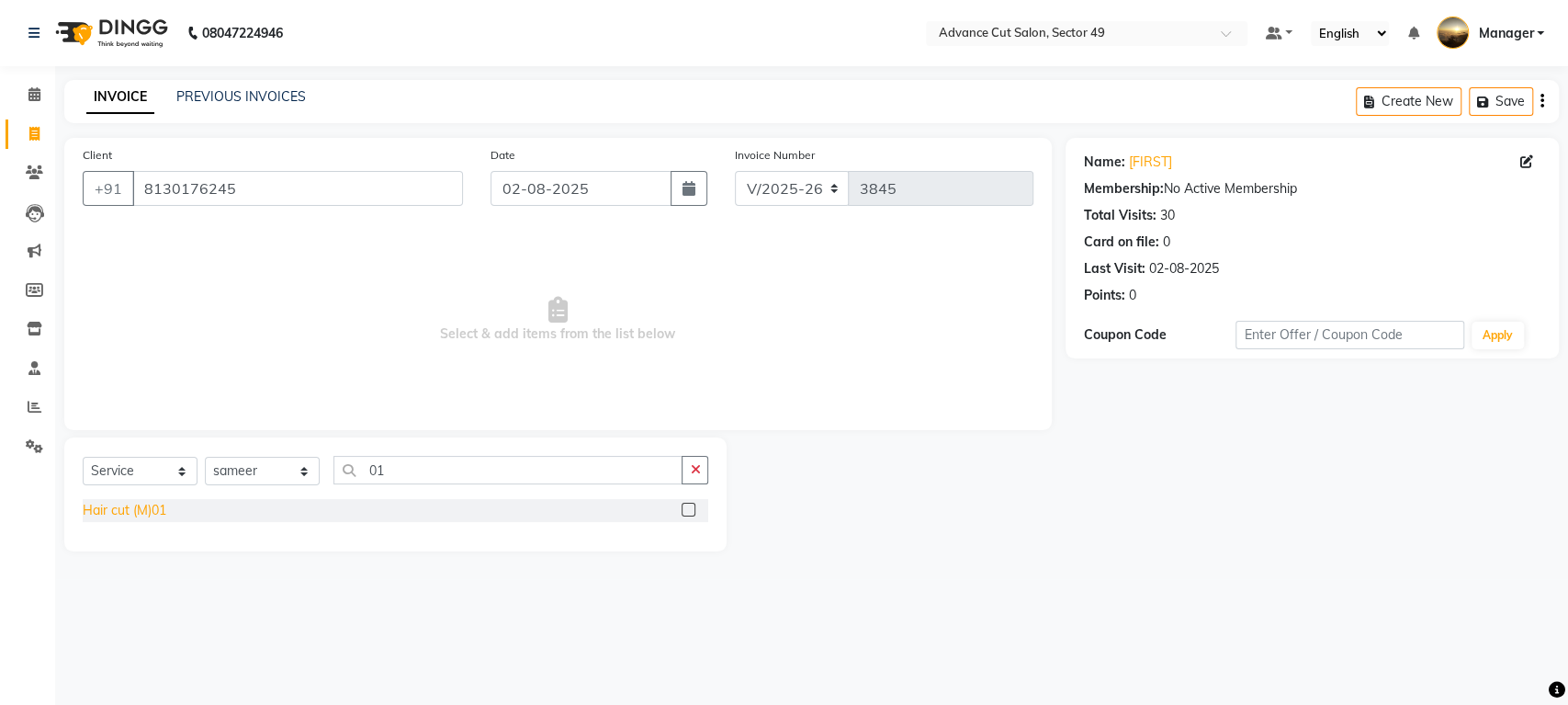 drag, startPoint x: 141, startPoint y: 507, endPoint x: 149, endPoint y: 514, distance: 10.630146 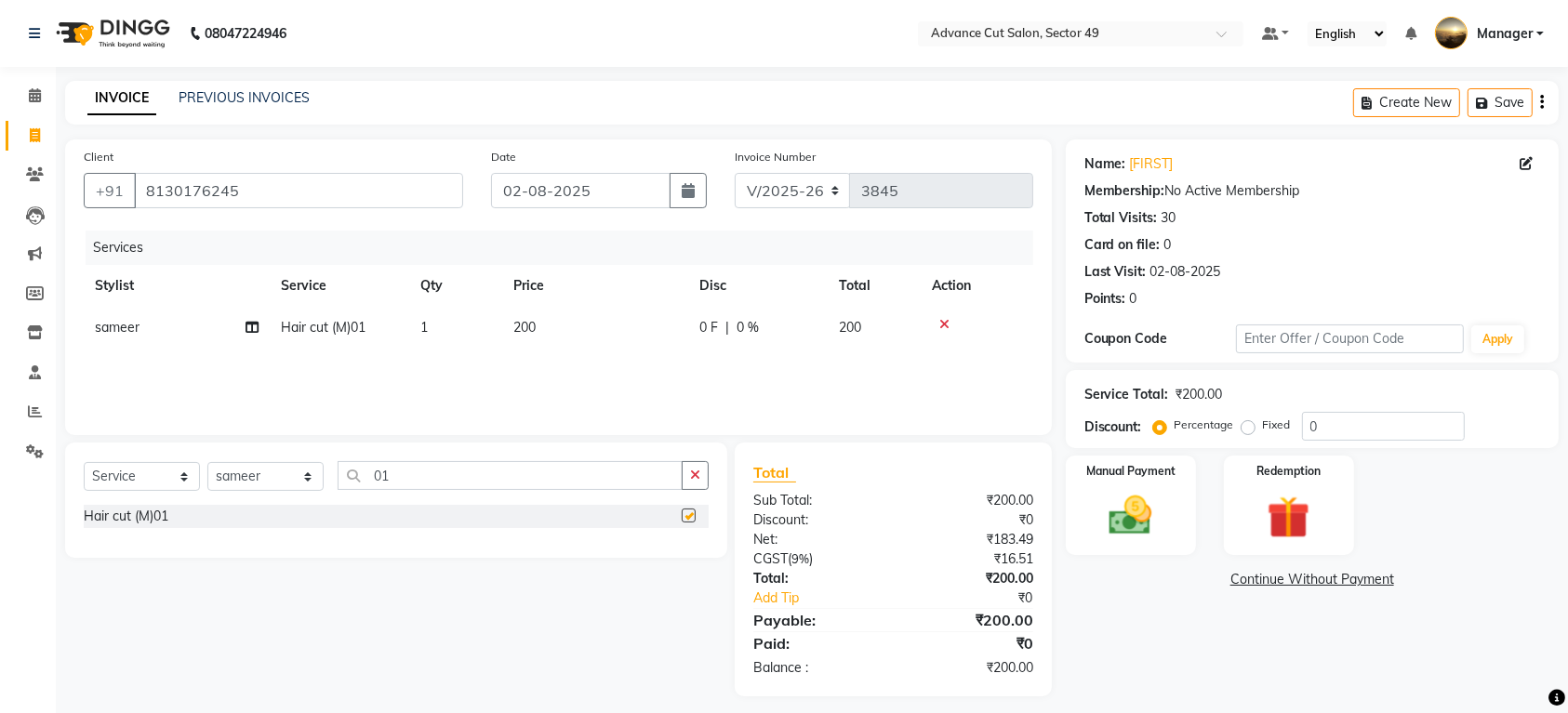 checkbox on "false" 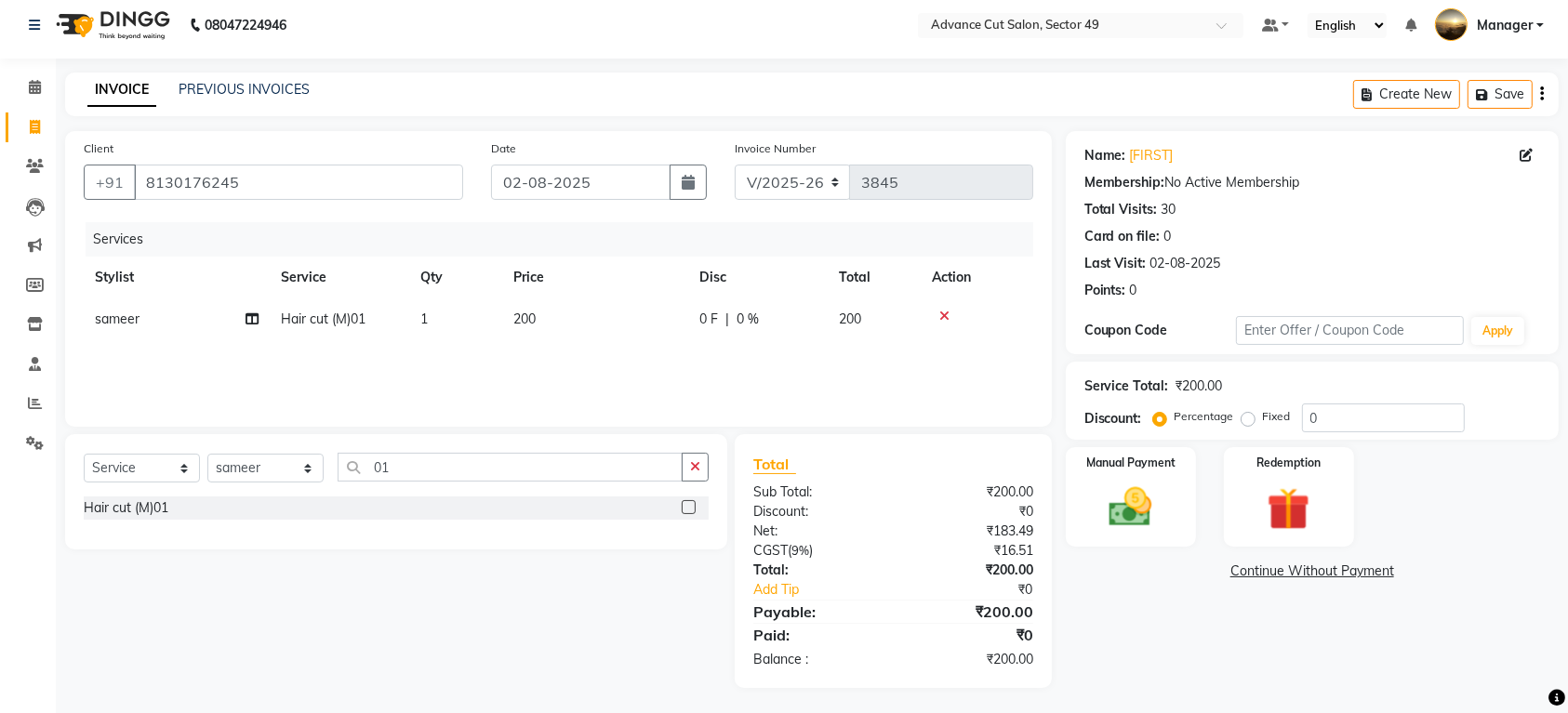 scroll, scrollTop: 10, scrollLeft: 0, axis: vertical 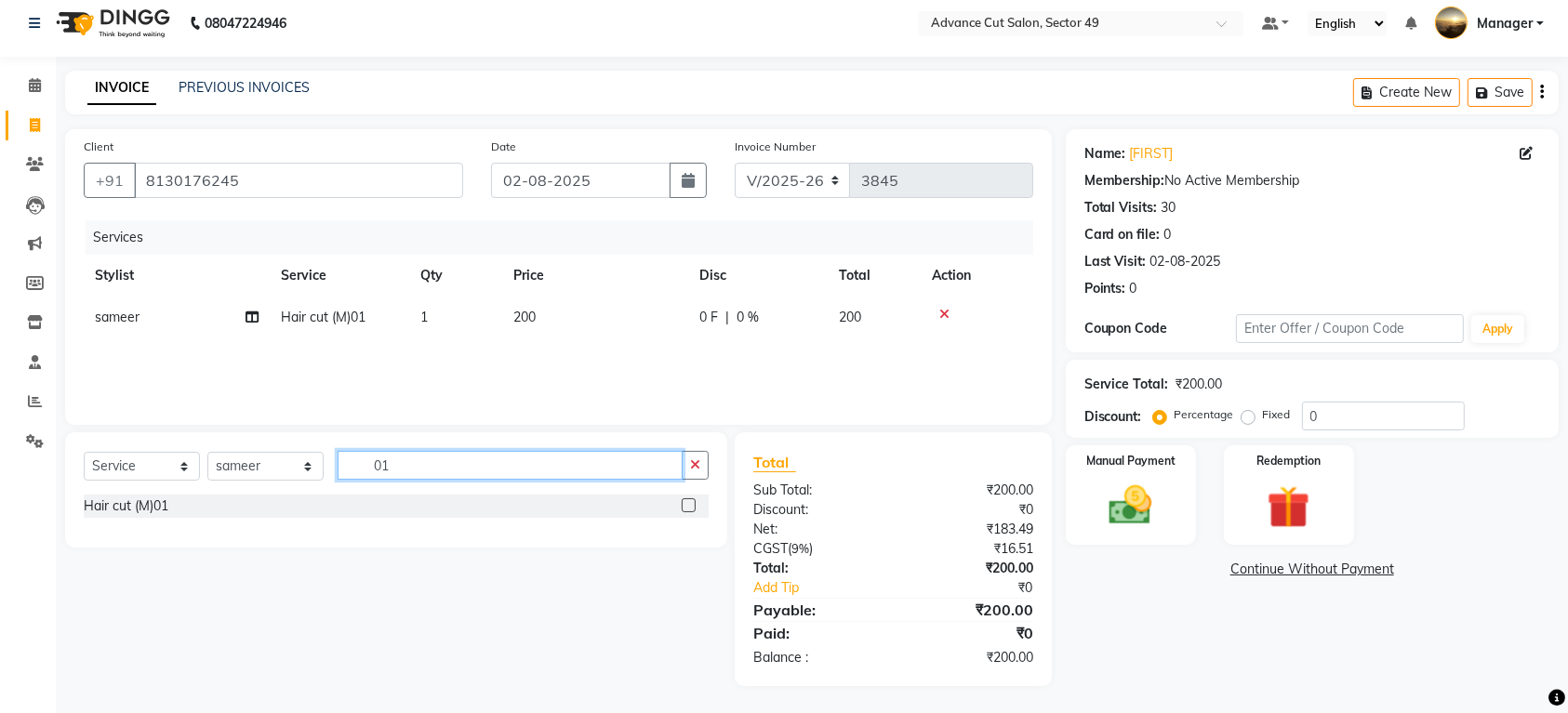 click on "01" 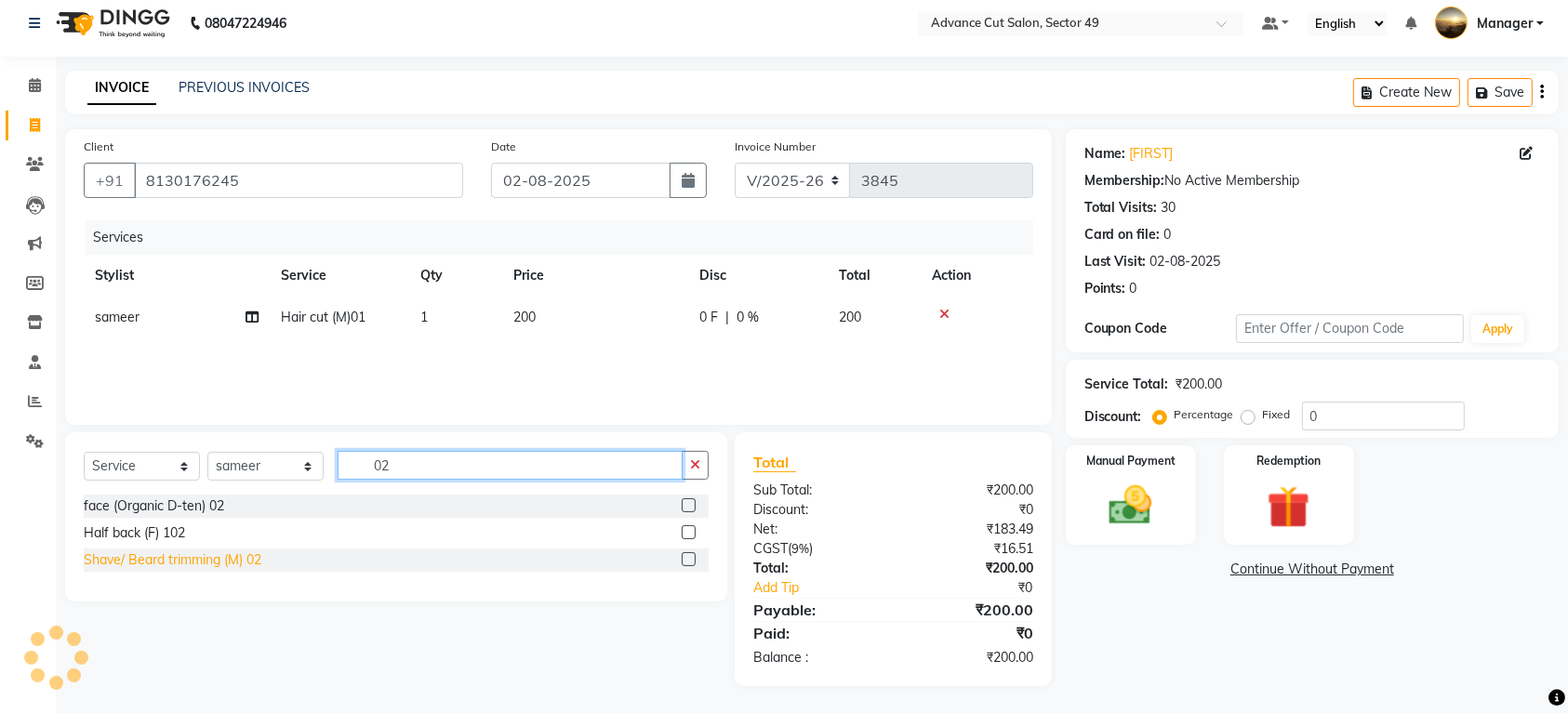 type on "02" 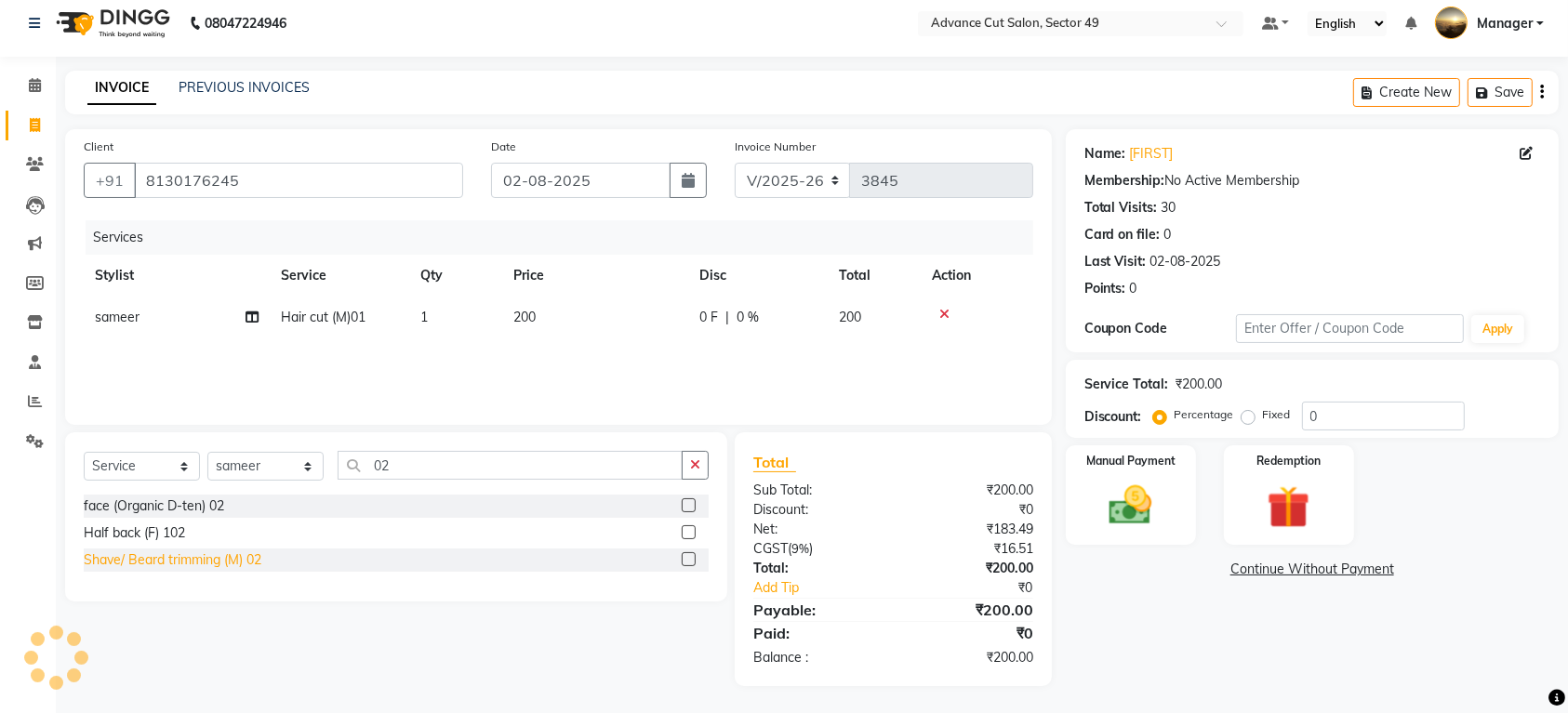 click on "Shave/ Beard trimming (M) 02" 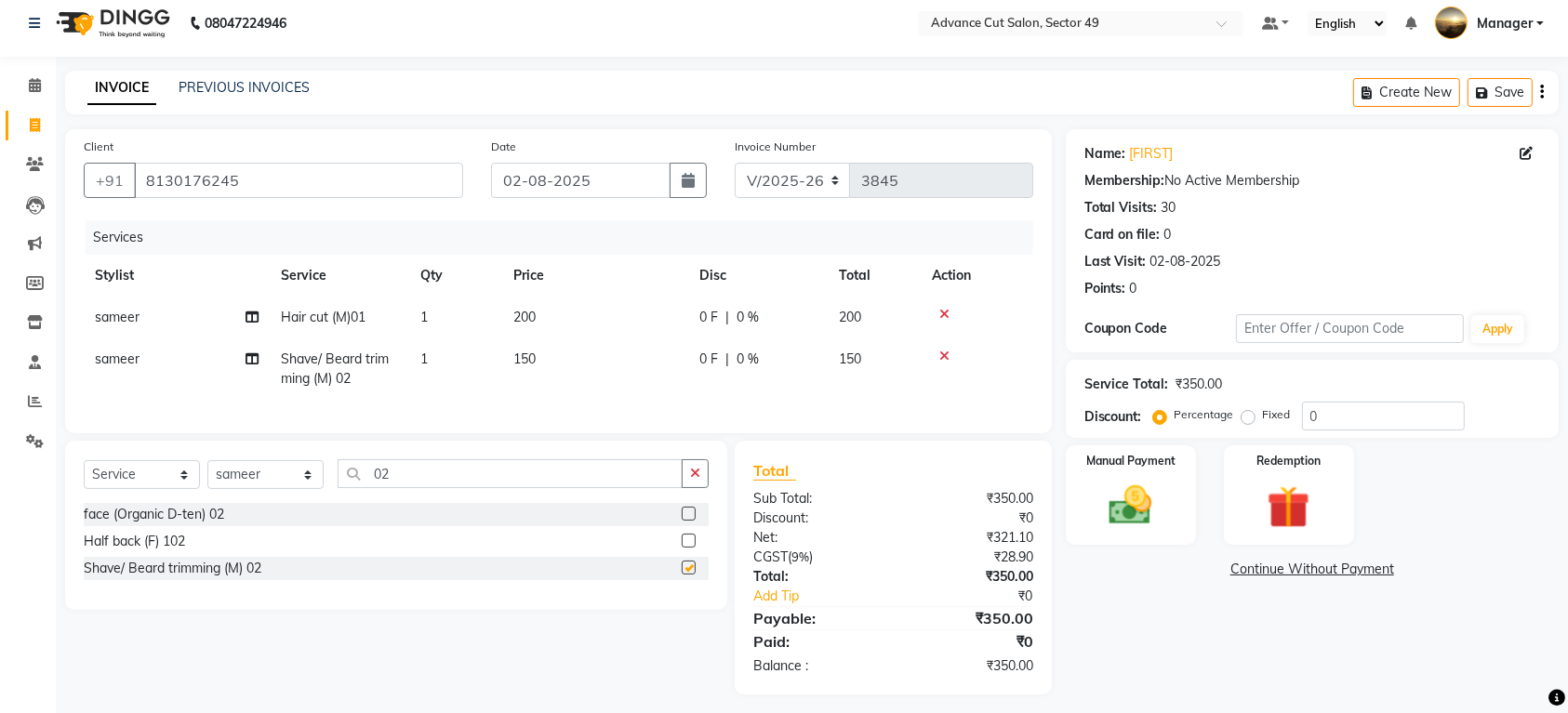 checkbox on "false" 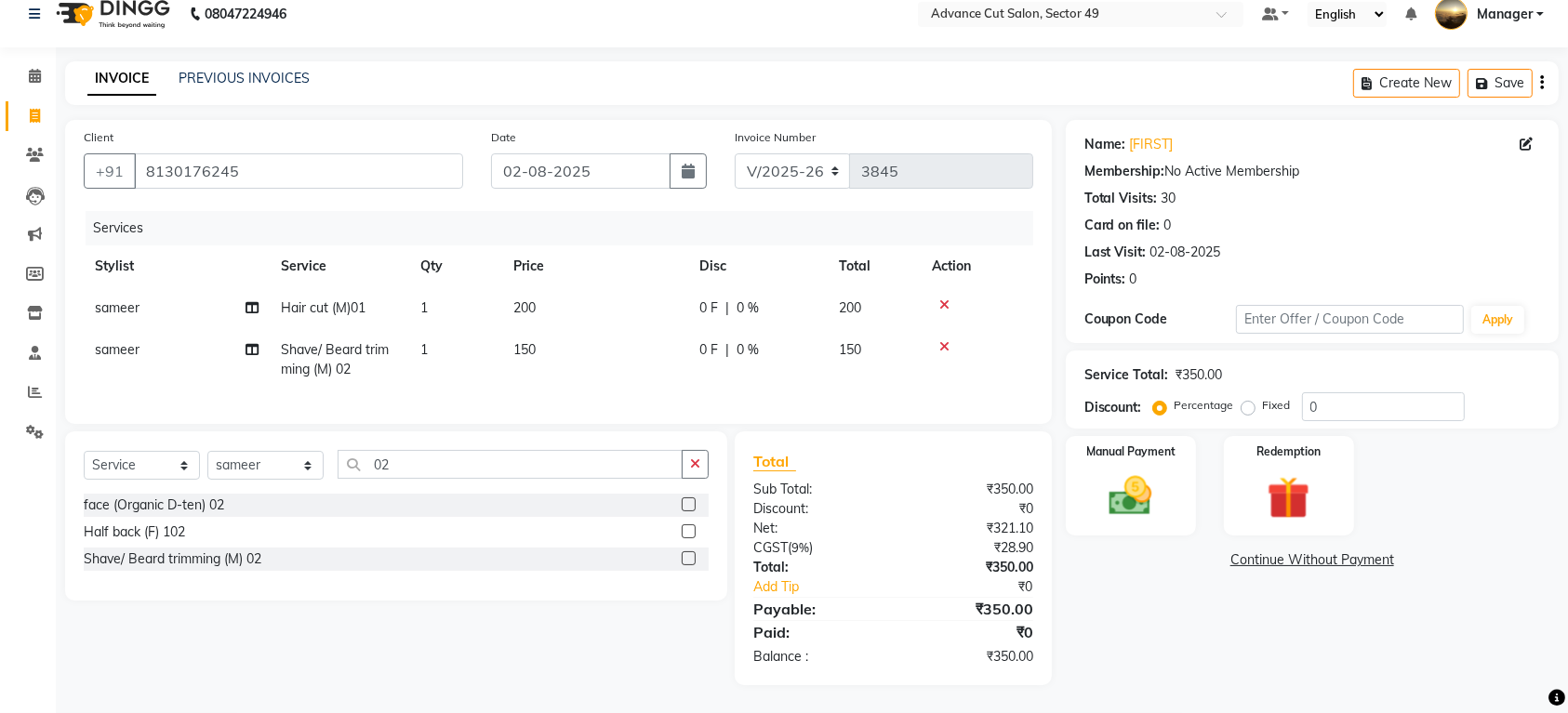 scroll, scrollTop: 37, scrollLeft: 0, axis: vertical 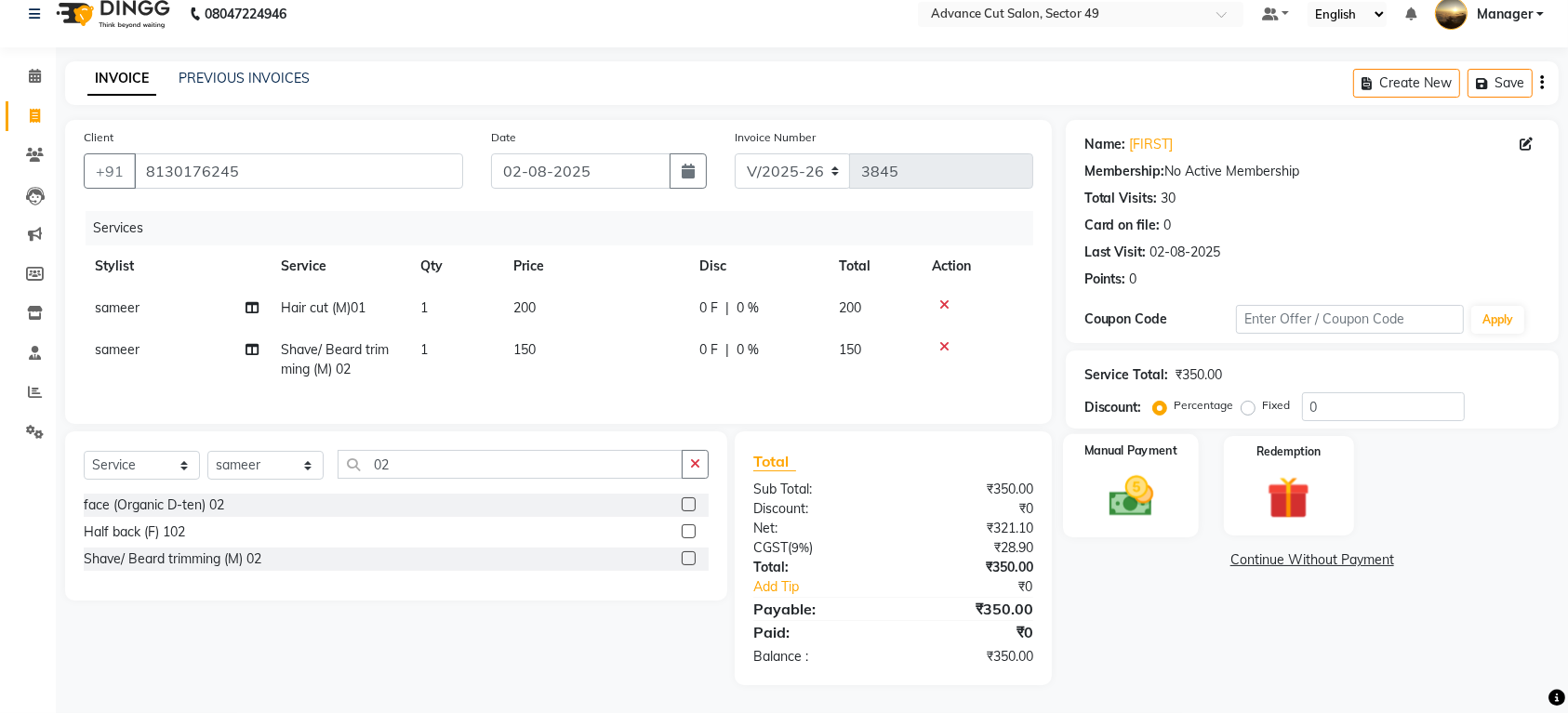 click on "Manual Payment" 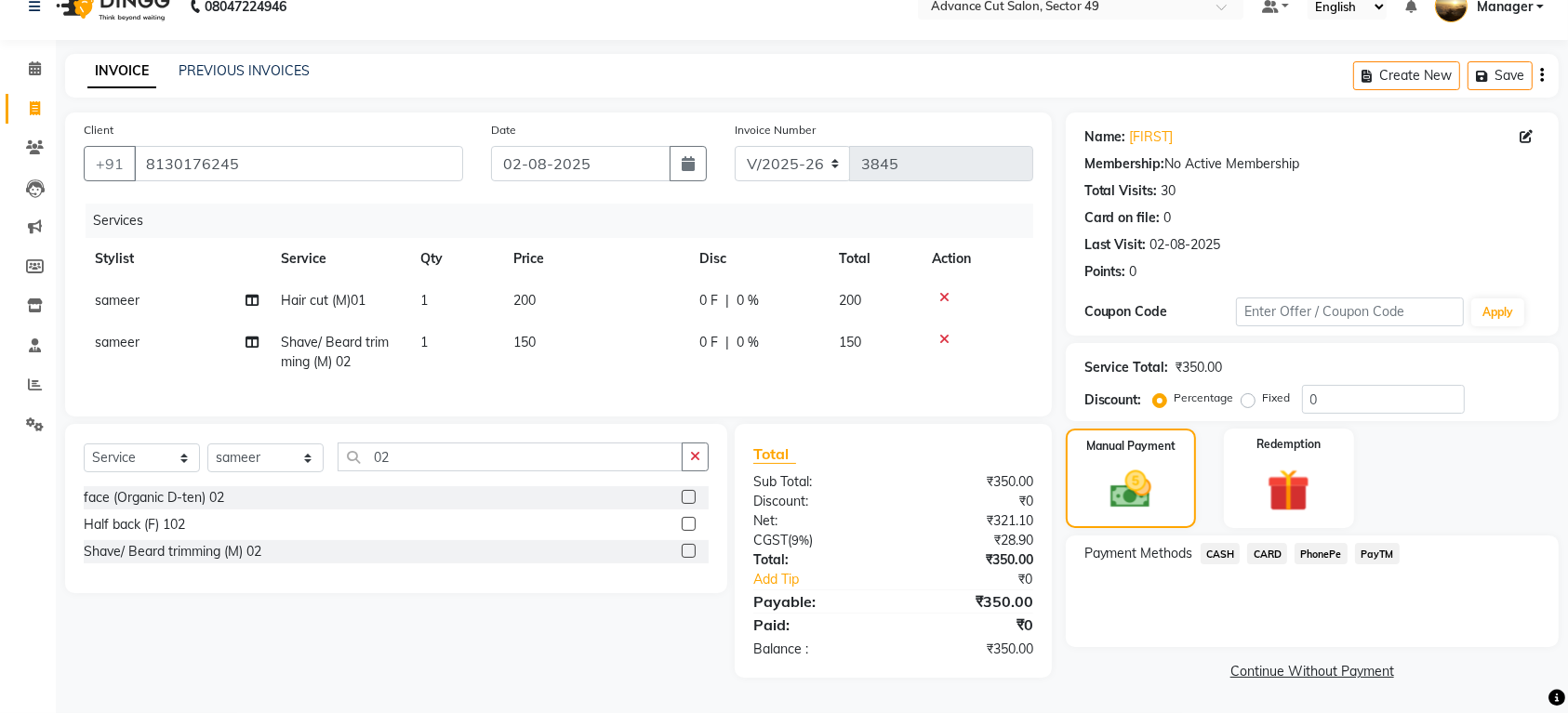 drag, startPoint x: 1233, startPoint y: 547, endPoint x: 1229, endPoint y: 556, distance: 9.848858 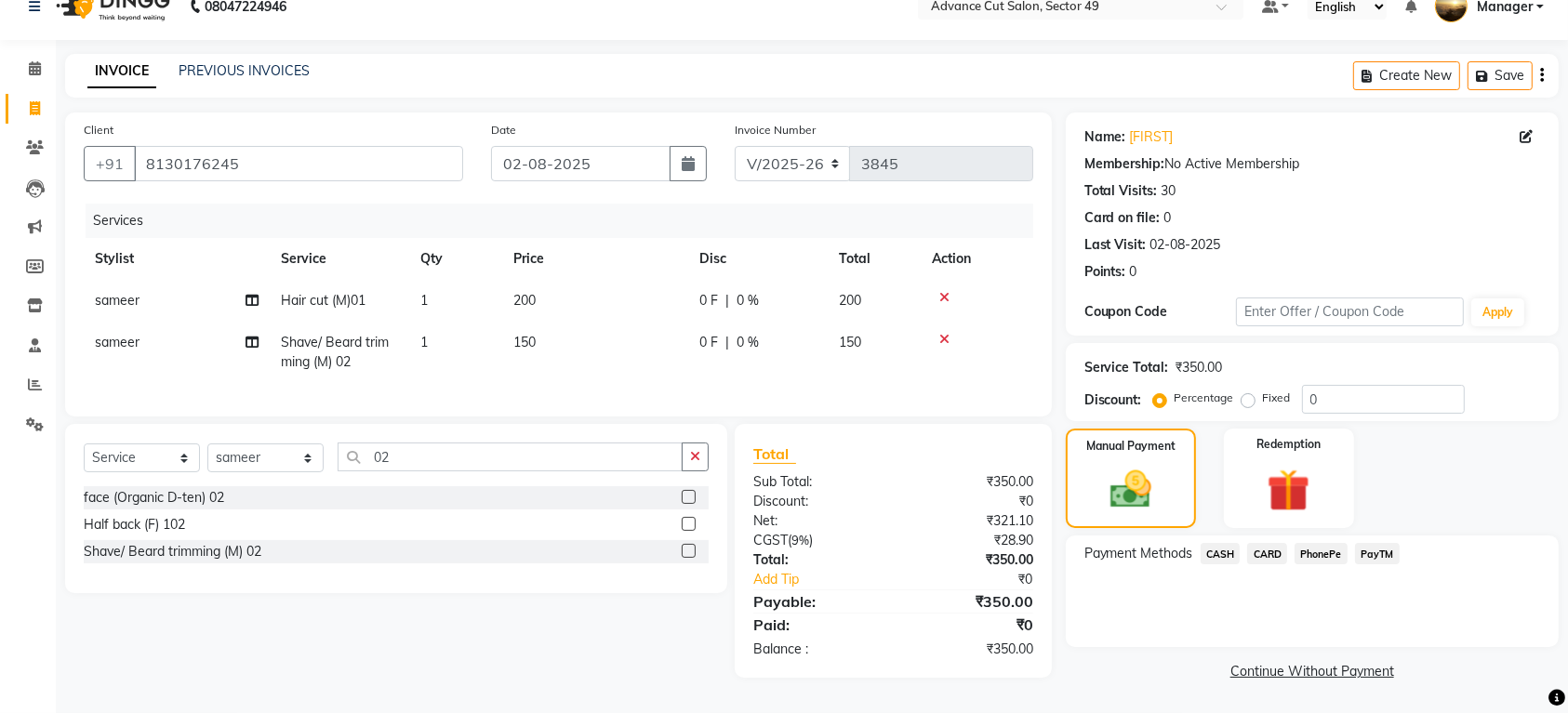 click on "CASH" 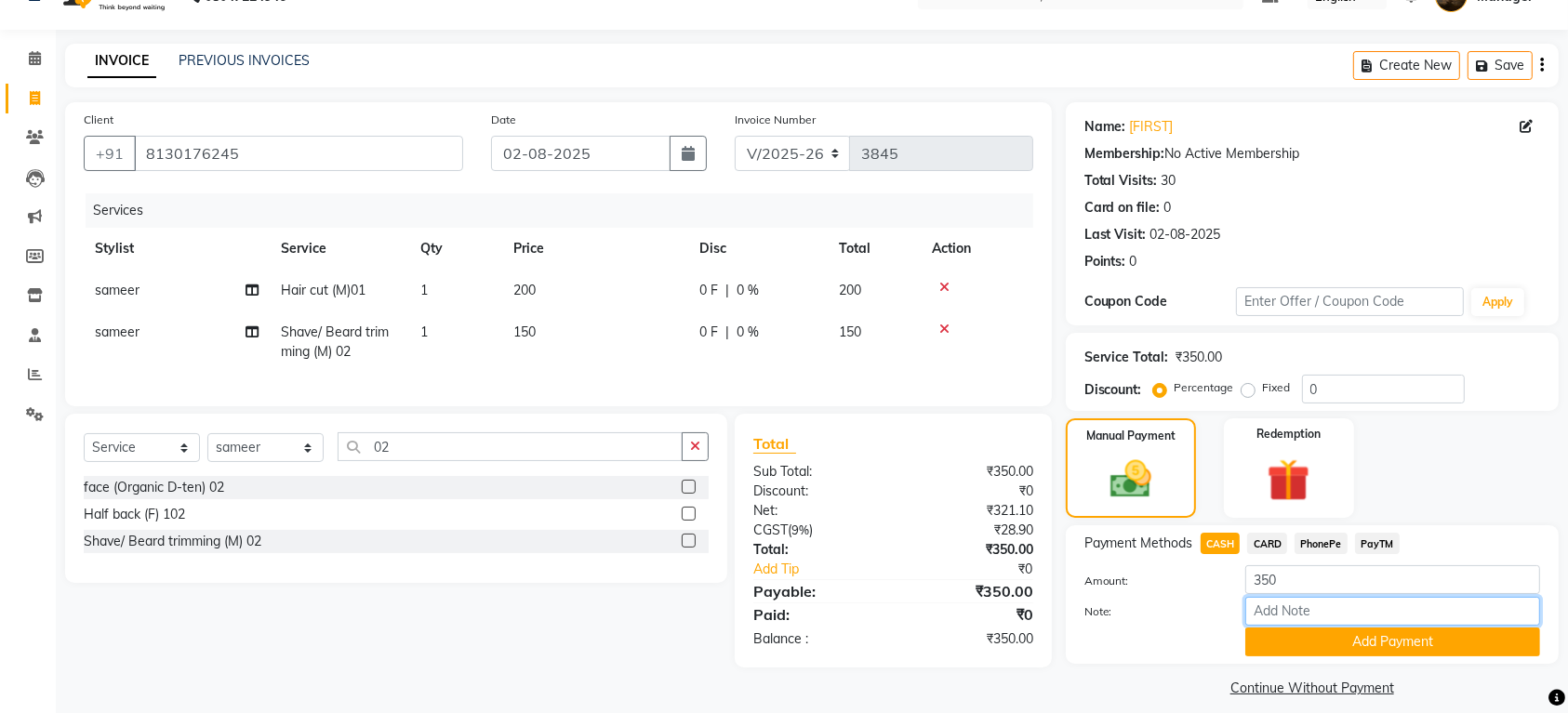 click on "Note:" at bounding box center (1392, 611) 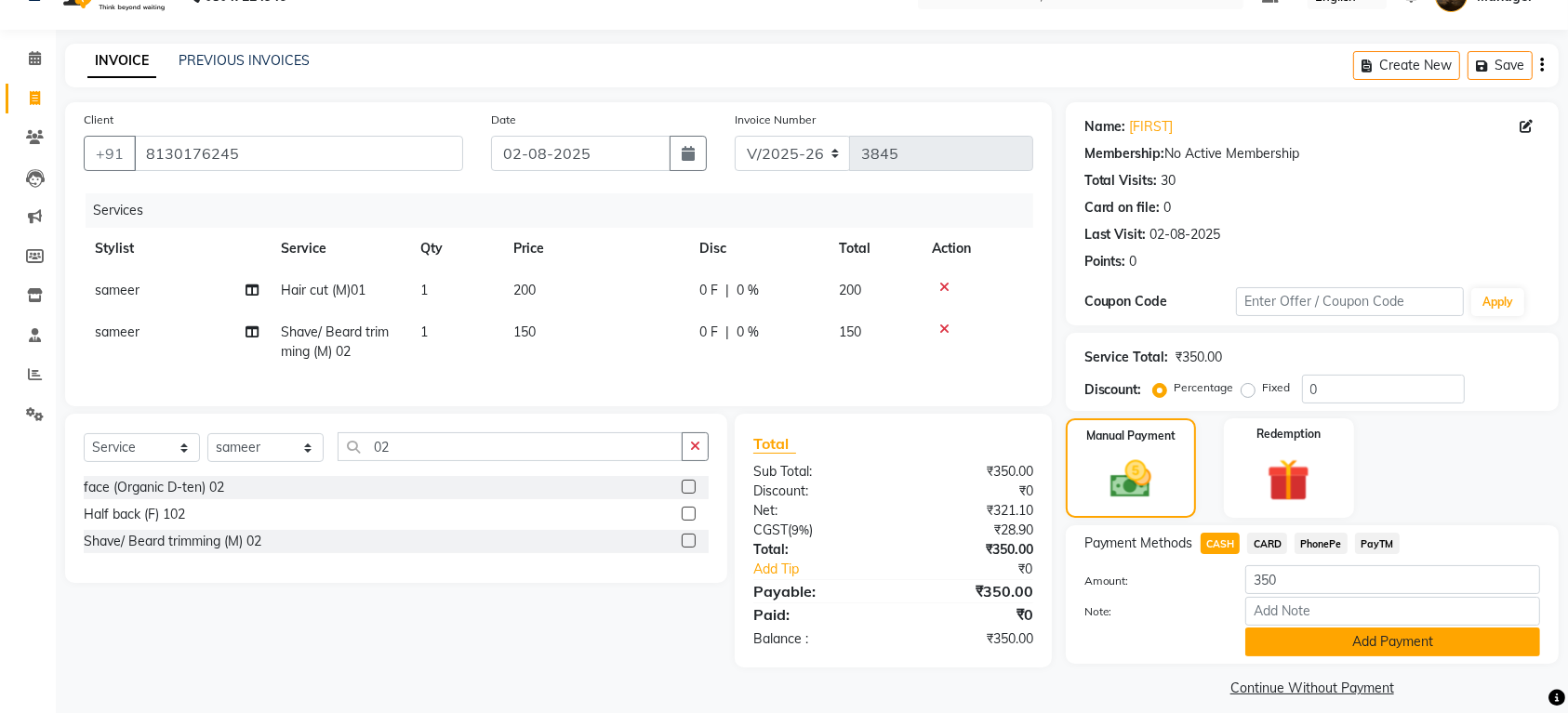click on "Add Payment" 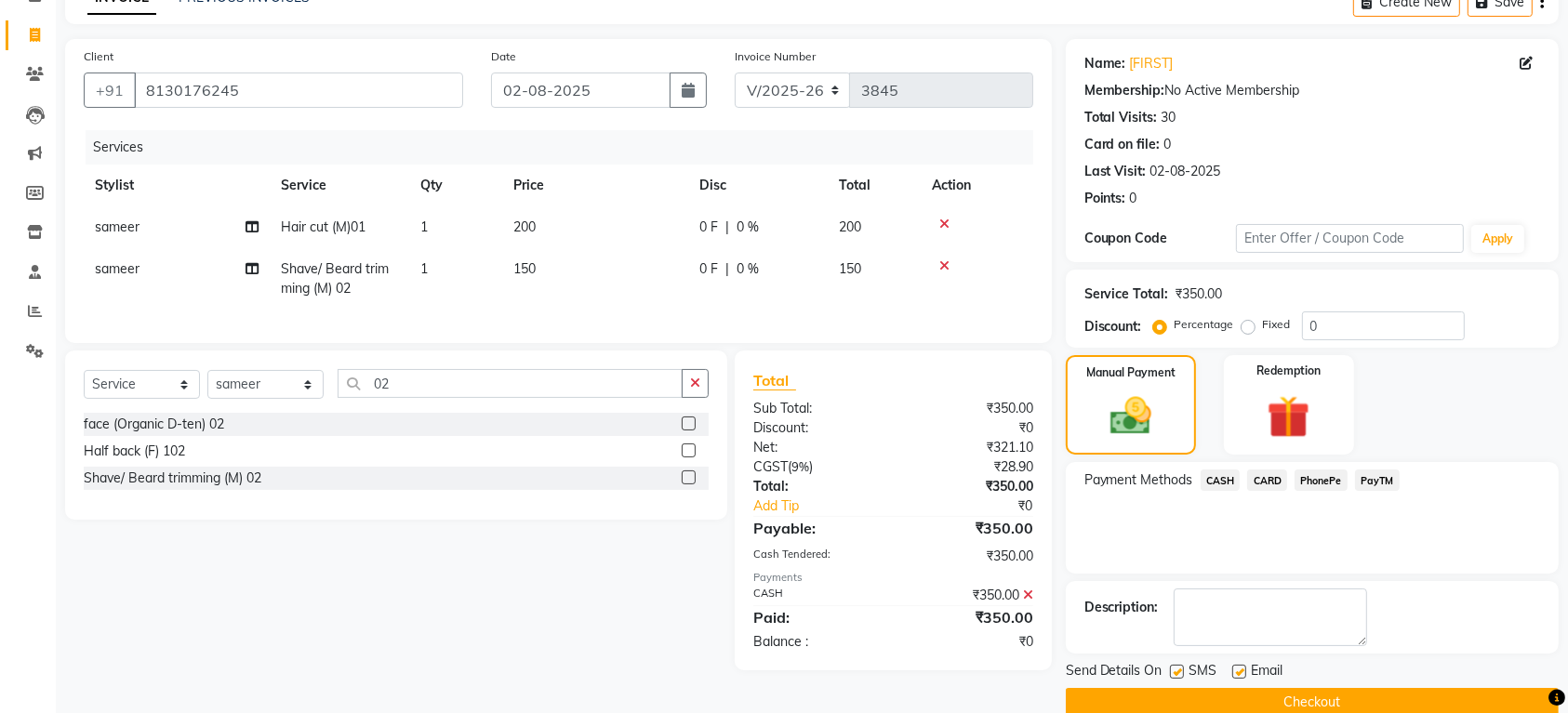 scroll, scrollTop: 131, scrollLeft: 0, axis: vertical 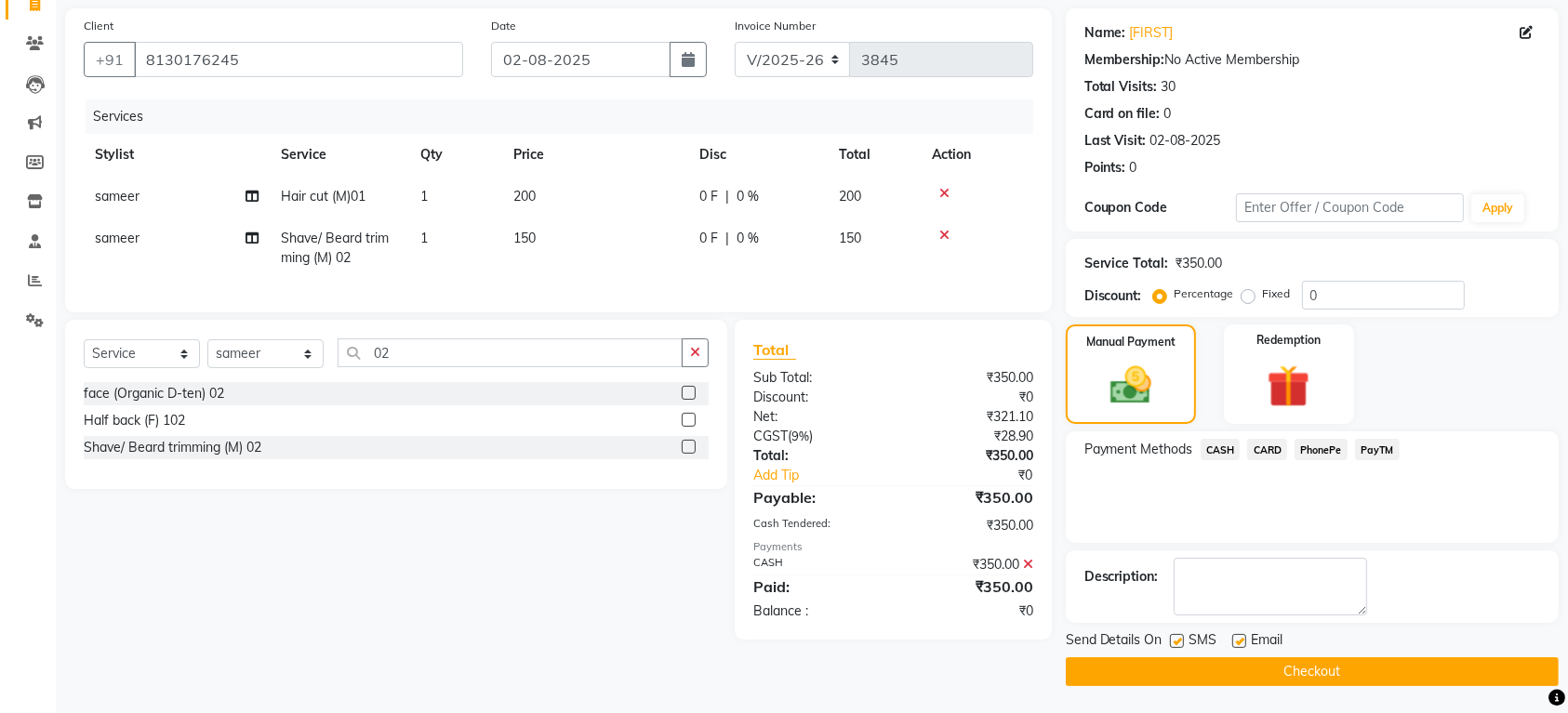click on "Checkout" 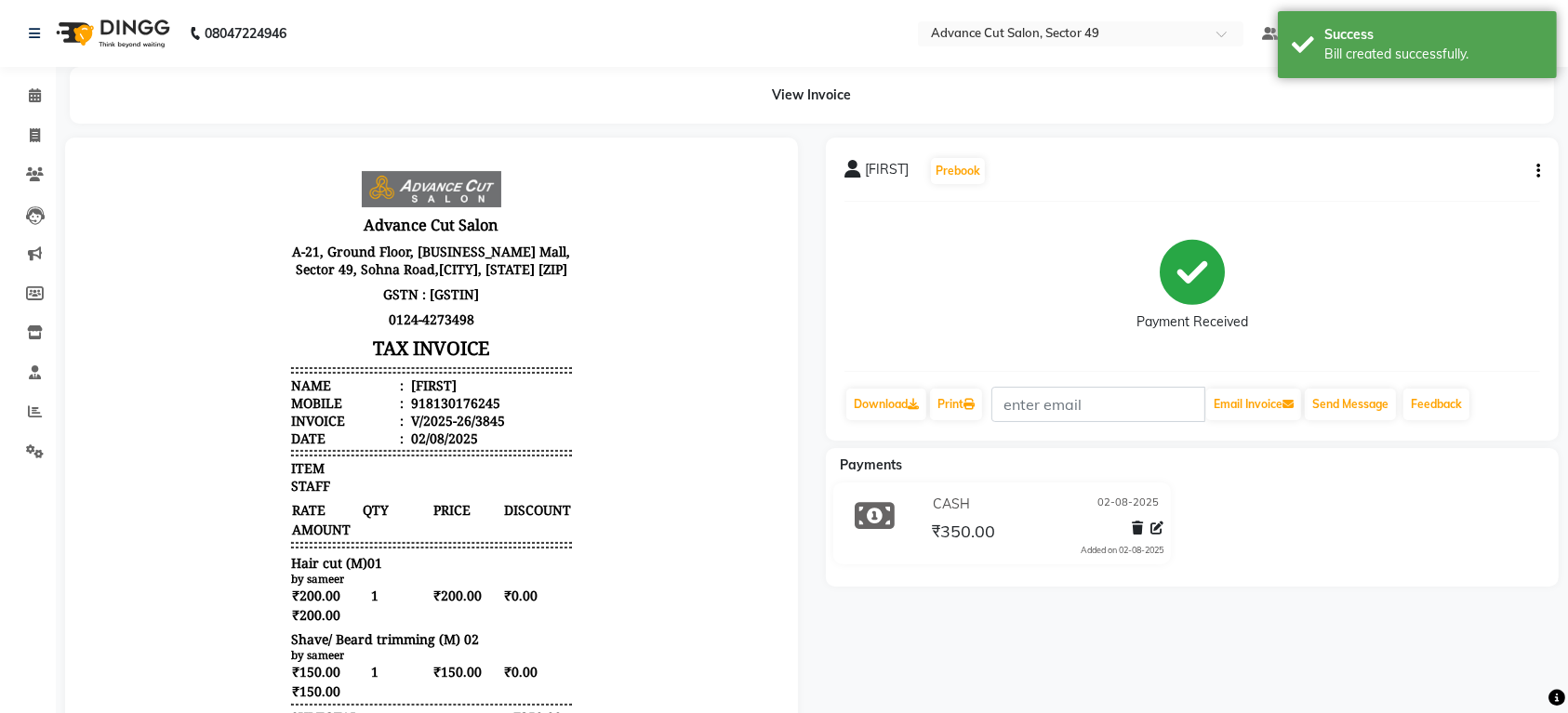 scroll, scrollTop: 0, scrollLeft: 0, axis: both 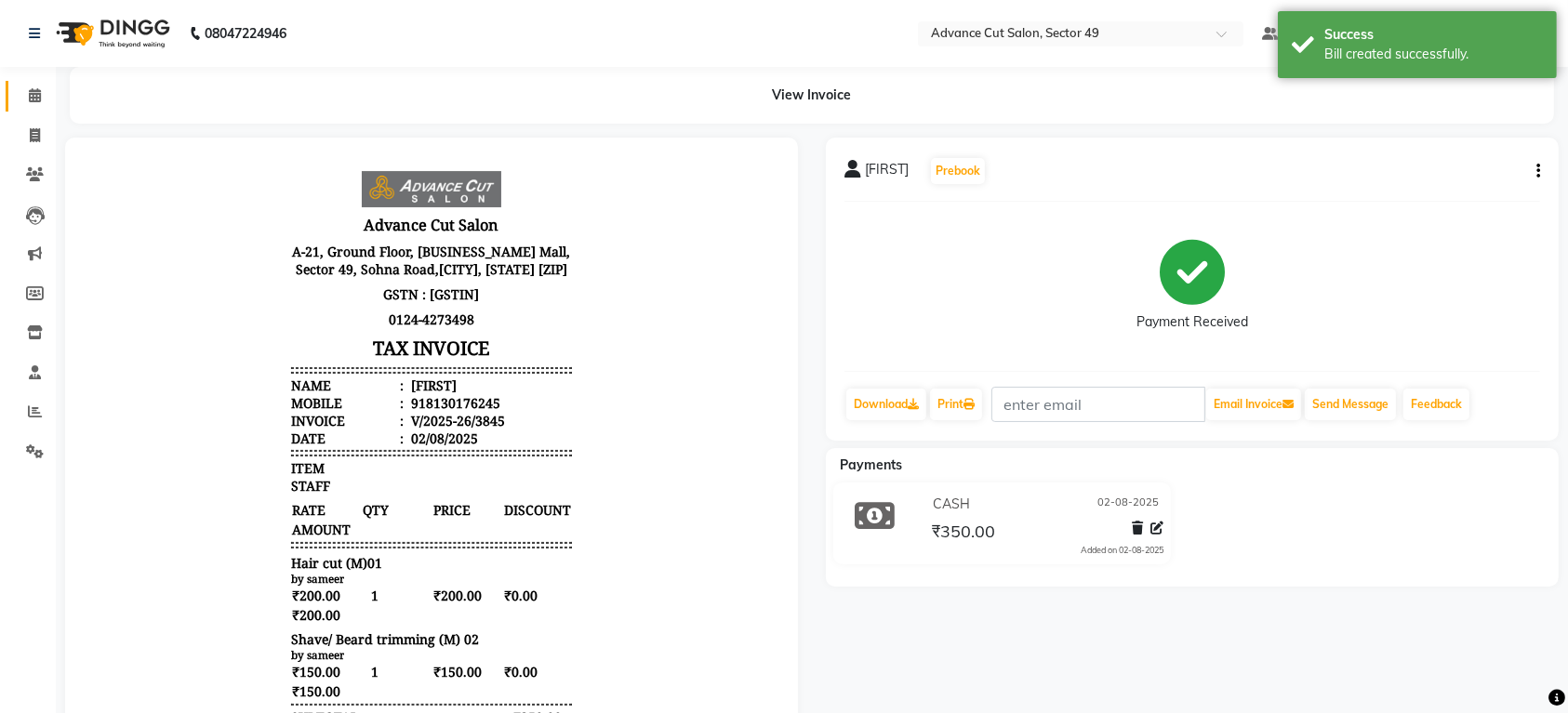 click 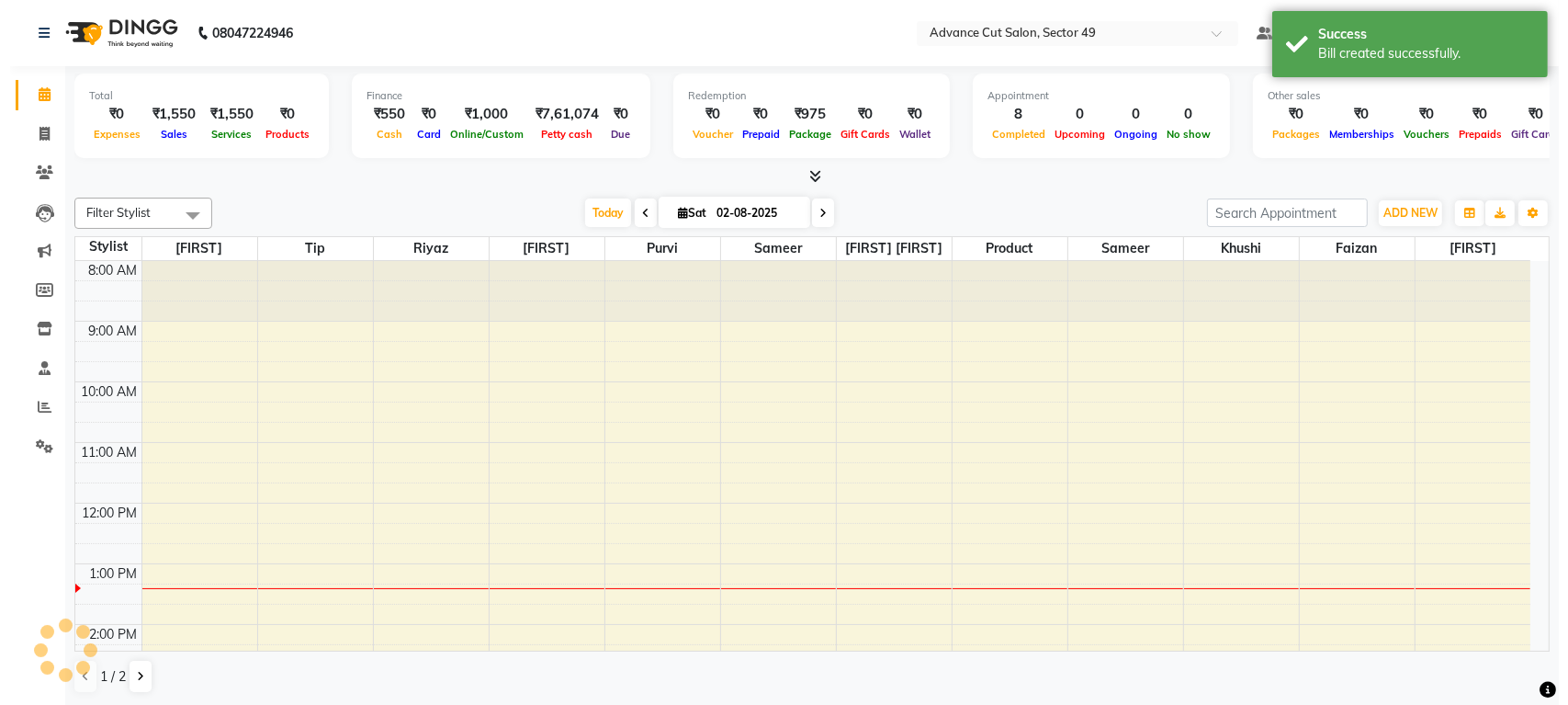 scroll, scrollTop: 0, scrollLeft: 0, axis: both 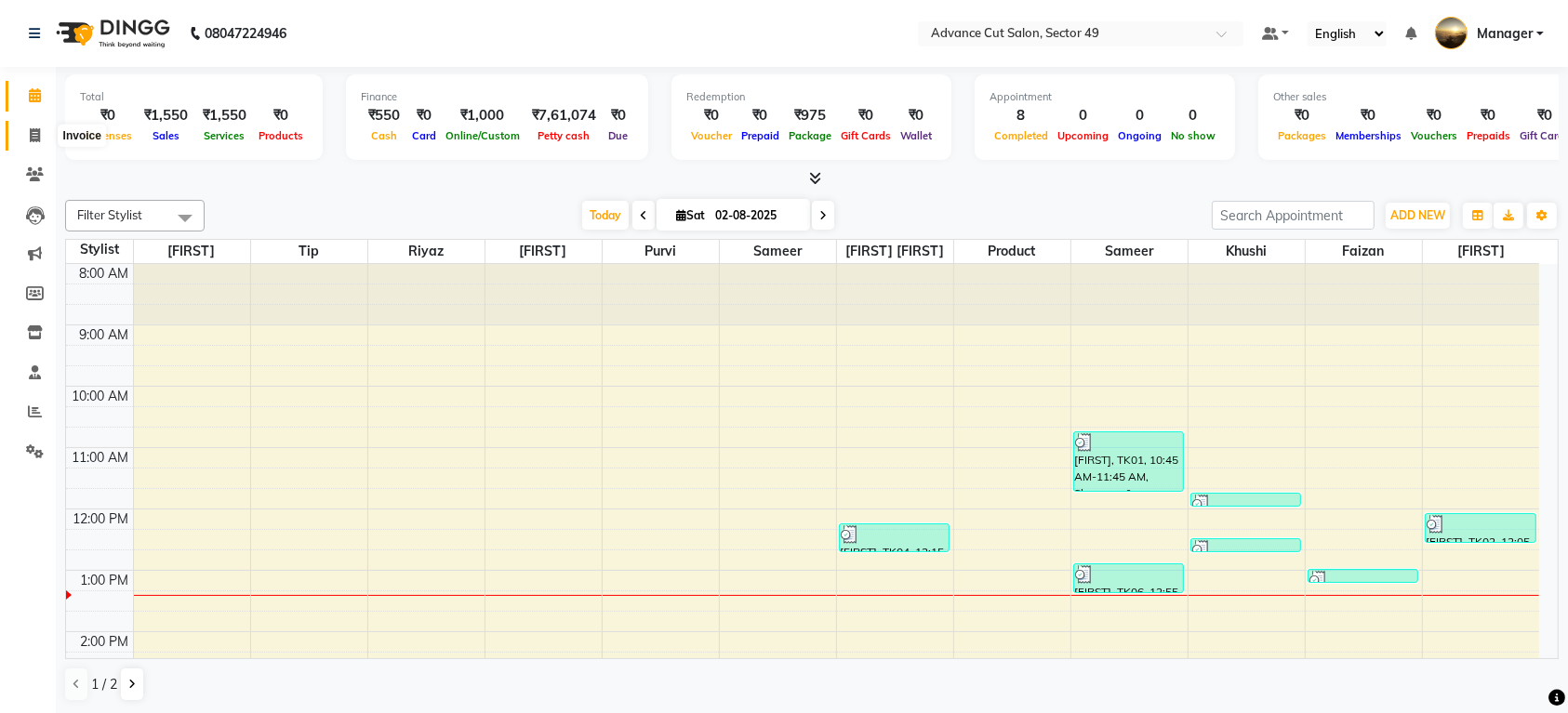 click 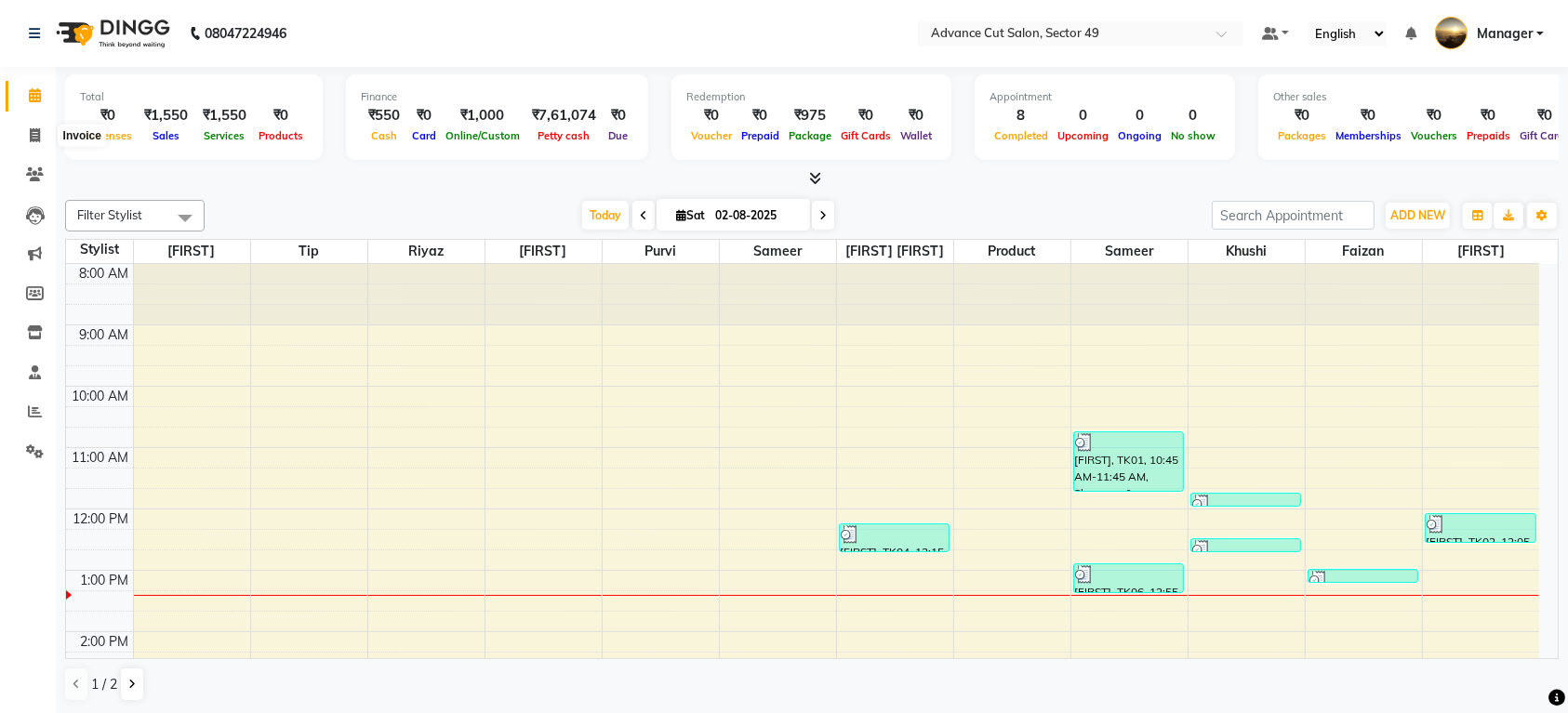 select on "service" 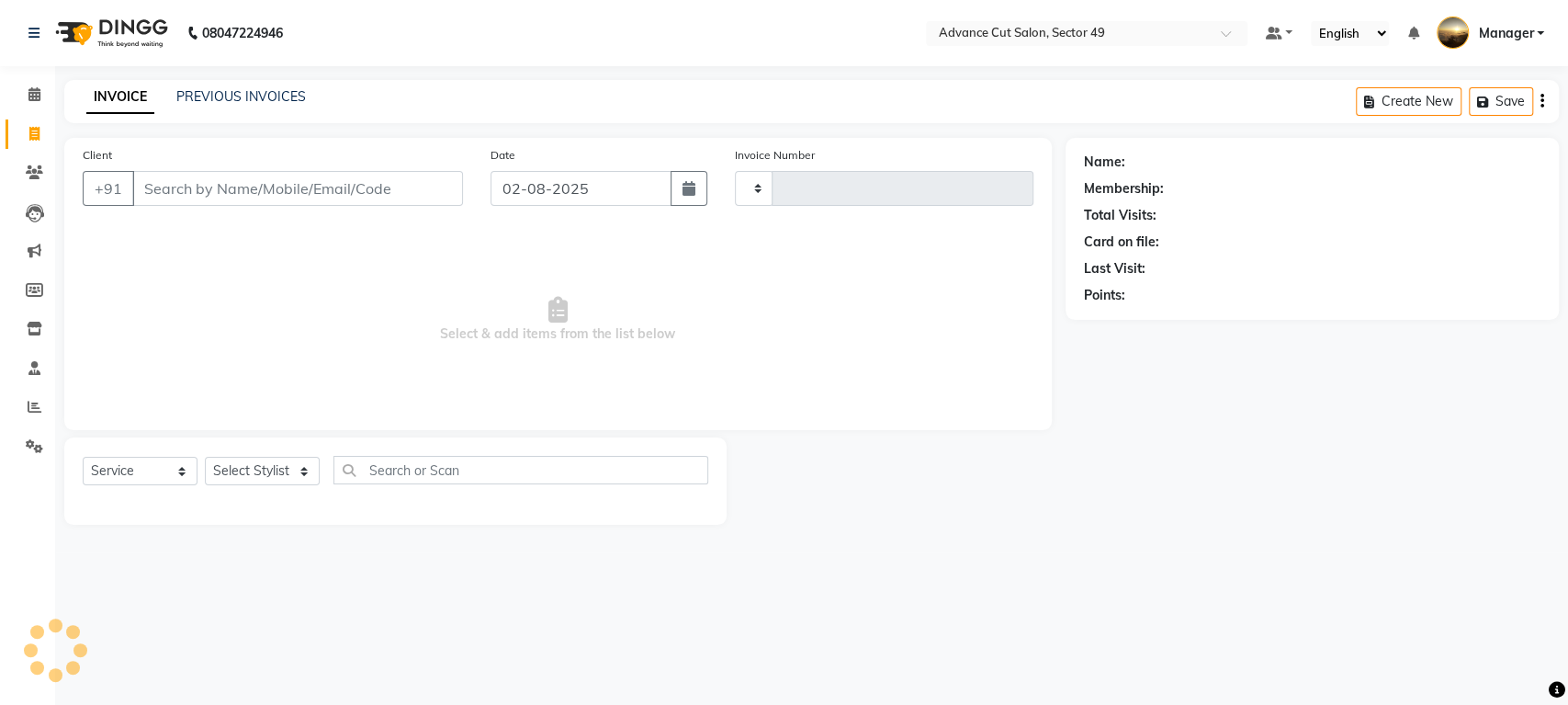 type on "3846" 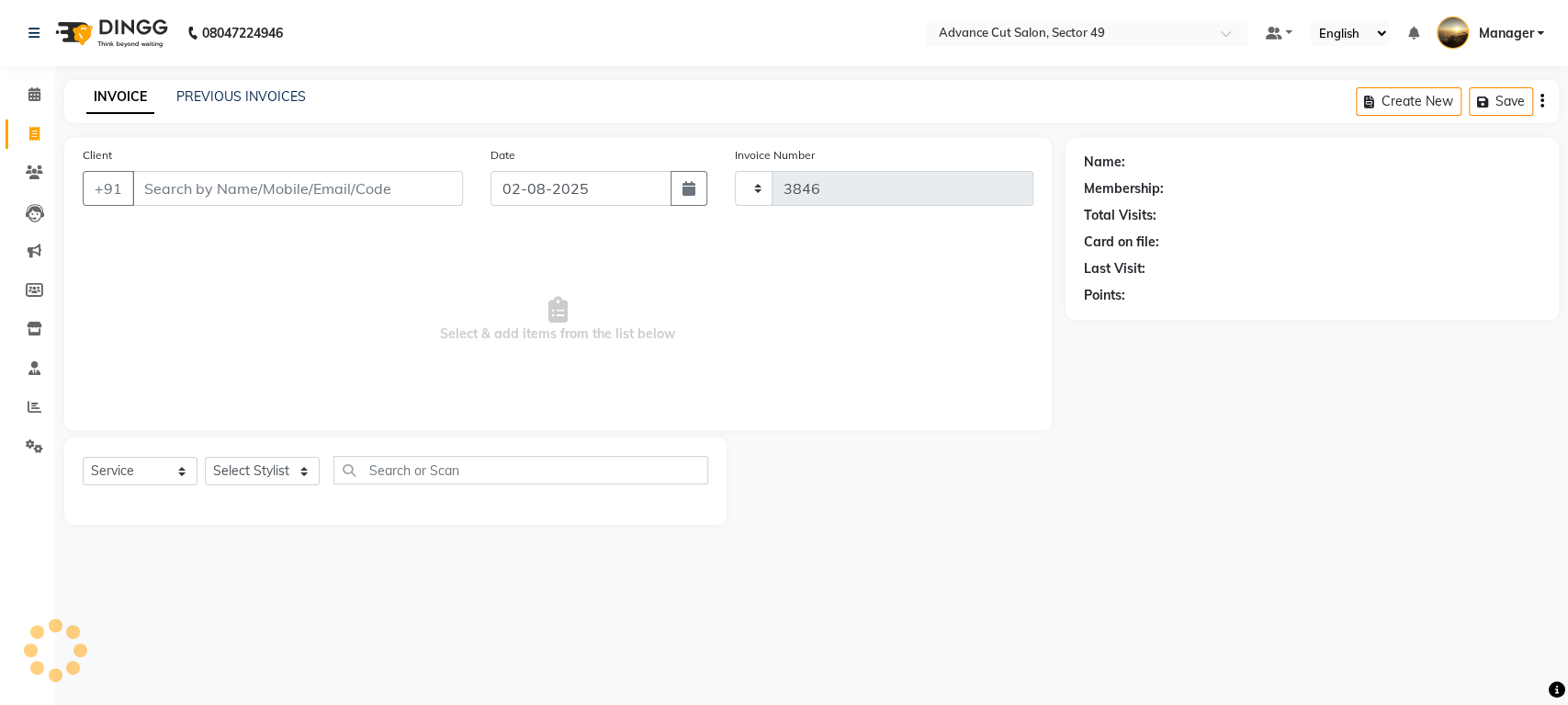 select on "4616" 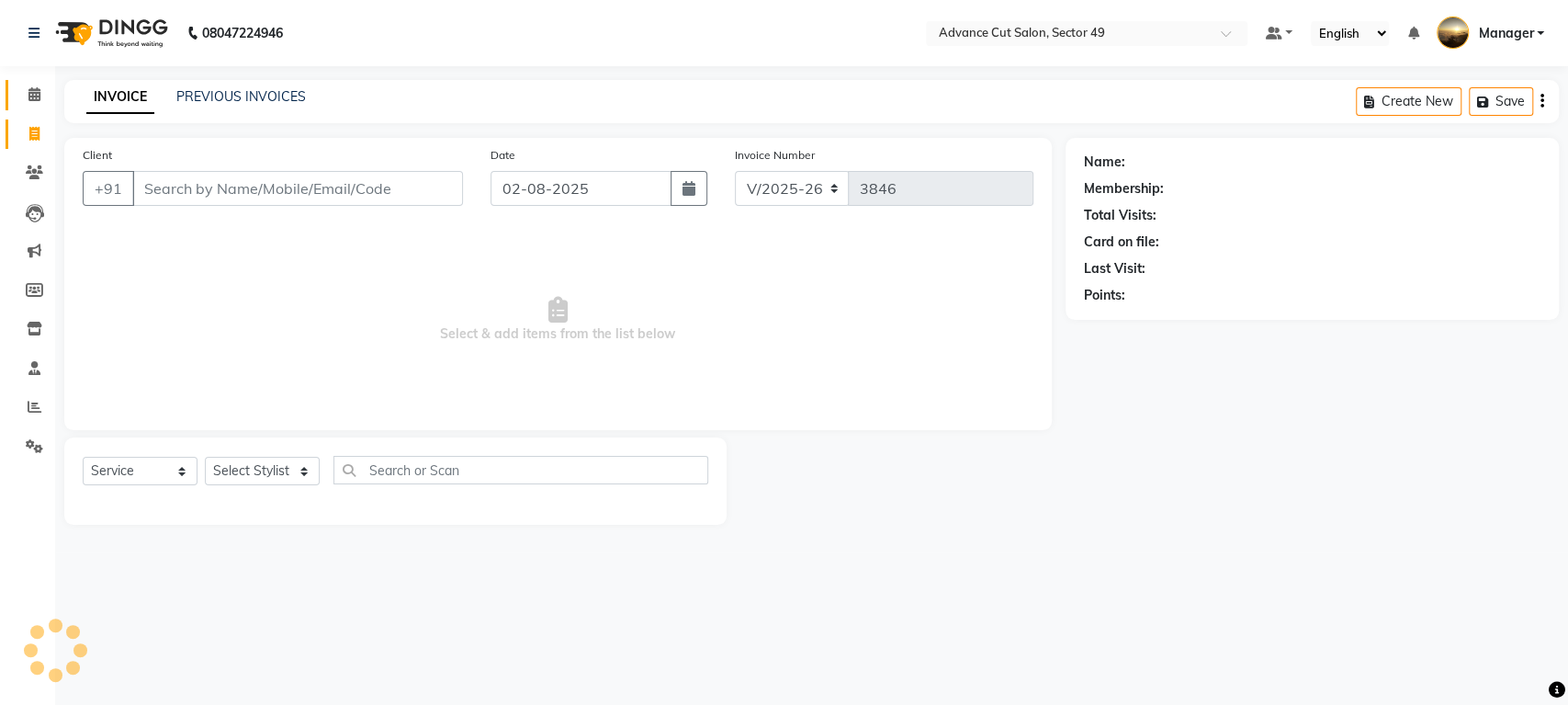 click on "Calendar" 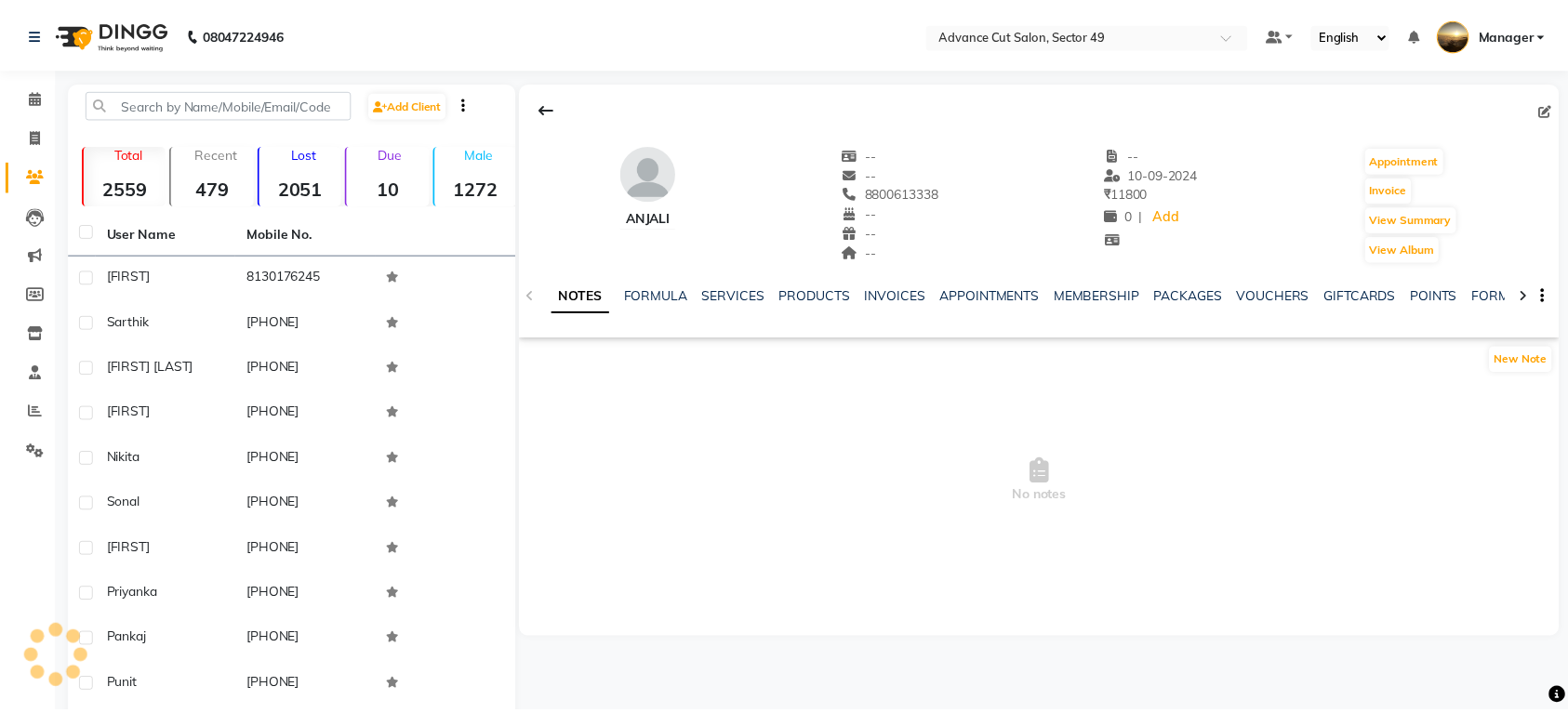scroll, scrollTop: 0, scrollLeft: 0, axis: both 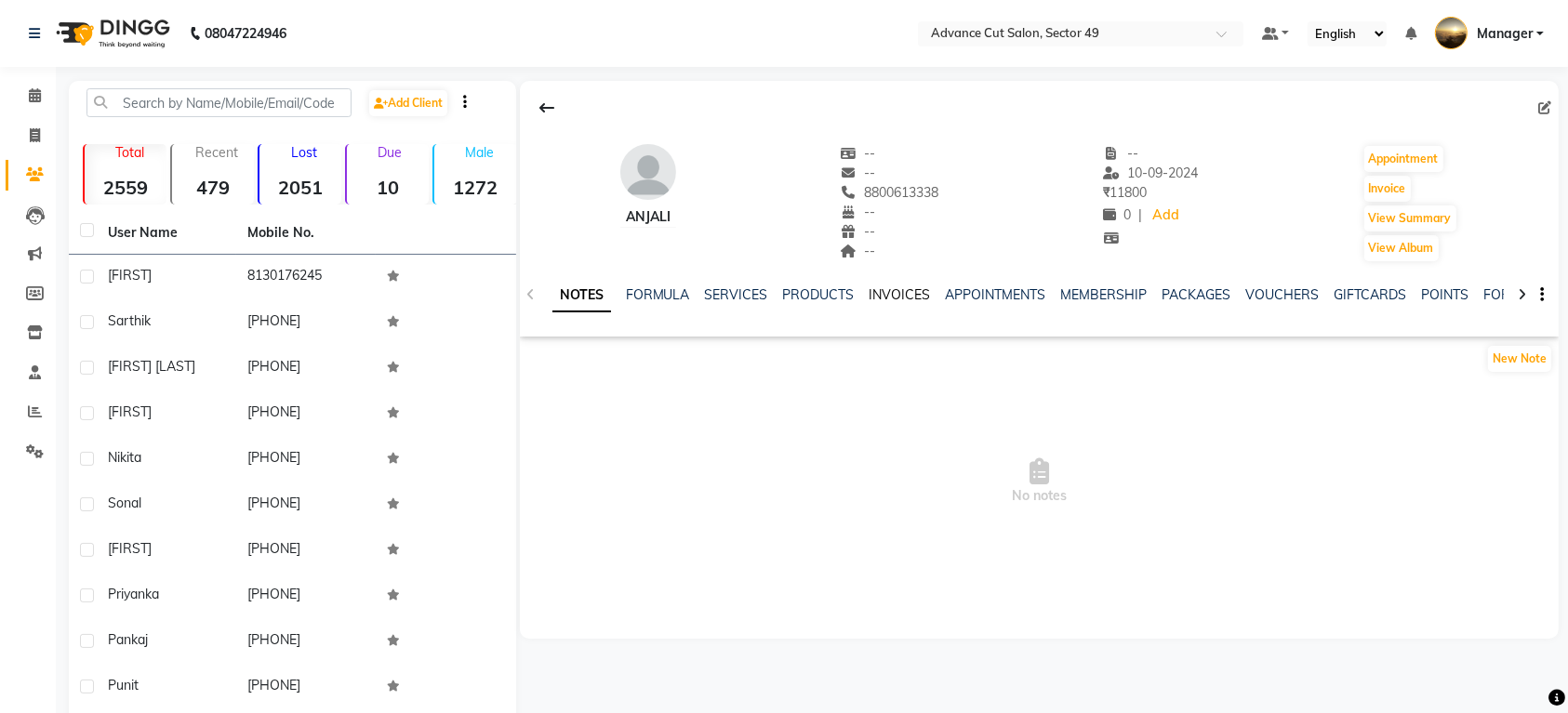 click on "INVOICES" 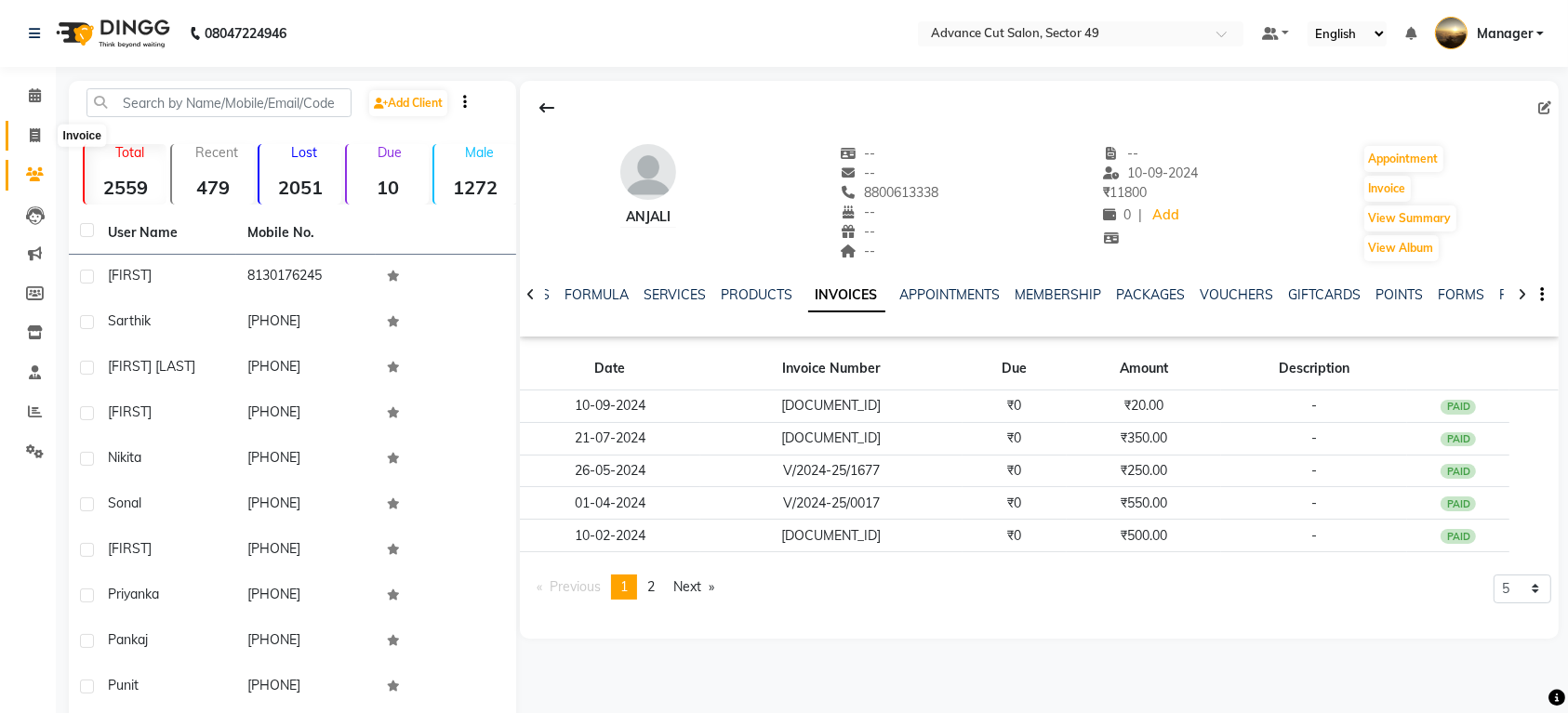 click 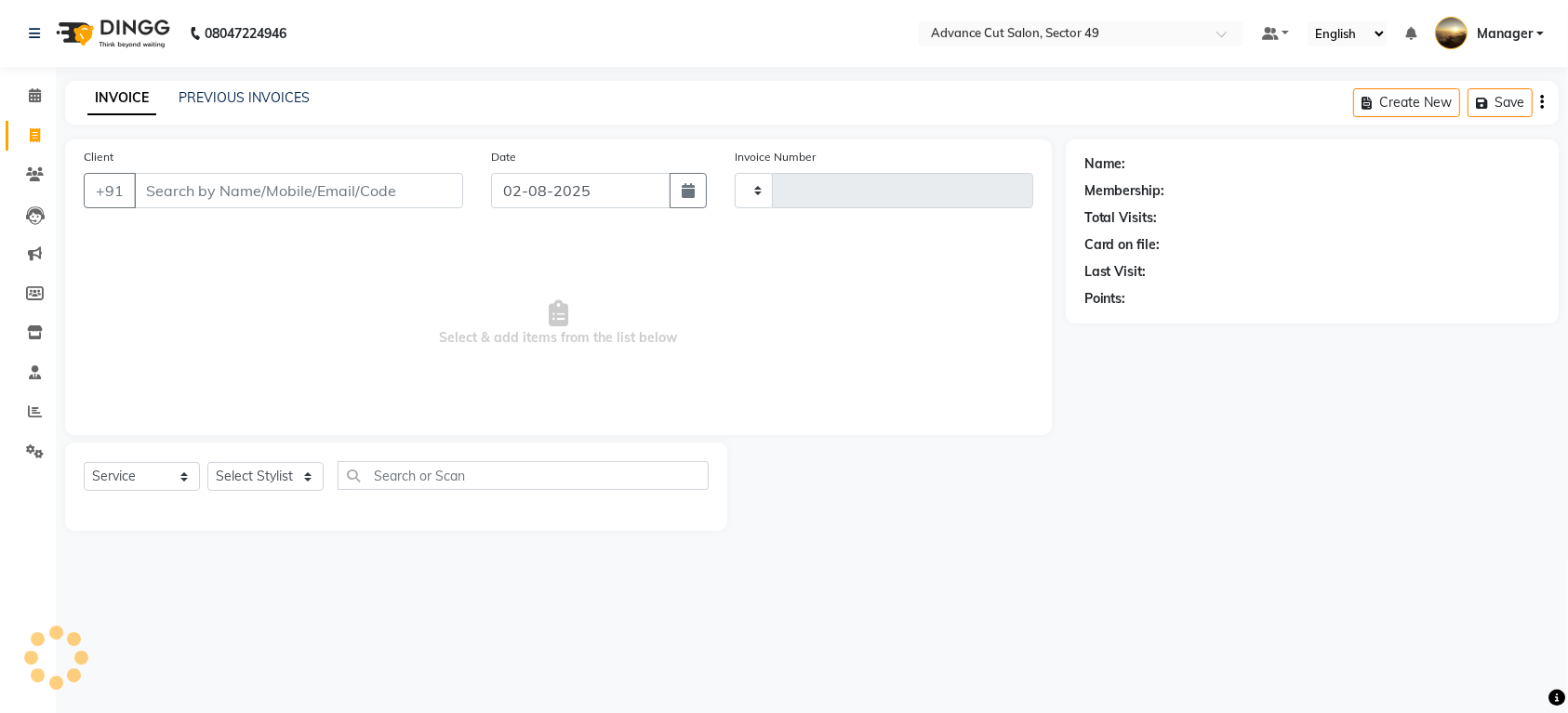 type on "3846" 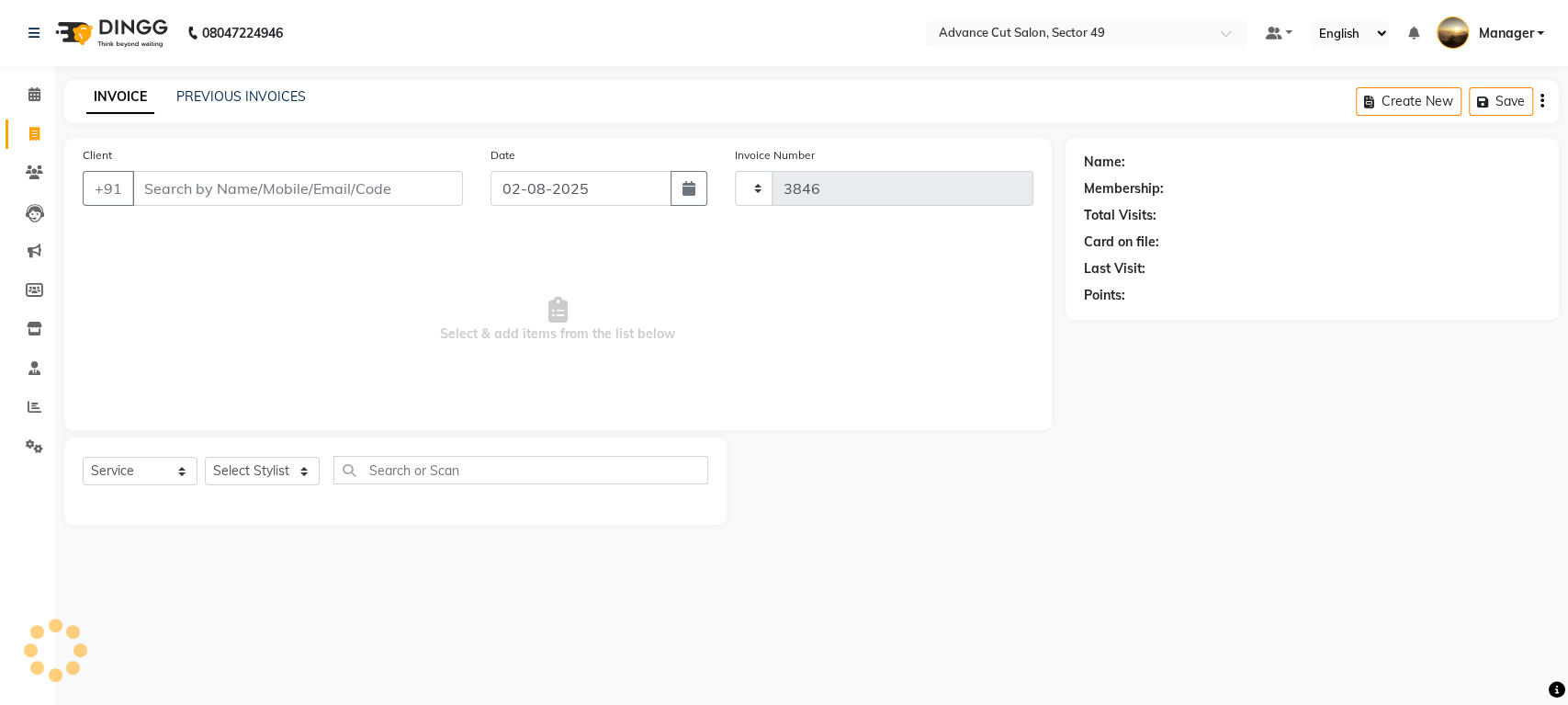 select on "4616" 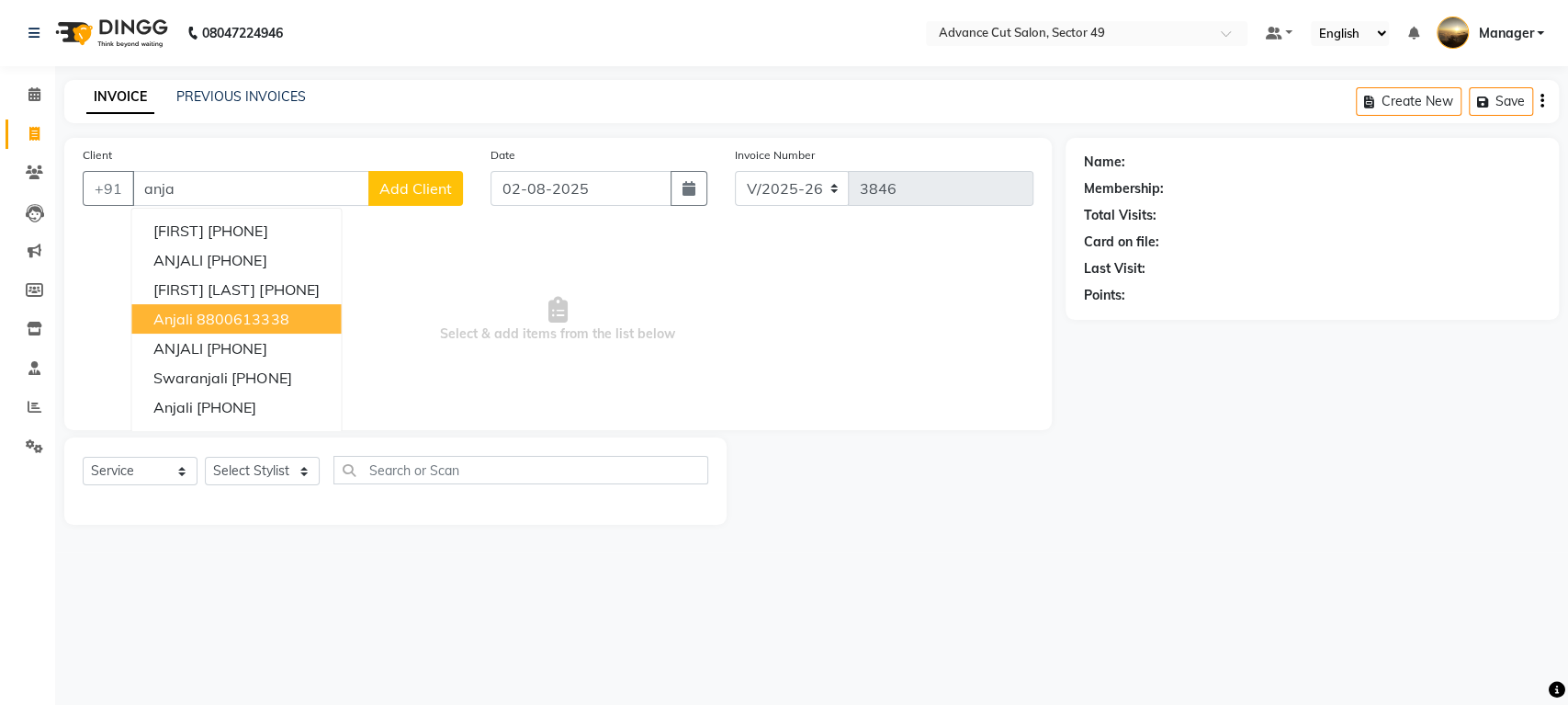click on "8800613338" at bounding box center [243, 319] 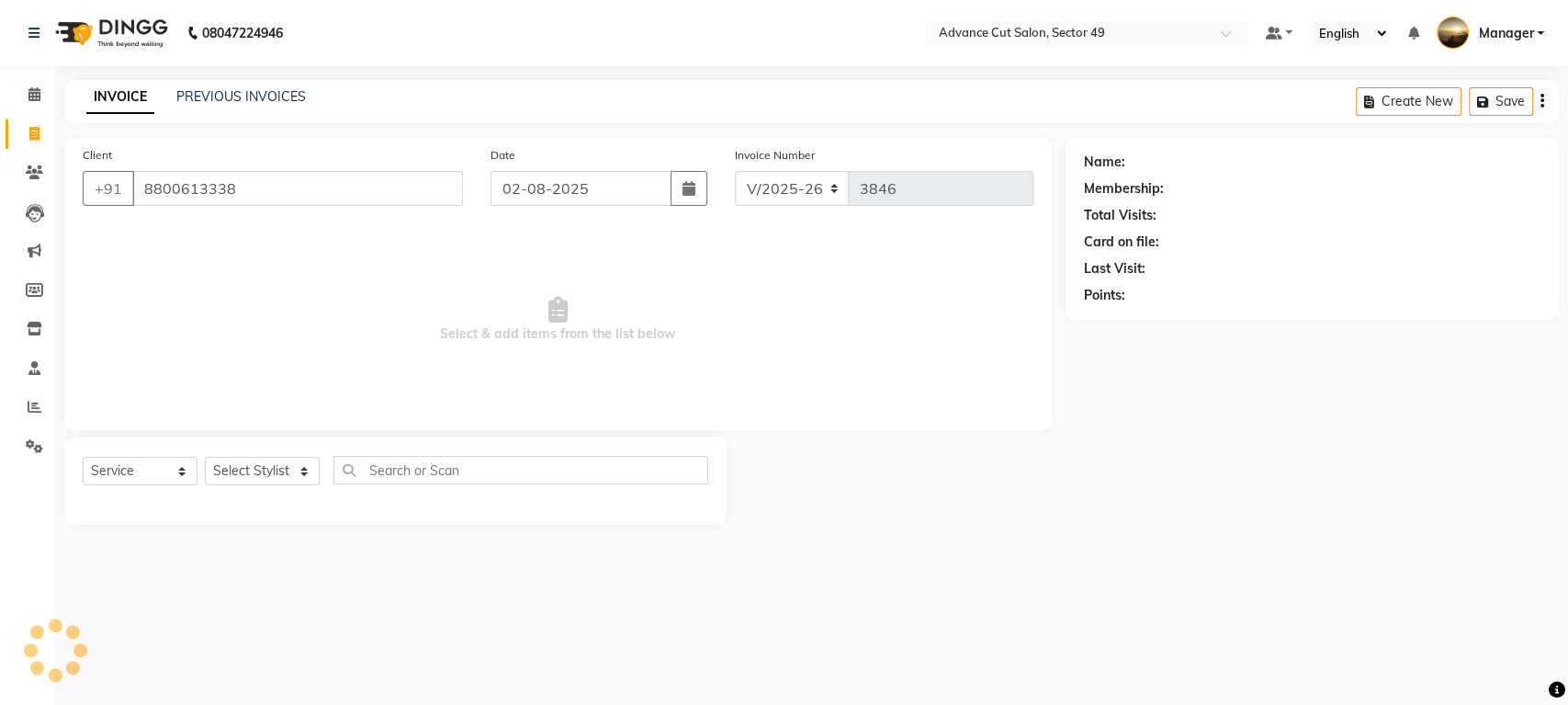 type on "8800613338" 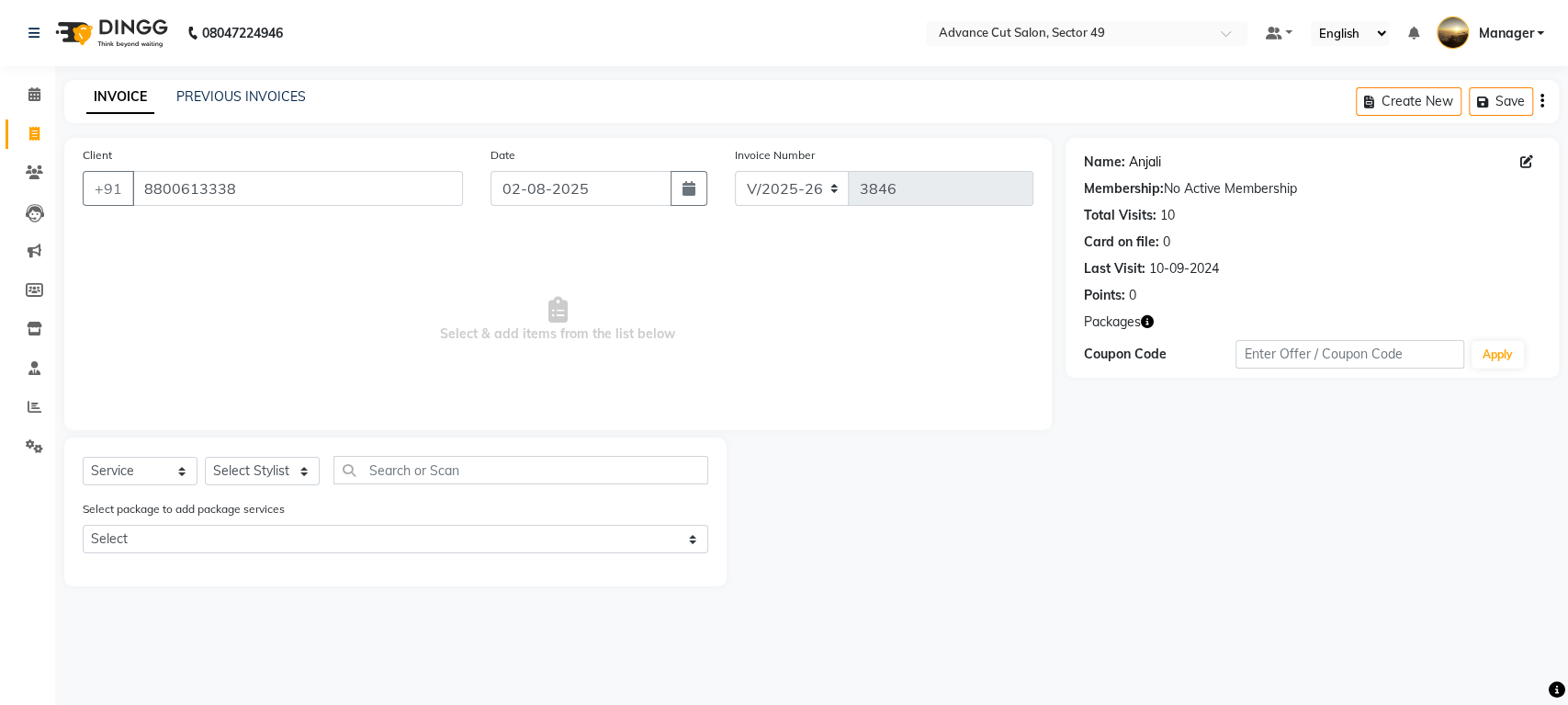 click on "Anjali" 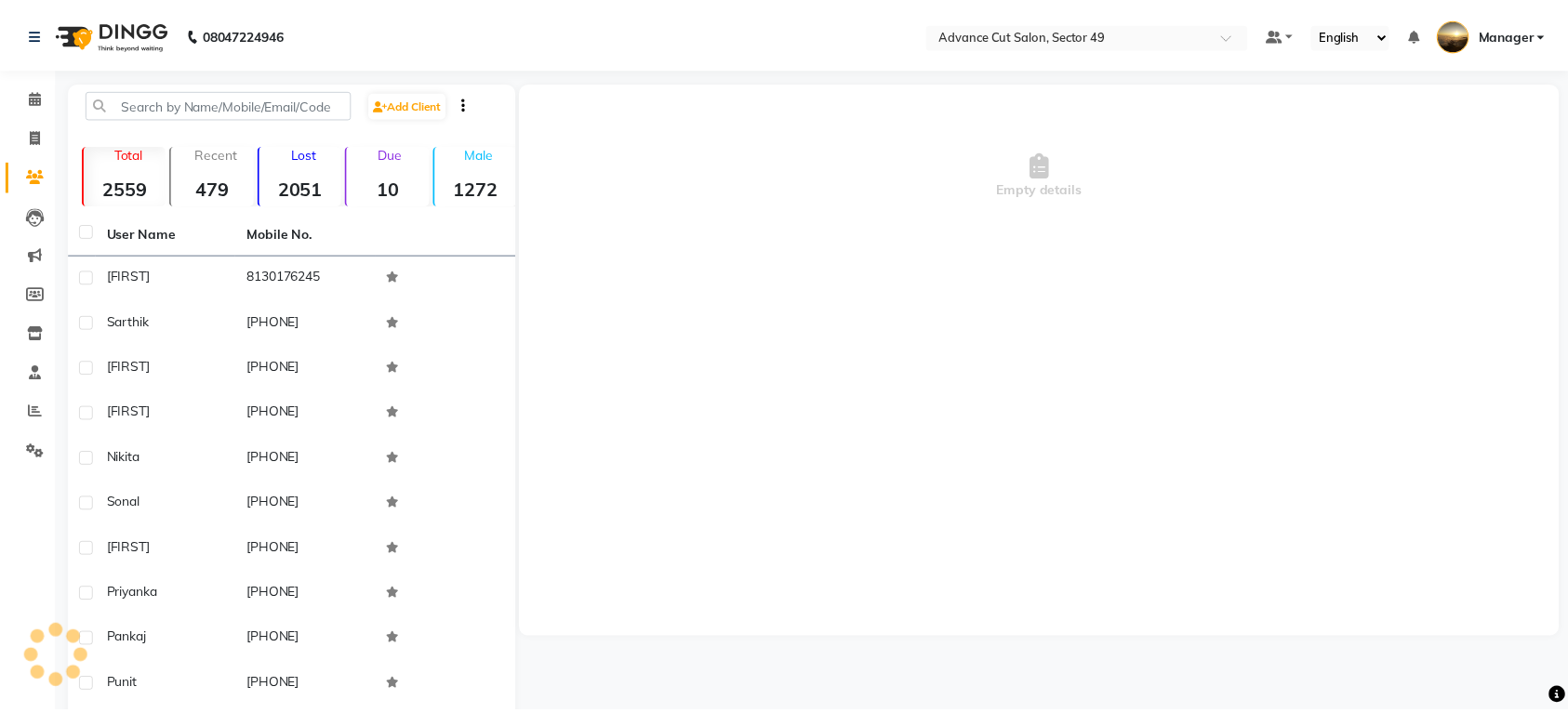 scroll, scrollTop: 0, scrollLeft: 0, axis: both 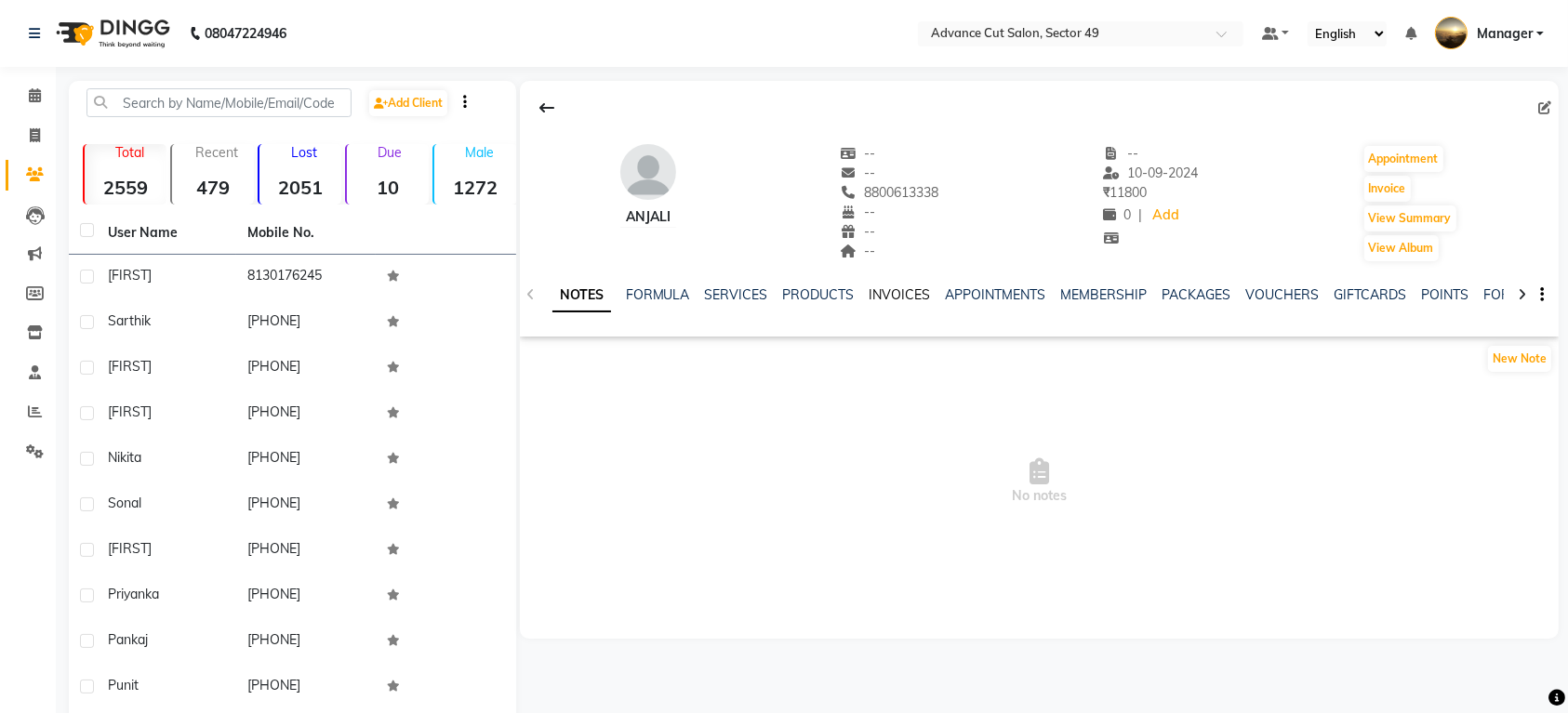 click on "INVOICES" 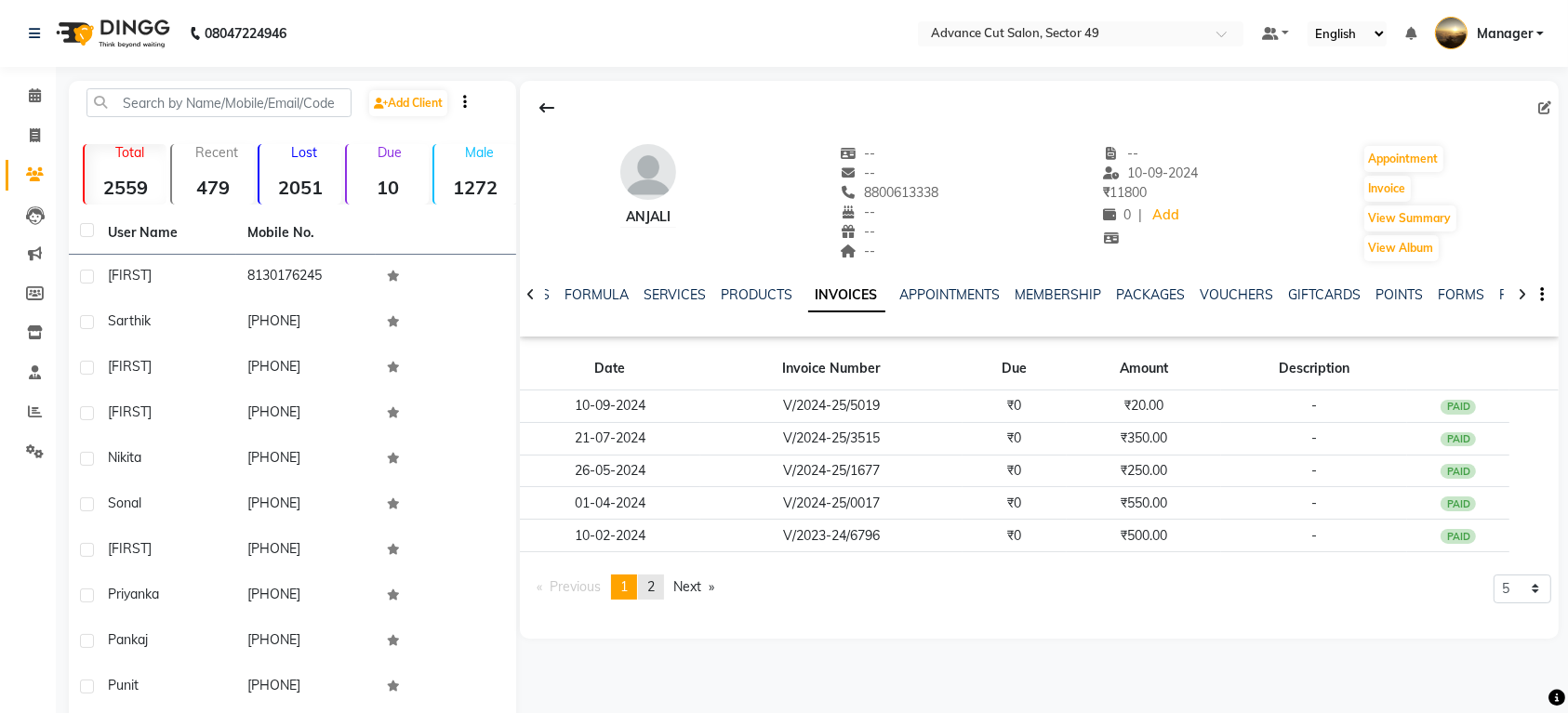 click on "2" 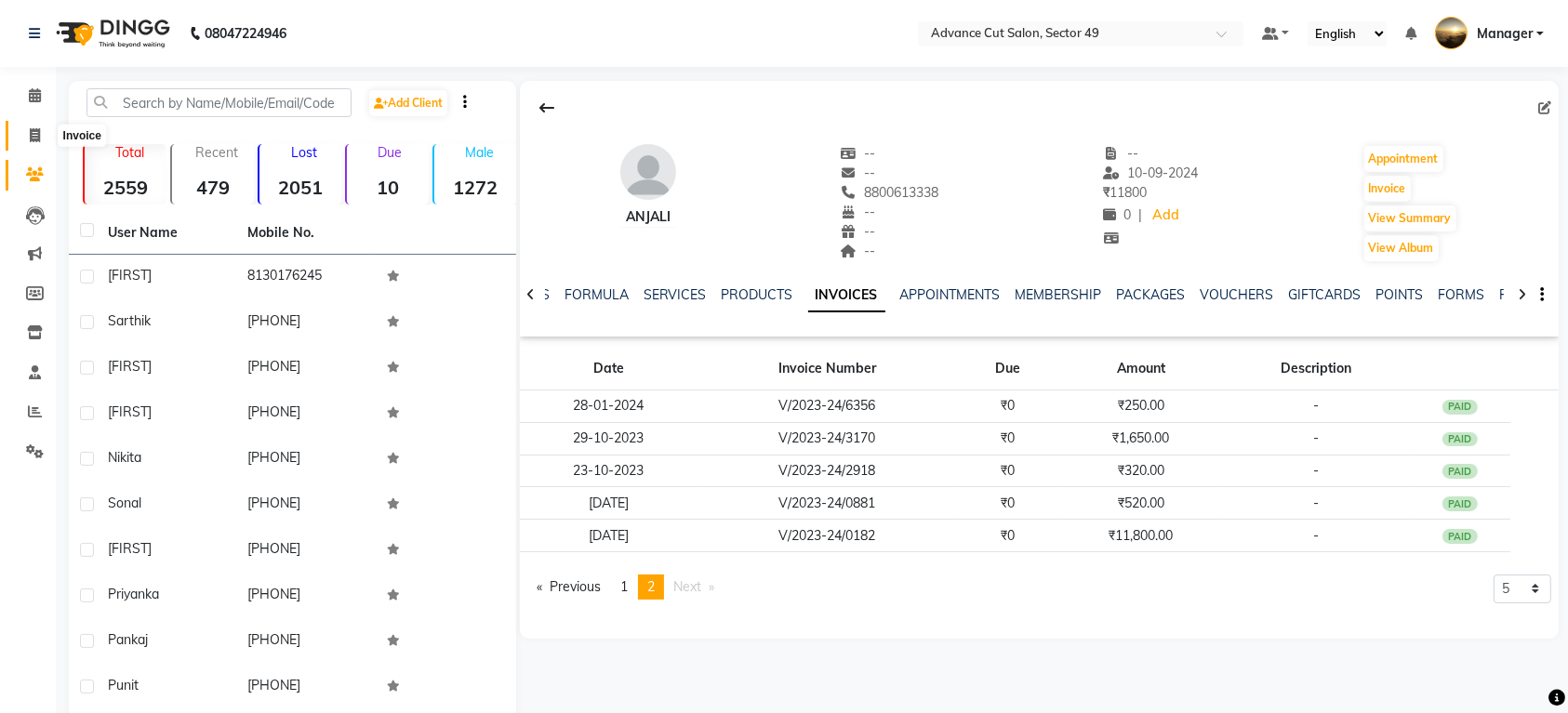 click 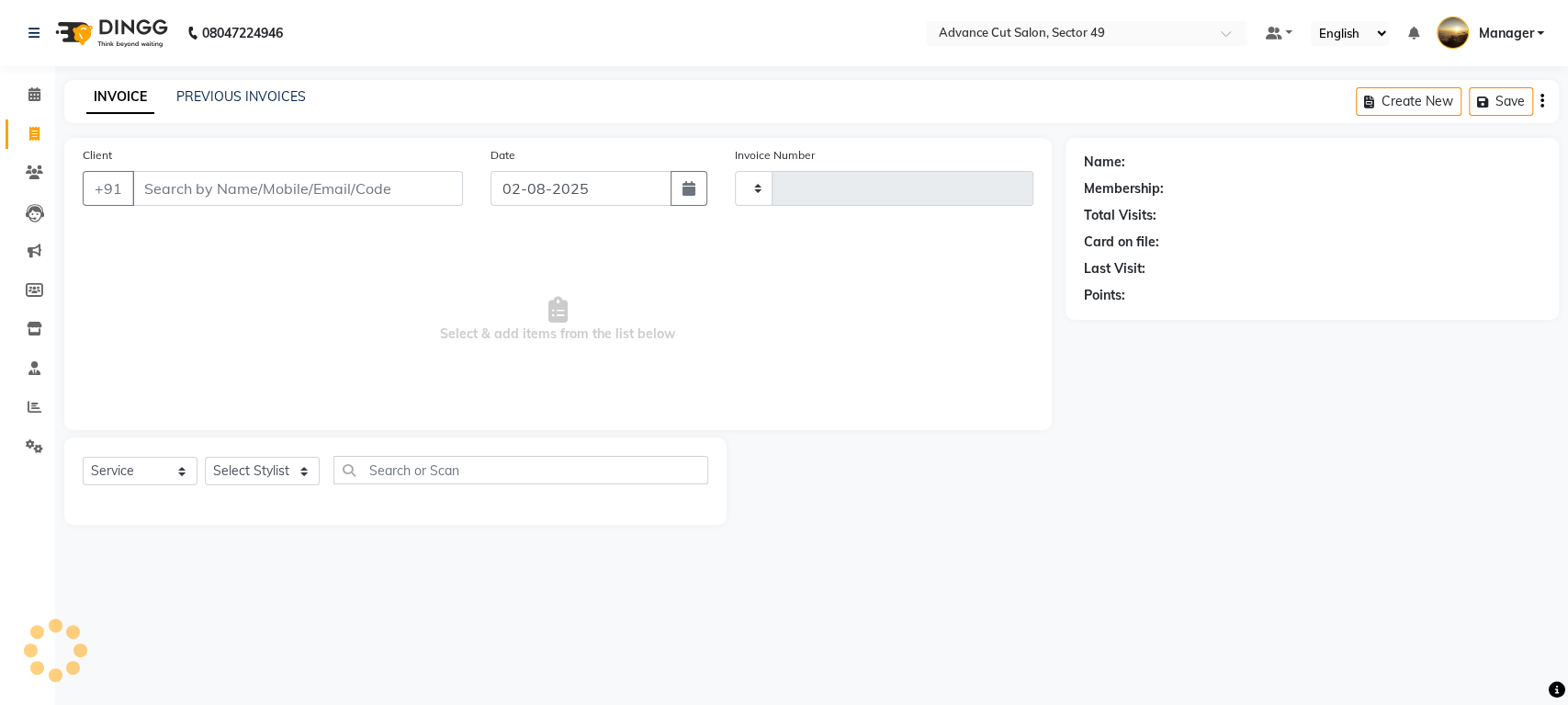 type on "3846" 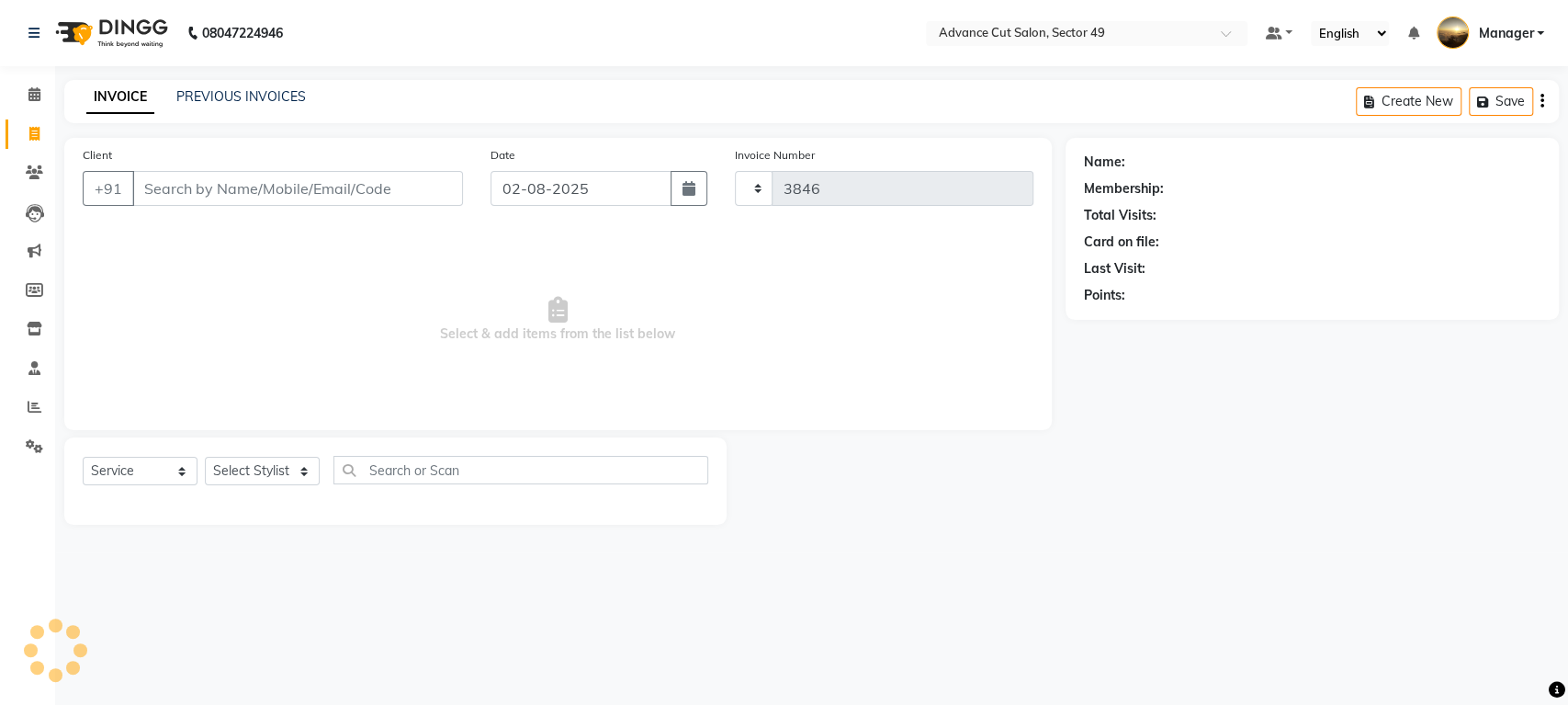 select on "4616" 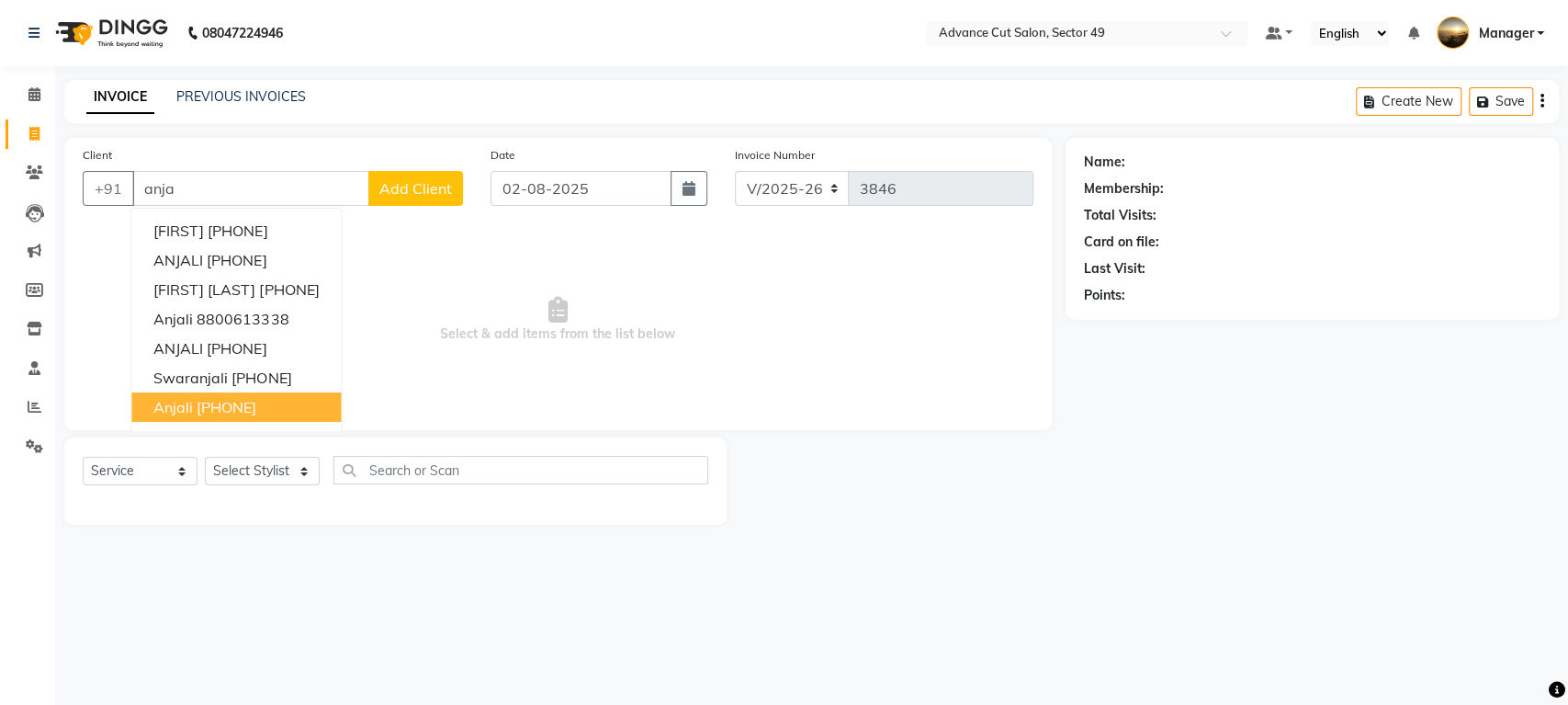 click on "[PHONE]" at bounding box center (226, 407) 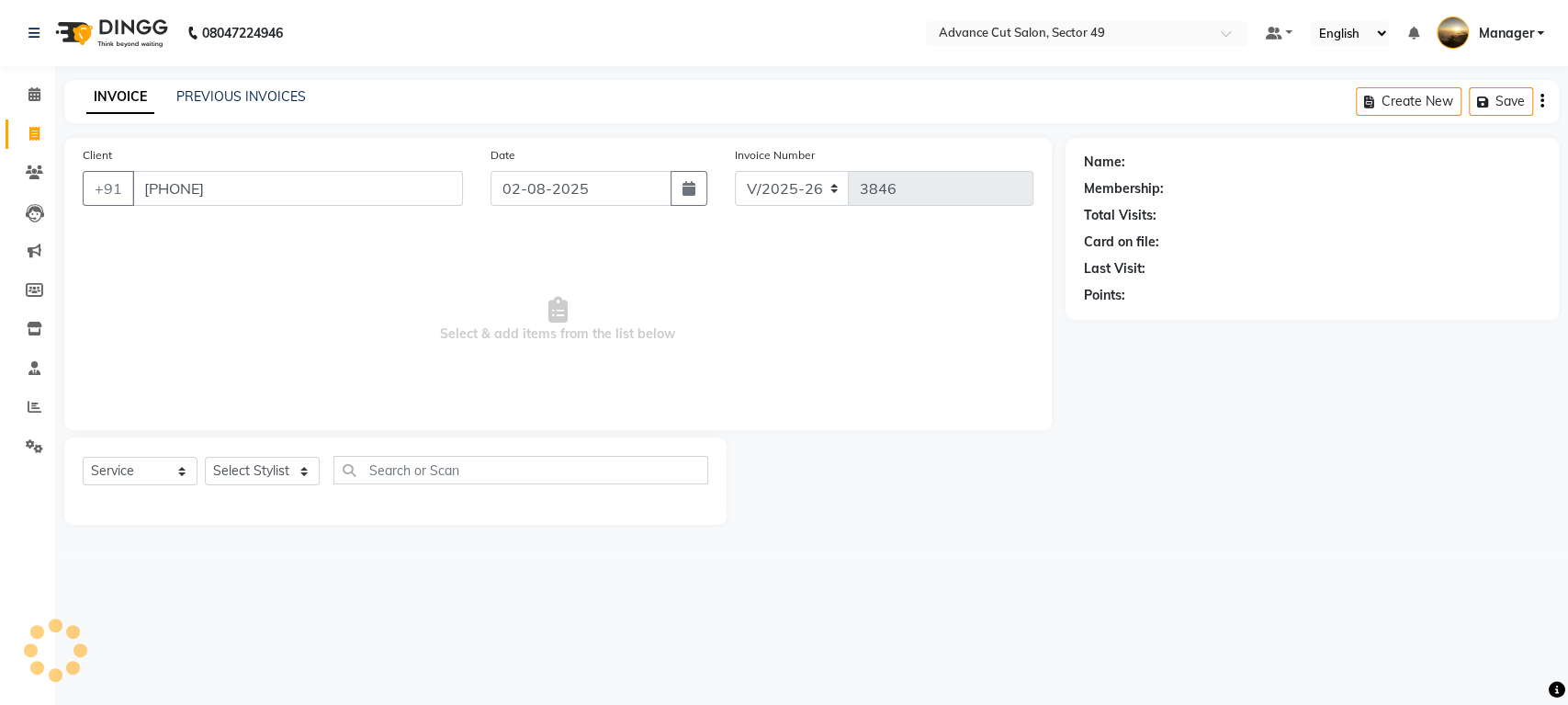 type on "[PHONE]" 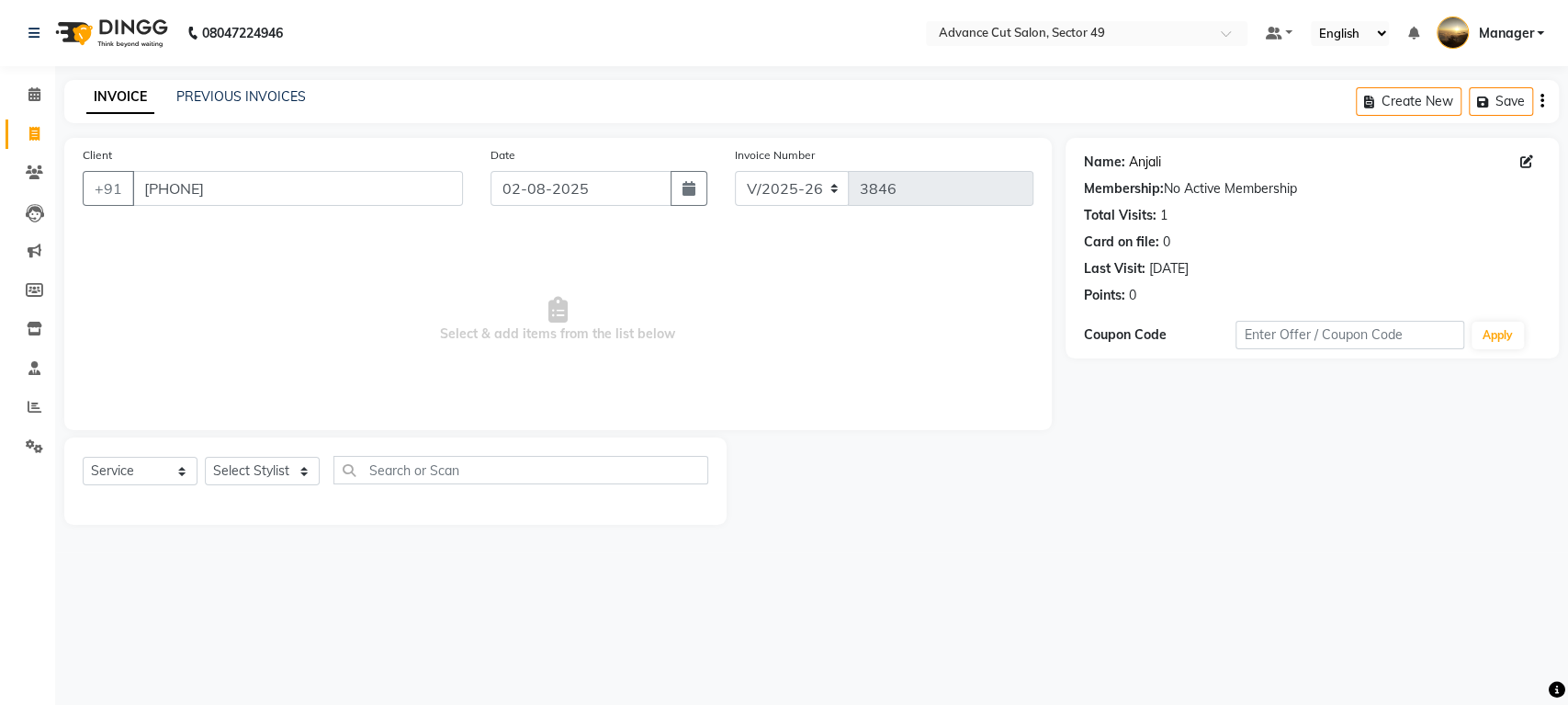 click on "Anjali" 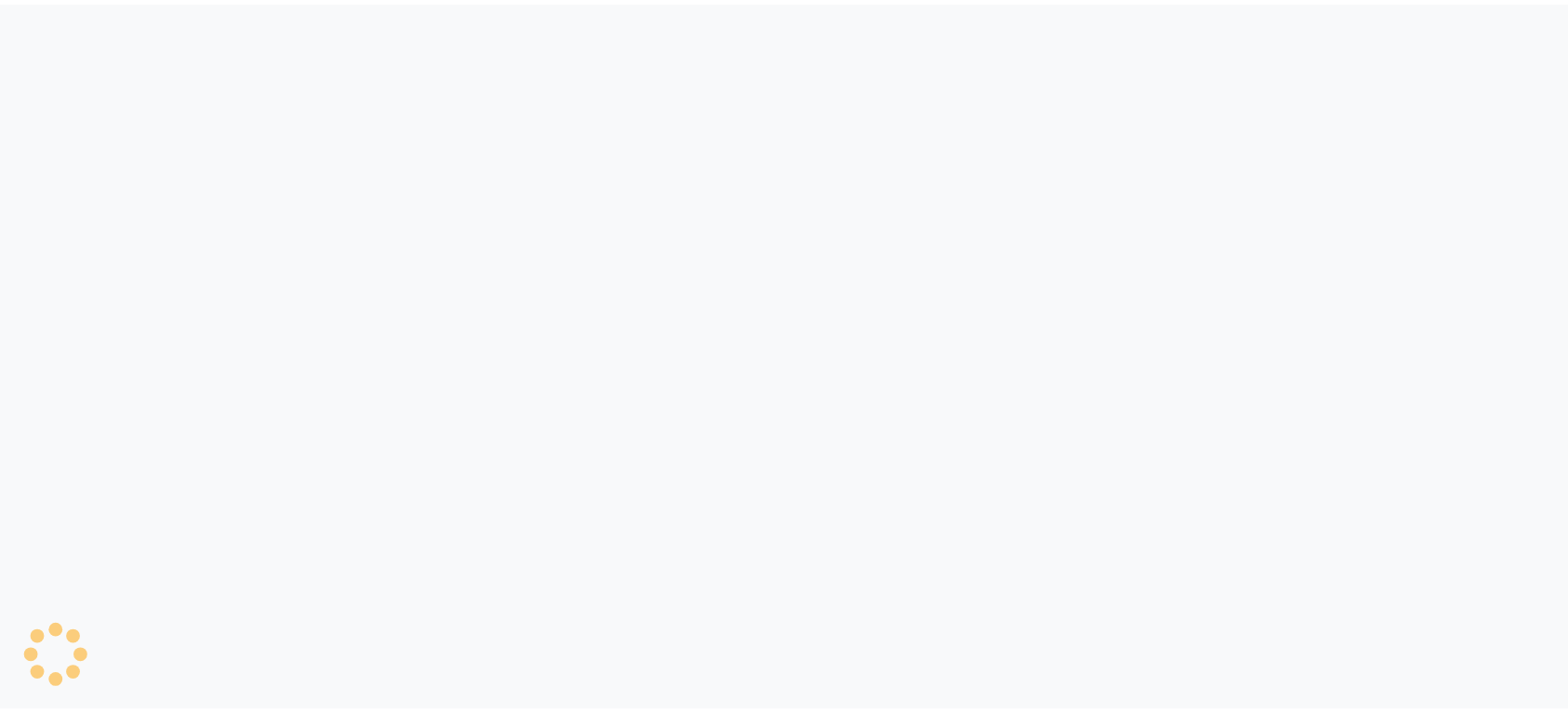 scroll, scrollTop: 0, scrollLeft: 0, axis: both 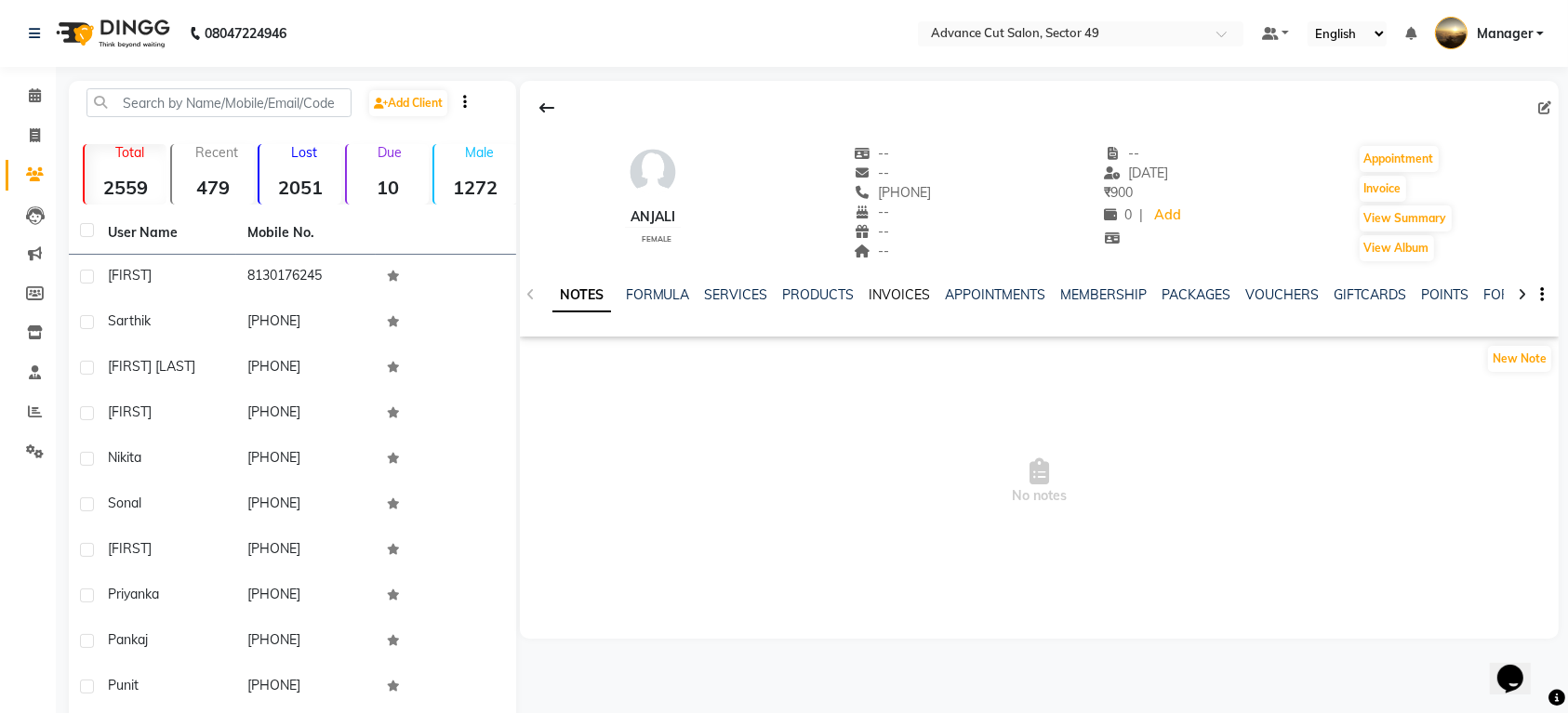 click on "INVOICES" 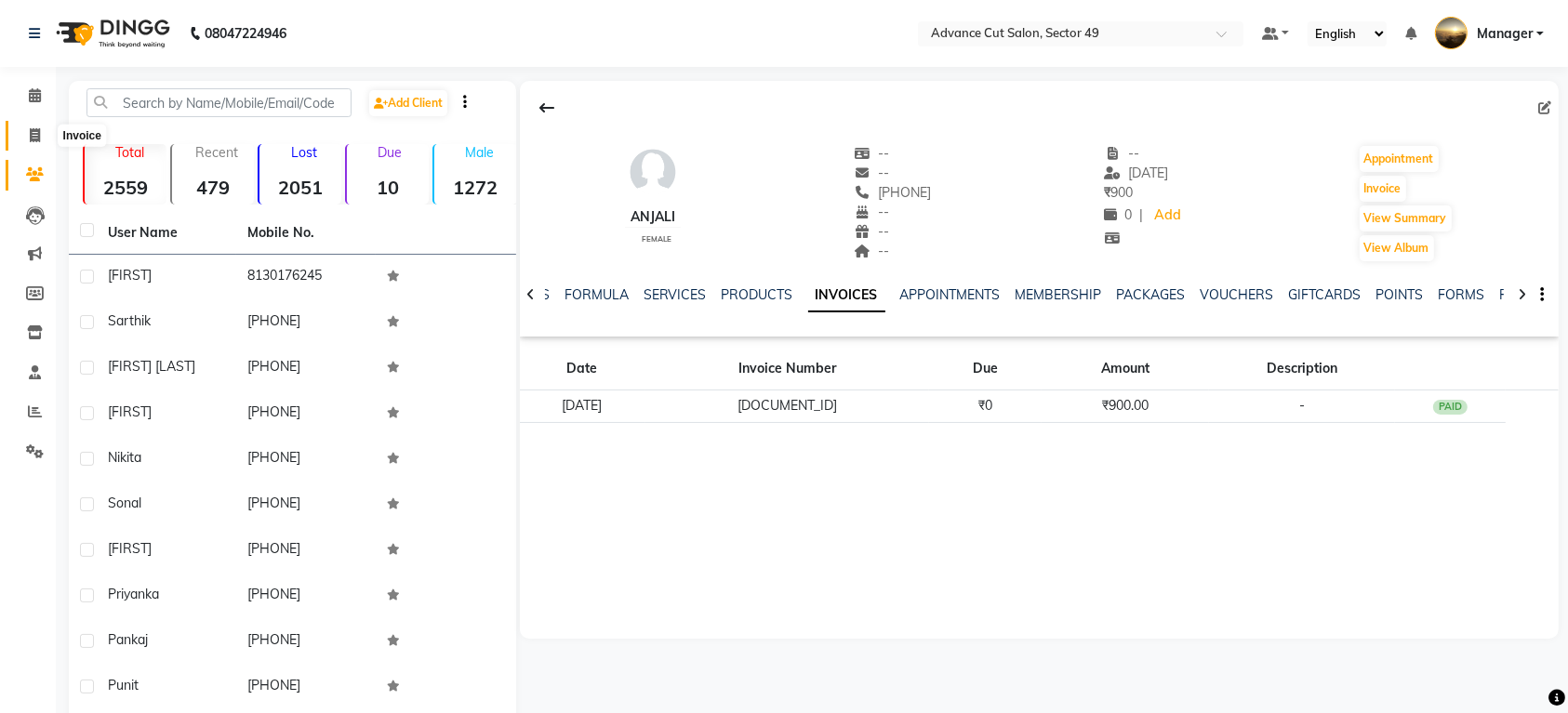 click 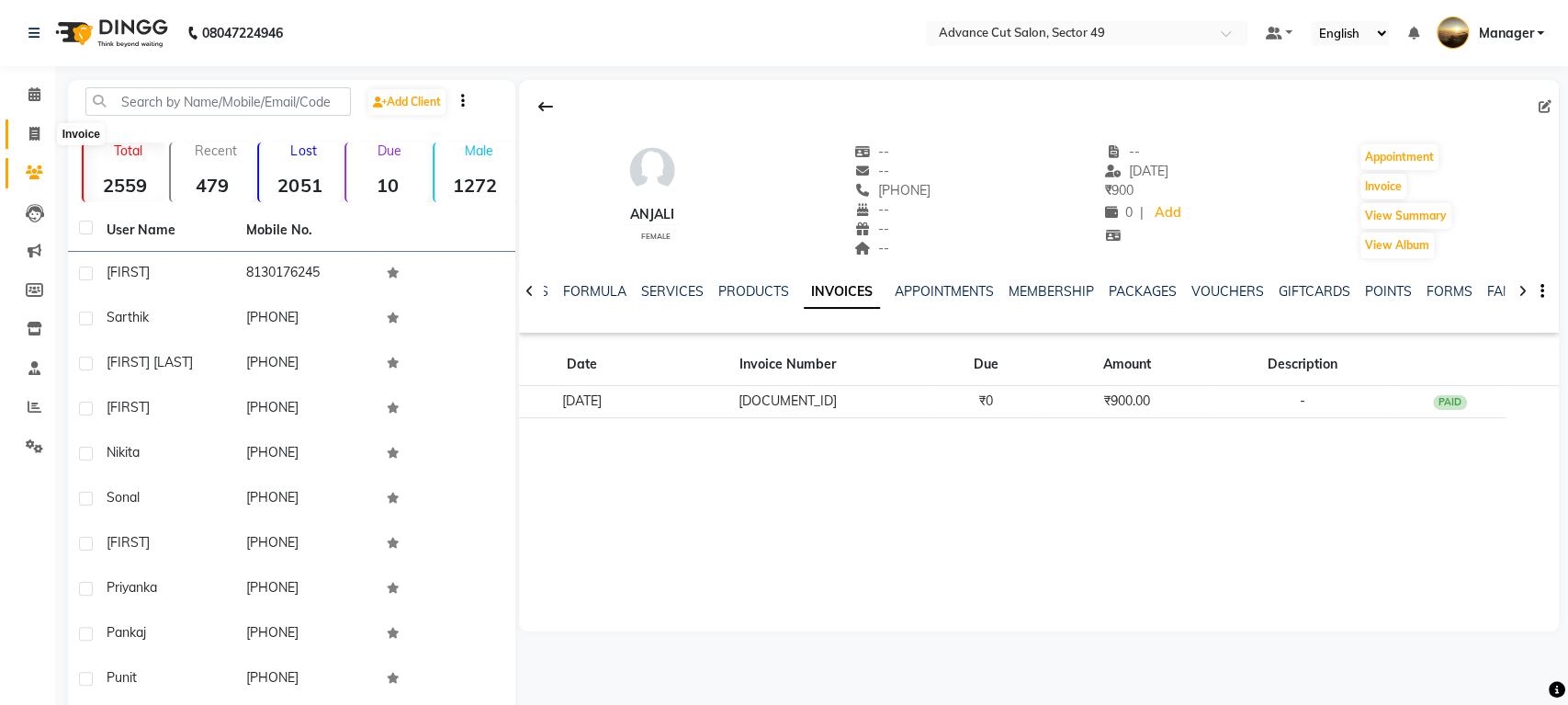 select on "service" 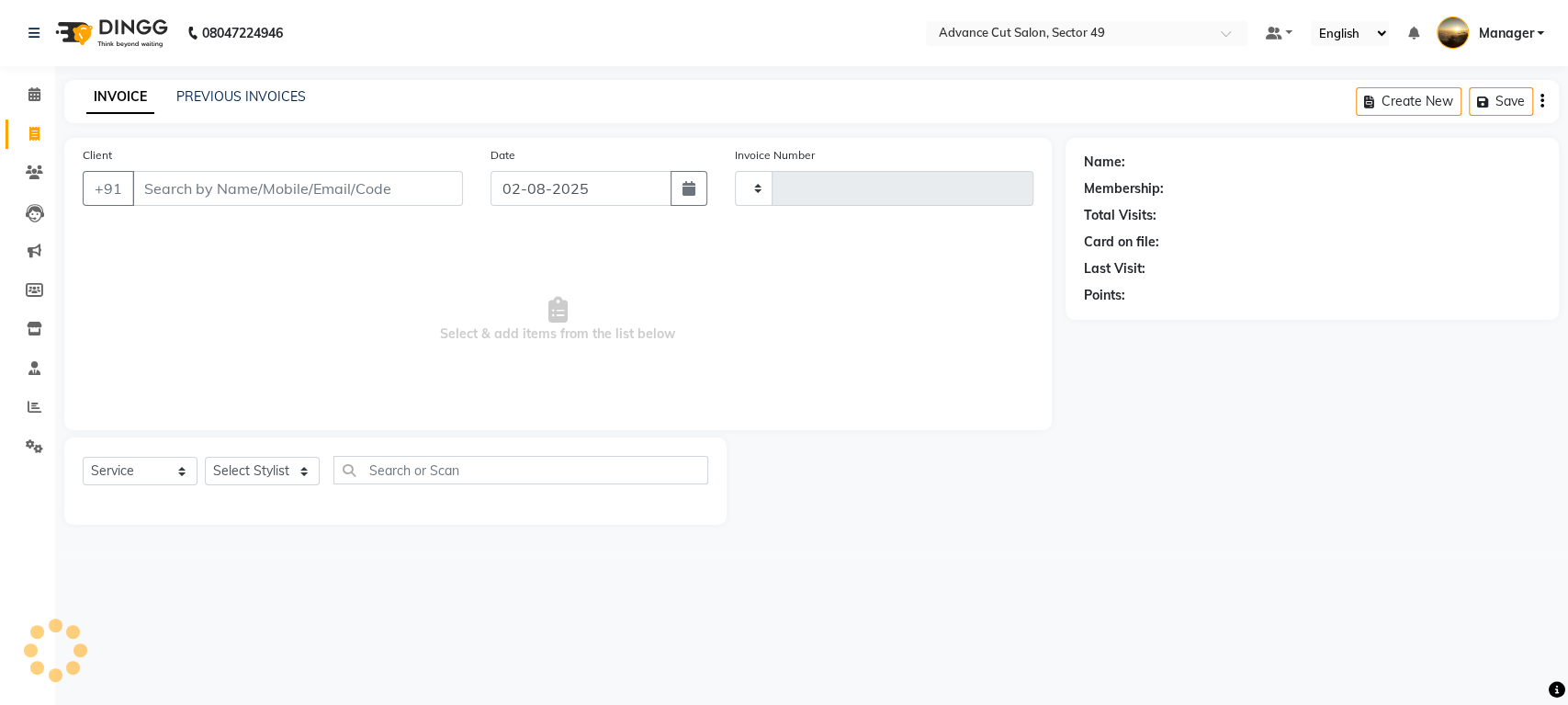 type on "3846" 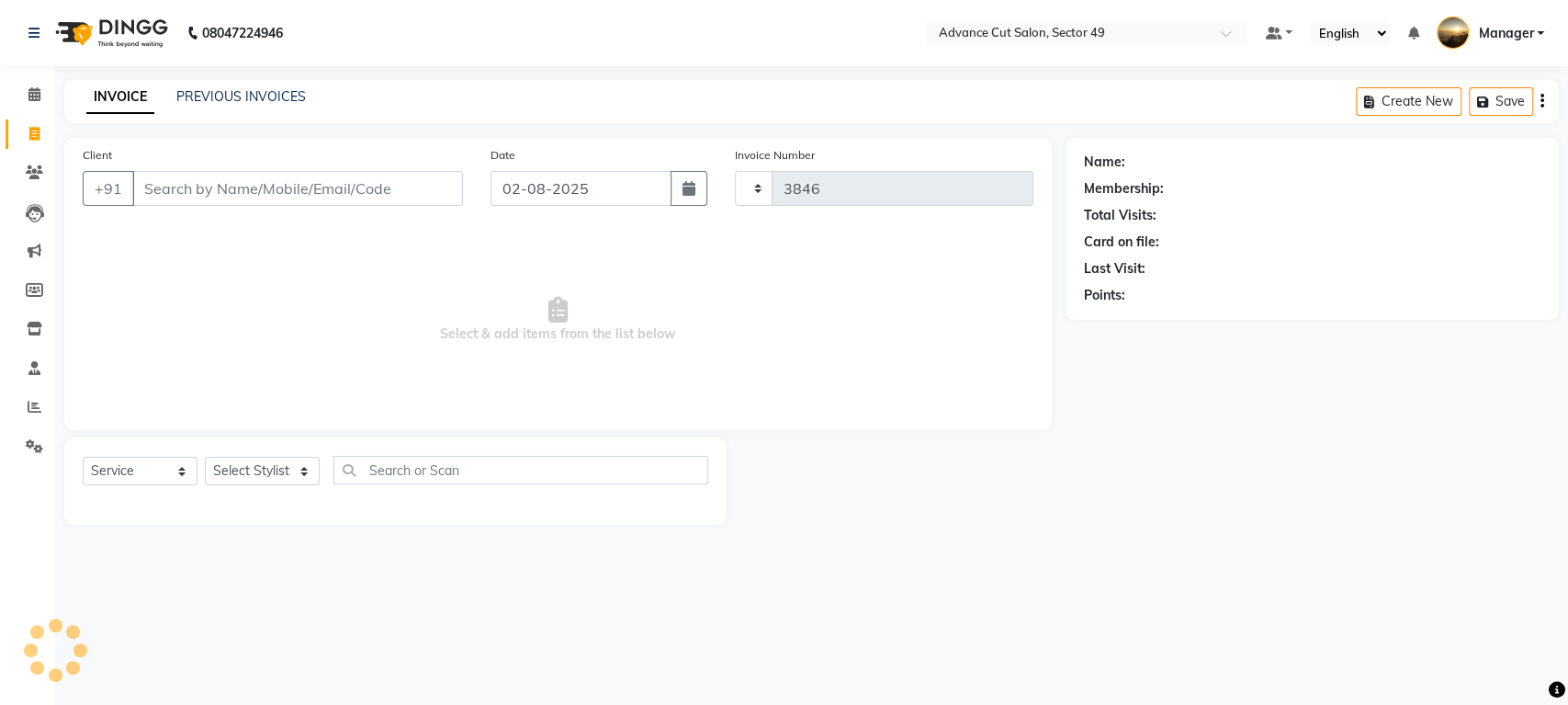 select on "4616" 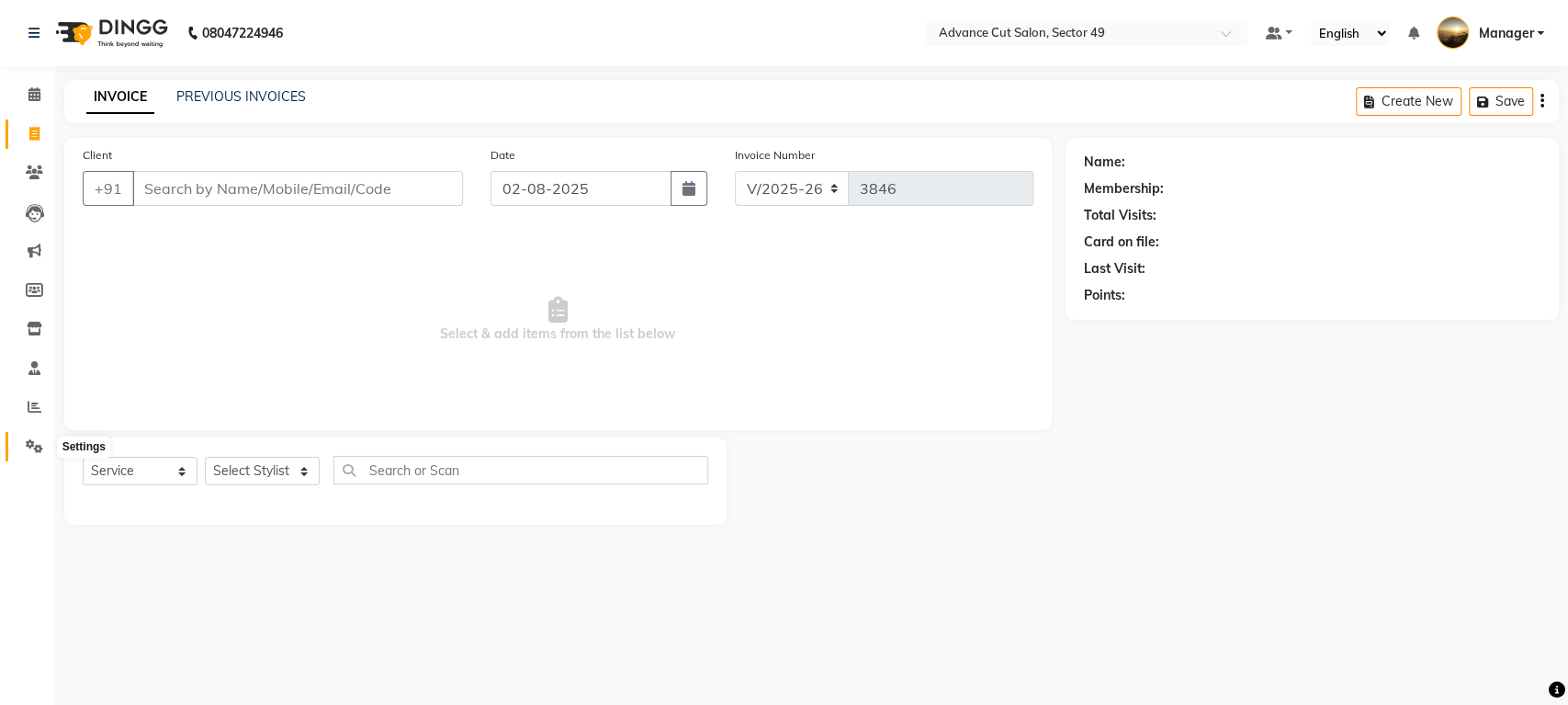 click 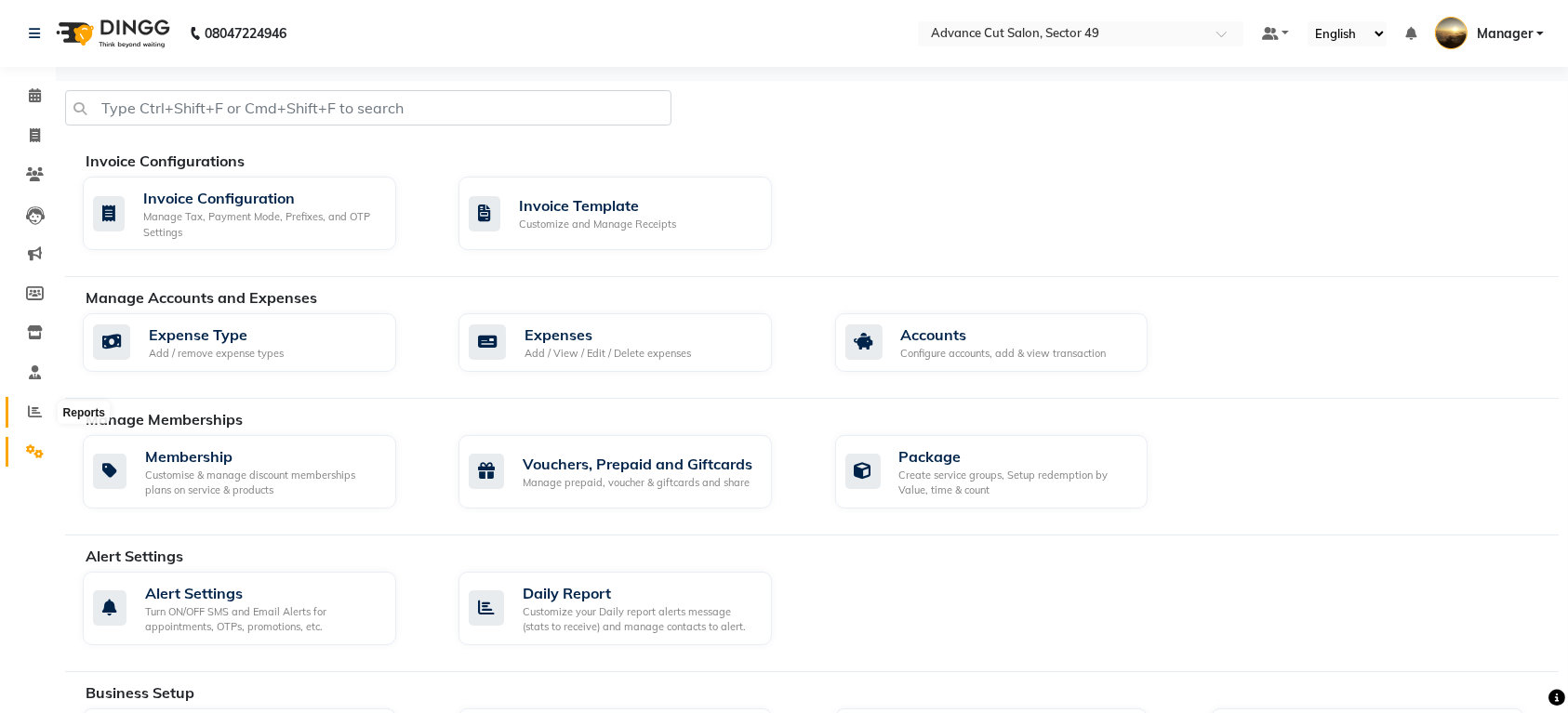 click 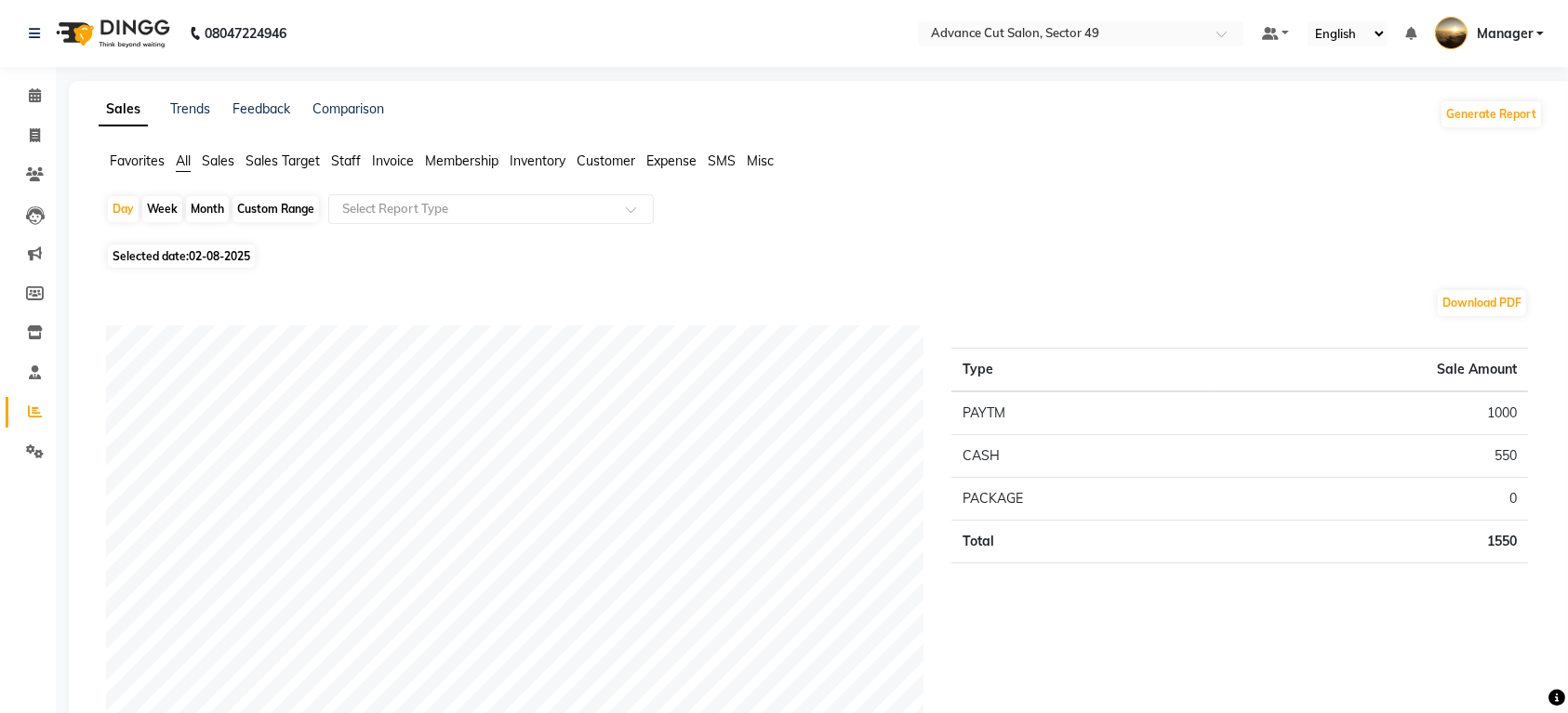click on "Staff" 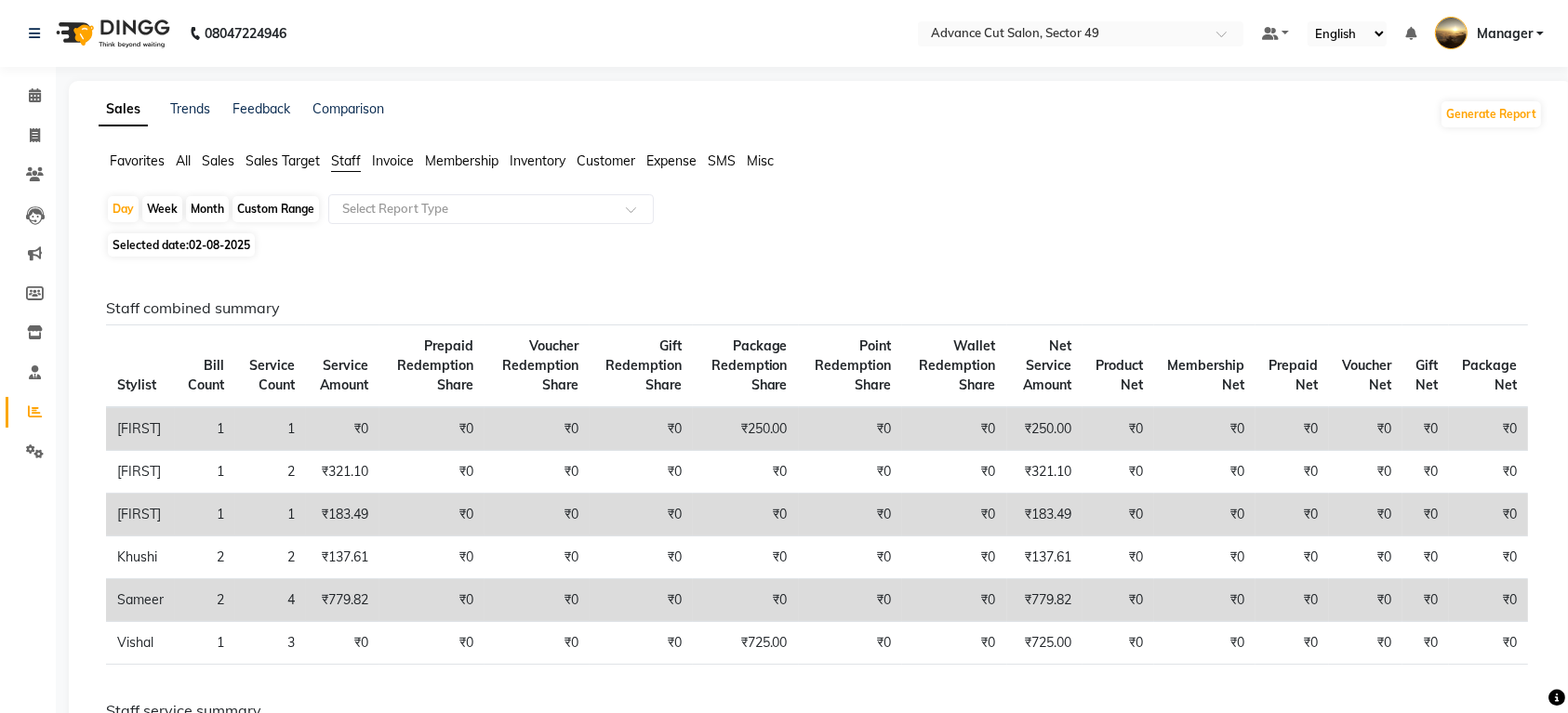 click on "02-08-2025" 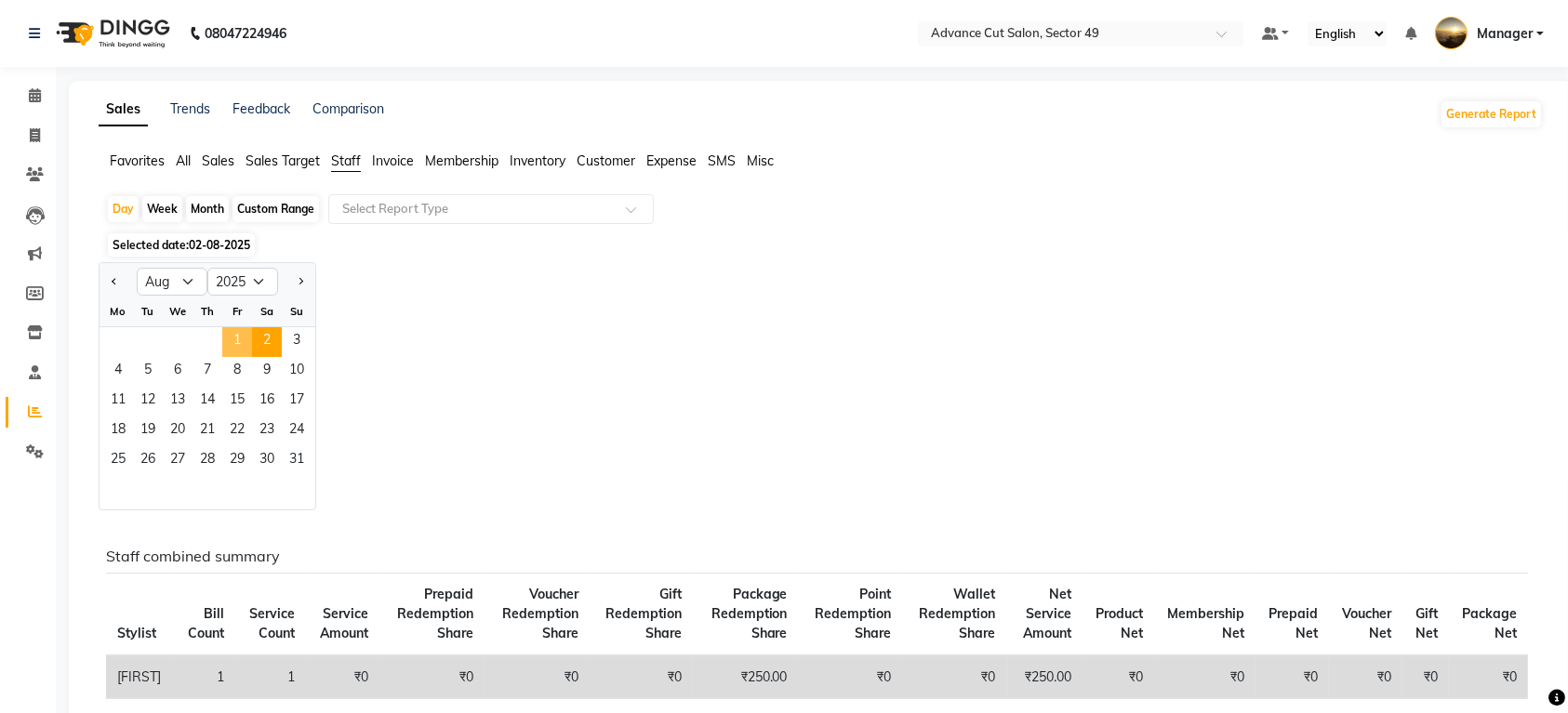 click on "1" 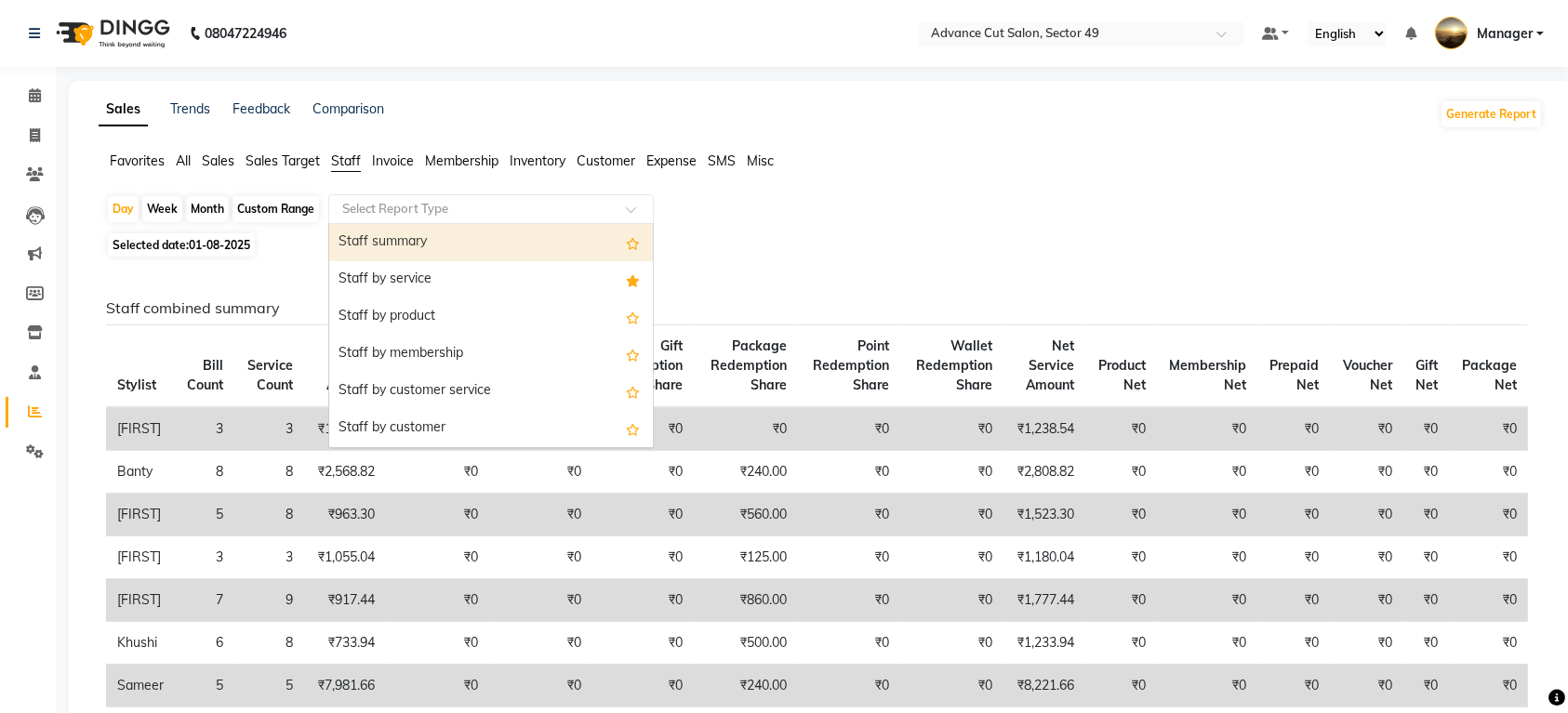 click 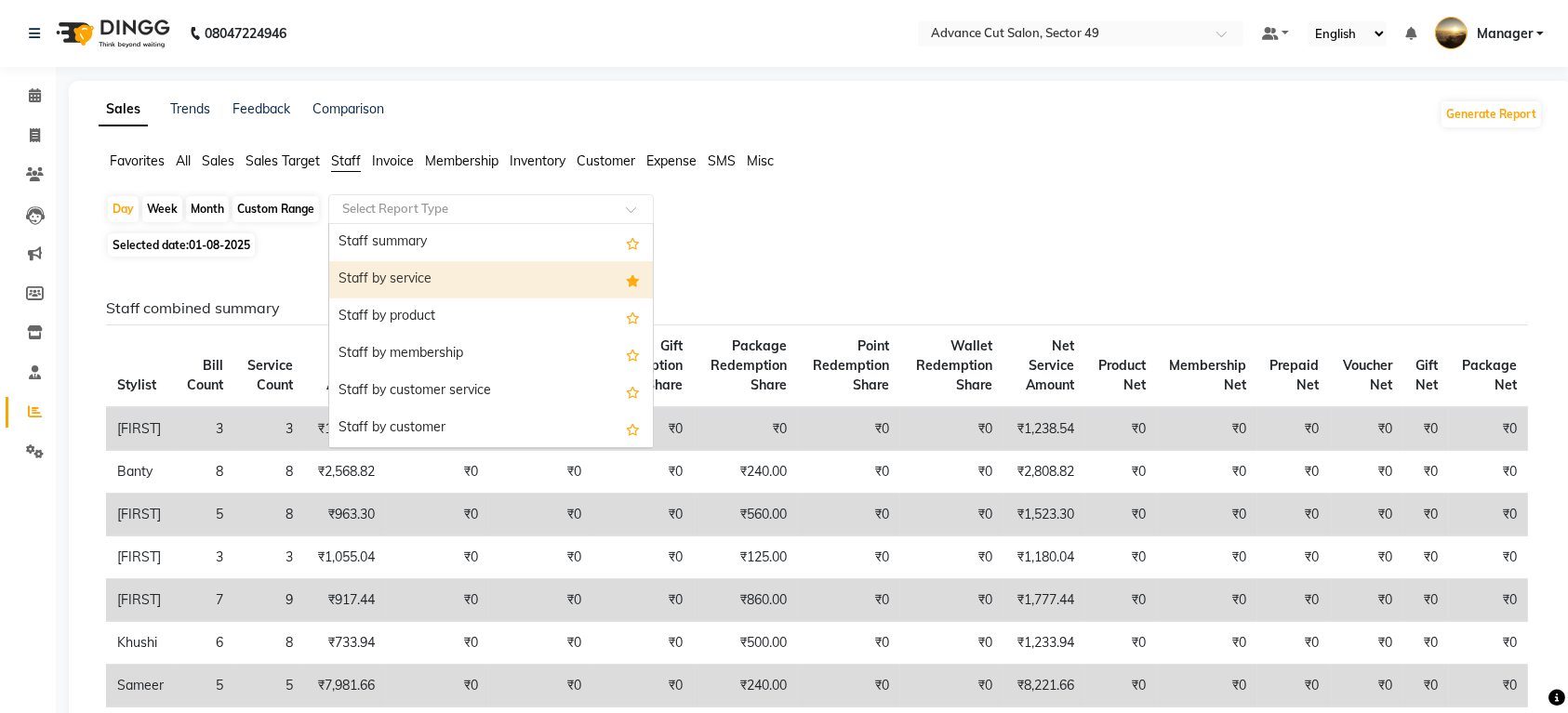 click on "Staff by service" at bounding box center (491, 280) 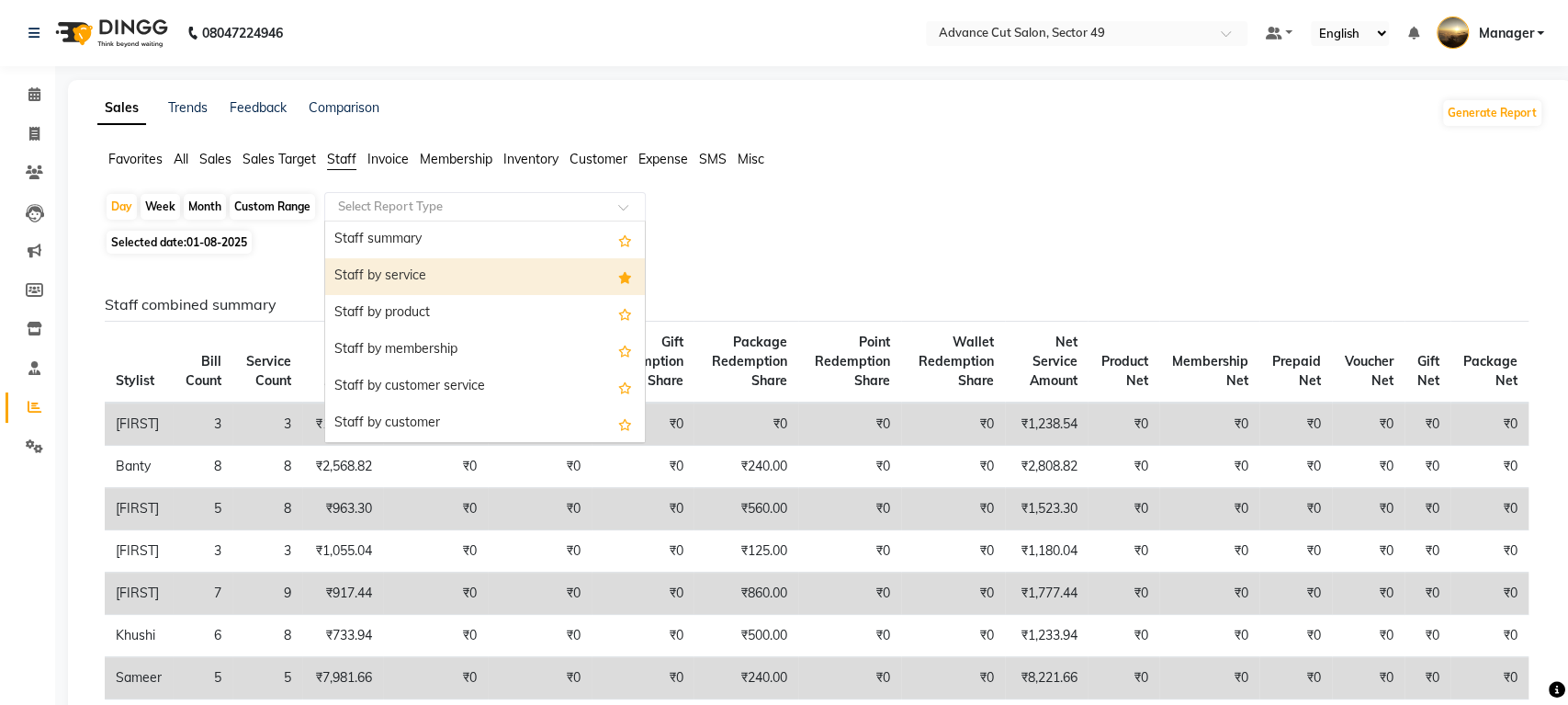 select on "filtered_report" 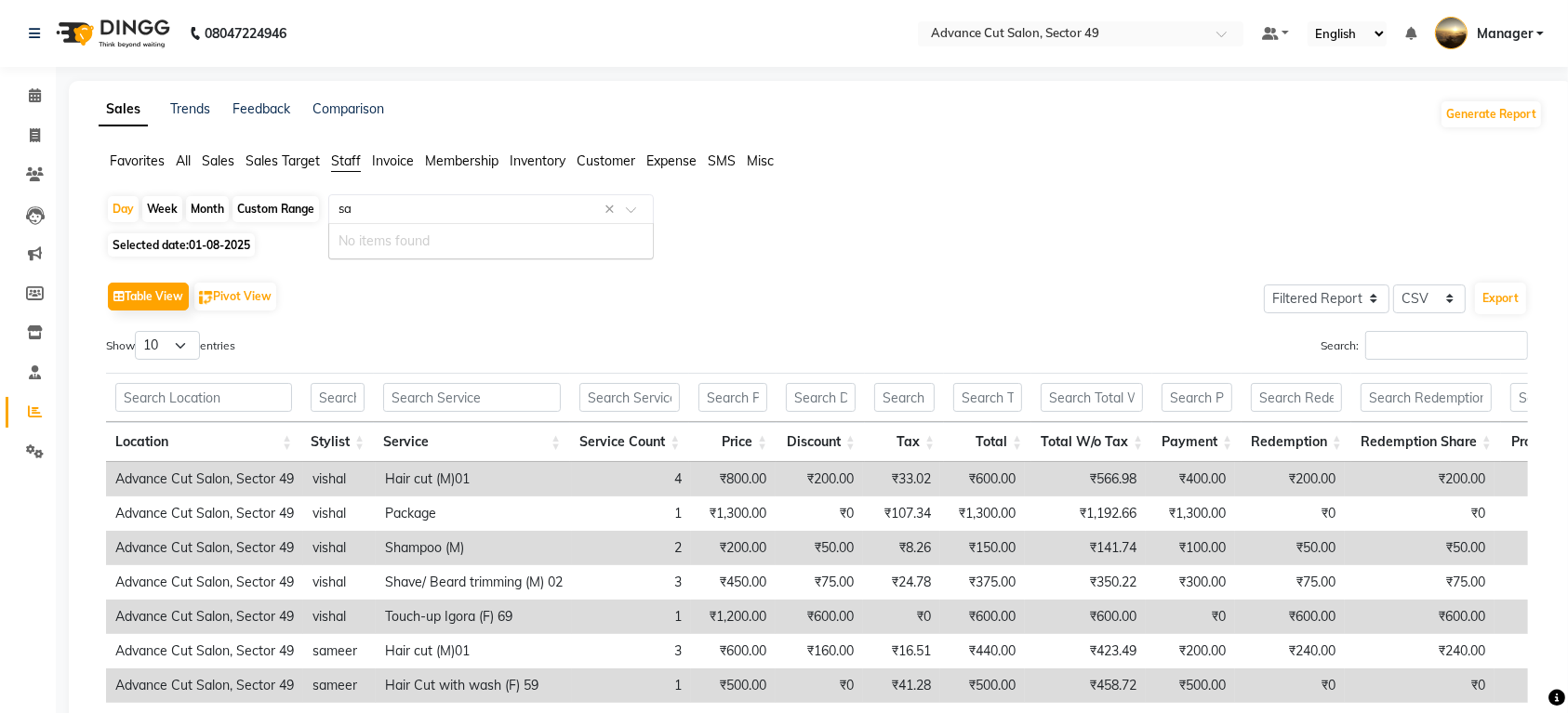 type on "s" 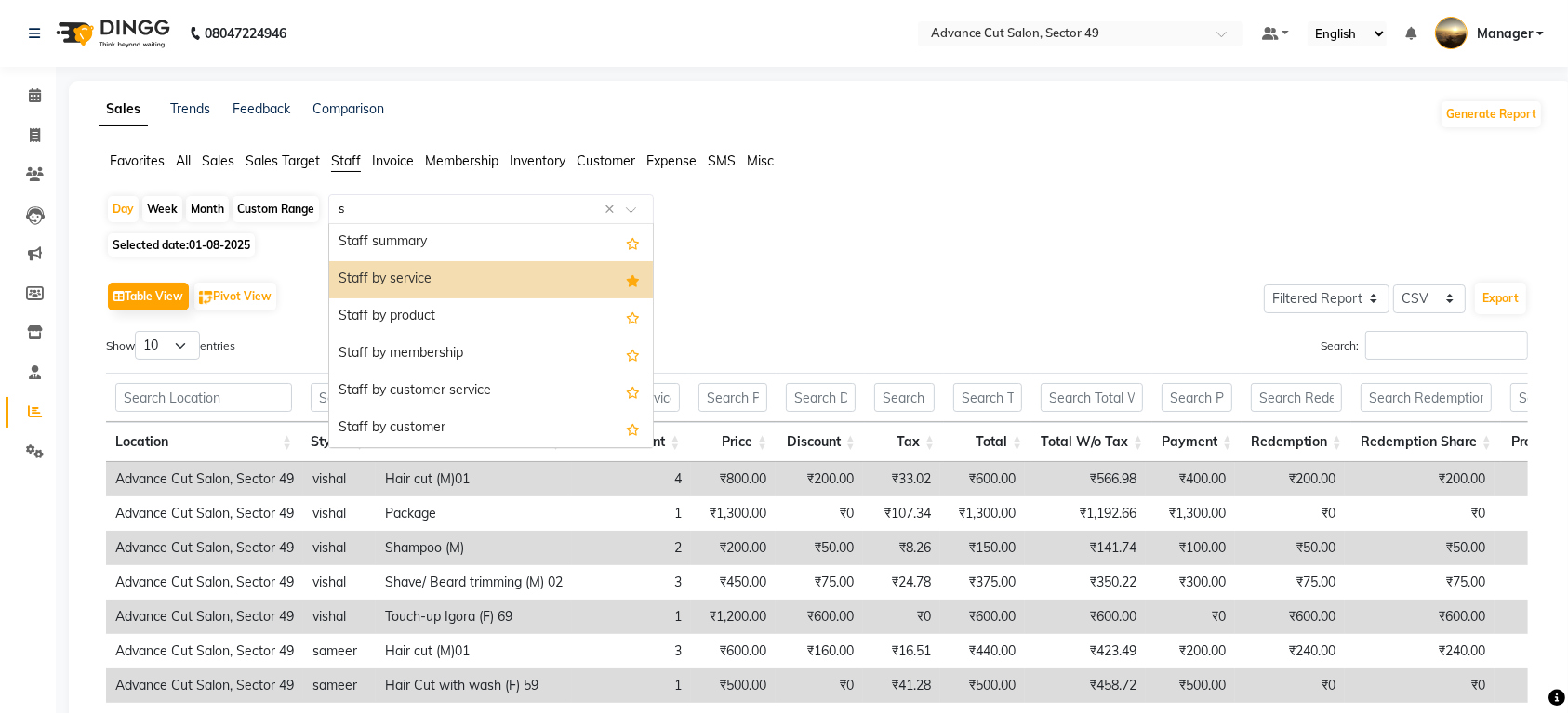 type 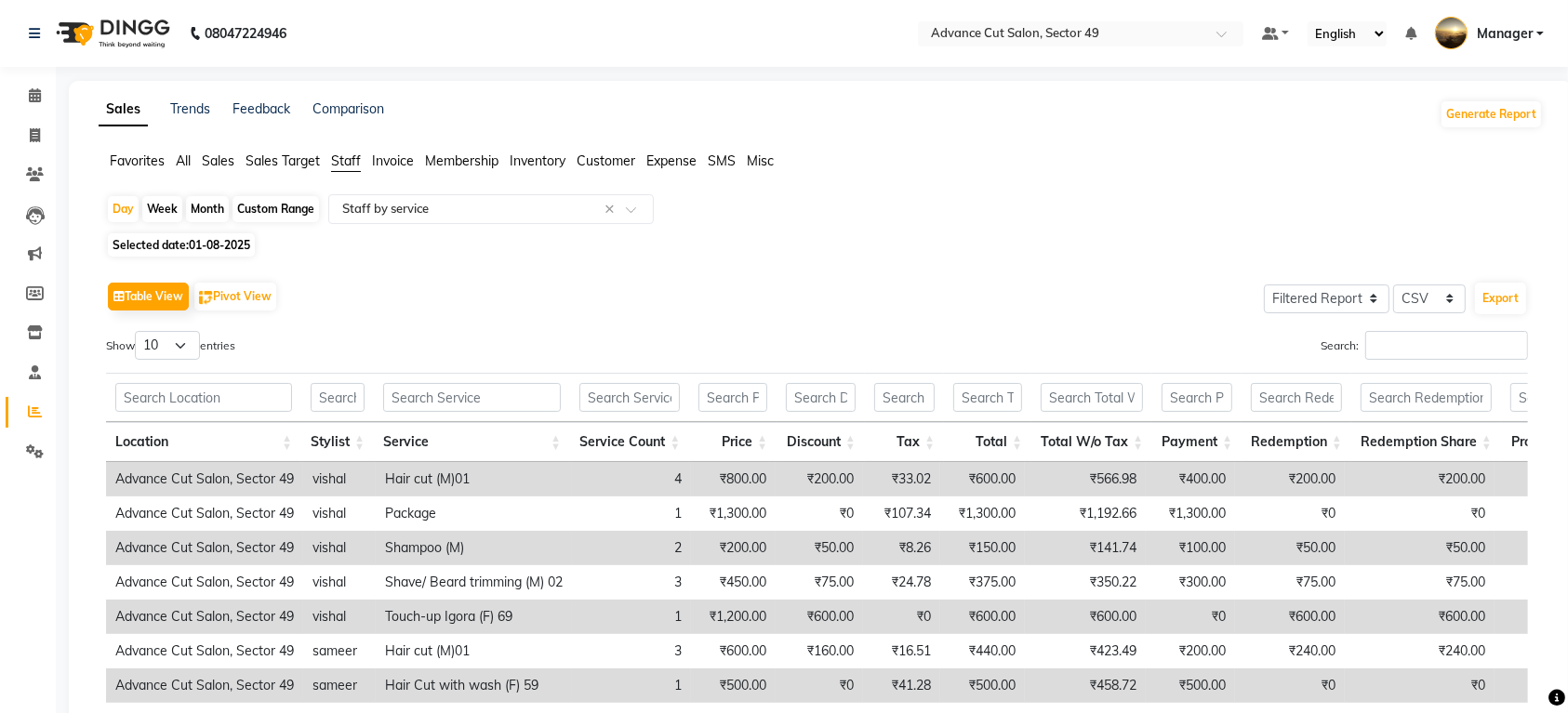 click on "Table View   Pivot View  Select Full Report Filtered Report Select CSV PDF  Export  Show  10 25 50 100  entries Search: Location Stylist Service Service Count Price Discount Tax Total Total W/o Tax Payment Redemption Redemption Share Product Cost Location Stylist Service Service Count Price Discount Tax Total Total W/o Tax Payment Redemption Redemption Share Product Cost Total 56 ₹25,050.00 ₹2,650.00 ₹1,564.66 ₹22,400.00 ₹20,835.34 ₹18,950.00 ₹3,450.00 ₹3,450.00 ₹0  Advance Cut Salon, Sector 49 vishal Hair cut (M)01 4 ₹800.00 ₹200.00 ₹33.02 ₹600.00 ₹566.98 ₹400.00 ₹200.00 ₹200.00 ₹0  Advance Cut Salon, Sector 49 vishal Package 1 ₹1,300.00 ₹0 ₹107.34 ₹1,300.00 ₹1,192.66 ₹1,300.00 ₹0 ₹0 ₹0  Advance Cut Salon, Sector 49 vishal Shampoo (M) 2 ₹200.00 ₹50.00 ₹8.26 ₹150.00 ₹141.74 ₹100.00 ₹50.00 ₹50.00 ₹0  Advance Cut Salon, Sector 49 vishal Shave/ Beard trimming (M) 02 3 ₹450.00 ₹75.00 ₹24.78 ₹375.00 ₹350.22 ₹300.00 ₹75.00 ₹0" 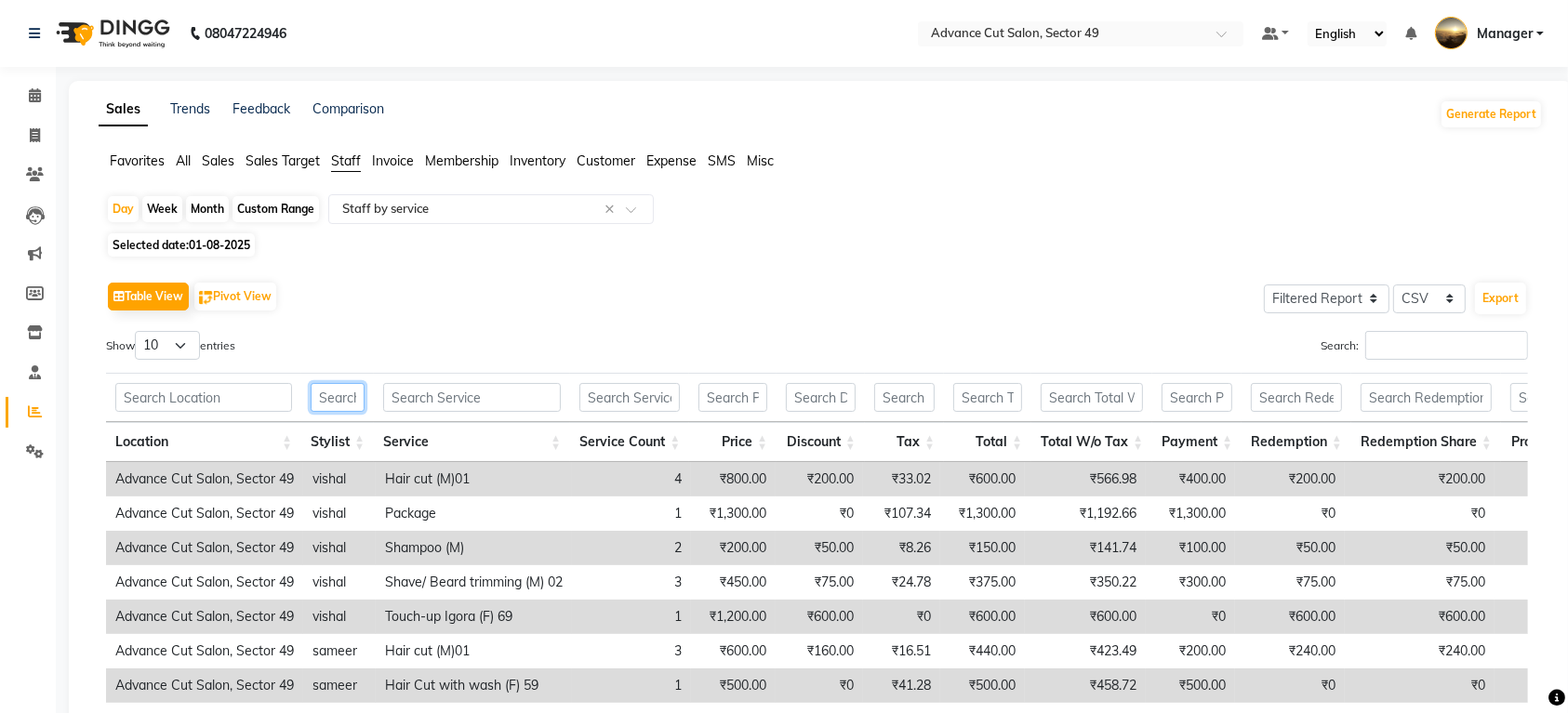 click at bounding box center [338, 397] 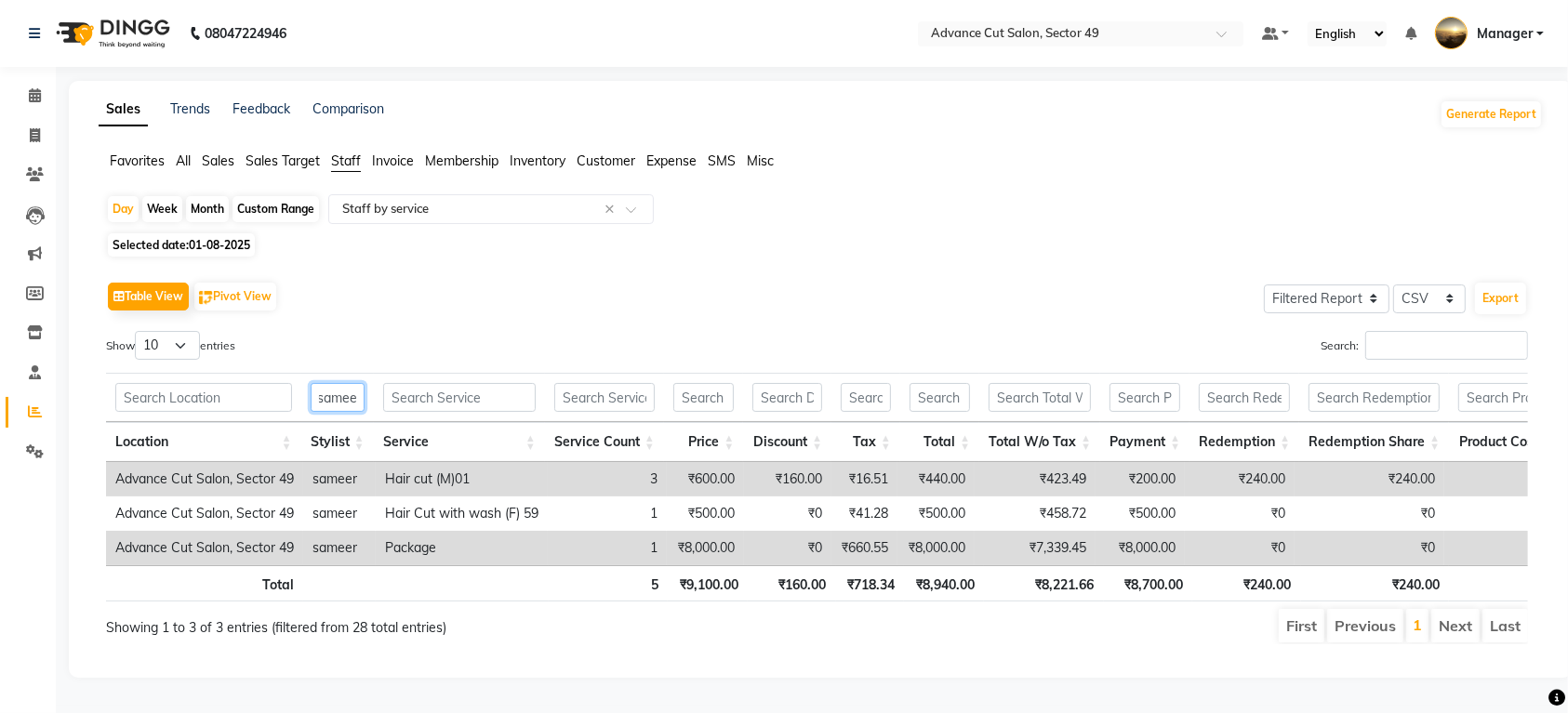 scroll, scrollTop: 0, scrollLeft: 7, axis: horizontal 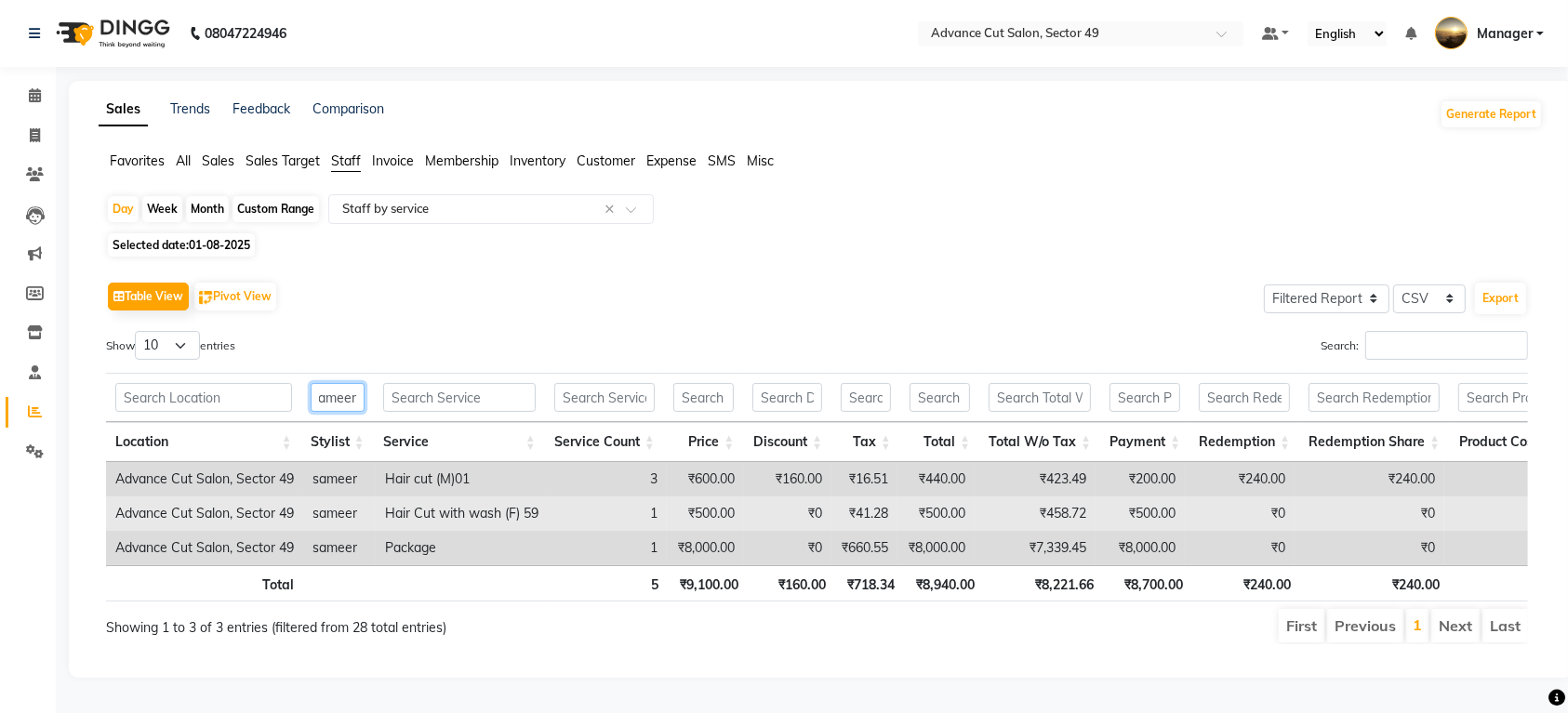 type on "sameer" 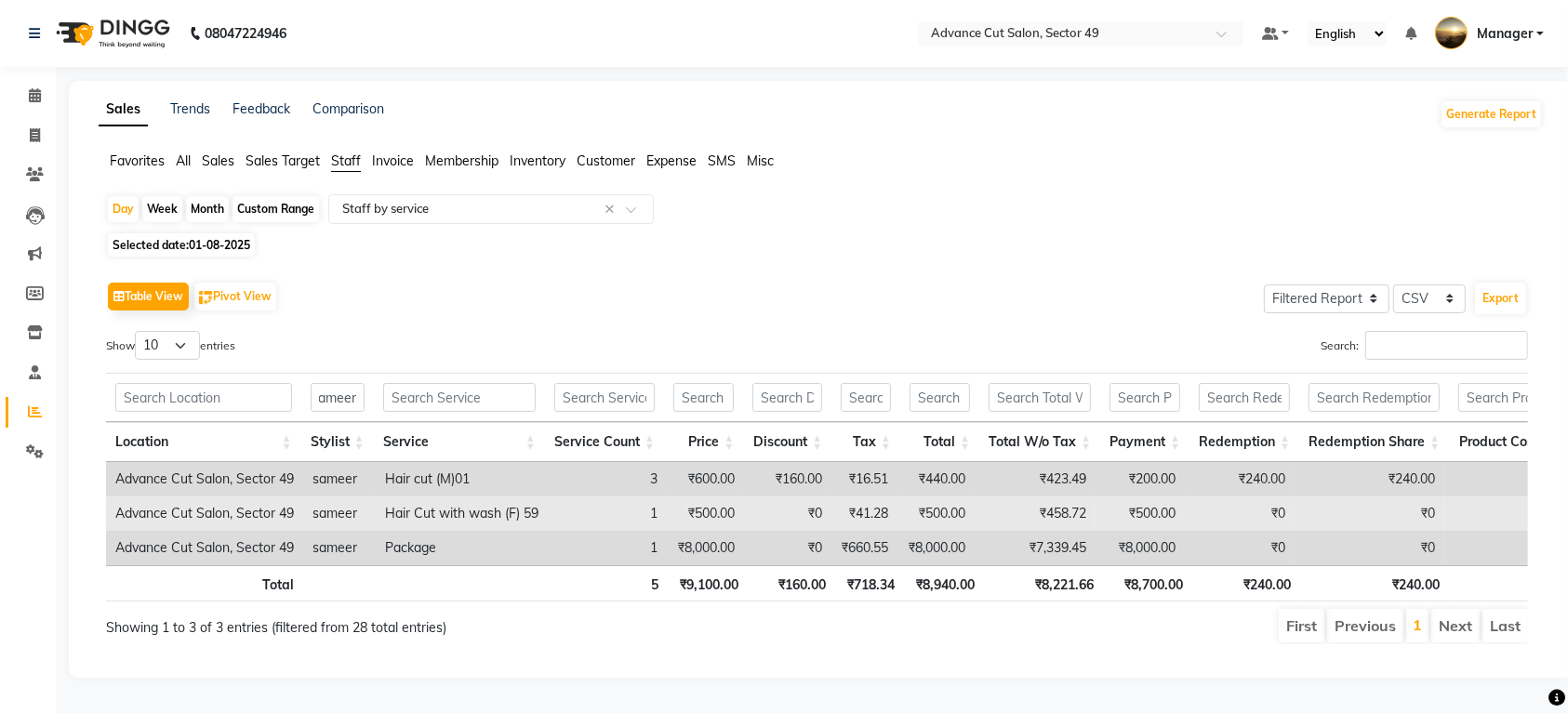scroll, scrollTop: 0, scrollLeft: 0, axis: both 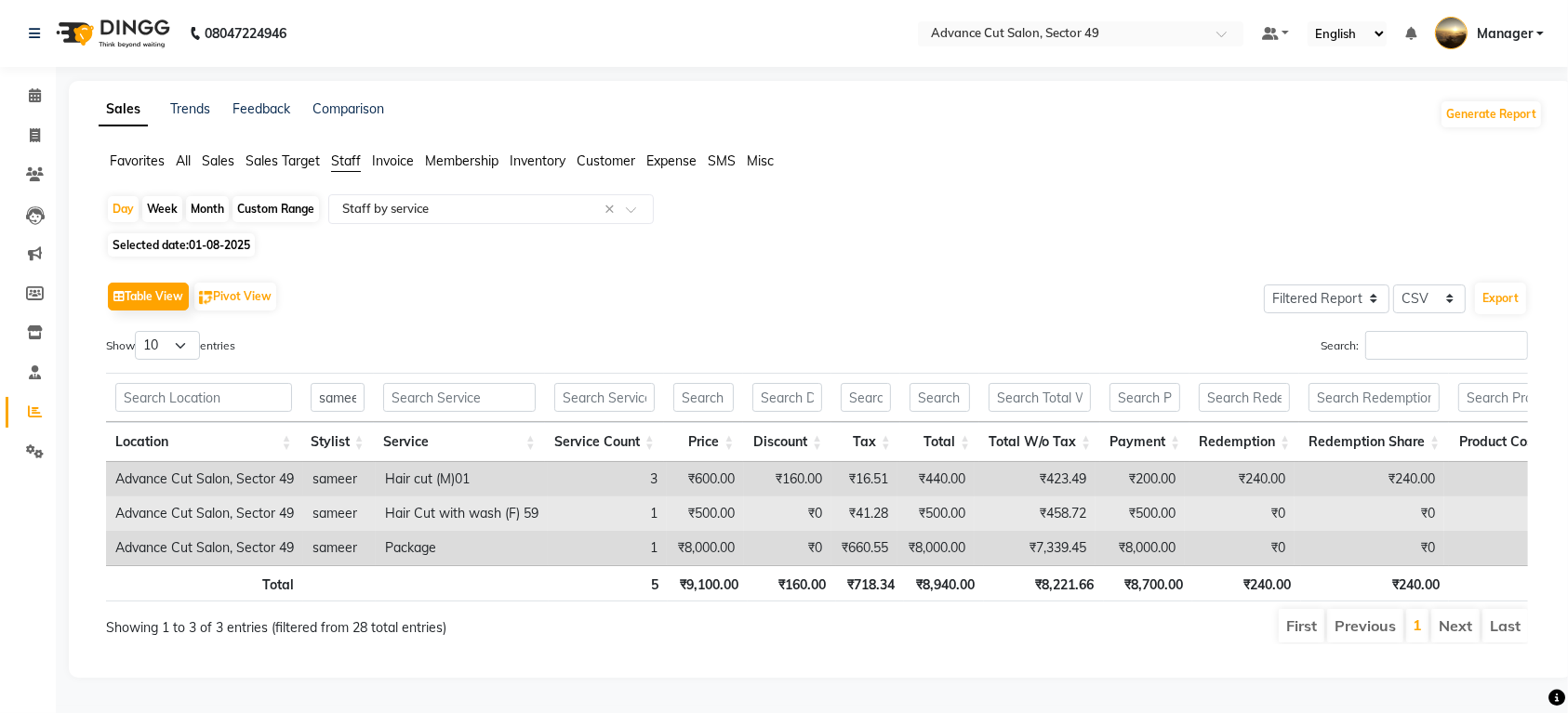 click on "1" at bounding box center [607, 513] 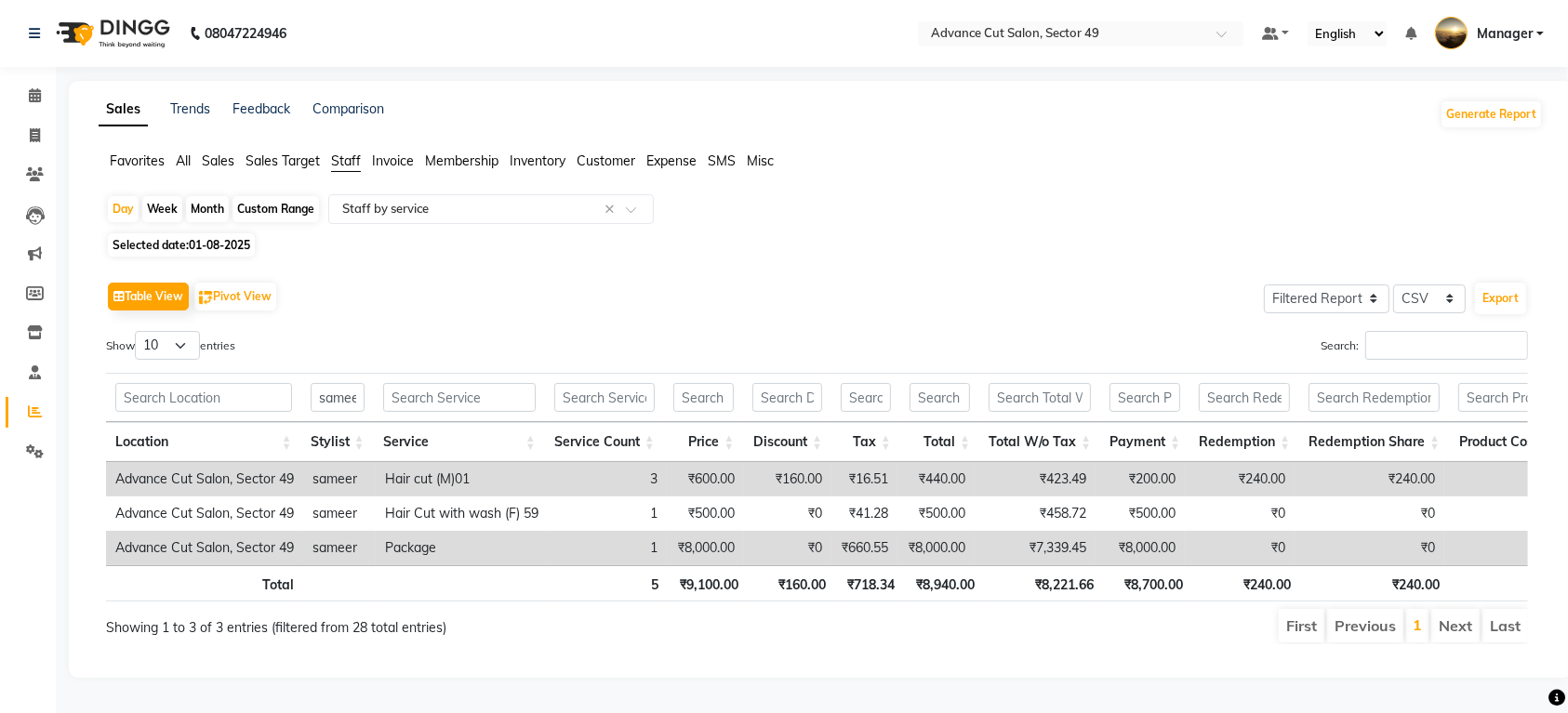 scroll, scrollTop: 0, scrollLeft: 33, axis: horizontal 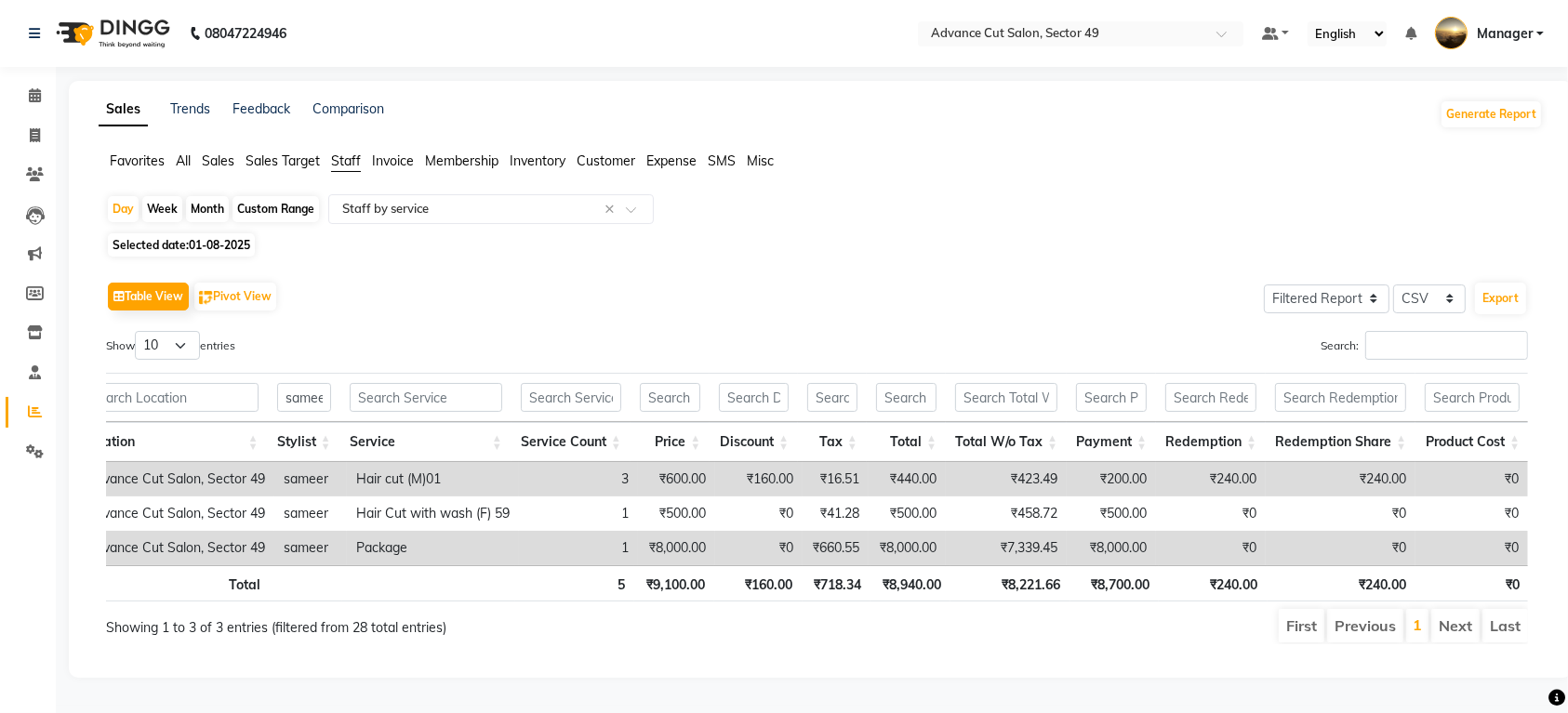 click on "01-08-2025" 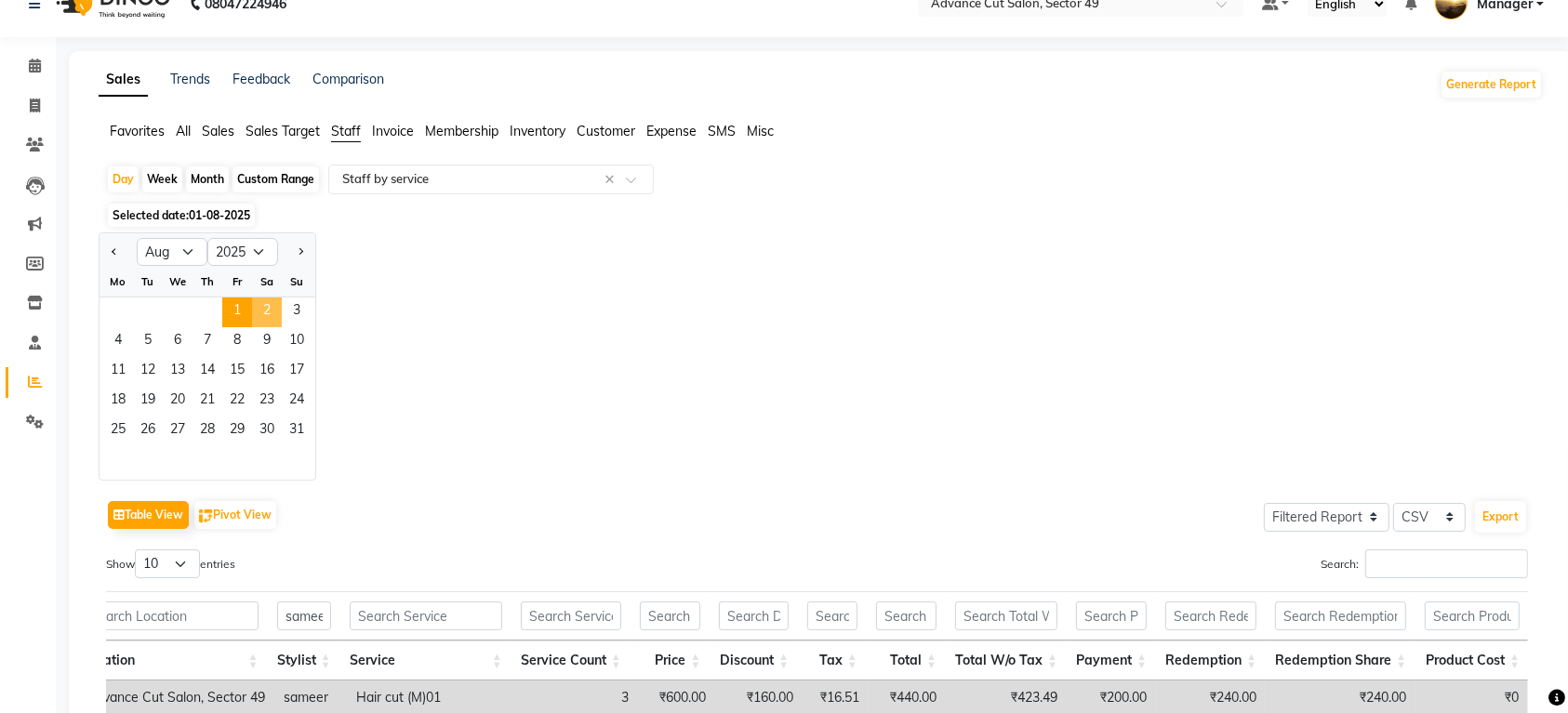 click on "2" 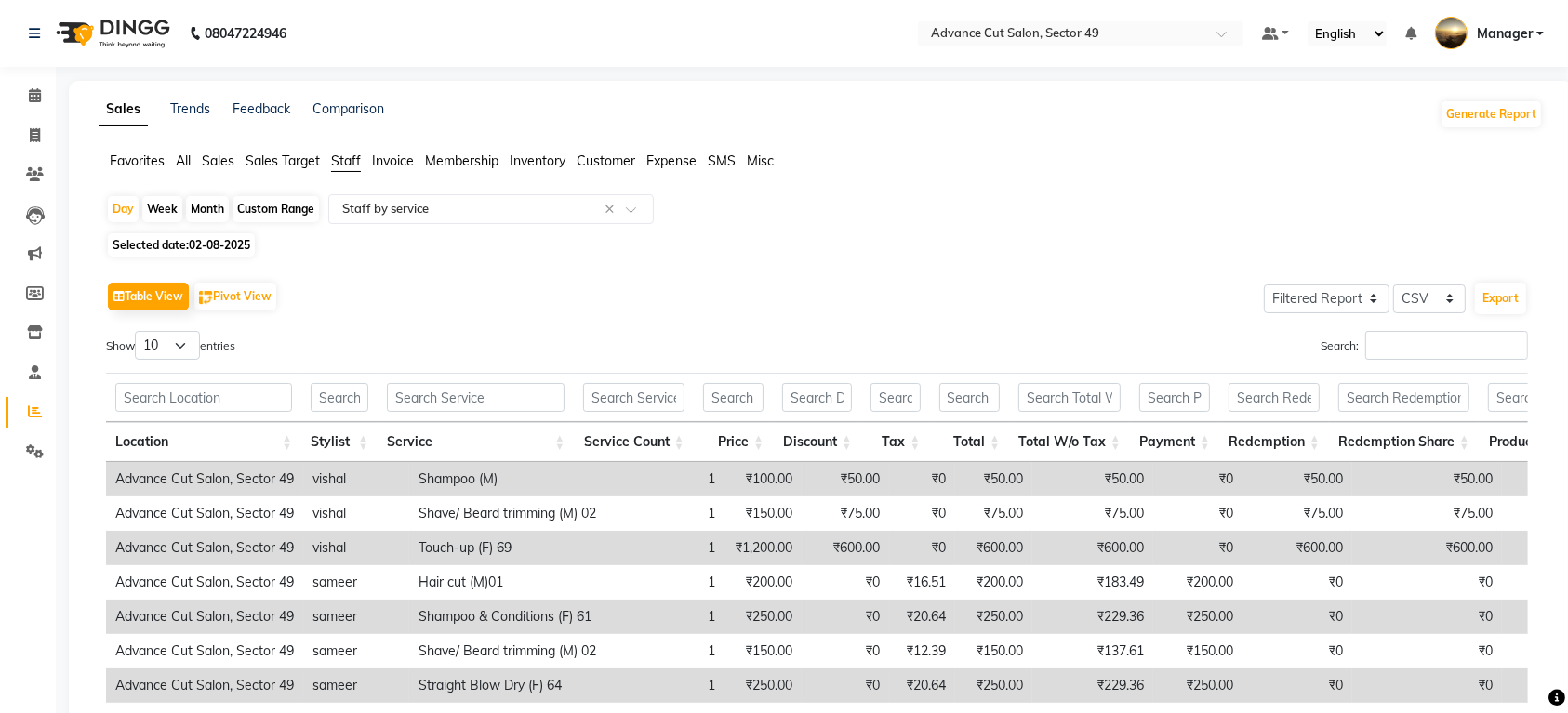 scroll, scrollTop: 124, scrollLeft: 0, axis: vertical 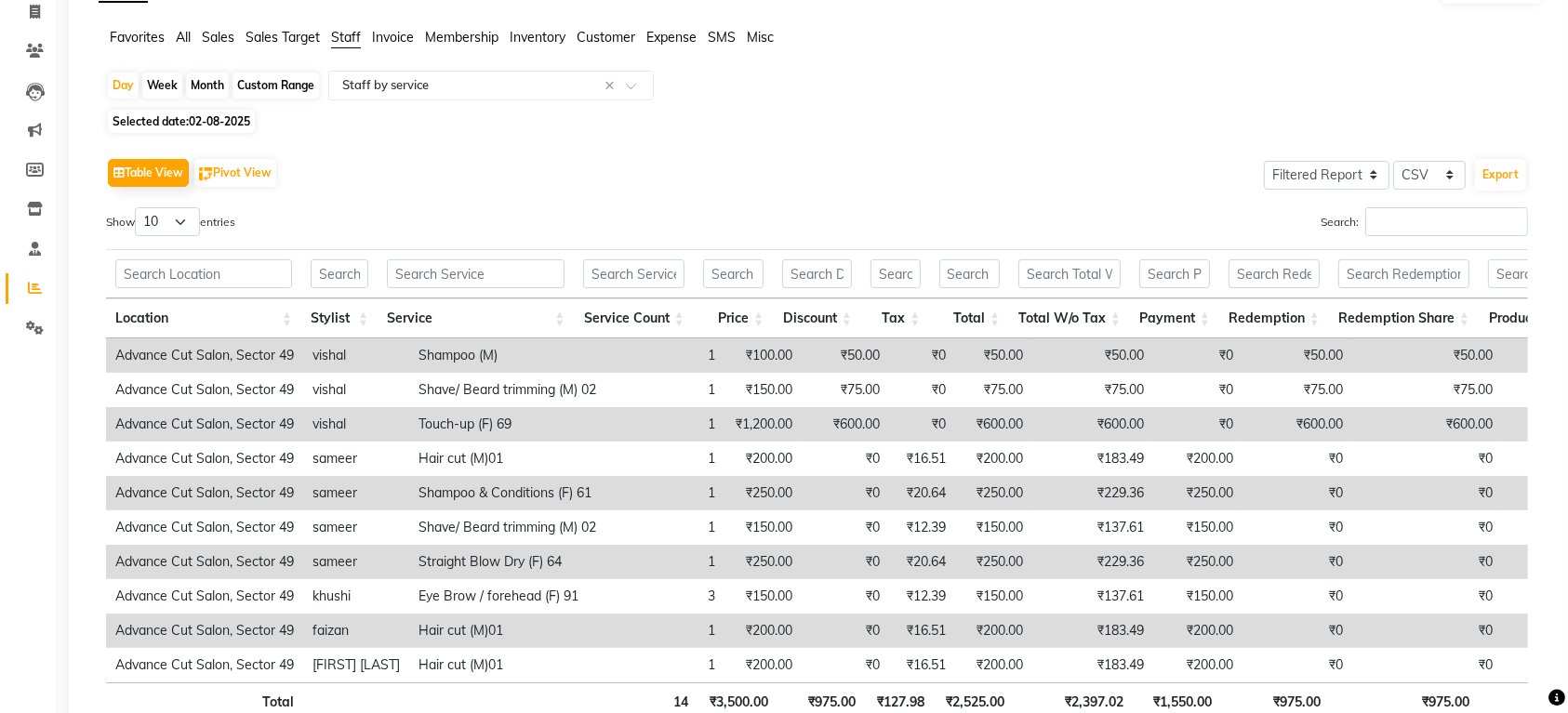 click on "02-08-2025" 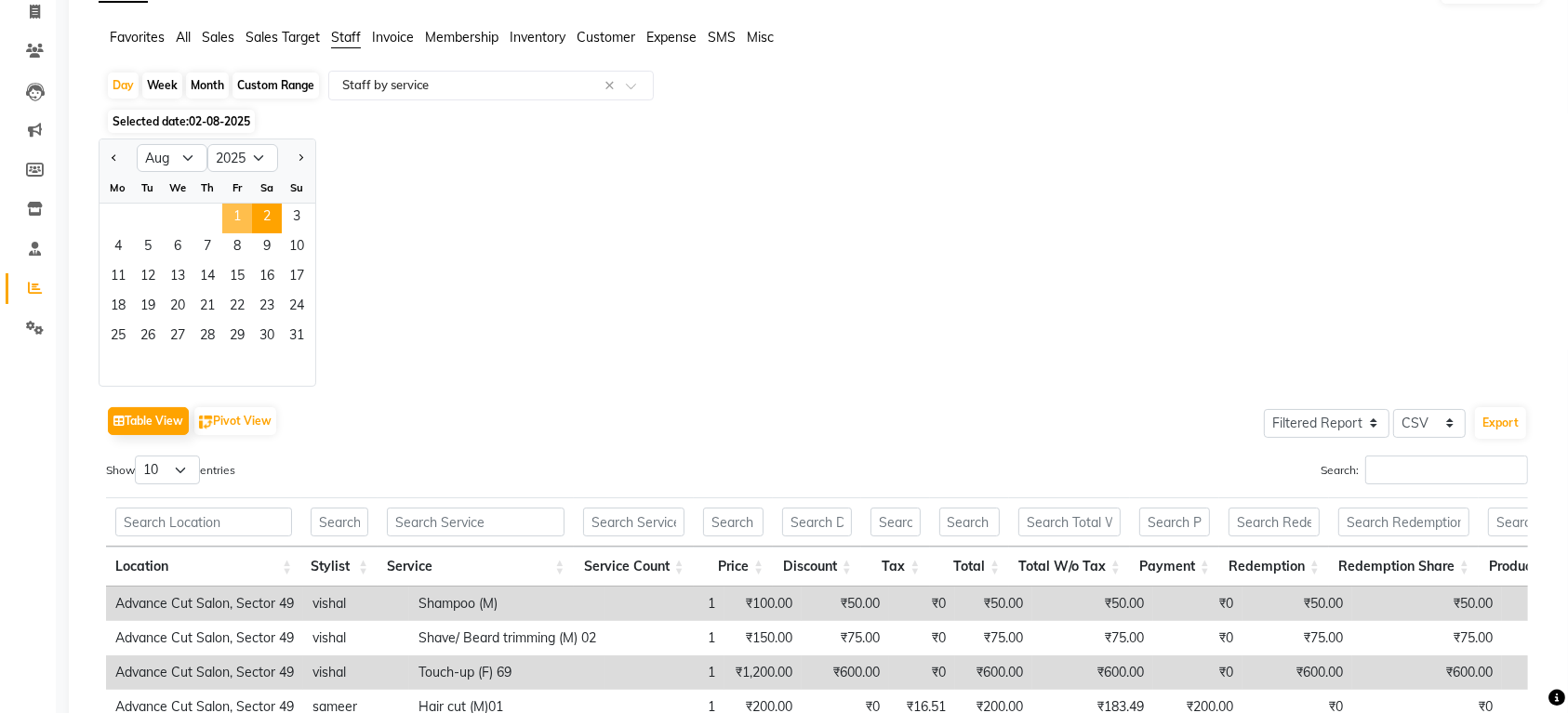 click on "1" 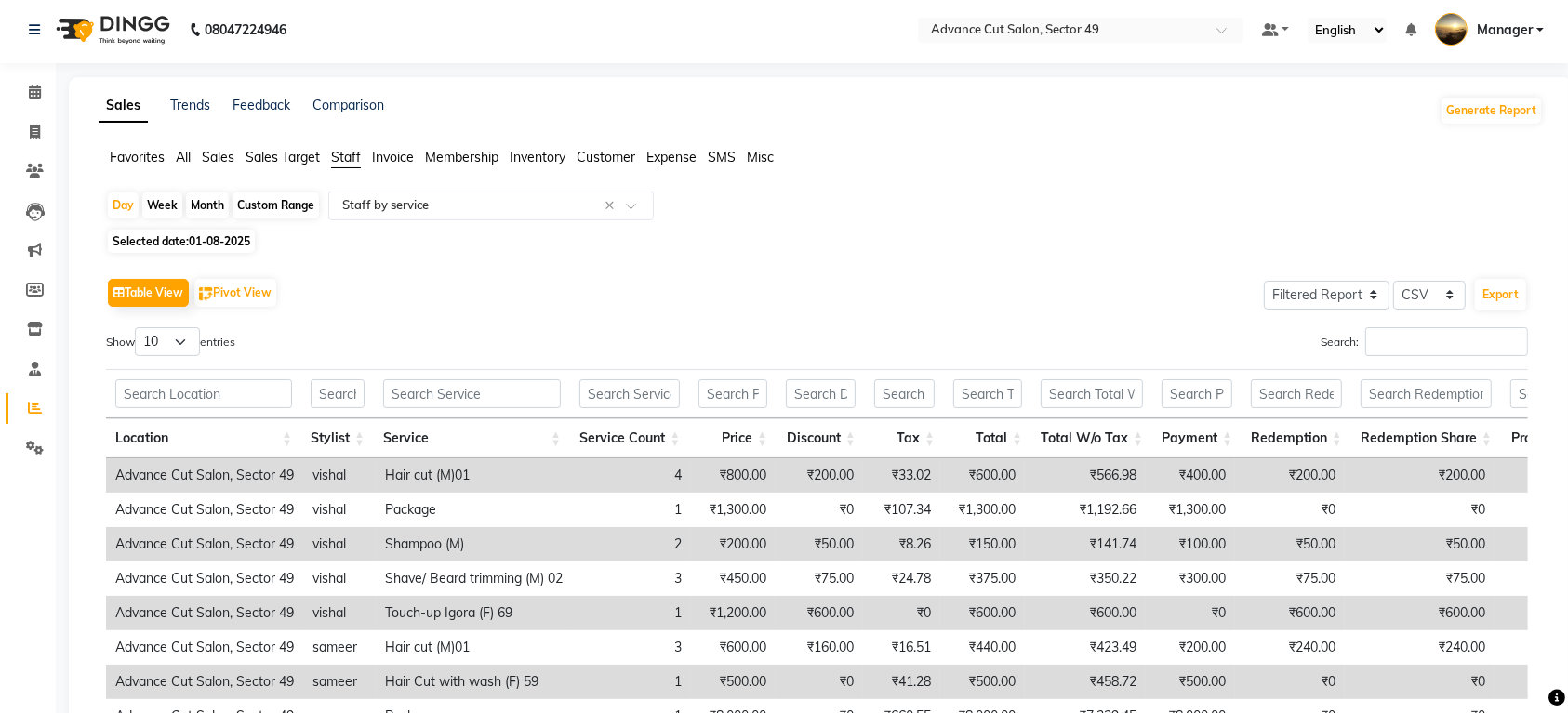 scroll, scrollTop: 0, scrollLeft: 0, axis: both 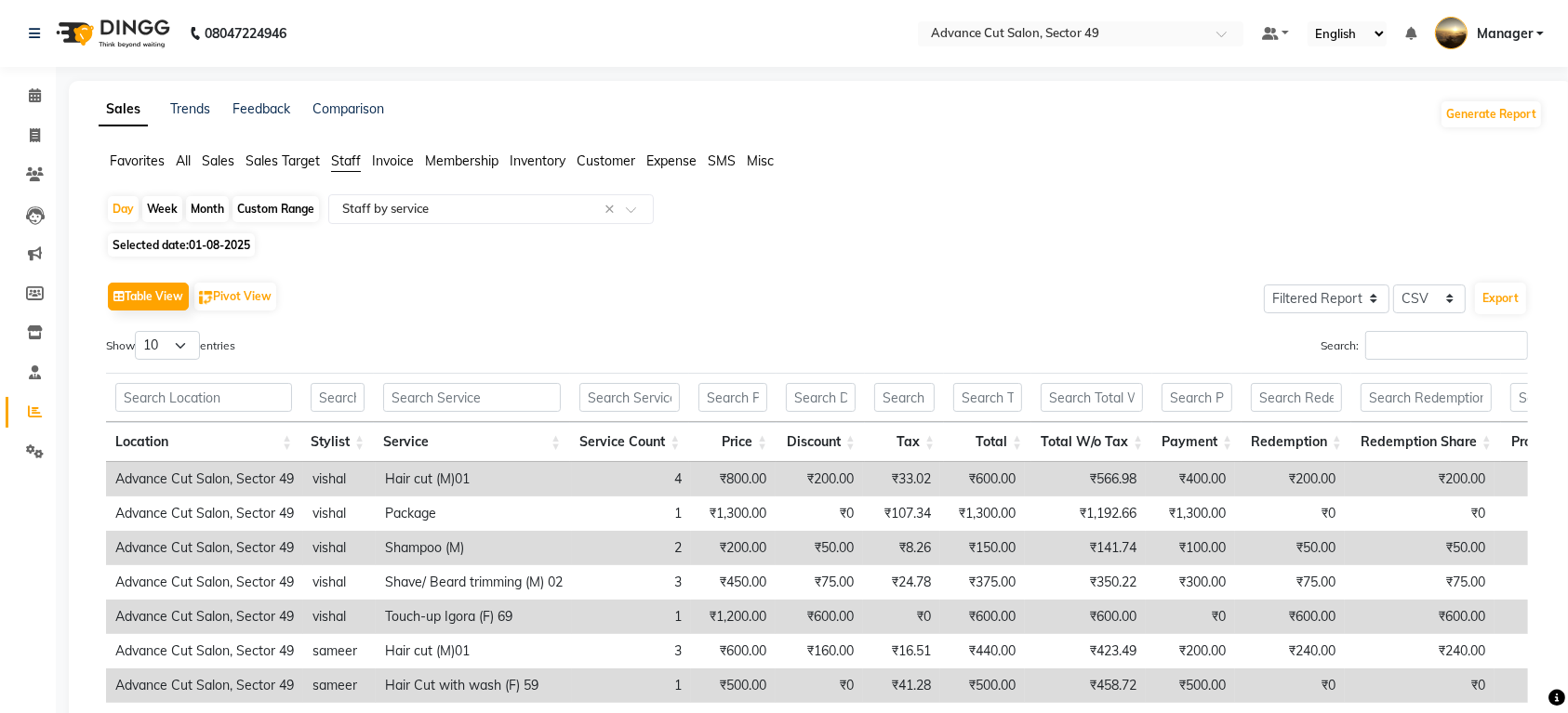click on "All" 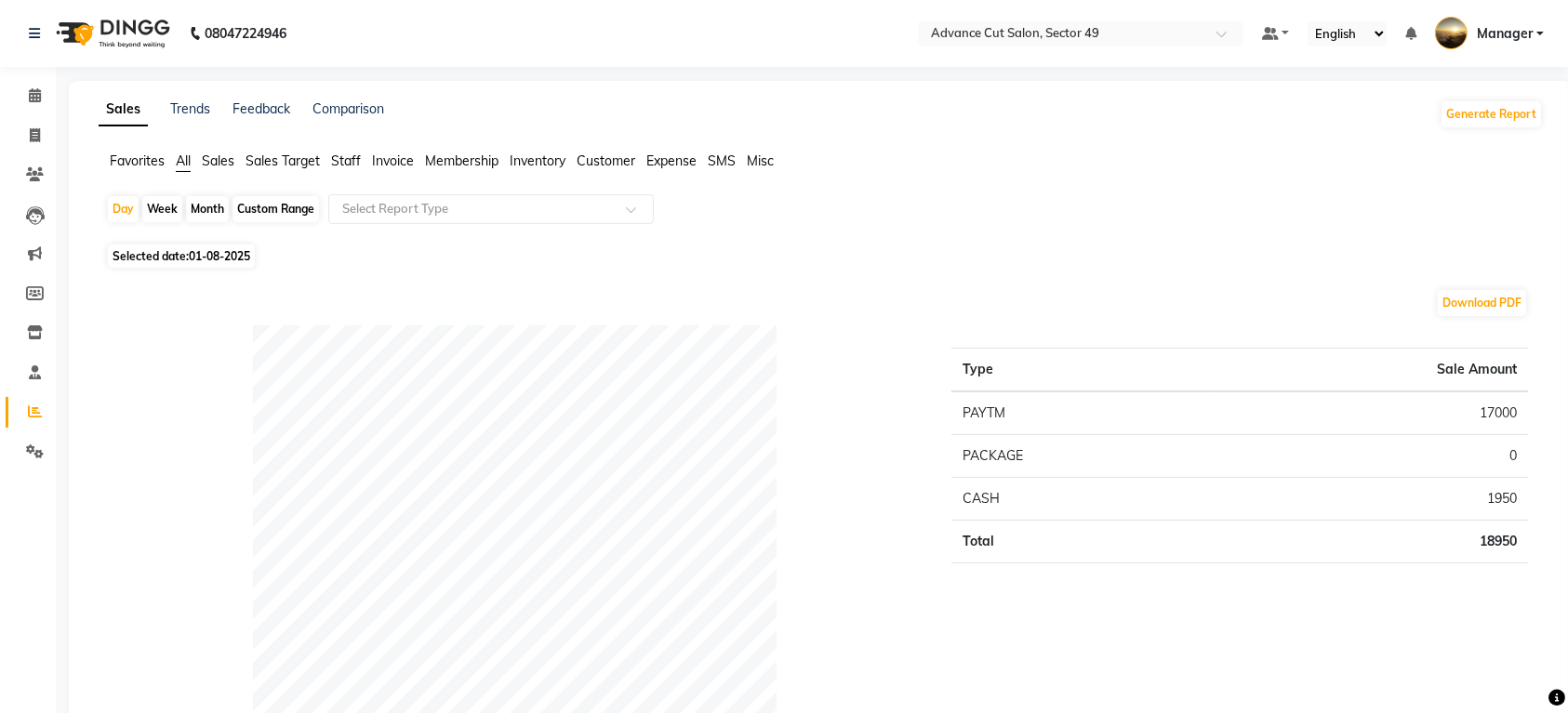 click on "01-08-2025" 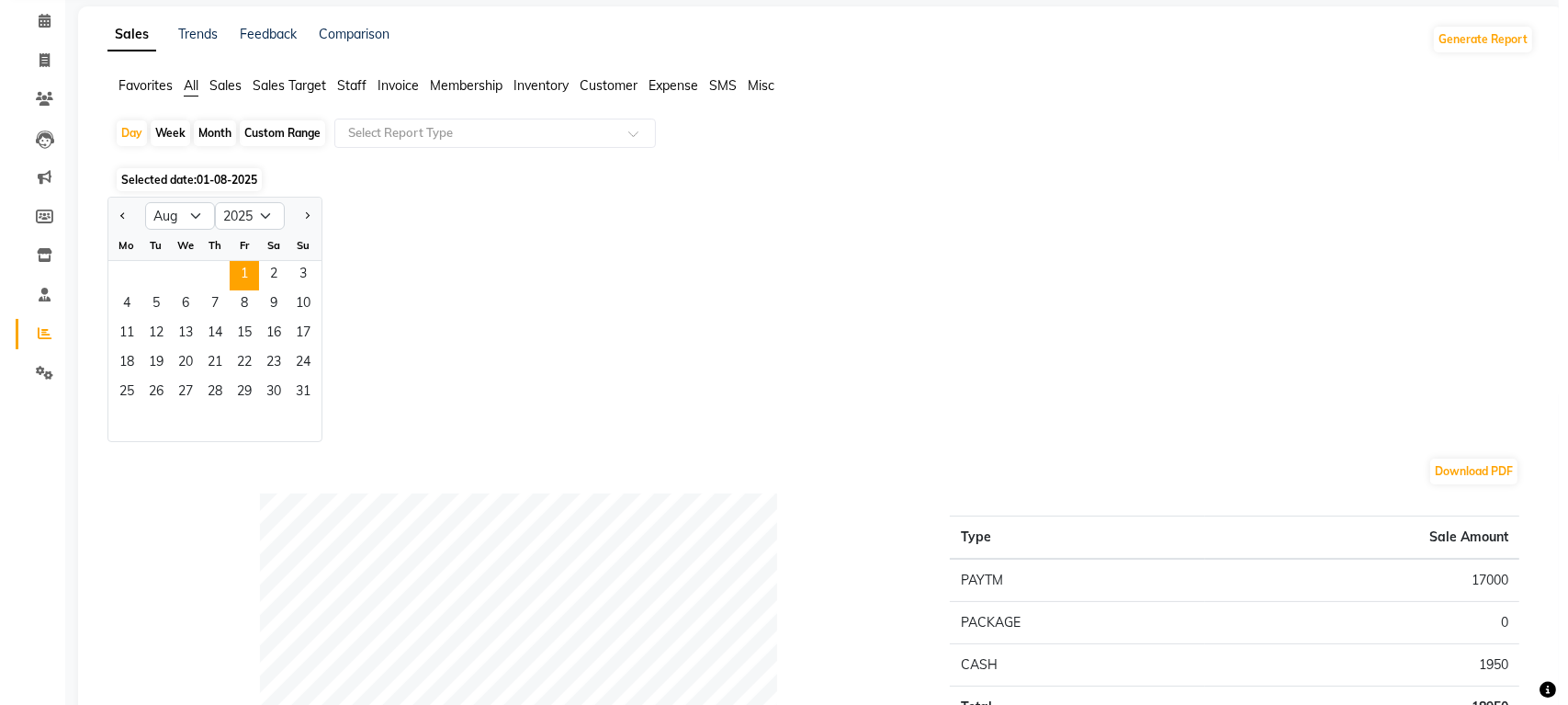 scroll, scrollTop: 0, scrollLeft: 0, axis: both 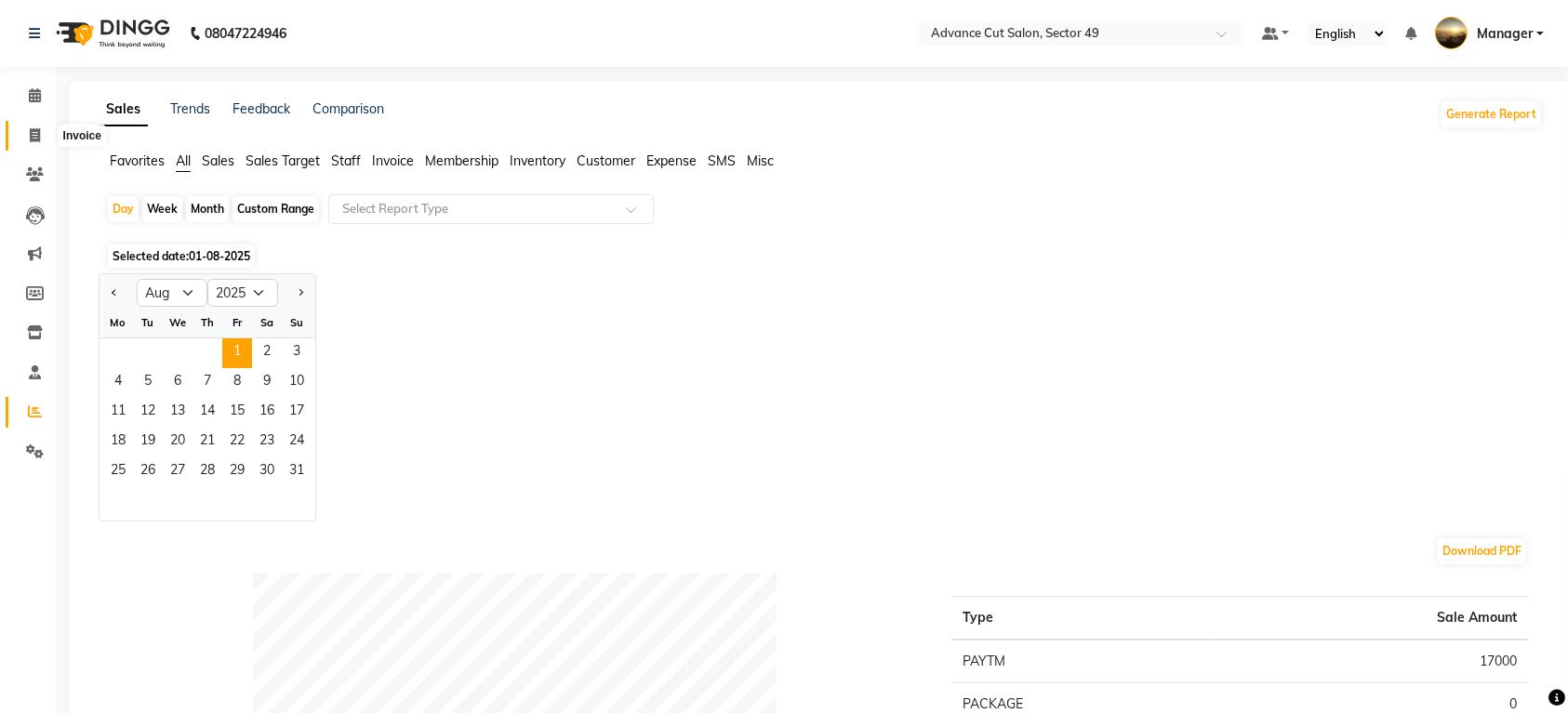 click 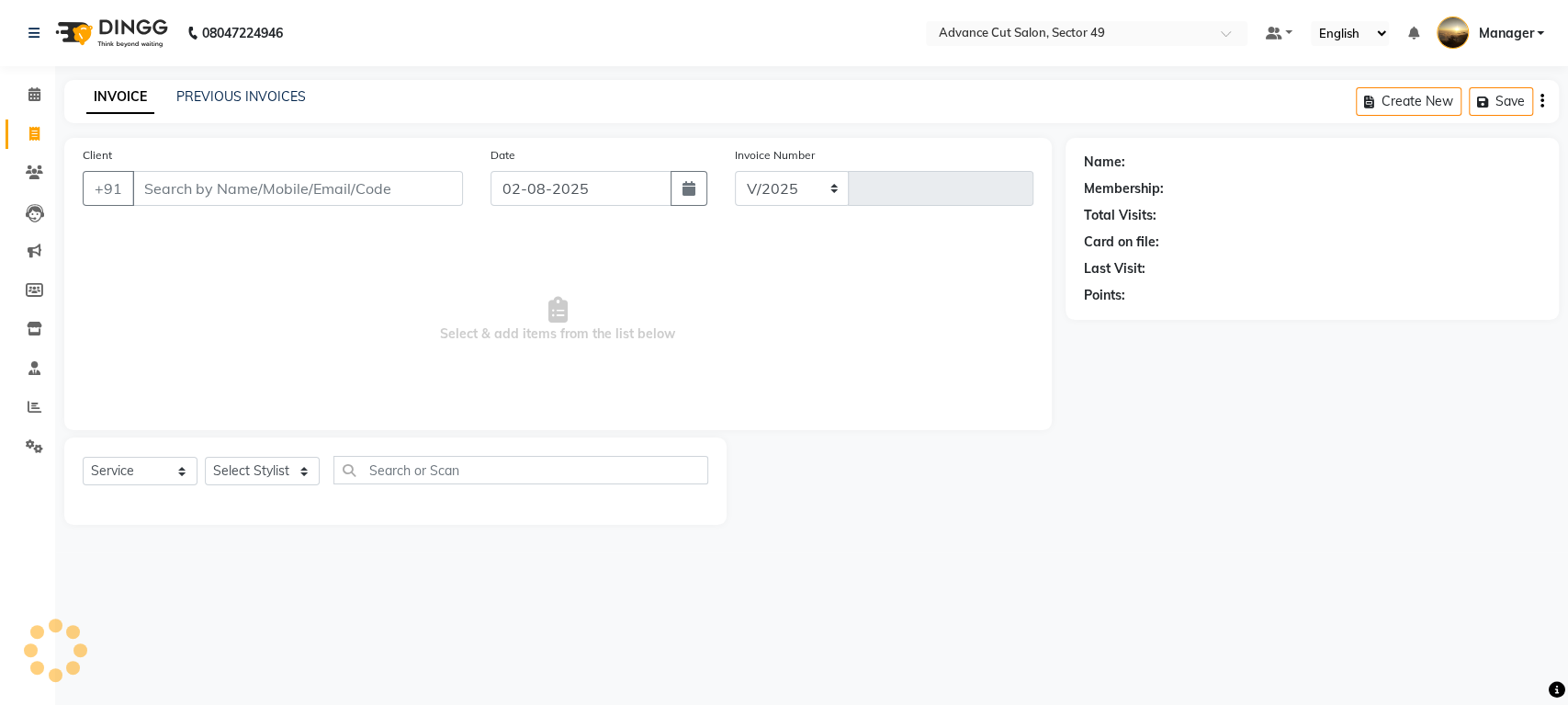 select on "4616" 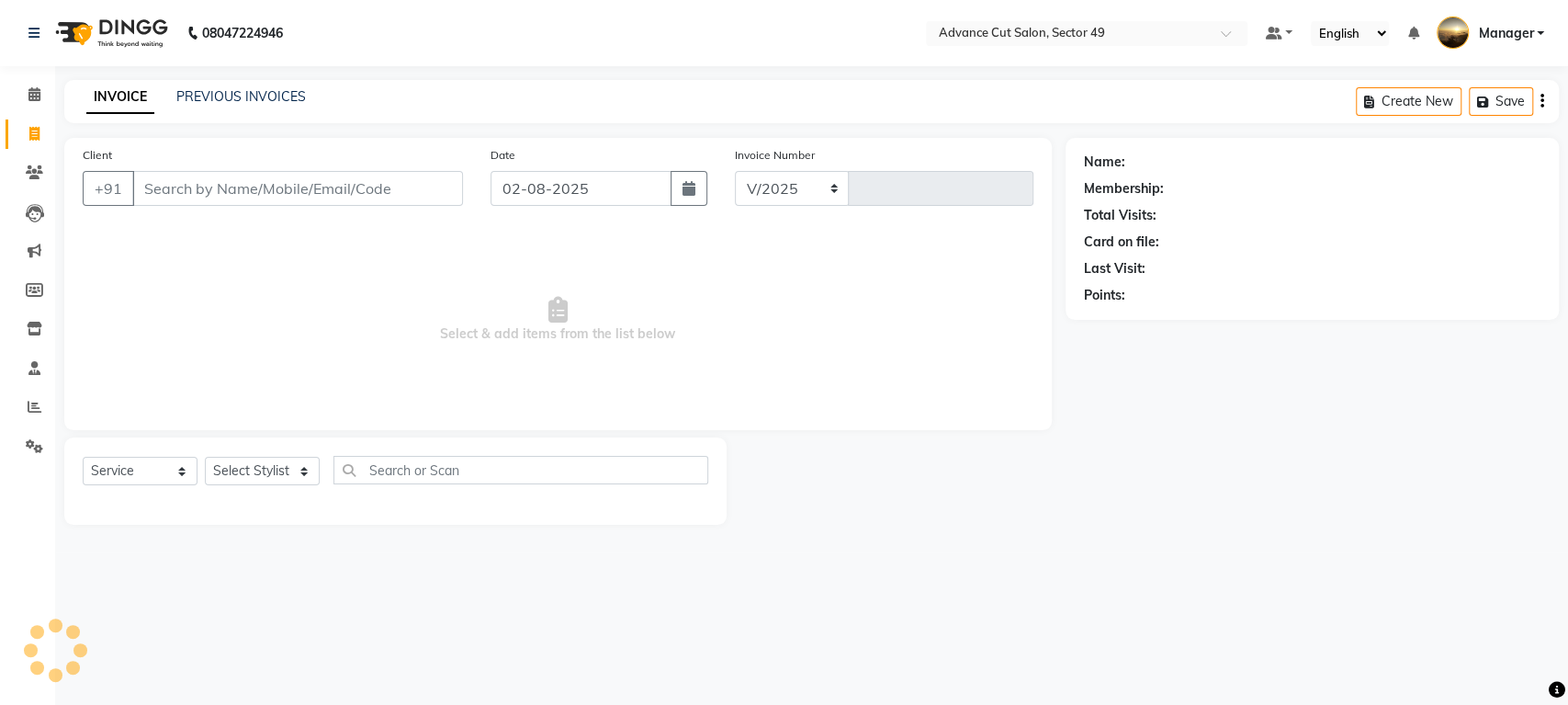 type on "3846" 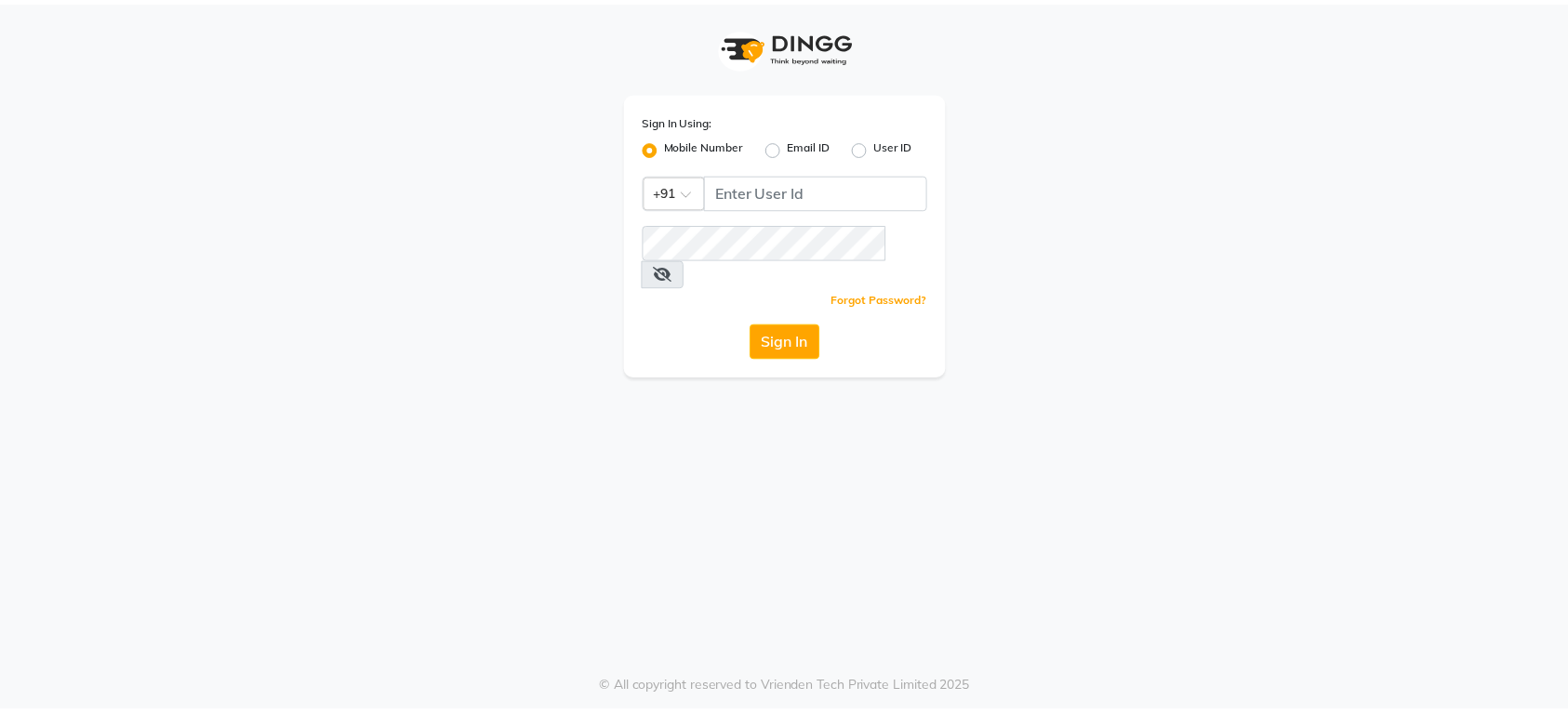 scroll, scrollTop: 0, scrollLeft: 0, axis: both 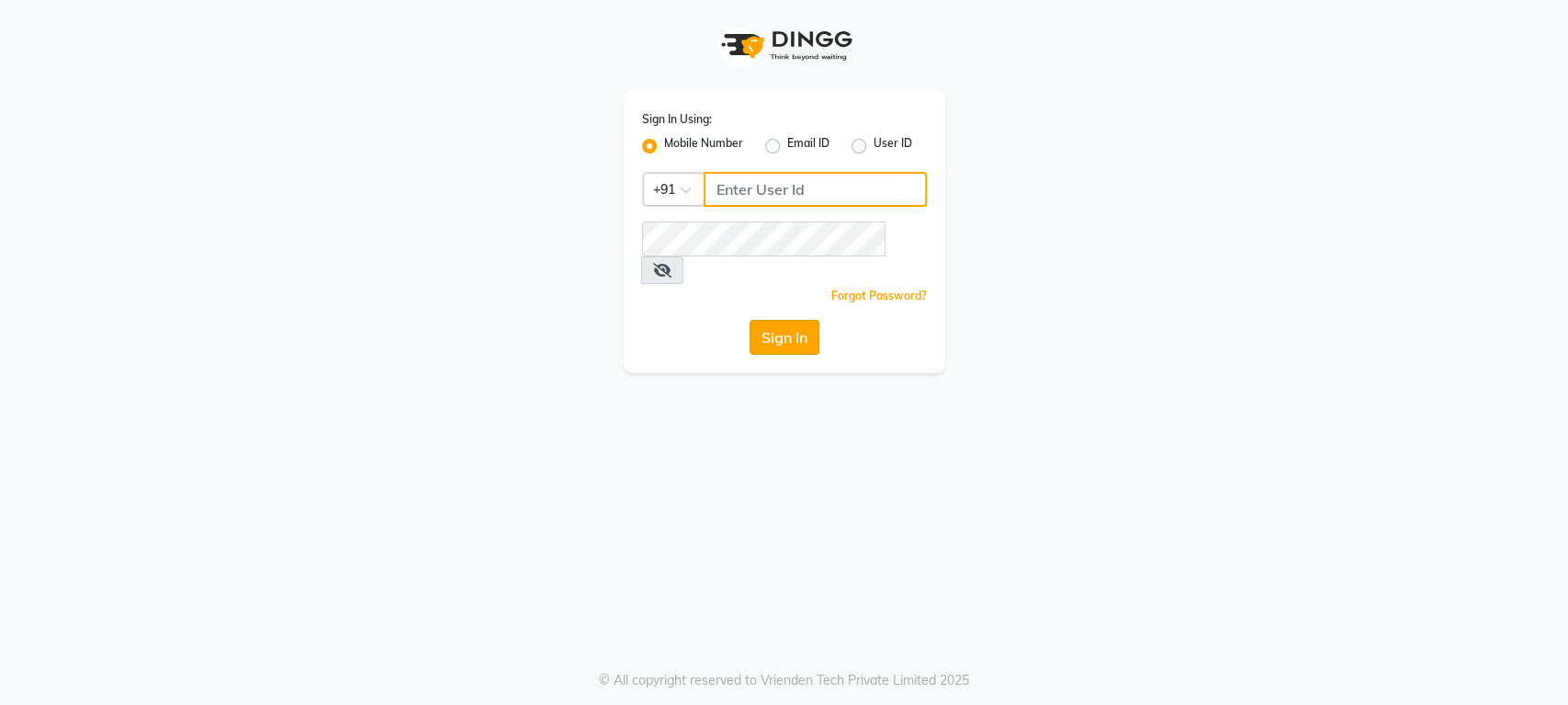 type on "[PHONE]" 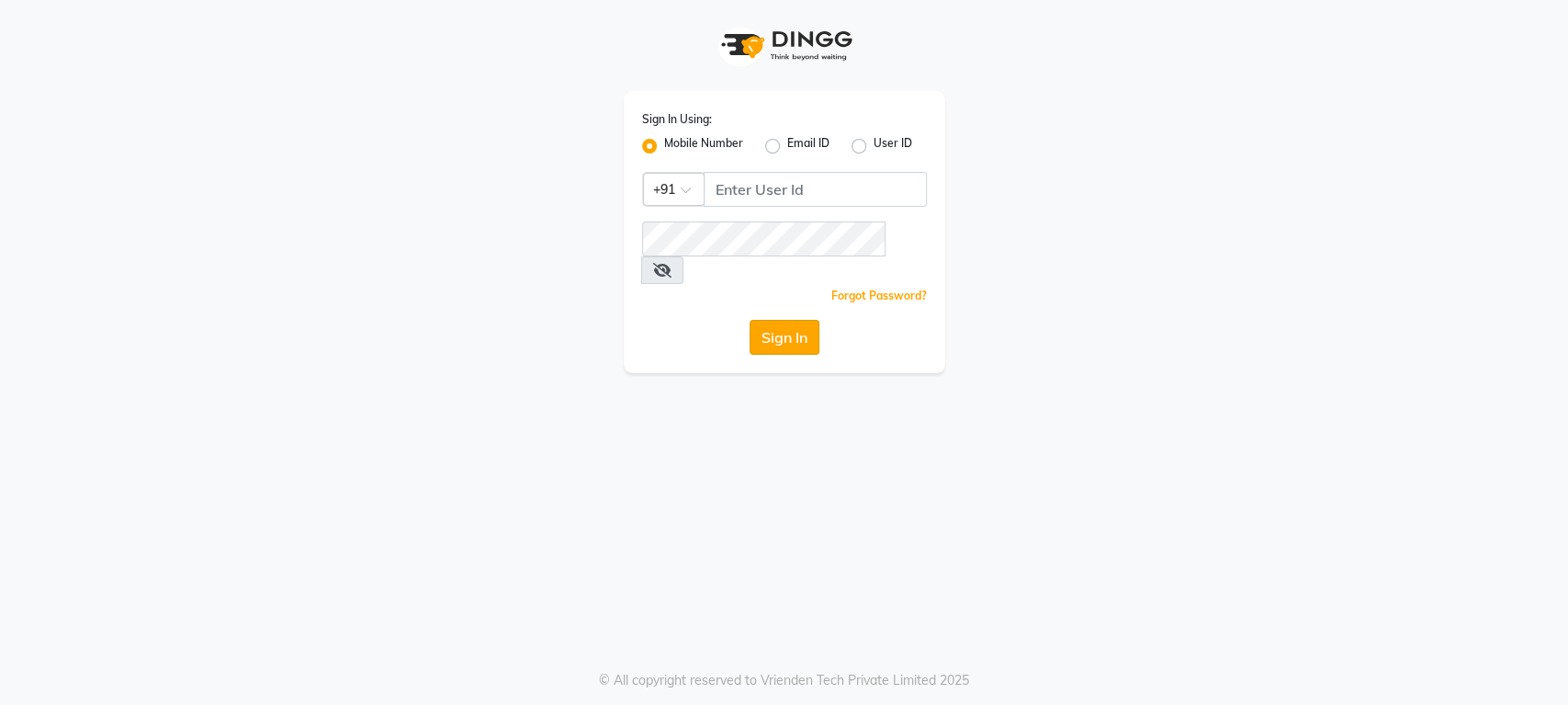 click on "Sign In" 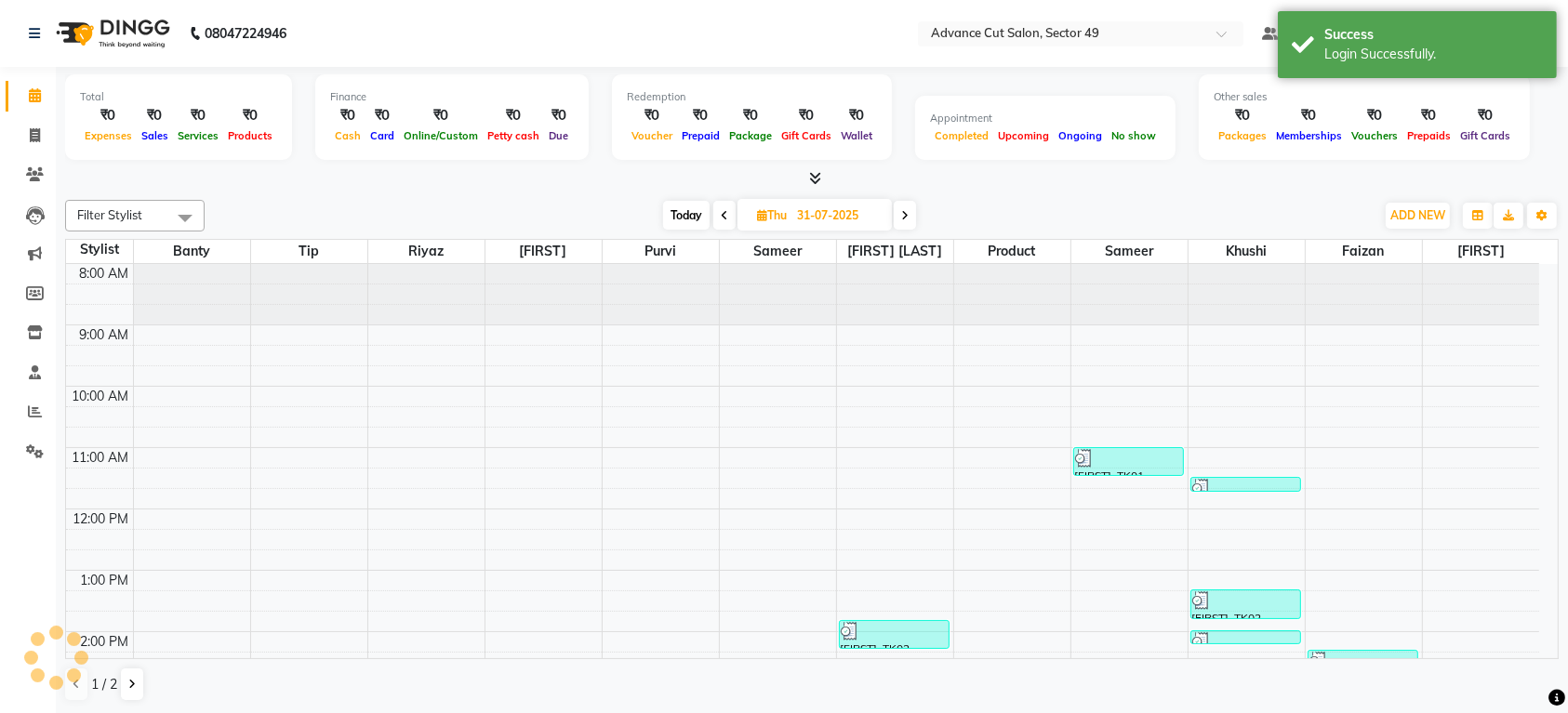 scroll, scrollTop: 0, scrollLeft: 0, axis: both 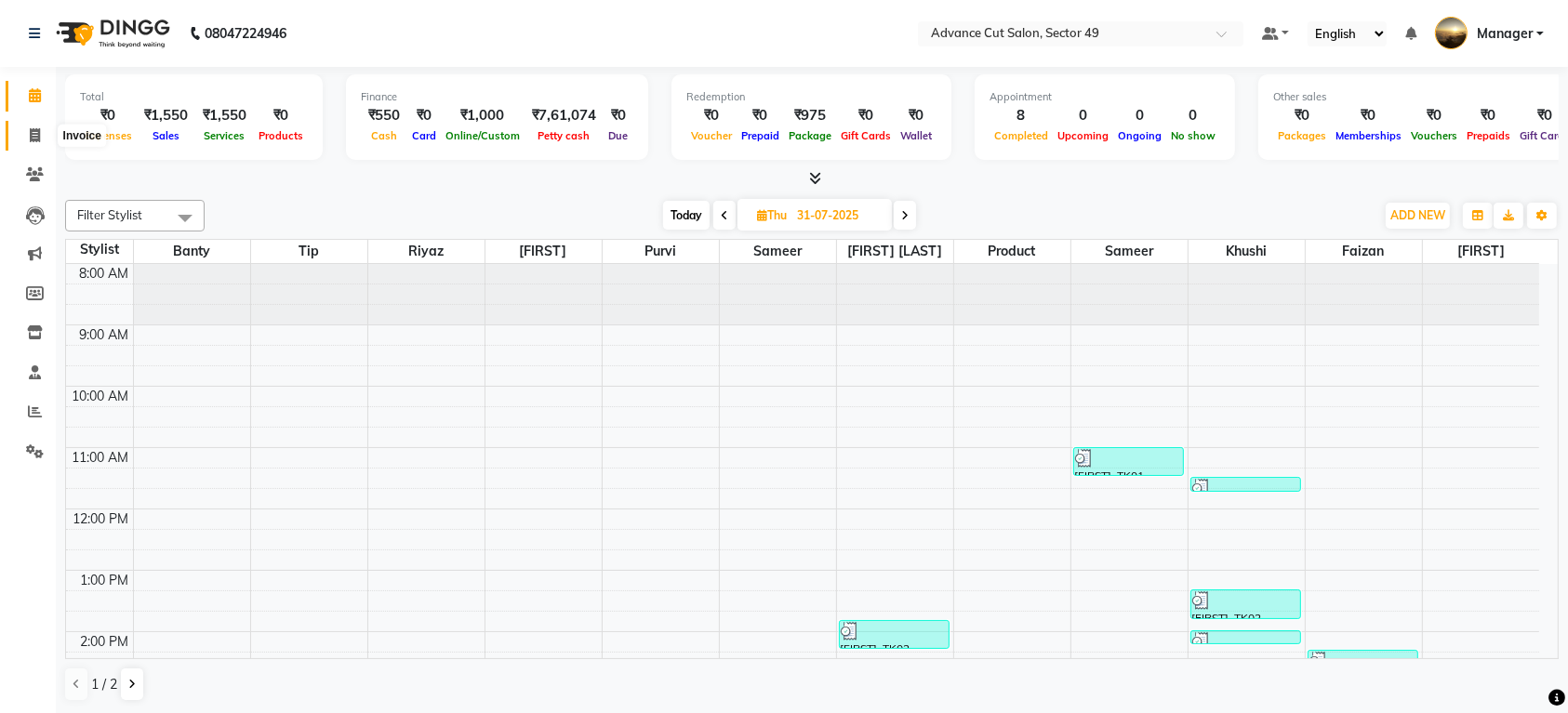 click 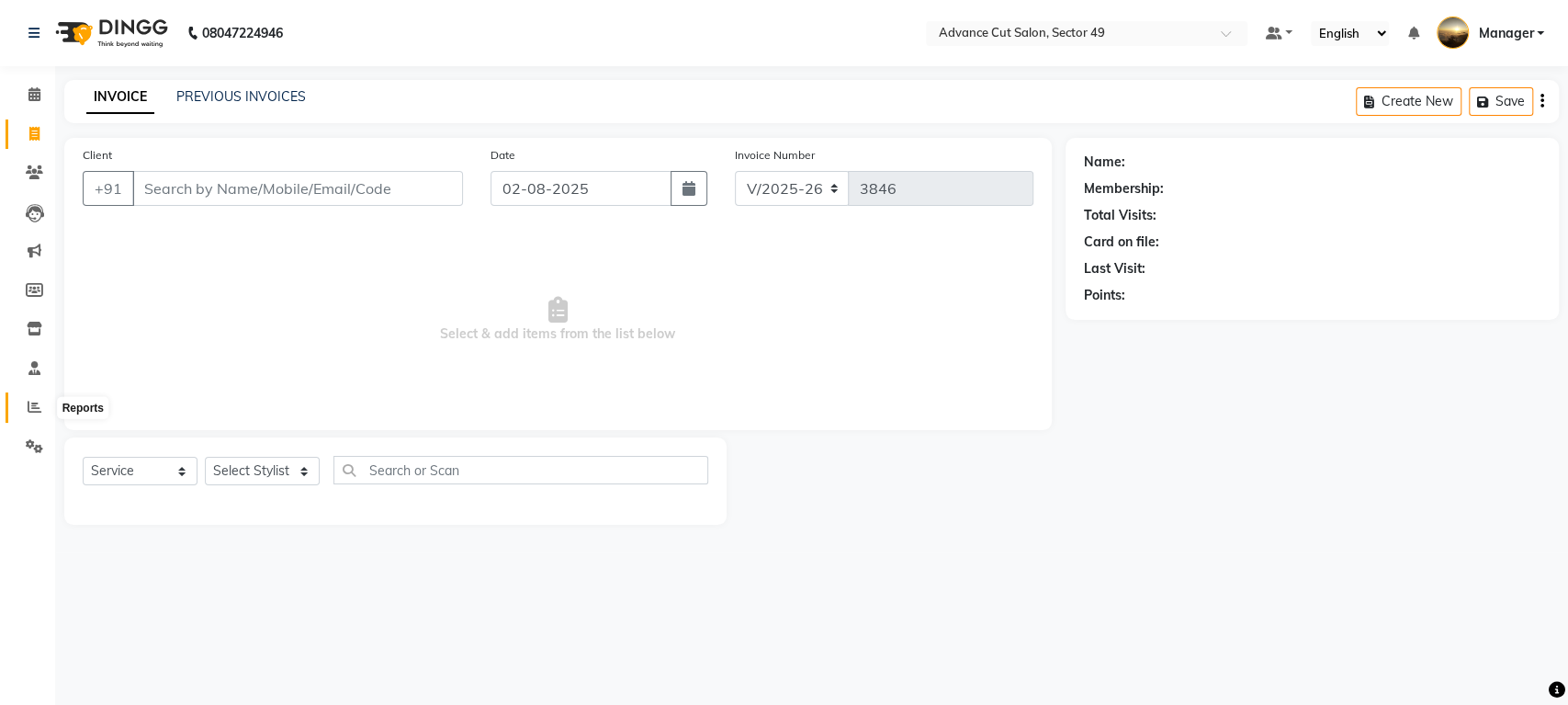 click 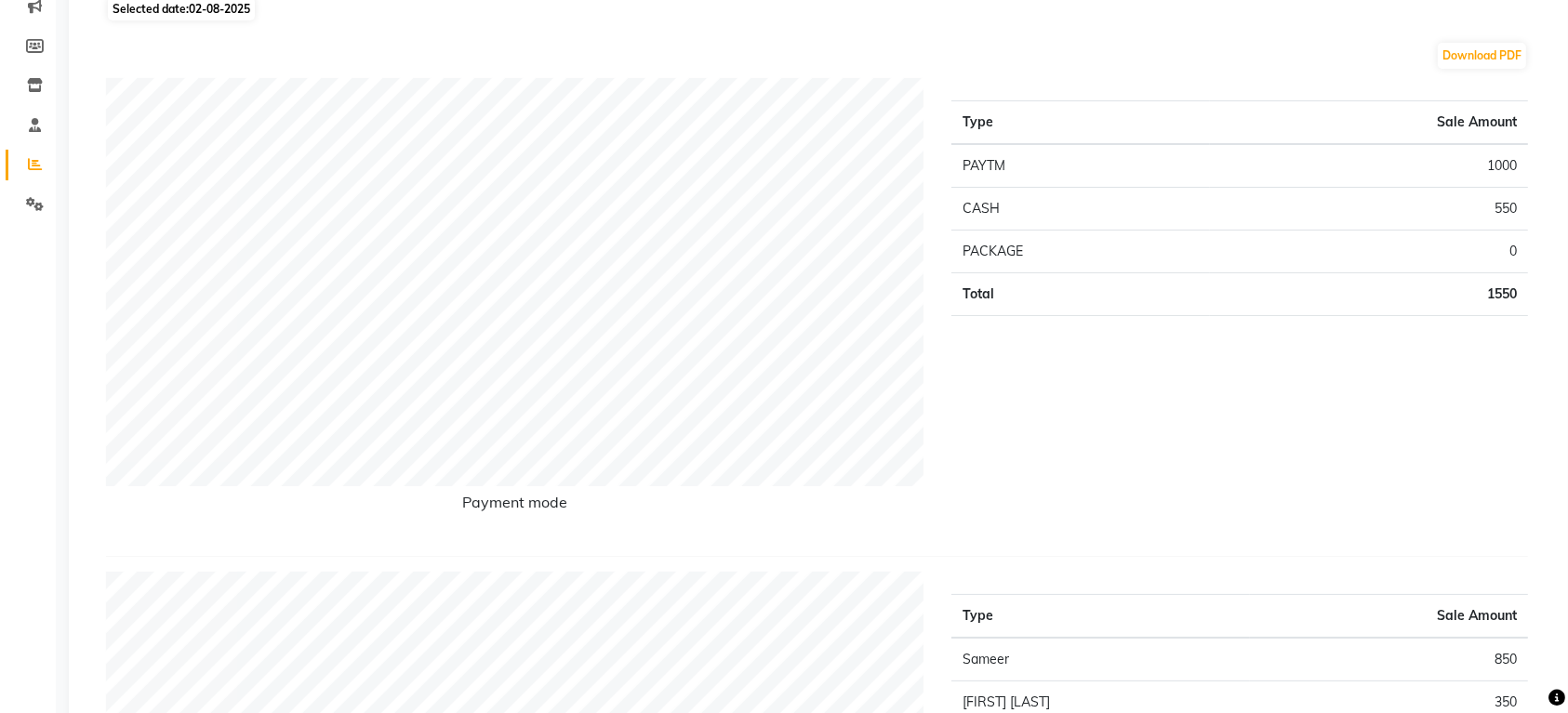 scroll, scrollTop: 0, scrollLeft: 0, axis: both 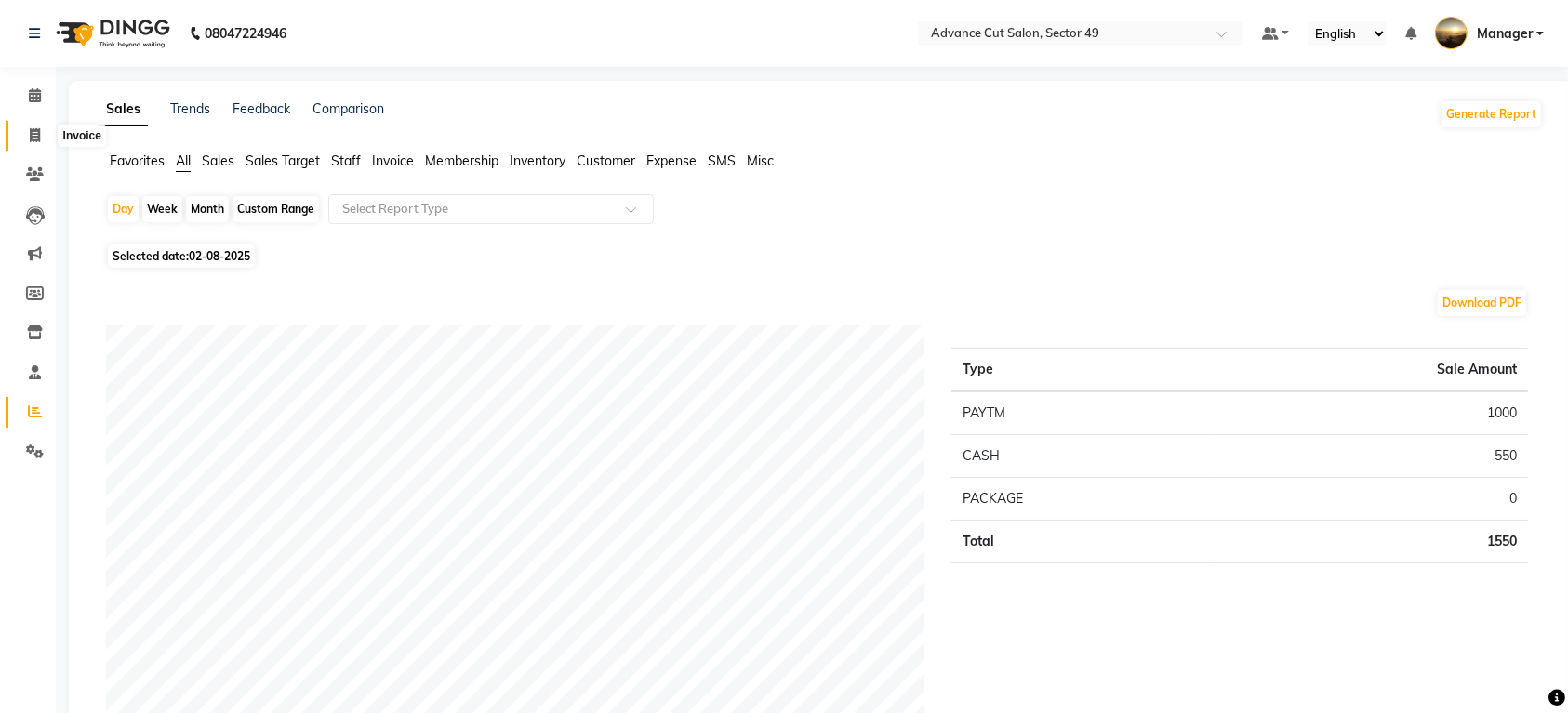 click 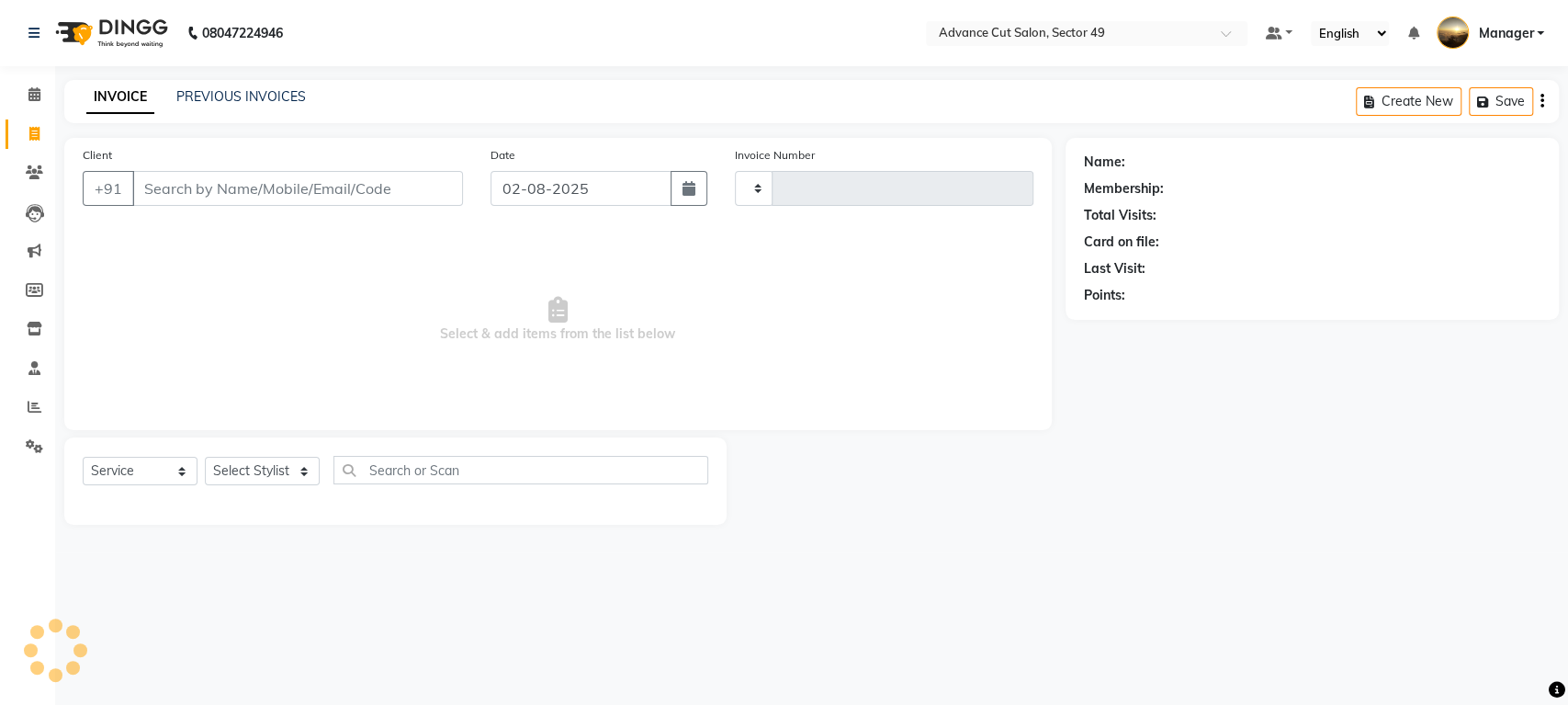 type on "3846" 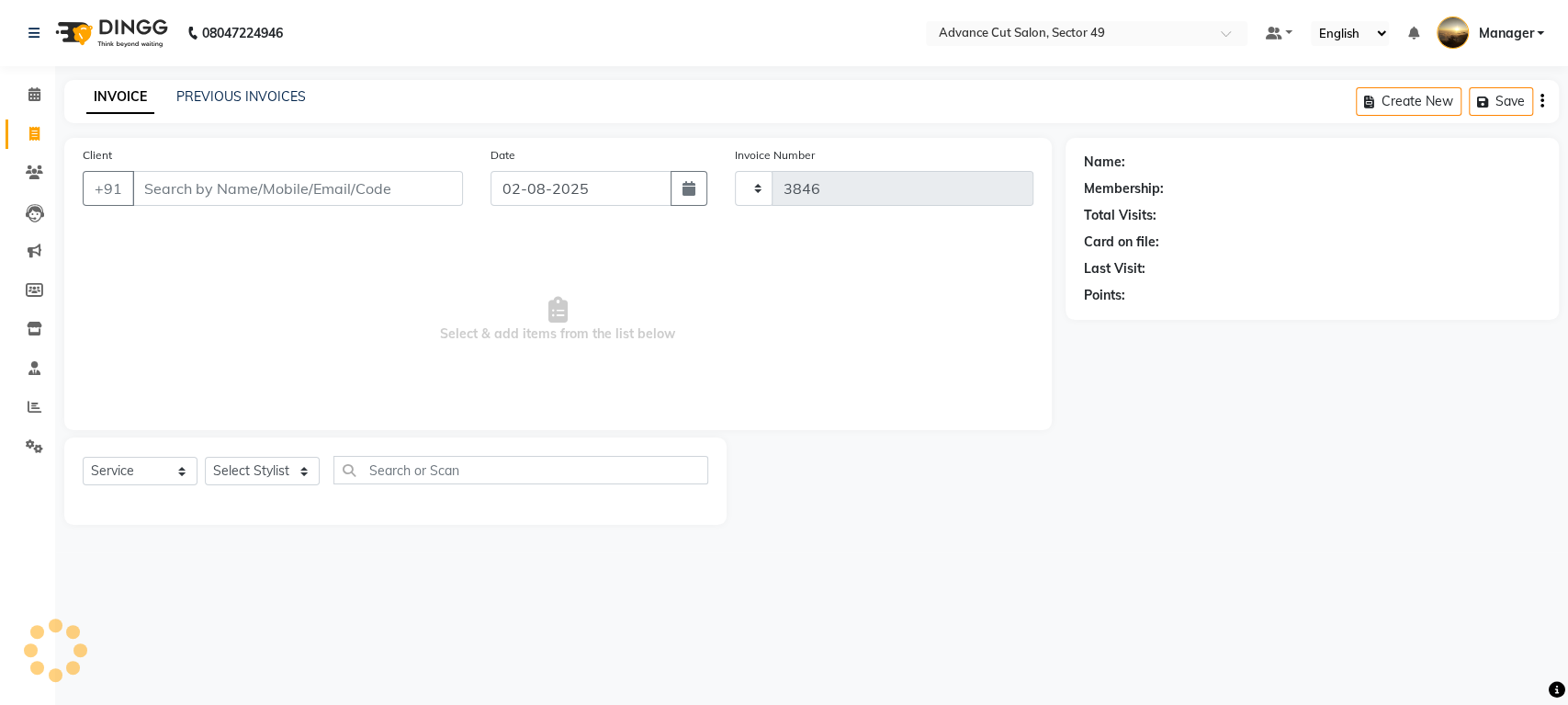 select on "4616" 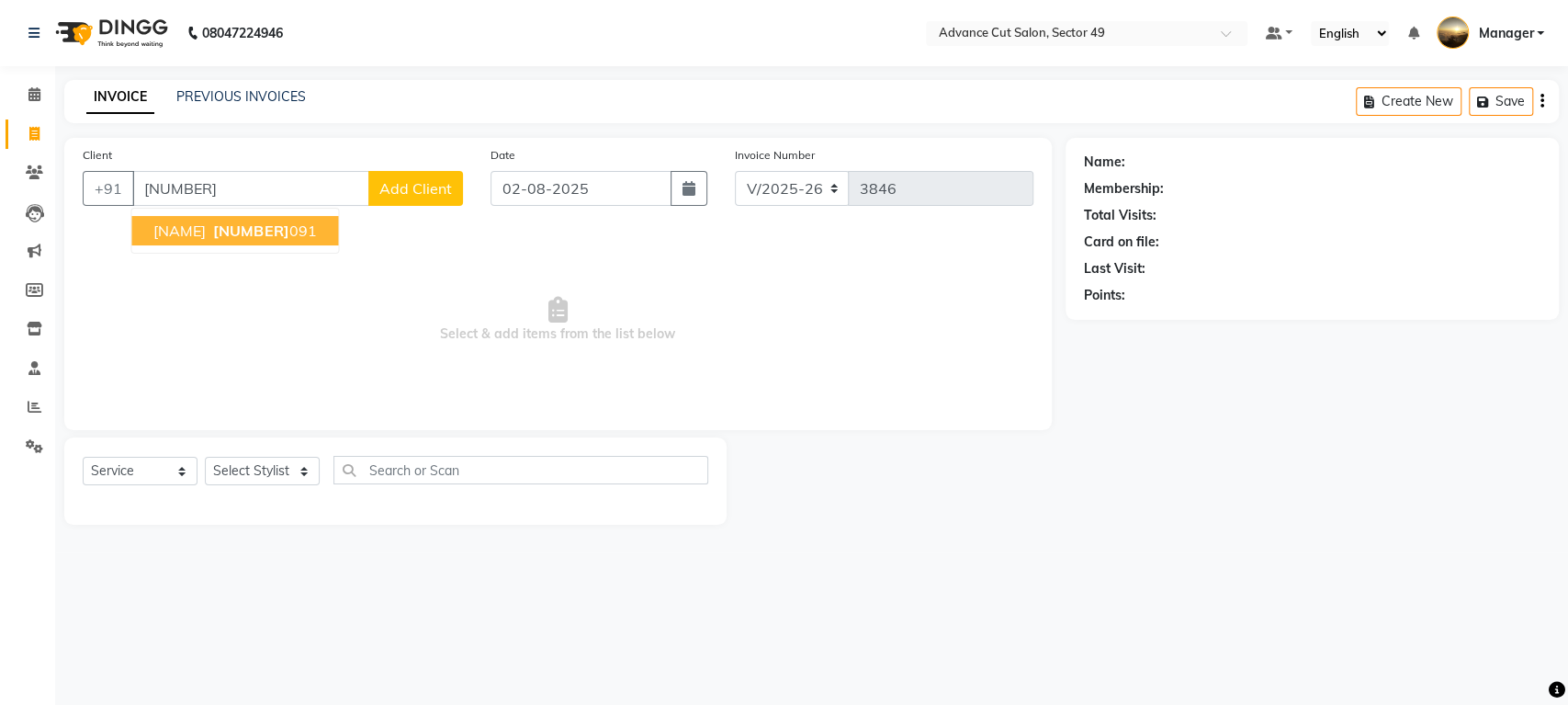 click on "[NUMBER]" at bounding box center [251, 231] 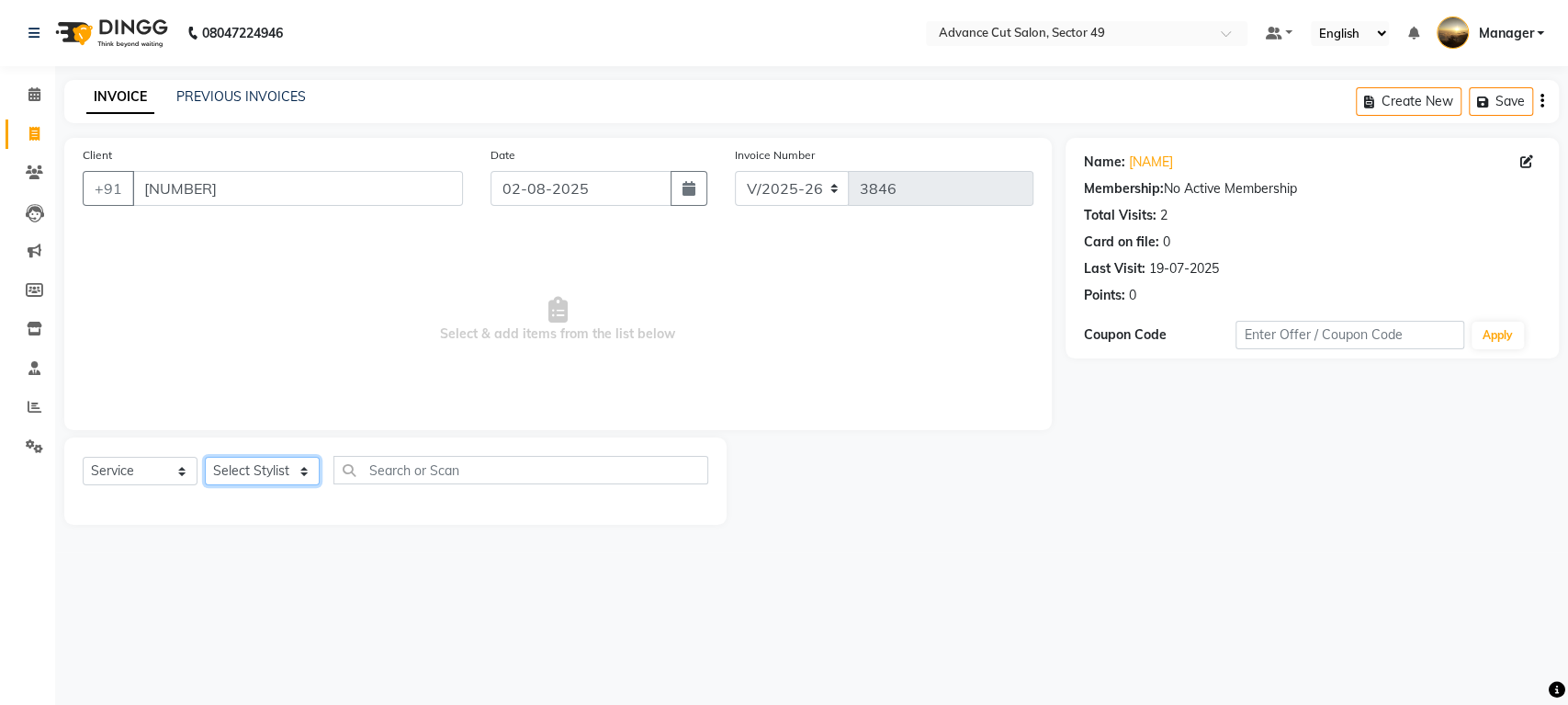 click on "Select Stylist [FIRST] [LAST] [FIRST] [FIRST] [FIRST] [FIRST] [FIRST] Manager product [LAST] [FIRST] [FIRST] Tip [FIRST]" 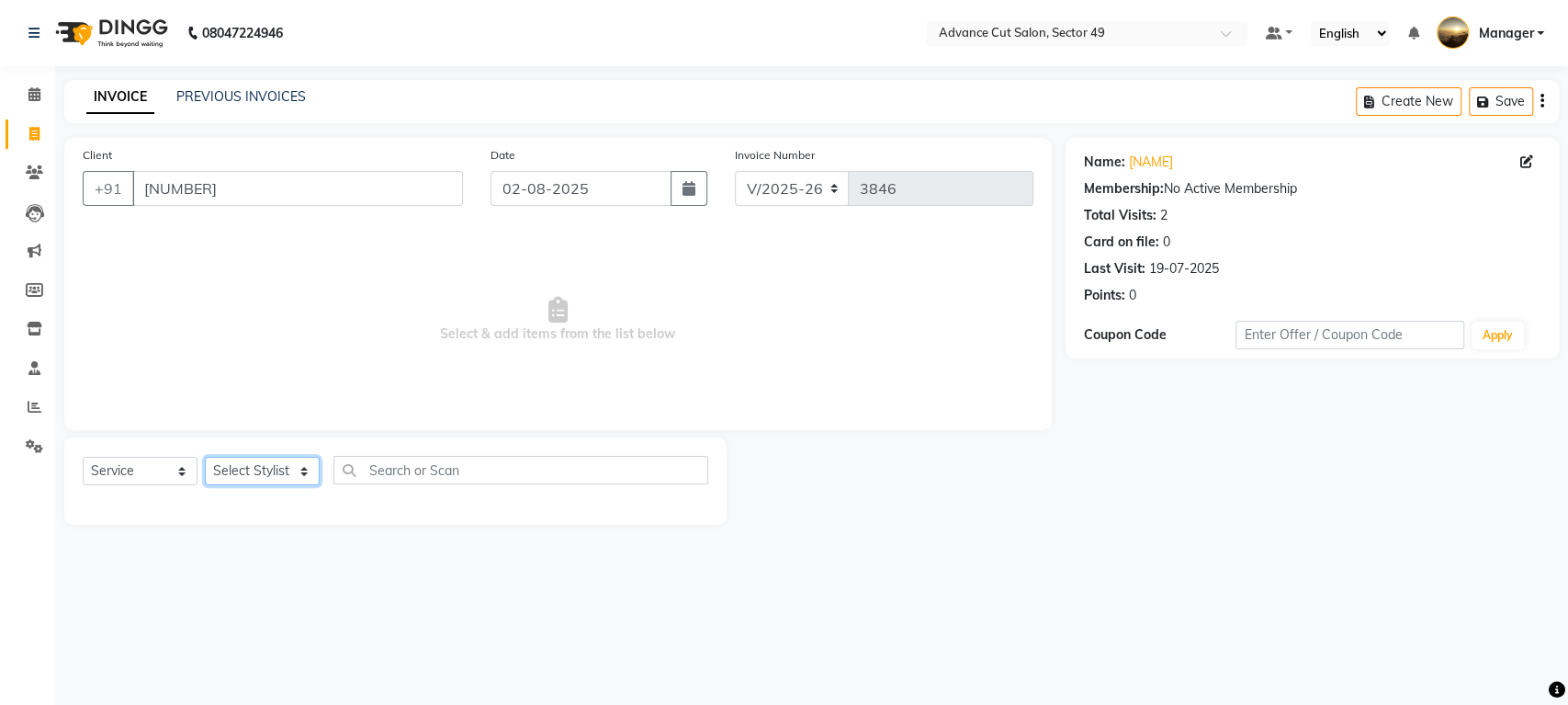 select on "74206" 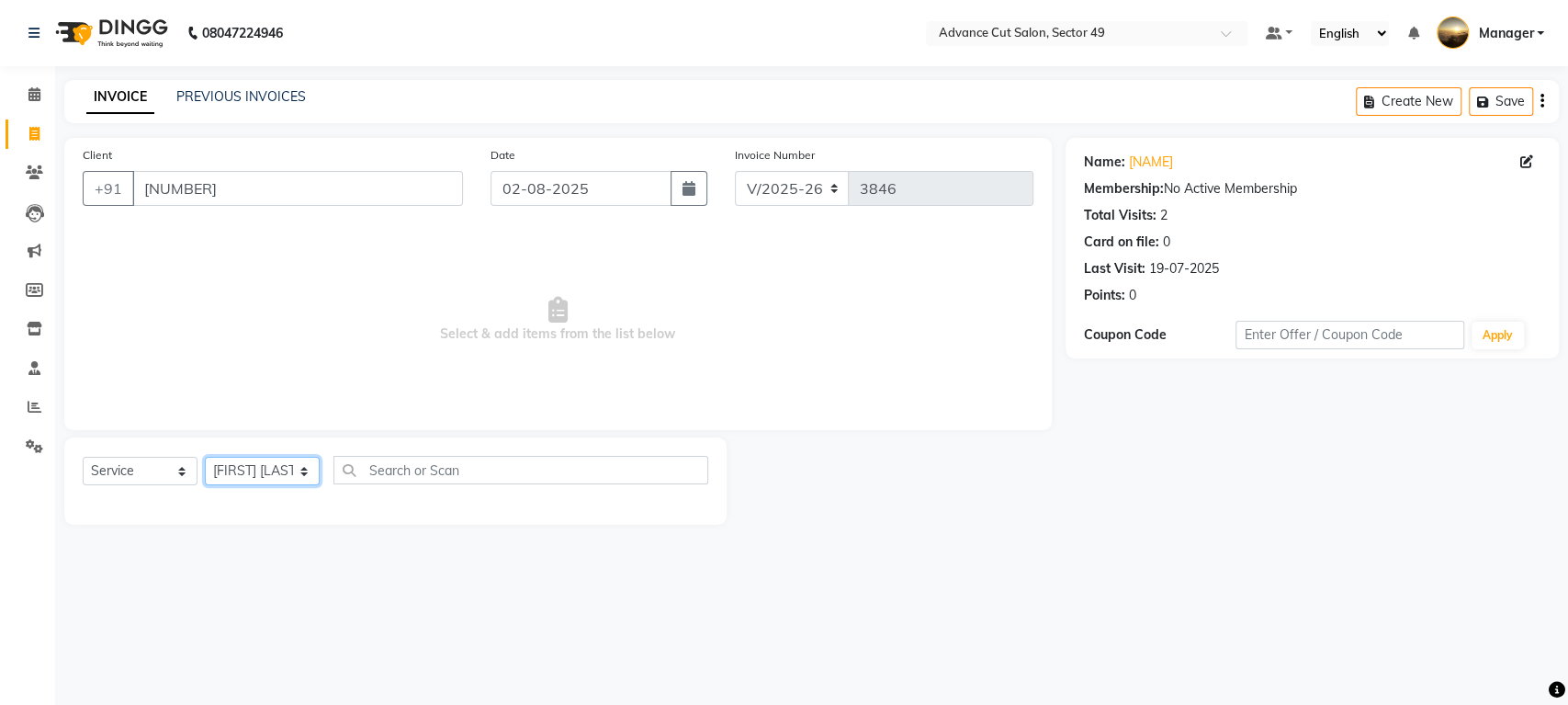 click on "Select Stylist [FIRST] [LAST] [FIRST] [FIRST] [FIRST] [FIRST] [FIRST] Manager product [LAST] [FIRST] [FIRST] Tip [FIRST]" 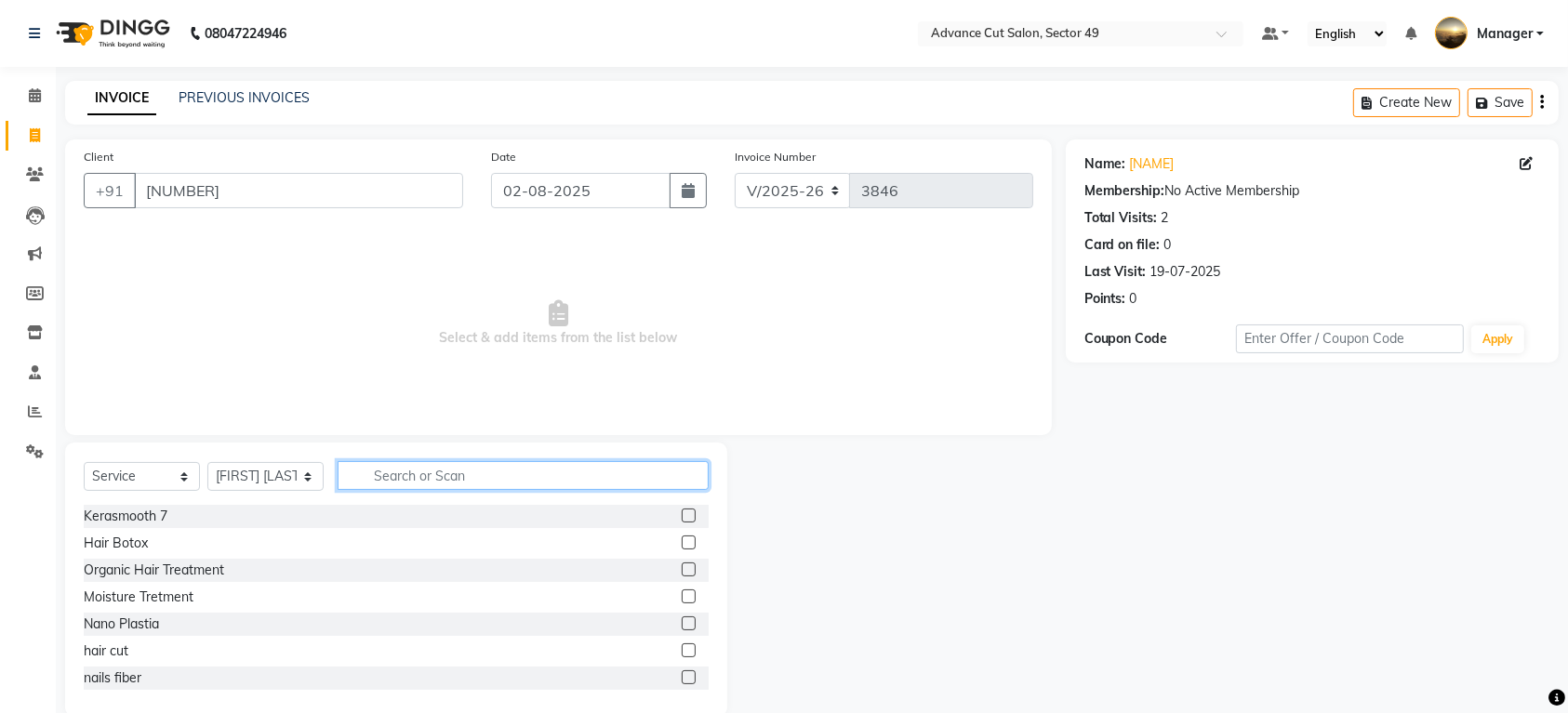 click 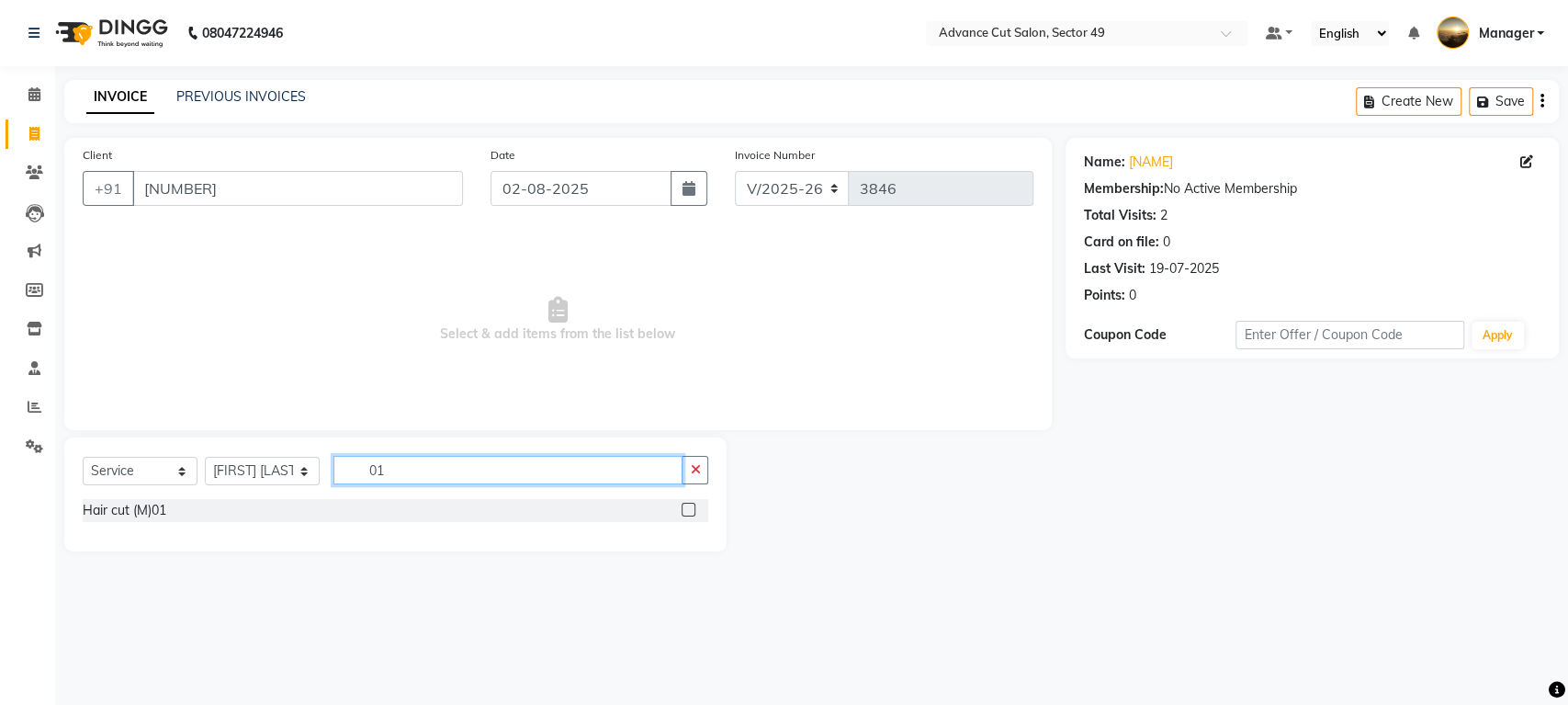 type on "01" 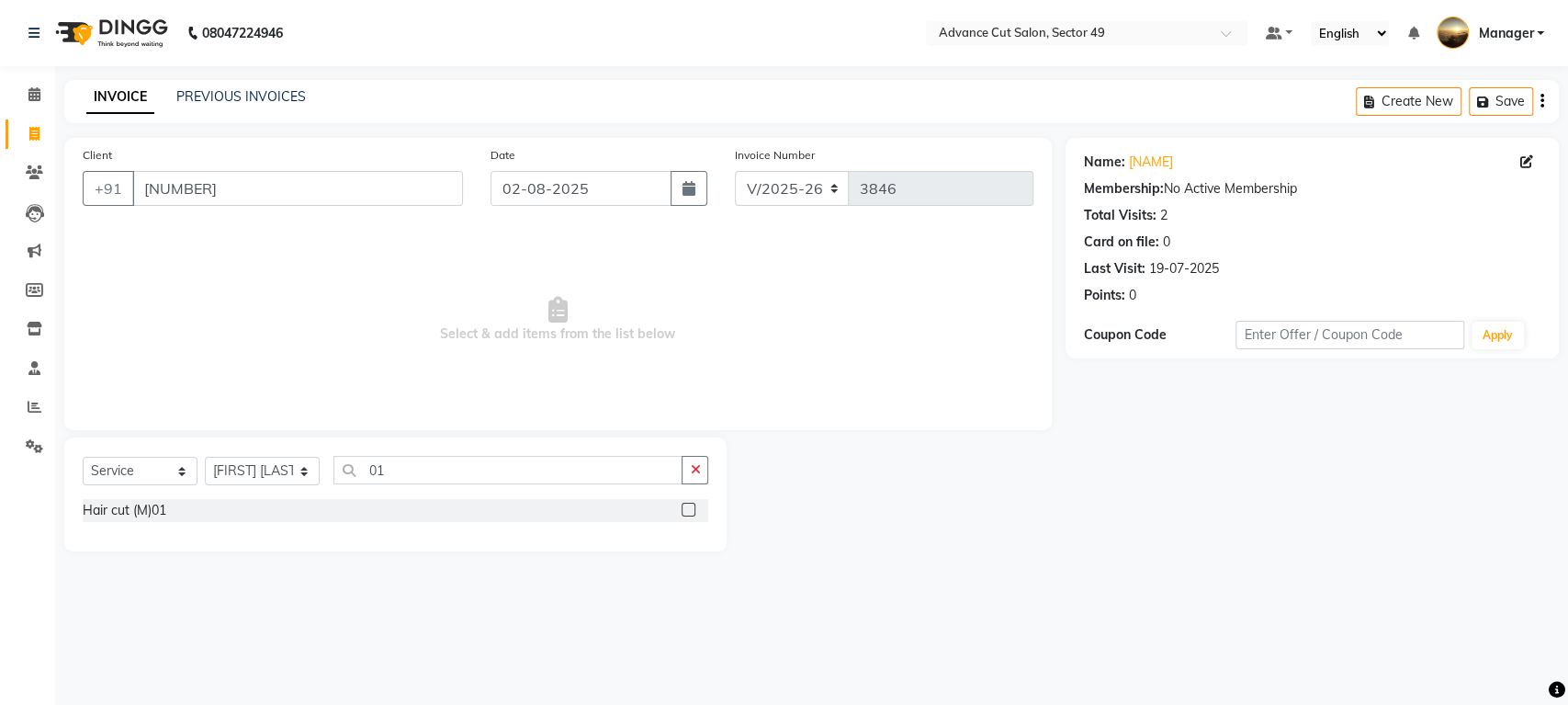click 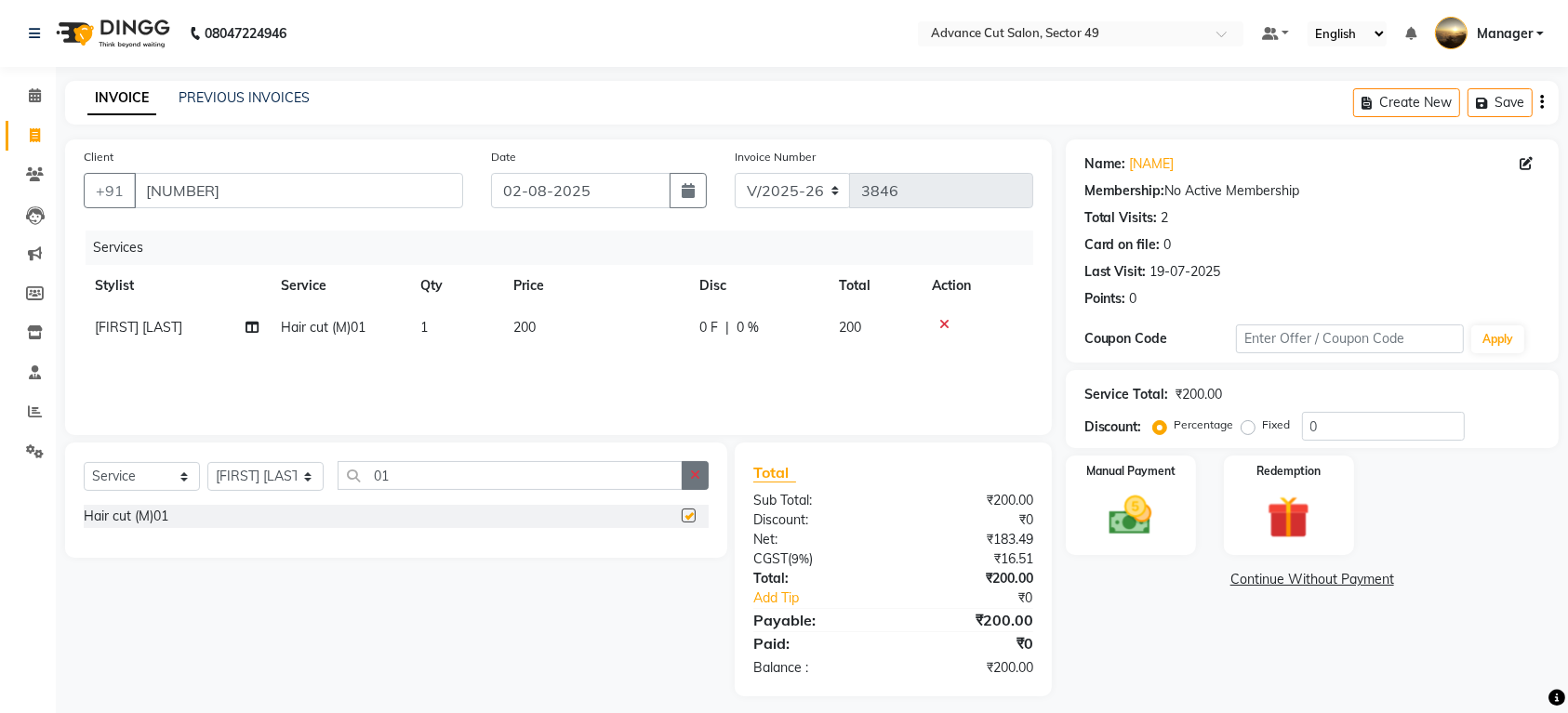 checkbox on "false" 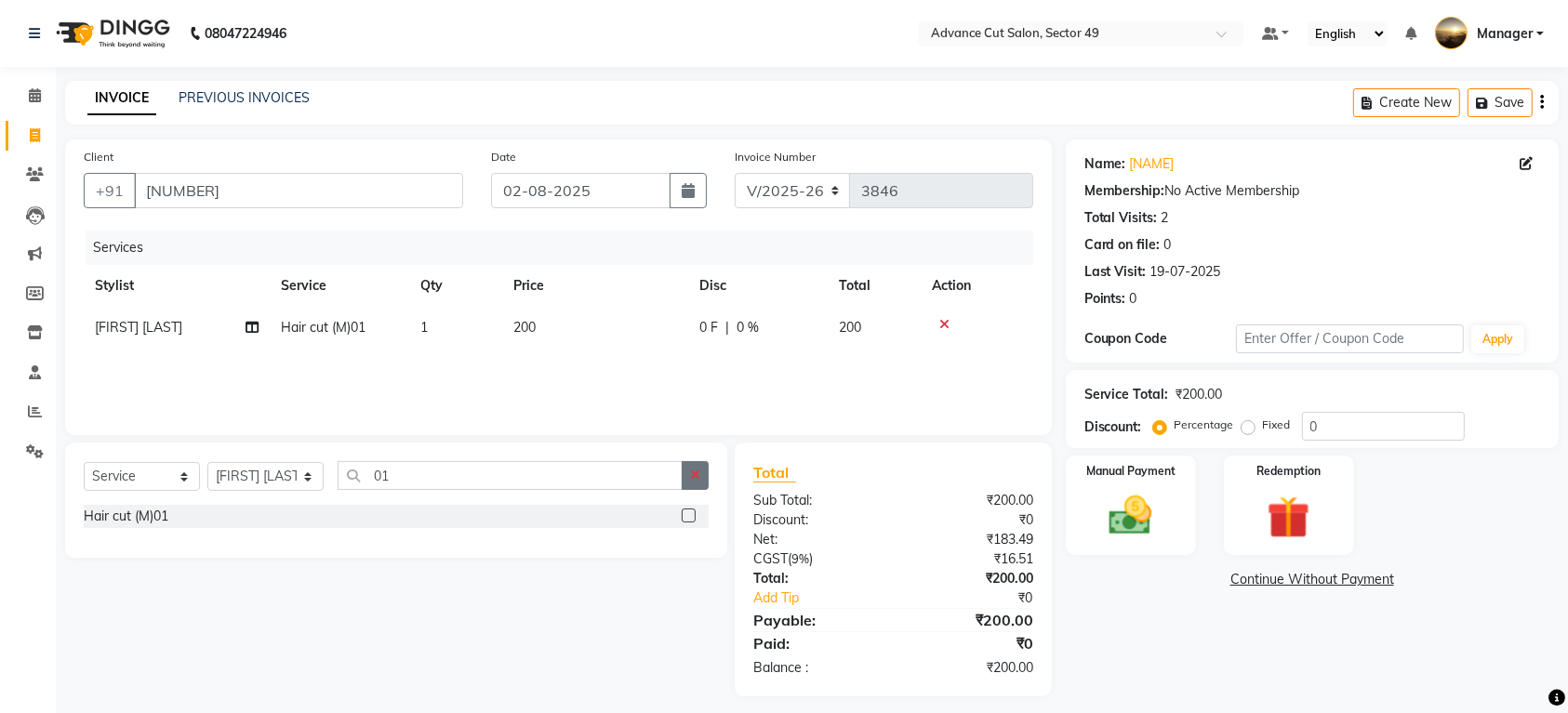 click 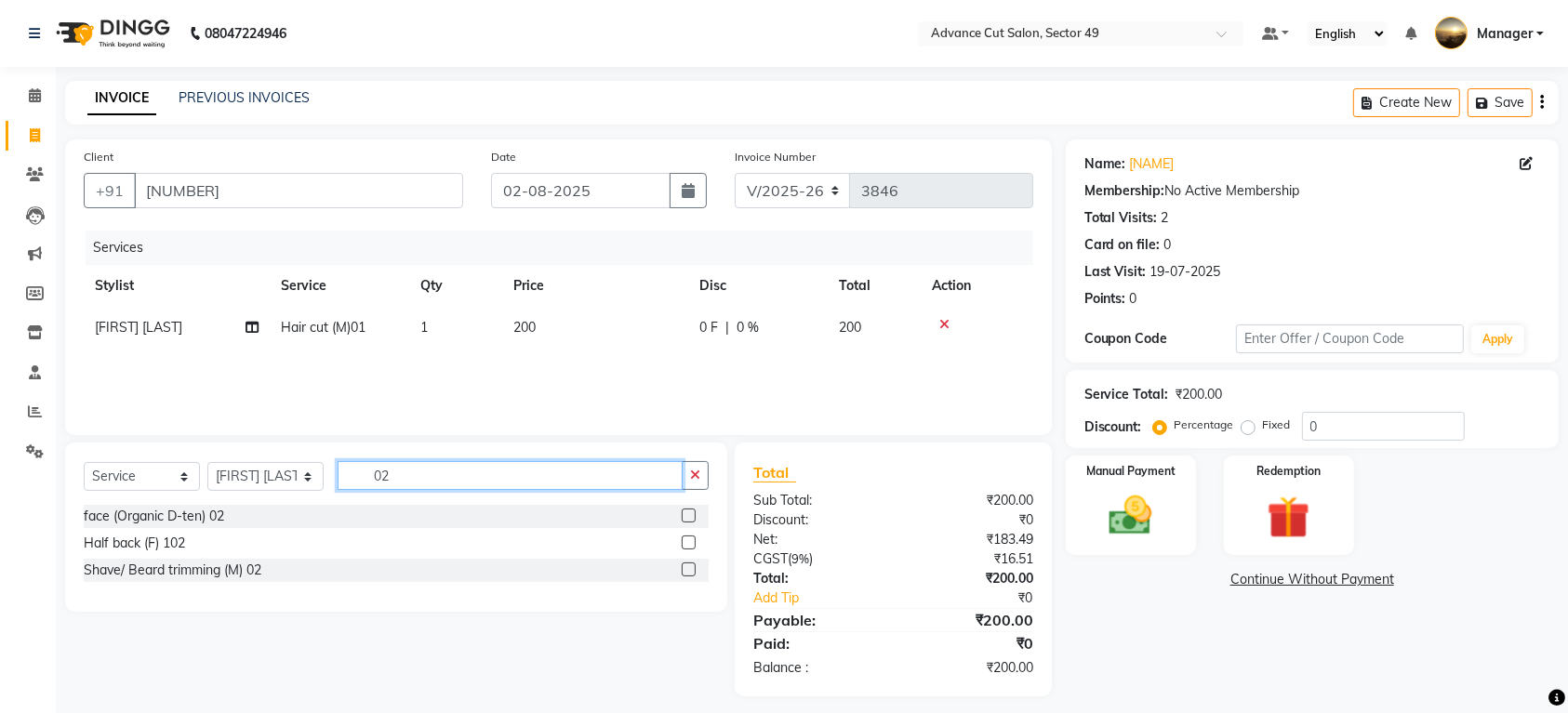 type on "02" 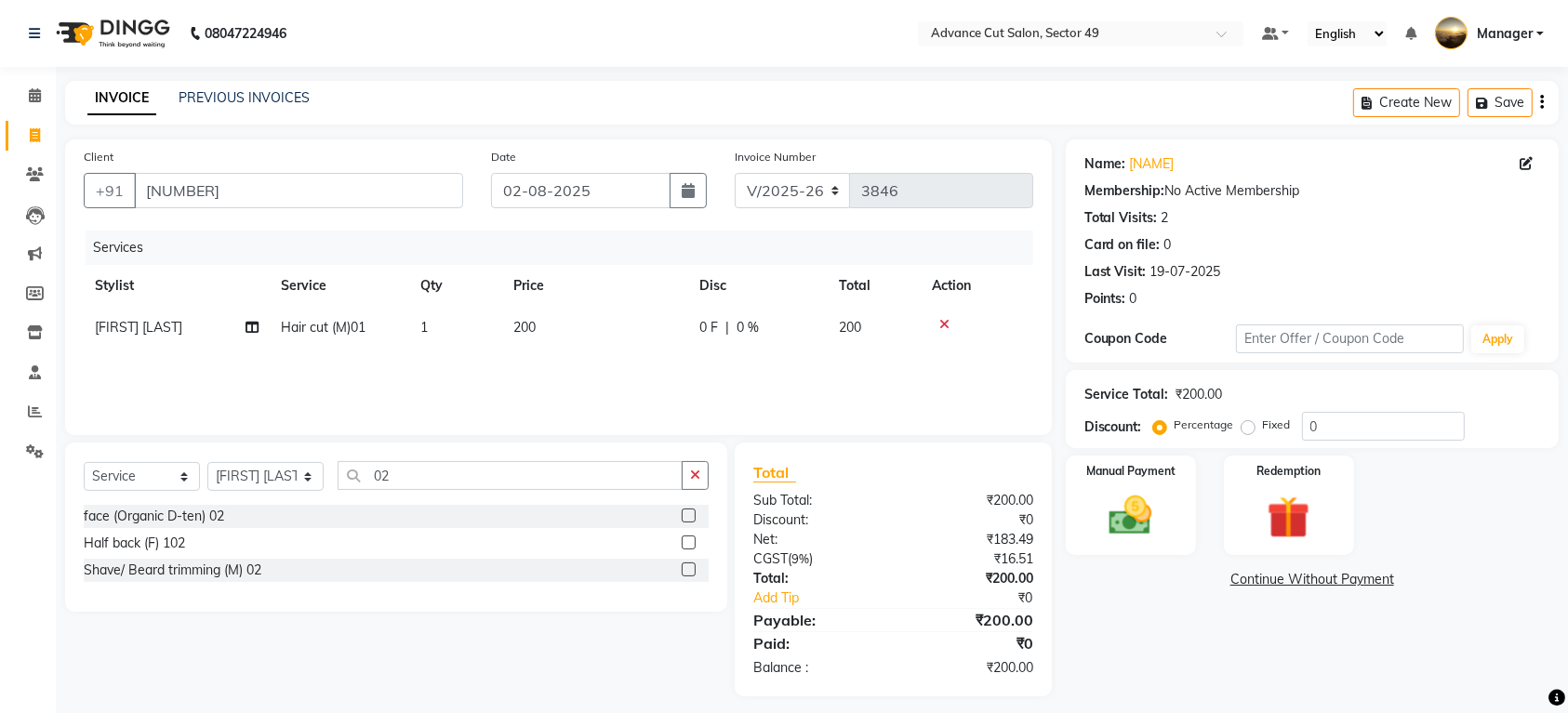 click 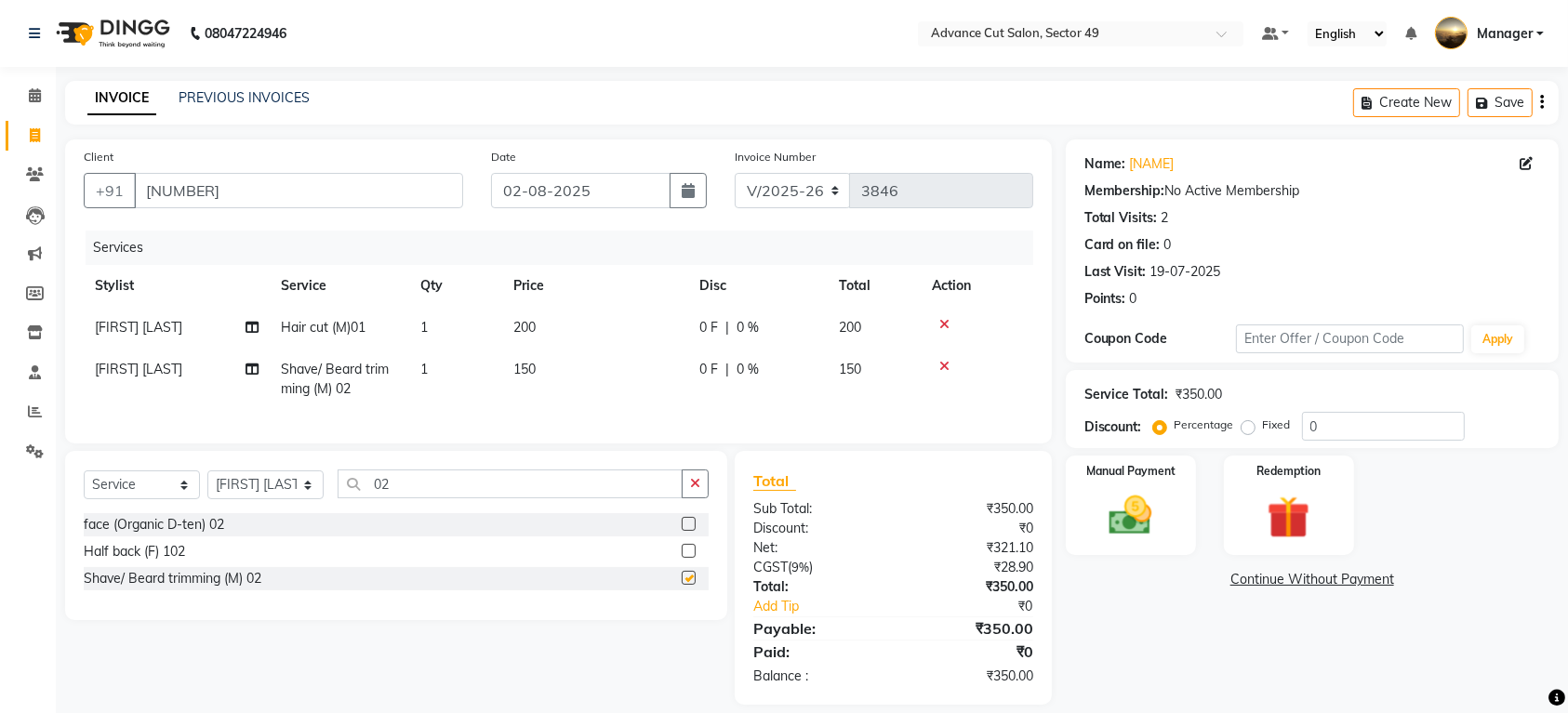 checkbox on "false" 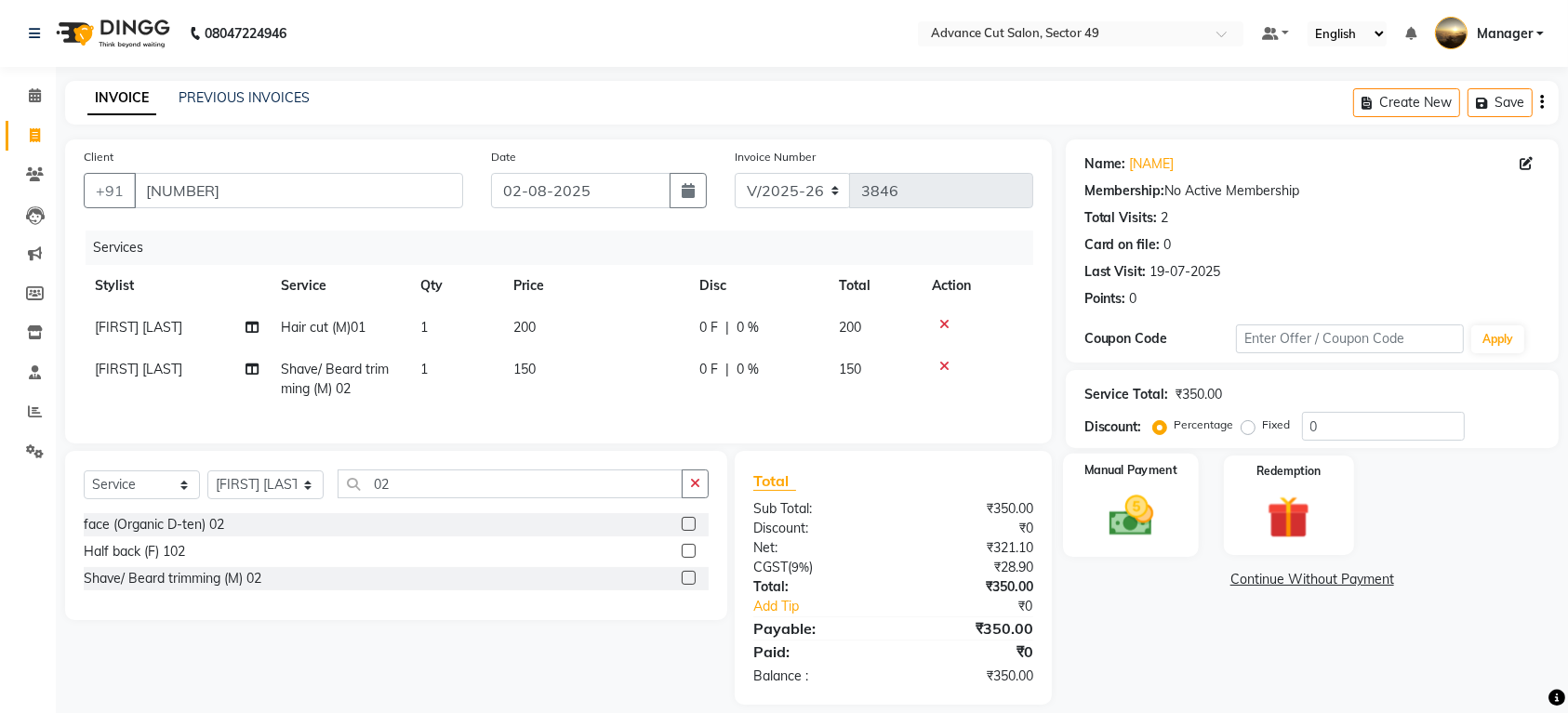 click on "Manual Payment" 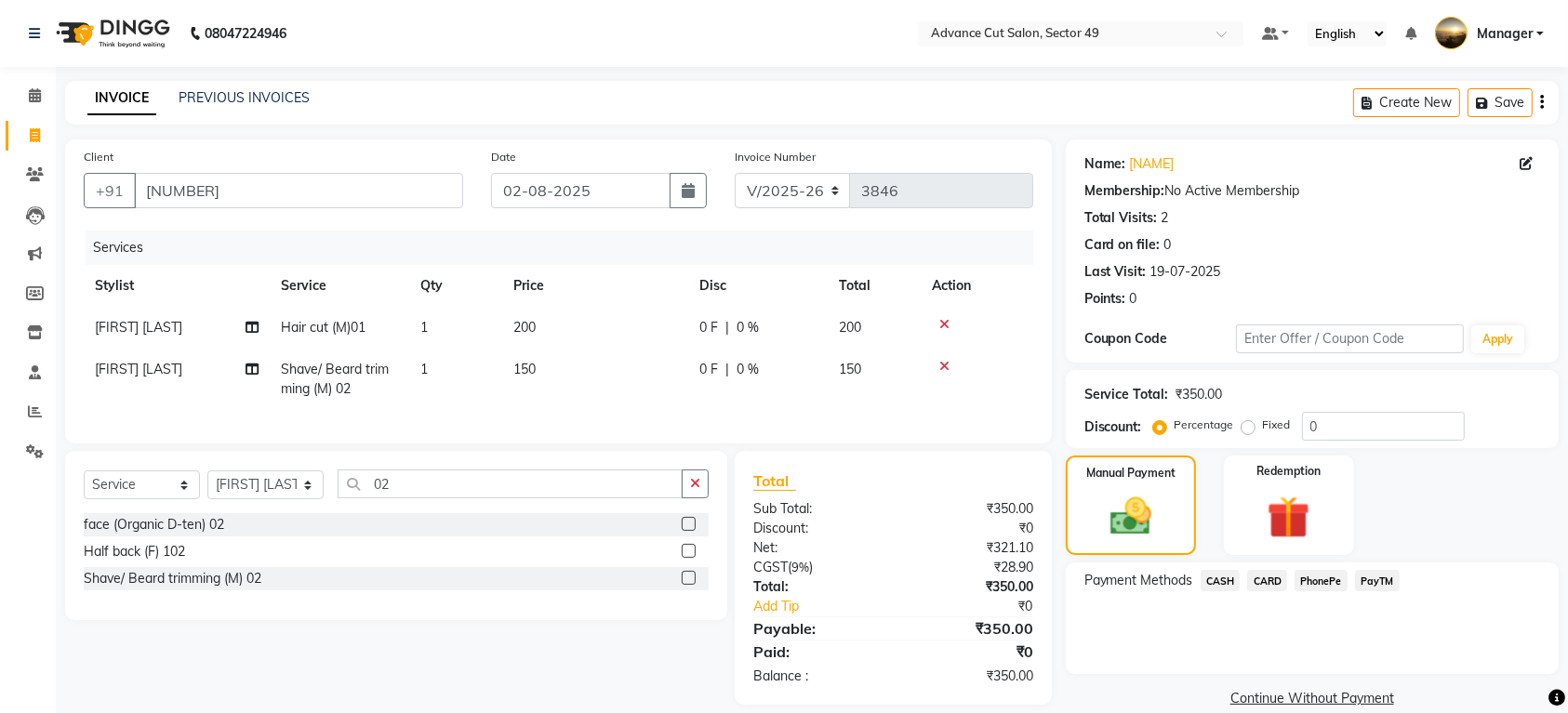 click on "PayTM" 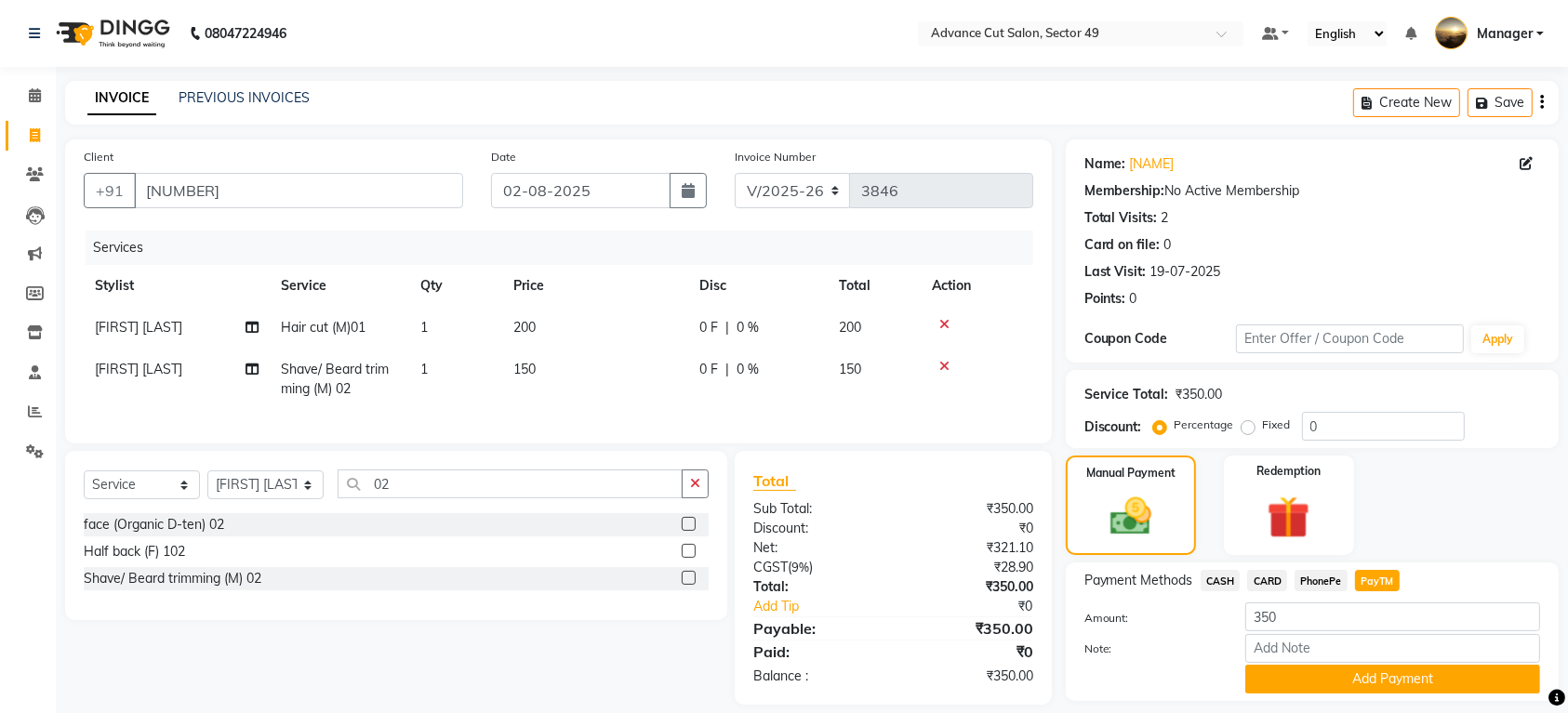 scroll, scrollTop: 53, scrollLeft: 0, axis: vertical 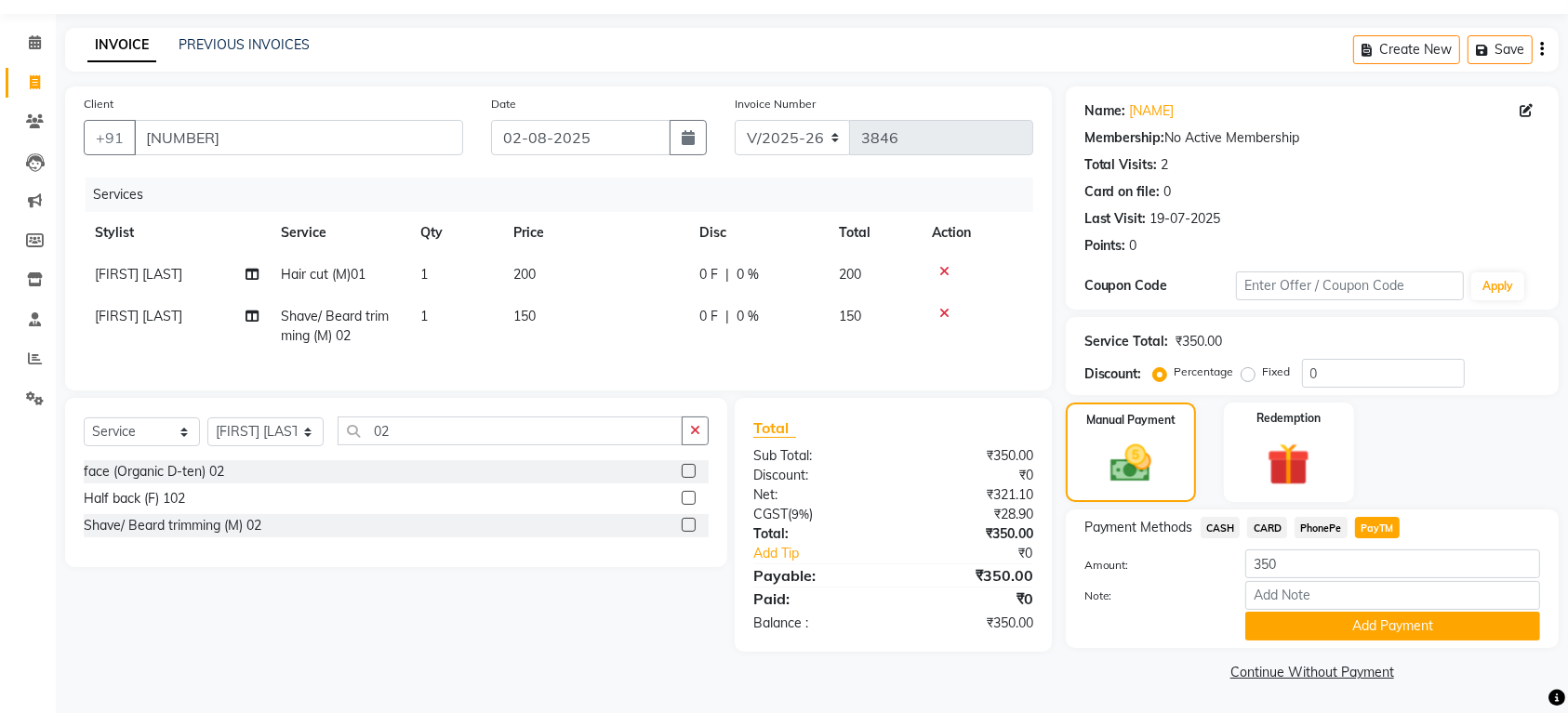 click on "Add Payment" 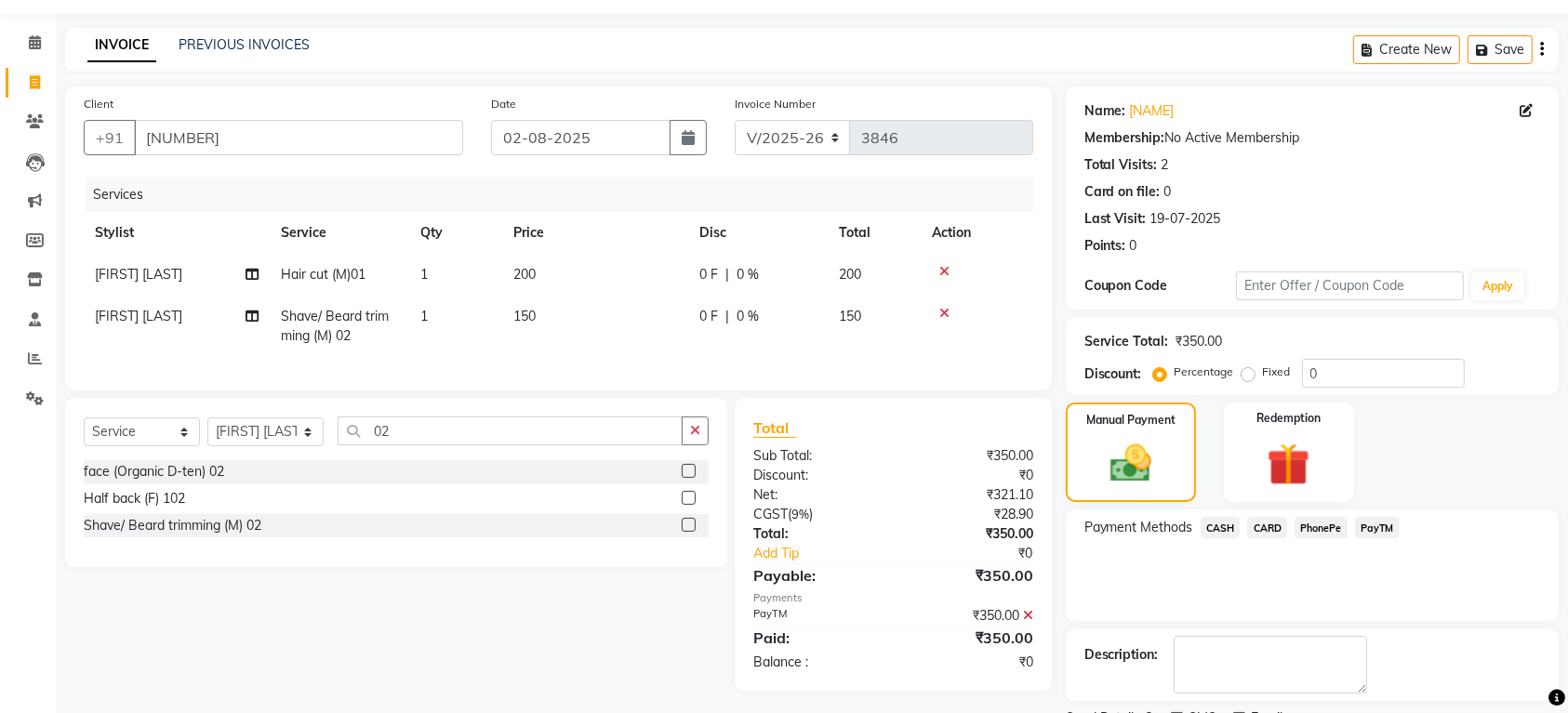 scroll, scrollTop: 131, scrollLeft: 0, axis: vertical 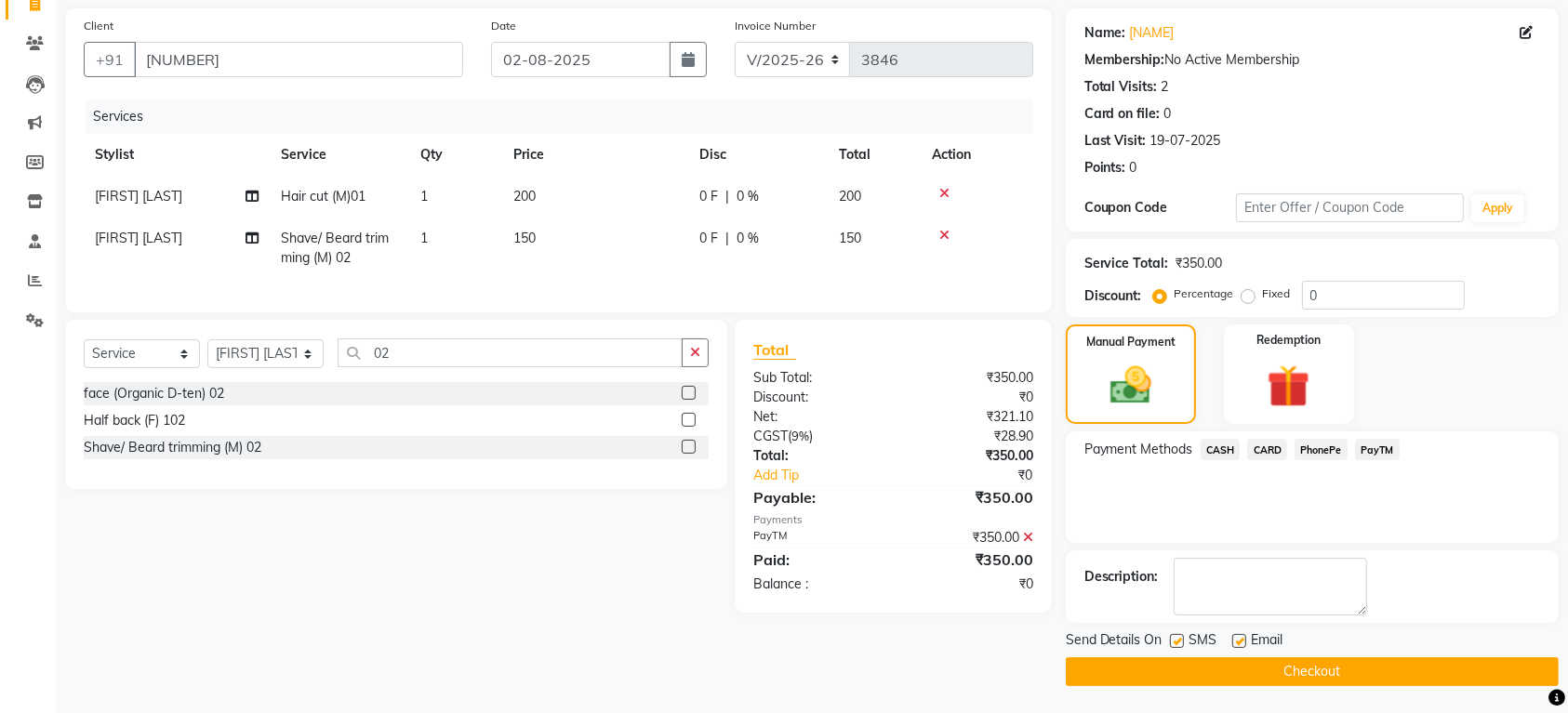 click on "Checkout" 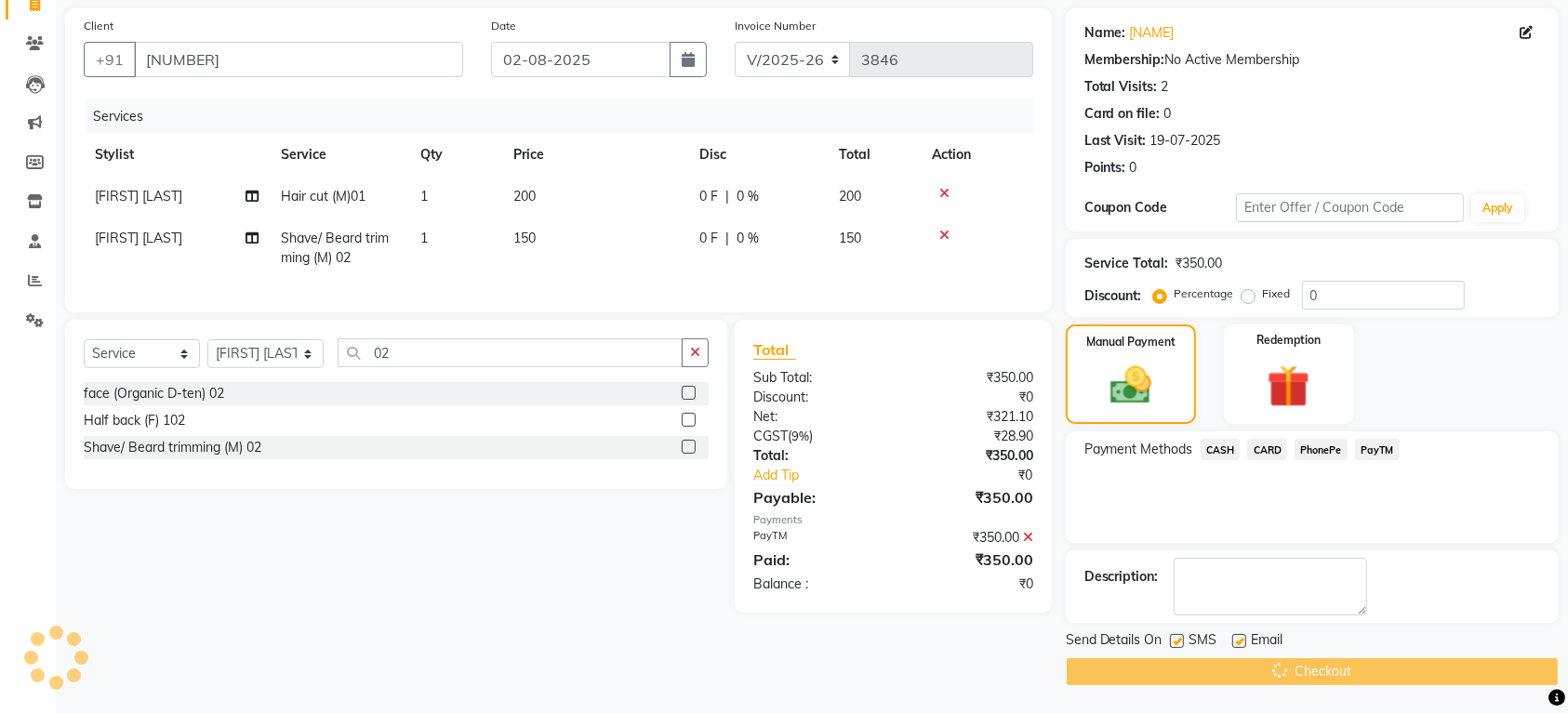scroll, scrollTop: 0, scrollLeft: 0, axis: both 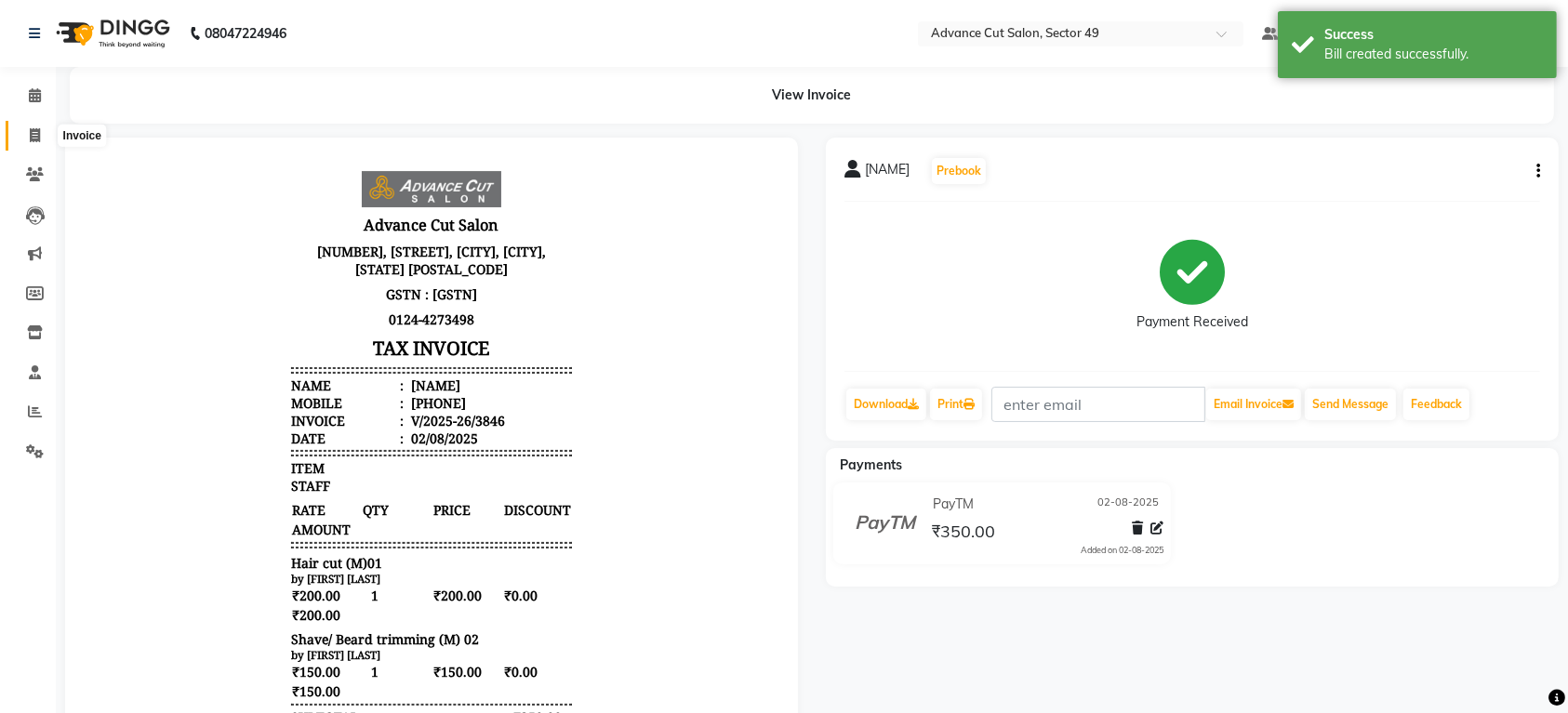 click 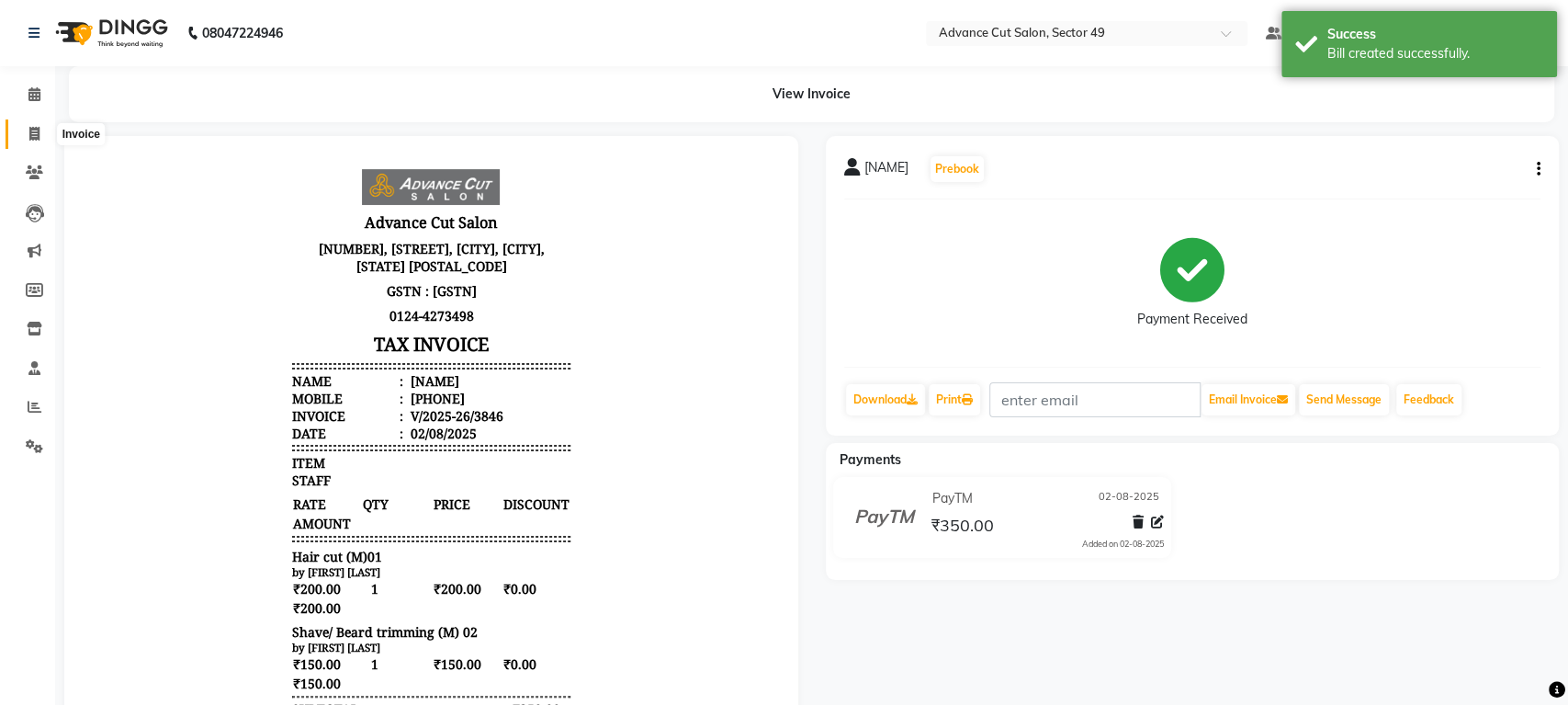 select on "4616" 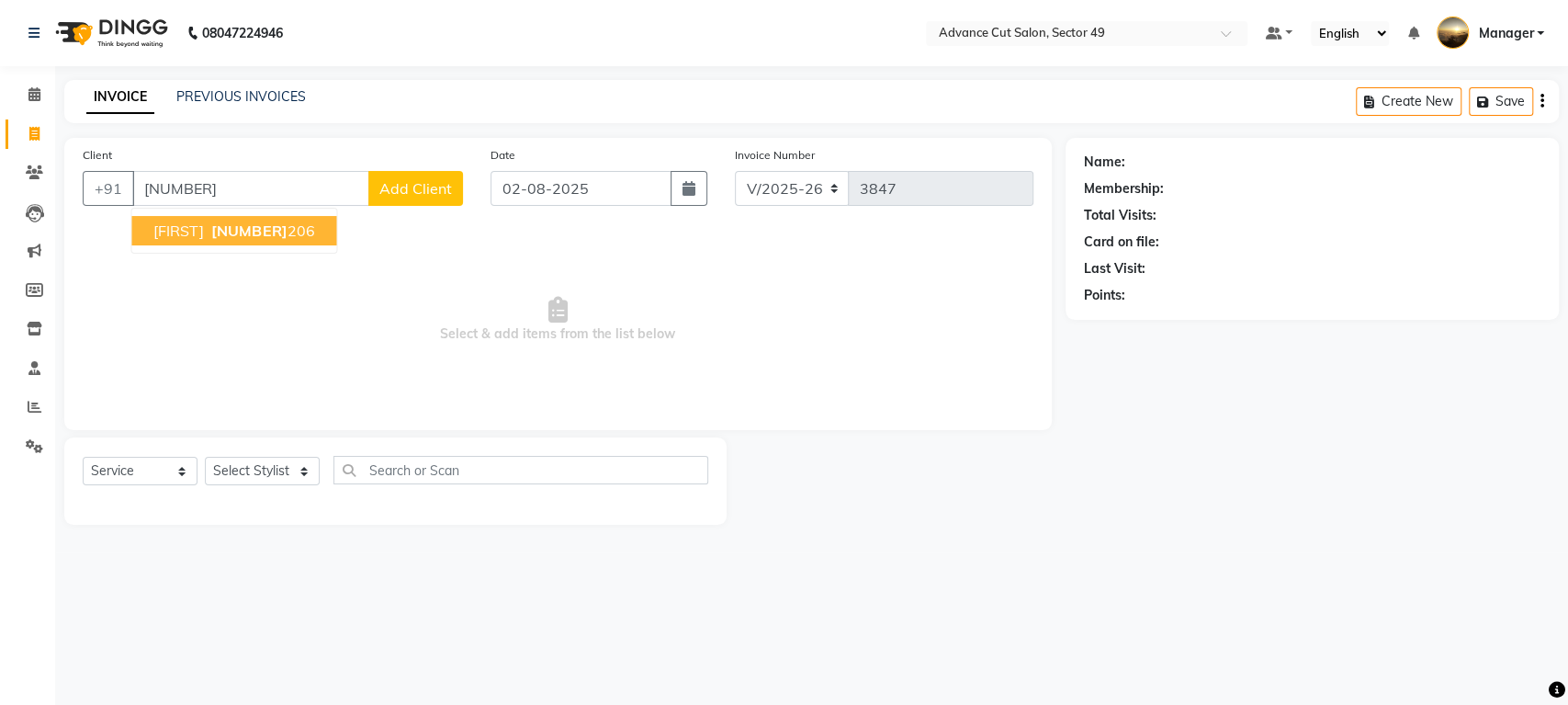 click on "[NUMBER]" at bounding box center [249, 231] 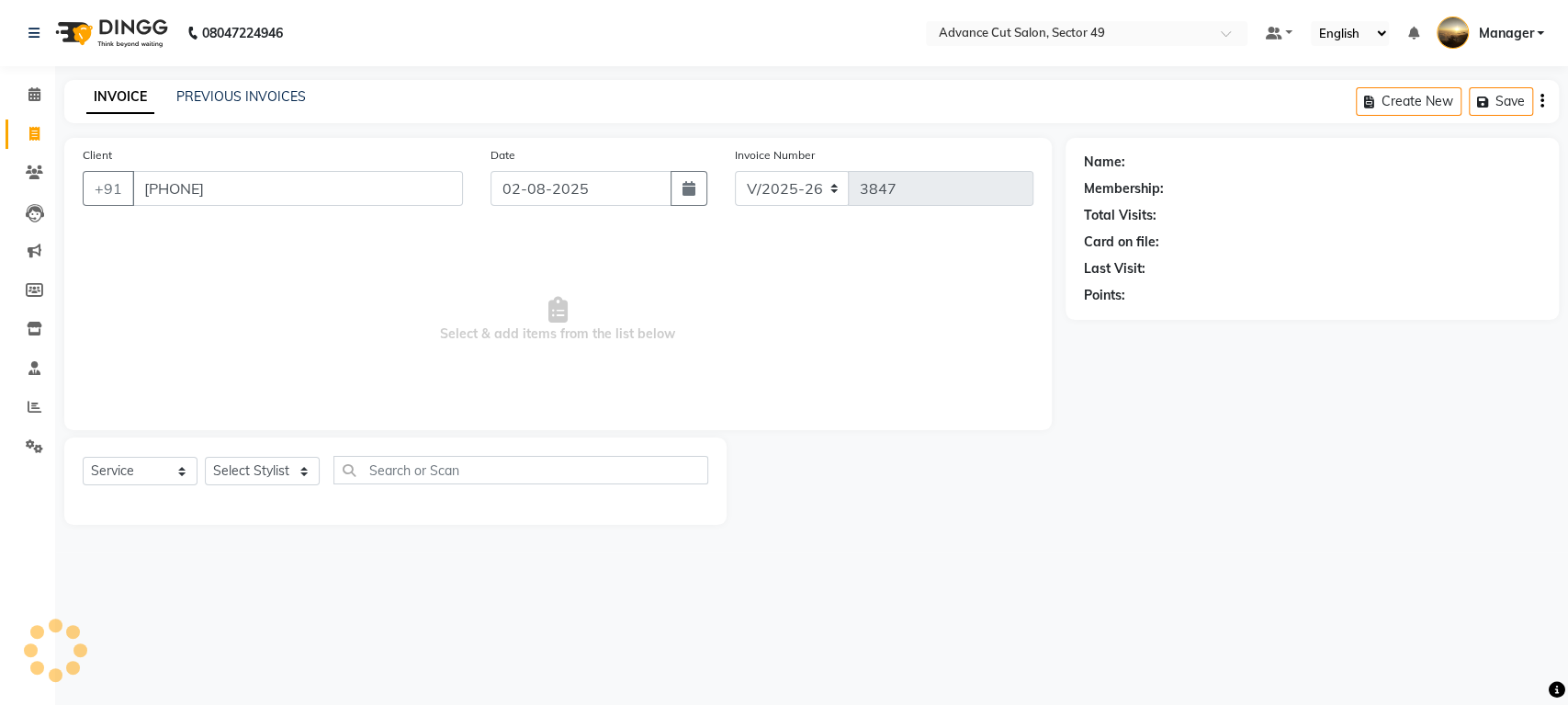 type on "[PHONE]" 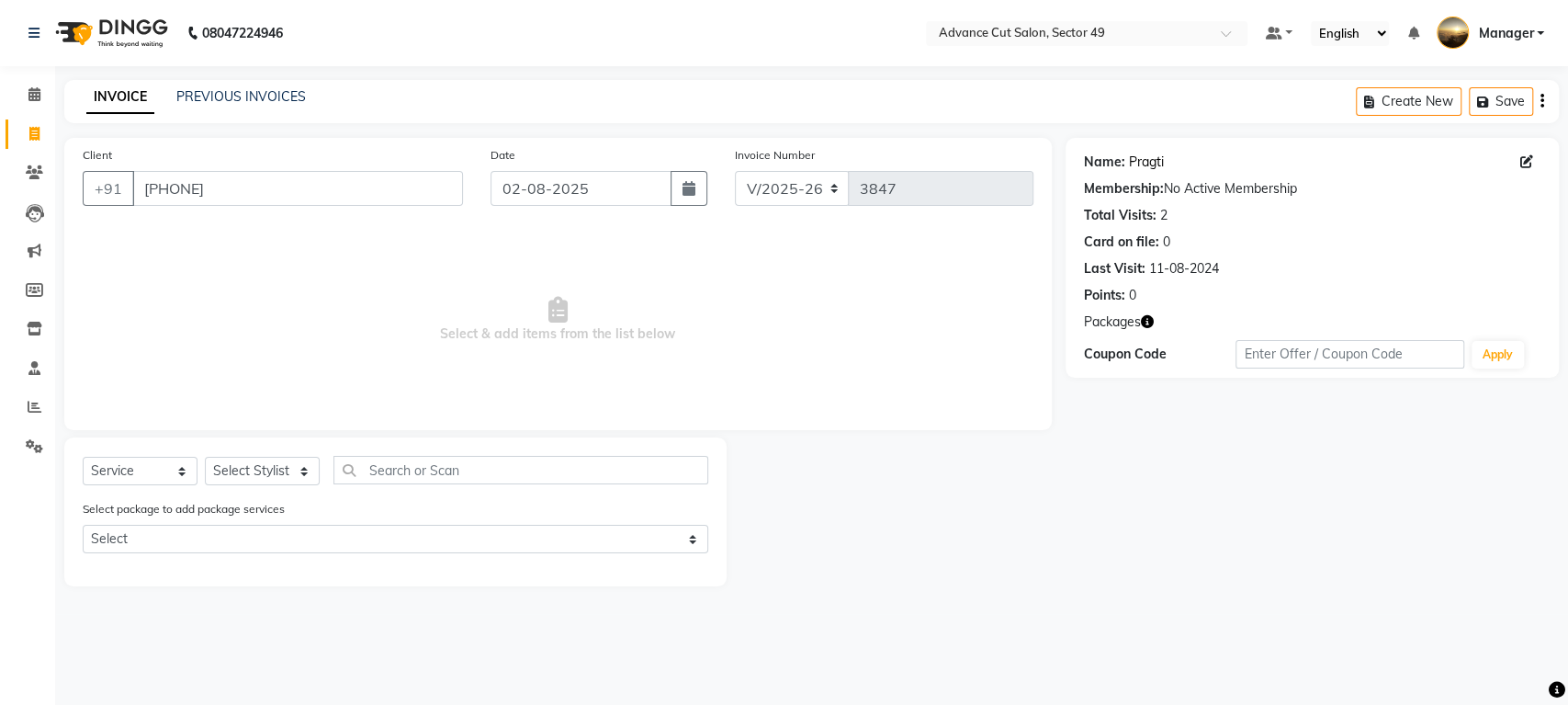 click on "Pragti" 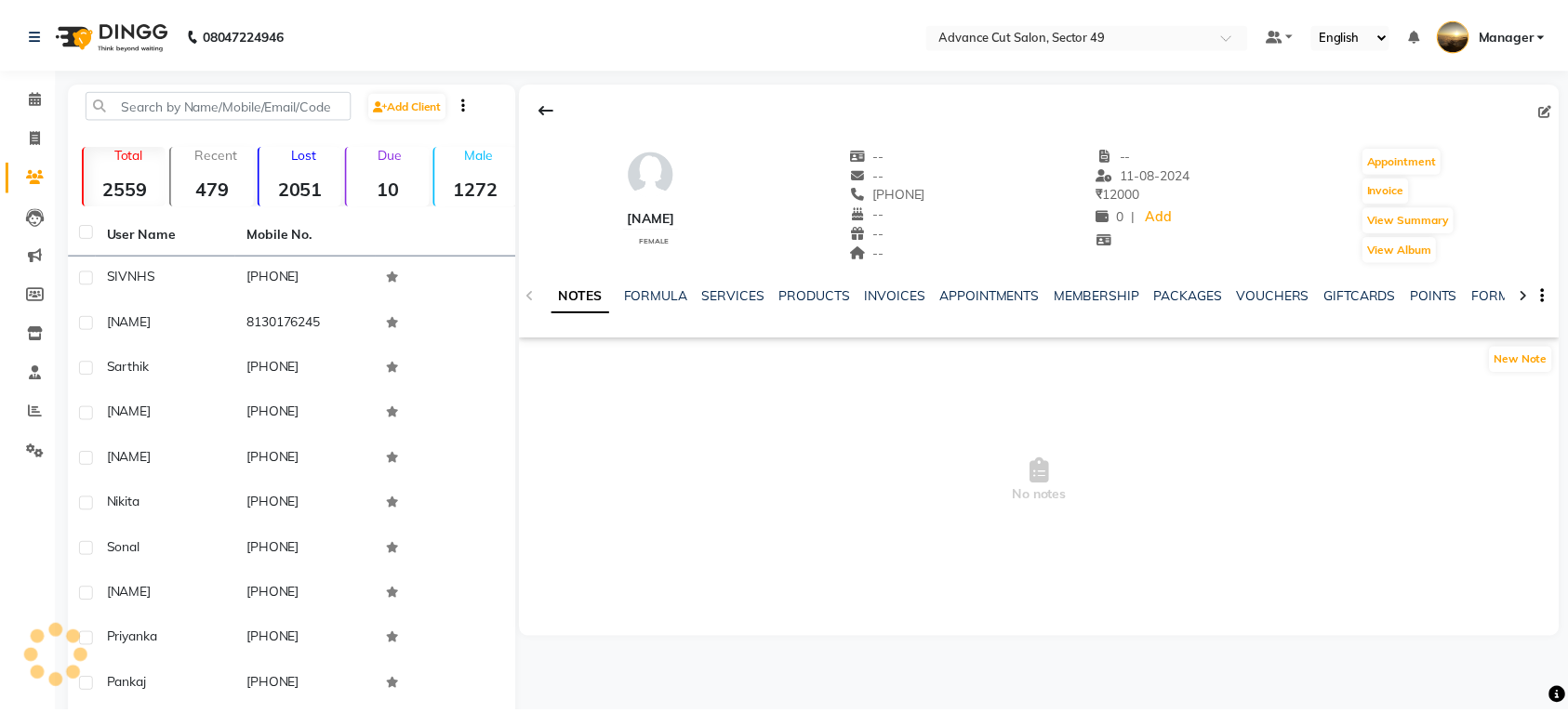 scroll, scrollTop: 0, scrollLeft: 0, axis: both 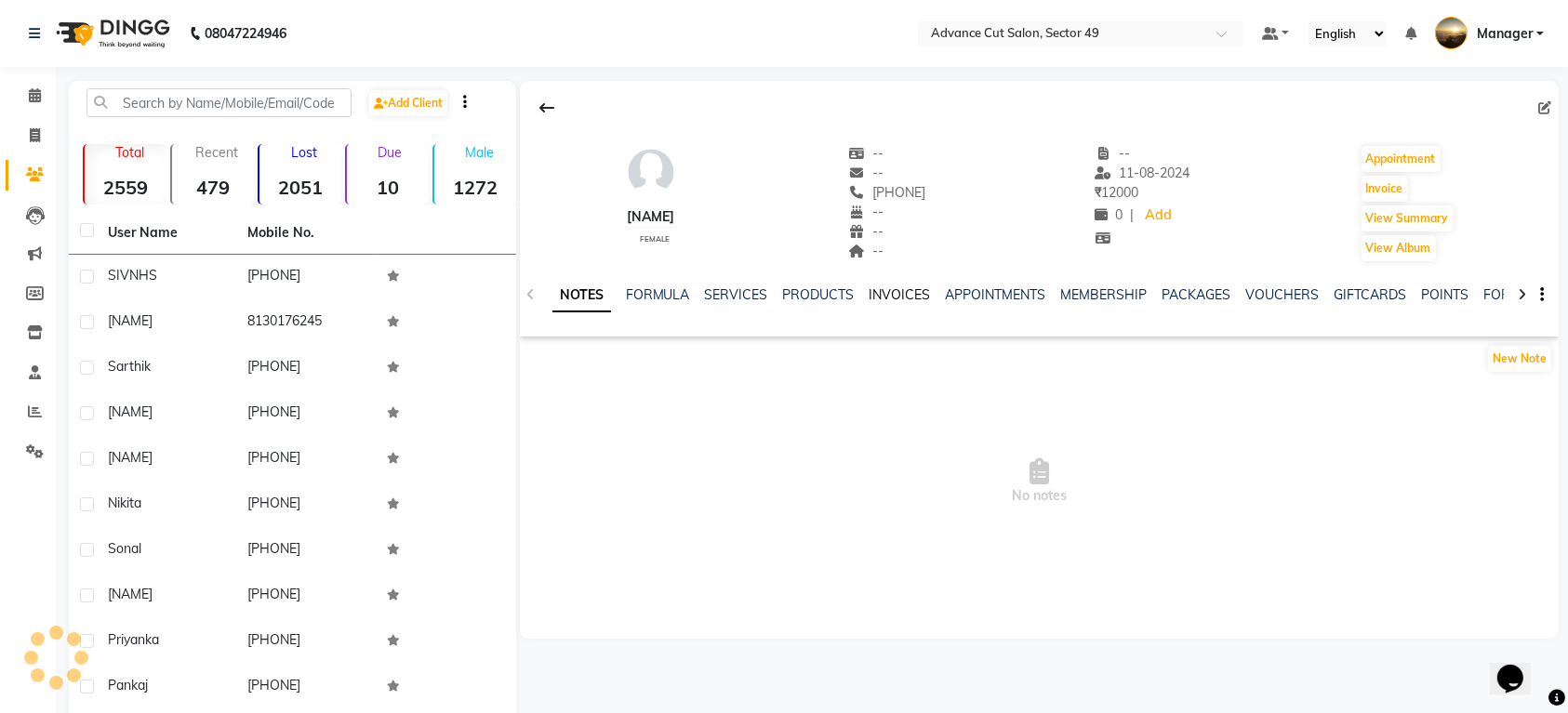 click on "INVOICES" 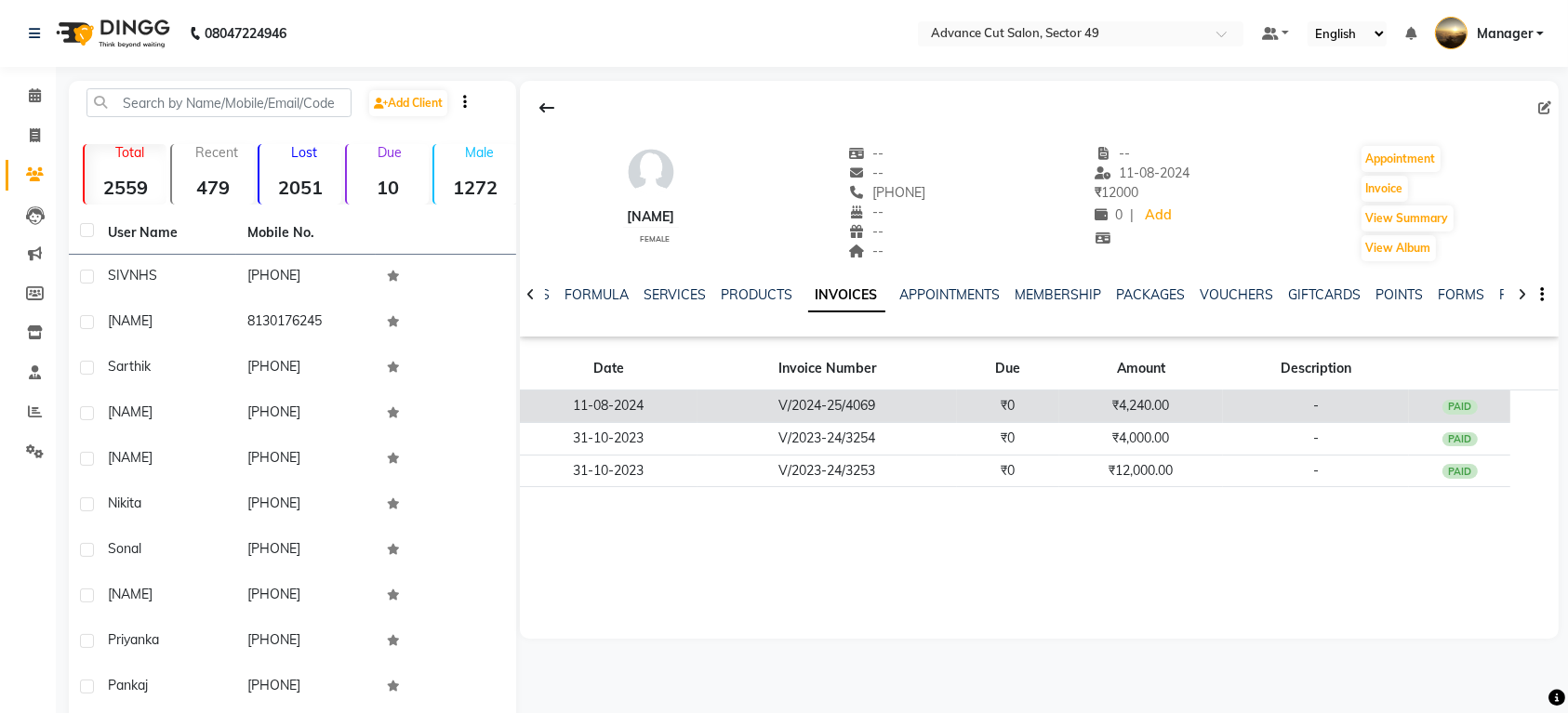 click on "₹0" 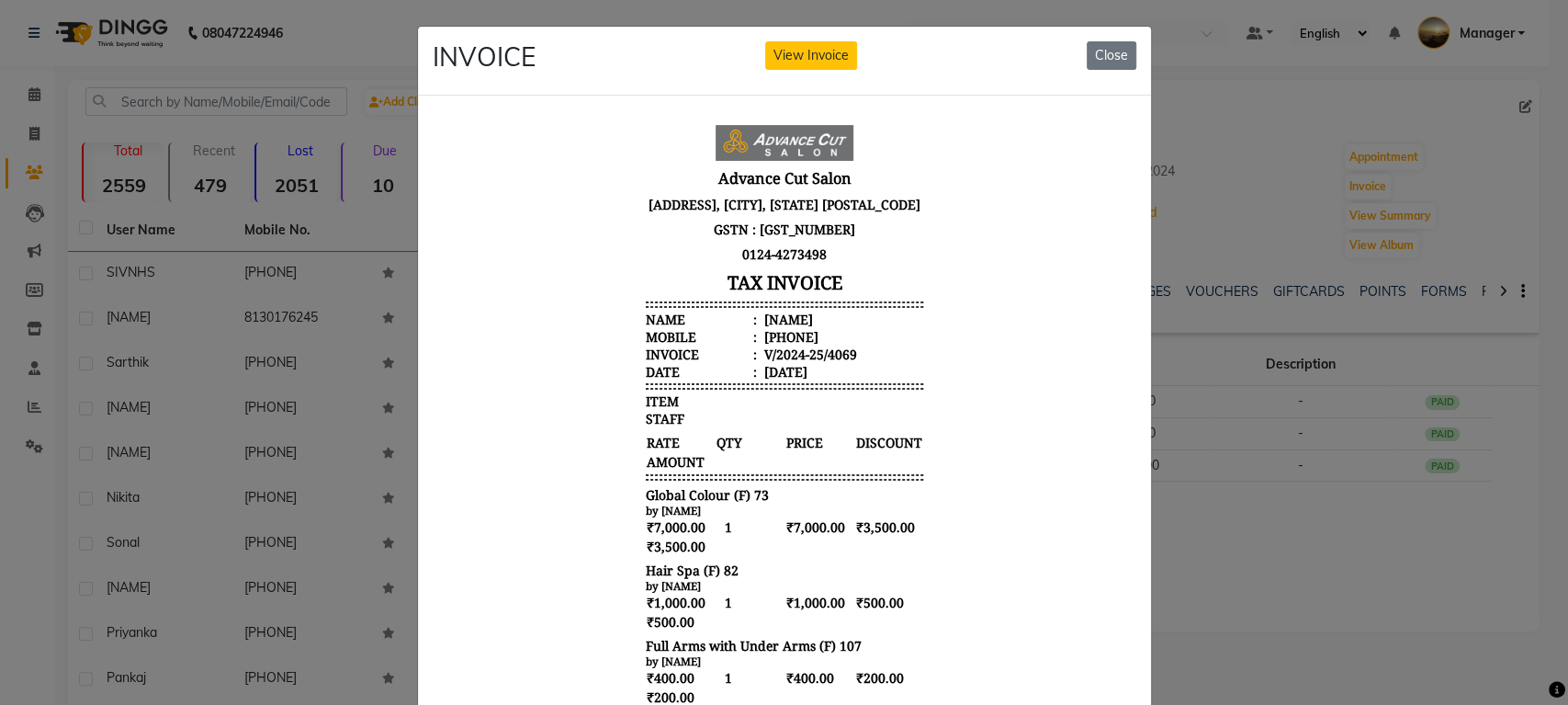 scroll, scrollTop: 15, scrollLeft: 0, axis: vertical 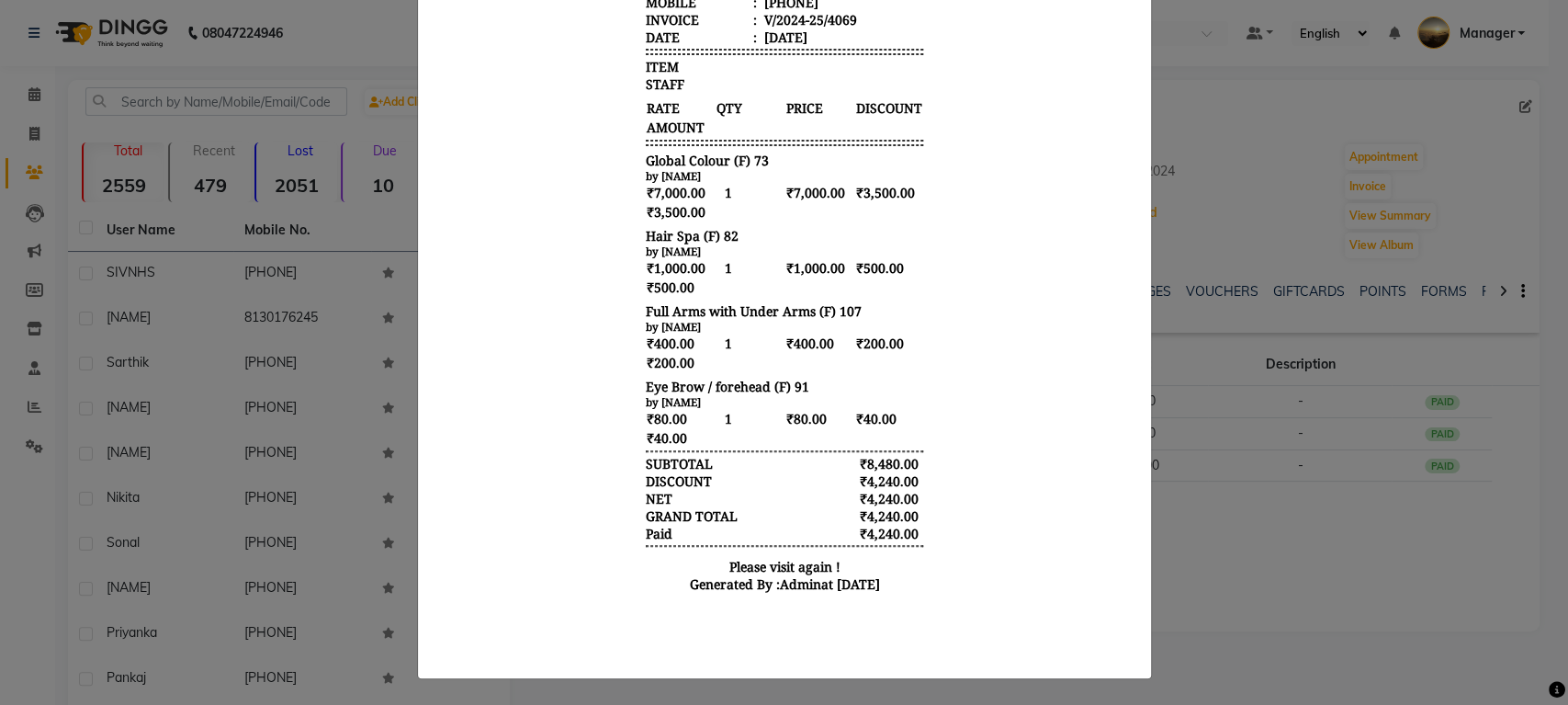 click on "INVOICE View Invoice Close" 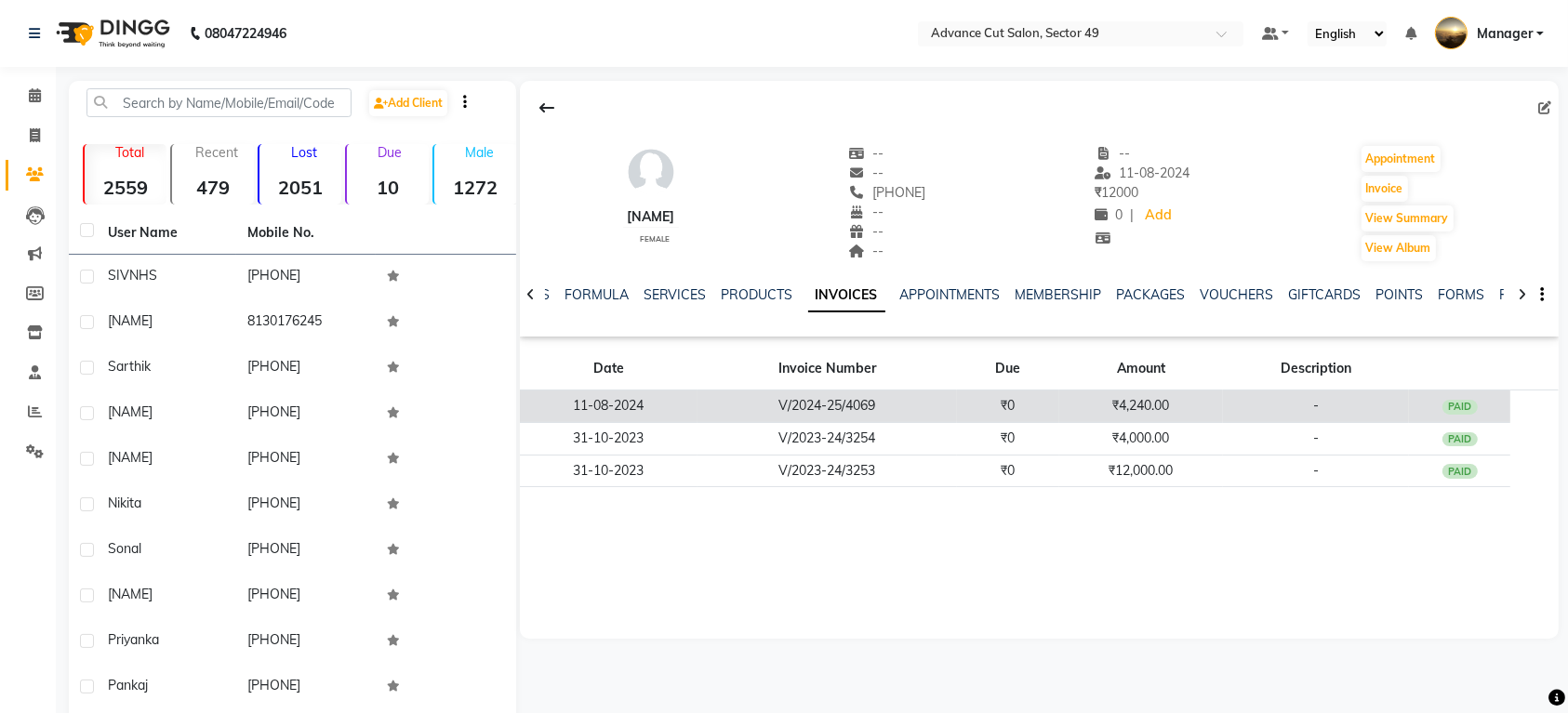 click on "V/2024-25/4069" 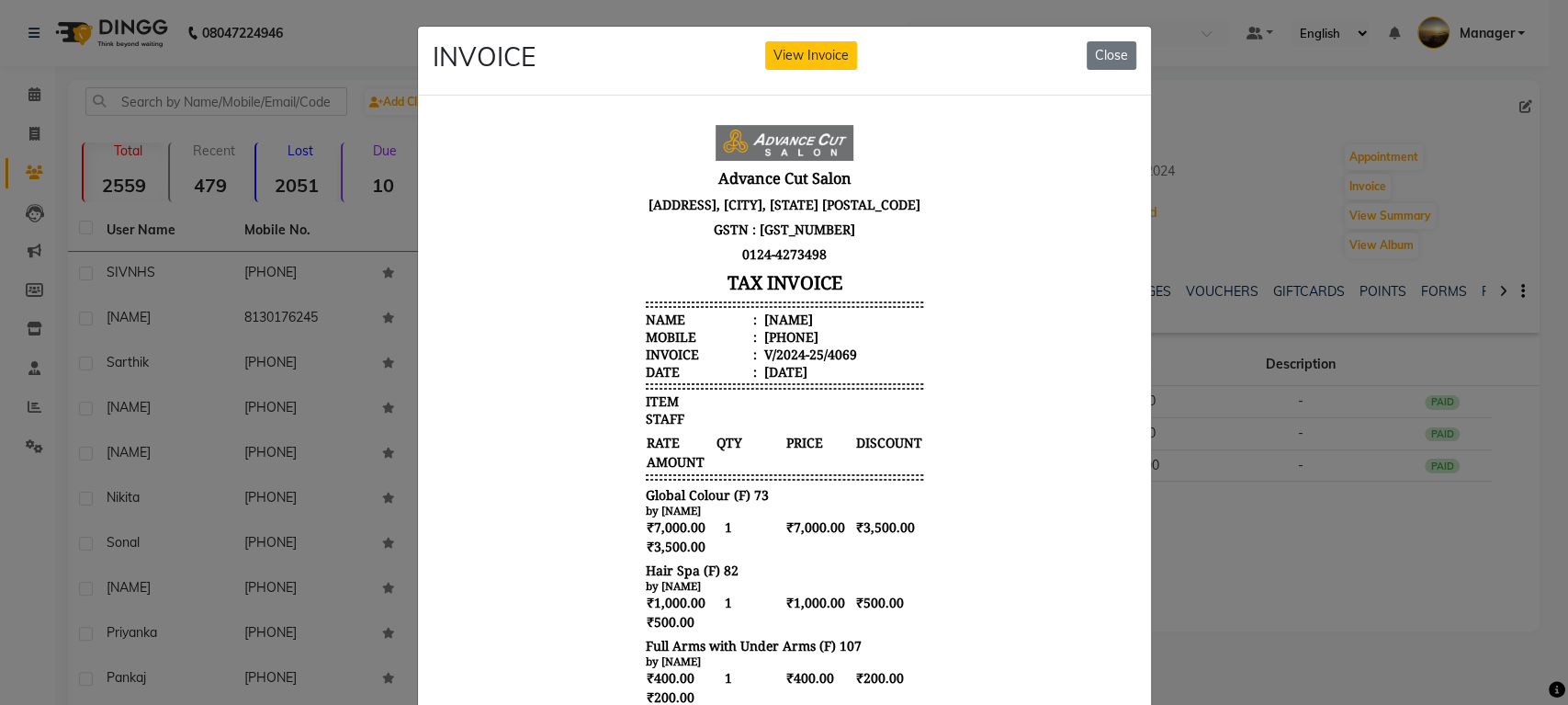 scroll, scrollTop: 15, scrollLeft: 0, axis: vertical 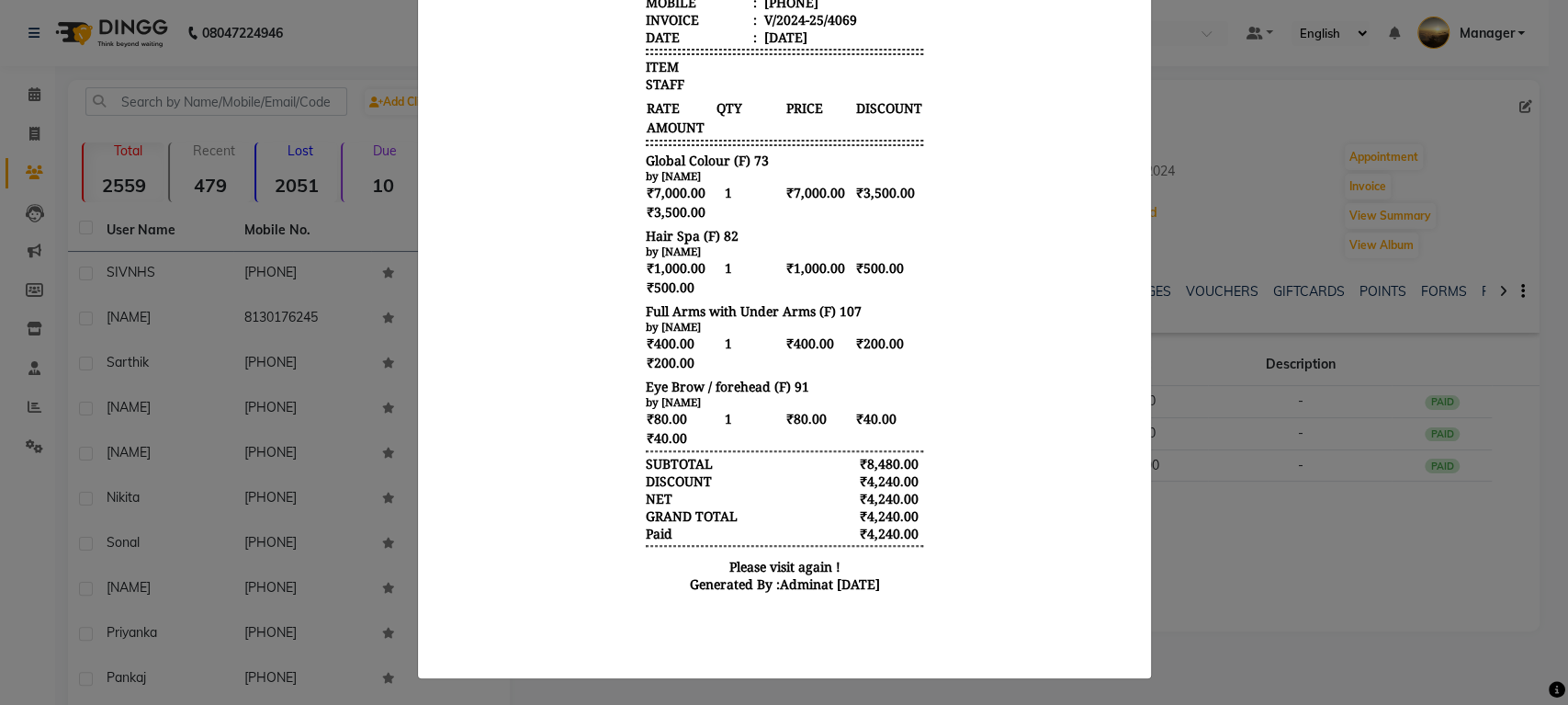 click on "INVOICE View Invoice Close" 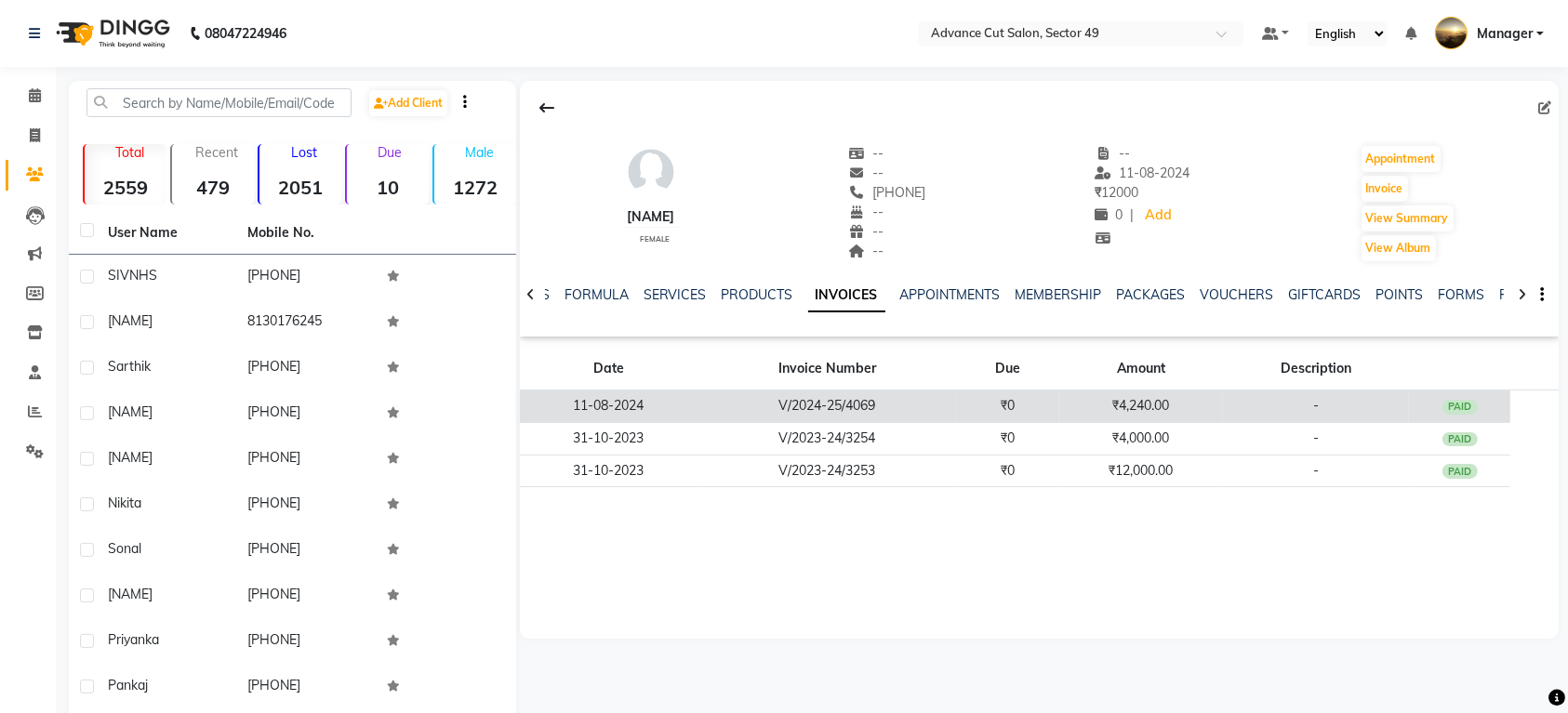 click on "₹4,240.00" 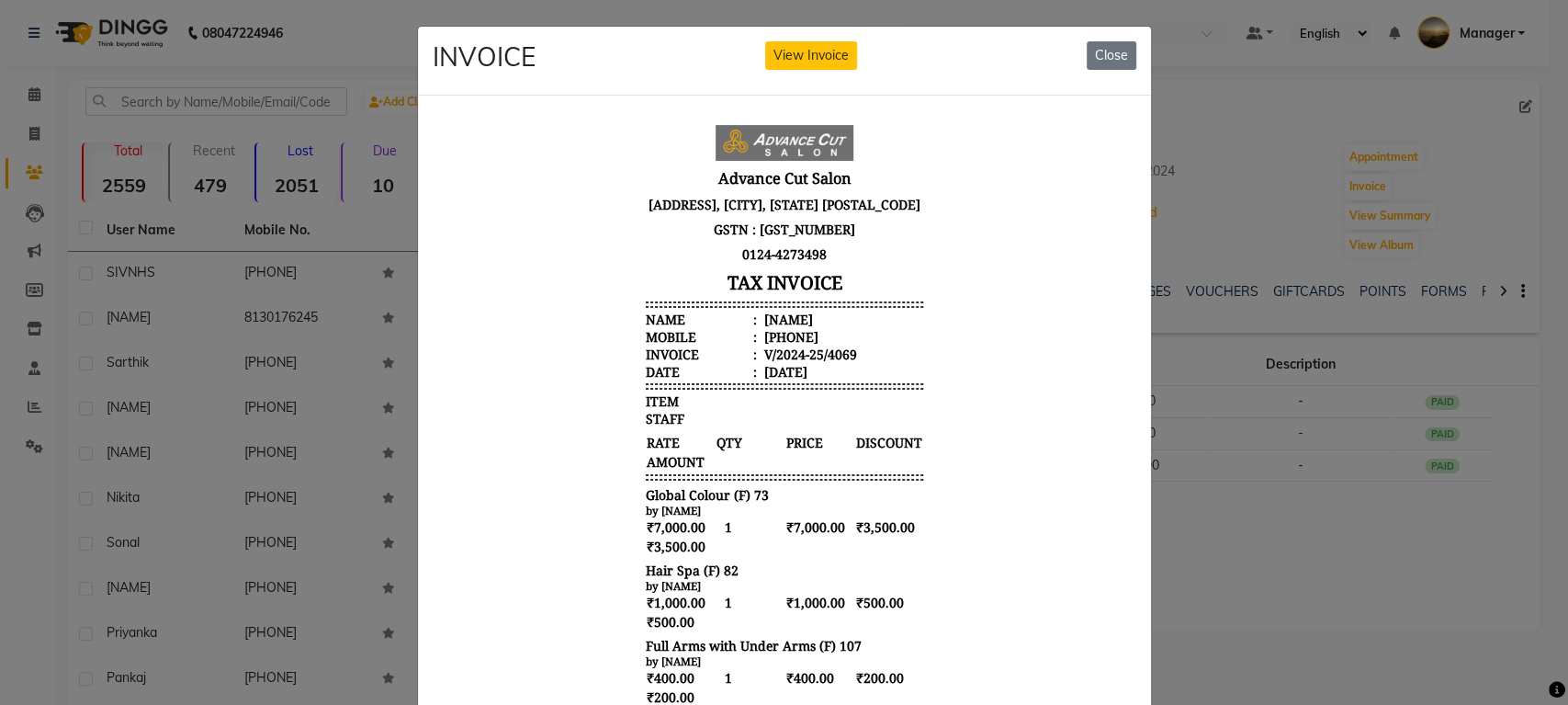 scroll, scrollTop: 15, scrollLeft: 0, axis: vertical 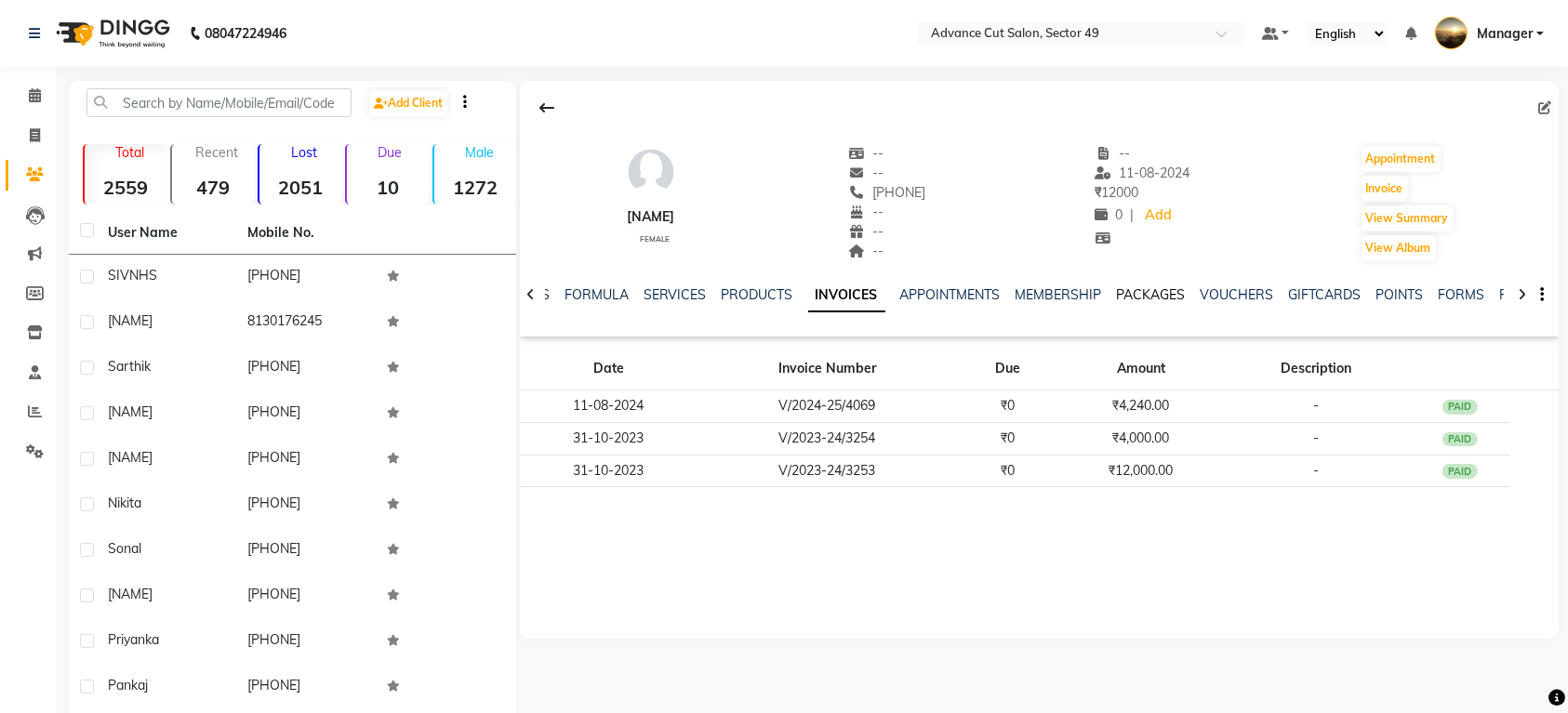 click on "PACKAGES" 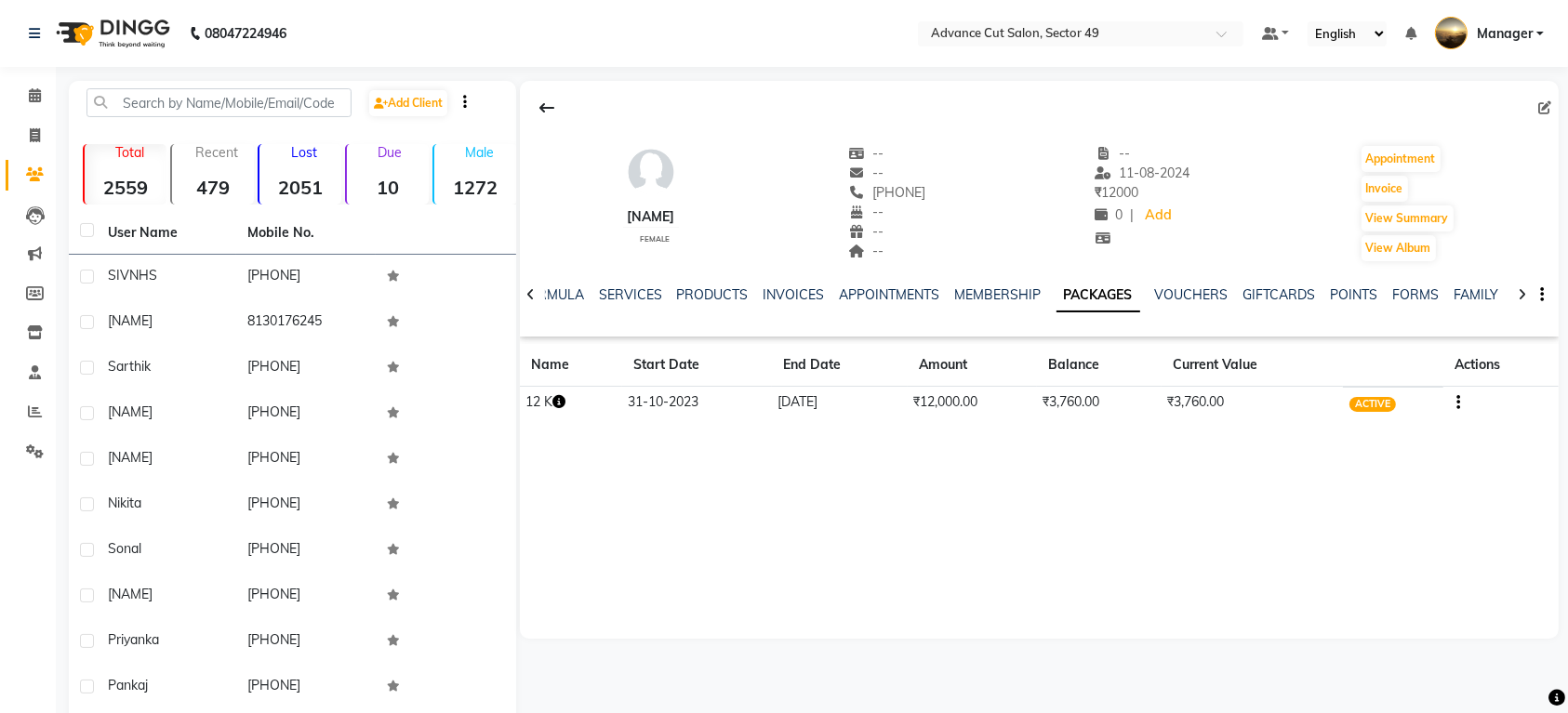 click 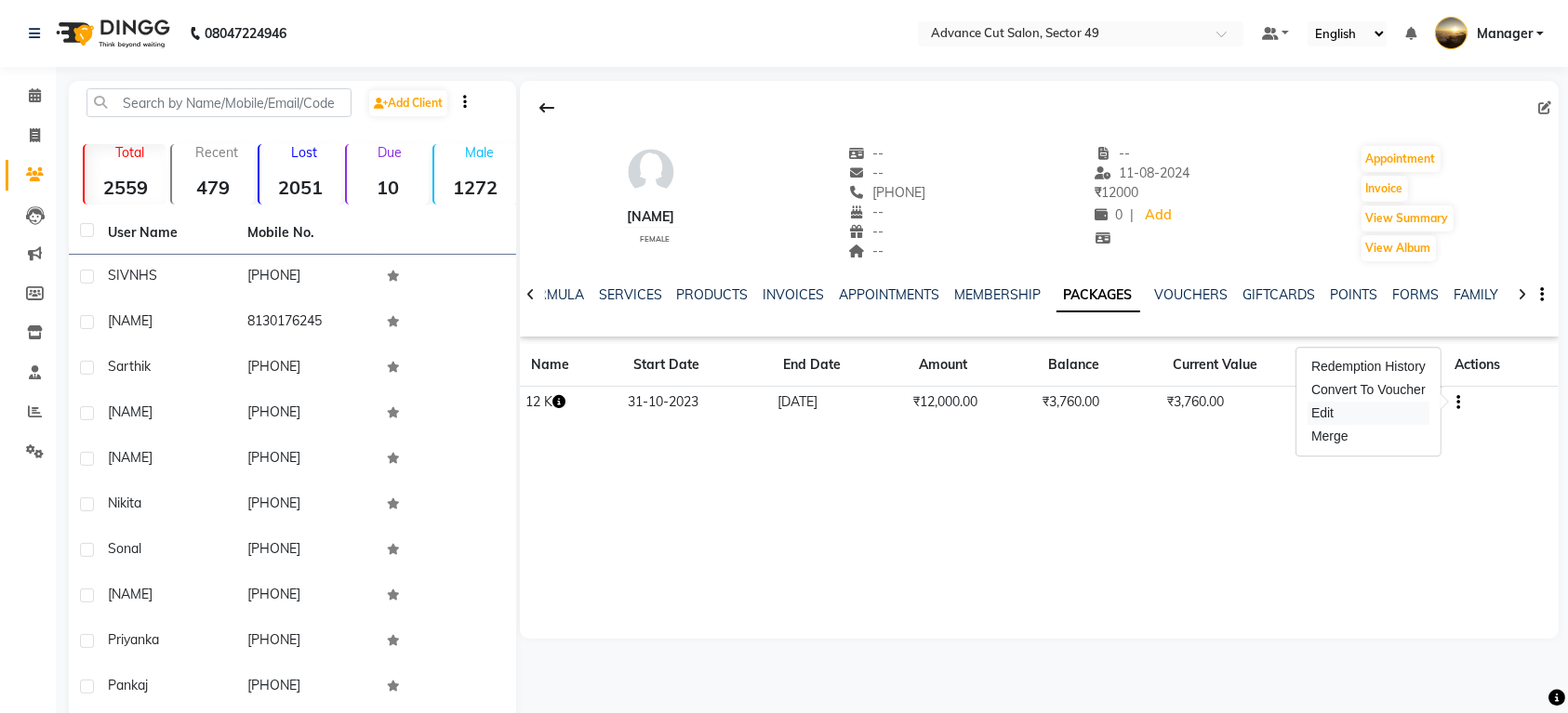 click on "Edit" at bounding box center (1368, 413) 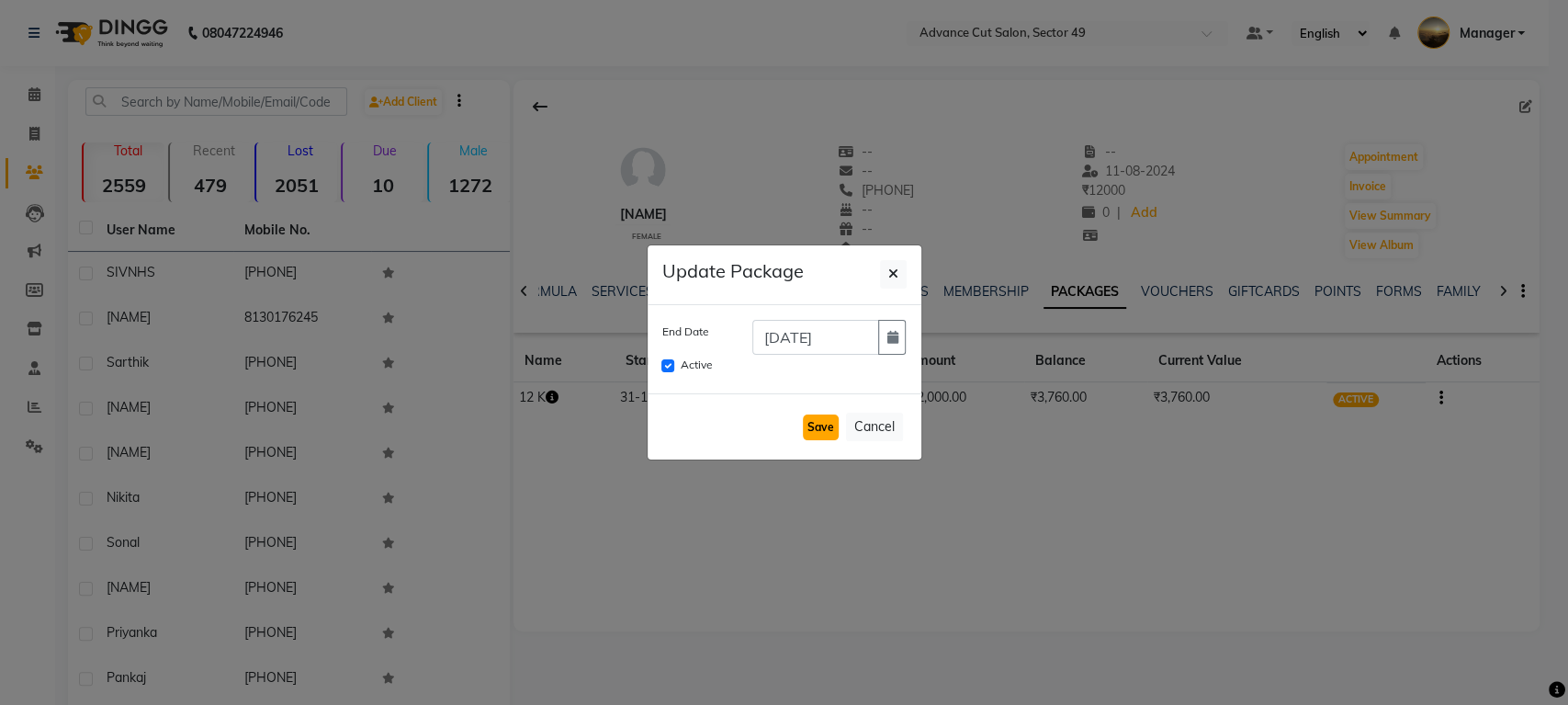 click on "Save" 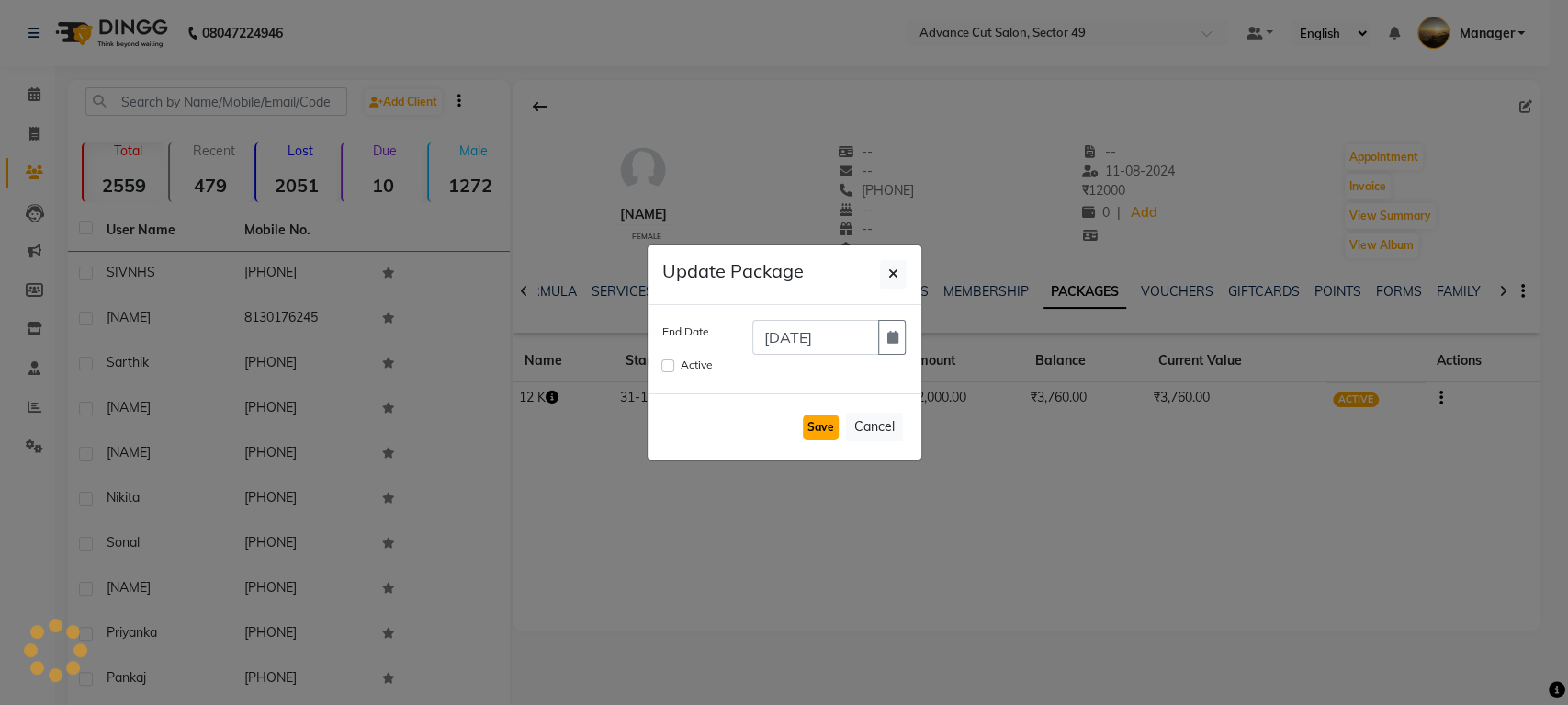 type 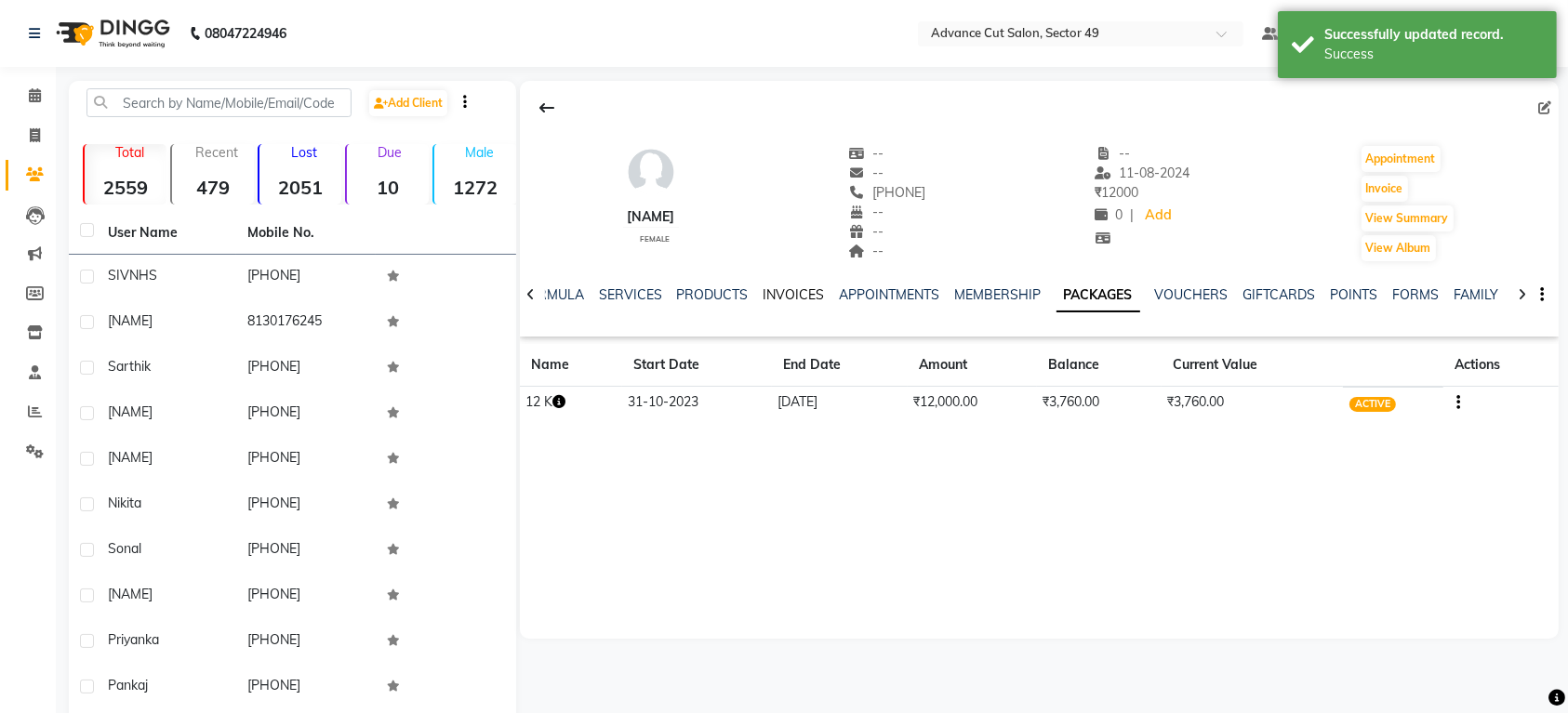 click on "INVOICES" 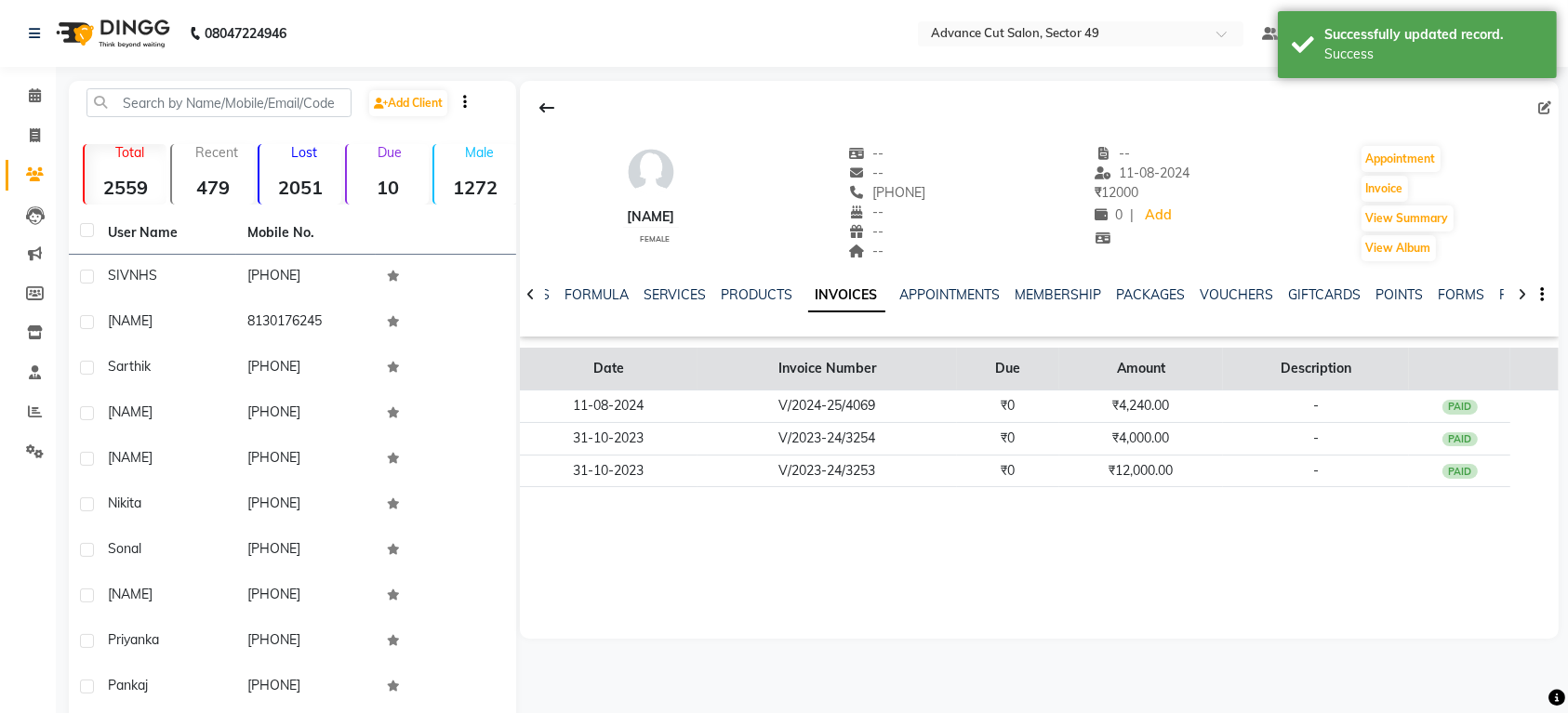 click on "Amount" 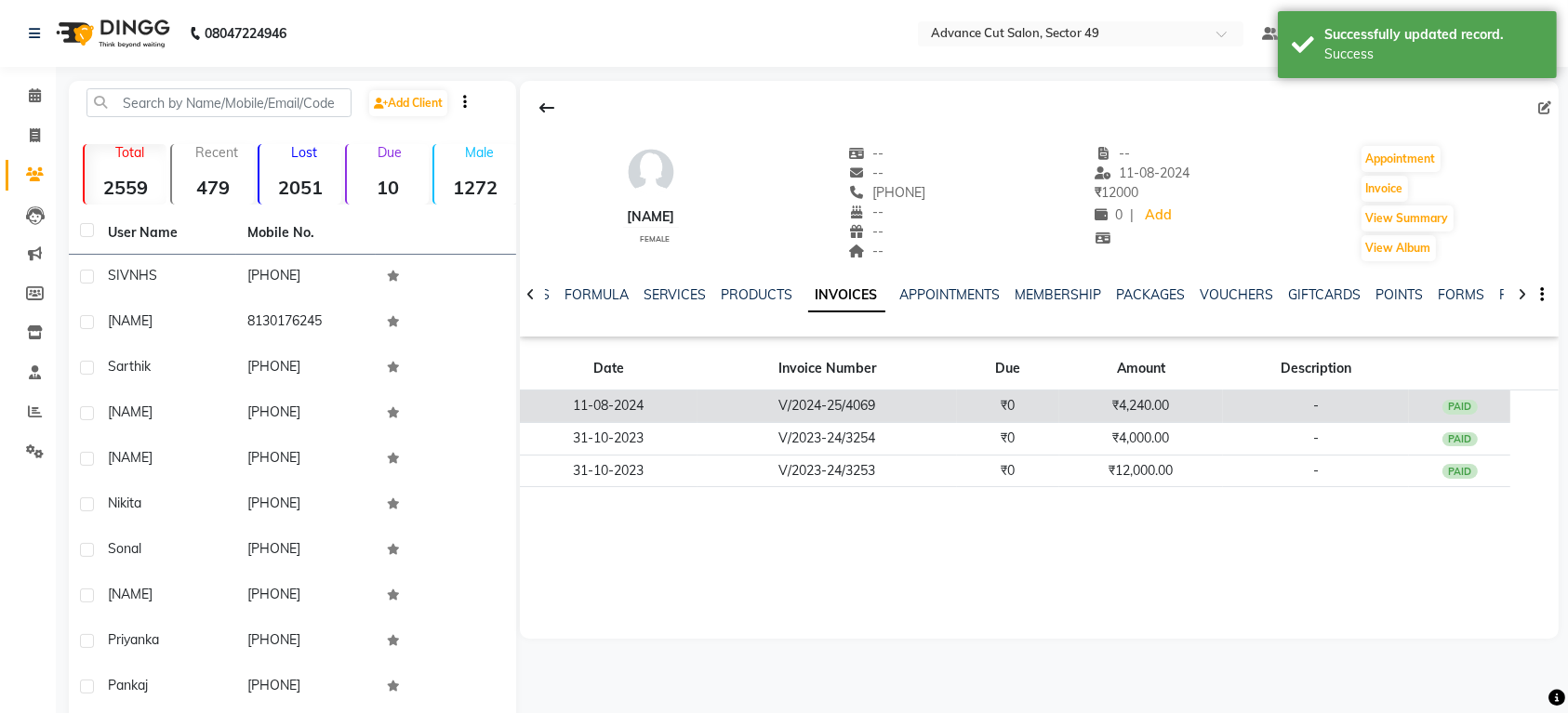 click on "₹4,240.00" 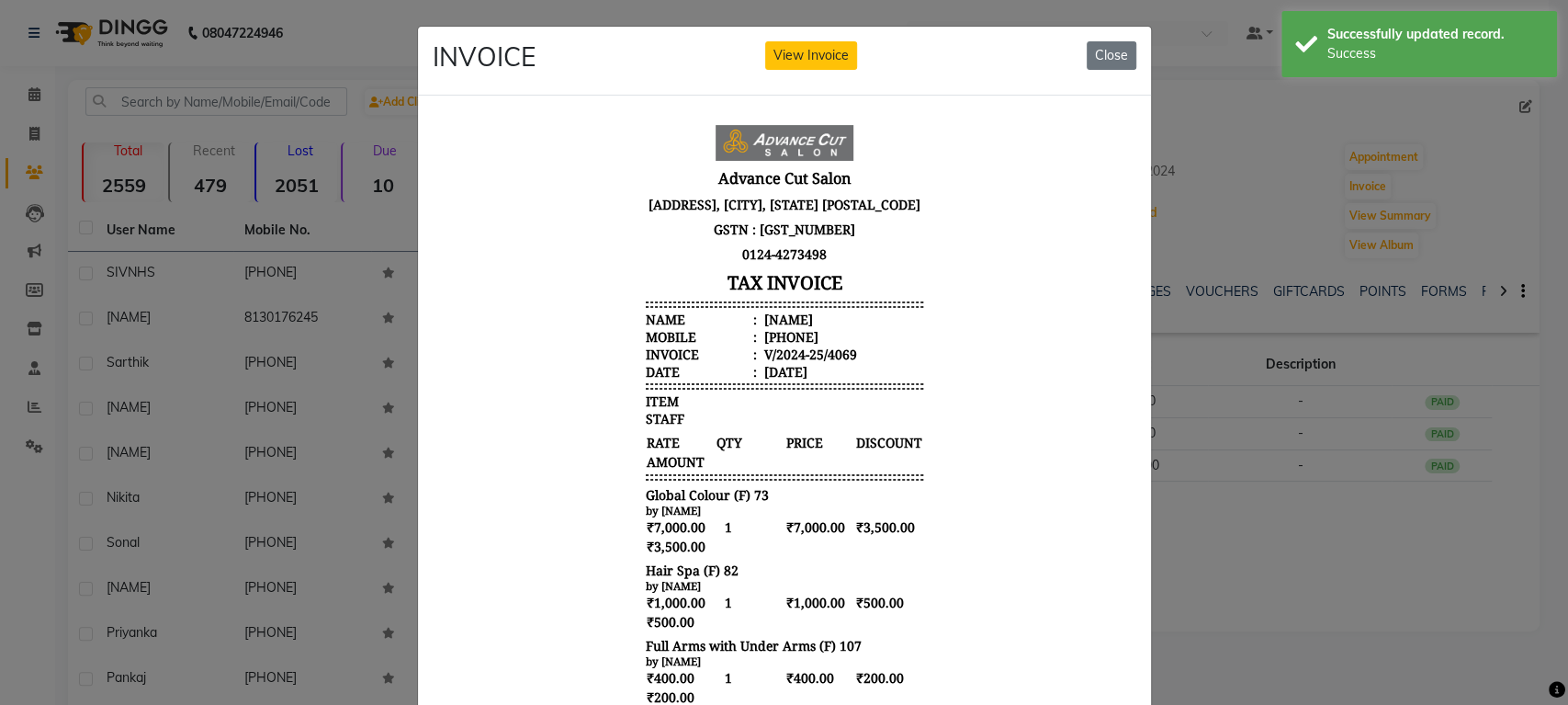 scroll, scrollTop: 15, scrollLeft: 0, axis: vertical 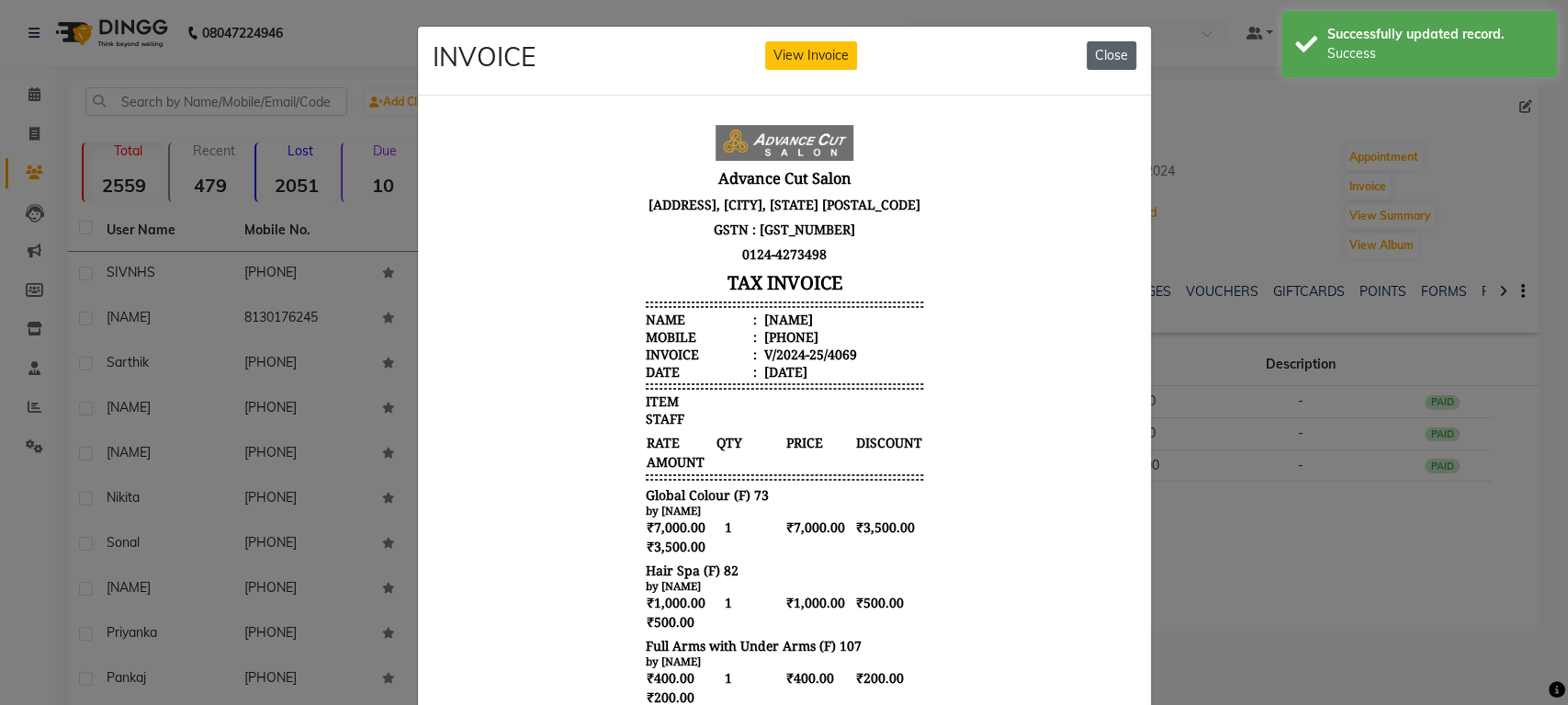 click on "Close" 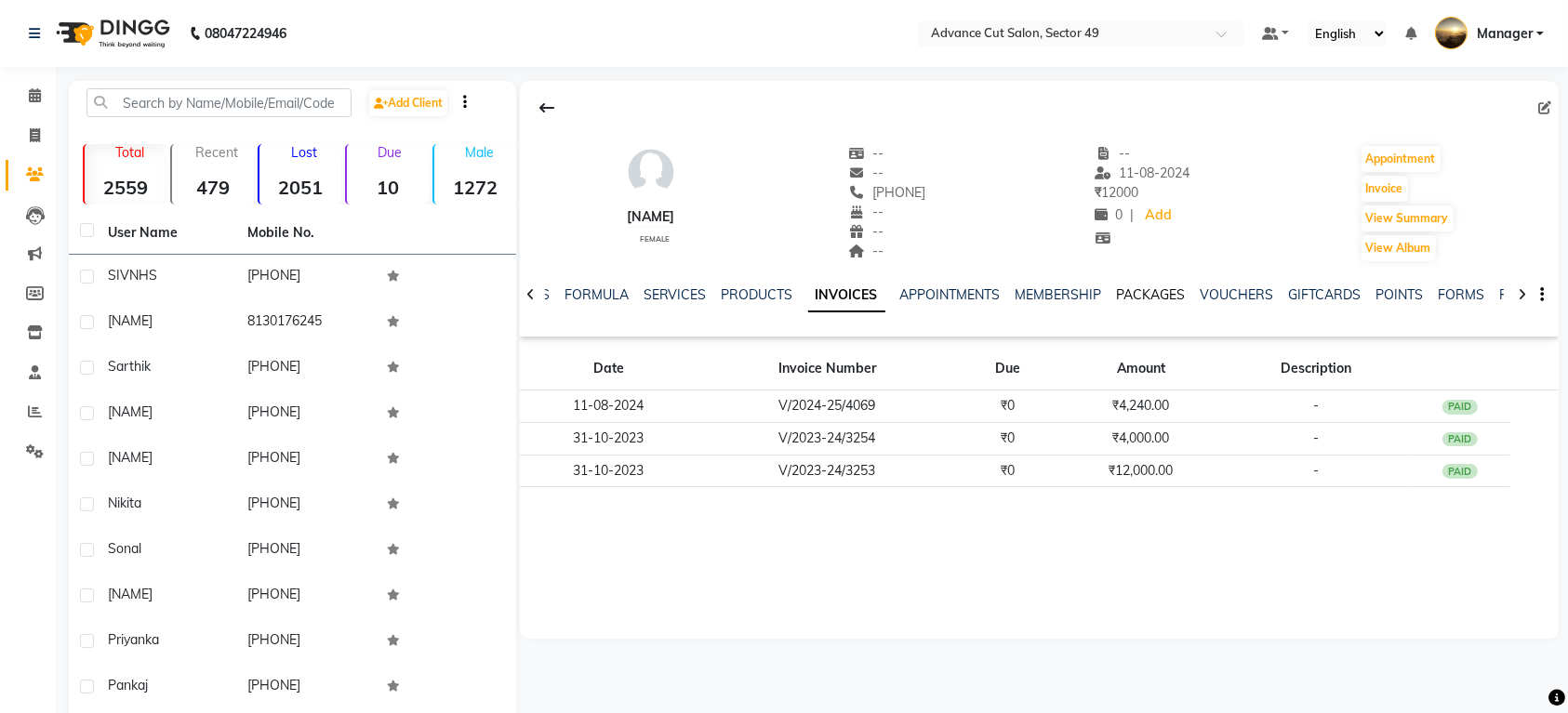 click on "PACKAGES" 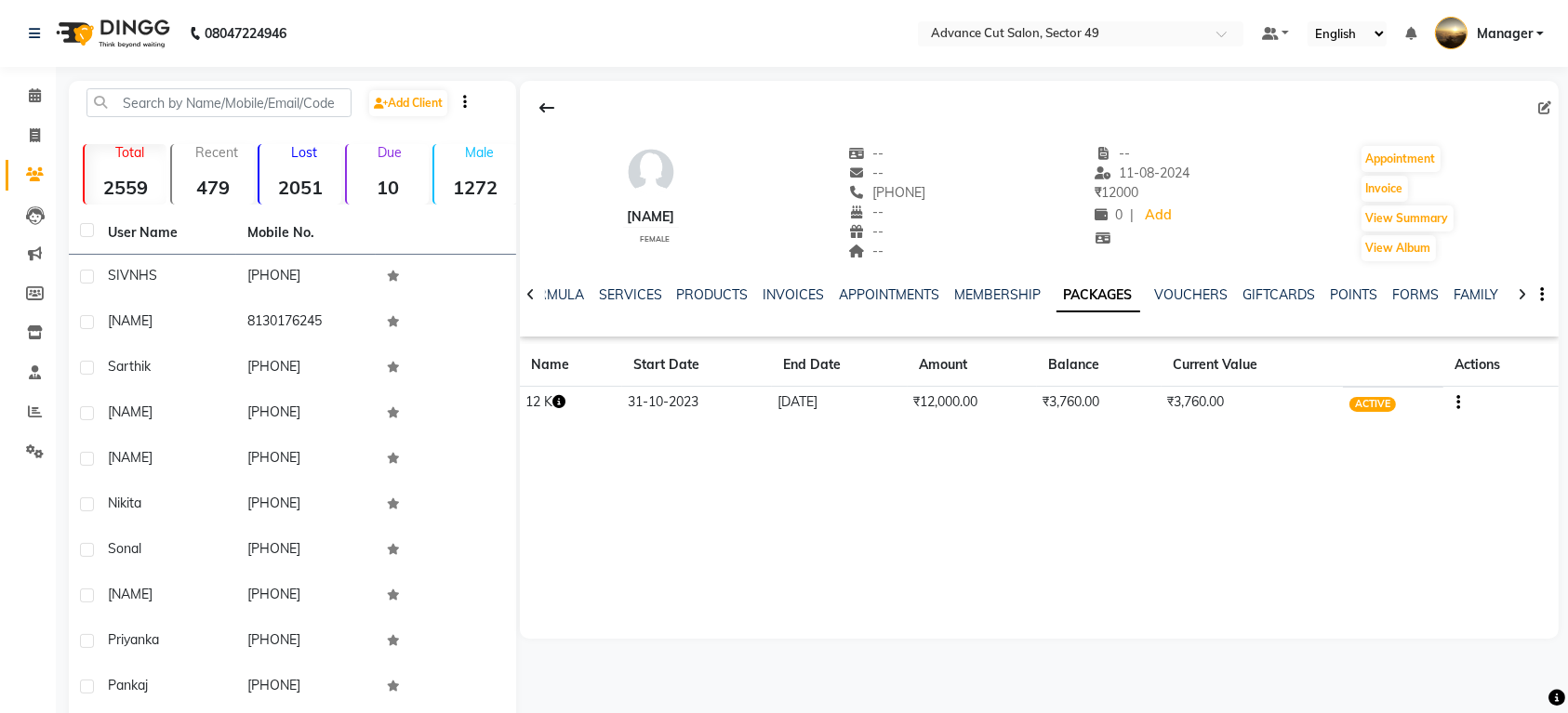 click on "₹12,000.00" 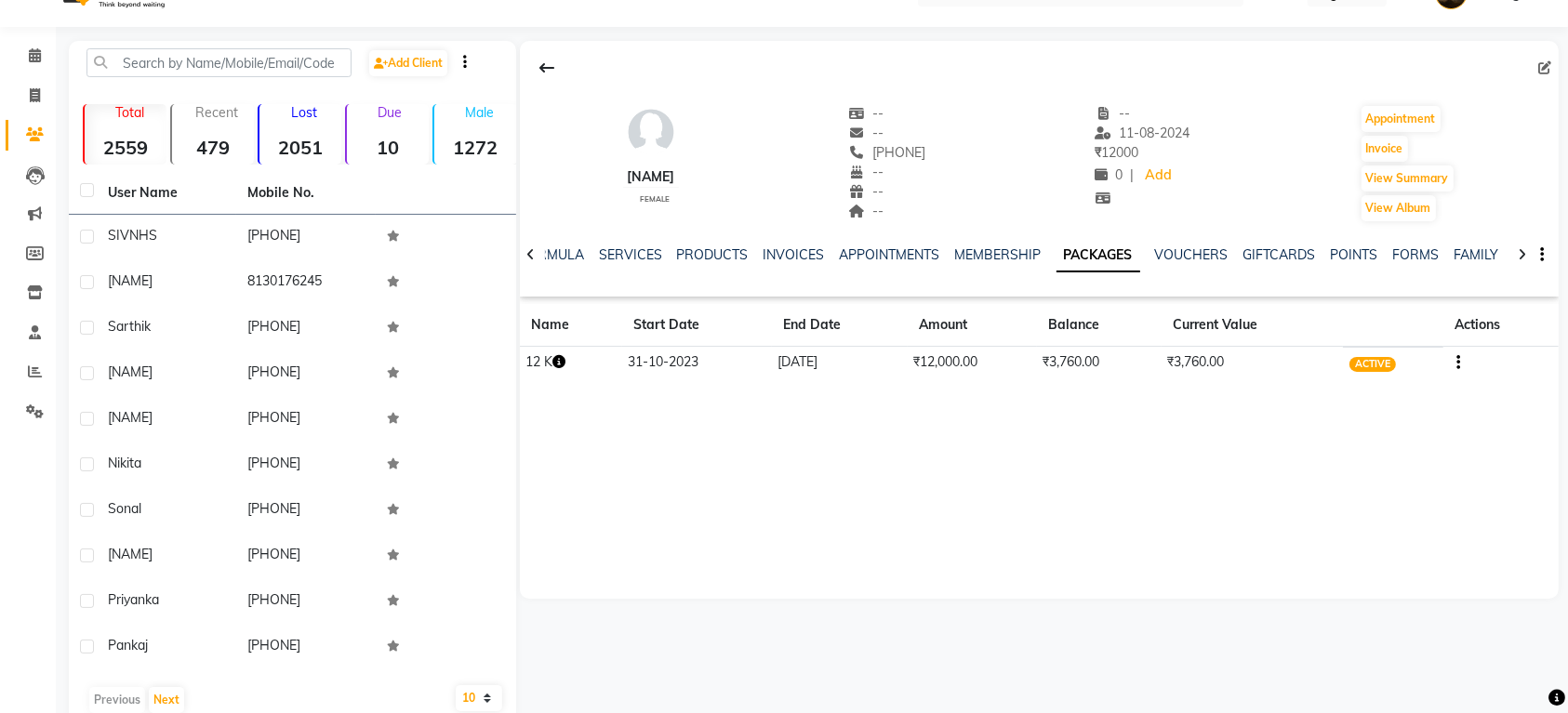scroll, scrollTop: 76, scrollLeft: 0, axis: vertical 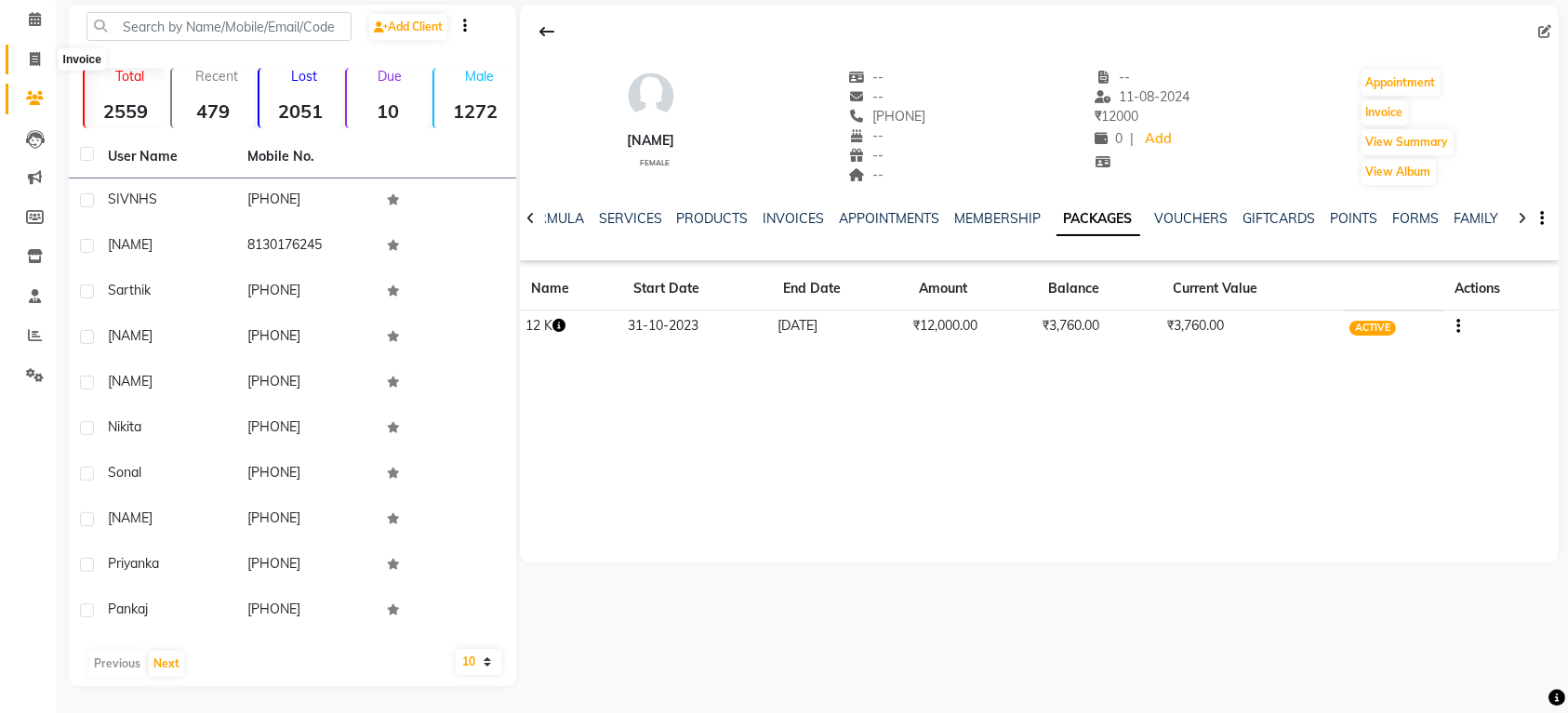 click 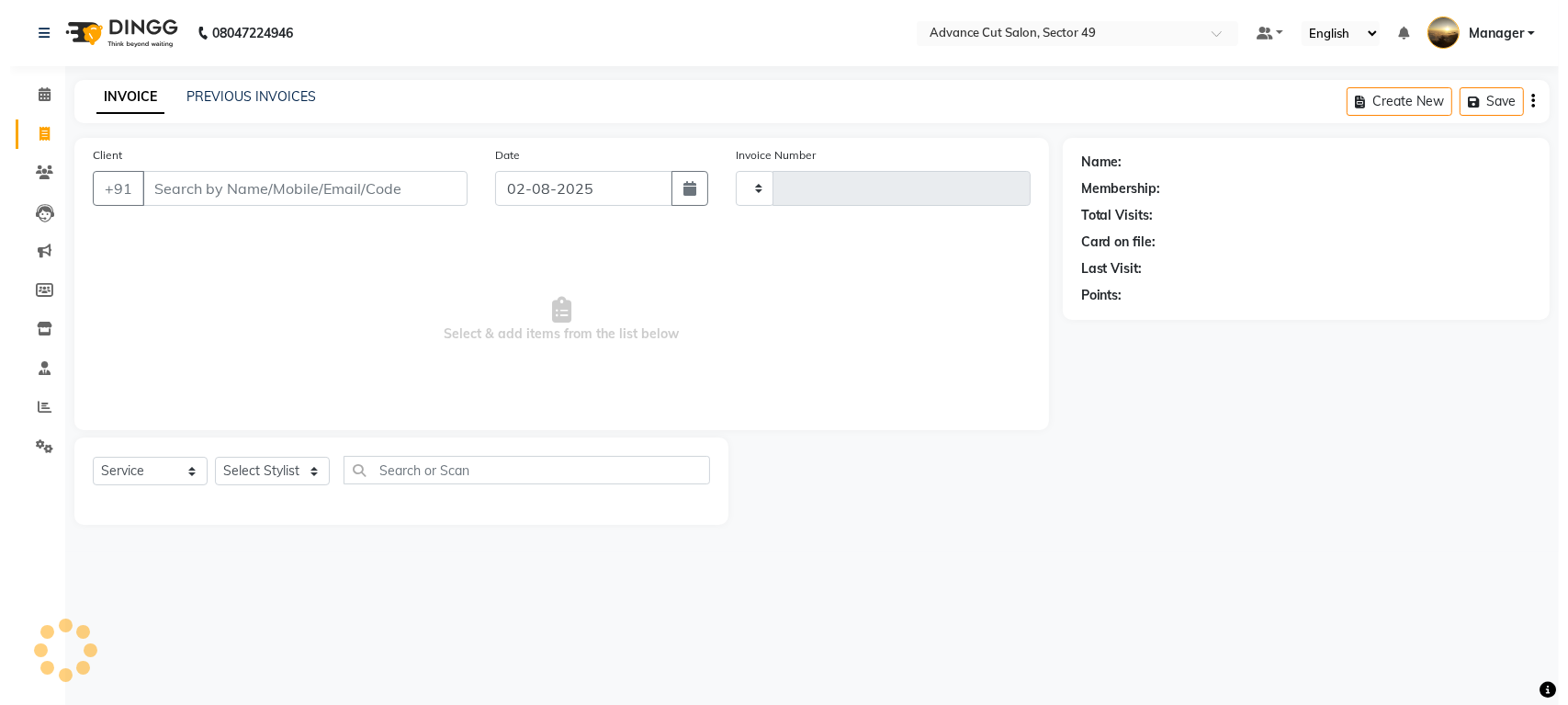 scroll, scrollTop: 0, scrollLeft: 0, axis: both 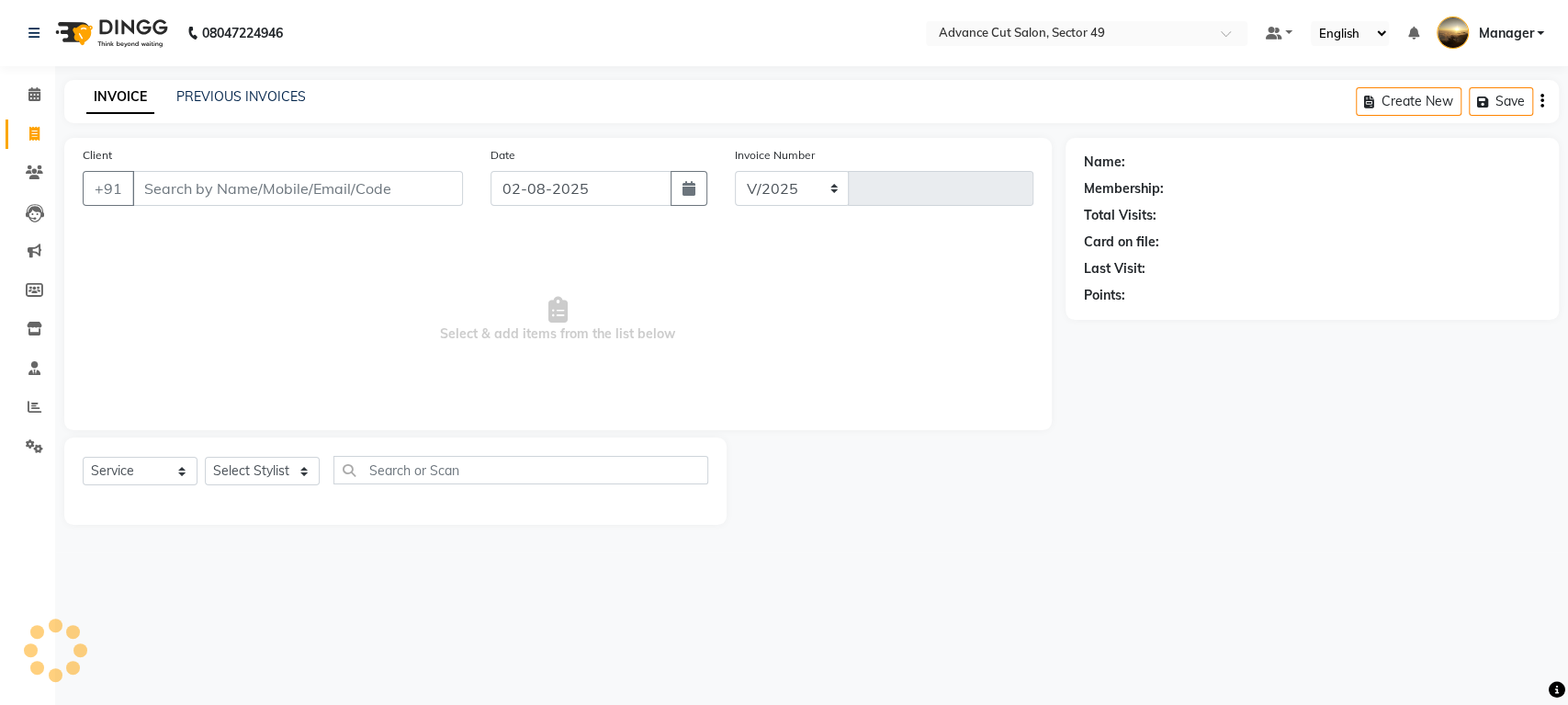 select on "4616" 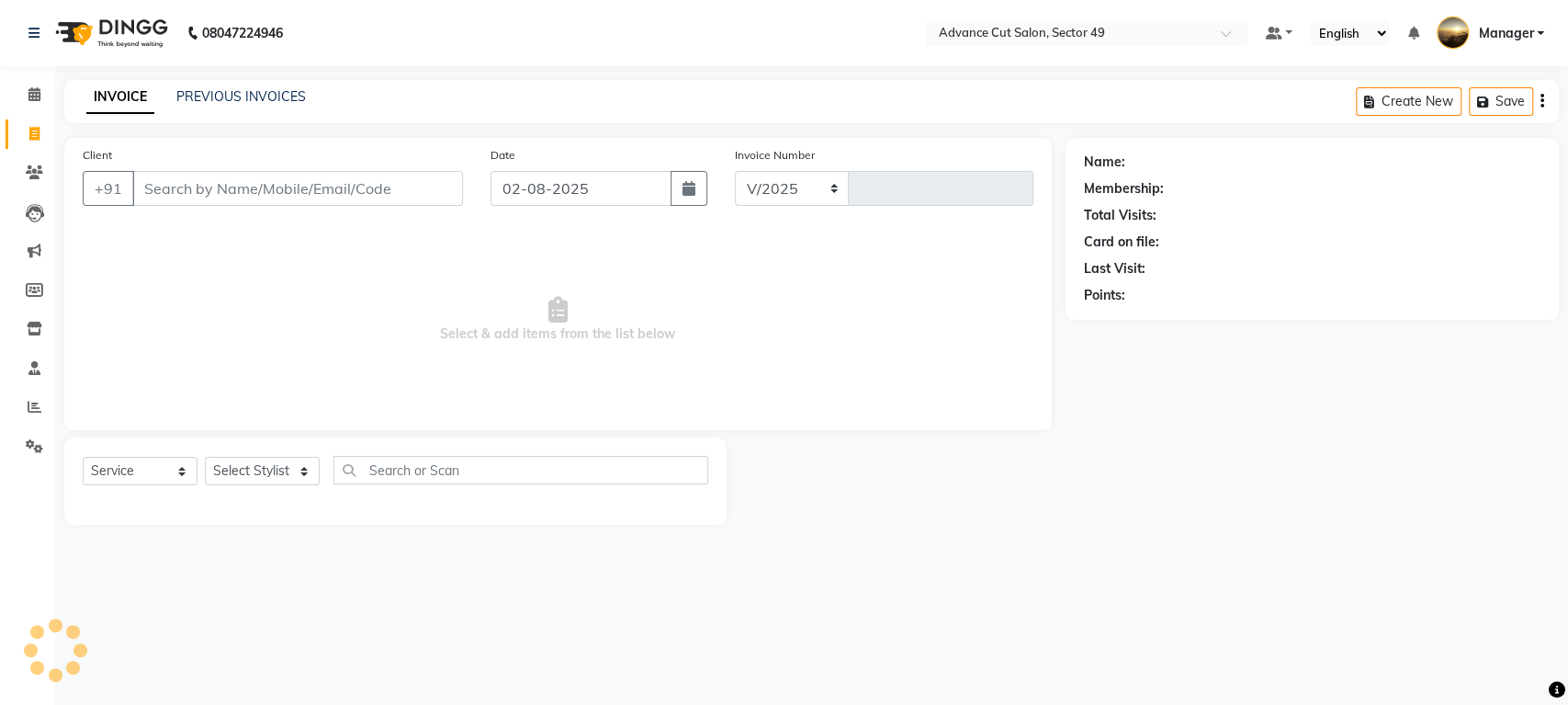 type on "3847" 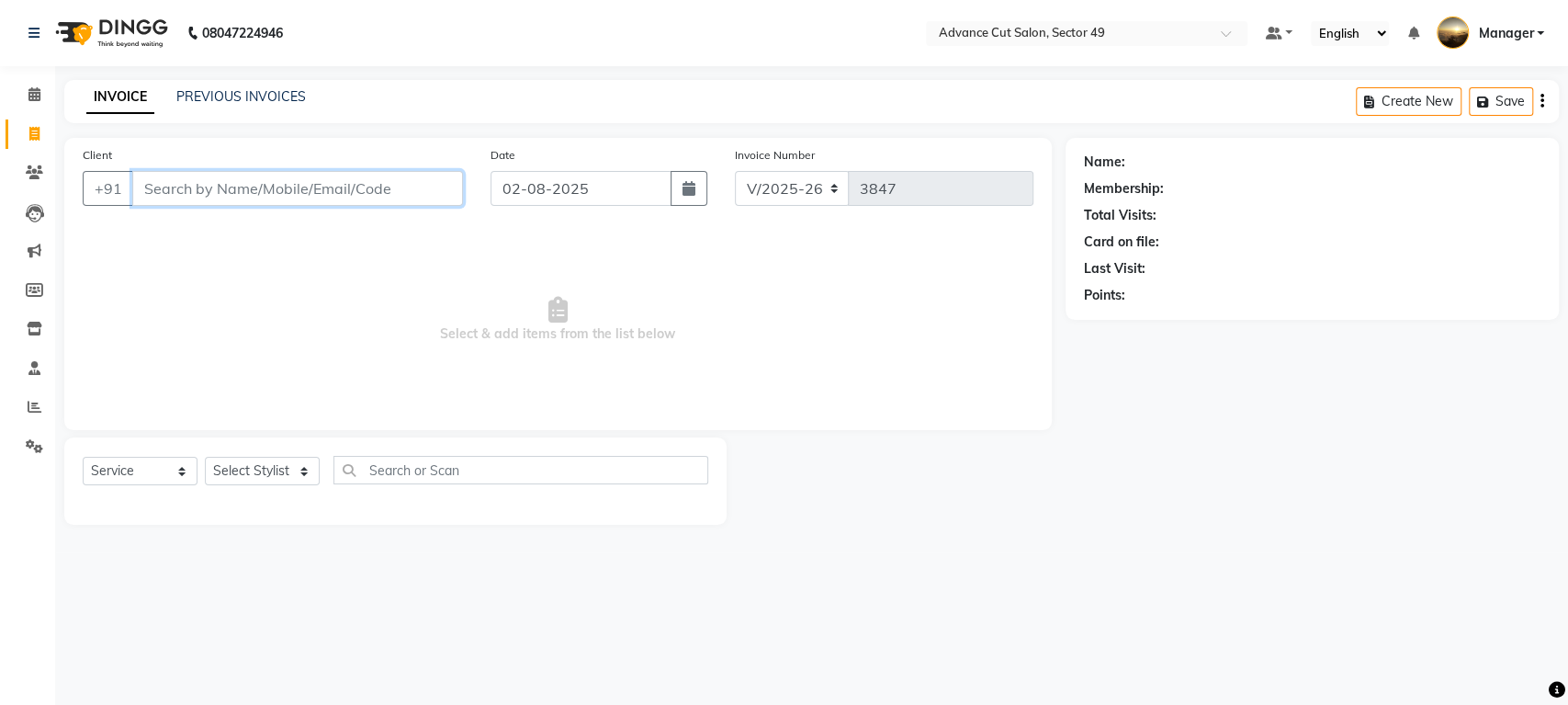 click on "Client" at bounding box center (298, 188) 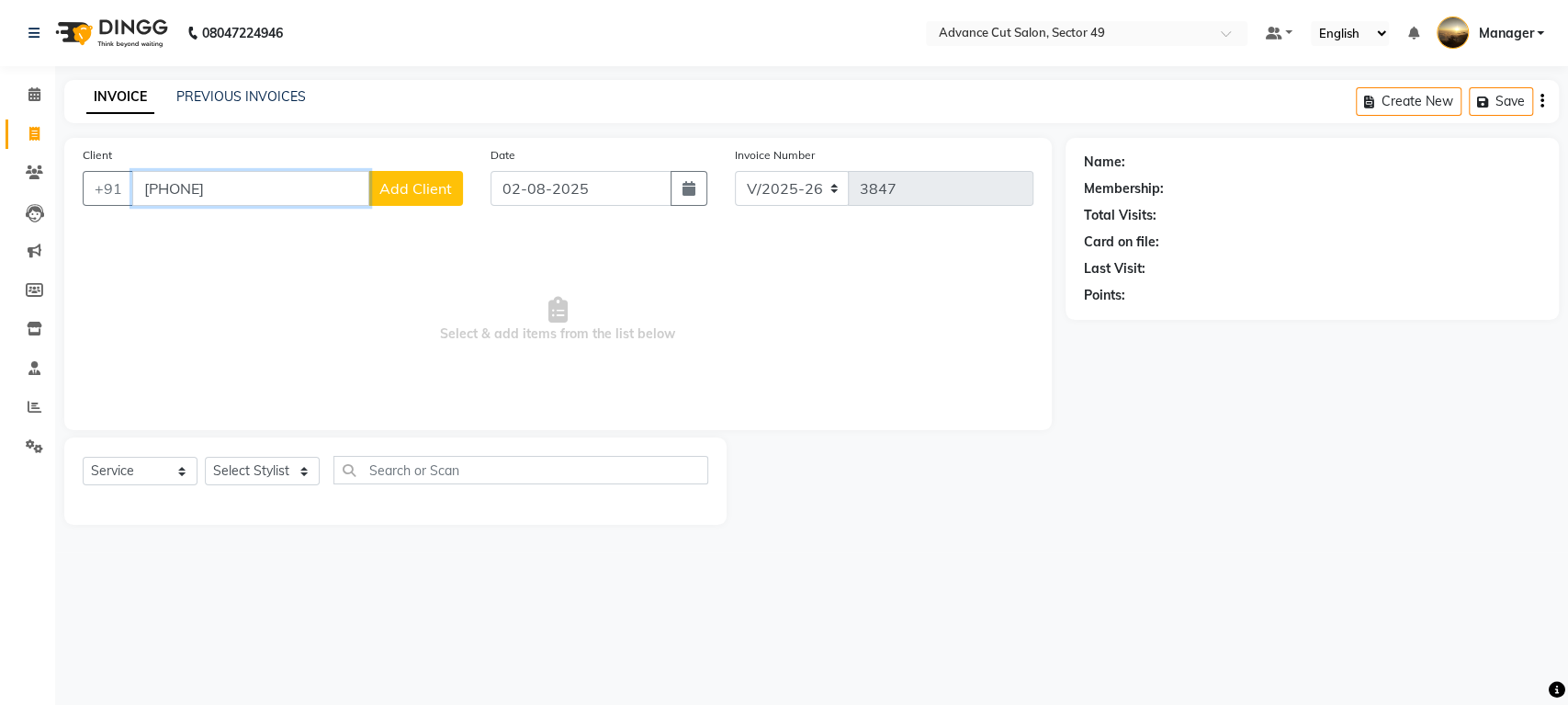 type on "[PHONE]" 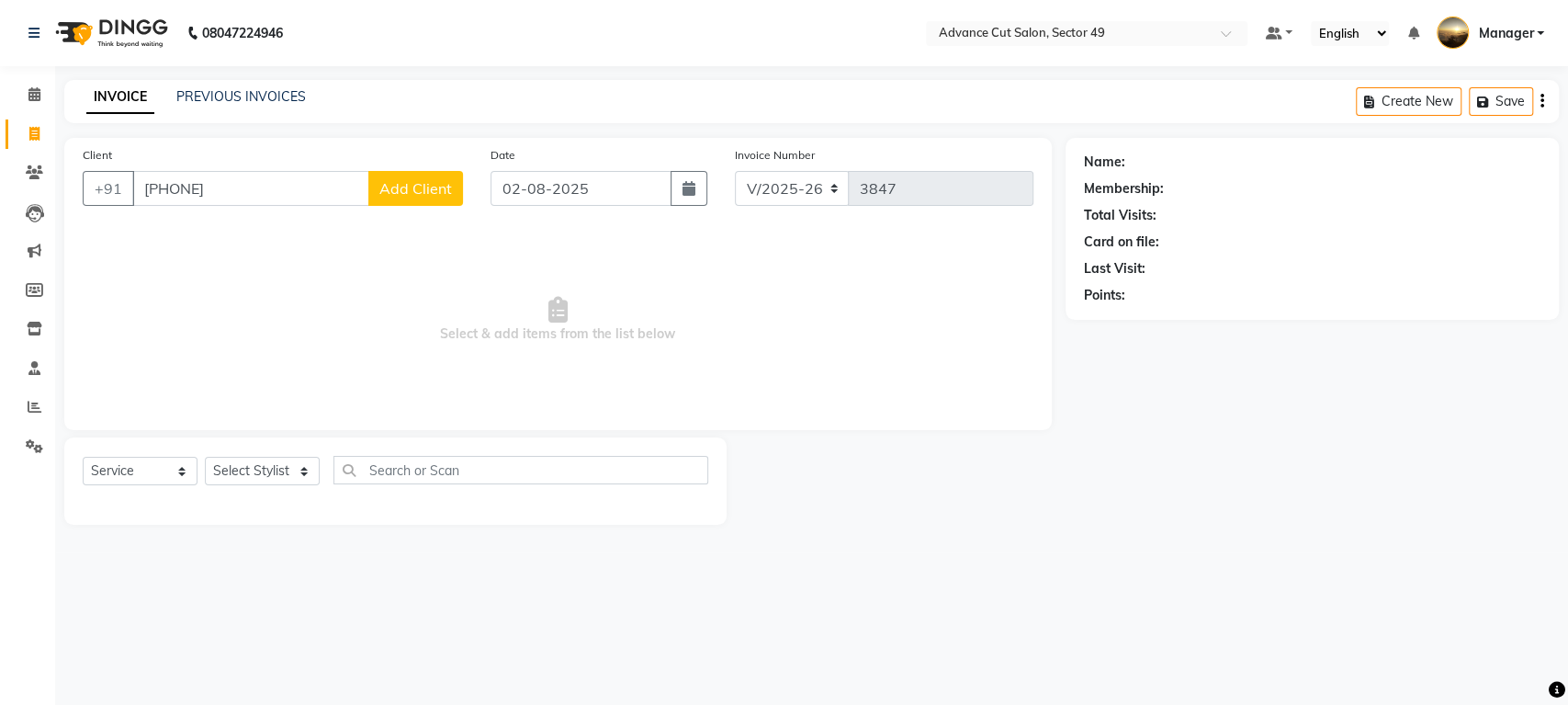 click on "Add Client" 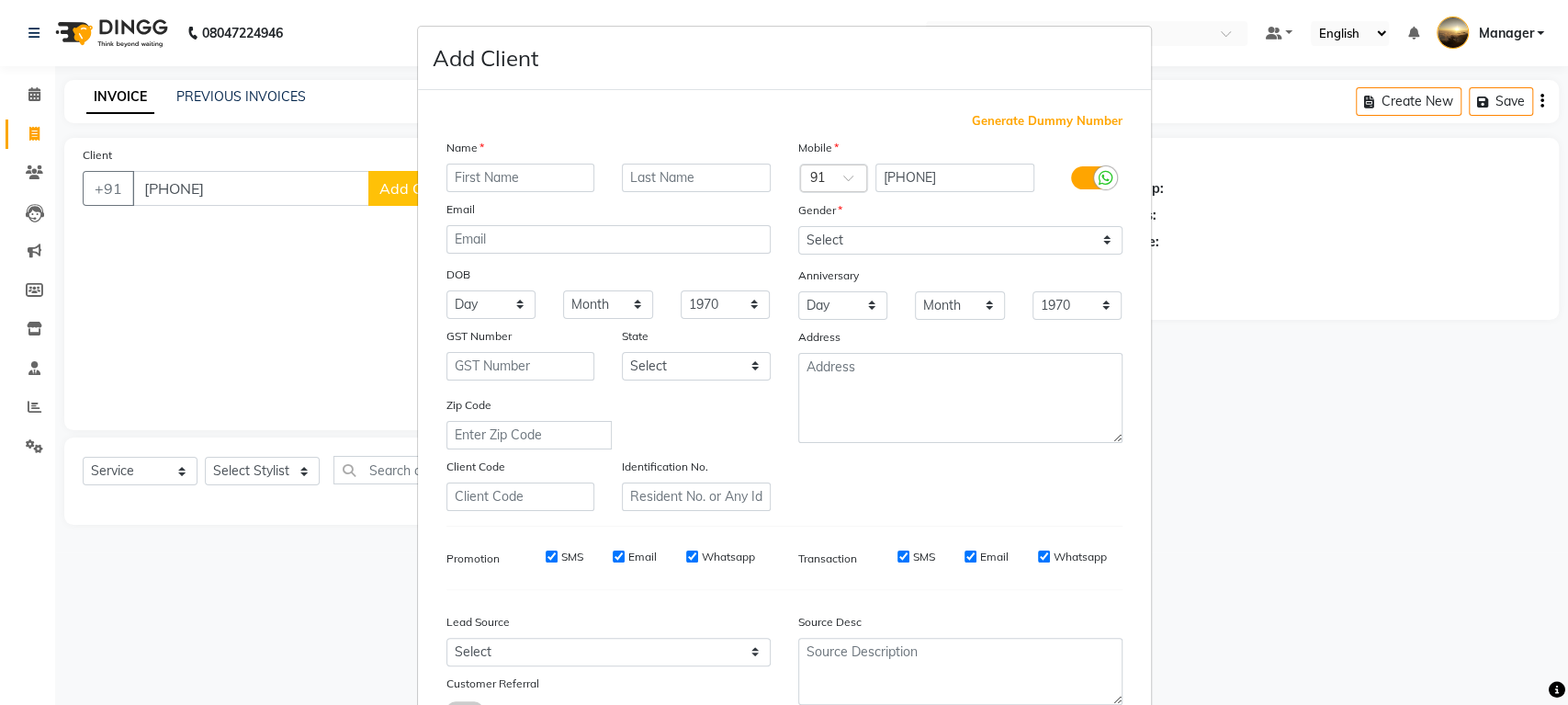click at bounding box center [521, 177] 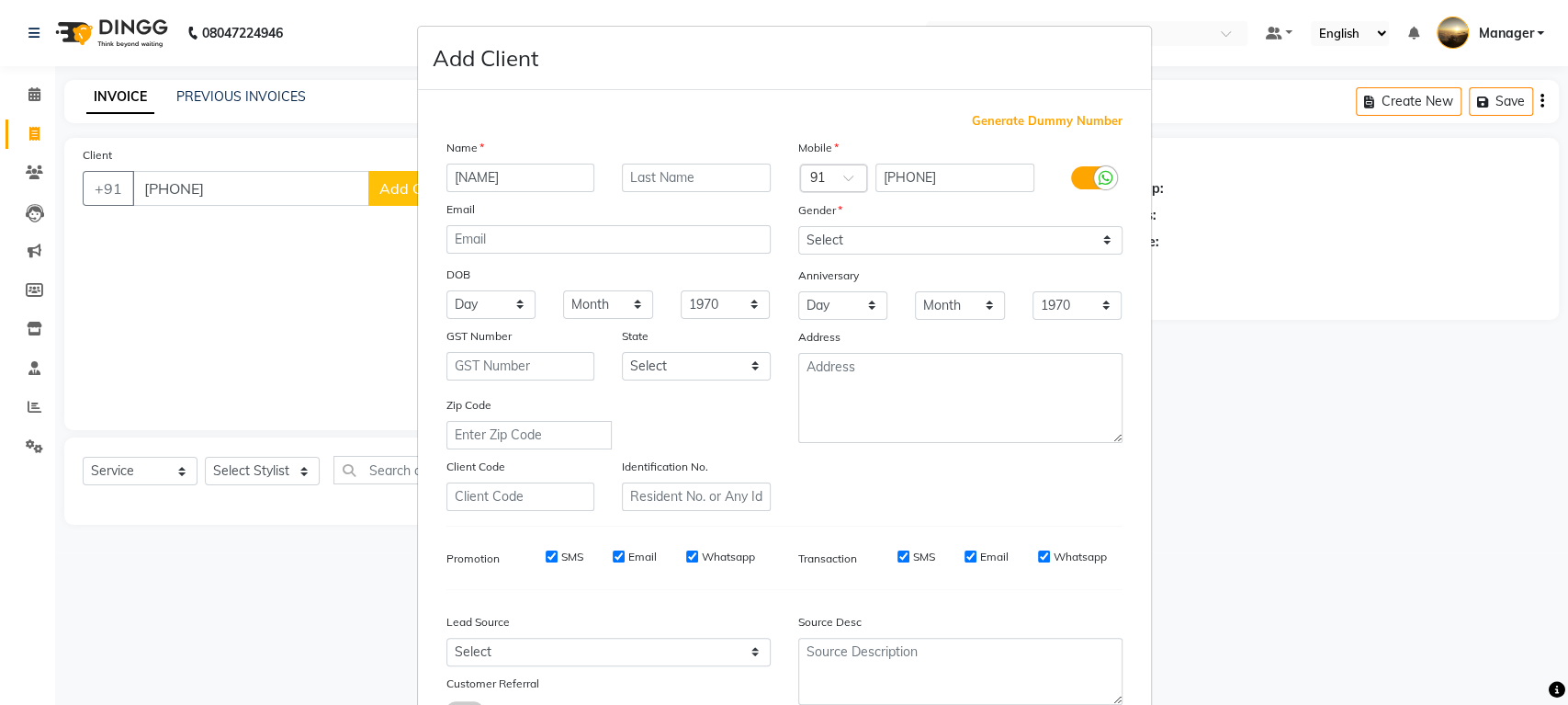 type on "[NAME]" 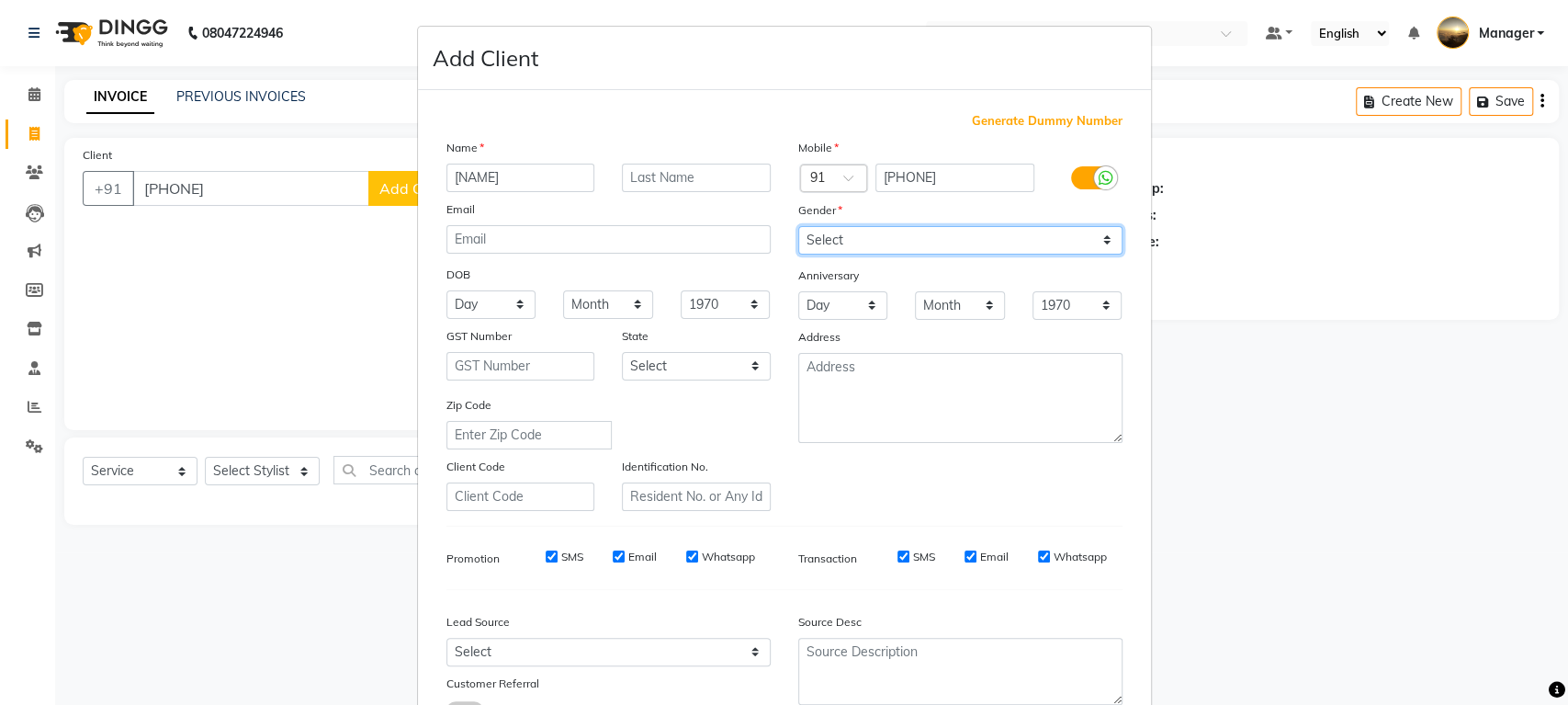 click on "Select Male Female Other Prefer Not To Say" at bounding box center (960, 240) 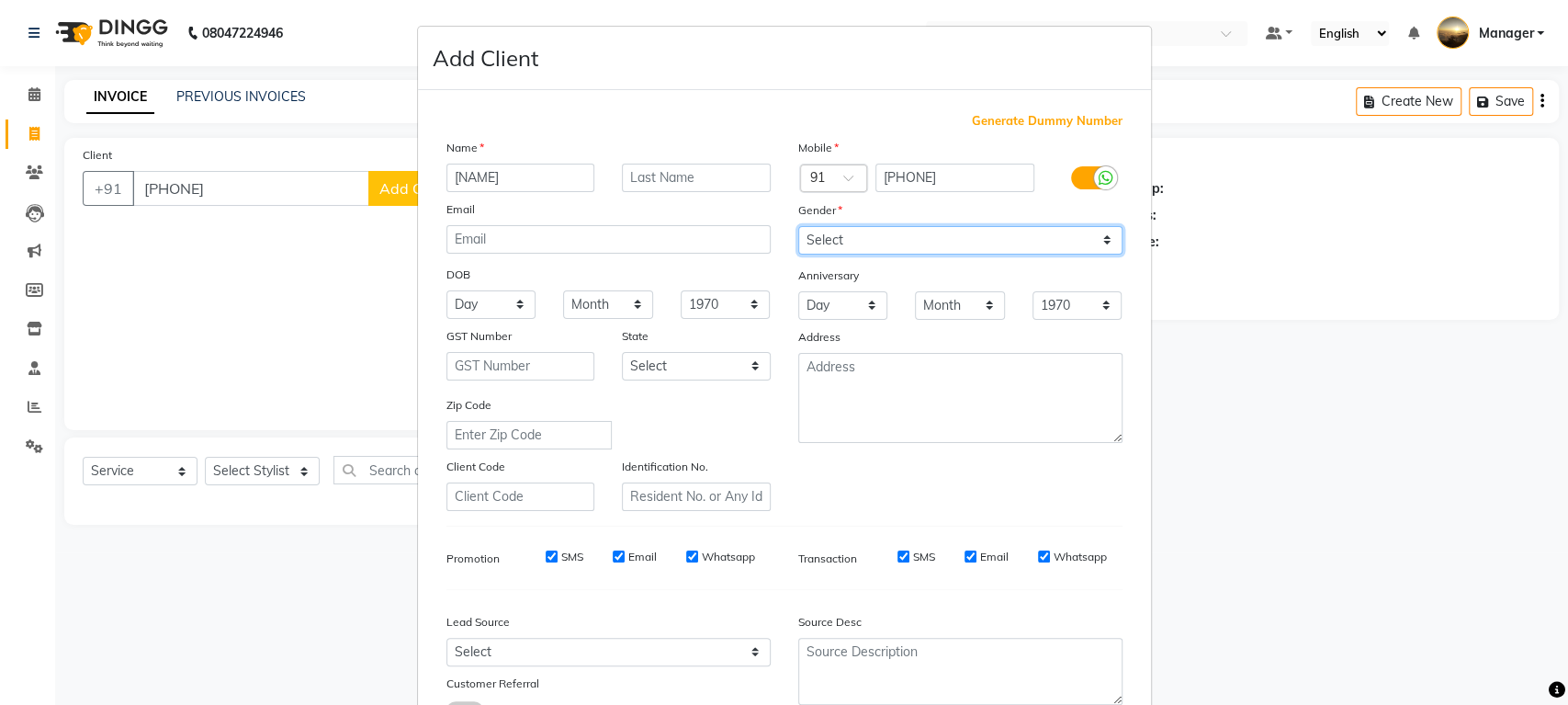 select on "male" 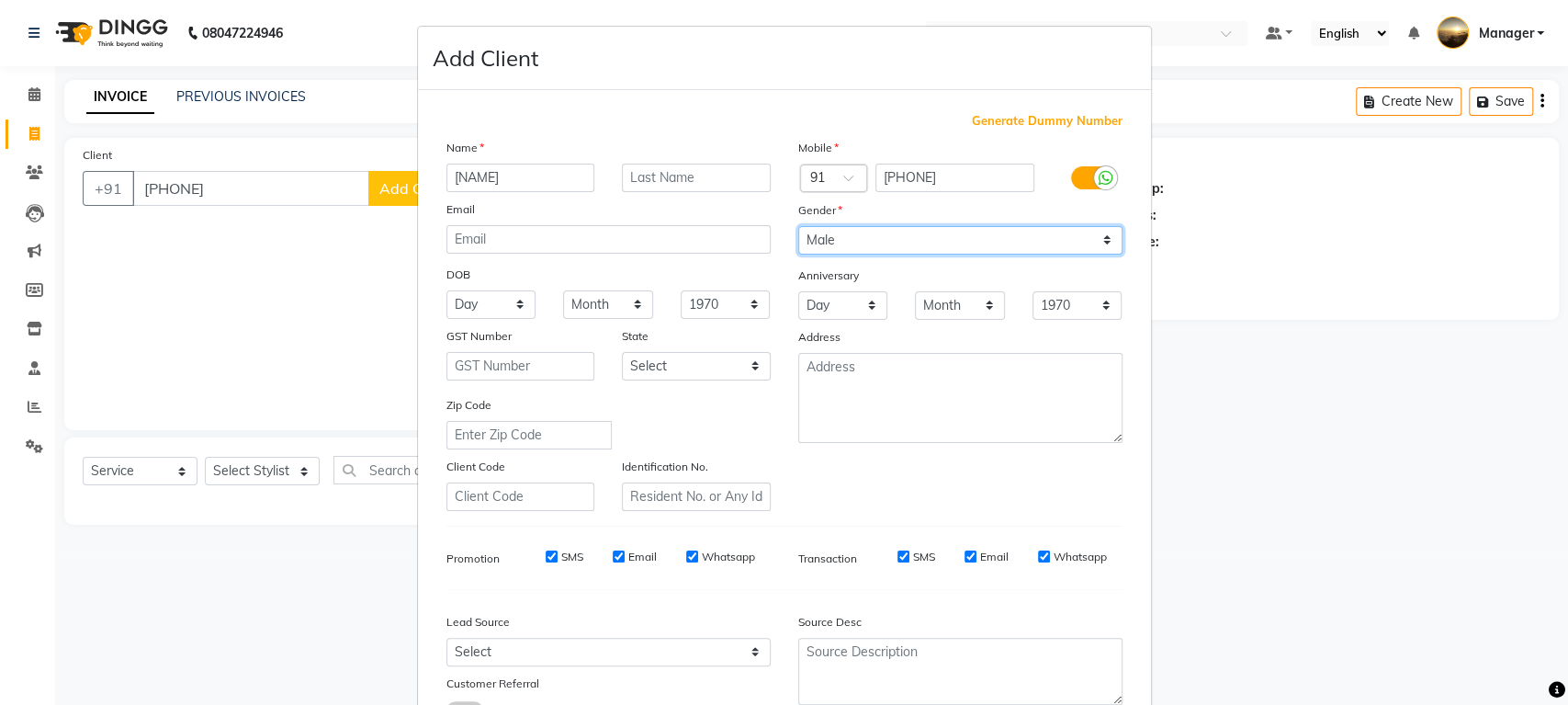 click on "Select Male Female Other Prefer Not To Say" at bounding box center (960, 240) 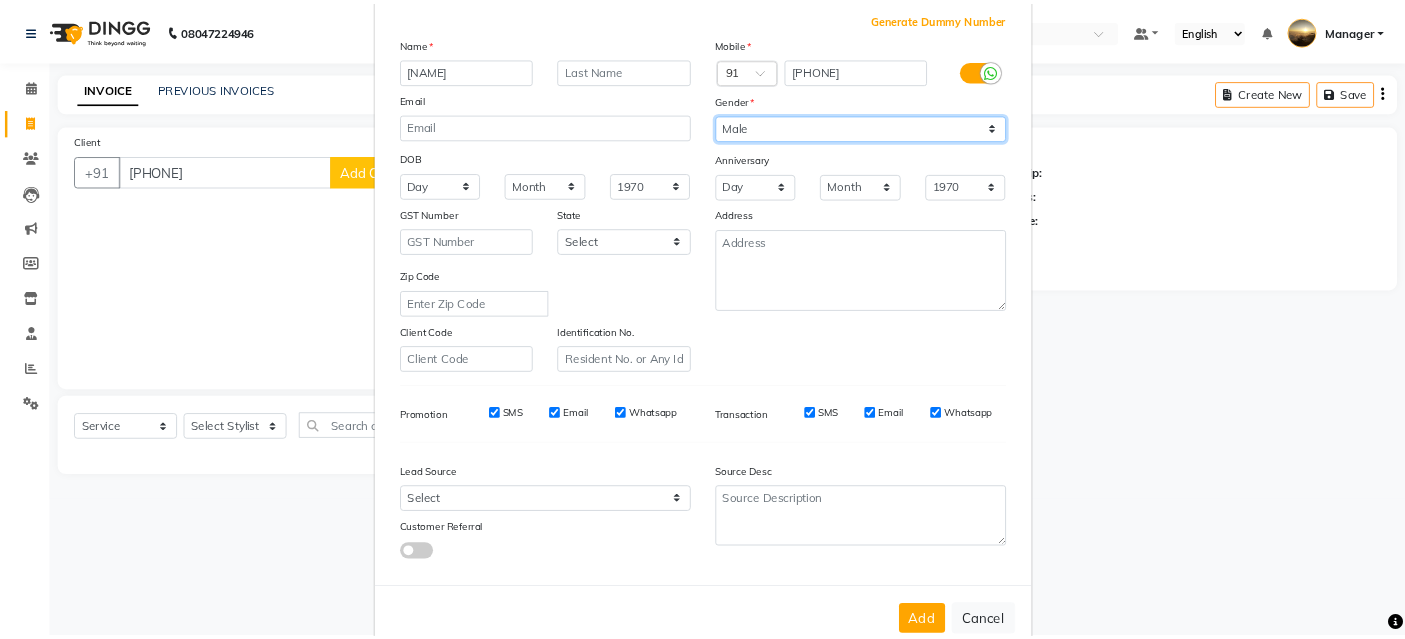 scroll, scrollTop: 152, scrollLeft: 0, axis: vertical 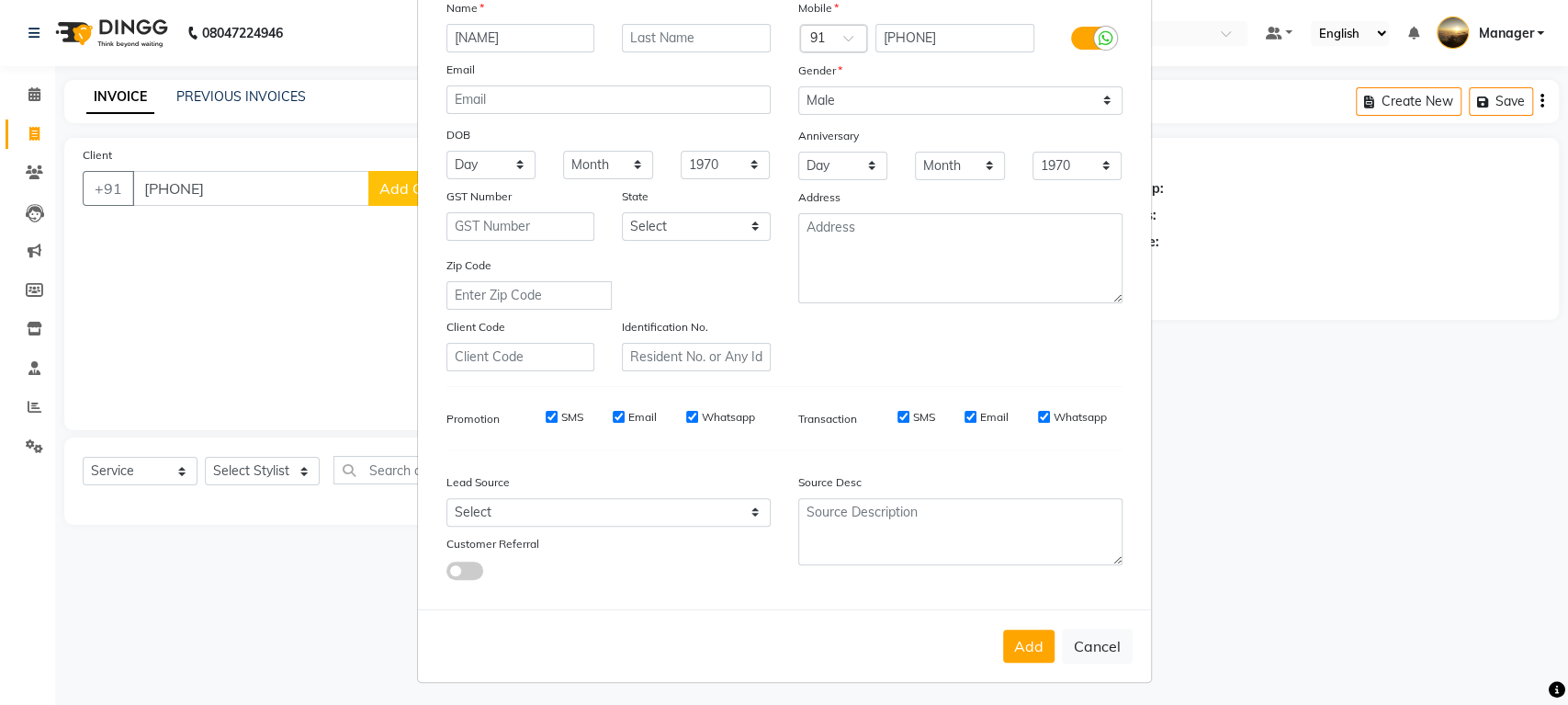 click on "Add" at bounding box center [1029, 646] 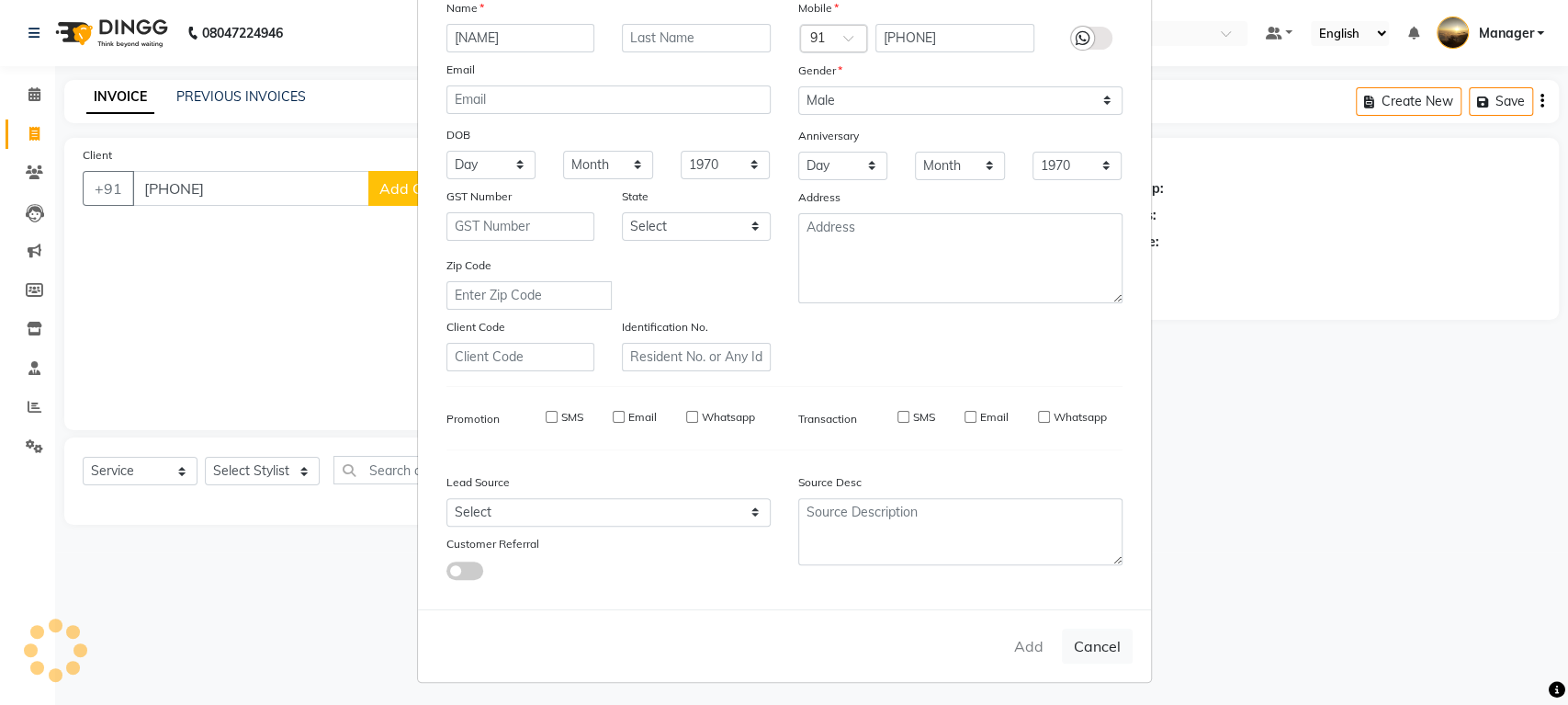 type 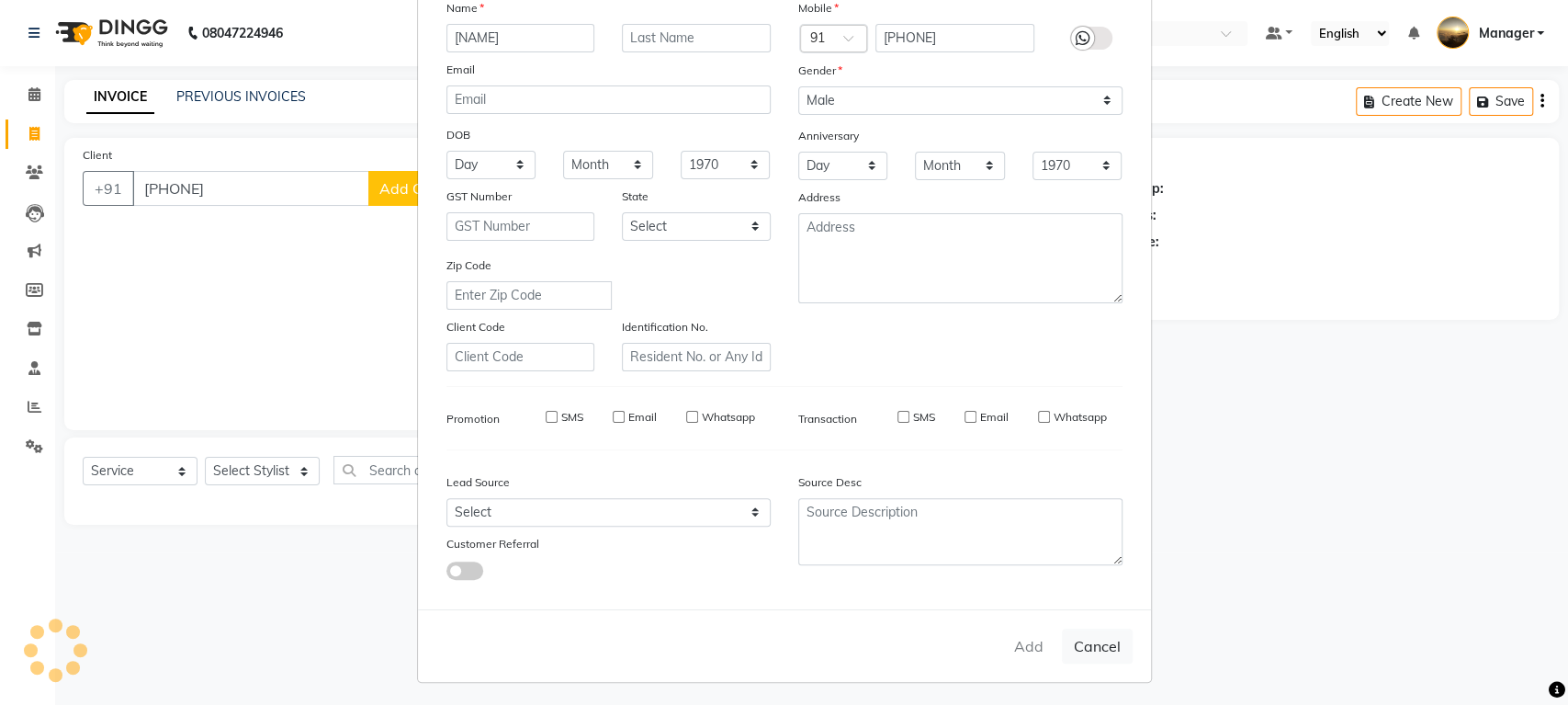 select 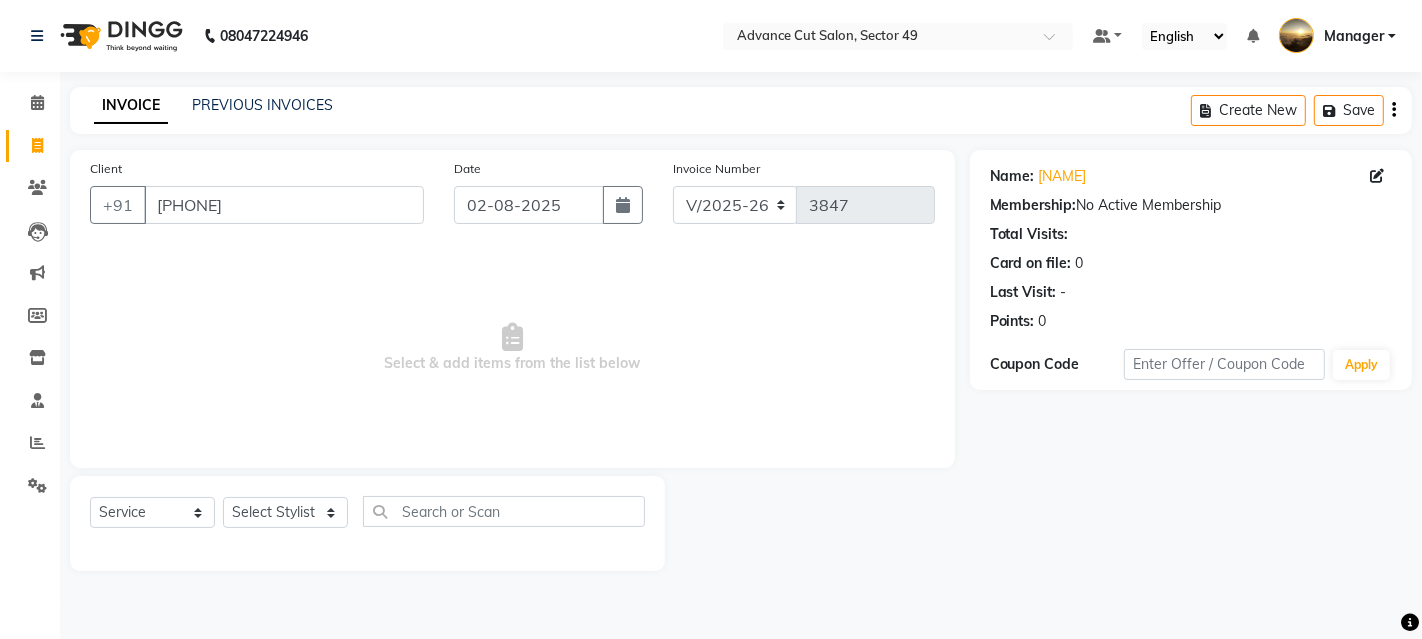 drag, startPoint x: 1683, startPoint y: 0, endPoint x: 399, endPoint y: 286, distance: 1315.4664 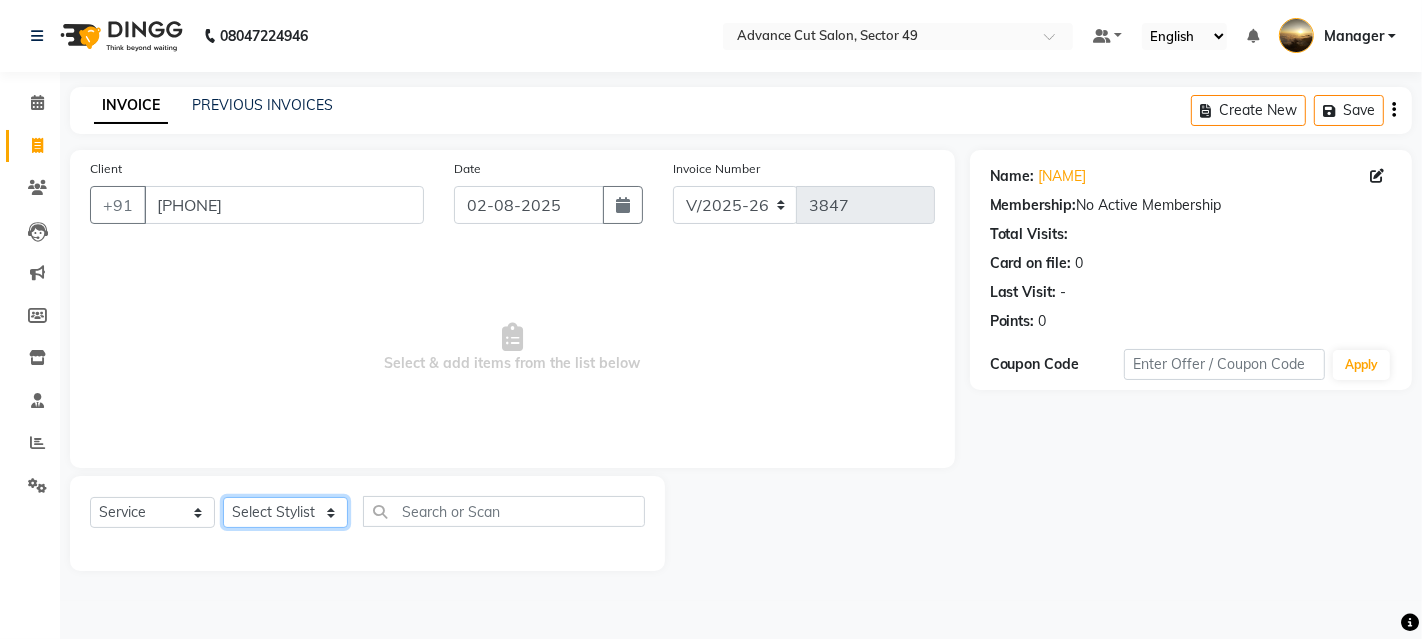 drag, startPoint x: 268, startPoint y: 514, endPoint x: 272, endPoint y: 495, distance: 19.416489 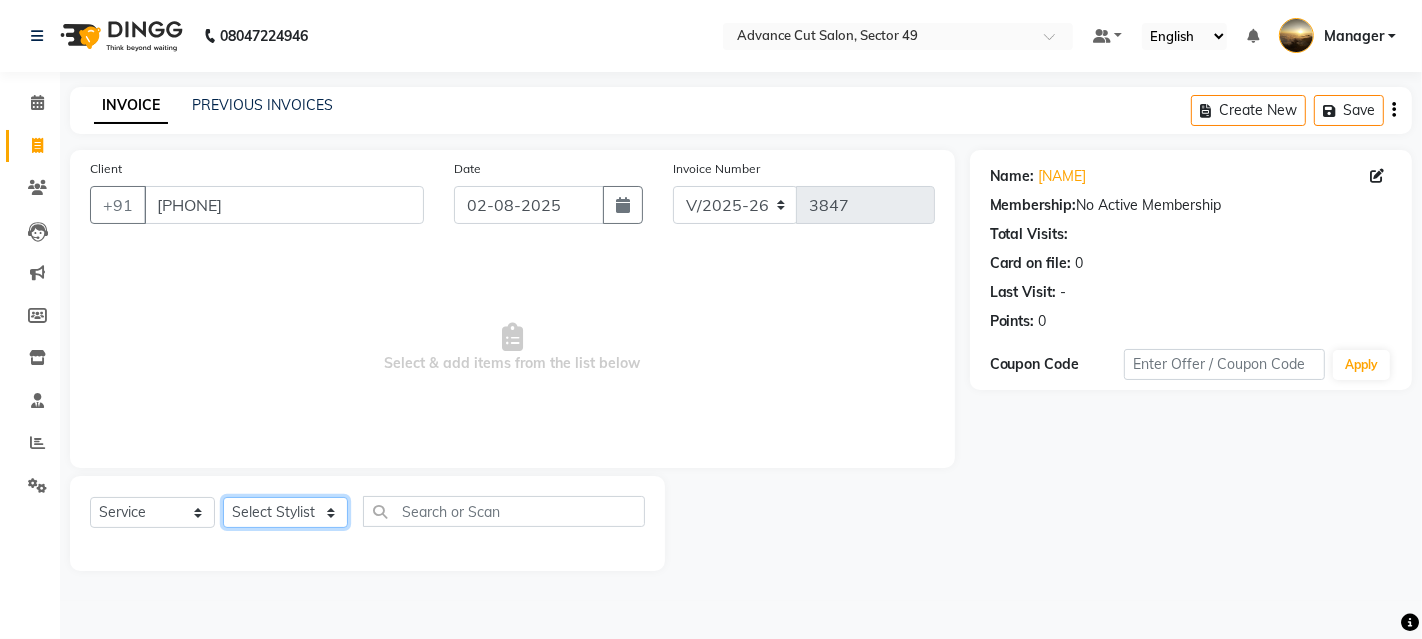 select on "27619" 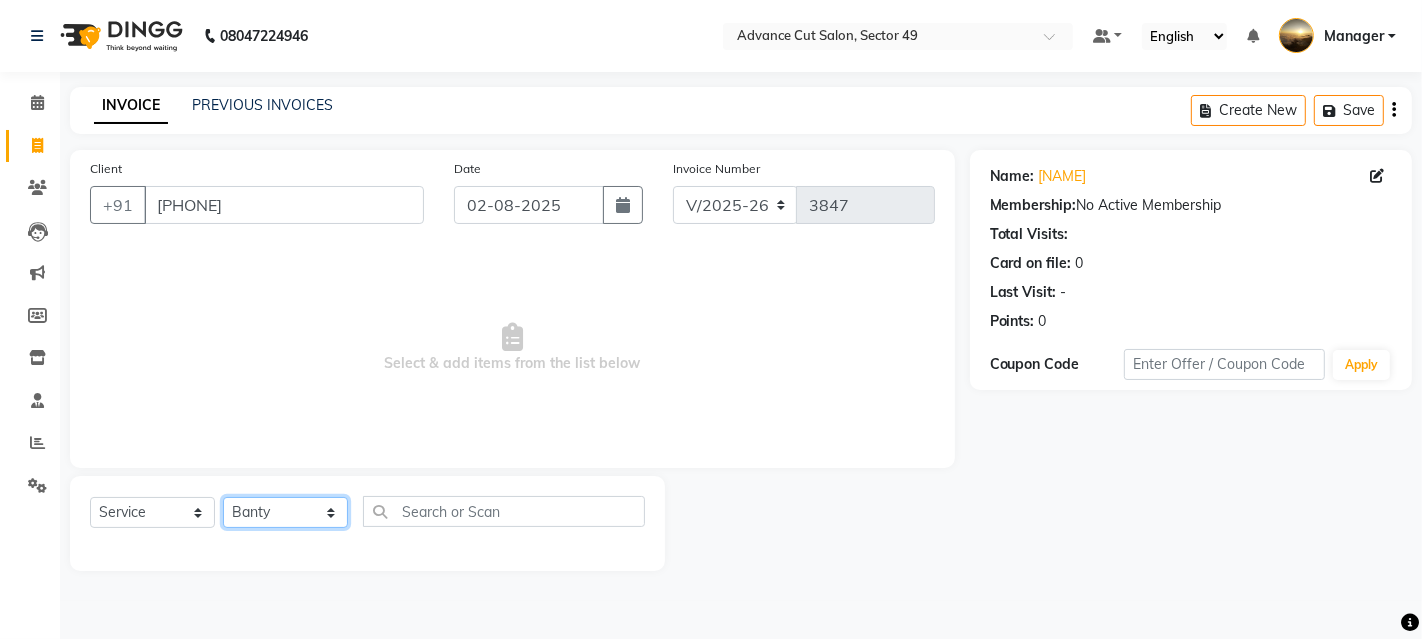 click on "Select Stylist Aashu Banty danish ali david faizan khushi Manager product purvi riyaz sameer sameer Tip vishal" 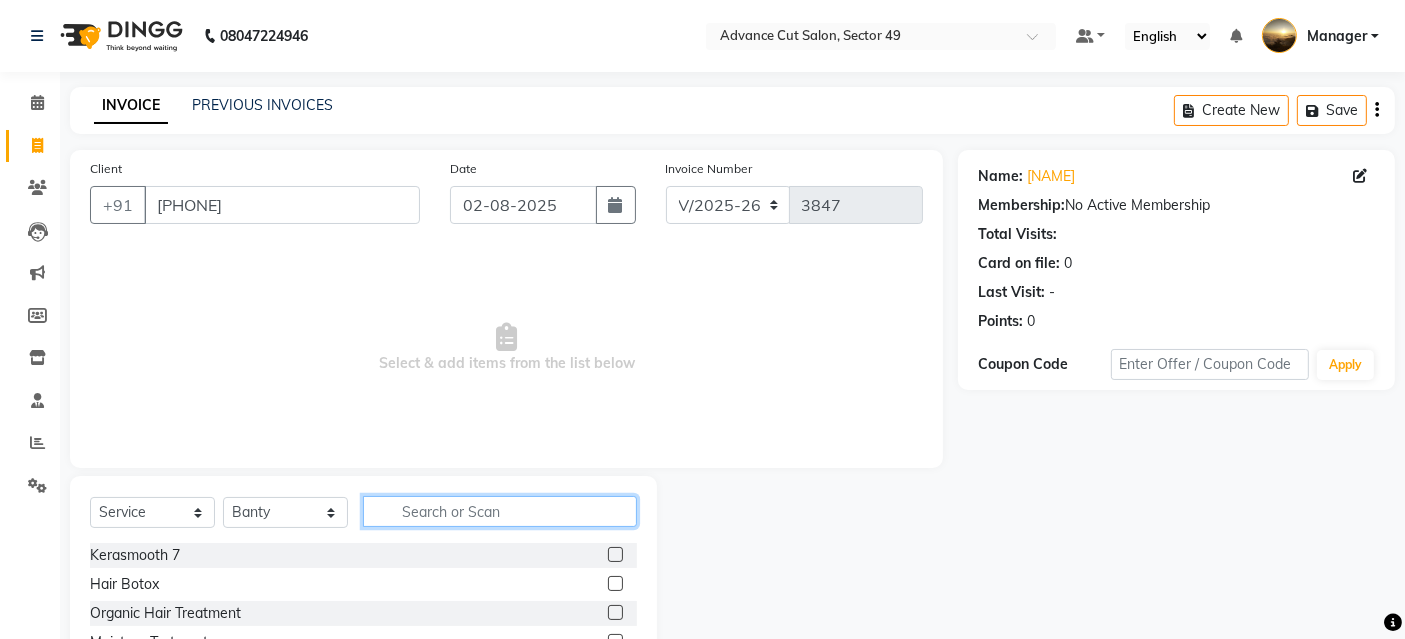 click 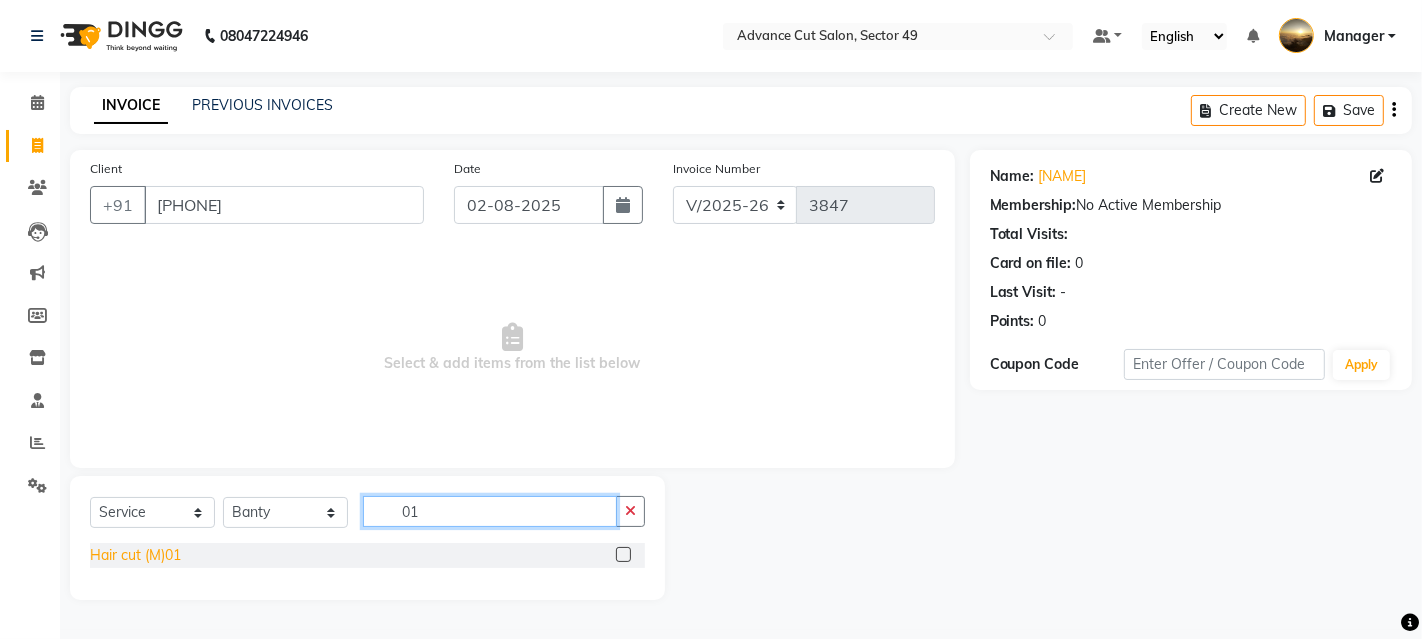 type on "01" 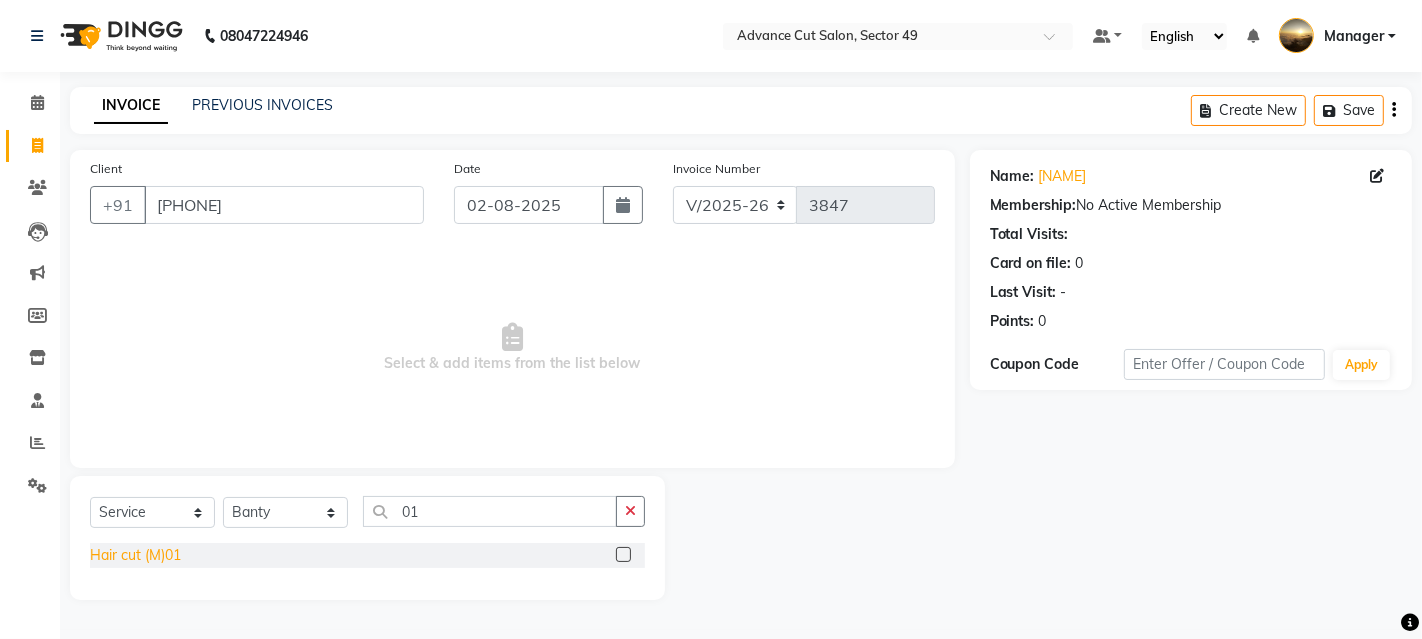 click on "Hair cut (M)01" 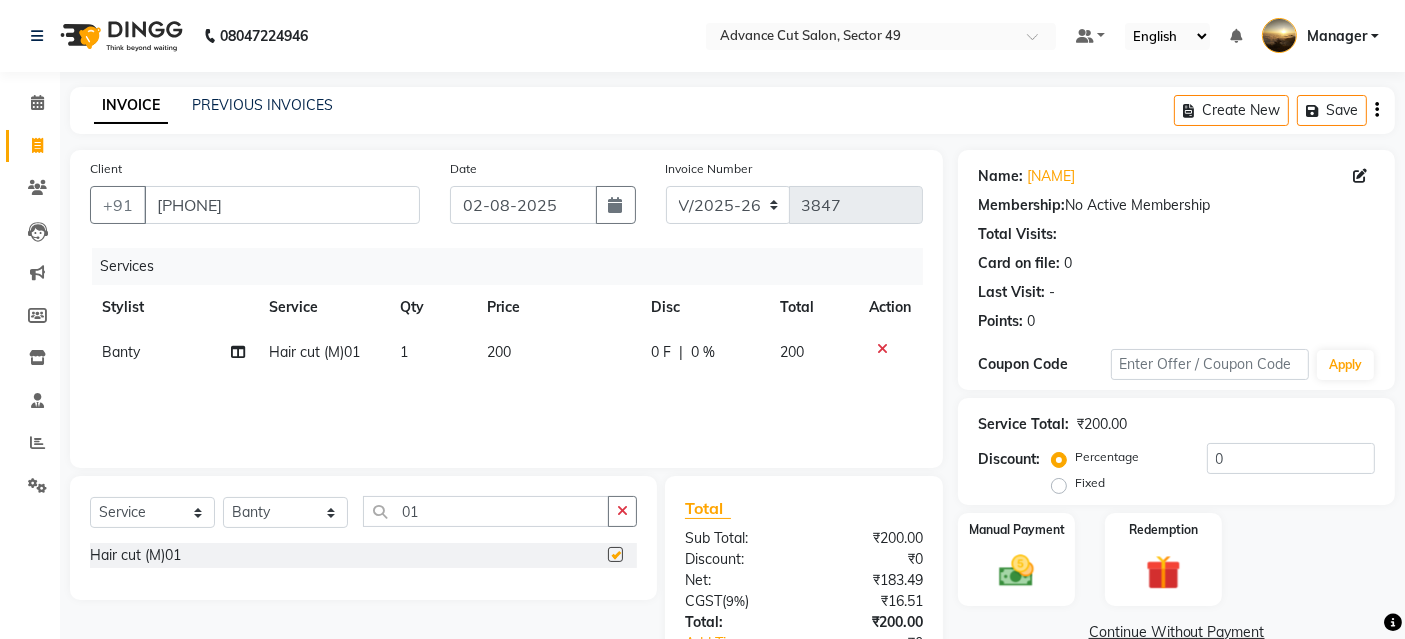 checkbox on "false" 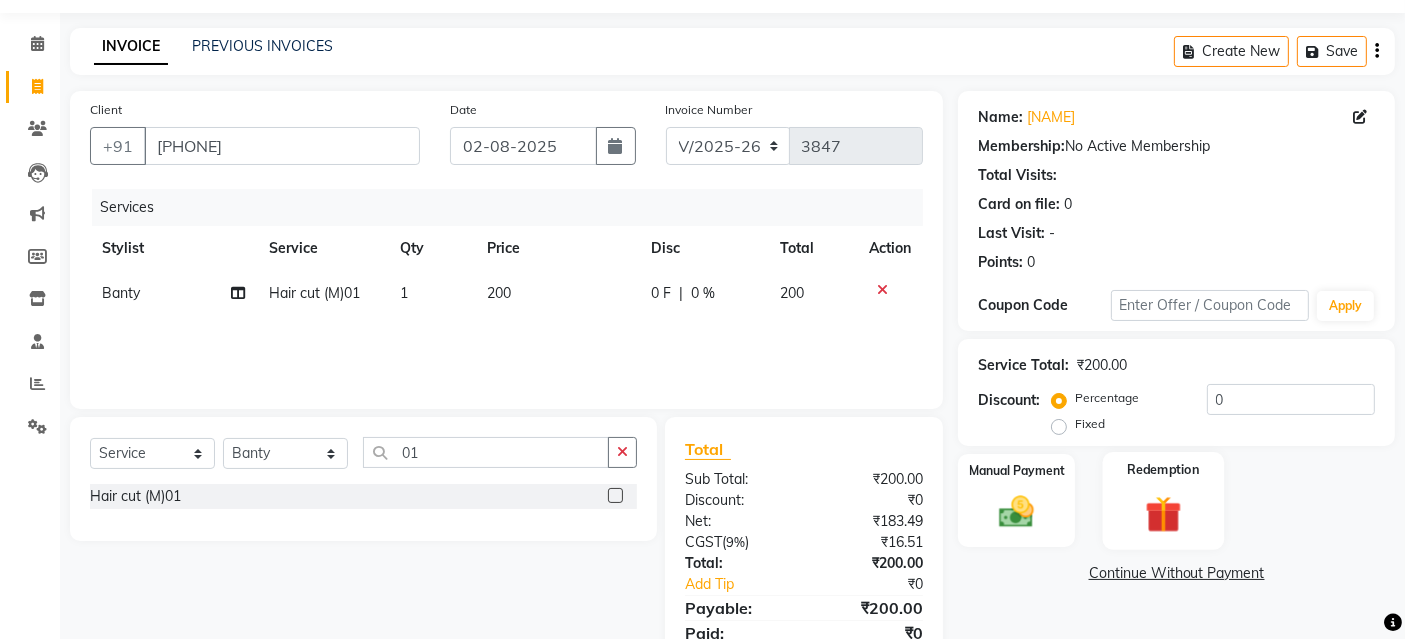 scroll, scrollTop: 138, scrollLeft: 0, axis: vertical 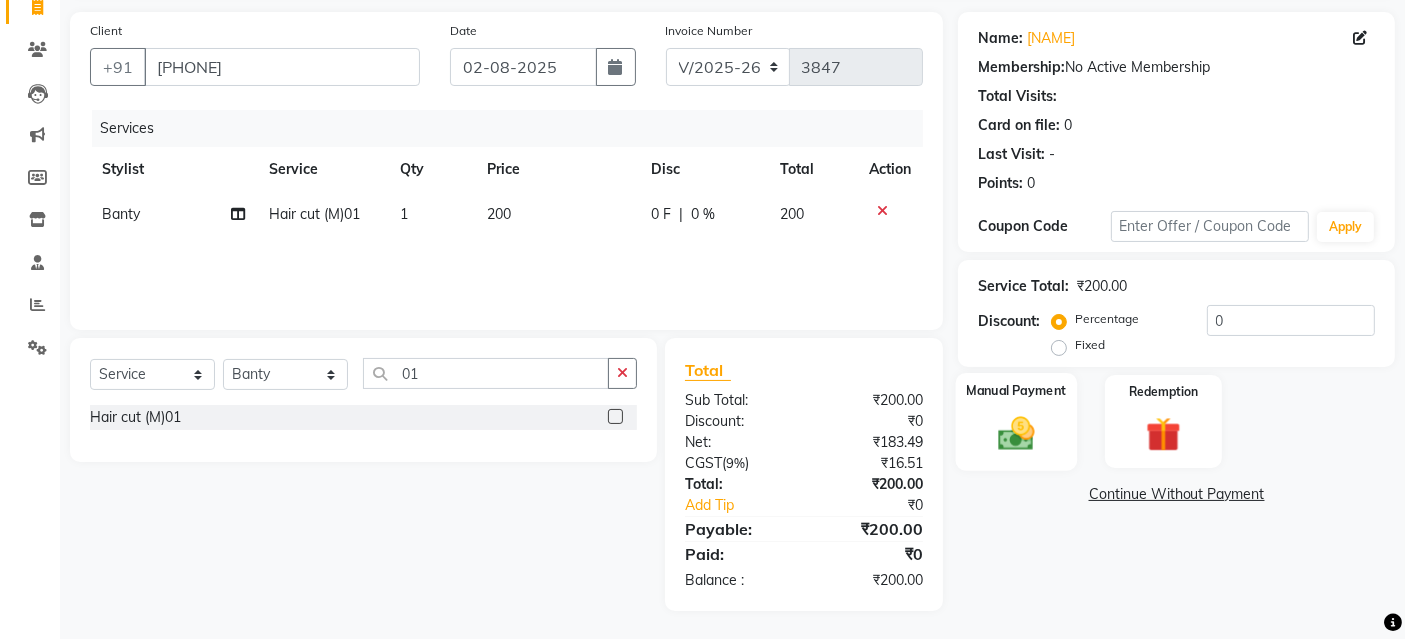 click on "Manual Payment" 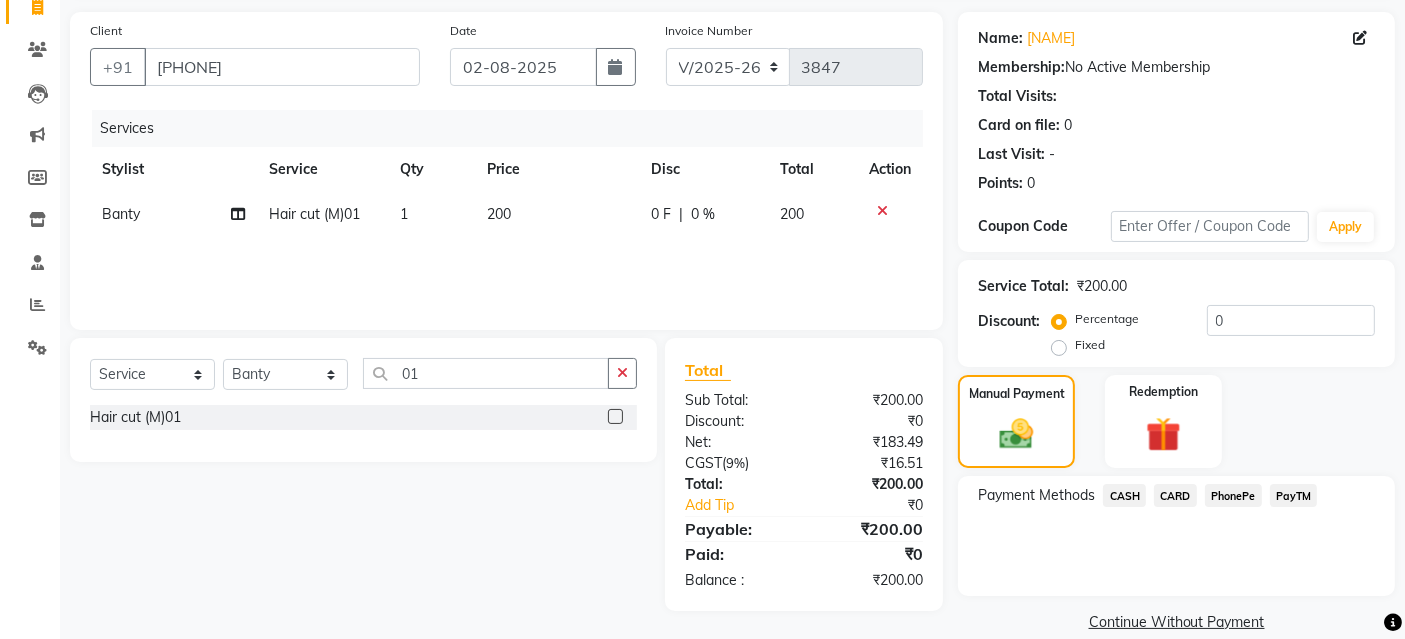 click on "PayTM" 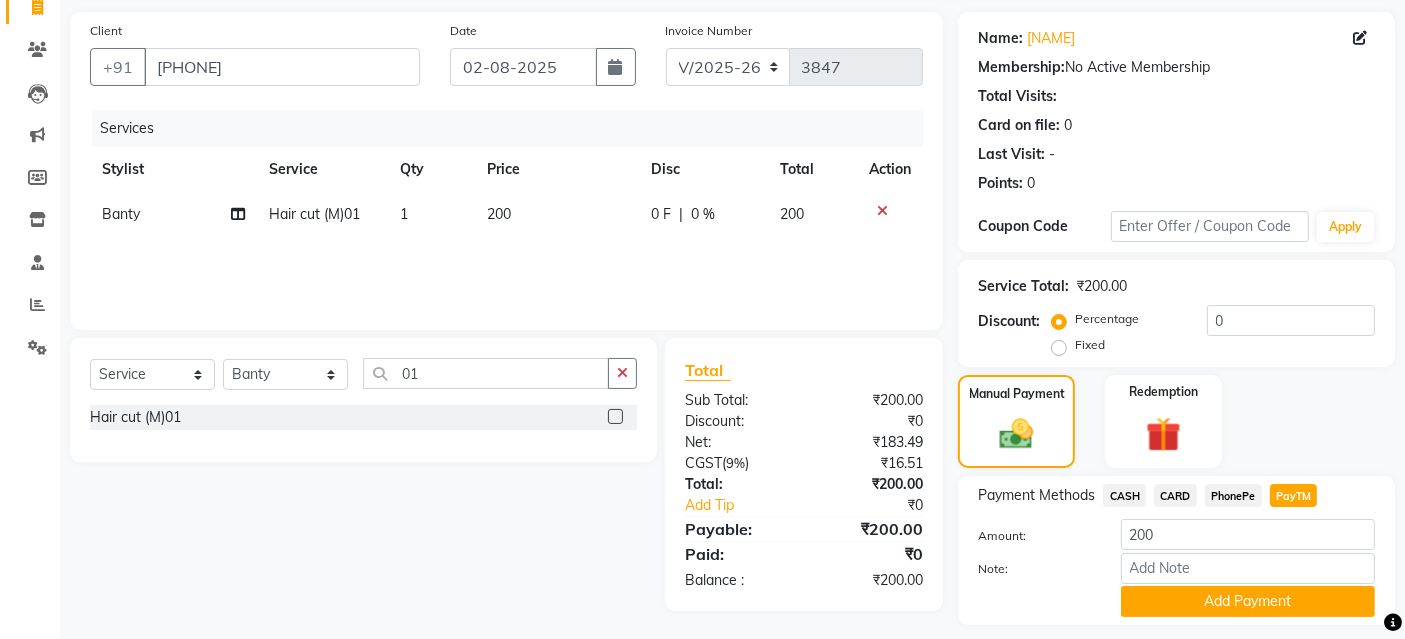 click on "Amount: 200 Note: Add Payment" 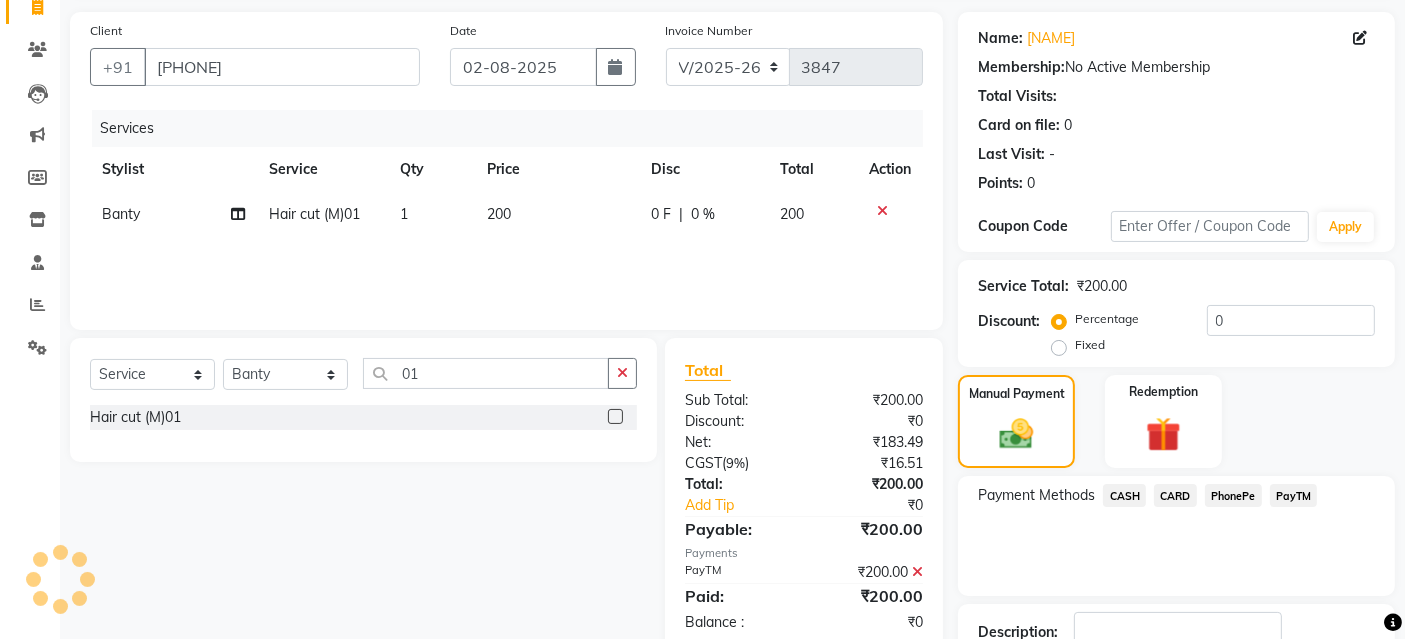 scroll, scrollTop: 277, scrollLeft: 0, axis: vertical 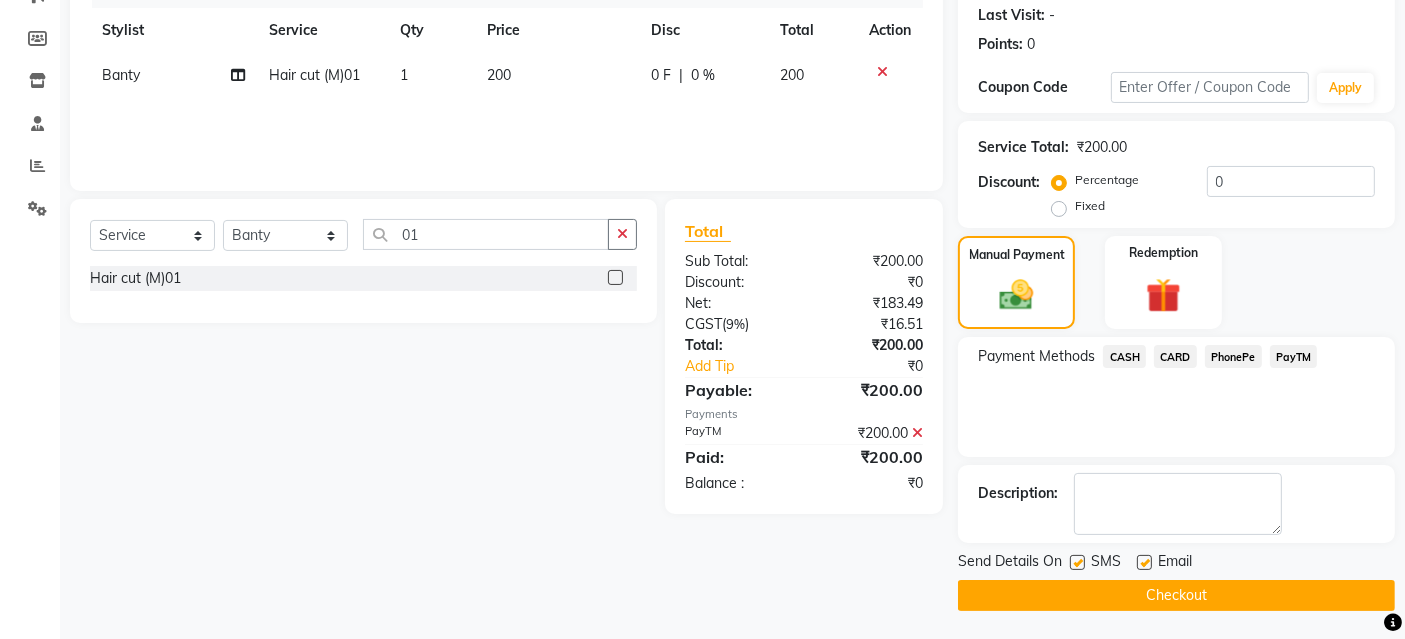 click on "Checkout" 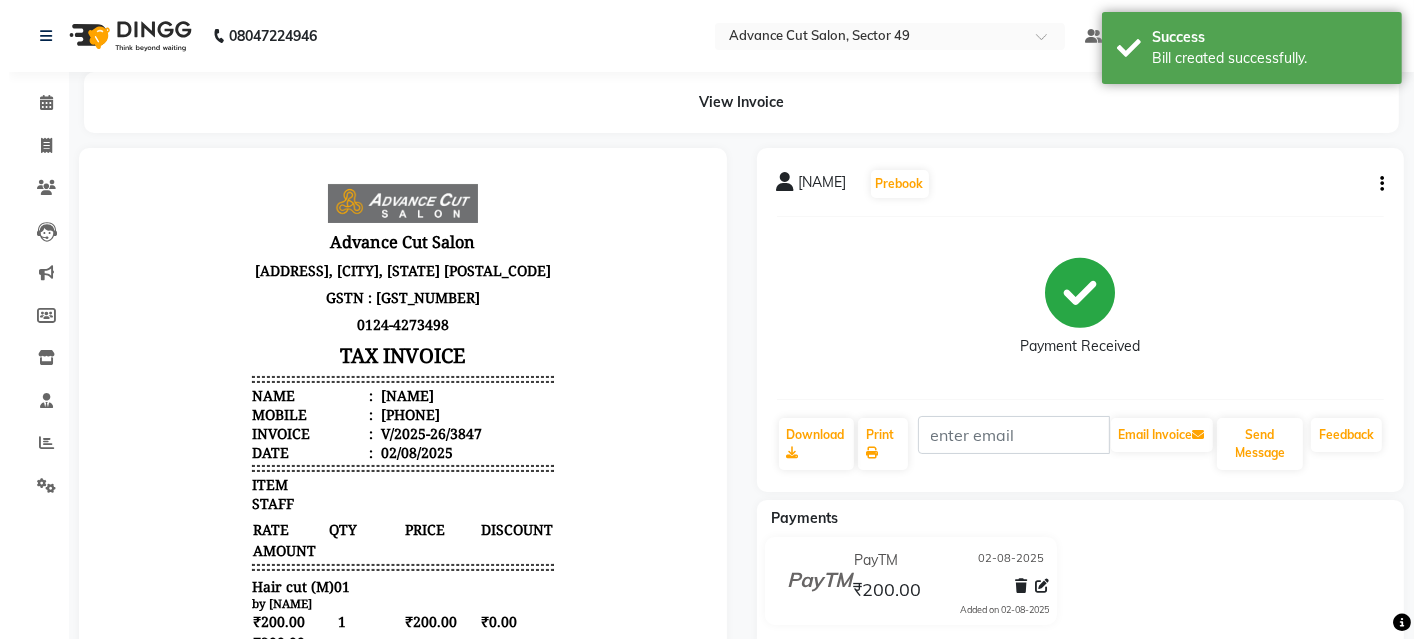 scroll, scrollTop: 0, scrollLeft: 0, axis: both 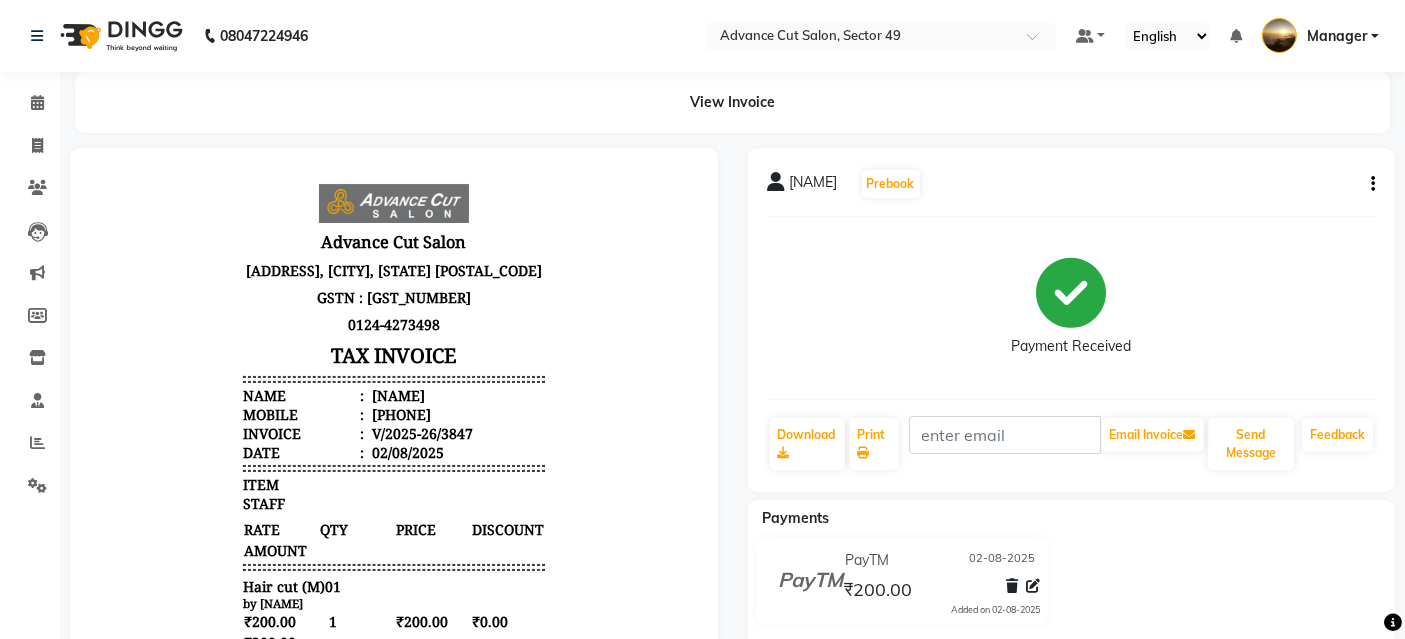click on "View Invoice" 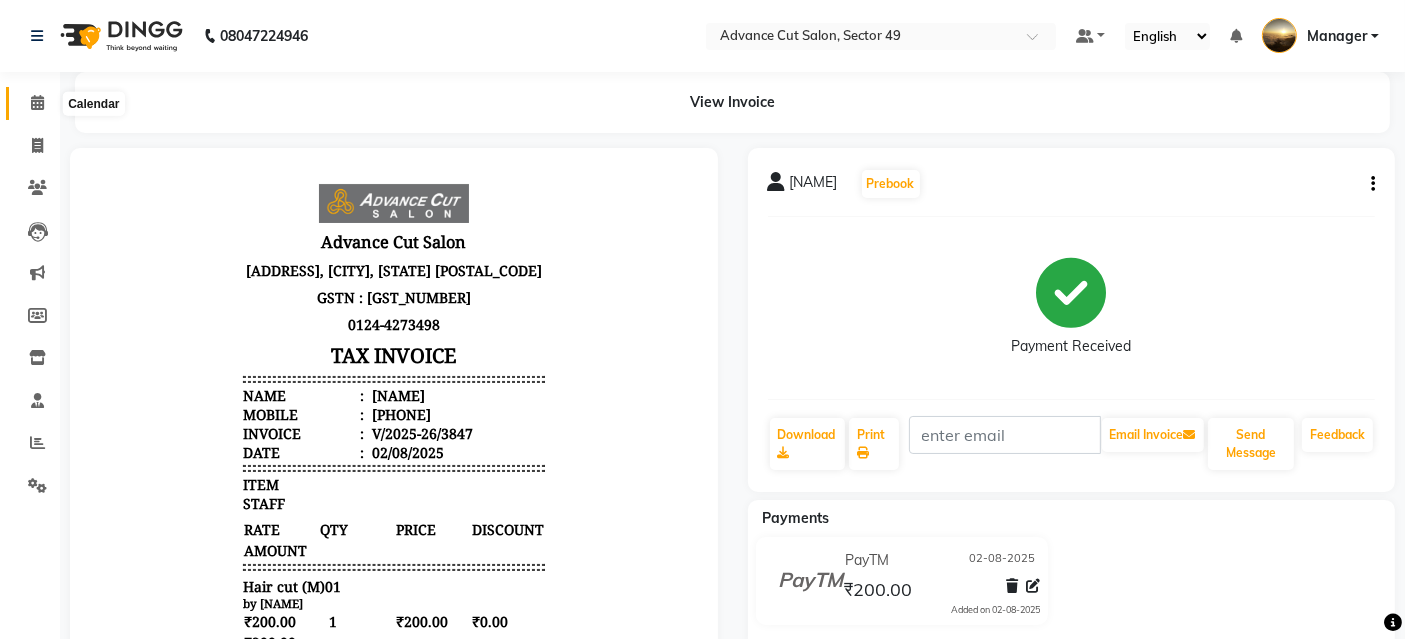 click 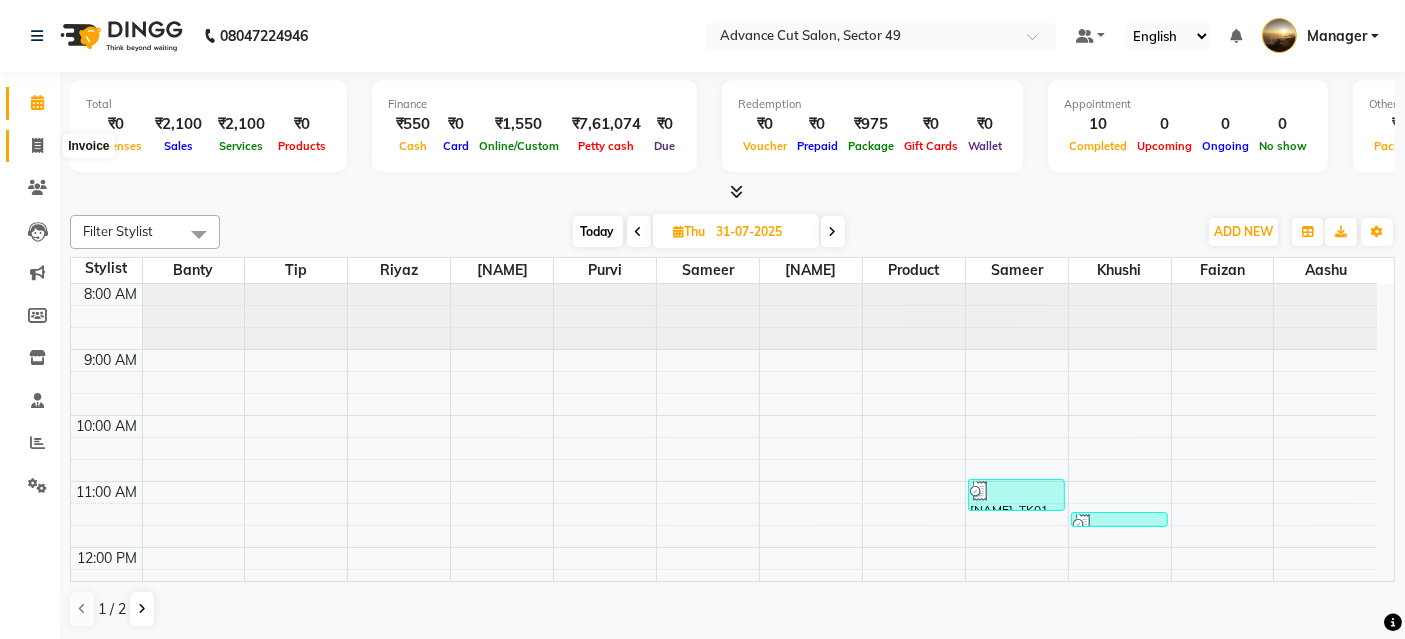 click 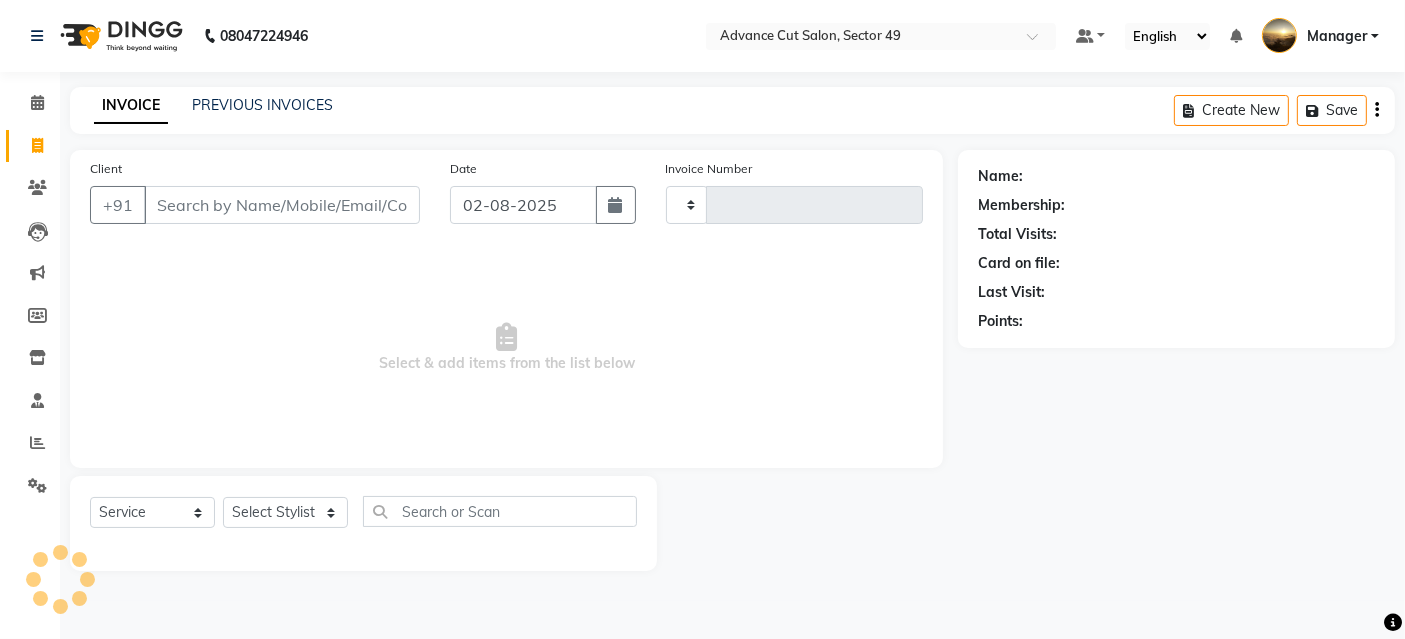type on "3848" 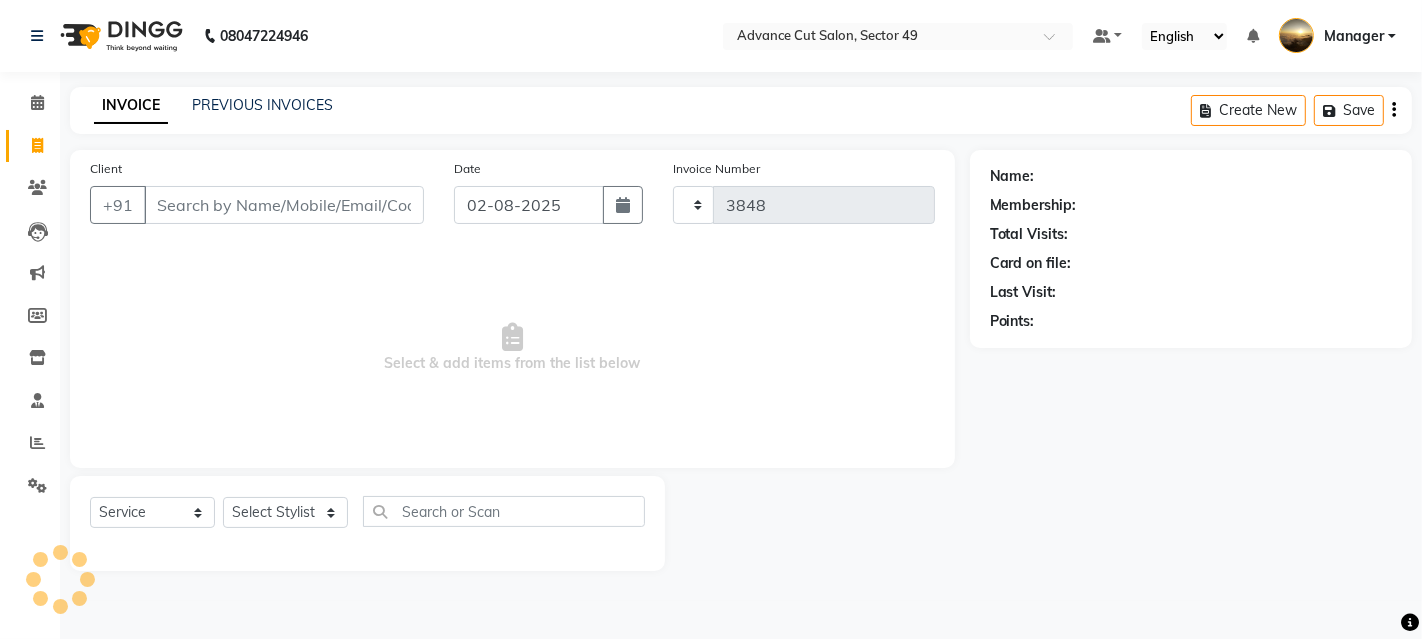 select on "4616" 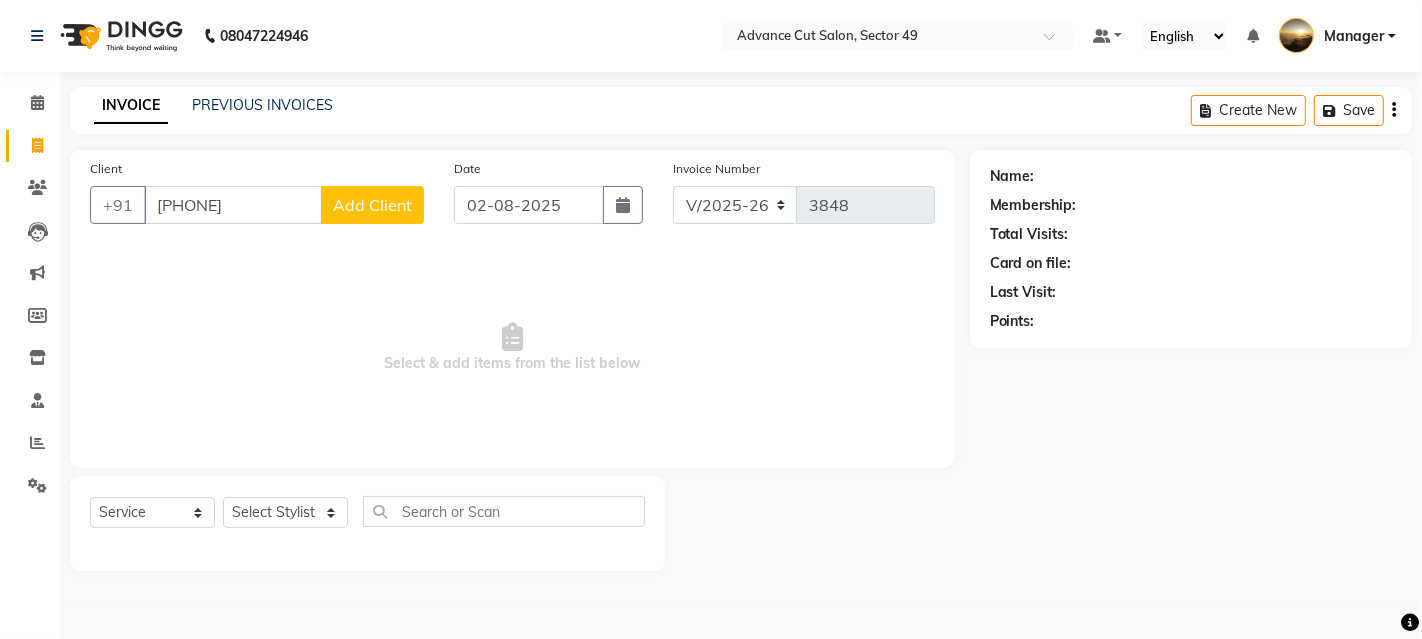 type on "[PHONE]" 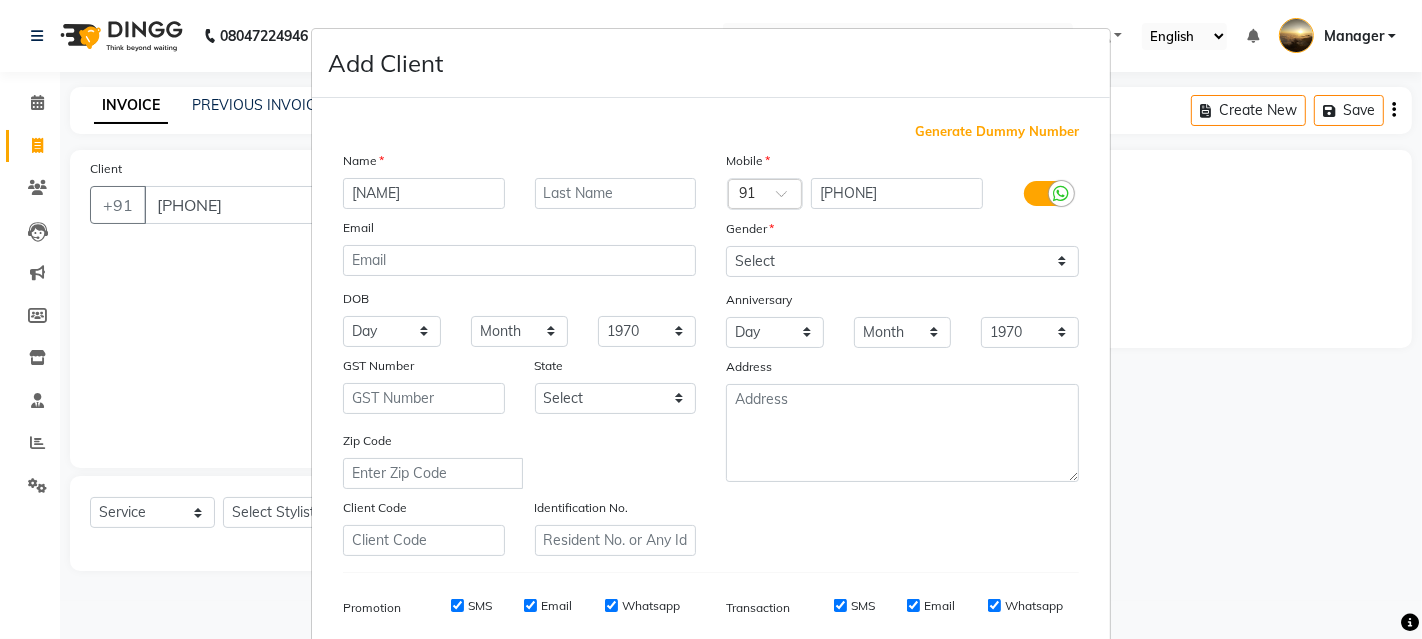type on "[NAME]" 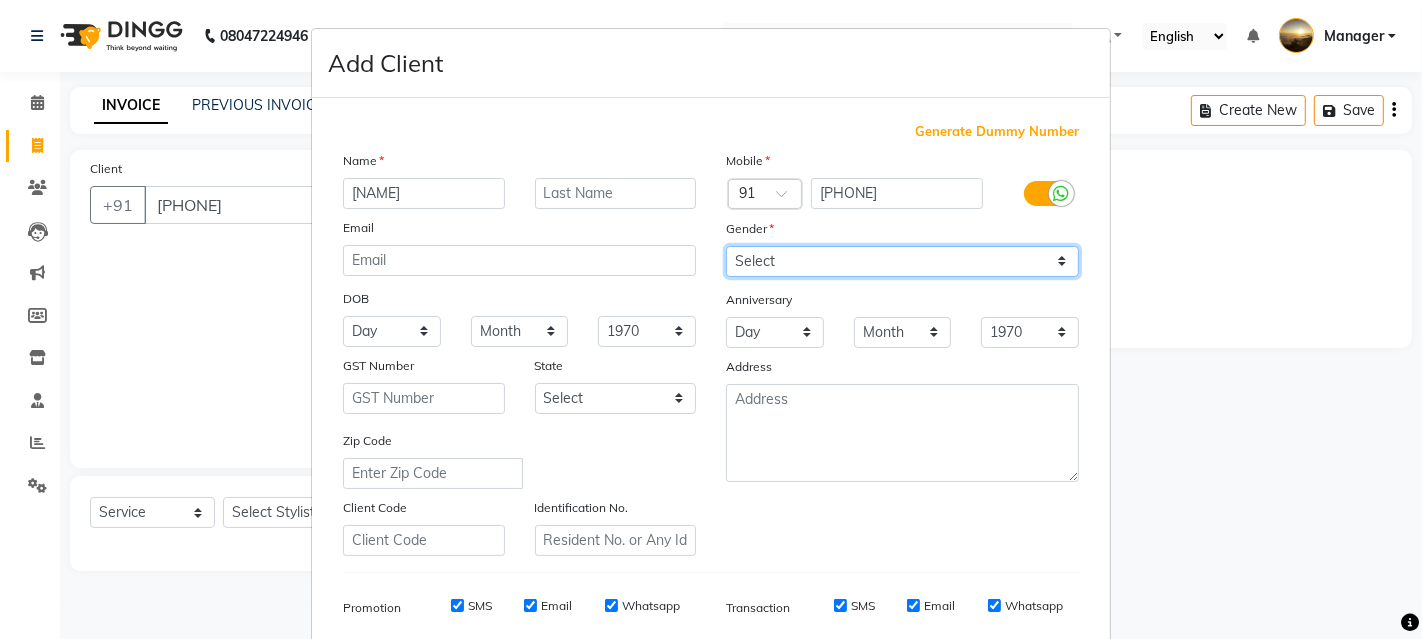 click on "Select Male Female Other Prefer Not To Say" at bounding box center (902, 261) 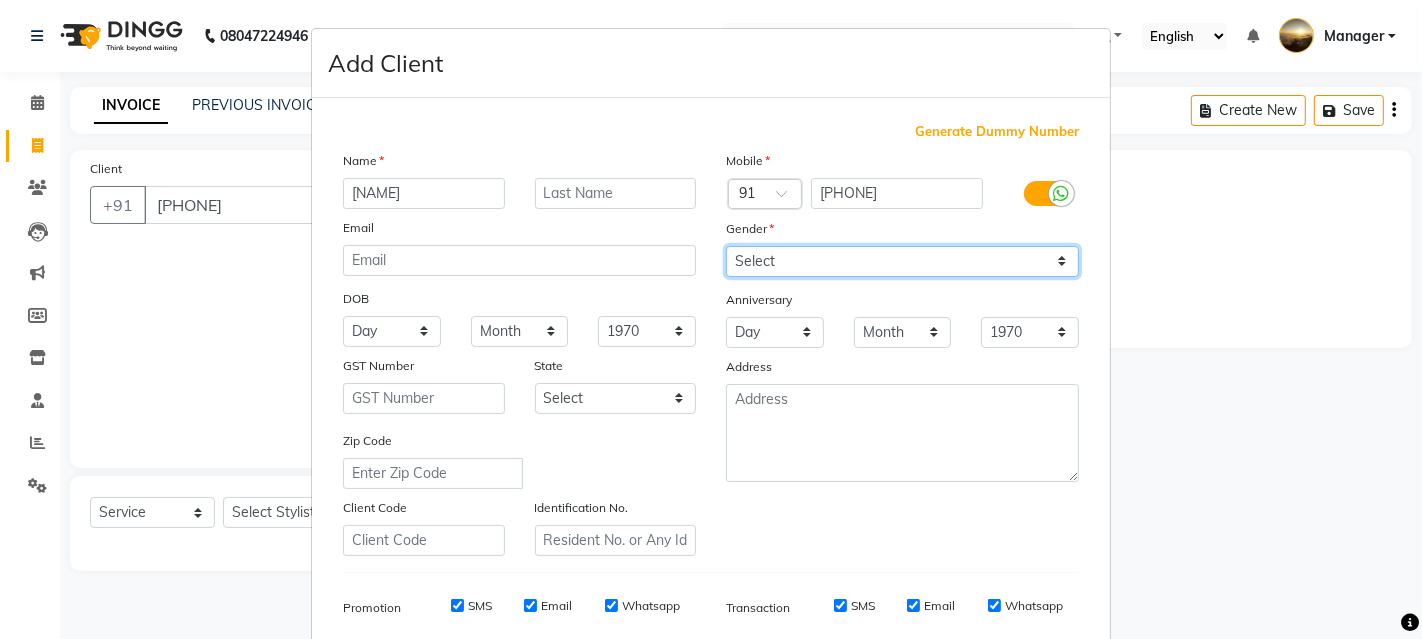 select on "male" 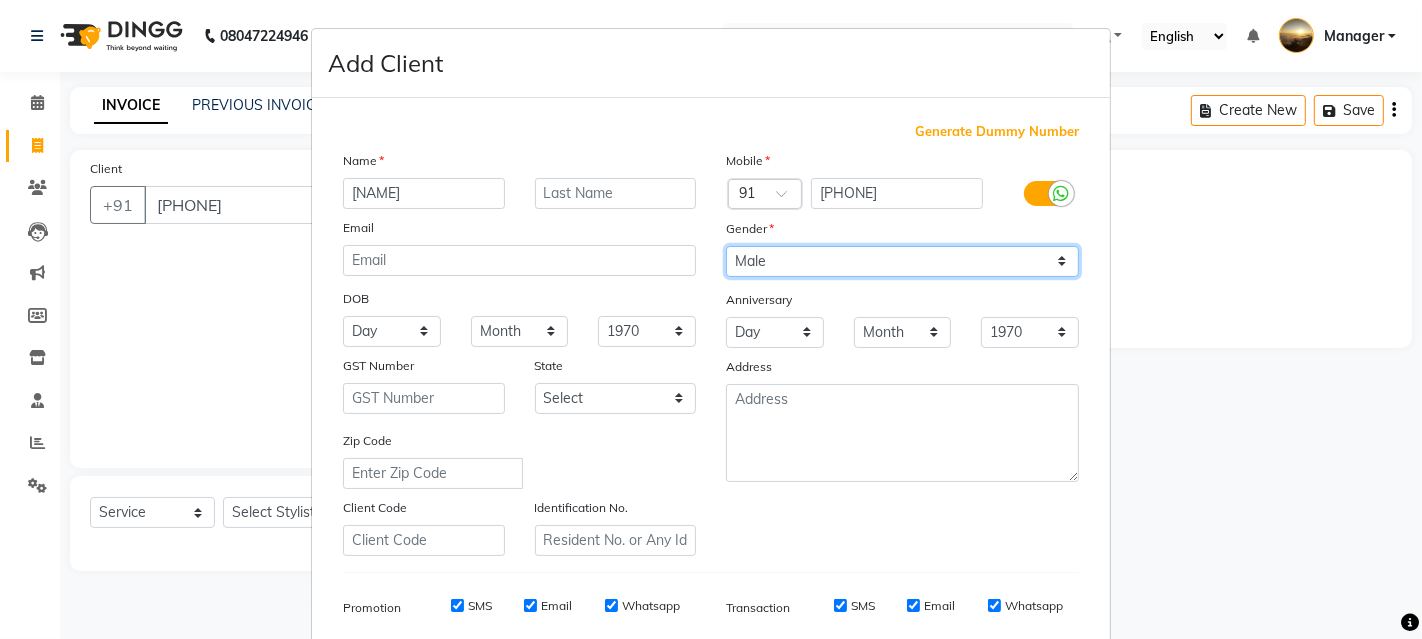 click on "Select Male Female Other Prefer Not To Say" at bounding box center (902, 261) 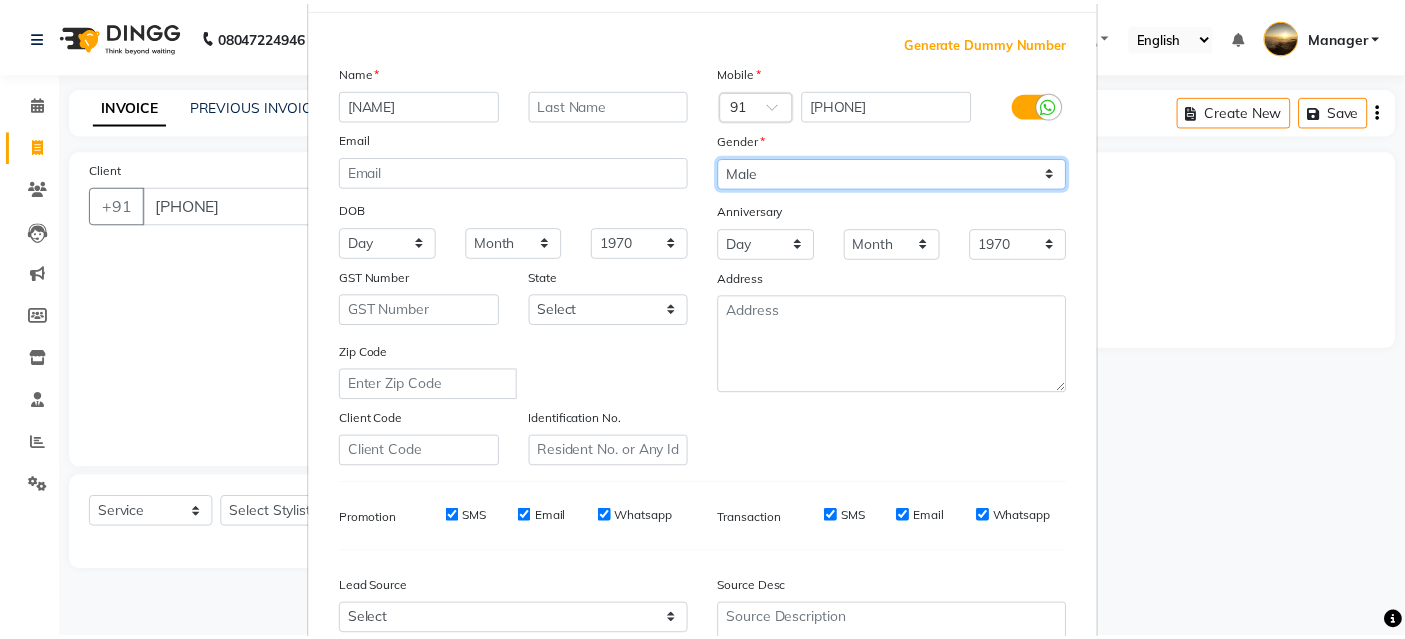 scroll, scrollTop: 282, scrollLeft: 0, axis: vertical 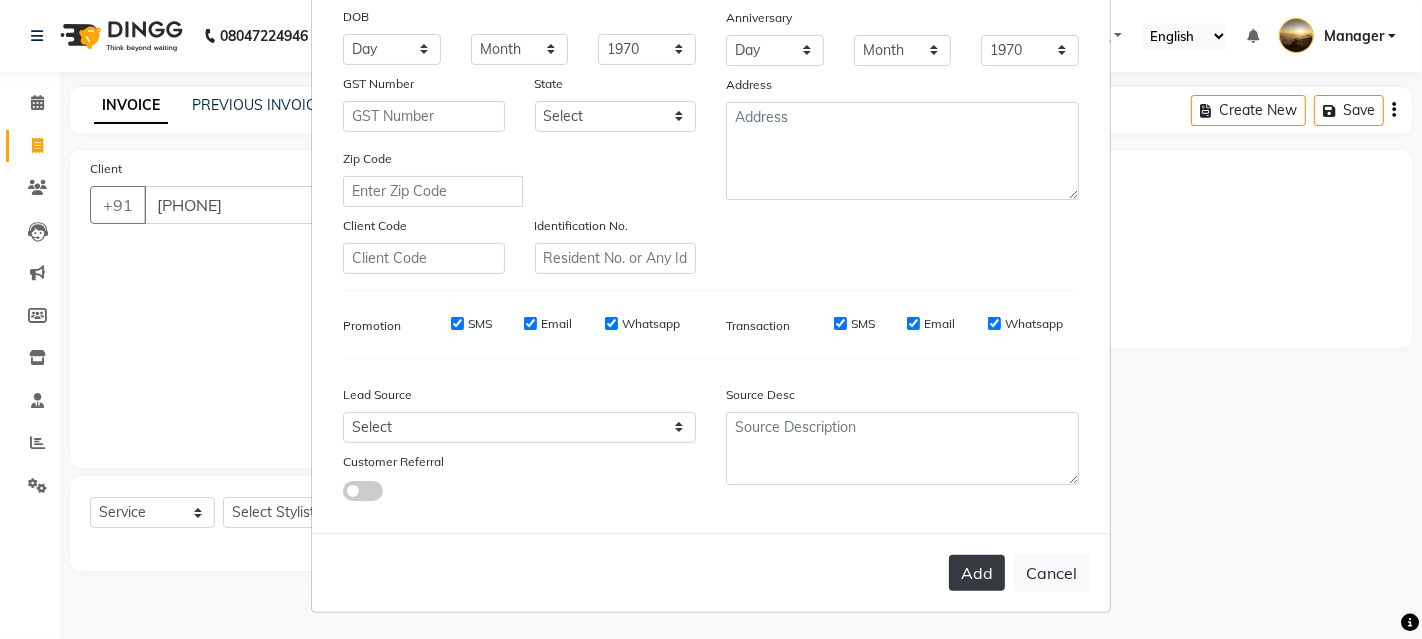 click on "Add" at bounding box center [977, 573] 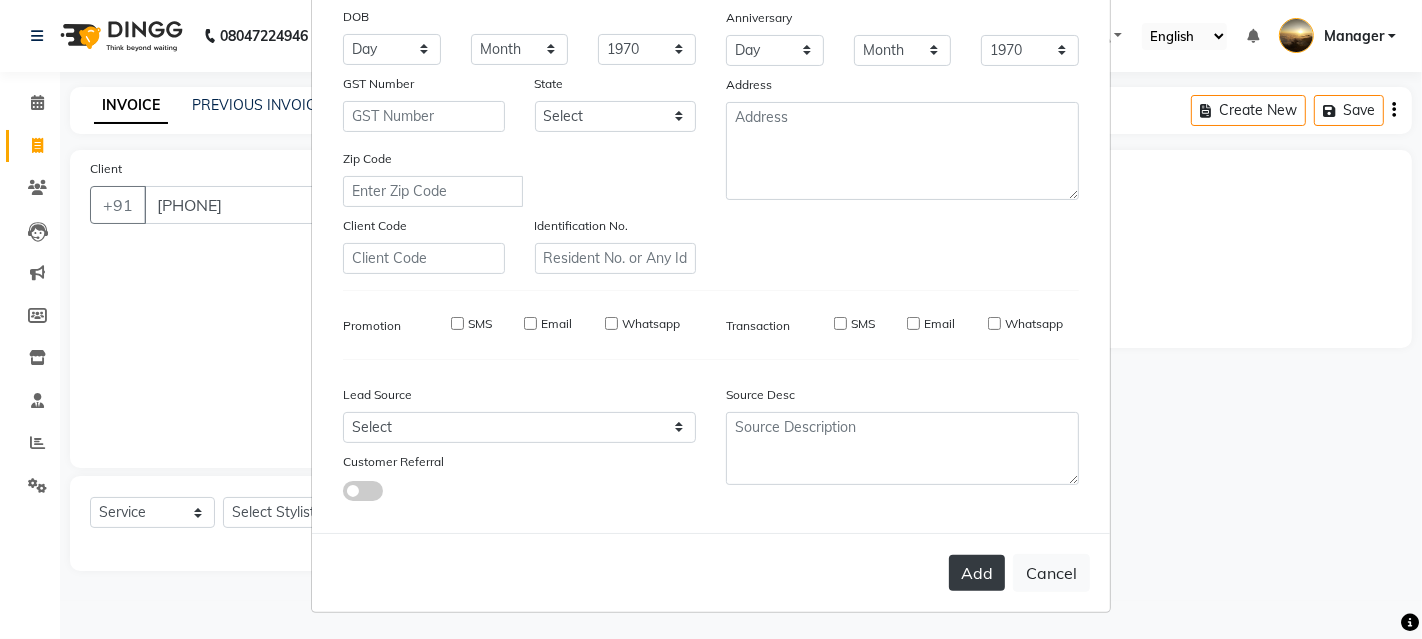 type 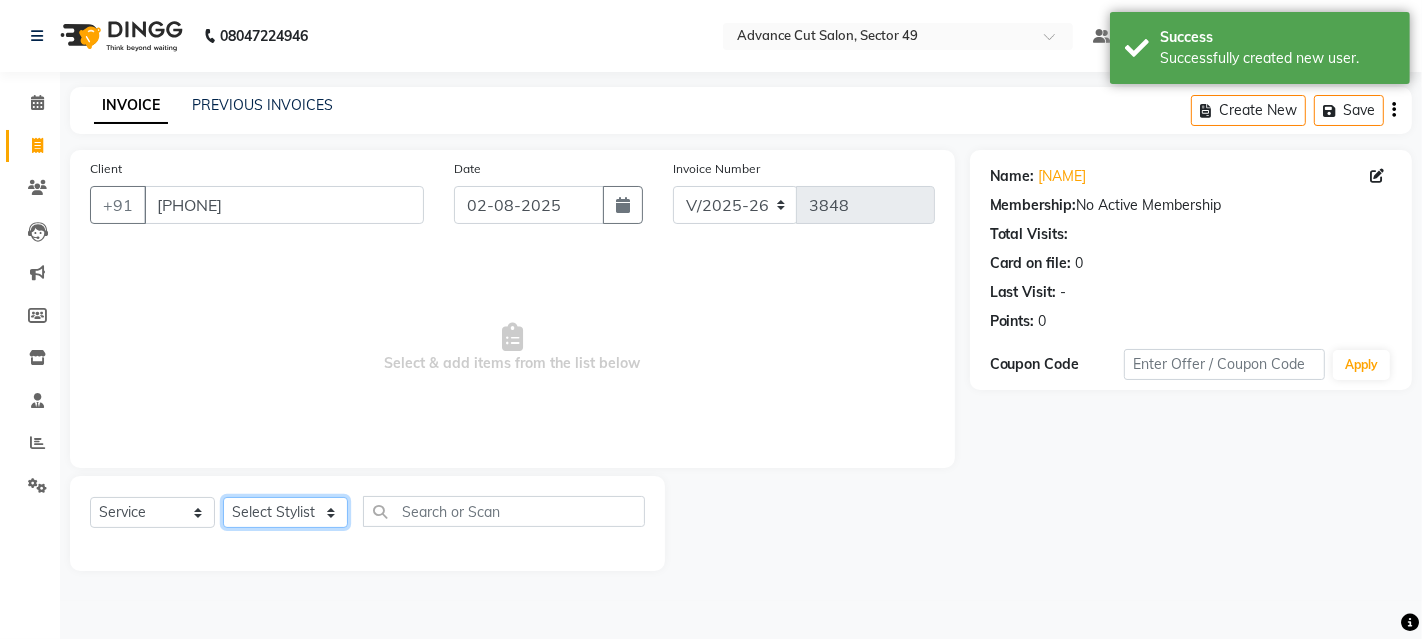 click on "Select Stylist Aashu Banty danish ali david faizan khushi Manager product purvi riyaz sameer sameer Tip vishal" 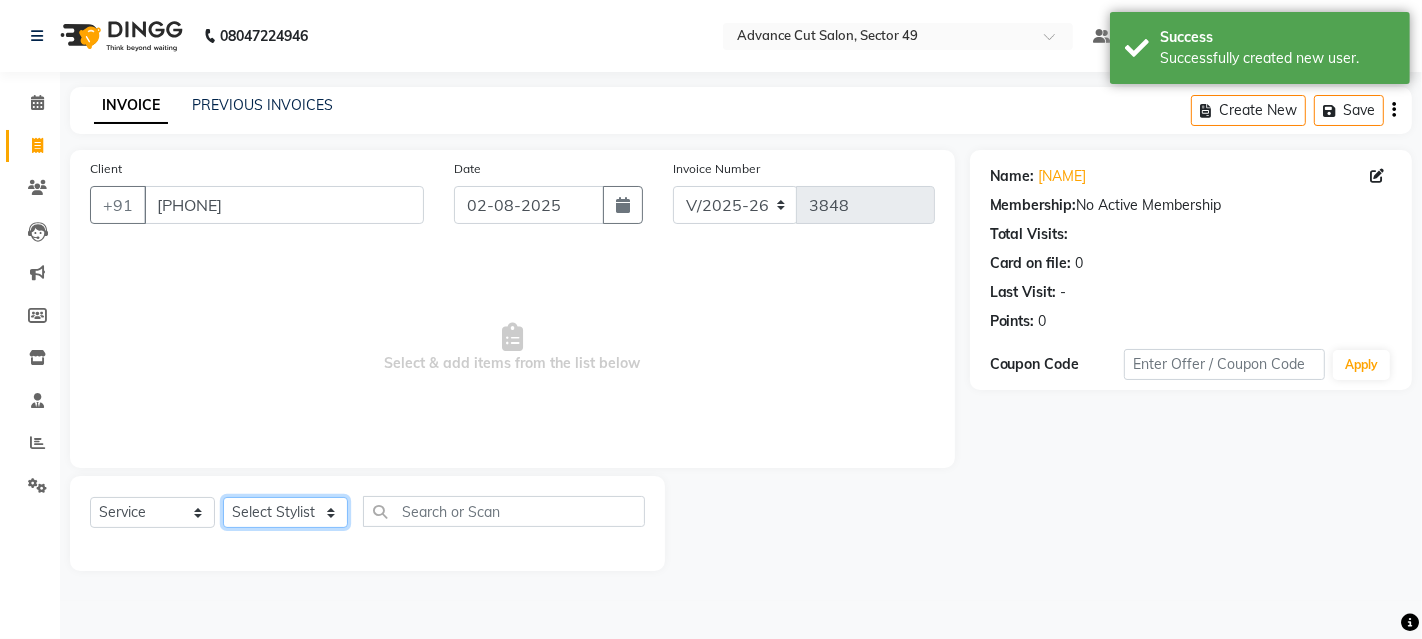 select on "27619" 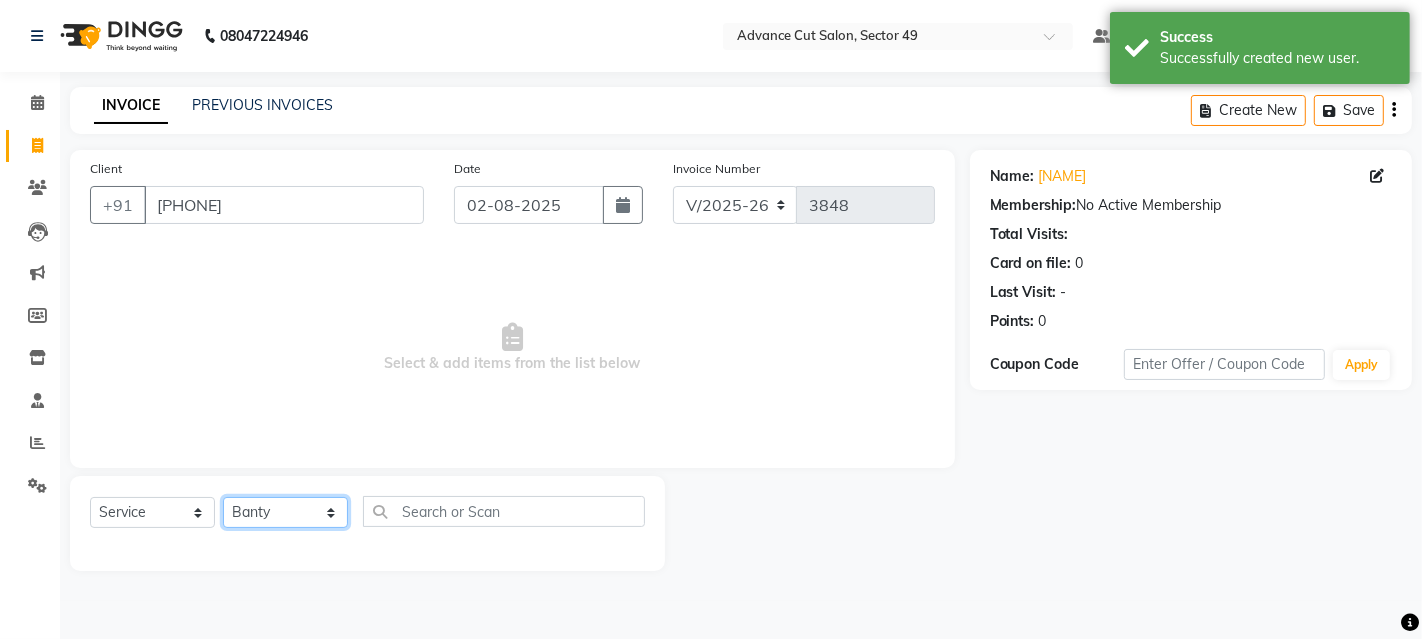 click on "Select Stylist Aashu Banty danish ali david faizan khushi Manager product purvi riyaz sameer sameer Tip vishal" 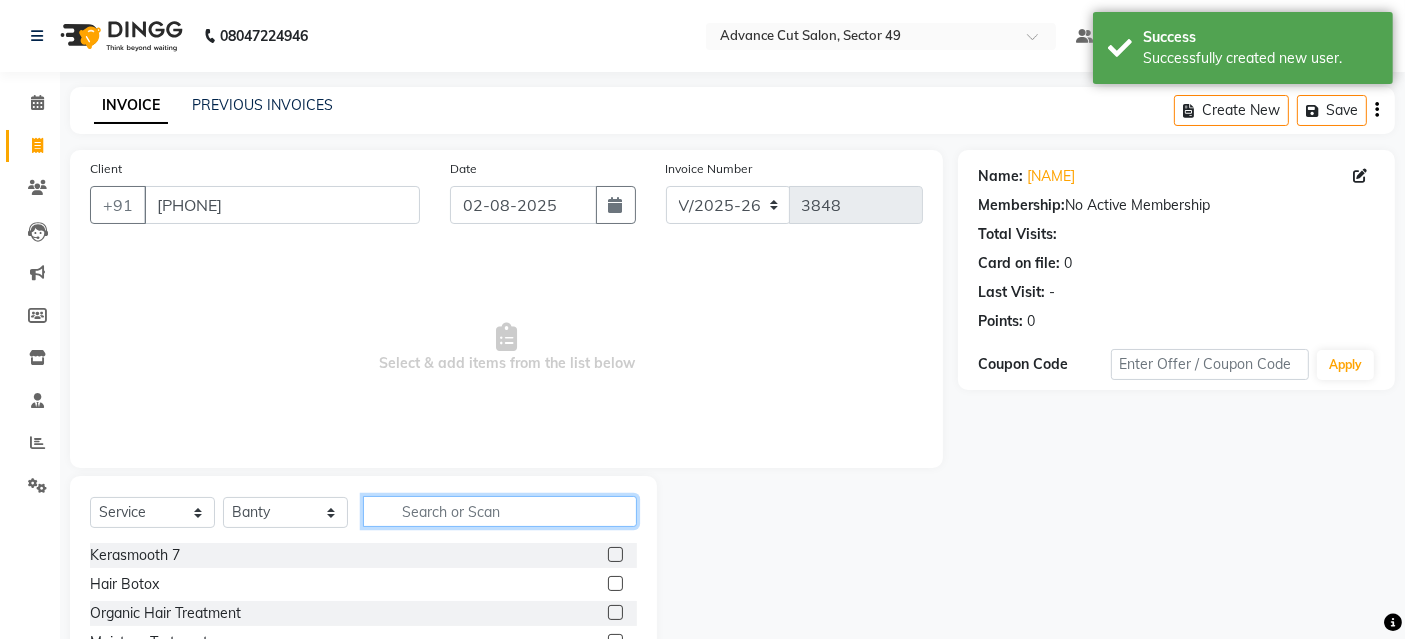 click 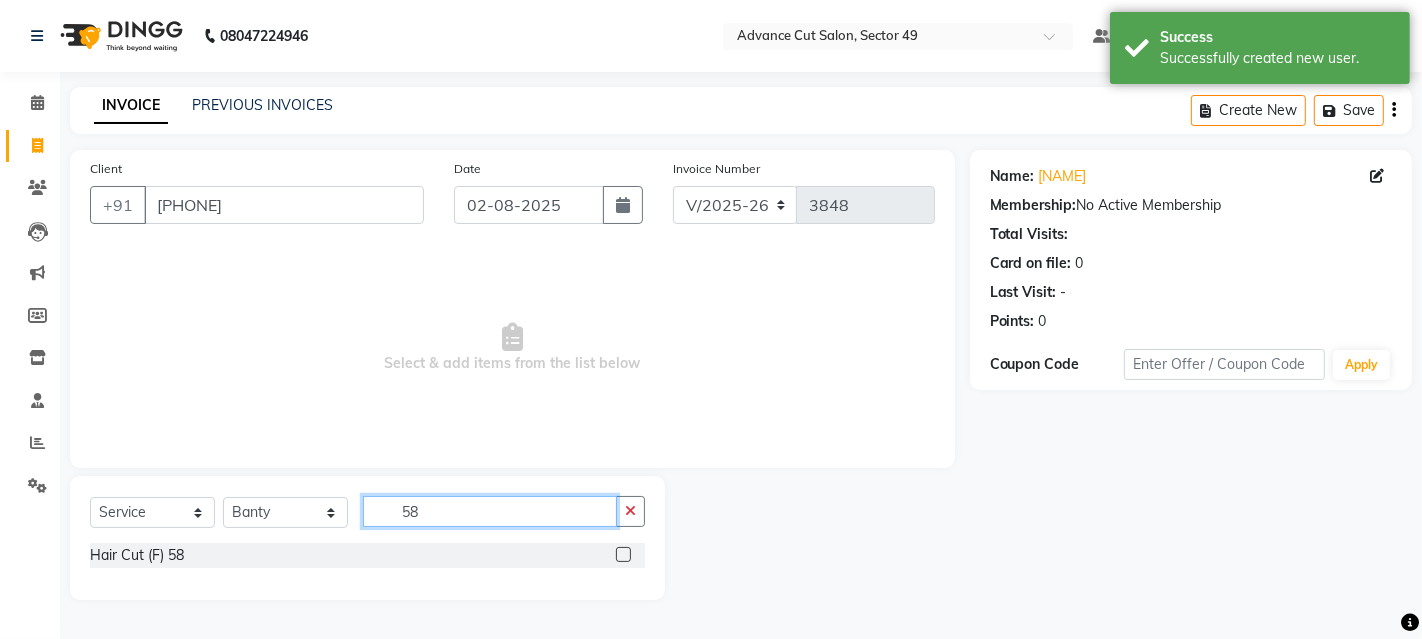 type on "58" 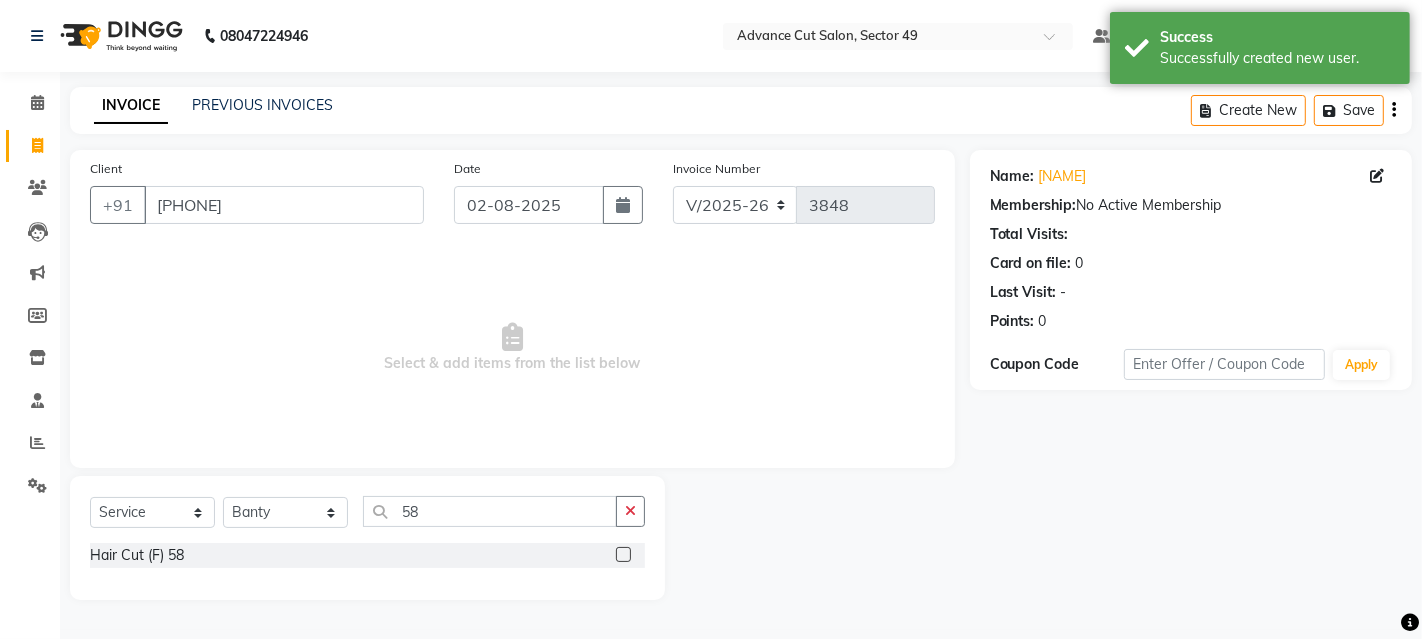 click 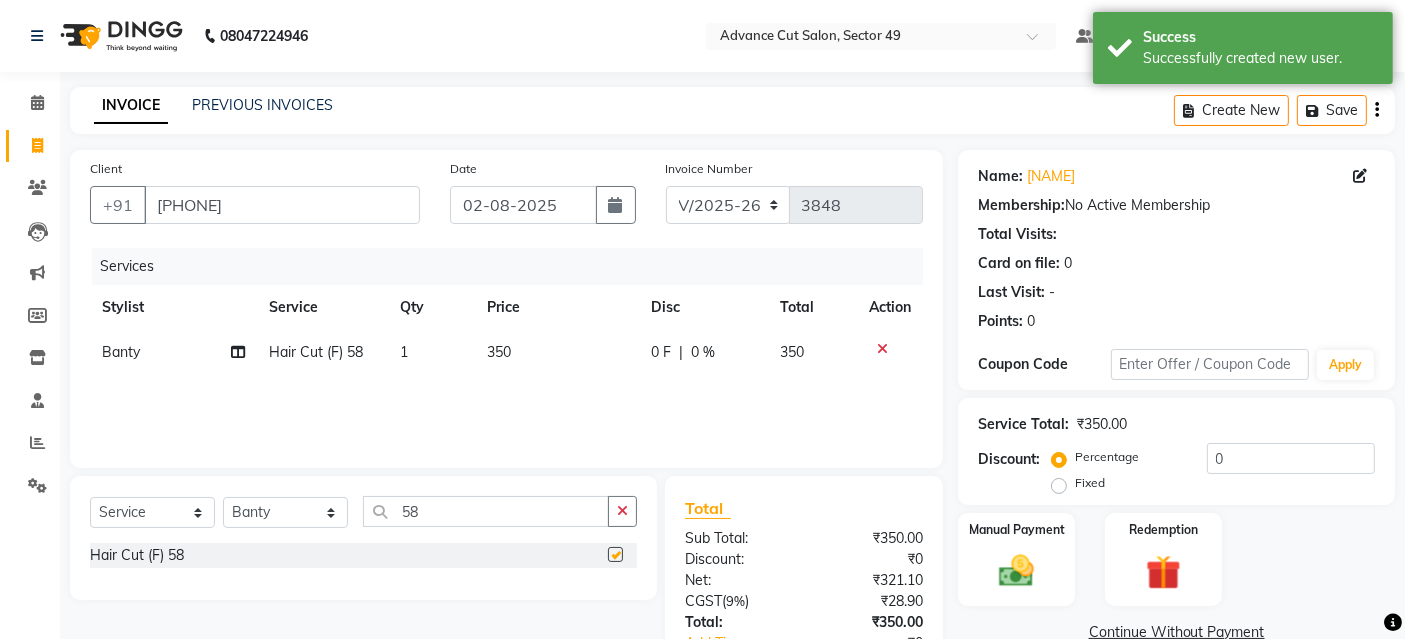 checkbox on "false" 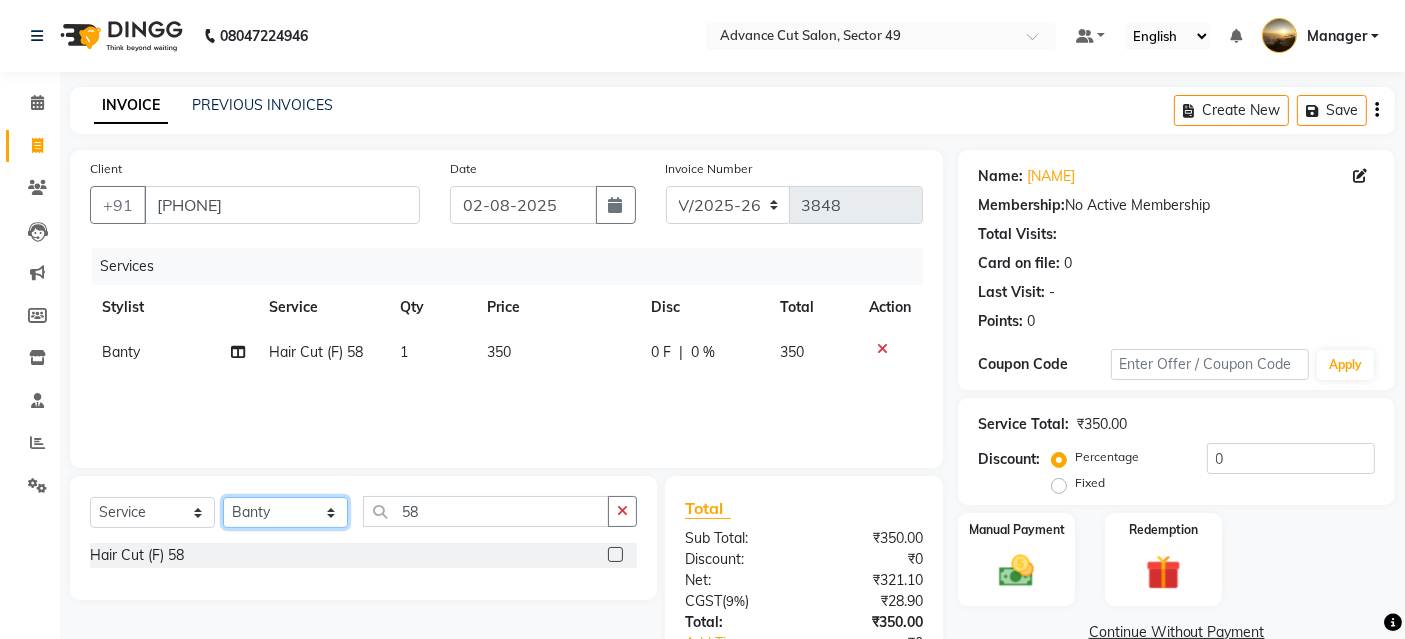 click on "Select Stylist Aashu Banty danish ali david faizan khushi Manager product purvi riyaz sameer sameer Tip vishal" 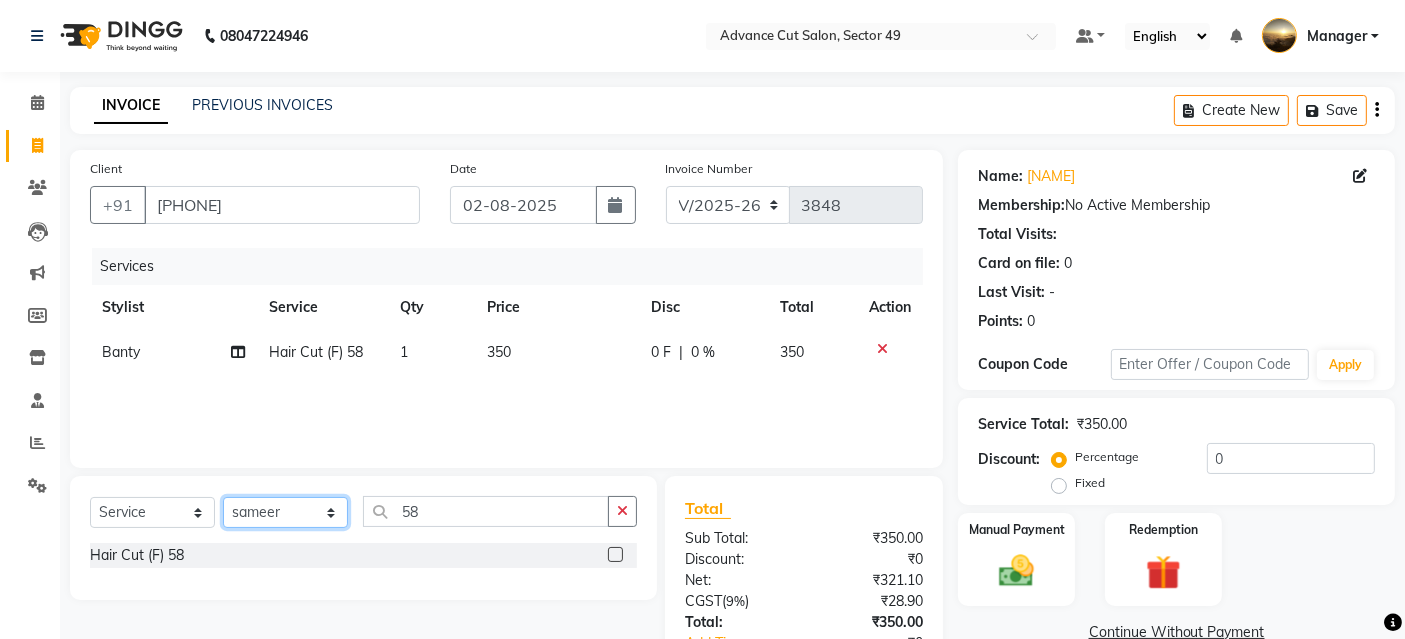 click on "Select Stylist Aashu Banty danish ali david faizan khushi Manager product purvi riyaz sameer sameer Tip vishal" 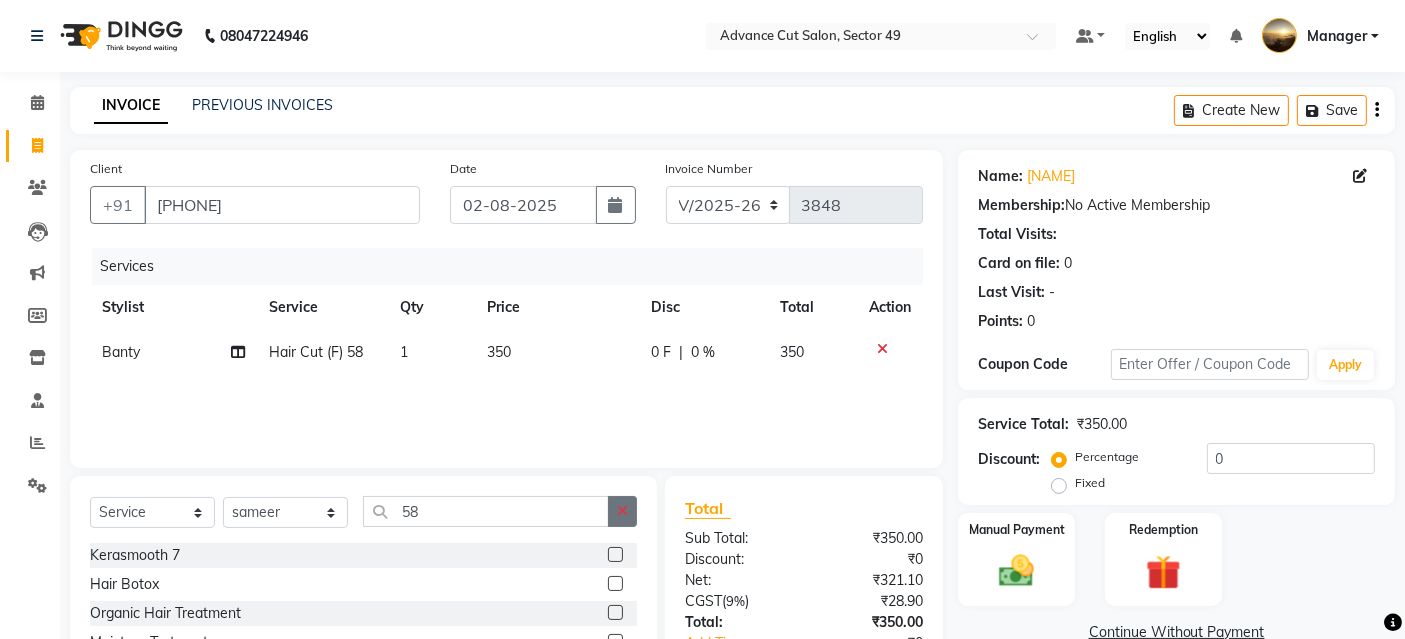 click 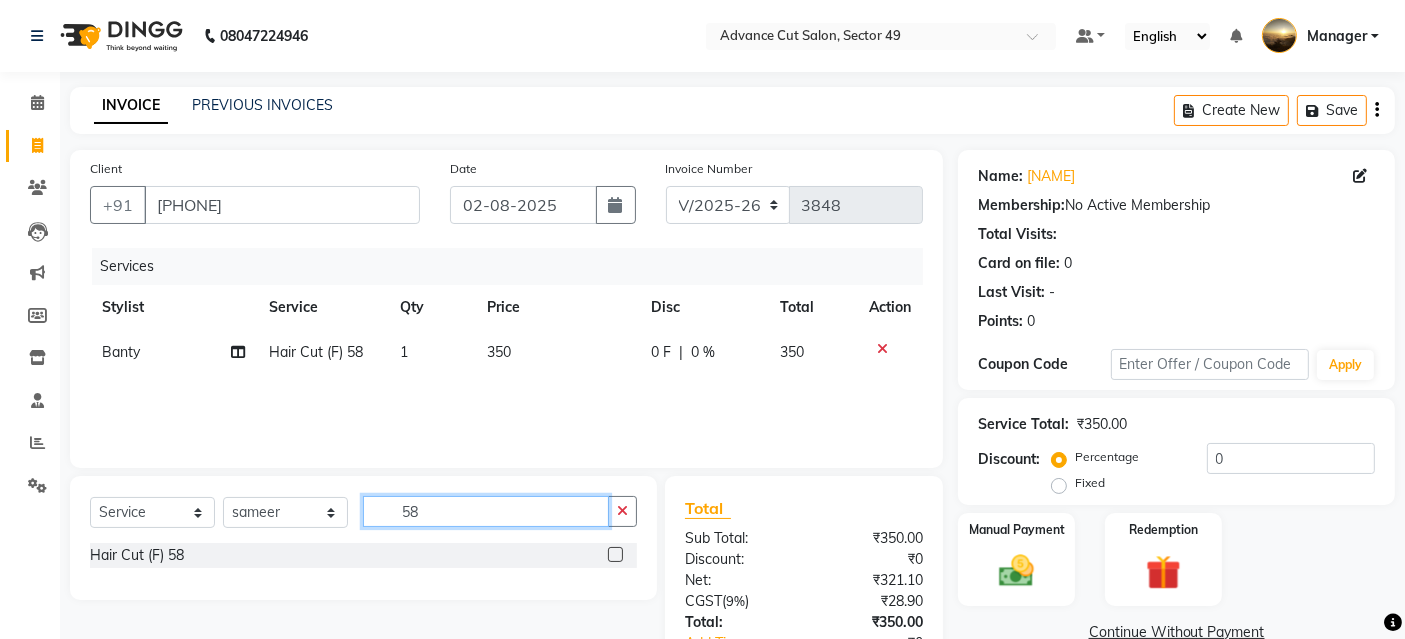 type on "58" 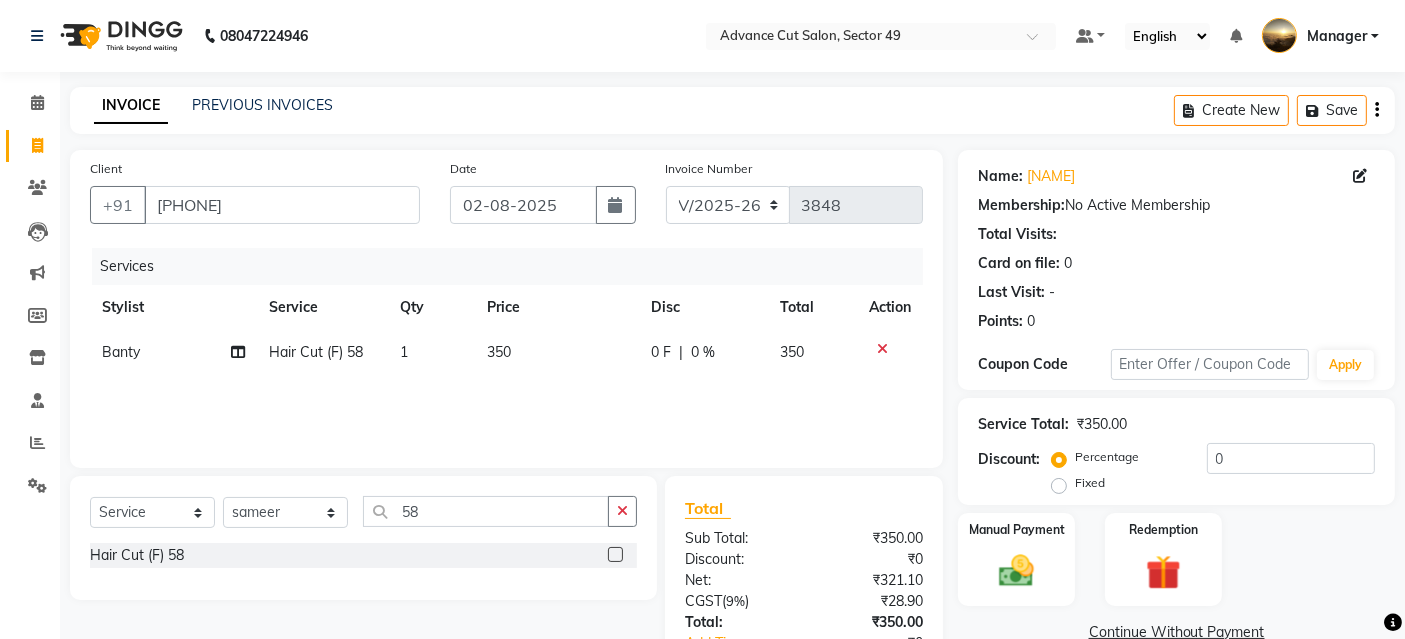 click 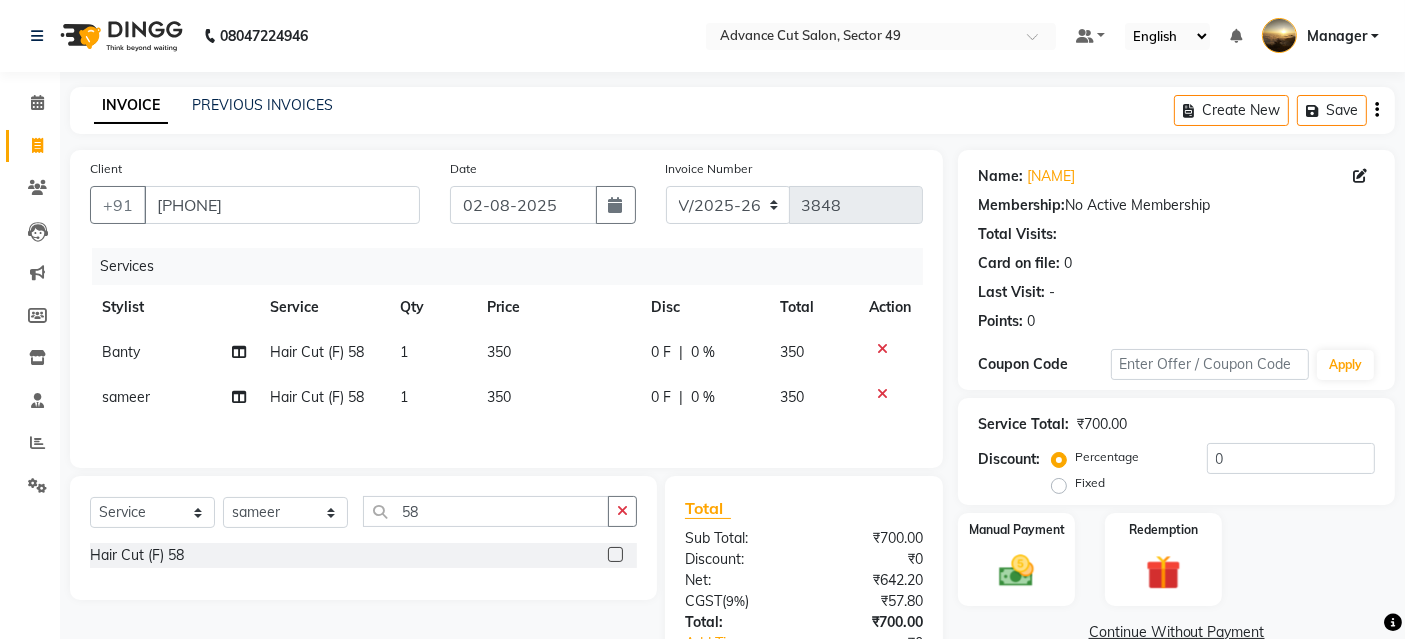 click 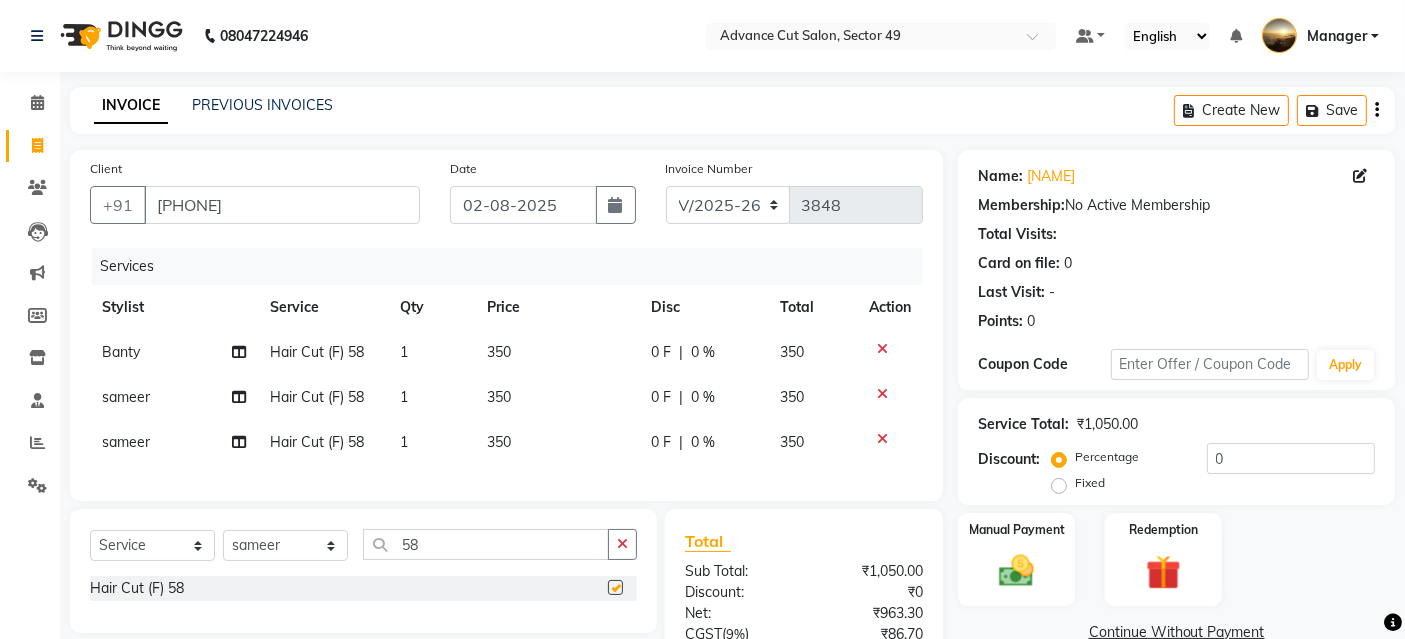 checkbox on "false" 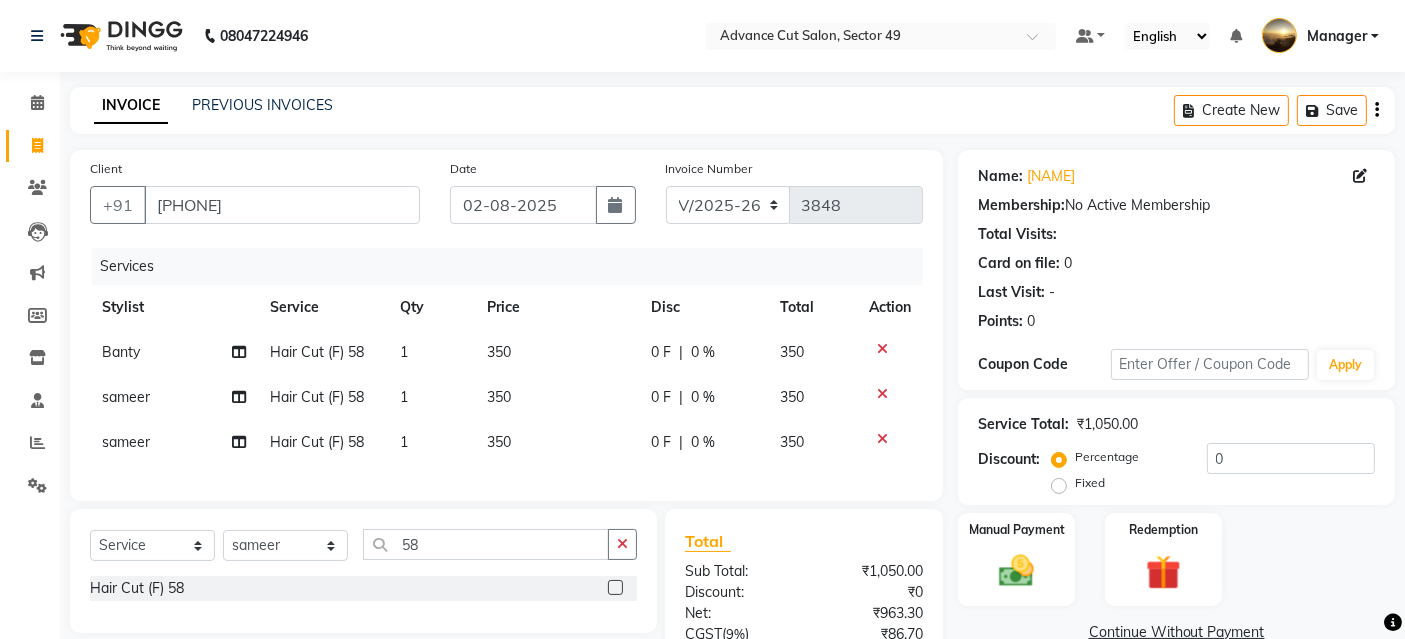 click on "sameer" 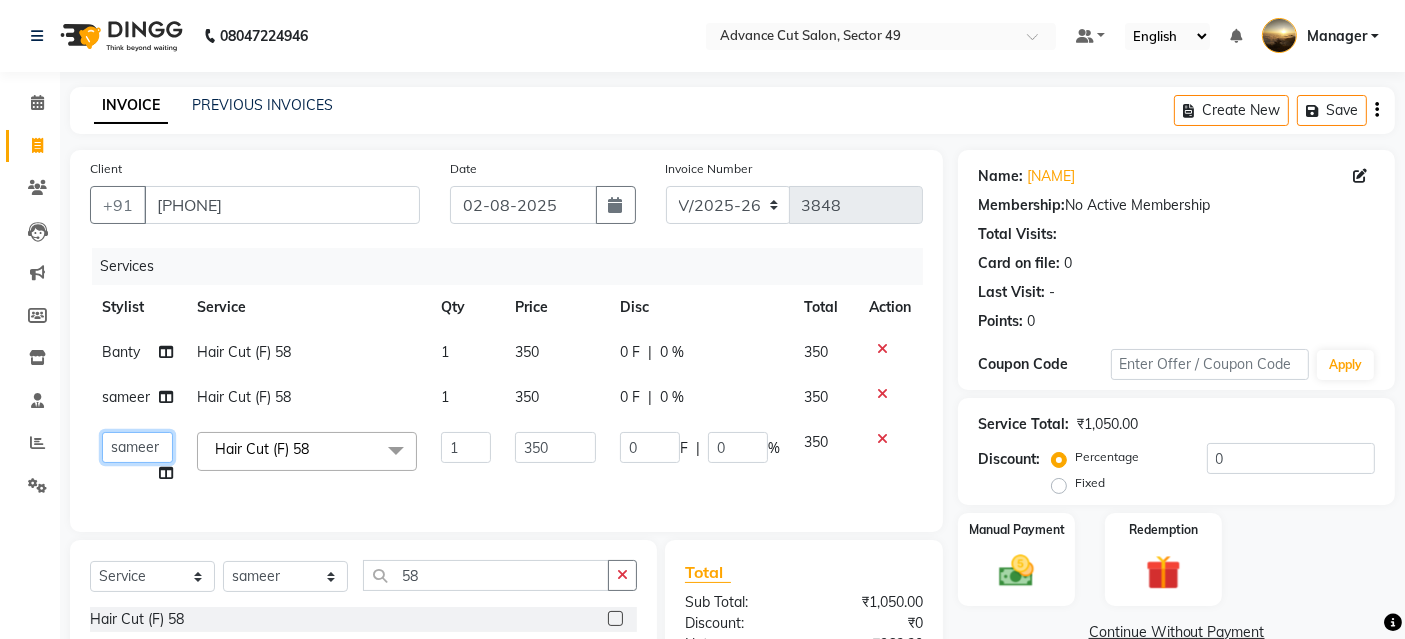 click on "Aashu   Banty   danish ali   david   faizan   khushi   Manager   product   purvi   riyaz   sameer   sameer   Tip   vishal" 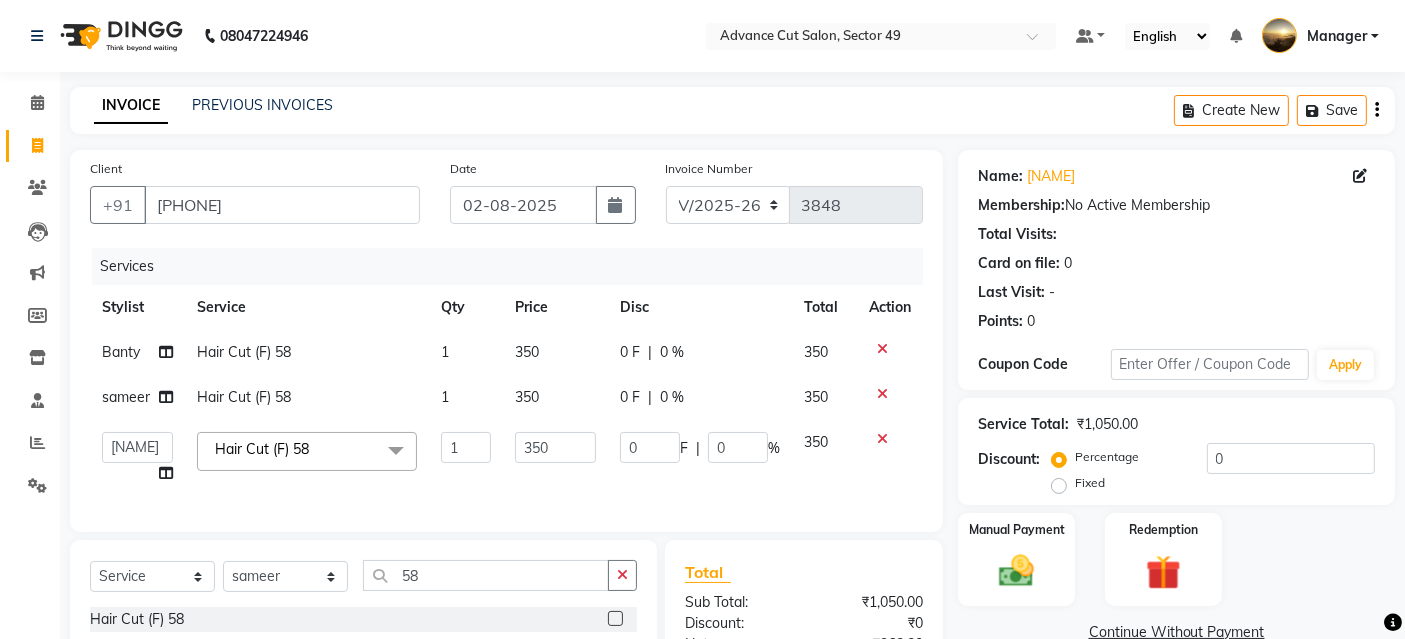 select on "74206" 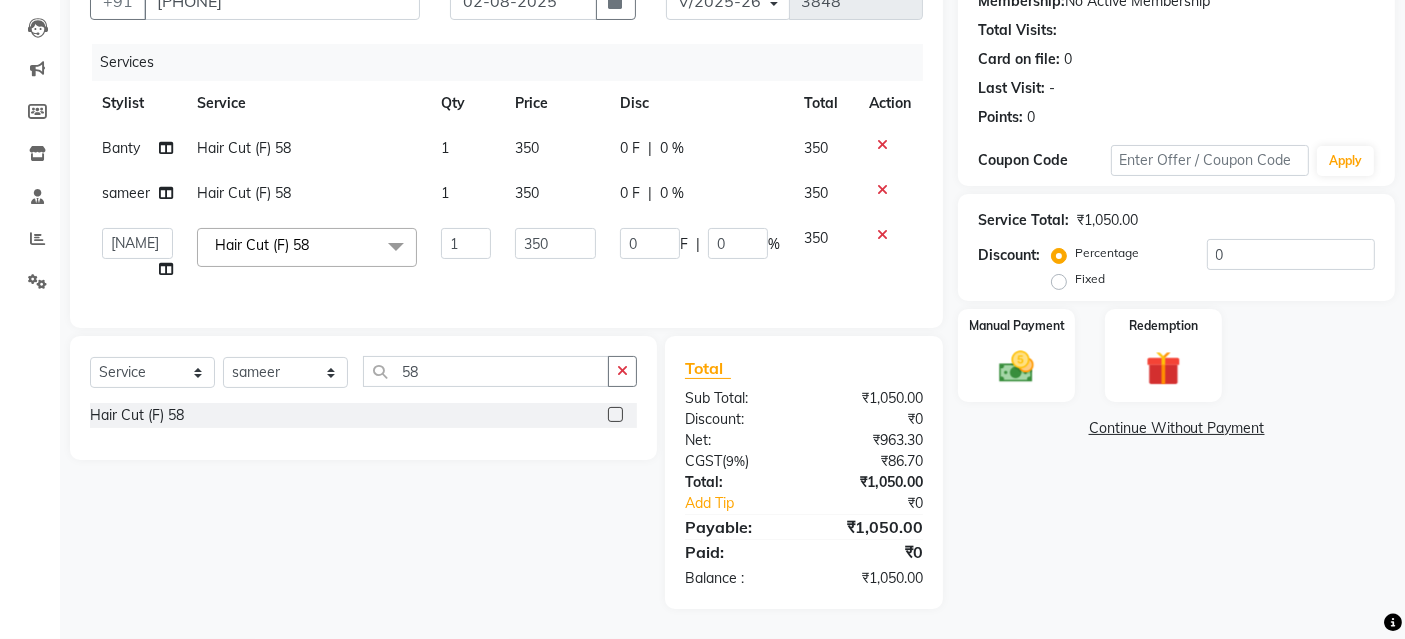 scroll, scrollTop: 220, scrollLeft: 0, axis: vertical 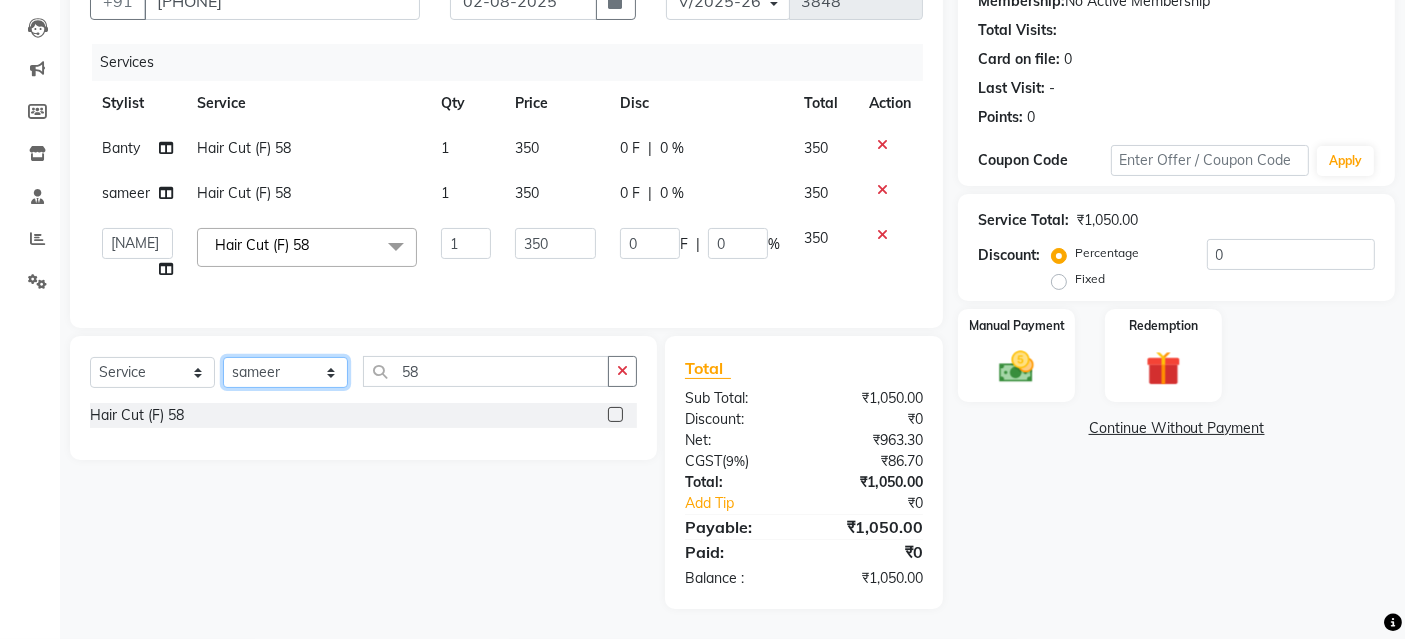 click on "Select Stylist Aashu Banty danish ali david faizan khushi Manager product purvi riyaz sameer sameer Tip vishal" 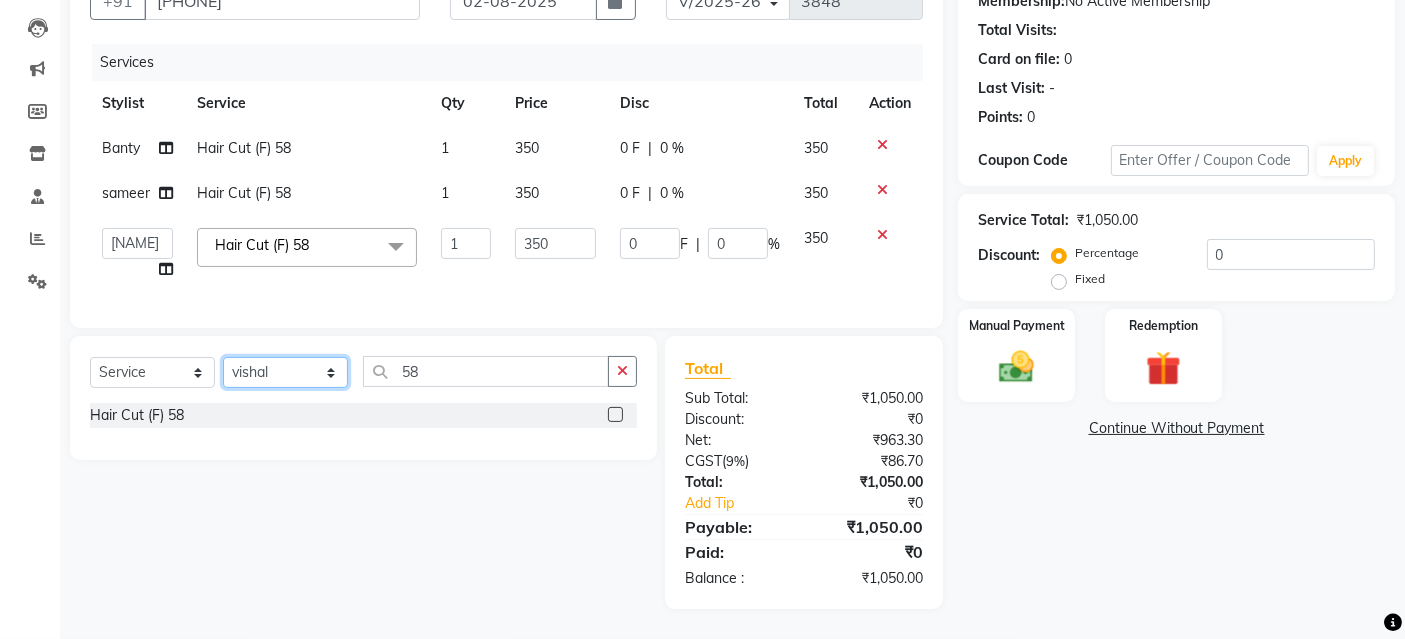 click on "Select Stylist Aashu Banty danish ali david faizan khushi Manager product purvi riyaz sameer sameer Tip vishal" 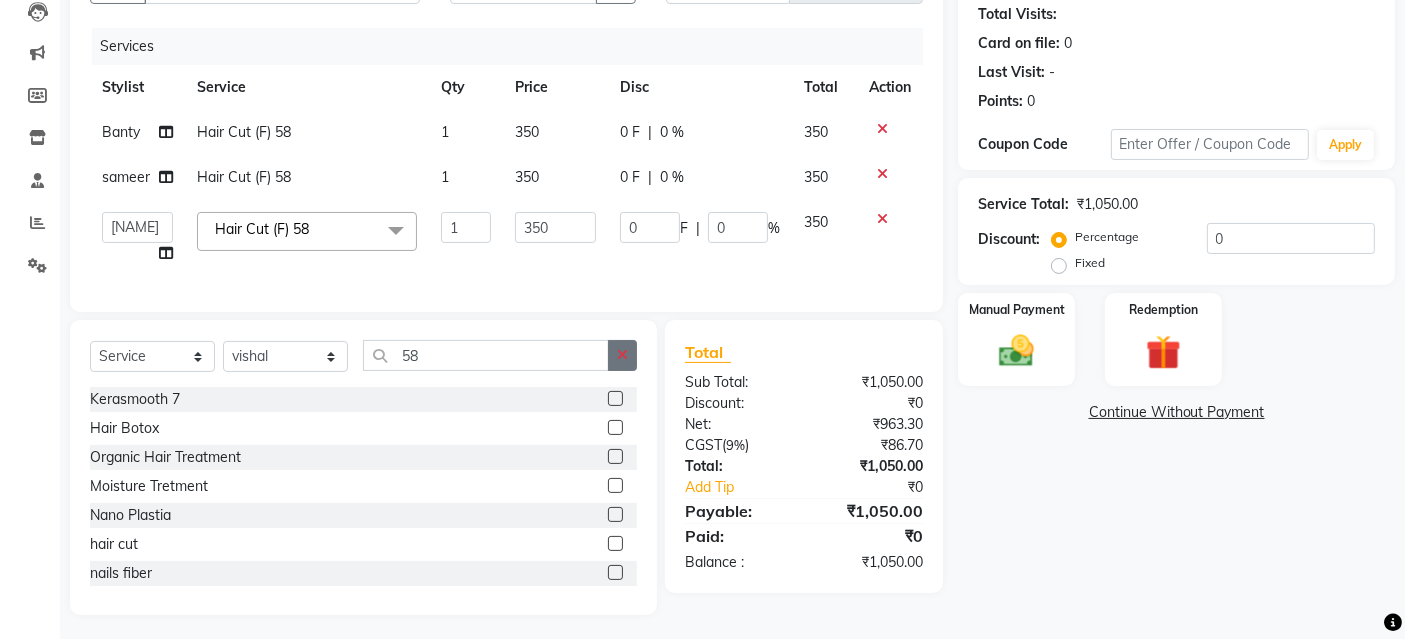 click 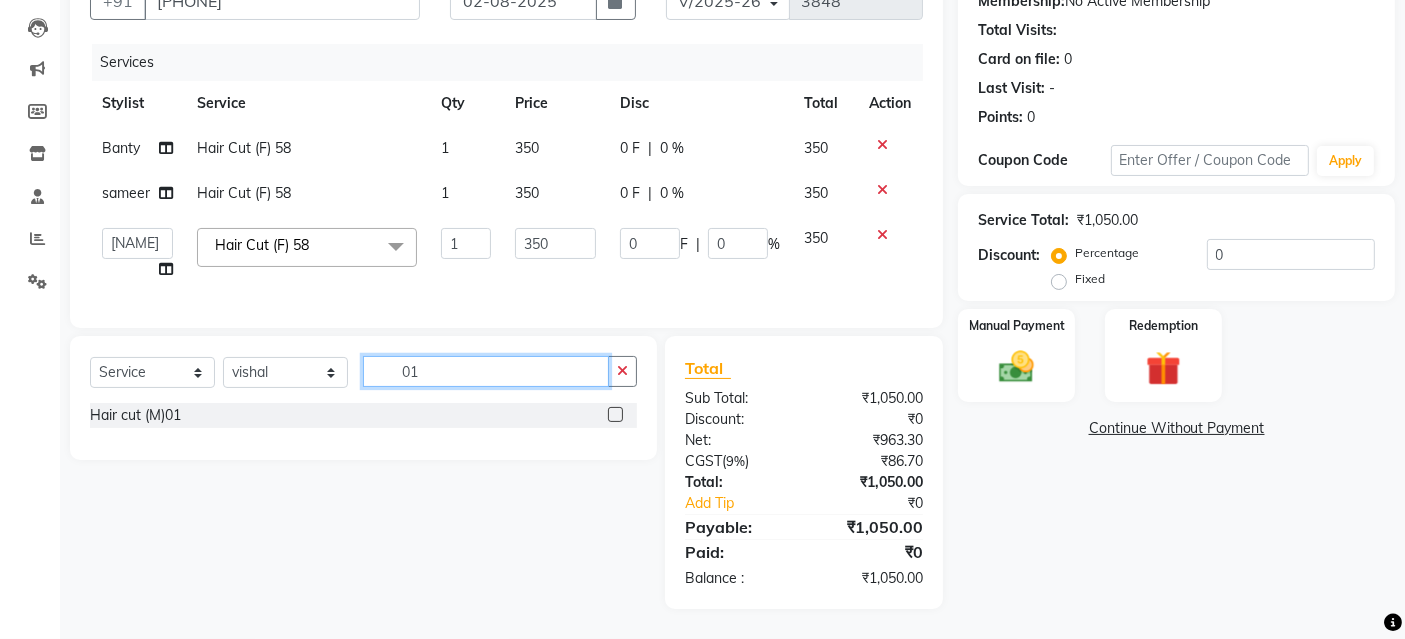 type on "01" 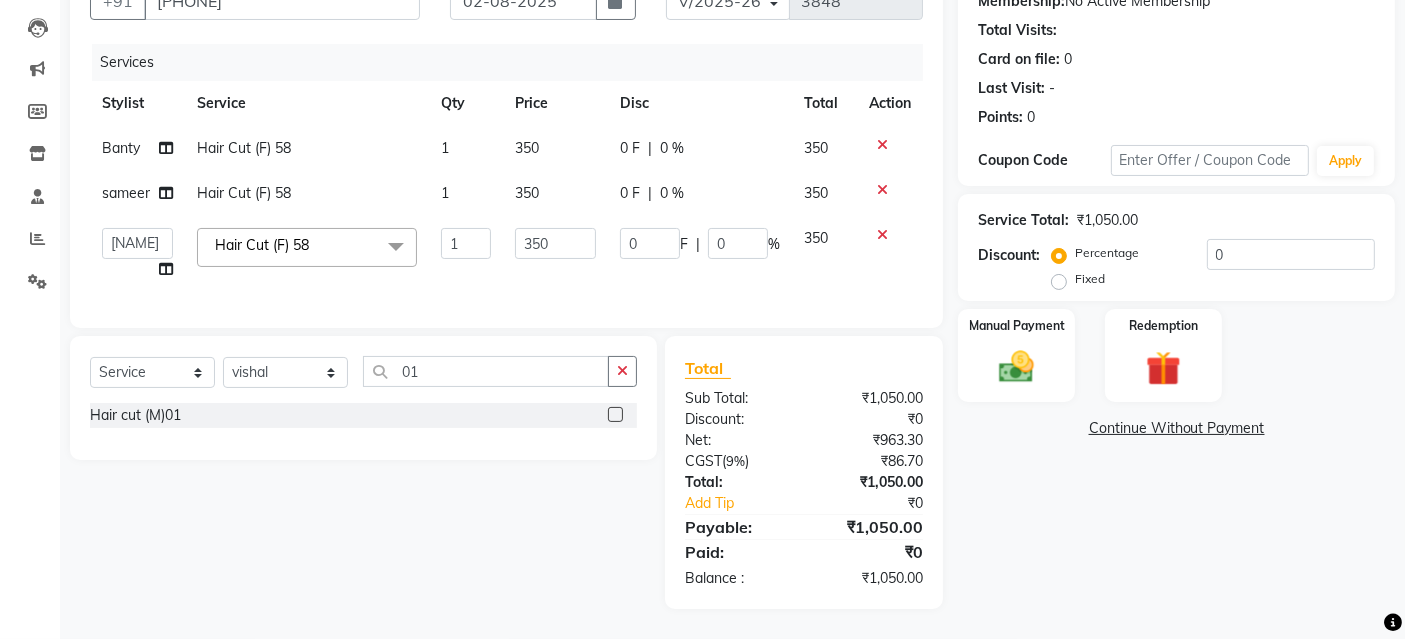 click 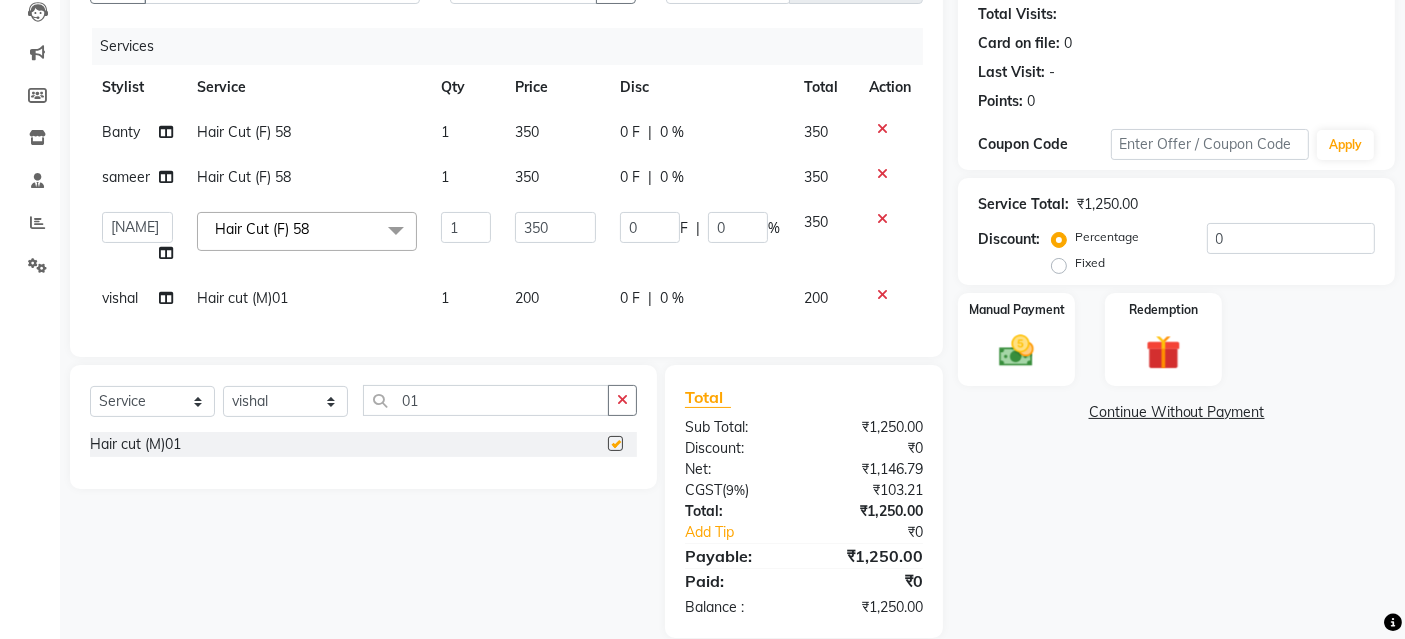 checkbox on "false" 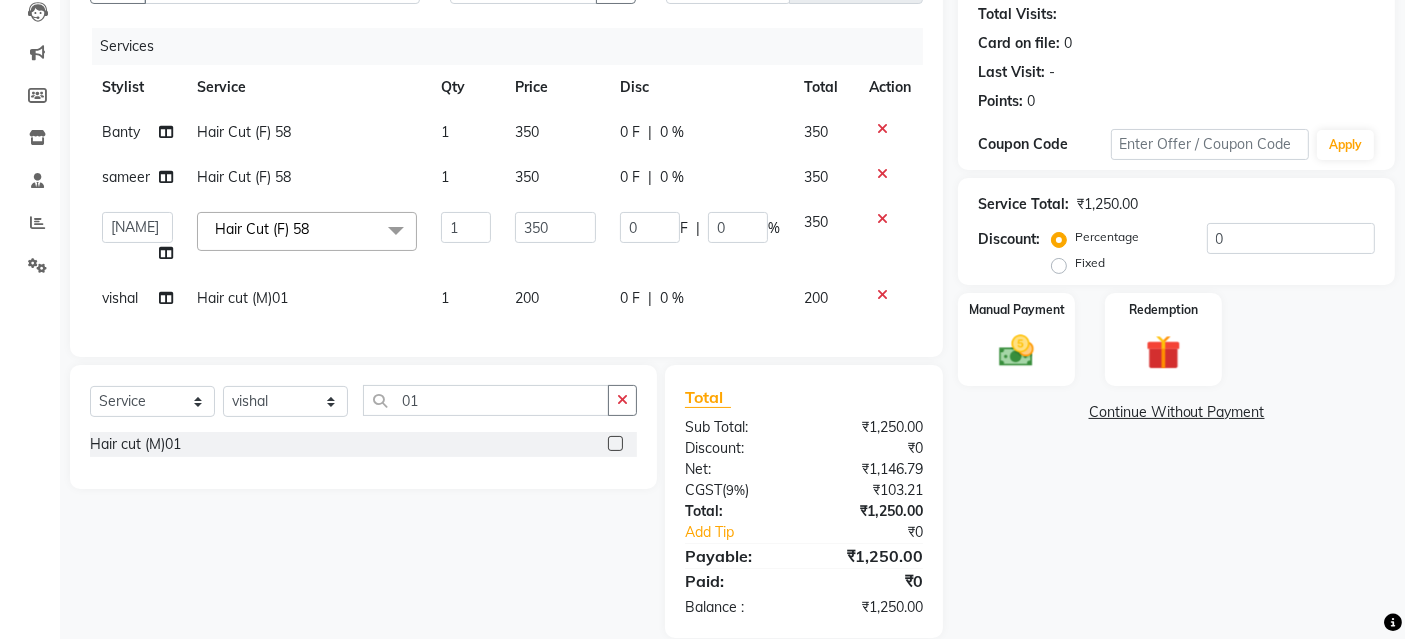 scroll, scrollTop: 265, scrollLeft: 0, axis: vertical 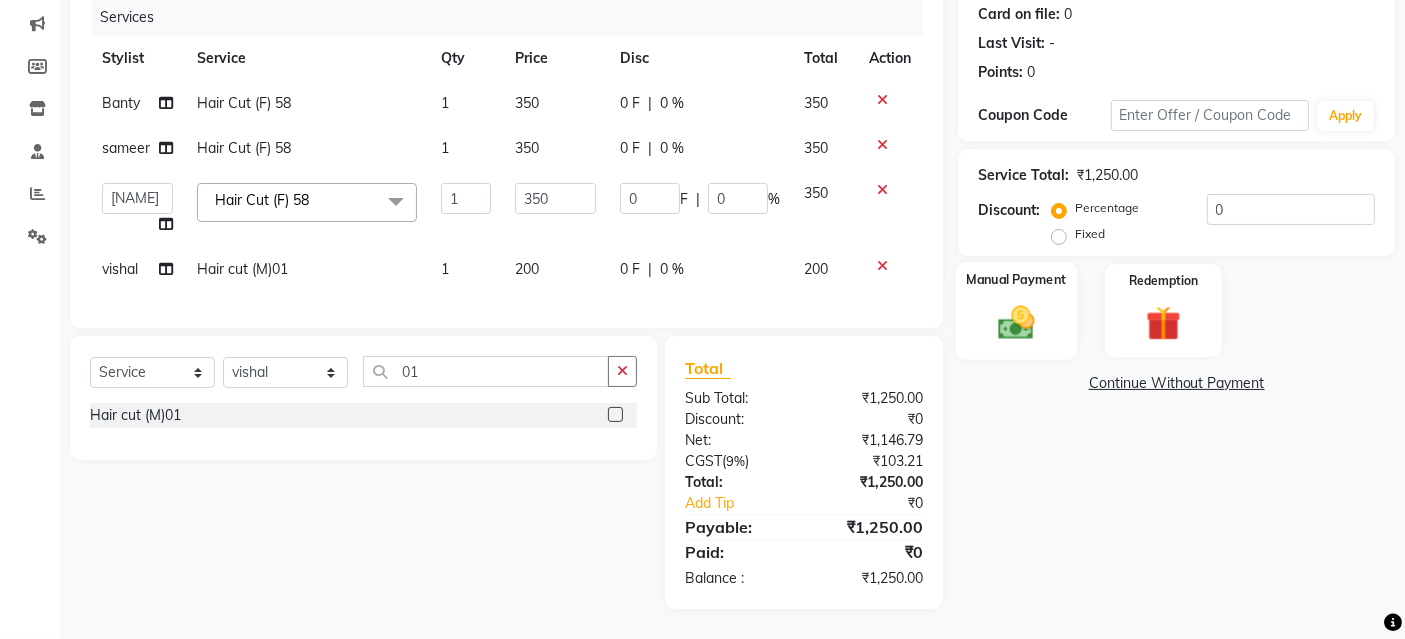 click 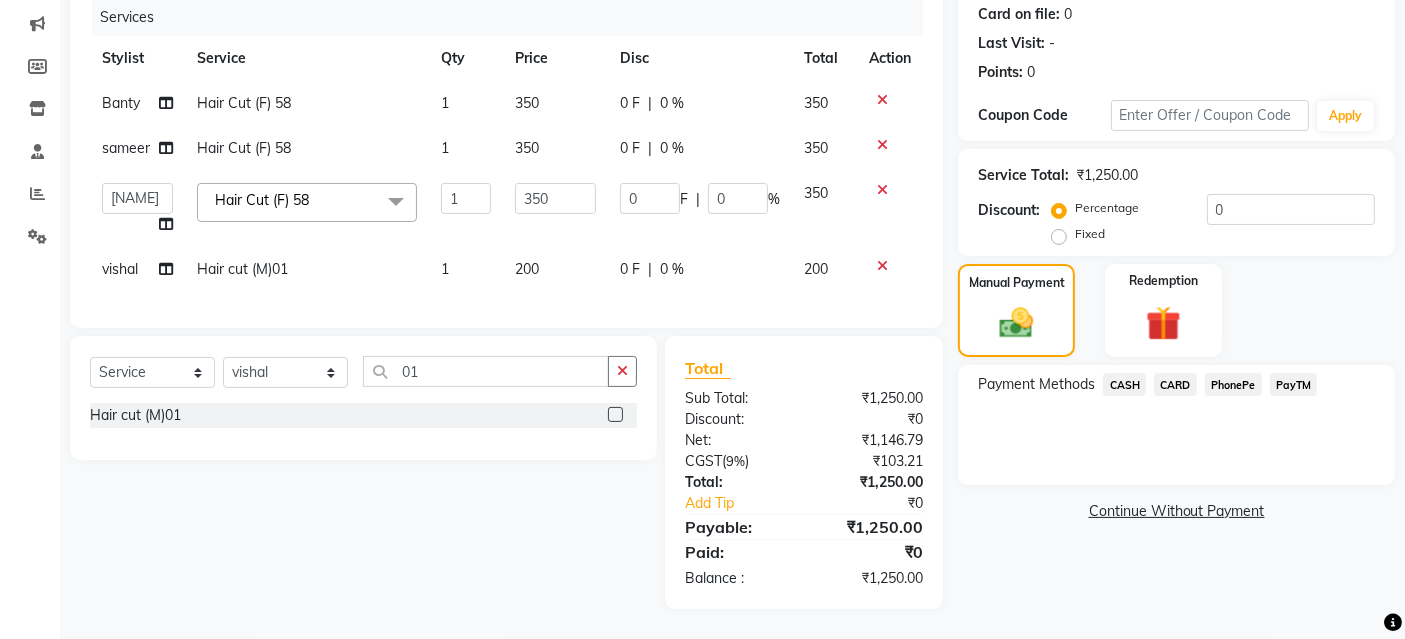 click on "CASH" 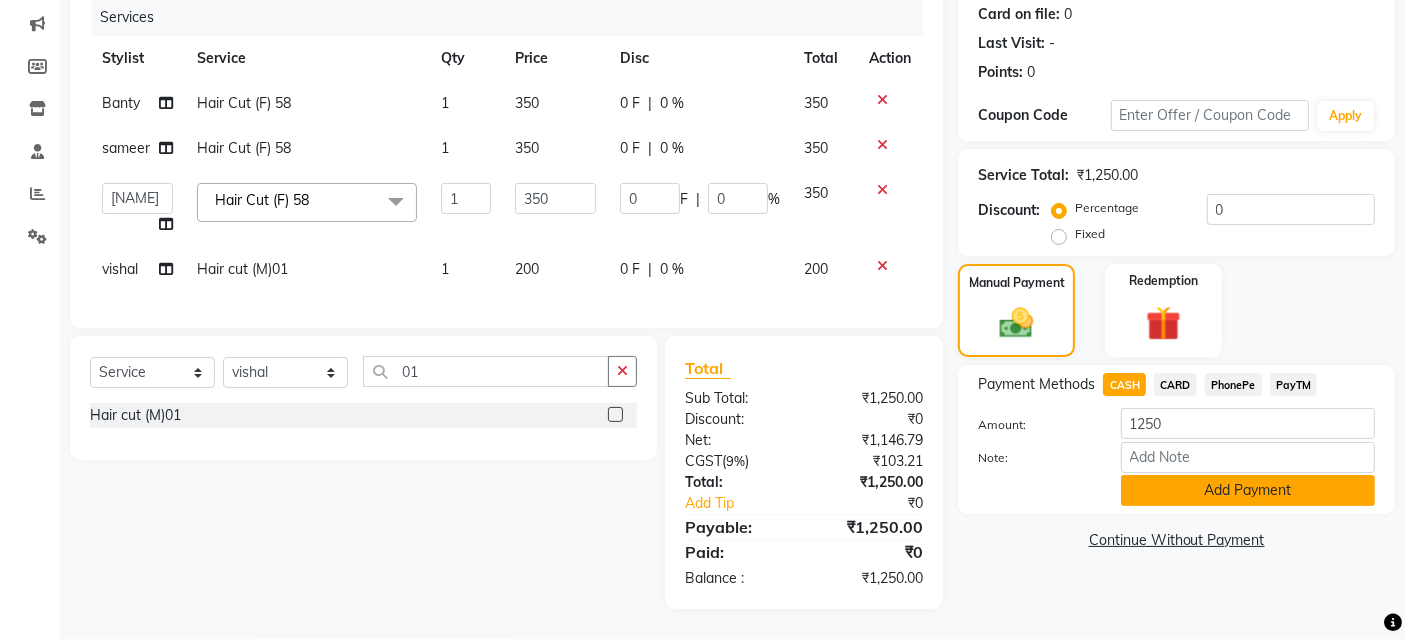click on "Add Payment" 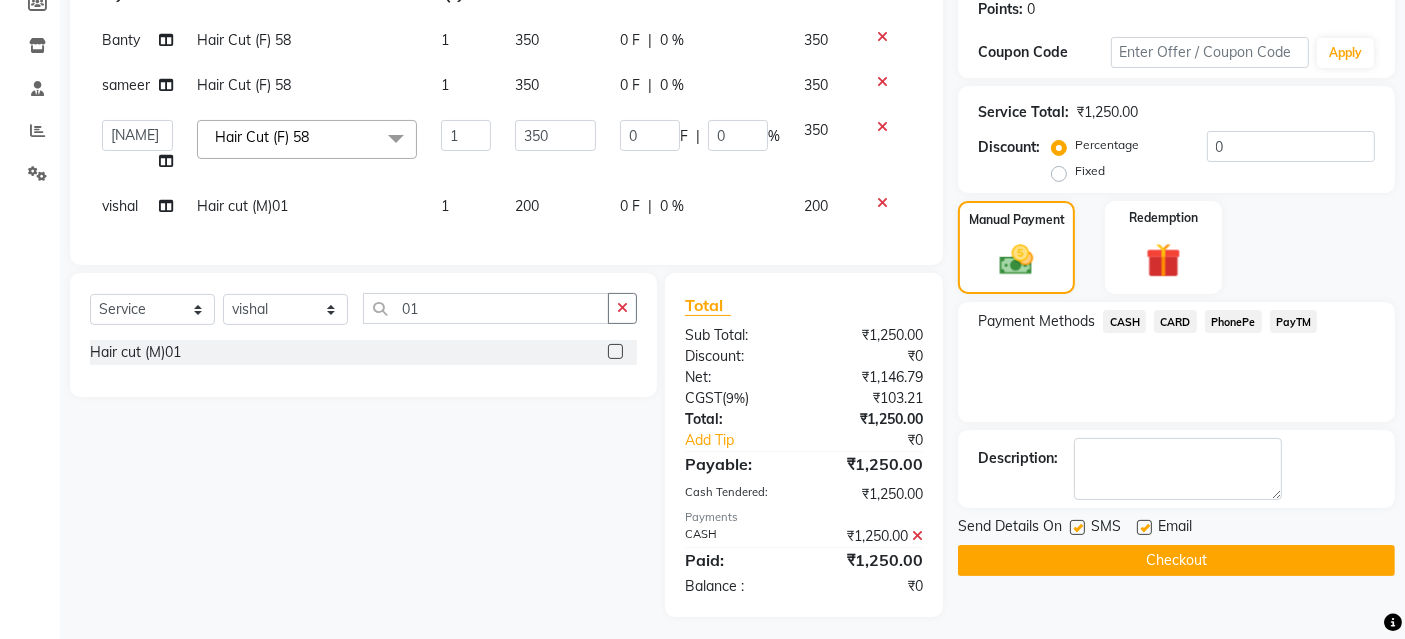 scroll, scrollTop: 335, scrollLeft: 0, axis: vertical 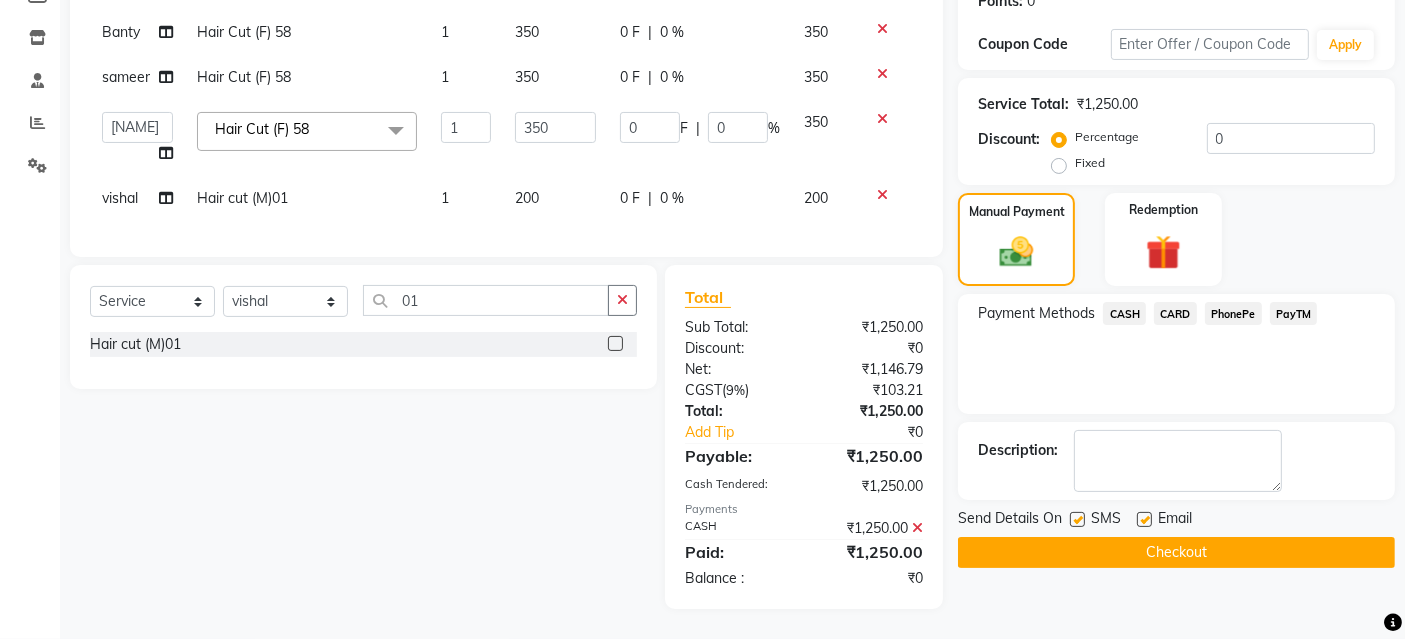 click on "Checkout" 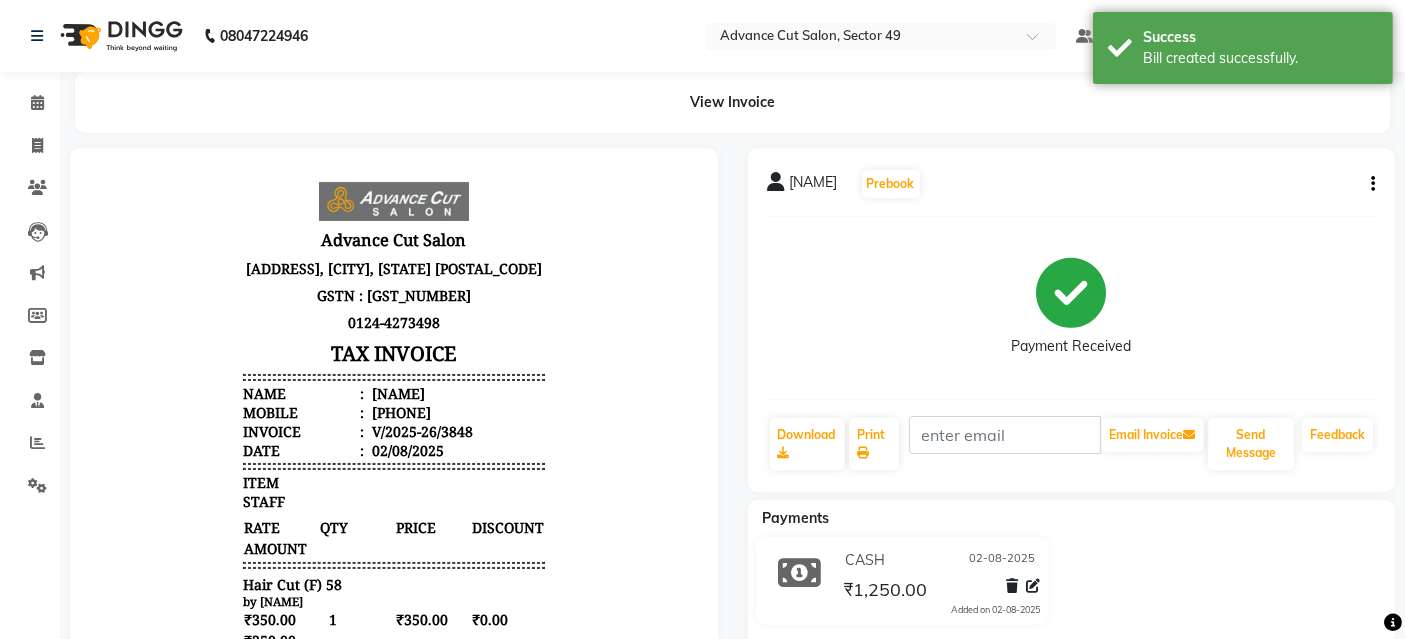 scroll, scrollTop: 0, scrollLeft: 0, axis: both 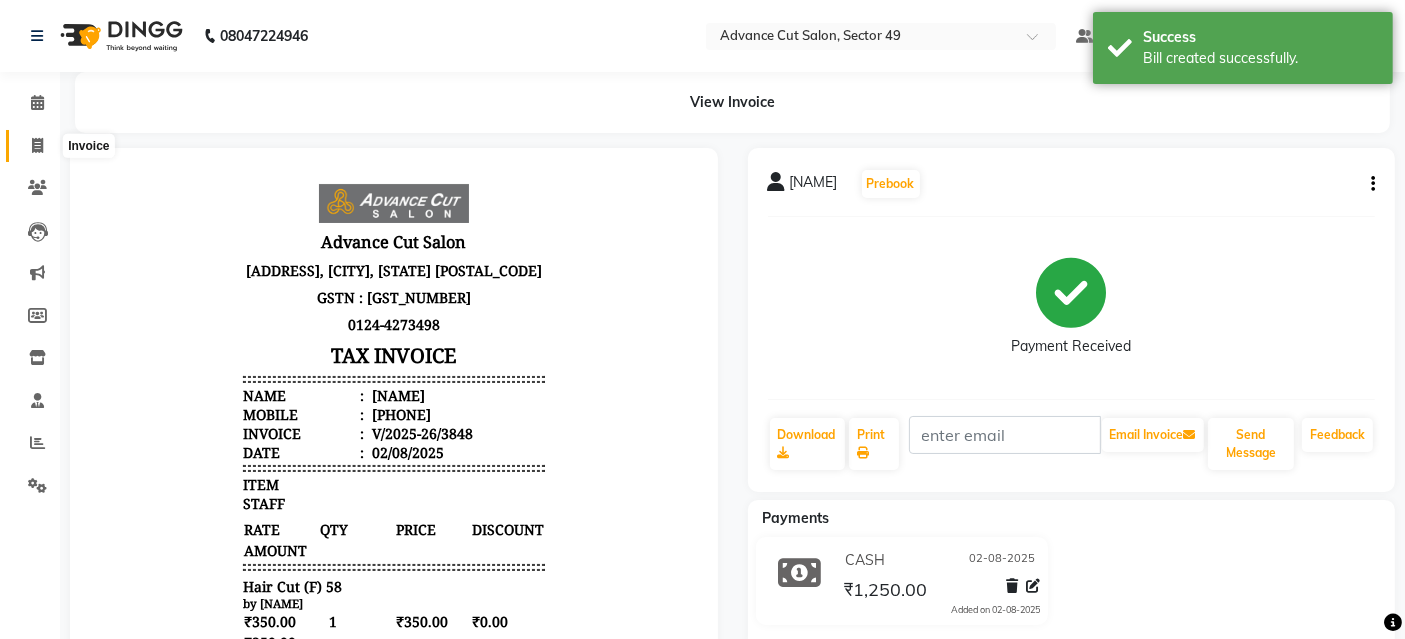 click 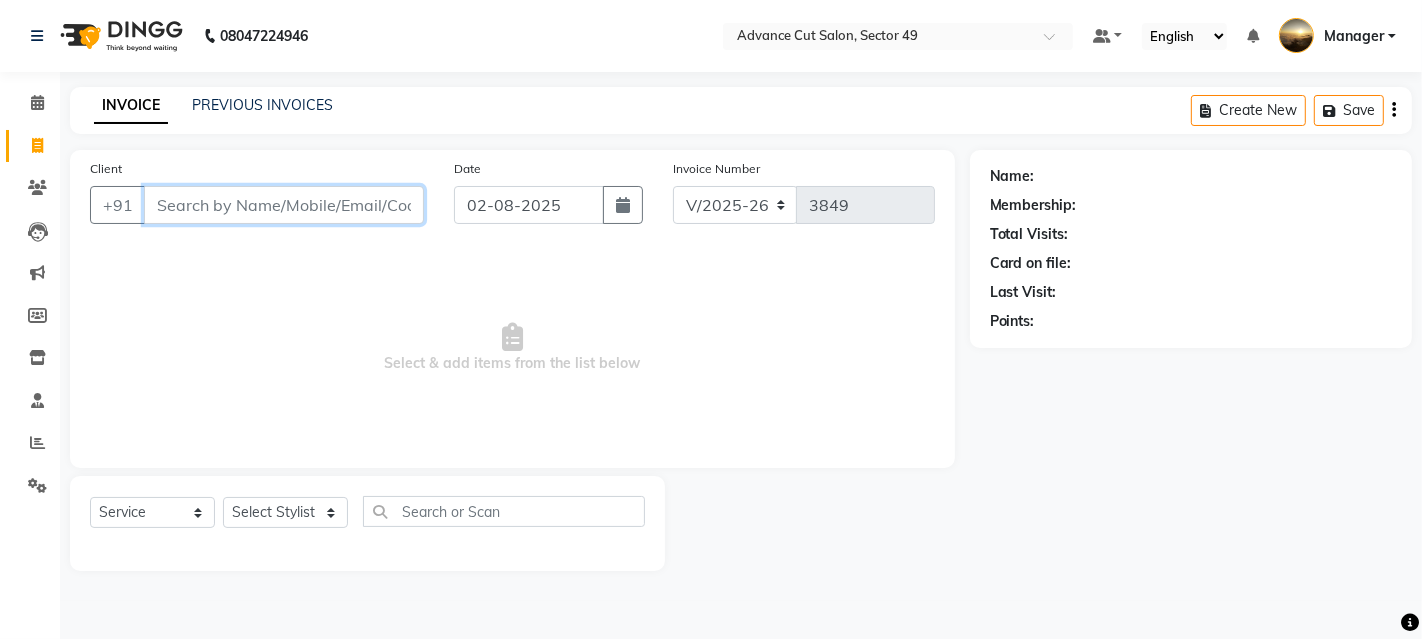 click on "Client" at bounding box center [284, 205] 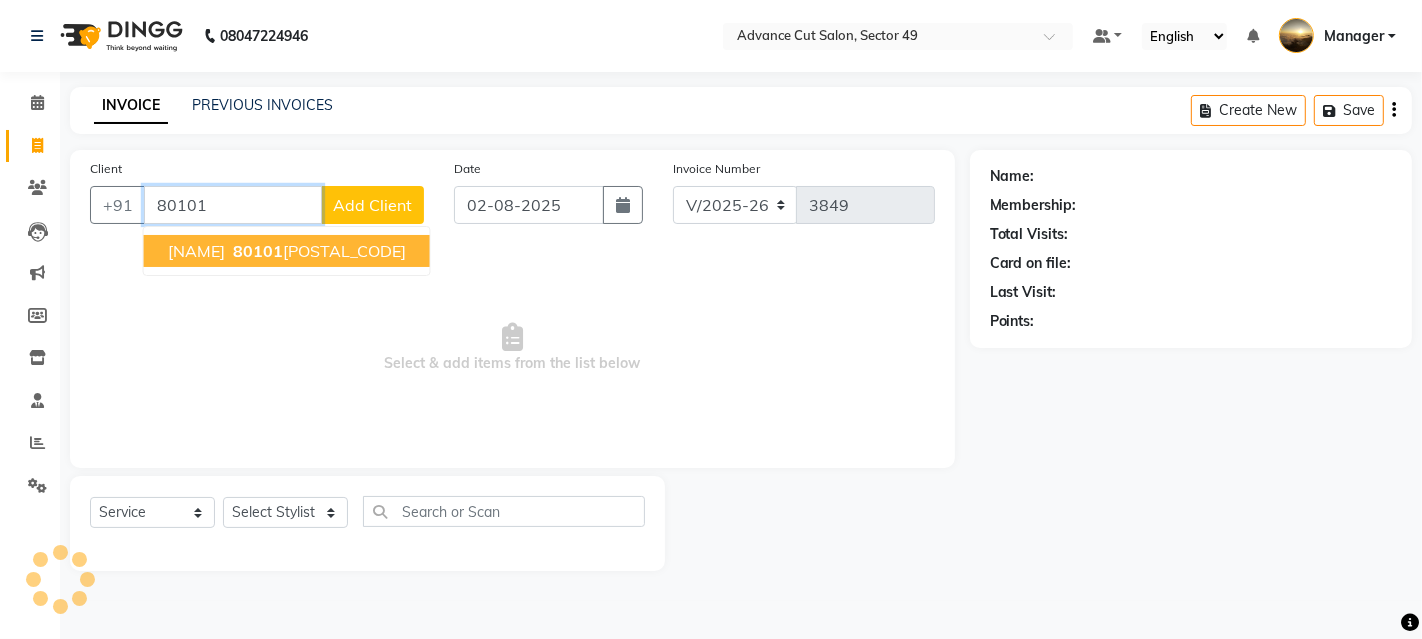 click on "80101" at bounding box center (258, 251) 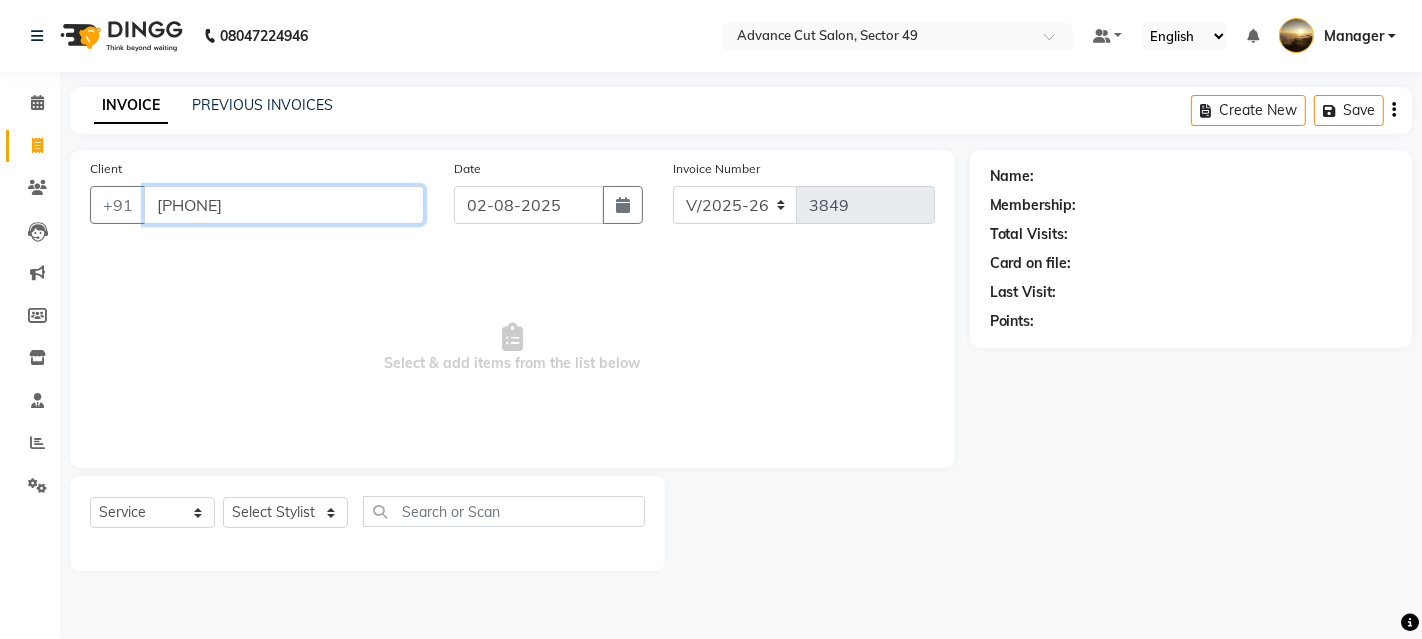 type on "[PHONE]" 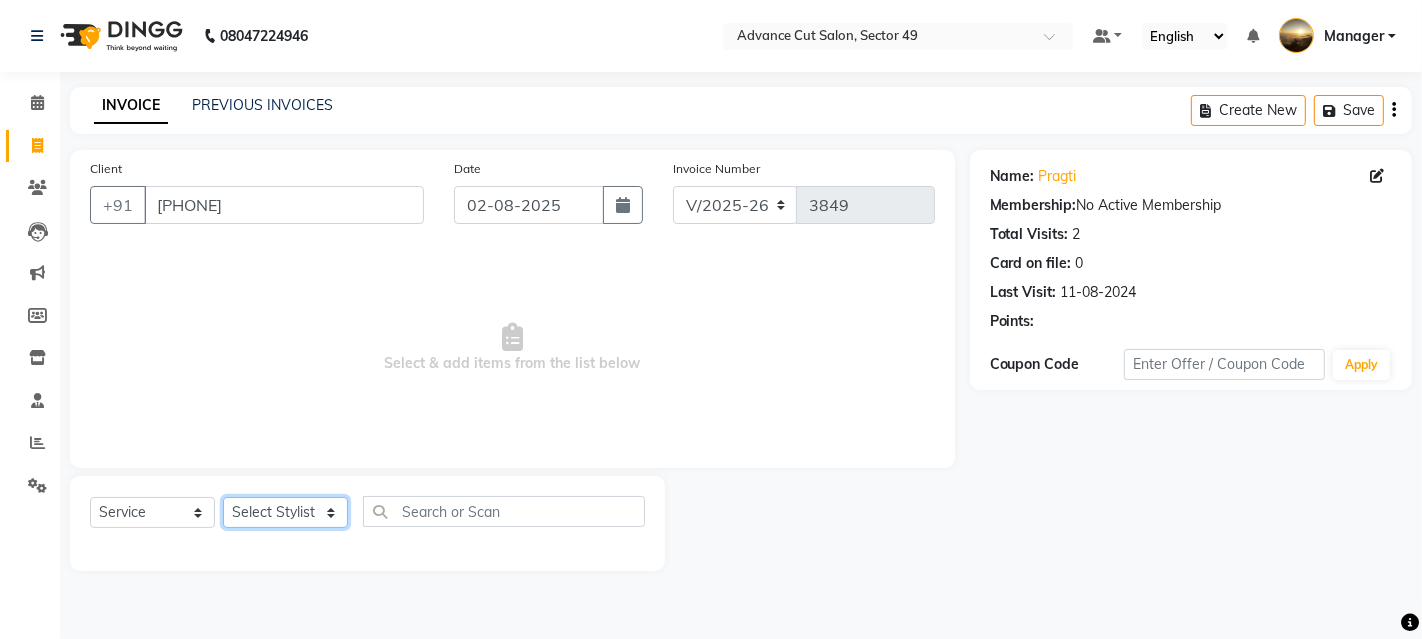 click on "Client +91 8010195206 Date 02-08-2025 Invoice Number V/2025 V/2025-26 3849  Select & add items from the list below  Select  Service  Product  Membership  Package Voucher Prepaid Gift Card  Select Stylist Aashu Banty danish ali david faizan khushi Manager product purvi riyaz sameer sameer Tip vishal" 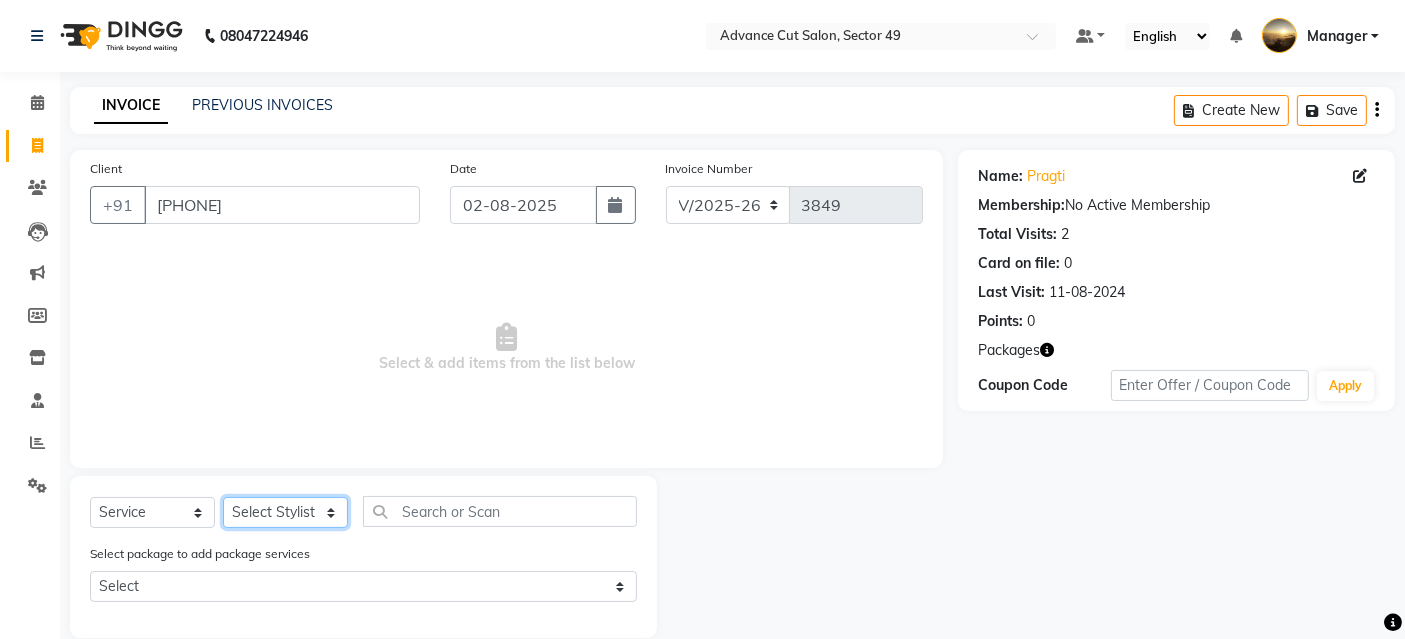 select on "86828" 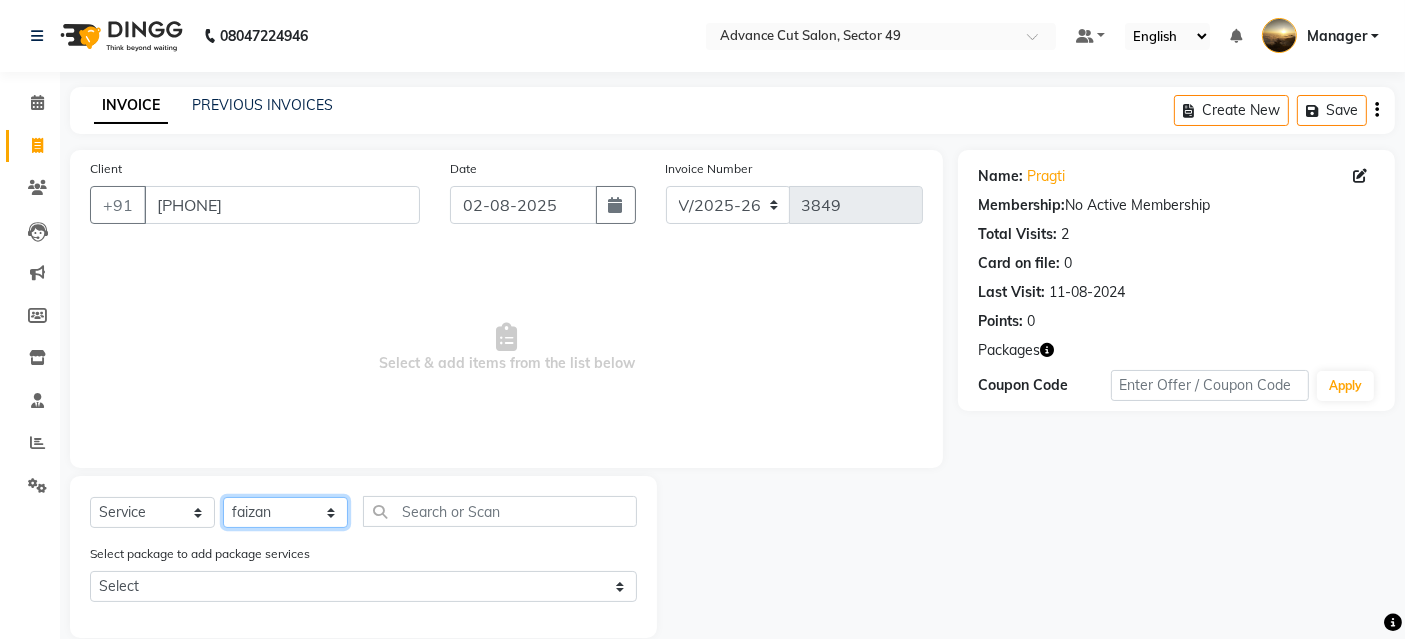 click on "Select Stylist Aashu Banty danish ali david faizan khushi Manager product purvi riyaz sameer sameer Tip vishal" 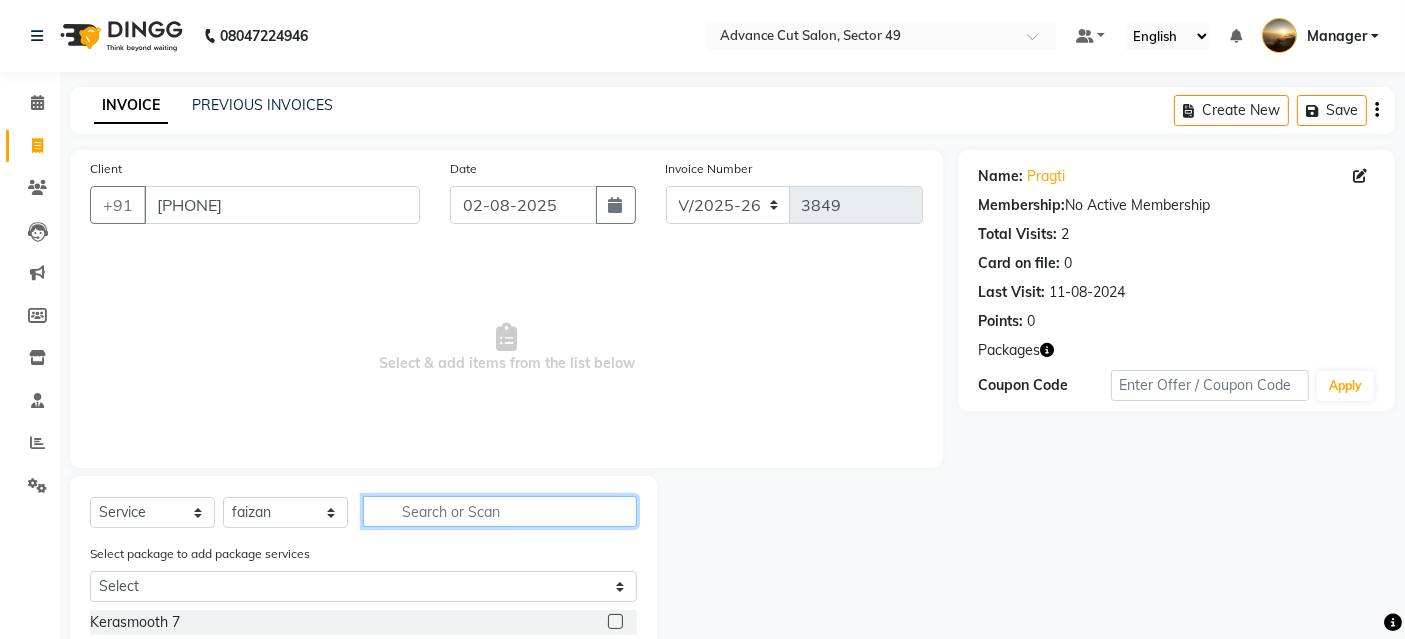 click 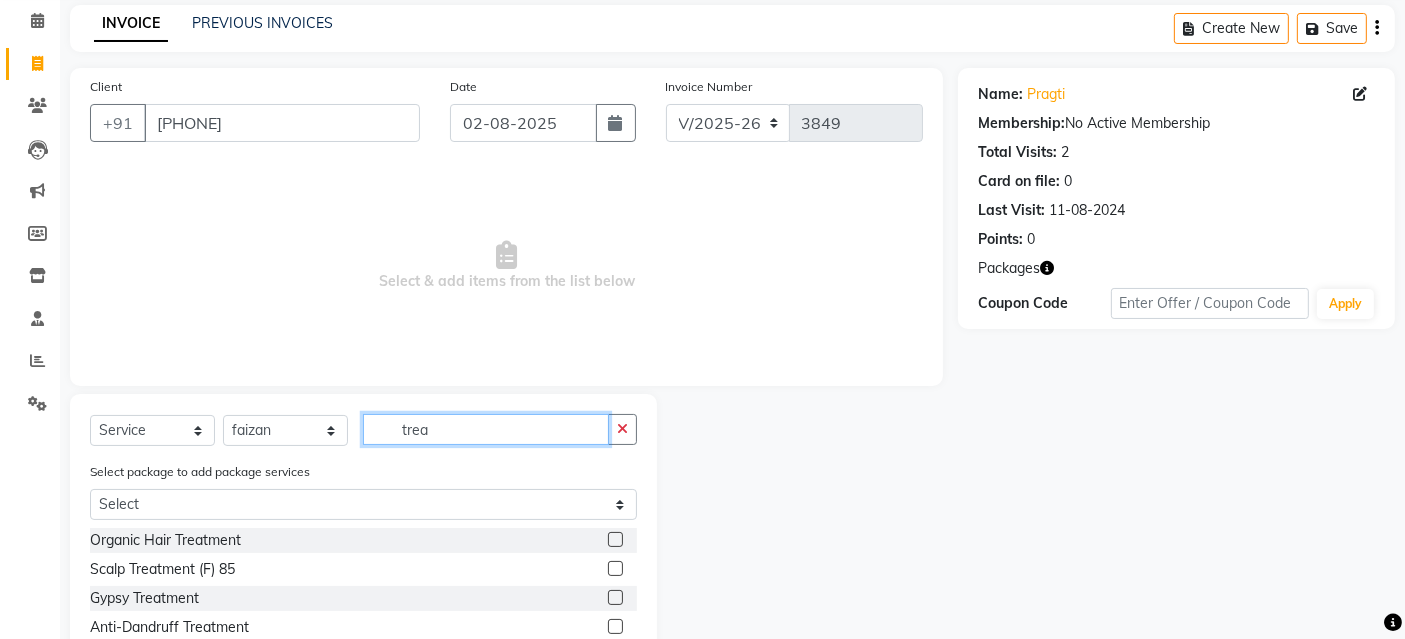 scroll, scrollTop: 144, scrollLeft: 0, axis: vertical 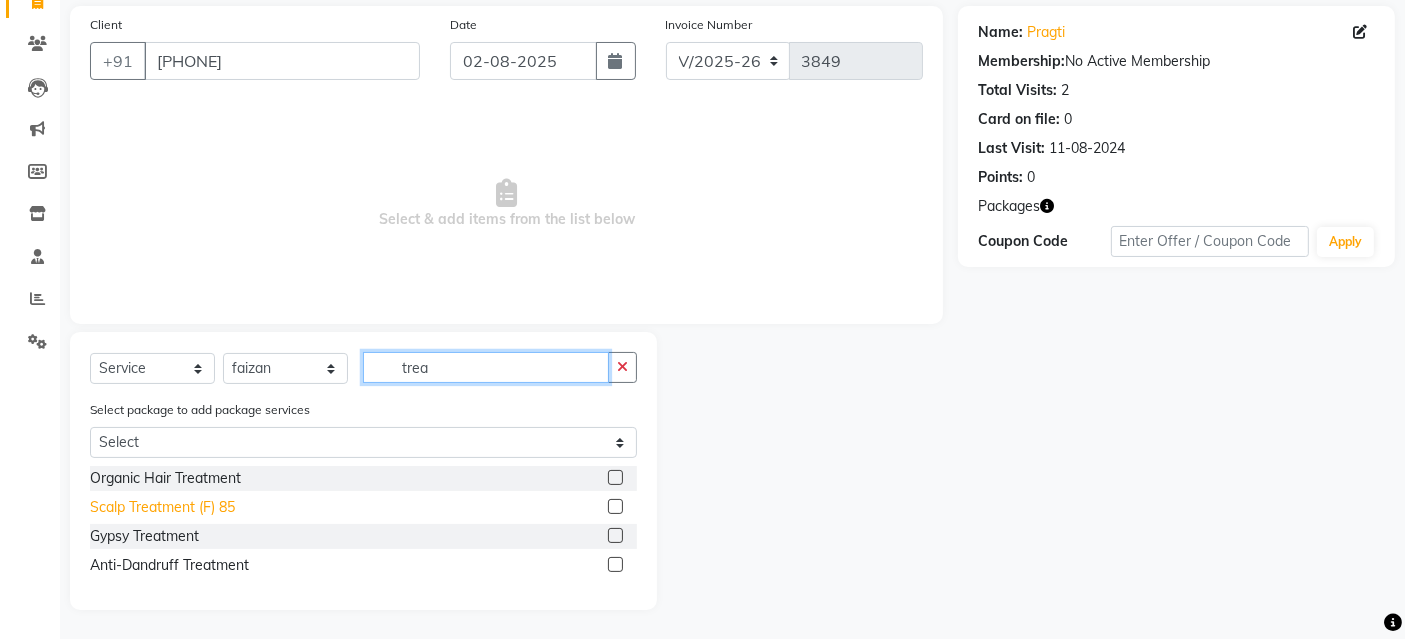 type on "trea" 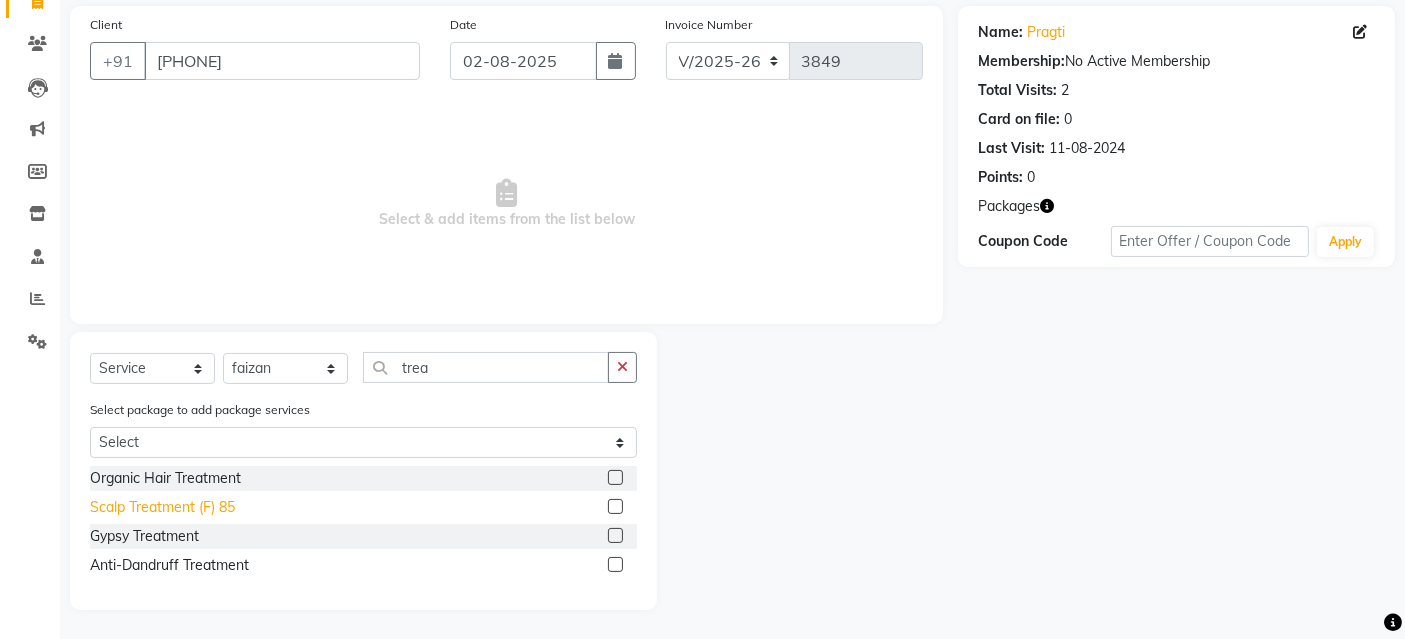 click on "Scalp Treatment (F) 85" 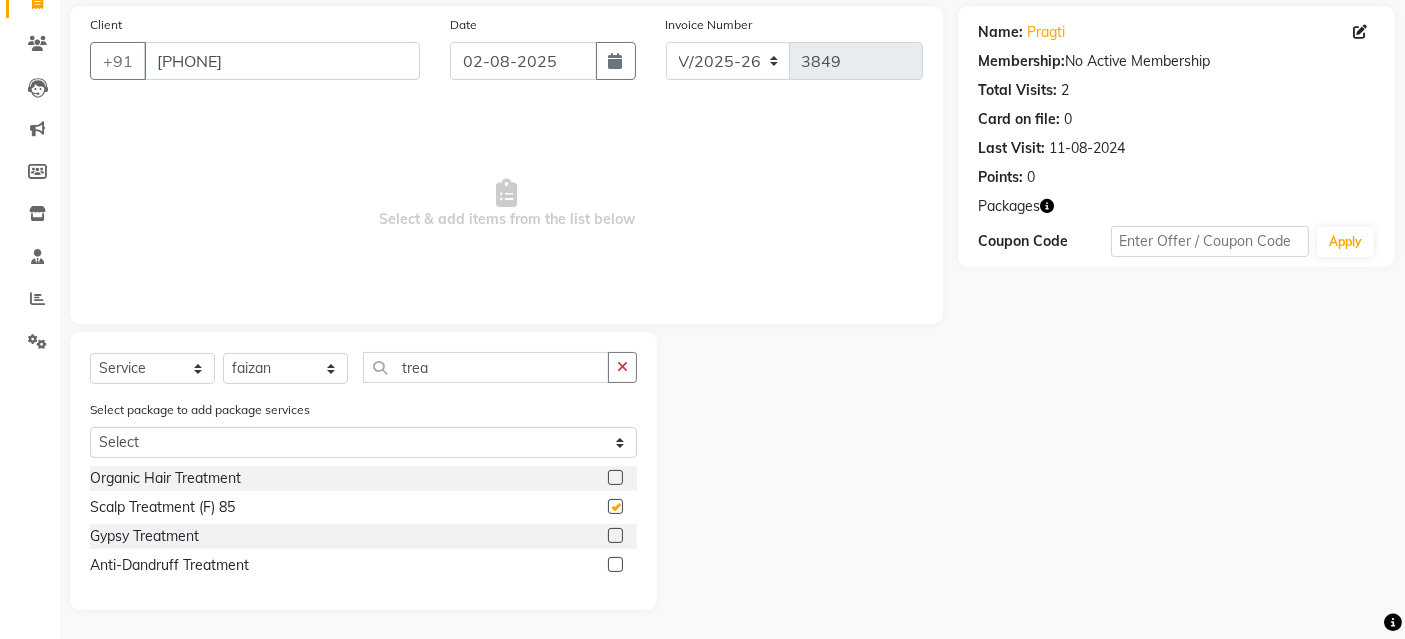 checkbox on "false" 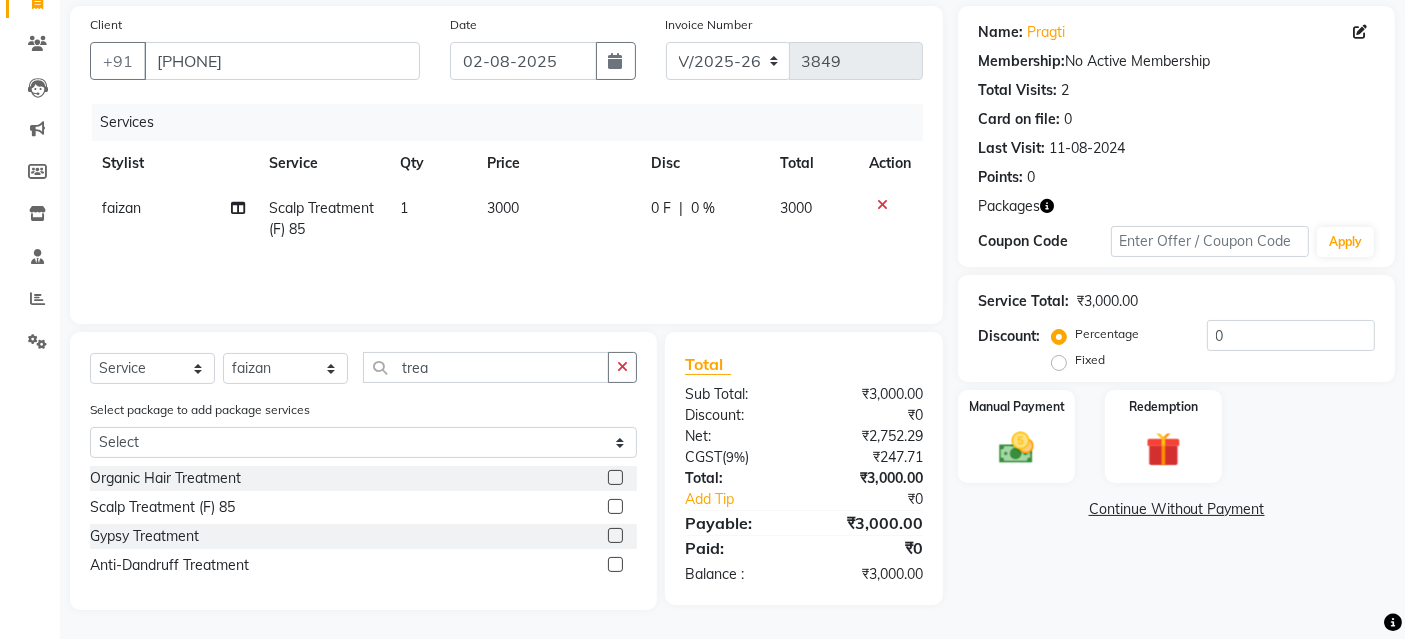 drag, startPoint x: 512, startPoint y: 237, endPoint x: 522, endPoint y: 232, distance: 11.18034 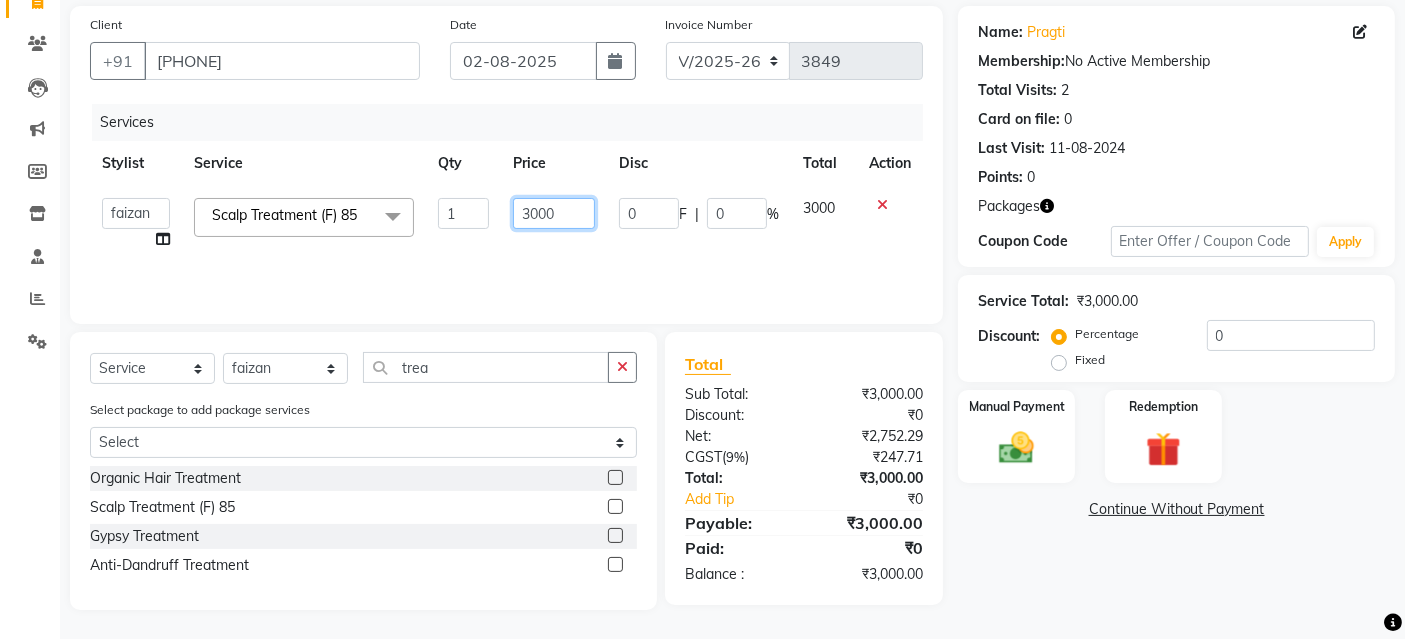 drag, startPoint x: 545, startPoint y: 208, endPoint x: 560, endPoint y: 205, distance: 15.297058 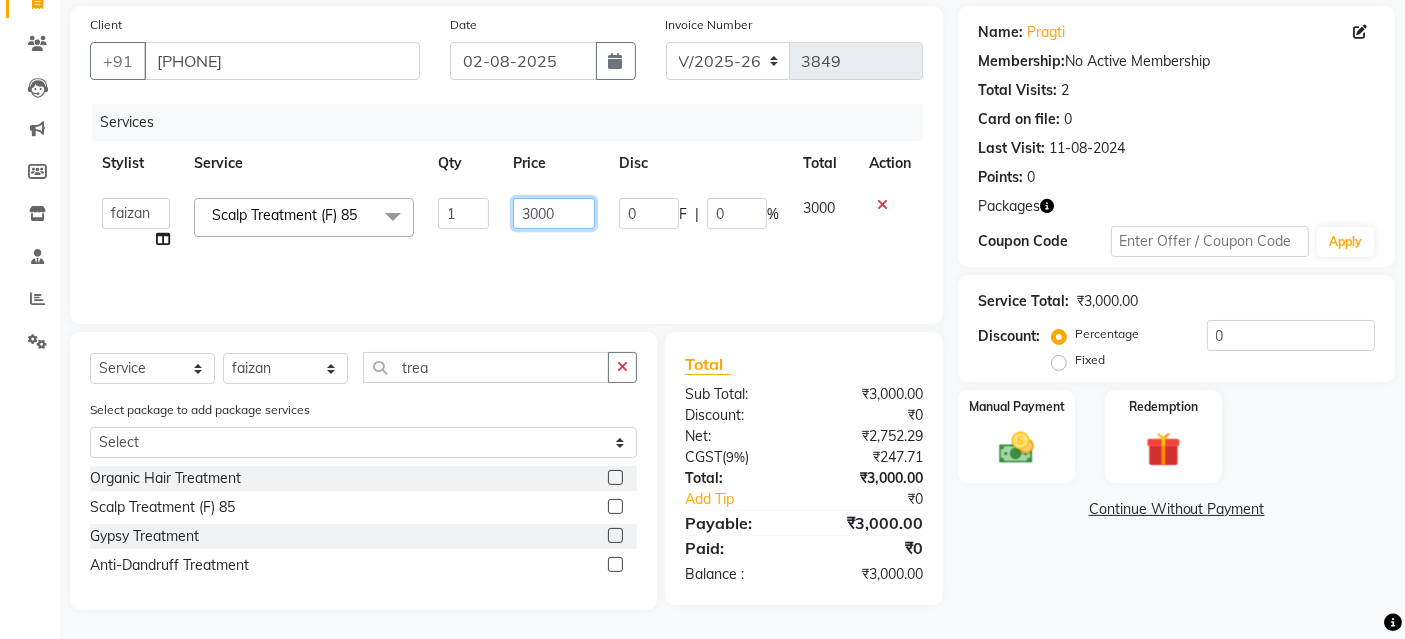 click on "3000" 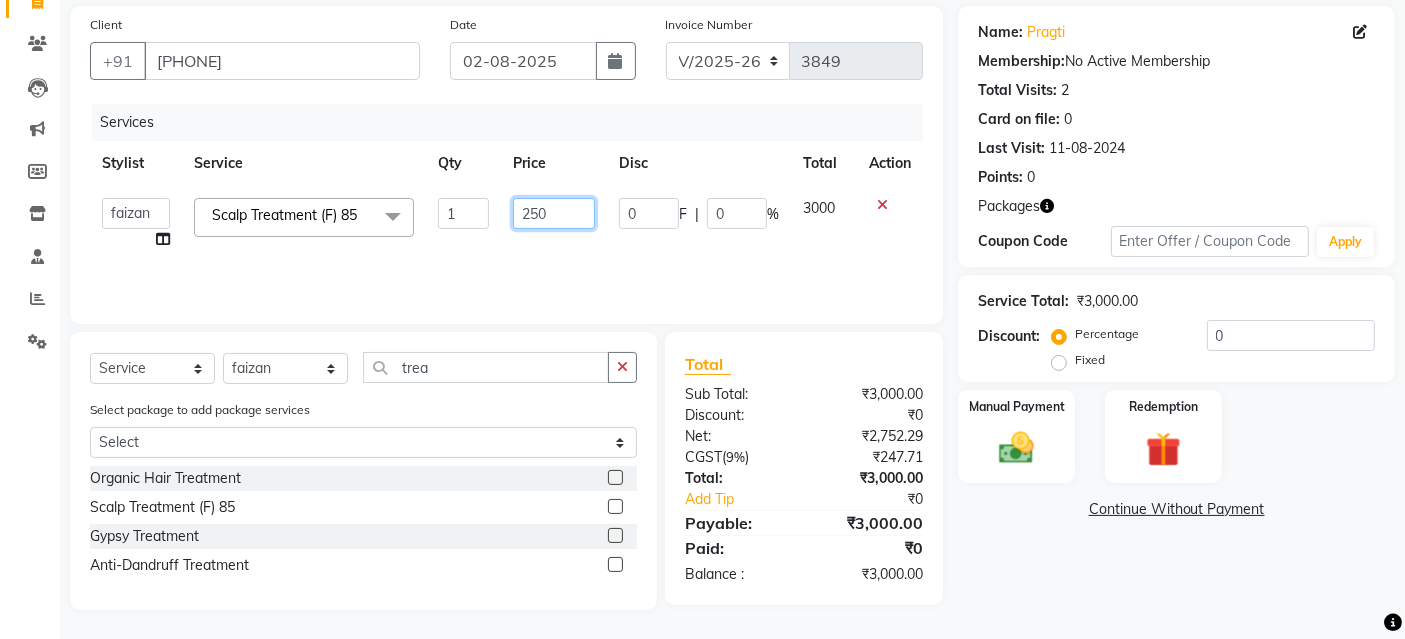 type on "2500" 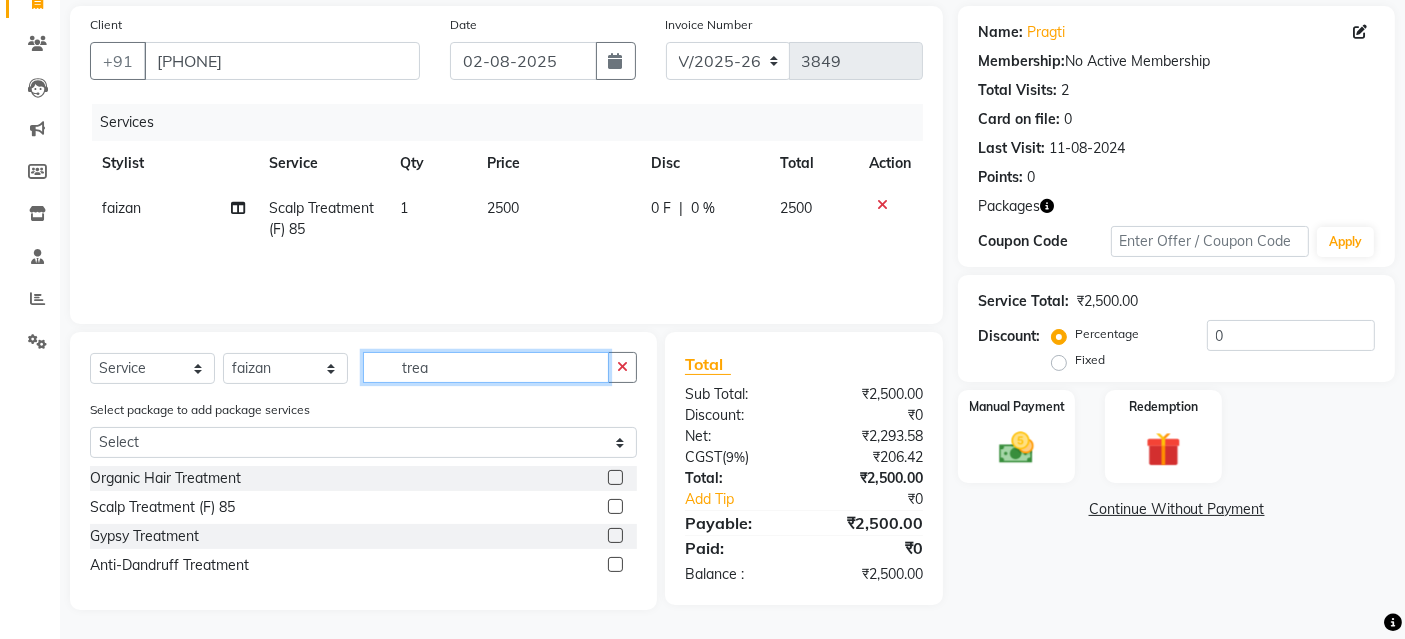 drag, startPoint x: 405, startPoint y: 366, endPoint x: 411, endPoint y: 395, distance: 29.614185 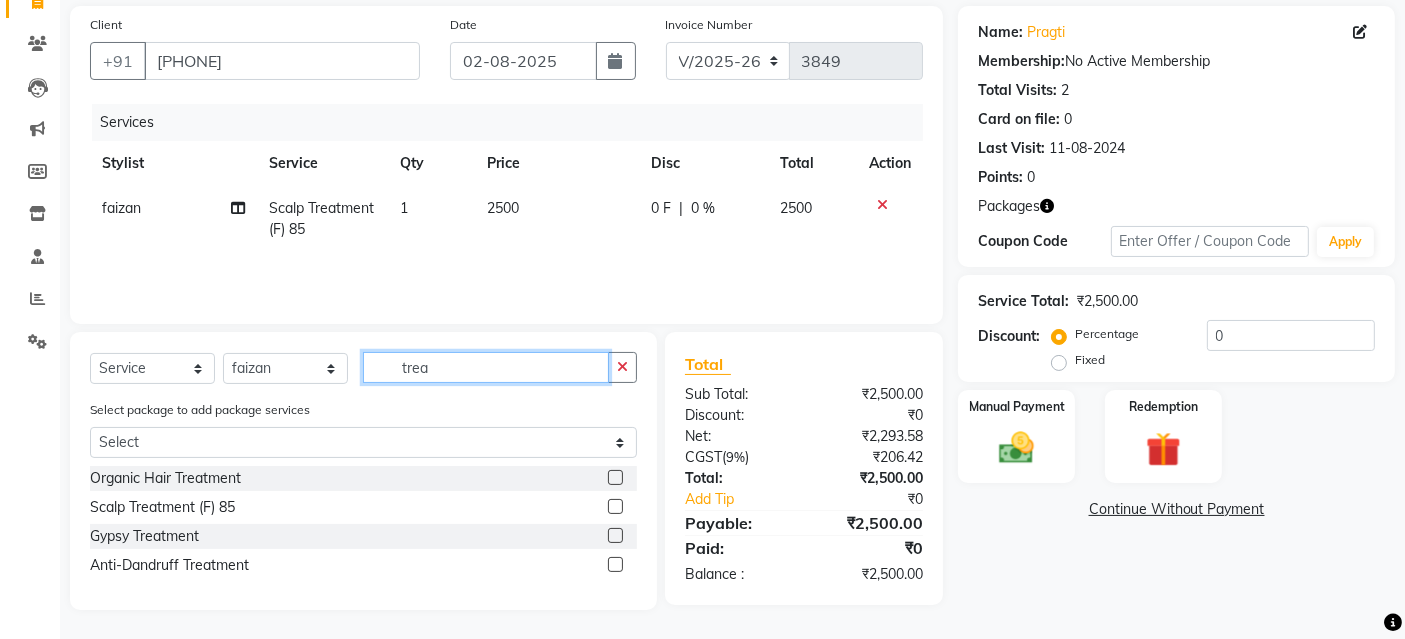 drag, startPoint x: 294, startPoint y: 365, endPoint x: 220, endPoint y: 368, distance: 74.06078 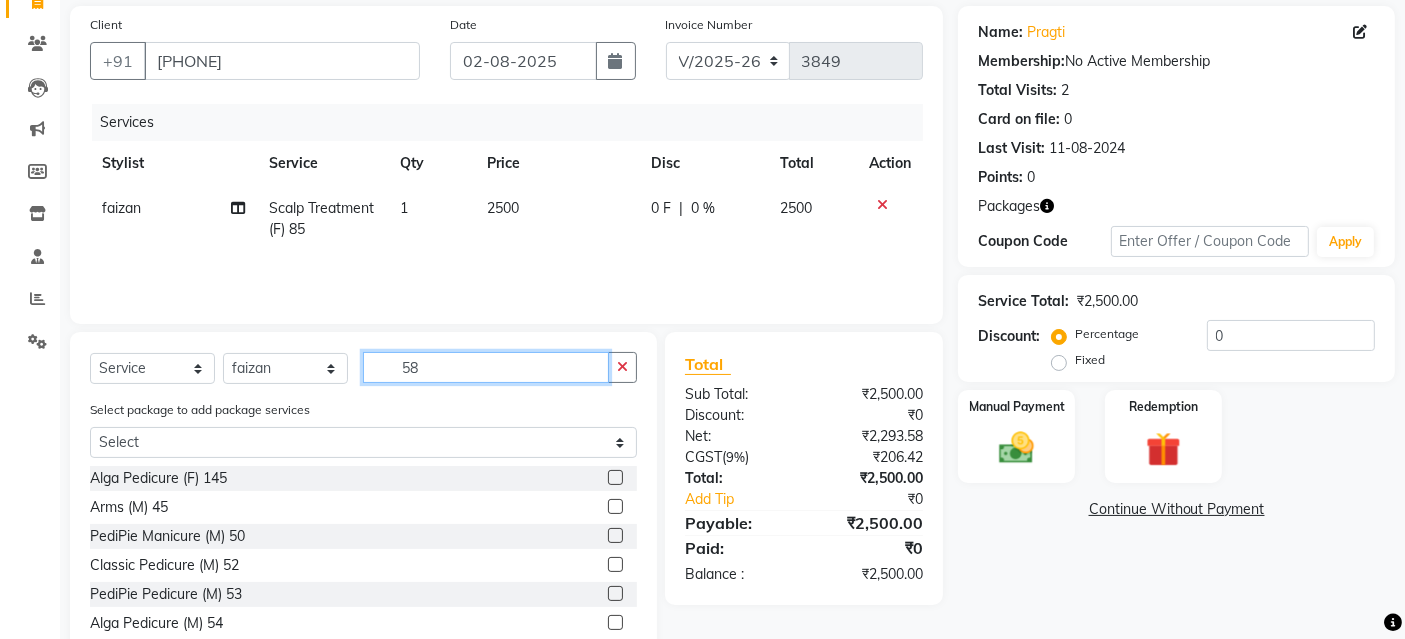 scroll, scrollTop: 138, scrollLeft: 0, axis: vertical 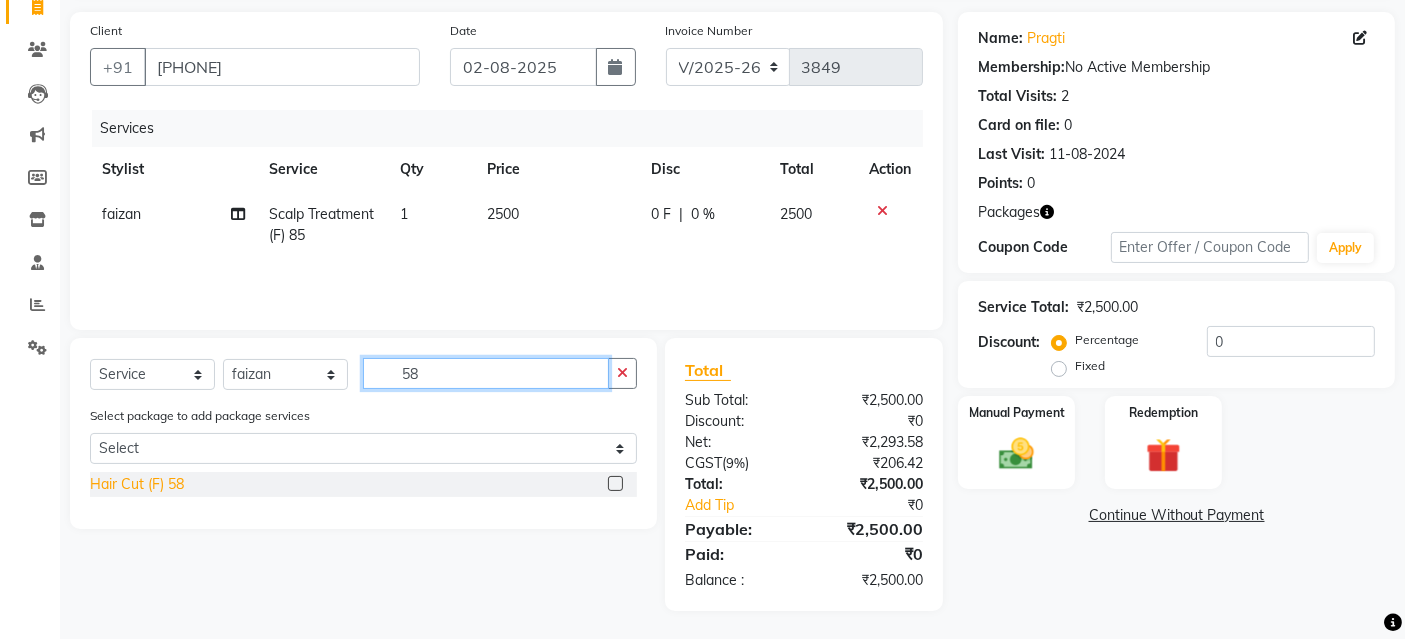 type on "58" 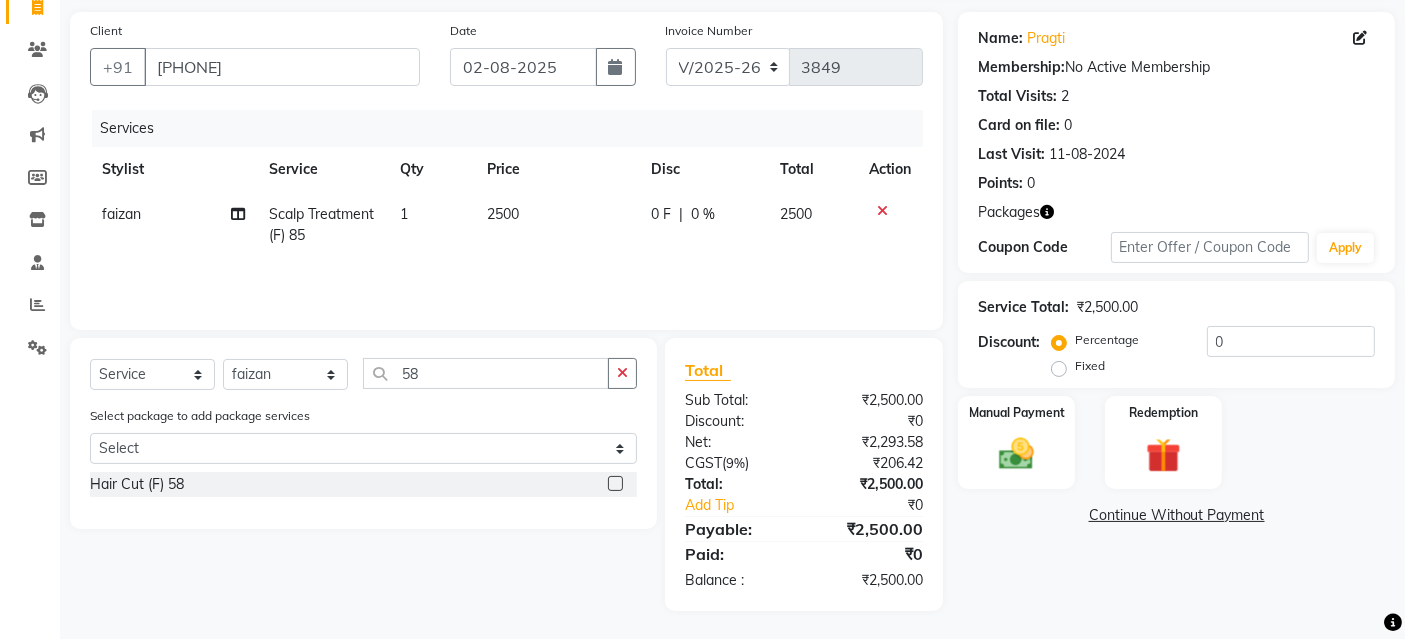 click on "Hair Cut (F) 58" 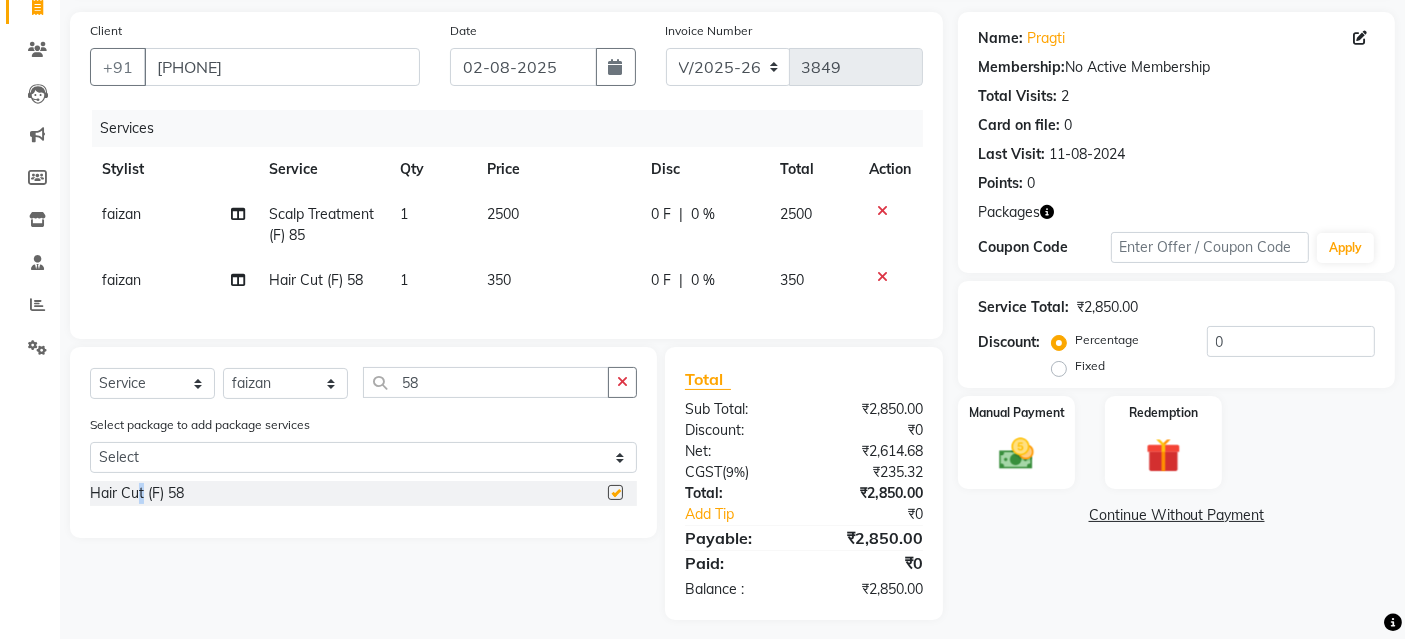 checkbox on "false" 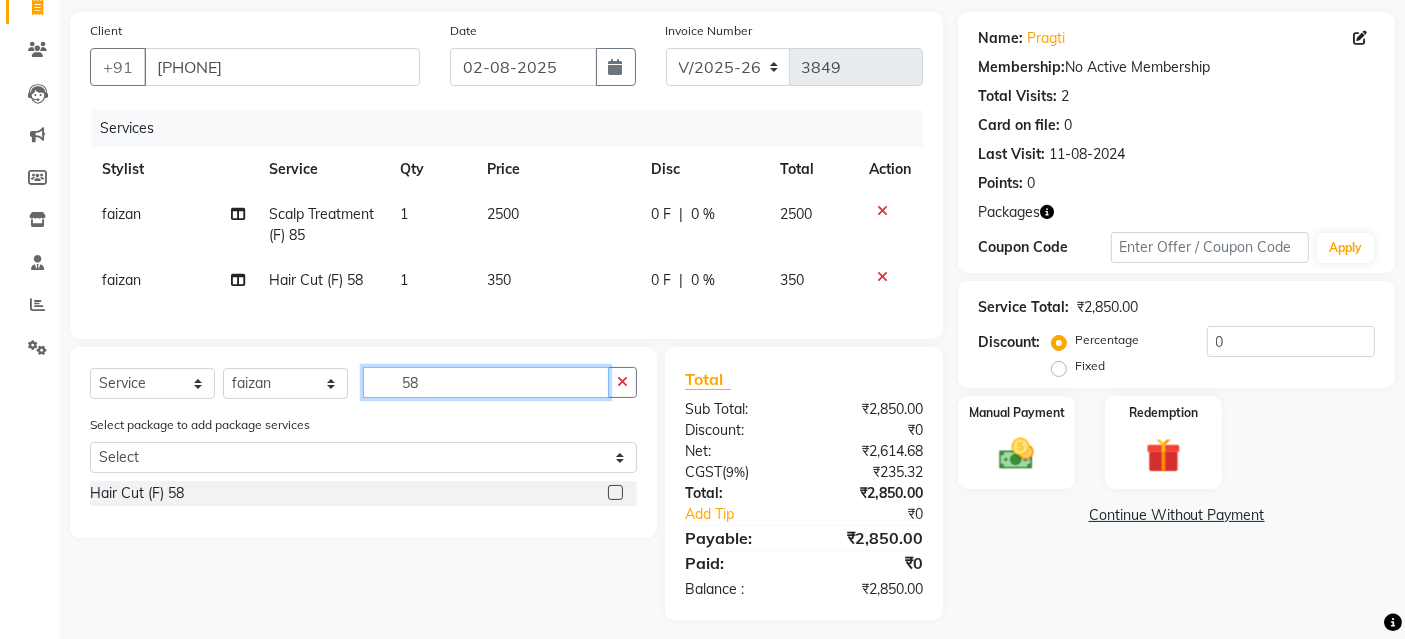 click on "Select  Service  Product  Membership  Package Voucher Prepaid Gift Card  Select Stylist Aashu Banty danish ali david faizan khushi Manager product purvi riyaz sameer sameer Tip vishal 58 Select package to add package services Select 12 K Hair Cut (F) 58" 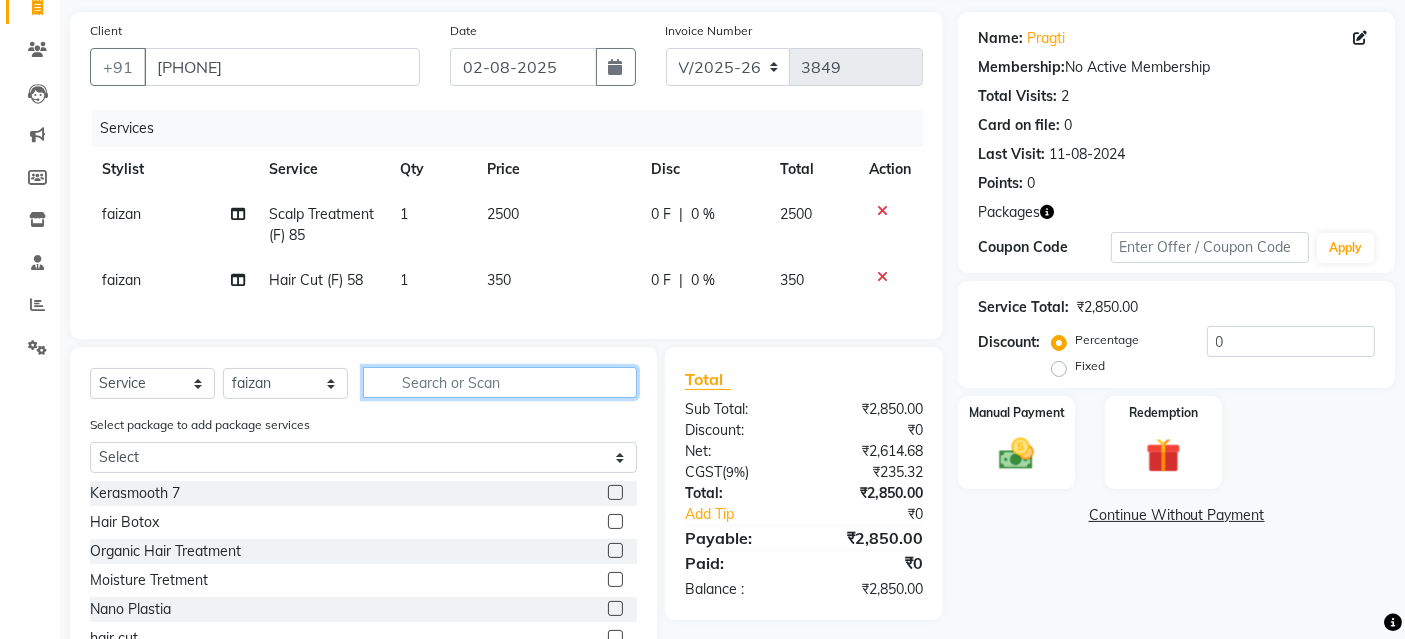 click 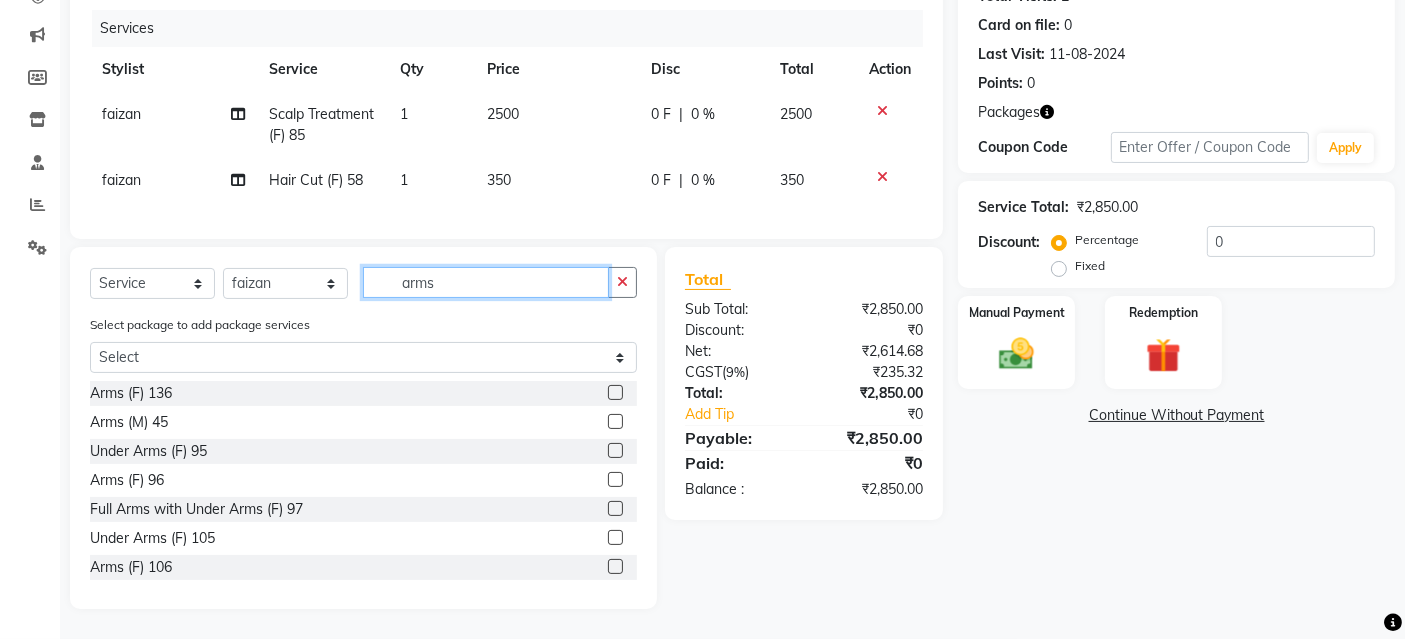 scroll, scrollTop: 254, scrollLeft: 0, axis: vertical 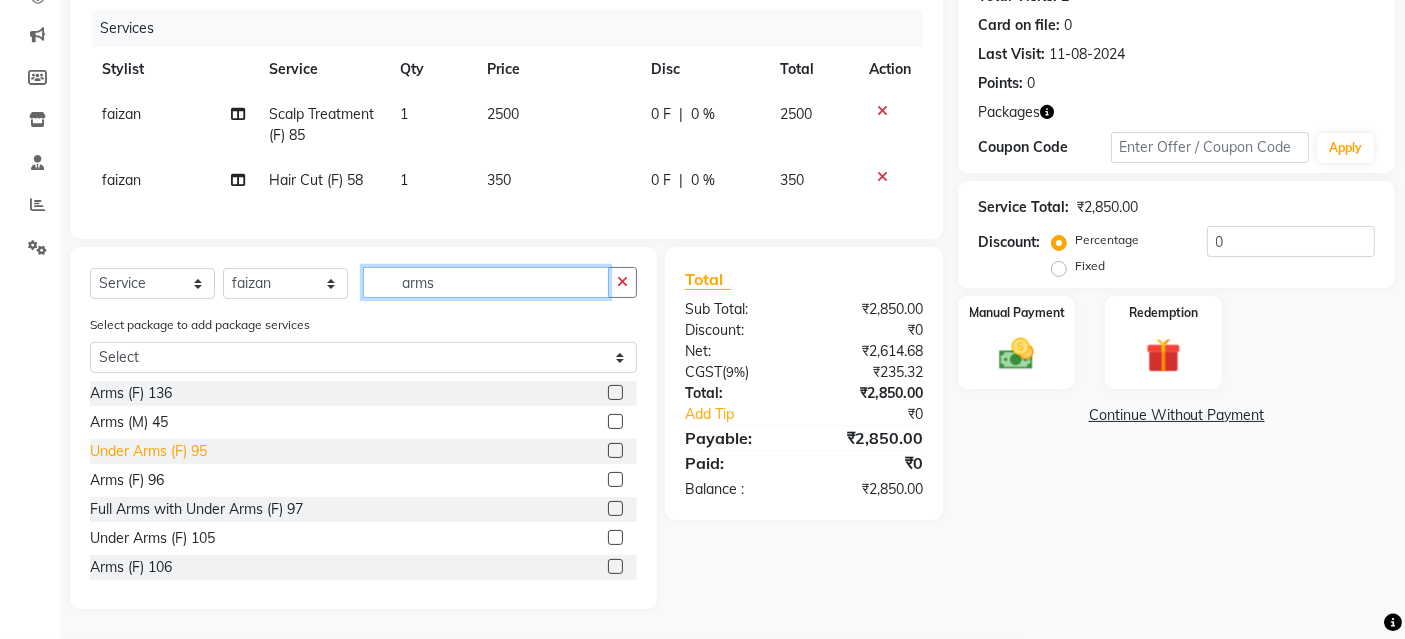 type on "arms" 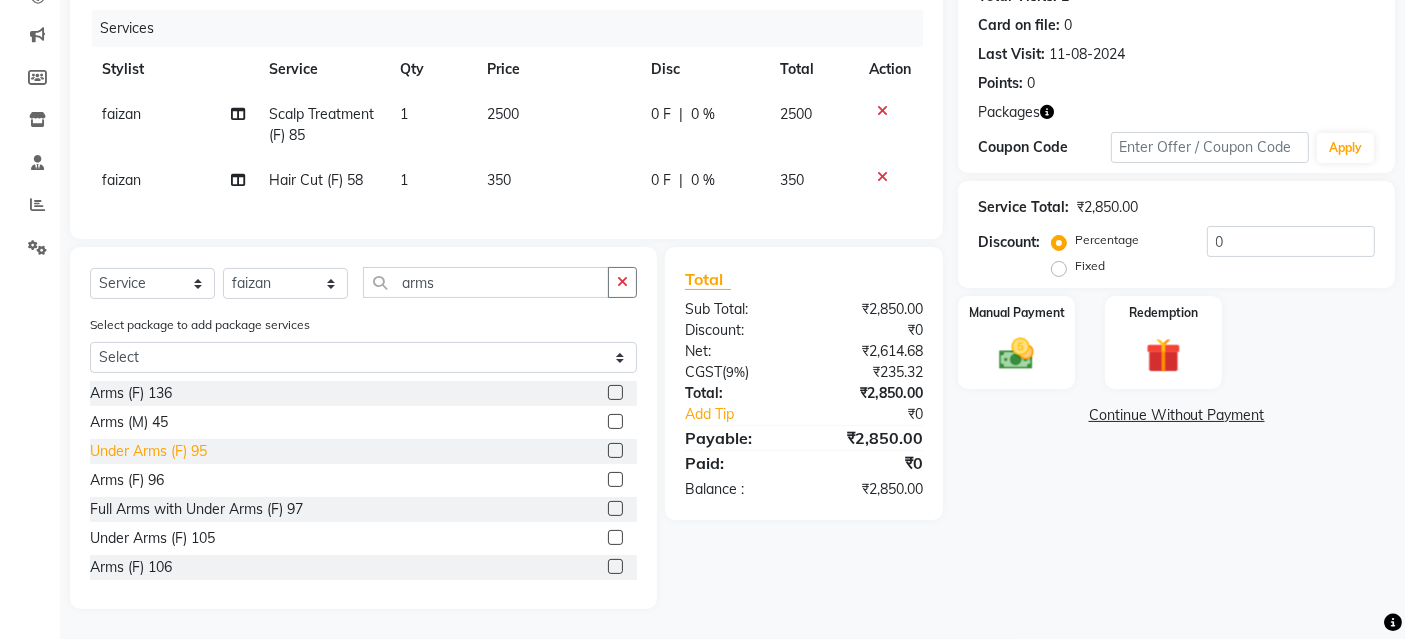 click on "Under Arms (F) 95" 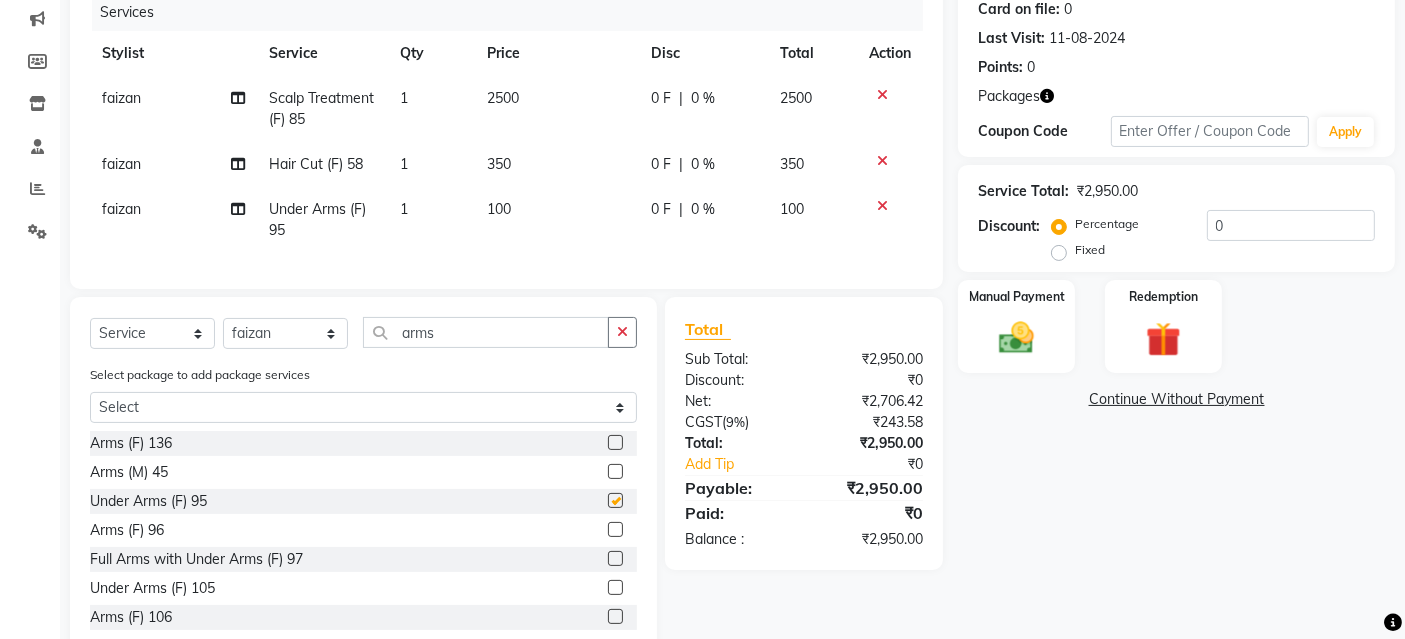 checkbox on "false" 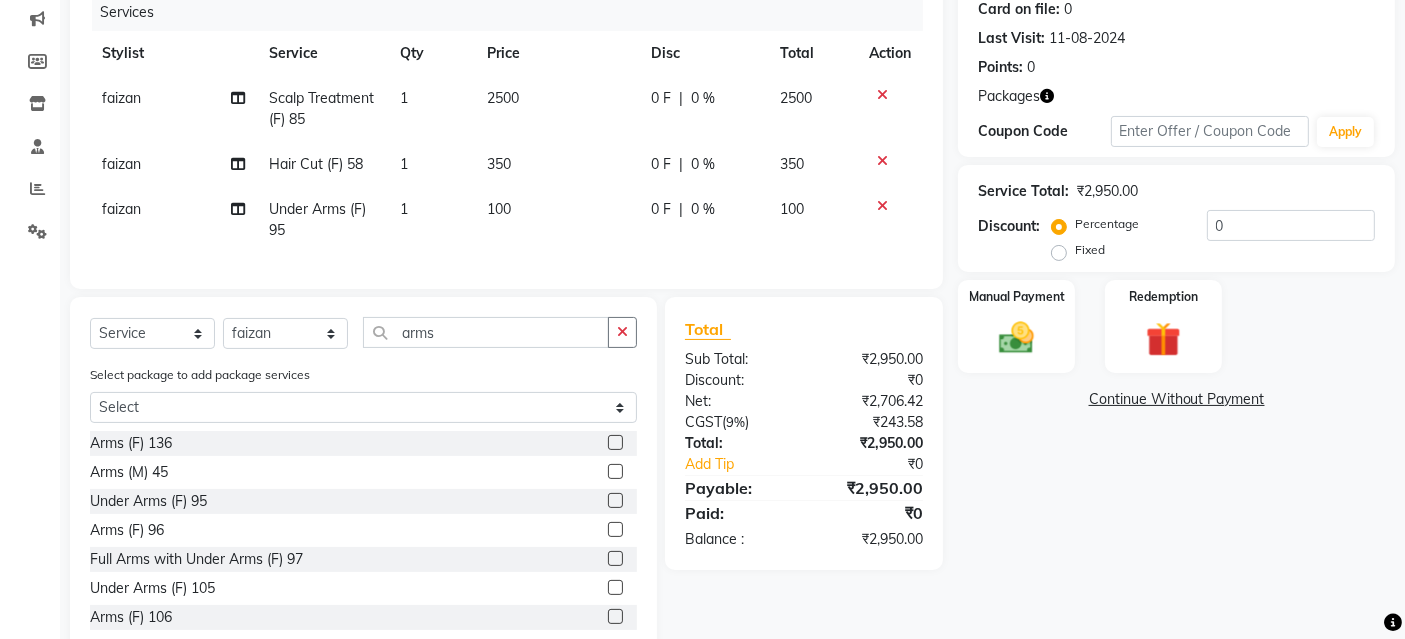 click on "100" 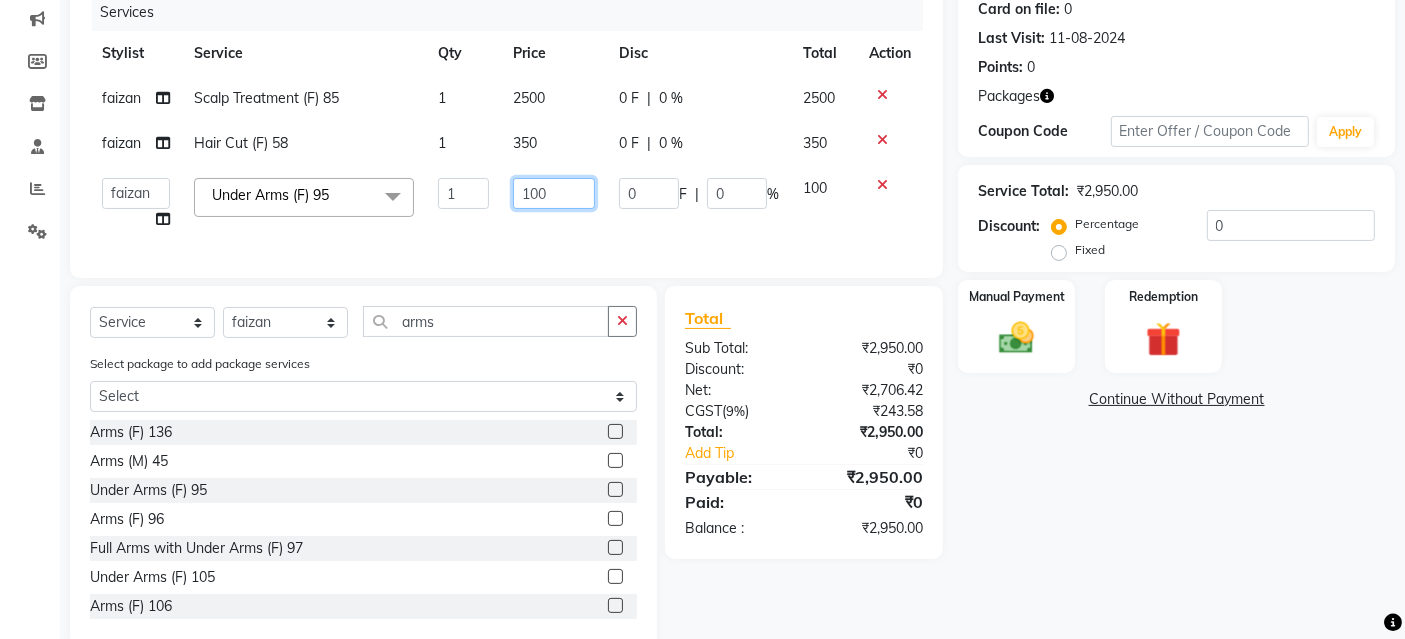 drag, startPoint x: 476, startPoint y: 201, endPoint x: 429, endPoint y: 198, distance: 47.095646 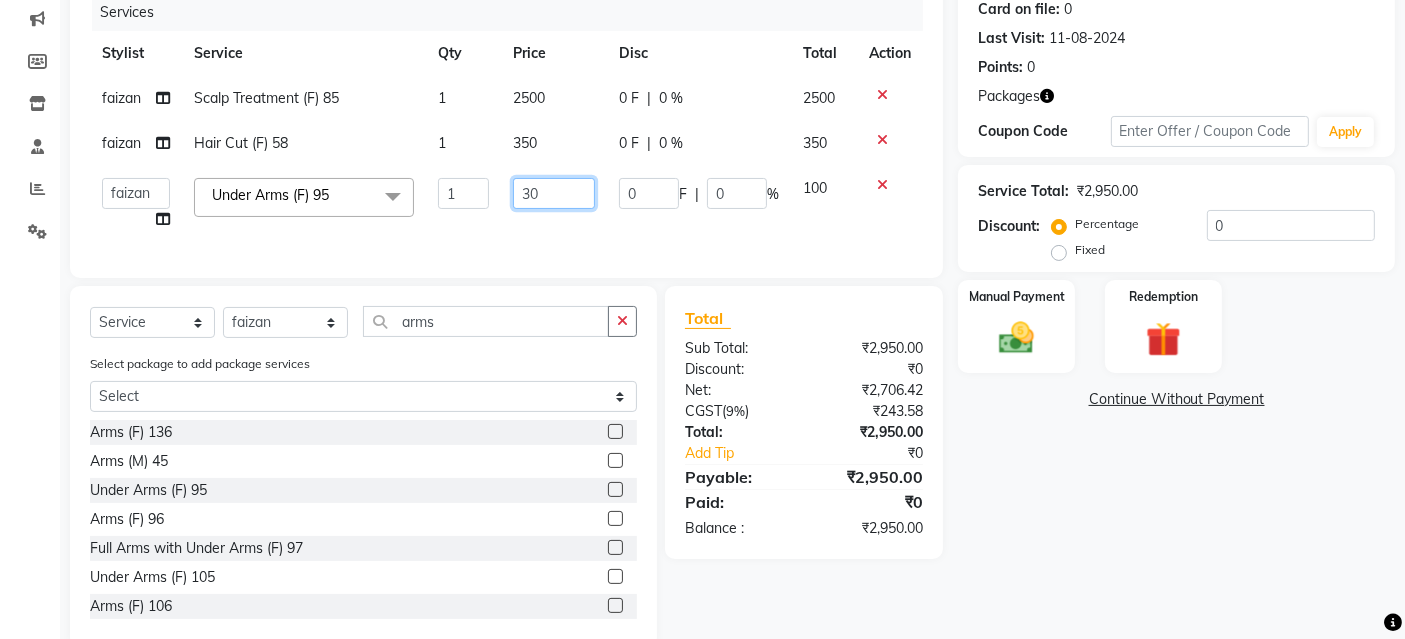 type on "300" 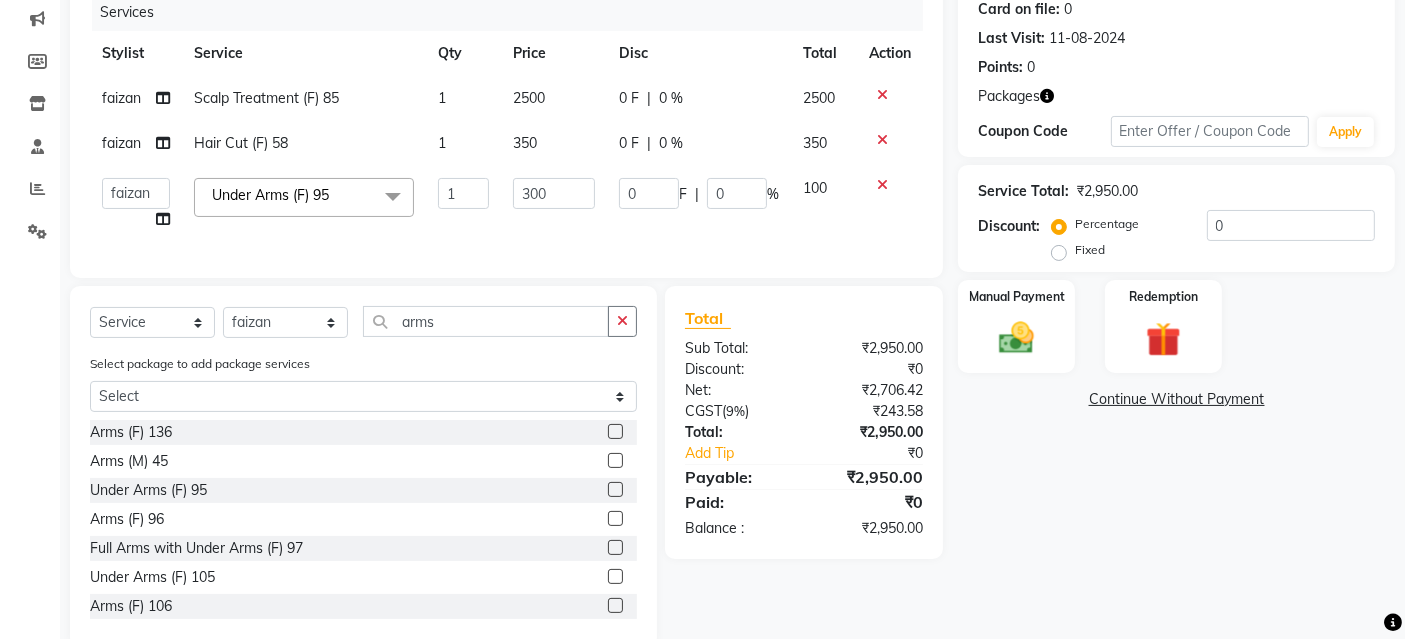 drag, startPoint x: 384, startPoint y: 245, endPoint x: 360, endPoint y: 295, distance: 55.461697 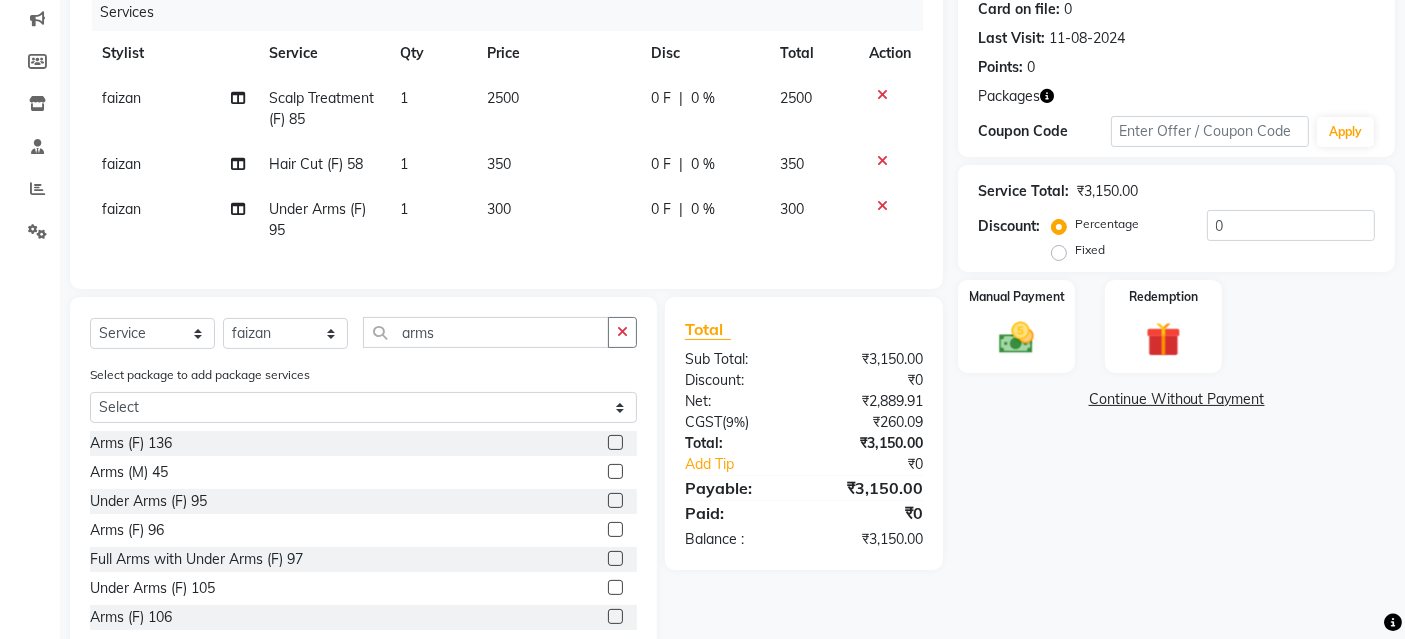 click on "Under Arms (F) 95" 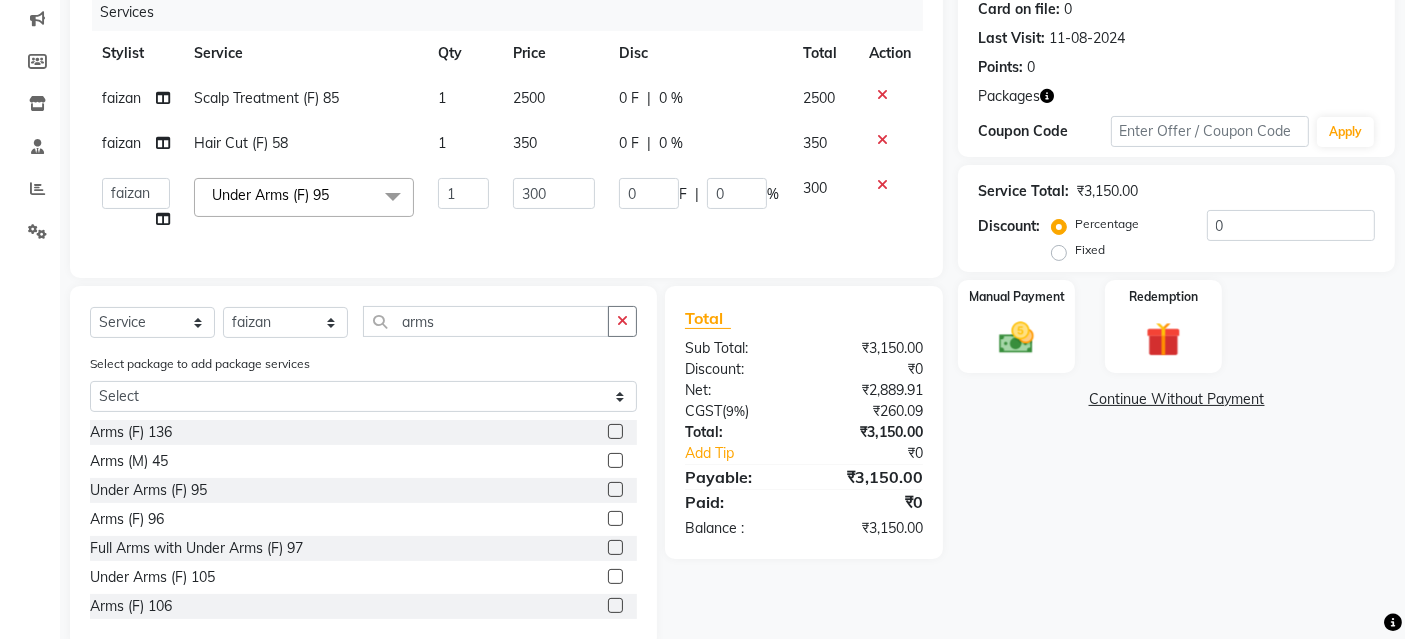 click on "Under Arms (F) 95" 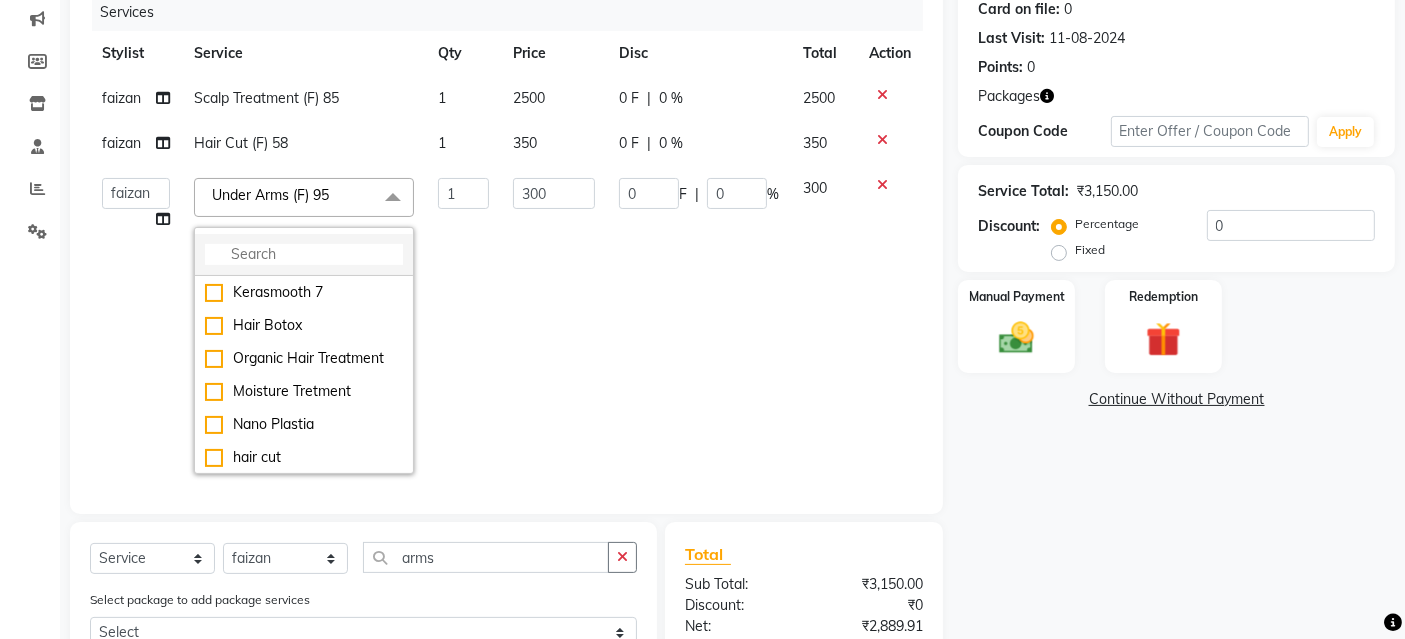 click 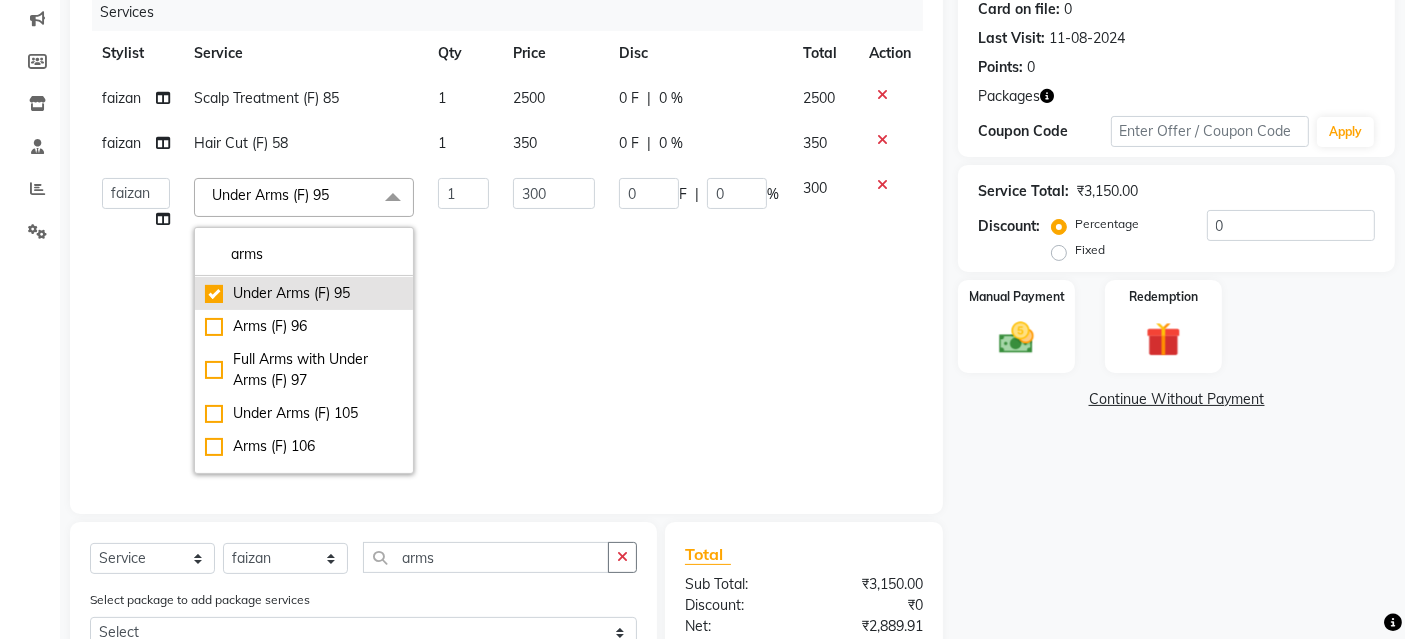 scroll, scrollTop: 111, scrollLeft: 0, axis: vertical 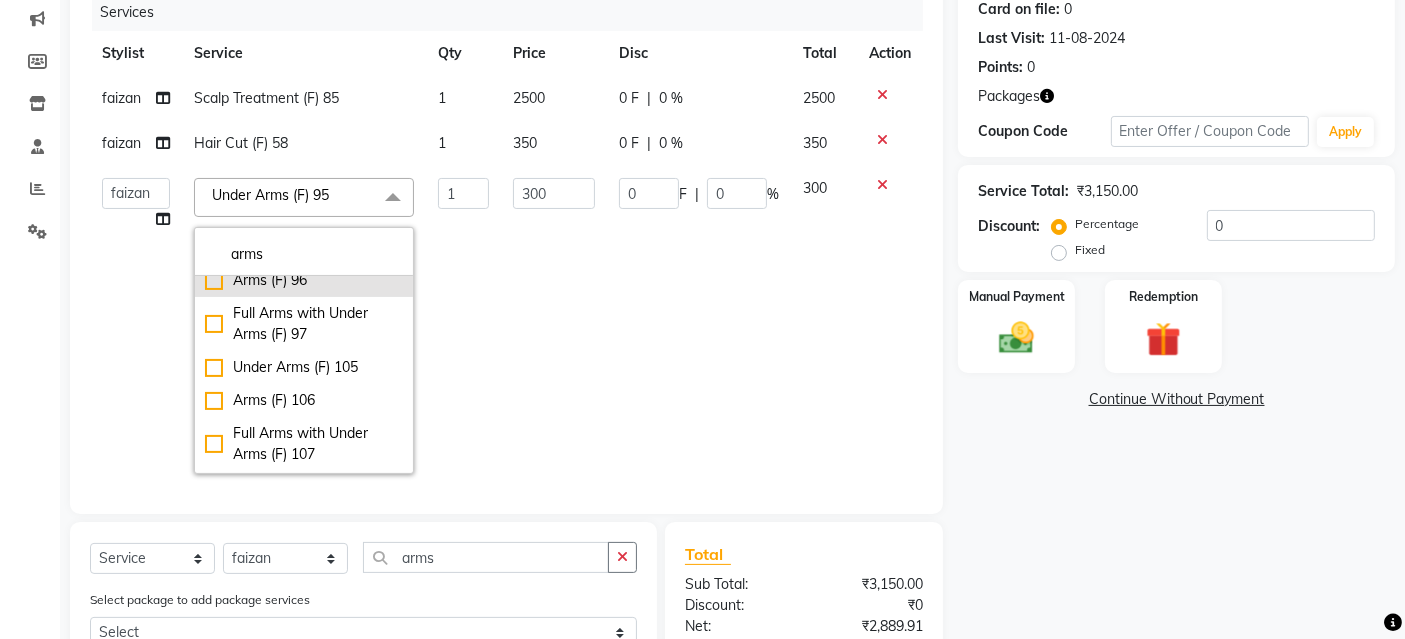 type on "arms" 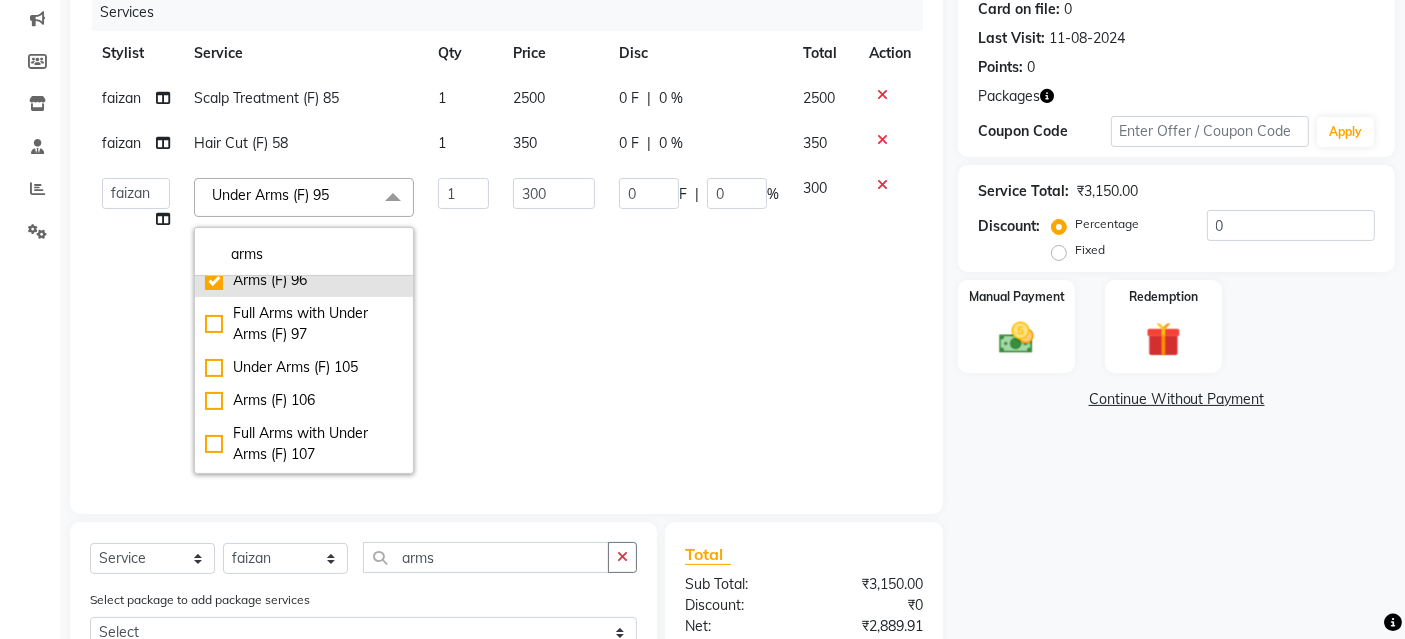 checkbox on "false" 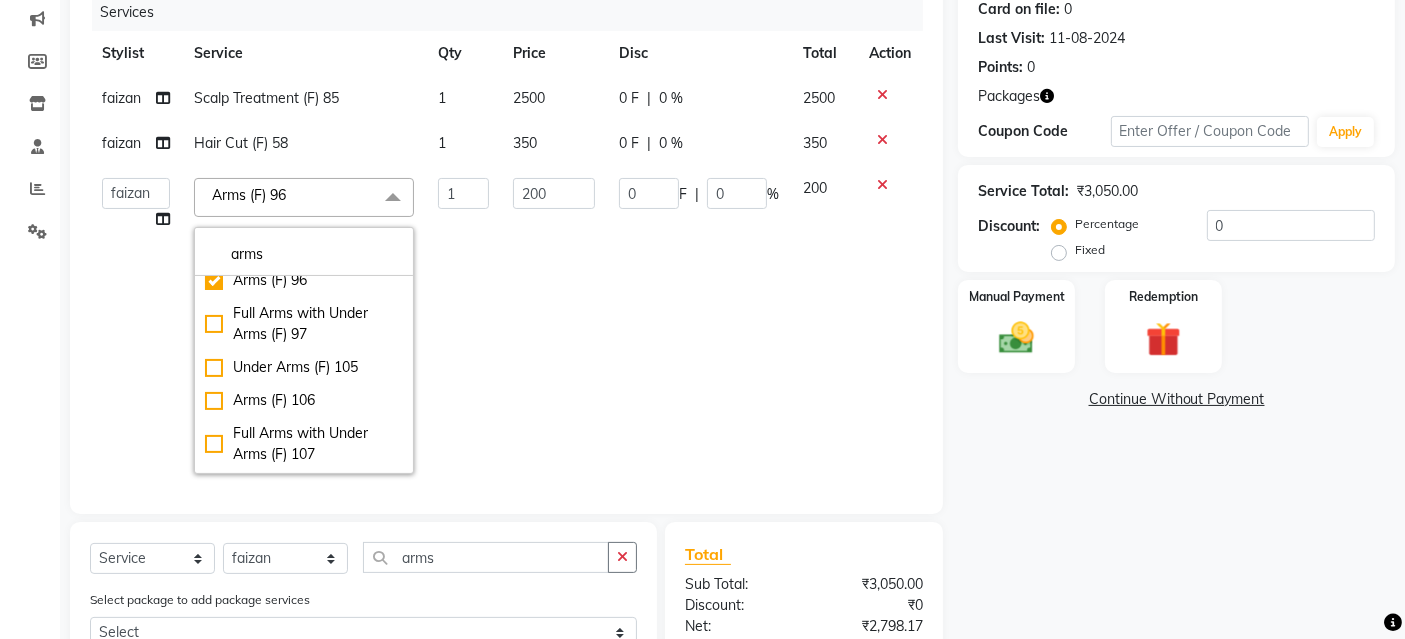 click on "200" 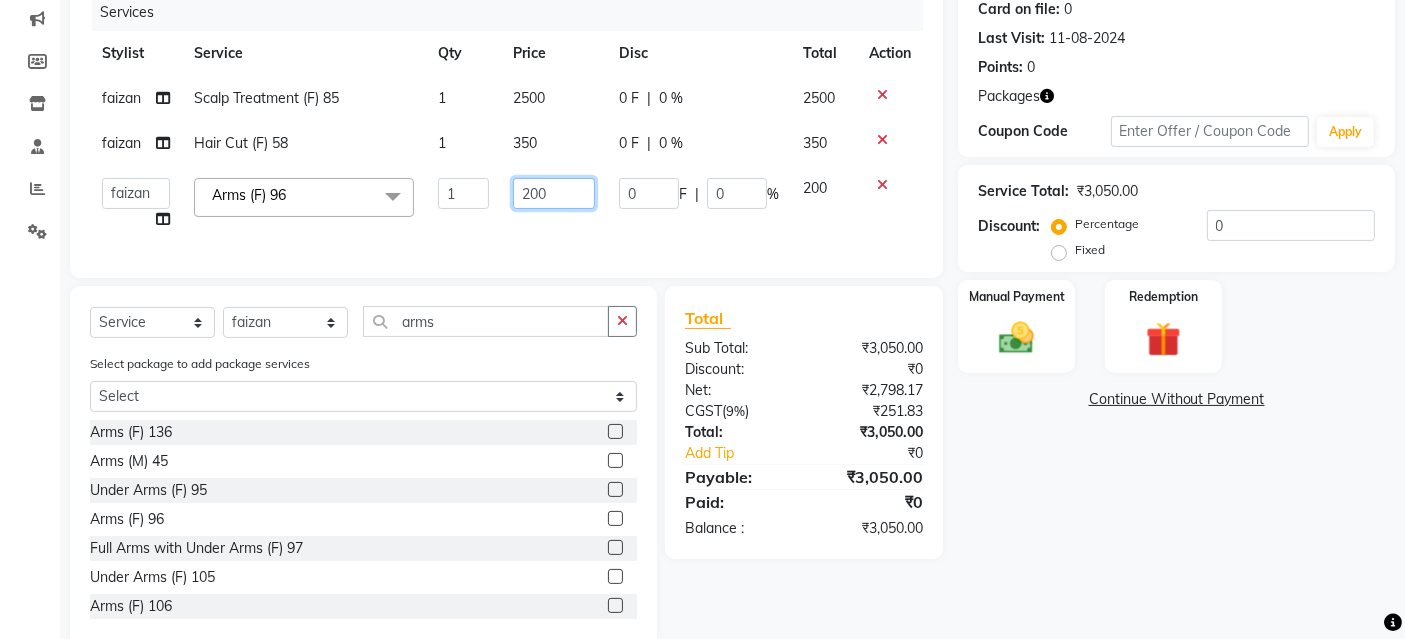 drag, startPoint x: 556, startPoint y: 187, endPoint x: 425, endPoint y: 209, distance: 132.83449 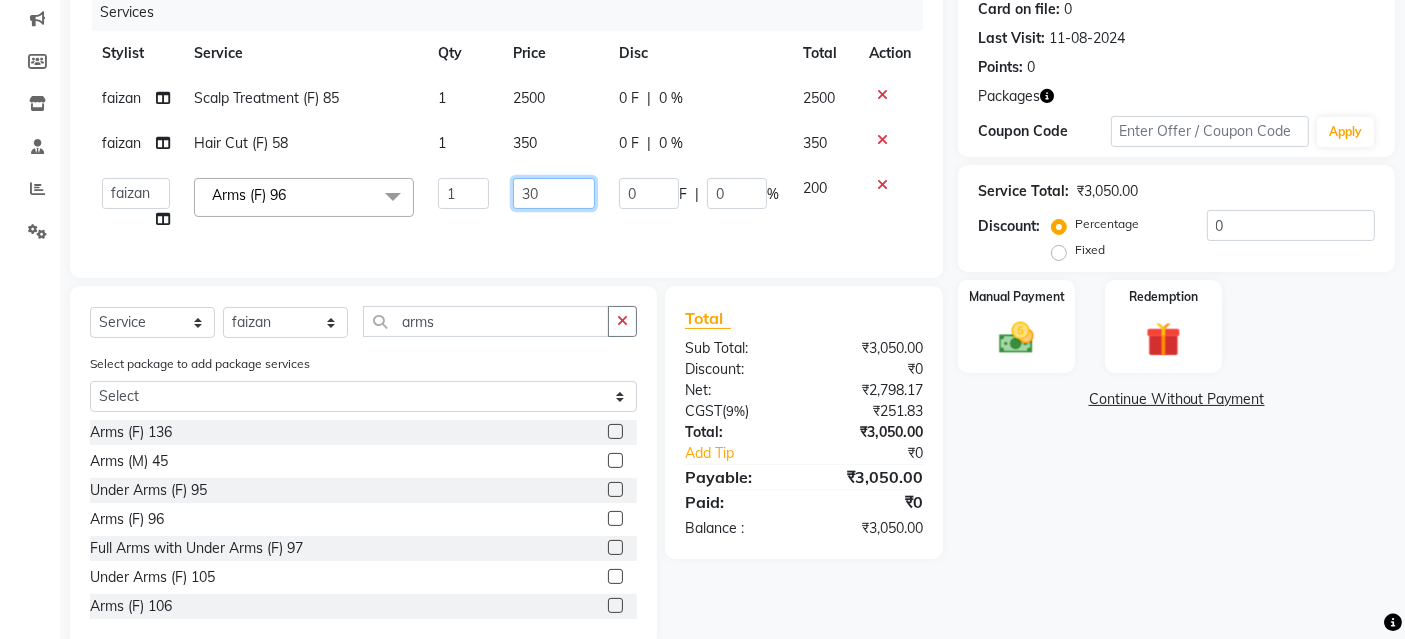 type on "300" 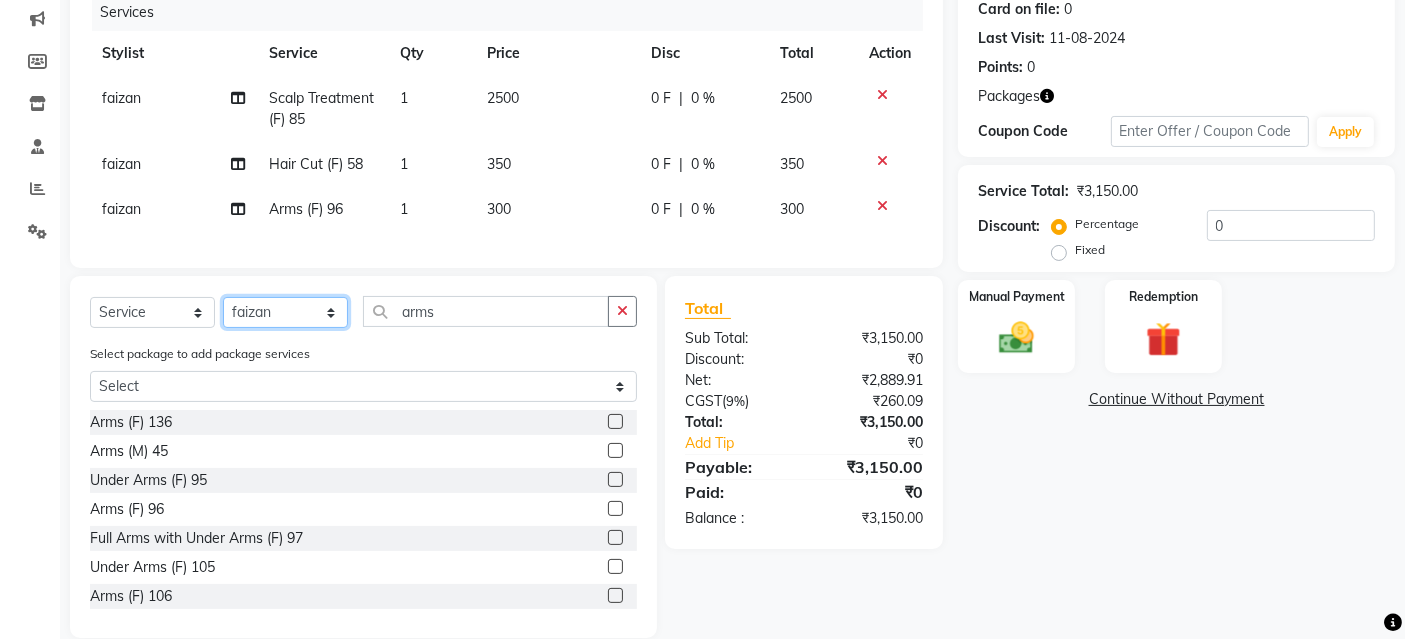 click on "Select Stylist Aashu Banty danish ali david faizan khushi Manager product purvi riyaz sameer sameer Tip vishal" 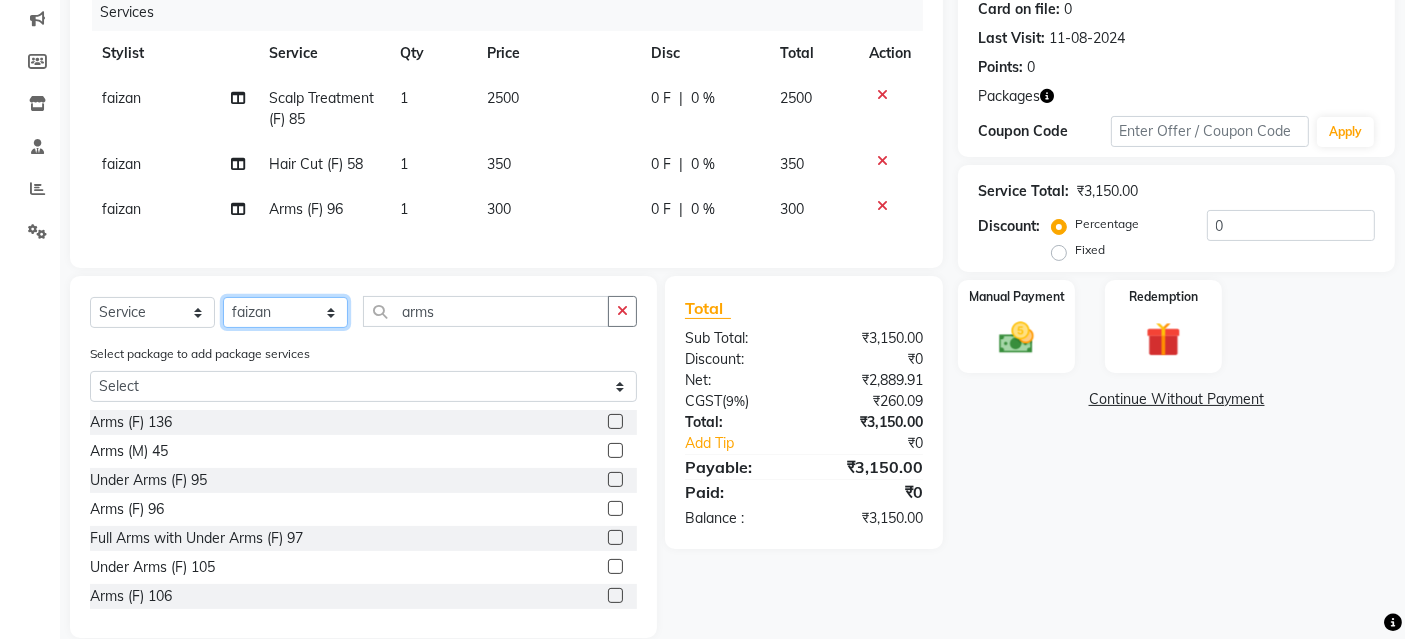 select on "86282" 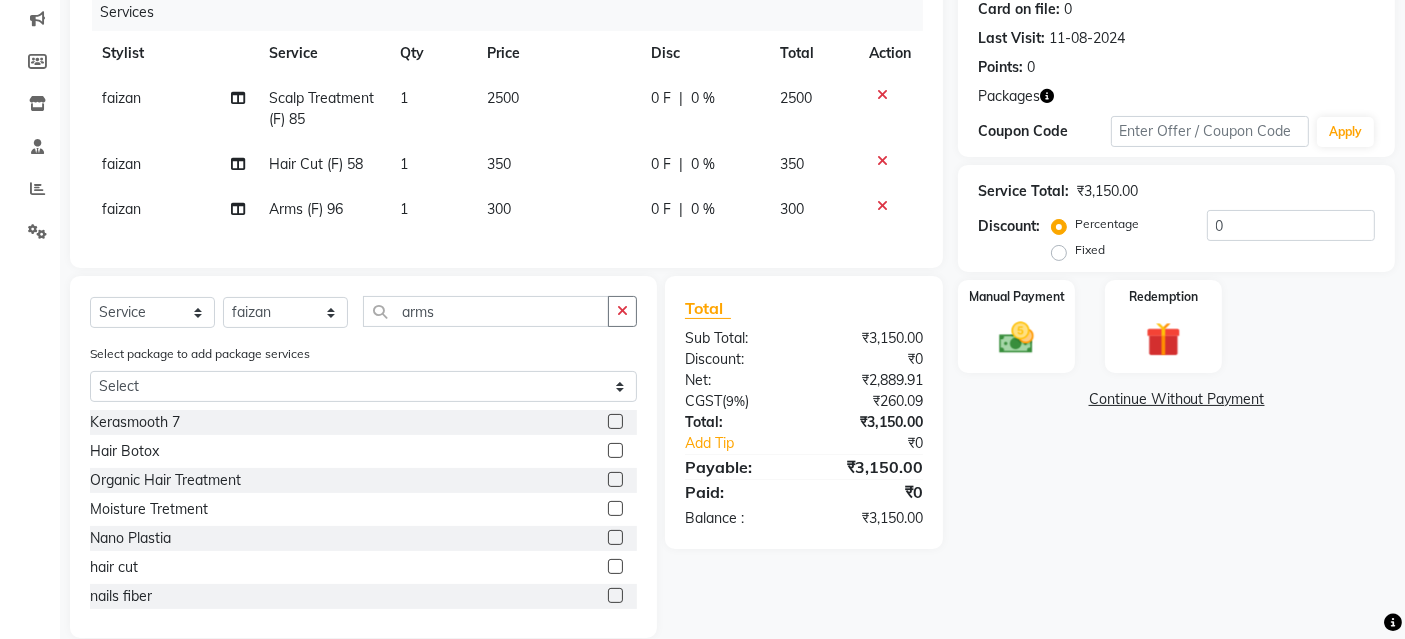 click on "faizan" 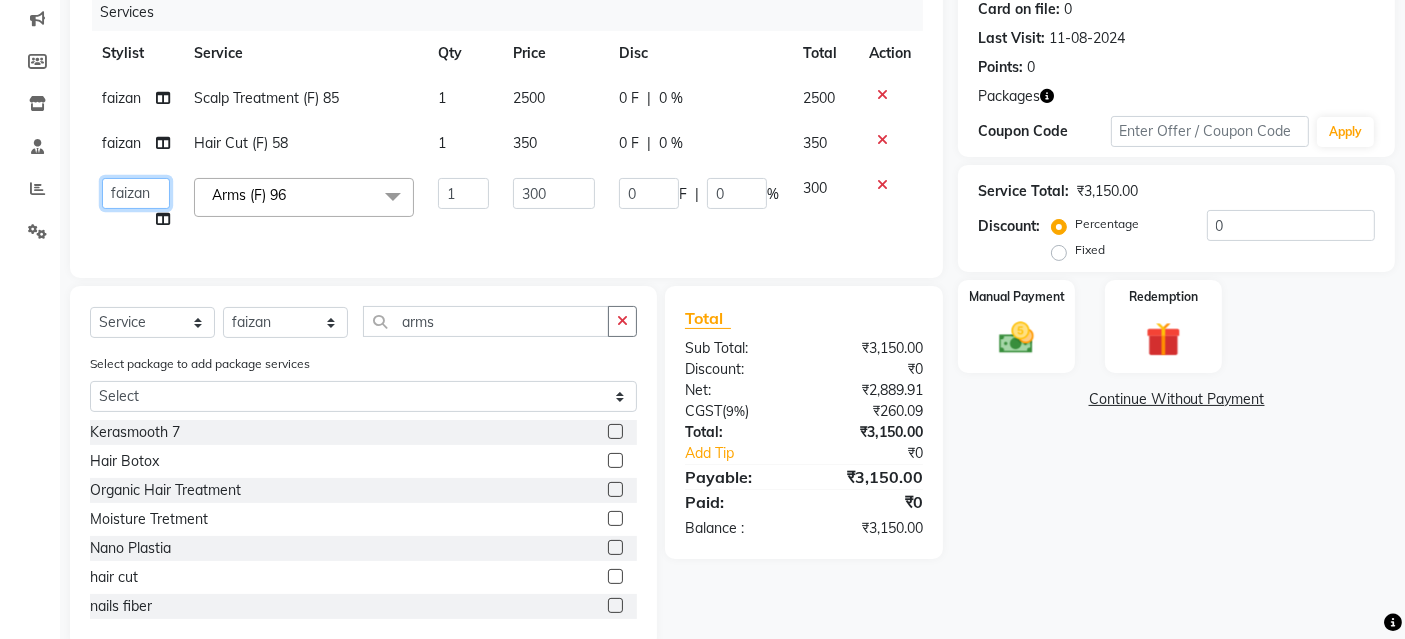 click on "Aashu   Banty   danish ali   david   faizan   khushi   Manager   product   purvi   riyaz   sameer   sameer   Tip   vishal" 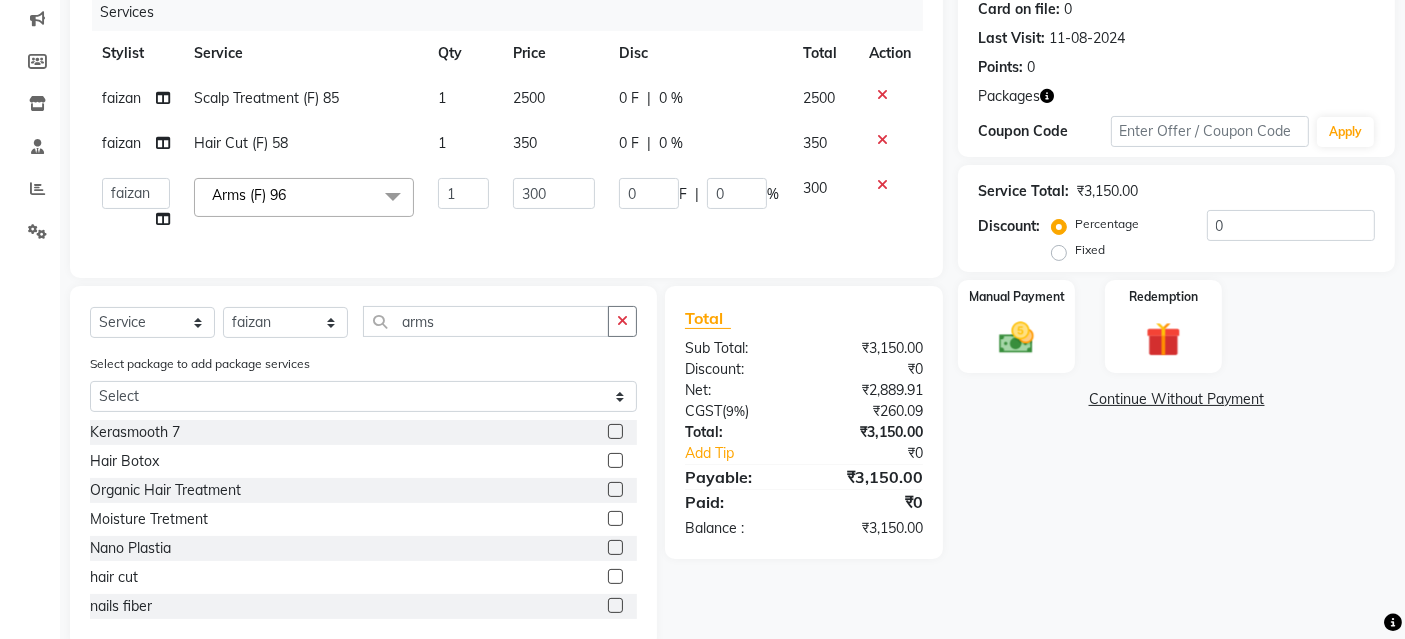 select on "86282" 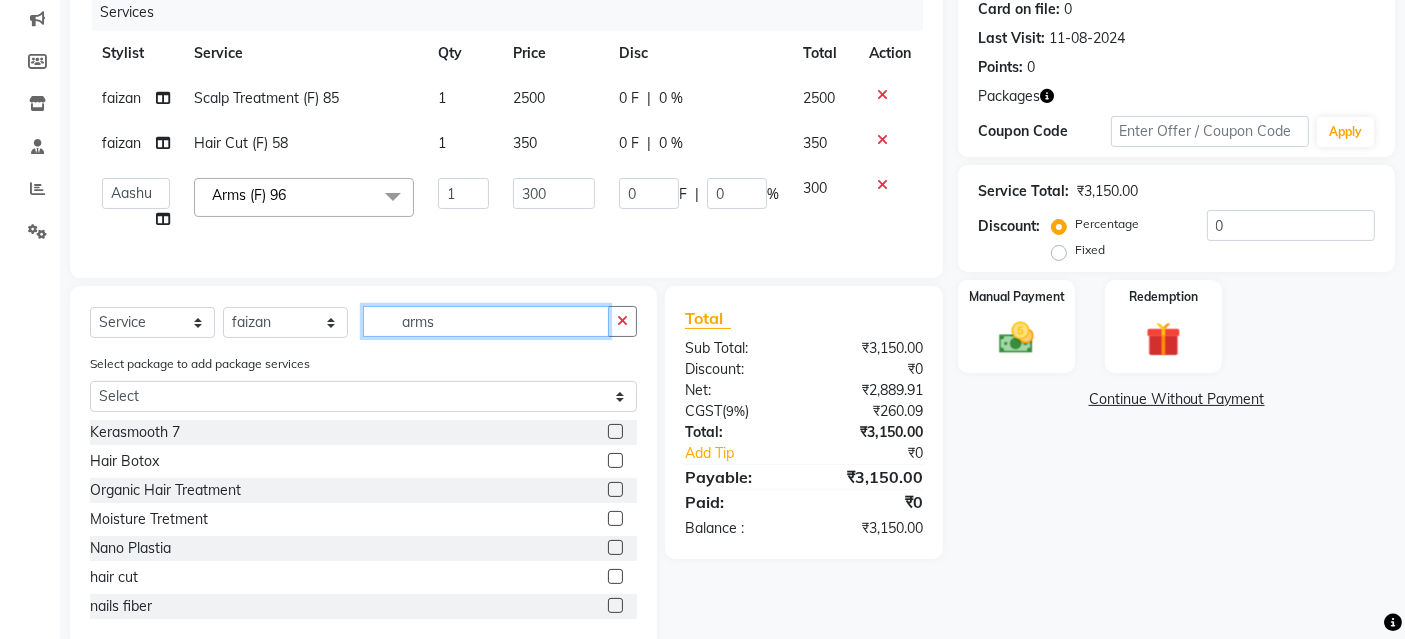 drag, startPoint x: 402, startPoint y: 339, endPoint x: 280, endPoint y: 345, distance: 122.14745 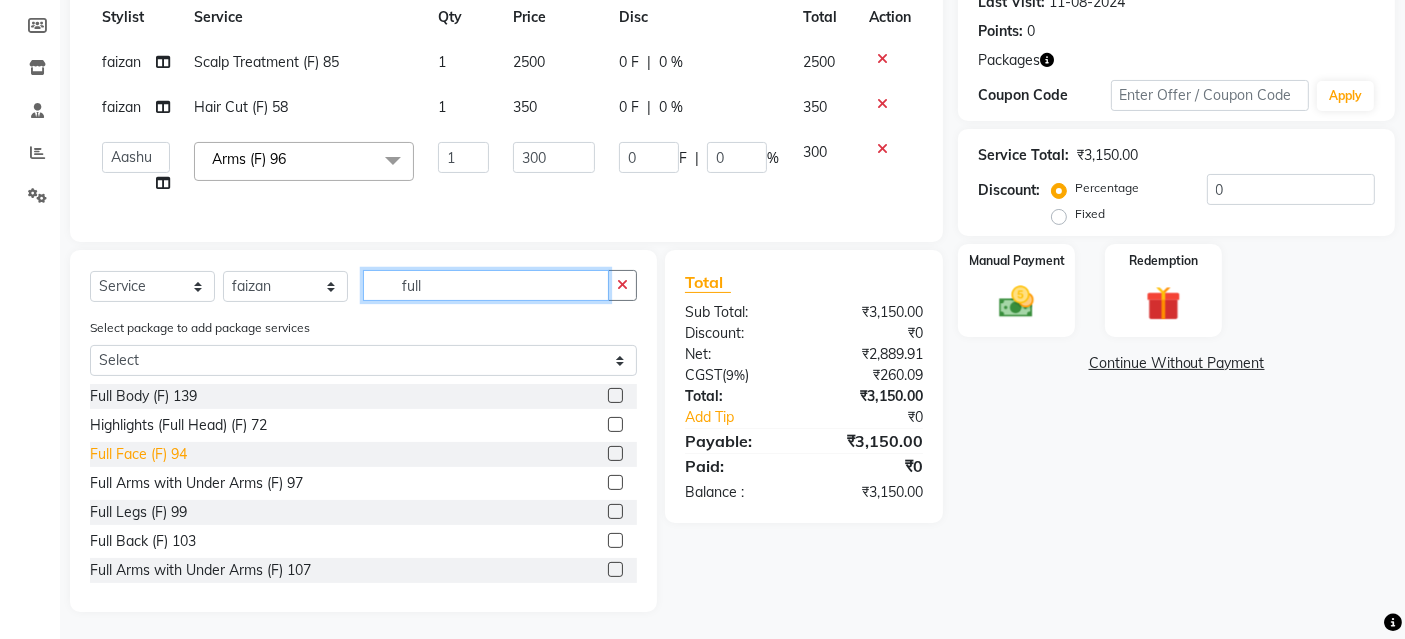 scroll, scrollTop: 309, scrollLeft: 0, axis: vertical 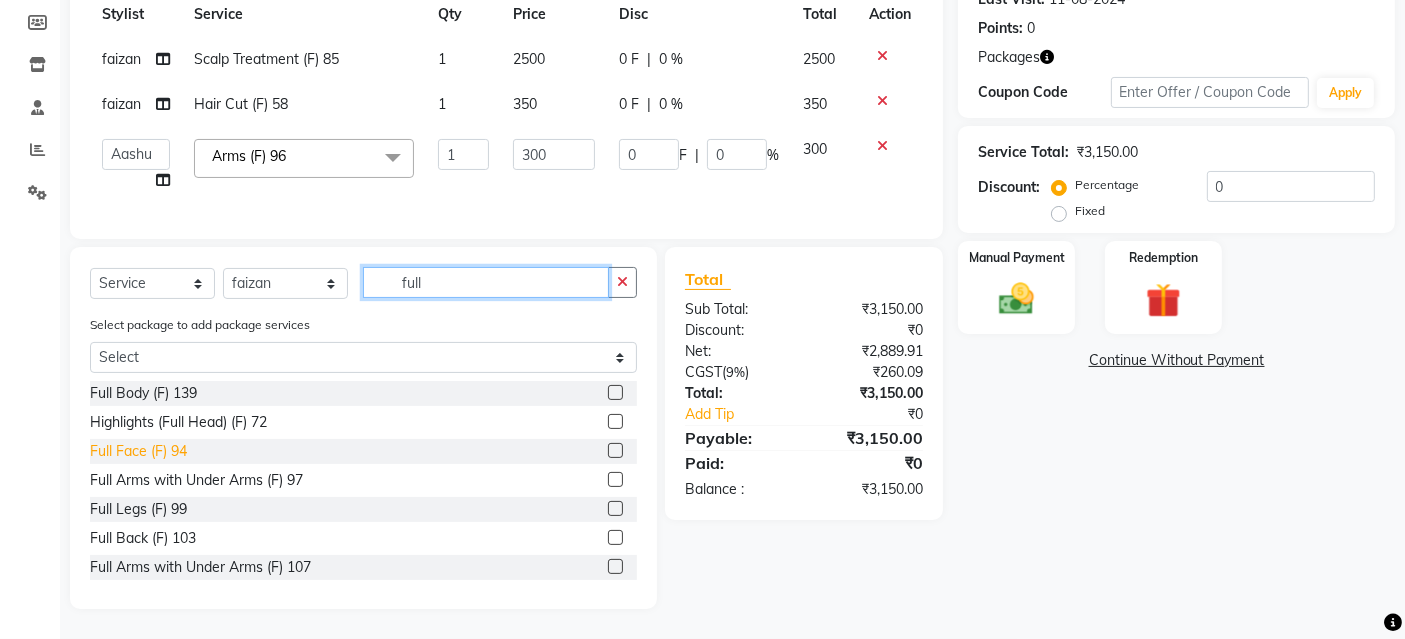 type on "full" 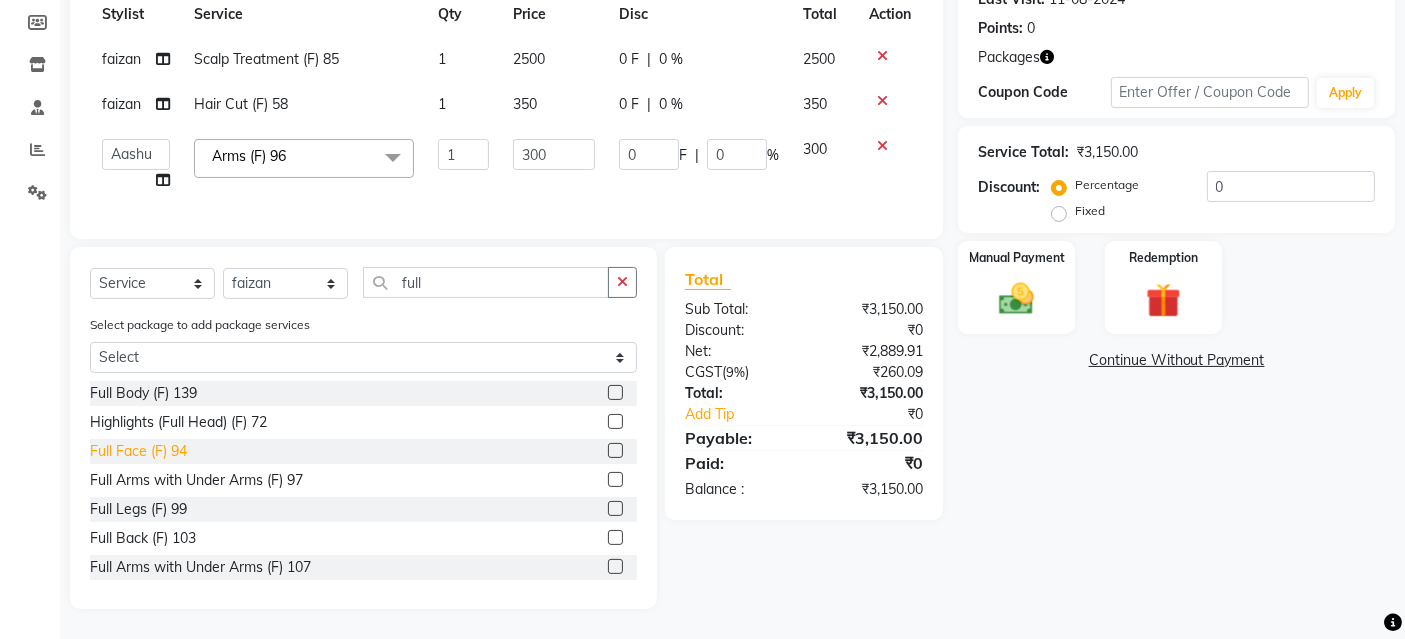 click on "Full Face (F) 94" 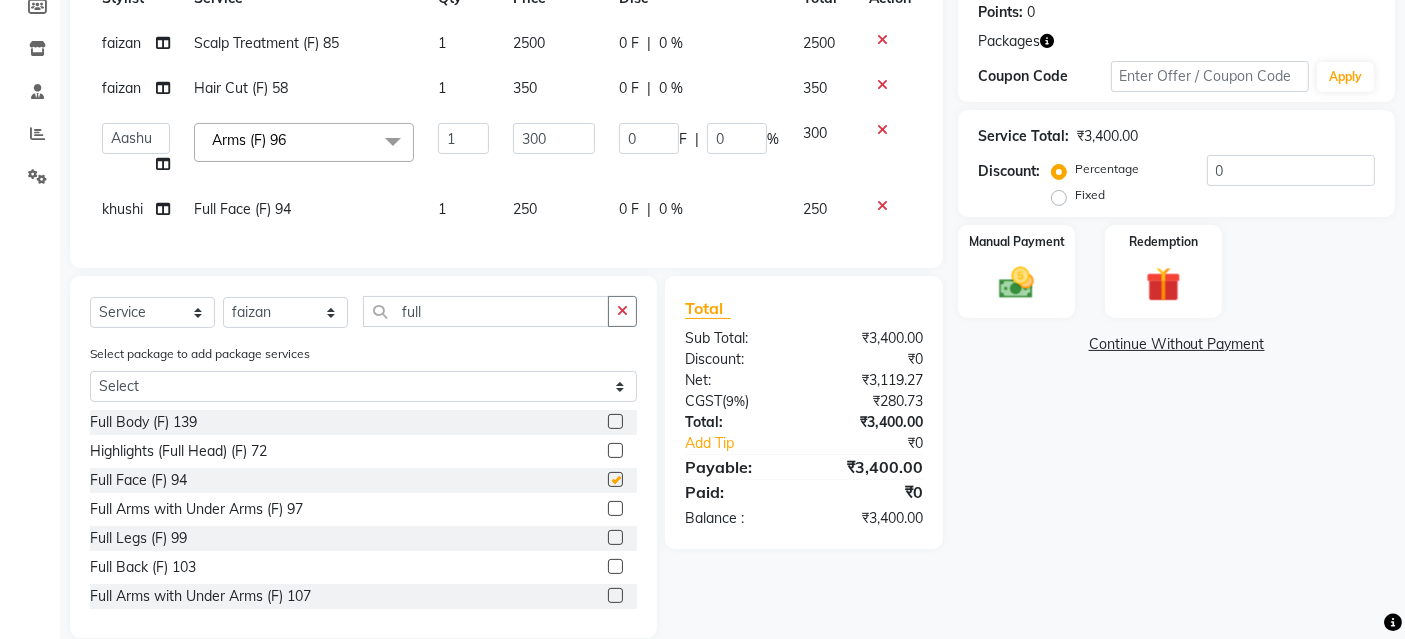 checkbox on "false" 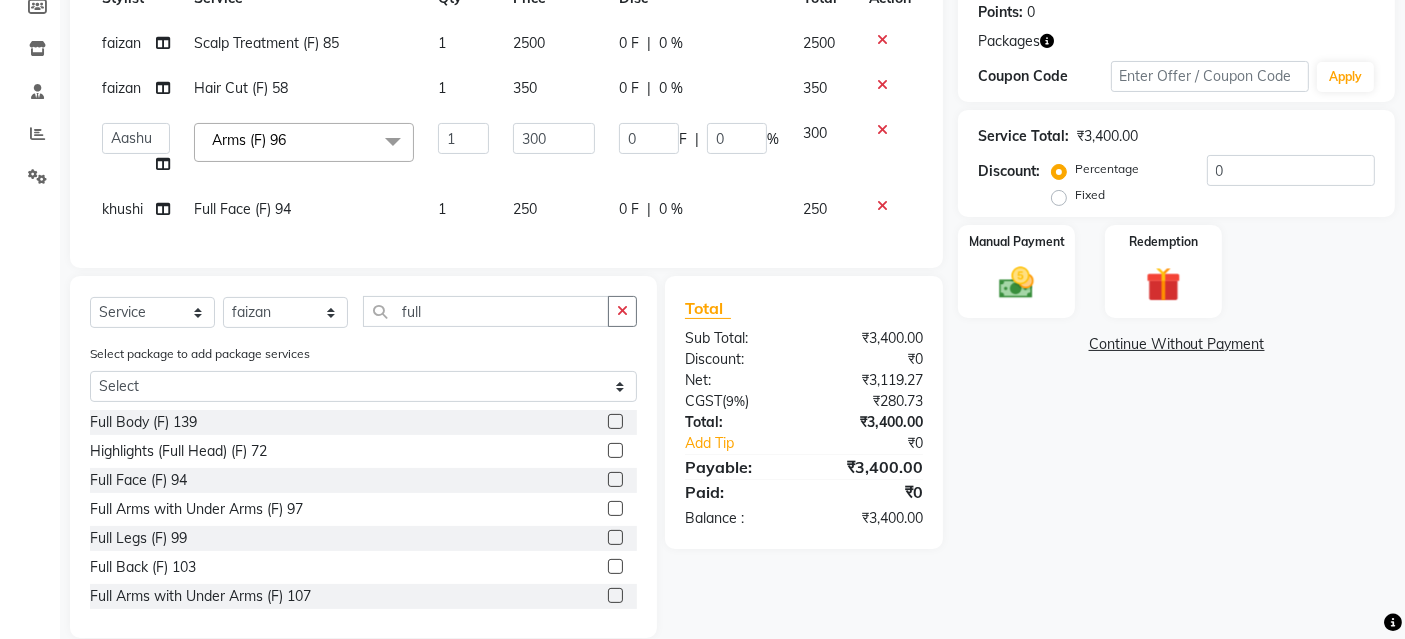 click on "250" 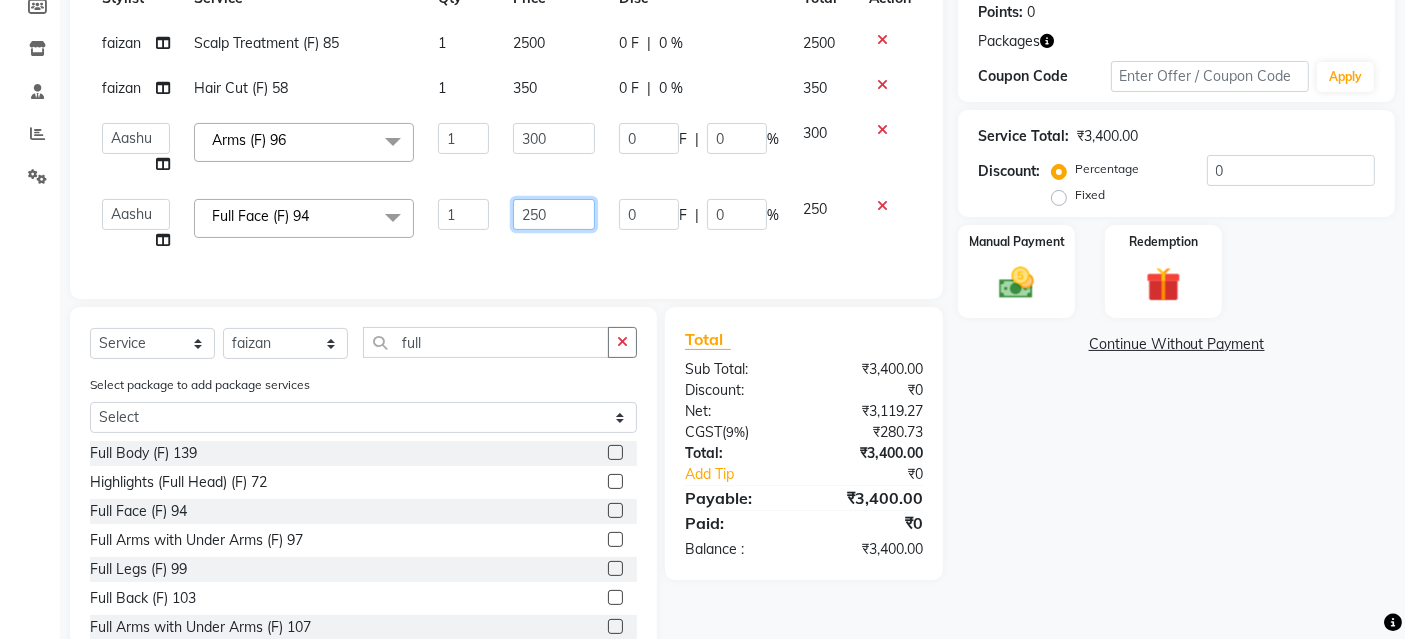 drag, startPoint x: 568, startPoint y: 215, endPoint x: 434, endPoint y: 219, distance: 134.0597 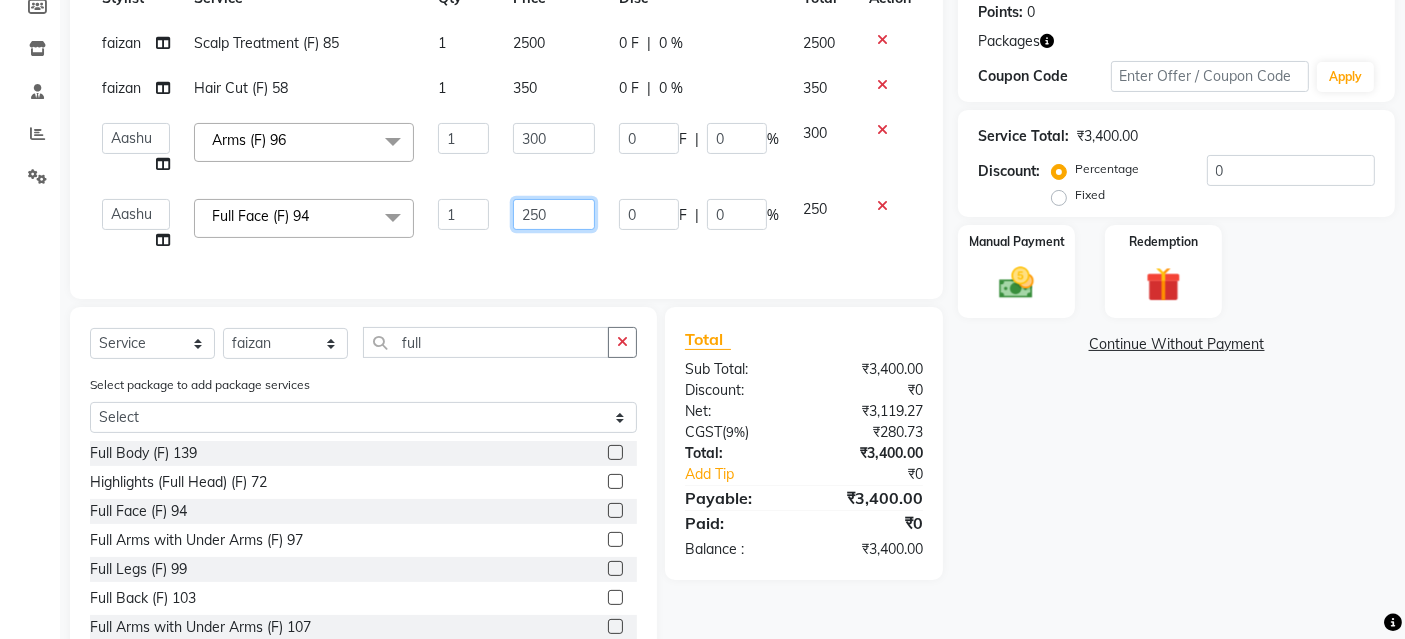 click on "Aashu   Banty   danish ali   david   faizan   khushi   Manager   product   purvi   riyaz   sameer   sameer   Tip   vishal  Full Face (F) 94  x Kerasmooth 7 Hair Botox Organic Hair Treatment Moisture Tretment Nano Plastia hair cut nails fiber Casmara Prestige (F) 127 Clean-up (F) 122 O3 Whitening (F) 124 O3 bridal O3 shine and glow Casmara Vitamin Veg. Lotus Wine facial Fruit facial Papaya Marshmellow (F) 128 Blanch (F) 129 Upendice (F) 130 Sothys Goji (F) 131 Casmara Gold Face (oxy/D-Tan) (F) 133 Face (Cheryls Oxyderm) (F) 134 Arms (F) 136 Legs (F) 137 Front/ Back (F) 138 Full Body (F) 139 face (Organic D-ten) 02 Classic Manicure (F) 140 PediPie Manicure (F) 141 Alga Manicure (F) 142 Classic Pedicure (F) 143 PediPie Pedicure (F) 144 Alga Pedicure (F) 145 Party Make up + Hair Do + Dress Up (F) 148 Eye make up 149 Saree Draping Bridal Make up Papaya Marshmellow (M) 37 Blanch (M) 38 Upendice (M) 39 Sothys Goji (M) 40 Prestige (M) 36 Casmara Gold 36 Face (Oxy/D-Tan) (M) 42 Face (Cheryls Oxyderm) (M) 43 Nose (F)" 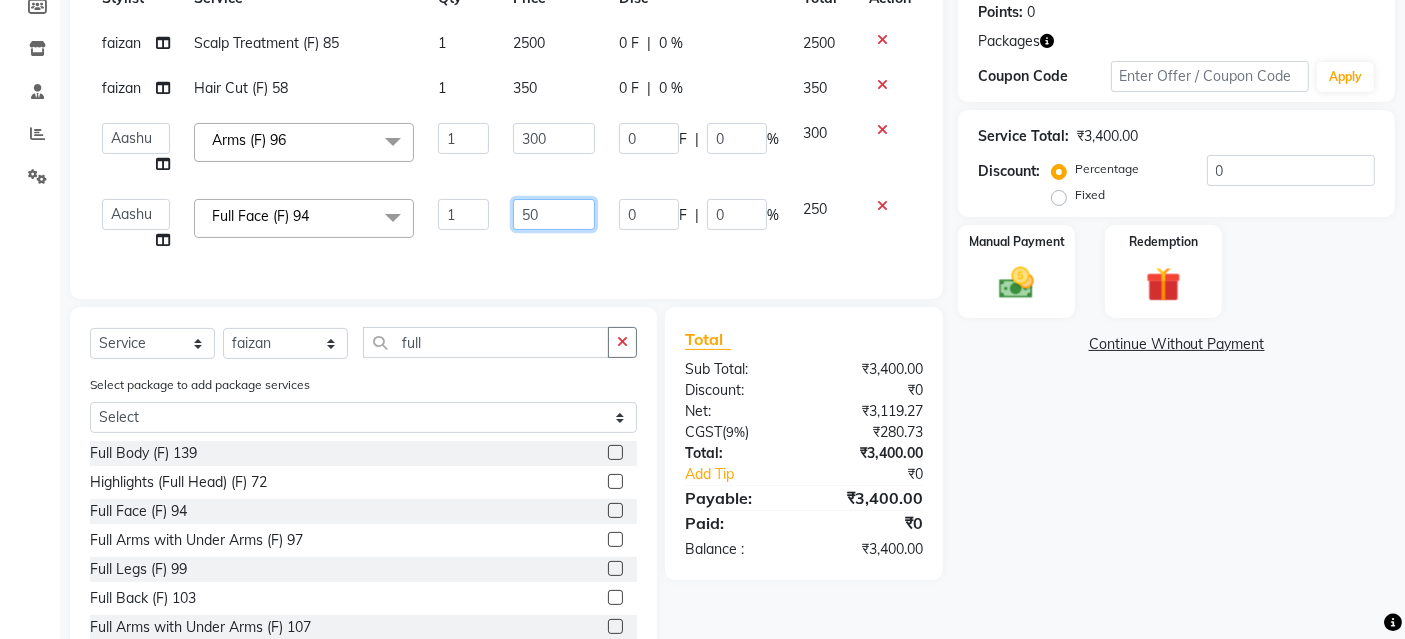 type on "5" 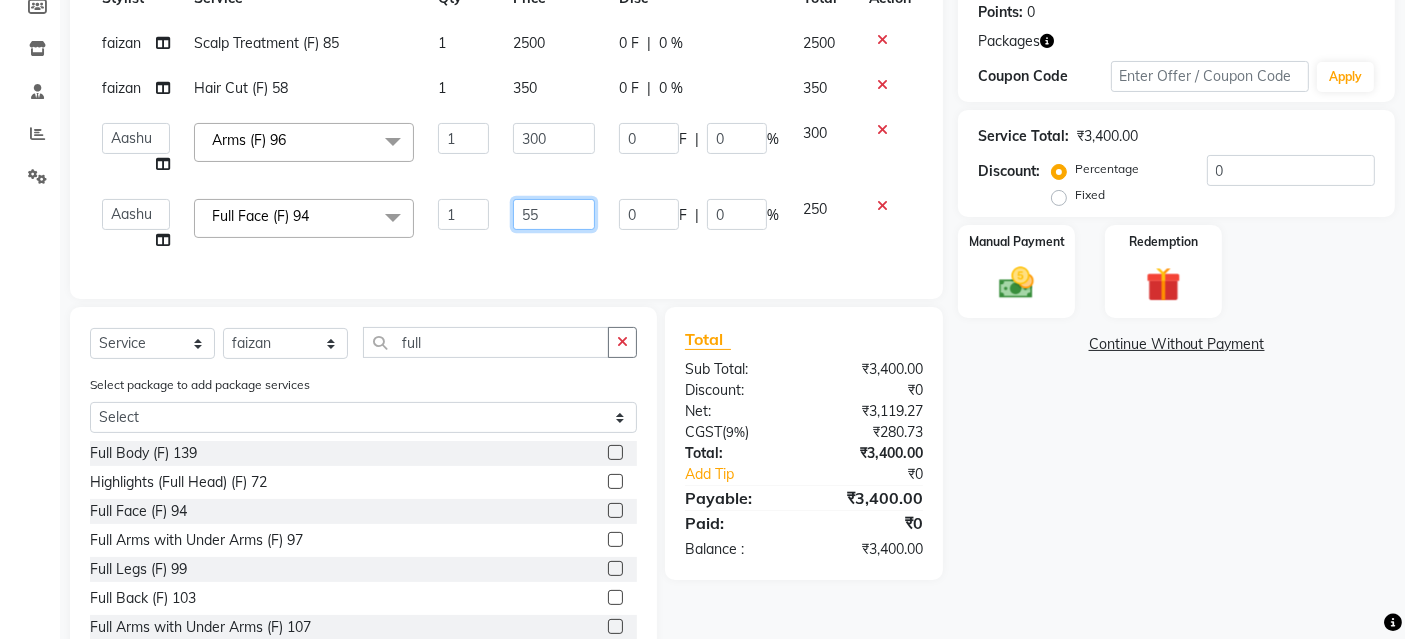 type on "550" 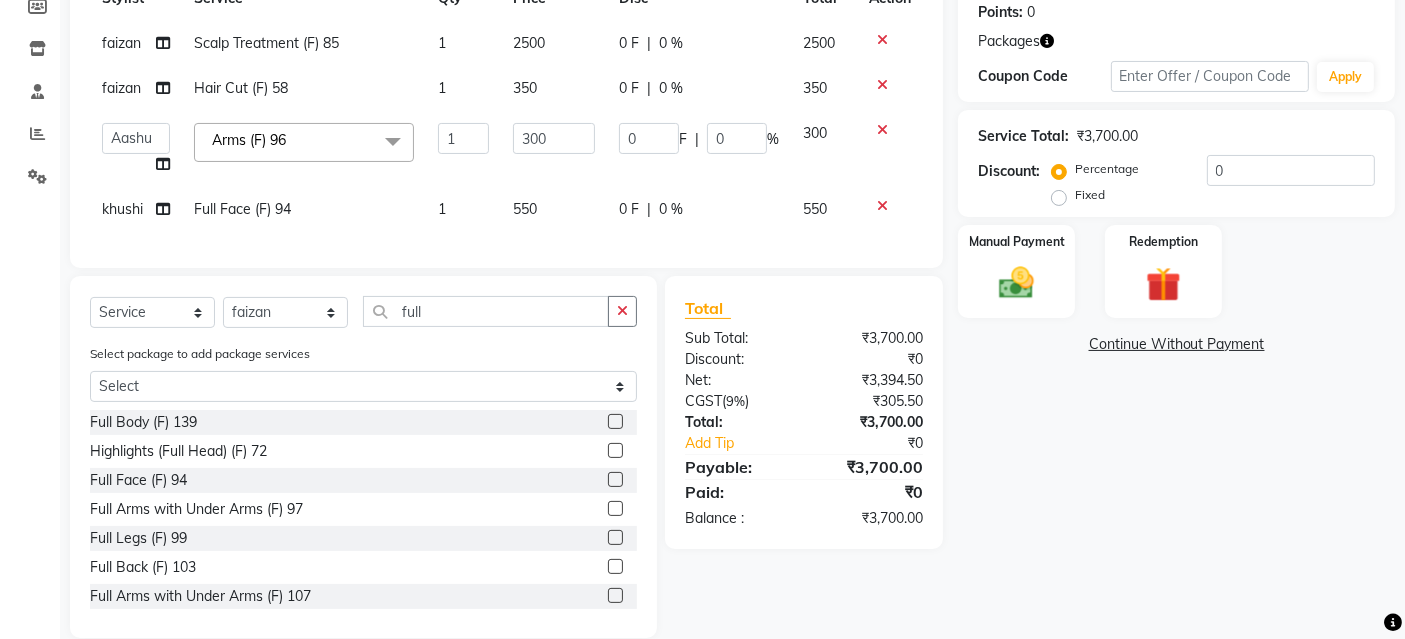 click on "Services Stylist Service Qty Price Disc Total Action faizan Scalp Treatment (F) 85 1 2500 0 F | 0 % 2500 faizan Hair Cut (F) 58 1 350 0 F | 0 % 350  Aashu   Banty   danish ali   david   faizan   khushi   Manager   product   purvi   riyaz   sameer   sameer   Tip   vishal  Arms (F) 96  x Kerasmooth 7 Hair Botox Organic Hair Treatment Moisture Tretment Nano Plastia hair cut nails fiber Casmara Prestige (F) 127 Clean-up (F) 122 O3 Whitening (F) 124 O3 bridal O3 shine and glow Casmara Vitamin Veg. Lotus Wine facial Fruit facial Papaya Marshmellow (F) 128 Blanch (F) 129 Upendice (F) 130 Sothys Goji (F) 131 Casmara Gold Face (oxy/D-Tan) (F) 133 Face (Cheryls Oxyderm) (F) 134 Arms (F) 136 Legs (F) 137 Front/ Back (F) 138 Full Body (F) 139 face (Organic D-ten) 02 Classic Manicure (F) 140 PediPie Manicure (F) 141 Alga Manicure (F) 142 Classic Pedicure (F) 143 PediPie Pedicure (F) 144 Alga Pedicure (F) 145 Party Make up + Hair Do + Dress Up (F) 148 Eye make up 149 Saree Draping Bridal Make up Papaya Marshmellow (M) 37" 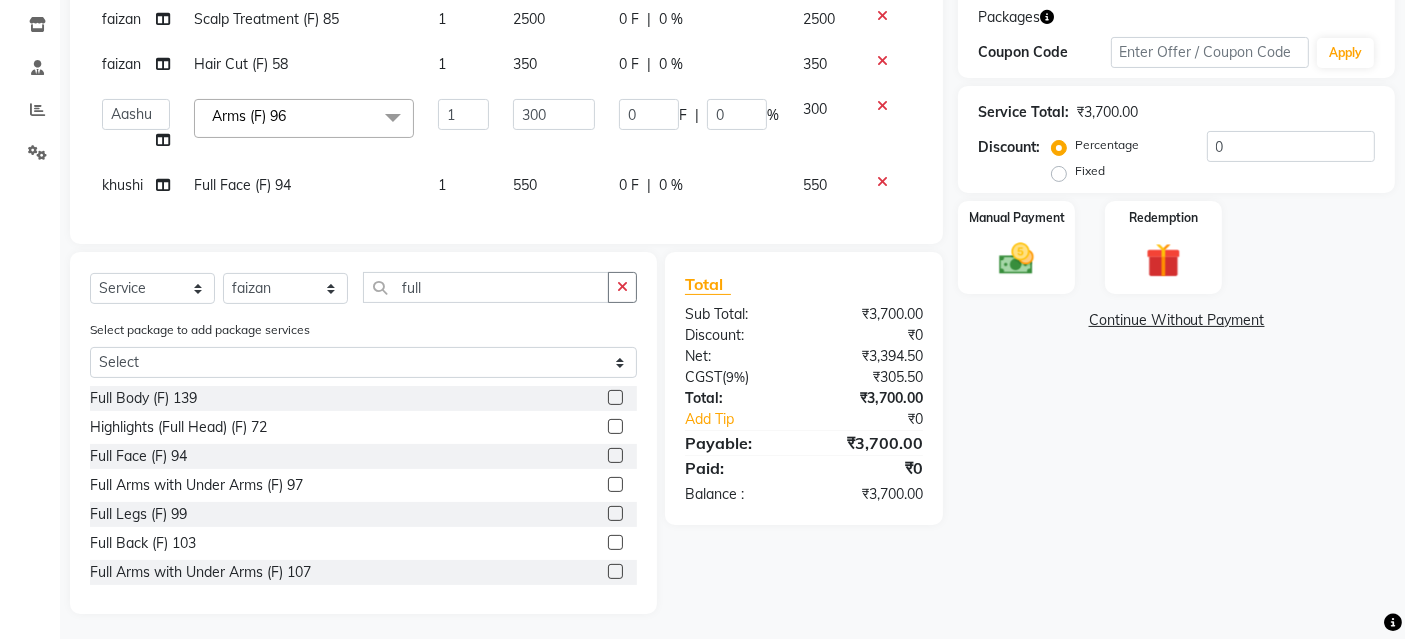 scroll, scrollTop: 354, scrollLeft: 0, axis: vertical 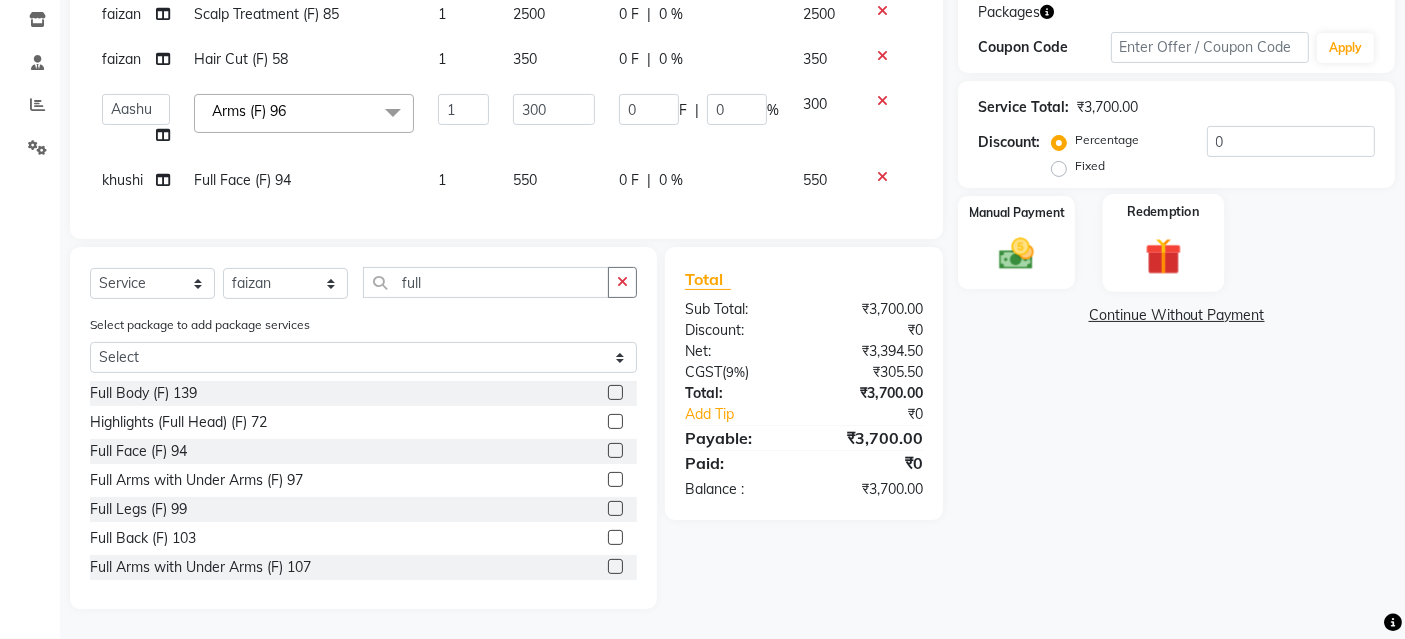 drag, startPoint x: 1171, startPoint y: 250, endPoint x: 1191, endPoint y: 265, distance: 25 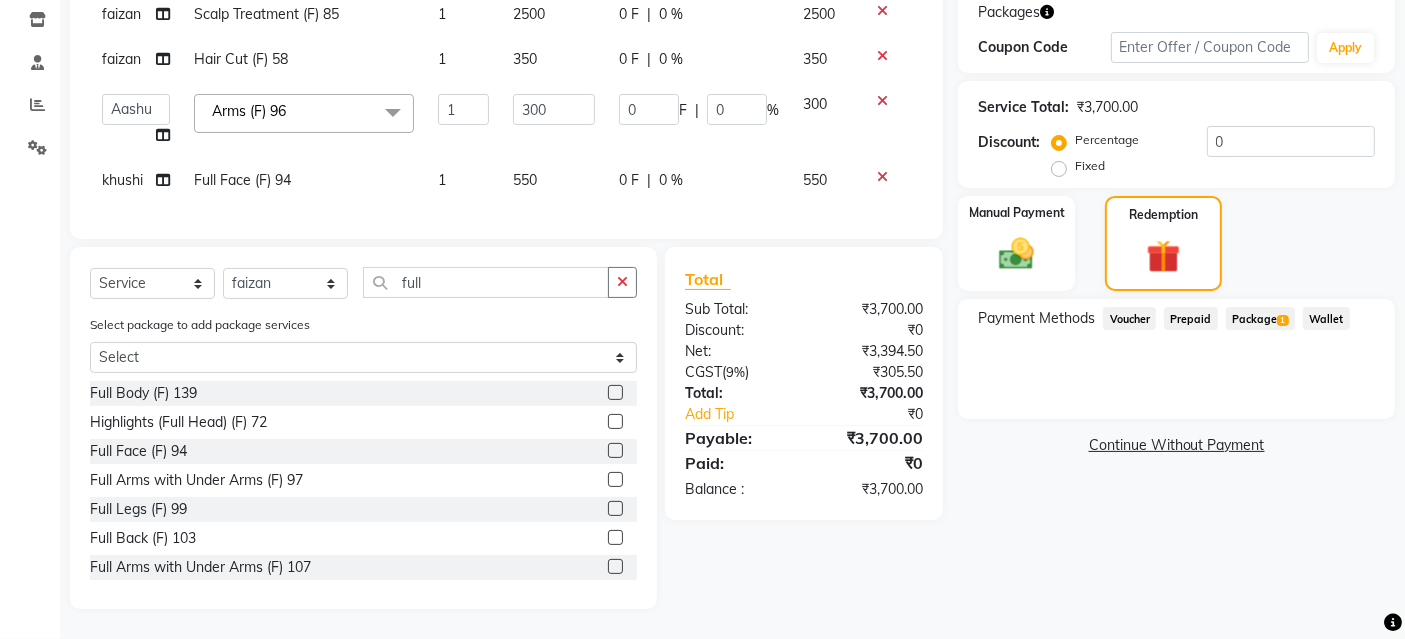 click on "Package  1" 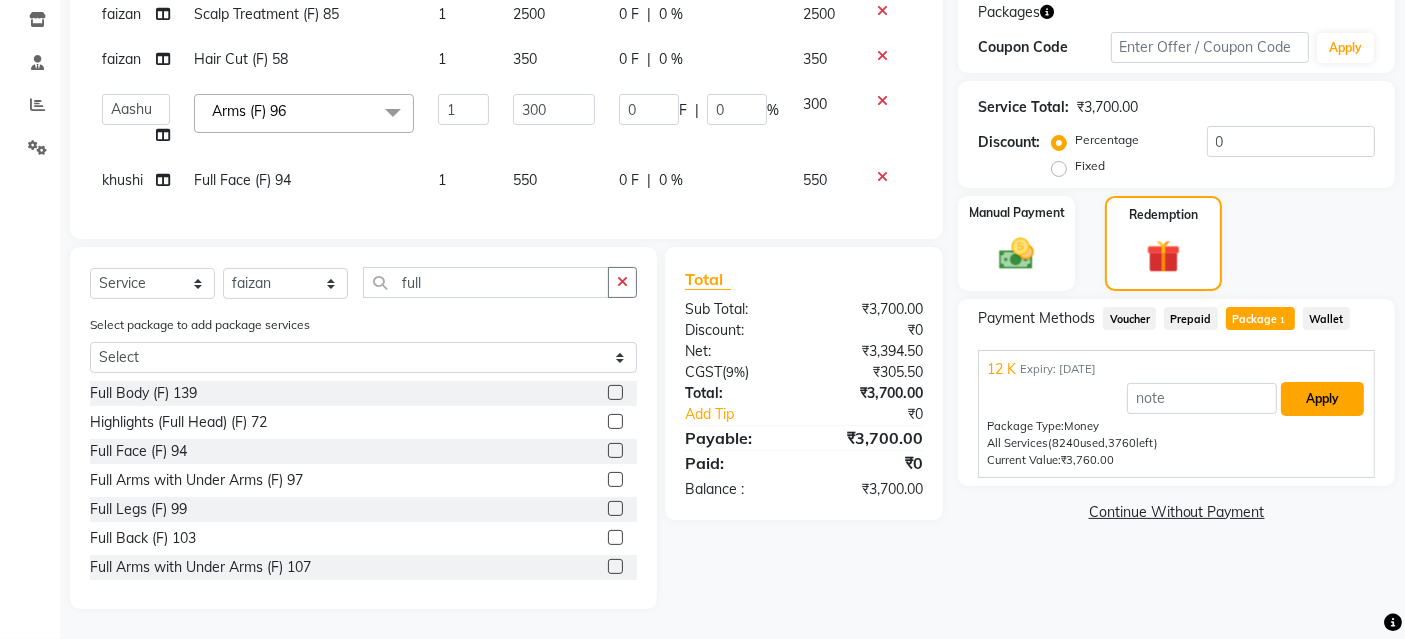 click on "Apply" at bounding box center (1322, 399) 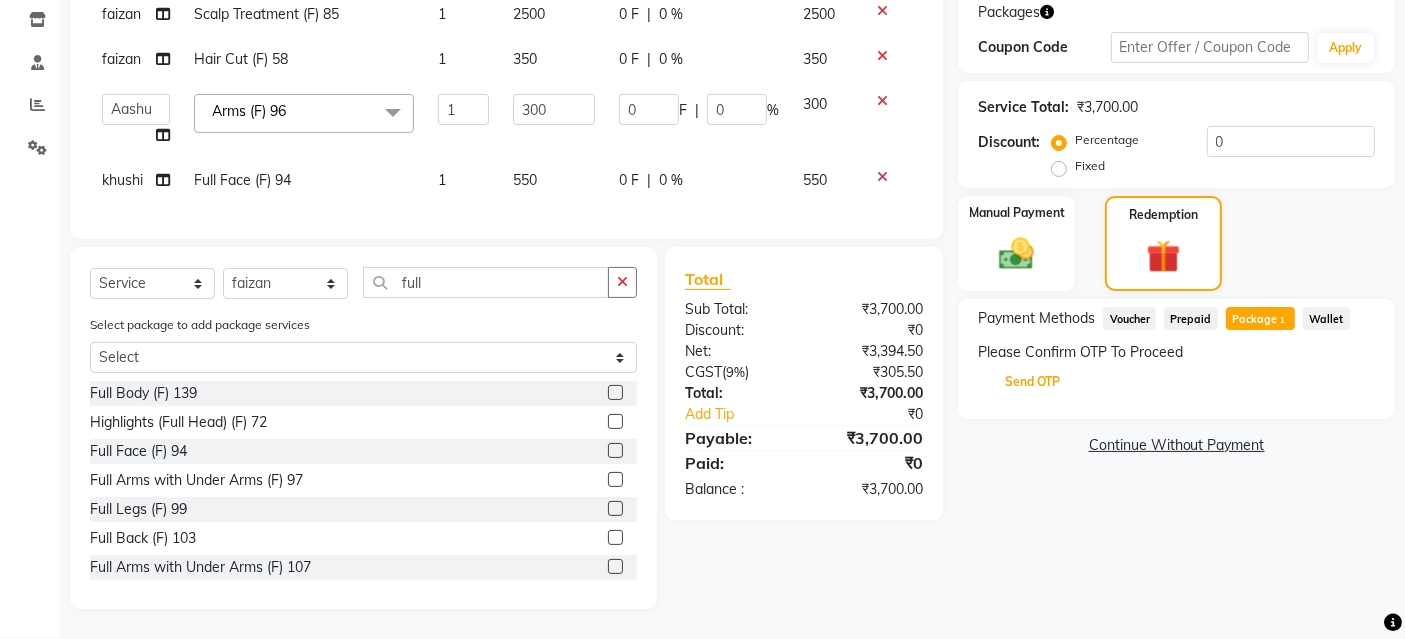 click on "Send OTP" 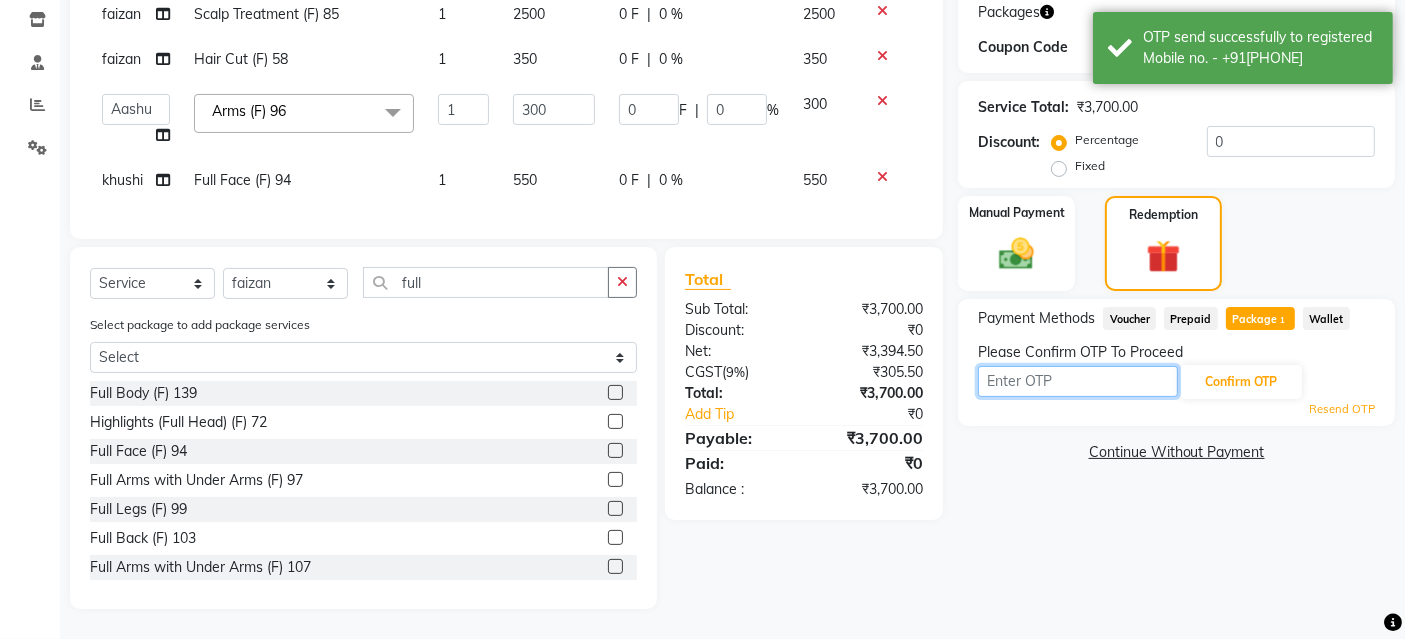 click at bounding box center [1078, 381] 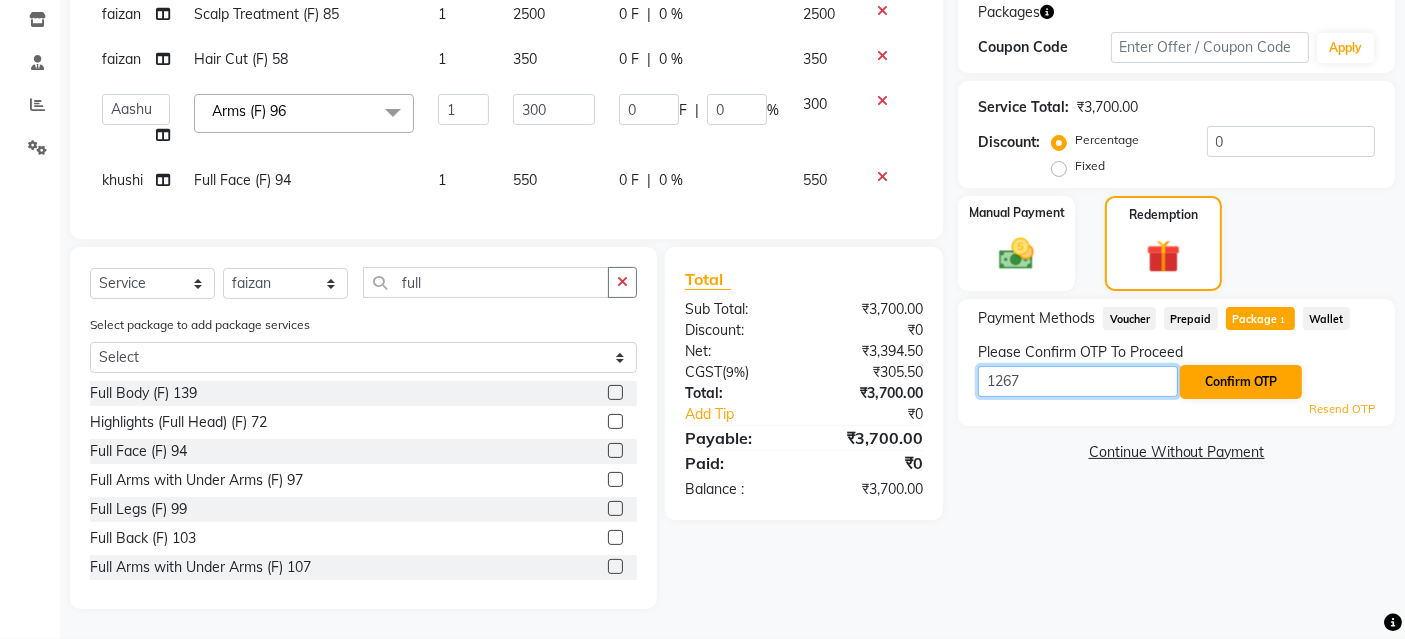 type on "1267" 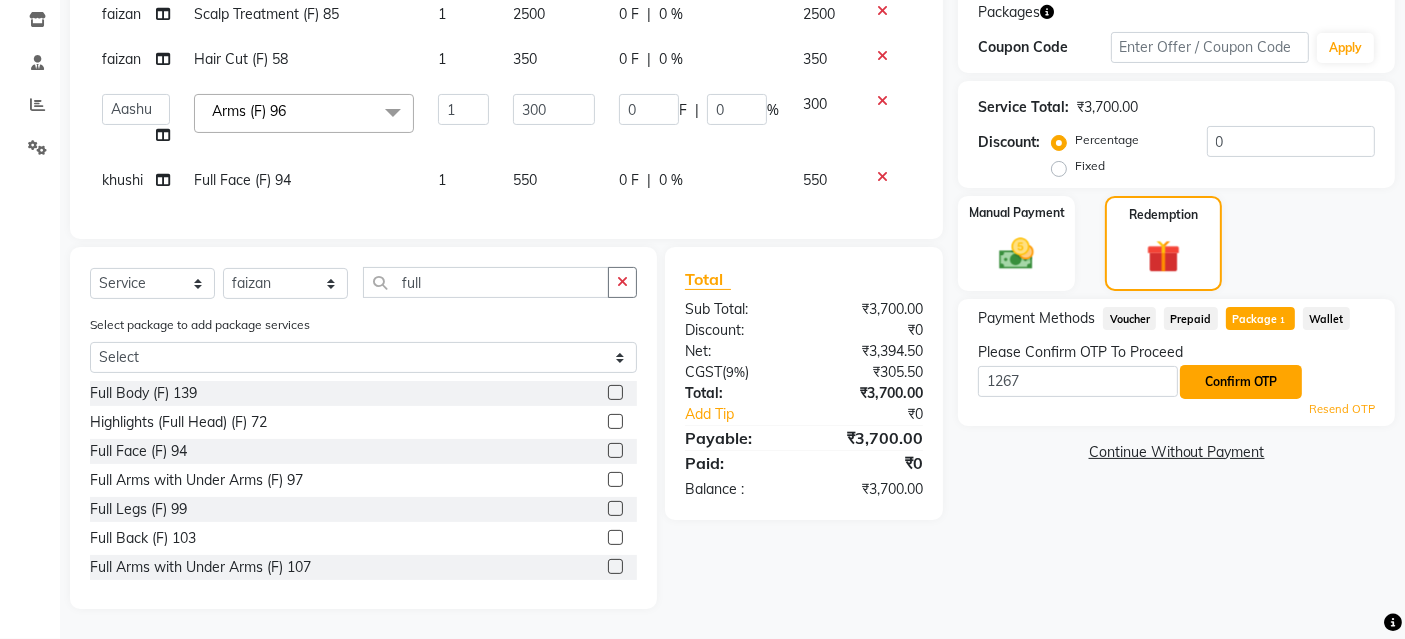 click on "Confirm OTP" 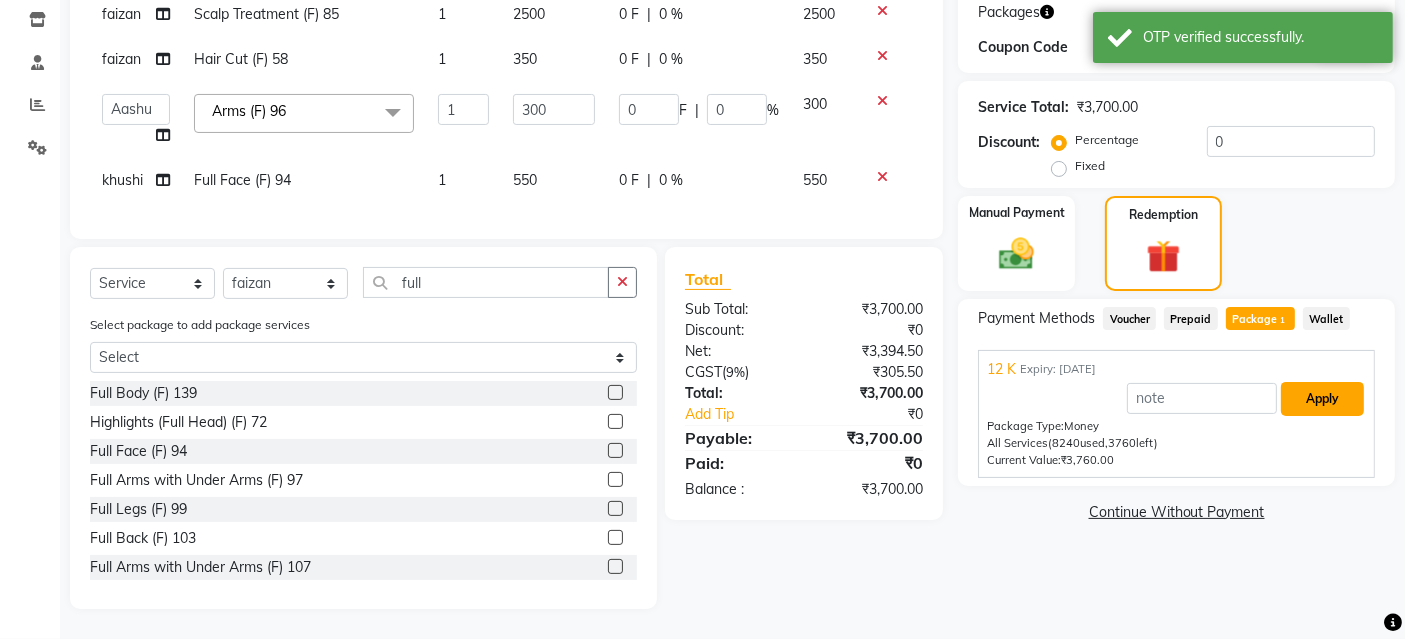 click on "Apply" at bounding box center (1322, 399) 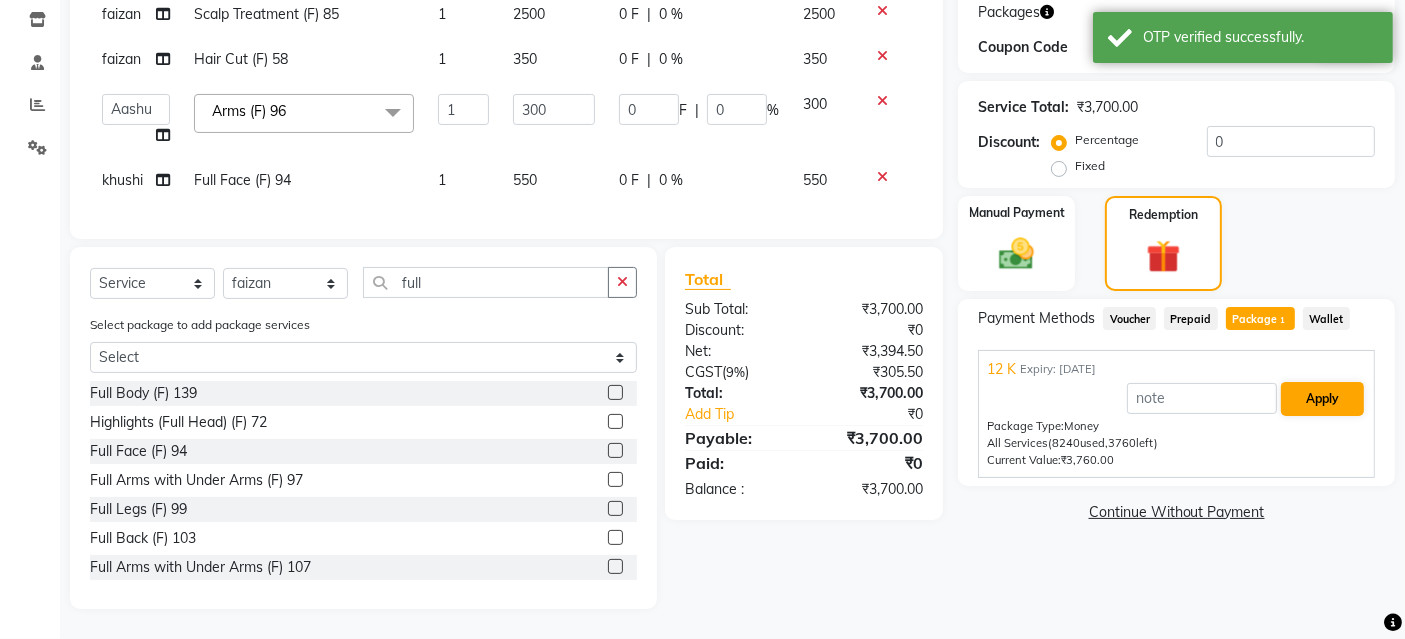 type on "150" 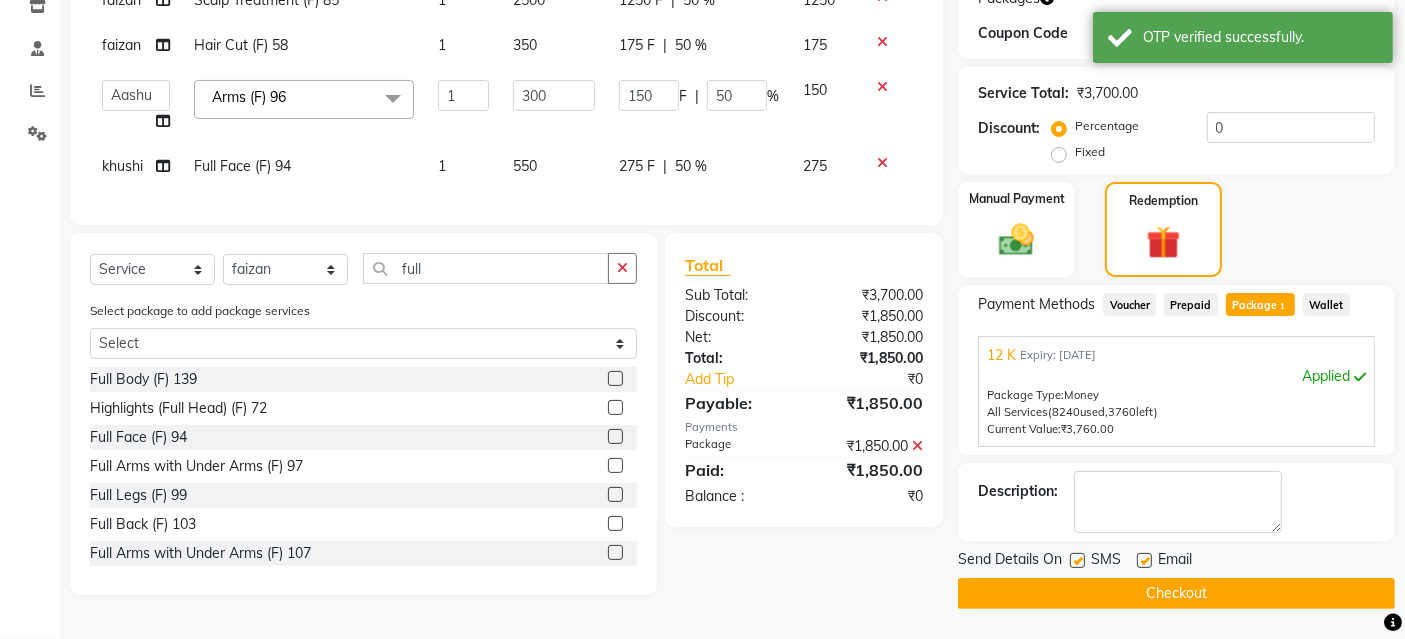 click on "Name: Pragti  Membership:  No Active Membership  Total Visits:  2 Card on file:  0 Last Visit:   11-08-2024 Points:   0  Packages Coupon Code Apply Service Total:  ₹3,700.00  Discount:  Percentage   Fixed  0 Manual Payment Redemption Payment Methods  Voucher   Prepaid   Package  1  Wallet  12 K Expiry: 28-10-2033  Applied  Package Type:  Money All Services  (8240  used,  3760   left)  Current Value:  ₹3,760.00 Description:                  Send Details On SMS Email  Checkout" 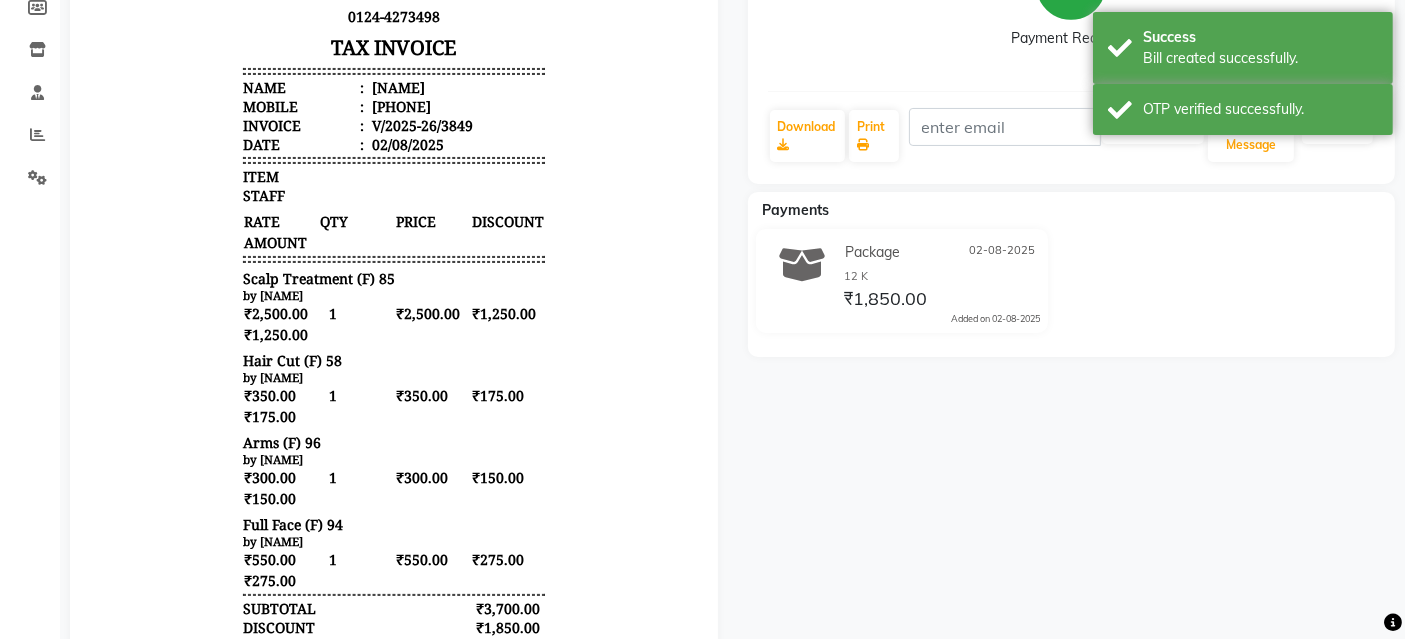 scroll, scrollTop: 508, scrollLeft: 0, axis: vertical 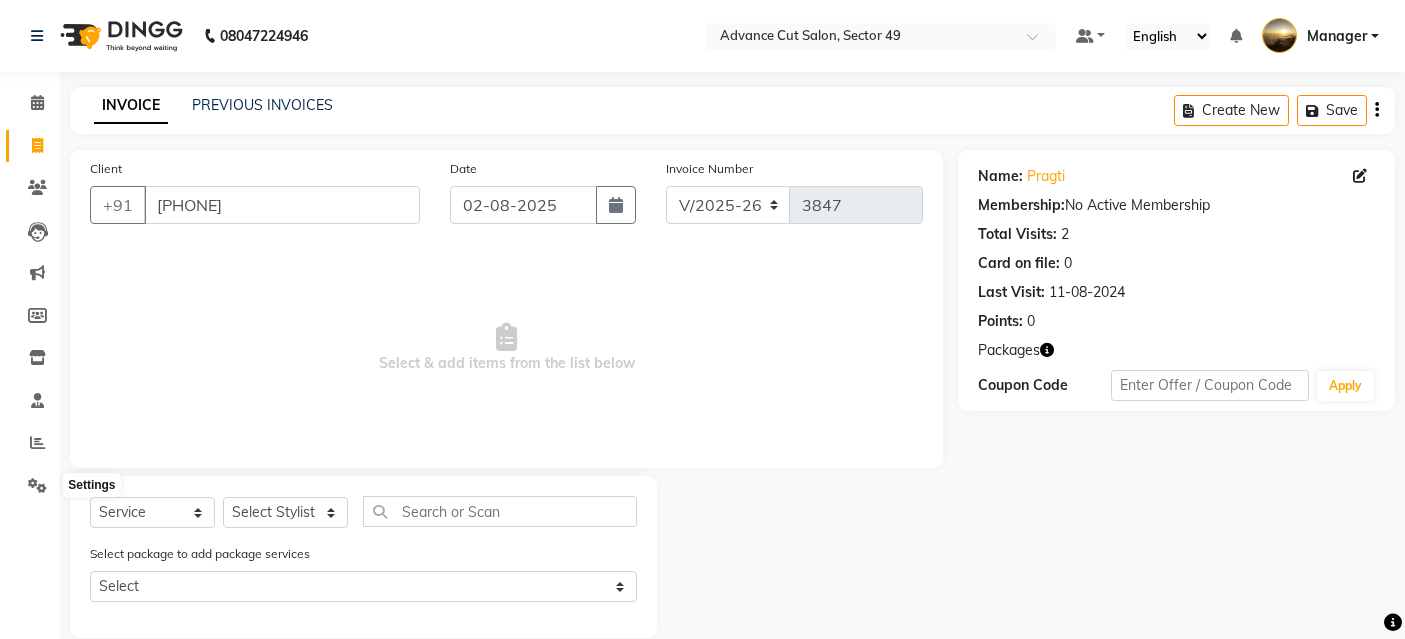 select on "4616" 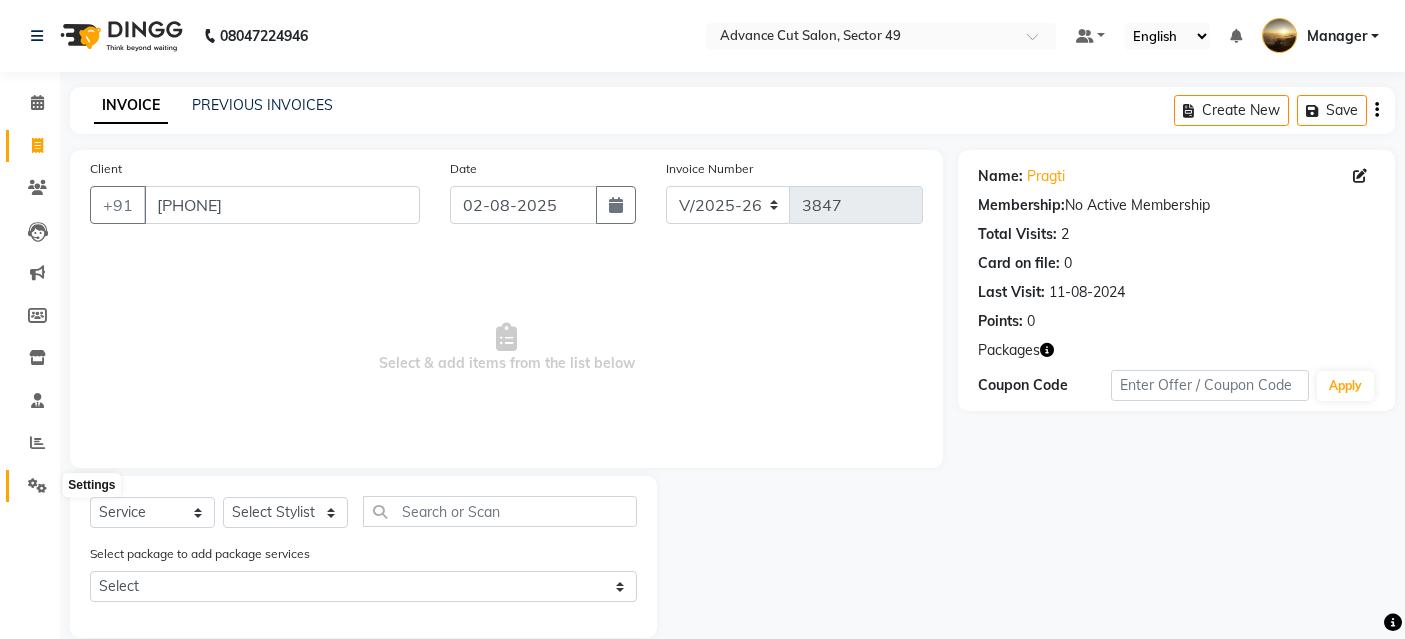 scroll, scrollTop: 0, scrollLeft: 0, axis: both 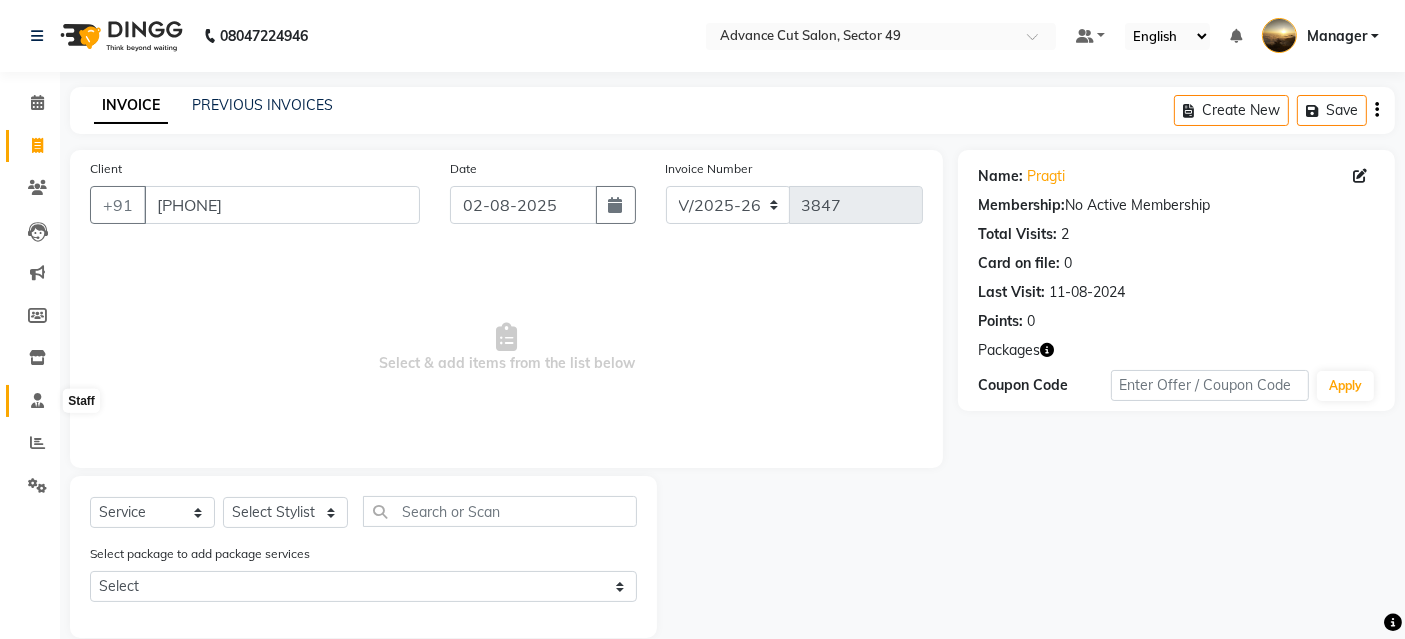 click 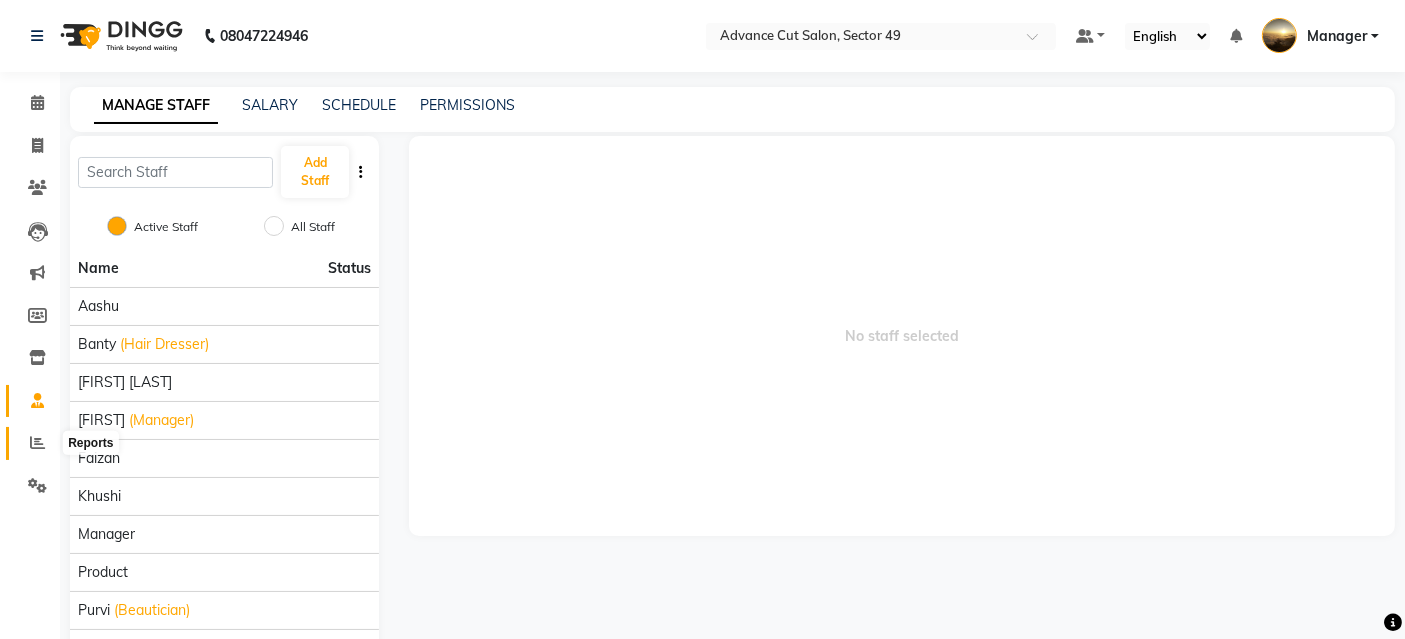 click 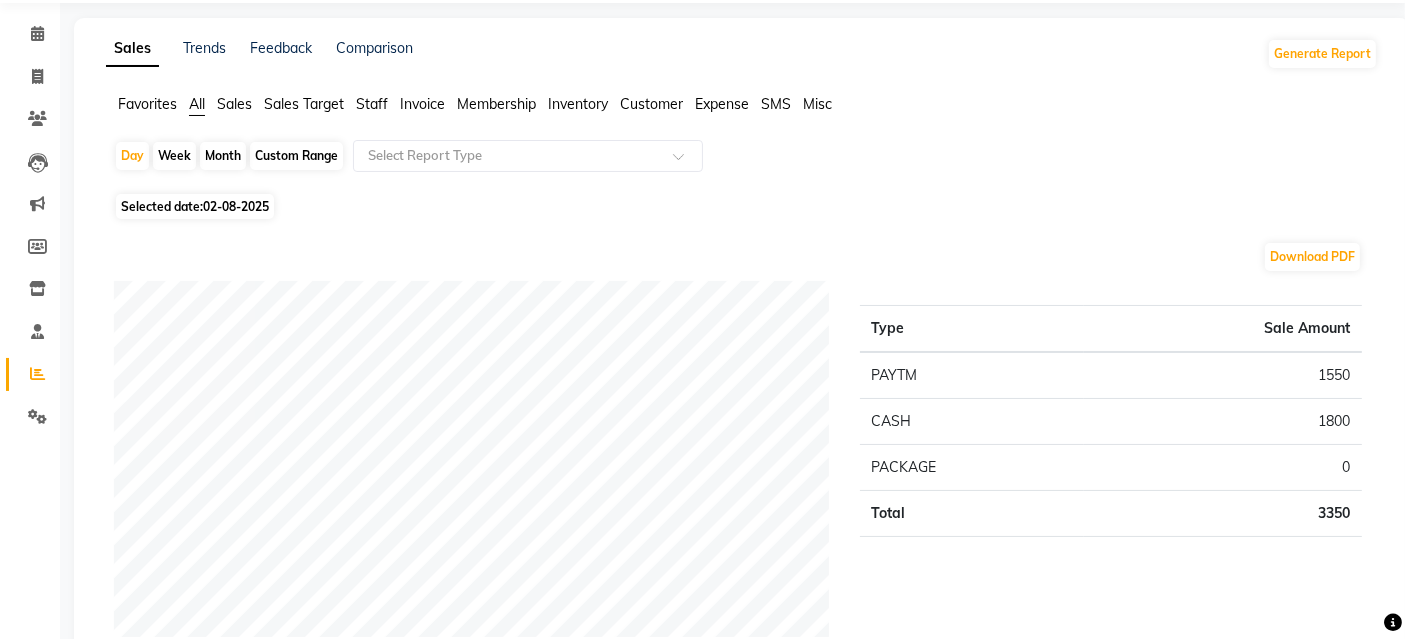 scroll, scrollTop: 0, scrollLeft: 0, axis: both 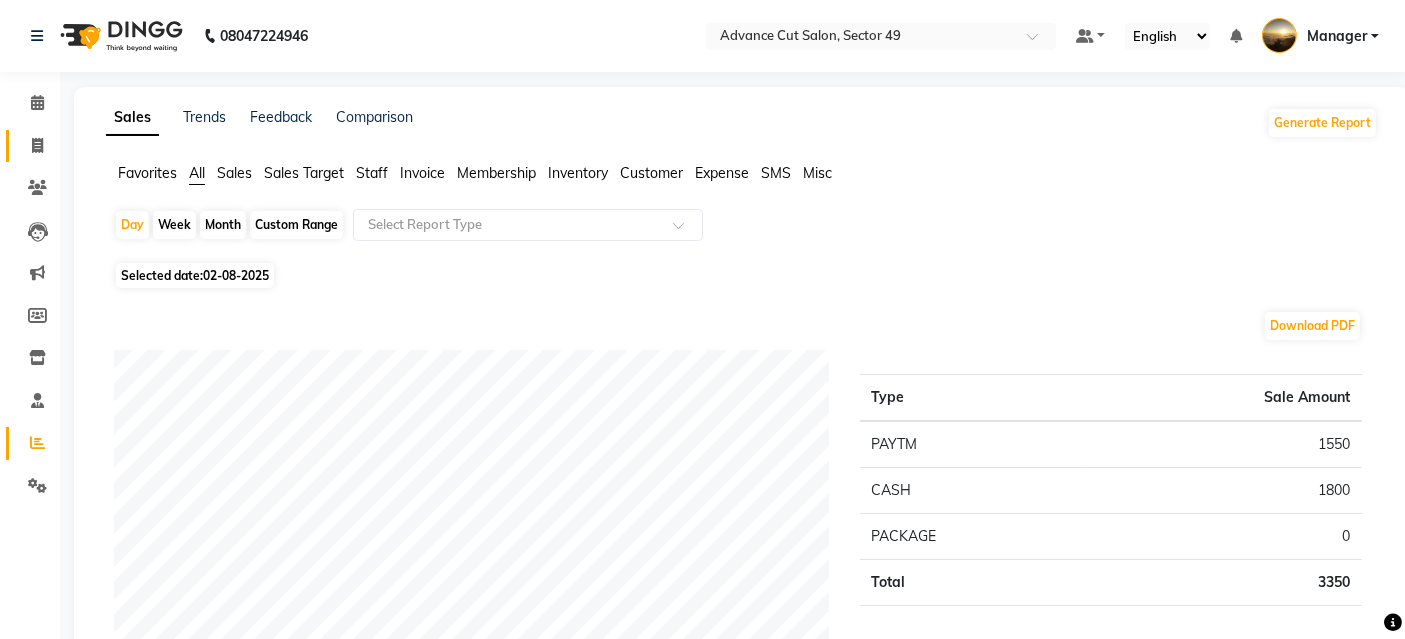 click 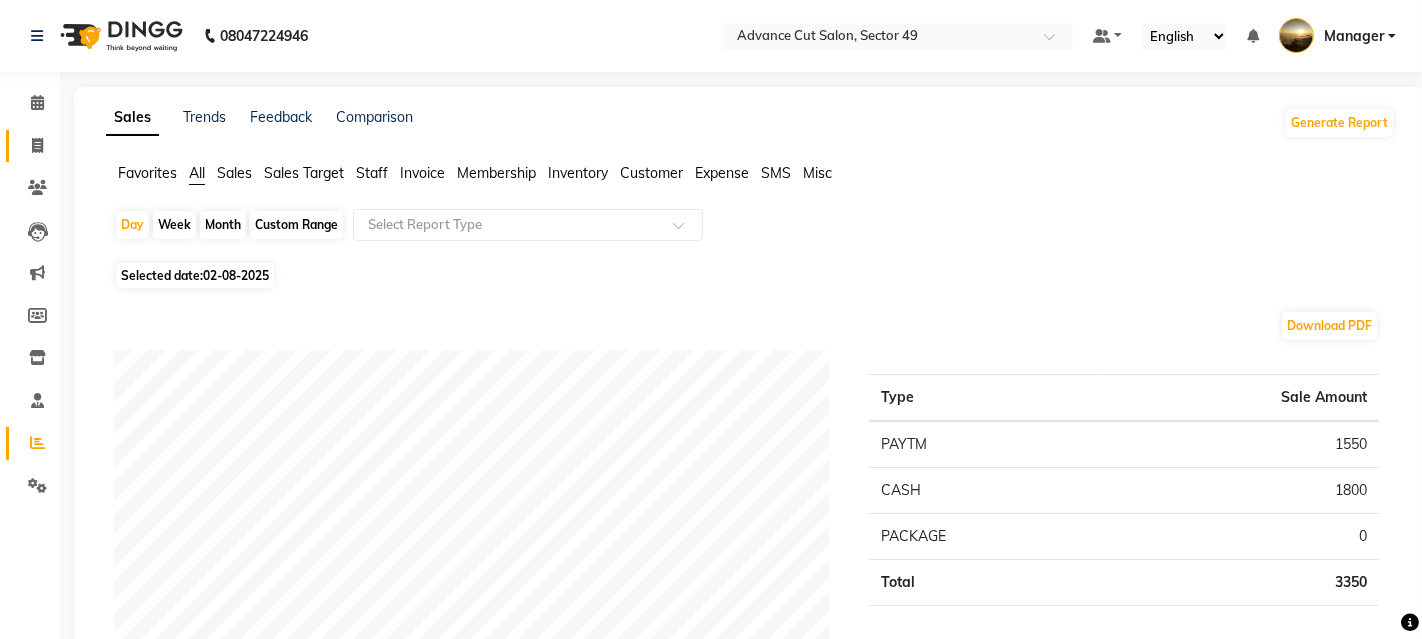 select on "4616" 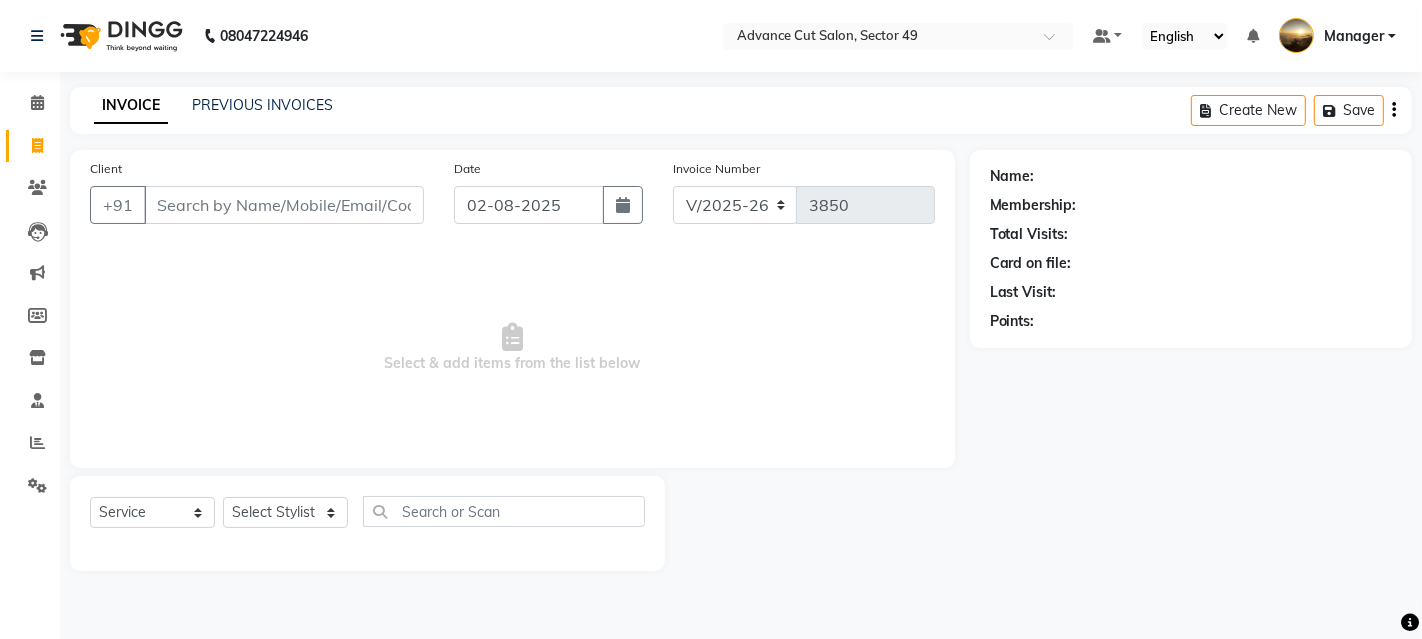 drag, startPoint x: 260, startPoint y: 164, endPoint x: 254, endPoint y: 211, distance: 47.38143 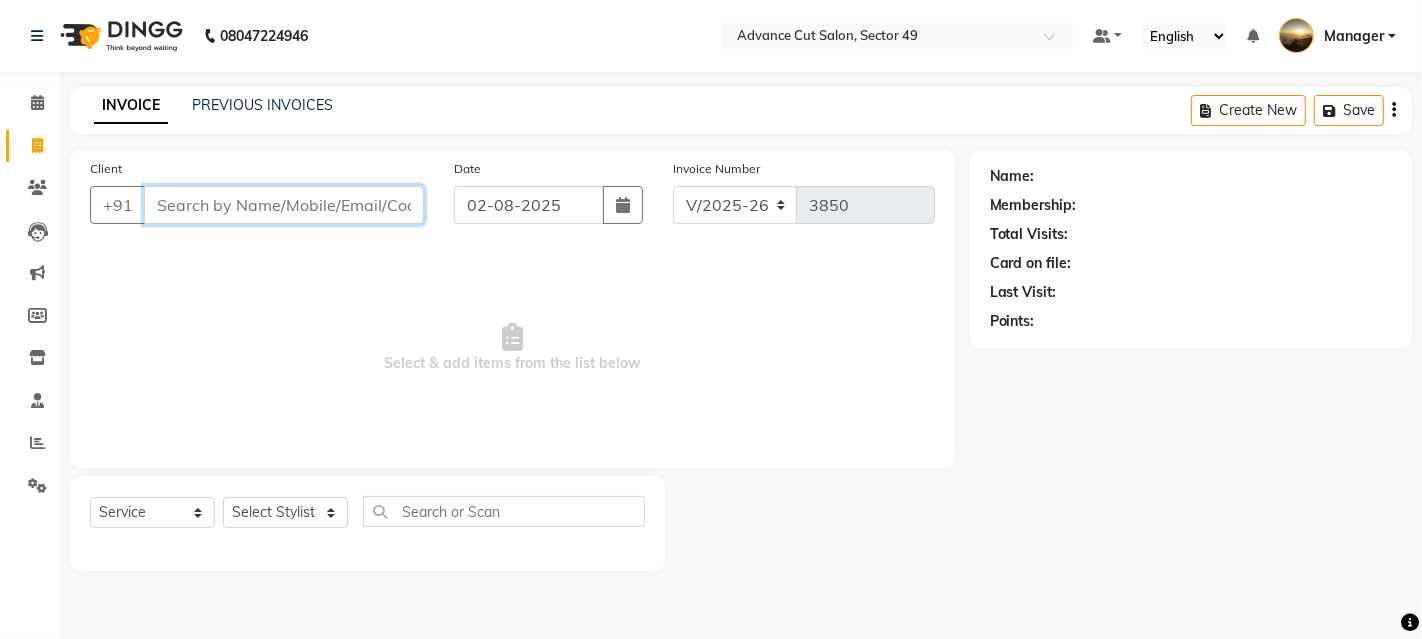 click on "Client" at bounding box center (284, 205) 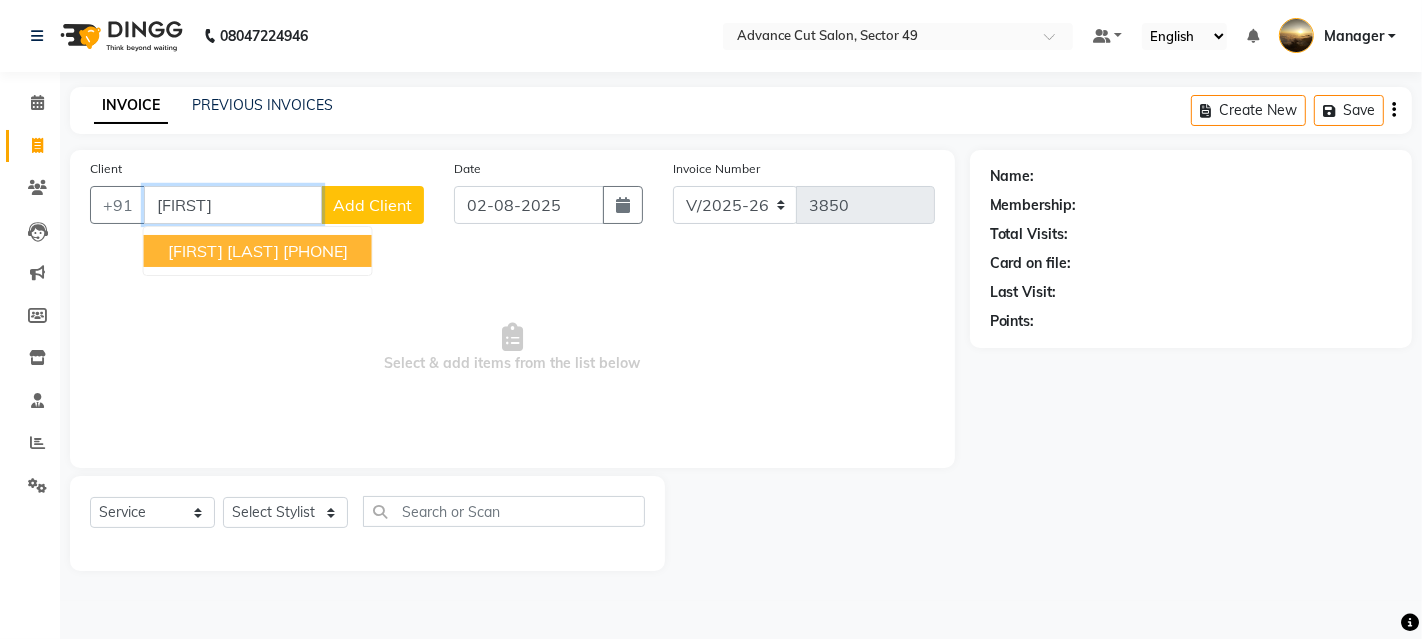 click on "[PHONE]" at bounding box center [315, 251] 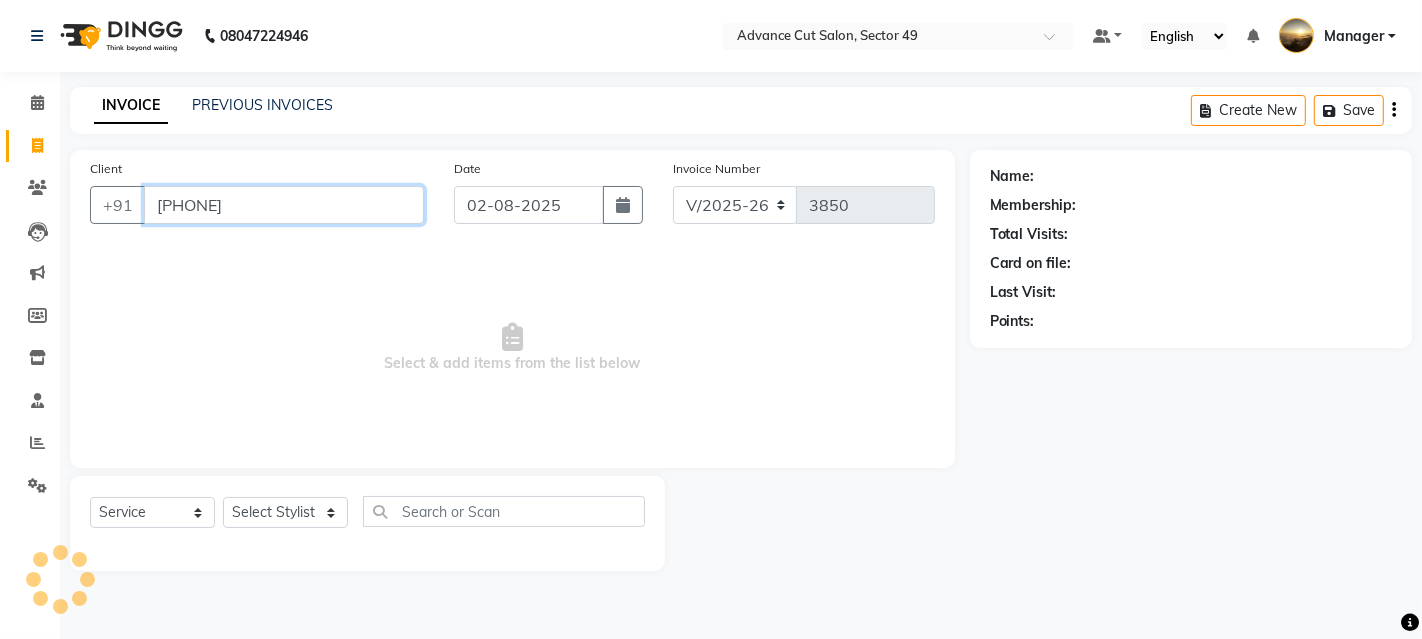 type on "[PHONE]" 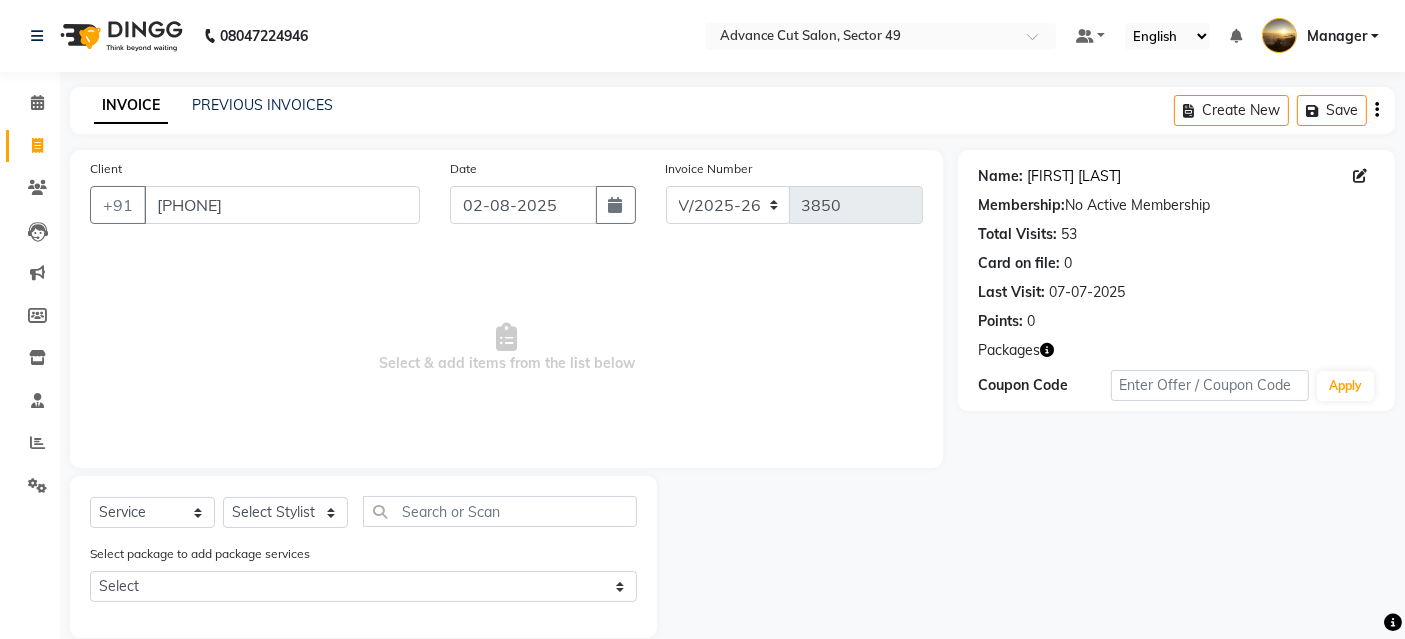 click on "[FIRST] [LAST]" 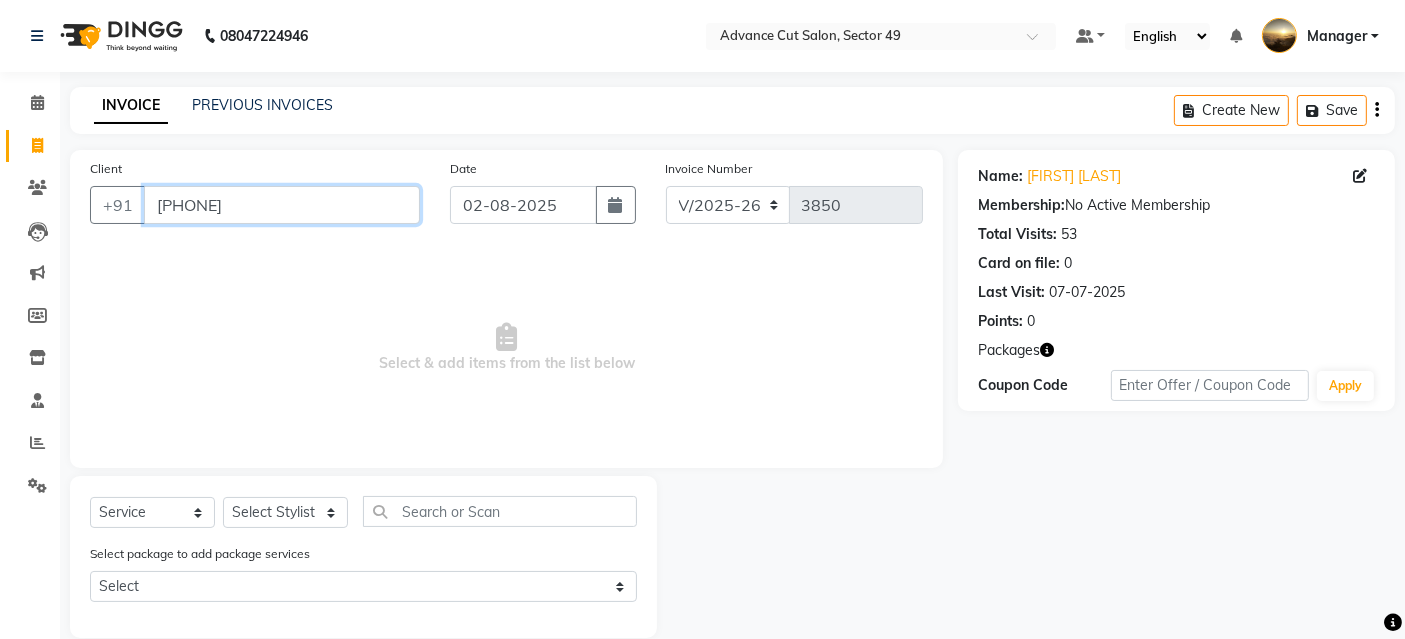 drag, startPoint x: 266, startPoint y: 201, endPoint x: 87, endPoint y: 166, distance: 182.3897 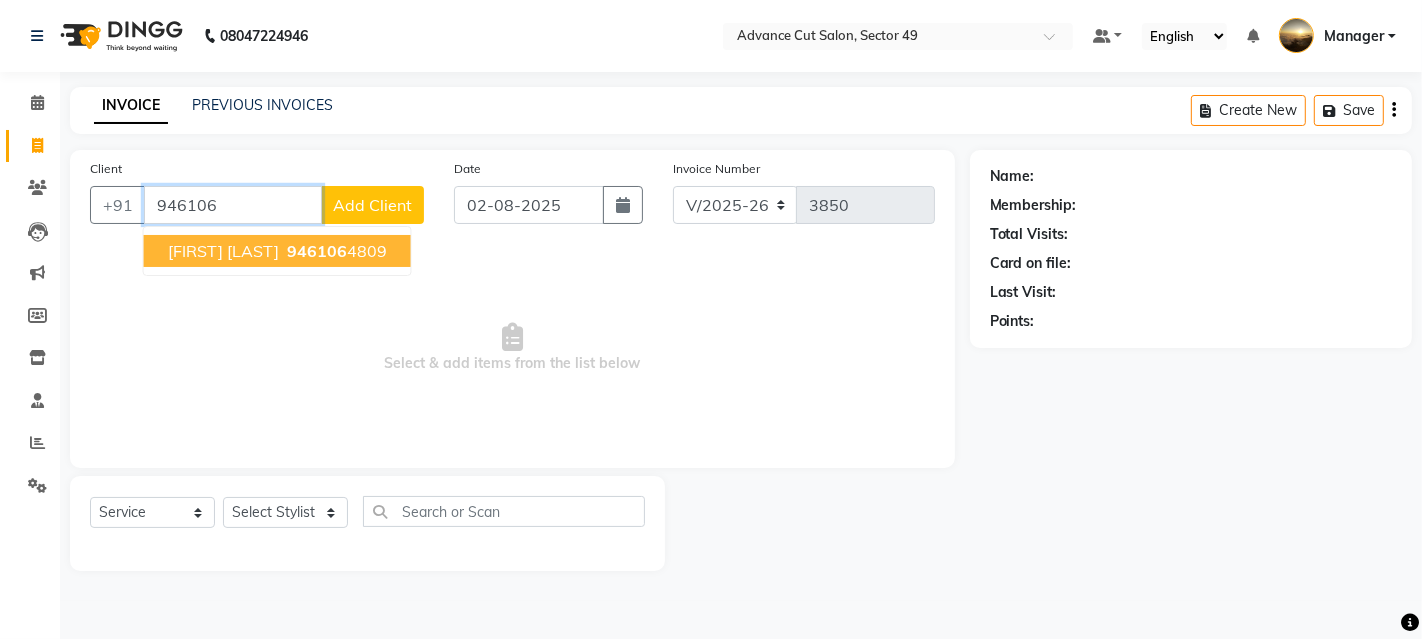 drag, startPoint x: 238, startPoint y: 257, endPoint x: 226, endPoint y: 284, distance: 29.546574 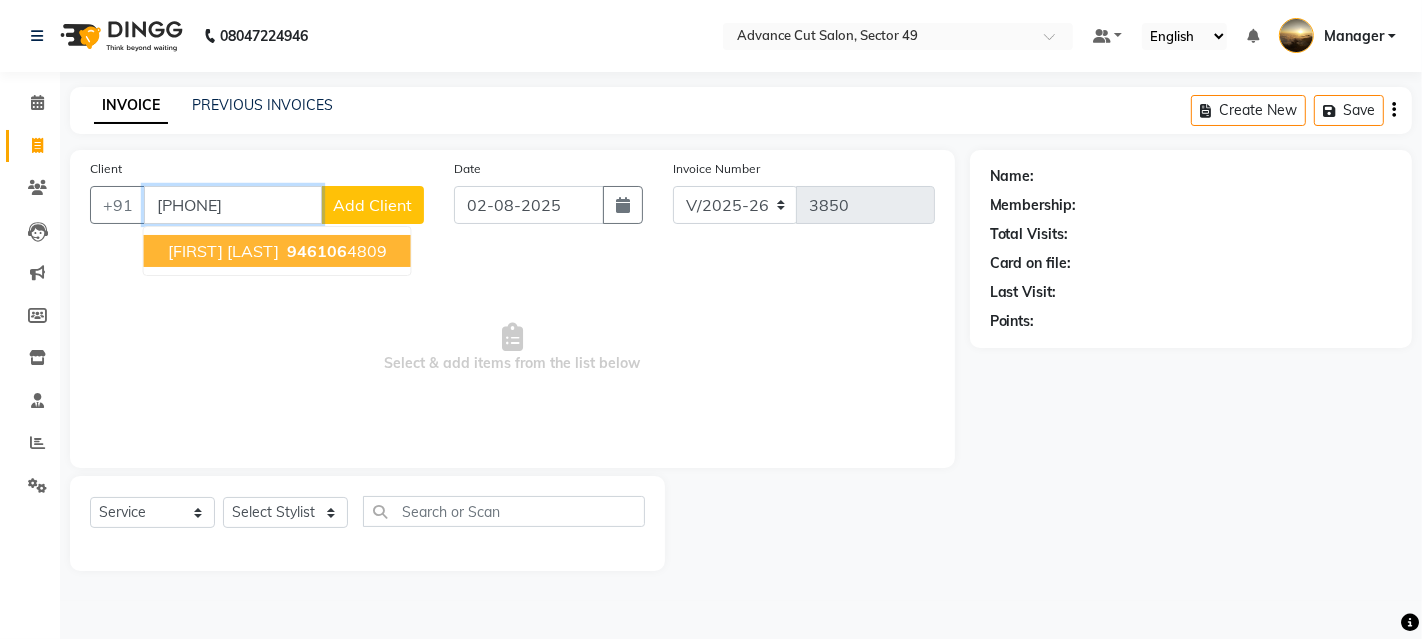 type on "[PHONE]" 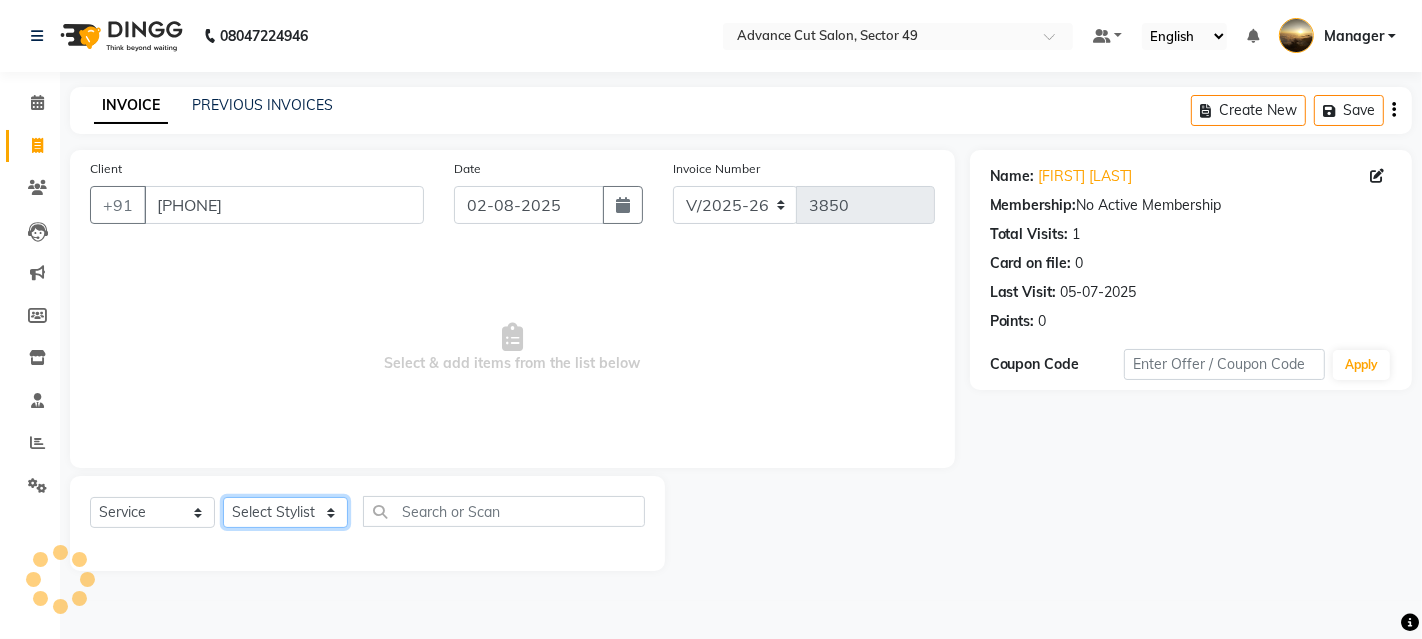 drag, startPoint x: 289, startPoint y: 516, endPoint x: 287, endPoint y: 506, distance: 10.198039 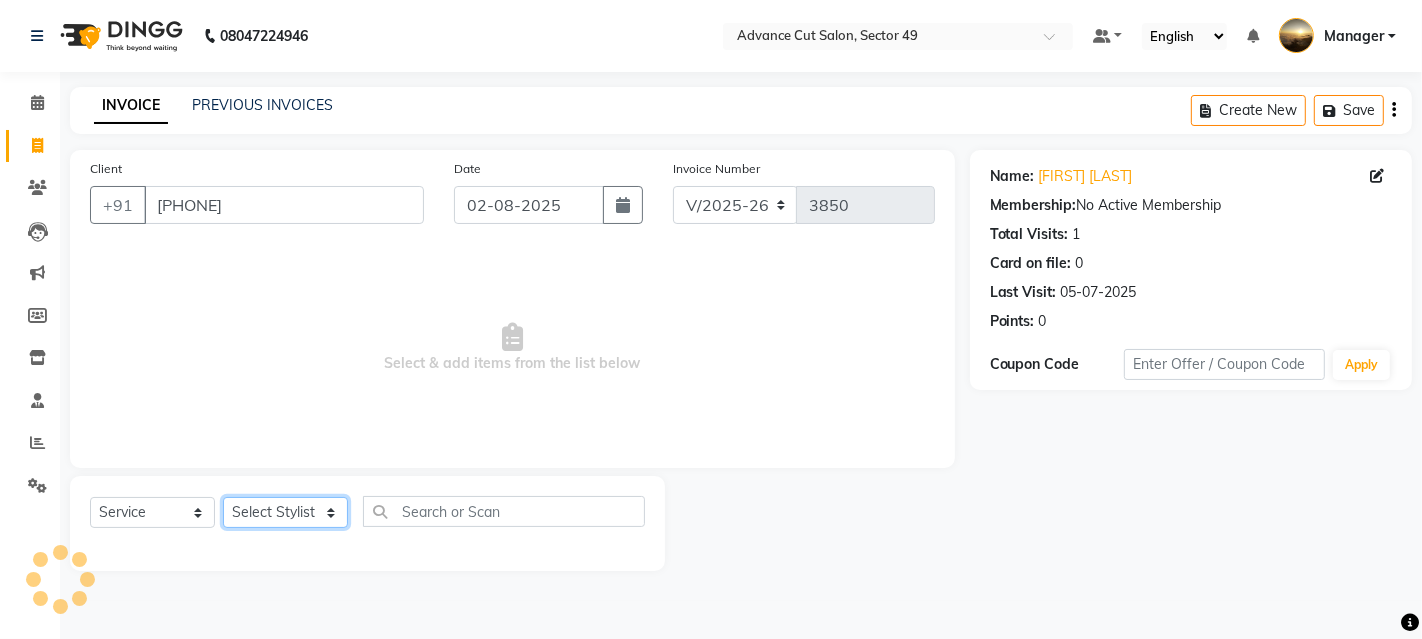 click on "Select Stylist Aashu Banty danish ali david faizan khushi Manager product purvi riyaz sameer sameer Tip vishal" 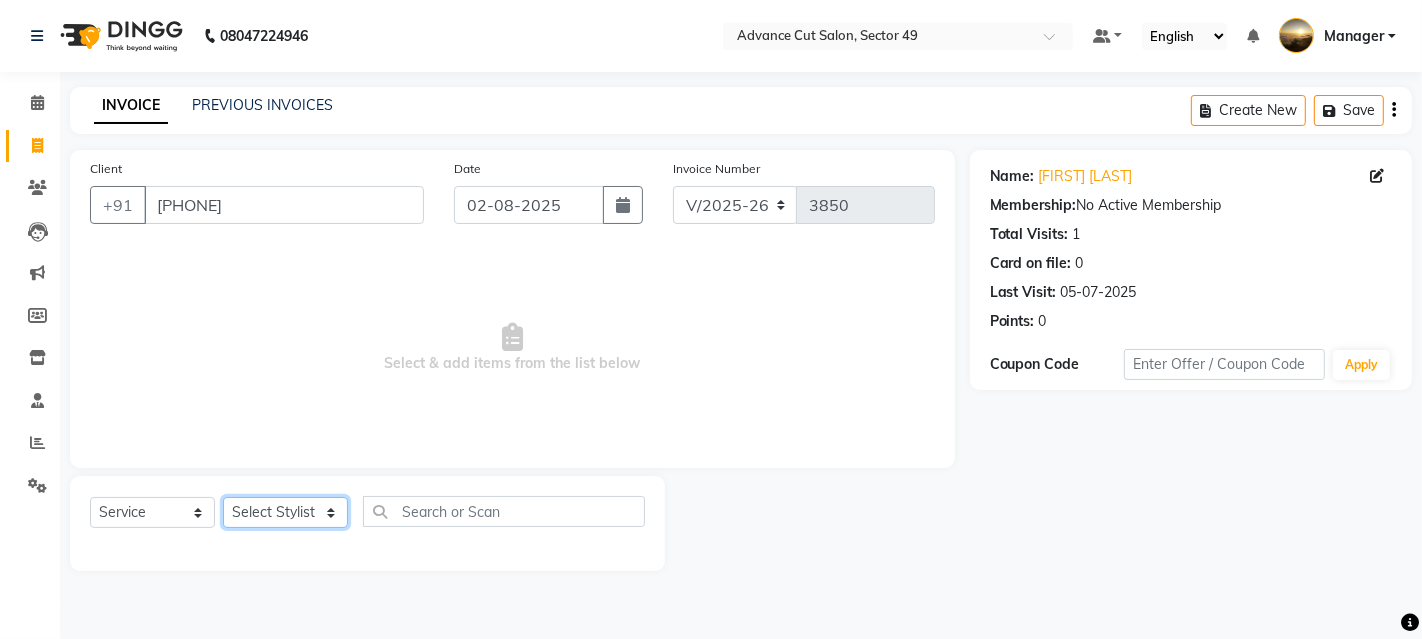 select on "86828" 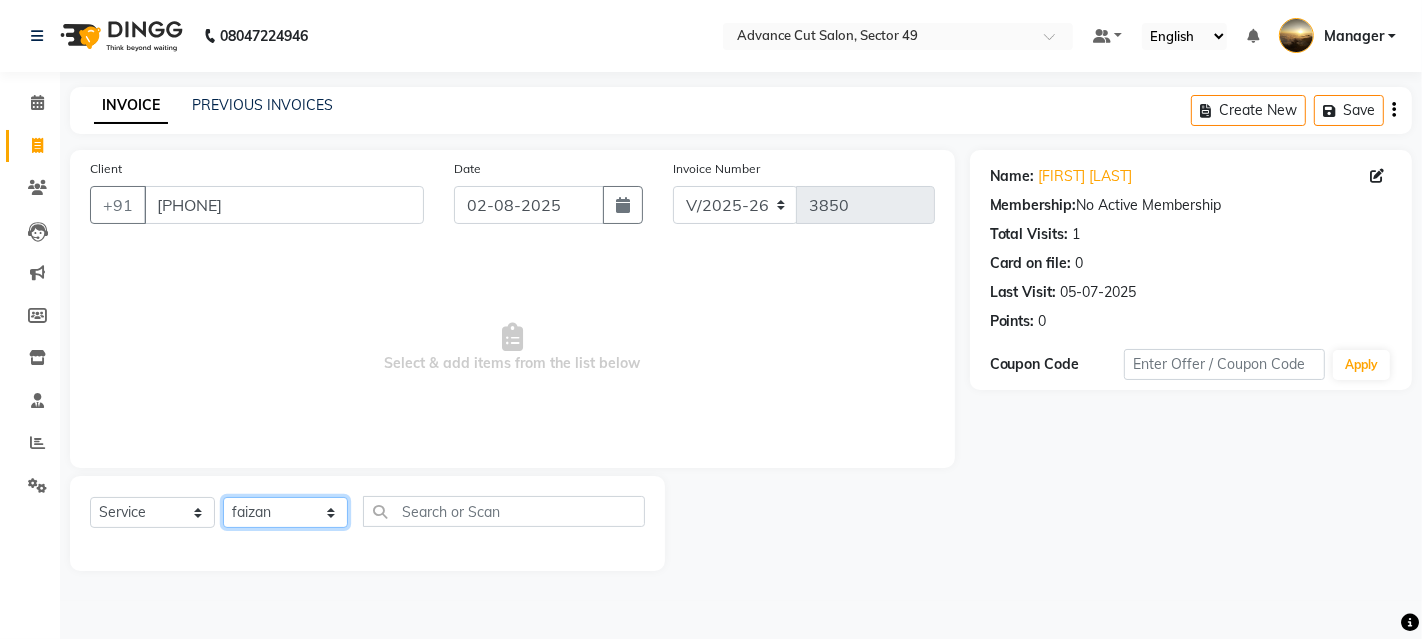 click on "Select Stylist Aashu Banty danish ali david faizan khushi Manager product purvi riyaz sameer sameer Tip vishal" 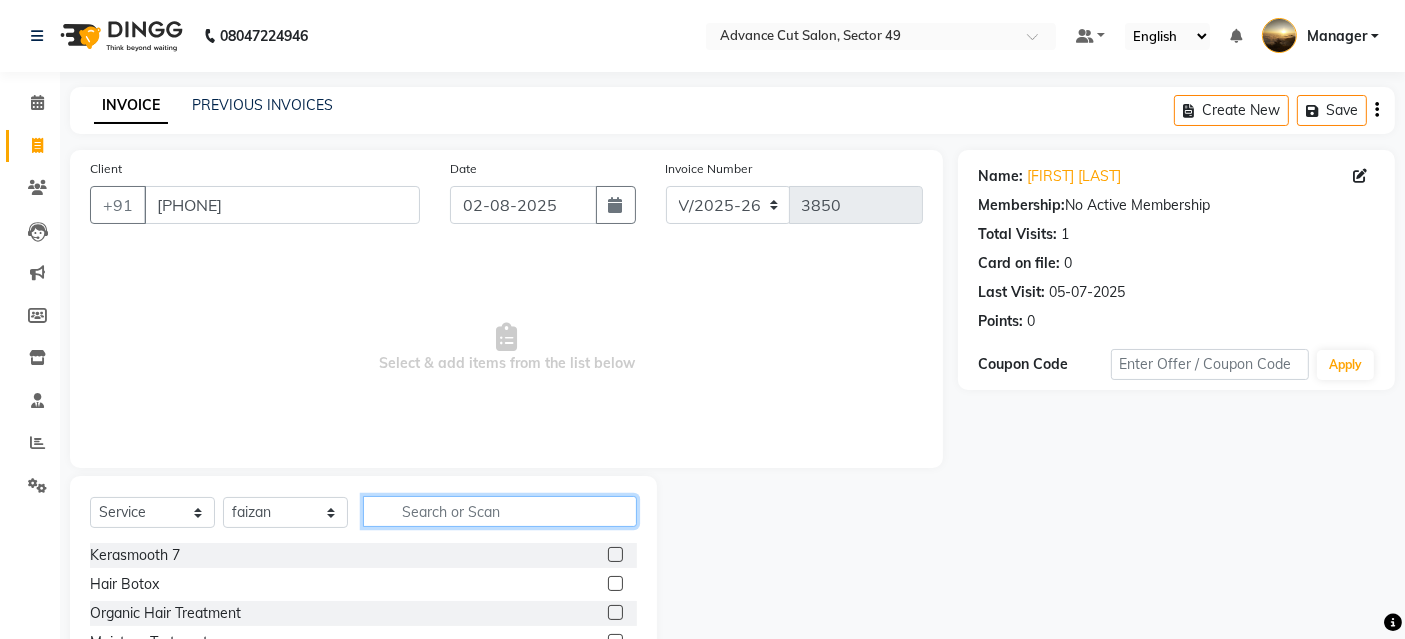 click 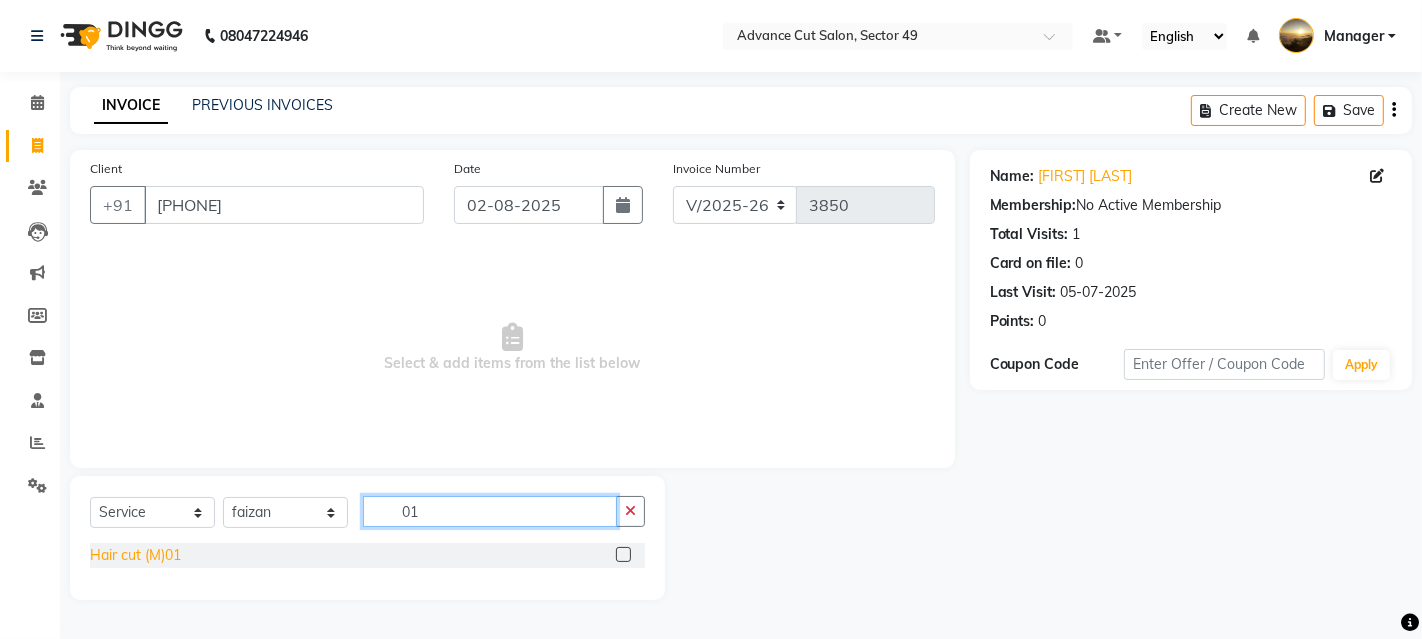 type on "01" 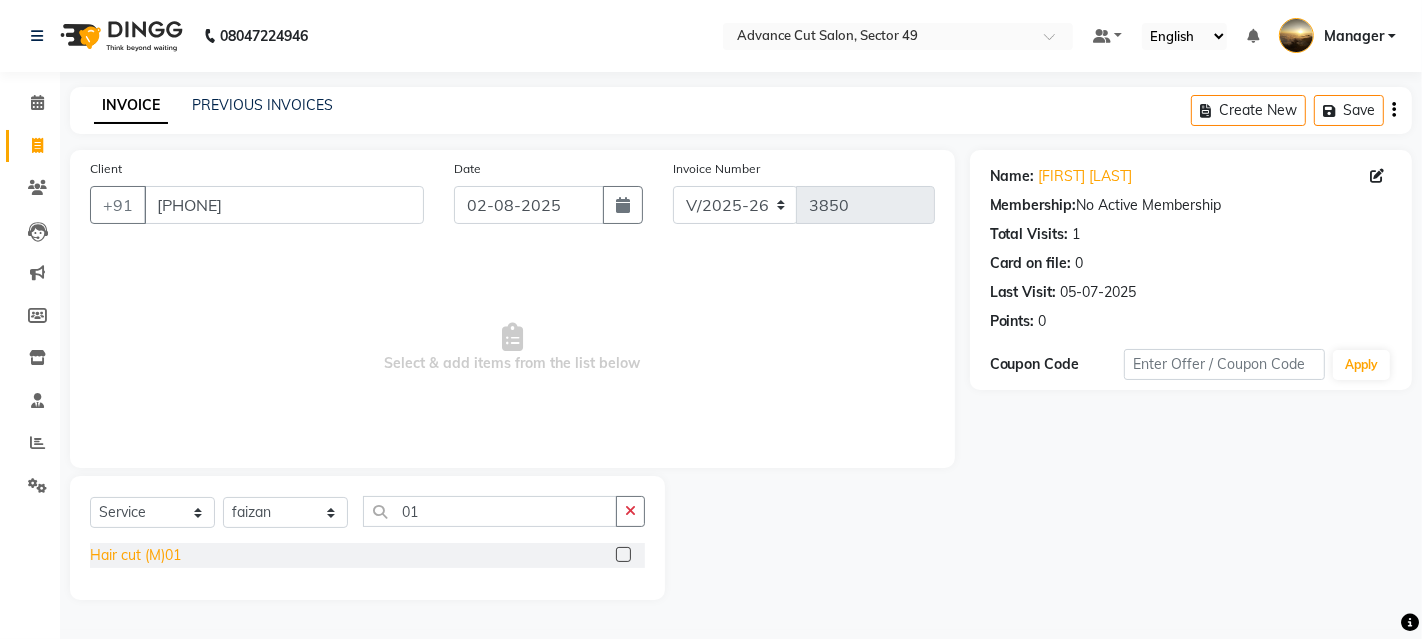 drag, startPoint x: 131, startPoint y: 564, endPoint x: 142, endPoint y: 553, distance: 15.556349 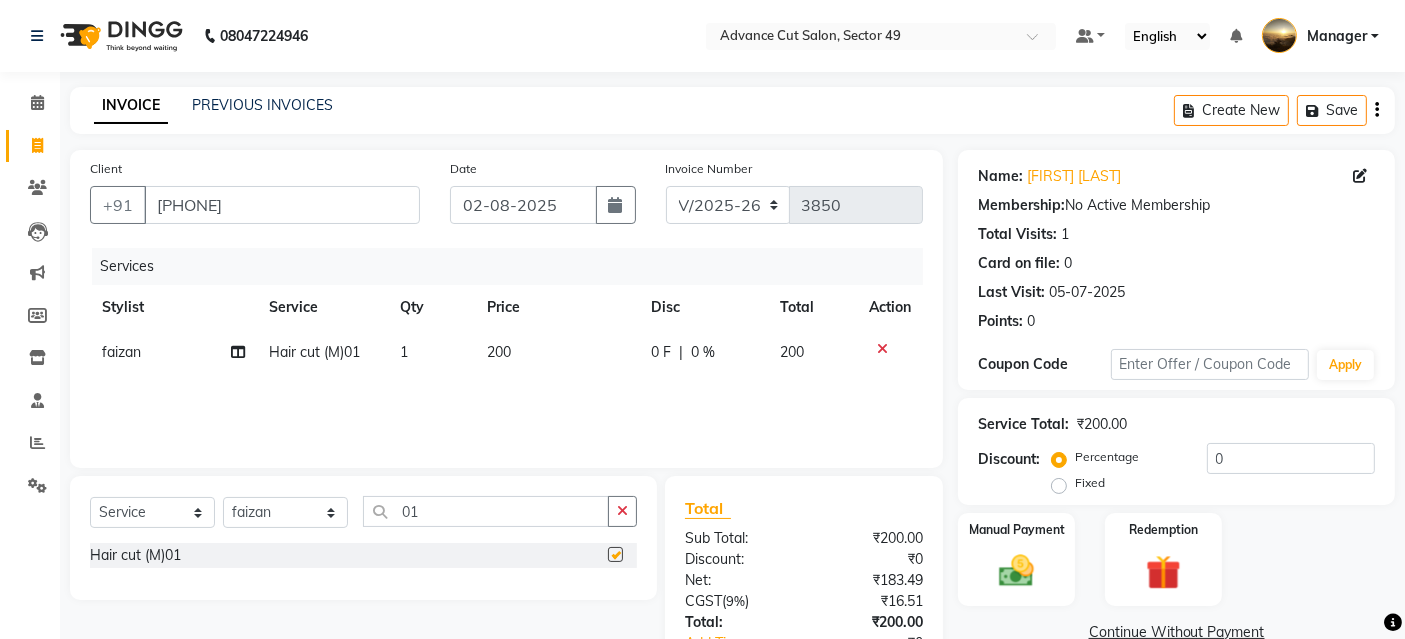 checkbox on "false" 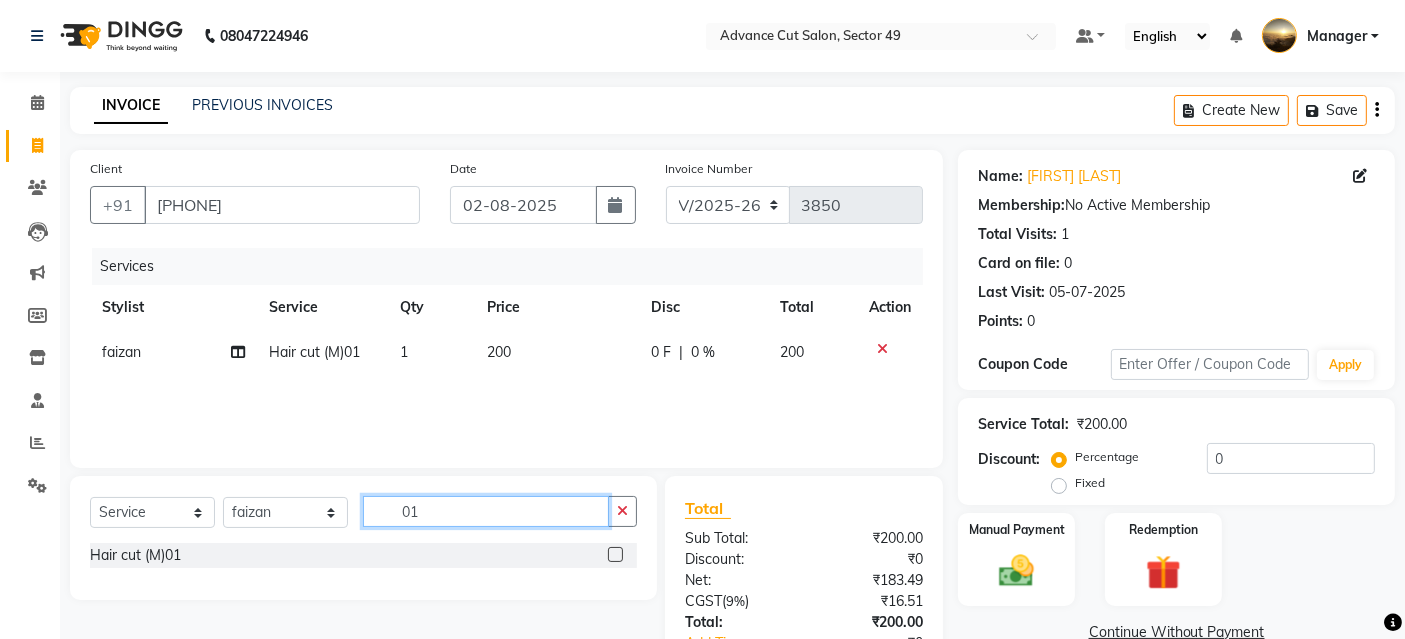 click on "01" 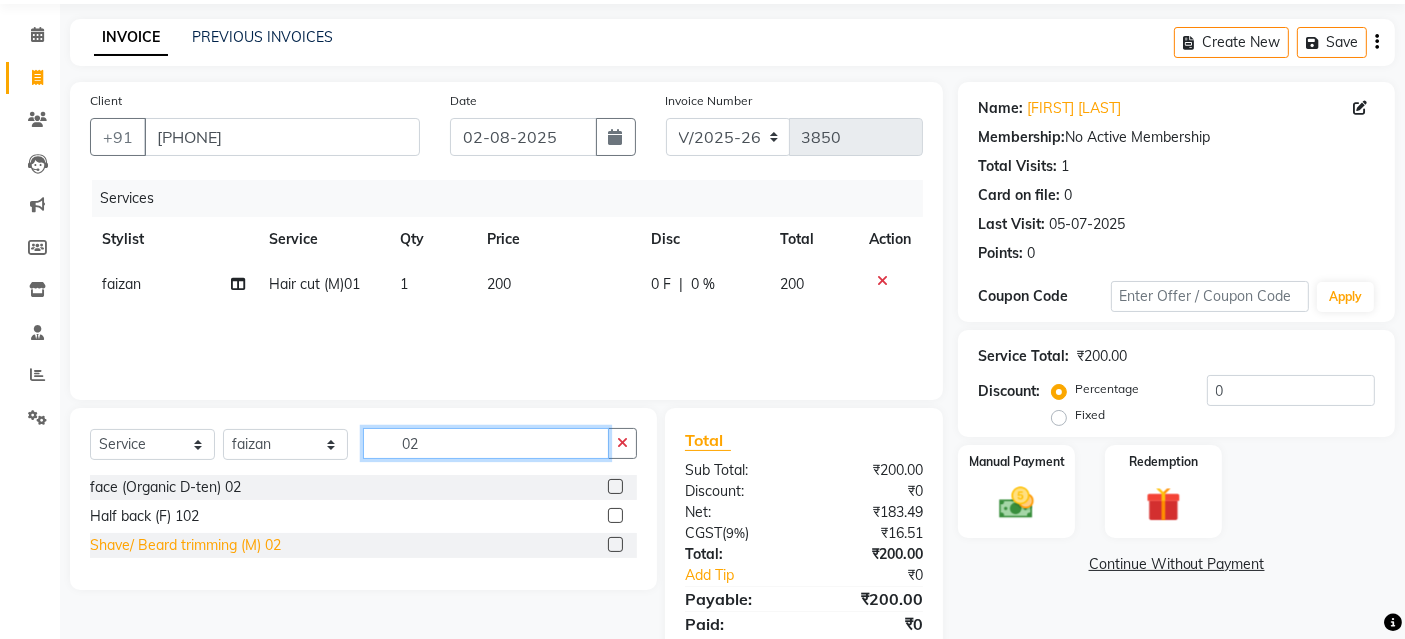 scroll, scrollTop: 138, scrollLeft: 0, axis: vertical 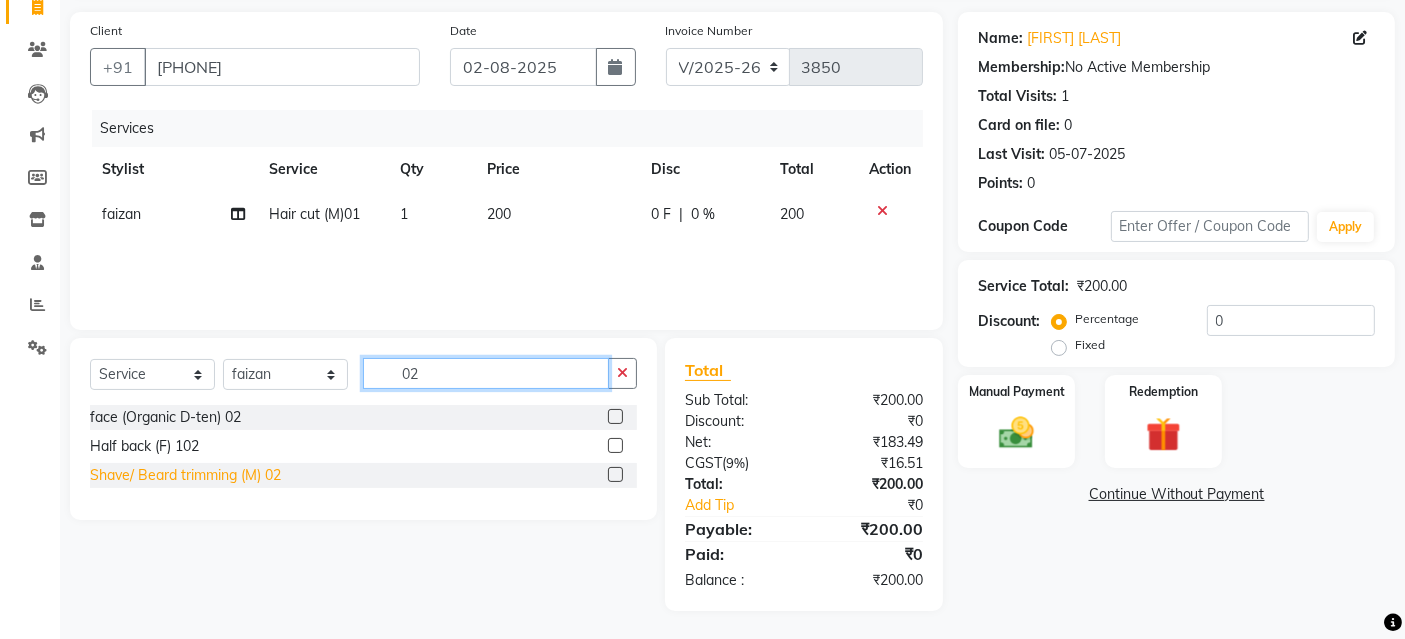 type on "02" 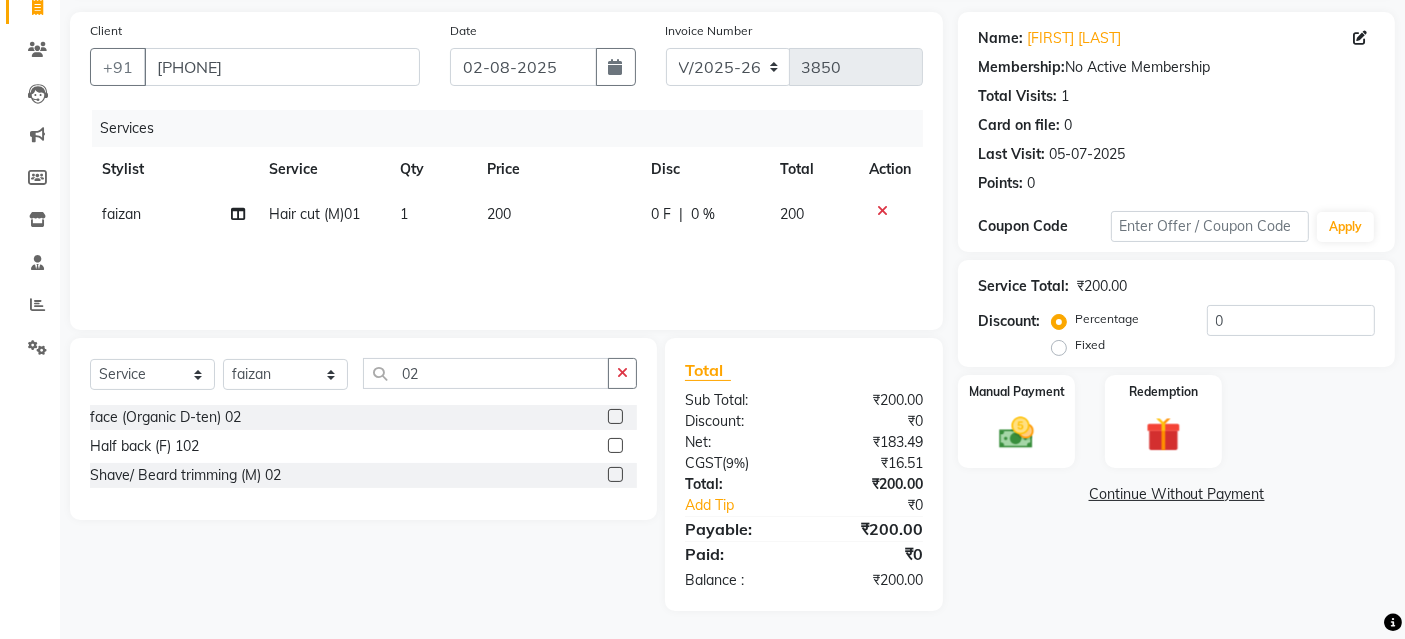 drag, startPoint x: 277, startPoint y: 470, endPoint x: 300, endPoint y: 470, distance: 23 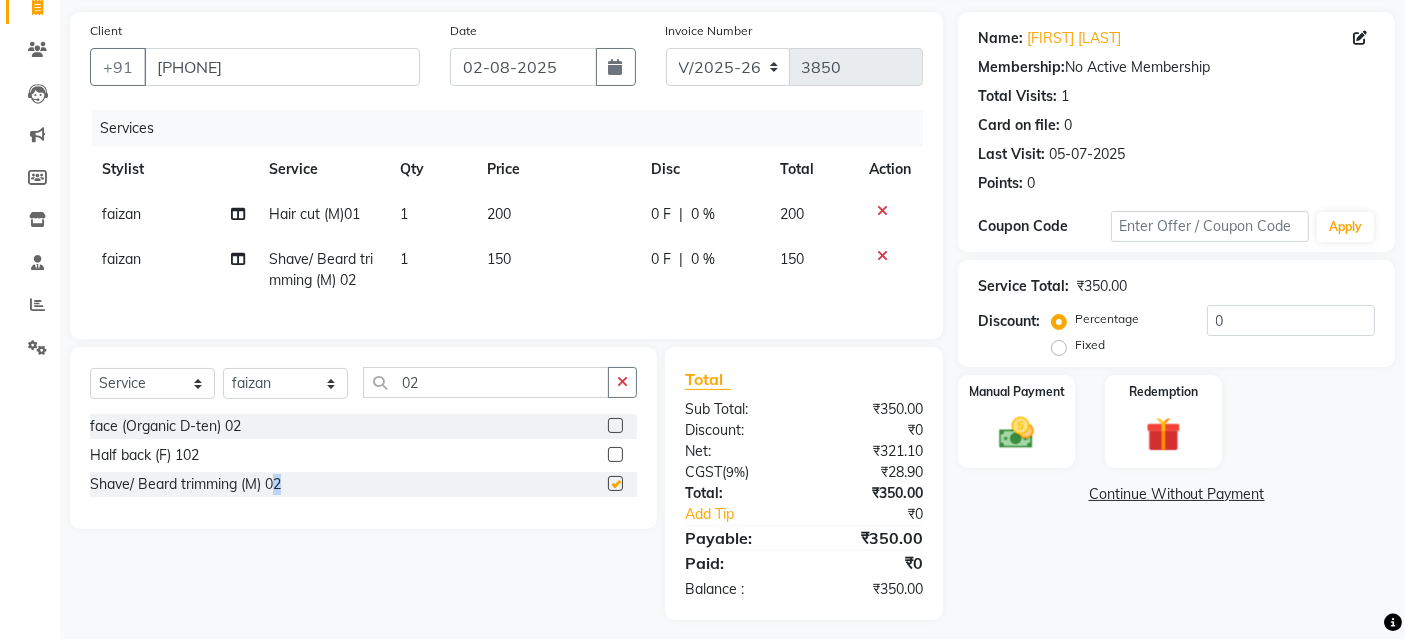 checkbox on "false" 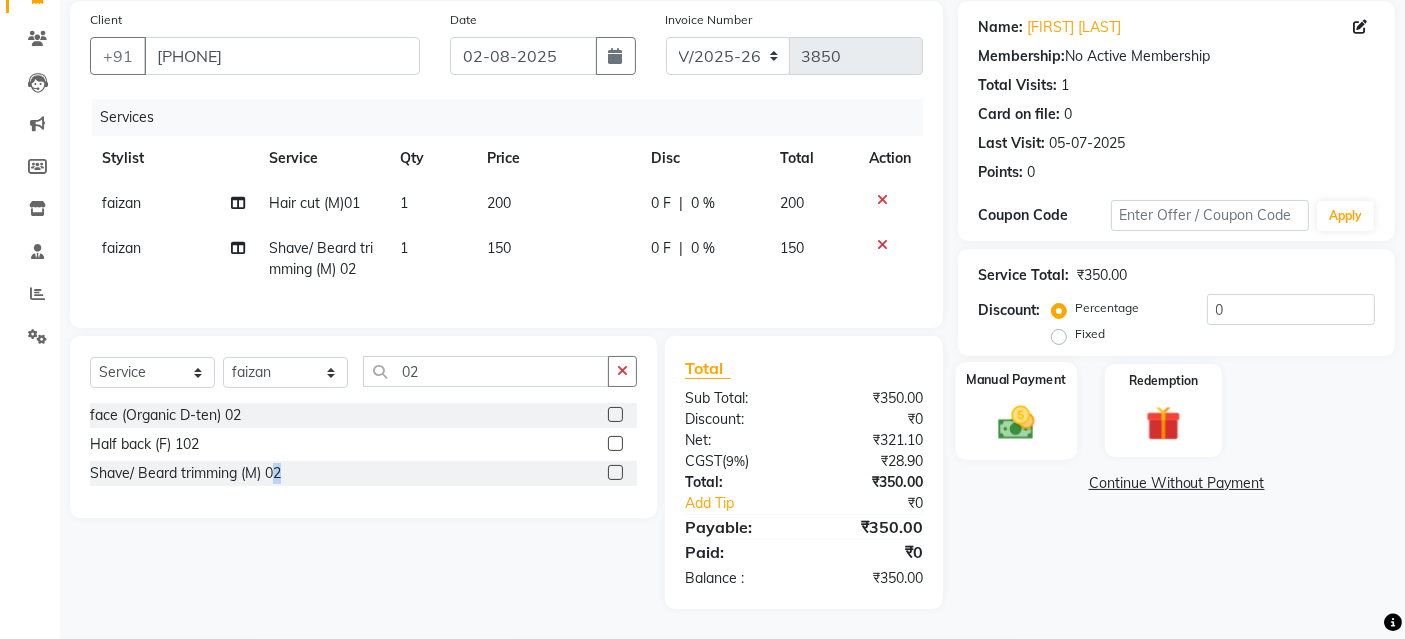 scroll, scrollTop: 165, scrollLeft: 0, axis: vertical 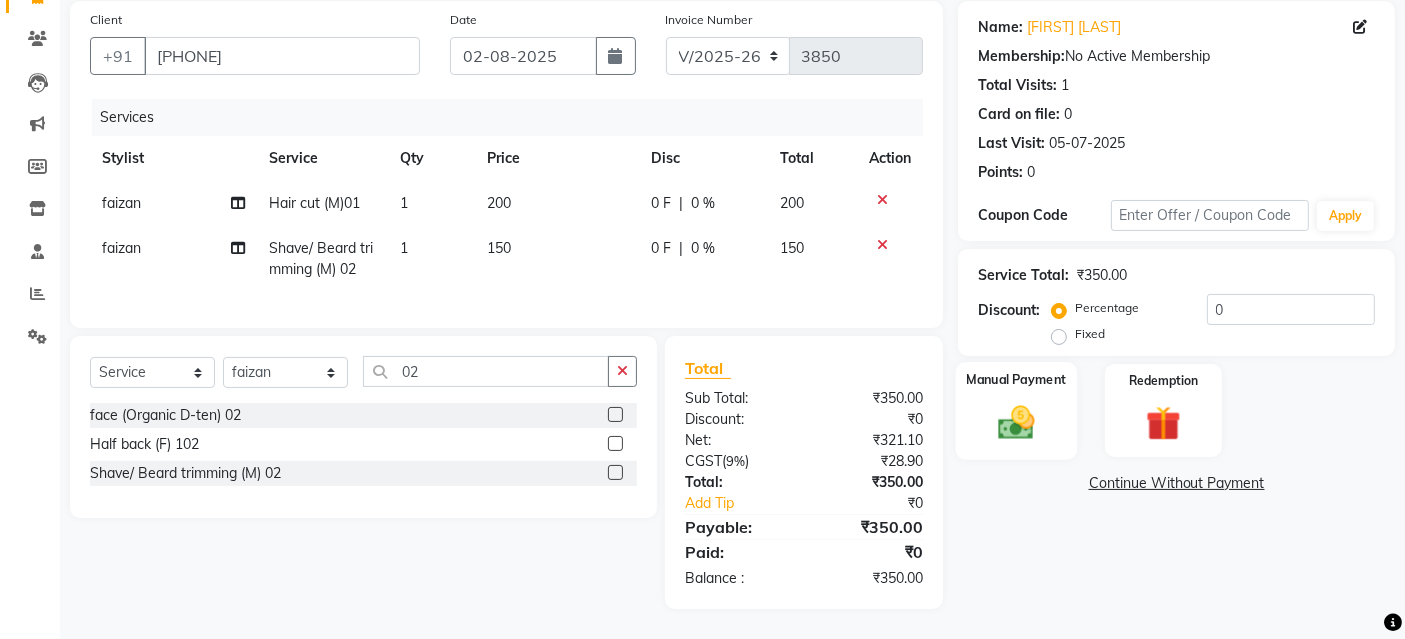 click on "Manual Payment" 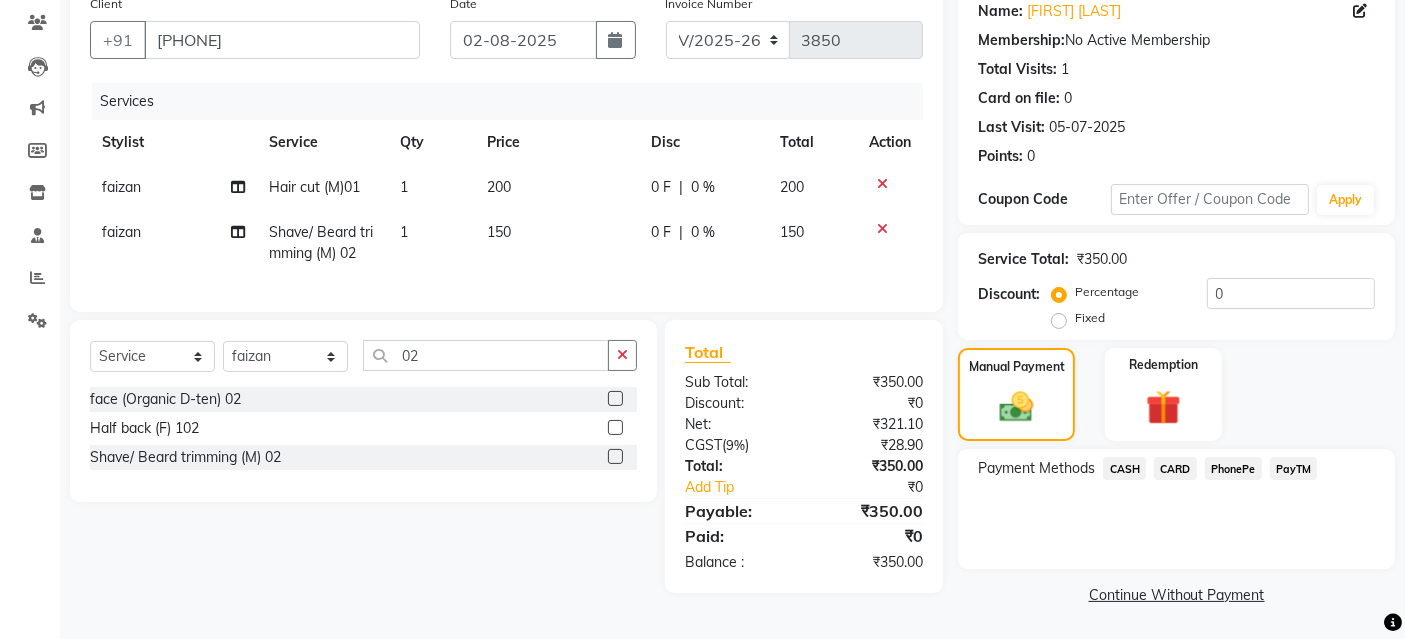drag, startPoint x: 1297, startPoint y: 469, endPoint x: 1295, endPoint y: 481, distance: 12.165525 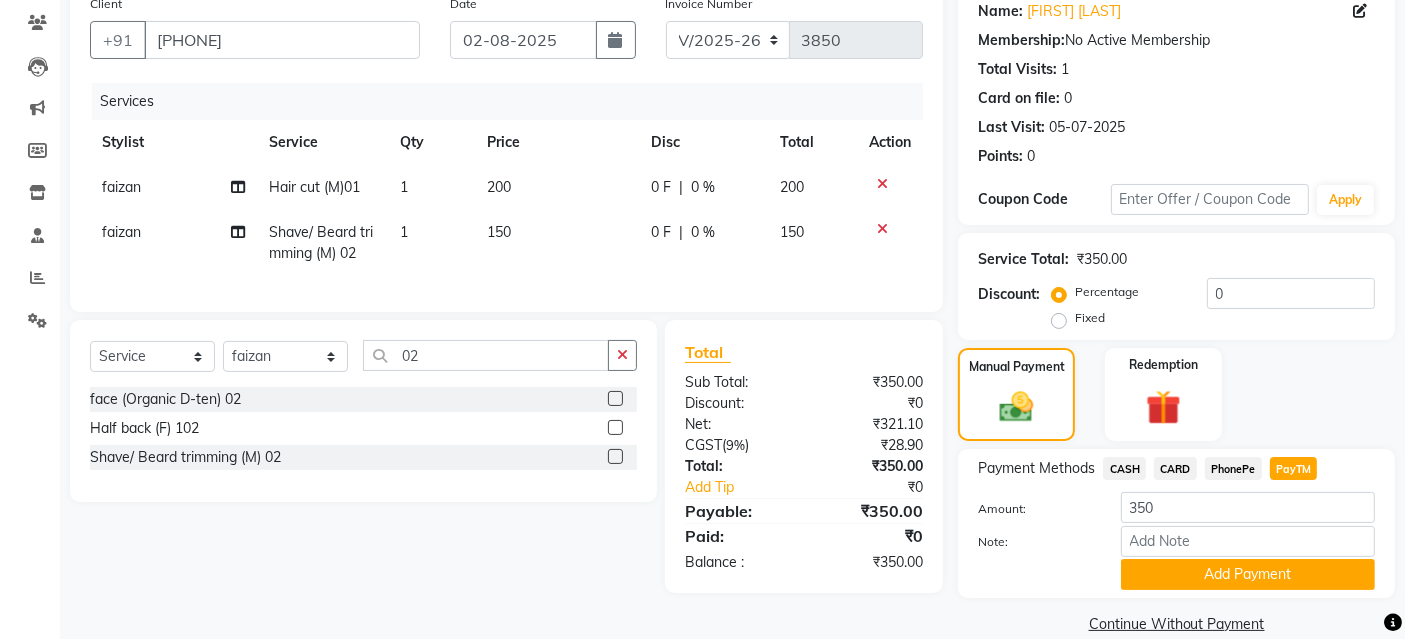 click on "Add Payment" 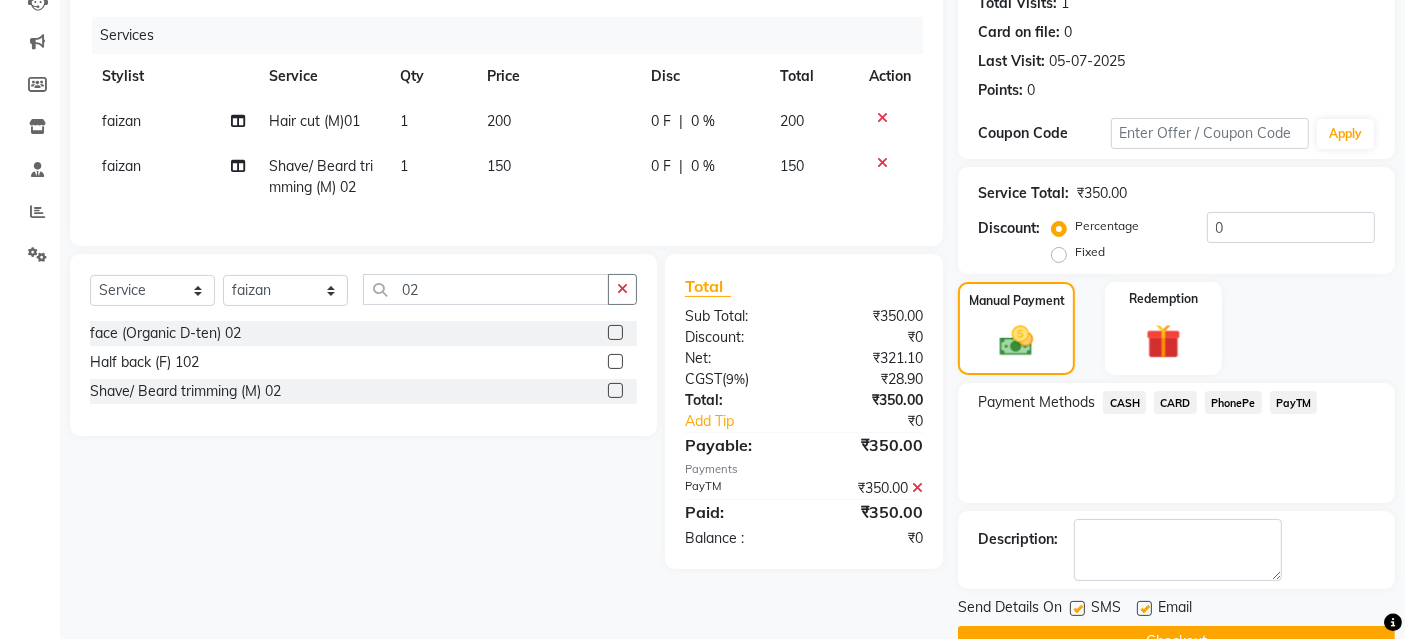 scroll, scrollTop: 277, scrollLeft: 0, axis: vertical 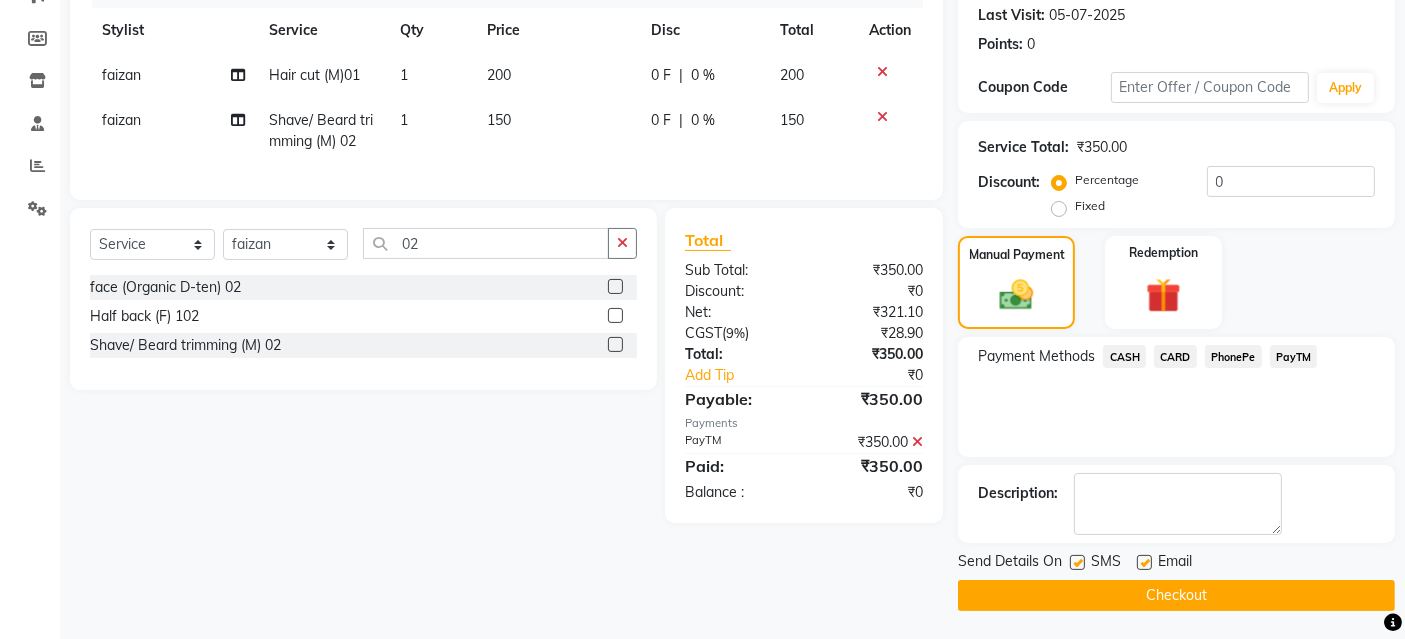 drag, startPoint x: 1279, startPoint y: 587, endPoint x: 1243, endPoint y: 561, distance: 44.407207 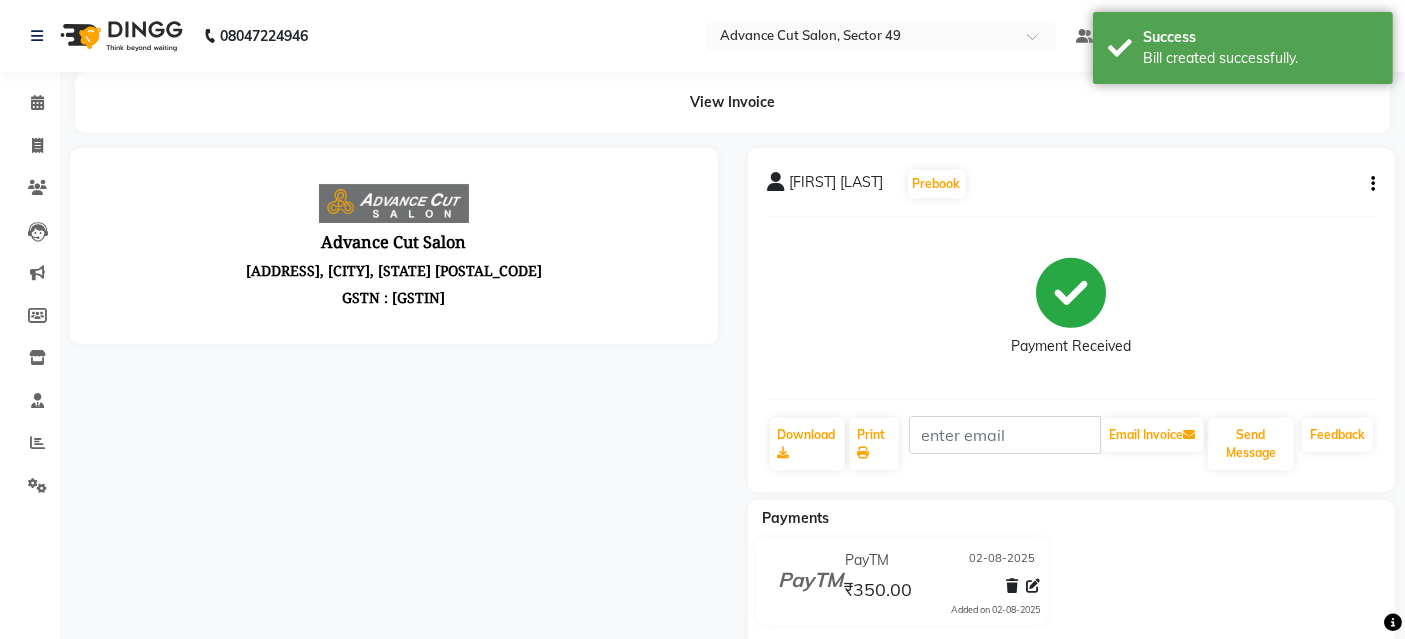 scroll, scrollTop: 0, scrollLeft: 0, axis: both 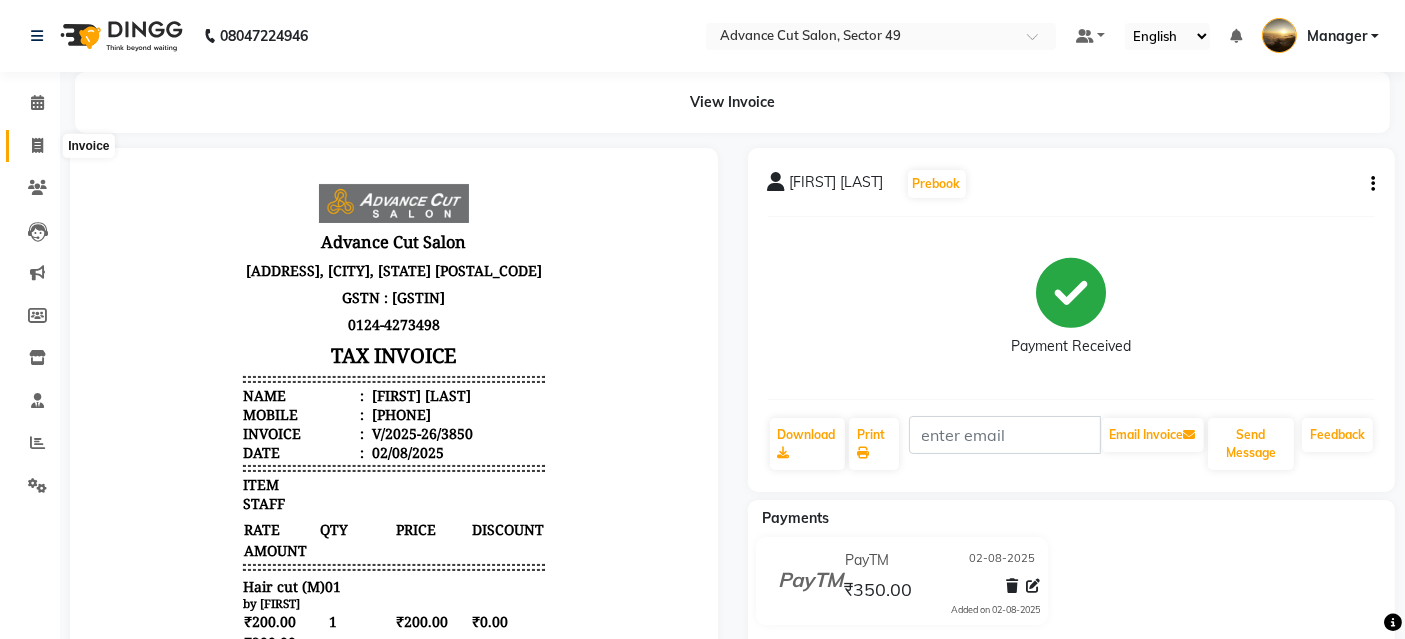 click 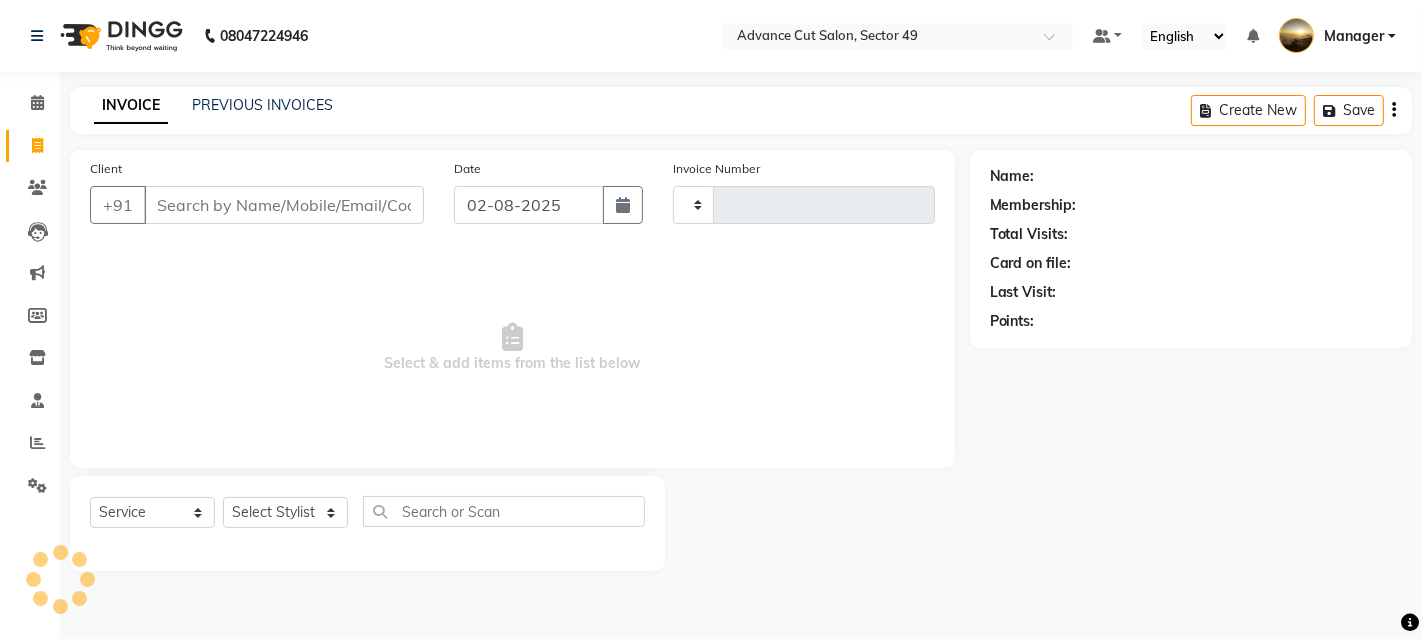 type on "3851" 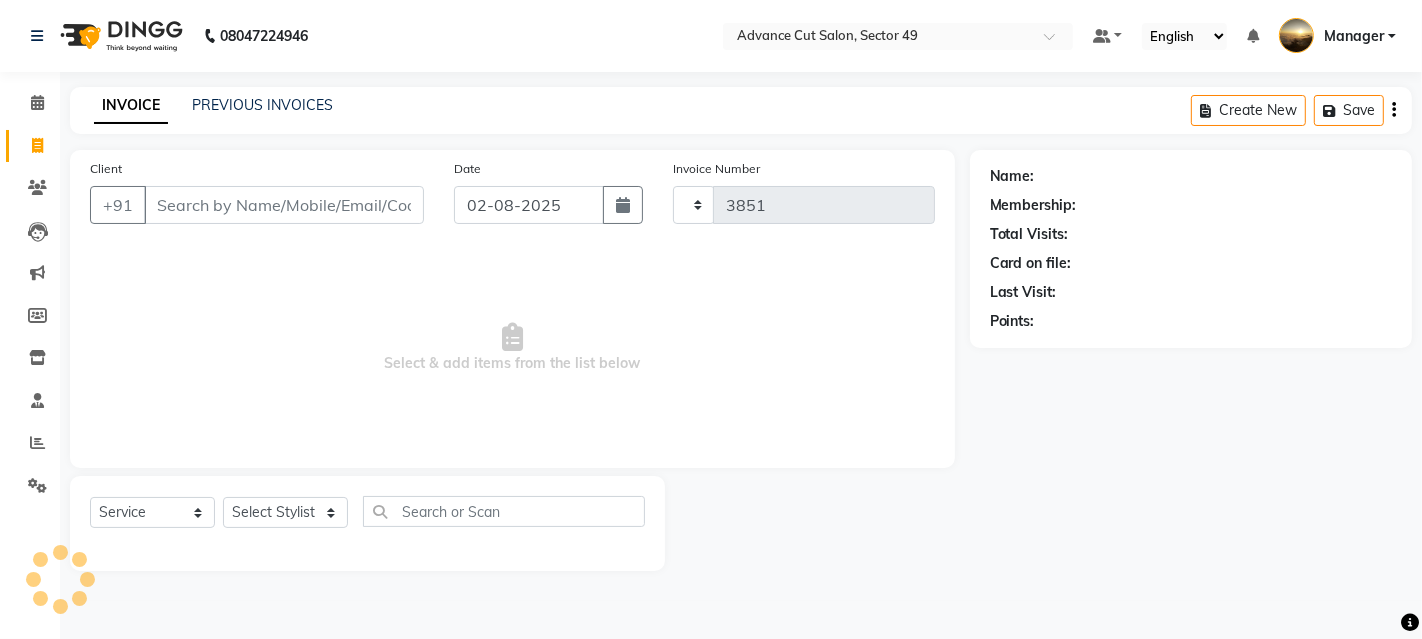 select on "4616" 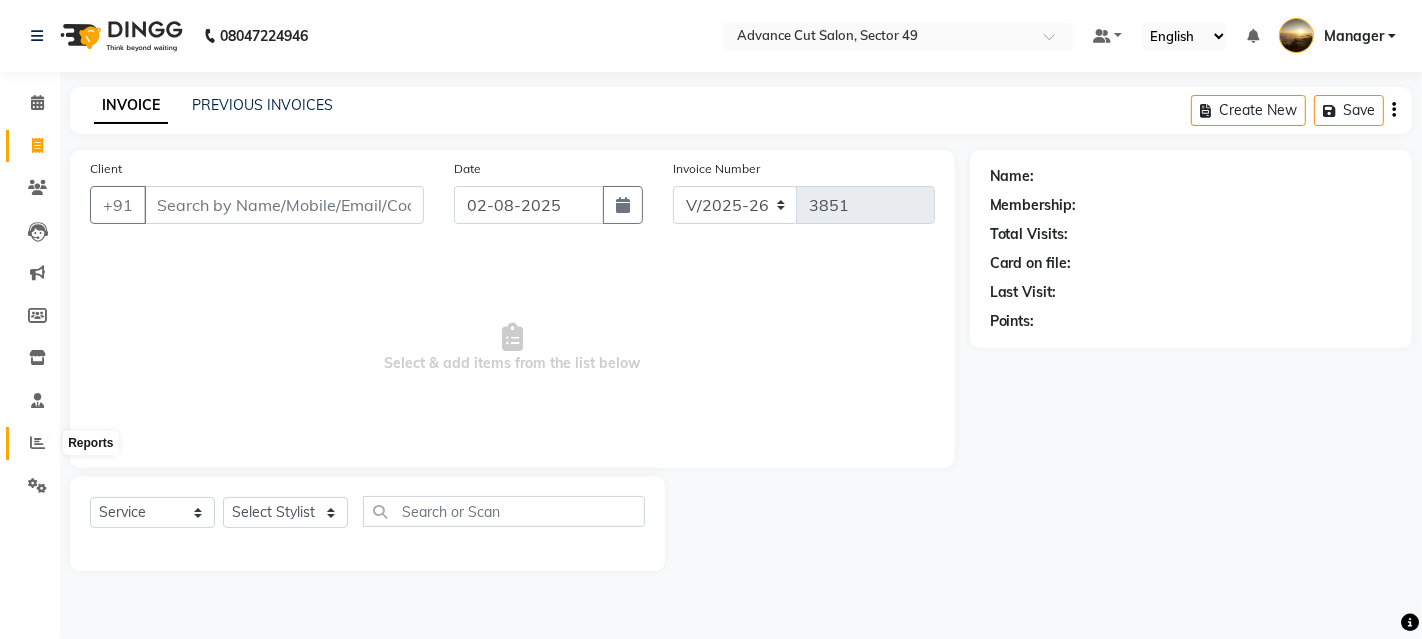 click 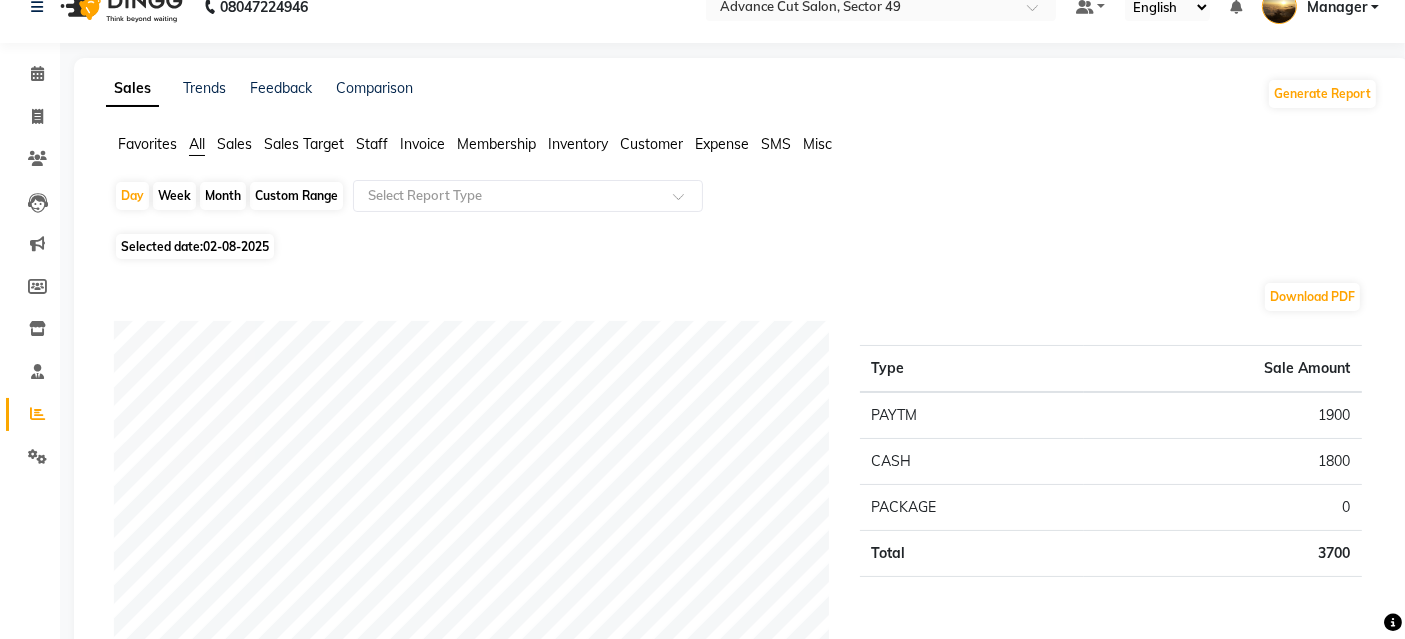 scroll, scrollTop: 0, scrollLeft: 0, axis: both 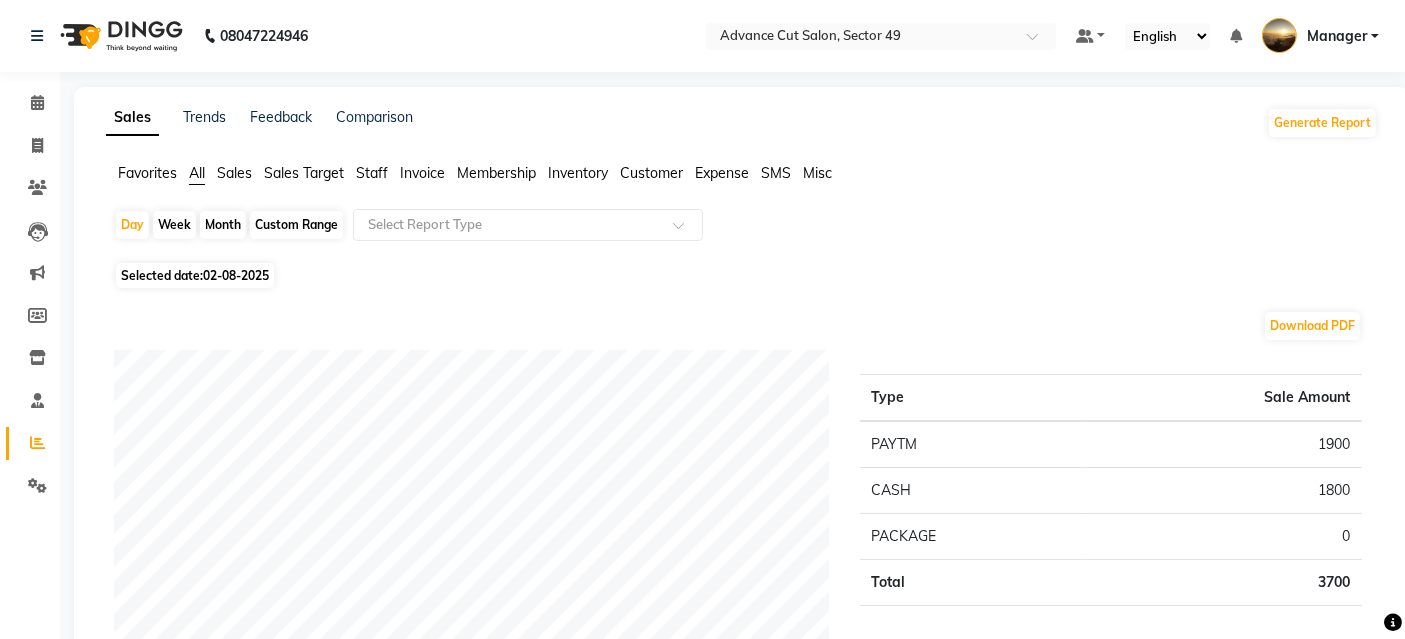 click 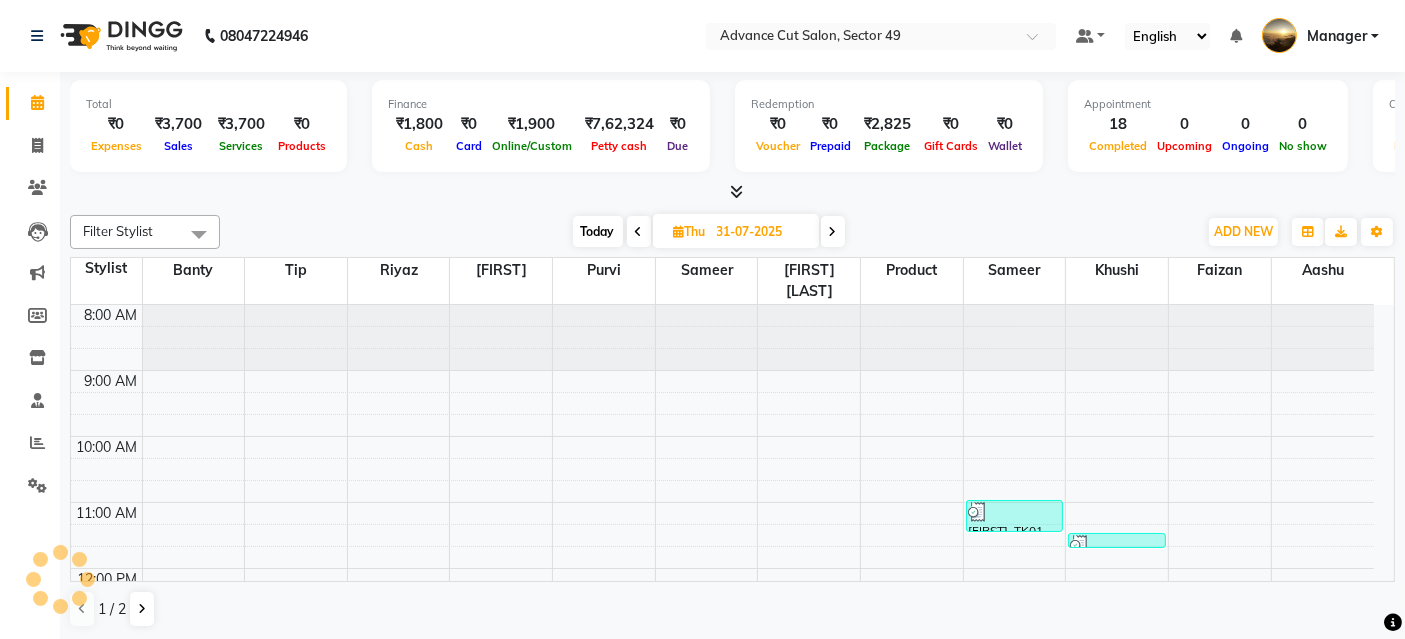 scroll, scrollTop: 522, scrollLeft: 0, axis: vertical 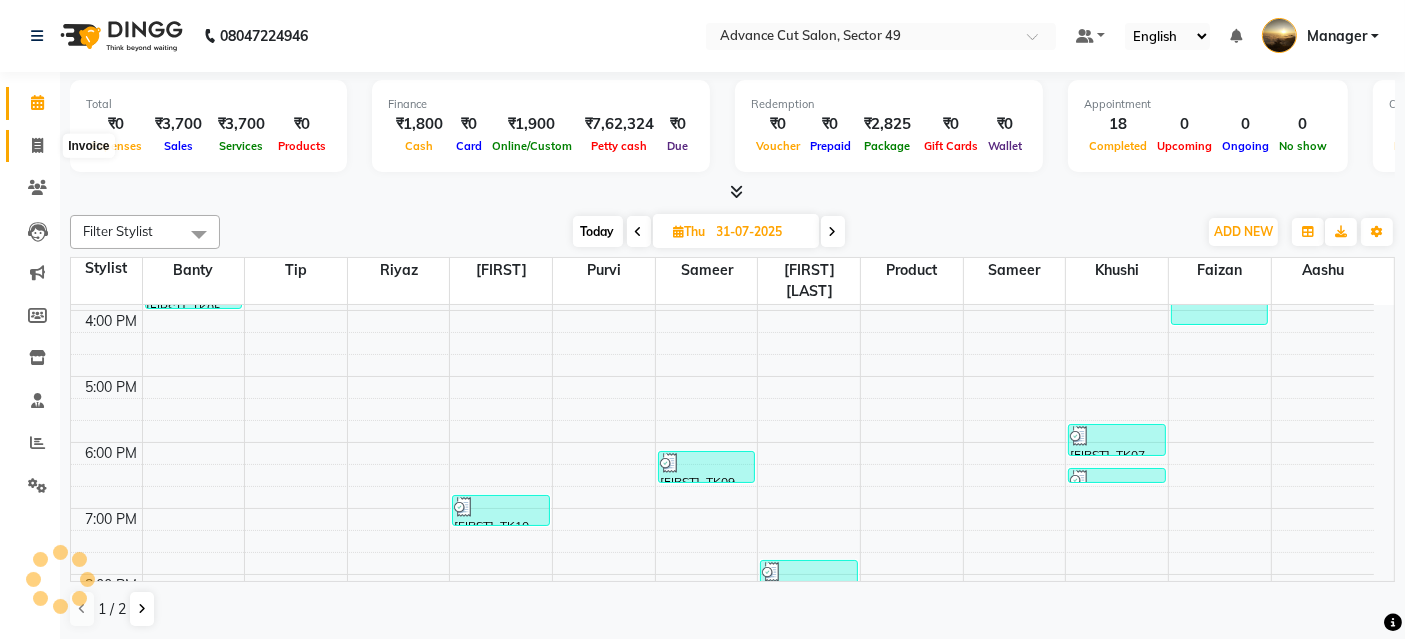 click 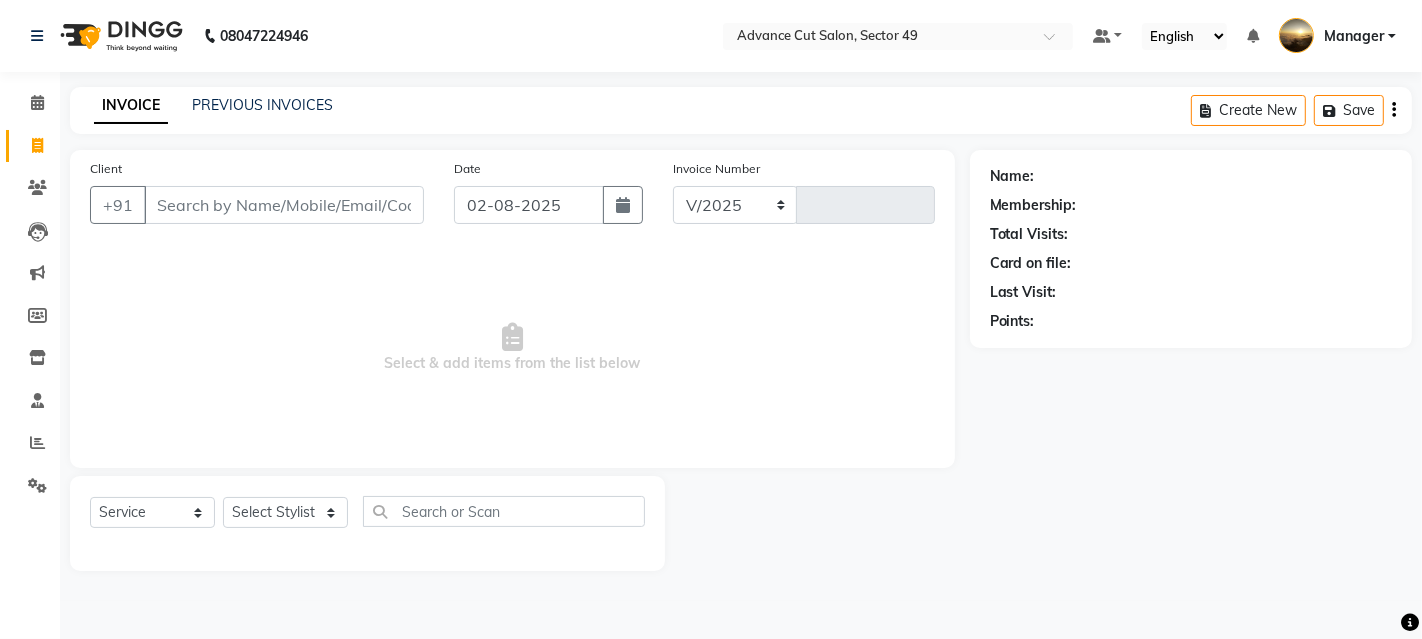 select on "4616" 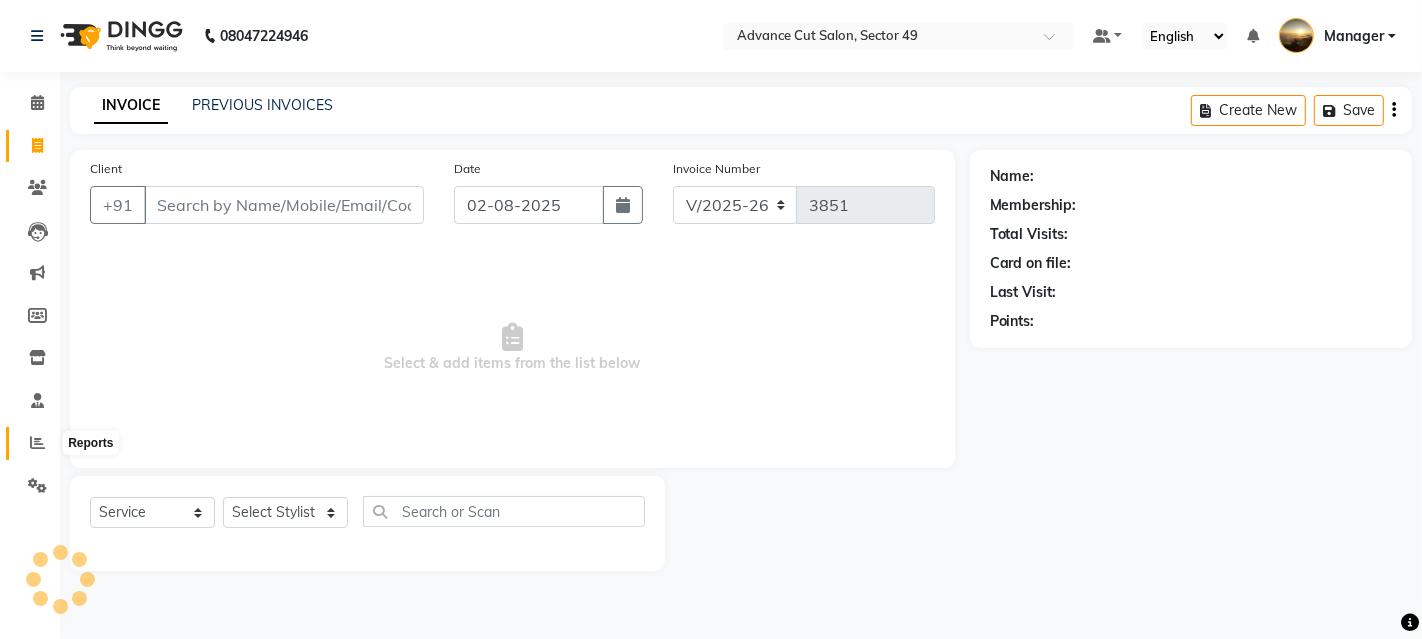 click 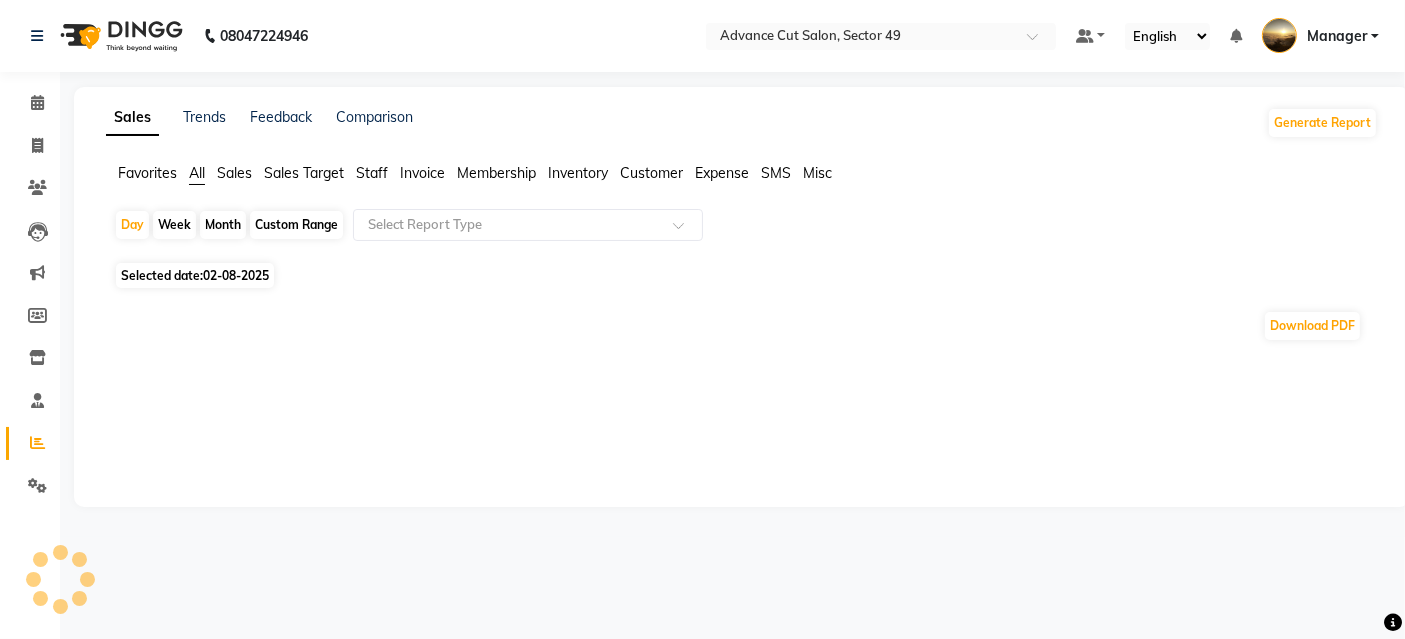 click on "Sales" 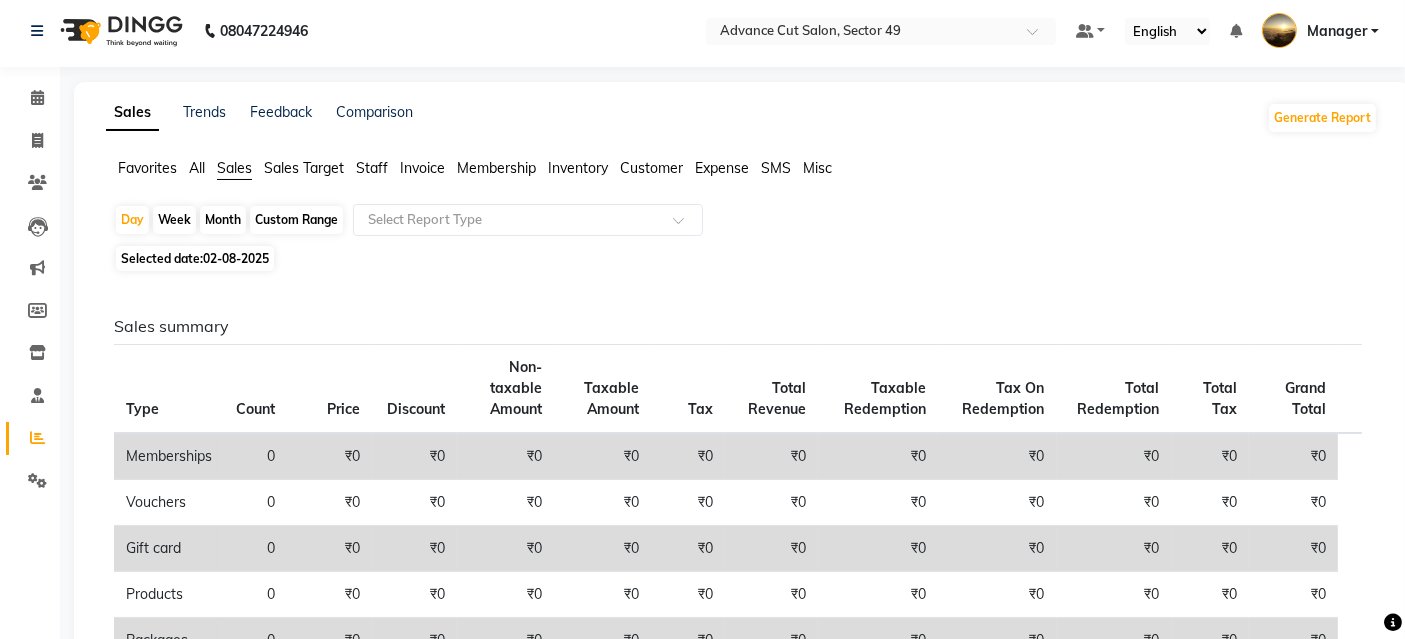 scroll, scrollTop: 0, scrollLeft: 0, axis: both 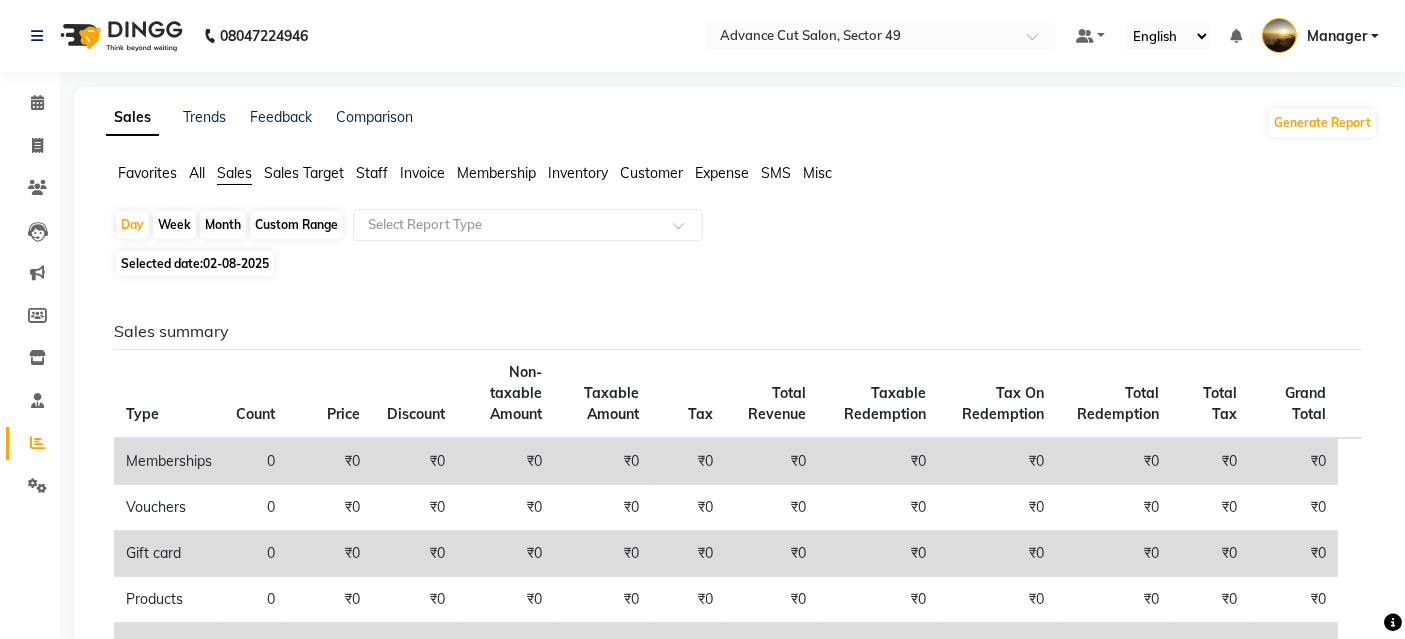 click on "All" 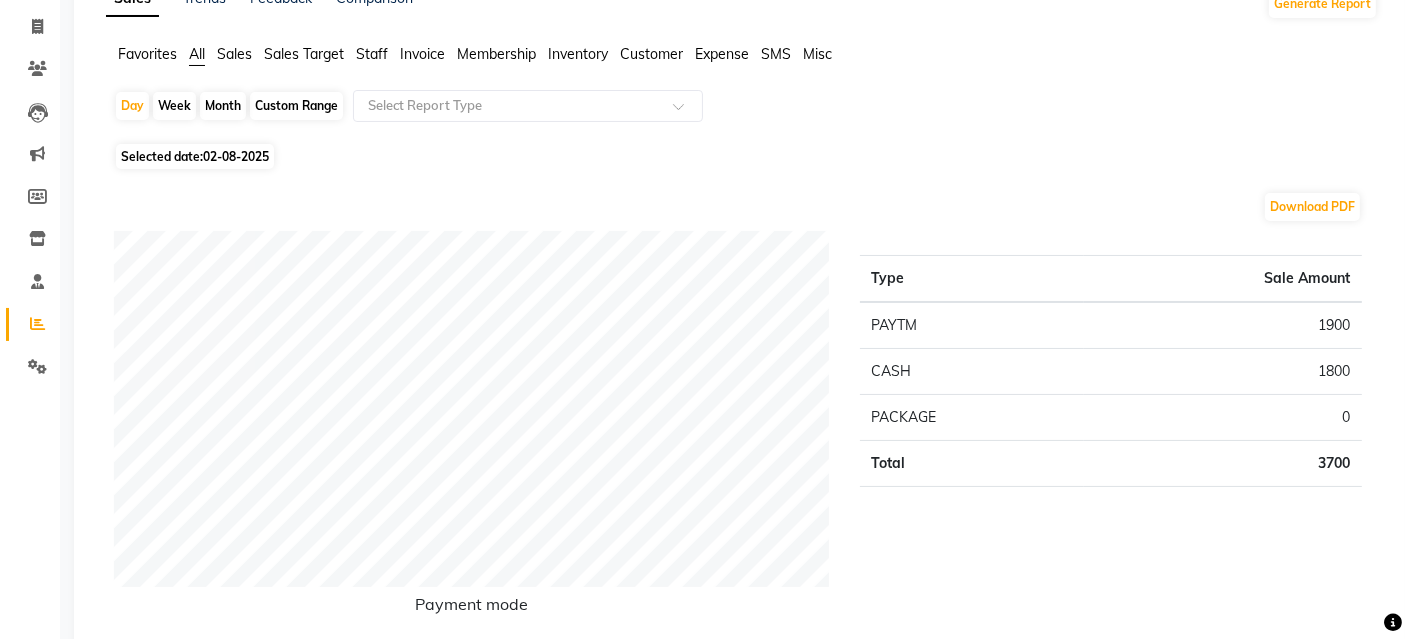 scroll, scrollTop: 0, scrollLeft: 0, axis: both 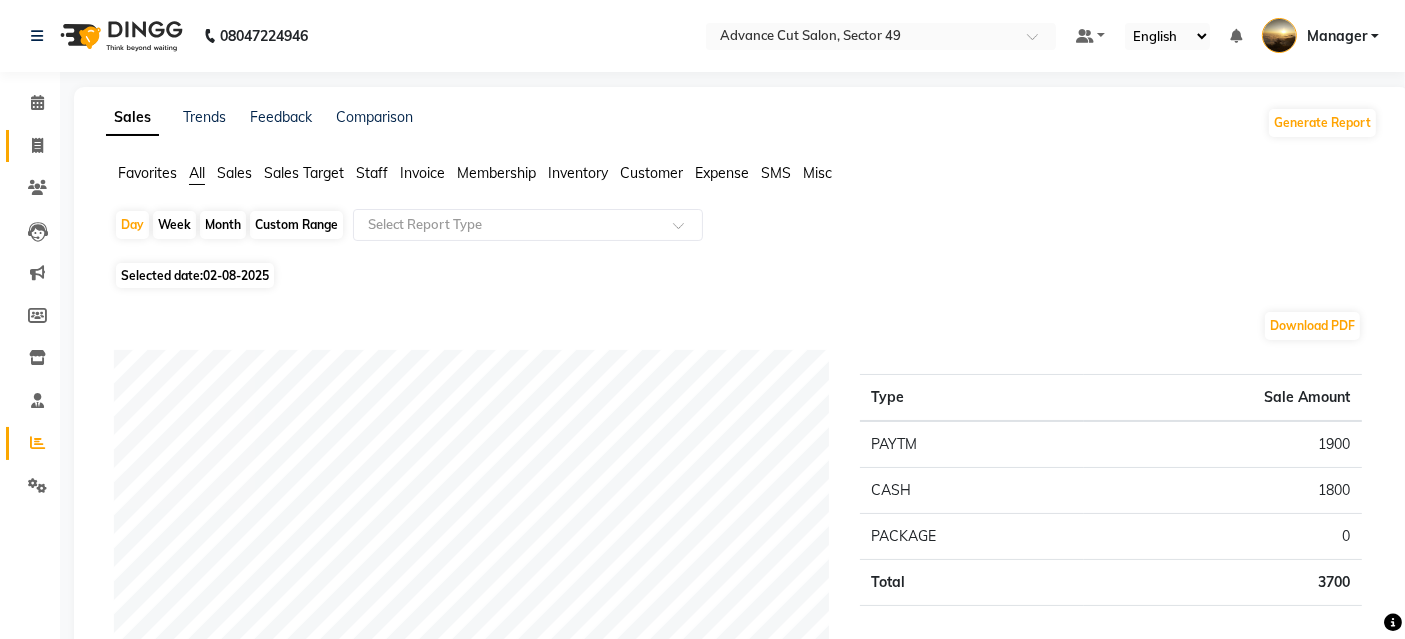 click 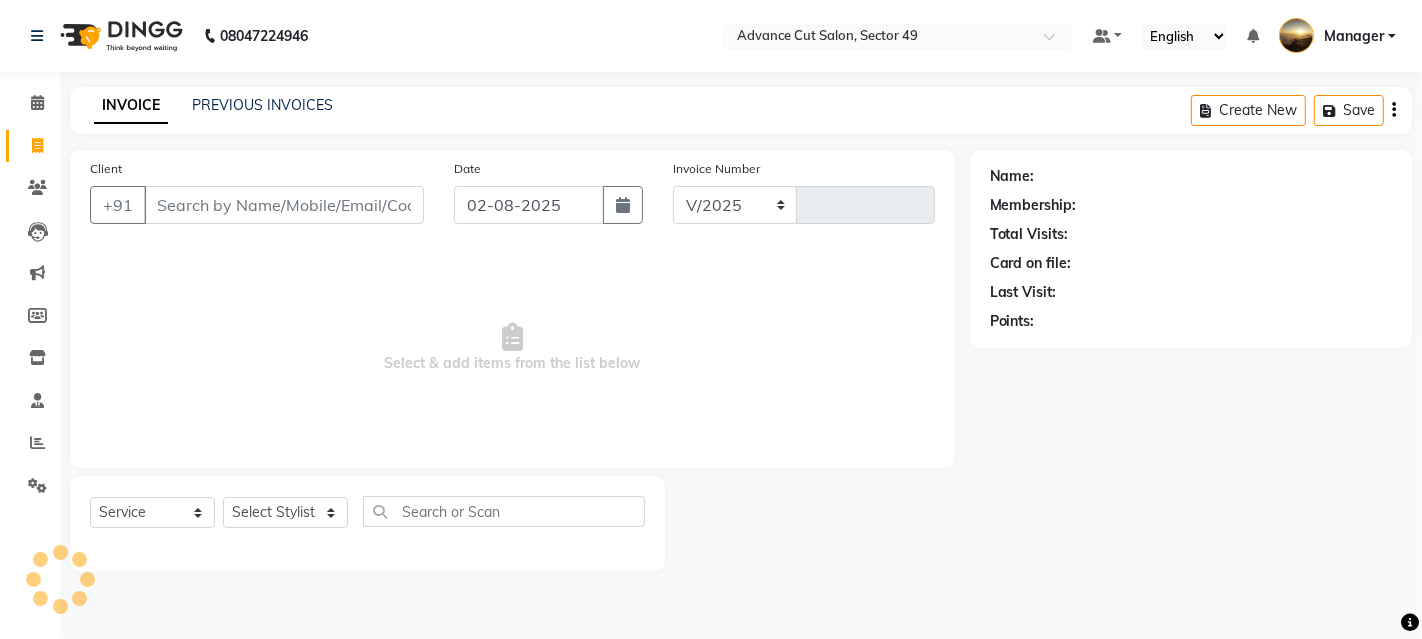 select on "4616" 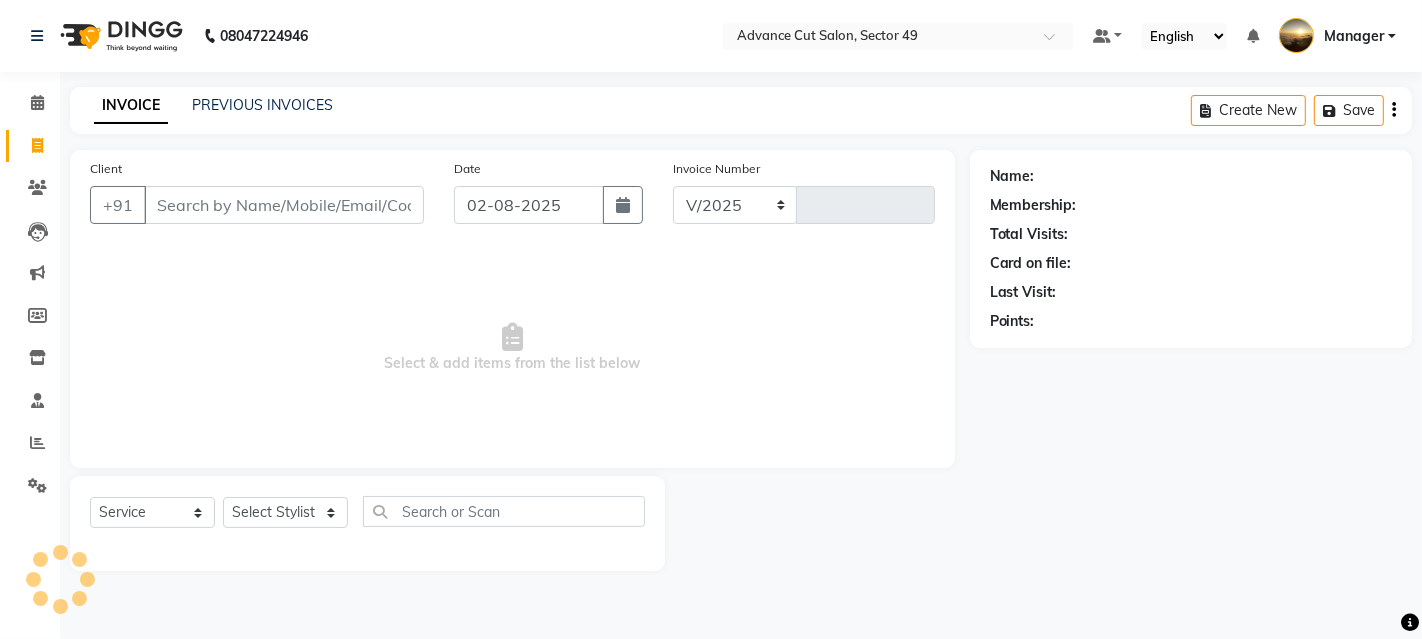 type on "3851" 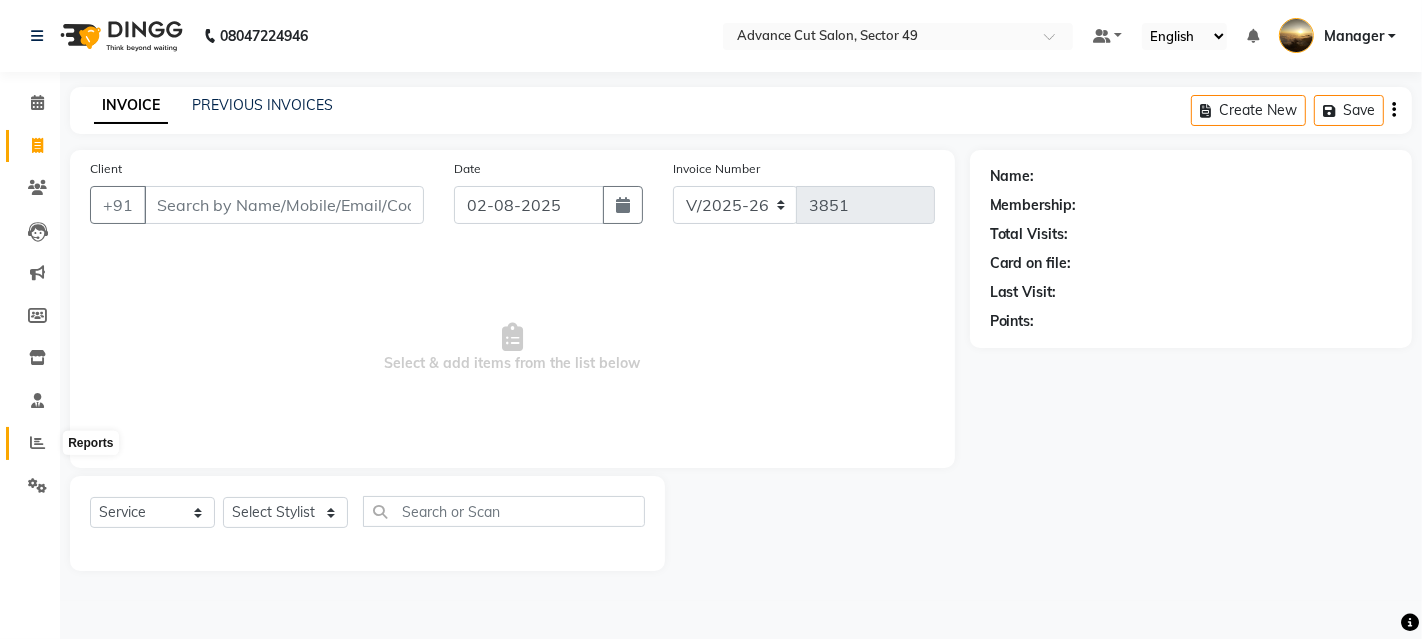 click 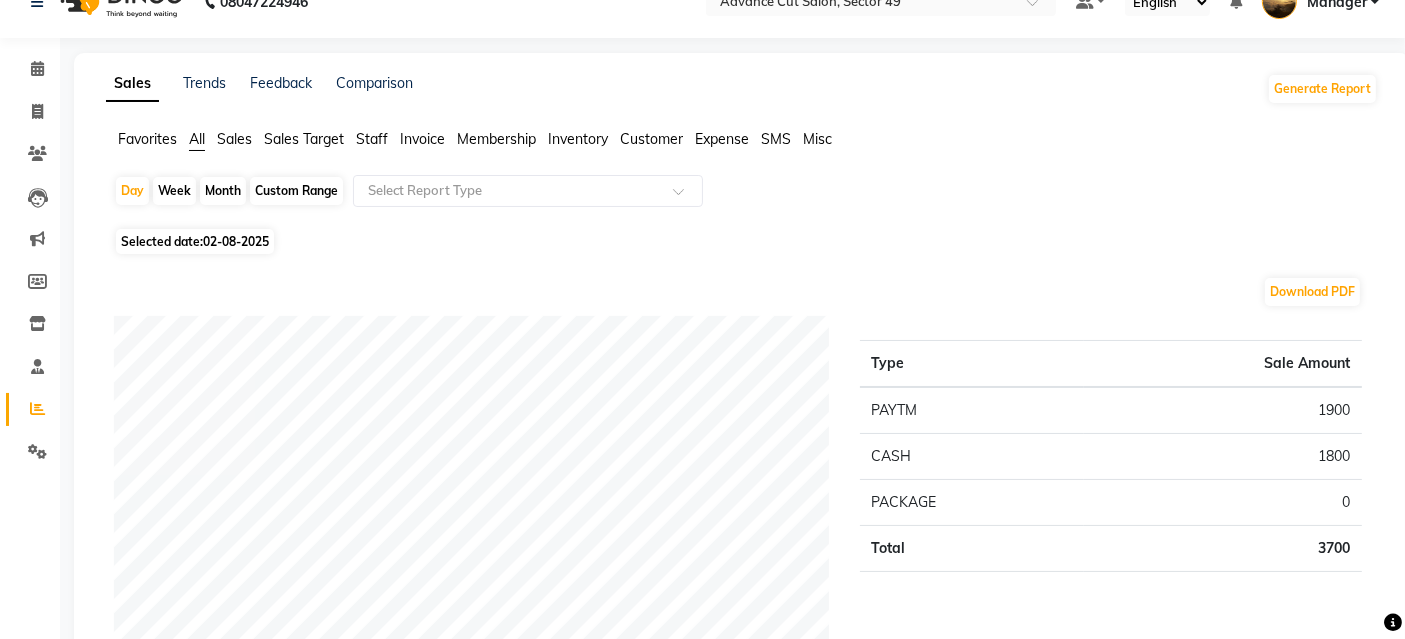 scroll, scrollTop: 0, scrollLeft: 0, axis: both 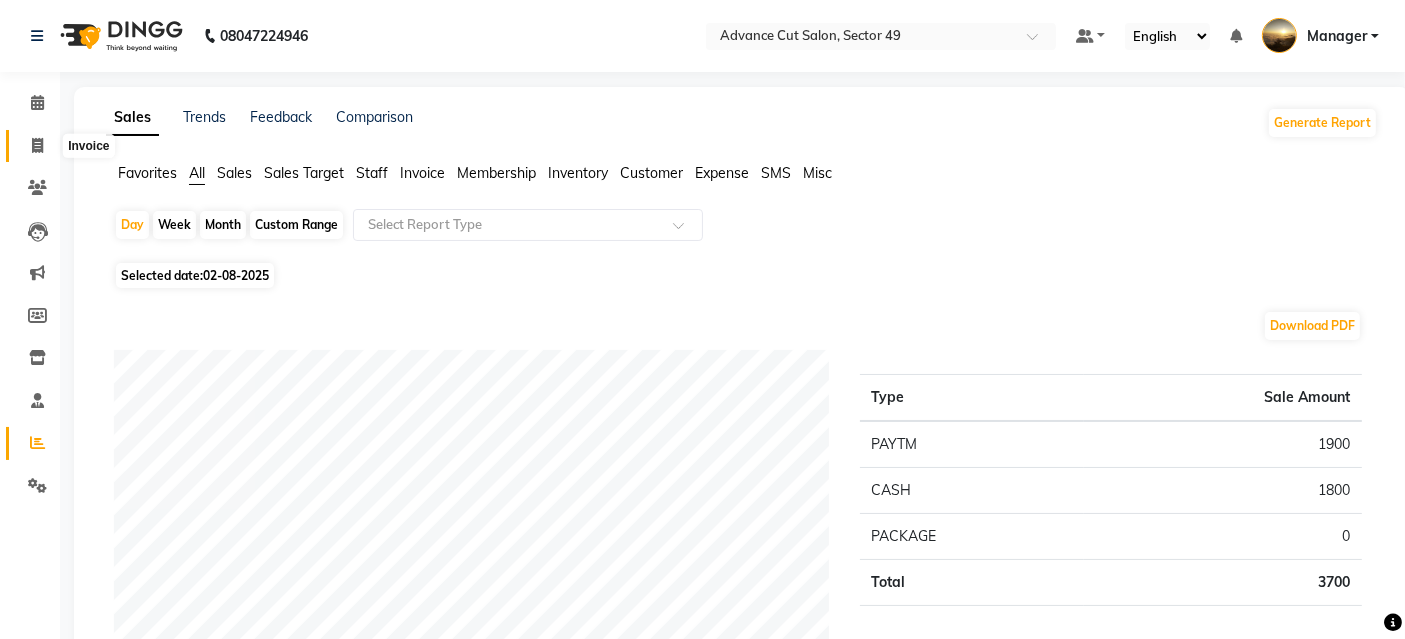 click 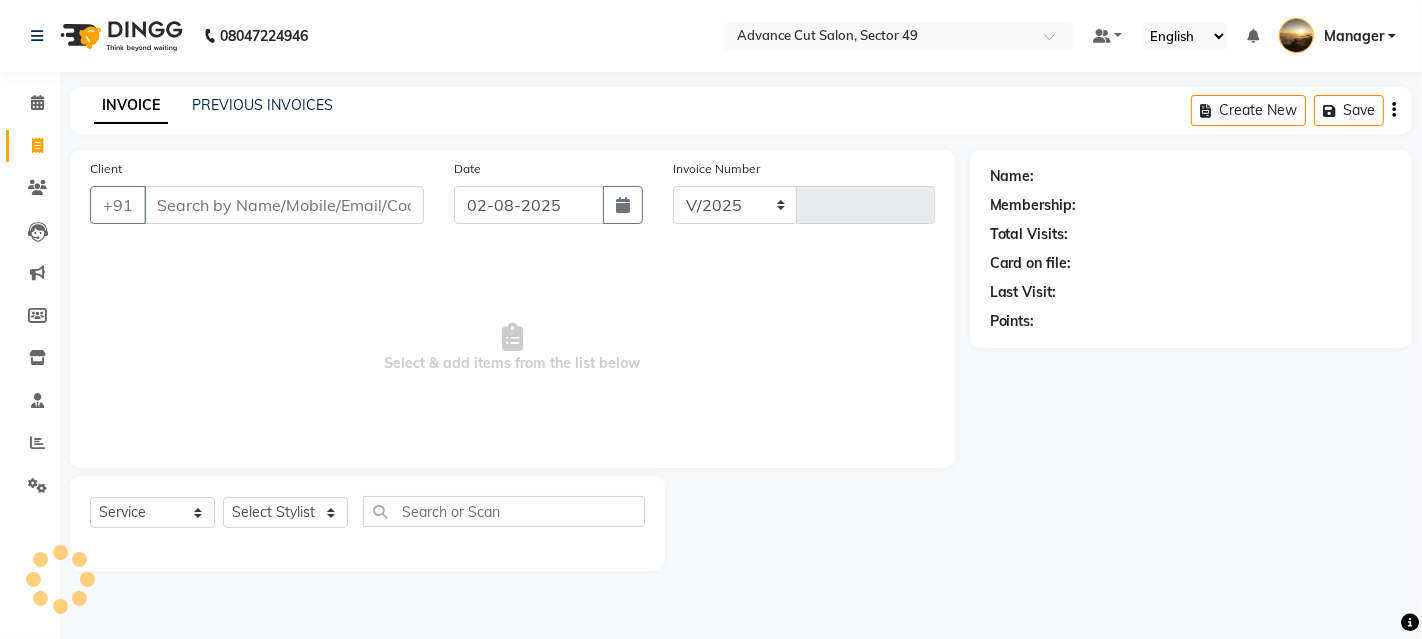 select on "4616" 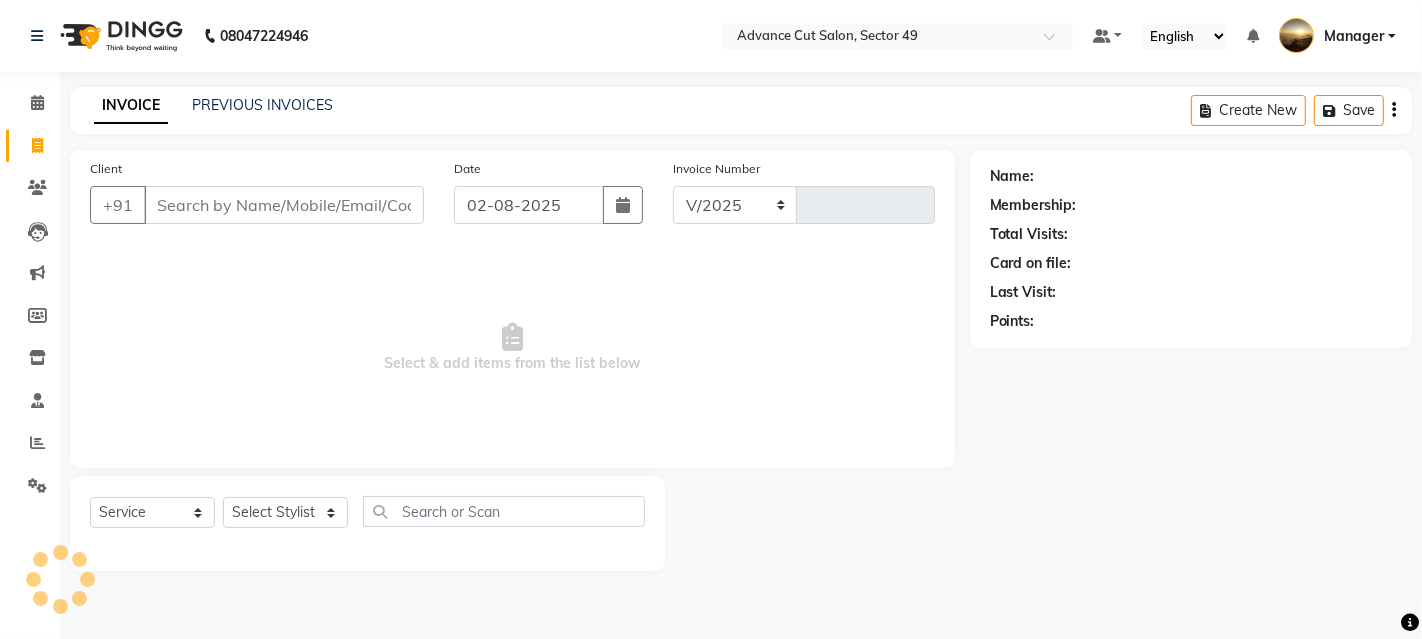 type on "3851" 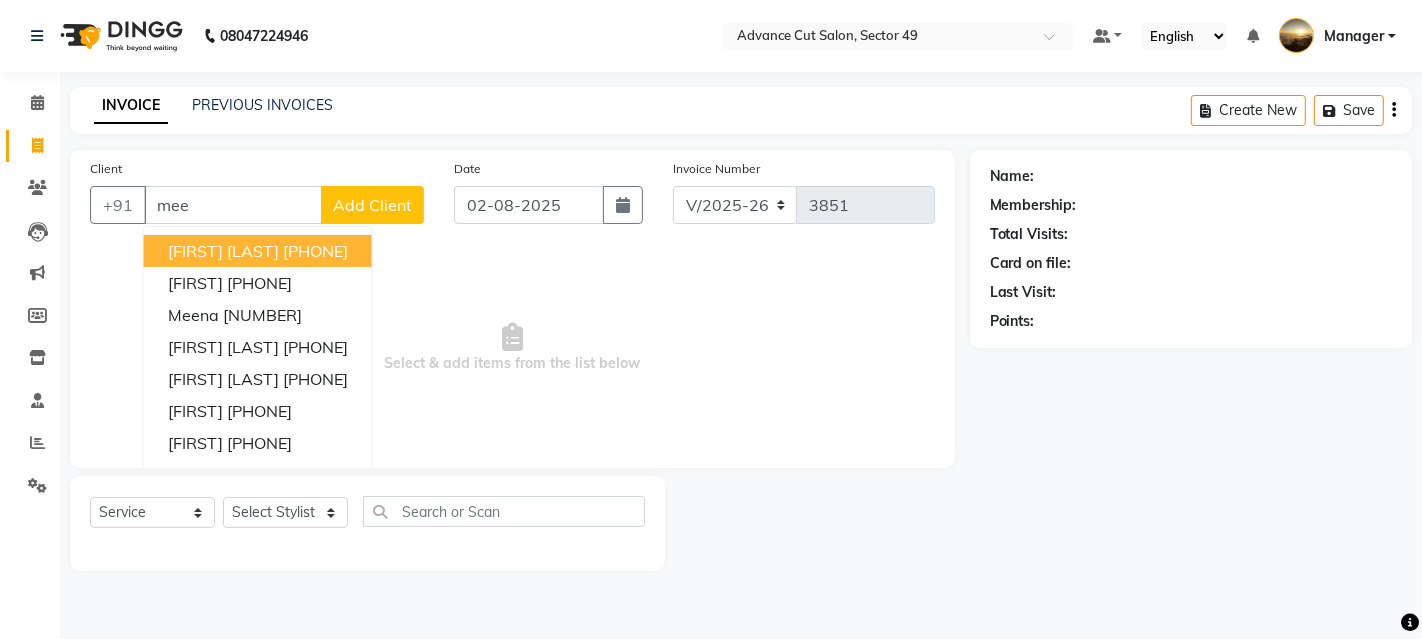 click on "[PHONE]" at bounding box center (315, 251) 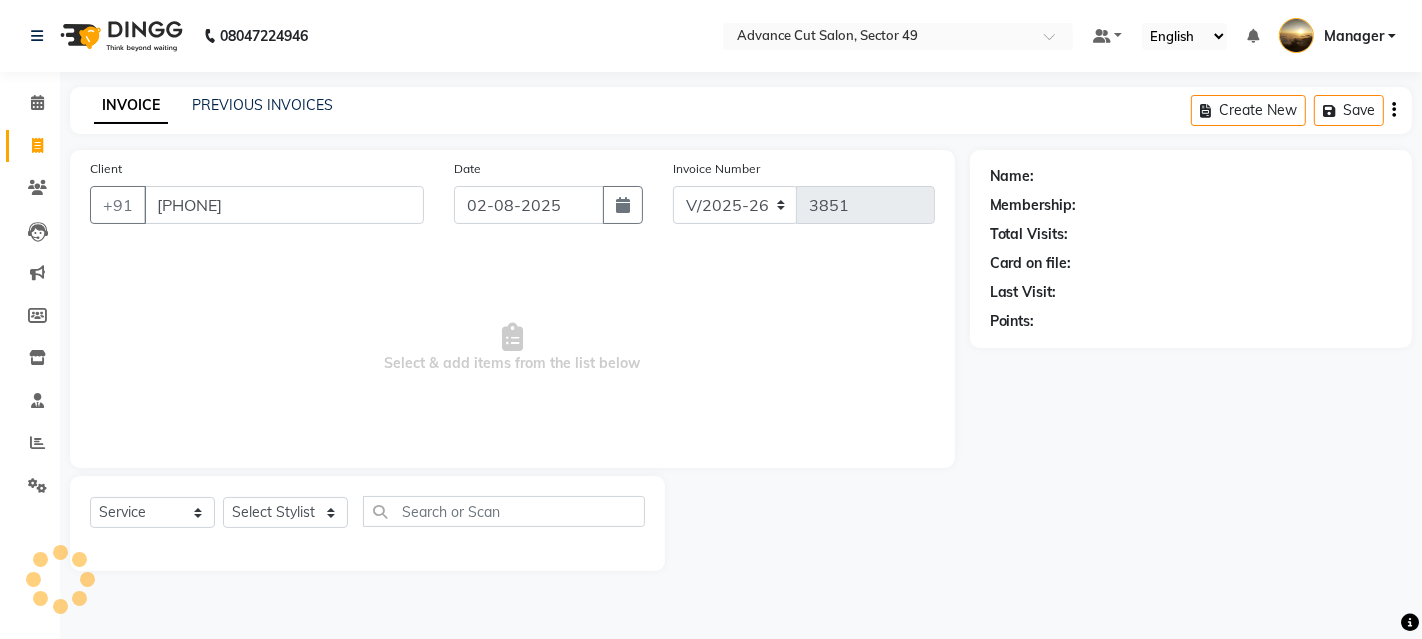 type on "[PHONE]" 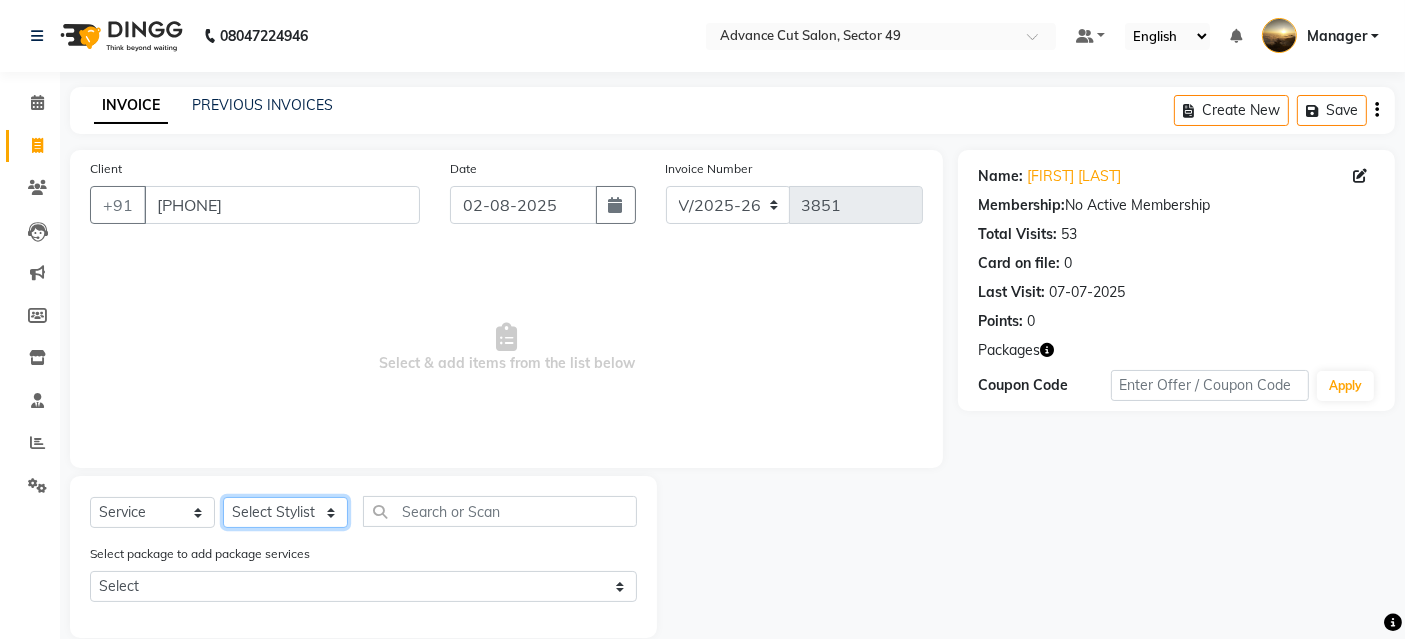 click on "Select Stylist Aashu Banty danish ali david faizan khushi Manager product purvi riyaz sameer sameer Tip vishal" 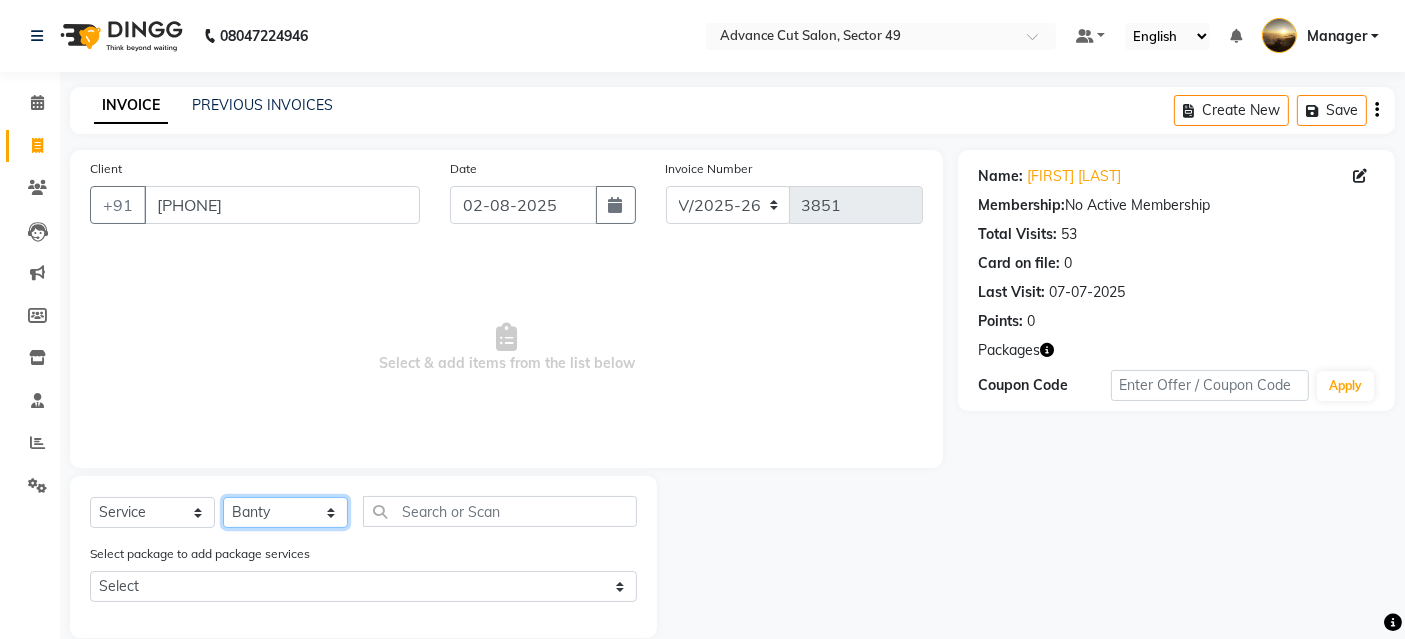 click on "Select Stylist Aashu Banty danish ali david faizan khushi Manager product purvi riyaz sameer sameer Tip vishal" 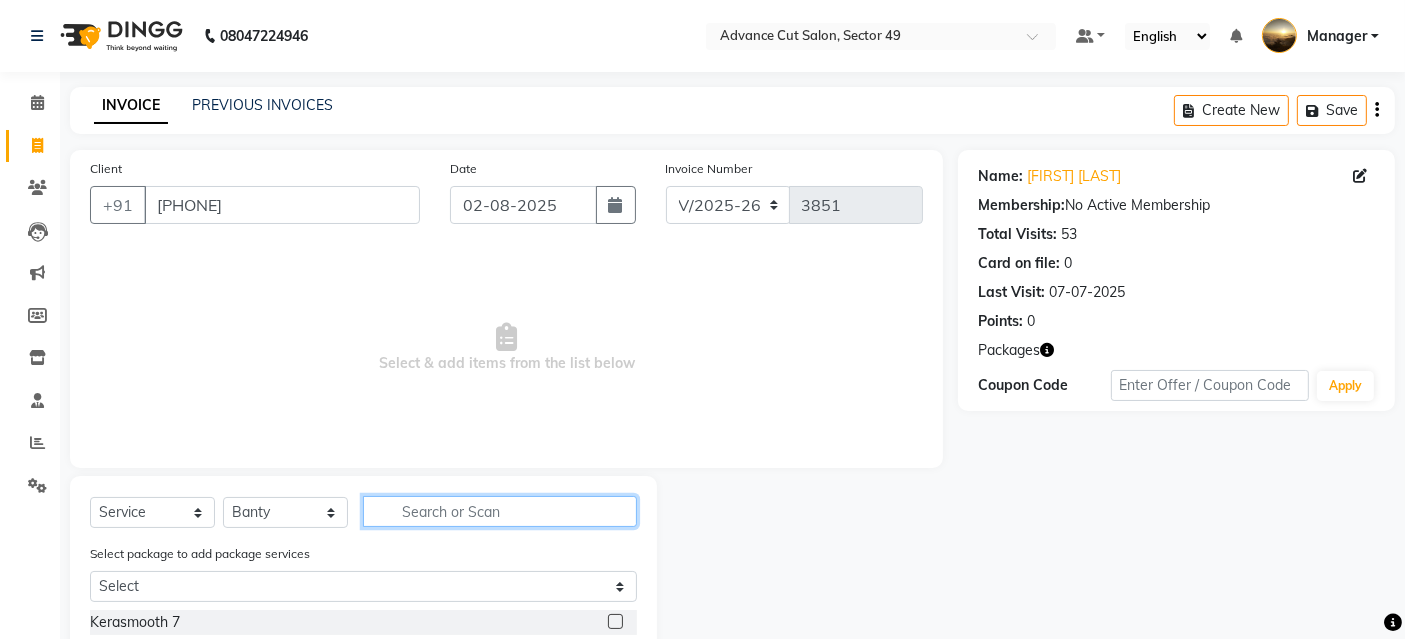 click 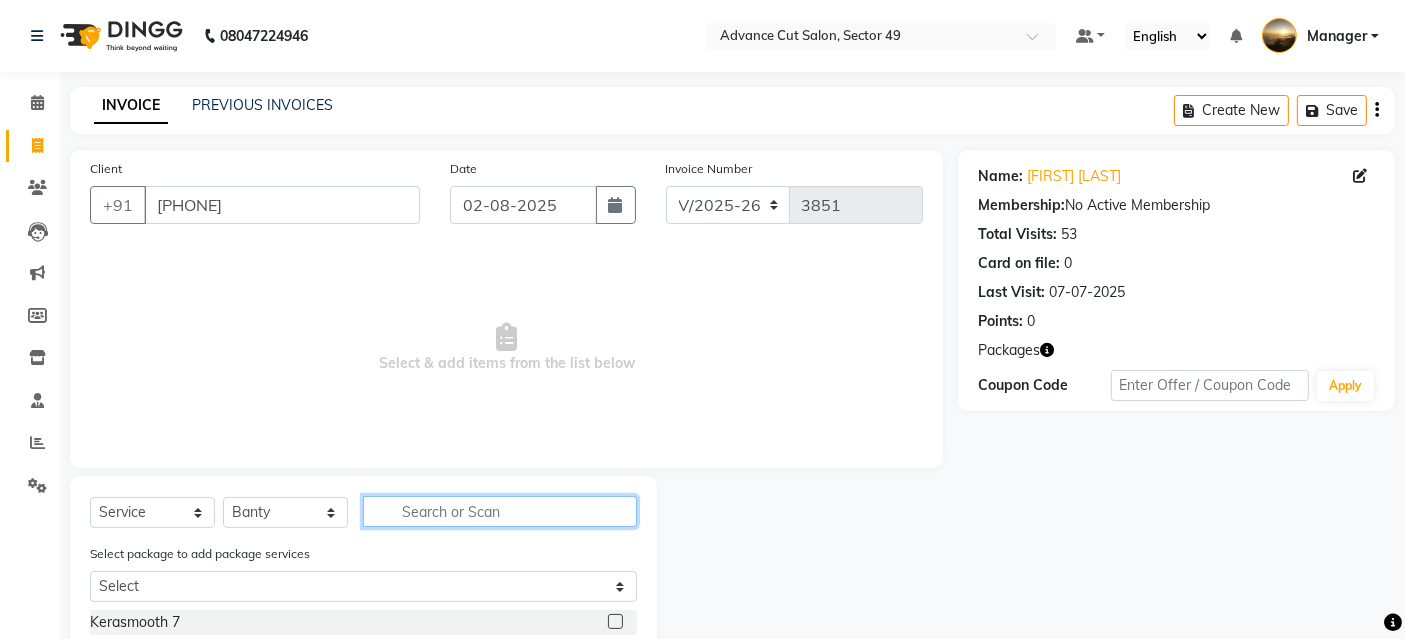 type on "y" 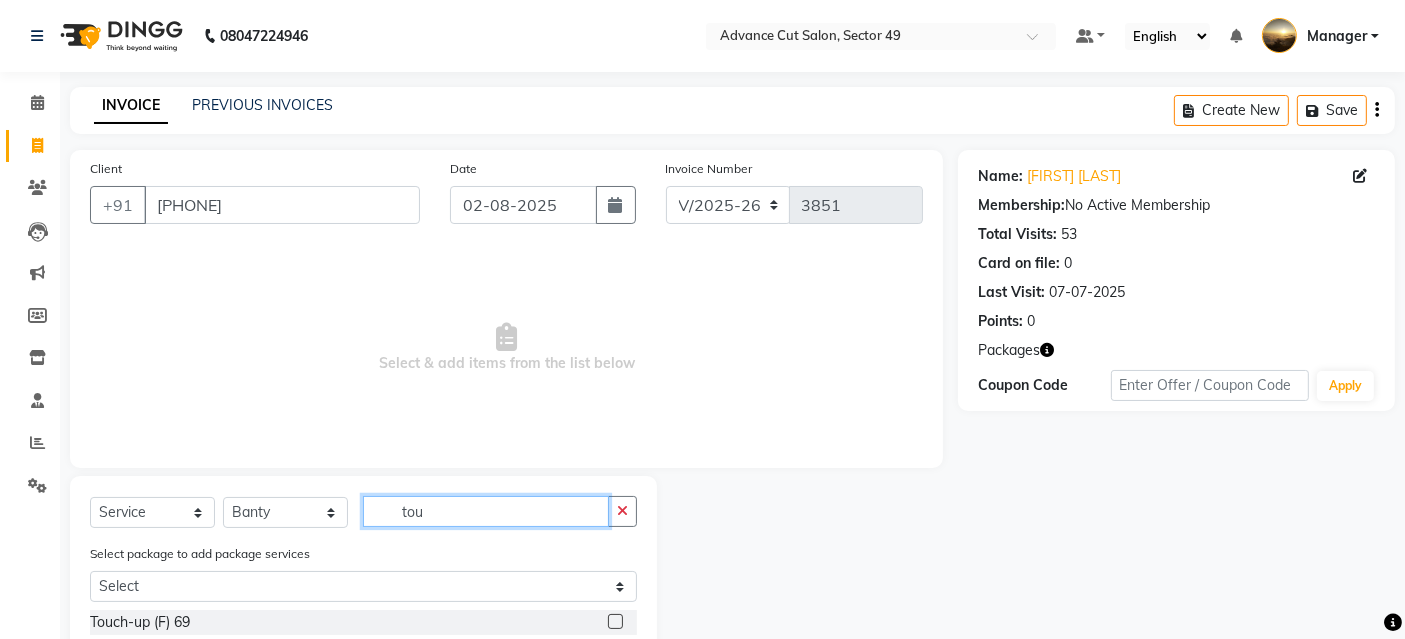 scroll, scrollTop: 86, scrollLeft: 0, axis: vertical 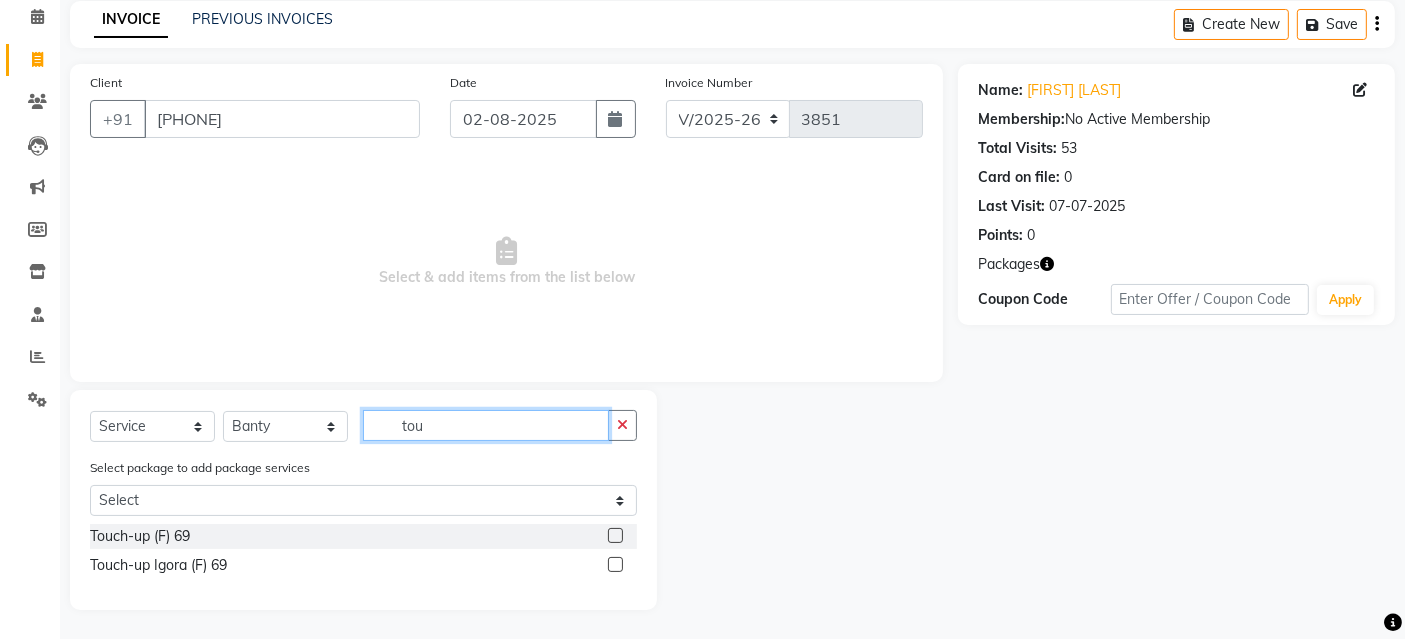 type on "tou" 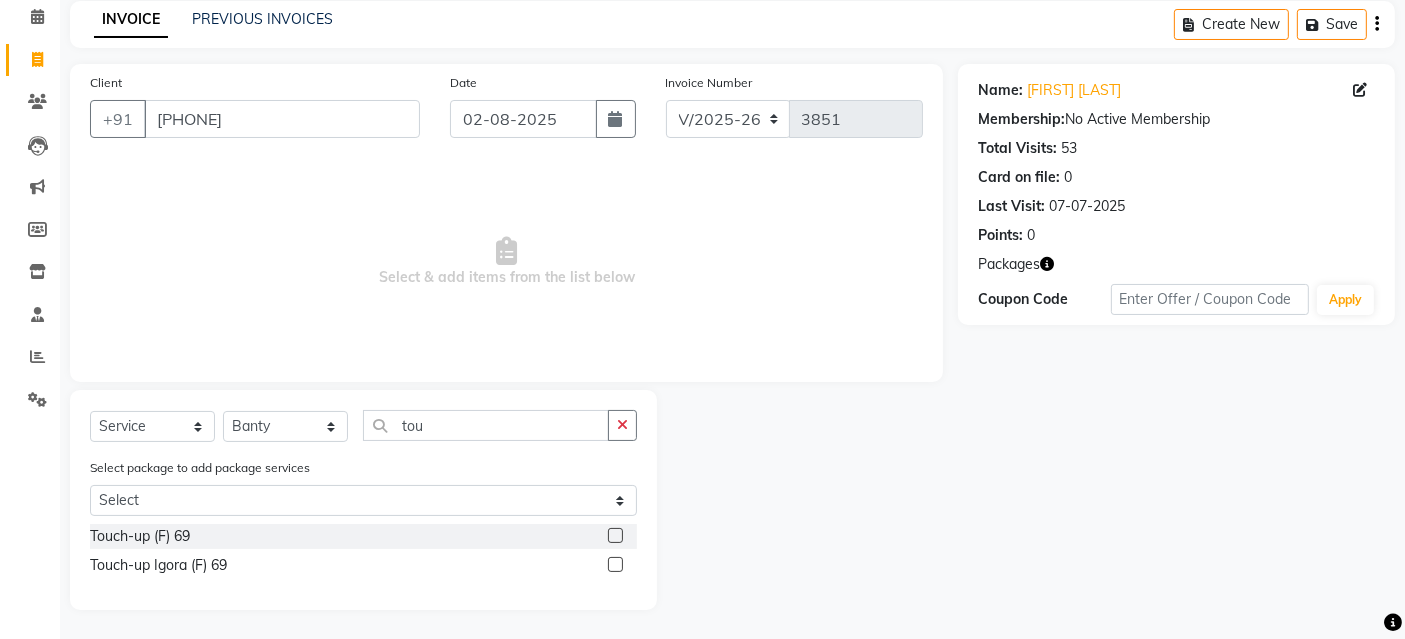 click 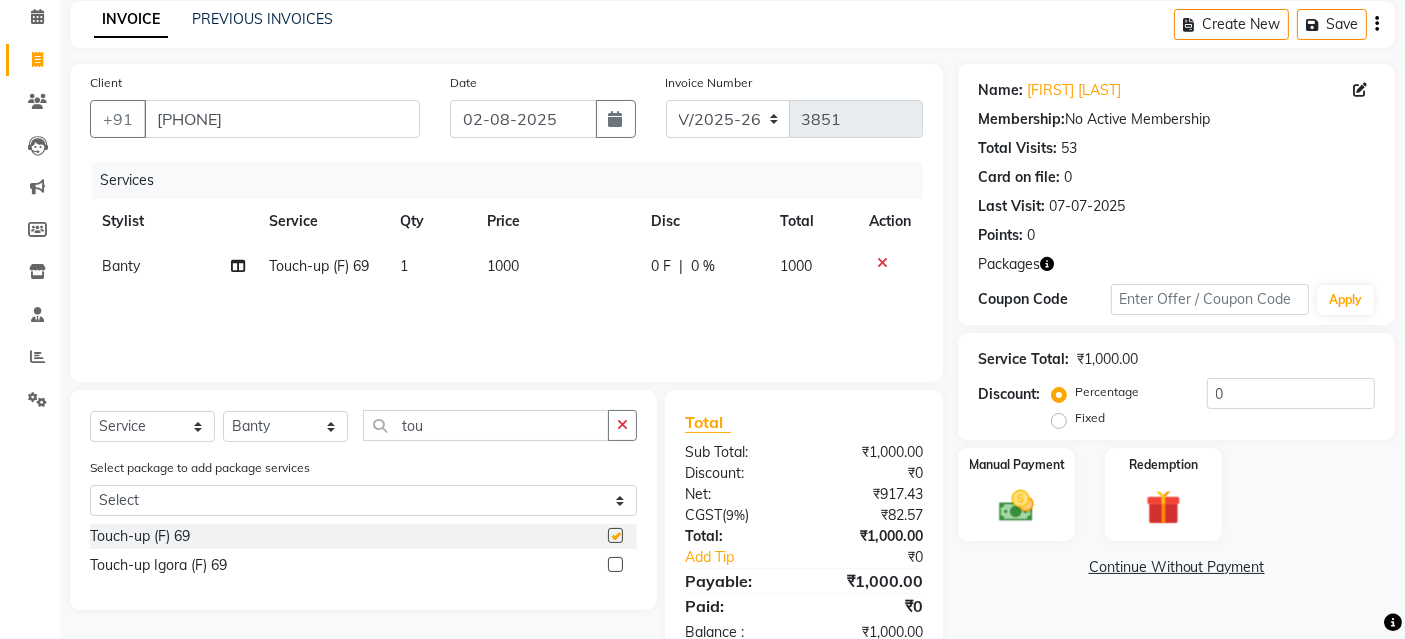 checkbox on "false" 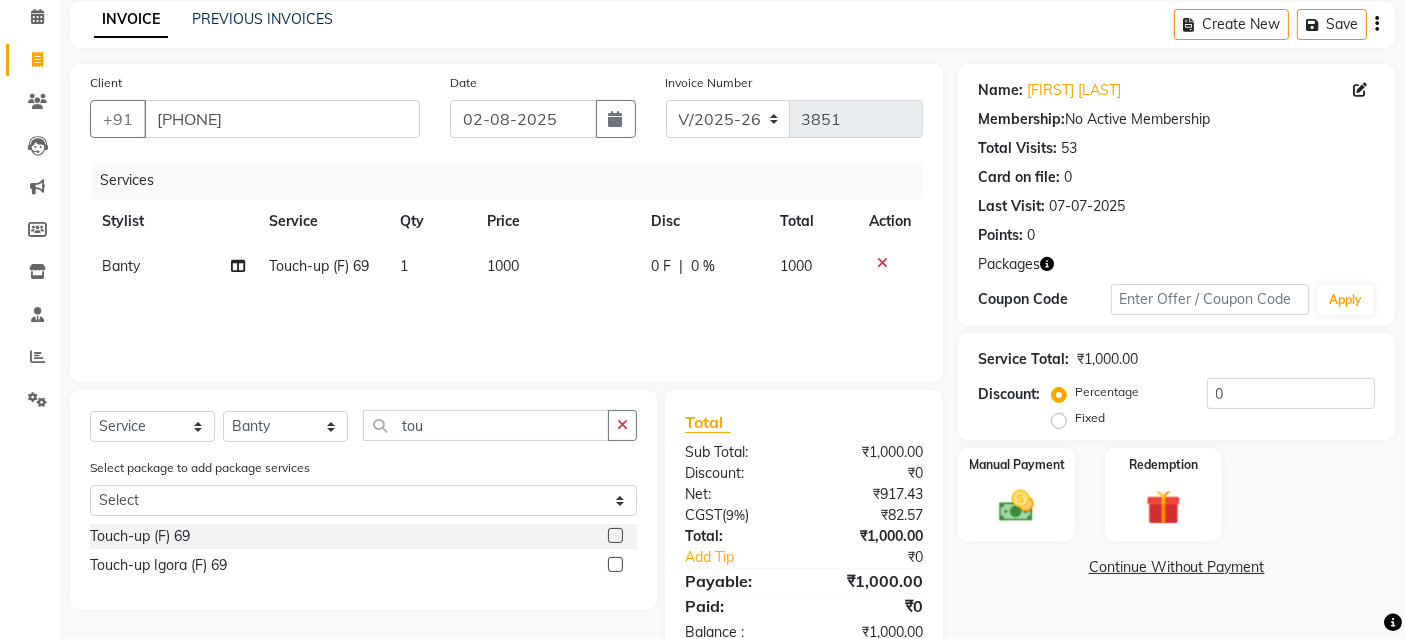 click on "1000" 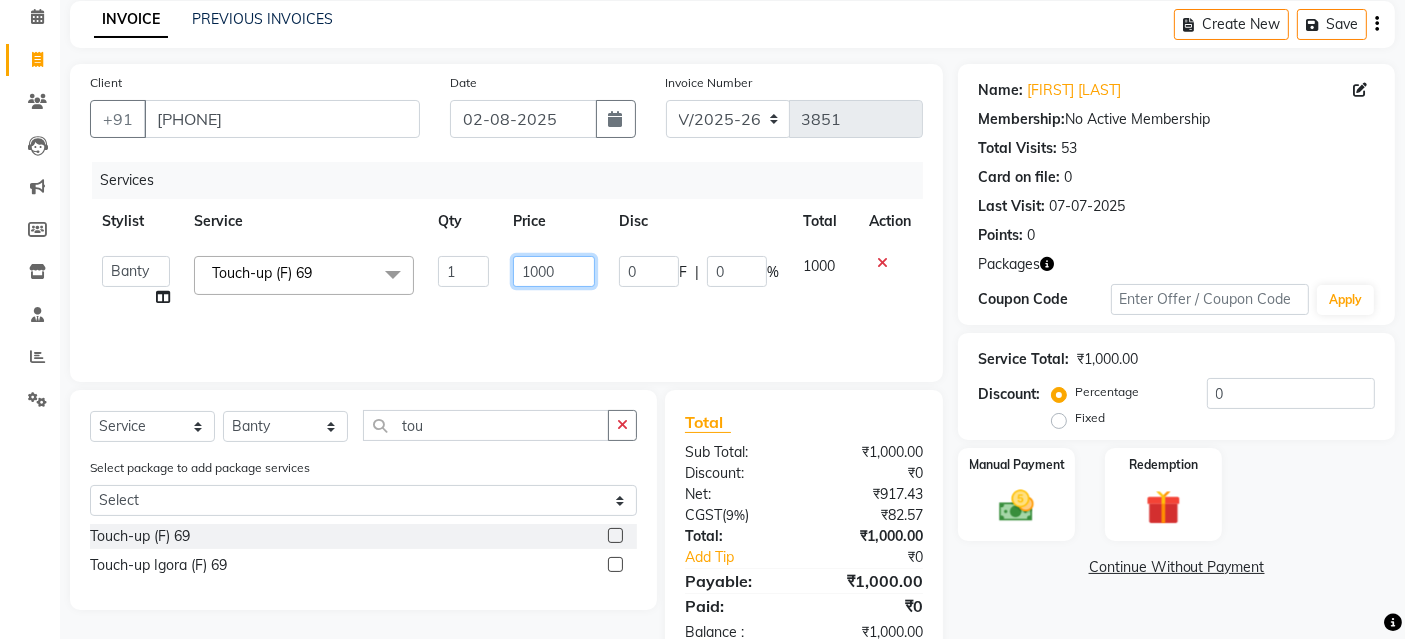 click on "1000" 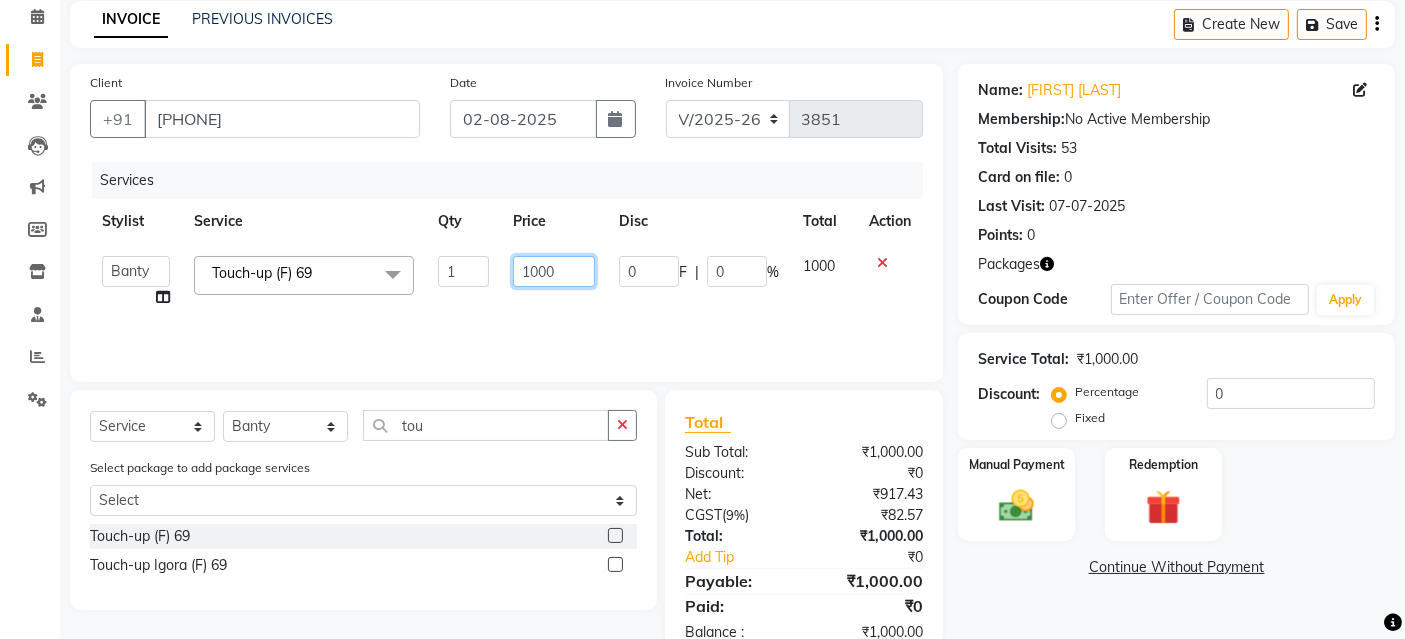 click on "1000" 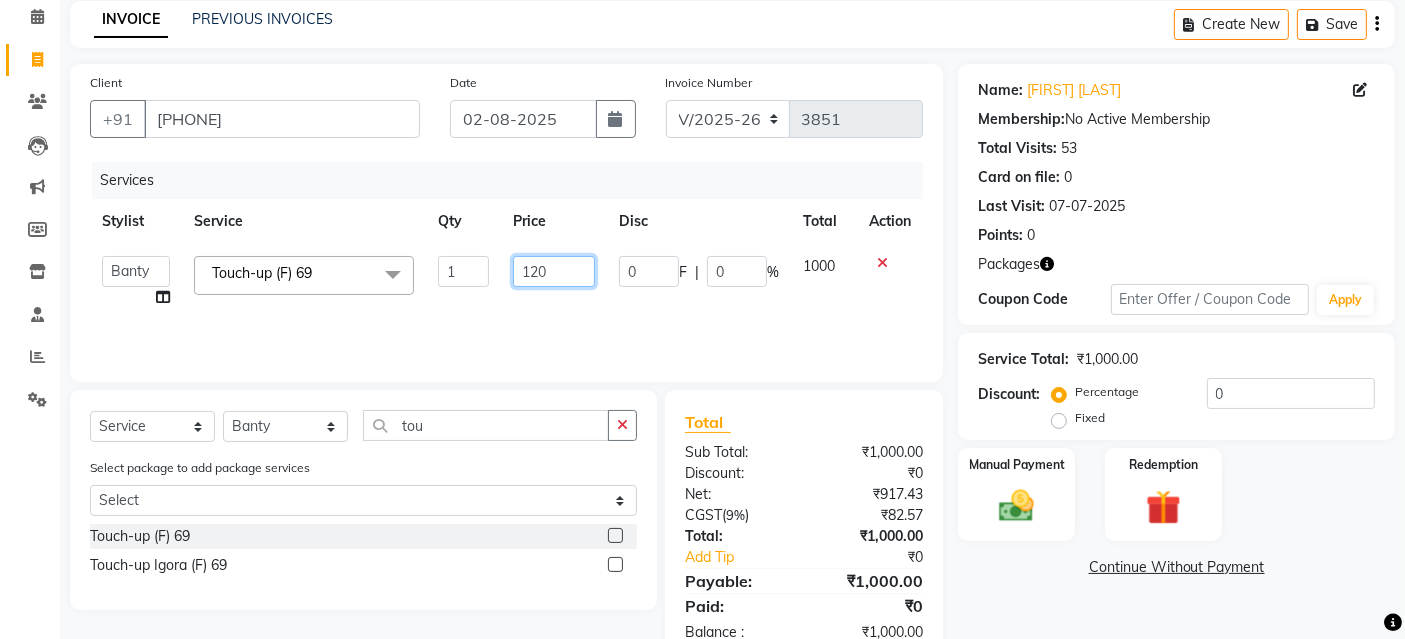 type on "1200" 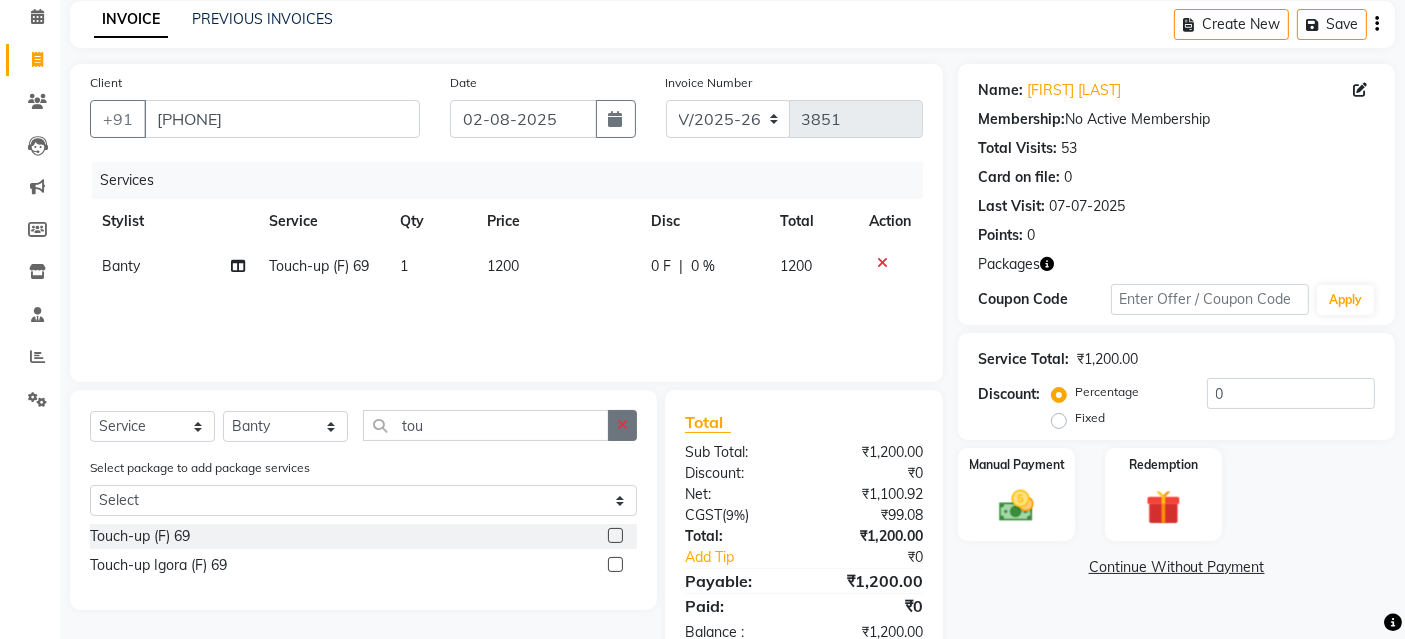 click 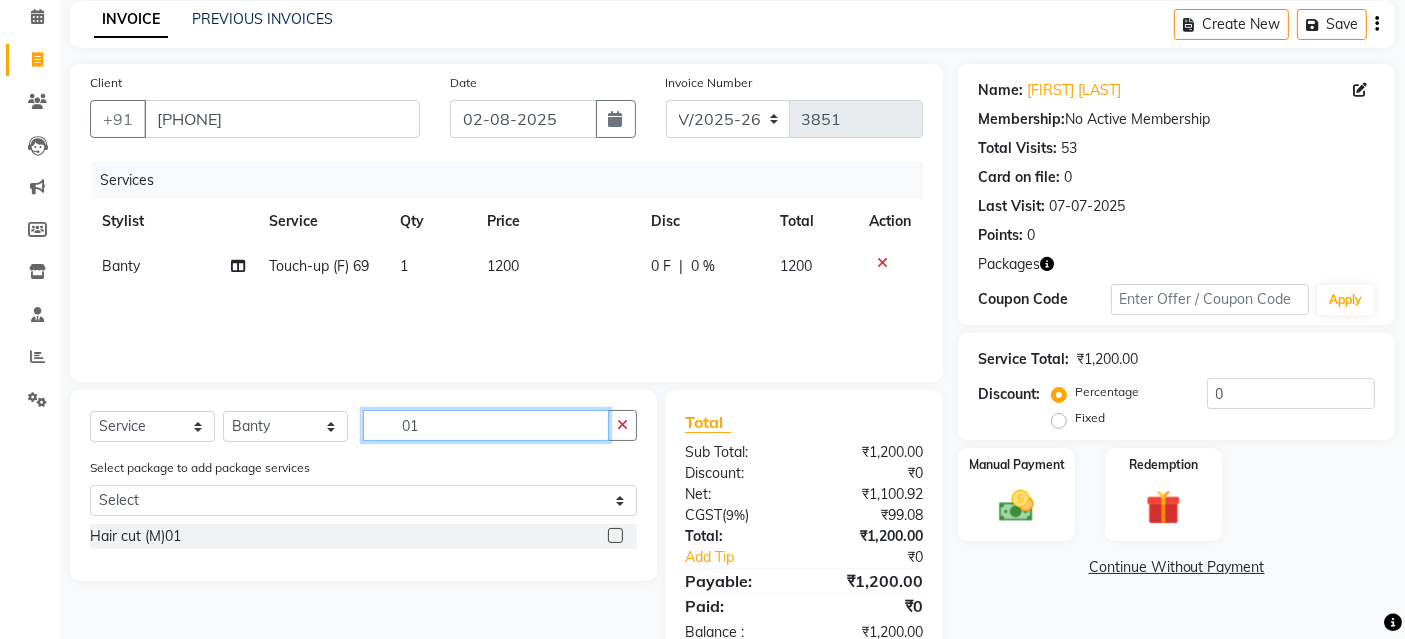 type on "01" 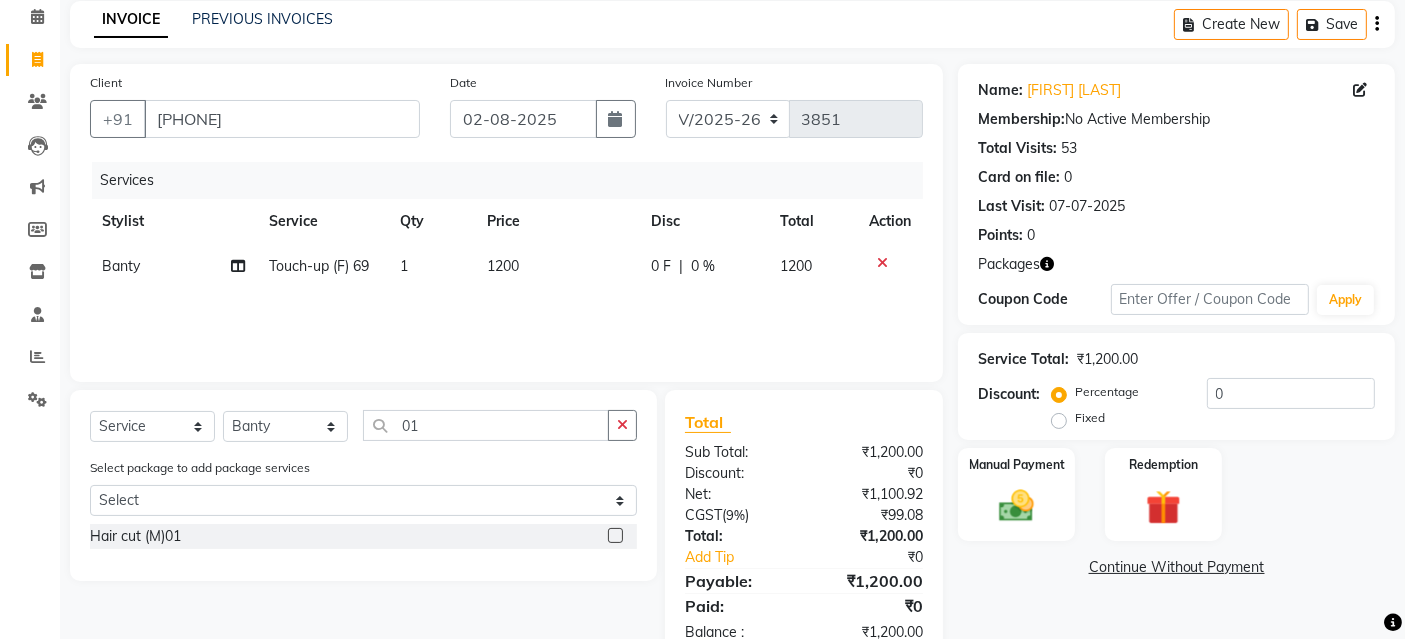 click 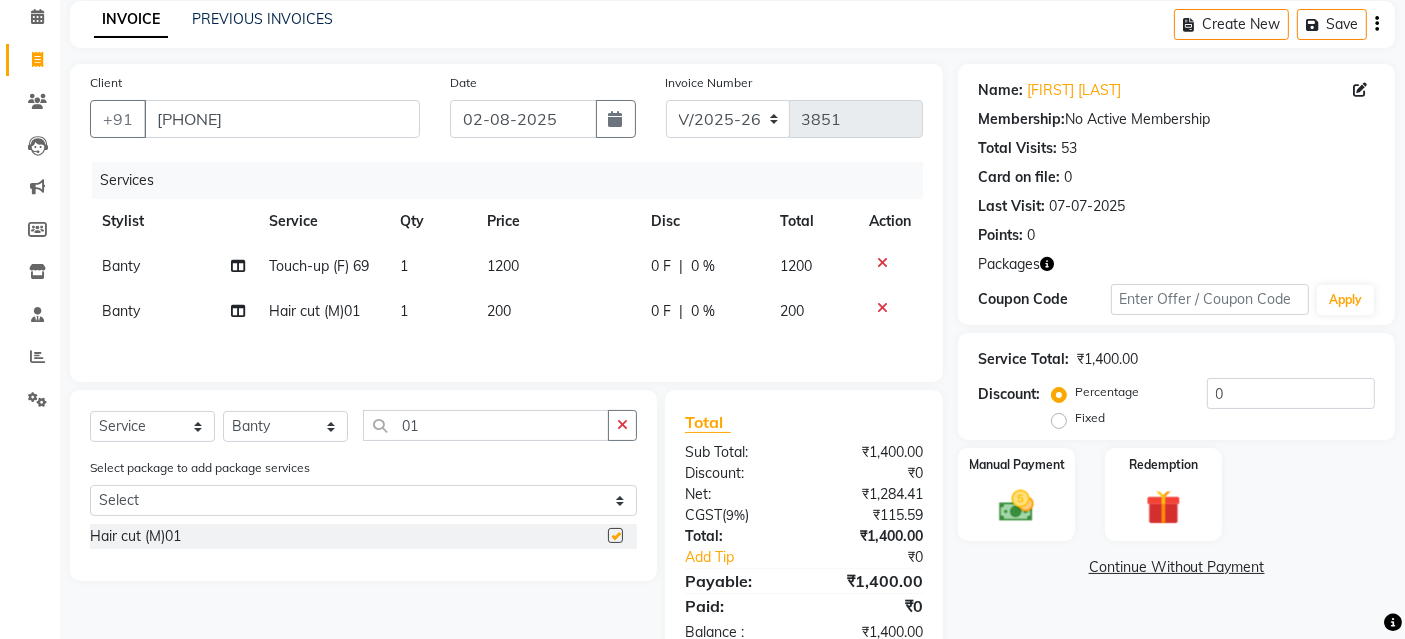 checkbox on "false" 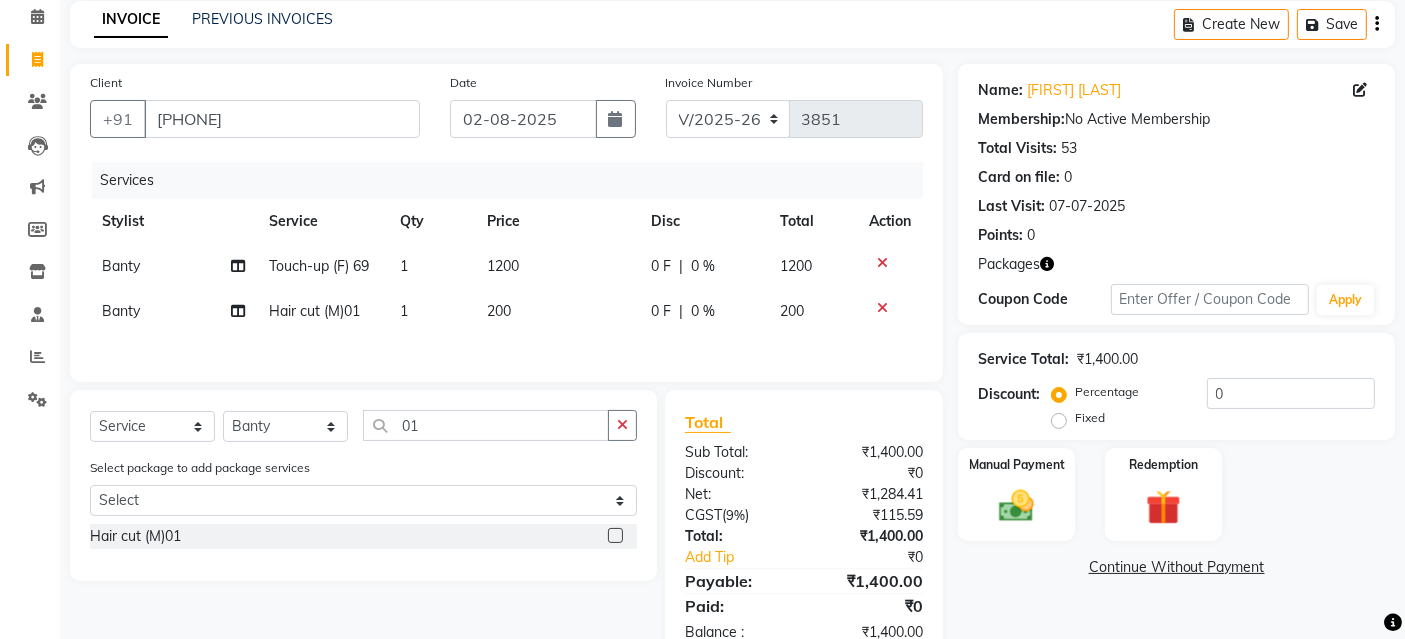 scroll, scrollTop: 143, scrollLeft: 0, axis: vertical 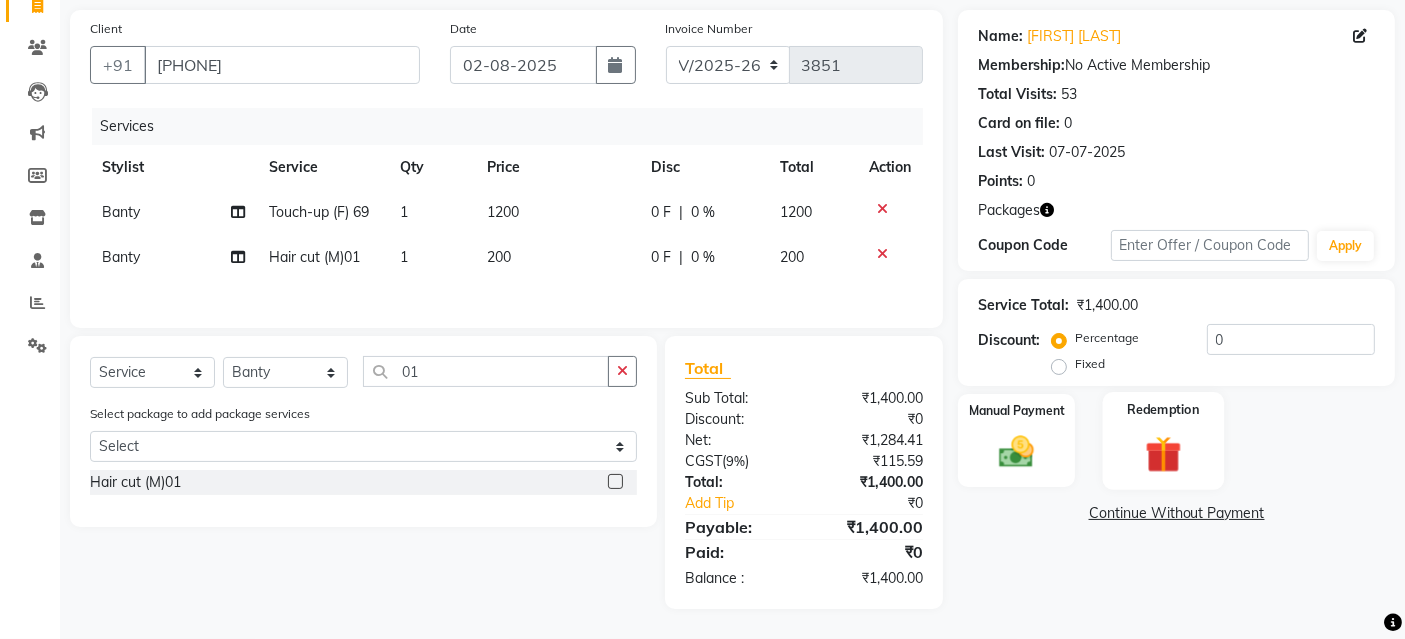click 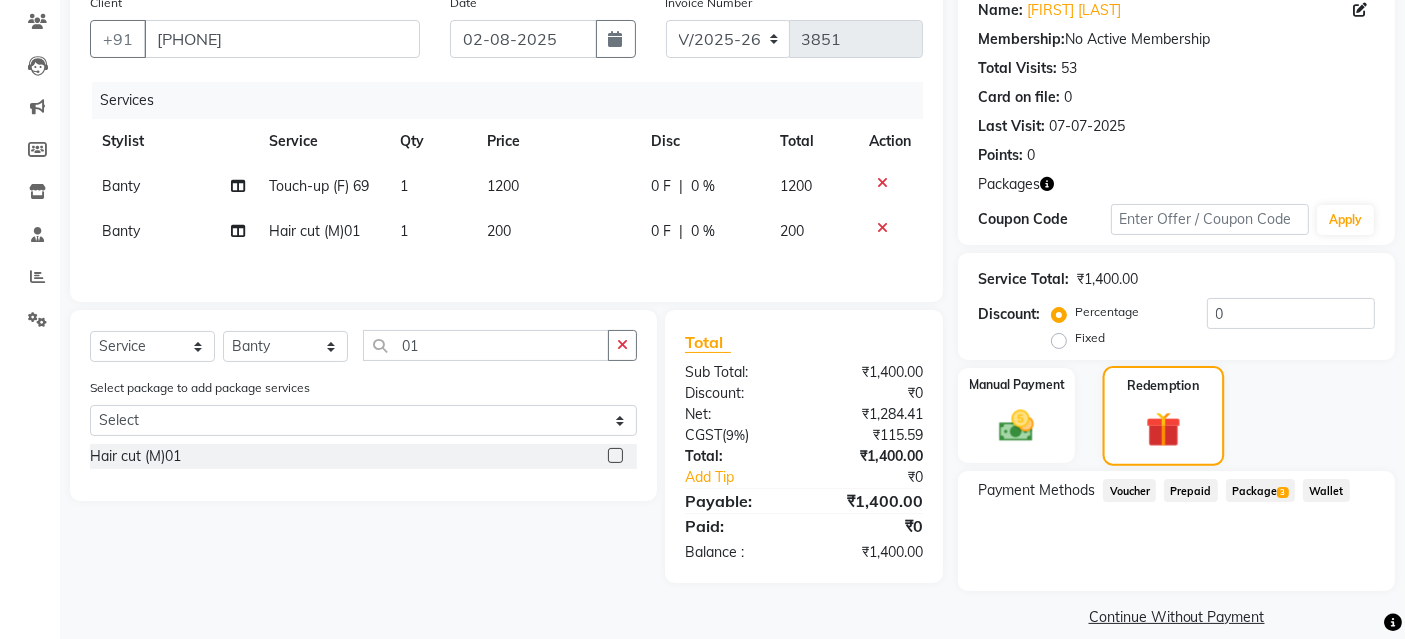 scroll, scrollTop: 188, scrollLeft: 0, axis: vertical 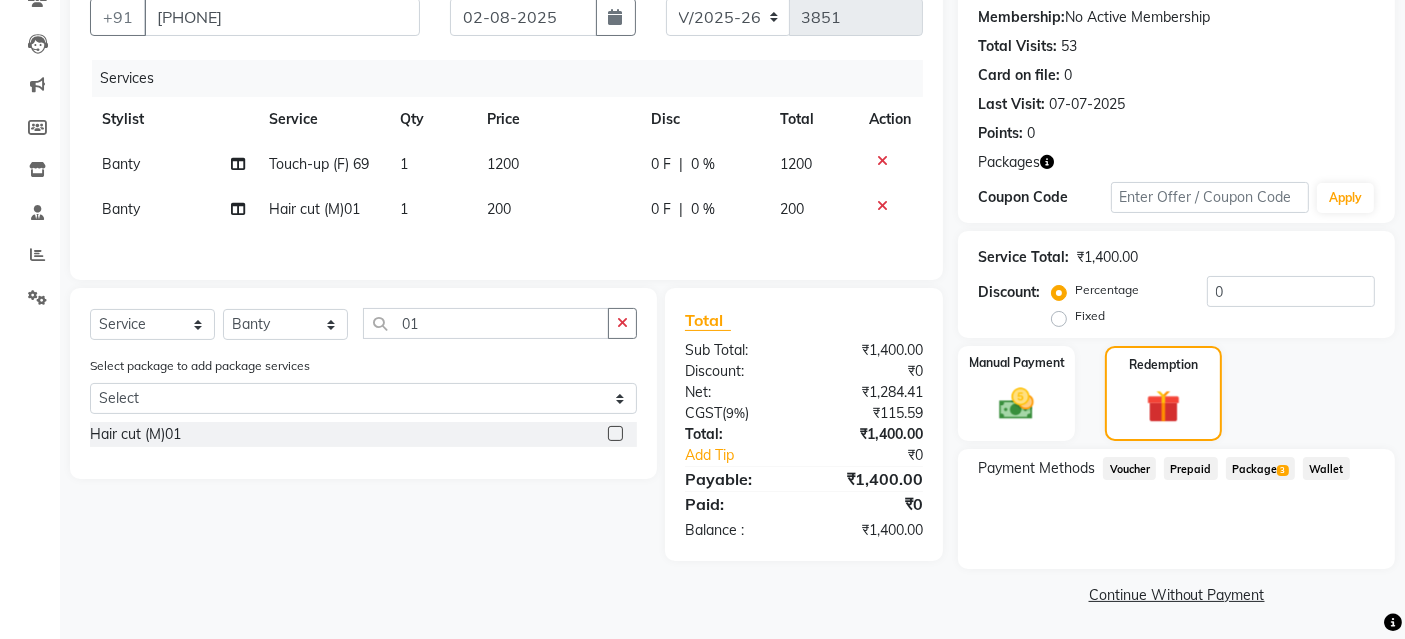 click on "Package  3" 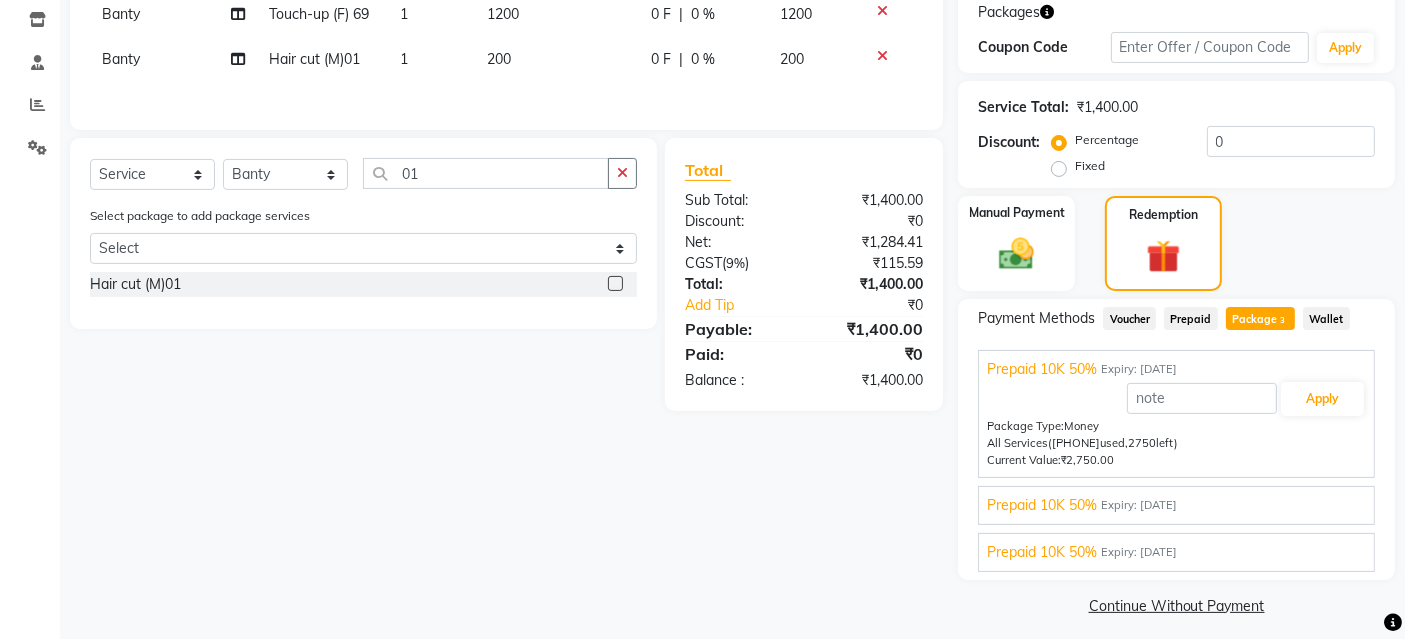 scroll, scrollTop: 347, scrollLeft: 0, axis: vertical 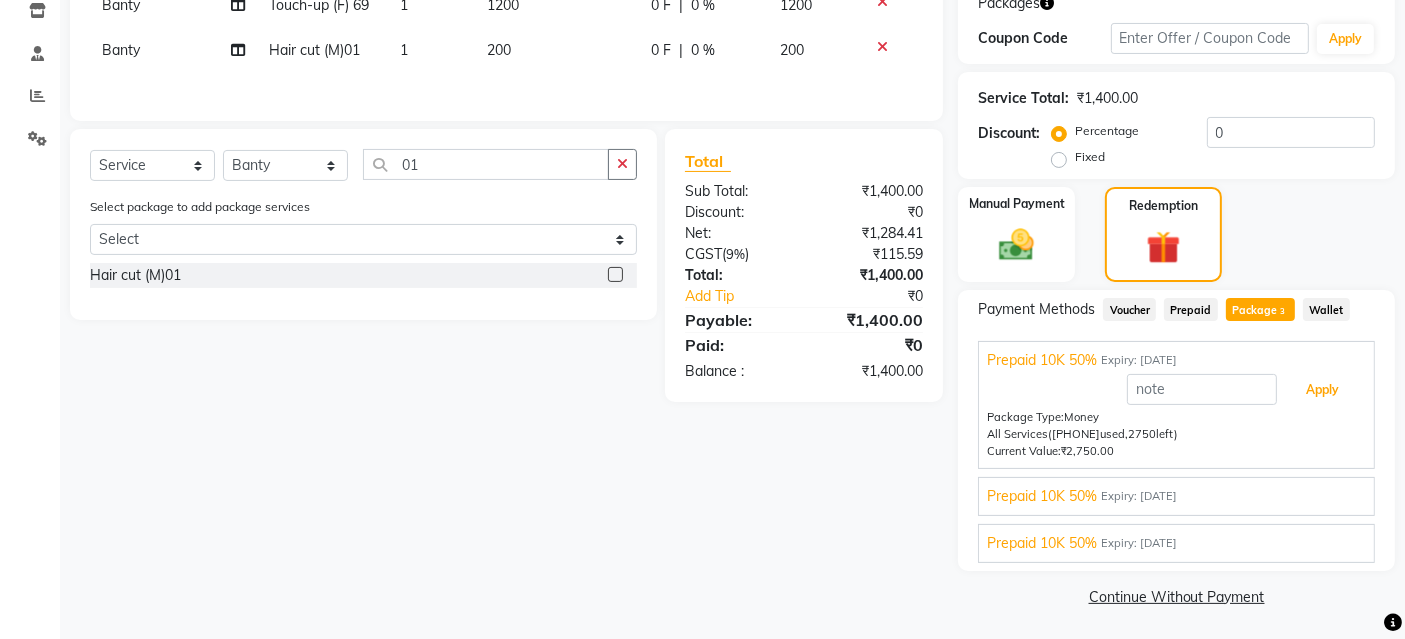 click on "Apply" at bounding box center [1322, 390] 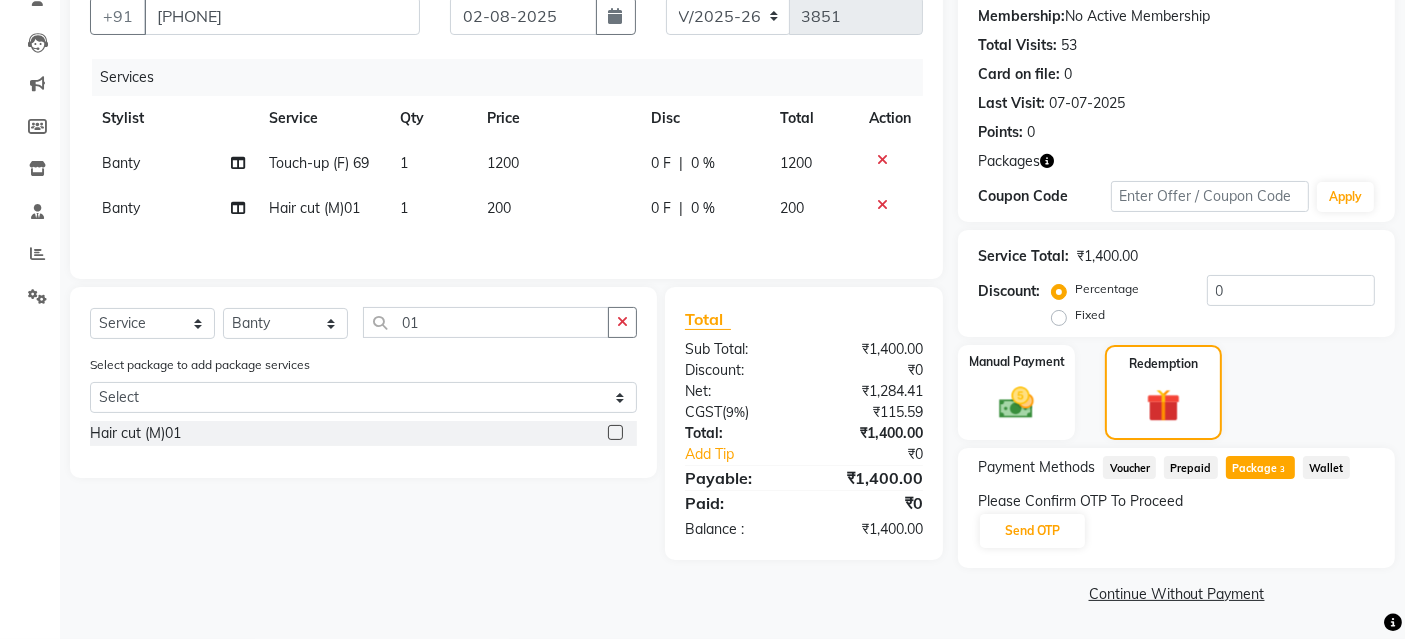 scroll, scrollTop: 188, scrollLeft: 0, axis: vertical 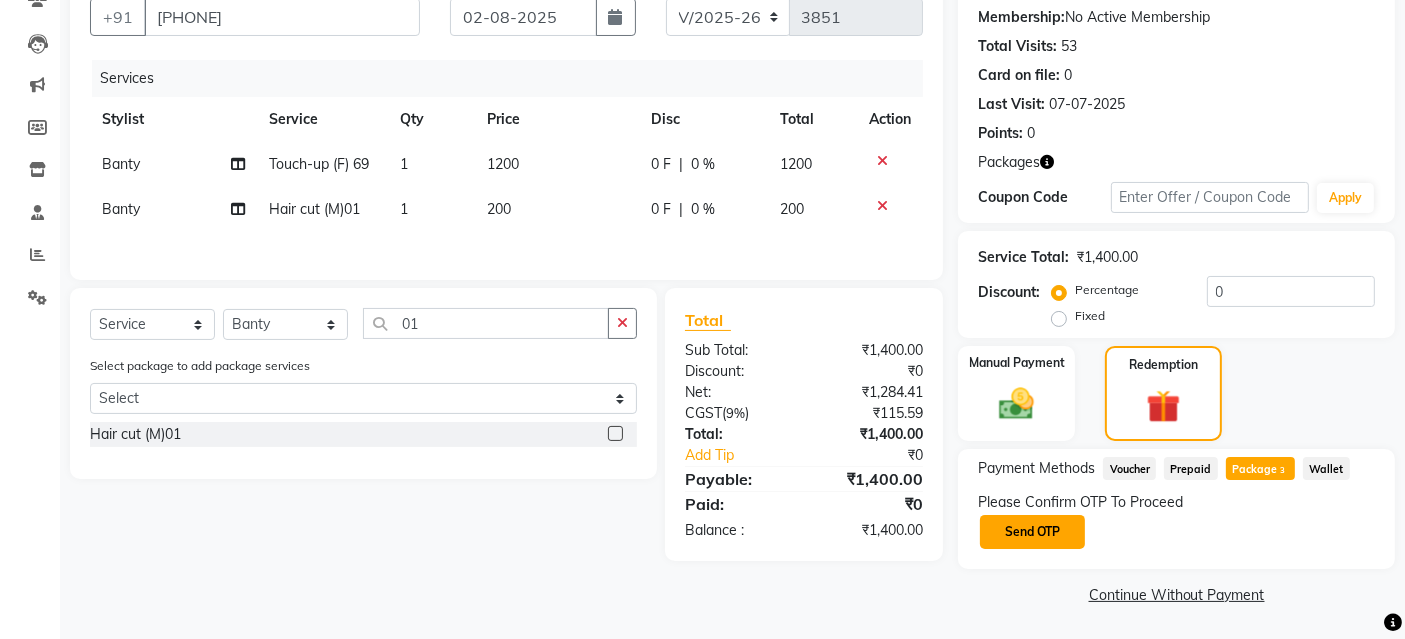 click on "Send OTP" 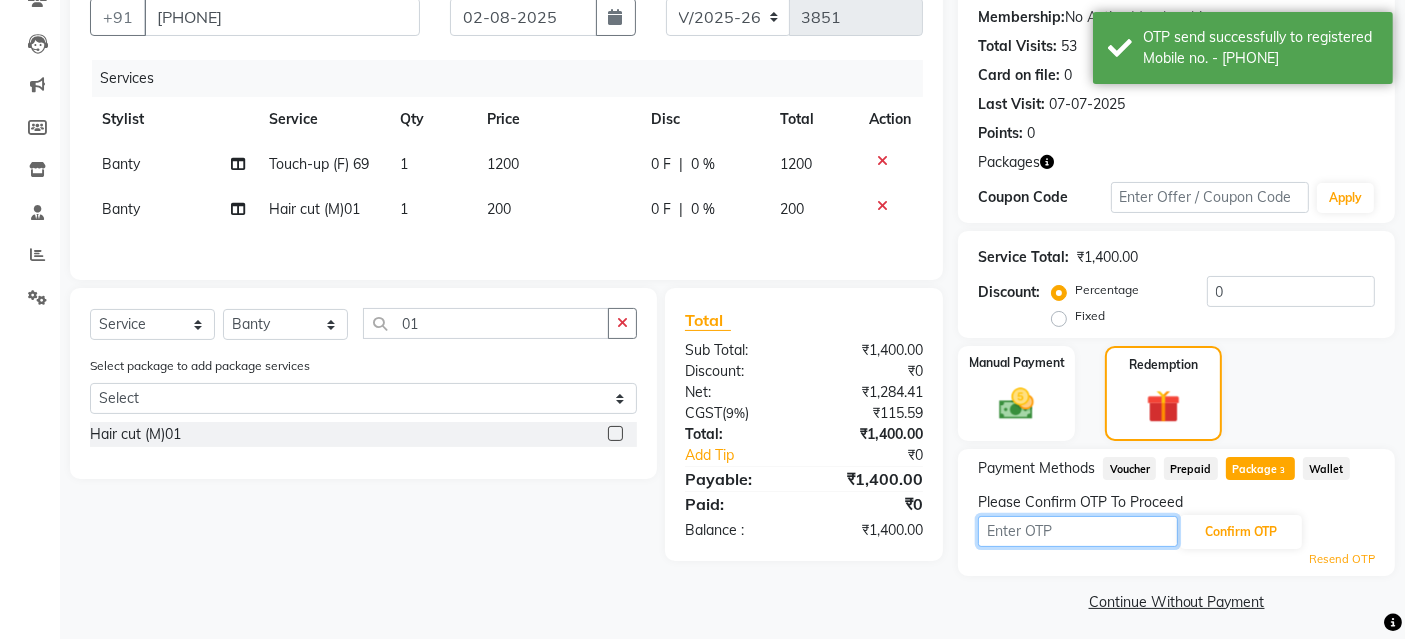 click at bounding box center (1078, 531) 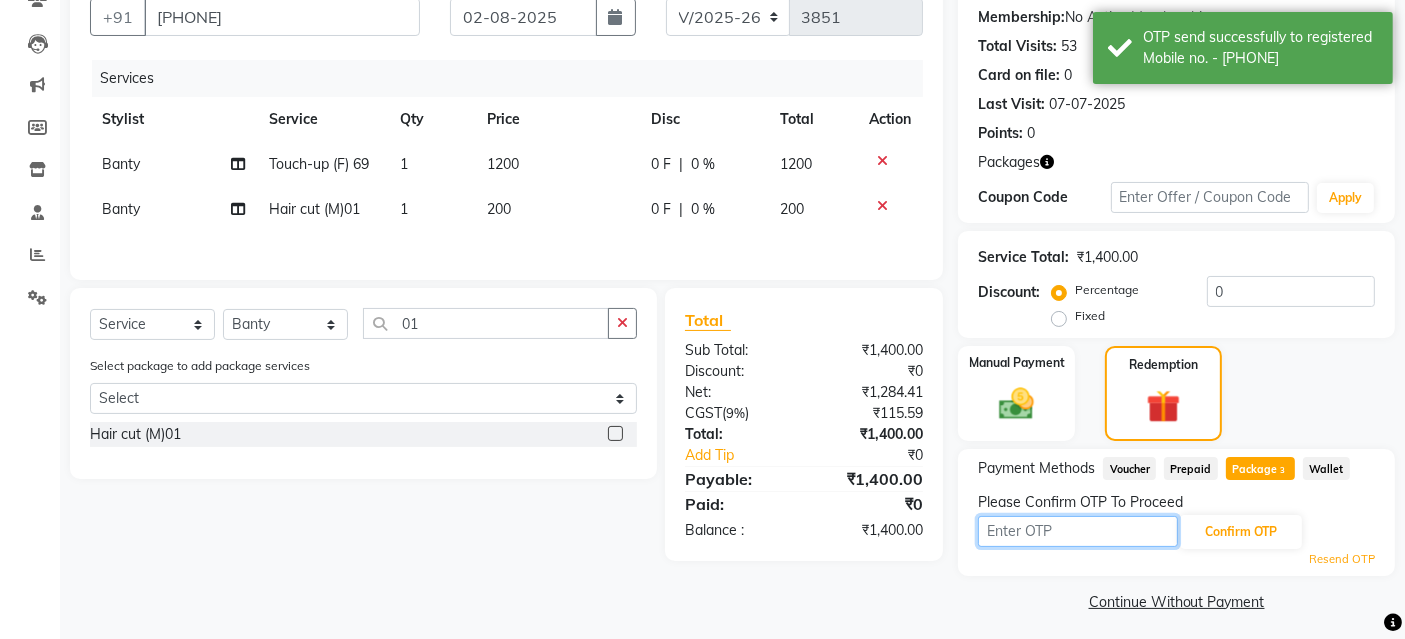 type on "1871" 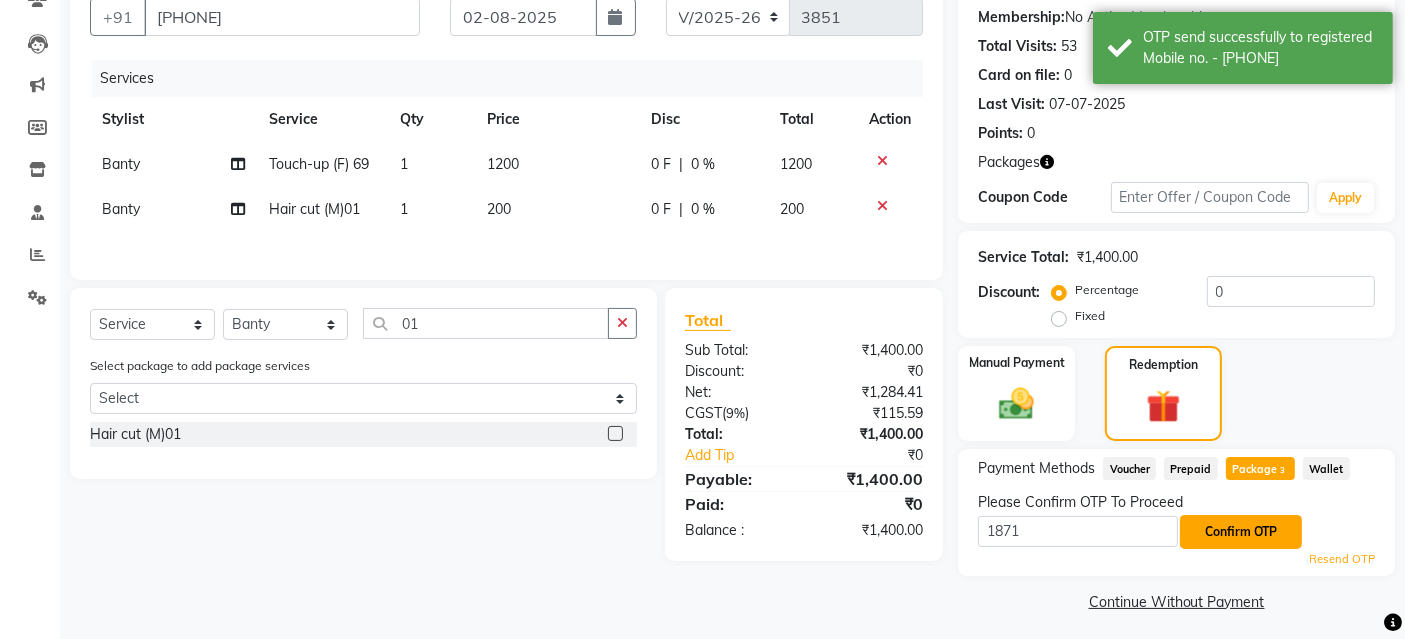 click on "Confirm OTP" 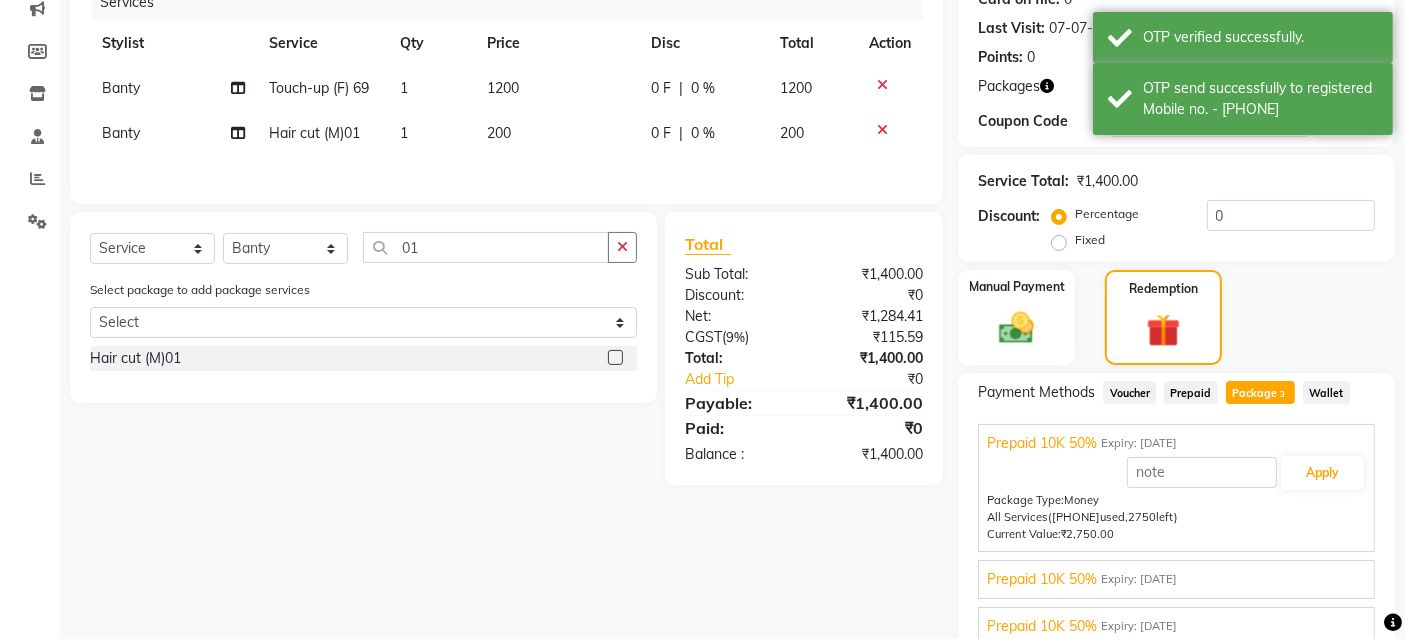 scroll, scrollTop: 347, scrollLeft: 0, axis: vertical 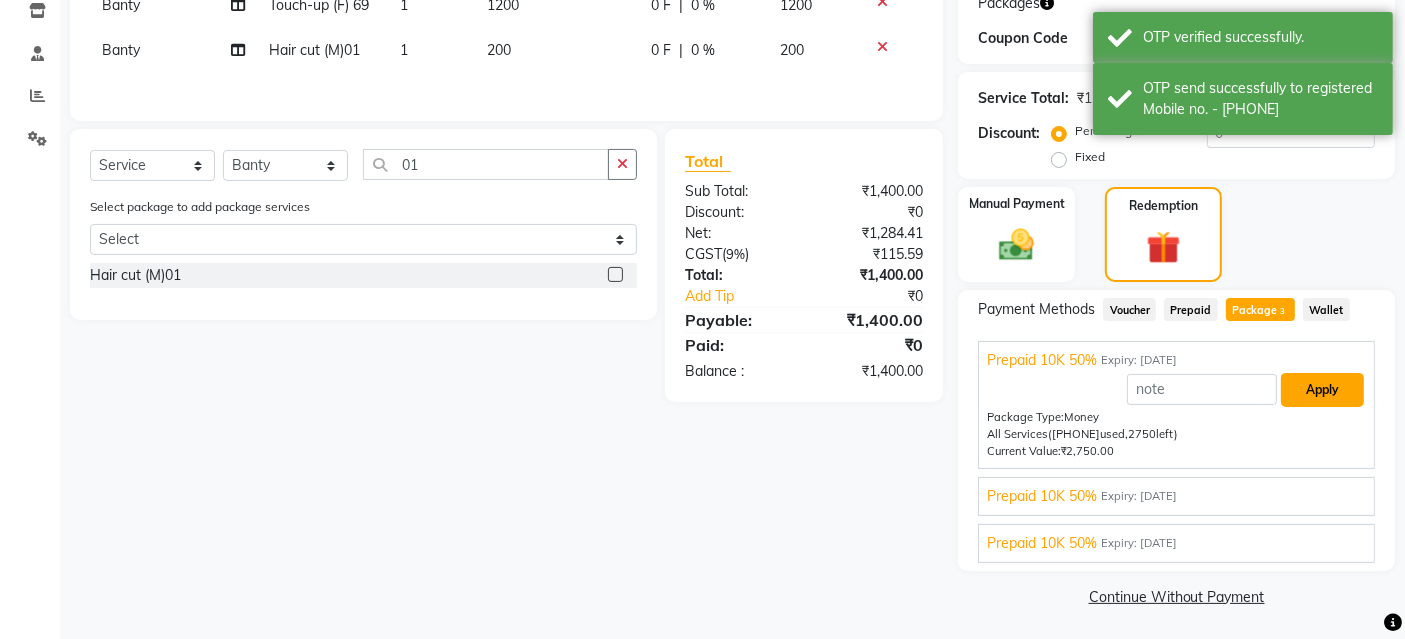 click on "Apply" at bounding box center (1322, 390) 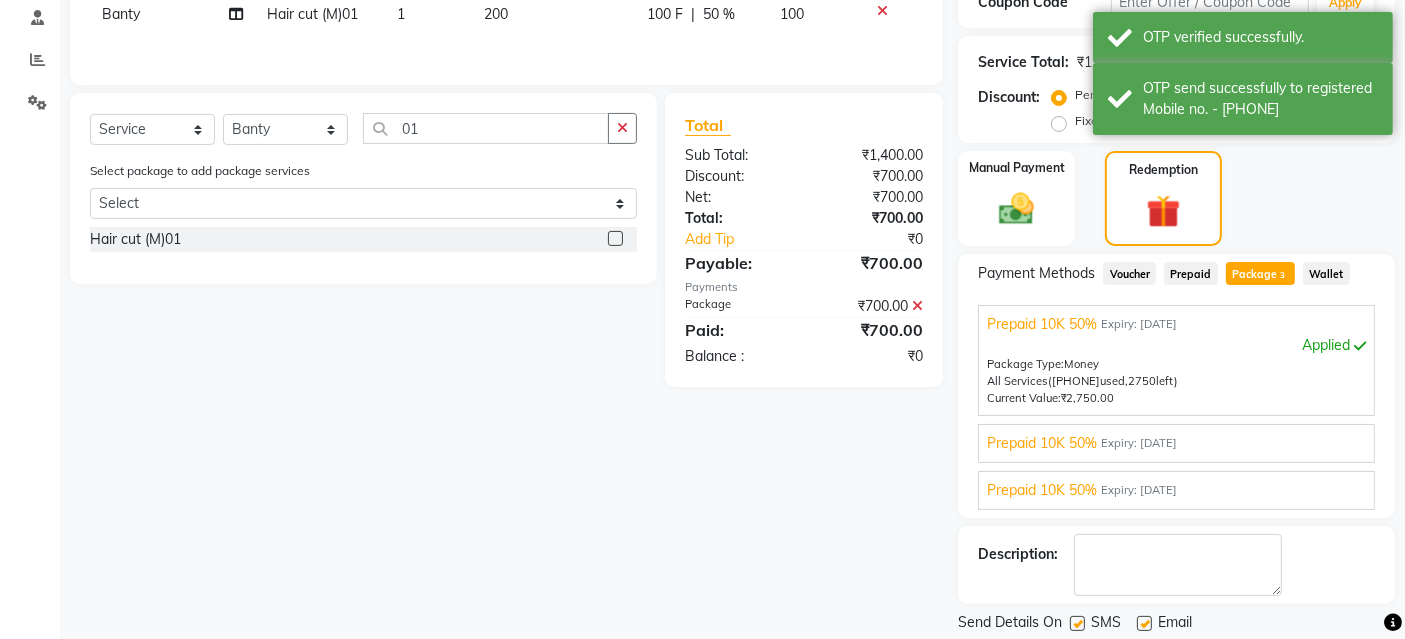 scroll, scrollTop: 442, scrollLeft: 0, axis: vertical 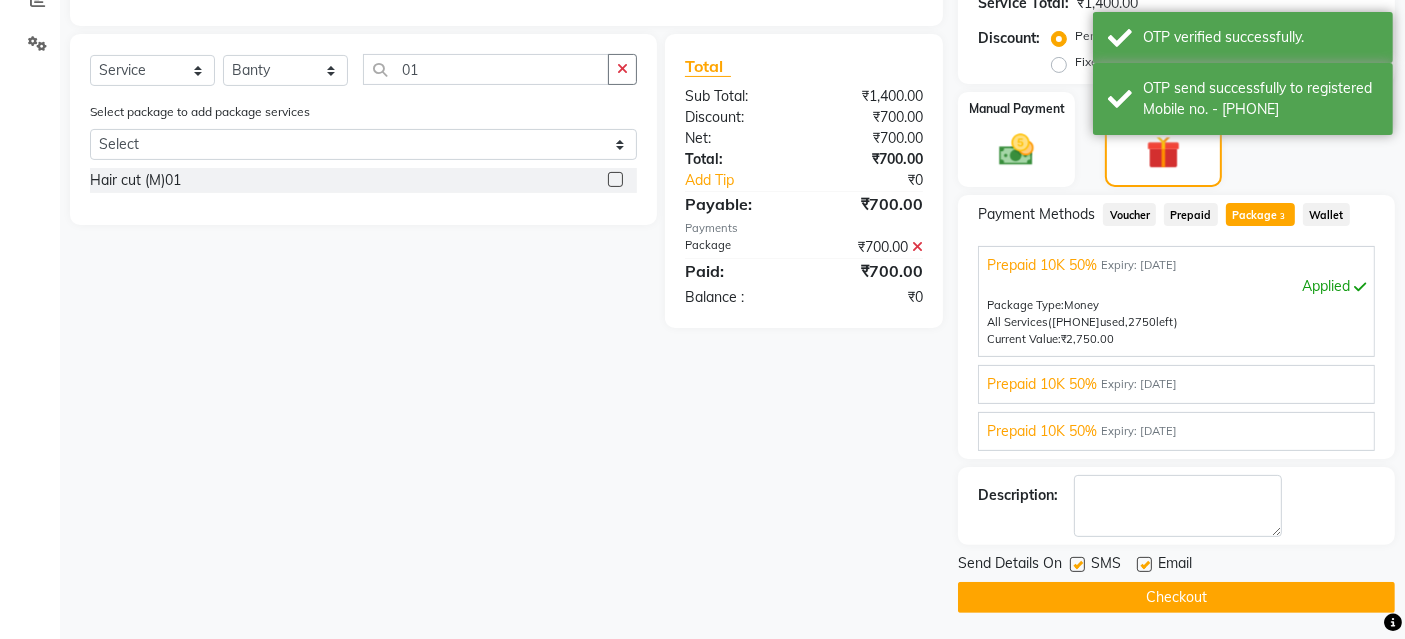 click on "Checkout" 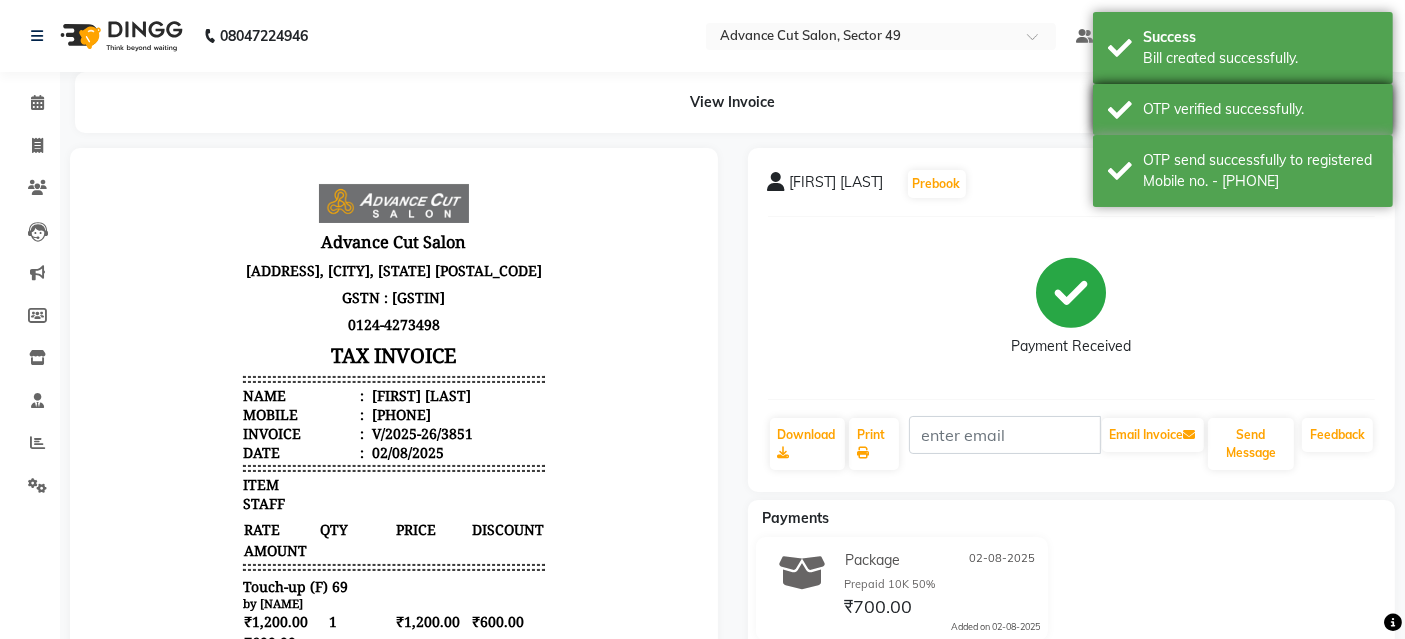 scroll, scrollTop: 0, scrollLeft: 0, axis: both 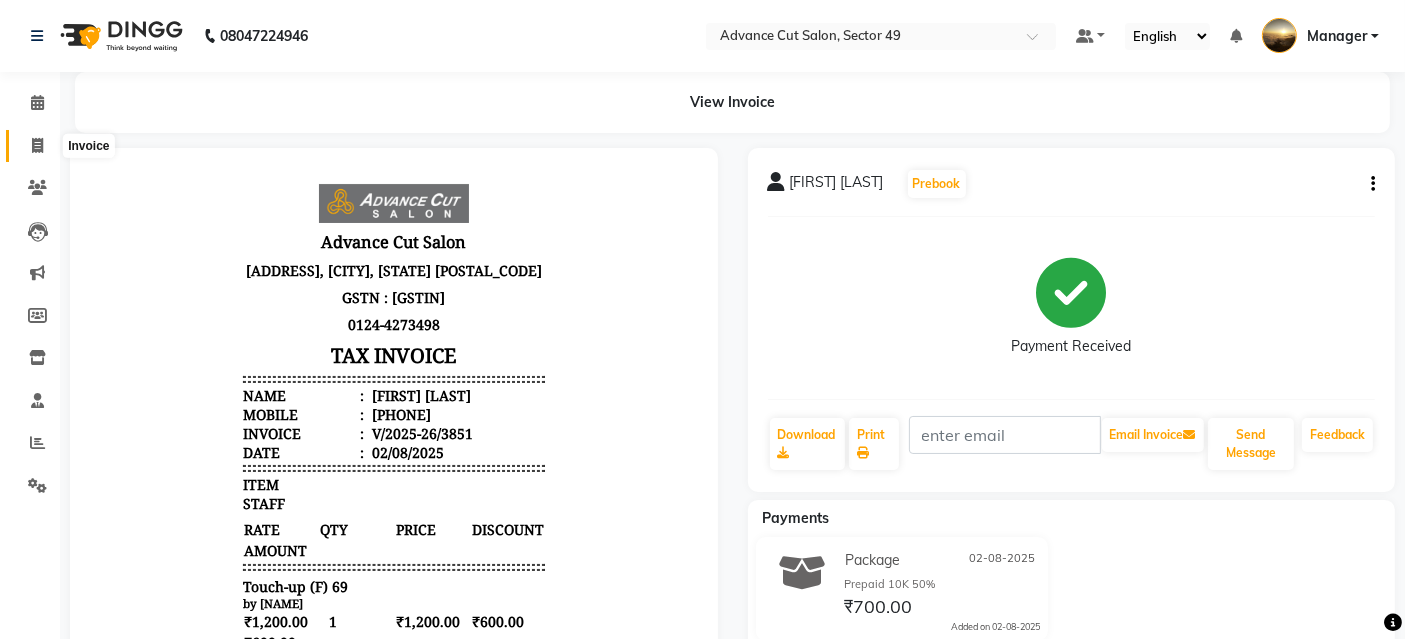 click 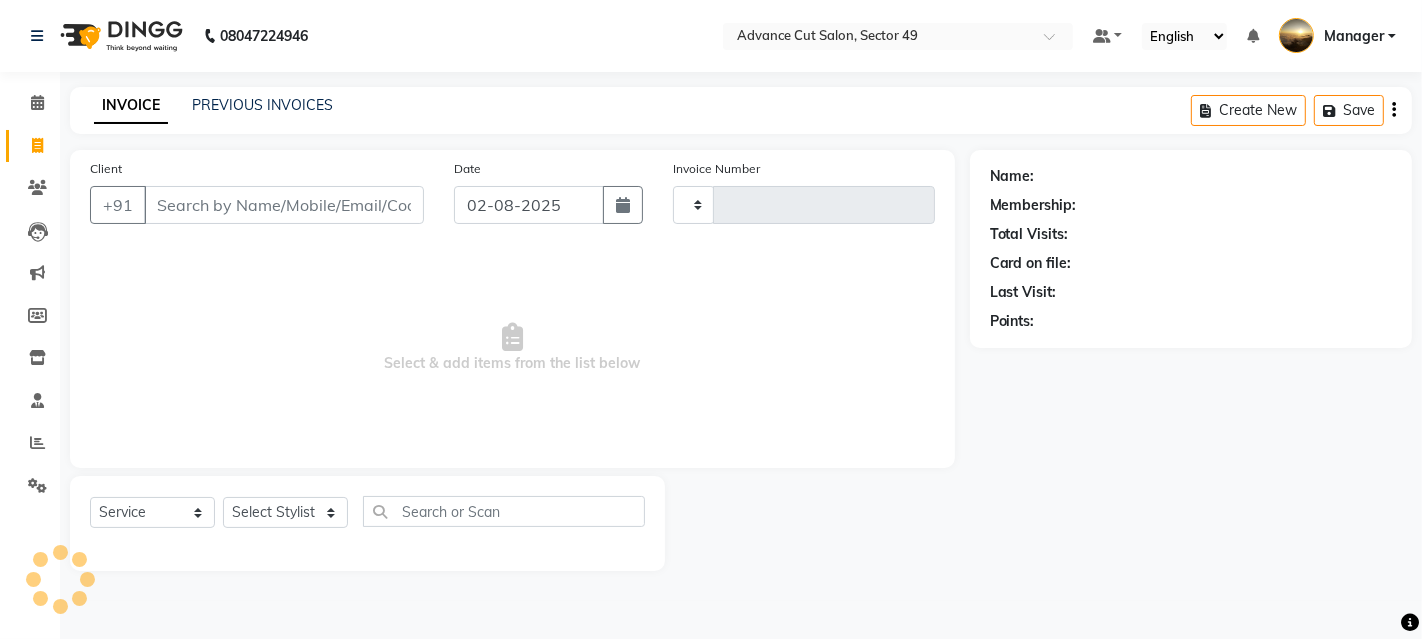 type on "3852" 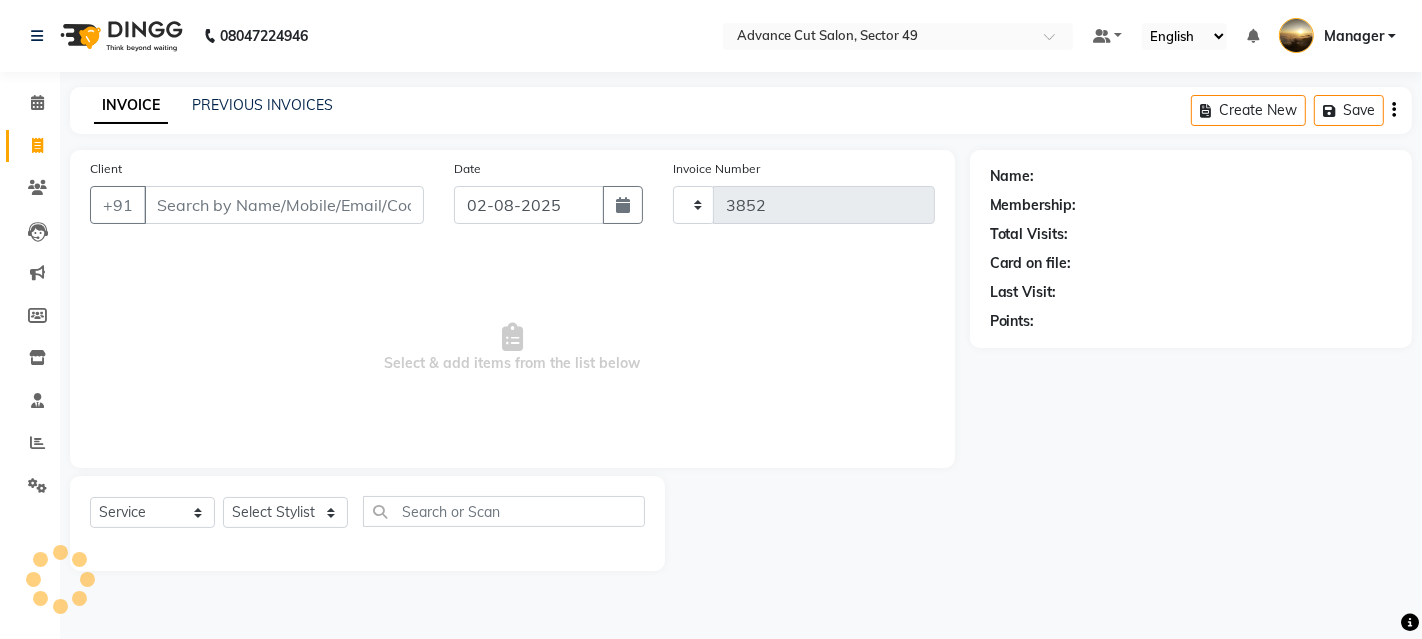 select on "4616" 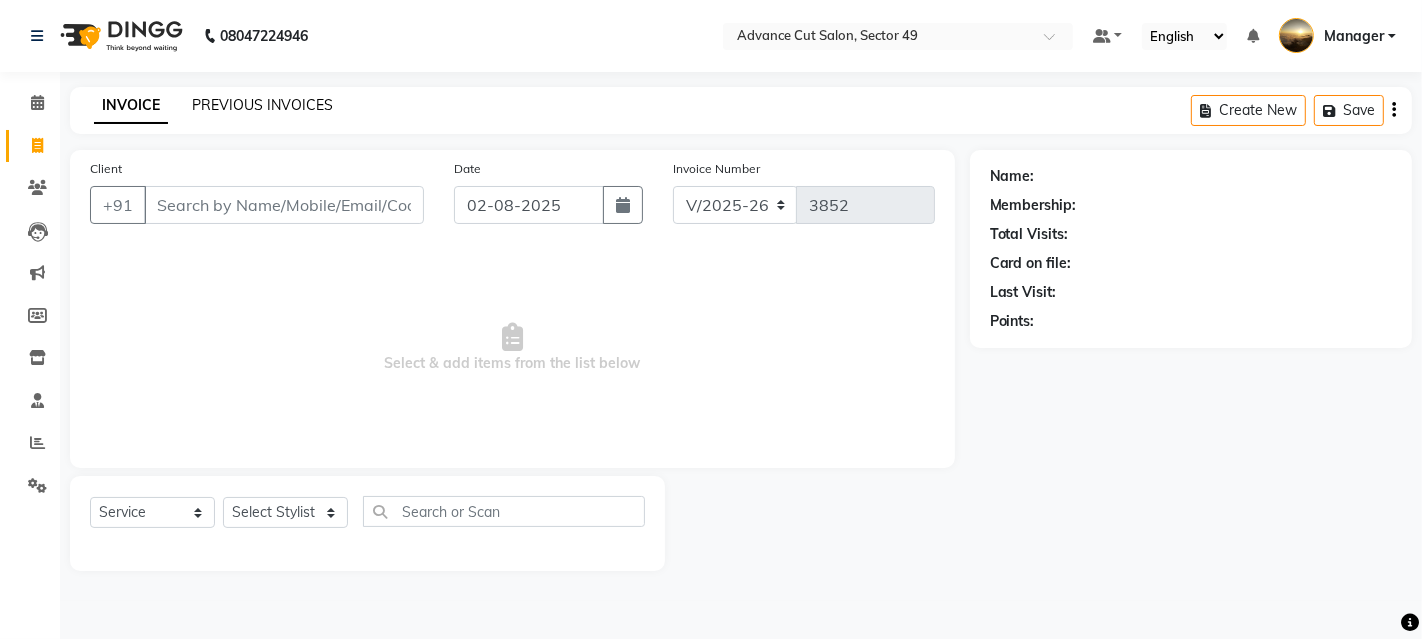 click on "PREVIOUS INVOICES" 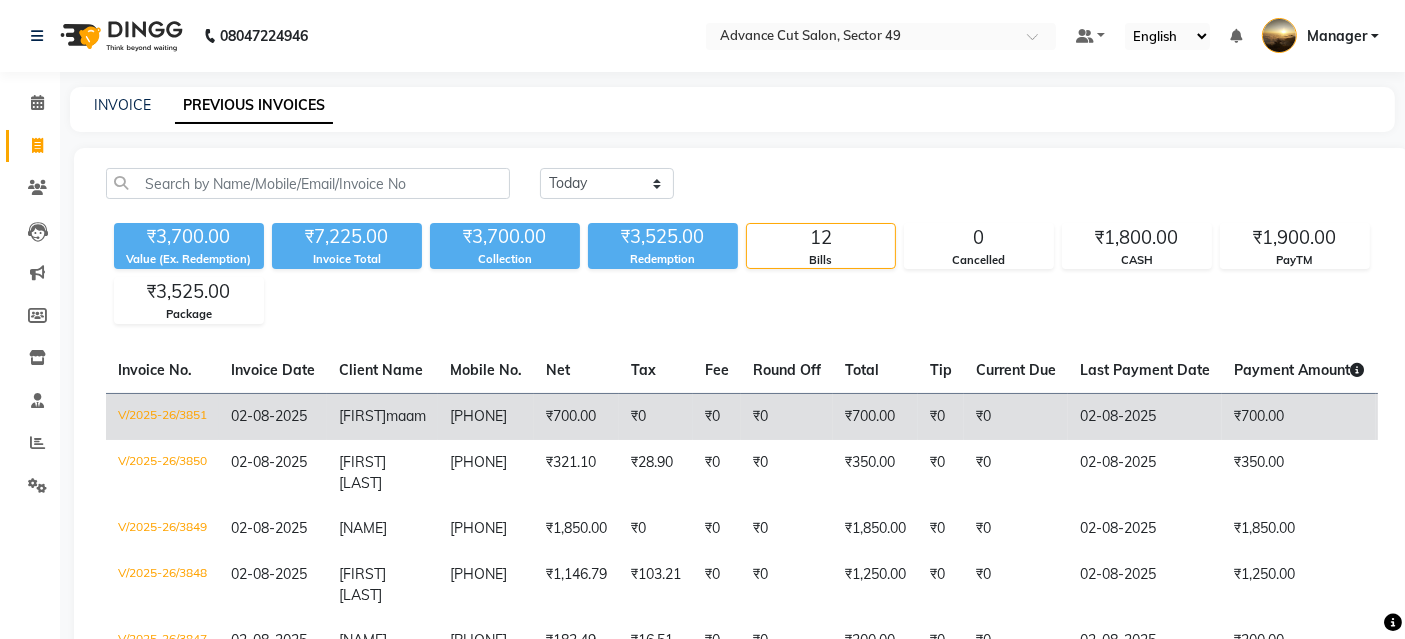 click on "V/2025-26/3851" 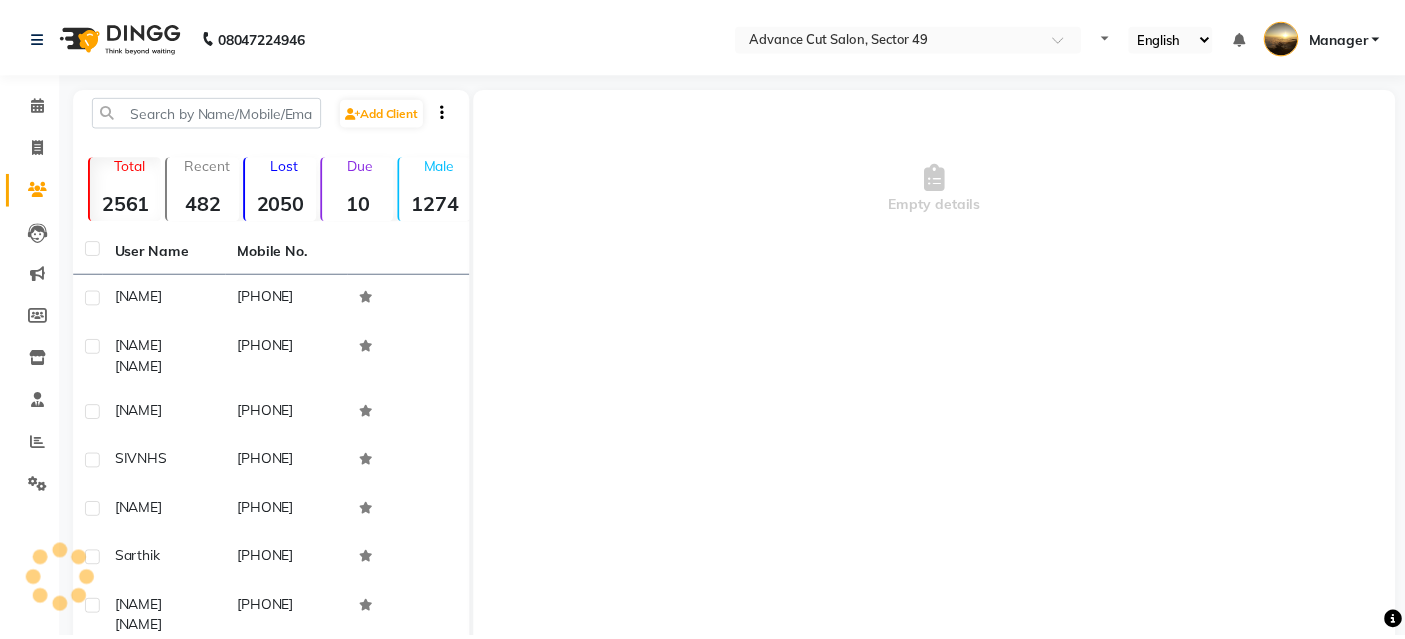 scroll, scrollTop: 0, scrollLeft: 0, axis: both 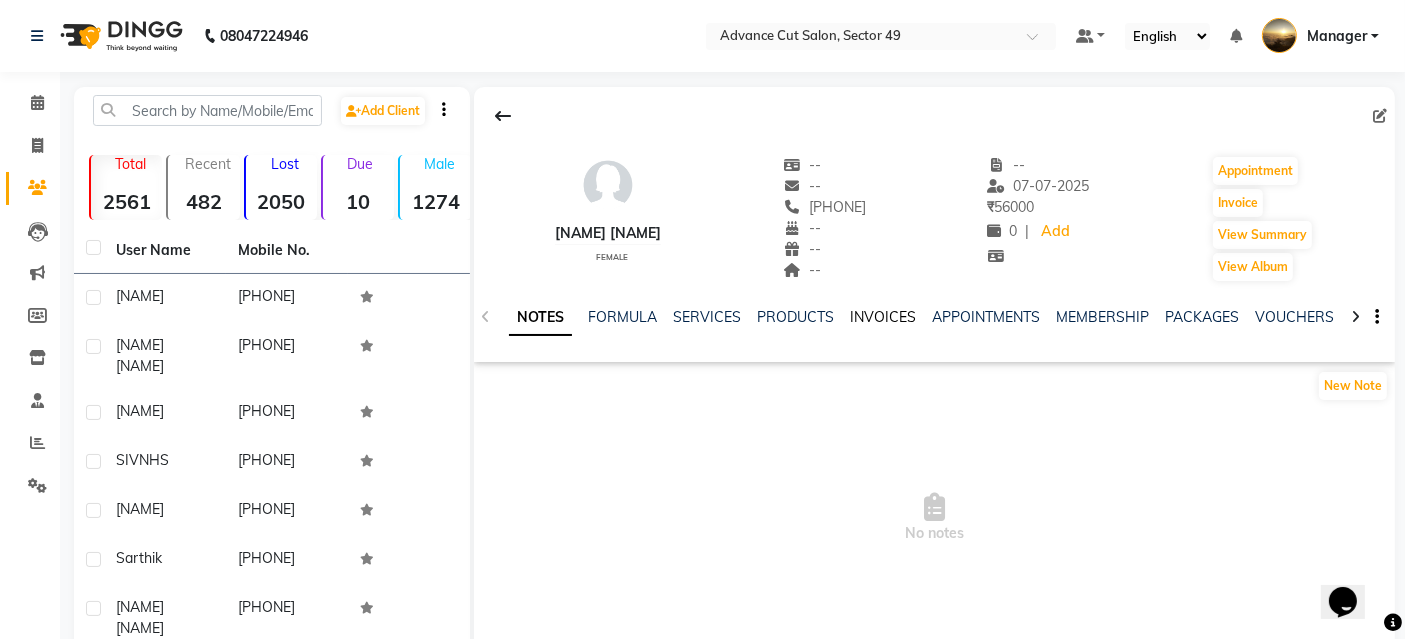 click on "INVOICES" 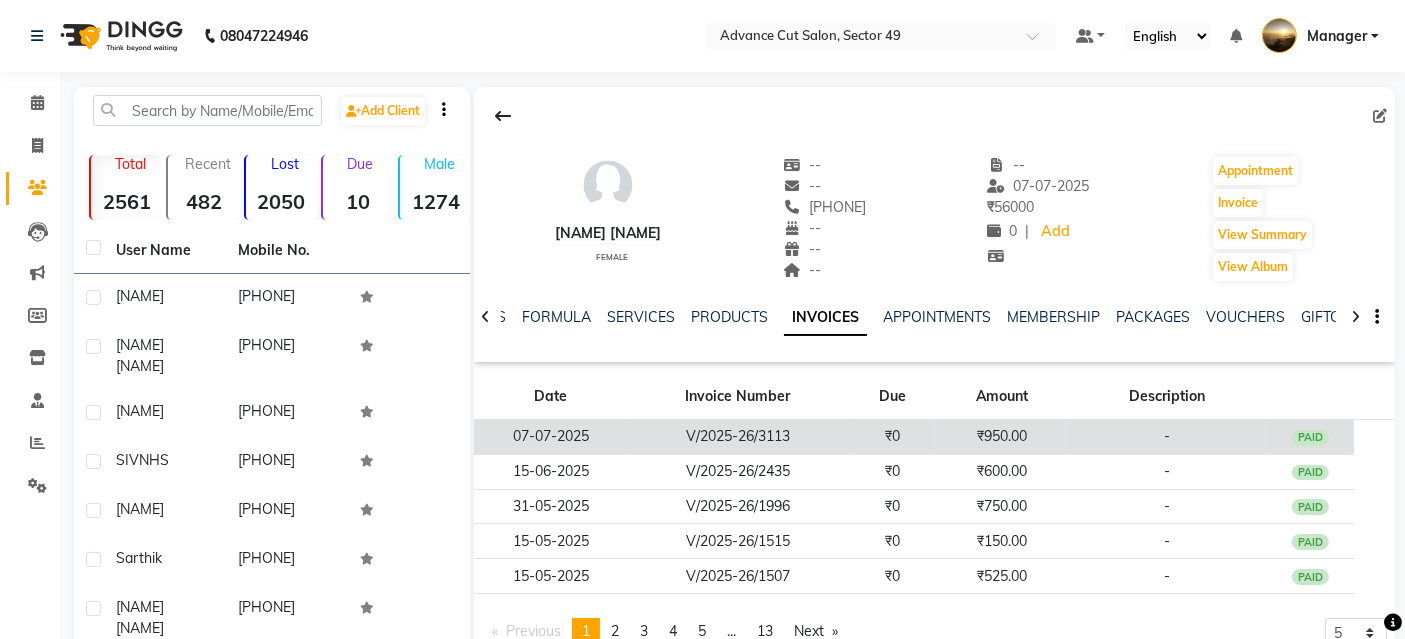 click on "₹950.00" 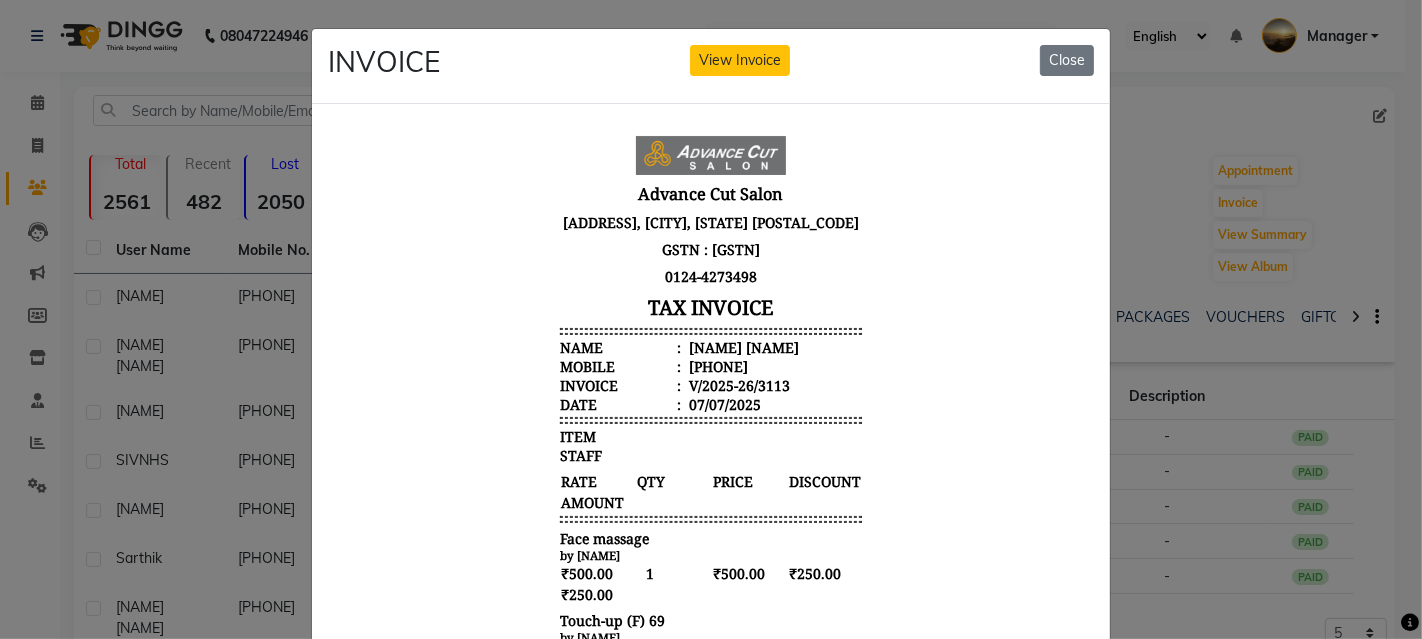 scroll, scrollTop: 17, scrollLeft: 0, axis: vertical 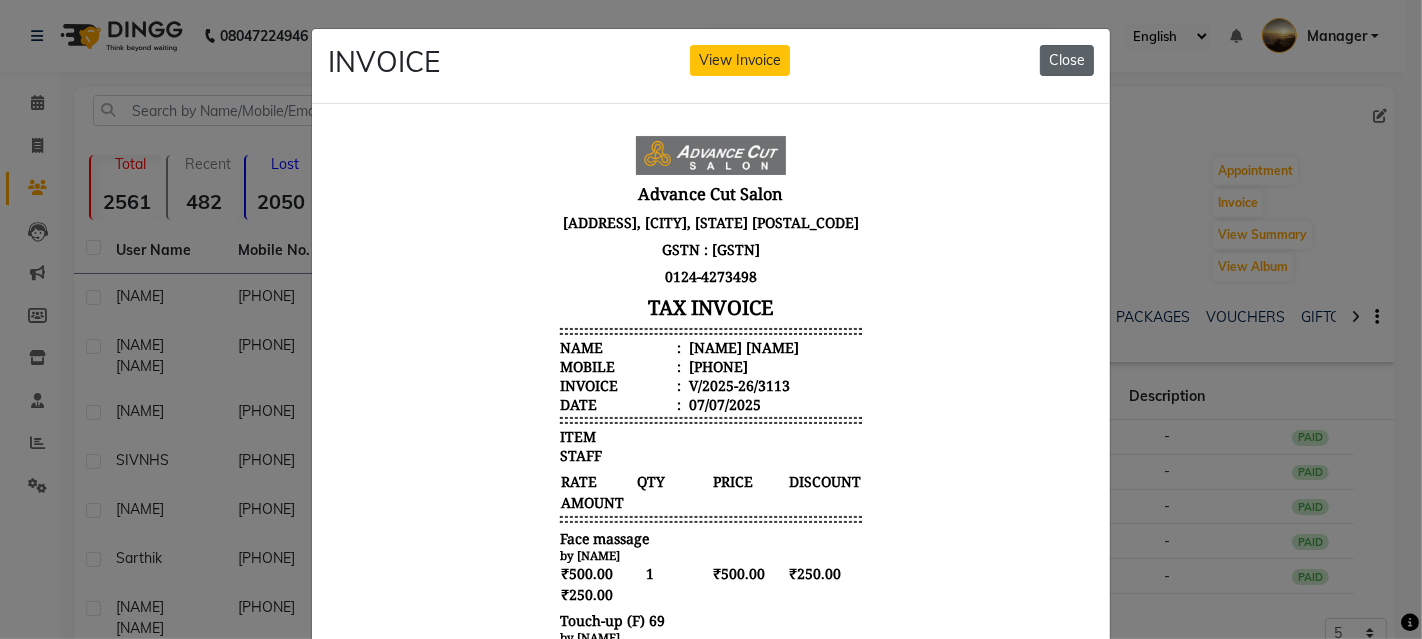 click on "Close" 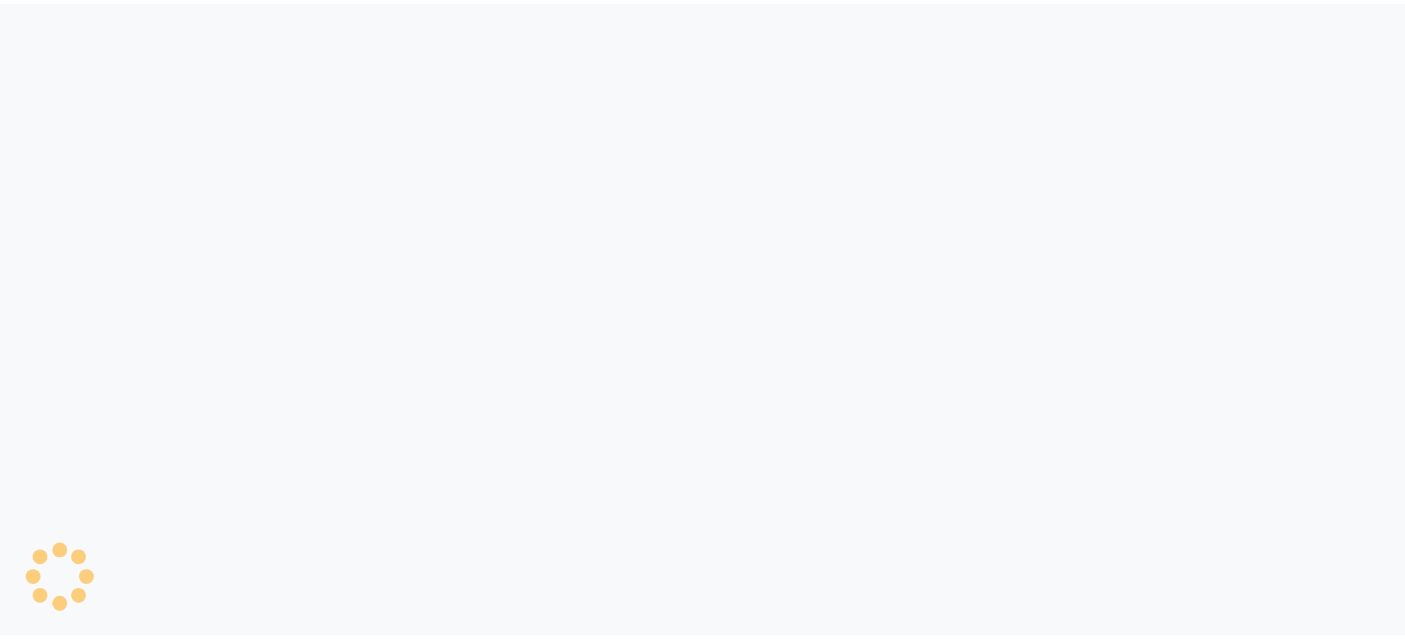scroll, scrollTop: 0, scrollLeft: 0, axis: both 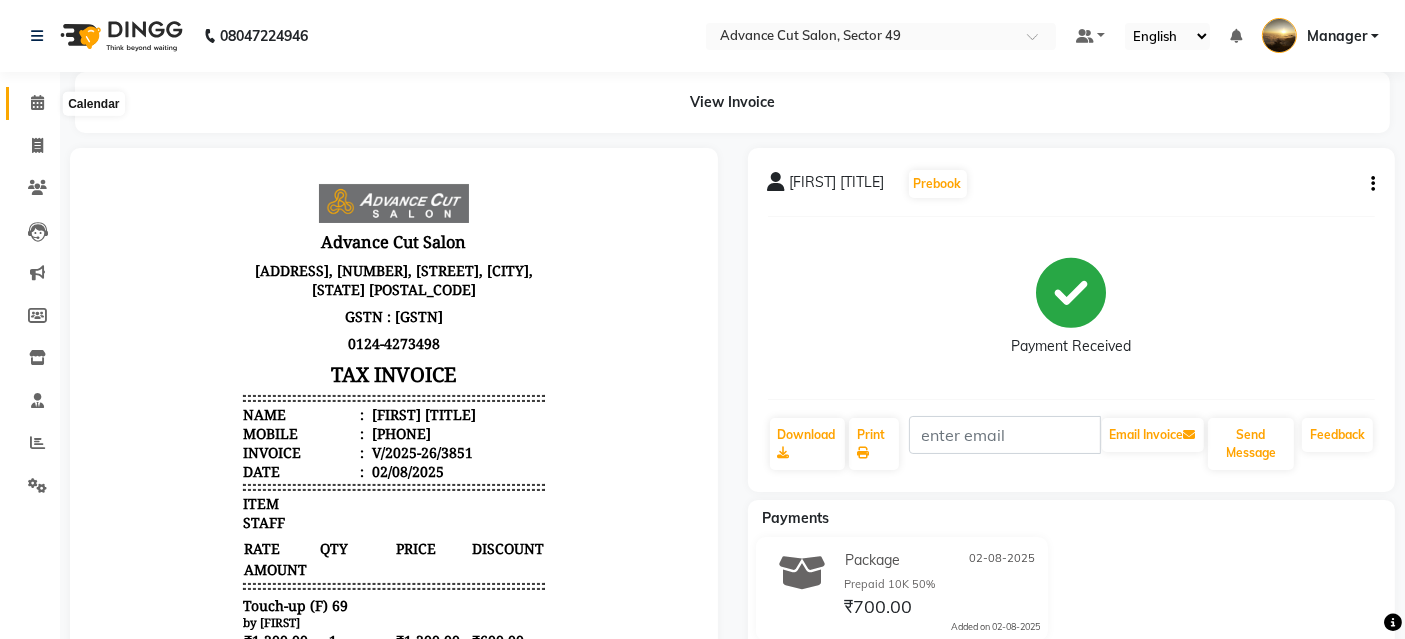 click 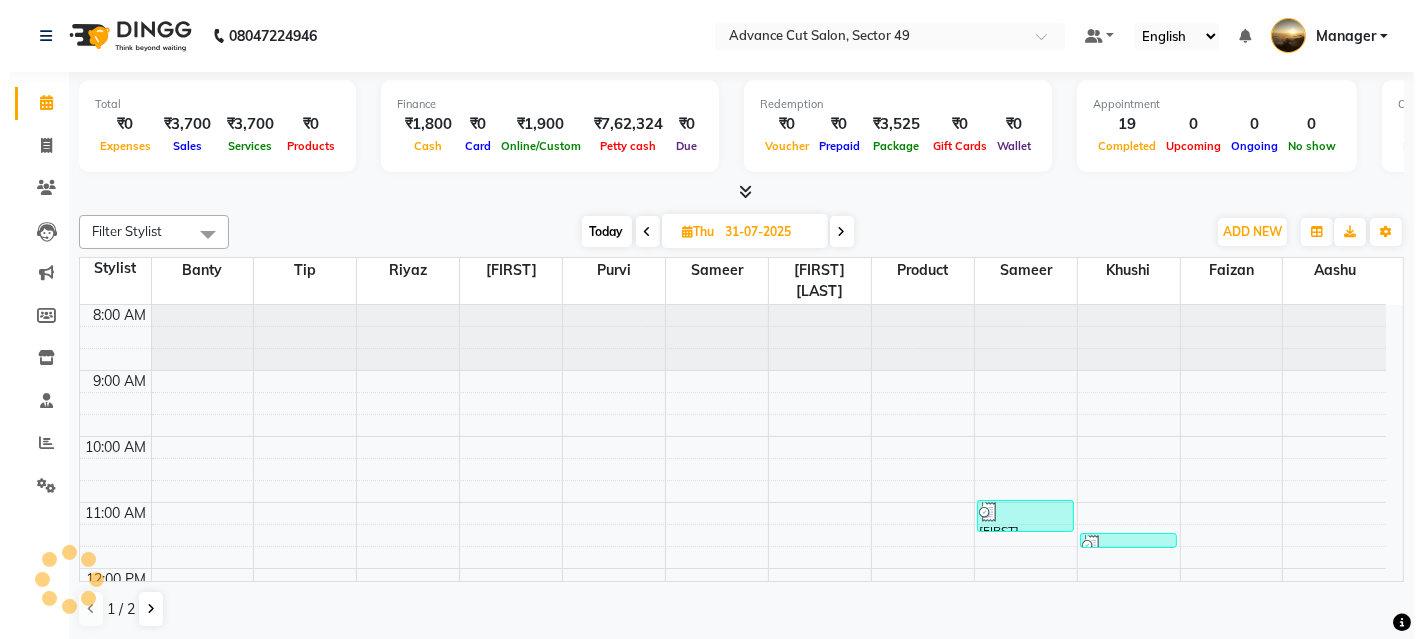 scroll, scrollTop: 0, scrollLeft: 0, axis: both 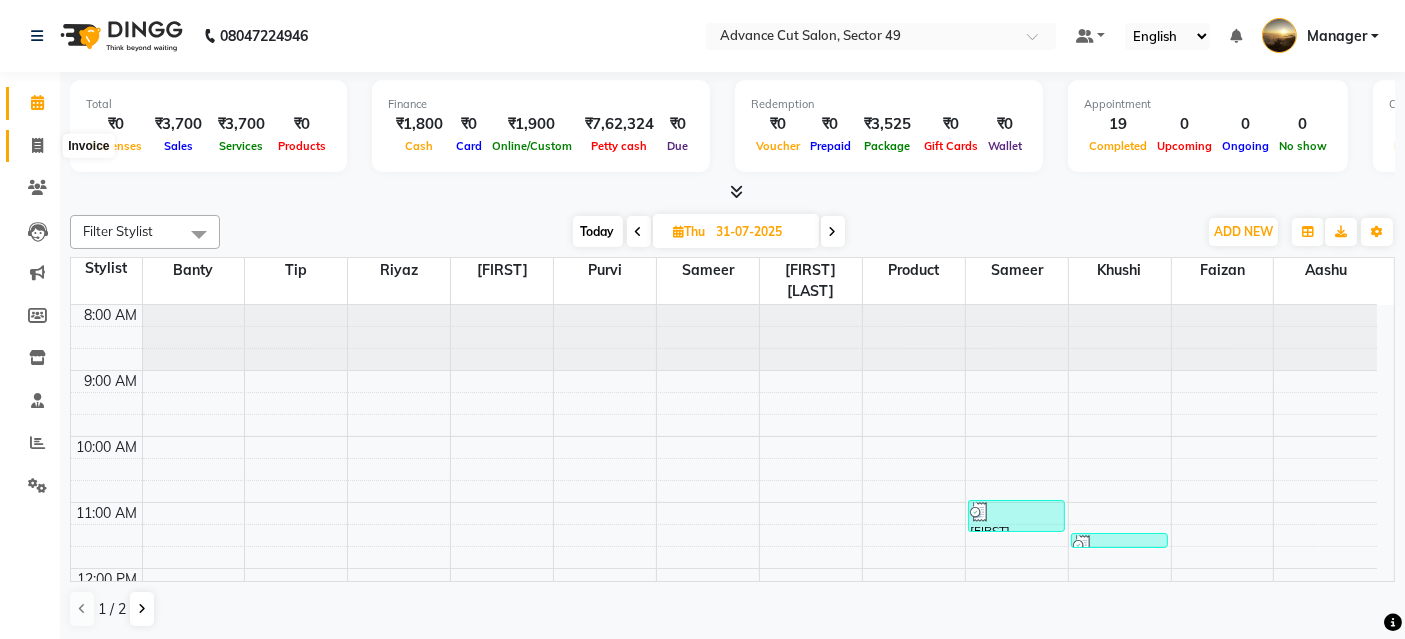 click 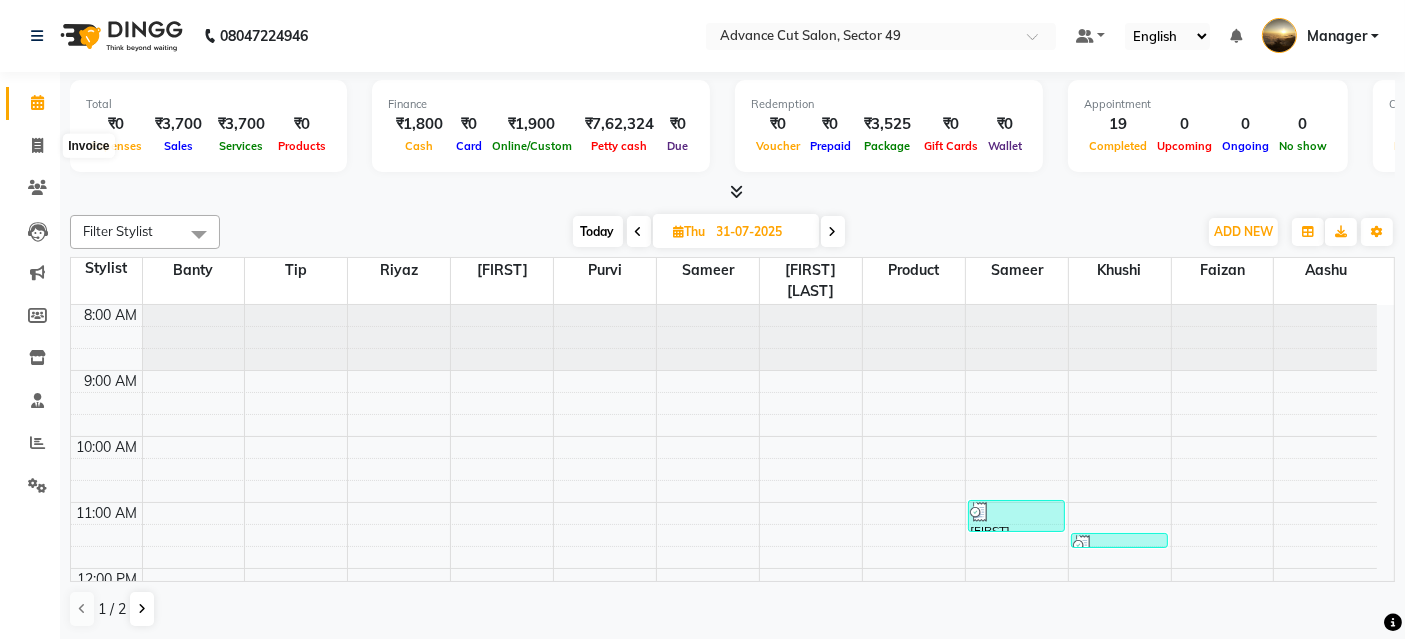 select on "service" 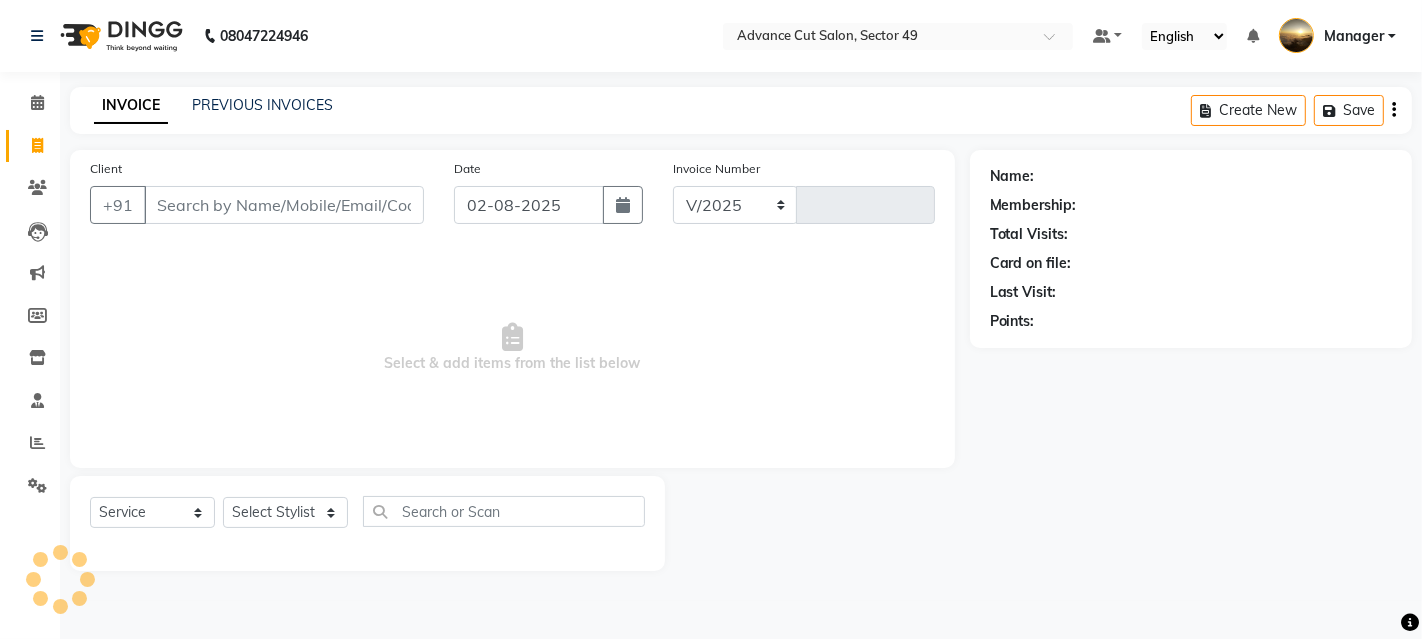 select on "4616" 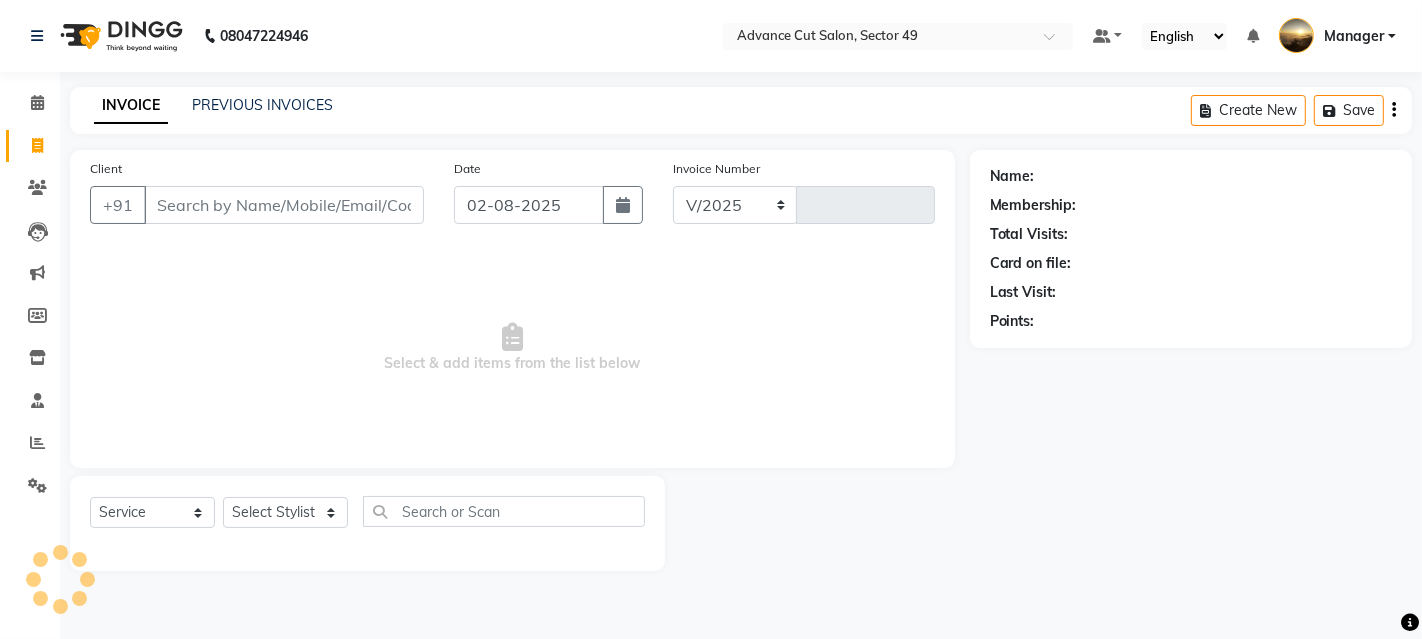 type on "3852" 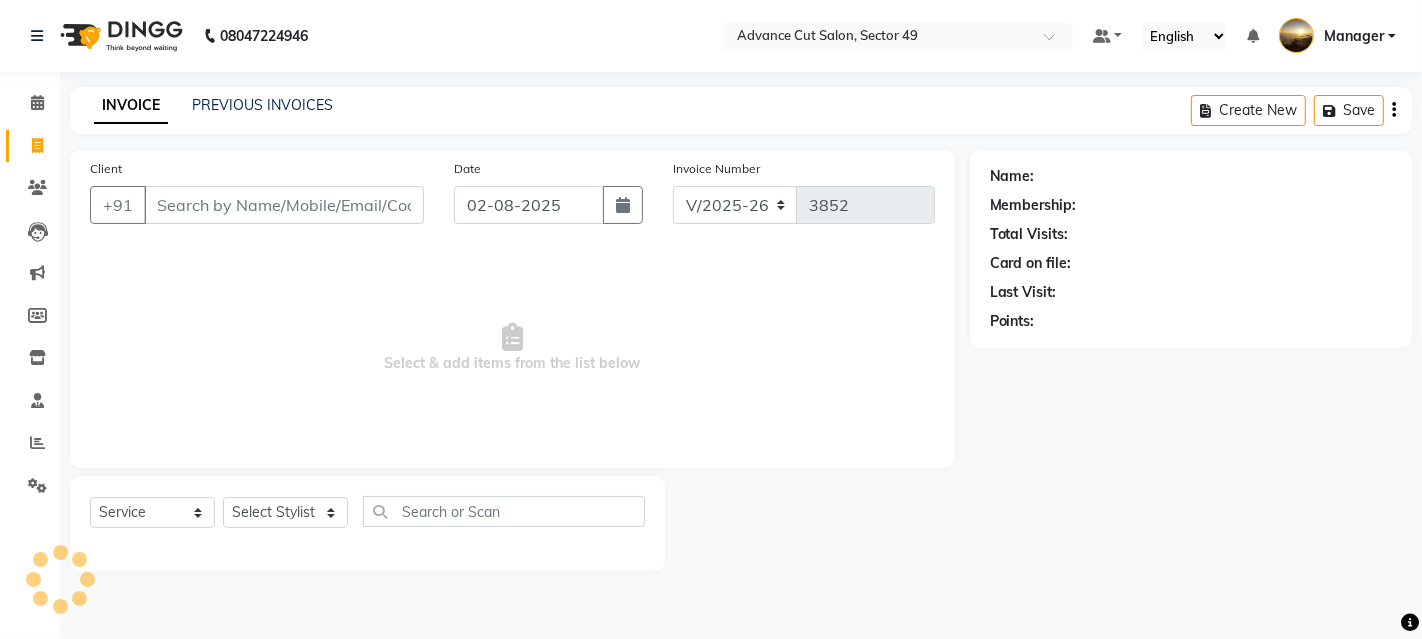 click on "Client" at bounding box center (284, 205) 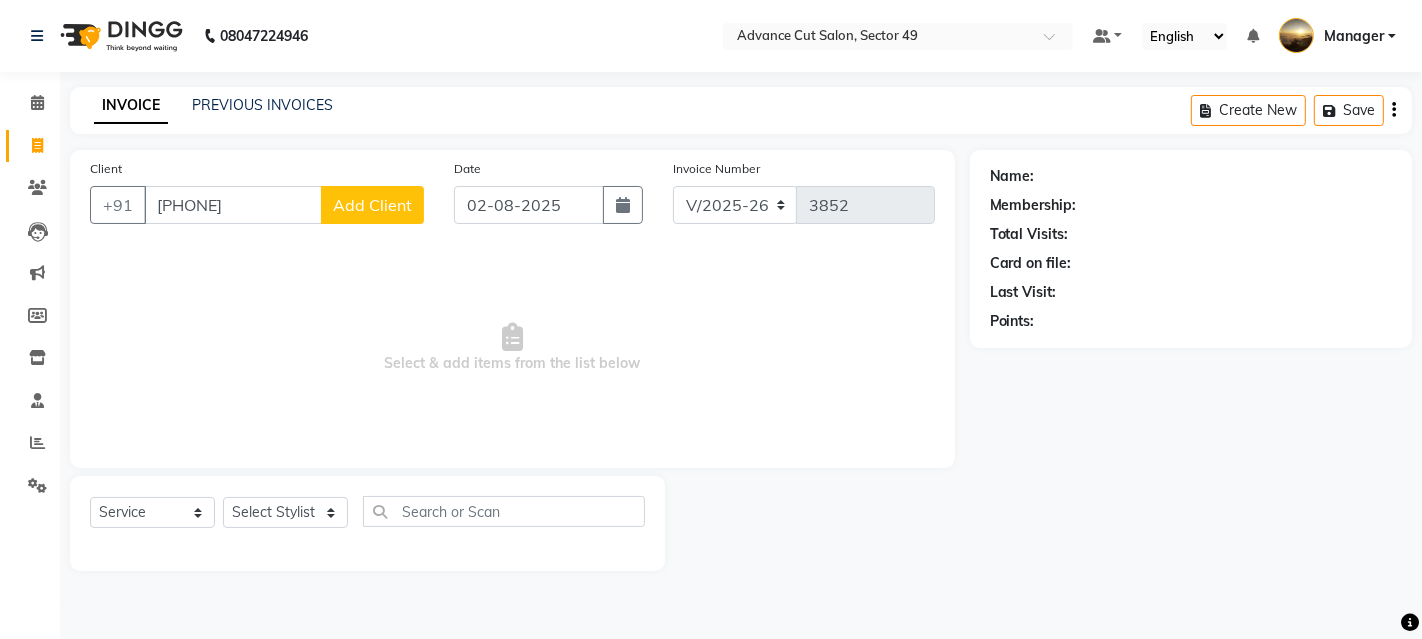 type on "[PHONE]" 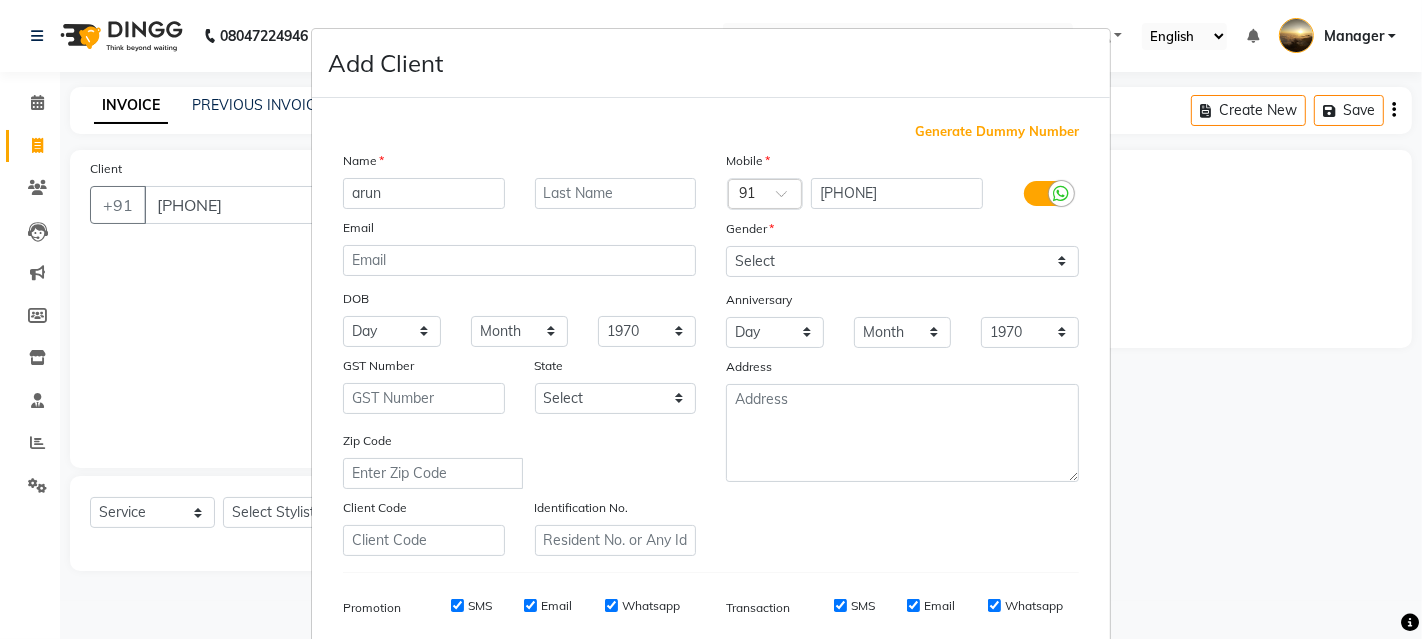 type on "arun" 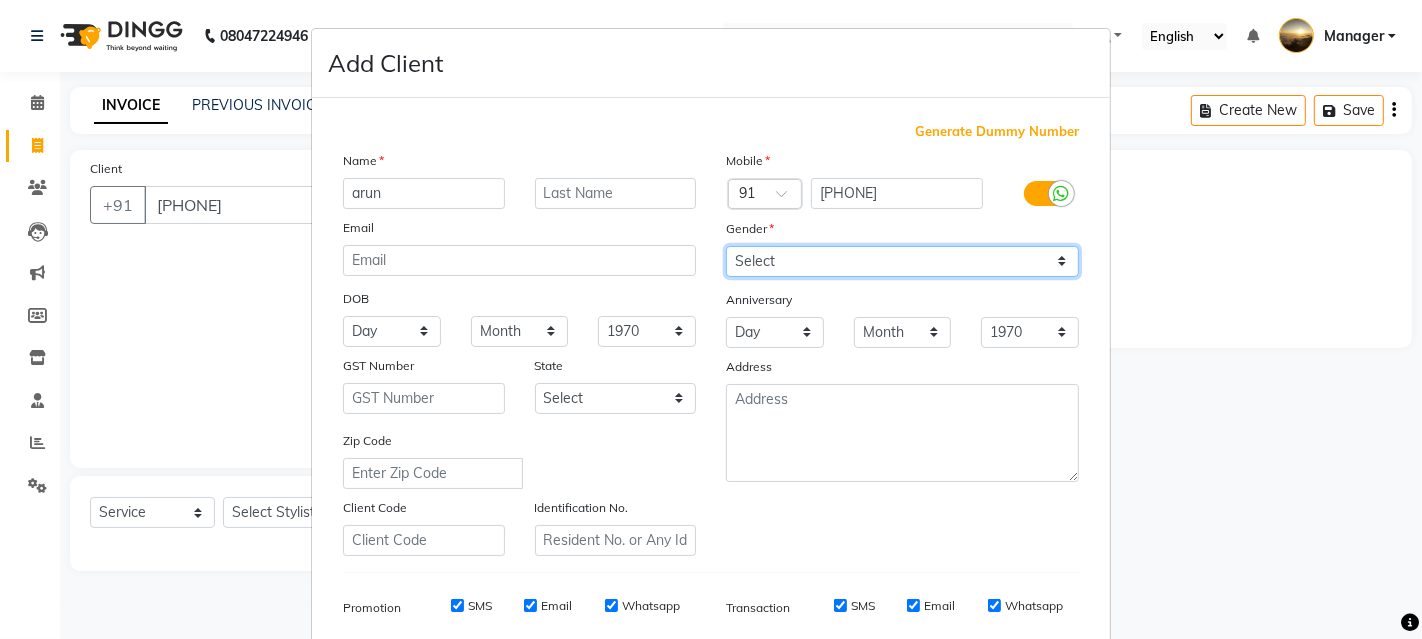 click on "Select Male Female Other Prefer Not To Say" at bounding box center [902, 261] 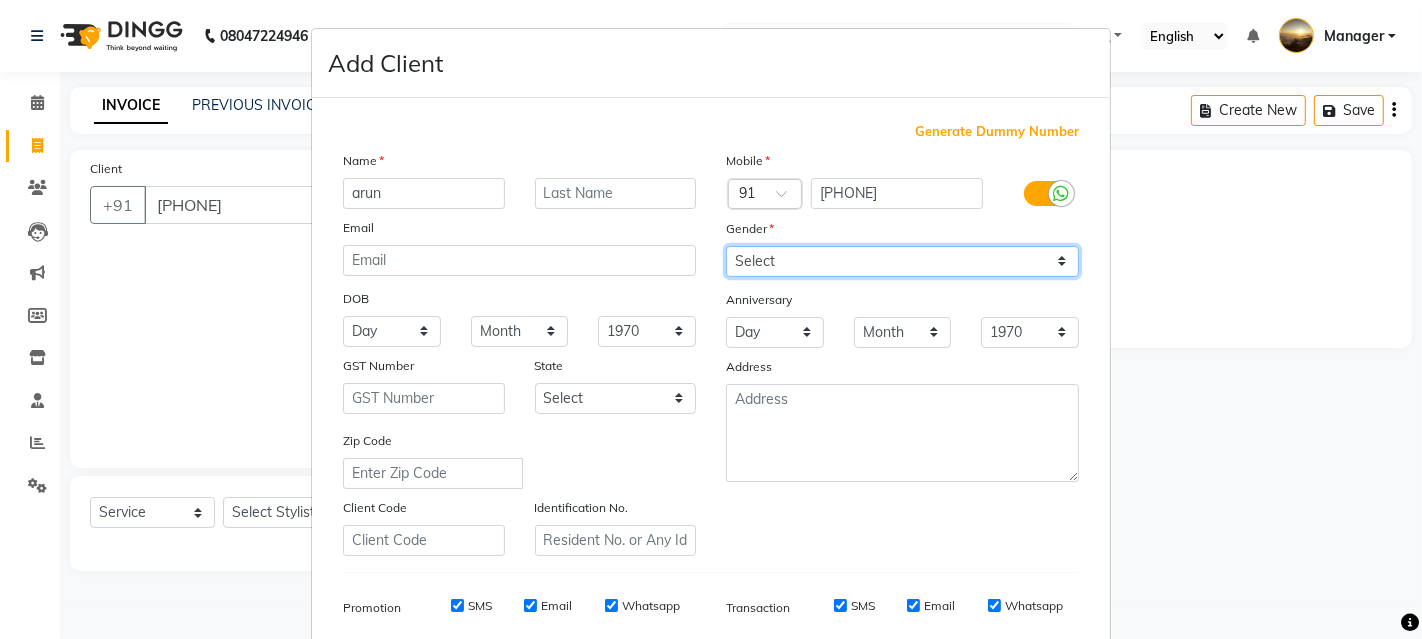 select on "male" 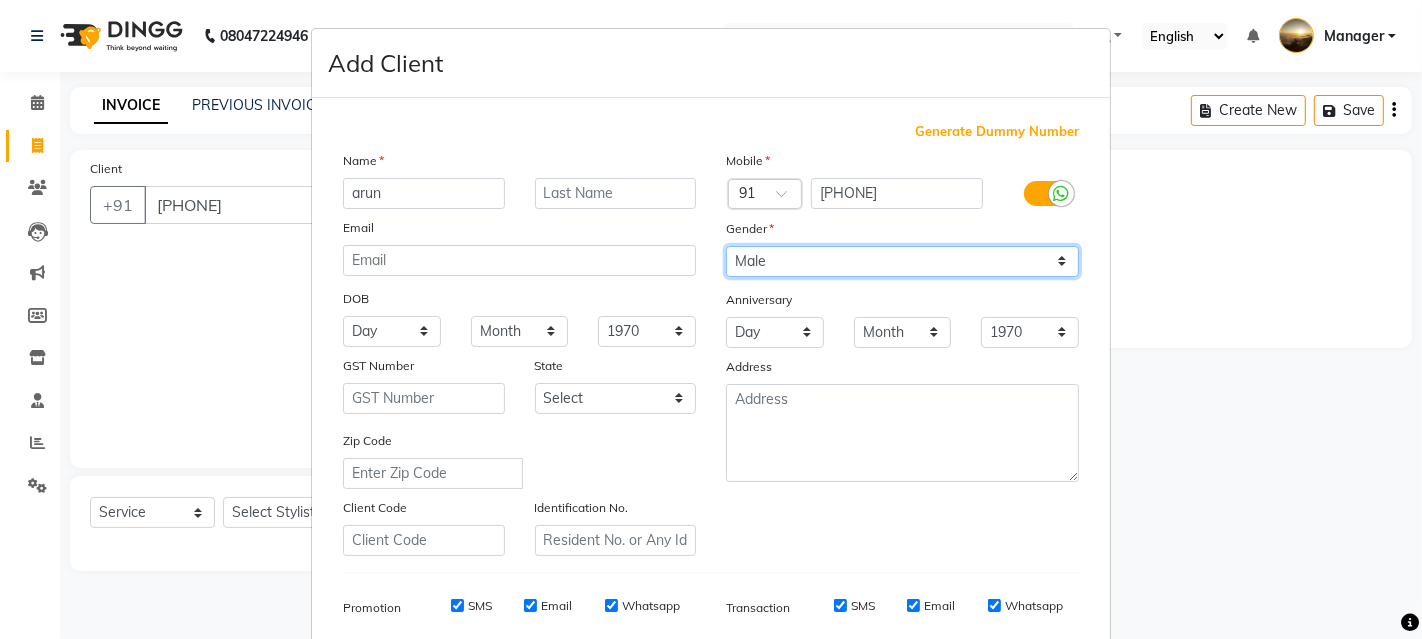 click on "Select Male Female Other Prefer Not To Say" at bounding box center [902, 261] 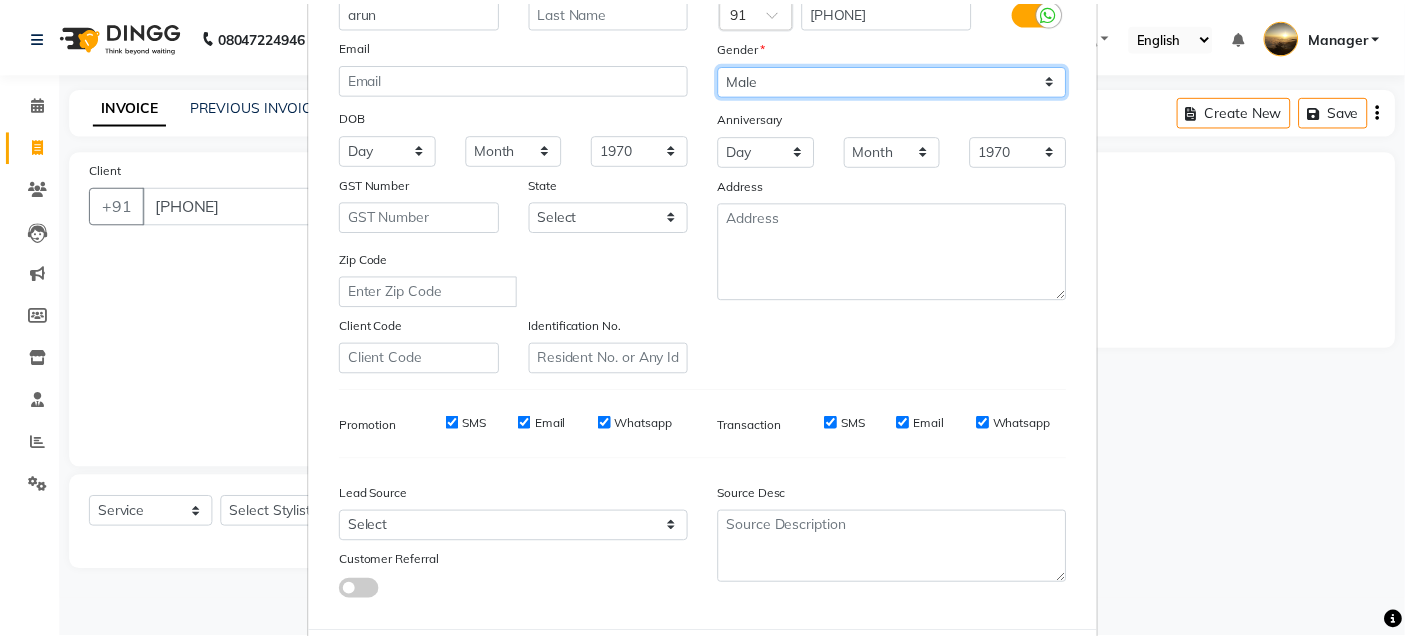 scroll, scrollTop: 282, scrollLeft: 0, axis: vertical 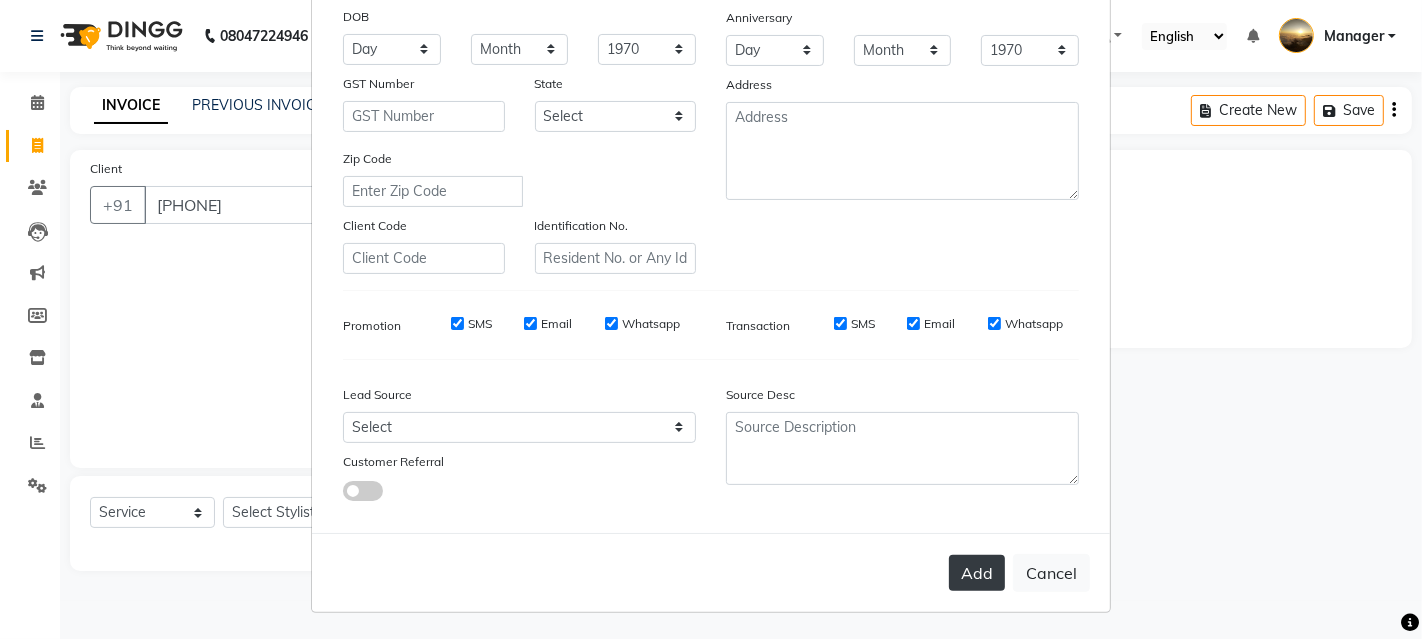 click on "Add" at bounding box center (977, 573) 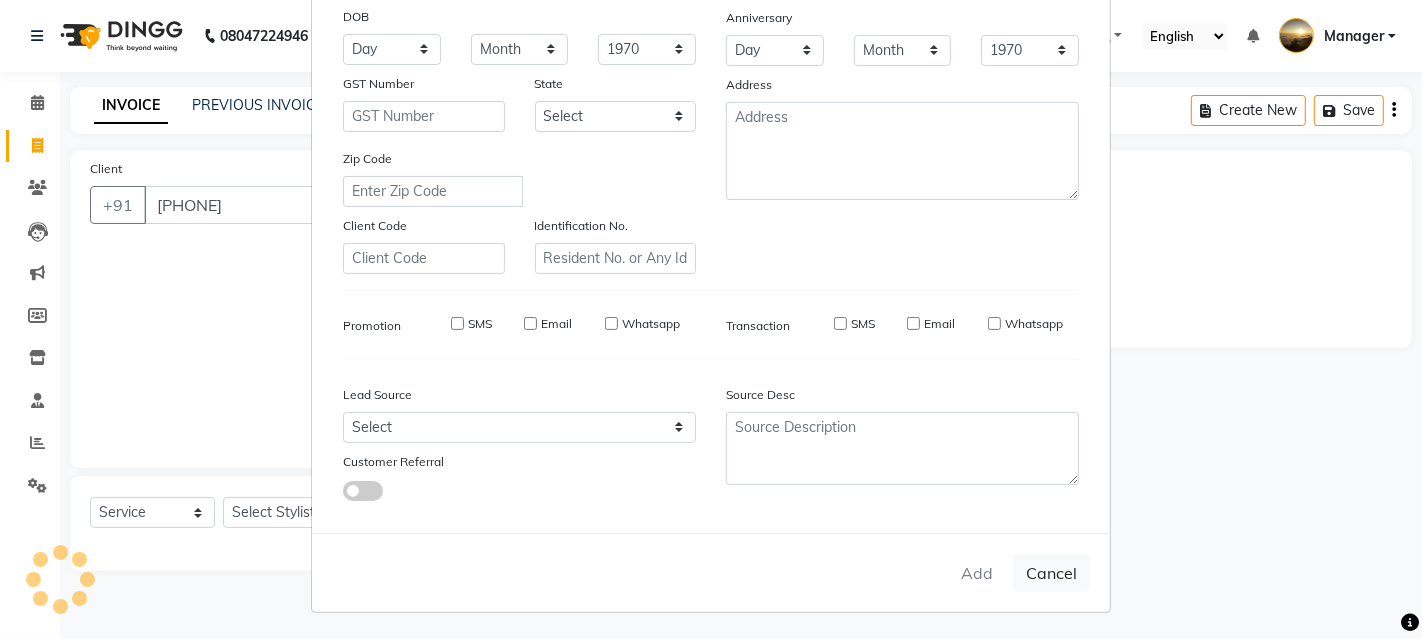 type 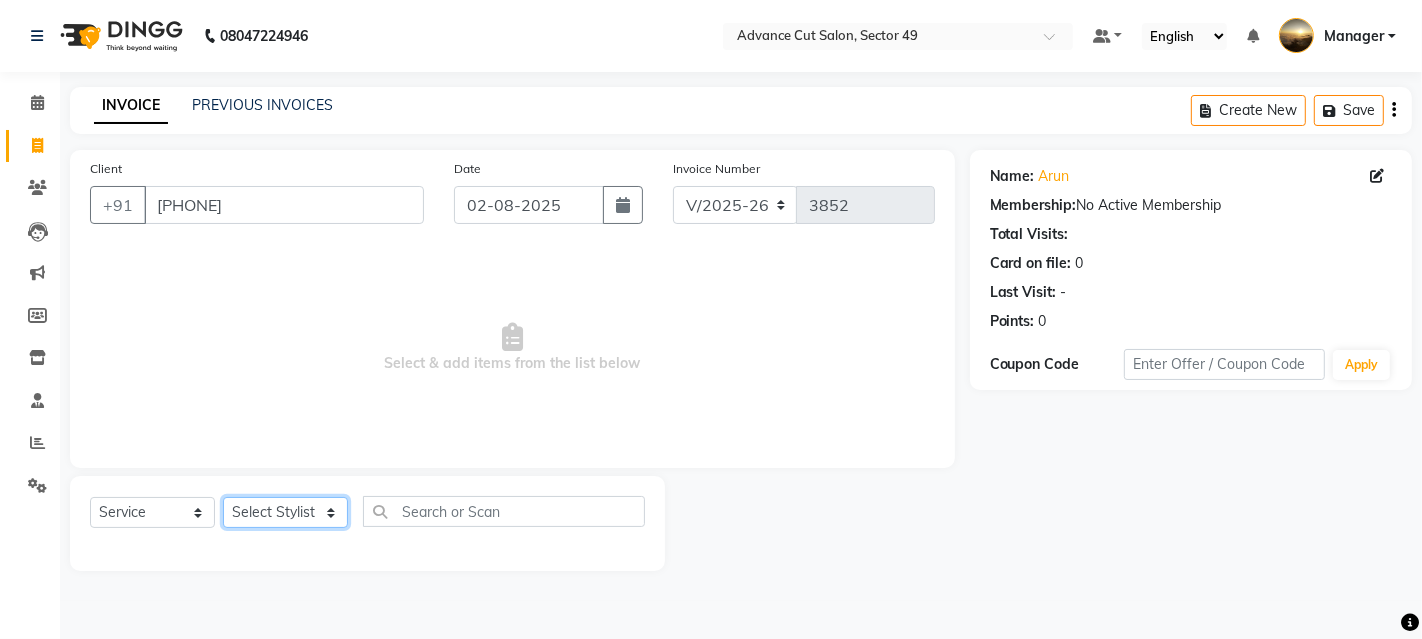 click on "Select Stylist Aashu Banty danish ali david faizan khushi Manager product purvi riyaz sameer sameer Tip vishal" 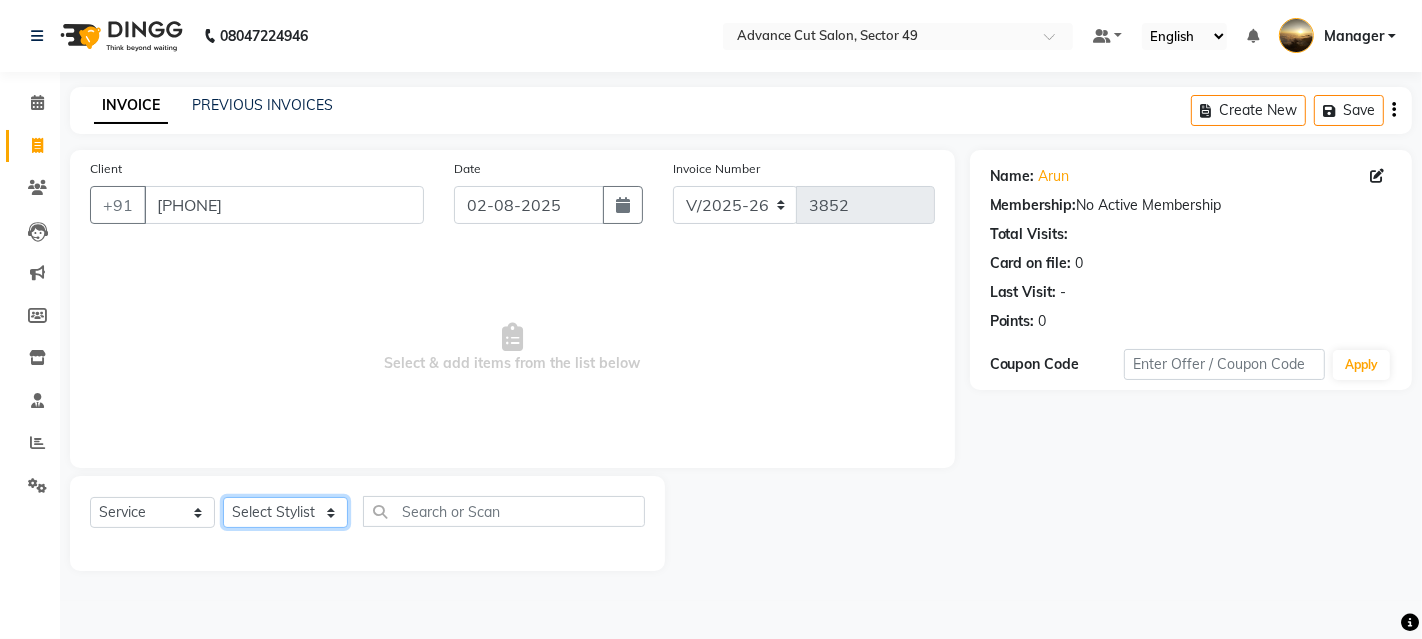 click on "Select Stylist Aashu Banty danish ali david faizan khushi Manager product purvi riyaz sameer sameer Tip vishal" 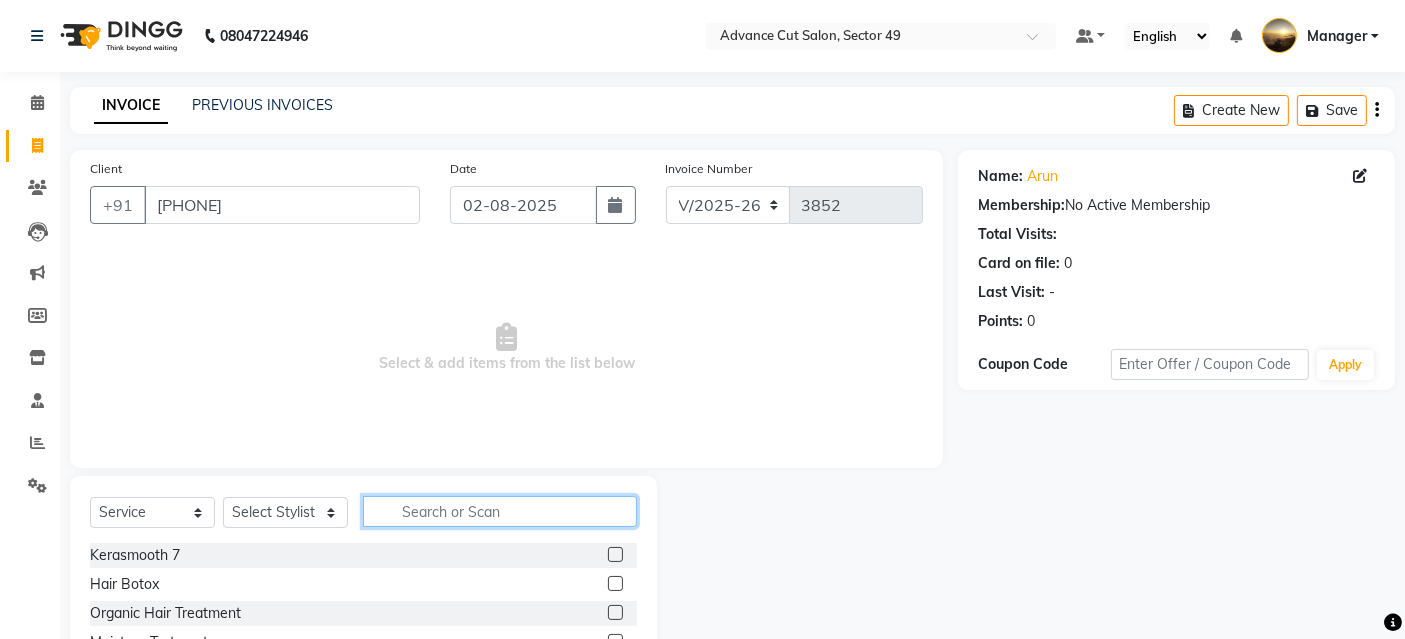 click 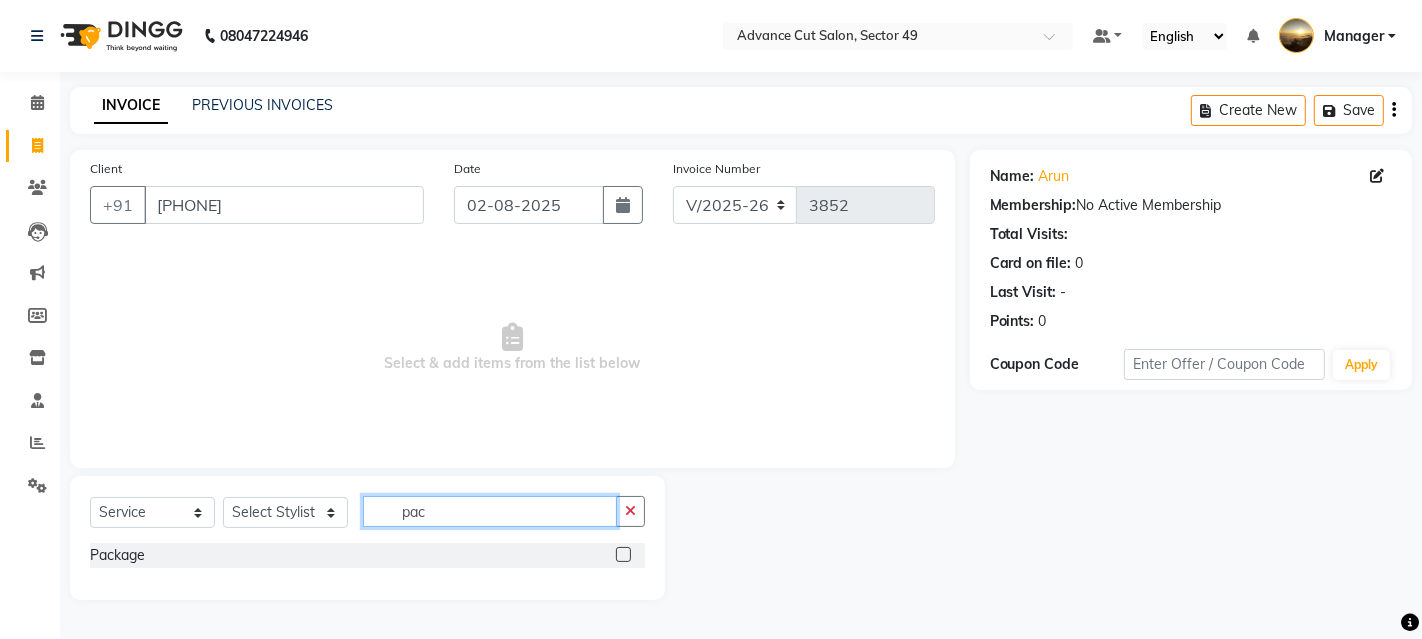 type on "pac" 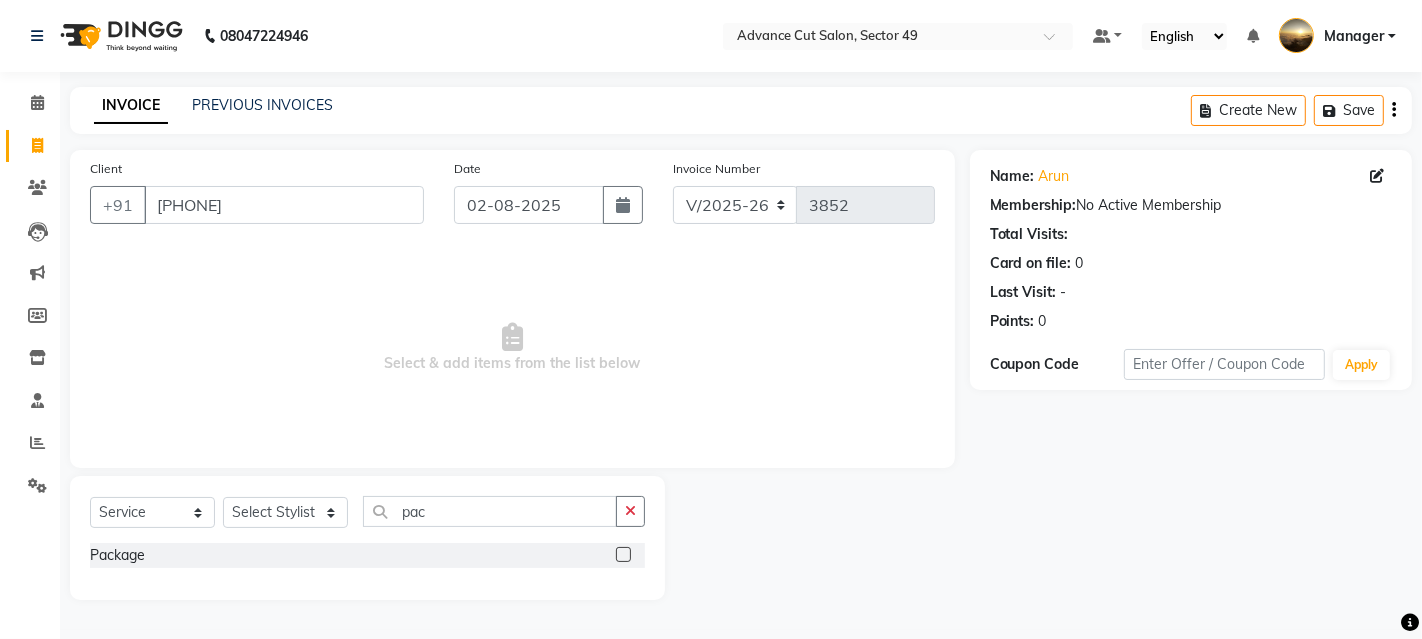click 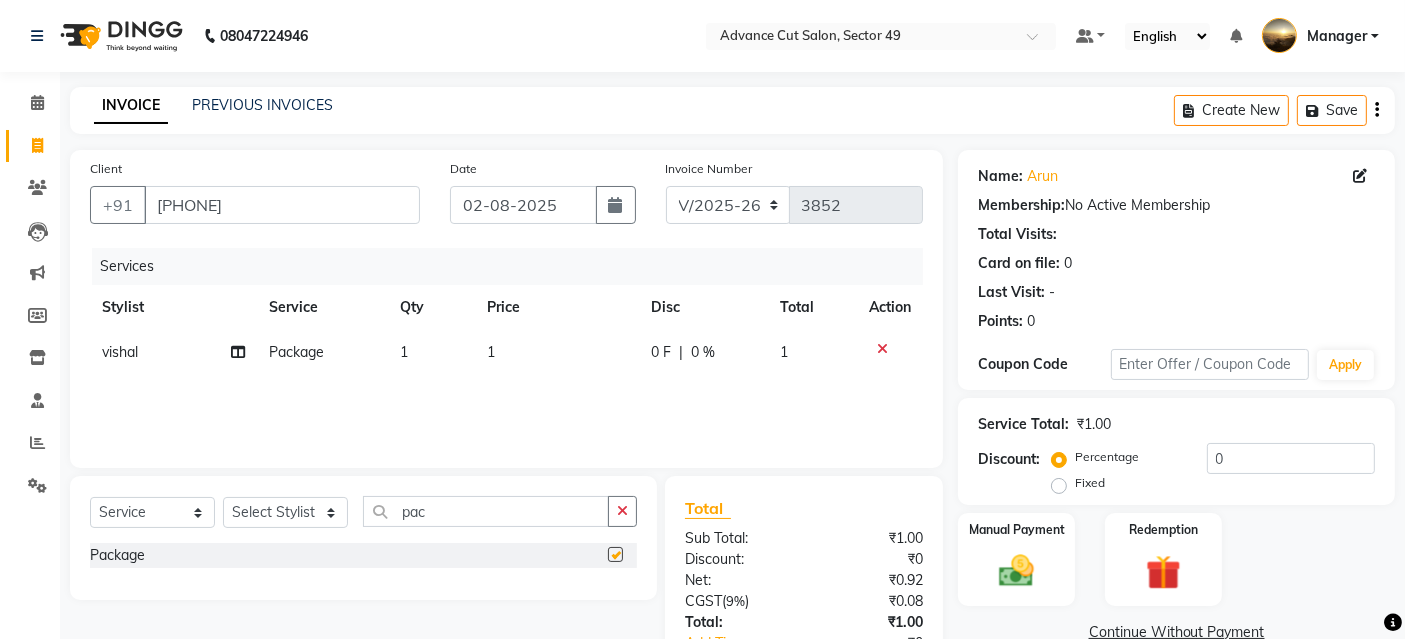 checkbox on "false" 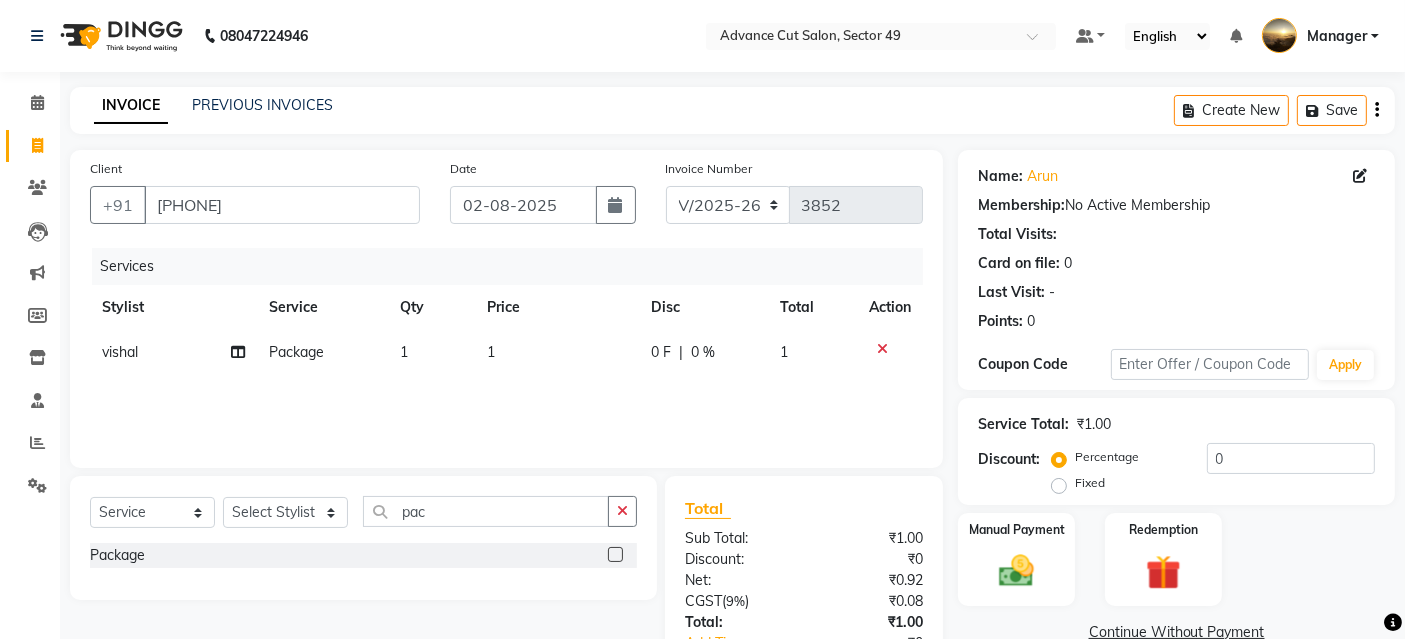 click on "1" 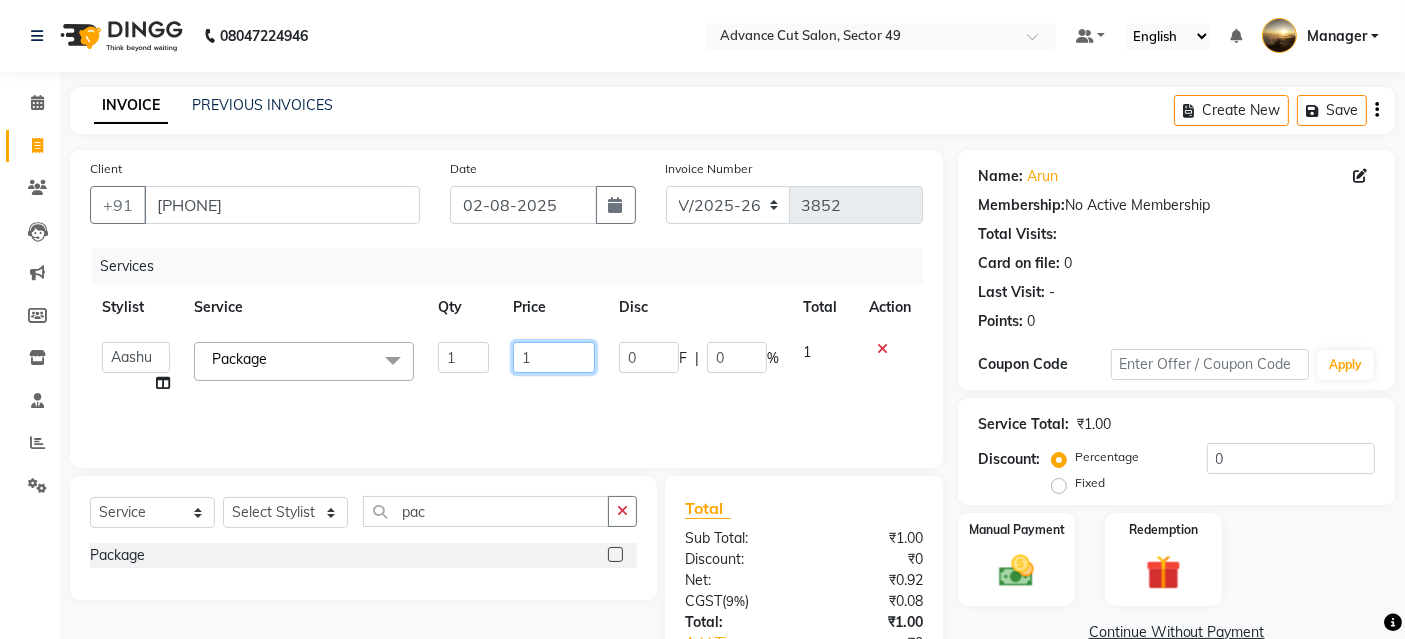 click on "1" 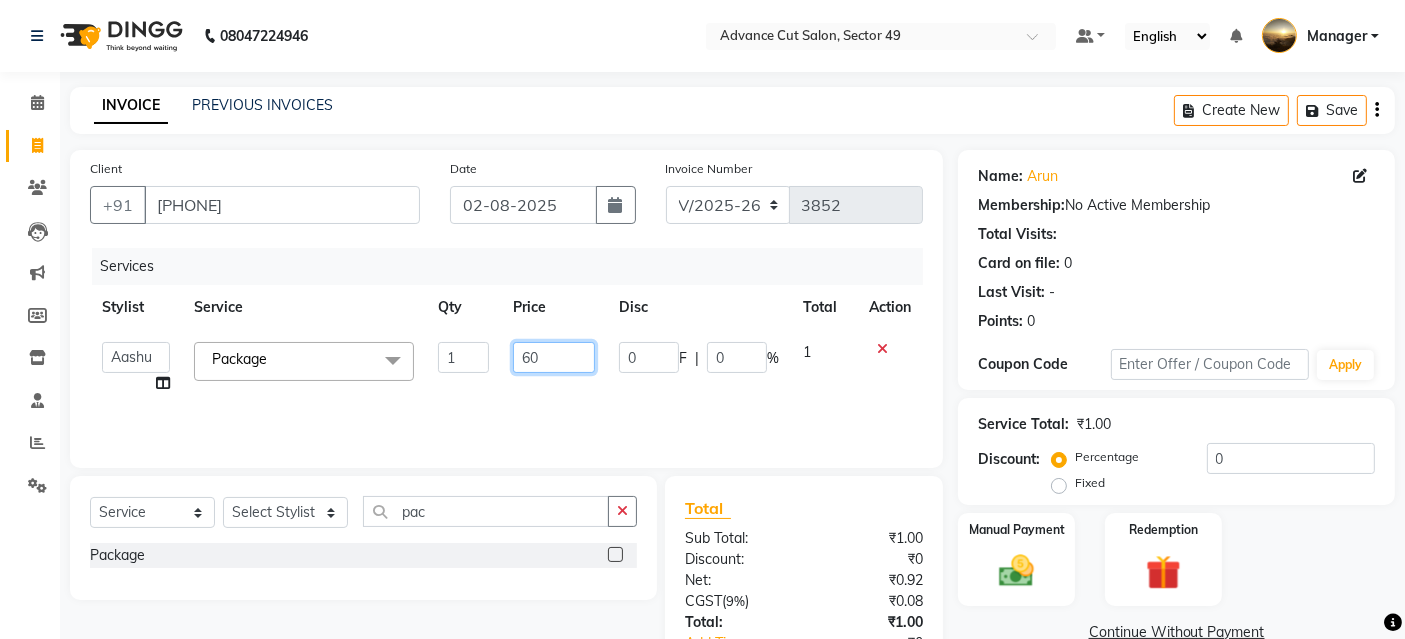 type on "600" 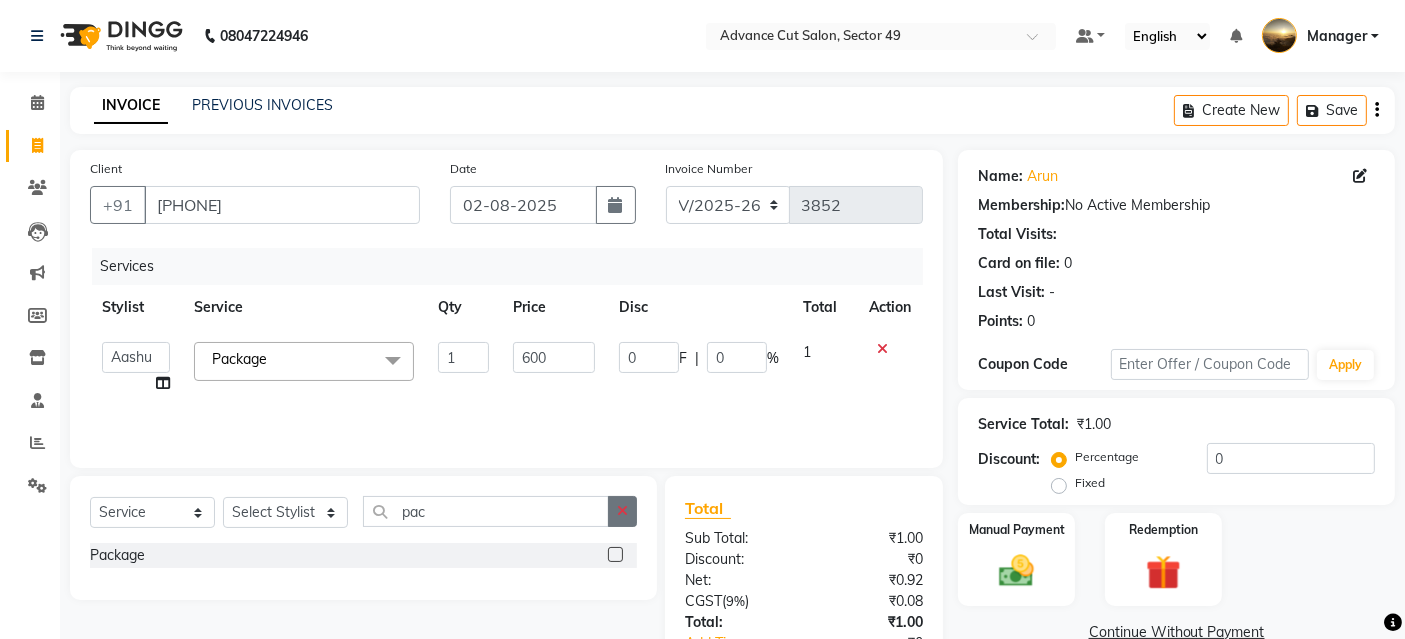 click 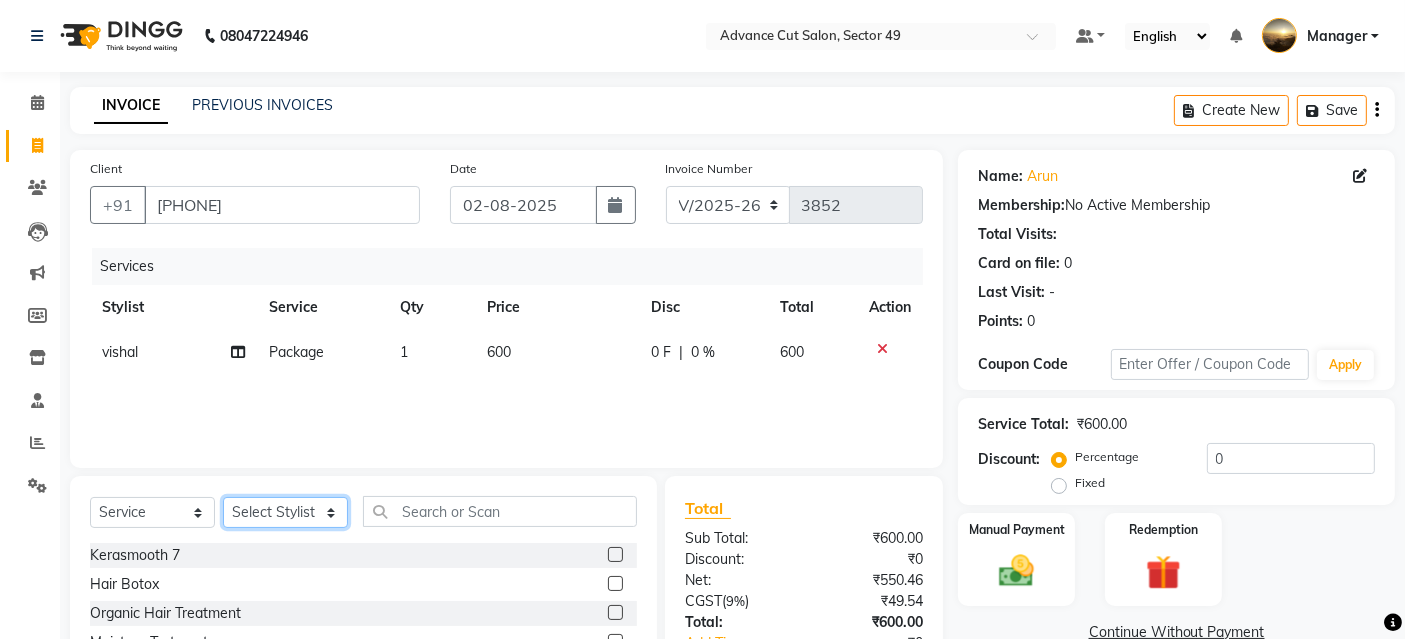 click on "Select Stylist Aashu Banty danish ali david faizan khushi Manager product purvi riyaz sameer sameer Tip vishal" 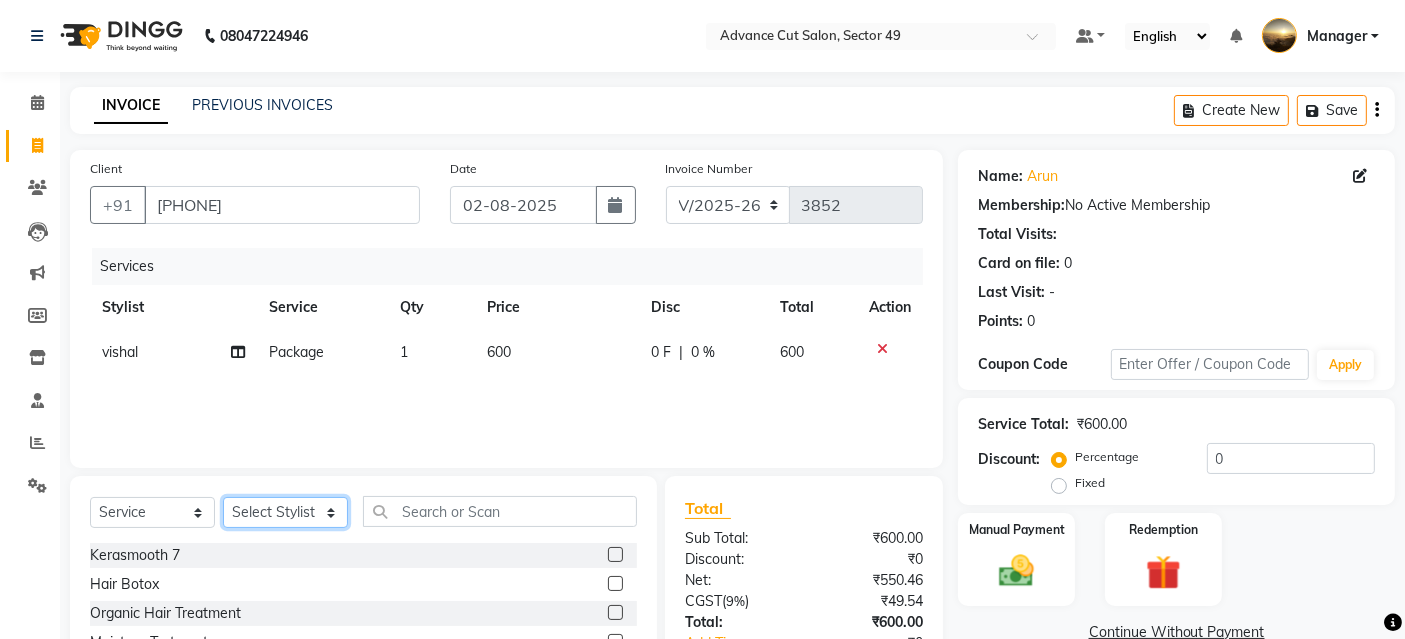 click on "Select Stylist Aashu Banty danish ali david faizan khushi Manager product purvi riyaz sameer sameer Tip vishal" 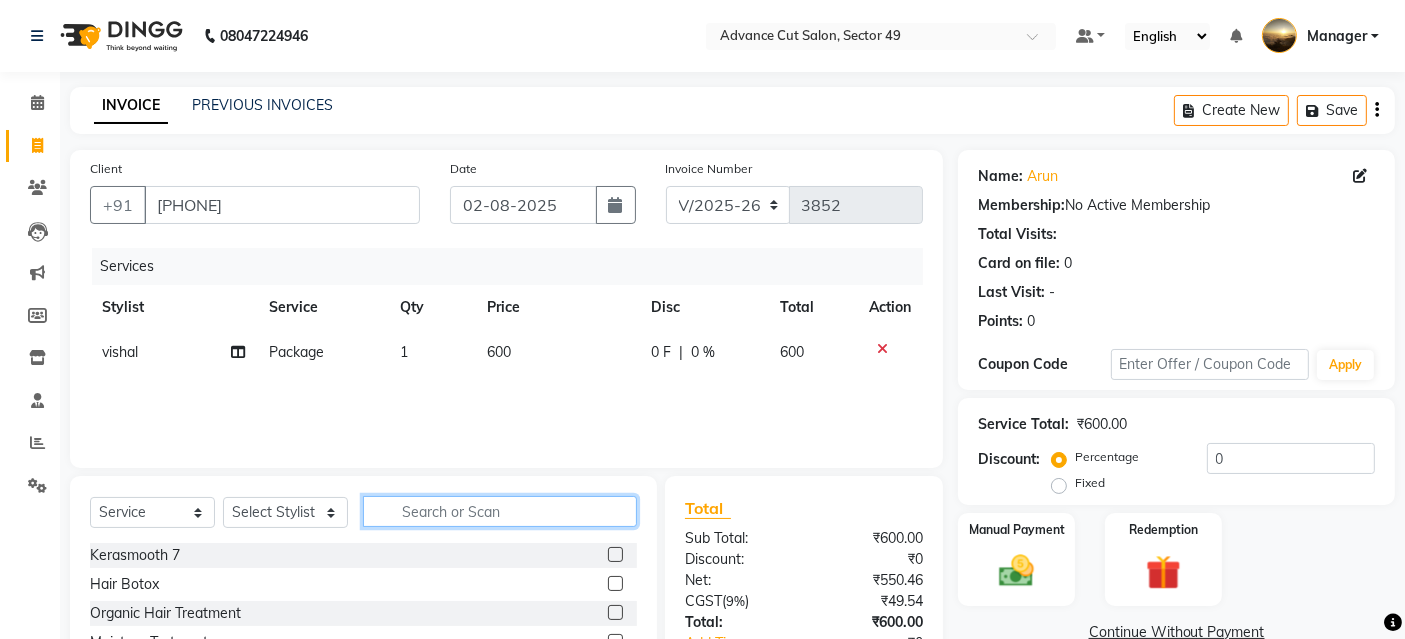 click 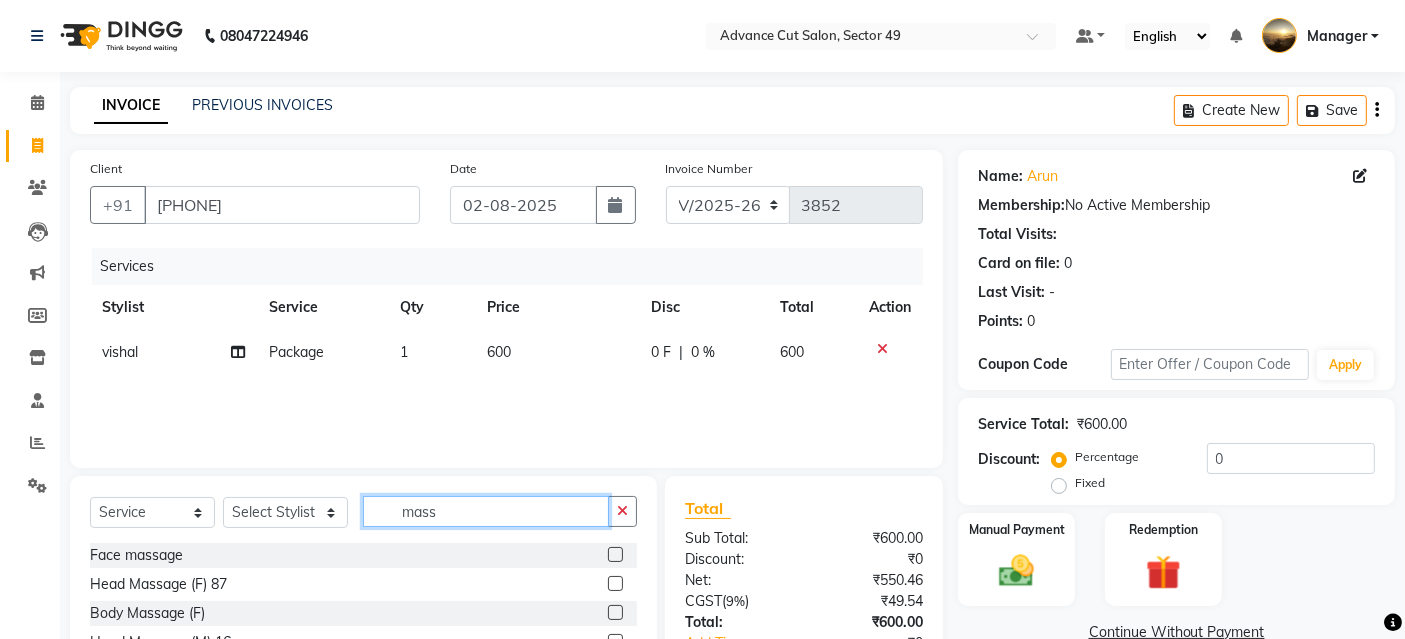 type on "mass" 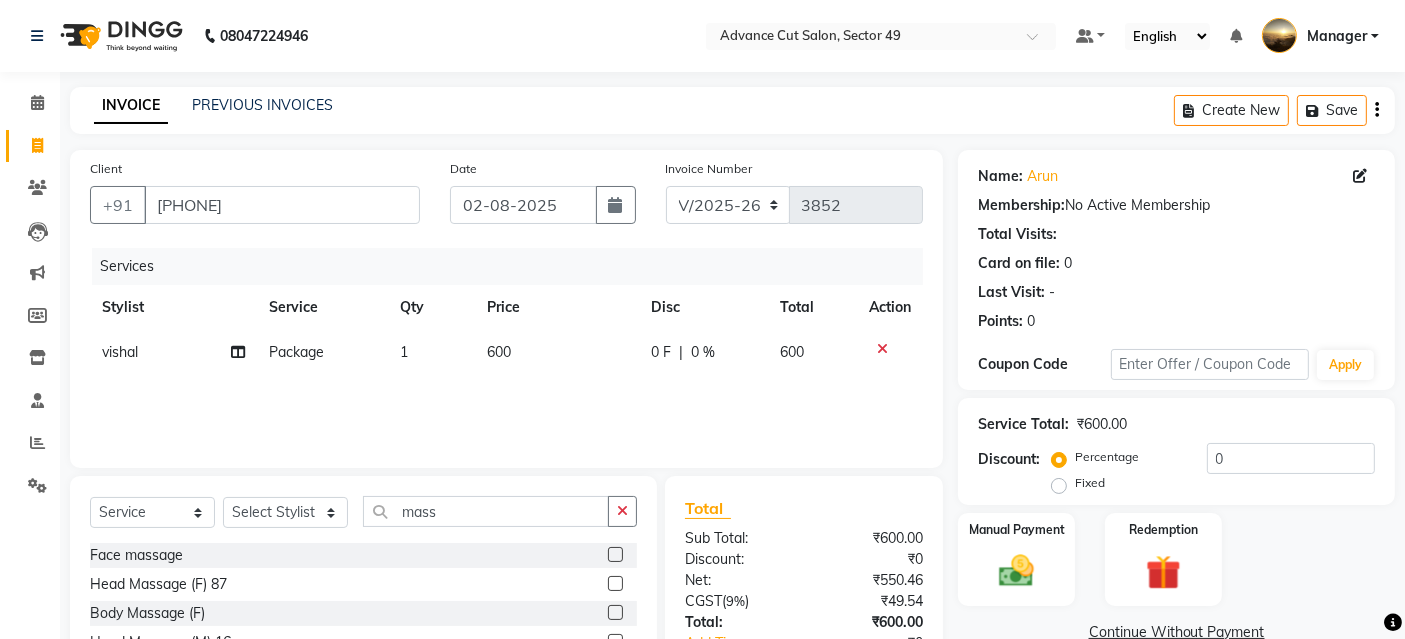 click 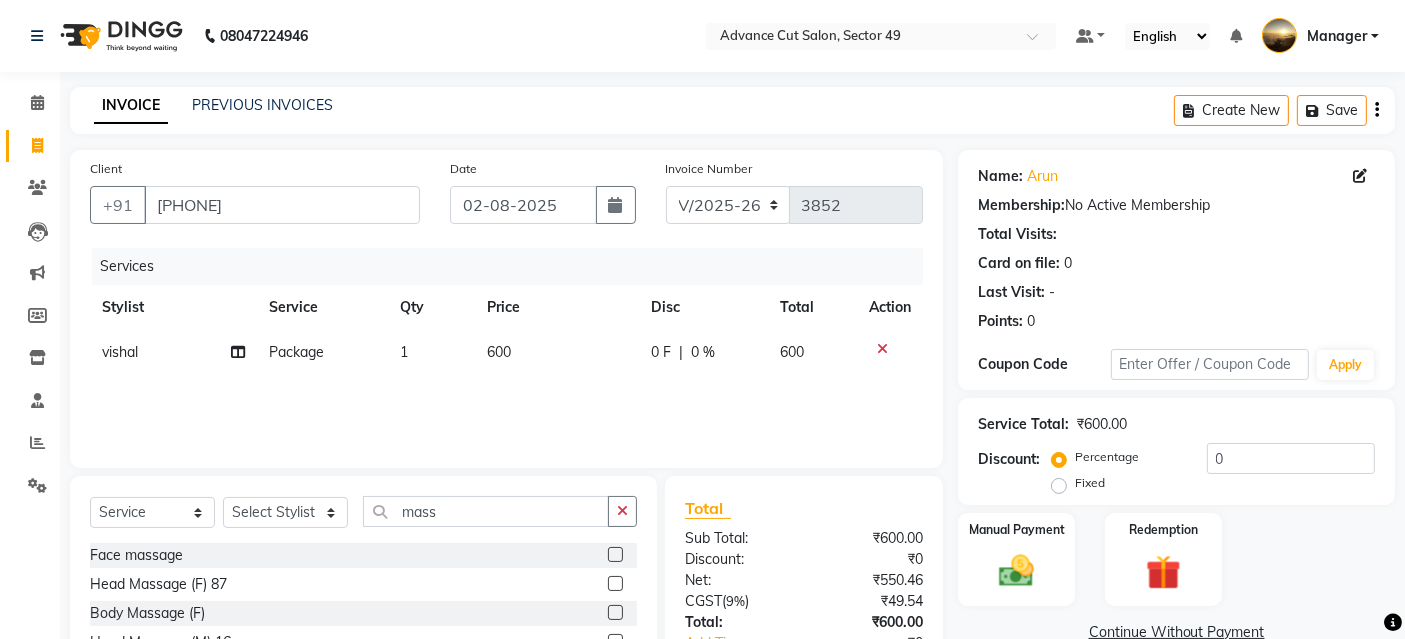 click 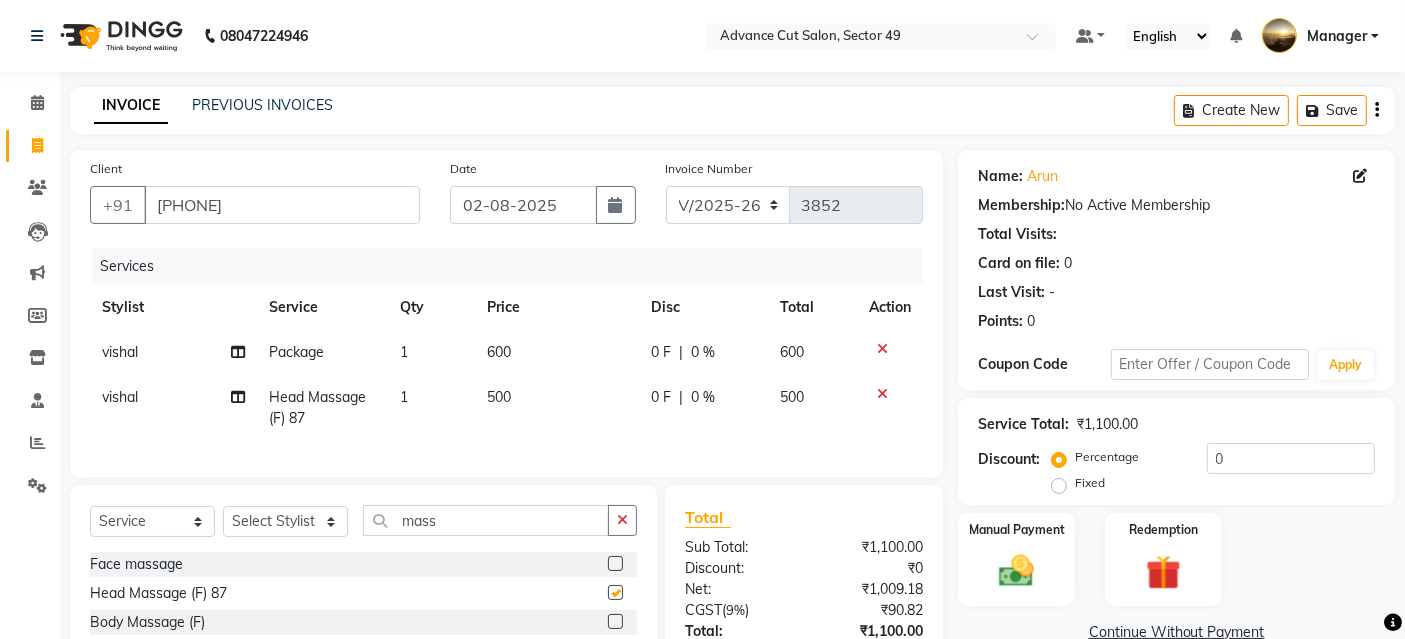 checkbox on "false" 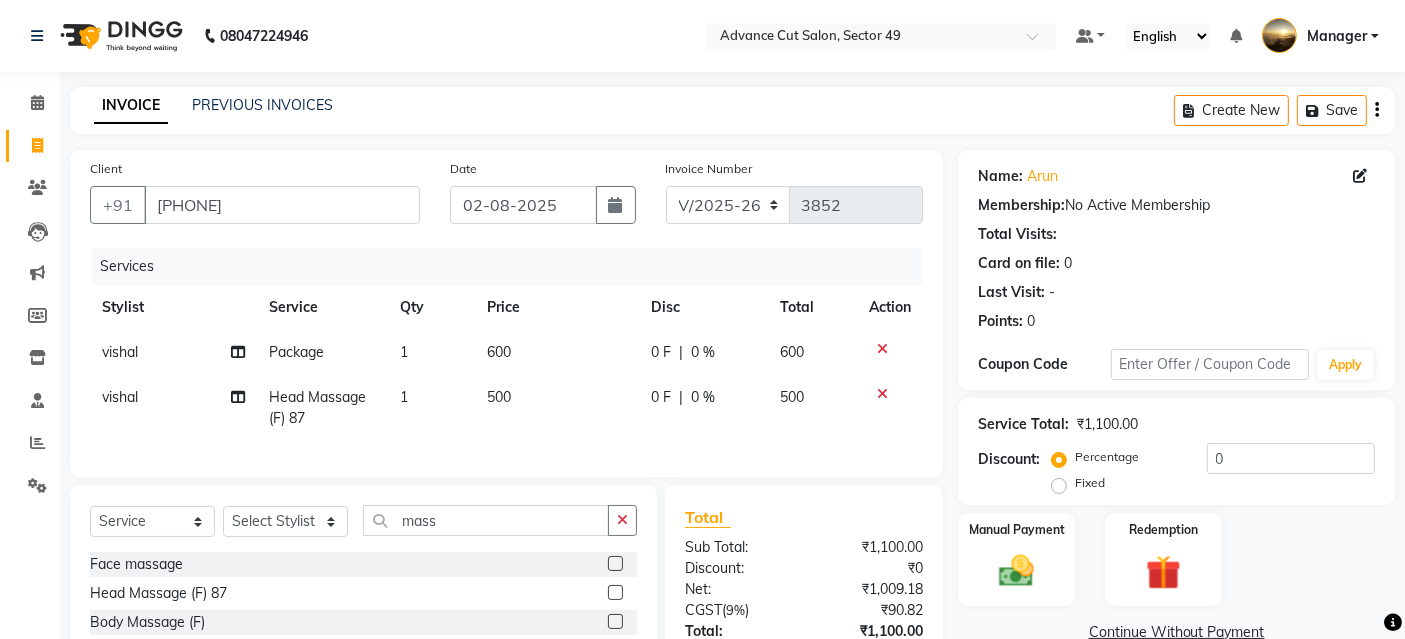 click on "500" 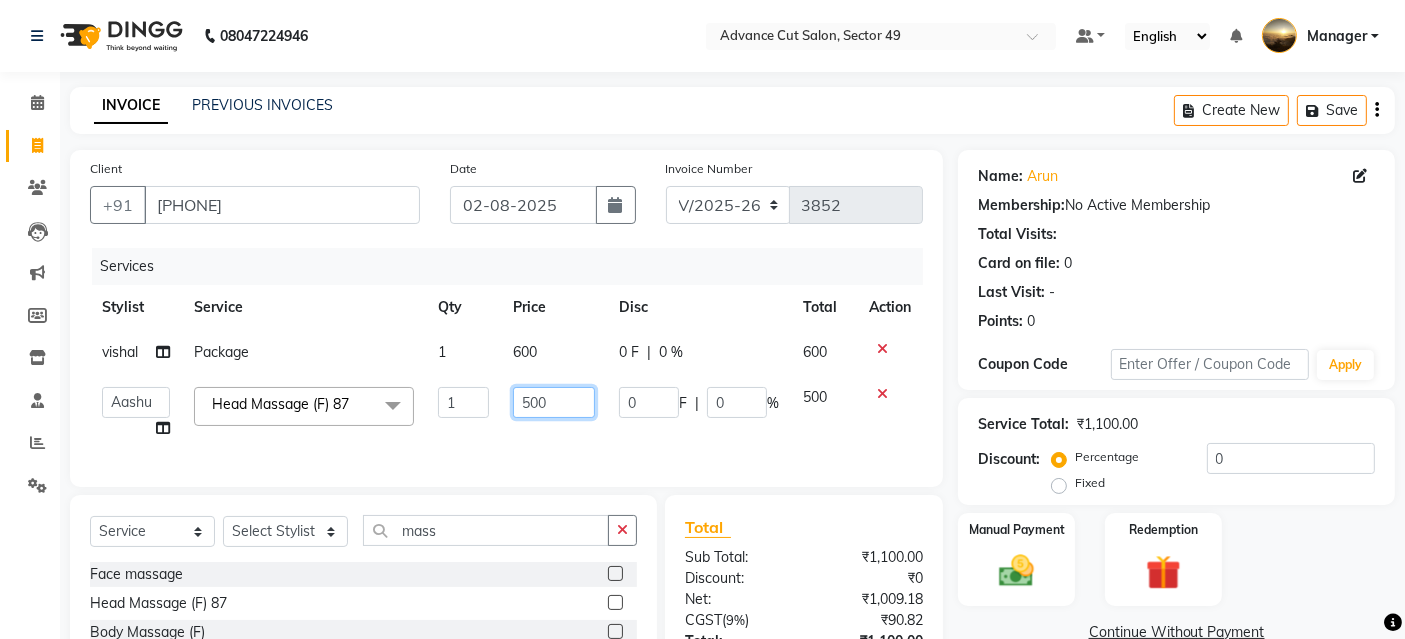 click on "500" 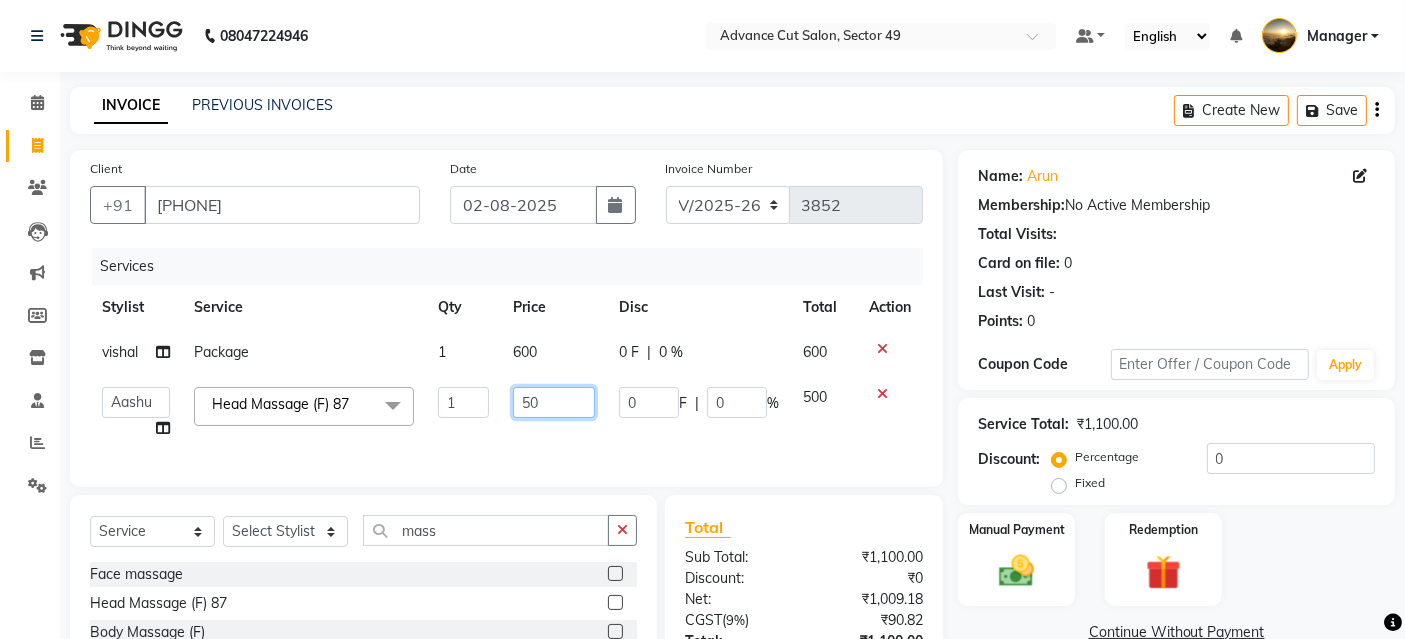 type on "5" 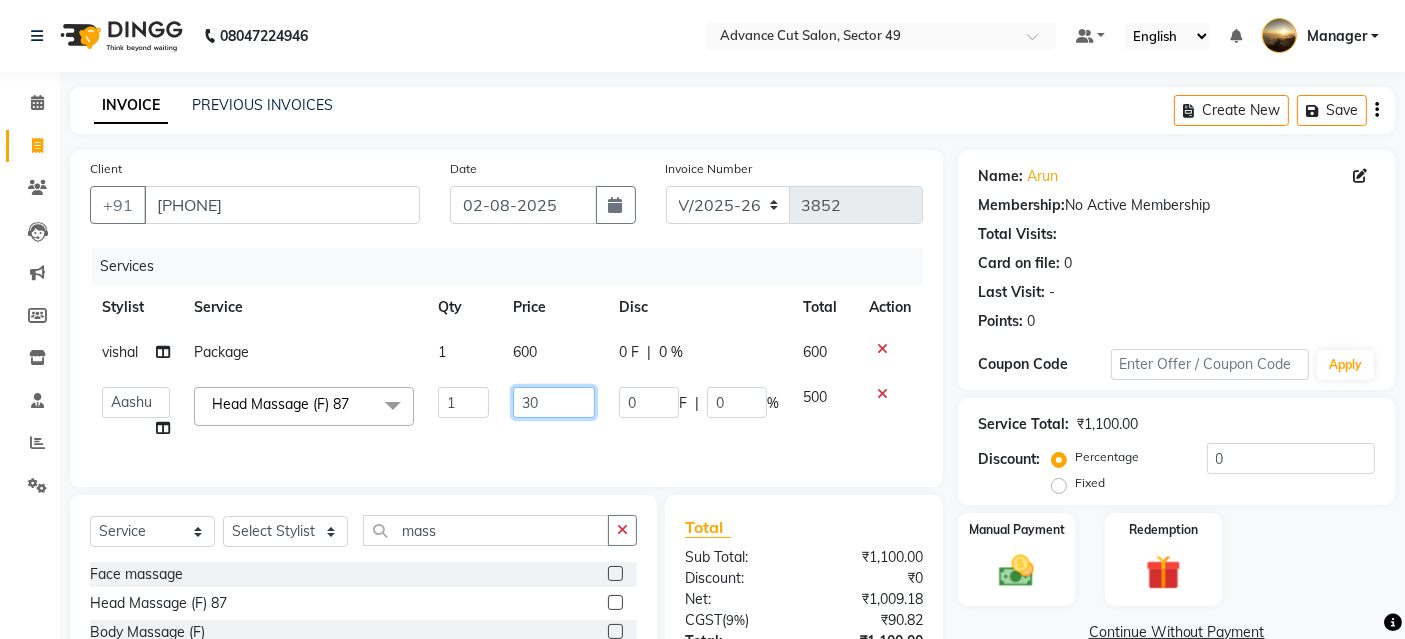 type on "300" 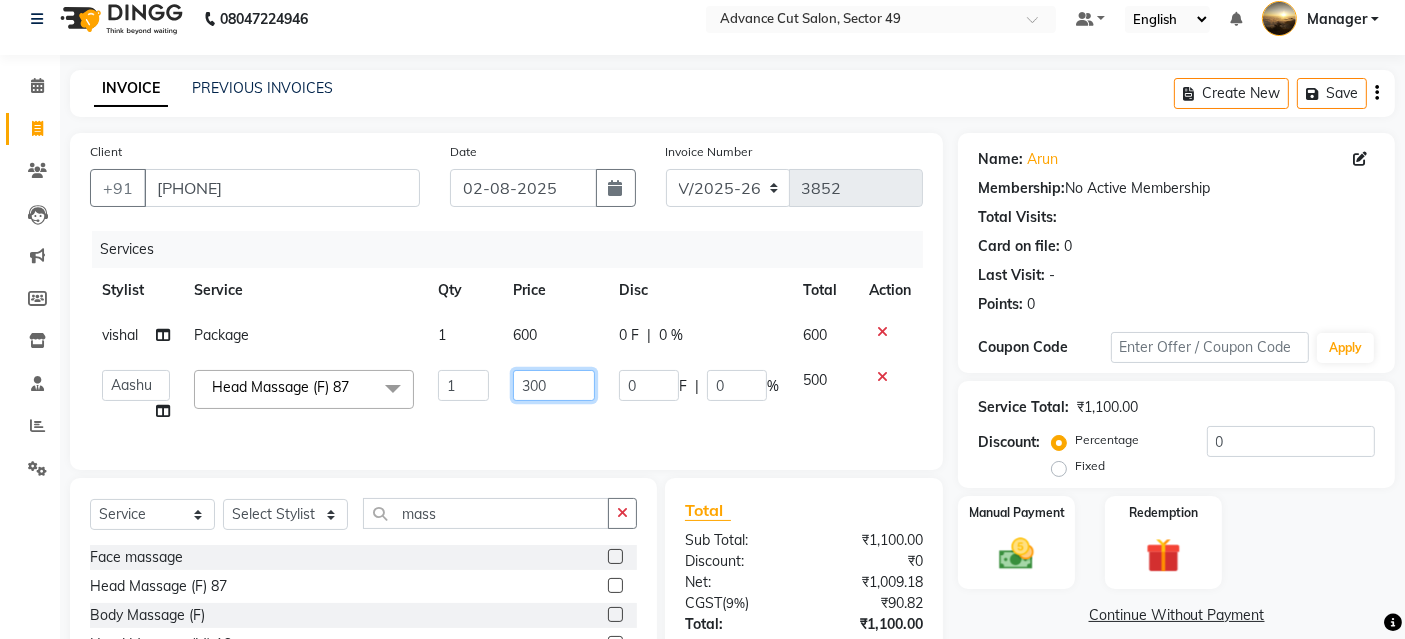 scroll, scrollTop: 174, scrollLeft: 0, axis: vertical 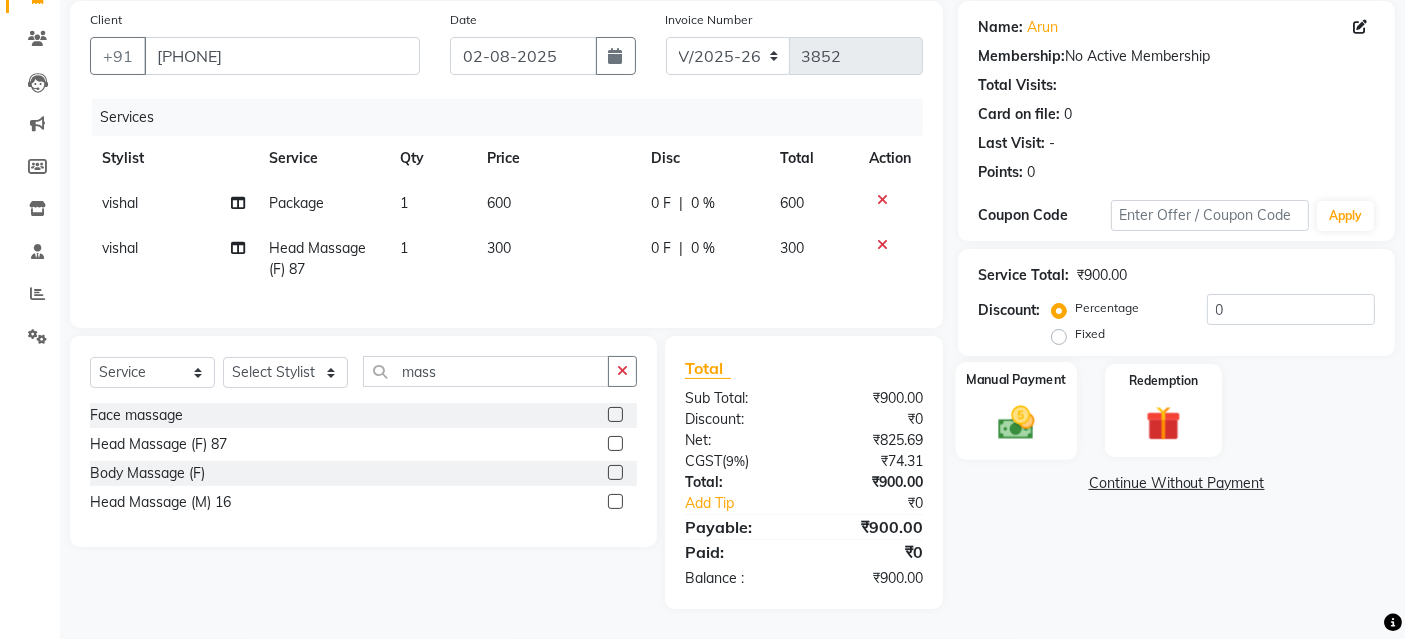 click 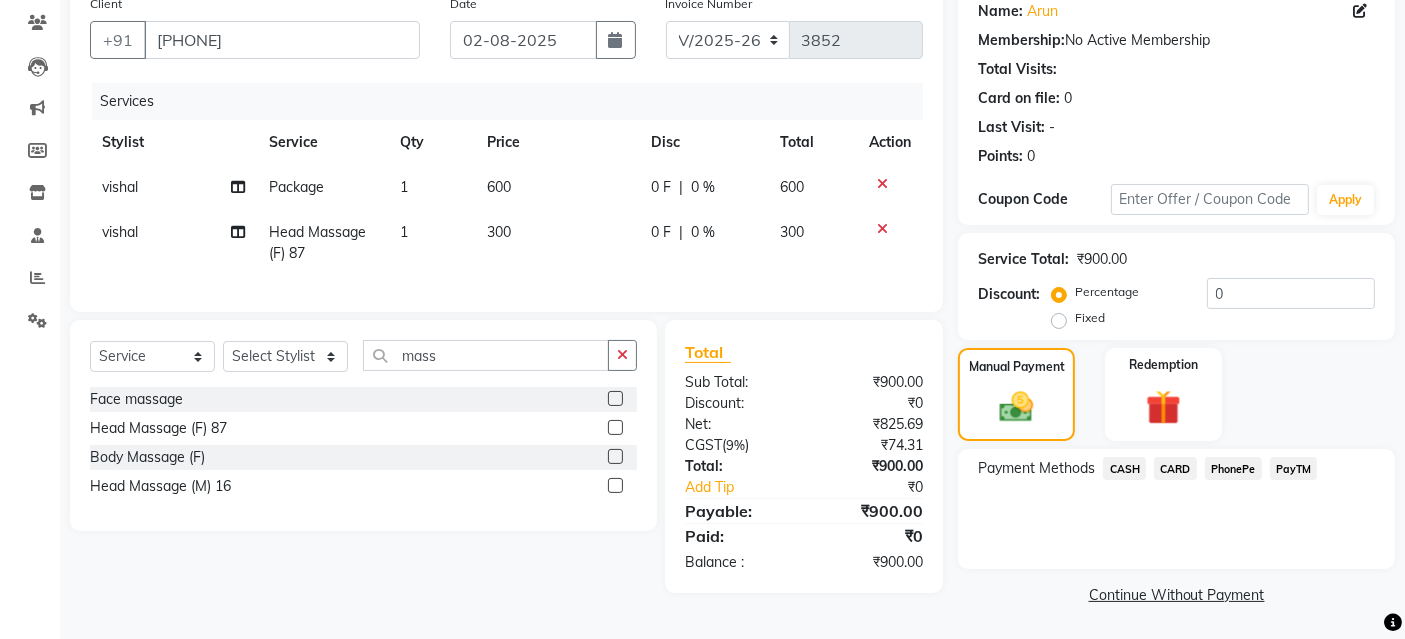 click on "PayTM" 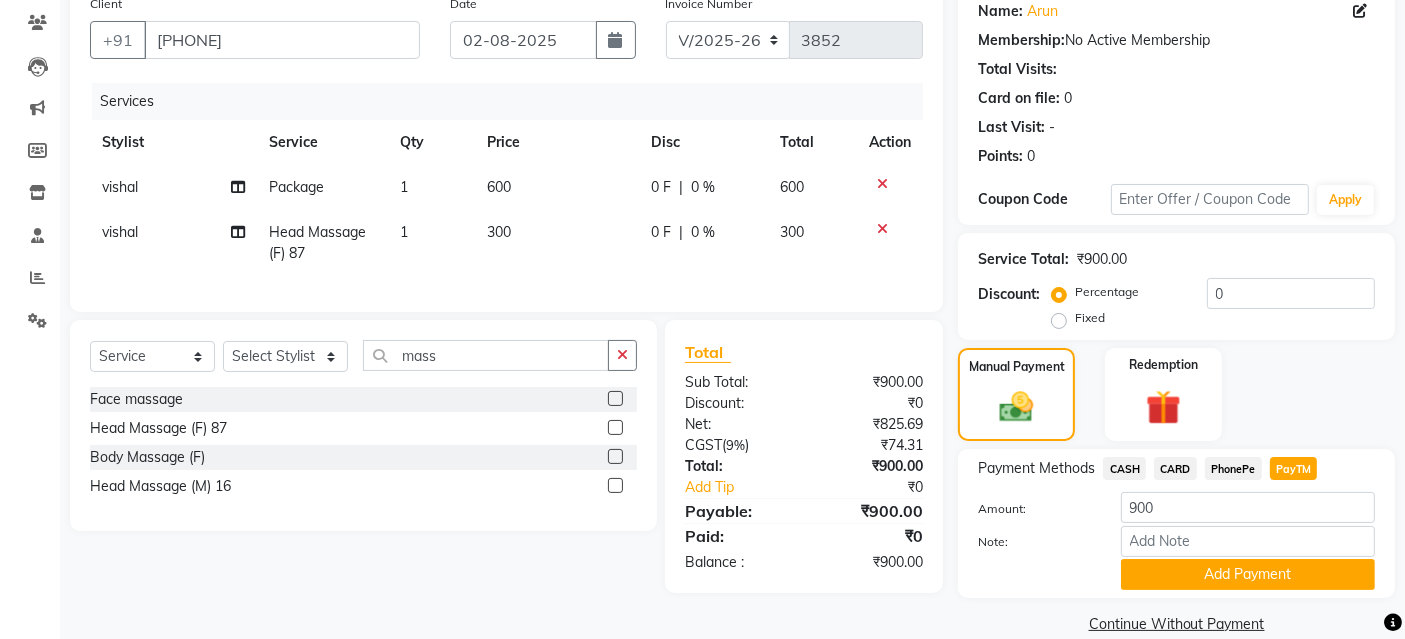 scroll, scrollTop: 174, scrollLeft: 0, axis: vertical 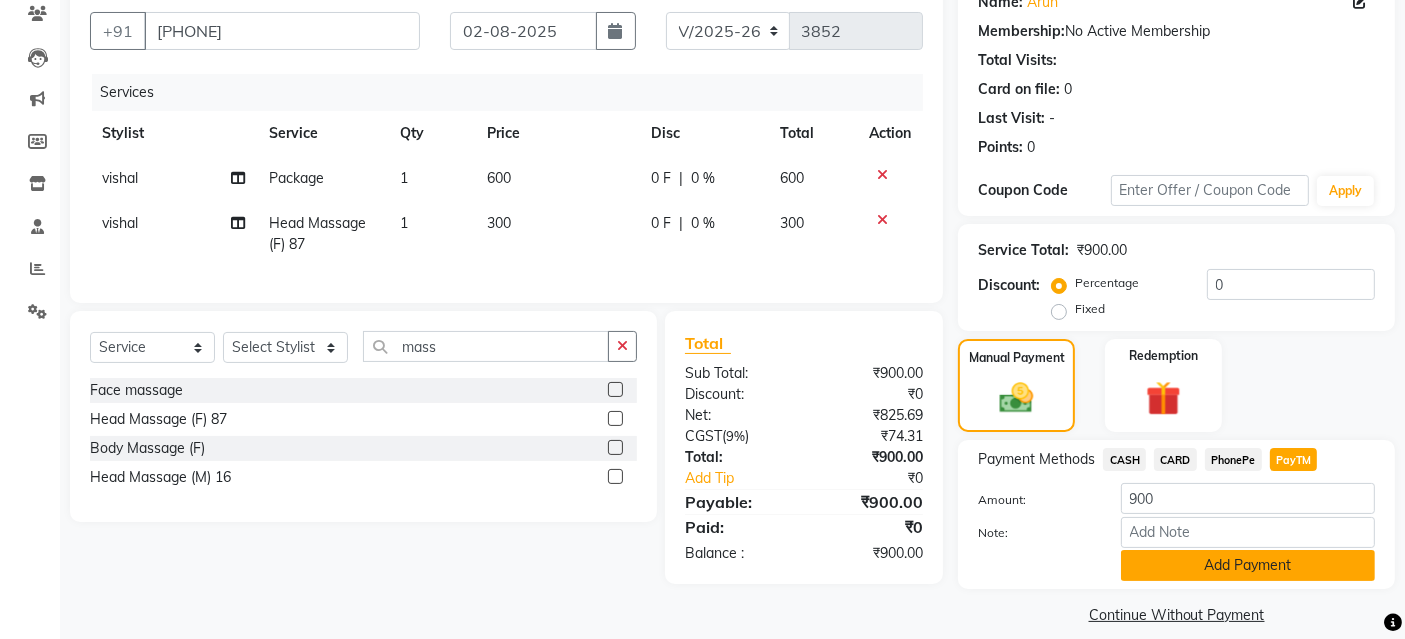 click on "Add Payment" 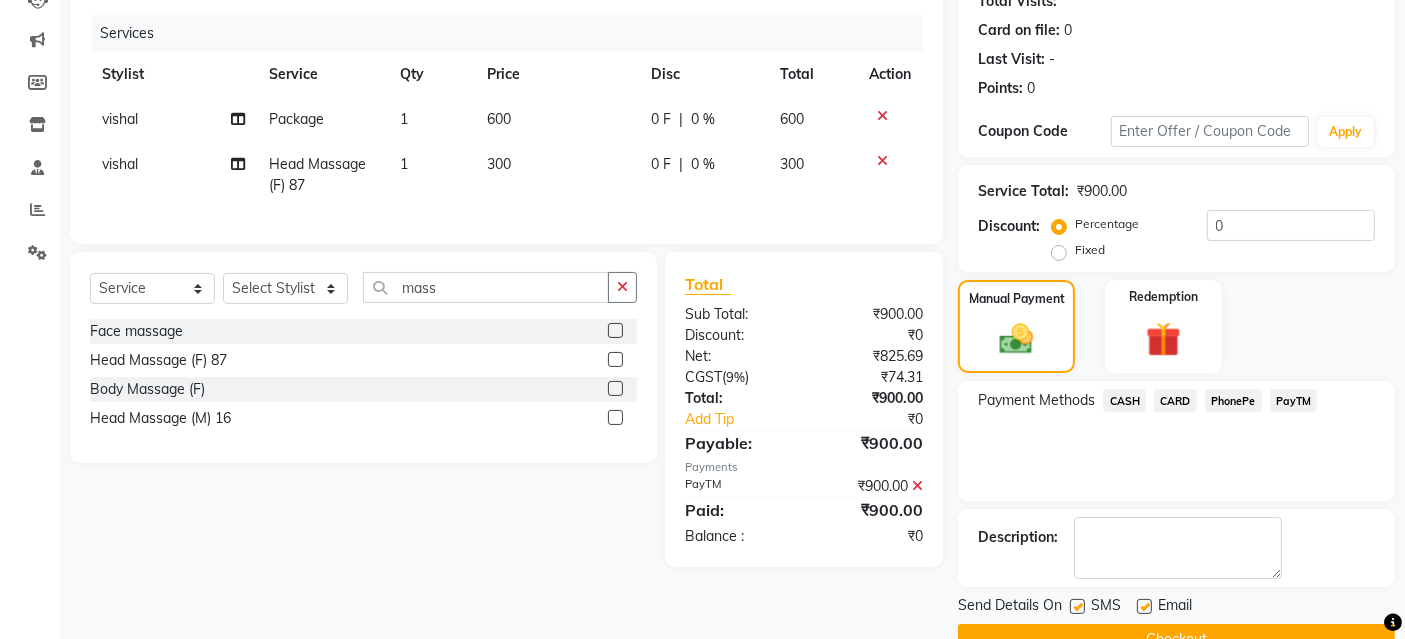 scroll, scrollTop: 277, scrollLeft: 0, axis: vertical 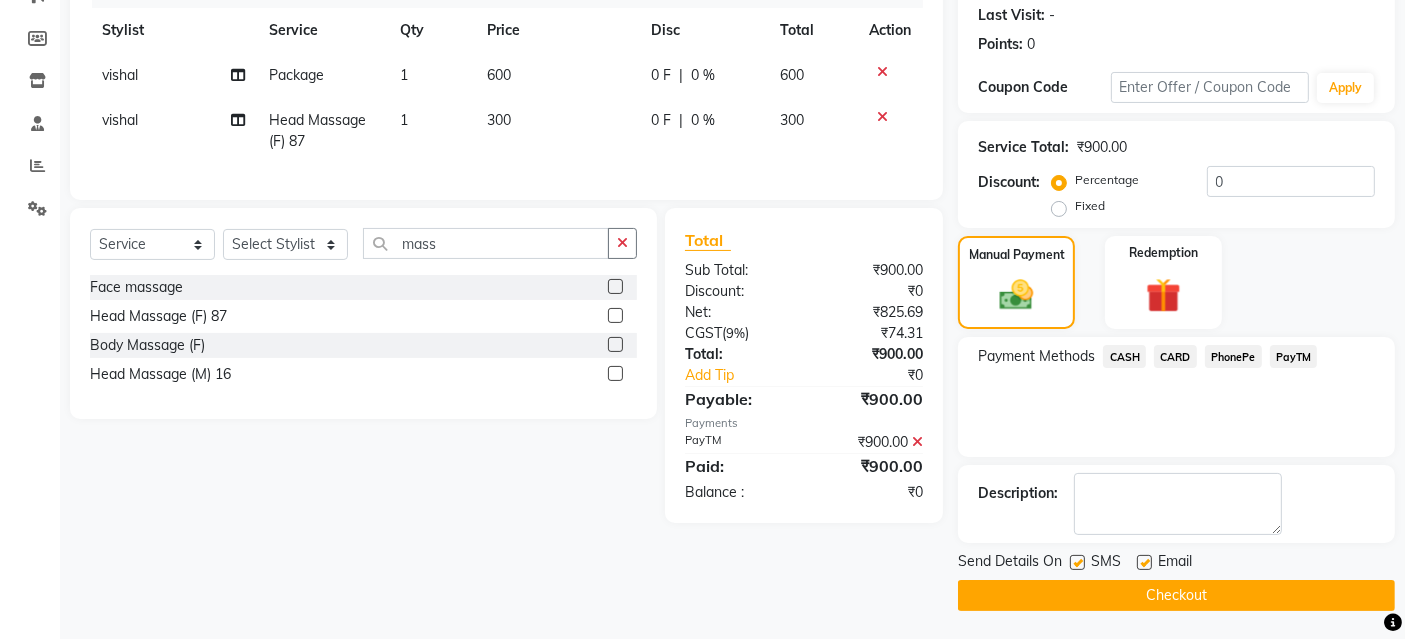 click on "Checkout" 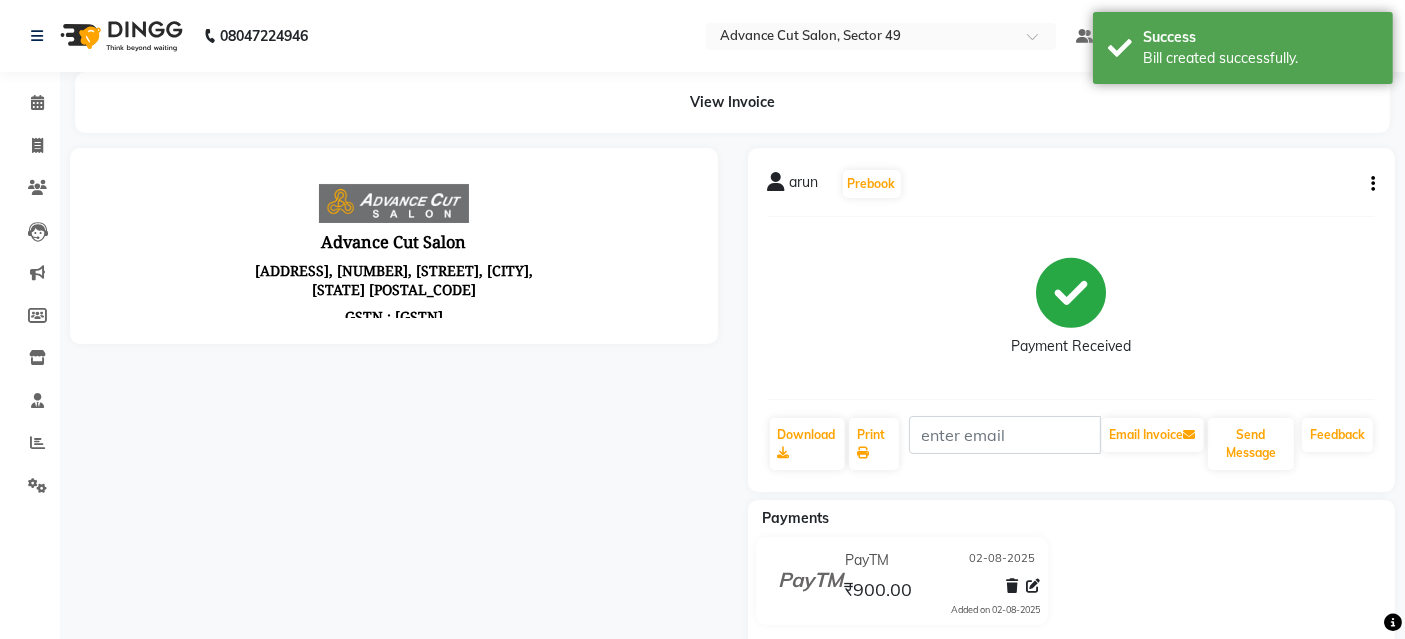 scroll, scrollTop: 0, scrollLeft: 0, axis: both 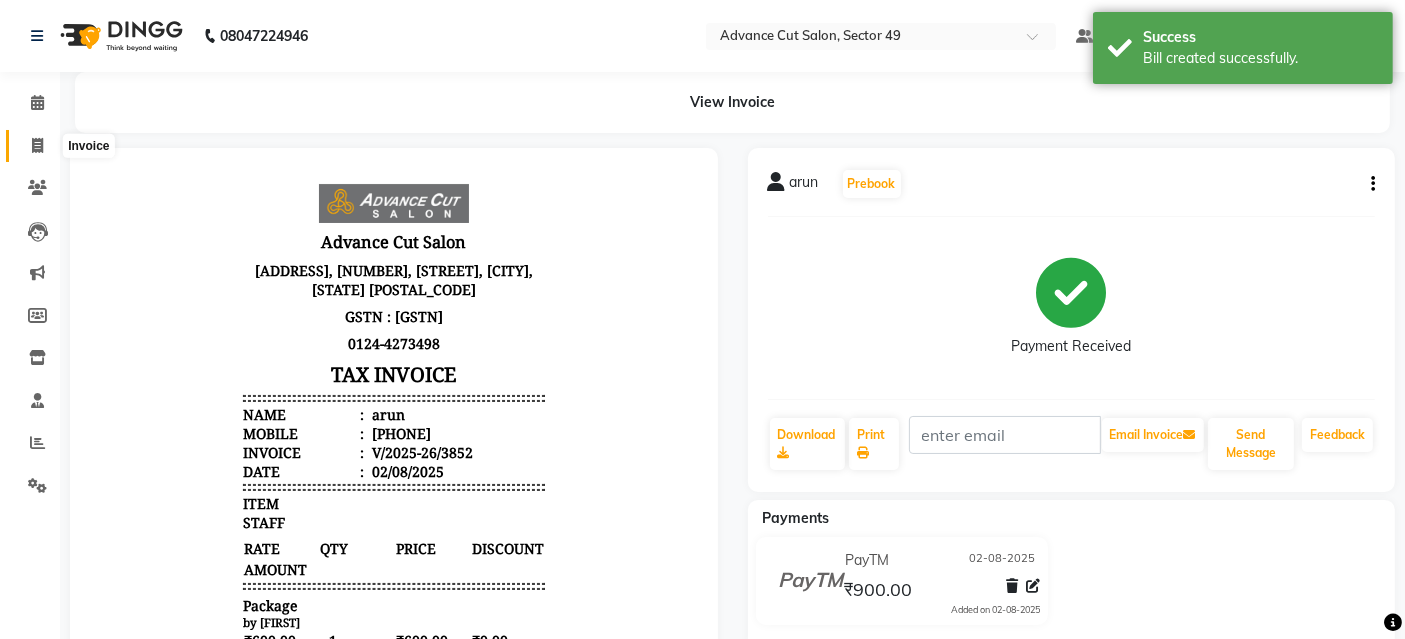 click 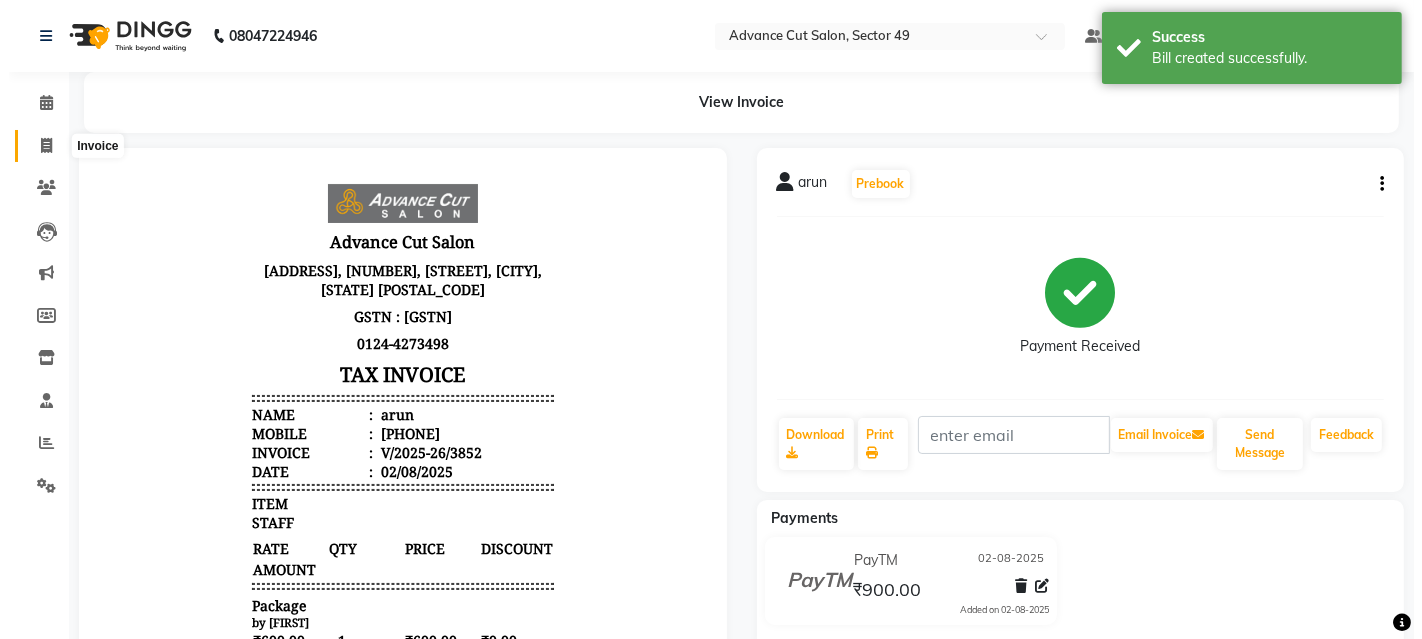 select on "4616" 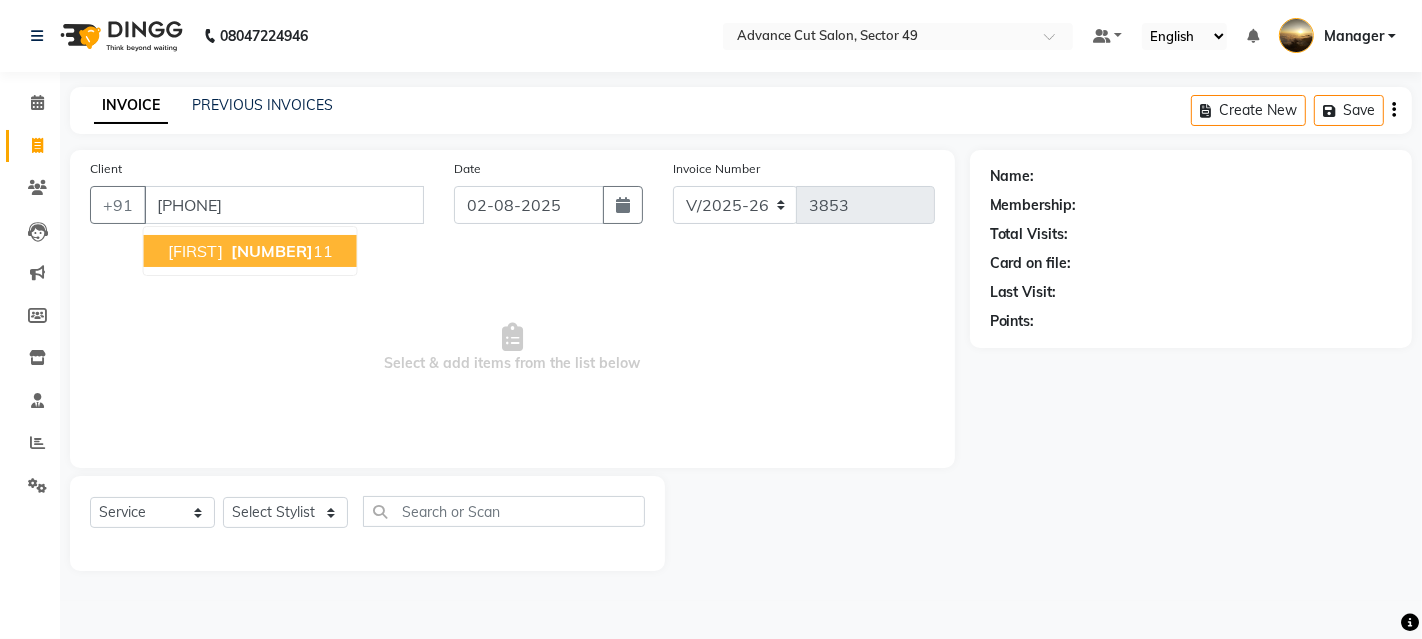 type on "8826974411" 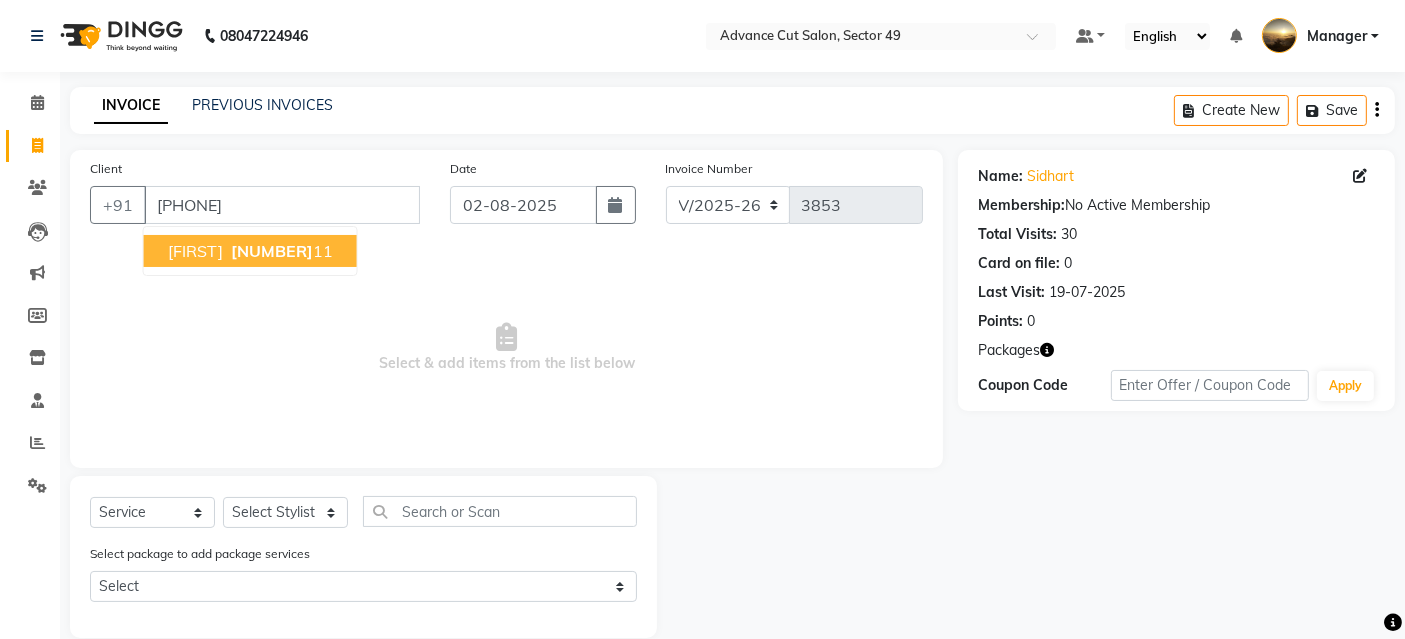 click on "88269744" at bounding box center (272, 251) 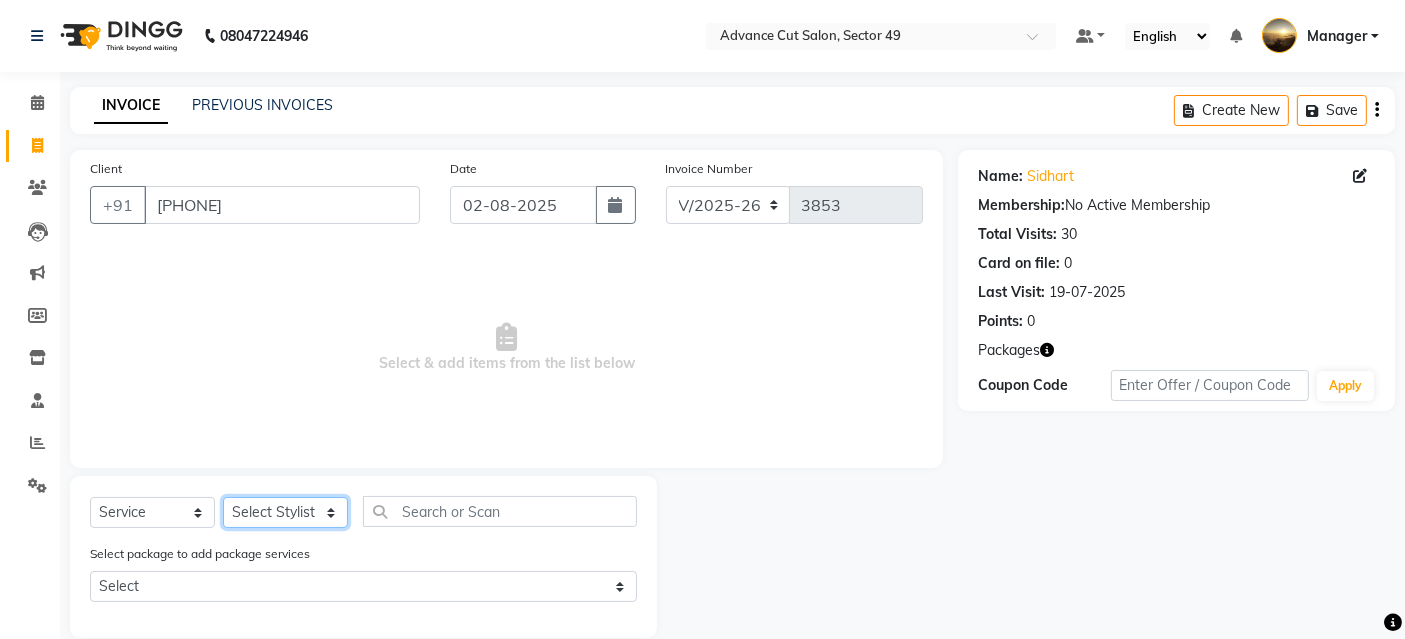 click on "Select Stylist Aashu Banty danish ali david faizan khushi Manager product purvi riyaz sameer sameer Tip vishal" 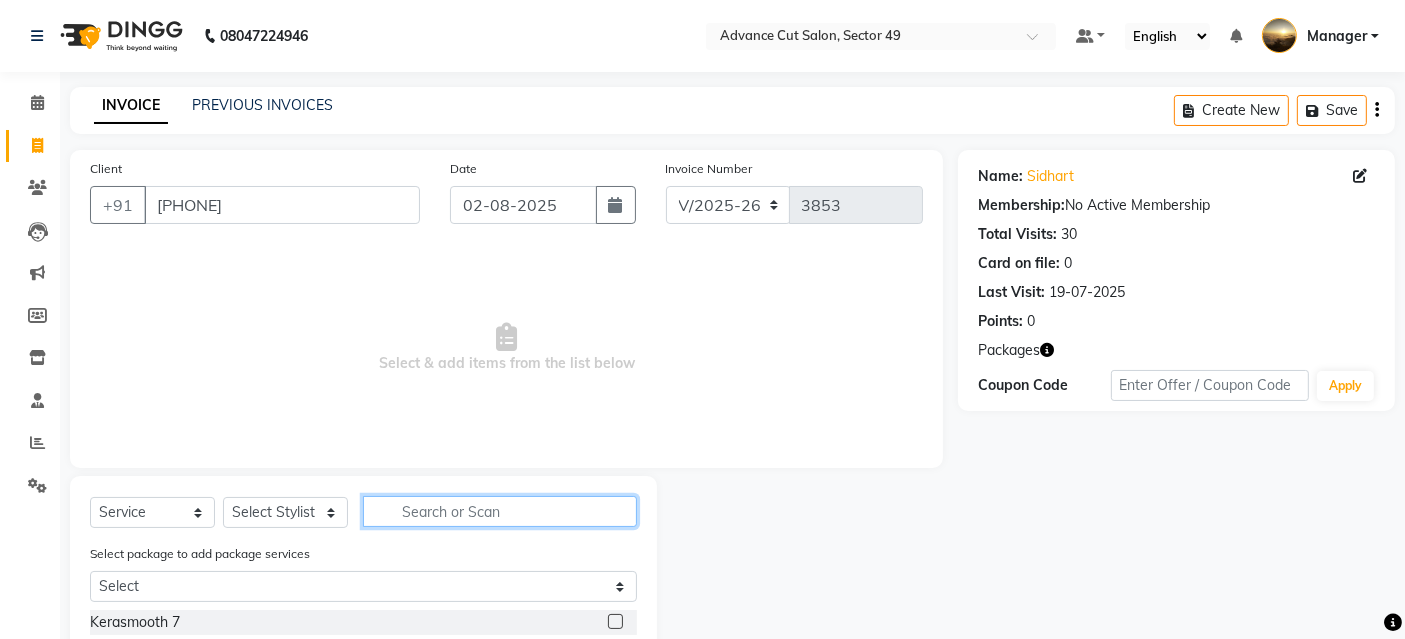 click 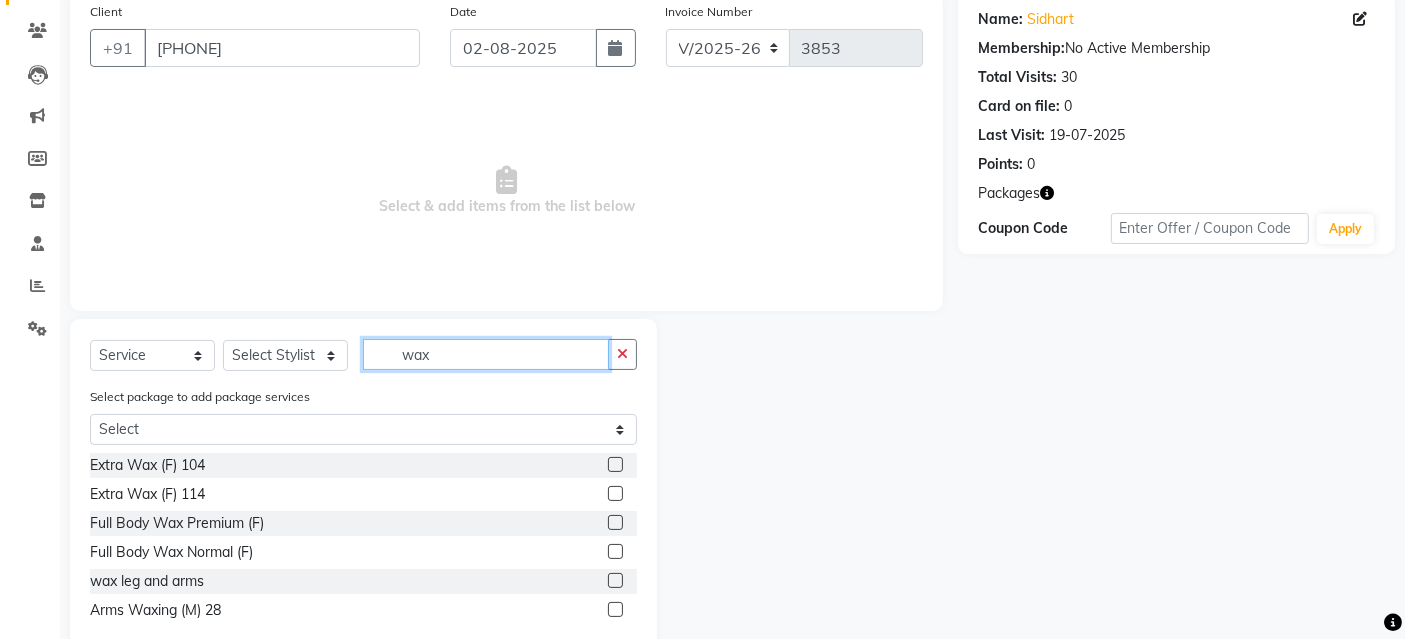 scroll, scrollTop: 202, scrollLeft: 0, axis: vertical 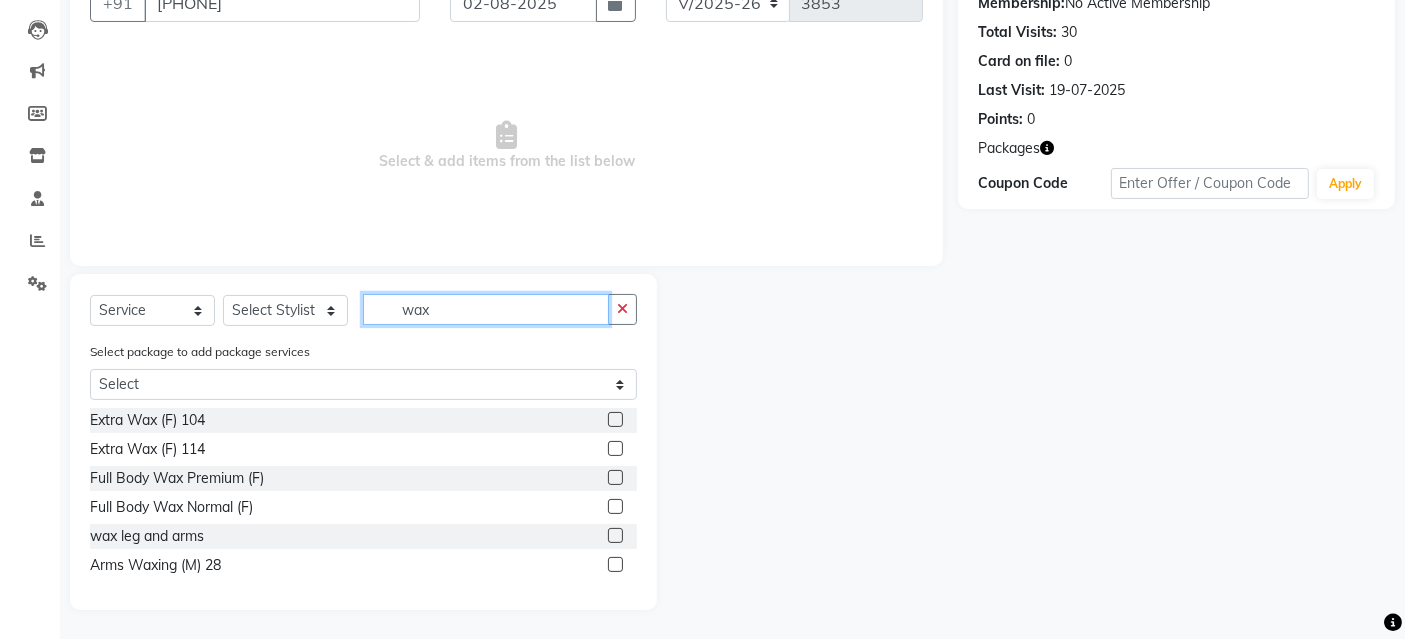type on "wax" 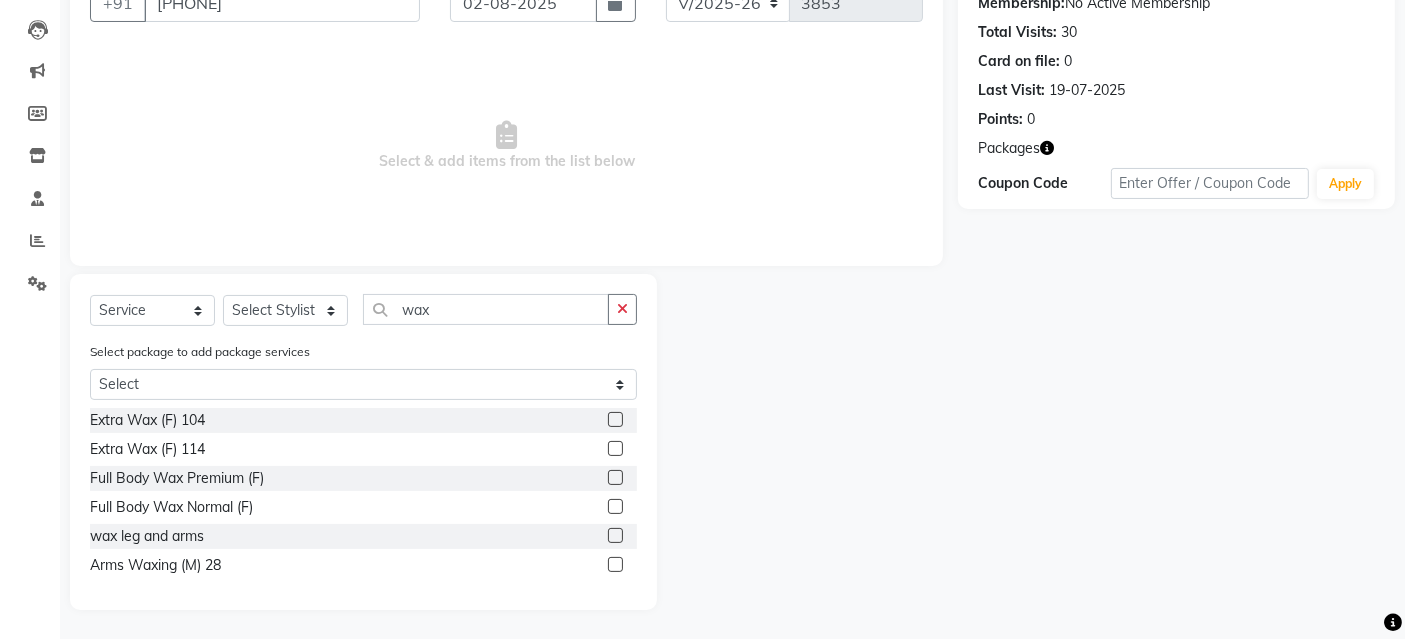 click 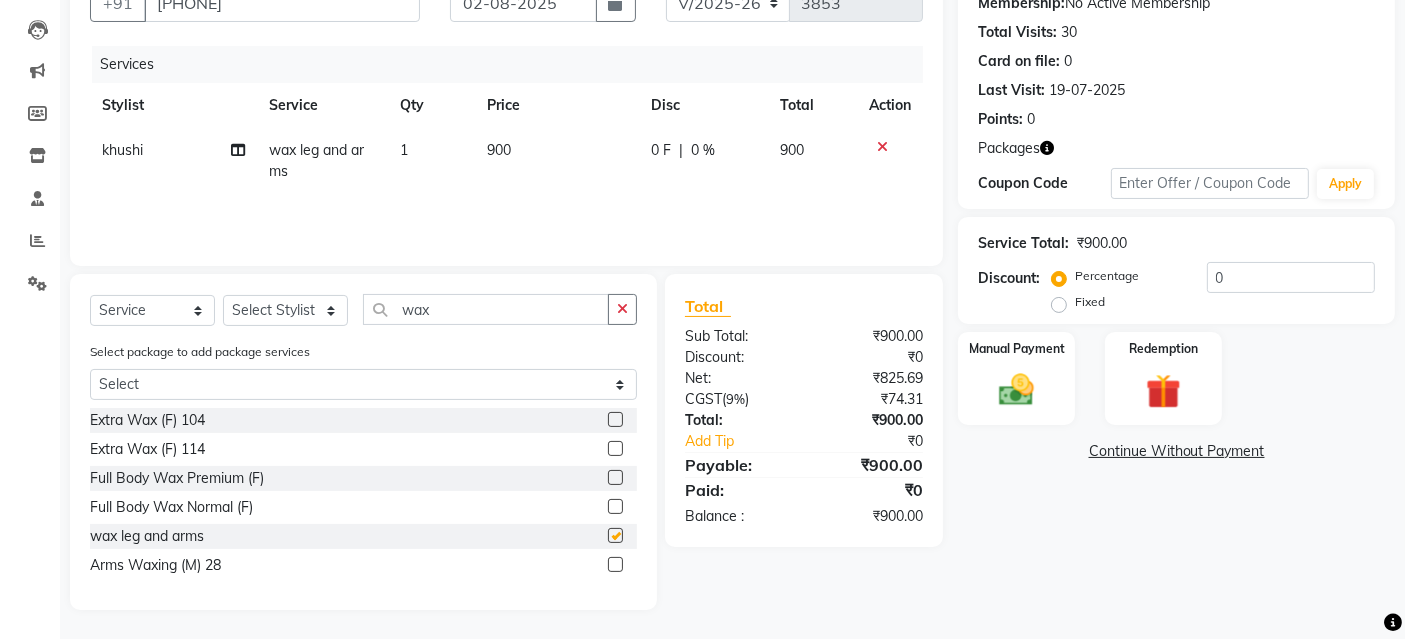 checkbox on "false" 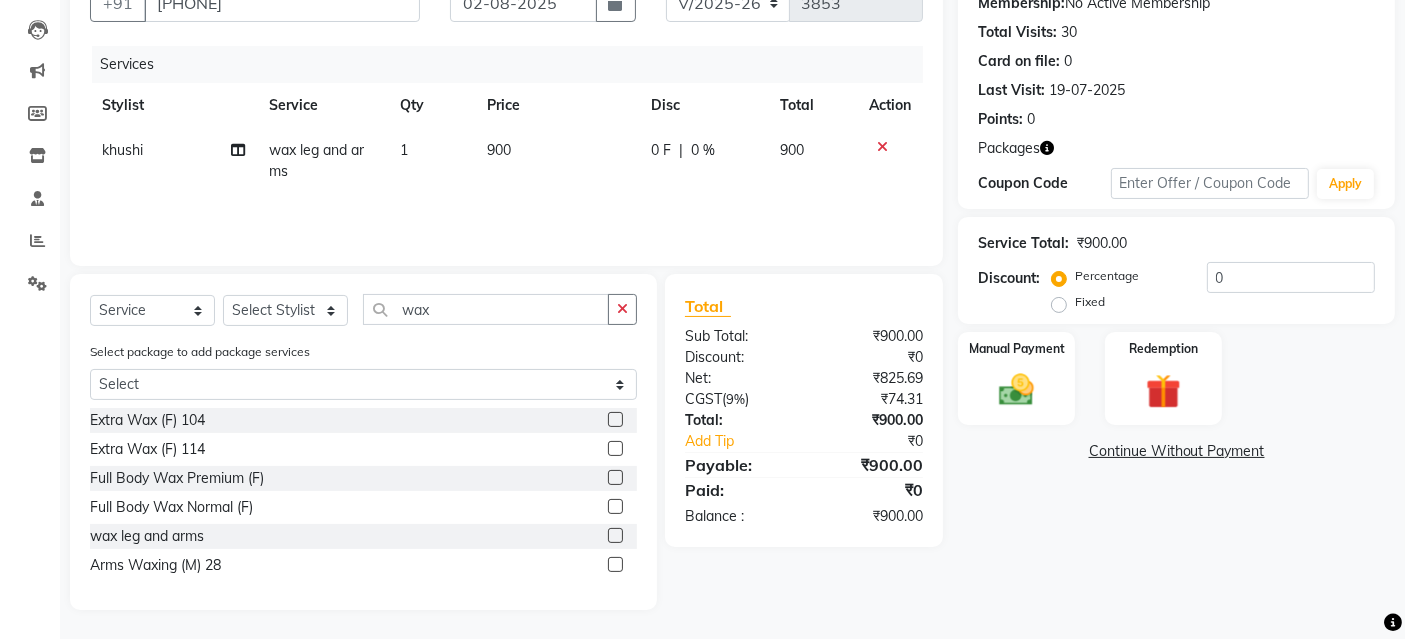 click on "900" 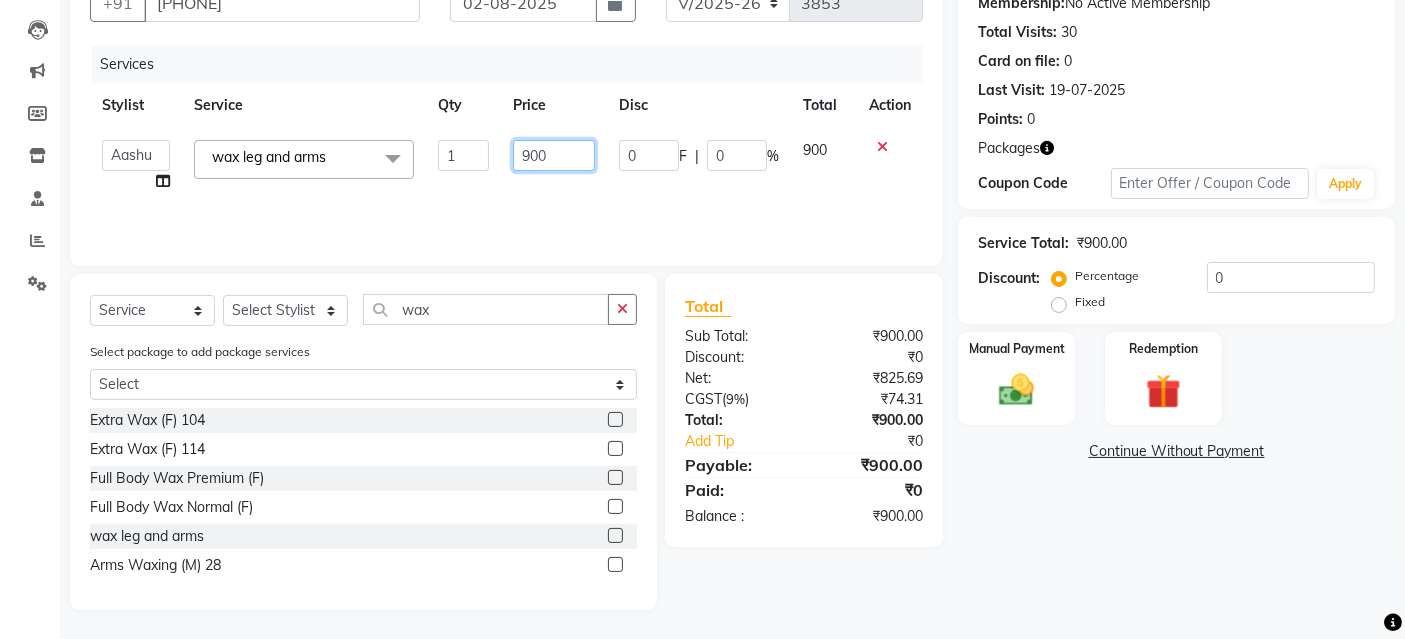 click on "900" 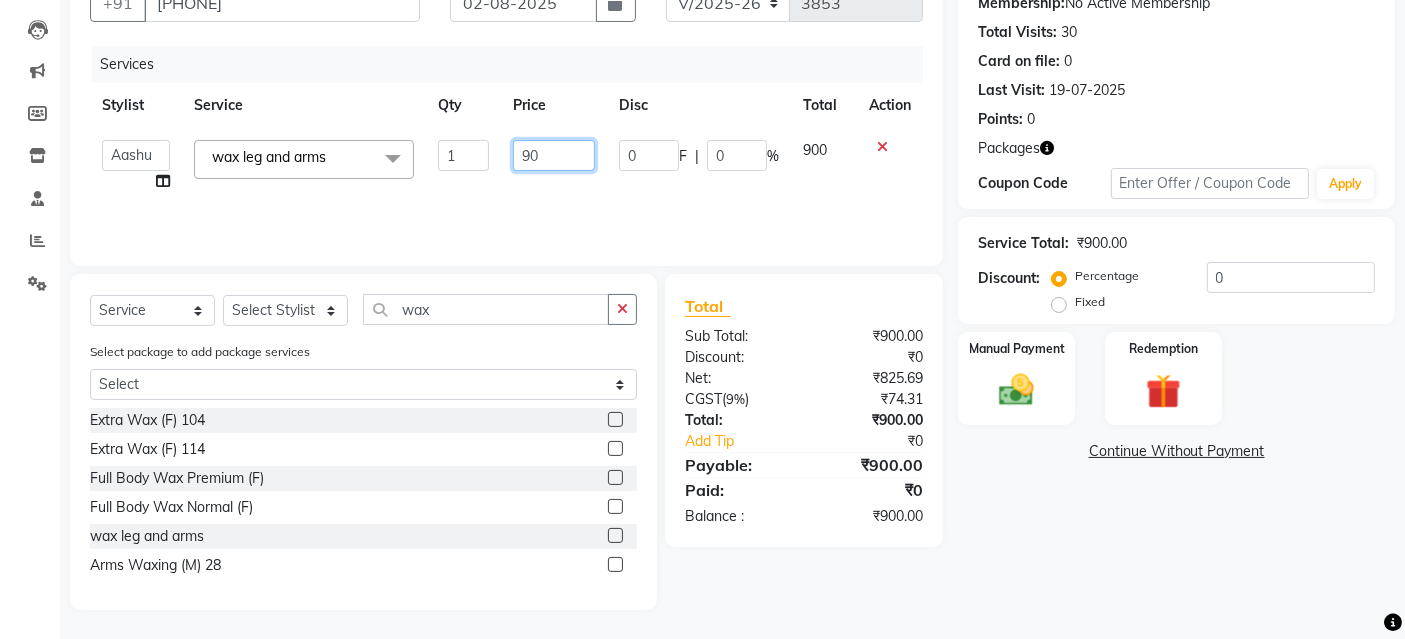 type on "9" 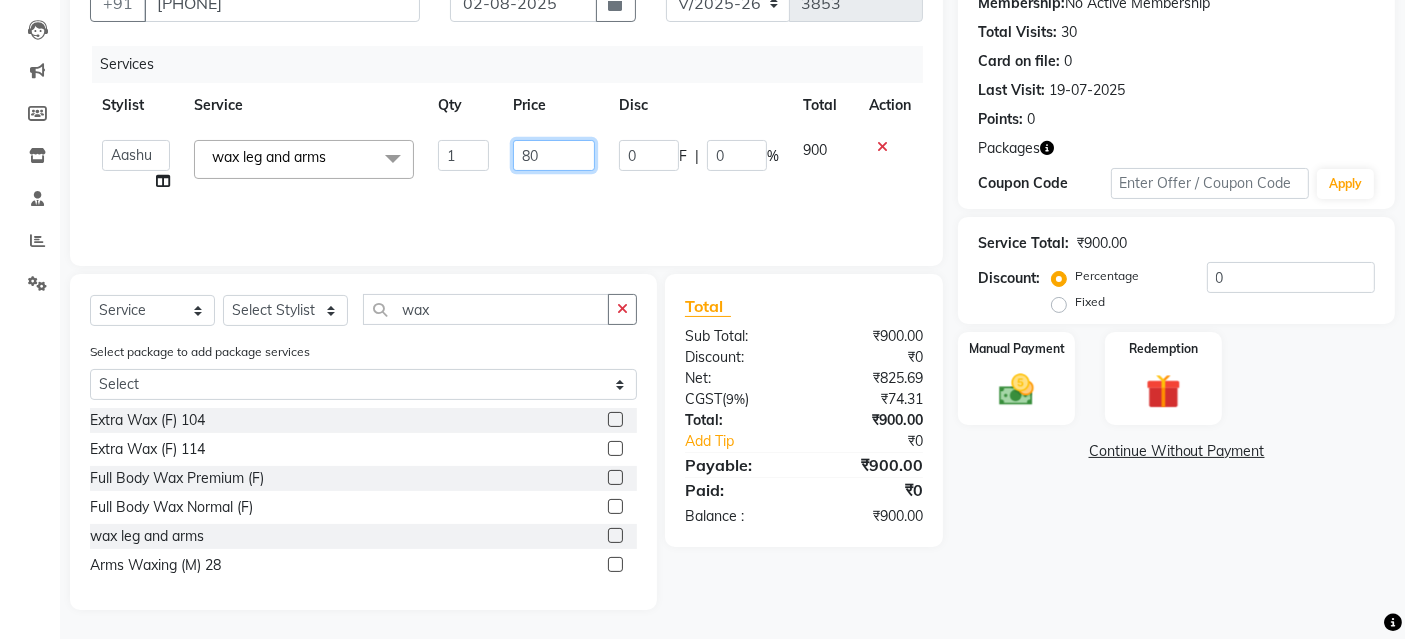 type on "800" 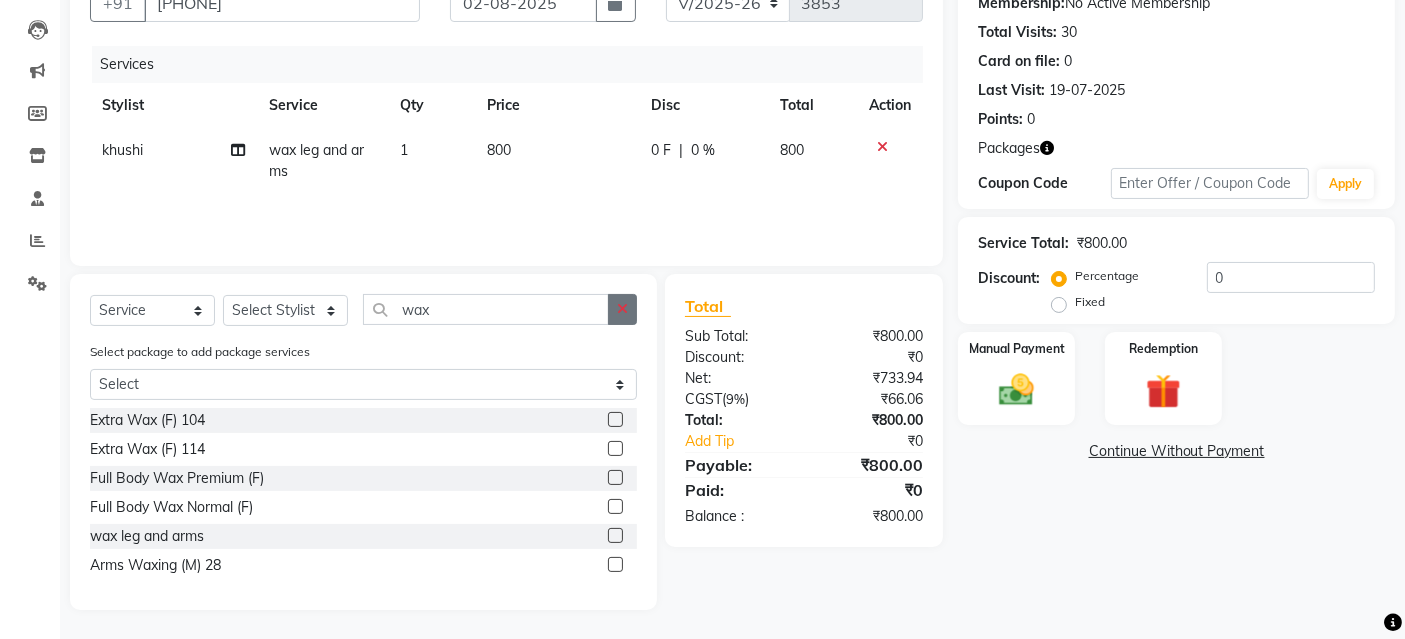 click 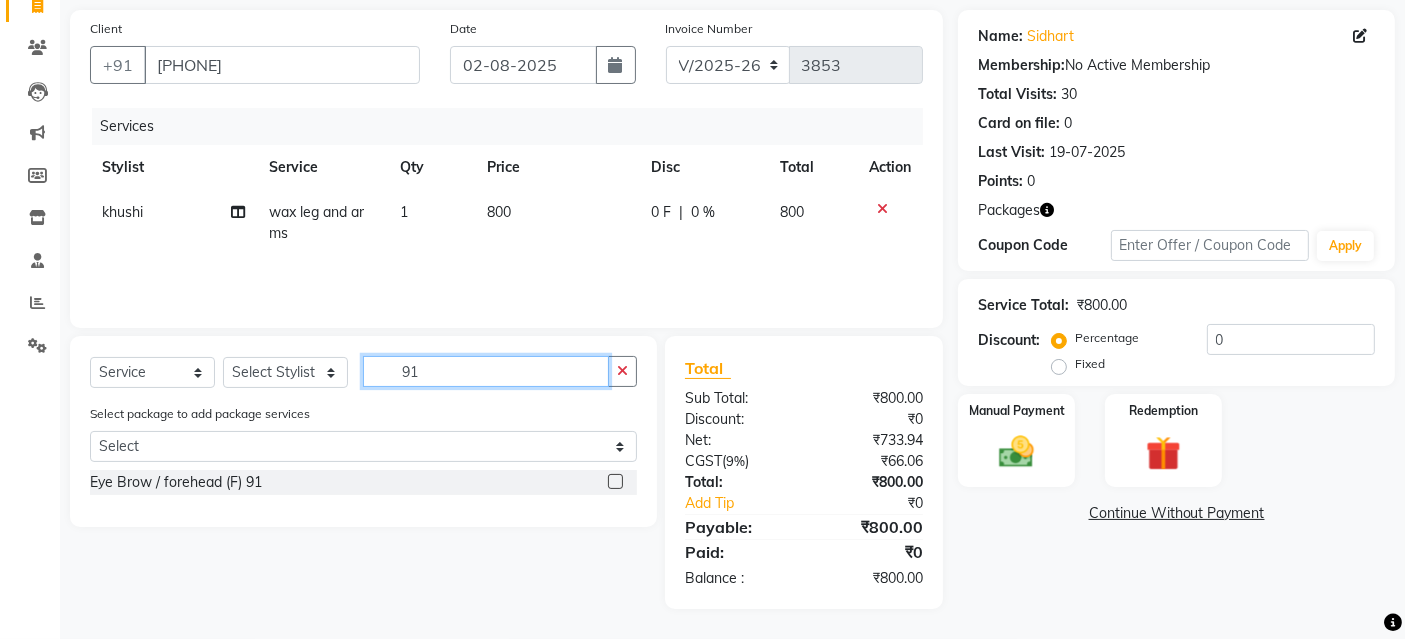 scroll, scrollTop: 138, scrollLeft: 0, axis: vertical 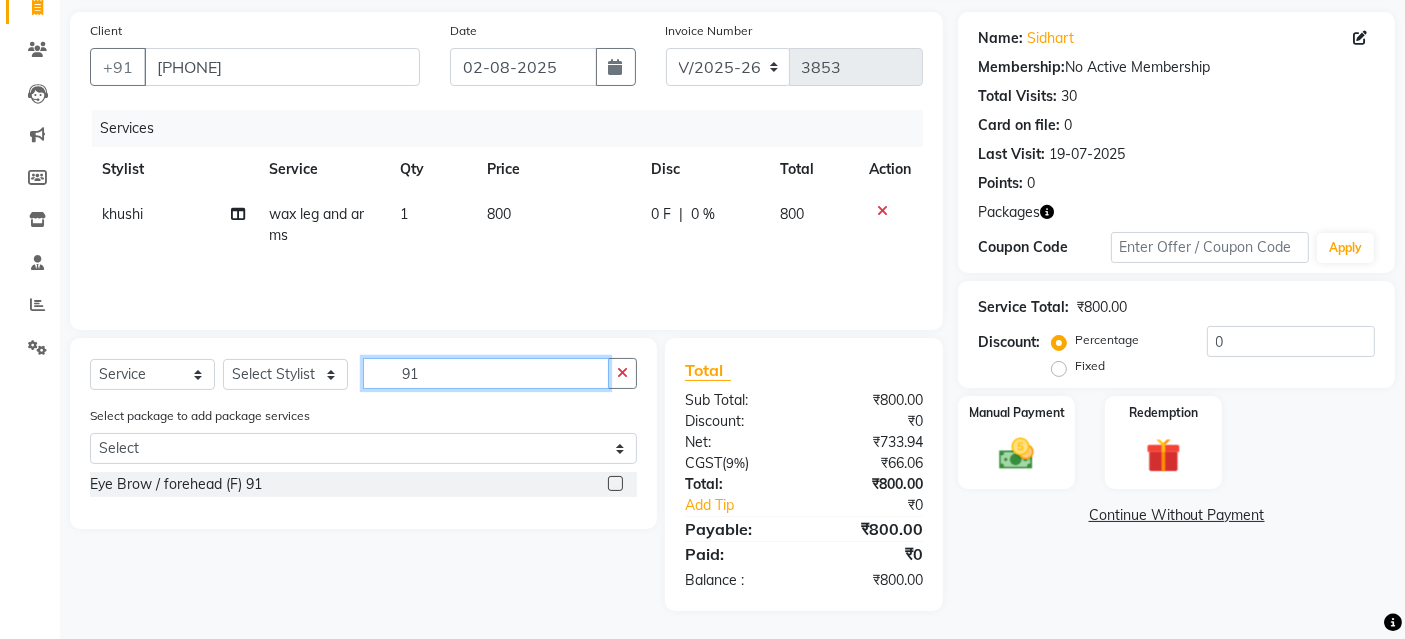 type on "91" 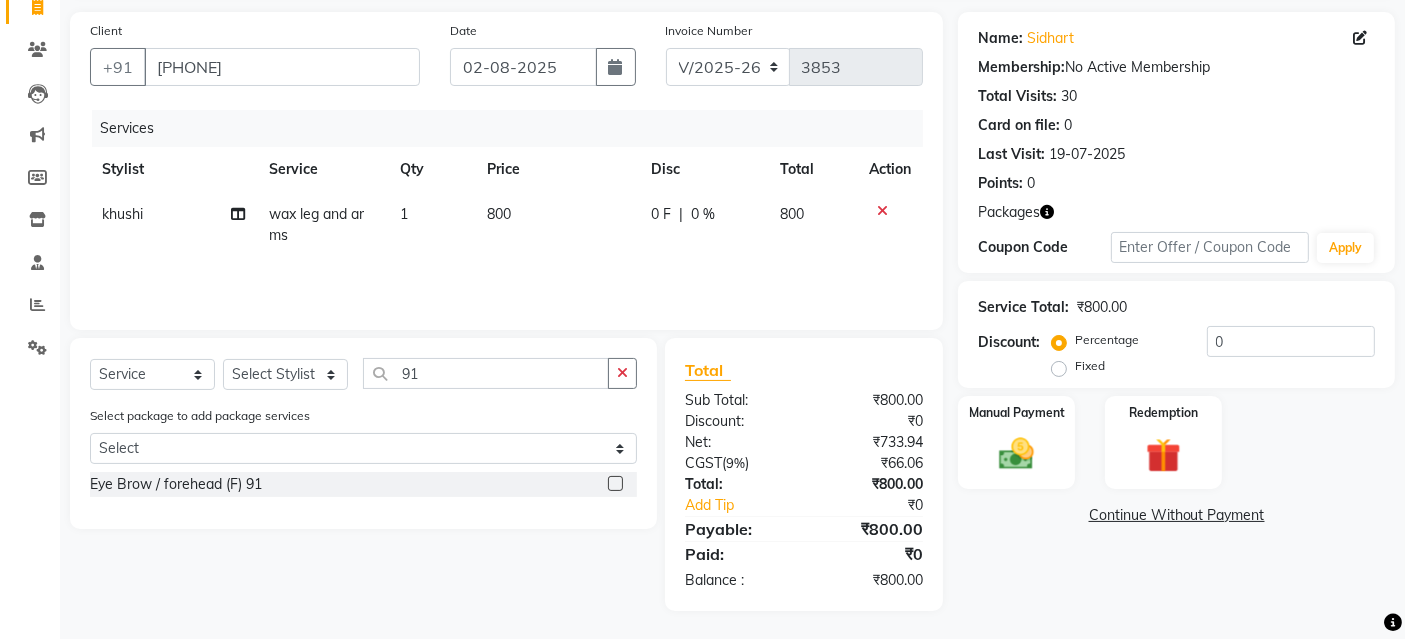 click 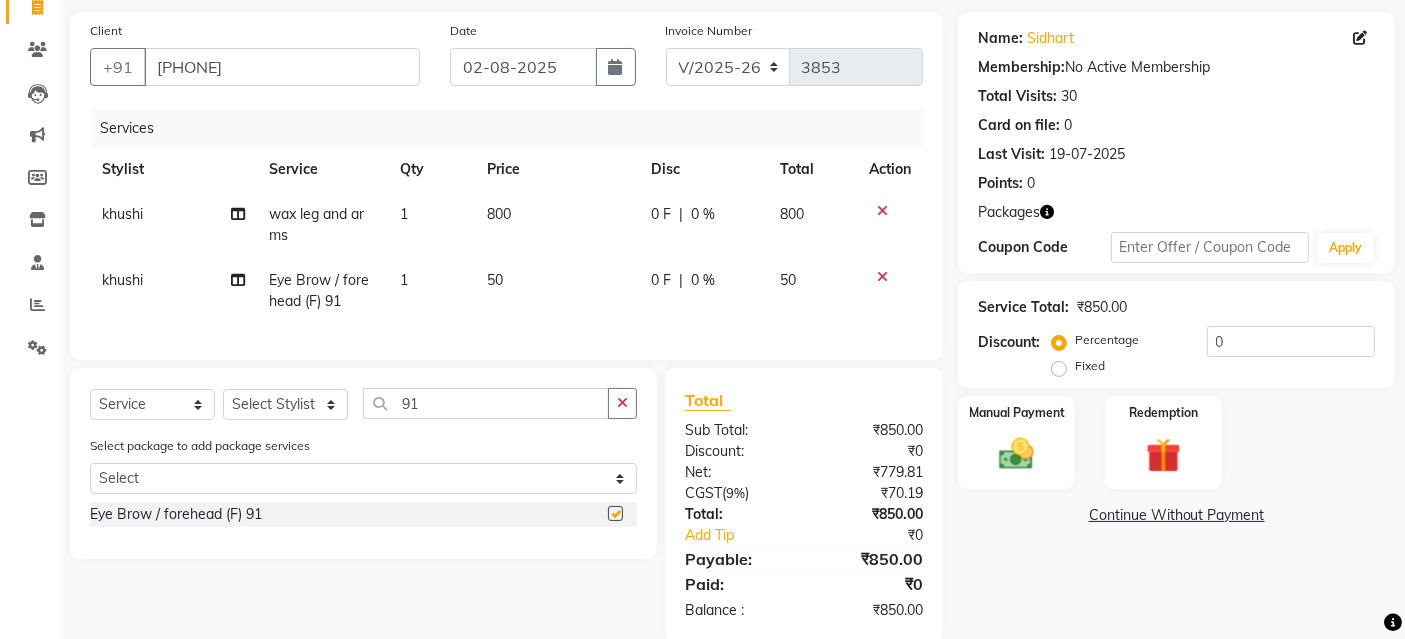 checkbox on "false" 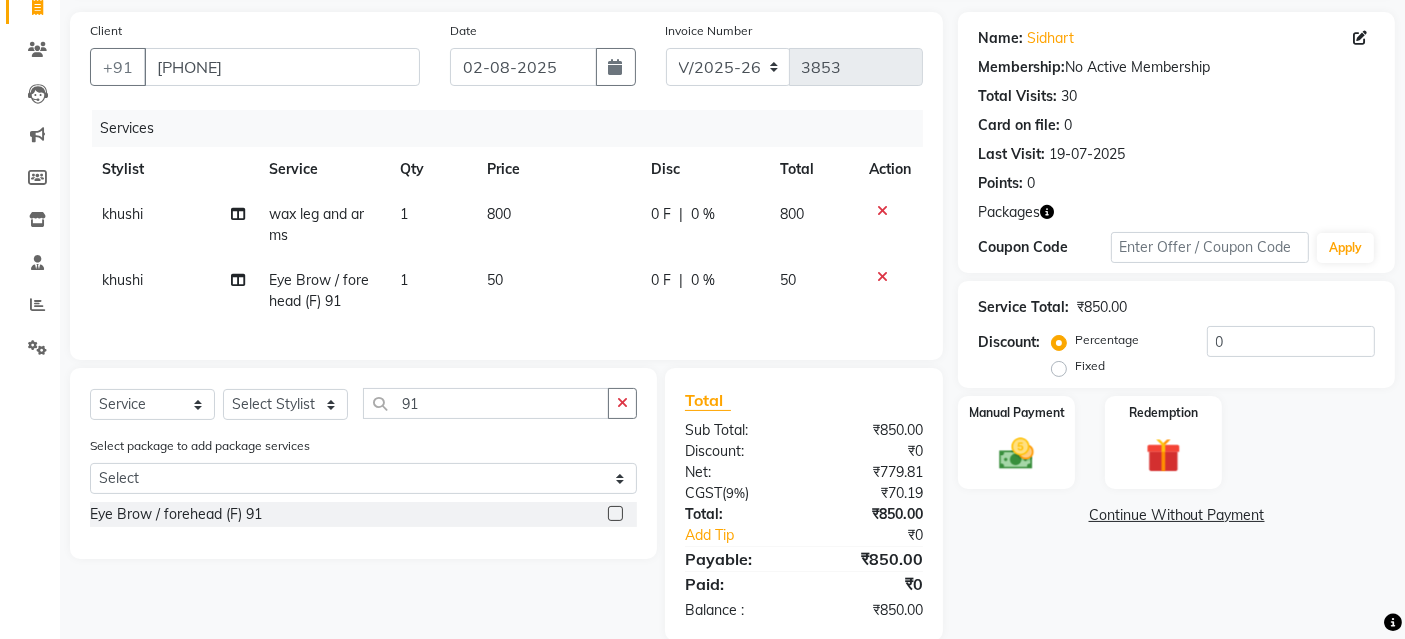 click on "1" 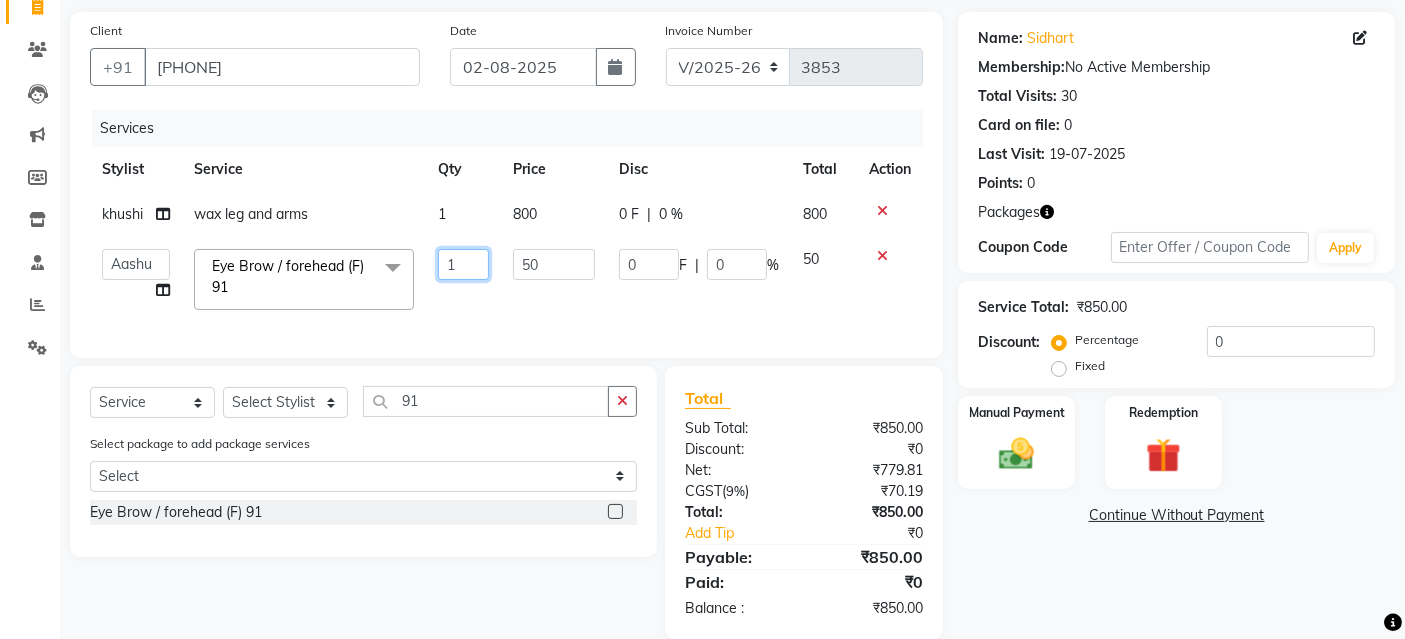 click on "1" 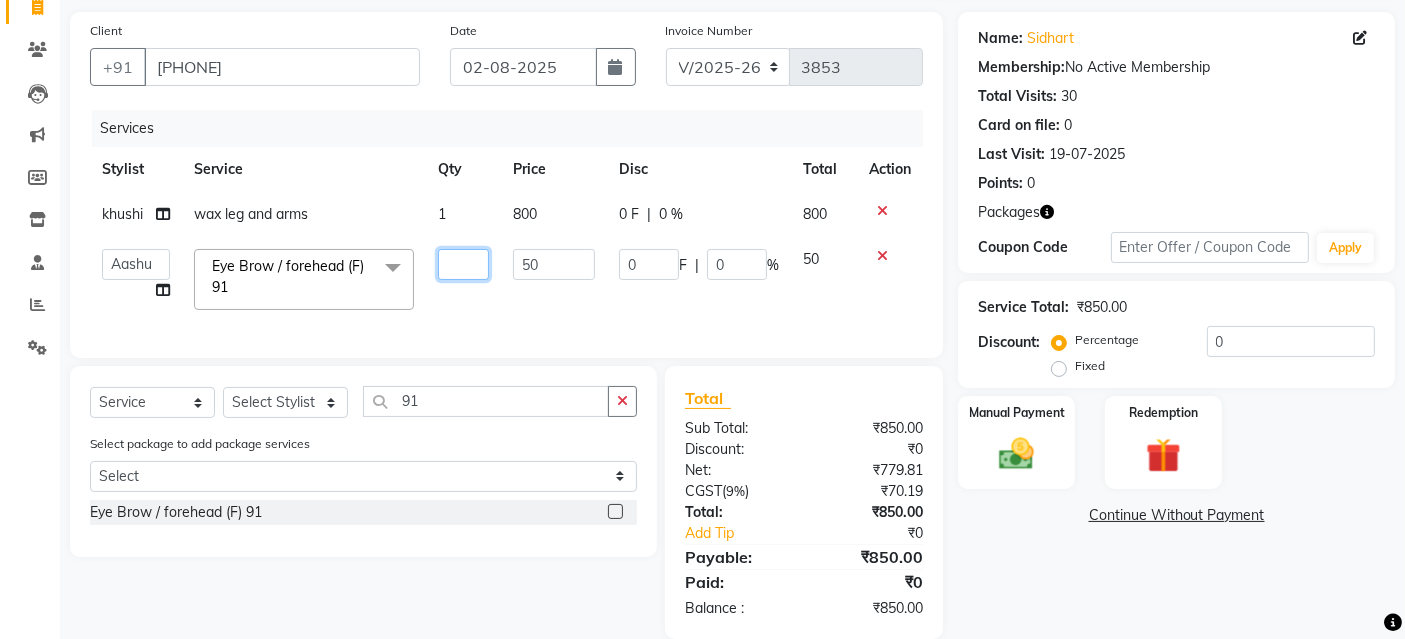 type on "2" 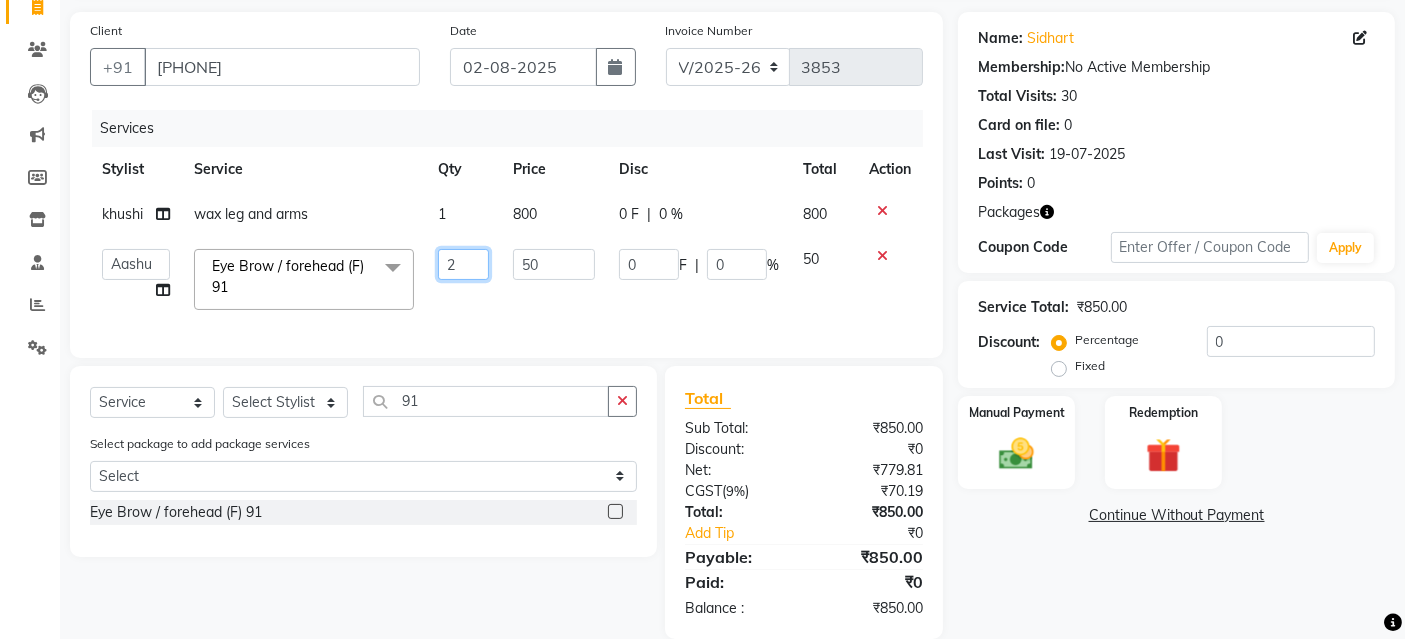 scroll, scrollTop: 182, scrollLeft: 0, axis: vertical 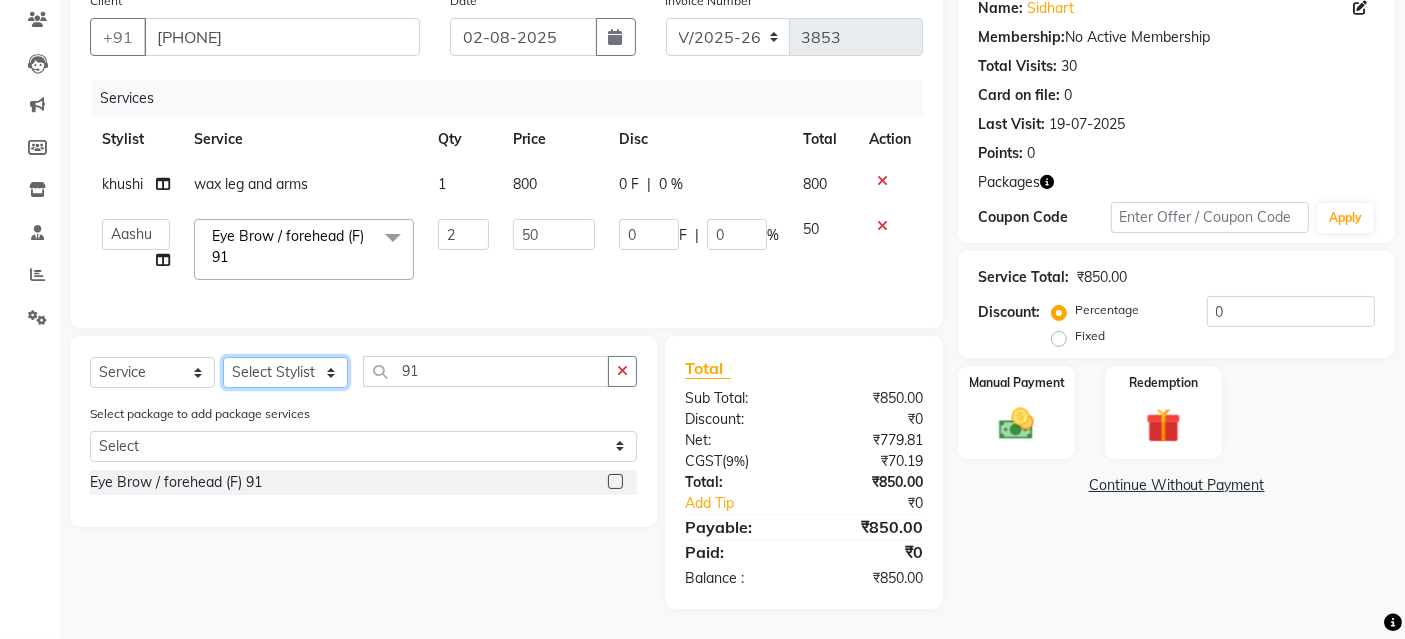 click on "Select Stylist Aashu Banty danish ali david faizan khushi Manager product purvi riyaz sameer sameer Tip vishal" 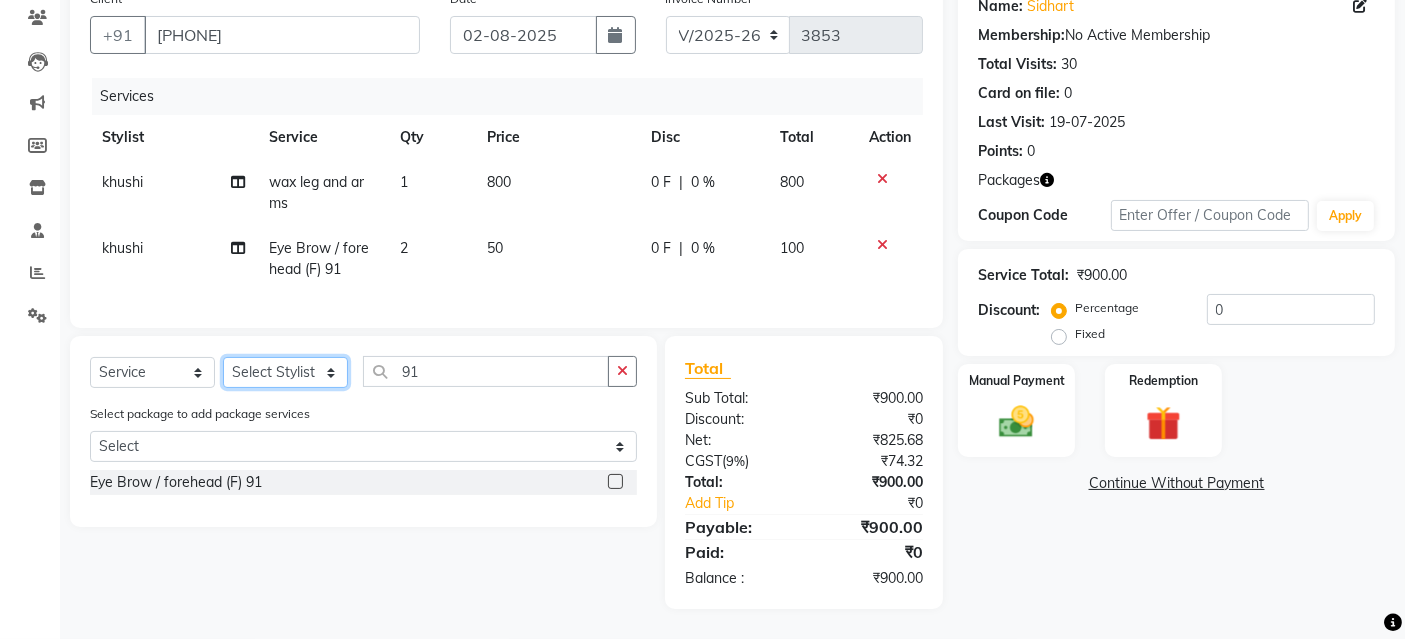 select on "66368" 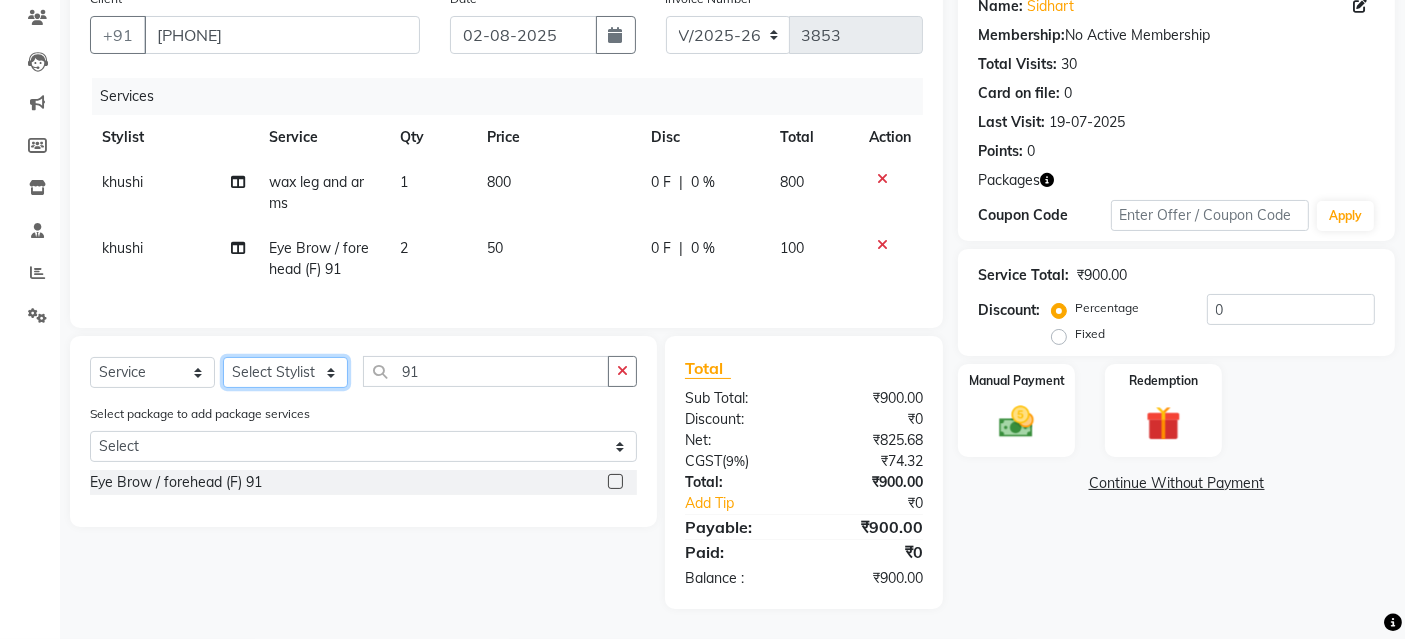 click on "Select Stylist Aashu Banty danish ali david faizan khushi Manager product purvi riyaz sameer sameer Tip vishal" 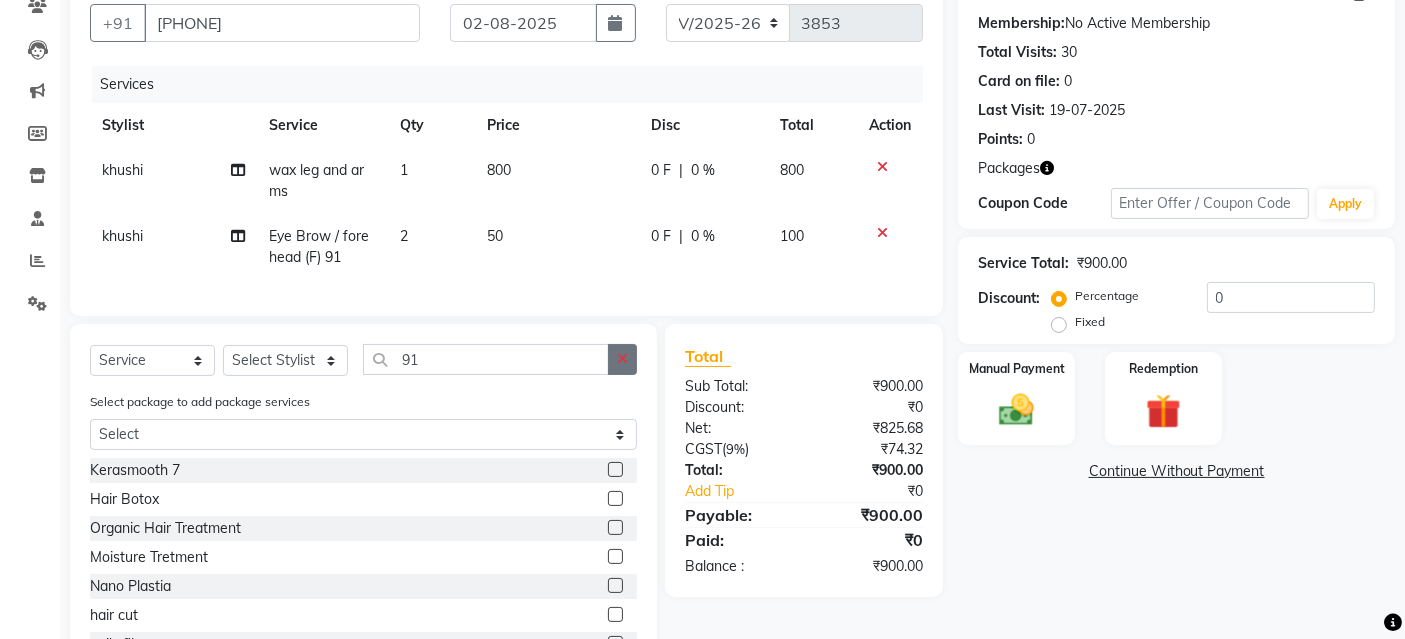 click 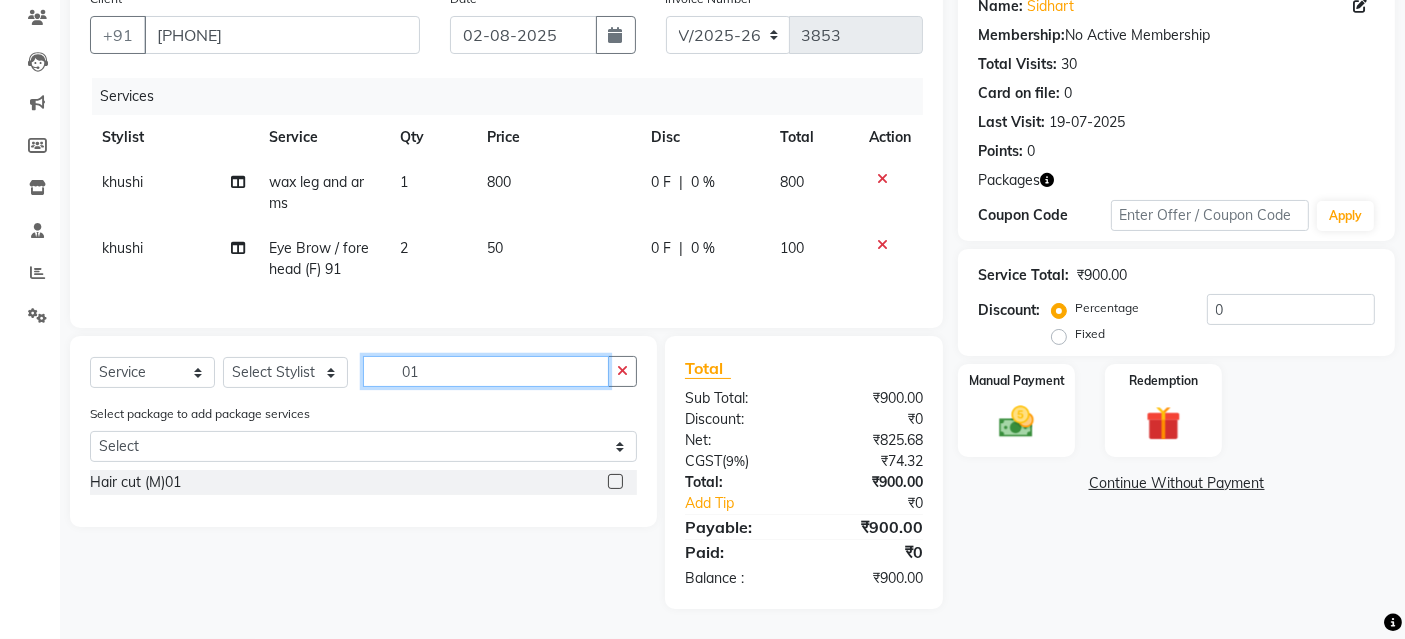 type on "01" 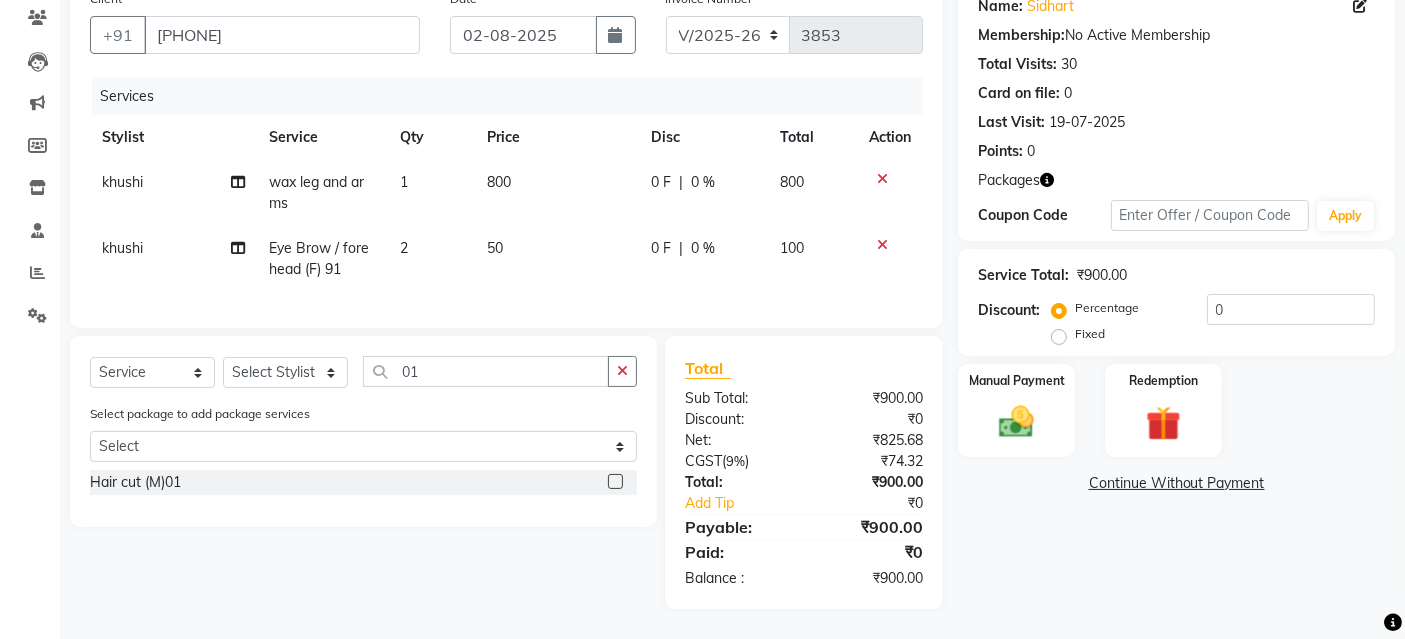 click 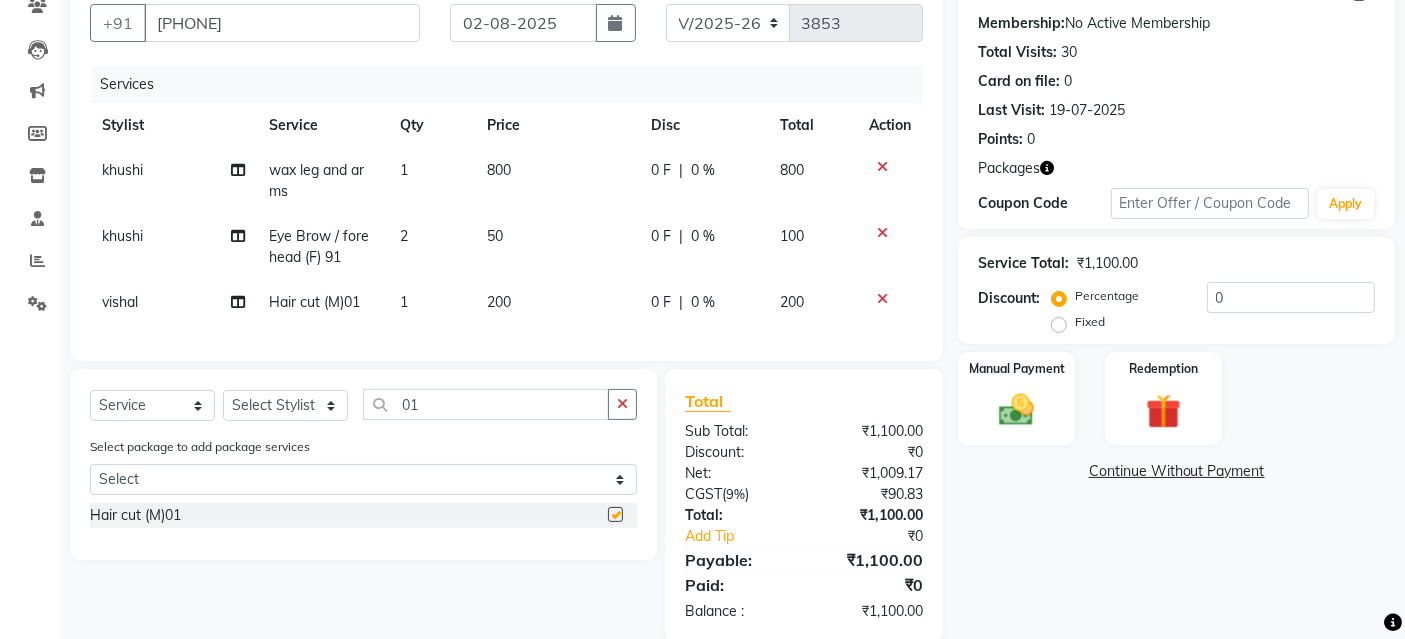checkbox on "false" 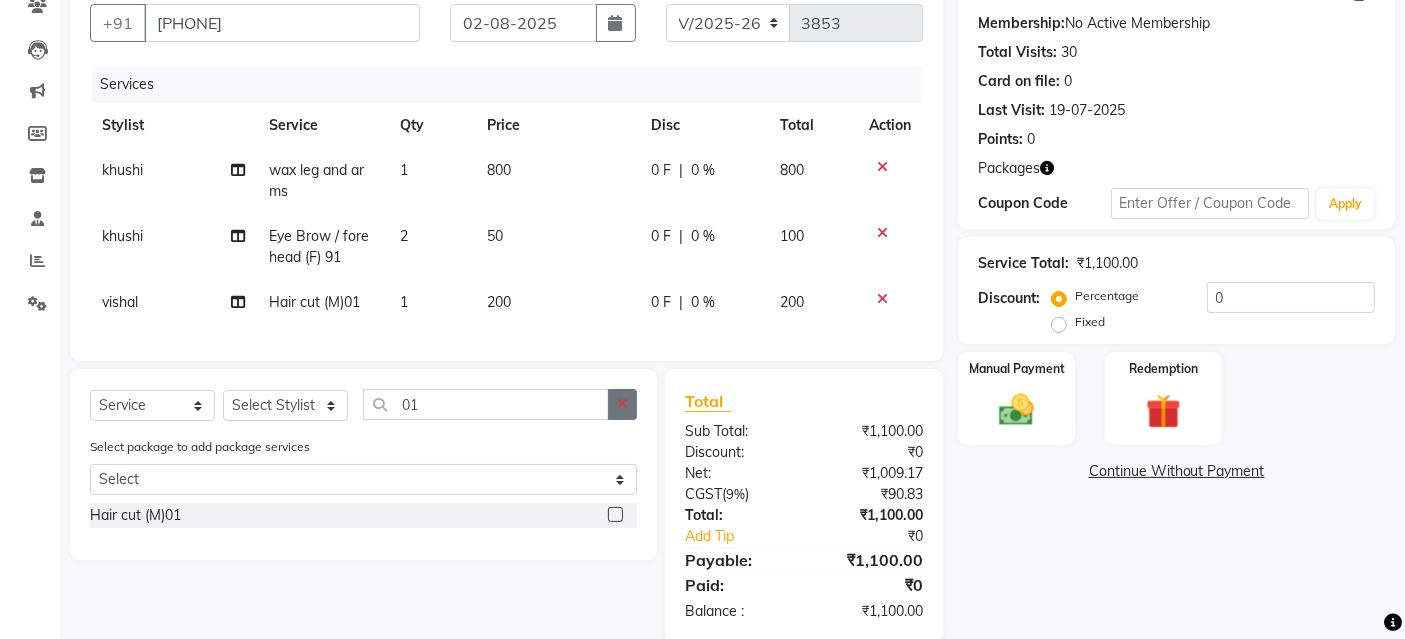 click 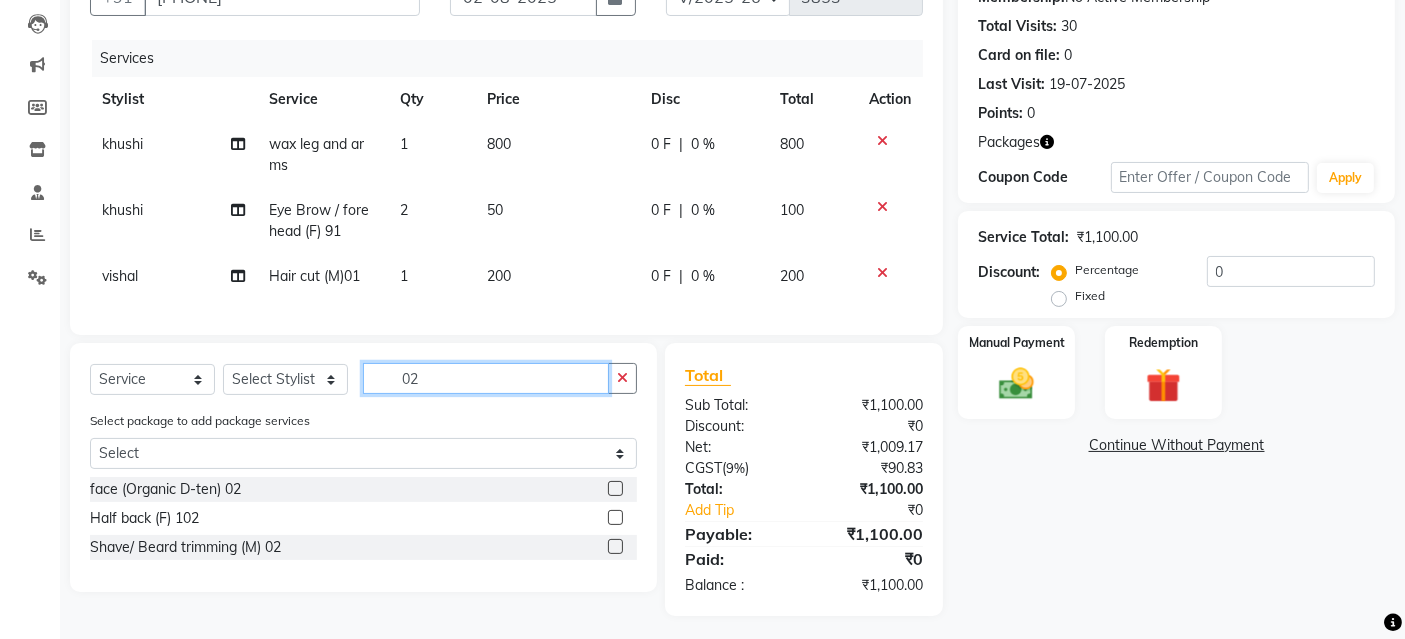 scroll, scrollTop: 231, scrollLeft: 0, axis: vertical 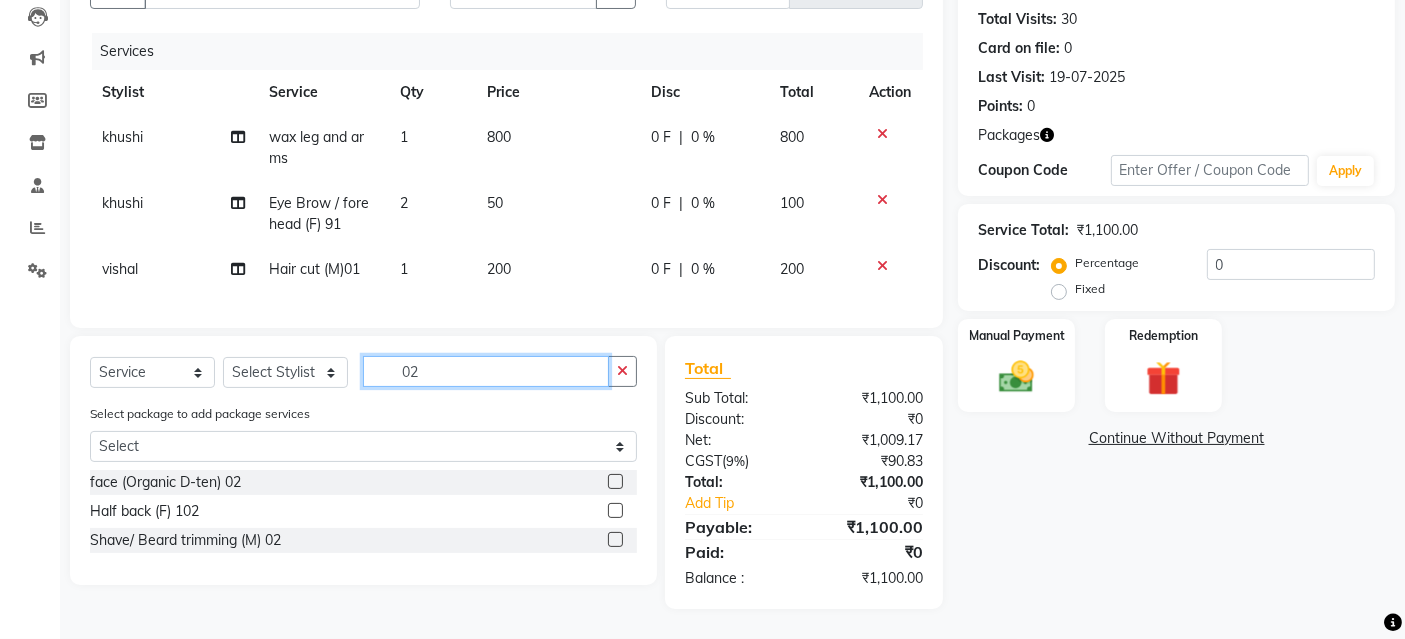 type on "02" 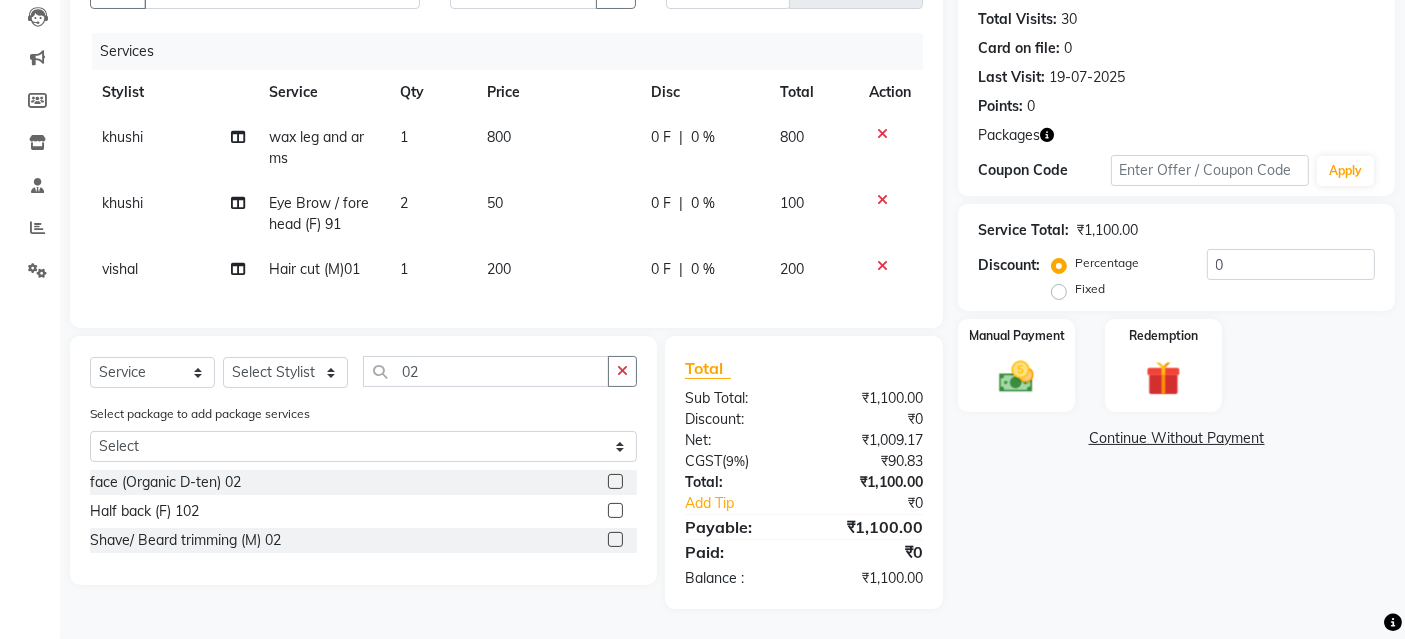 click 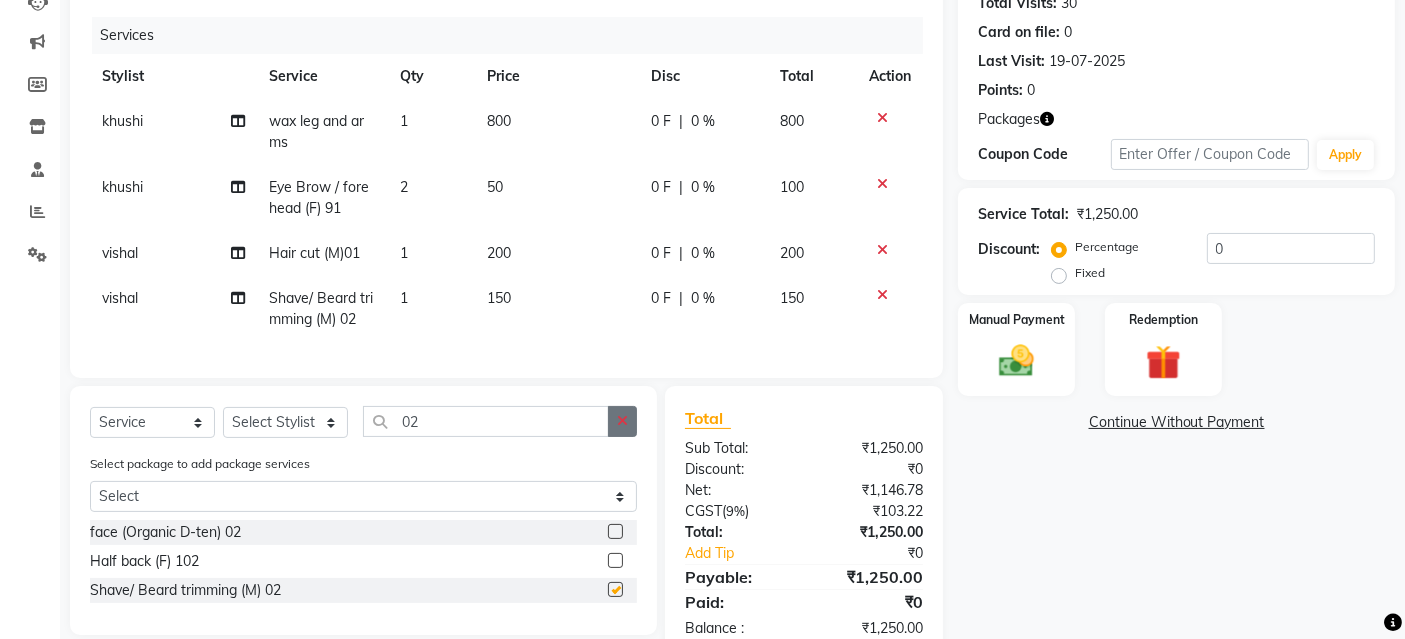 checkbox on "false" 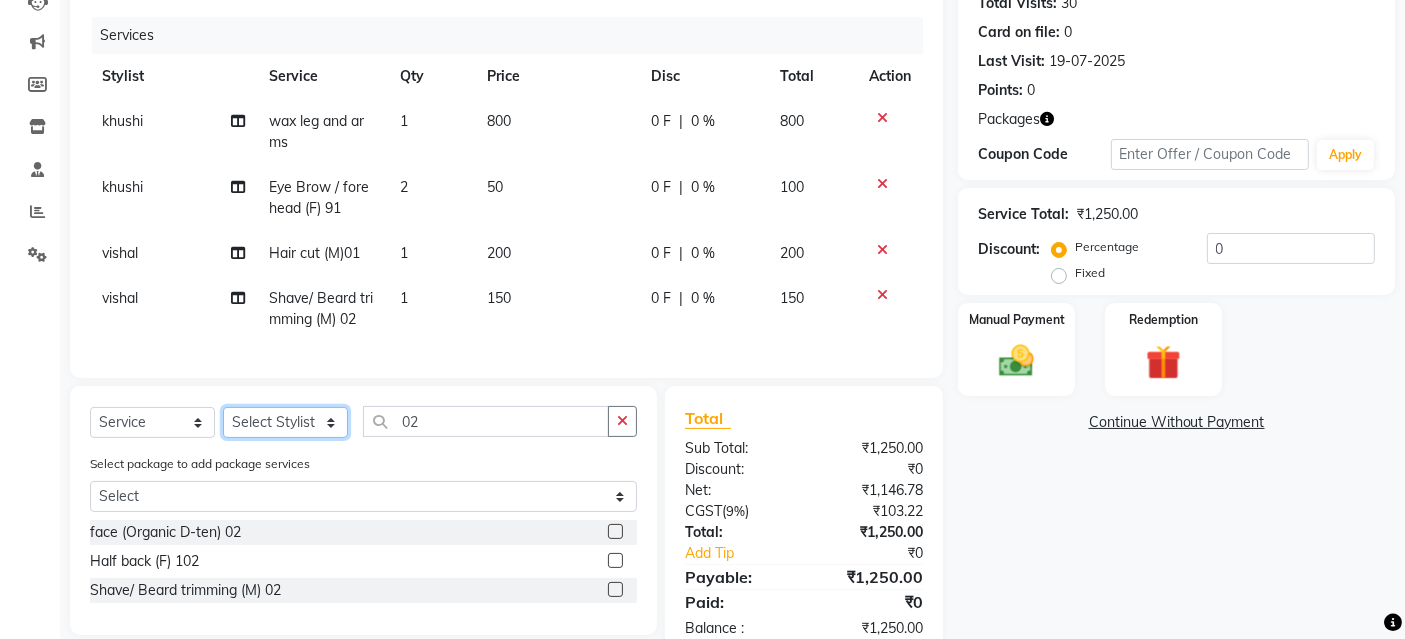 click on "Select Stylist Aashu Banty danish ali david faizan khushi Manager product purvi riyaz sameer sameer Tip vishal" 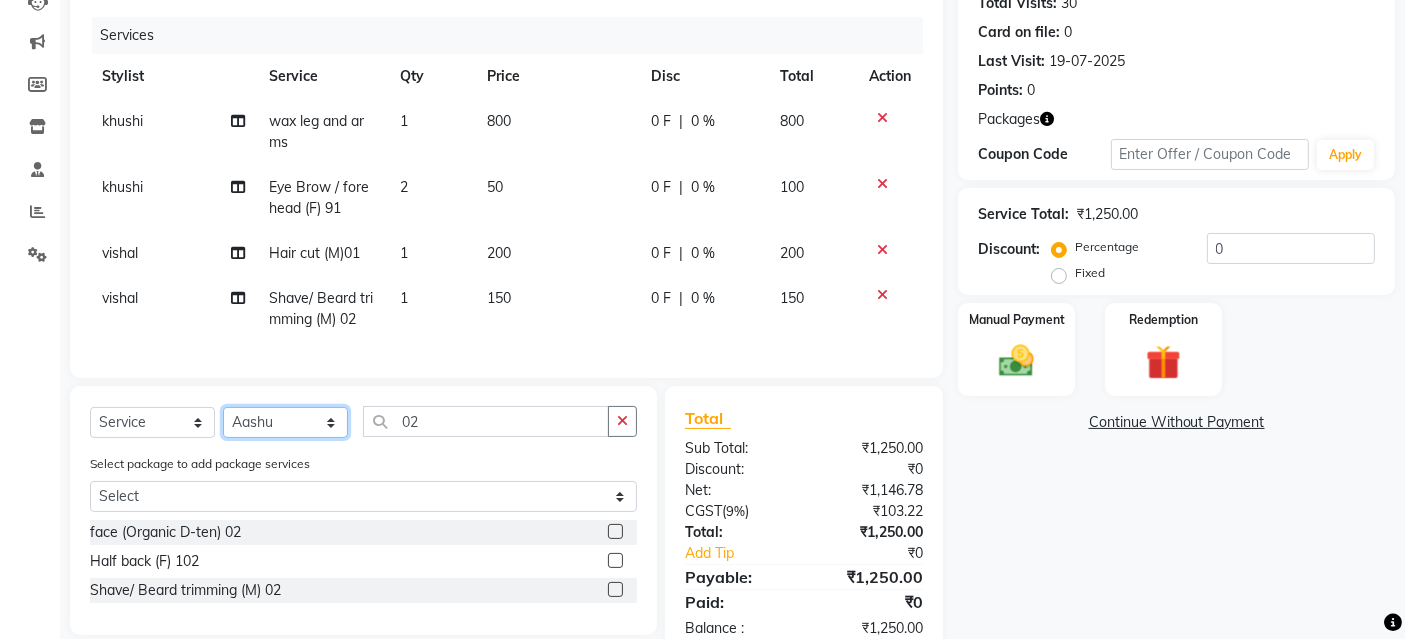 click on "Select Stylist Aashu Banty danish ali david faizan khushi Manager product purvi riyaz sameer sameer Tip vishal" 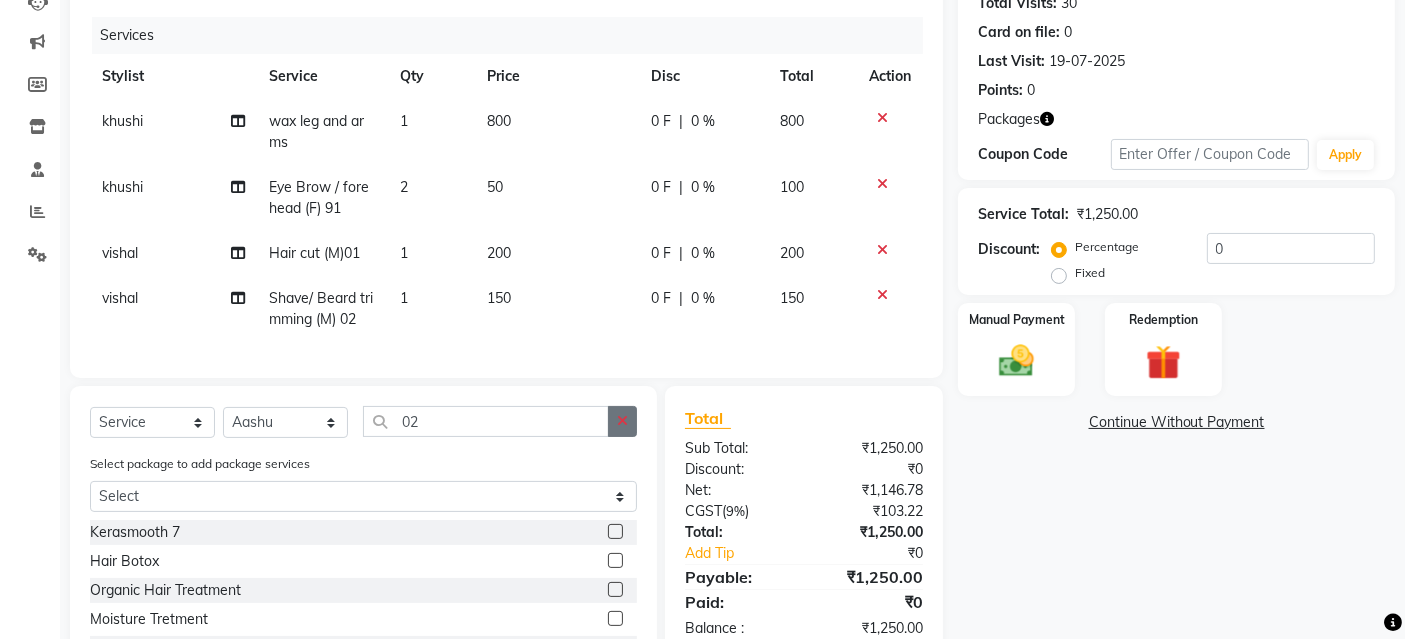 click 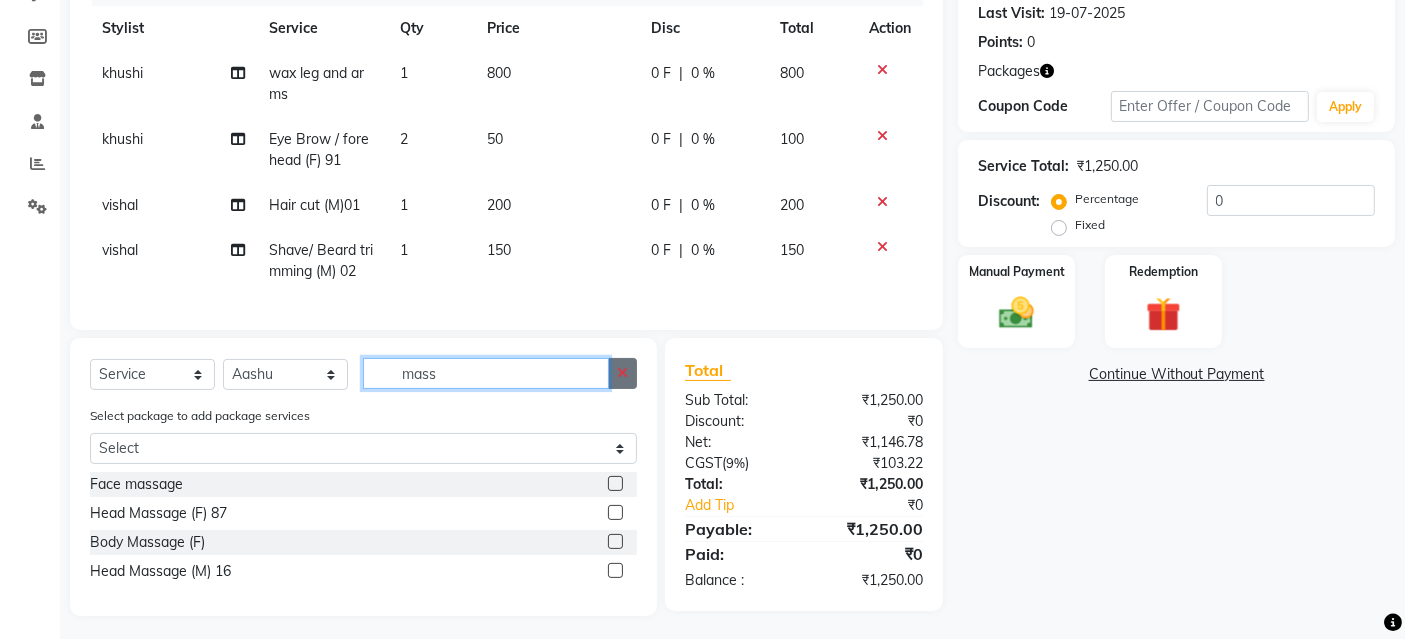 scroll, scrollTop: 302, scrollLeft: 0, axis: vertical 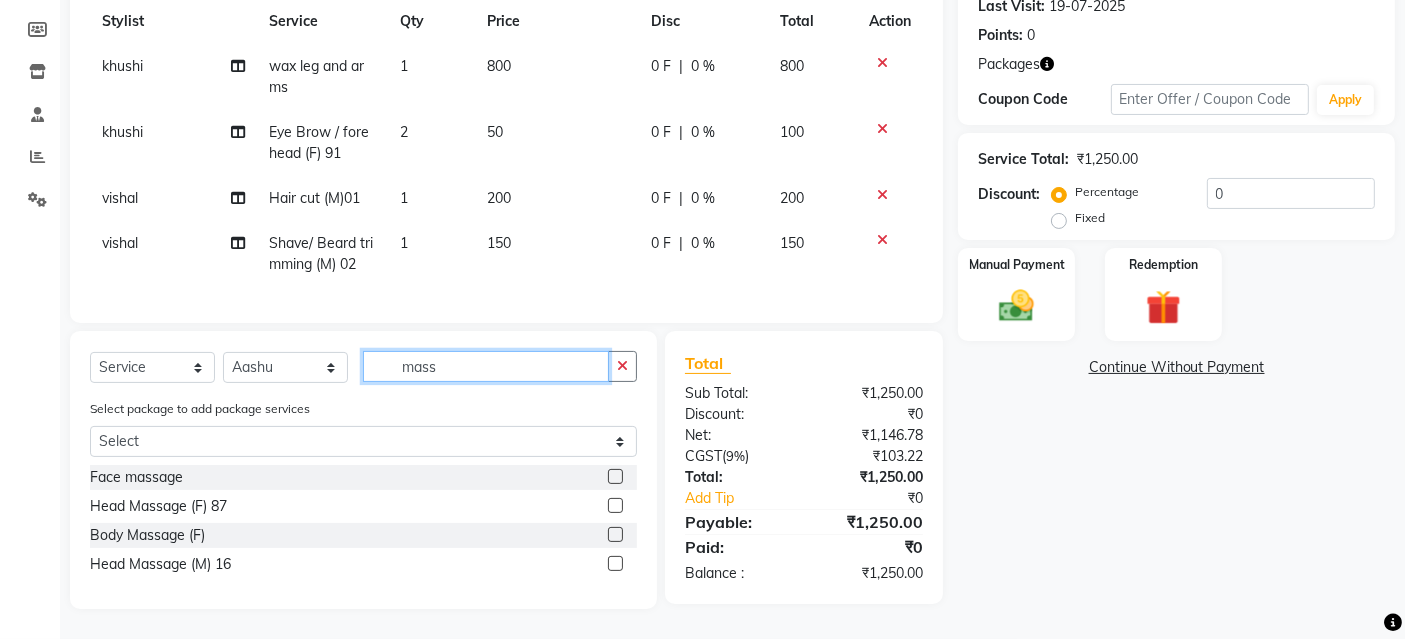 type on "mass" 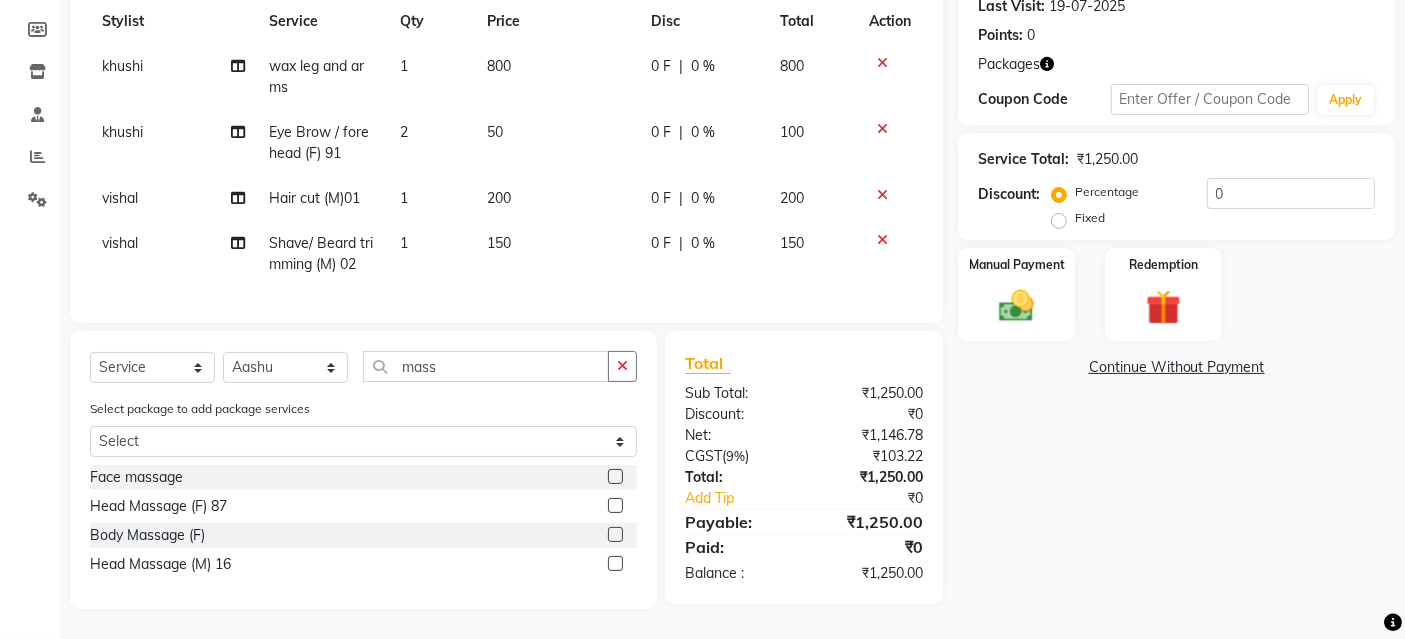 click 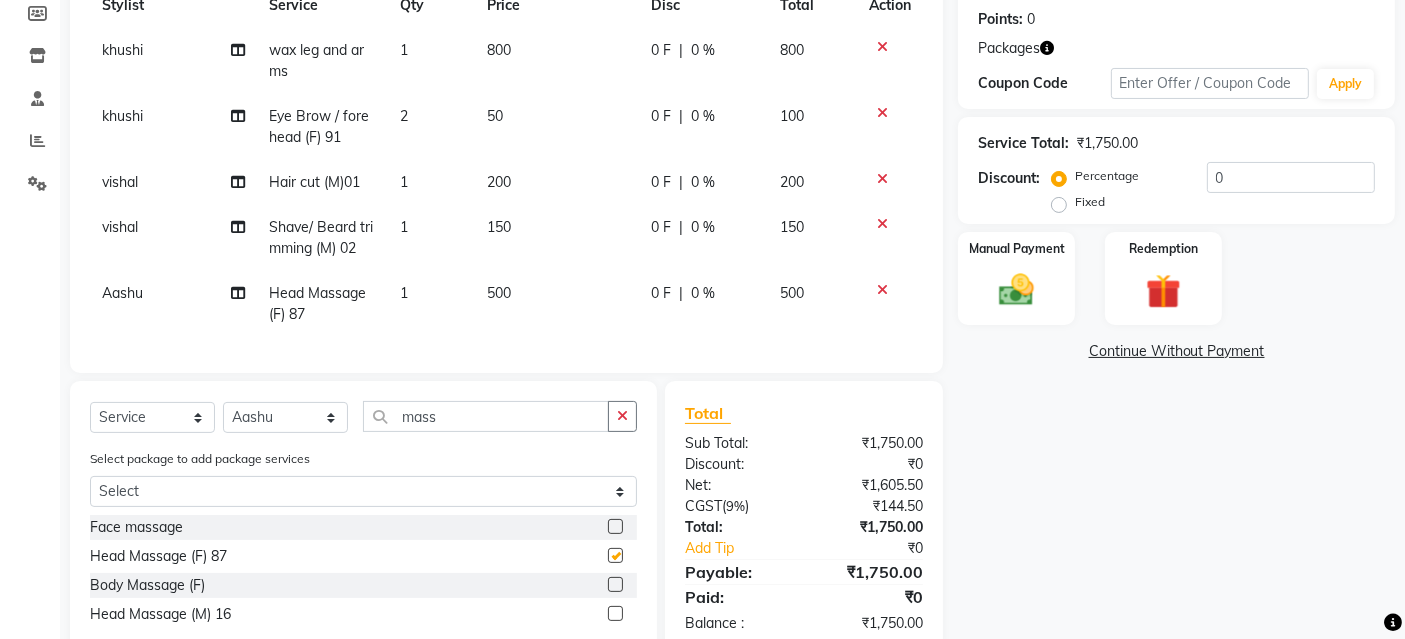 checkbox on "false" 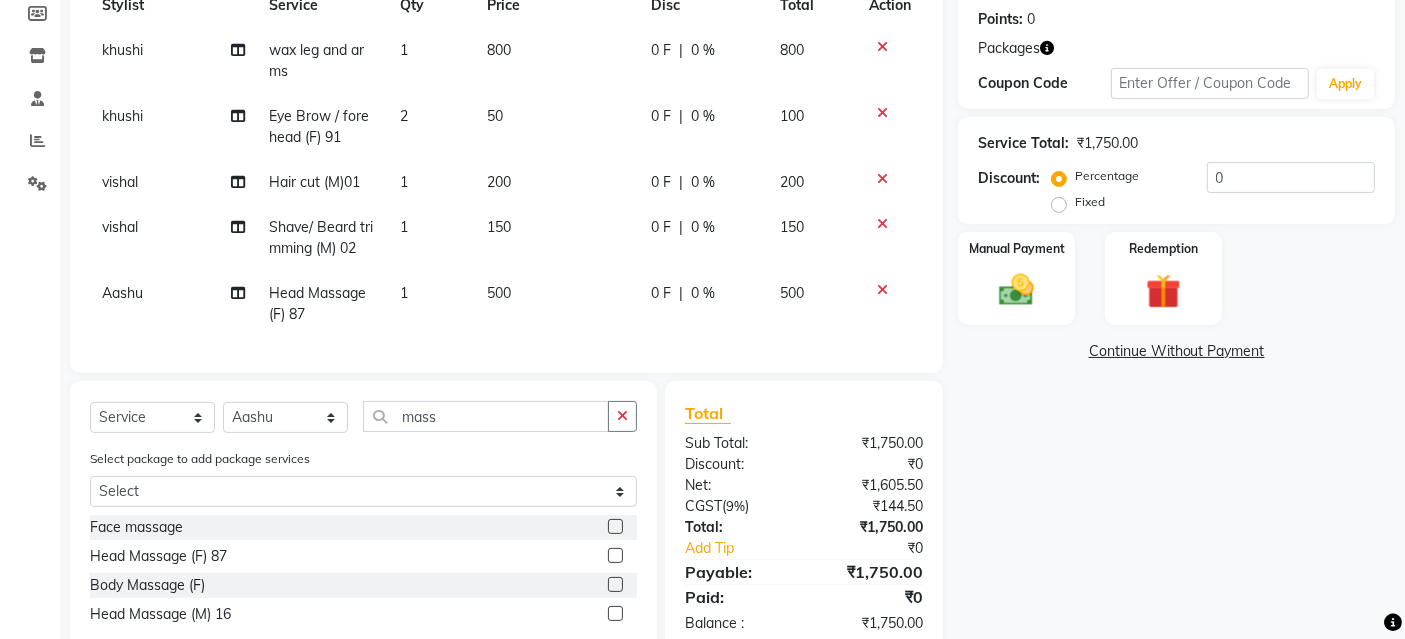 drag, startPoint x: 518, startPoint y: 297, endPoint x: 537, endPoint y: 293, distance: 19.416489 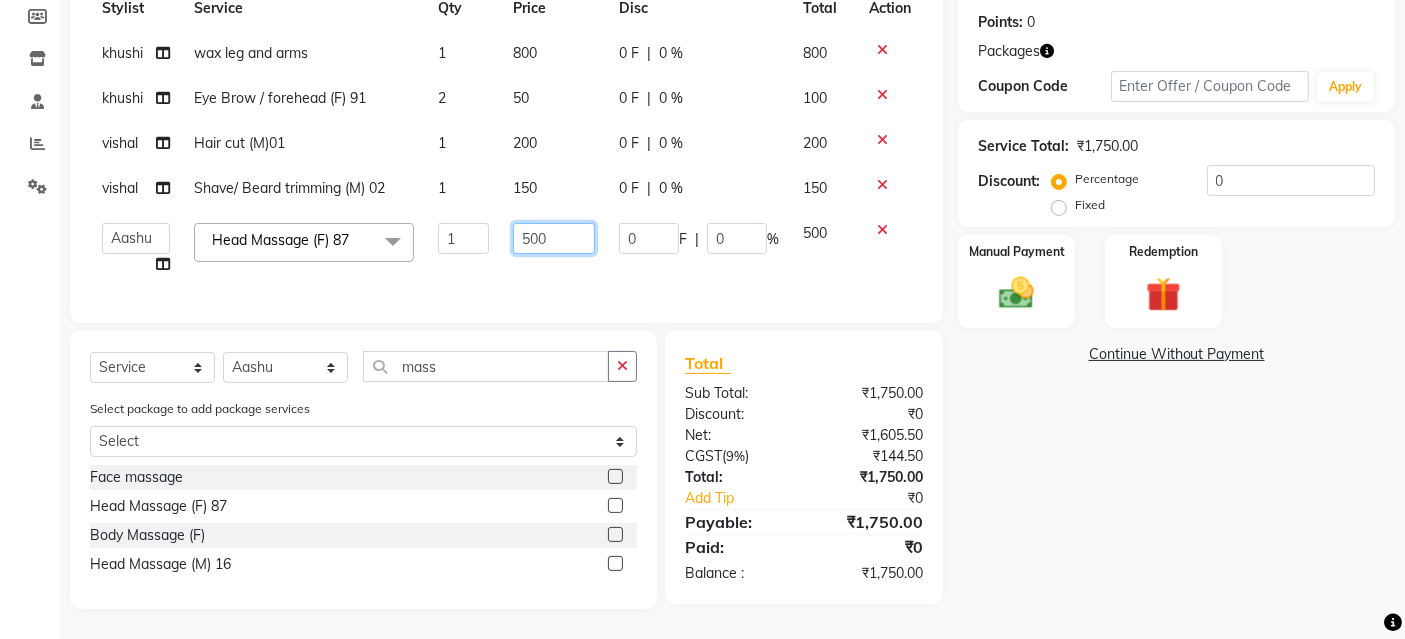 click on "500" 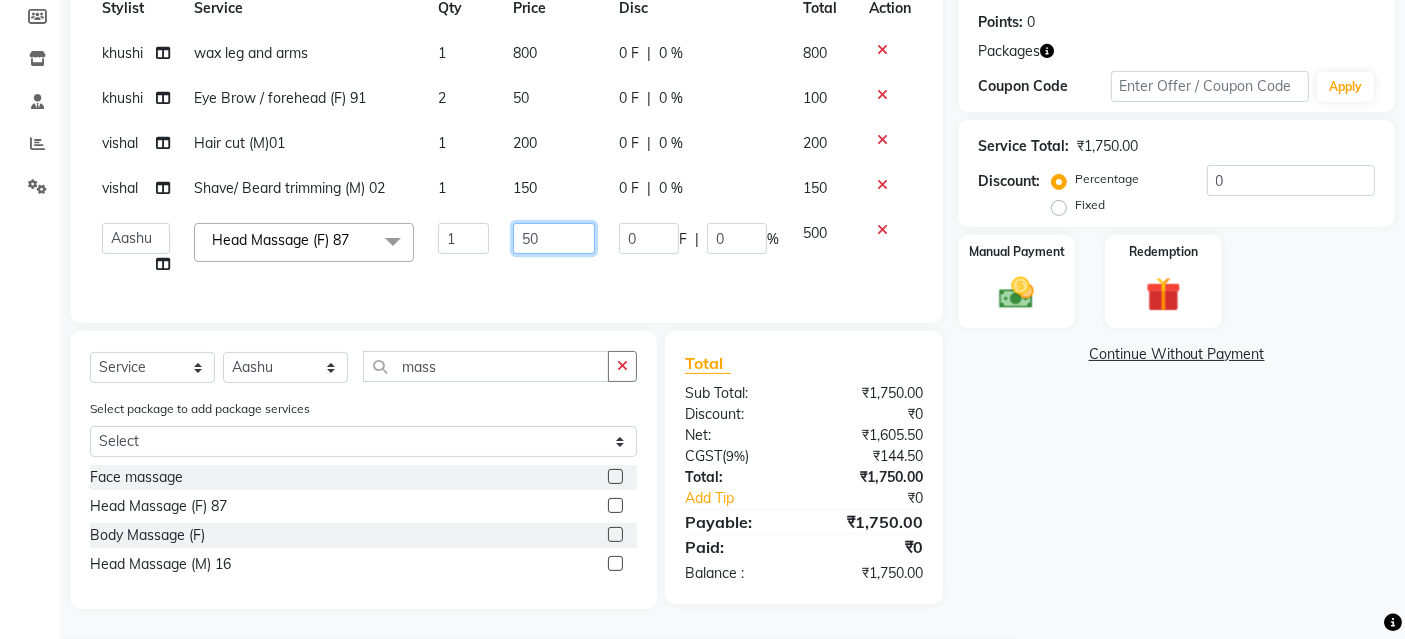 type on "5" 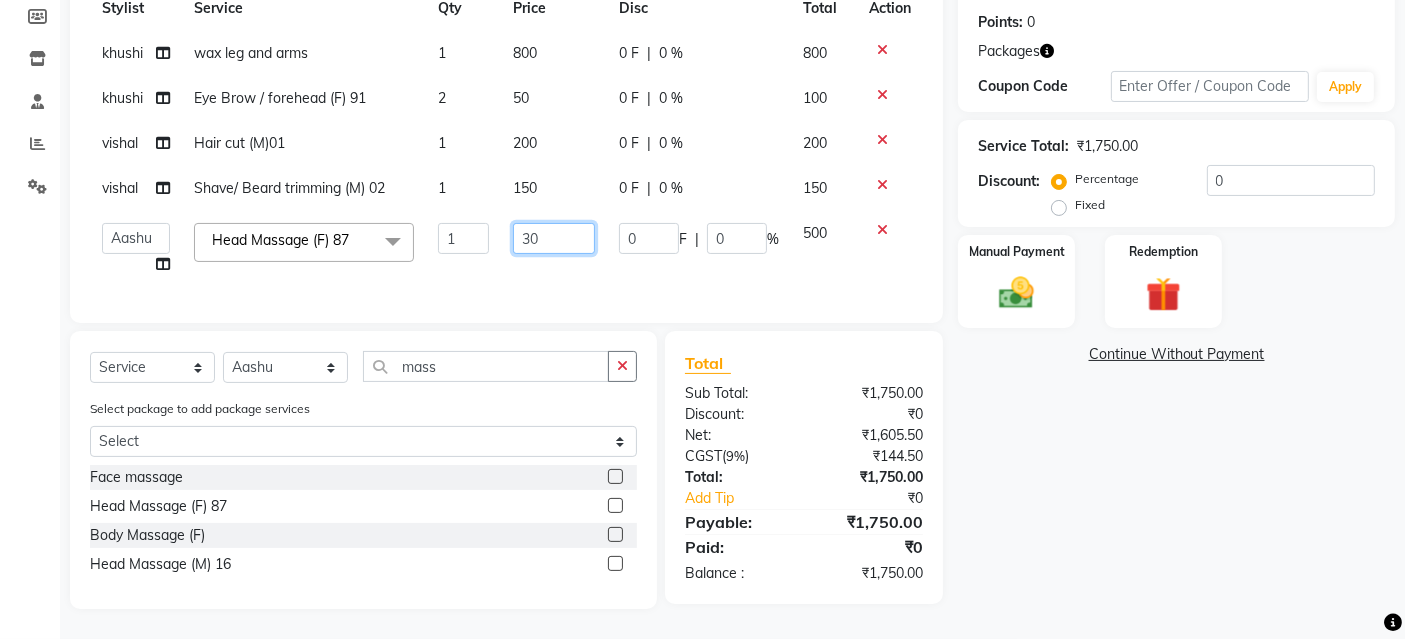 type on "300" 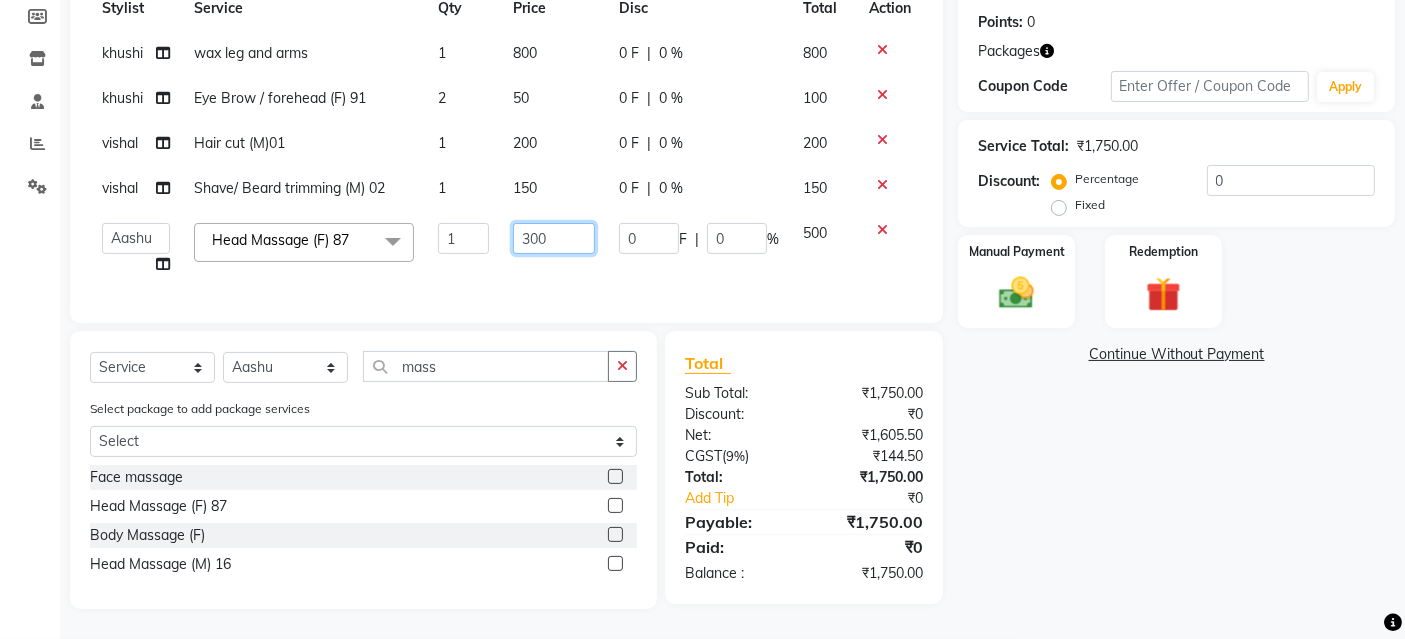 scroll, scrollTop: 315, scrollLeft: 0, axis: vertical 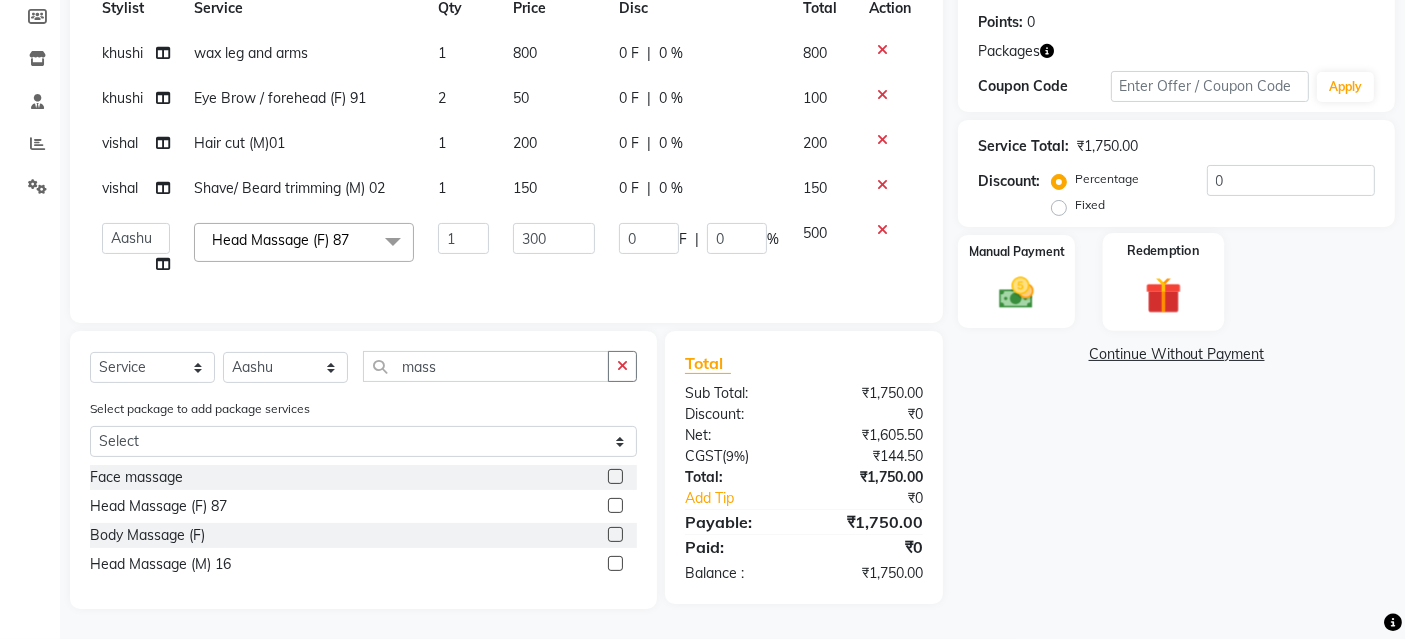 click on "Redemption" 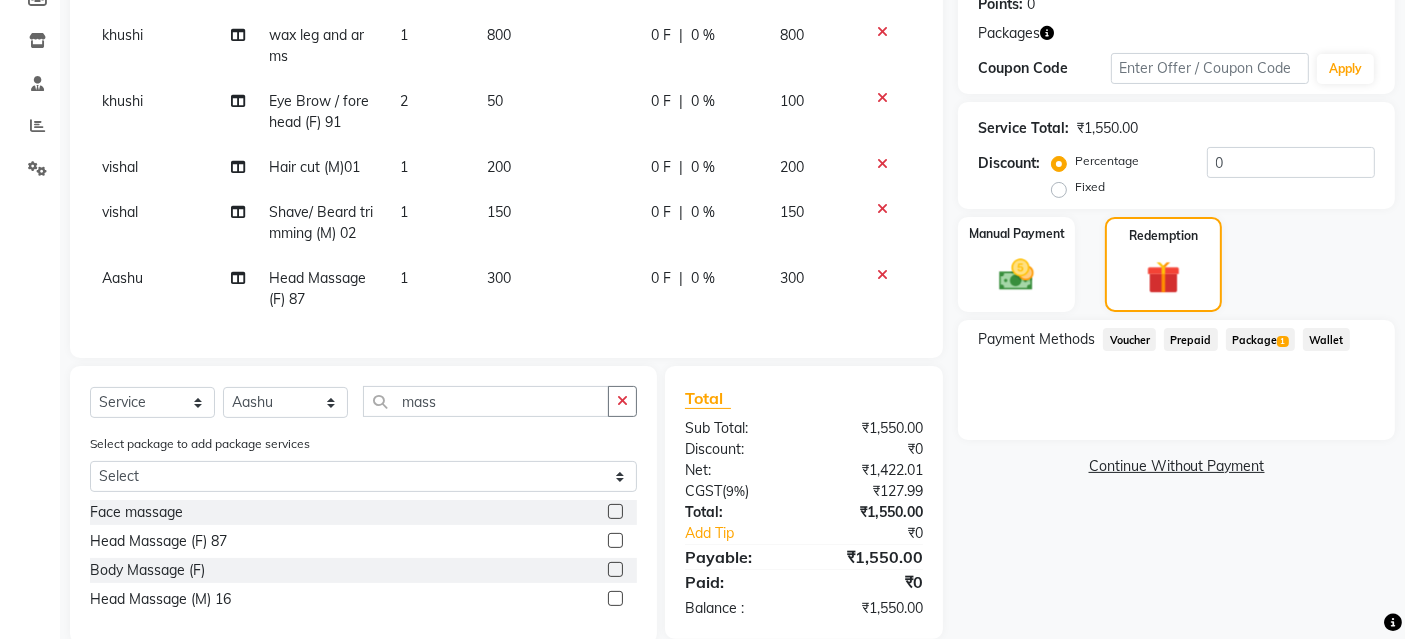 scroll, scrollTop: 368, scrollLeft: 0, axis: vertical 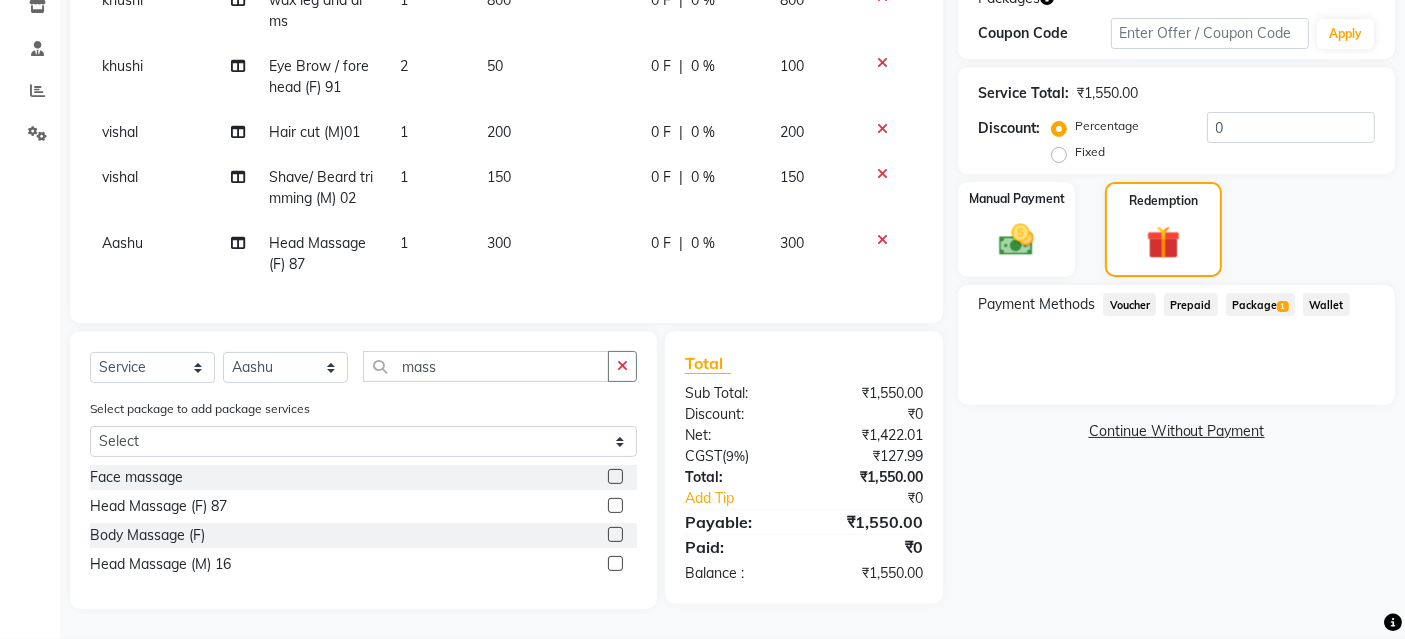 click on "Package  1" 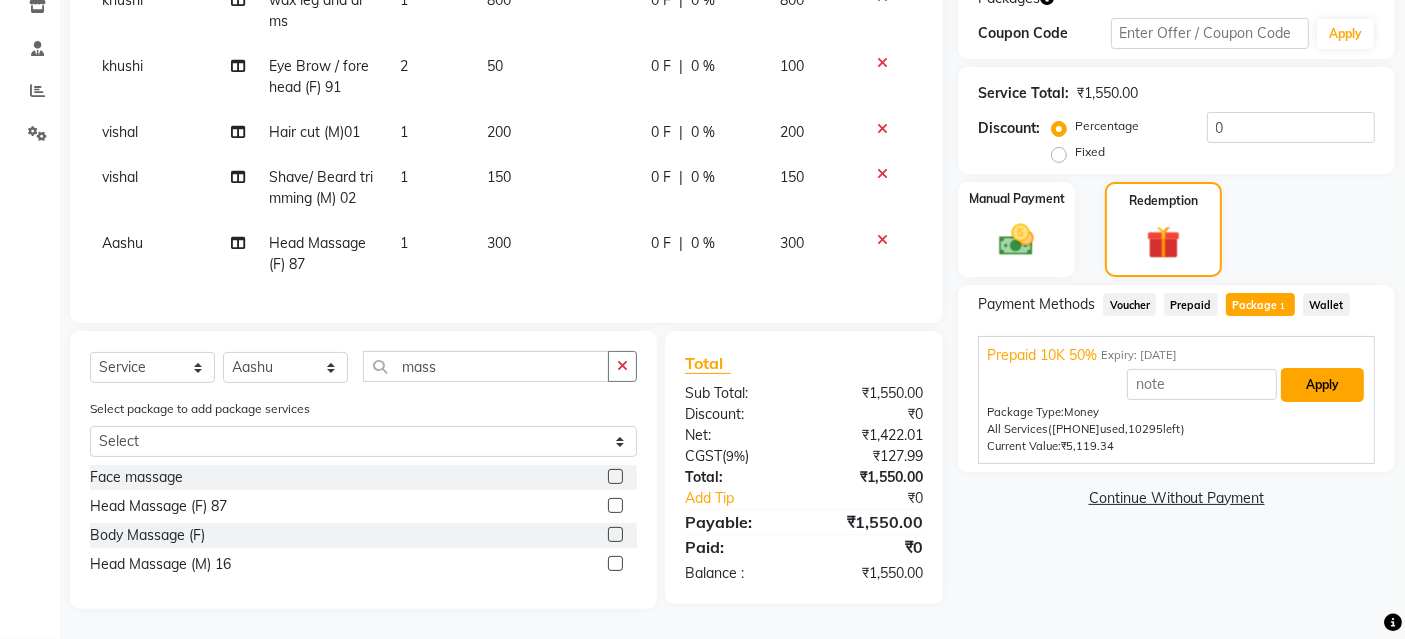 click on "Apply" at bounding box center [1322, 385] 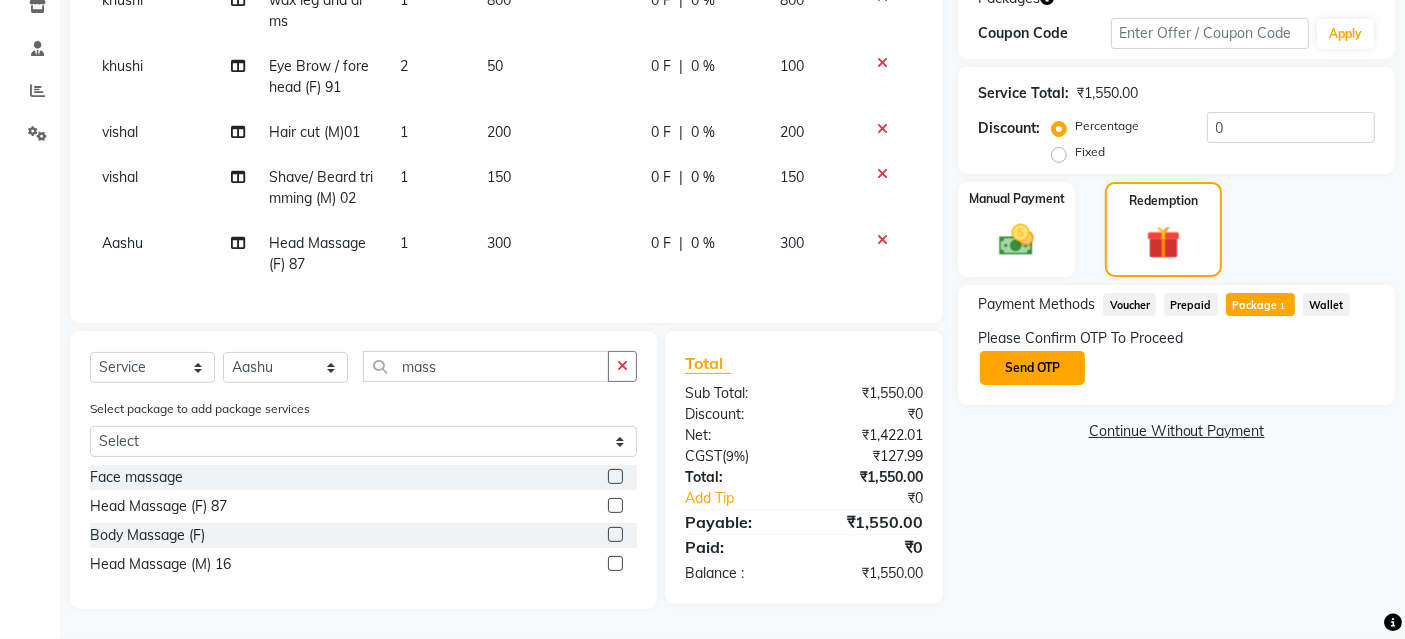 click on "Send OTP" 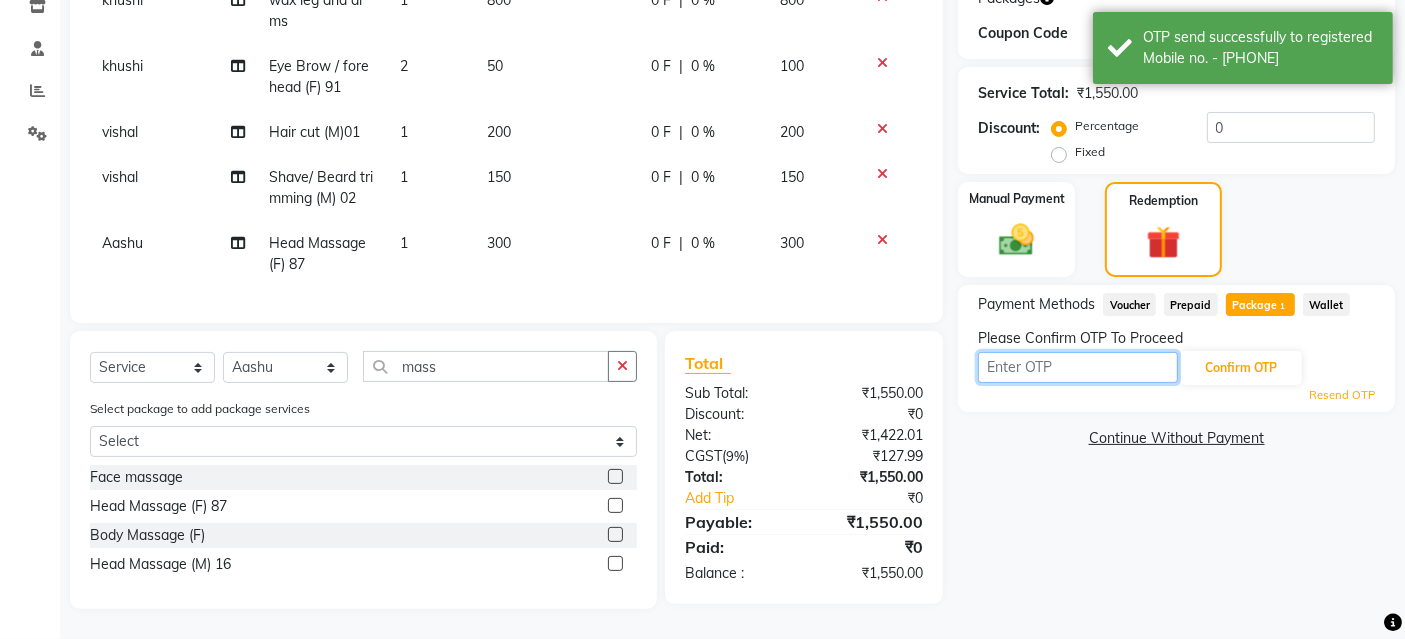 click at bounding box center (1078, 367) 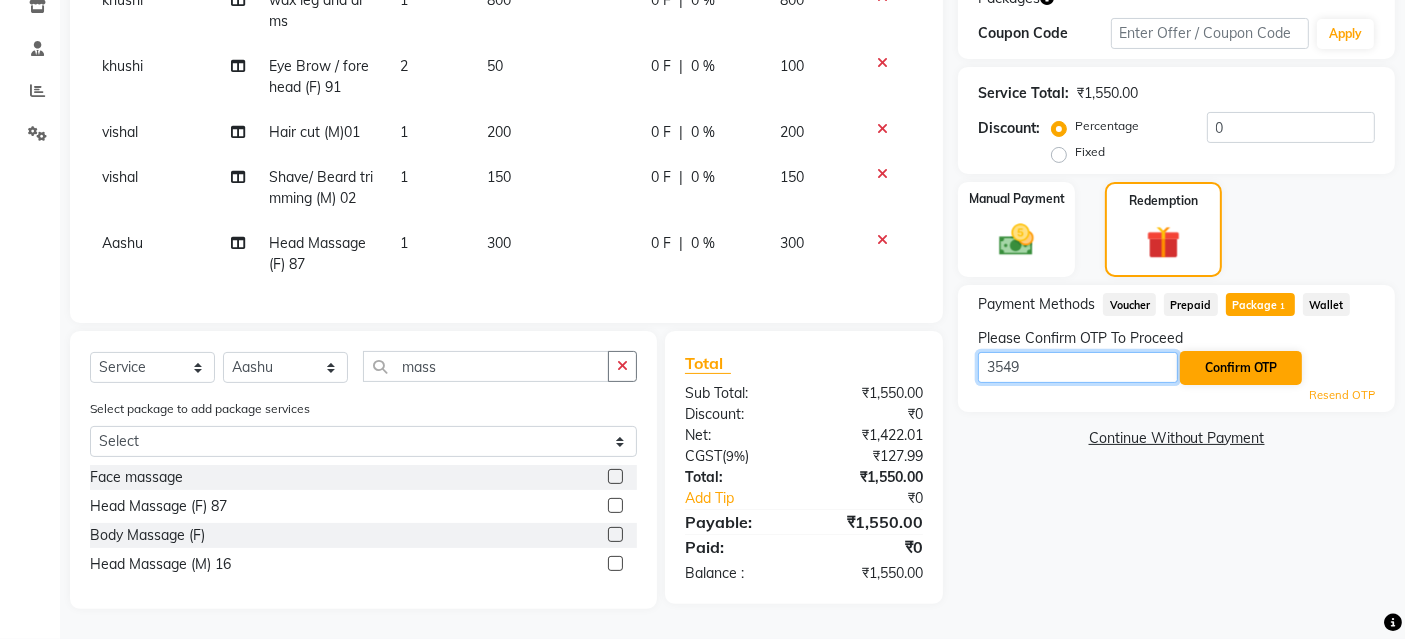type on "3549" 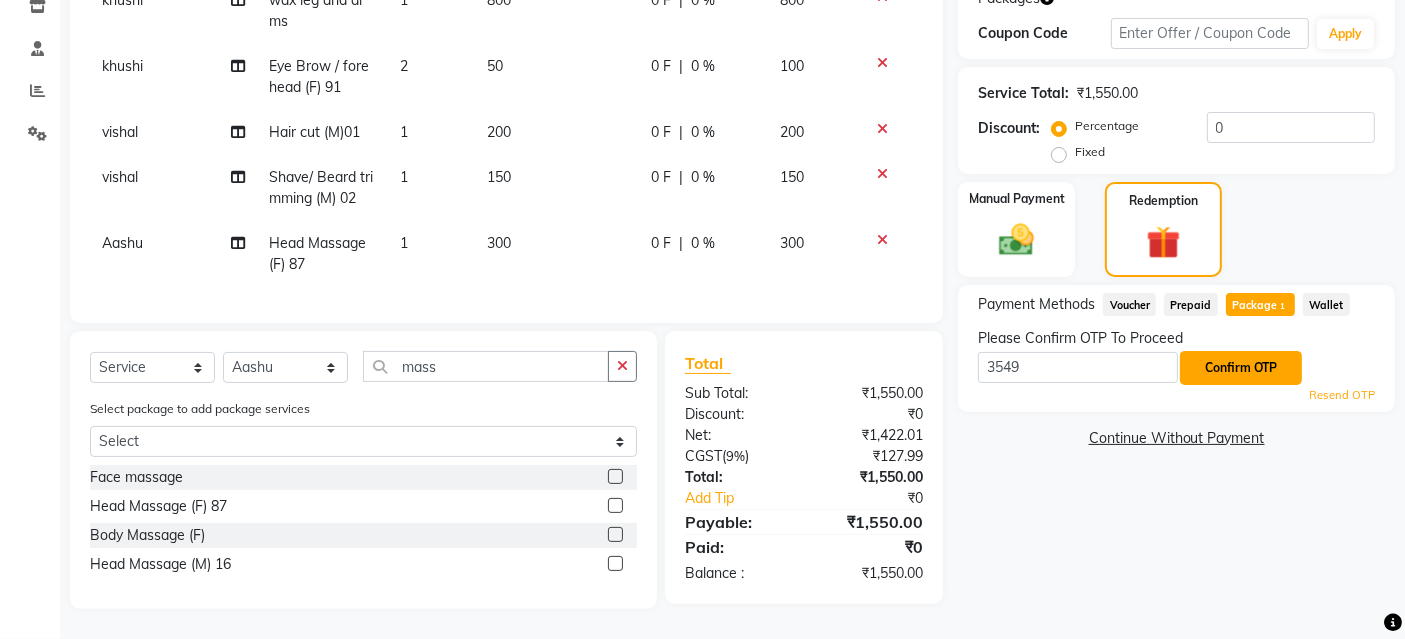 click on "Confirm OTP" 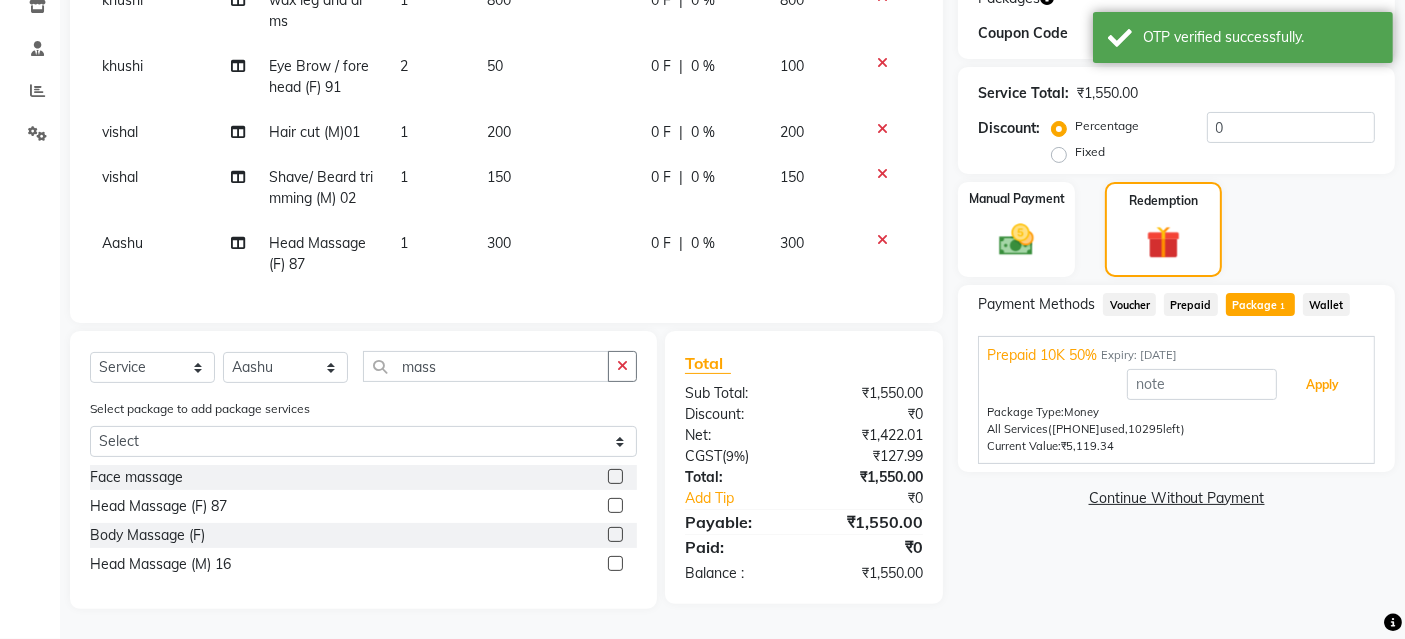 click on "Apply" at bounding box center [1176, 385] 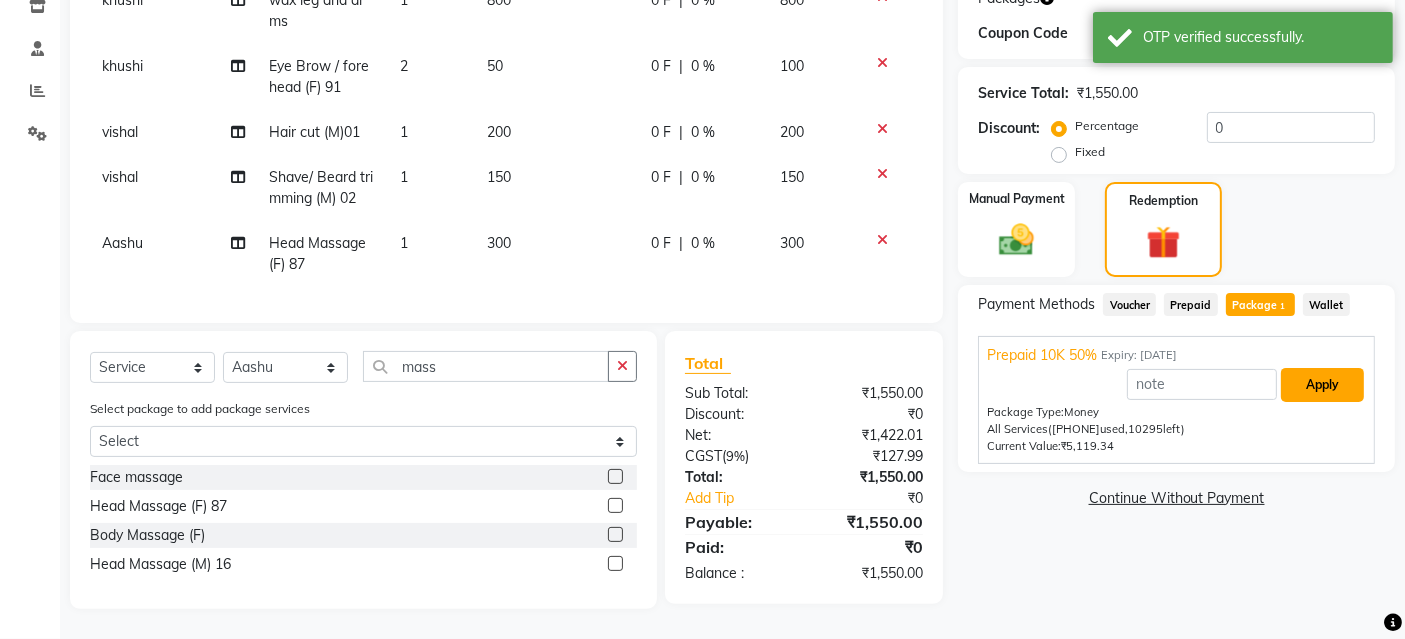 click on "Apply" at bounding box center (1322, 385) 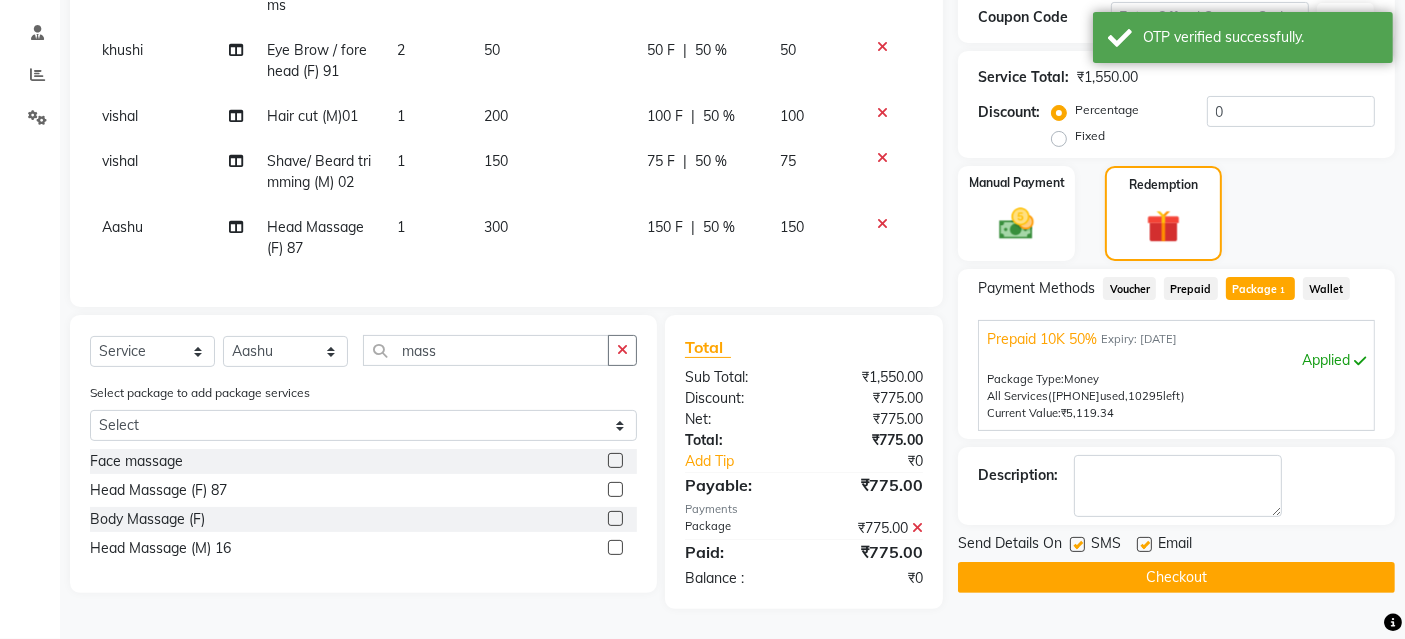 scroll, scrollTop: 383, scrollLeft: 0, axis: vertical 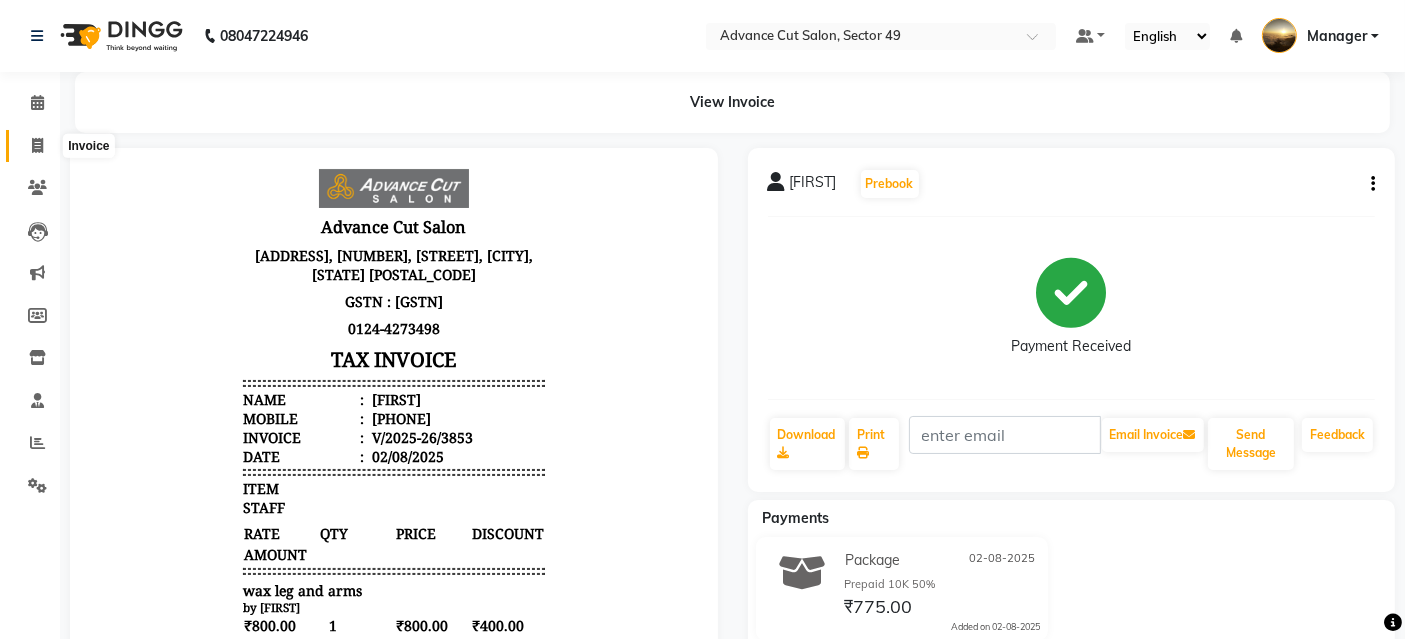 click 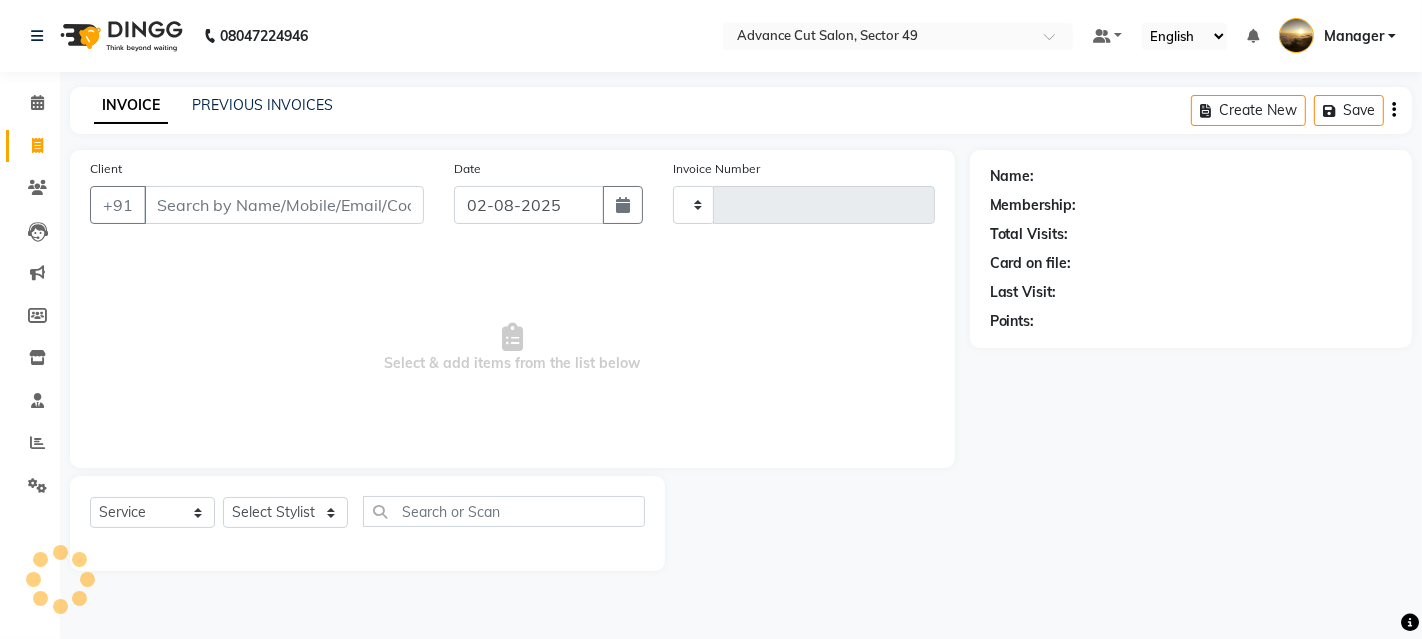 type on "3854" 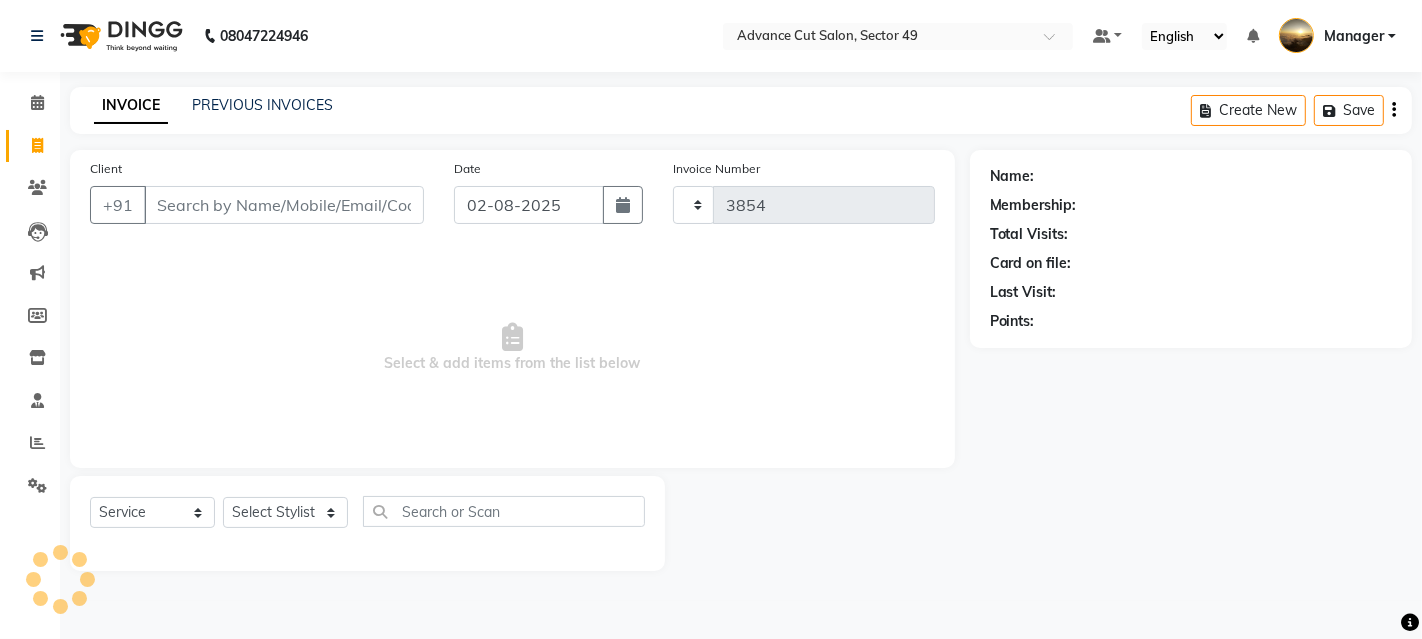 select on "4616" 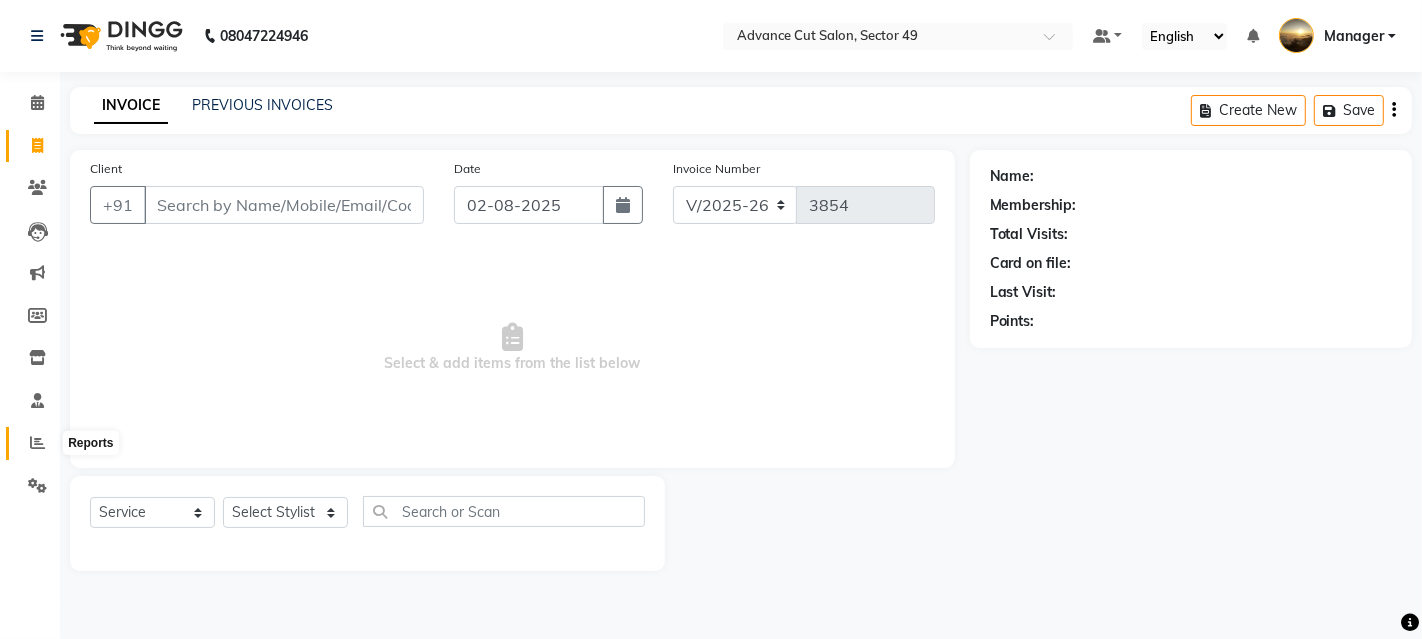 click 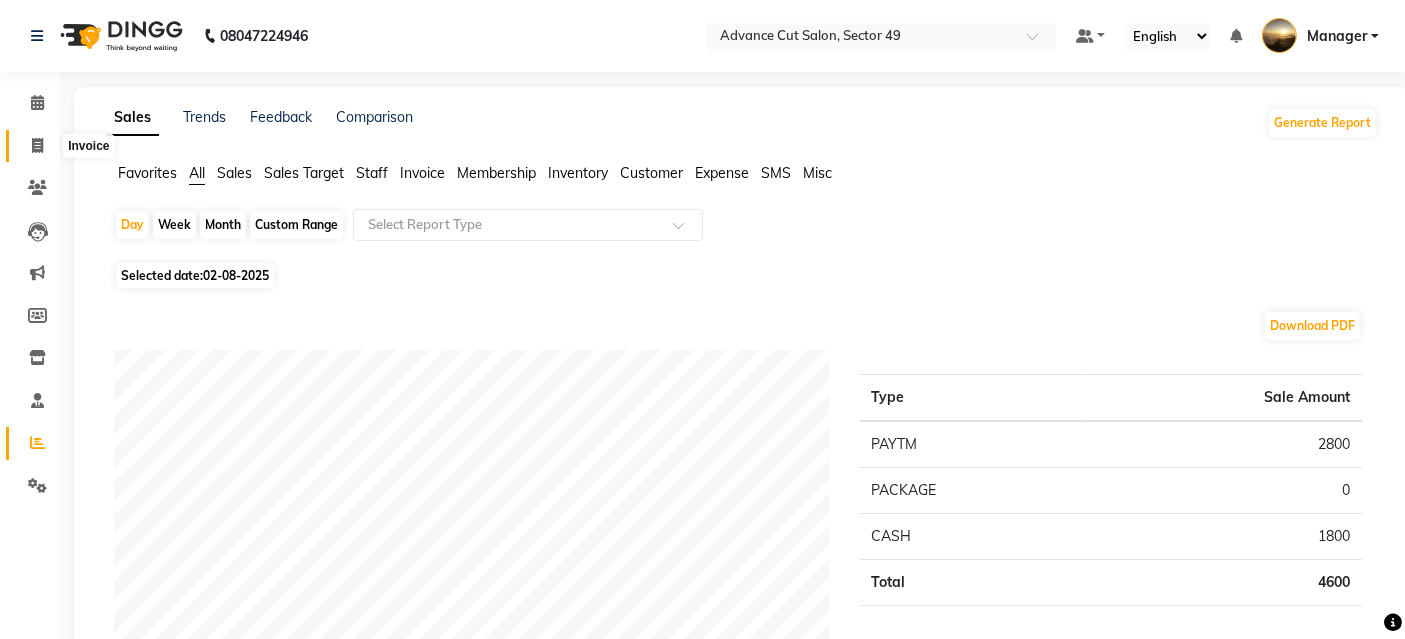 click 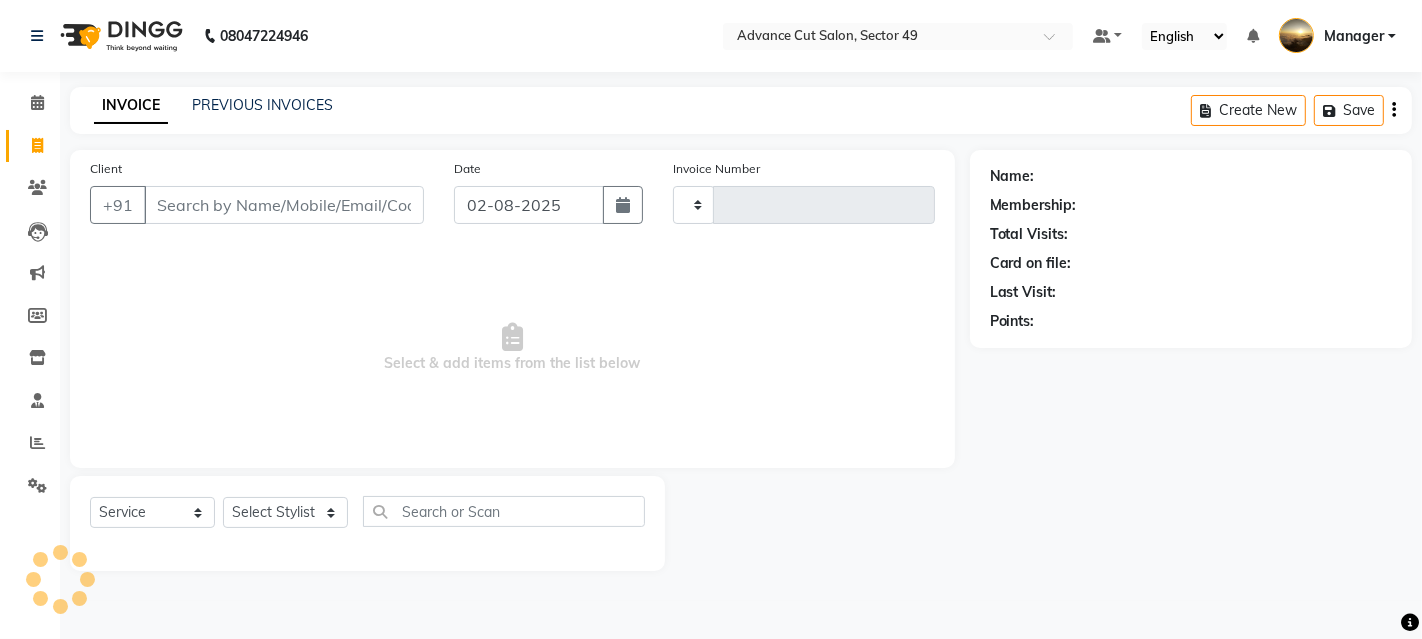 type on "3854" 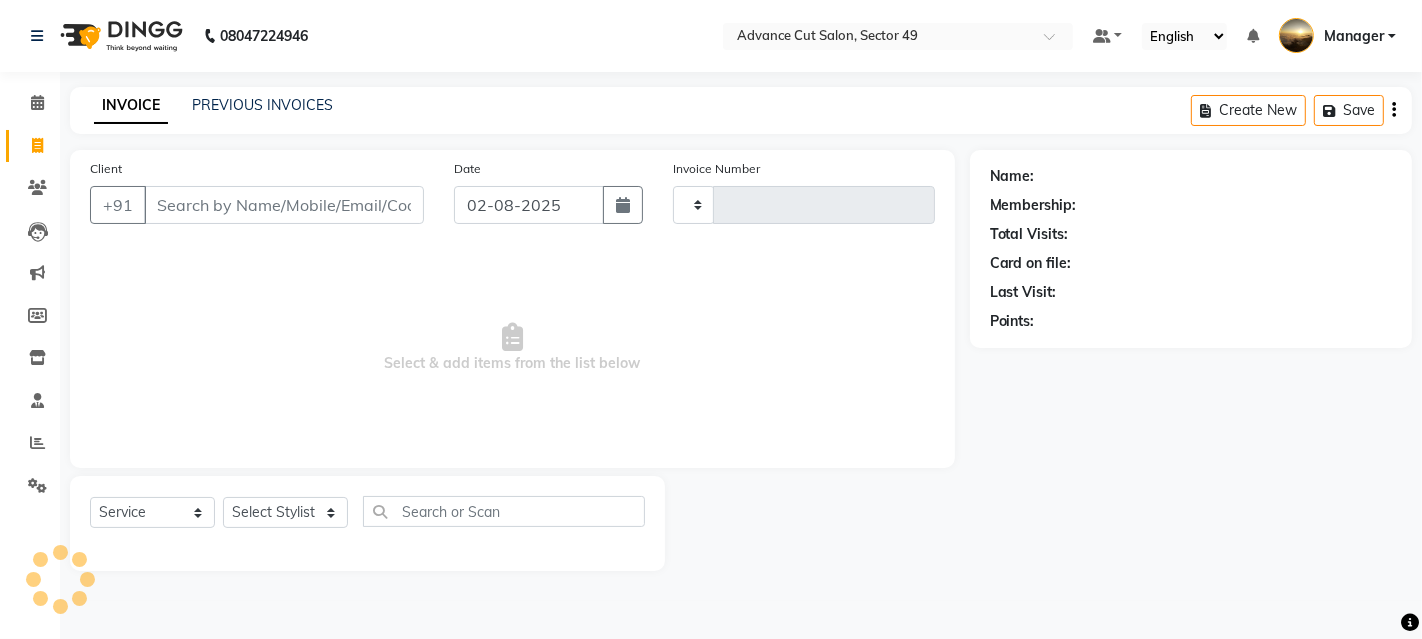select on "4616" 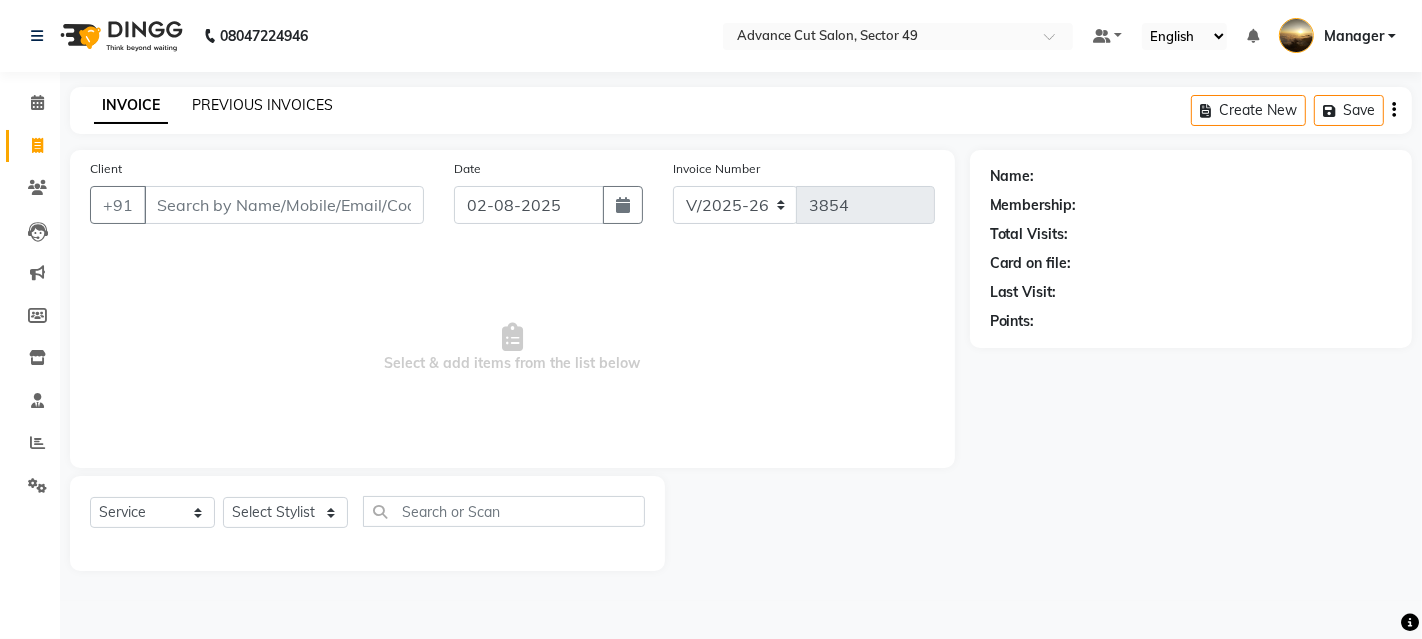 click on "PREVIOUS INVOICES" 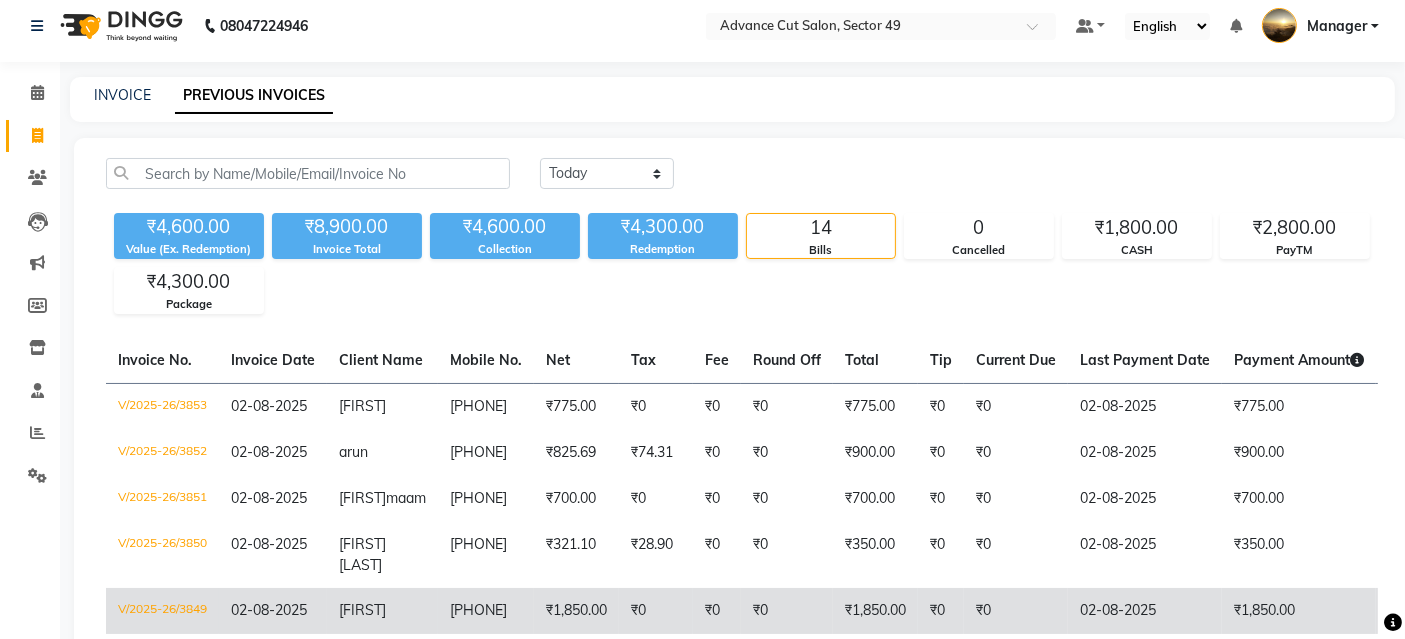 scroll, scrollTop: 0, scrollLeft: 0, axis: both 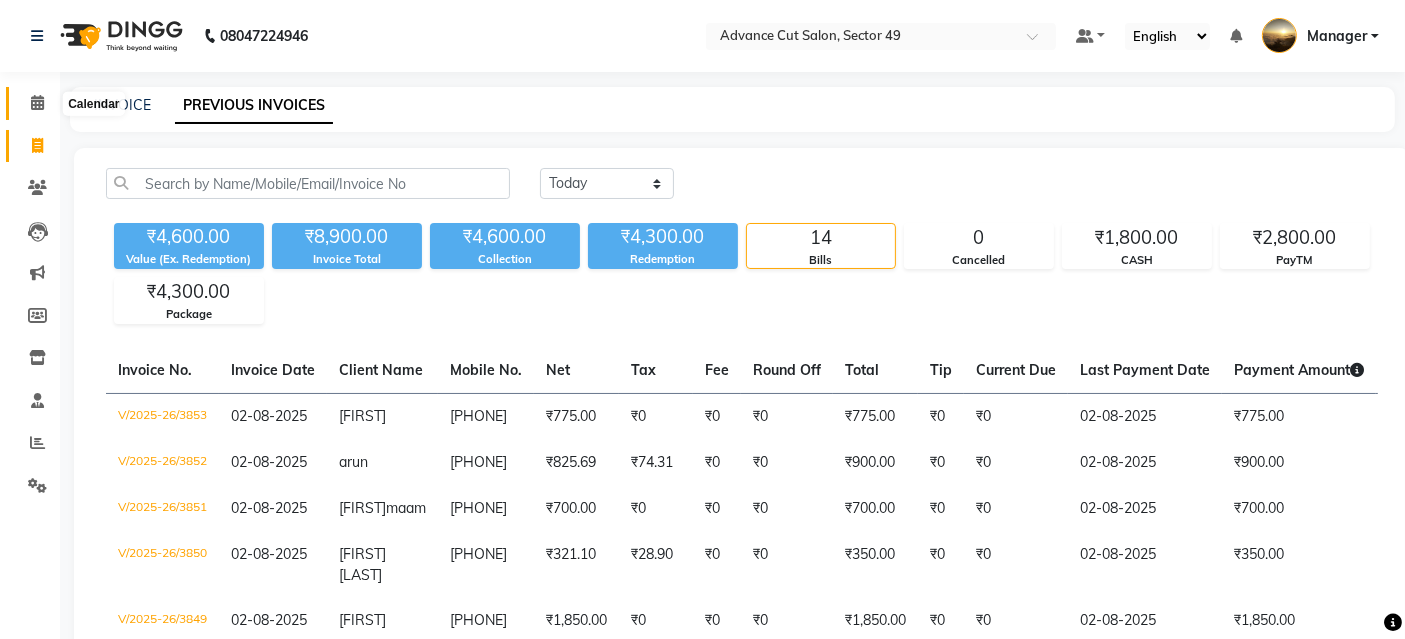 drag, startPoint x: 37, startPoint y: 96, endPoint x: 46, endPoint y: 123, distance: 28.460499 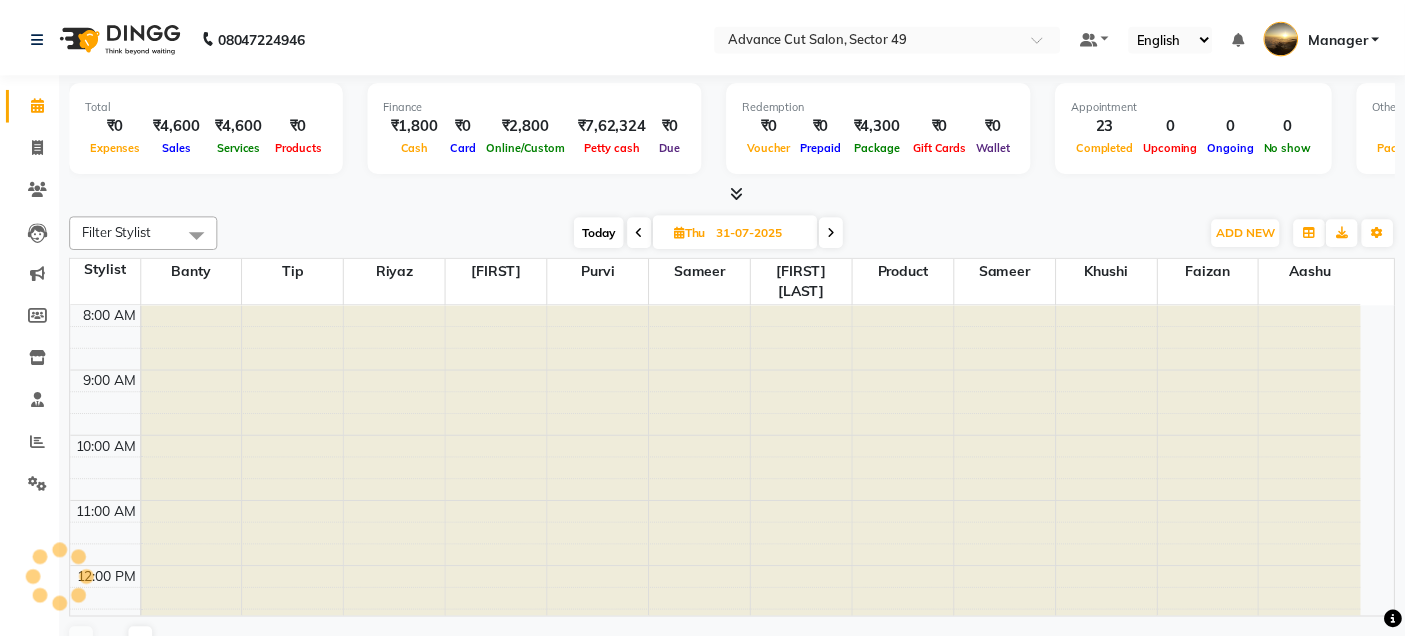 scroll, scrollTop: 0, scrollLeft: 0, axis: both 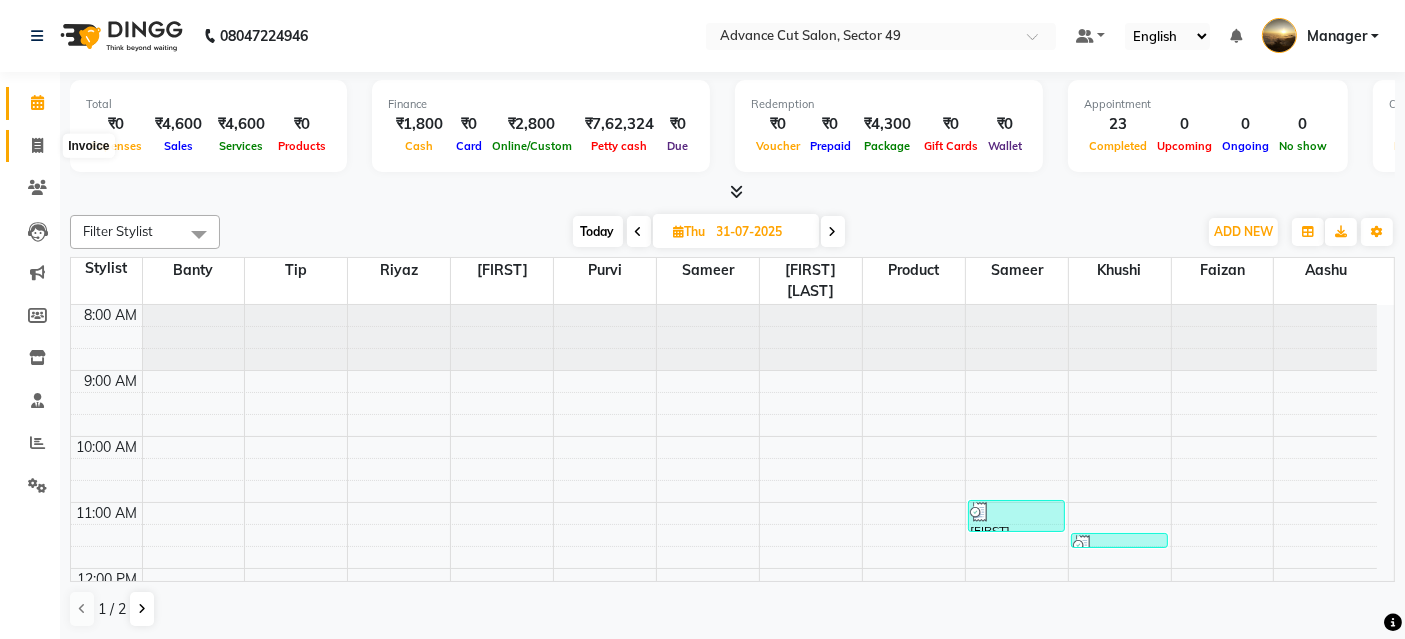click 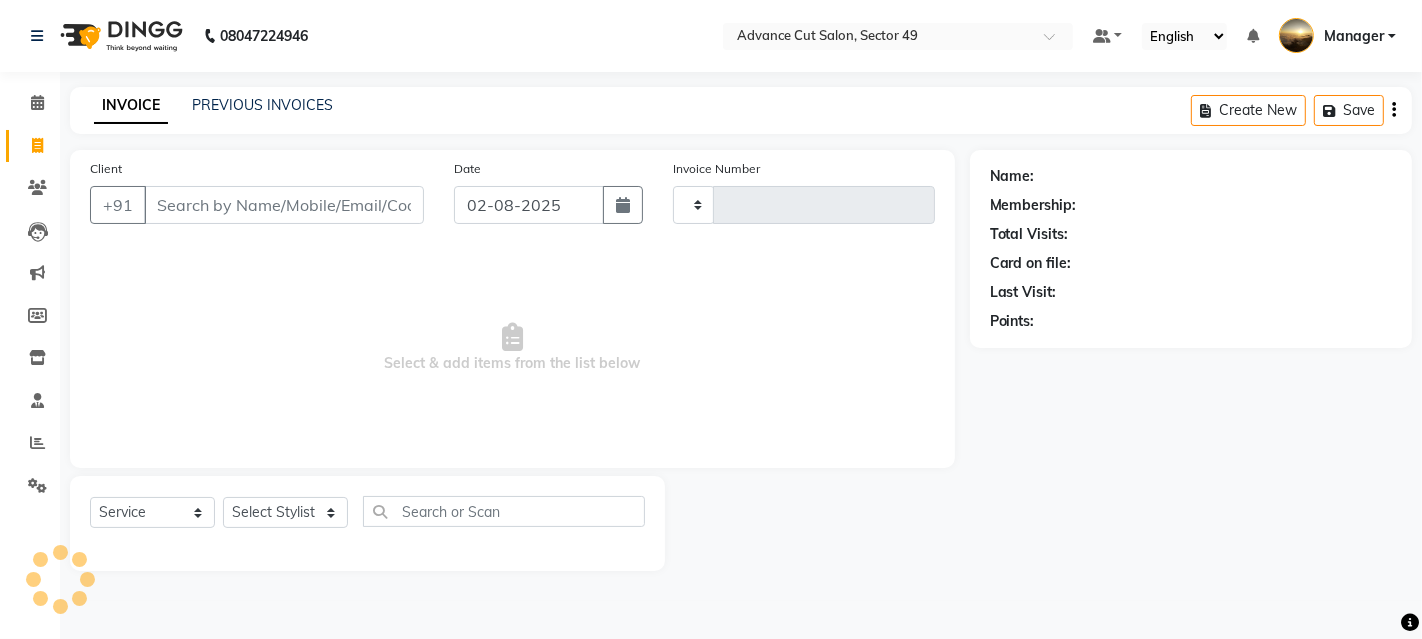 type on "3854" 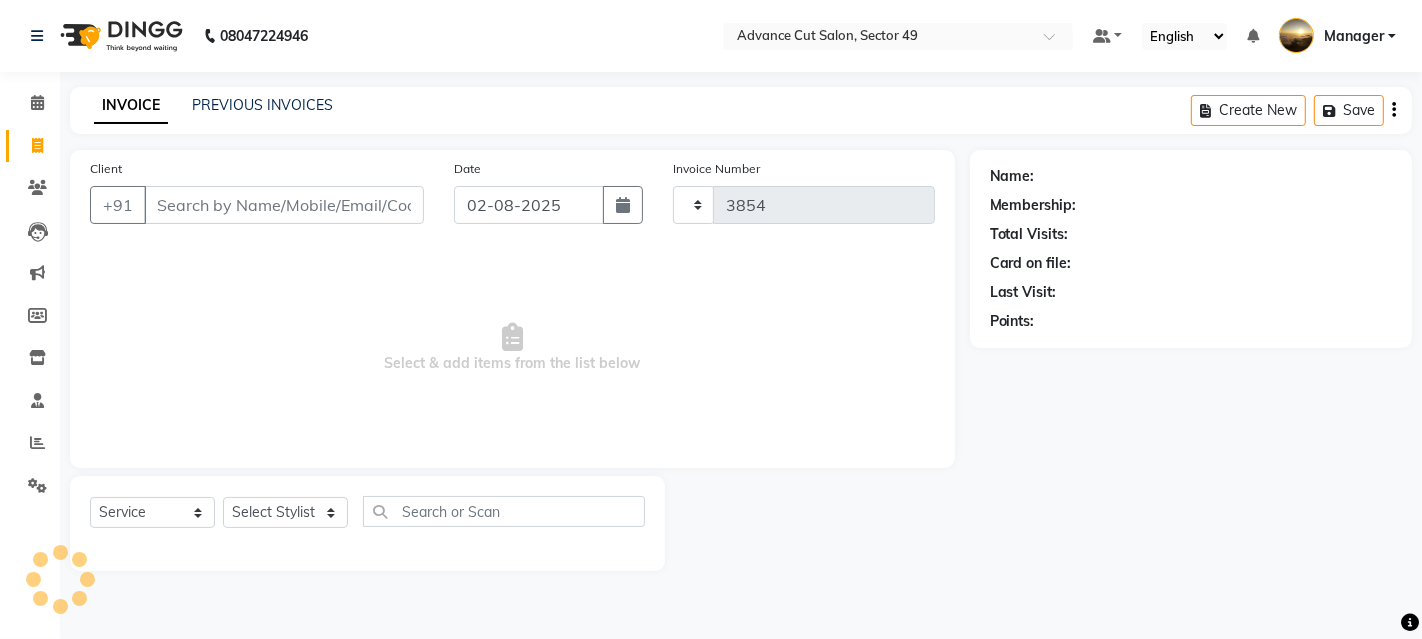 select on "4616" 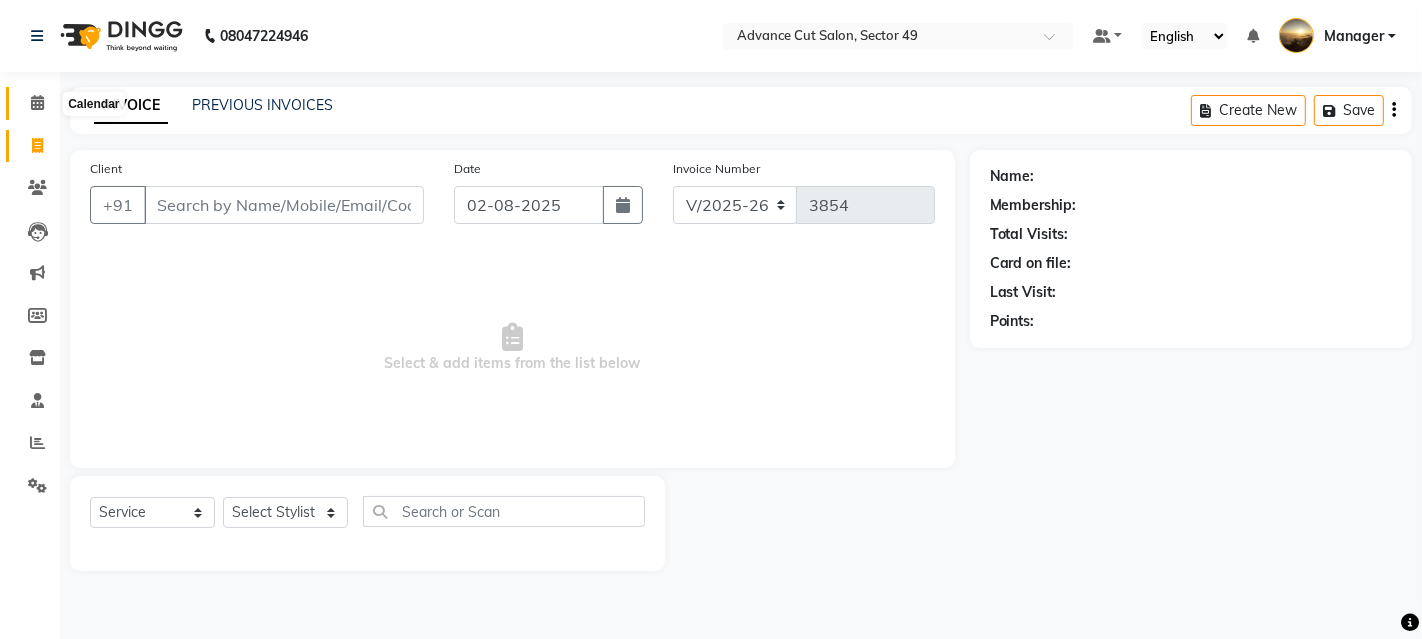 click 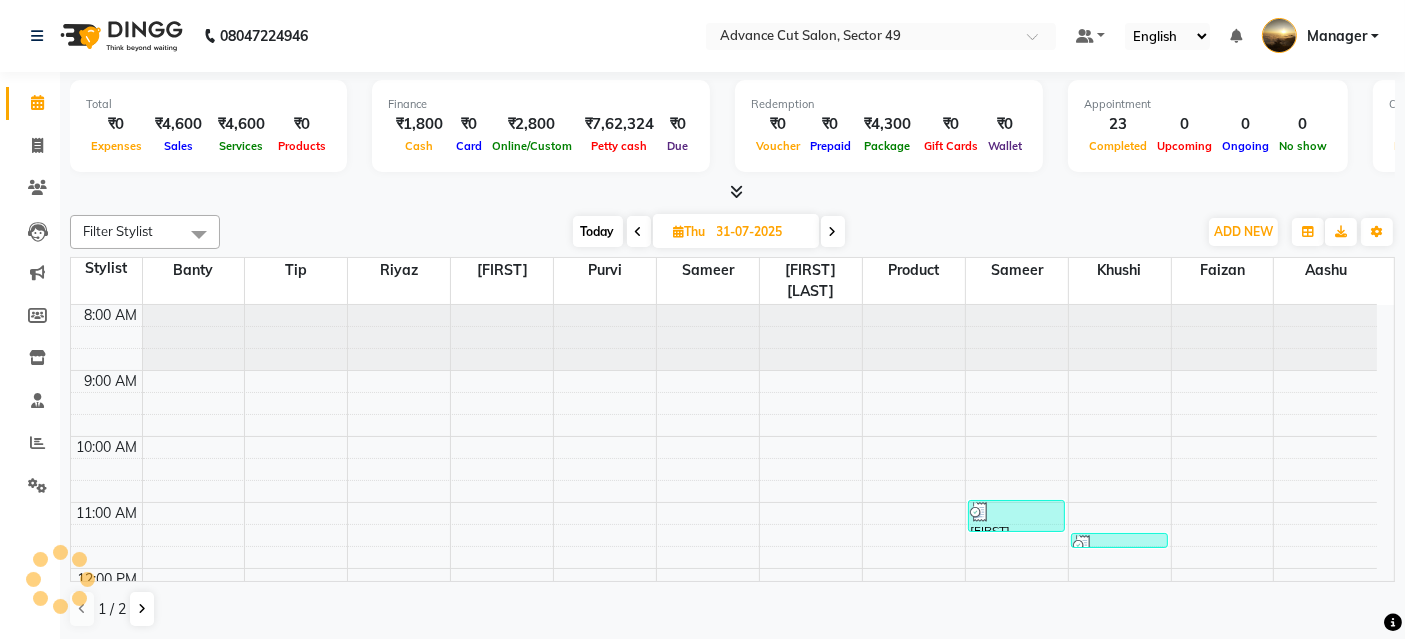 scroll, scrollTop: 0, scrollLeft: 0, axis: both 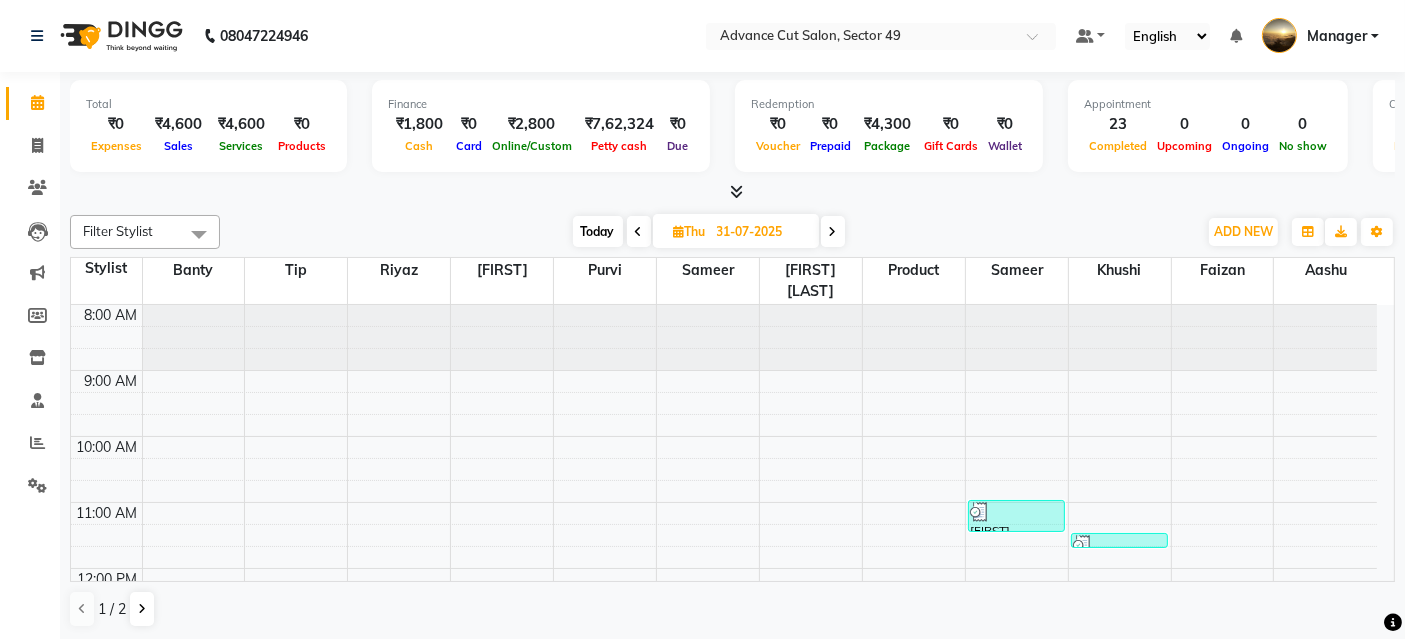 click at bounding box center (732, 192) 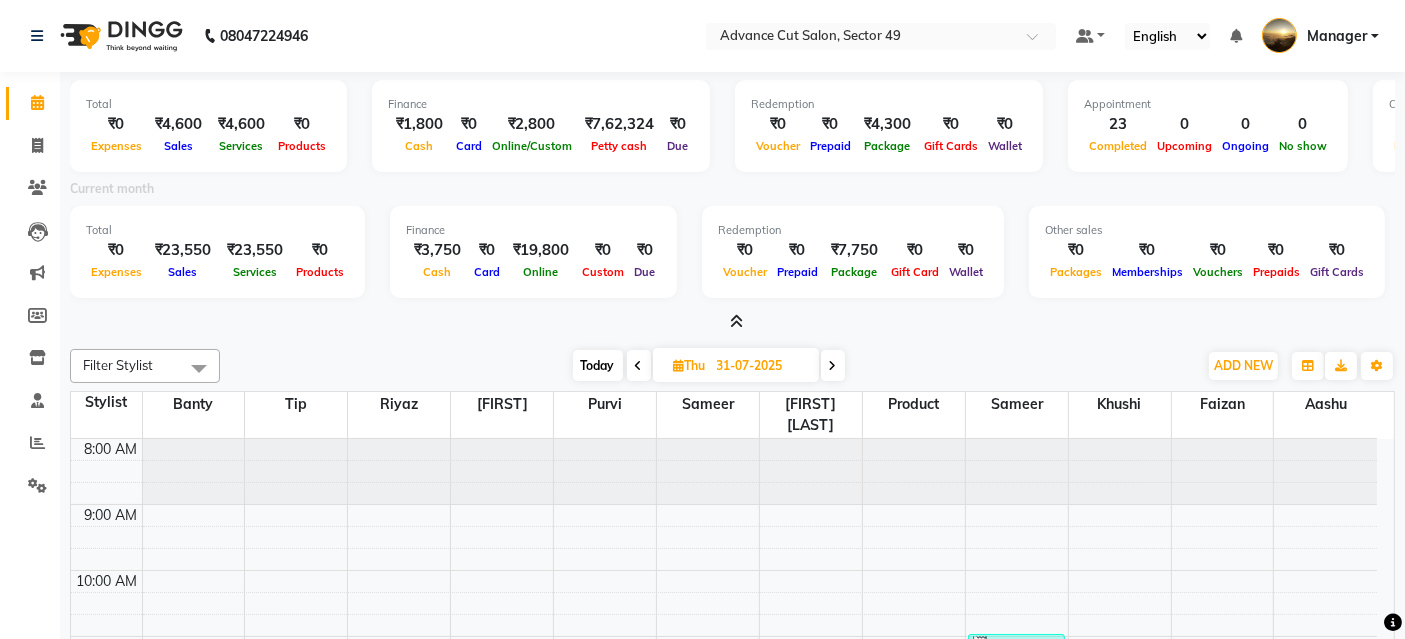 click at bounding box center [736, 321] 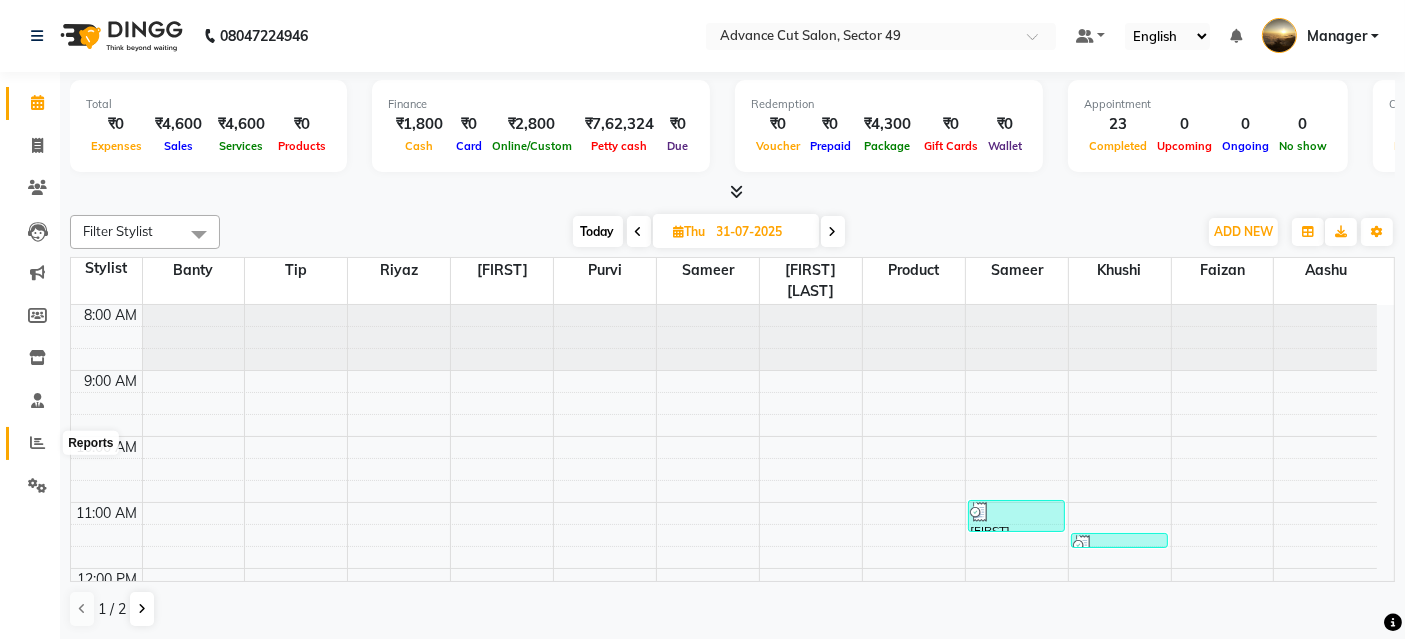 click 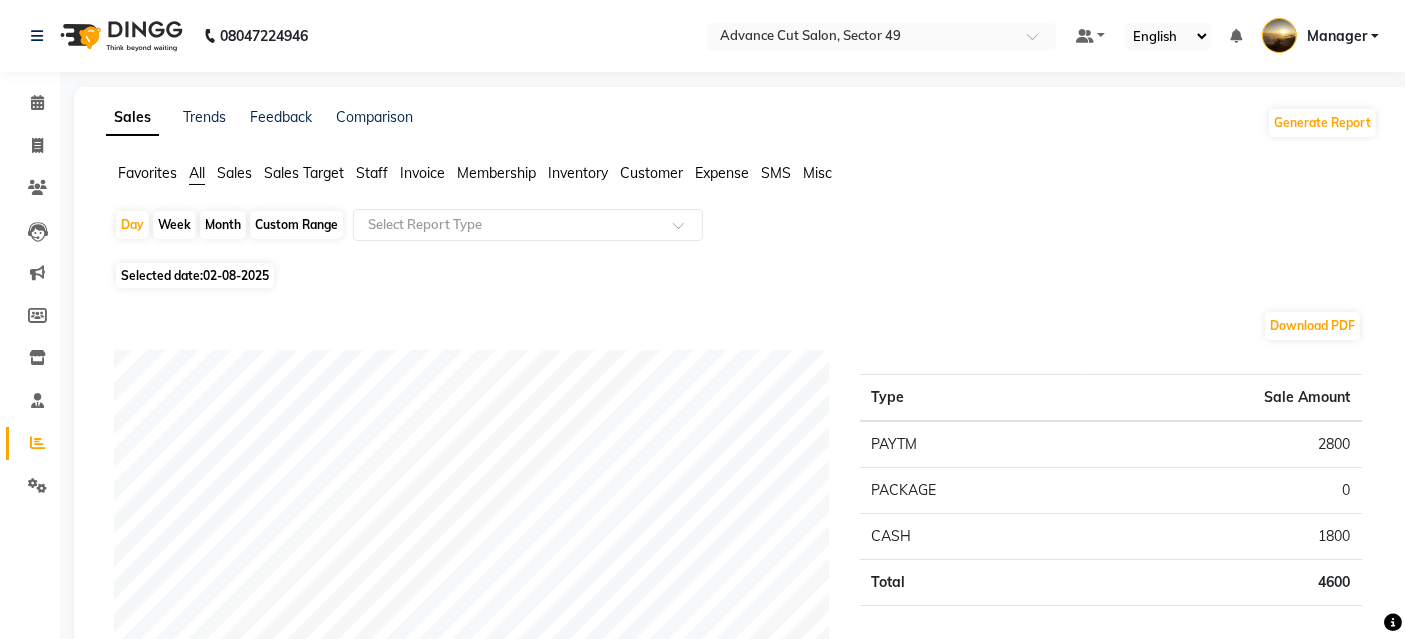click on "02-08-2025" 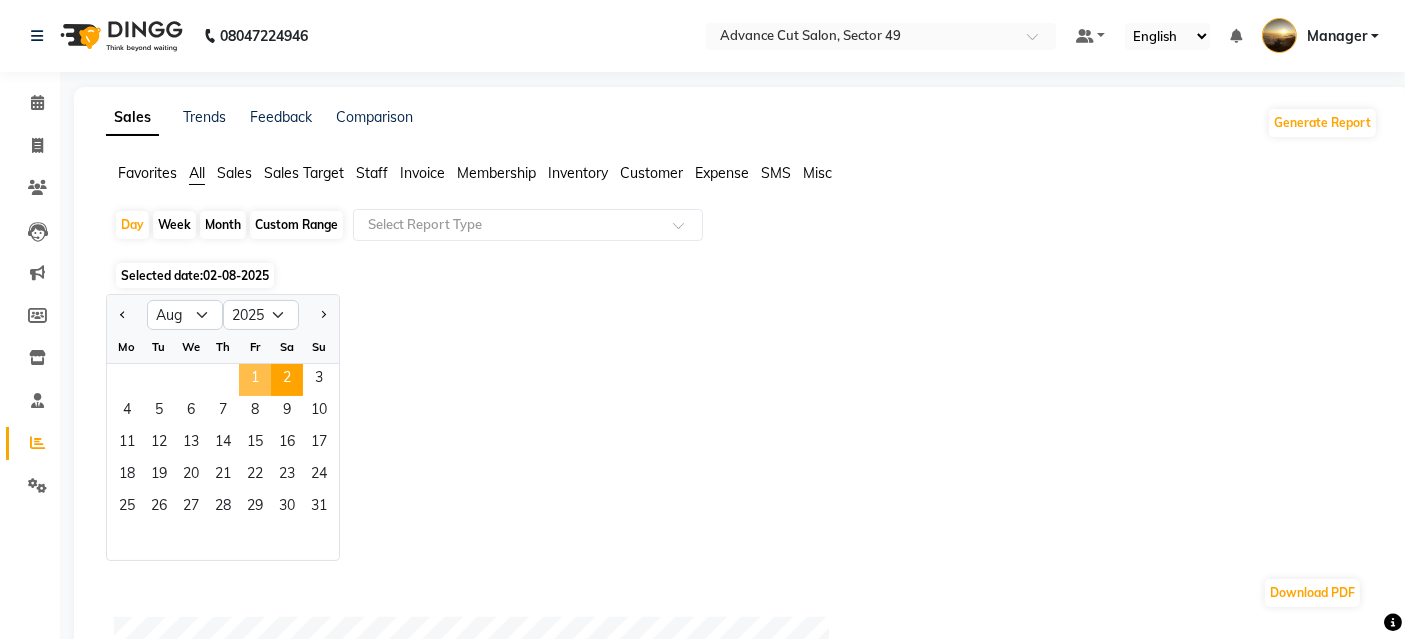 click on "1" 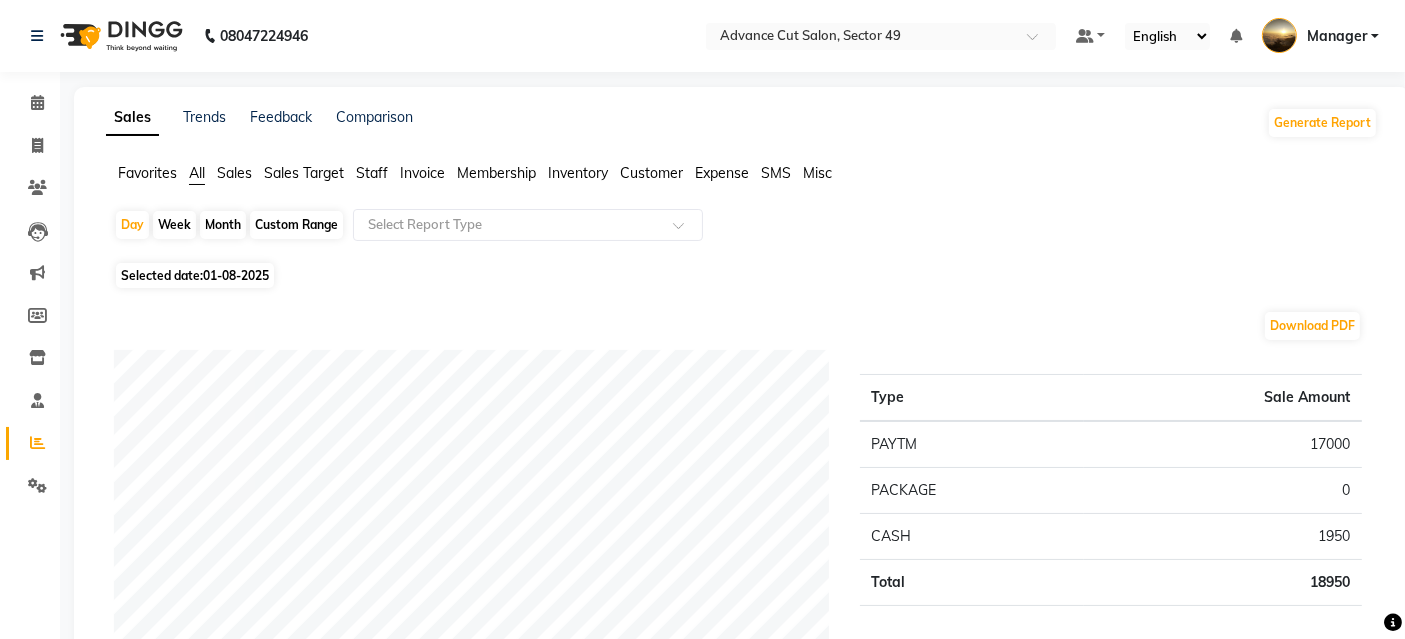 click on "Sales Trends Feedback Comparison Generate Report Favorites All Sales Sales Target Staff Invoice Membership Inventory Customer Expense SMS Misc  Day   Week   Month   Custom Range  Select Report Type Selected date:  01-08-2025  Download PDF Payment mode Type Sale Amount PAYTM 17000 PACKAGE 0 CASH 1950 Total 18950 Staff summary Type Sale Amount Sameer 8940 Banty 3040 Vishal 3025 Aashu 1350 David 1275 Danish Ali 1610 Faizan 1860 Khushi 1300 Total 22400 Sales summary Type Sale Amount Memberships 0 Vouchers 0 Gift card 0 Products 0 Packages 0 Tips 0 Prepaid 0 Services 22400 Fee 0 Total 22400 Service sales Type Sale Amount Package 10000 Hair cut (M)01 3420 Touch-up (F) 69 1950 Classic Pedicure (F) 143 1000 Hair Cut with wash (F) 59 1000 Shave/ Beard trimming (M) 02 885 Hair Spa (F) 82 800 Hair Cut (F) 58 700 Touch-up Igora (F) 69 600 Arms Waxing (M) 28 500 Others 1545 Total 22400 ★ Mark as Favorite  Choose how you'd like to save "" report to favorites  Save to Personal Favorites:   Share with Organization:" 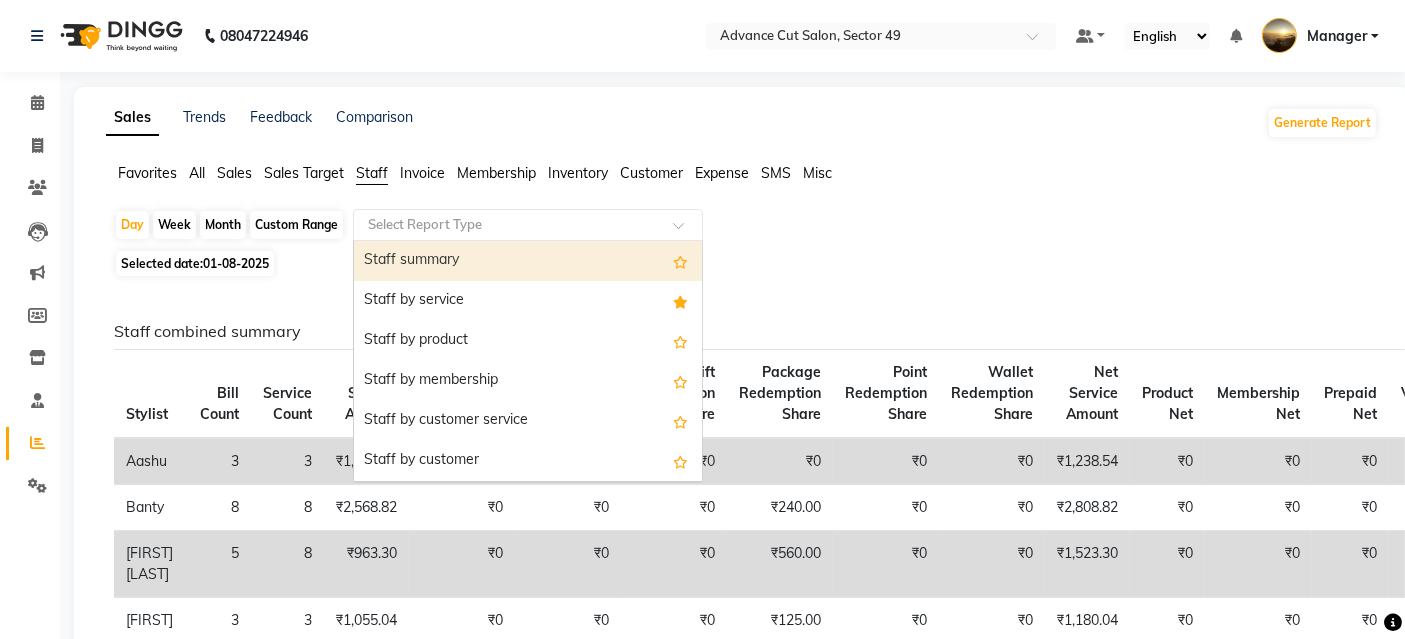 click 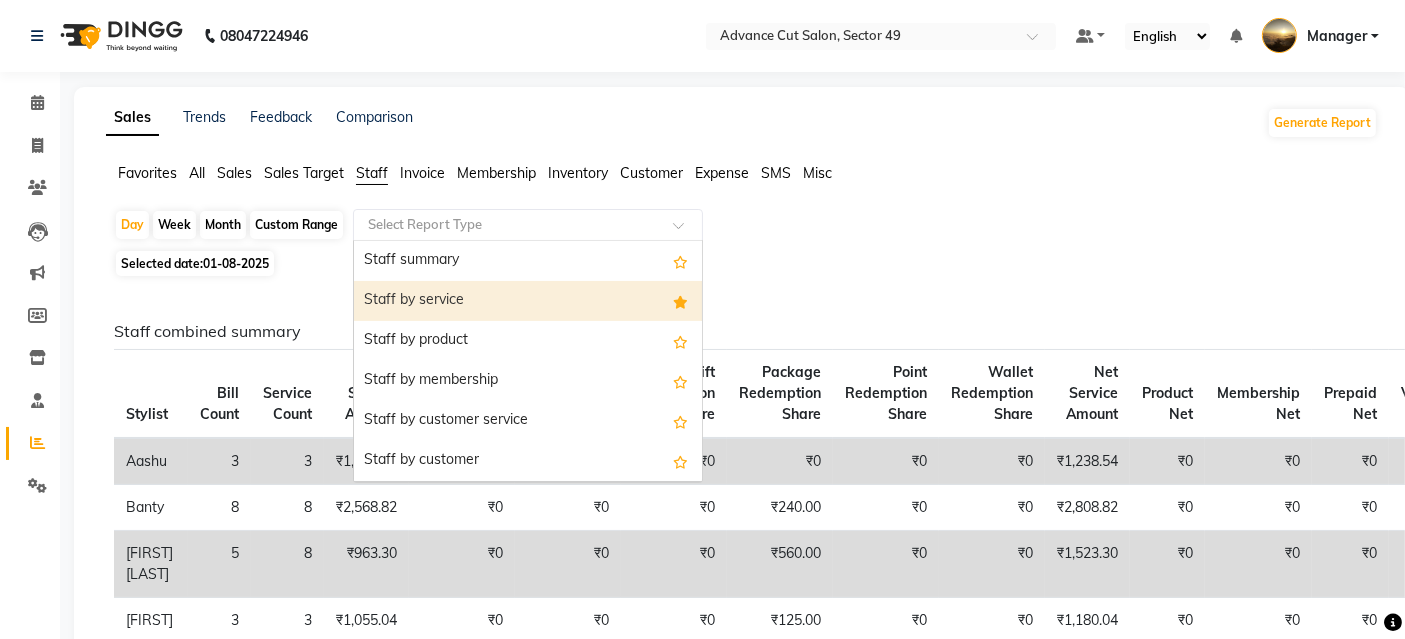 click on "Staff by service" at bounding box center (528, 301) 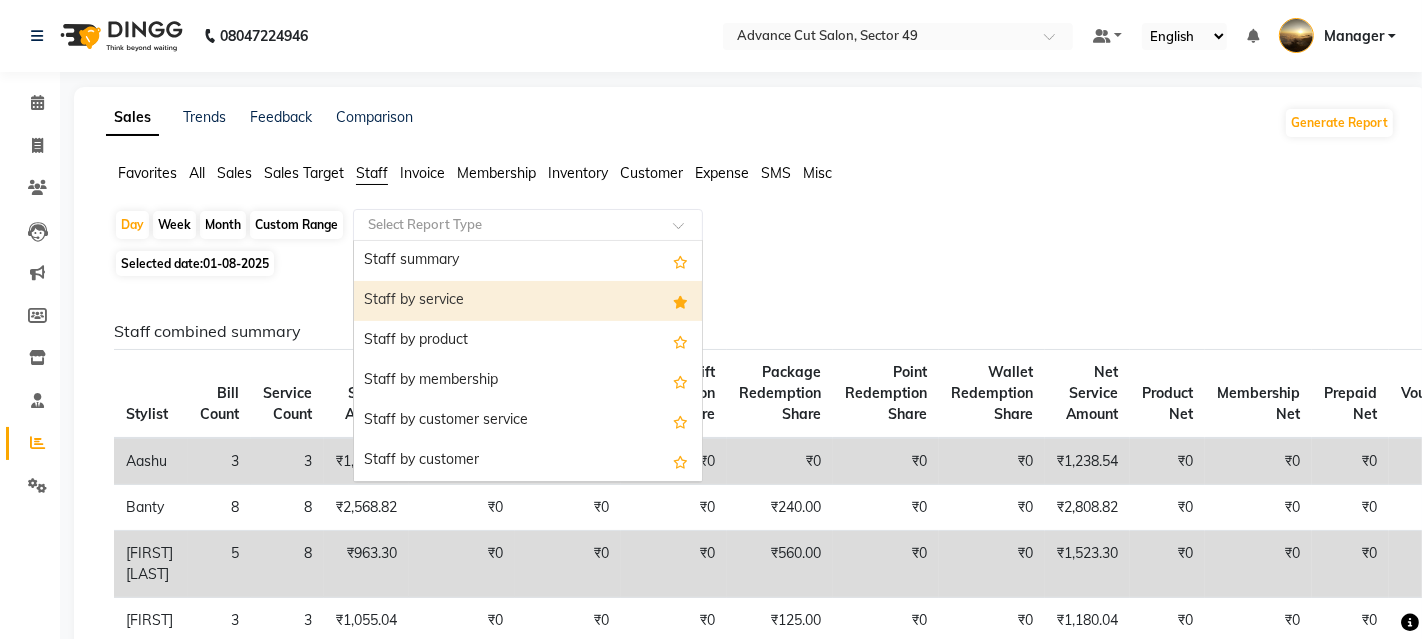 select on "filtered_report" 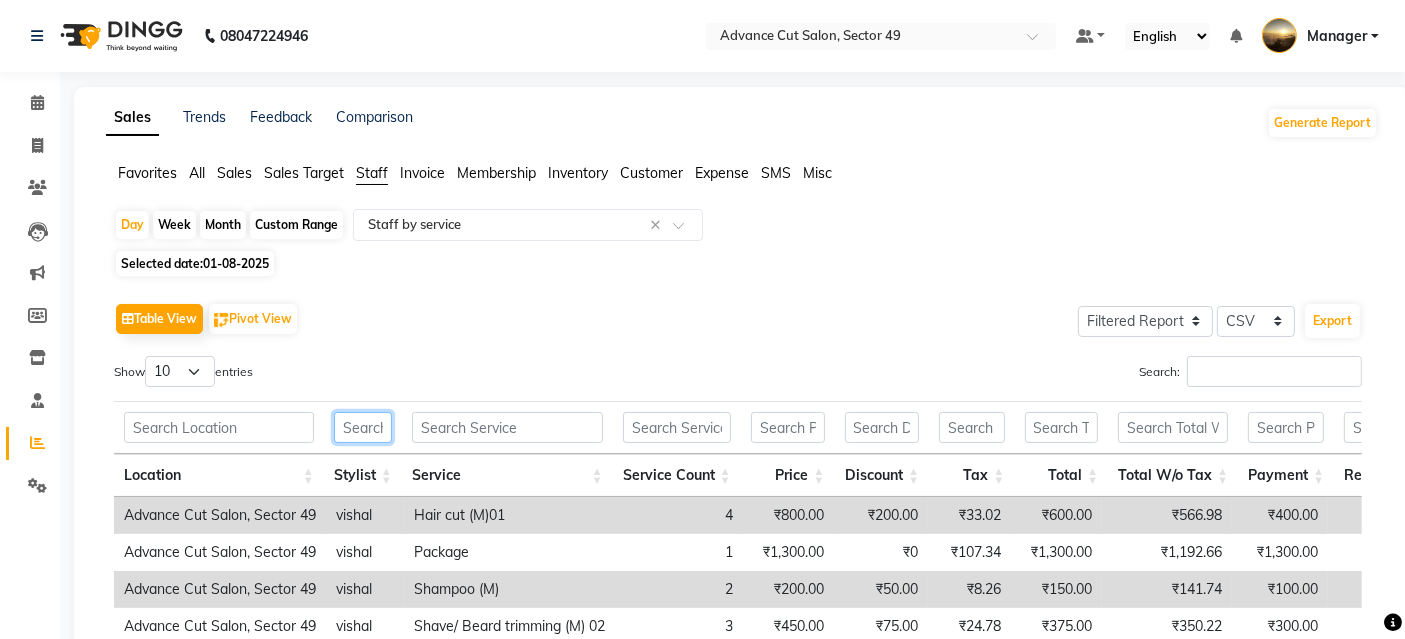 click at bounding box center (363, 427) 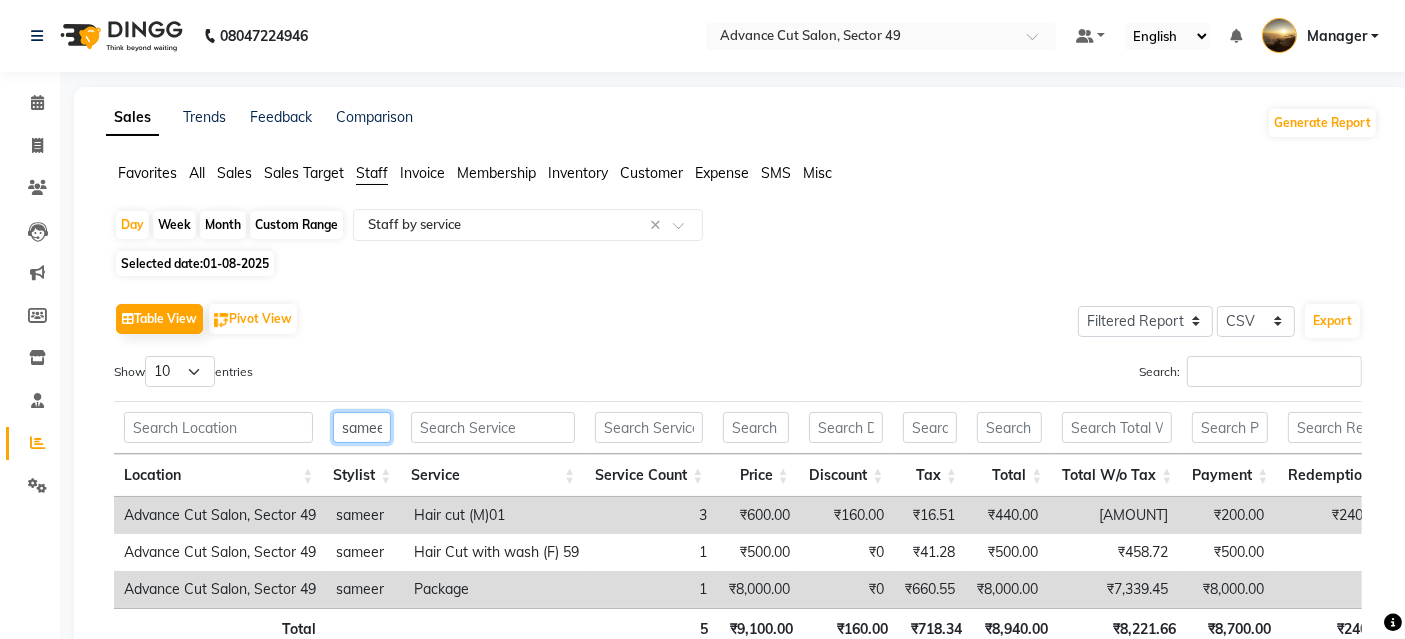 scroll, scrollTop: 0, scrollLeft: 2, axis: horizontal 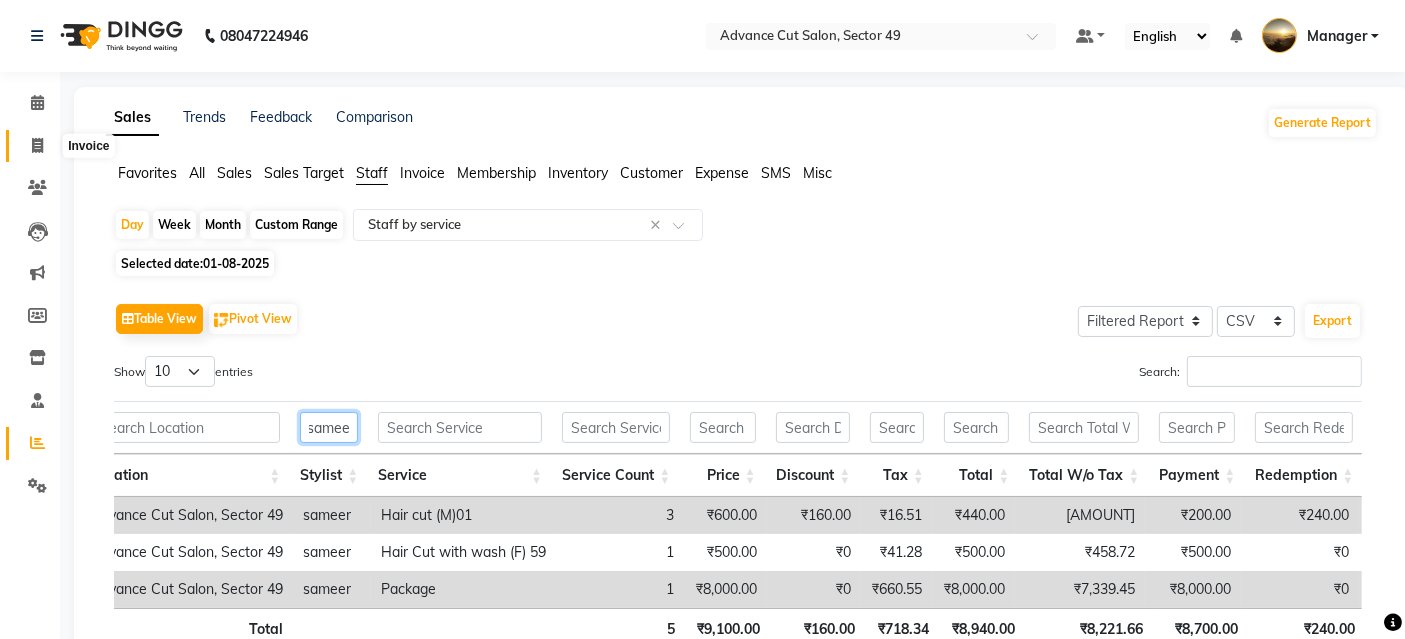 type on "samee" 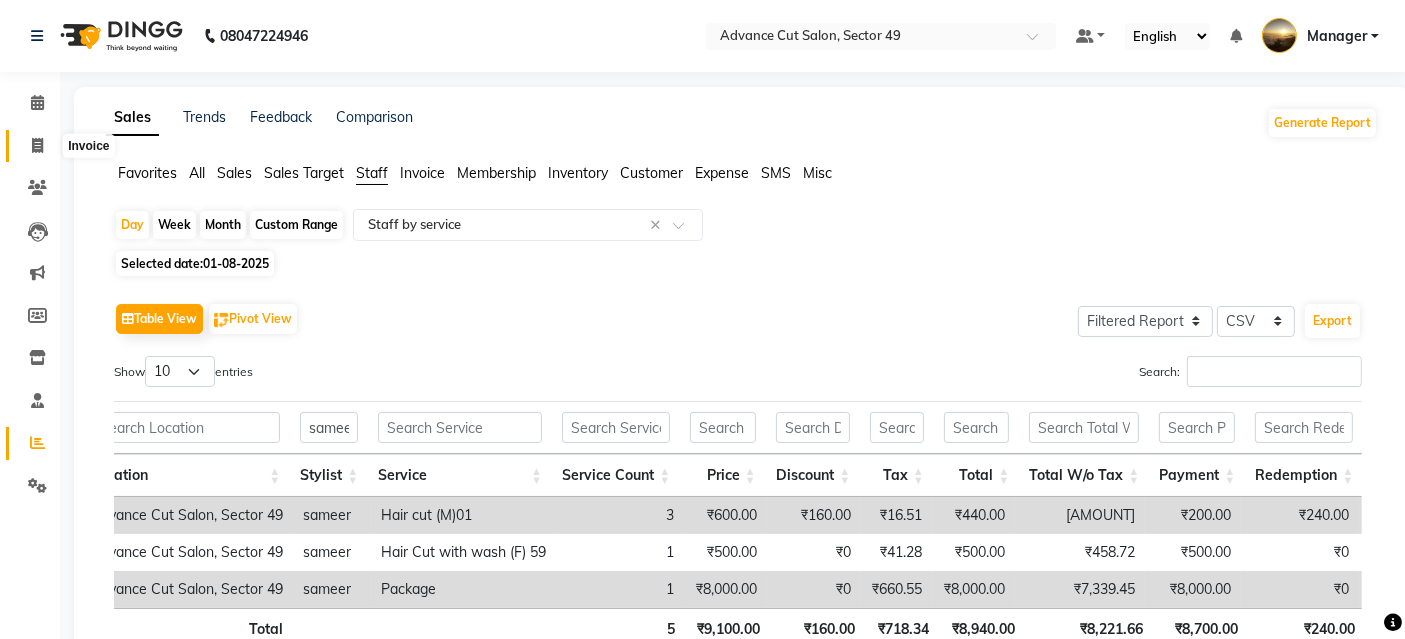 click 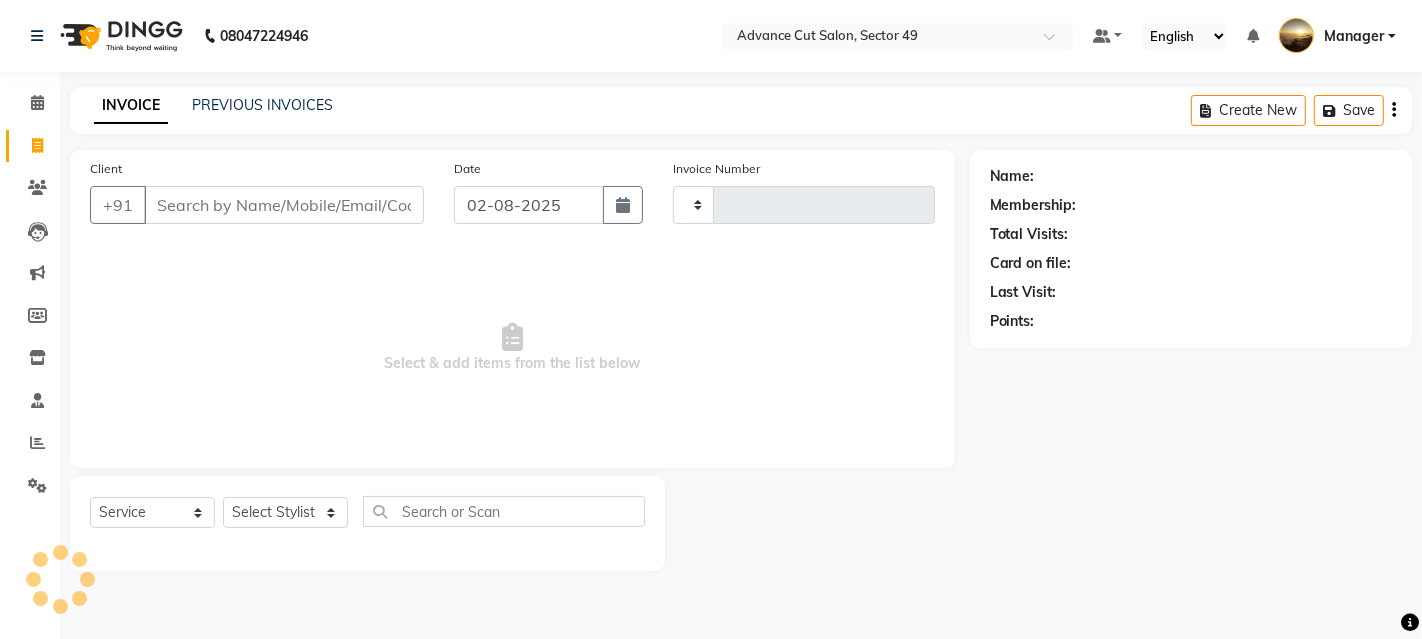 type on "3854" 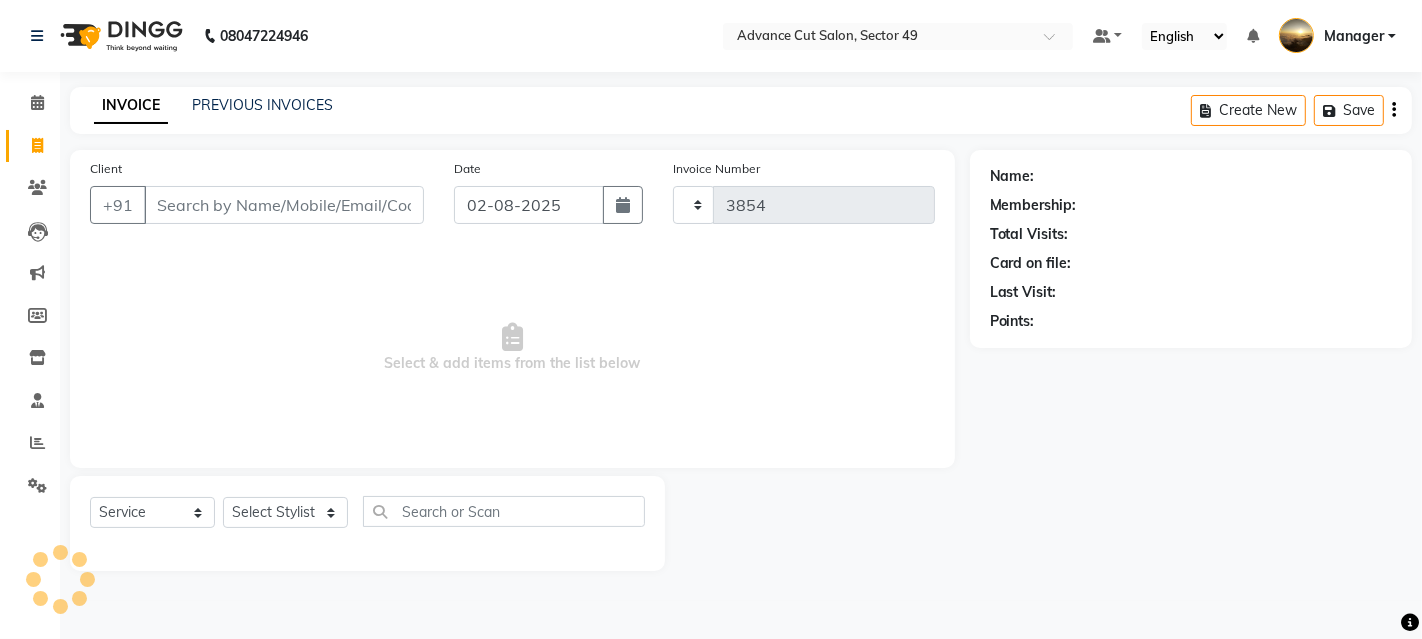 select on "4616" 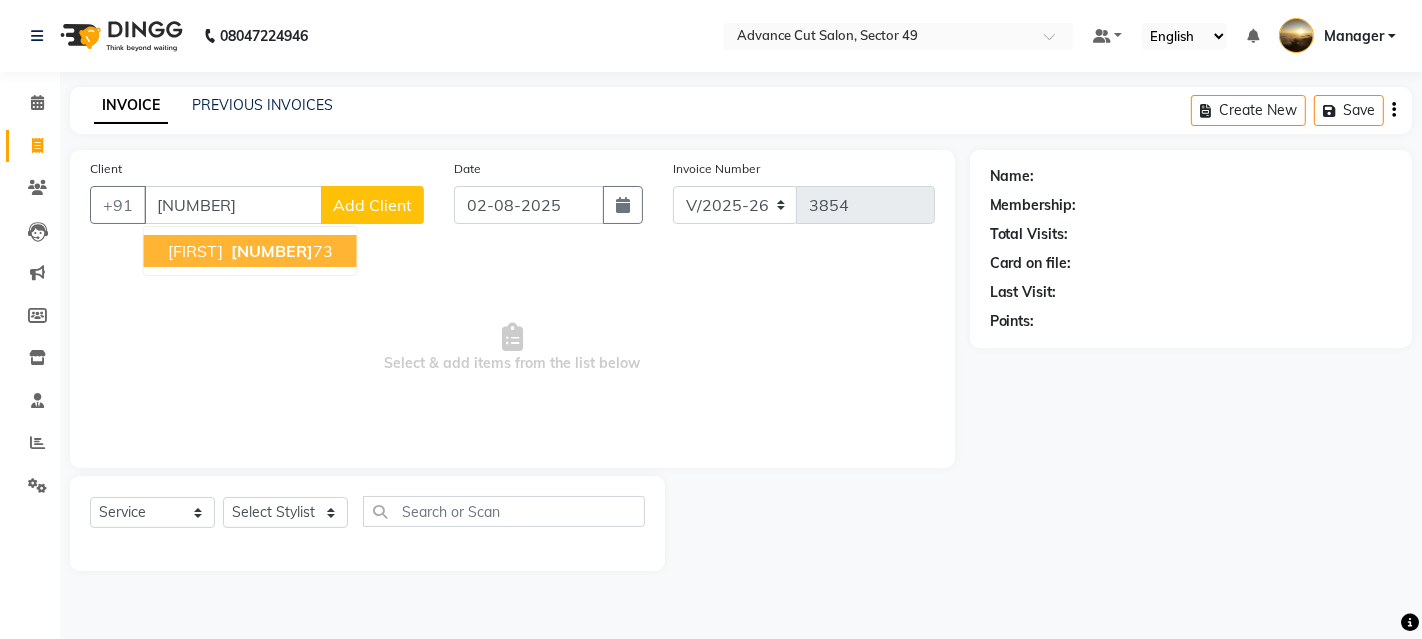 click on "81781353 73" at bounding box center (280, 251) 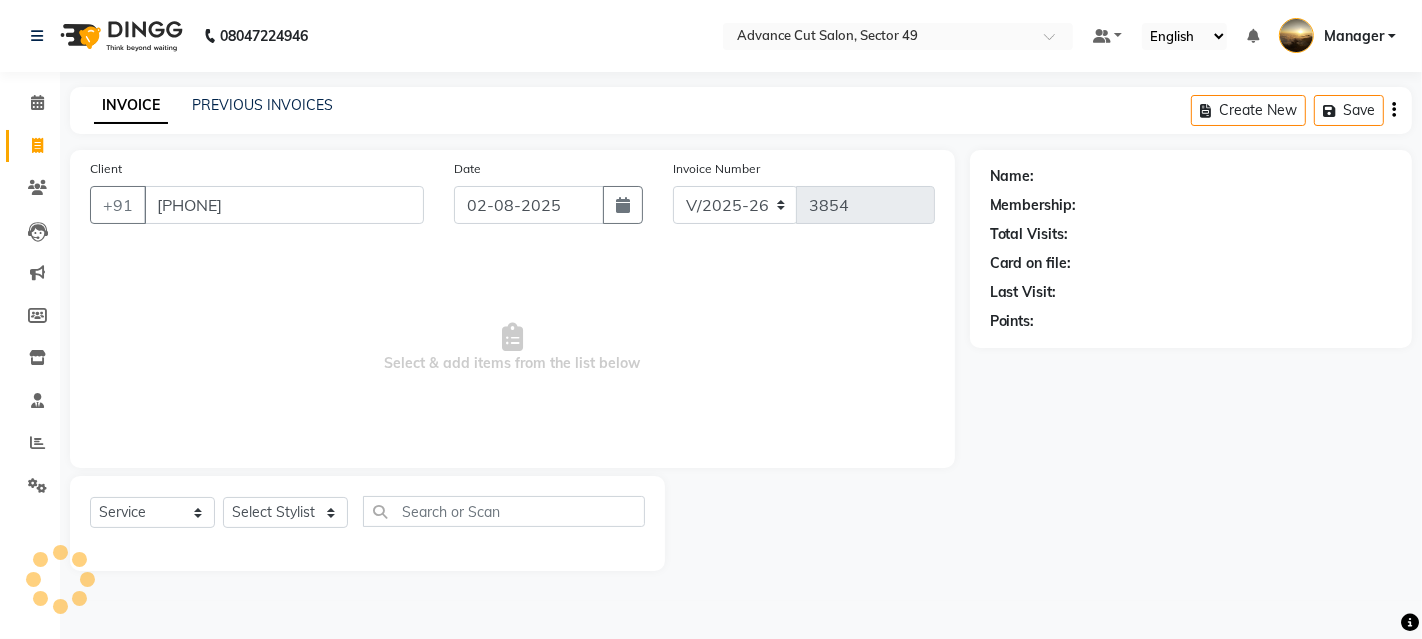 type on "8178135373" 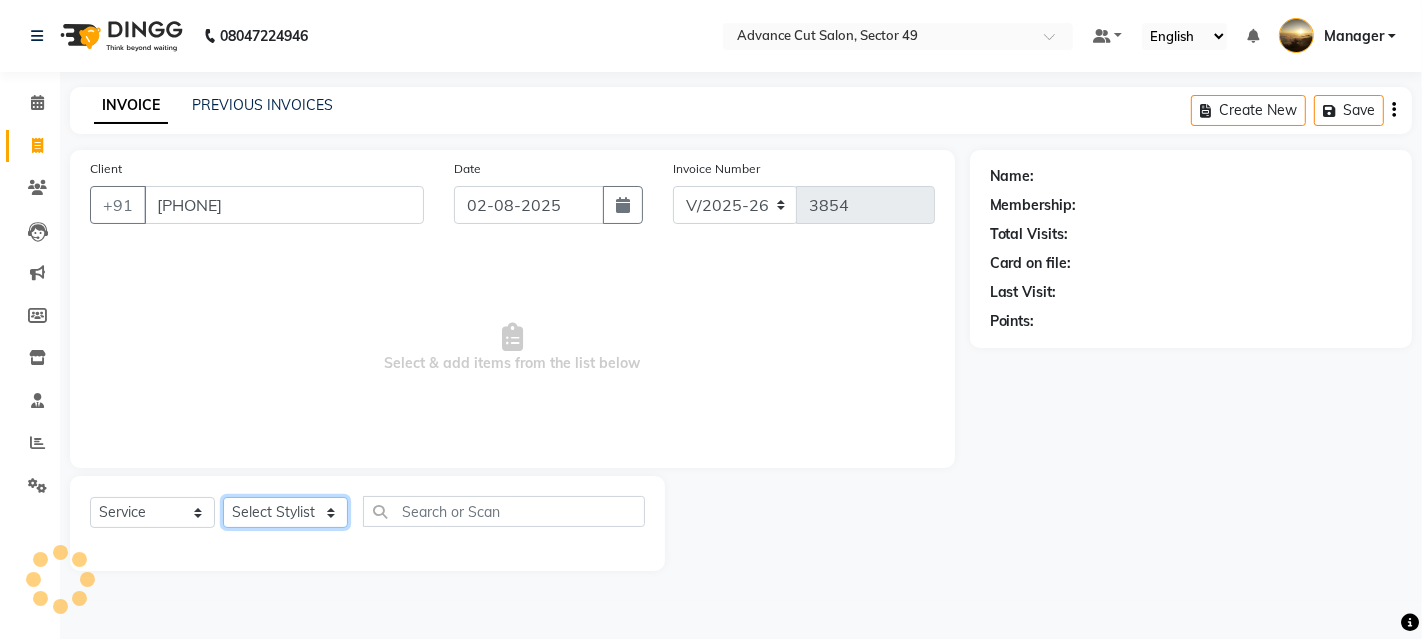 click on "Select Stylist Aashu Banty danish ali david faizan khushi Manager product purvi riyaz sameer sameer Tip vishal" 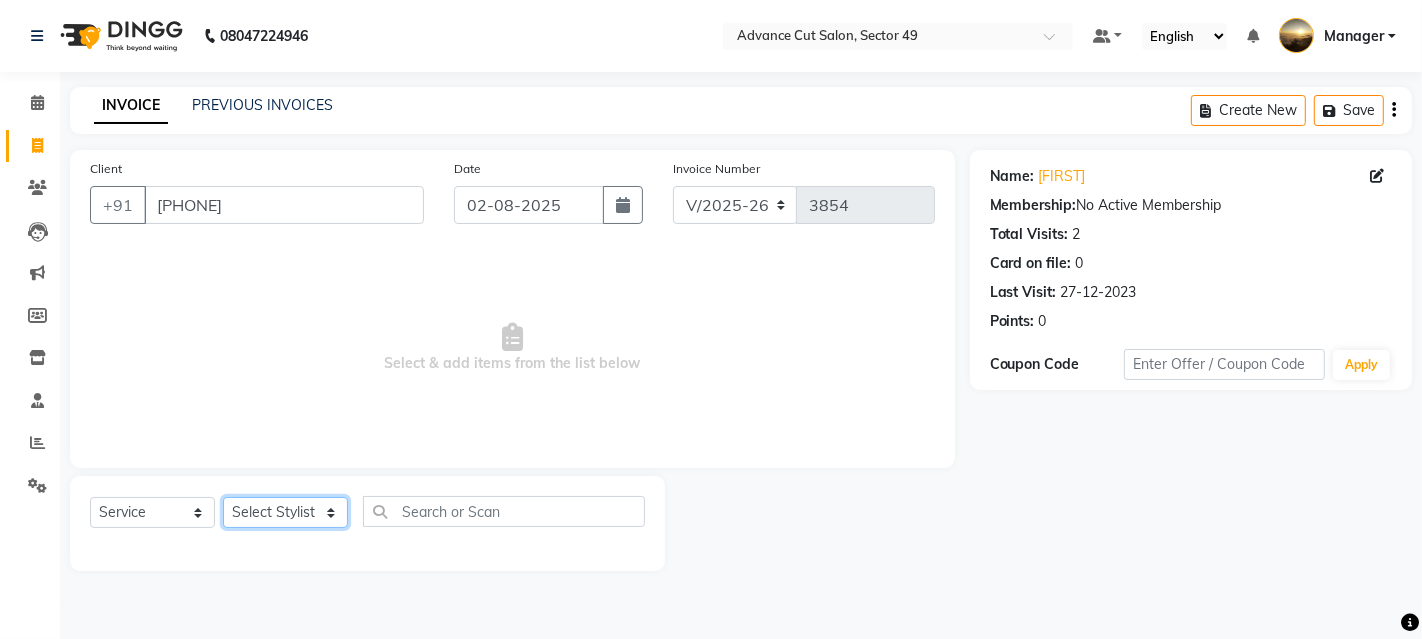 select on "27619" 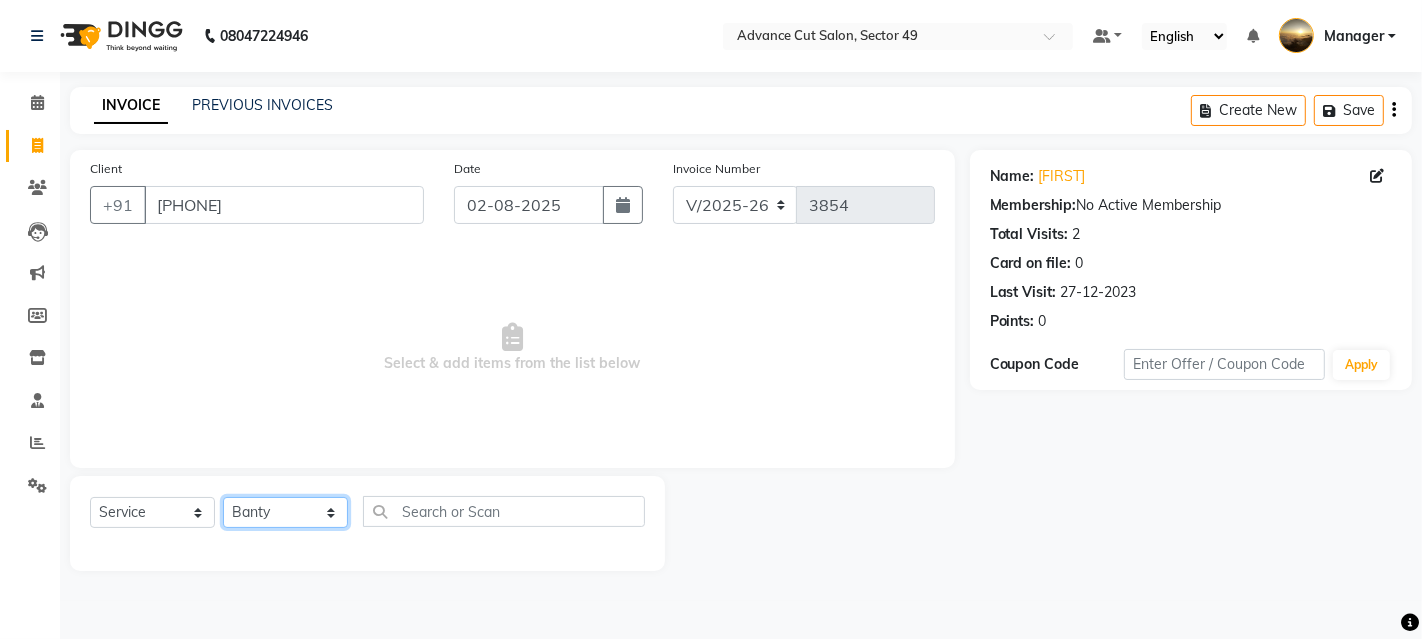 click on "Select Stylist Aashu Banty danish ali david faizan khushi Manager product purvi riyaz sameer sameer Tip vishal" 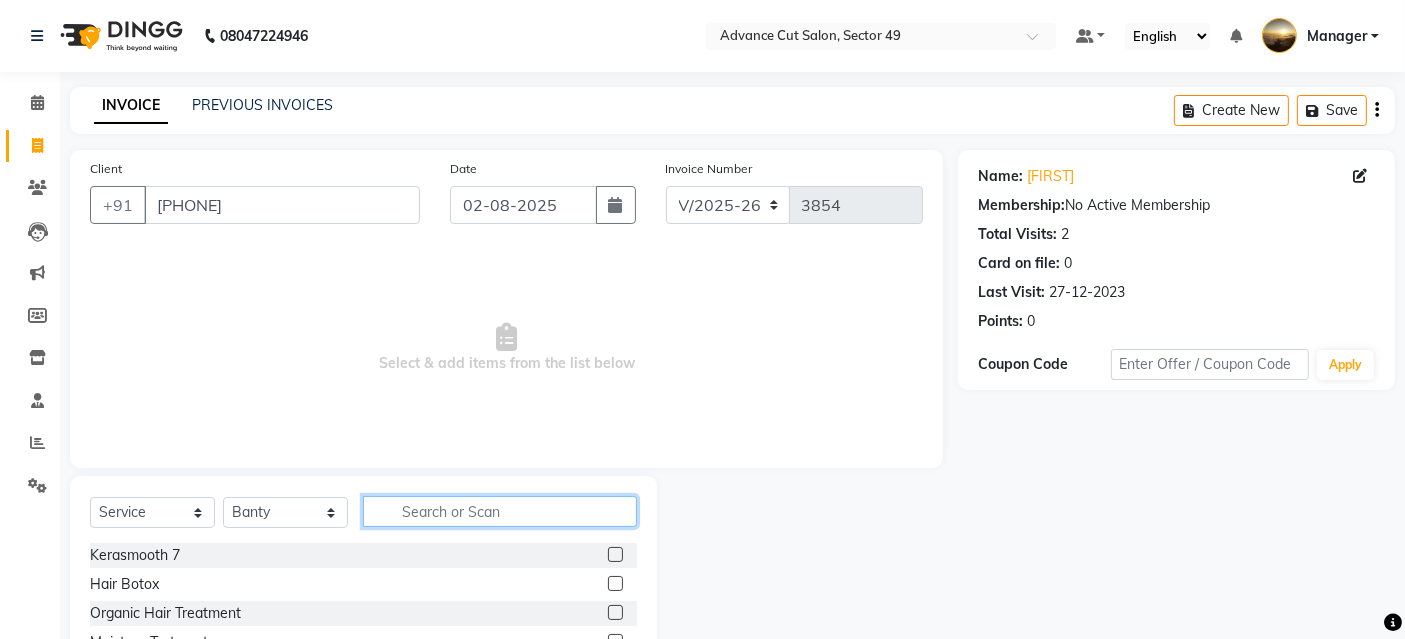 click 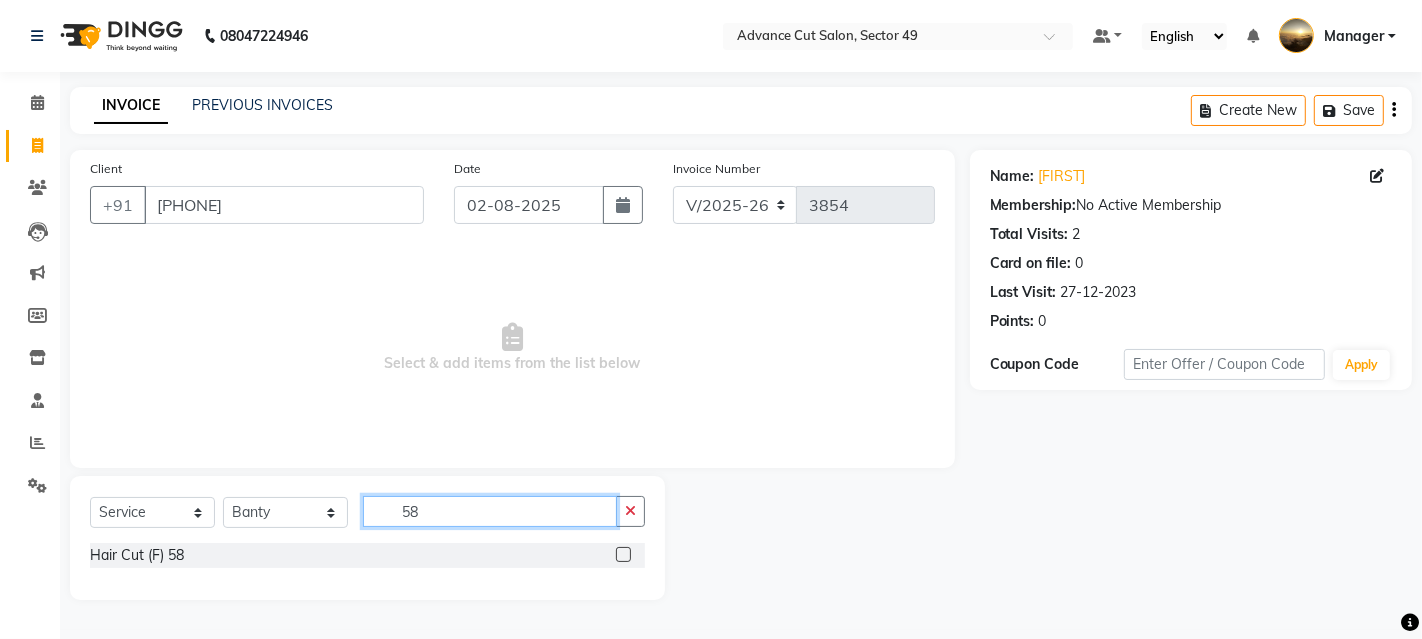 type on "58" 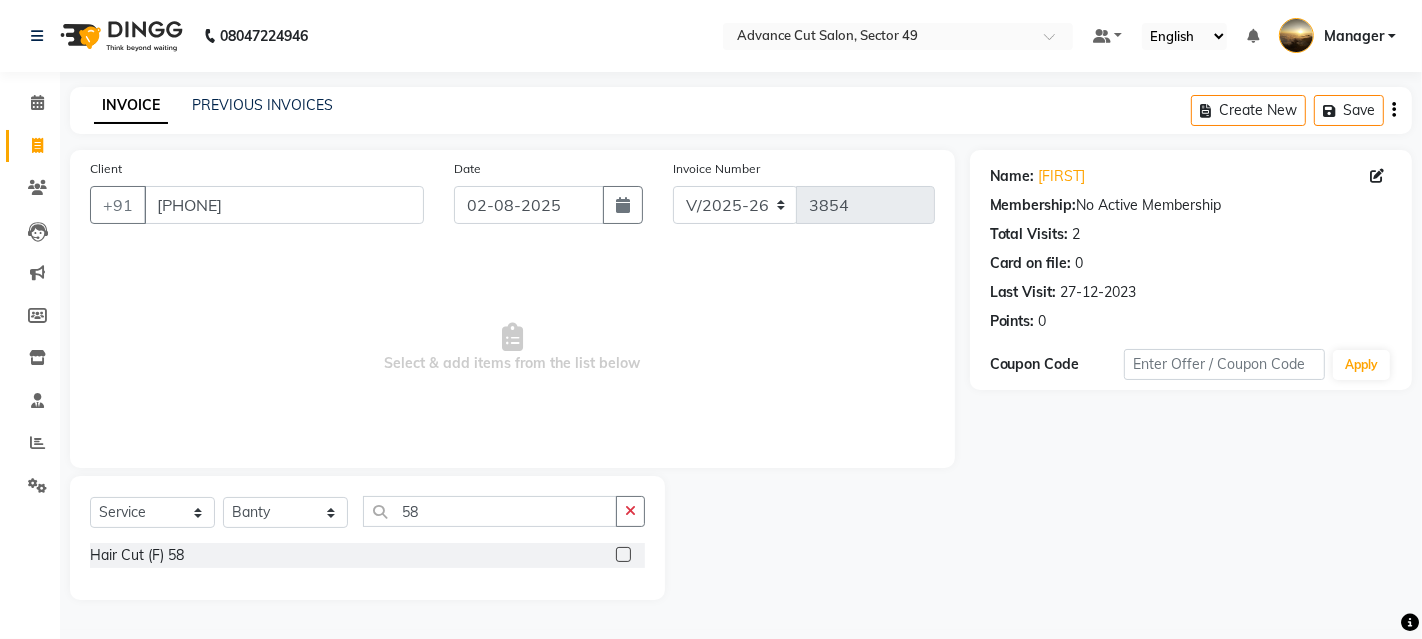 click 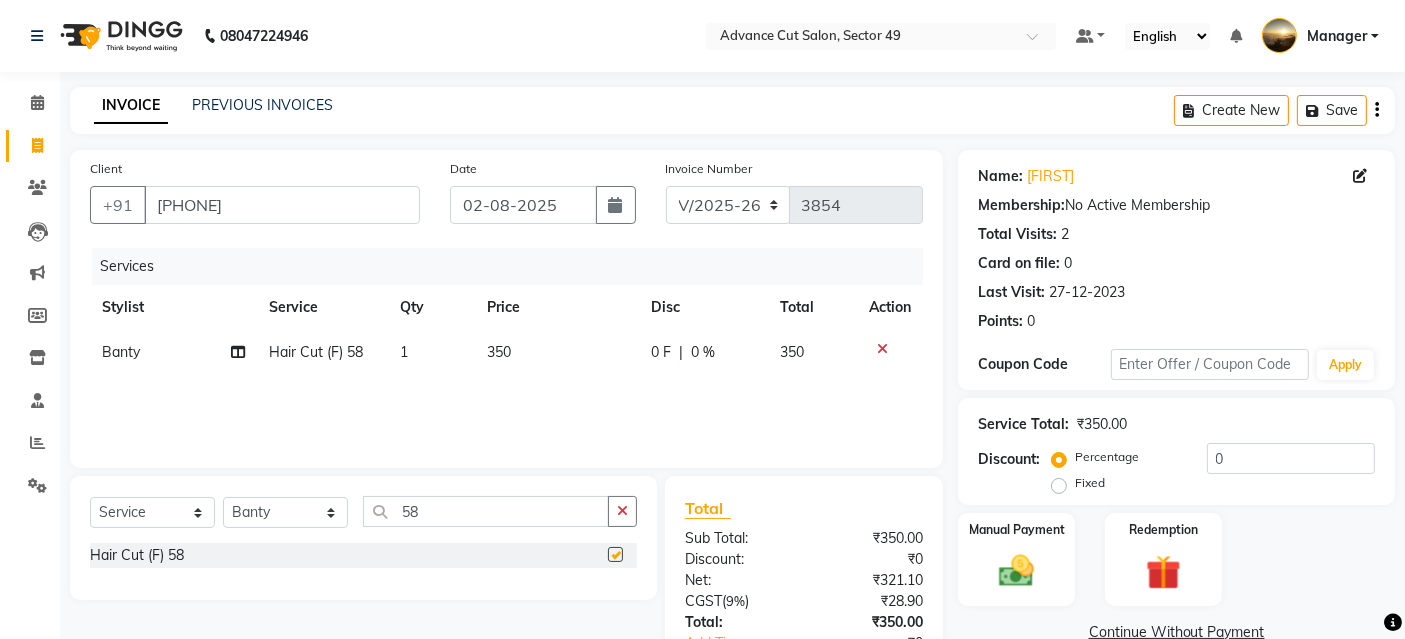 checkbox on "false" 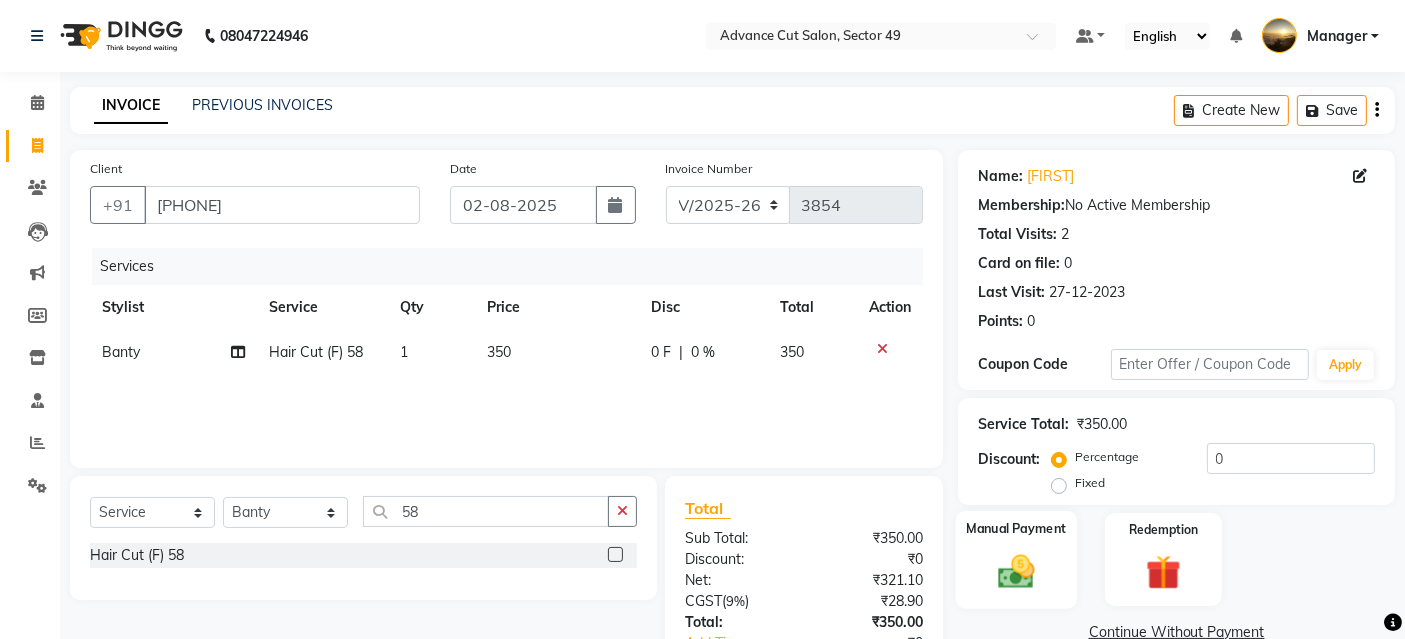 click 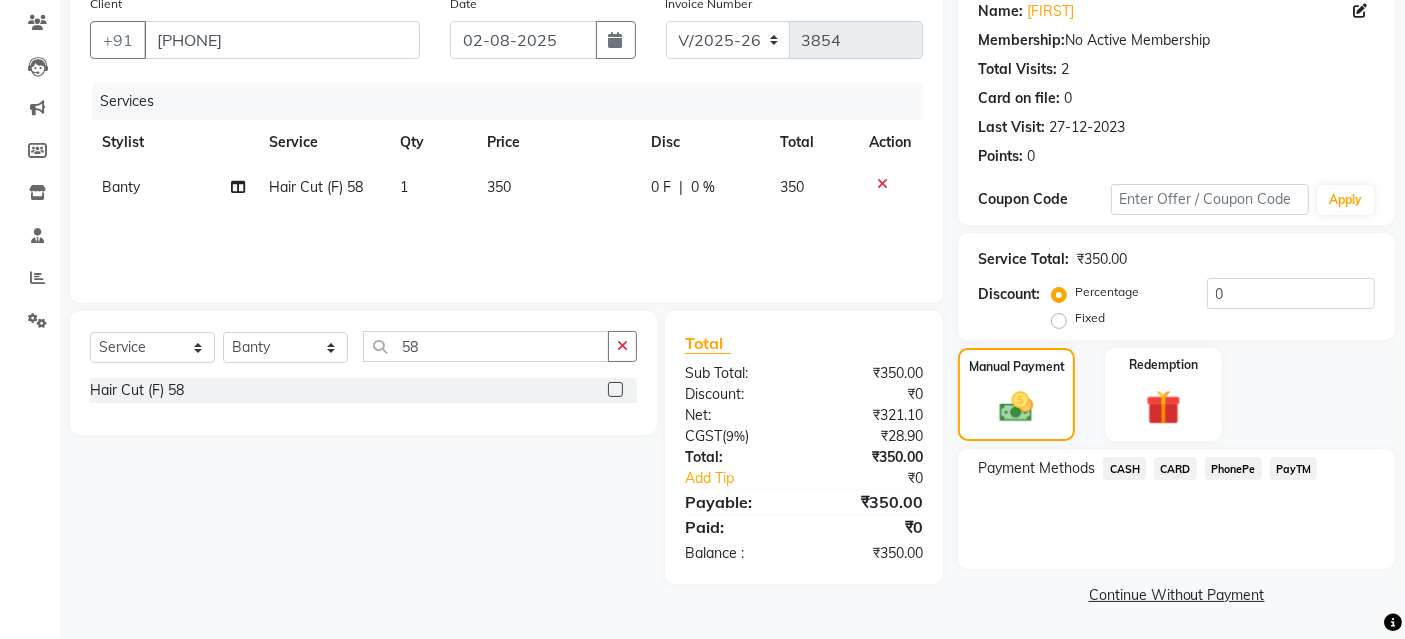 click on "PayTM" 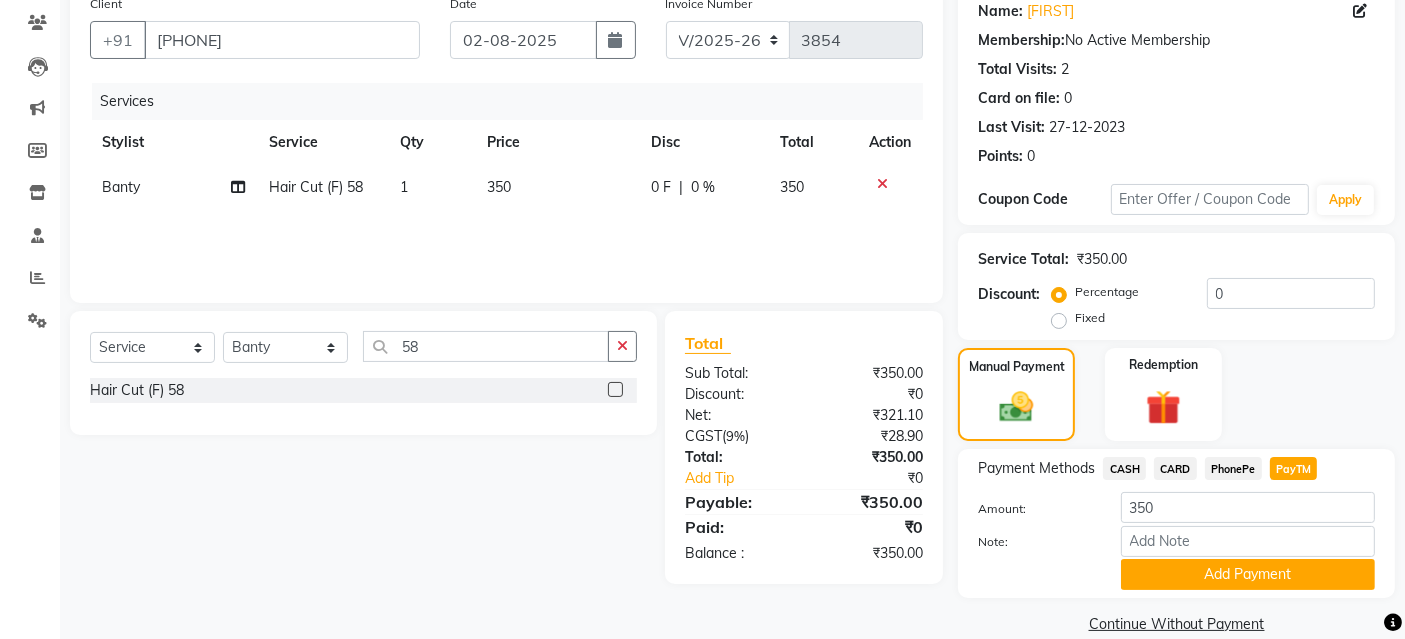scroll, scrollTop: 194, scrollLeft: 0, axis: vertical 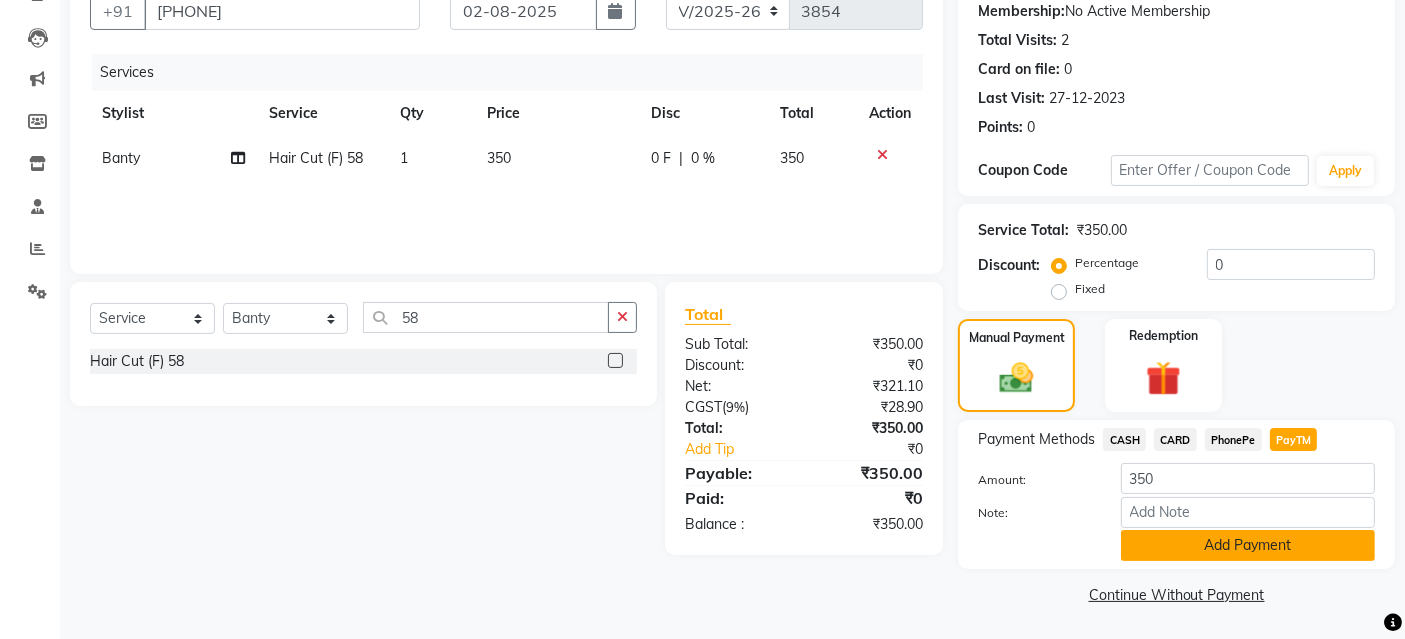 click on "Add Payment" 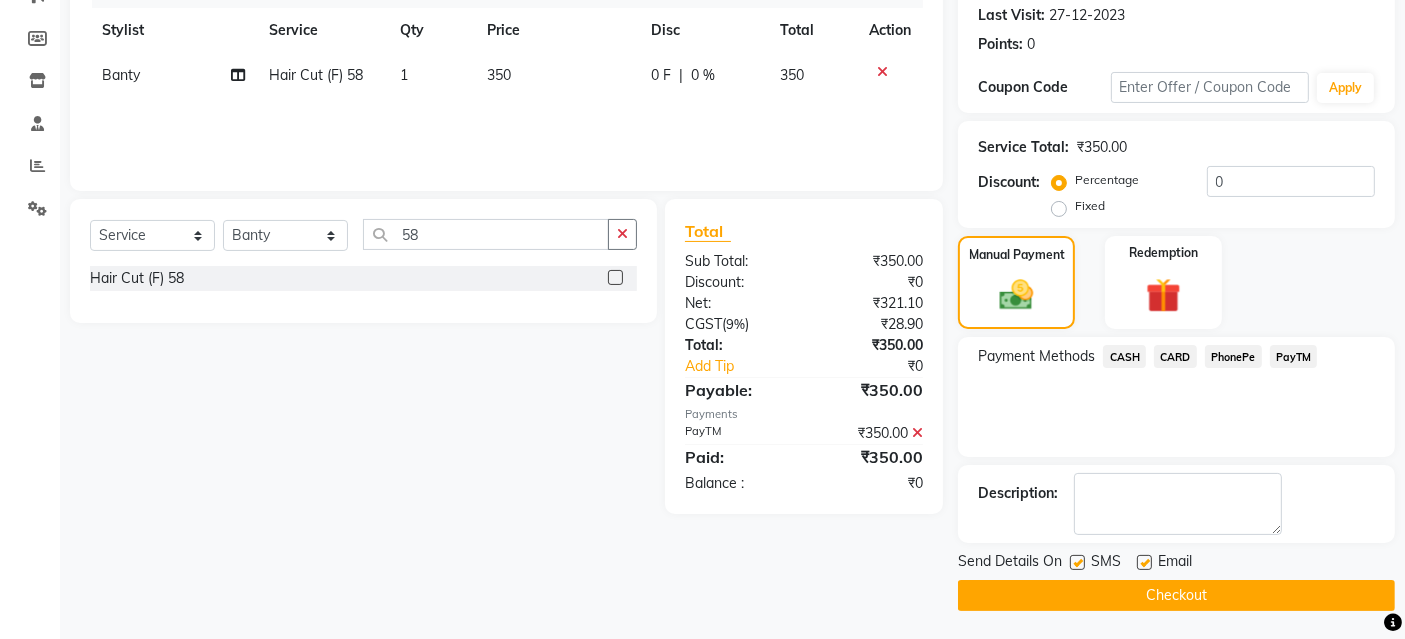 scroll, scrollTop: 277, scrollLeft: 0, axis: vertical 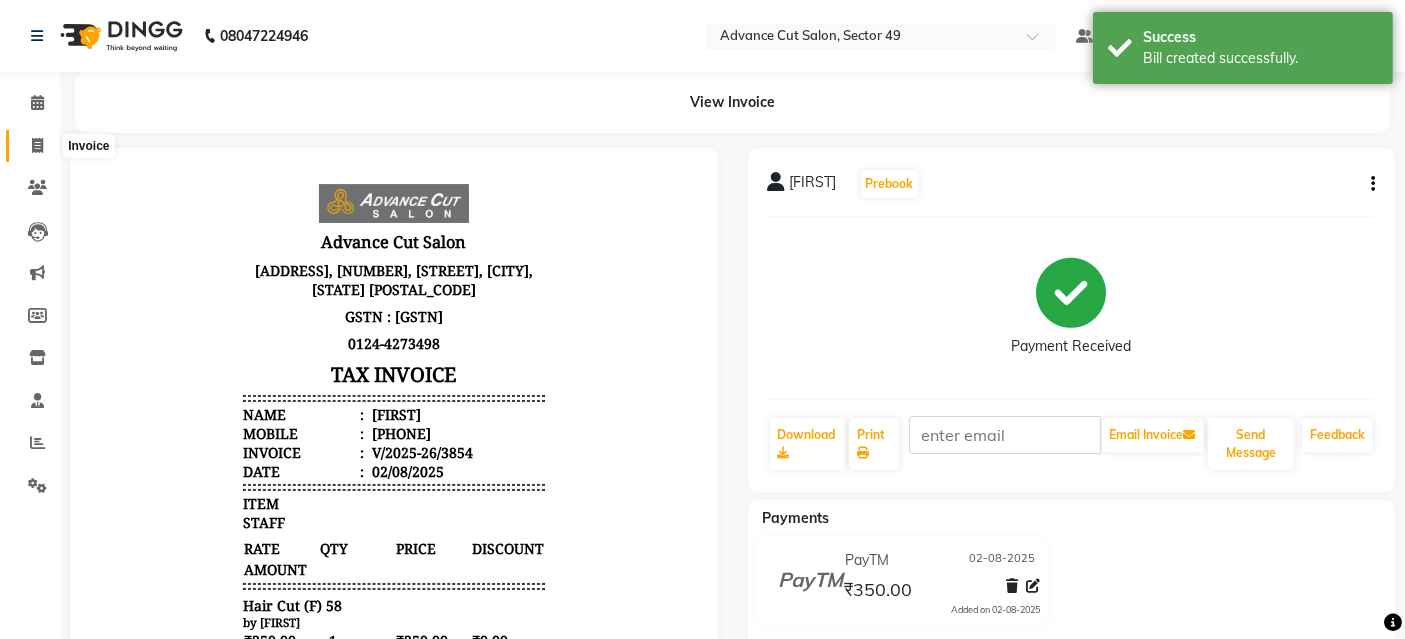 click 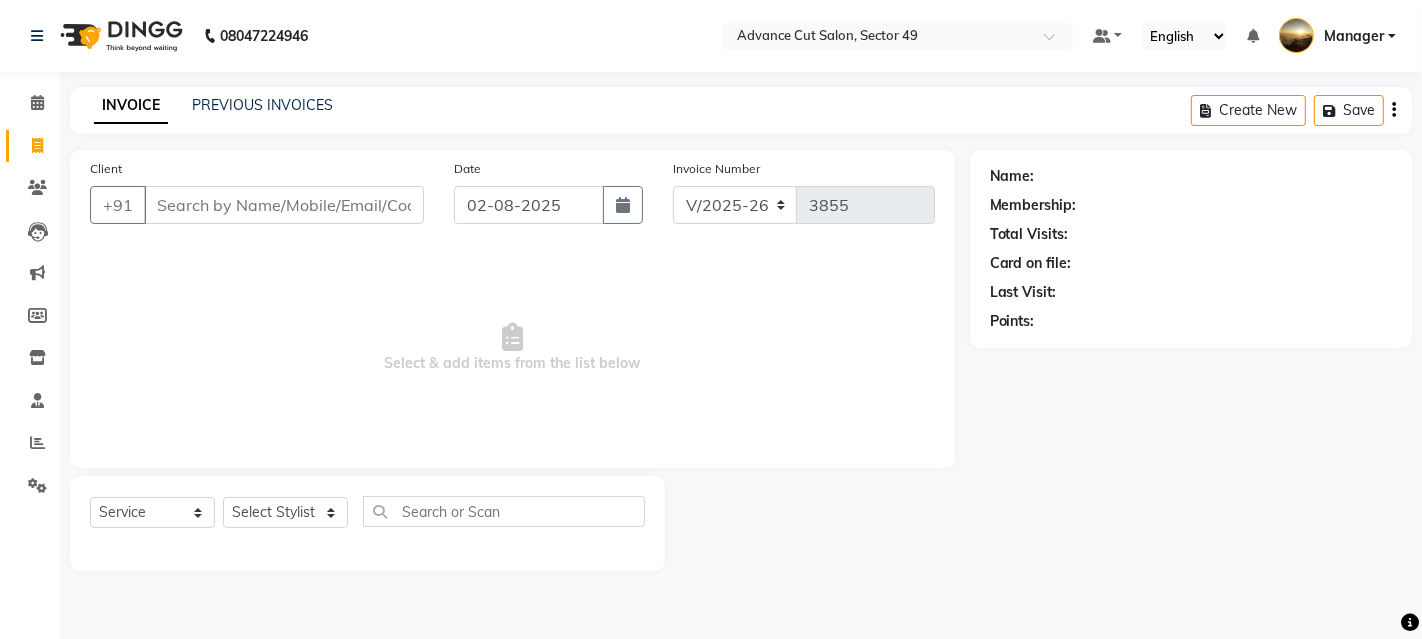 click on "Name: Membership: Total Visits: Card on file: Last Visit:  Points:" 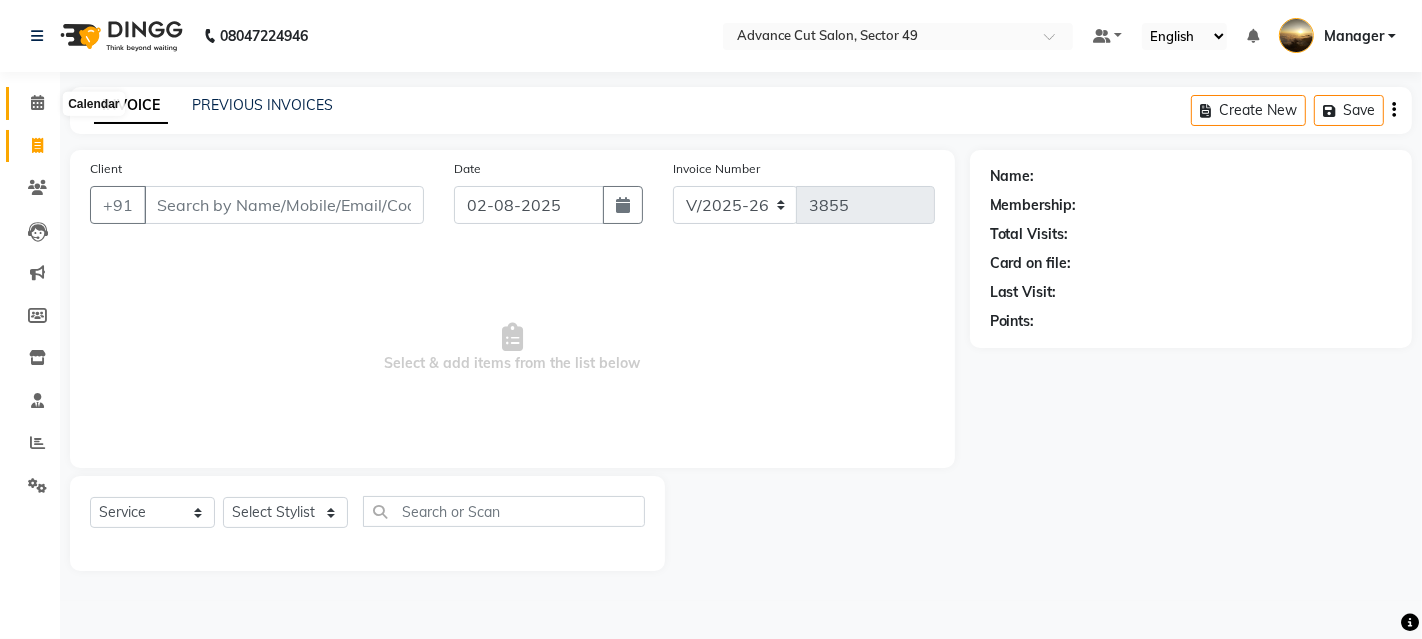 click 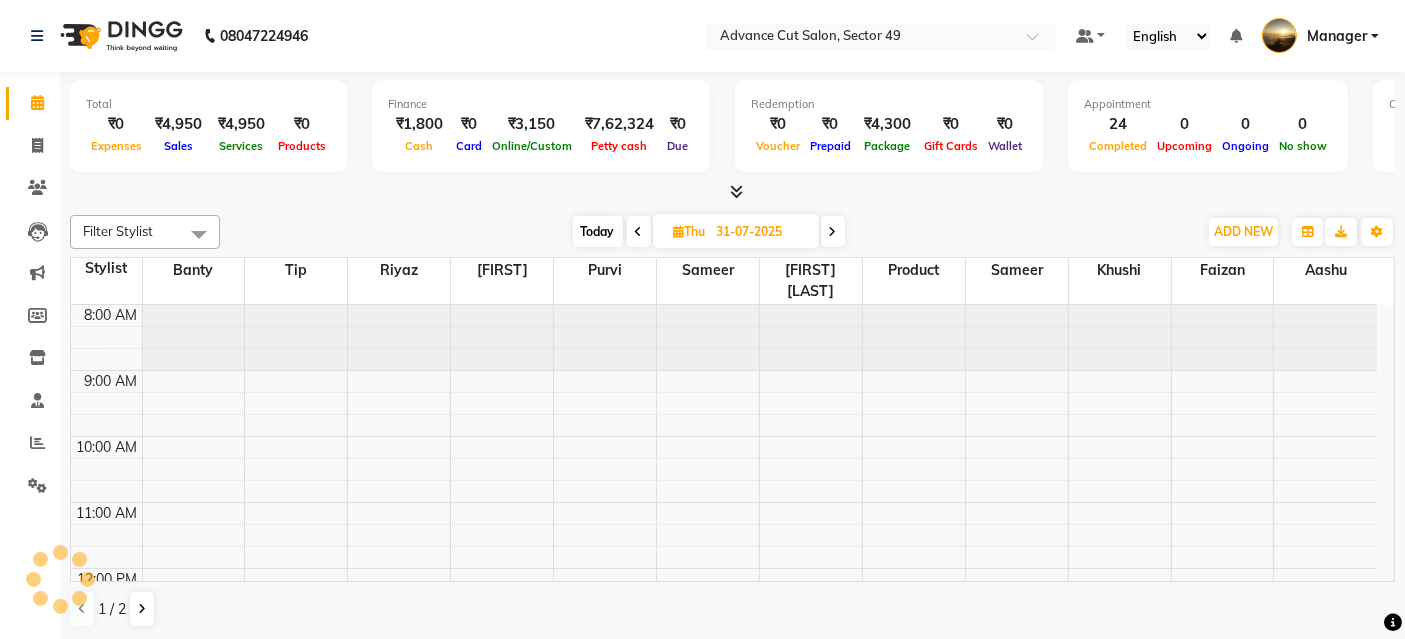 scroll, scrollTop: 0, scrollLeft: 0, axis: both 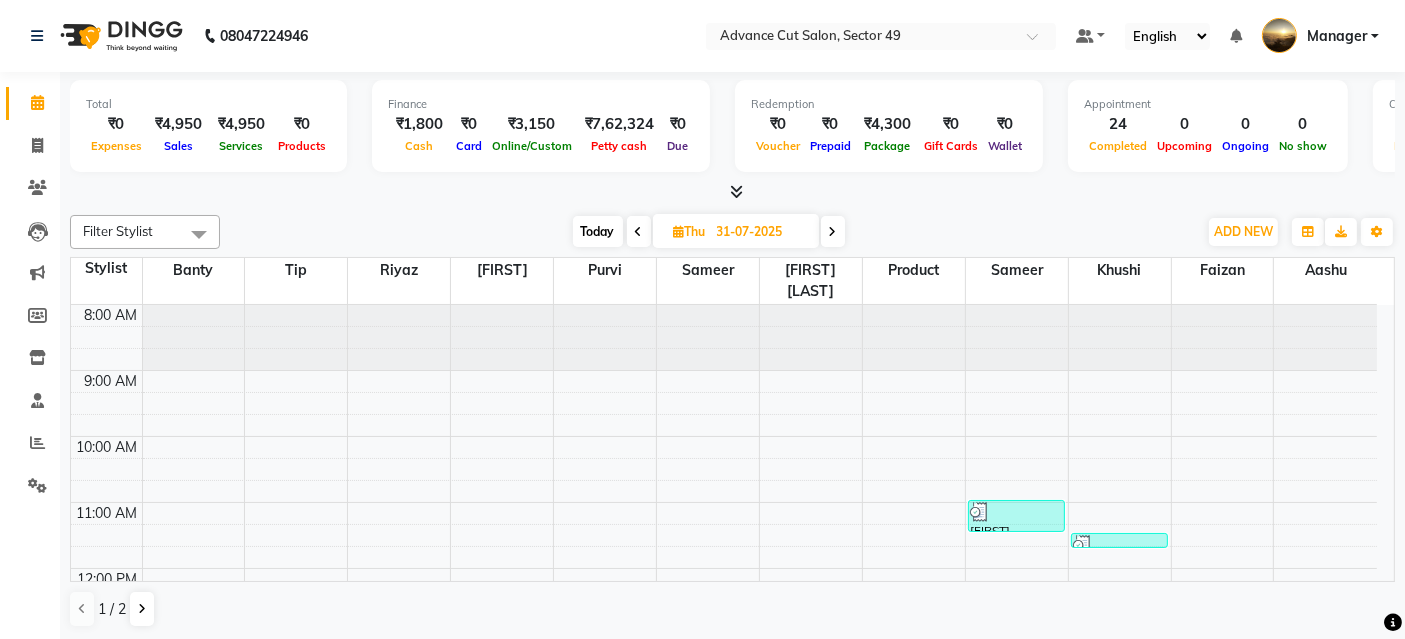 click at bounding box center [732, 192] 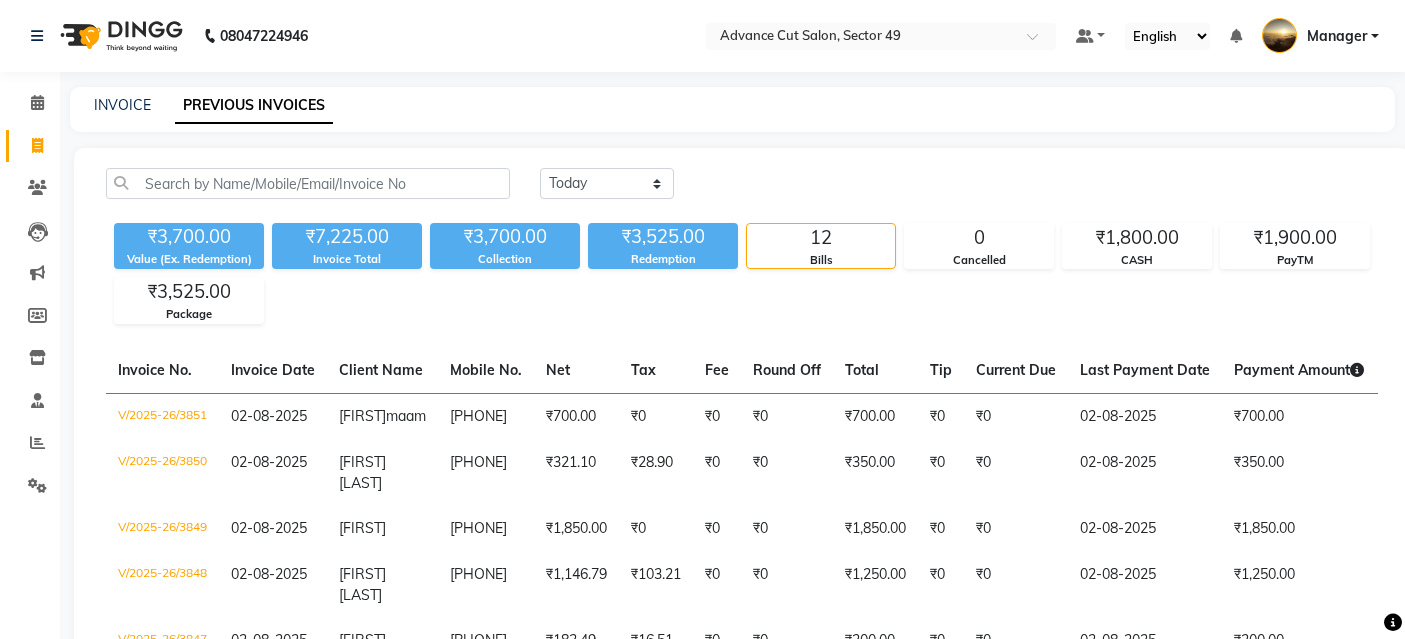 scroll, scrollTop: 0, scrollLeft: 0, axis: both 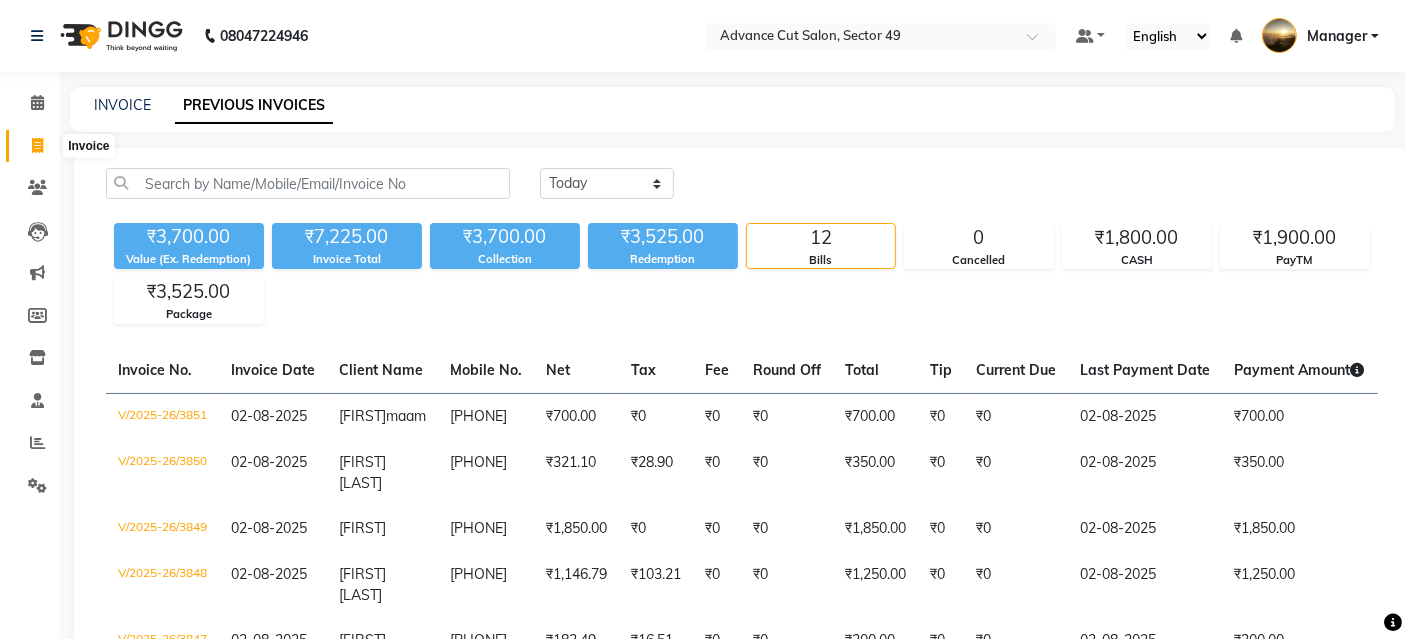 click 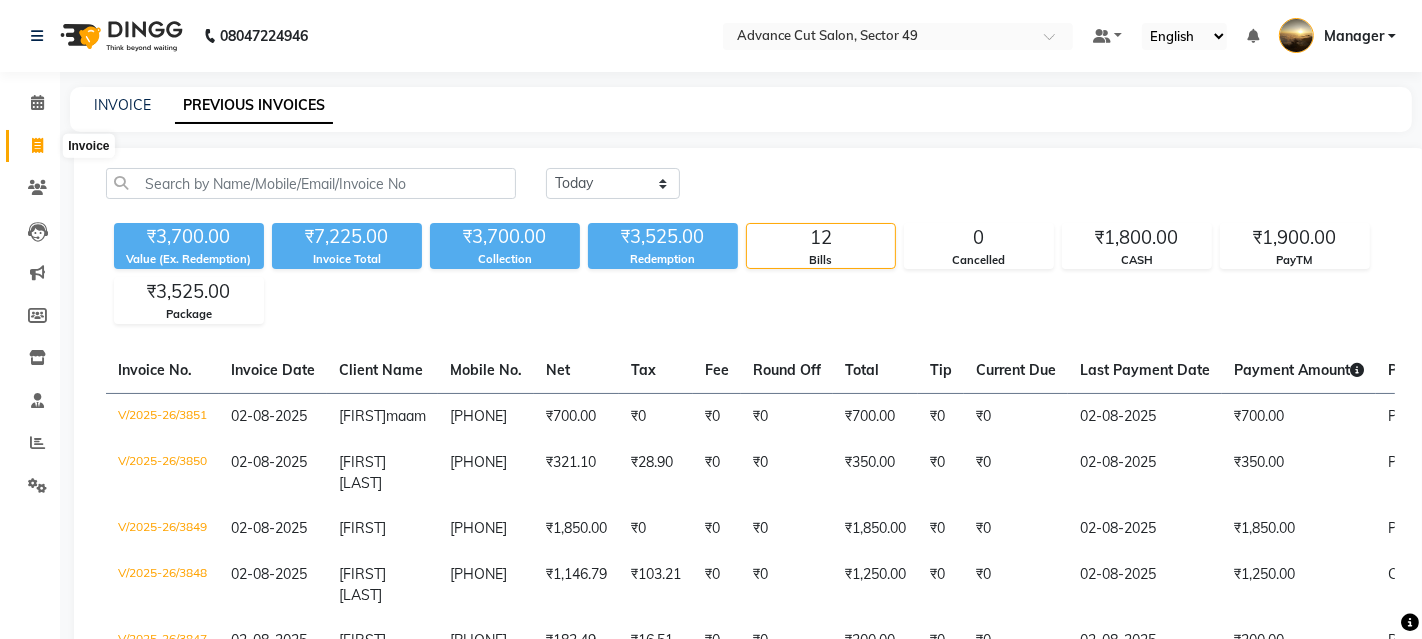 select on "service" 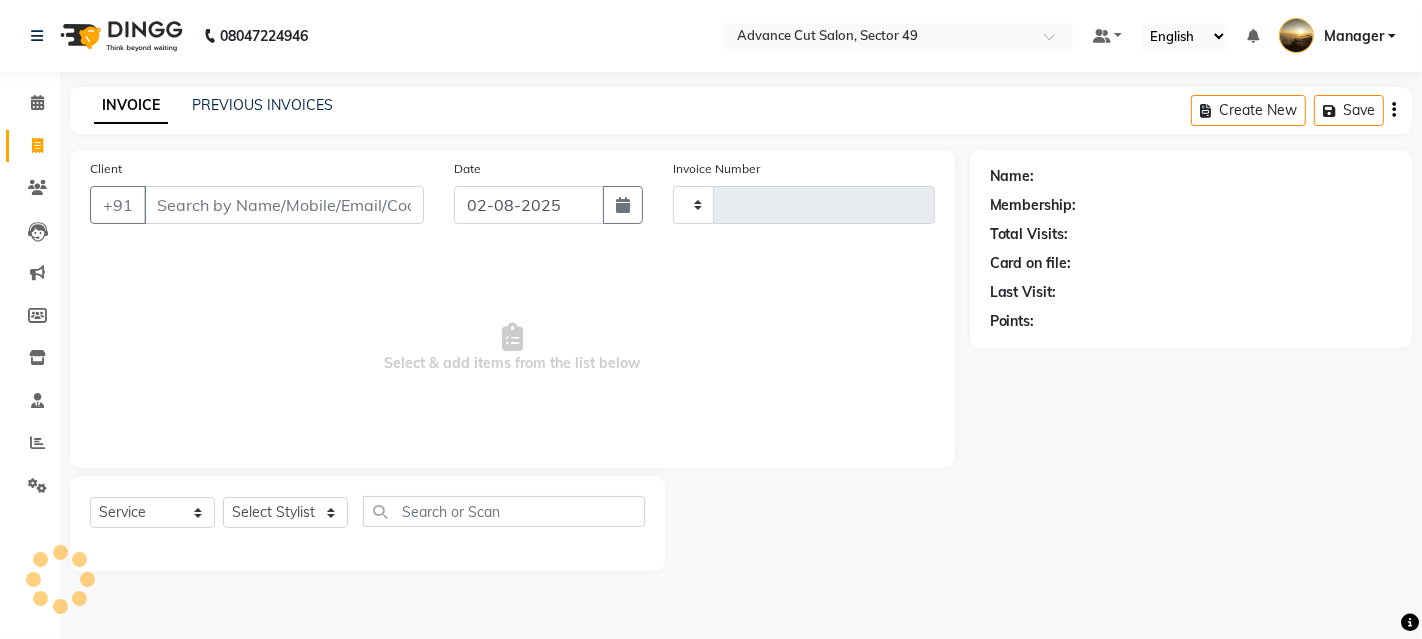 type on "3854" 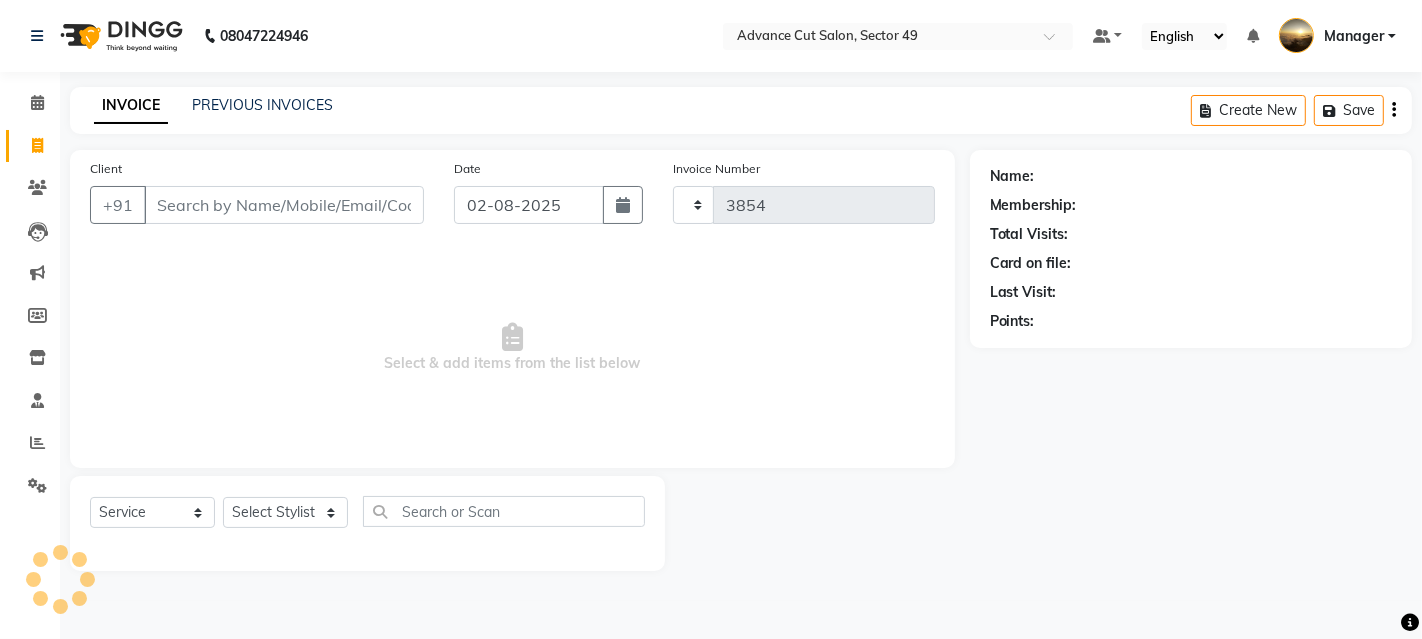 select on "4616" 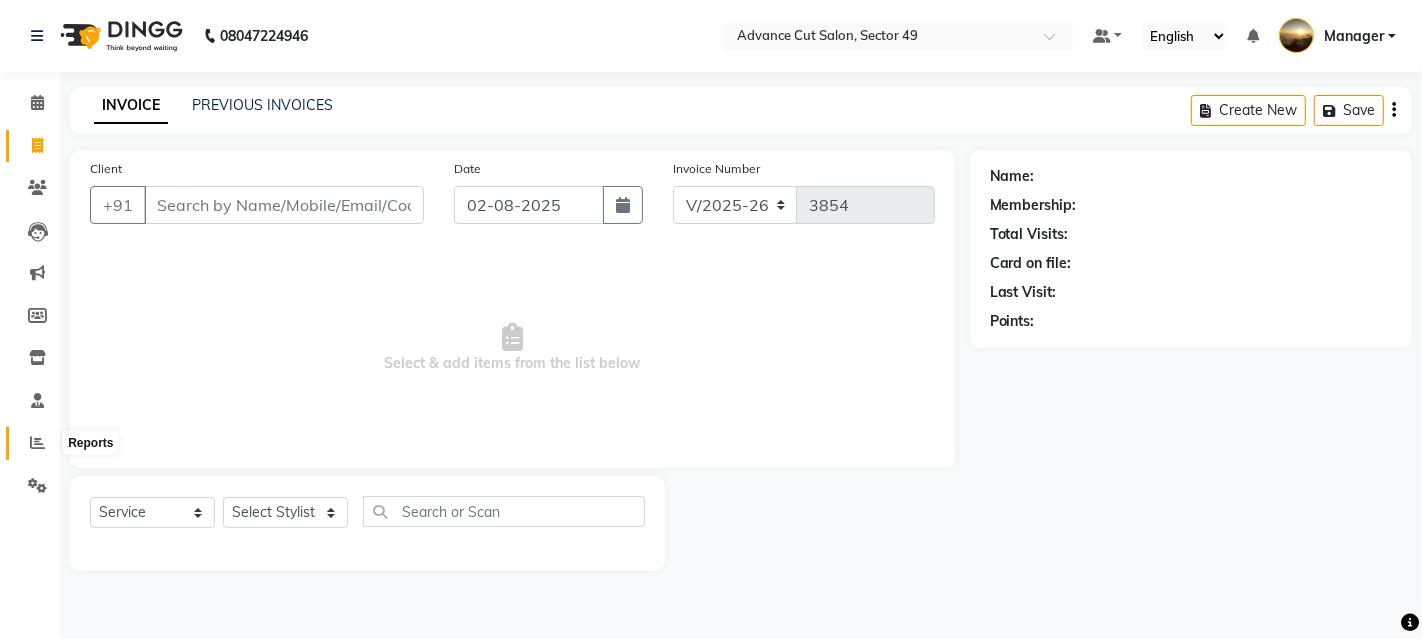 click 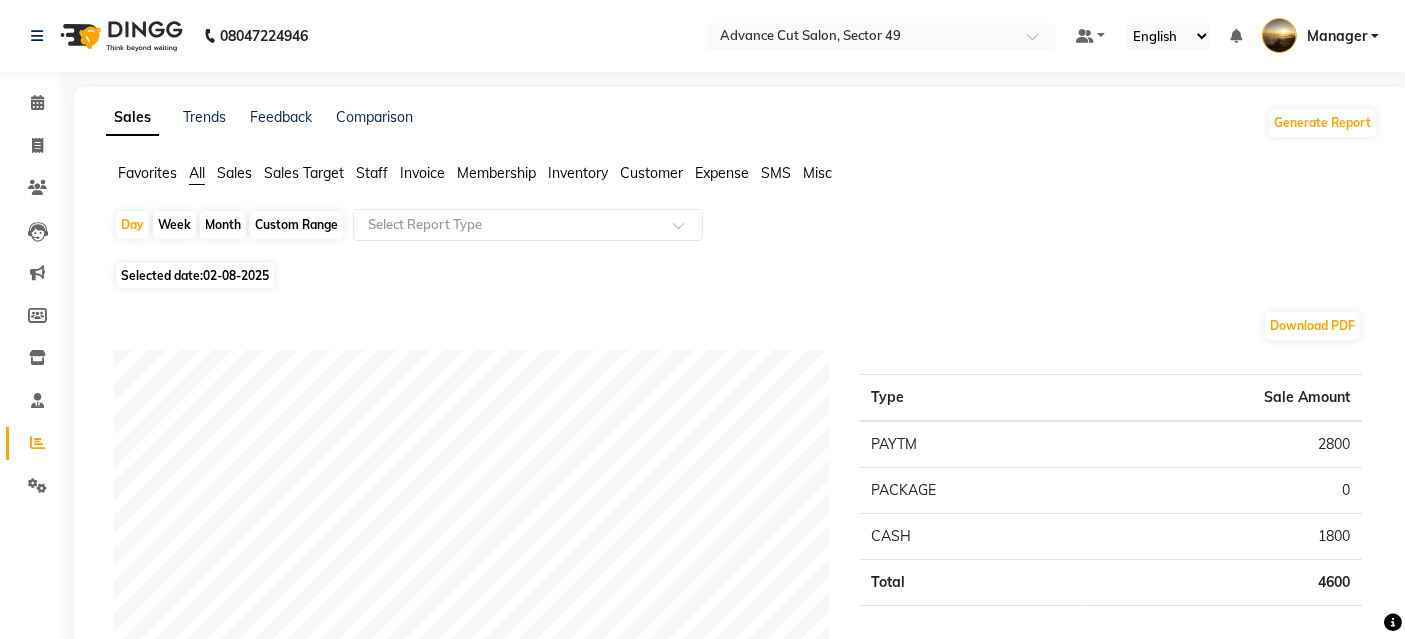 click on "Staff" 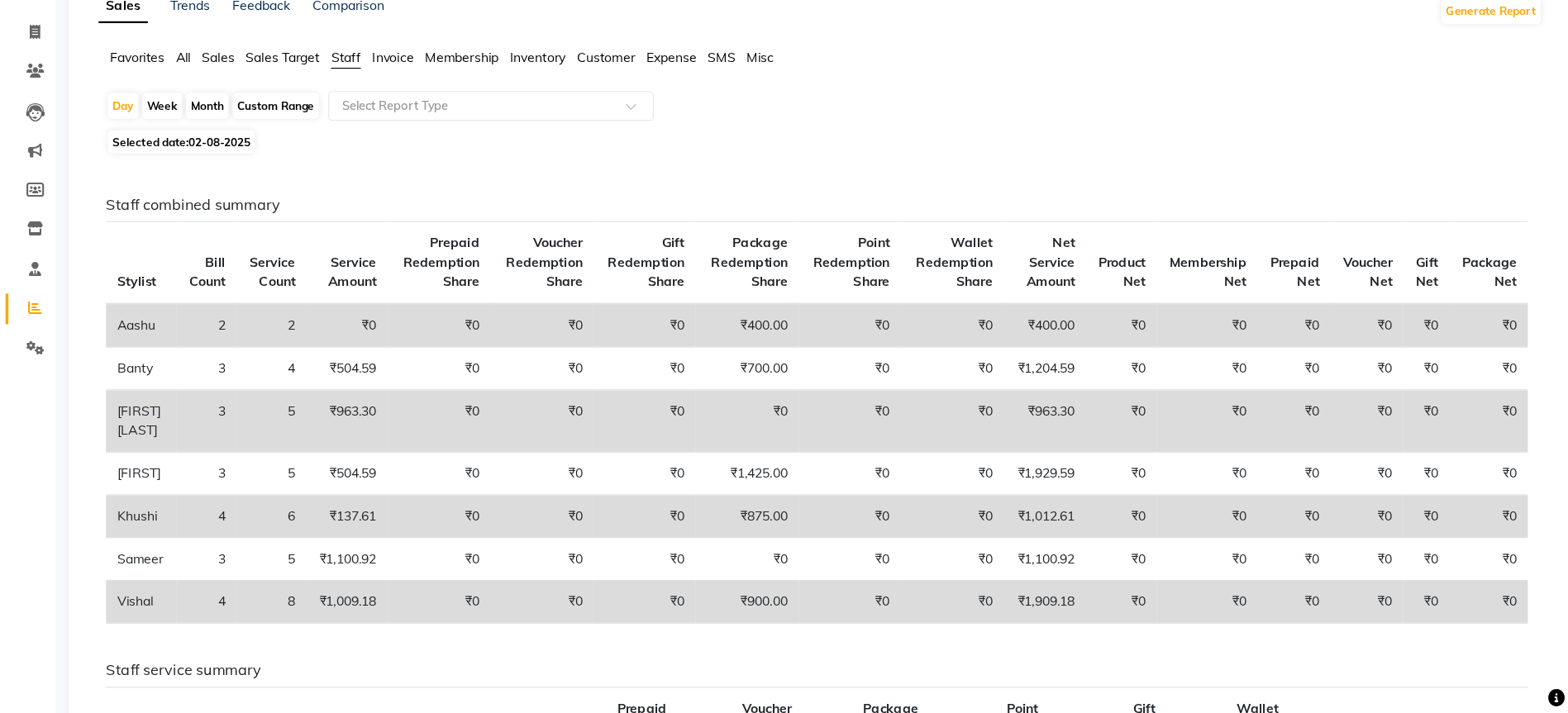 scroll, scrollTop: 92, scrollLeft: 0, axis: vertical 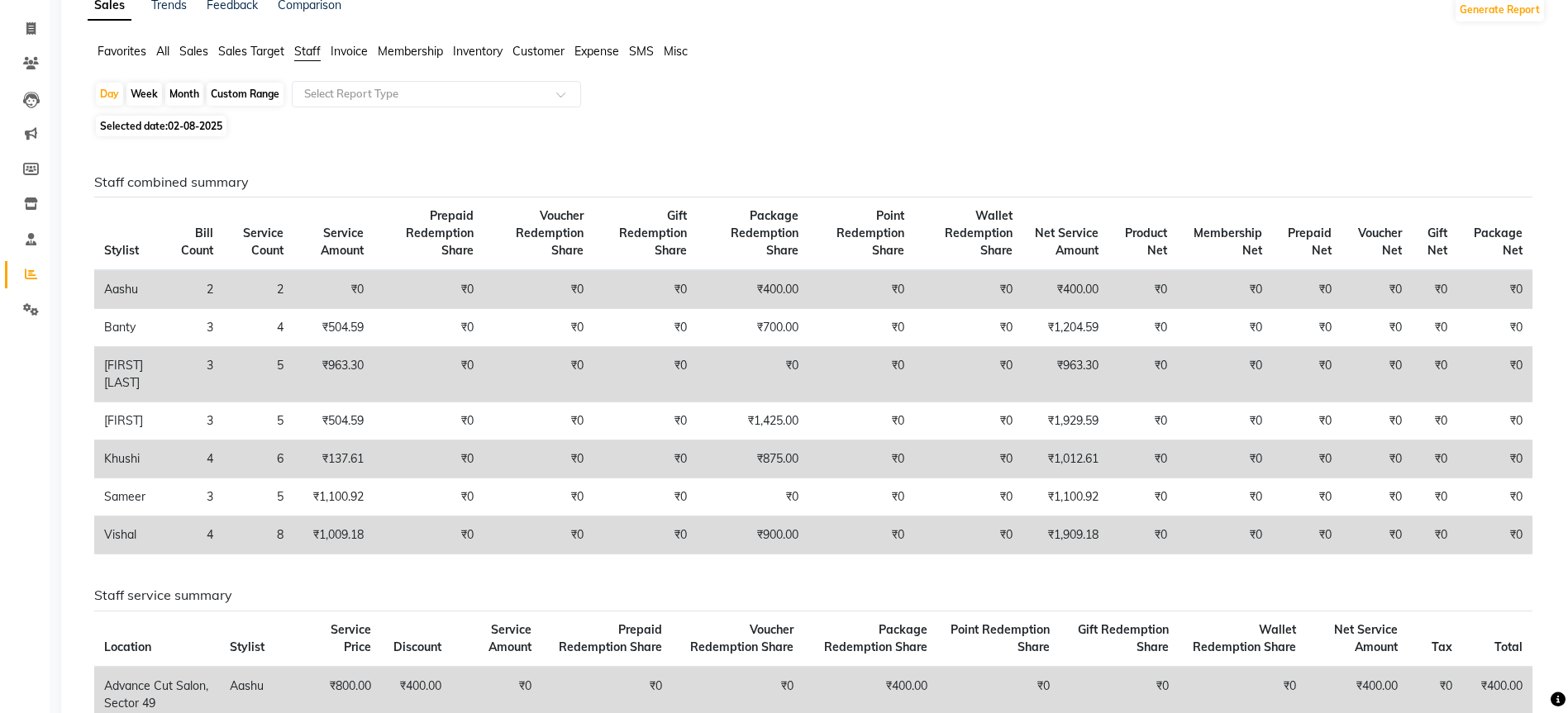 drag, startPoint x: 1169, startPoint y: 1, endPoint x: 1118, endPoint y: 74, distance: 89.05055 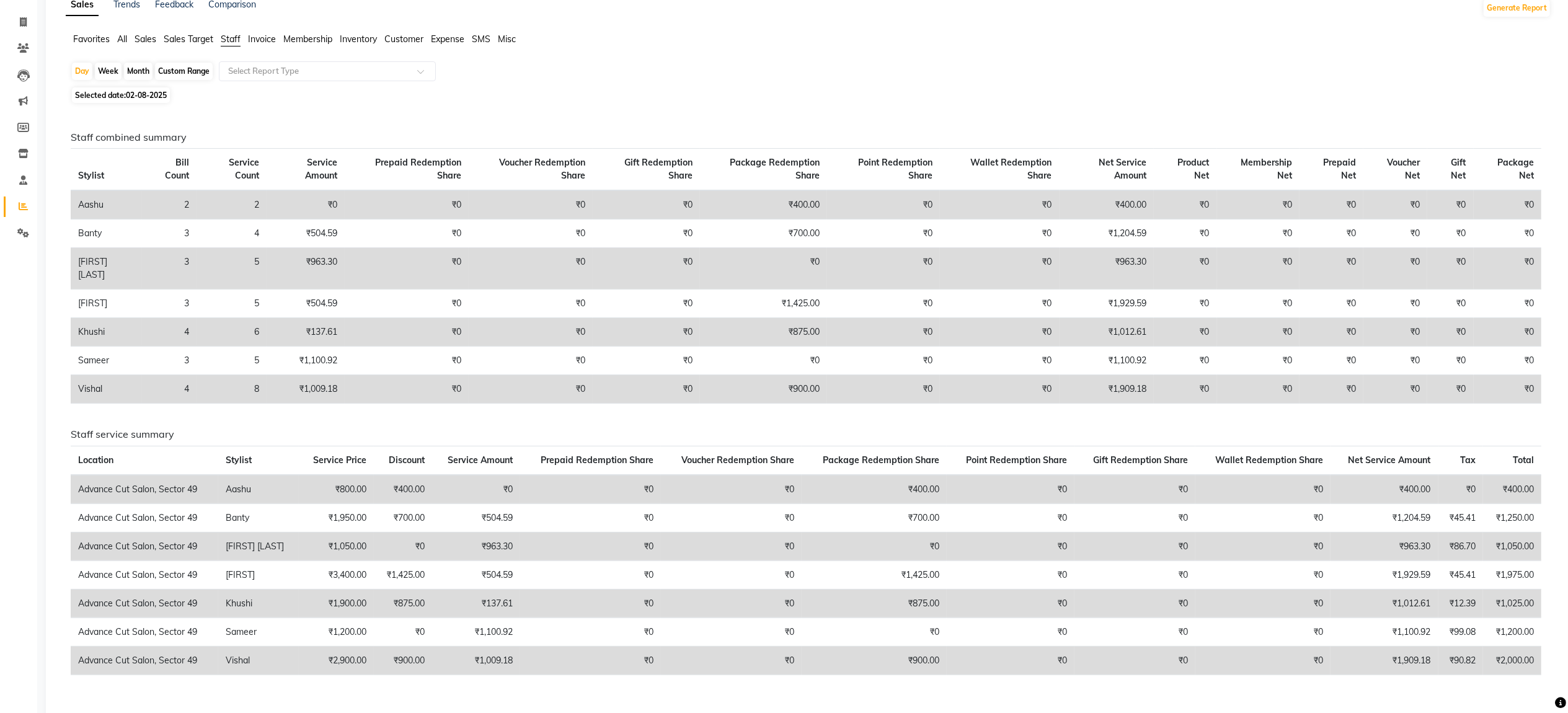 scroll, scrollTop: 0, scrollLeft: 0, axis: both 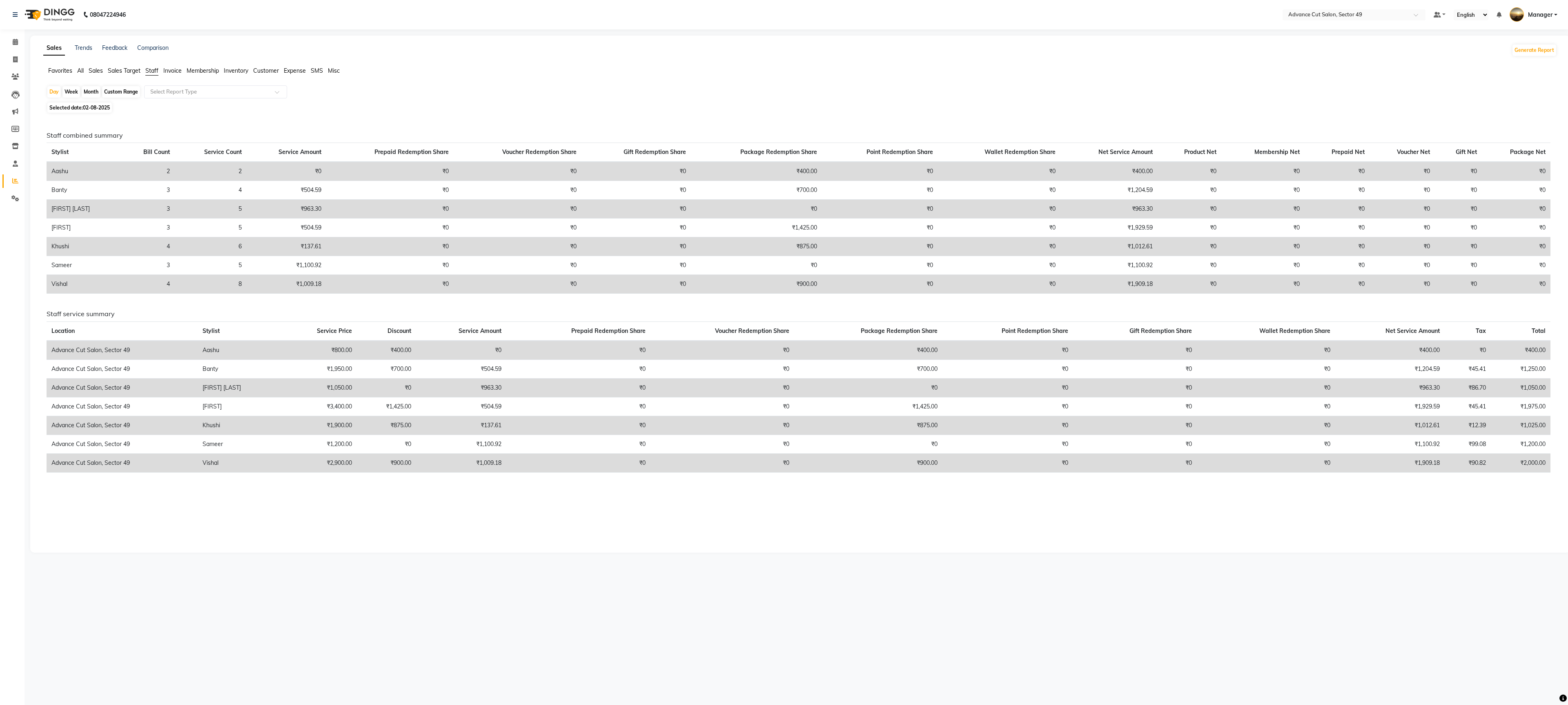 drag, startPoint x: 764, startPoint y: 0, endPoint x: 966, endPoint y: 96, distance: 223.65151 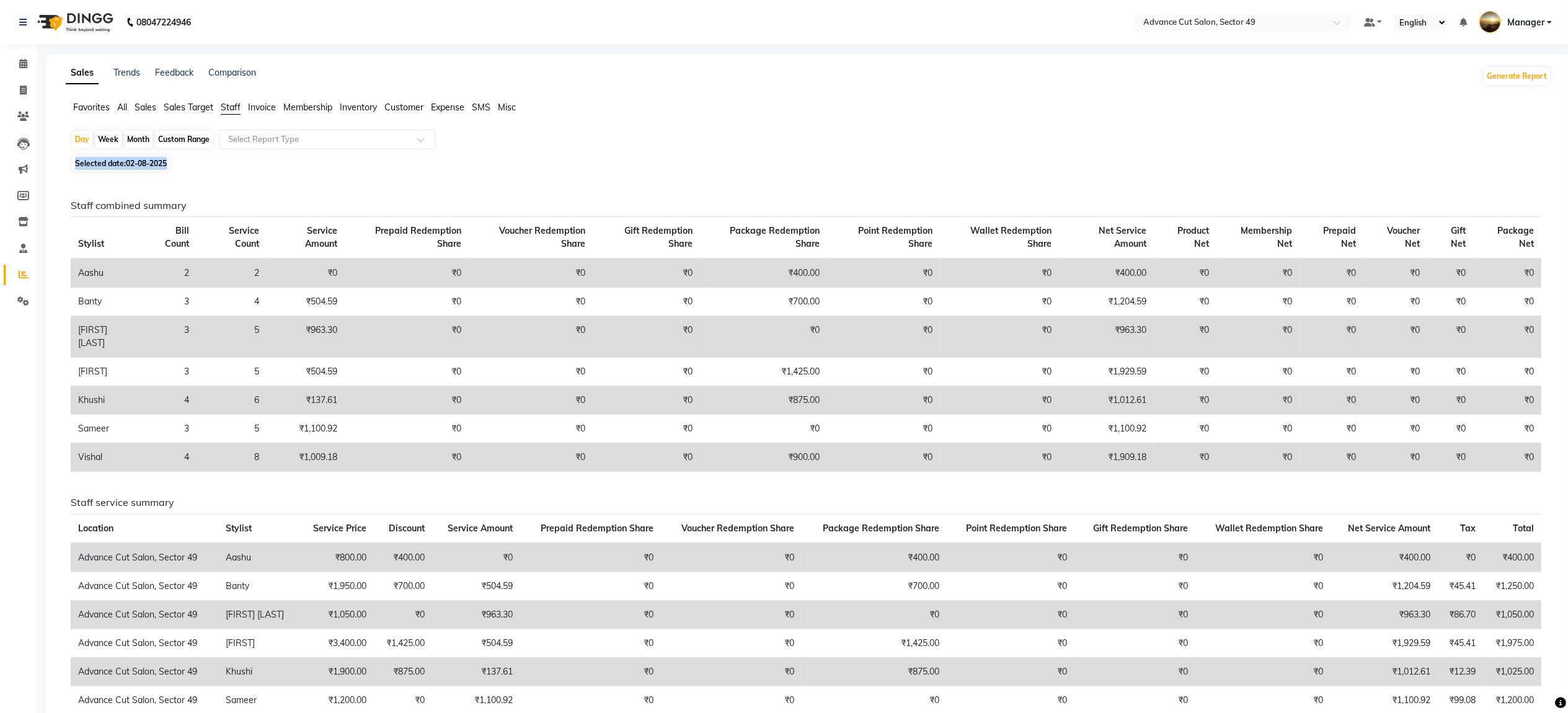 drag, startPoint x: 2334, startPoint y: 1, endPoint x: 1089, endPoint y: 153, distance: 1254.2444 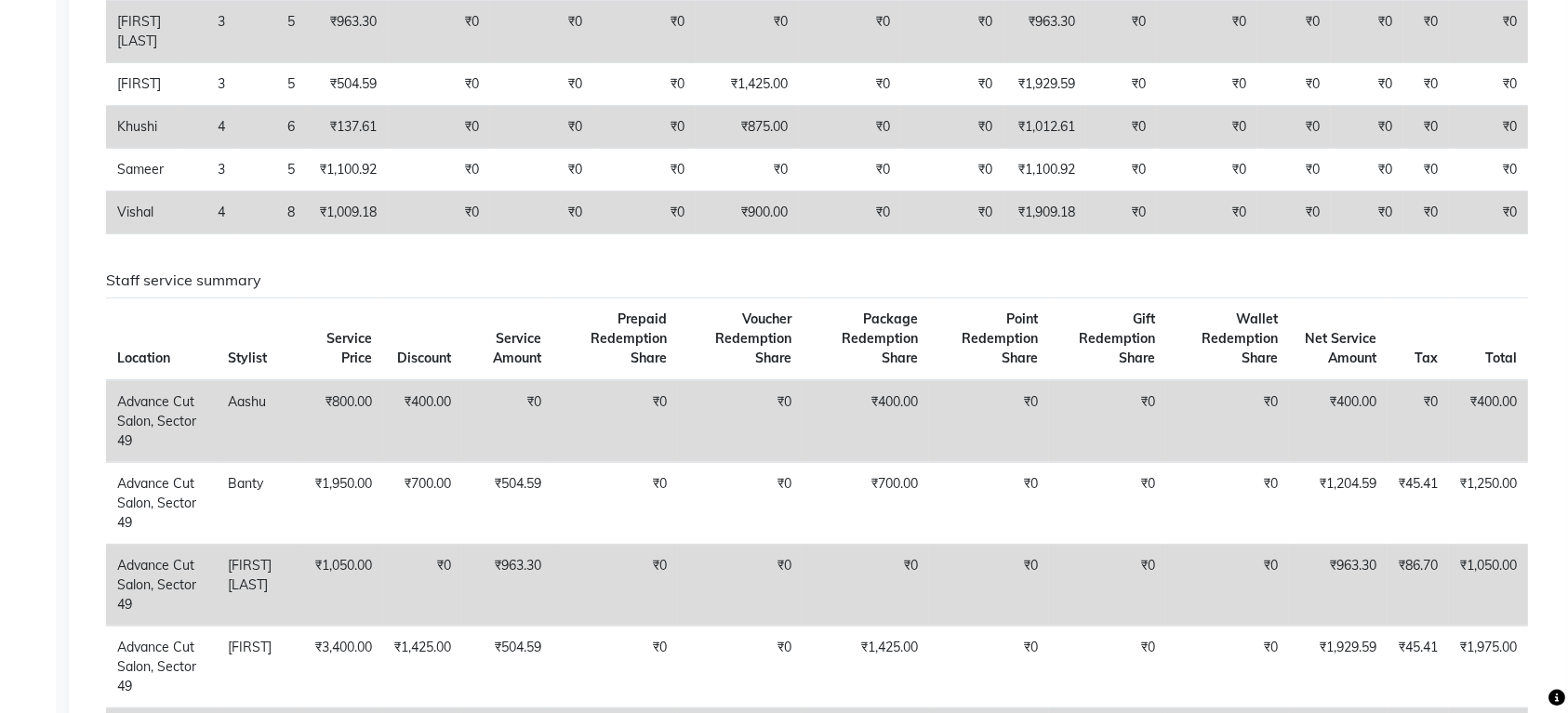 scroll, scrollTop: 495, scrollLeft: 0, axis: vertical 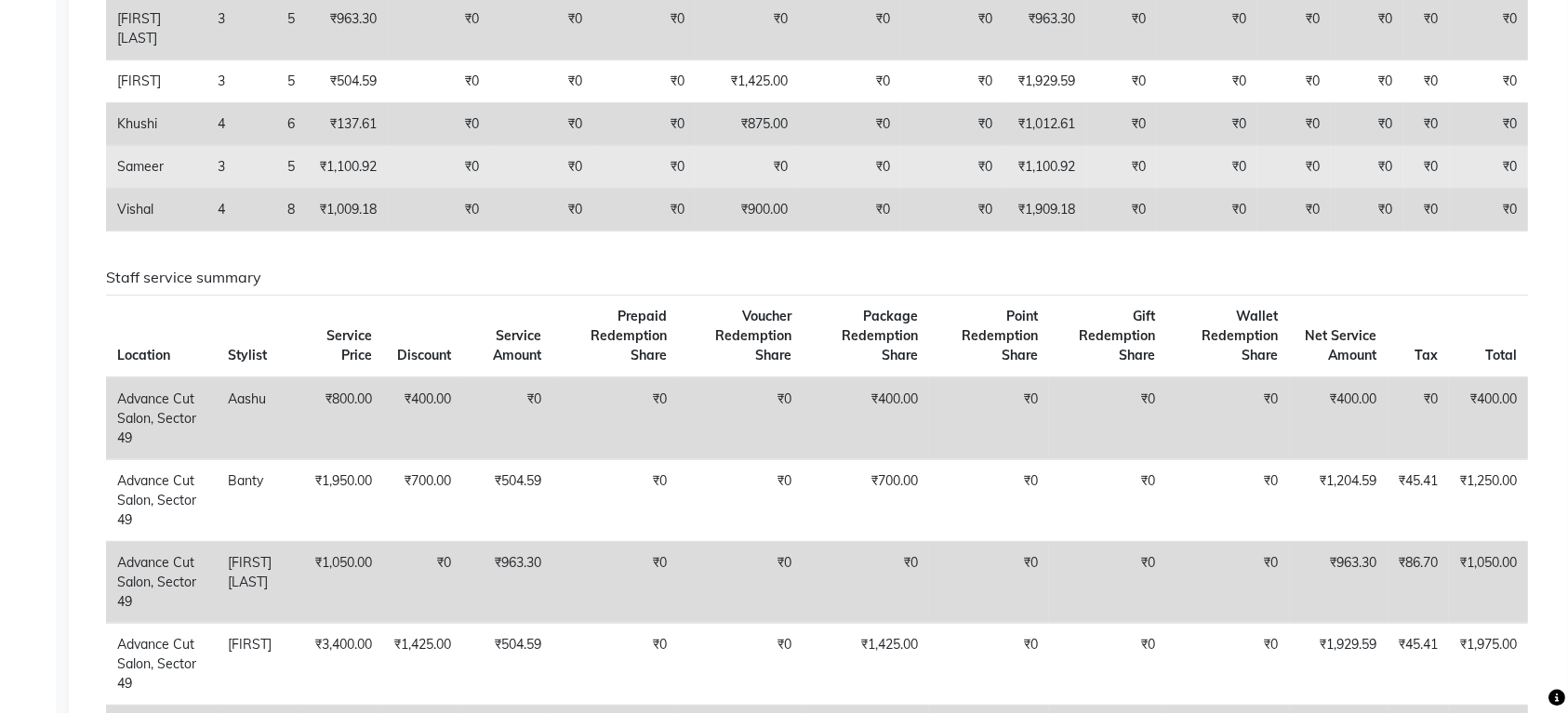 drag, startPoint x: 1573, startPoint y: 0, endPoint x: 179, endPoint y: 174, distance: 1404.817 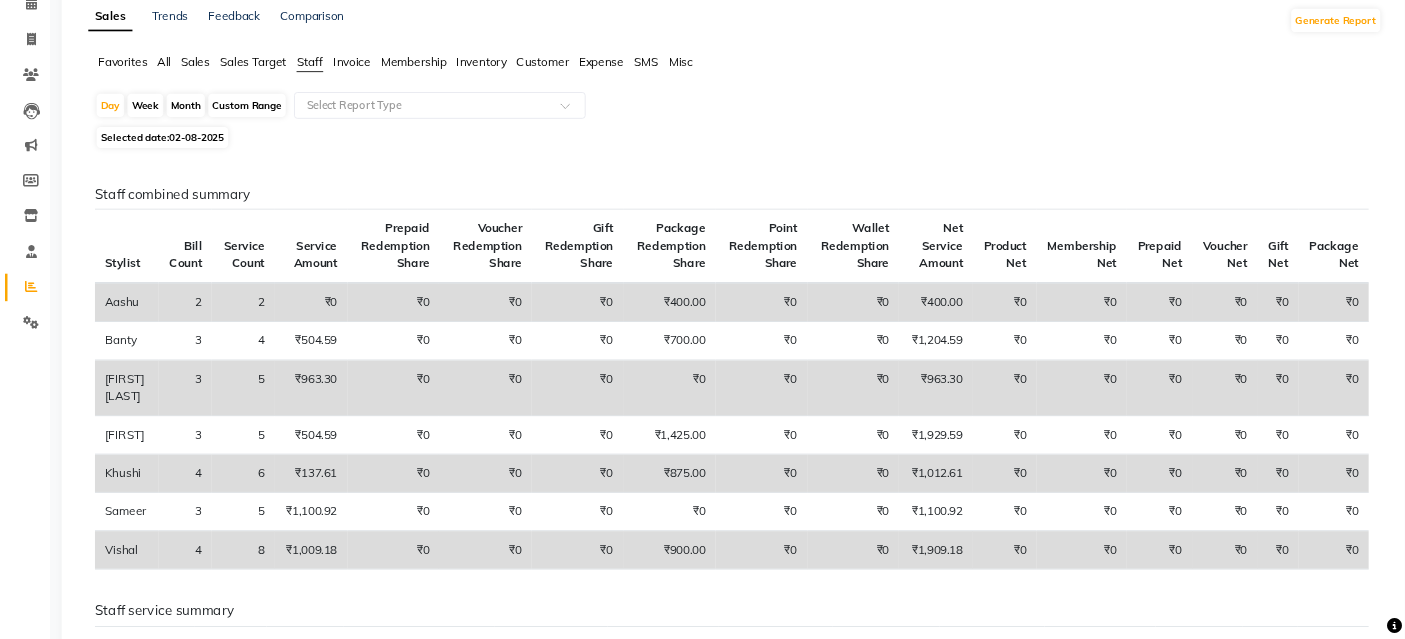 scroll, scrollTop: 0, scrollLeft: 0, axis: both 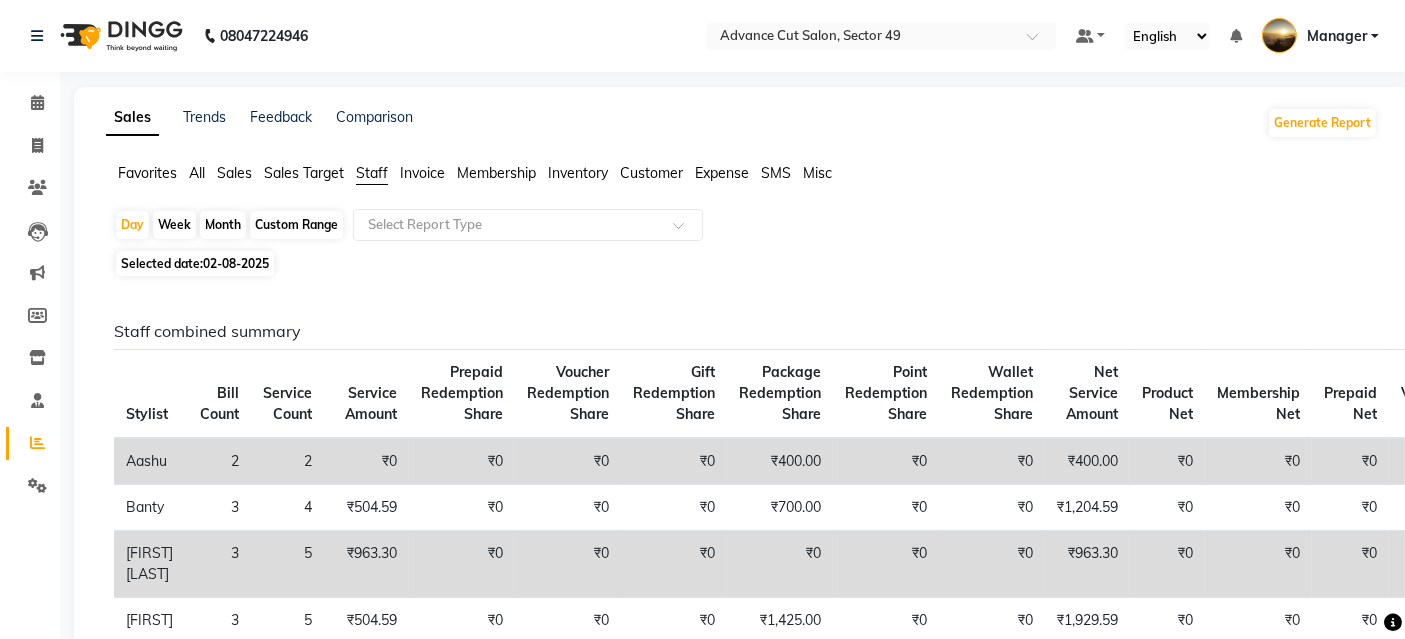 drag, startPoint x: 1664, startPoint y: 0, endPoint x: 928, endPoint y: 198, distance: 762.16797 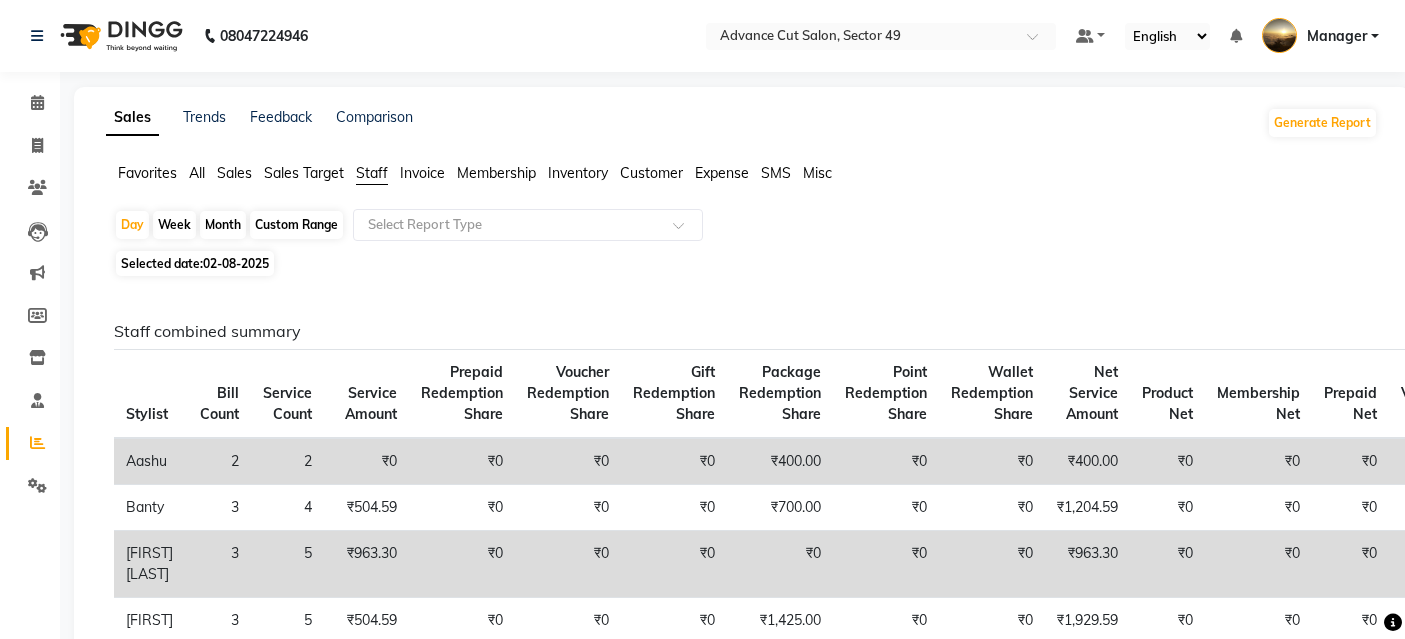 scroll, scrollTop: 0, scrollLeft: 0, axis: both 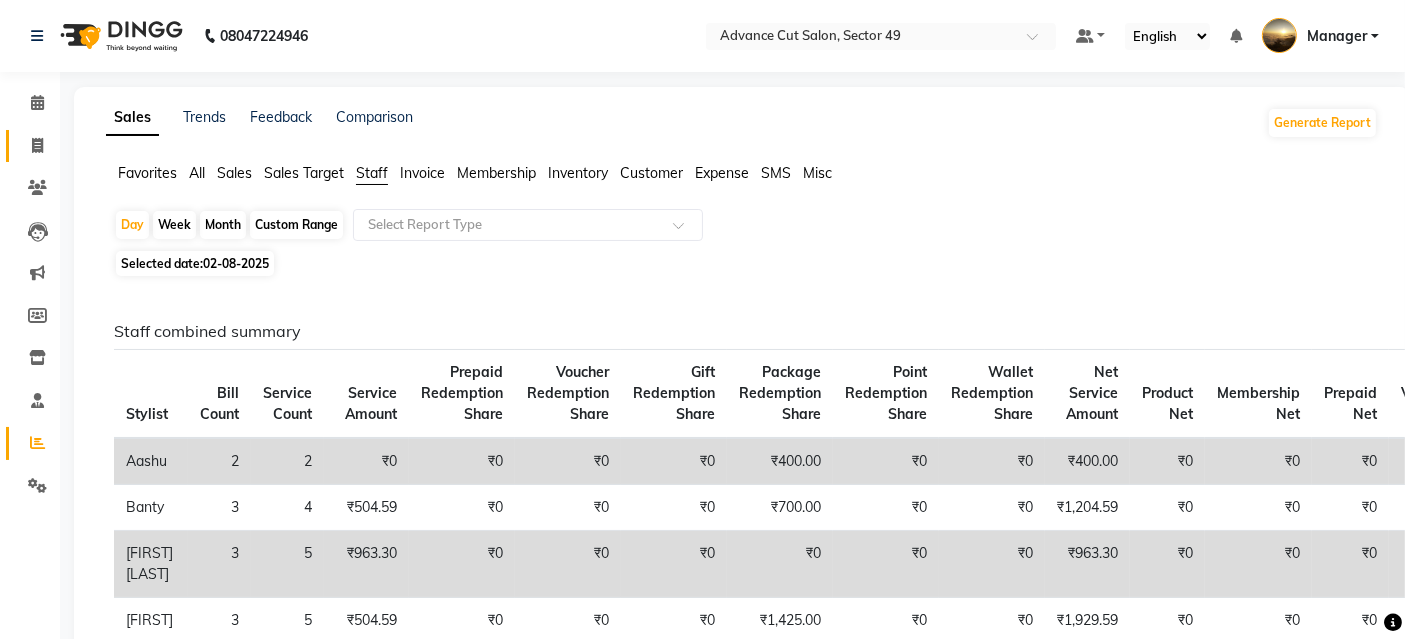 click 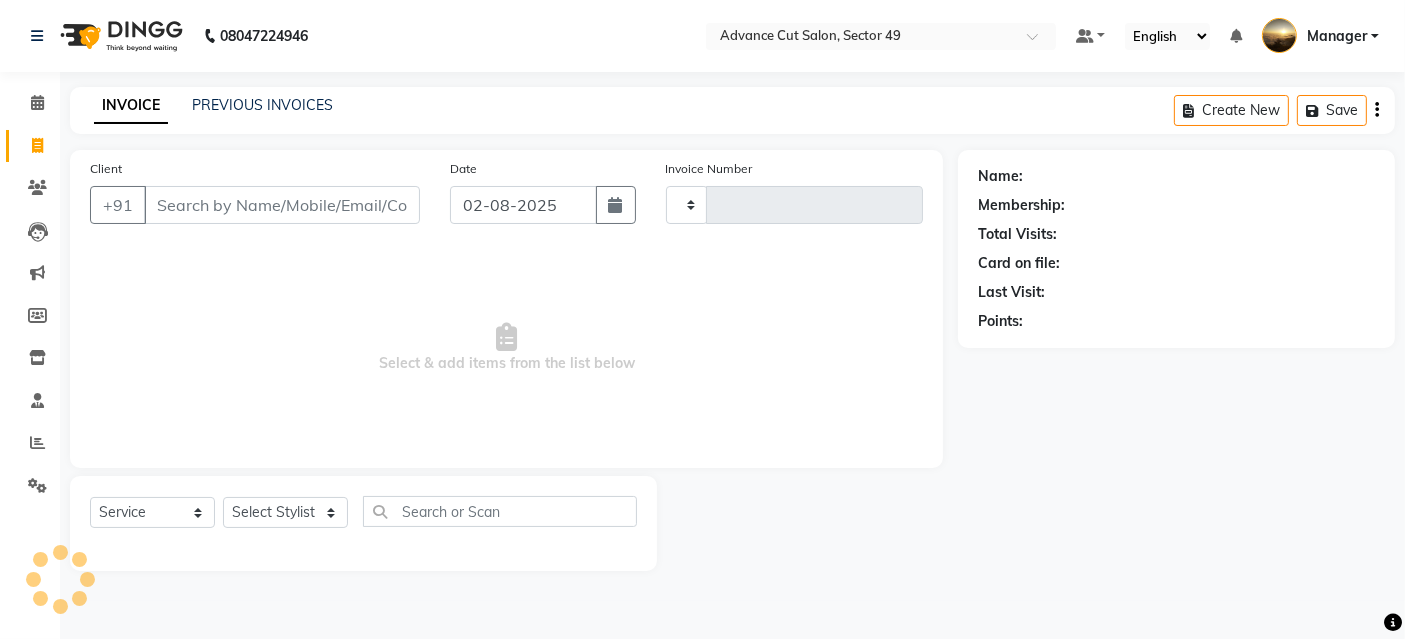 type on "3855" 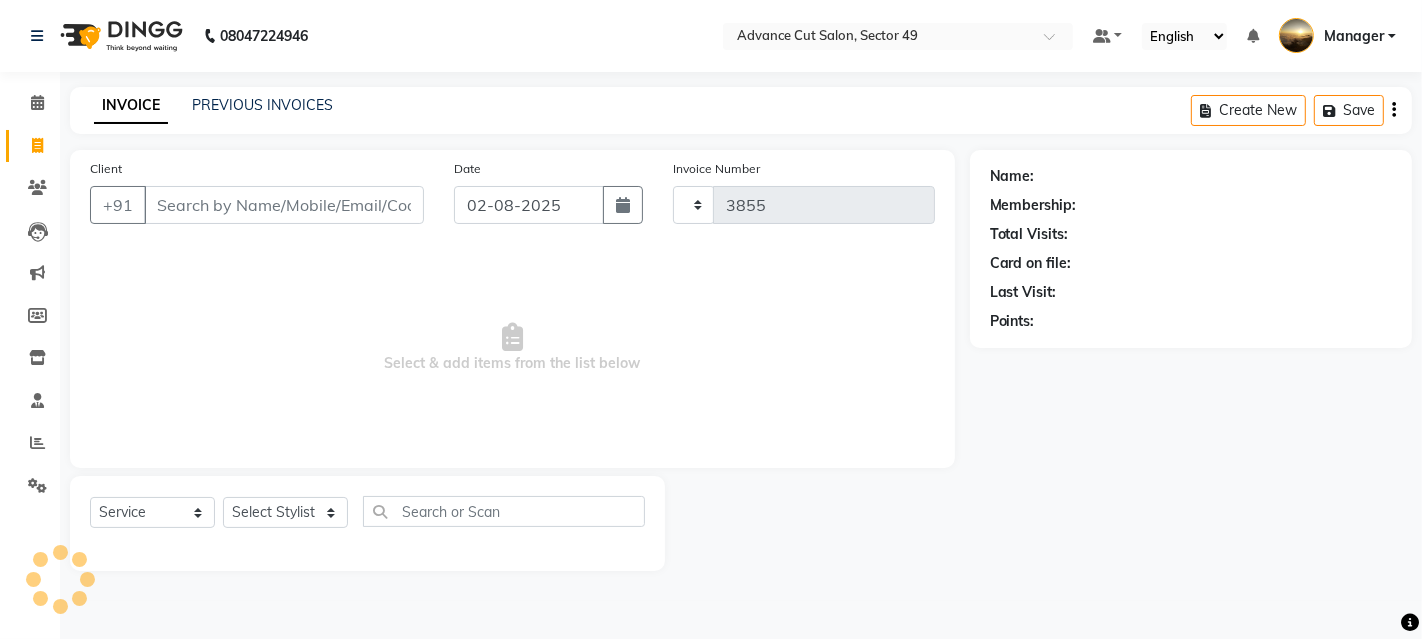 select on "4616" 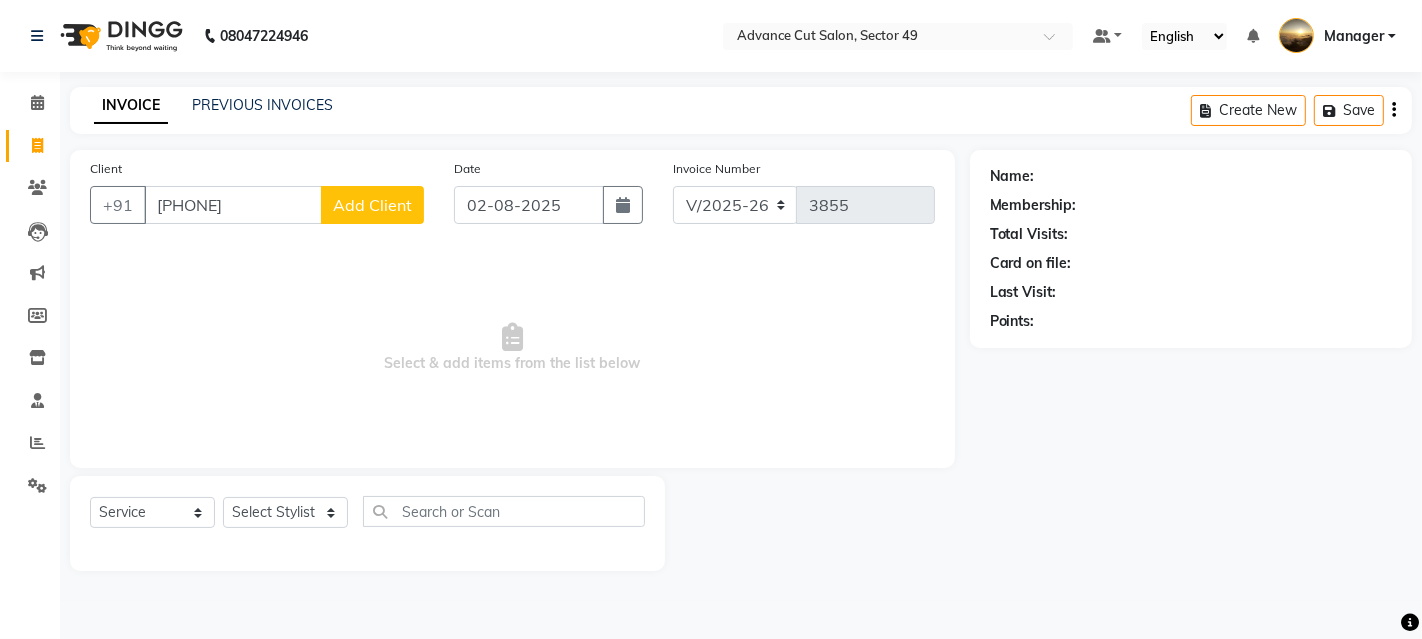 type on "8588960608" 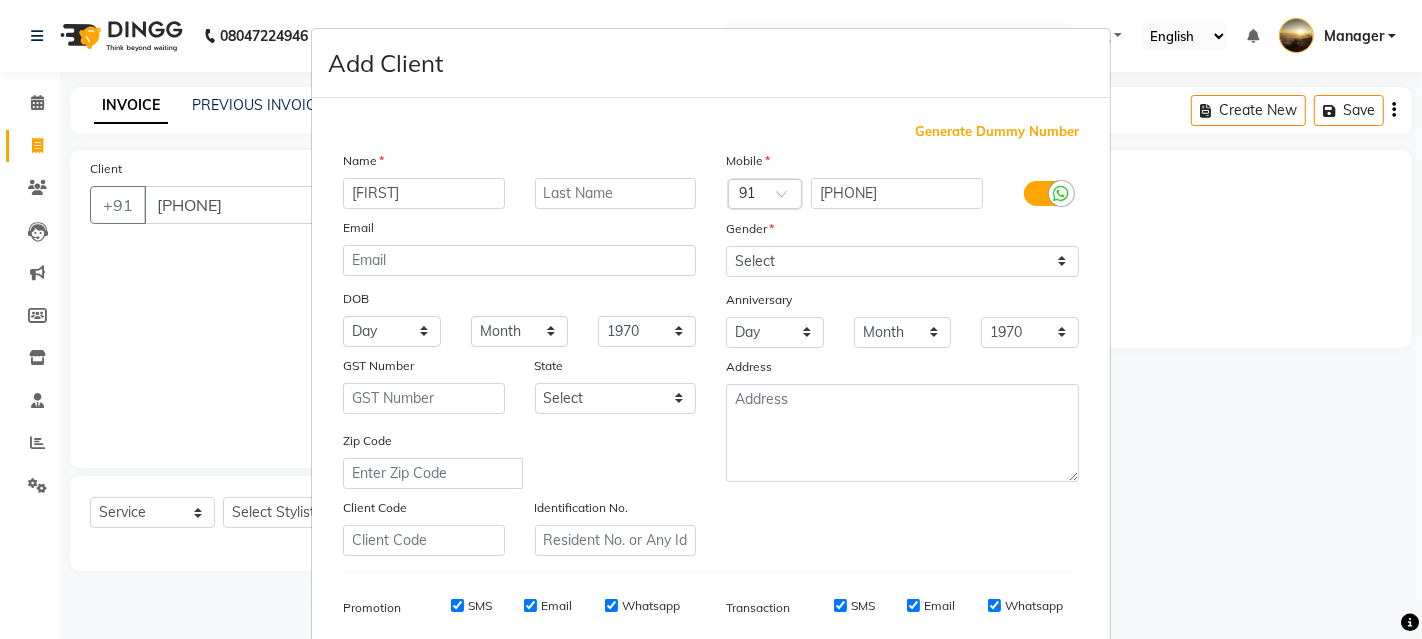 type on "sujato" 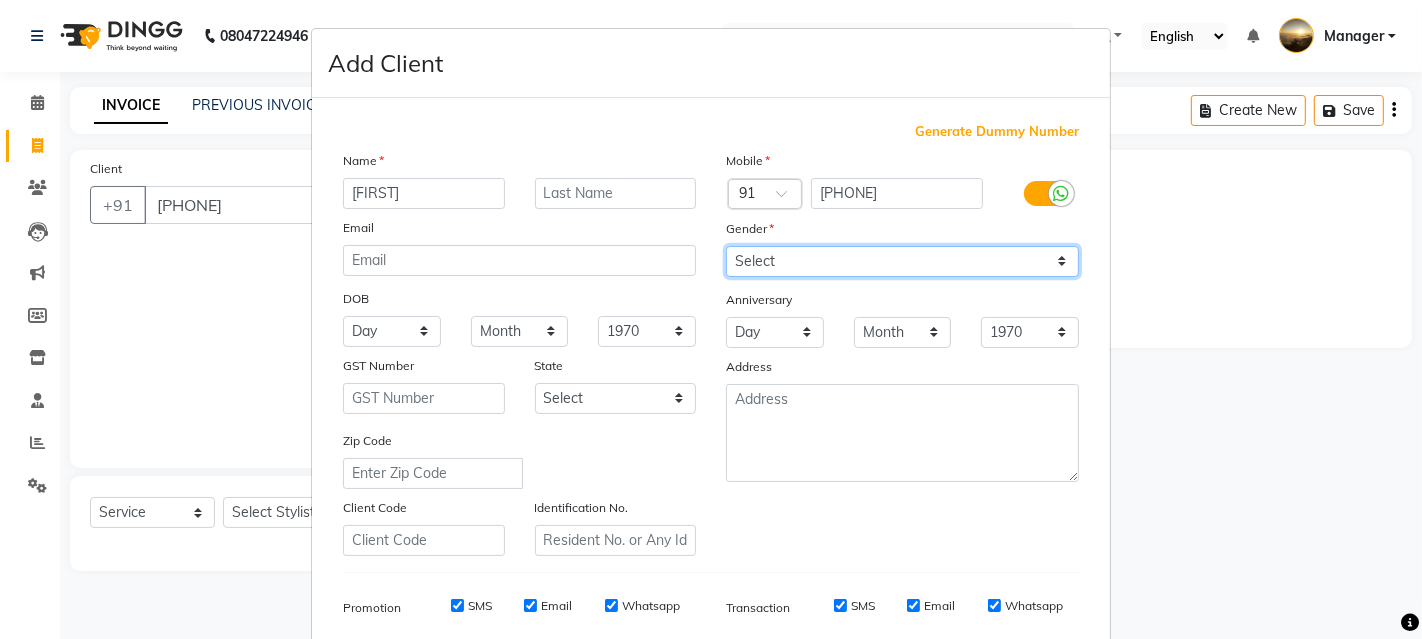 click on "Select Male Female Other Prefer Not To Say" at bounding box center (902, 261) 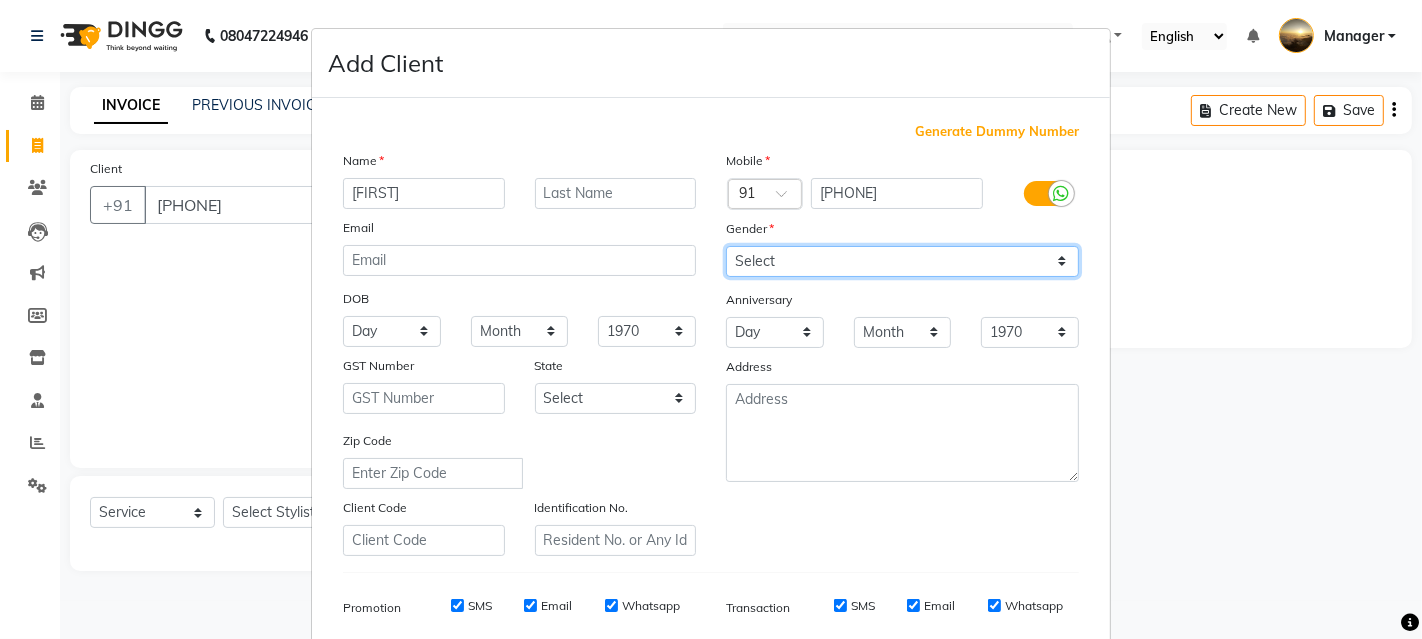 select on "male" 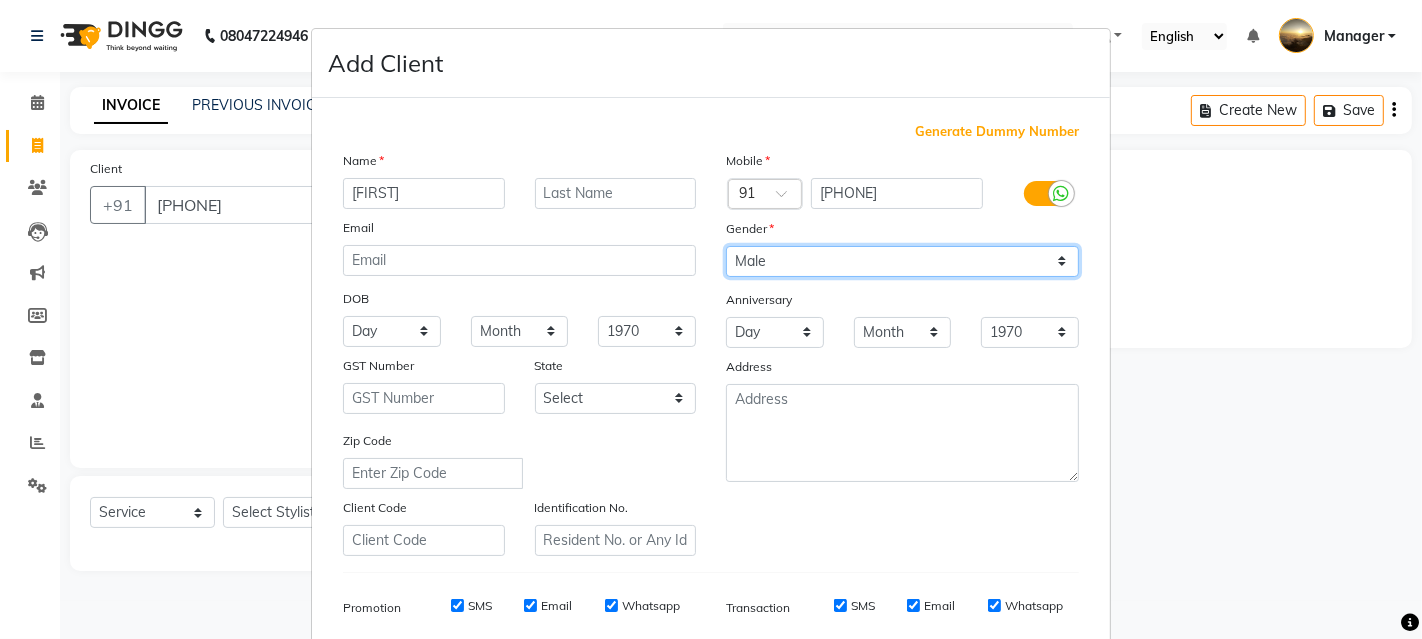 click on "Select Male Female Other Prefer Not To Say" at bounding box center (902, 261) 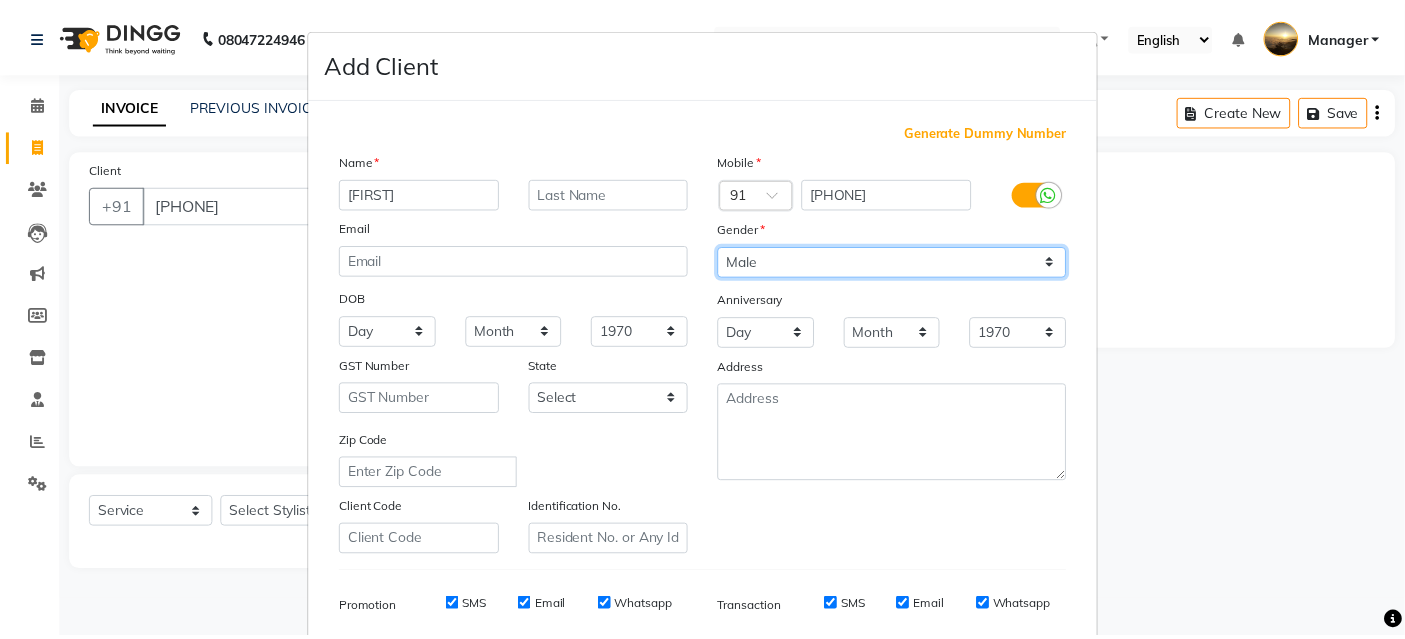 scroll, scrollTop: 282, scrollLeft: 0, axis: vertical 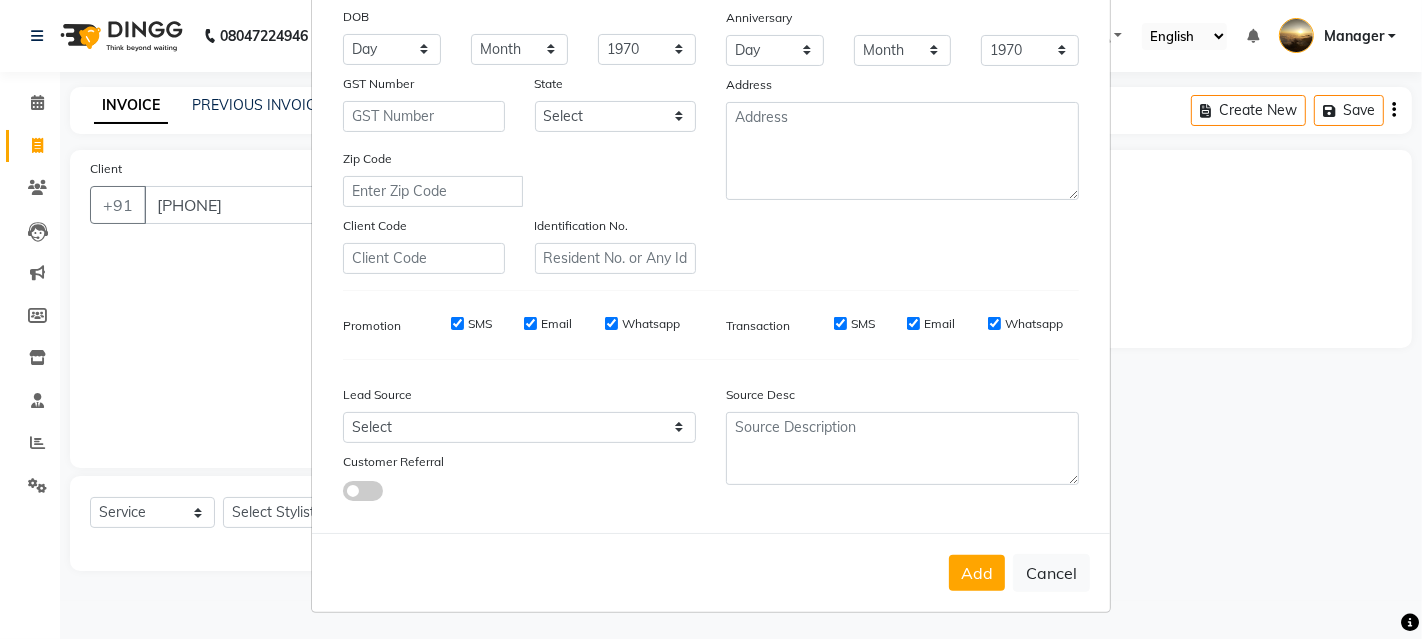 click on "Add" at bounding box center [977, 573] 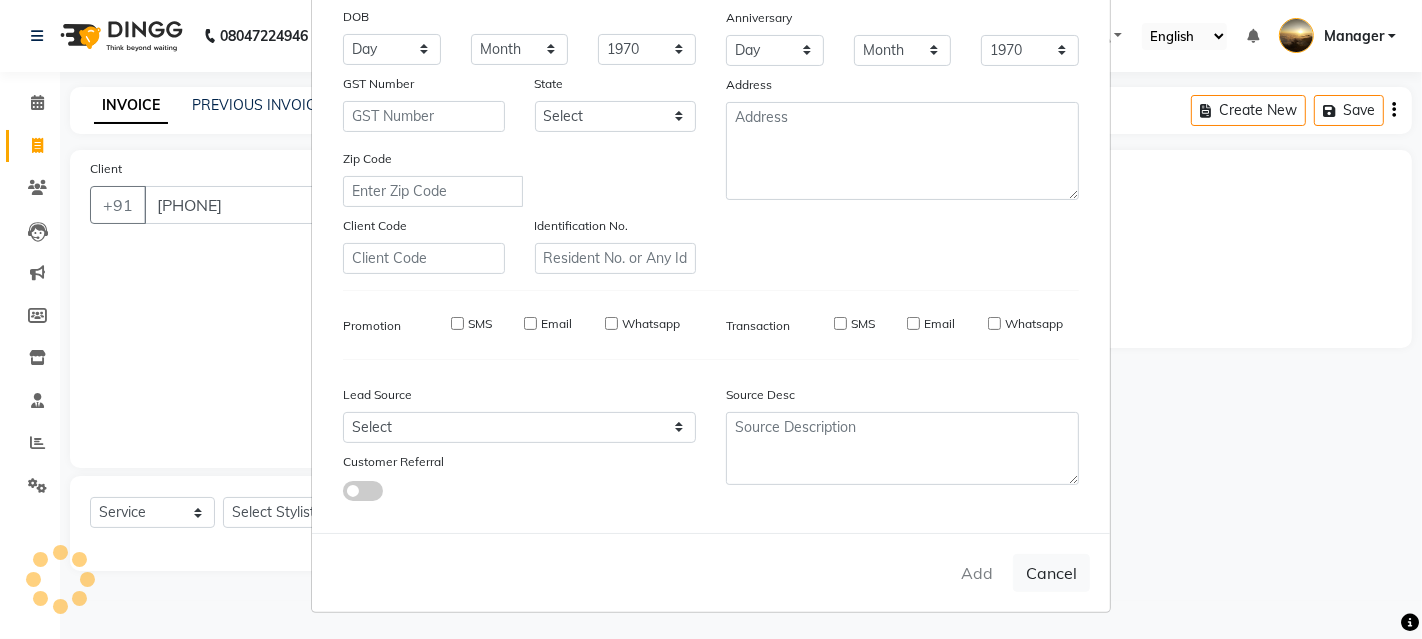type 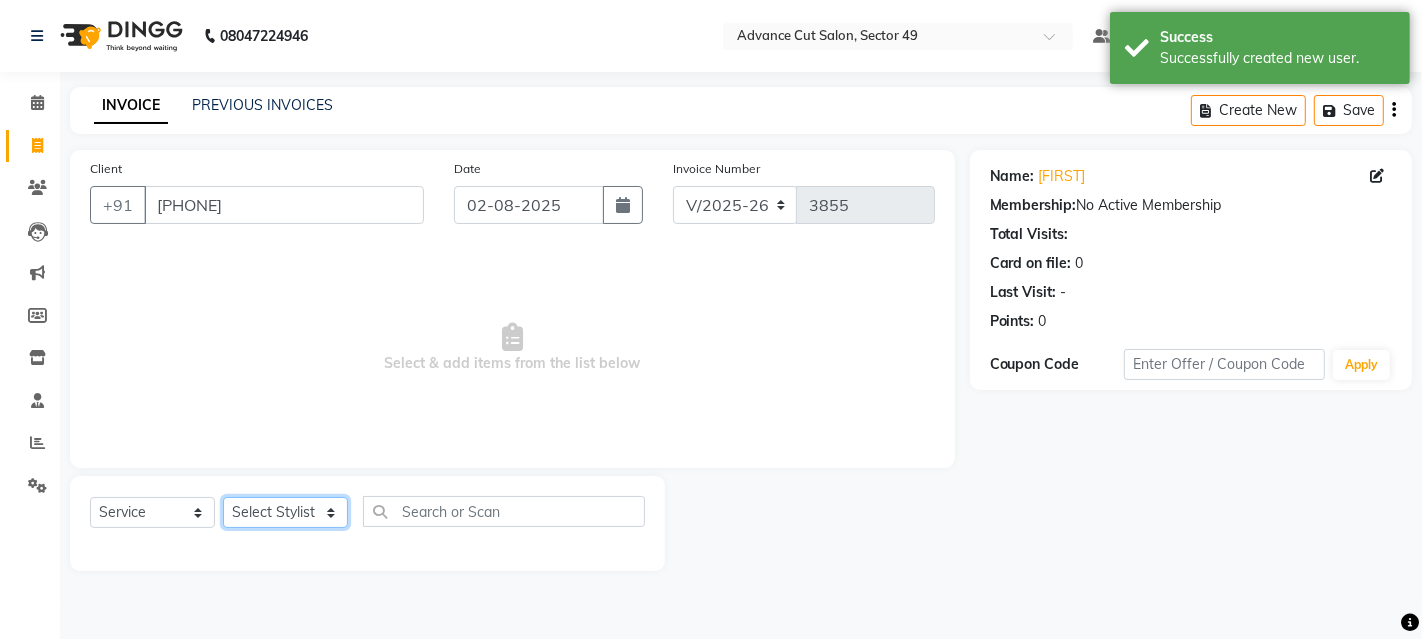 click on "Select Stylist Aashu Banty danish ali david faizan khushi Manager product purvi riyaz sameer sameer Tip vishal" 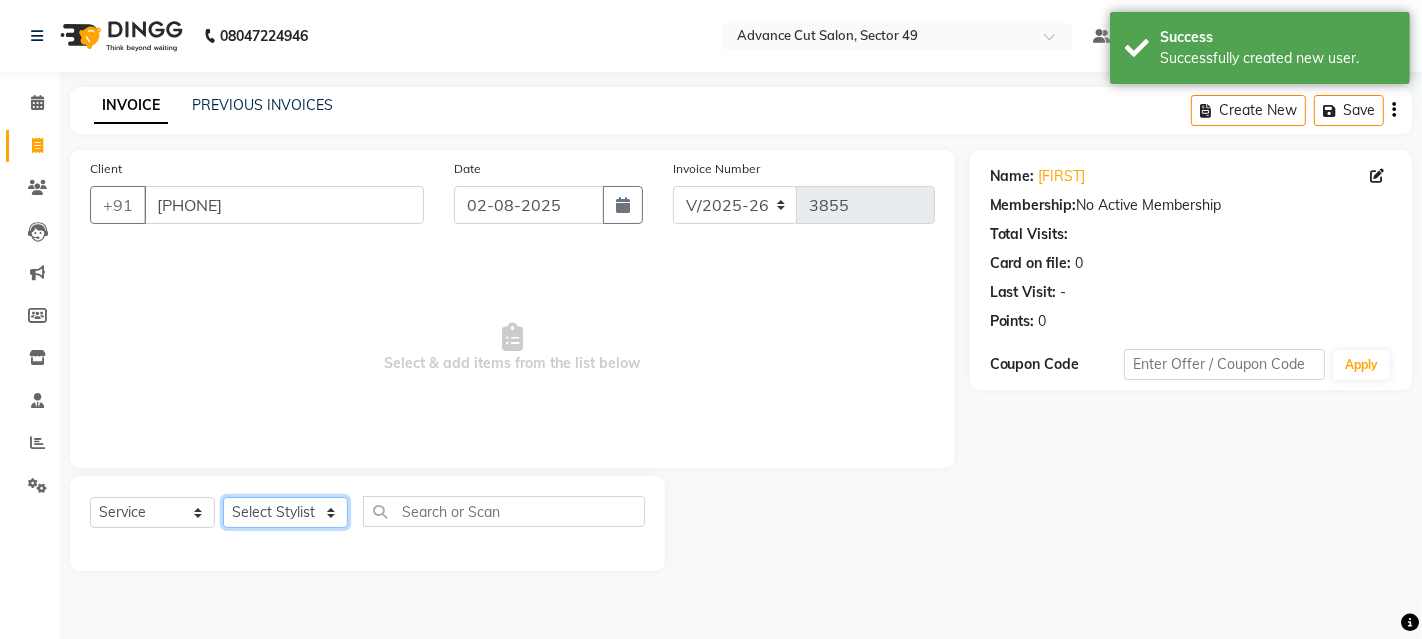 select on "86828" 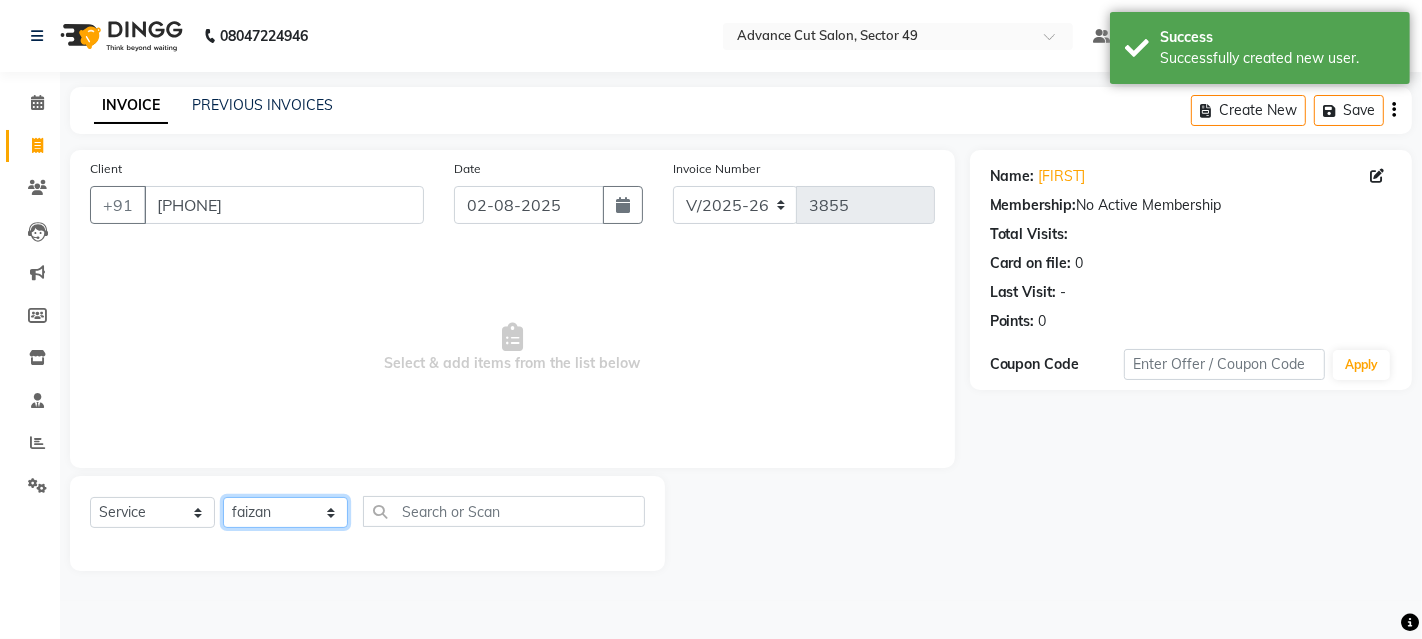 click on "Select Stylist Aashu Banty danish ali david faizan khushi Manager product purvi riyaz sameer sameer Tip vishal" 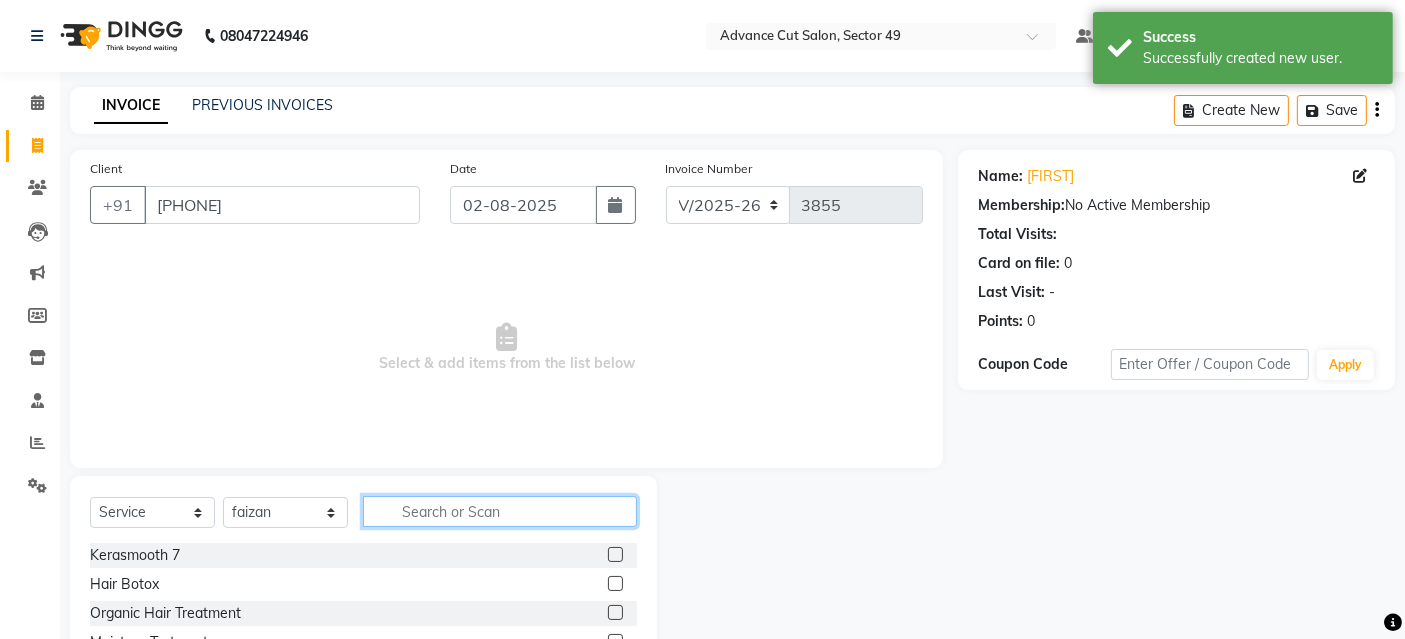 click 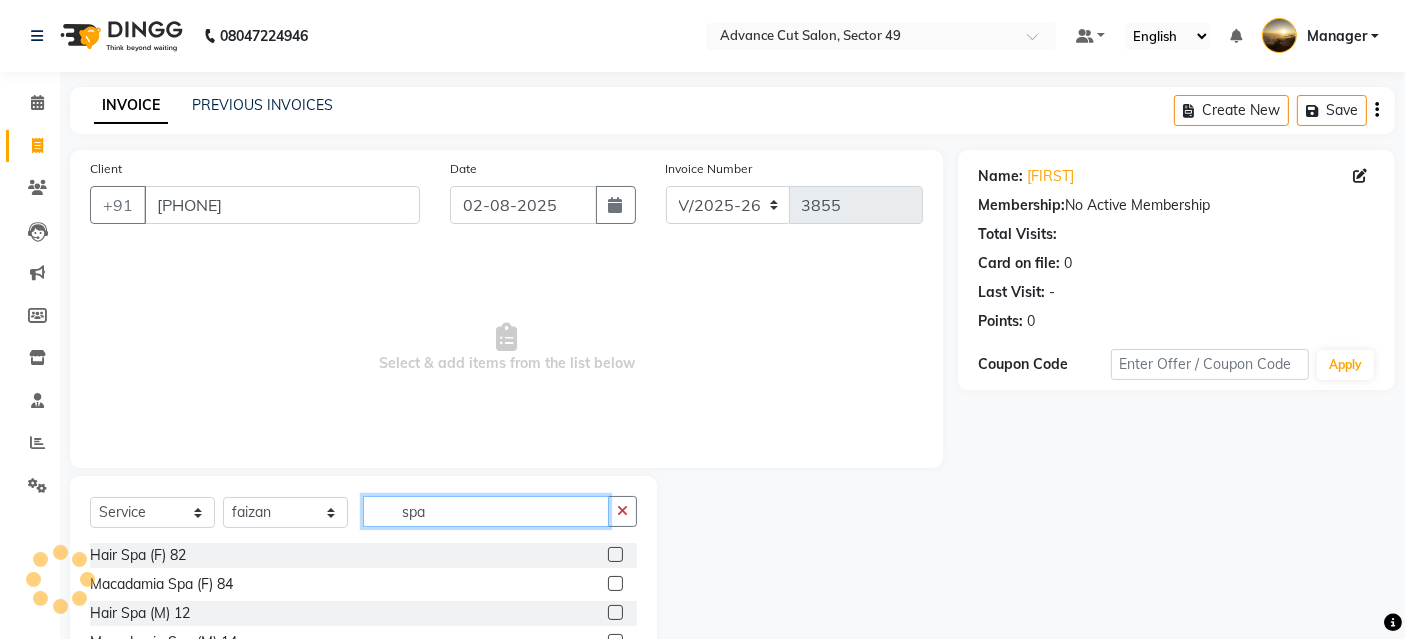 scroll, scrollTop: 77, scrollLeft: 0, axis: vertical 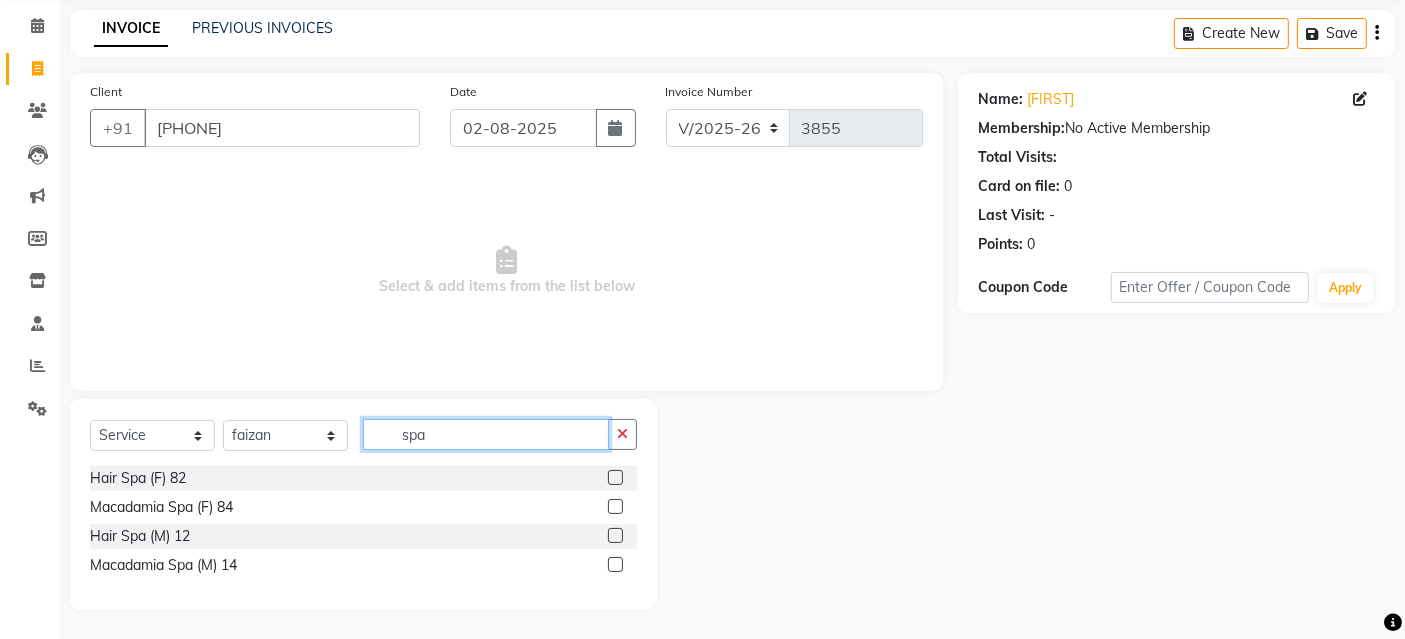 type on "spa" 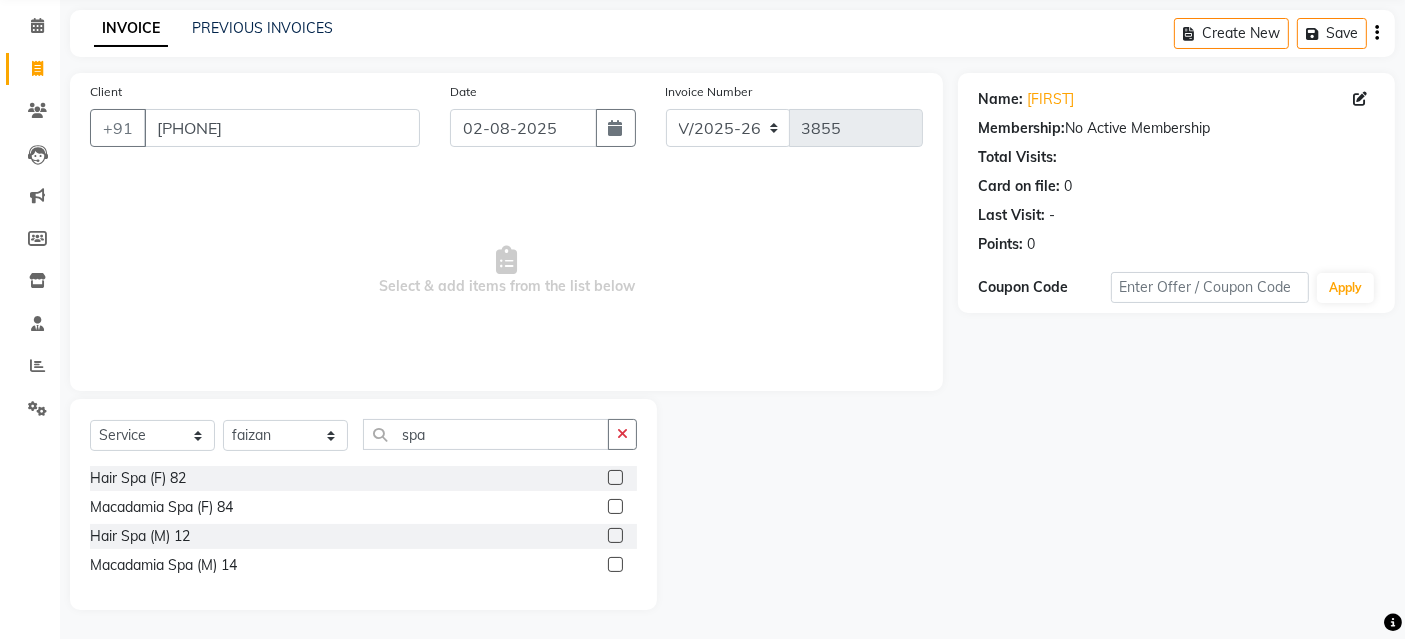 click 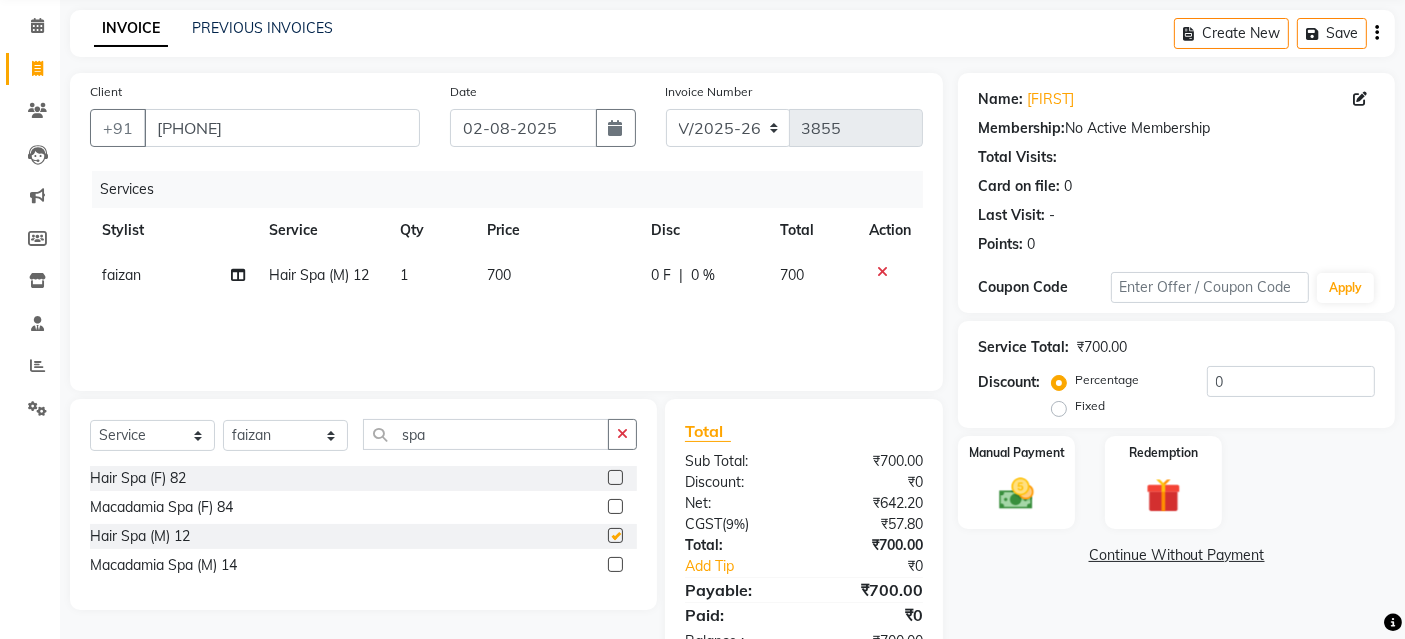 checkbox on "false" 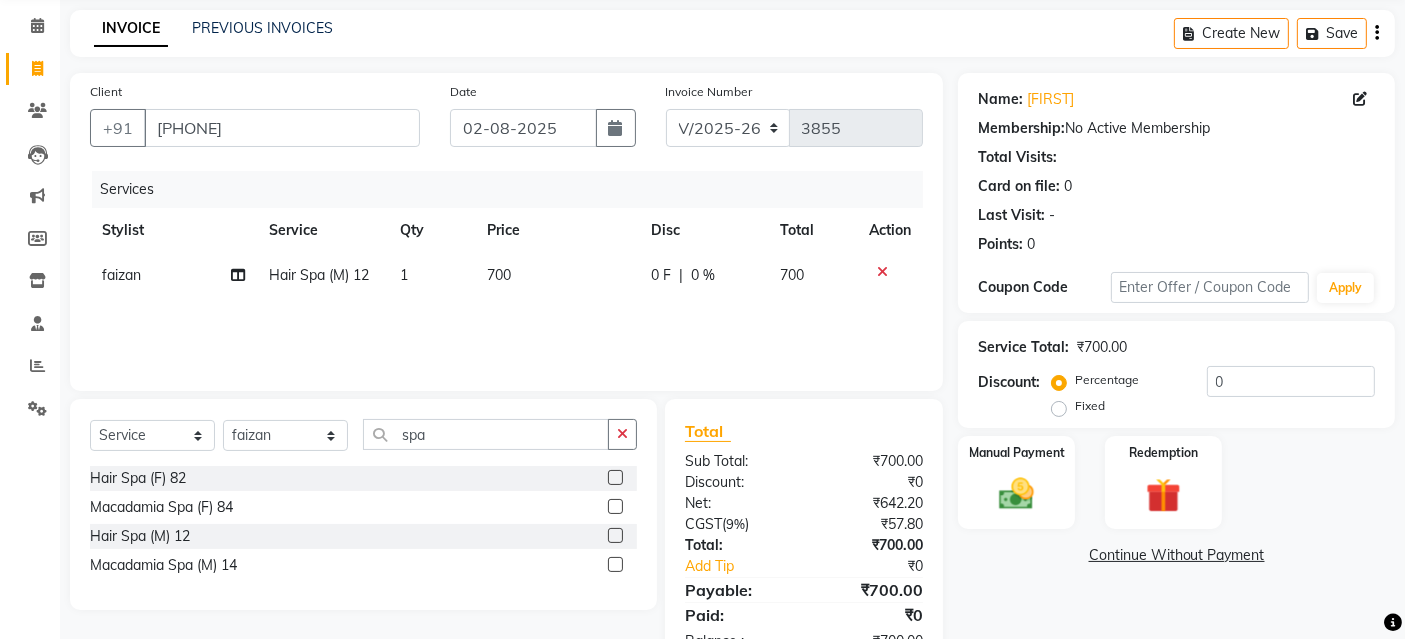 click on "700" 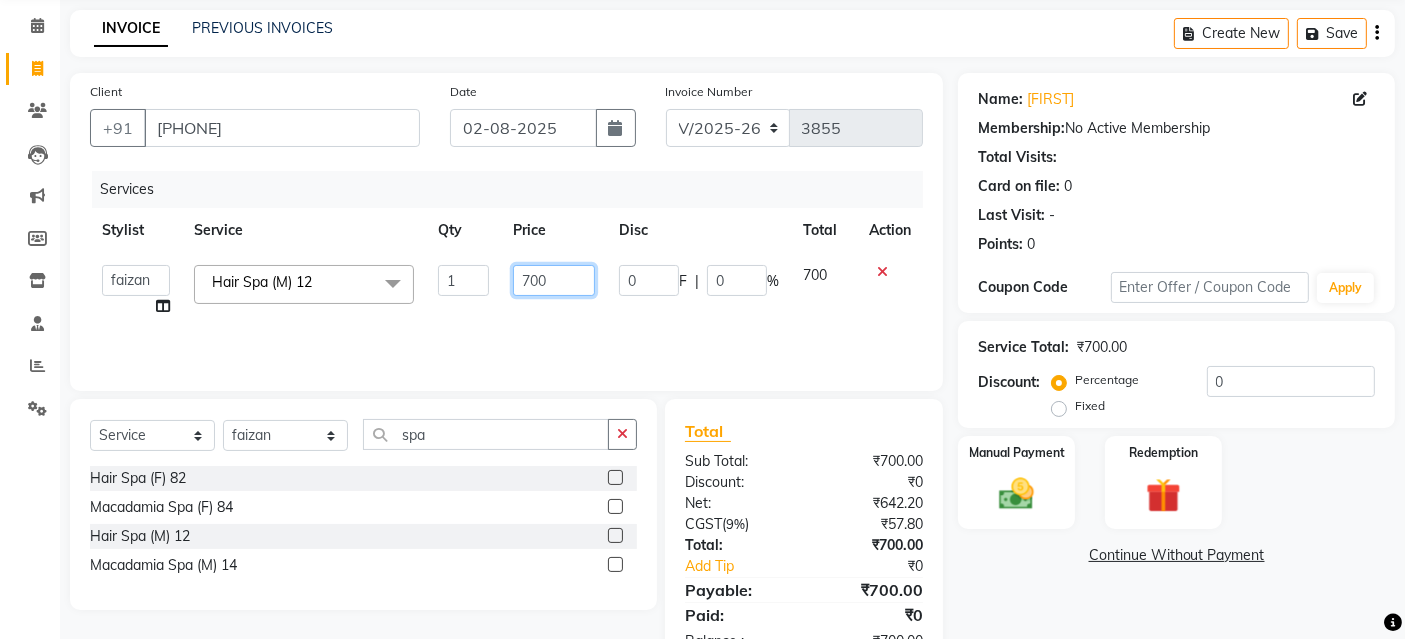 click on "700" 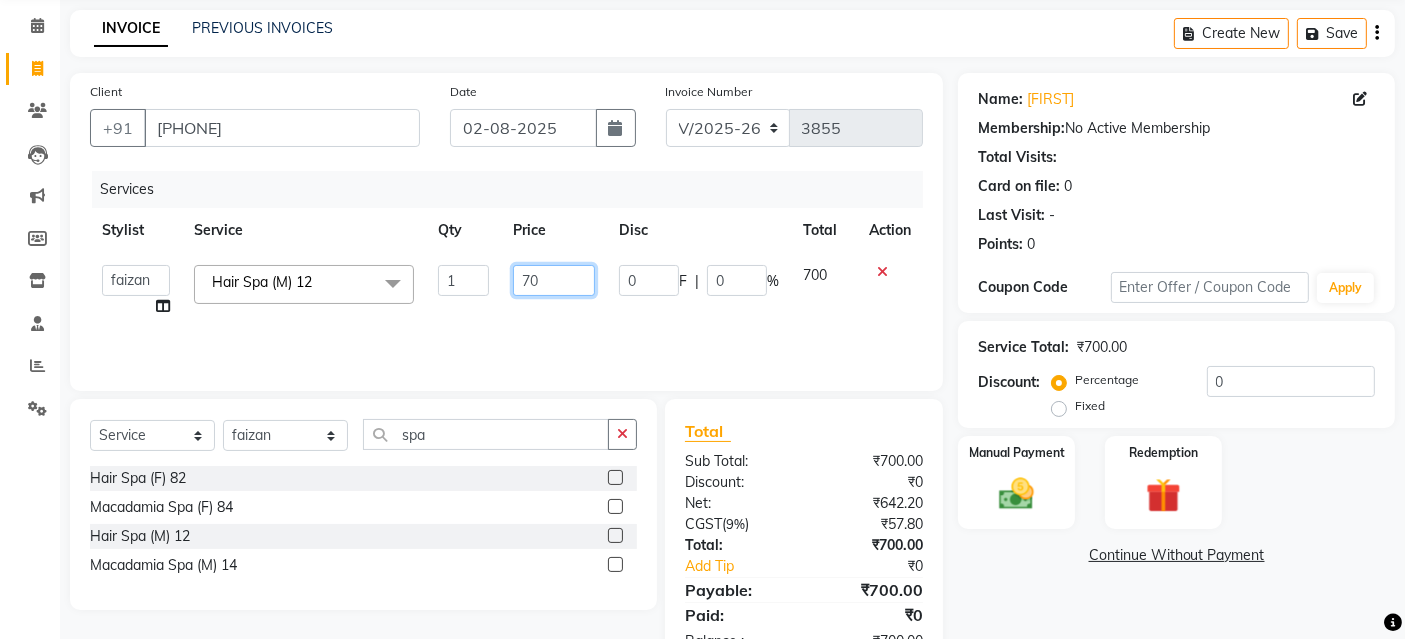 type on "7" 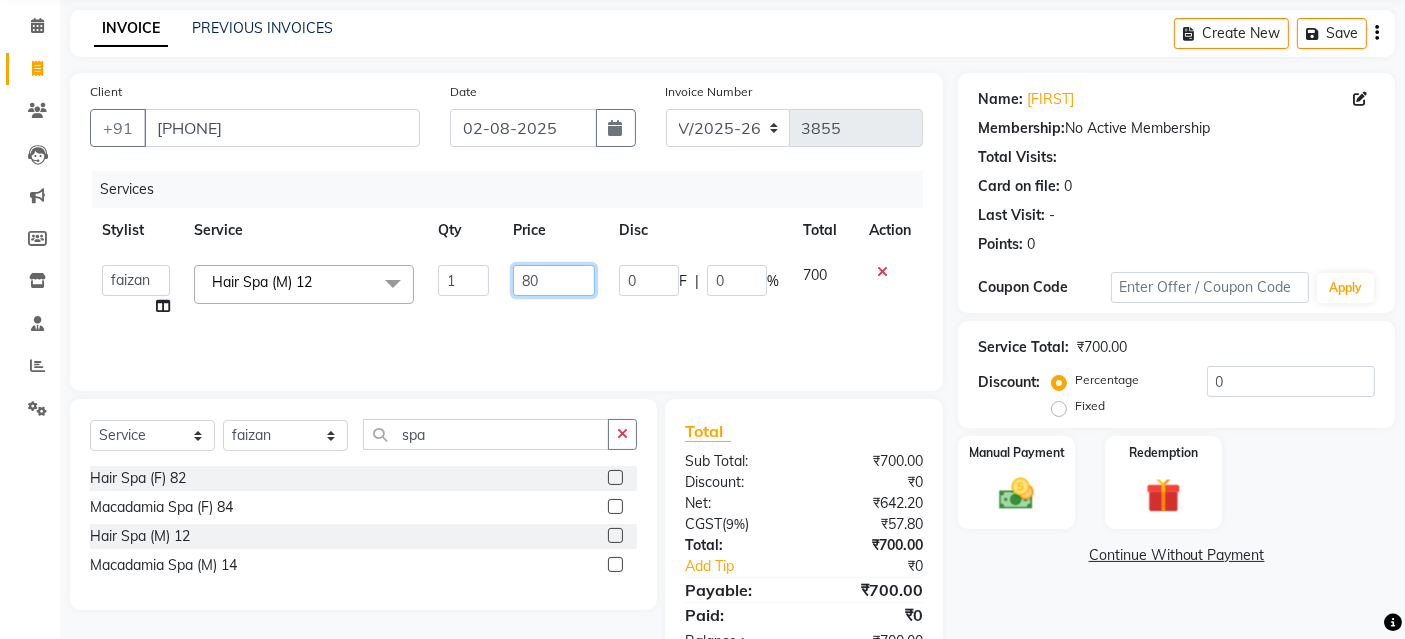 type on "800" 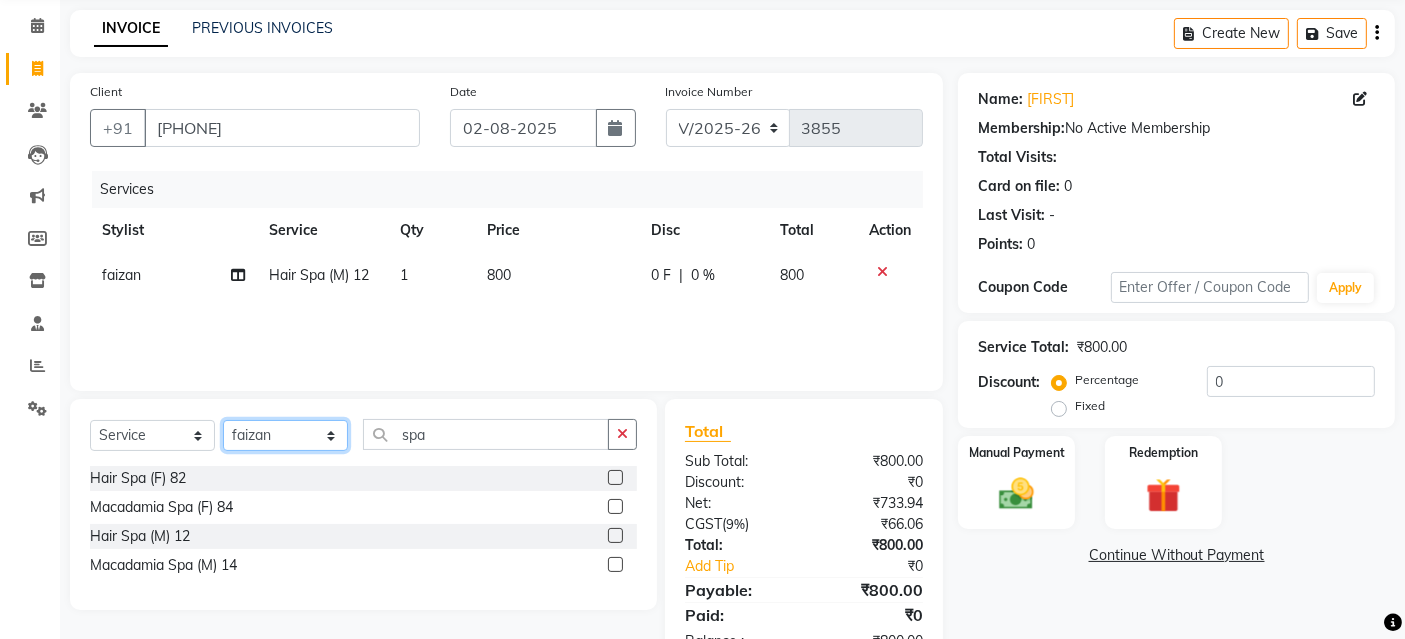 click on "Select Stylist Aashu Banty danish ali david faizan khushi Manager product purvi riyaz sameer sameer Tip vishal" 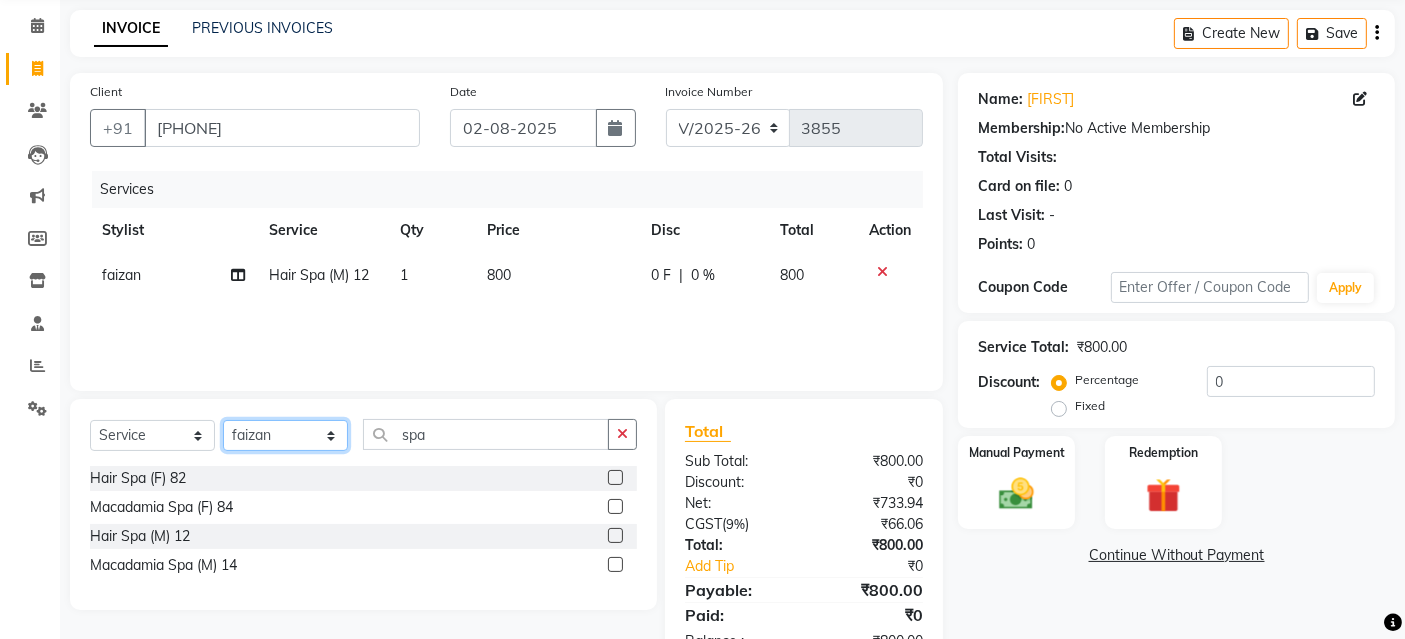 select on "65243" 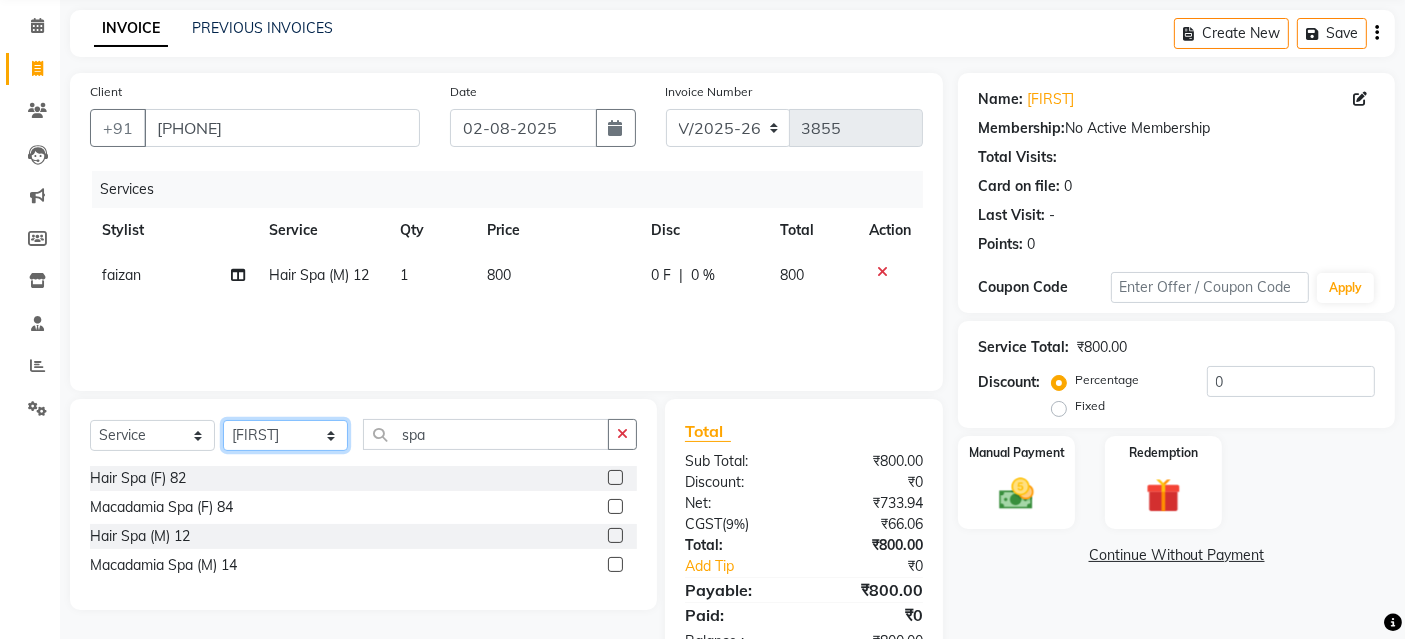 click on "Select Stylist Aashu Banty danish ali david faizan khushi Manager product purvi riyaz sameer sameer Tip vishal" 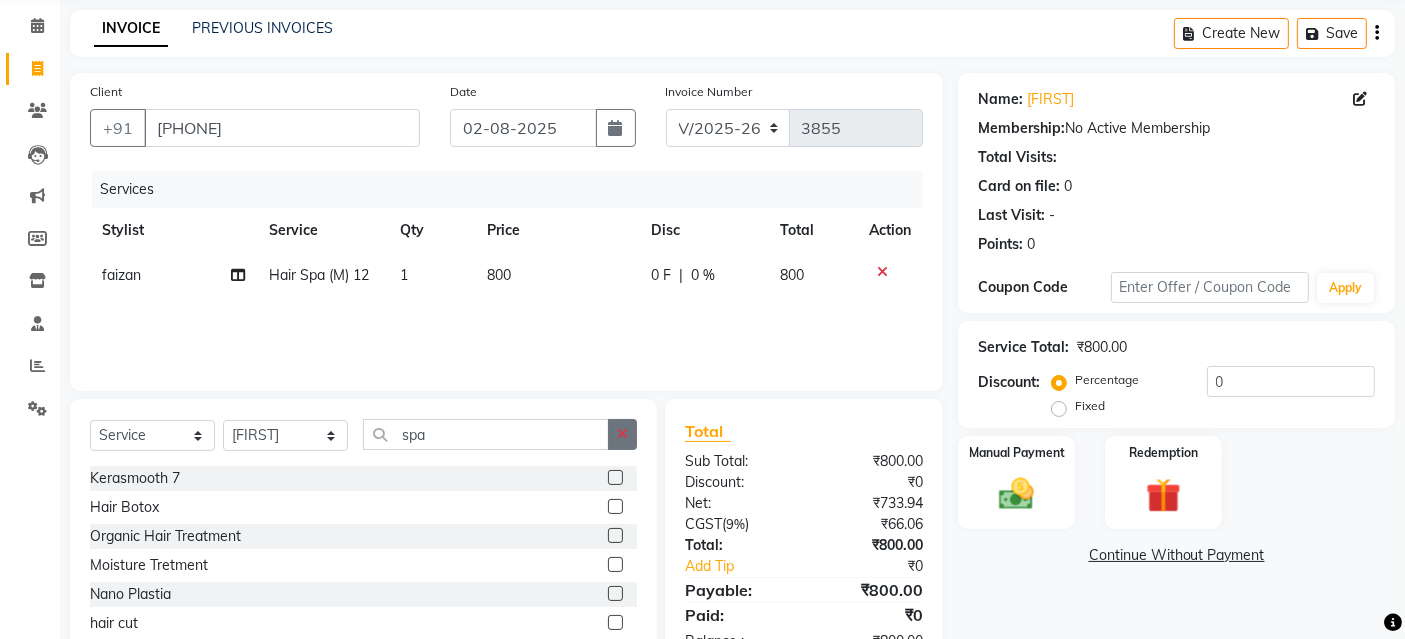 click 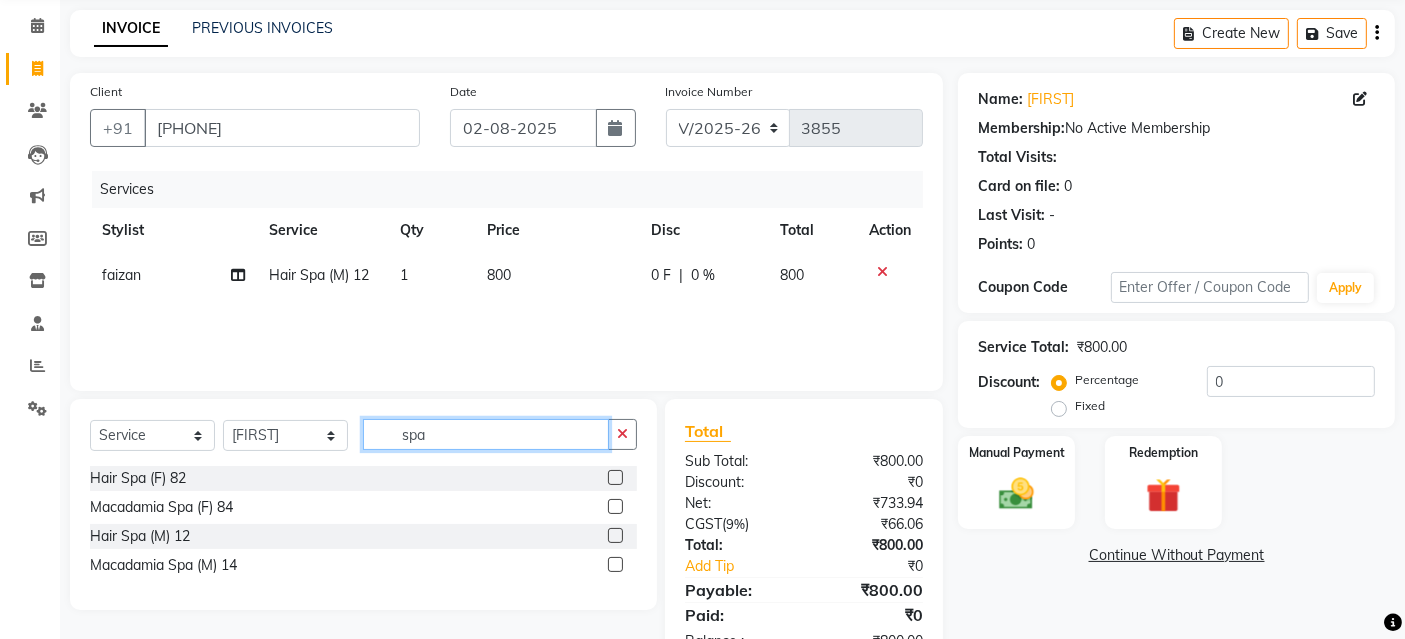 type on "spa" 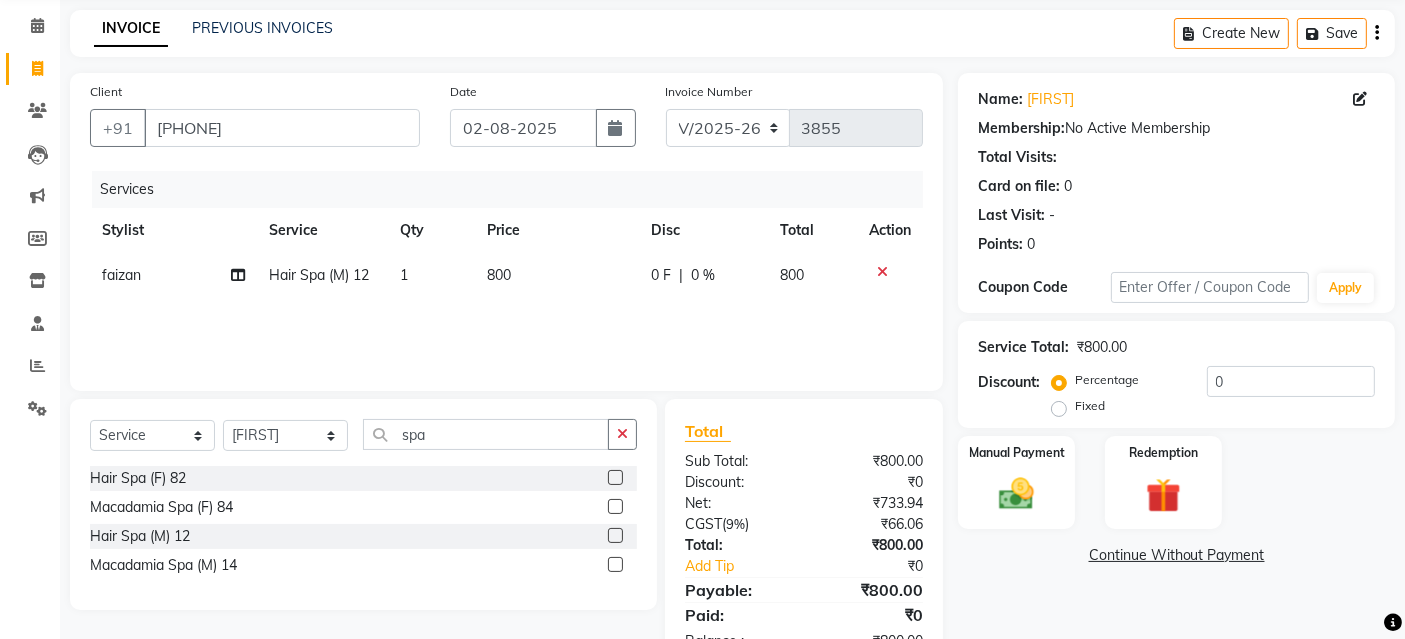 click 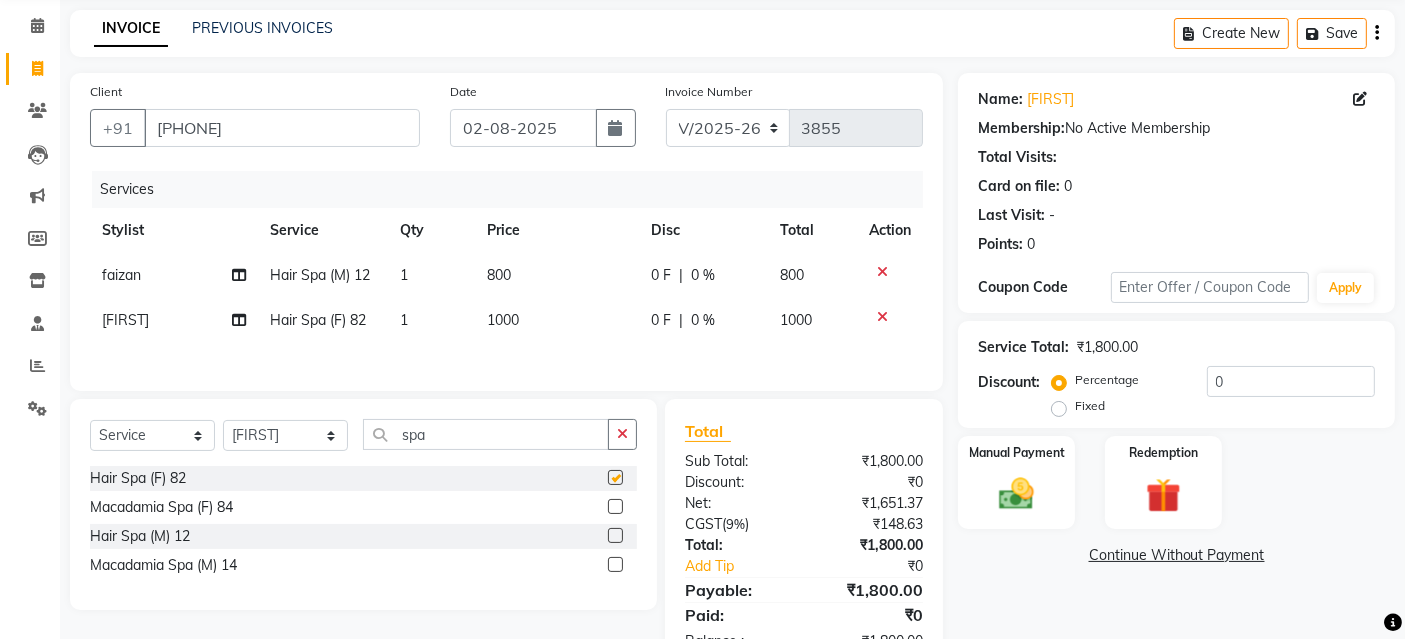 checkbox on "false" 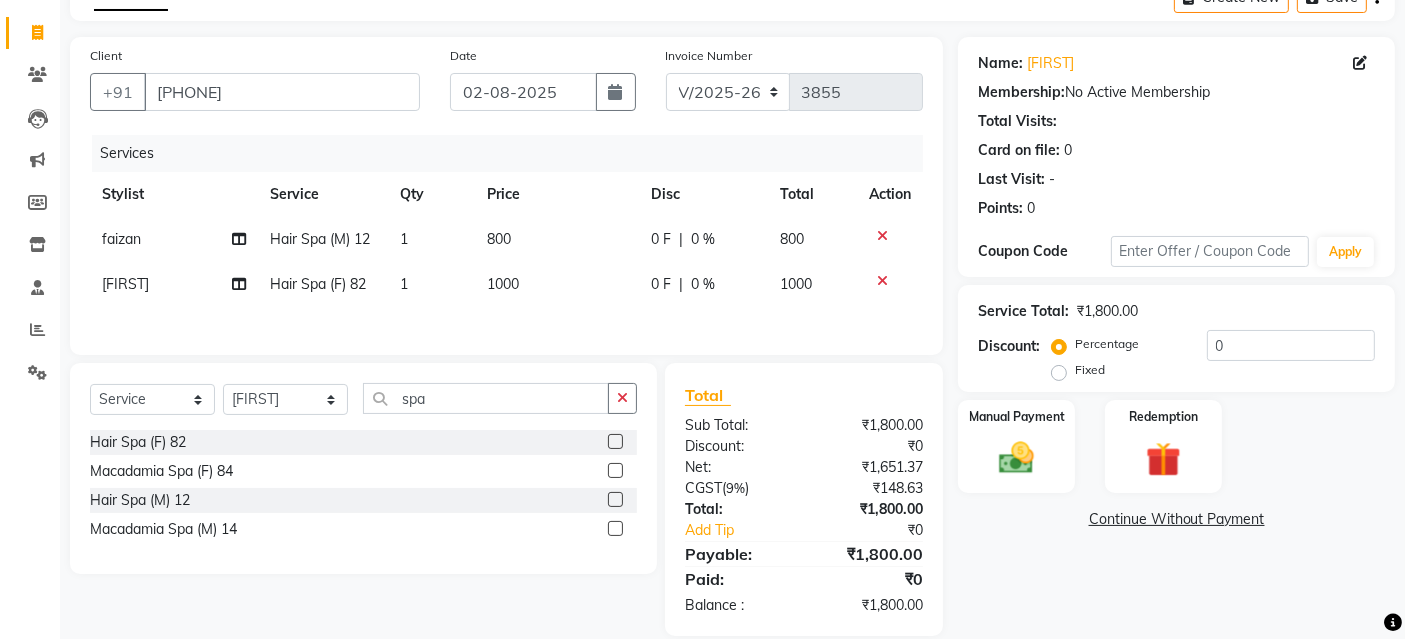 scroll, scrollTop: 143, scrollLeft: 0, axis: vertical 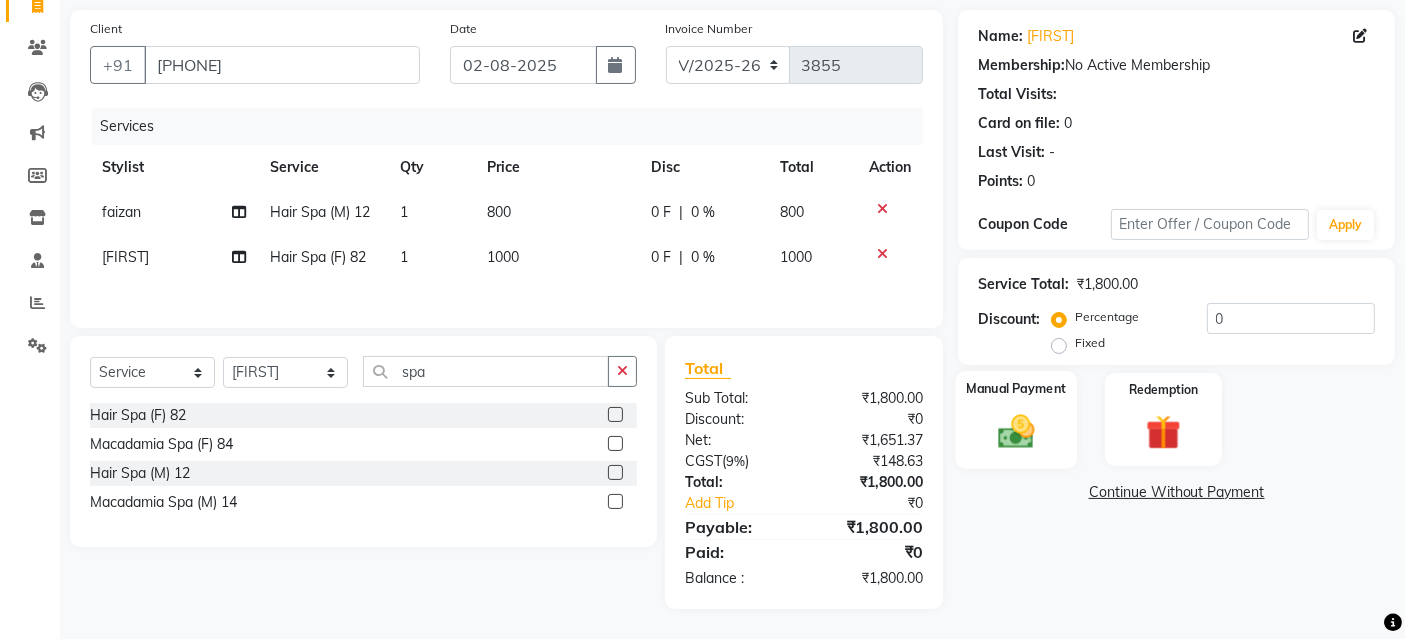 click on "Manual Payment" 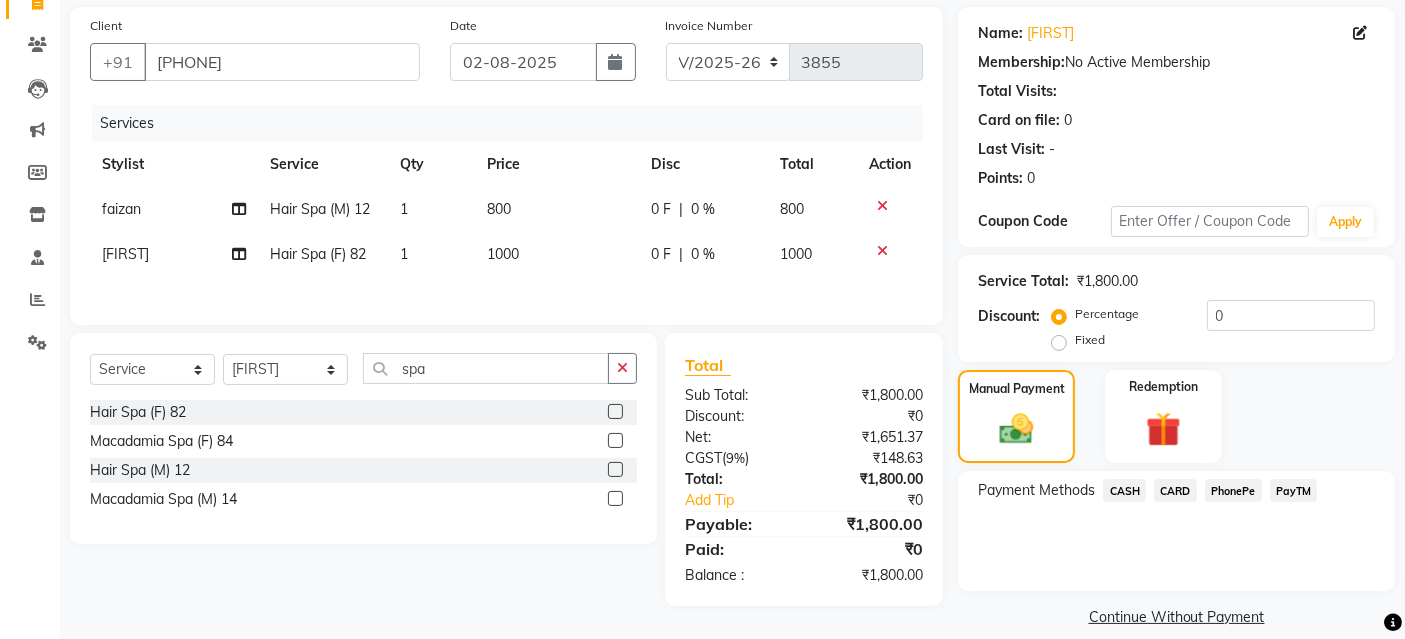 click on "PayTM" 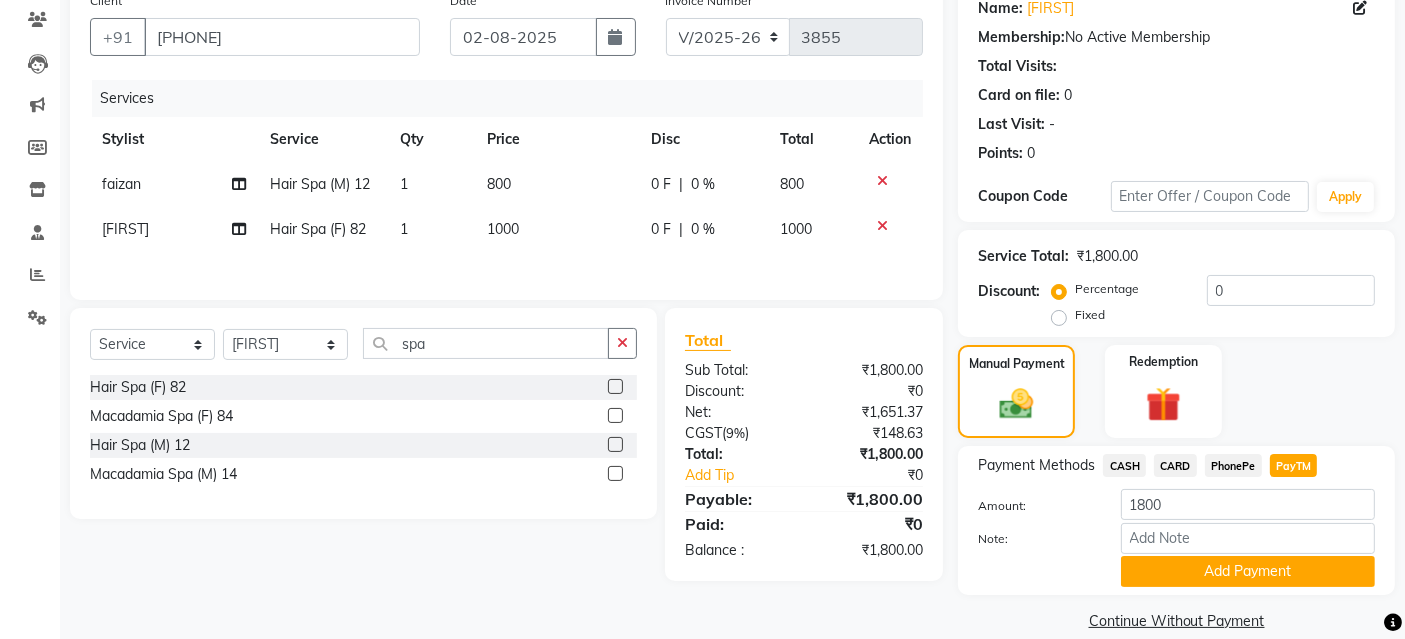 scroll, scrollTop: 194, scrollLeft: 0, axis: vertical 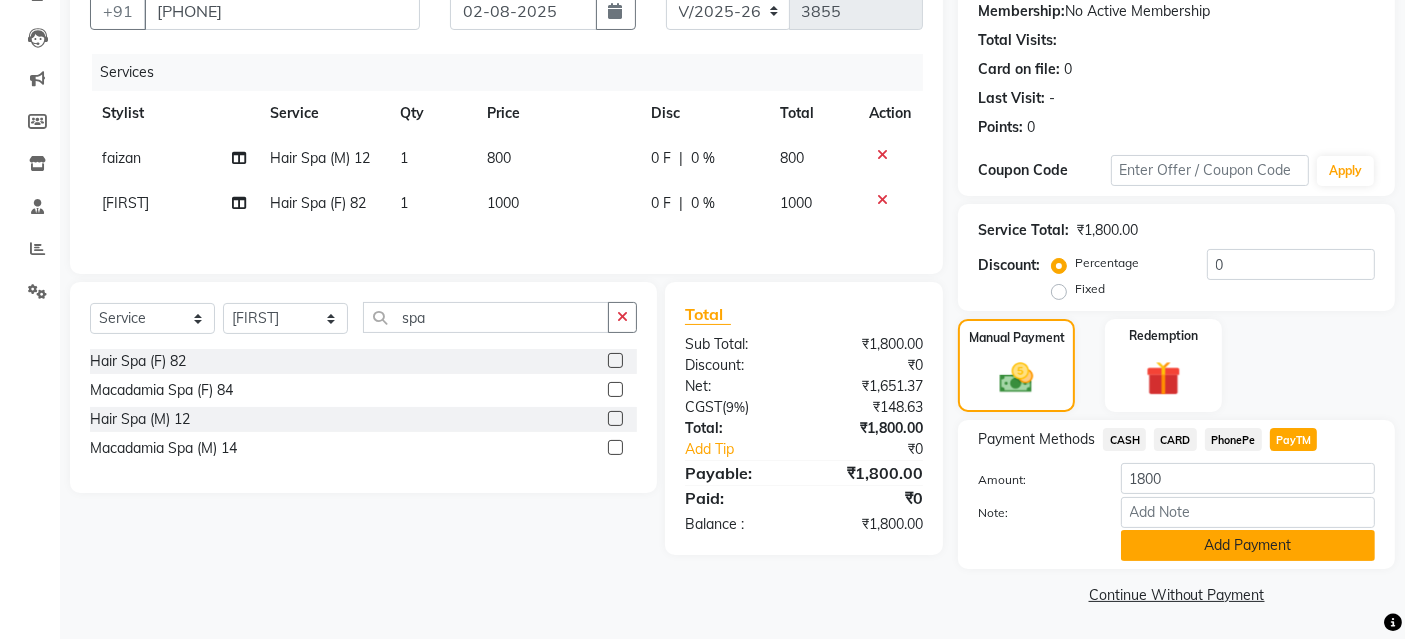 click on "Add Payment" 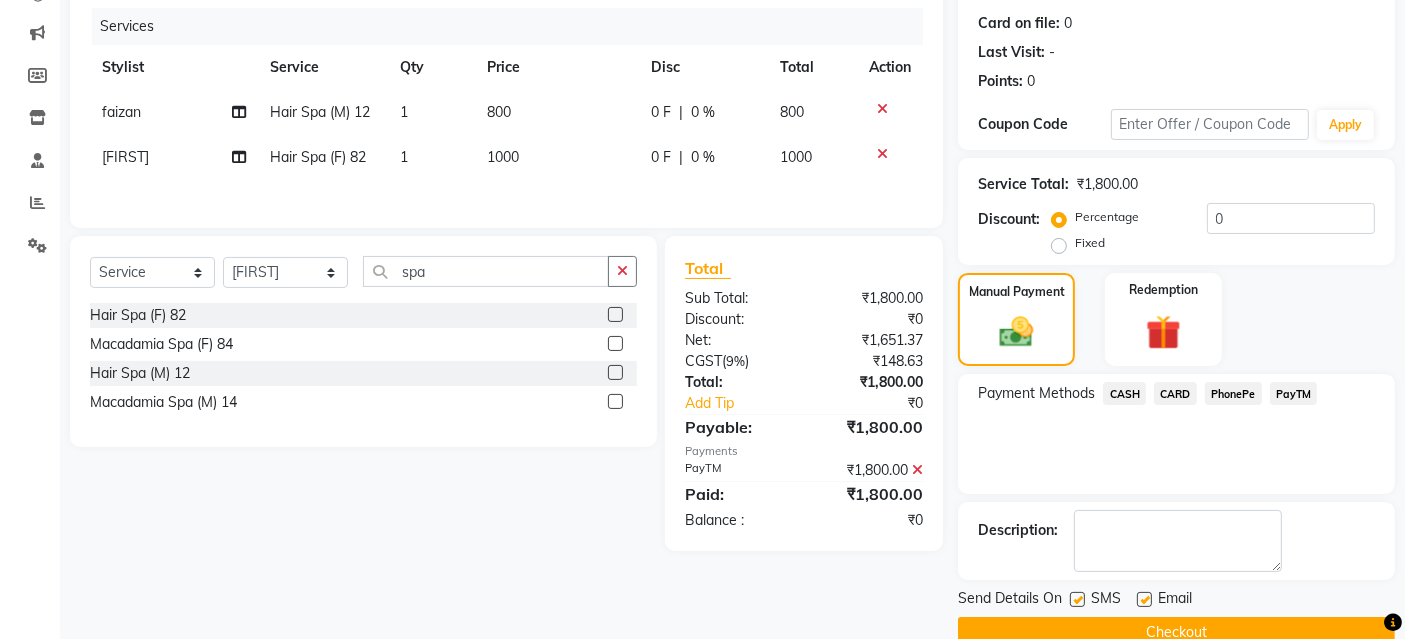 scroll, scrollTop: 277, scrollLeft: 0, axis: vertical 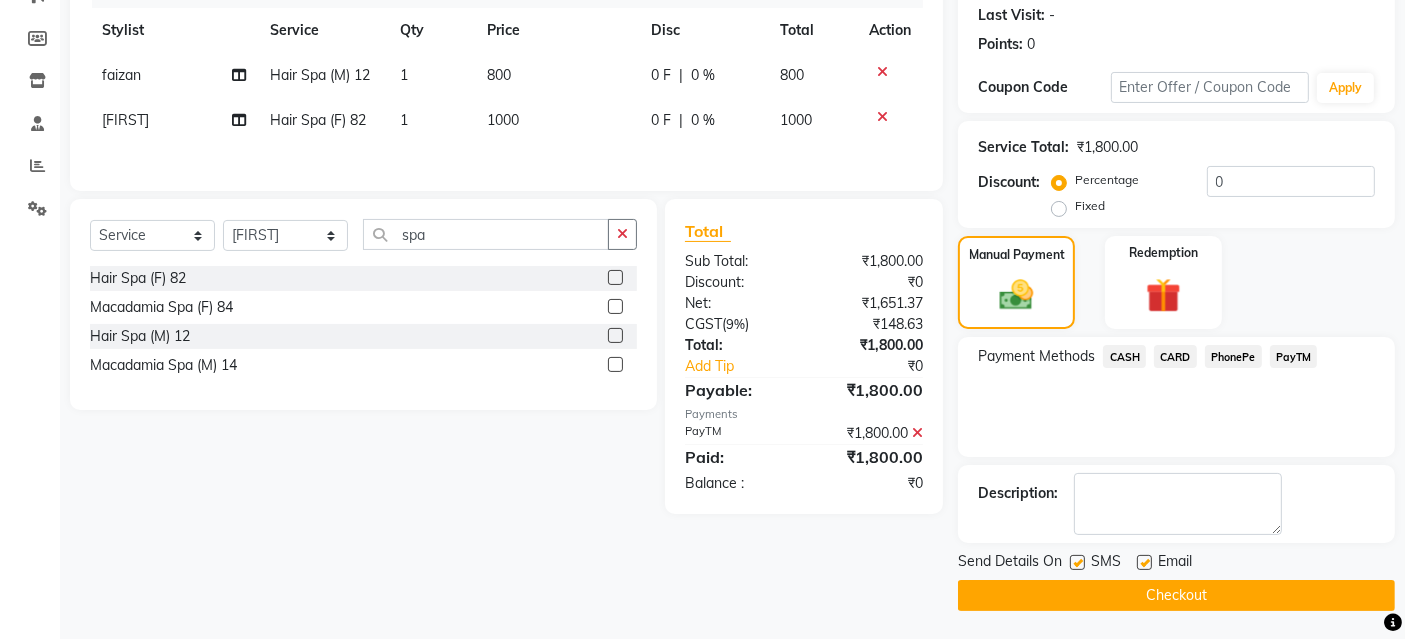 click on "Checkout" 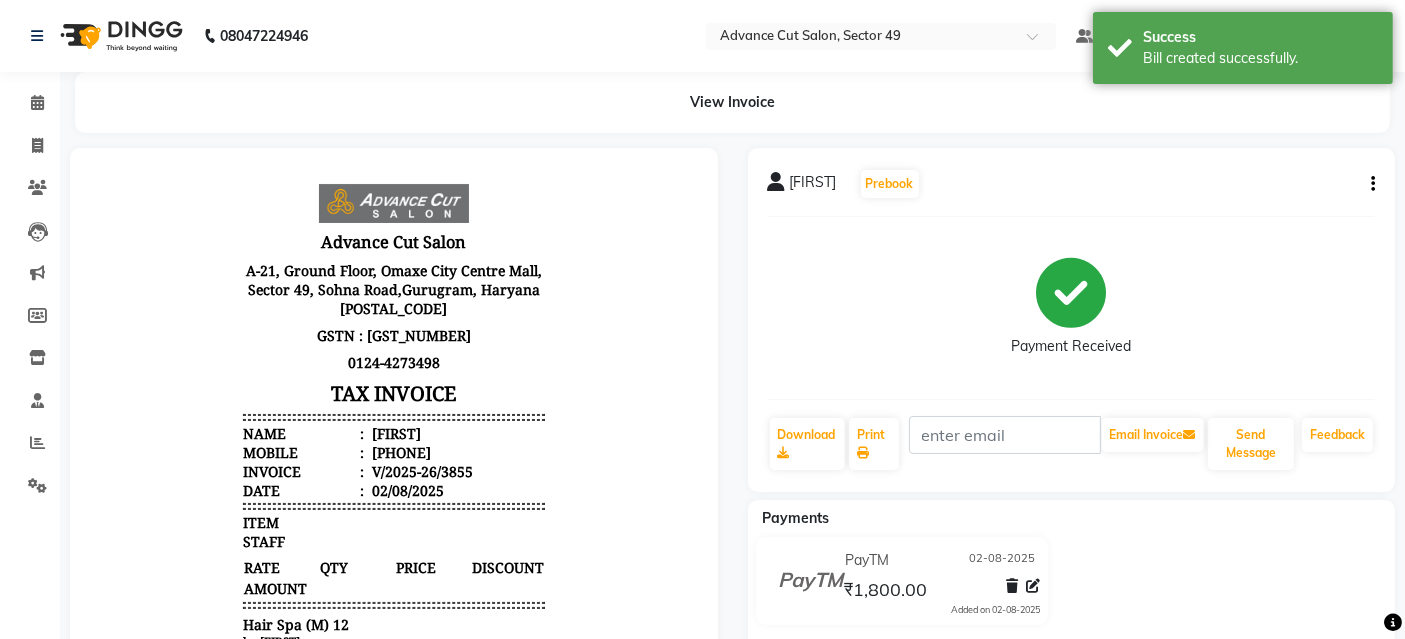scroll, scrollTop: 0, scrollLeft: 0, axis: both 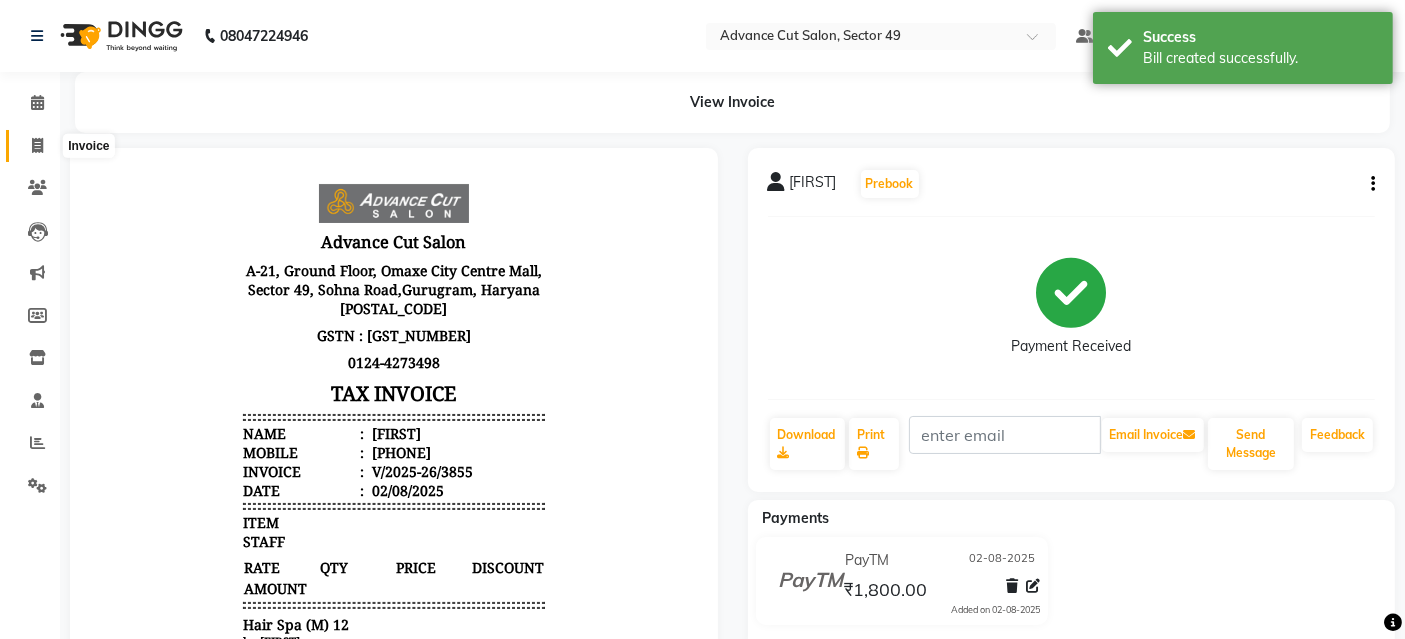 click 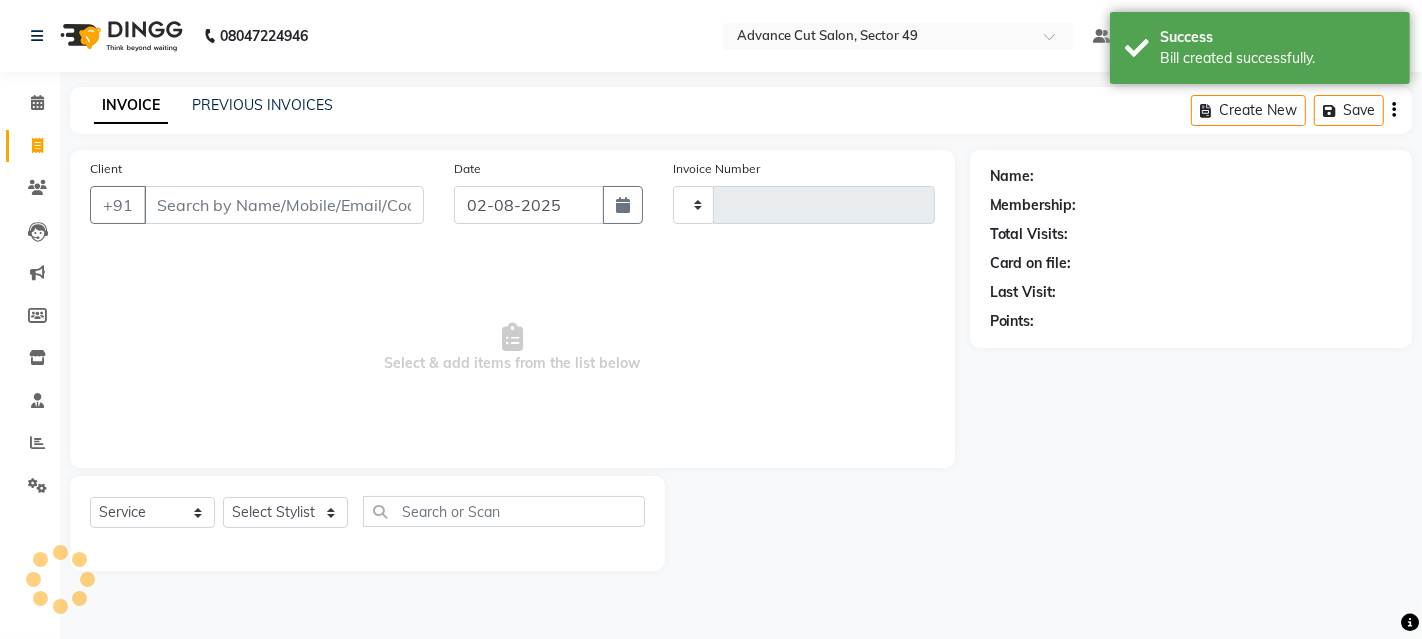 type on "3856" 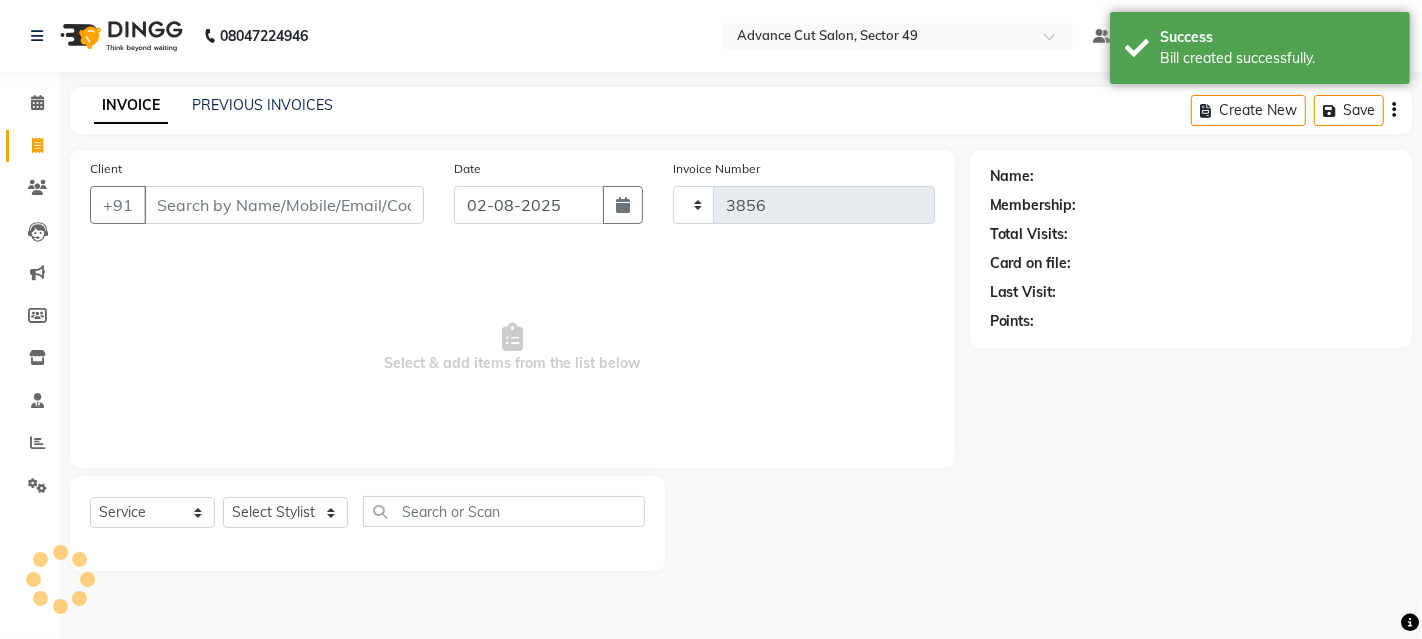 select on "4616" 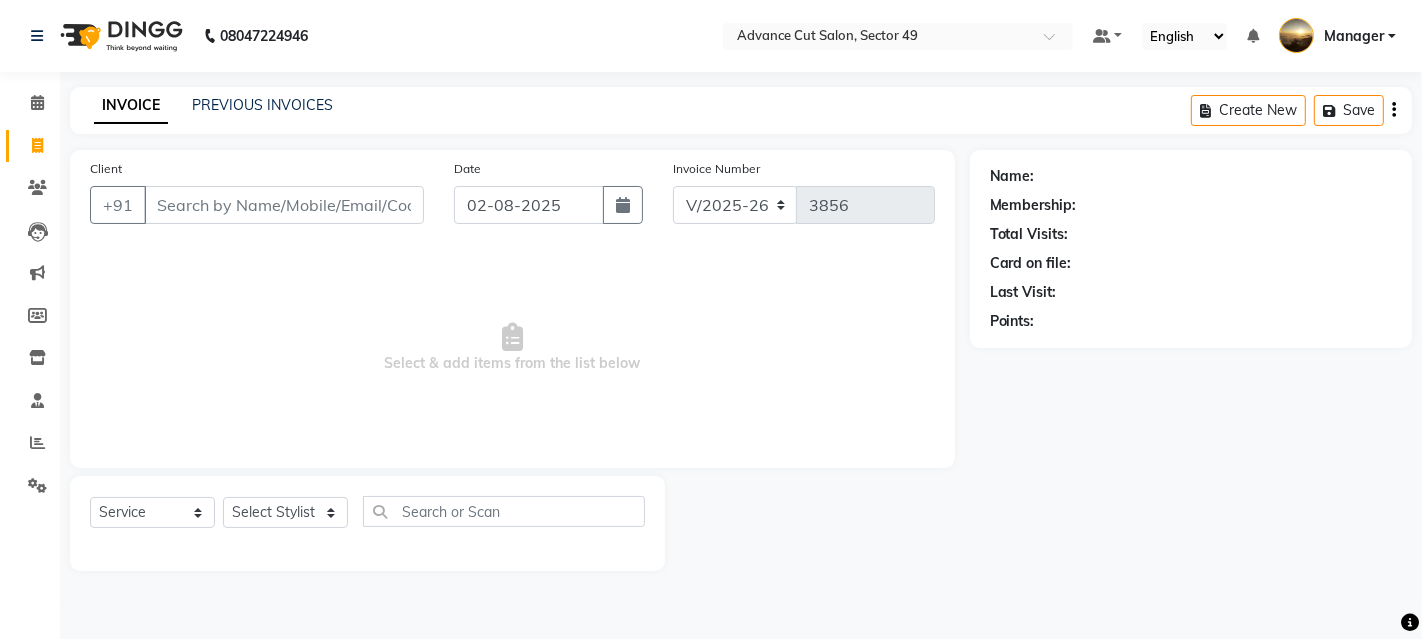 click 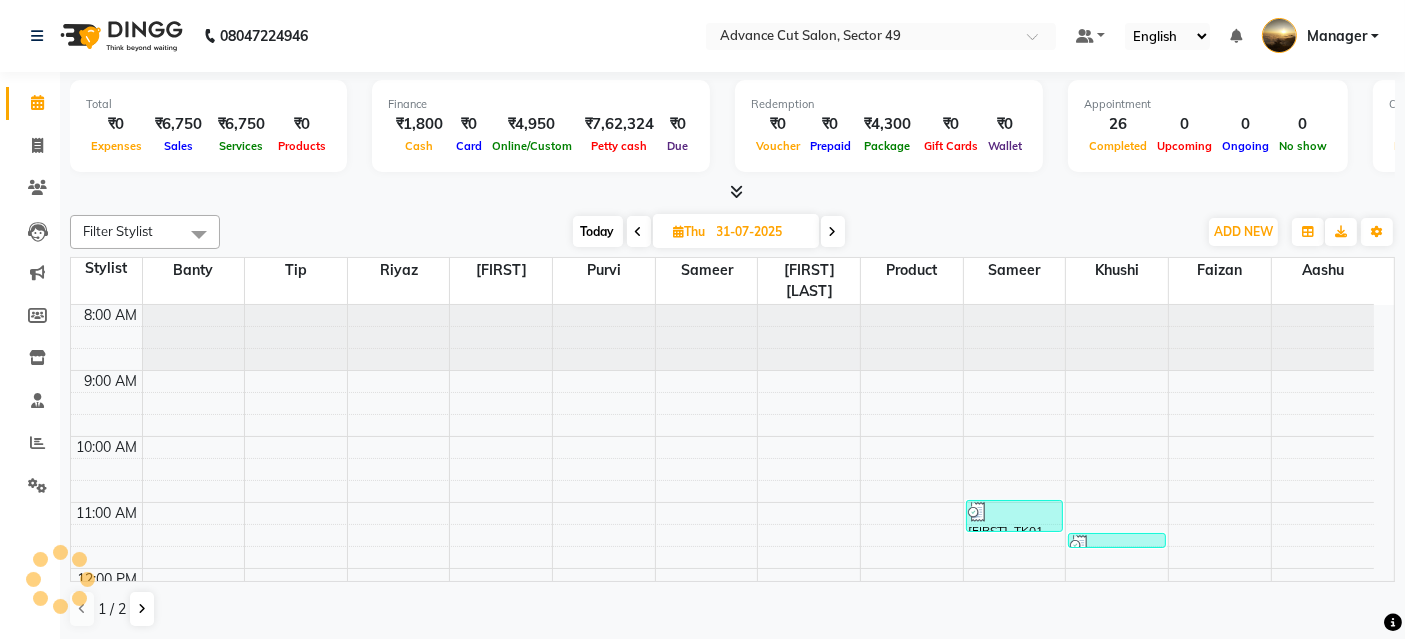 scroll, scrollTop: 0, scrollLeft: 0, axis: both 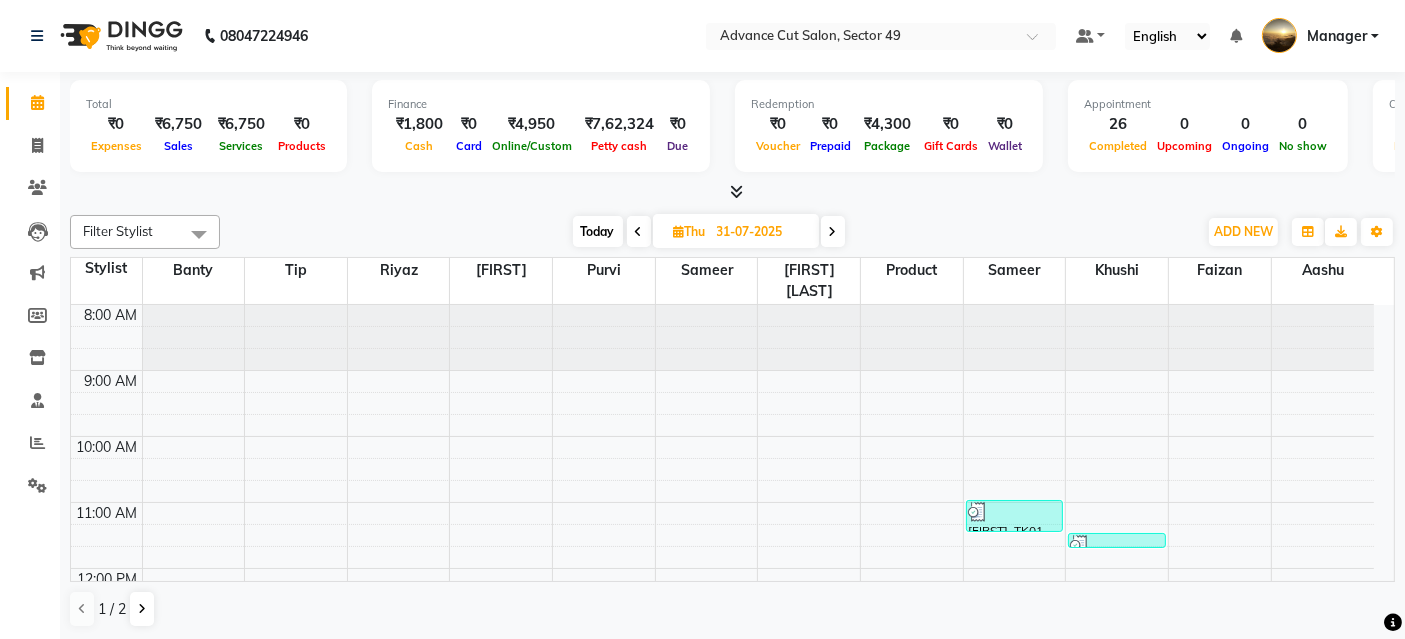 click 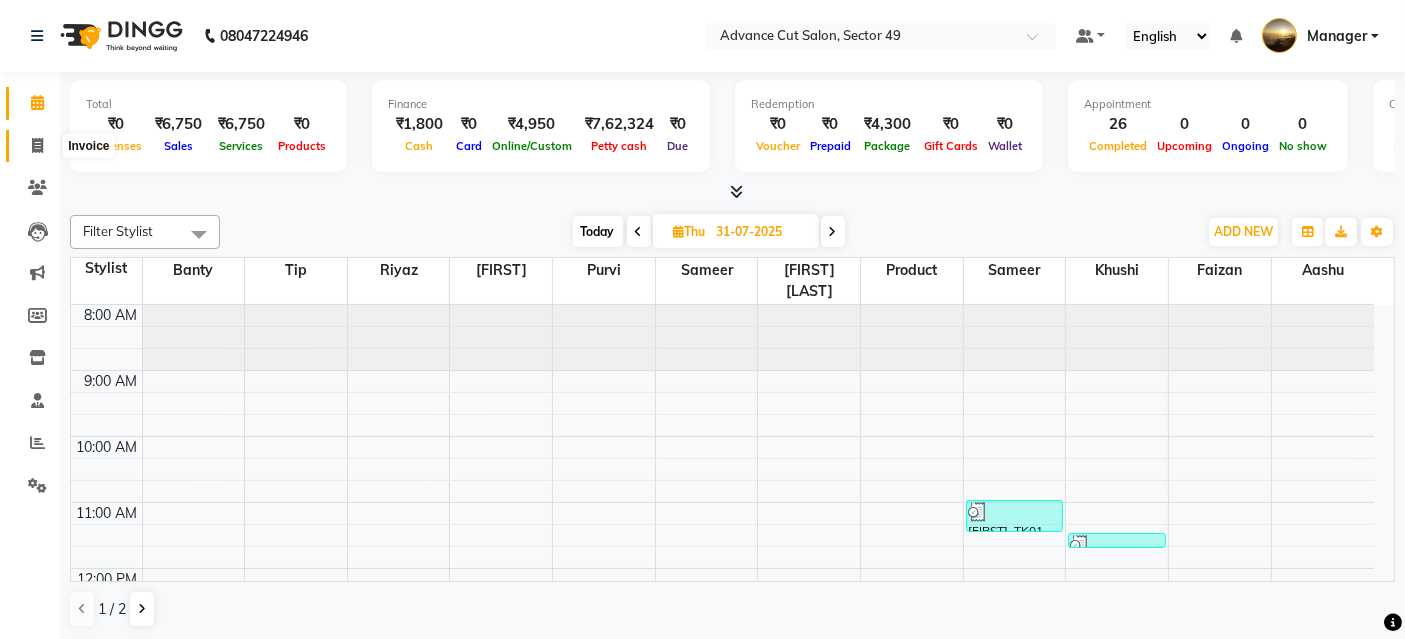drag, startPoint x: 35, startPoint y: 141, endPoint x: 60, endPoint y: 154, distance: 28.178005 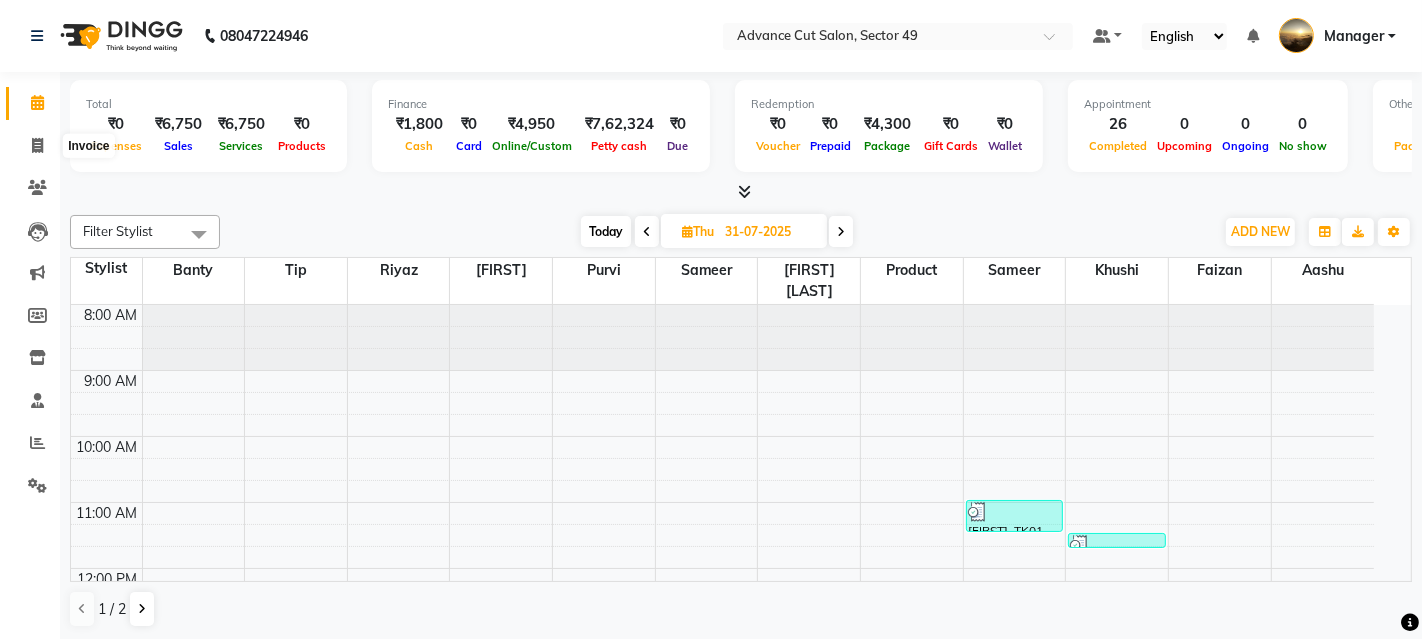 select on "service" 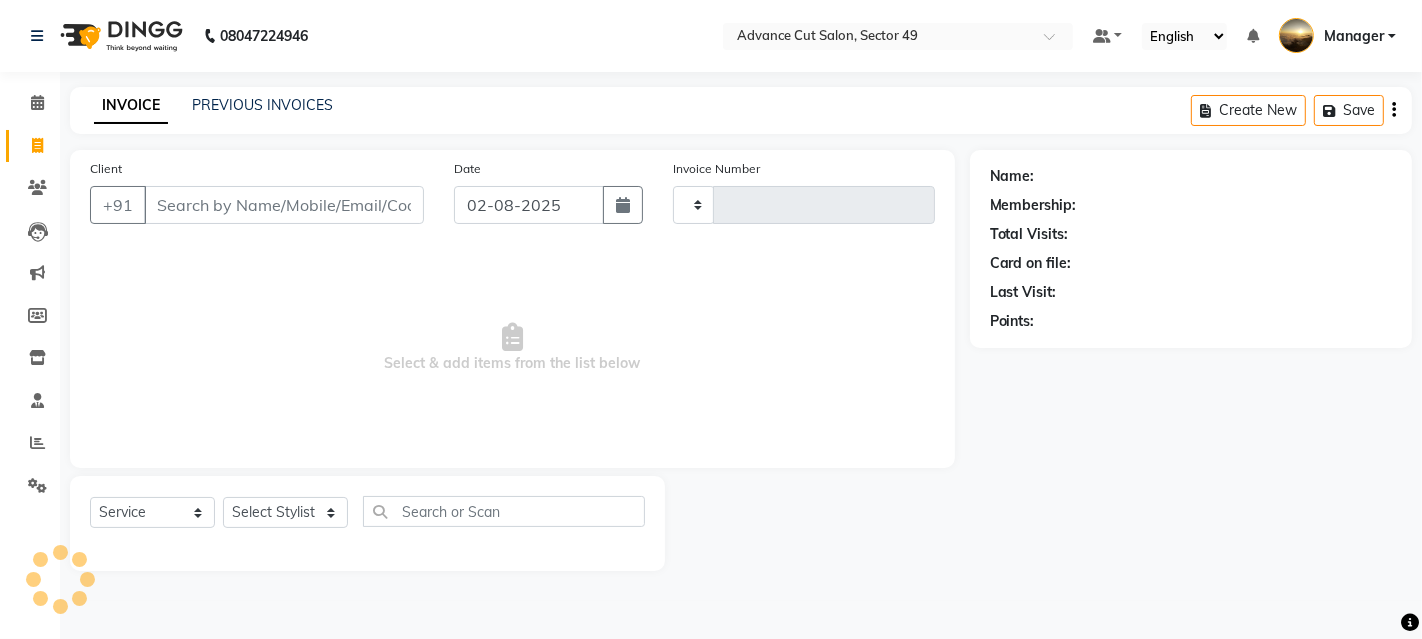 type on "3856" 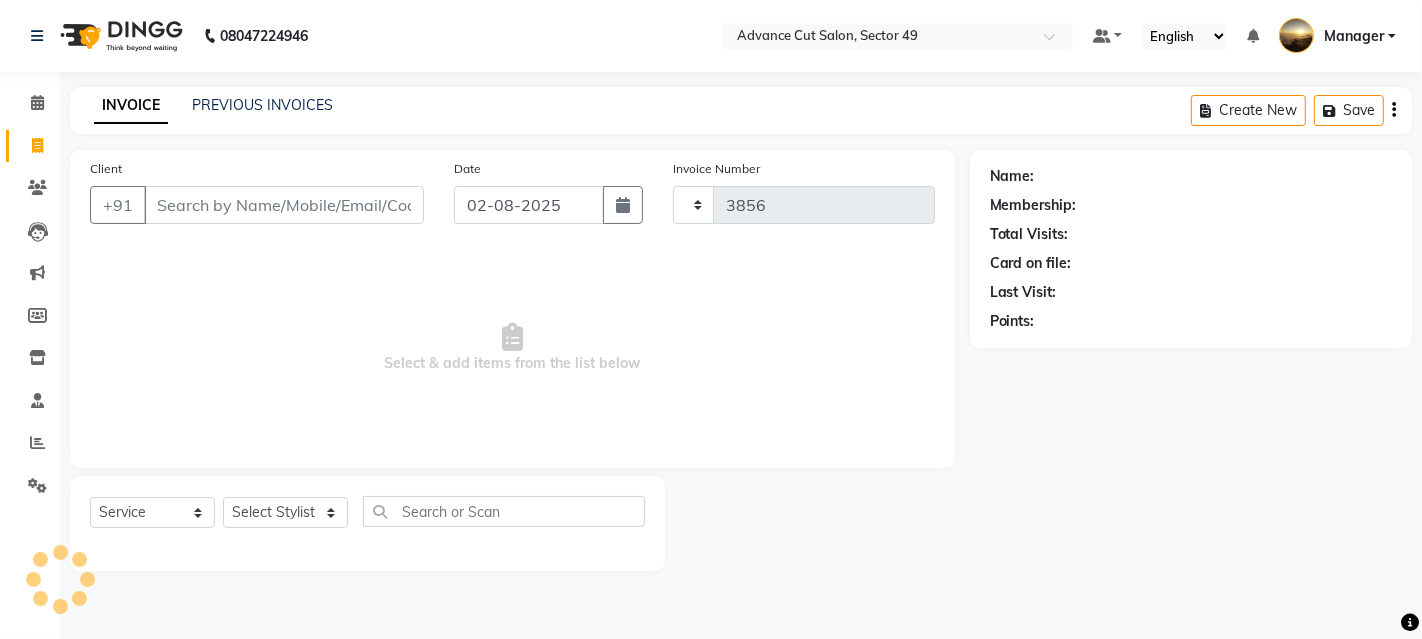 select on "4616" 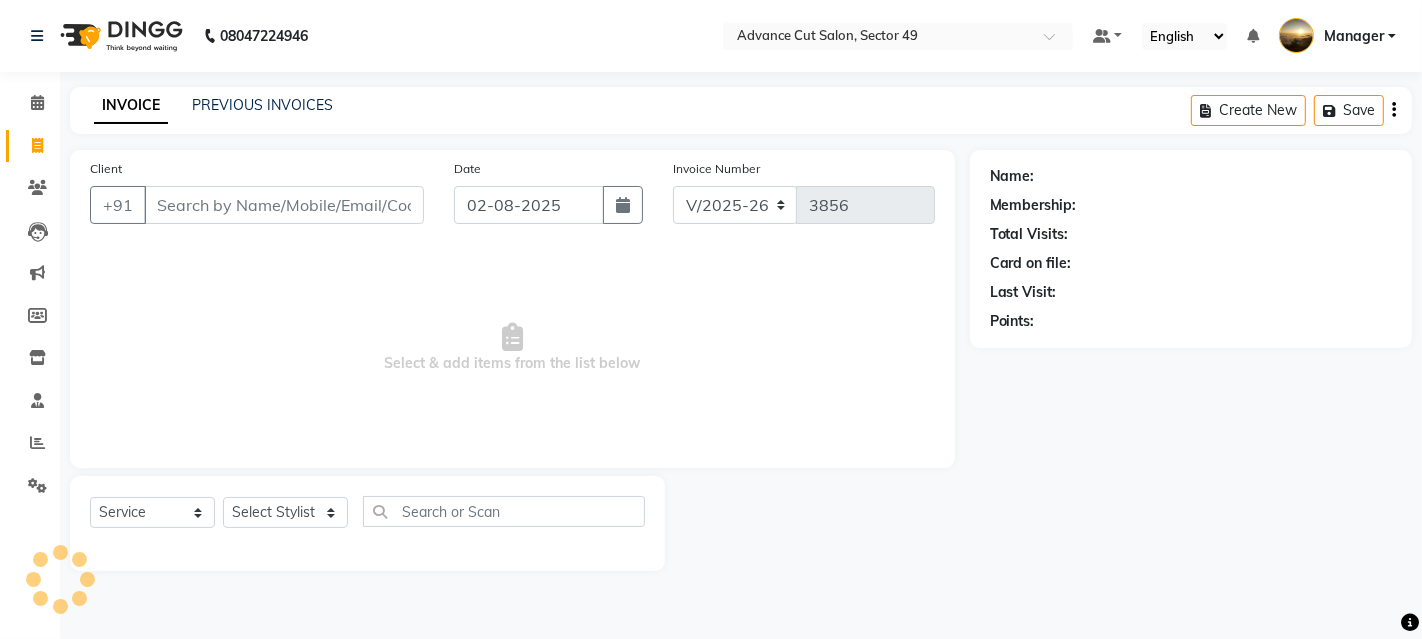 click on "Client" at bounding box center [284, 205] 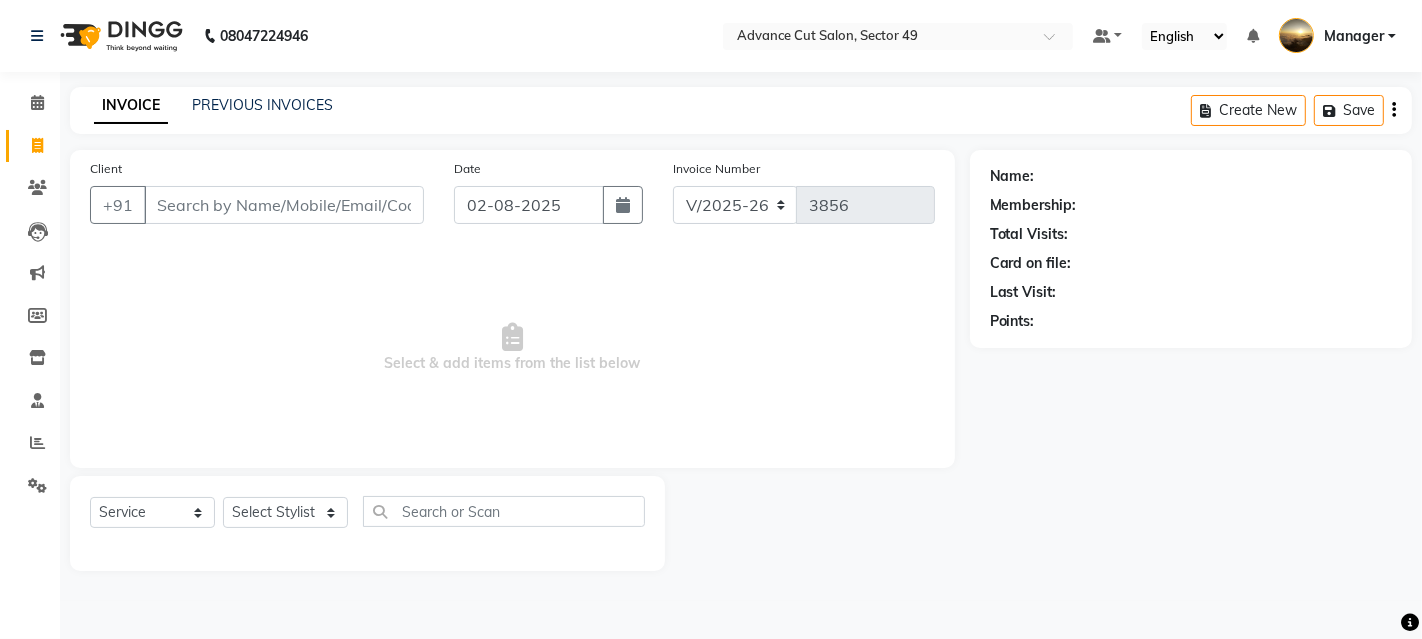 click on "Client" at bounding box center (284, 205) 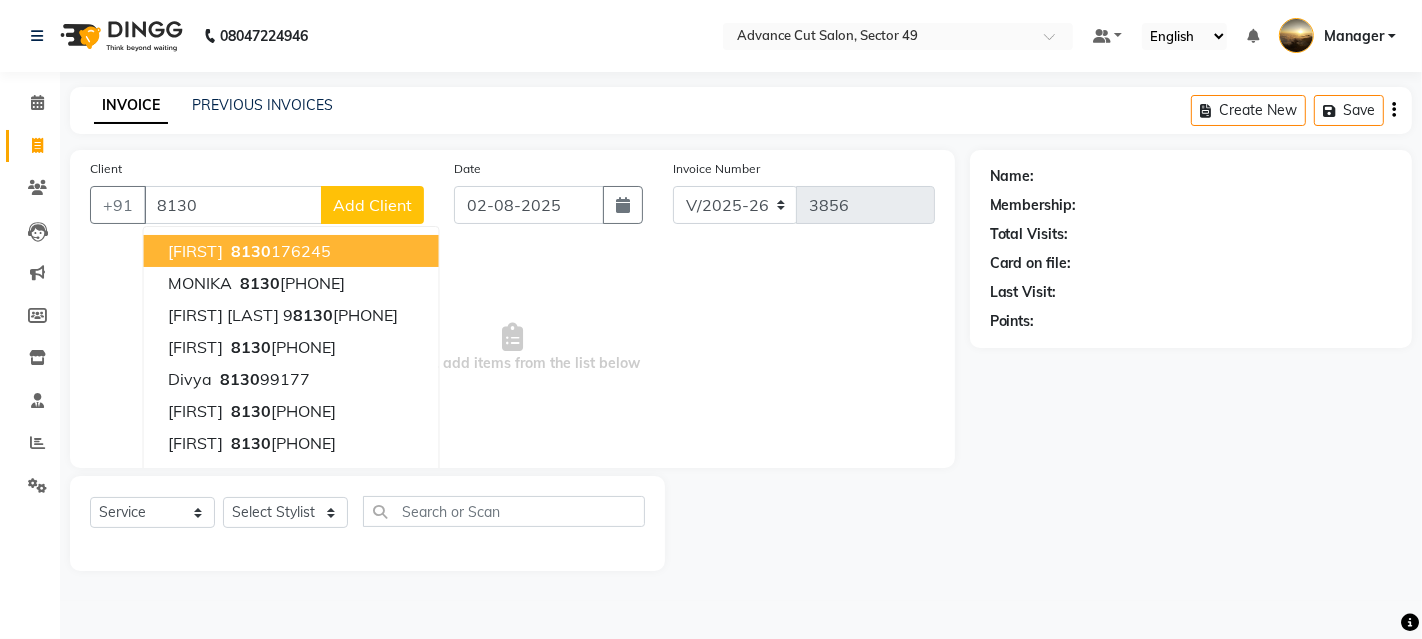 click on "8130" at bounding box center [251, 251] 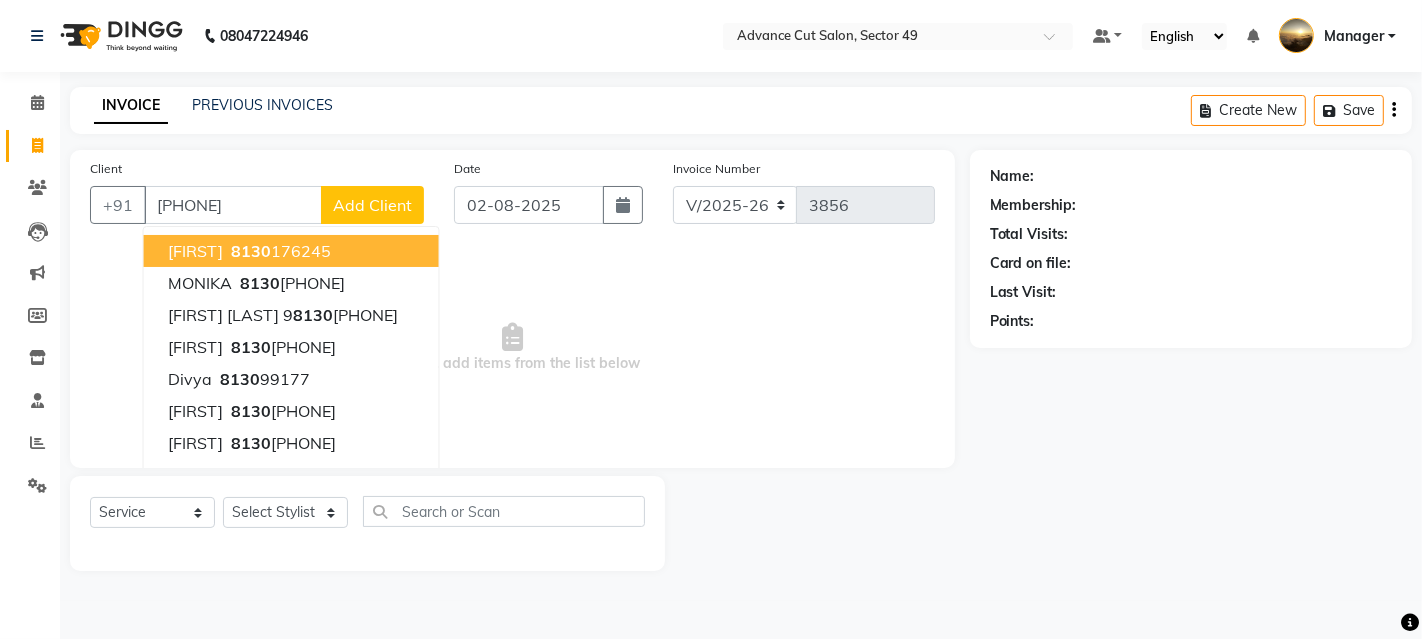 type on "8130176245" 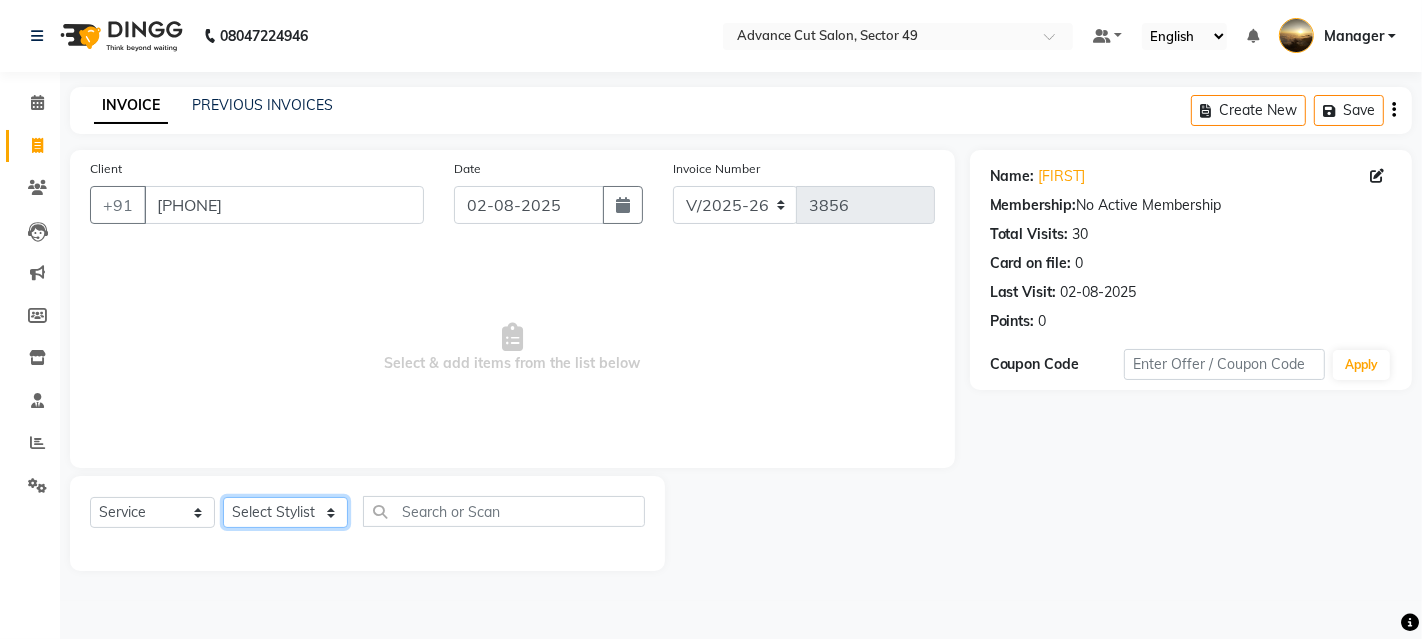 click on "Select Stylist Aashu Banty danish ali david faizan khushi Manager product purvi riyaz sameer sameer Tip vishal" 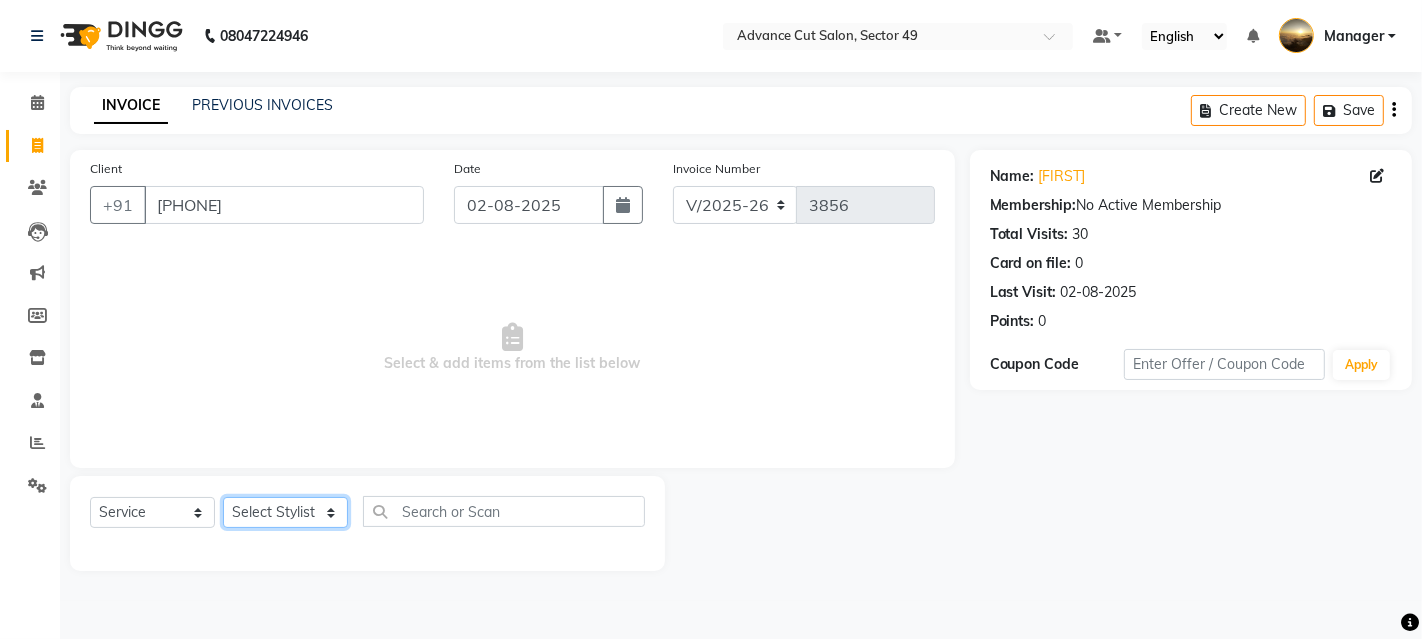 select on "66368" 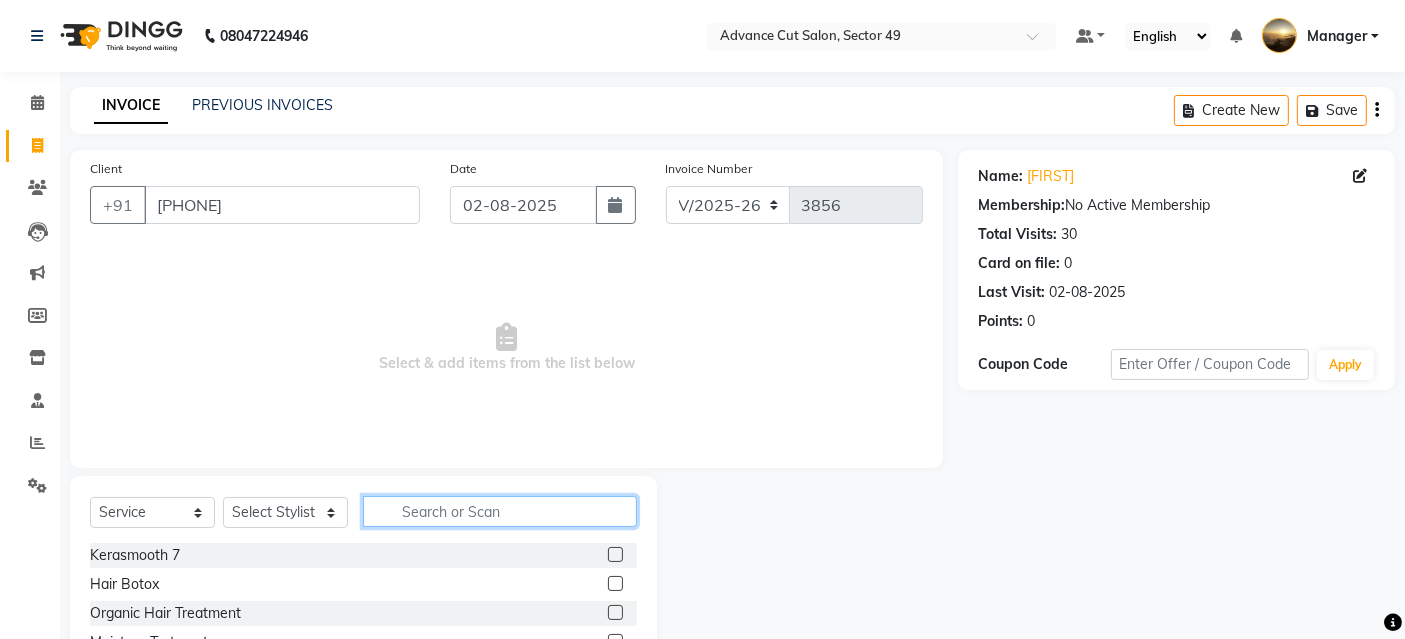 drag, startPoint x: 437, startPoint y: 516, endPoint x: 428, endPoint y: 510, distance: 10.816654 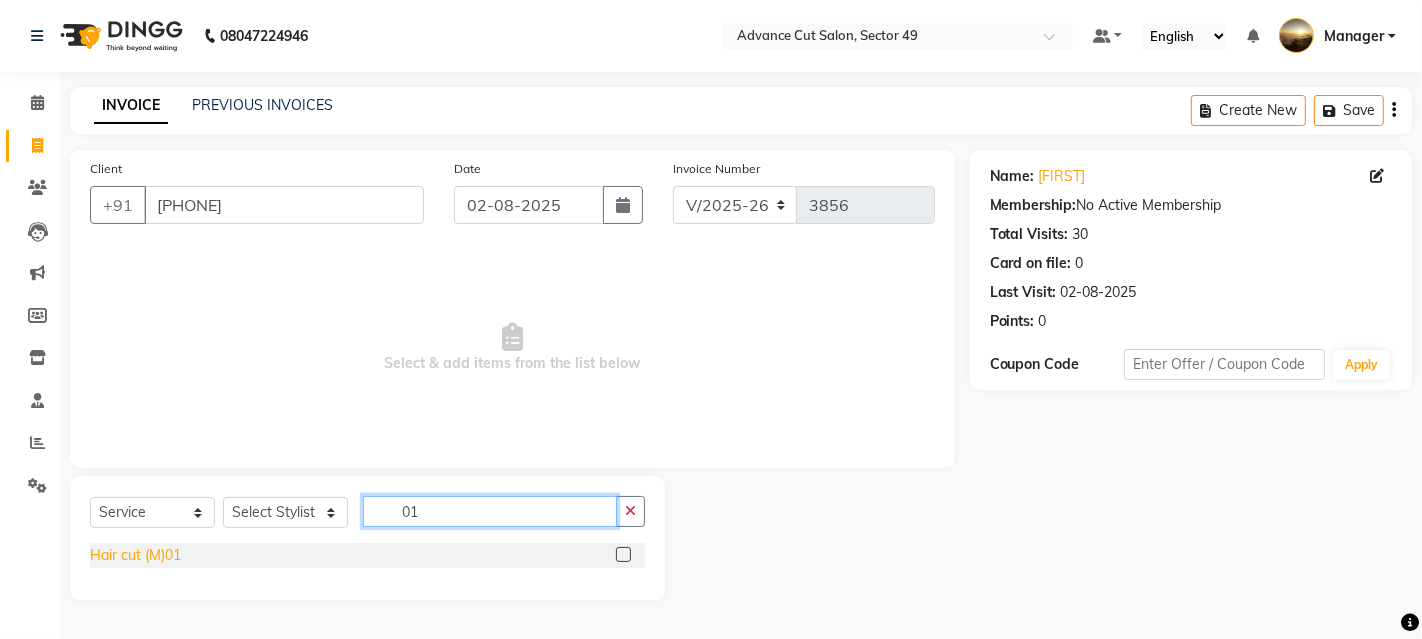 type on "01" 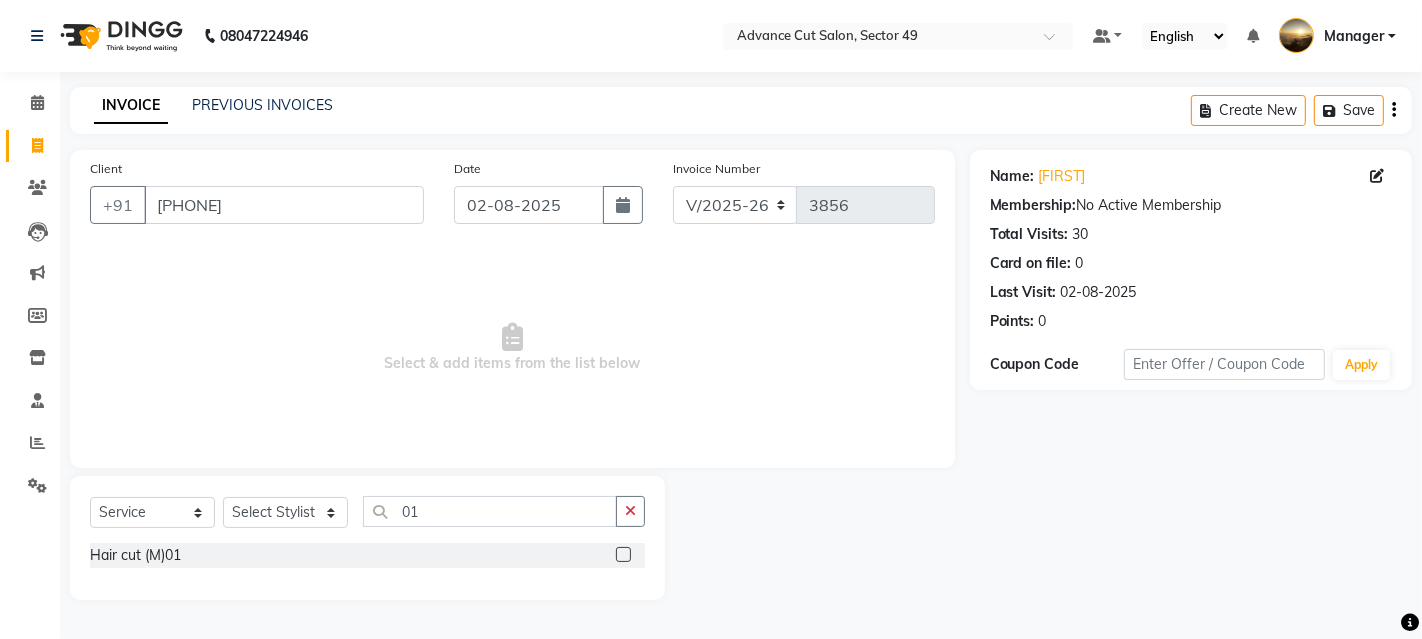 drag, startPoint x: 128, startPoint y: 554, endPoint x: 222, endPoint y: 537, distance: 95.524864 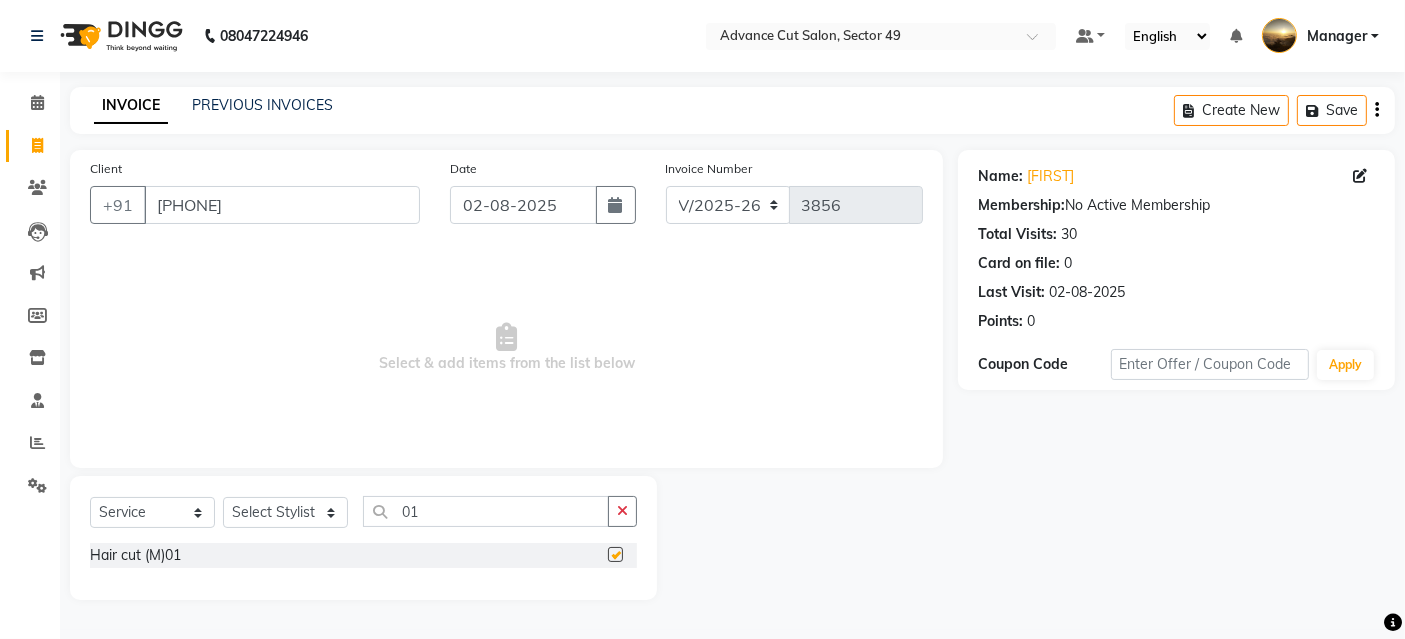 checkbox on "false" 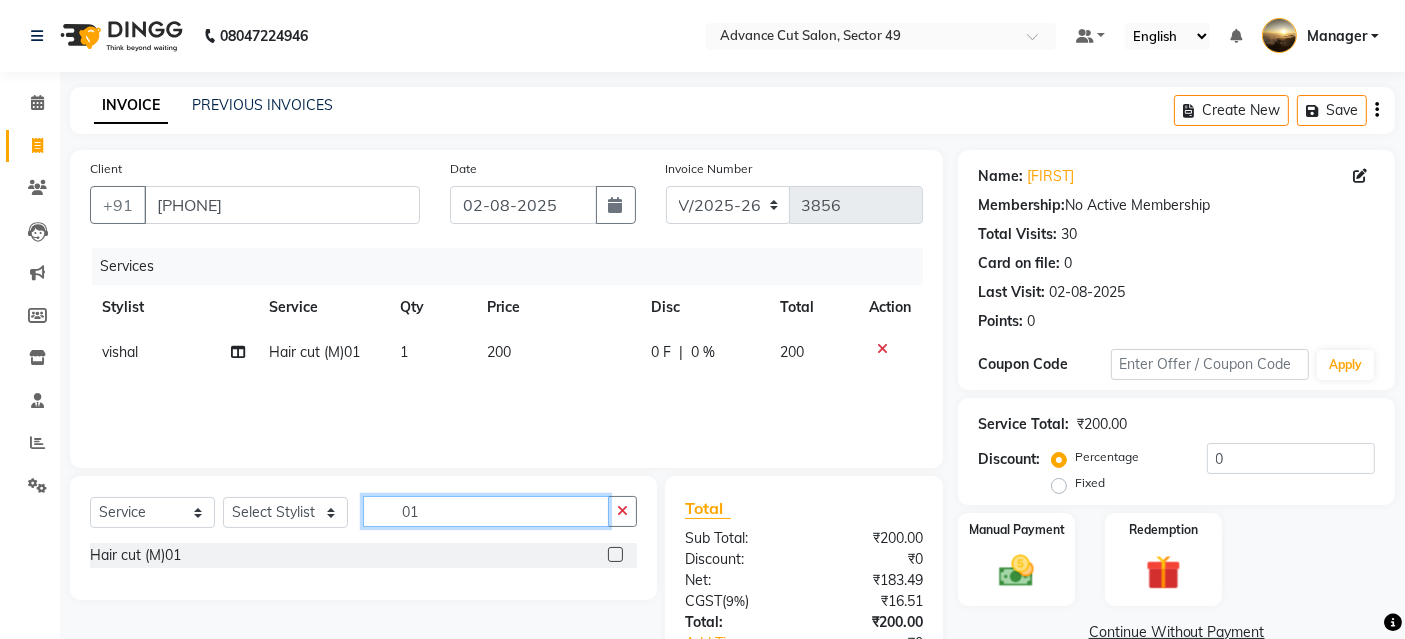 drag, startPoint x: 453, startPoint y: 504, endPoint x: 313, endPoint y: 502, distance: 140.01428 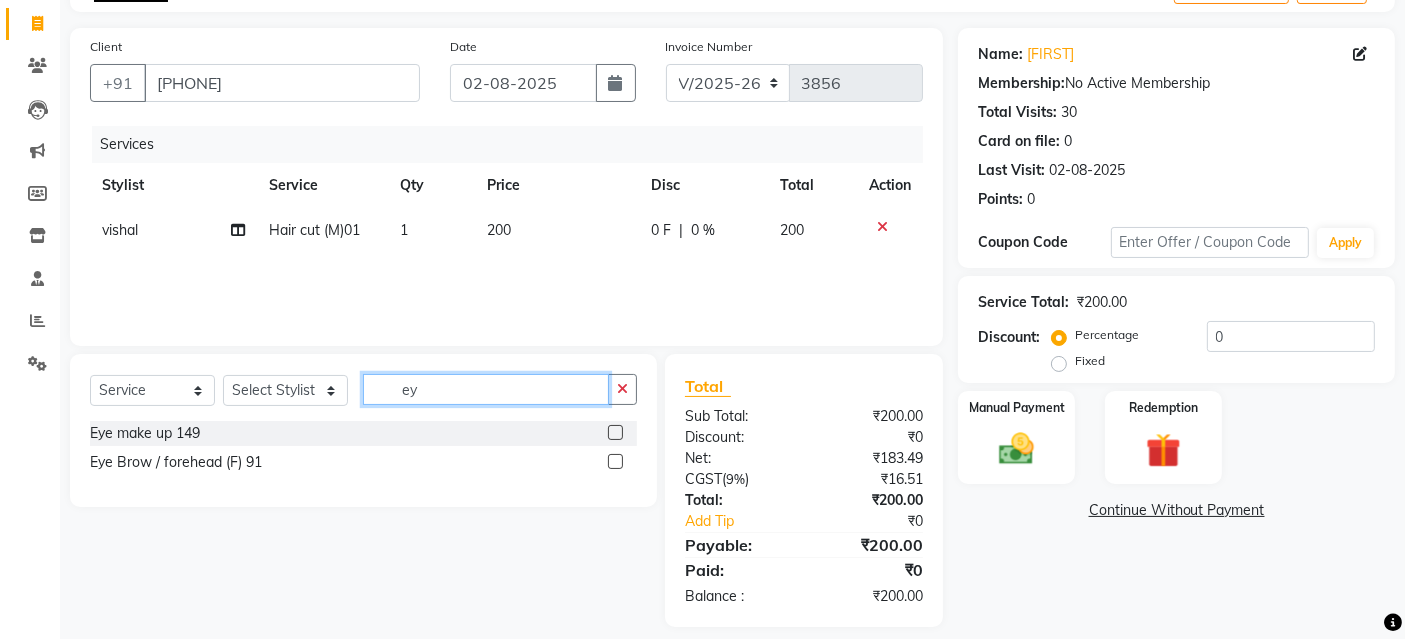 scroll, scrollTop: 138, scrollLeft: 0, axis: vertical 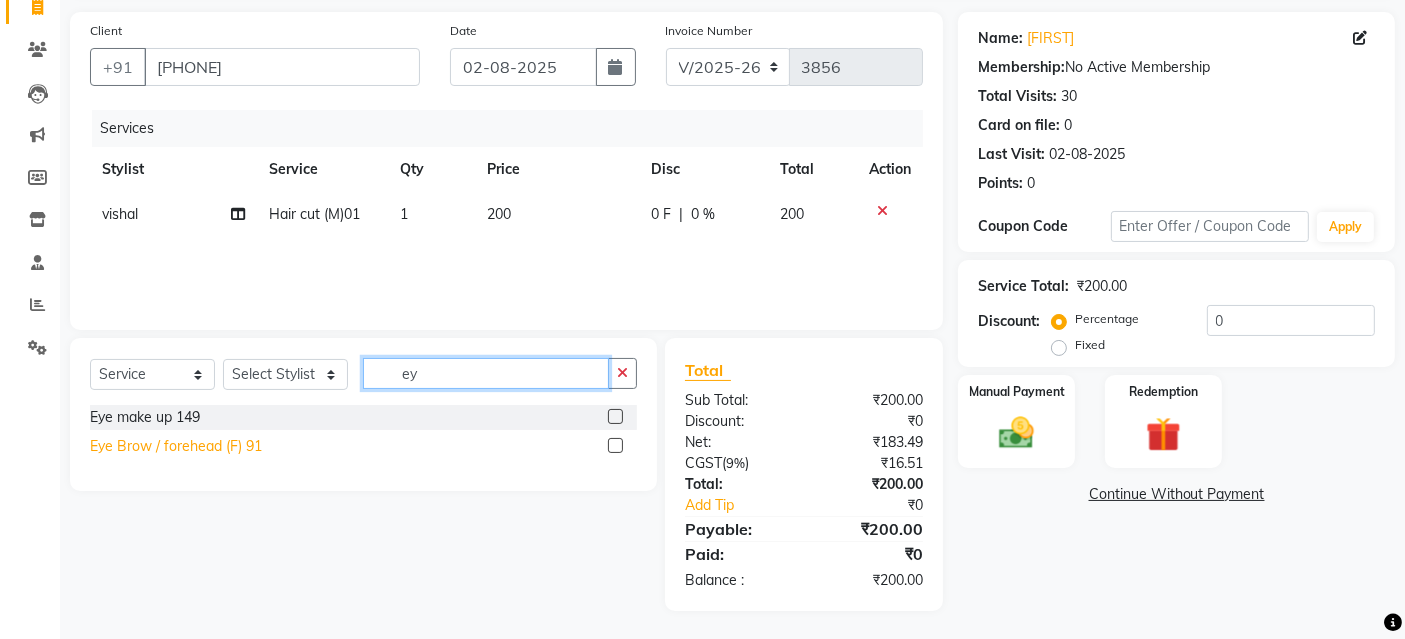type on "ey" 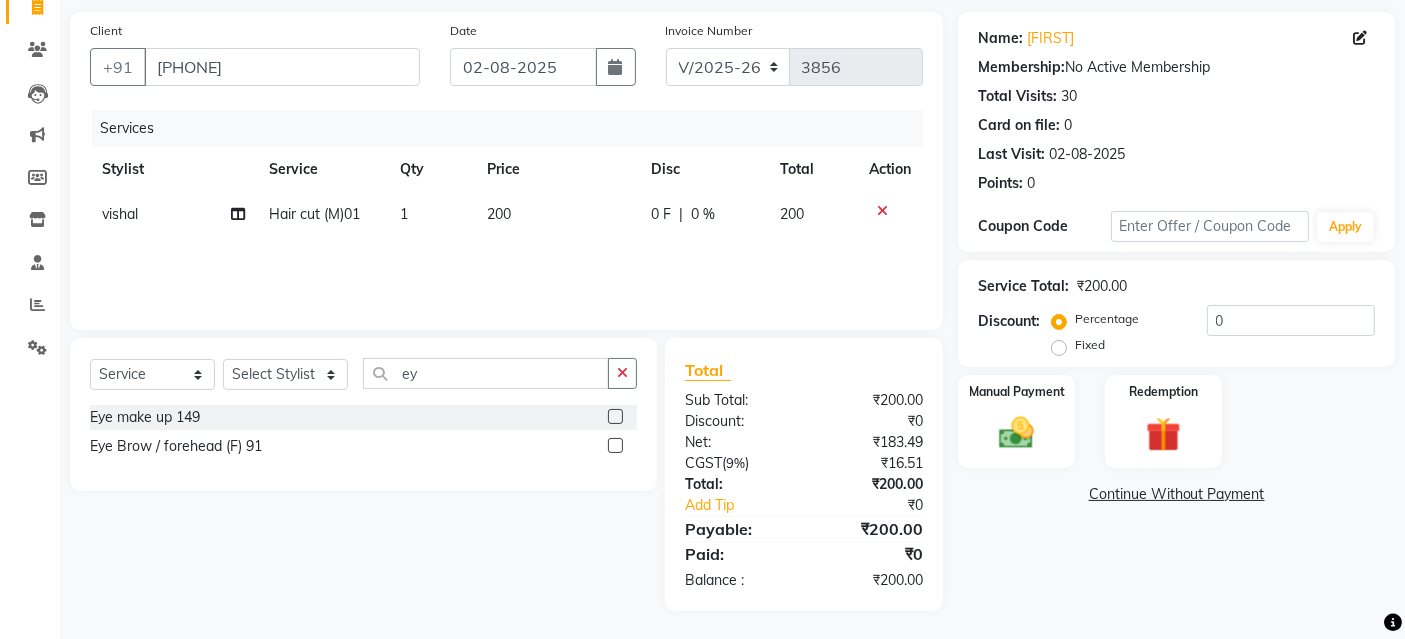 click on "Eye Brow / forehead (F) 91" 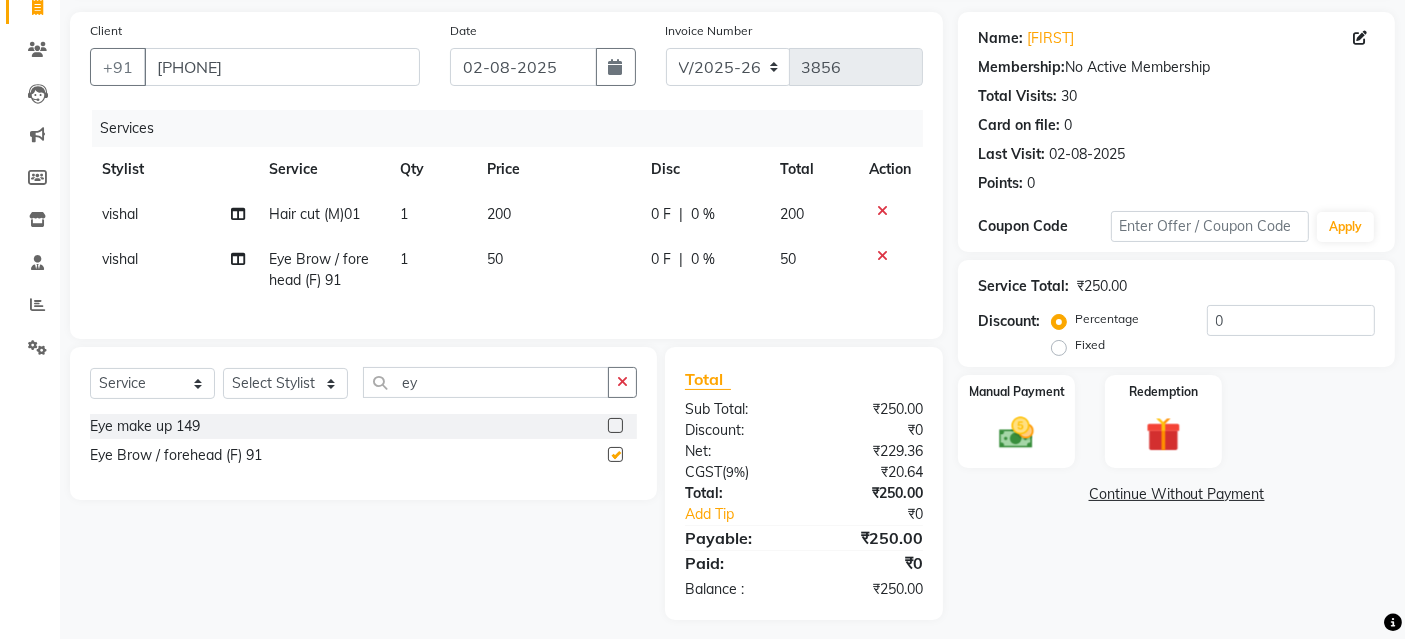 checkbox on "false" 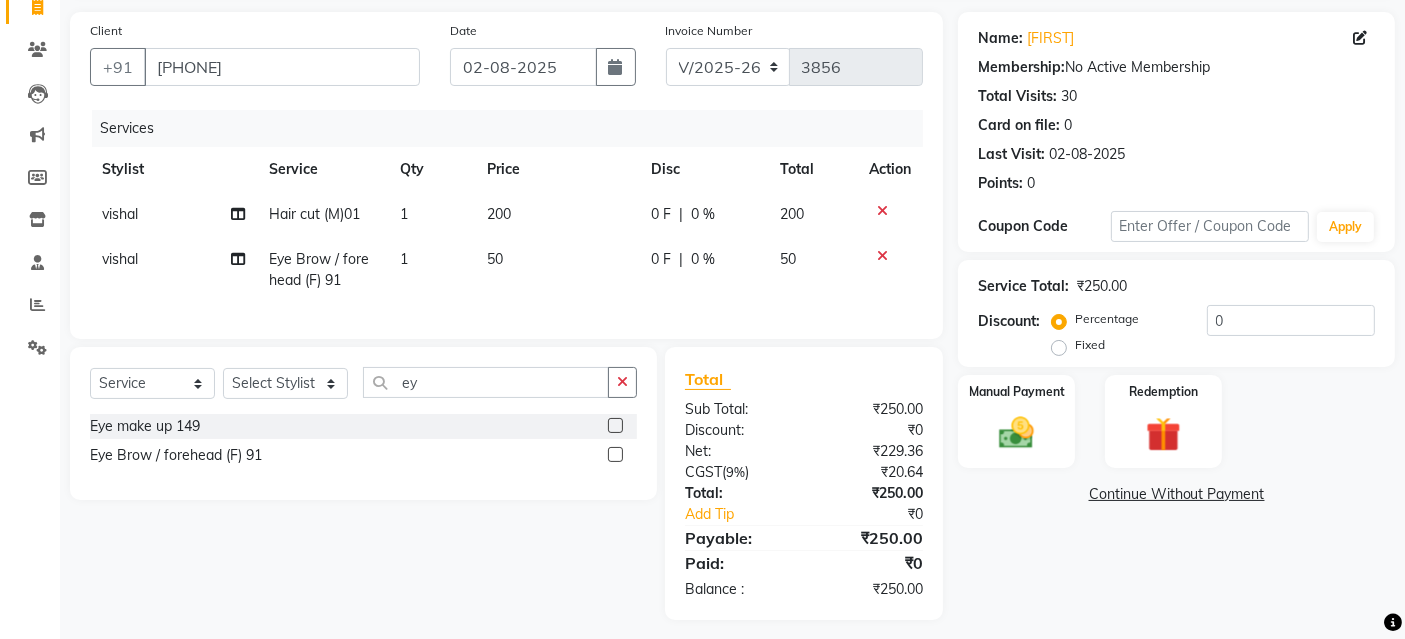 click on "vishal" 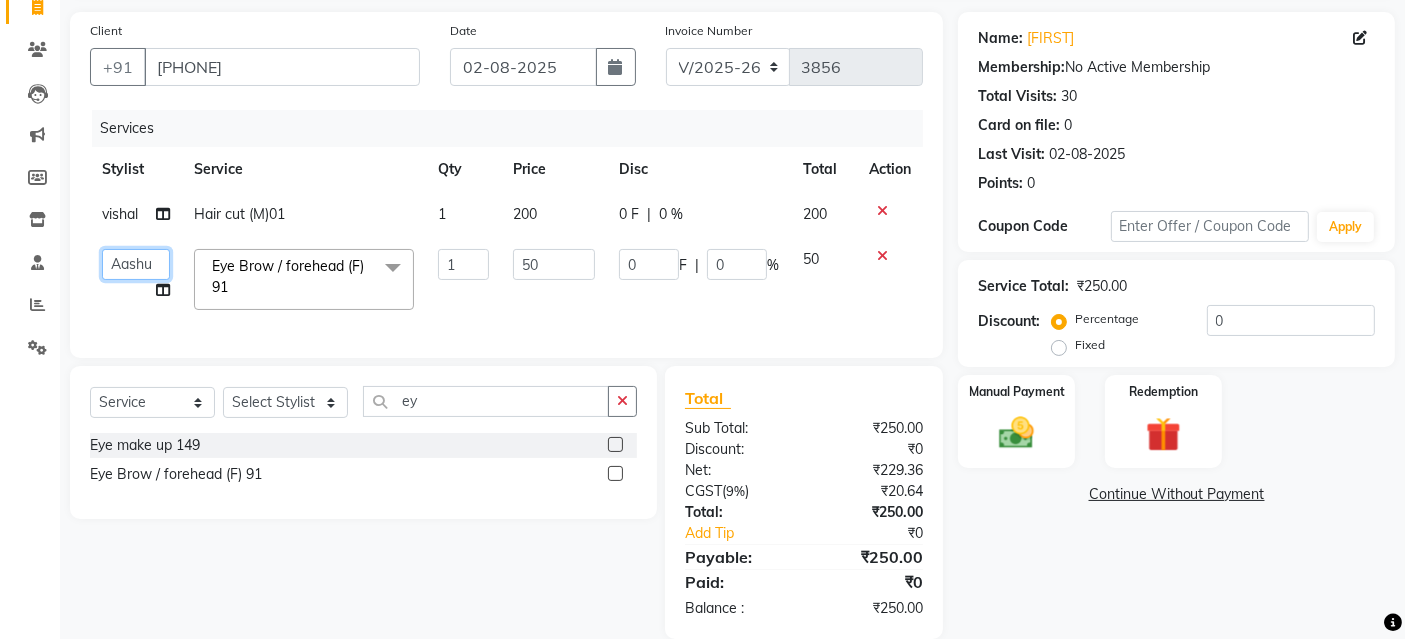 click on "Aashu   Banty   danish ali   david   faizan   khushi   Manager   product   purvi   riyaz   sameer   sameer   Tip   vishal" 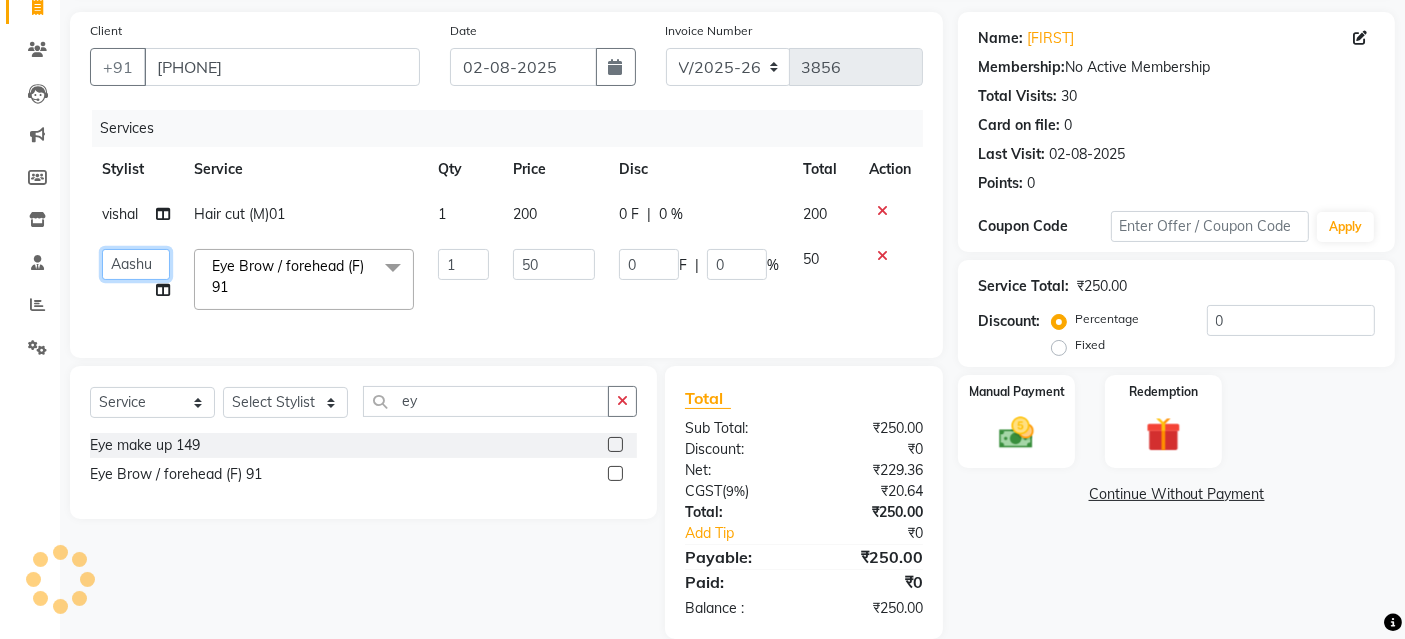 scroll, scrollTop: 182, scrollLeft: 0, axis: vertical 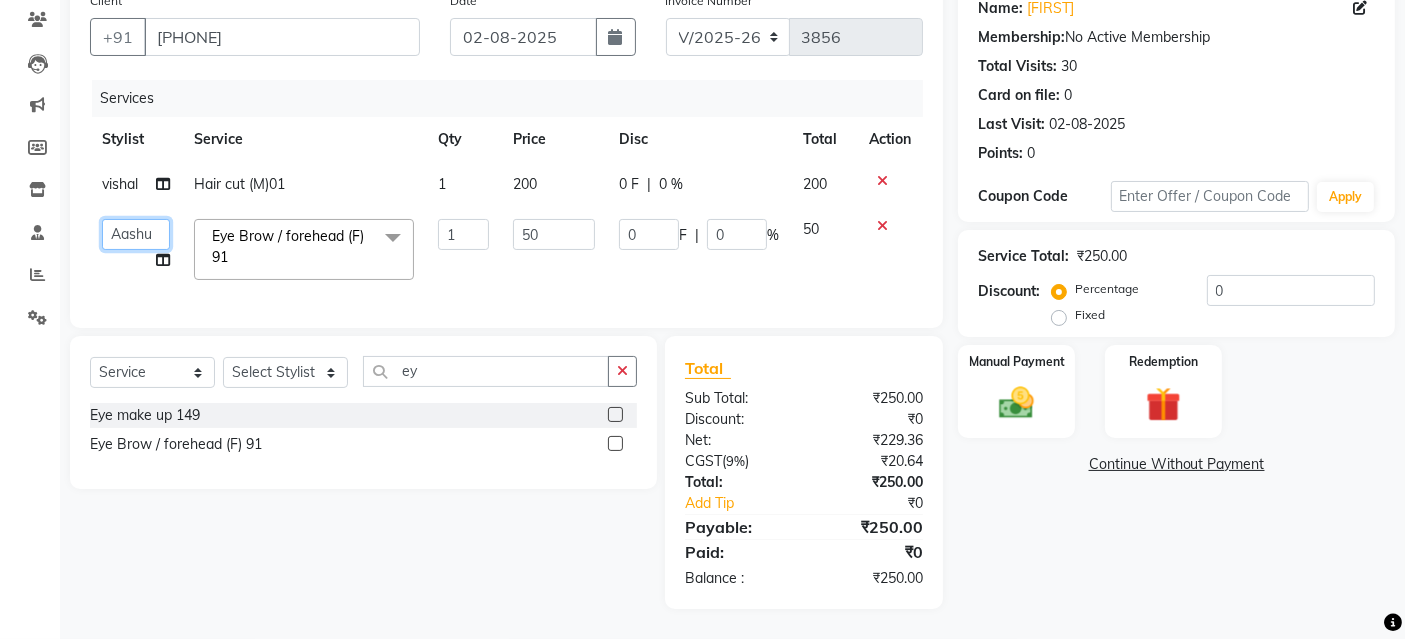 click on "Aashu   Banty   danish ali   david   faizan   khushi   Manager   product   purvi   riyaz   sameer   sameer   Tip   vishal" 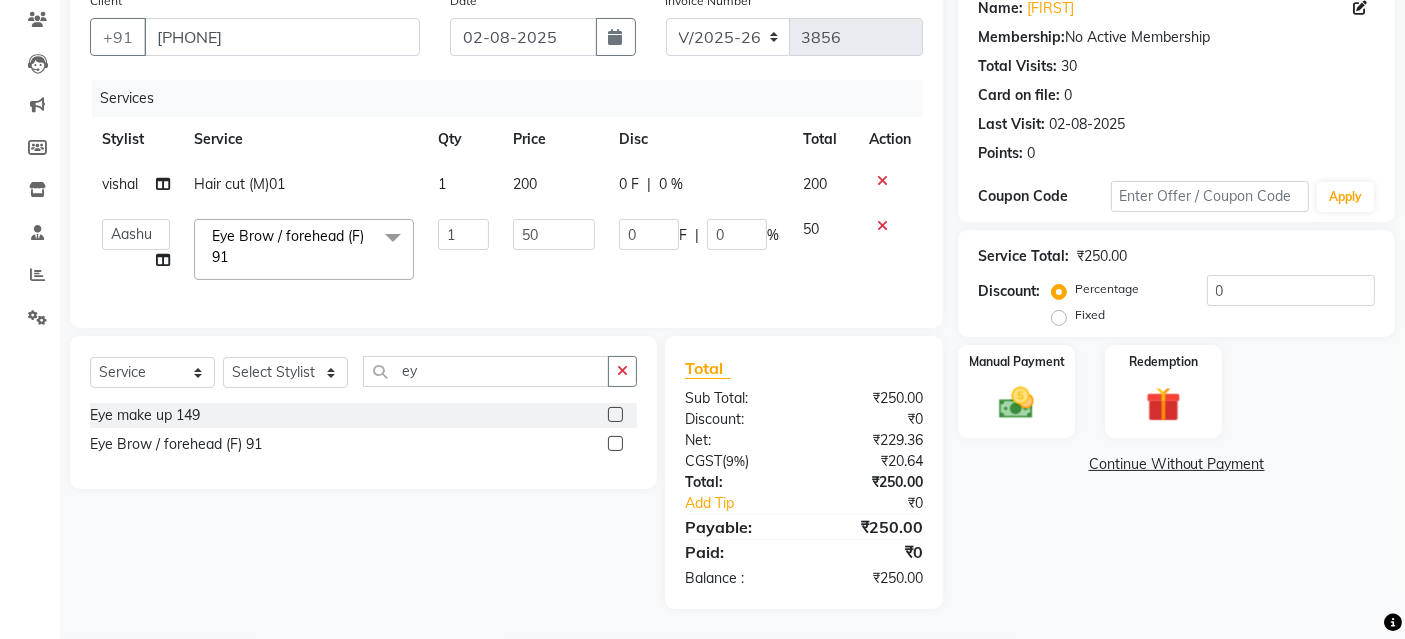 select on "86282" 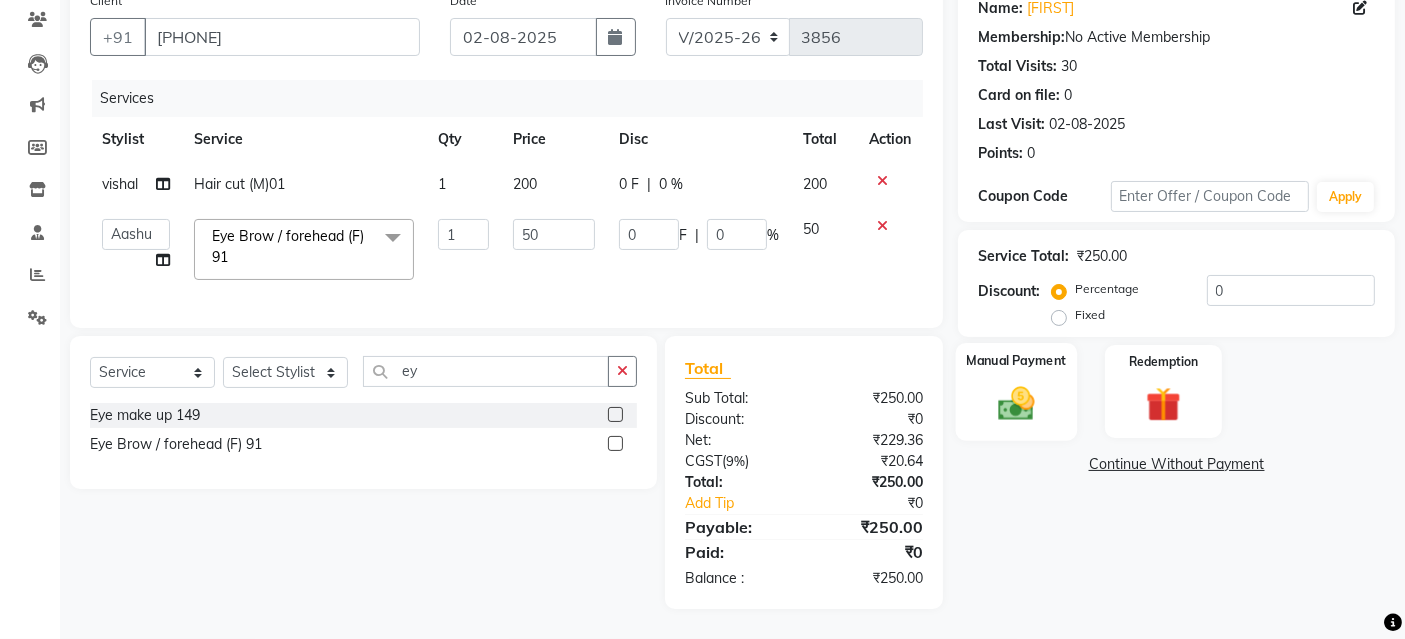 drag, startPoint x: 1067, startPoint y: 381, endPoint x: 1087, endPoint y: 400, distance: 27.58623 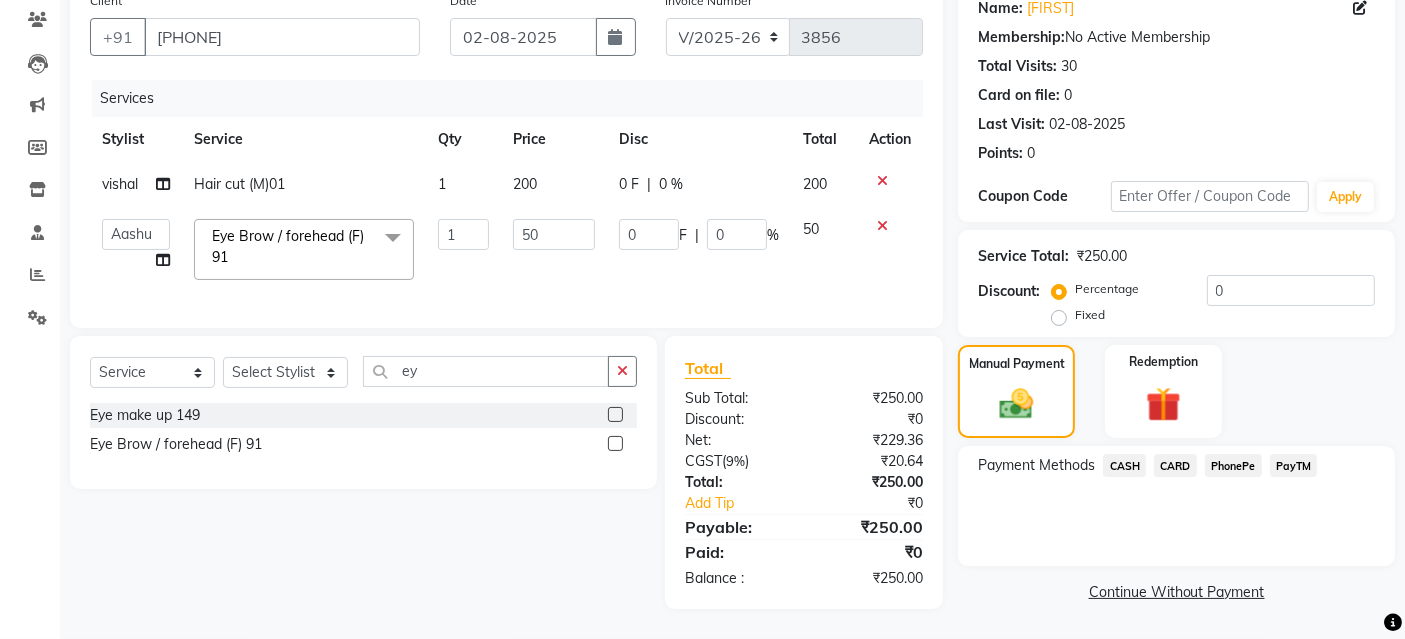 click on "PayTM" 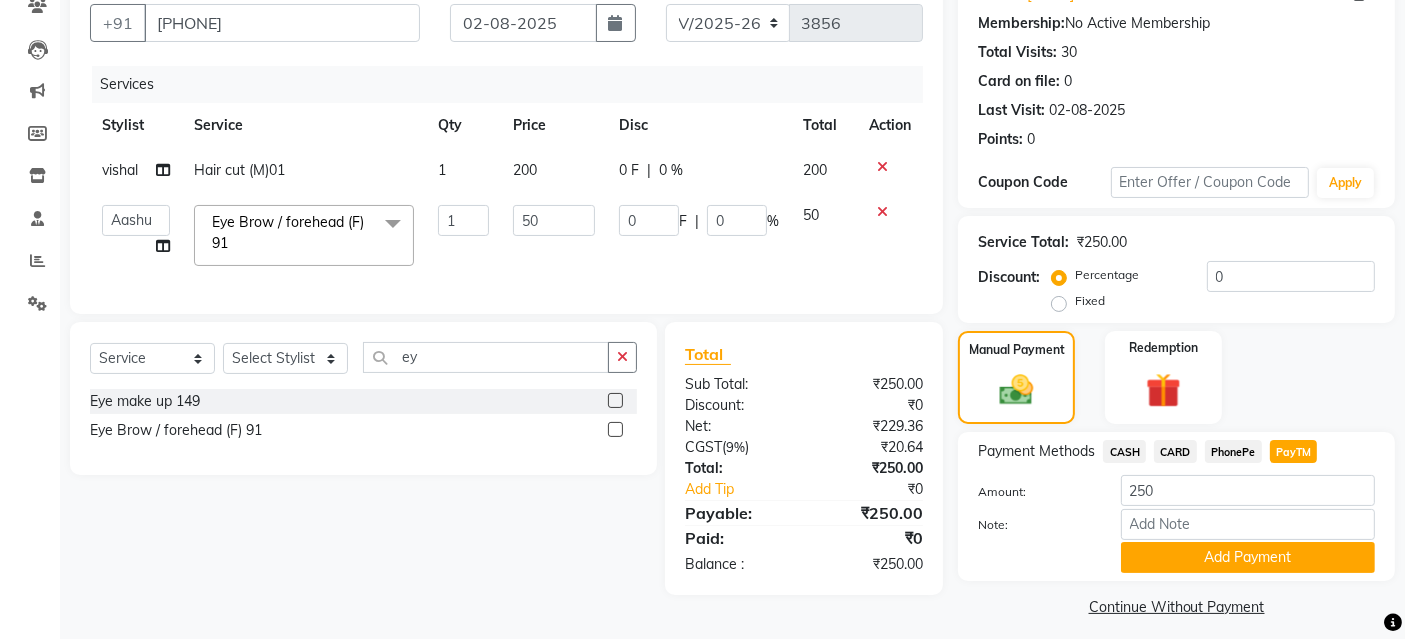 drag, startPoint x: 1220, startPoint y: 562, endPoint x: 1200, endPoint y: 535, distance: 33.600594 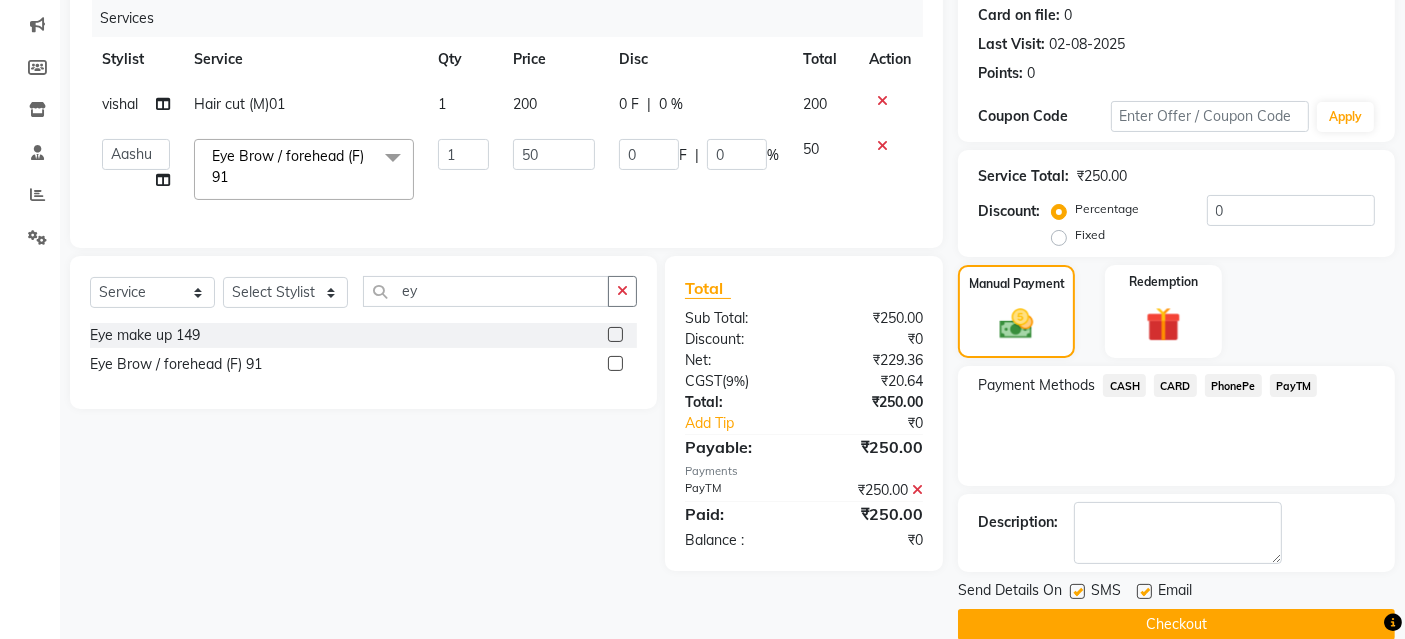 scroll, scrollTop: 277, scrollLeft: 0, axis: vertical 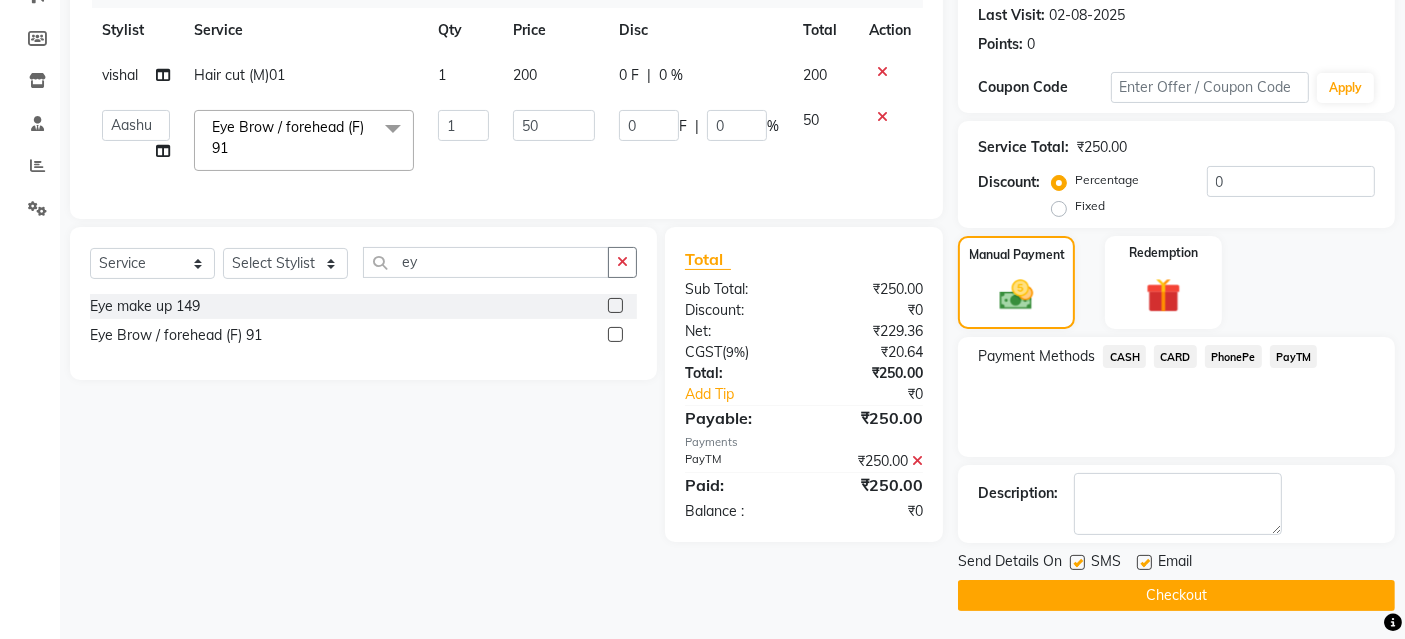 click 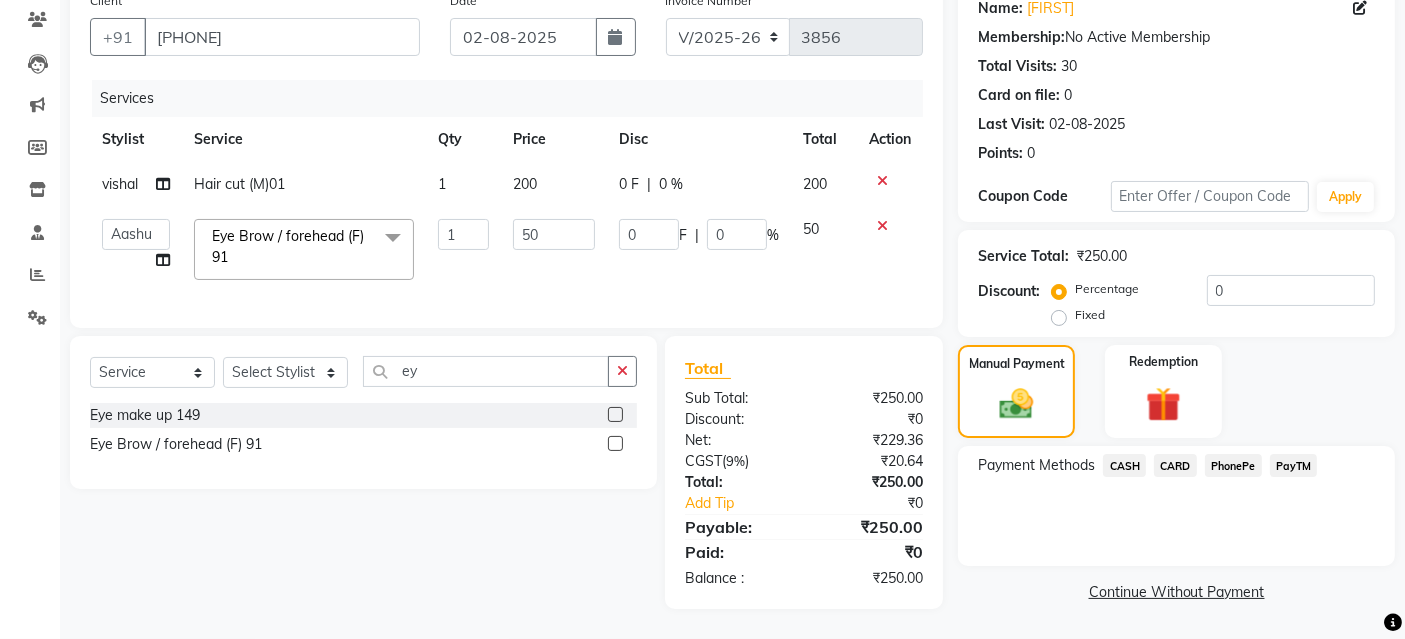 click on "CASH" 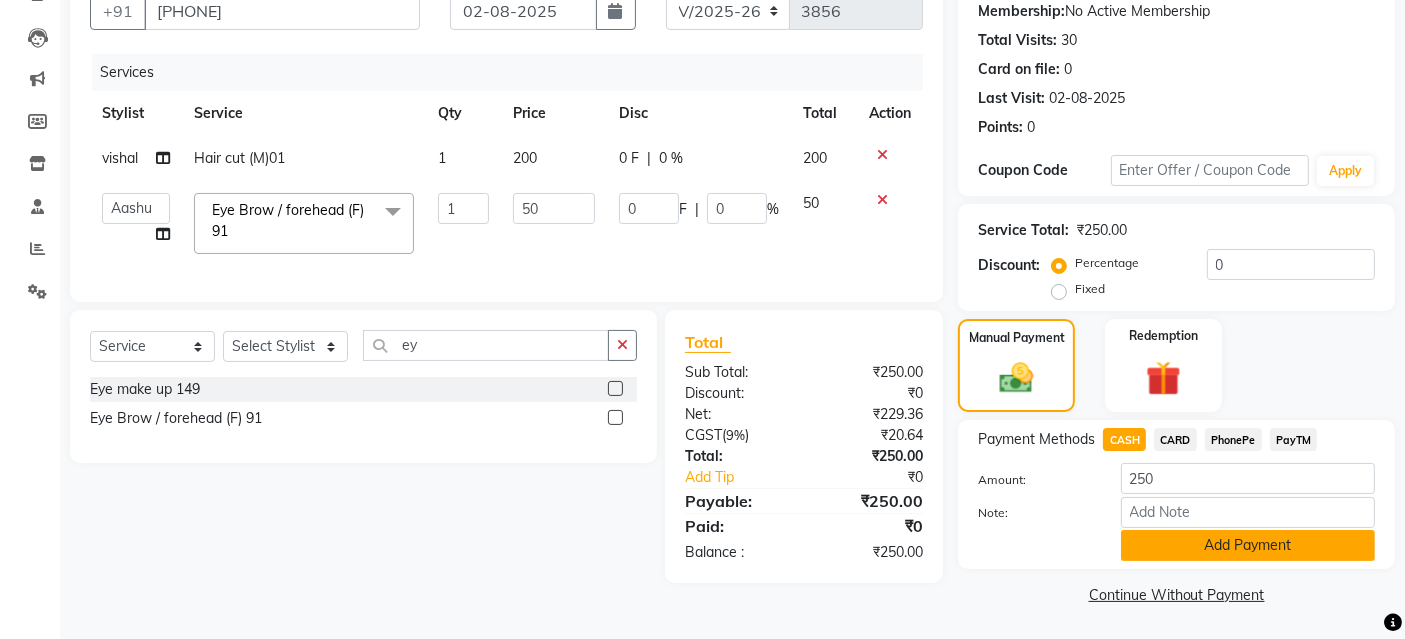 click on "Add Payment" 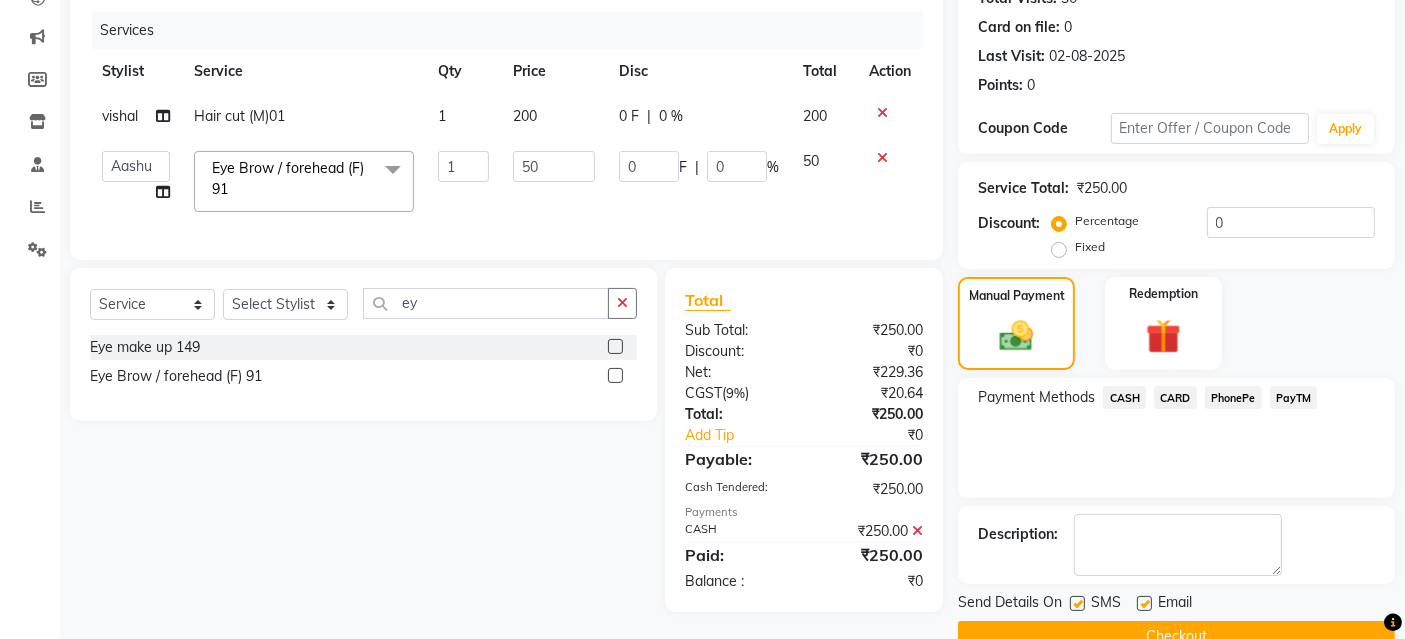 scroll, scrollTop: 277, scrollLeft: 0, axis: vertical 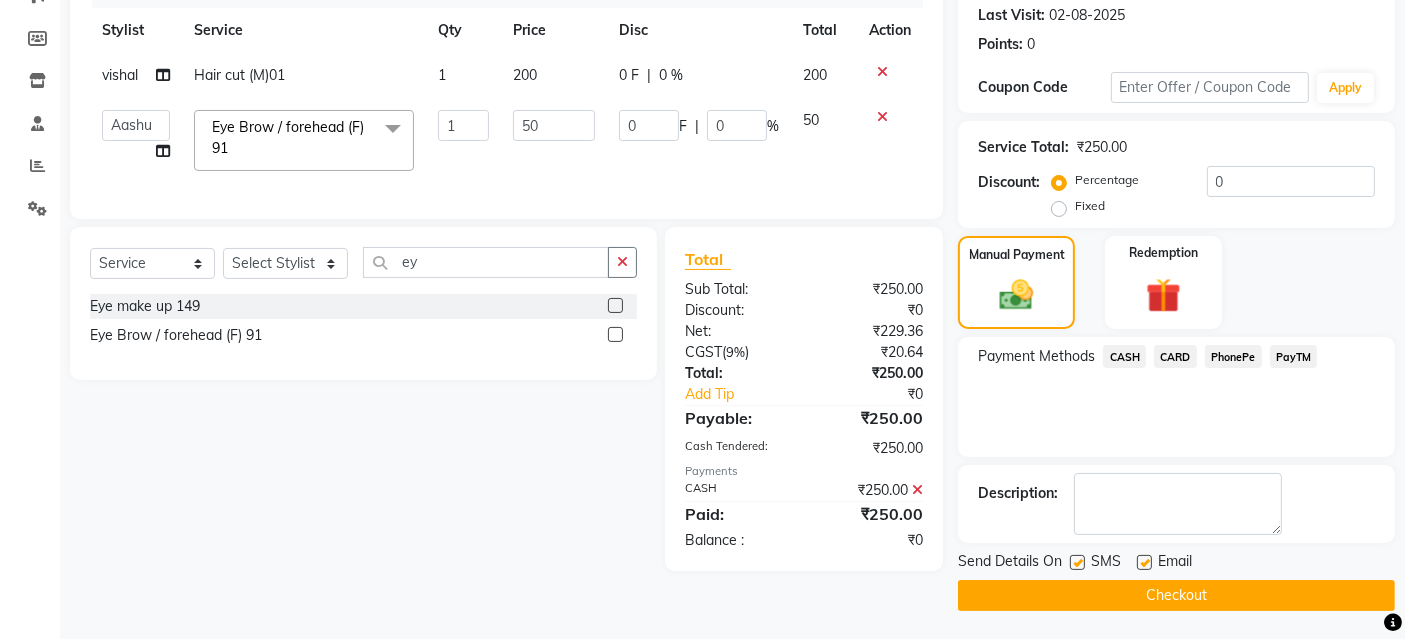 click on "Checkout" 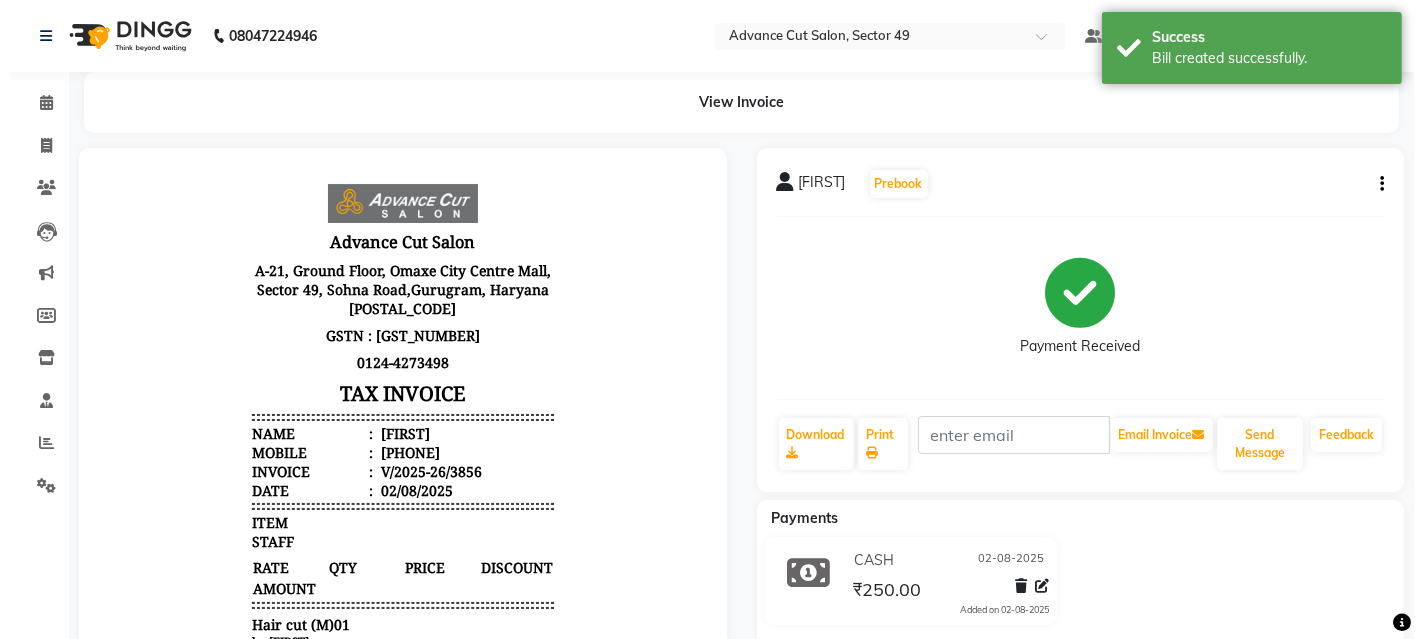 scroll, scrollTop: 0, scrollLeft: 0, axis: both 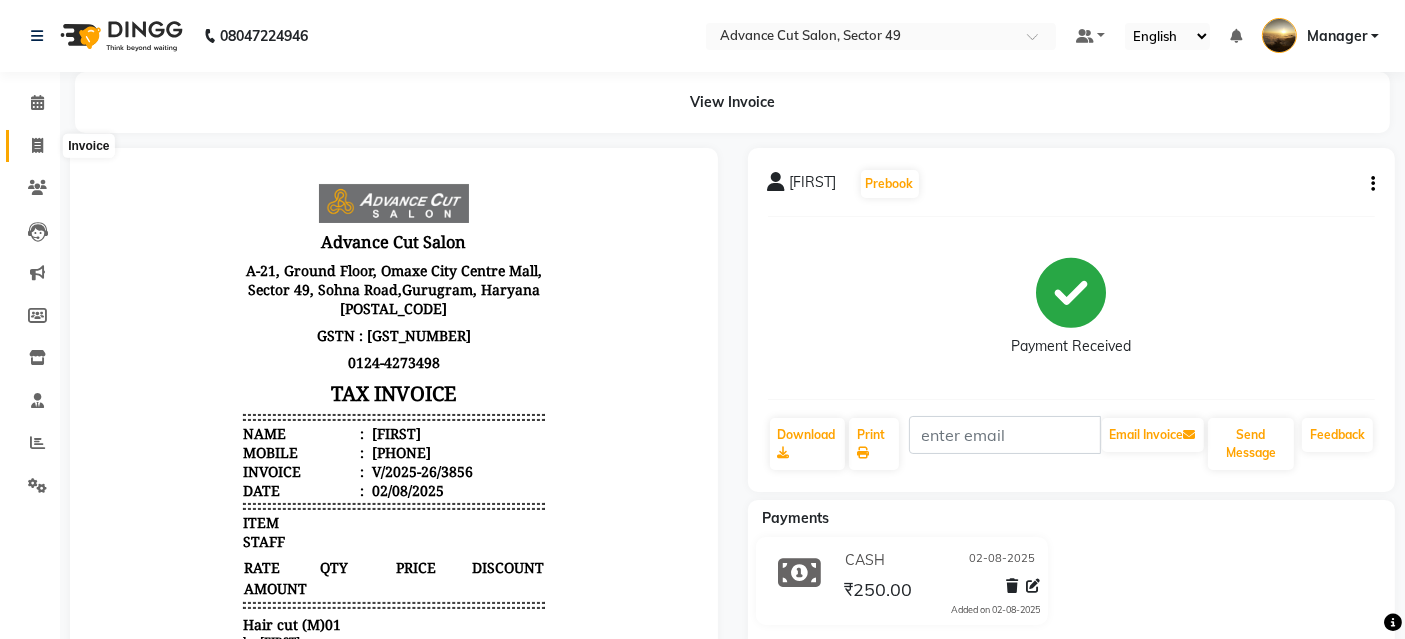 click 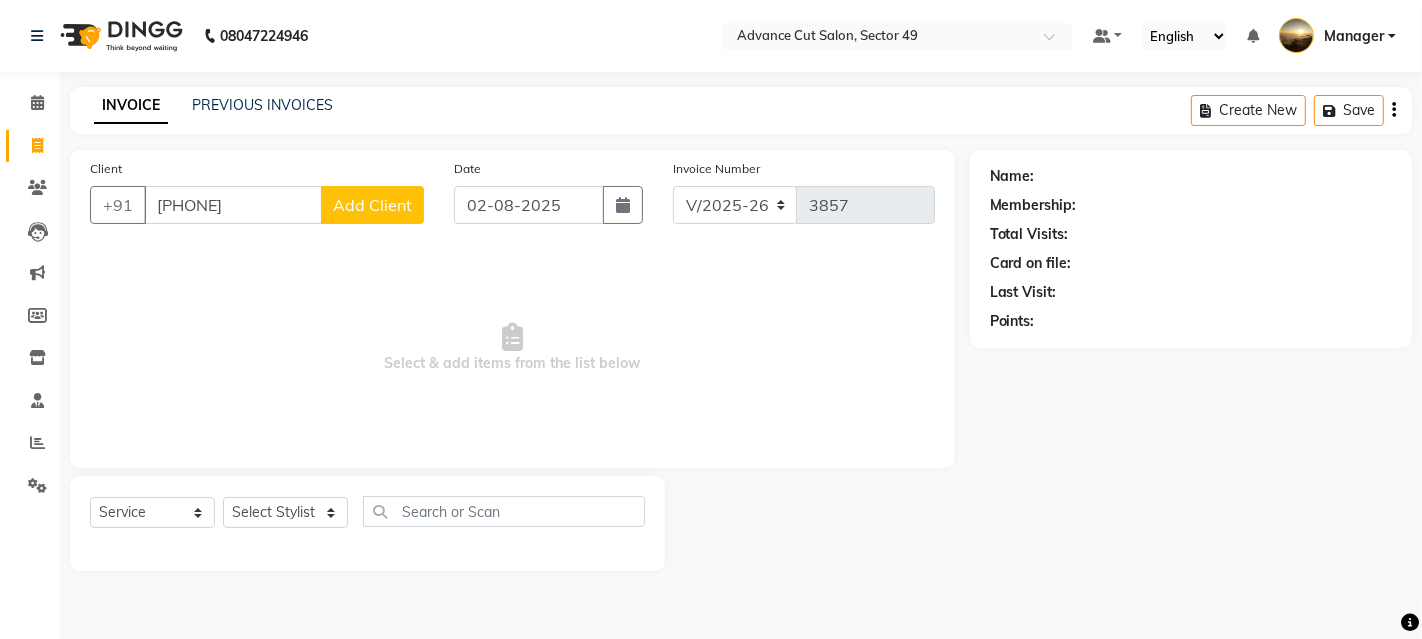 type on "9953101059" 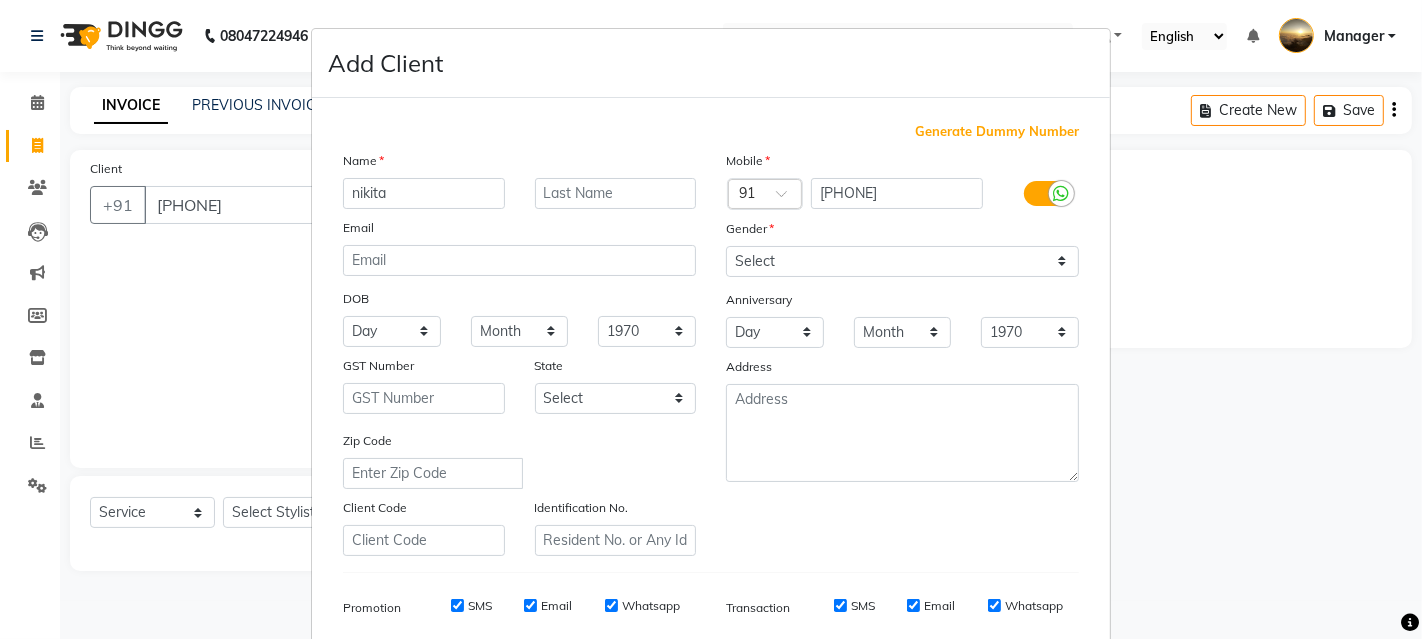 type on "nikita" 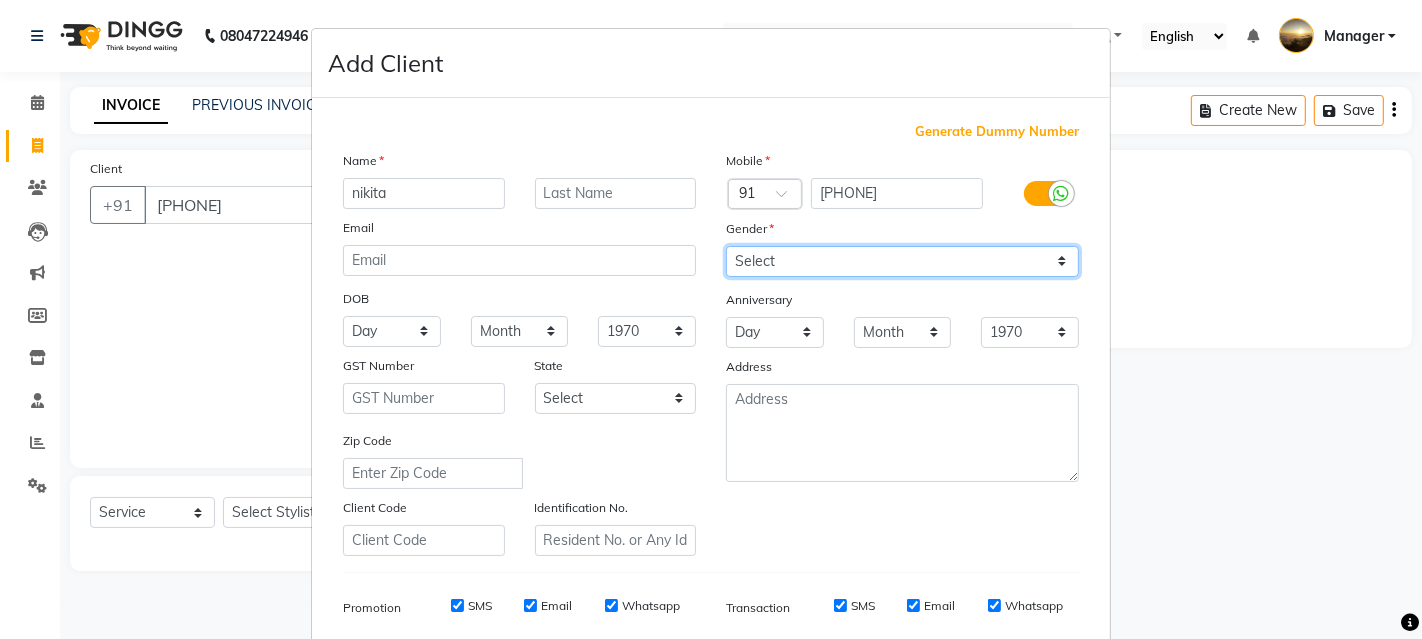 click on "Select Male Female Other Prefer Not To Say" at bounding box center [902, 261] 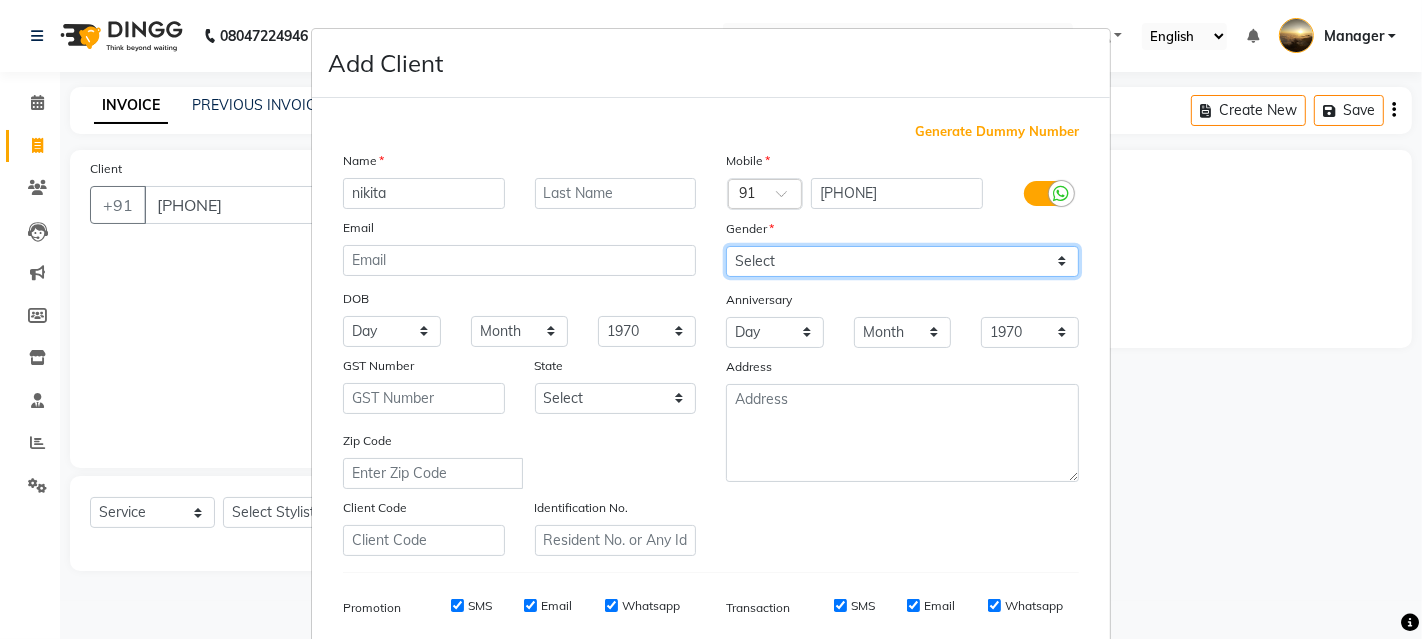 select on "female" 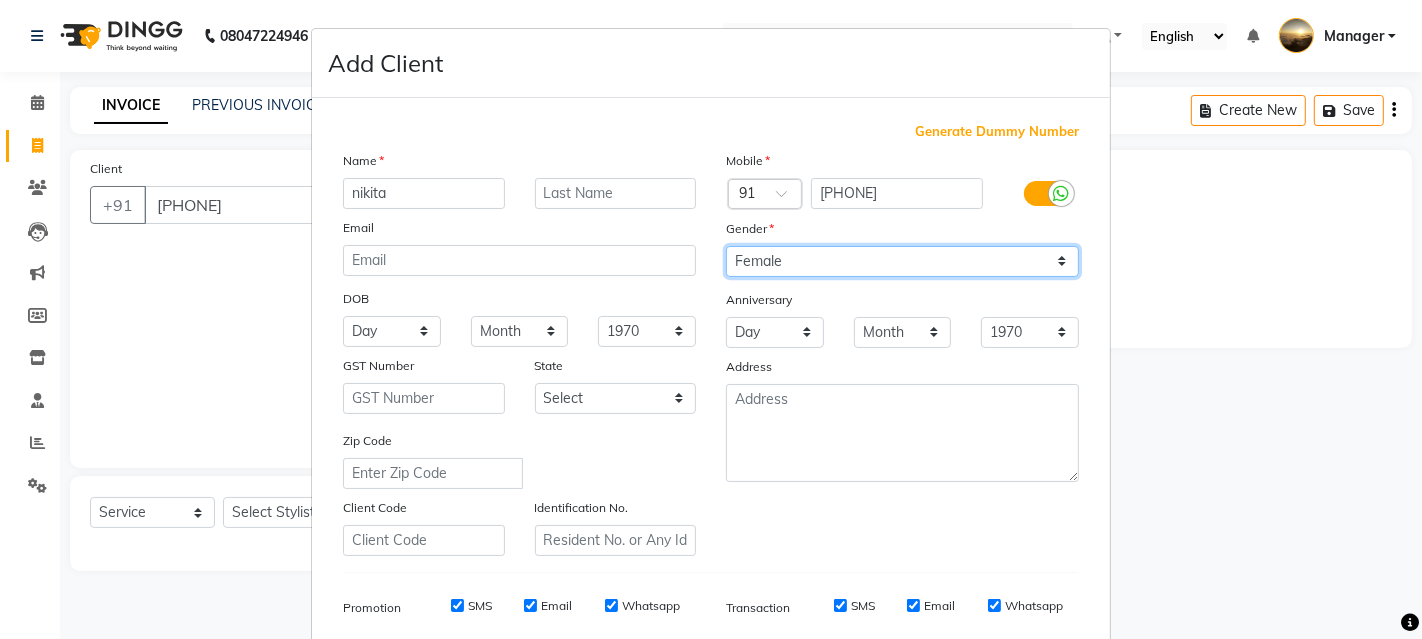 click on "Select Male Female Other Prefer Not To Say" at bounding box center (902, 261) 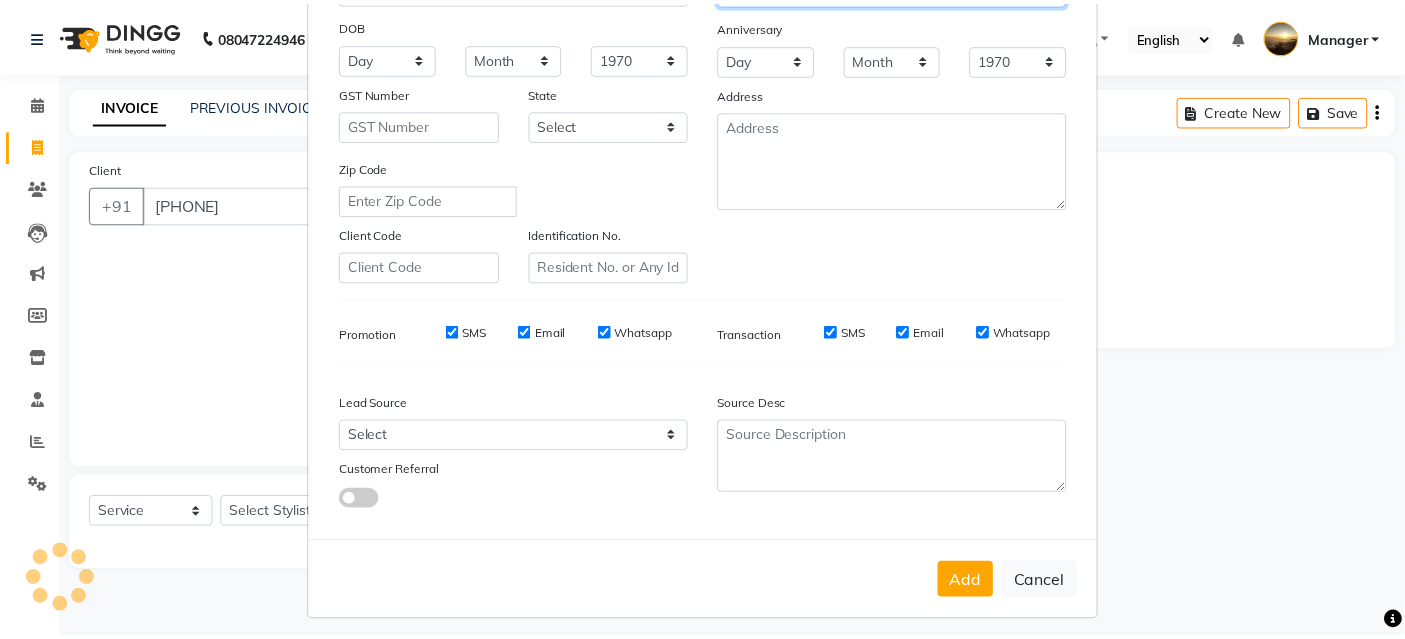 scroll, scrollTop: 282, scrollLeft: 0, axis: vertical 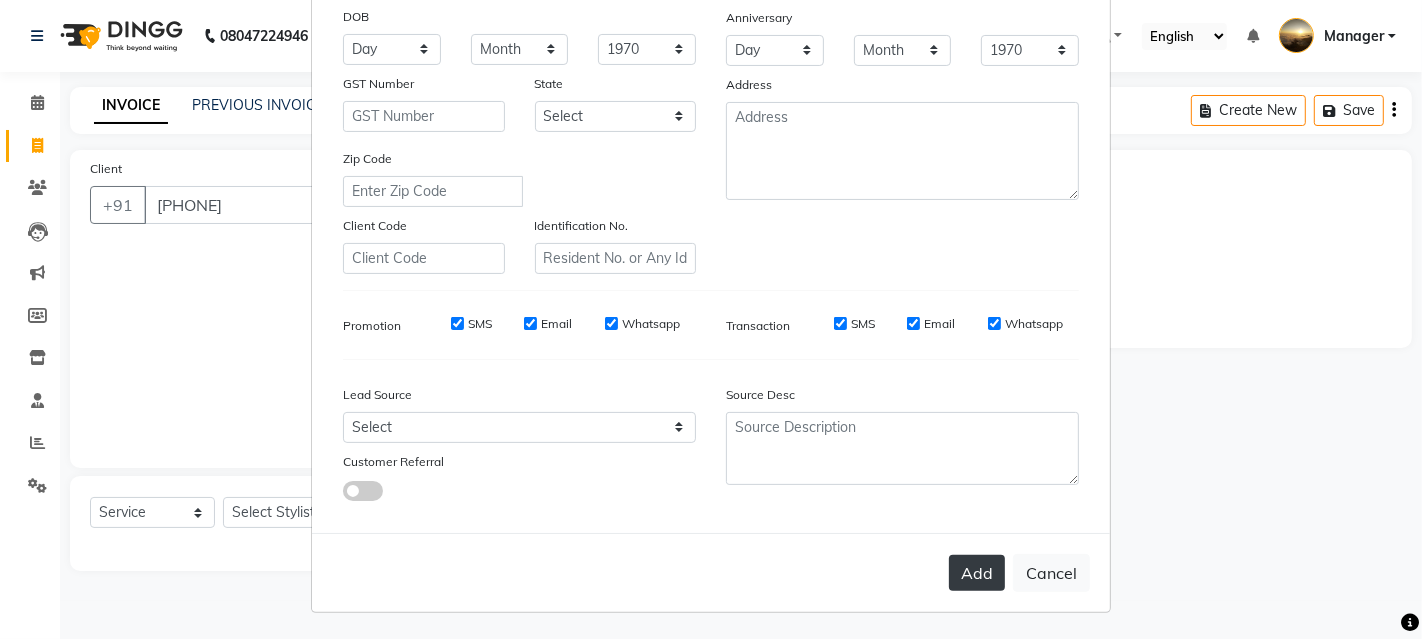 click on "Add" at bounding box center [977, 573] 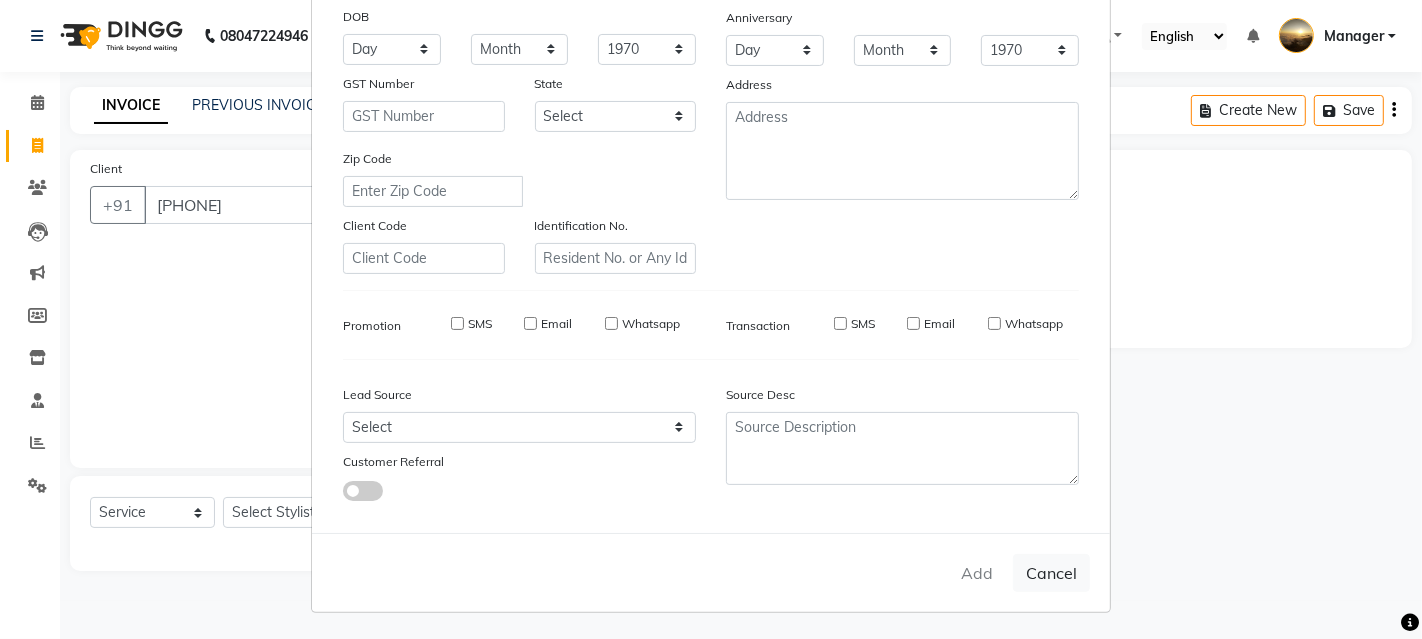 type 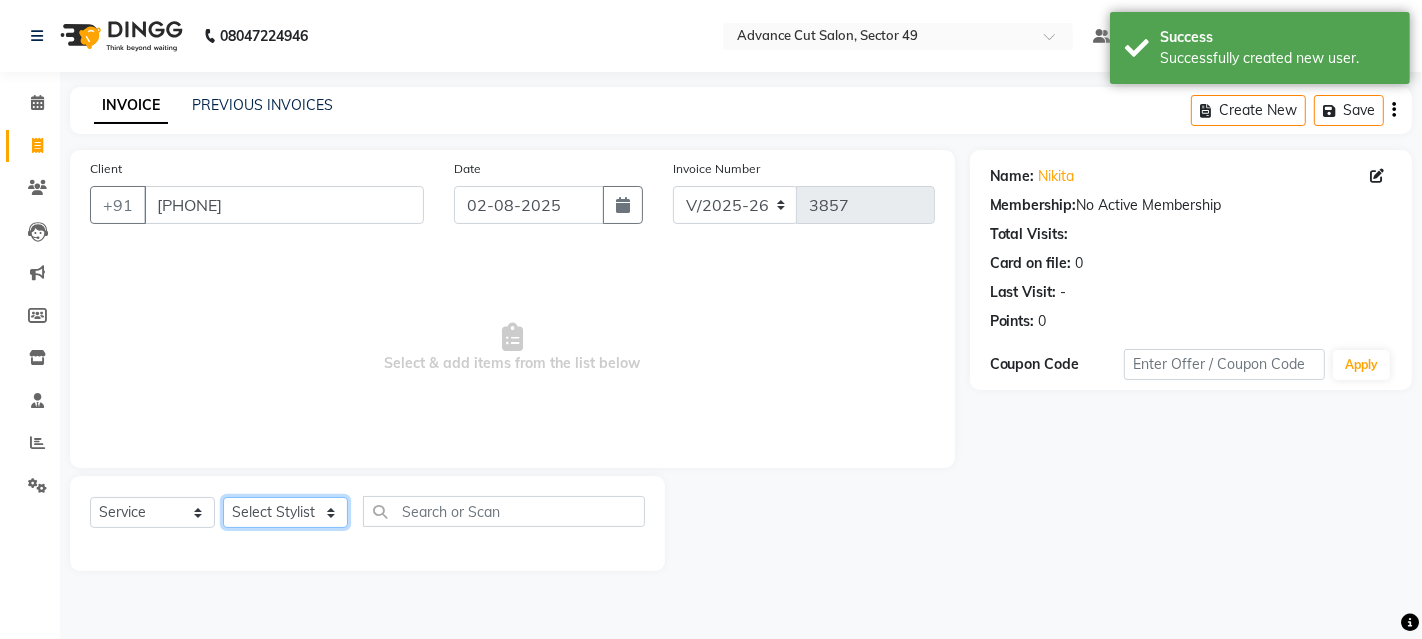 click on "Select Stylist Aashu Banty danish ali david faizan khushi Manager product purvi riyaz sameer sameer Tip vishal" 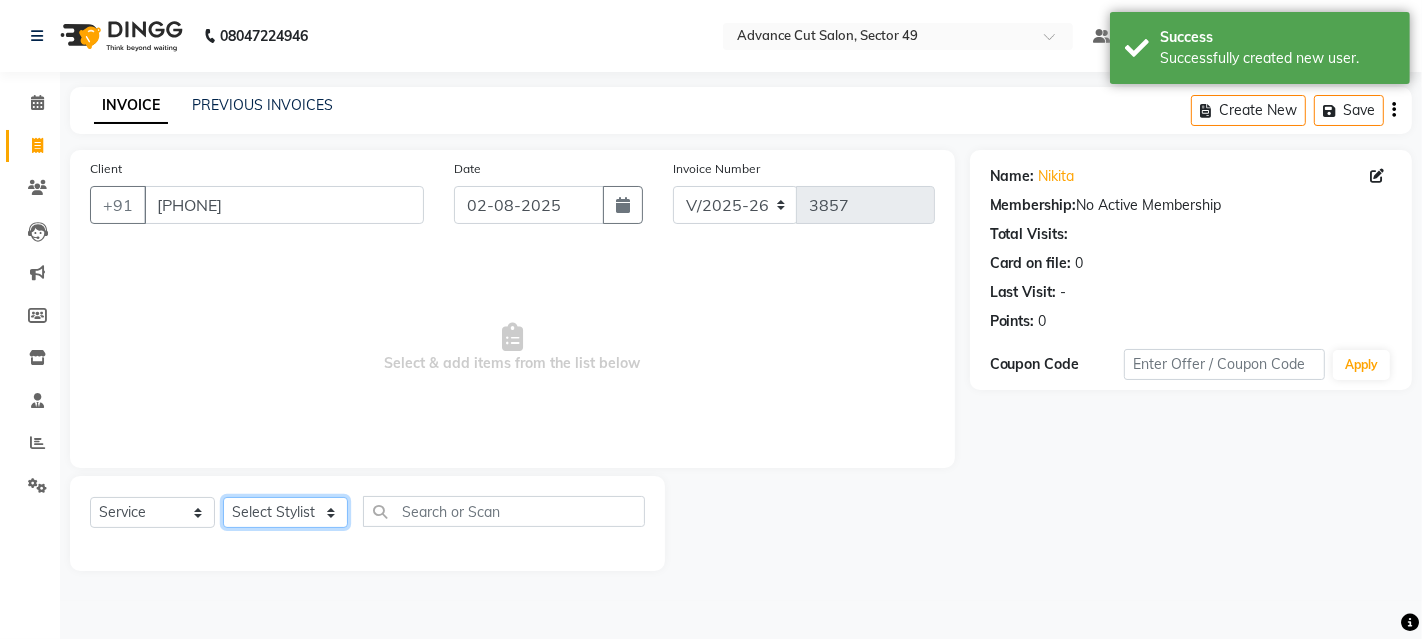 select on "86828" 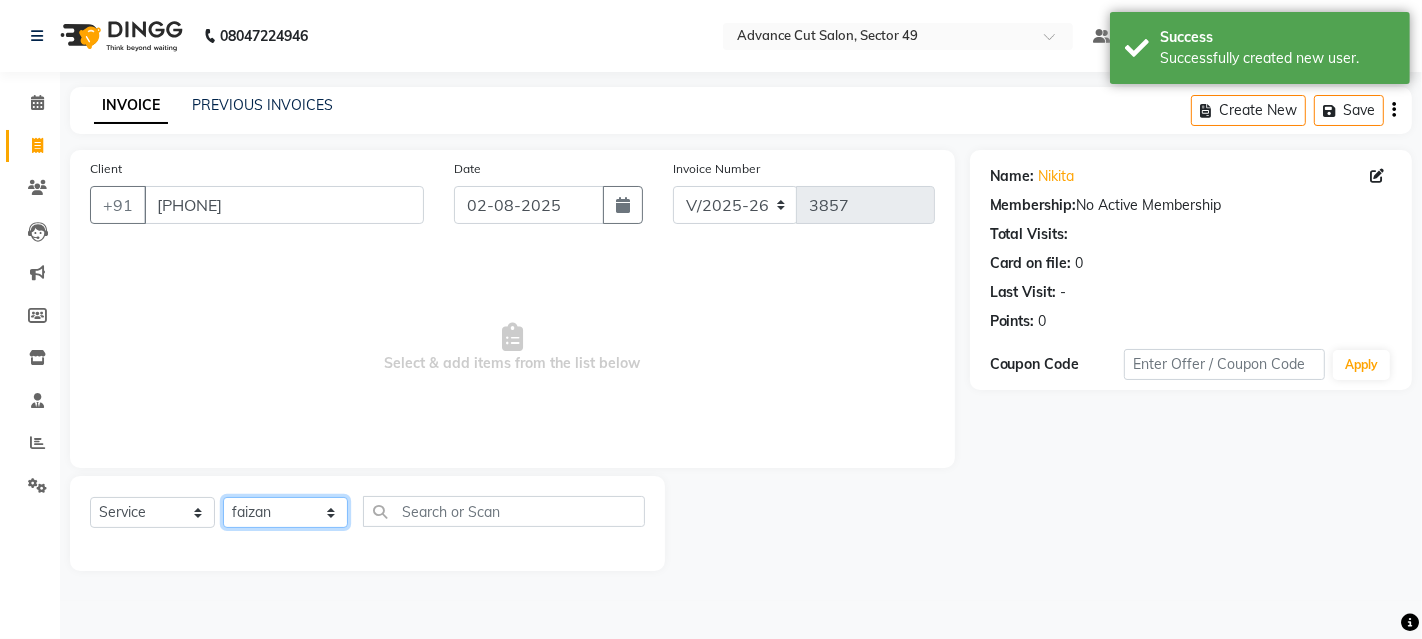 click on "Select Stylist Aashu Banty danish ali david faizan khushi Manager product purvi riyaz sameer sameer Tip vishal" 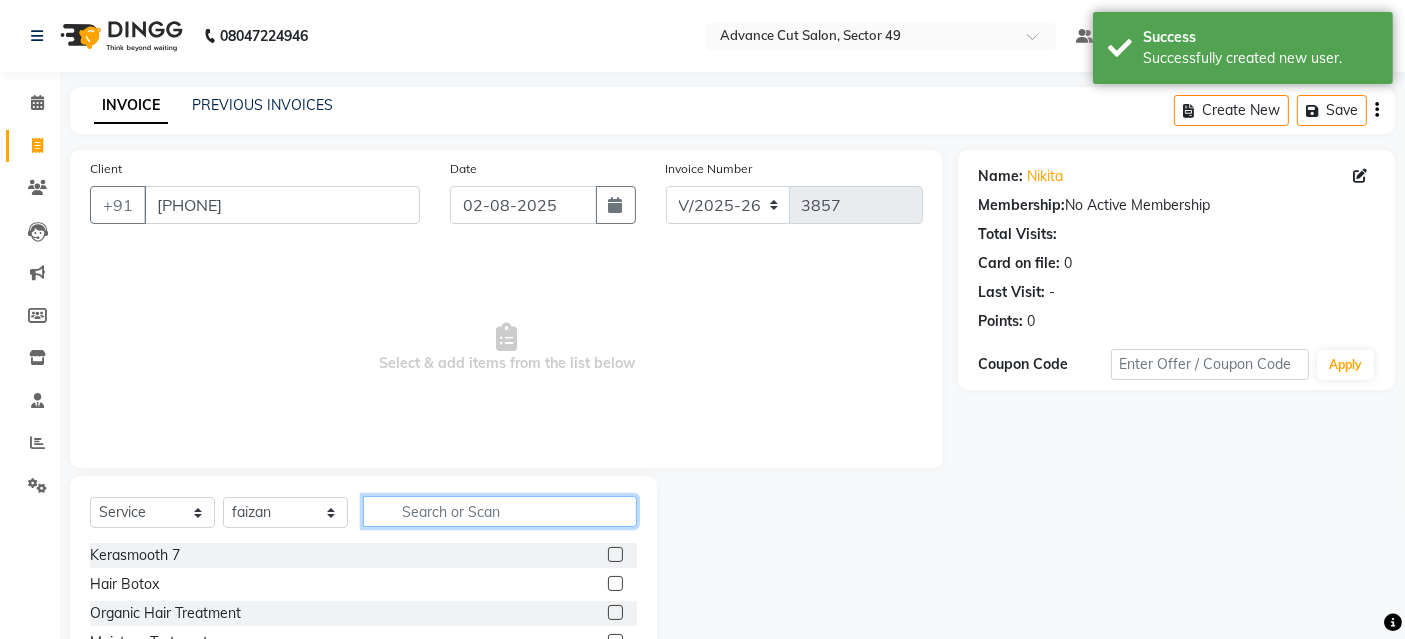 click 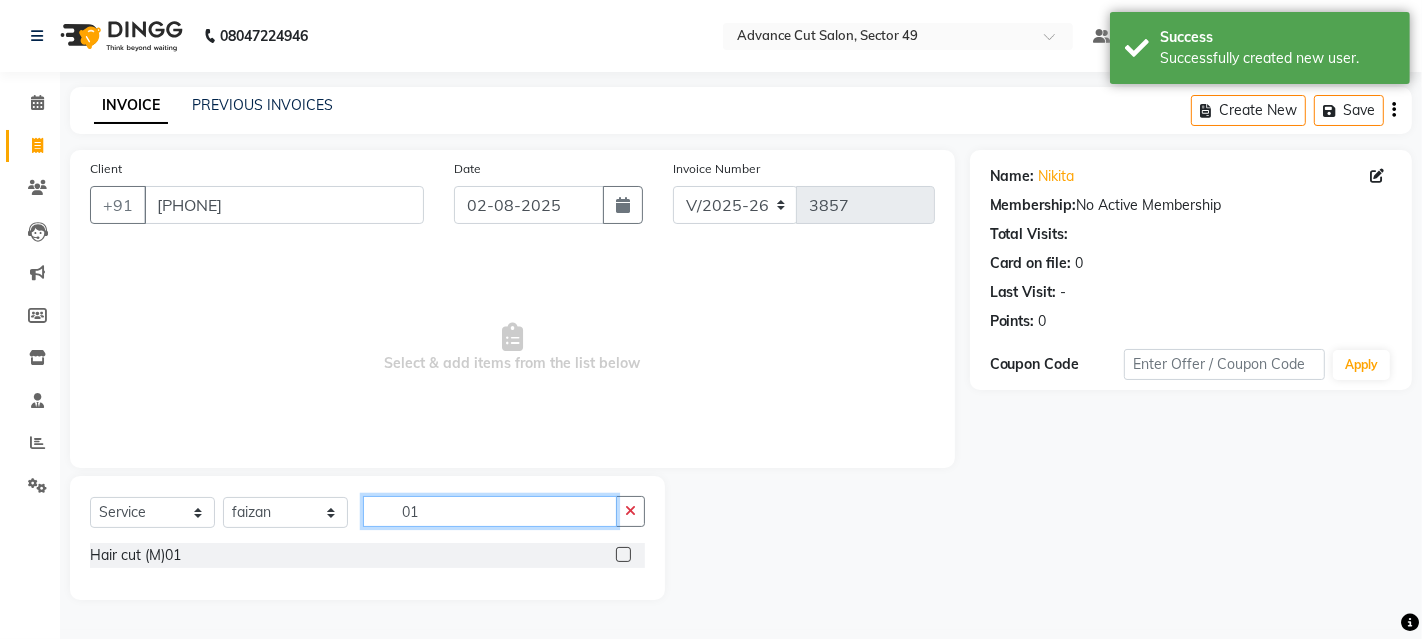 type on "01" 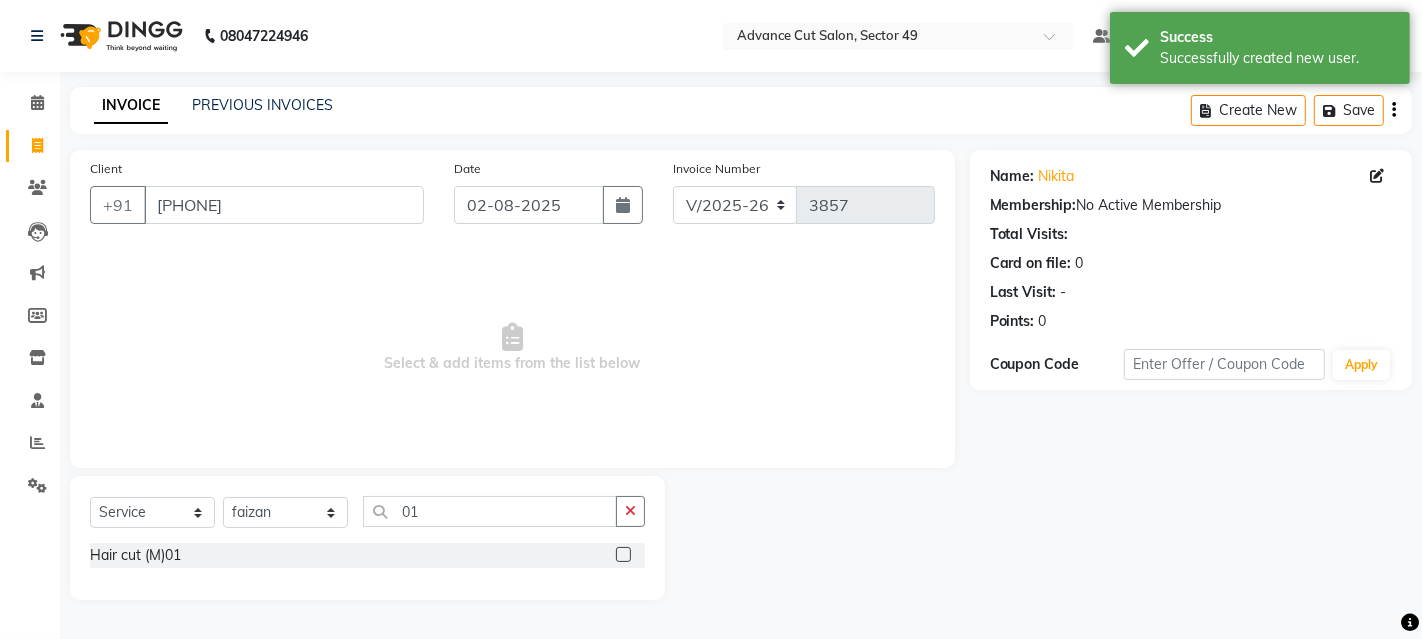 click 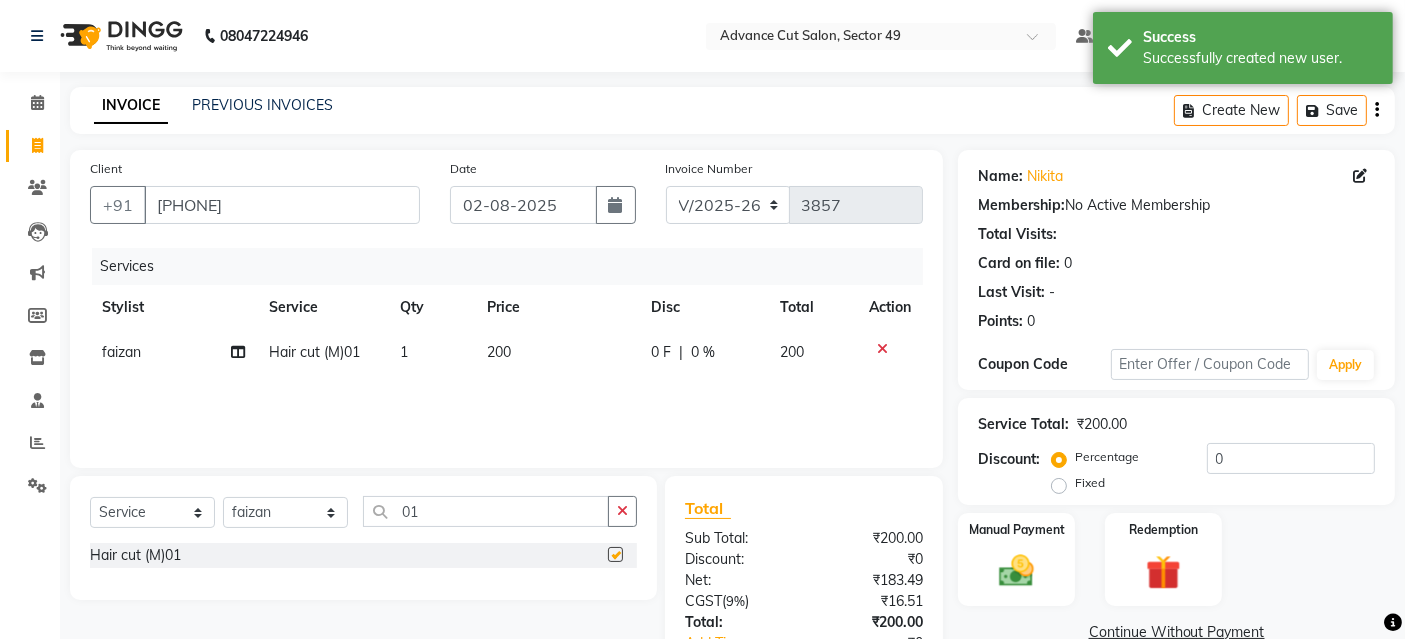 checkbox on "false" 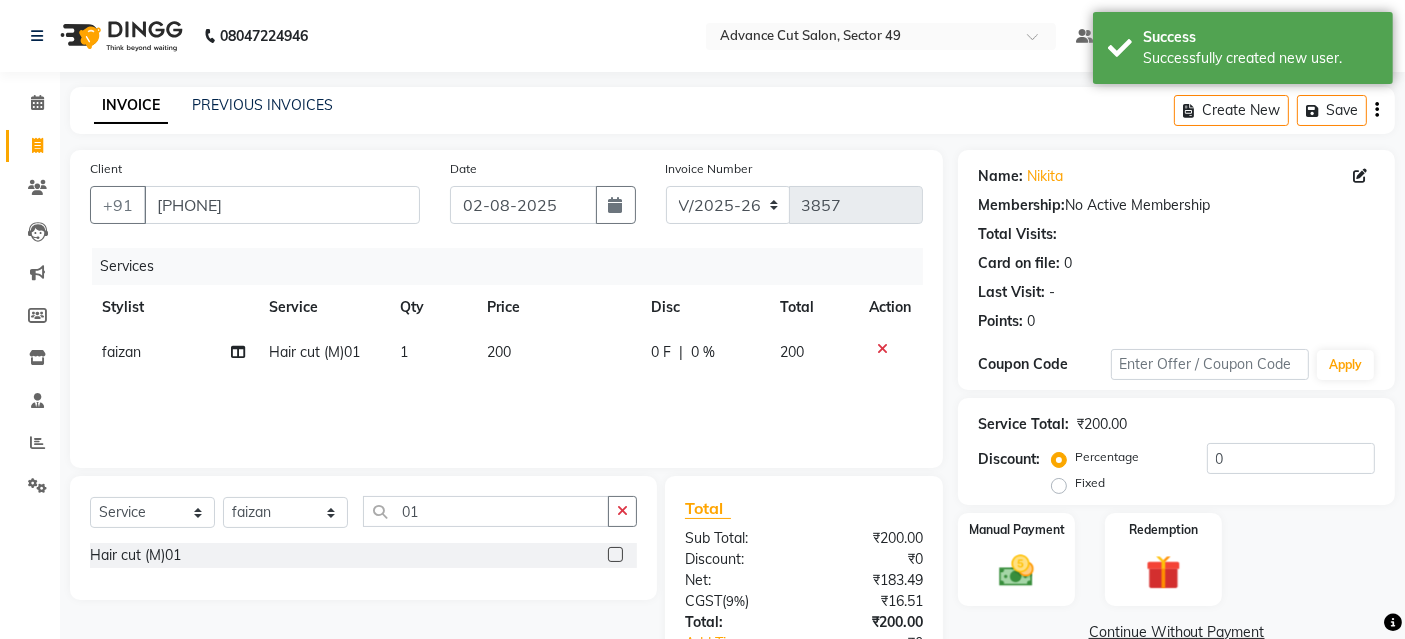 drag, startPoint x: 403, startPoint y: 342, endPoint x: 422, endPoint y: 362, distance: 27.58623 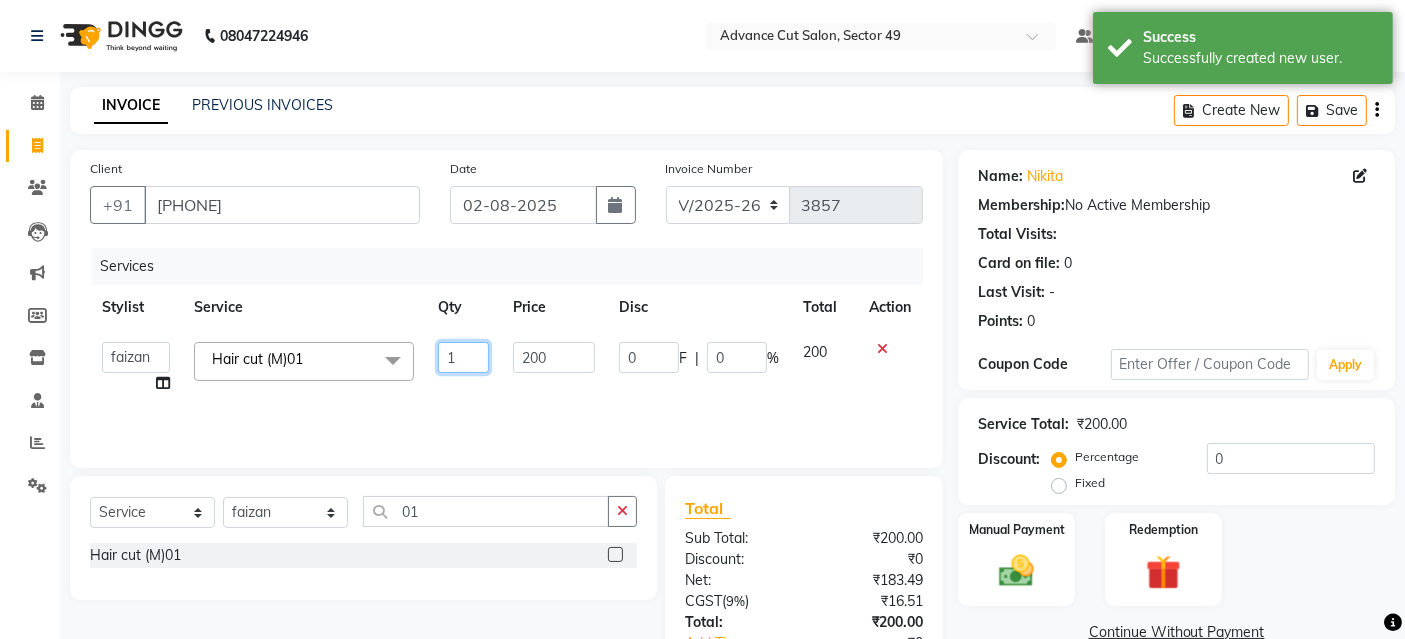 click on "1" 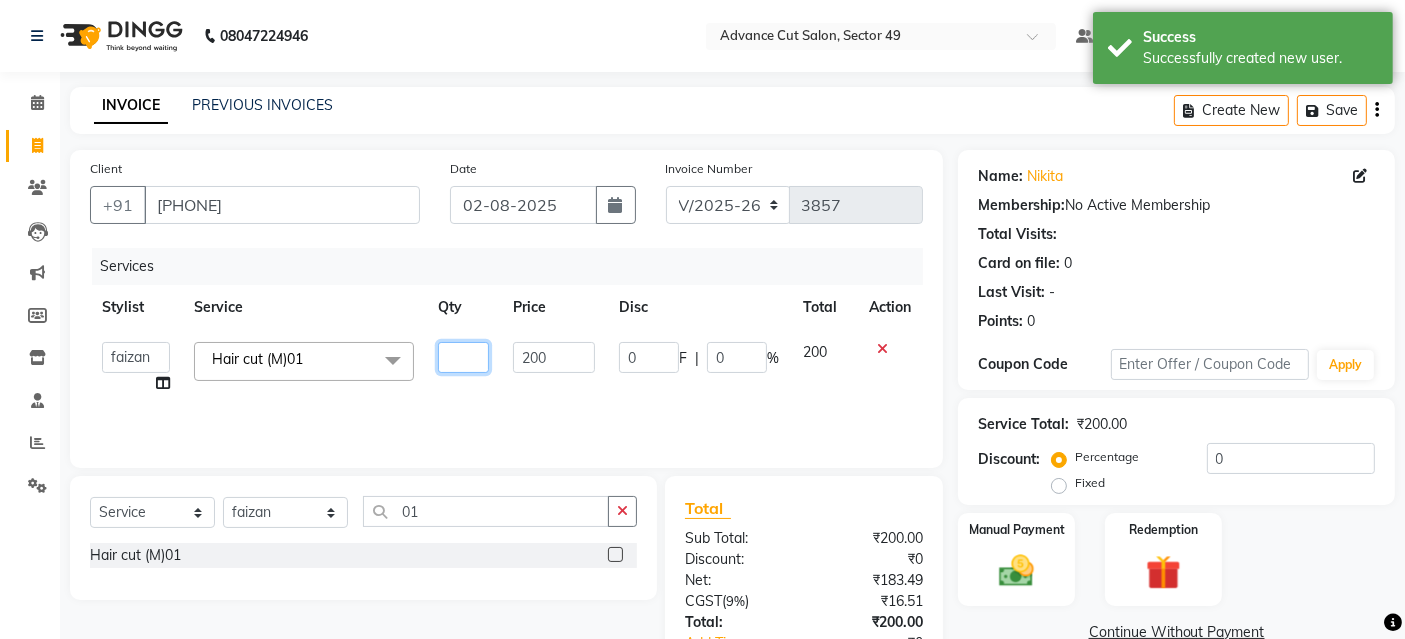 type on "2" 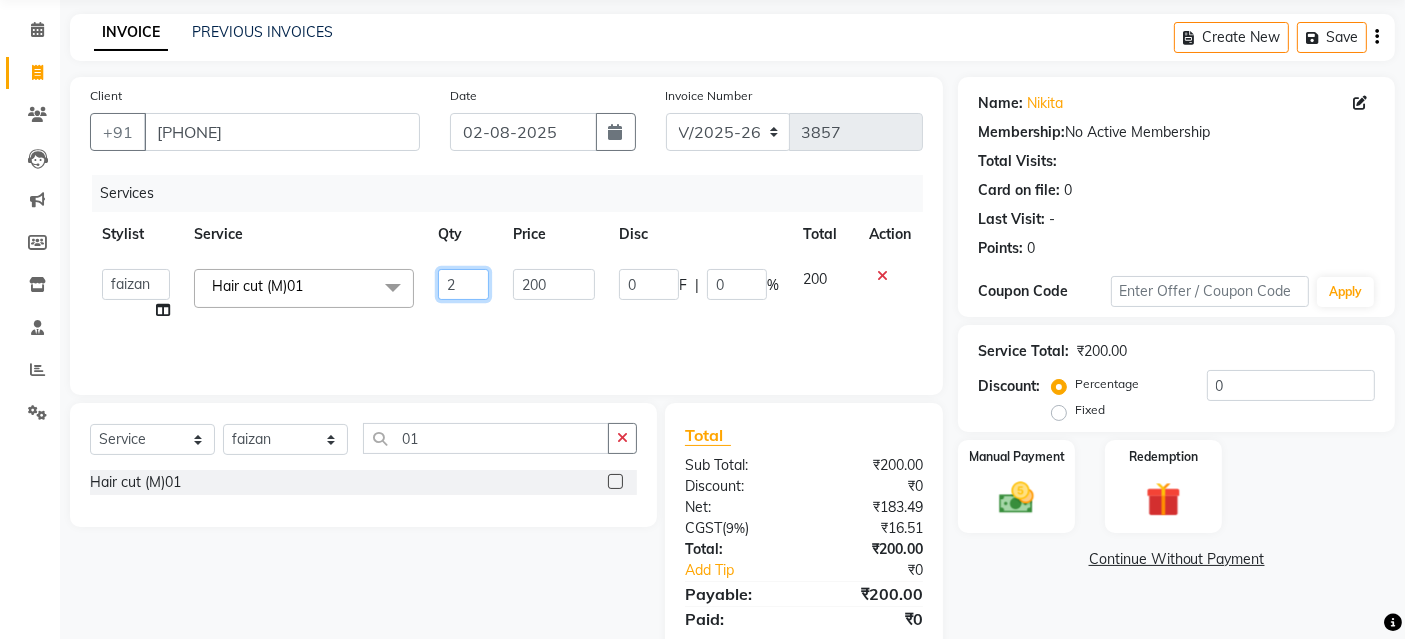 scroll, scrollTop: 138, scrollLeft: 0, axis: vertical 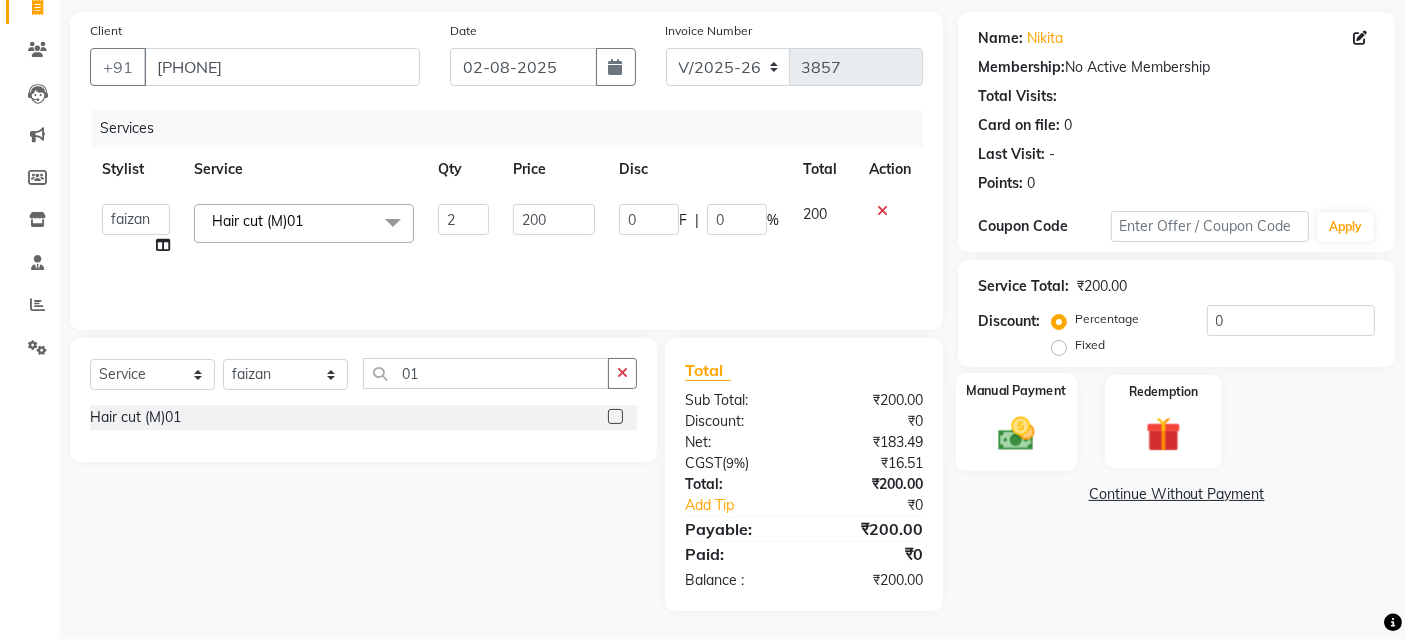 click 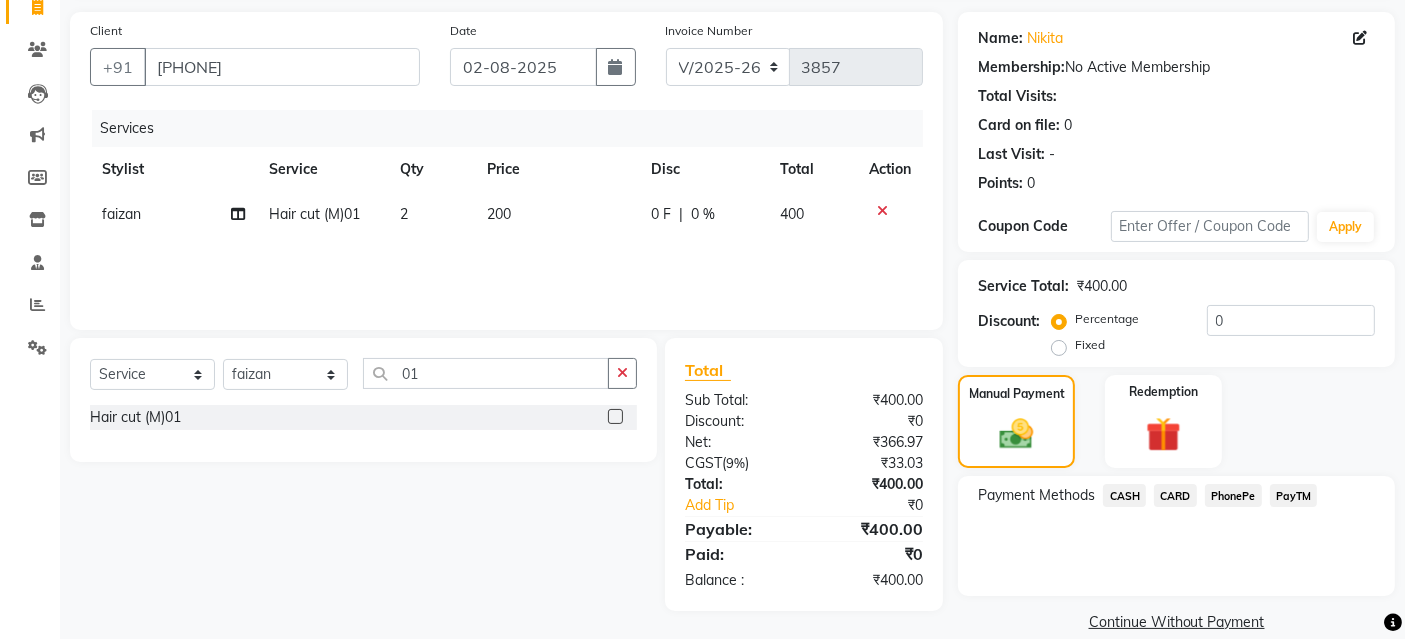 click on "CARD" 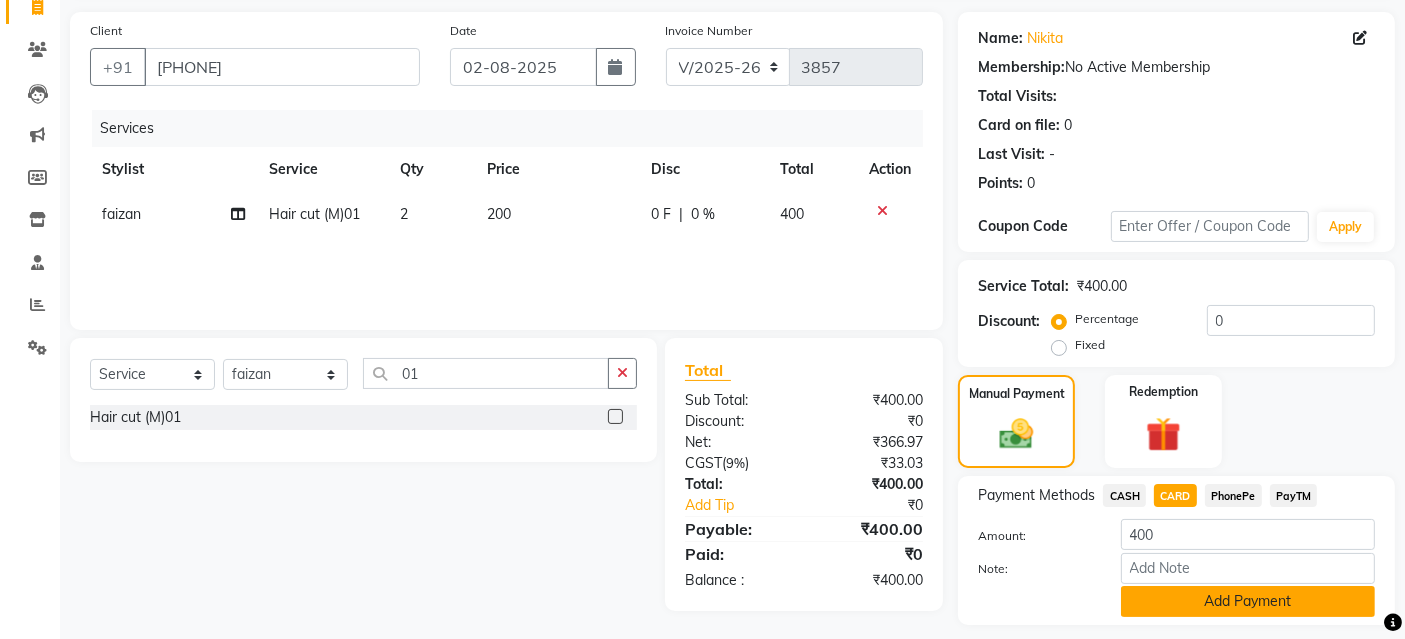 click on "Add Payment" 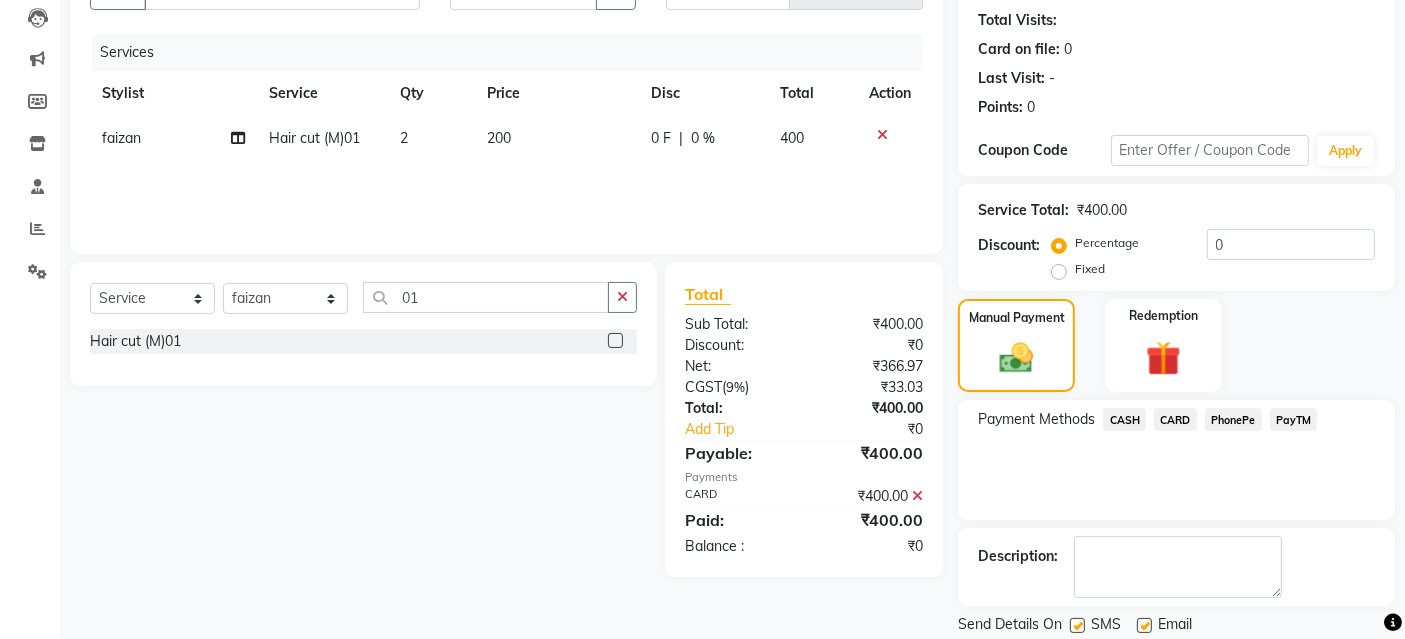 scroll, scrollTop: 249, scrollLeft: 0, axis: vertical 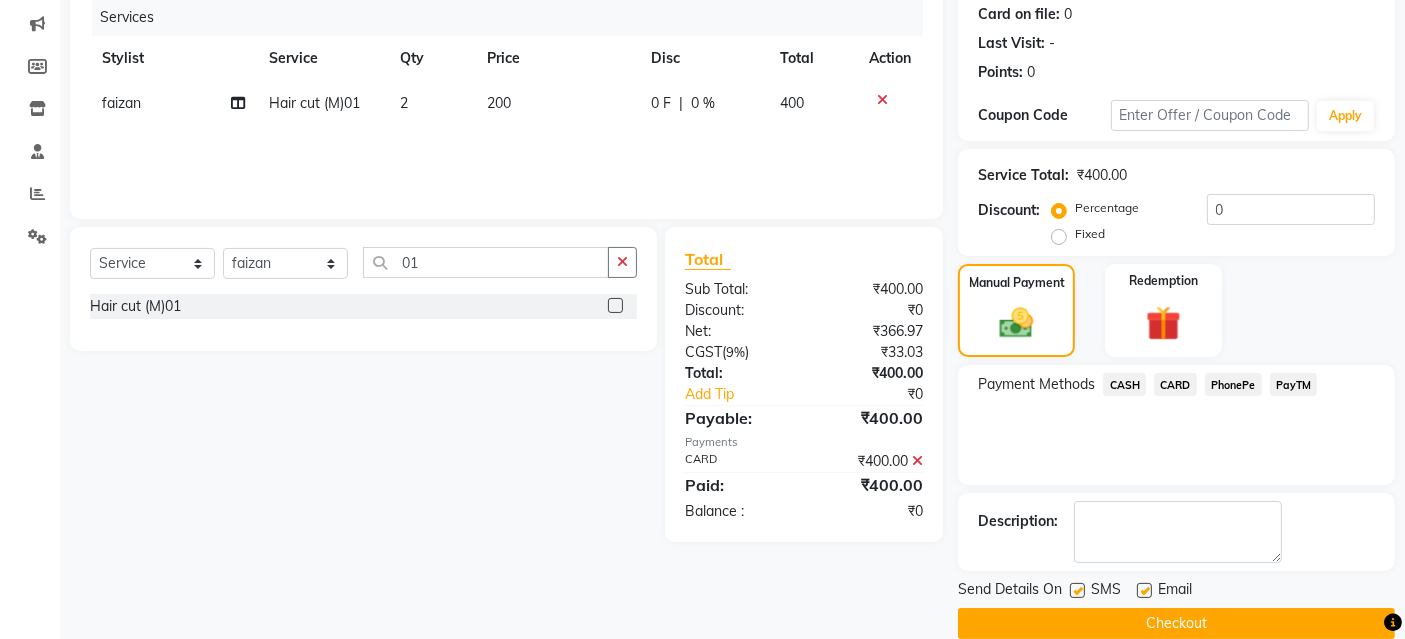 click on "Checkout" 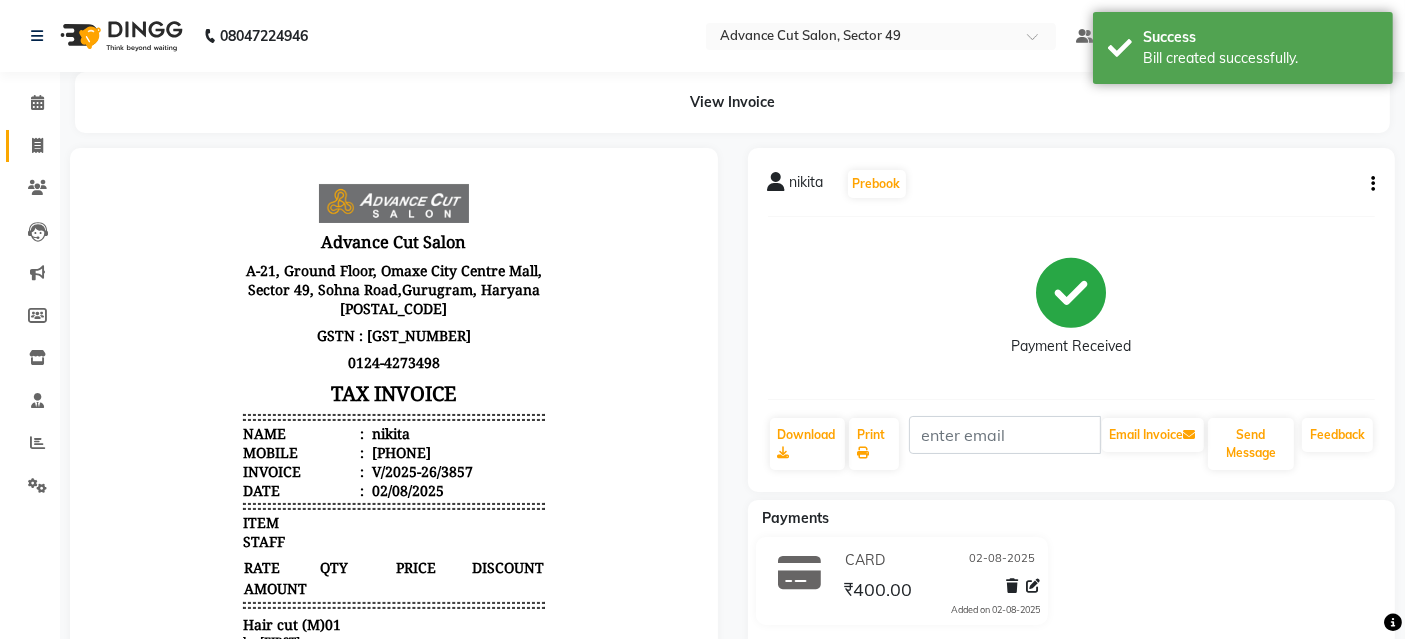 scroll, scrollTop: 0, scrollLeft: 0, axis: both 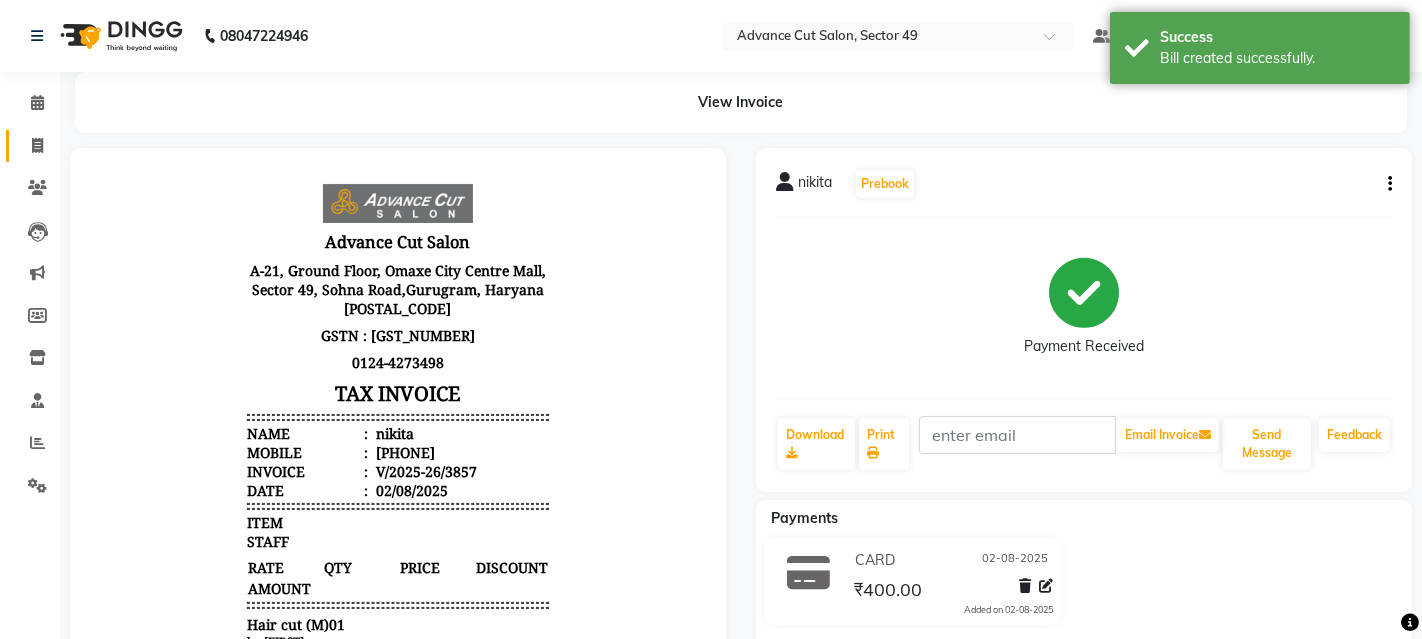 select on "4616" 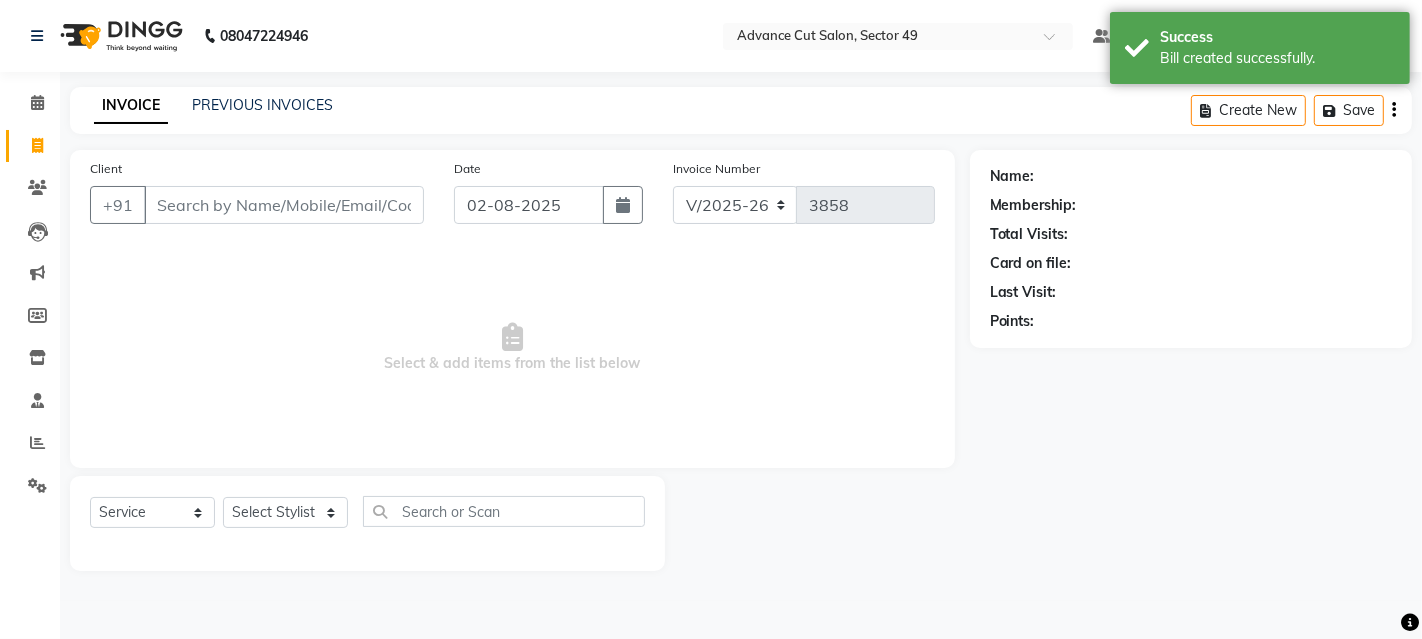 click 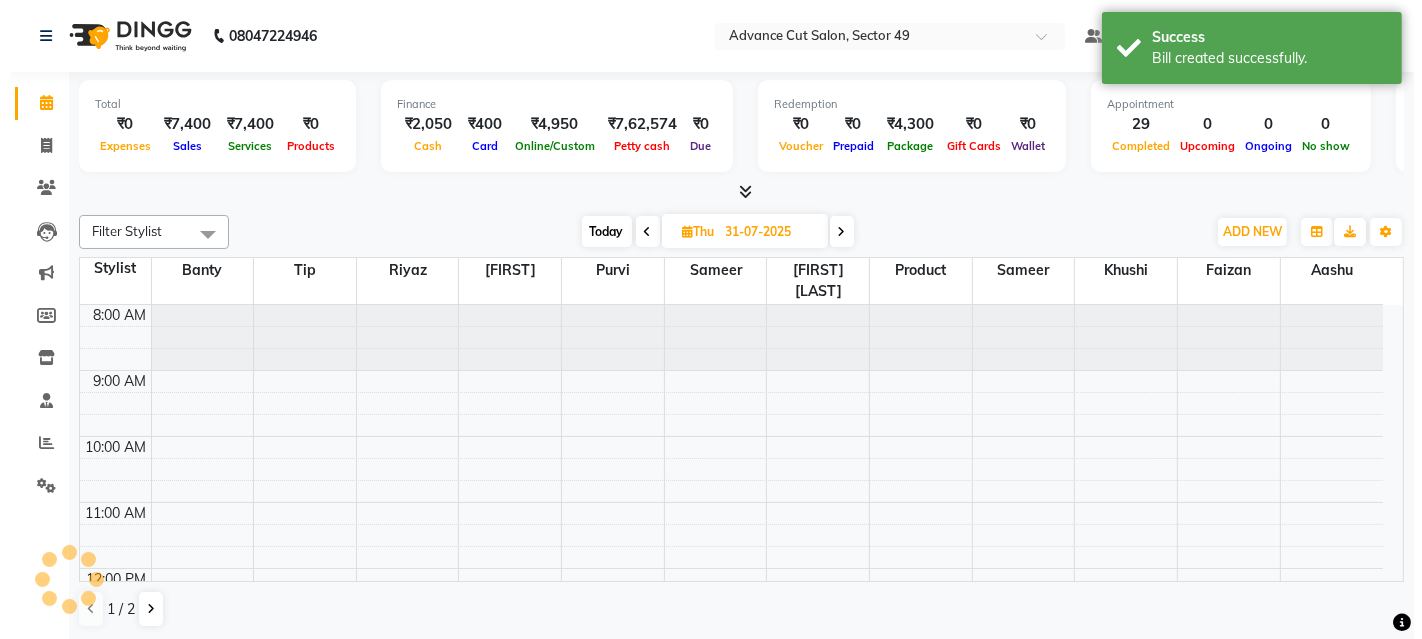 scroll, scrollTop: 0, scrollLeft: 0, axis: both 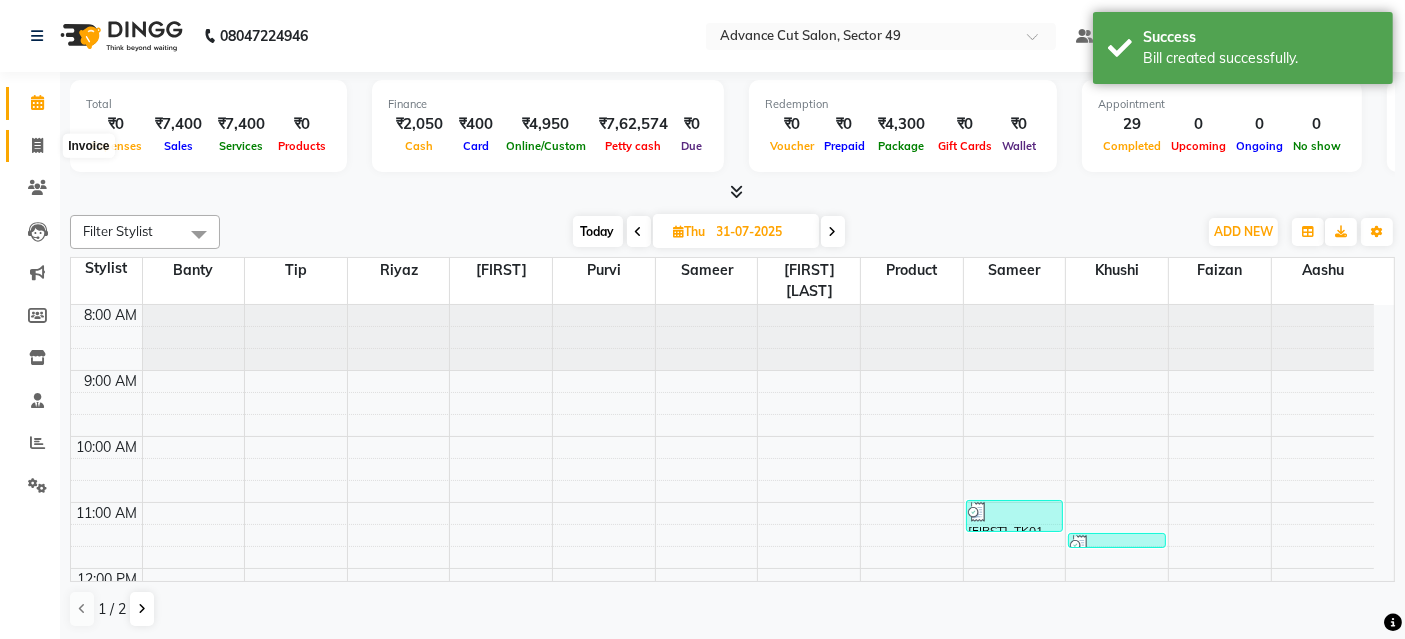 click 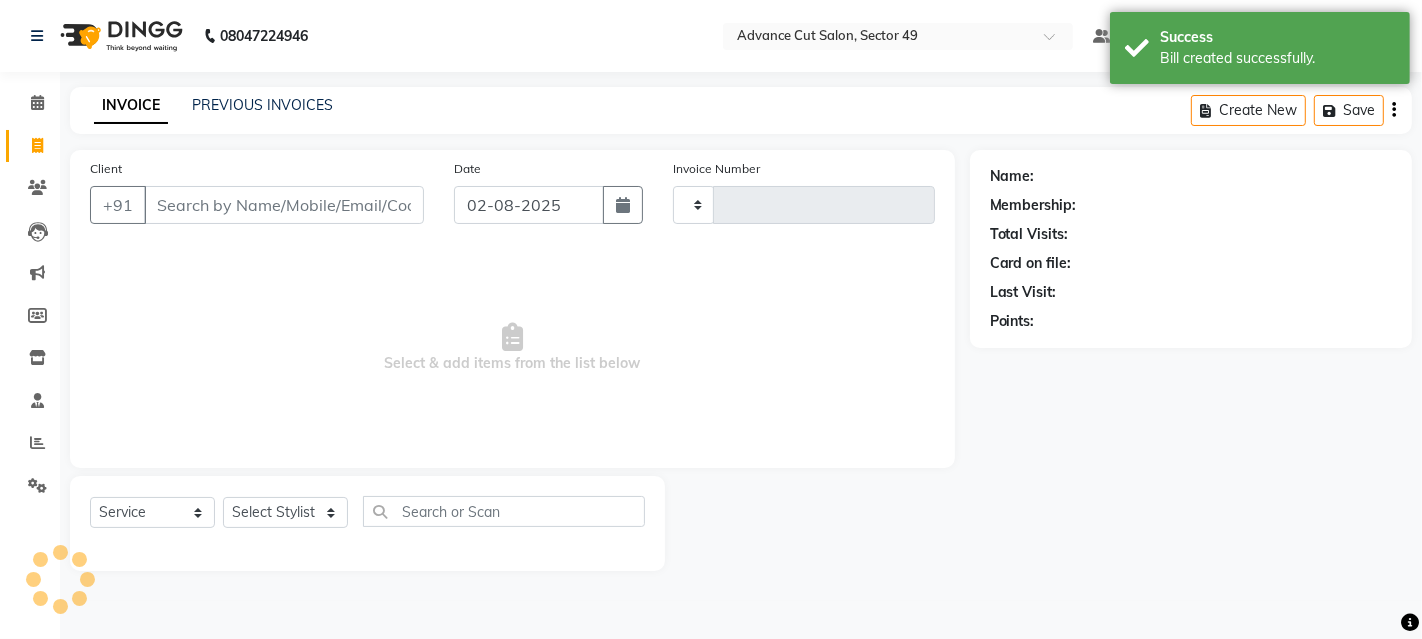 type on "3858" 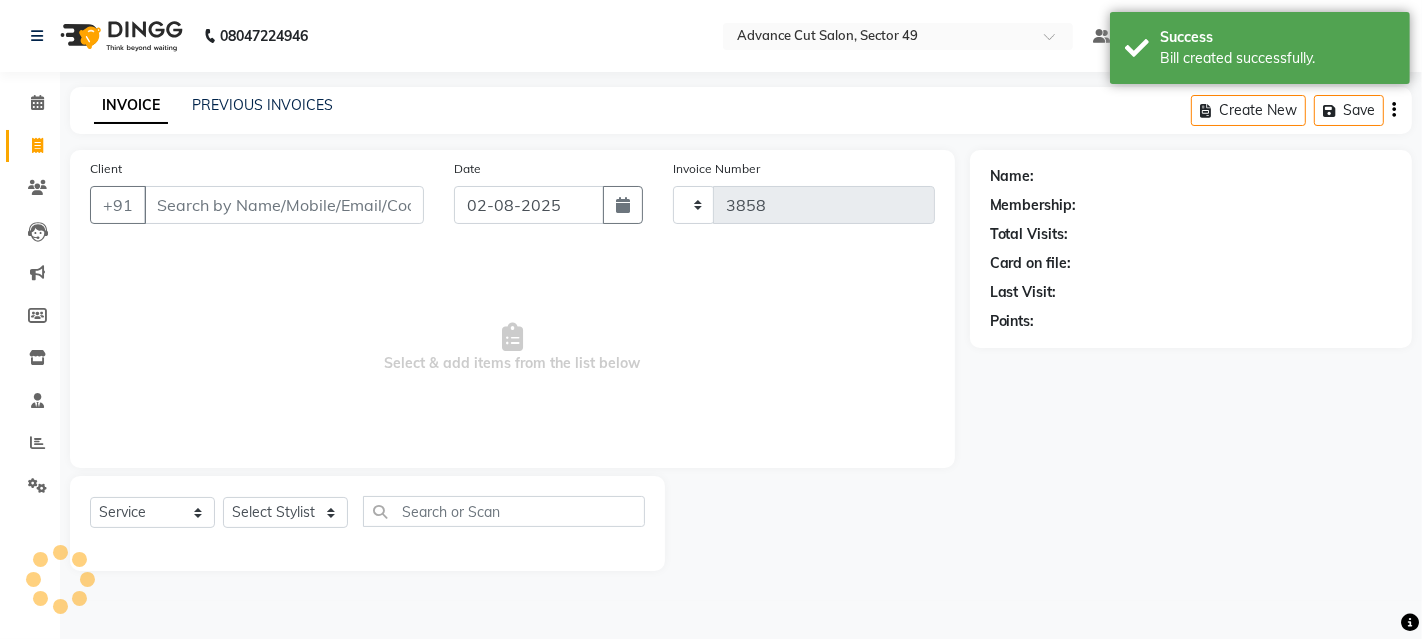 select on "4616" 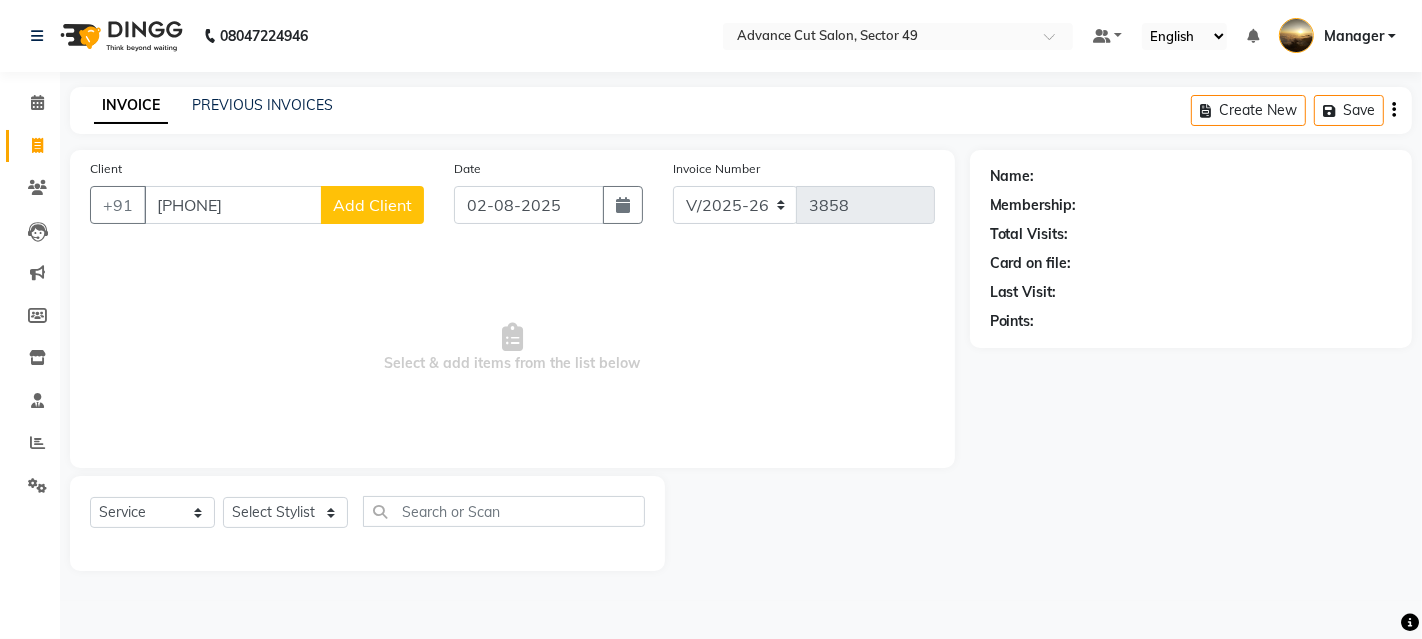 type on "9050161537" 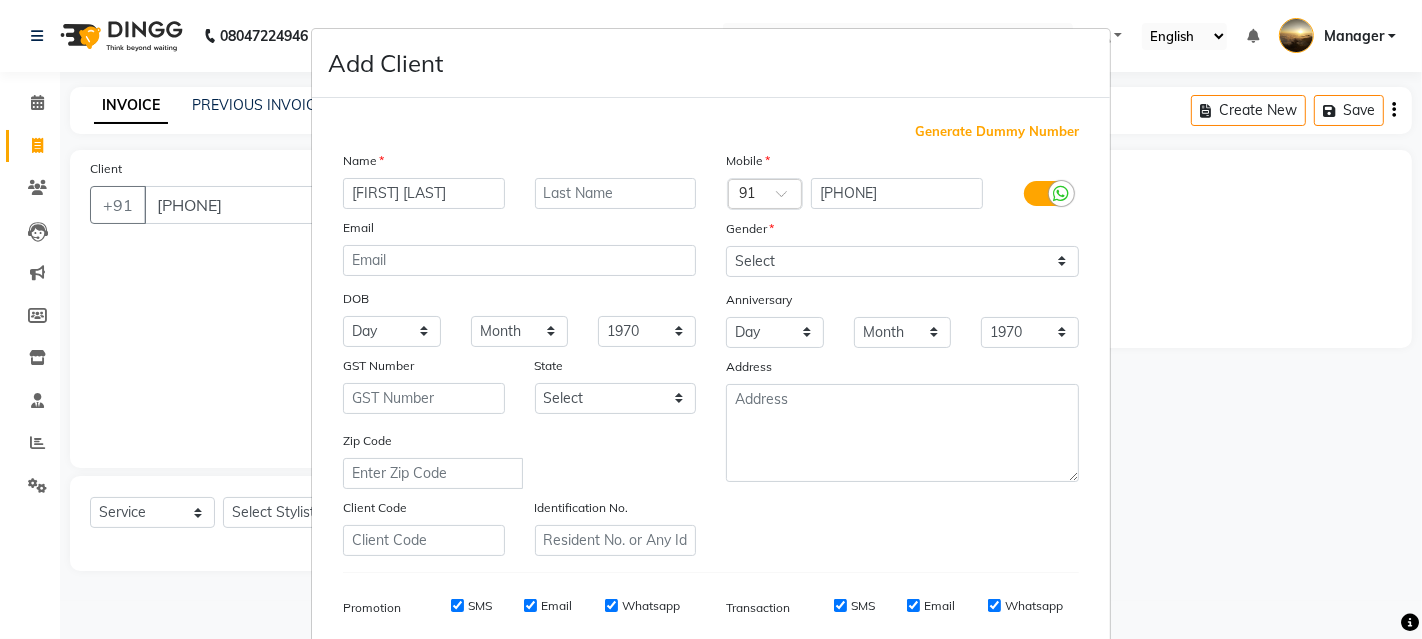 type on "harpreet kaur" 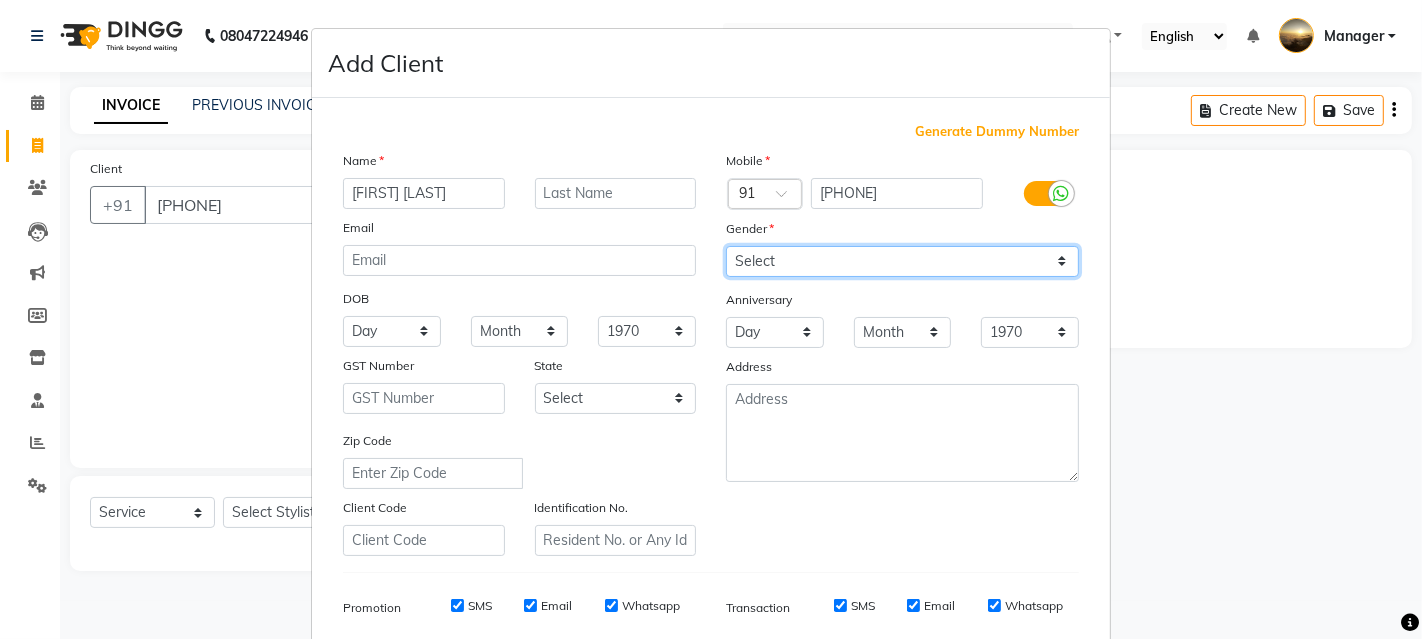 click on "Select Male Female Other Prefer Not To Say" at bounding box center [902, 261] 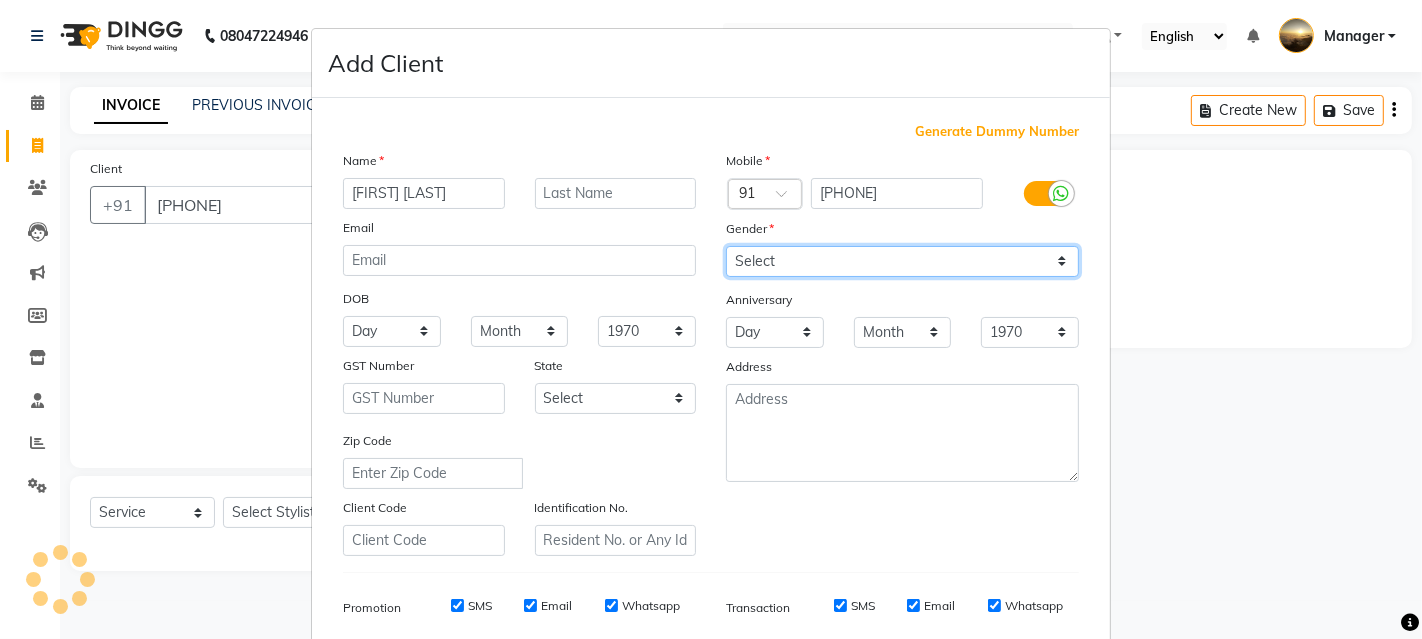 select on "female" 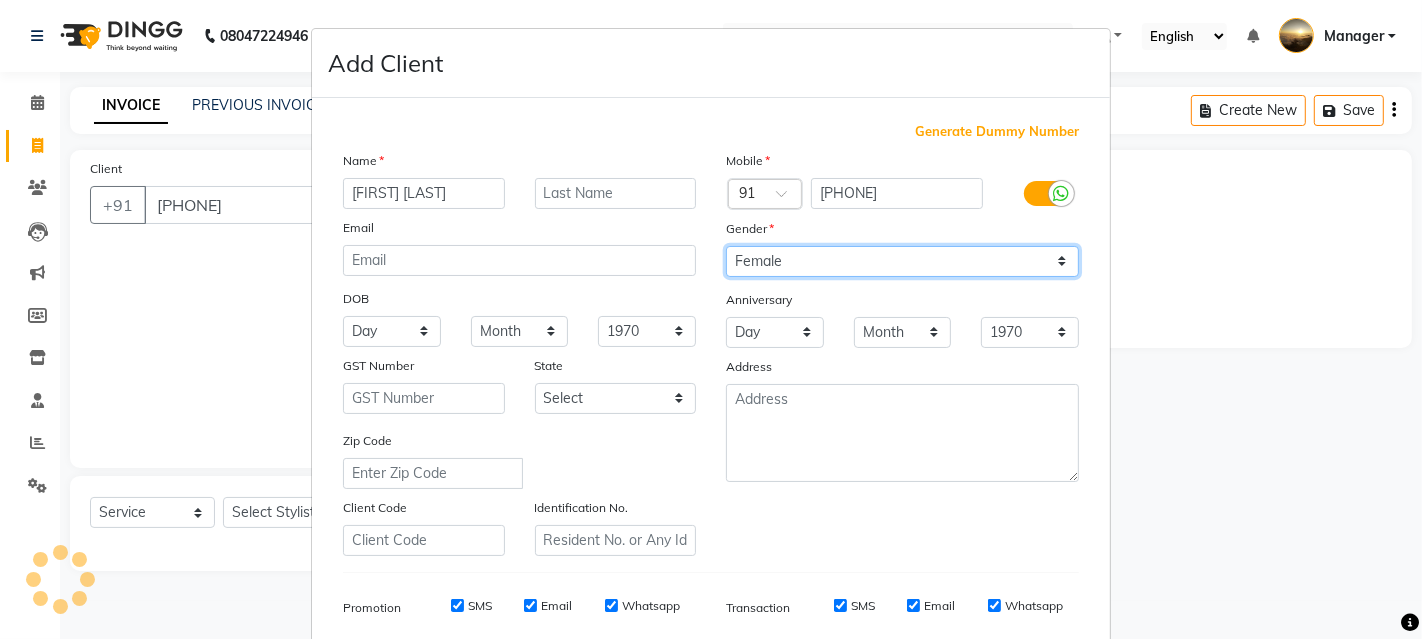 click on "Select Male Female Other Prefer Not To Say" at bounding box center [902, 261] 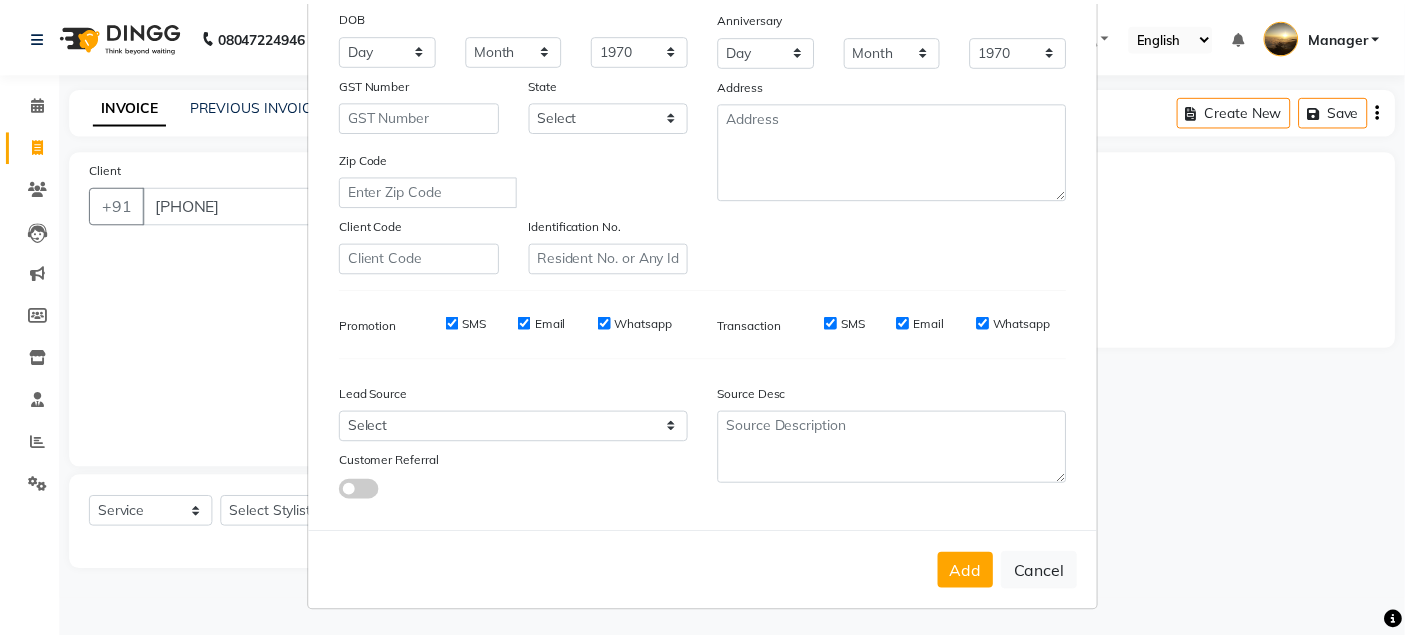 scroll, scrollTop: 282, scrollLeft: 0, axis: vertical 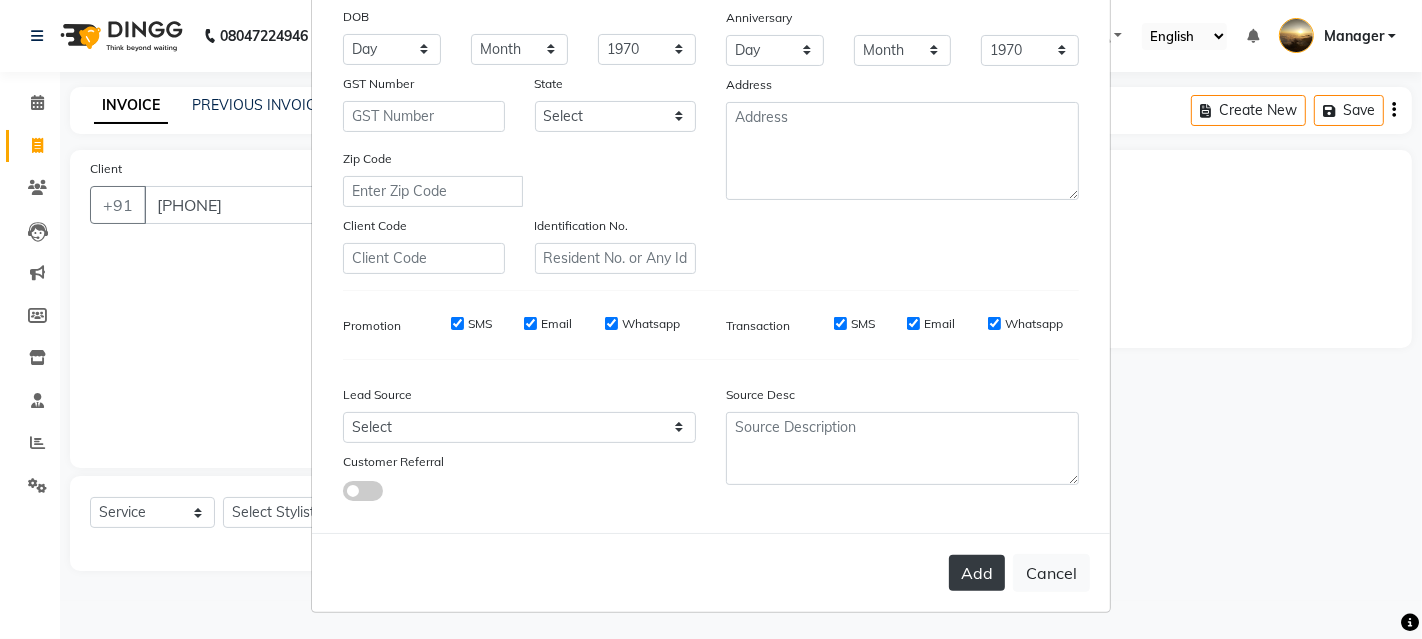 click on "Add" at bounding box center [977, 573] 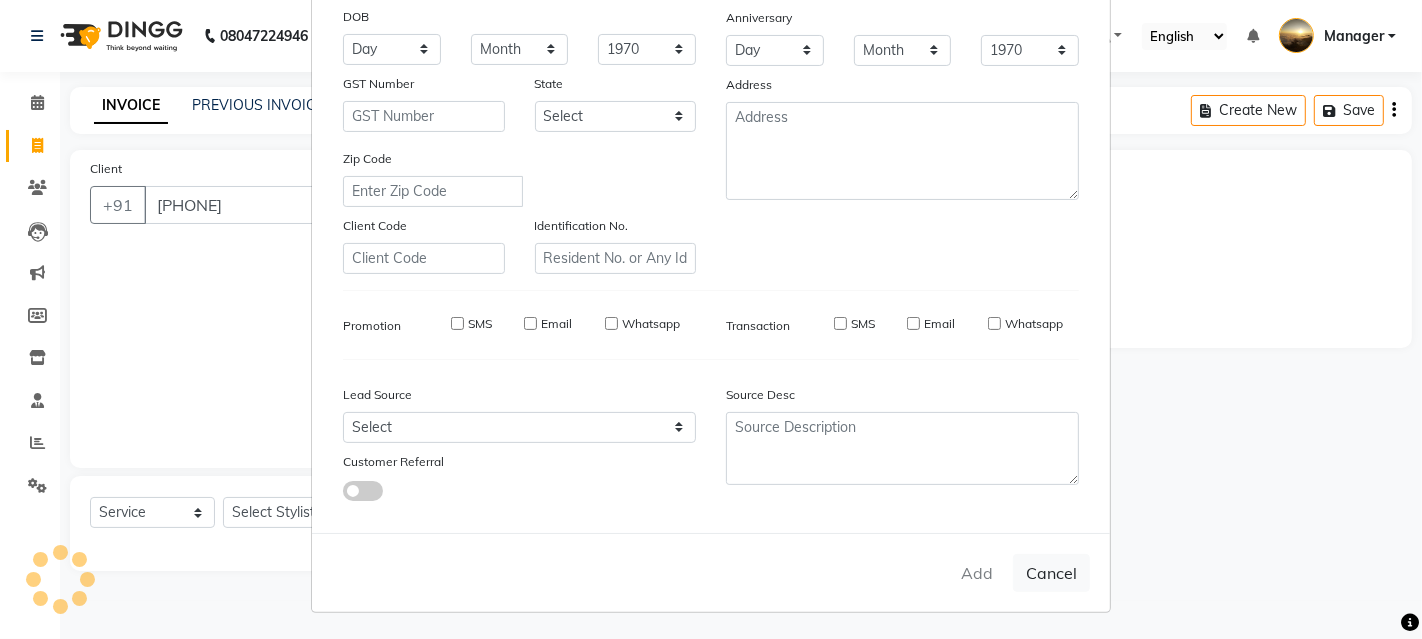 type 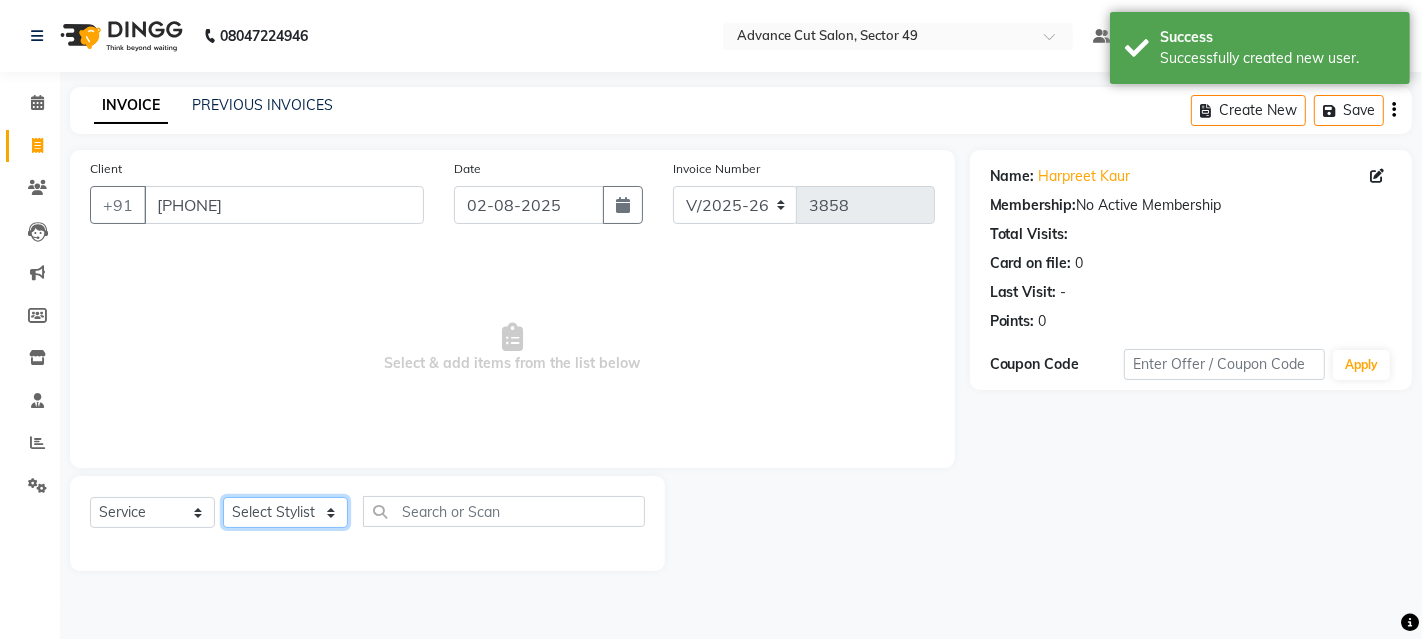 click on "Select Stylist Aashu Banty danish ali david faizan khushi Manager product purvi riyaz sameer sameer Tip vishal" 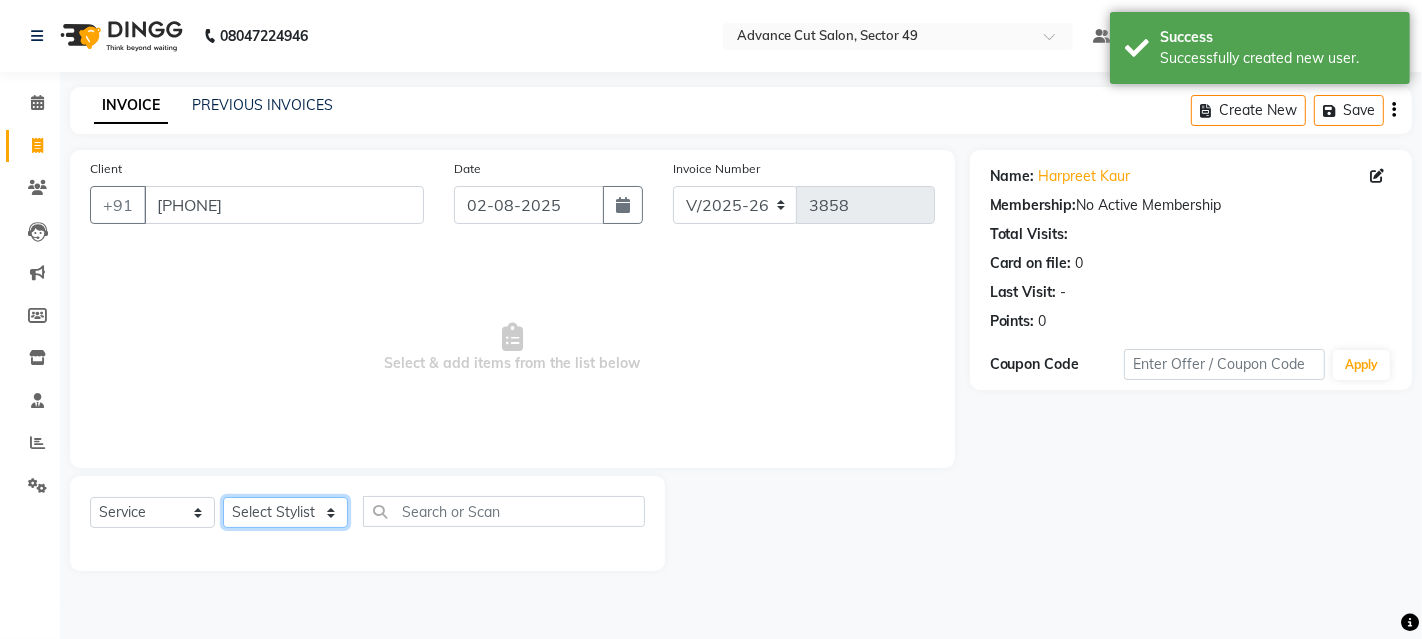 select on "86282" 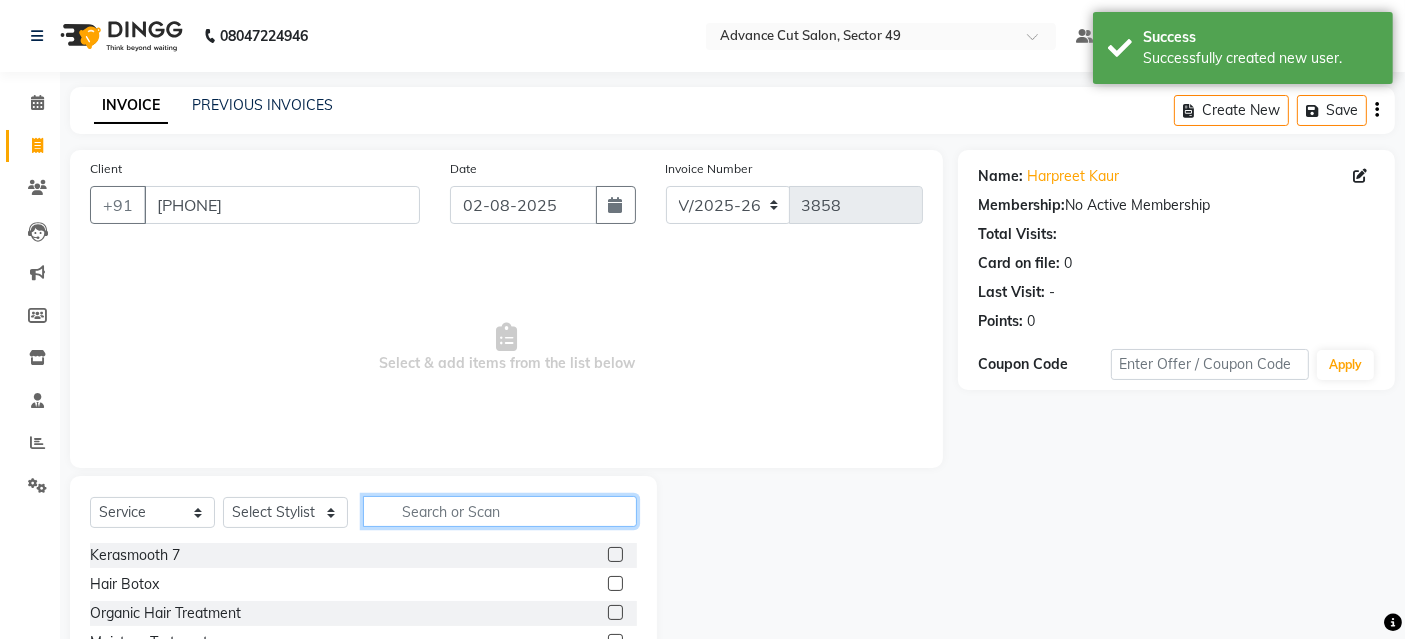 click 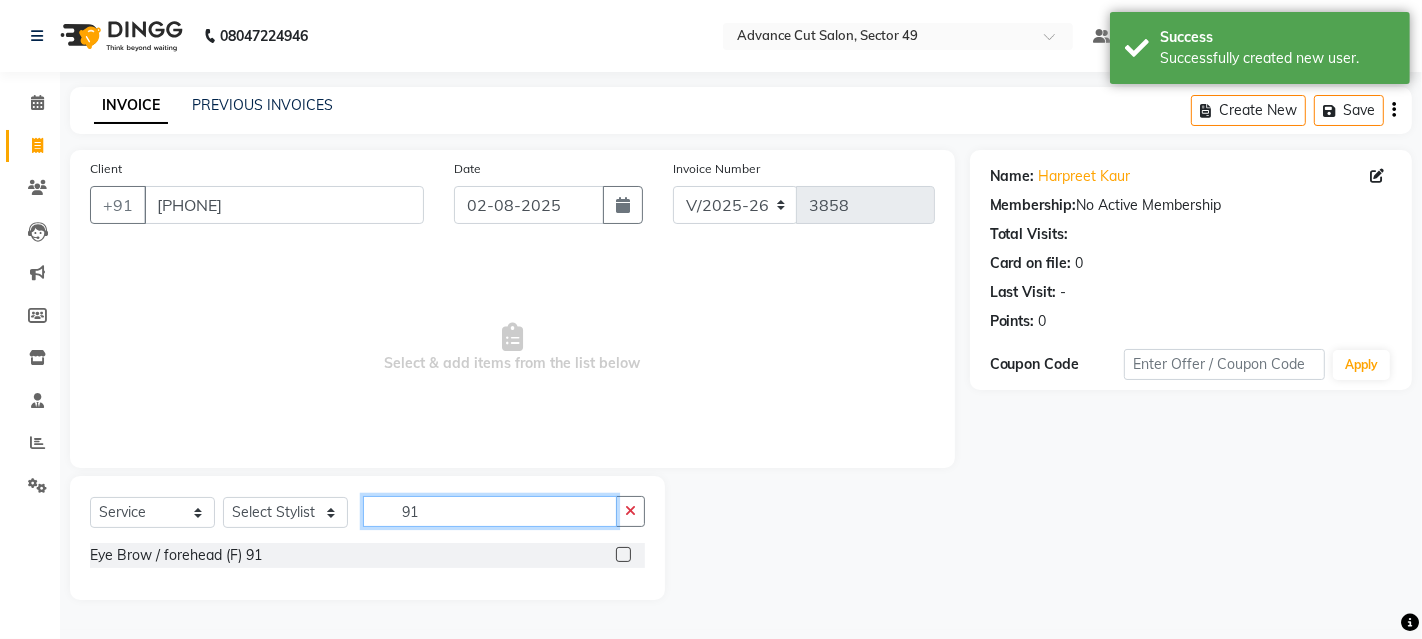 type on "91" 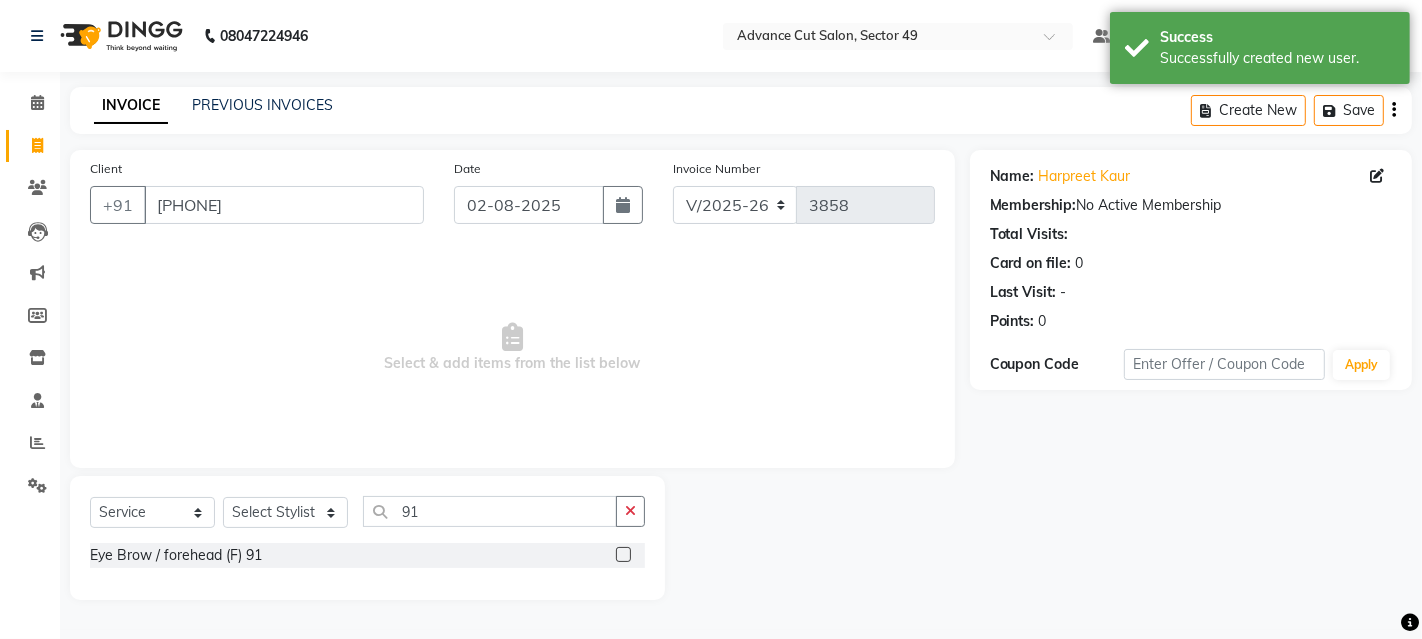 click 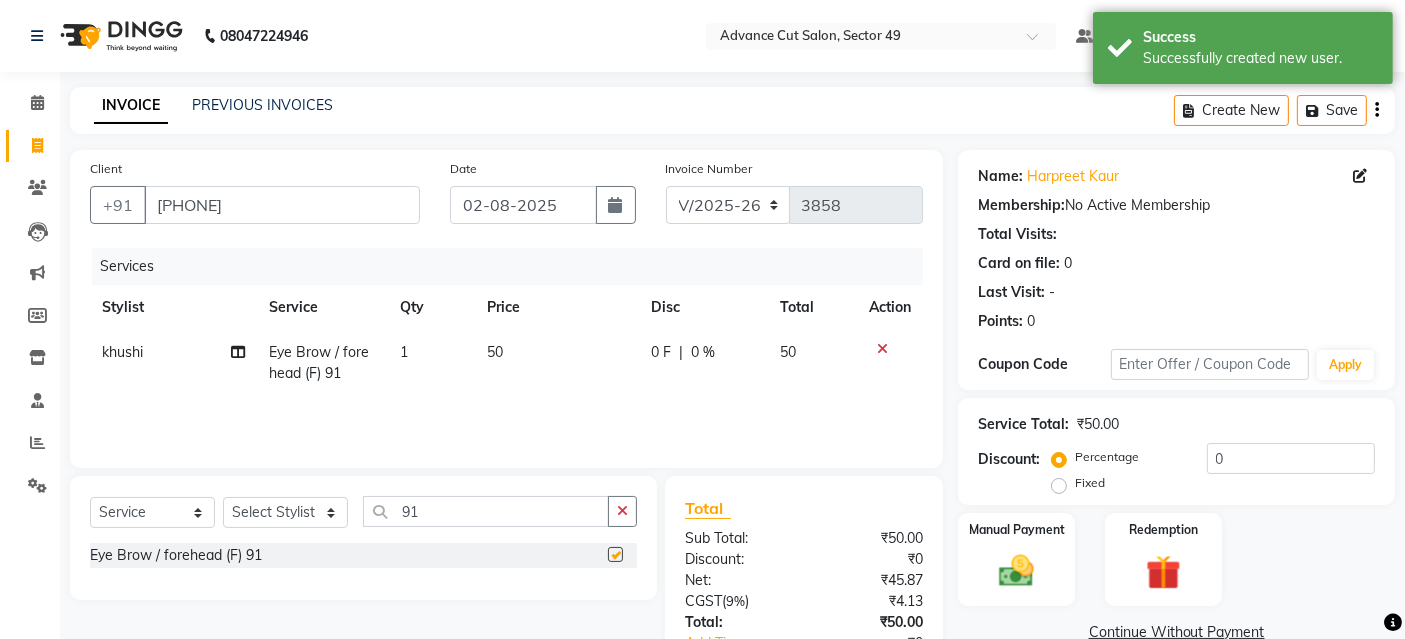 checkbox on "false" 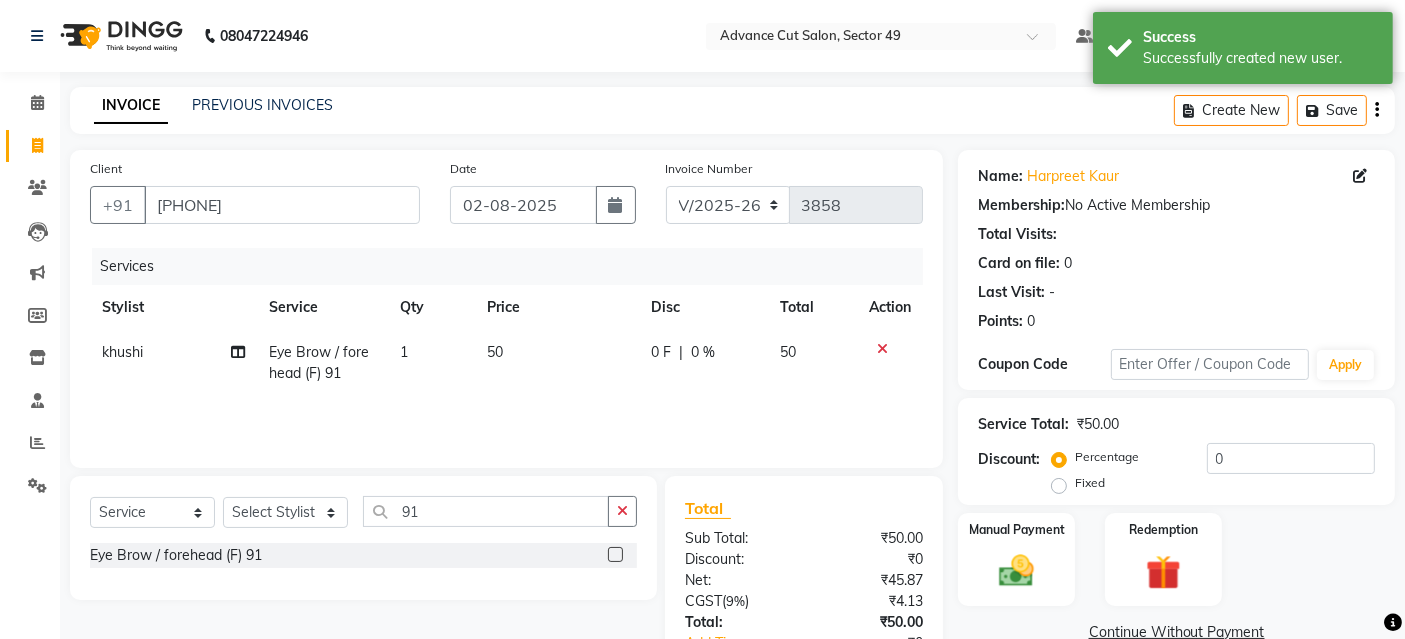 click on "1" 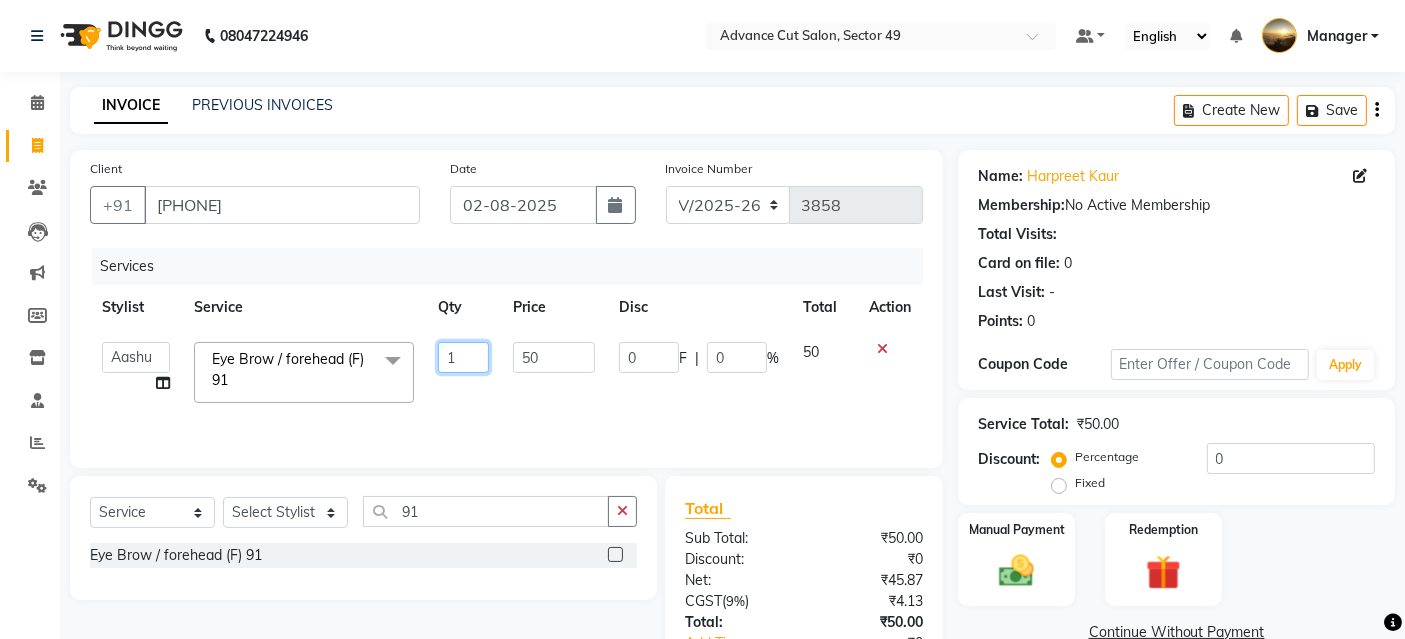 click on "1" 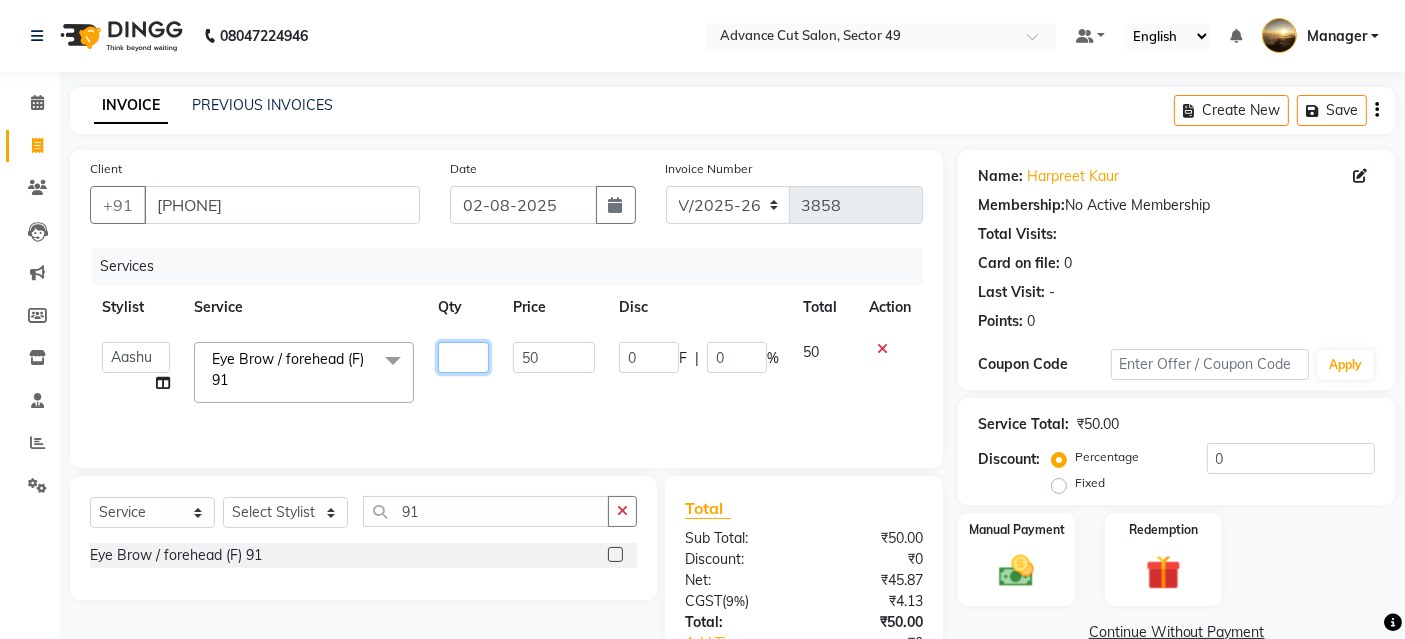 type on "4" 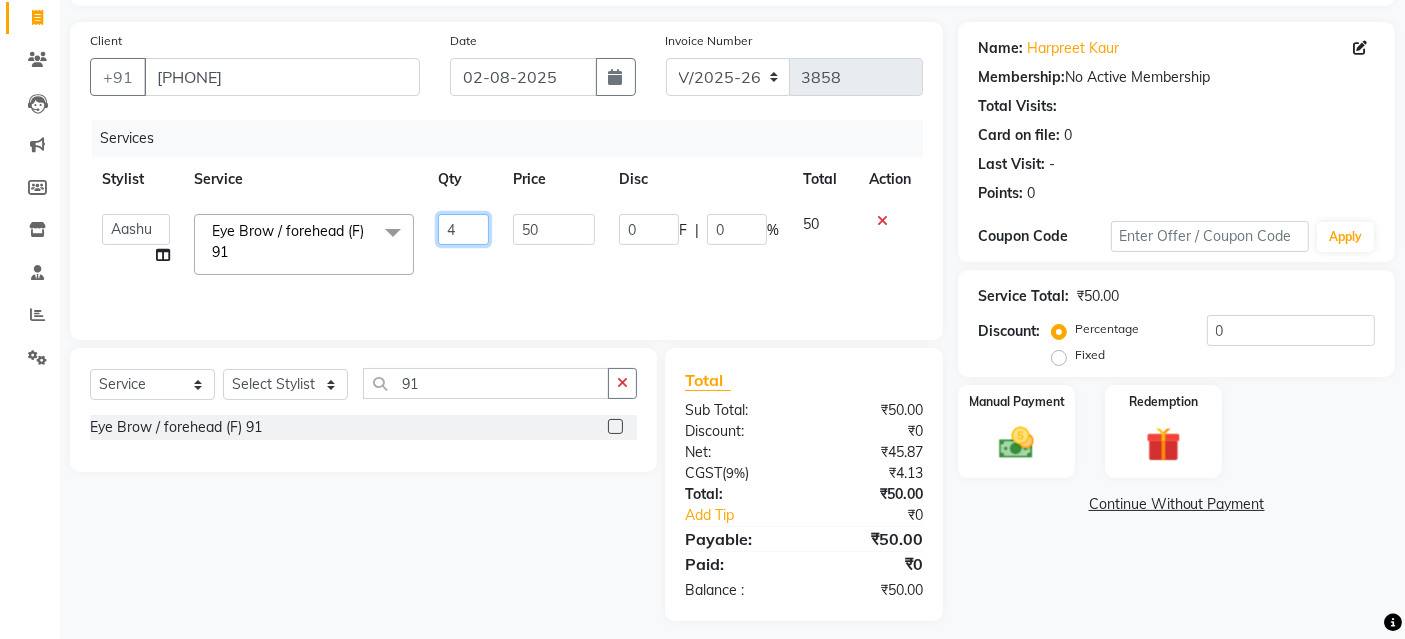 scroll, scrollTop: 138, scrollLeft: 0, axis: vertical 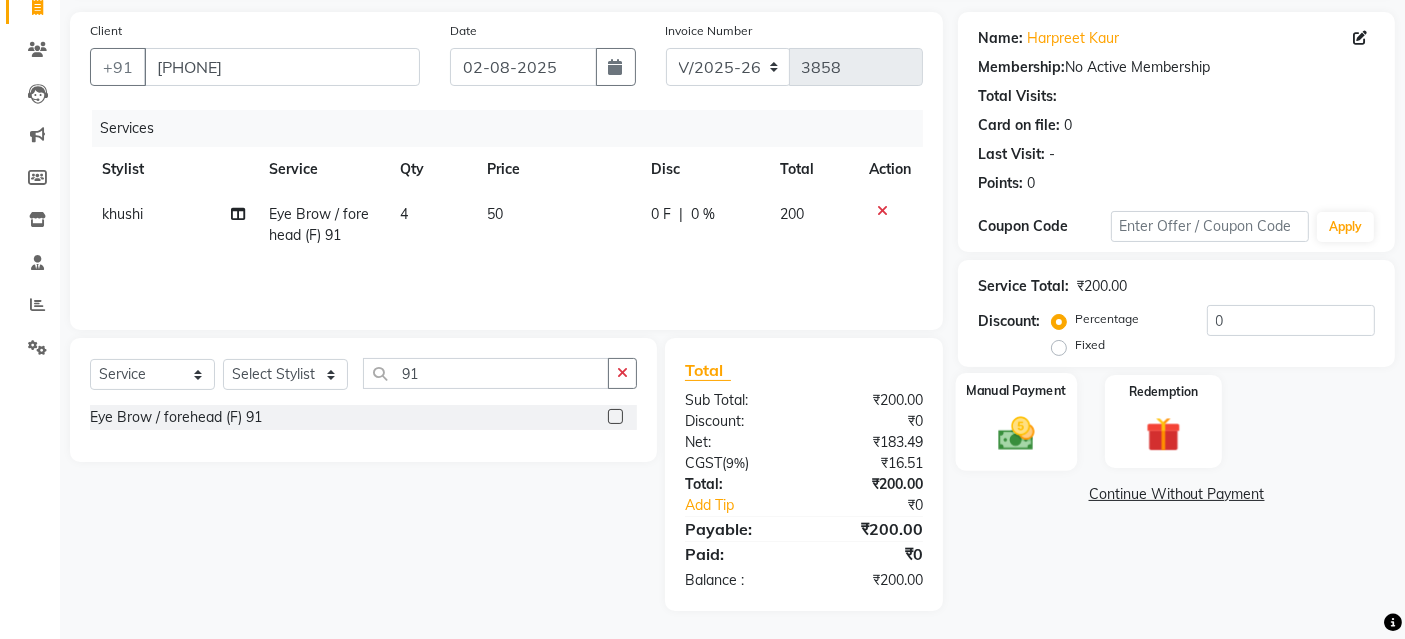 click 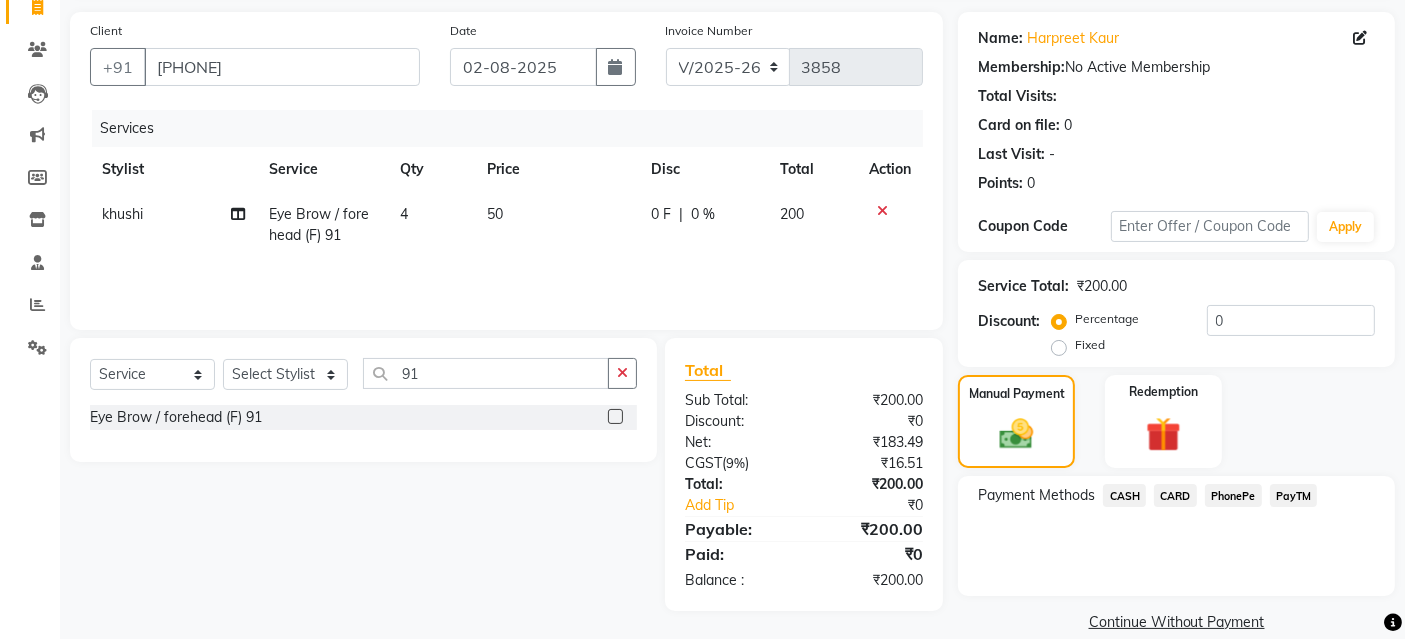 click on "PayTM" 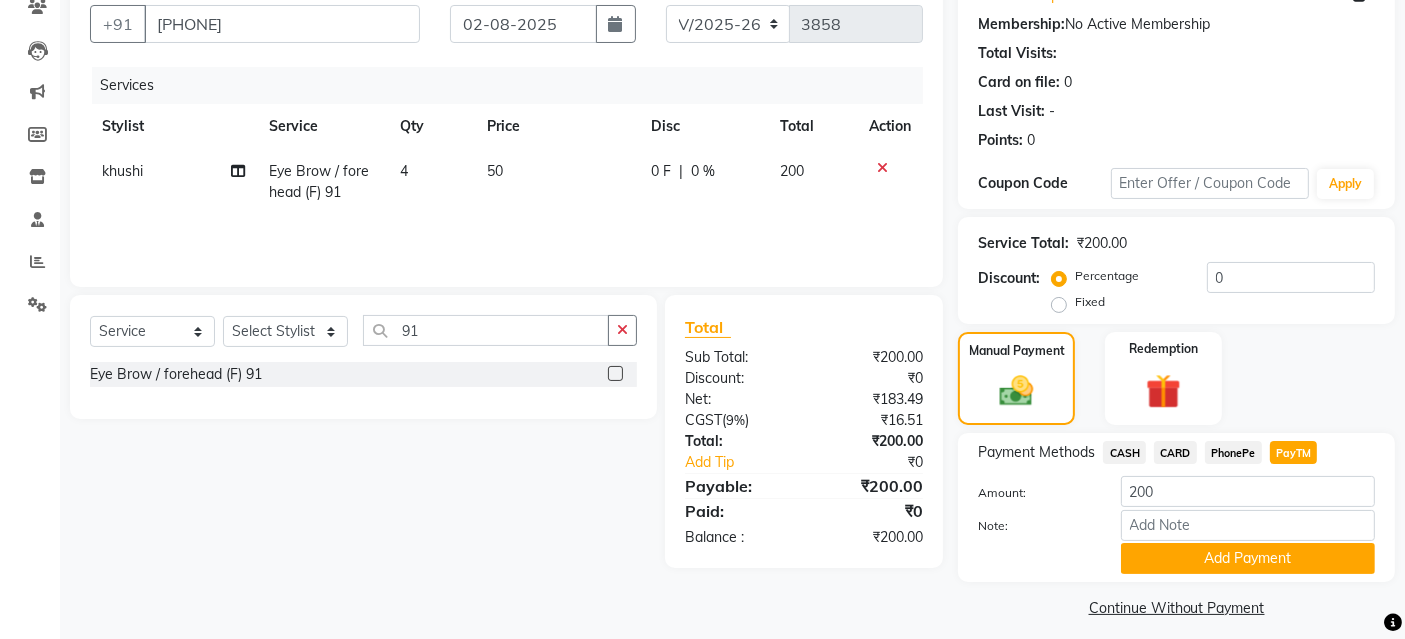 scroll, scrollTop: 194, scrollLeft: 0, axis: vertical 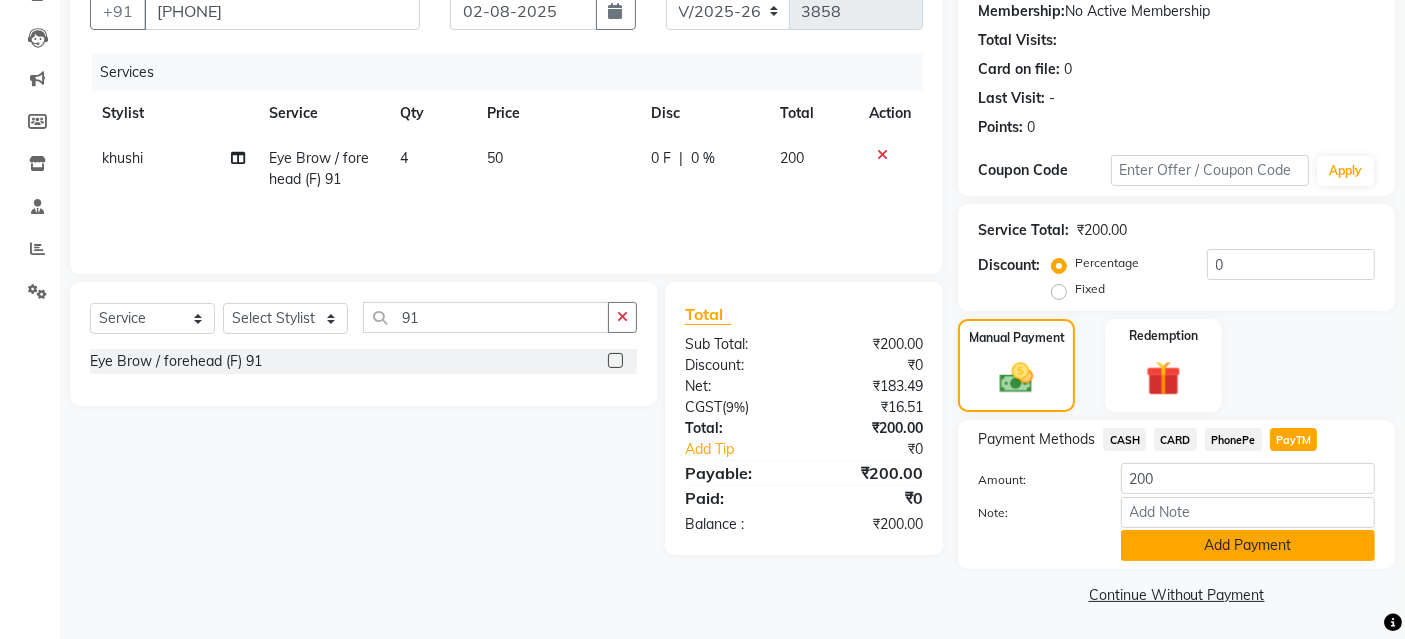 click on "Add Payment" 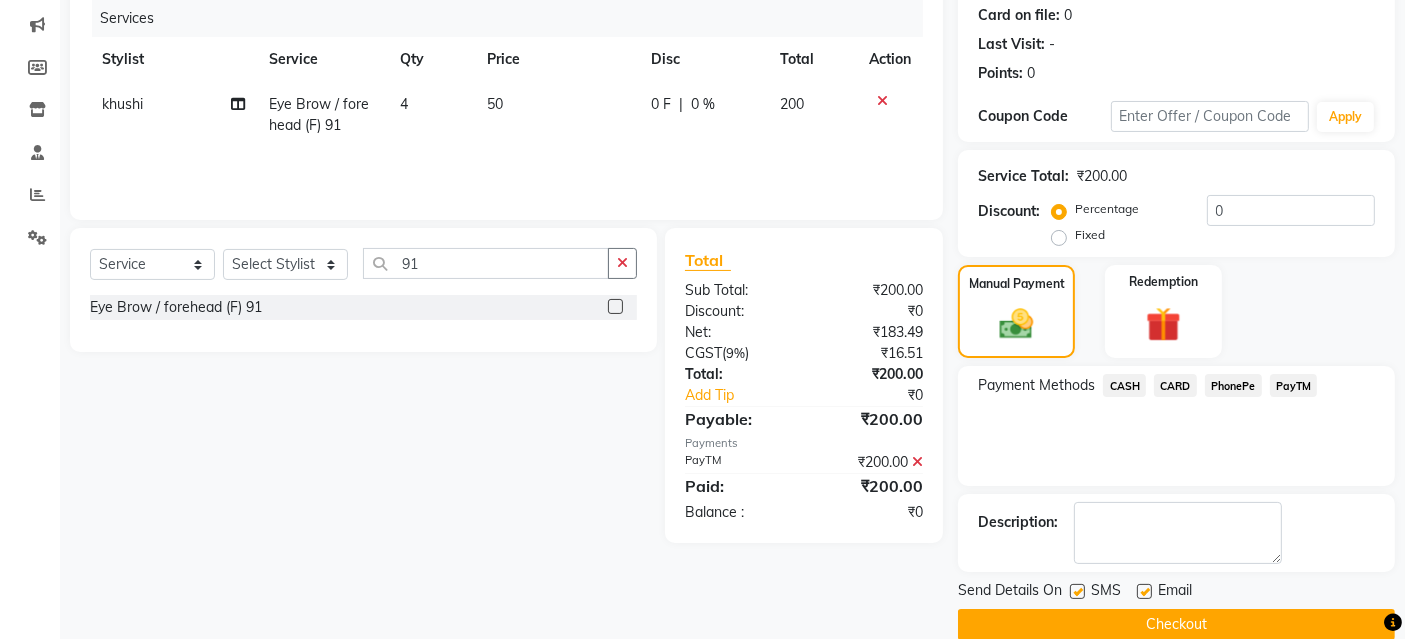 scroll, scrollTop: 277, scrollLeft: 0, axis: vertical 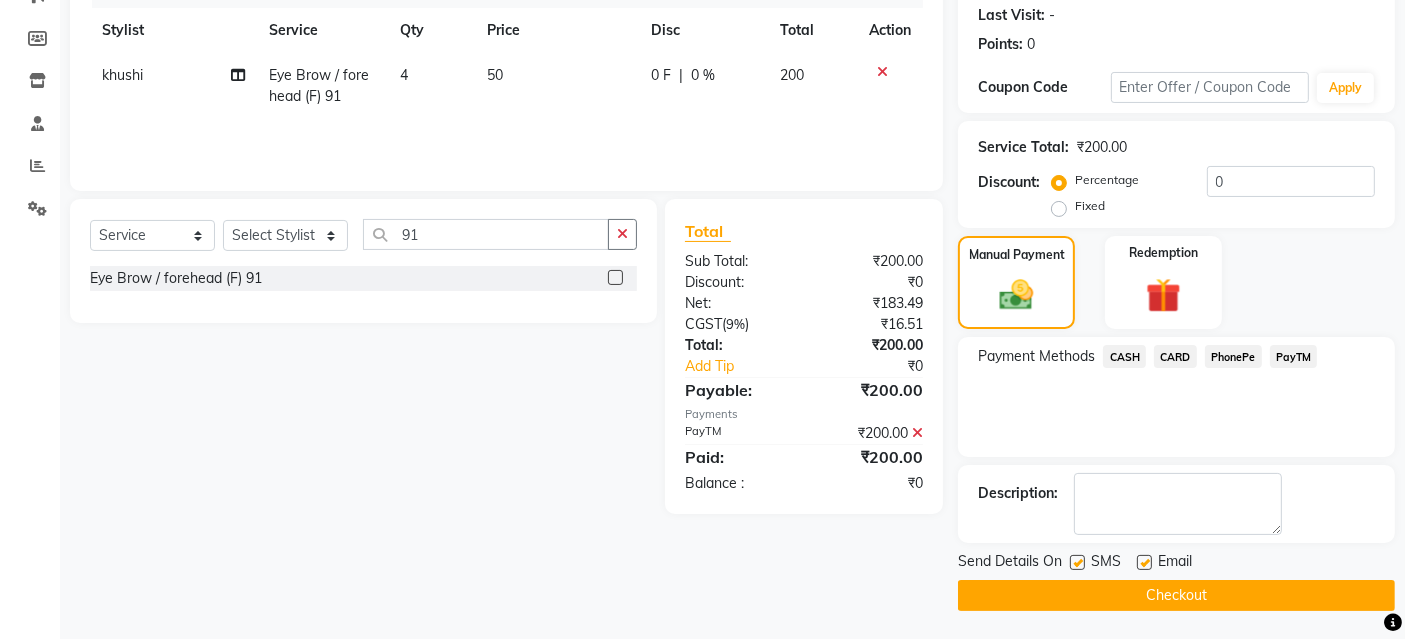click on "Checkout" 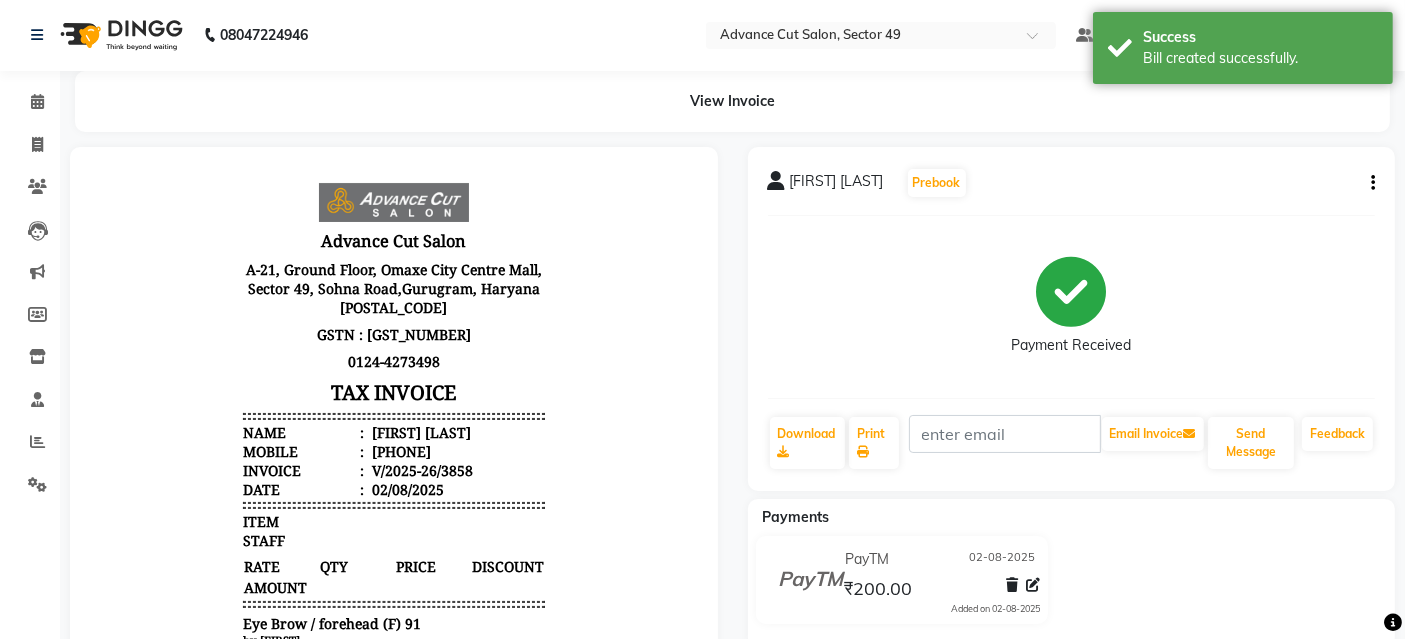 scroll, scrollTop: 0, scrollLeft: 0, axis: both 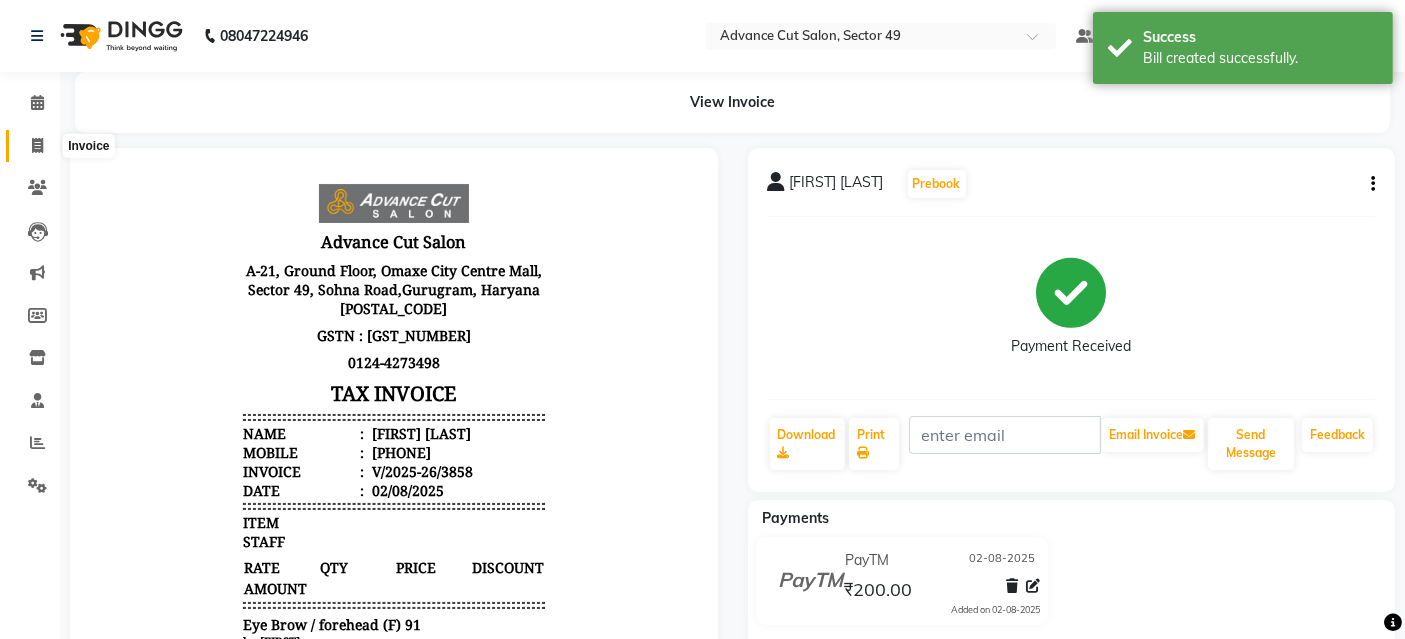 click 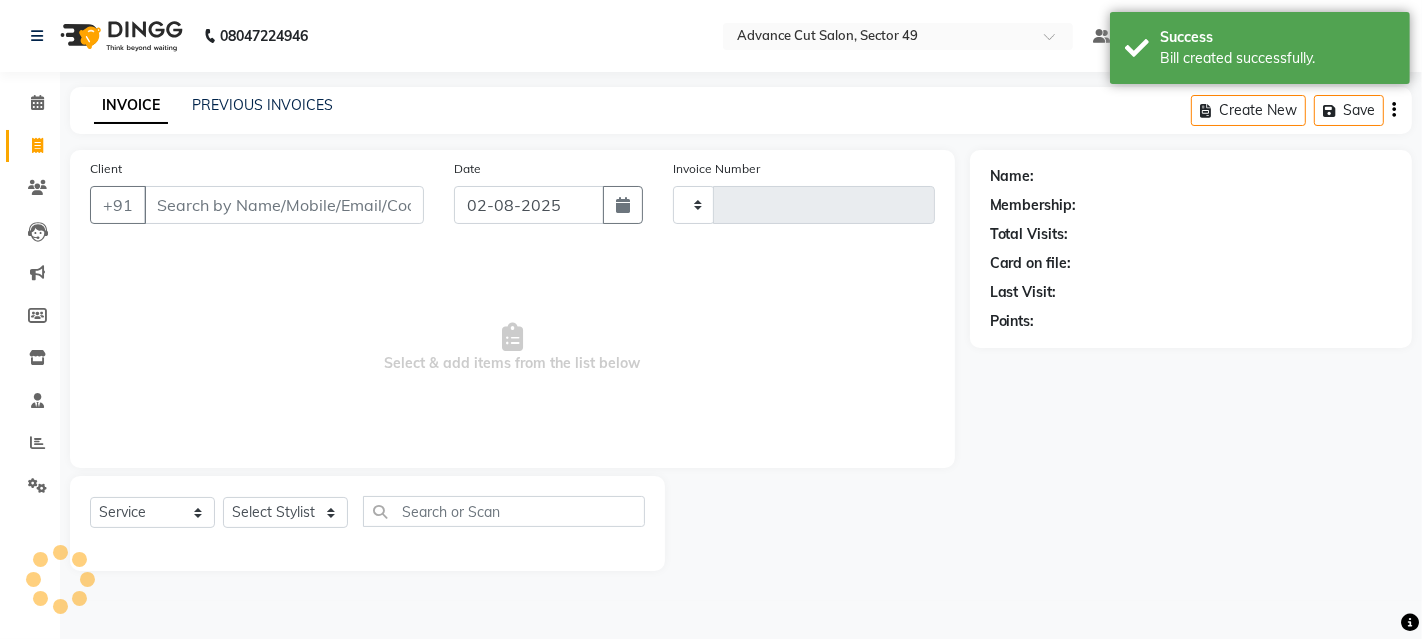 type on "3859" 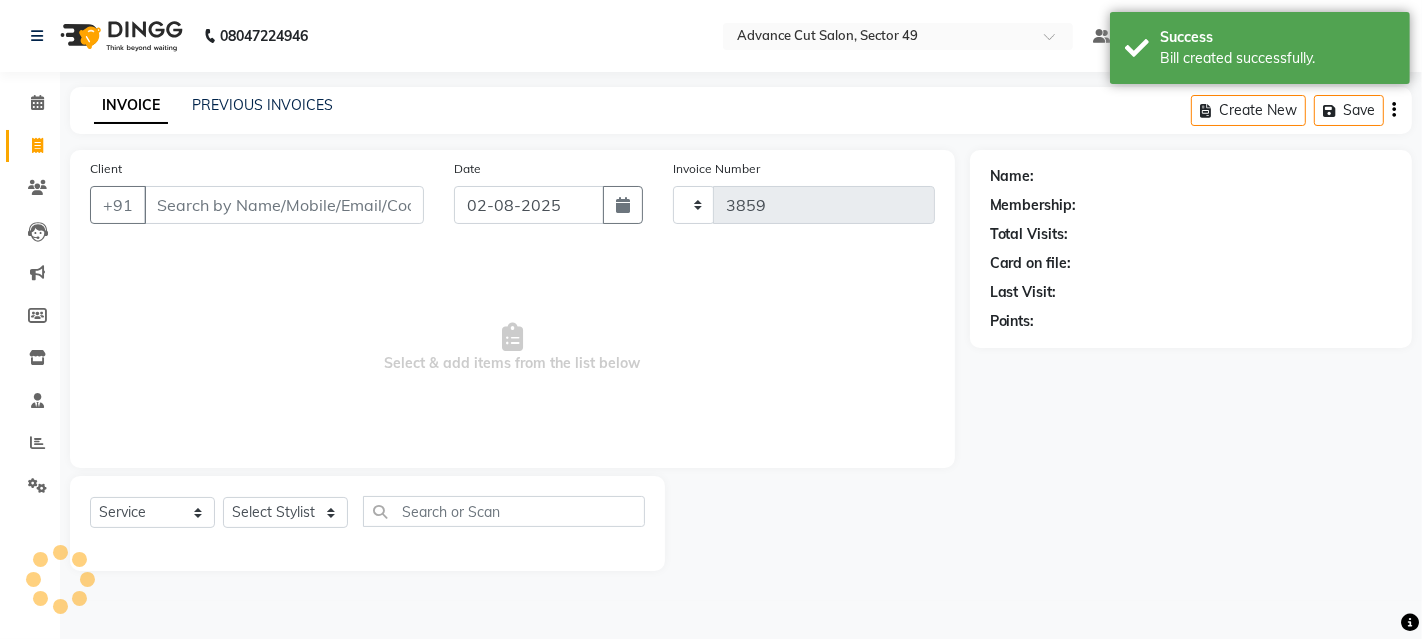 select on "4616" 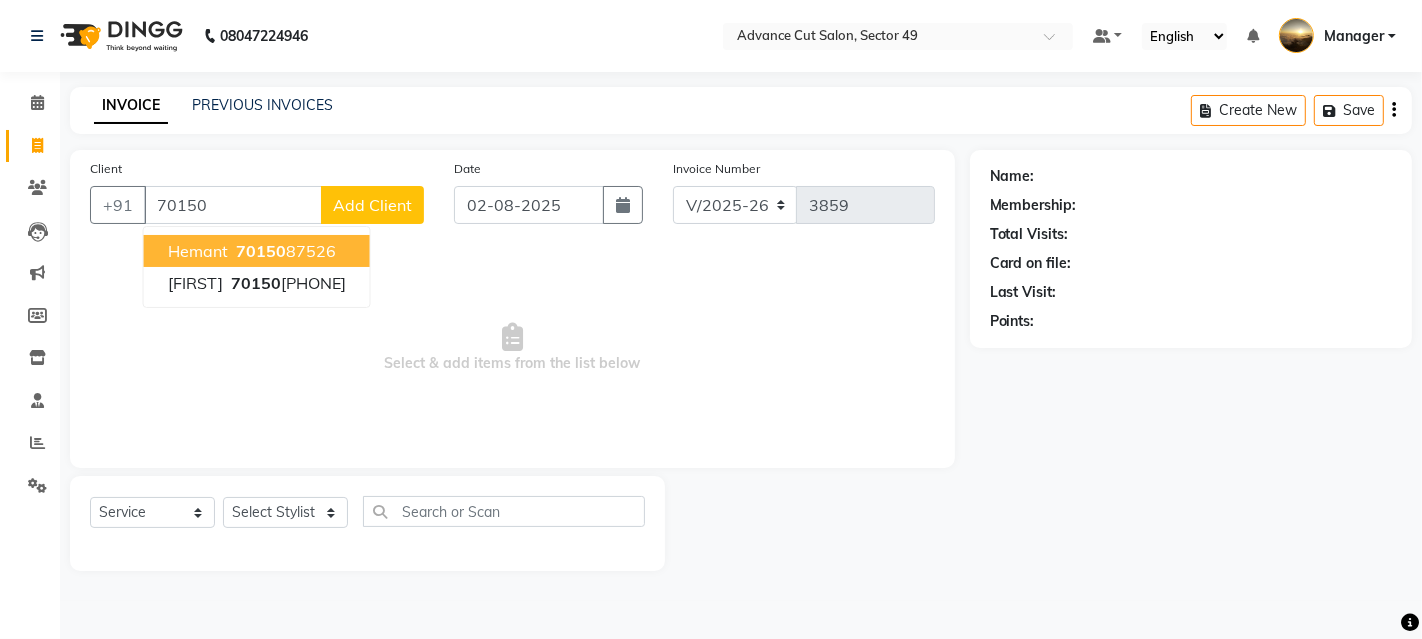 click on "70150 87526" at bounding box center [284, 251] 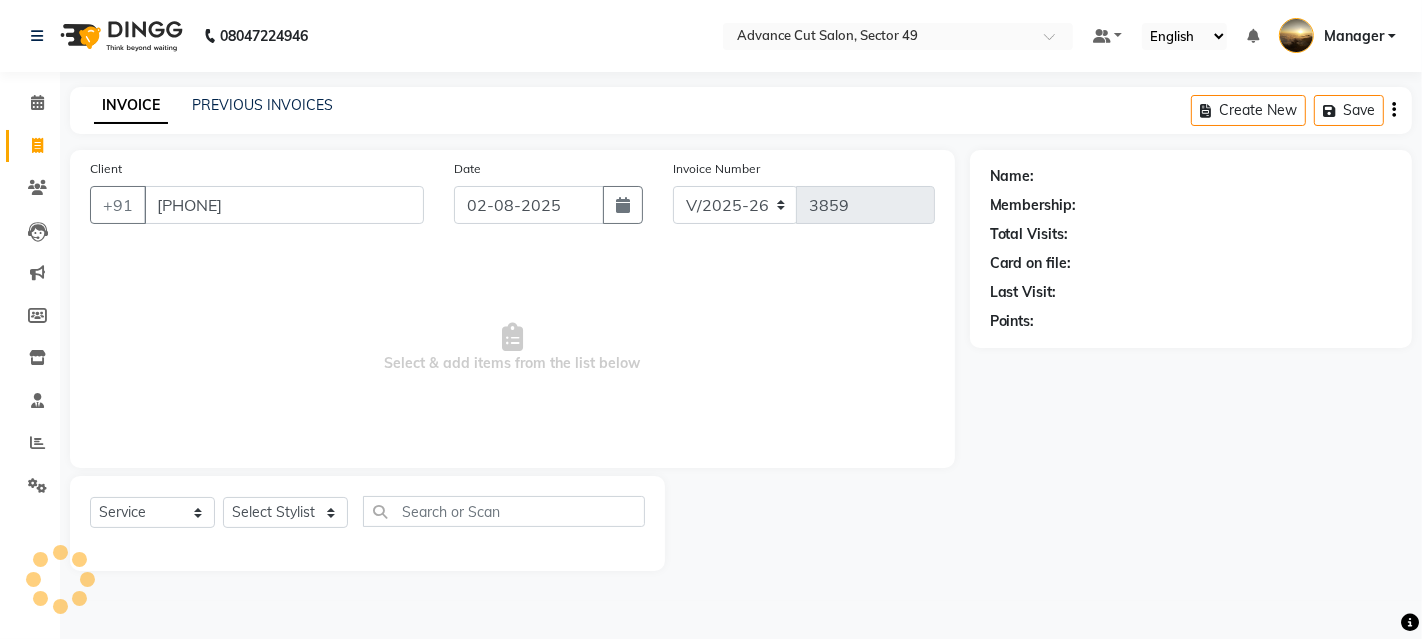 type on "7015087526" 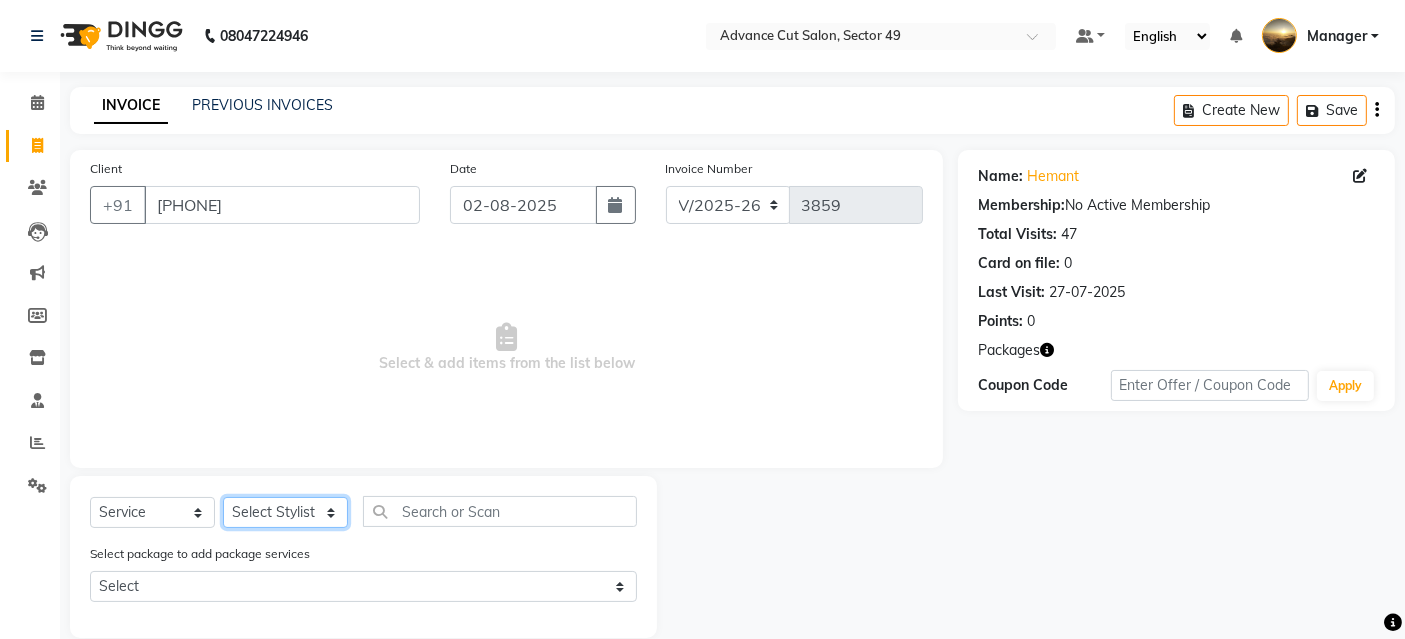 click on "Select Stylist Aashu Banty danish ali david faizan khushi Manager product purvi riyaz sameer sameer Tip vishal" 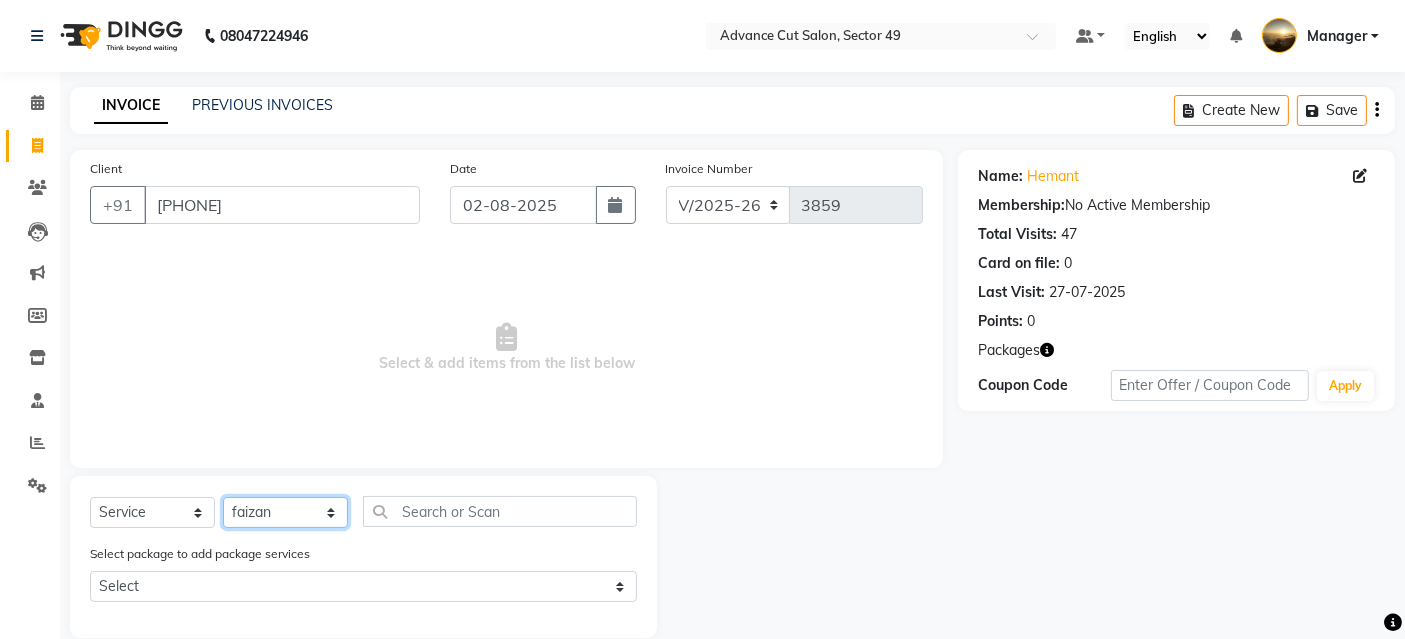 click on "Select Stylist Aashu Banty danish ali david faizan khushi Manager product purvi riyaz sameer sameer Tip vishal" 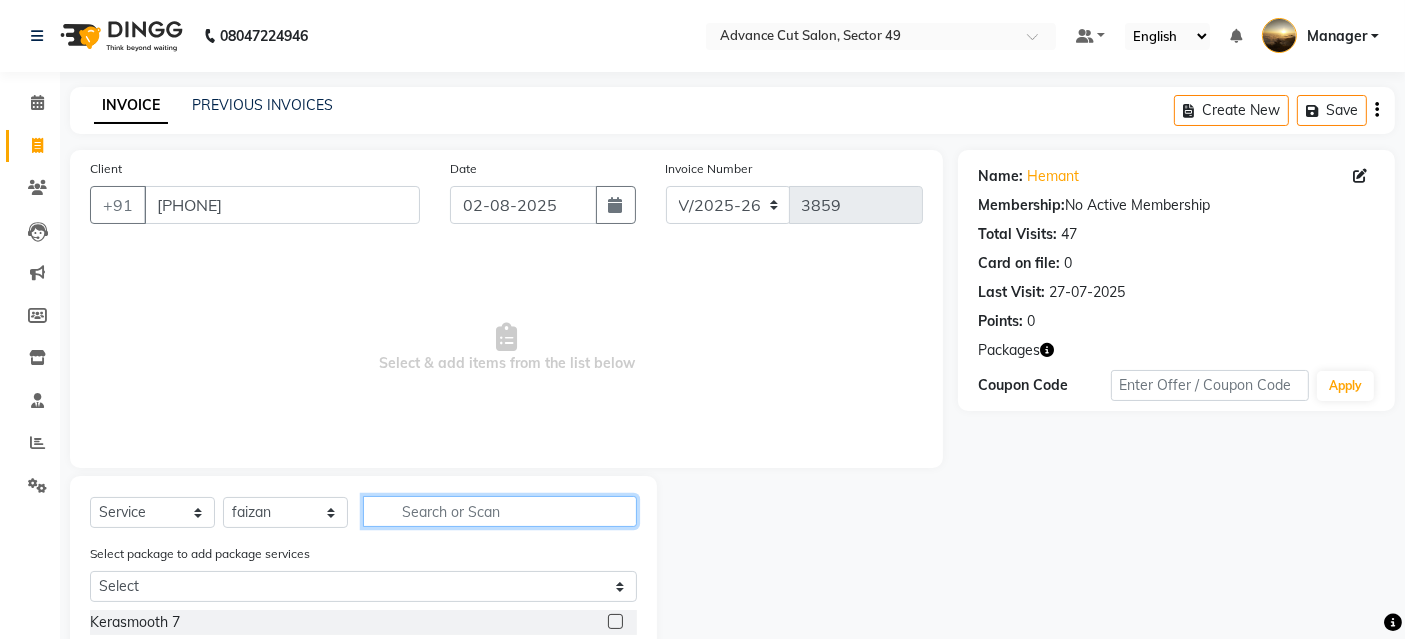 click 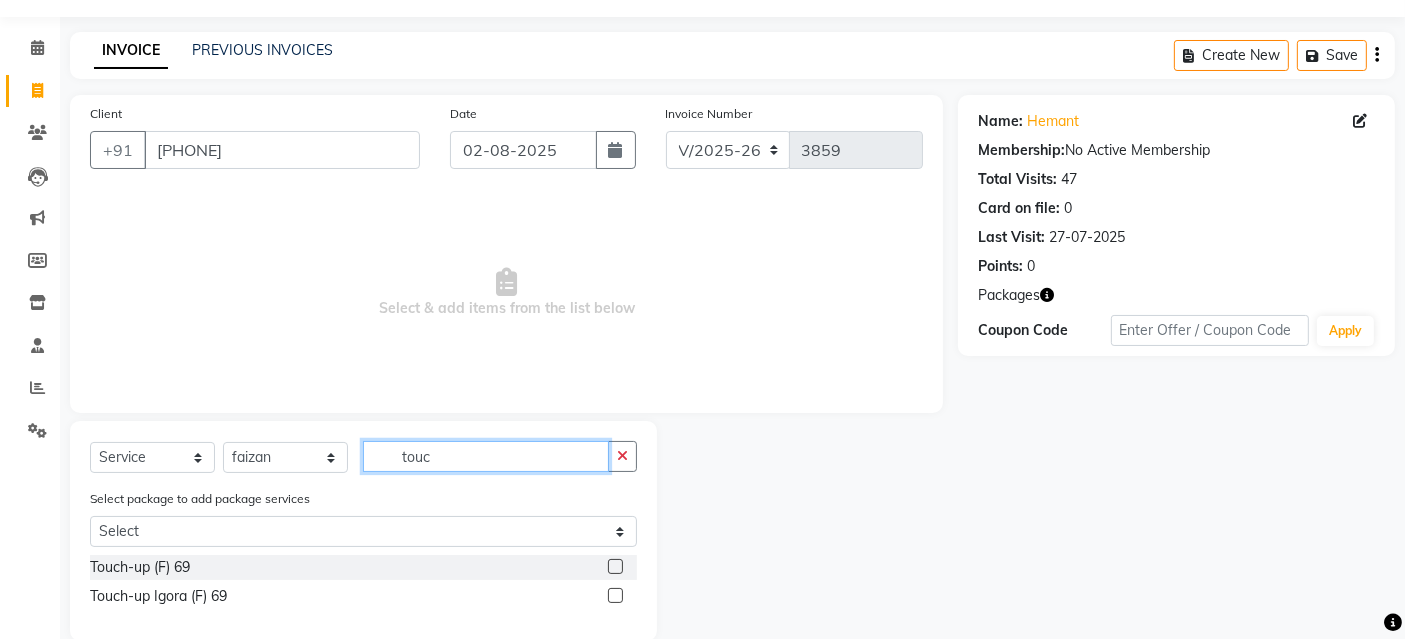 scroll, scrollTop: 86, scrollLeft: 0, axis: vertical 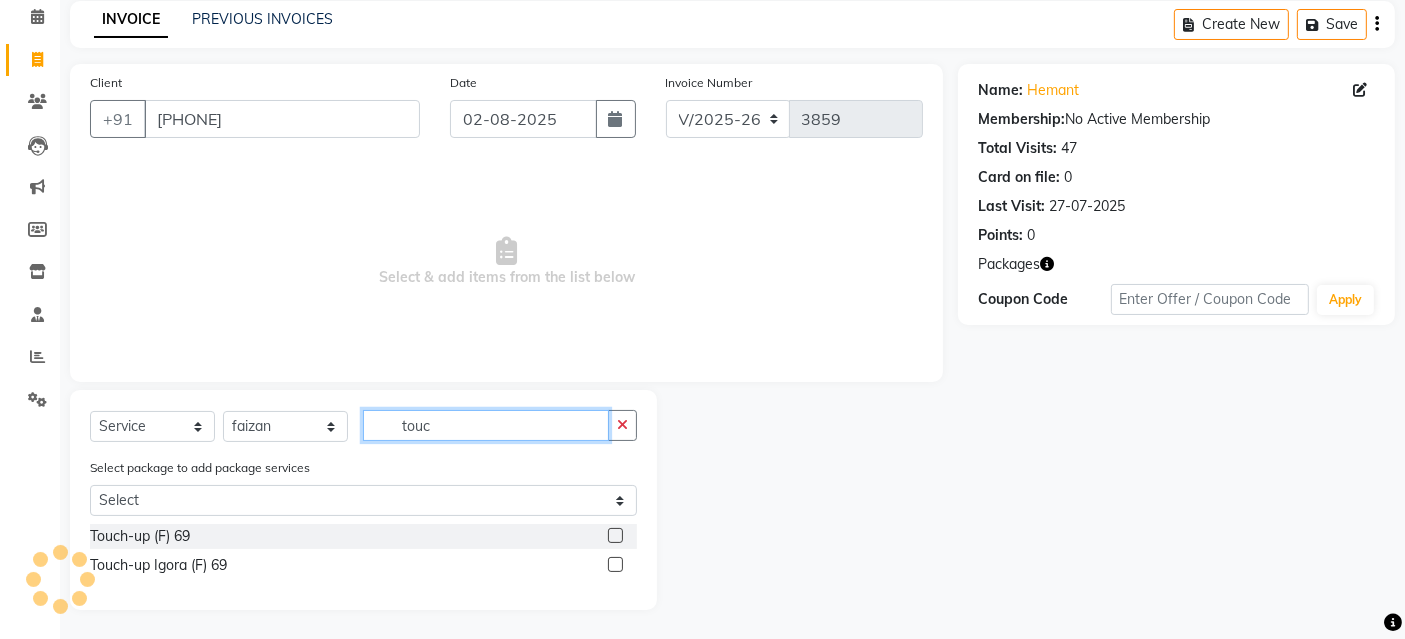 type on "touc" 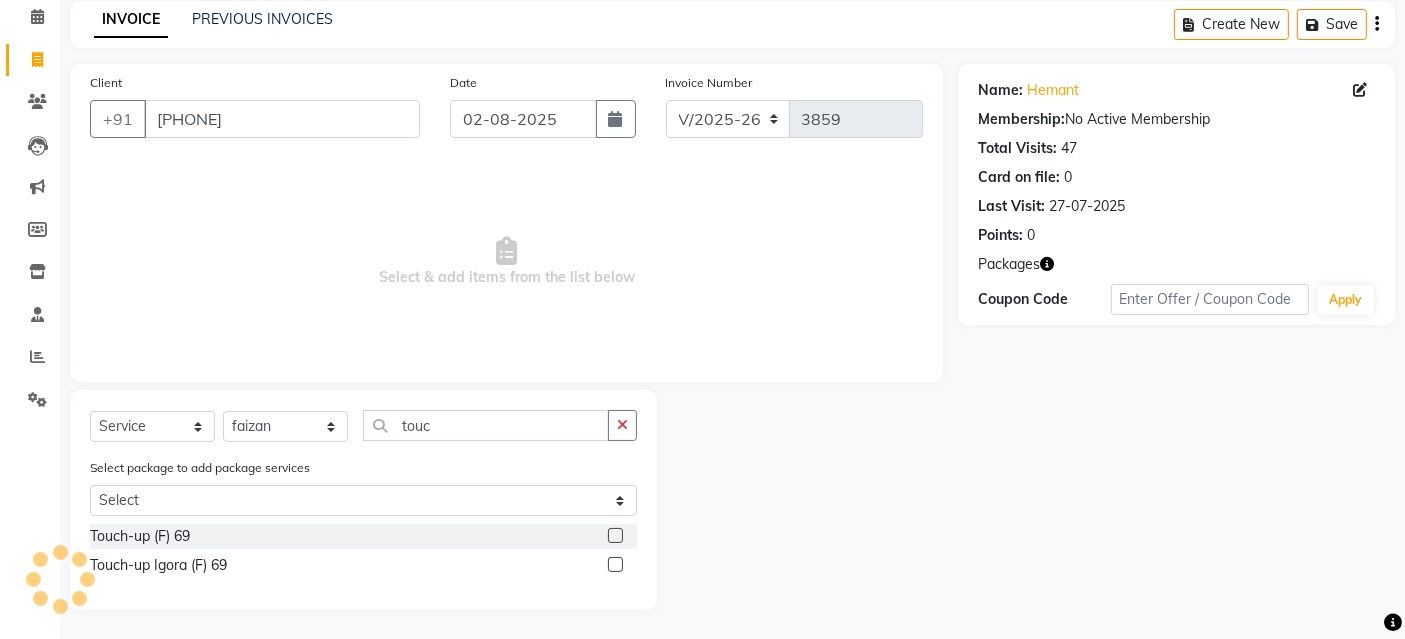 click 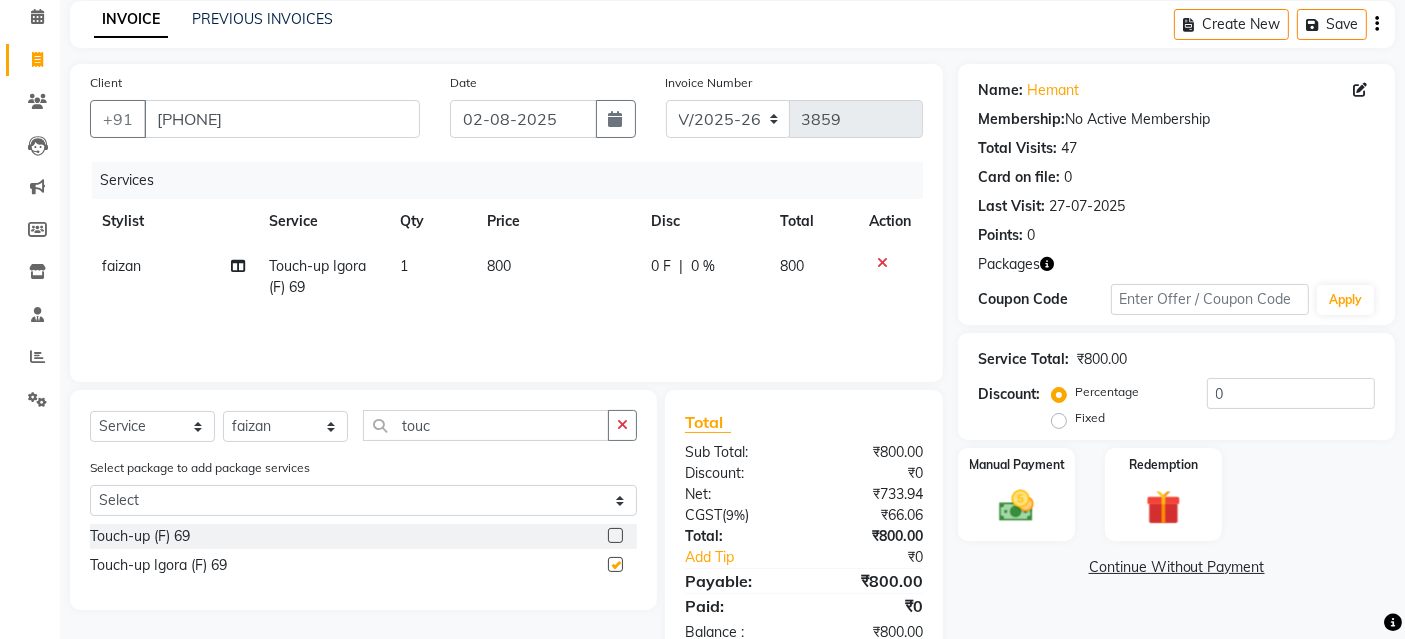 checkbox on "false" 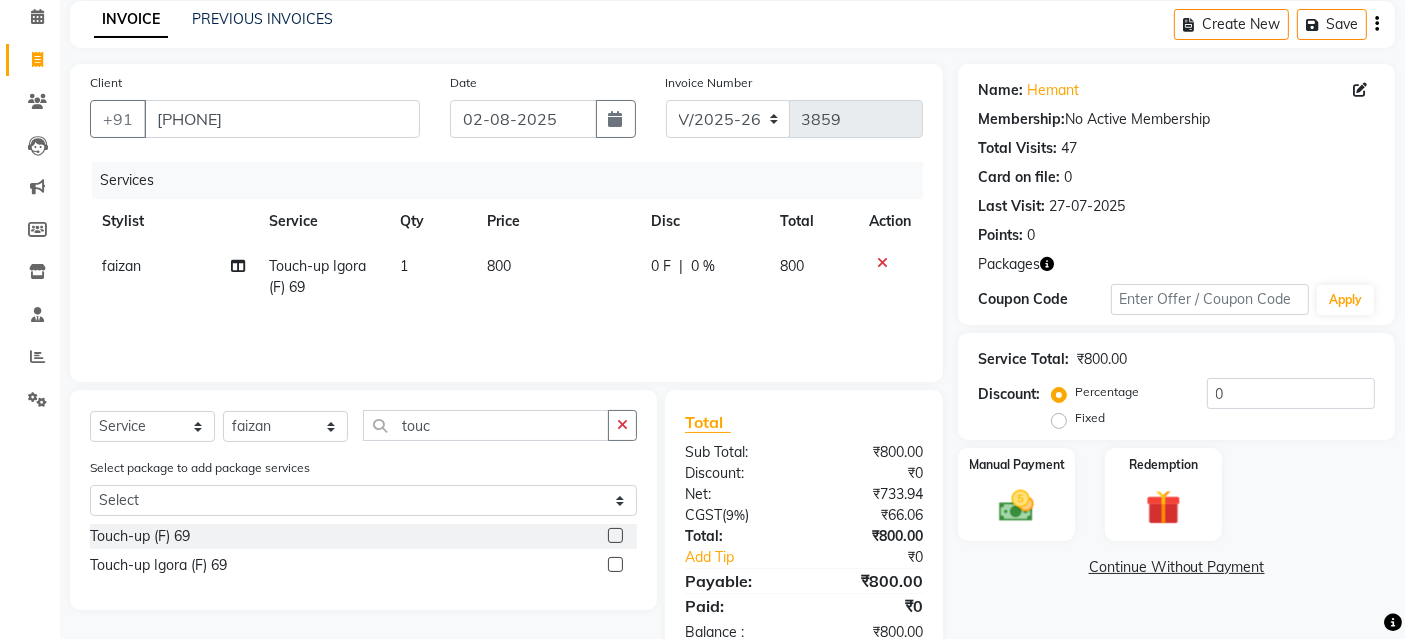 click 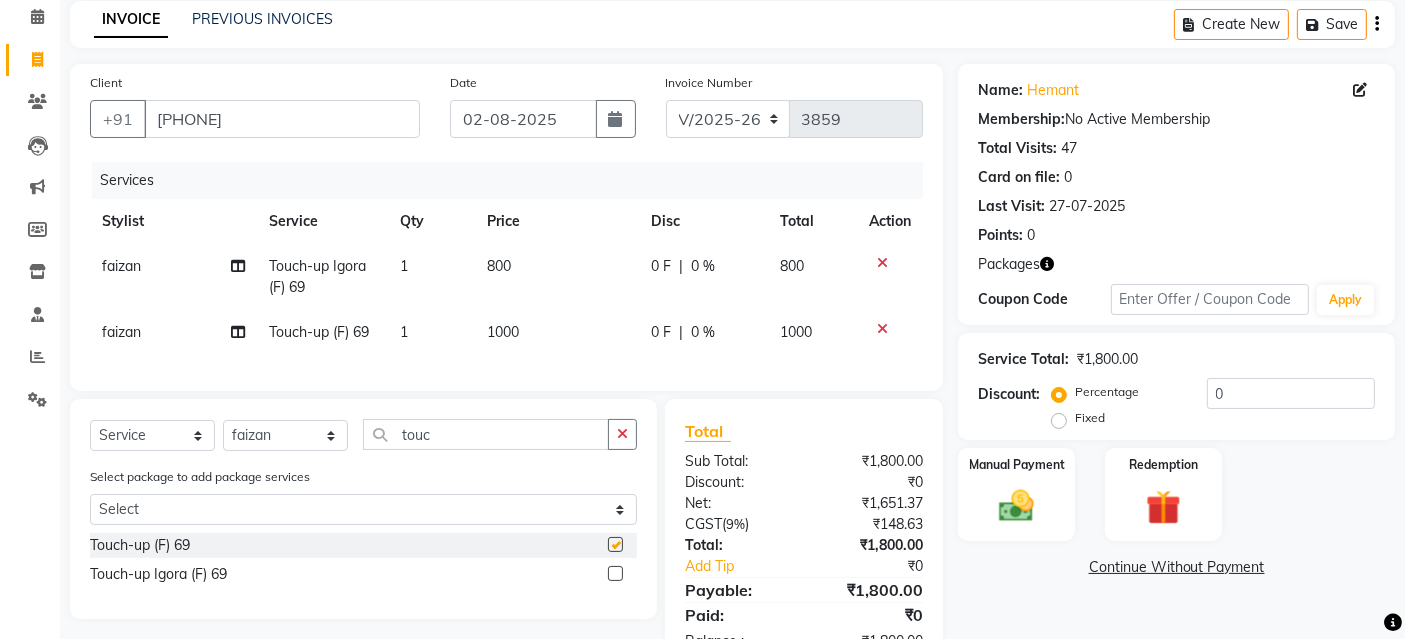 checkbox on "false" 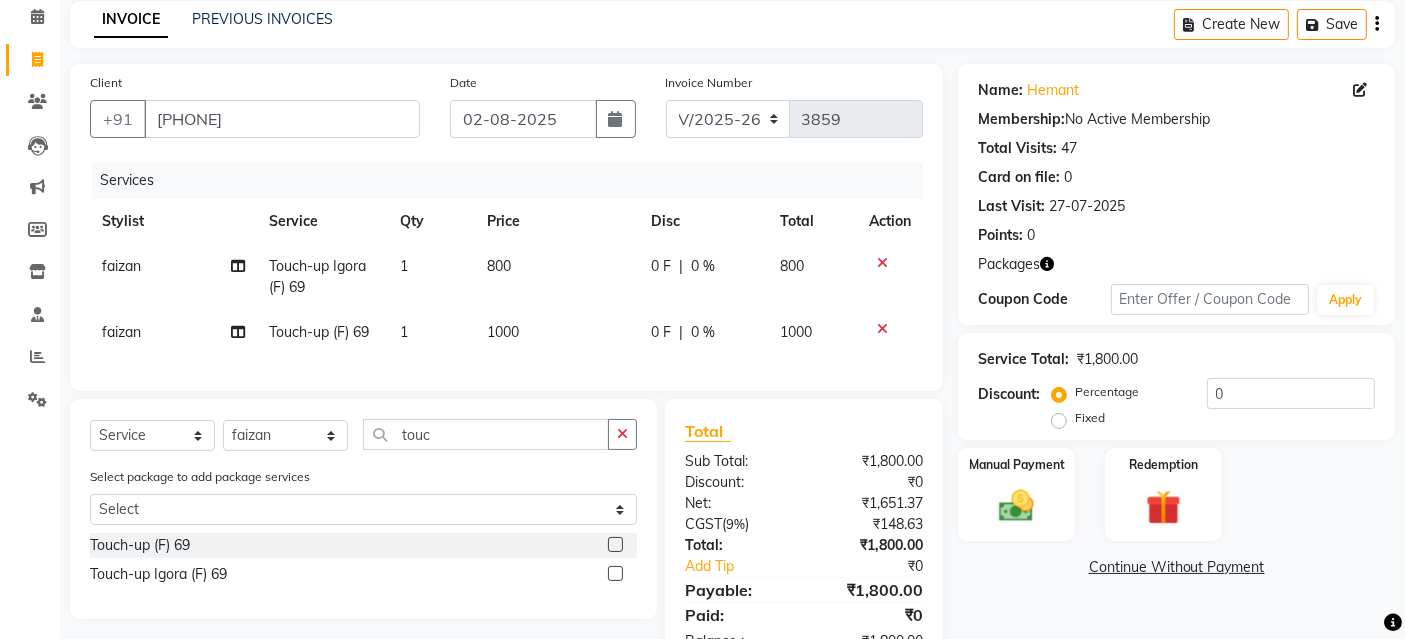 click 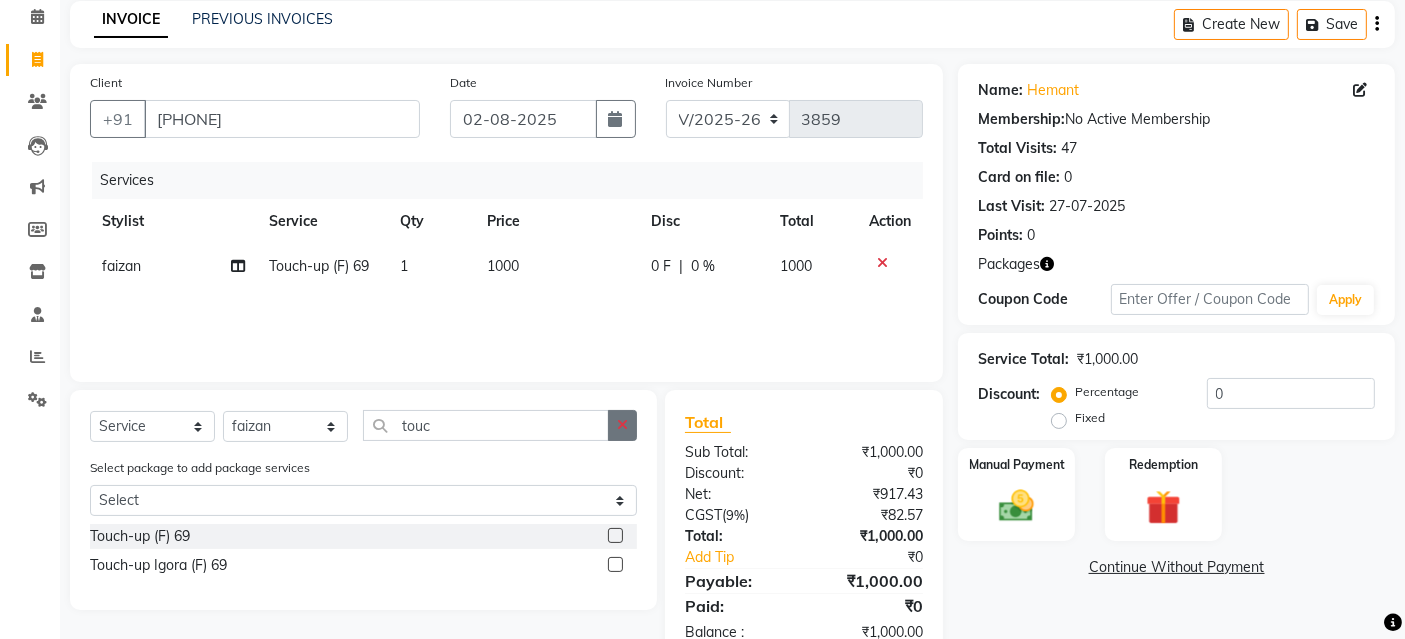 click 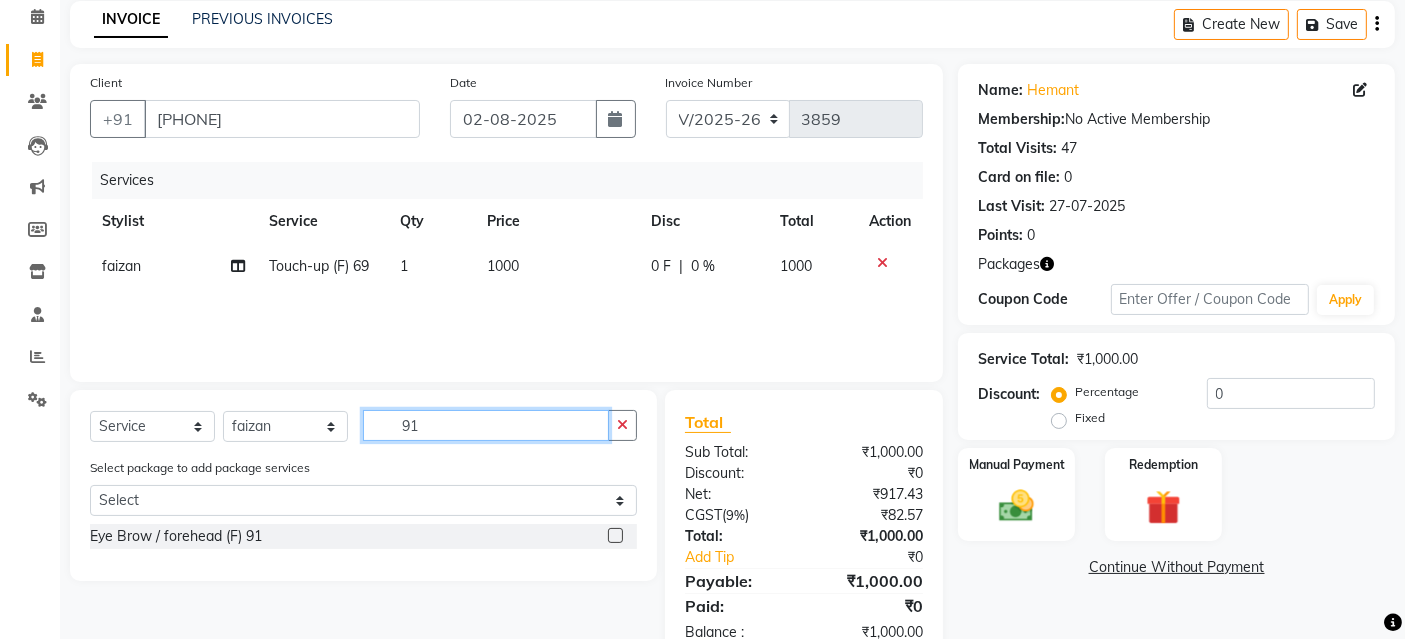 type on "91" 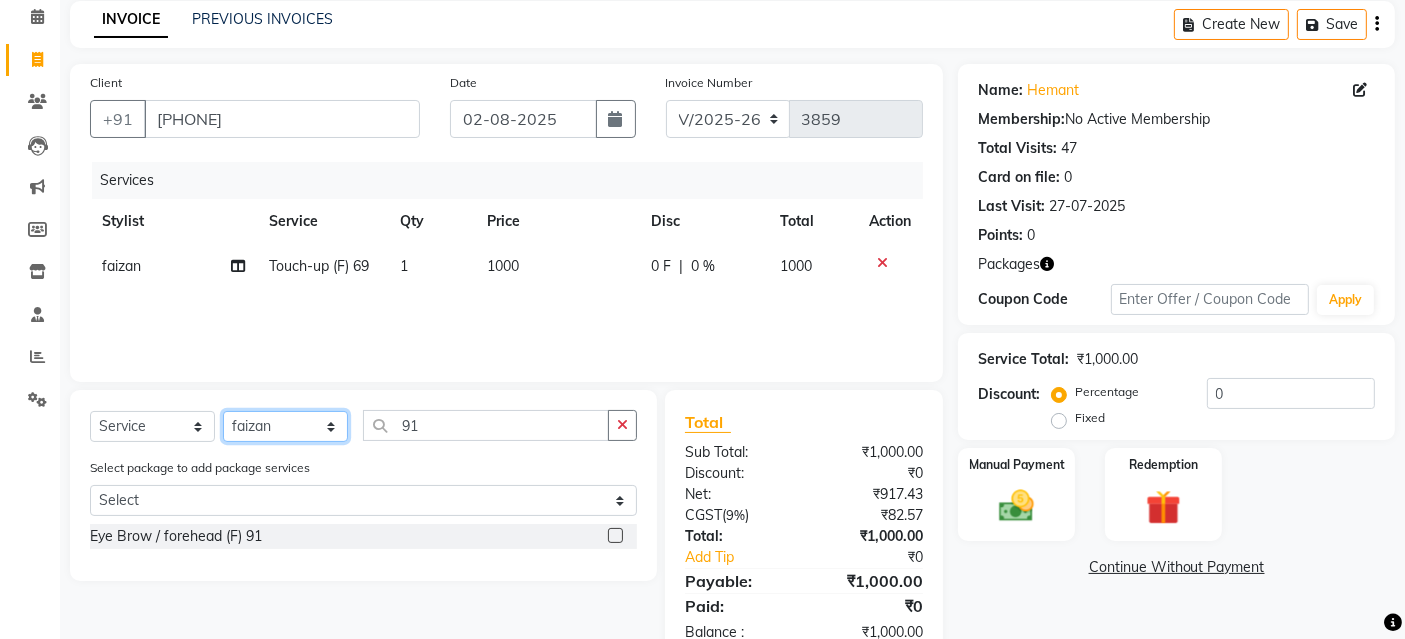 click on "Select Stylist Aashu Banty danish ali david faizan khushi Manager product purvi riyaz sameer sameer Tip vishal" 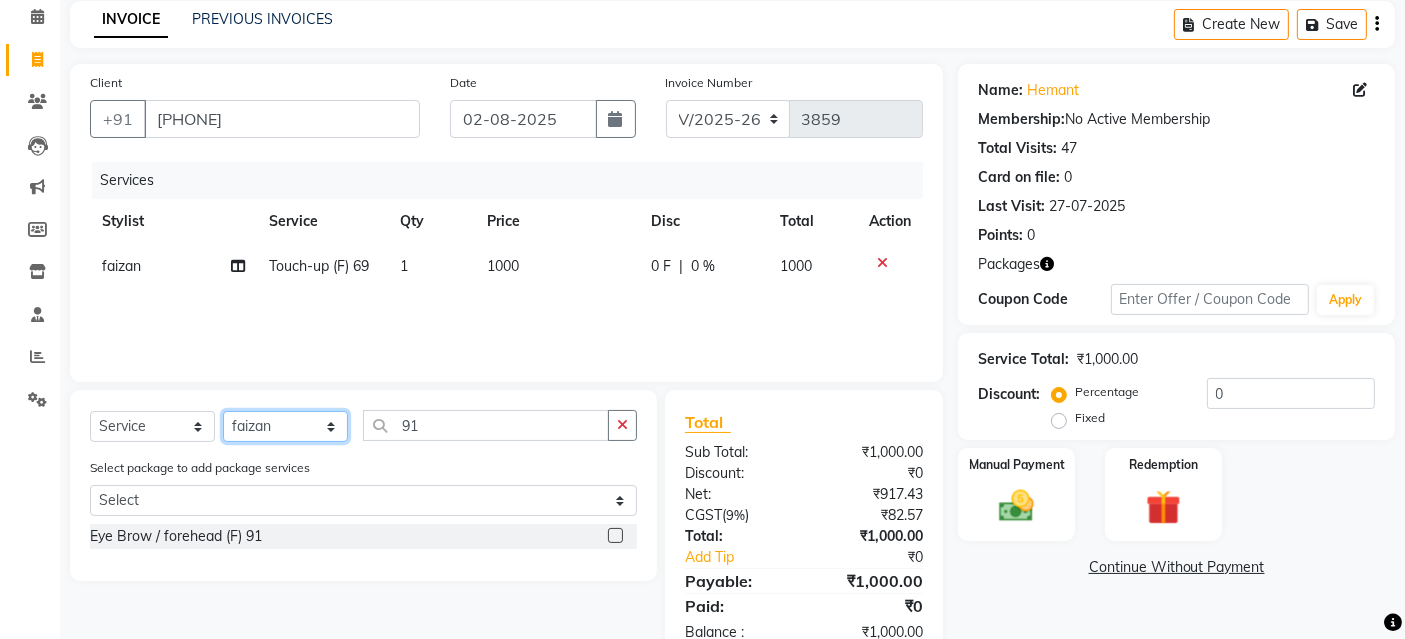 select on "86282" 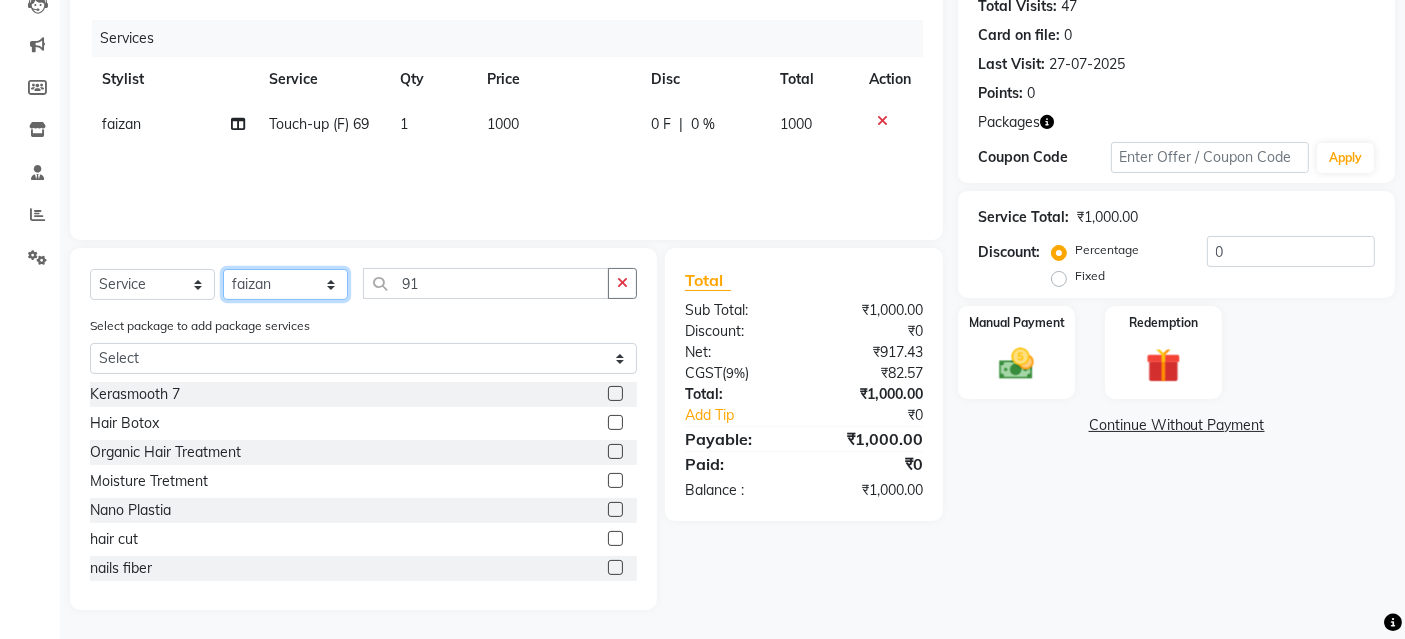scroll, scrollTop: 228, scrollLeft: 0, axis: vertical 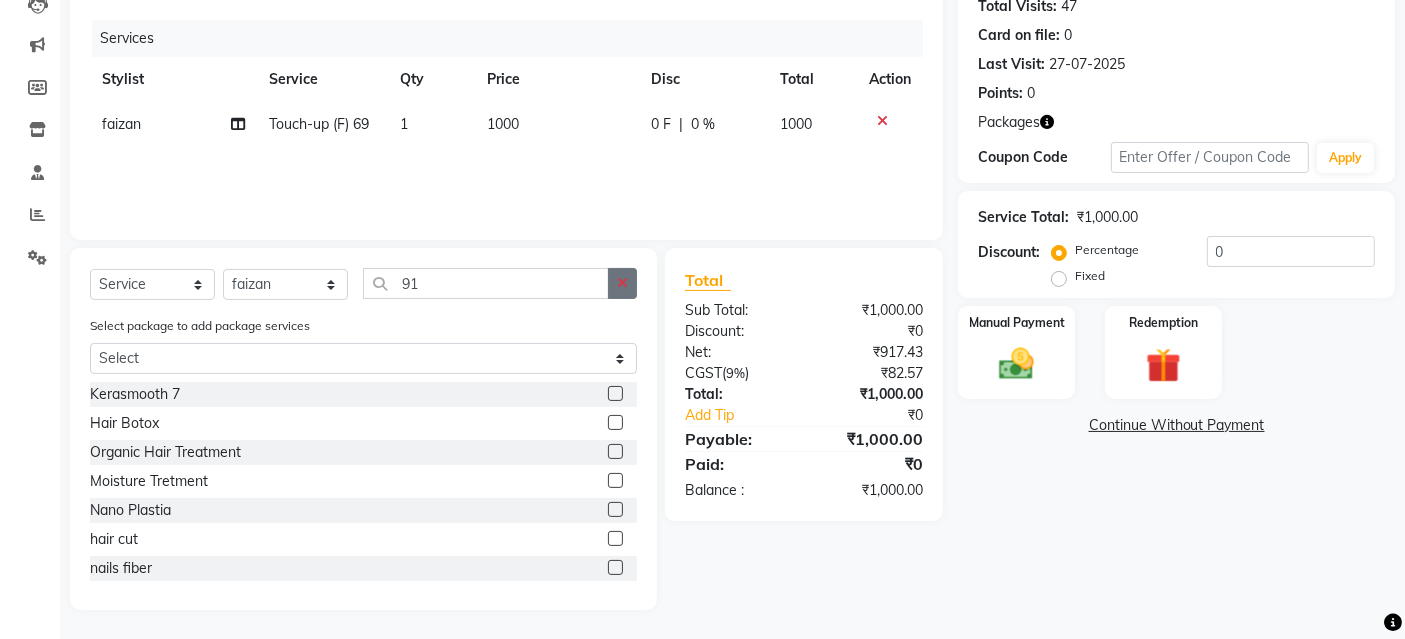 click 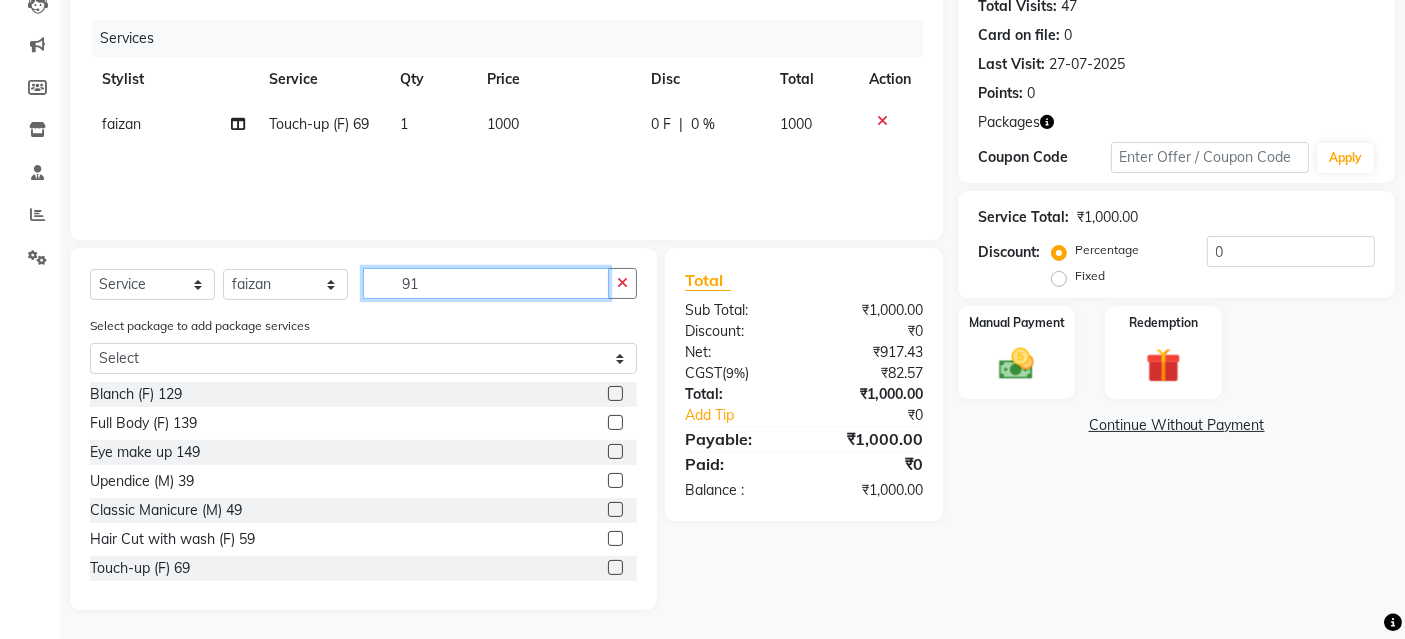 scroll, scrollTop: 138, scrollLeft: 0, axis: vertical 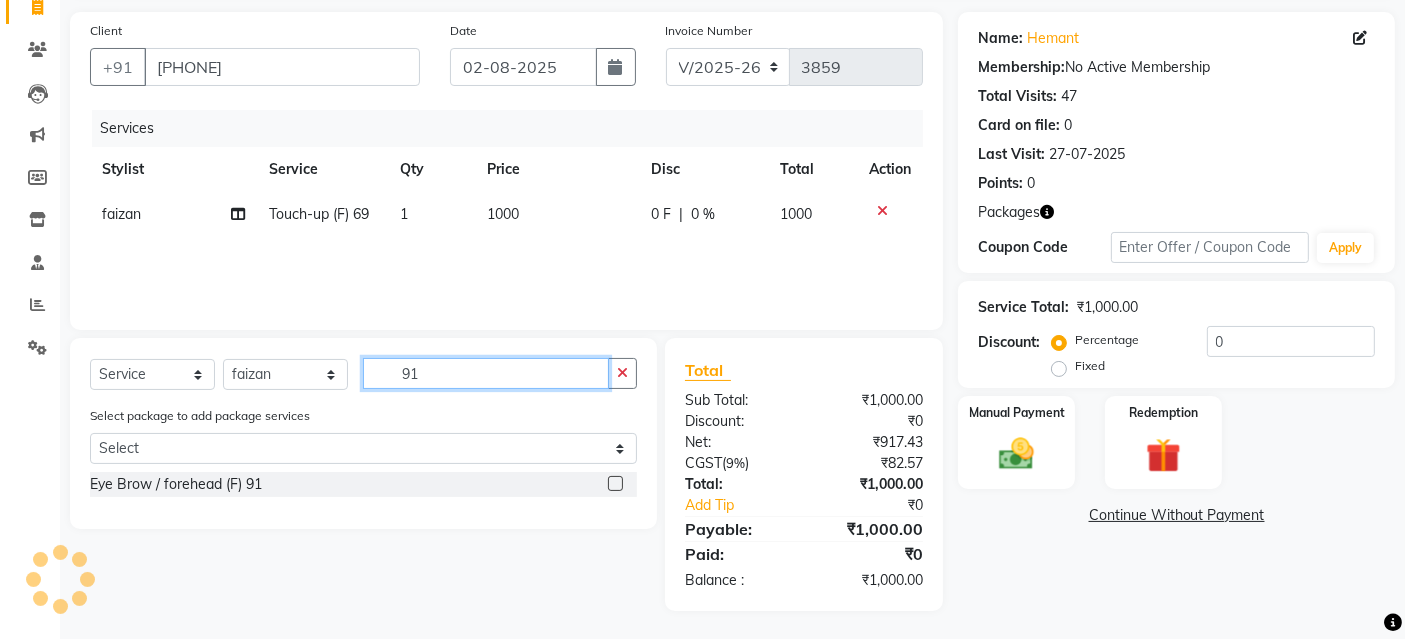 type on "91" 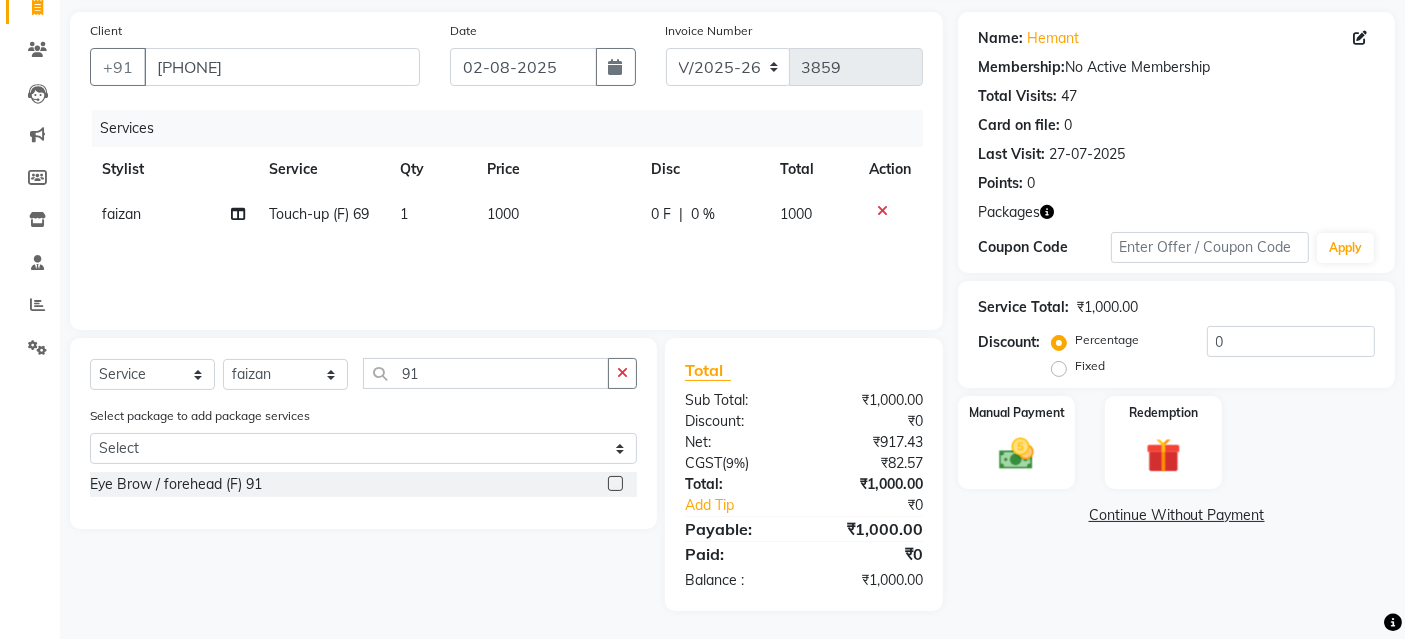 click 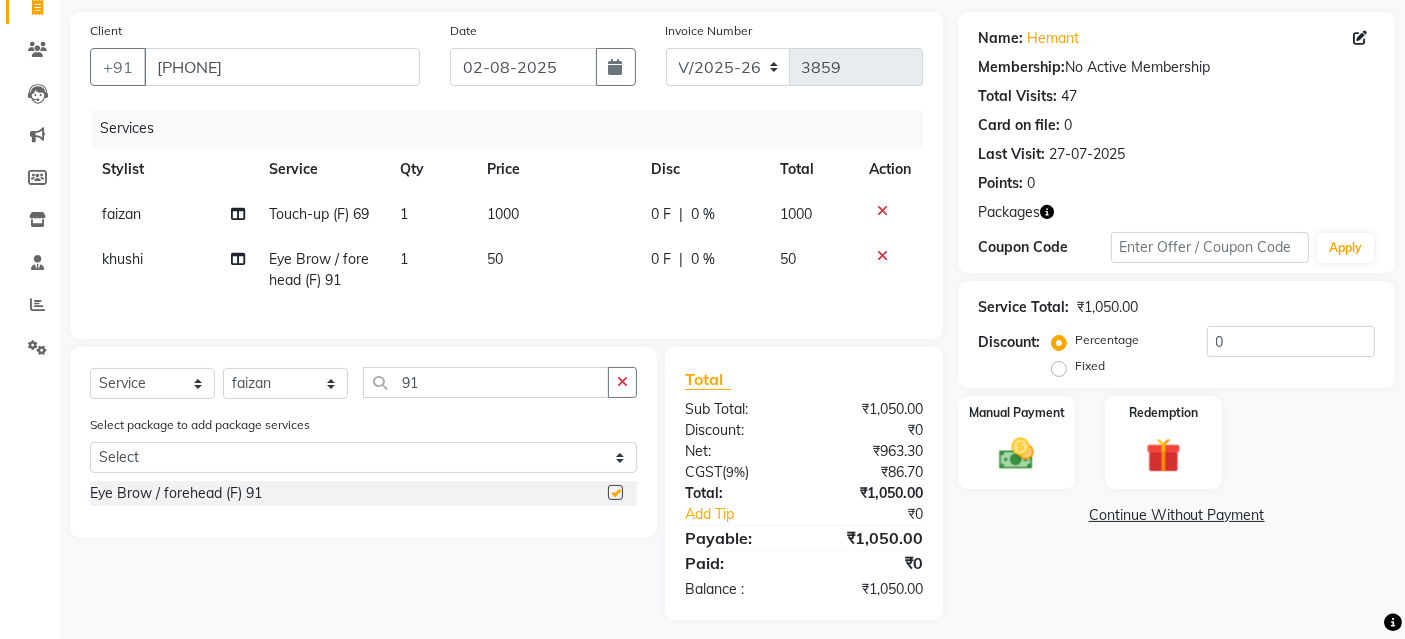 checkbox on "false" 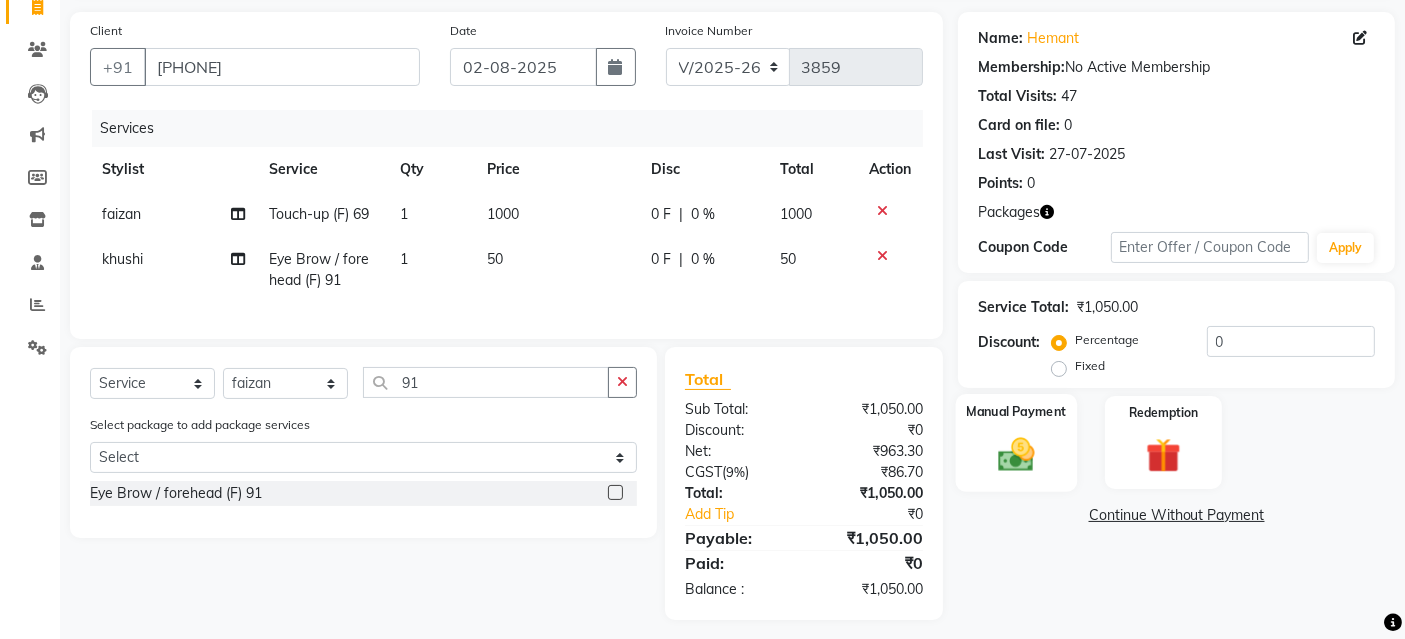 click on "Manual Payment" 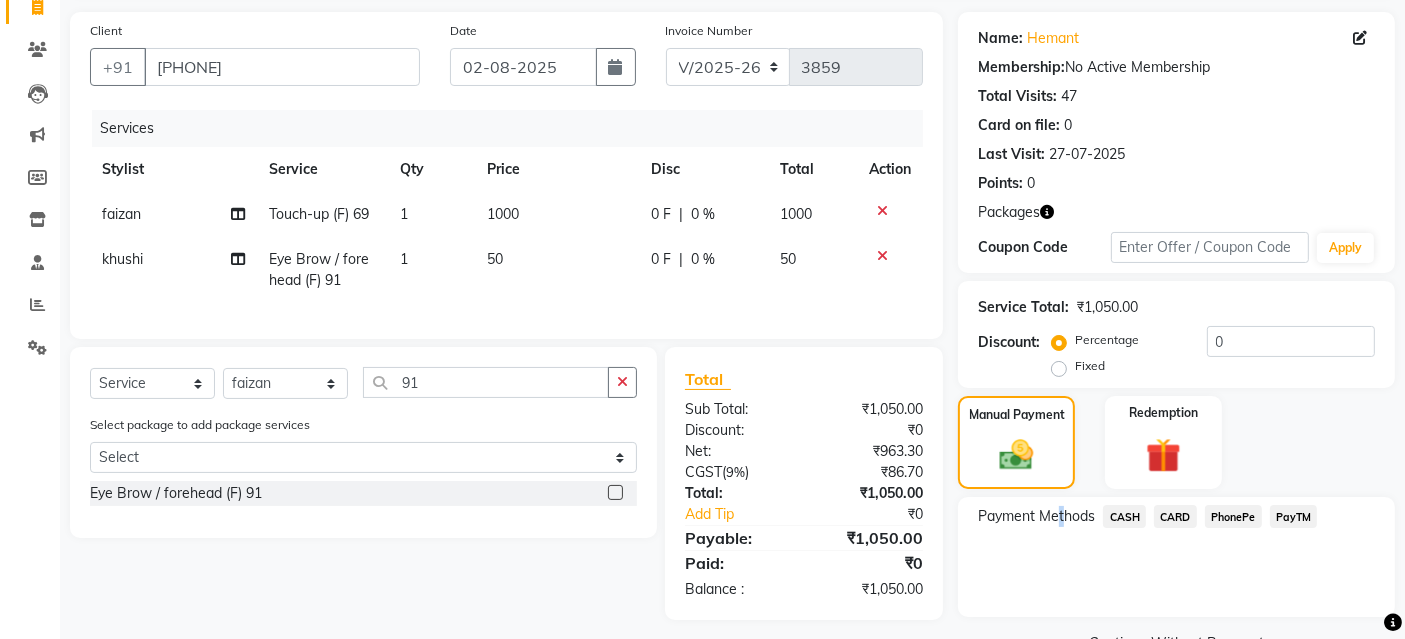 drag, startPoint x: 1061, startPoint y: 560, endPoint x: 1128, endPoint y: 498, distance: 91.28527 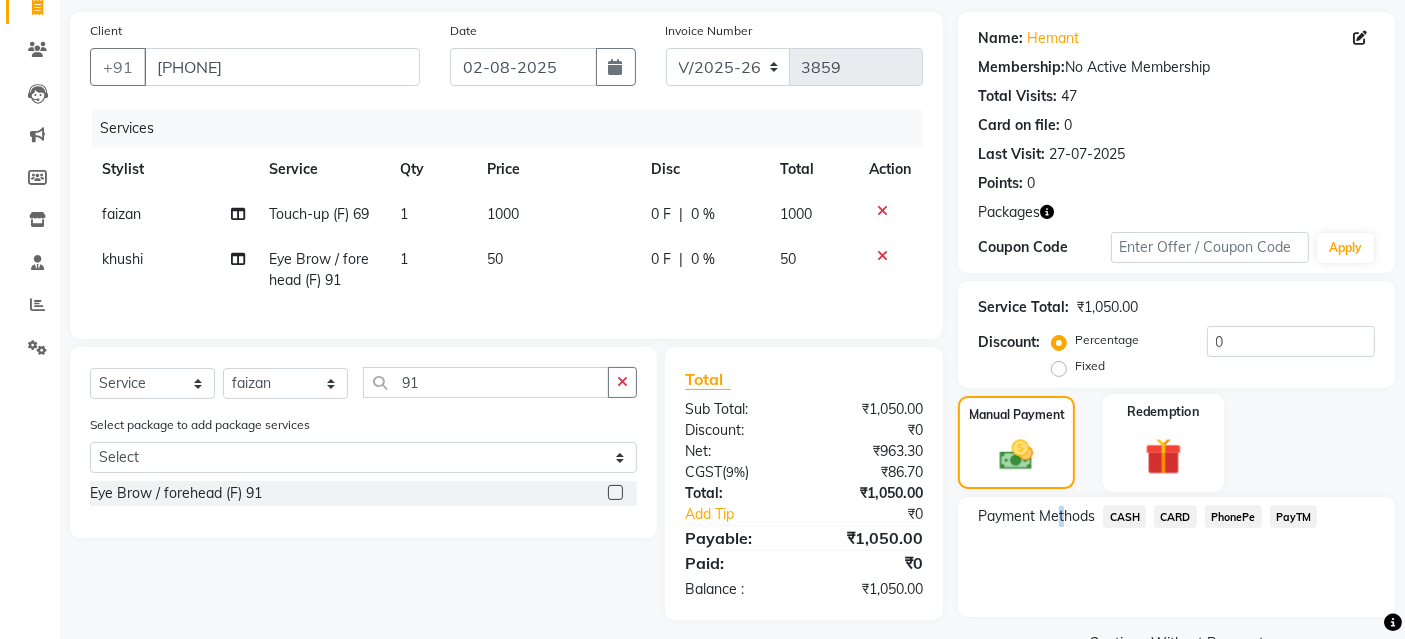 click 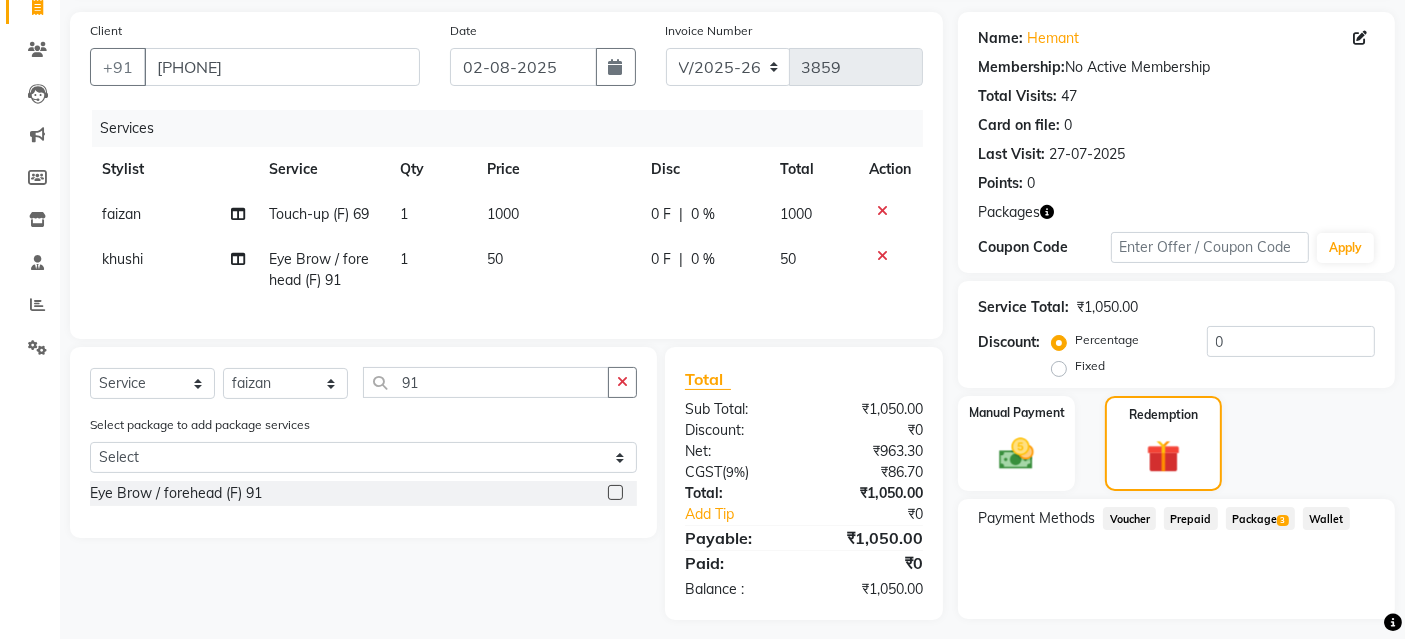 click on "Package  3" 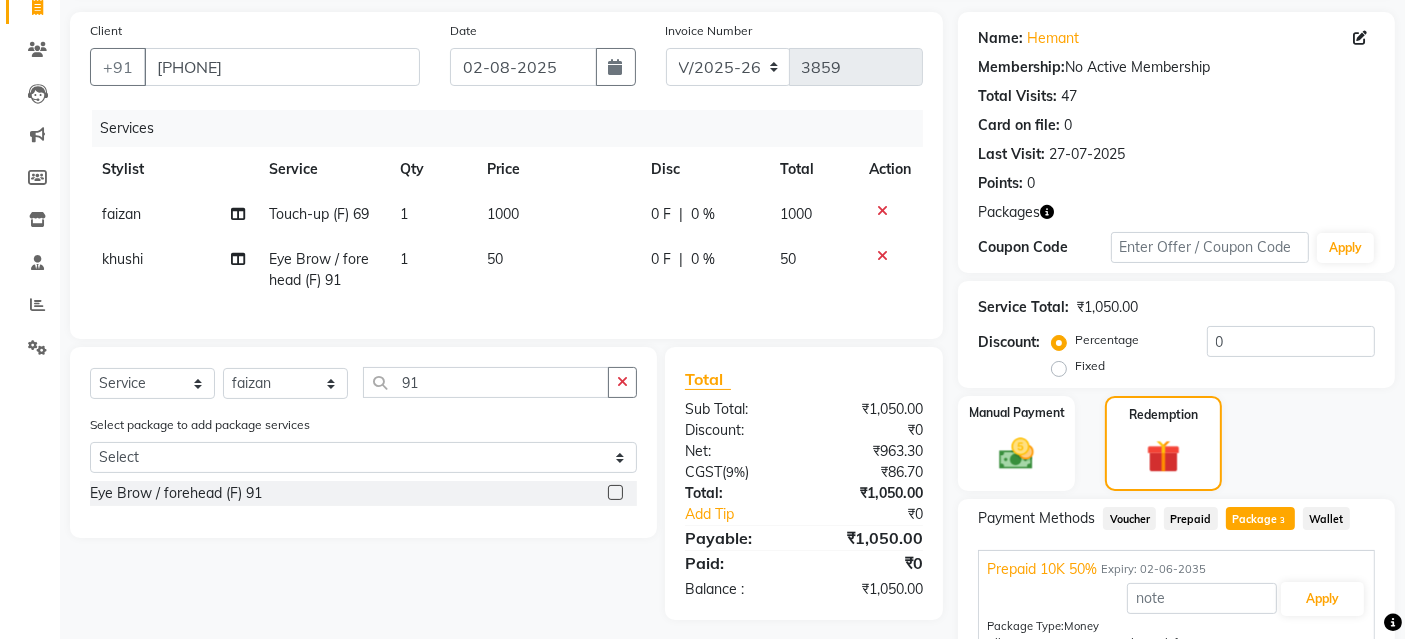scroll, scrollTop: 347, scrollLeft: 0, axis: vertical 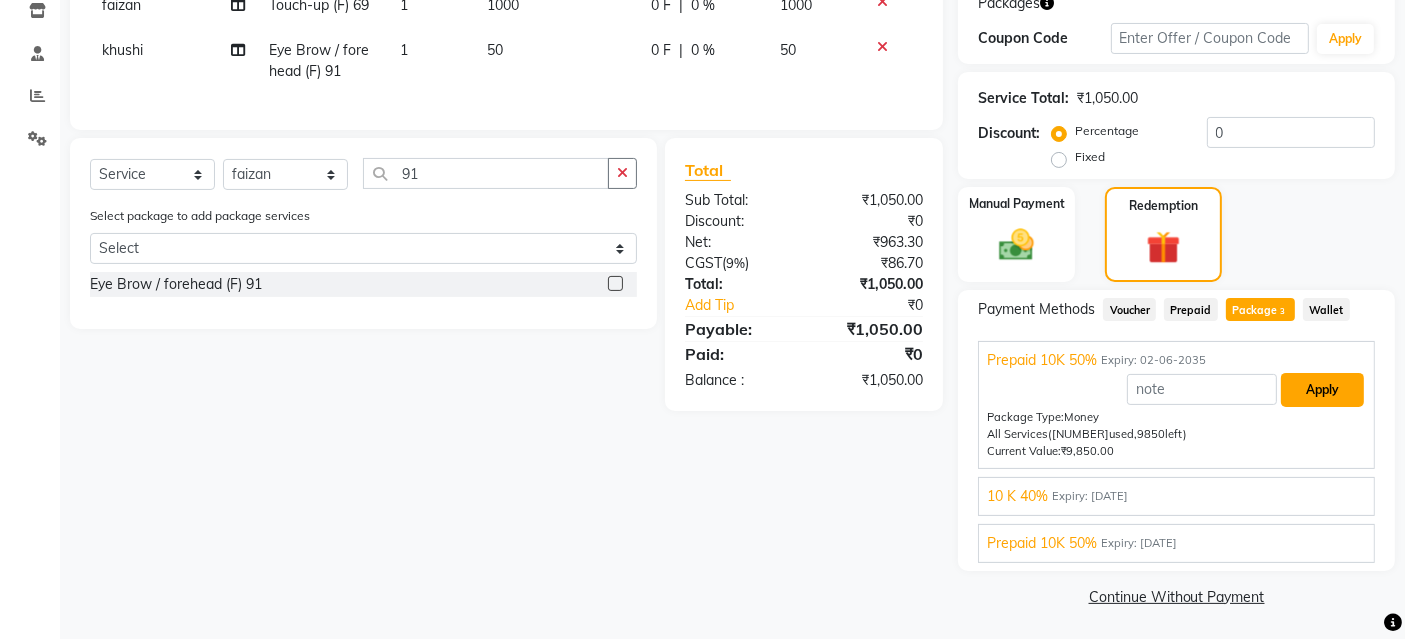 click on "Apply" at bounding box center (1322, 390) 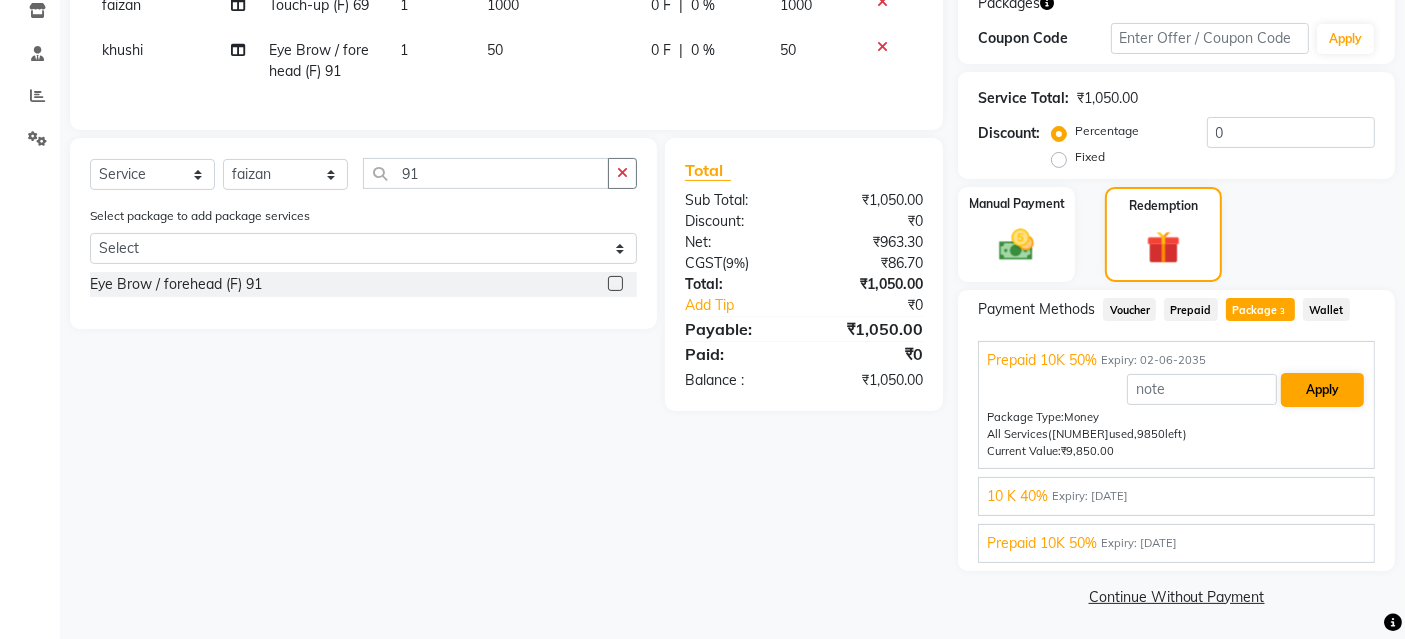 scroll, scrollTop: 188, scrollLeft: 0, axis: vertical 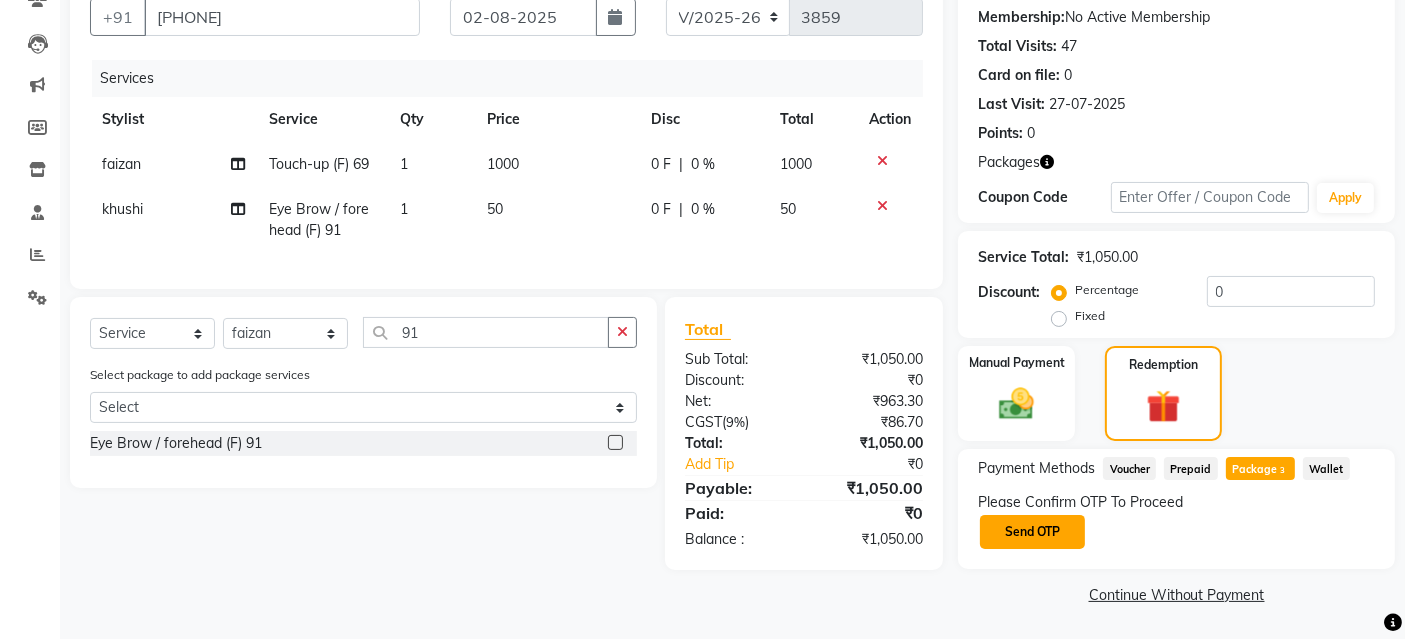 click on "Send OTP" 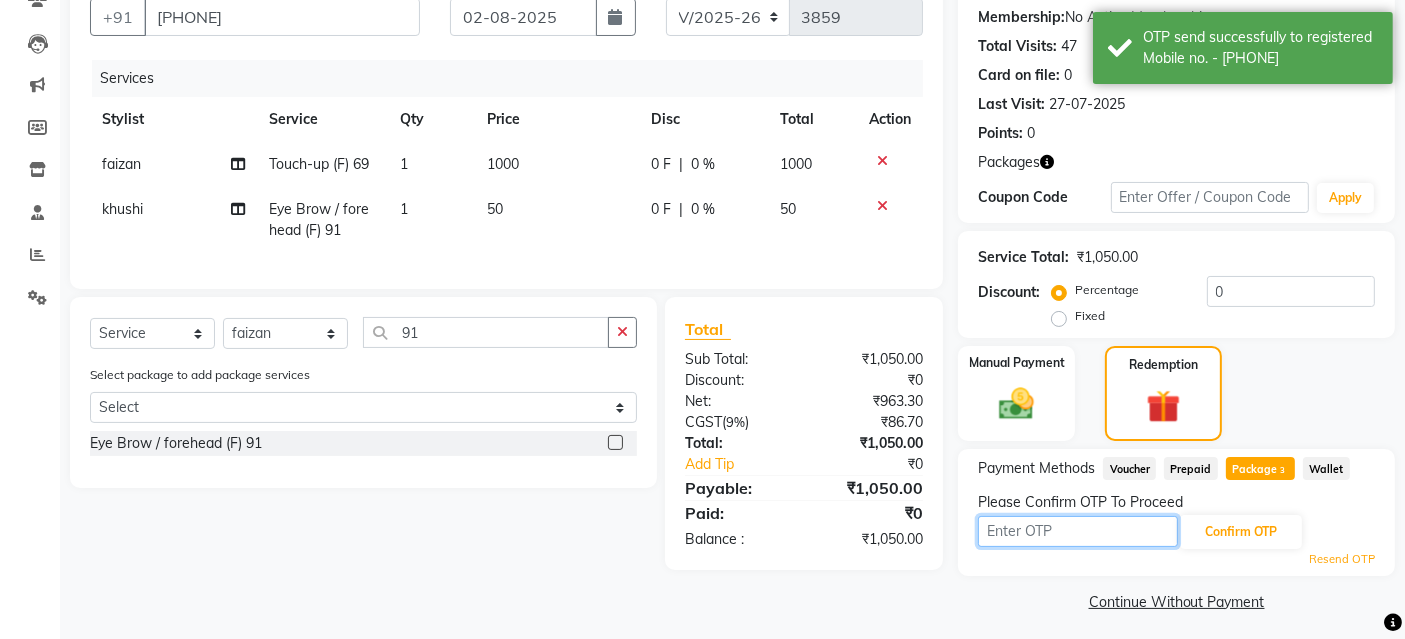click at bounding box center [1078, 531] 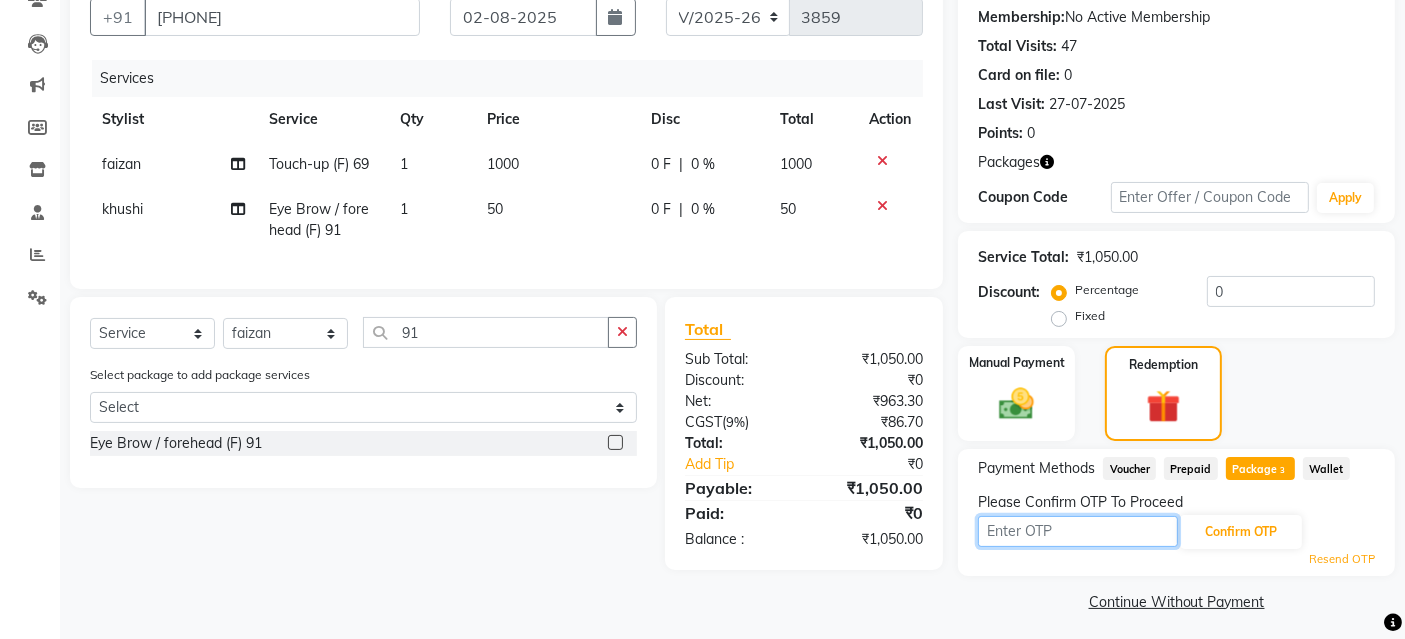 type on "1871" 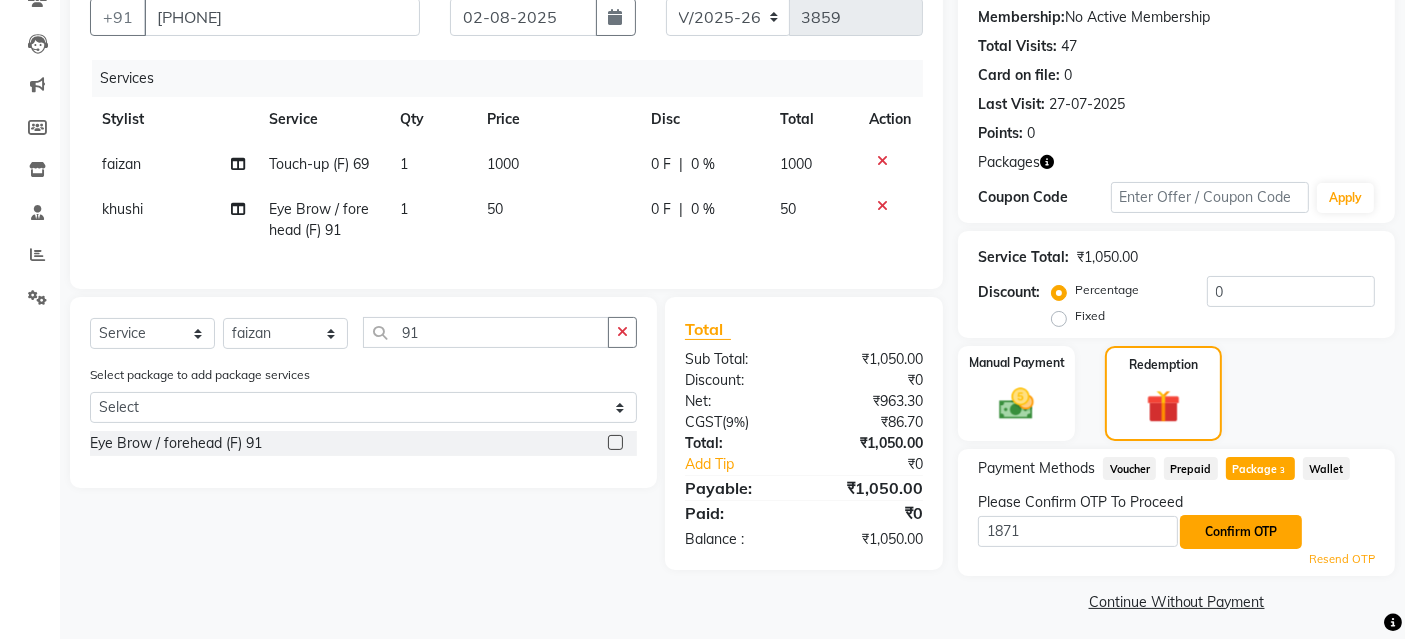 click on "Confirm OTP" 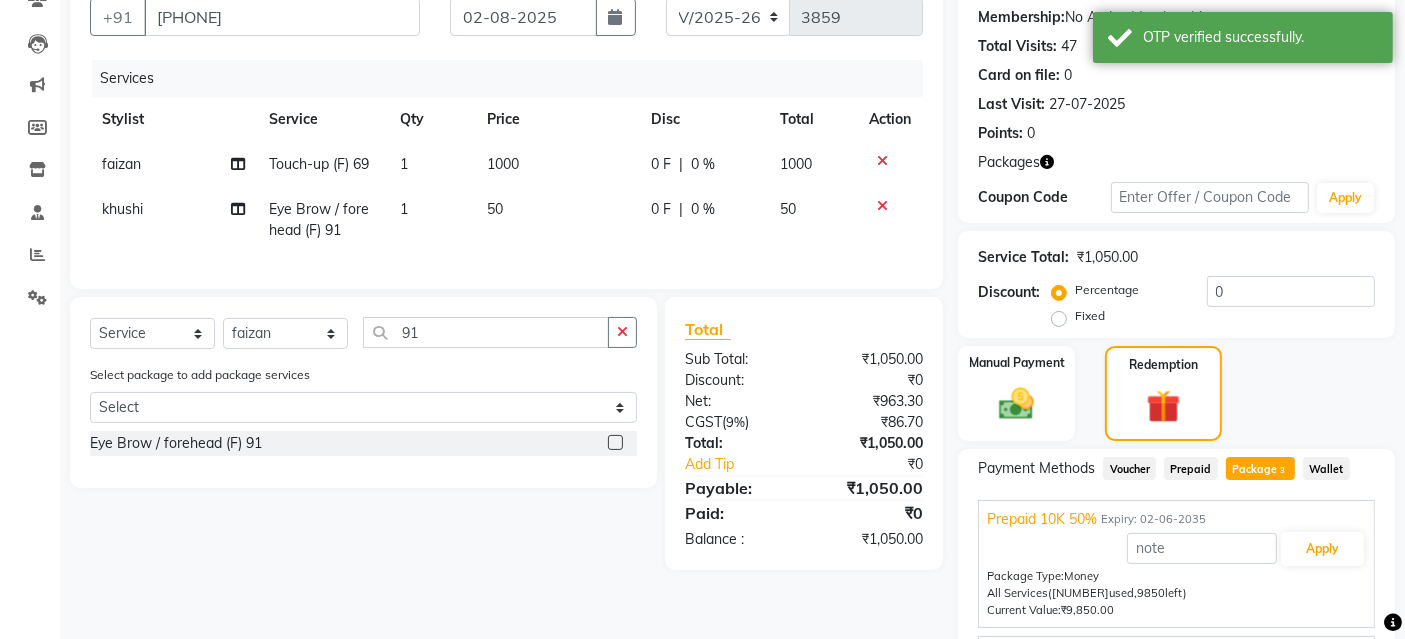 scroll, scrollTop: 347, scrollLeft: 0, axis: vertical 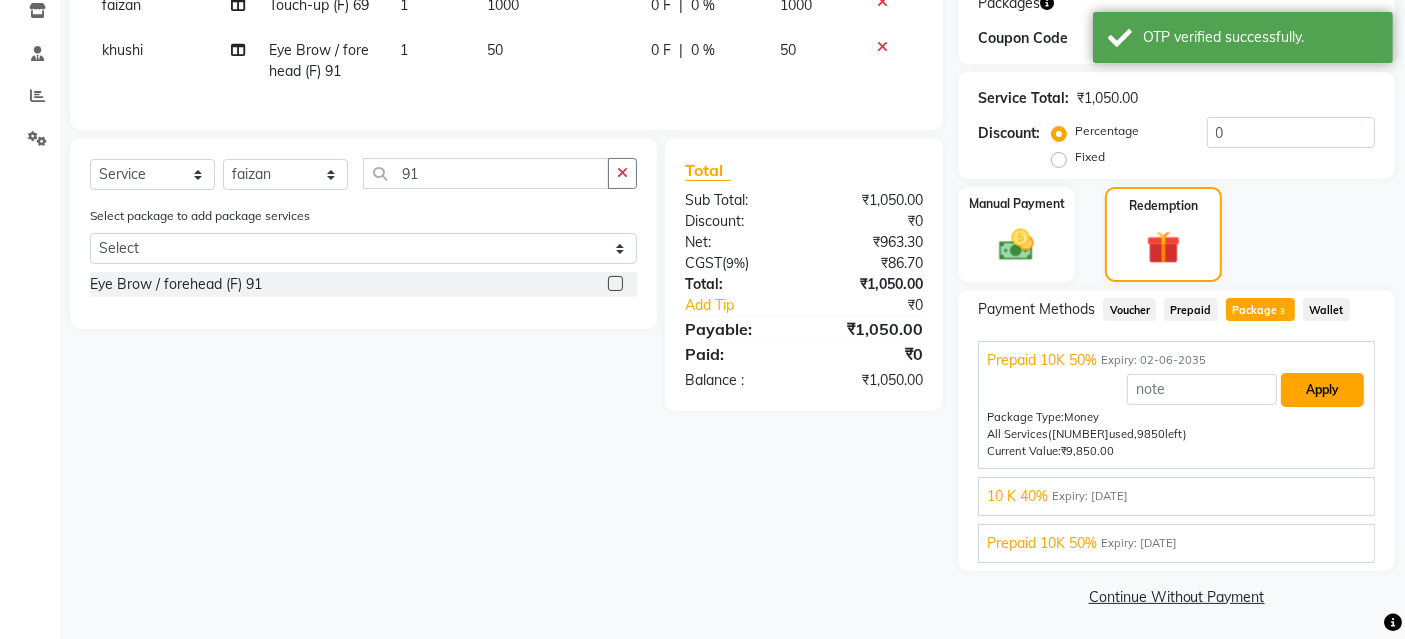 click on "Apply" at bounding box center [1322, 390] 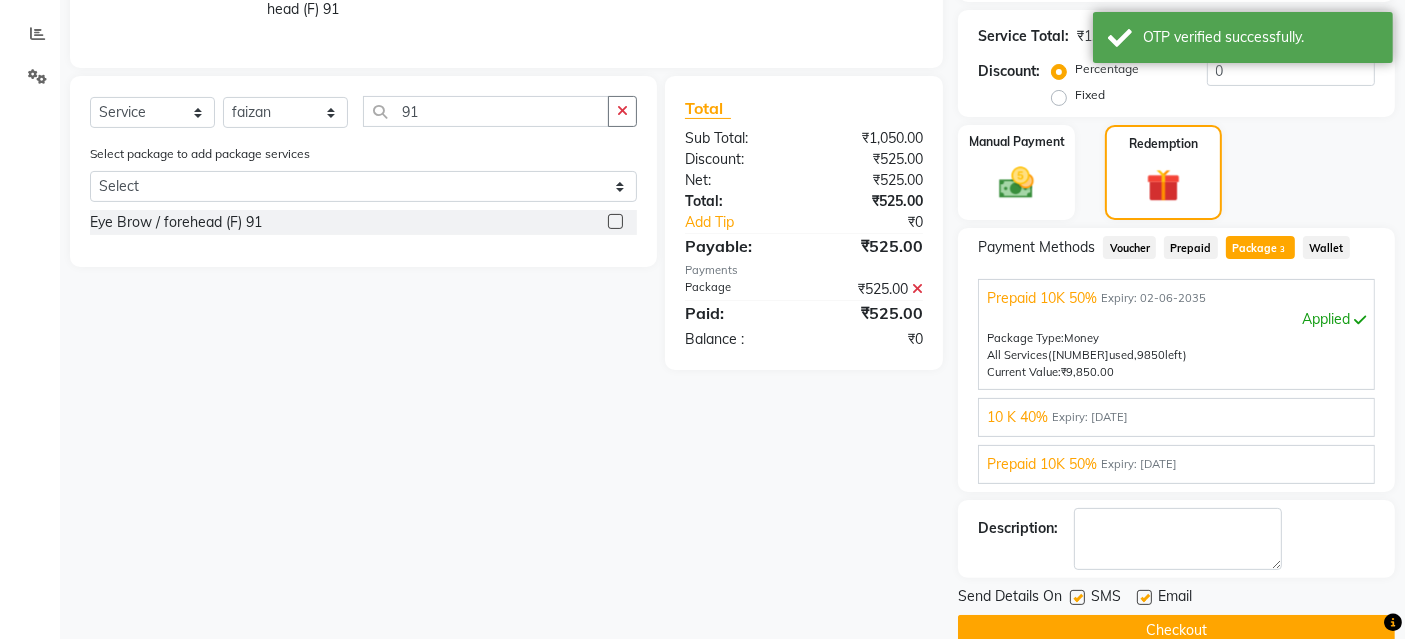 scroll, scrollTop: 442, scrollLeft: 0, axis: vertical 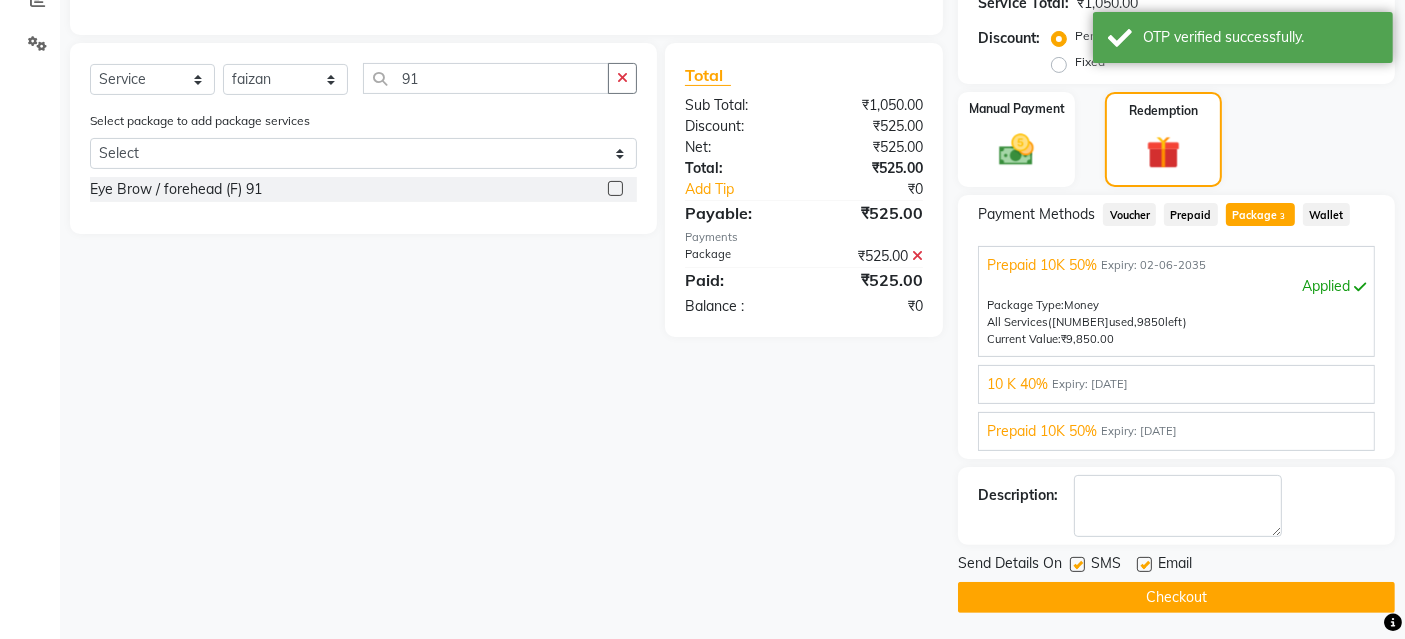 click on "Checkout" 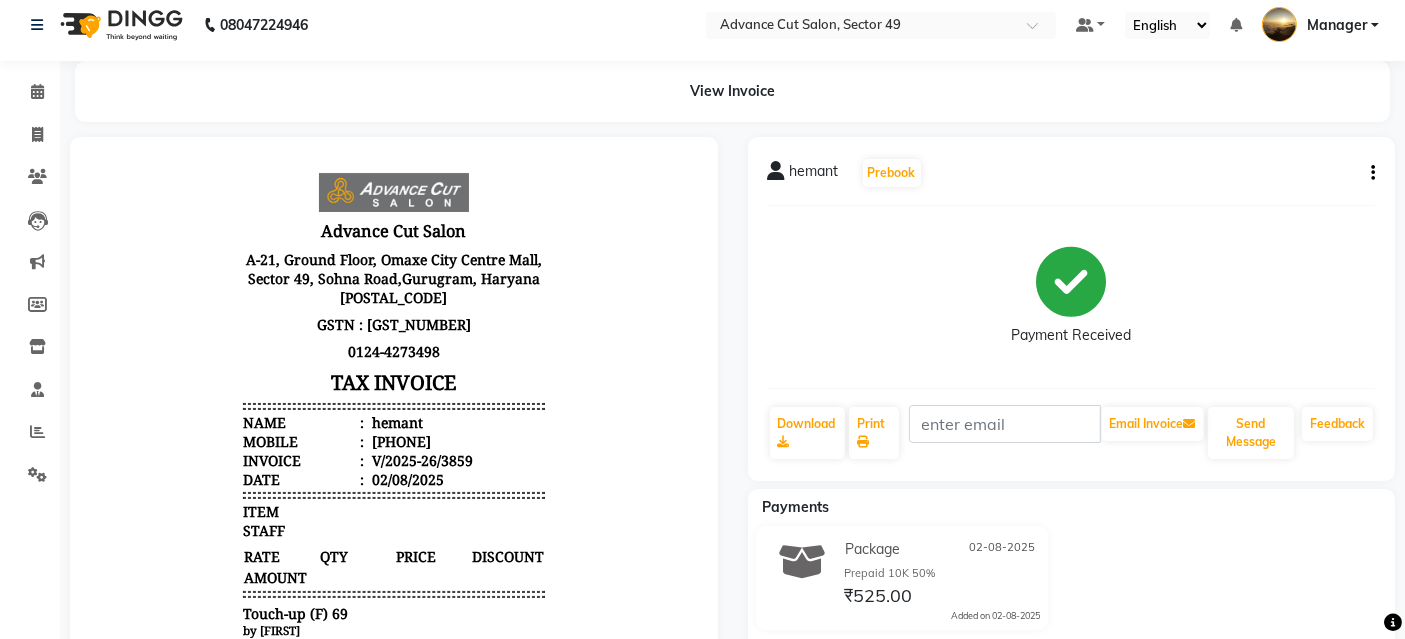scroll, scrollTop: 0, scrollLeft: 0, axis: both 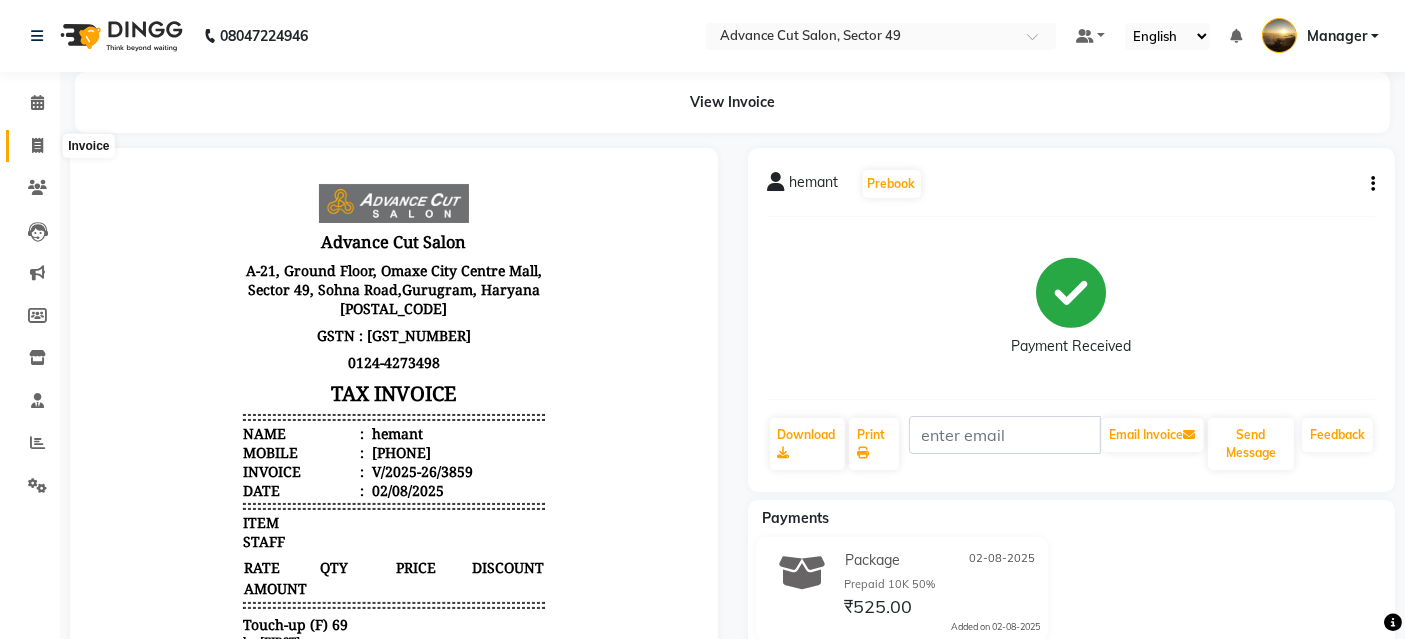 click 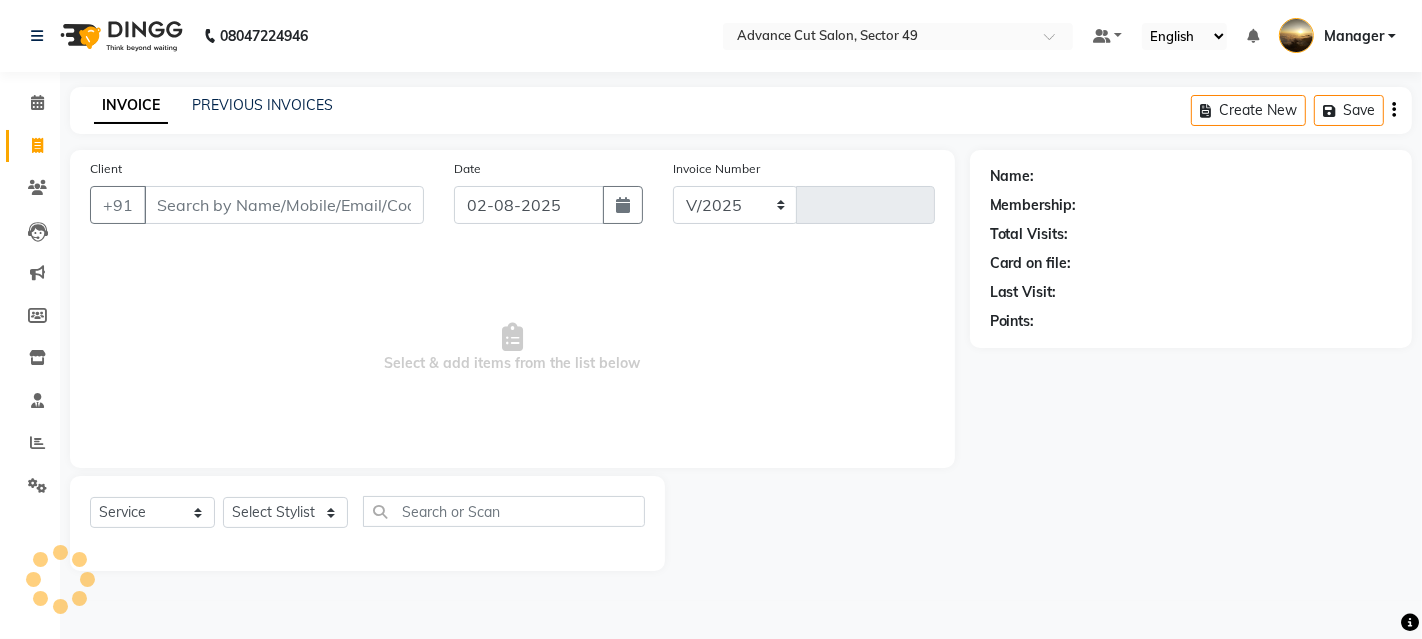 select on "4616" 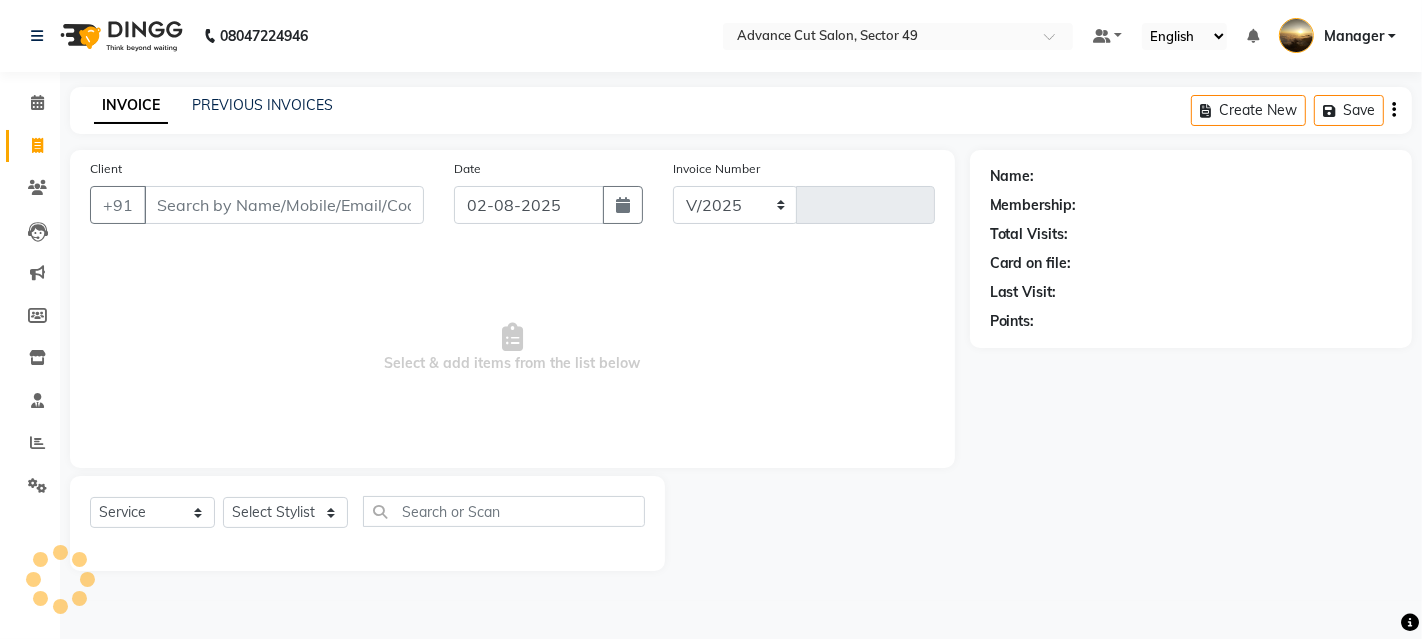 type on "3860" 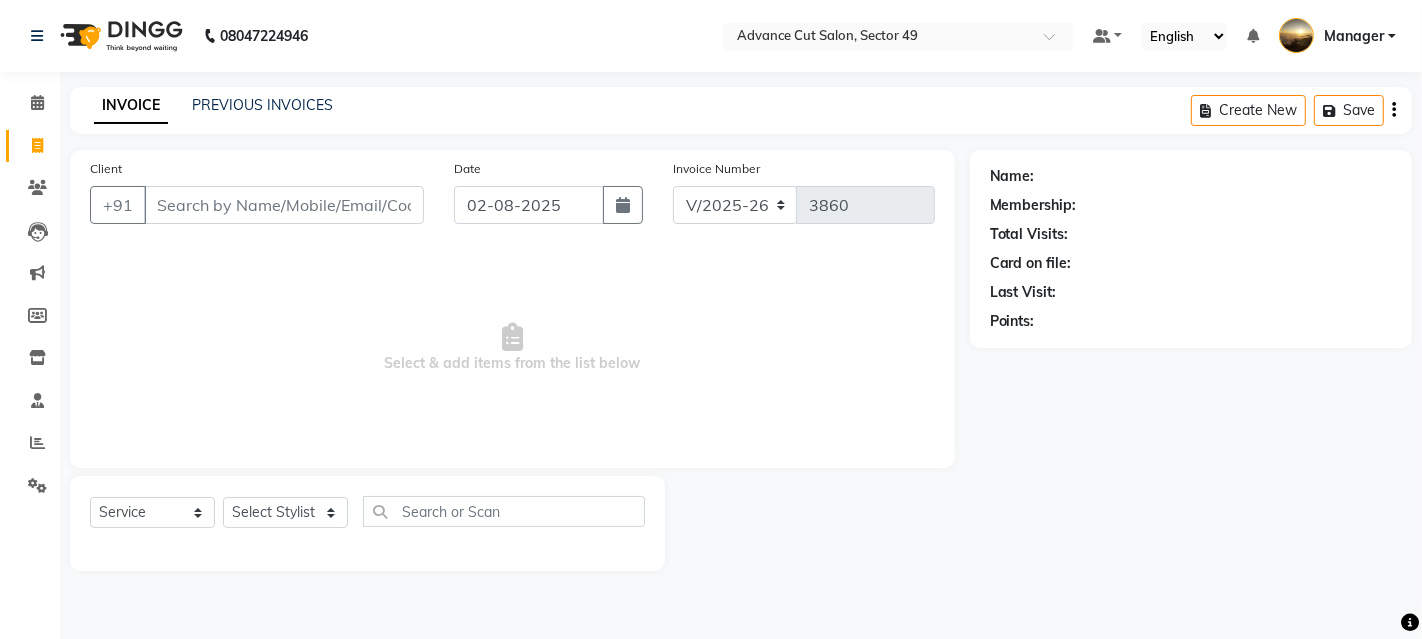 click 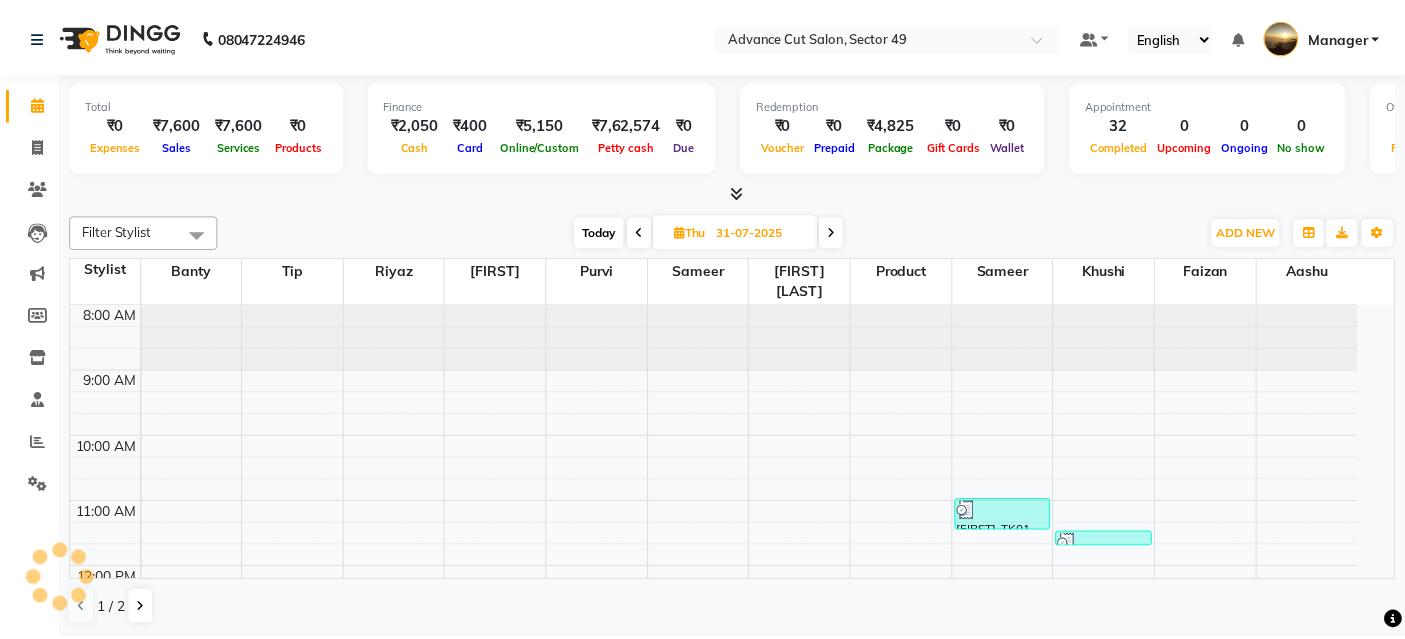 scroll, scrollTop: 0, scrollLeft: 0, axis: both 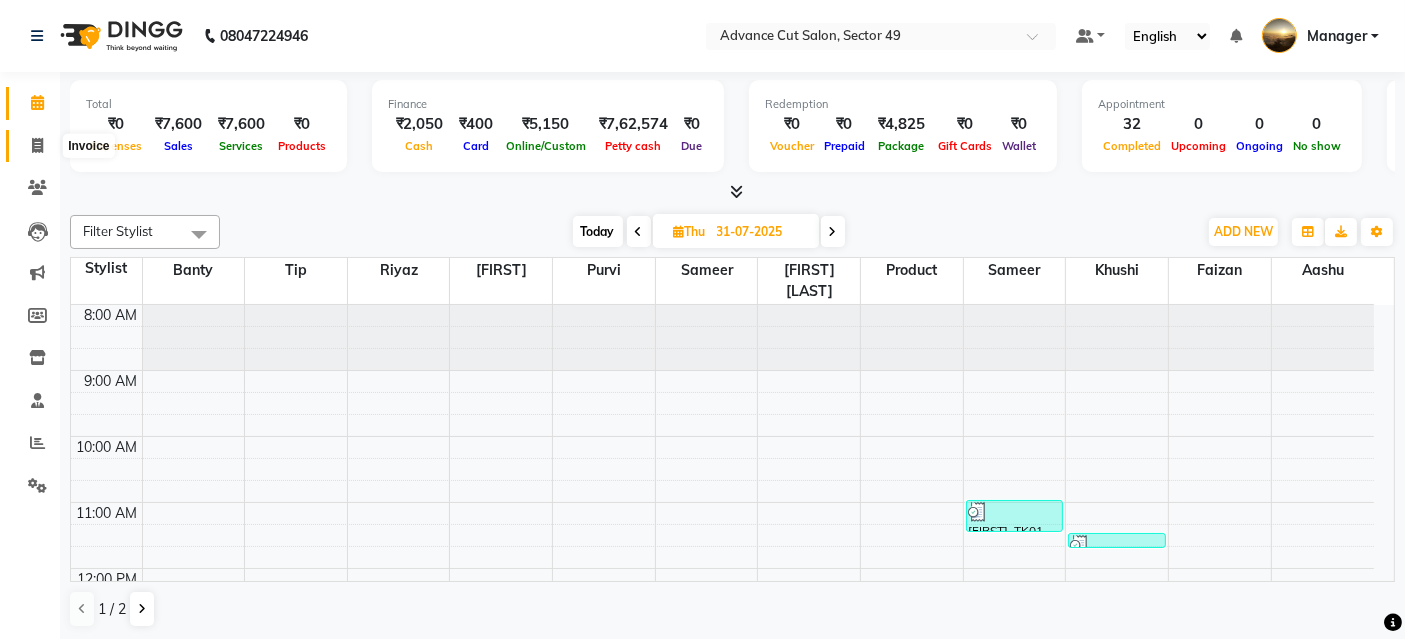 click 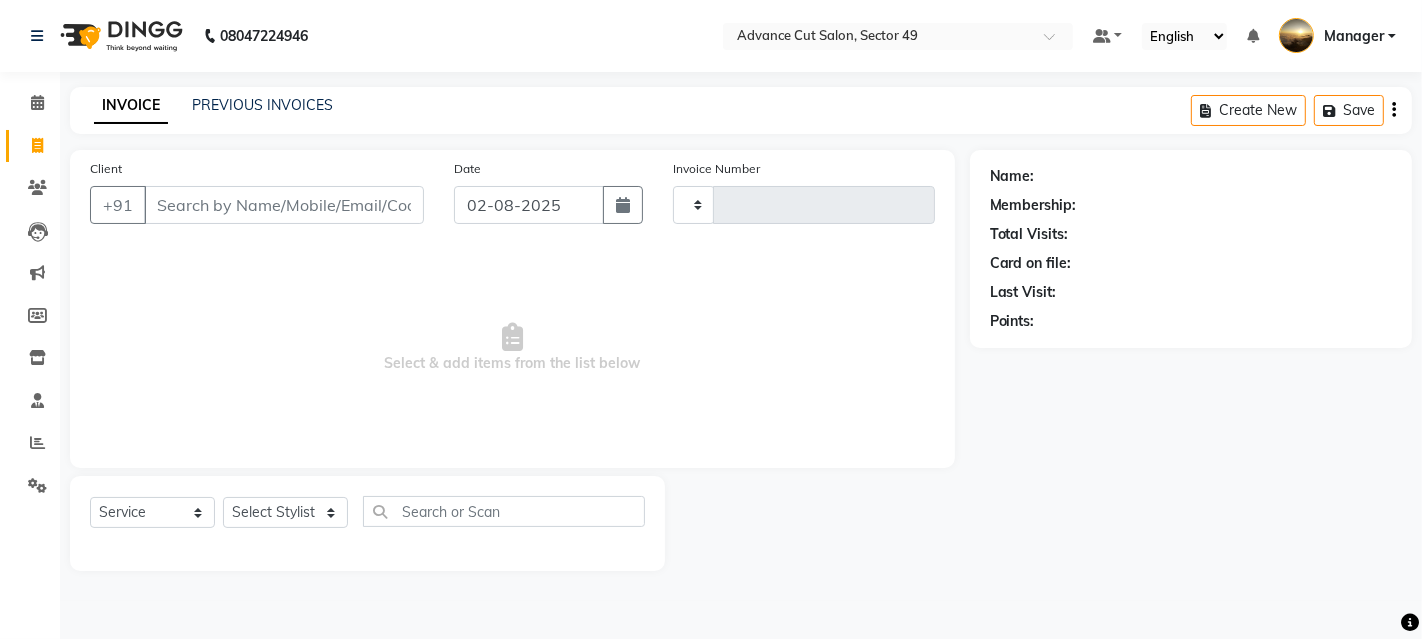 type on "3860" 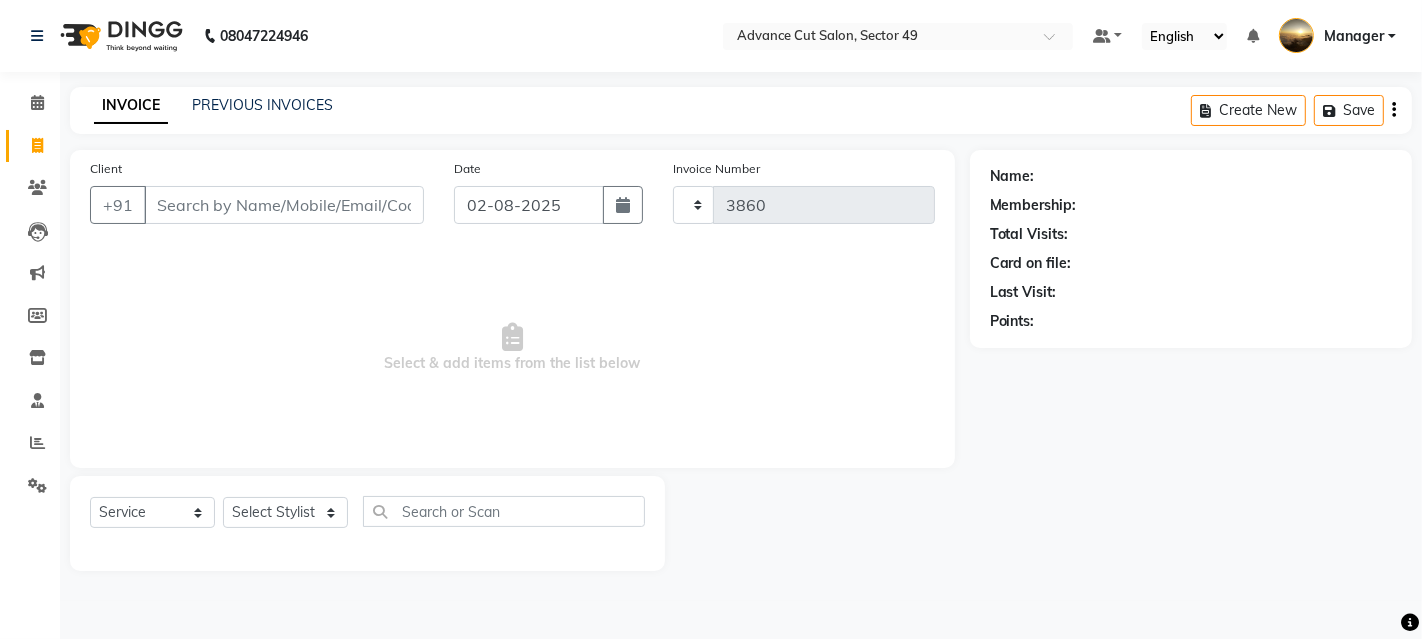 select on "4616" 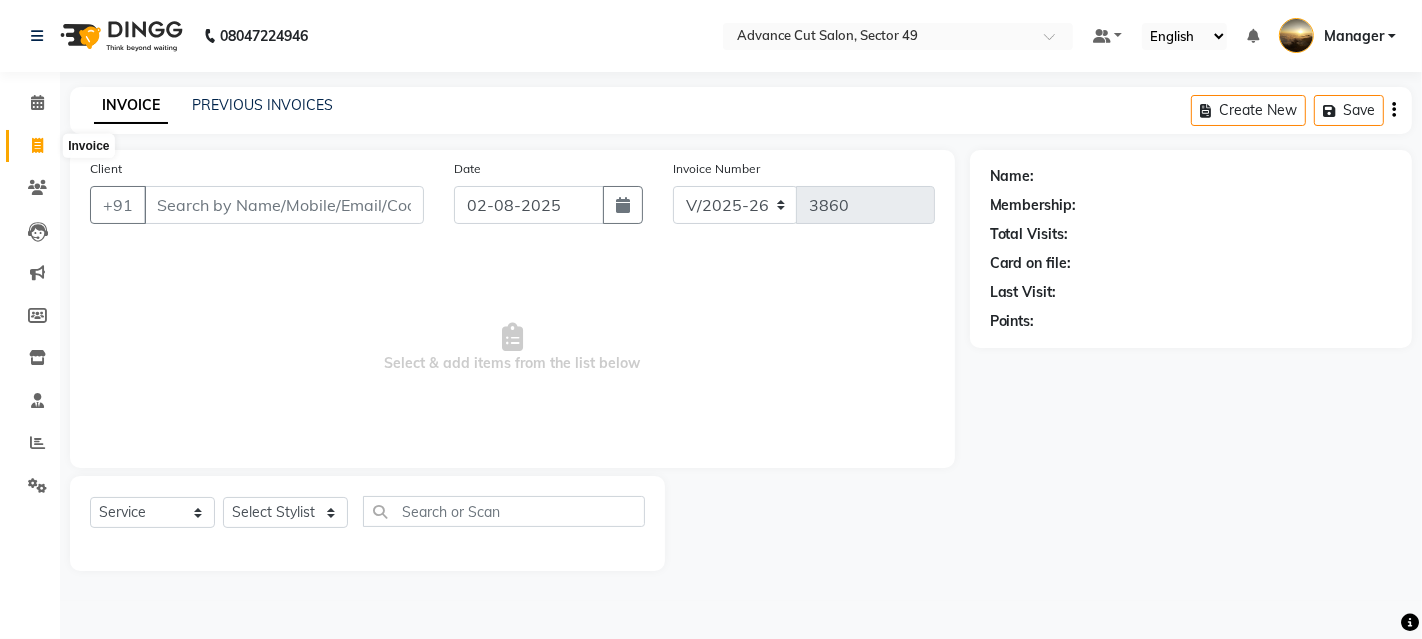 click 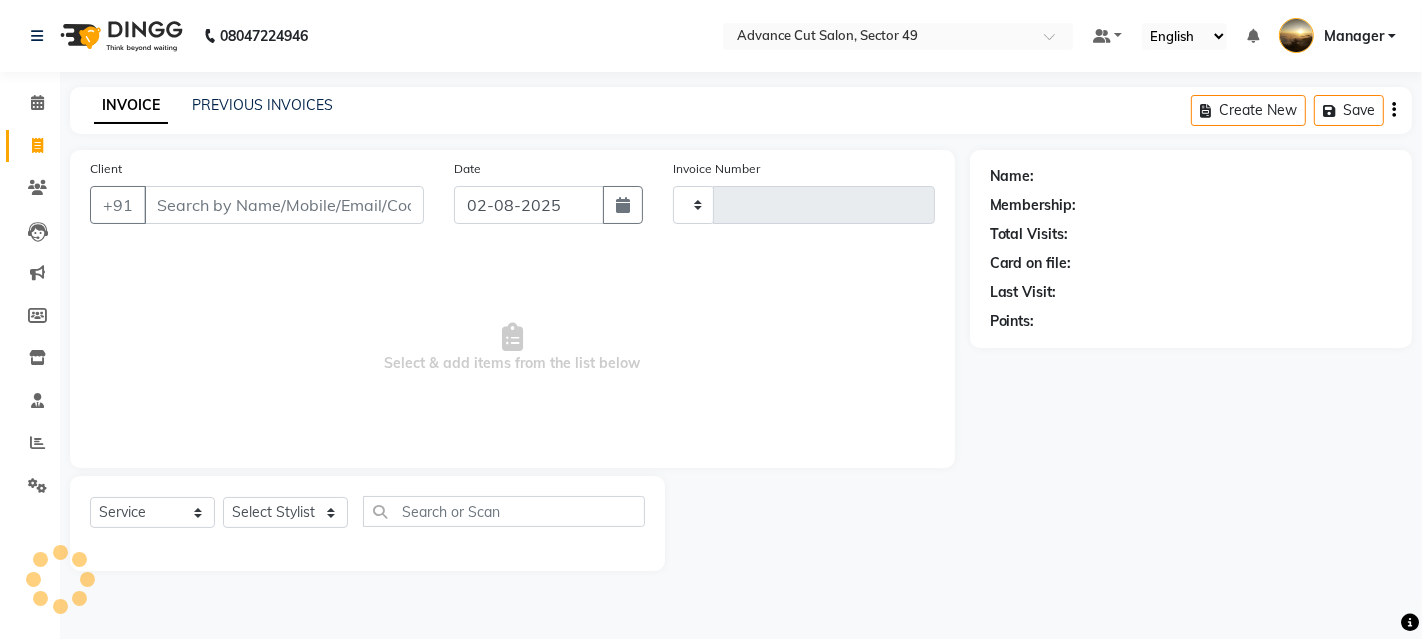 type on "3860" 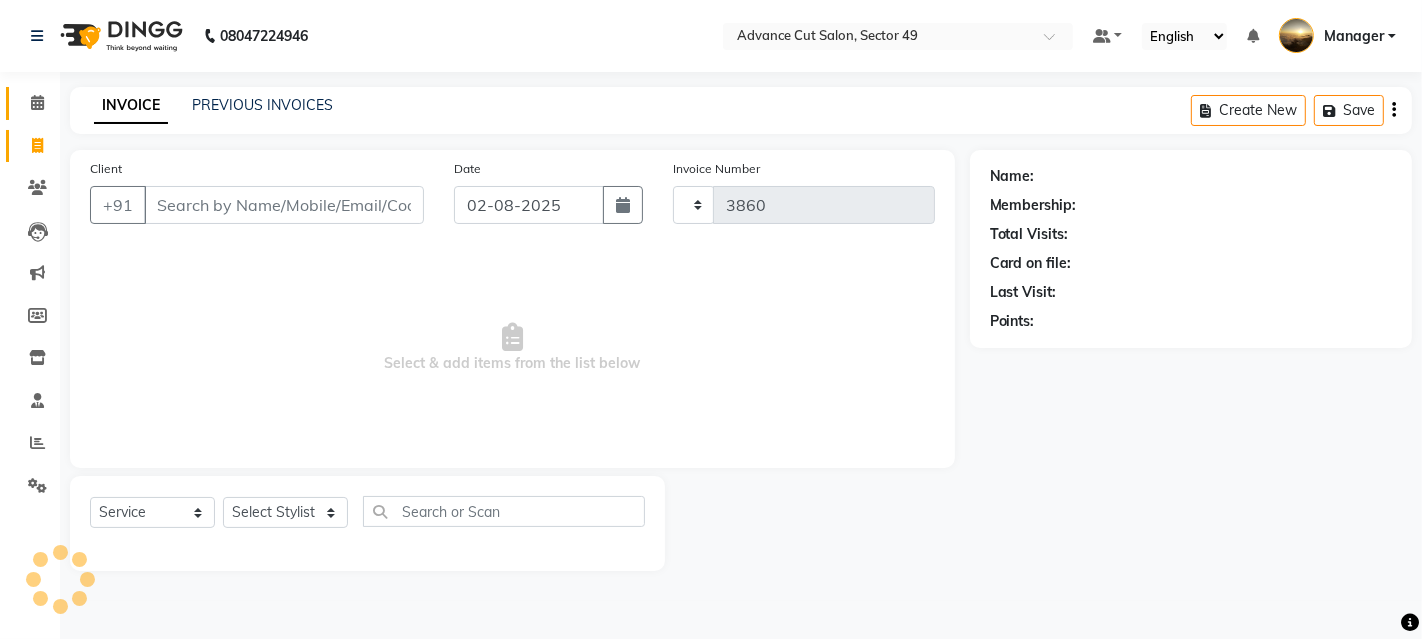 select on "4616" 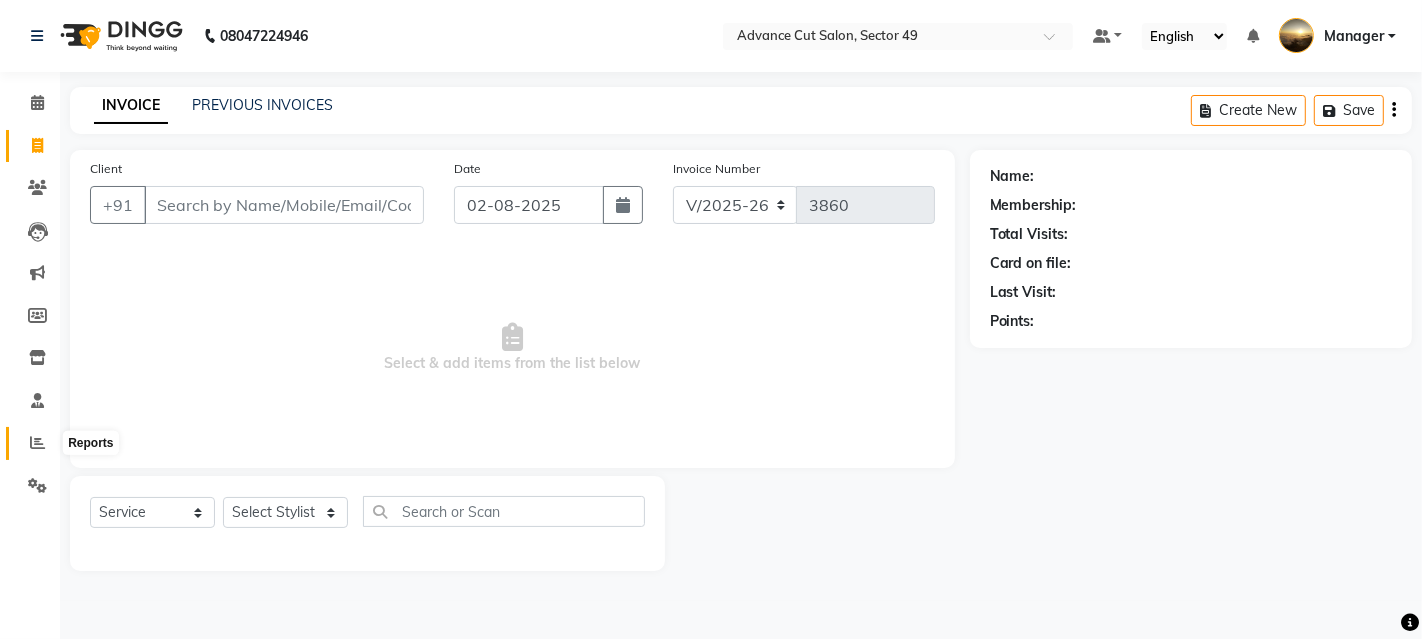 click 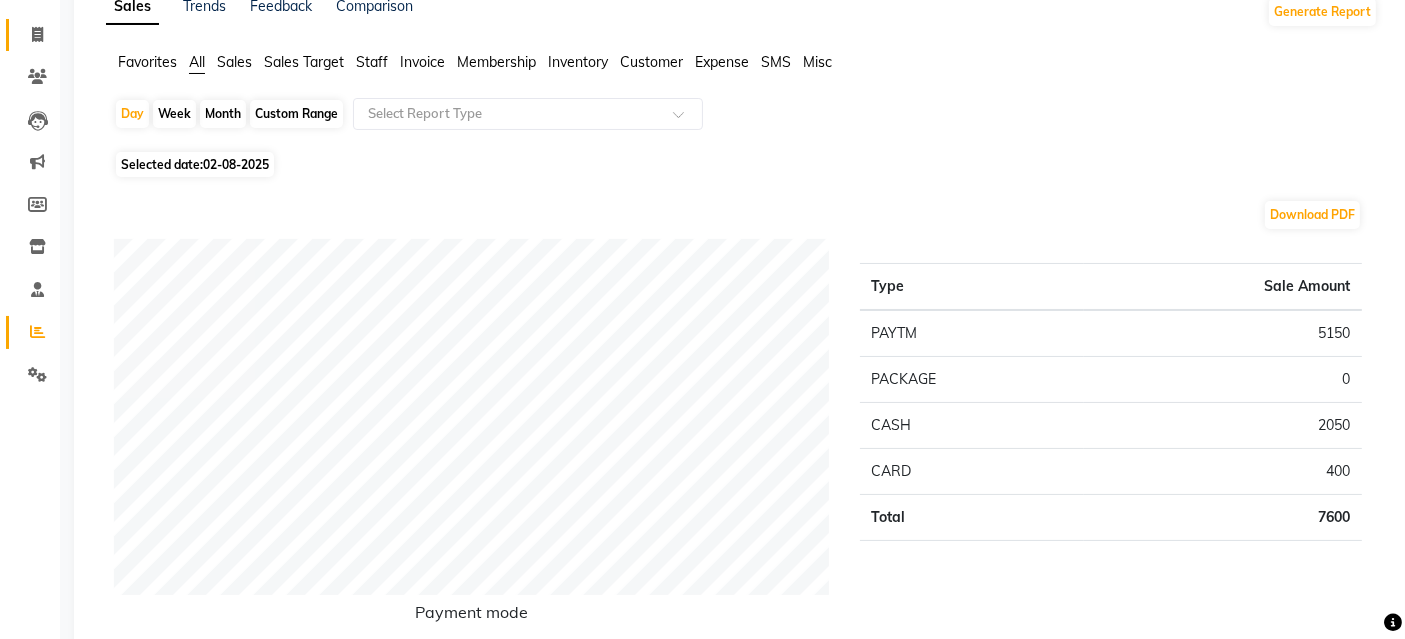 scroll, scrollTop: 0, scrollLeft: 0, axis: both 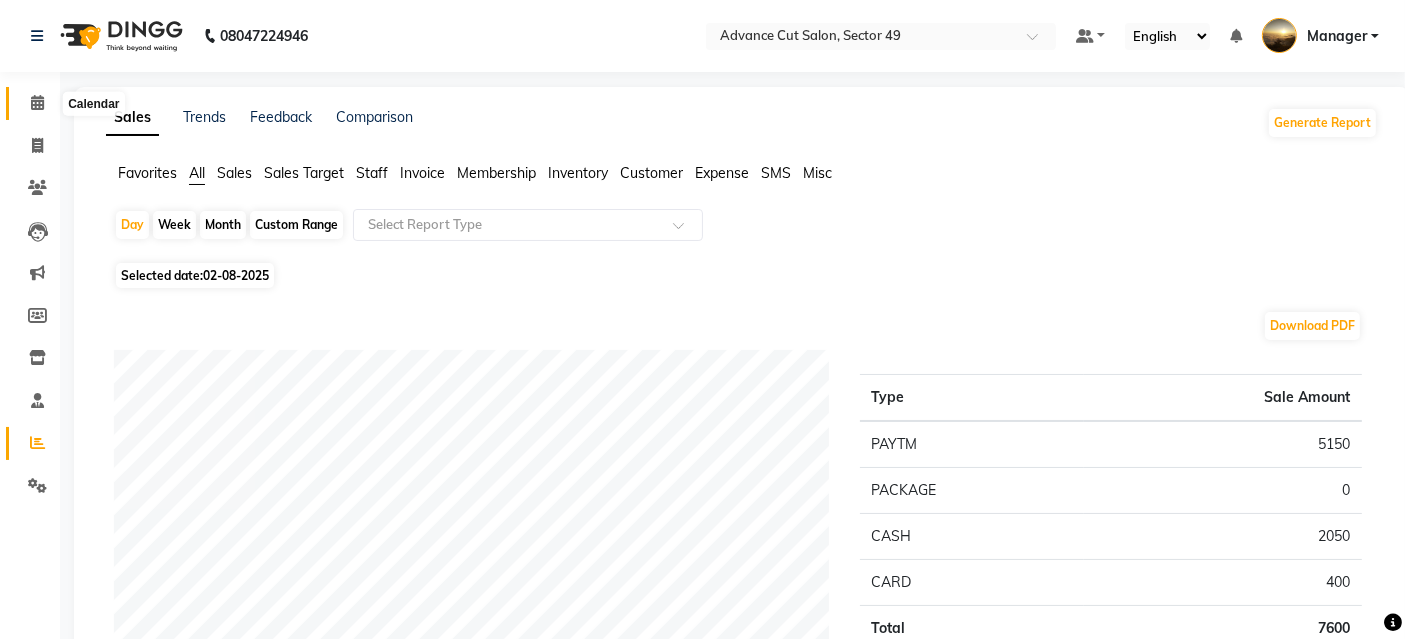 click 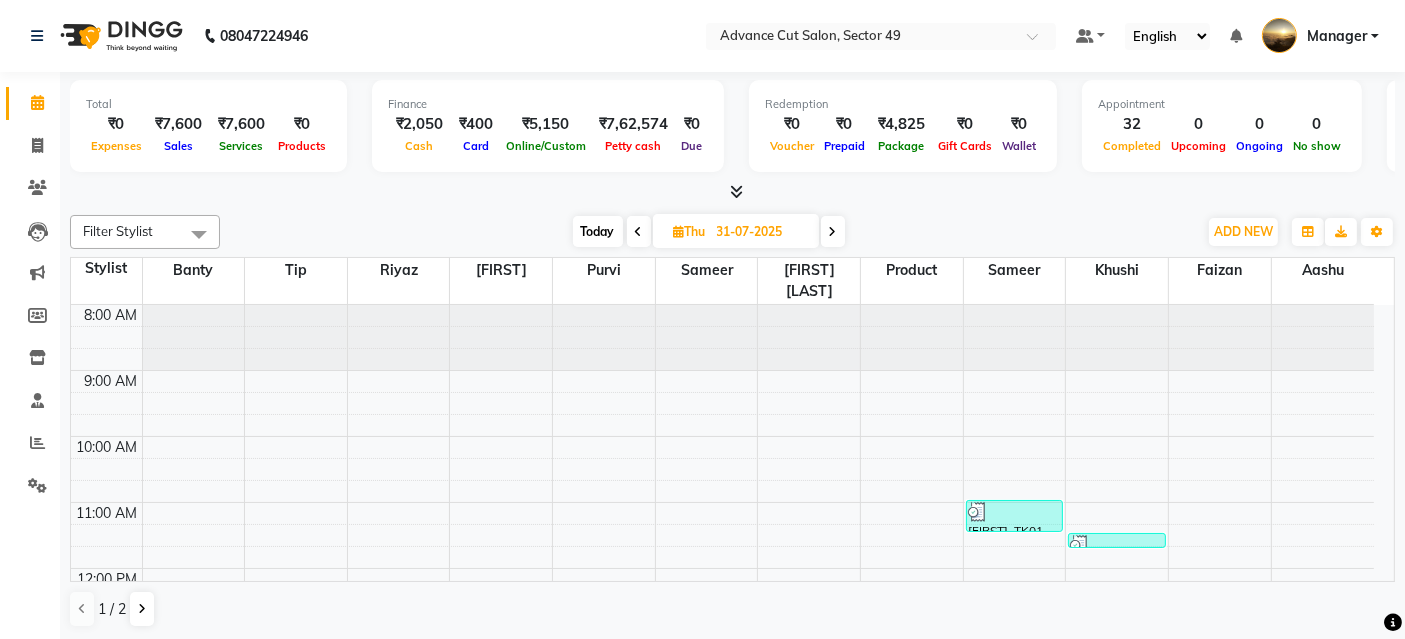 click at bounding box center (736, 191) 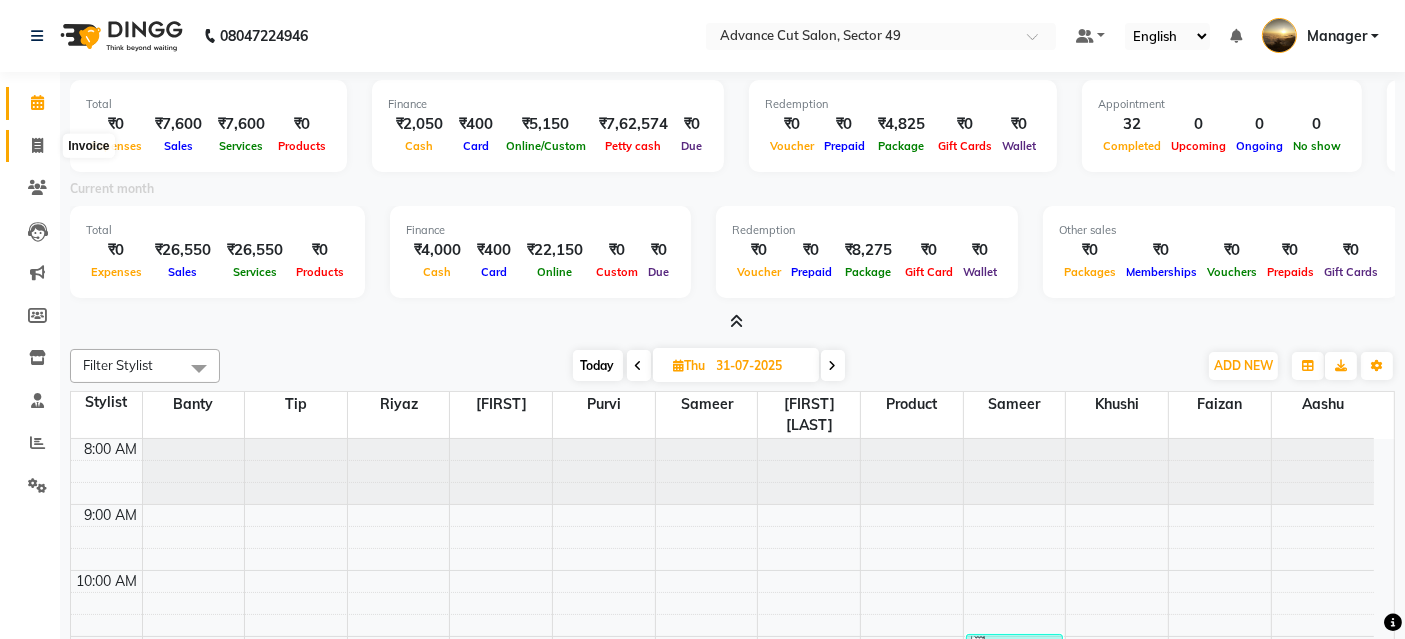 click 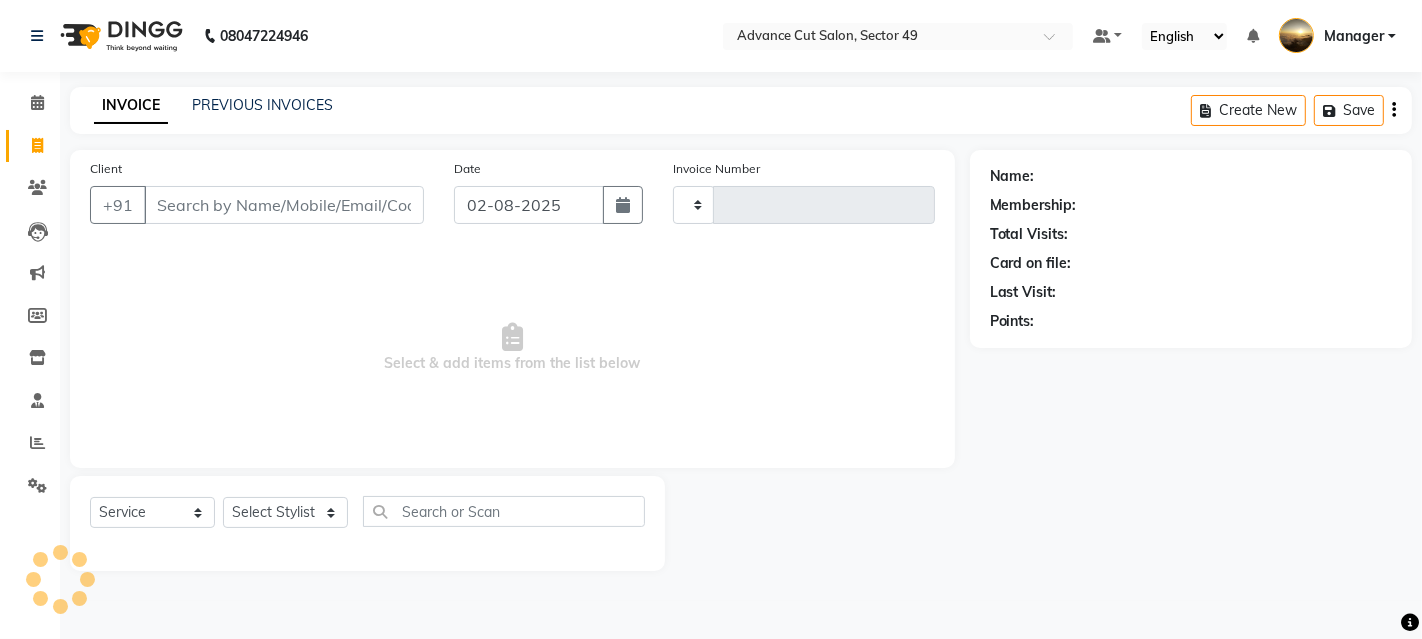 type on "3860" 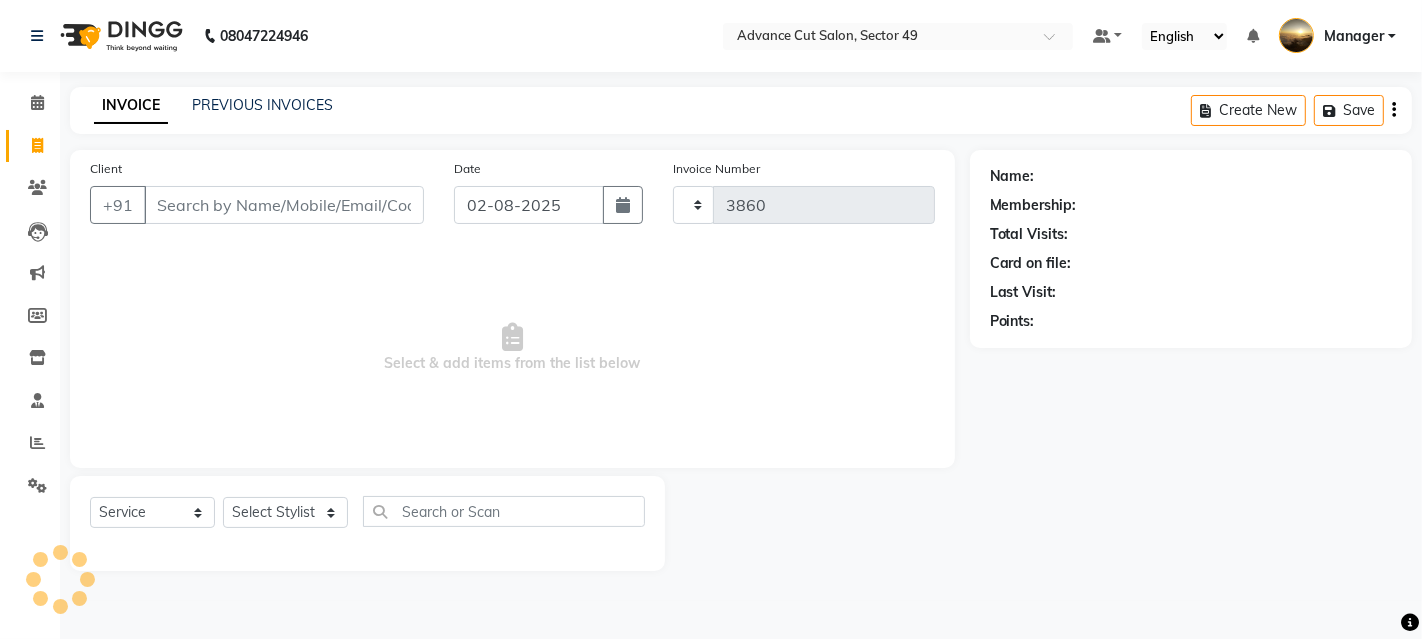 select on "4616" 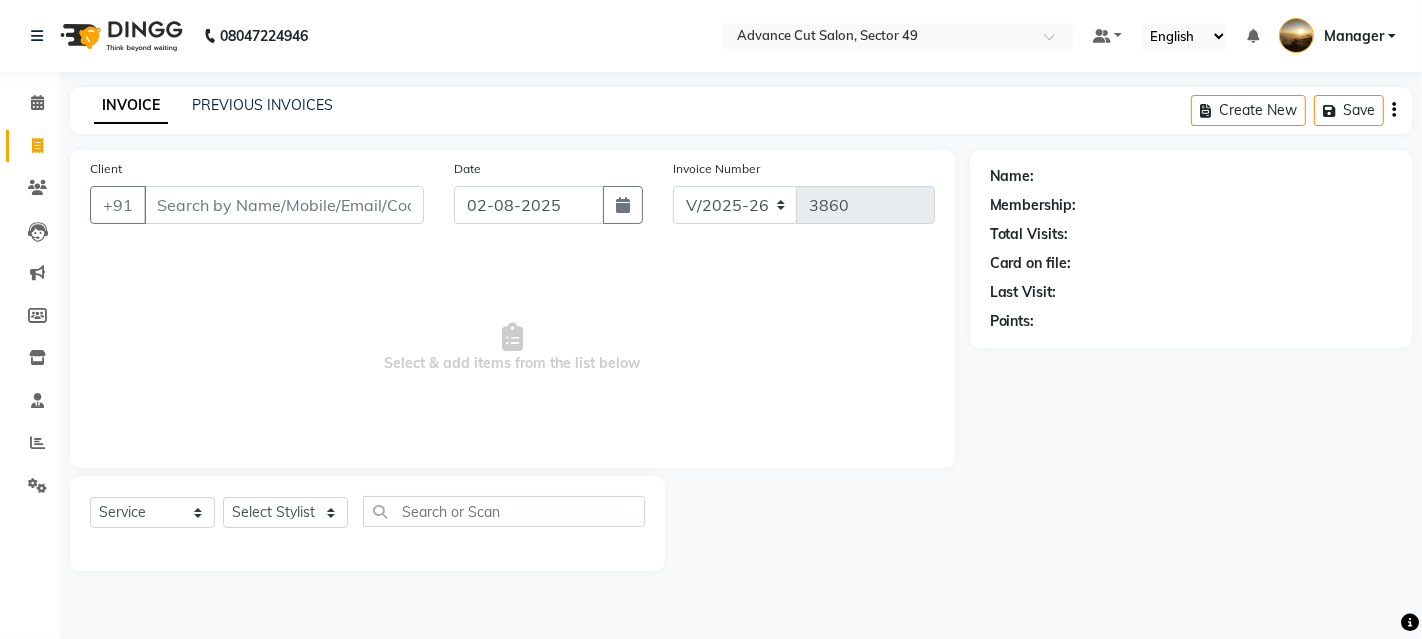 click on "Client" at bounding box center (284, 205) 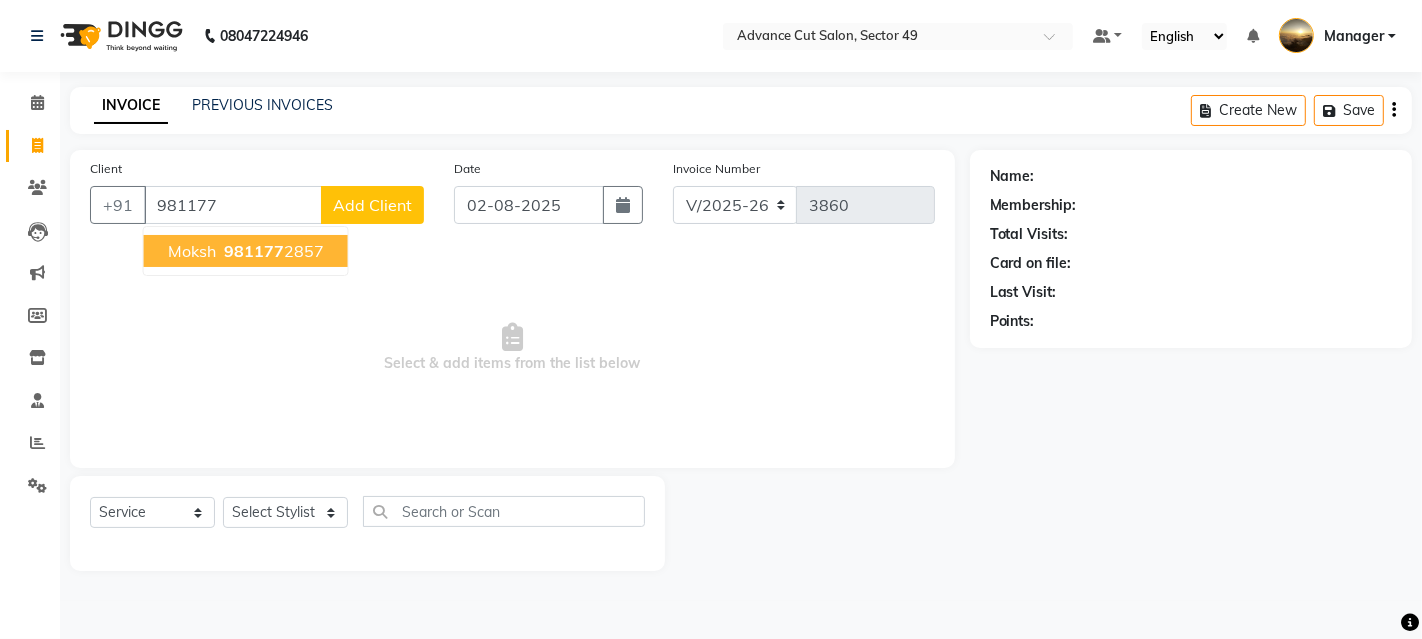 click on "moksh" at bounding box center (192, 251) 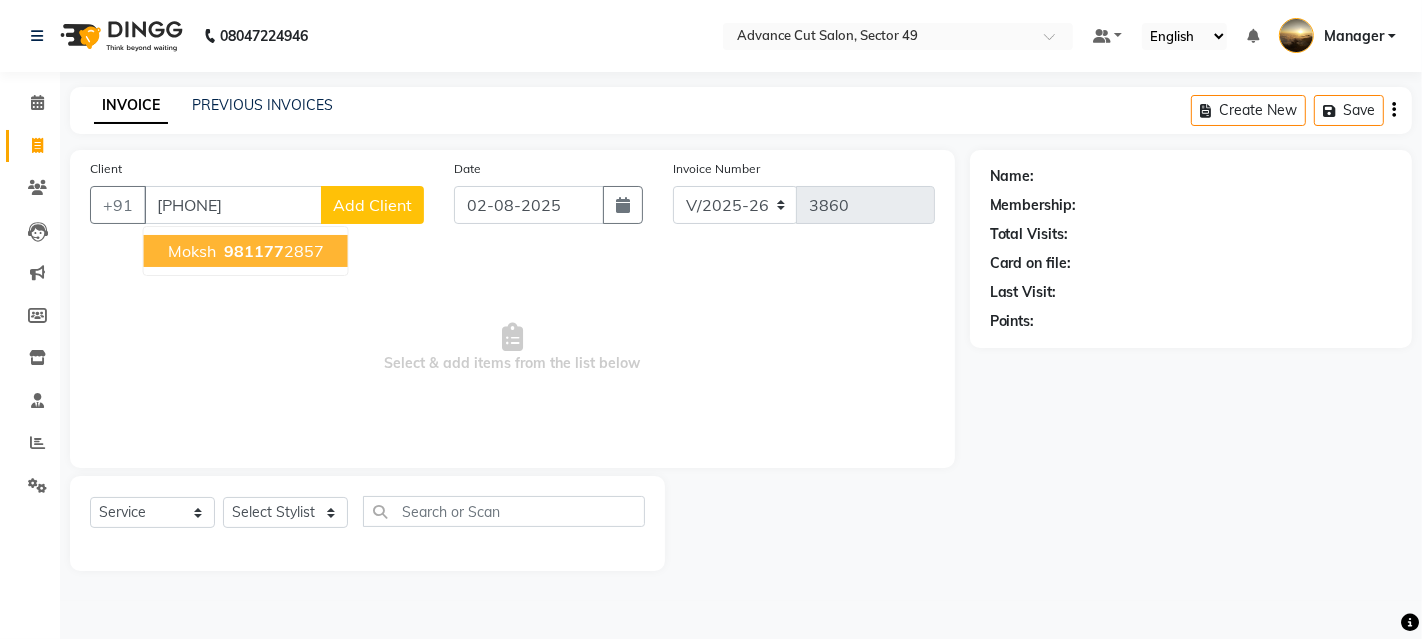 type on "9811772857" 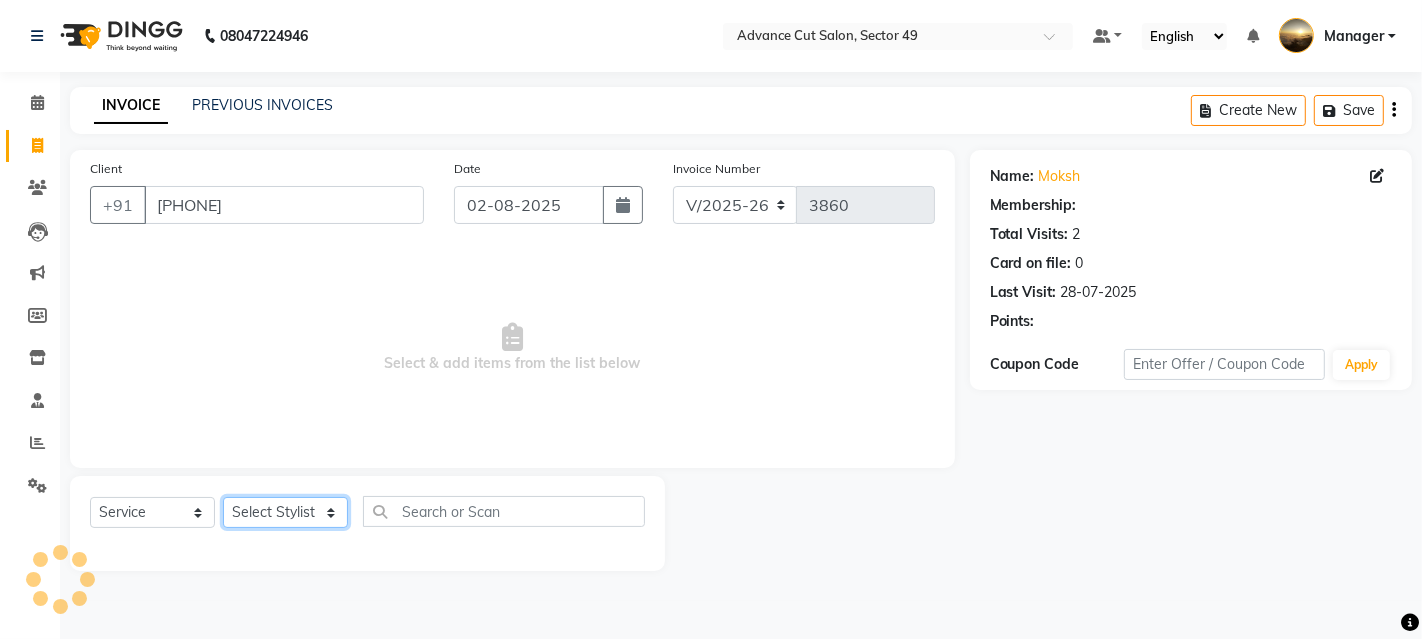 drag, startPoint x: 253, startPoint y: 520, endPoint x: 254, endPoint y: 510, distance: 10.049875 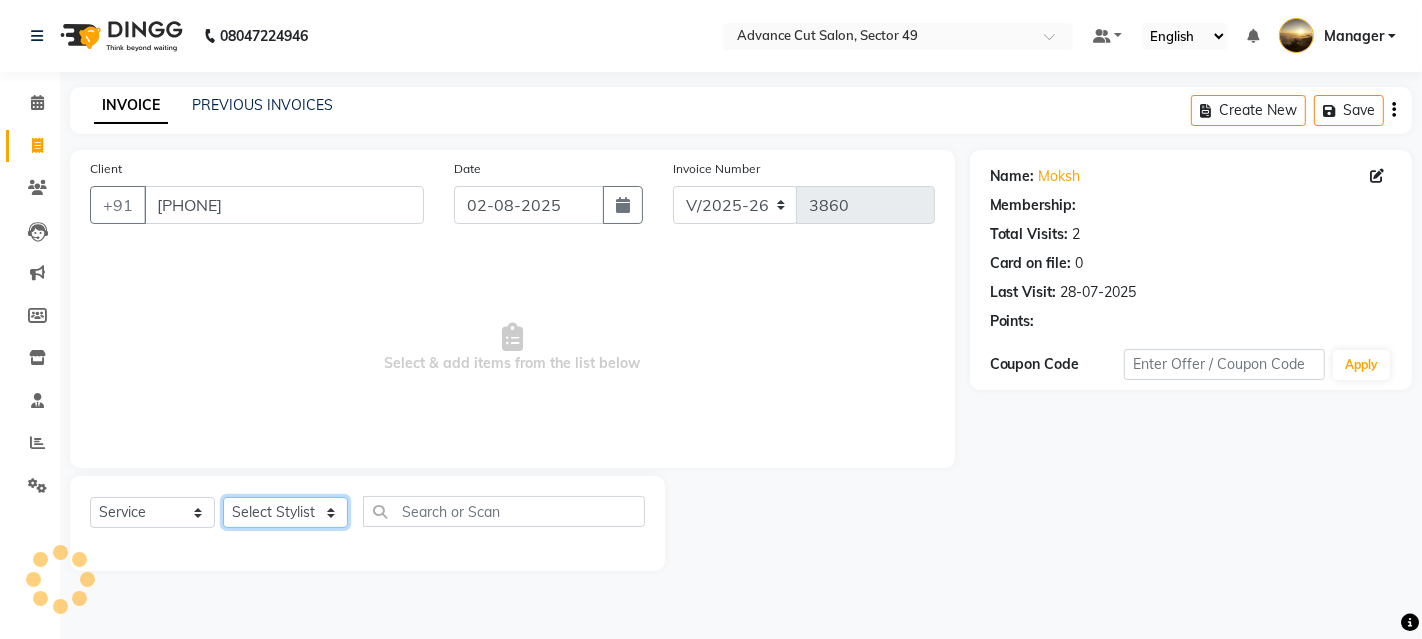 click on "Select Stylist Aashu Banty danish ali david faizan khushi Manager product purvi riyaz sameer sameer Tip vishal" 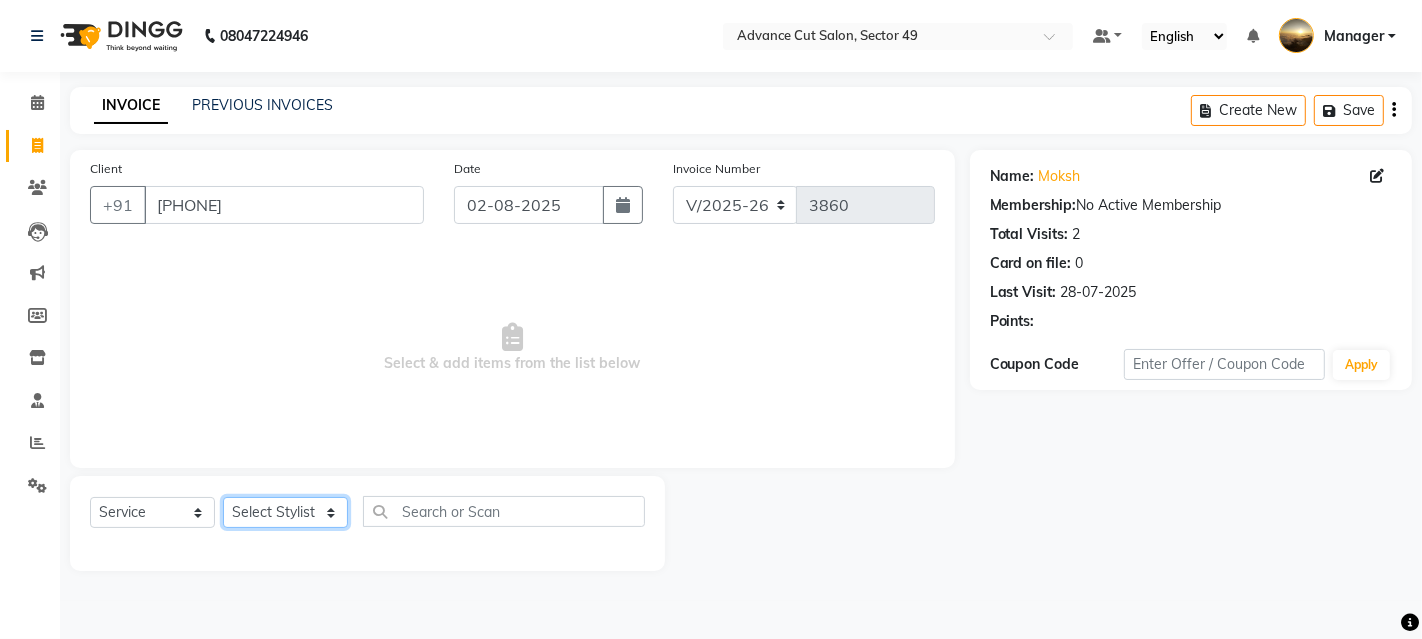 select on "66368" 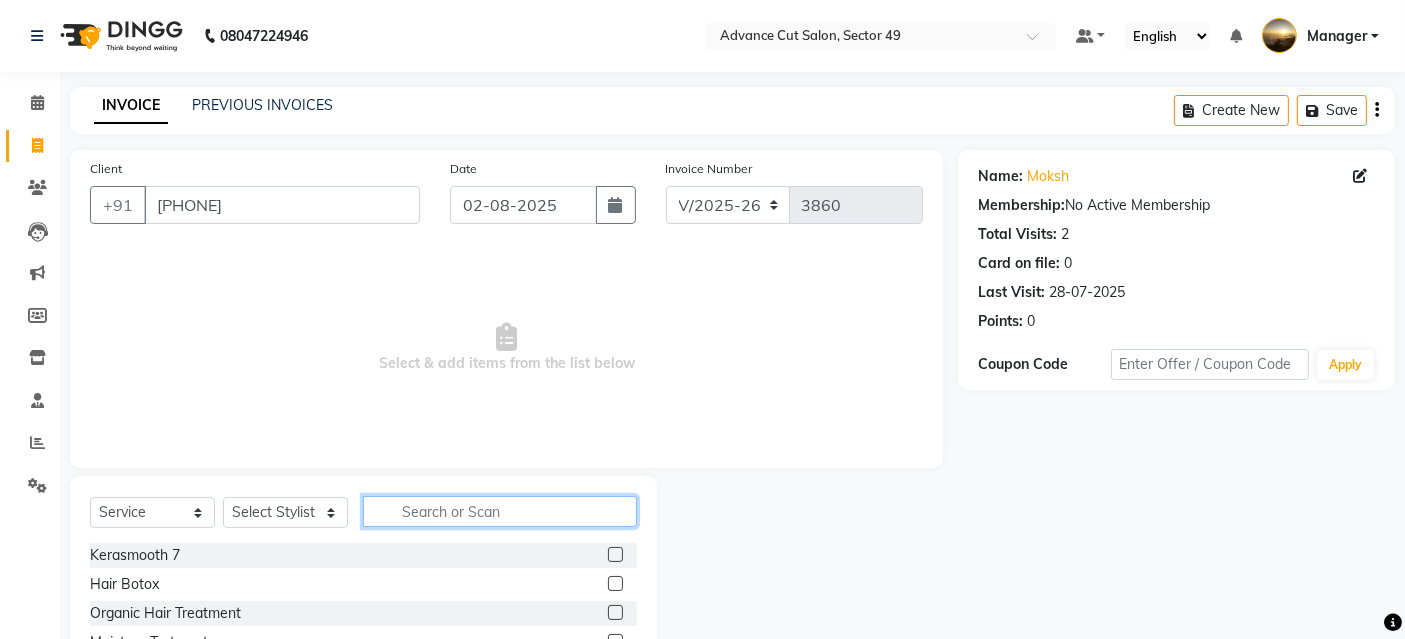 click 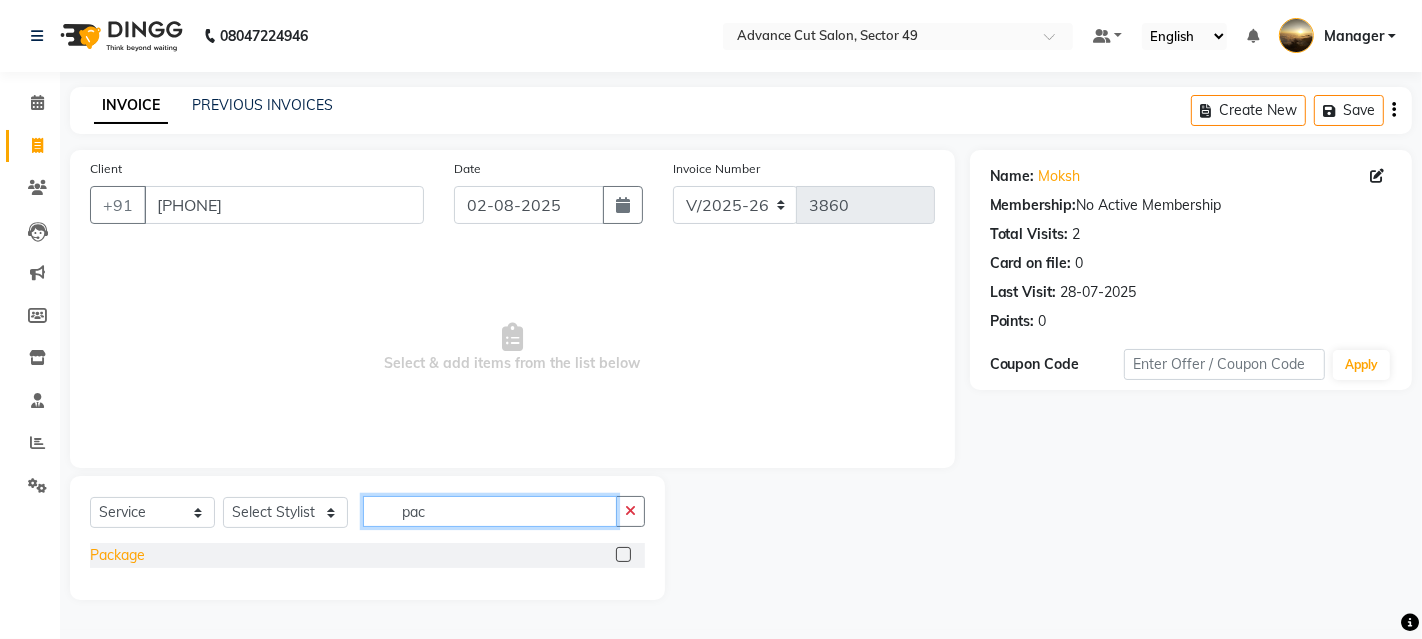 type on "pac" 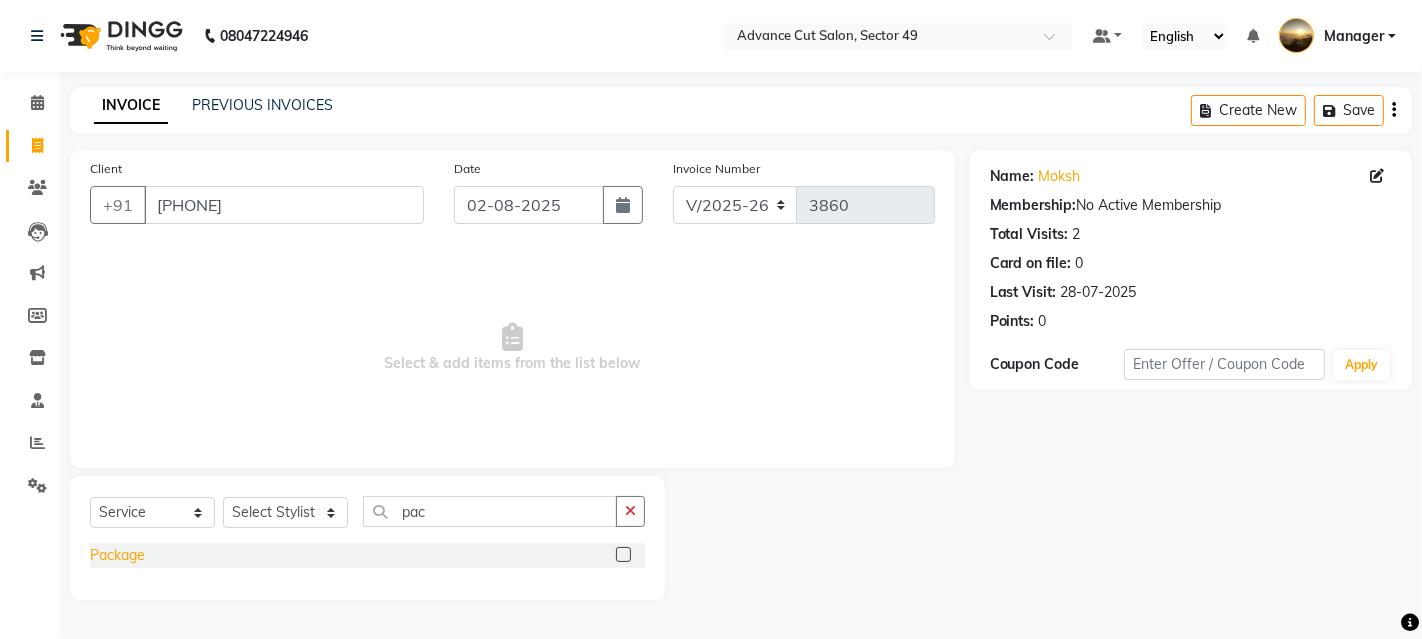 click on "Package" 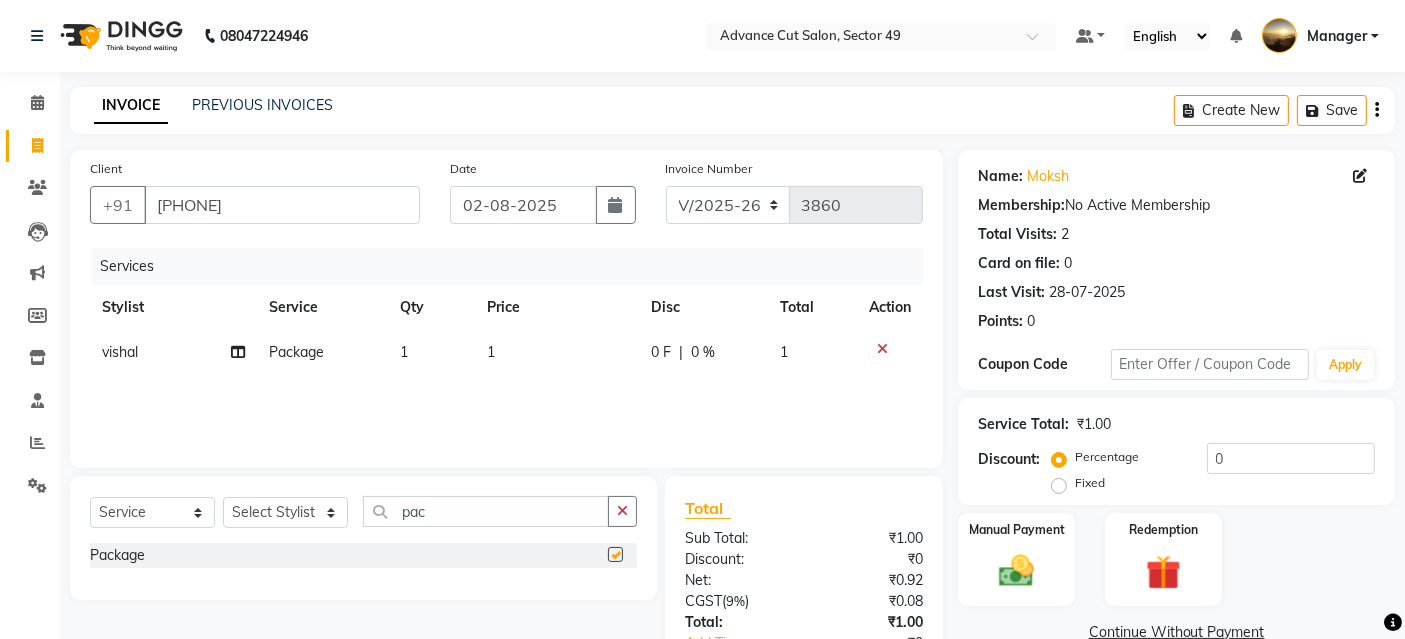 checkbox on "false" 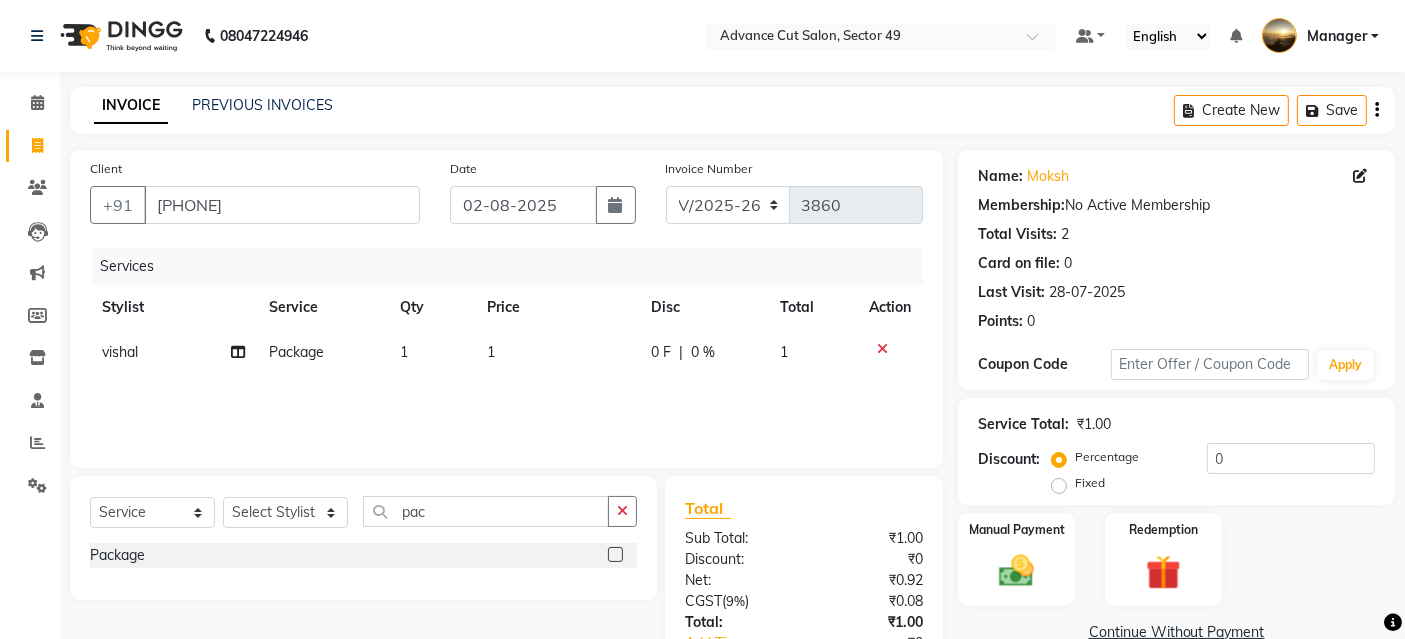 click on "1" 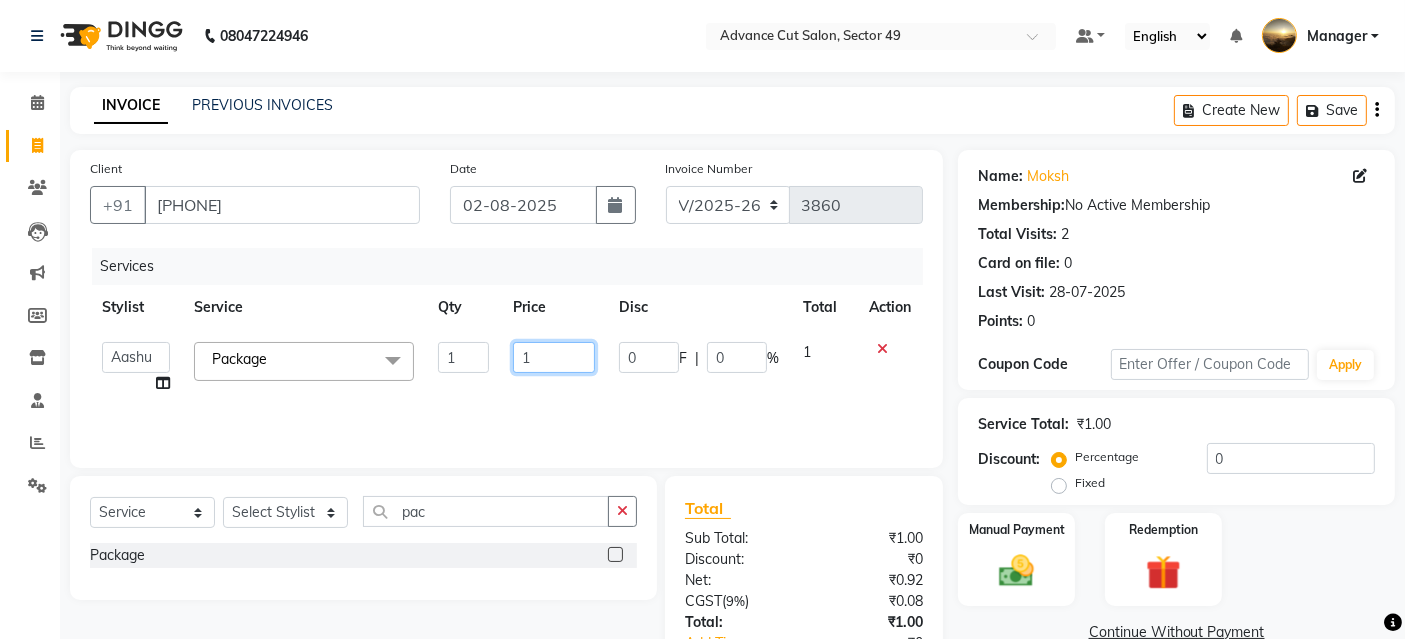 click on "1" 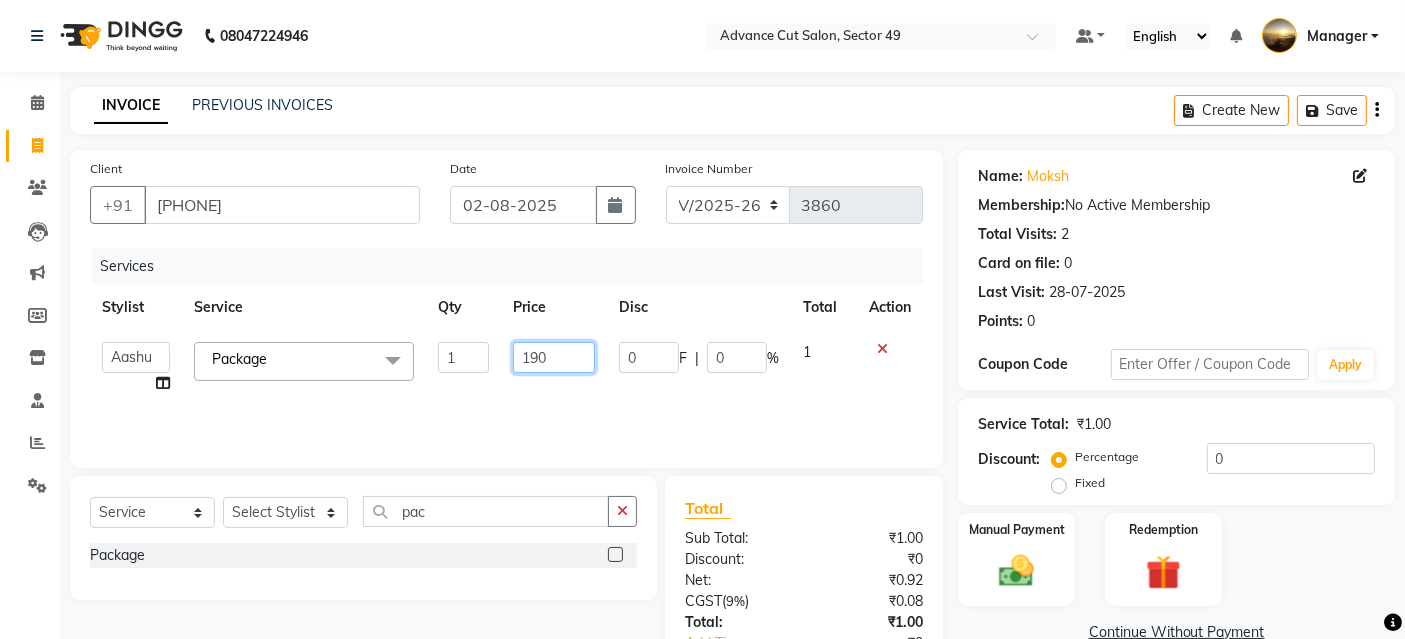type on "1900" 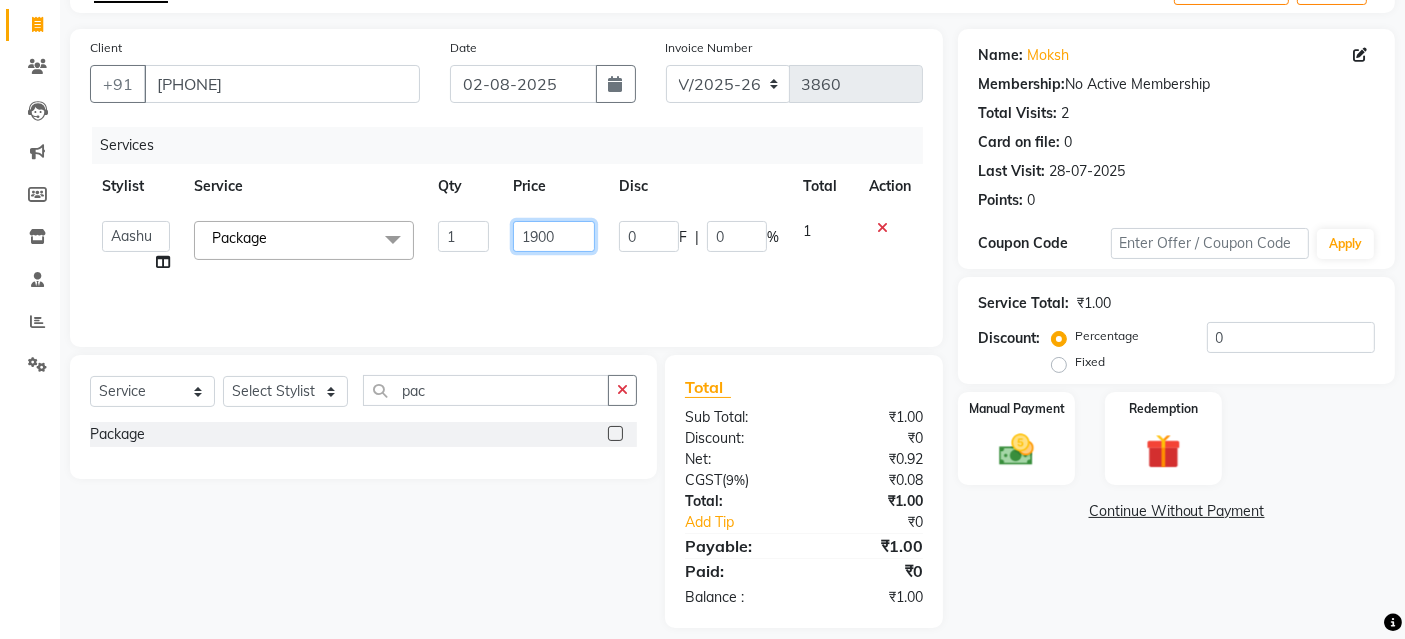 scroll, scrollTop: 138, scrollLeft: 0, axis: vertical 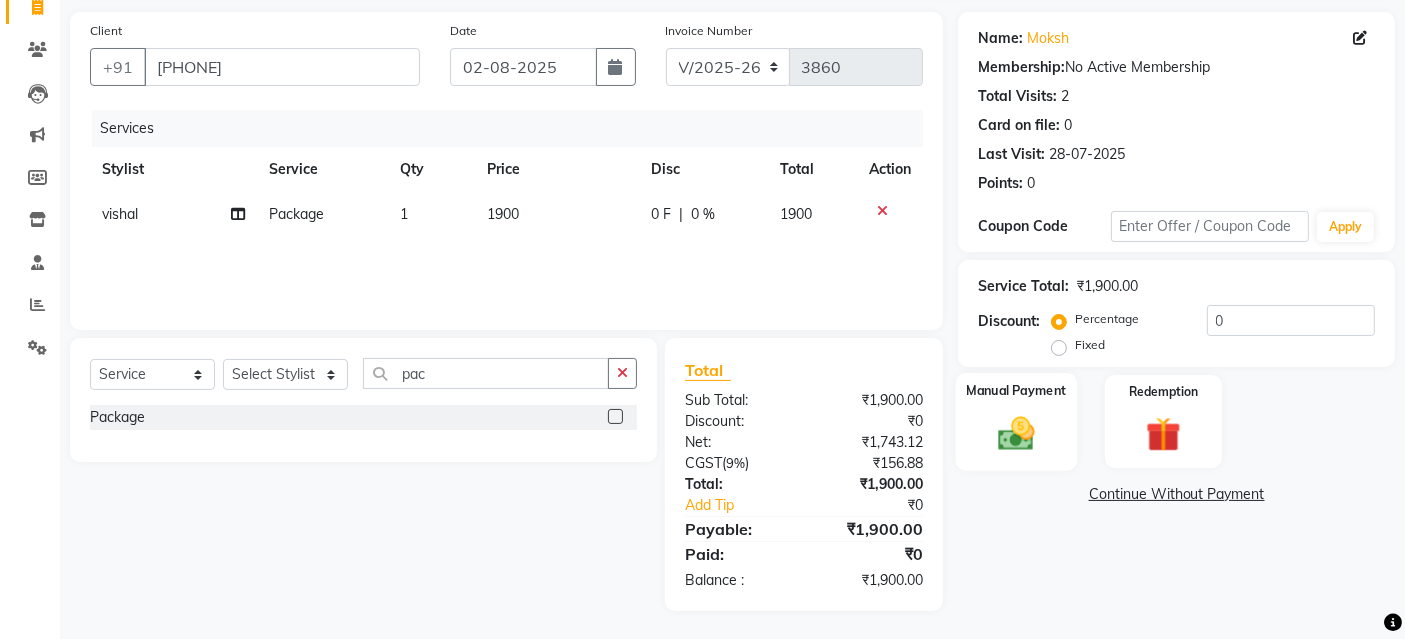 click 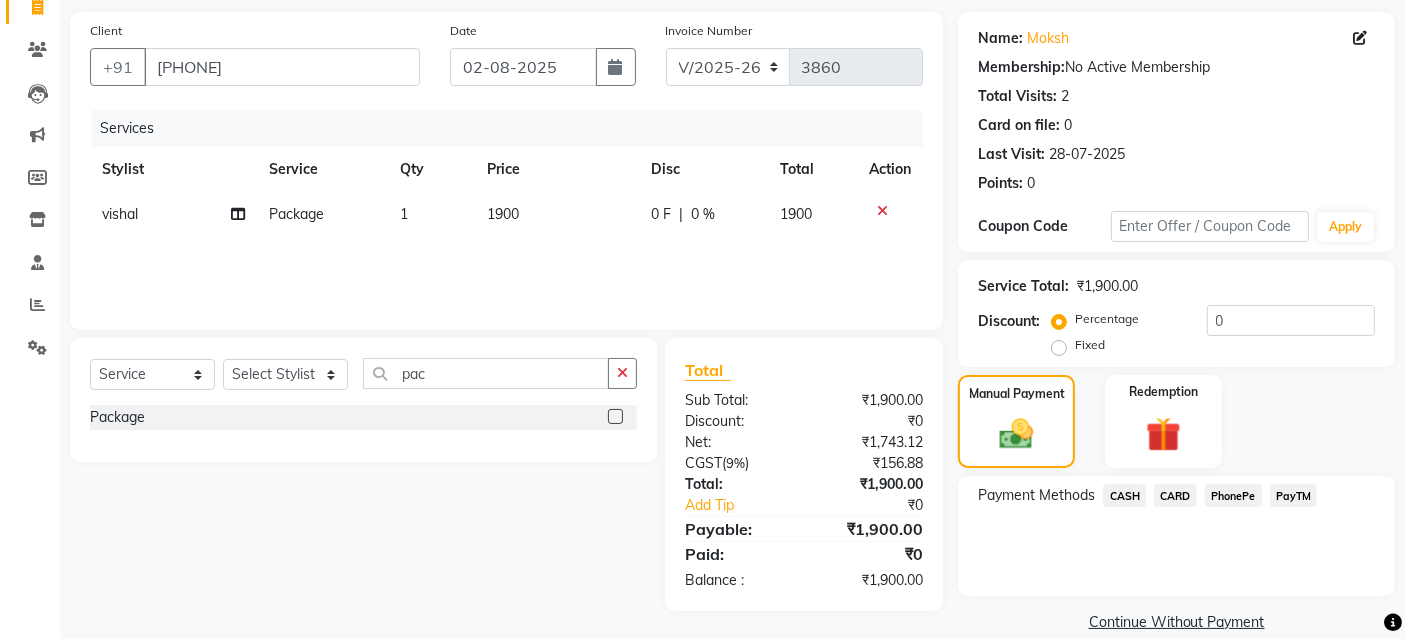 click on "PayTM" 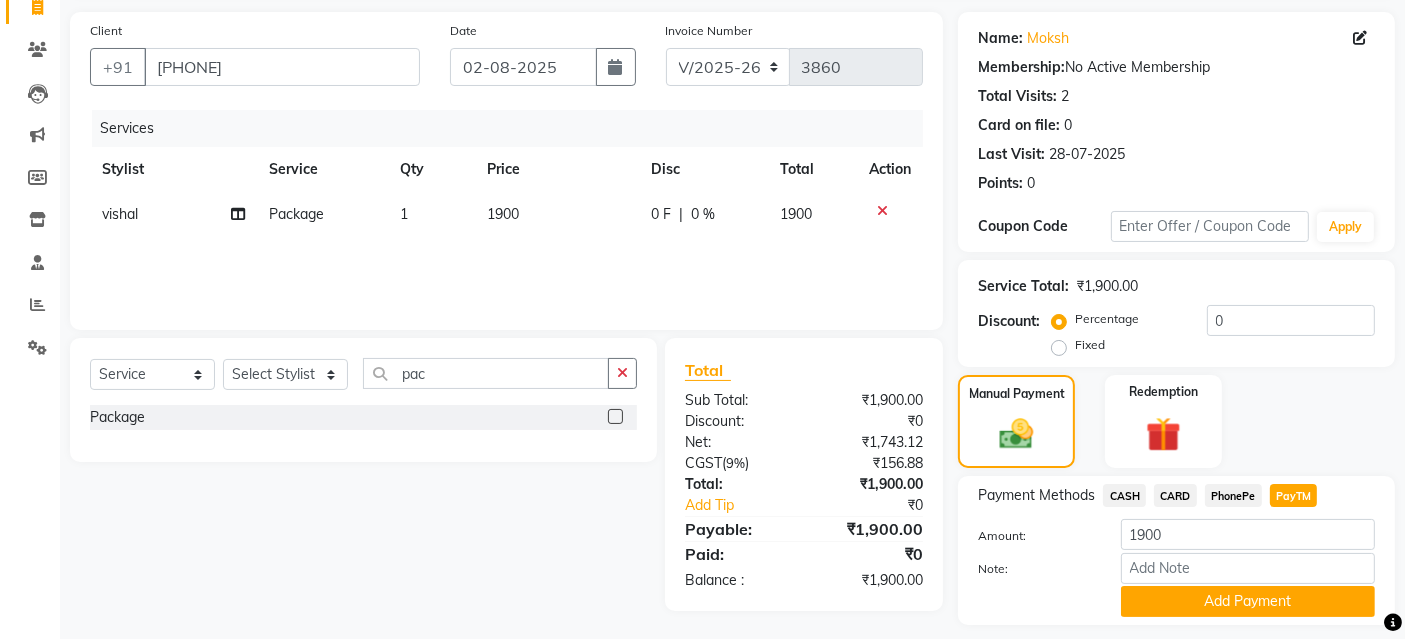 click on "Add Payment" 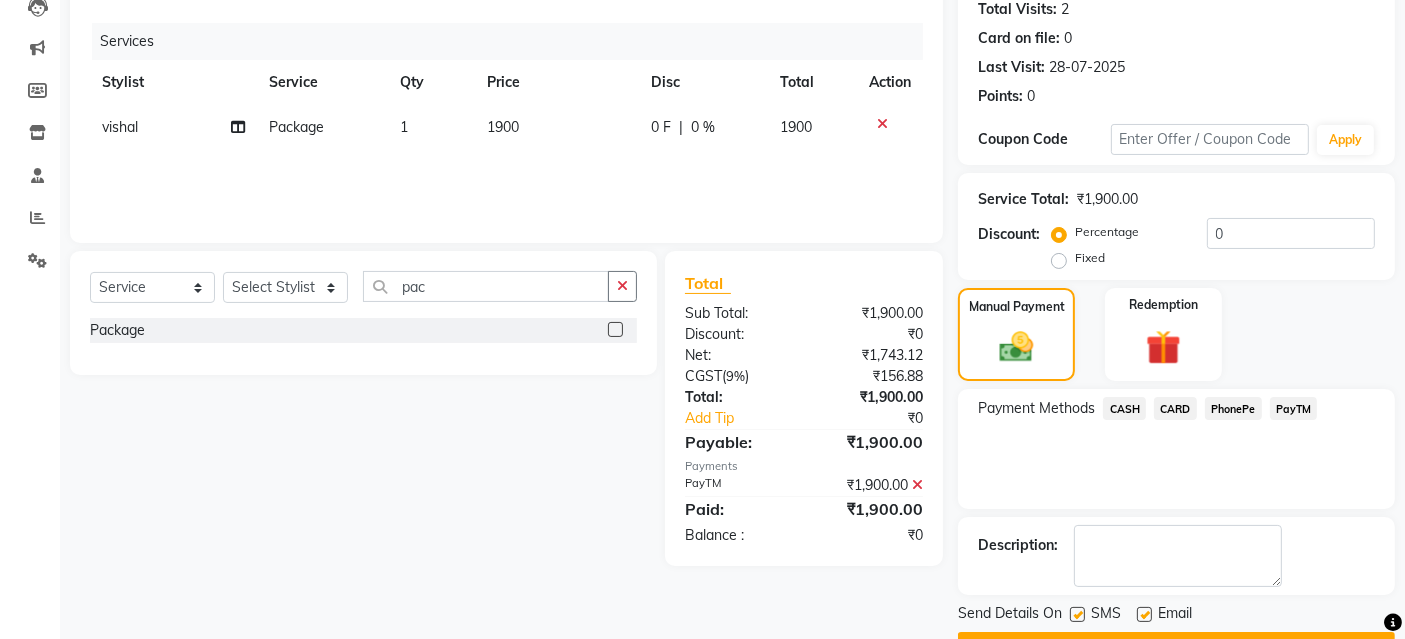 scroll, scrollTop: 277, scrollLeft: 0, axis: vertical 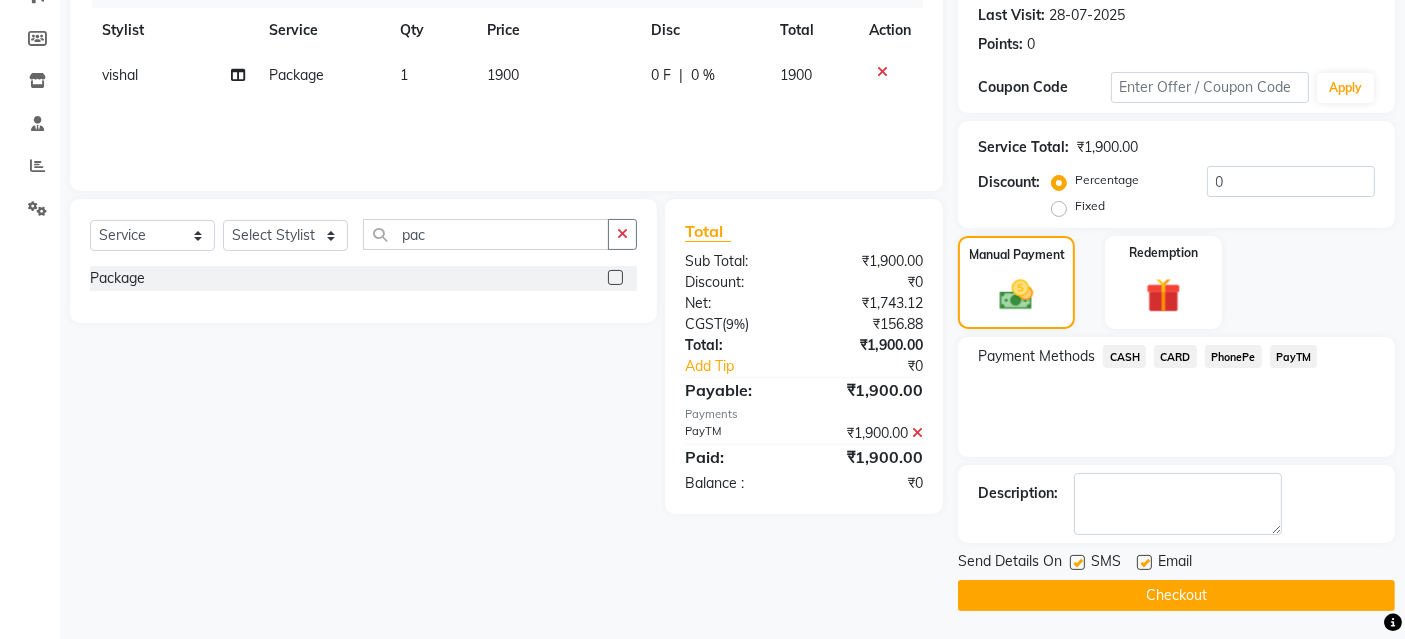 click on "Checkout" 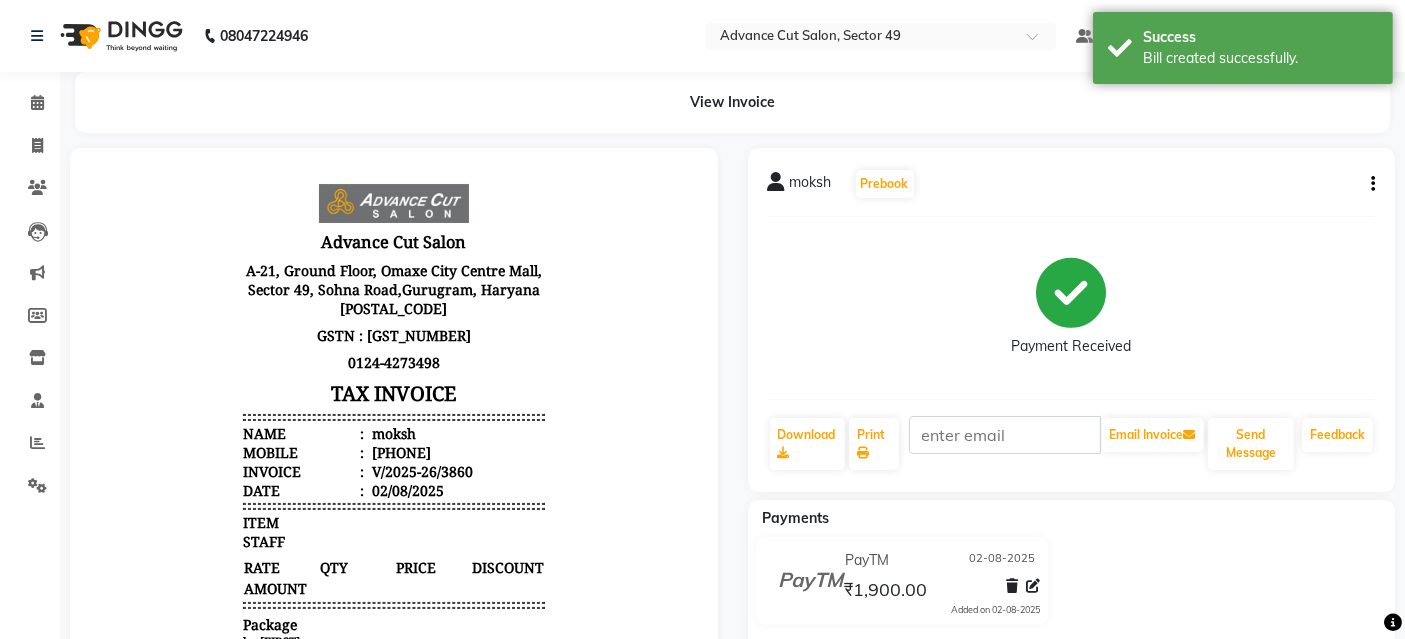 scroll, scrollTop: 0, scrollLeft: 0, axis: both 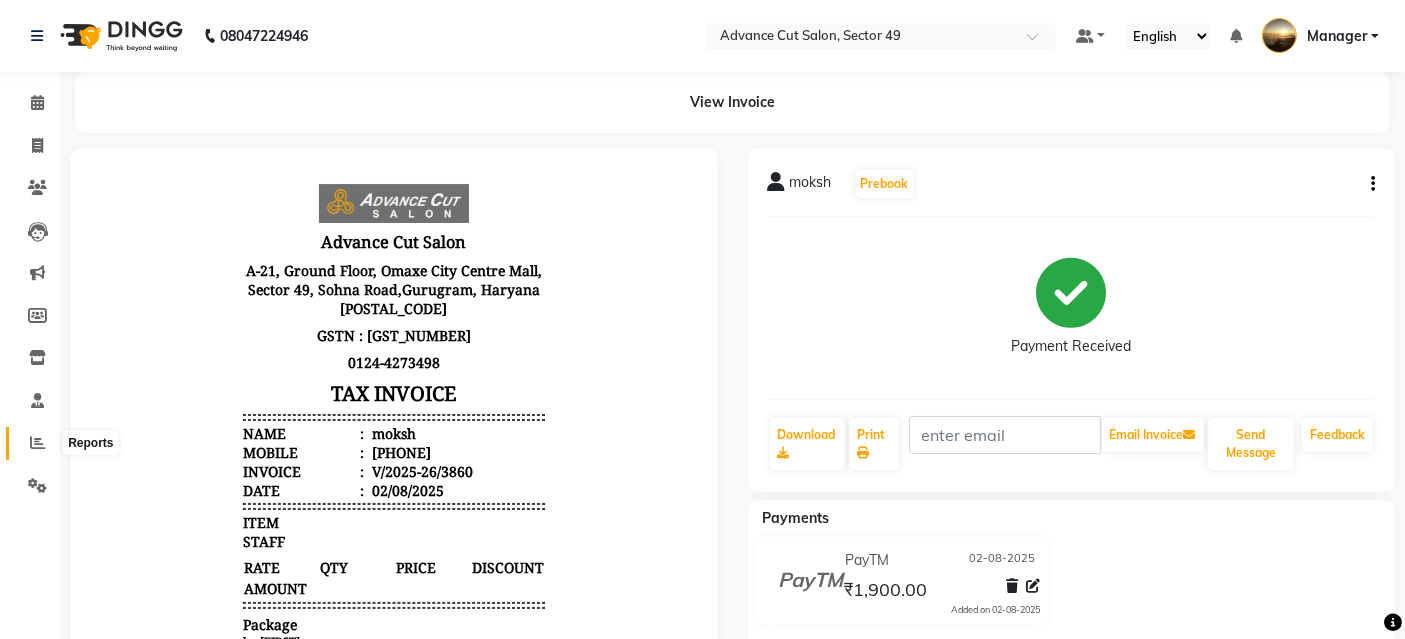 click 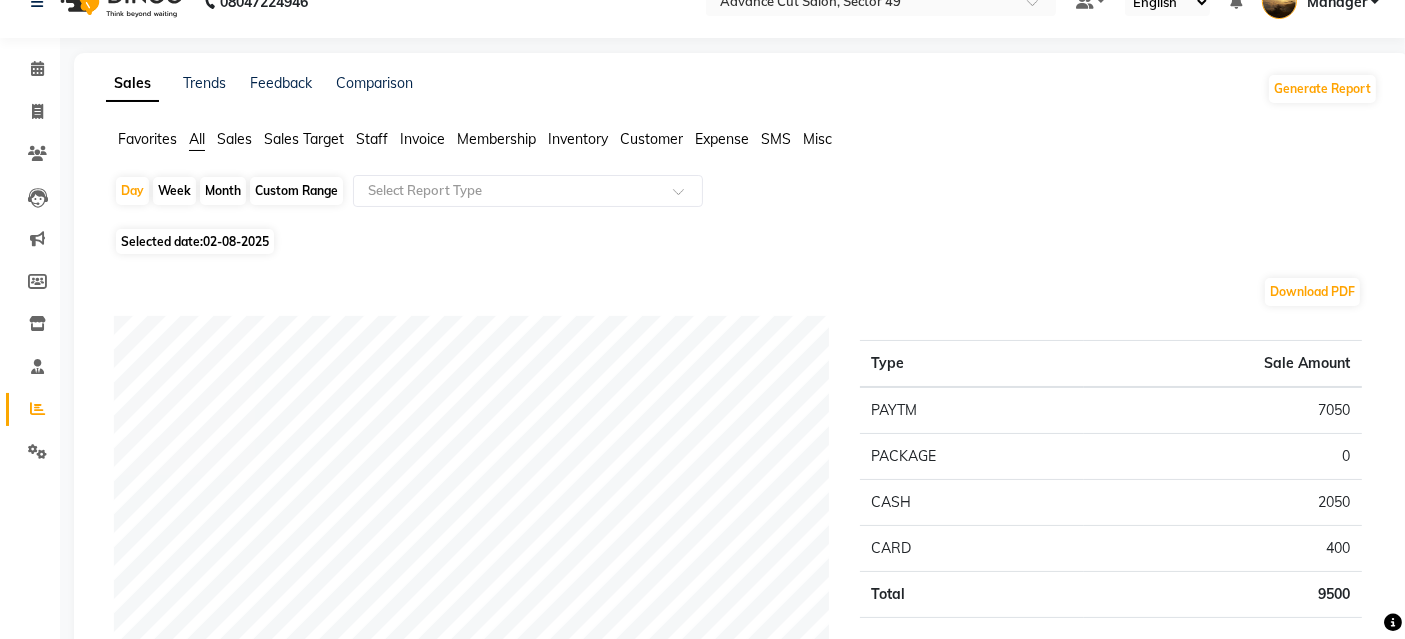 scroll, scrollTop: 0, scrollLeft: 0, axis: both 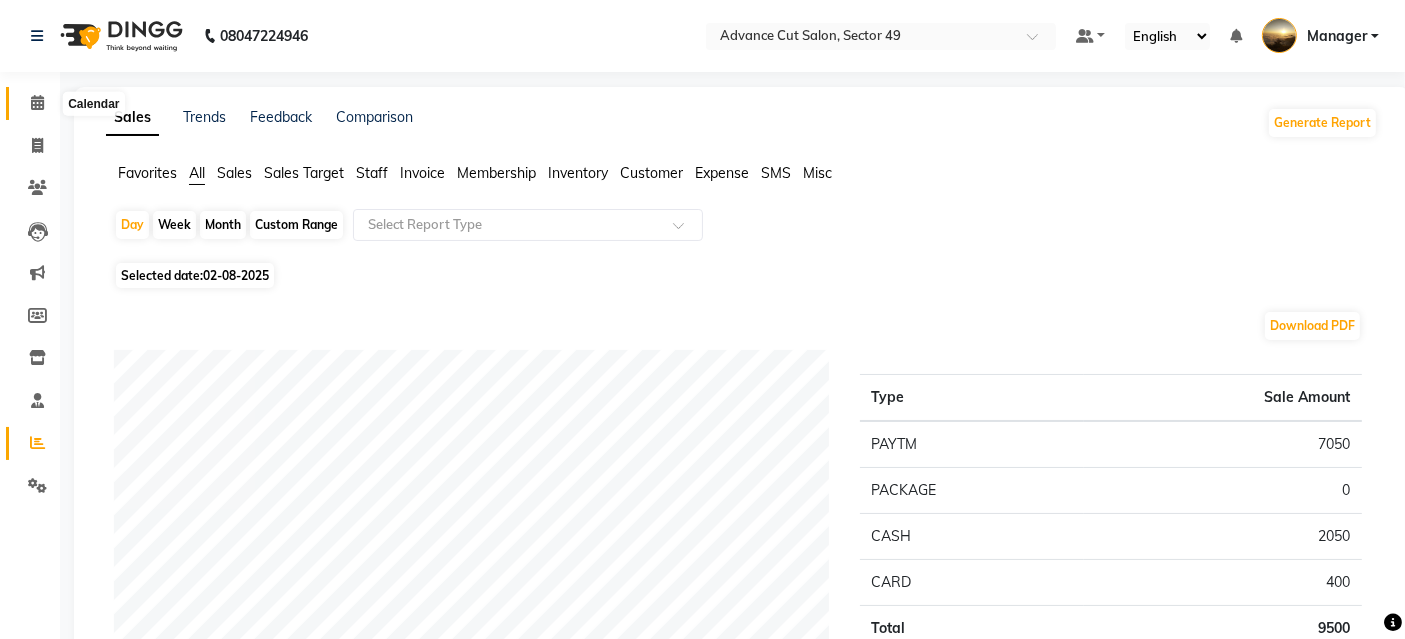click 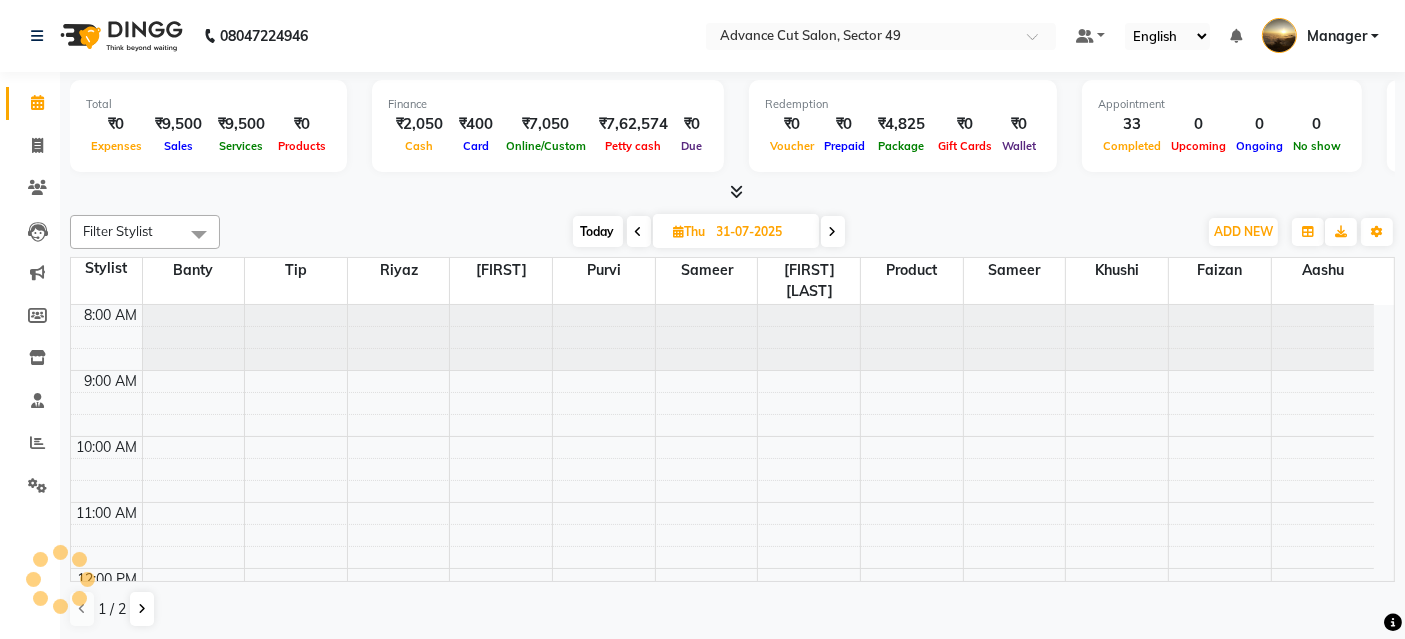 scroll, scrollTop: 0, scrollLeft: 0, axis: both 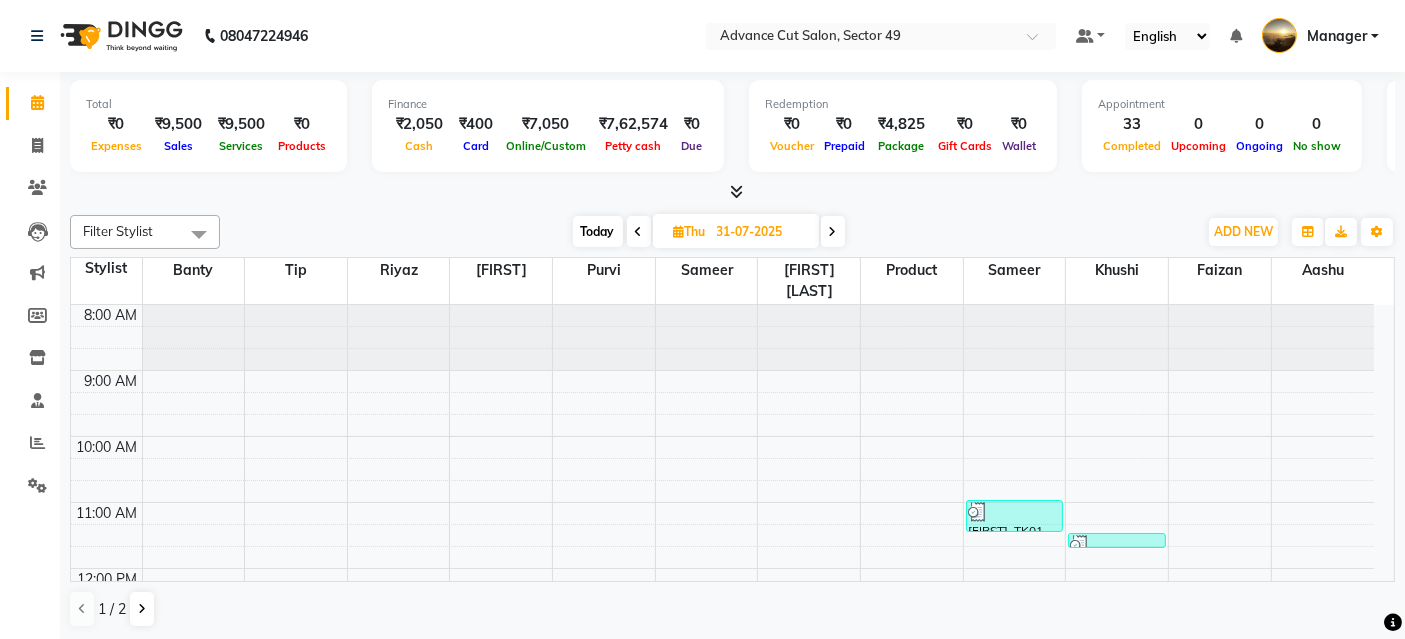 click at bounding box center [732, 192] 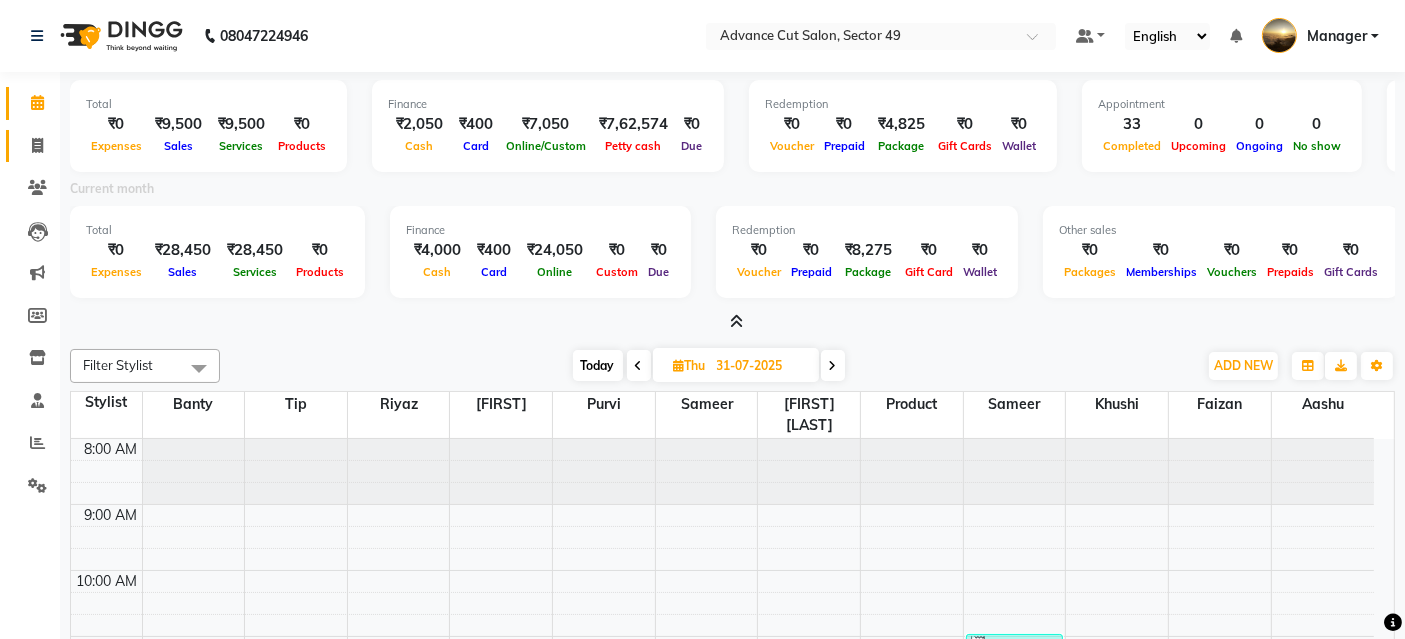 click 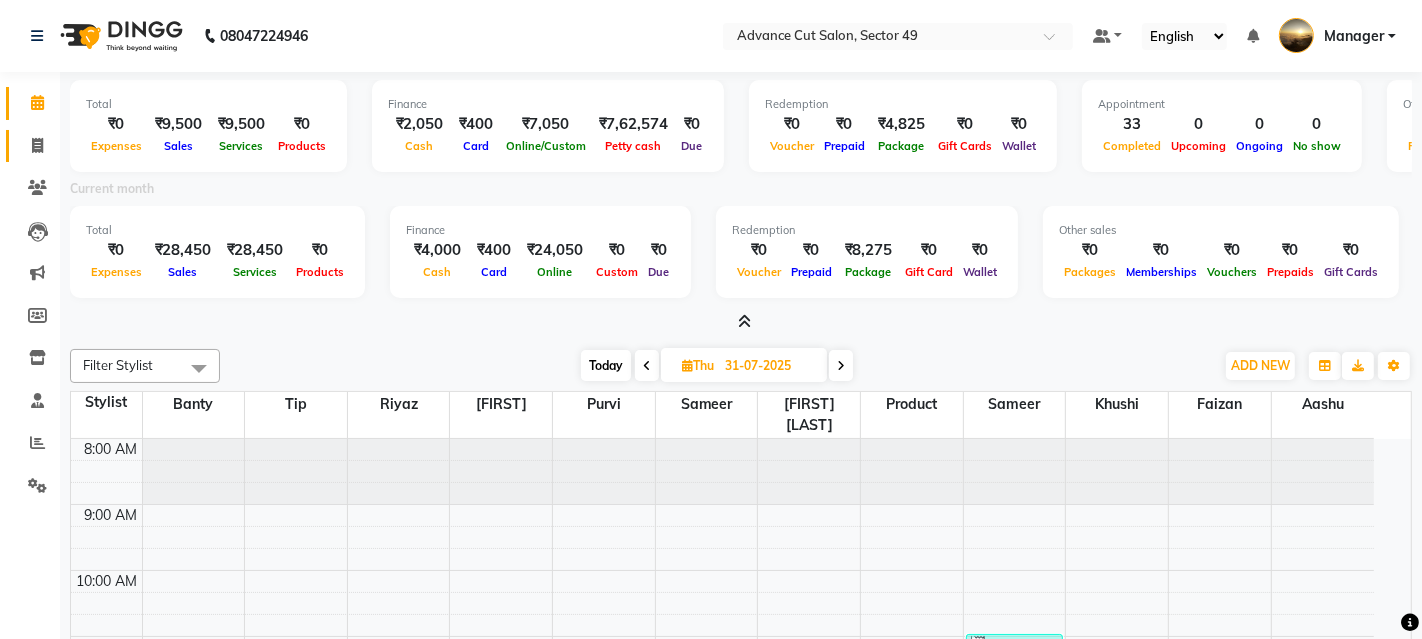 select on "4616" 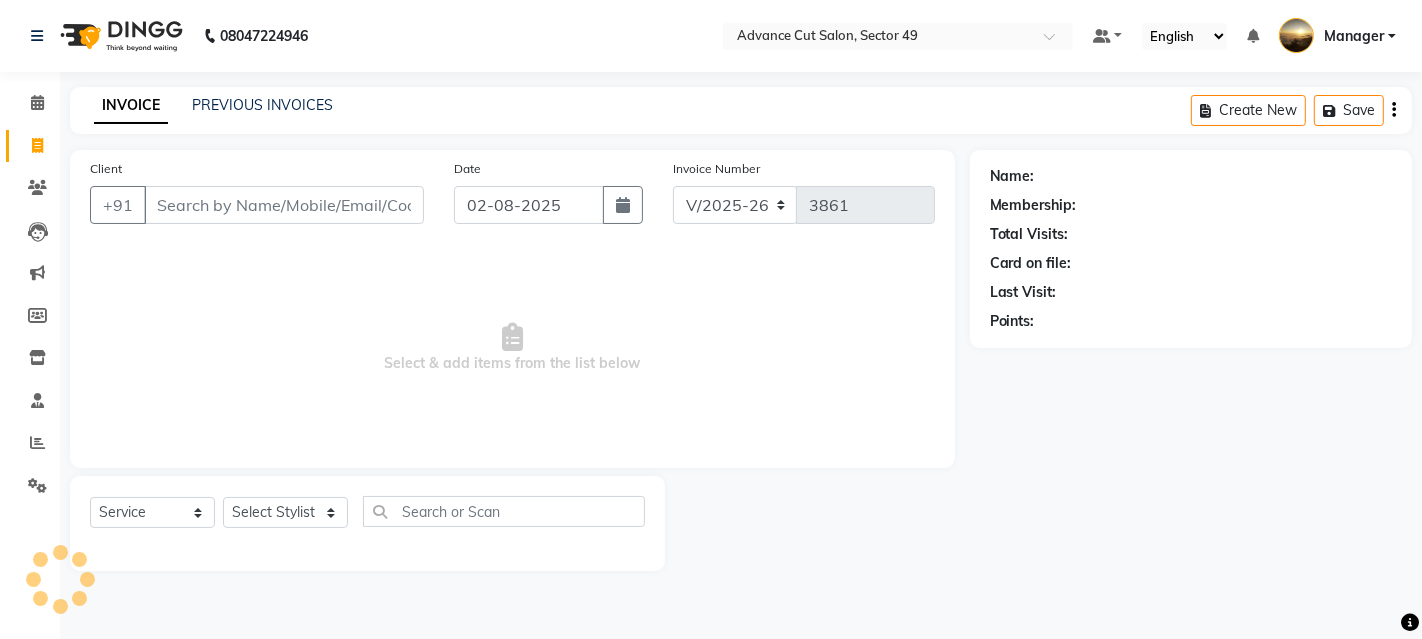 click on "INVOICE PREVIOUS INVOICES Create New   Save" 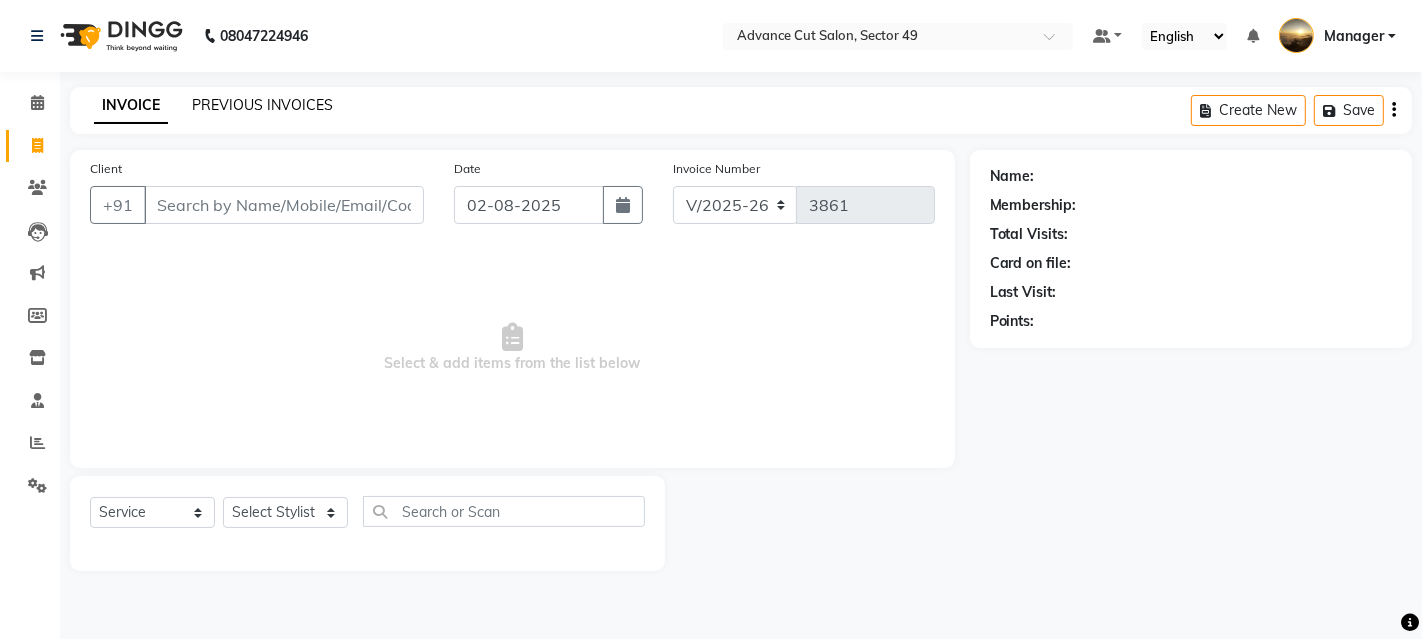 click on "PREVIOUS INVOICES" 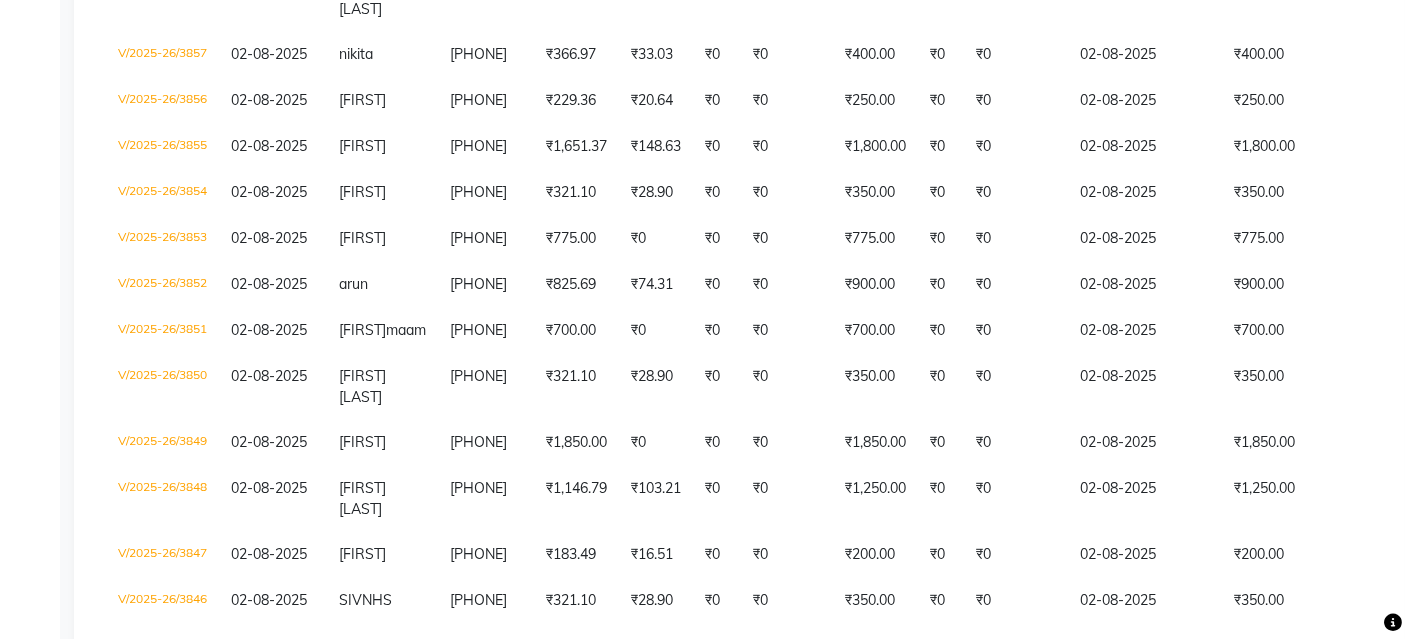 scroll, scrollTop: 555, scrollLeft: 0, axis: vertical 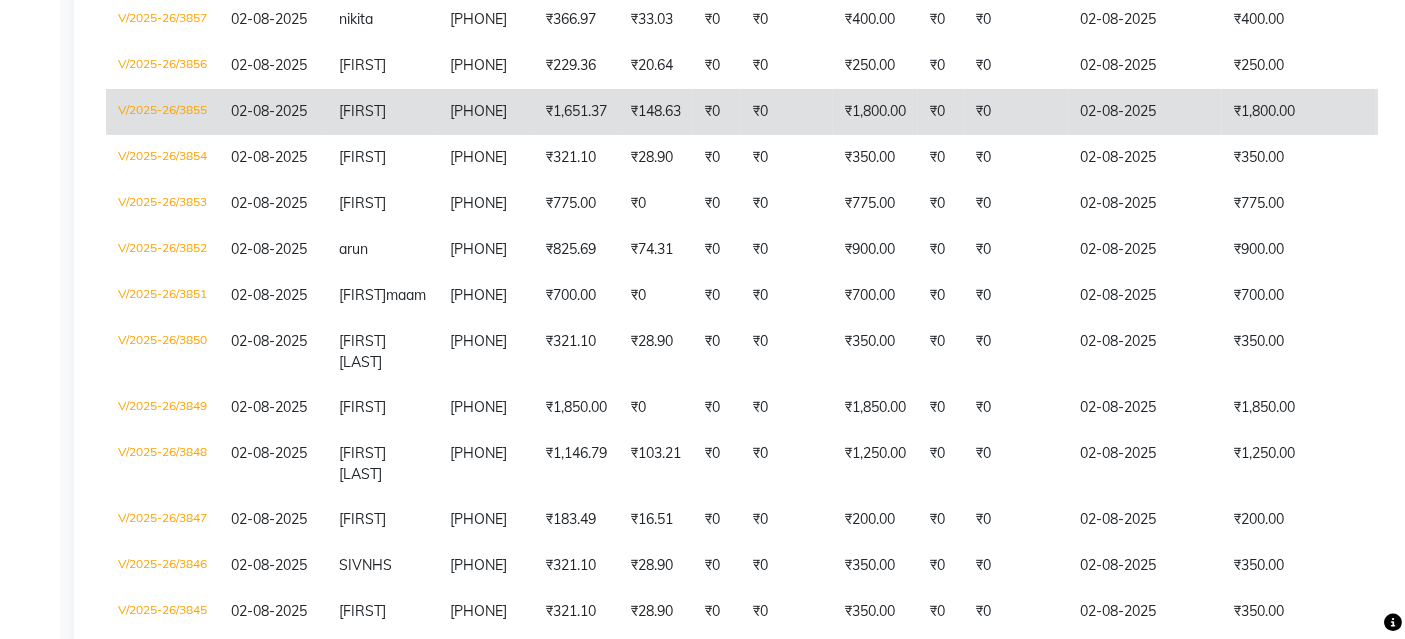 click on "V/2025-26/3855" 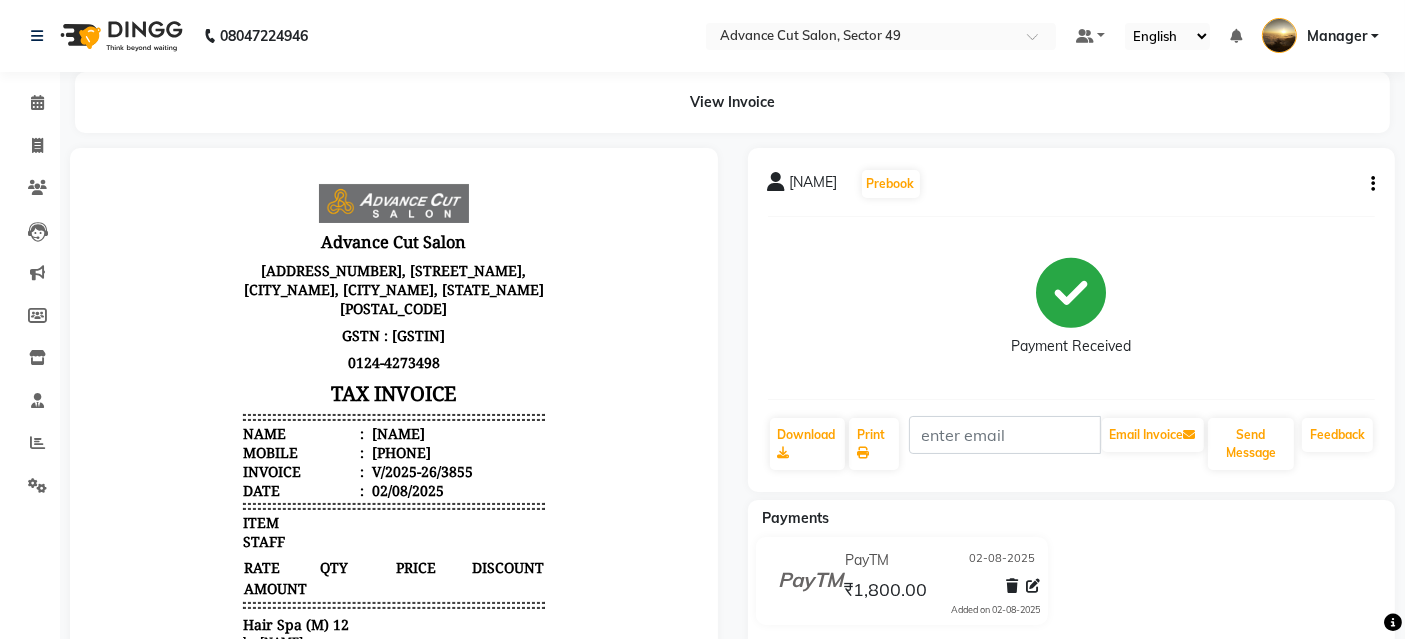 scroll, scrollTop: 0, scrollLeft: 0, axis: both 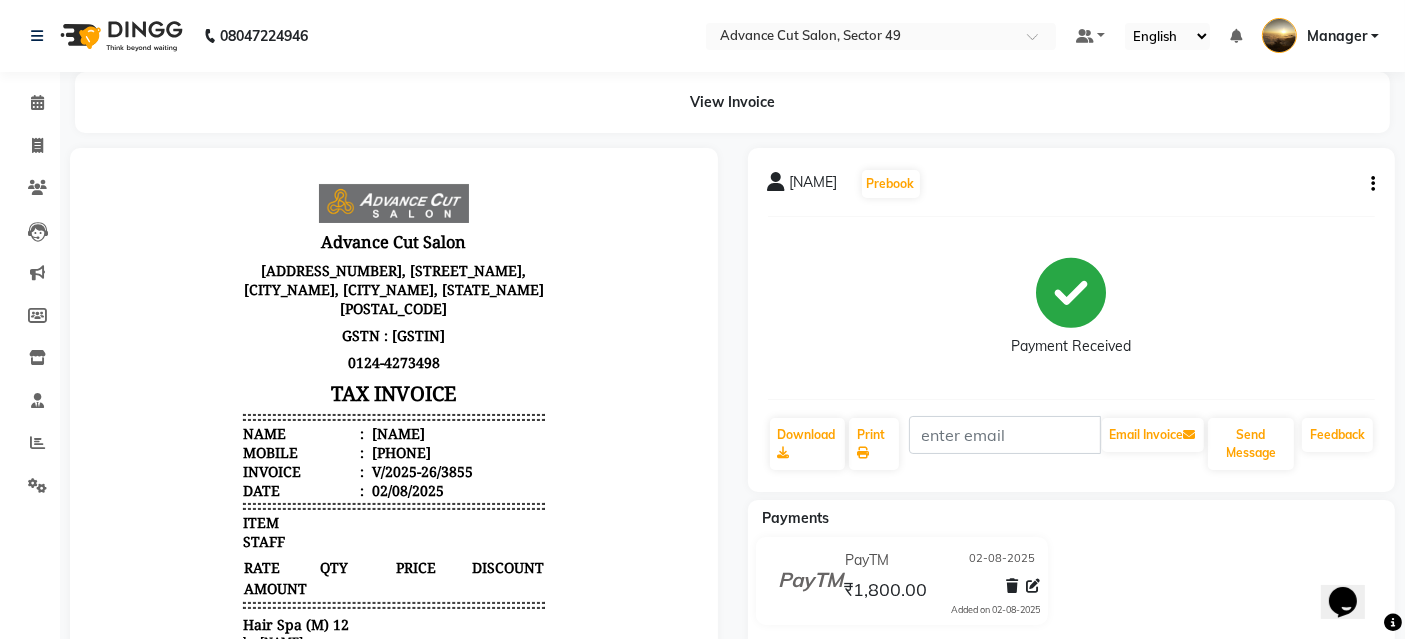 click 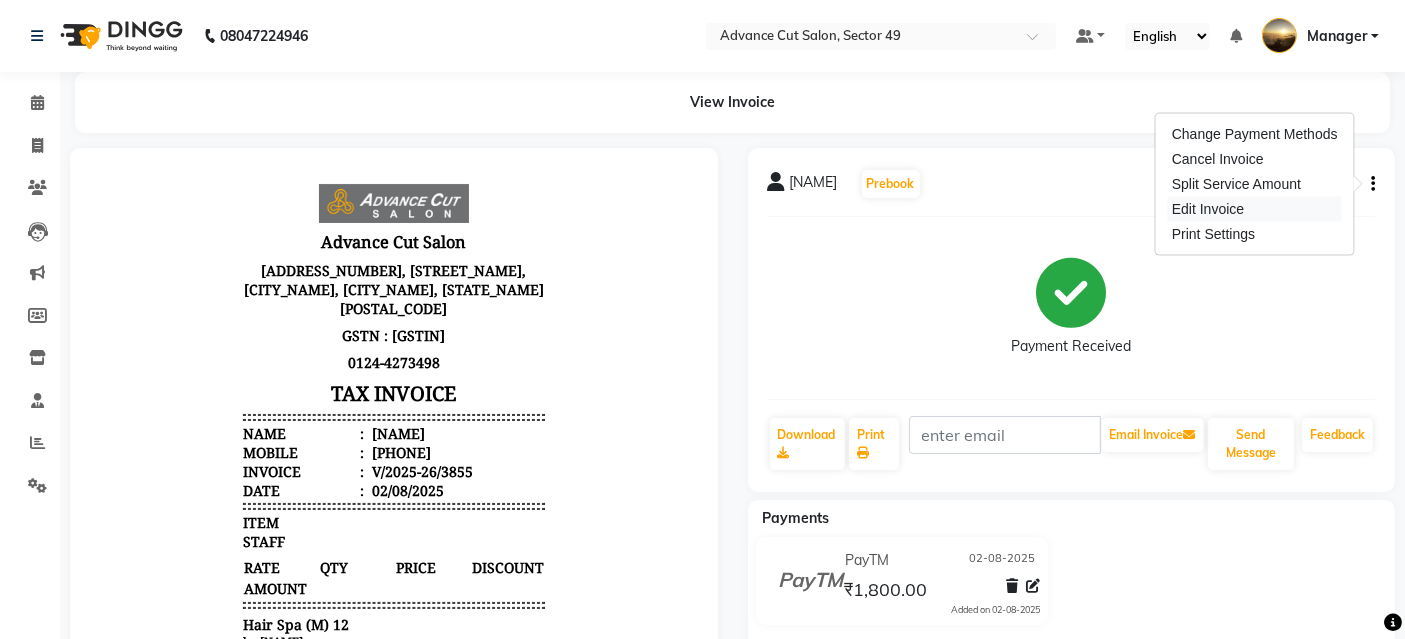 click on "Edit Invoice" at bounding box center (1255, 209) 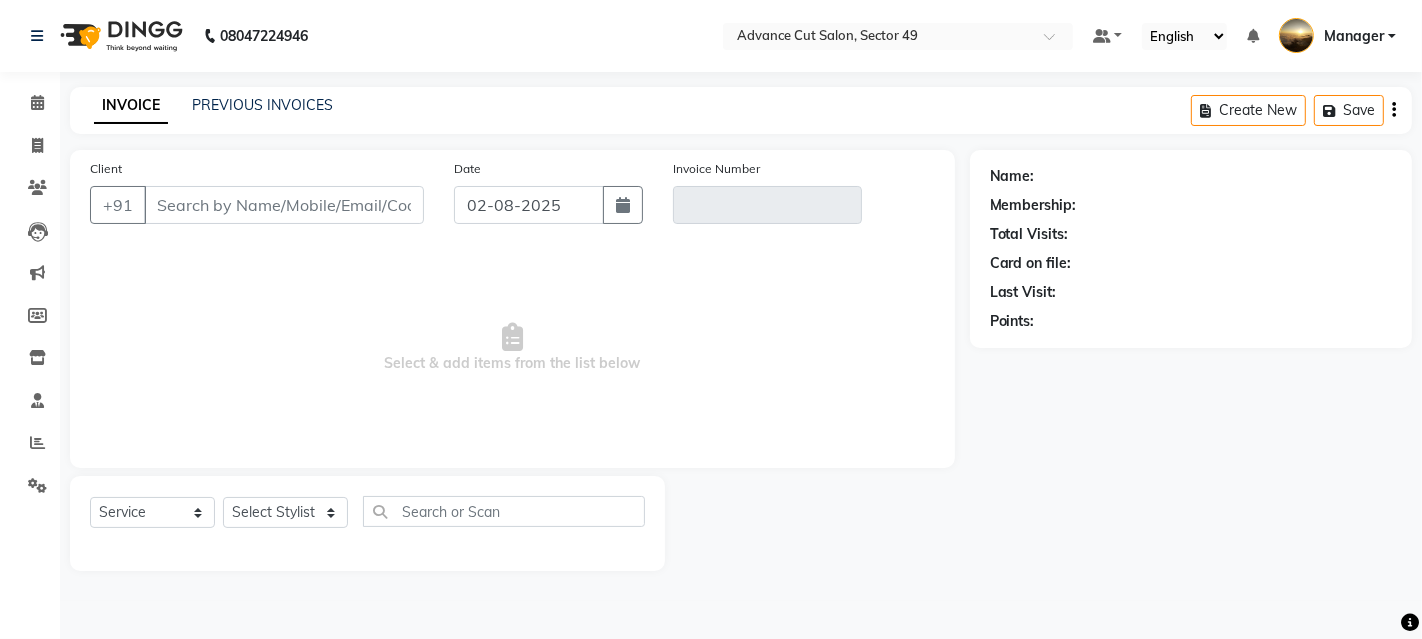 type on "8588960608" 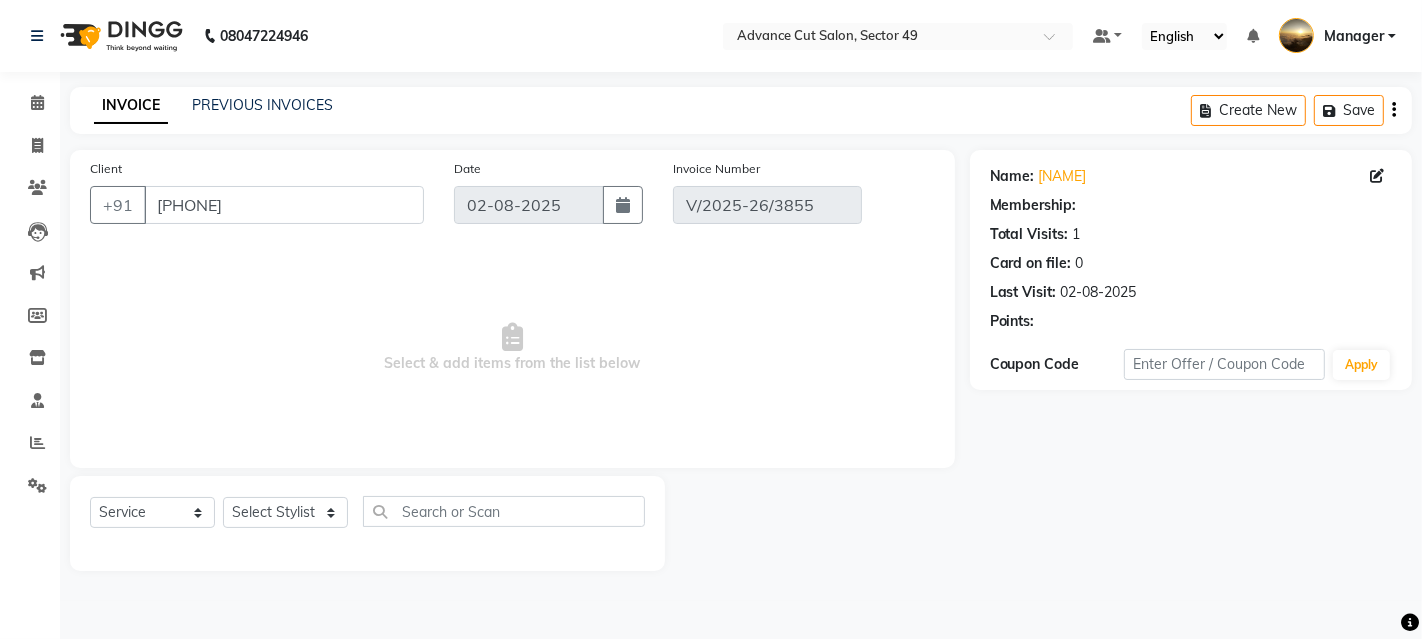 select on "select" 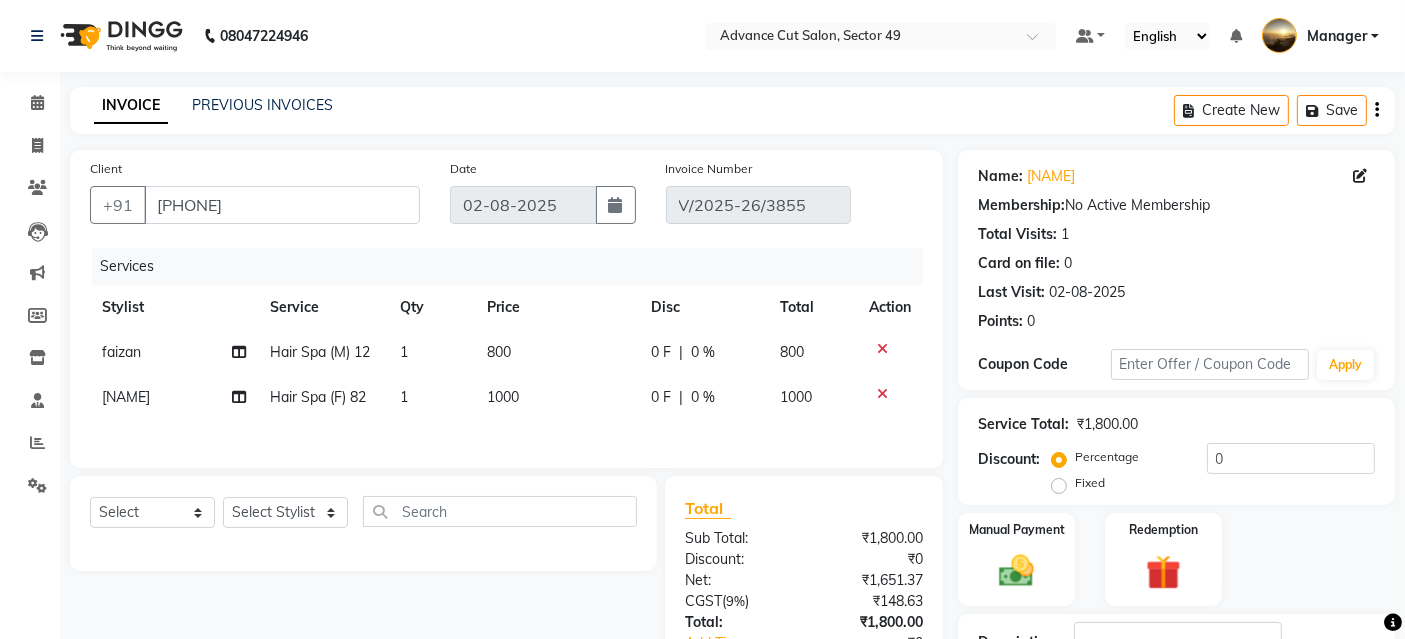 click on "david" 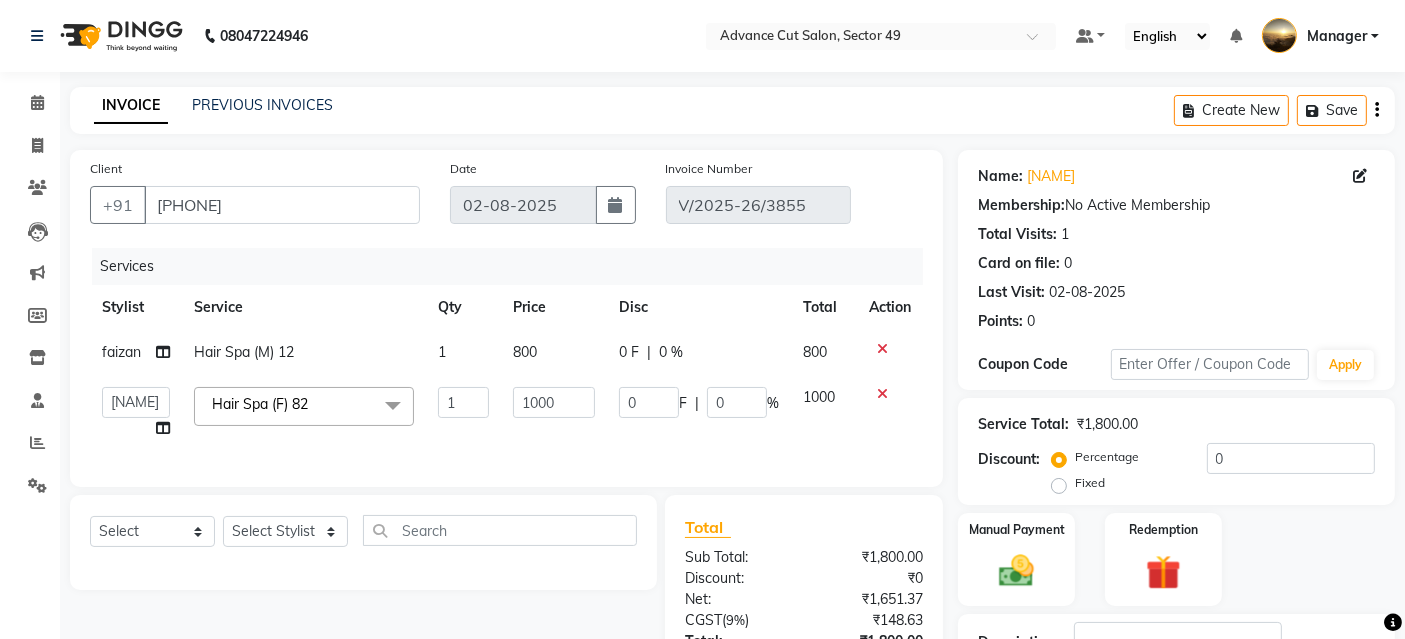 click on "faizan" 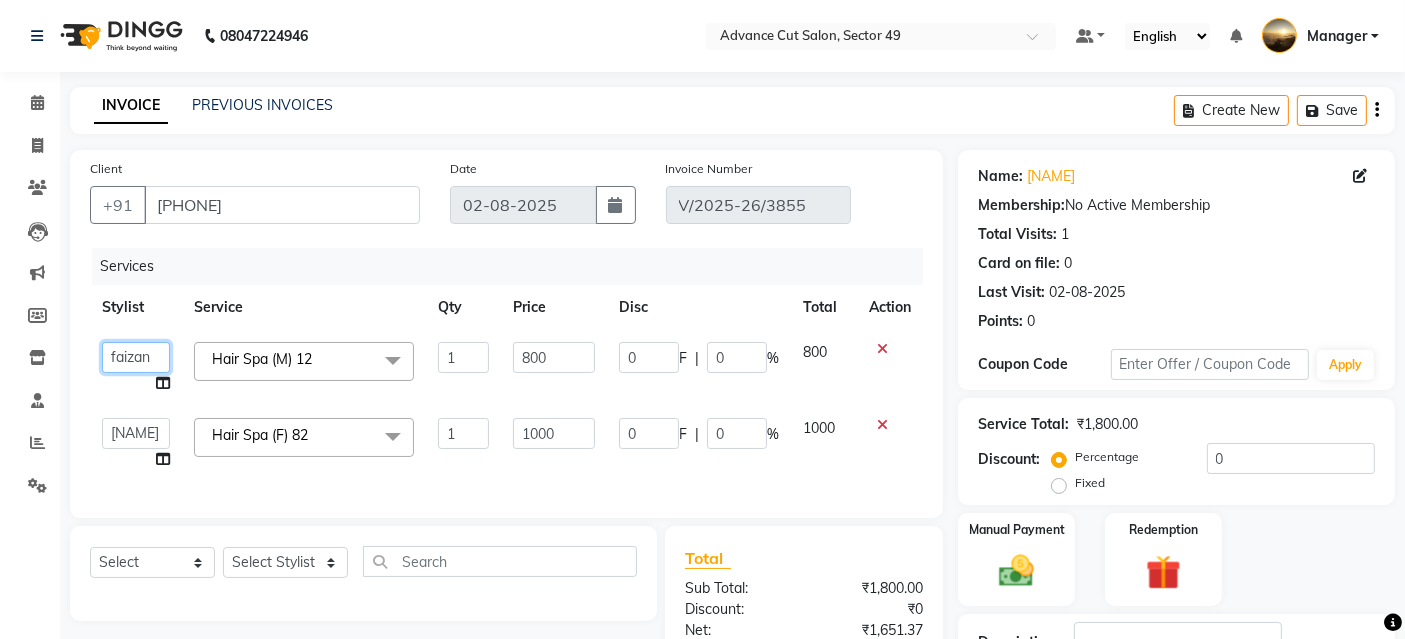 click on "Aashu   Banty   danish ali   david   faizan   khushi   Manager   product   purvi   riyaz   sameer   sameer   Tip   vishal" 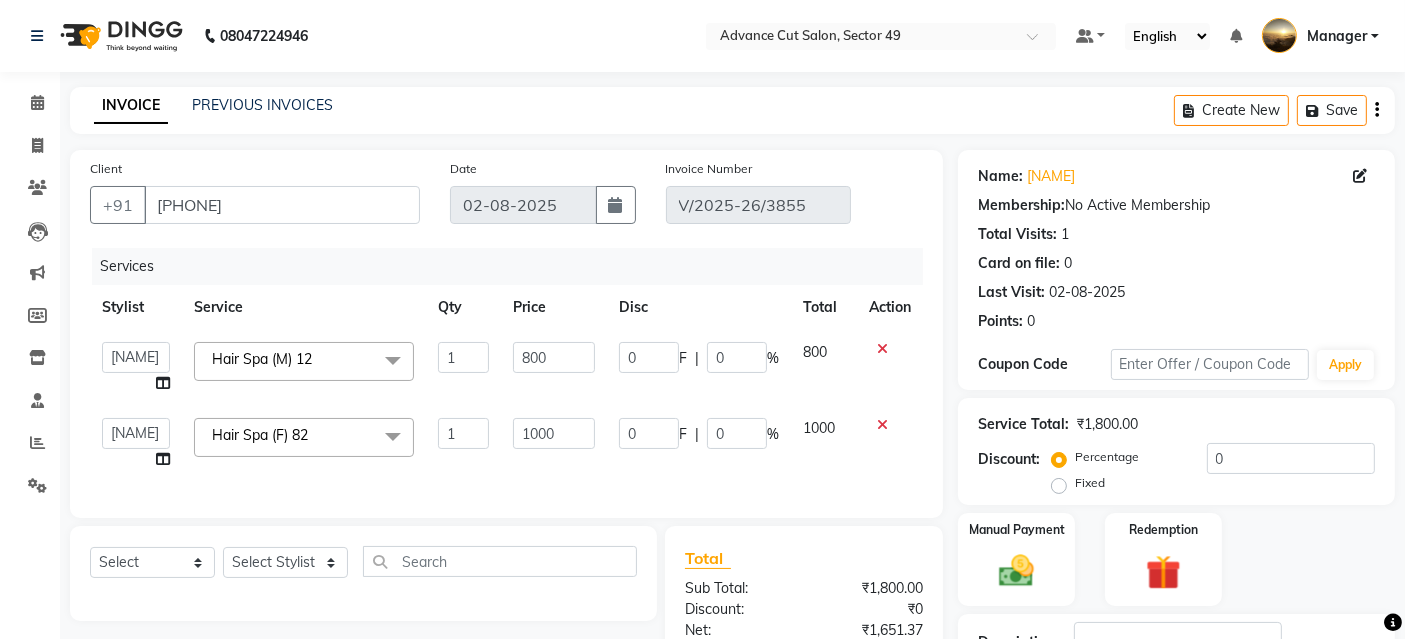 select on "65243" 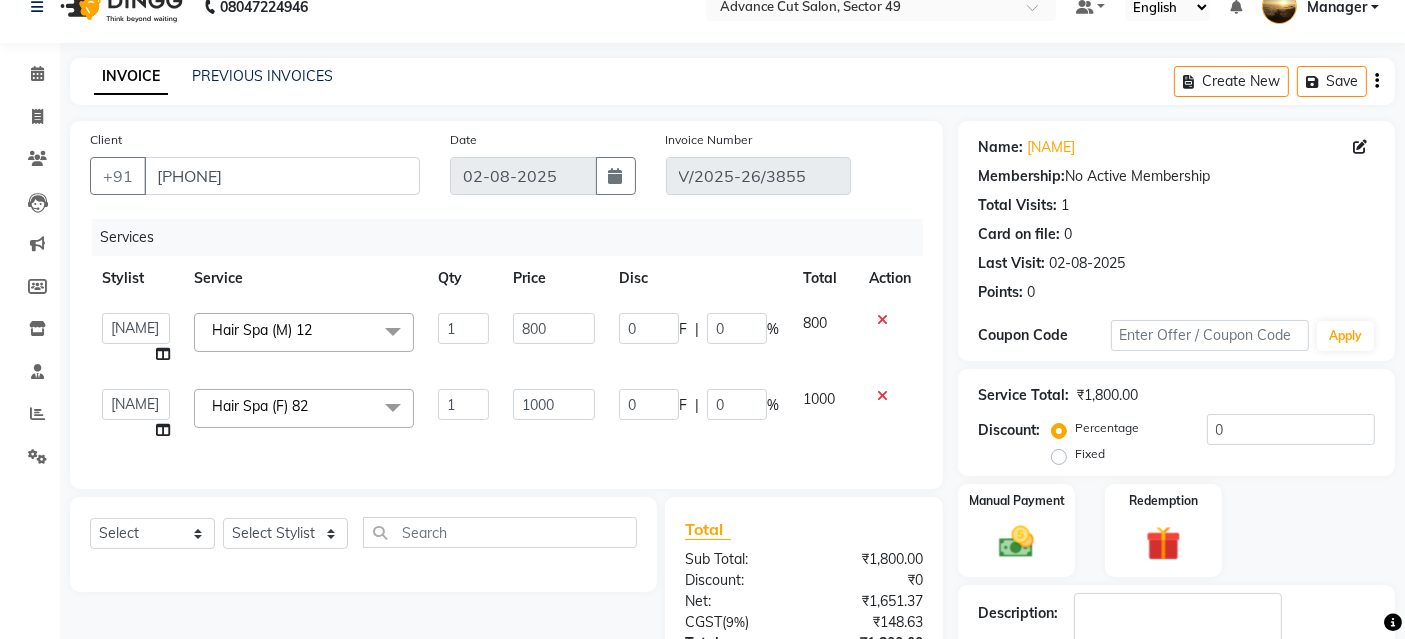 scroll, scrollTop: 247, scrollLeft: 0, axis: vertical 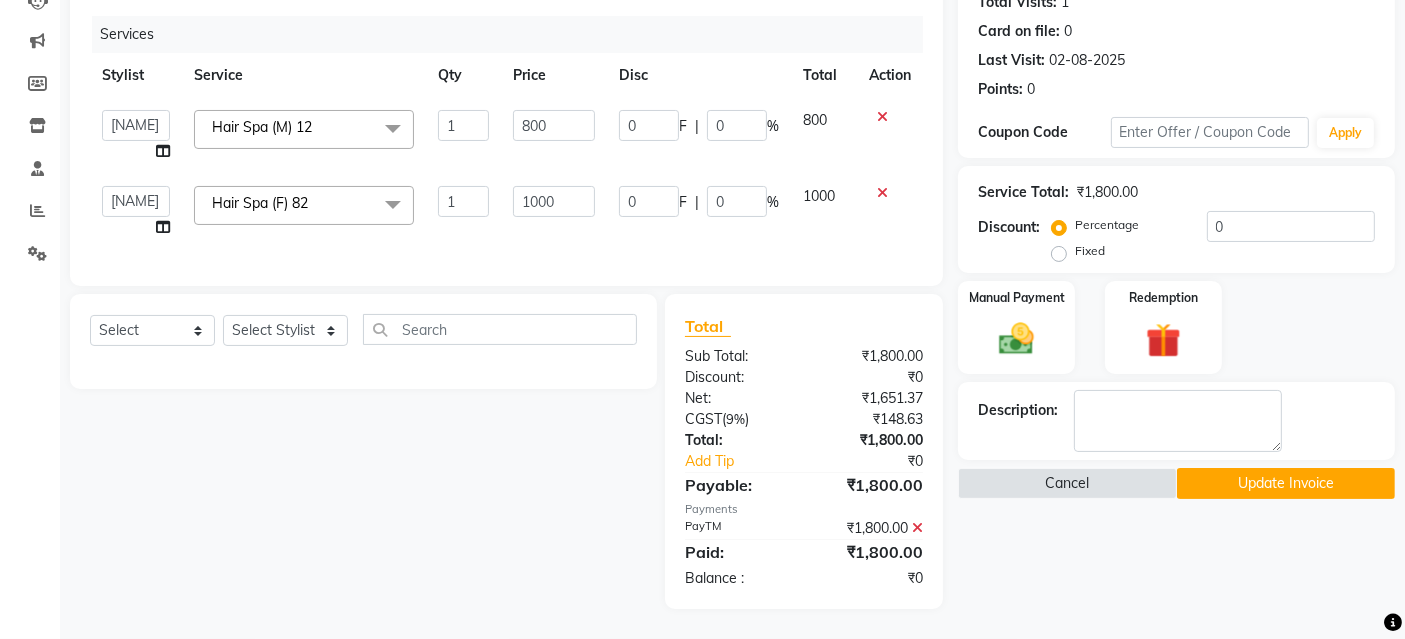click on "Update Invoice" 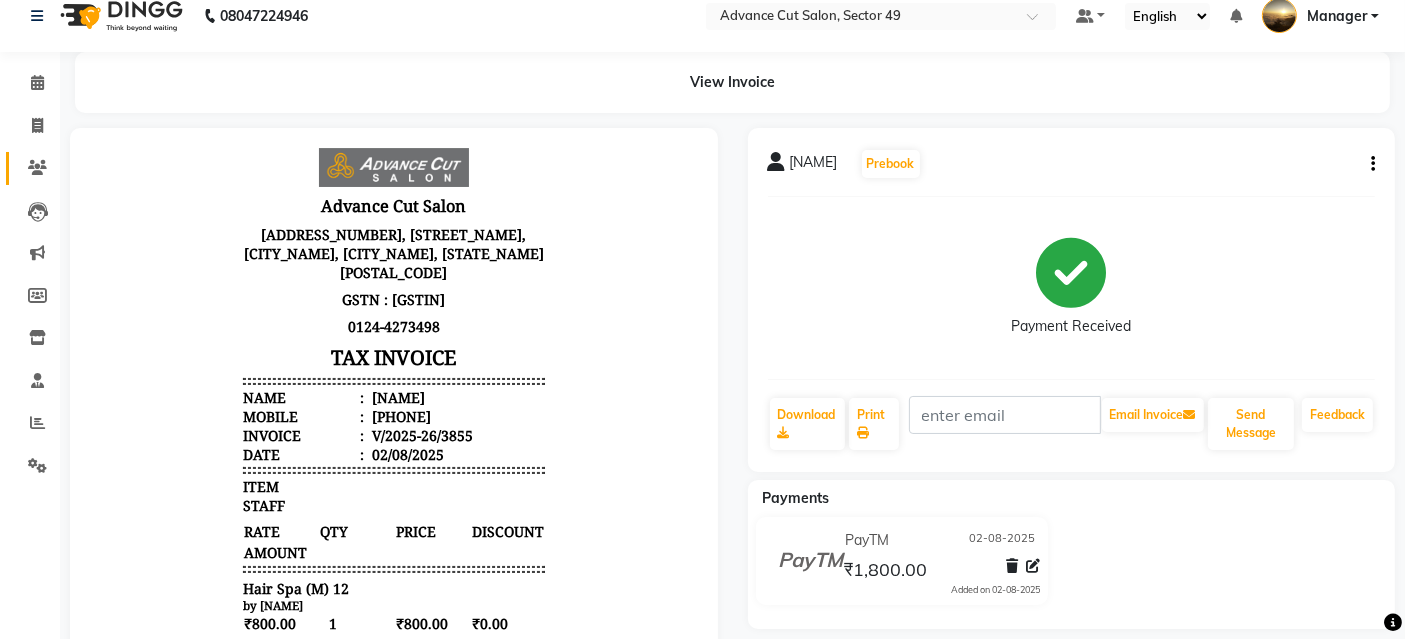 scroll, scrollTop: 0, scrollLeft: 0, axis: both 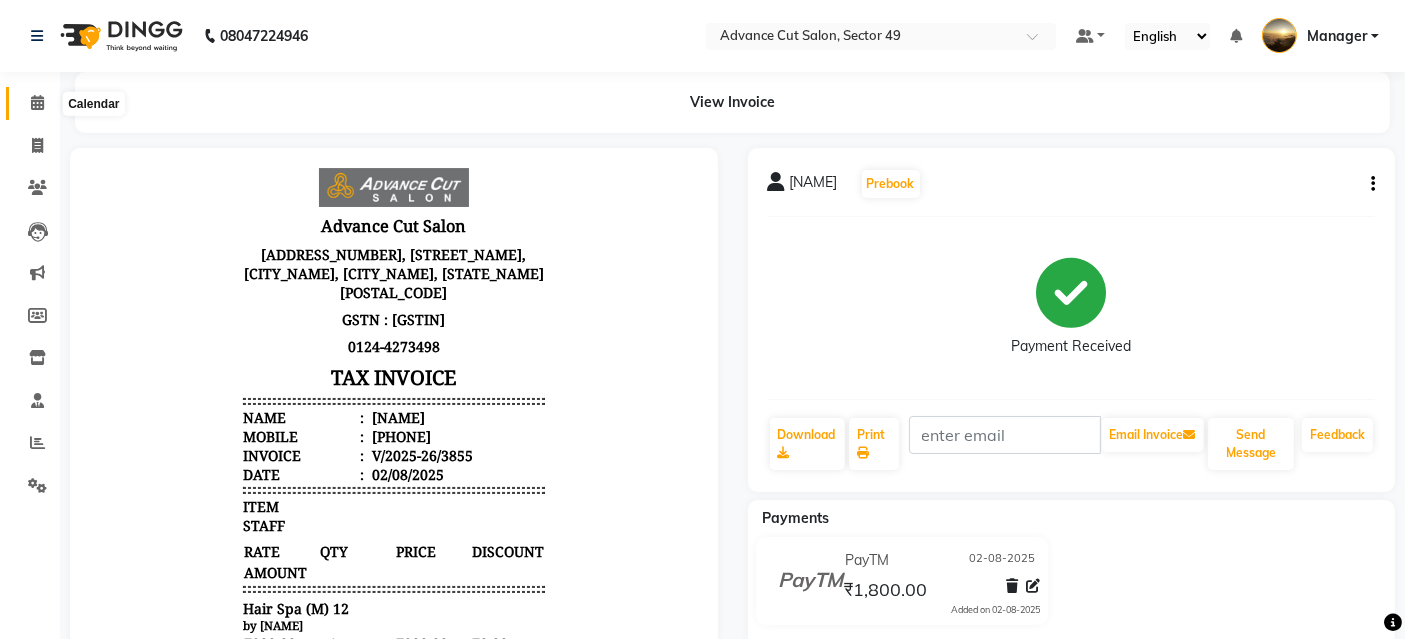 click 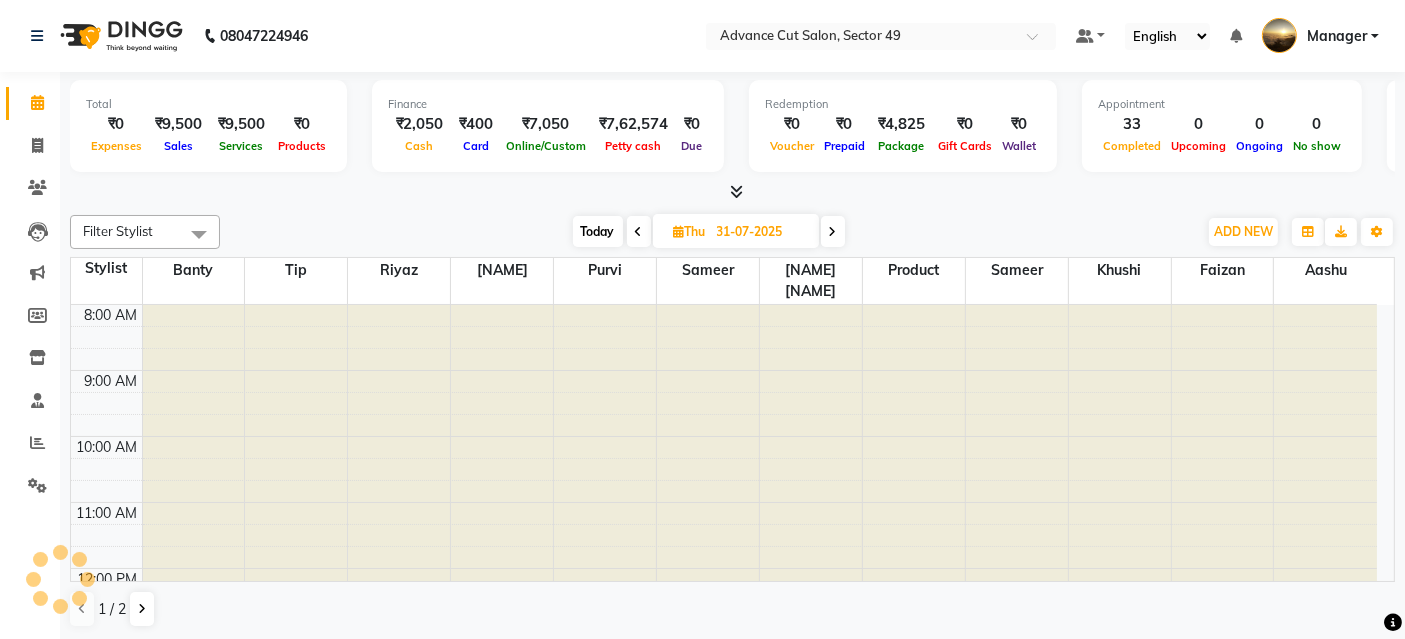 scroll, scrollTop: 572, scrollLeft: 0, axis: vertical 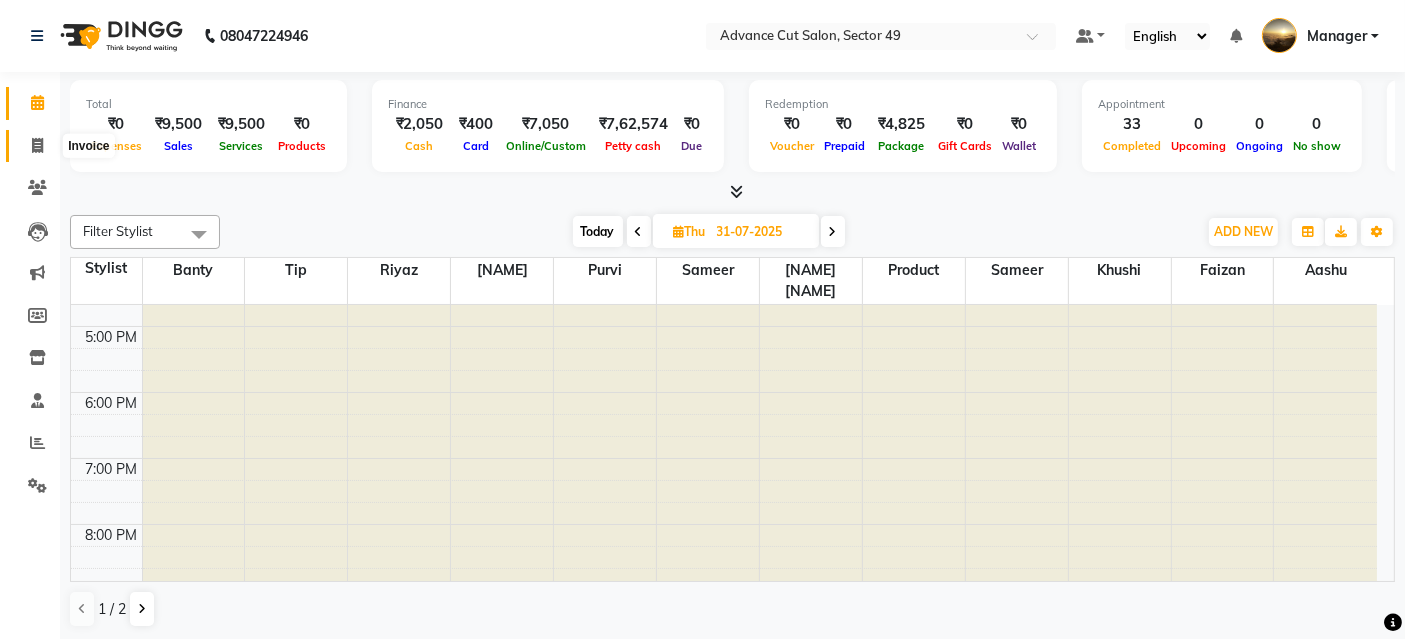 click 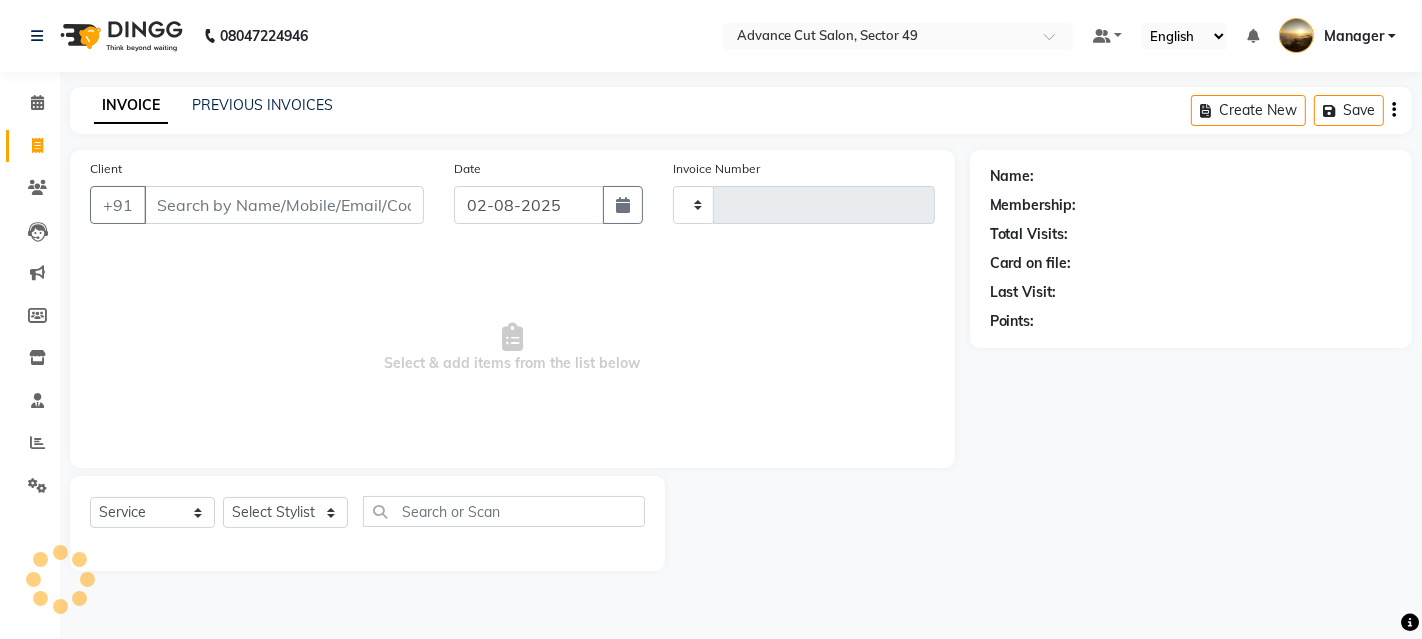 type on "3861" 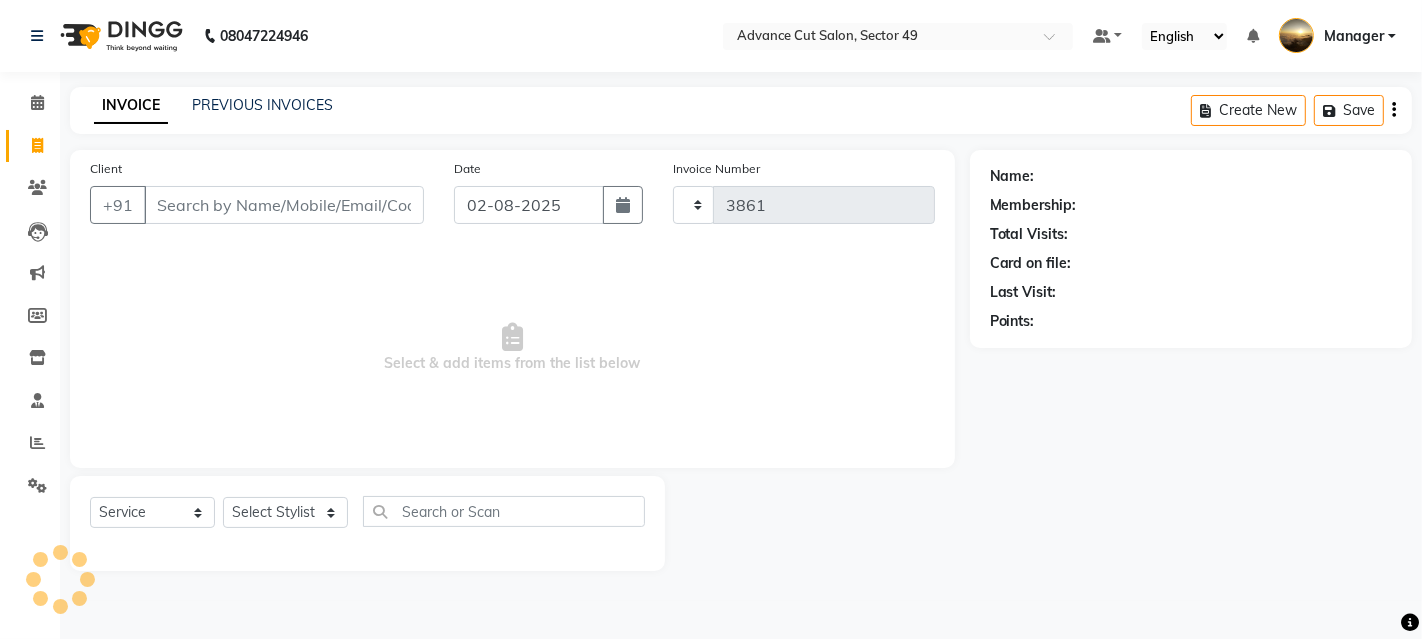 select on "4616" 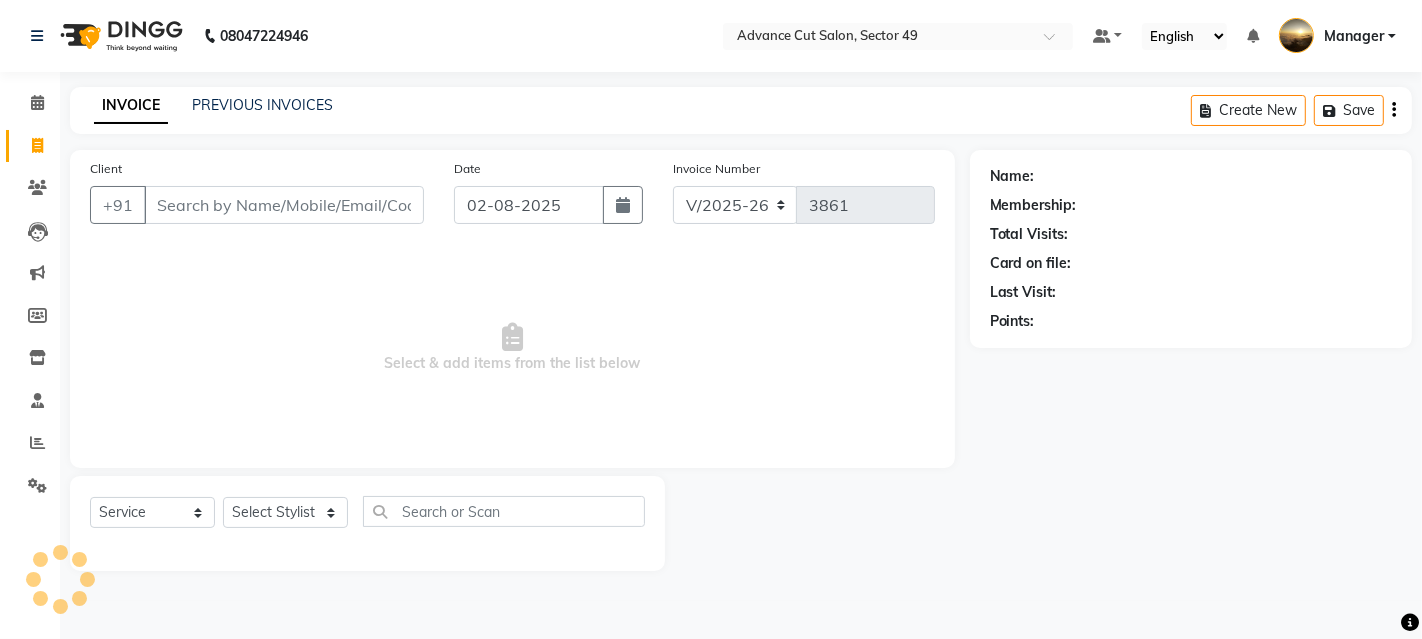 drag, startPoint x: 225, startPoint y: 90, endPoint x: 237, endPoint y: 113, distance: 25.942244 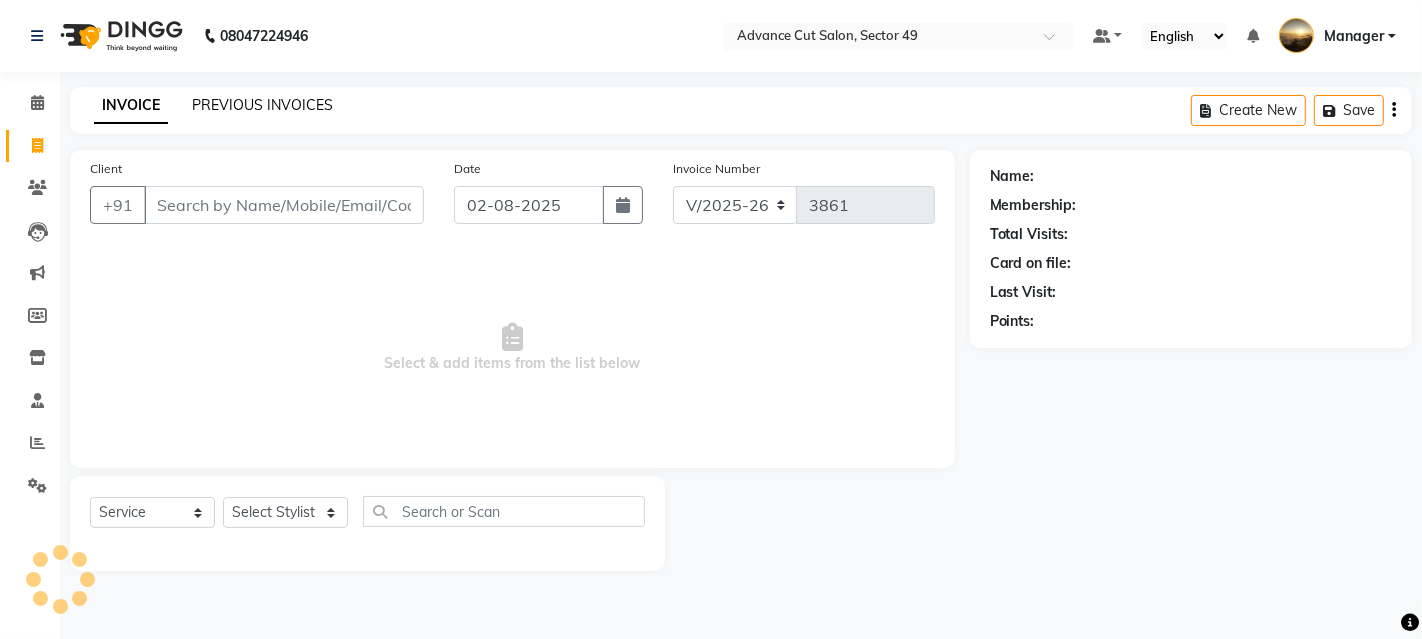 click on "PREVIOUS INVOICES" 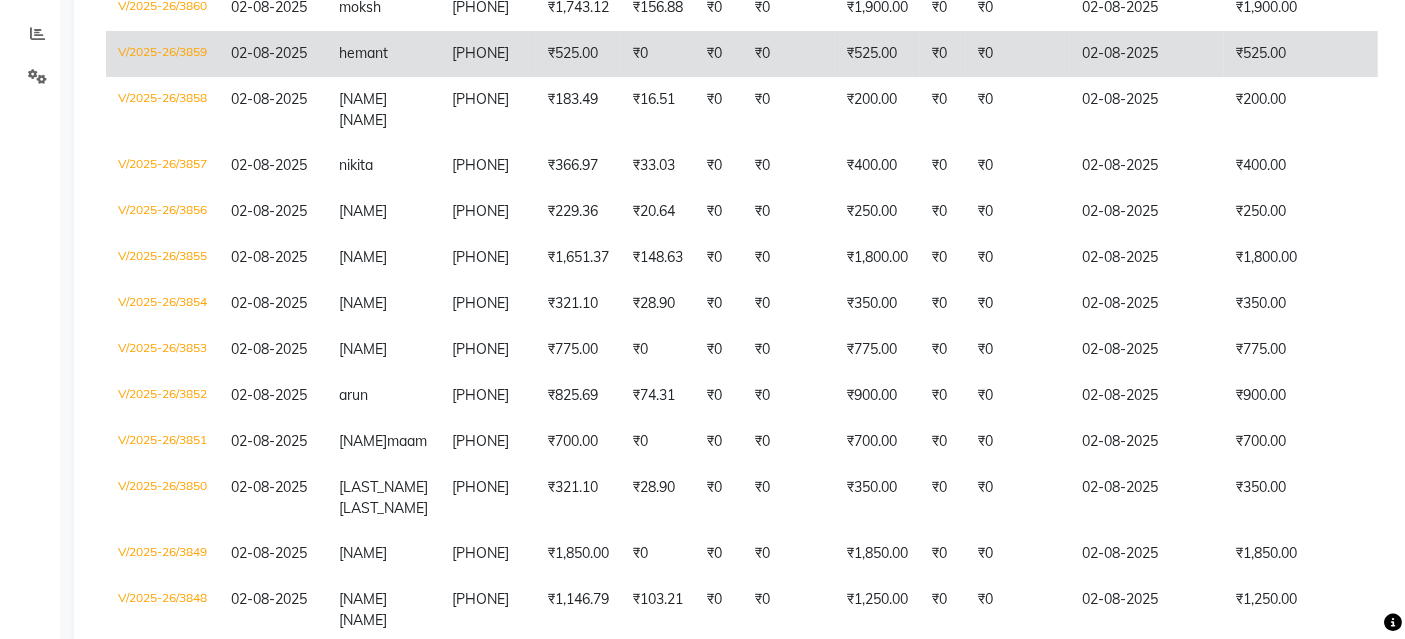 scroll, scrollTop: 444, scrollLeft: 0, axis: vertical 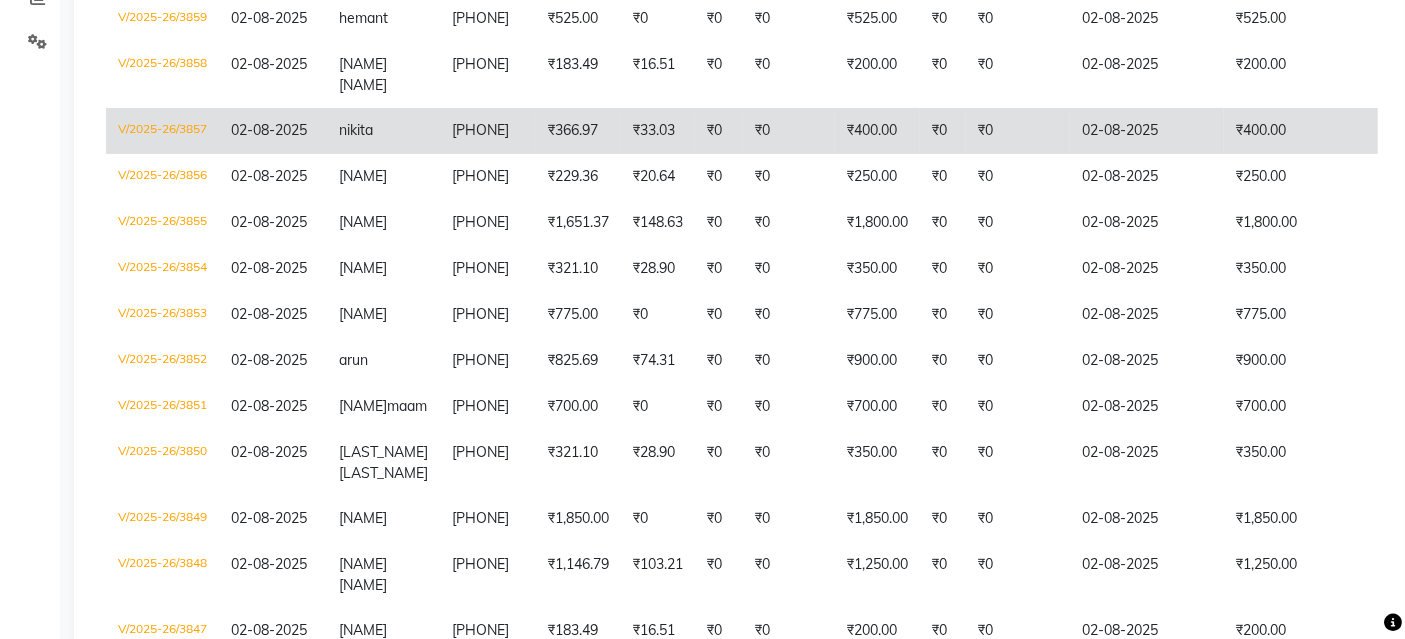 click on "V/2025-26/3857" 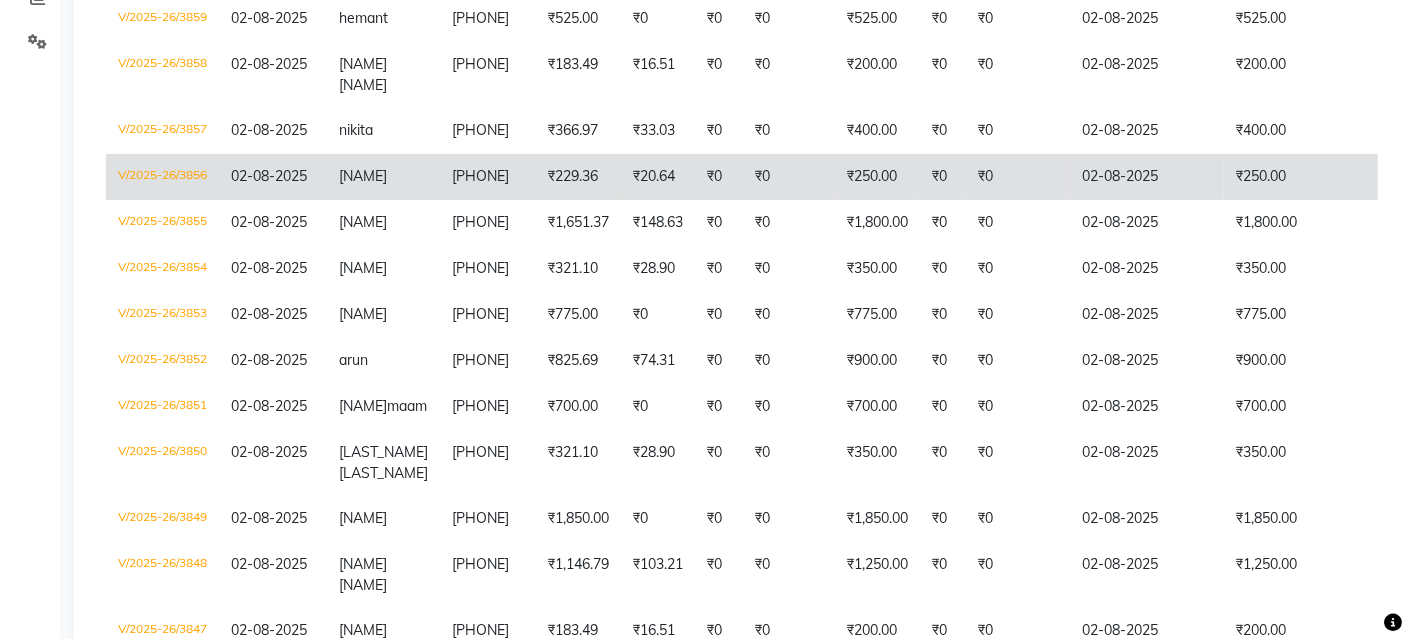click on "V/2025-26/3856" 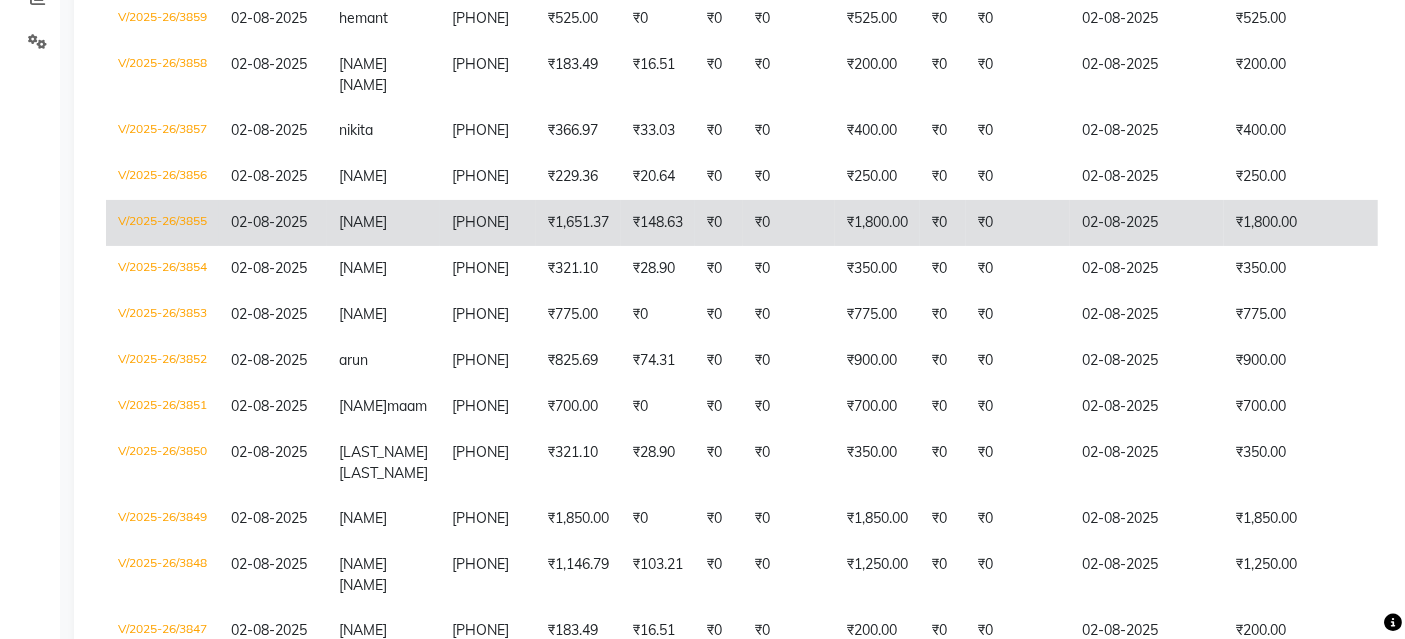 scroll, scrollTop: 666, scrollLeft: 0, axis: vertical 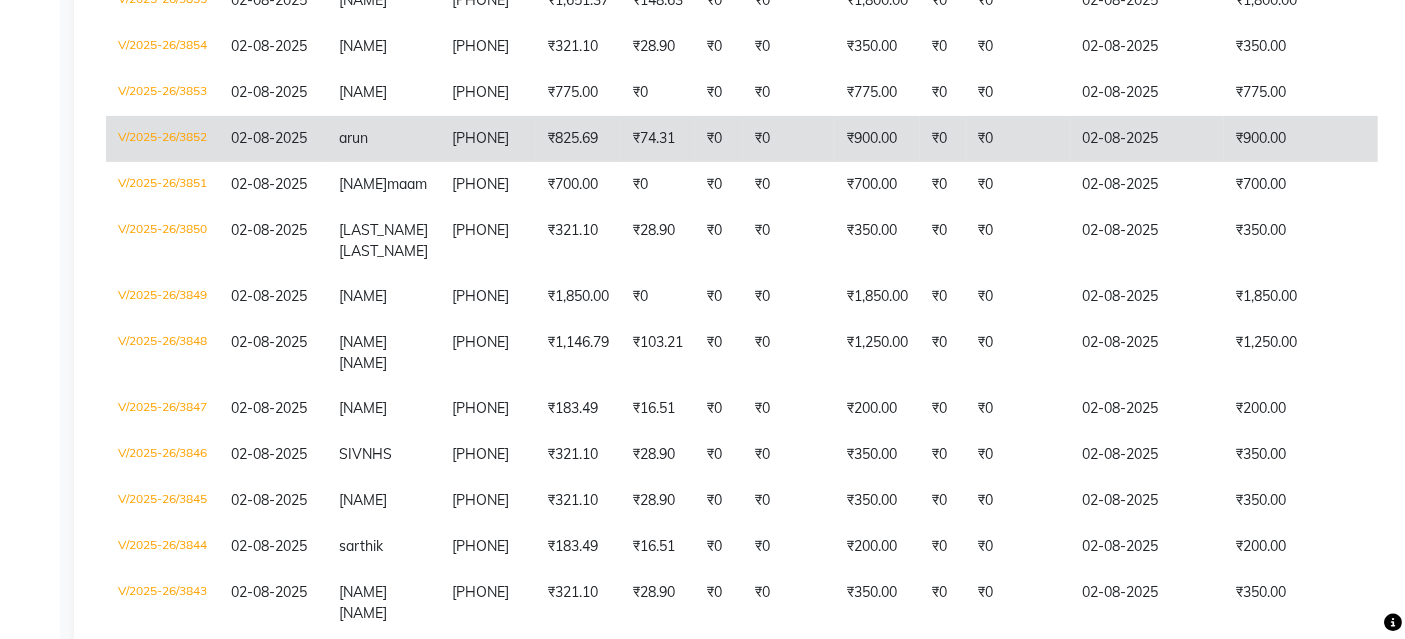 click on "V/2025-26/3852" 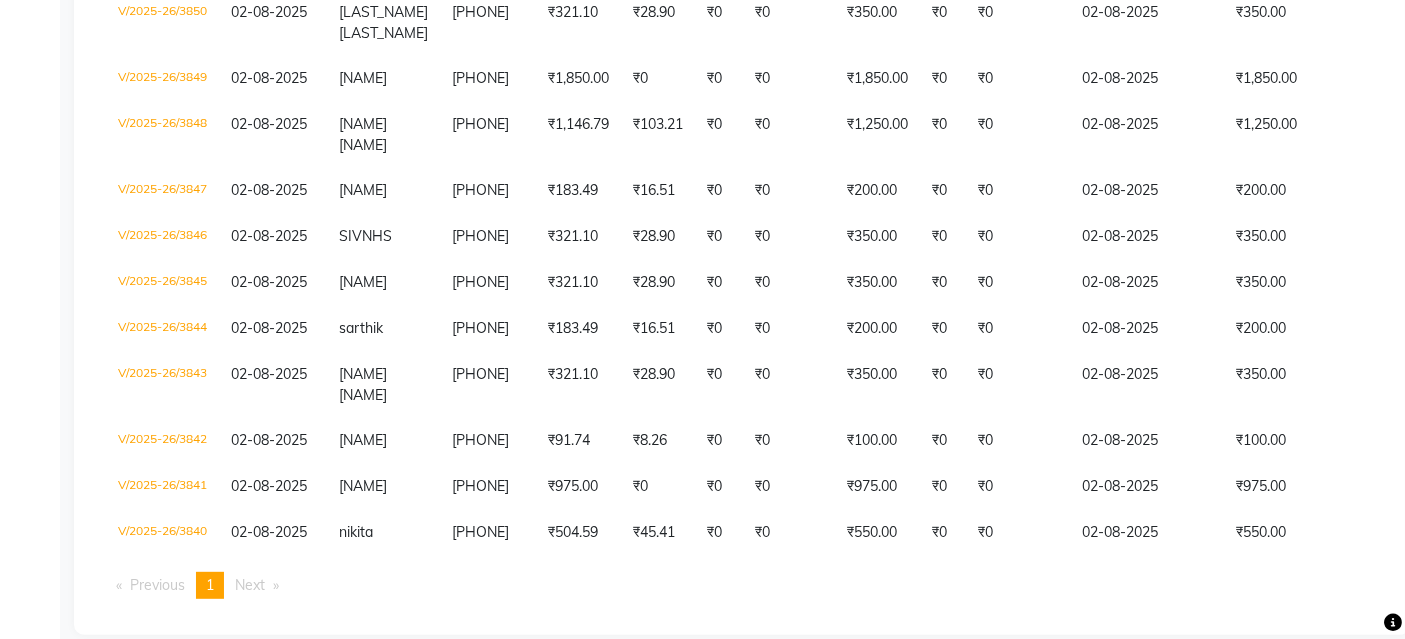 scroll, scrollTop: 888, scrollLeft: 0, axis: vertical 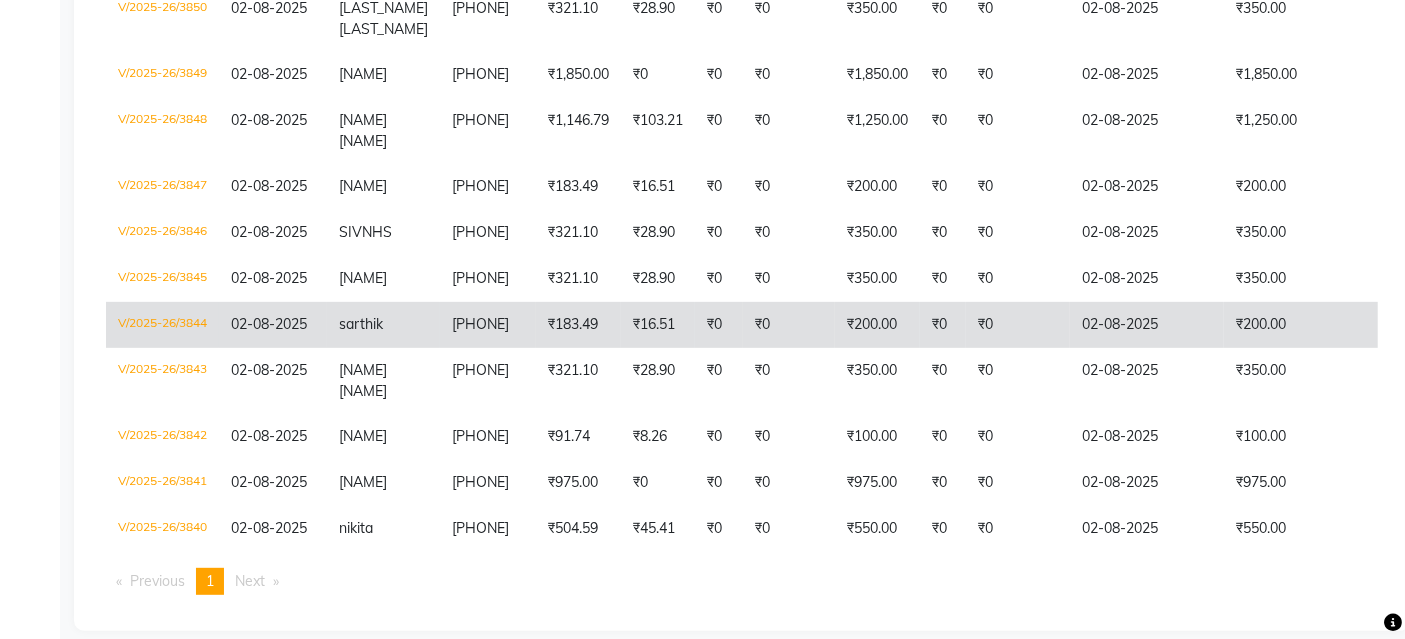 click on "V/2025-26/3844" 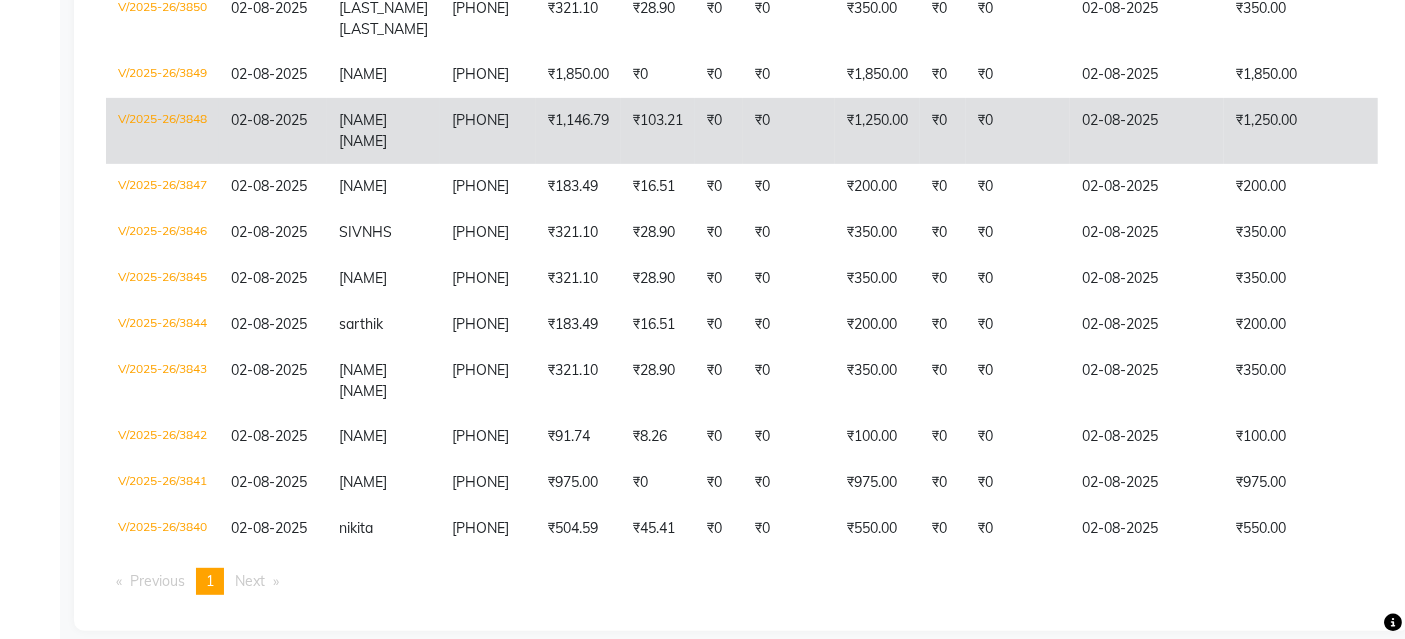 scroll, scrollTop: 898, scrollLeft: 0, axis: vertical 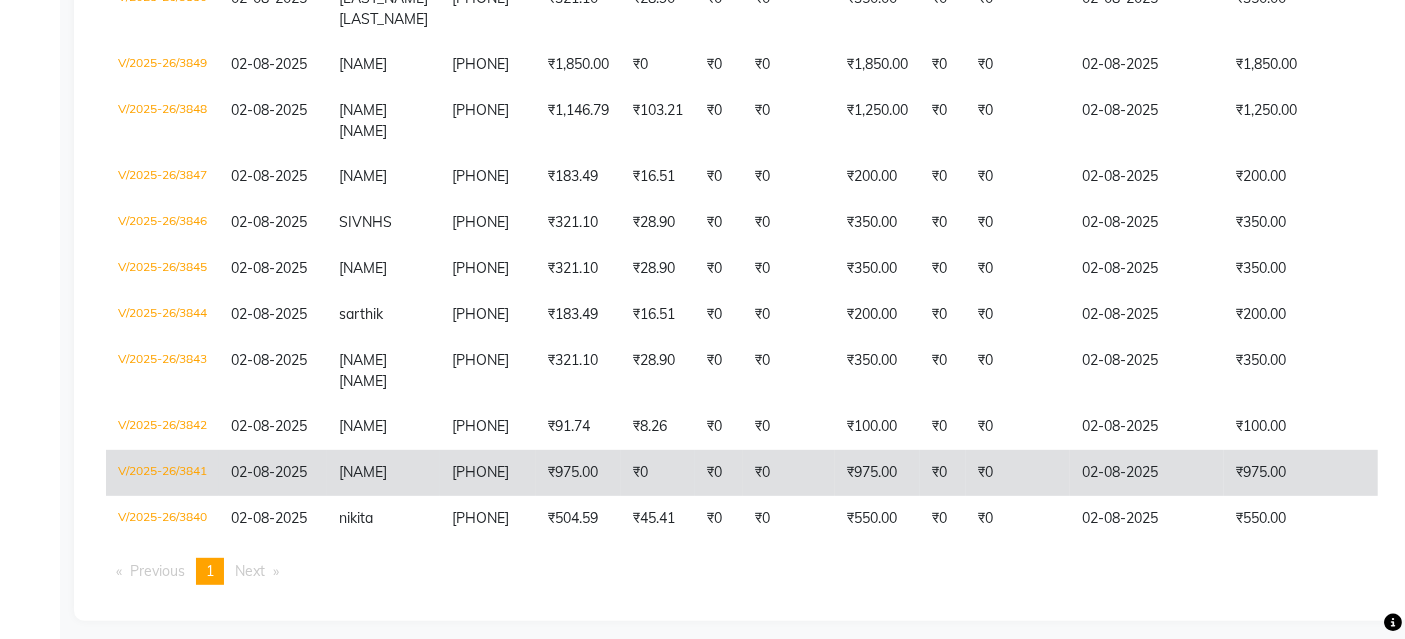 click on "V/2025-26/3841" 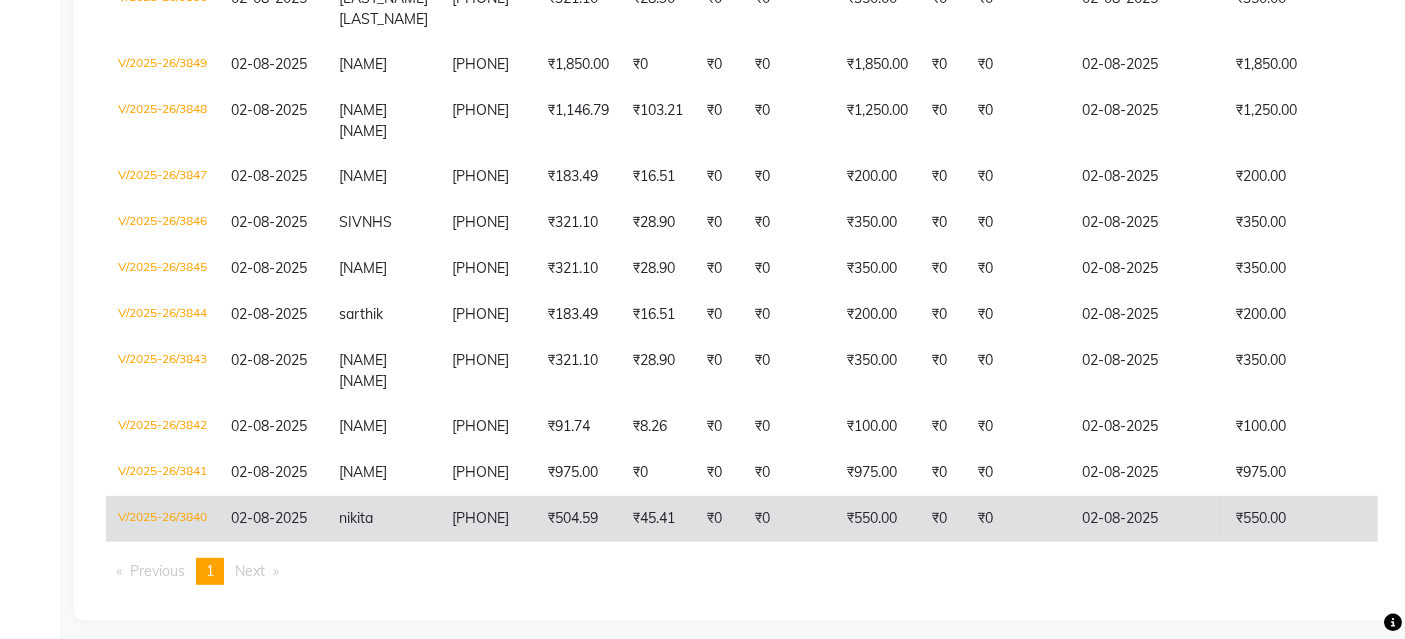 click on "V/2025-26/3840" 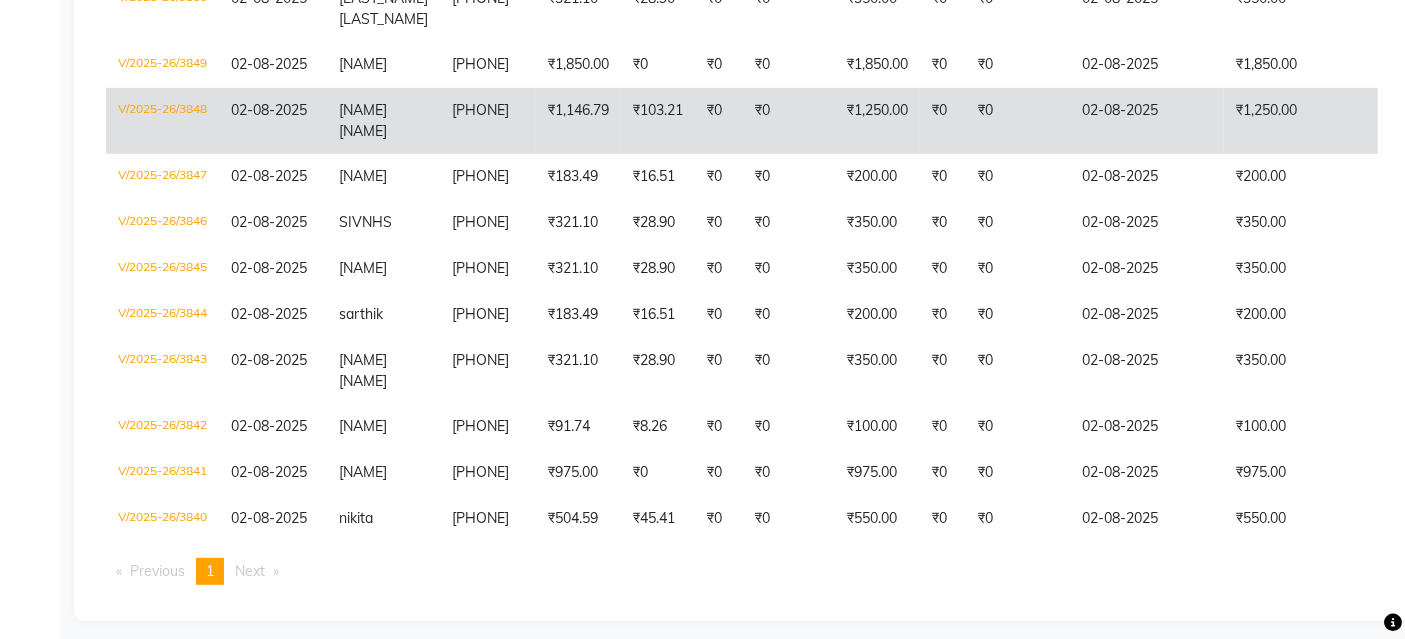 click on "V/2025-26/3848" 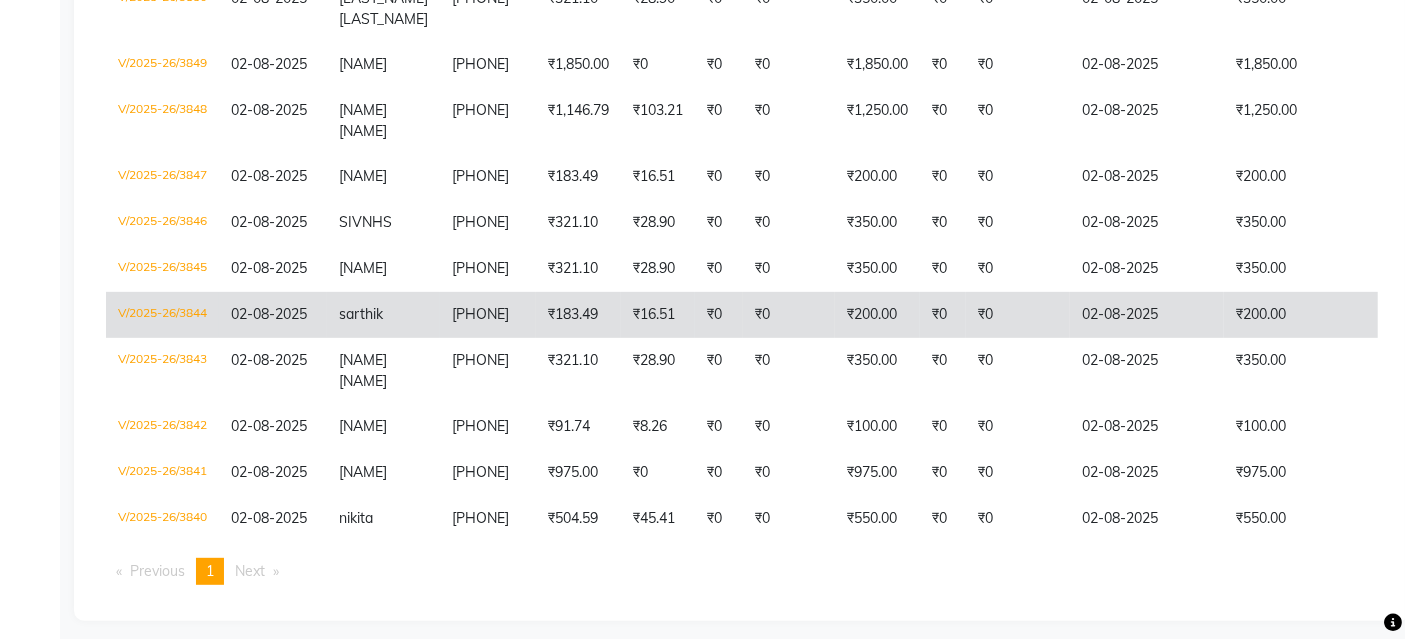 click on "V/2025-26/3844" 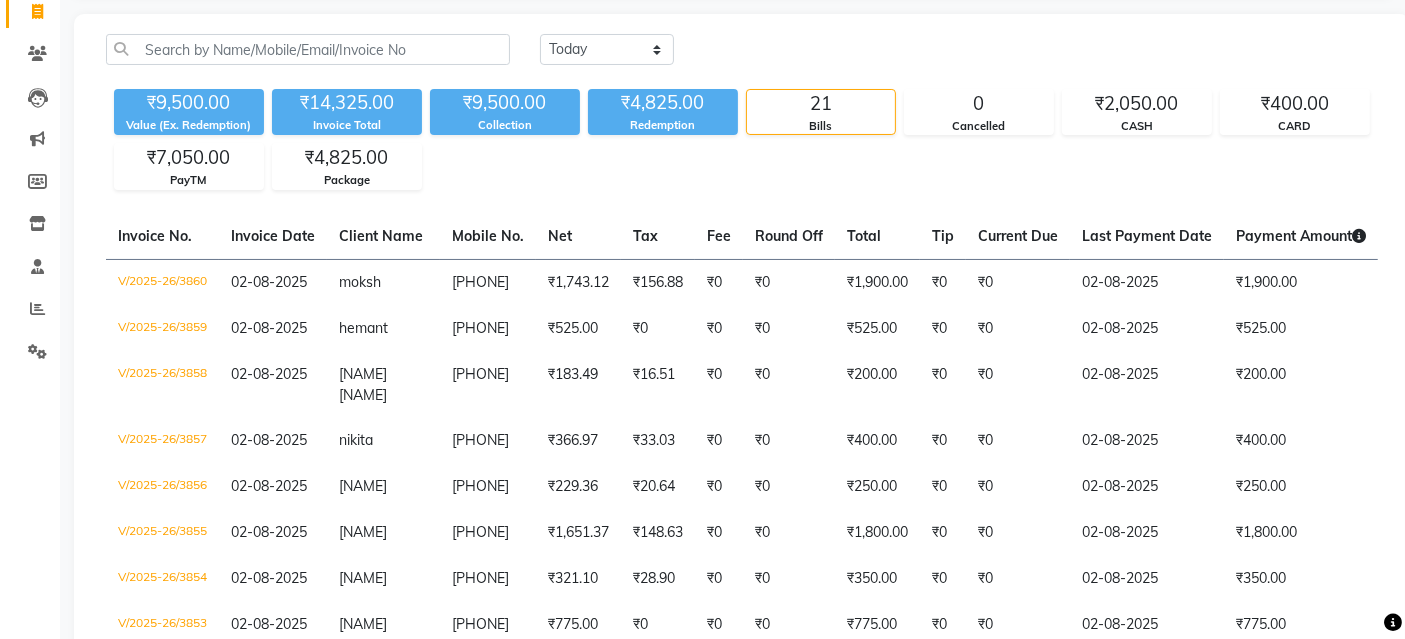 scroll, scrollTop: 0, scrollLeft: 0, axis: both 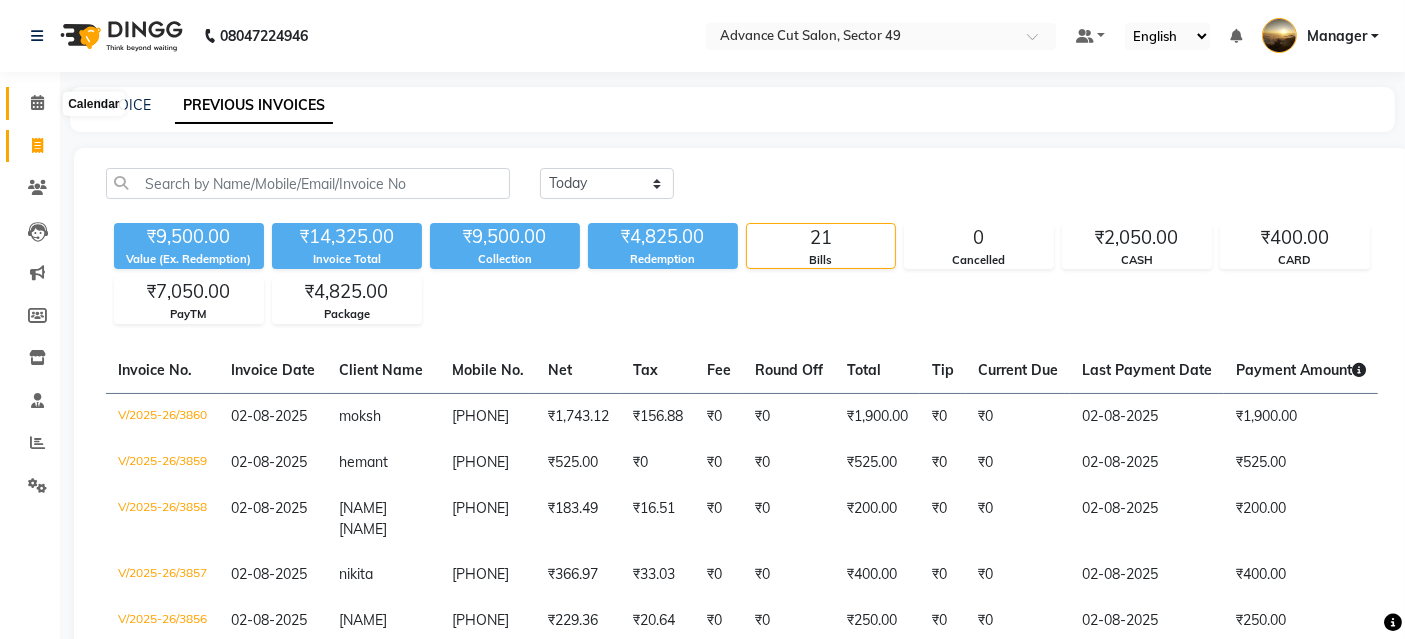 click 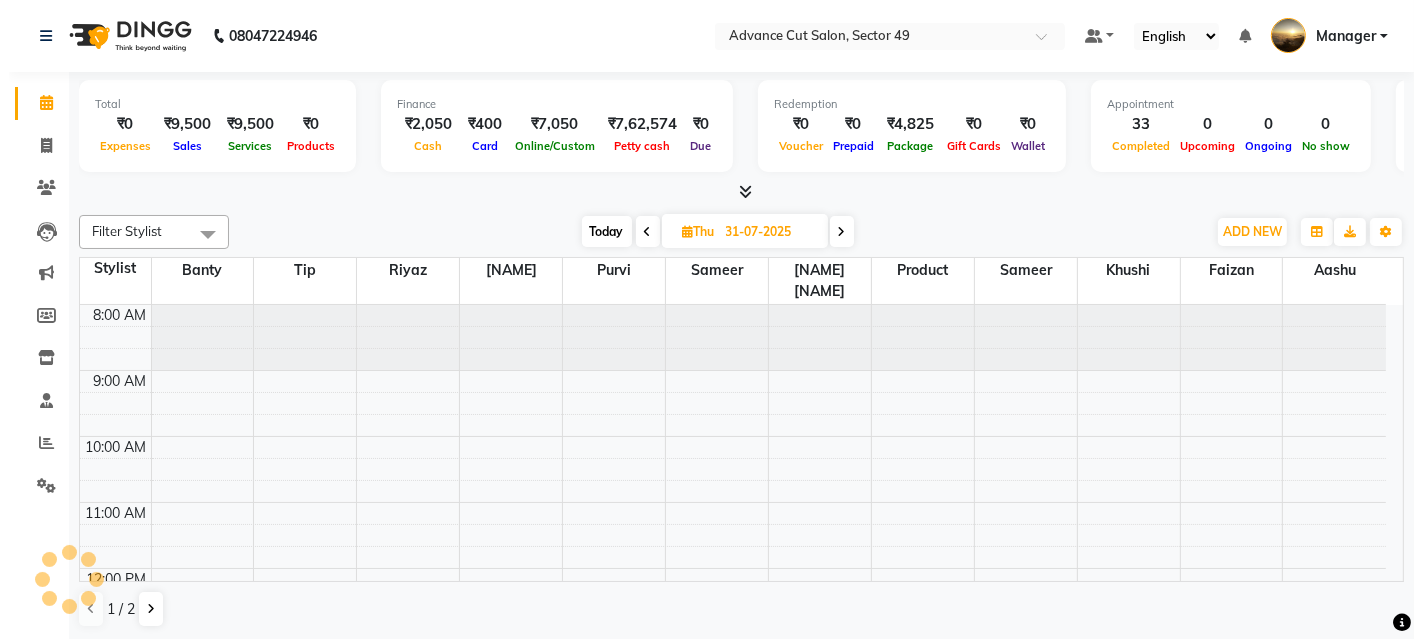 scroll, scrollTop: 0, scrollLeft: 0, axis: both 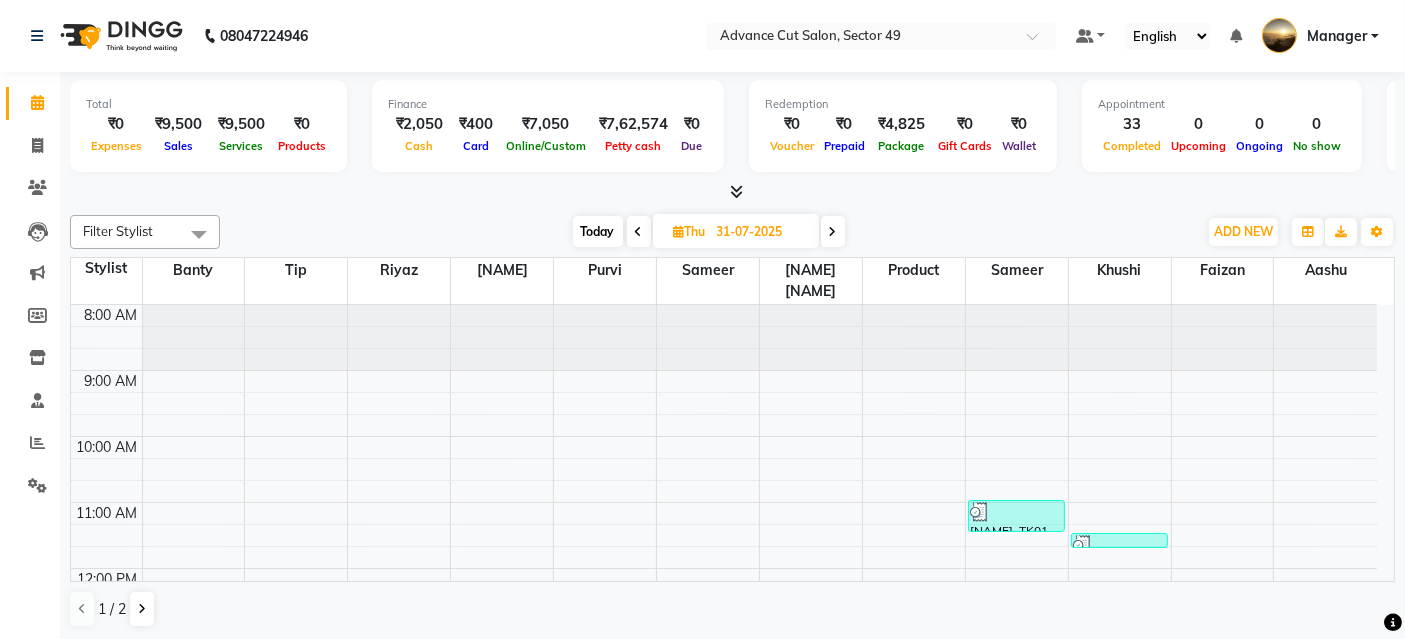 click at bounding box center [736, 191] 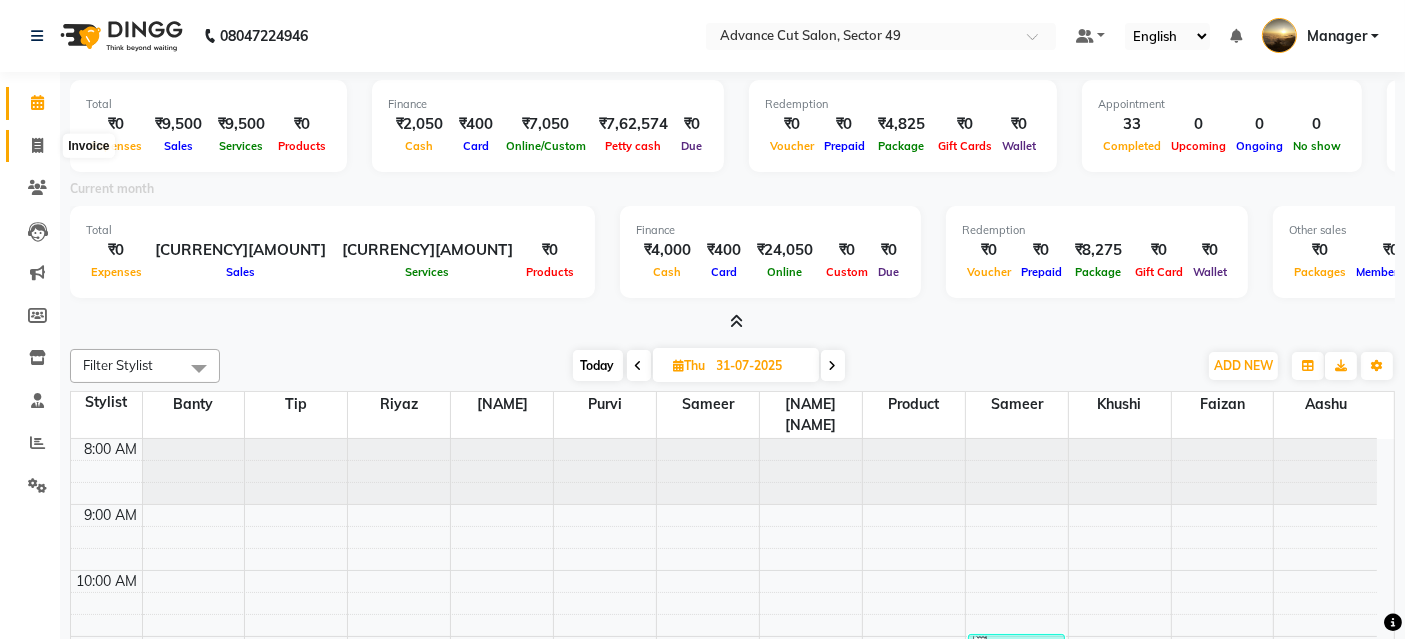 click 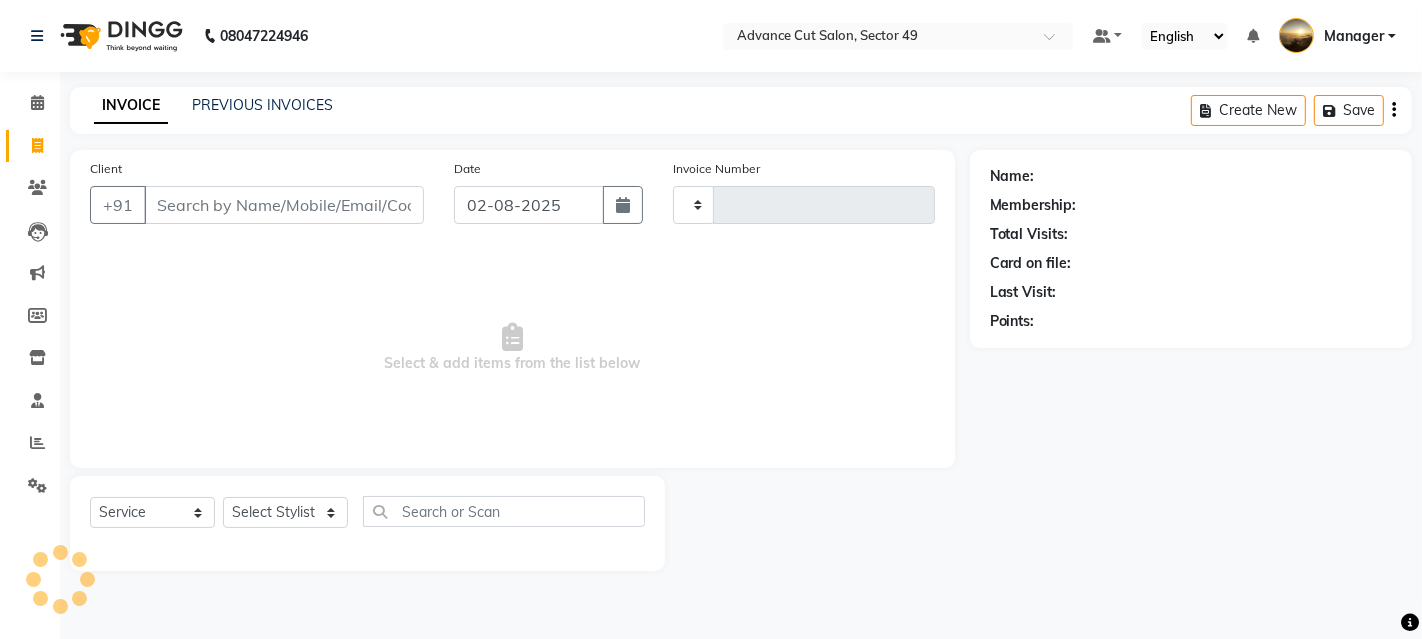 type on "3861" 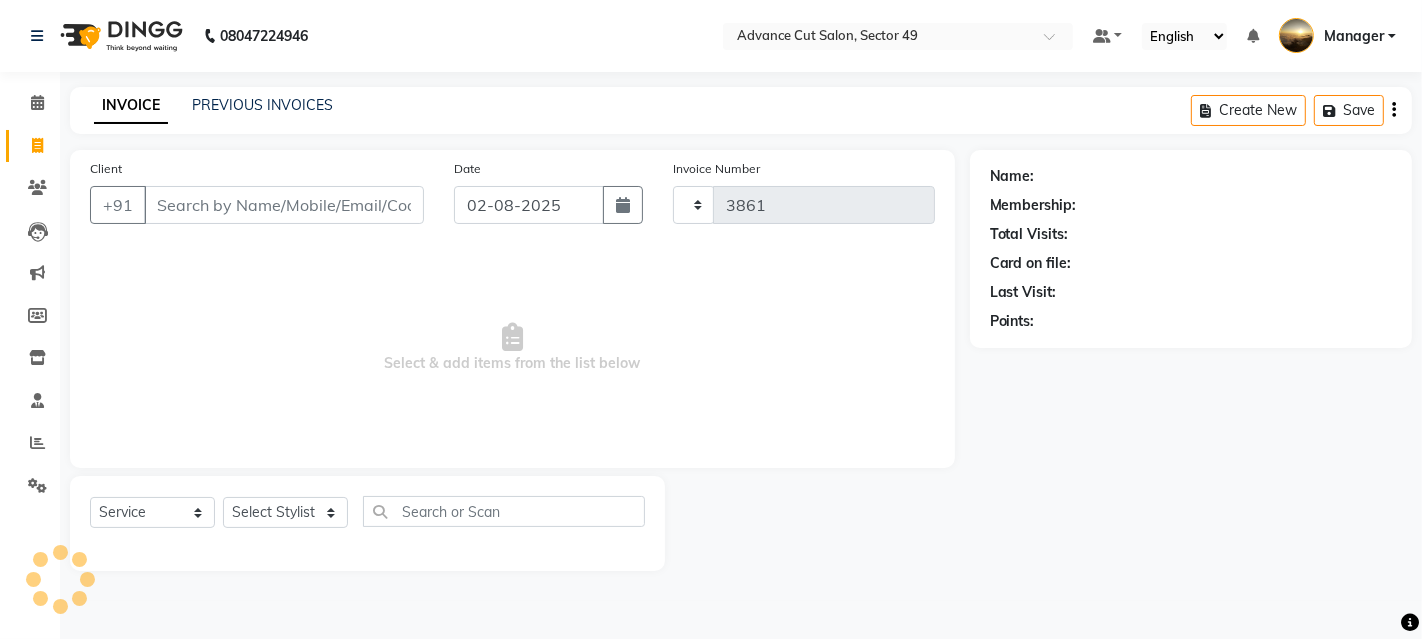 select on "4616" 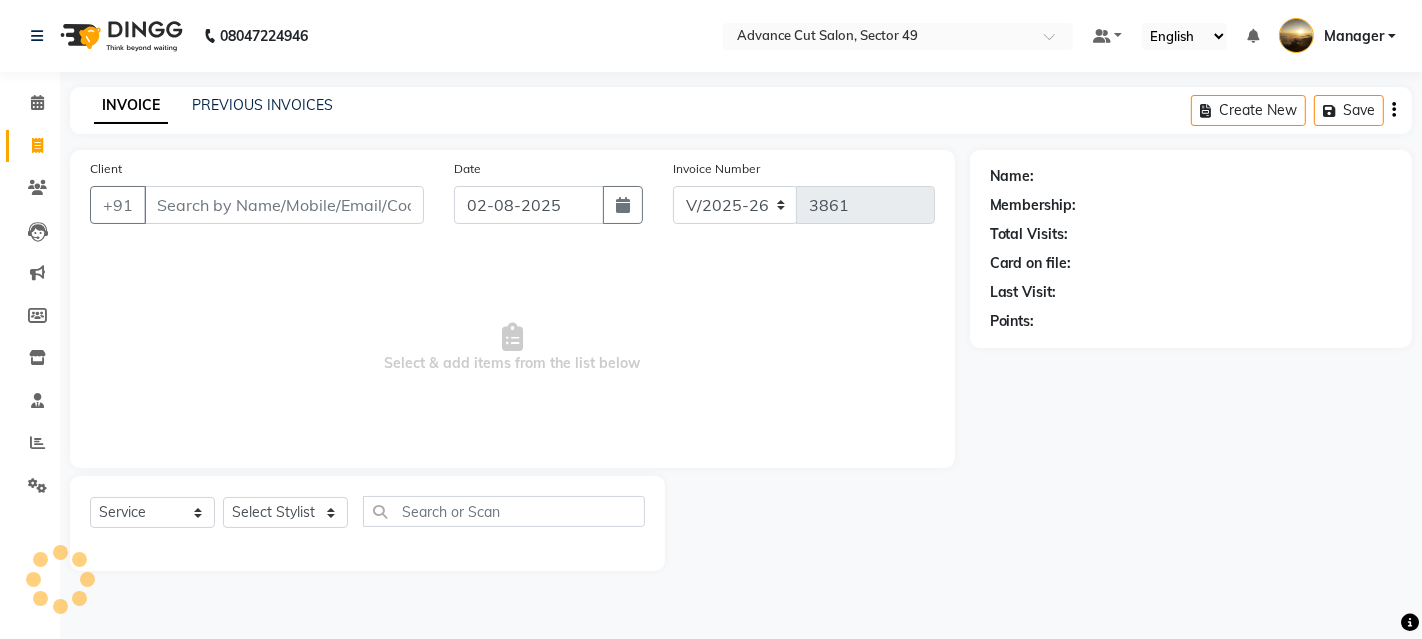 click on "Client" at bounding box center (284, 205) 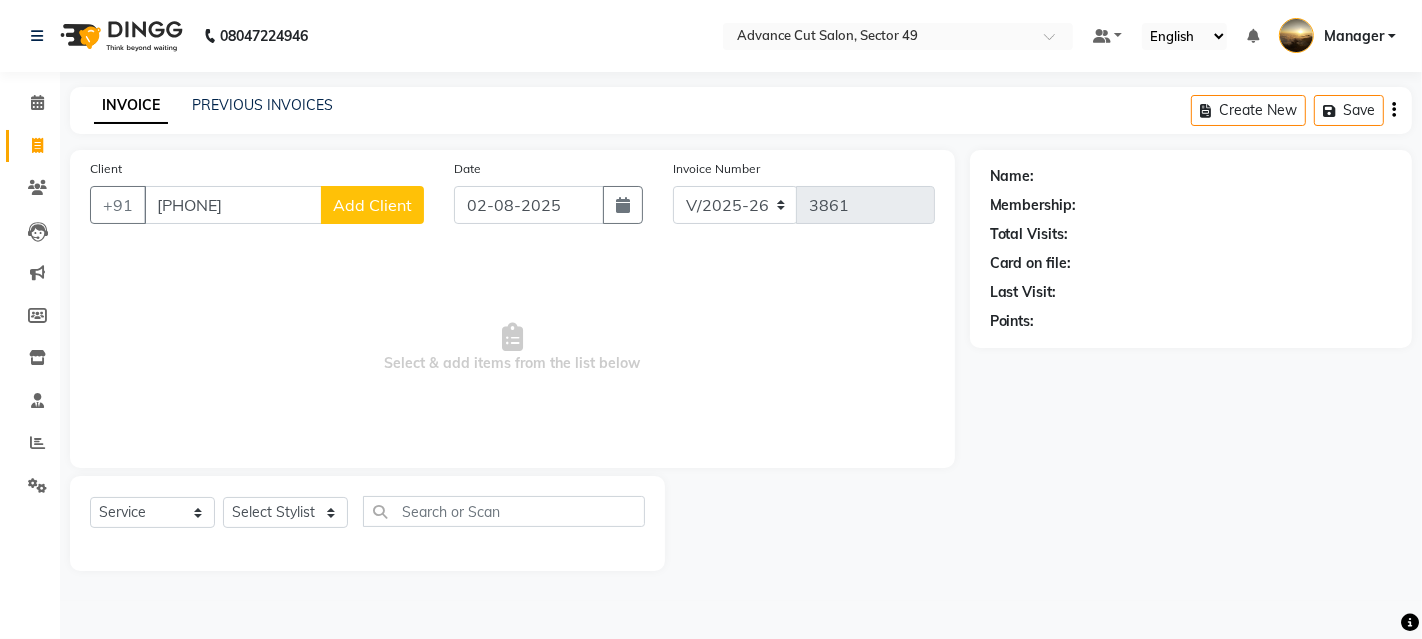 type on "9318344054" 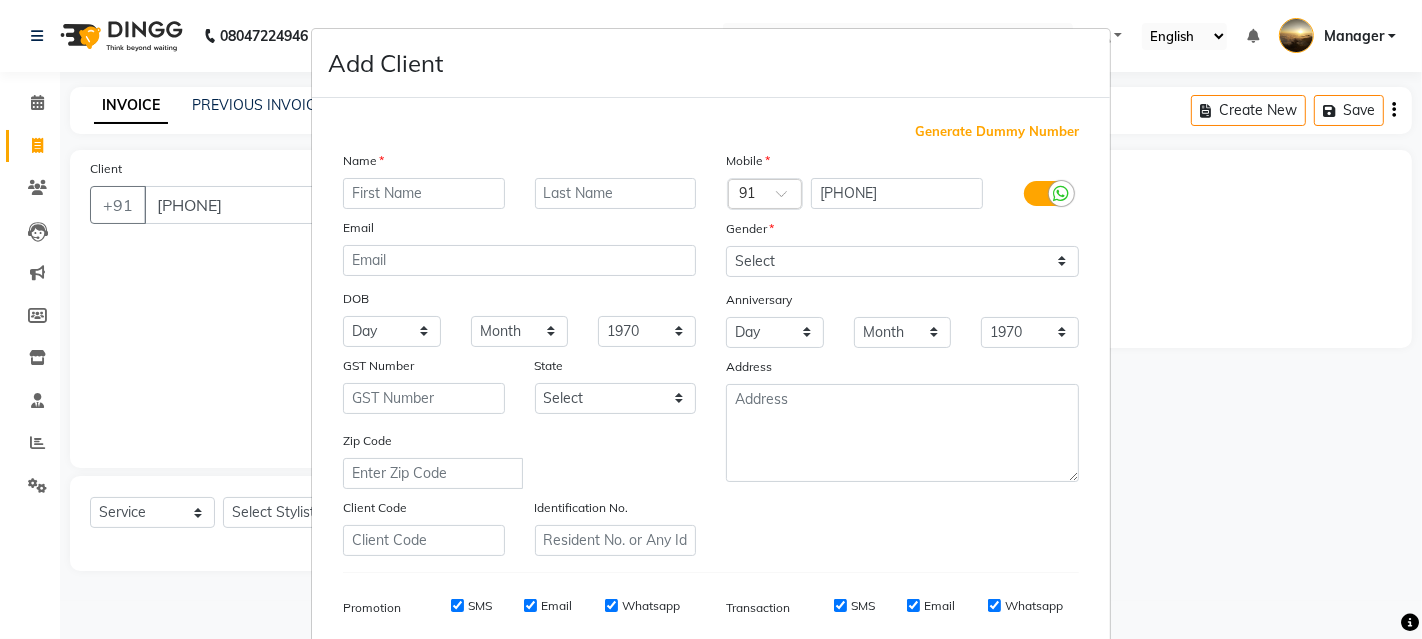 click at bounding box center (424, 193) 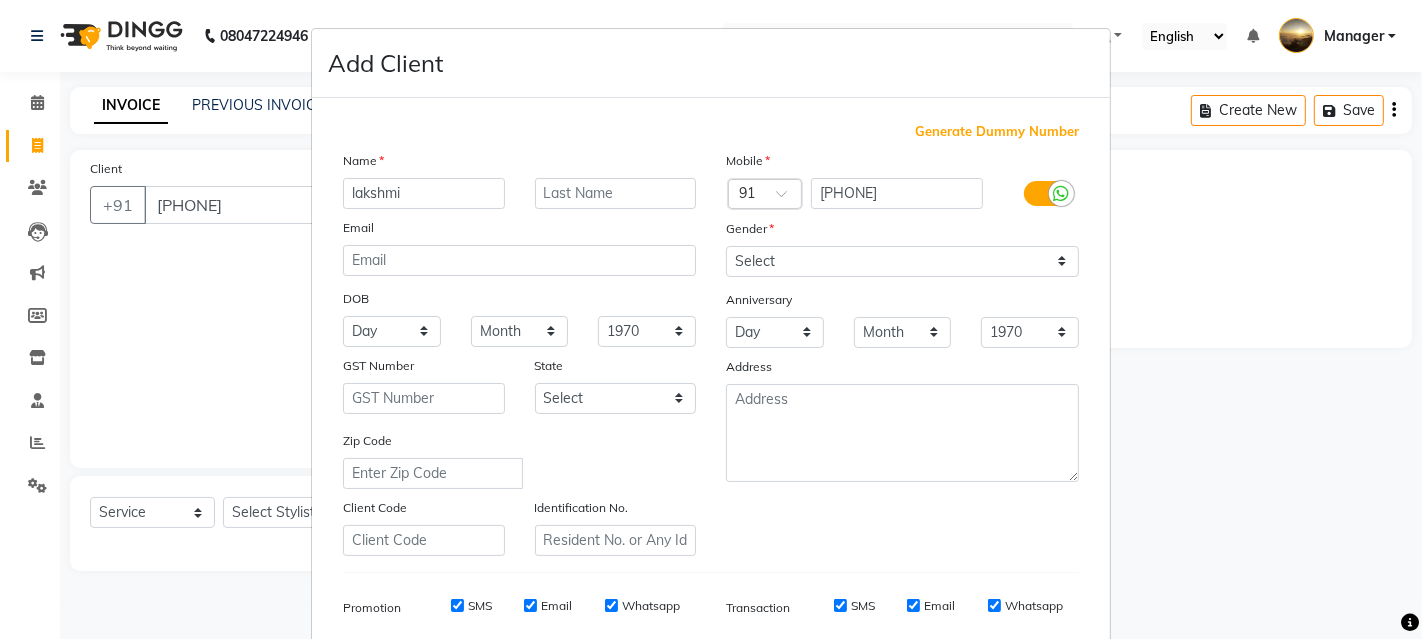 type on "lakshmi" 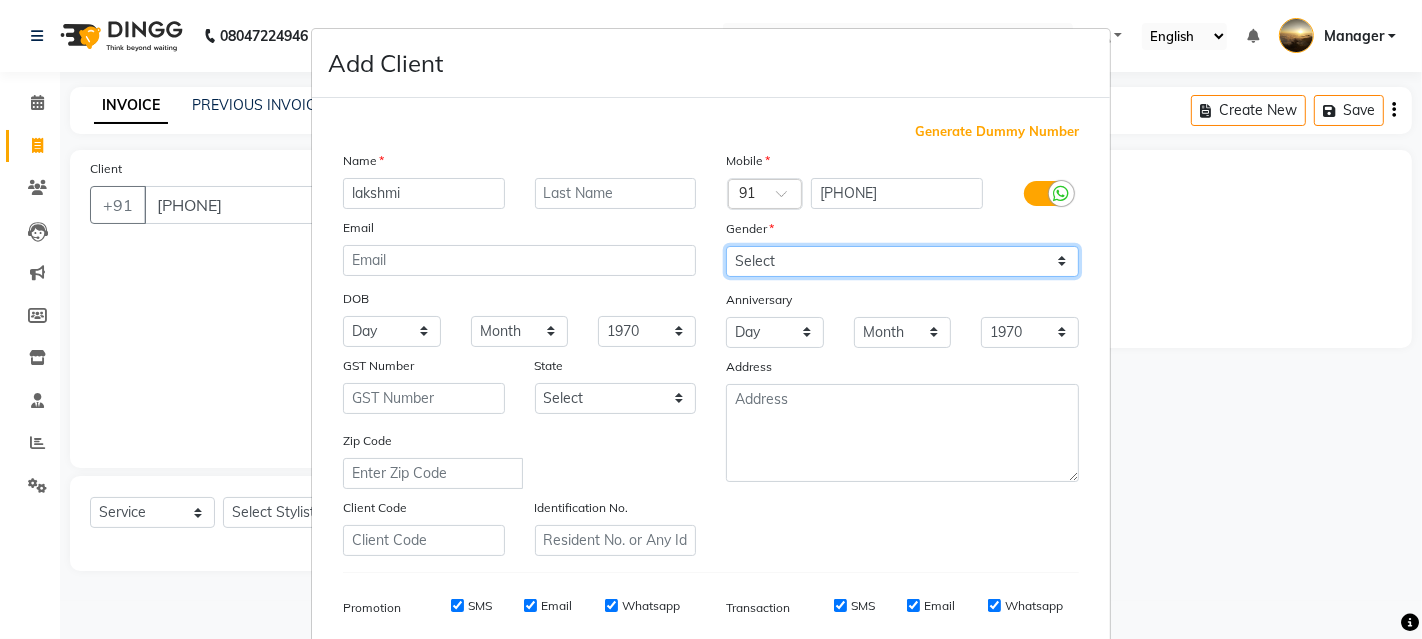 drag, startPoint x: 800, startPoint y: 253, endPoint x: 804, endPoint y: 271, distance: 18.439089 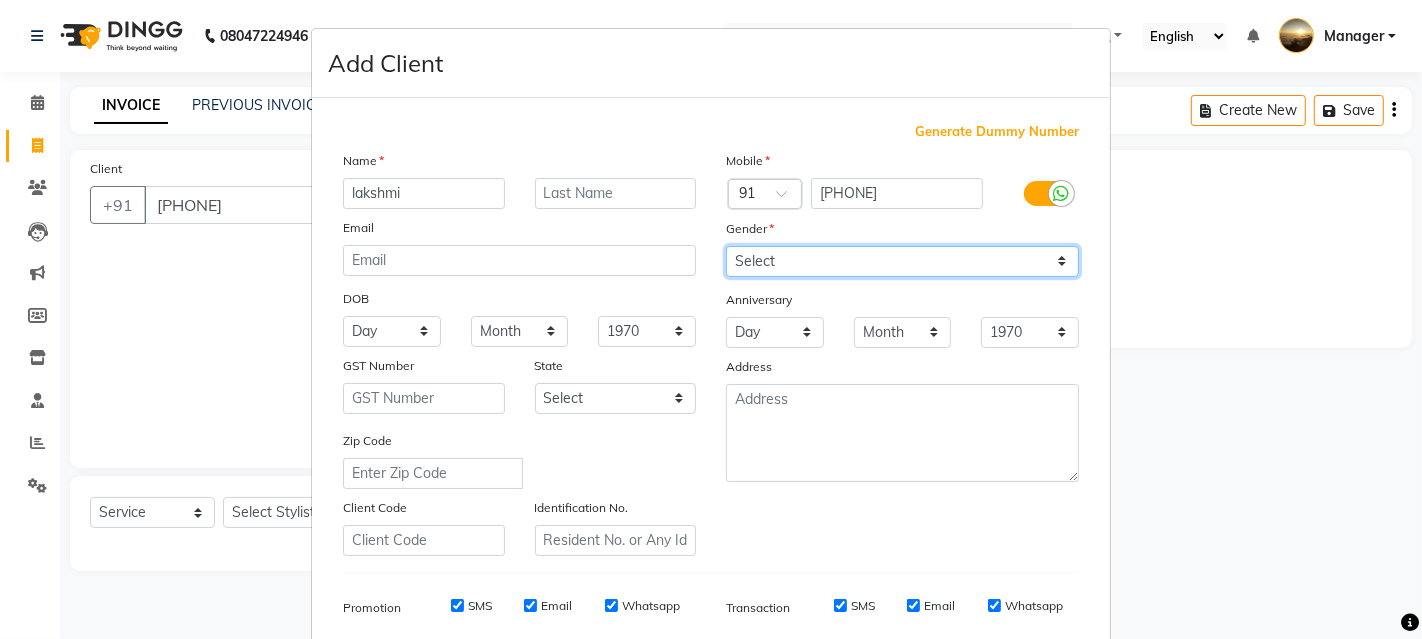 select on "female" 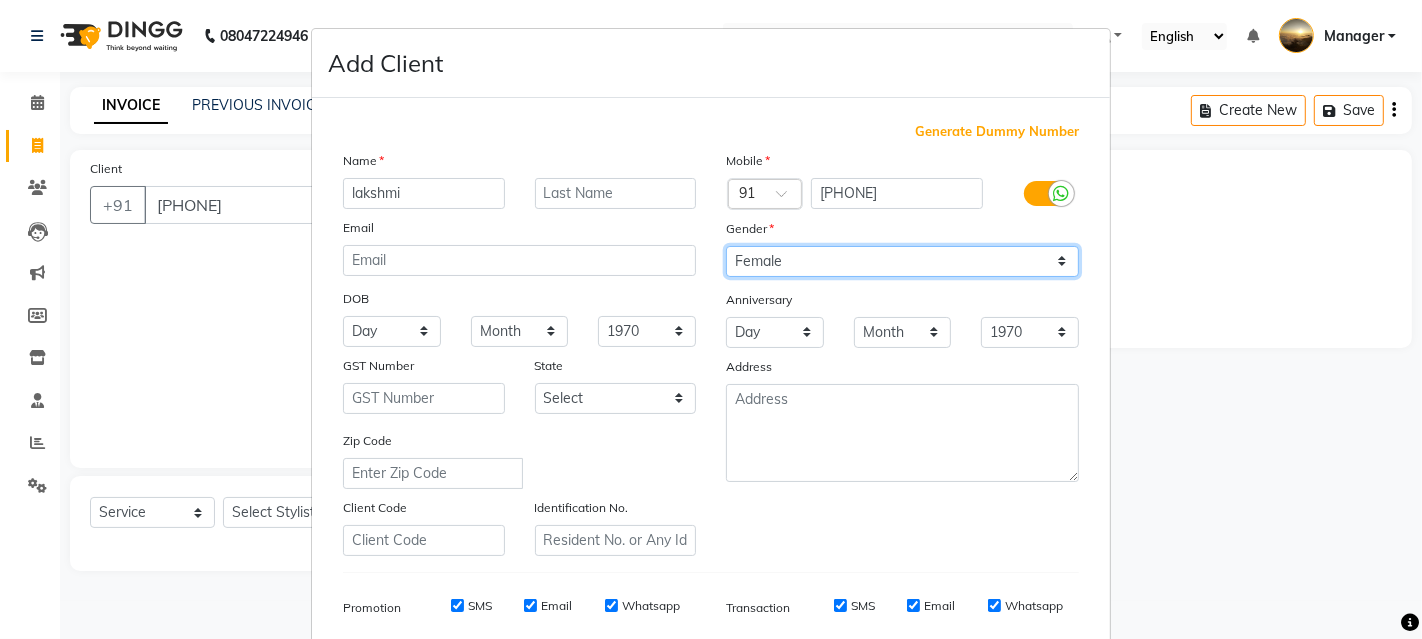 click on "Select Male Female Other Prefer Not To Say" at bounding box center (902, 261) 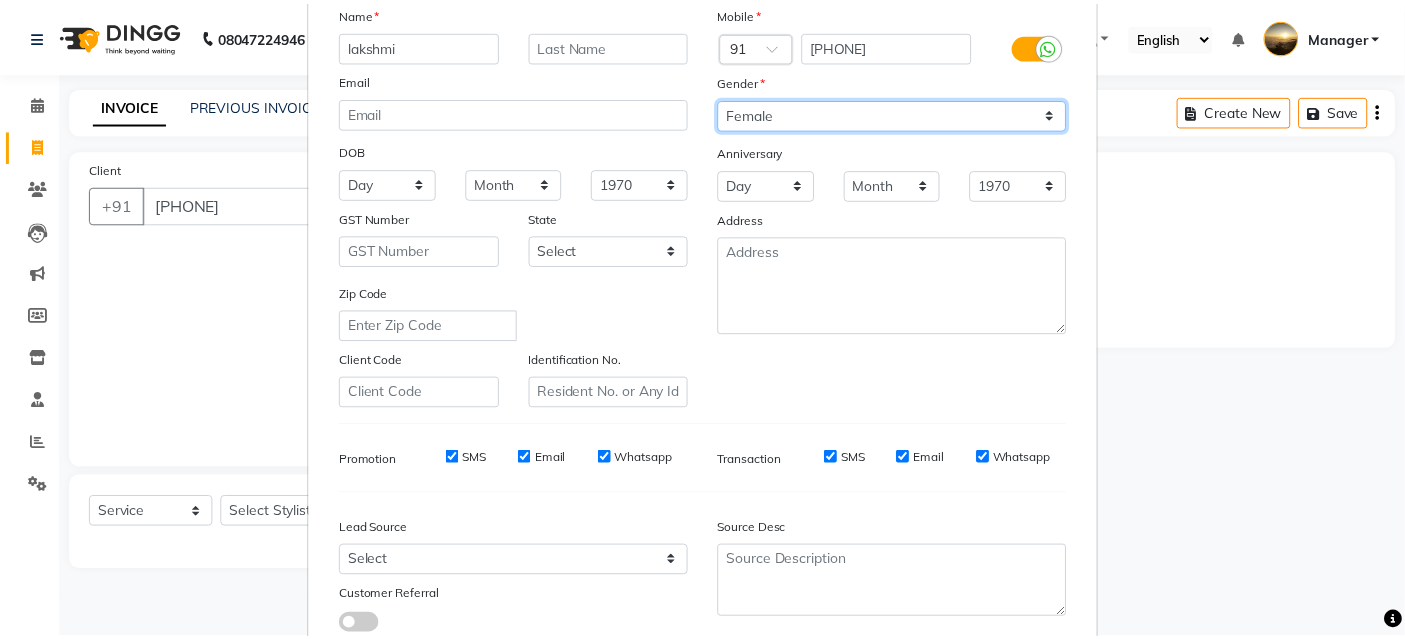 scroll, scrollTop: 282, scrollLeft: 0, axis: vertical 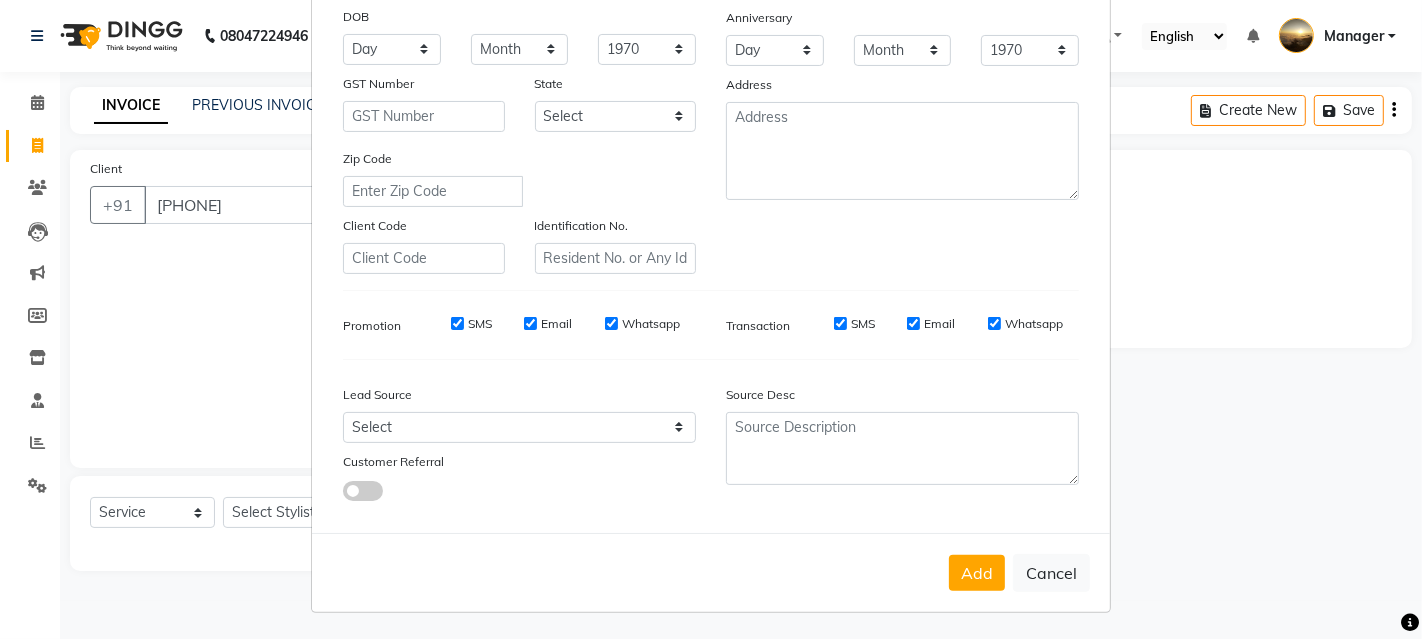 drag, startPoint x: 972, startPoint y: 580, endPoint x: 959, endPoint y: 578, distance: 13.152946 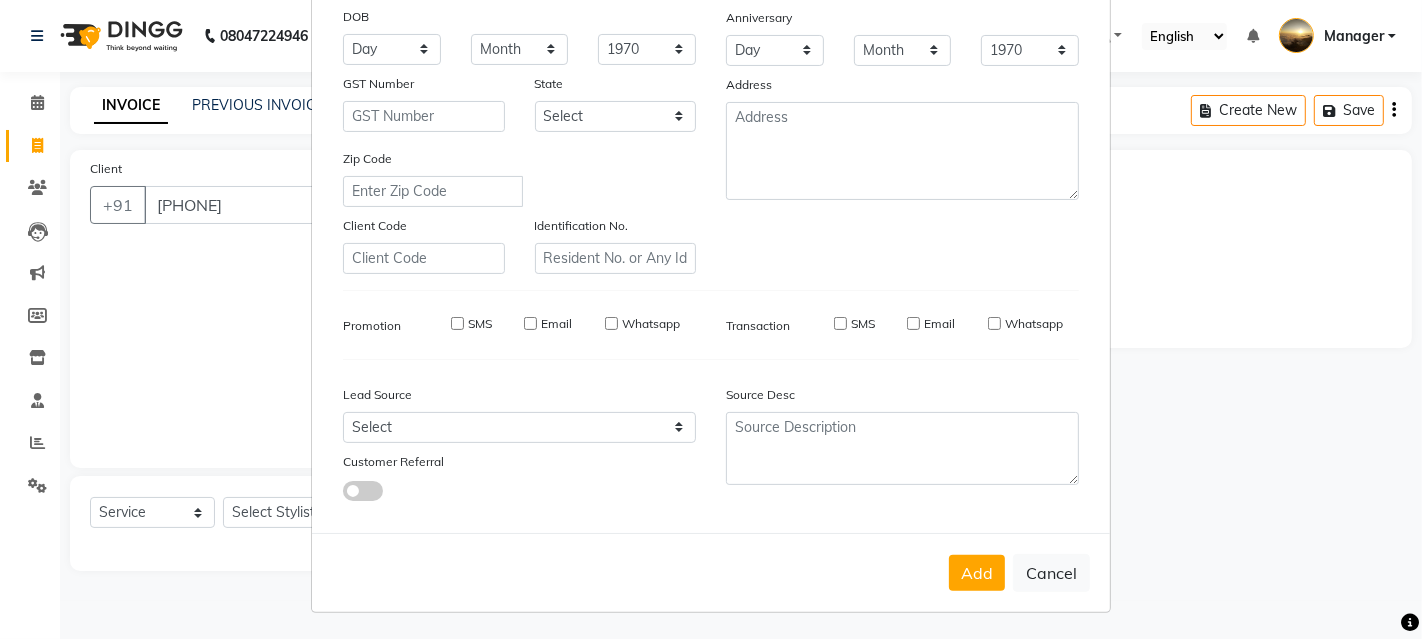 type 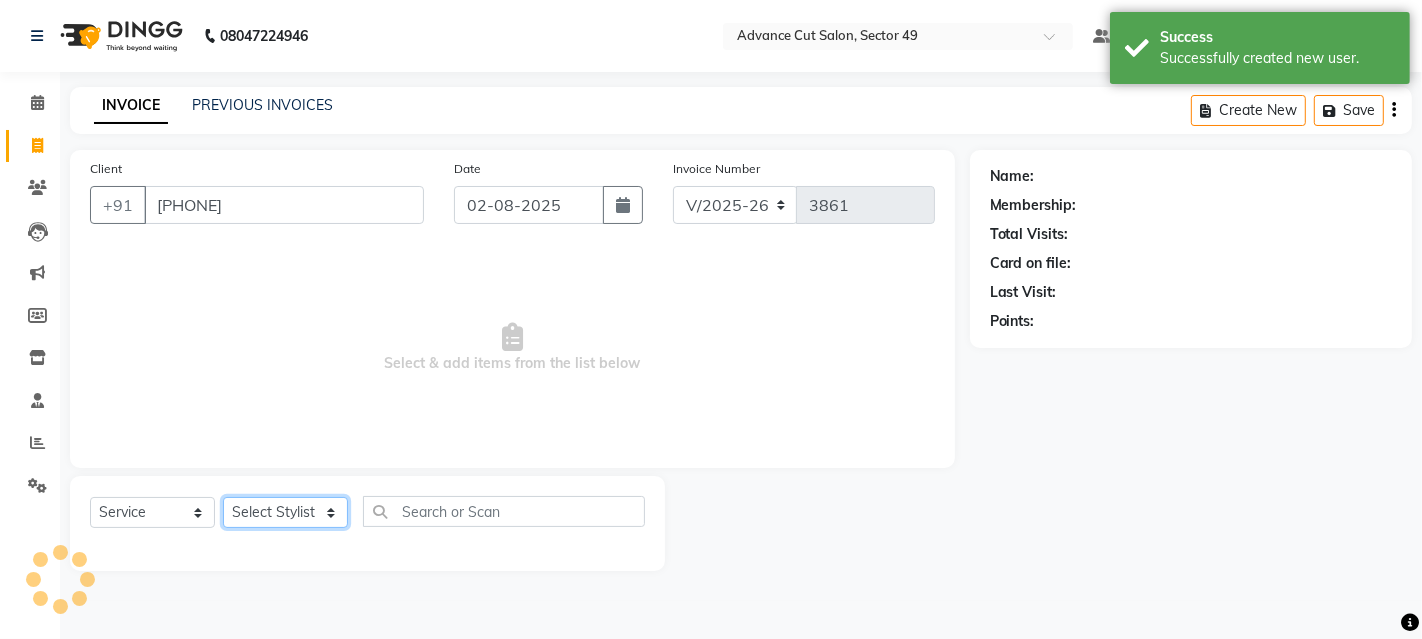 drag, startPoint x: 274, startPoint y: 521, endPoint x: 268, endPoint y: 501, distance: 20.880613 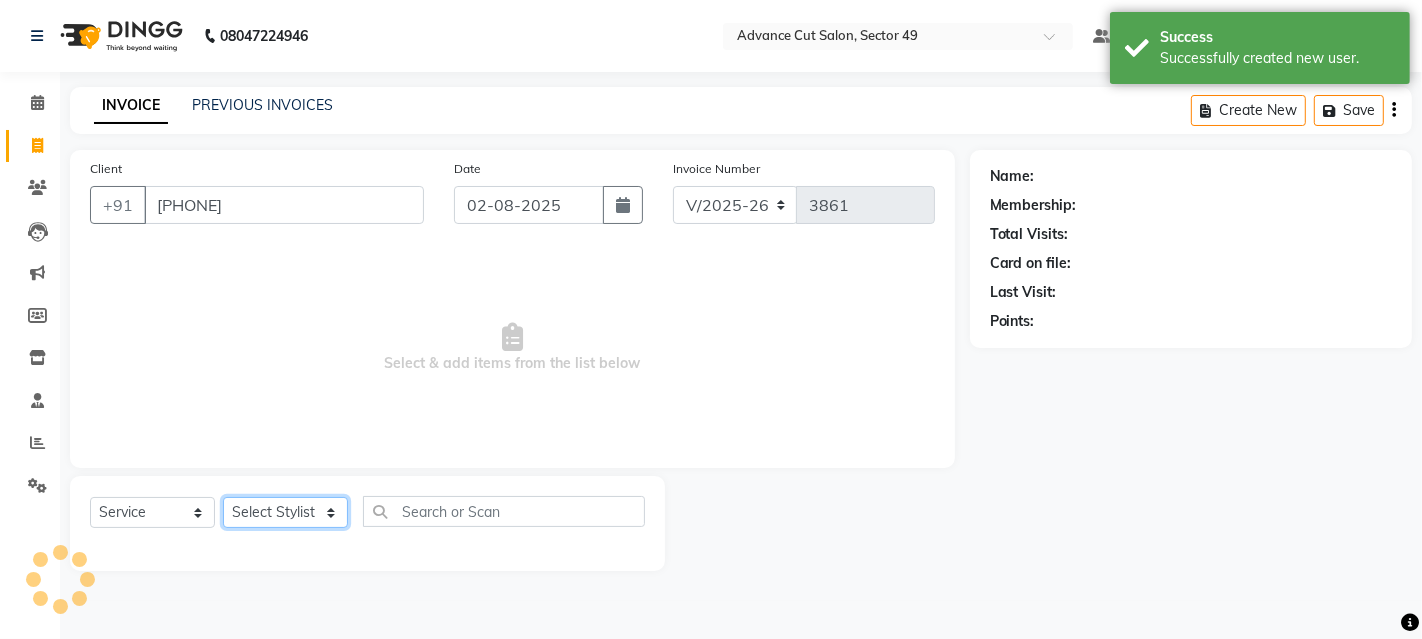 click on "Select Stylist Aashu Banty danish ali david faizan khushi Manager product purvi riyaz sameer sameer Tip vishal" 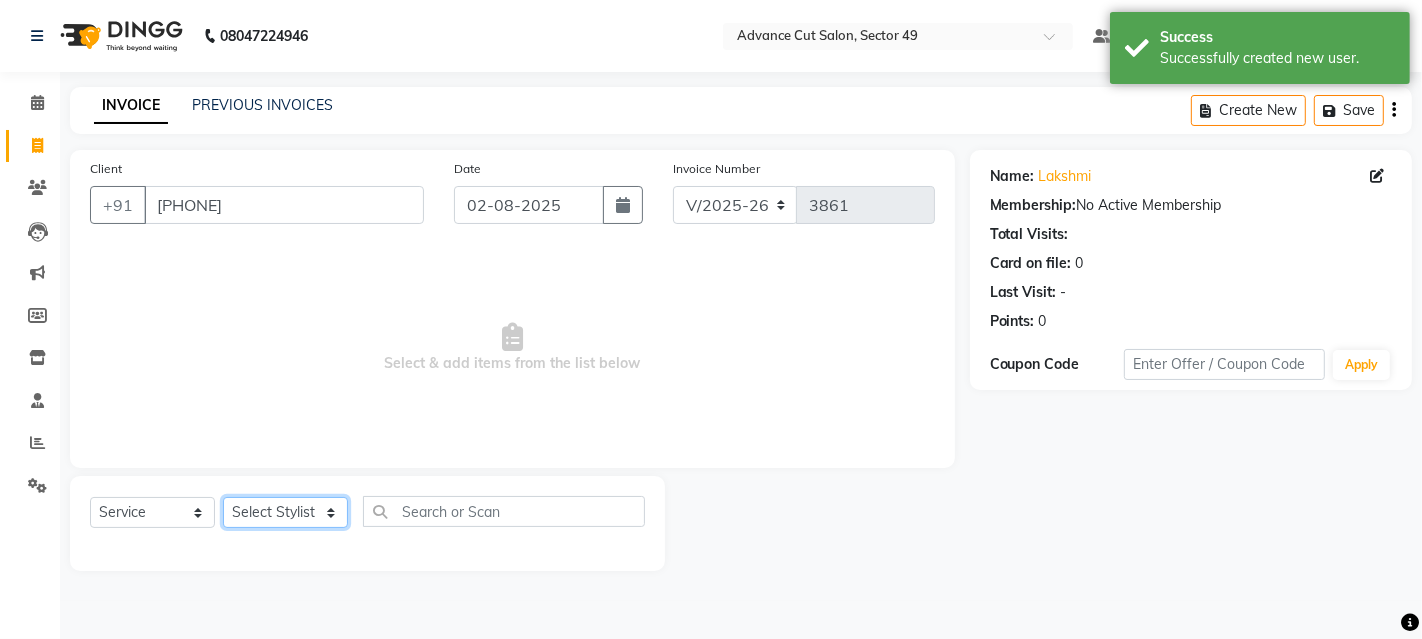 select on "85443" 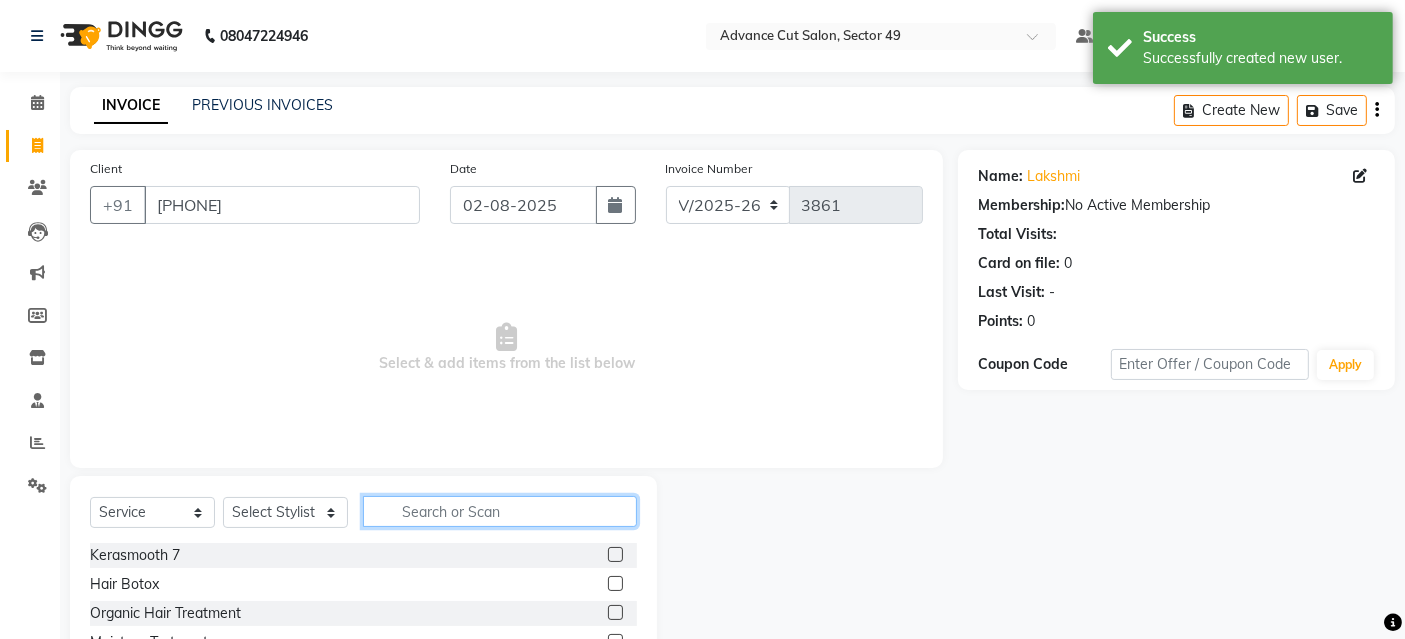 click 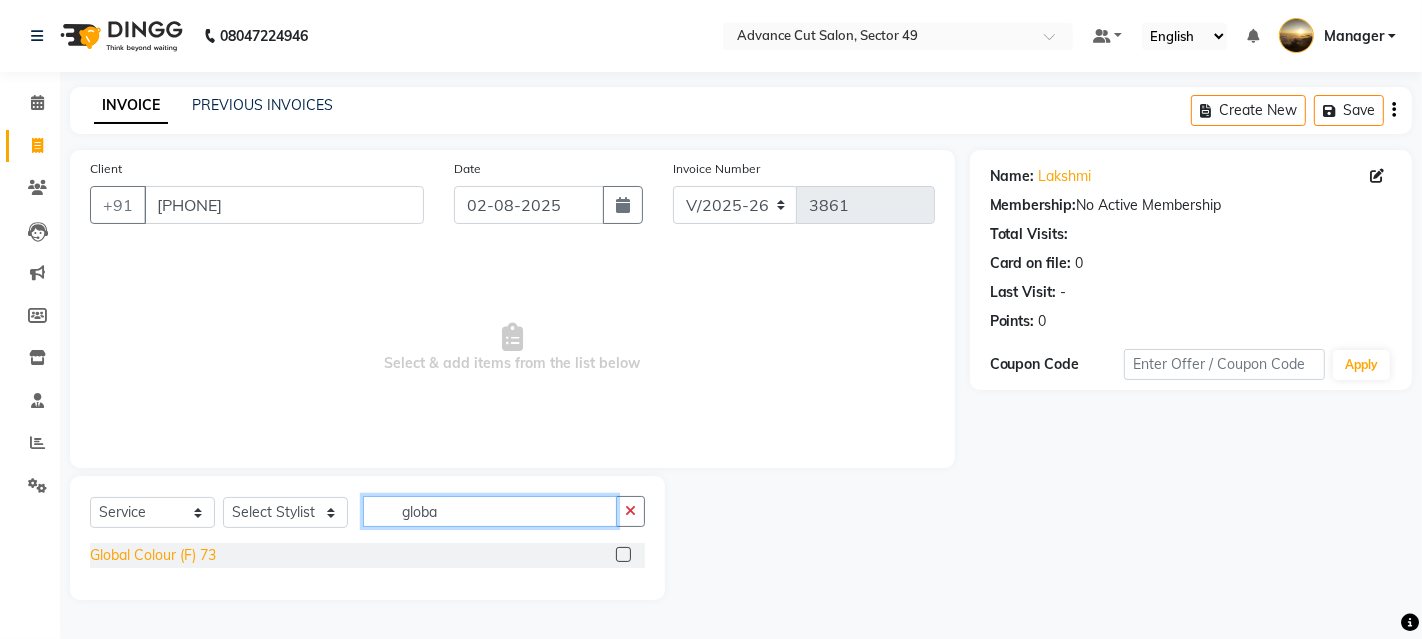 type on "globa" 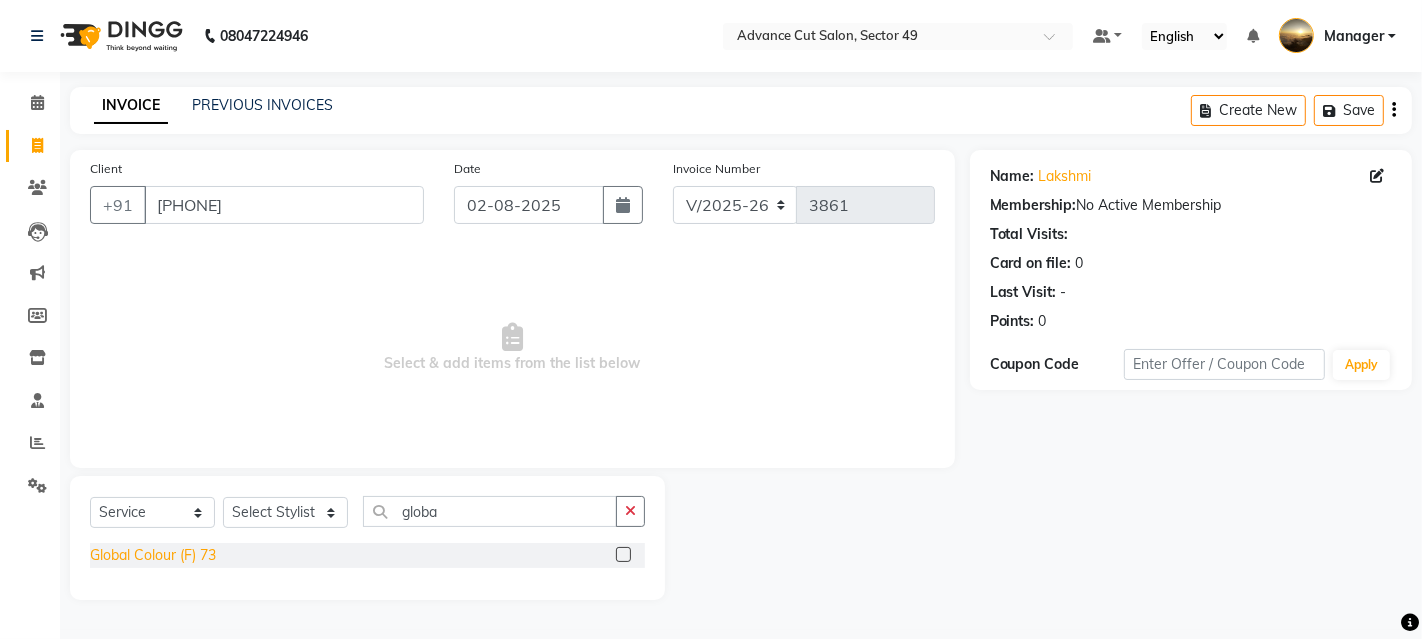click on "Global Colour (F) 73" 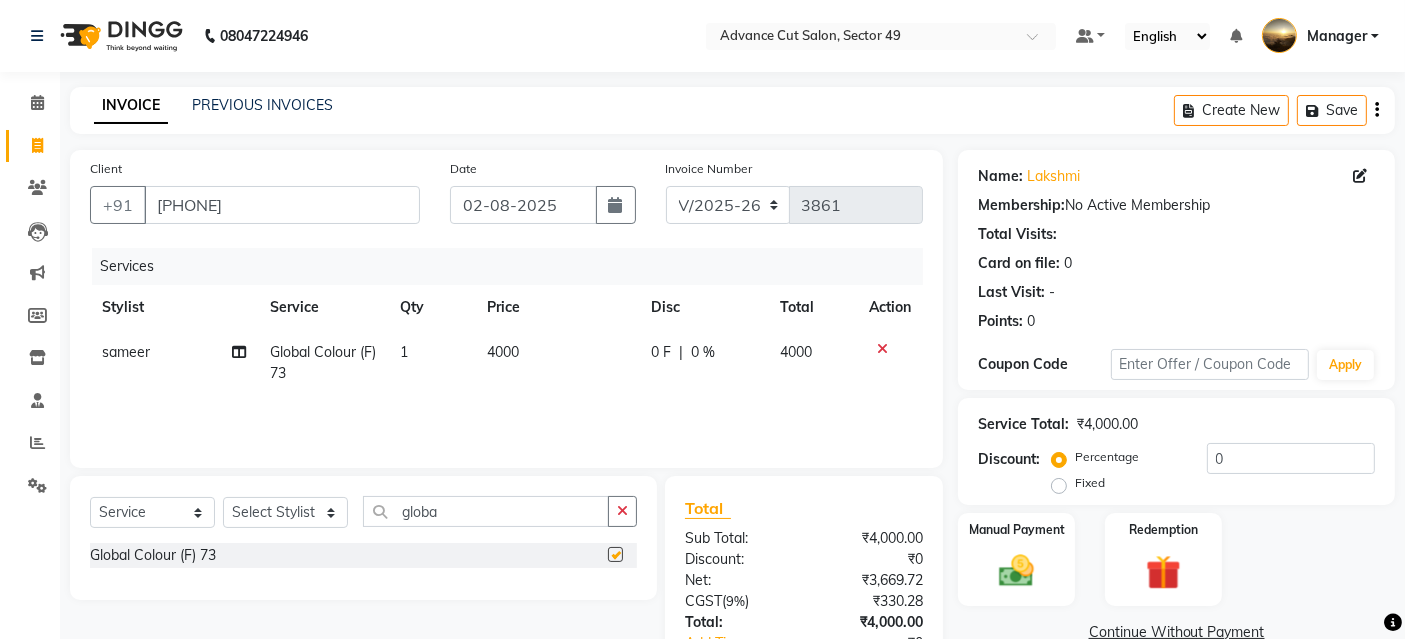 checkbox on "false" 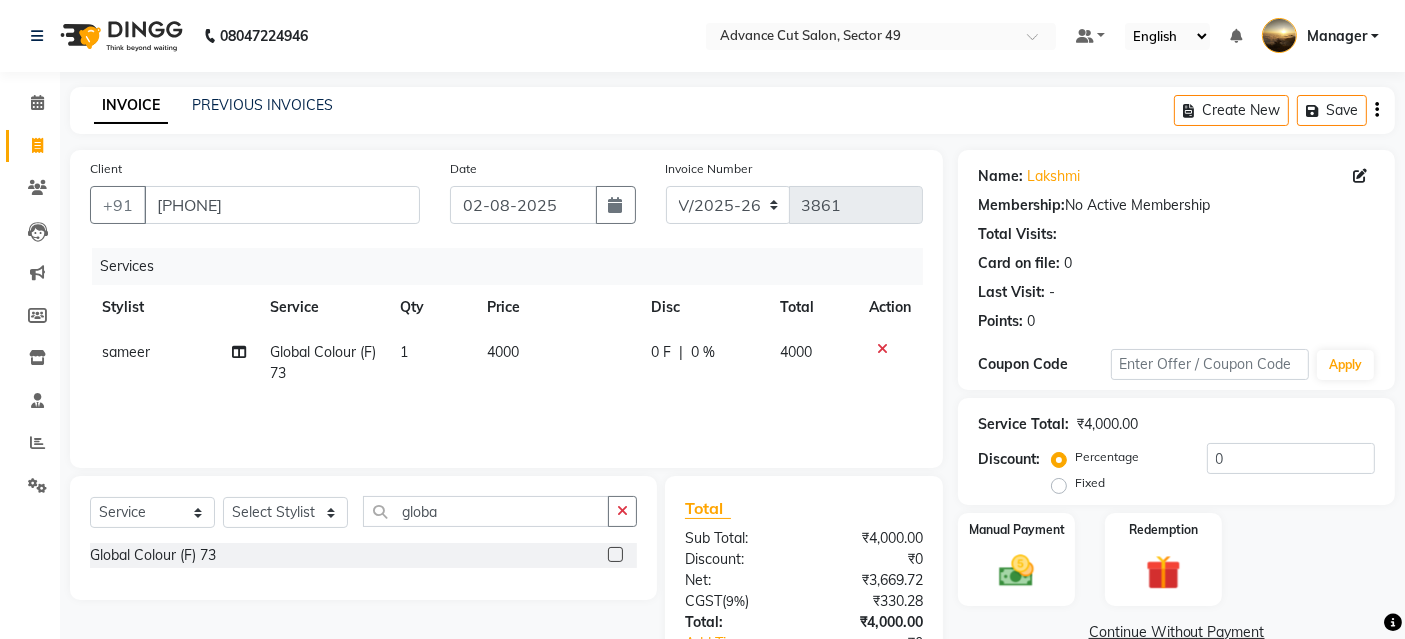click on "4000" 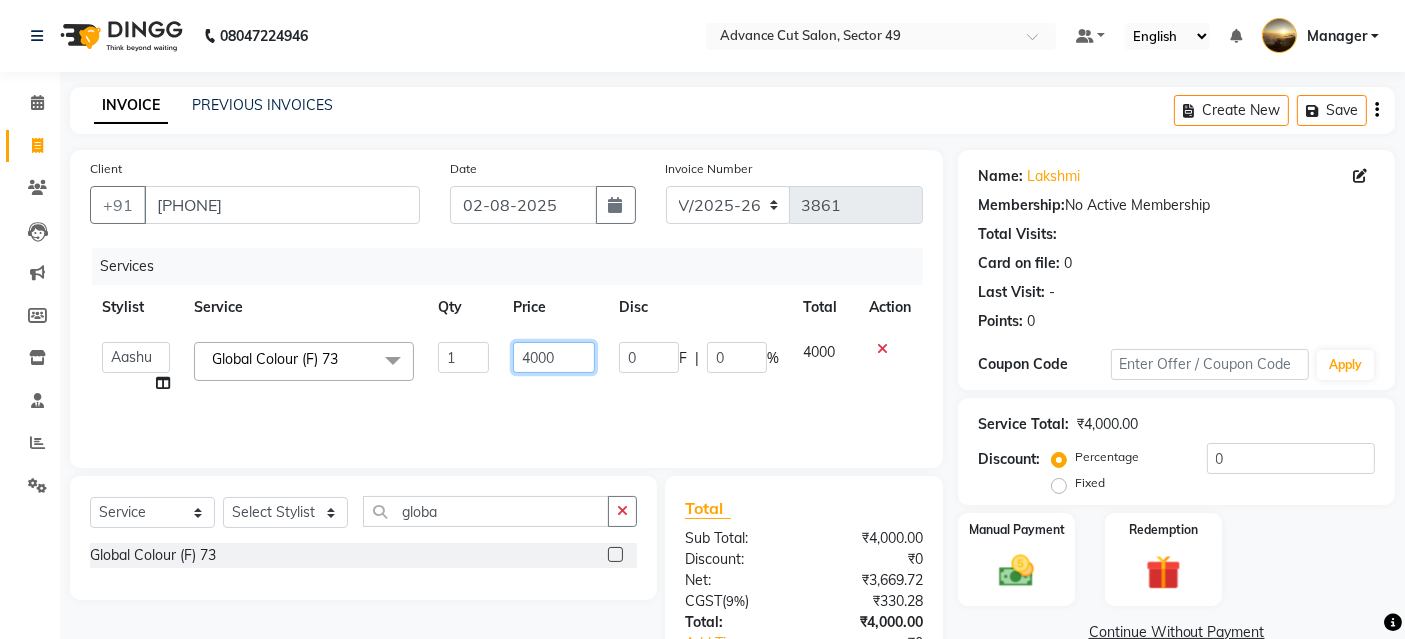 drag, startPoint x: 554, startPoint y: 354, endPoint x: 428, endPoint y: 355, distance: 126.00397 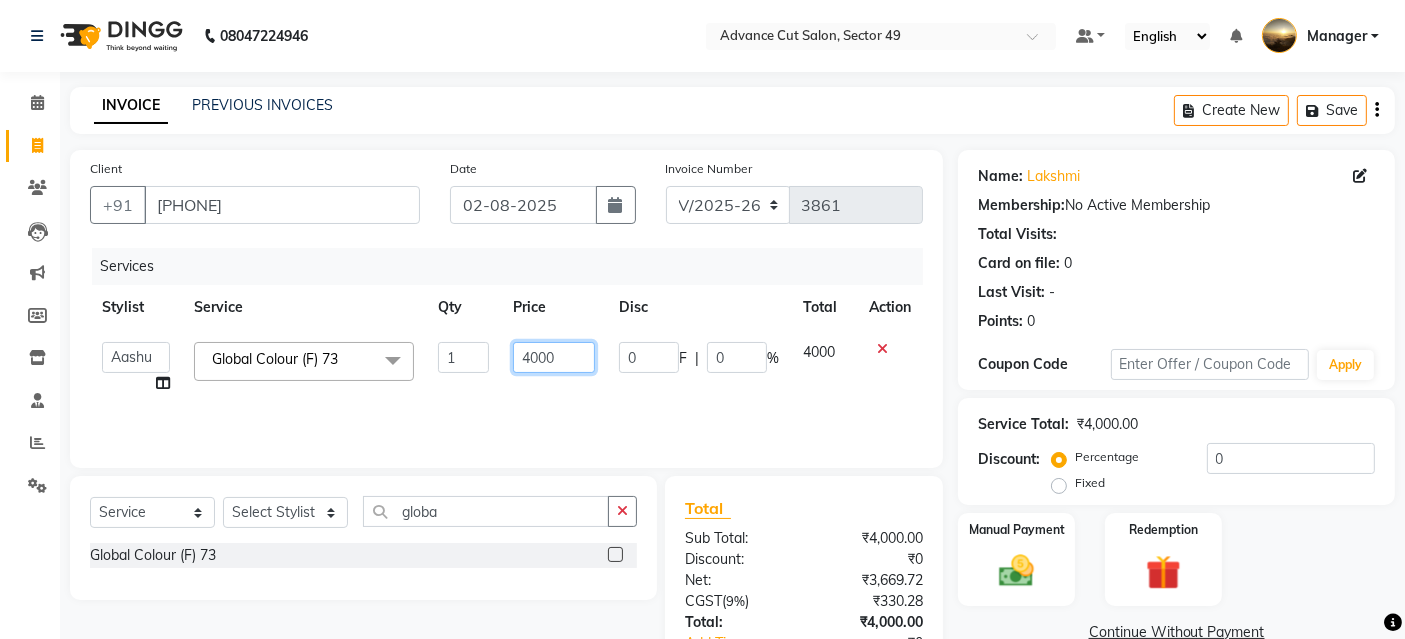 click on "Aashu   Banty   danish ali   david   faizan   khushi   Manager   product   purvi   riyaz   sameer   sameer   Tip   vishal  Global Colour (F) 73  x Kerasmooth 7 Hair Botox Organic Hair Treatment Moisture Tretment Nano Plastia hair cut nails fiber Casmara Prestige (F) 127 Clean-up (F) 122 O3 Whitening (F) 124 O3 bridal O3 shine and glow Casmara Vitamin Veg. Lotus Wine facial Fruit facial Papaya Marshmellow (F) 128 Blanch (F) 129 Upendice (F) 130 Sothys Goji (F) 131 Casmara Gold Face (oxy/D-Tan) (F) 133 Face (Cheryls Oxyderm) (F) 134 Arms (F) 136 Legs (F) 137 Front/ Back (F) 138 Full Body (F) 139 face (Organic D-ten) 02 Classic Manicure (F) 140 PediPie Manicure (F) 141 Alga Manicure (F) 142 Classic Pedicure (F) 143 PediPie Pedicure (F) 144 Alga Pedicure (F) 145 Party Make up + Hair Do + Dress Up (F) 148 Eye make up 149 Saree Draping Bridal Make up Papaya Marshmellow (M) 37 Blanch (M) 38 Upendice (M) 39 Sothys Goji (M) 40 Prestige (M) 36 Casmara Gold 36 Face (Oxy/D-Tan) (M) 42 Face (Cheryls Oxyderm) (M) 43 1 0" 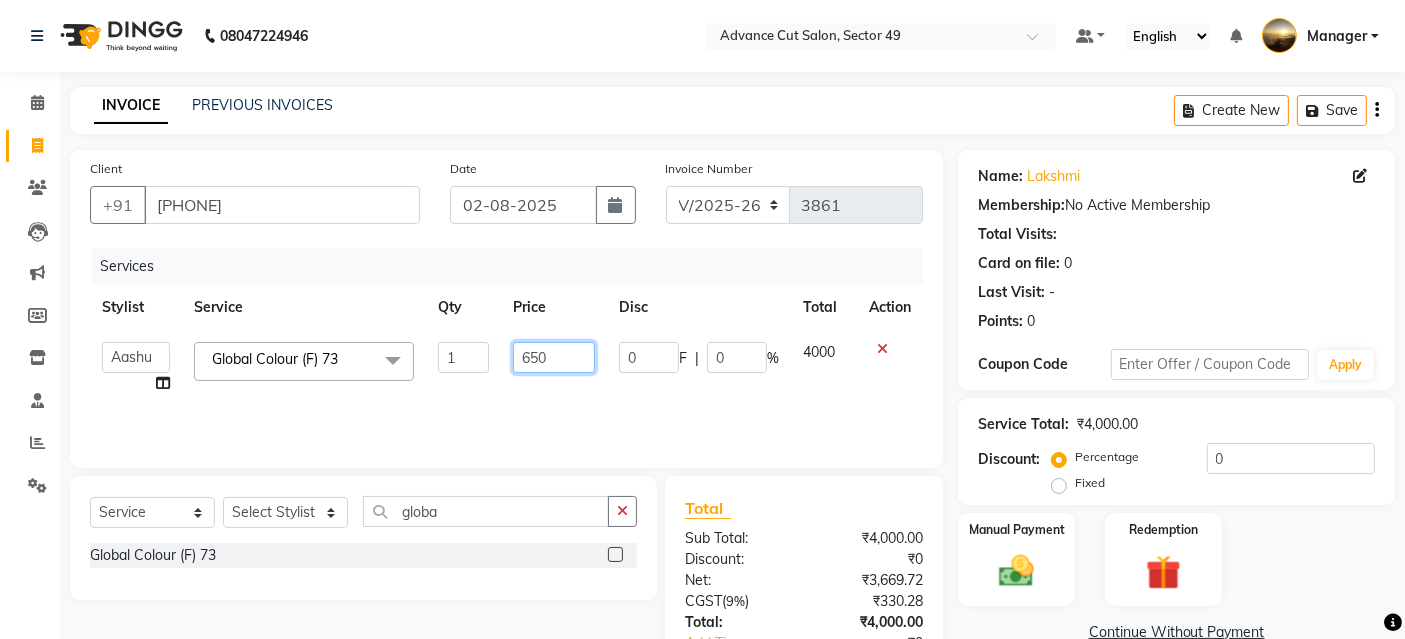 type on "6500" 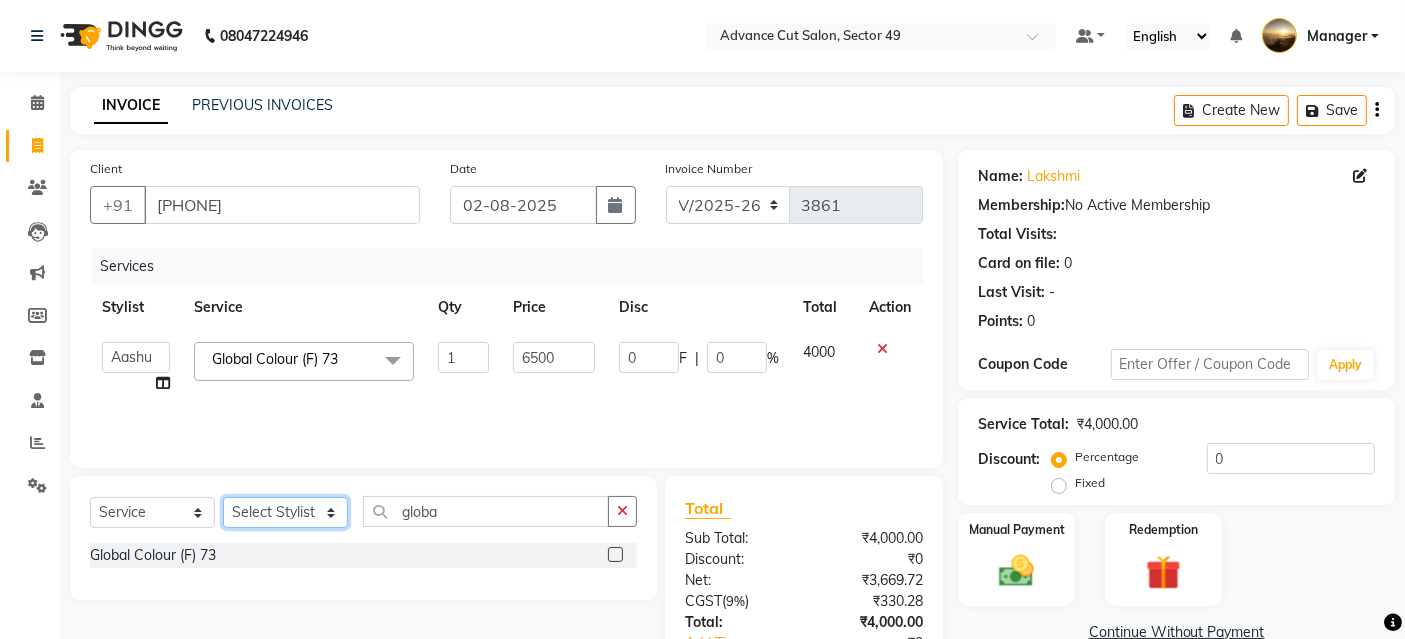 click on "Select Stylist Aashu Banty danish ali david faizan khushi Manager product purvi riyaz sameer sameer Tip vishal" 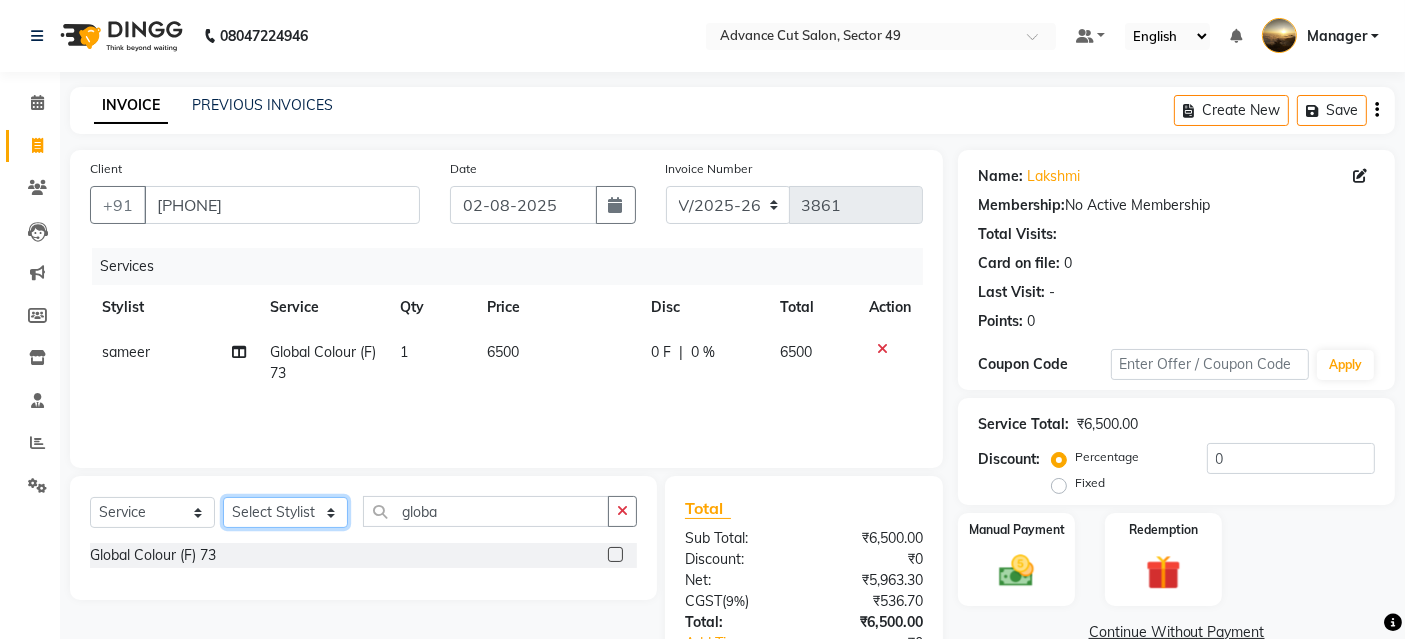 select on "74206" 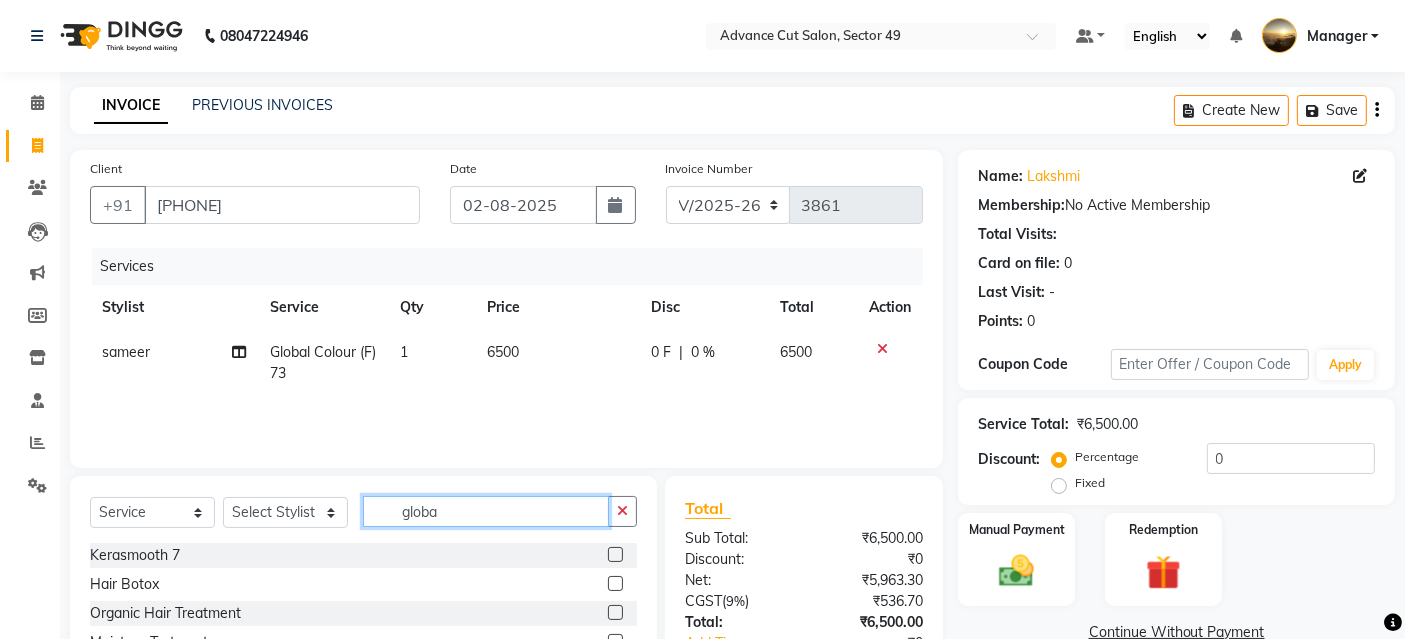 drag, startPoint x: 447, startPoint y: 519, endPoint x: 328, endPoint y: 522, distance: 119.03781 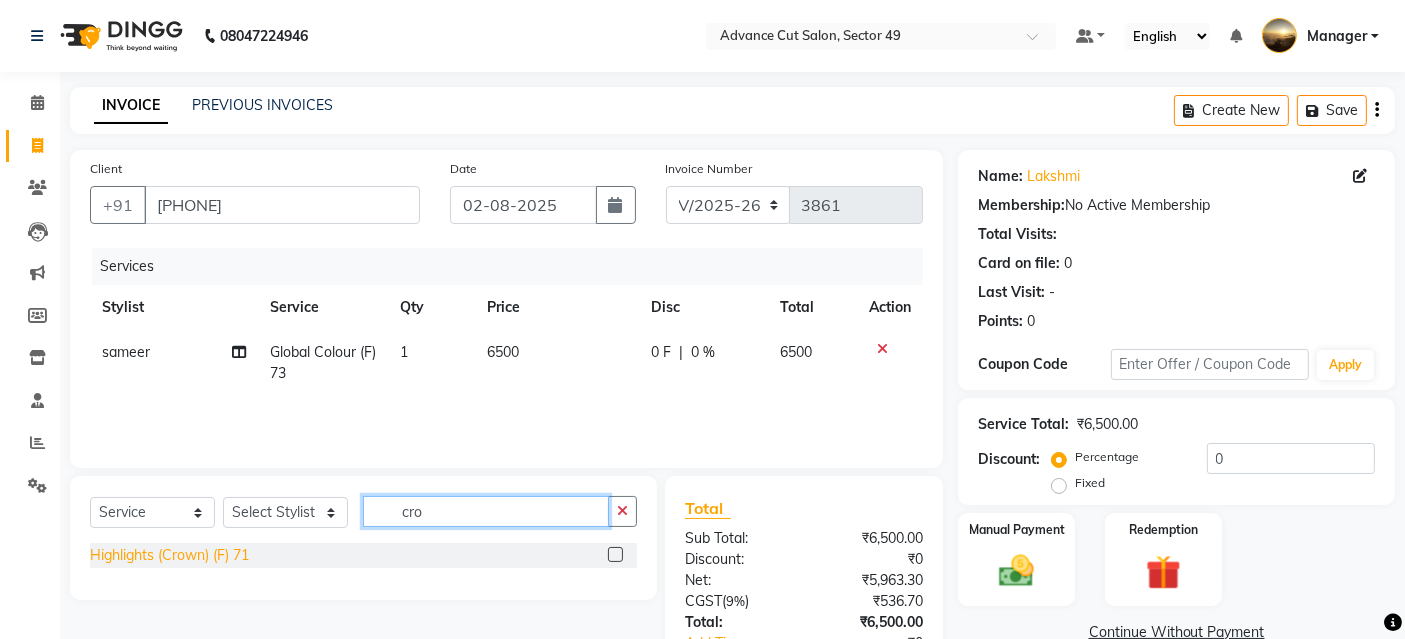 type on "cro" 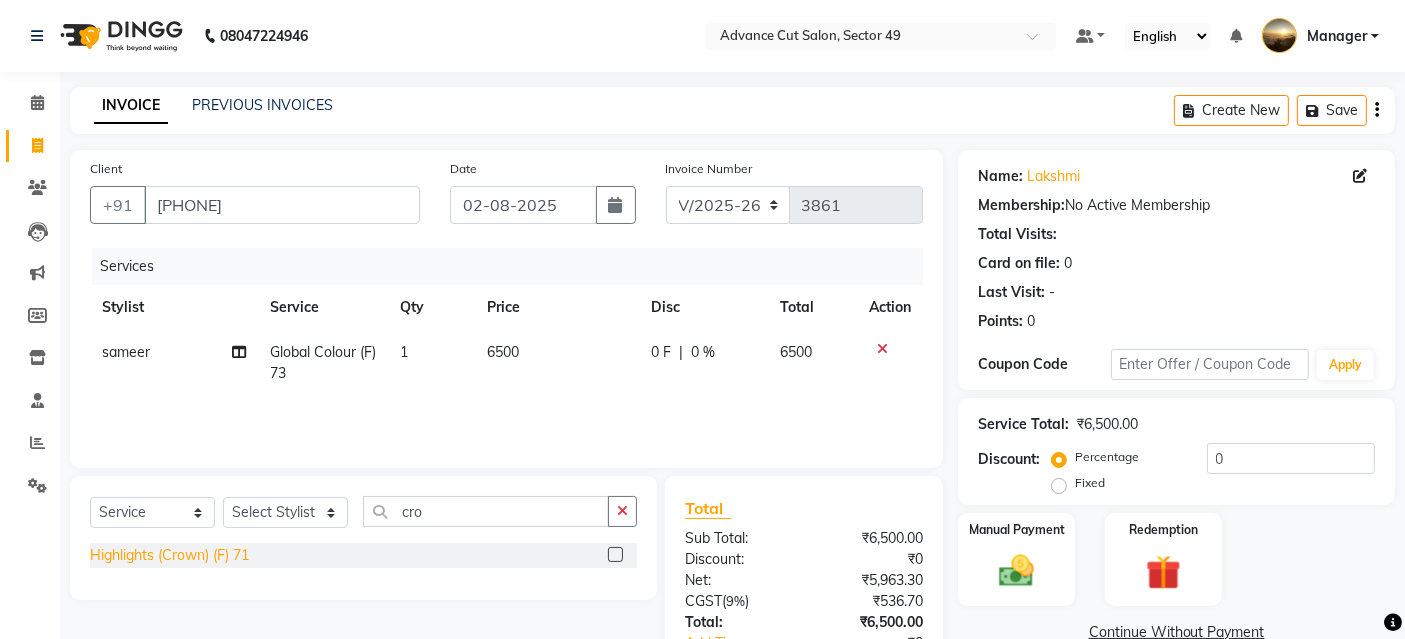 click on "Highlights (Crown) (F) 71" 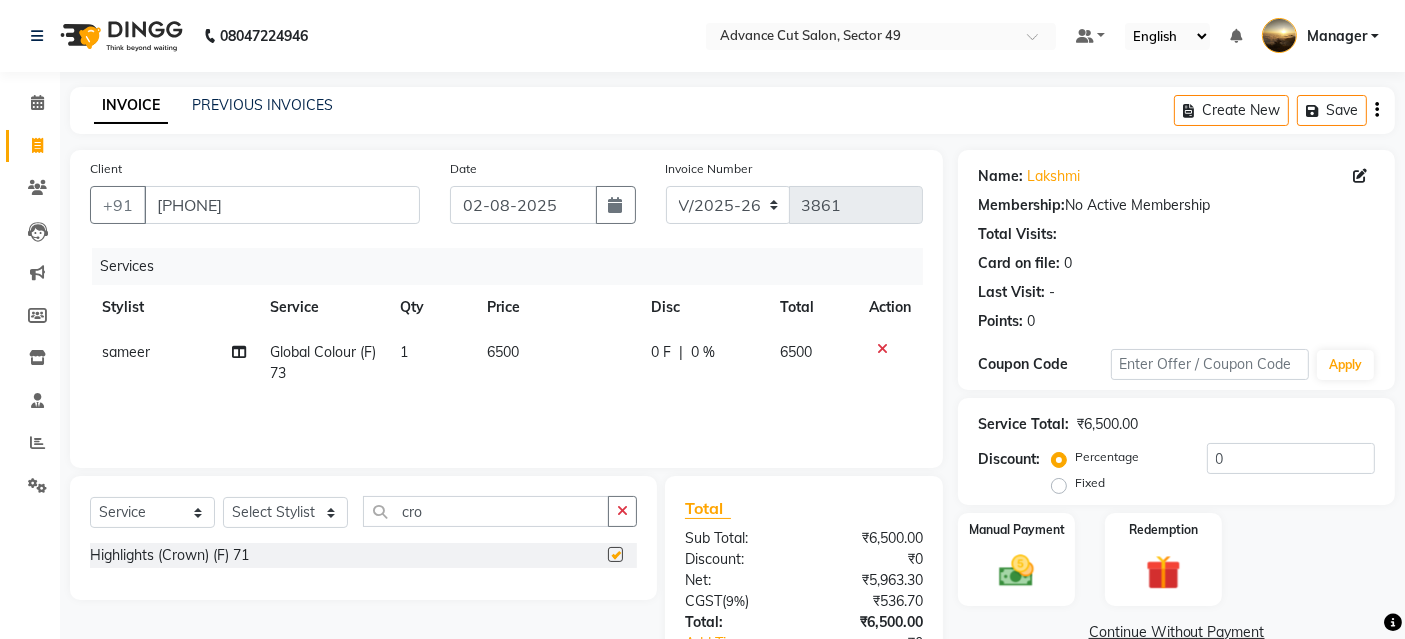 checkbox on "false" 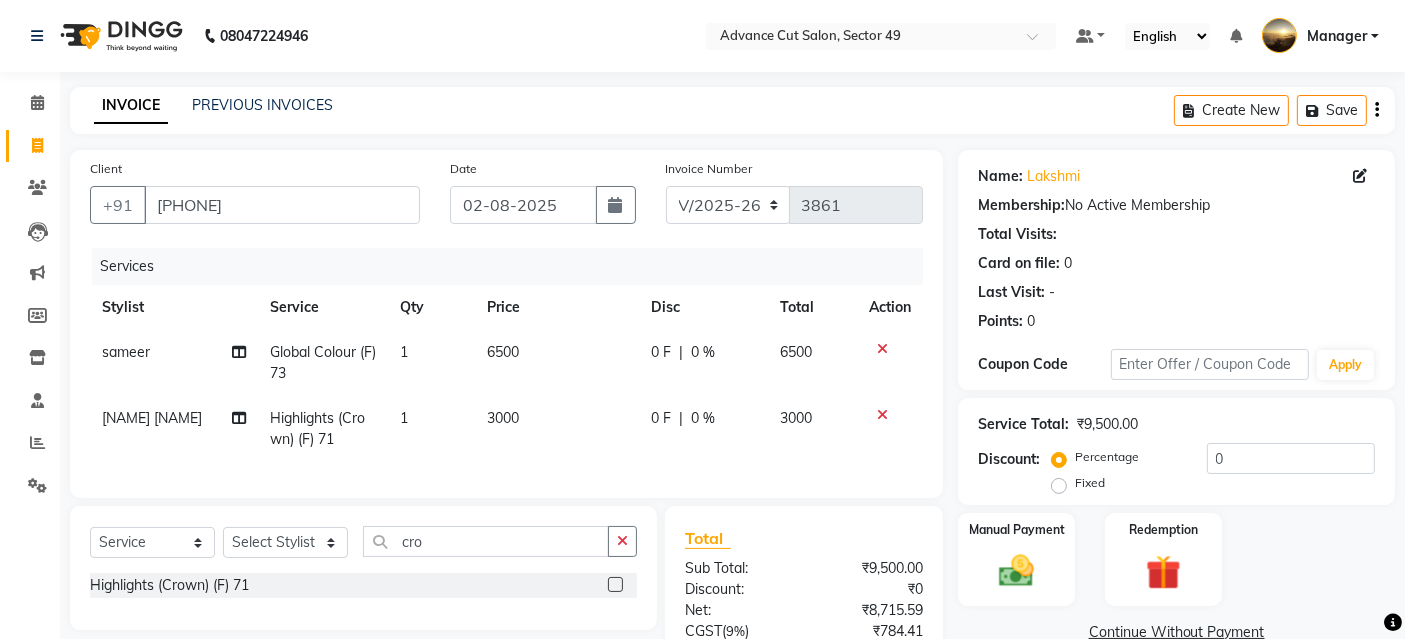 click on "3000" 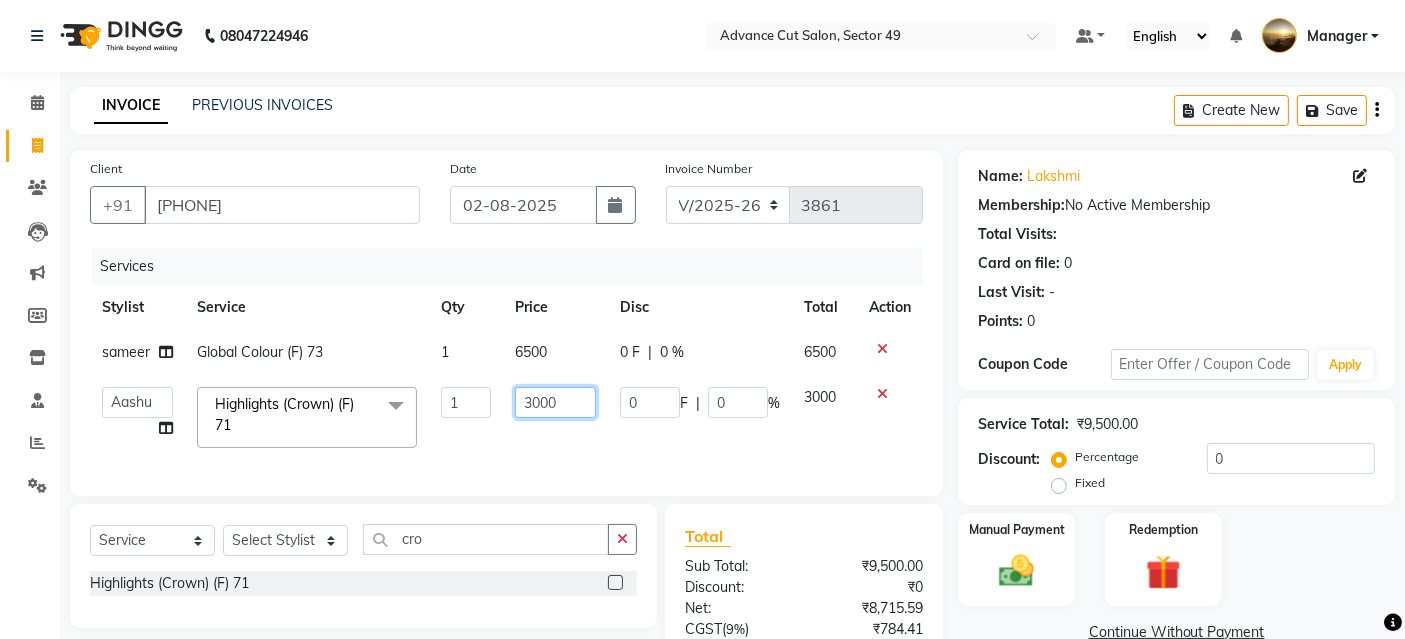 drag, startPoint x: 543, startPoint y: 392, endPoint x: 461, endPoint y: 378, distance: 83.18654 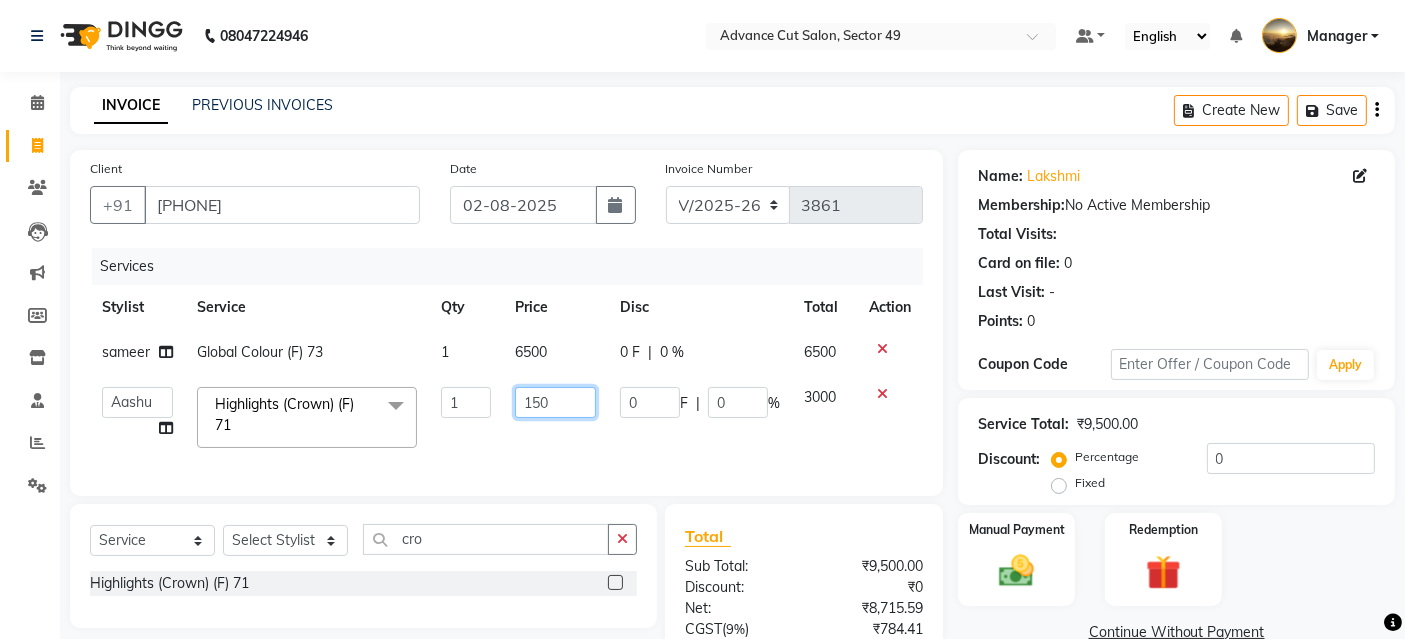 type on "1500" 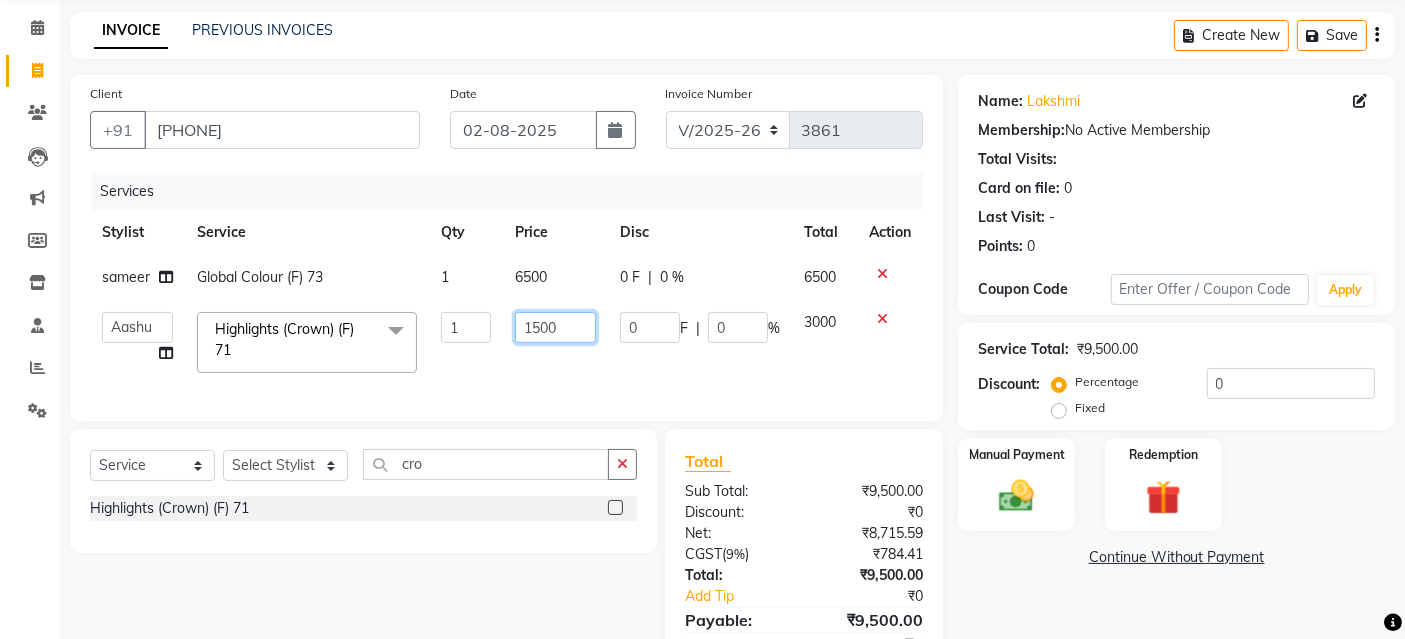 scroll, scrollTop: 182, scrollLeft: 0, axis: vertical 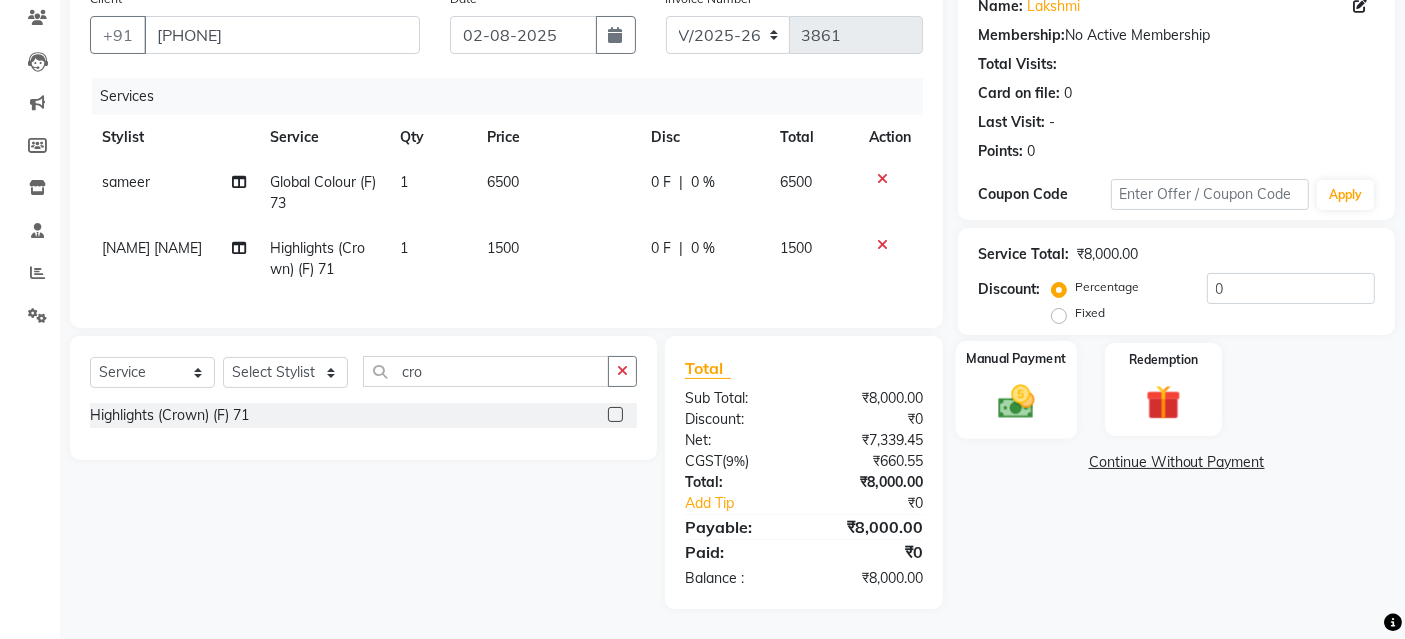 drag, startPoint x: 1008, startPoint y: 364, endPoint x: 1042, endPoint y: 394, distance: 45.343136 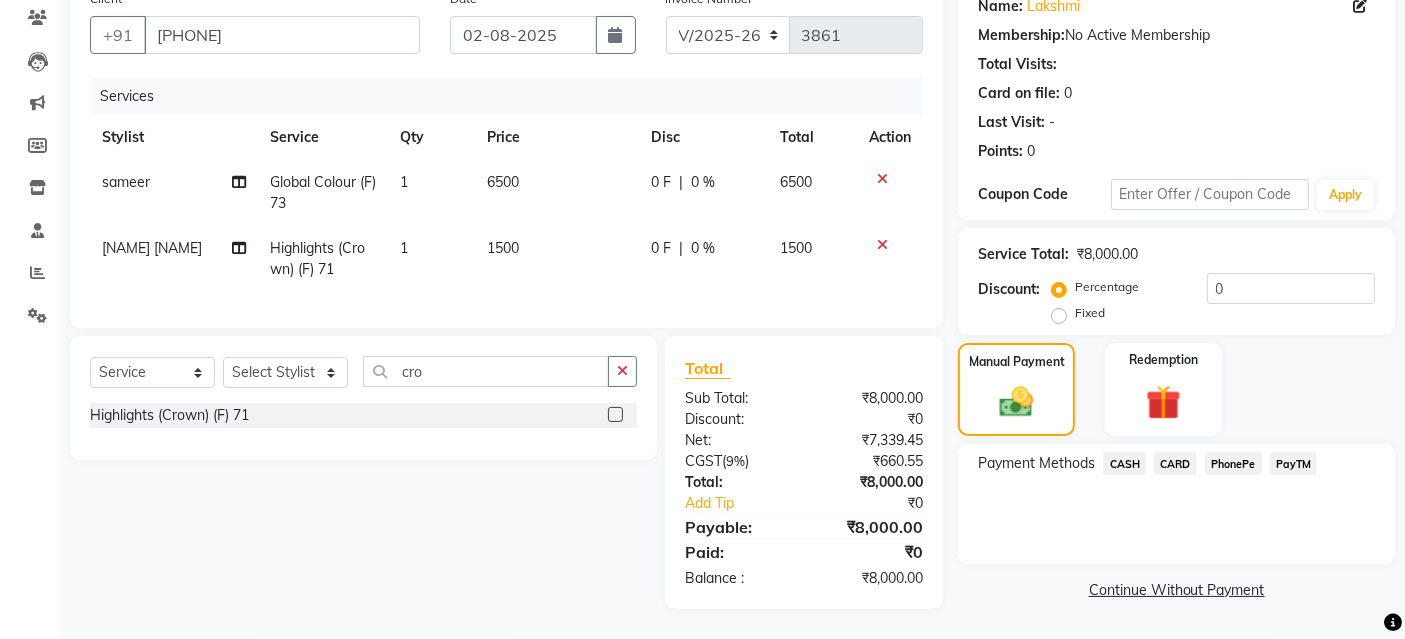 drag, startPoint x: 1301, startPoint y: 446, endPoint x: 1291, endPoint y: 451, distance: 11.18034 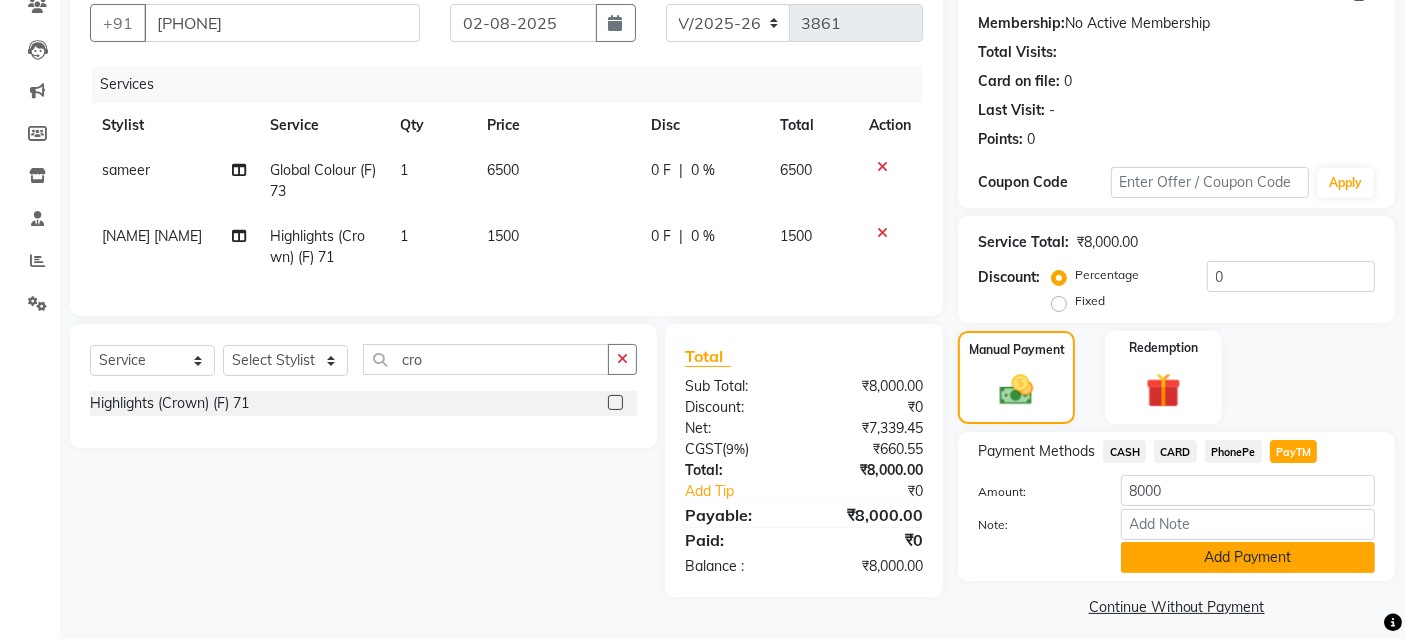 click on "Add Payment" 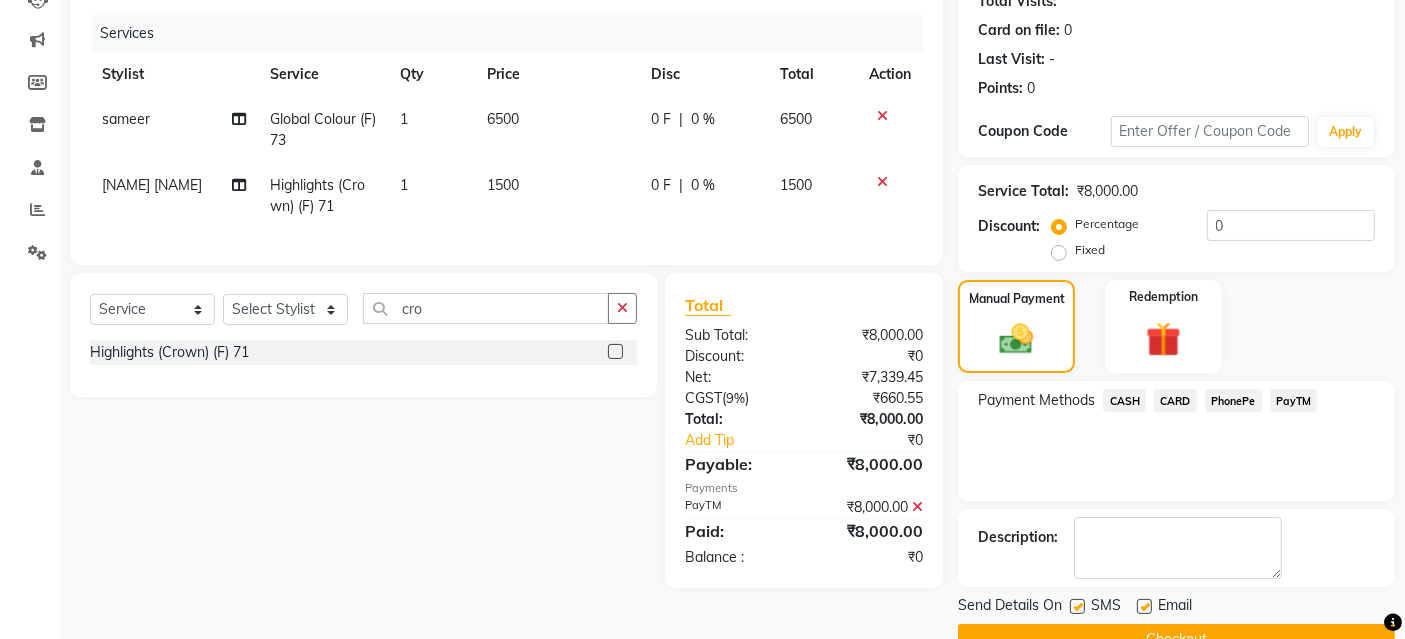 scroll, scrollTop: 277, scrollLeft: 0, axis: vertical 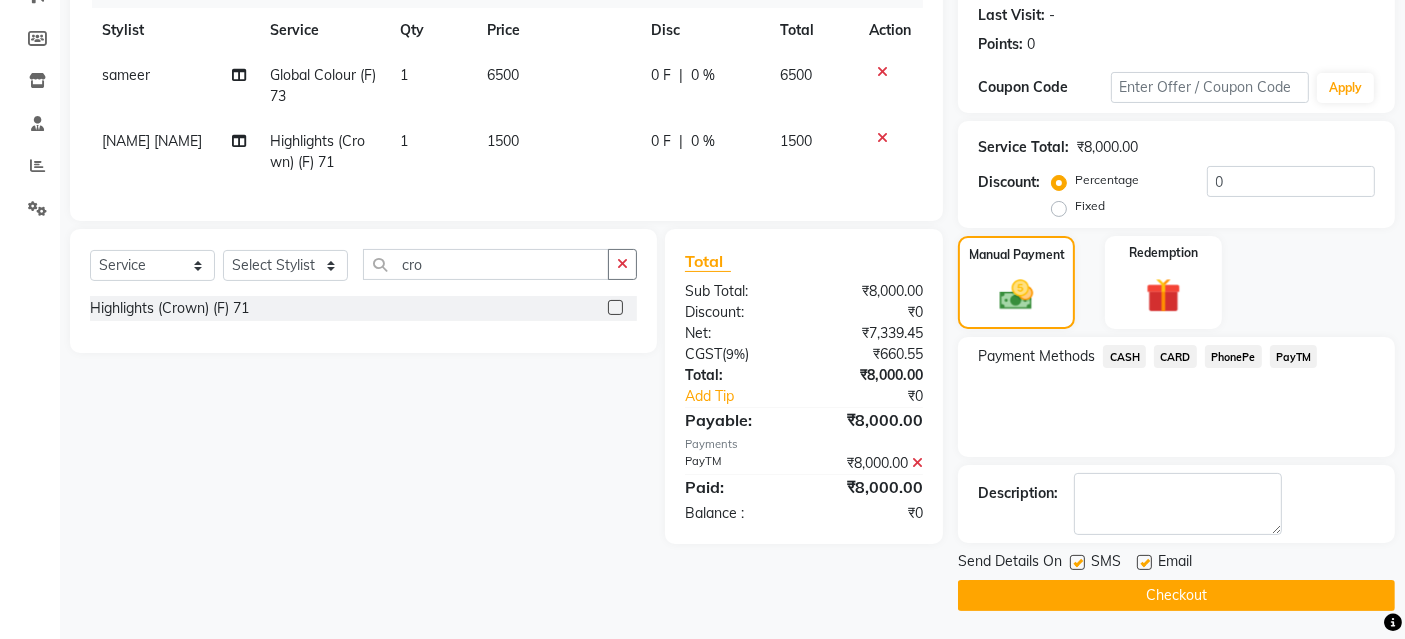 click on "Checkout" 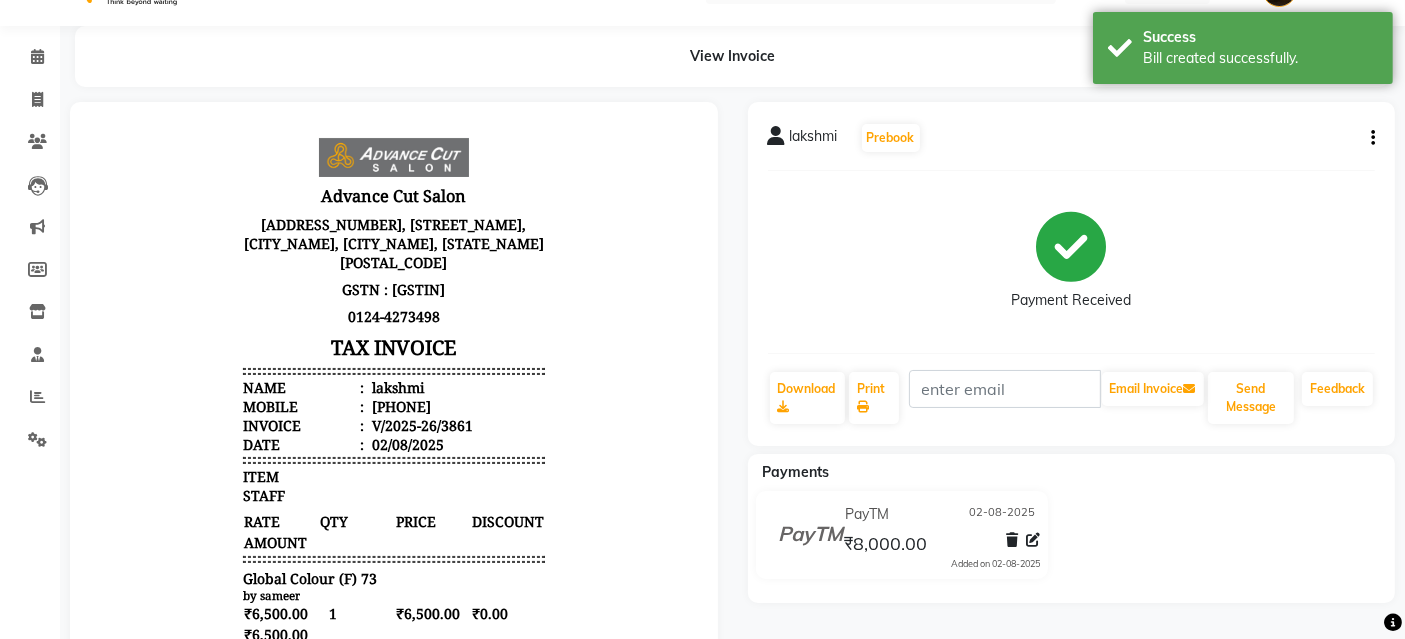 scroll, scrollTop: 0, scrollLeft: 0, axis: both 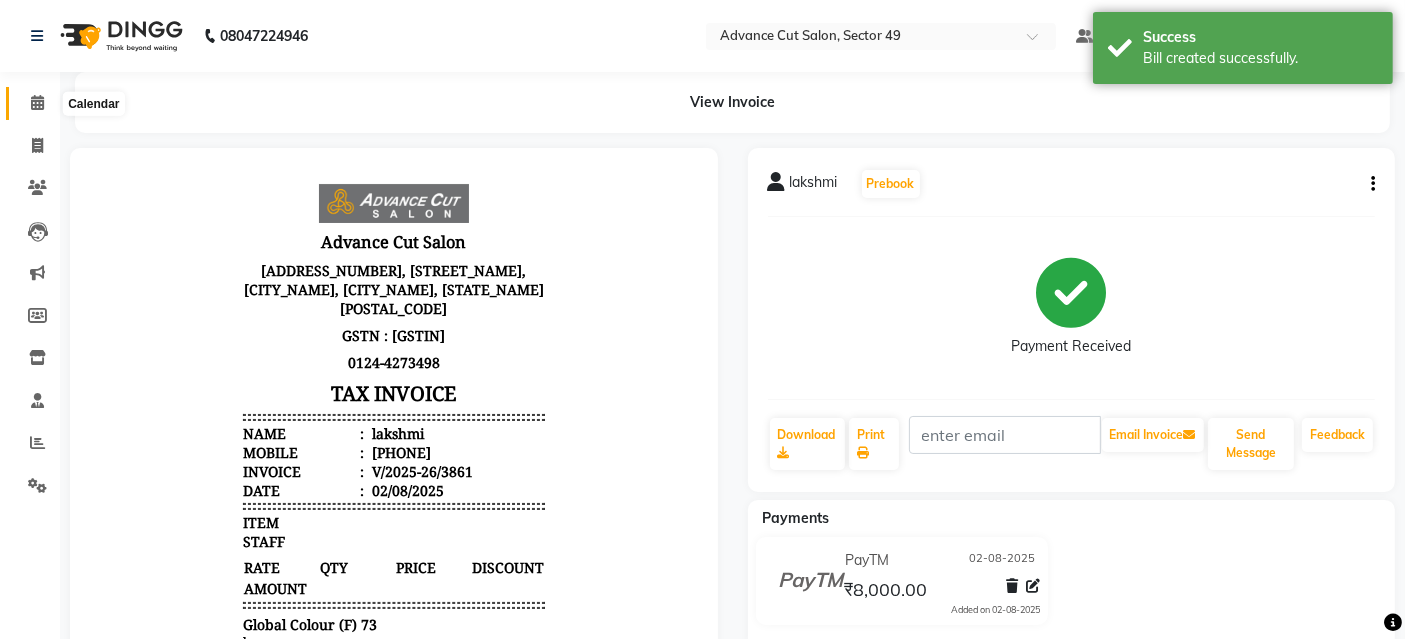 click 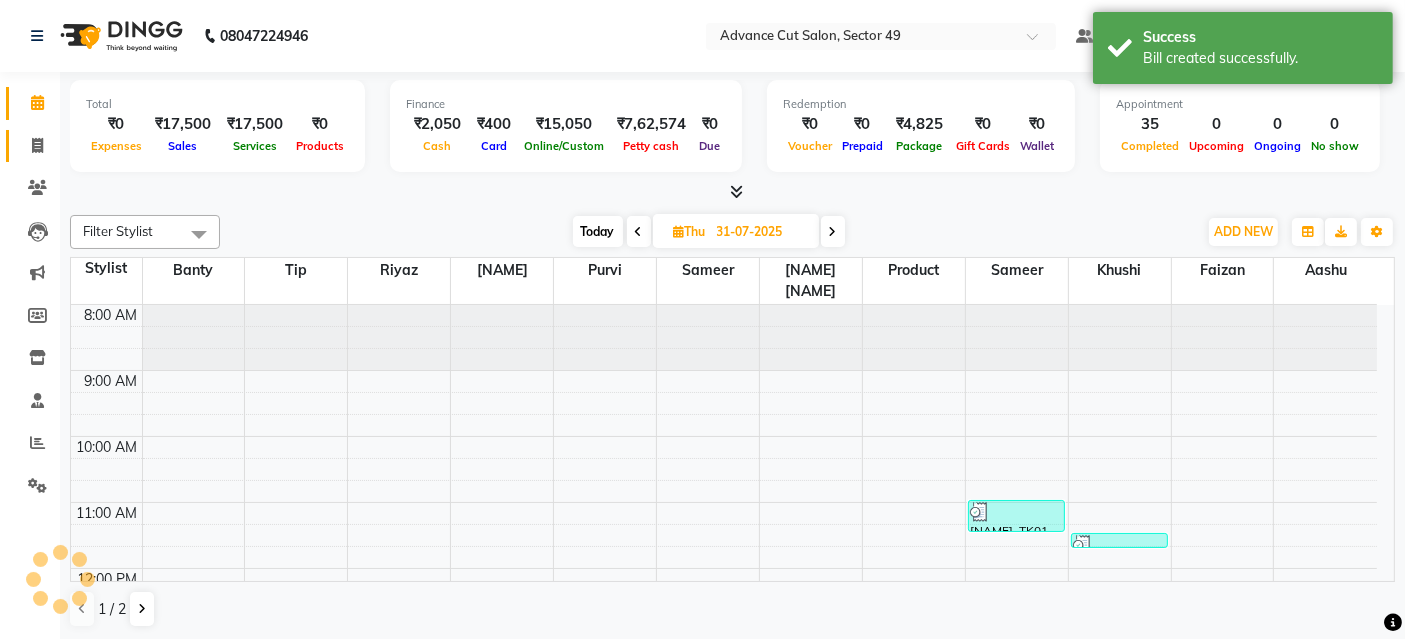 scroll, scrollTop: 0, scrollLeft: 0, axis: both 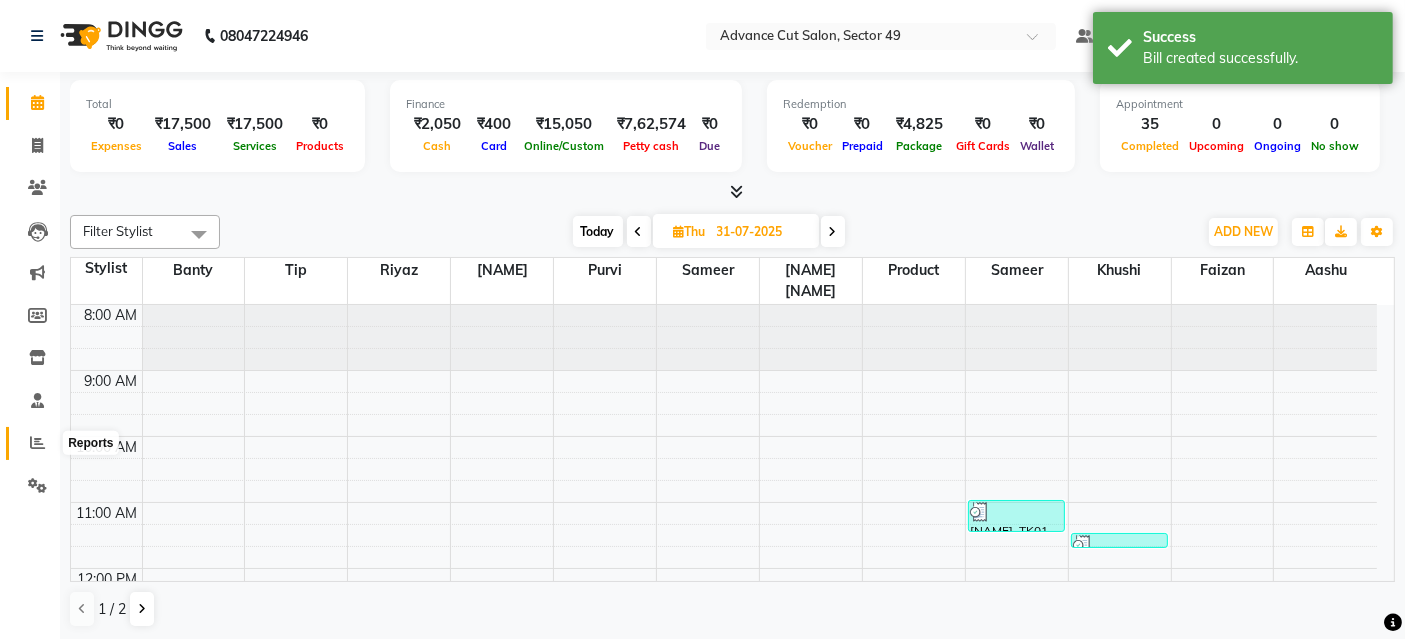 click 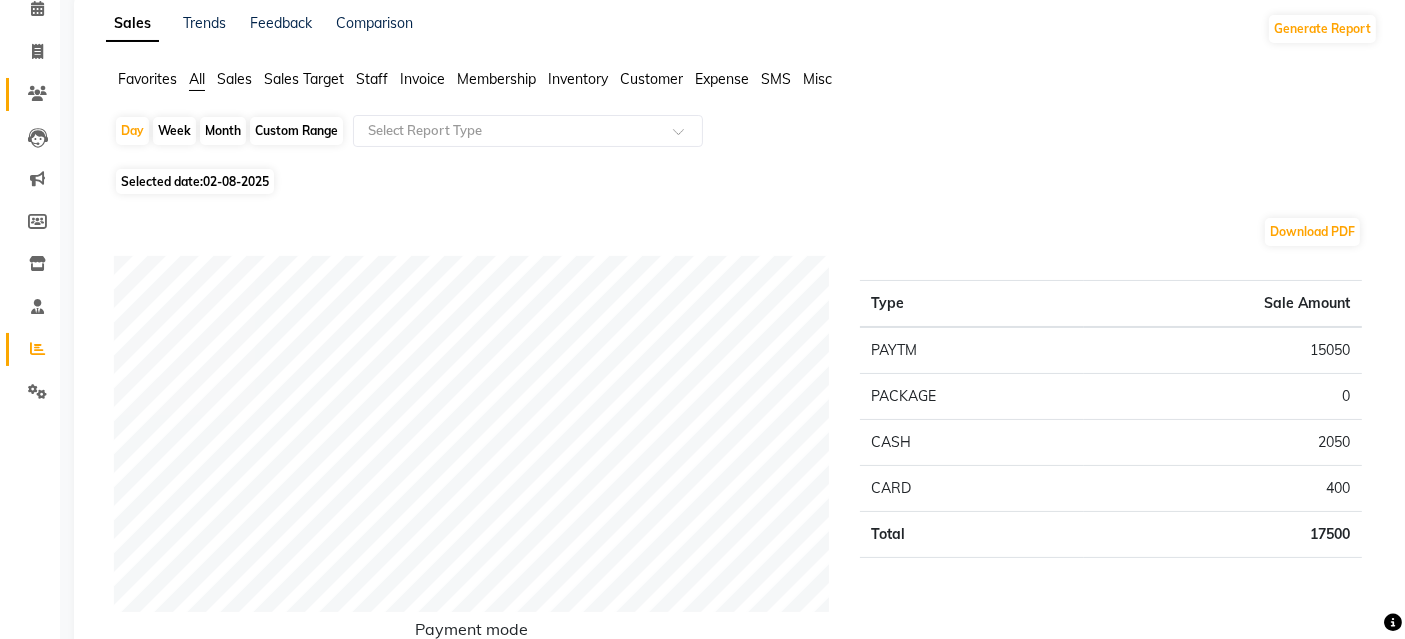 scroll, scrollTop: 0, scrollLeft: 0, axis: both 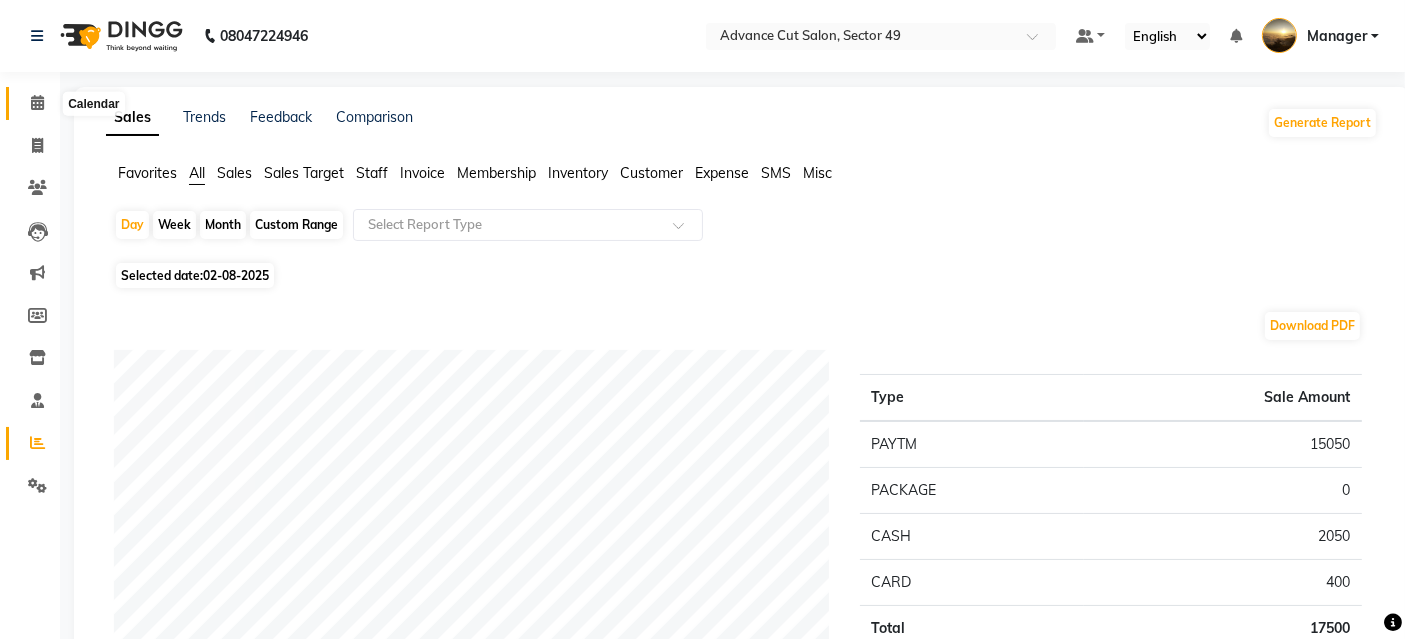 click 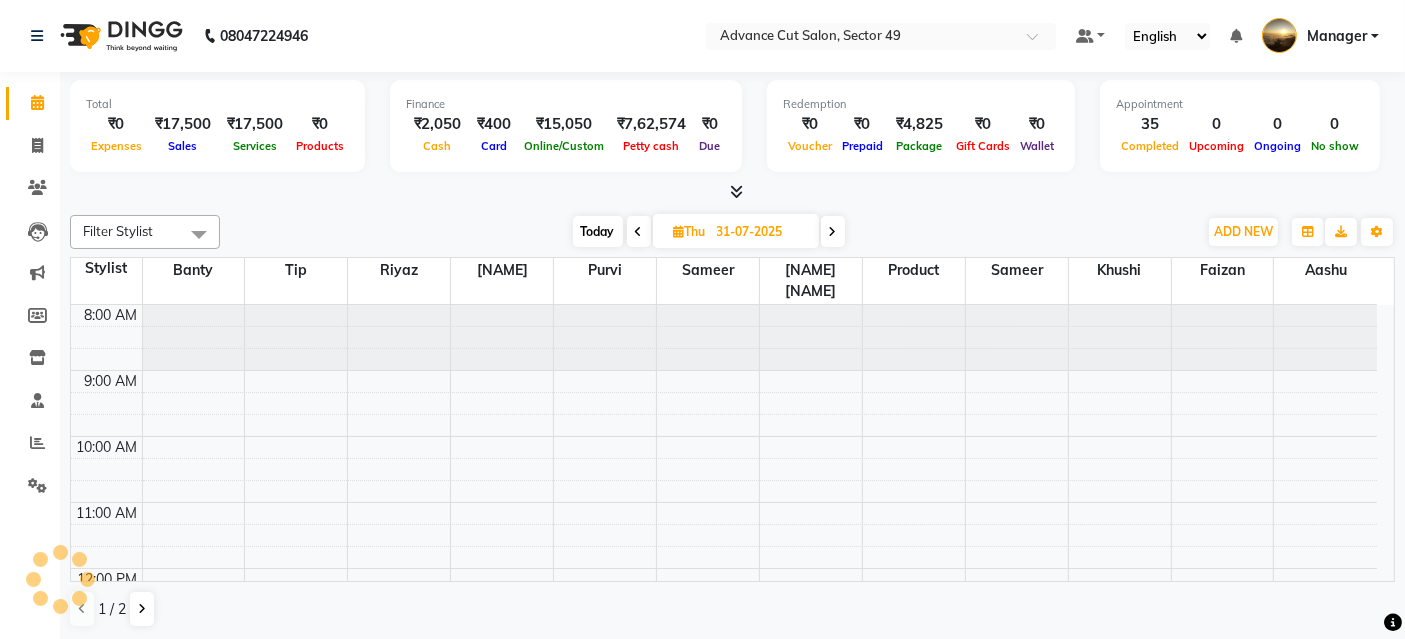 scroll, scrollTop: 0, scrollLeft: 0, axis: both 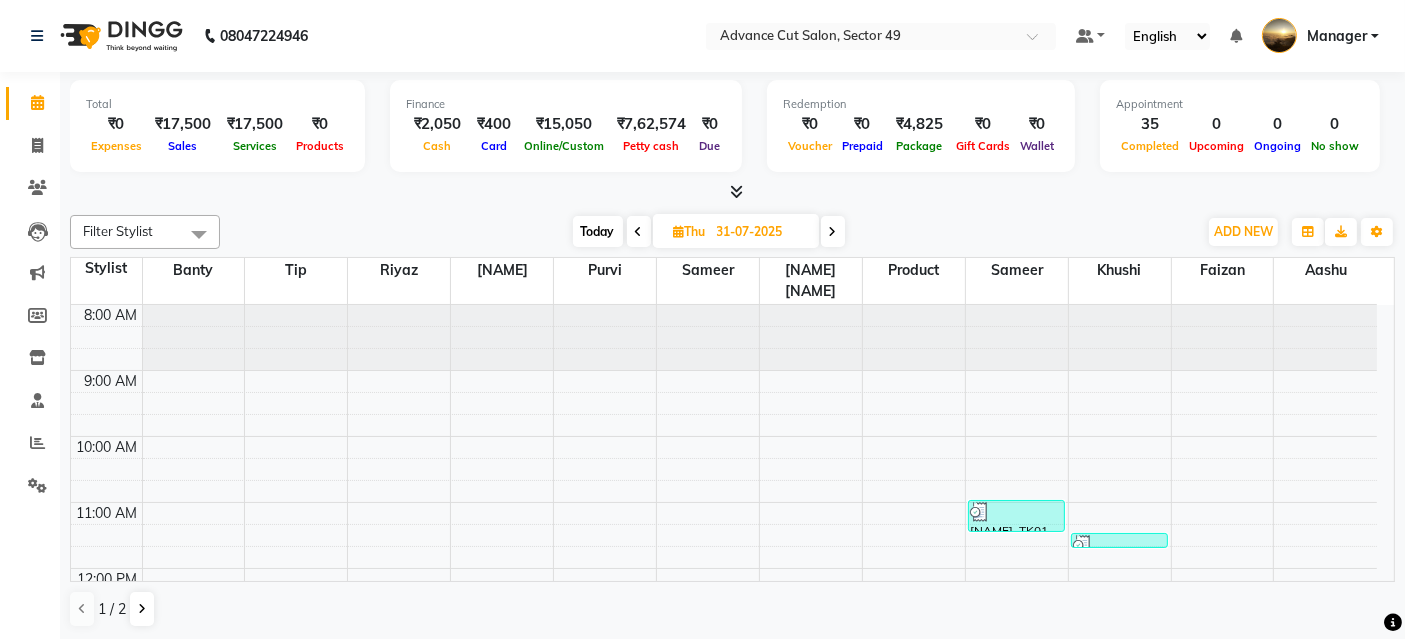 click at bounding box center [736, 191] 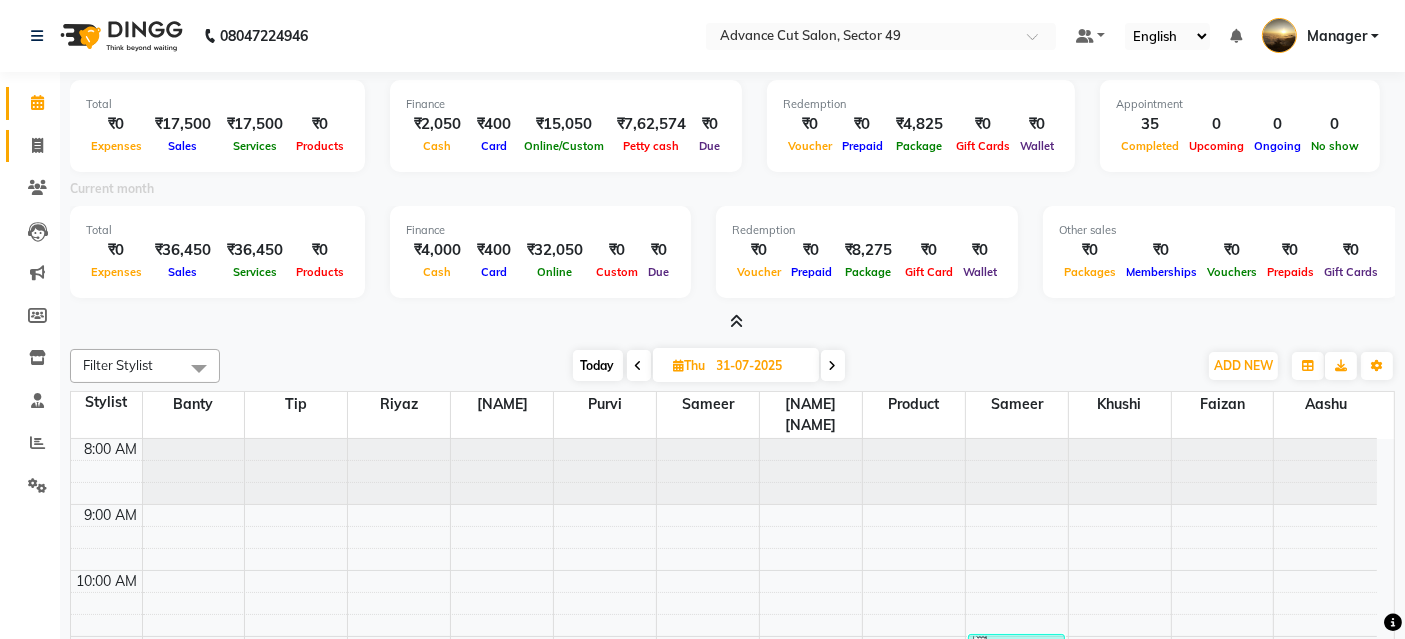 click 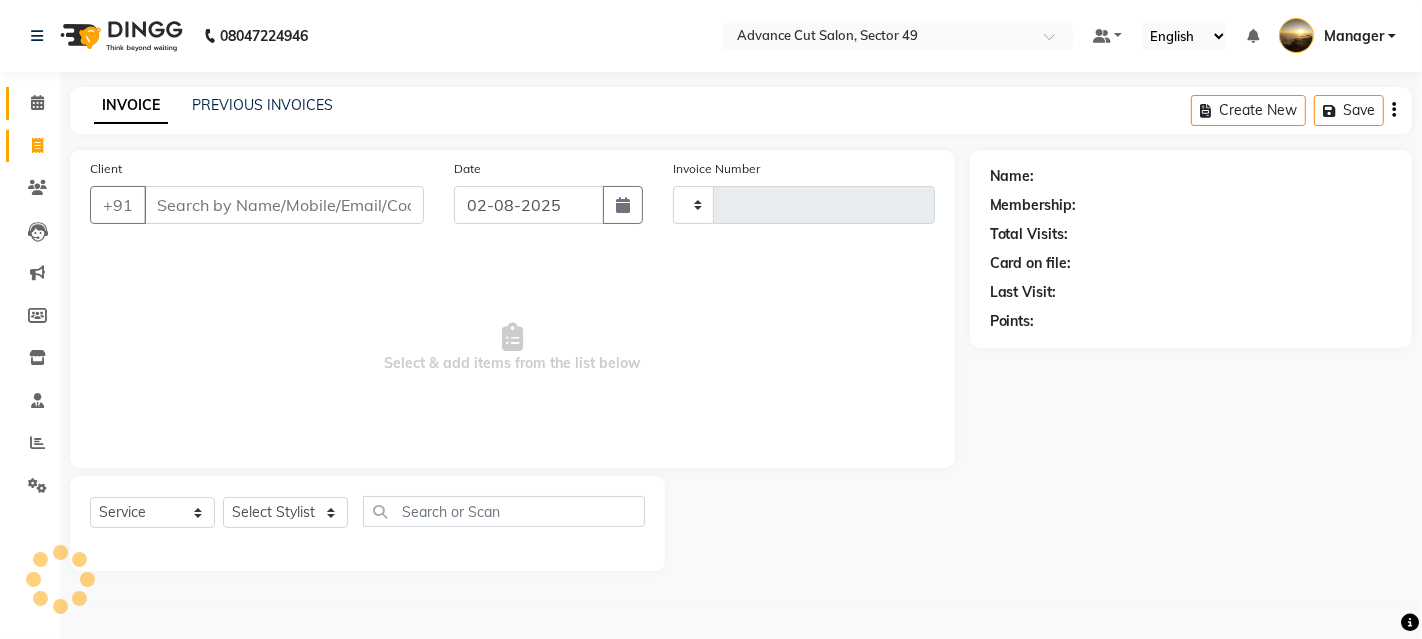 type on "3862" 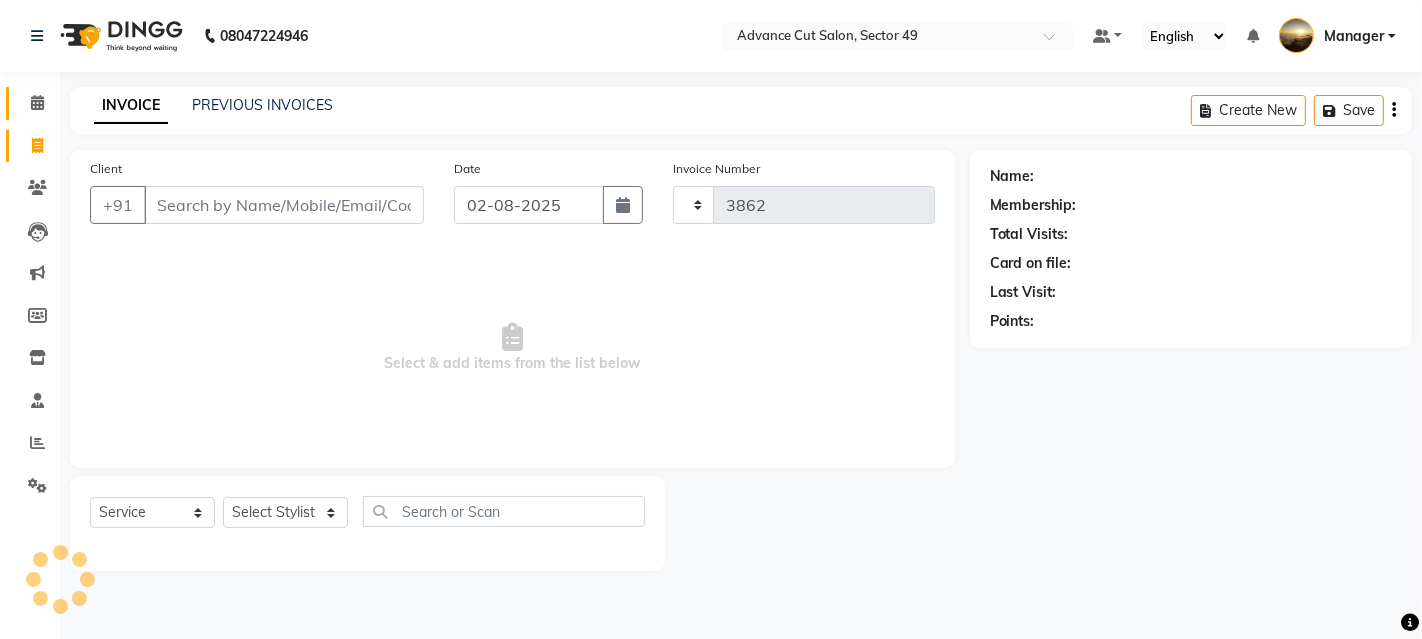 select on "4616" 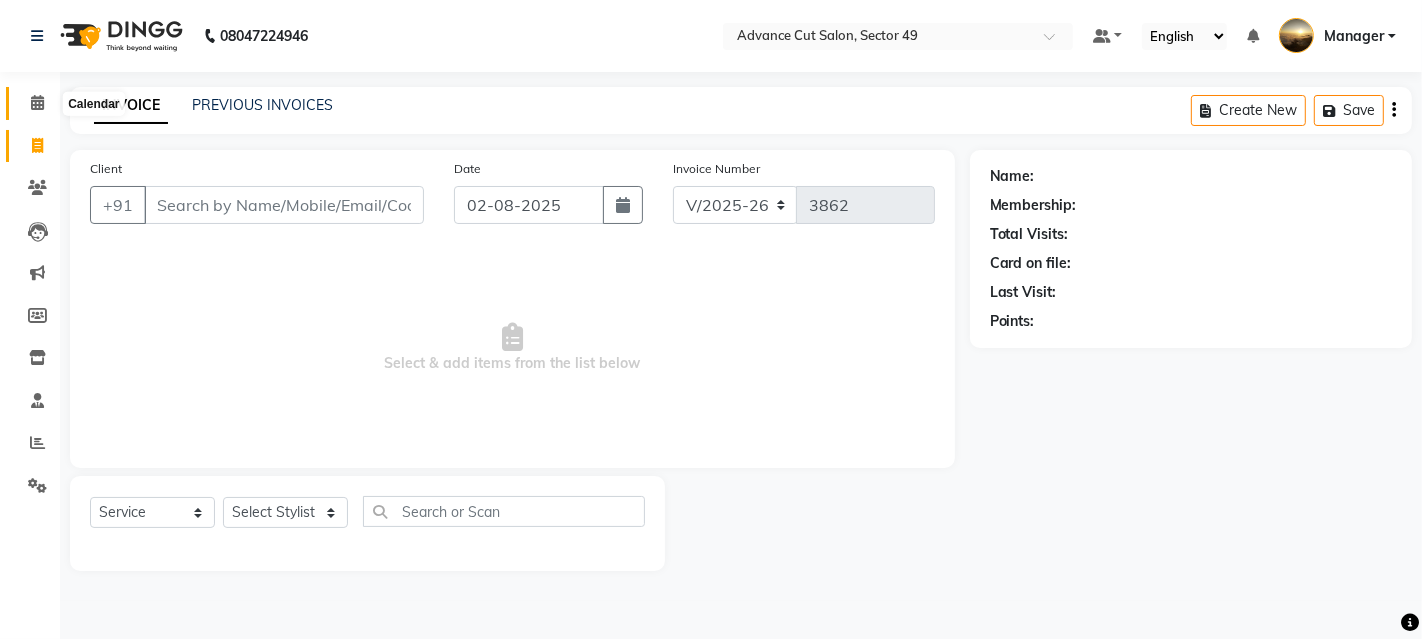 click 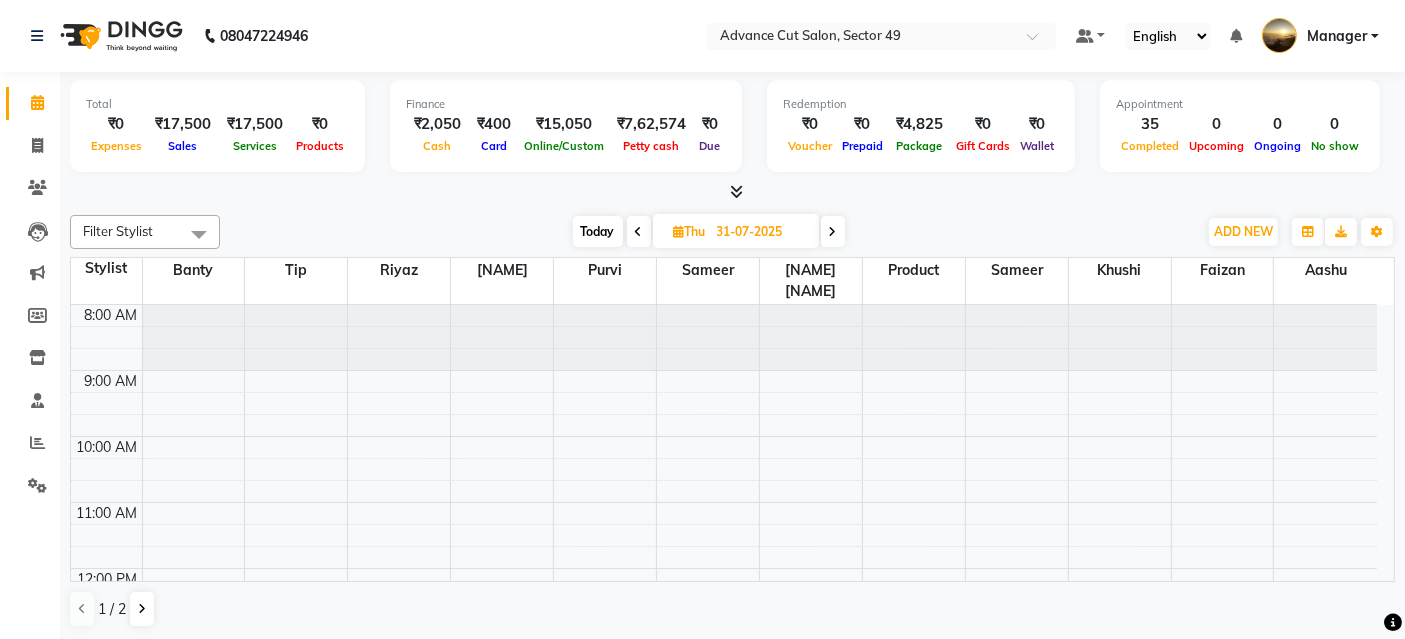 scroll, scrollTop: 0, scrollLeft: 0, axis: both 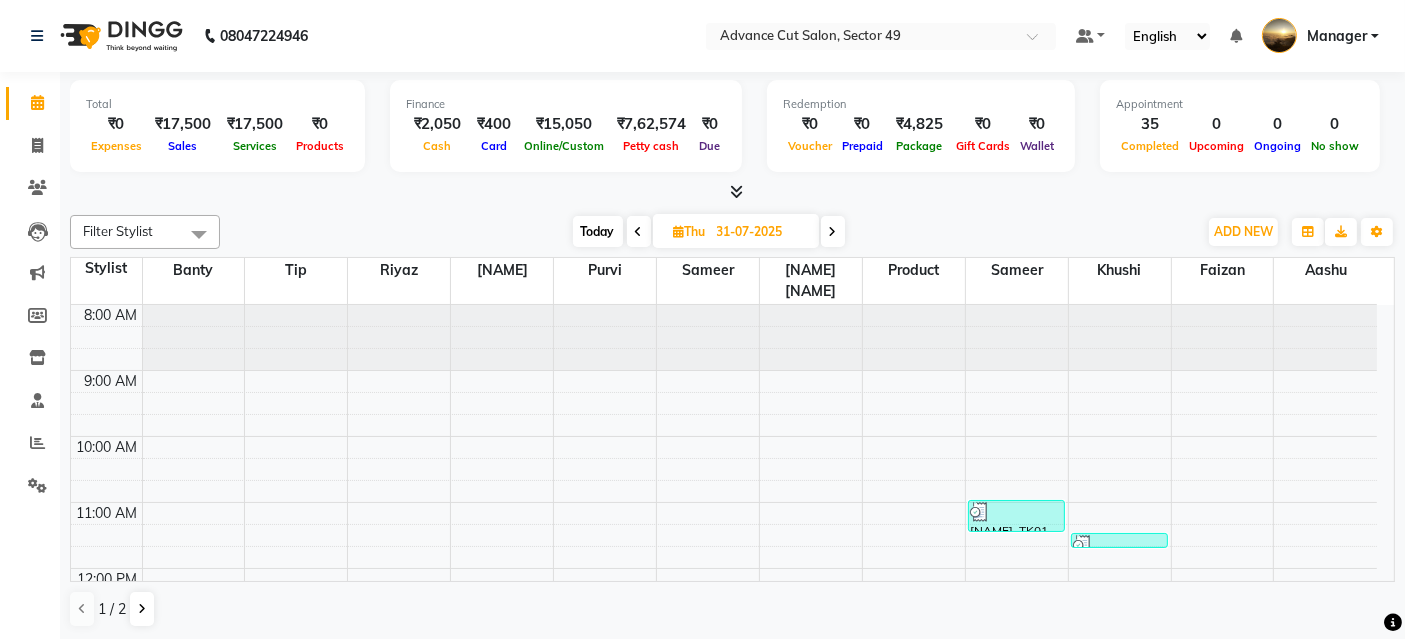 click at bounding box center (736, 191) 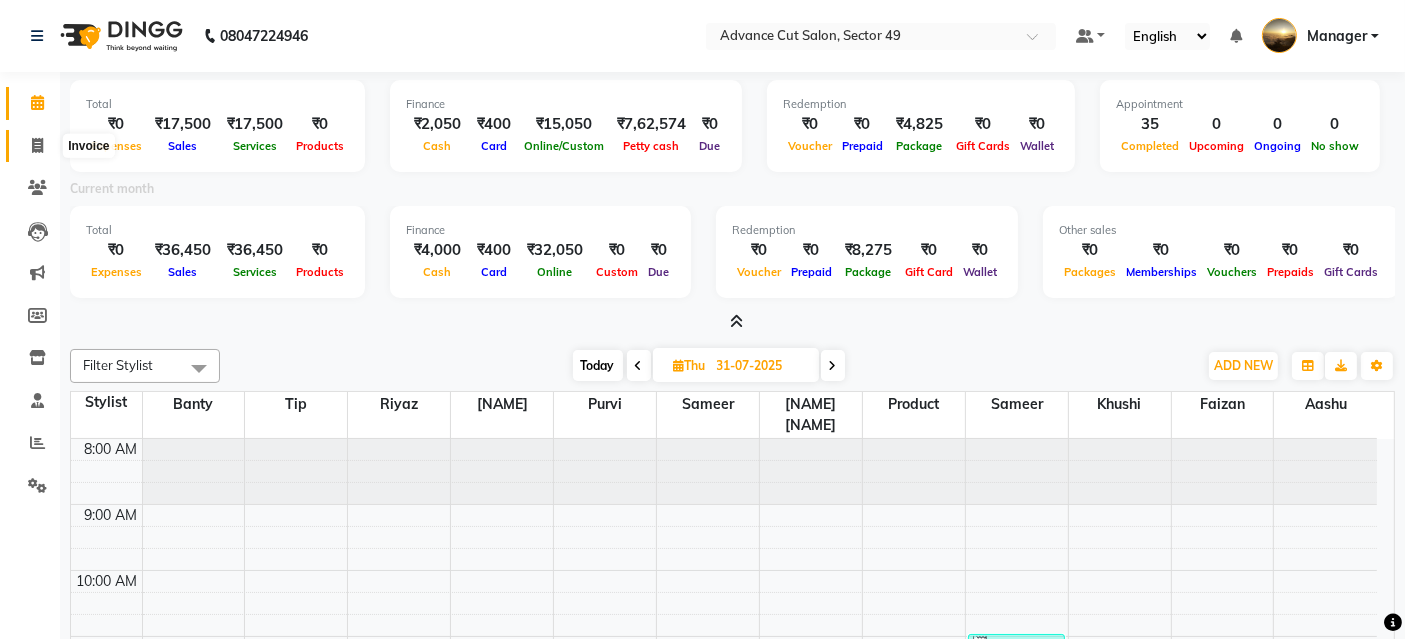 click 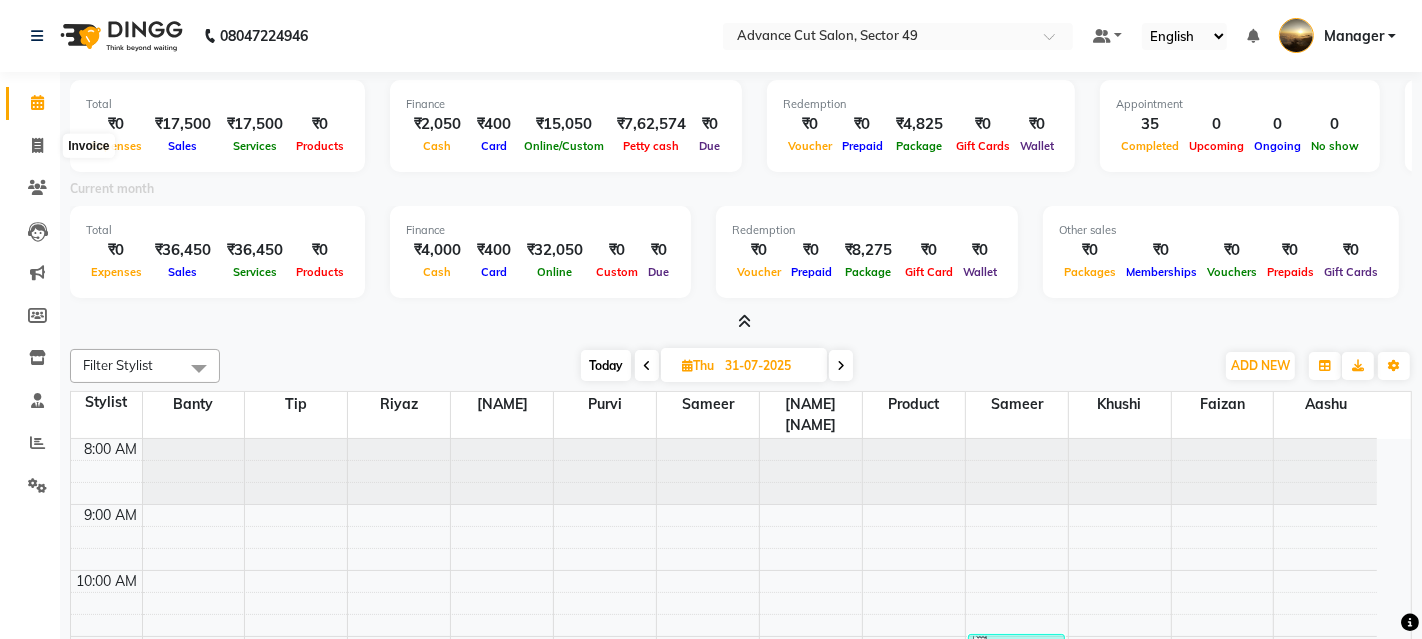 select on "4616" 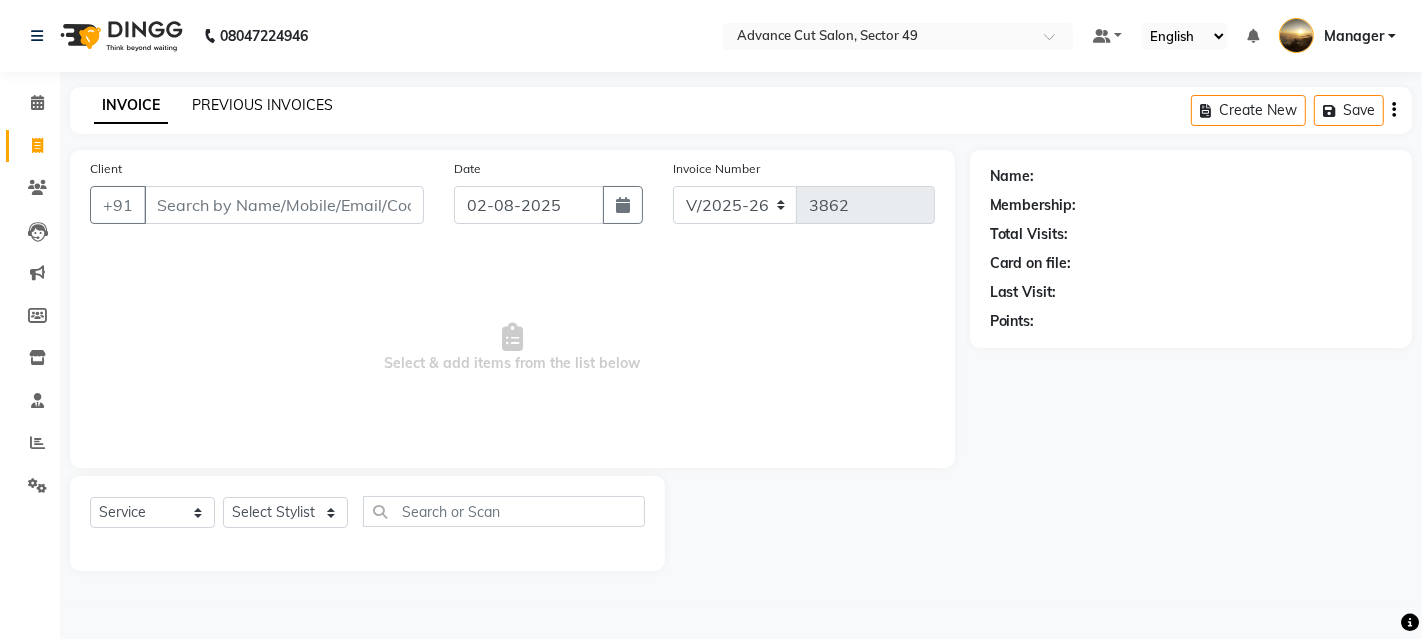 click on "PREVIOUS INVOICES" 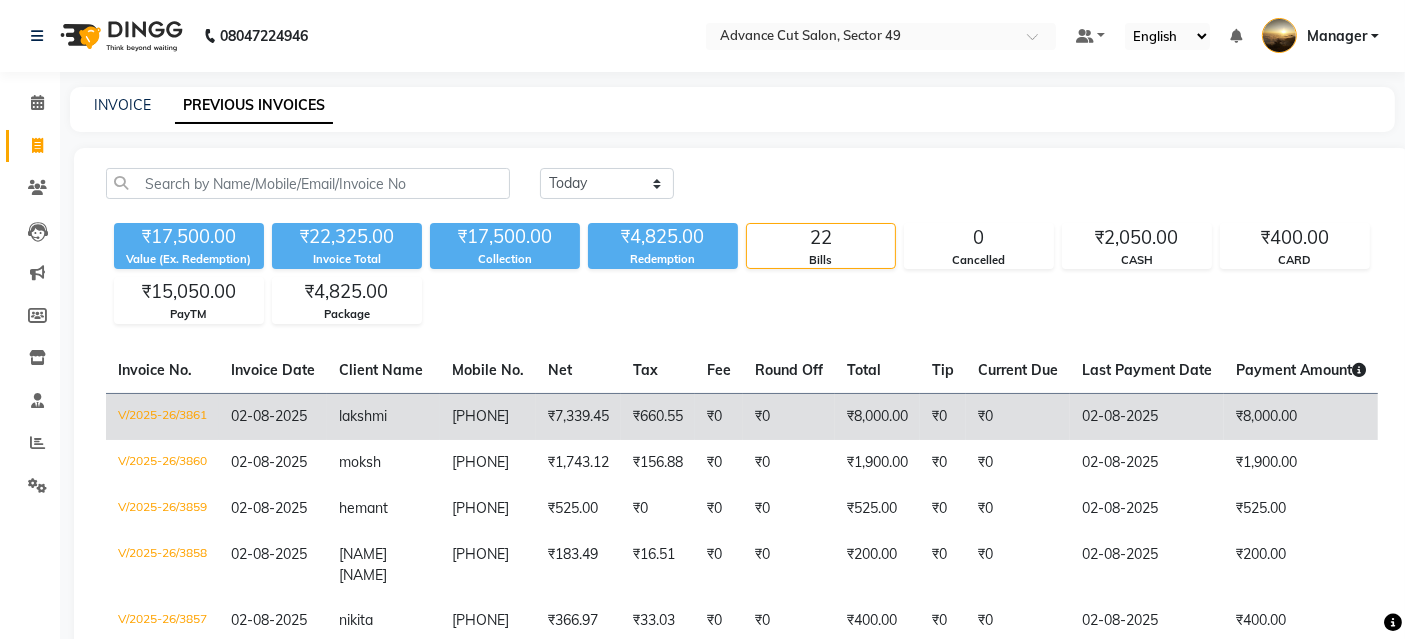 click on "V/2025-26/3861" 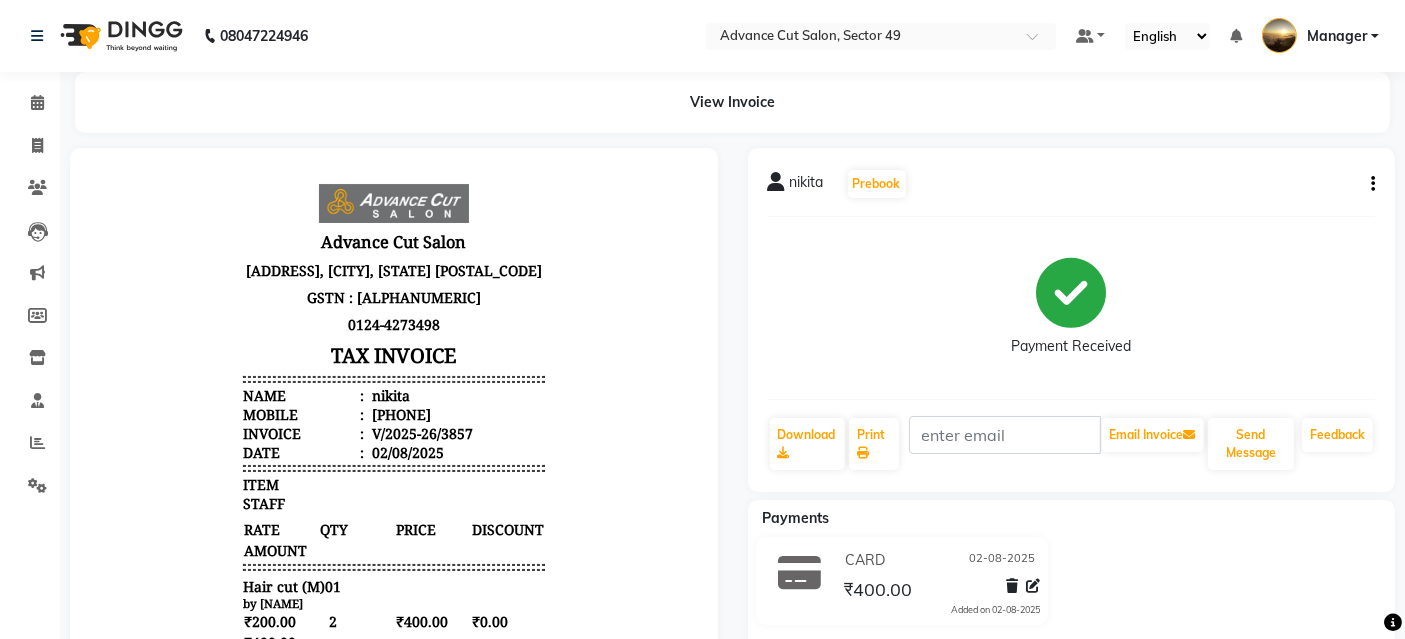 scroll, scrollTop: 0, scrollLeft: 0, axis: both 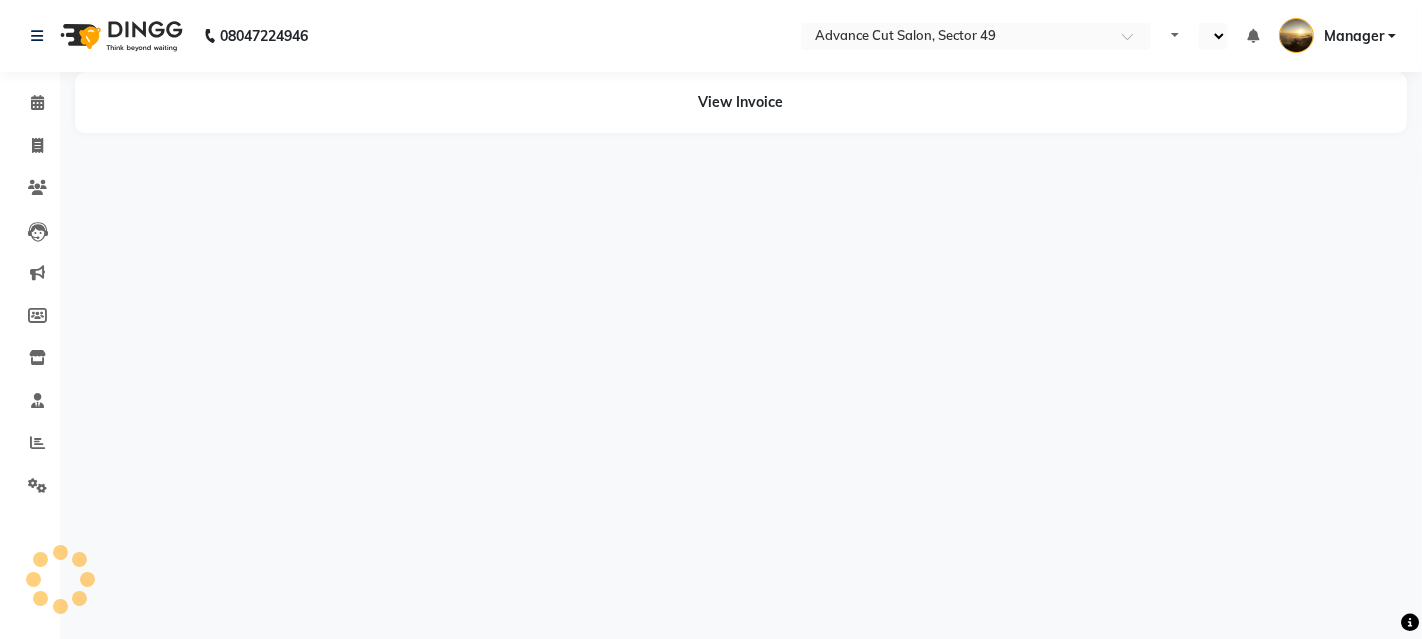 select on "en" 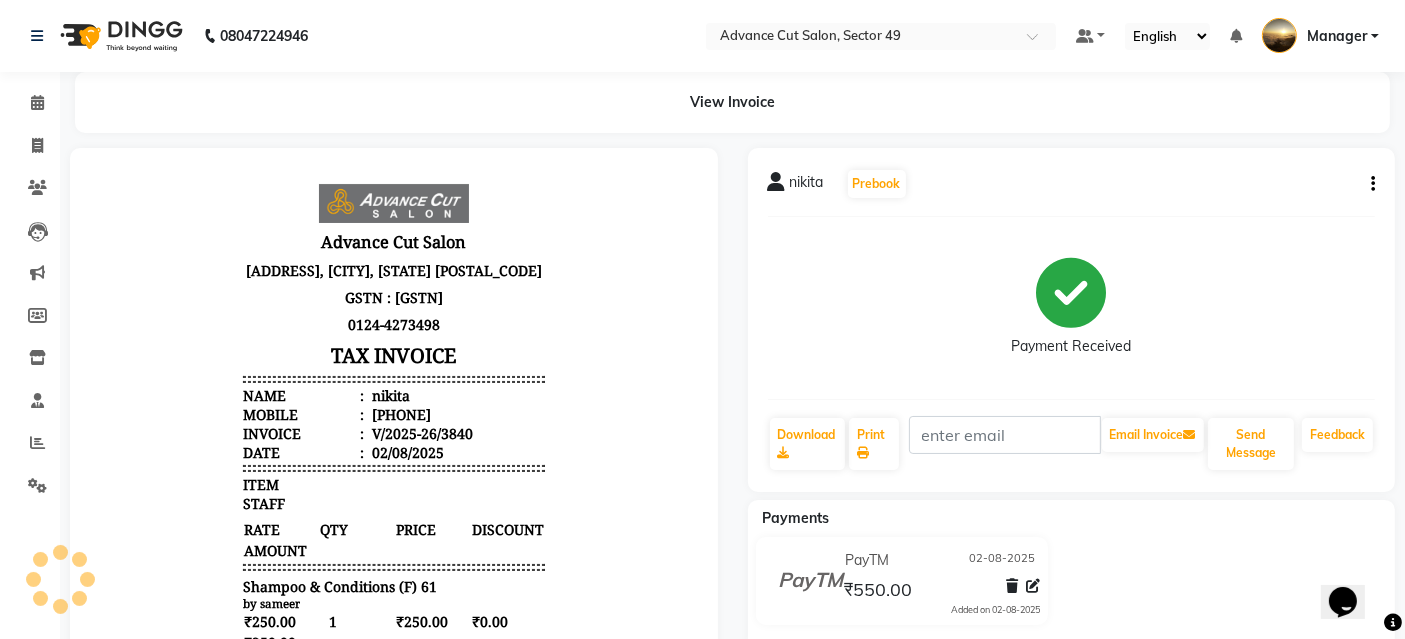 scroll, scrollTop: 0, scrollLeft: 0, axis: both 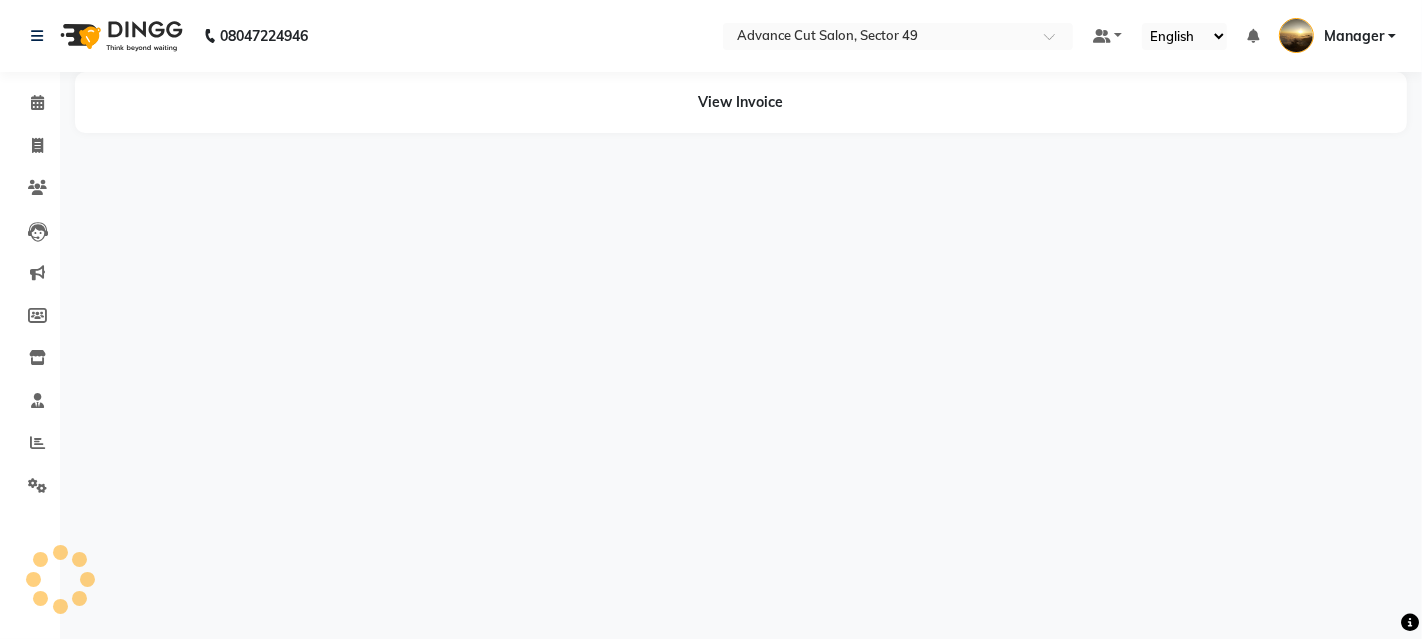 select on "en" 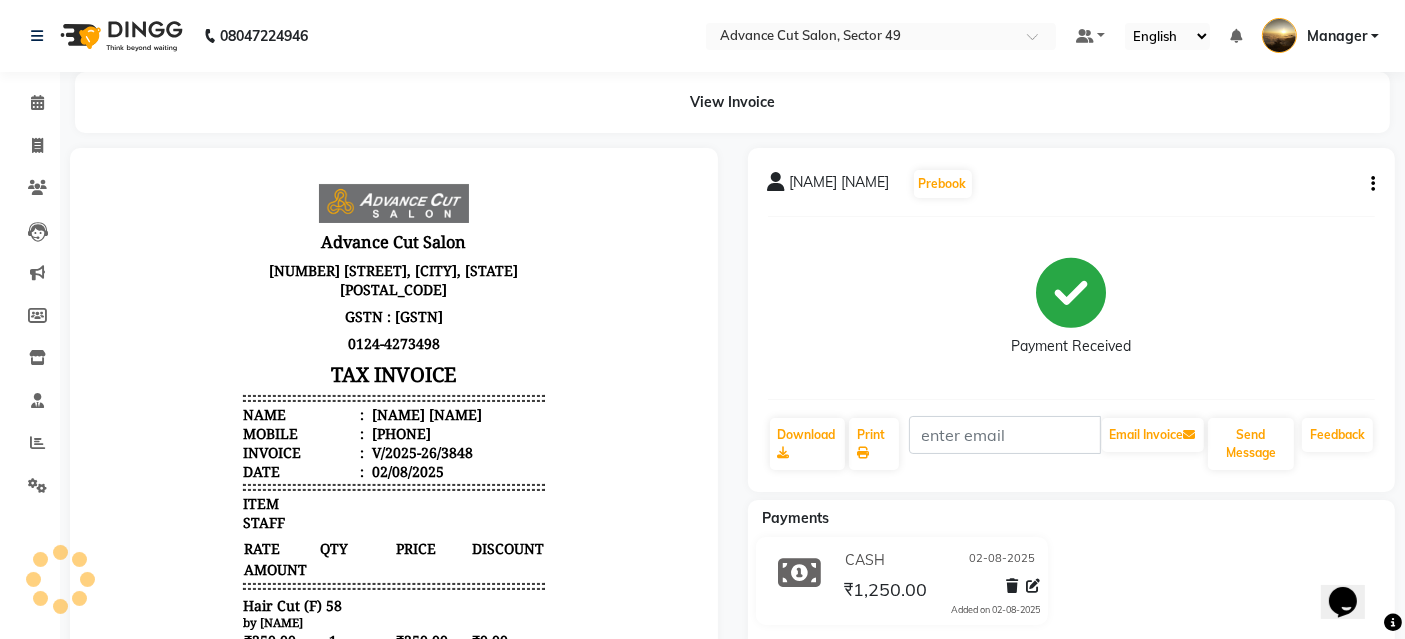 scroll, scrollTop: 0, scrollLeft: 0, axis: both 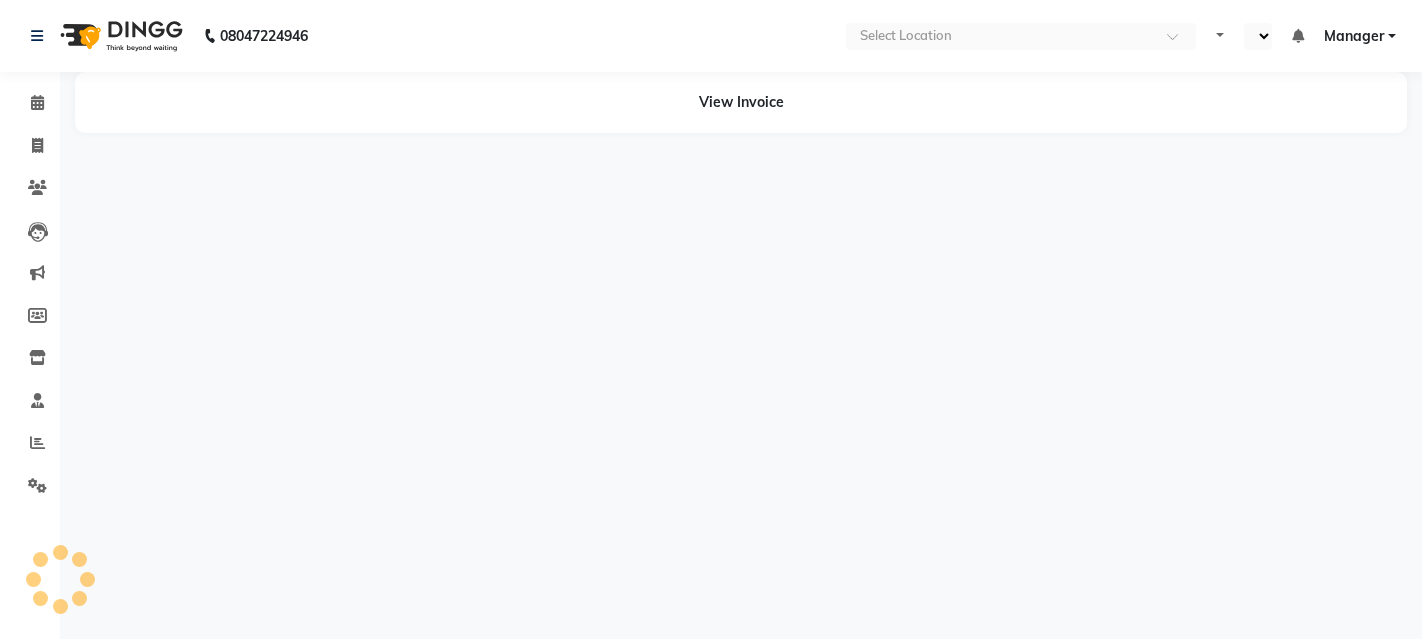 select on "en" 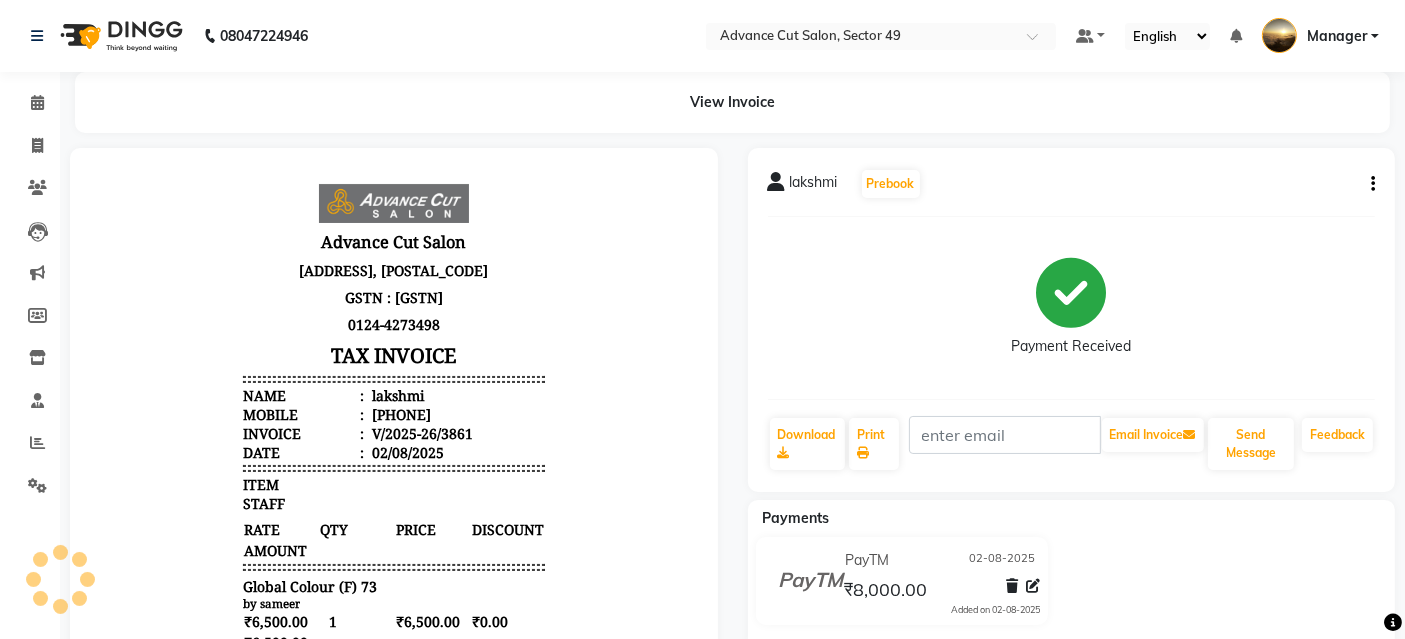 scroll, scrollTop: 0, scrollLeft: 0, axis: both 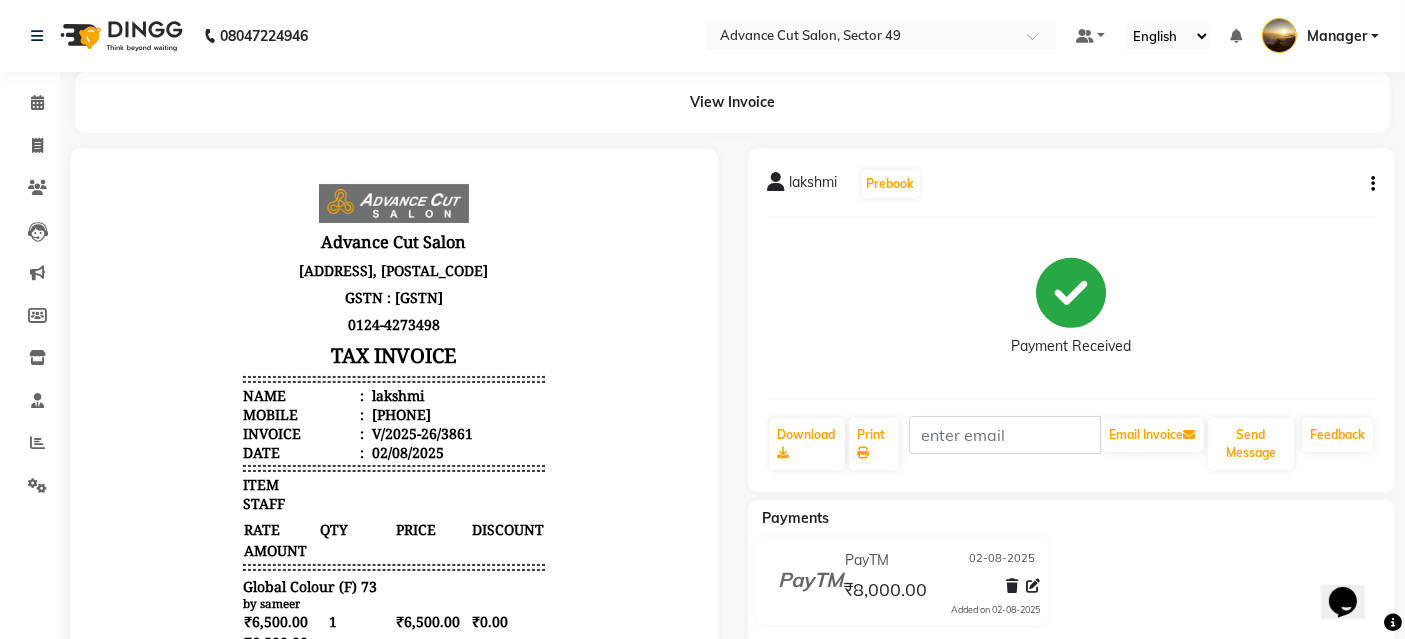 click 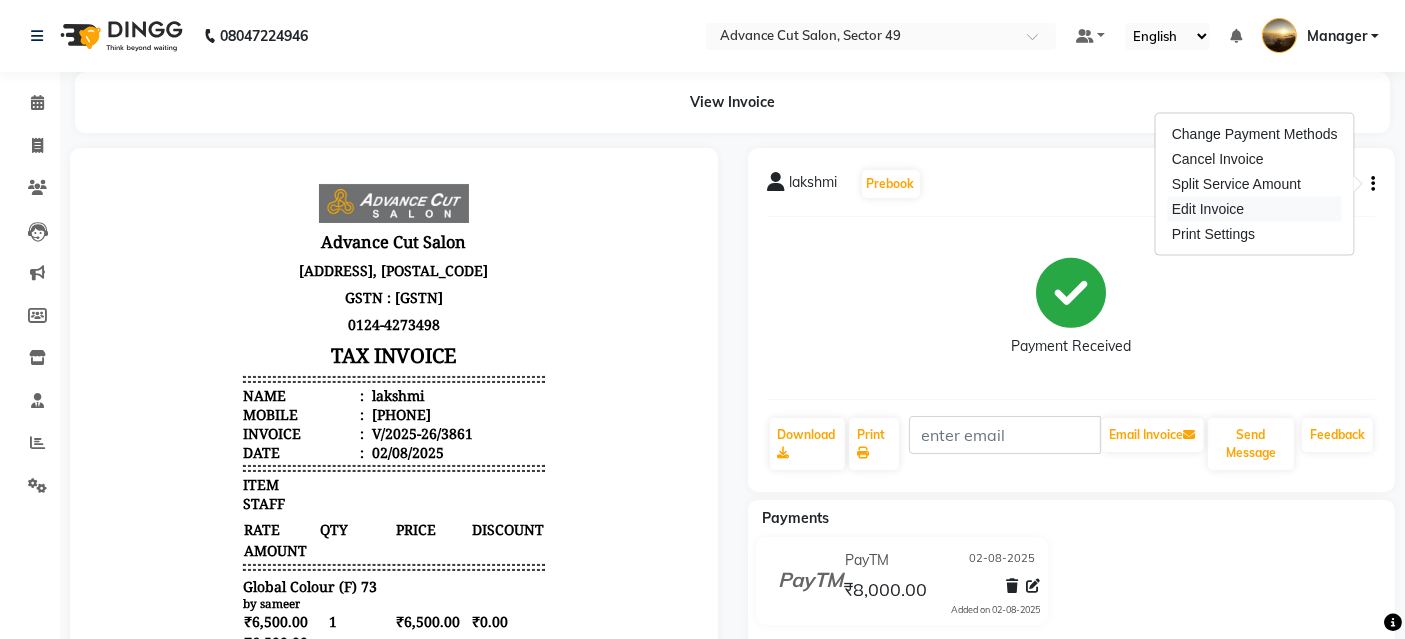 click on "Edit Invoice" at bounding box center (1255, 209) 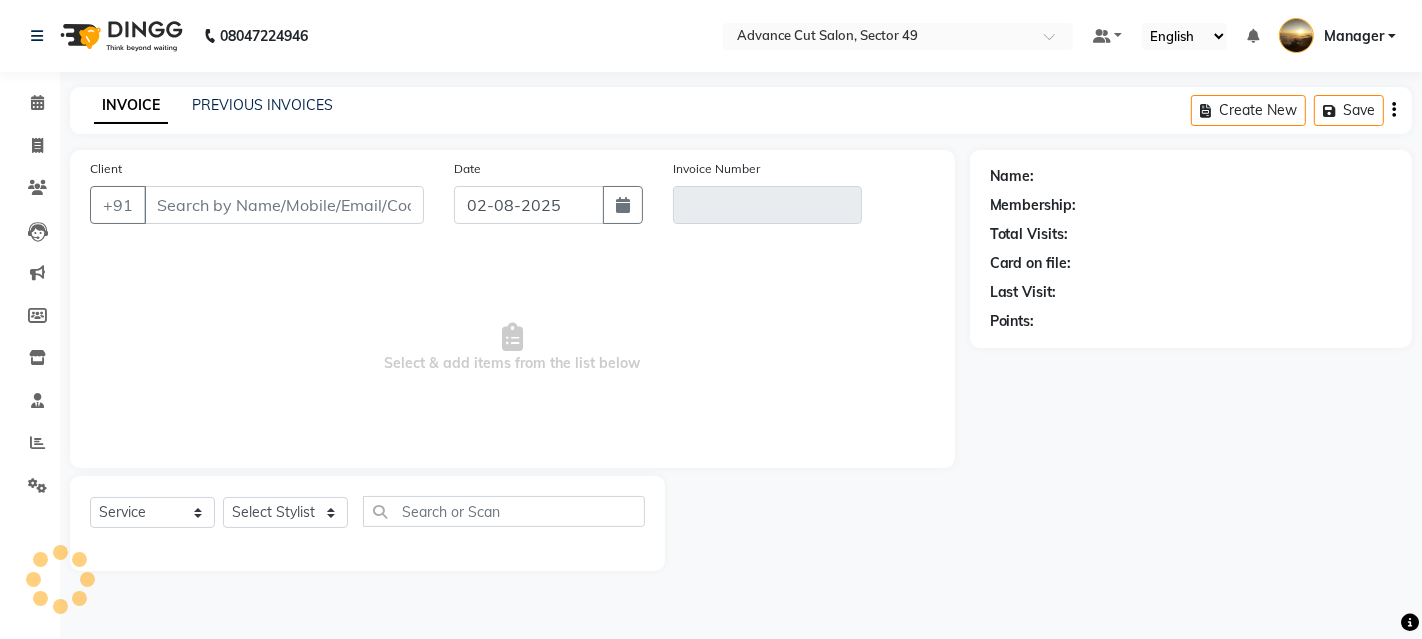 type on "[PHONE]" 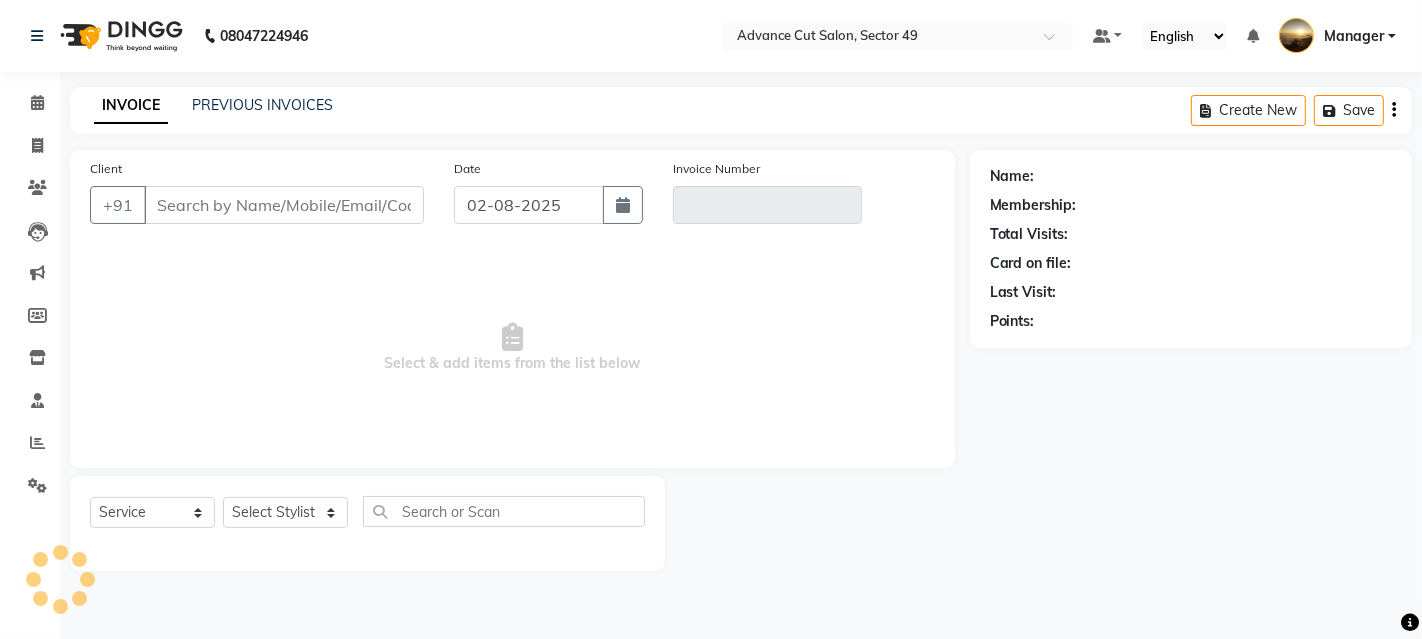 type on "V/2025-26/3861" 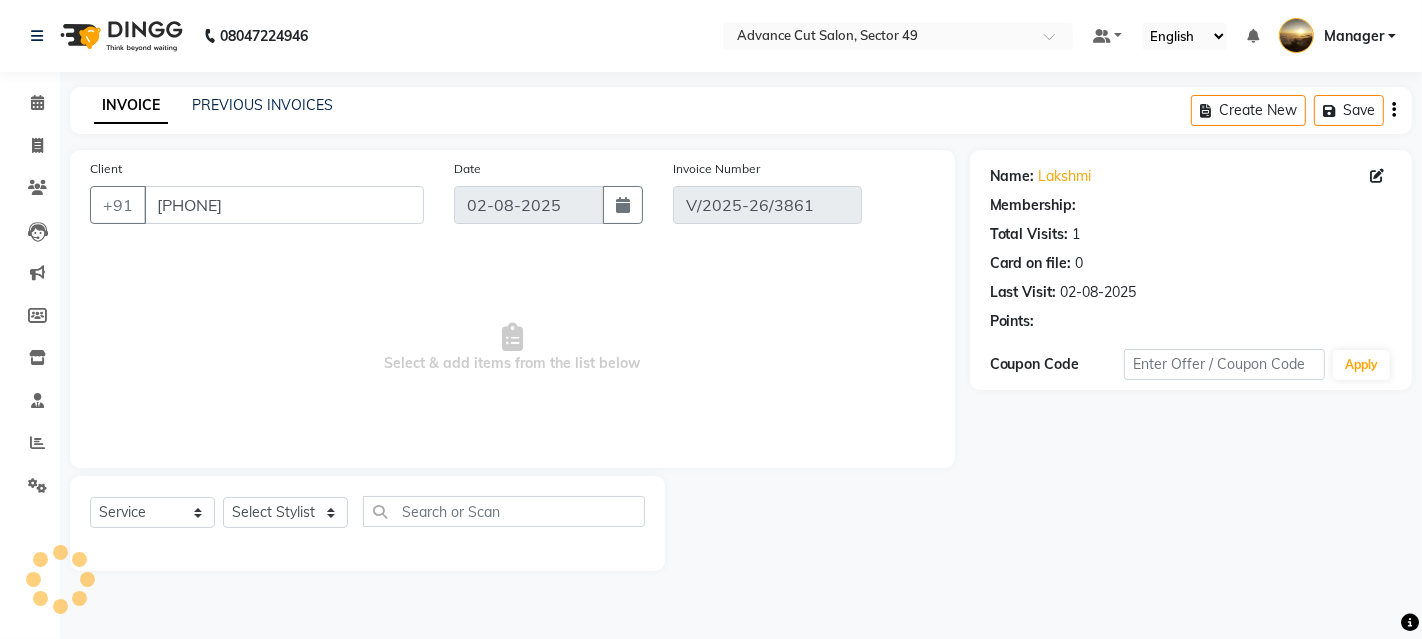 select on "select" 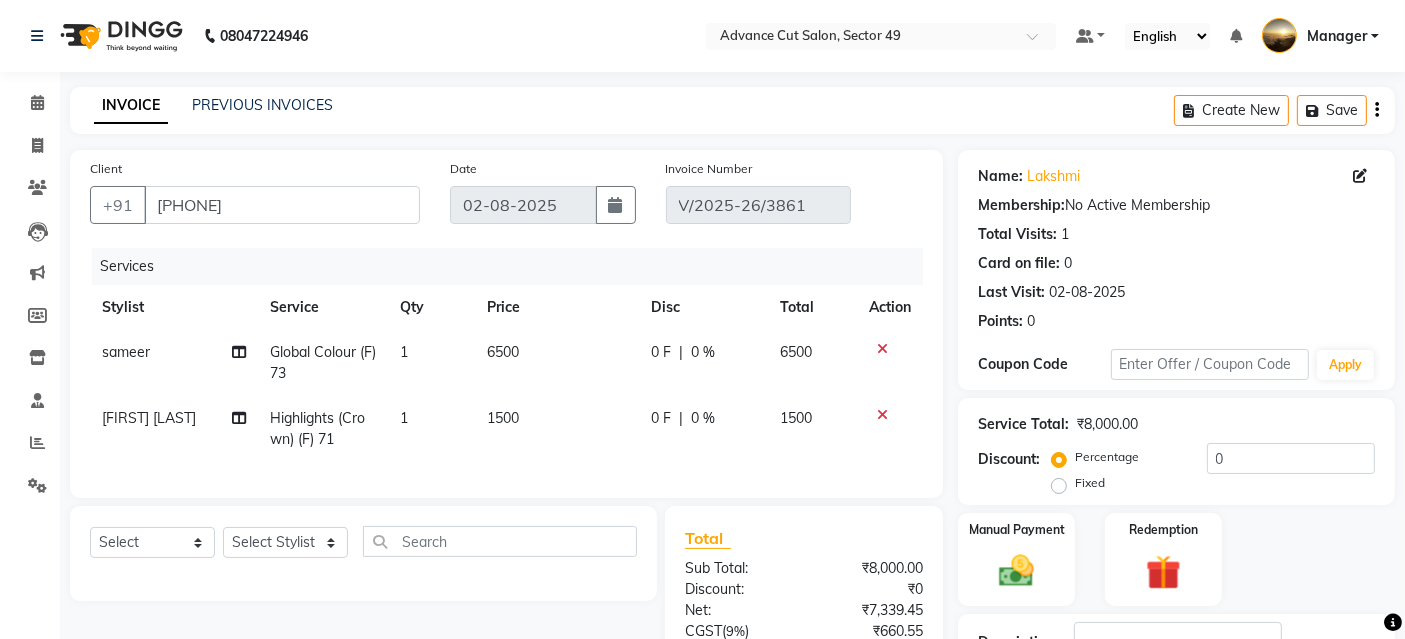 scroll, scrollTop: 222, scrollLeft: 0, axis: vertical 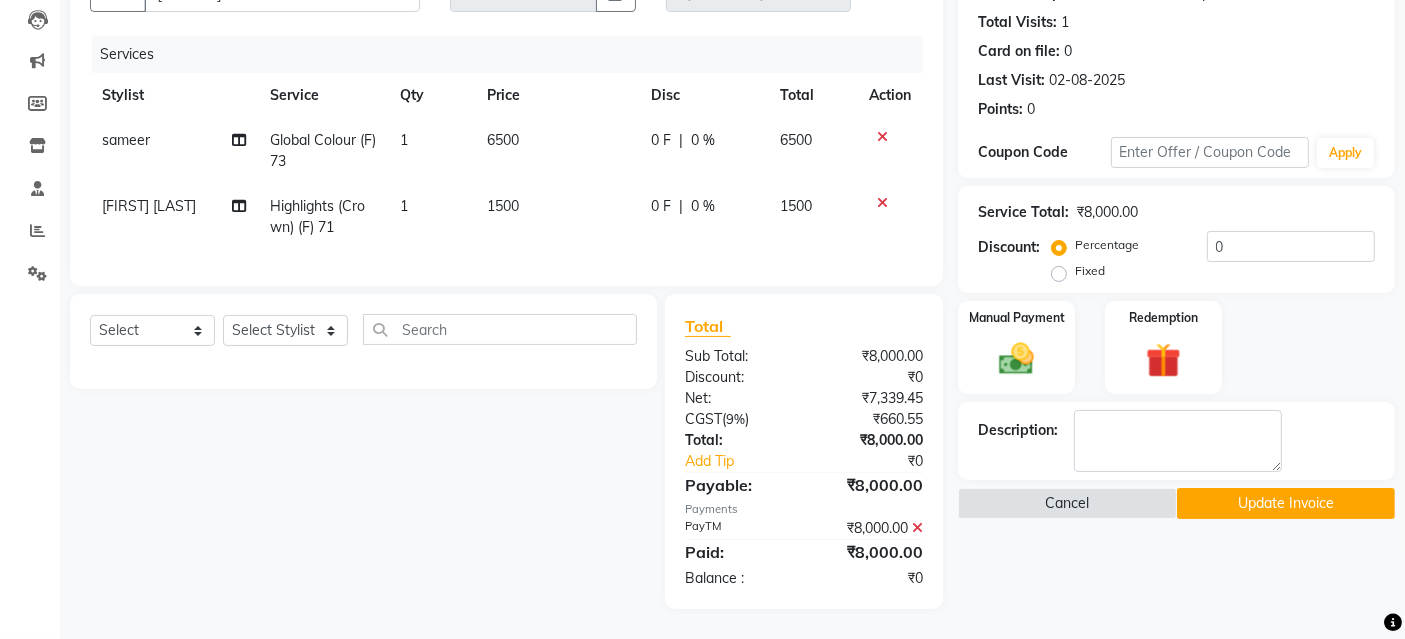 click 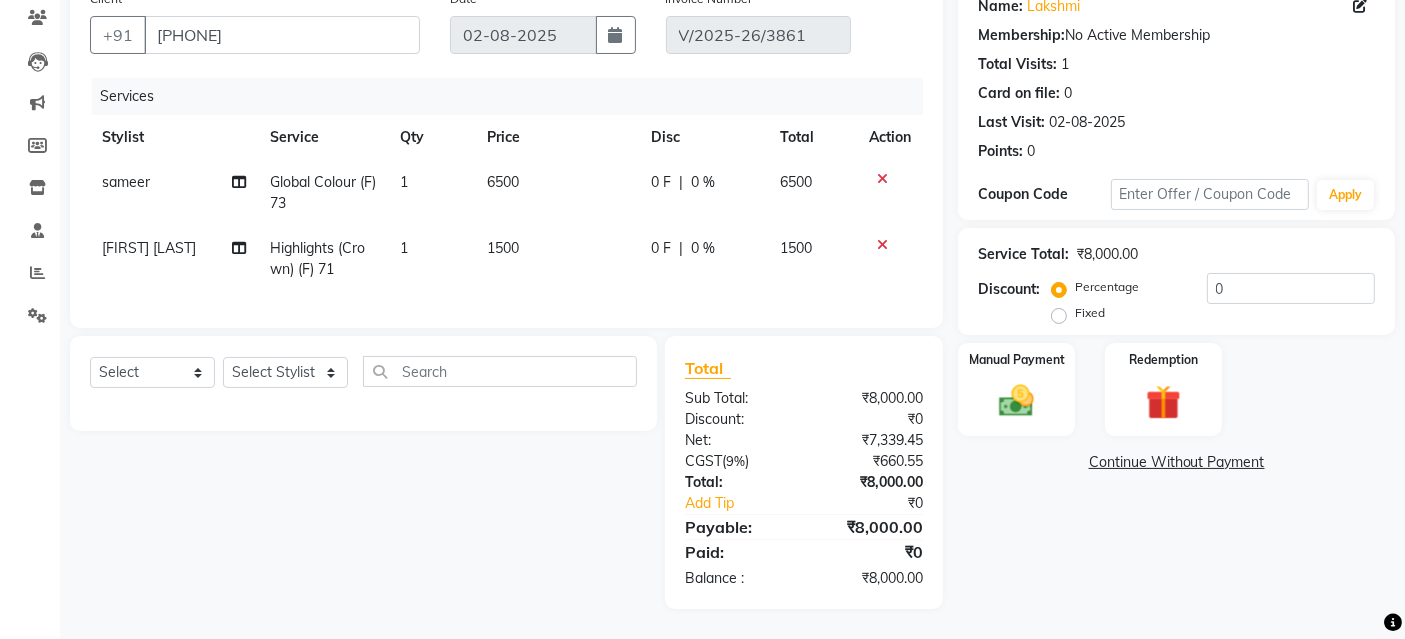 scroll, scrollTop: 185, scrollLeft: 0, axis: vertical 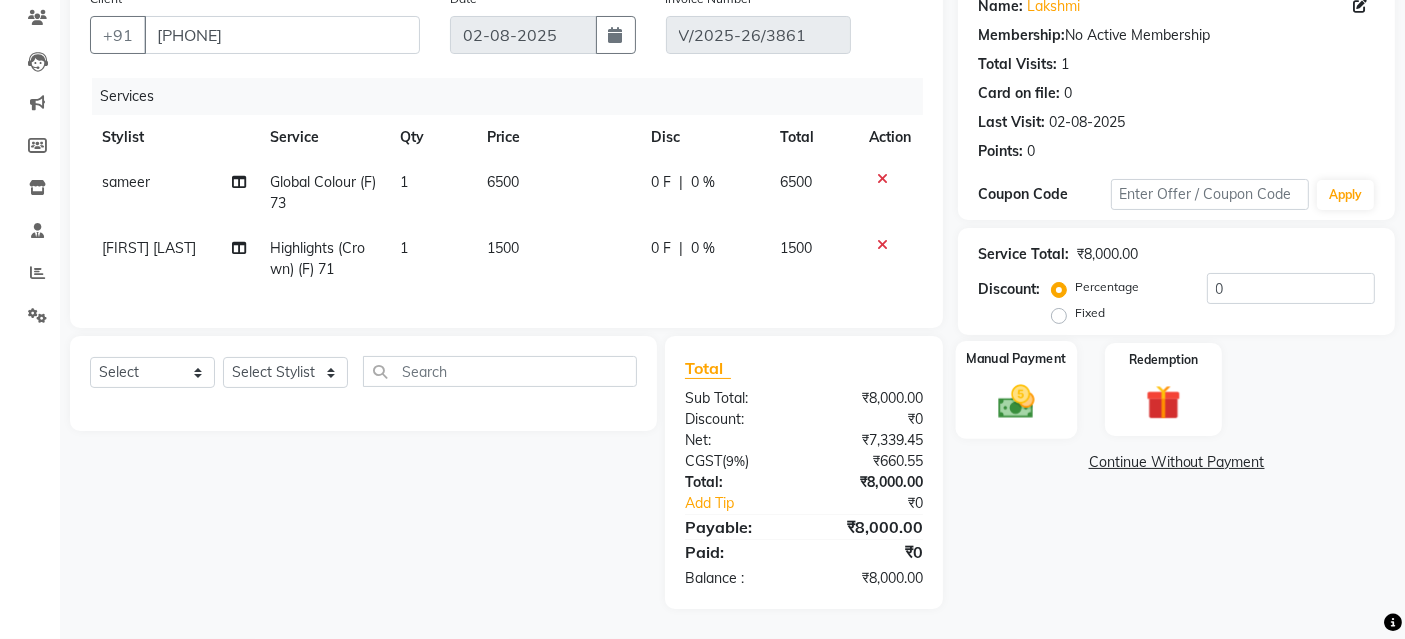 click 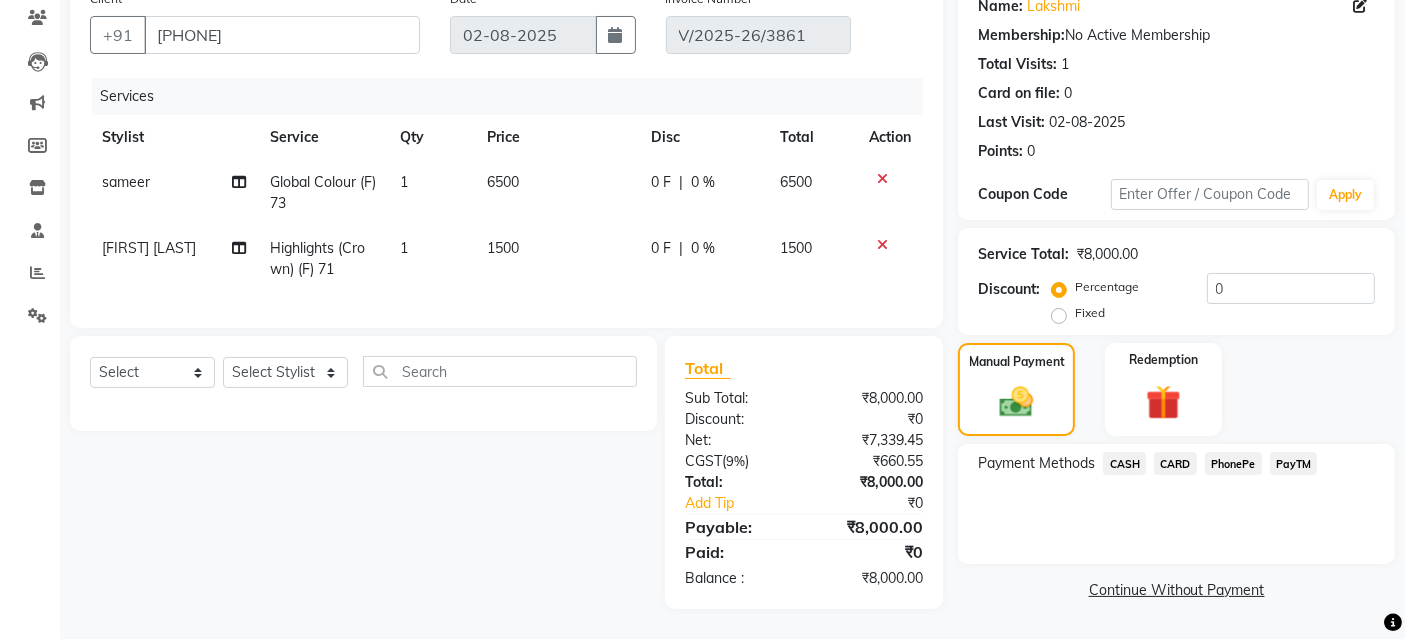 click on "CARD" 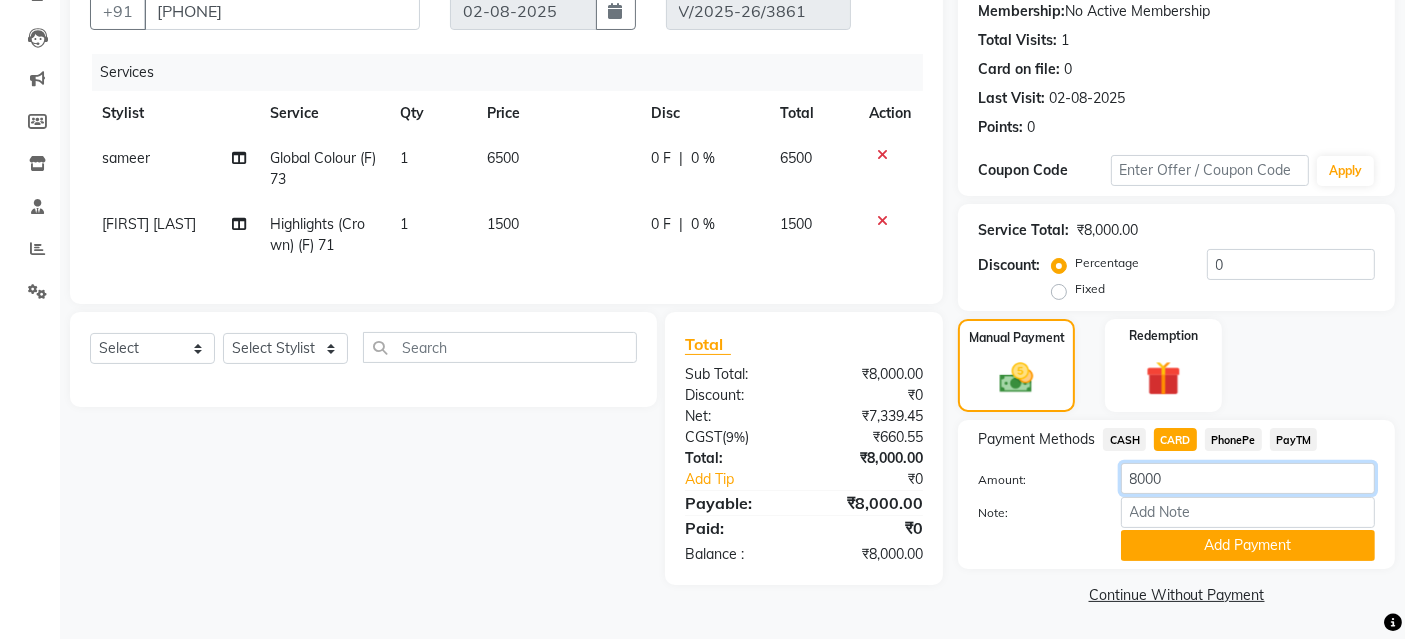 drag, startPoint x: 1141, startPoint y: 495, endPoint x: 980, endPoint y: 492, distance: 161.02795 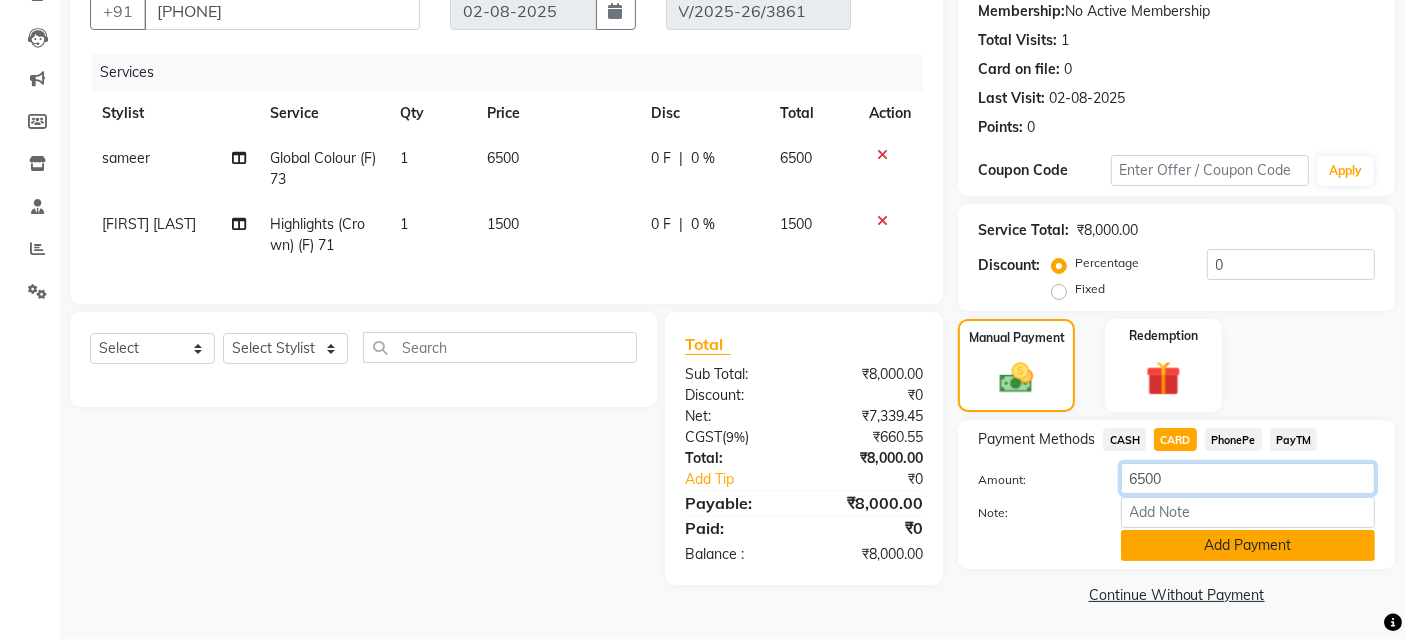 type on "6500" 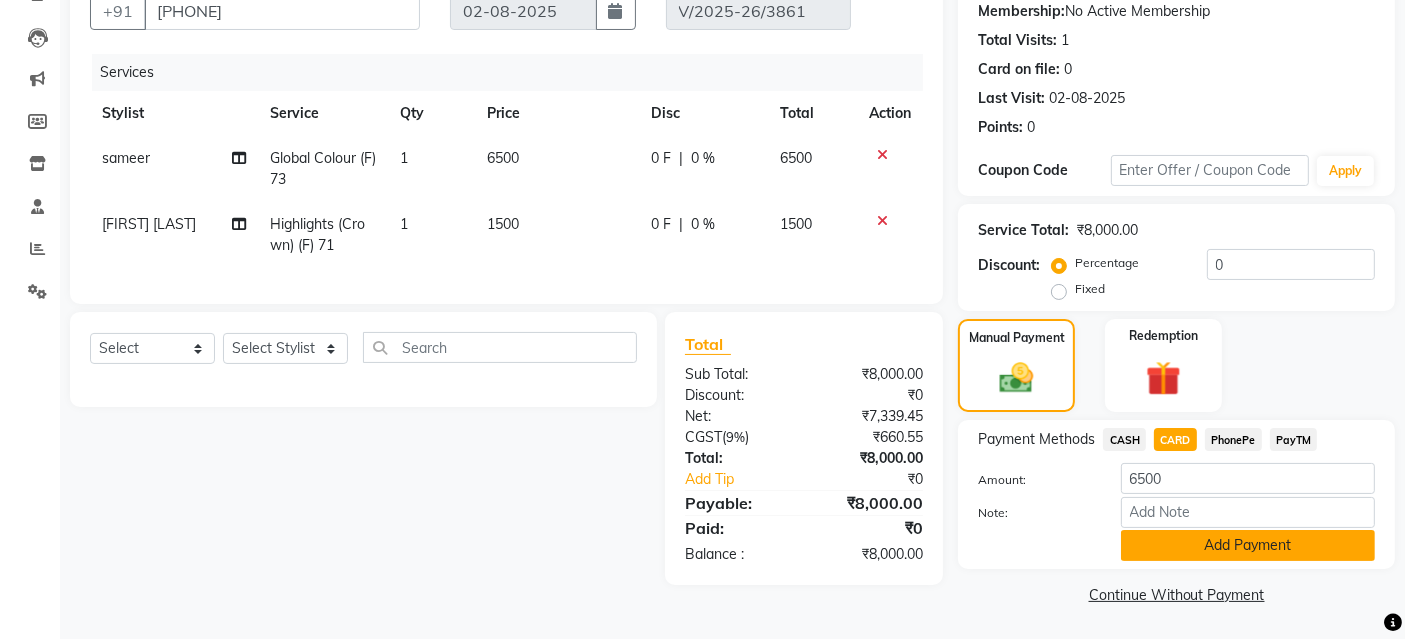 drag, startPoint x: 1165, startPoint y: 552, endPoint x: 1191, endPoint y: 533, distance: 32.202484 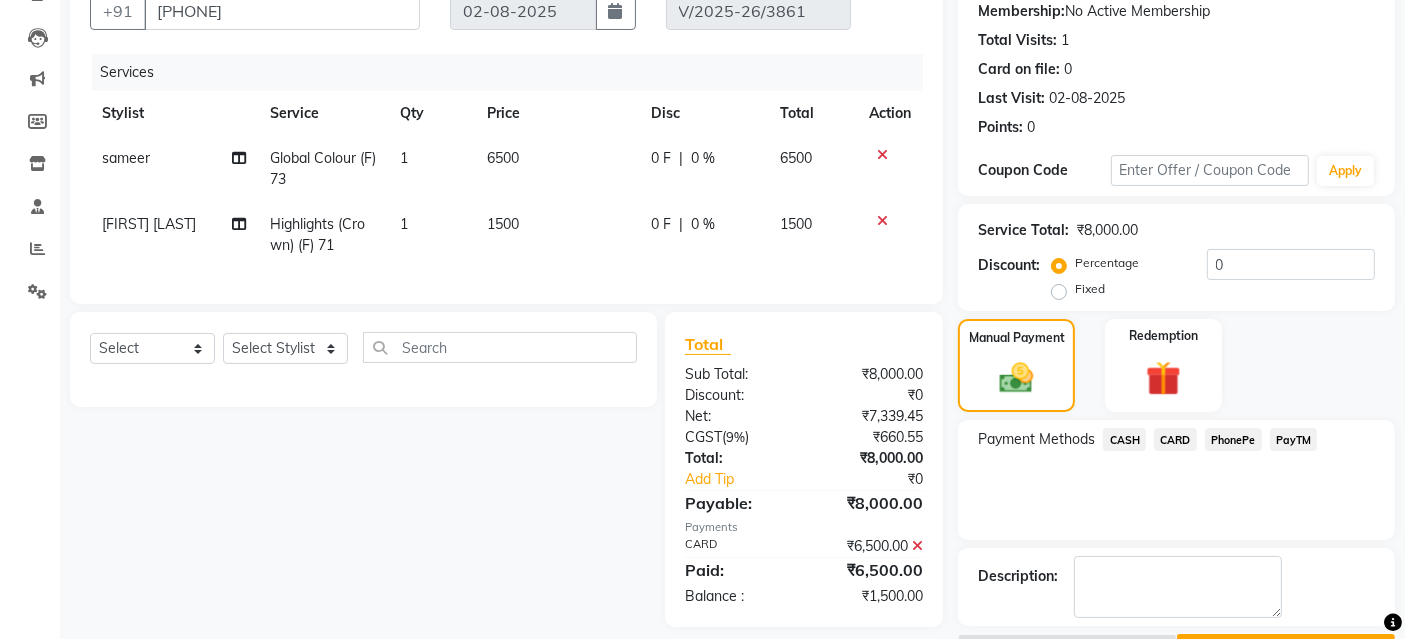 drag, startPoint x: 1289, startPoint y: 436, endPoint x: 1274, endPoint y: 454, distance: 23.43075 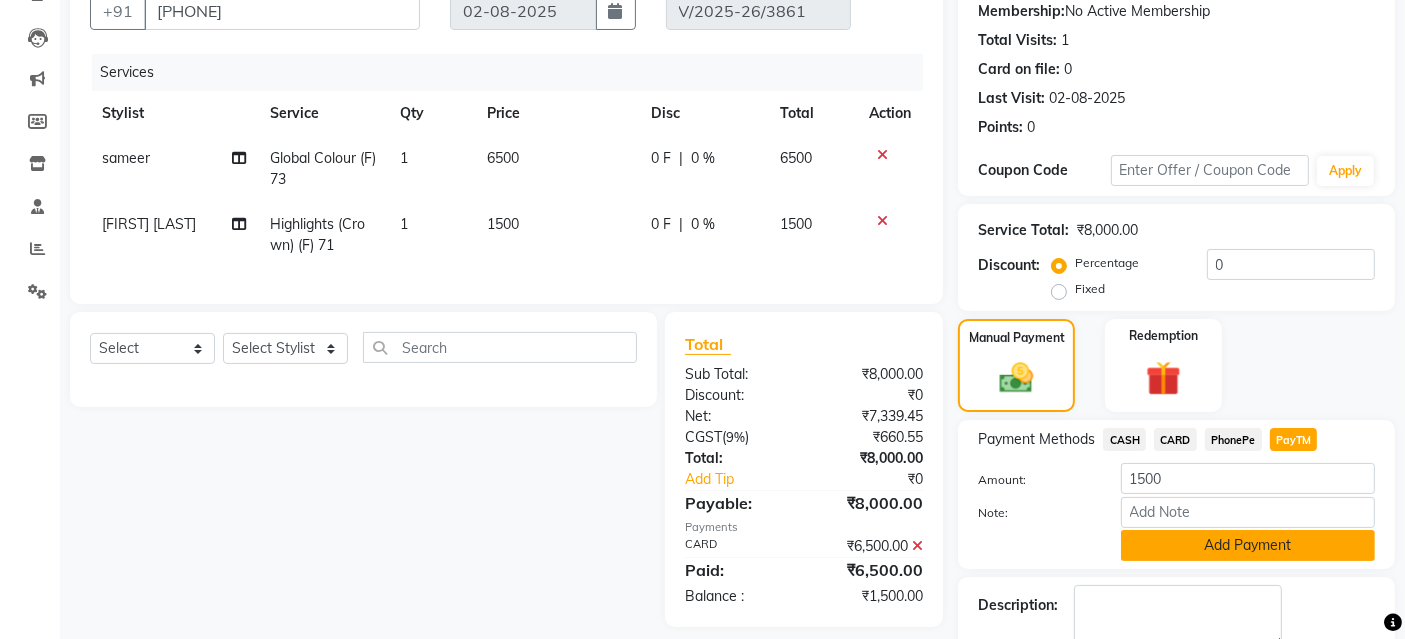 click on "Add Payment" 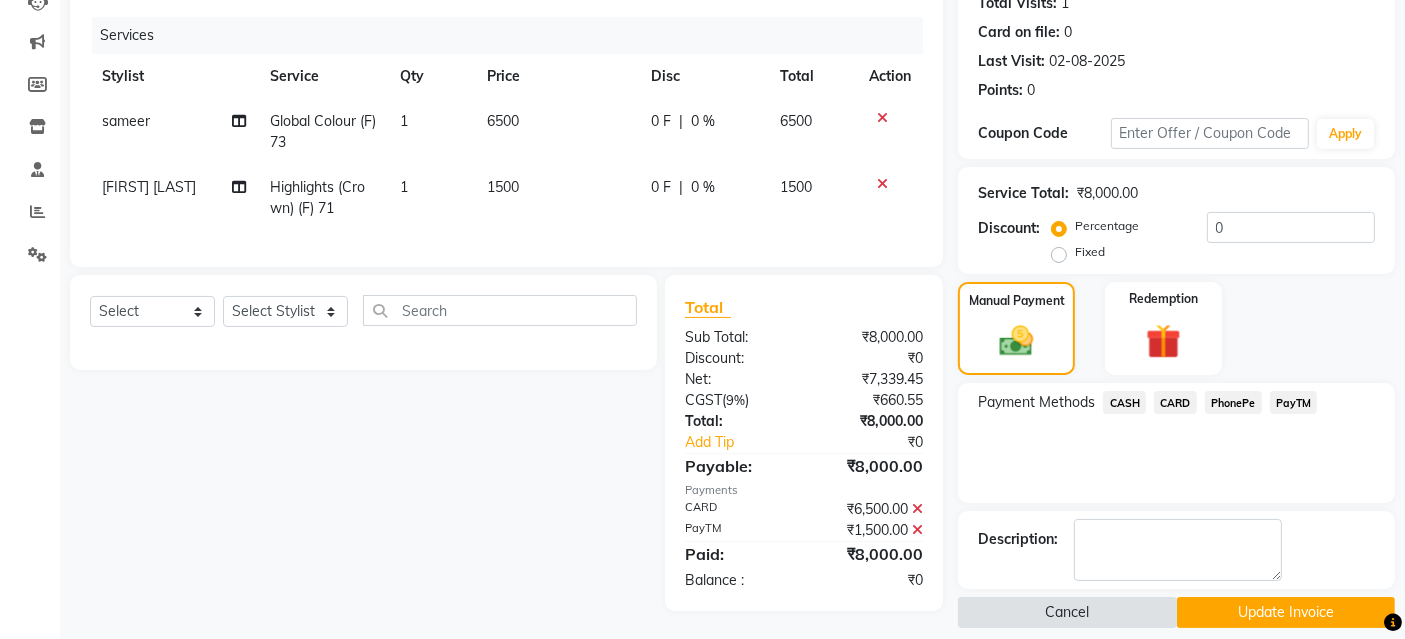 scroll, scrollTop: 248, scrollLeft: 0, axis: vertical 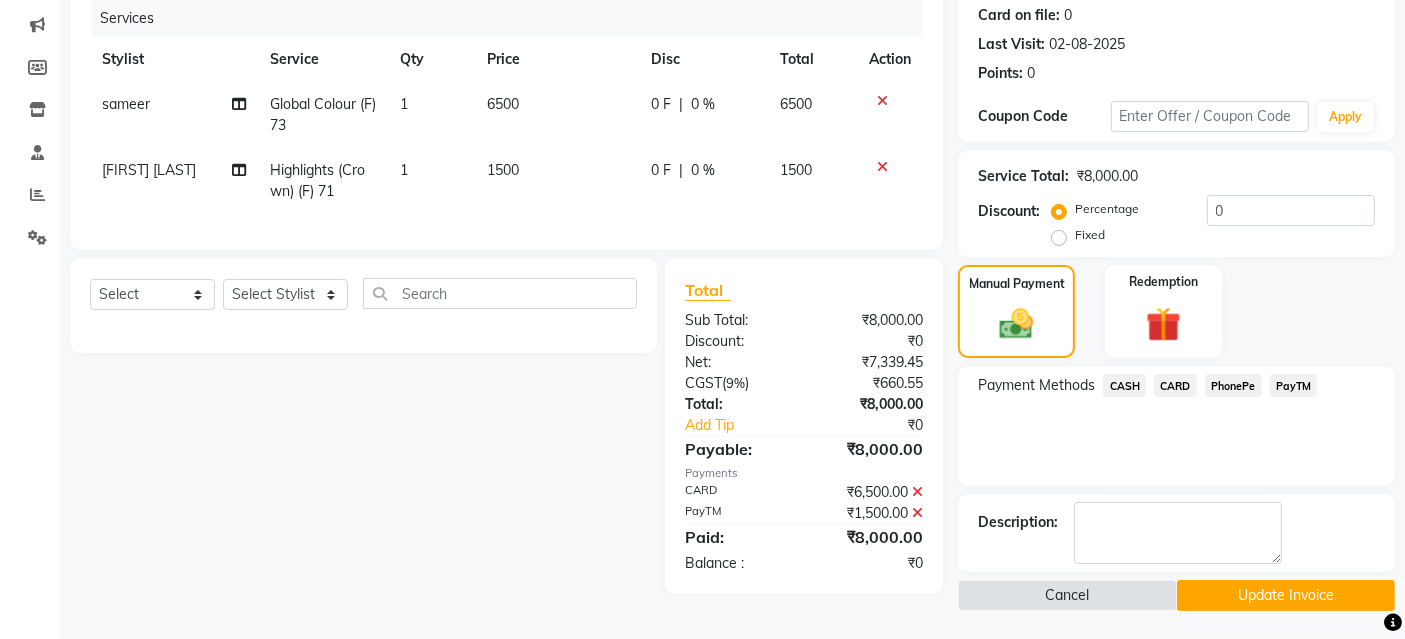 click on "Update Invoice" 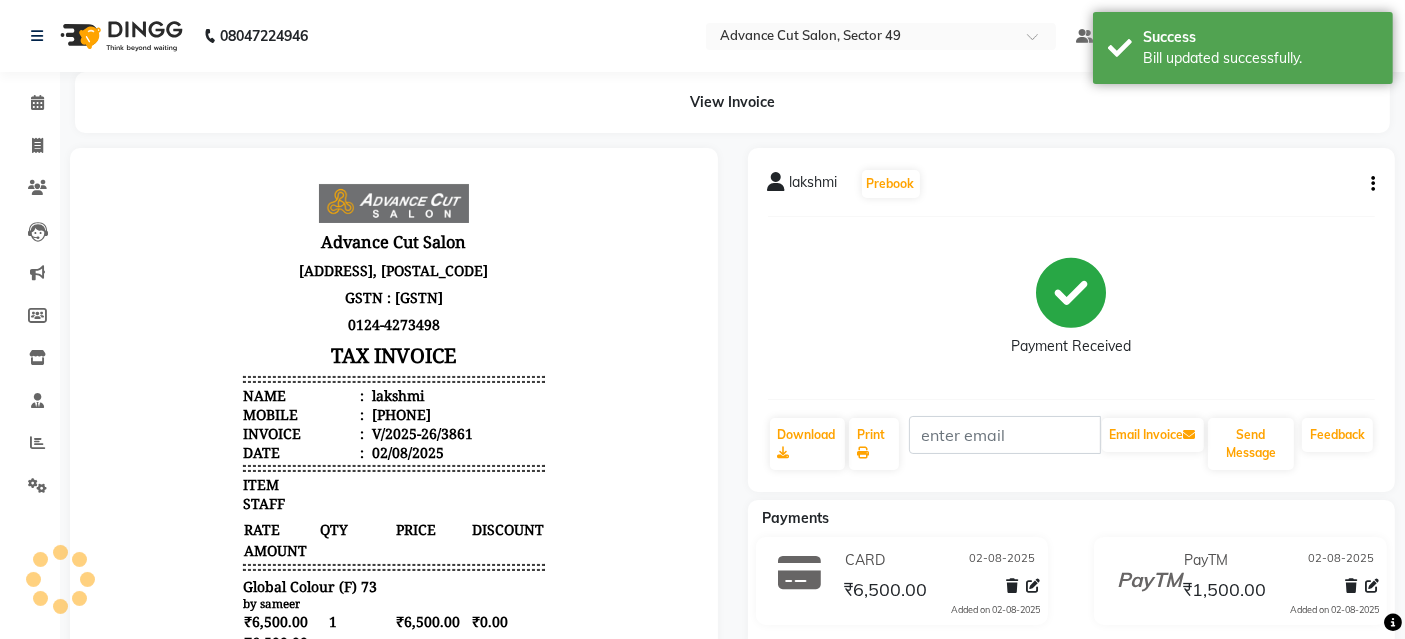 scroll, scrollTop: 0, scrollLeft: 0, axis: both 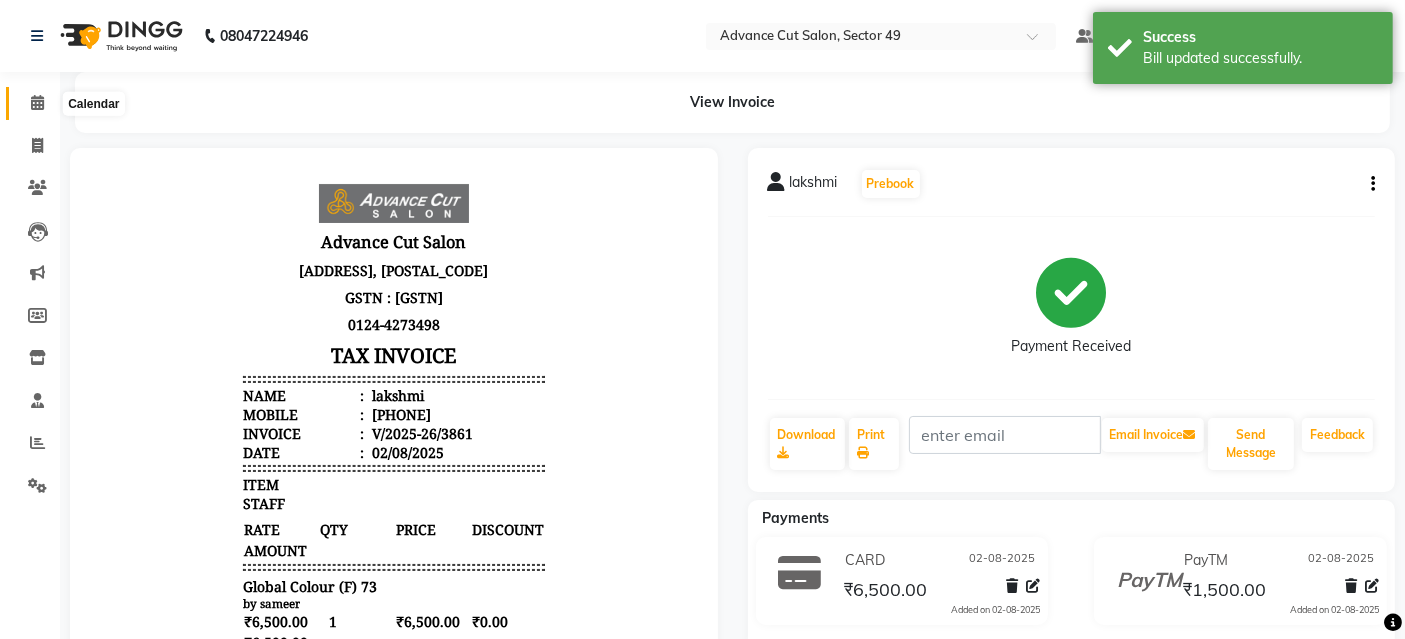 click 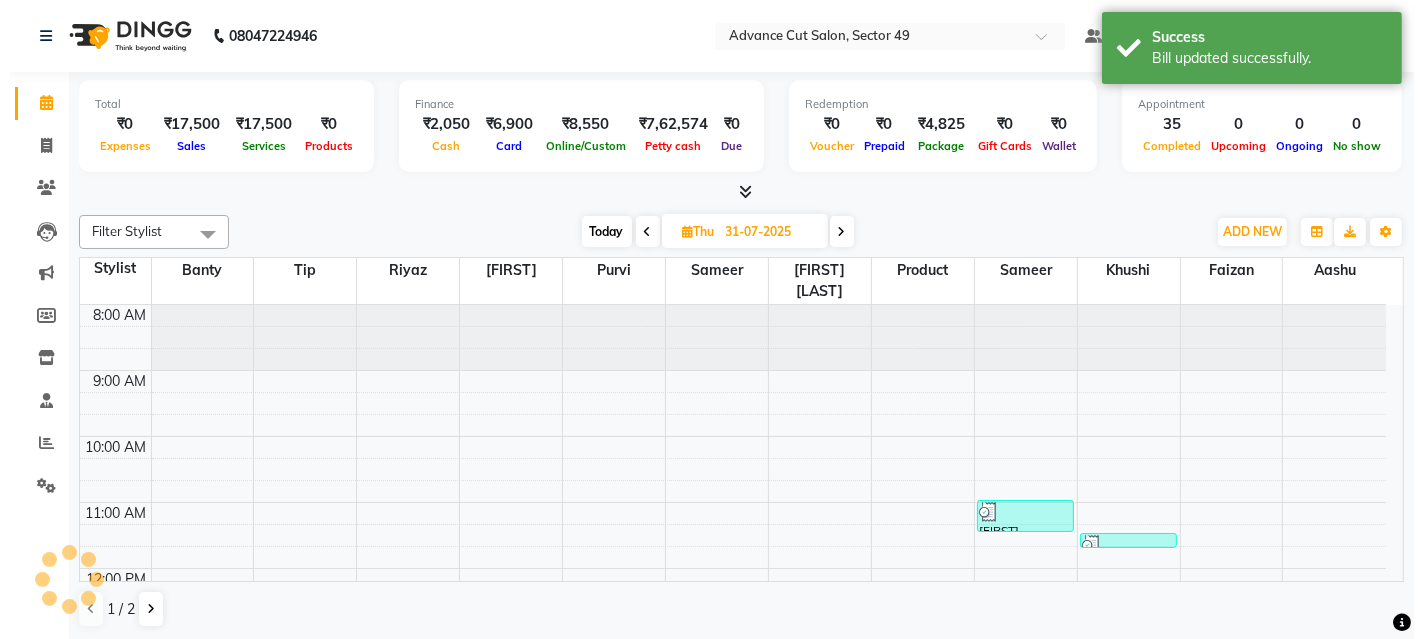 scroll, scrollTop: 0, scrollLeft: 0, axis: both 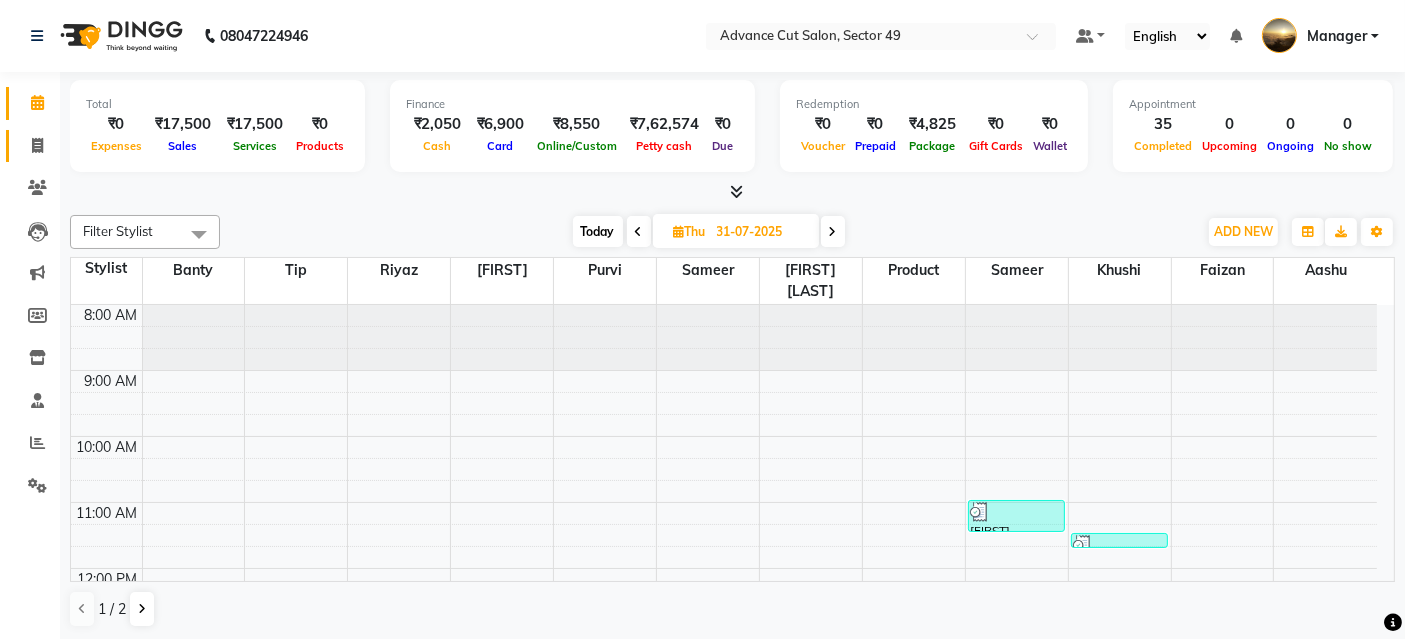 click 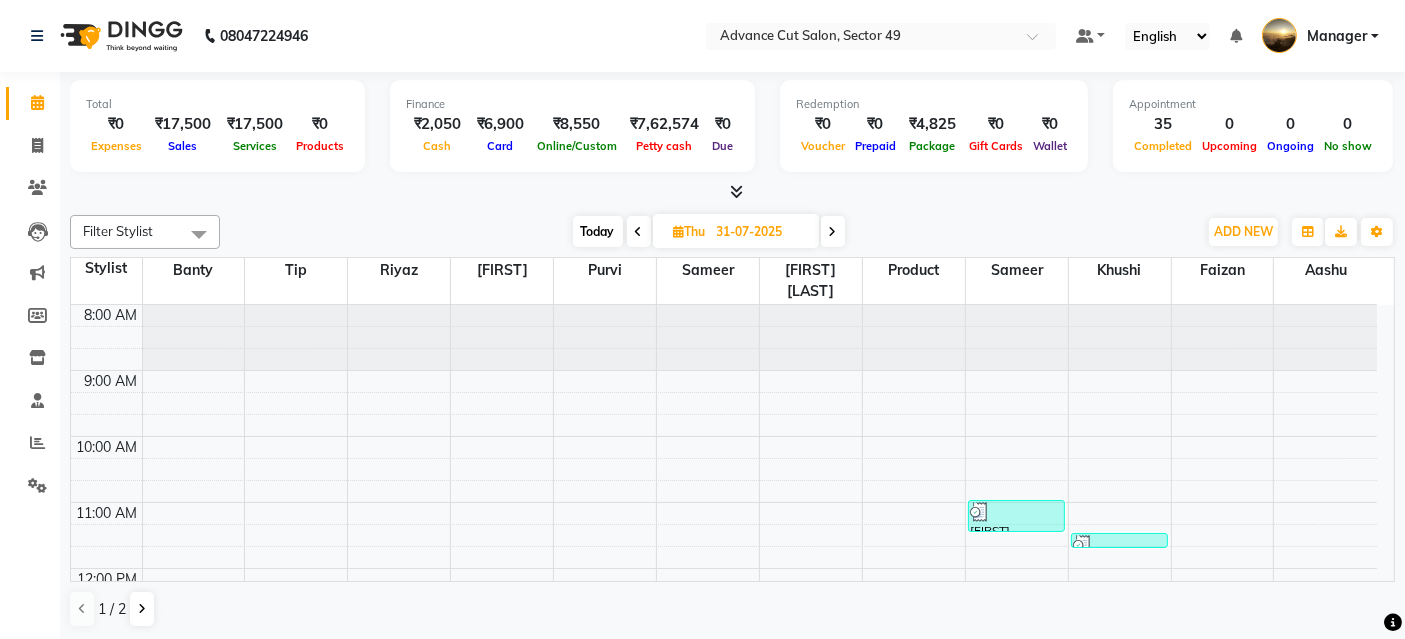 select on "4616" 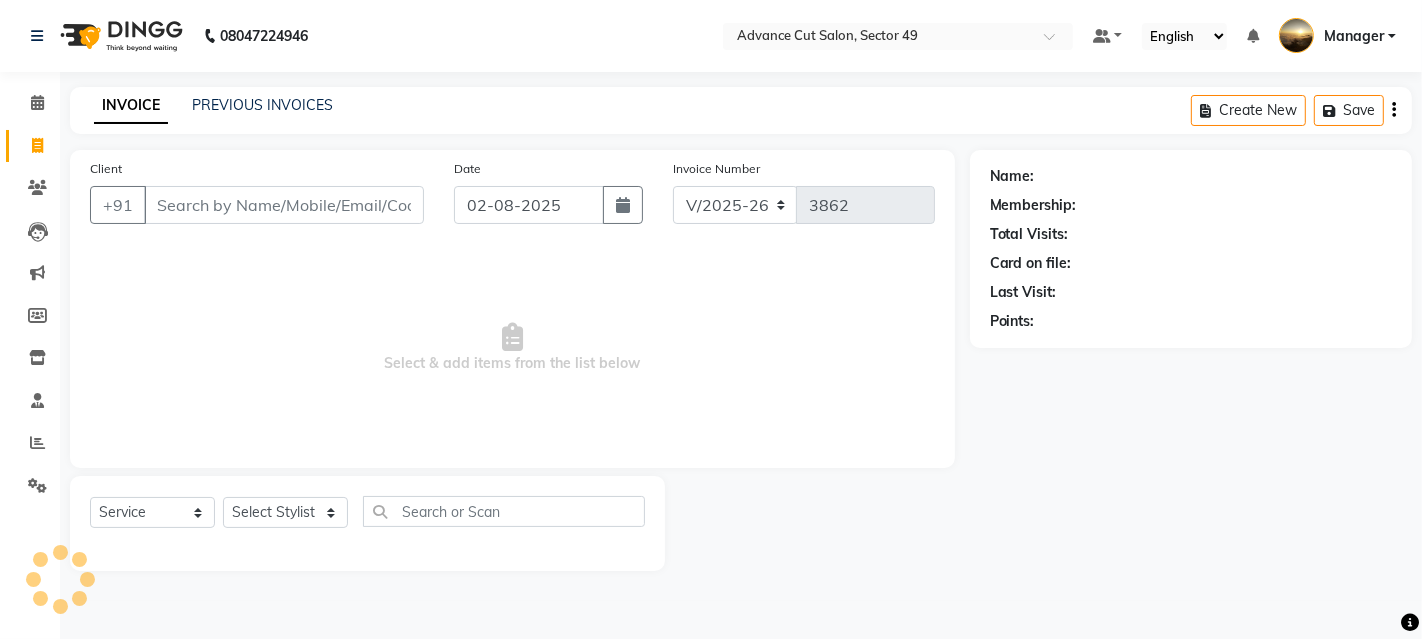 click on "Client" at bounding box center [284, 205] 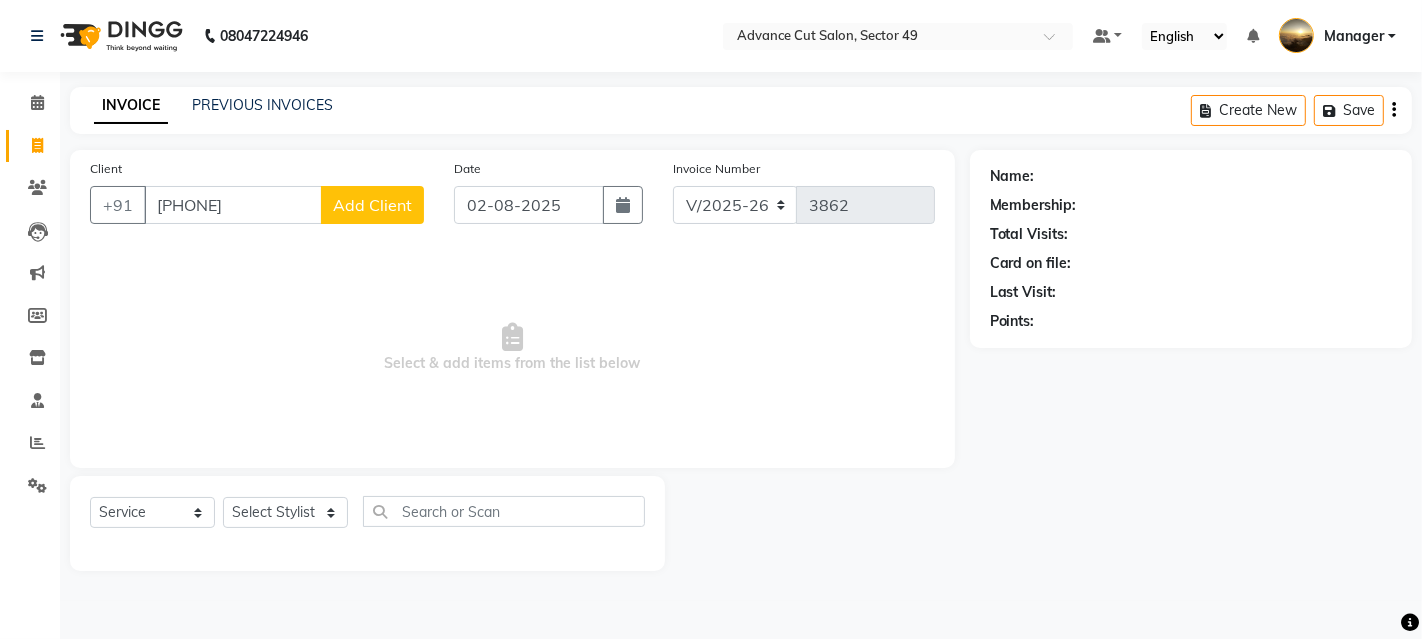 type on "[PHONE]" 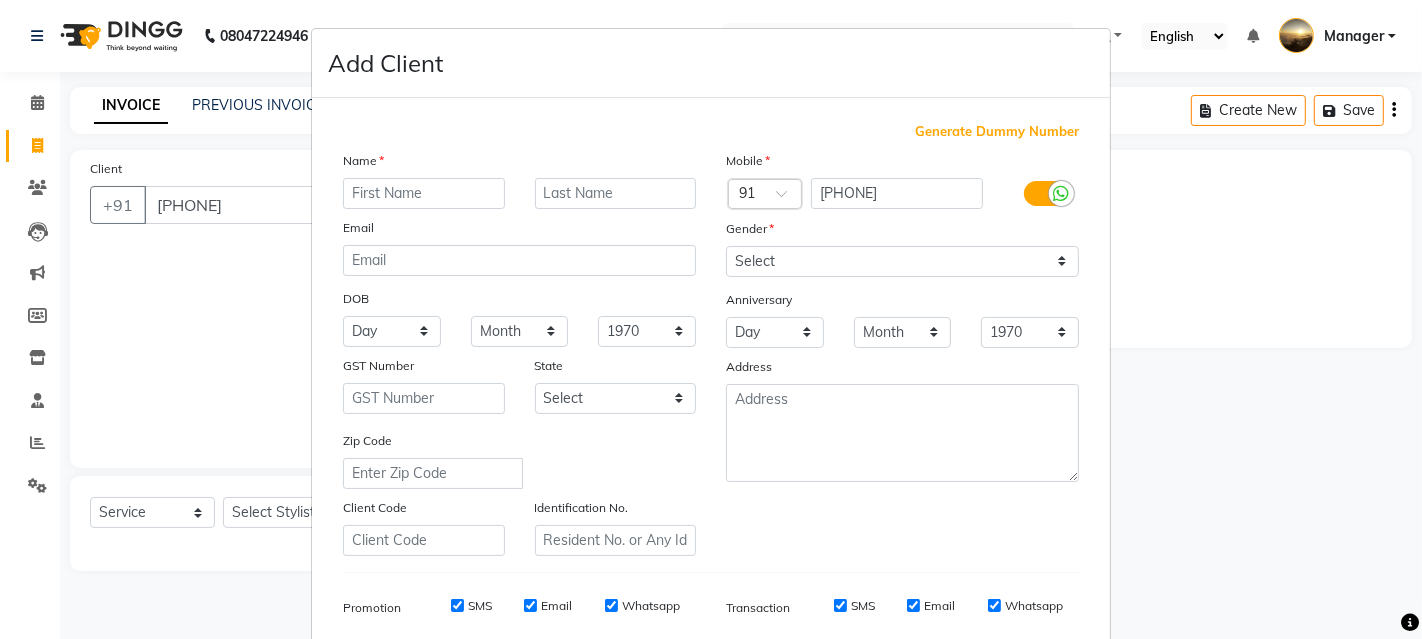 click at bounding box center [424, 193] 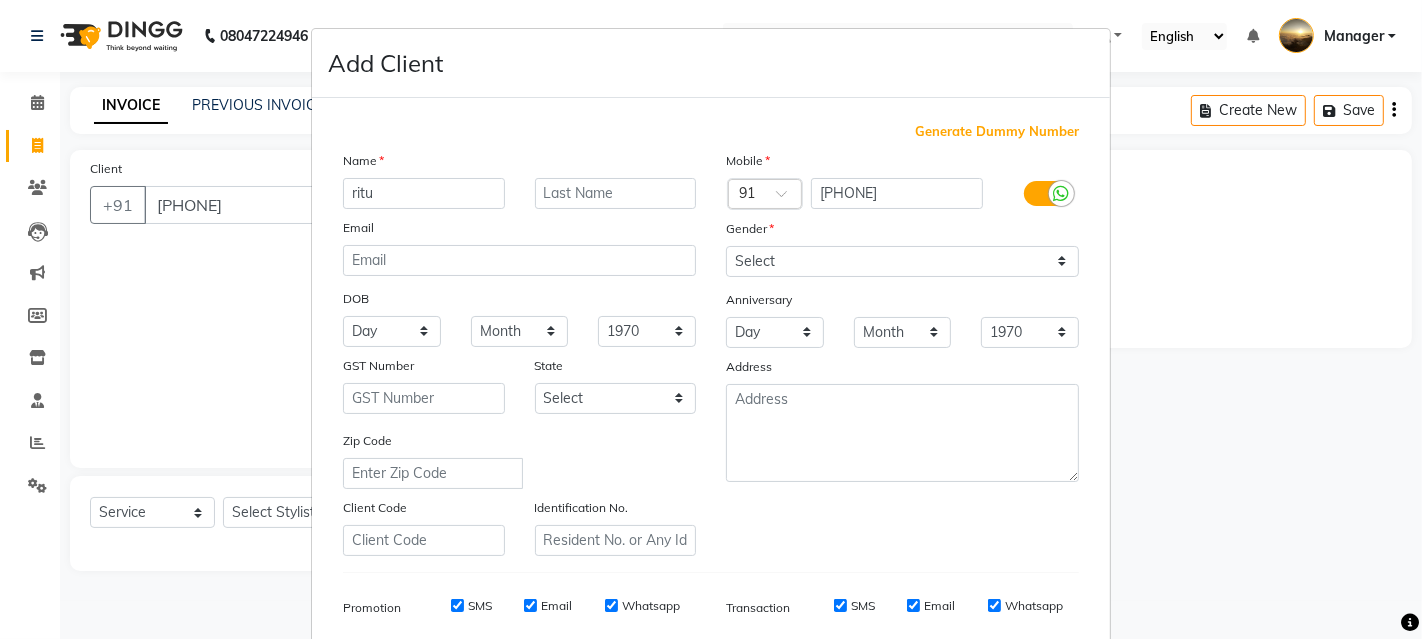type on "ritu" 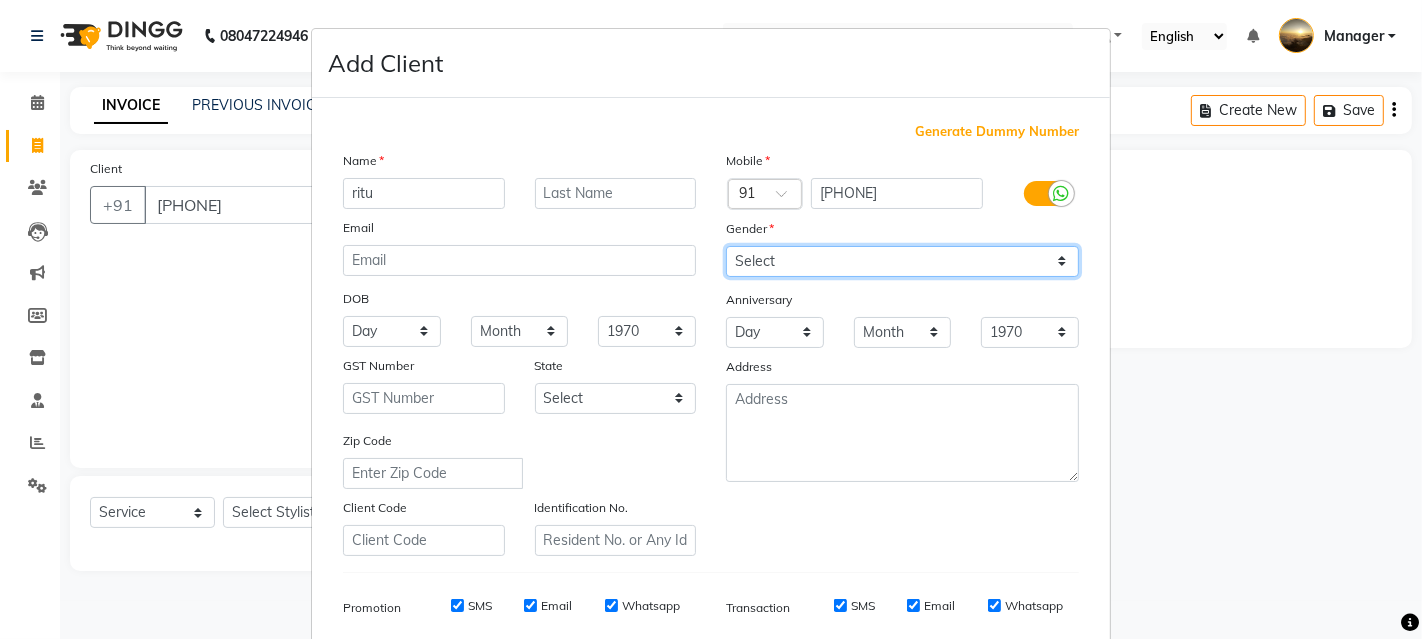 drag, startPoint x: 846, startPoint y: 252, endPoint x: 835, endPoint y: 269, distance: 20.248457 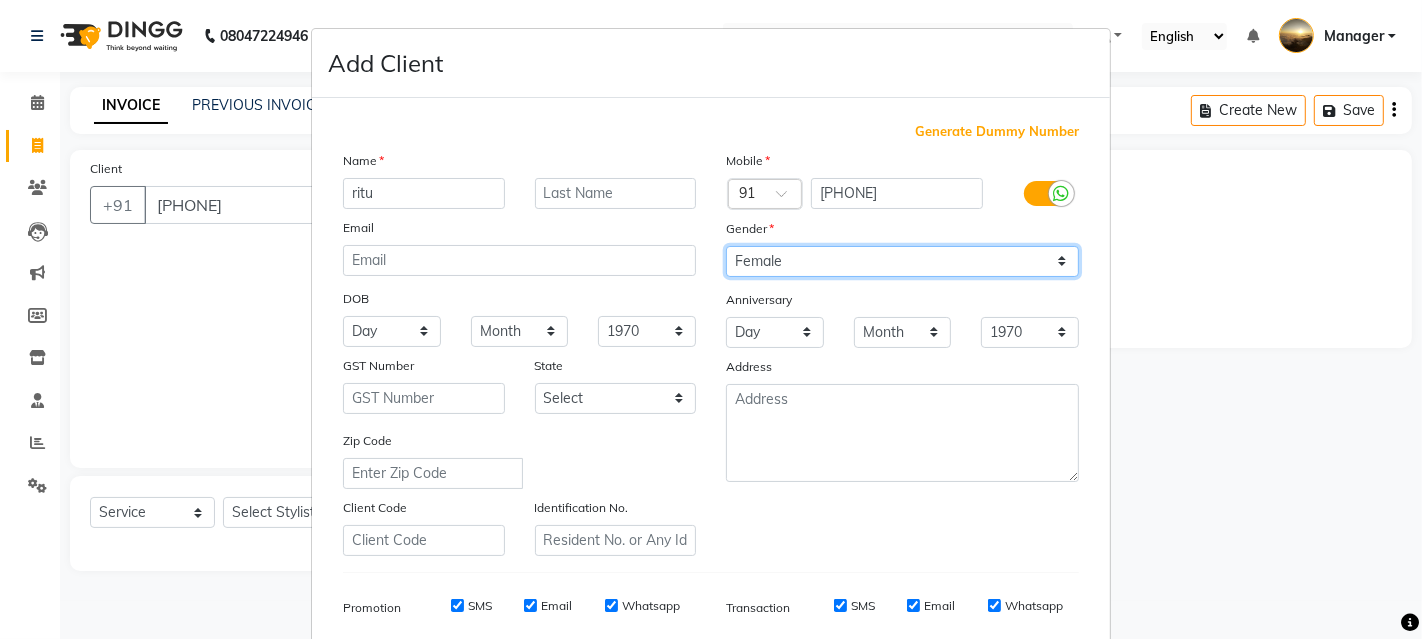 click on "Select Male Female Other Prefer Not To Say" at bounding box center (902, 261) 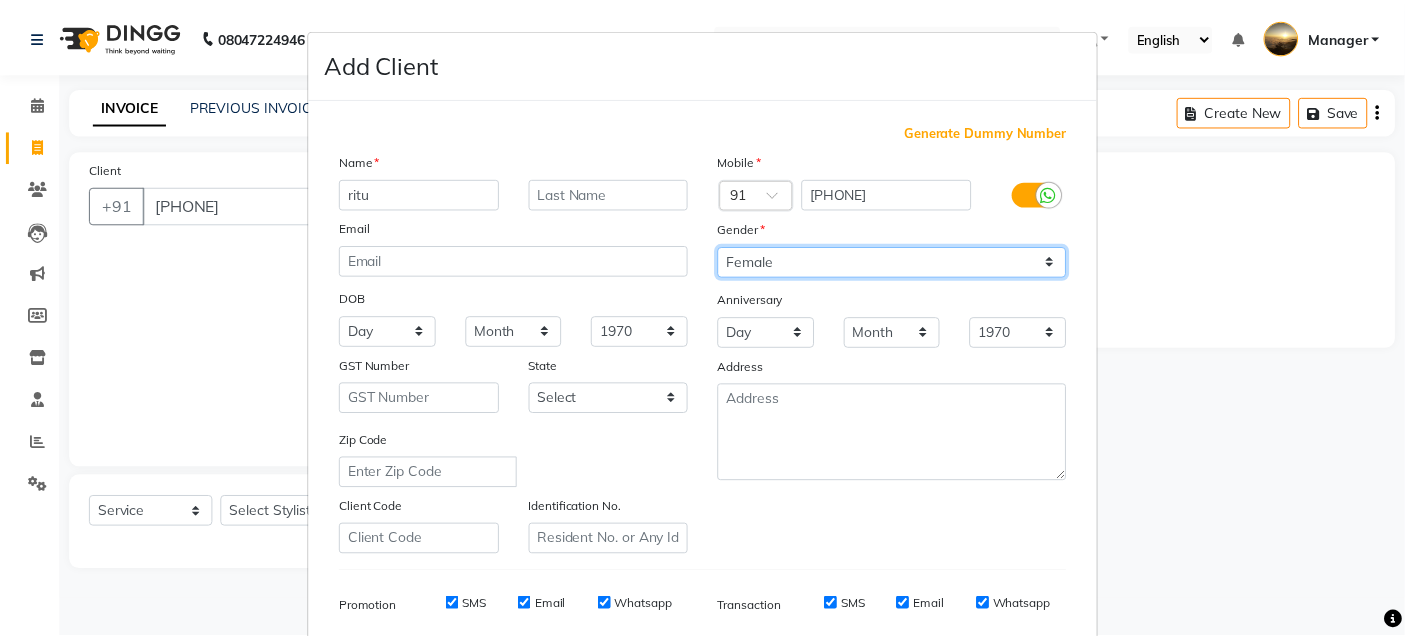 scroll, scrollTop: 282, scrollLeft: 0, axis: vertical 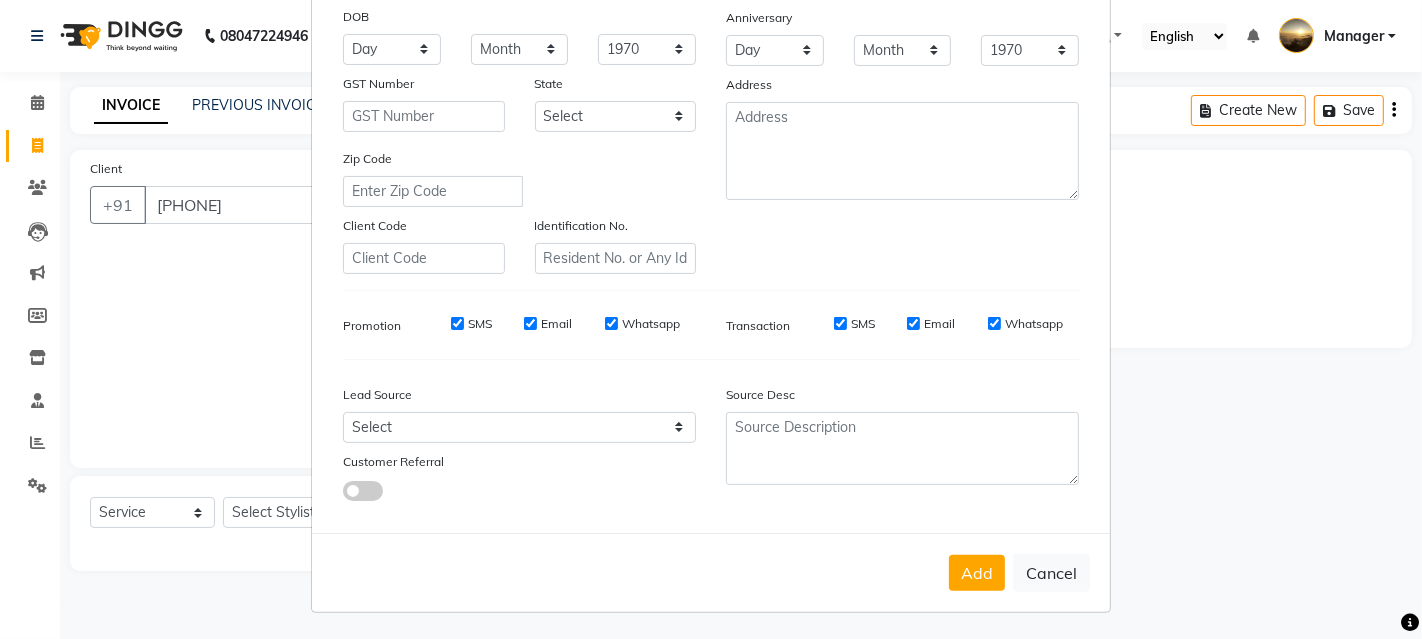 drag, startPoint x: 968, startPoint y: 575, endPoint x: 943, endPoint y: 568, distance: 25.96151 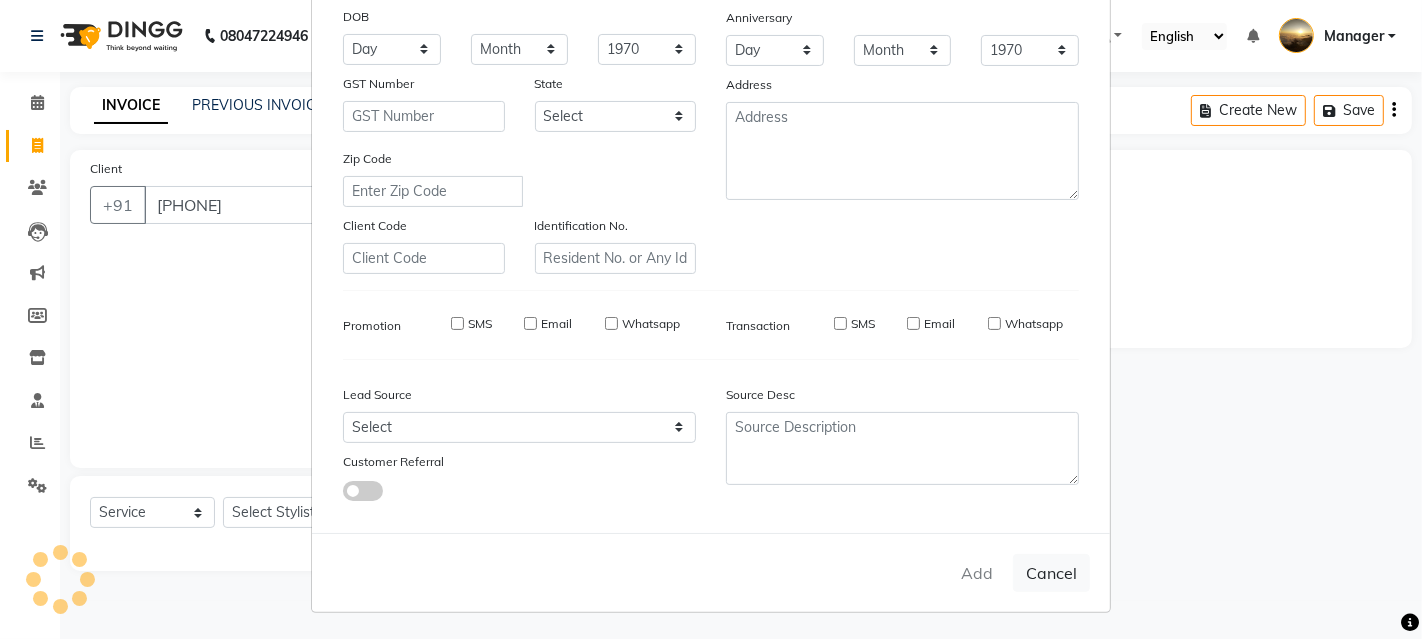 type 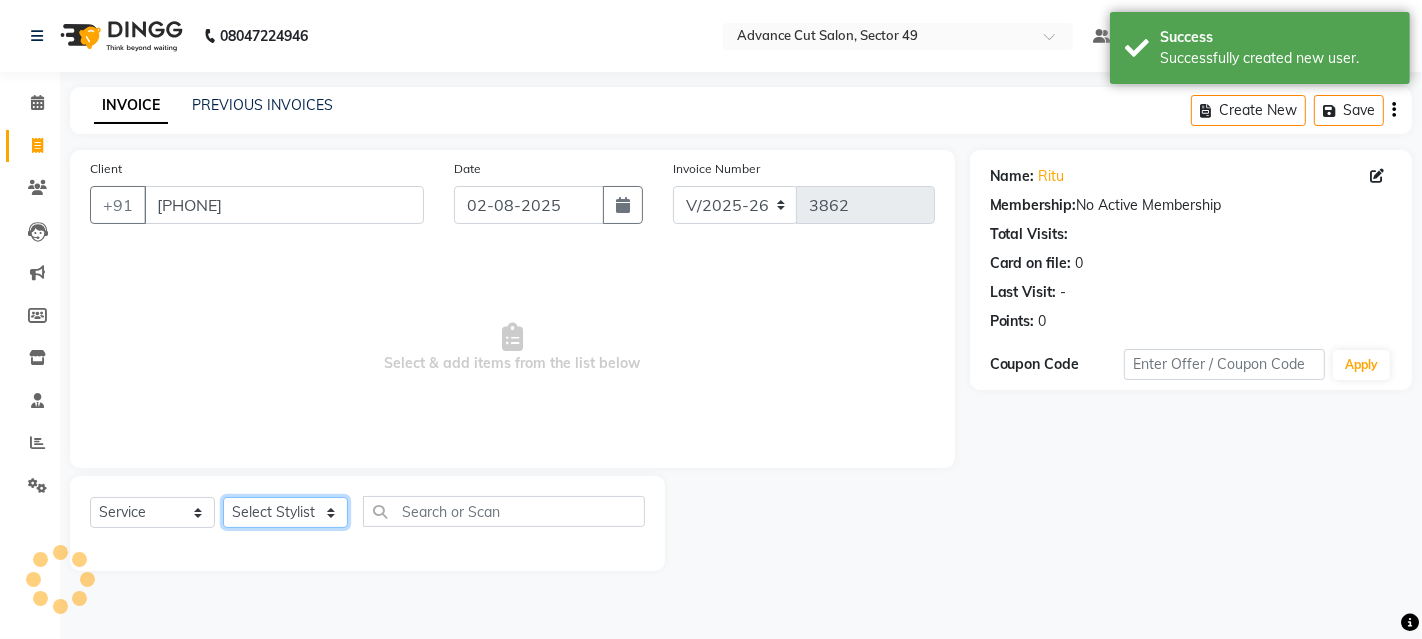 drag, startPoint x: 273, startPoint y: 515, endPoint x: 274, endPoint y: 499, distance: 16.03122 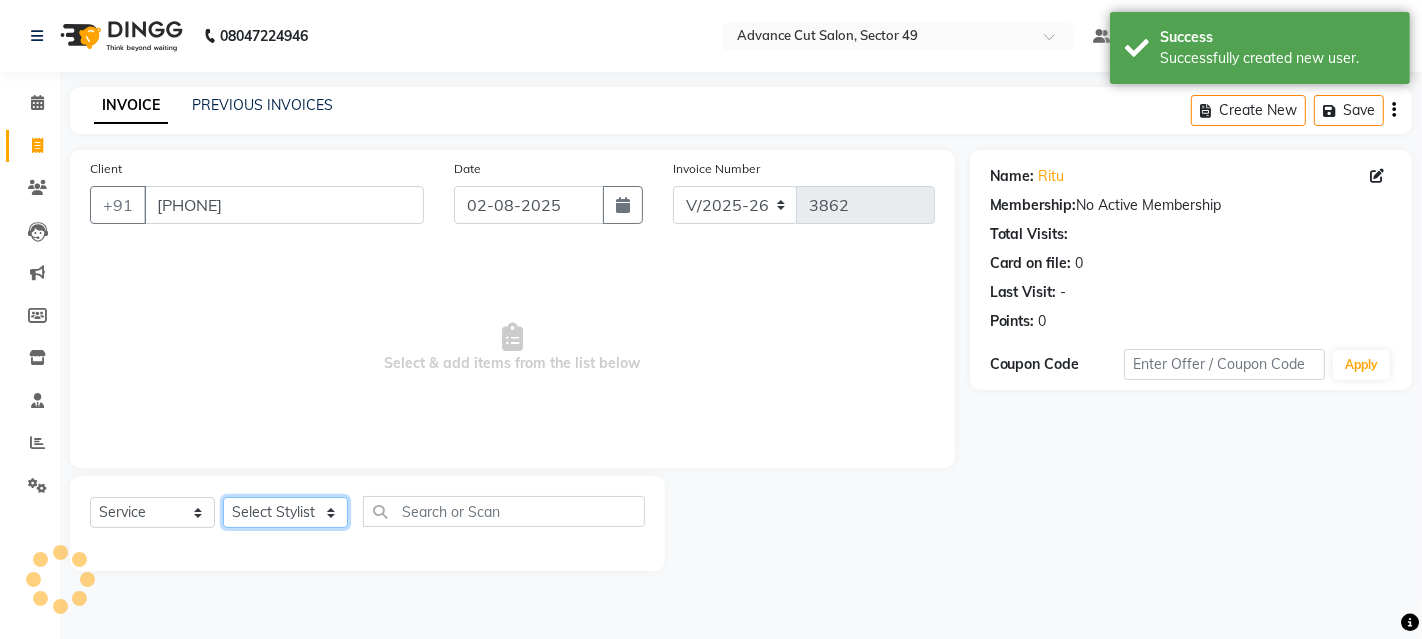 click on "Select Stylist Aashu Banty danish ali david faizan khushi Manager product purvi riyaz sameer sameer Tip vishal" 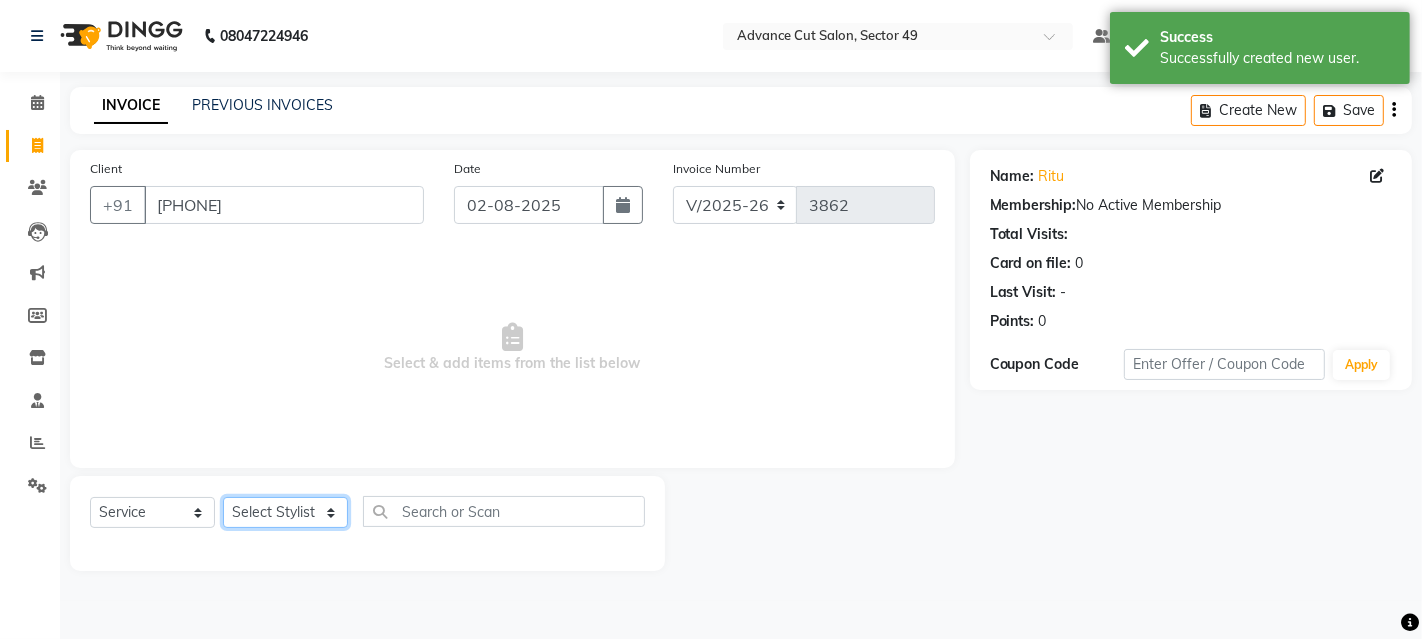 select on "86828" 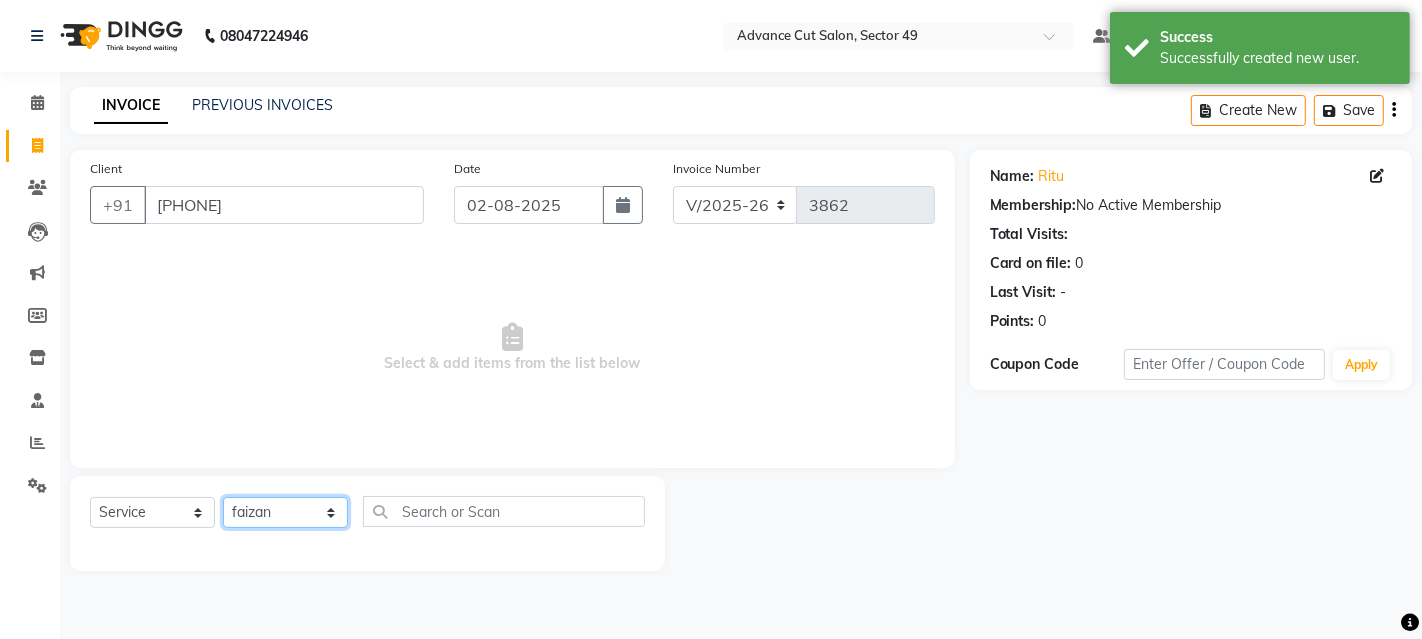 click on "Select Stylist Aashu Banty danish ali david faizan khushi Manager product purvi riyaz sameer sameer Tip vishal" 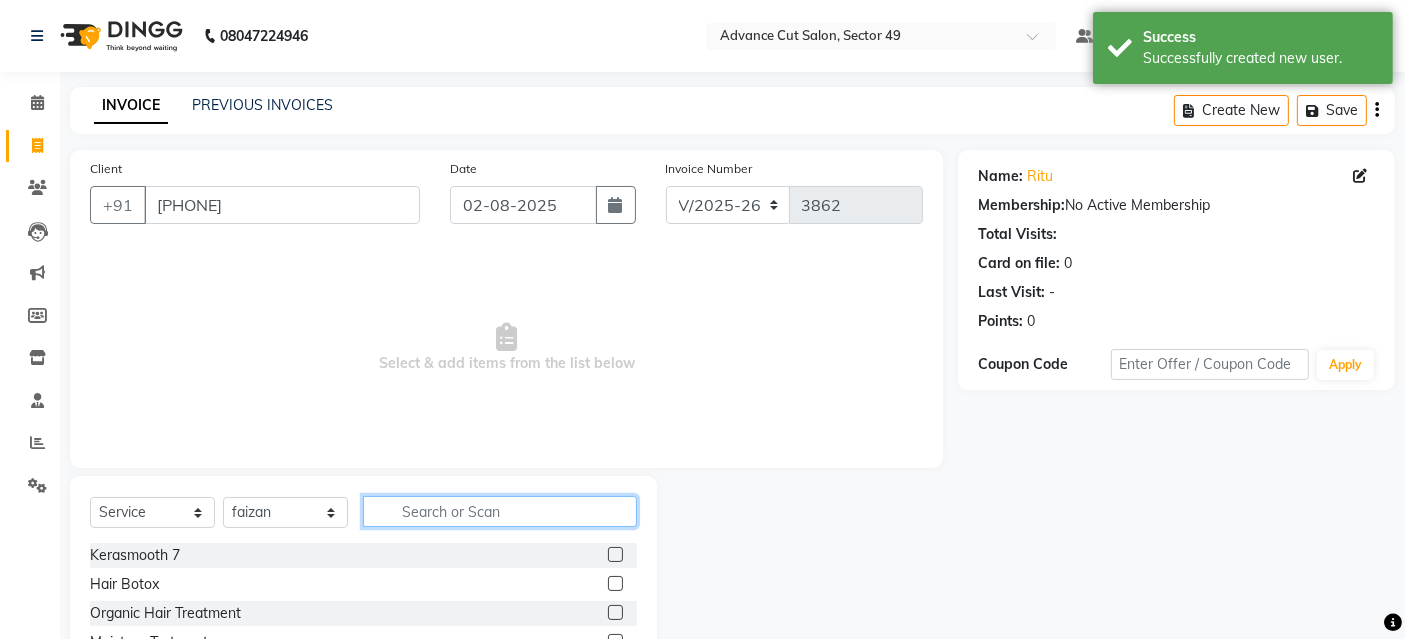 drag, startPoint x: 468, startPoint y: 513, endPoint x: 462, endPoint y: 493, distance: 20.880613 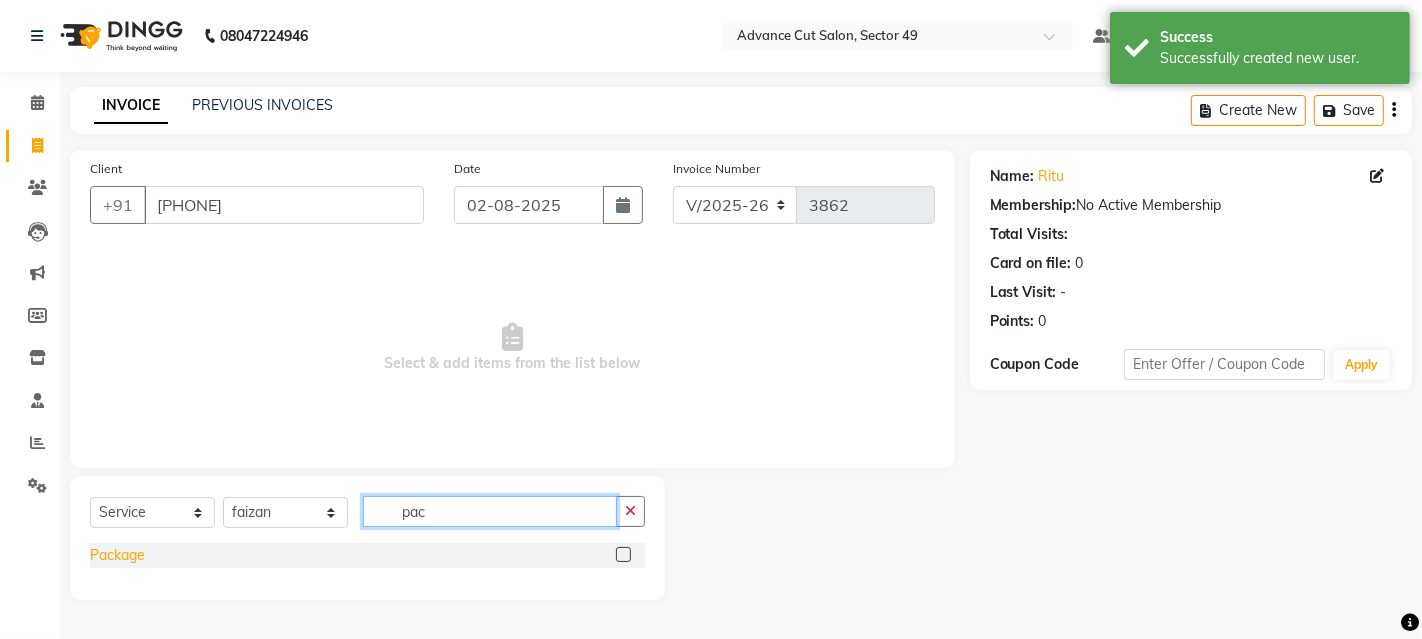 type on "pac" 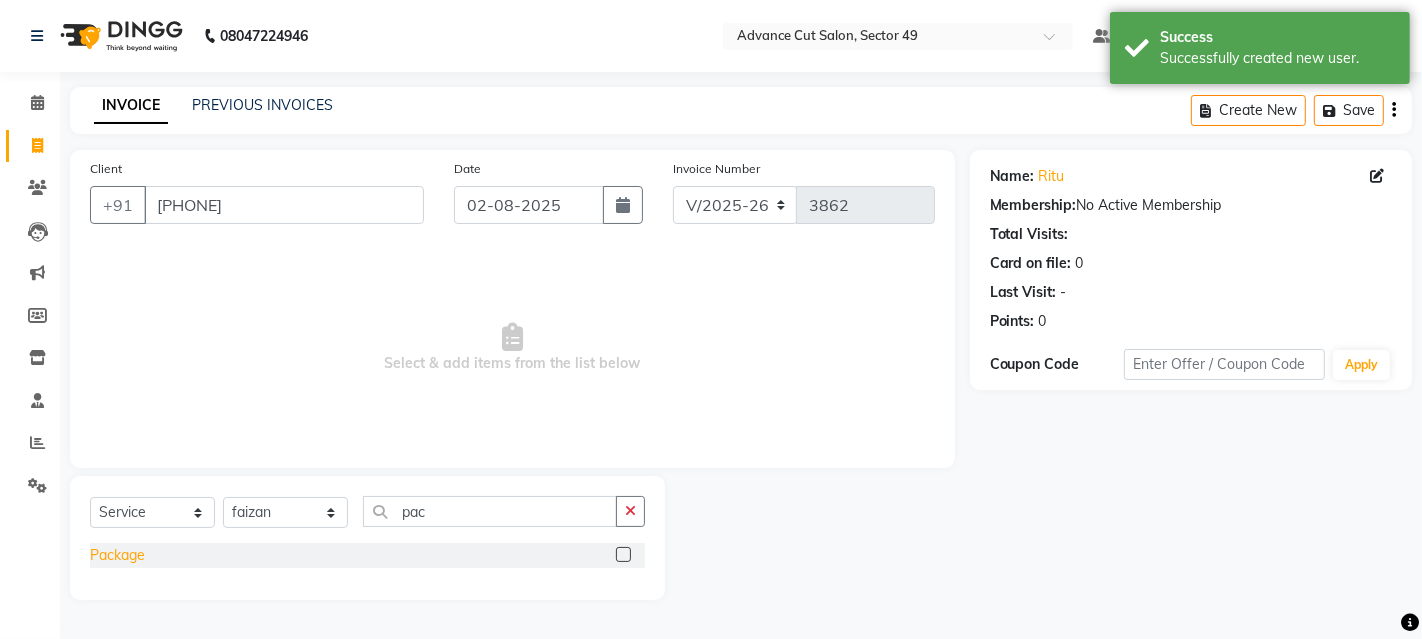 click on "Package" 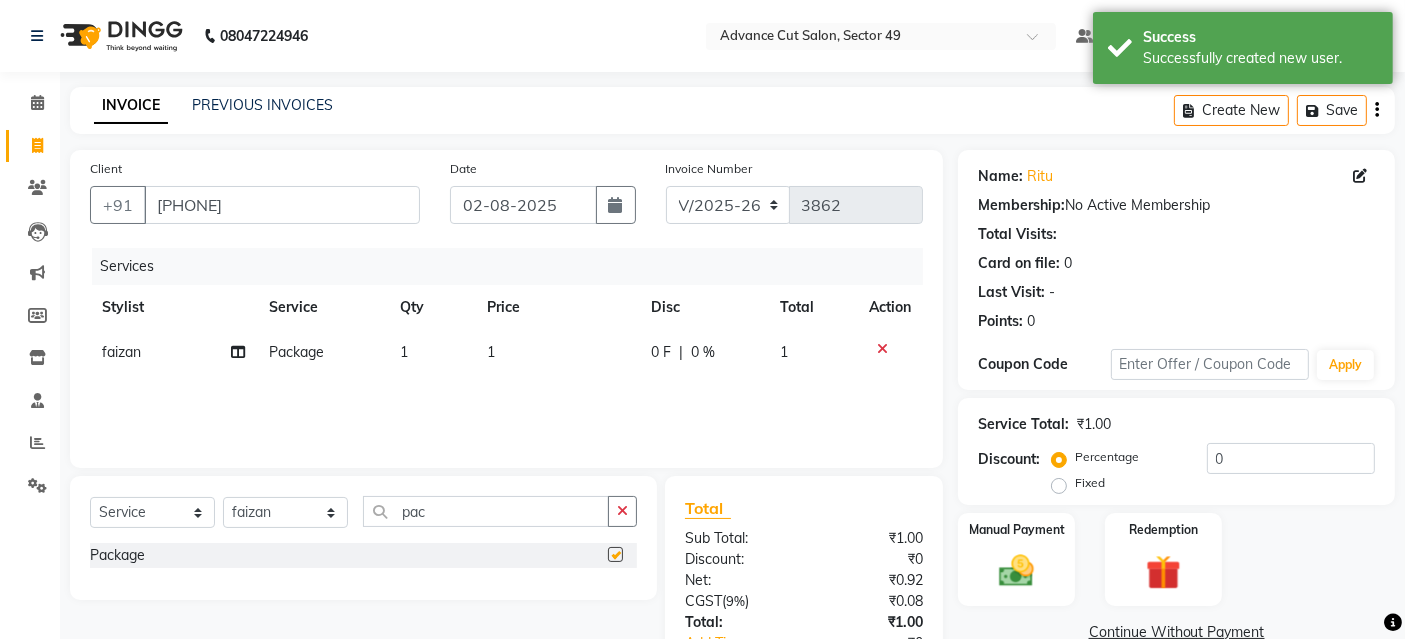 checkbox on "false" 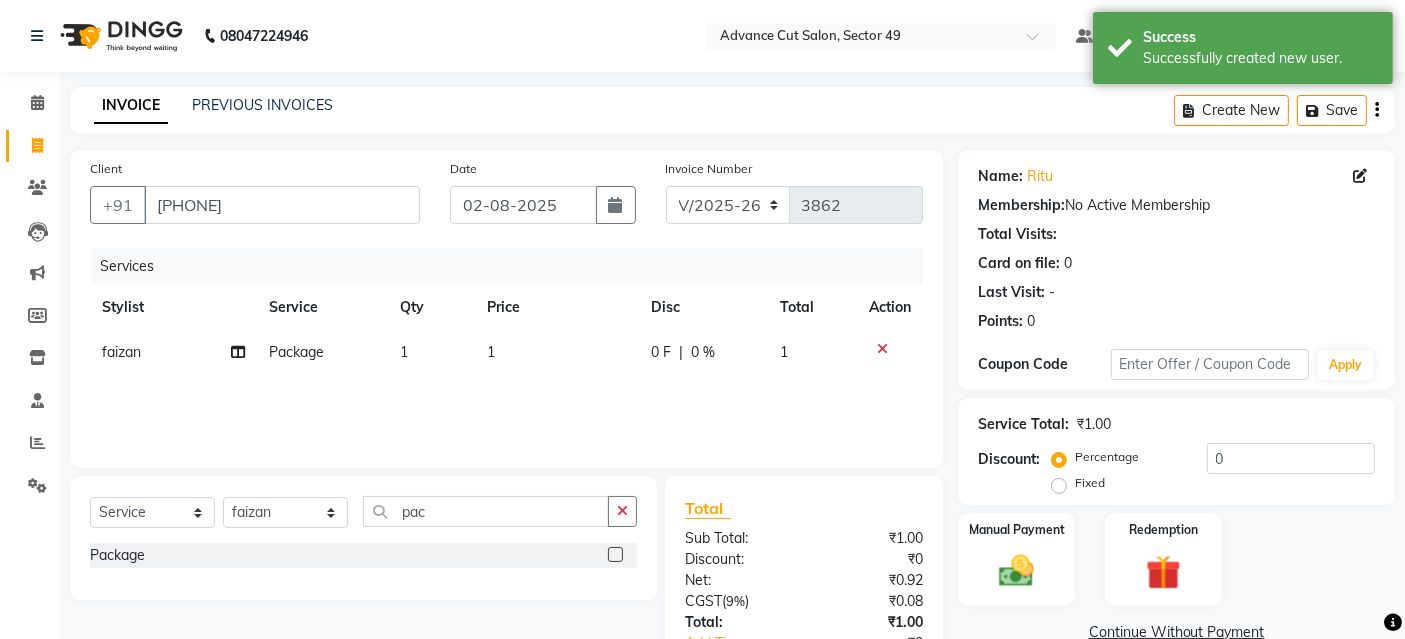 click on "1" 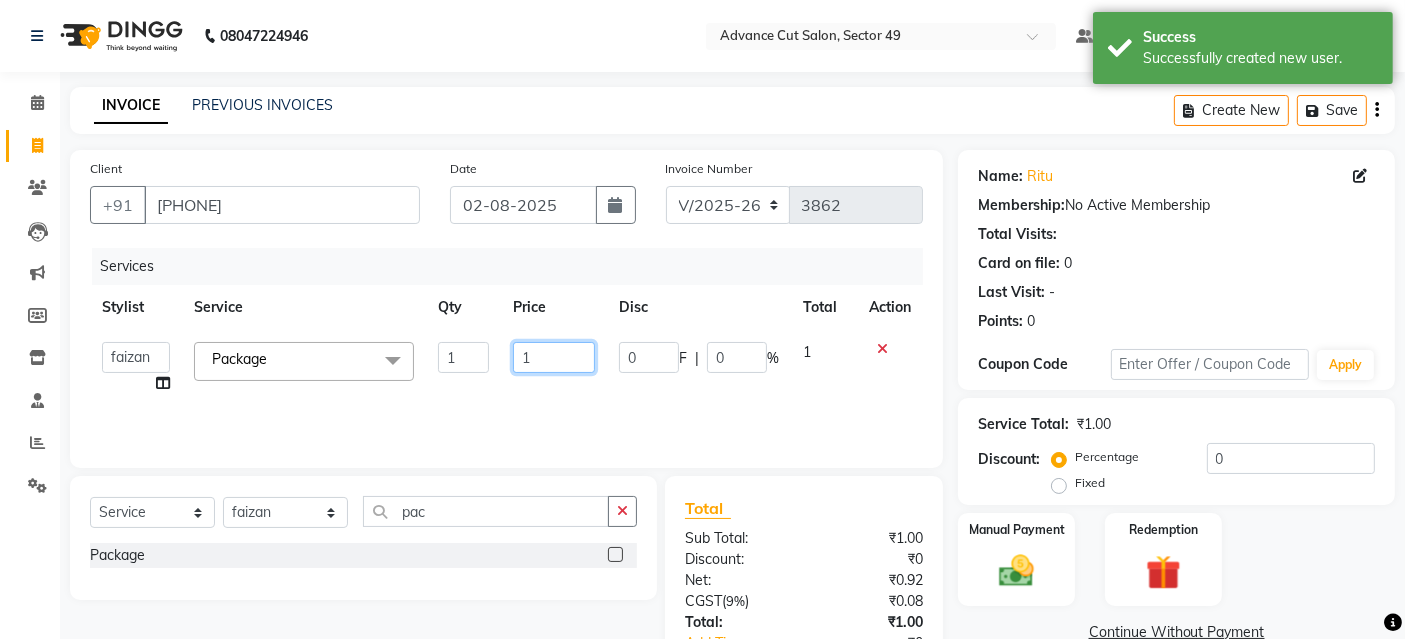 click on "1" 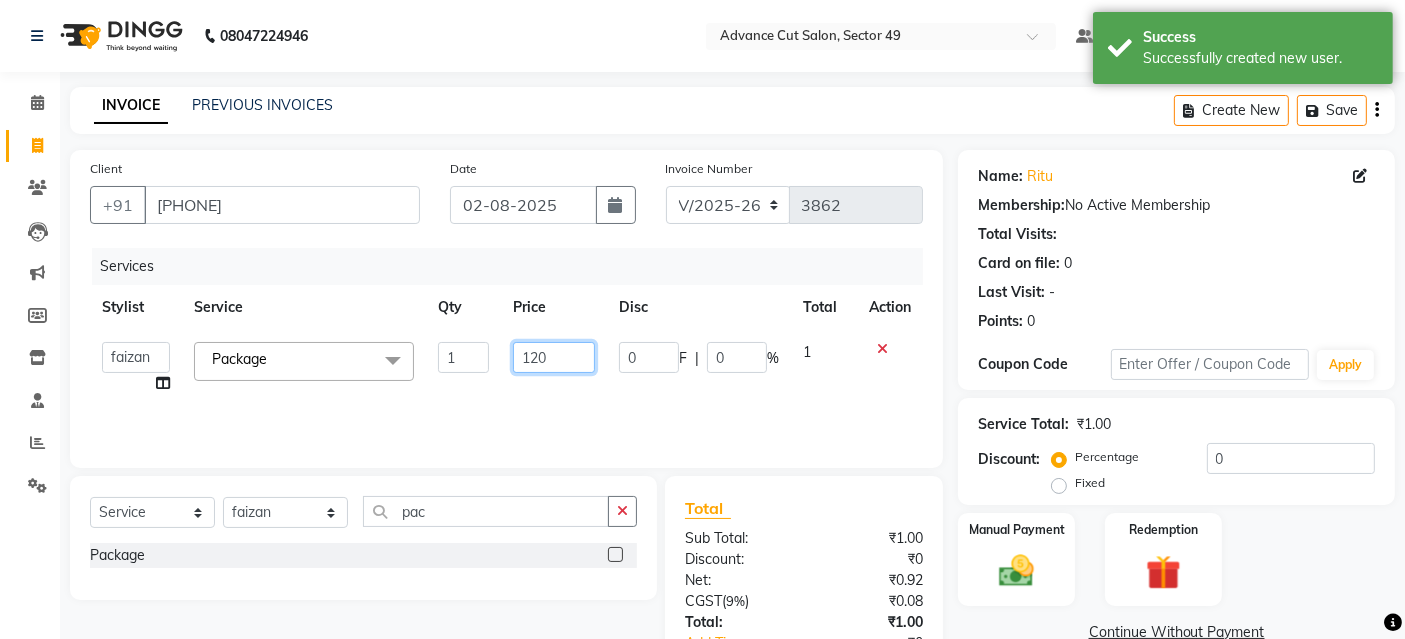type on "1200" 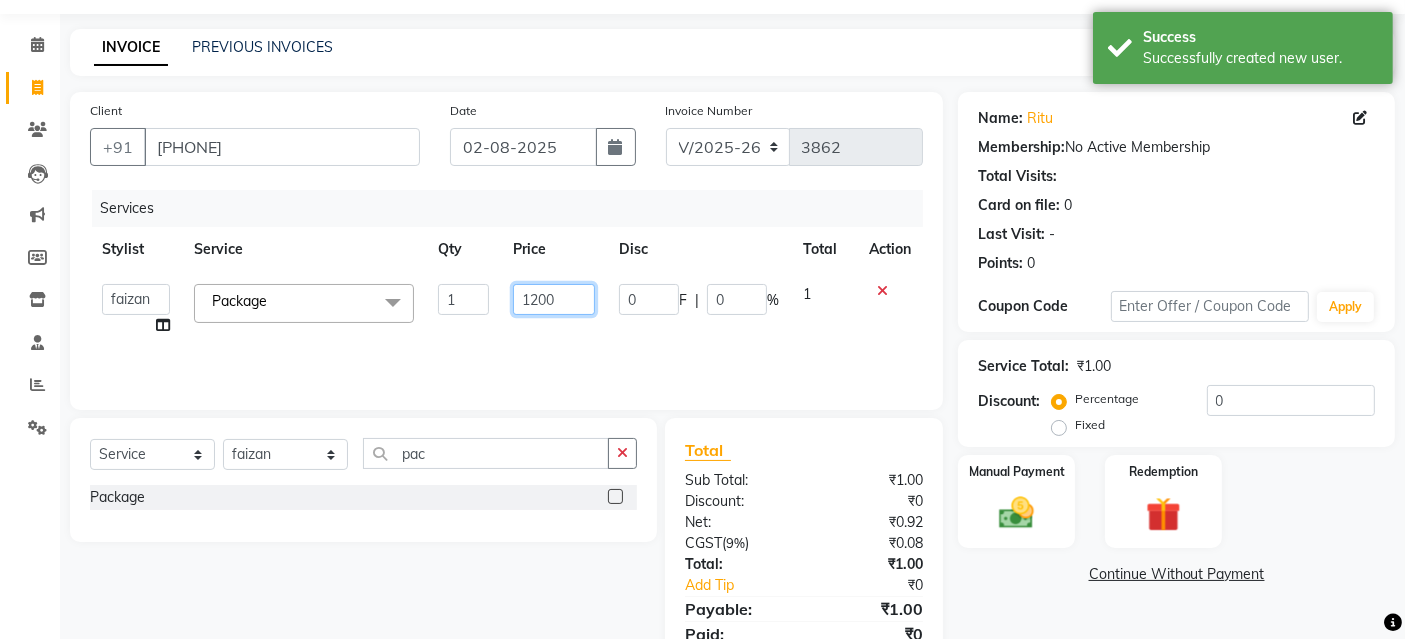 scroll, scrollTop: 138, scrollLeft: 0, axis: vertical 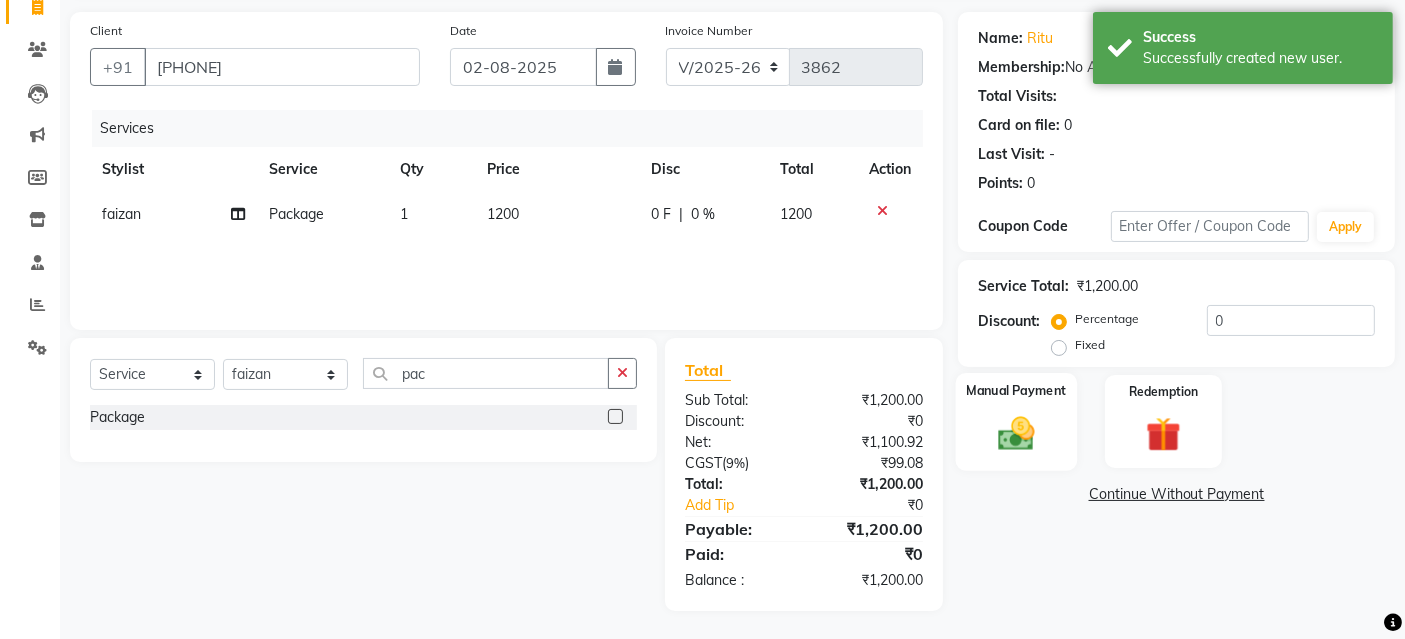 click on "Manual Payment" 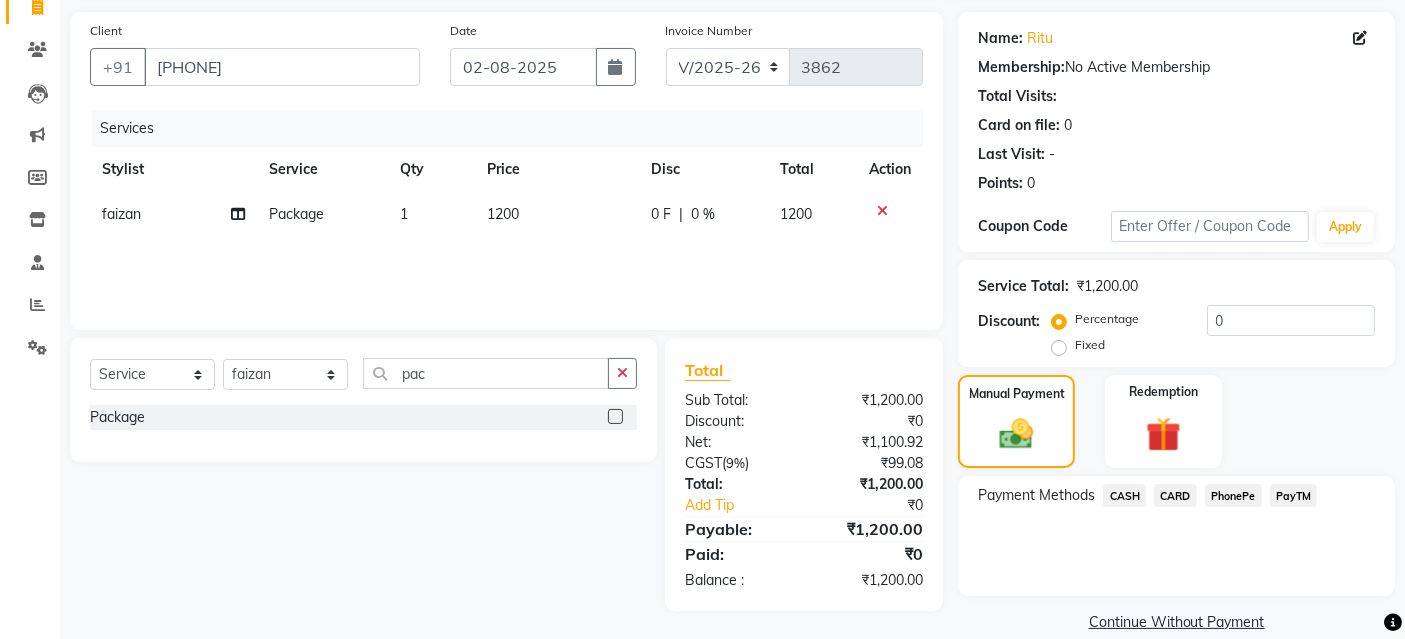 click on "PayTM" 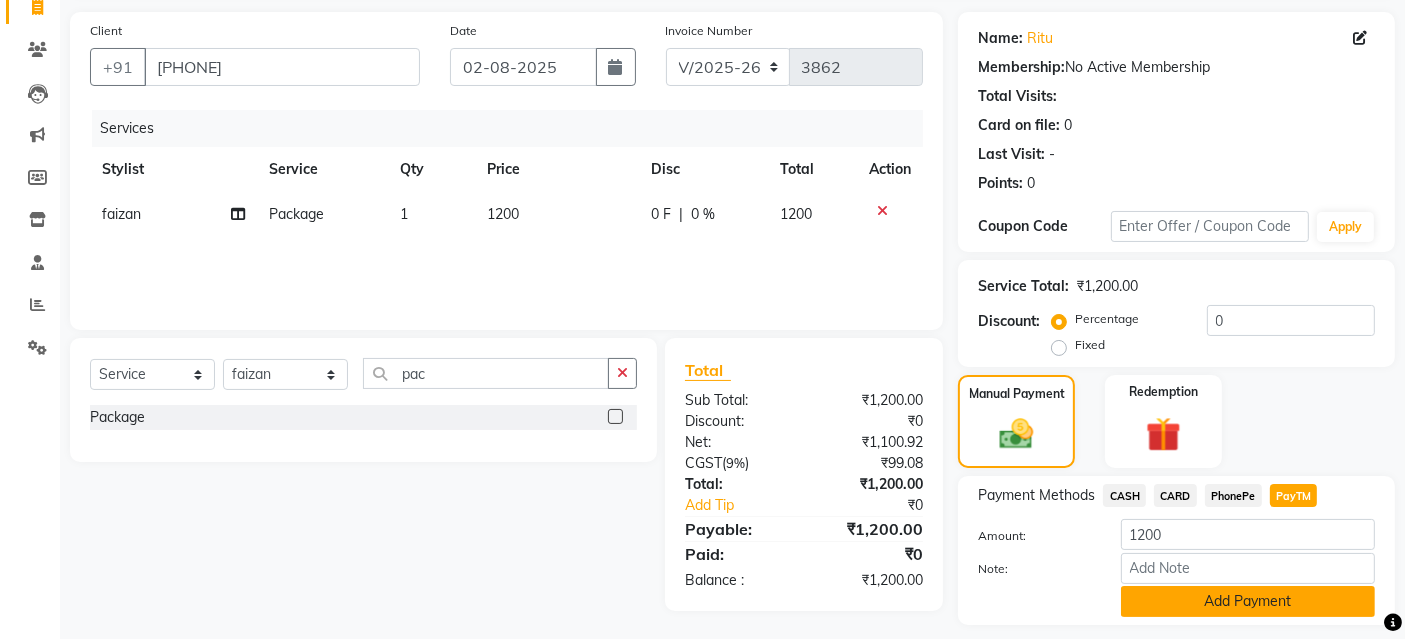 click on "Add Payment" 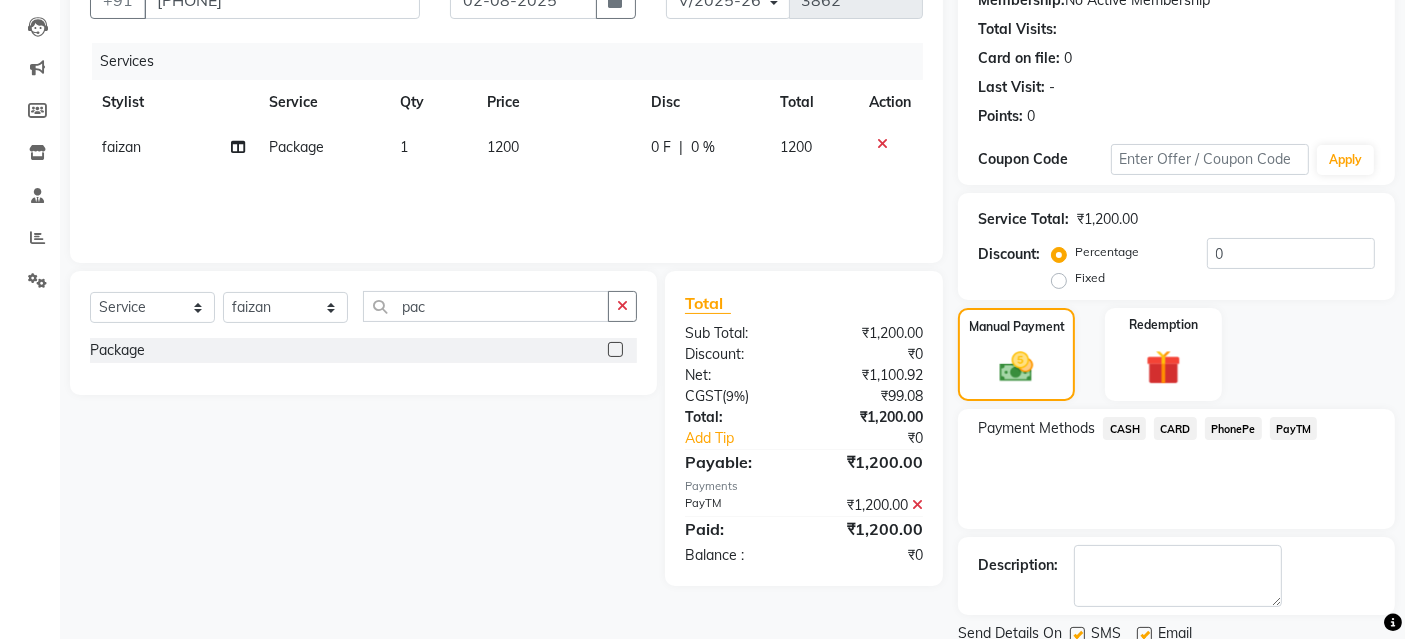 scroll, scrollTop: 277, scrollLeft: 0, axis: vertical 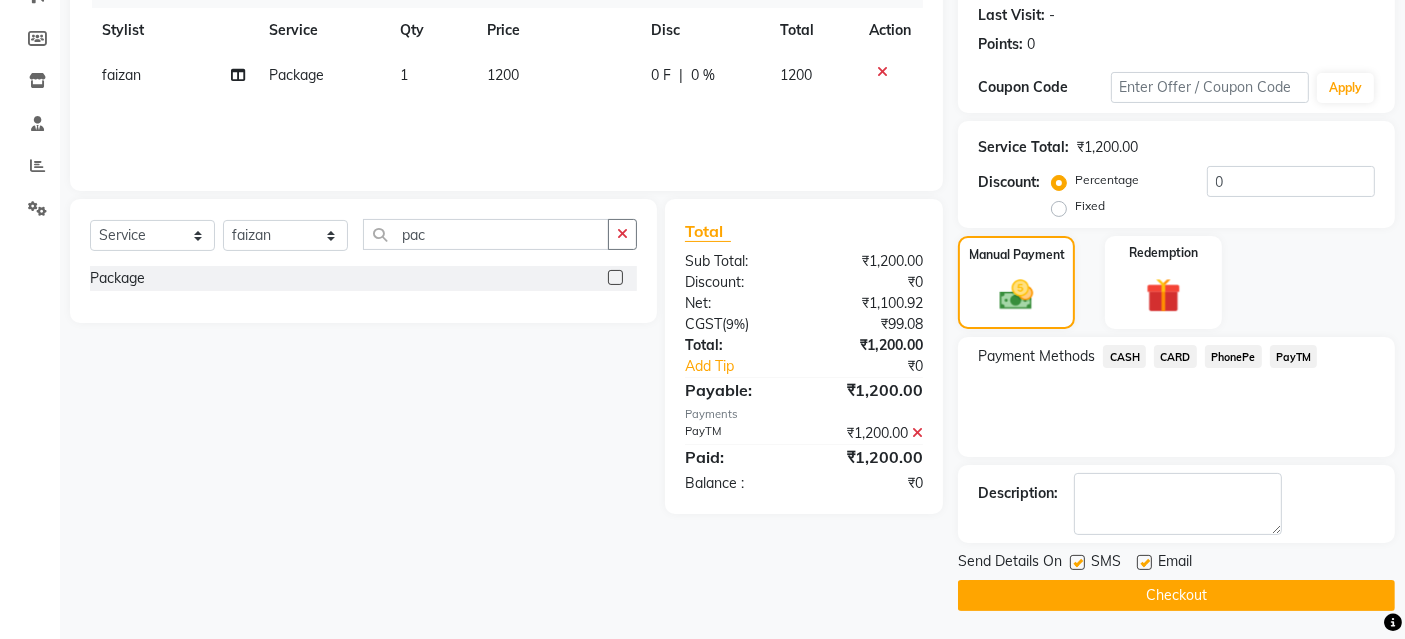 click on "Send Details On SMS Email" 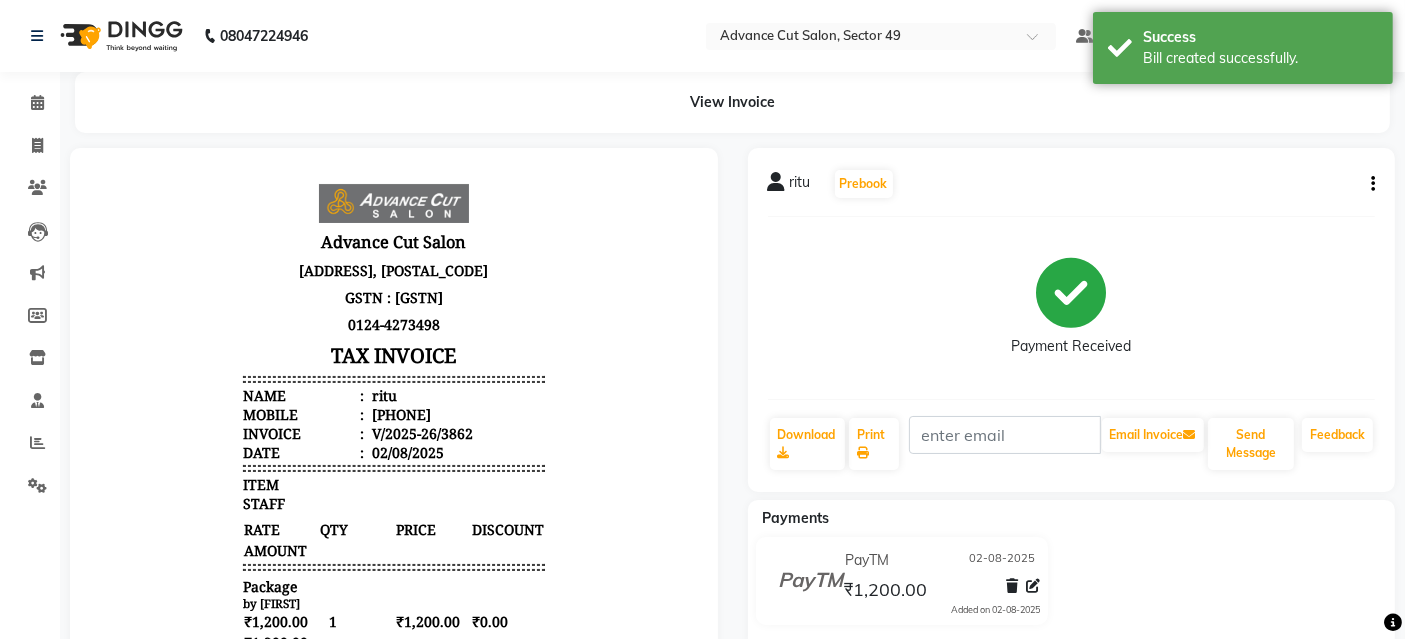 scroll, scrollTop: 0, scrollLeft: 0, axis: both 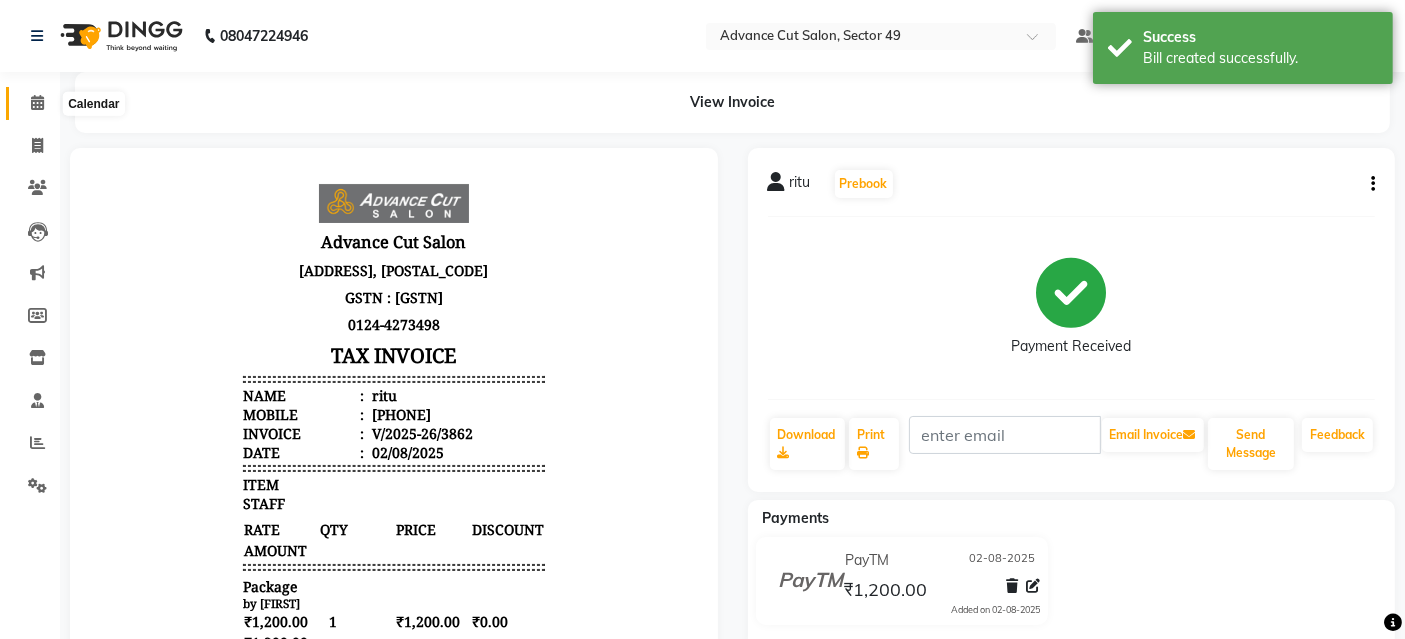 click 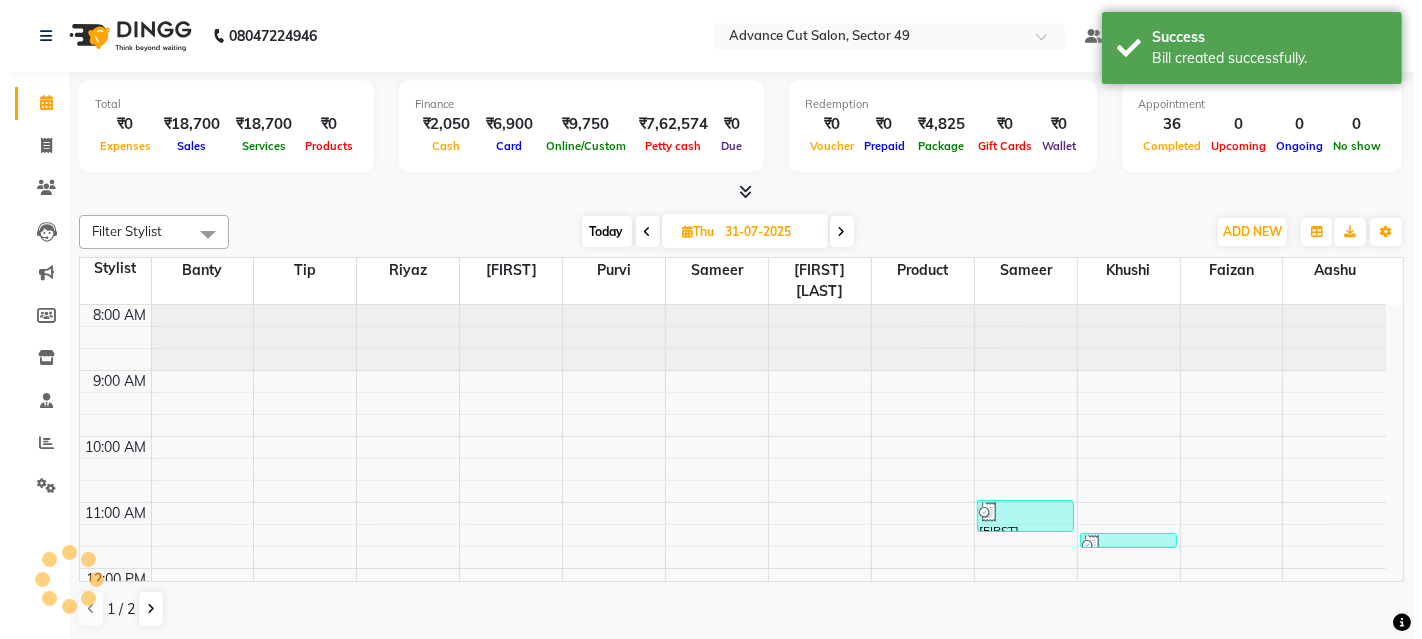 scroll, scrollTop: 577, scrollLeft: 0, axis: vertical 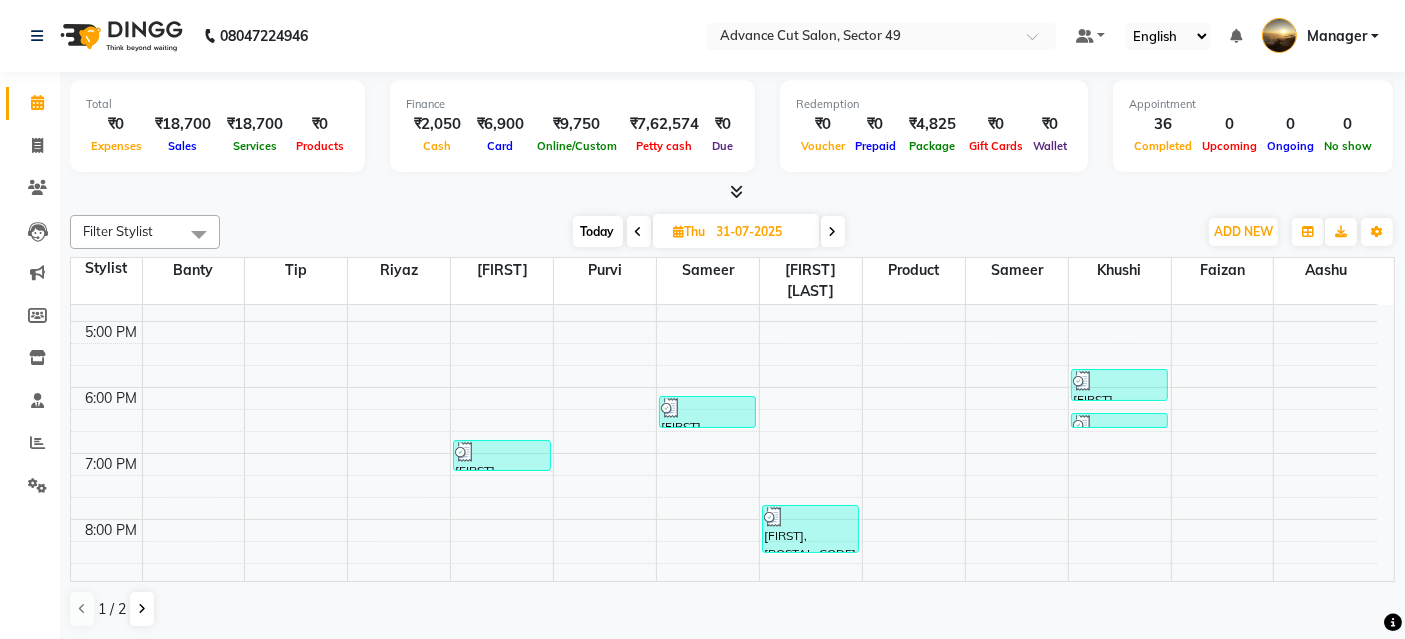 click on "Total  ₹0  Expenses ₹18,700  Sales ₹18,700  Services ₹0  Products Finance  ₹2,050  Cash ₹6,900  Card ₹9,750  Online/Custom ₹7,62,574 Petty cash ₹0 Due  Redemption  ₹0 Voucher ₹0 Prepaid ₹4,825 Package ₹0  Gift Cards ₹0  Wallet  Appointment  36 Completed 0 Upcoming 0 Ongoing 0 No show  Other sales  ₹0  Packages ₹0  Memberships ₹0  Vouchers ₹0  Prepaids ₹0  Gift Cards Filter Stylist Select All Aashu Banty [LAST] [FIRST] [FIRST] Khushi product purvi riyaz sameer sameer Tip vishal Today  Thu 31-07-2025 Toggle Dropdown Add Appointment Add Invoice Add Expense Add Attendance Add Client Add Transaction Toggle Dropdown Add Appointment Add Invoice Add Expense Add Attendance Add Client ADD NEW Toggle Dropdown Add Appointment Add Invoice Add Expense Add Attendance Add Client Add Transaction Filter Stylist Select All Aashu Banty [LAST] [FIRST] [FIRST] Khushi product purvi riyaz sameer sameer Tip vishal Group By  Staff View   Room View  View as Vertical  Vertical - Week View  List" 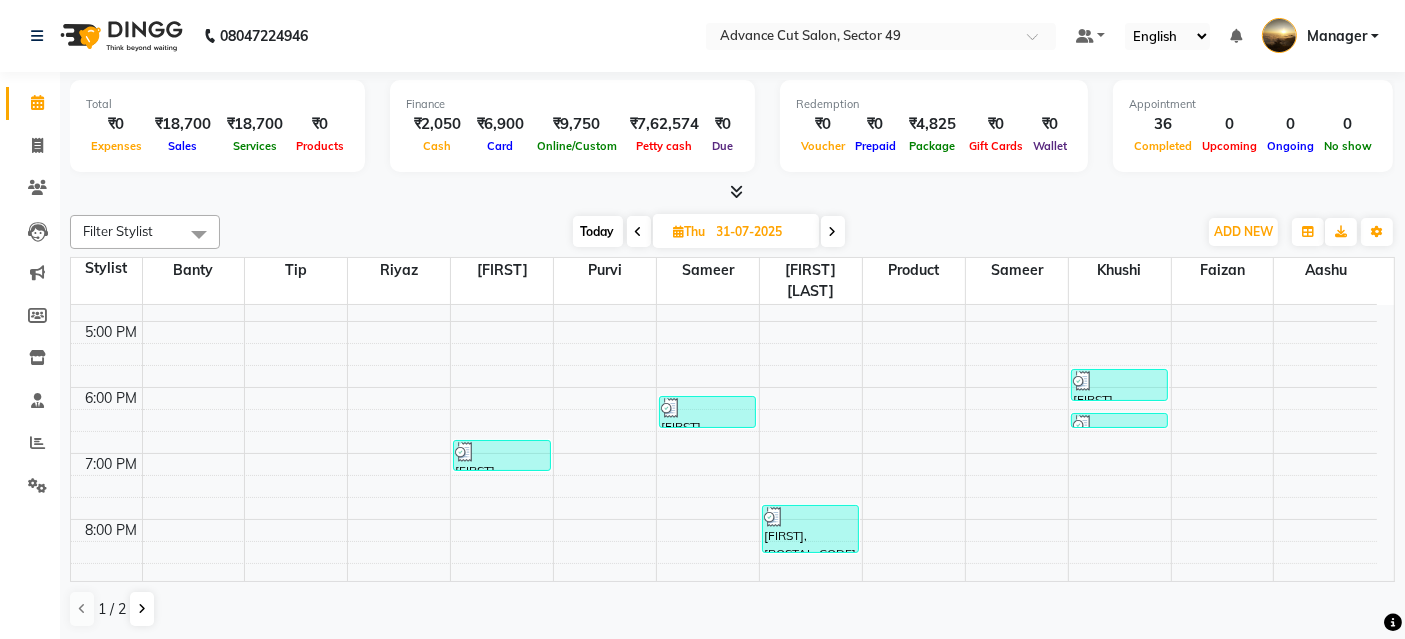 click at bounding box center (736, 191) 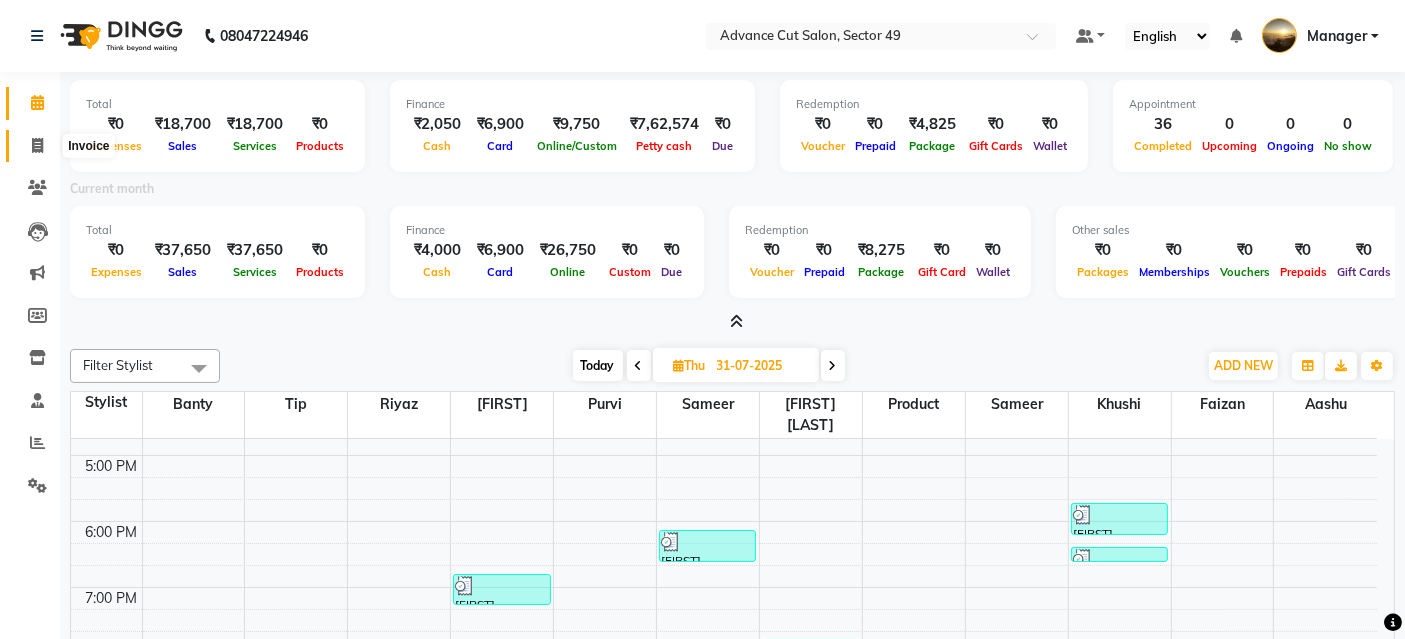click 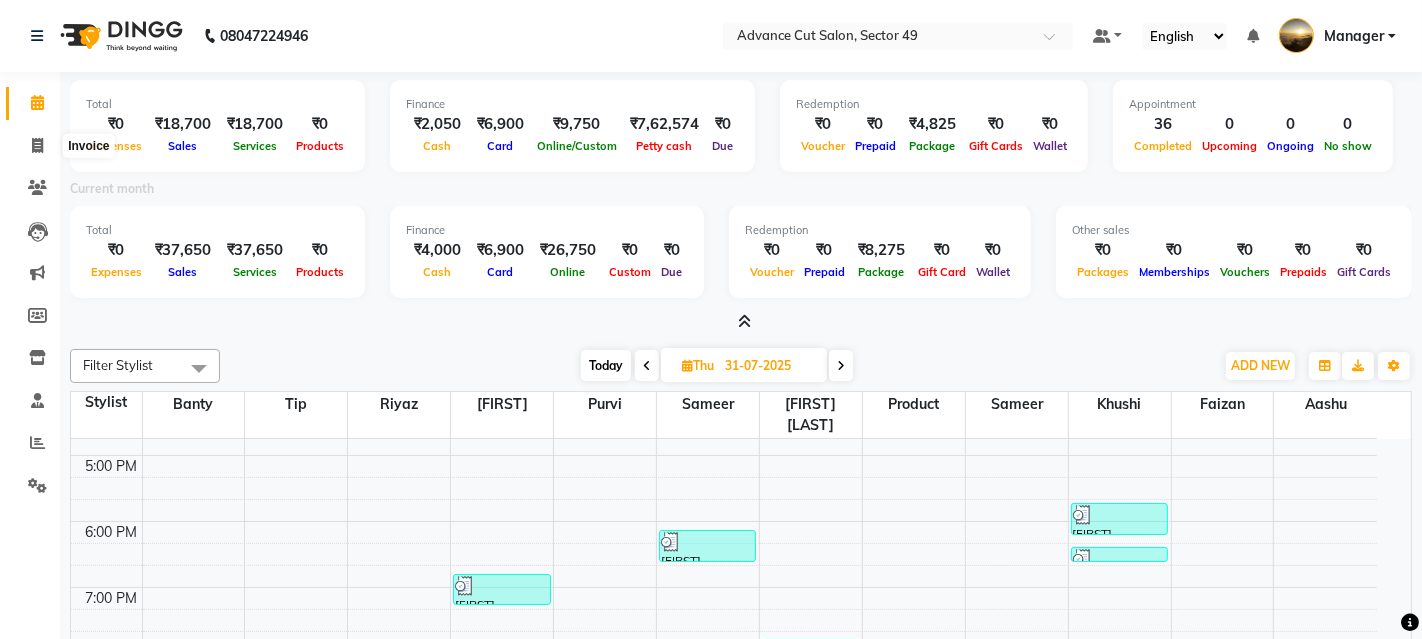 select on "4616" 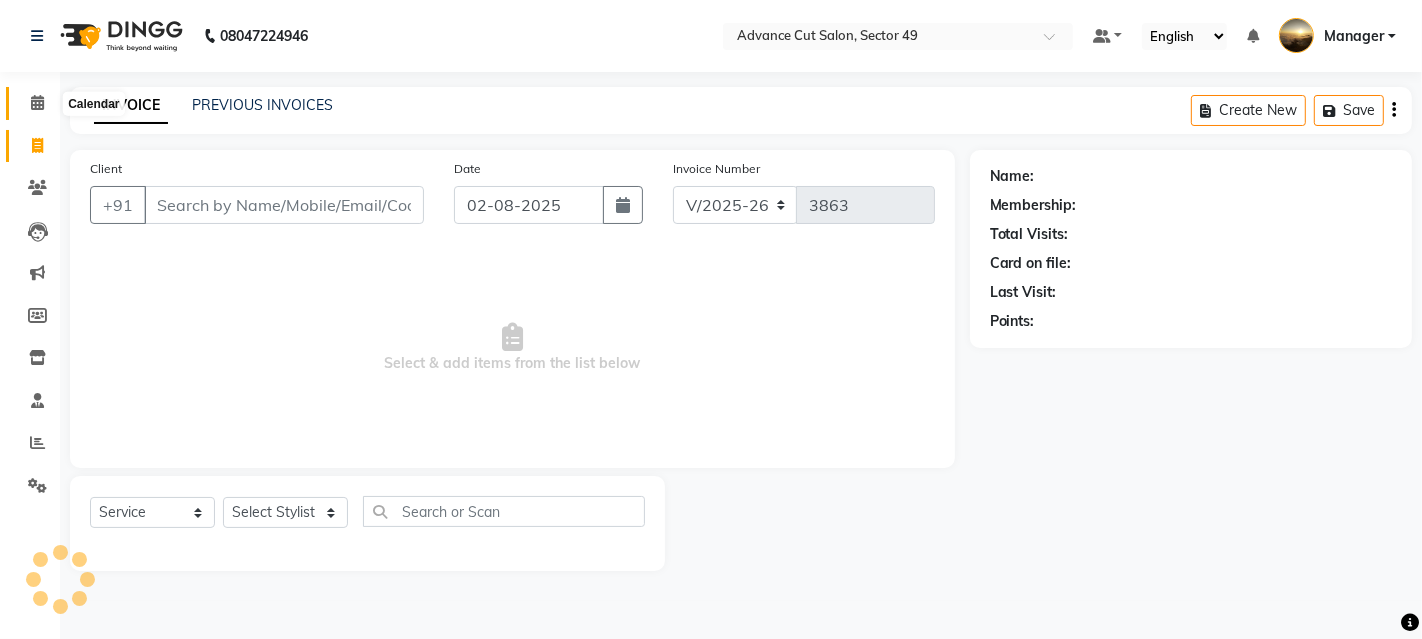 click 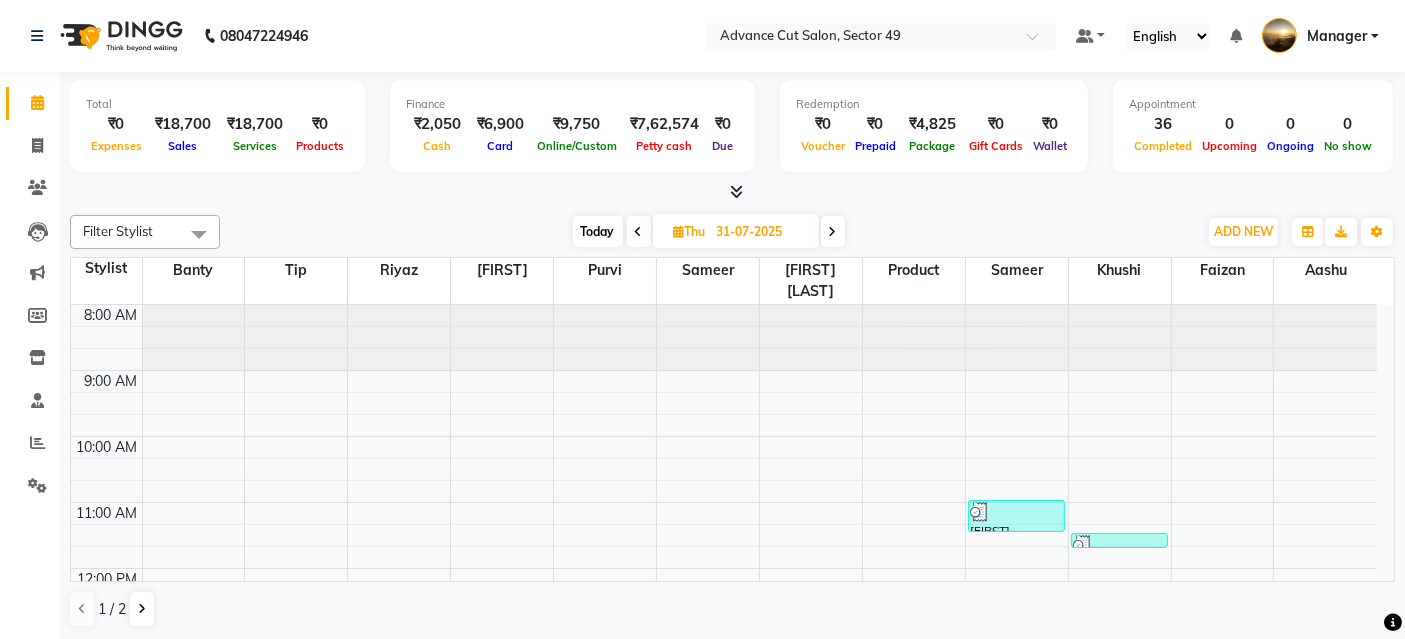 click at bounding box center [732, 192] 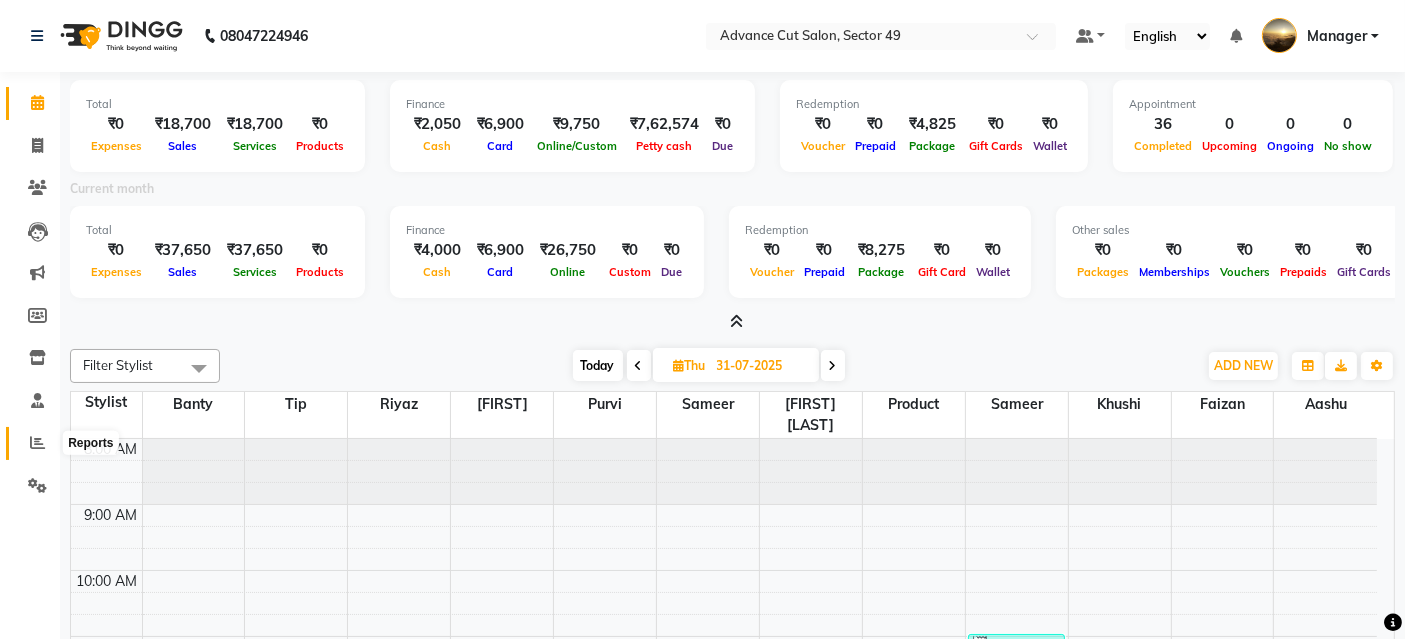 click 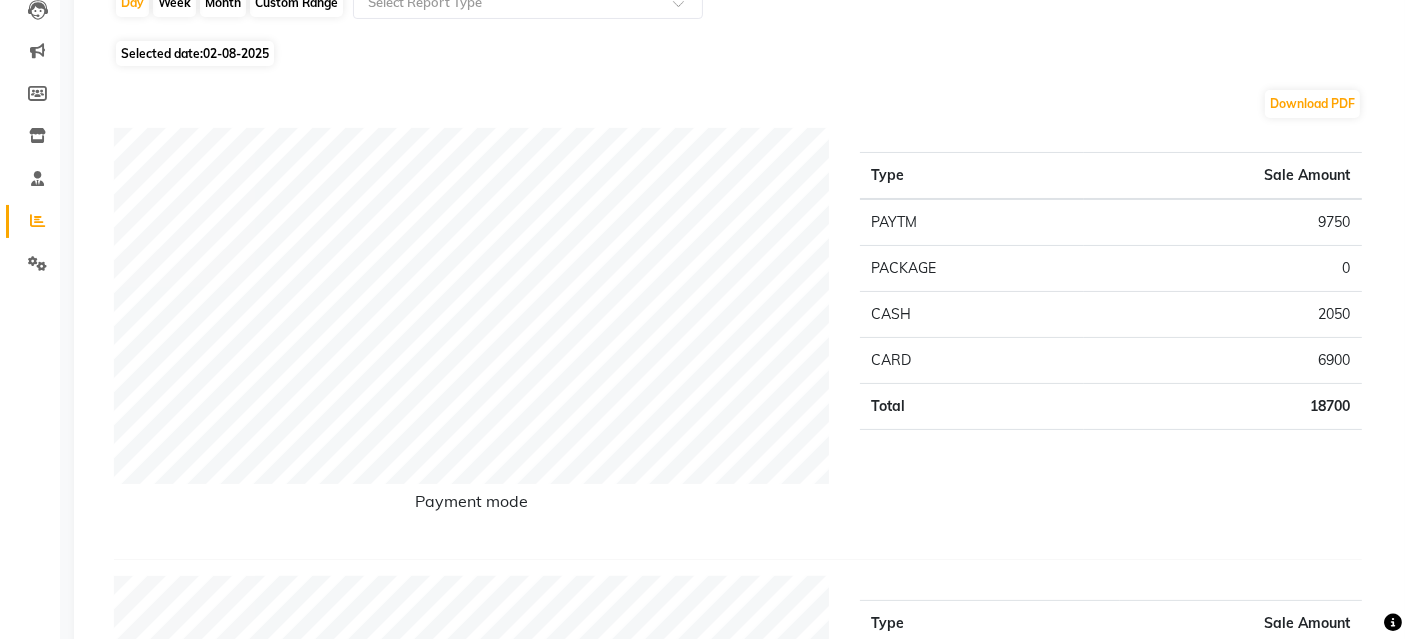 scroll, scrollTop: 0, scrollLeft: 0, axis: both 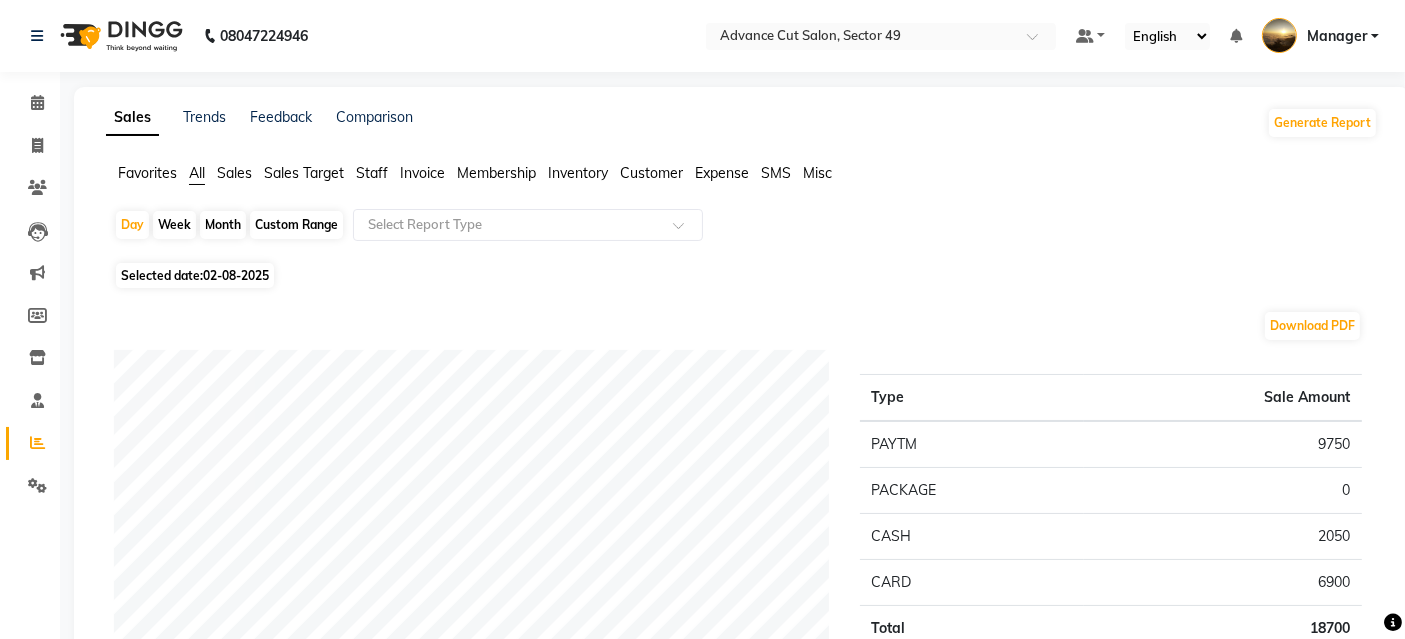 click on "Staff" 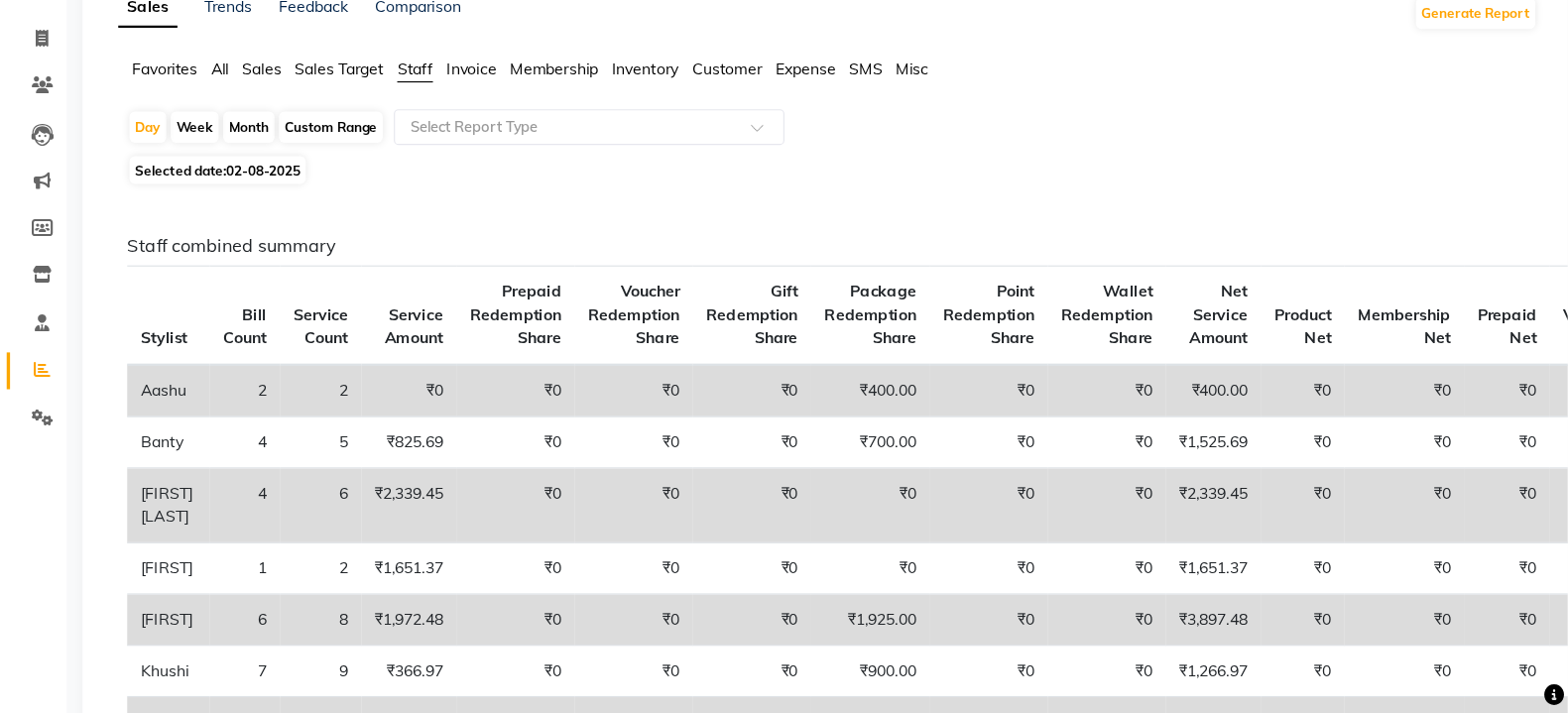 scroll, scrollTop: 109, scrollLeft: 0, axis: vertical 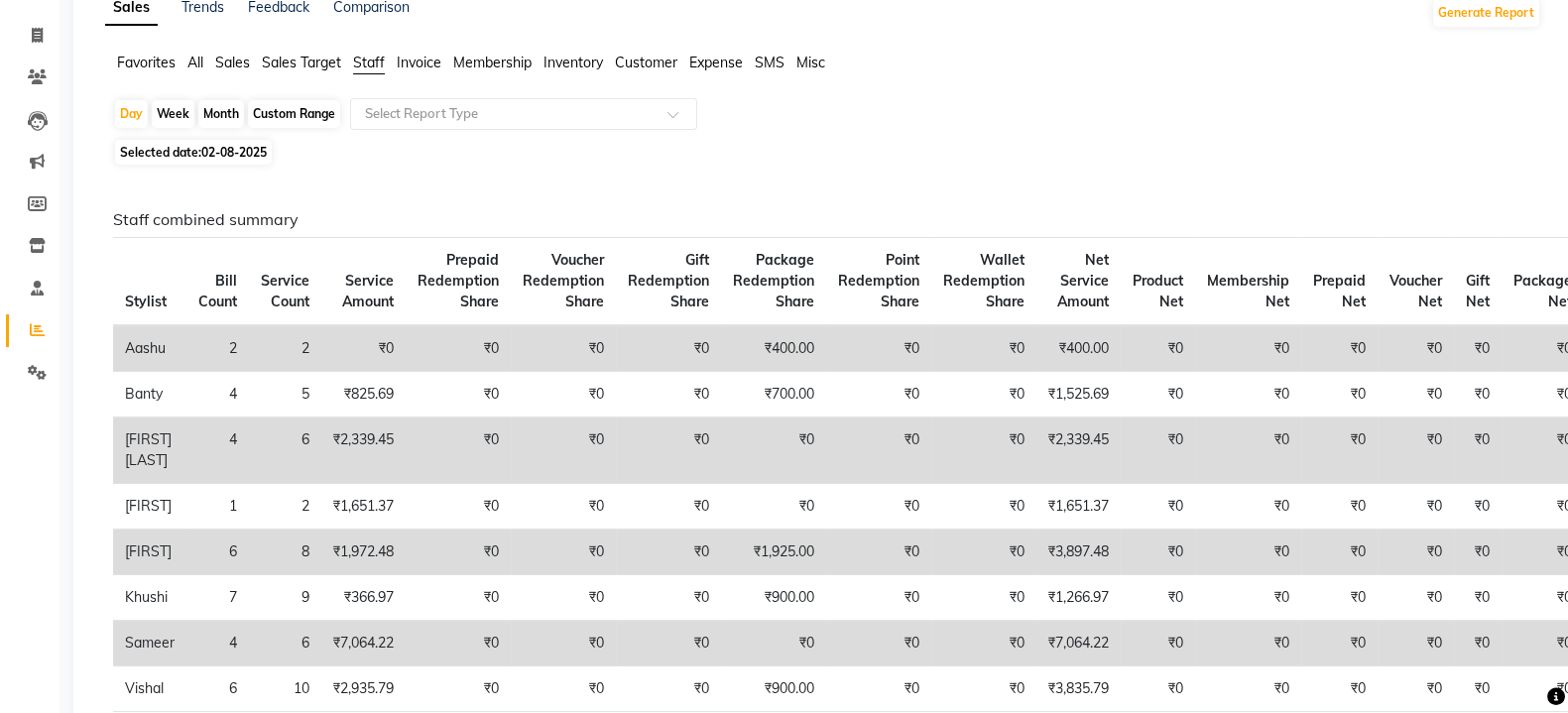 drag, startPoint x: 1396, startPoint y: 0, endPoint x: 1024, endPoint y: 195, distance: 420.01071 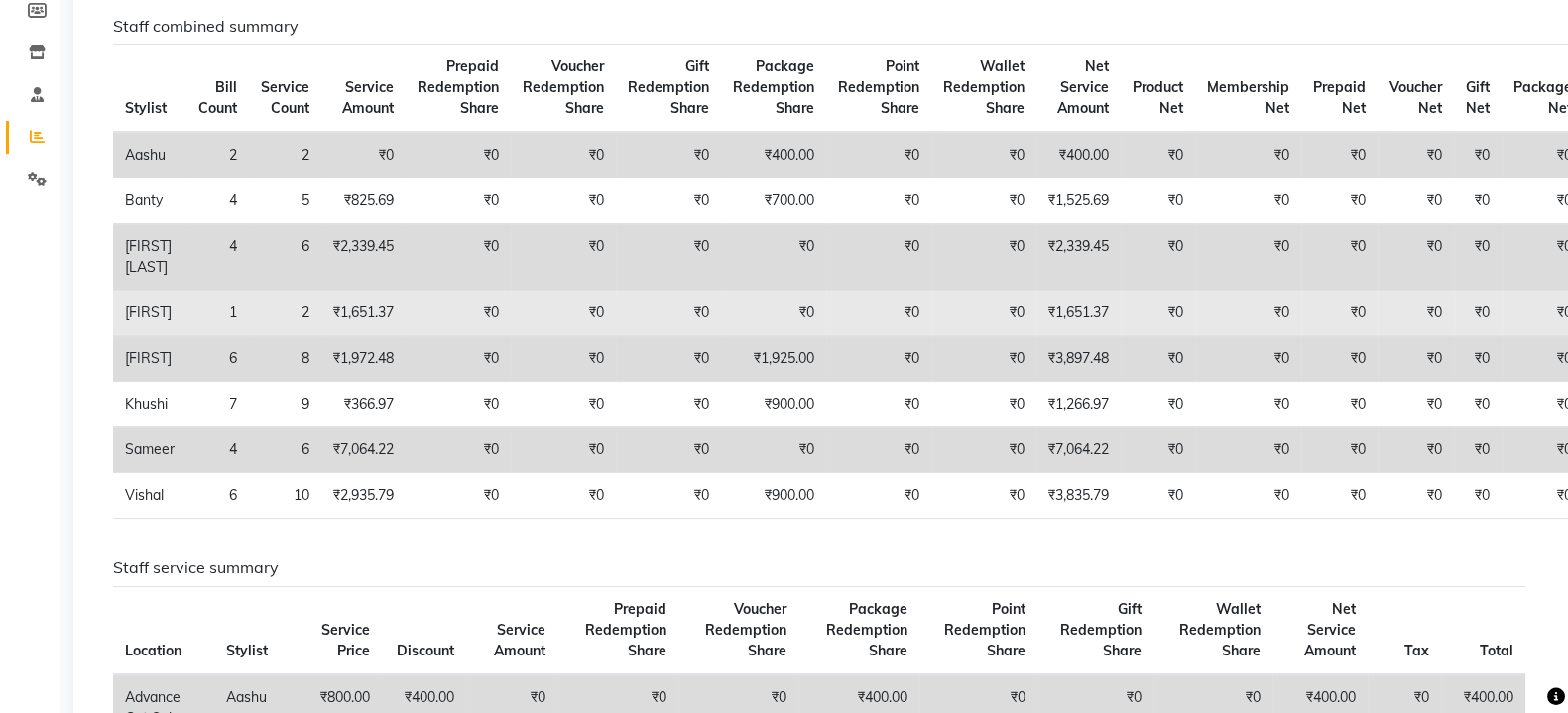 scroll, scrollTop: 109, scrollLeft: 0, axis: vertical 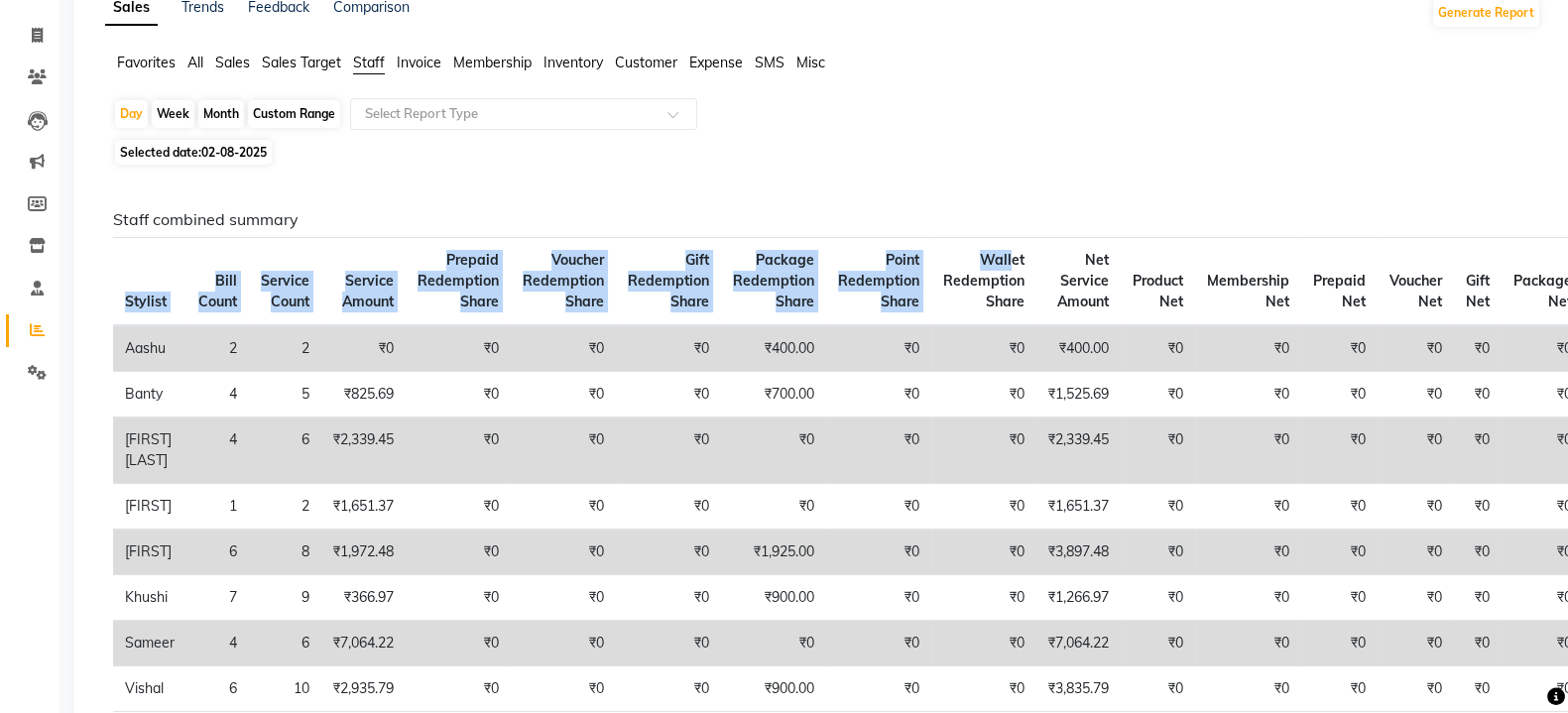 drag, startPoint x: 1007, startPoint y: 263, endPoint x: 1586, endPoint y: 207, distance: 581.7018 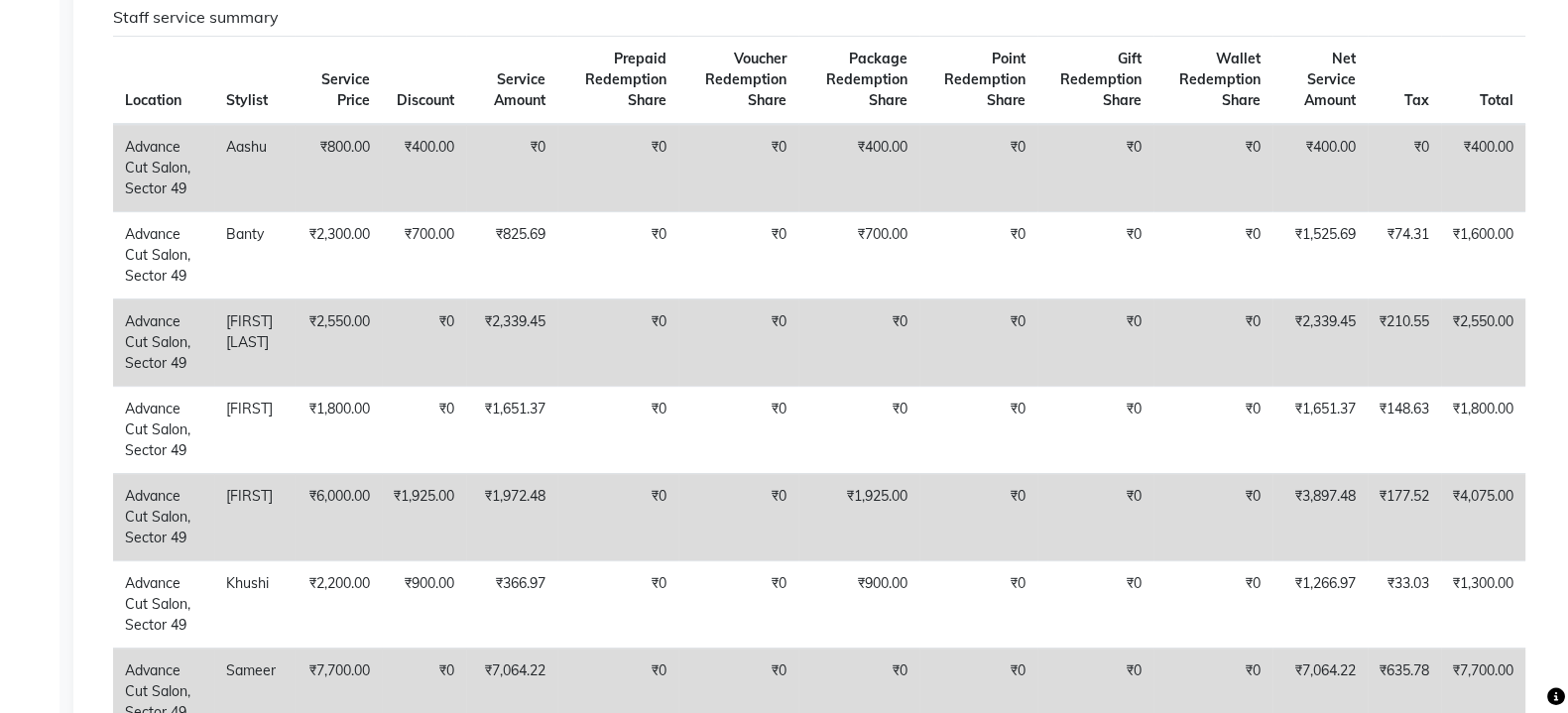 scroll, scrollTop: 1182, scrollLeft: 0, axis: vertical 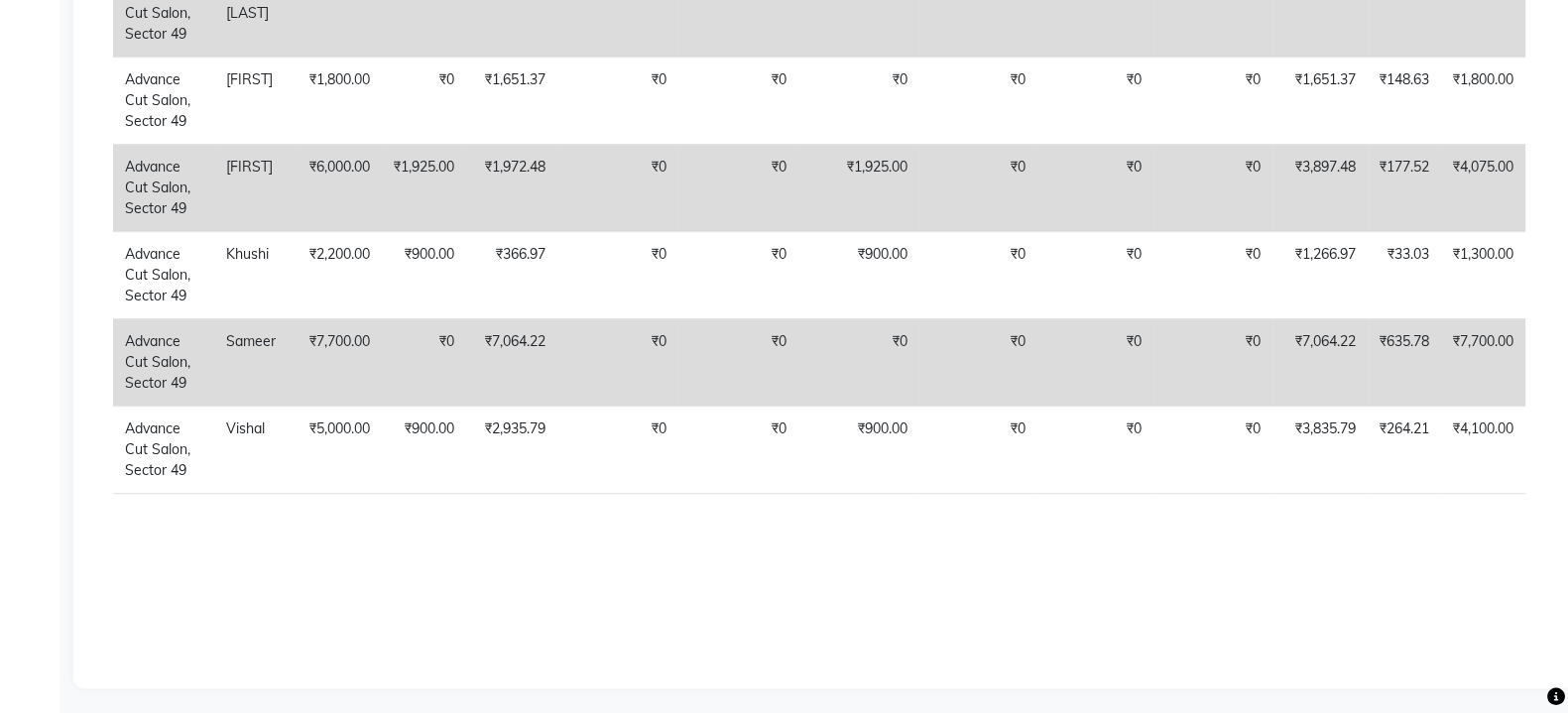 drag, startPoint x: 941, startPoint y: 366, endPoint x: 933, endPoint y: 374, distance: 11.313708 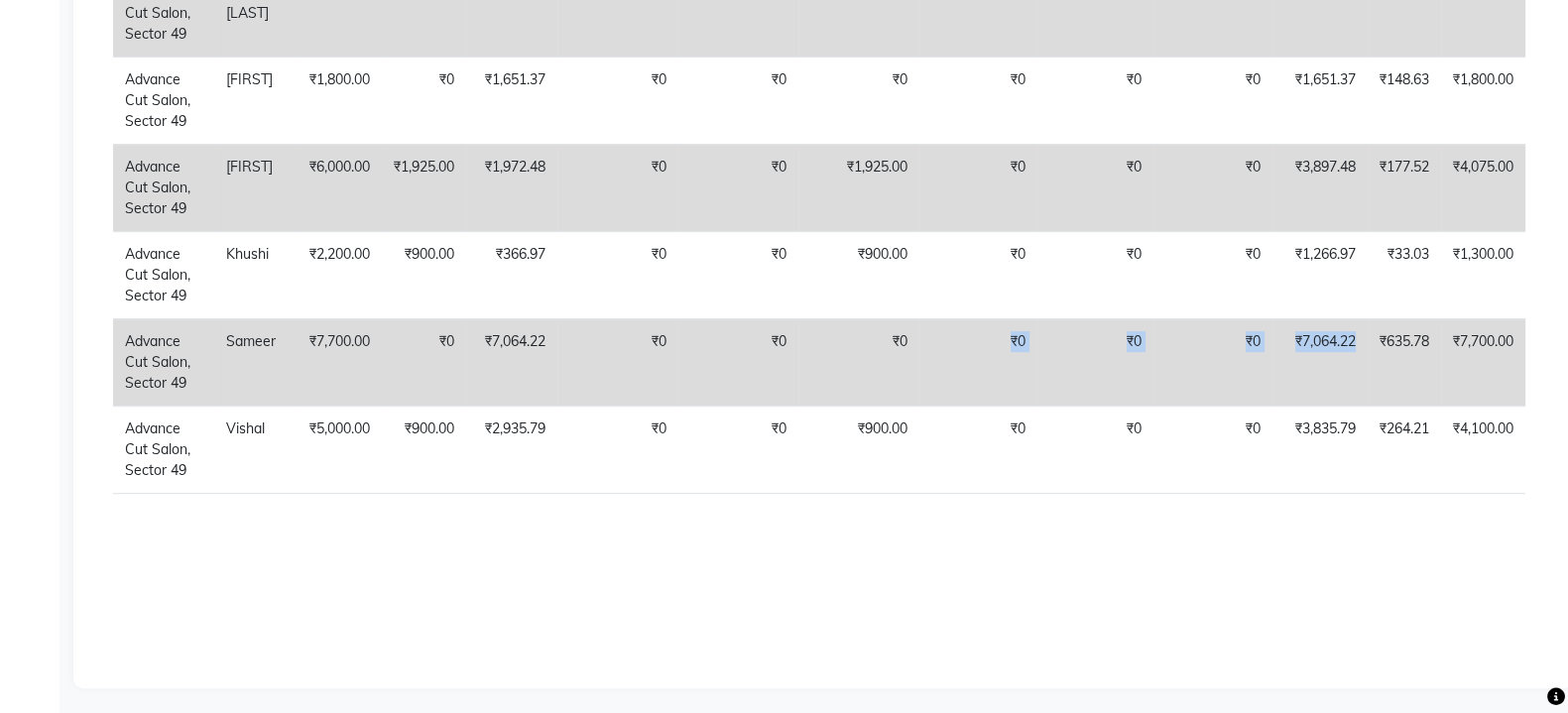 drag, startPoint x: 933, startPoint y: 374, endPoint x: 1345, endPoint y: 336, distance: 413.7487 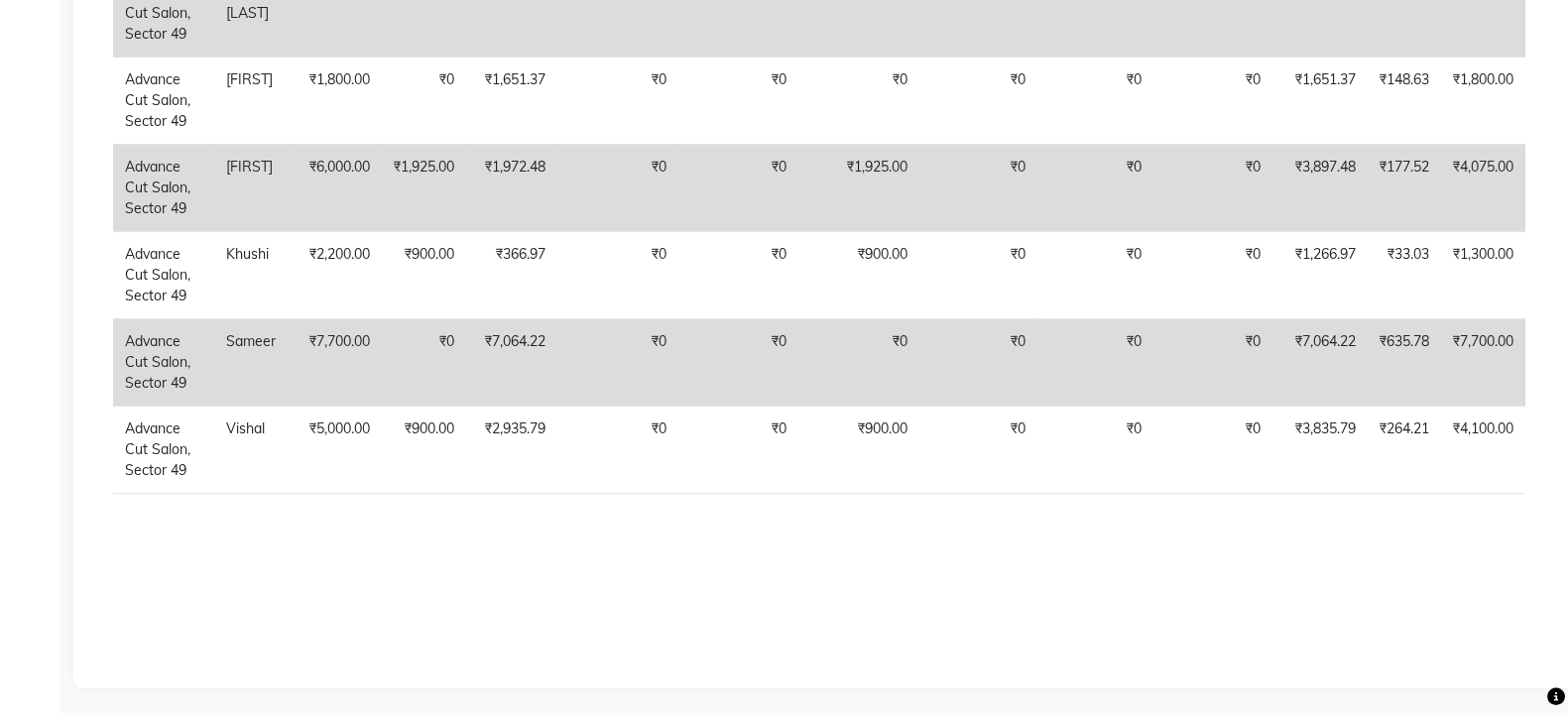click on "Staff combined summary Stylist Bill Count Service Count Service Amount Prepaid Redemption Share Voucher Redemption Share Gift Redemption Share Package Redemption Share Point Redemption Share Wallet Redemption Share Net Service Amount Product Net Membership Net Prepaid Net Voucher Net Gift Net Package Net  Aashu 2 2 ₹0 ₹0 ₹0 ₹0 ₹400.00 ₹0 ₹0 ₹400.00 ₹0 ₹0 ₹0 ₹0 ₹0 ₹0  Banty 4 5 ₹825.69 ₹0 ₹0 ₹0 ₹700.00 ₹0 ₹0 ₹1,525.69 ₹0 ₹0 ₹0 ₹0 ₹0 ₹0  [LAST] [FIRST] 4 6 ₹2,339.45 ₹0 ₹0 ₹0 ₹0 ₹0 ₹0 ₹2,339.45 ₹0 ₹0 ₹0 ₹0 ₹0 ₹0  David 1 2 ₹1,651.37 ₹0 ₹0 ₹0 ₹0 ₹0 ₹0 ₹1,651.37 ₹0 ₹0 ₹0 ₹0 ₹0 ₹0  Faizan 6 8 ₹1,972.48 ₹0 ₹0 ₹0 ₹1,925.00 ₹0 ₹0 ₹3,897.48 ₹0 ₹0 ₹0 ₹0 ₹0 ₹0  Khushi 7 9 ₹366.97 ₹0 ₹0 ₹0 ₹900.00 ₹0 ₹0 ₹1,266.97 ₹0 ₹0 ₹0 ₹0 ₹0 ₹0  Sameer 4 6 ₹7,064.22 ₹0 ₹0 ₹0 ₹0 ₹0 ₹0 ₹7,064.22 ₹0 ₹0 ₹0 ₹0 ₹0 ₹0  Vishal 6 10 ₹2,935.79 ₹0 ₹0" 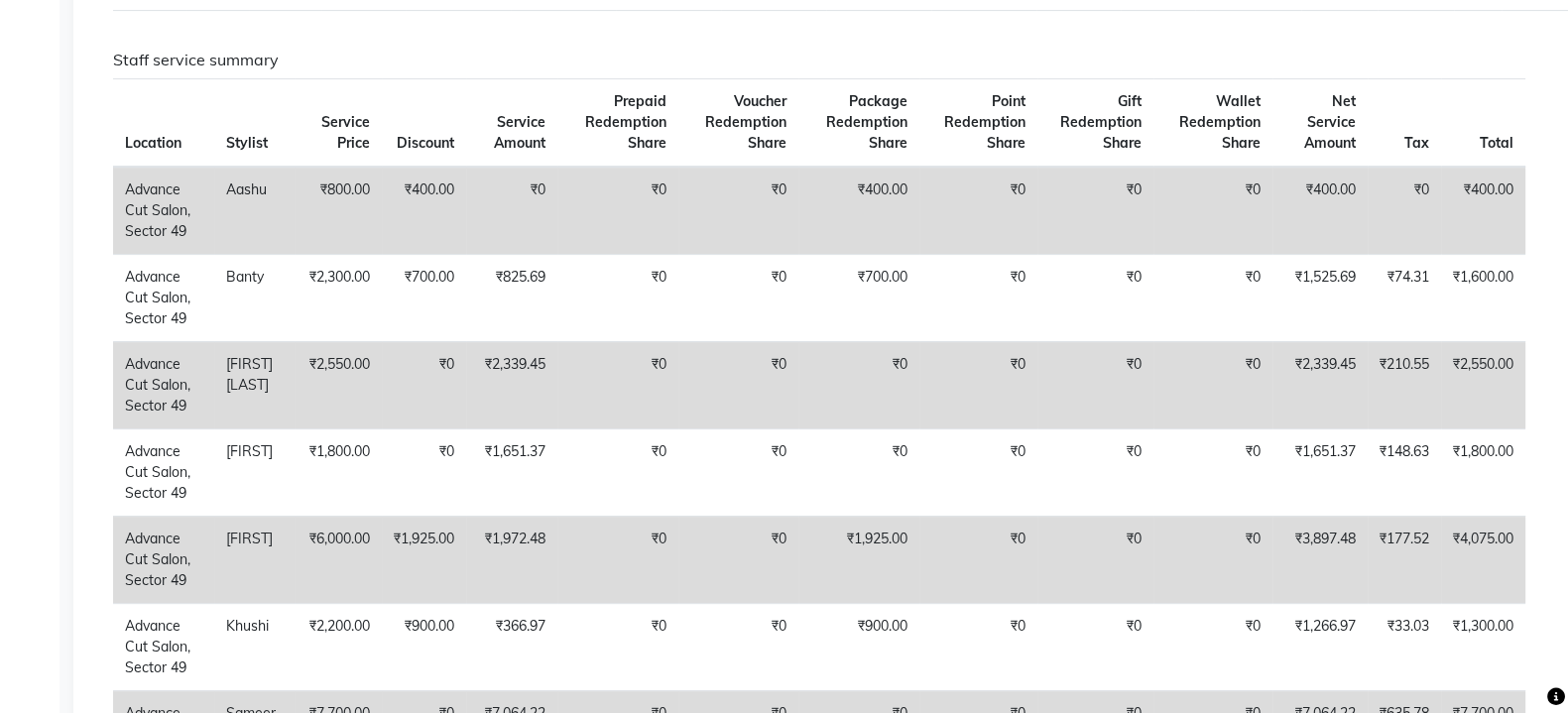 scroll, scrollTop: 686, scrollLeft: 0, axis: vertical 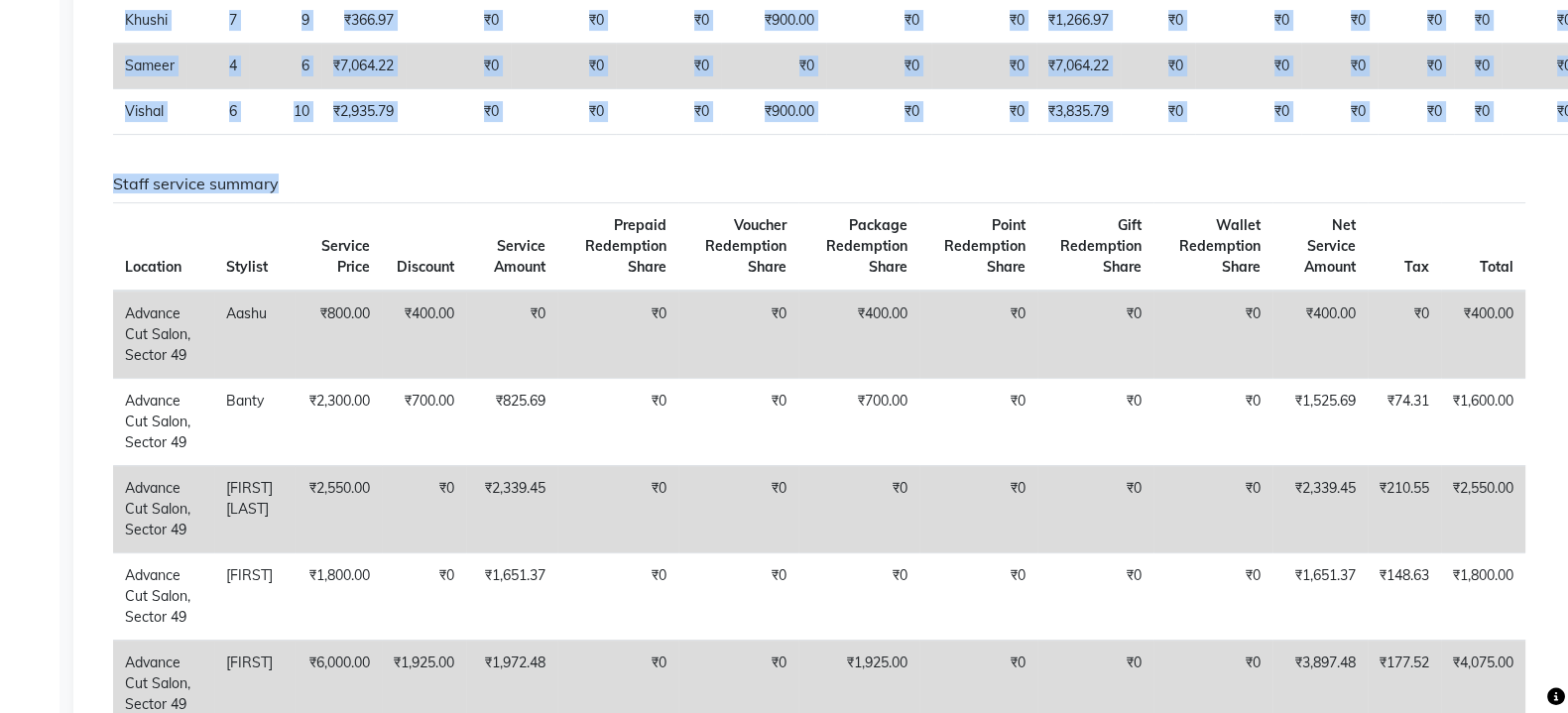 drag, startPoint x: 812, startPoint y: 161, endPoint x: 1556, endPoint y: 145, distance: 744.17202 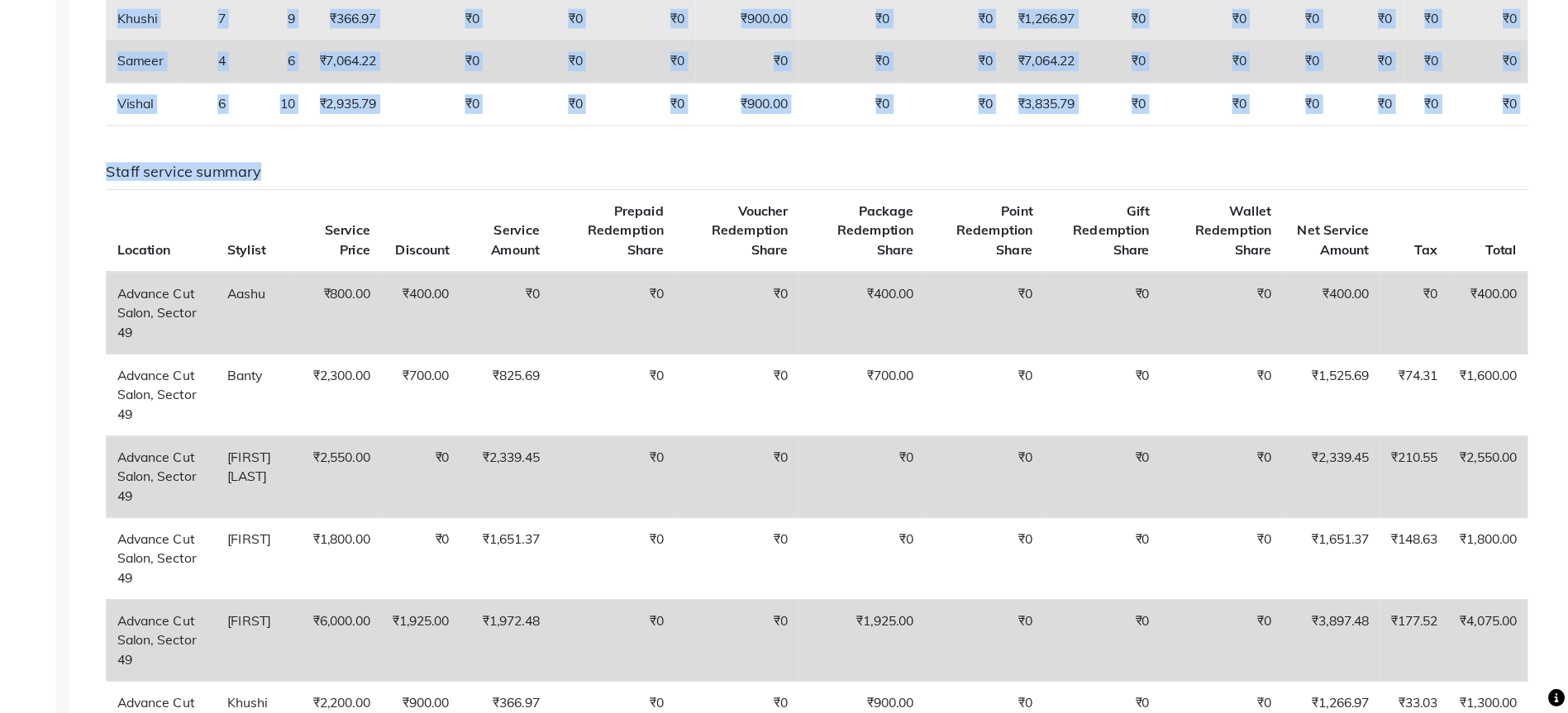 scroll, scrollTop: 572, scrollLeft: 0, axis: vertical 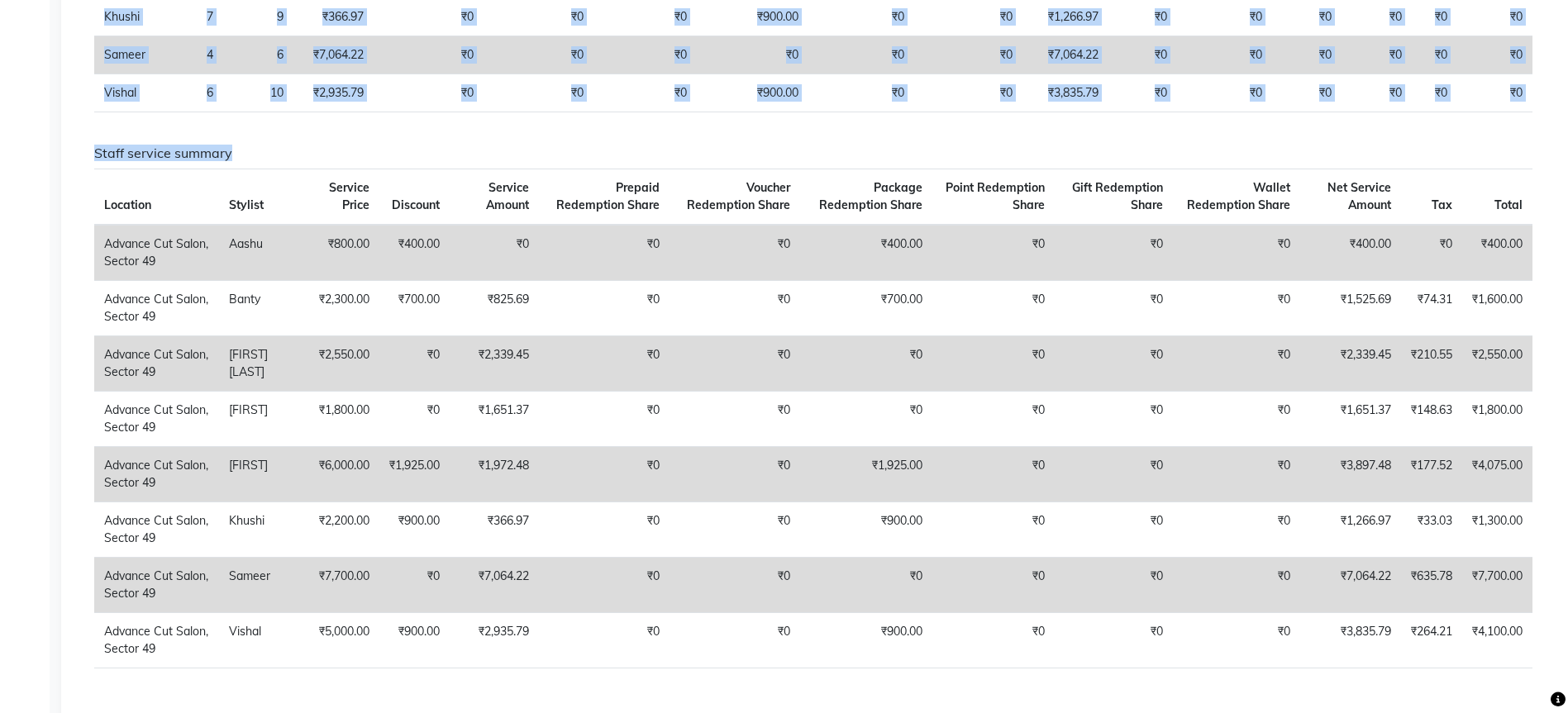 drag, startPoint x: 1261, startPoint y: 0, endPoint x: 1061, endPoint y: 146, distance: 247.62068 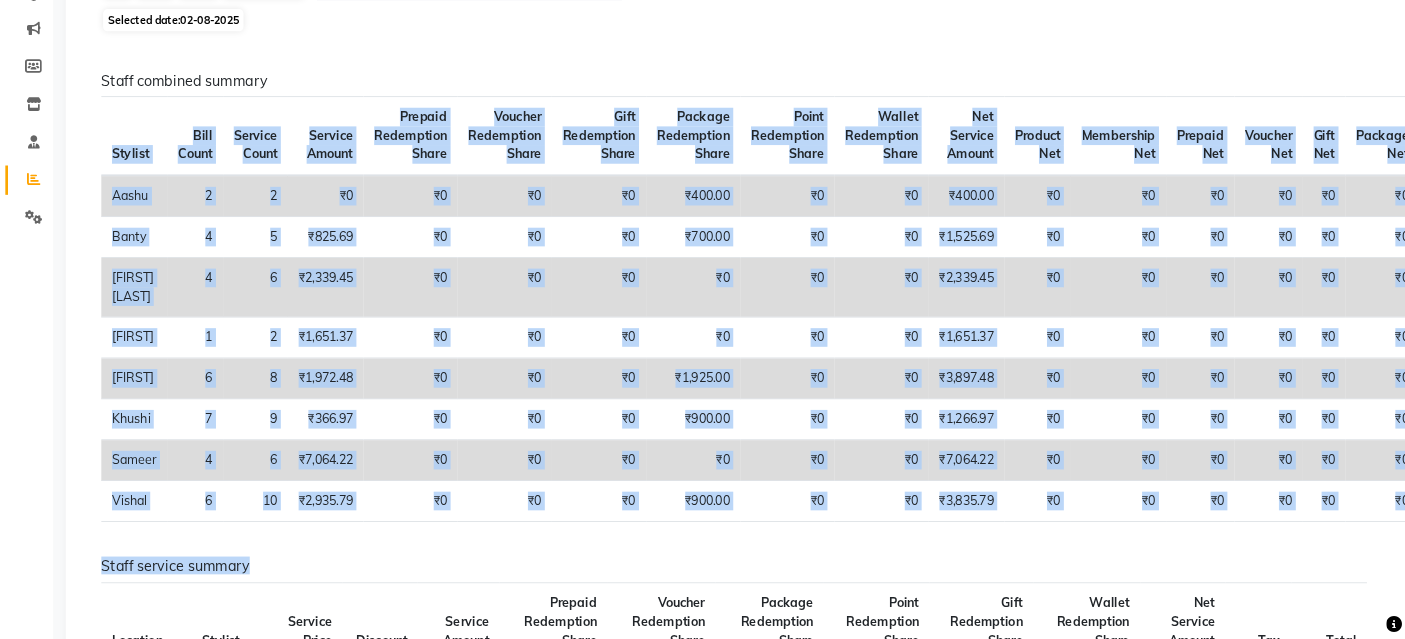 scroll, scrollTop: 241, scrollLeft: 0, axis: vertical 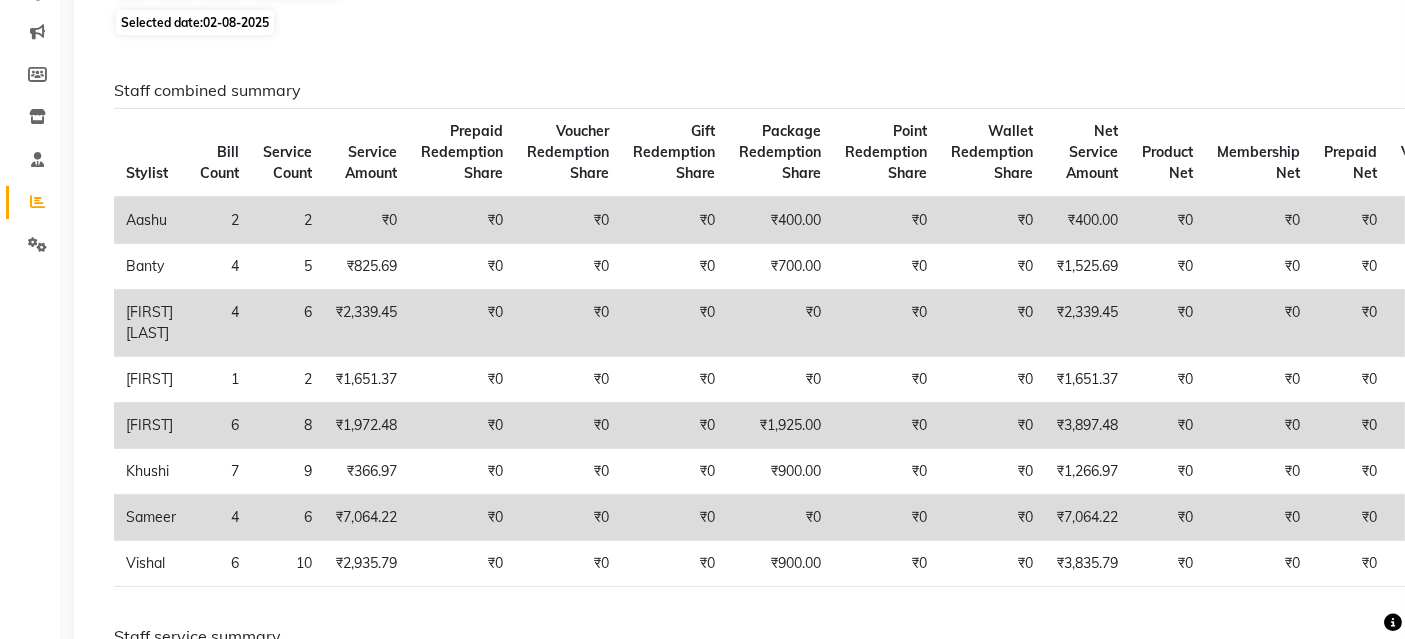 drag, startPoint x: 1839, startPoint y: 1, endPoint x: 856, endPoint y: 32, distance: 983.4887 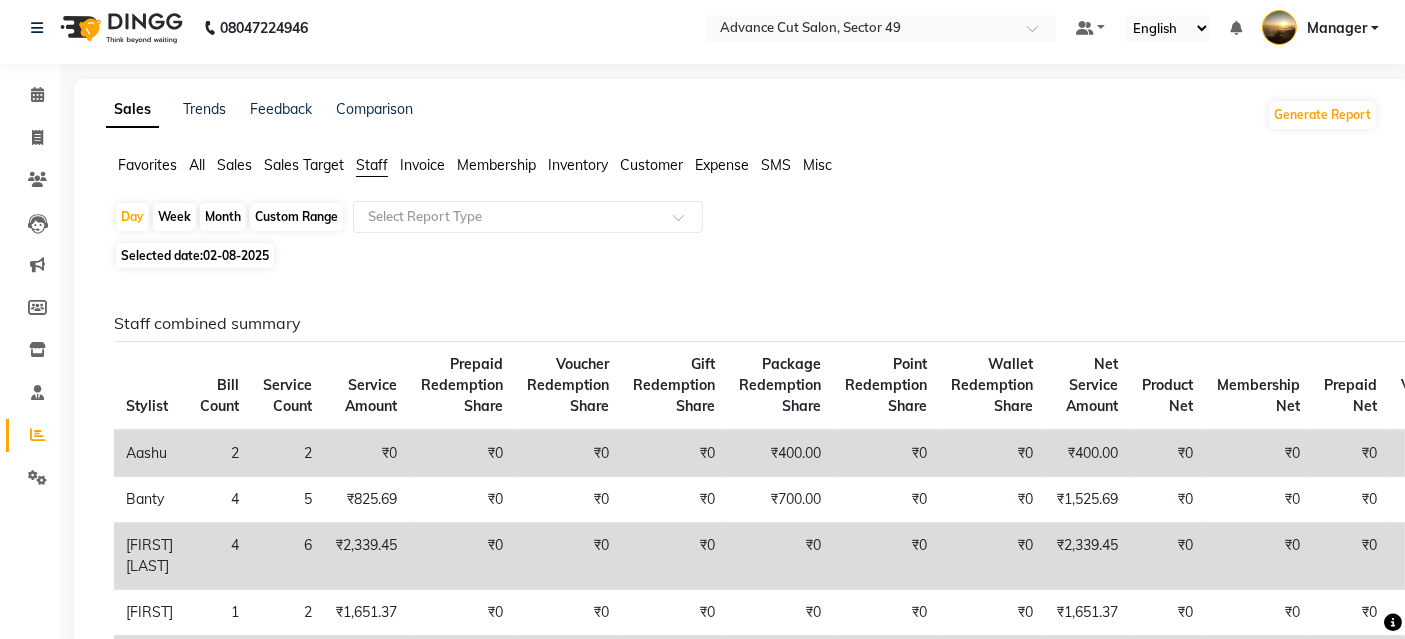 scroll, scrollTop: 0, scrollLeft: 0, axis: both 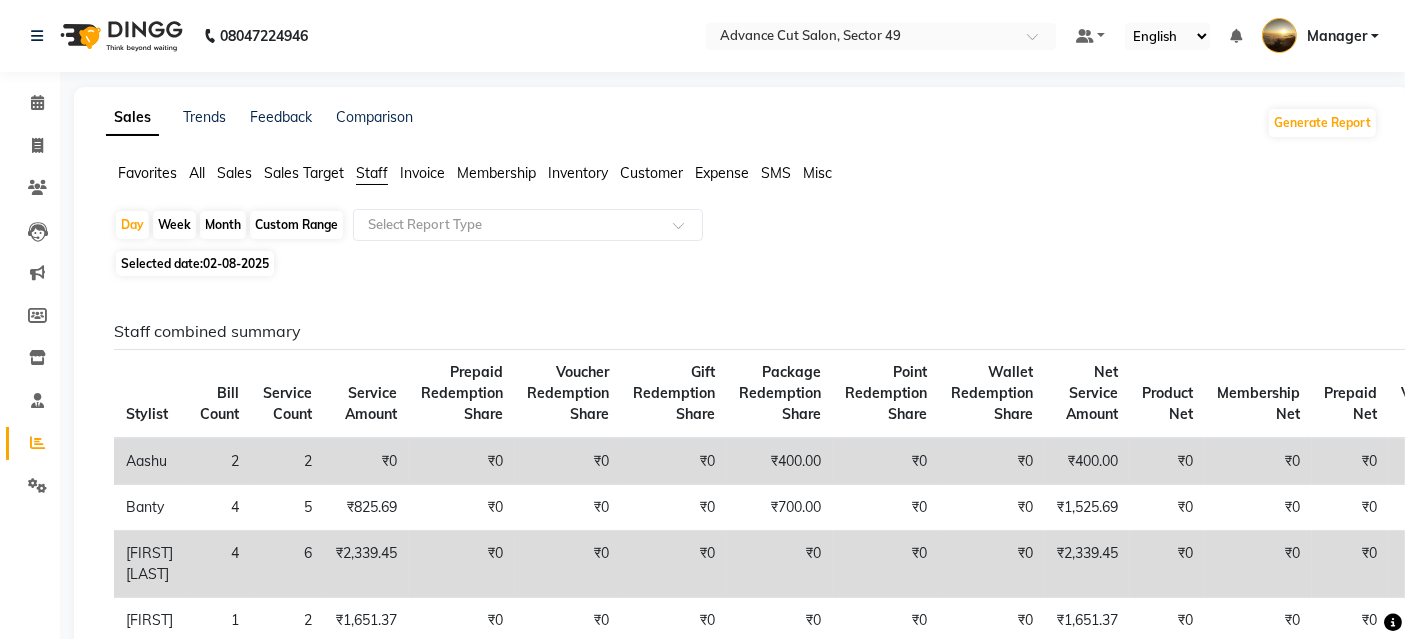 click on "All" 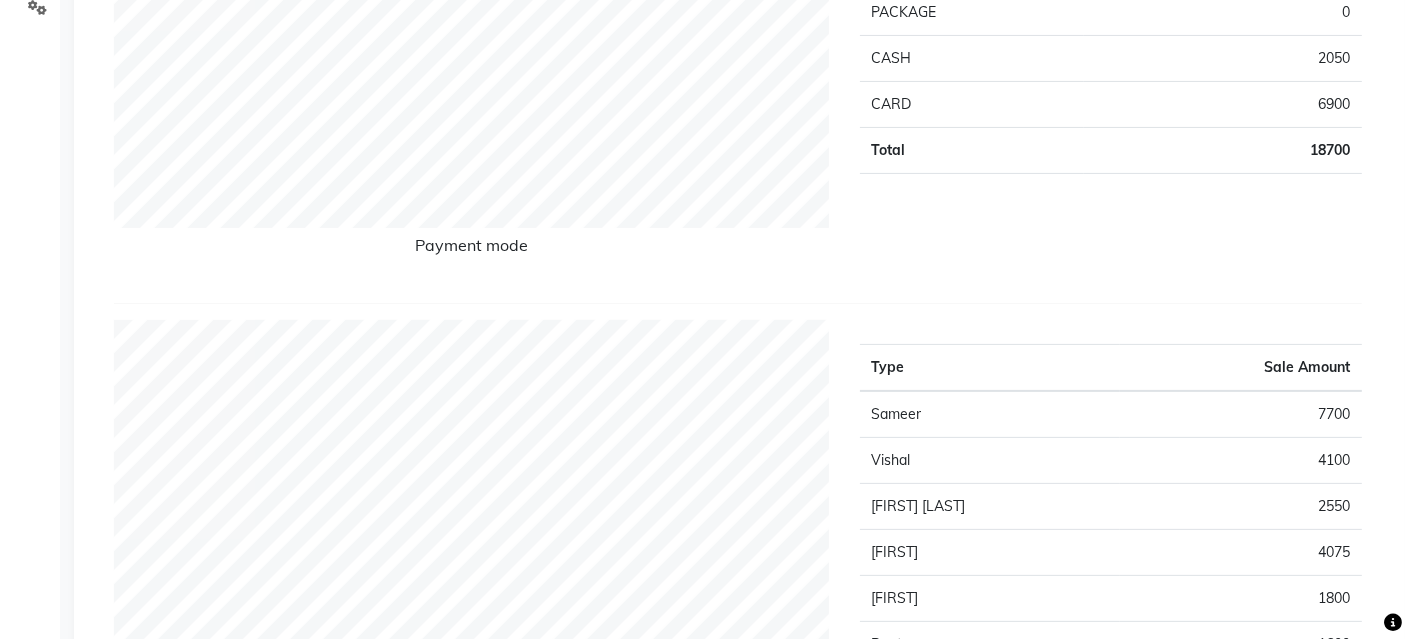 scroll, scrollTop: 333, scrollLeft: 0, axis: vertical 